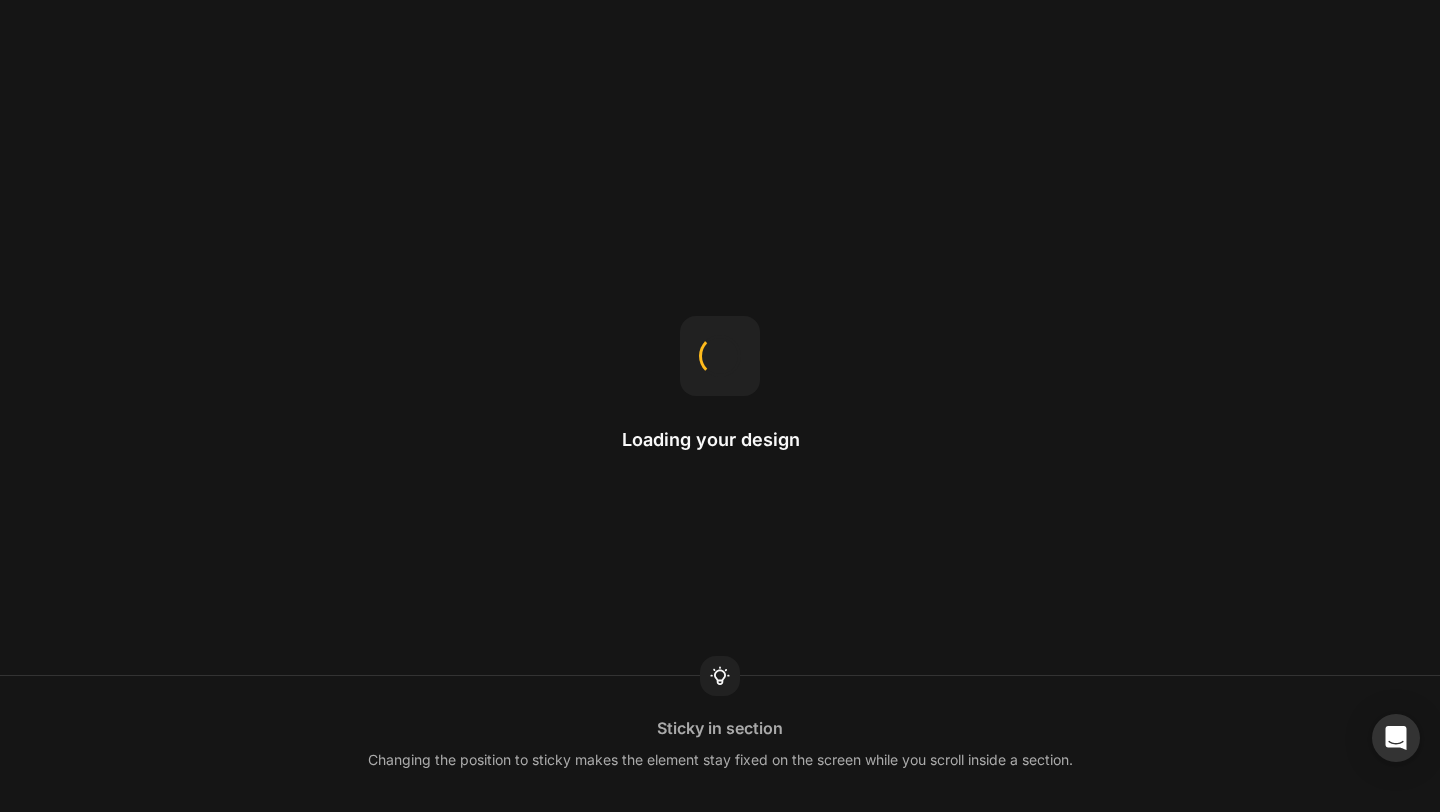 scroll, scrollTop: 0, scrollLeft: 0, axis: both 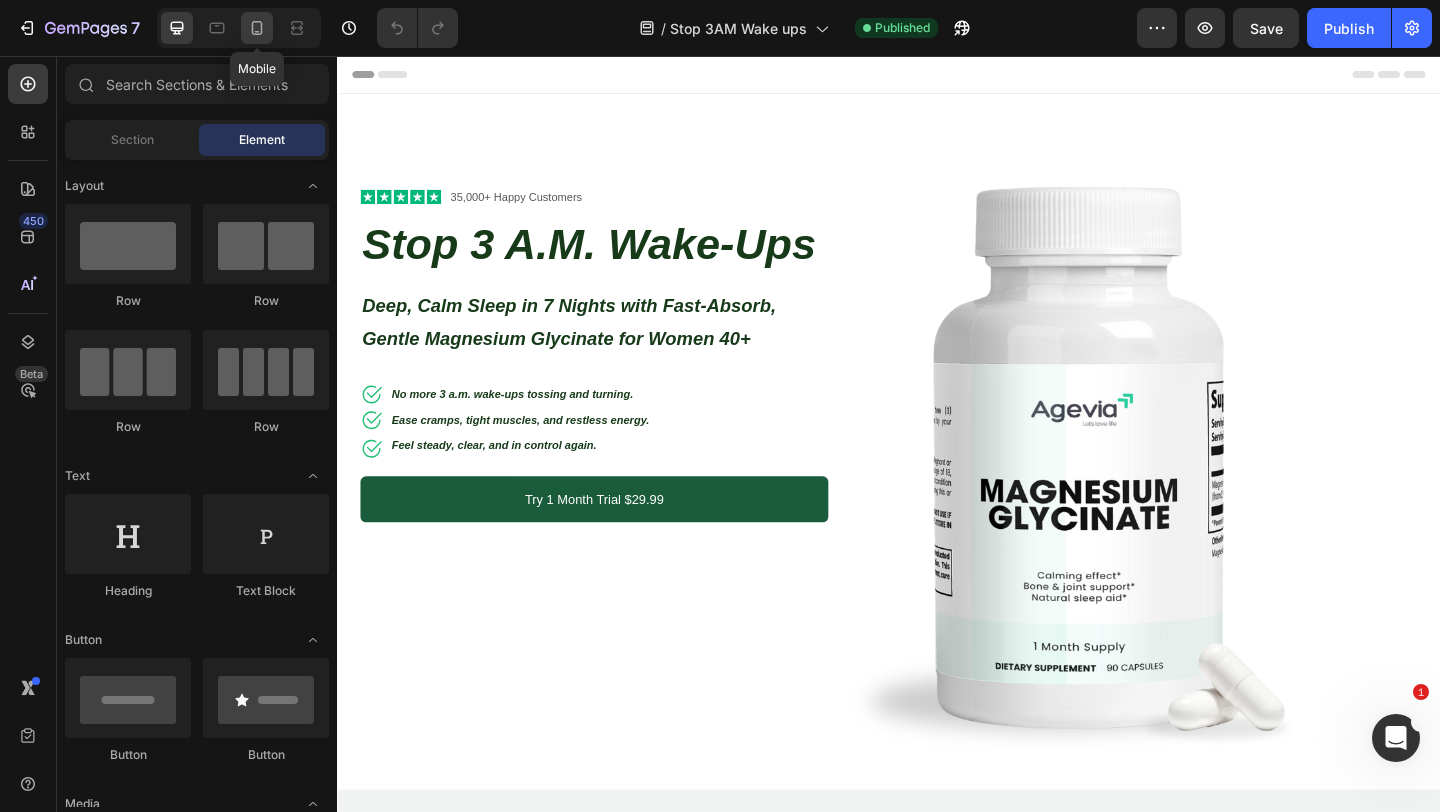 click 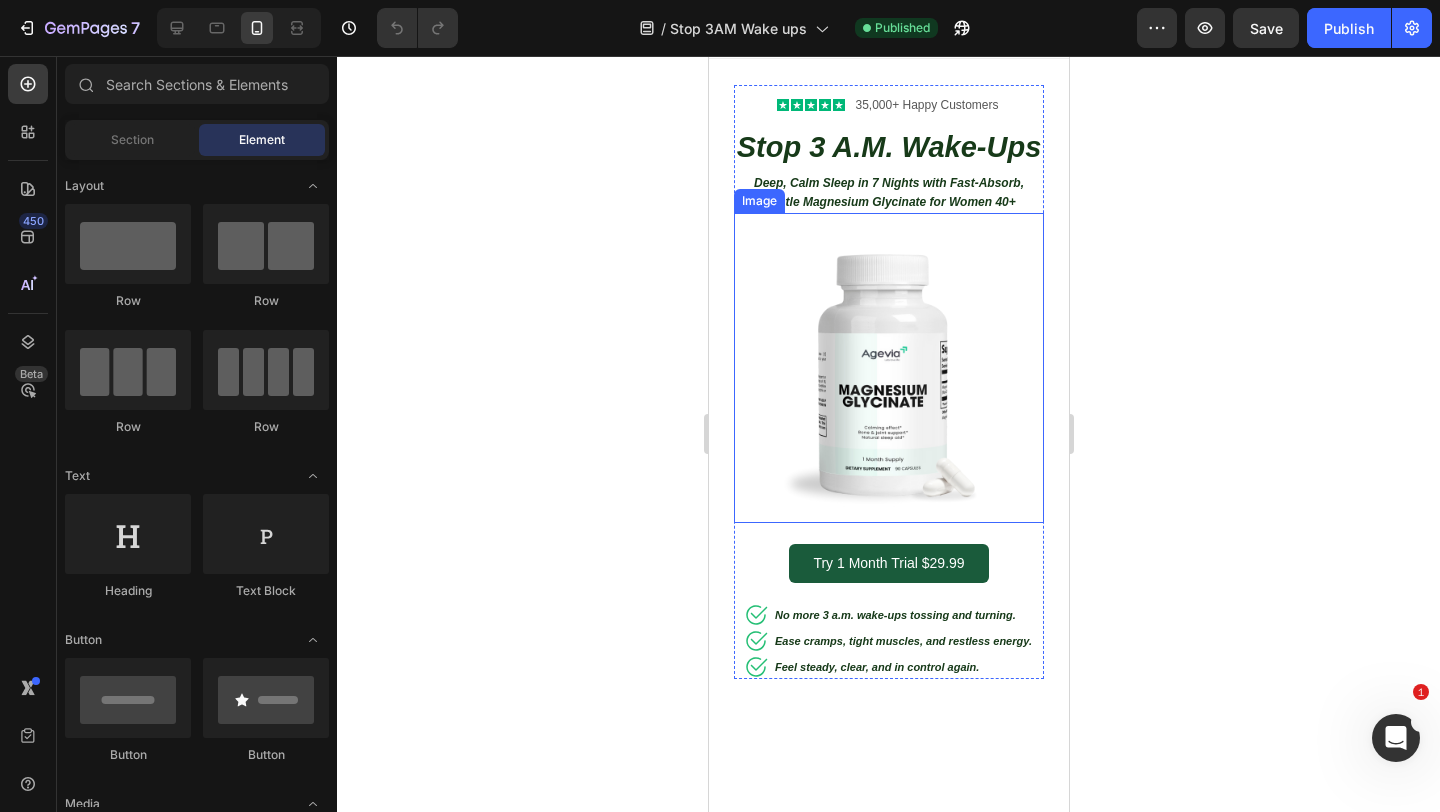 scroll, scrollTop: 0, scrollLeft: 0, axis: both 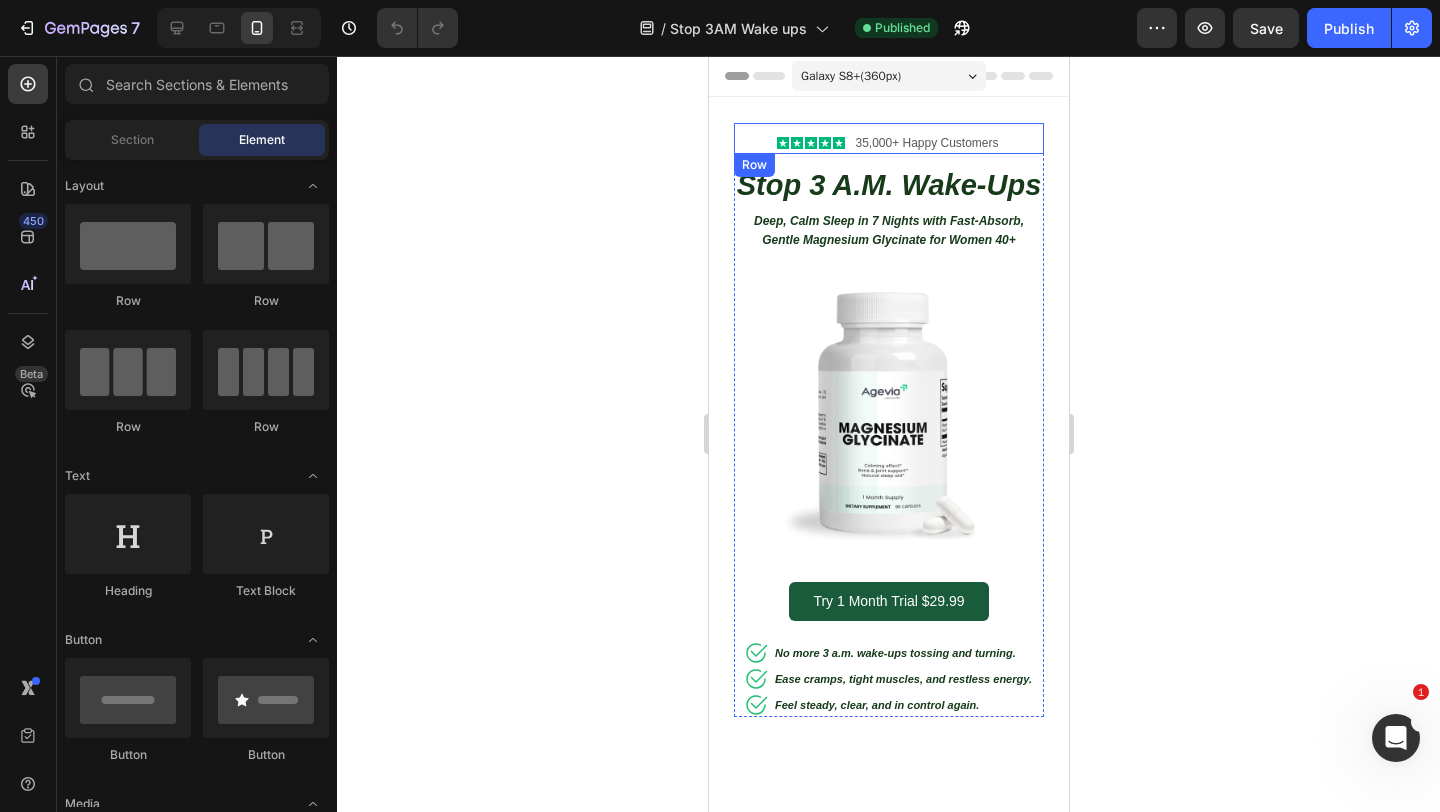 click on "Icon
Icon
Icon
Icon
Icon Icon List 35,000+ Happy Customers Text Block Row" at bounding box center [888, 138] 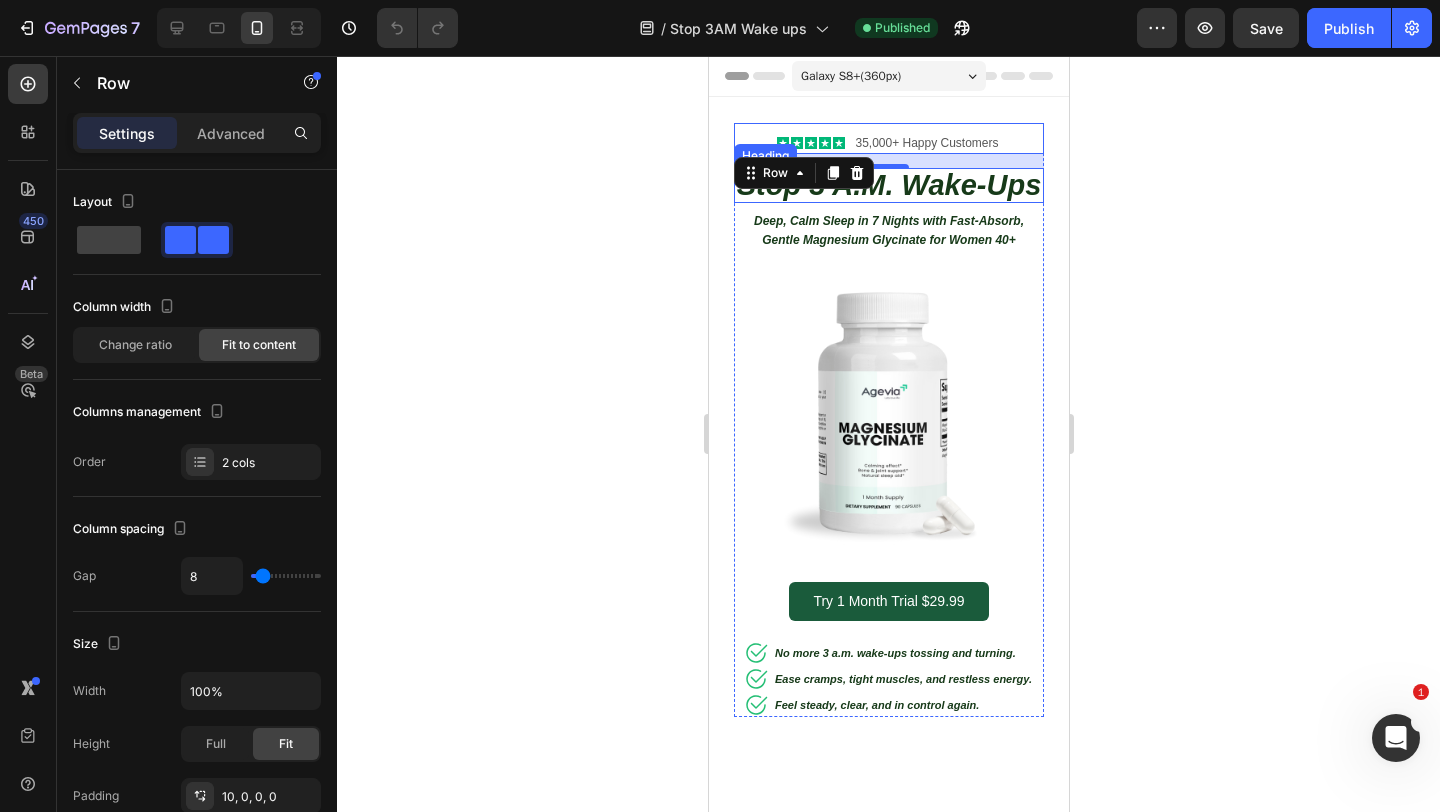 click on "Stop 3 A.M. Wake-Ups" at bounding box center (888, 185) 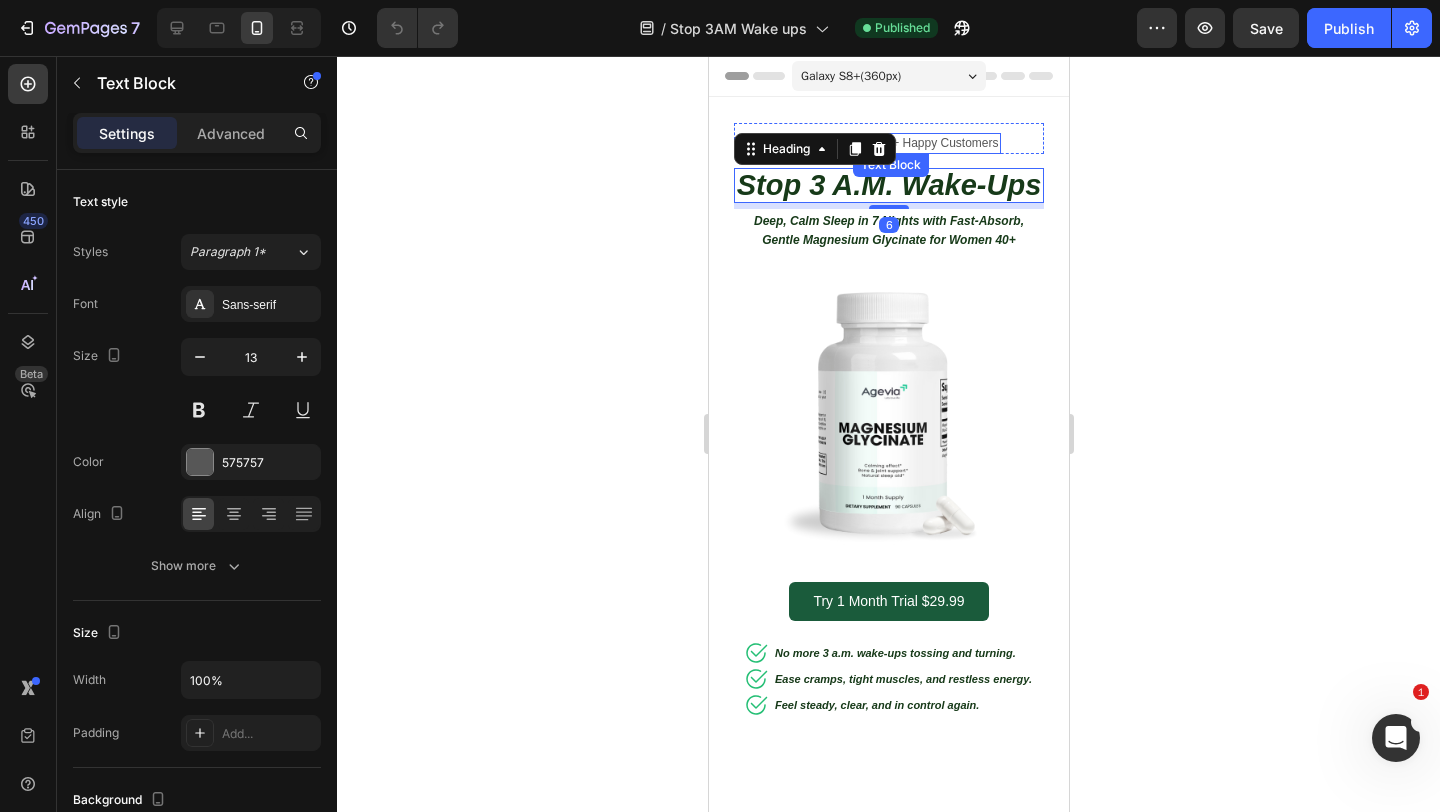 click on "35,000+ Happy Customers" at bounding box center [925, 143] 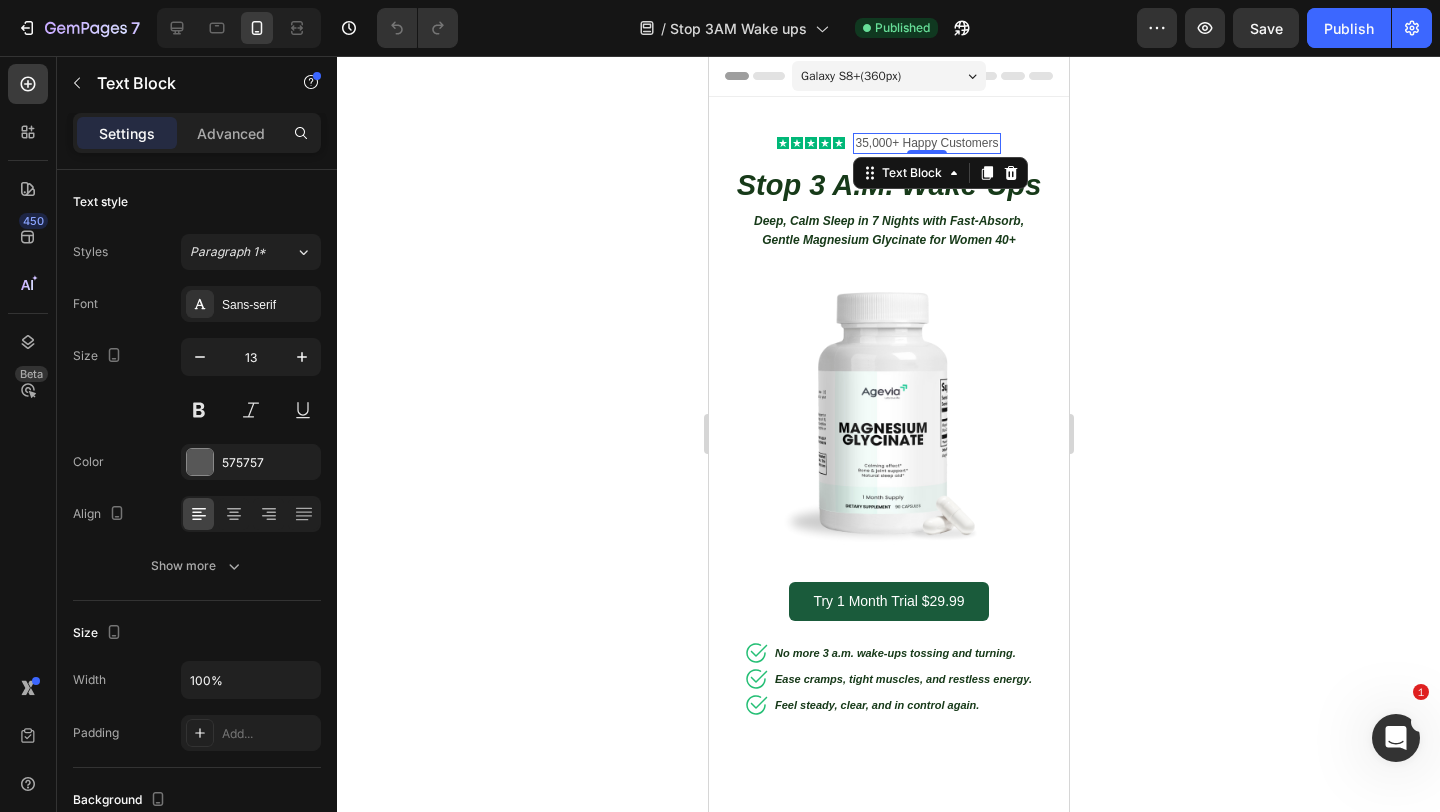 click on "35,000+ Happy Customers" at bounding box center (925, 143) 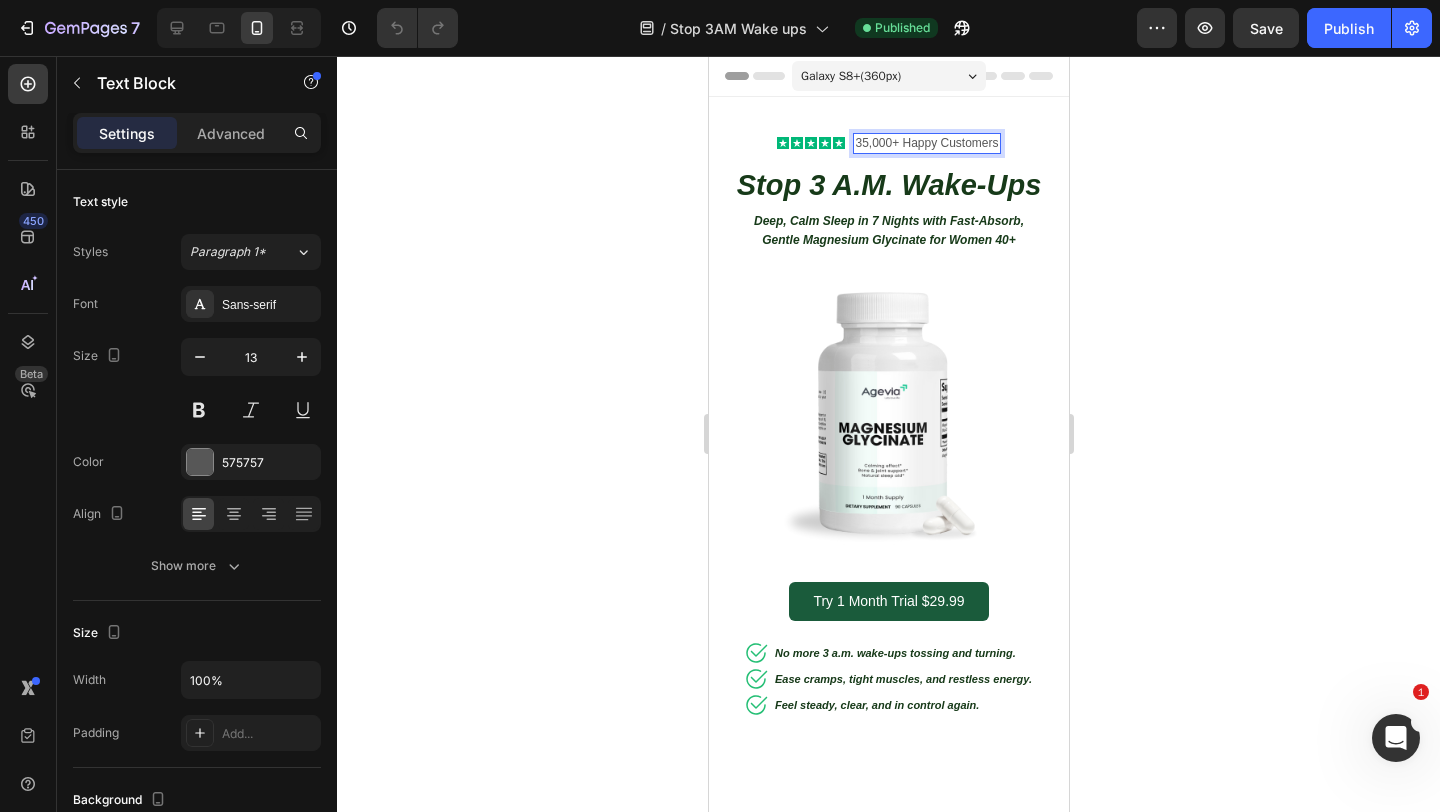 click on "35,000+ Happy Customers" at bounding box center [925, 143] 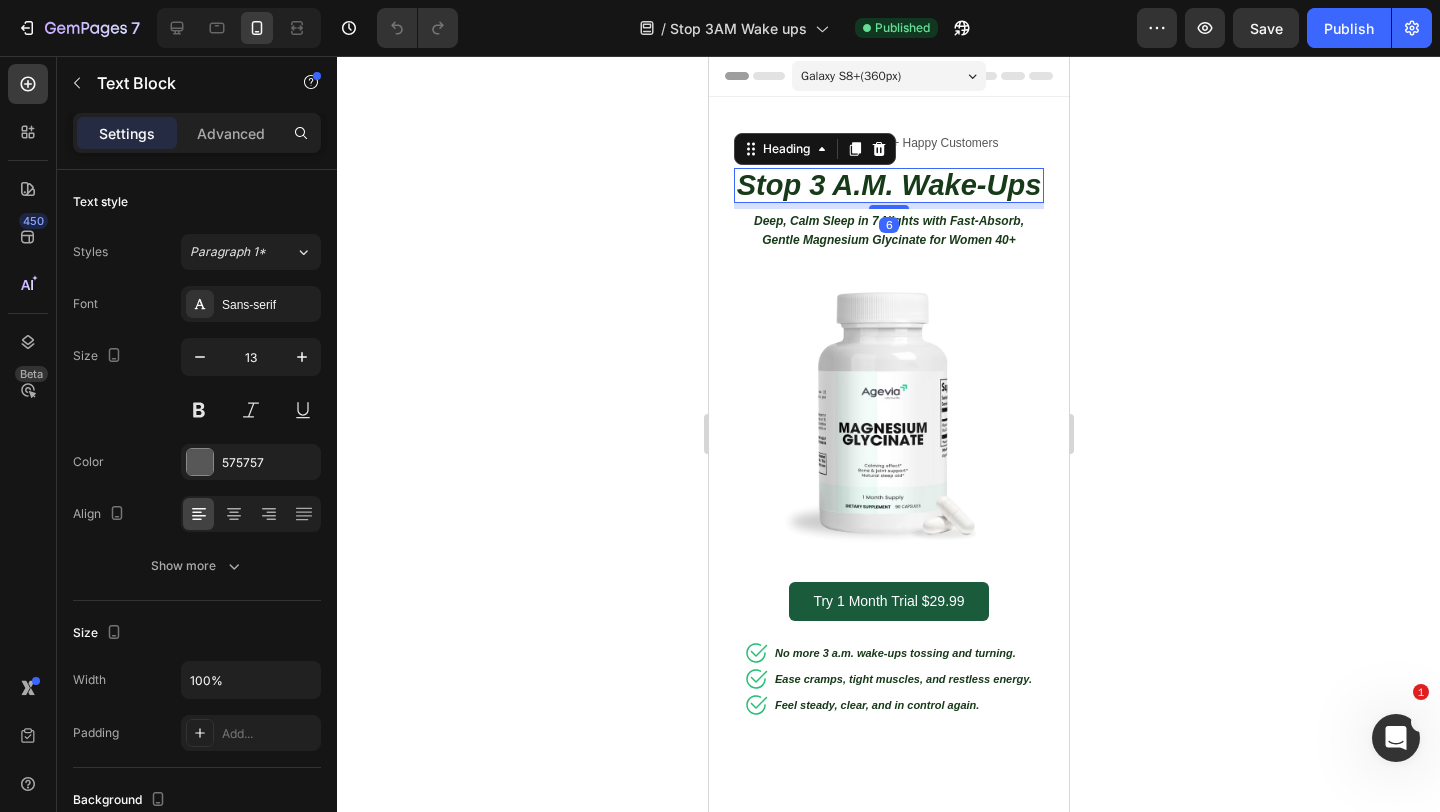 click on "Stop 3 A.M. Wake-Ups" at bounding box center (888, 185) 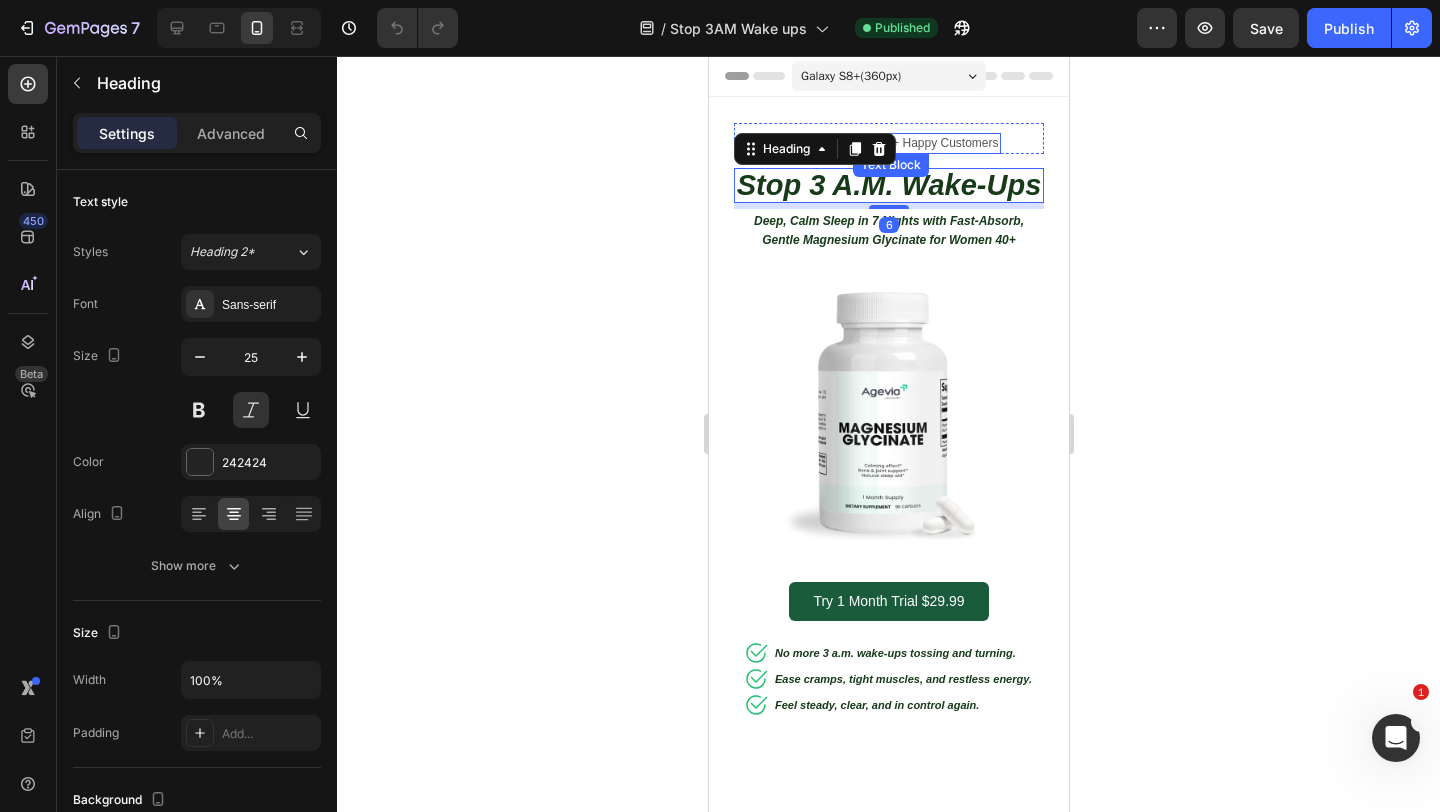 click on "35,000+ Happy Customers" at bounding box center (925, 143) 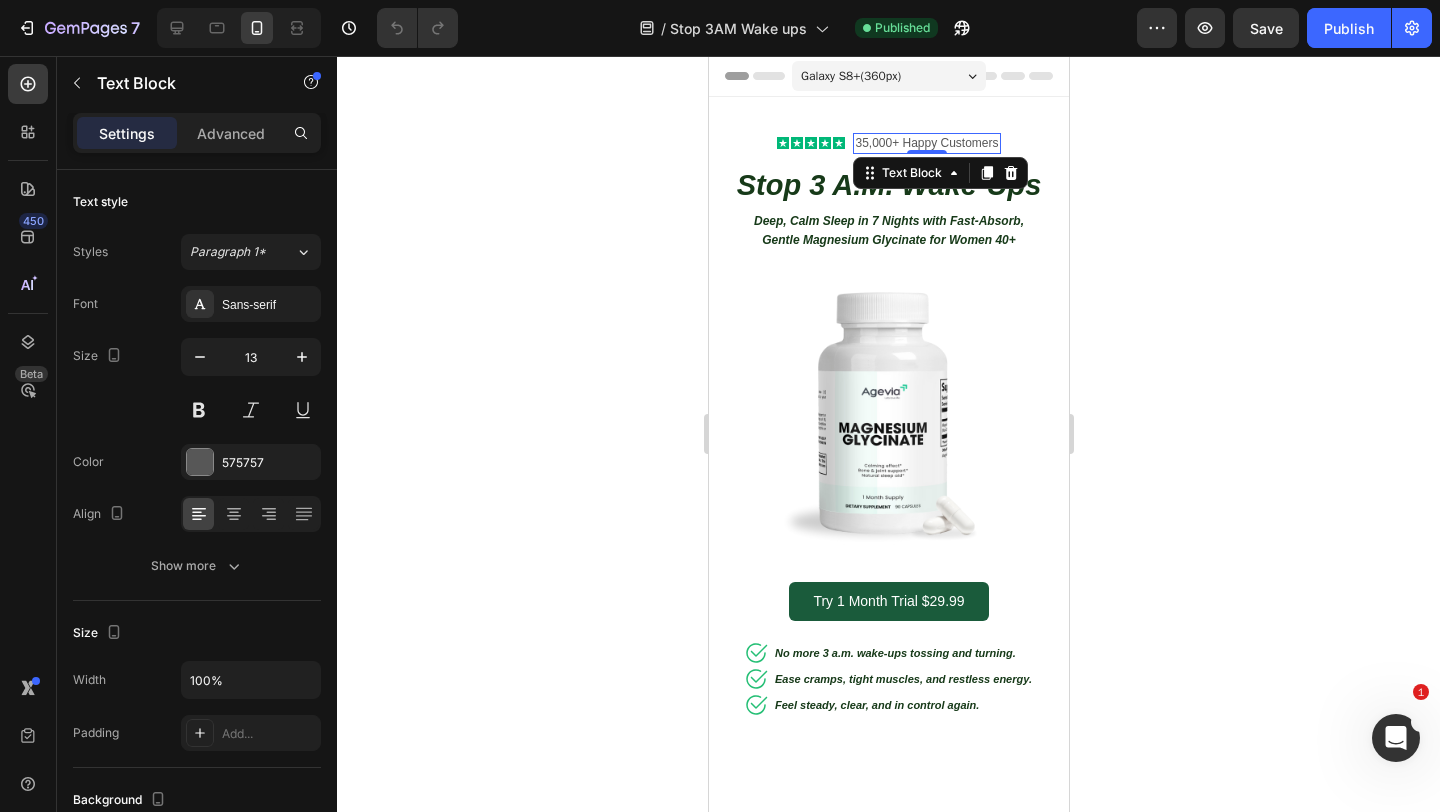 click 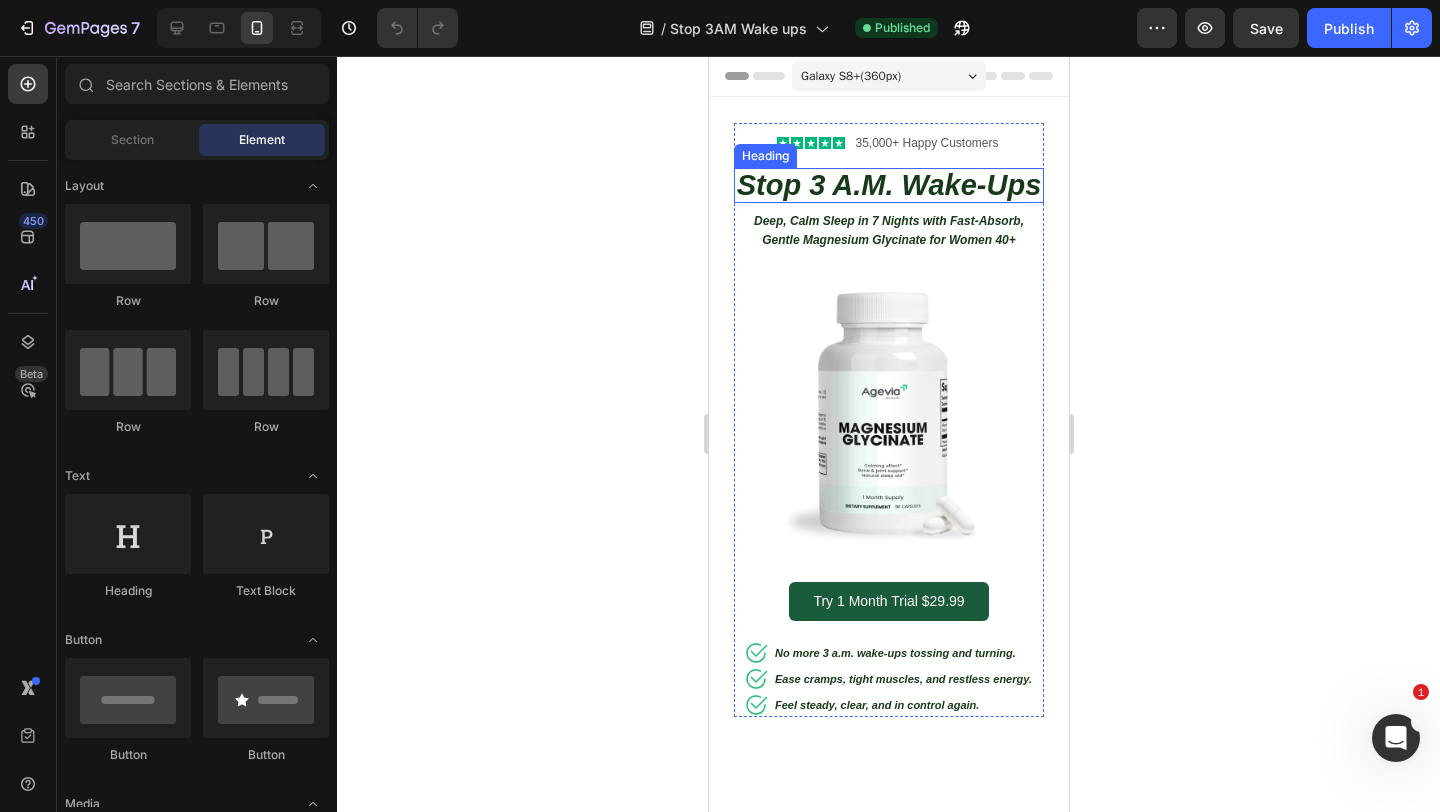 click on "Stop 3 A.M. Wake-Ups" at bounding box center (888, 185) 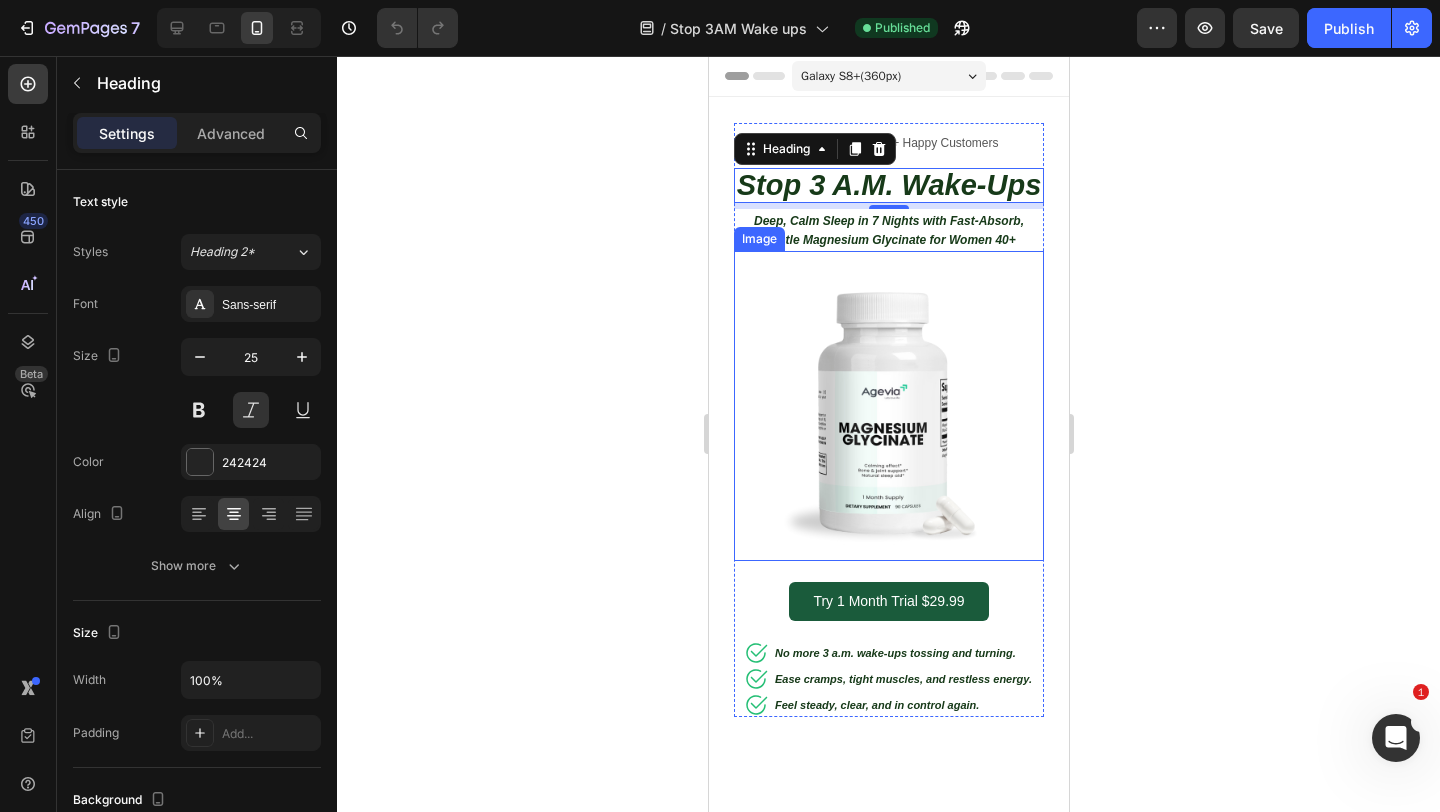 click at bounding box center (888, 406) 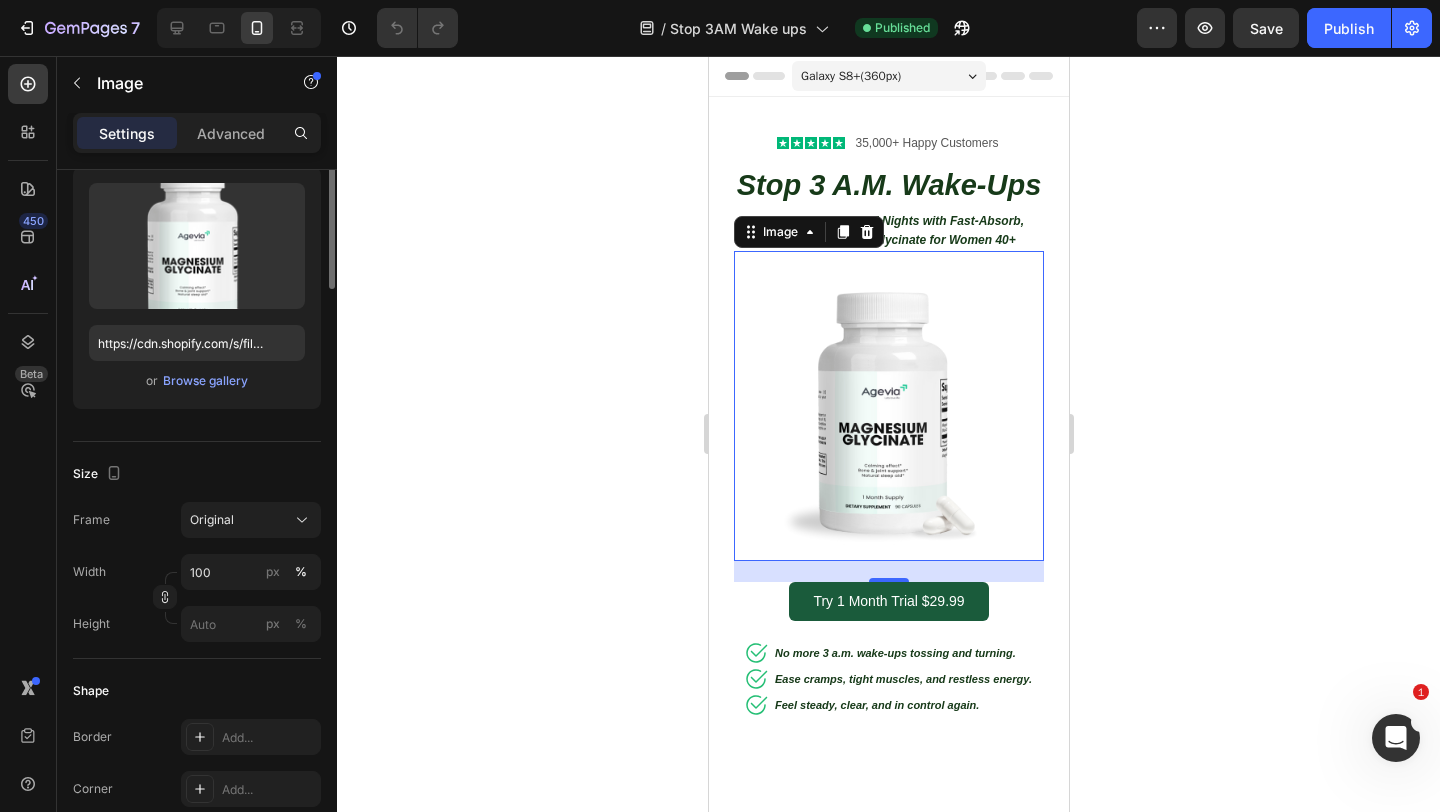 scroll, scrollTop: 0, scrollLeft: 0, axis: both 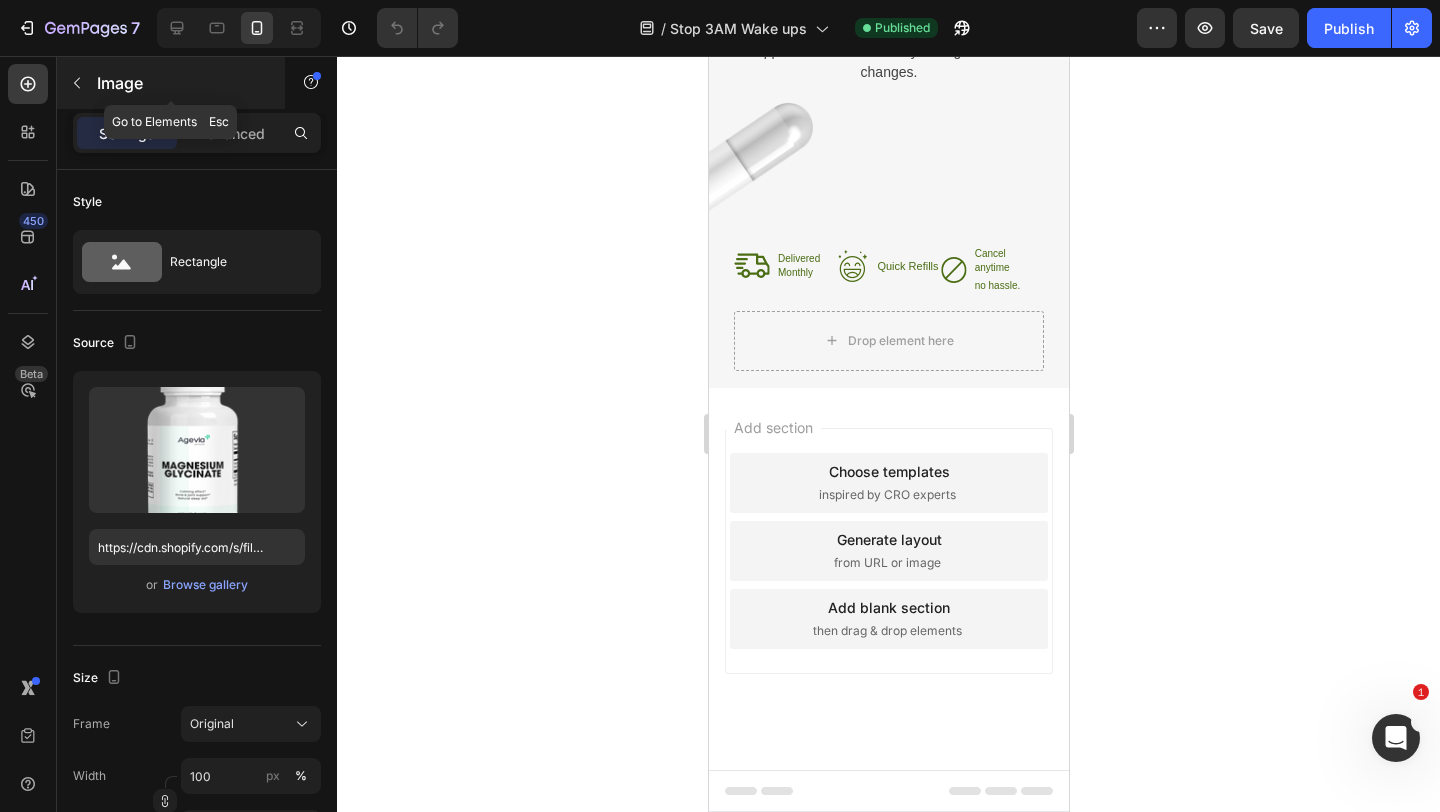 click 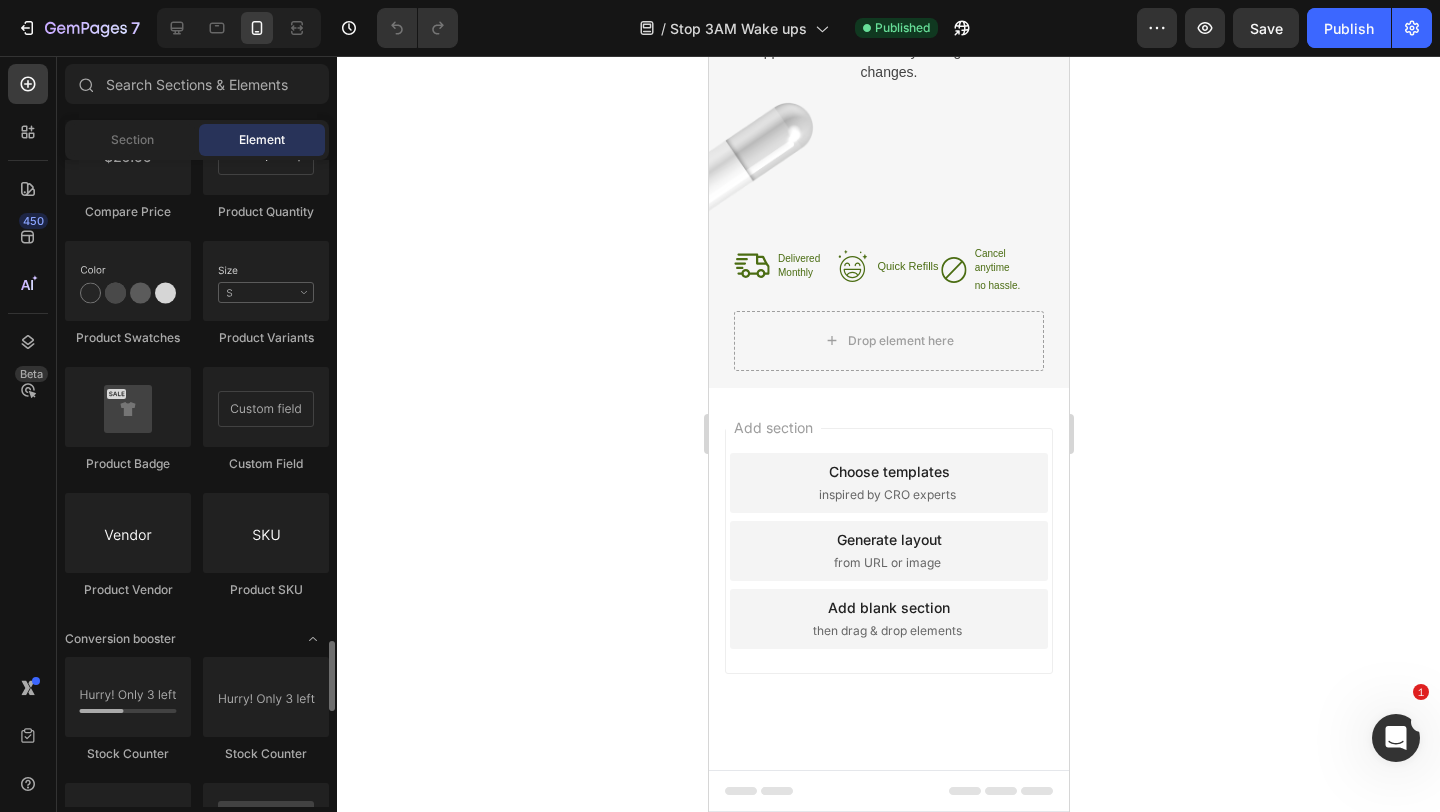 scroll, scrollTop: 3605, scrollLeft: 0, axis: vertical 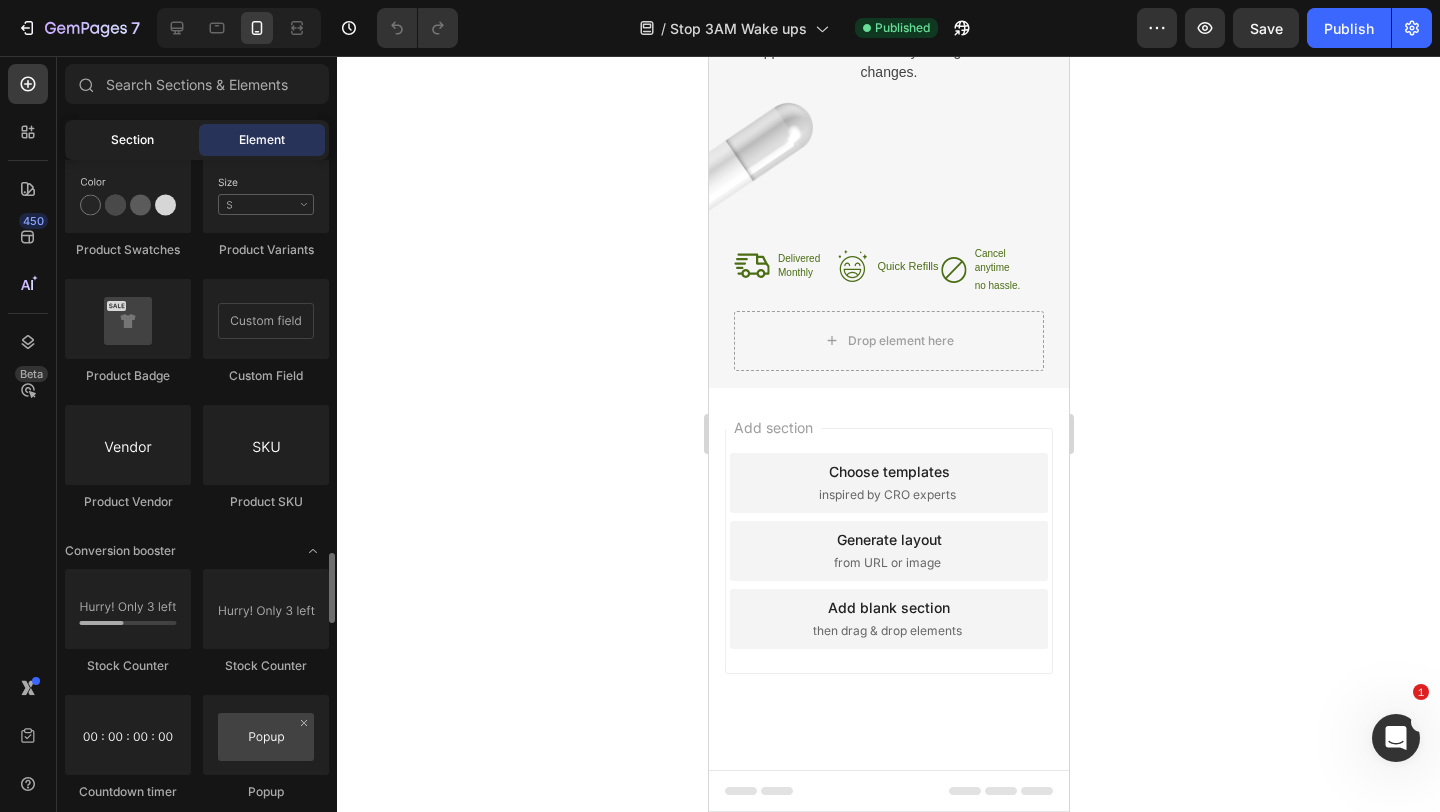 click on "Section" at bounding box center (132, 140) 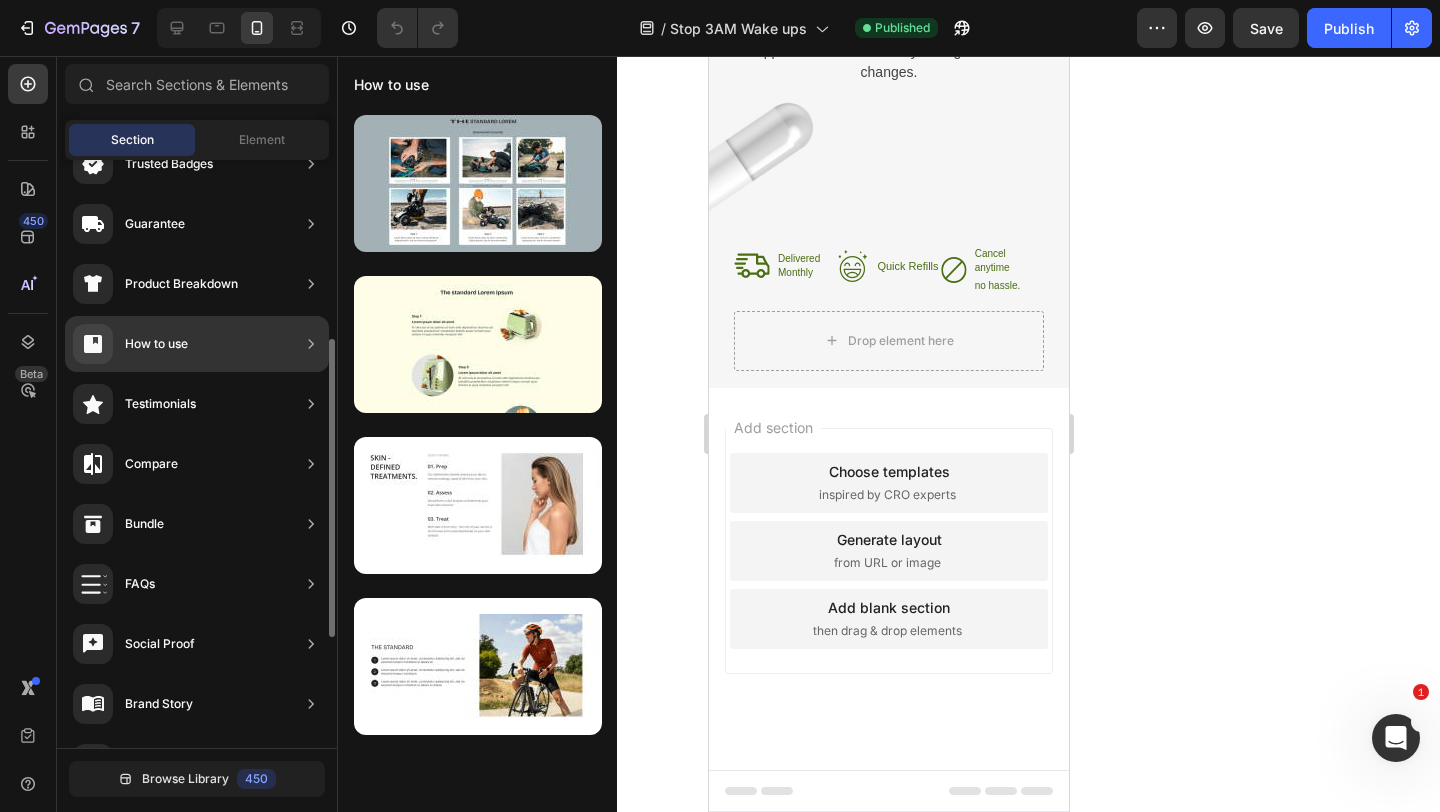 scroll, scrollTop: 321, scrollLeft: 0, axis: vertical 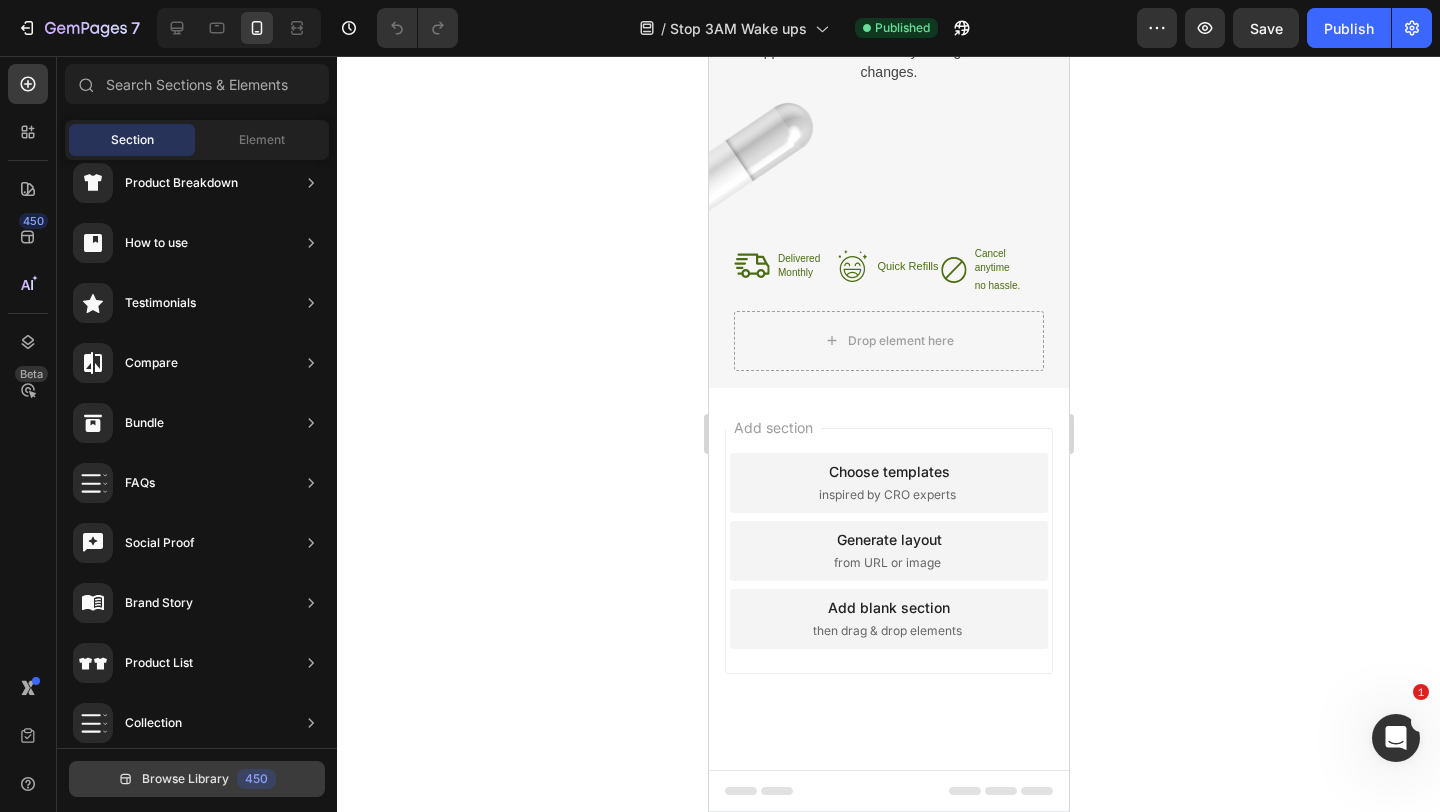 click on "Browse Library" at bounding box center (185, 779) 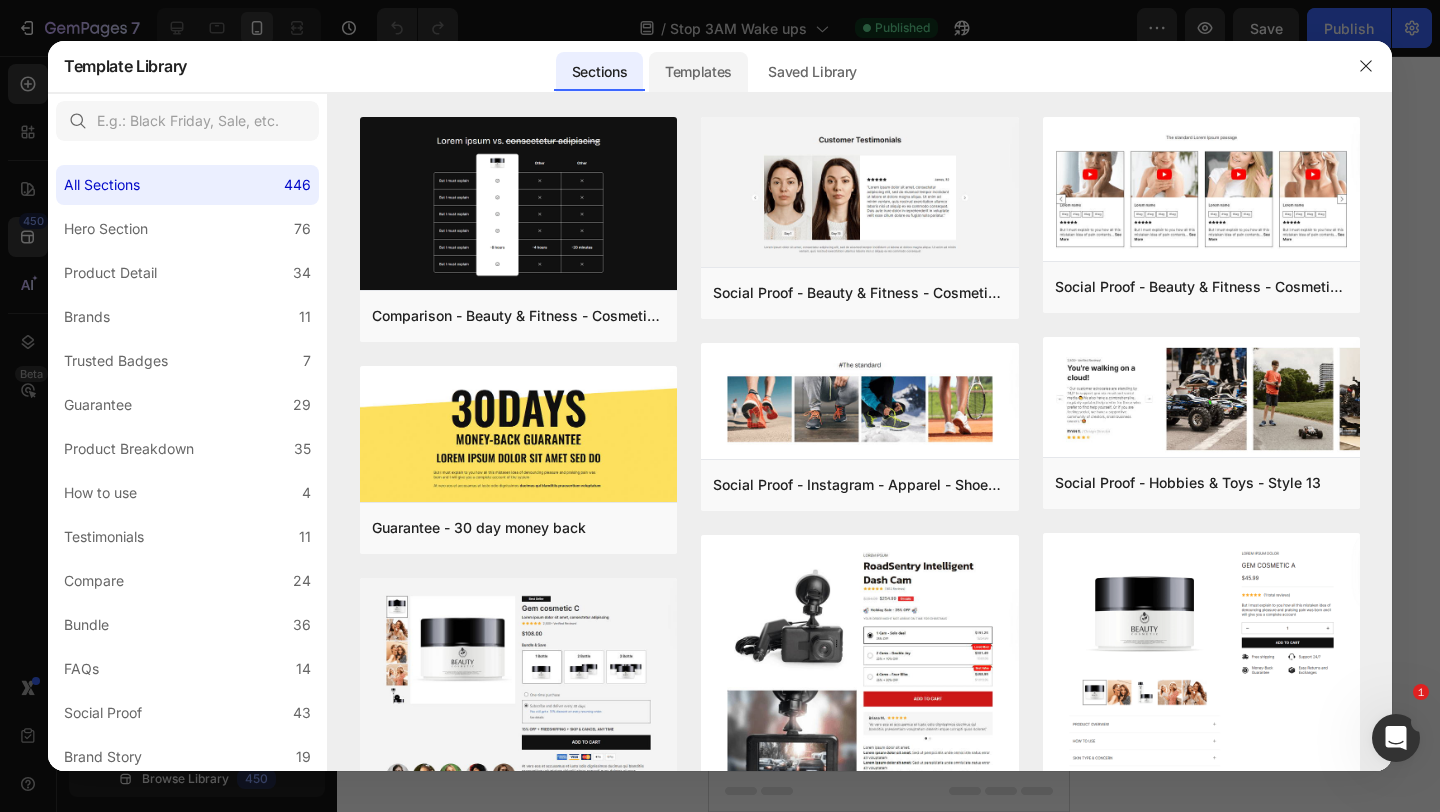 click on "Templates" 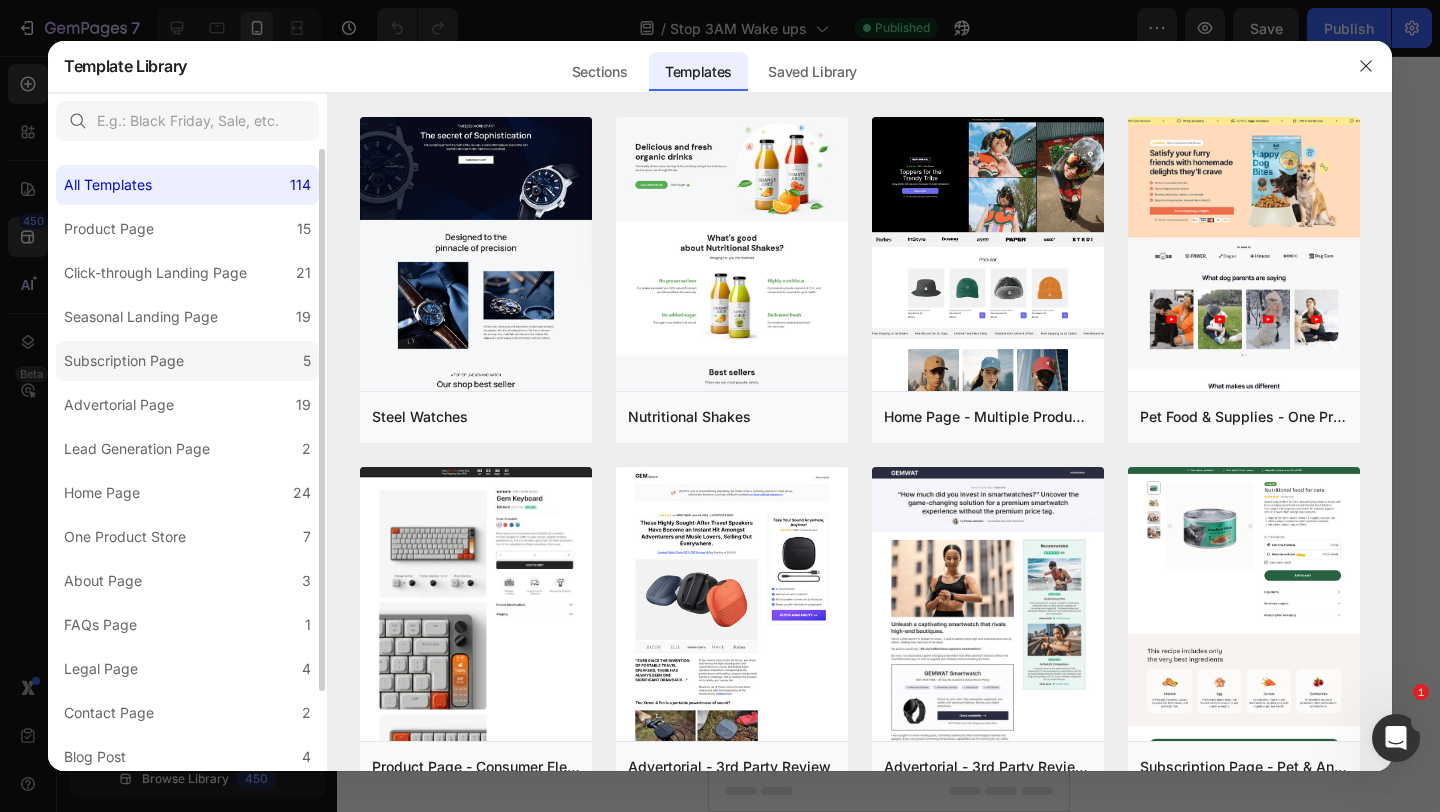 click on "Subscription Page" at bounding box center [124, 361] 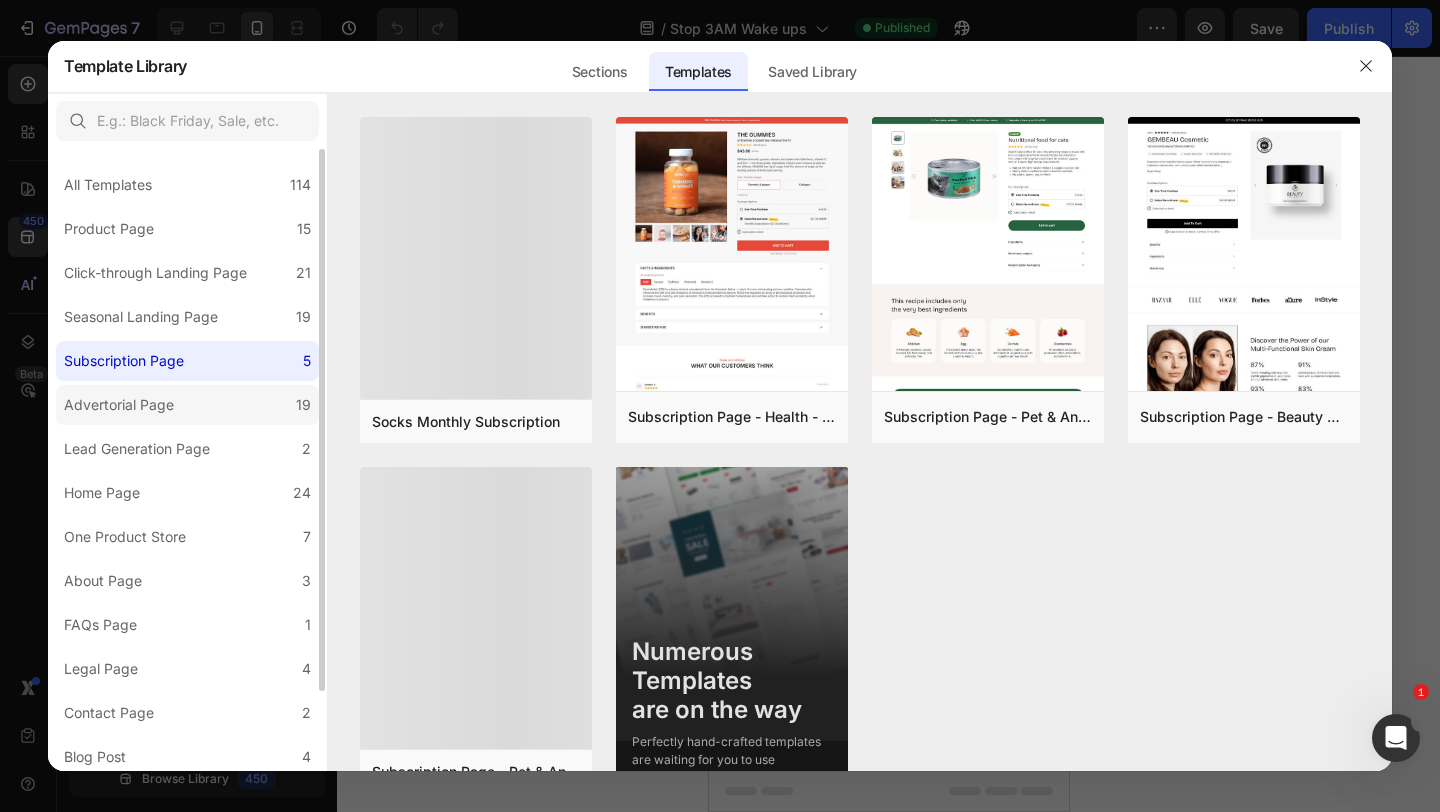click on "Advertorial Page" at bounding box center (123, 405) 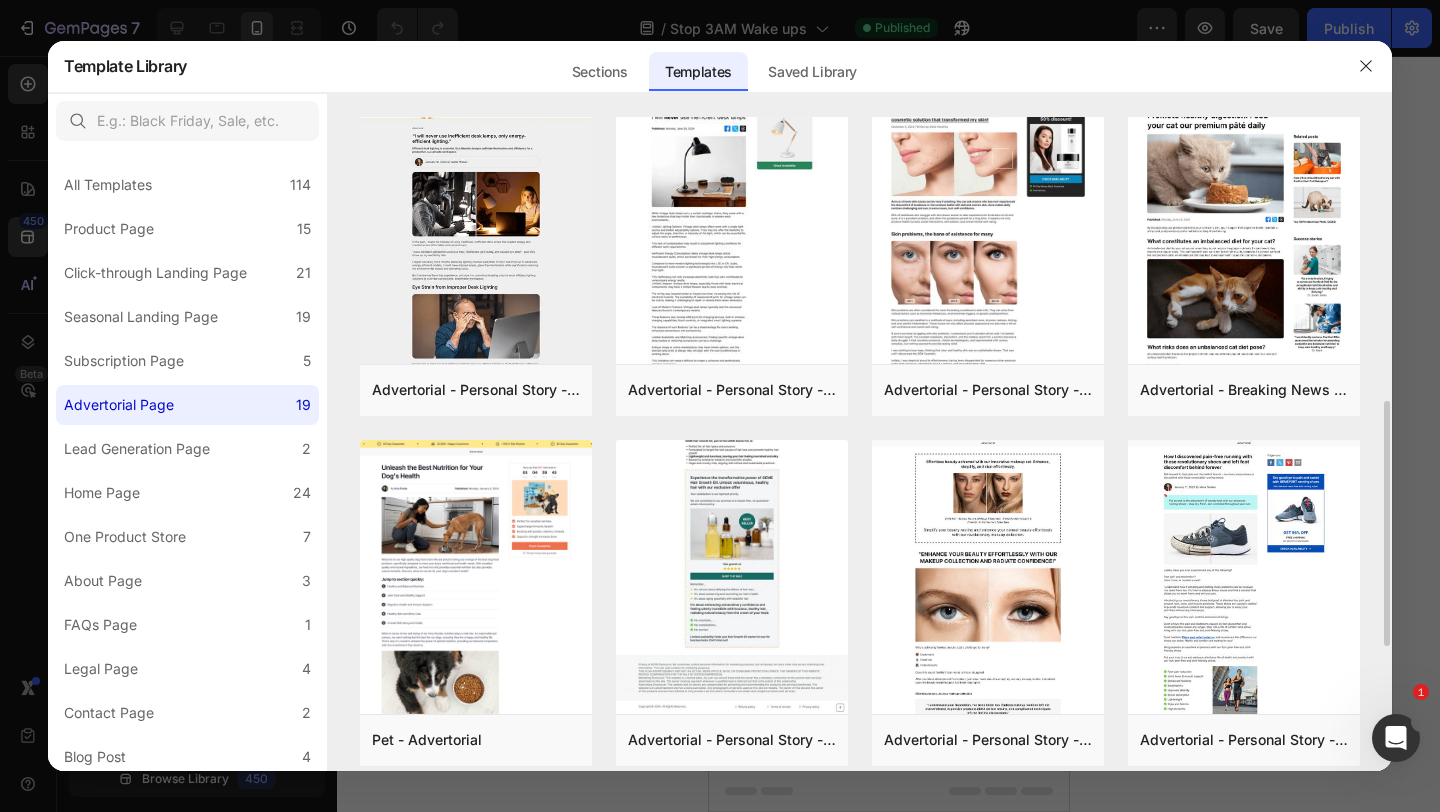 scroll, scrollTop: 863, scrollLeft: 0, axis: vertical 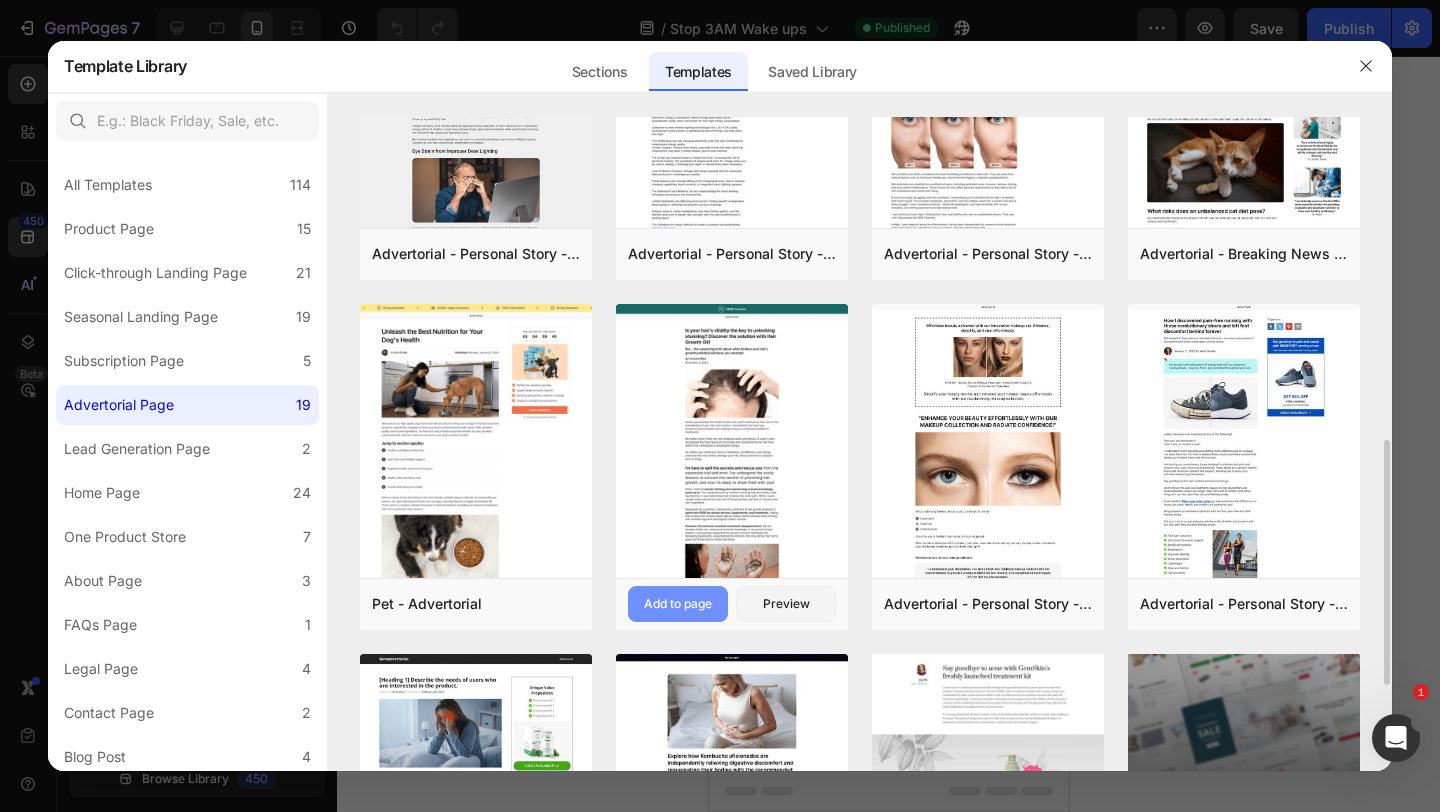 click on "Add to page" at bounding box center [678, 604] 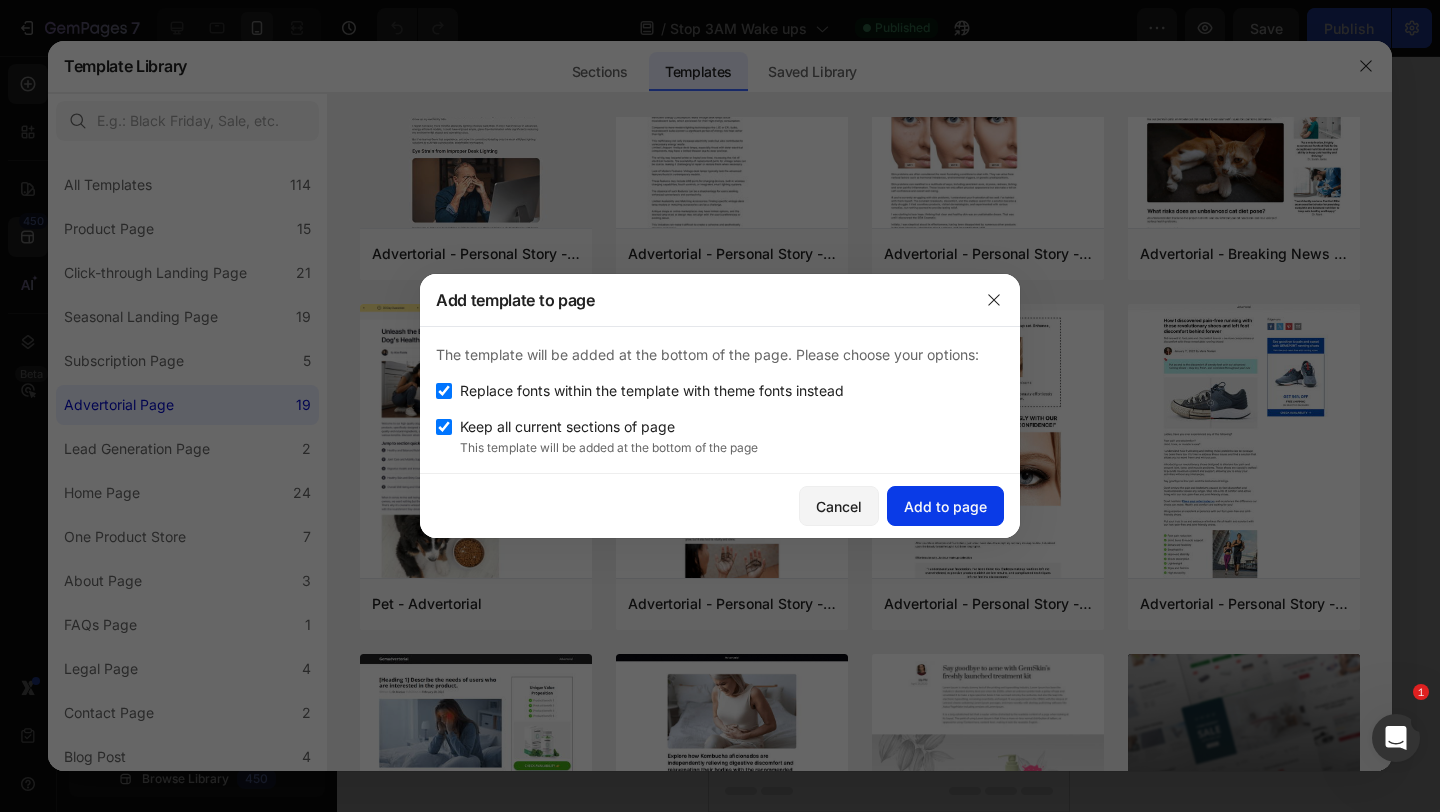 click on "Add to page" 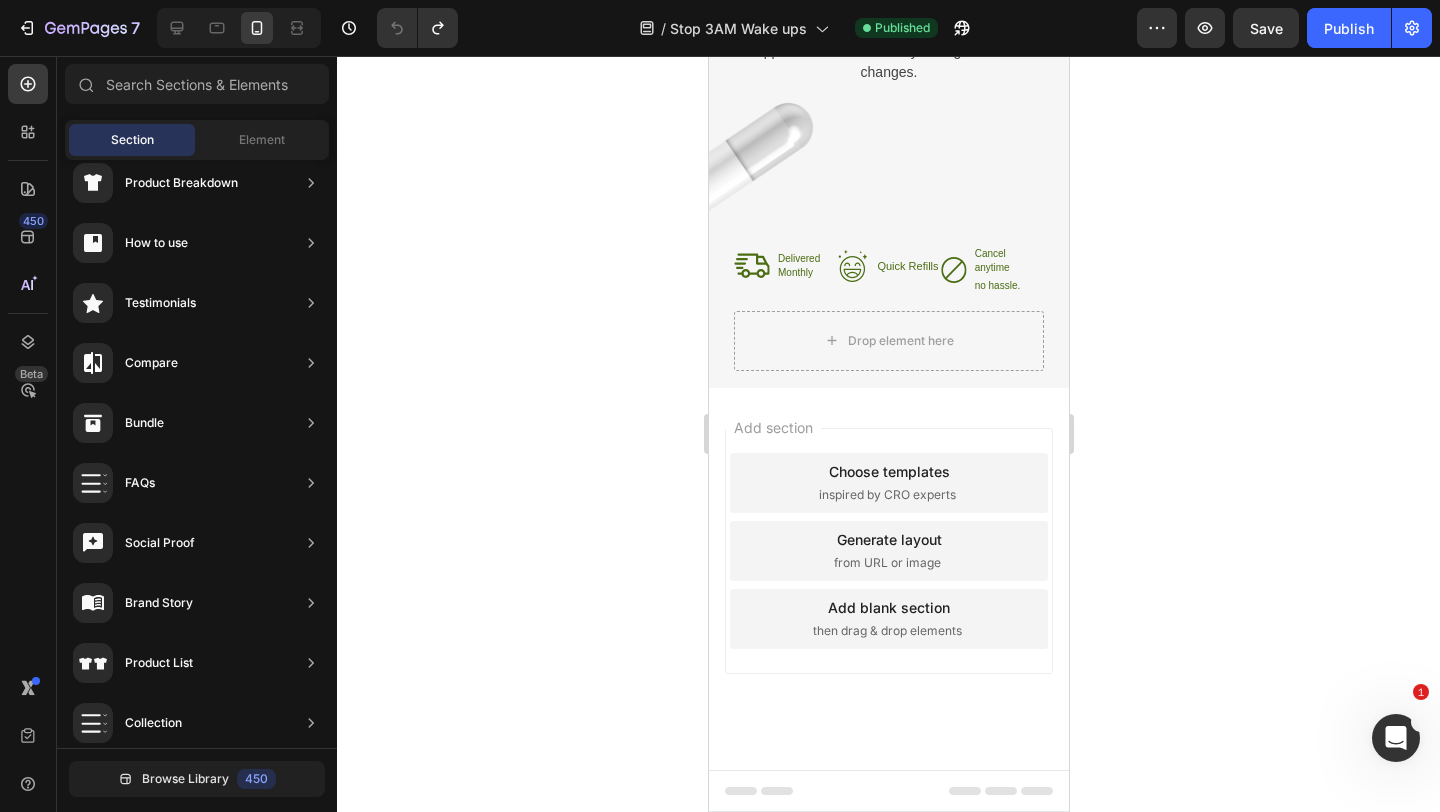 scroll, scrollTop: 8841, scrollLeft: 0, axis: vertical 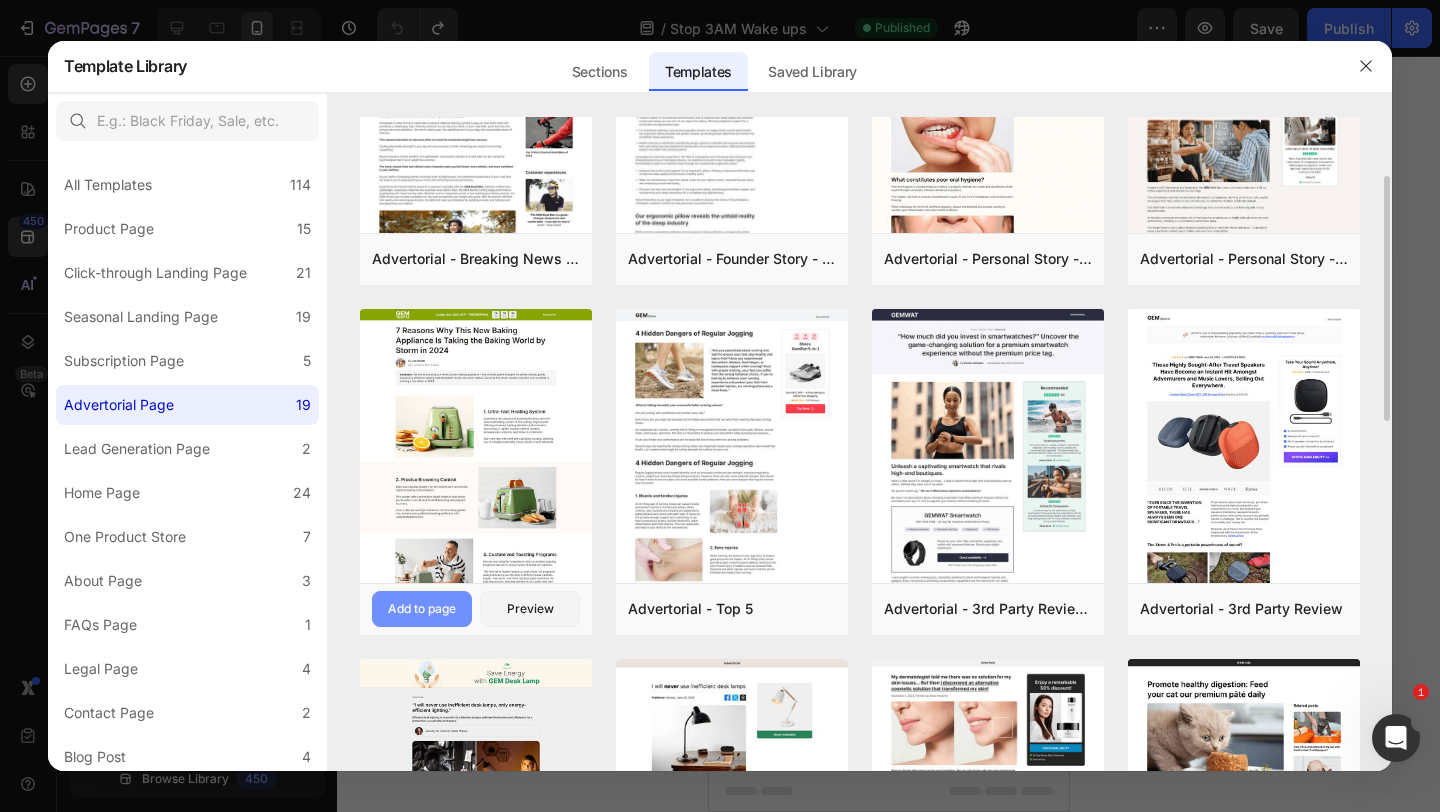 click on "Add to page" at bounding box center [422, 609] 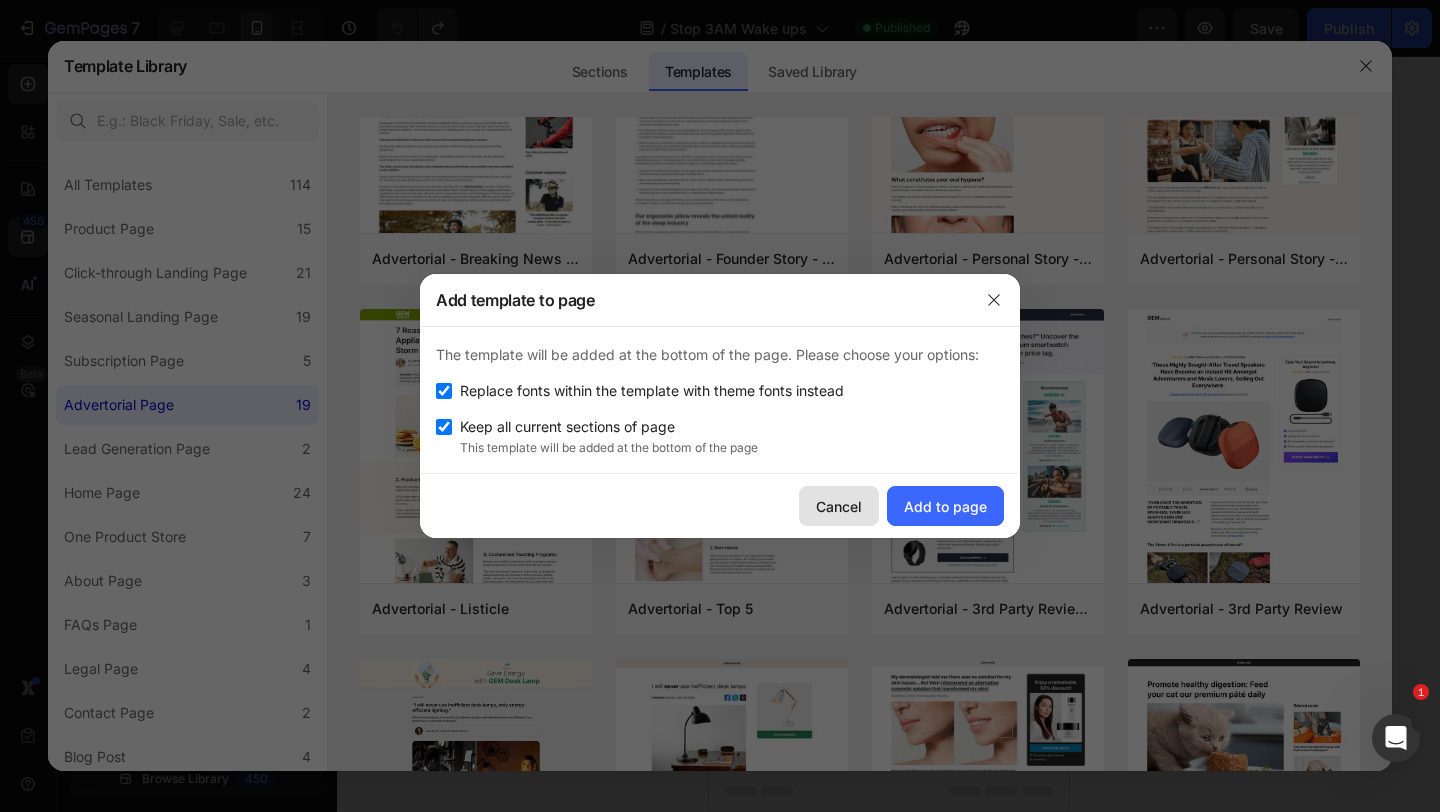 click on "Cancel" 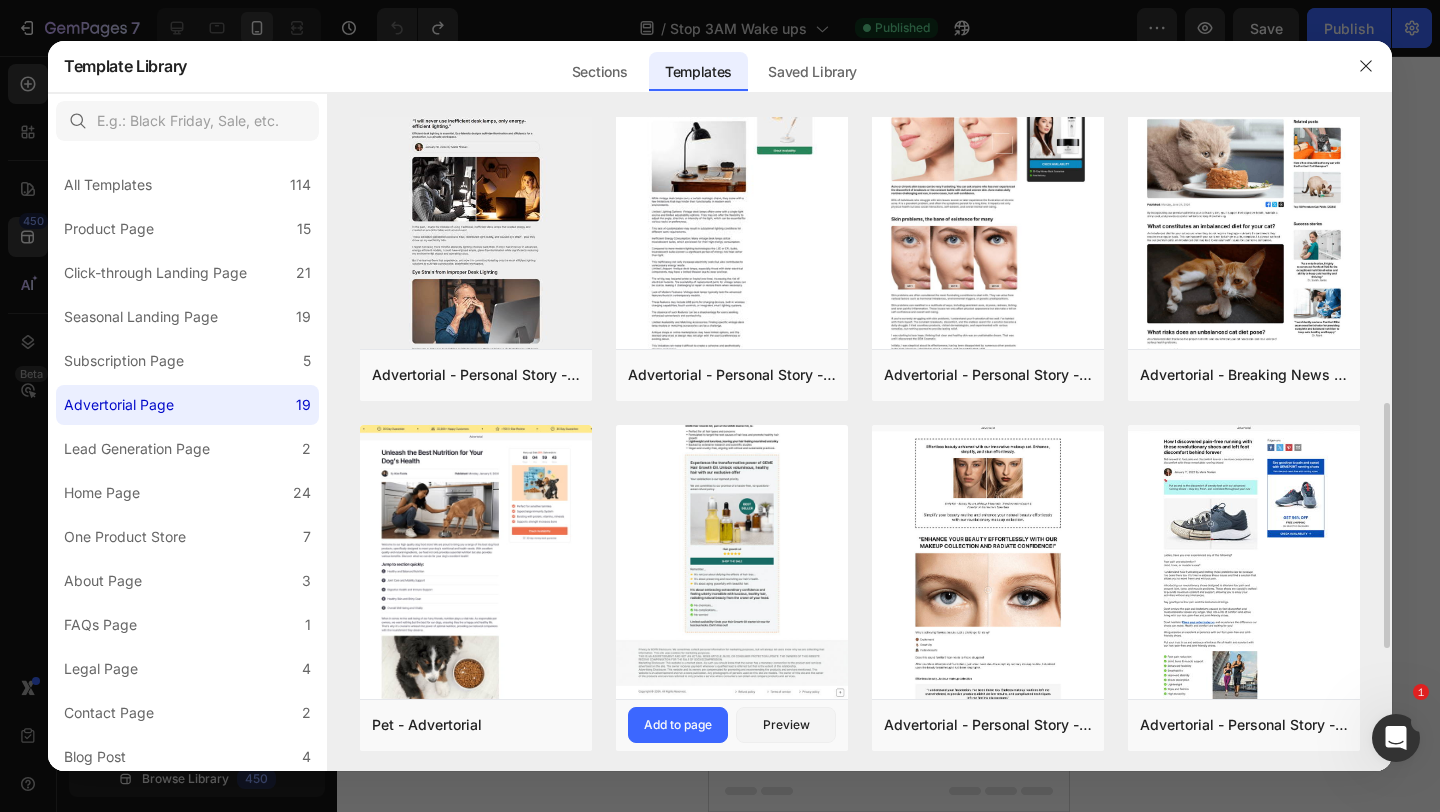 scroll, scrollTop: 748, scrollLeft: 0, axis: vertical 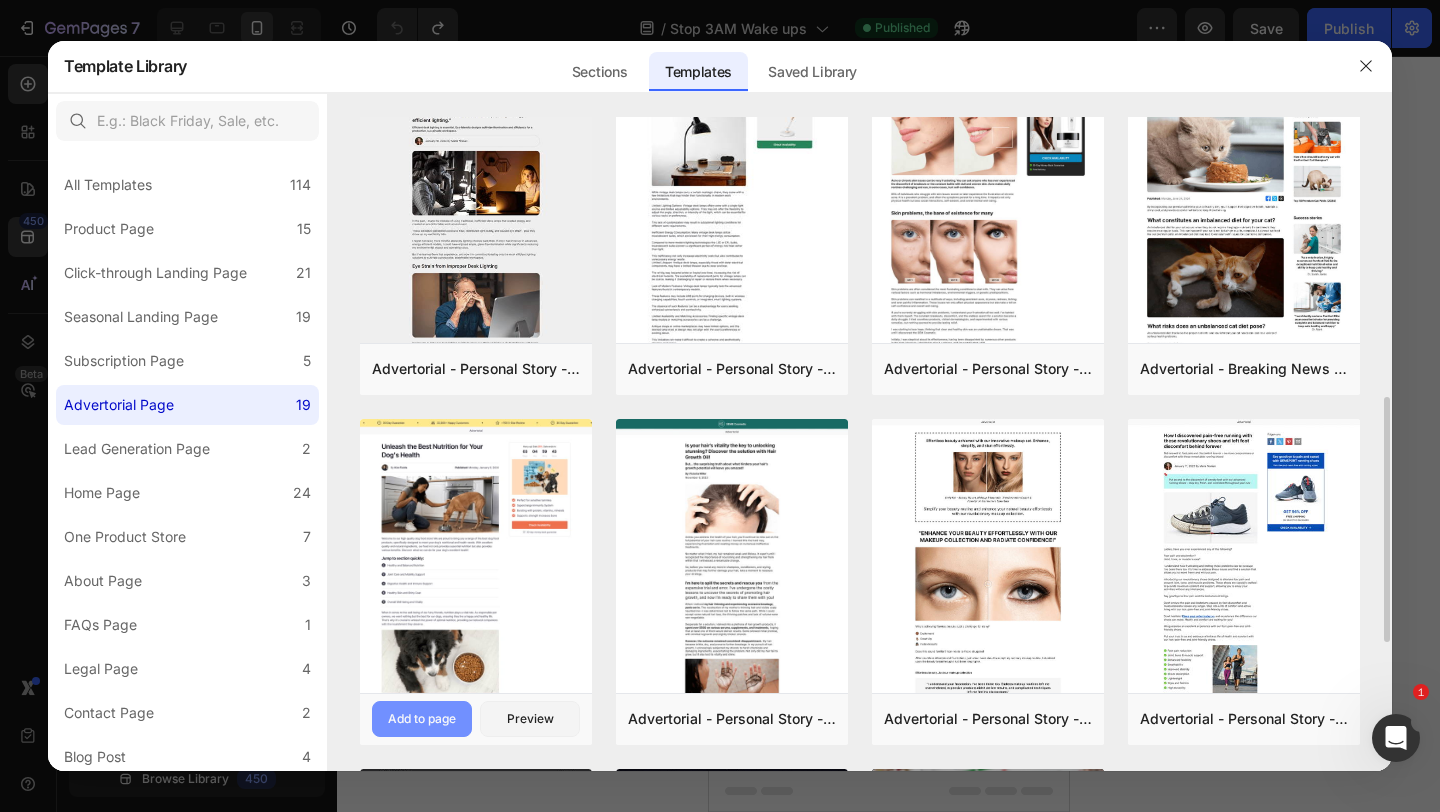 click on "Add to page" at bounding box center [422, 719] 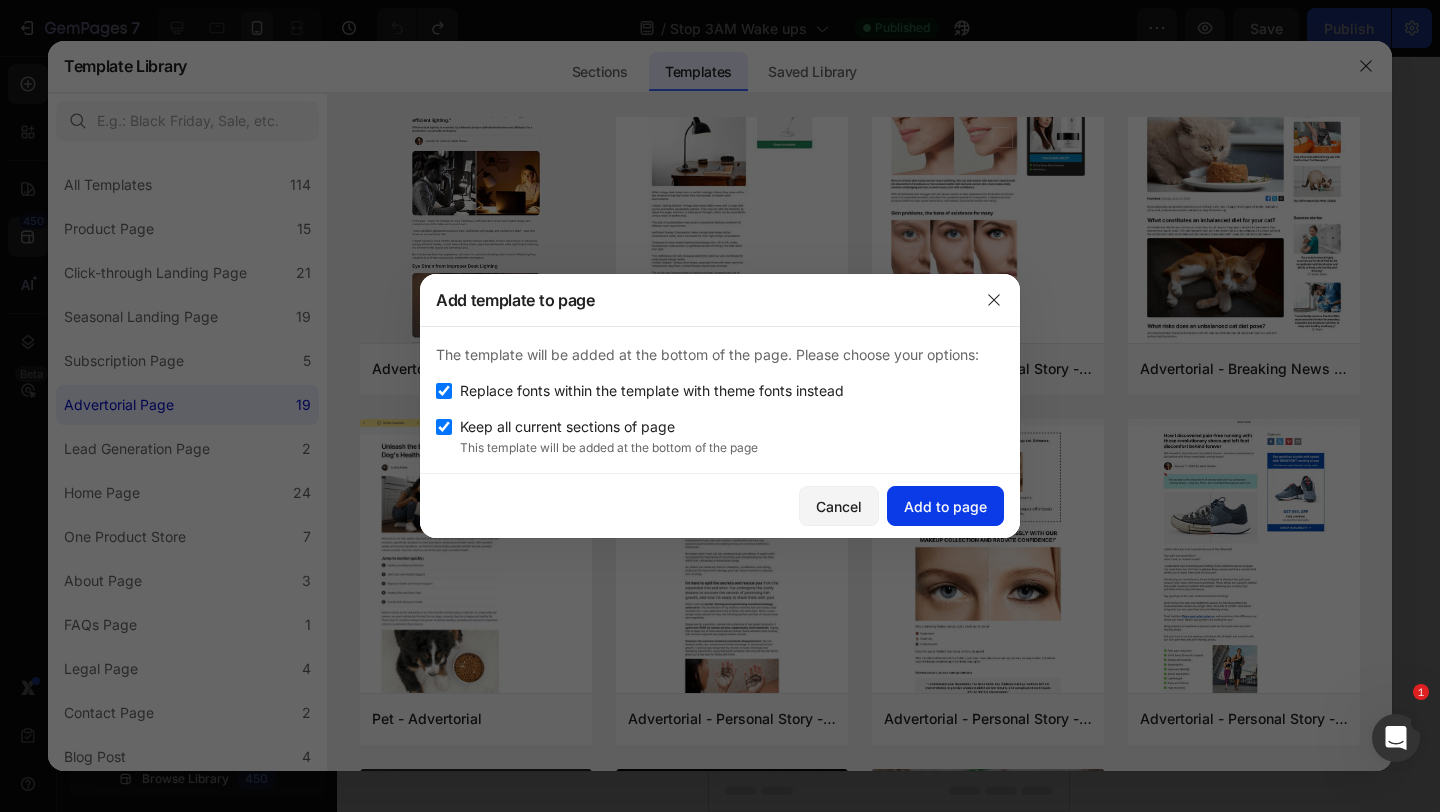 click on "Add to page" at bounding box center [945, 506] 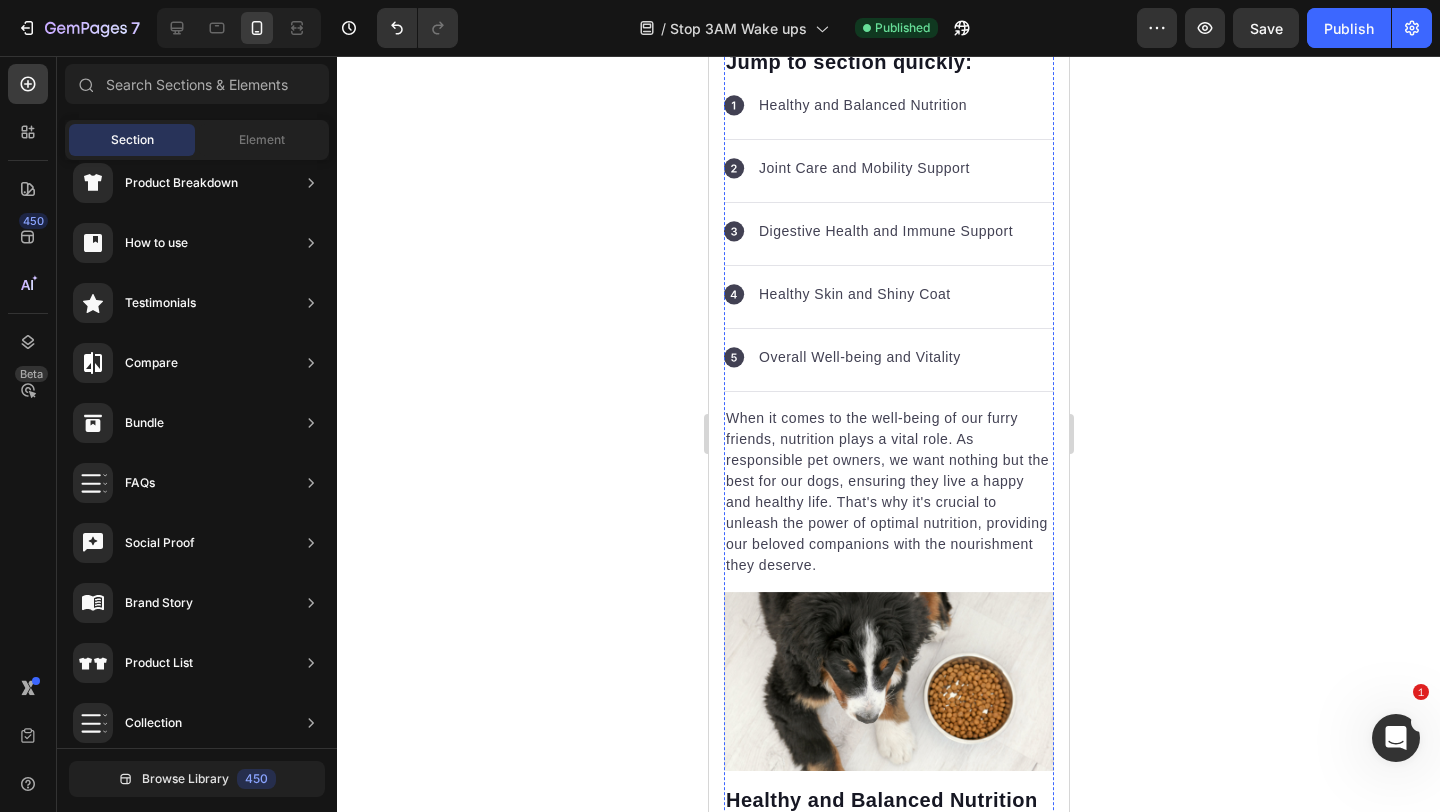 scroll, scrollTop: 9751, scrollLeft: 0, axis: vertical 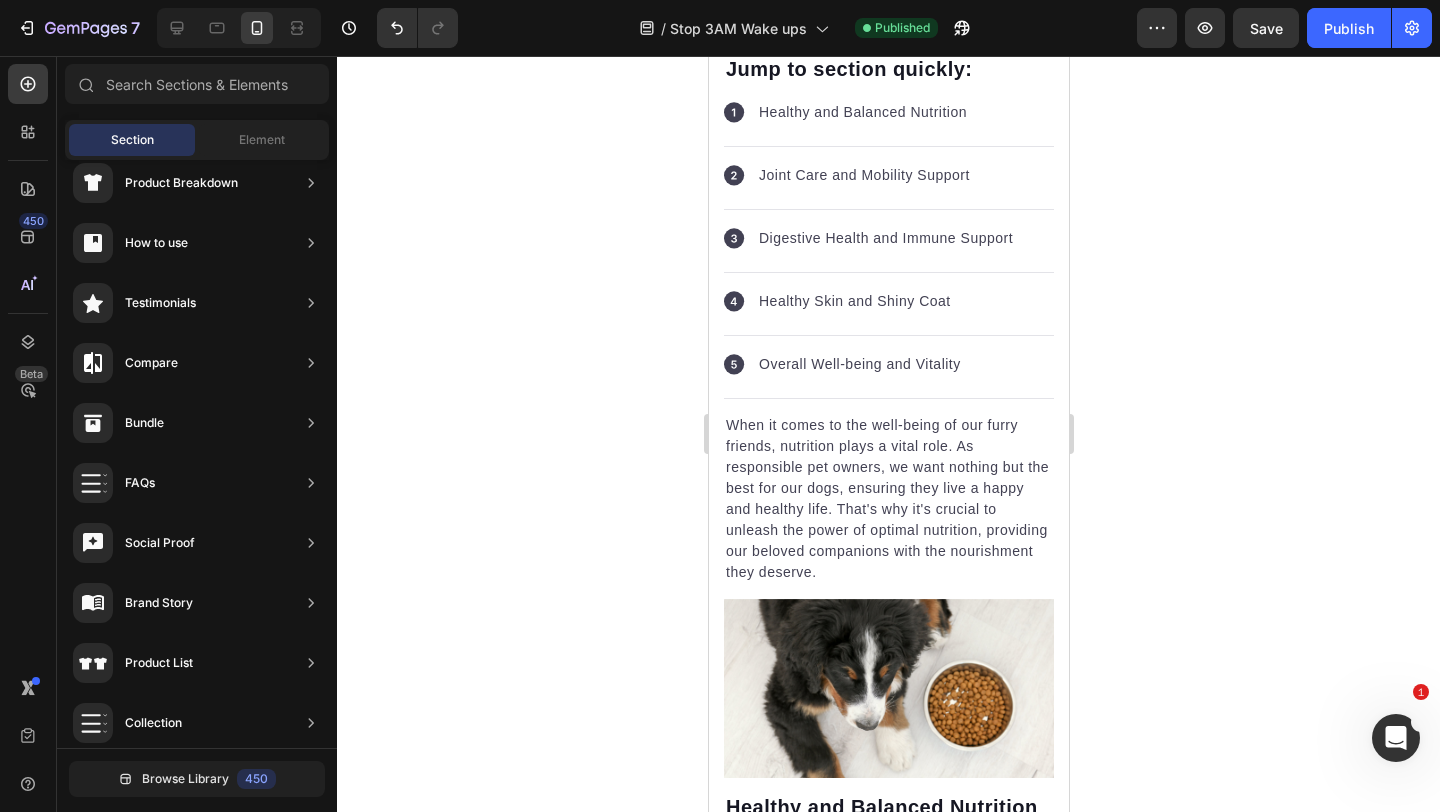 click 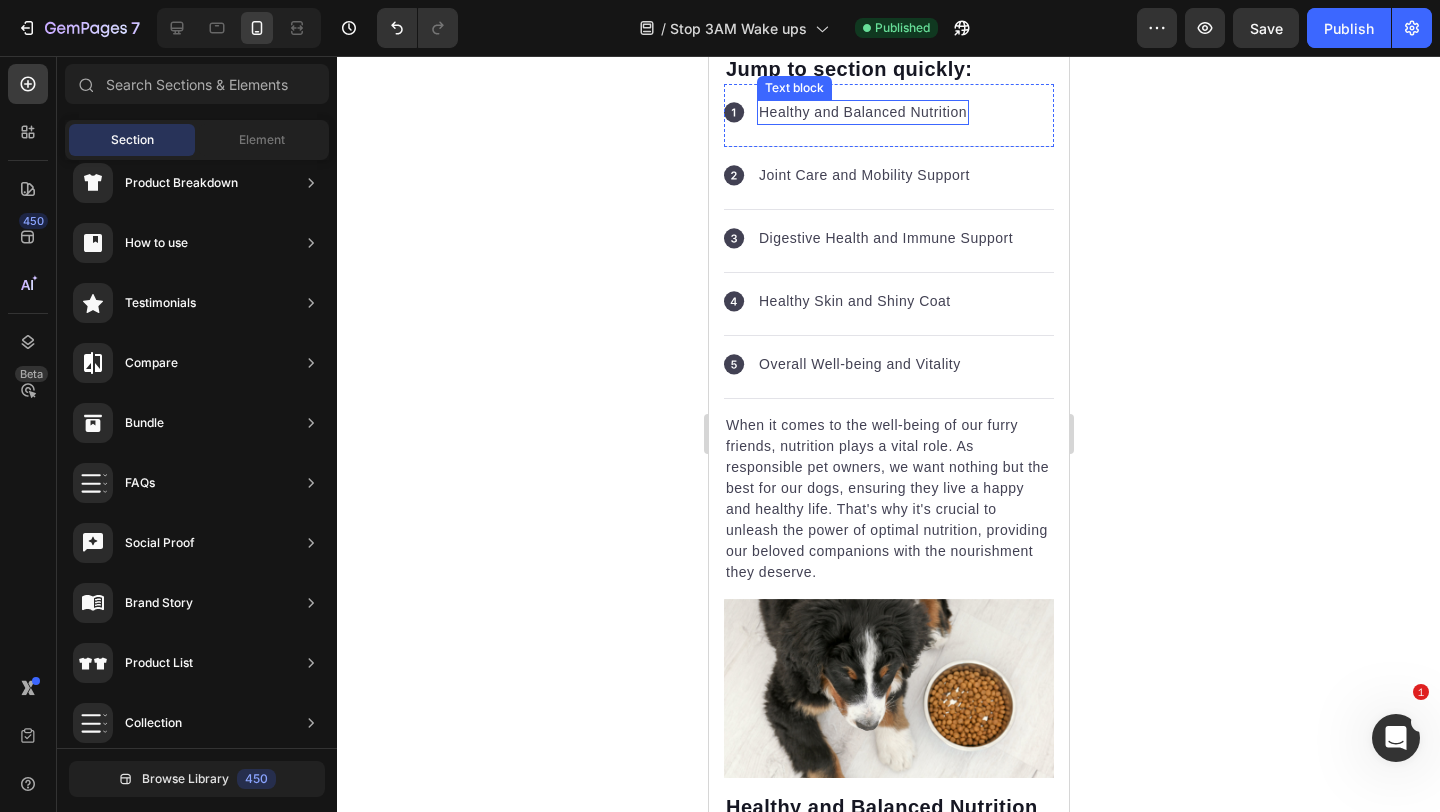 click on "Icon Healthy and Balanced Nutrition Text block" at bounding box center [888, 115] 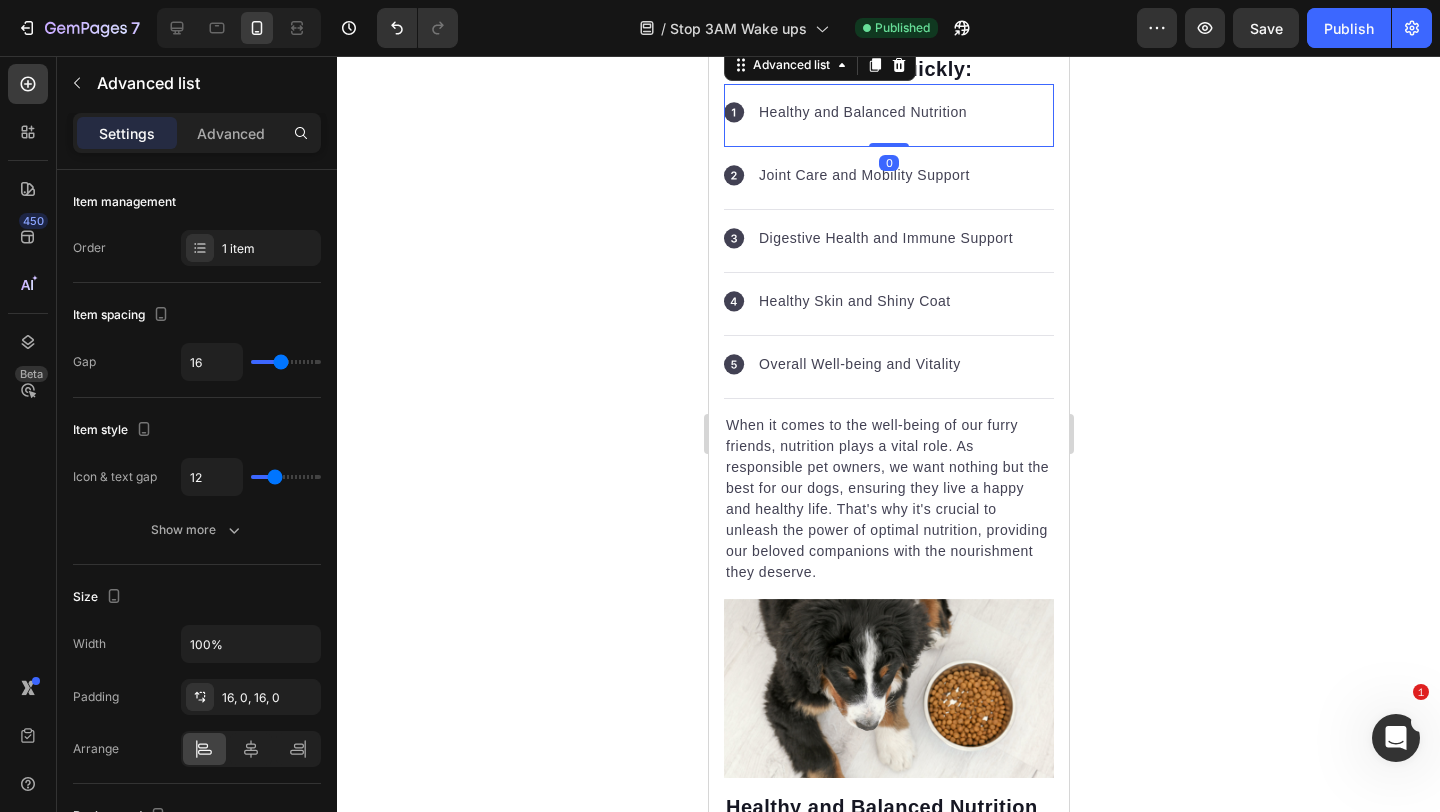 click on "Digestive Health and Immune Support" at bounding box center [885, 238] 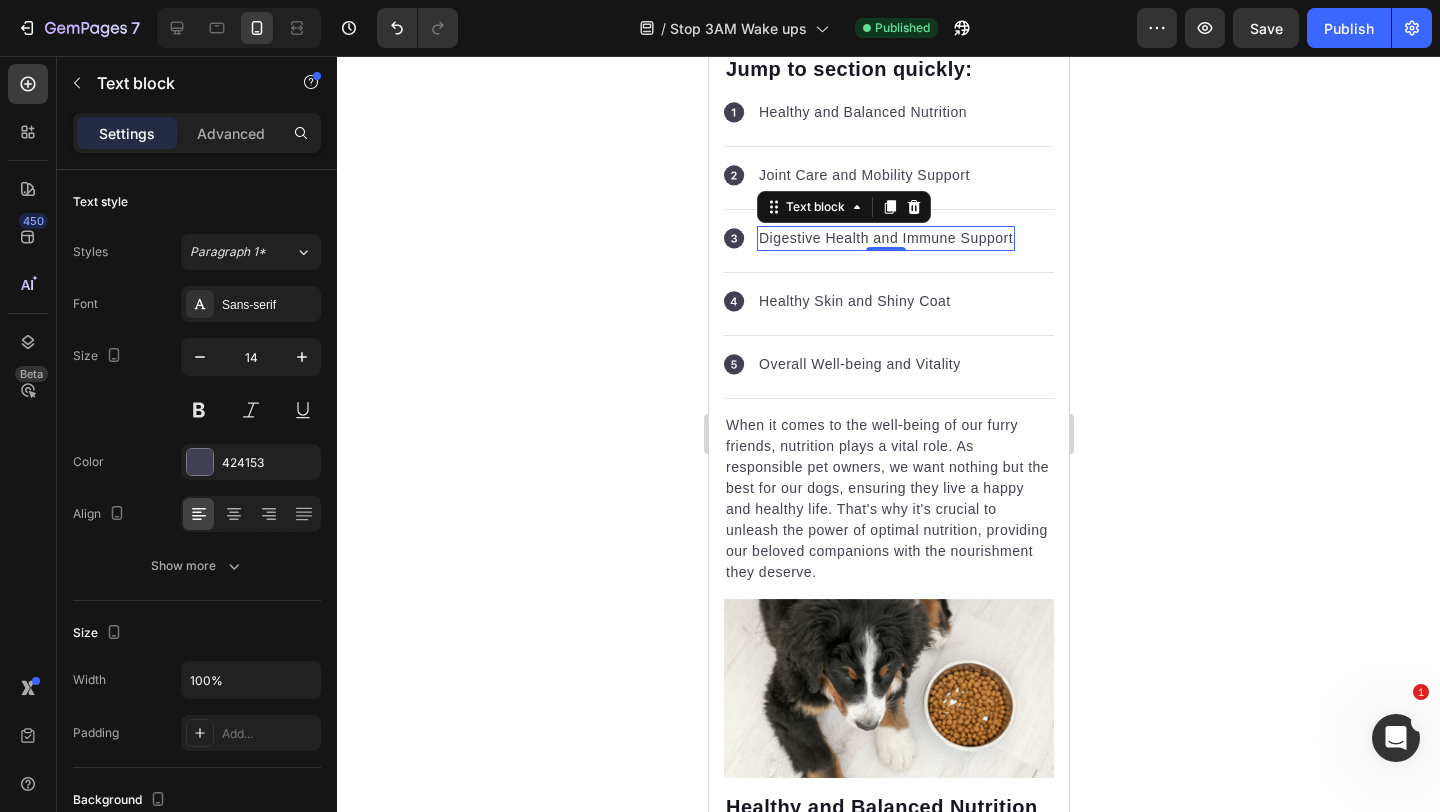 click 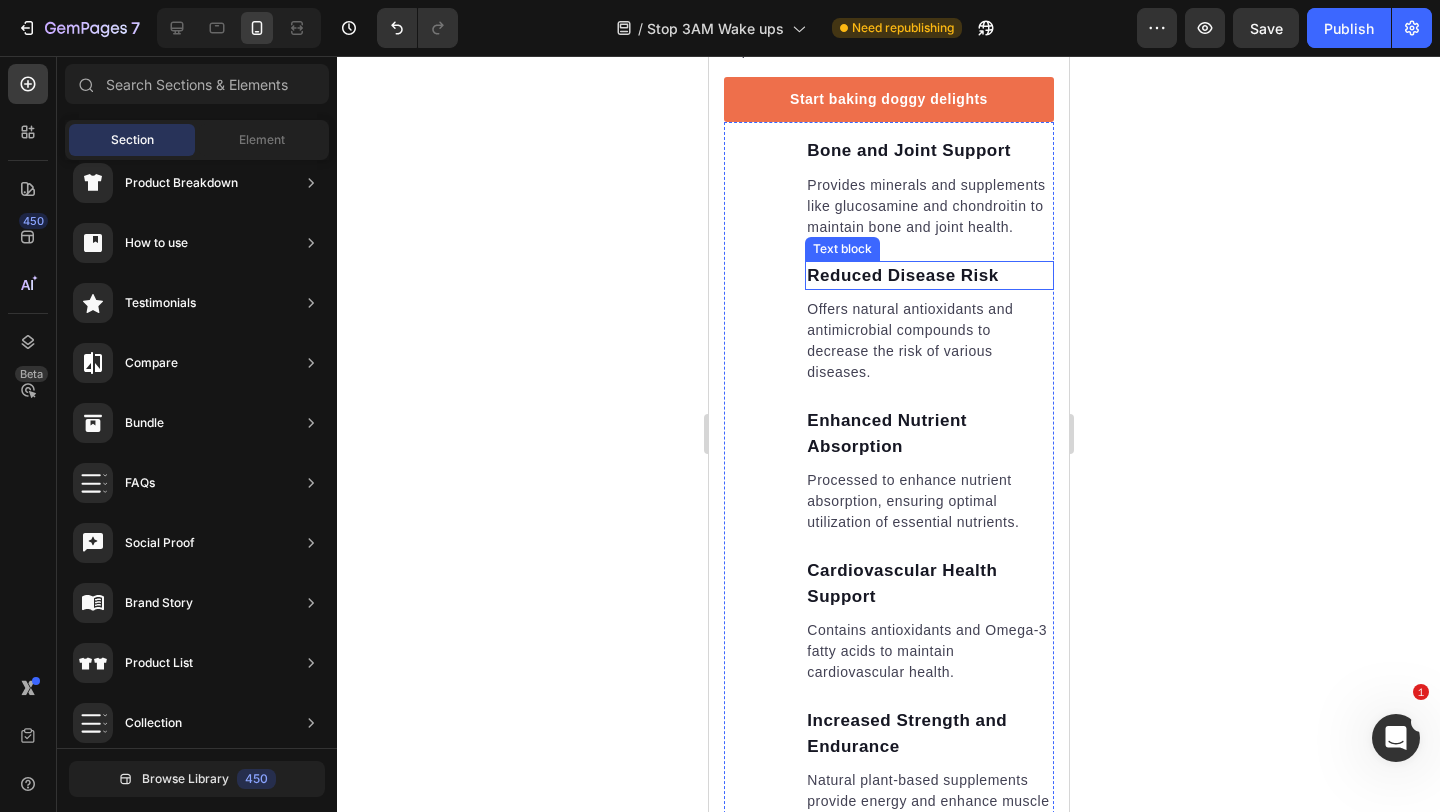 scroll, scrollTop: 11147, scrollLeft: 0, axis: vertical 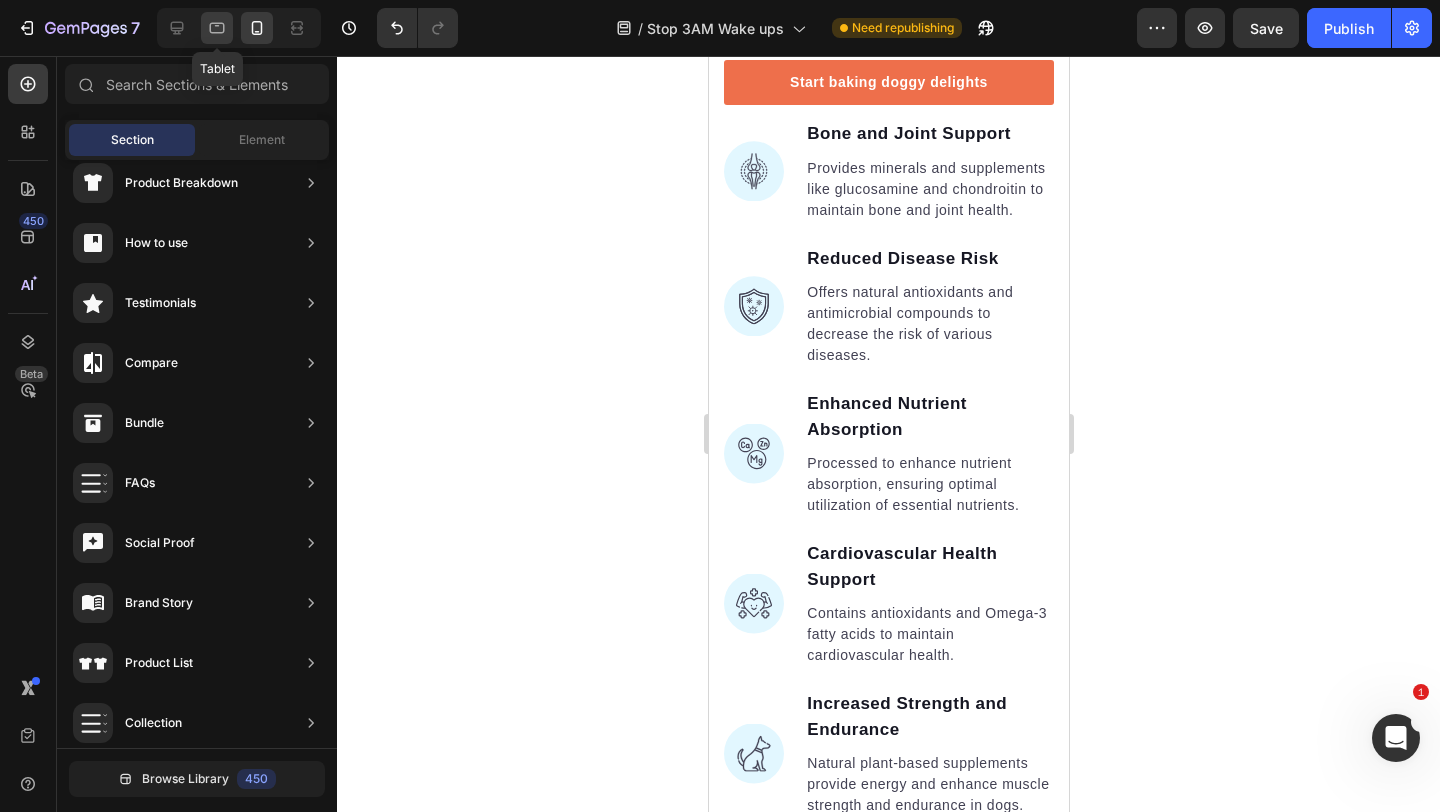 click 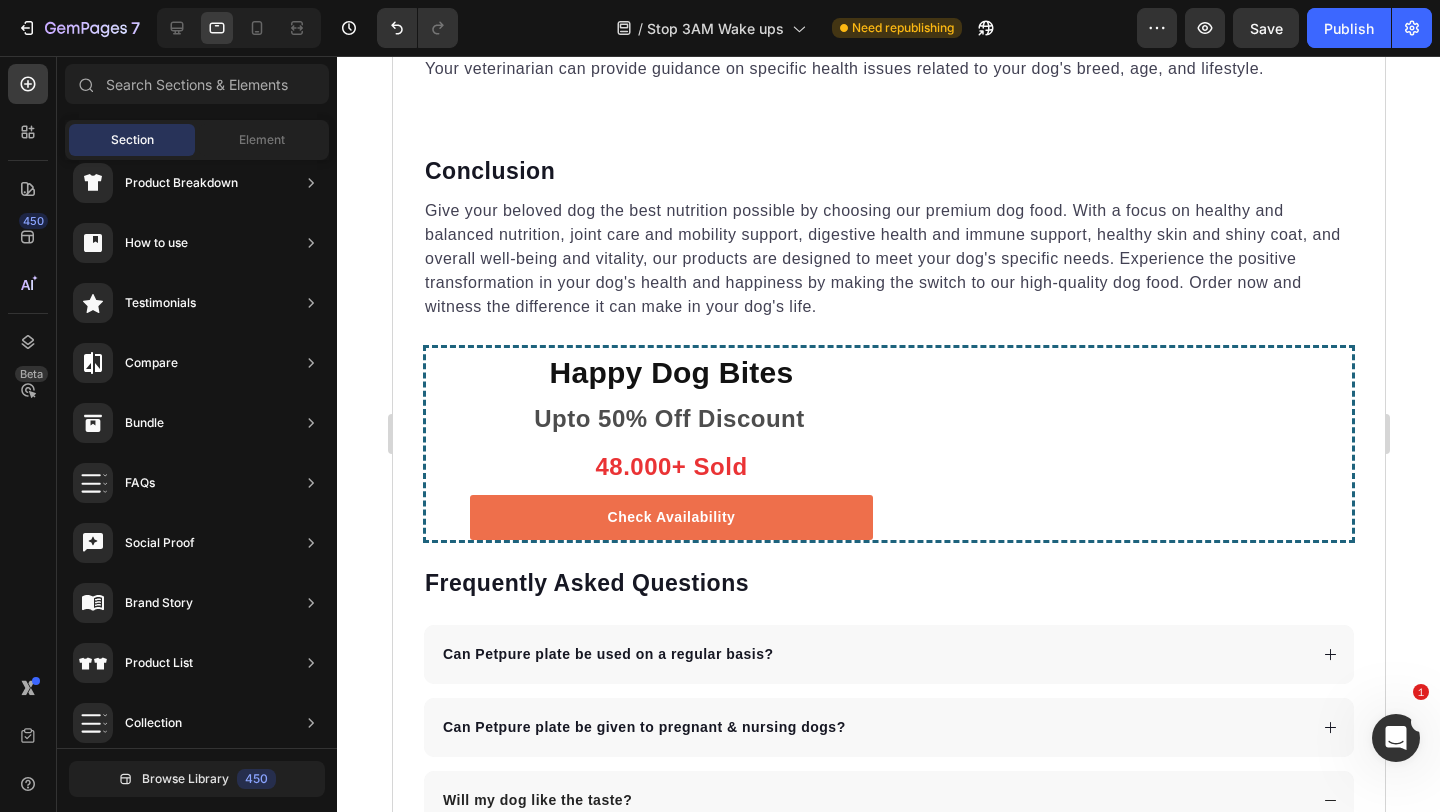 scroll, scrollTop: 13349, scrollLeft: 0, axis: vertical 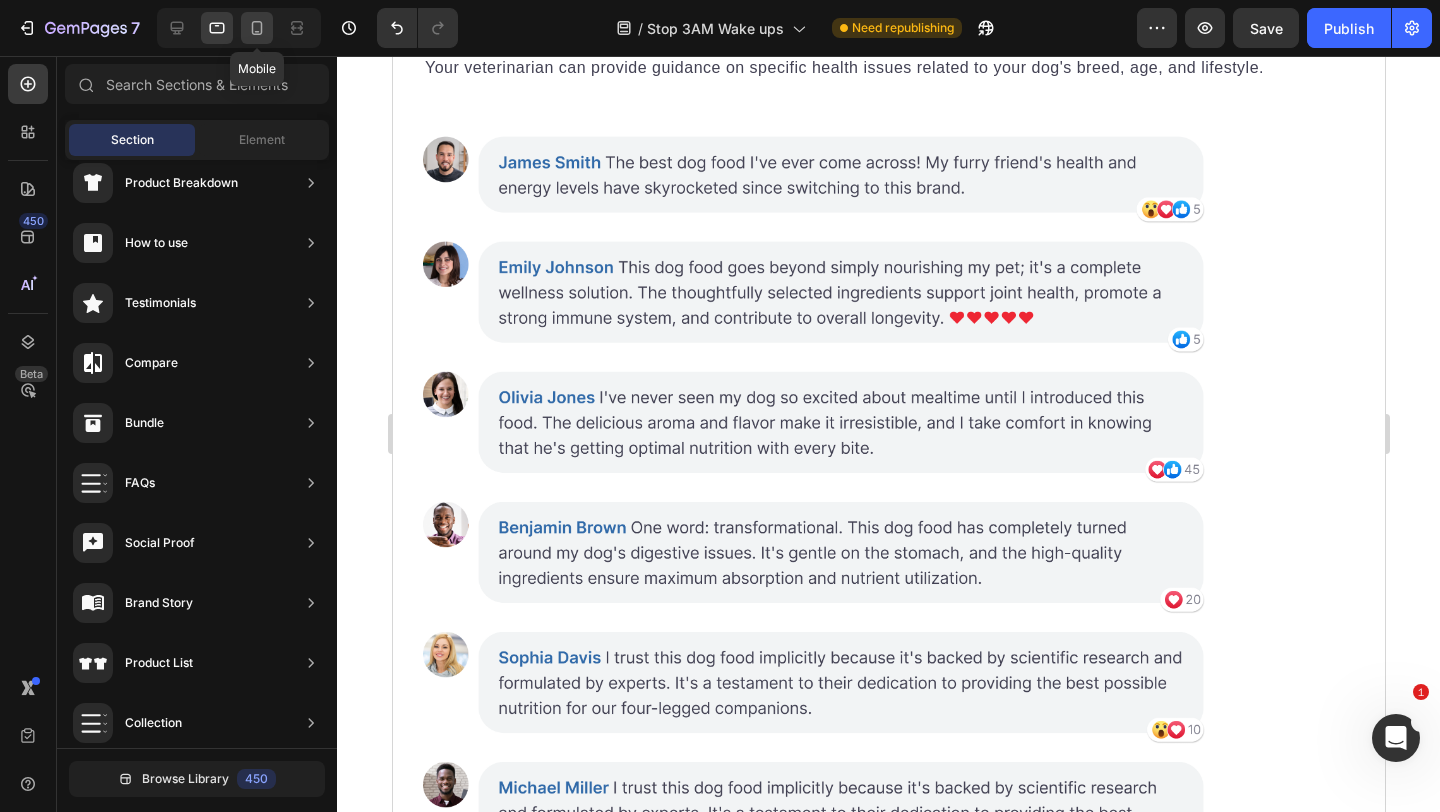 click 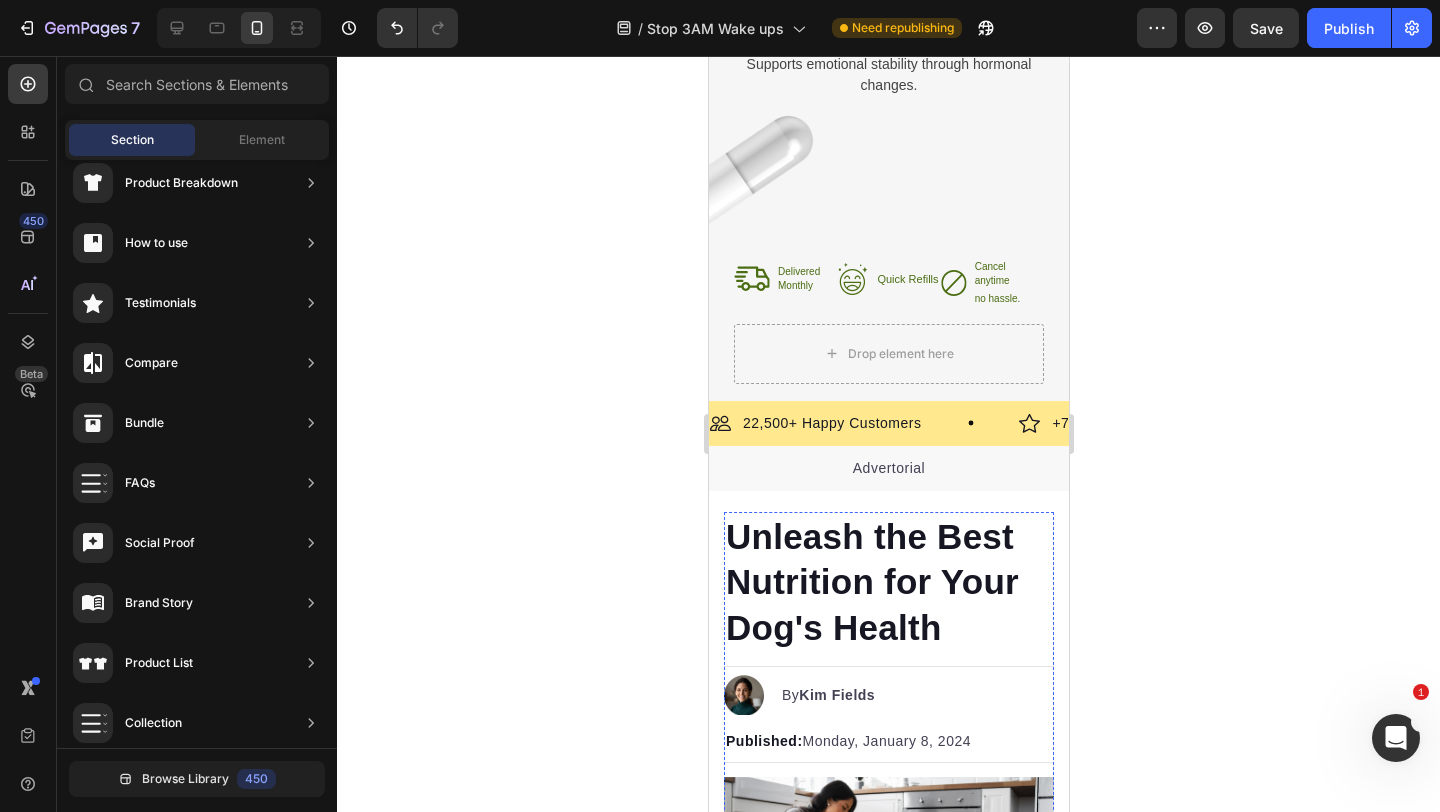 scroll, scrollTop: 8891, scrollLeft: 0, axis: vertical 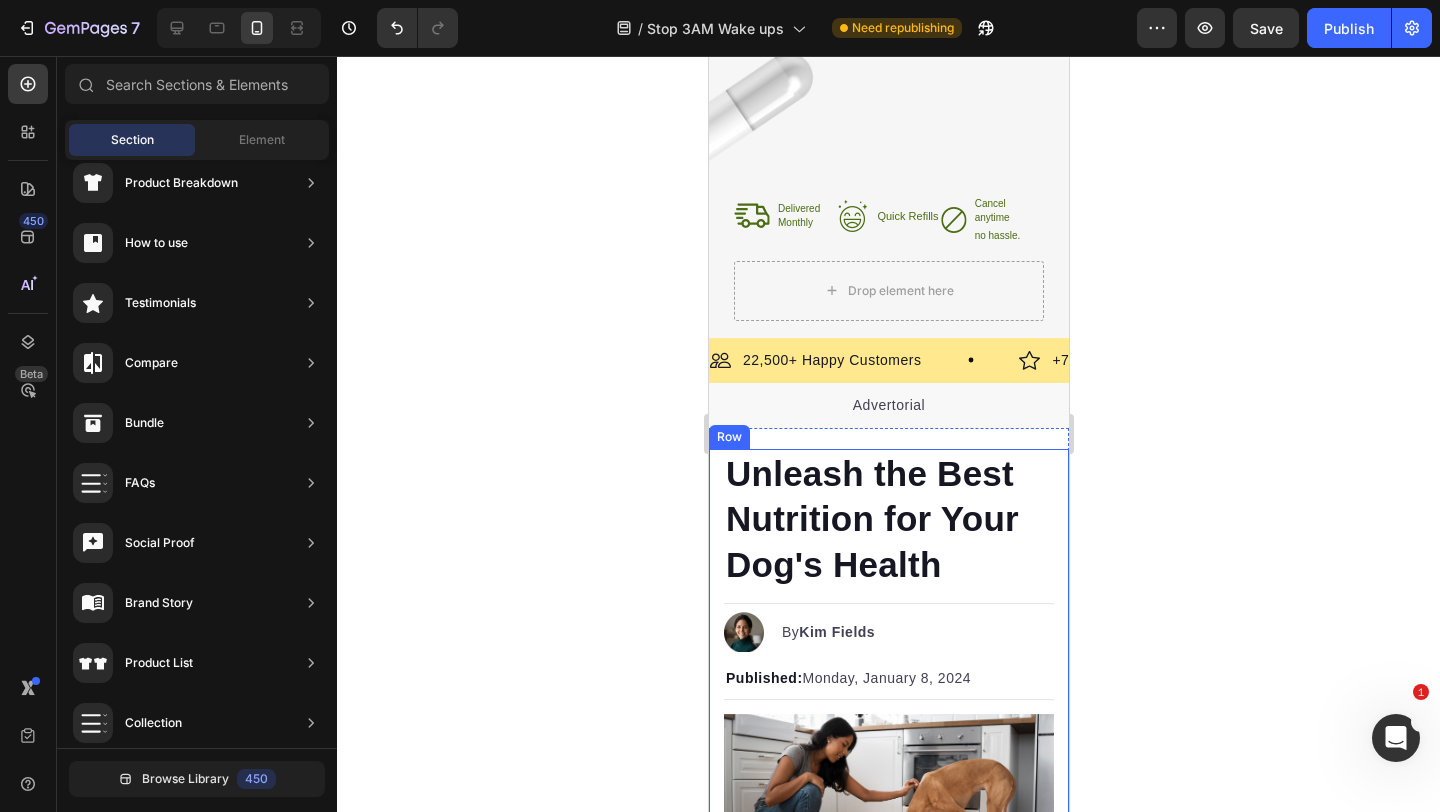 click on "Unleash the Best Nutrition for Your Dog's Health Heading Image By  Kim Fields Text block Advanced list Published:  Monday, January 8, 2024 Text block Row Image Welcome to our high quality dog food store! We are proud to bring you a range of the best dog food products, specifically designed to meet your dog's nutritional and health needs. With excellent quality and natural ingredients, our feed not only provides essential nutrition but also provides various benefits. Discover what we can do for your dog's excellent health! Text block Jump to section quickly: Text block
Icon Healthy and Balanced Nutrition Text block Advanced list
Icon Joint Care and Mobility Support Text block Advanced list
Icon Digestive Health and Immune Support Text block Advanced list
Icon Healthy Skin and Shiny Coat Text block Advanced list
Icon Overall Well-being and Vitality Text block Advanced list Text block Image Healthy and Balanced Nutrition Heading       Text block Start baking doggy delights Button" at bounding box center (888, 4251) 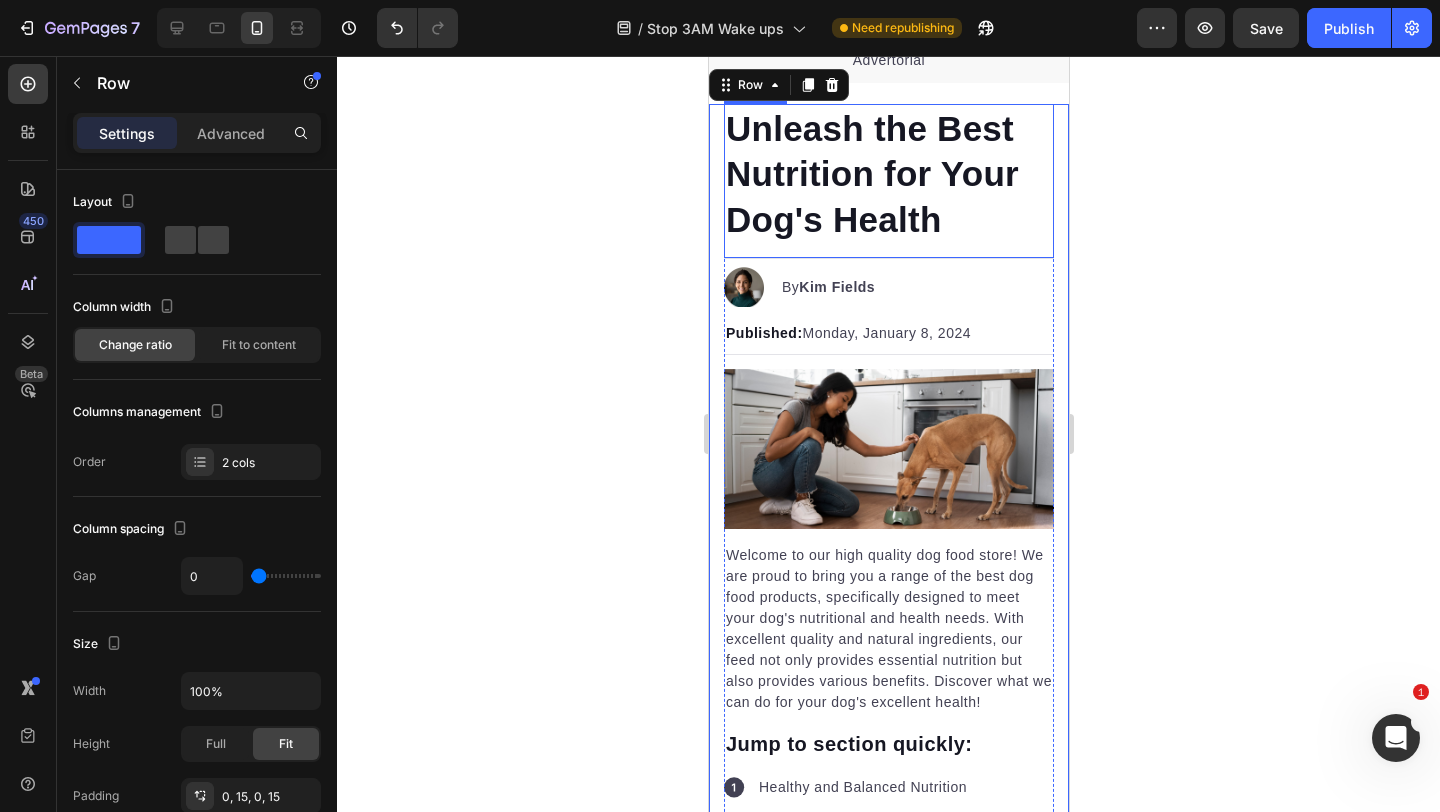 scroll, scrollTop: 9152, scrollLeft: 0, axis: vertical 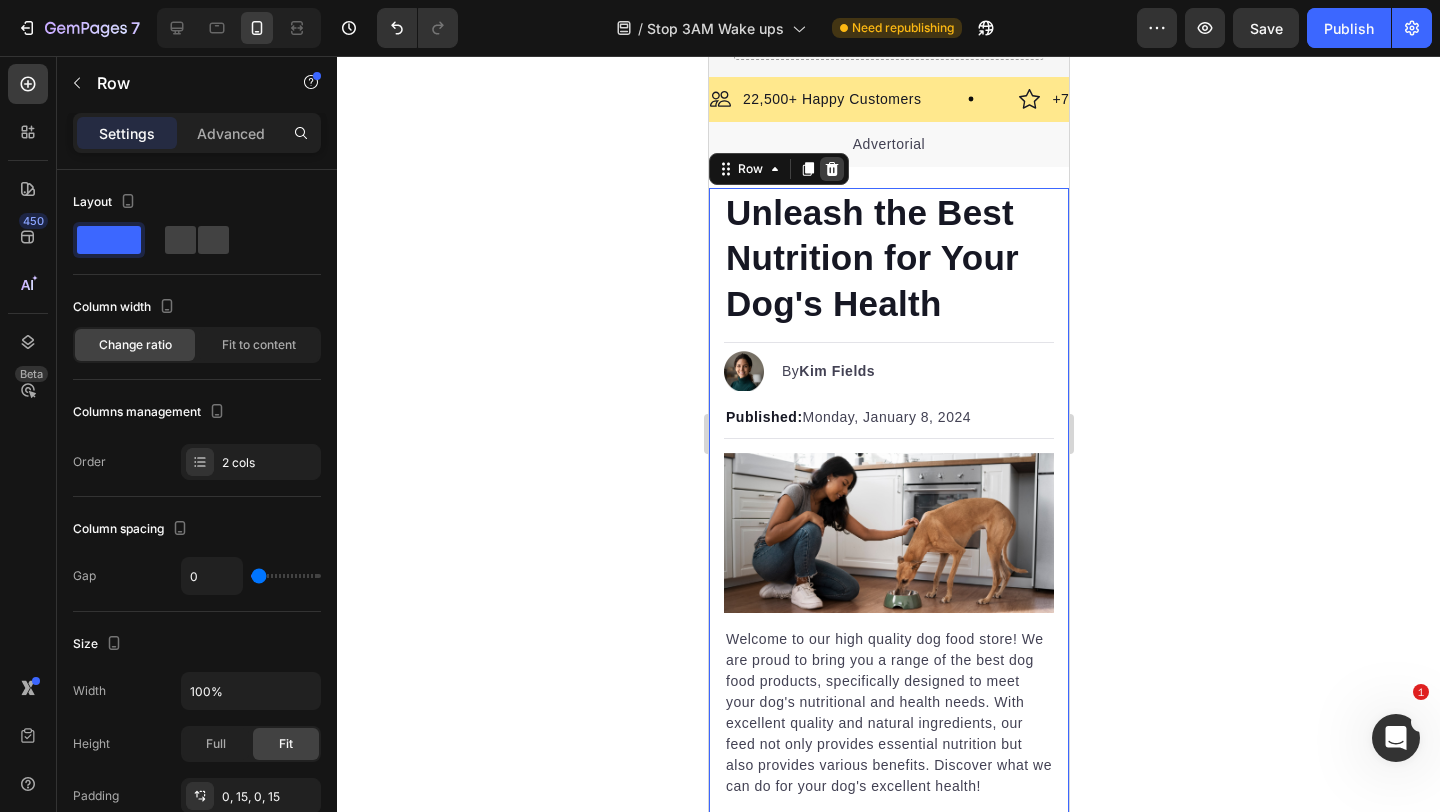 click 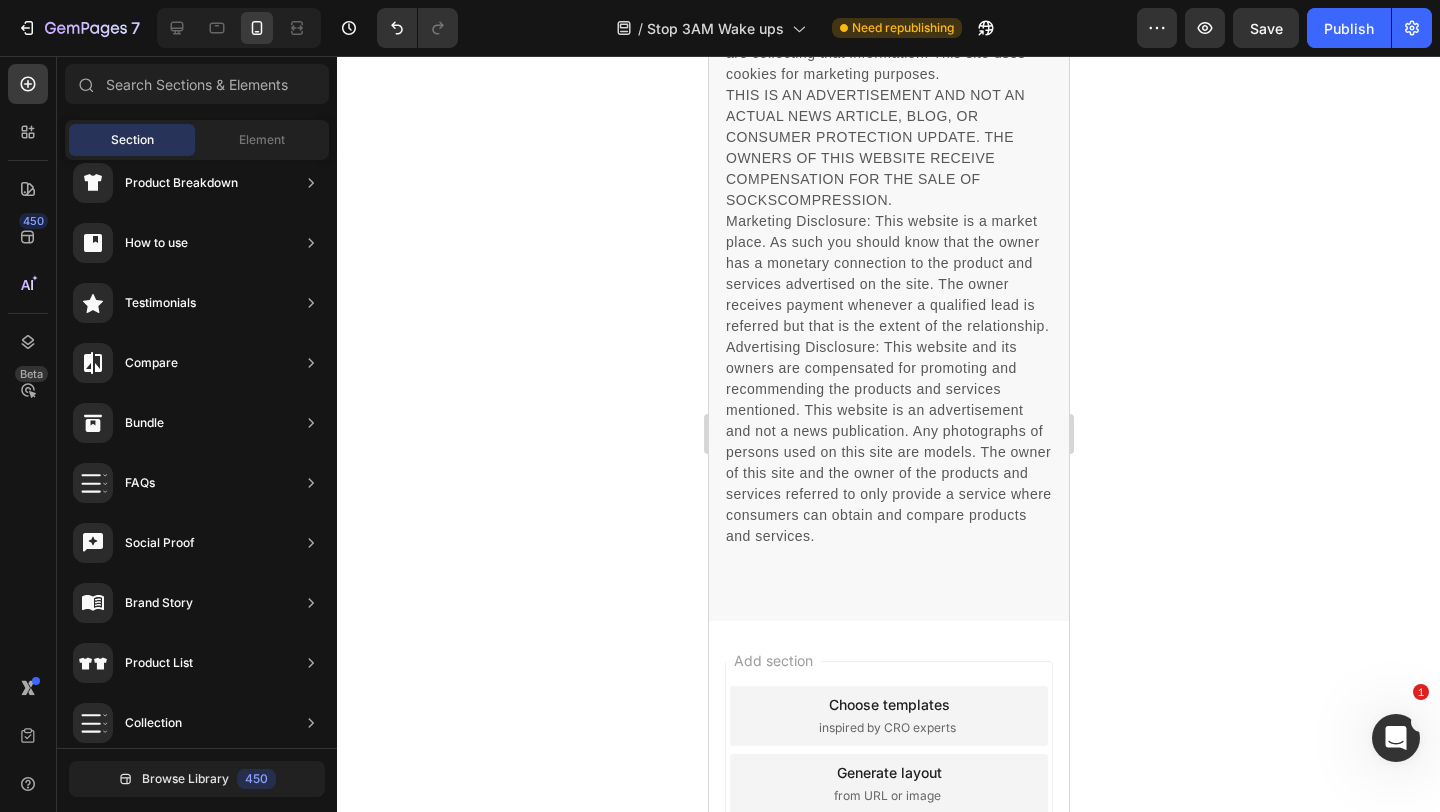 scroll, scrollTop: 9479, scrollLeft: 0, axis: vertical 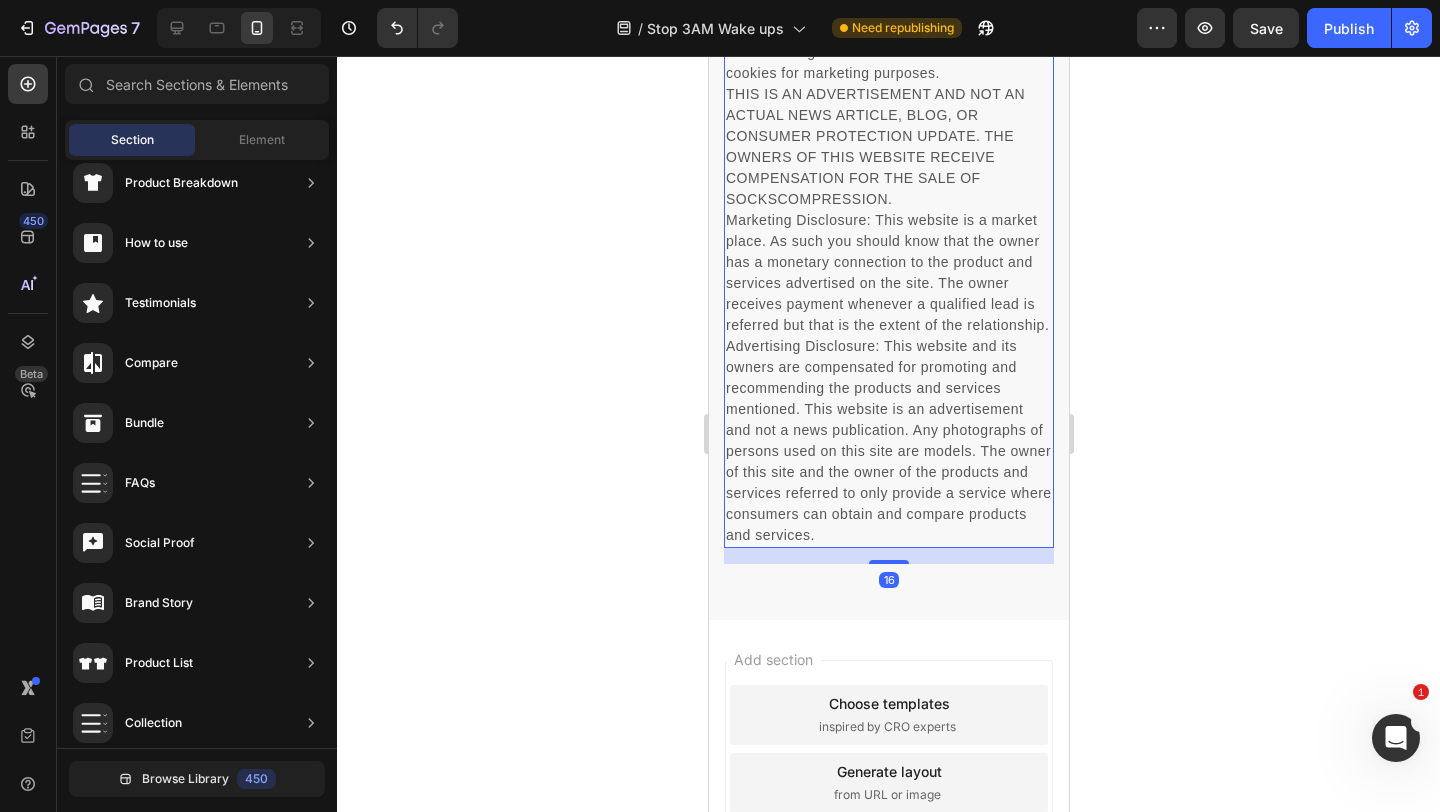 click on "Privacy & GDPR Disclosure: We sometimes collect personal information for marketing purposes, but will always let users know why we are collecting that information. This site uses cookies for marketing purposes. THIS IS AN ADVERTISEMENT AND NOT AN ACTUAL NEWS ARTICLE, BLOG, OR CONSUMER PROTECTION UPDATE. THE OWNERS OF THIS WEBSITE RECEIVE COMPENSATION FOR THE SALE OF SOCKSCOMPRESSION. Marketing Disclosure: This website is a market place. As such you should know that the owner has a monetary connection to the product and services advertised on the site. The owner receives payment whenever a qualified lead is referred but that is the extent of the relationship." at bounding box center [888, 262] 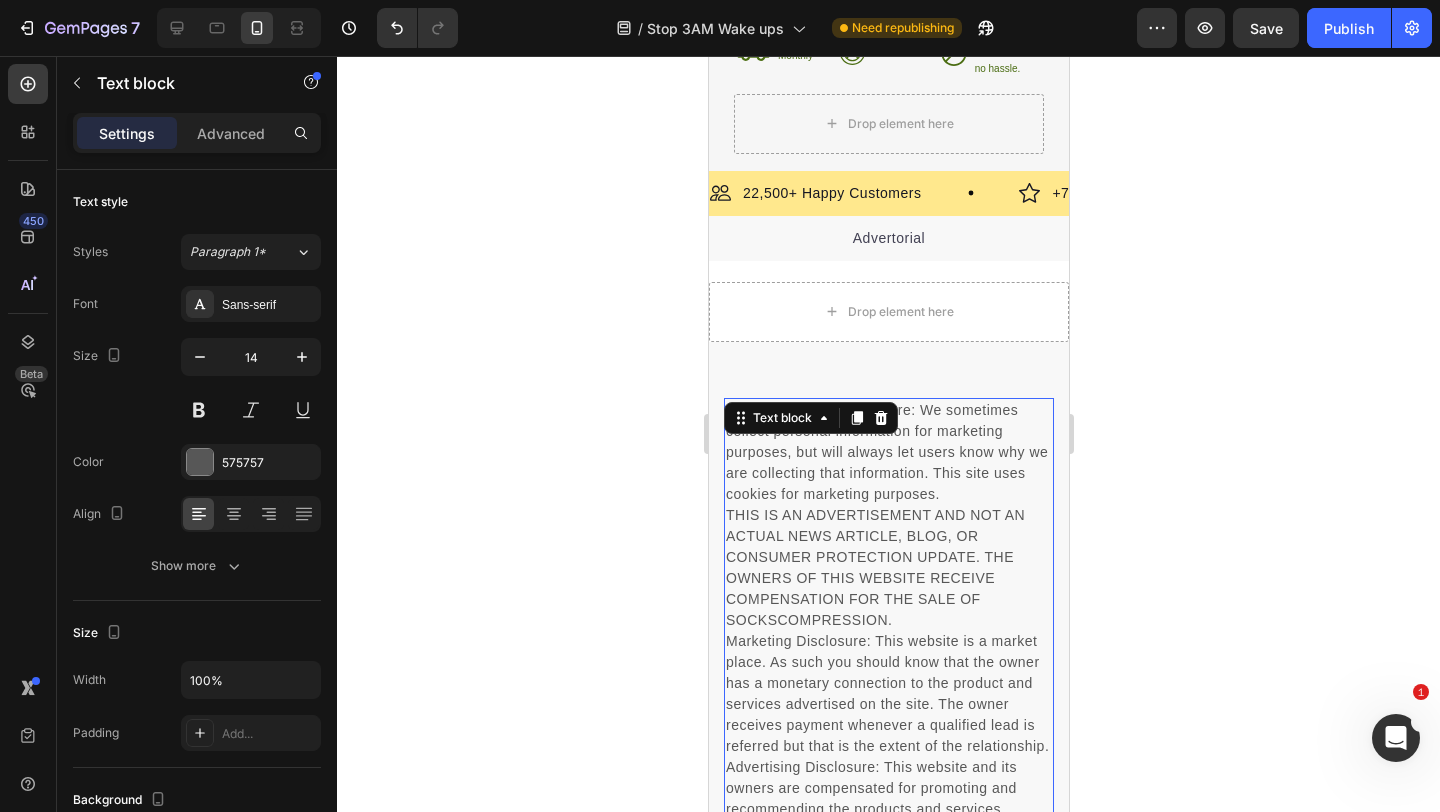 scroll, scrollTop: 9028, scrollLeft: 0, axis: vertical 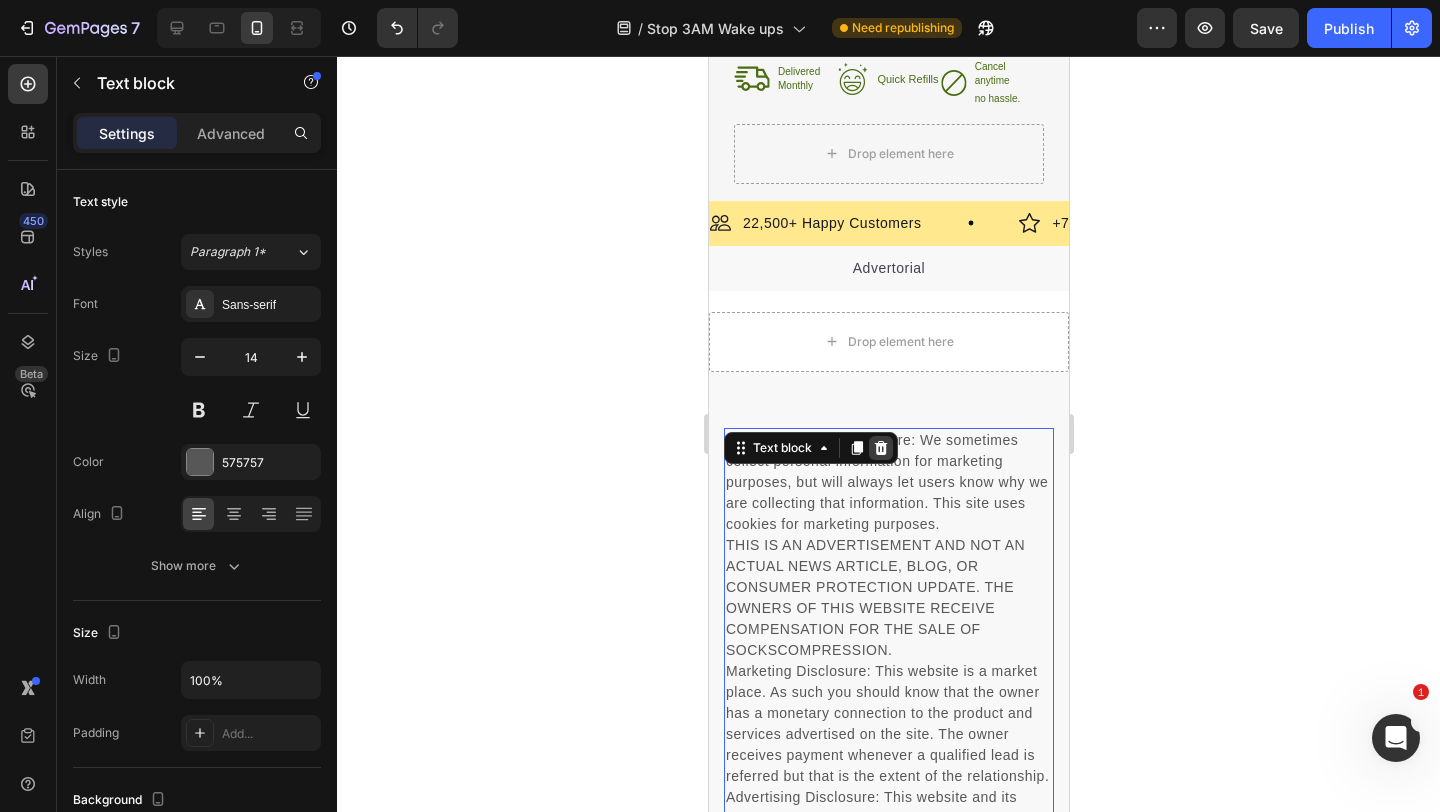 click 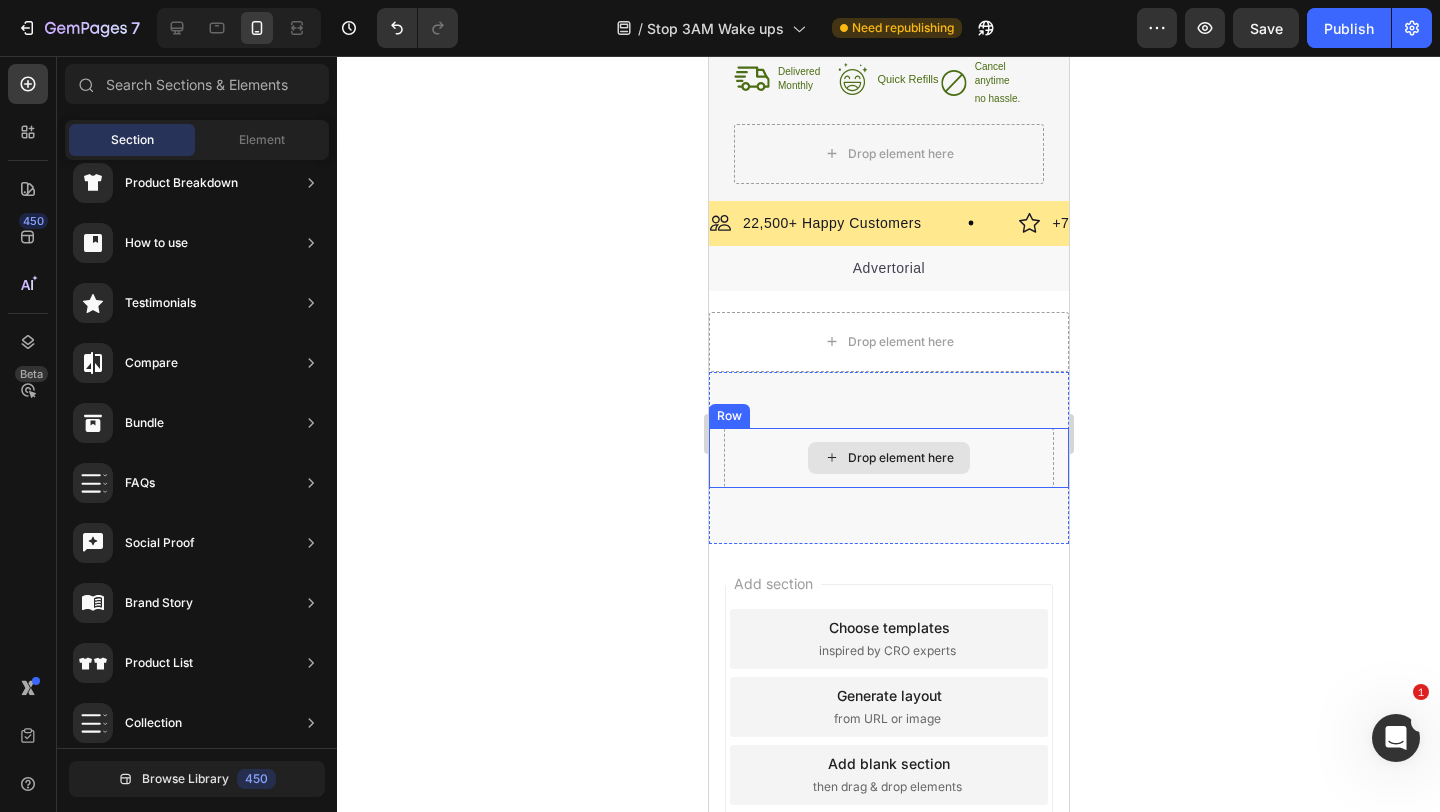 click on "Drop element here" at bounding box center (888, 458) 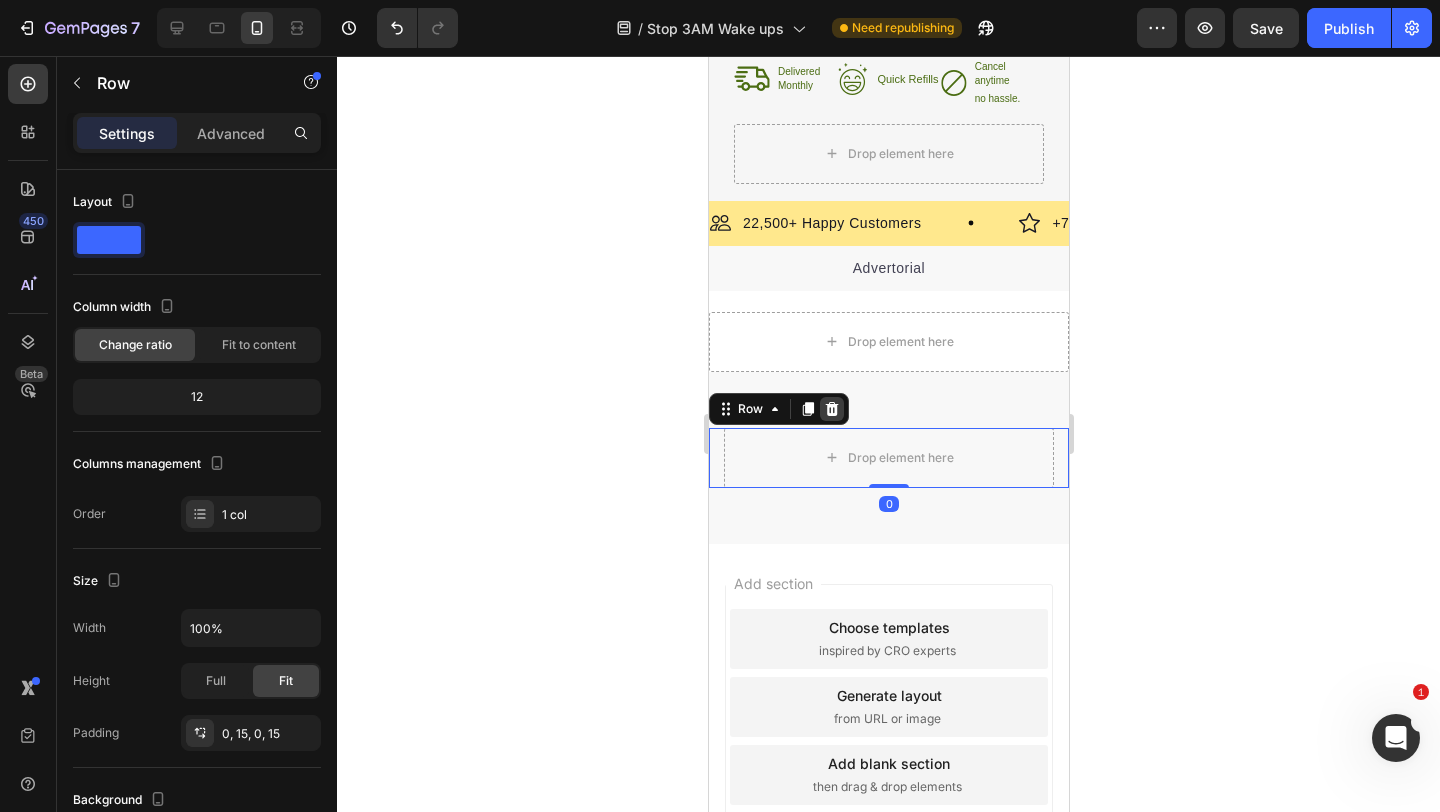 click 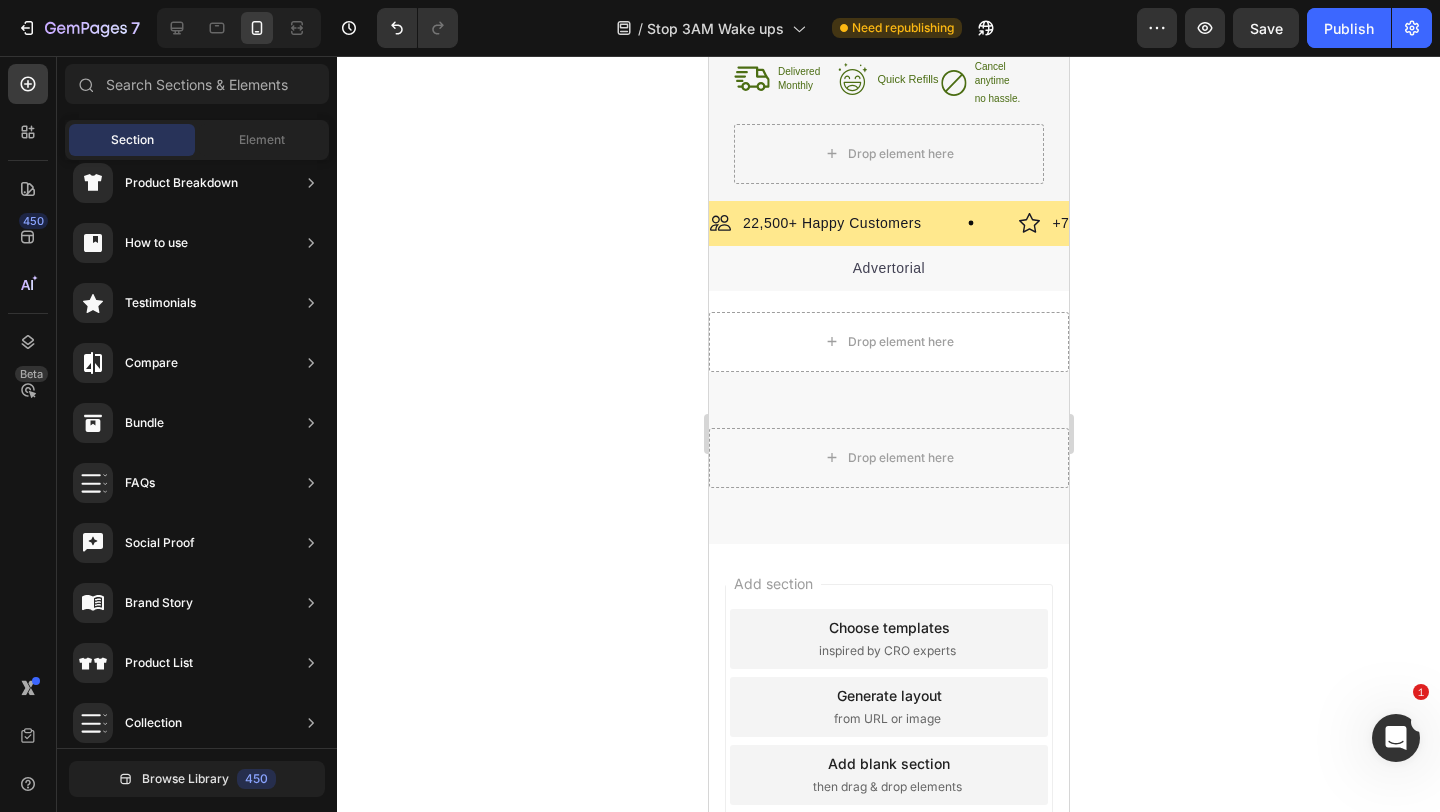 click on "Choose templates inspired by CRO experts" at bounding box center [888, 639] 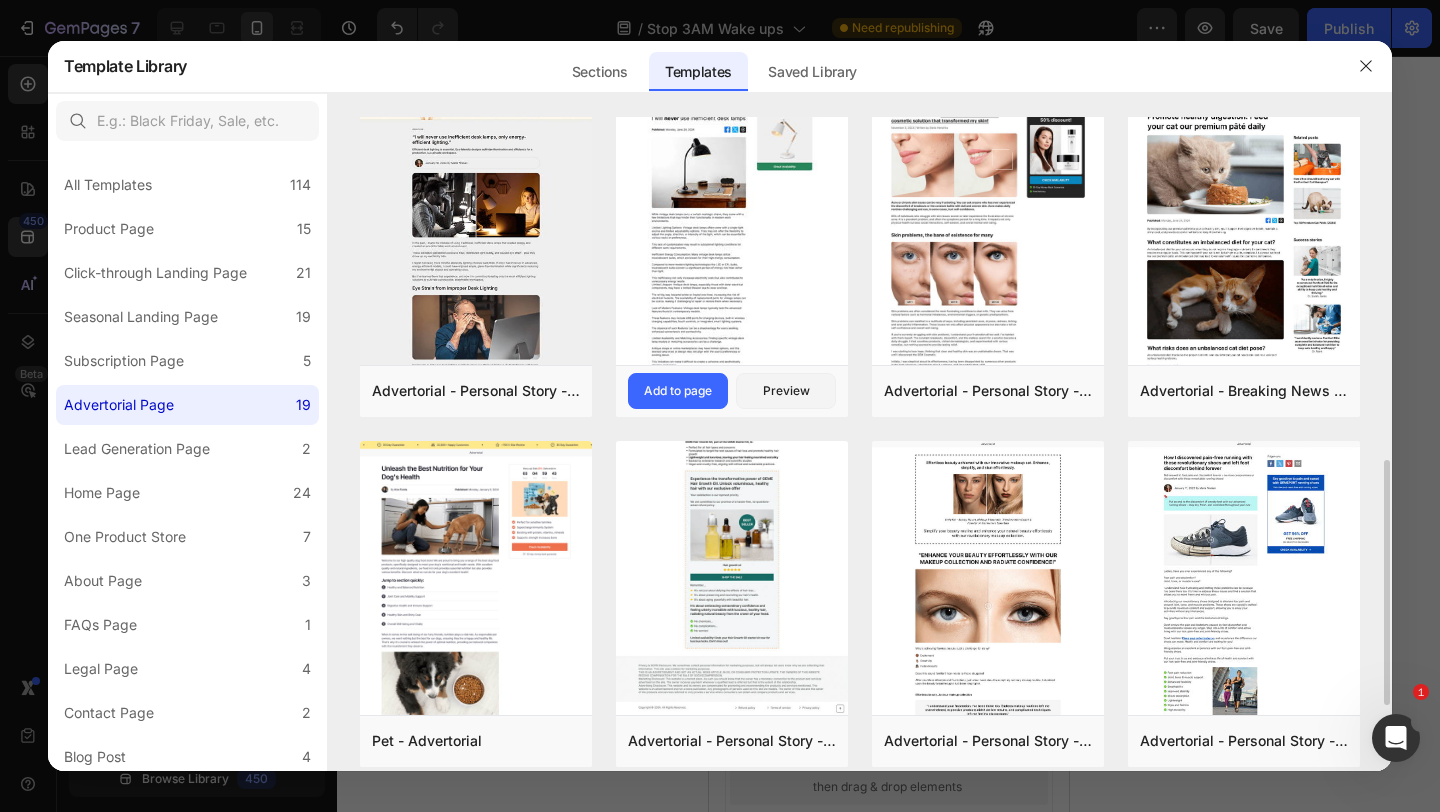scroll, scrollTop: 784, scrollLeft: 0, axis: vertical 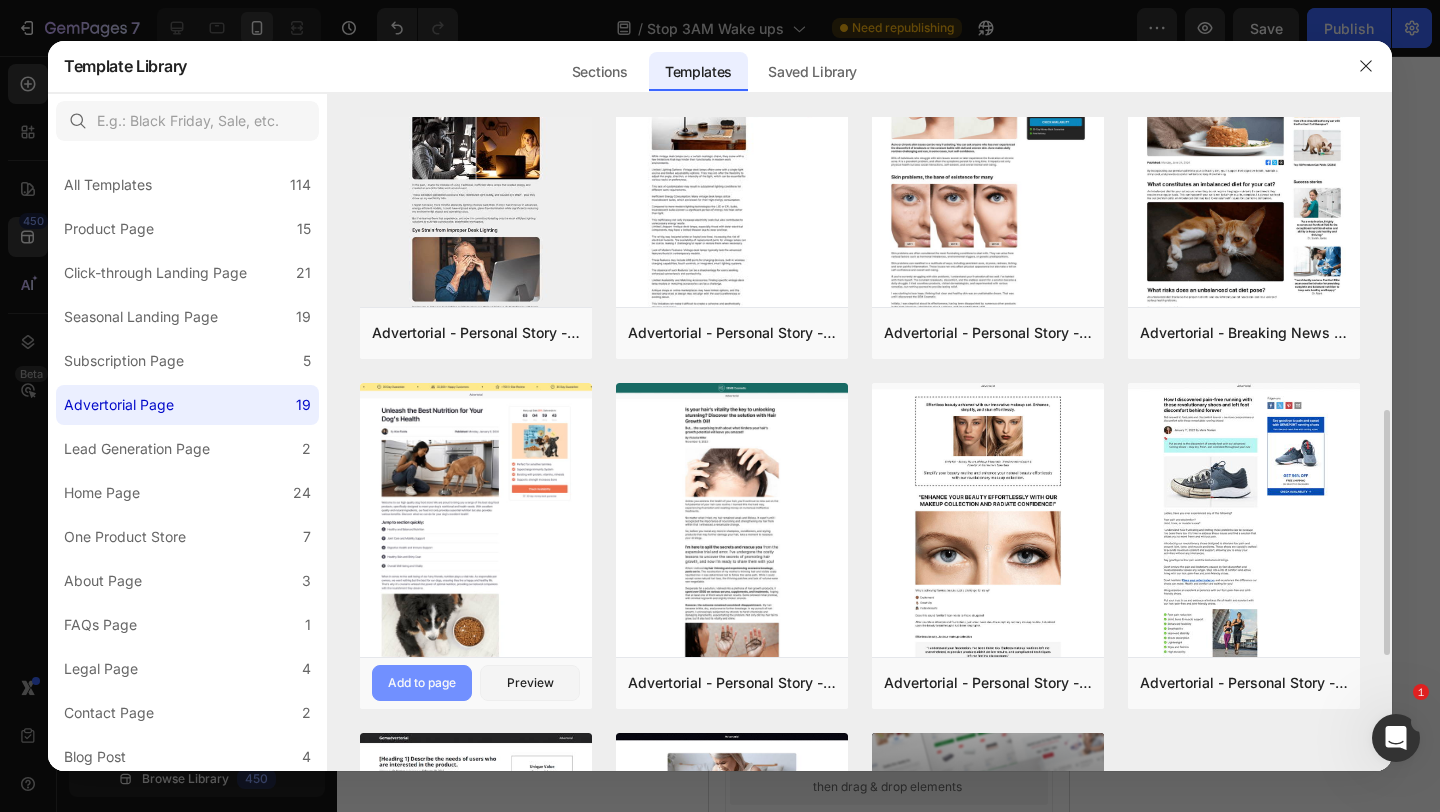 click on "Add to page" at bounding box center (422, 683) 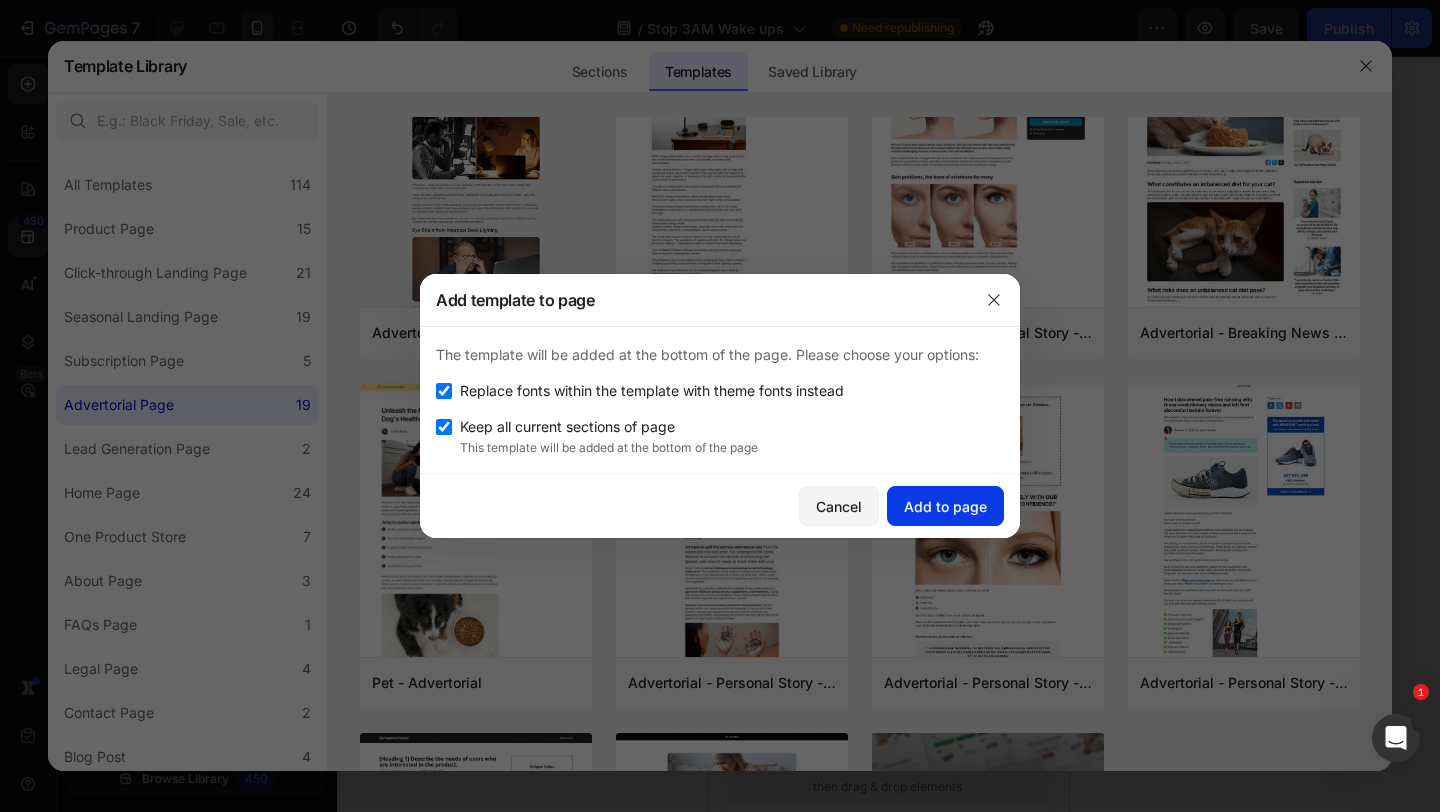 click on "Add to page" 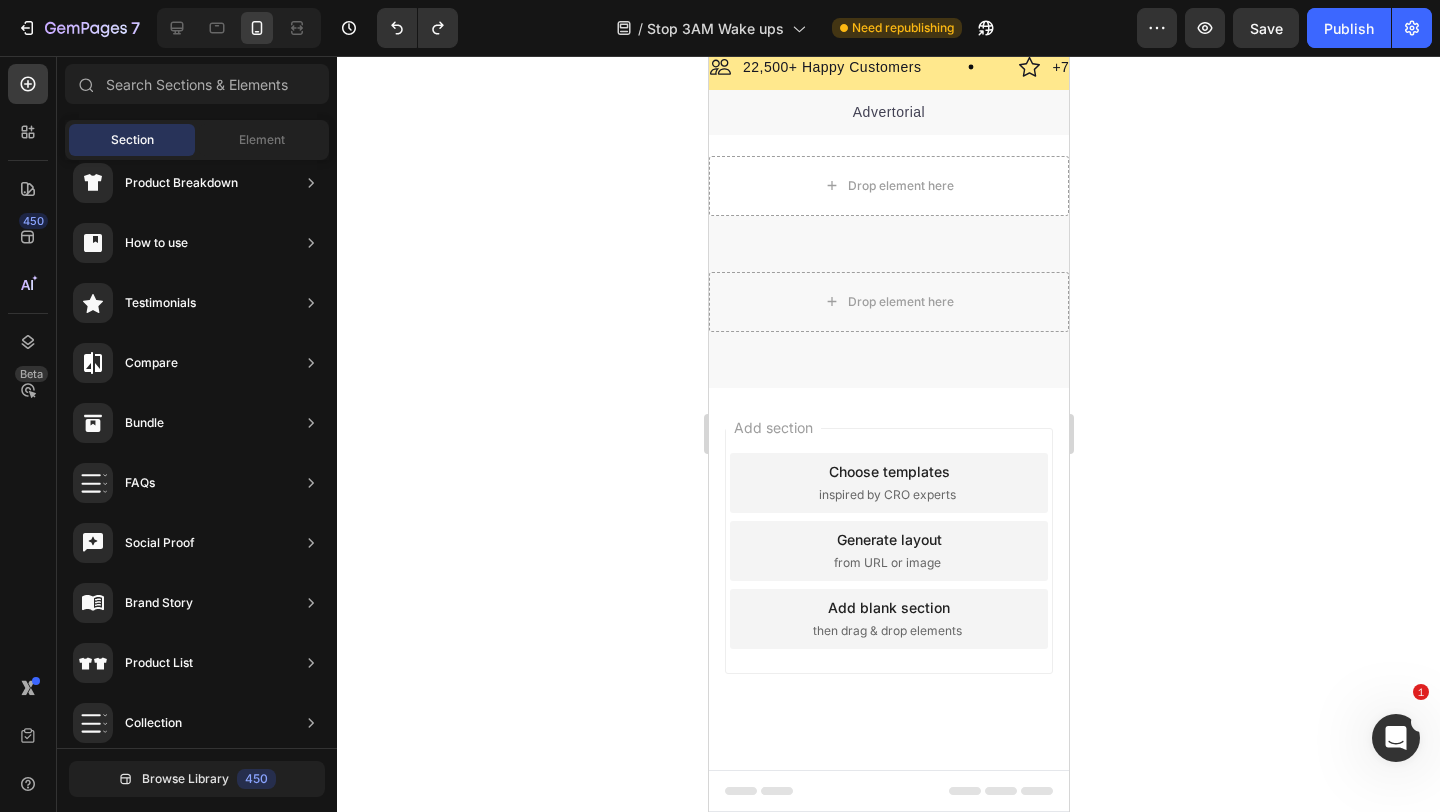 scroll, scrollTop: 9184, scrollLeft: 0, axis: vertical 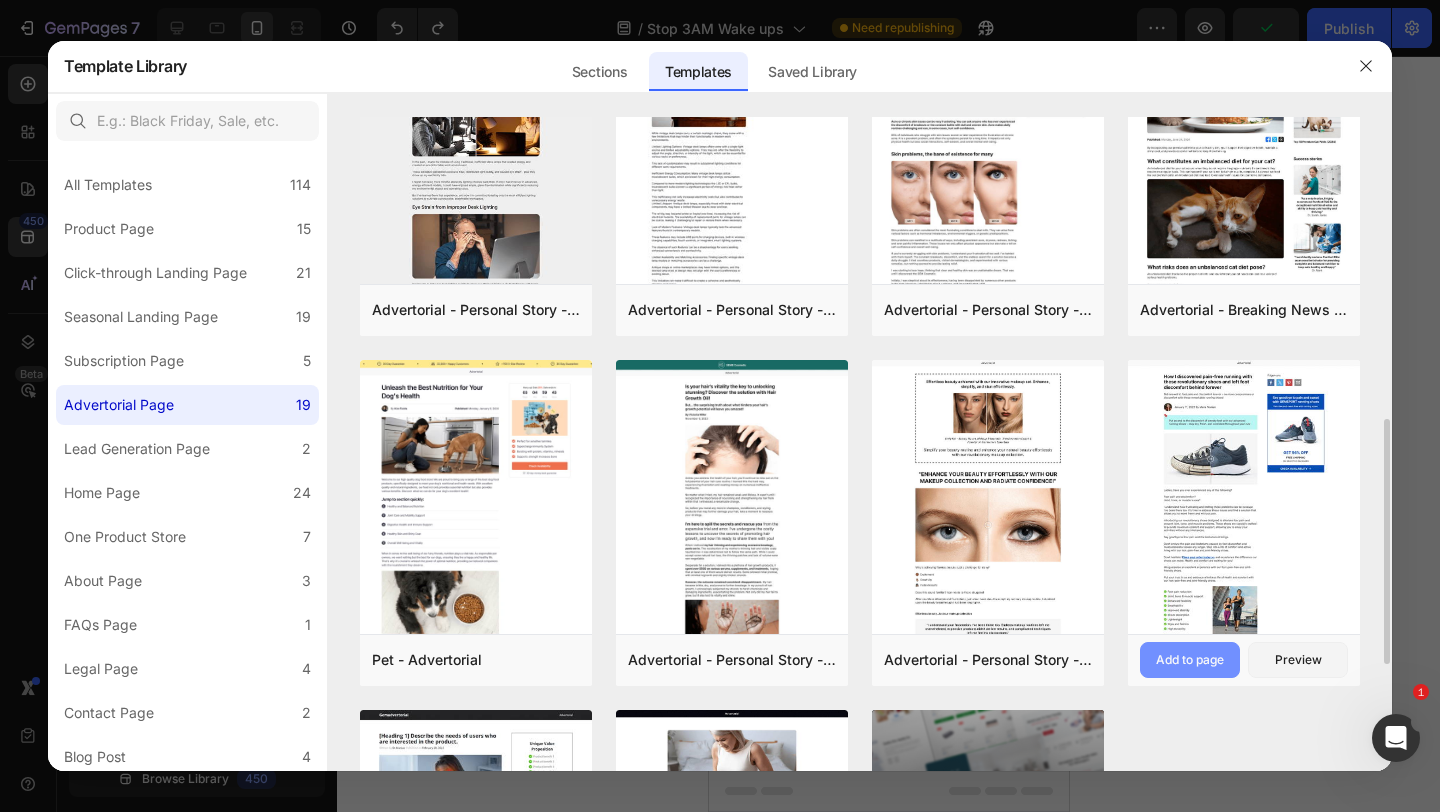 click on "Add to page" at bounding box center (1190, 660) 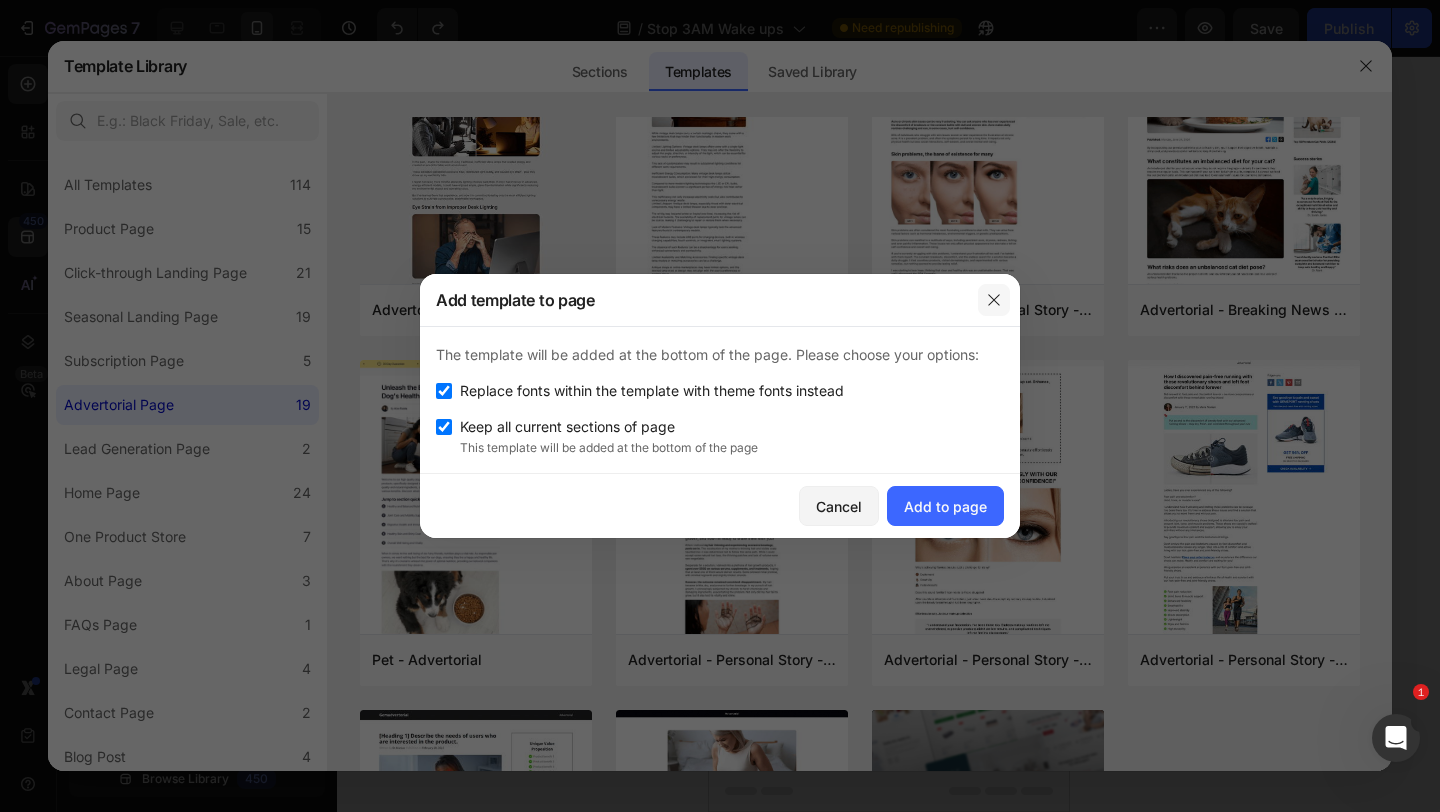 click 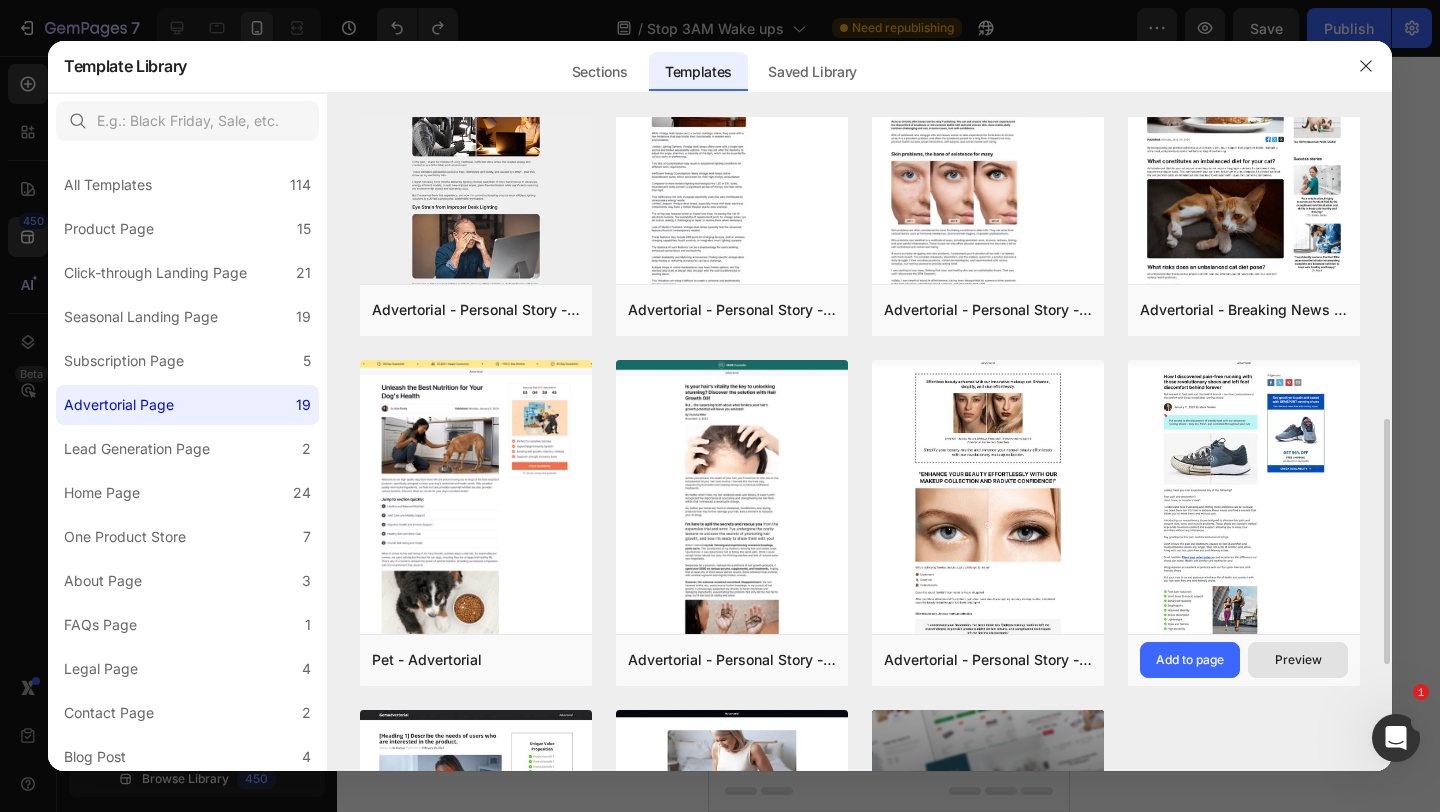 click on "Preview" at bounding box center (1298, 660) 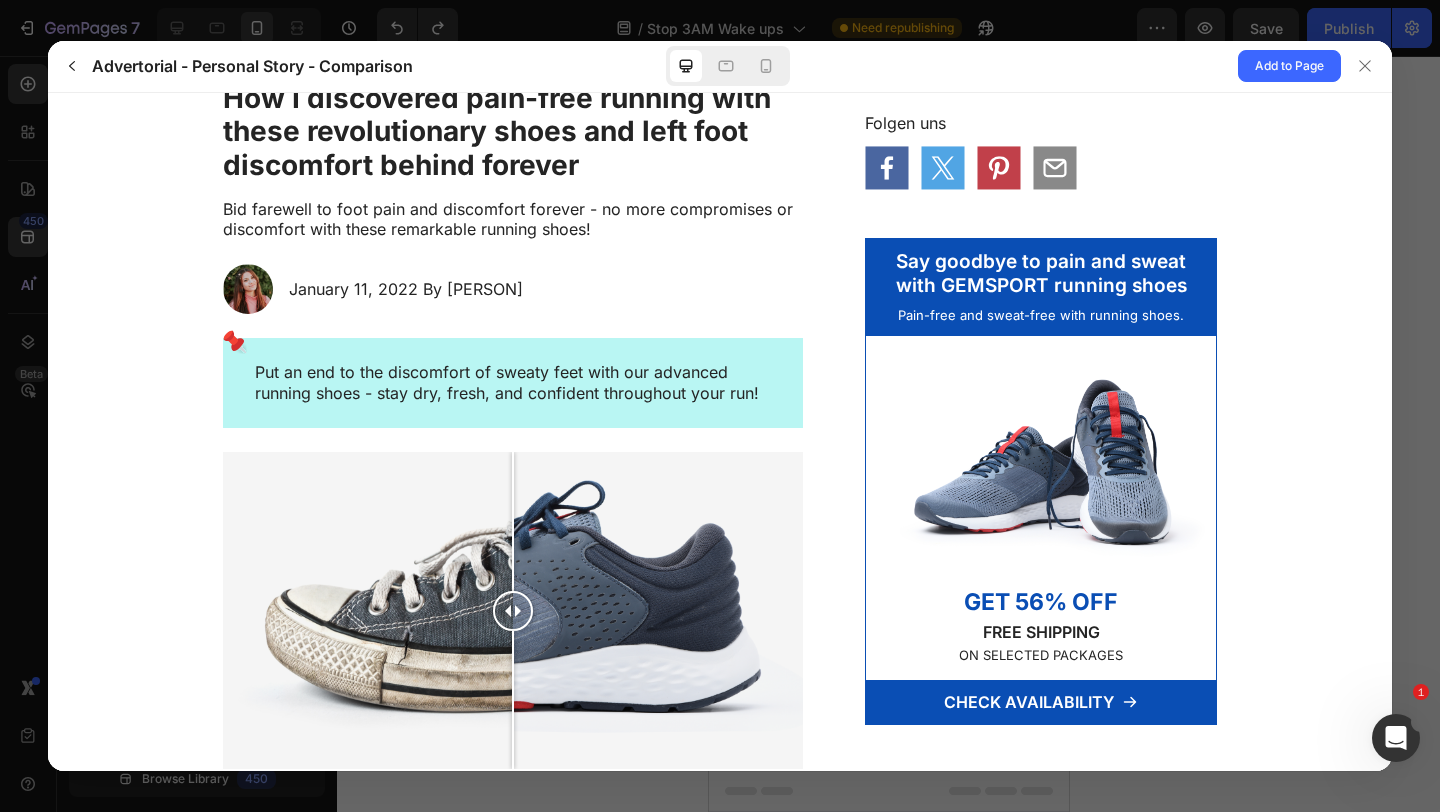 scroll, scrollTop: 0, scrollLeft: 0, axis: both 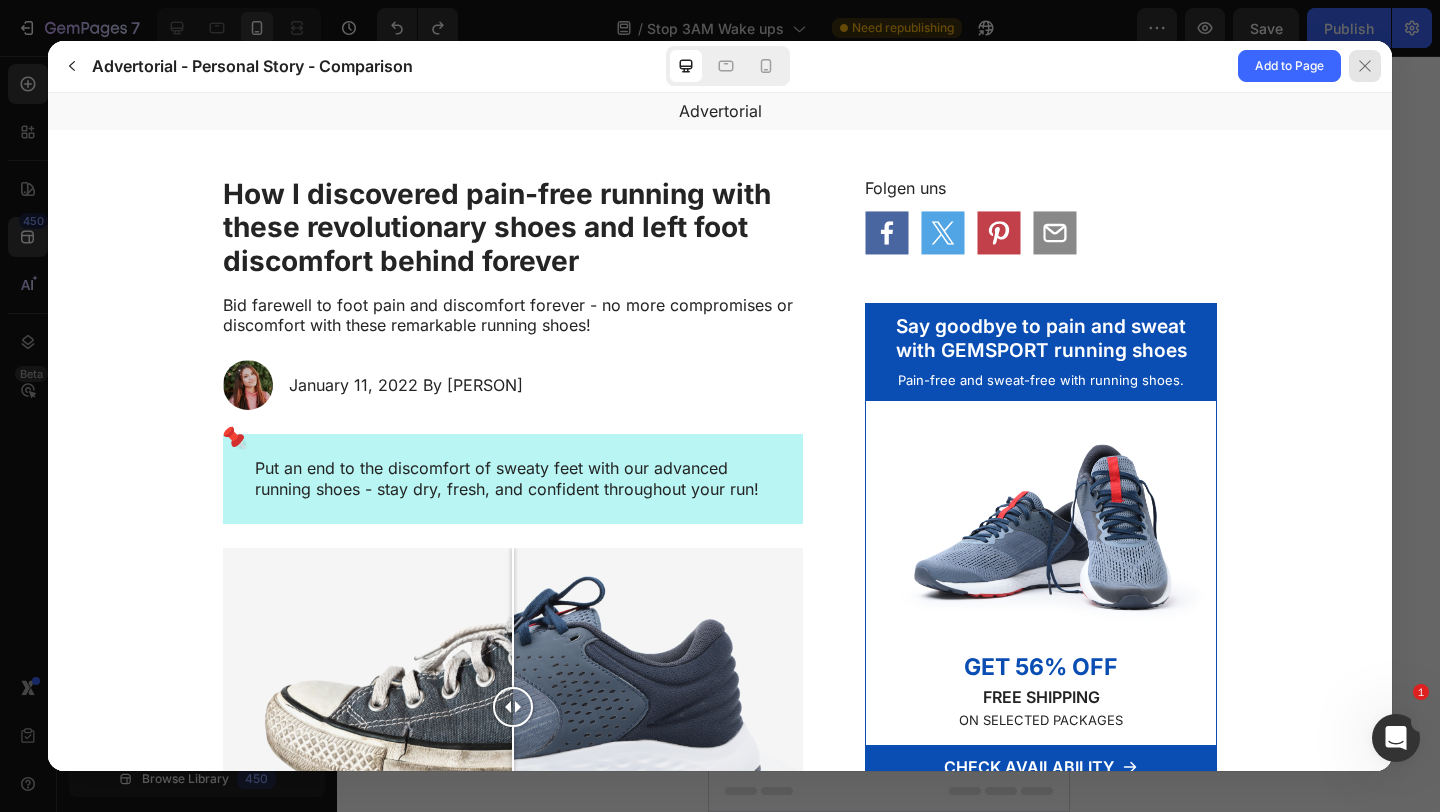 click 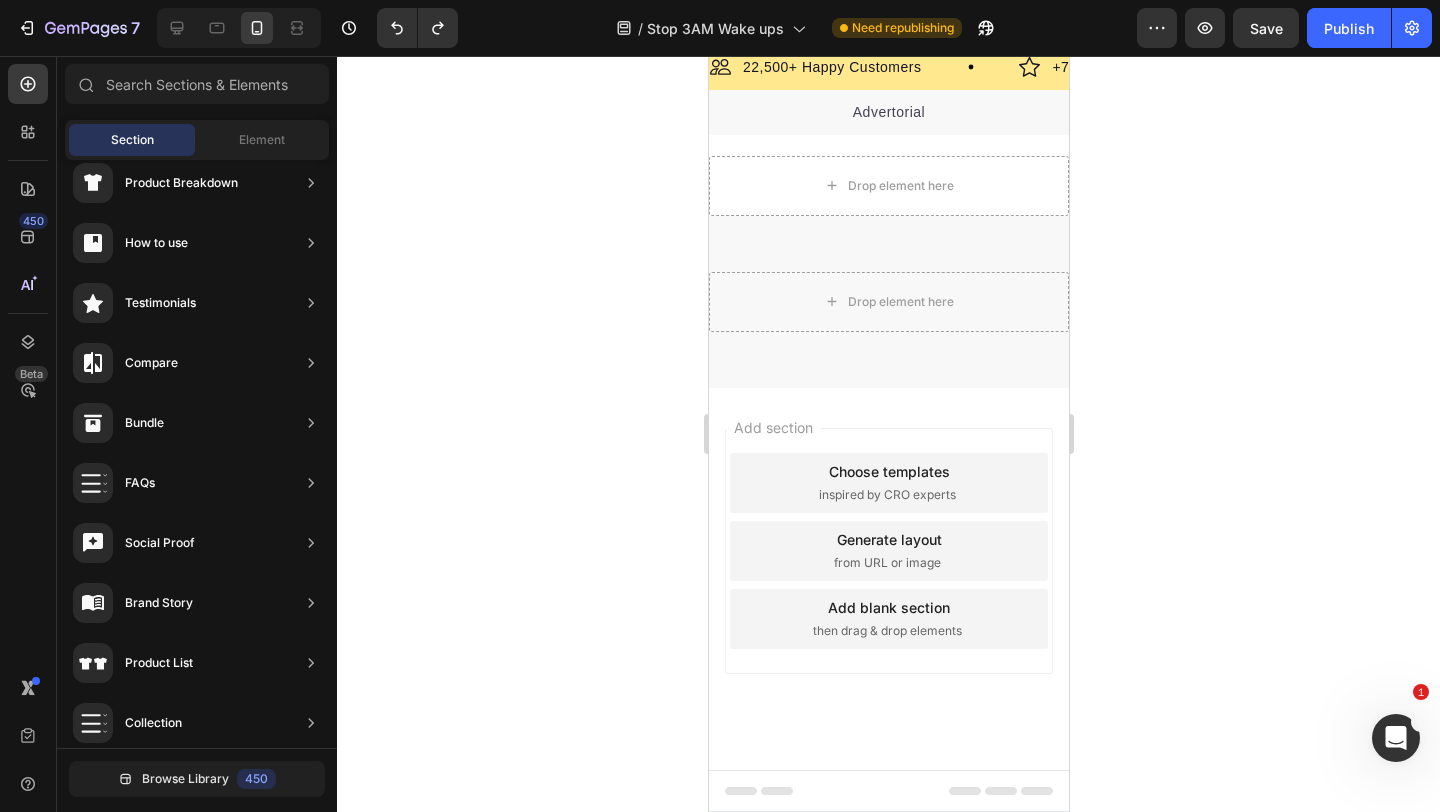 click on "inspired by CRO experts" at bounding box center (886, 495) 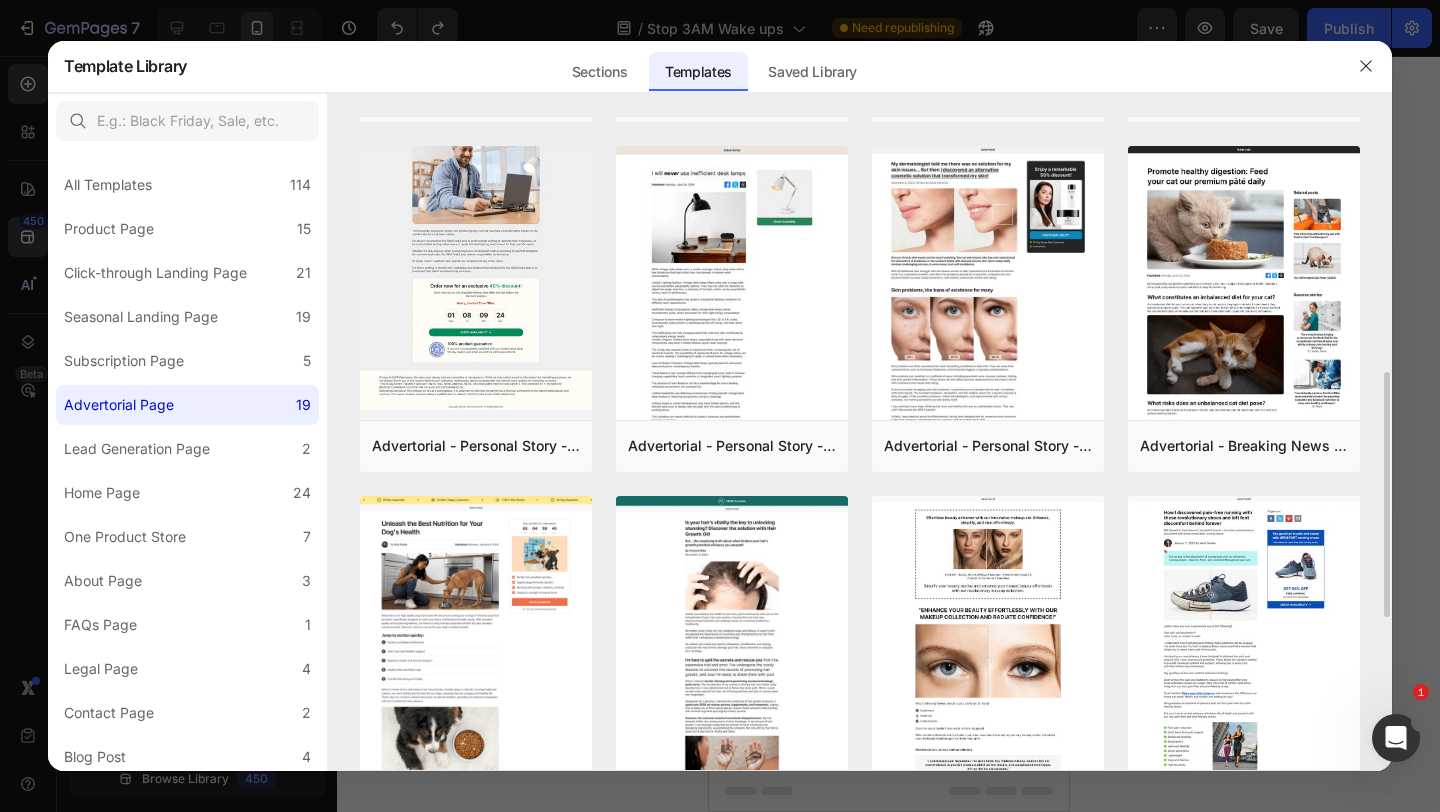 scroll, scrollTop: 670, scrollLeft: 0, axis: vertical 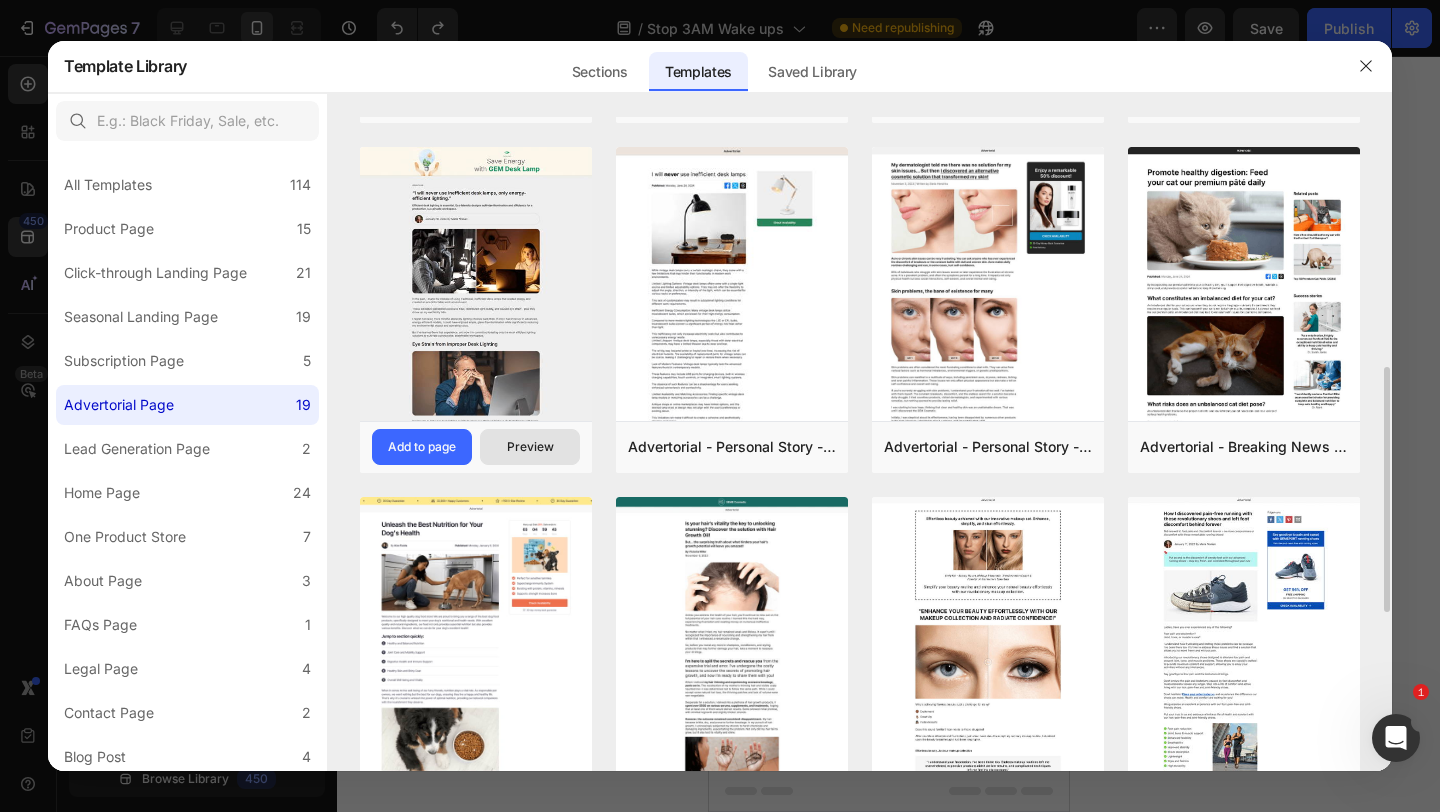click on "Preview" at bounding box center (530, 447) 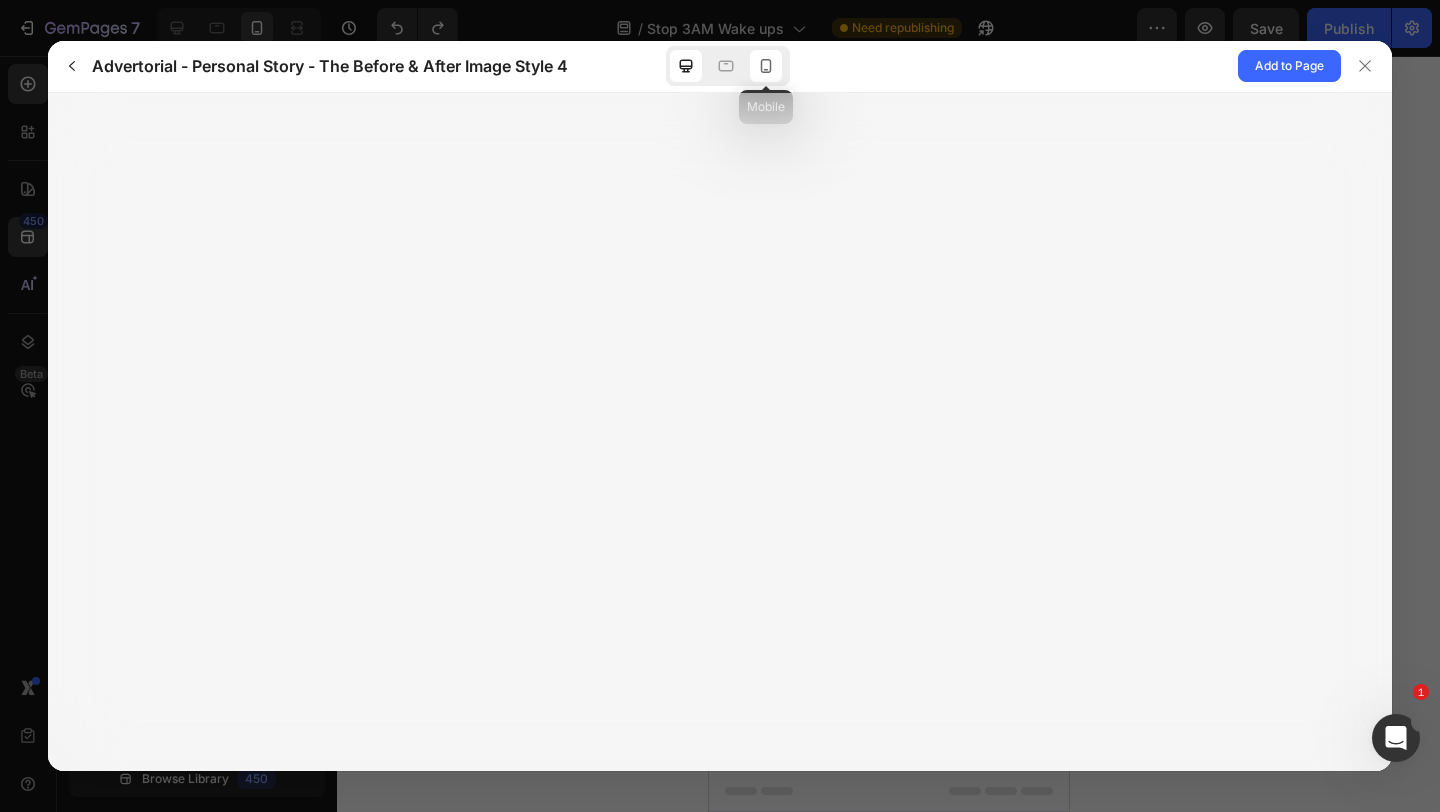 click 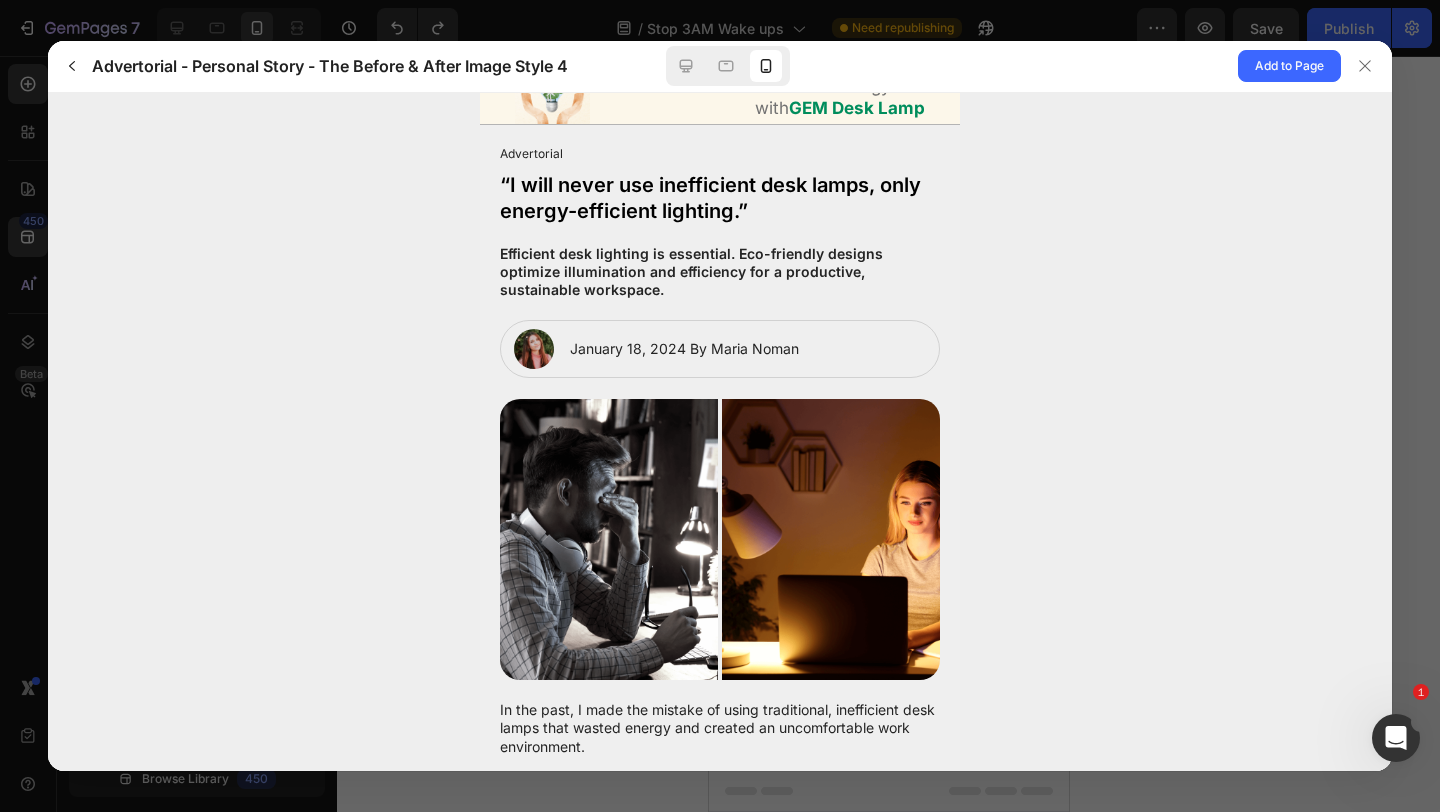 scroll, scrollTop: 46, scrollLeft: 0, axis: vertical 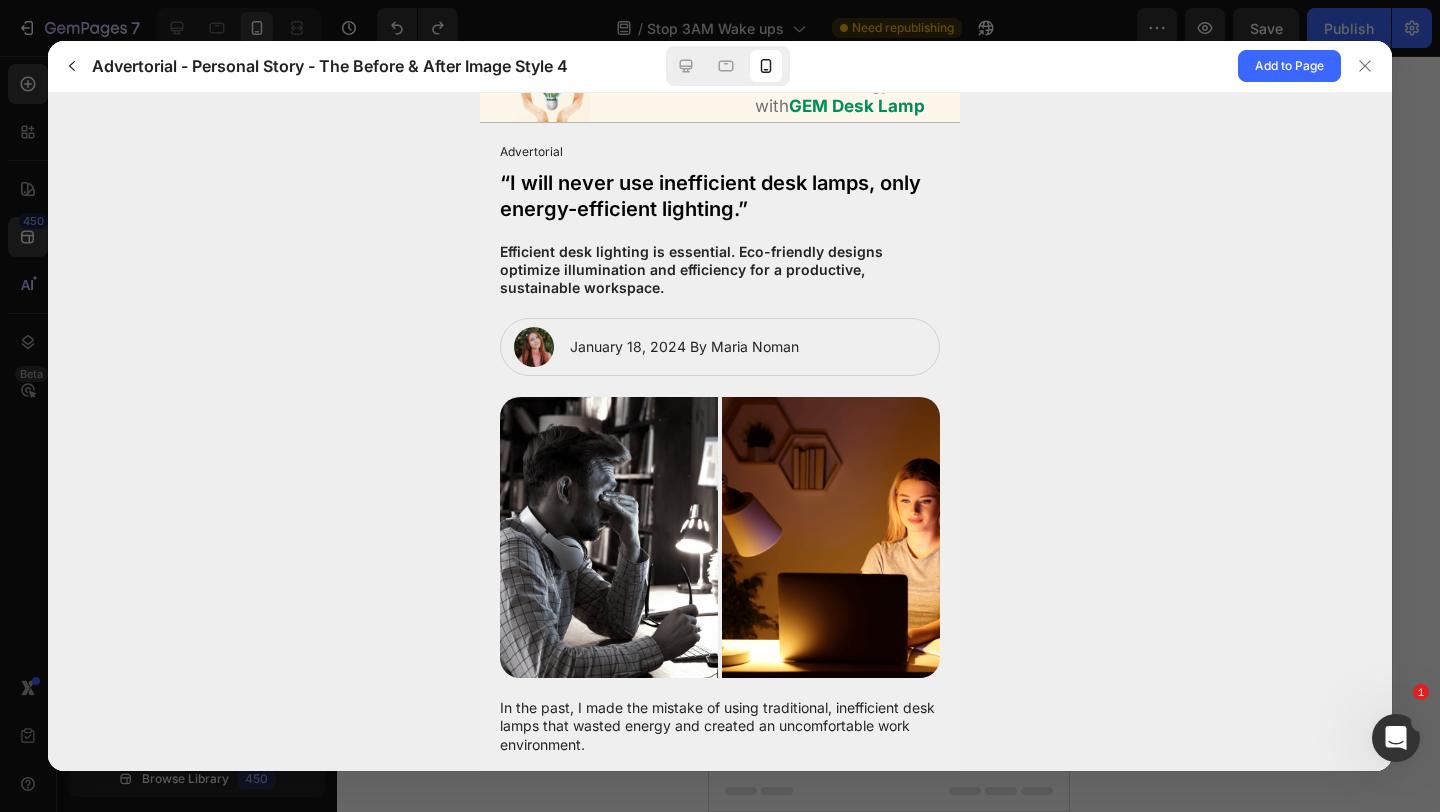 click on "January 18, 2024 By Maria Noman" at bounding box center (720, 346) 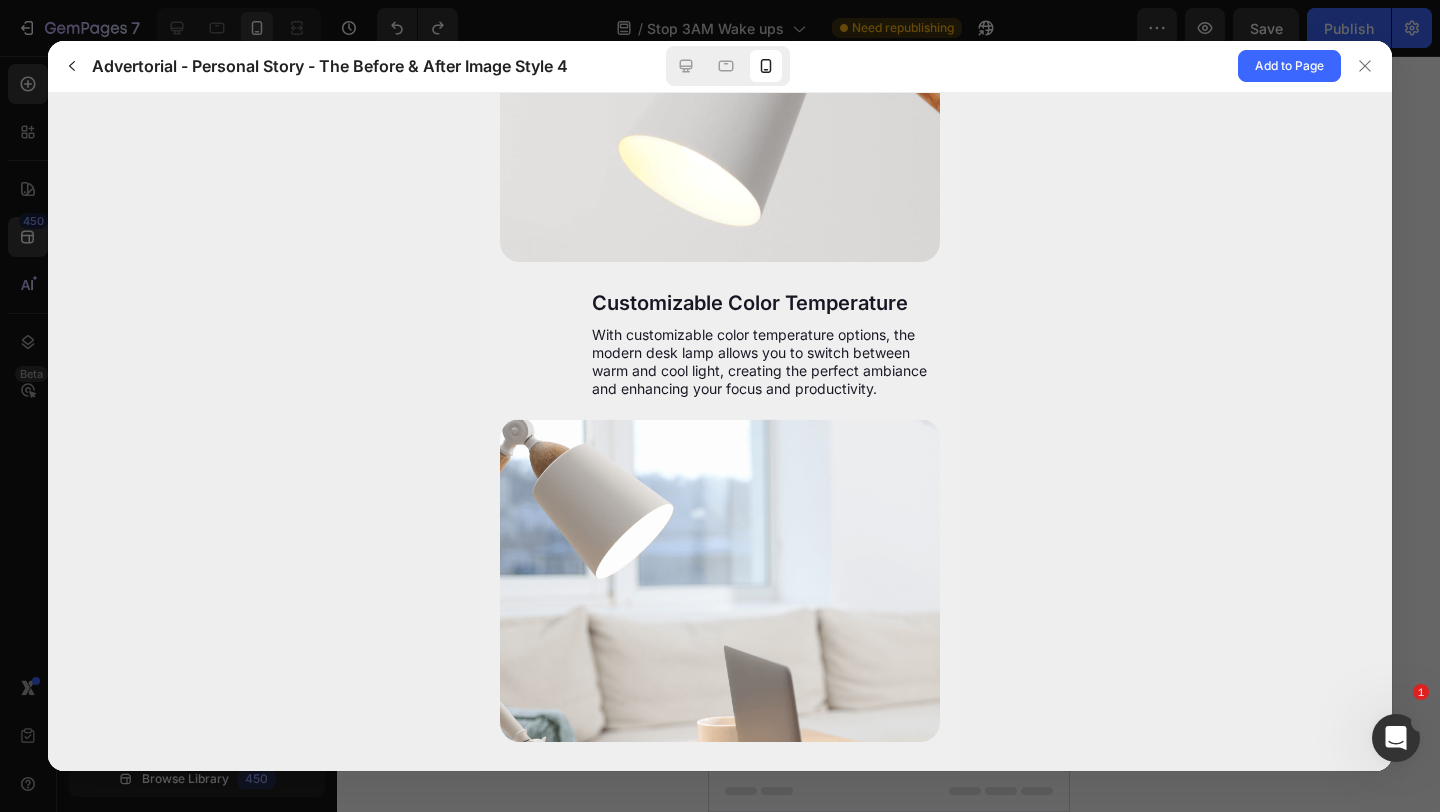 scroll, scrollTop: 4117, scrollLeft: 0, axis: vertical 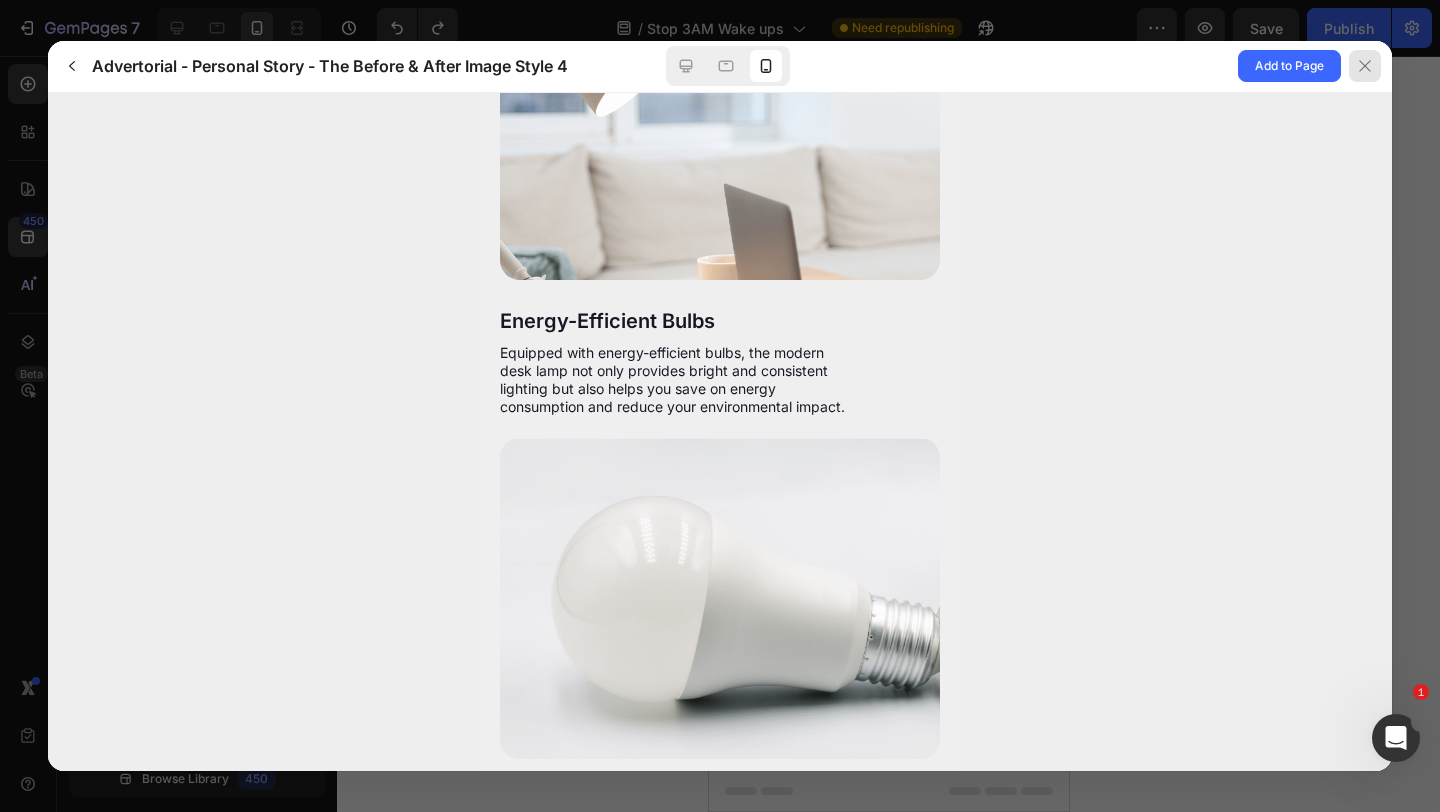click at bounding box center (1365, 66) 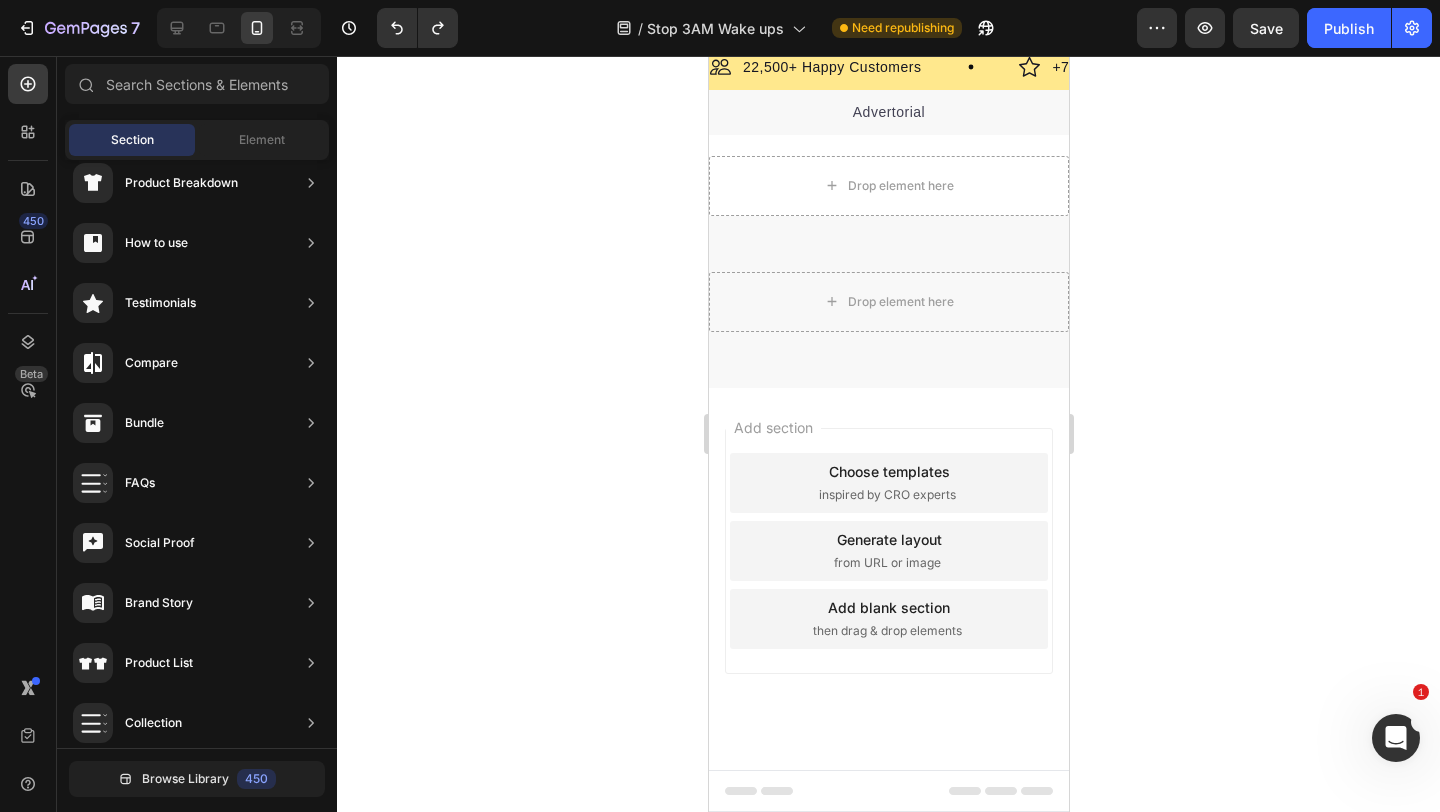 click on "Choose templates inspired by CRO experts" at bounding box center [888, 483] 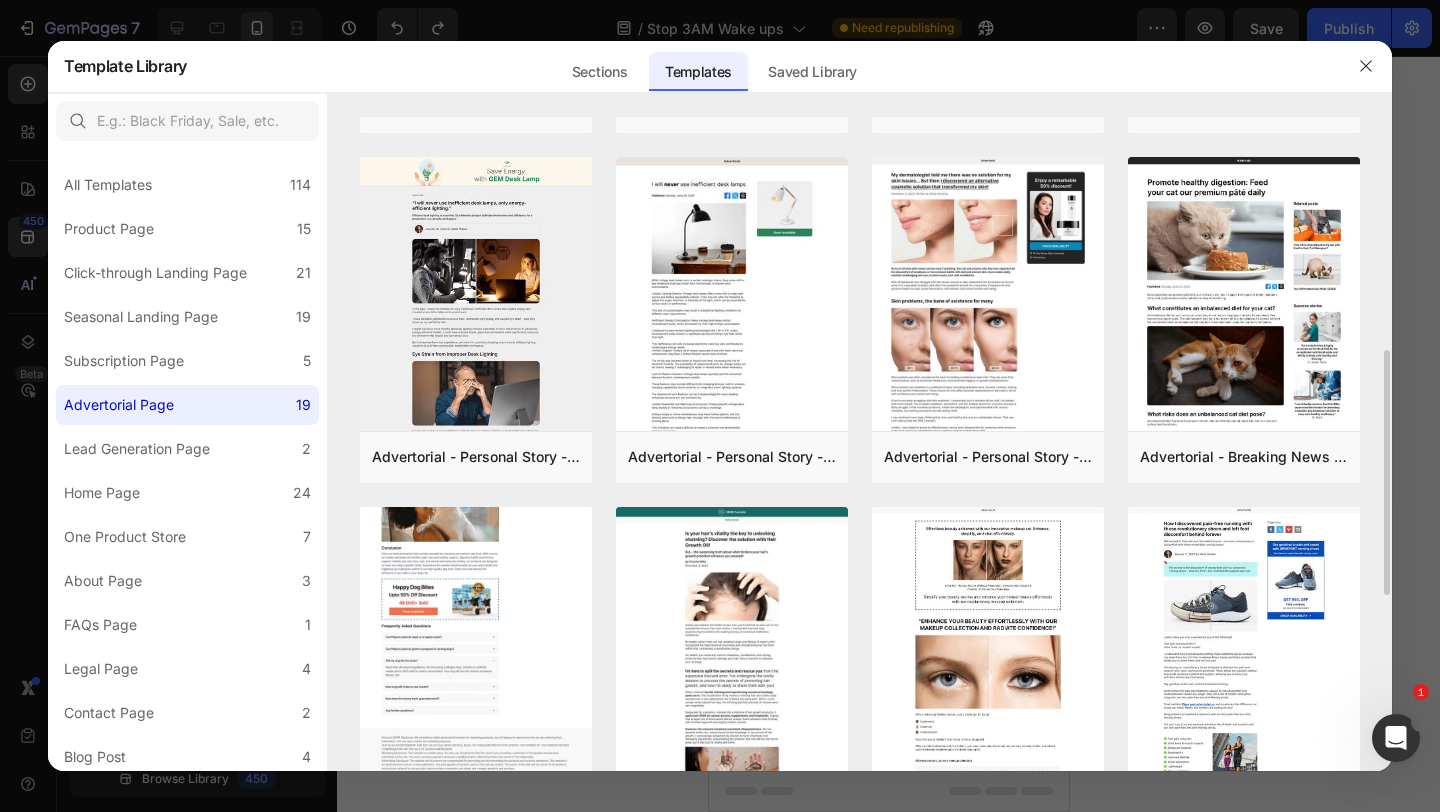 scroll, scrollTop: 661, scrollLeft: 0, axis: vertical 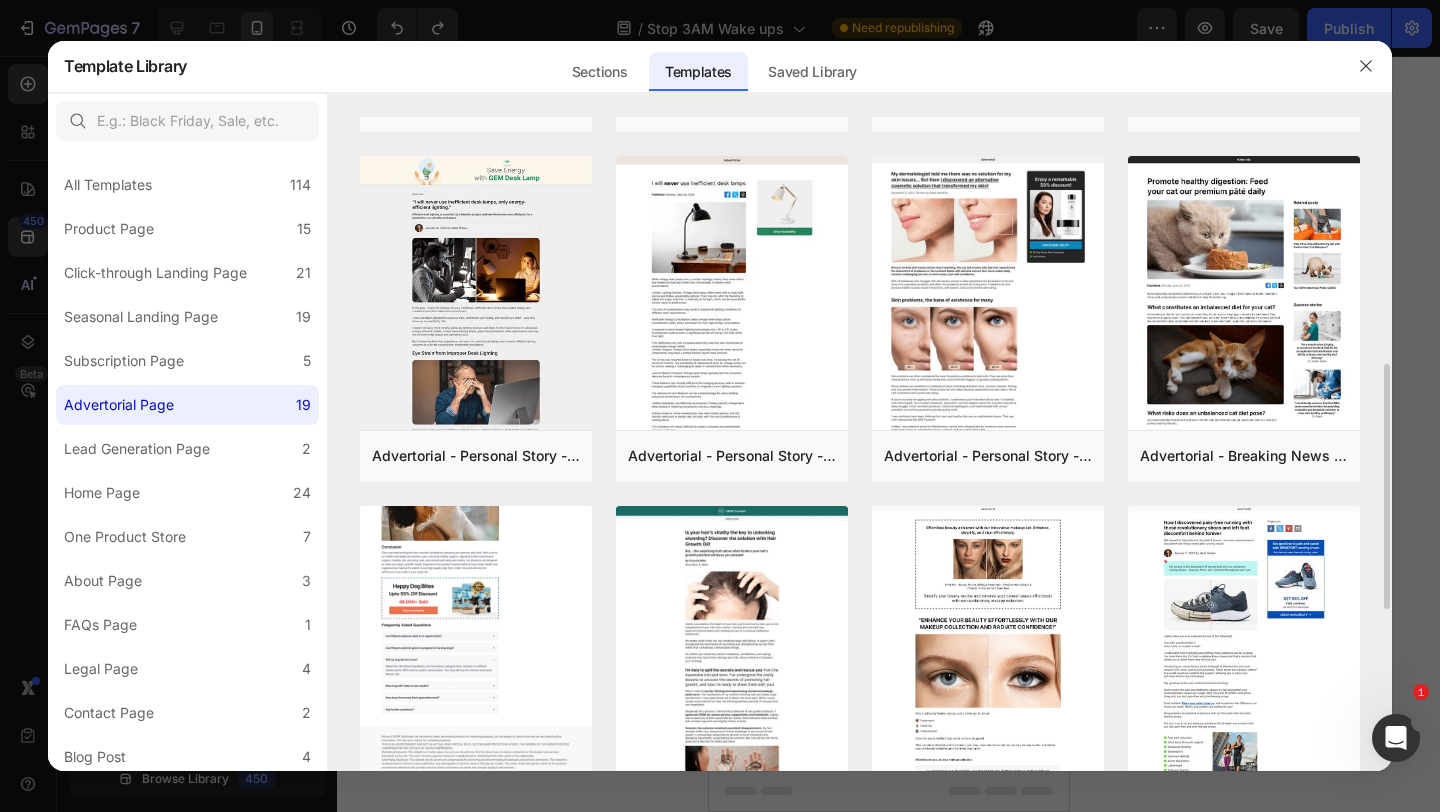 click at bounding box center [476, 139] 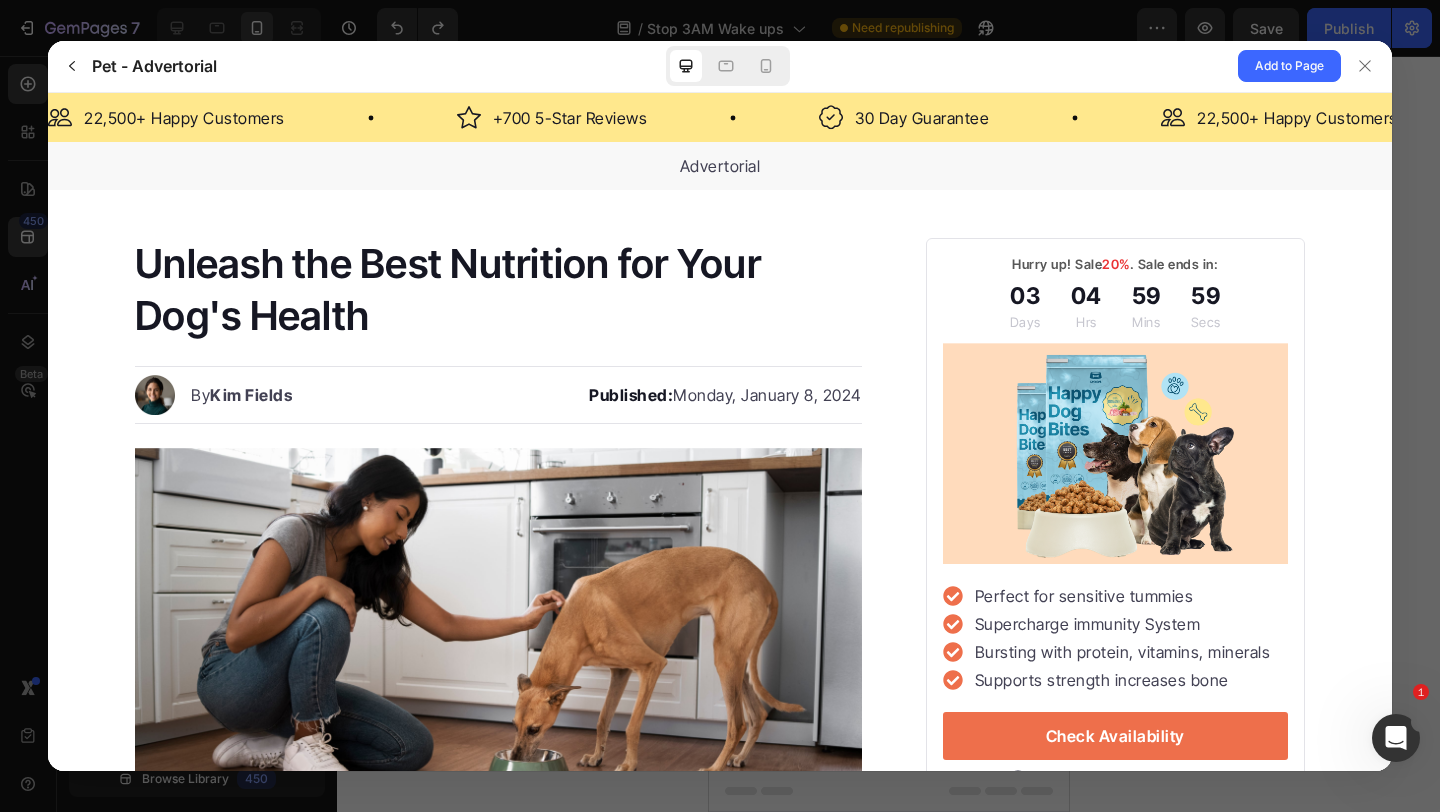 scroll, scrollTop: 0, scrollLeft: 0, axis: both 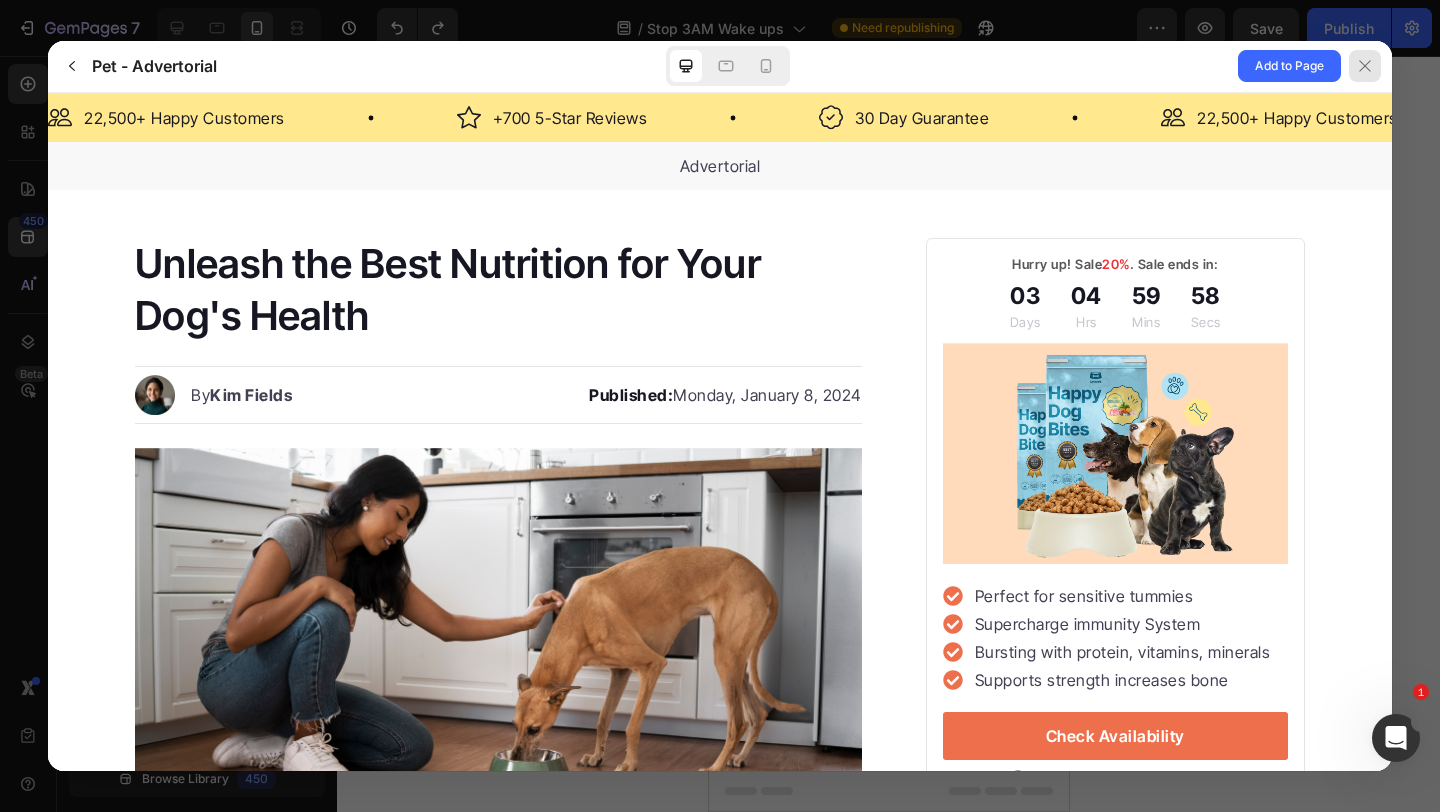 click 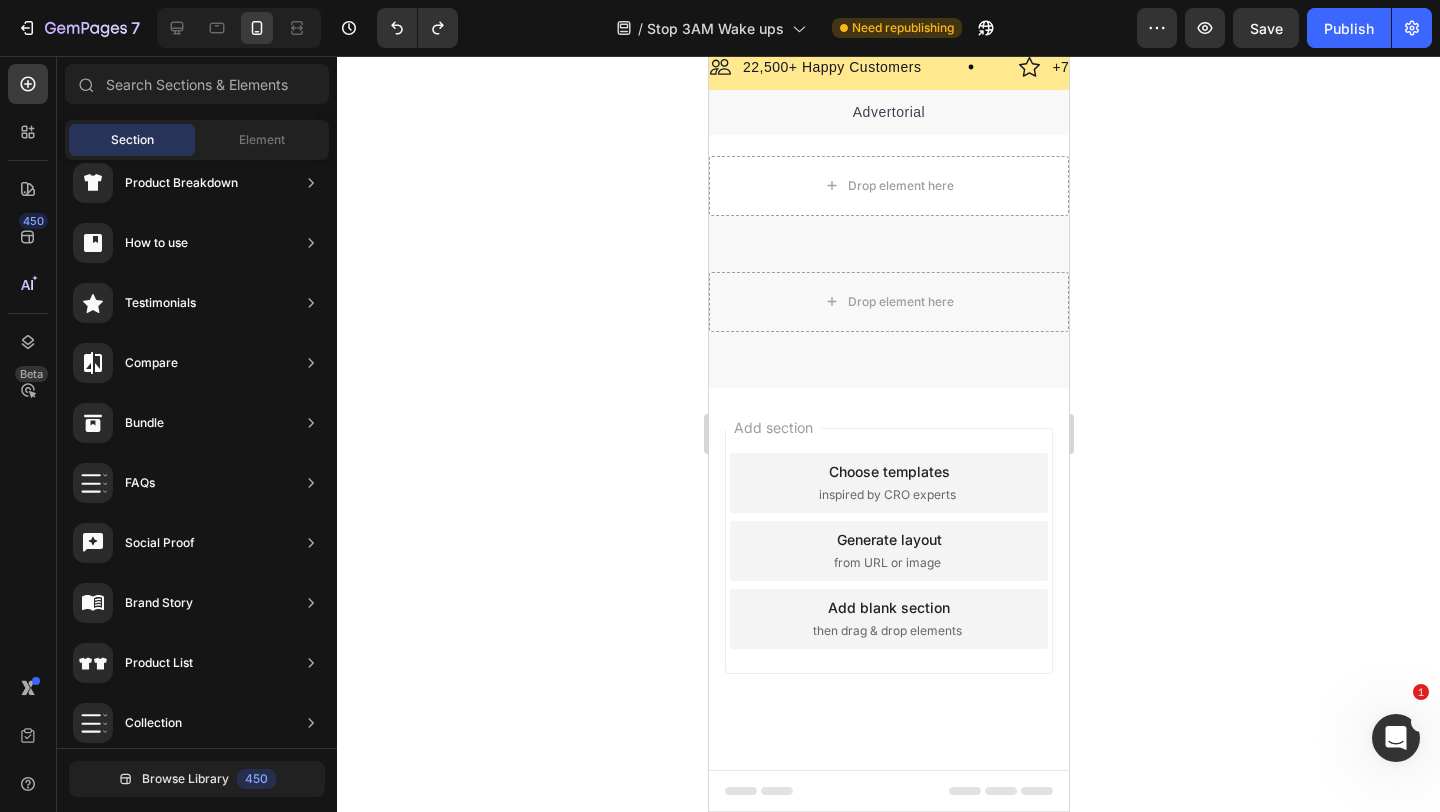 click on "Choose templates inspired by CRO experts" at bounding box center [888, 483] 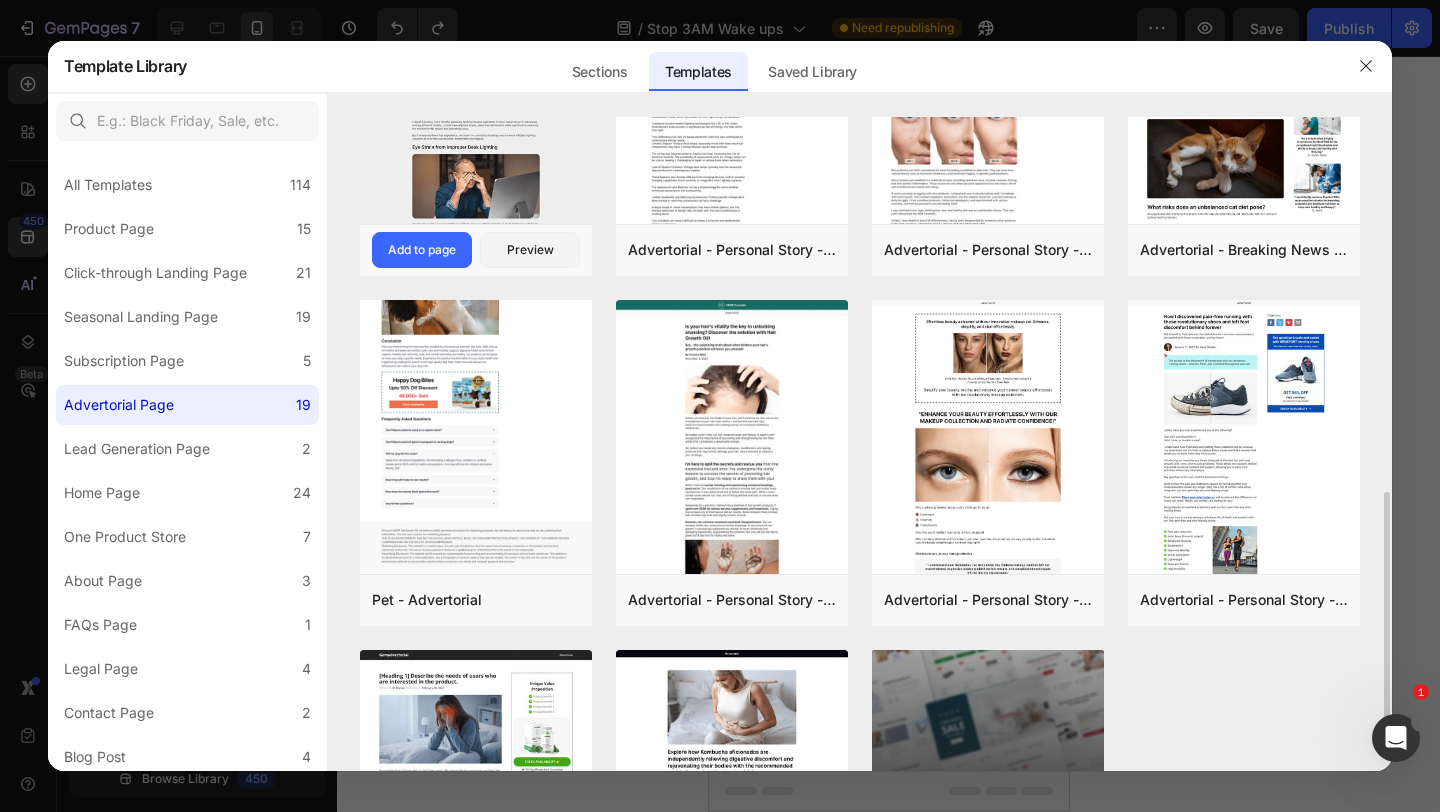 scroll, scrollTop: 913, scrollLeft: 0, axis: vertical 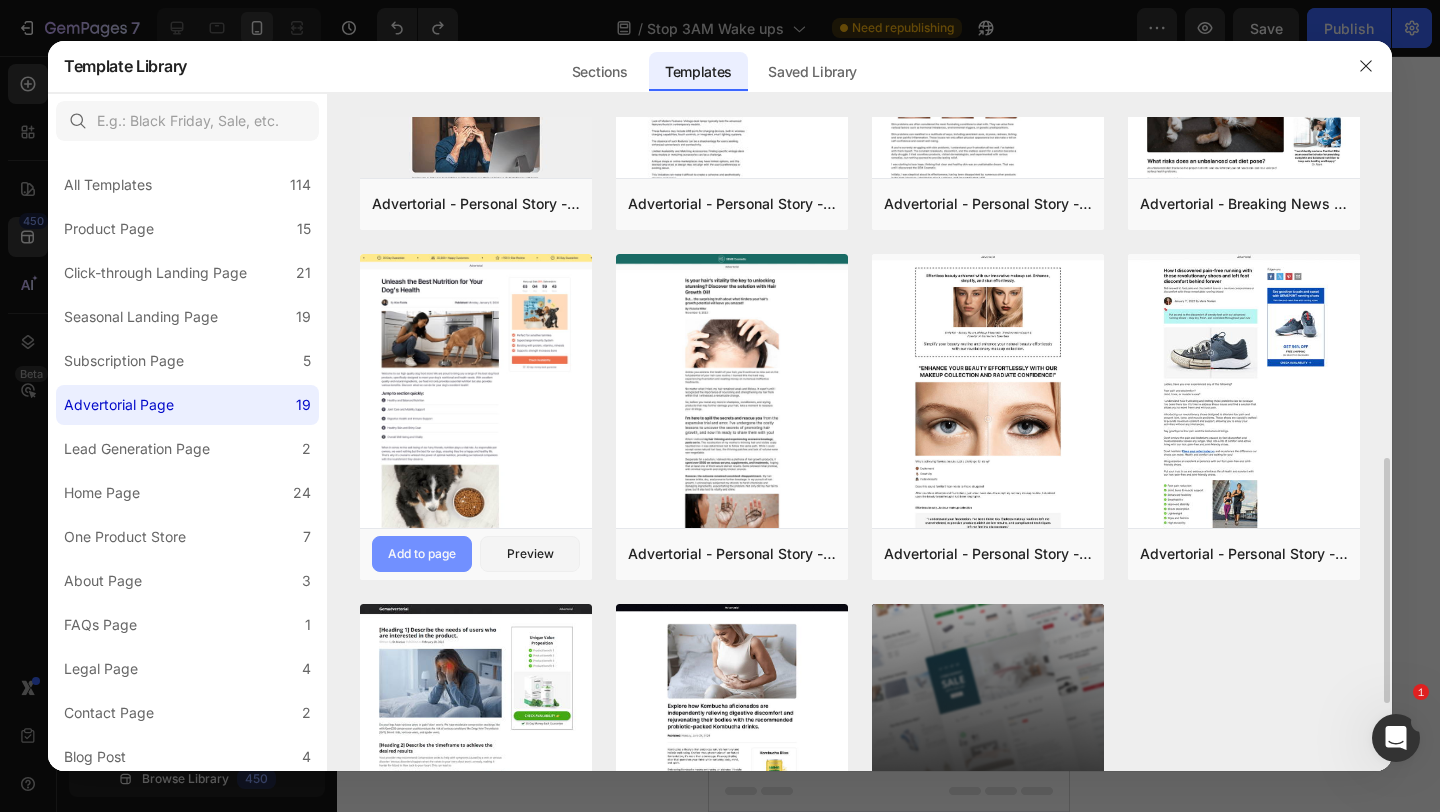 click on "Add to page" at bounding box center (422, 554) 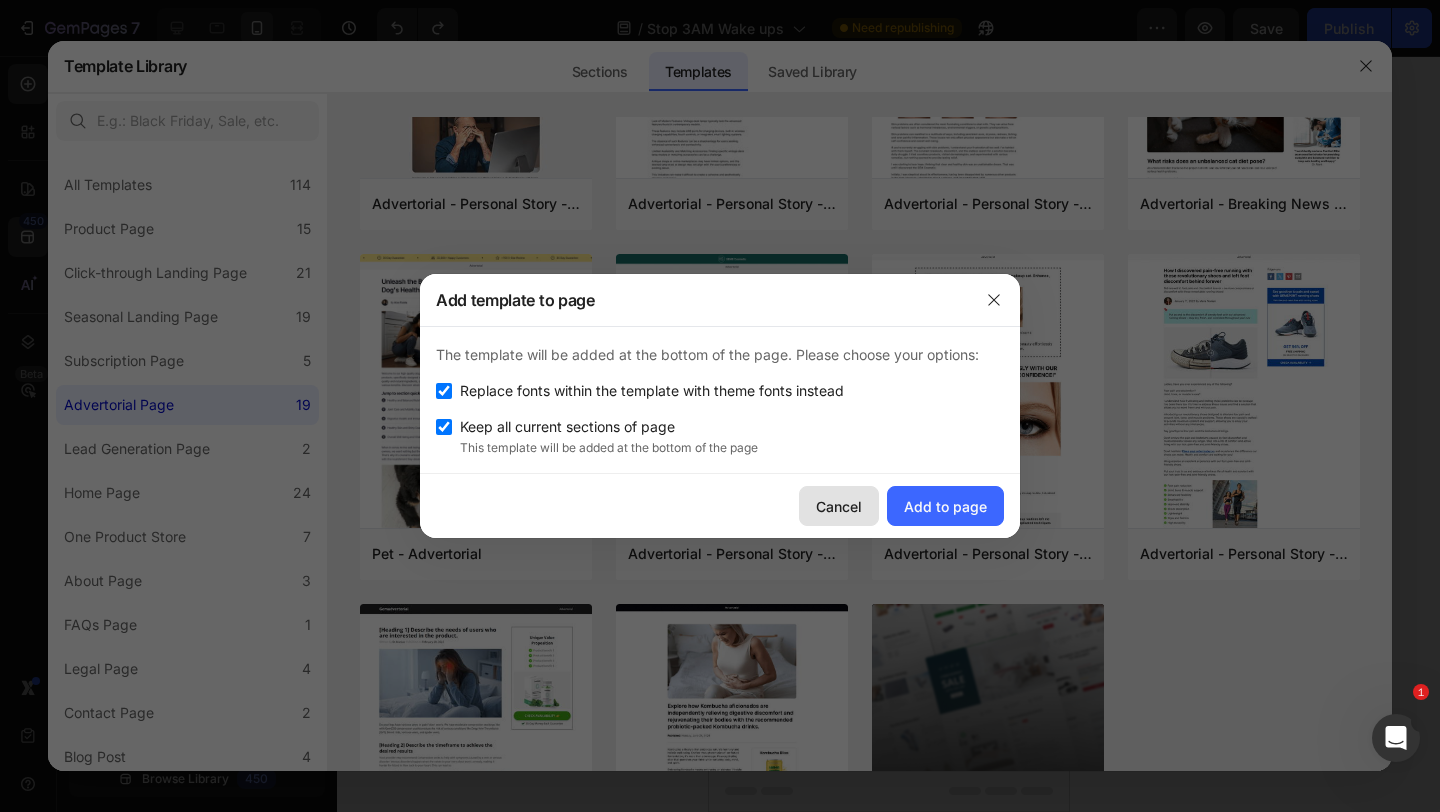 click on "Cancel" at bounding box center (839, 506) 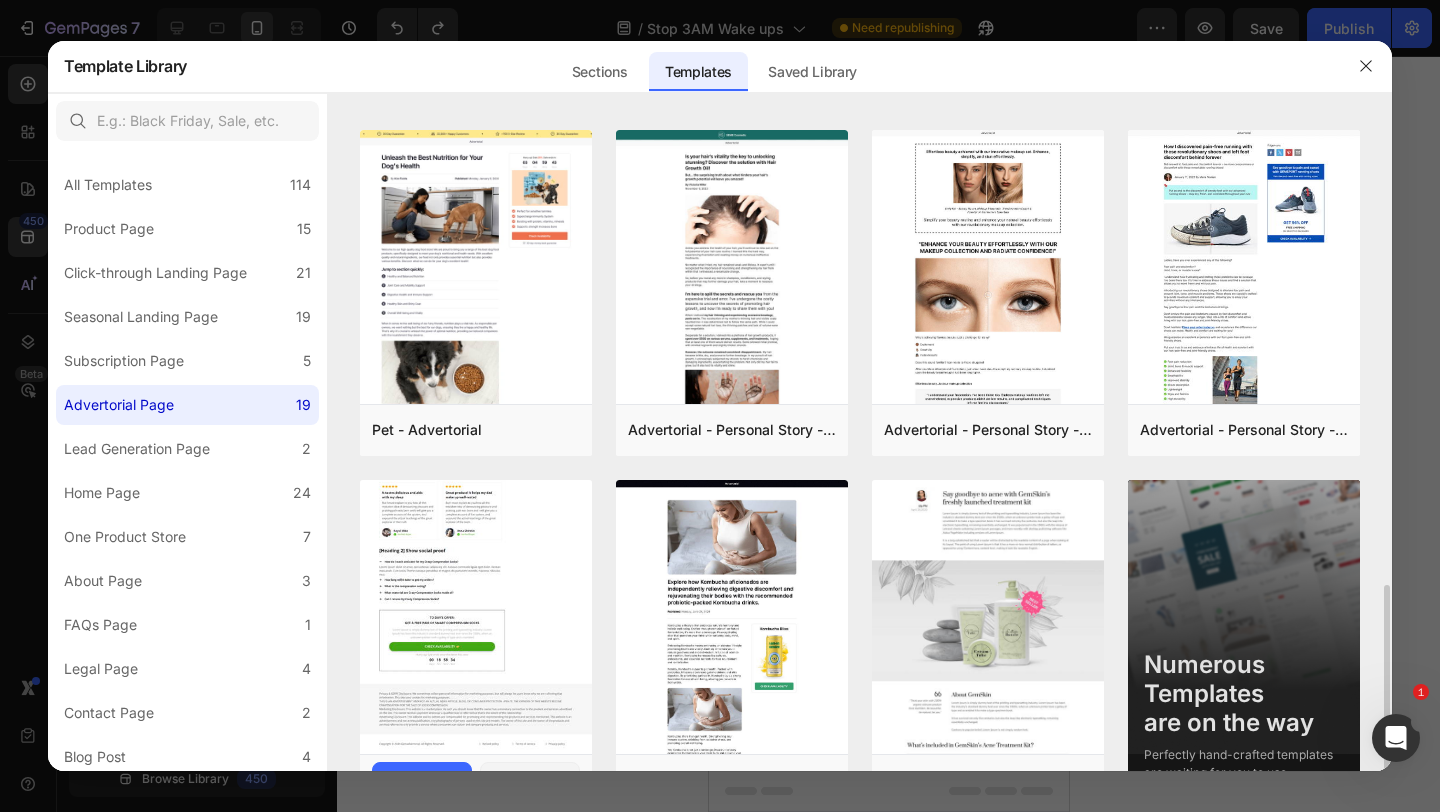 scroll, scrollTop: 1095, scrollLeft: 0, axis: vertical 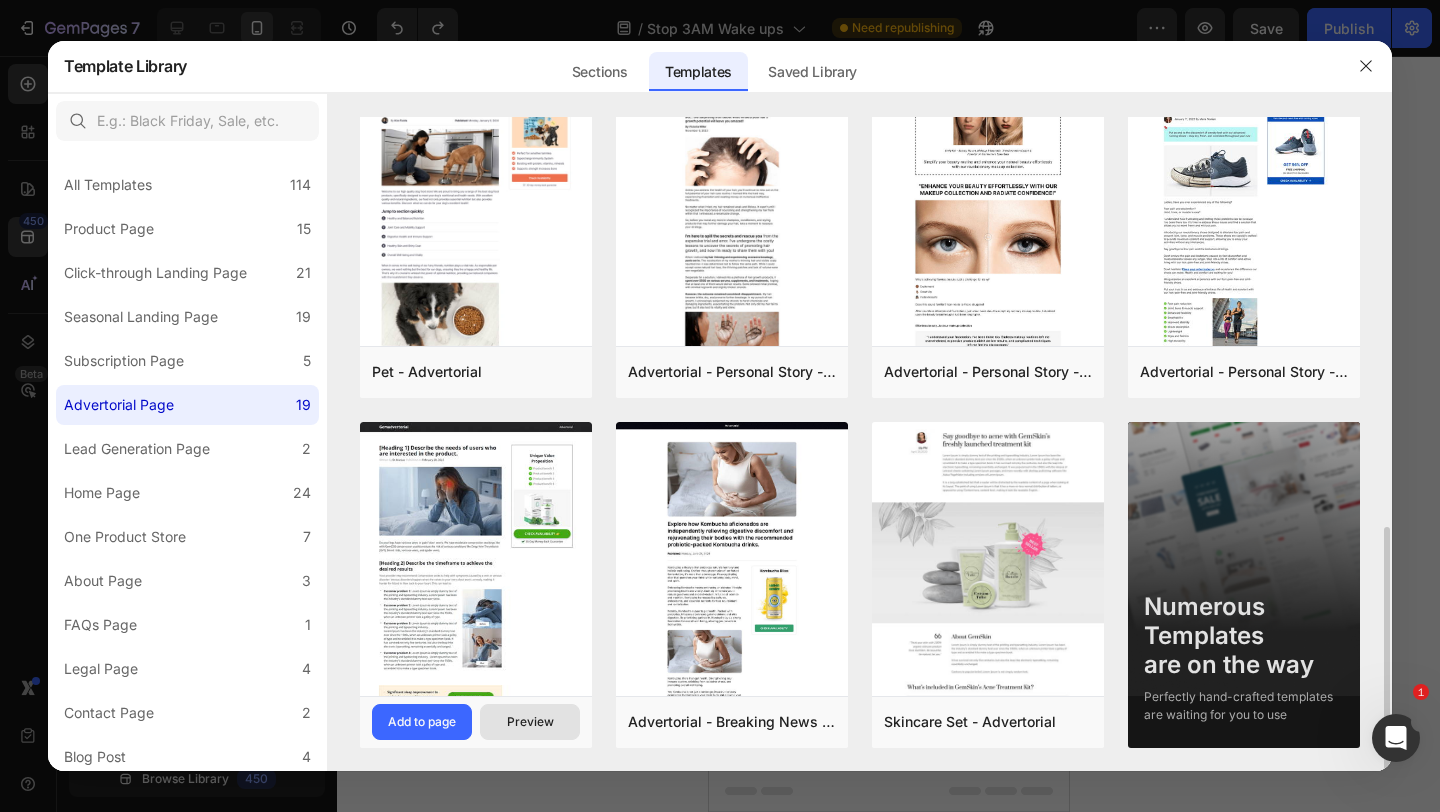 click on "Preview" at bounding box center (530, 722) 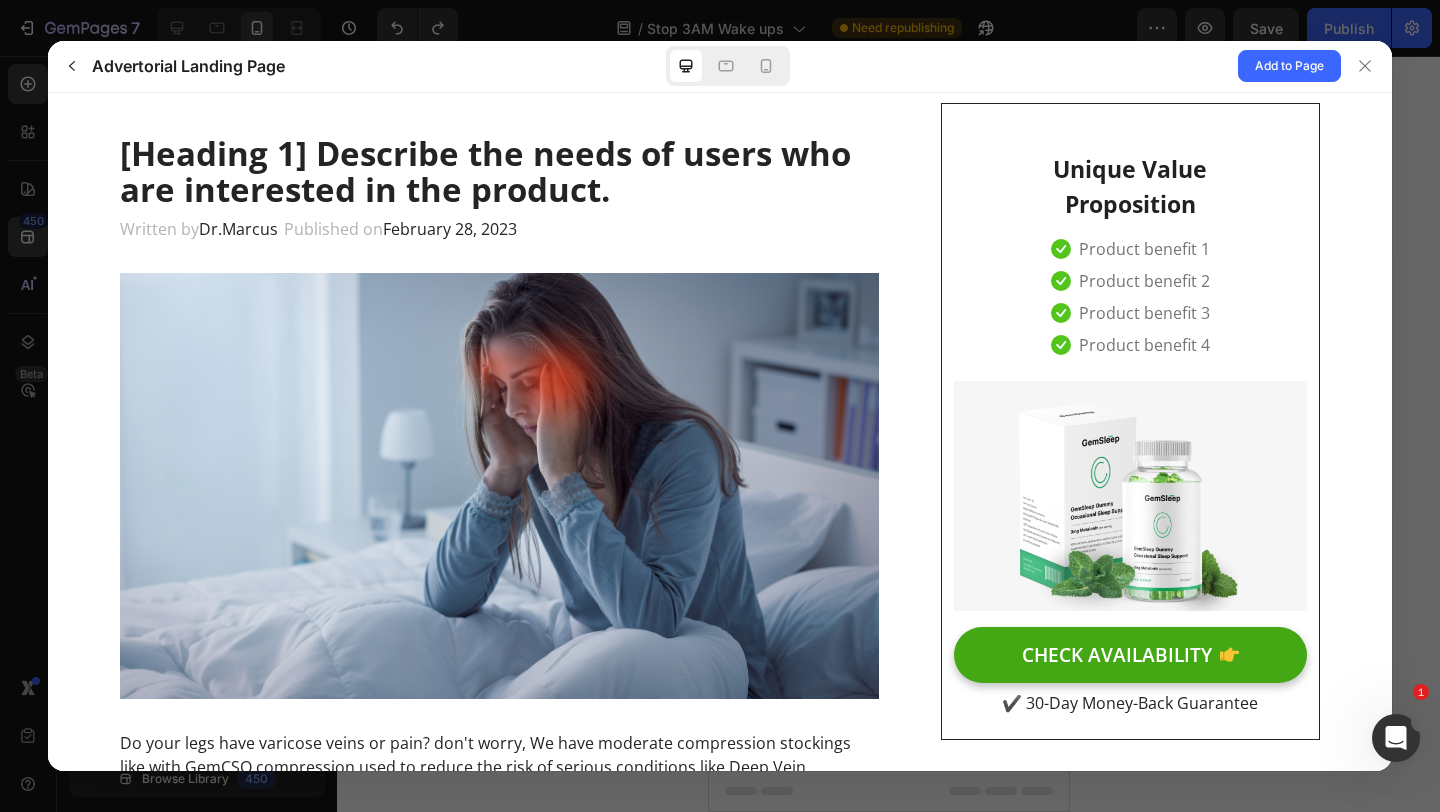 scroll, scrollTop: 0, scrollLeft: 0, axis: both 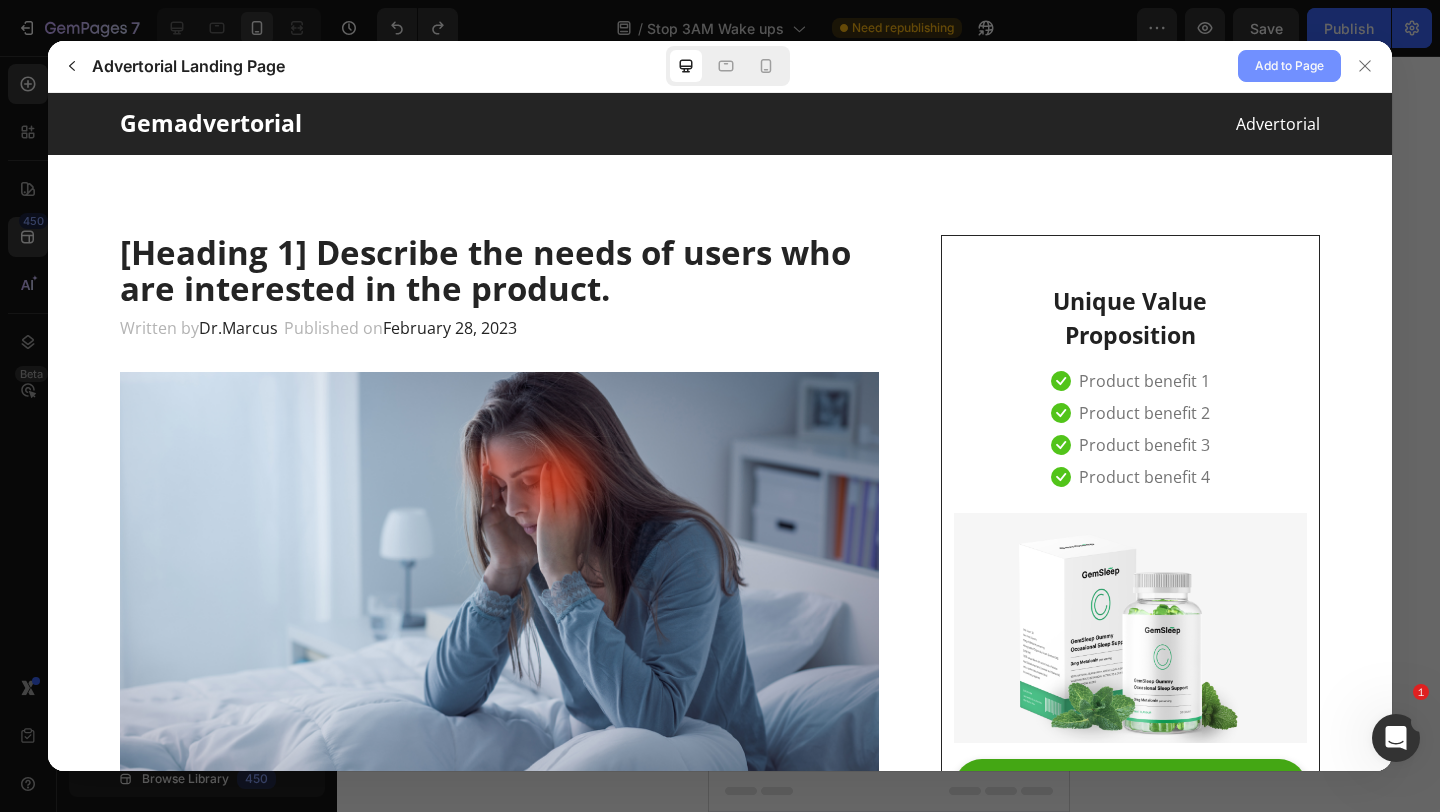 click on "Add to Page" 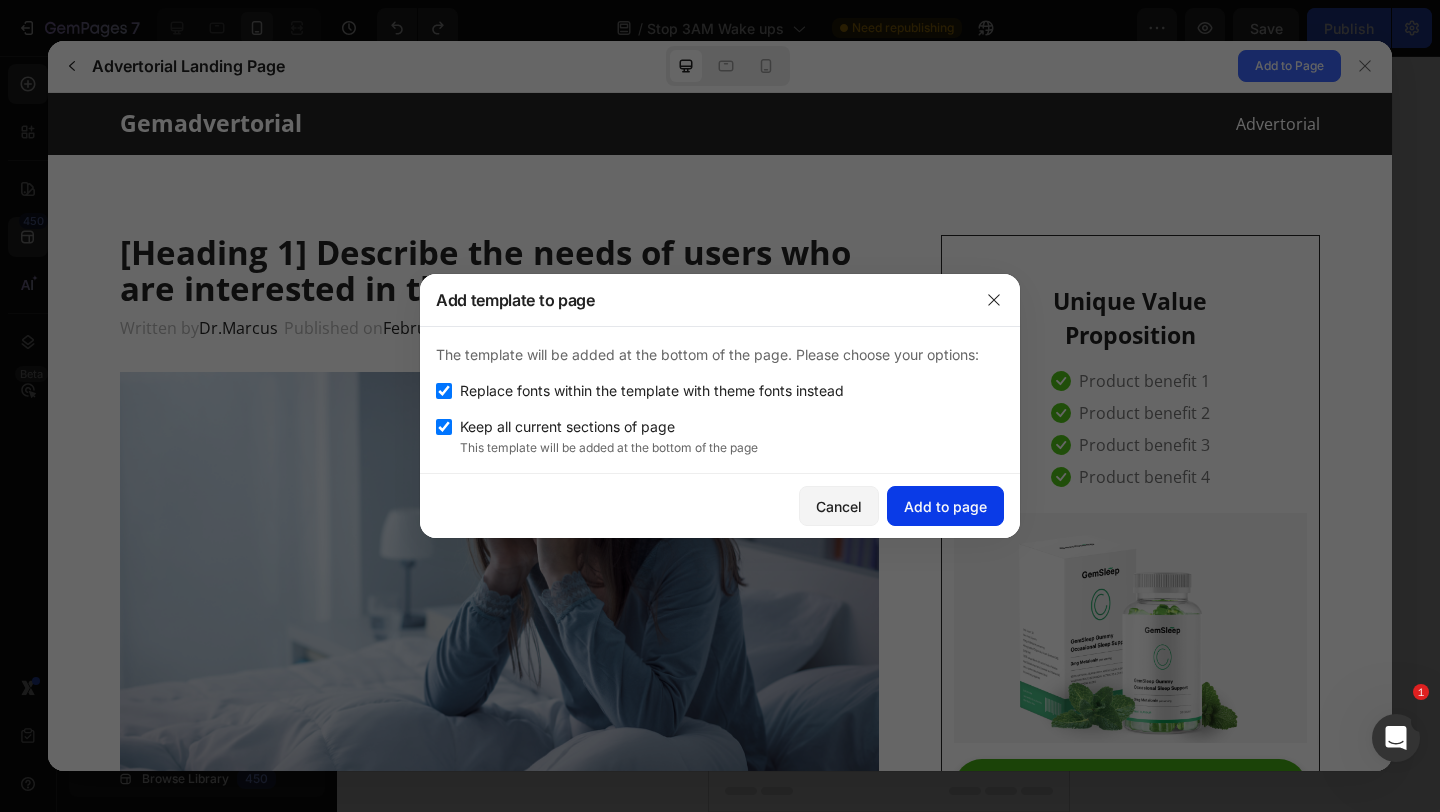 click on "Add to page" 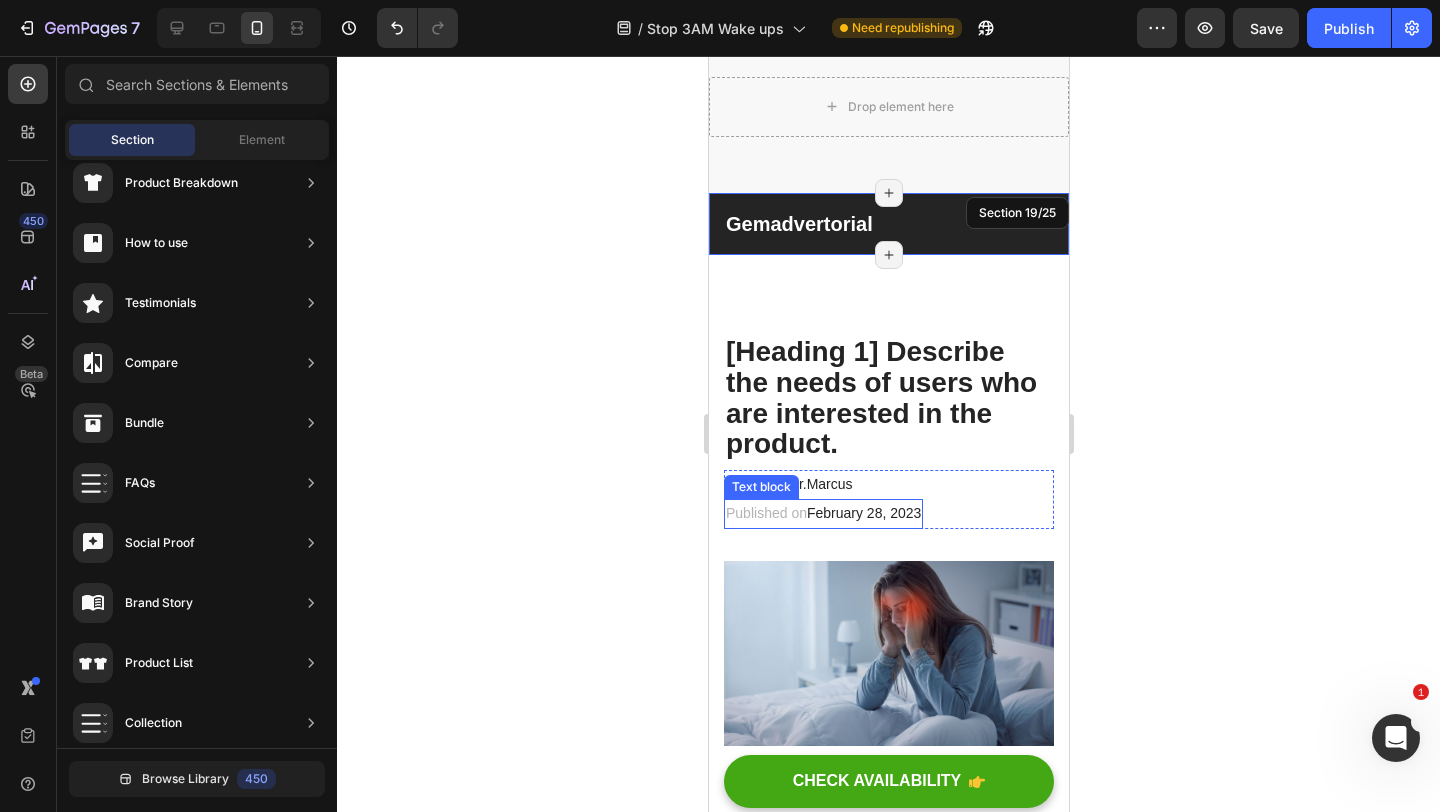 scroll, scrollTop: 9376, scrollLeft: 0, axis: vertical 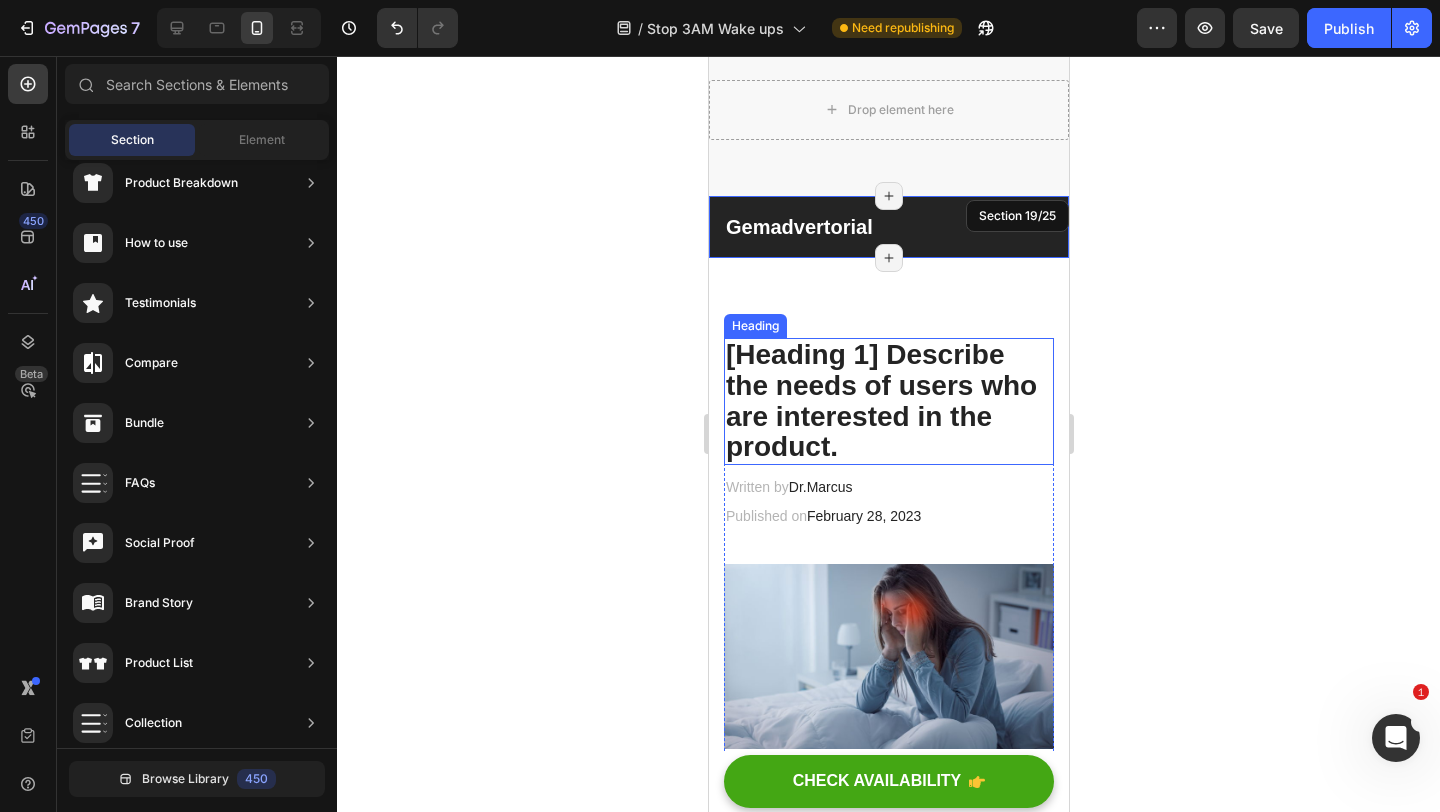 click on "[Heading 1] Describe the needs of users who are interested in the product." at bounding box center (888, 401) 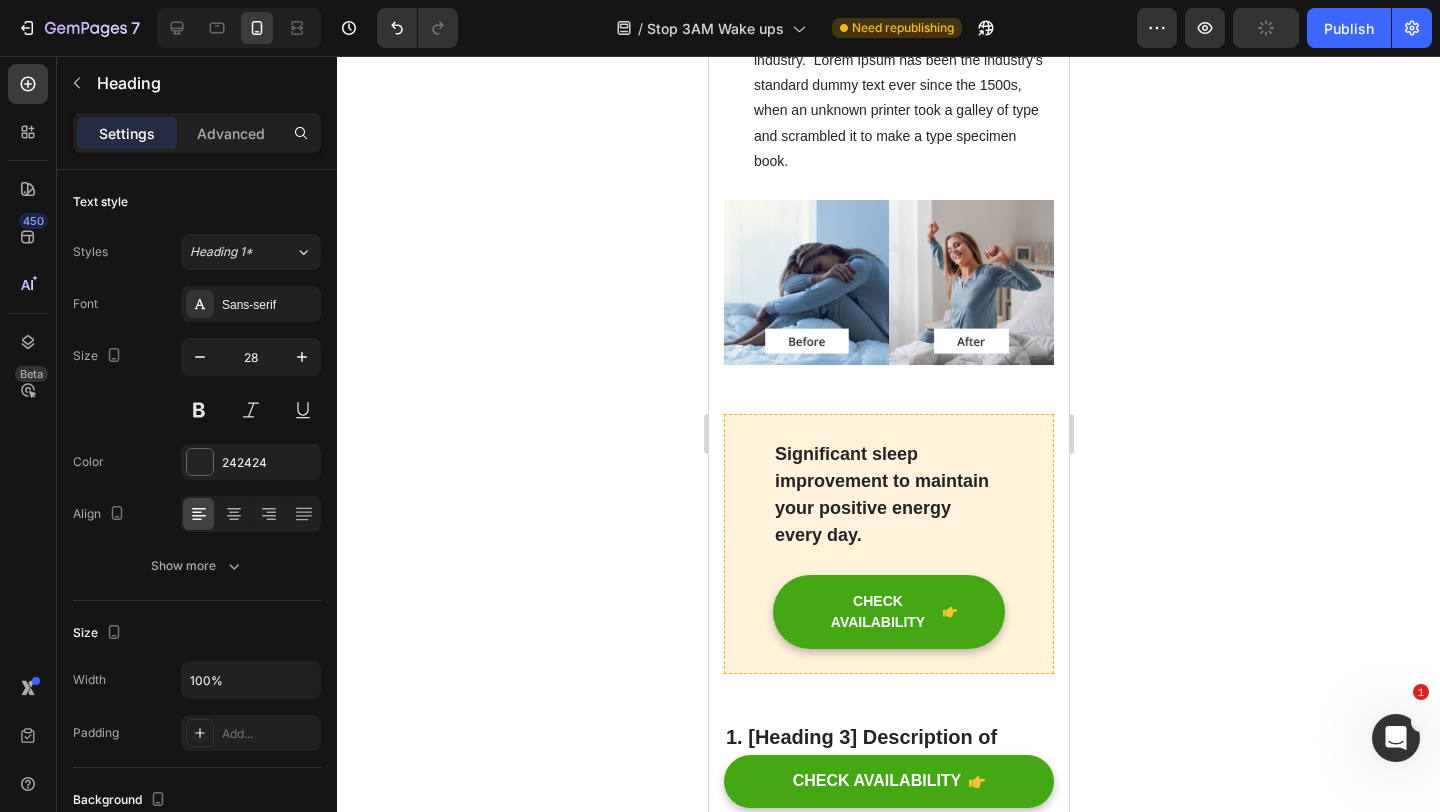 scroll, scrollTop: 11170, scrollLeft: 0, axis: vertical 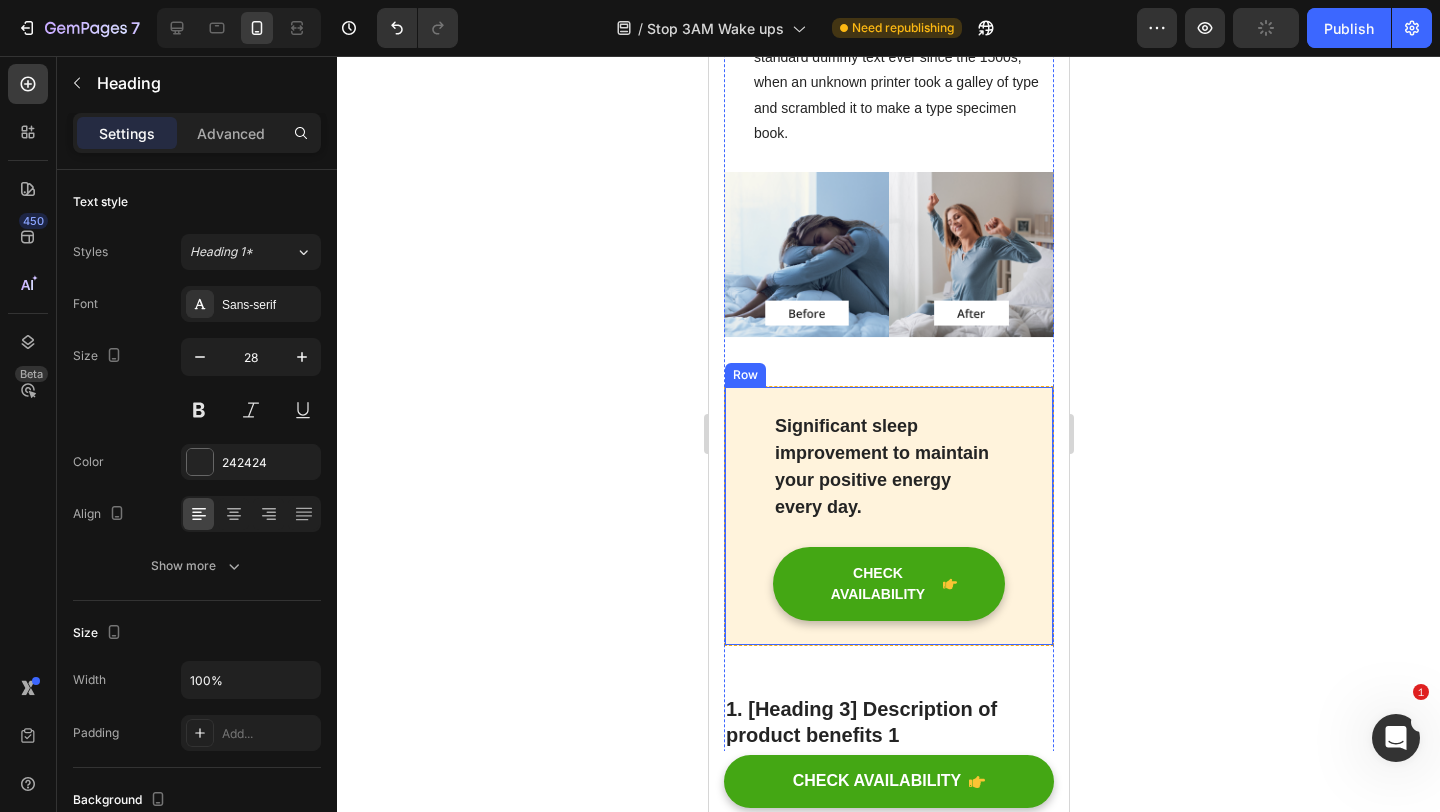 click on "Significant sleep improvement to maintain your positive energy  every day. Text block  	   CHECK AVAILABILITY Button Row" at bounding box center (888, 516) 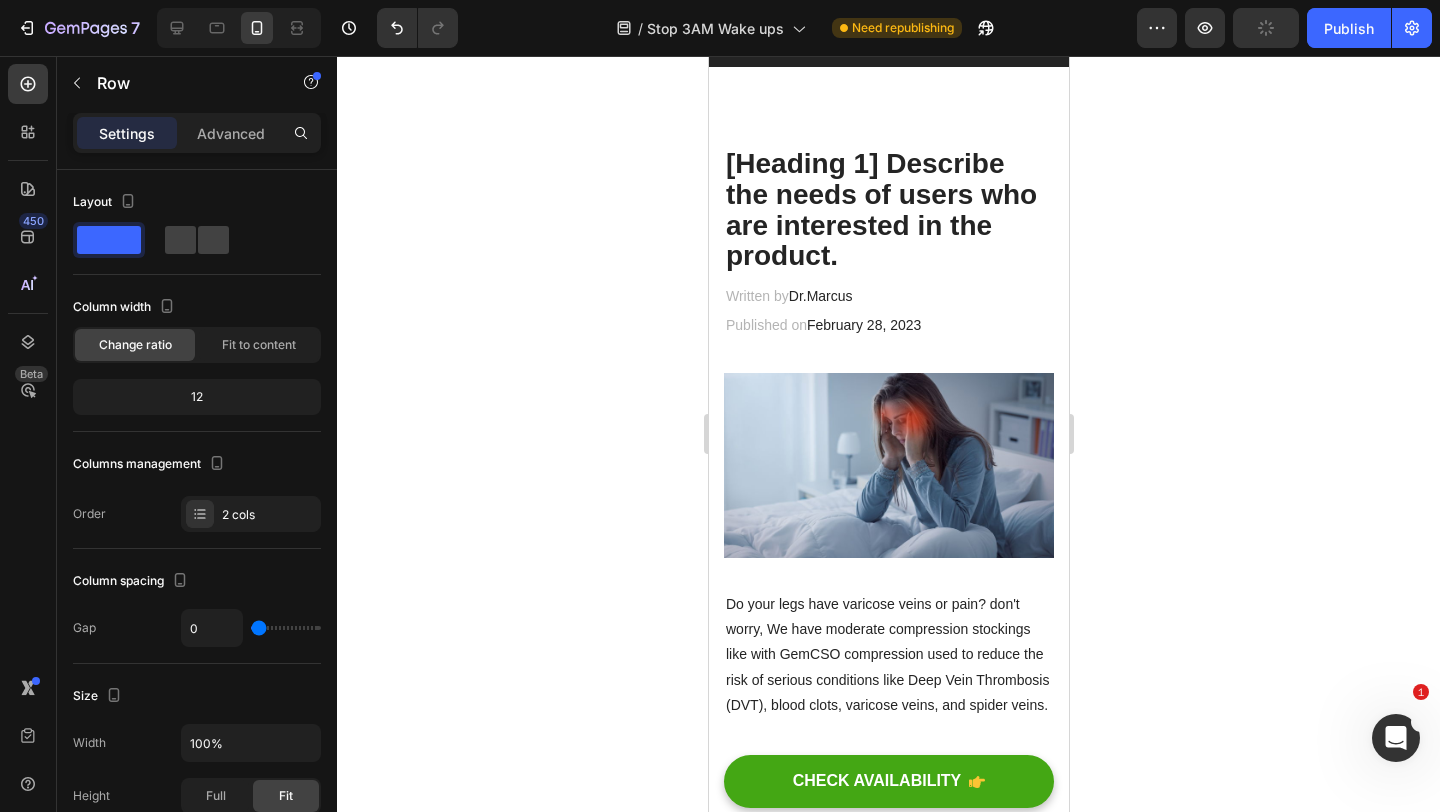 scroll, scrollTop: 9533, scrollLeft: 0, axis: vertical 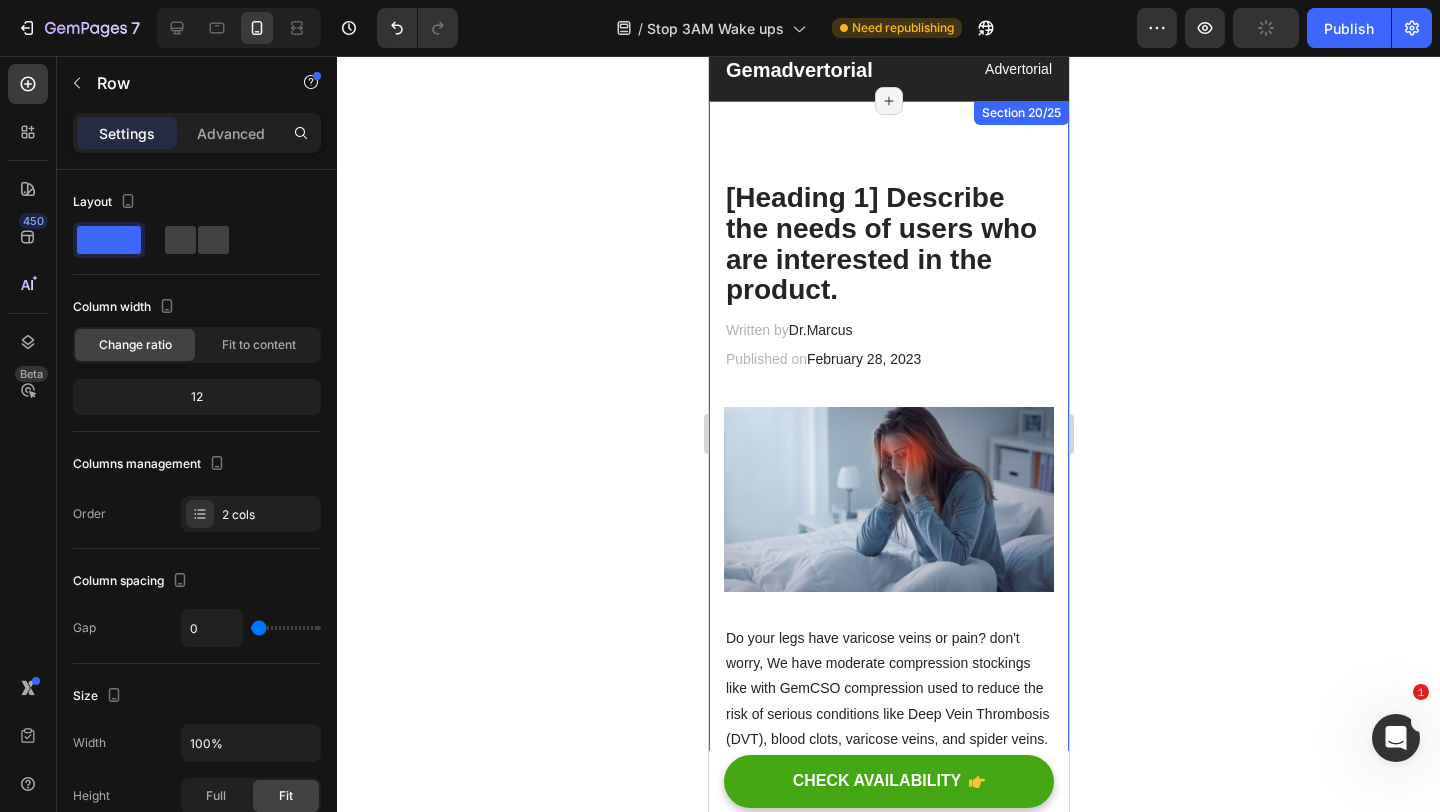 click on "[Heading 1] Describe the needs of users who are interested in the product. Heading Written by  Dr.Marcus   Text block Published on  February 28, 2023 Text block Row Image Do your legs have varicose veins or pain? don't worry, We have moderate compression stockings like with GemCSO compression used to reduce the risk of serious conditions like Deep Vein Thrombosis (DVT), blood clots, varicose veins, and spider veins. Text block [Heading 2] Describe the timeframe to achieve the desired results Heading Your provider may recommend compression socks to help with symptoms caused by a vein or venous disorder. Venous disorders happen when the valves in your veins don’t work correctly, making it harder for blood to flow back to your heart. This can lead to: Text block
Icon Customer problem 1:  Lorem Ipsum is simply dummy text of the printing and typesetting industry. Lorem Ipsum has been the industry's standard dummy text ever since. Text block Row
Icon Customer problem 2: Text block" at bounding box center (888, 3648) 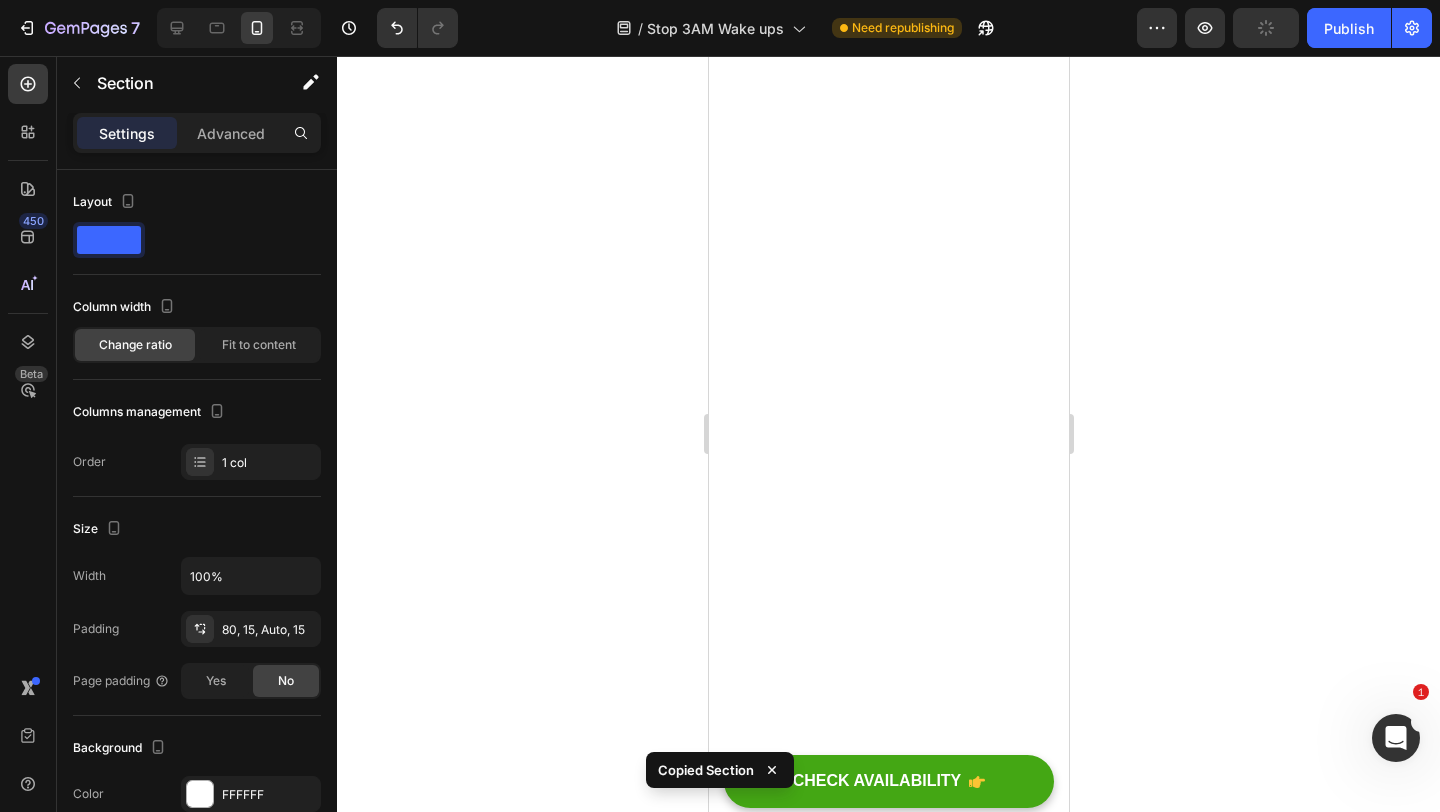 scroll, scrollTop: 0, scrollLeft: 0, axis: both 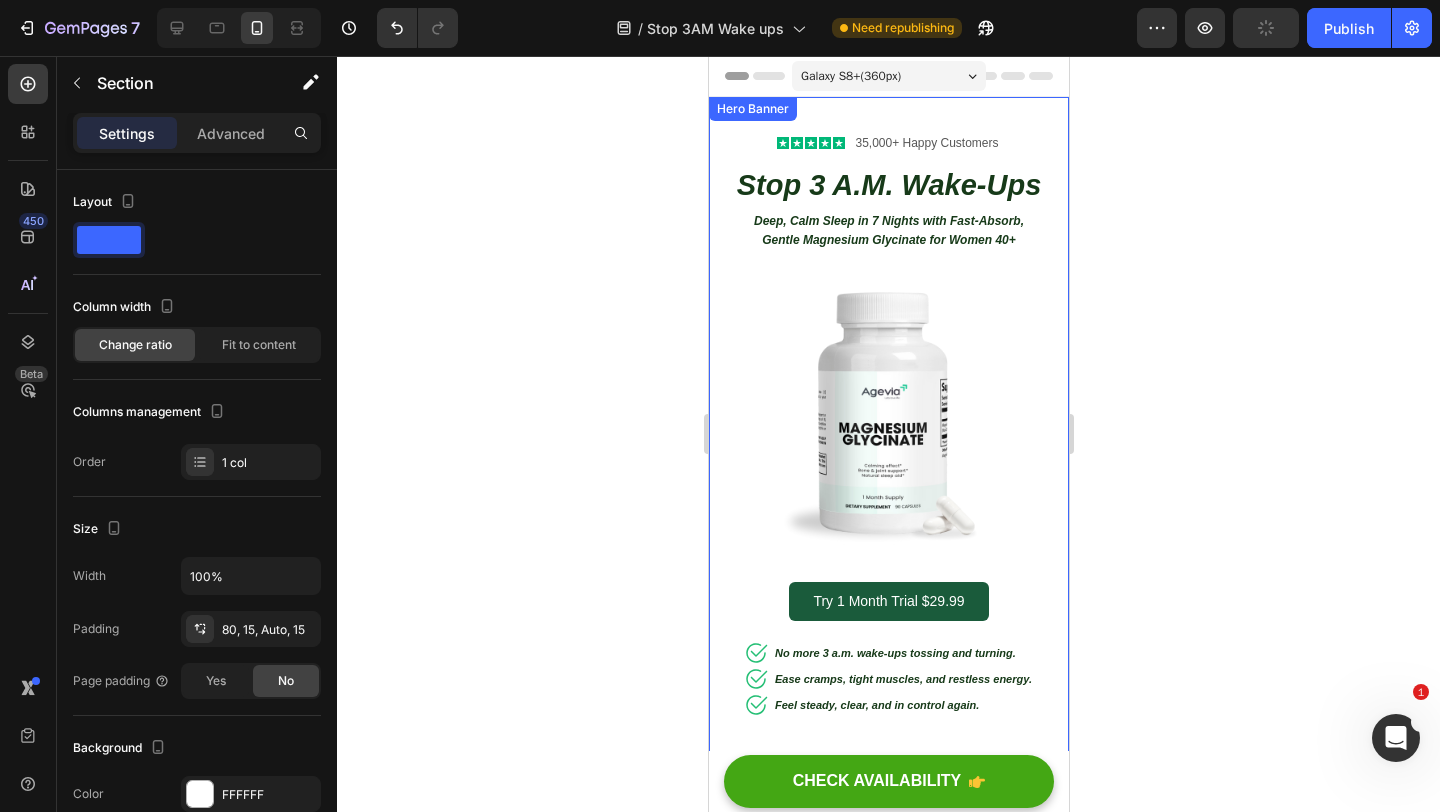 click on "Icon
Icon
Icon
Icon
Icon Icon List 35,000+ Happy Customers Text Block Row Stop 3 A.M. Wake-Ups Heading Deep, Calm Sleep in 7 Nights with Fast-Absorb, Gentle Magnesium Glycinate for Women 40+ Heading       Icon No more 3 a.m. wake-ups tossing and turning. Text block       Icon Ease cramps, tight muscles, and restless energy. Text block       Icon Feel steady, clear, and in control again. Text block Icon List Stop 3 A.M. Wake-Ups Heading Deep, Calm Sleep in 7 Nights with Fast-Absorb, Gentle Magnesium Glycinate for Women 40+ Heading Image Try 1 Month Trial $29.99 Button       Icon No more 3 a.m. wake-ups tossing and turning. Text block       Icon Ease cramps, tight muscles, and restless energy. Text block       Icon Feel steady, clear, and in control again. Text block Icon List Row Row Hero Banner" at bounding box center (888, 475) 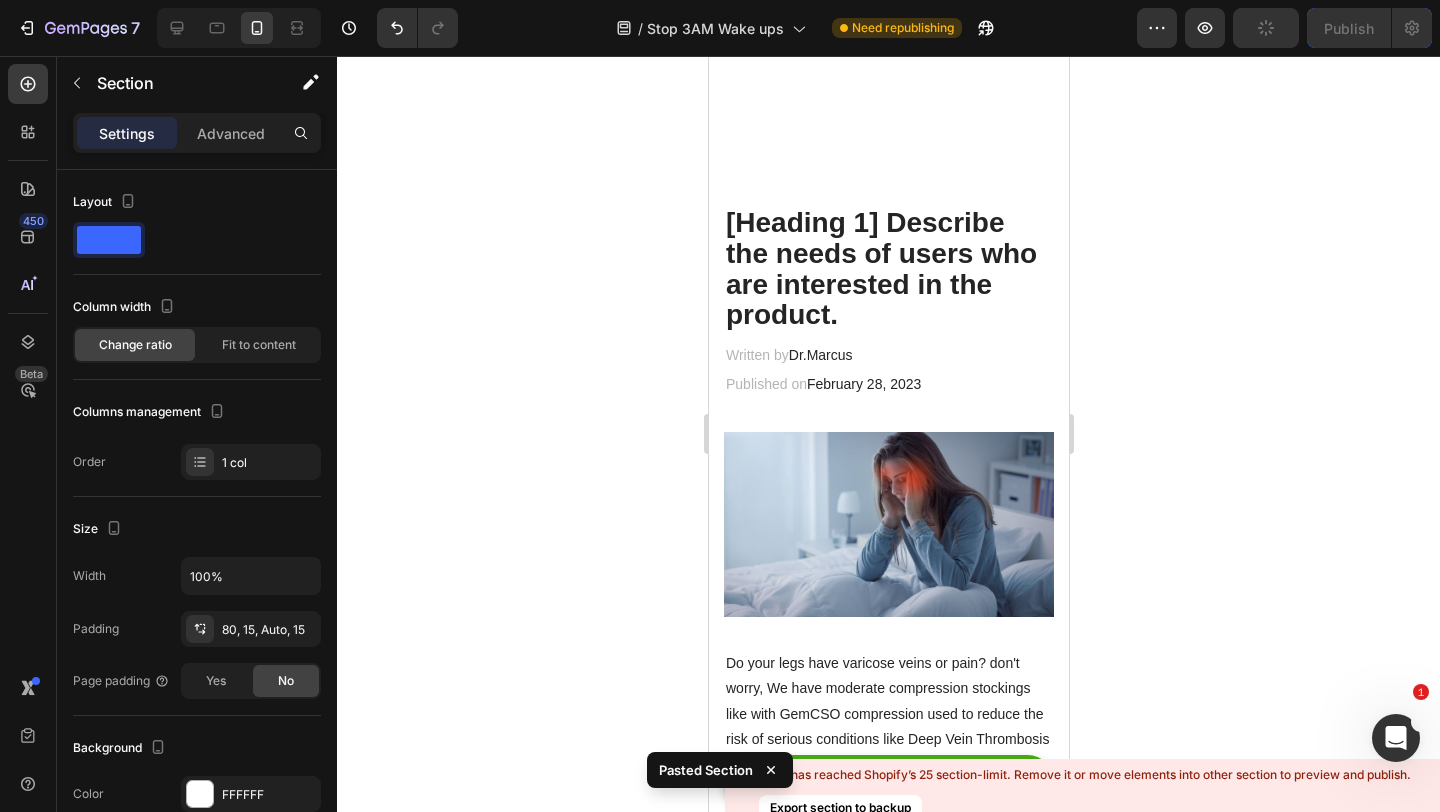 scroll, scrollTop: 453, scrollLeft: 0, axis: vertical 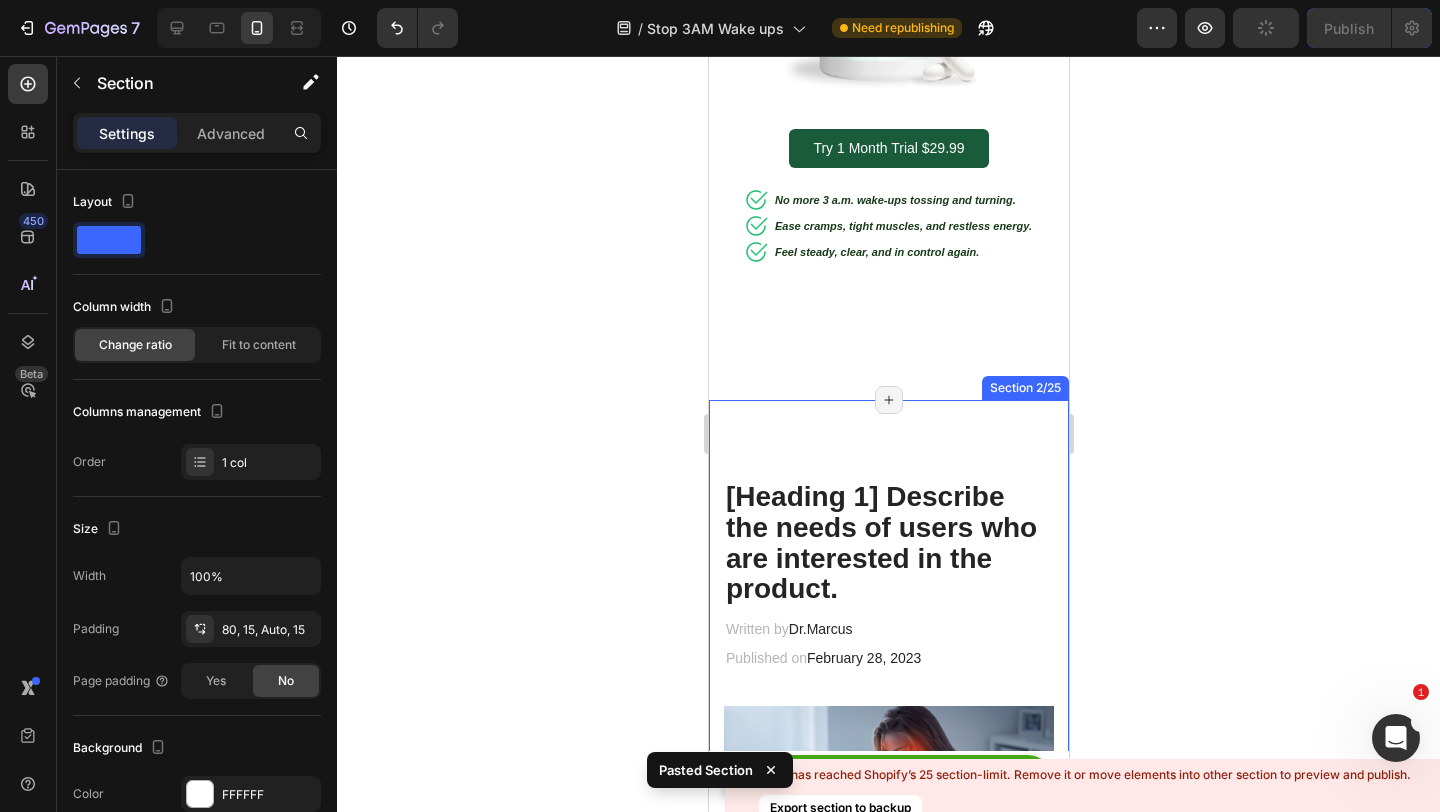 click on "[Heading 1] Describe the needs of users who are interested in the product. Heading Written by  Dr.Marcus   Text block Published on  February 28, 2023 Text block Row Image Do your legs have varicose veins or pain? don't worry, We have moderate compression stockings like with GemCSO compression used to reduce the risk of serious conditions like Deep Vein Thrombosis (DVT), blood clots, varicose veins, and spider veins. Text block [Heading 2] Describe the timeframe to achieve the desired results Heading Your provider may recommend compression socks to help with symptoms caused by a vein or venous disorder. Venous disorders happen when the valves in your veins don’t work correctly, making it harder for blood to flow back to your heart. This can lead to: Text block
Icon Customer problem 1:  Lorem Ipsum is simply dummy text of the printing and typesetting industry. Lorem Ipsum has been the industry's standard dummy text ever since. Text block Row
Icon Customer problem 2: Text block" at bounding box center (888, 4525) 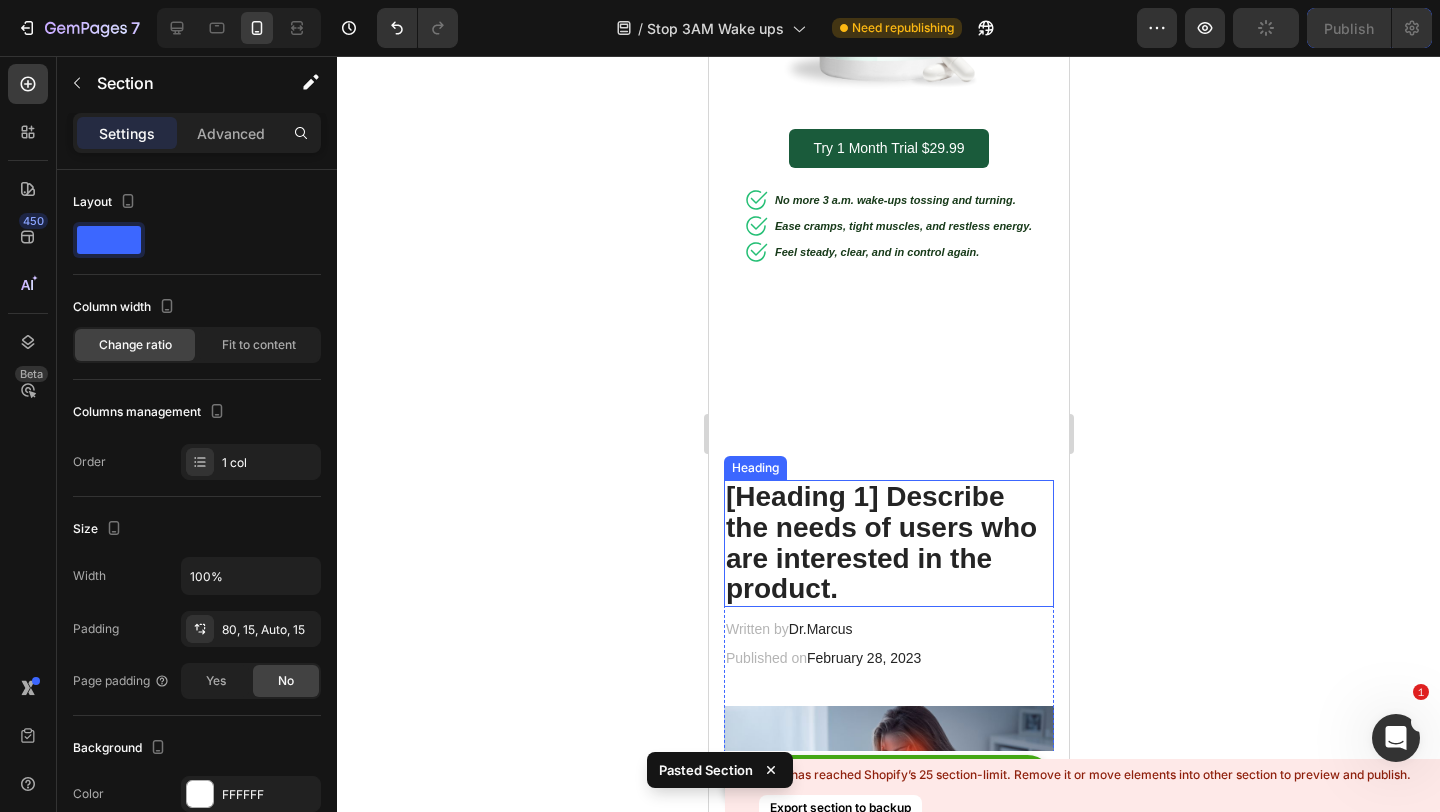 click on "[Heading 1] Describe the needs of users who are interested in the product." at bounding box center [888, 543] 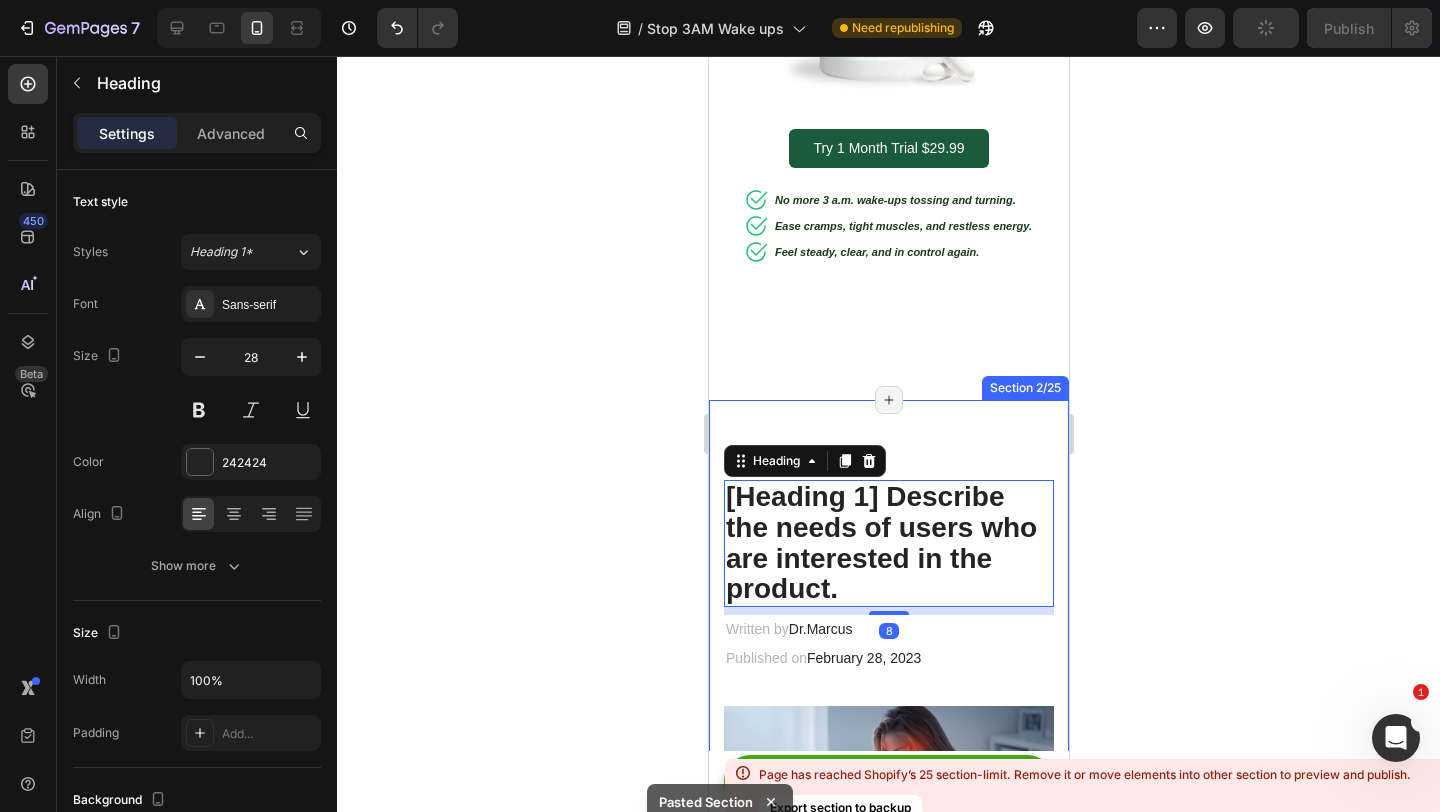 click on "[Heading 1] Describe the needs of users who are interested in the product. Heading   8 Written by  Dr.Marcus   Text block Published on  February 28, 2023 Text block Row Image Do your legs have varicose veins or pain? don't worry, We have moderate compression stockings like with GemCSO compression used to reduce the risk of serious conditions like Deep Vein Thrombosis (DVT), blood clots, varicose veins, and spider veins. Text block [Heading 2] Describe the timeframe to achieve the desired results Heading Your provider may recommend compression socks to help with symptoms caused by a vein or venous disorder. Venous disorders happen when the valves in your veins don’t work correctly, making it harder for blood to flow back to your heart. This can lead to: Text block
Icon Customer problem 1:  Lorem Ipsum is simply dummy text of the printing and typesetting industry. Lorem Ipsum has been the industry's standard dummy text ever since. Text block Row
Icon Customer problem 2: Row" at bounding box center [888, 4525] 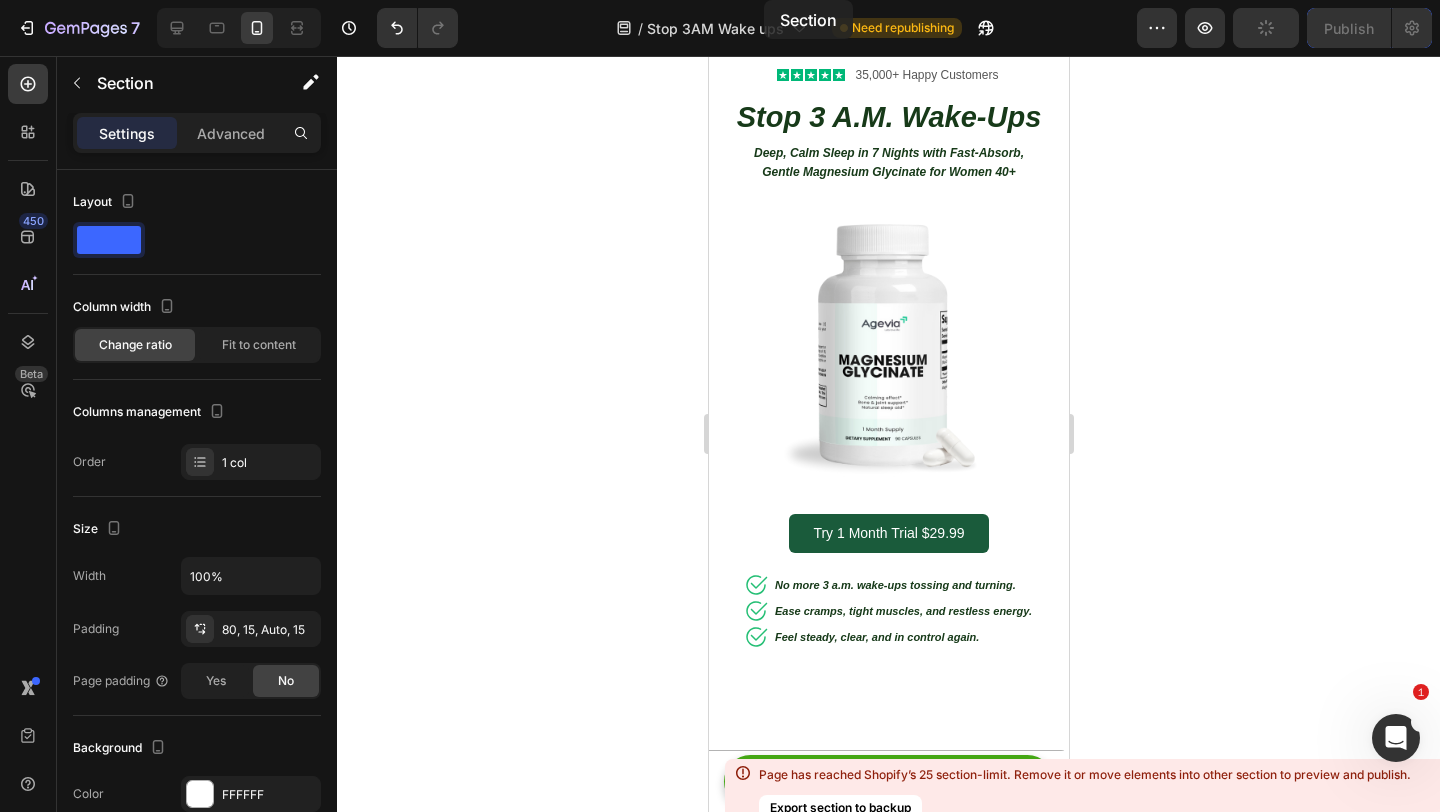 scroll, scrollTop: 0, scrollLeft: 0, axis: both 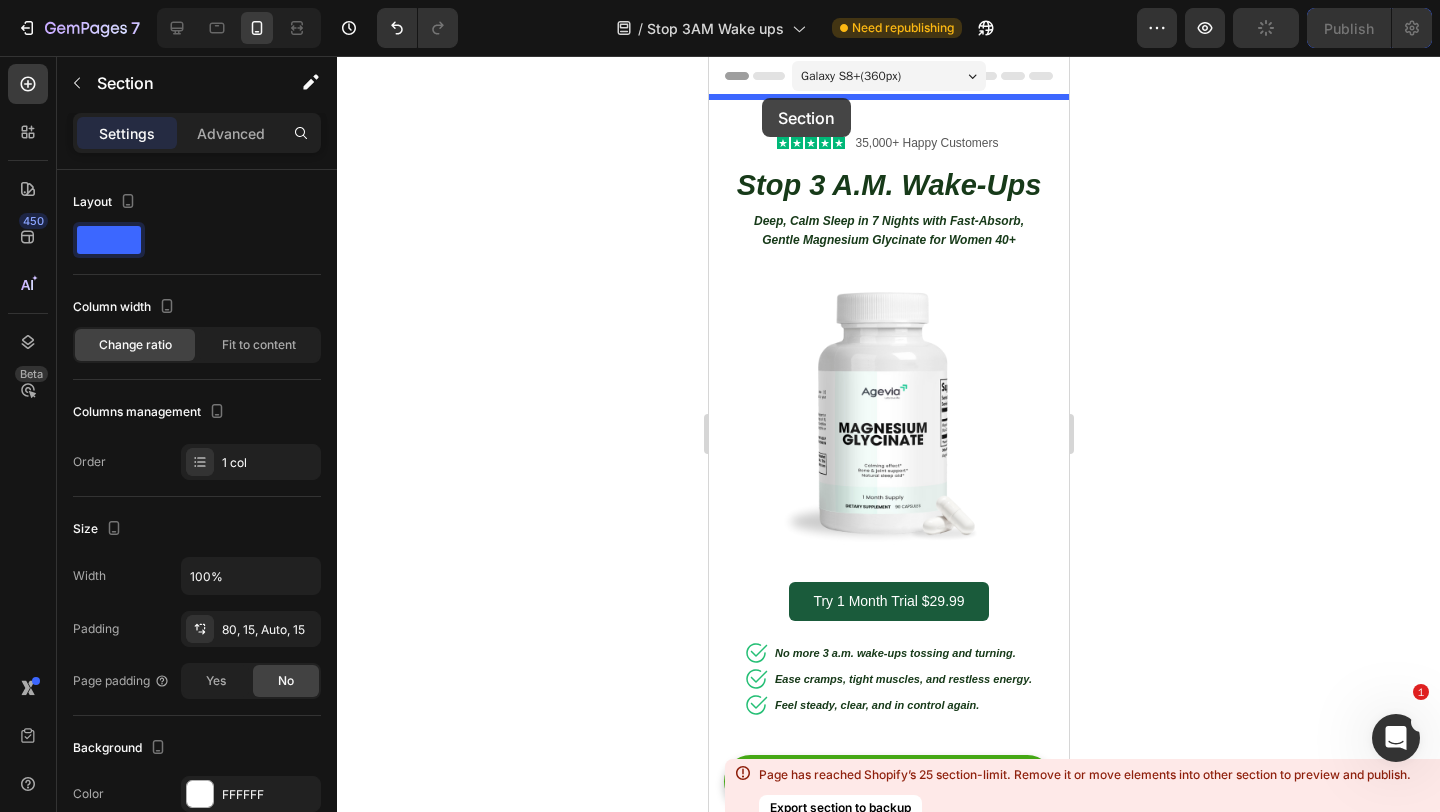 drag, startPoint x: 734, startPoint y: 386, endPoint x: 761, endPoint y: 98, distance: 289.26285 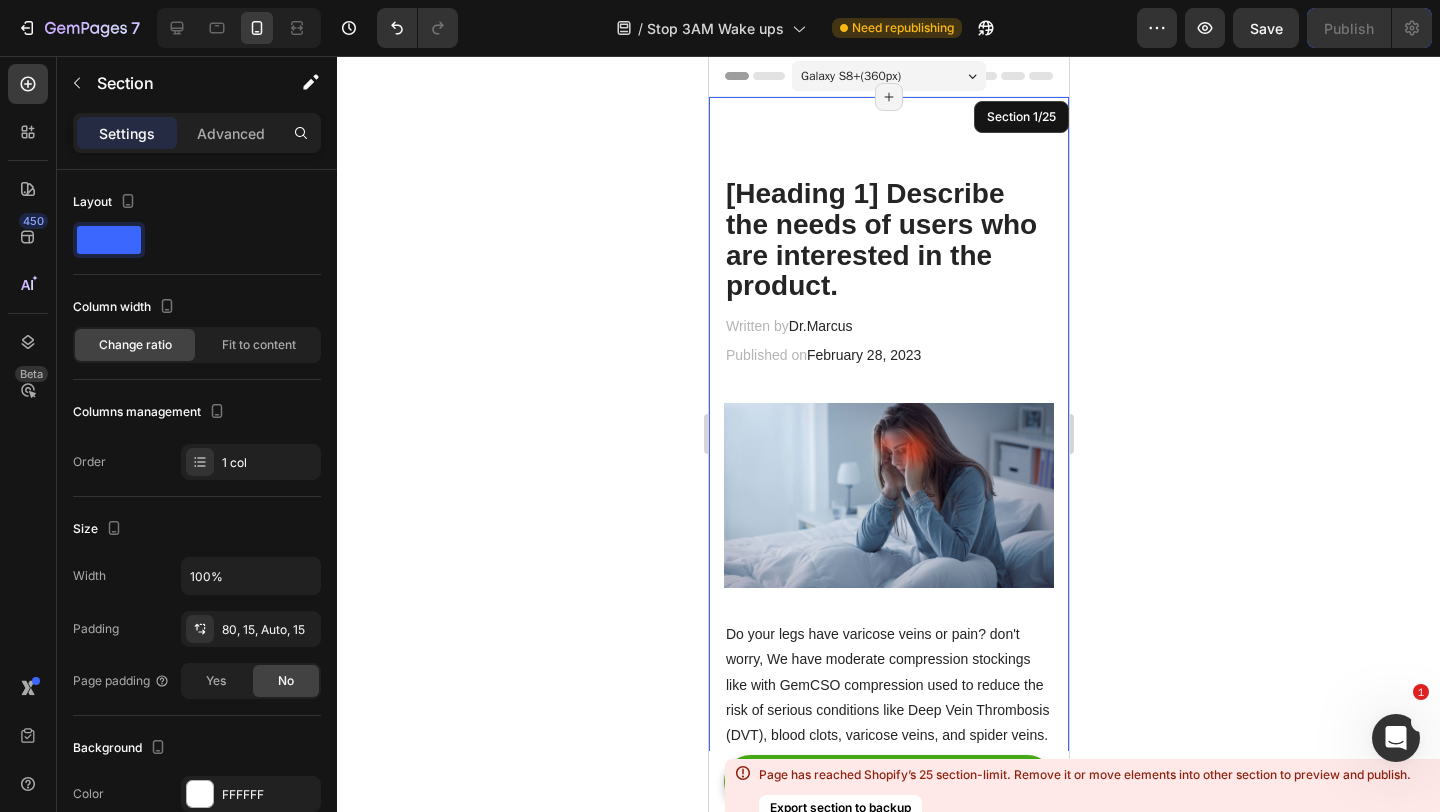 click on "[Heading 1] Describe the needs of users who are interested in the product. Heading Written by  Dr.Marcus   Text block Published on  February 28, 2023 Text block Row Image Do your legs have varicose veins or pain? don't worry, We have moderate compression stockings like with GemCSO compression used to reduce the risk of serious conditions like Deep Vein Thrombosis (DVT), blood clots, varicose veins, and spider veins. Text block [Heading 2] Describe the timeframe to achieve the desired results Heading Your provider may recommend compression socks to help with symptoms caused by a vein or venous disorder. Venous disorders happen when the valves in your veins don’t work correctly, making it harder for blood to flow back to your heart. This can lead to: Text block
Icon Customer problem 1:  Lorem Ipsum is simply dummy text of the printing and typesetting industry. Lorem Ipsum has been the industry's standard dummy text ever since. Text block Row
Icon Customer problem 2: Text block" at bounding box center [888, 4756] 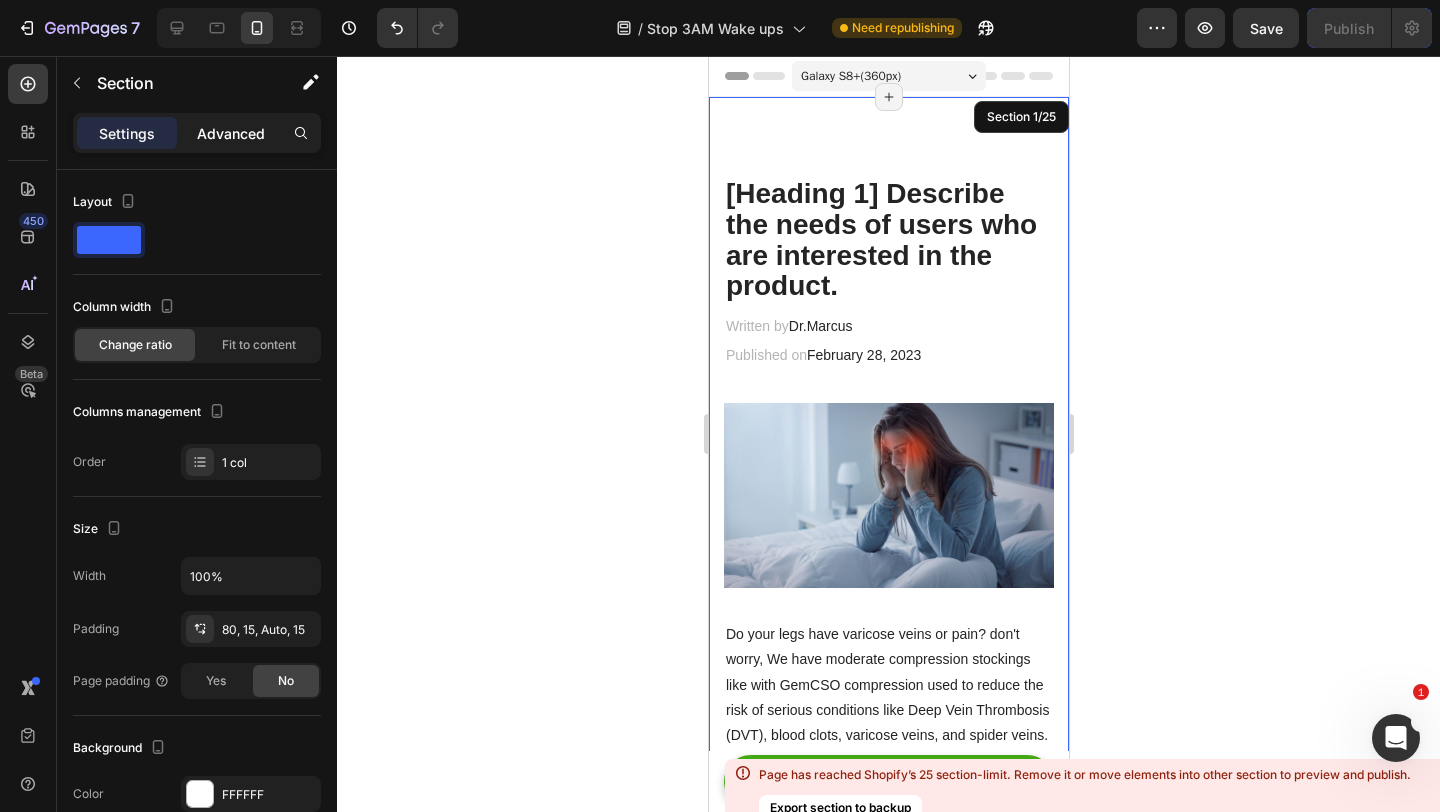 click on "Advanced" at bounding box center (231, 133) 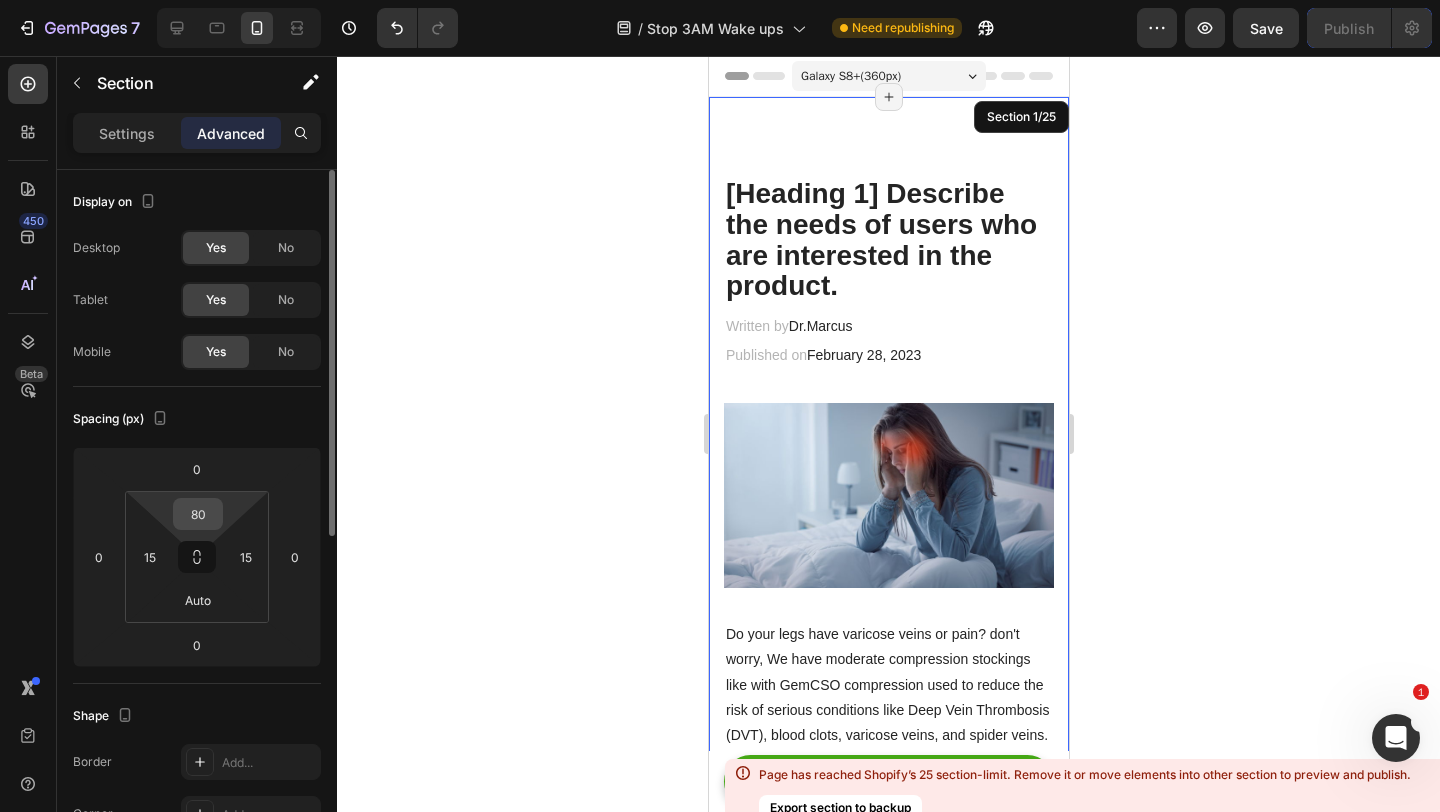 click on "80" at bounding box center (198, 514) 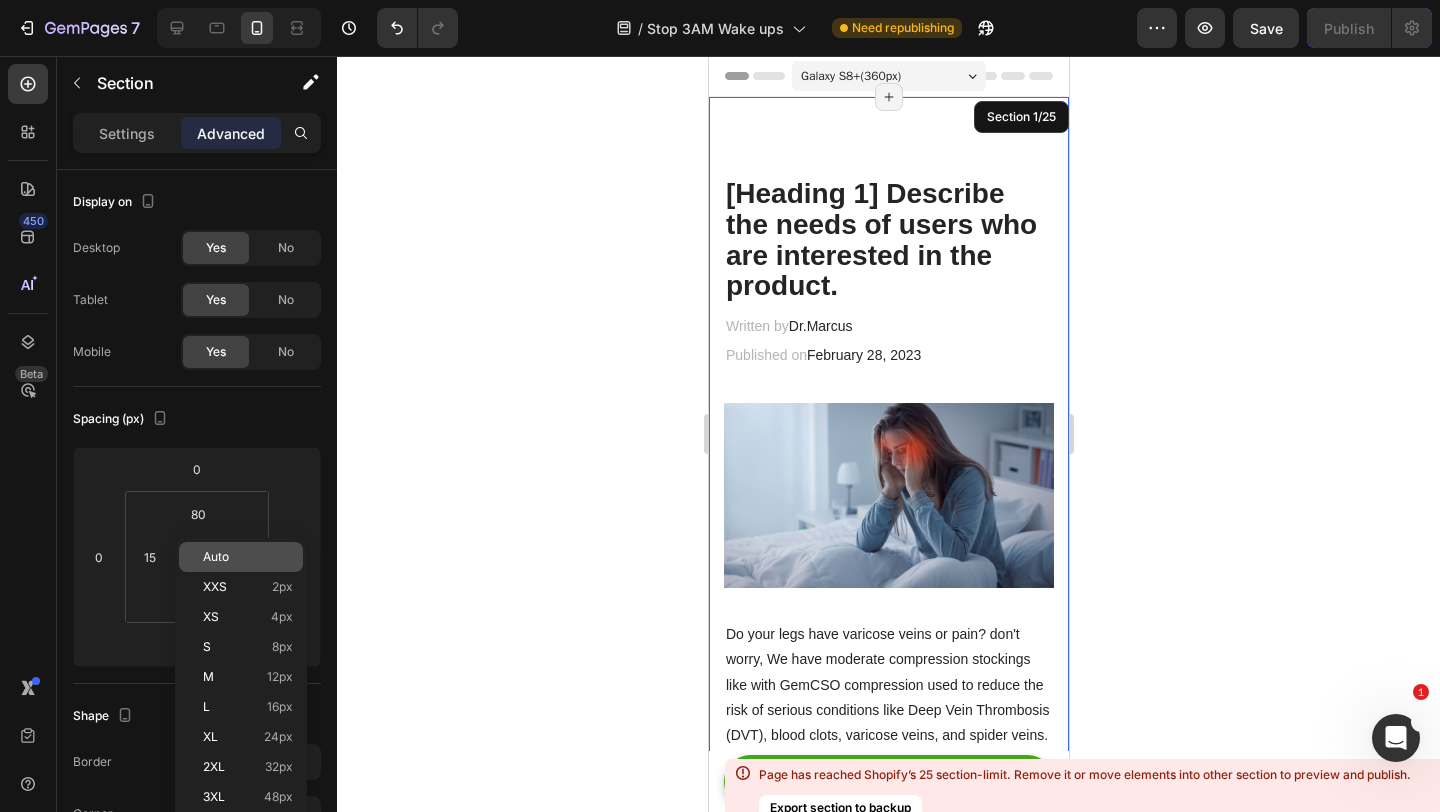 click on "Auto" at bounding box center [216, 557] 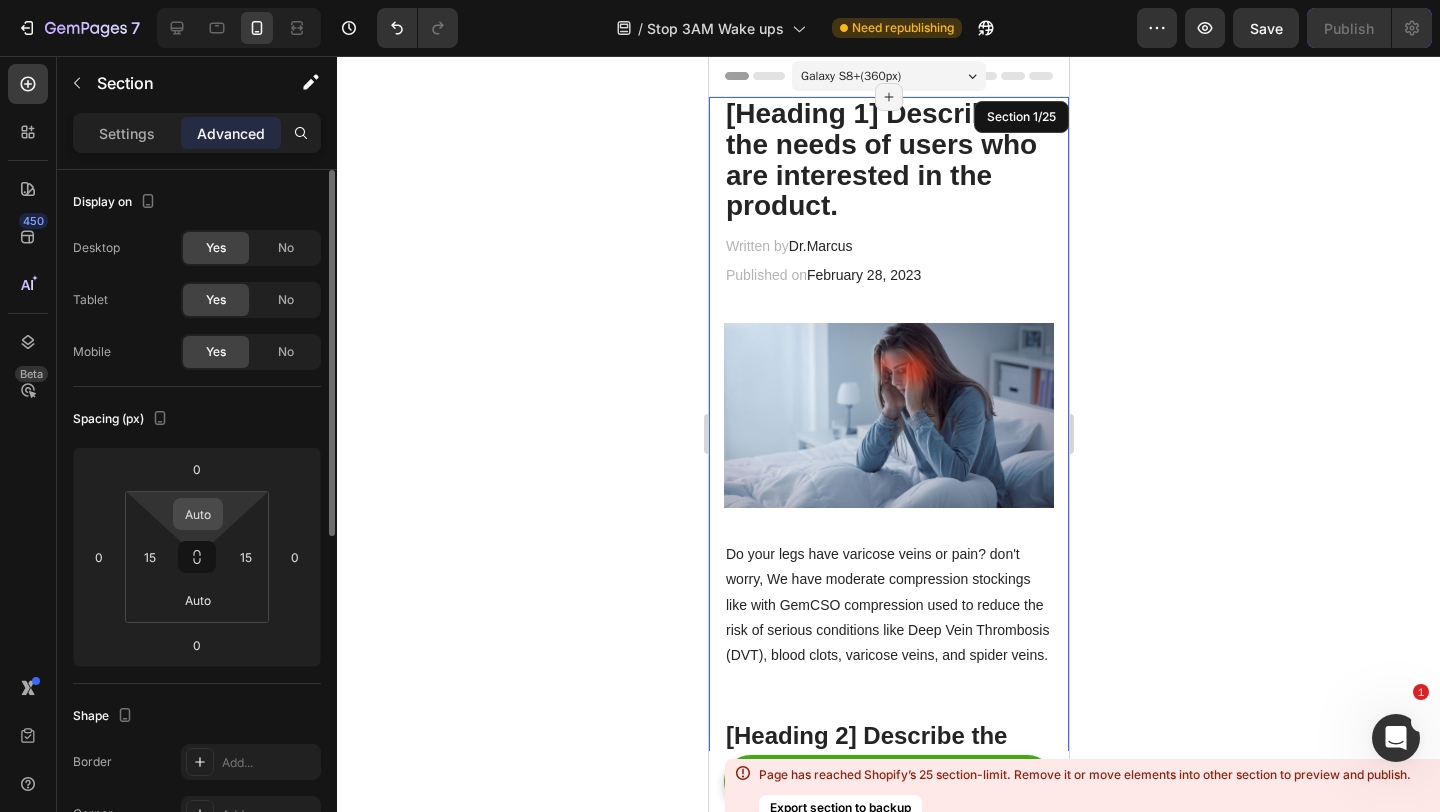click on "Auto" at bounding box center (198, 514) 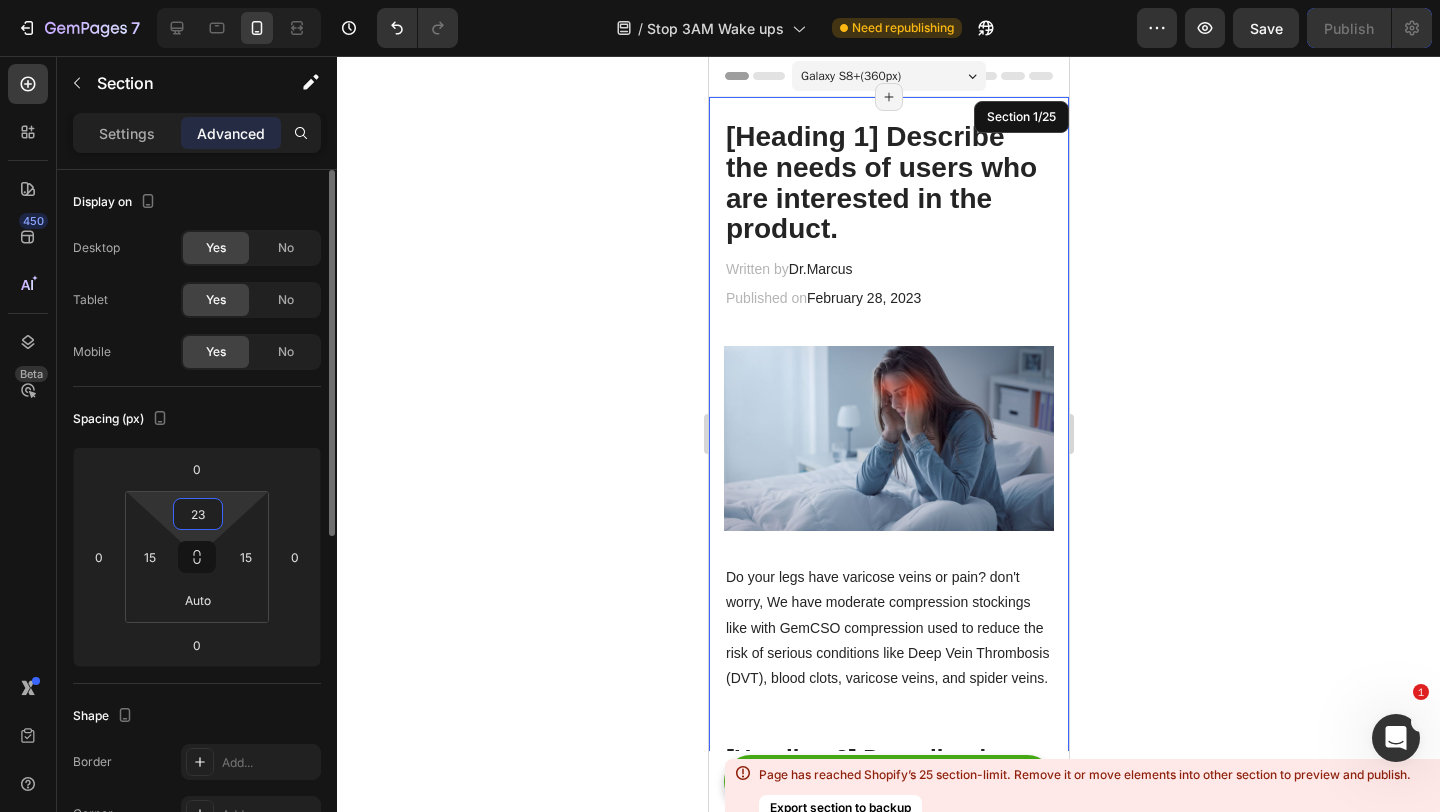 type on "2" 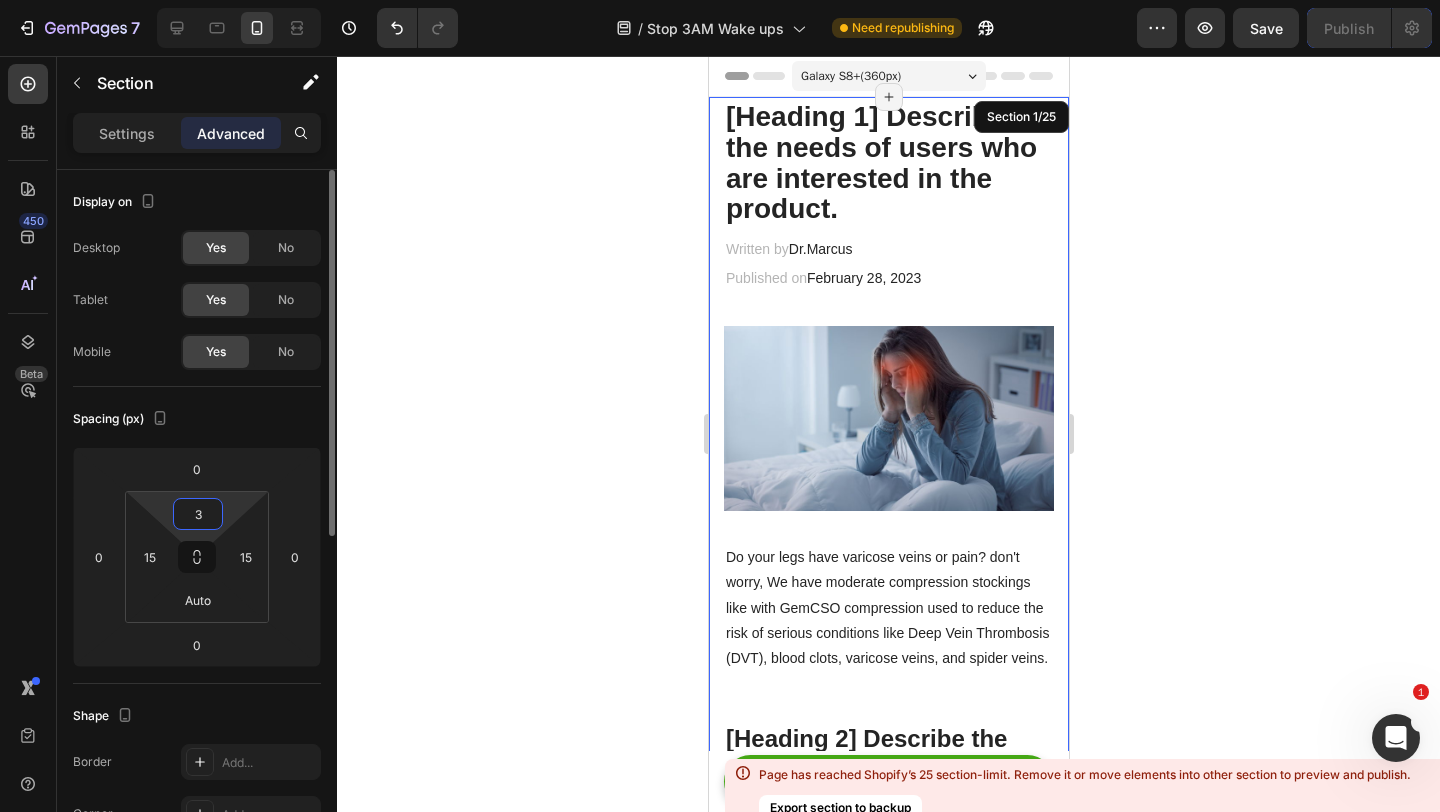 type on "30" 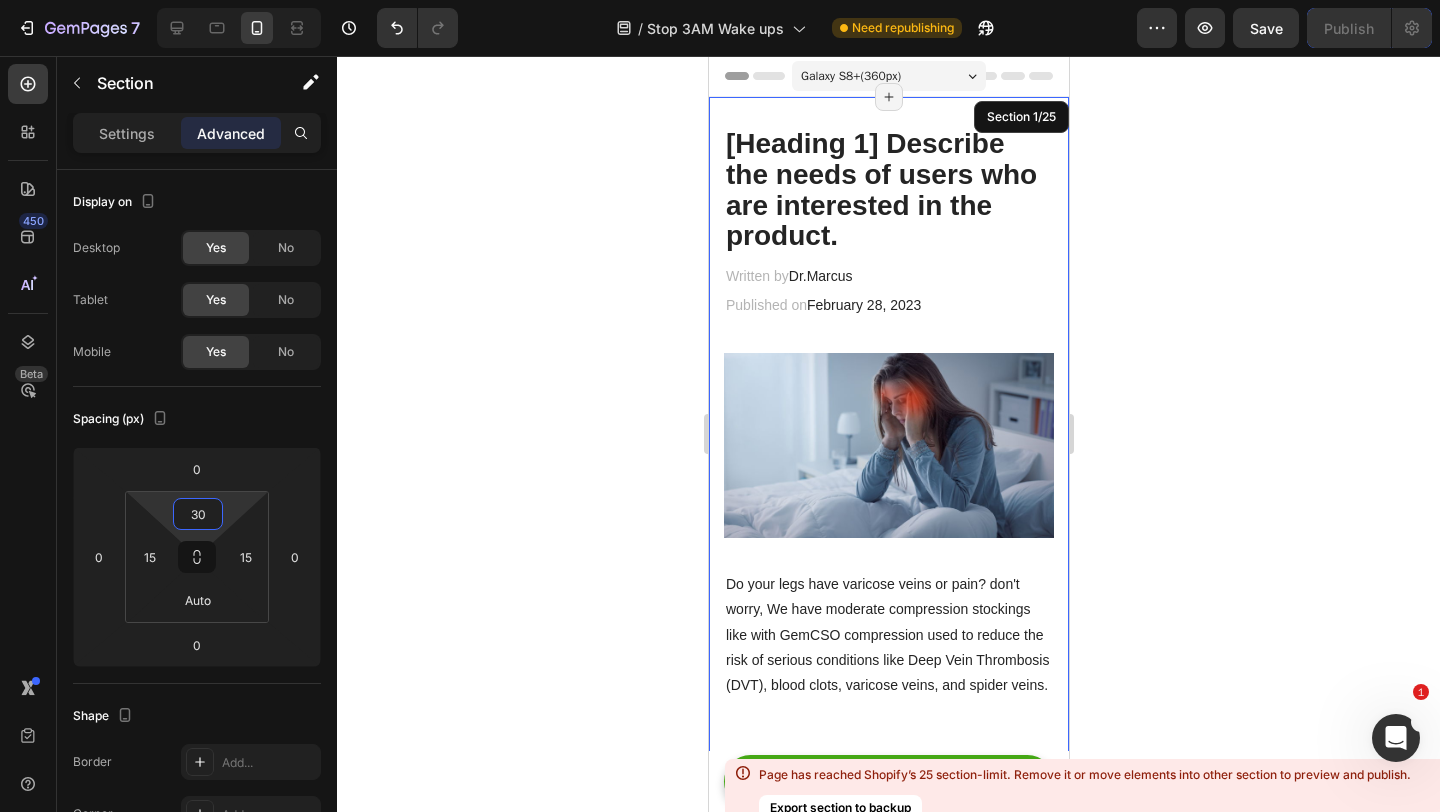click 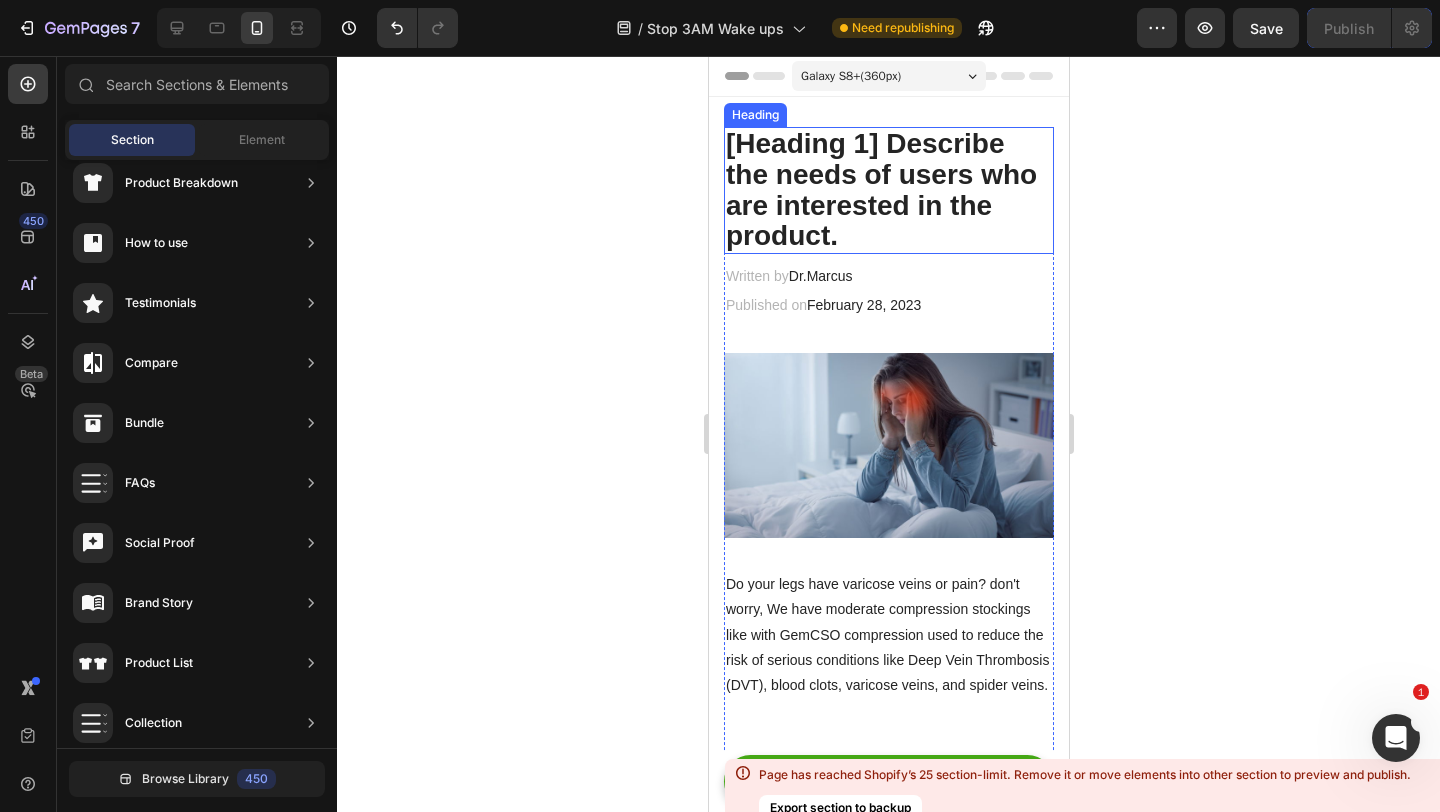 click on "[Heading 1] Describe the needs of users who are interested in the product." at bounding box center (888, 190) 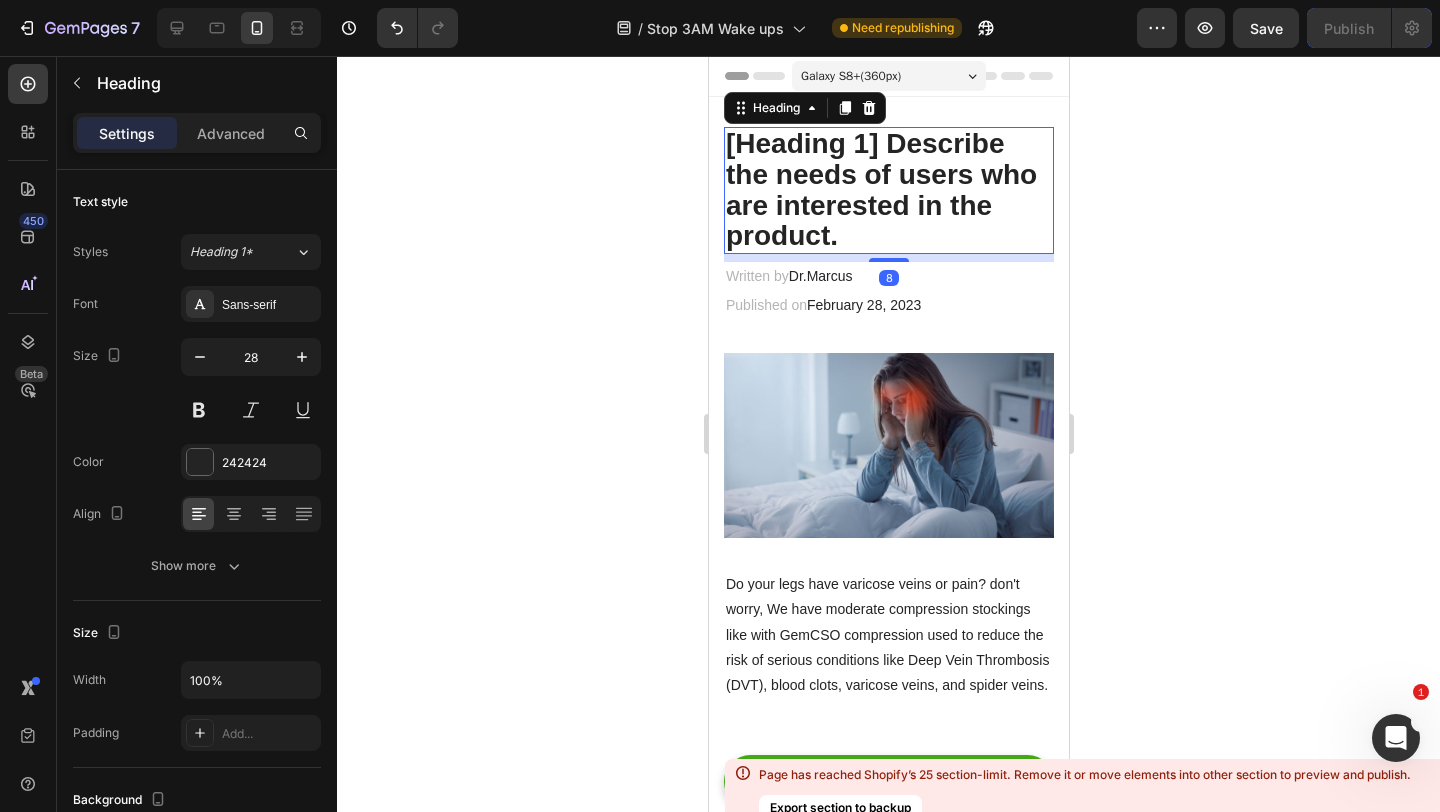 click on "[Heading 1] Describe the needs of users who are interested in the product." at bounding box center [888, 190] 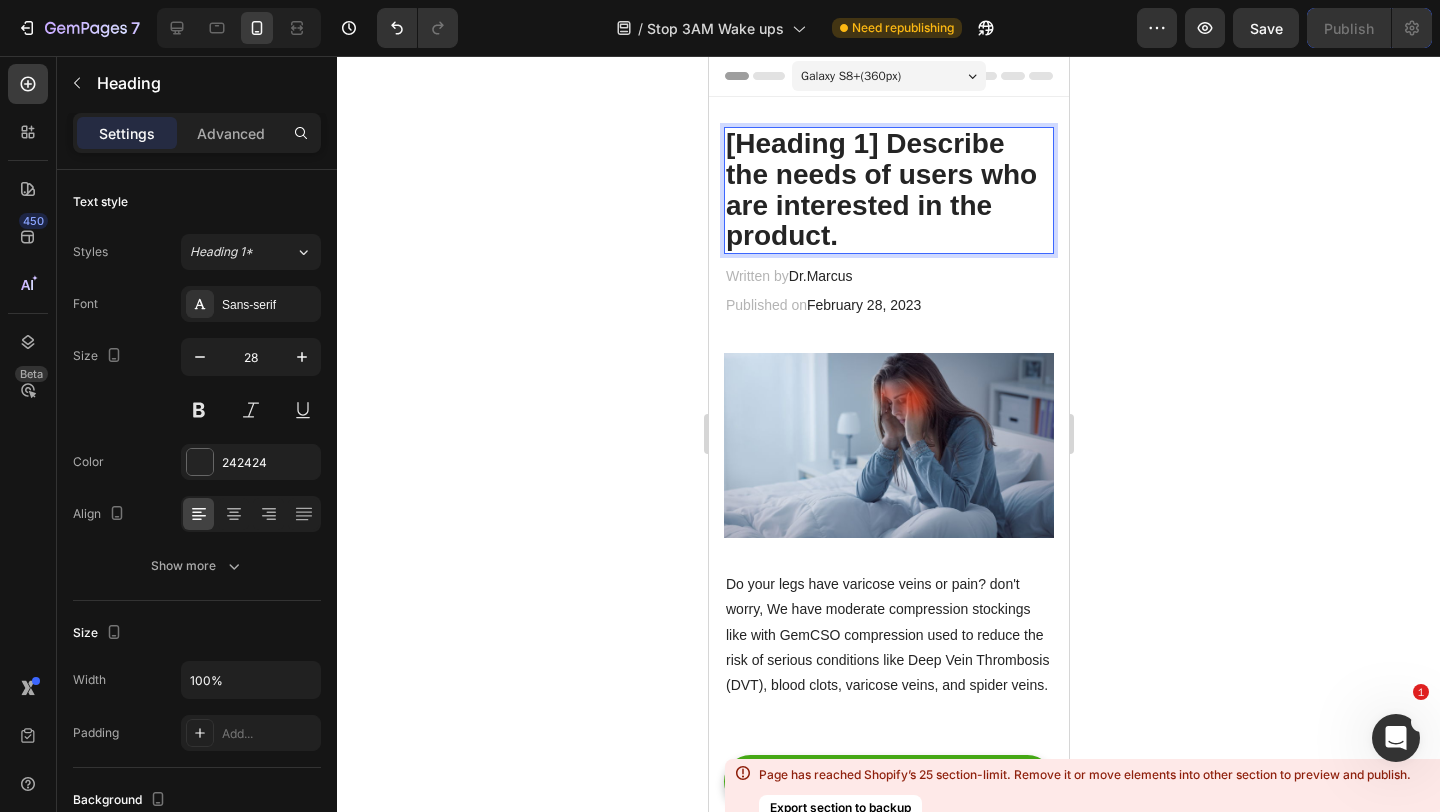 click on "[Heading 1] Describe the needs of users who are interested in the product." at bounding box center (888, 190) 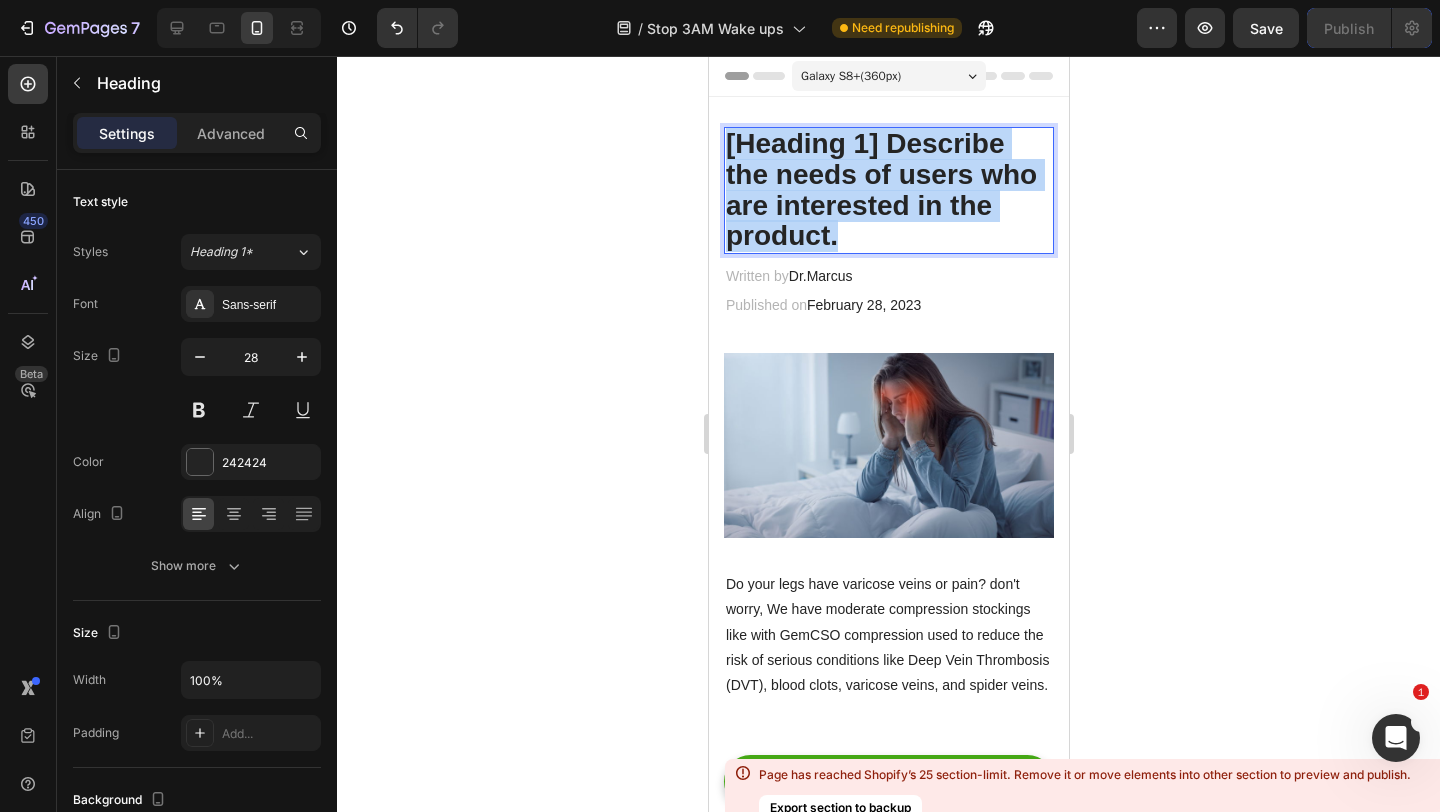 click on "[Heading 1] Describe the needs of users who are interested in the product." at bounding box center (888, 190) 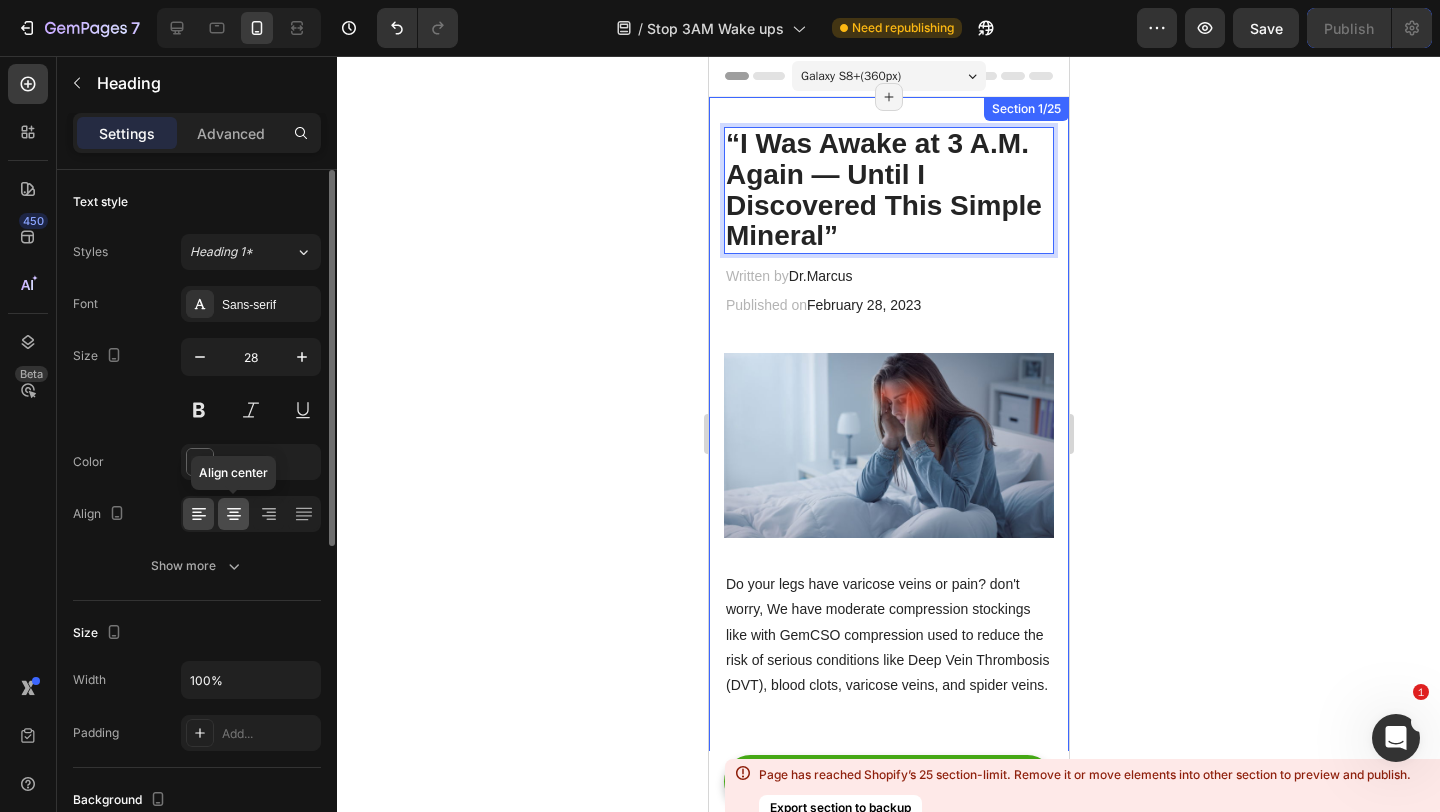 click 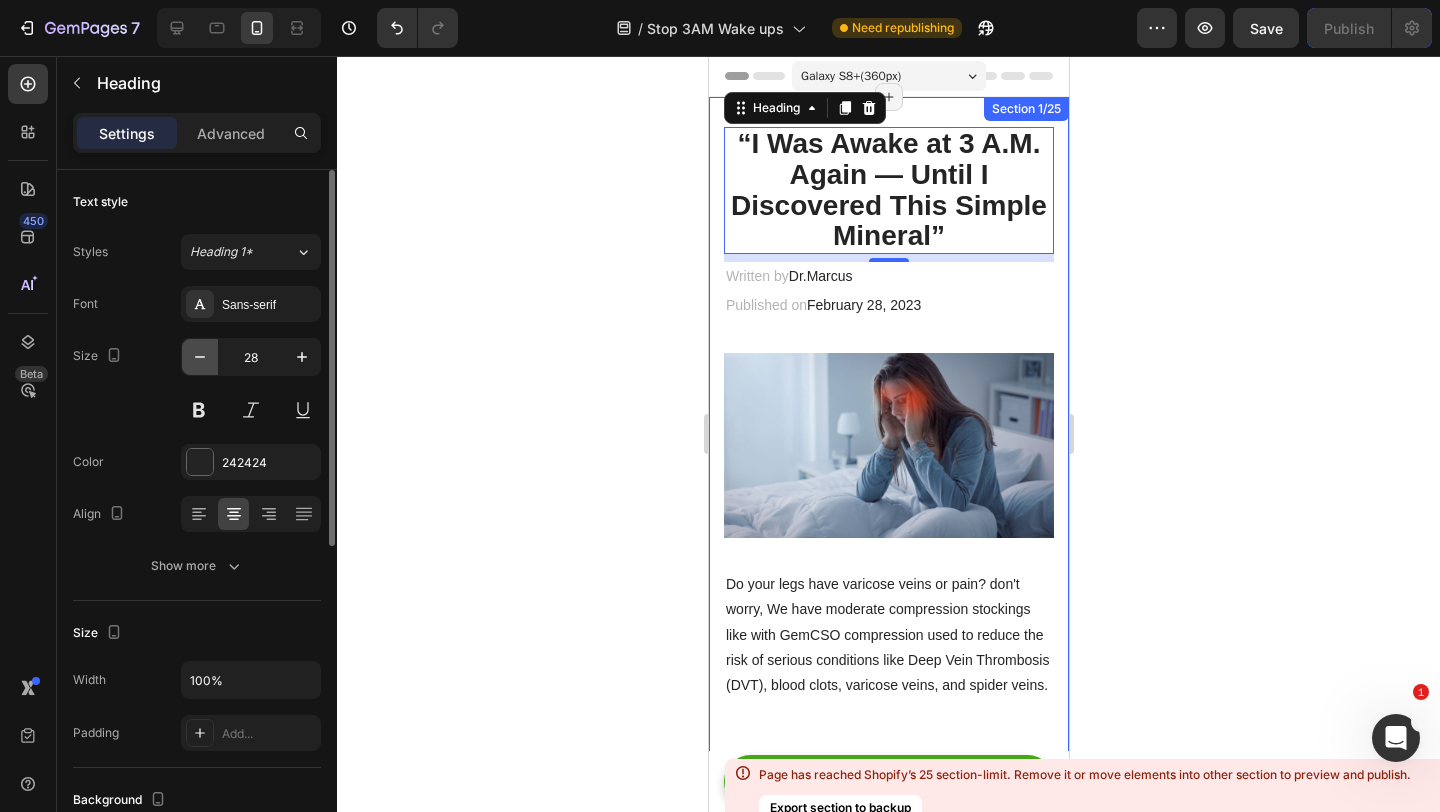 click 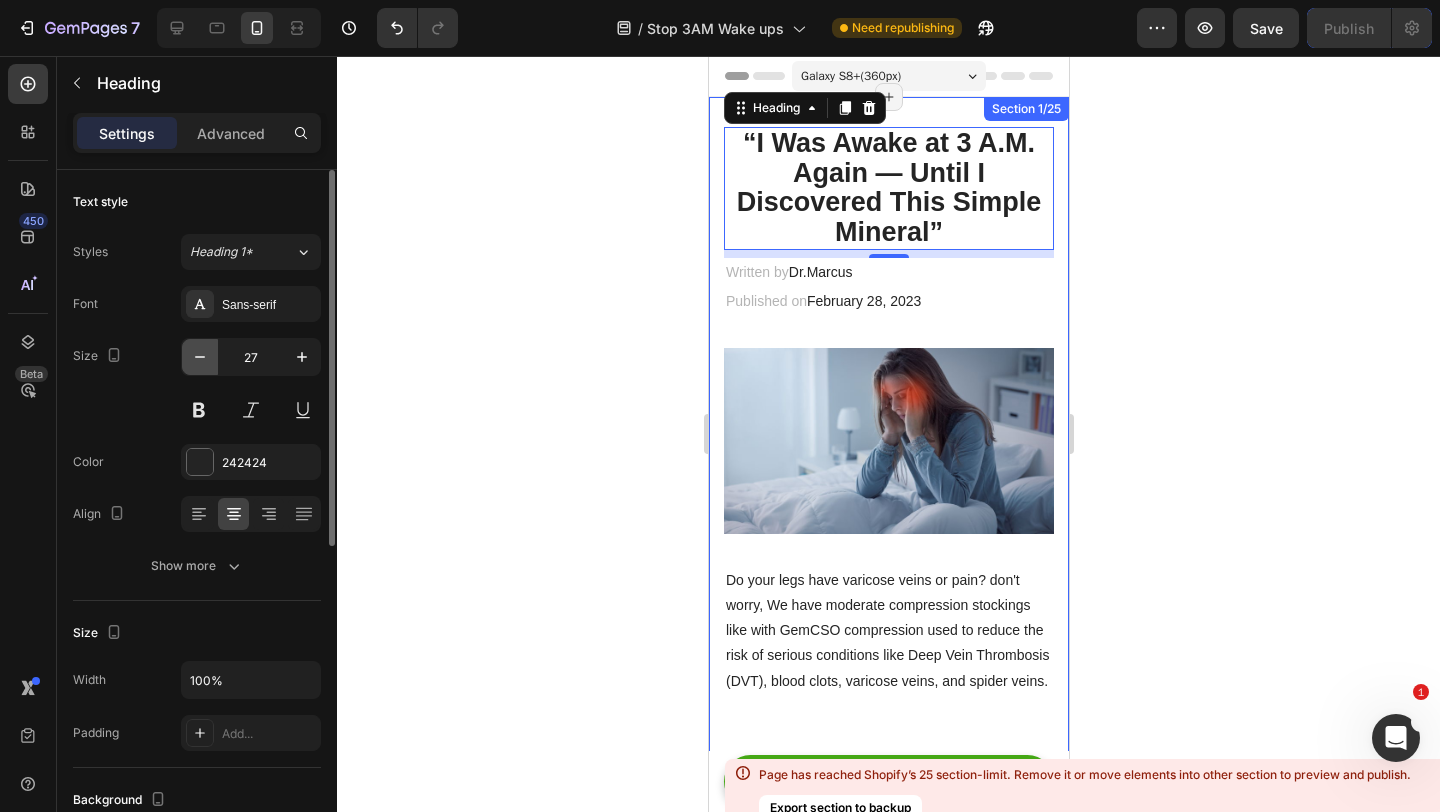 click 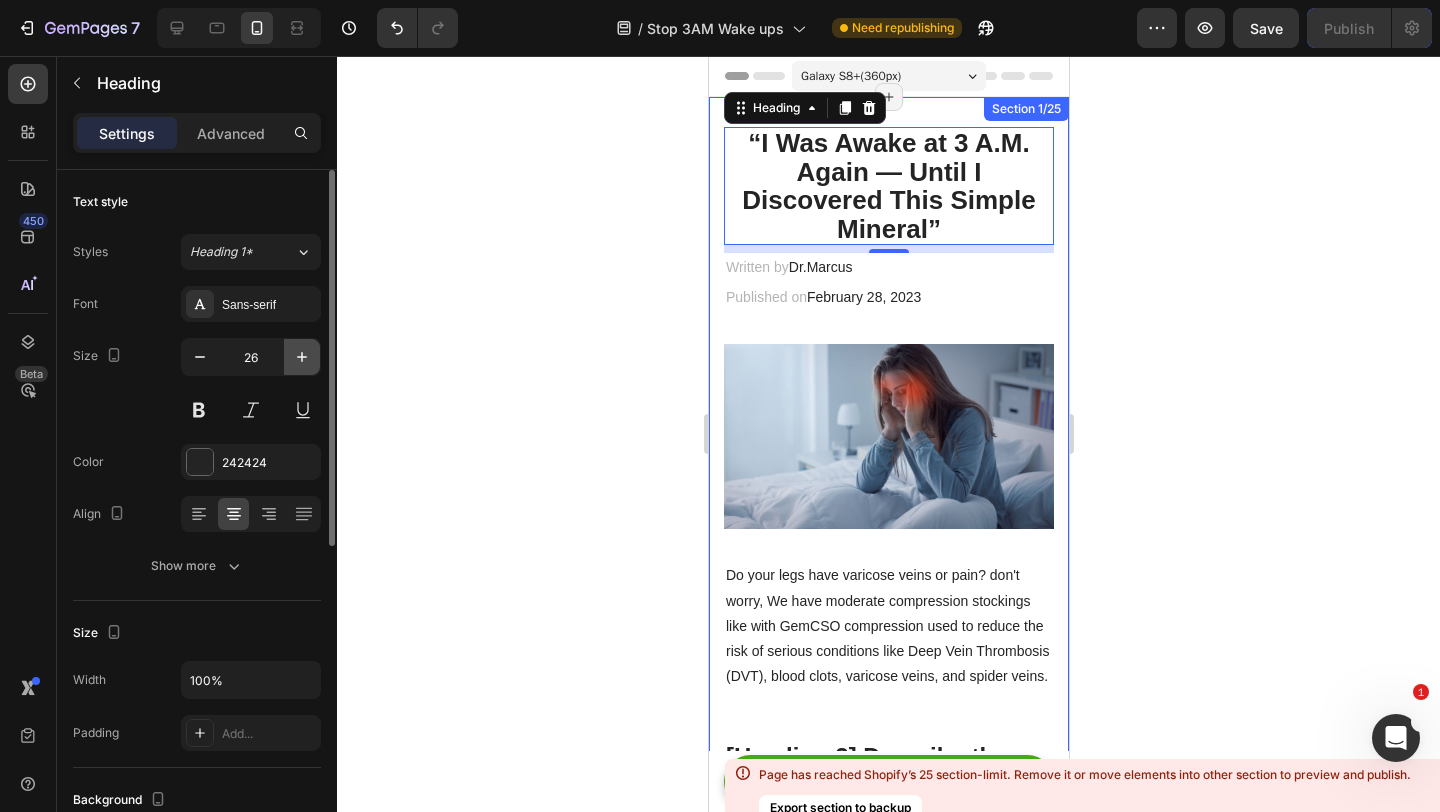 click 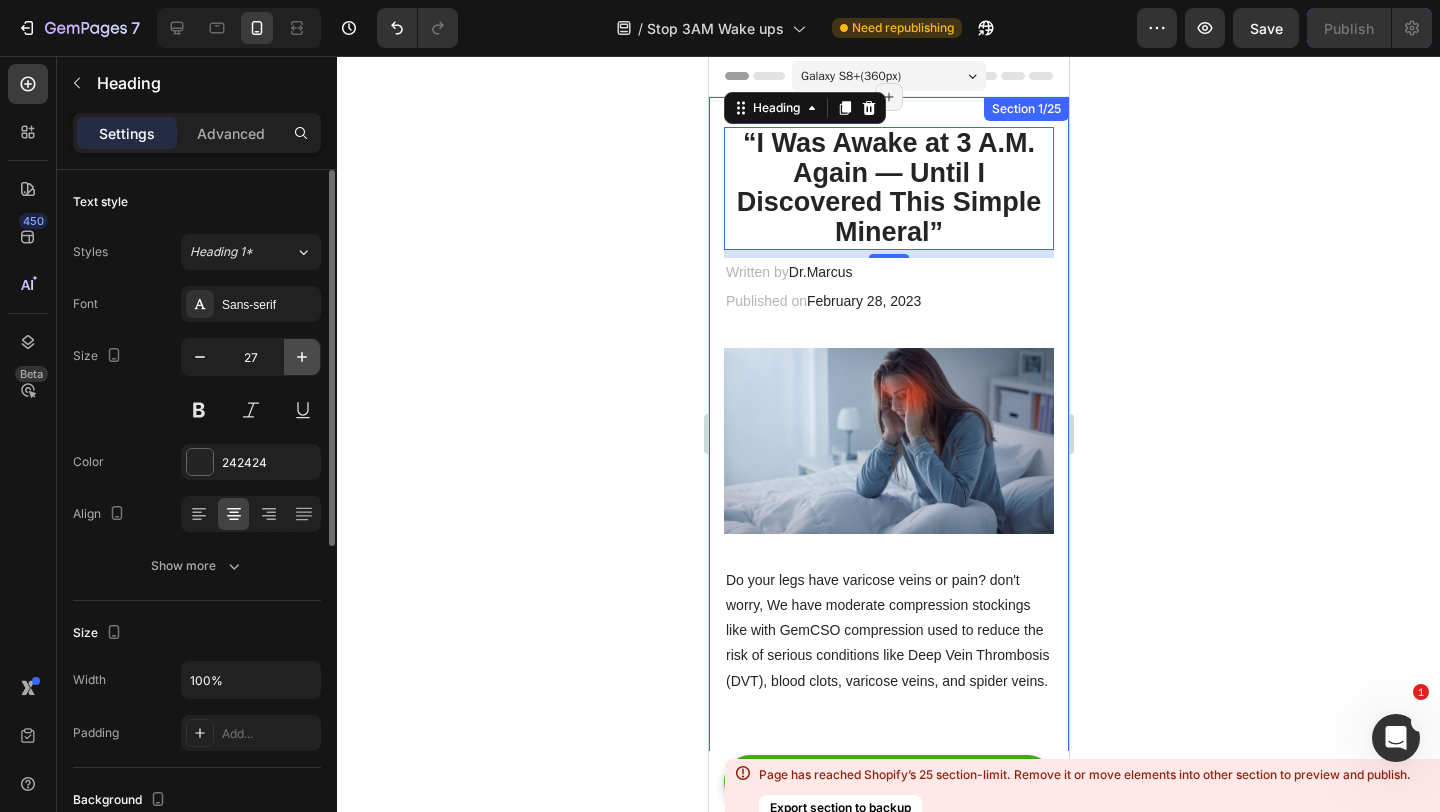 click 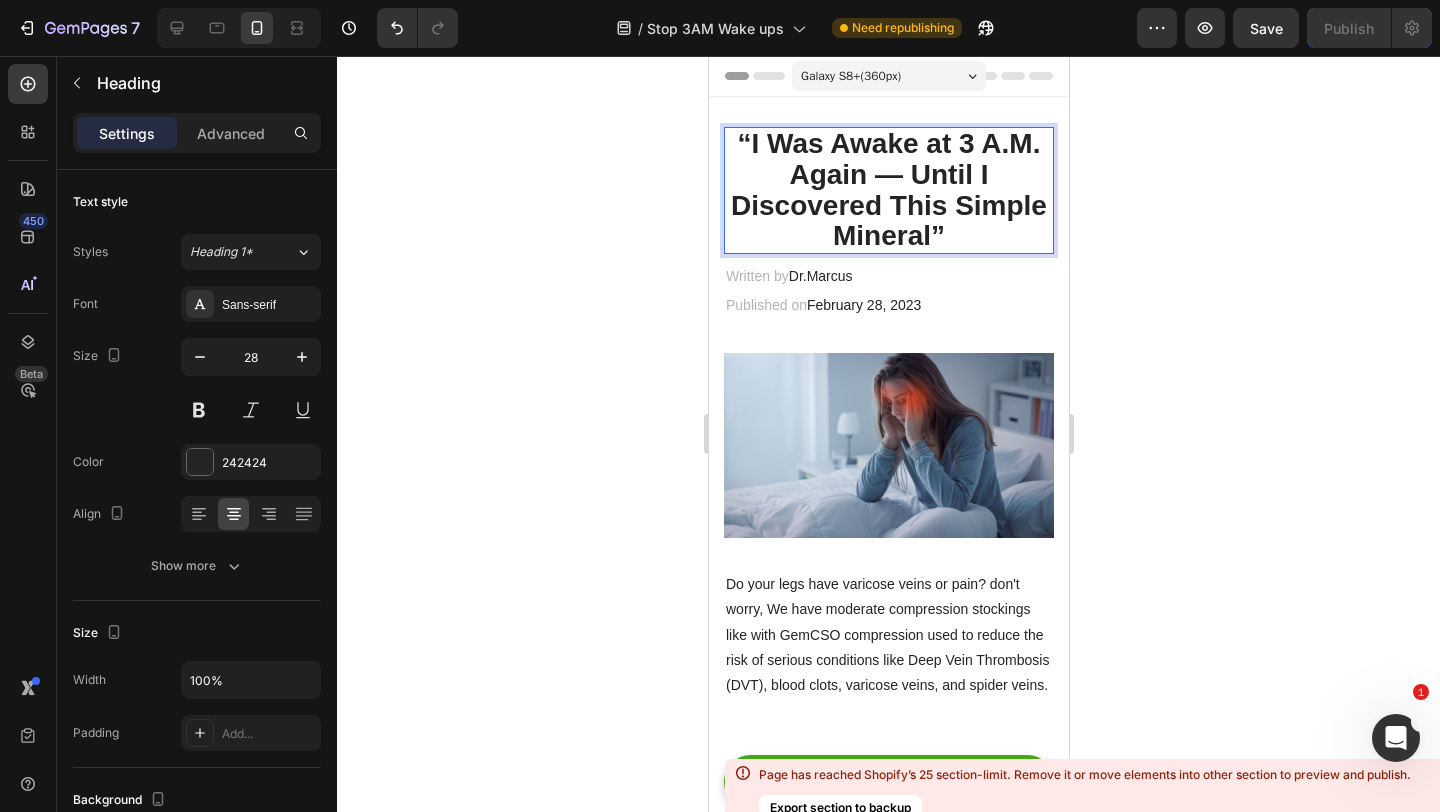 click on "“I Was Awake at 3 A.M. Again — Until I Discovered This Simple Mineral”" at bounding box center [888, 189] 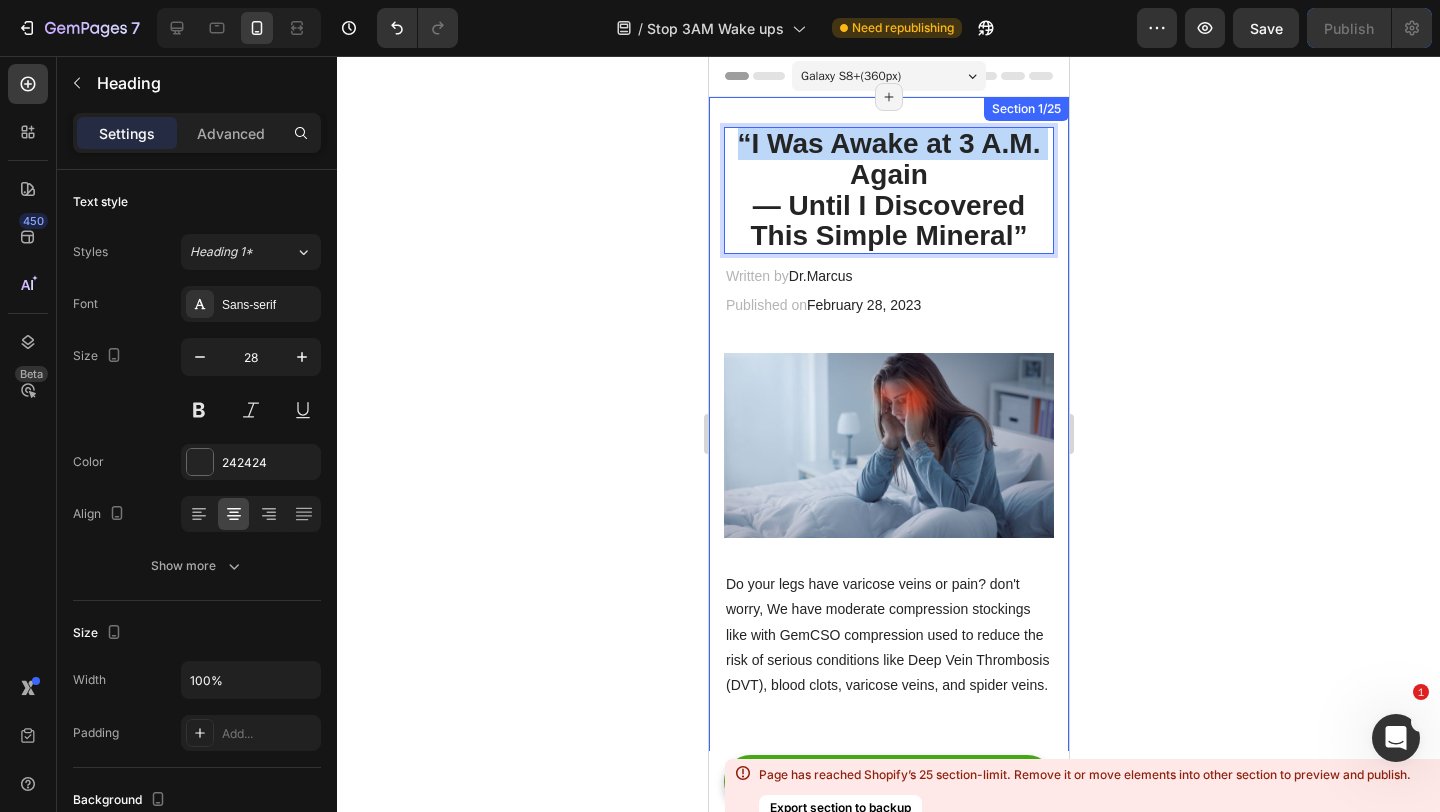 drag, startPoint x: 826, startPoint y: 162, endPoint x: 812, endPoint y: 125, distance: 39.56008 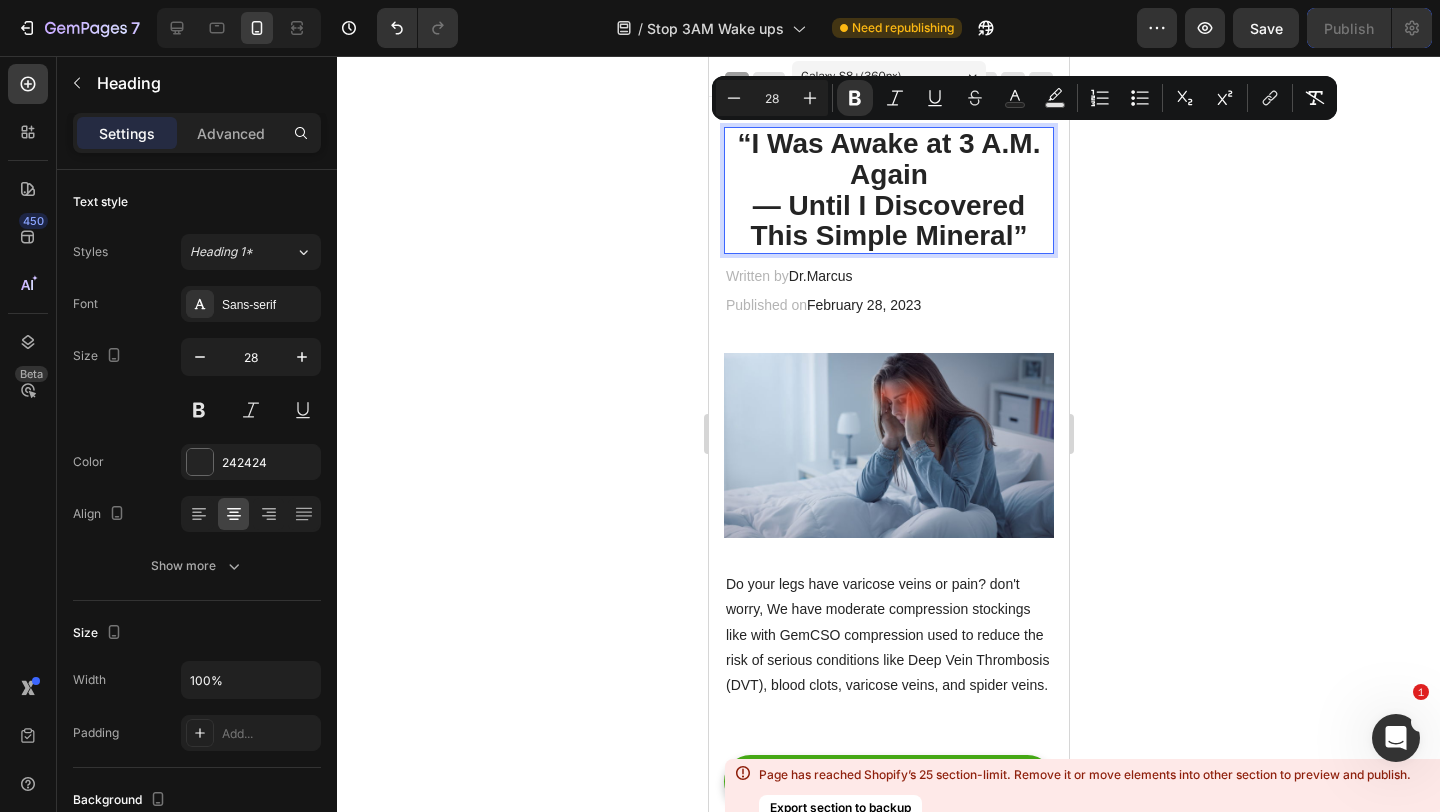 click on "“I Was Awake at 3 A.M. Again" at bounding box center [888, 159] 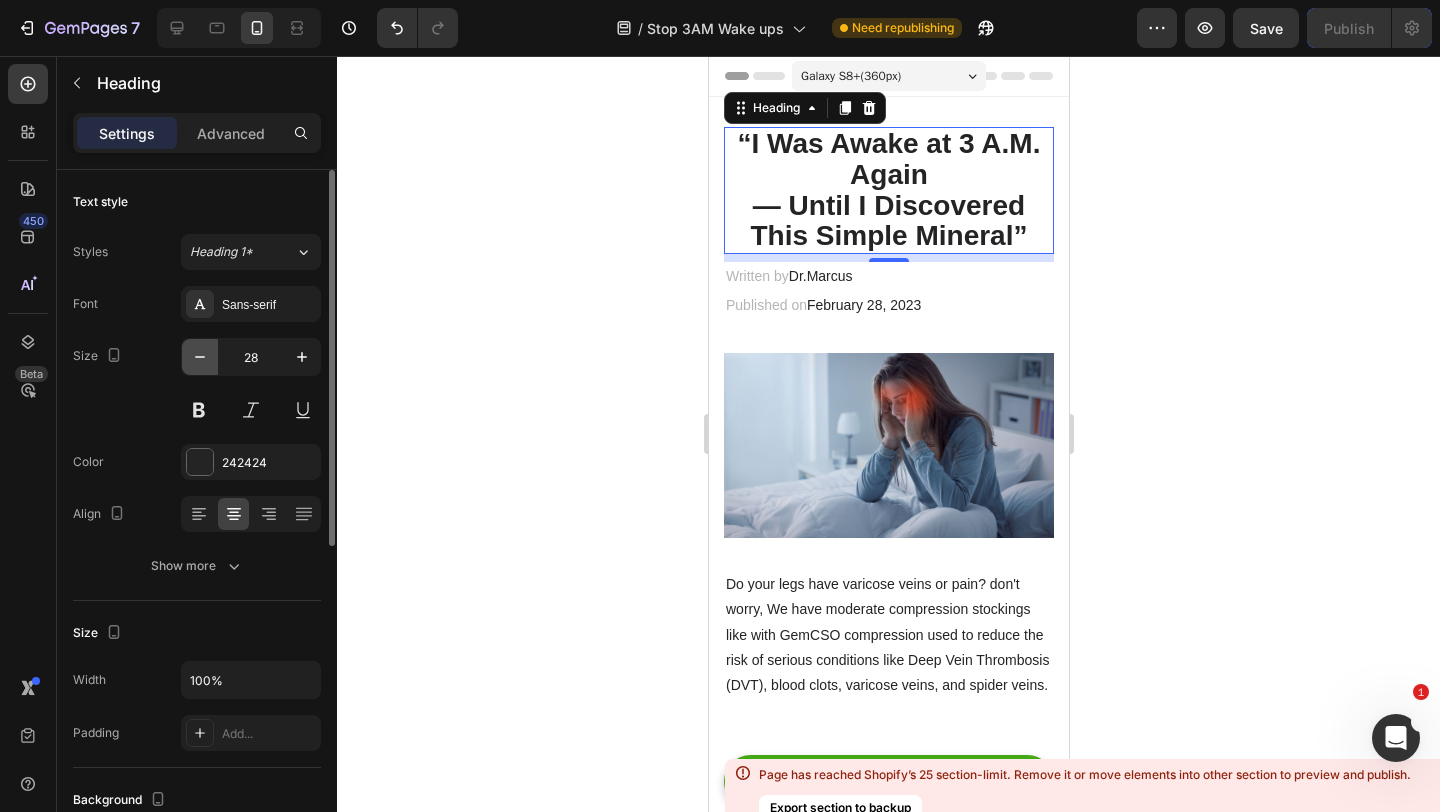 click 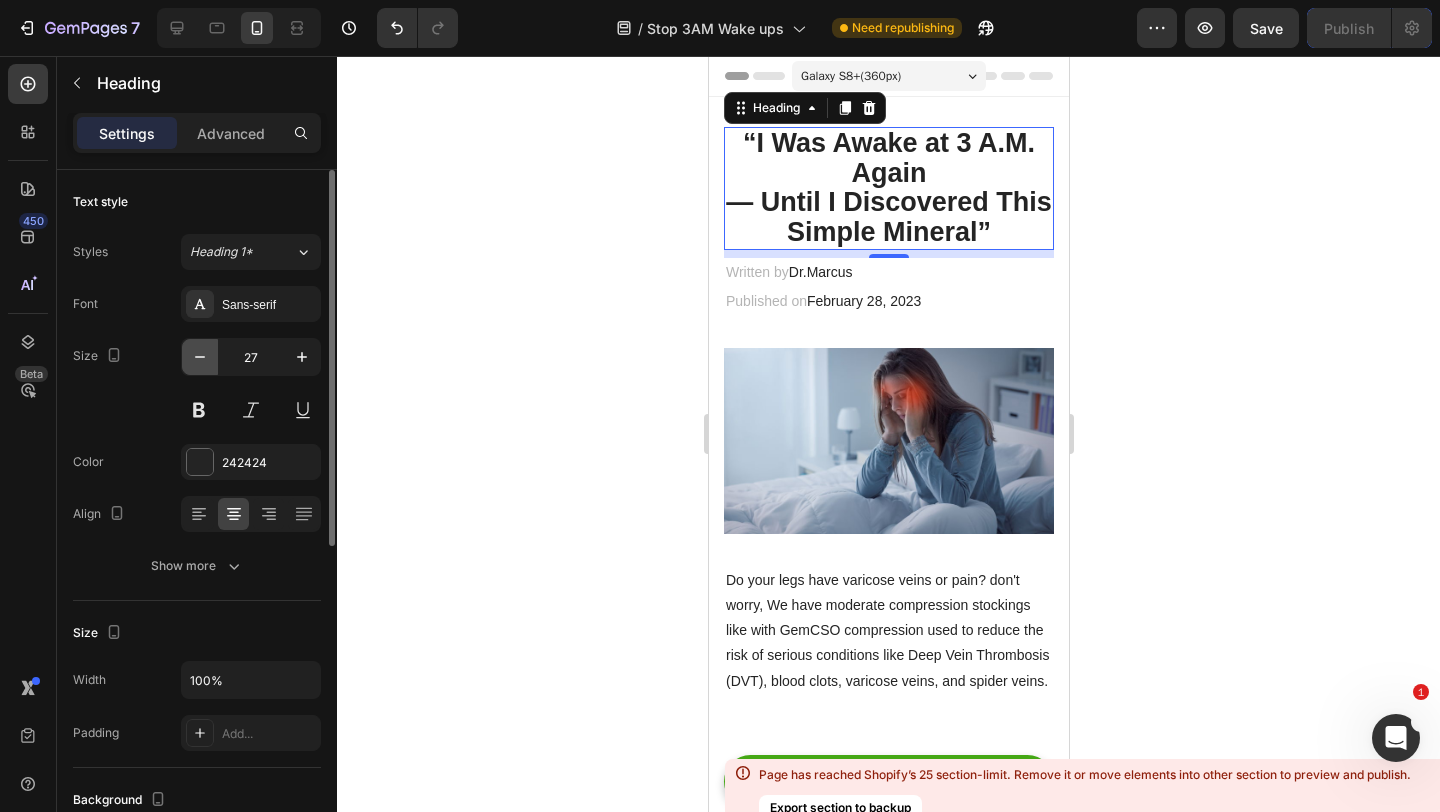 click 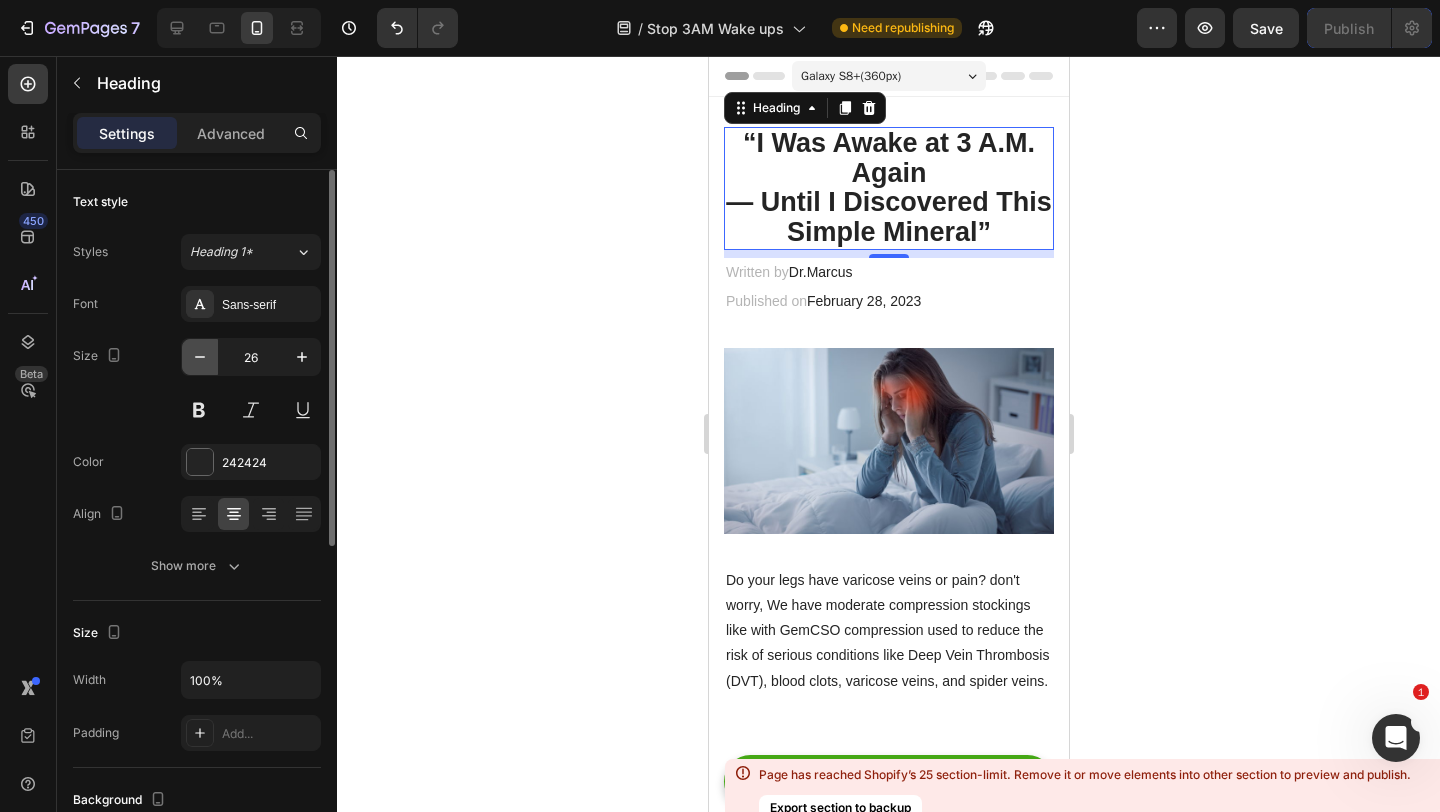 click 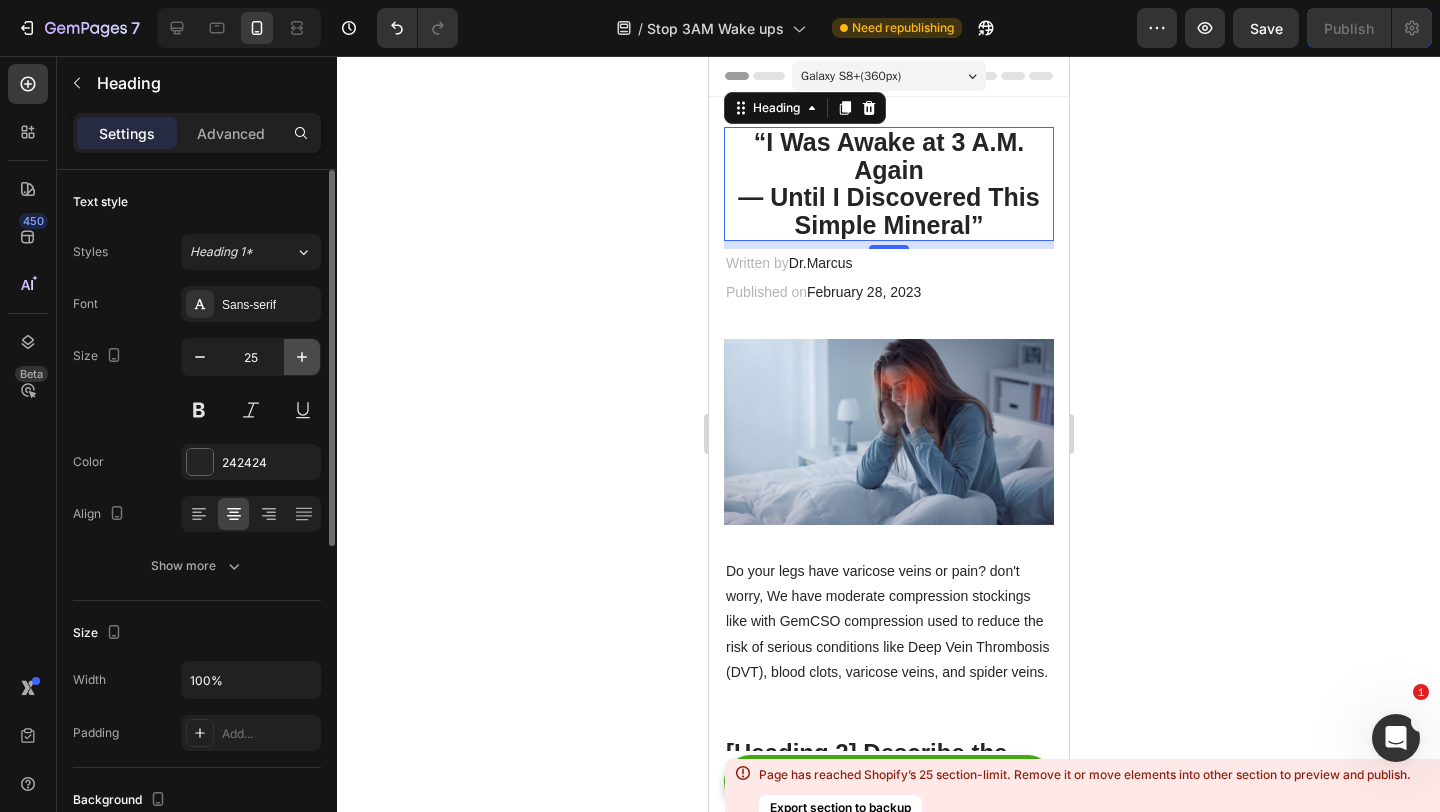 click 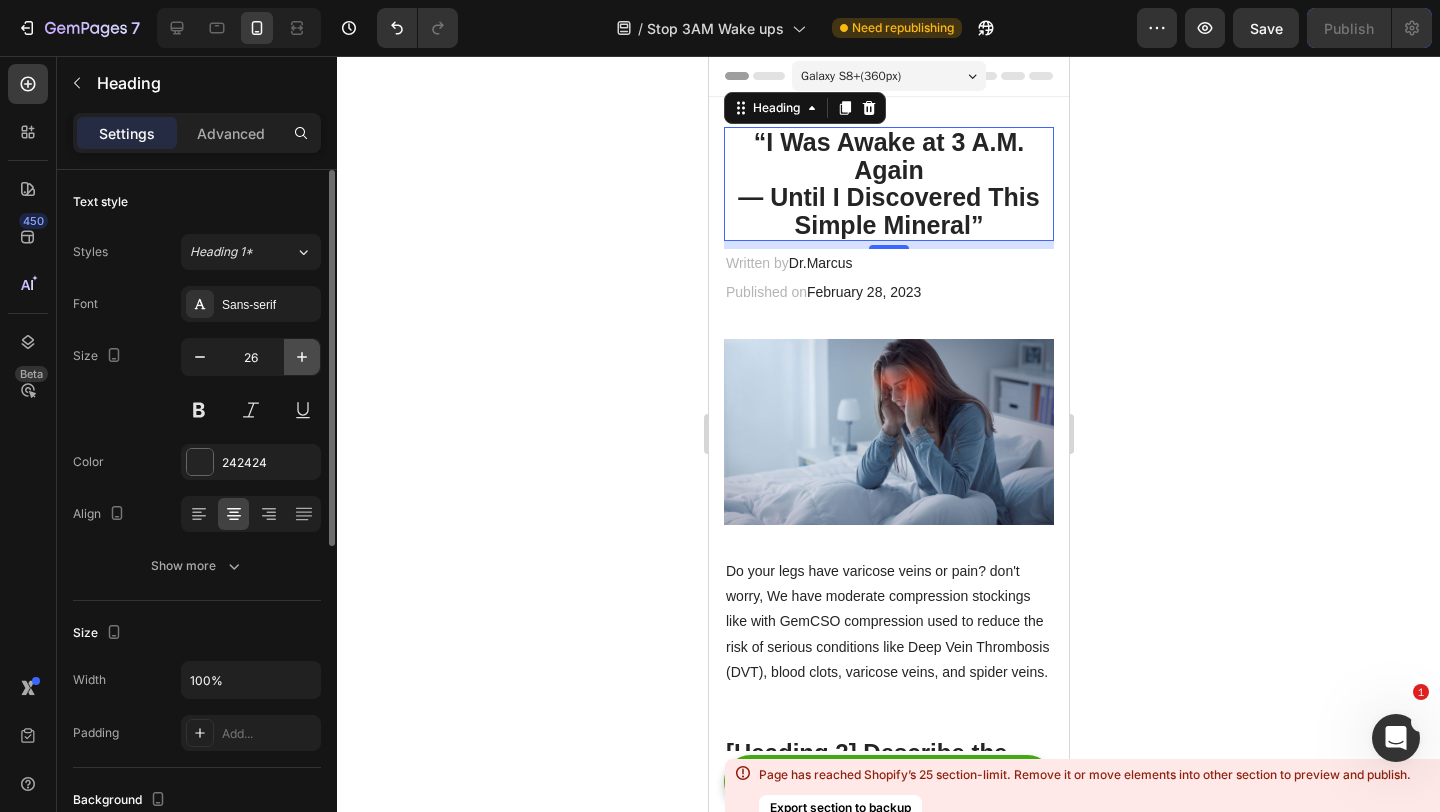 click 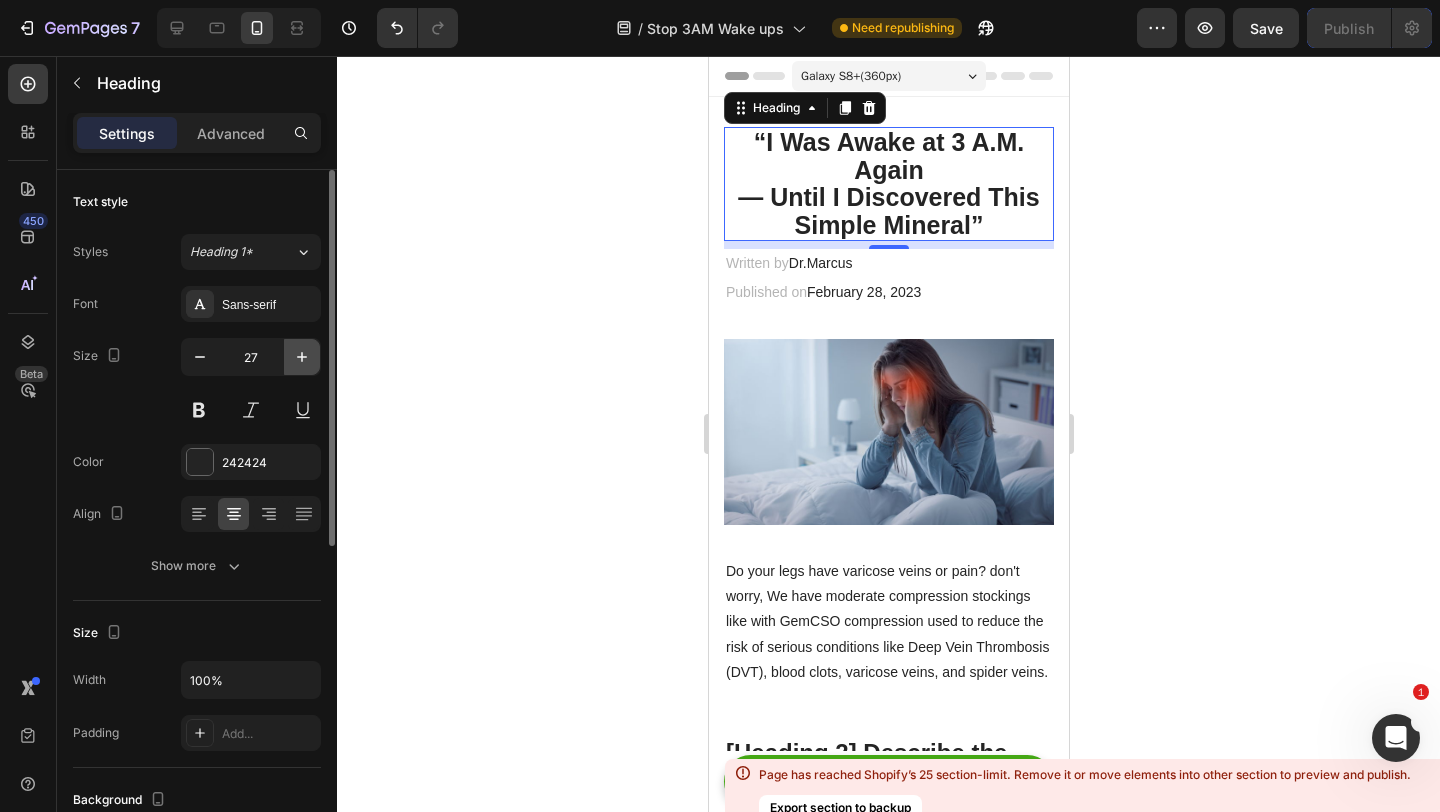 click 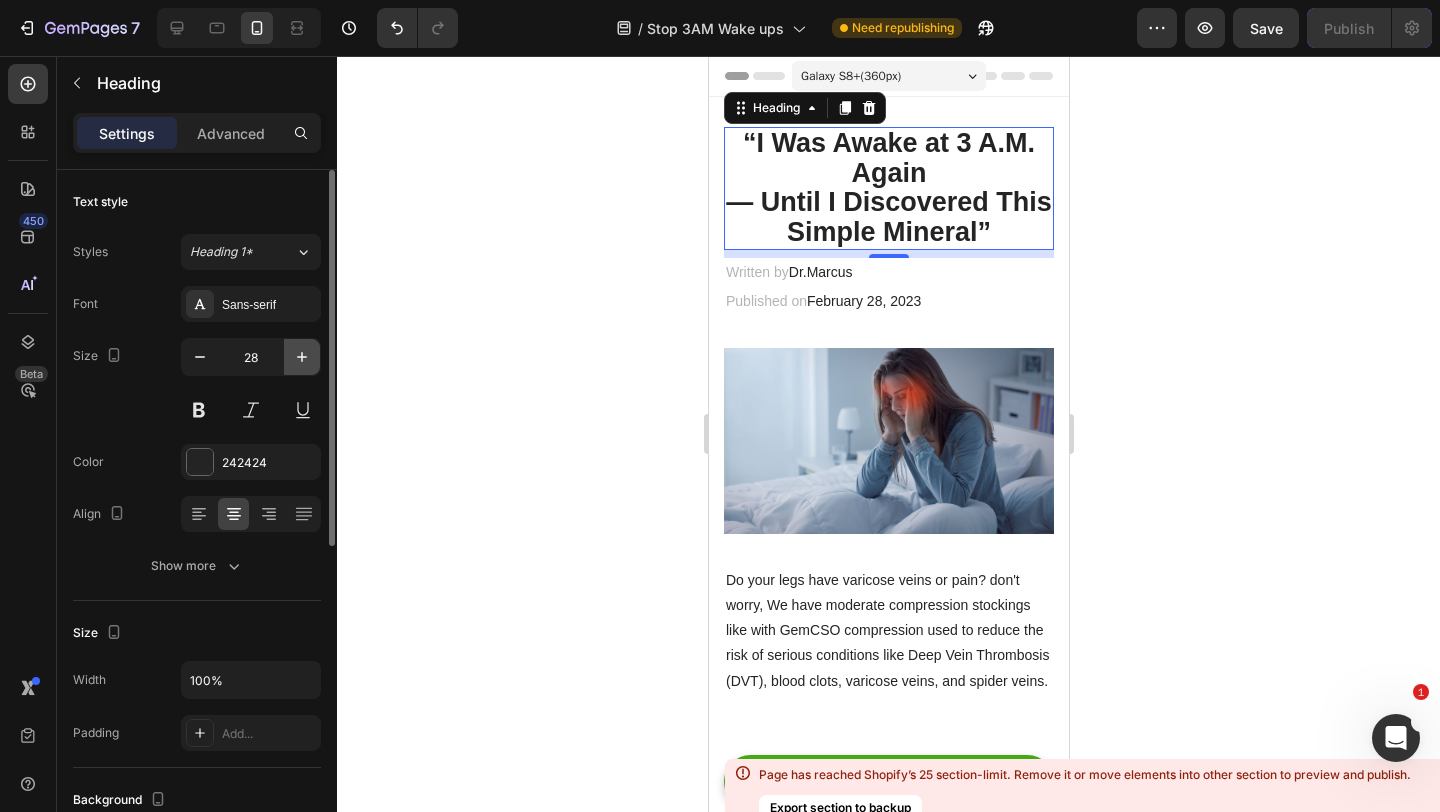 click 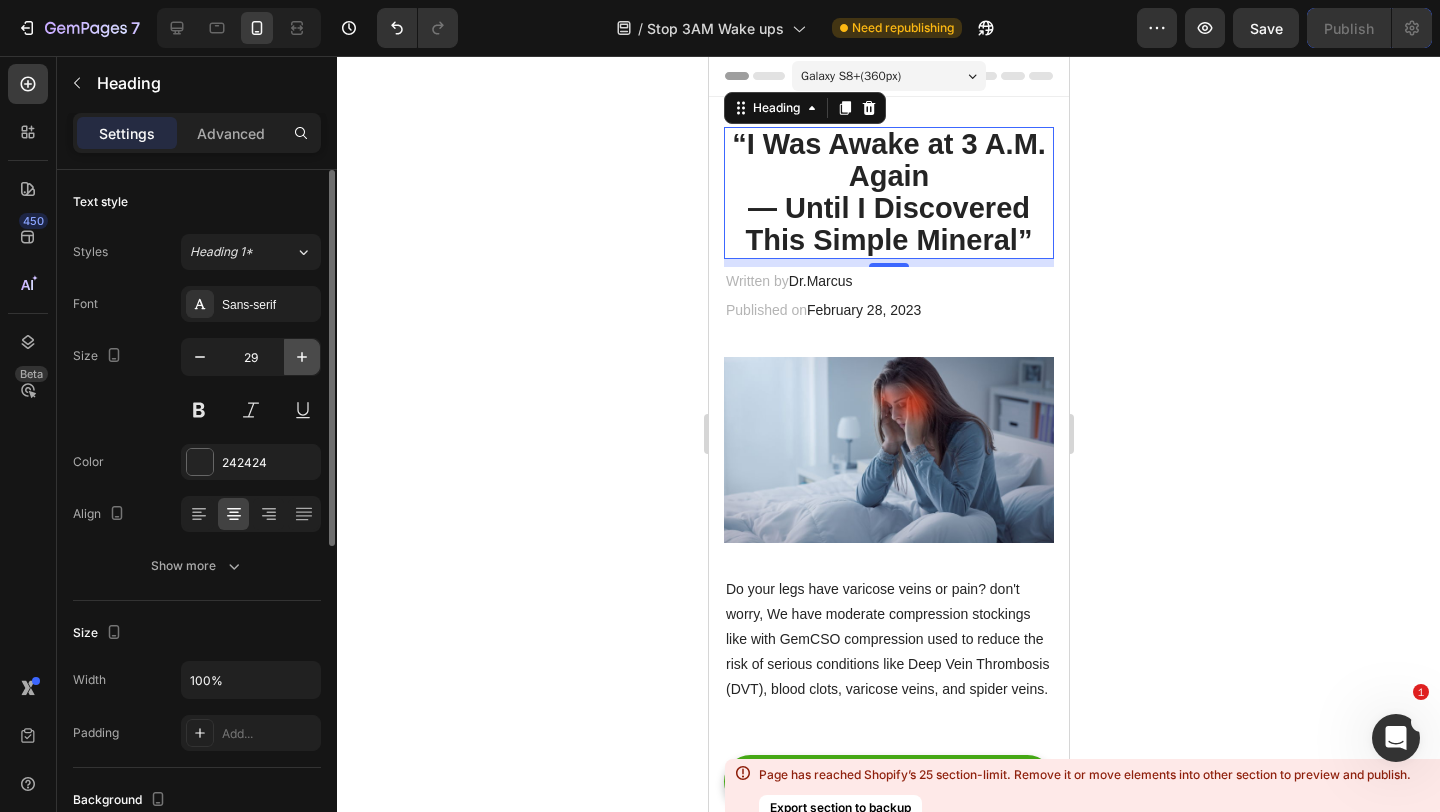 click 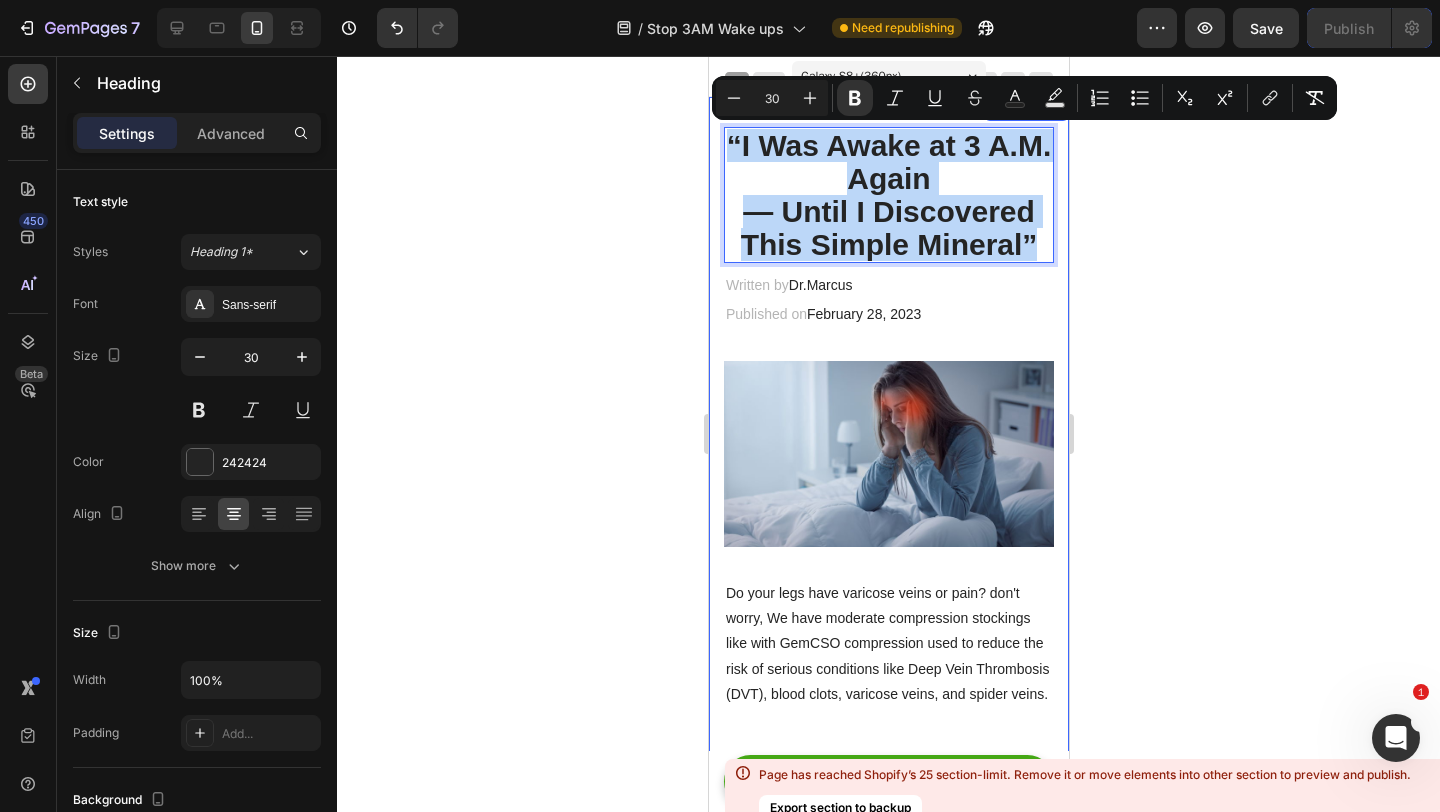drag, startPoint x: 1043, startPoint y: 249, endPoint x: 719, endPoint y: 130, distance: 345.1623 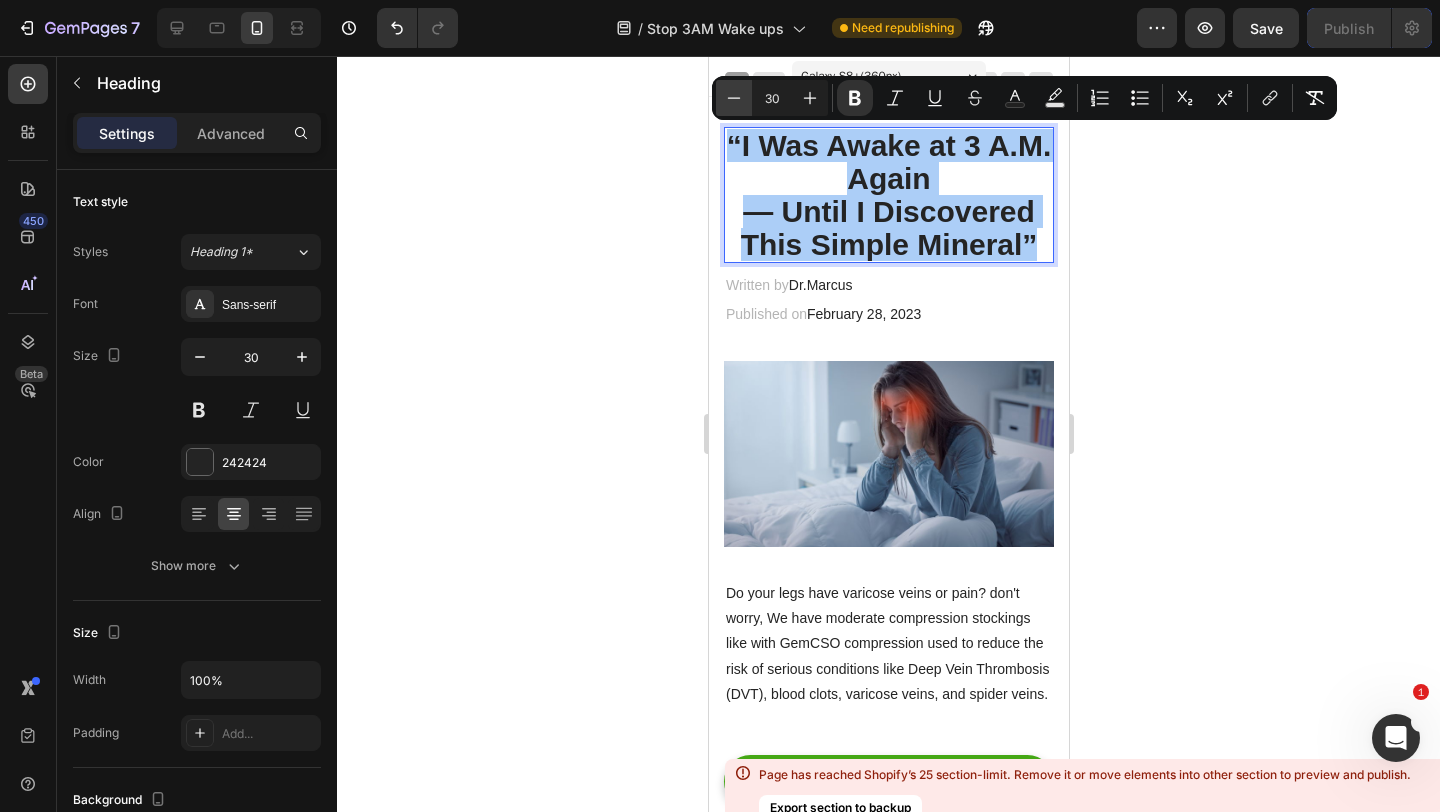 click 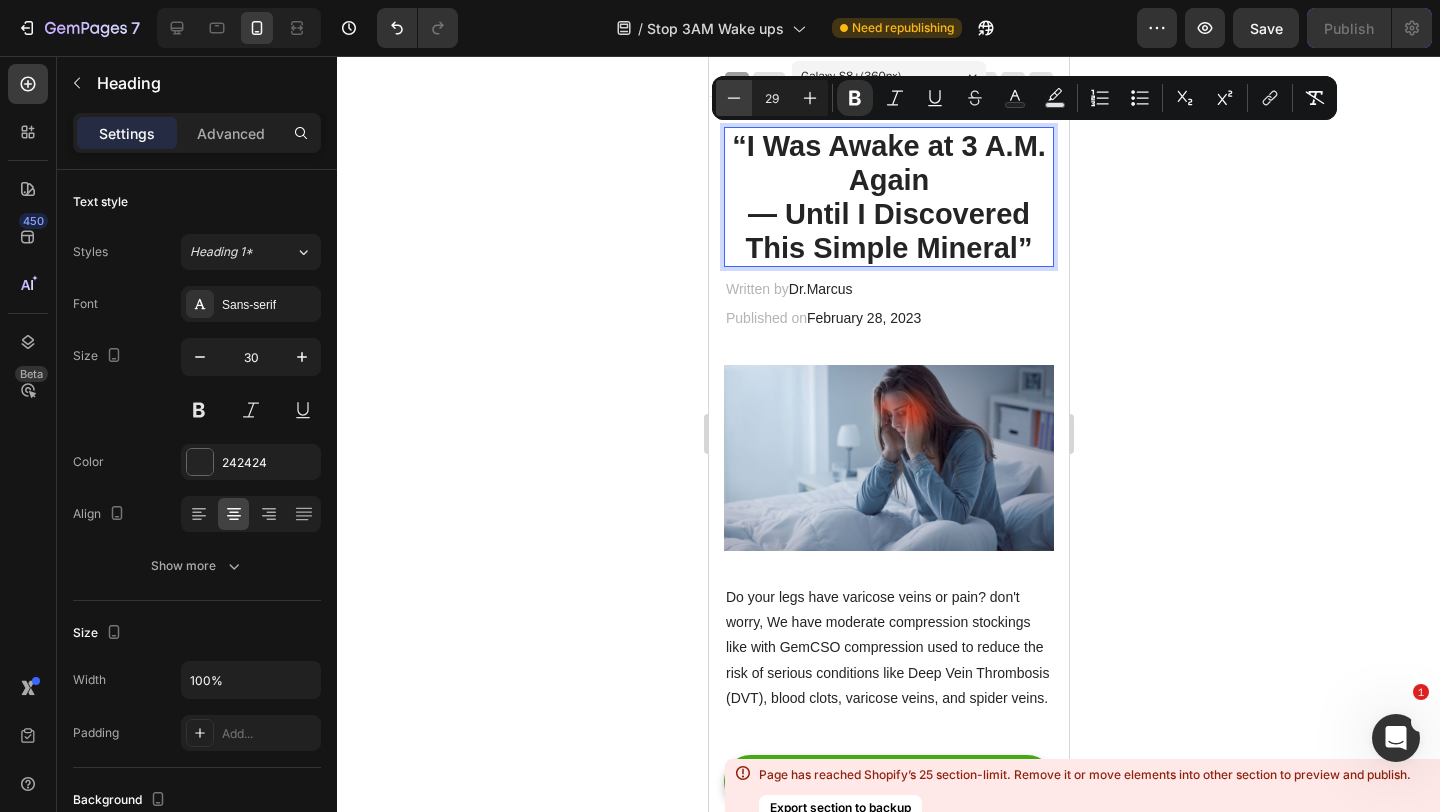 click 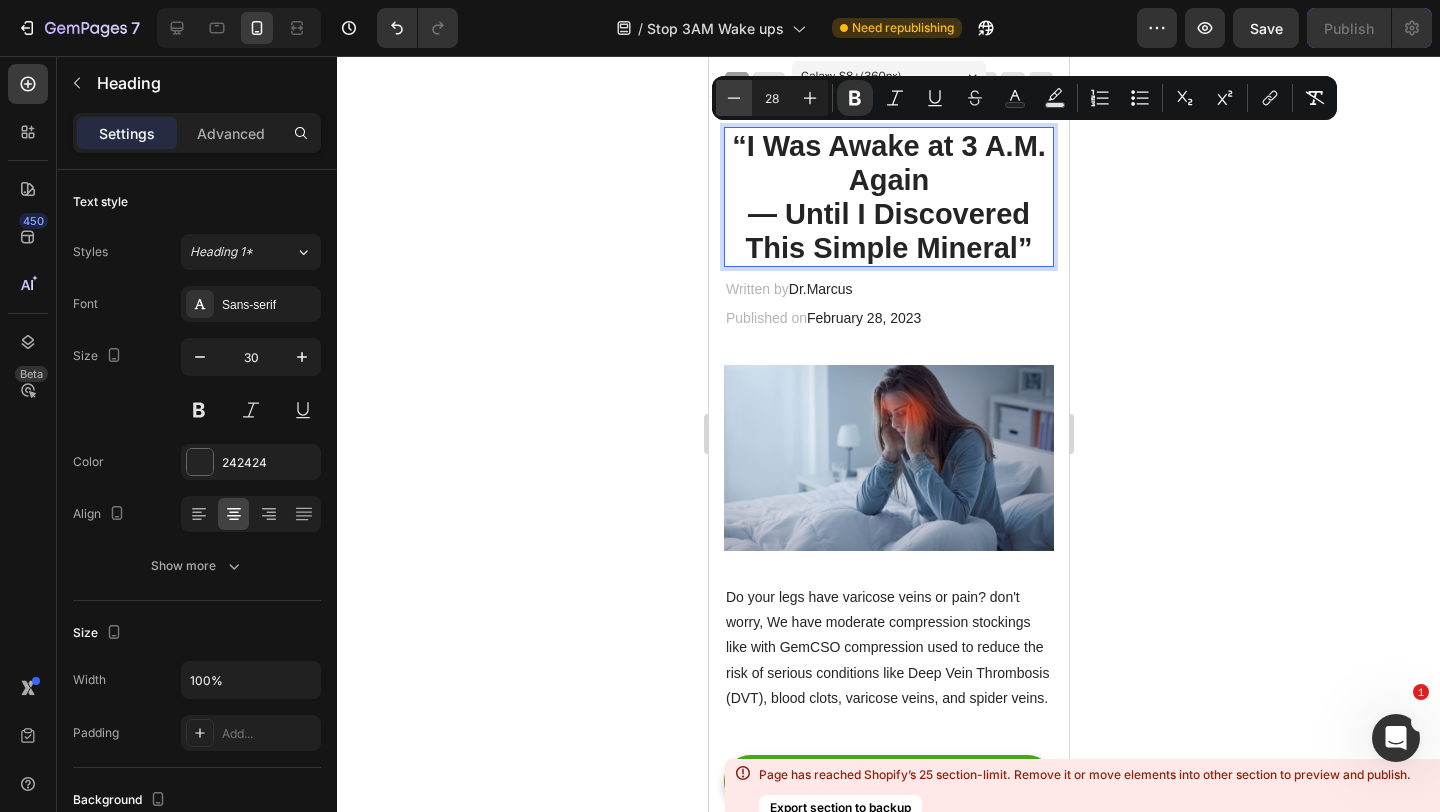 click 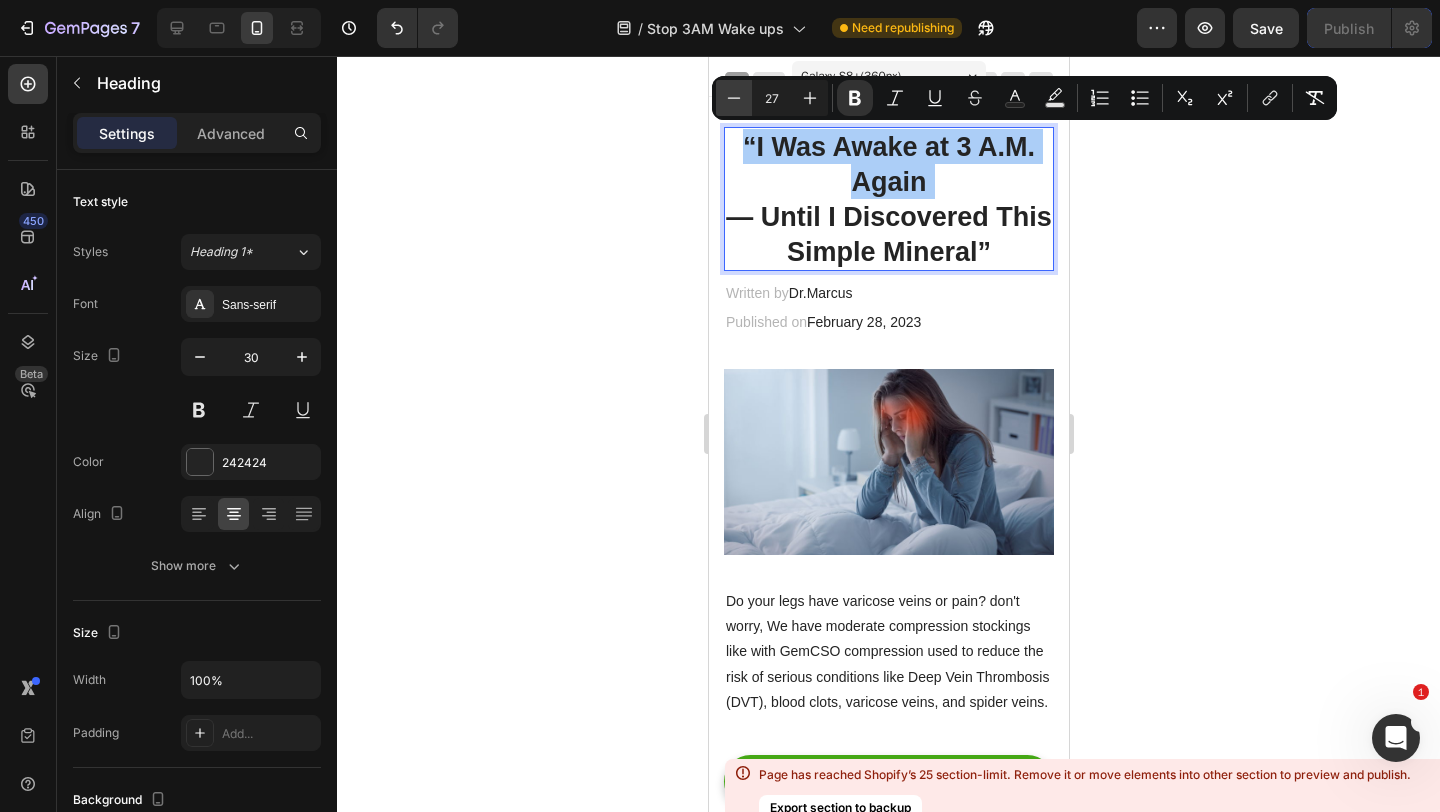 click 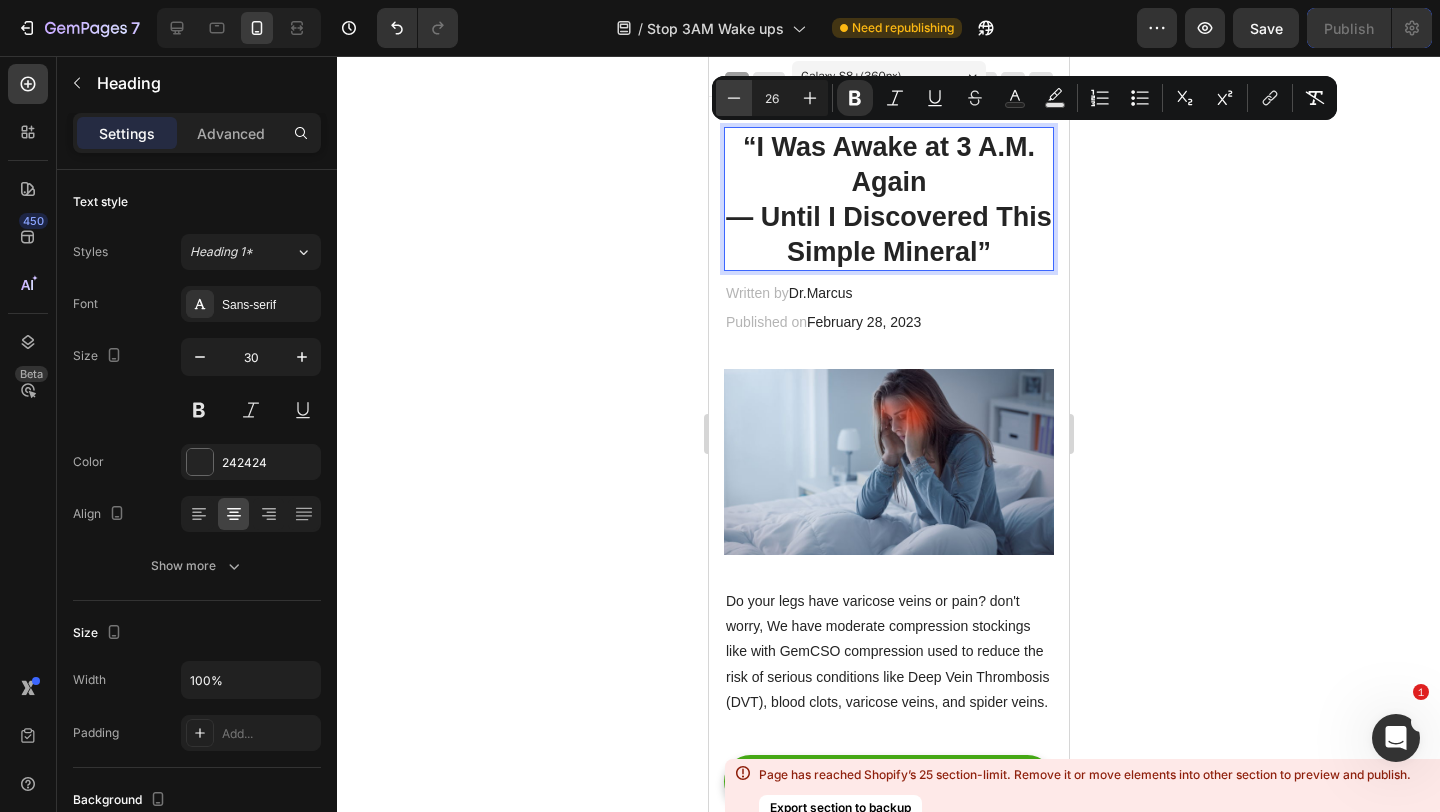 click 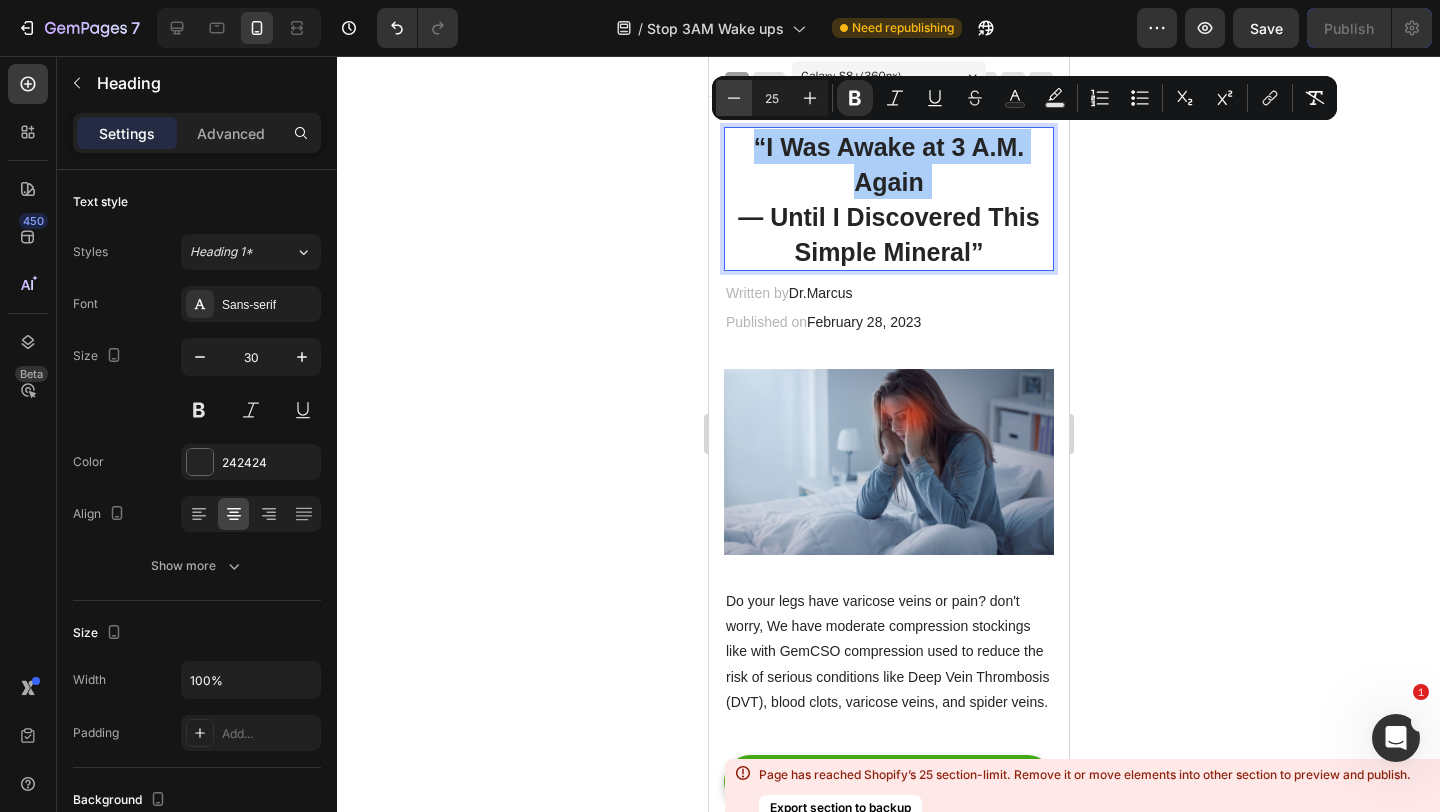 click 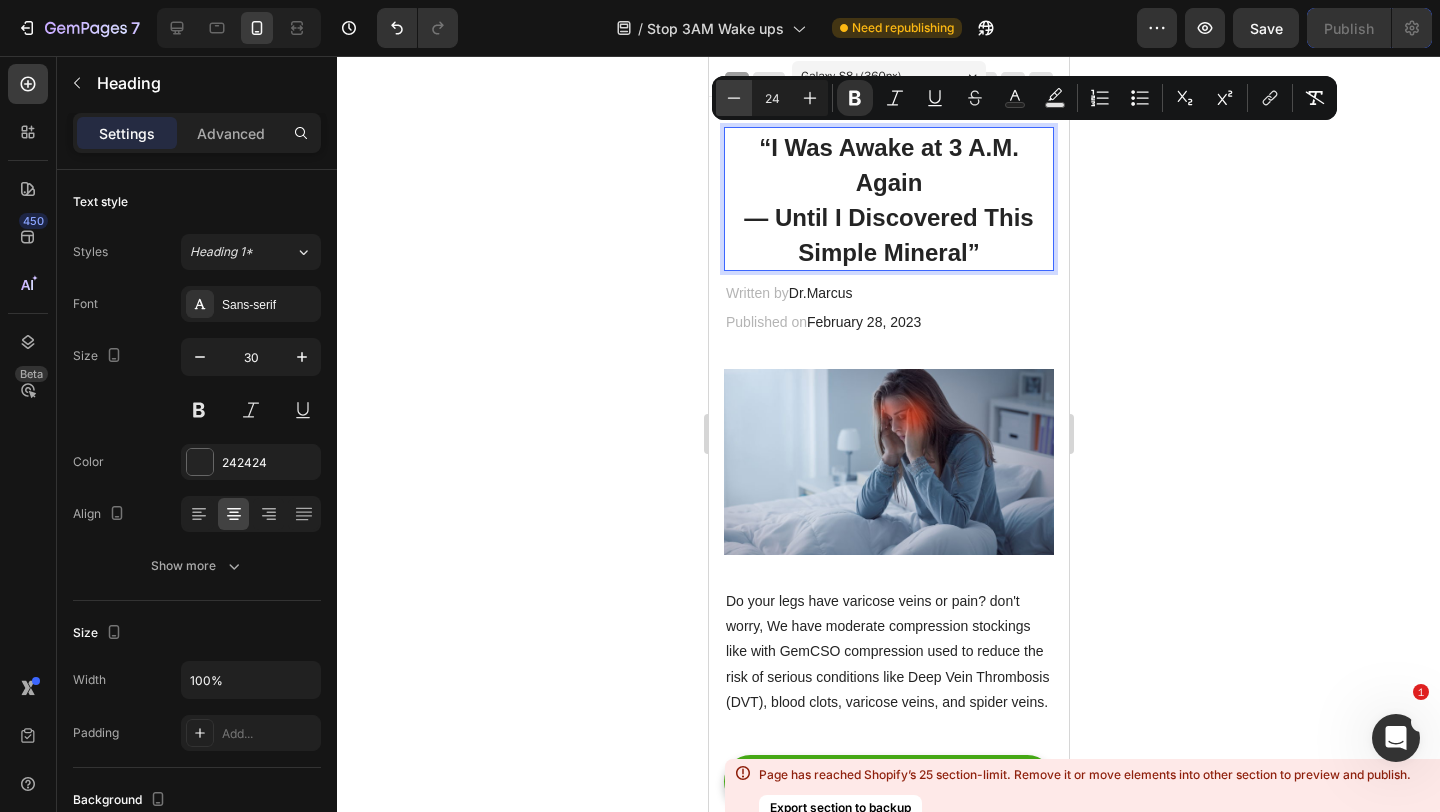 click 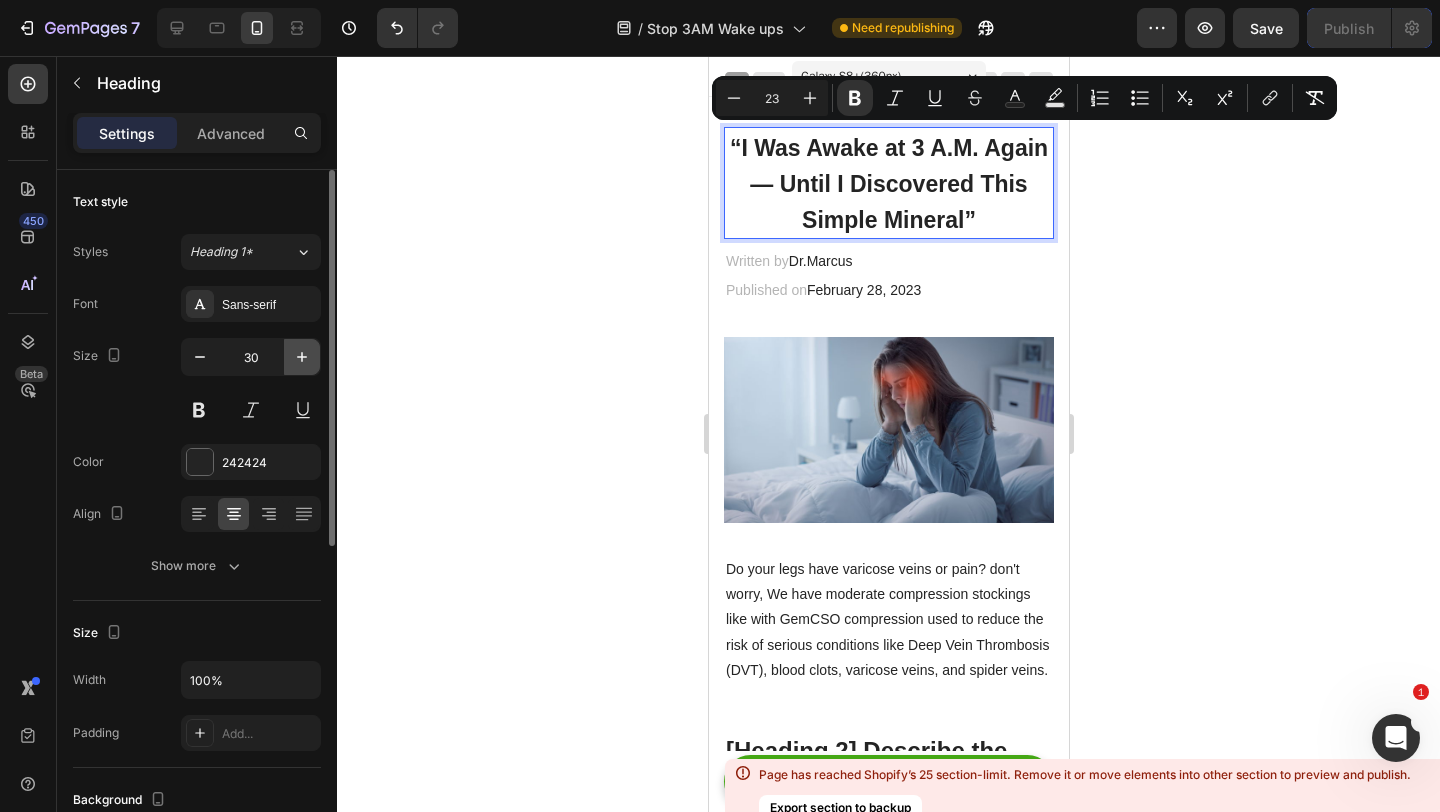 click 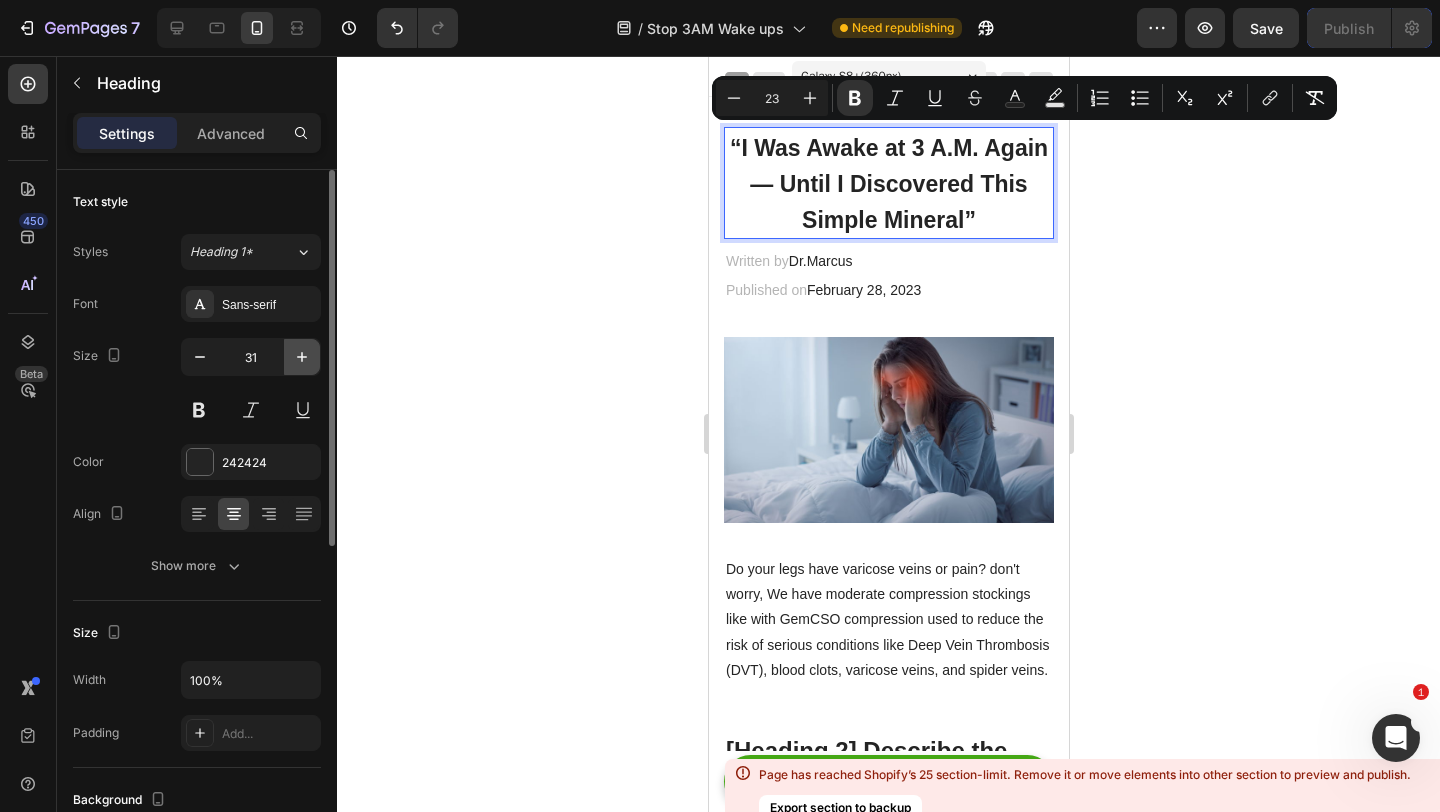 click 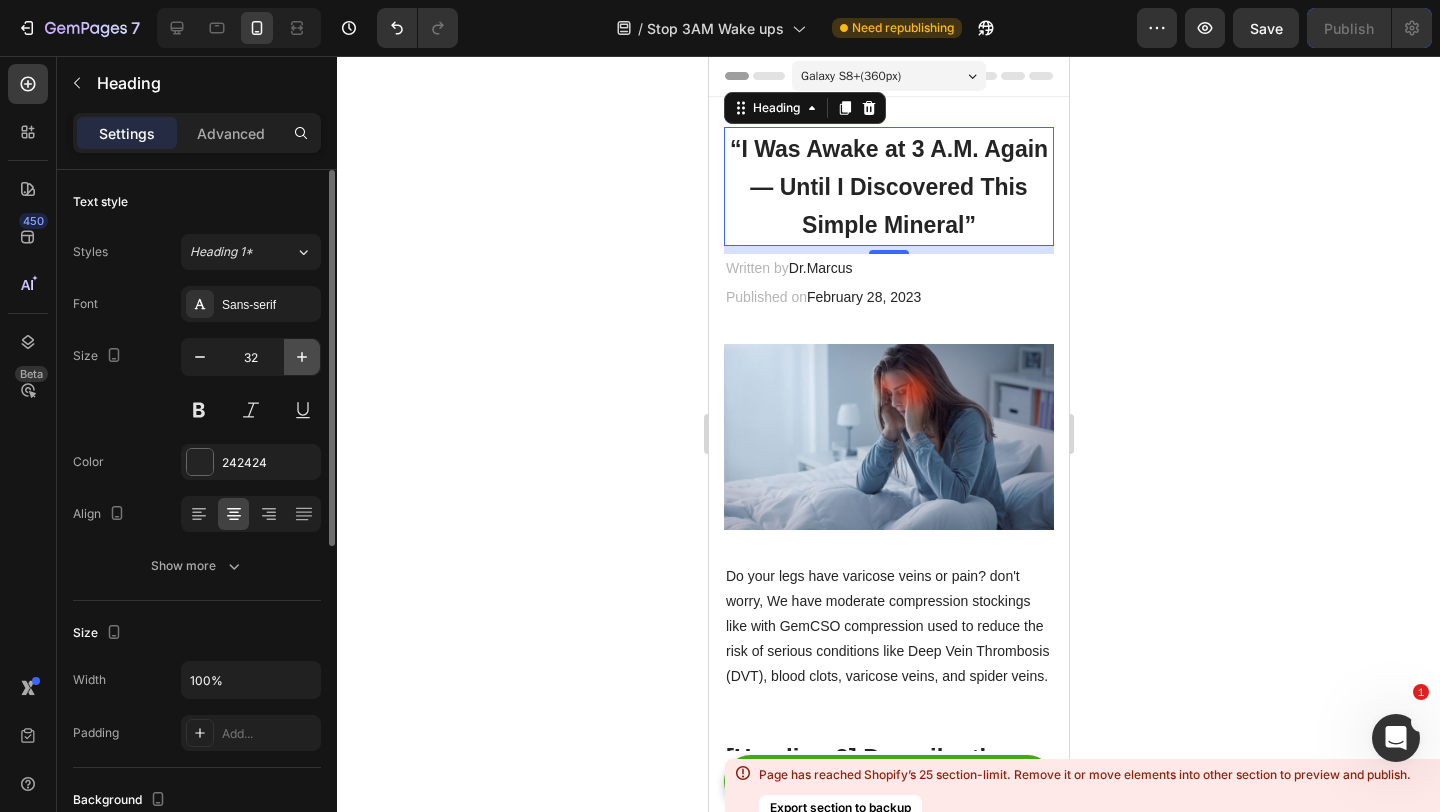 click 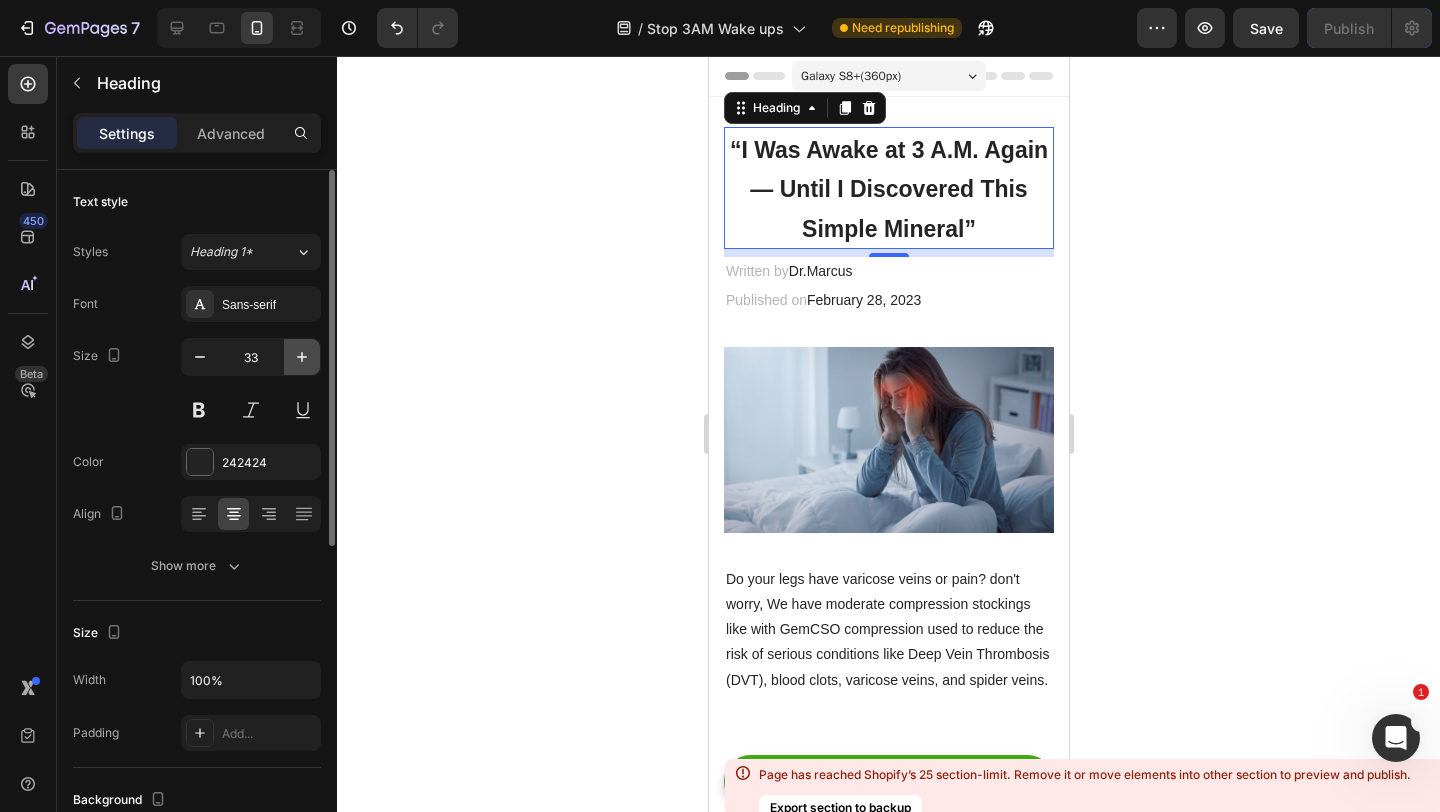 click 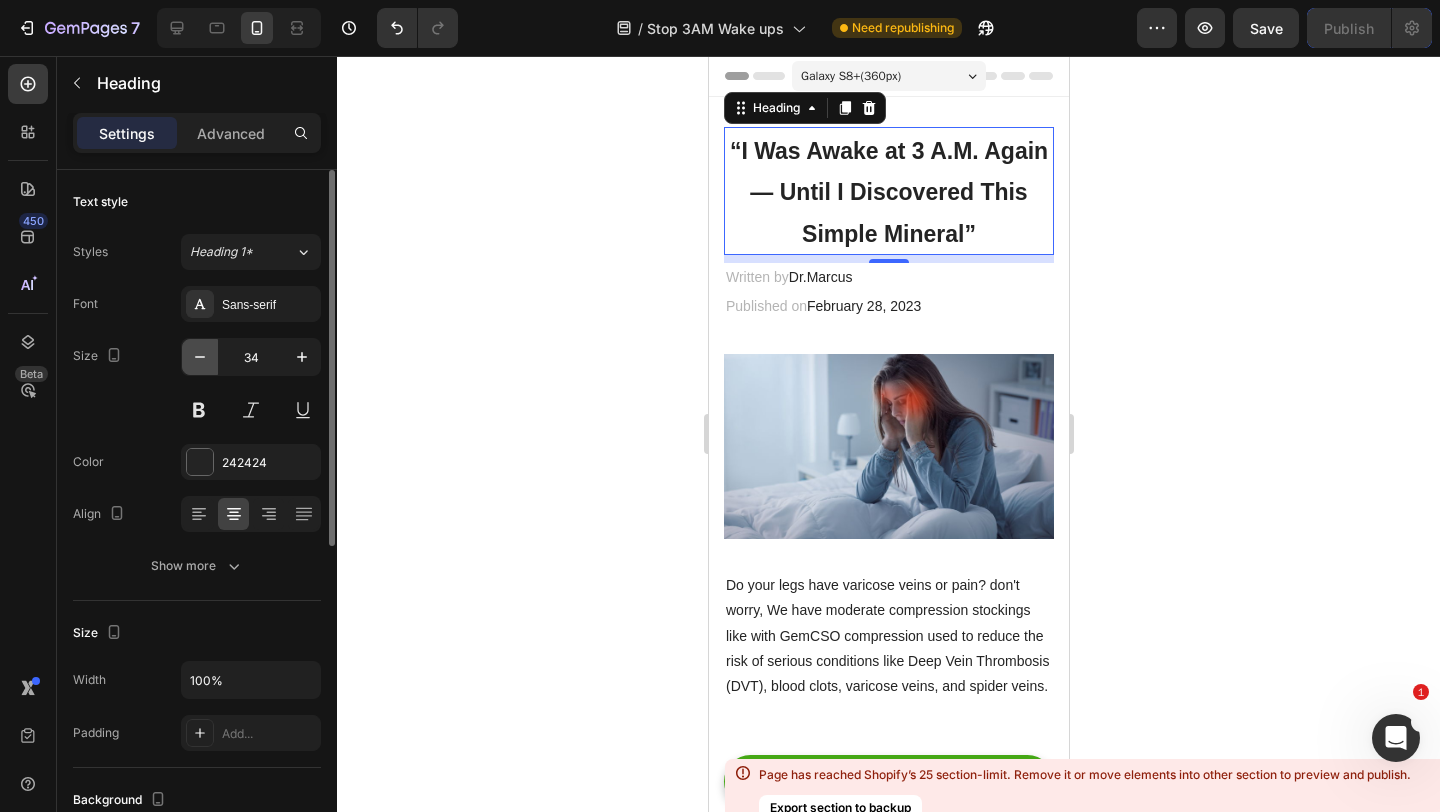 click 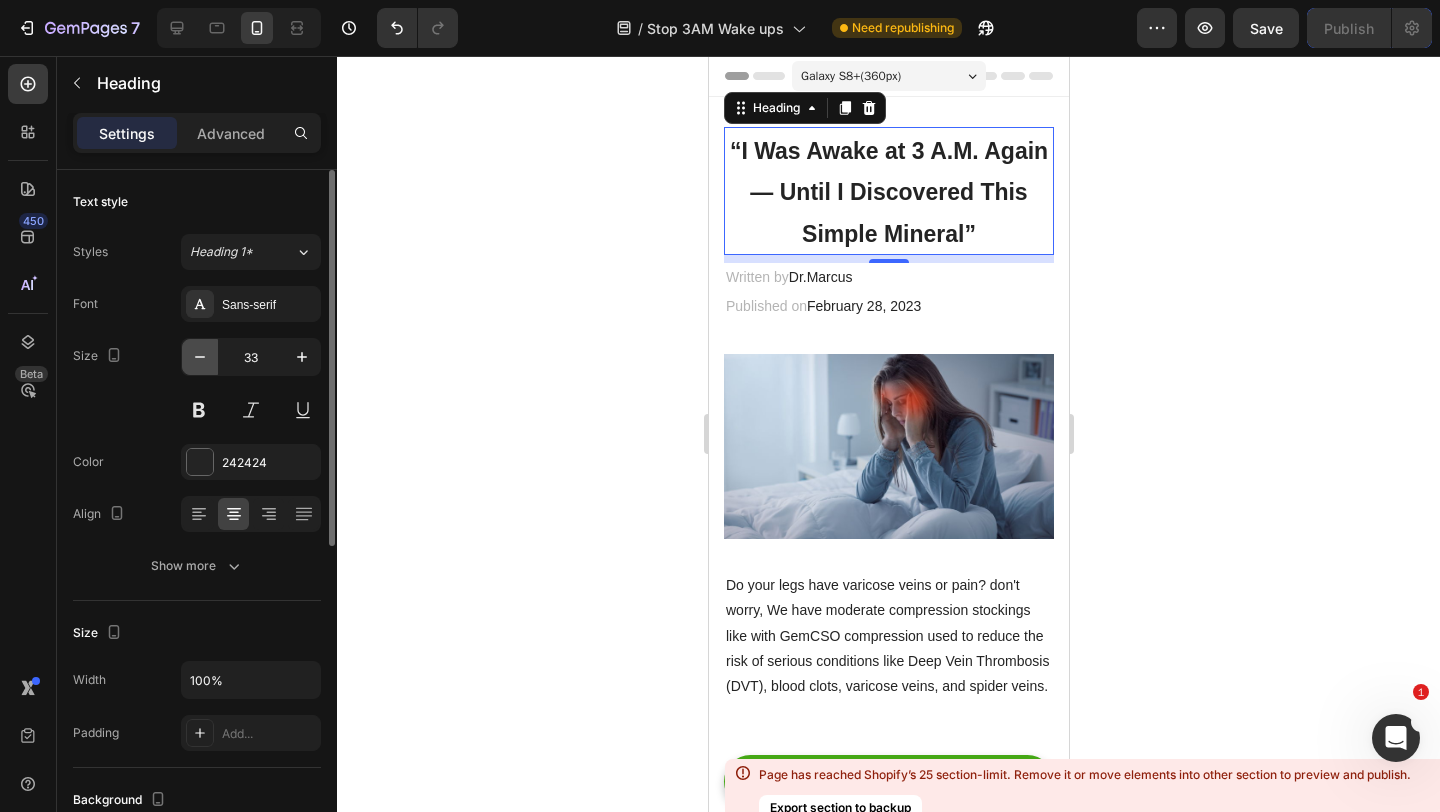 click 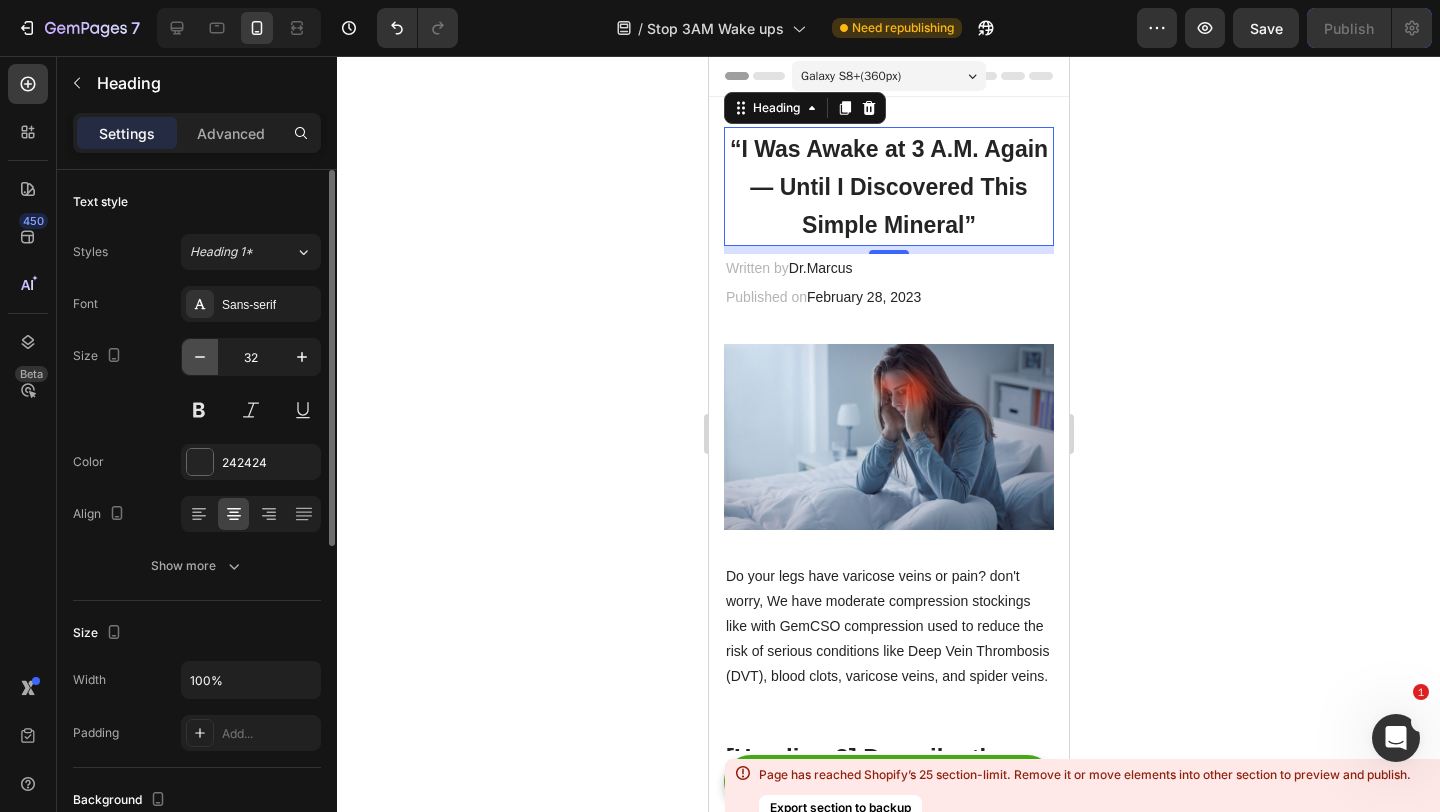 click 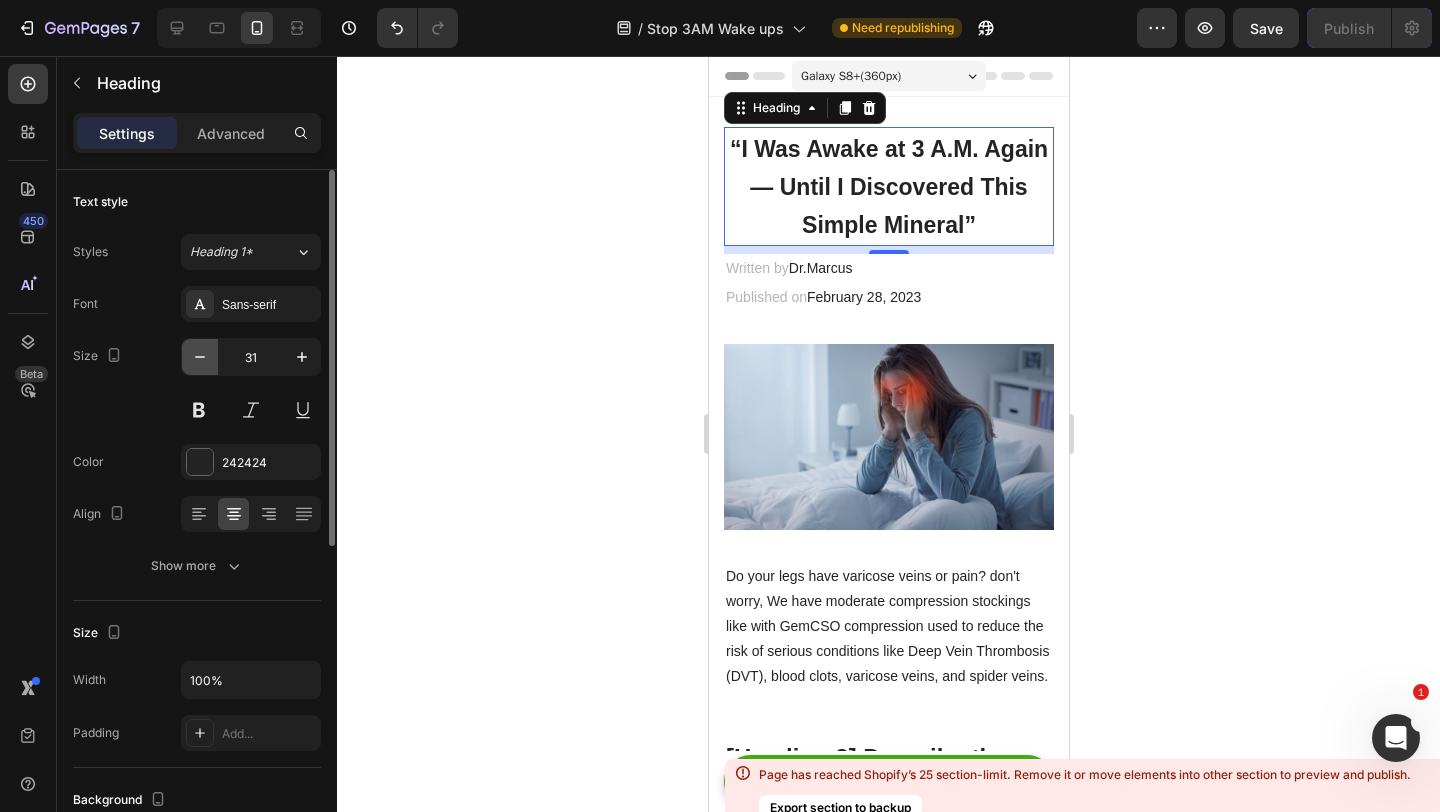 click 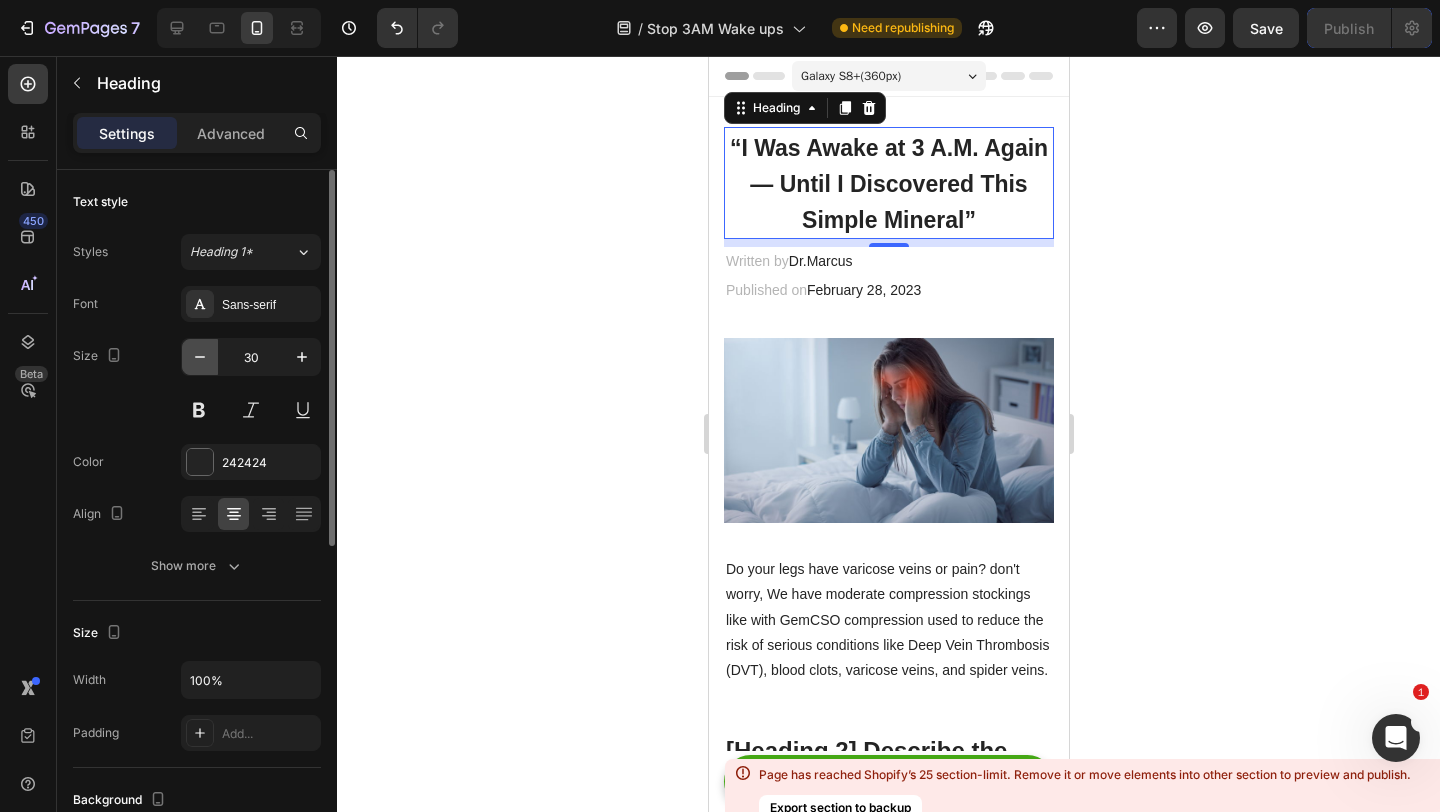 click 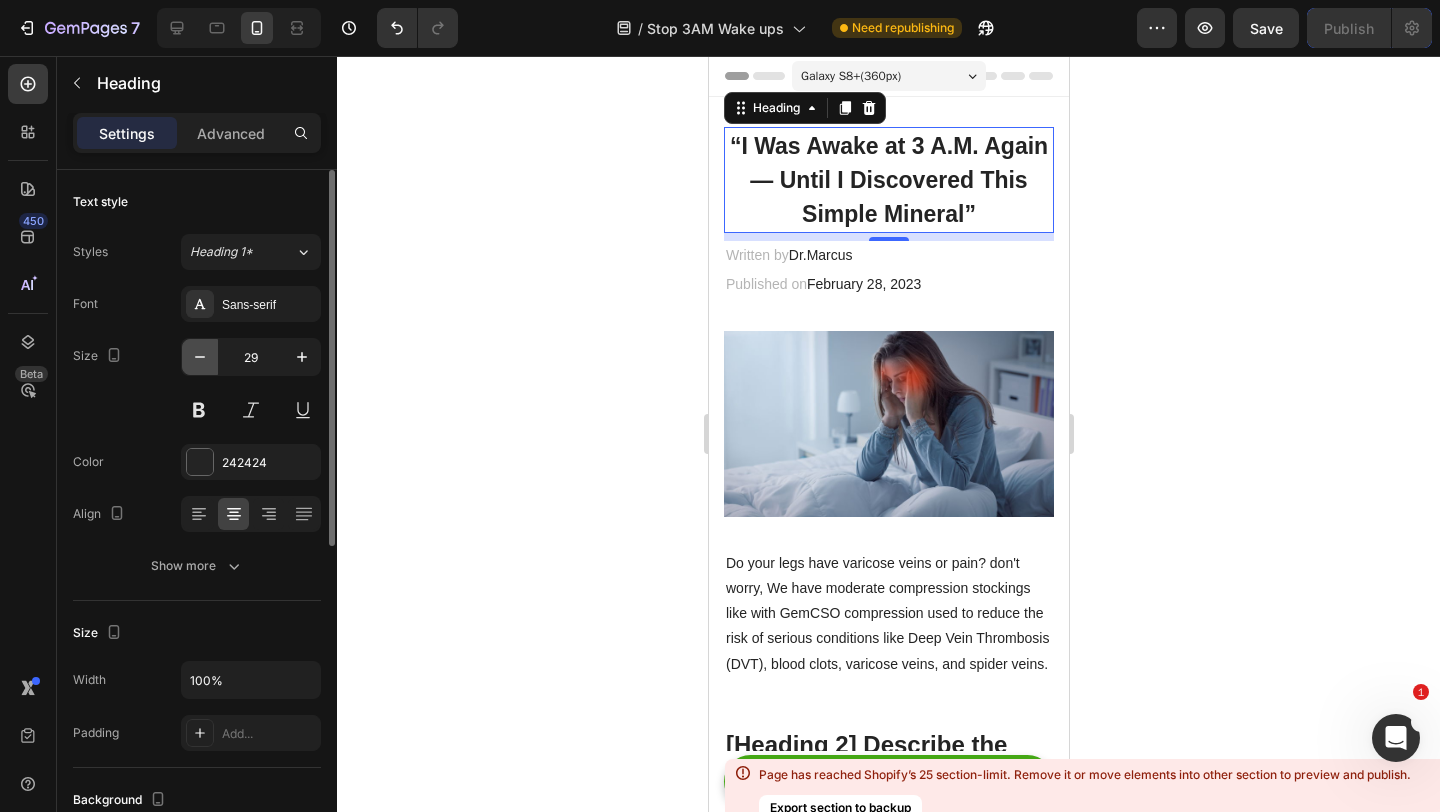 click 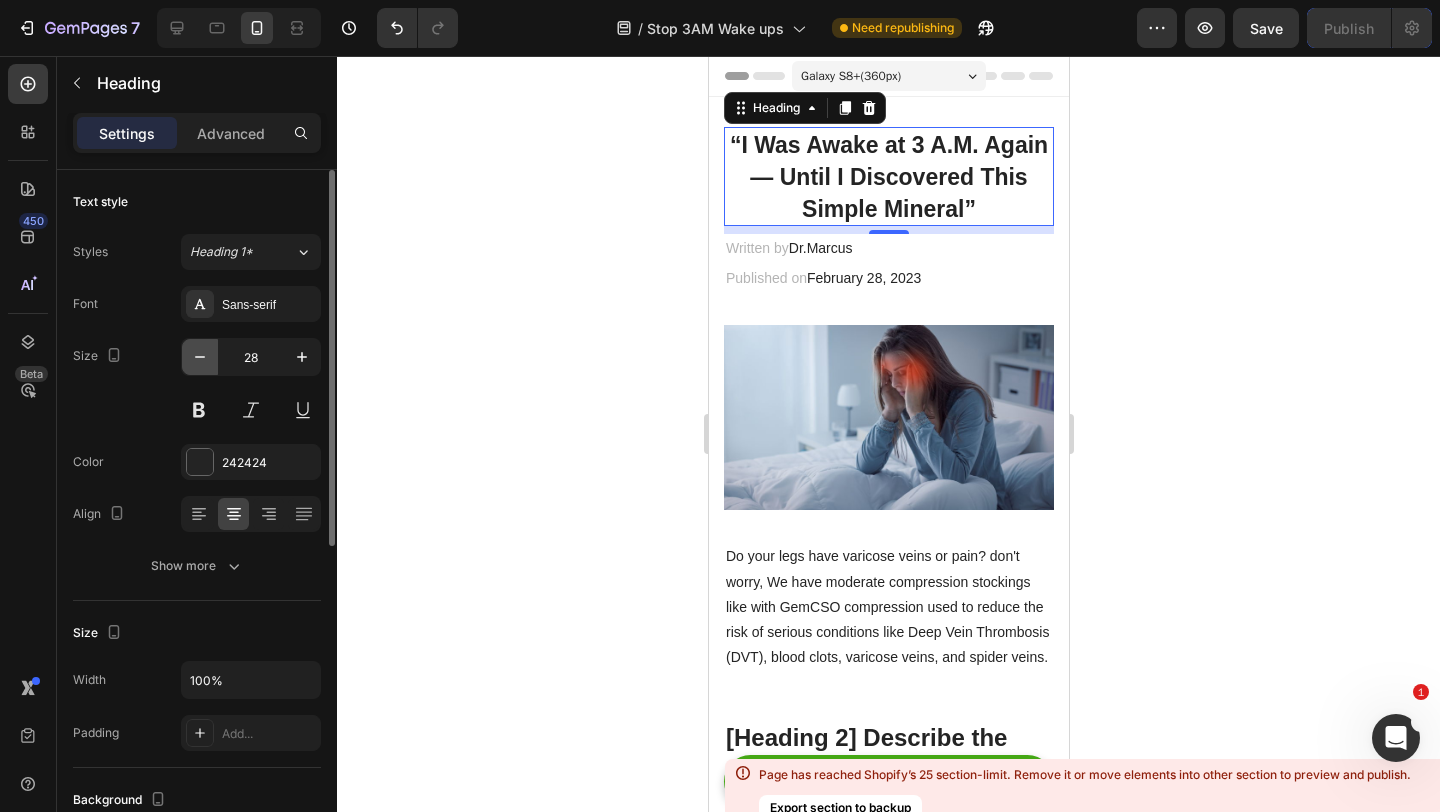 click 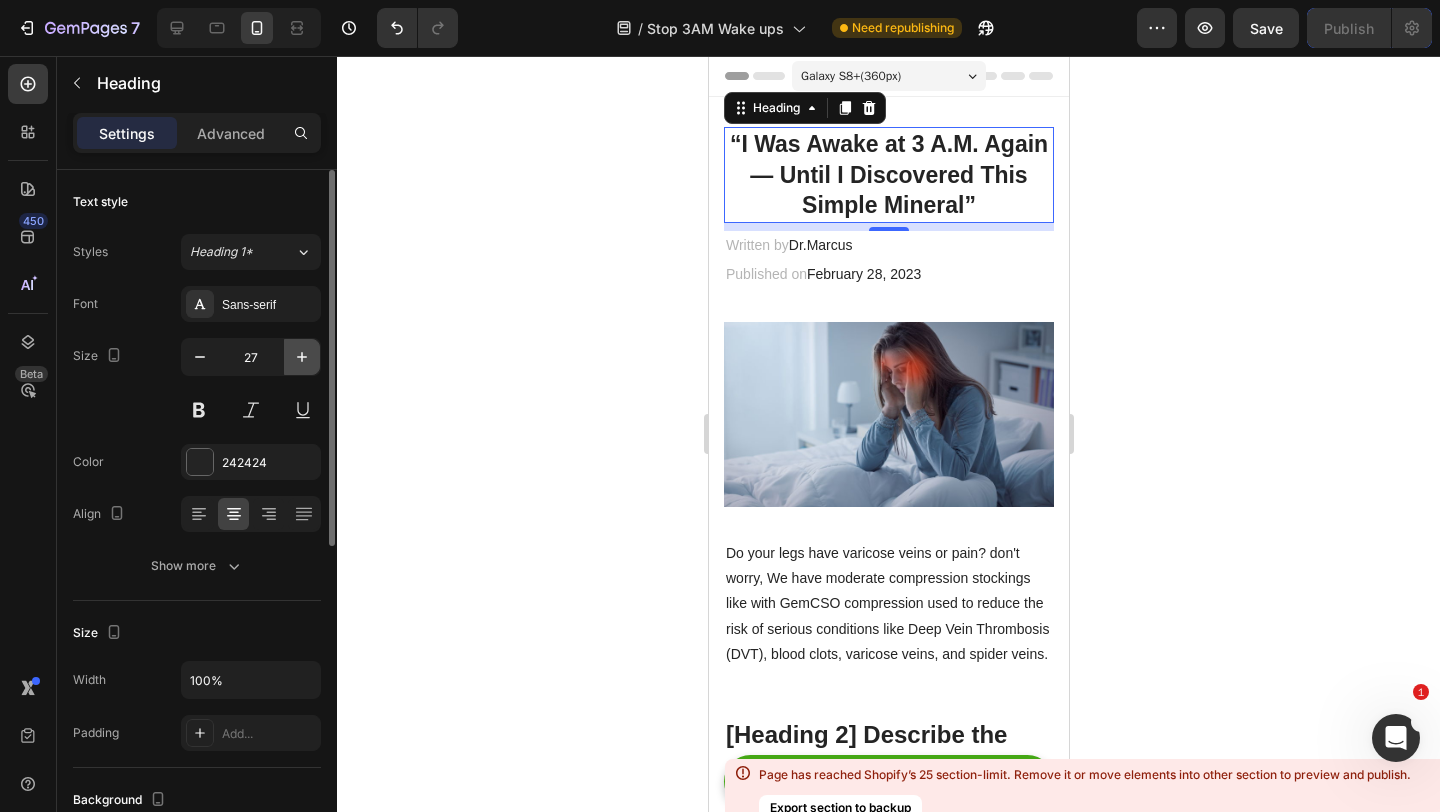click 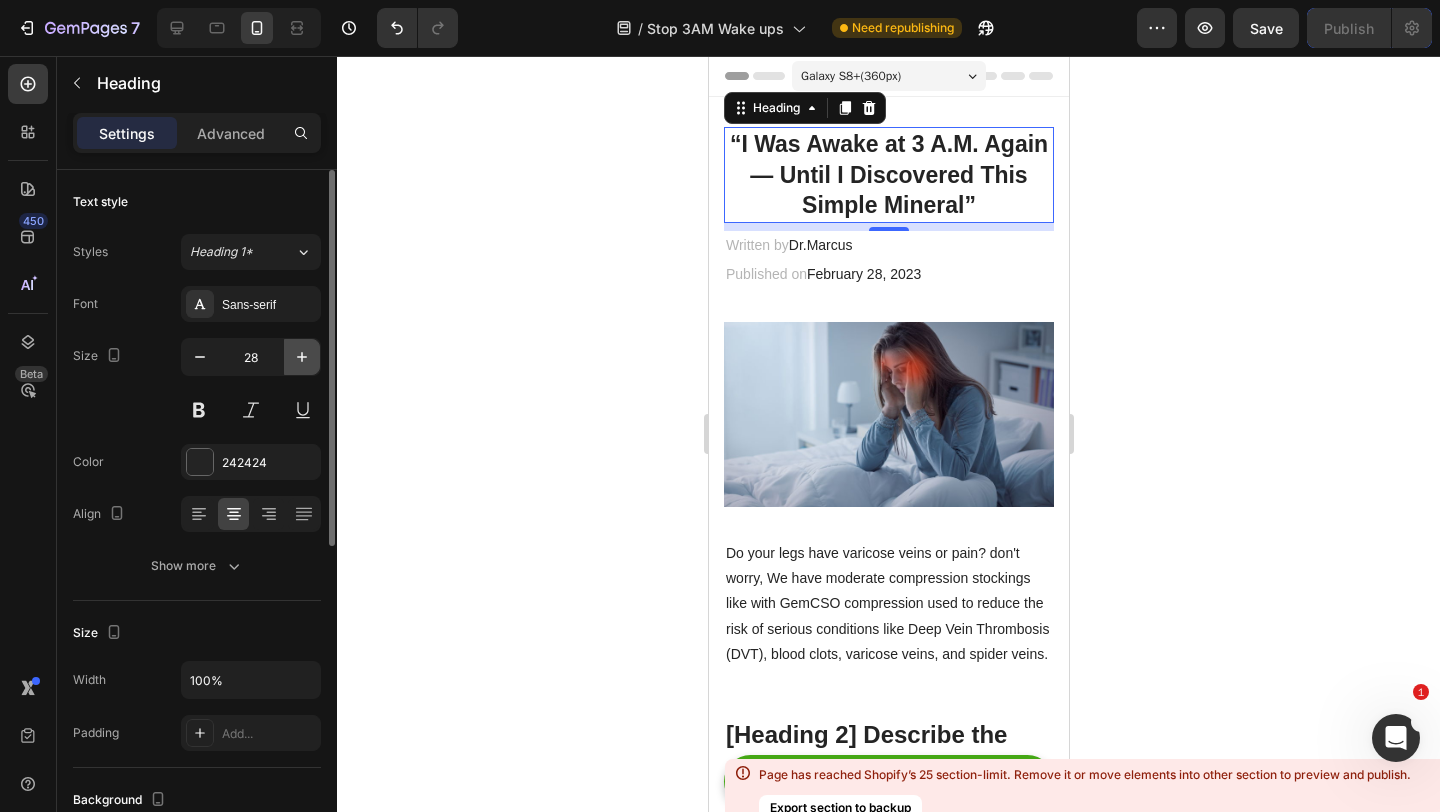 click 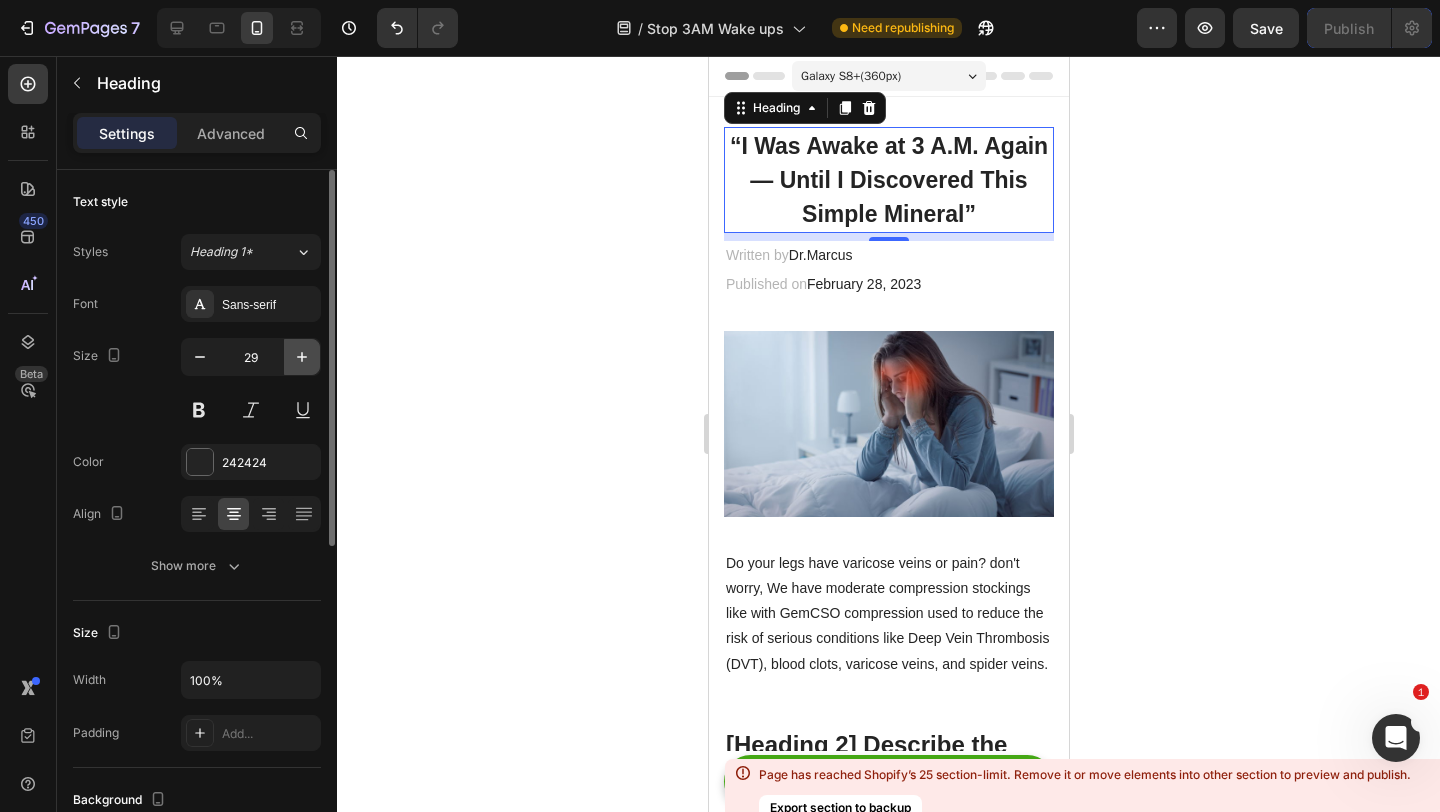 click 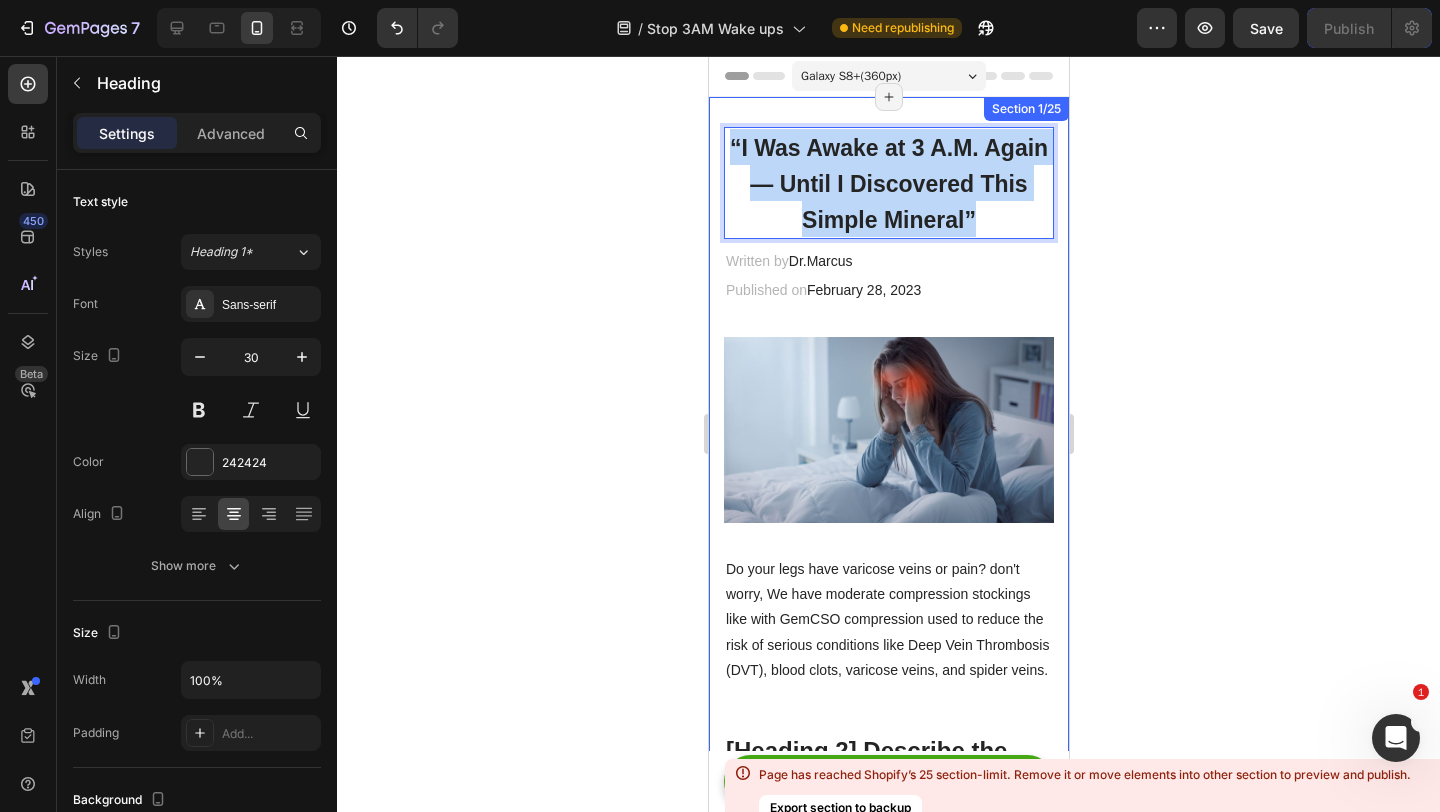 drag, startPoint x: 1002, startPoint y: 221, endPoint x: 715, endPoint y: 150, distance: 295.65182 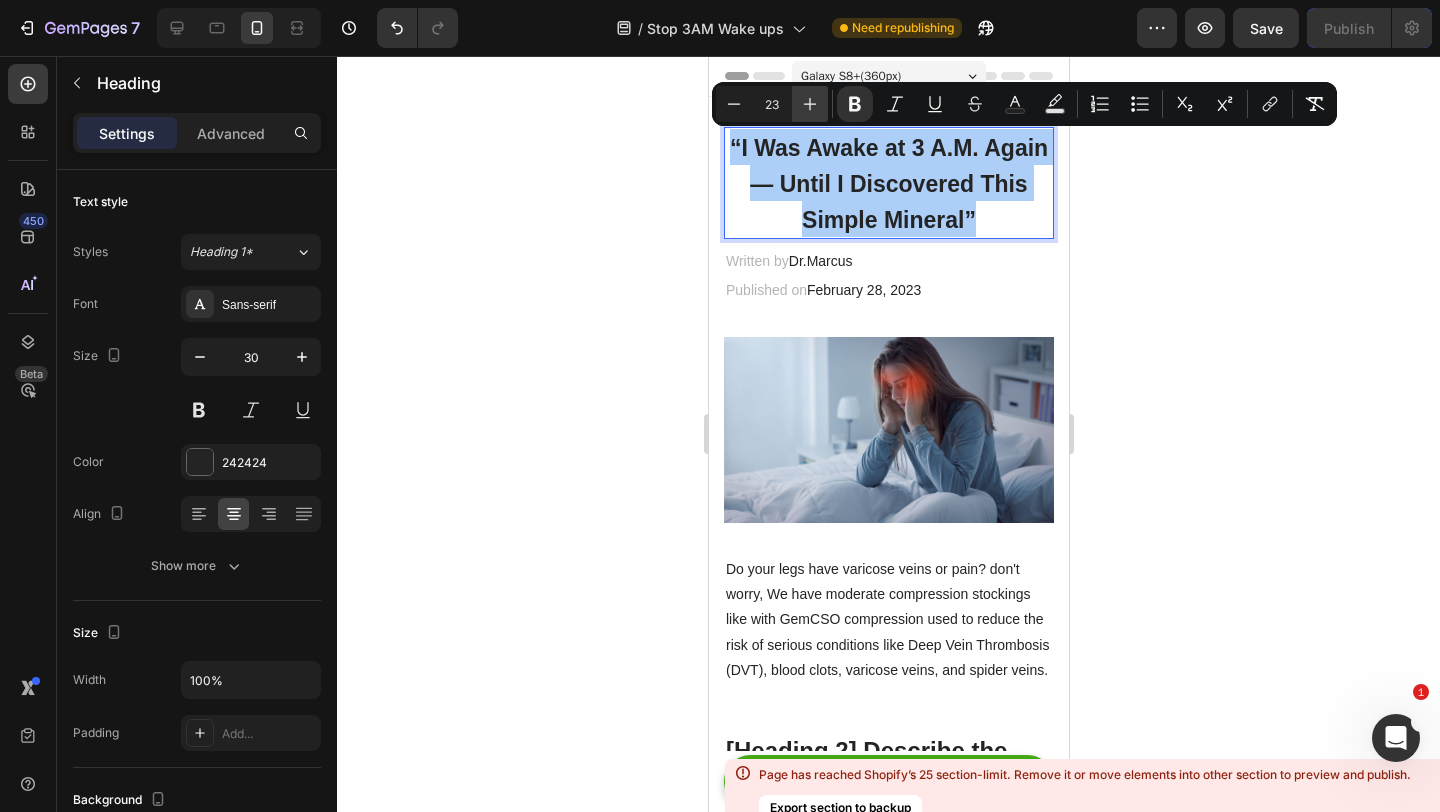 click 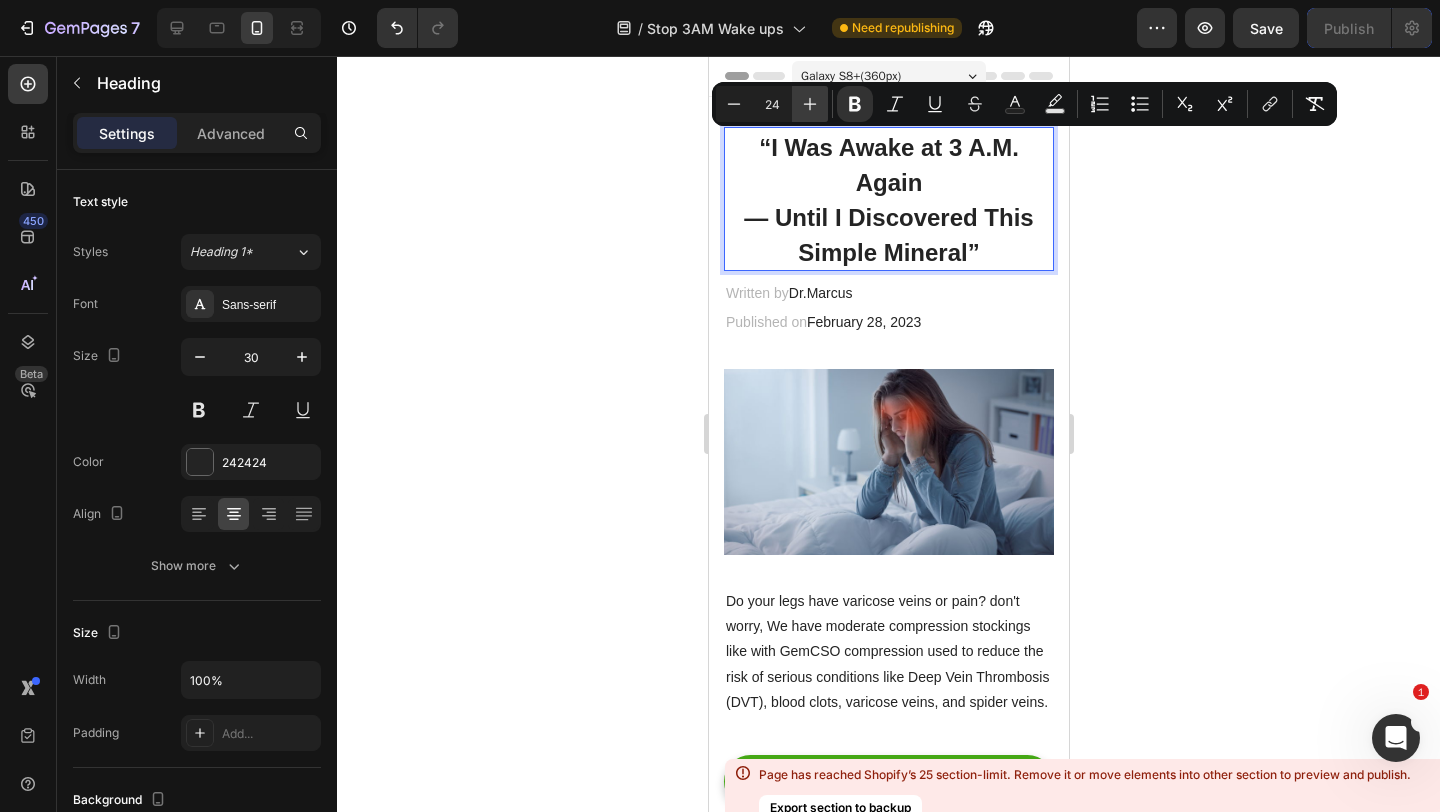 click 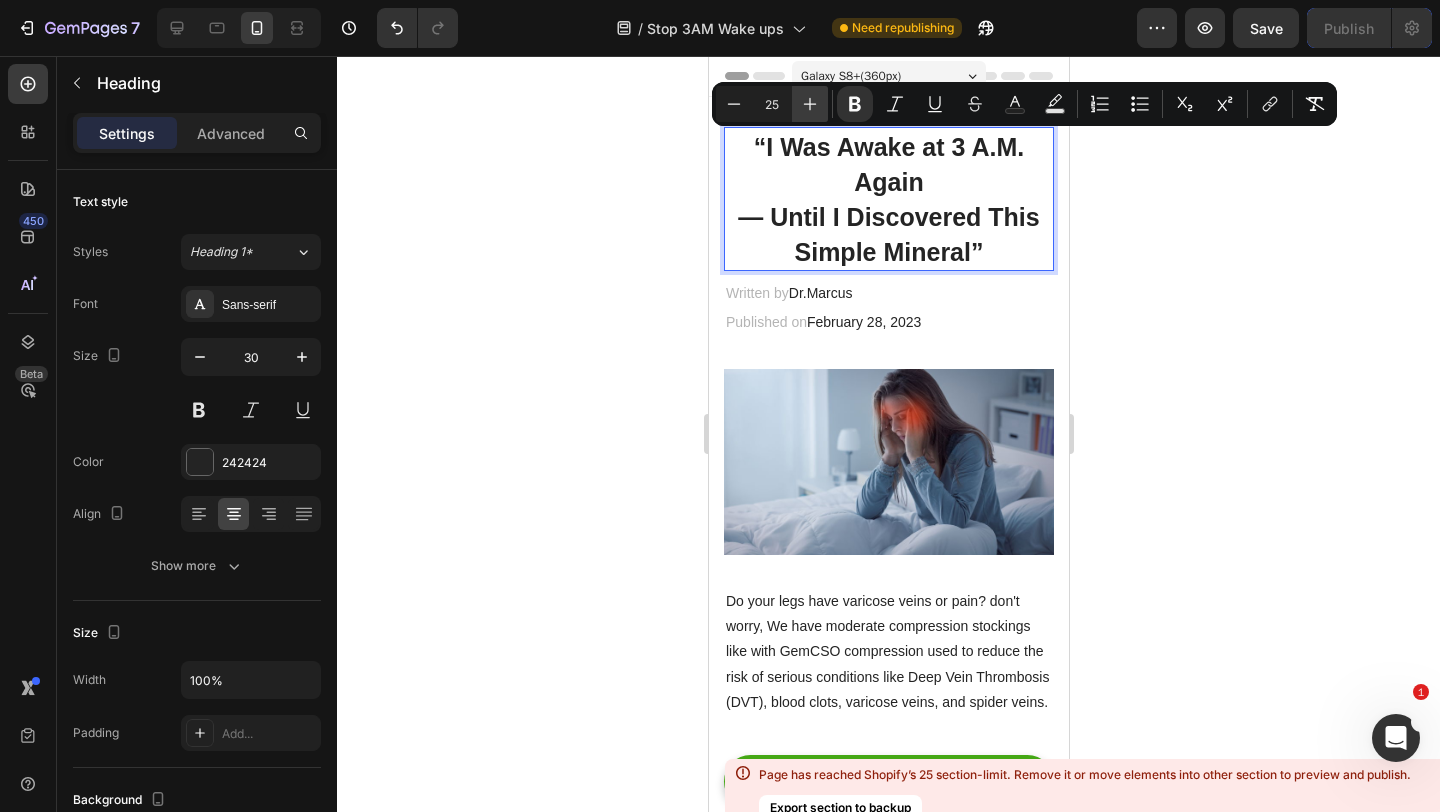click 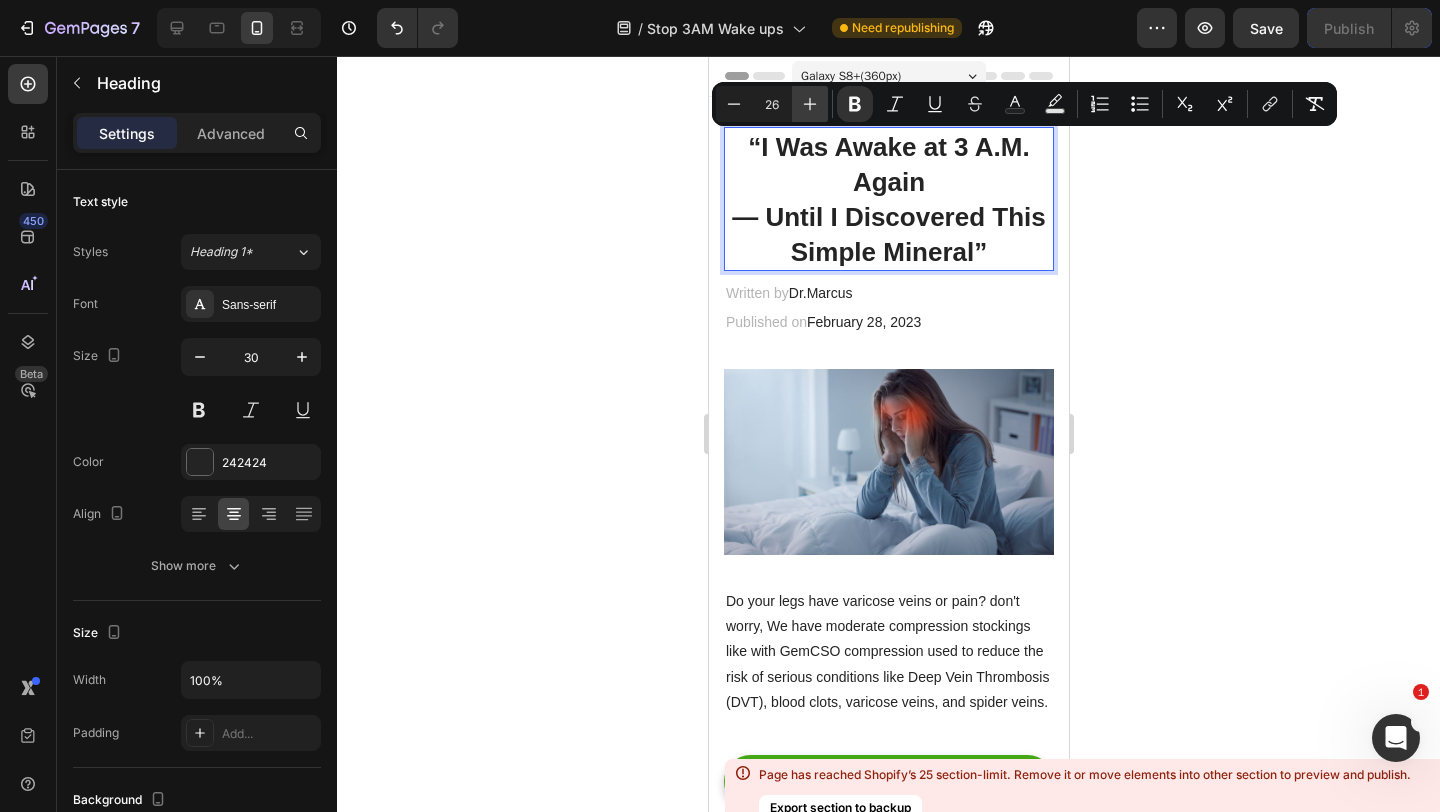 click 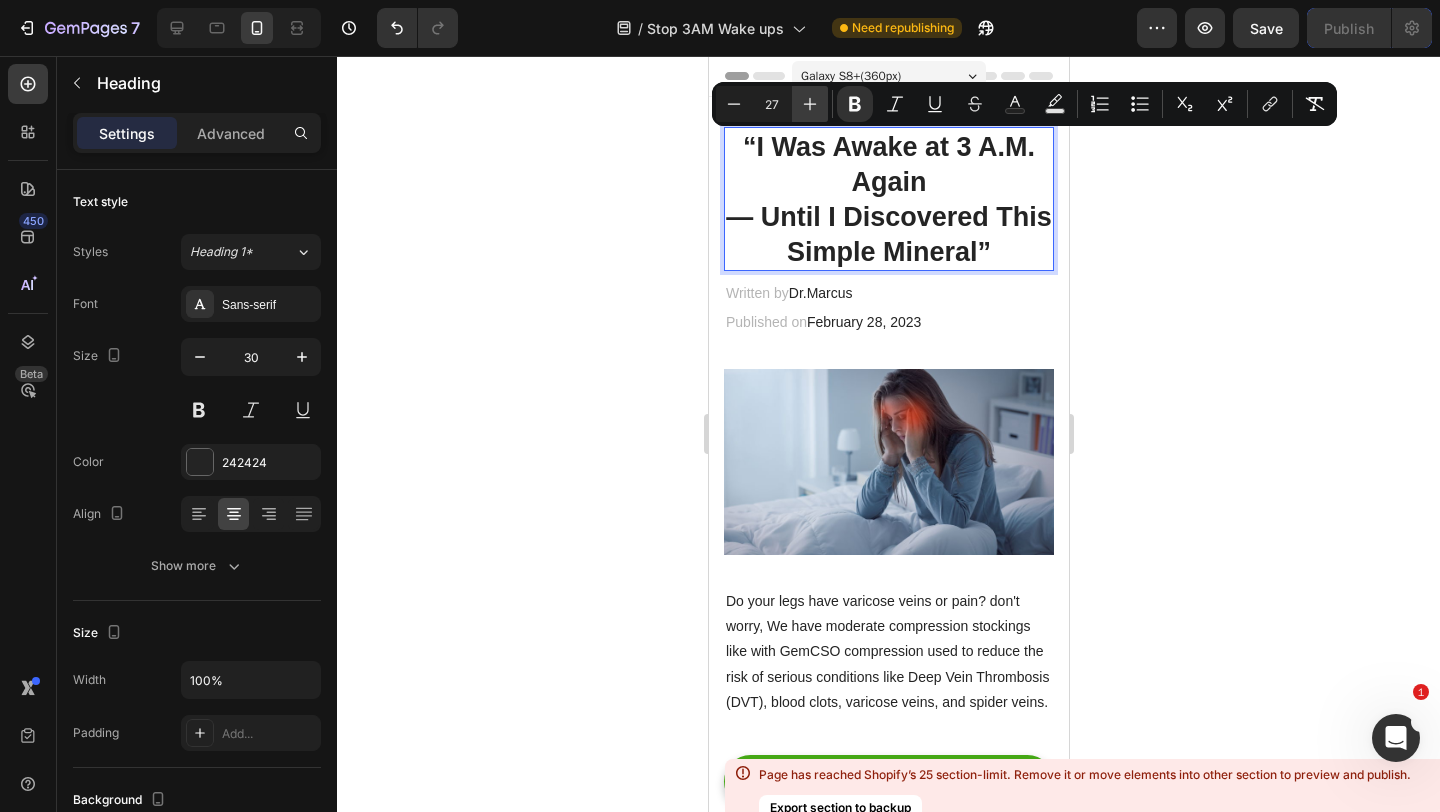 click 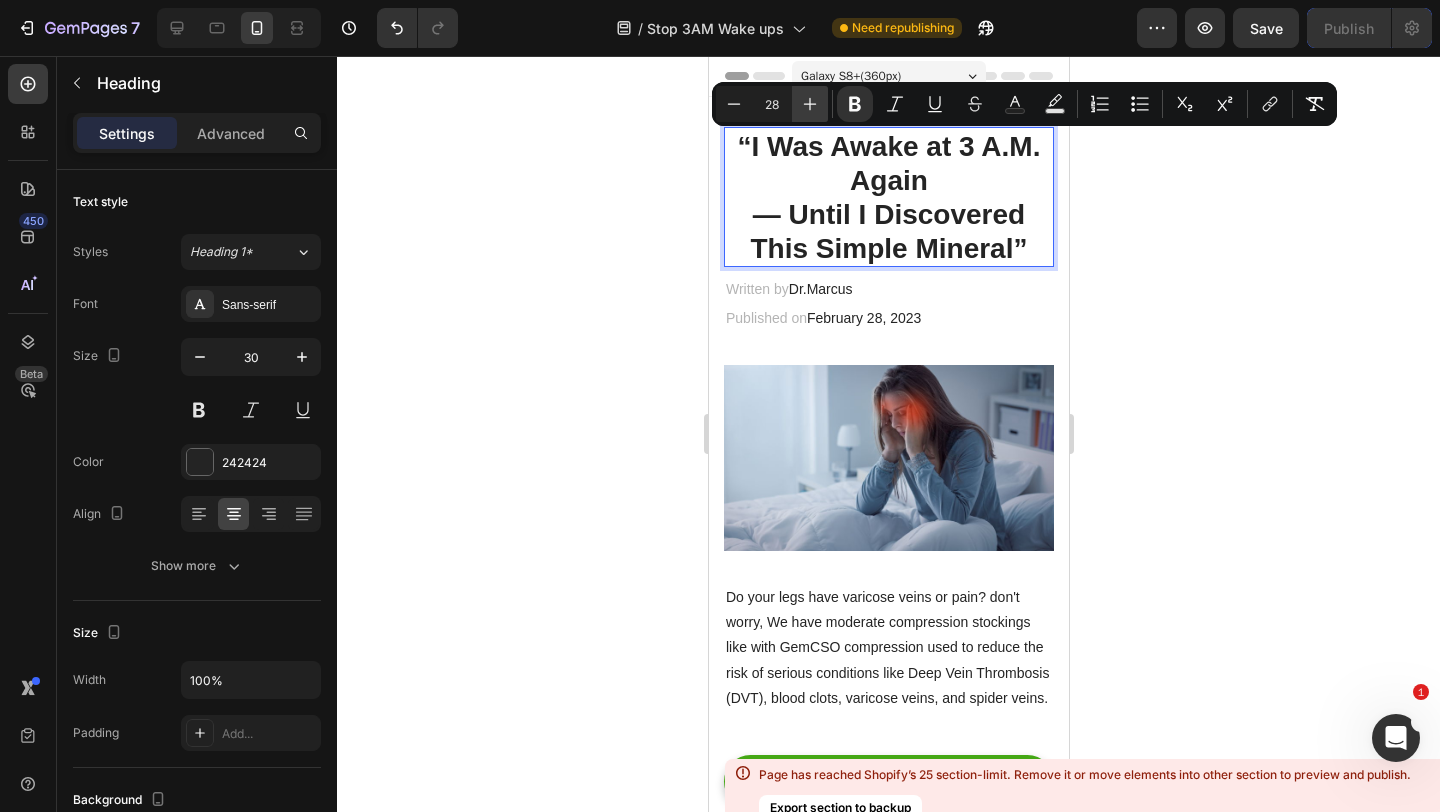 click 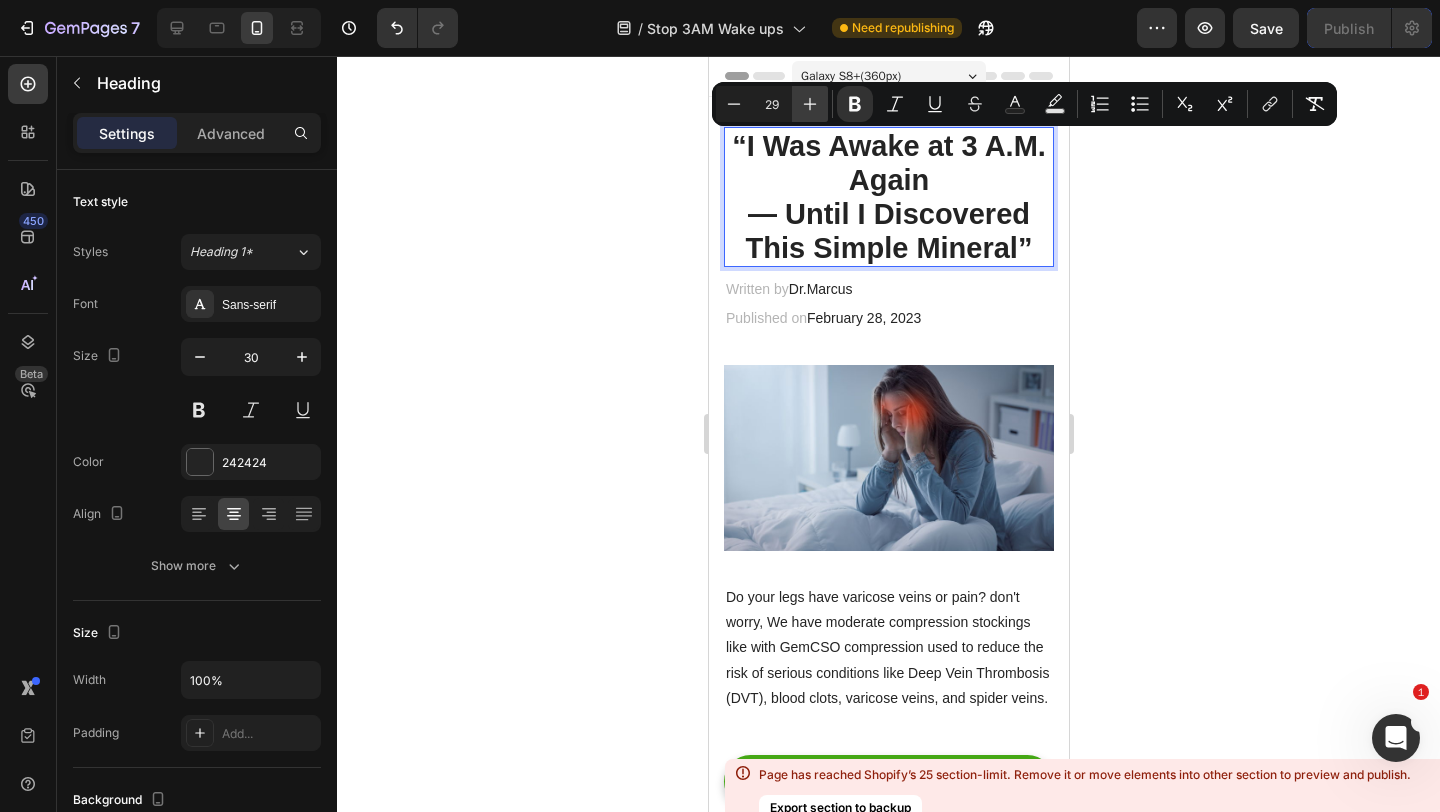 click 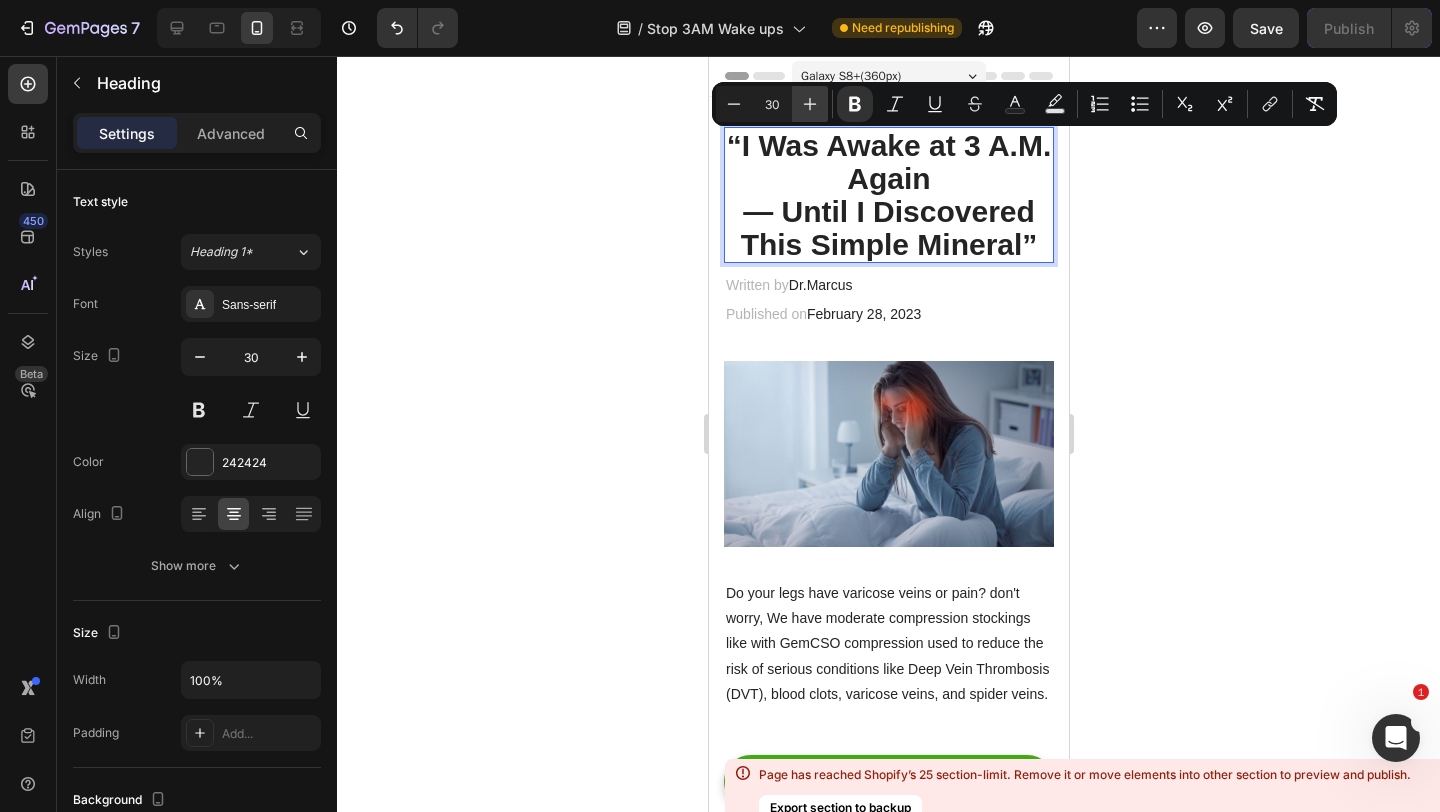click 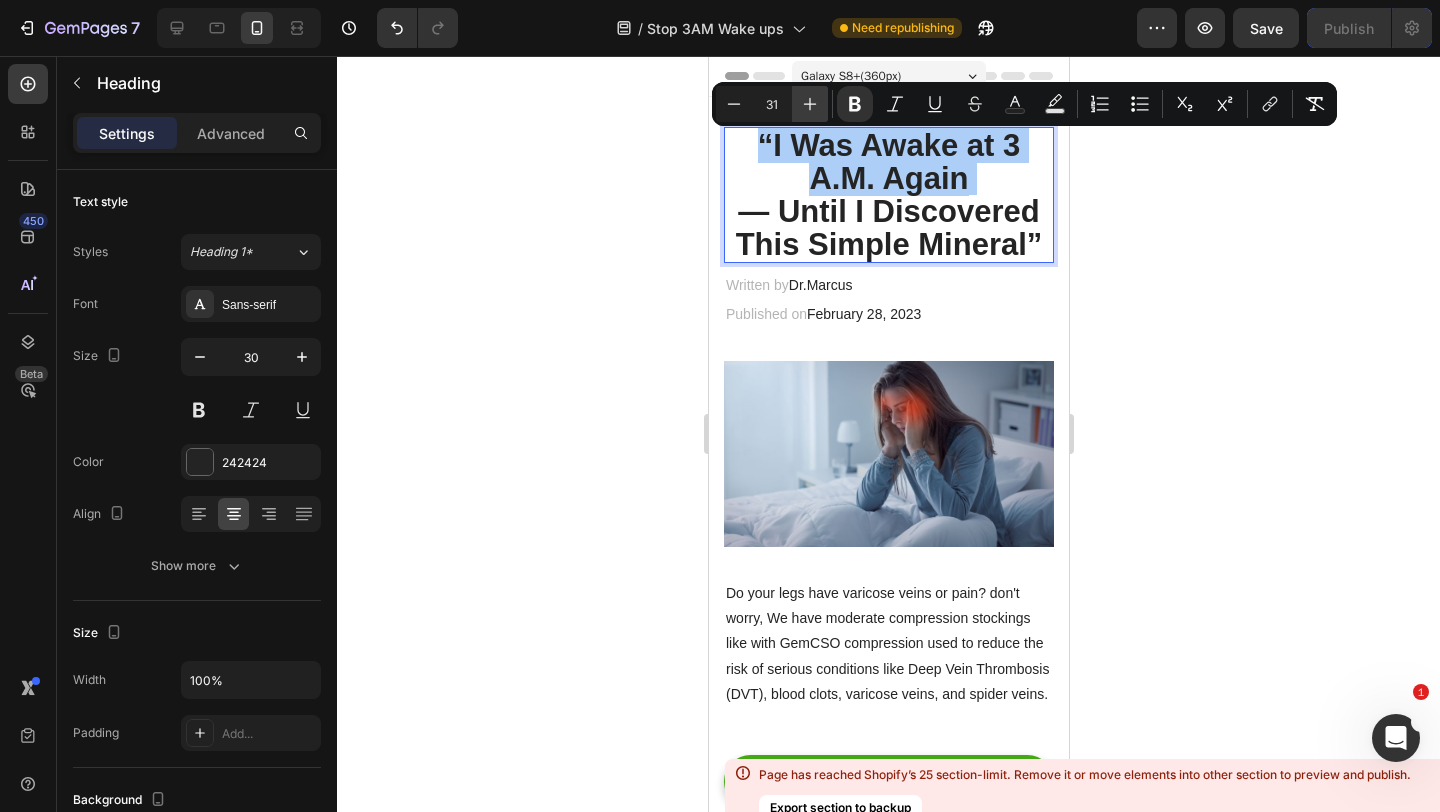 click 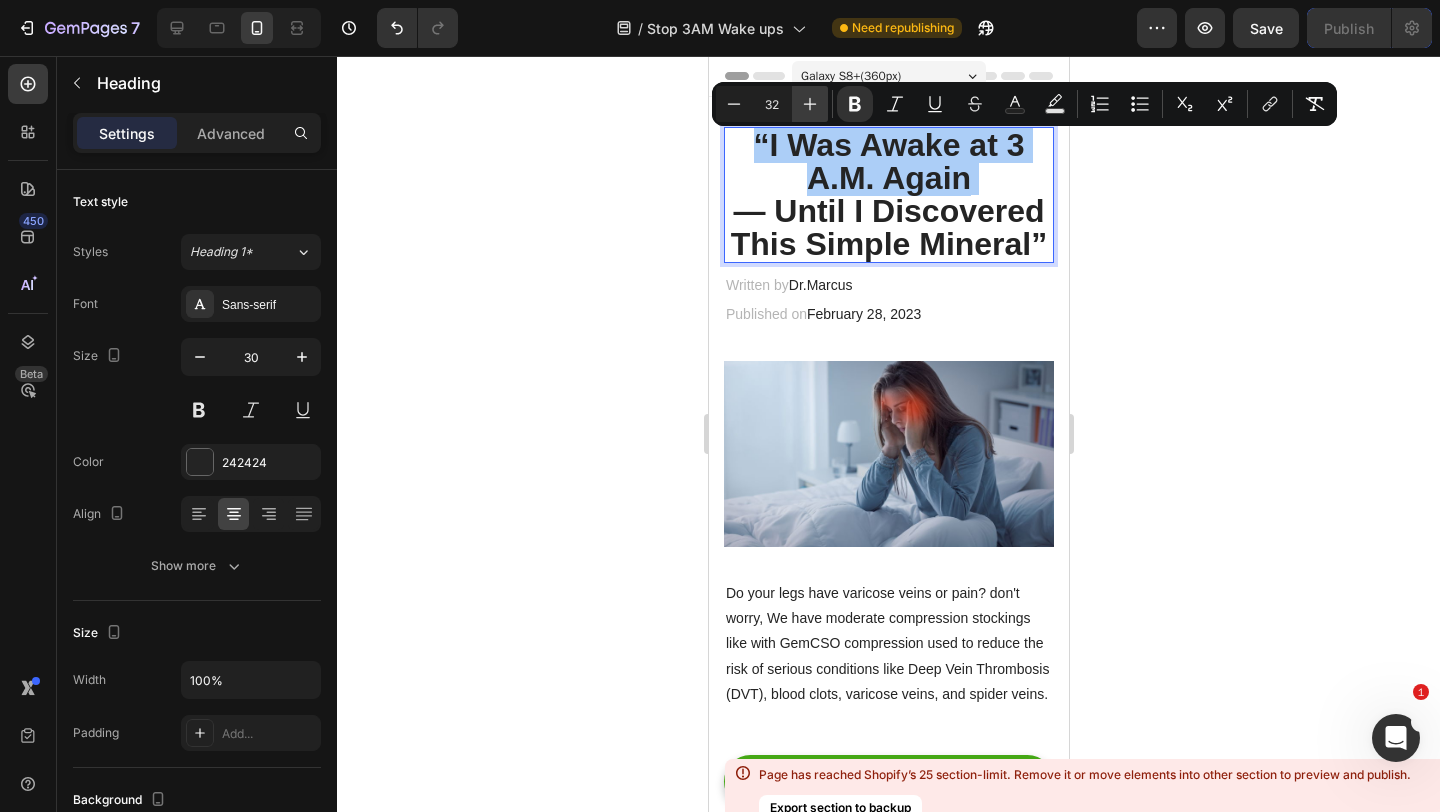 click 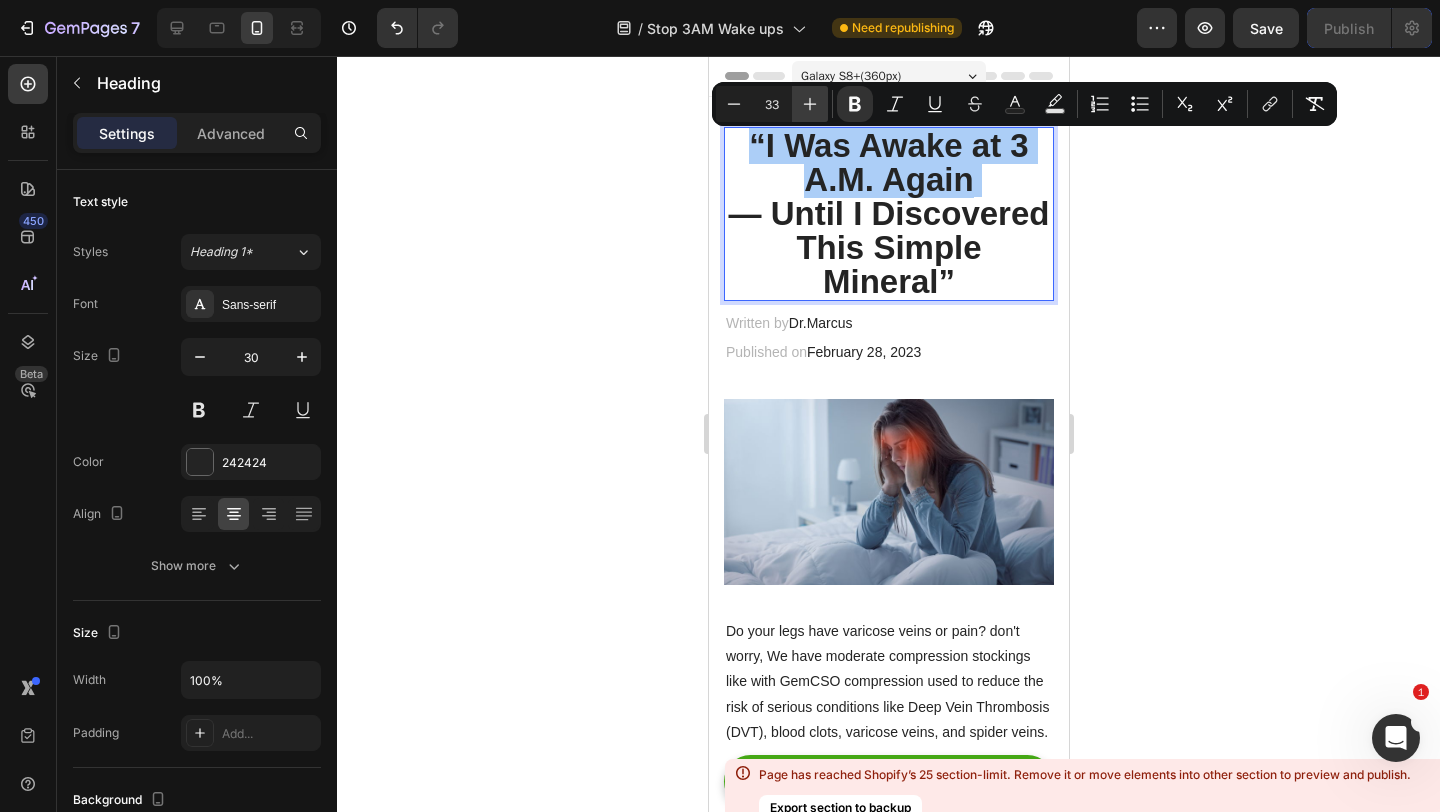 click 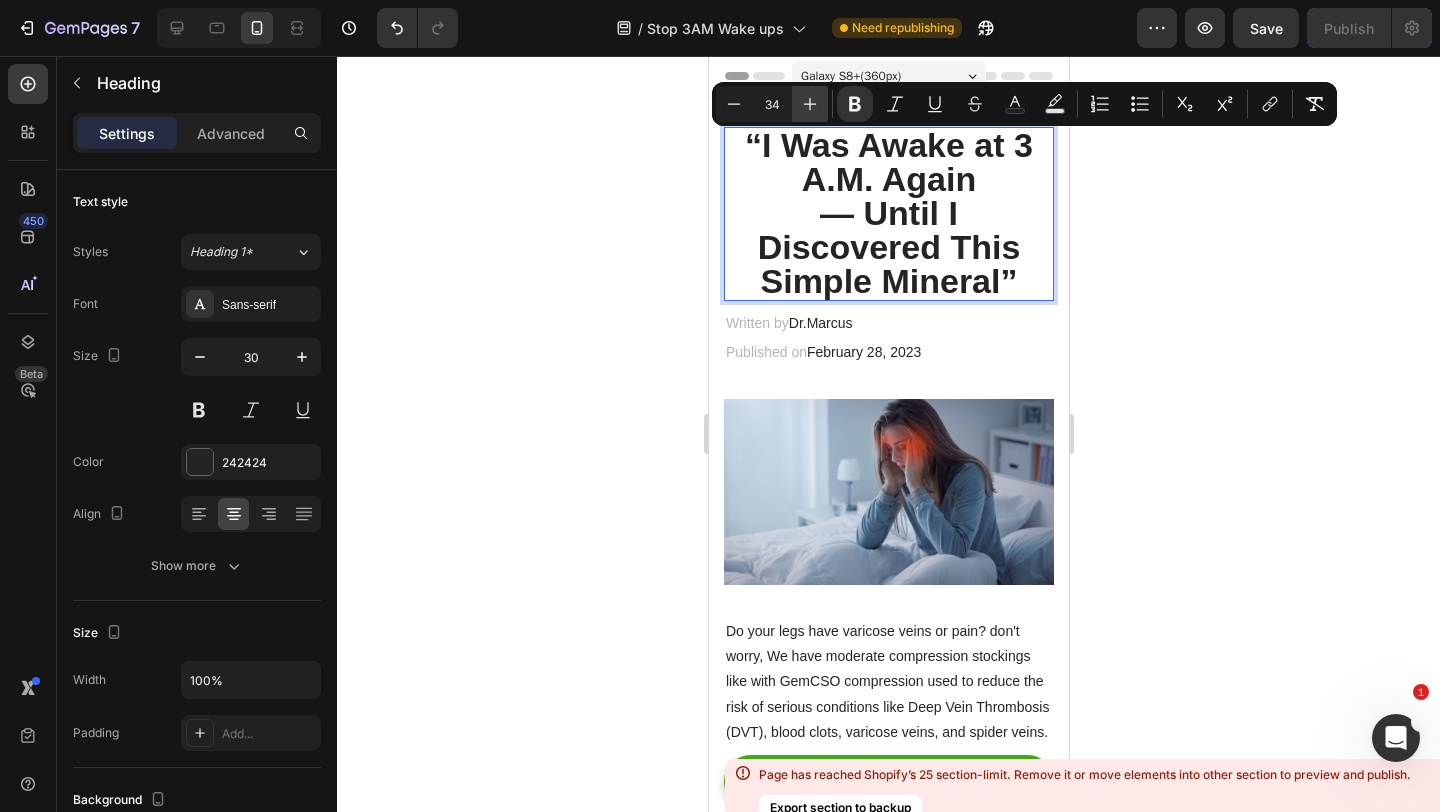 click 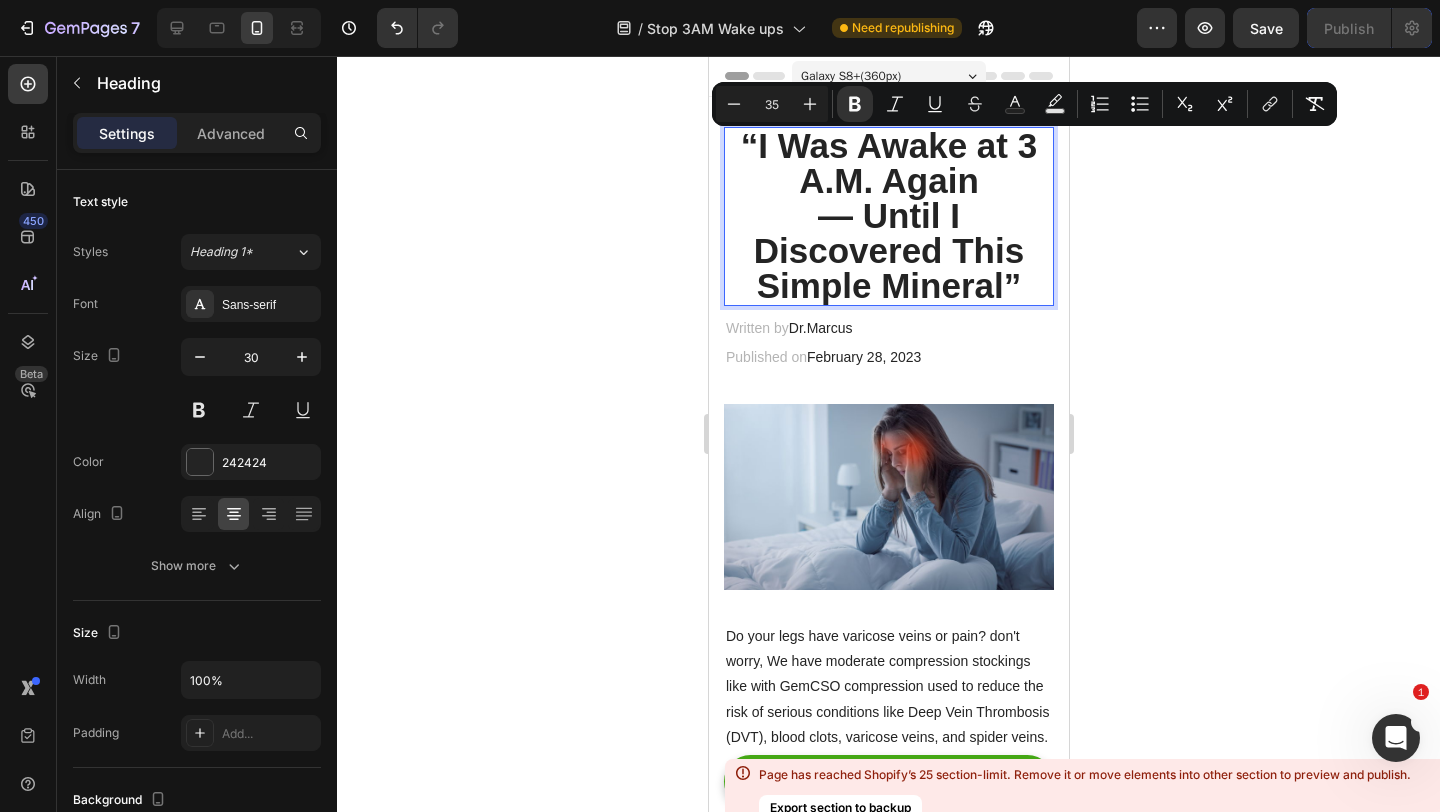 click on "Minus 35 Plus Bold Italic Underline       Strikethrough
Text Color
Text Background Color Numbered List Bulleted List Subscript Superscript       link Remove Format" at bounding box center (1024, 104) 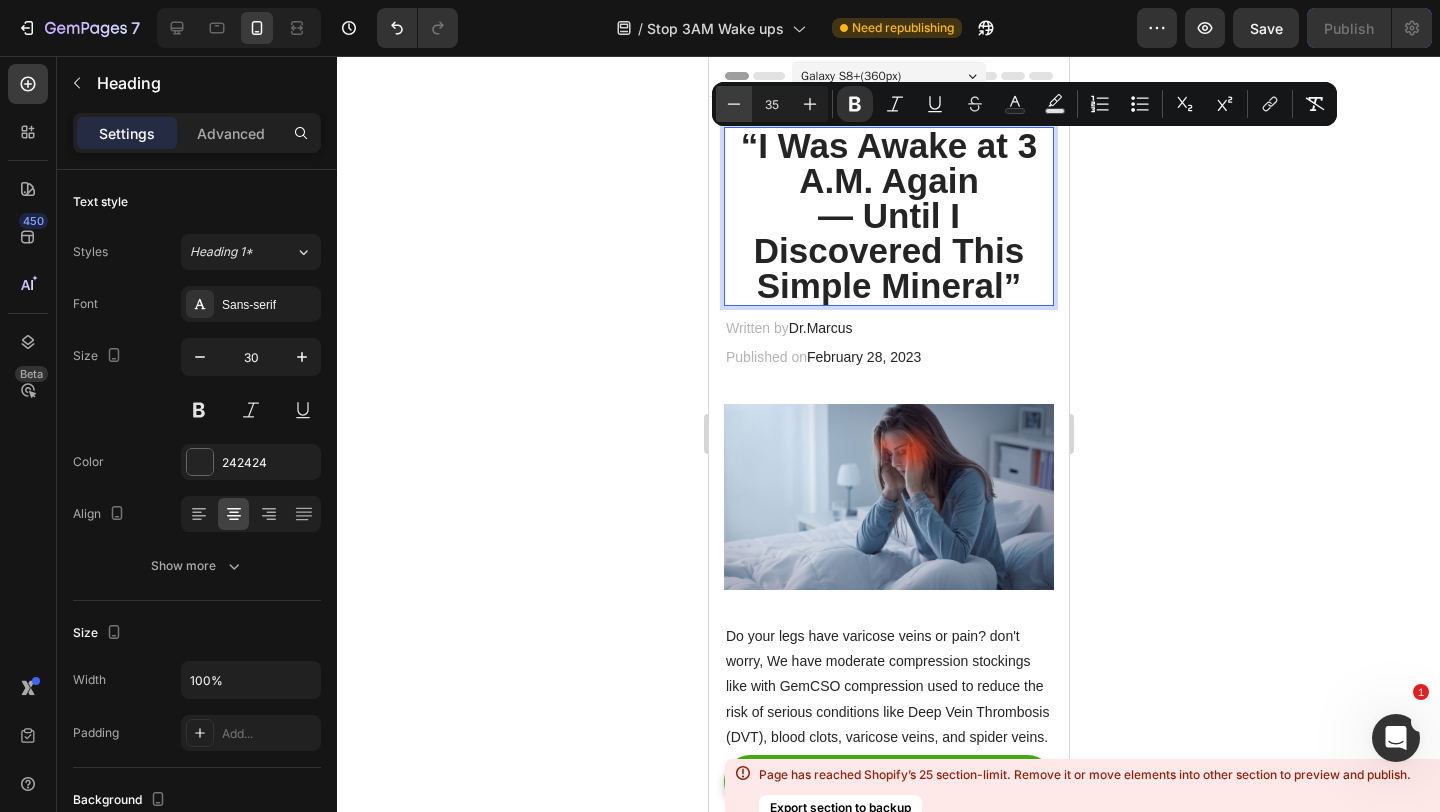 click 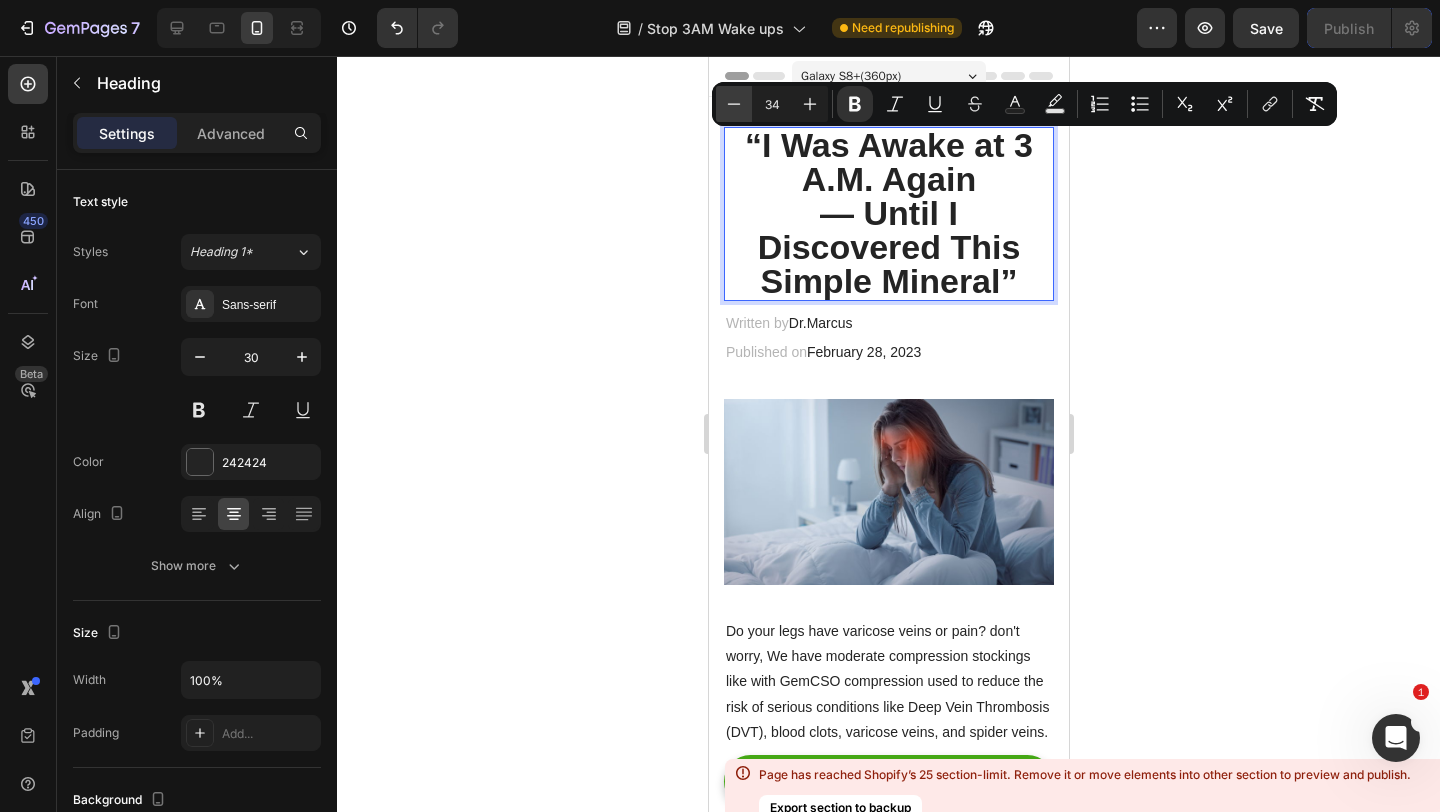 click 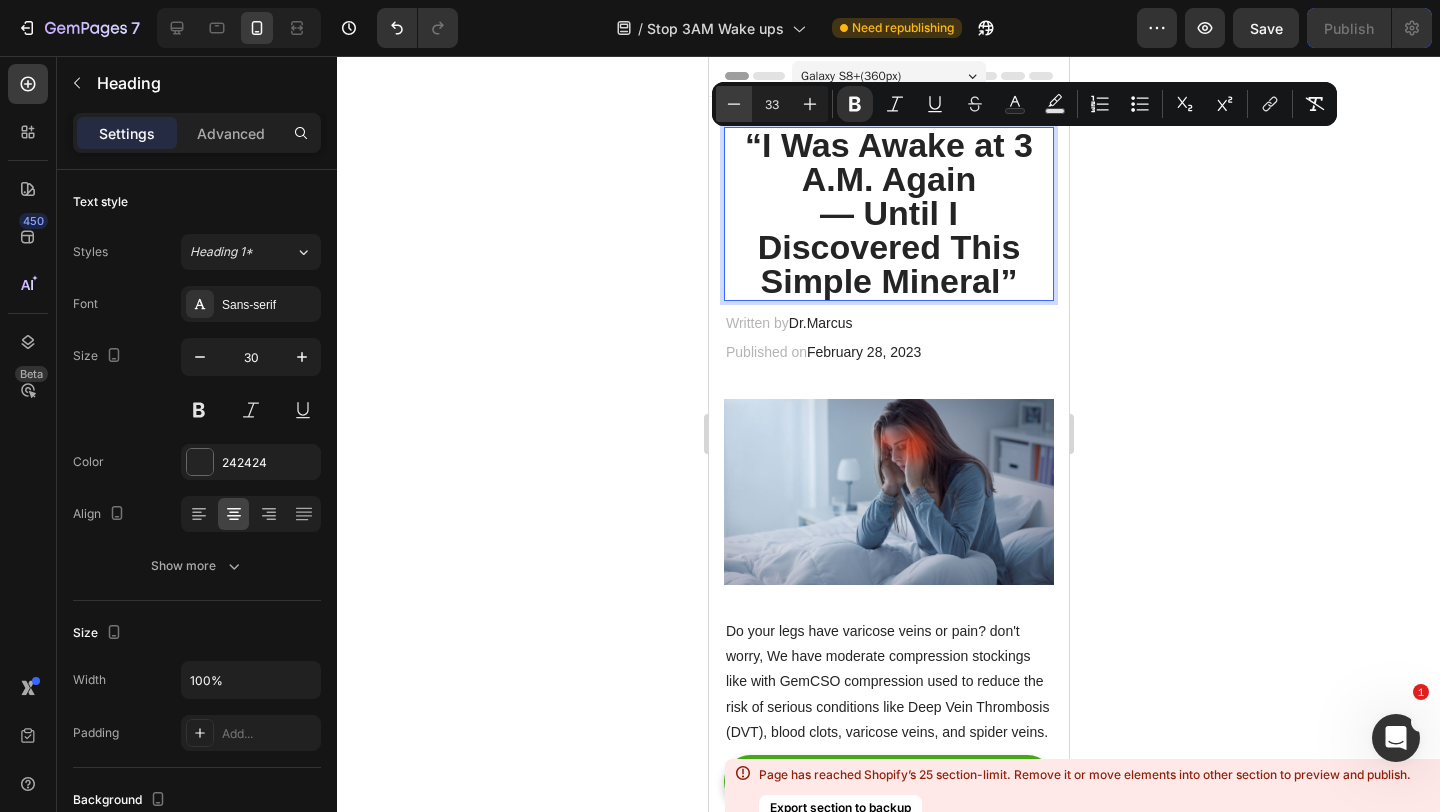 click 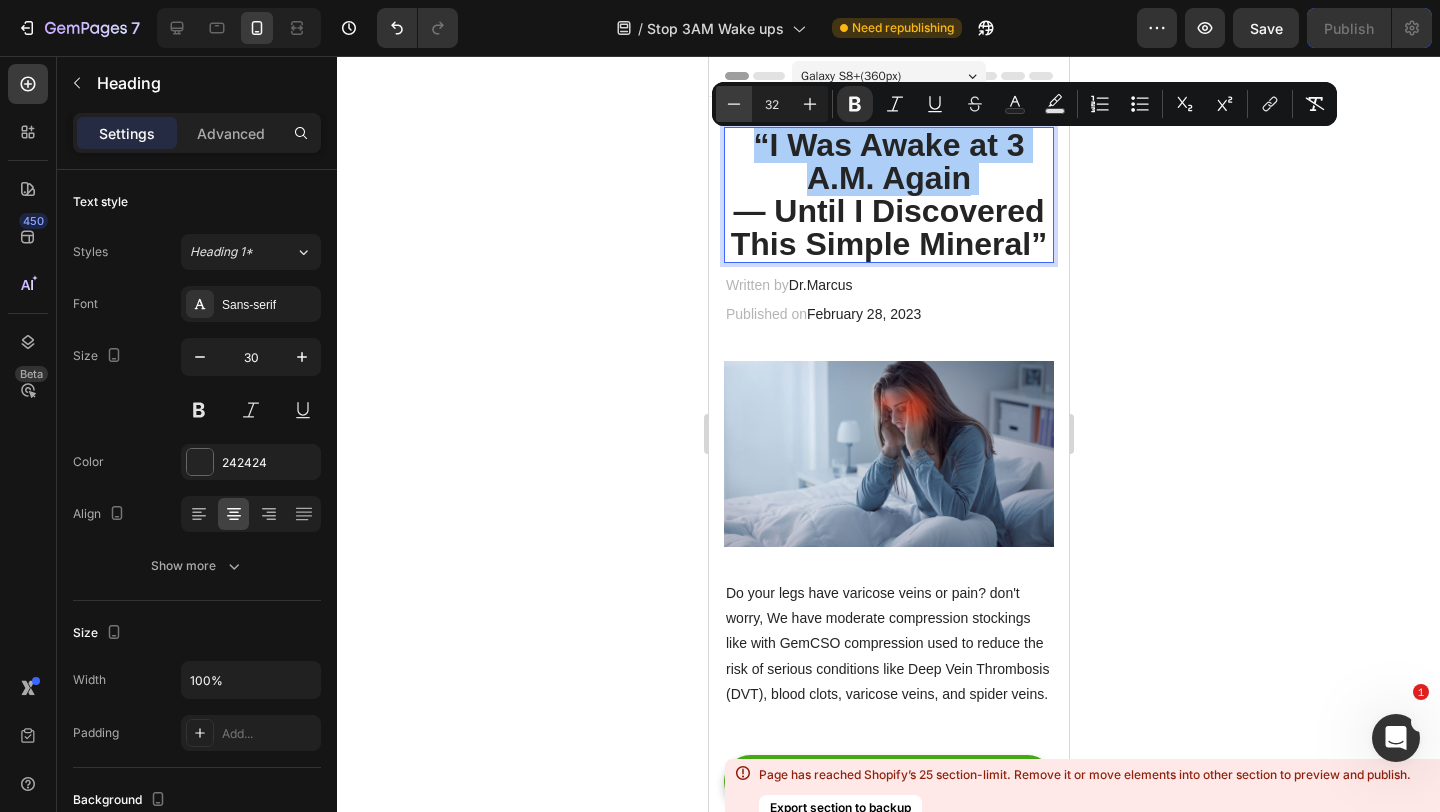 click 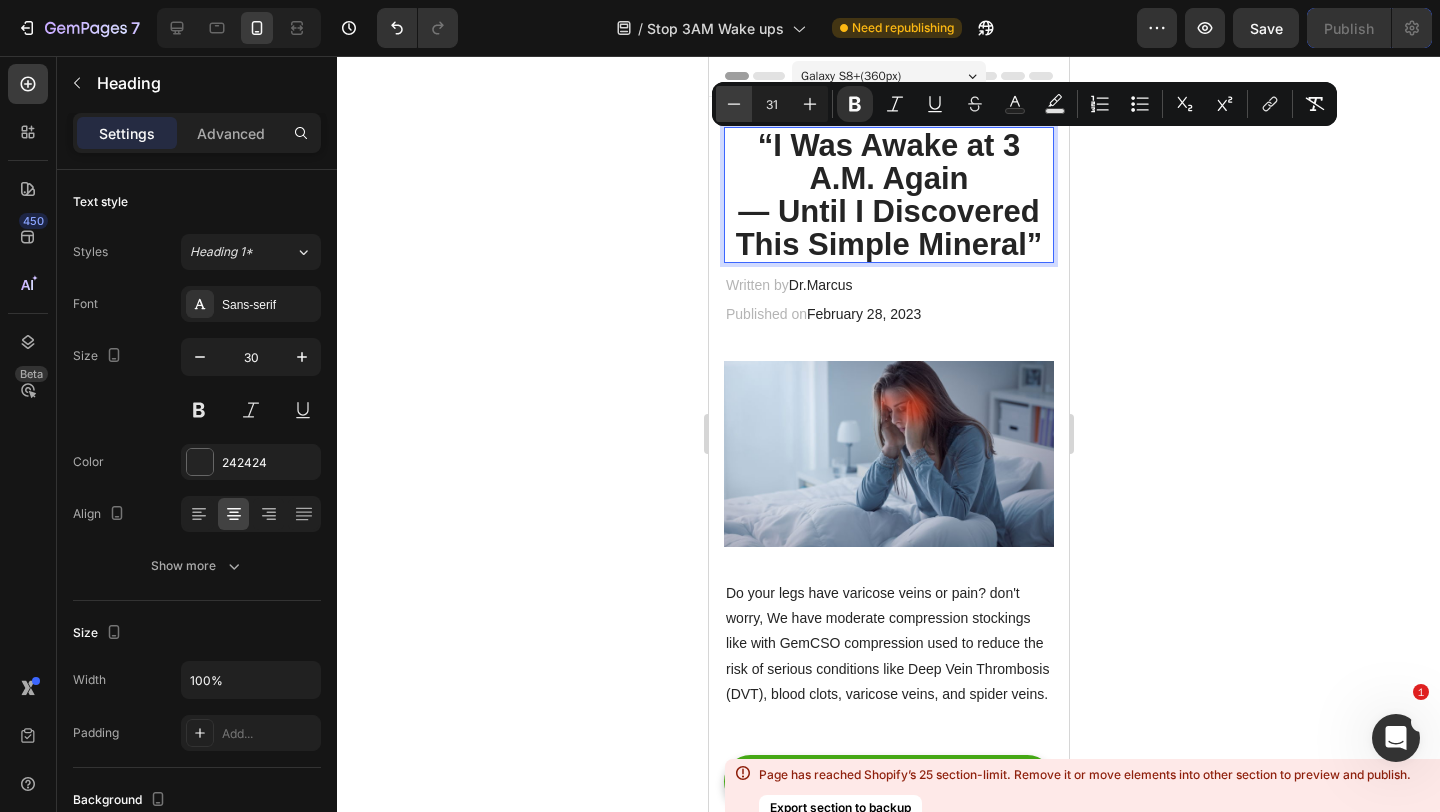 click 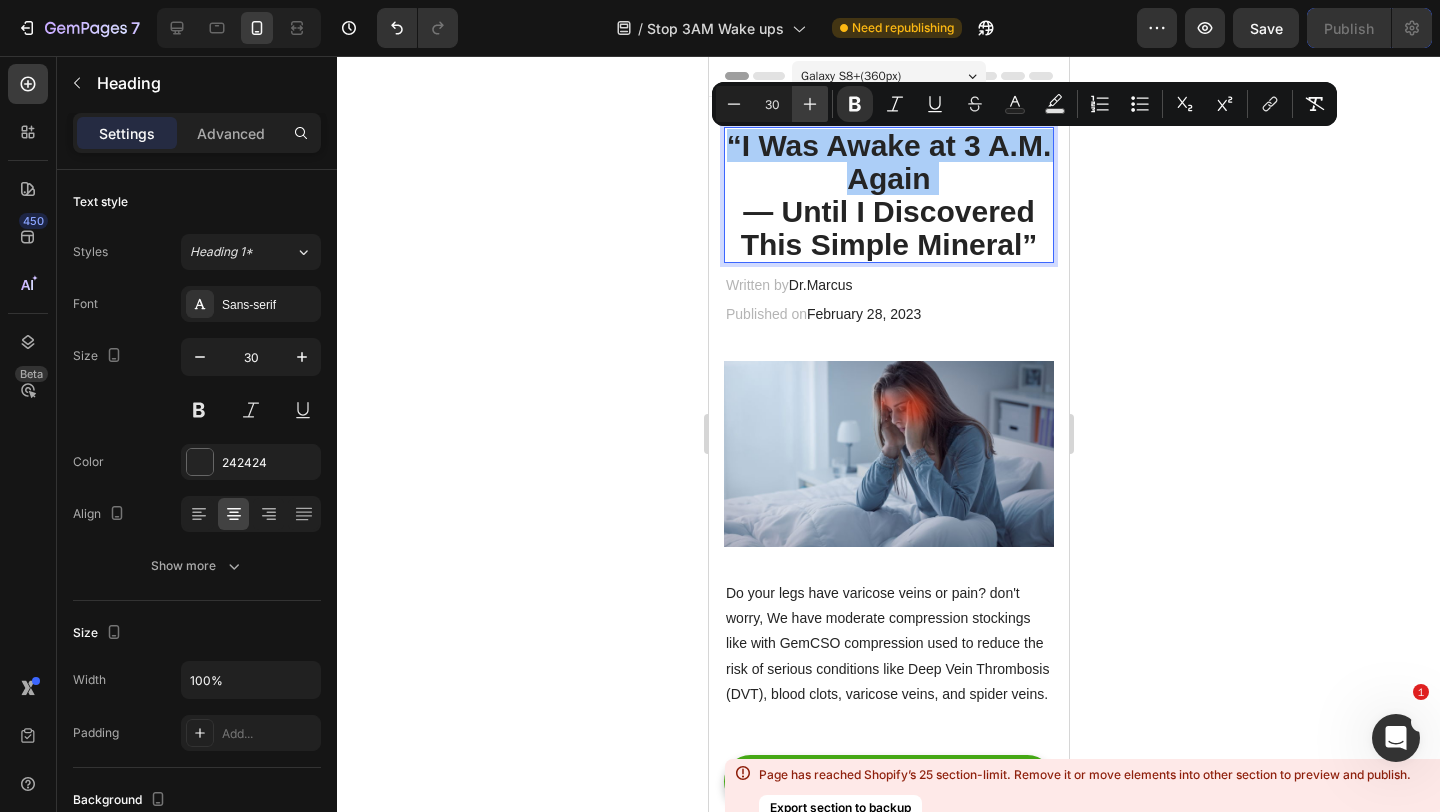 click 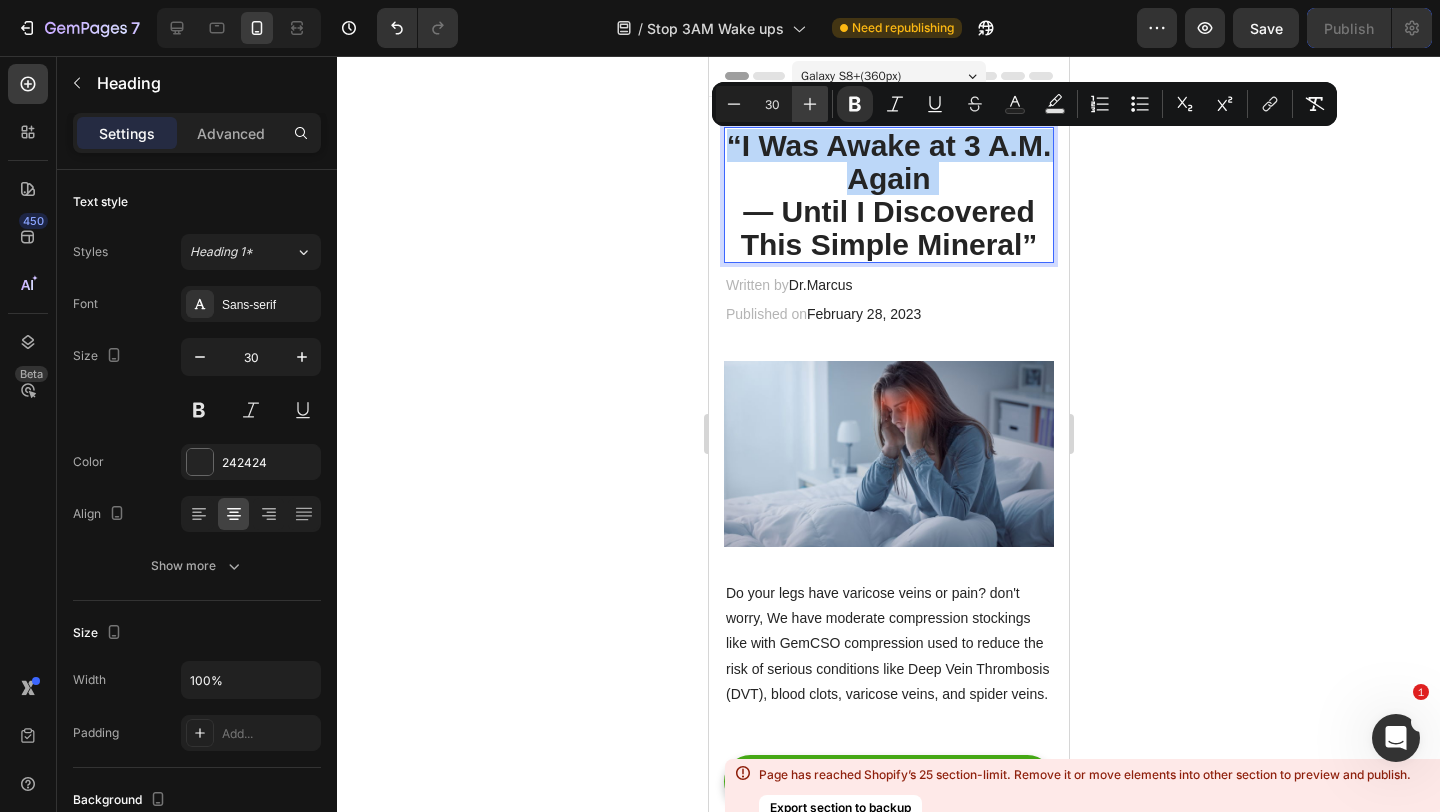 type on "31" 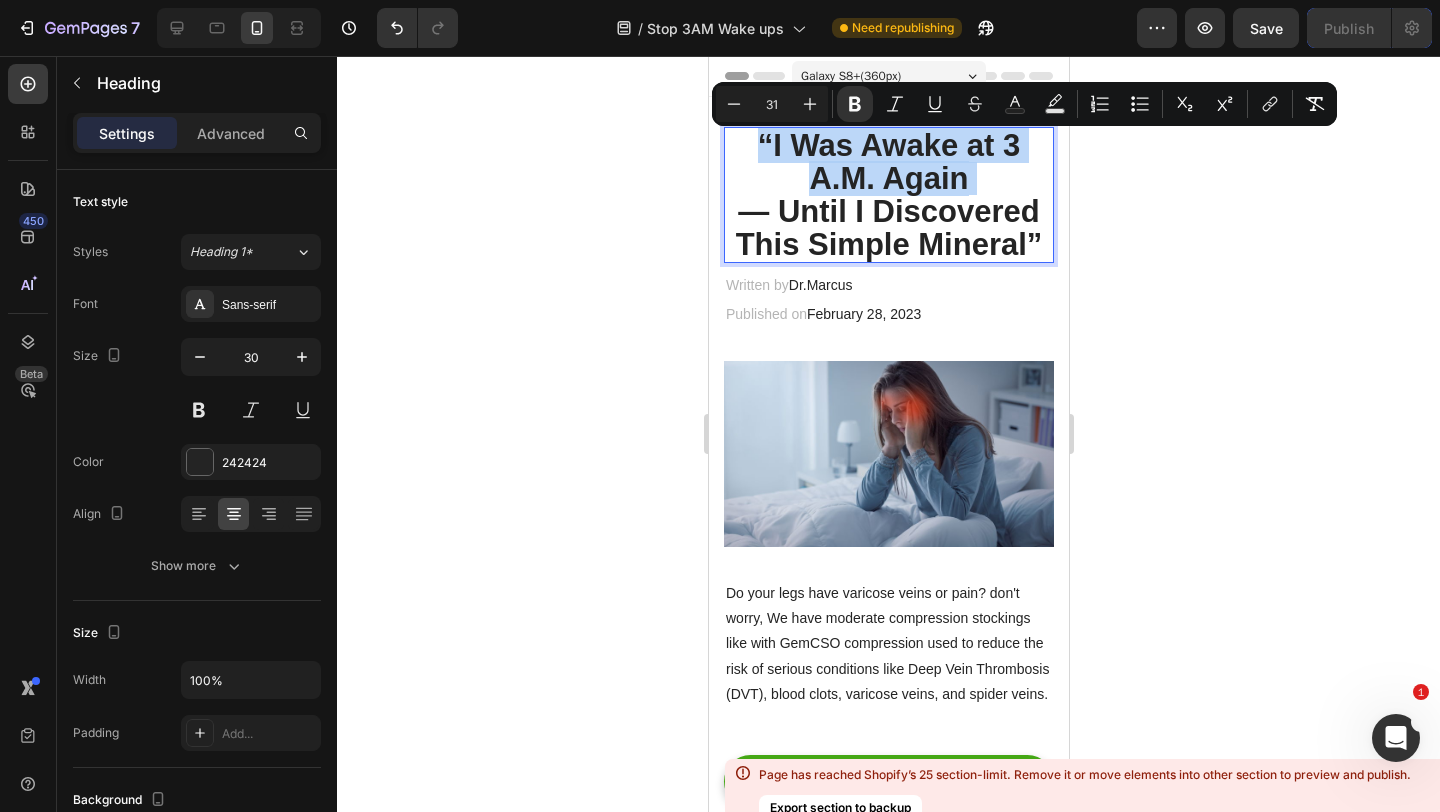 click on "“I Was Awake at 3 A.M. Again" at bounding box center (888, 162) 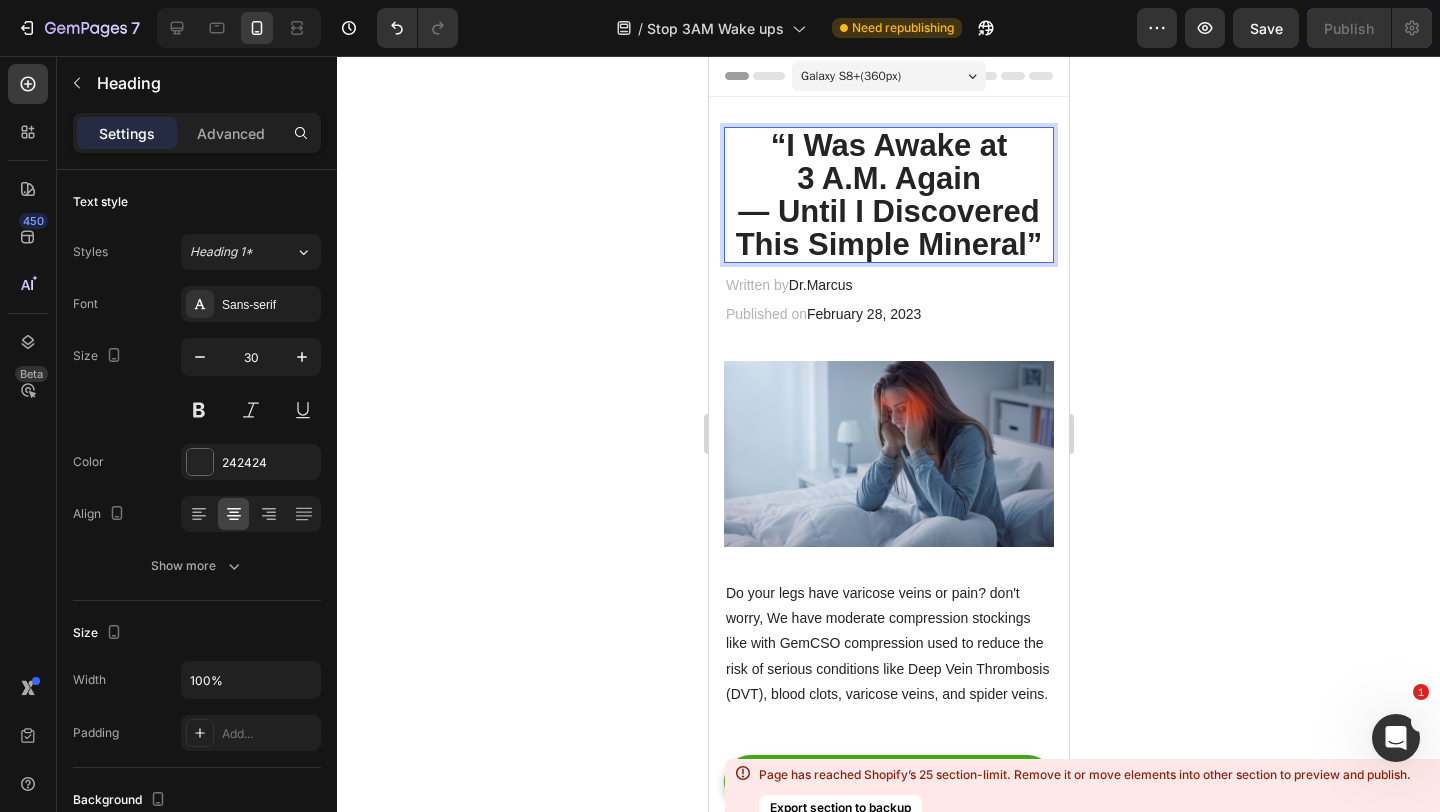 click on "— Until I Discovered This Simple Mineral”" at bounding box center (888, 228) 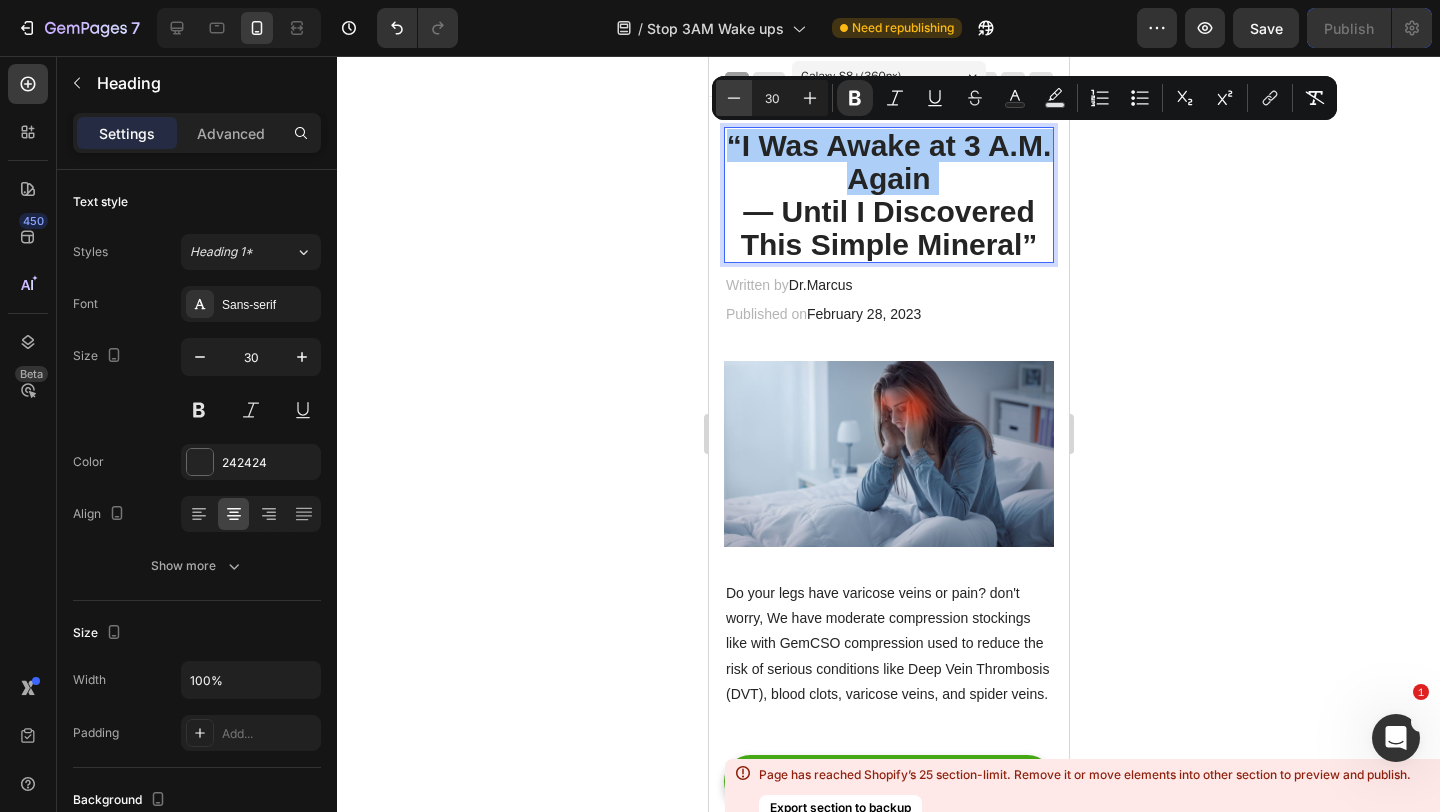 click on "Minus" at bounding box center (734, 98) 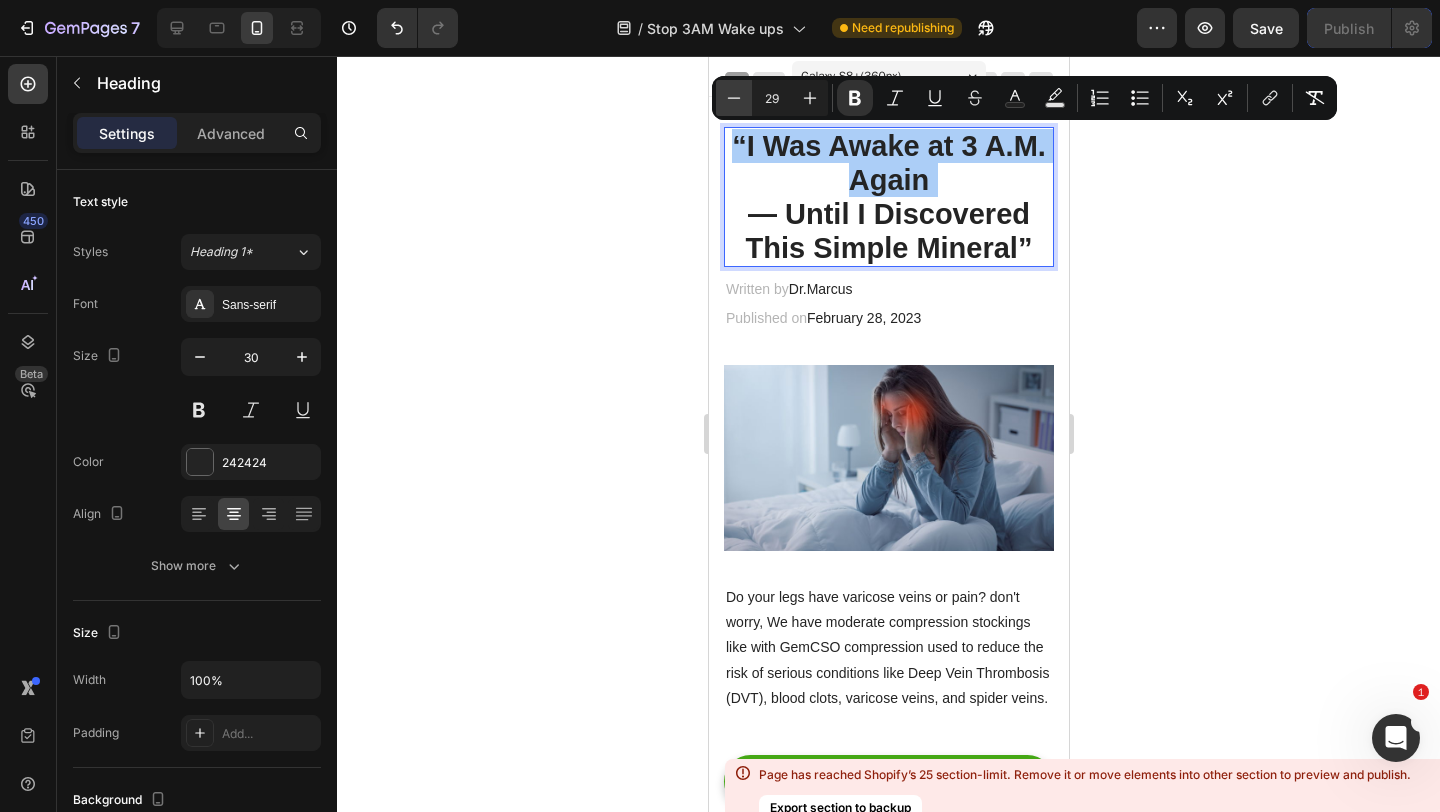 click on "Minus" at bounding box center [734, 98] 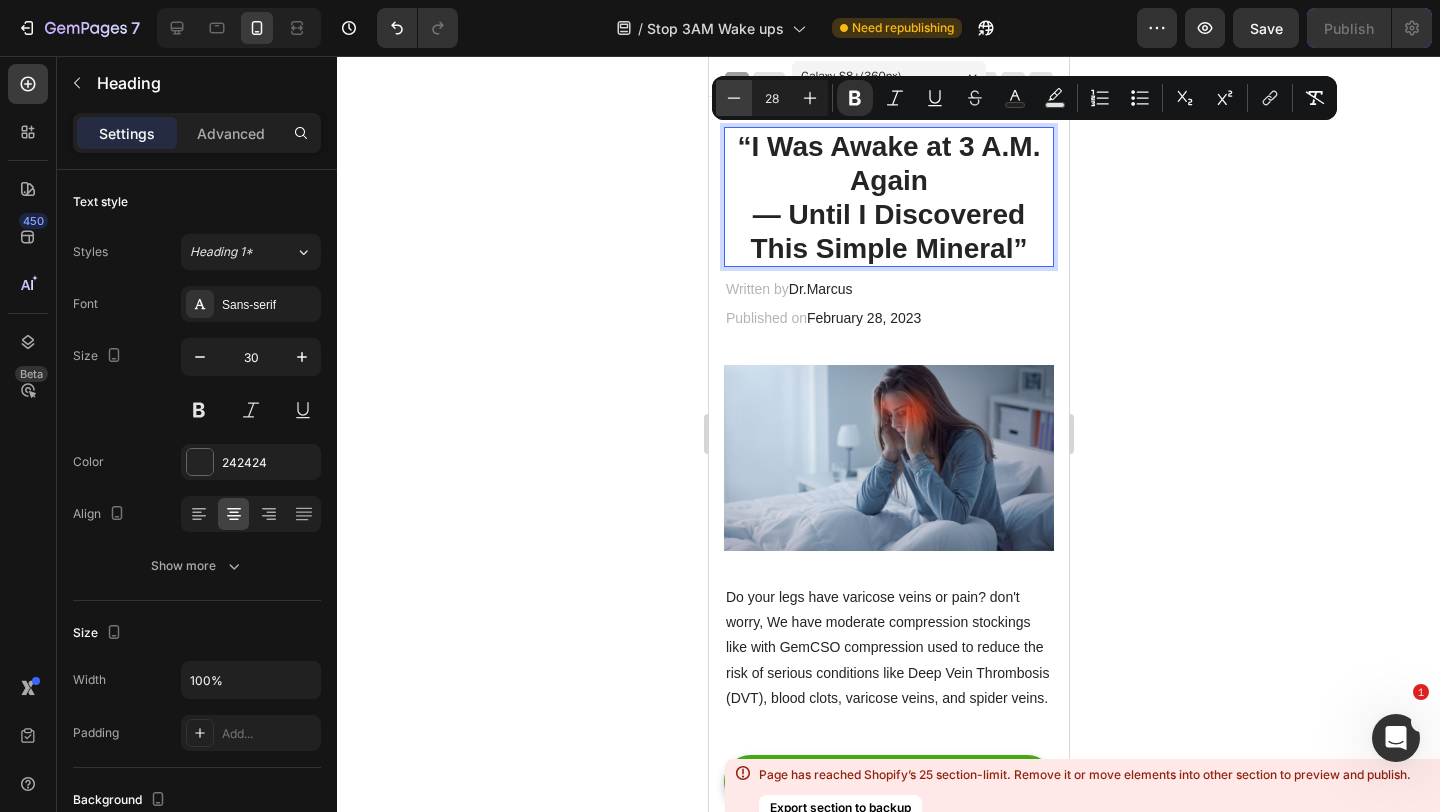 click on "Minus" at bounding box center (734, 98) 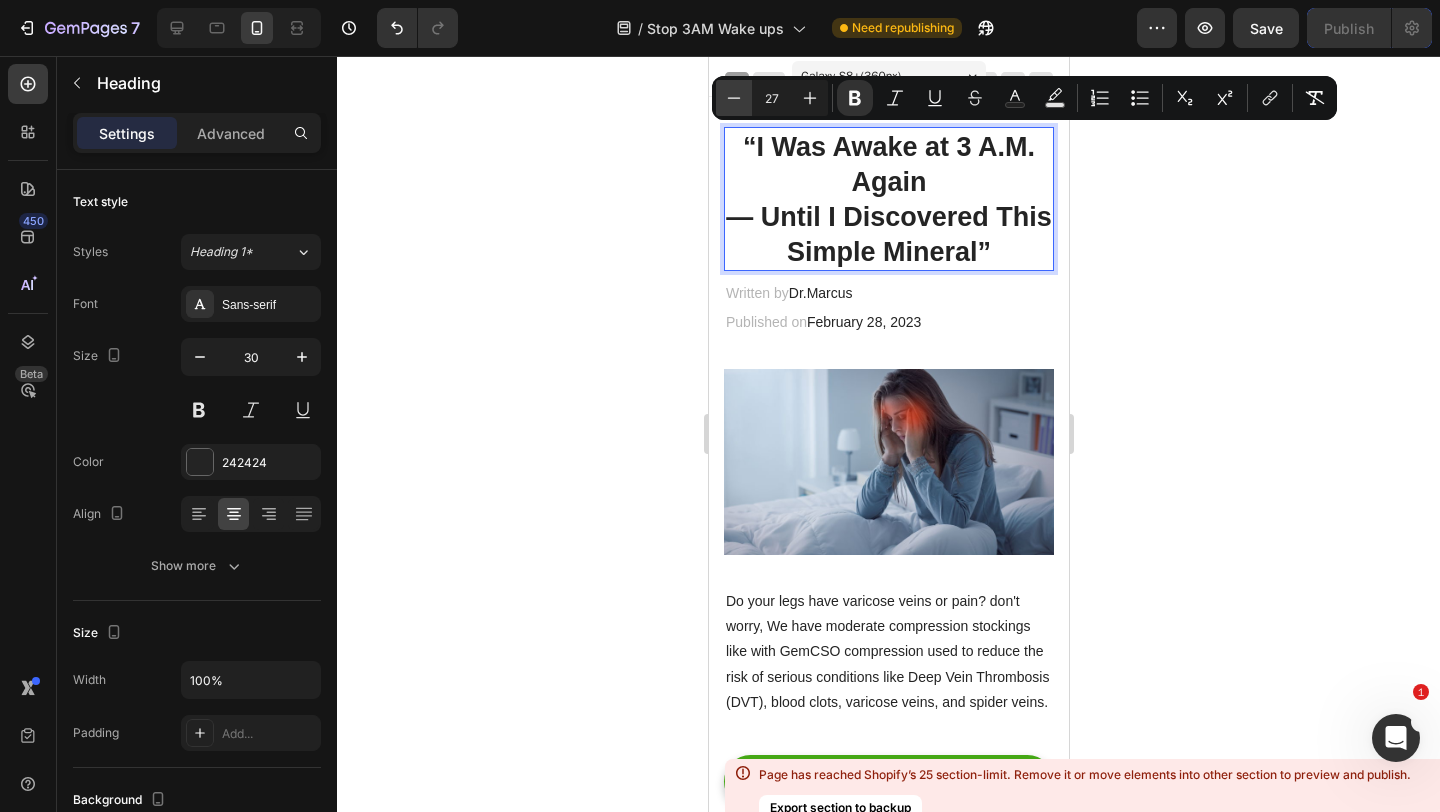click on "Minus" at bounding box center (734, 98) 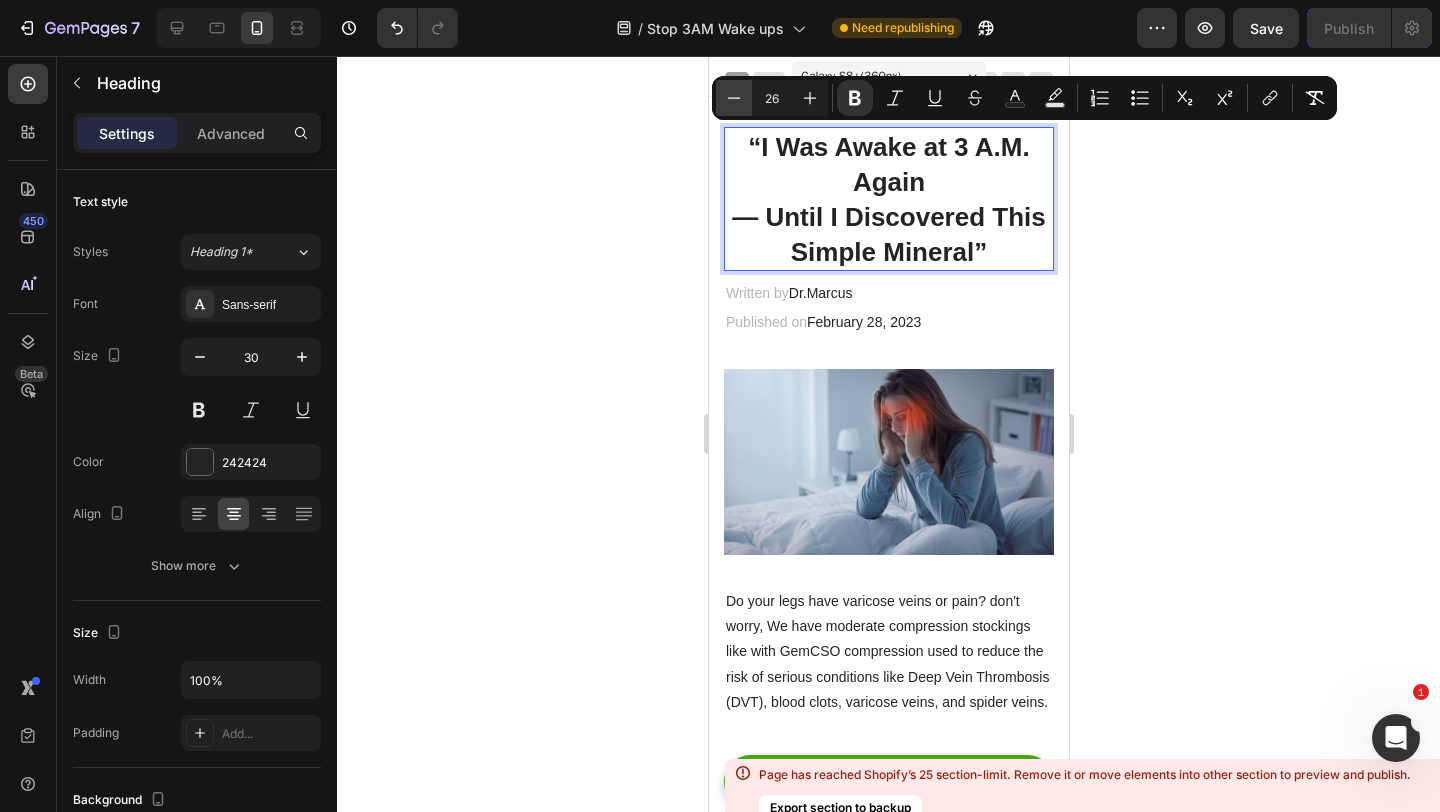 click on "Minus" at bounding box center (734, 98) 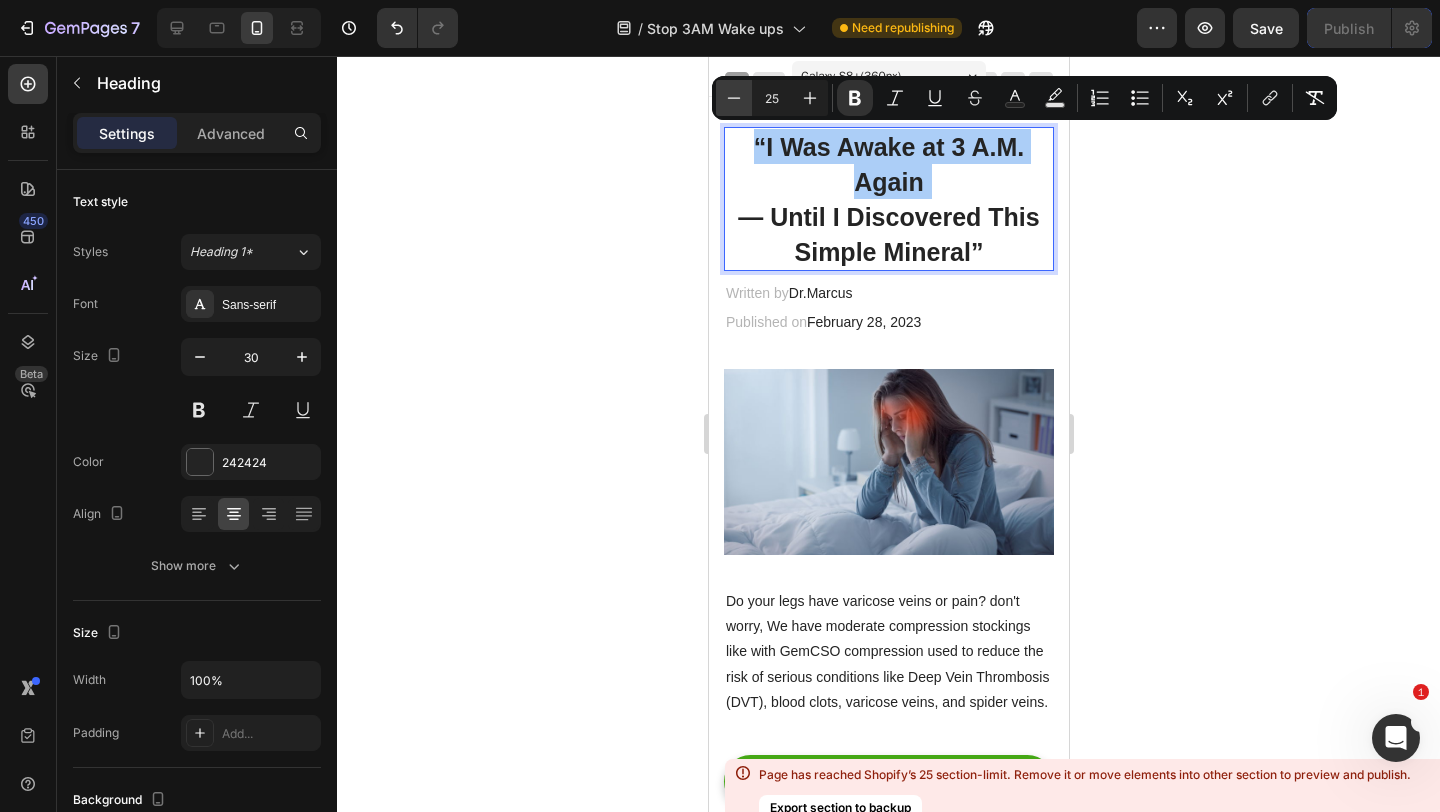 click 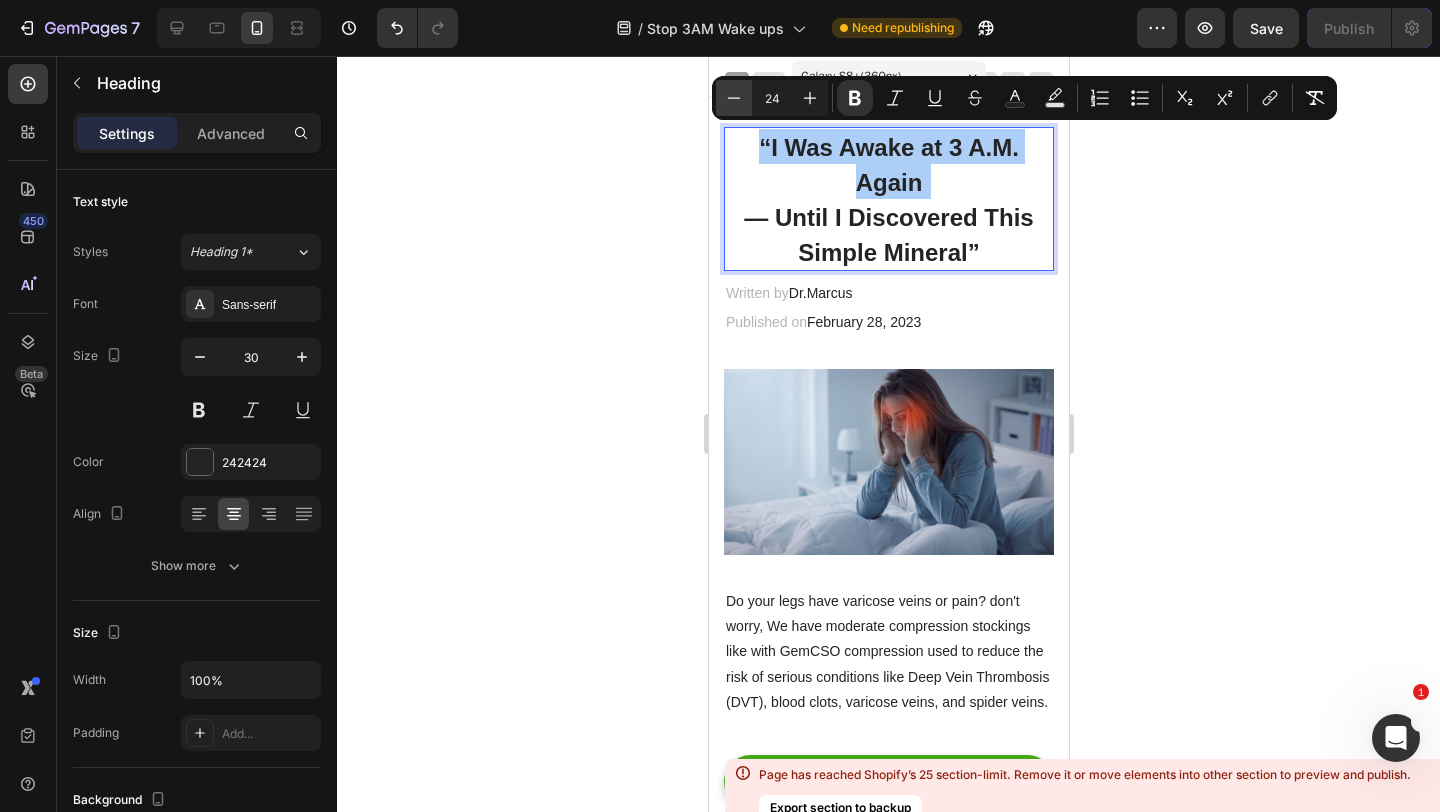 click 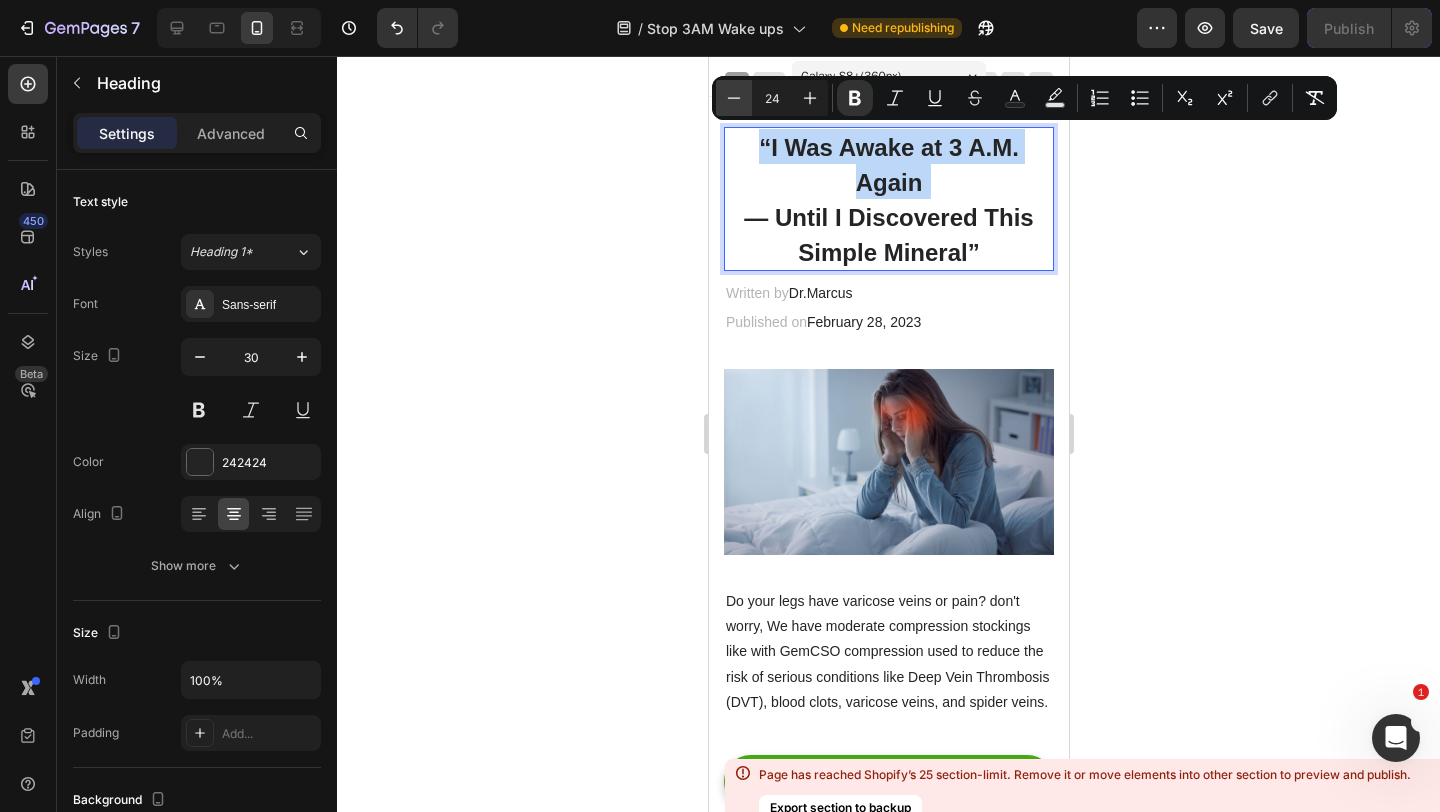 type on "23" 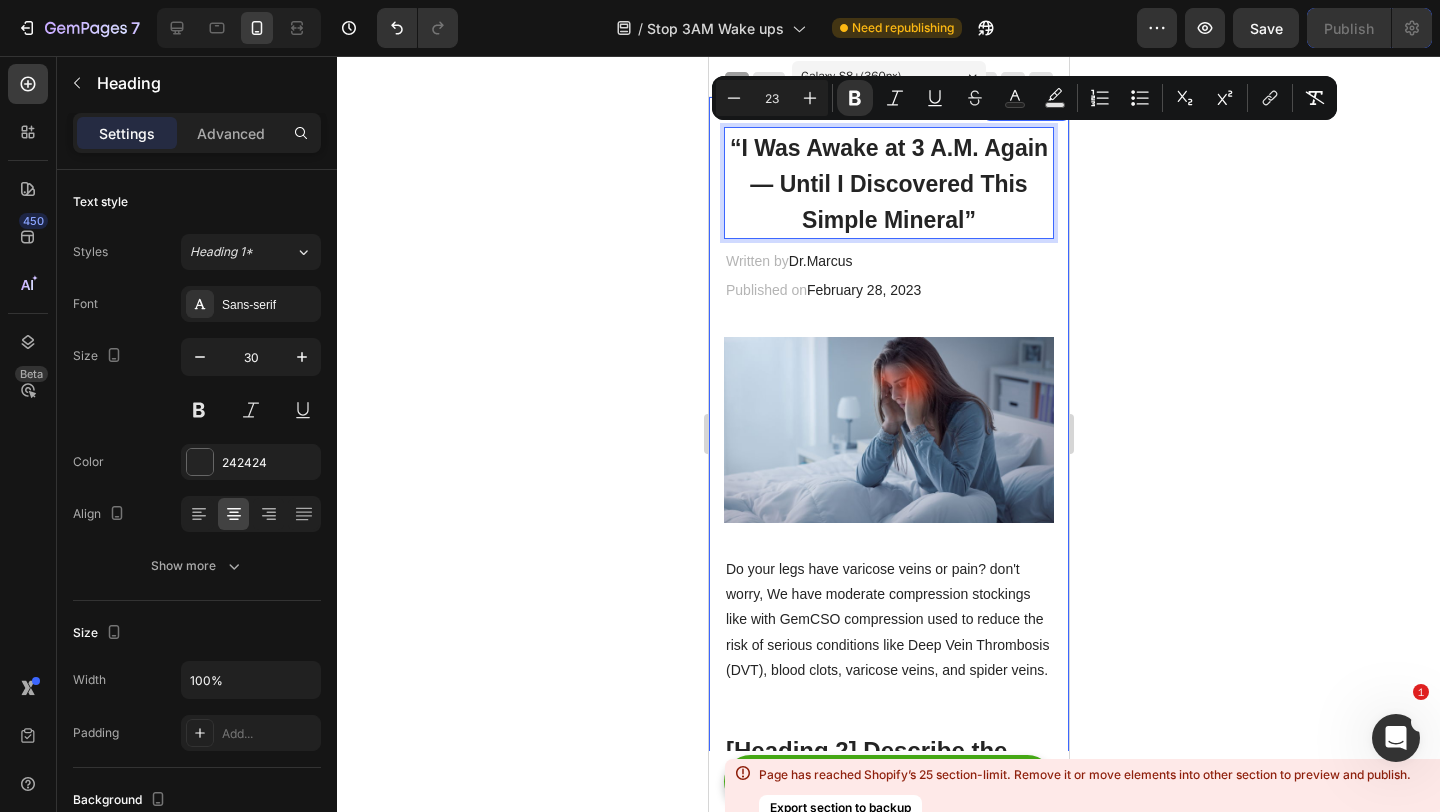 click 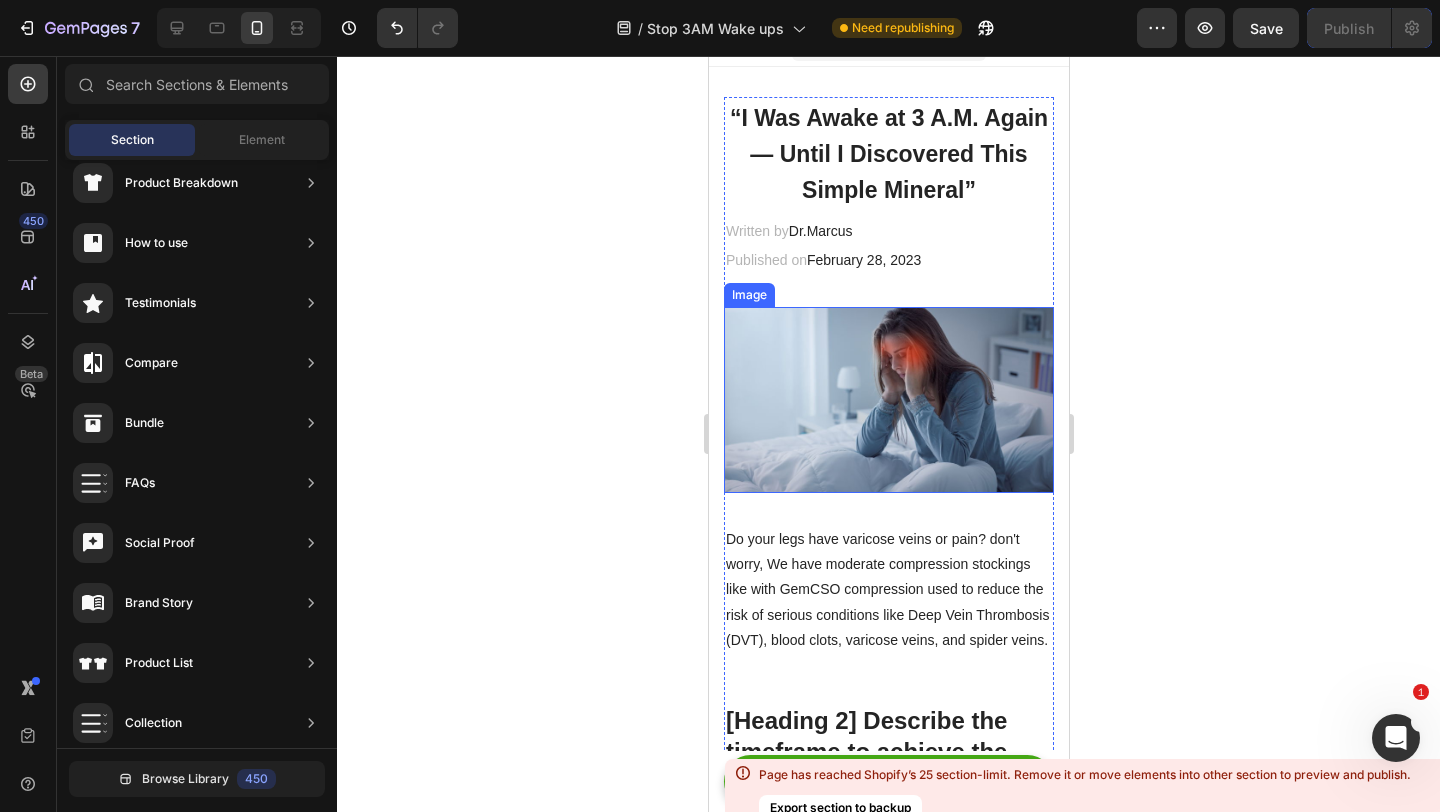 scroll, scrollTop: 0, scrollLeft: 0, axis: both 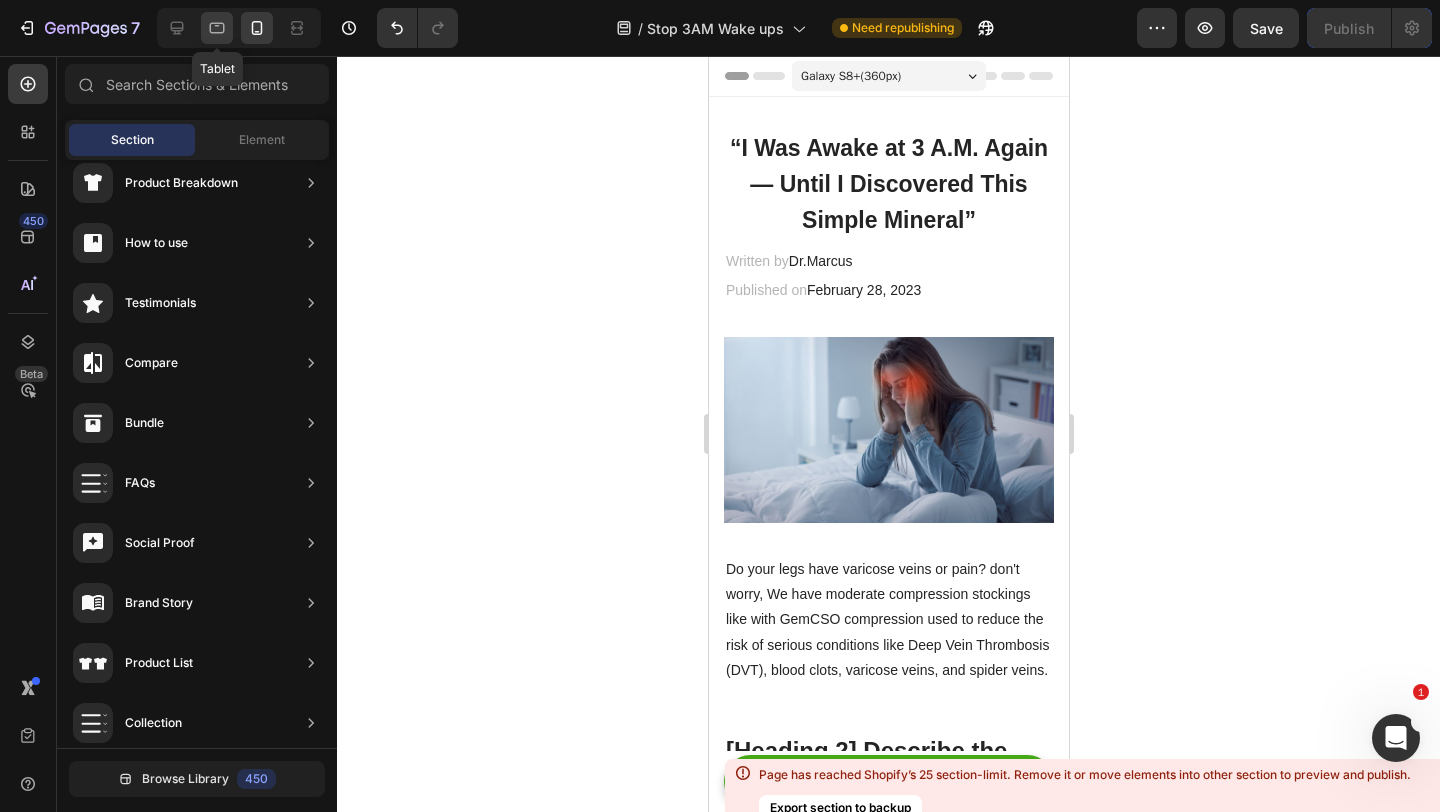 click 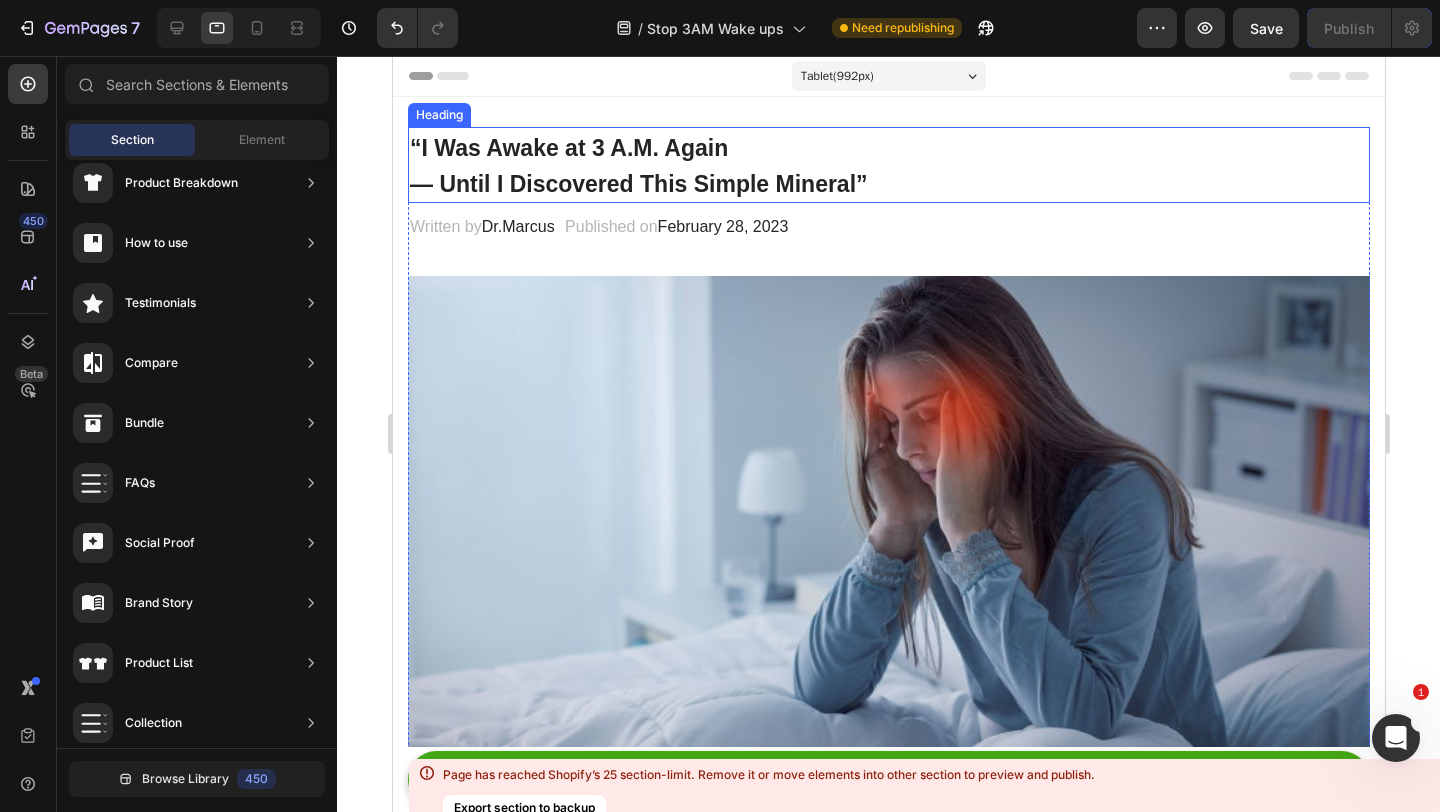 click on "⁠⁠⁠⁠⁠⁠⁠ “I Was Awake at 3 A.M. Again  — Until I Discovered This Simple Mineral”" at bounding box center (888, 165) 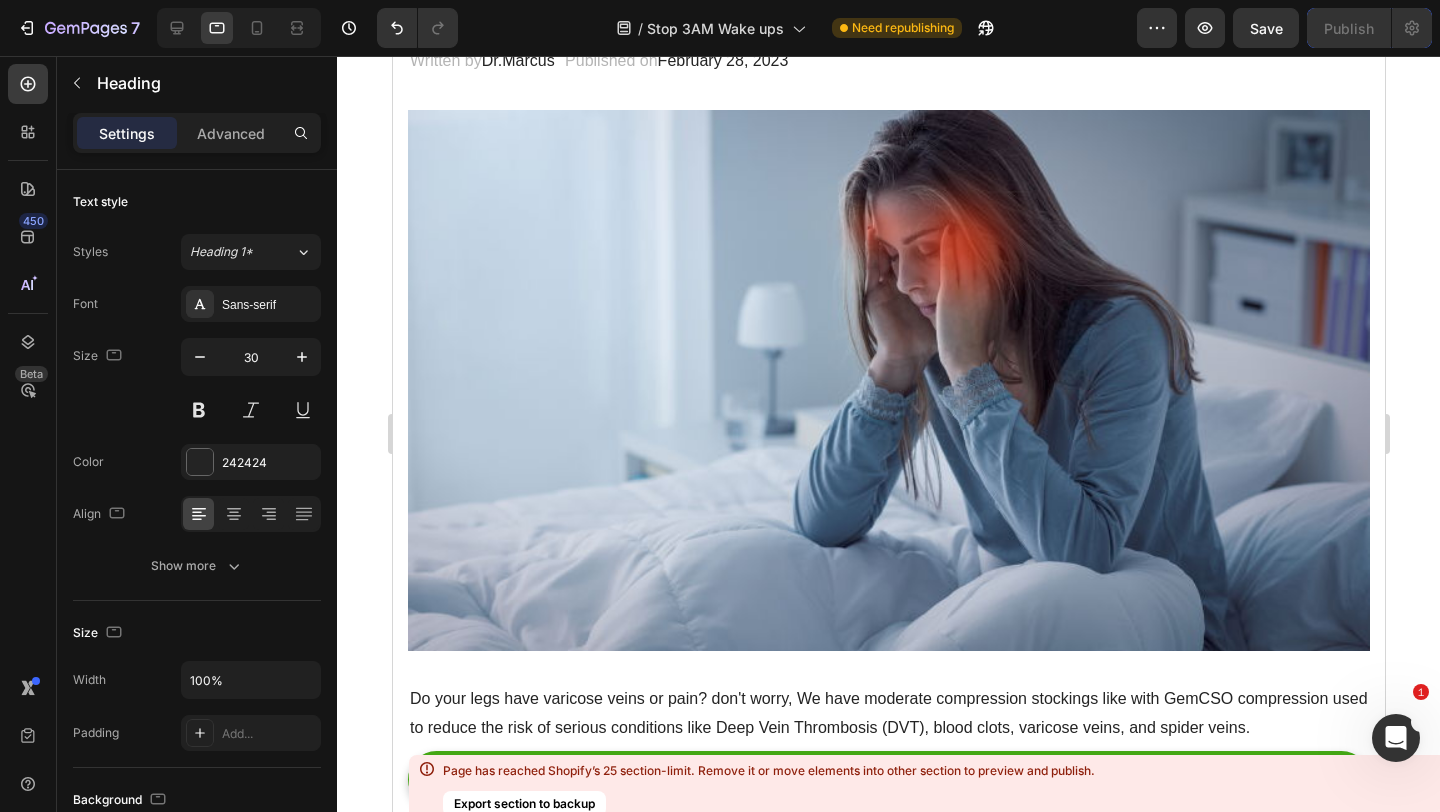 scroll, scrollTop: 0, scrollLeft: 0, axis: both 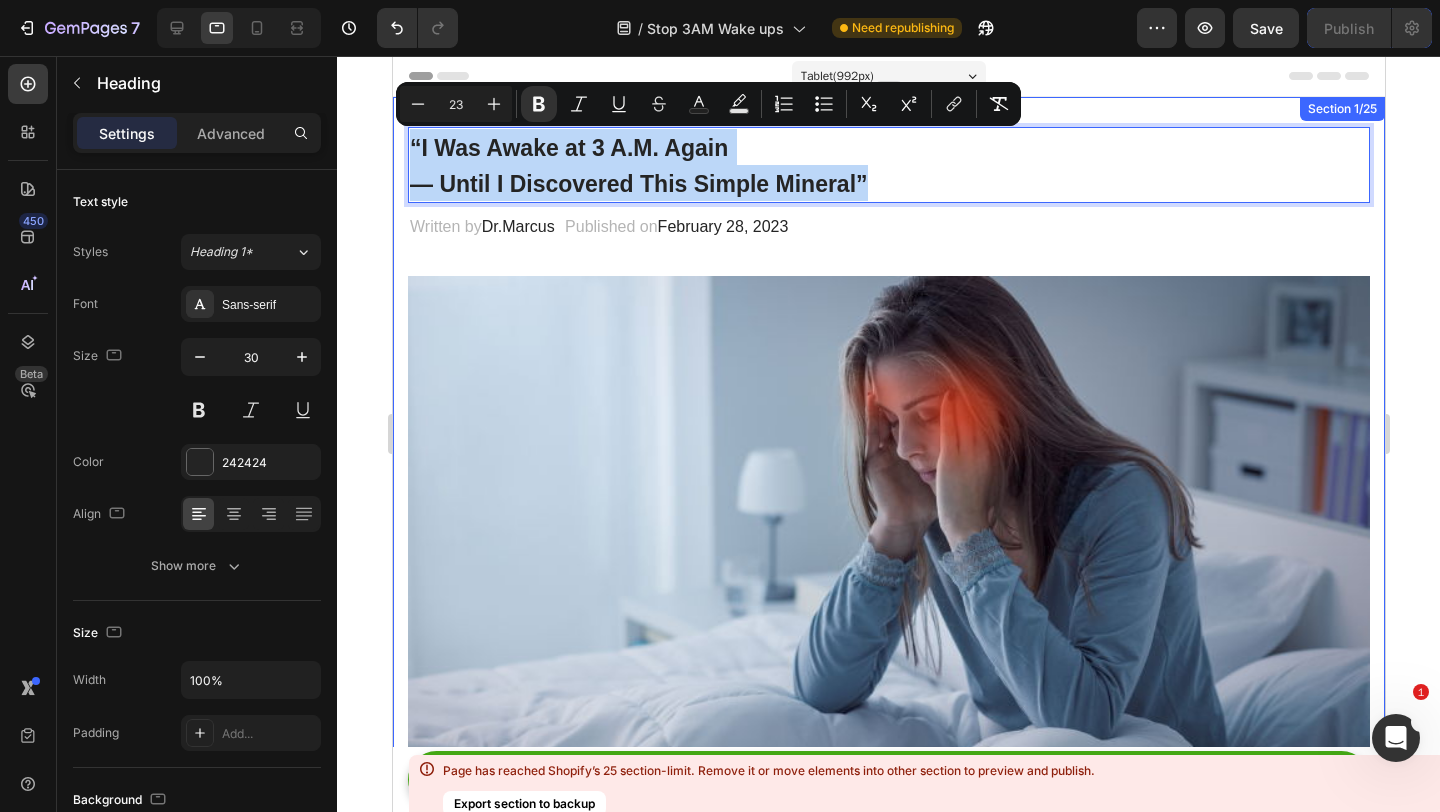 drag, startPoint x: 900, startPoint y: 174, endPoint x: 444, endPoint y: 117, distance: 459.5487 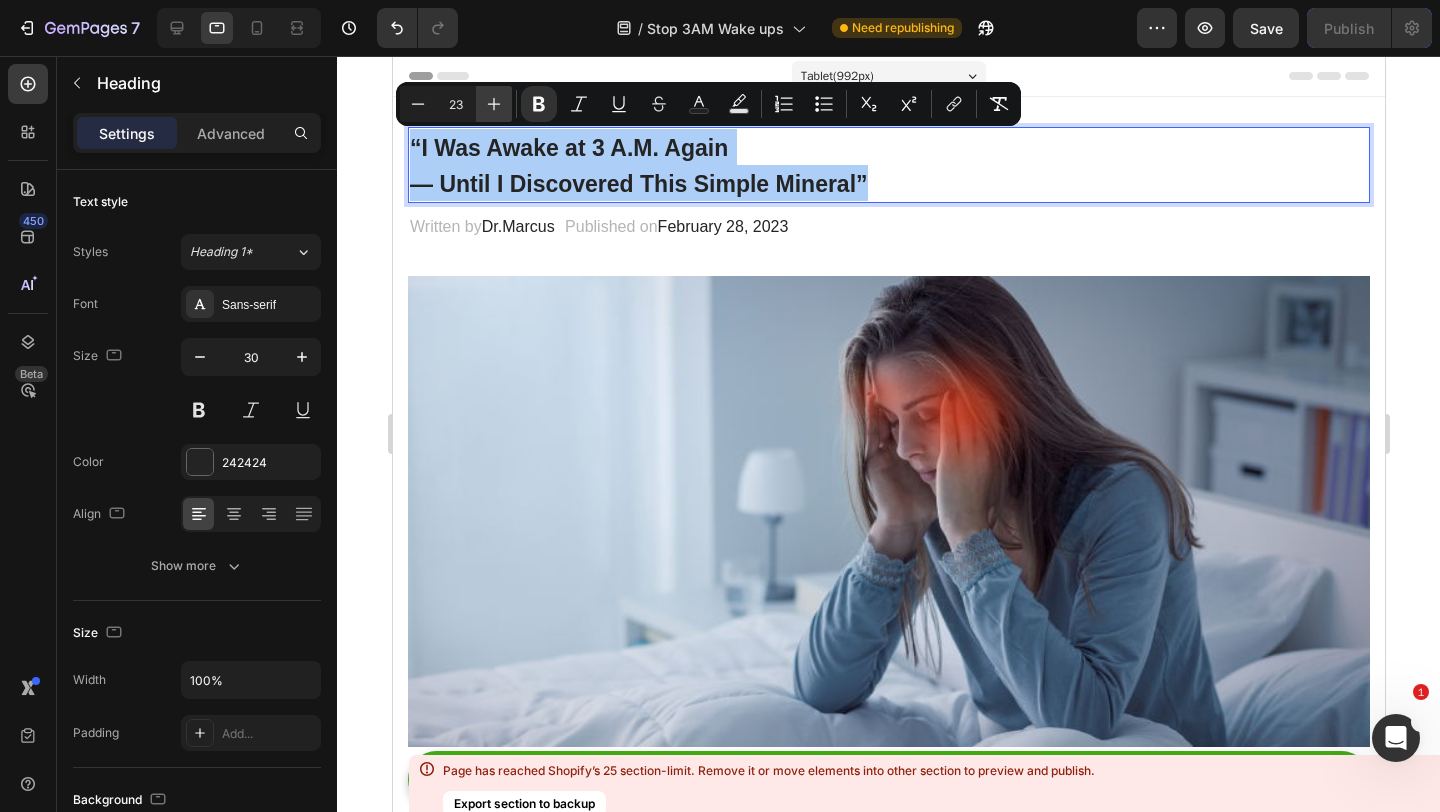 click 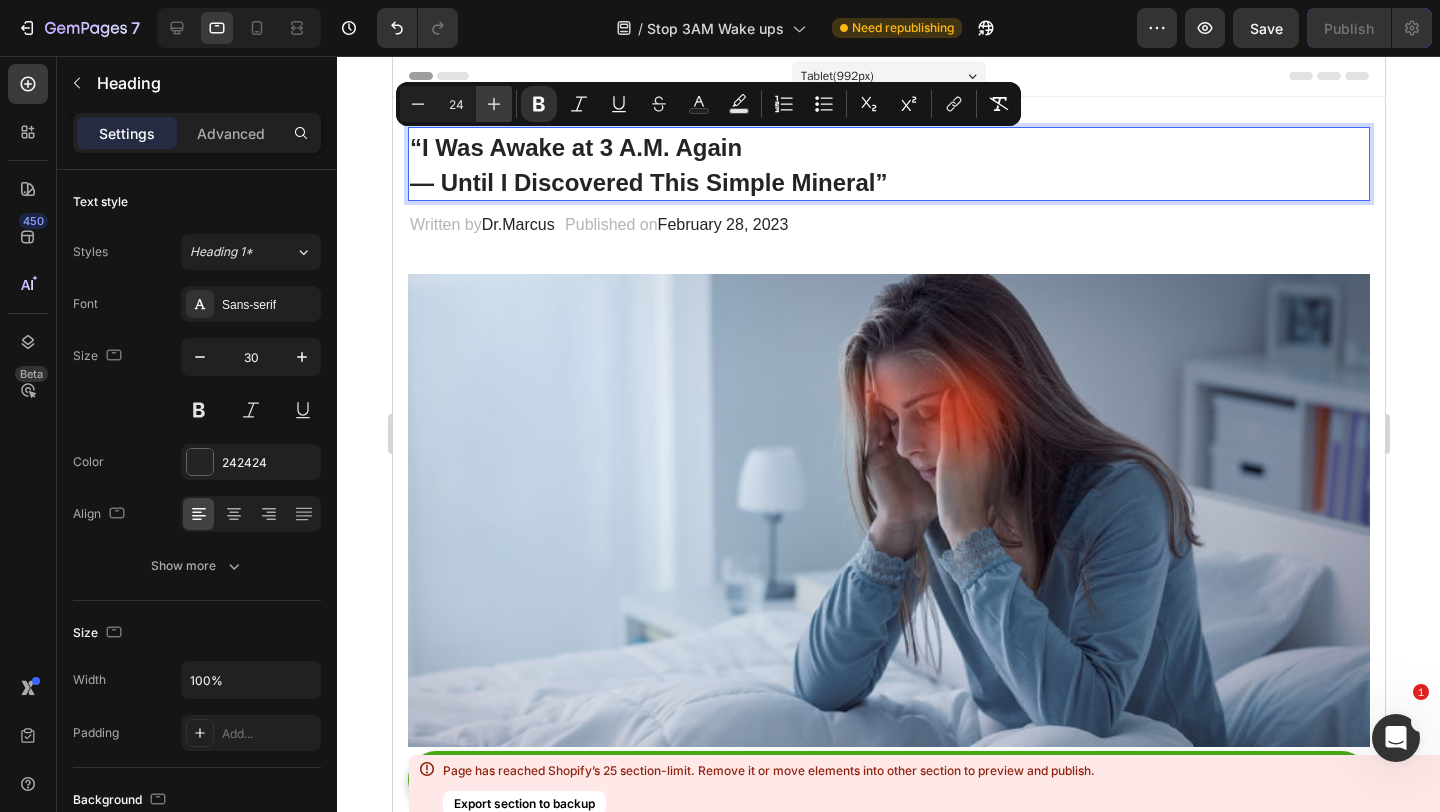 click 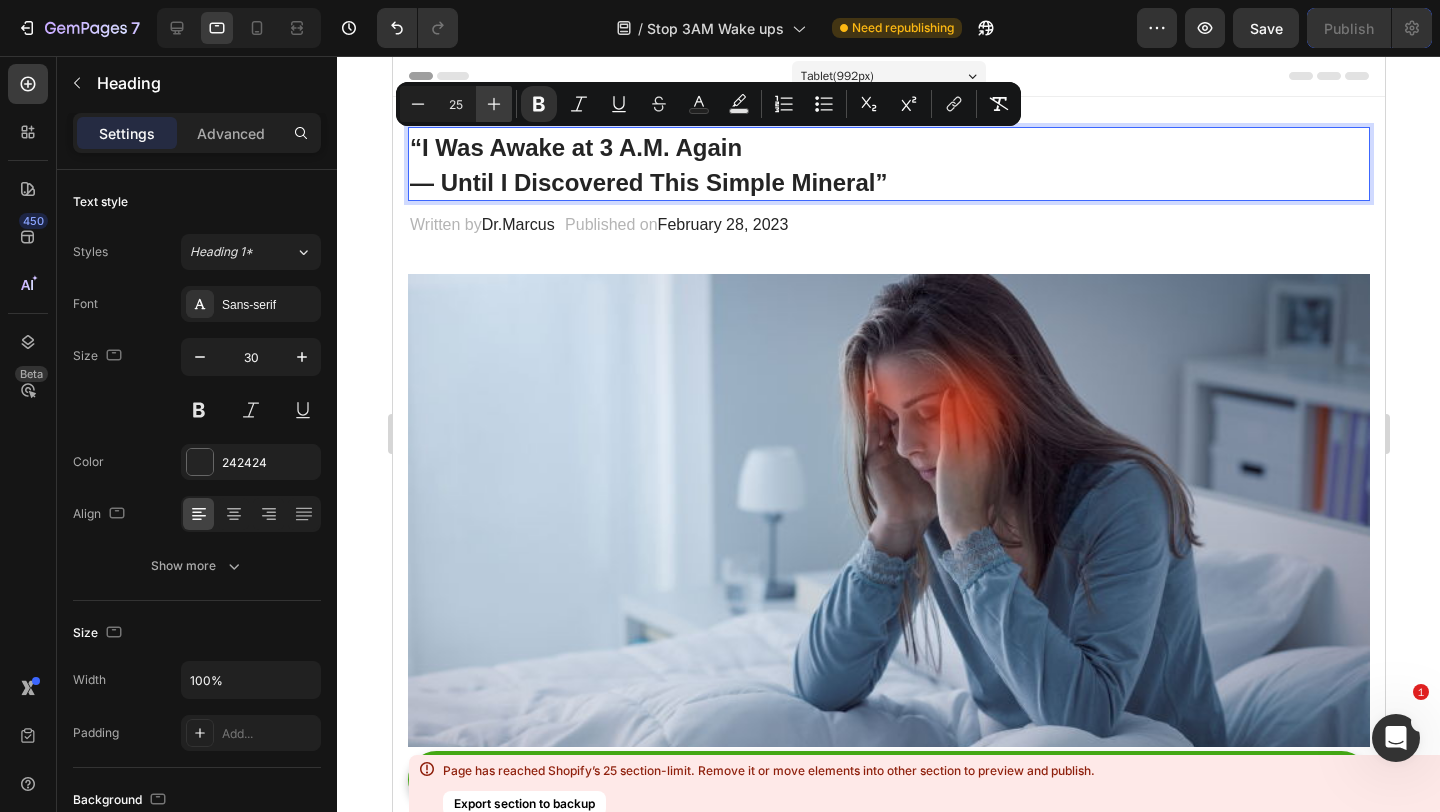 click 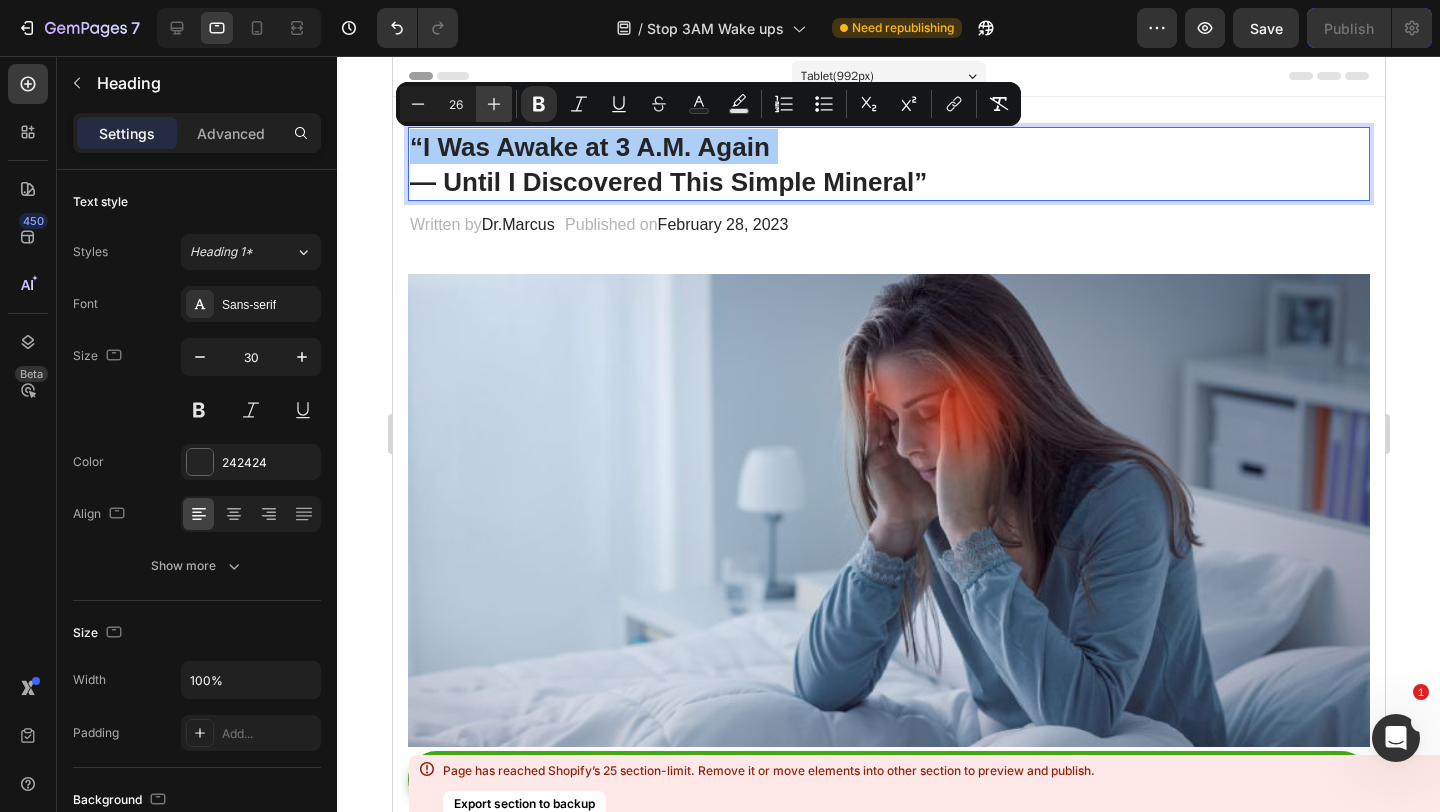click 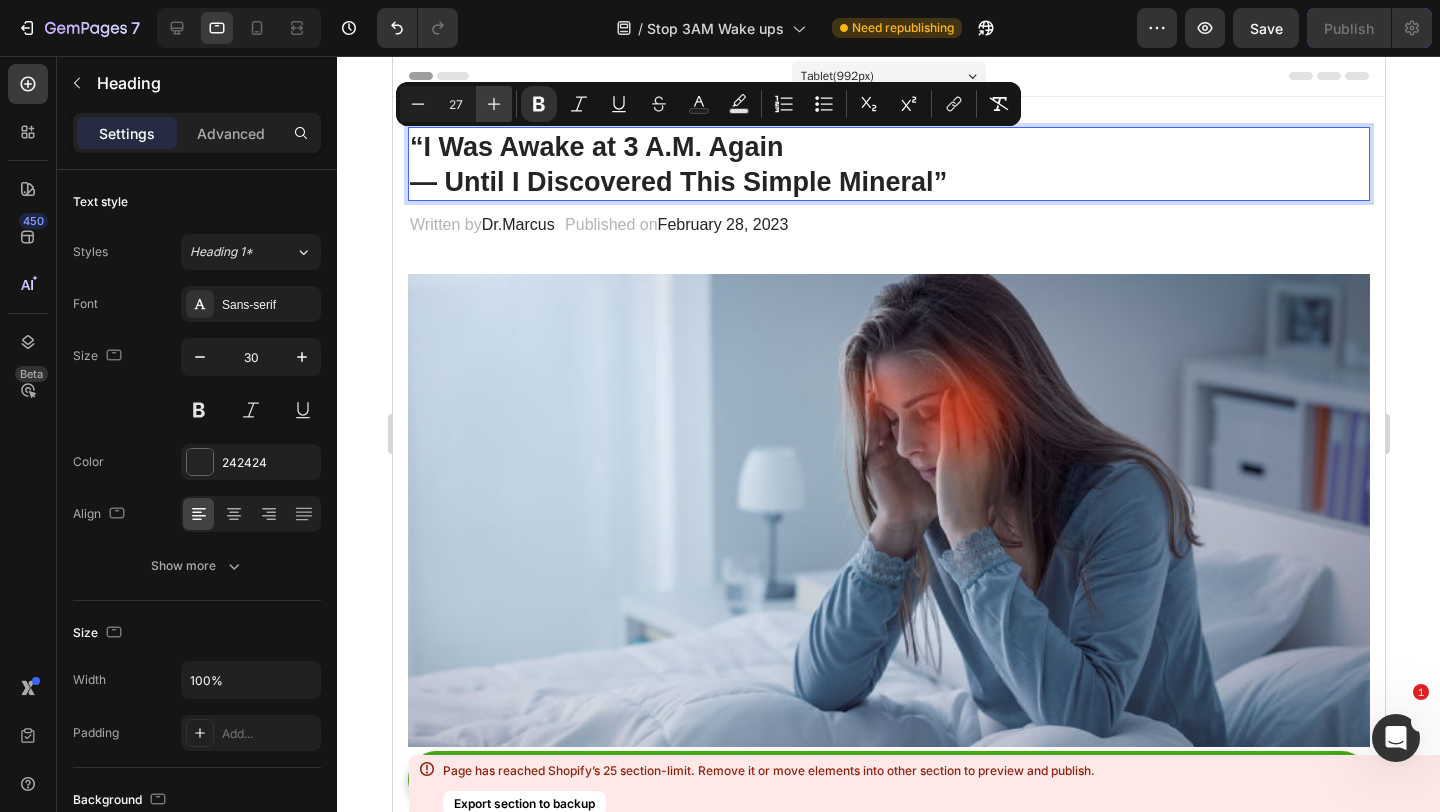 click 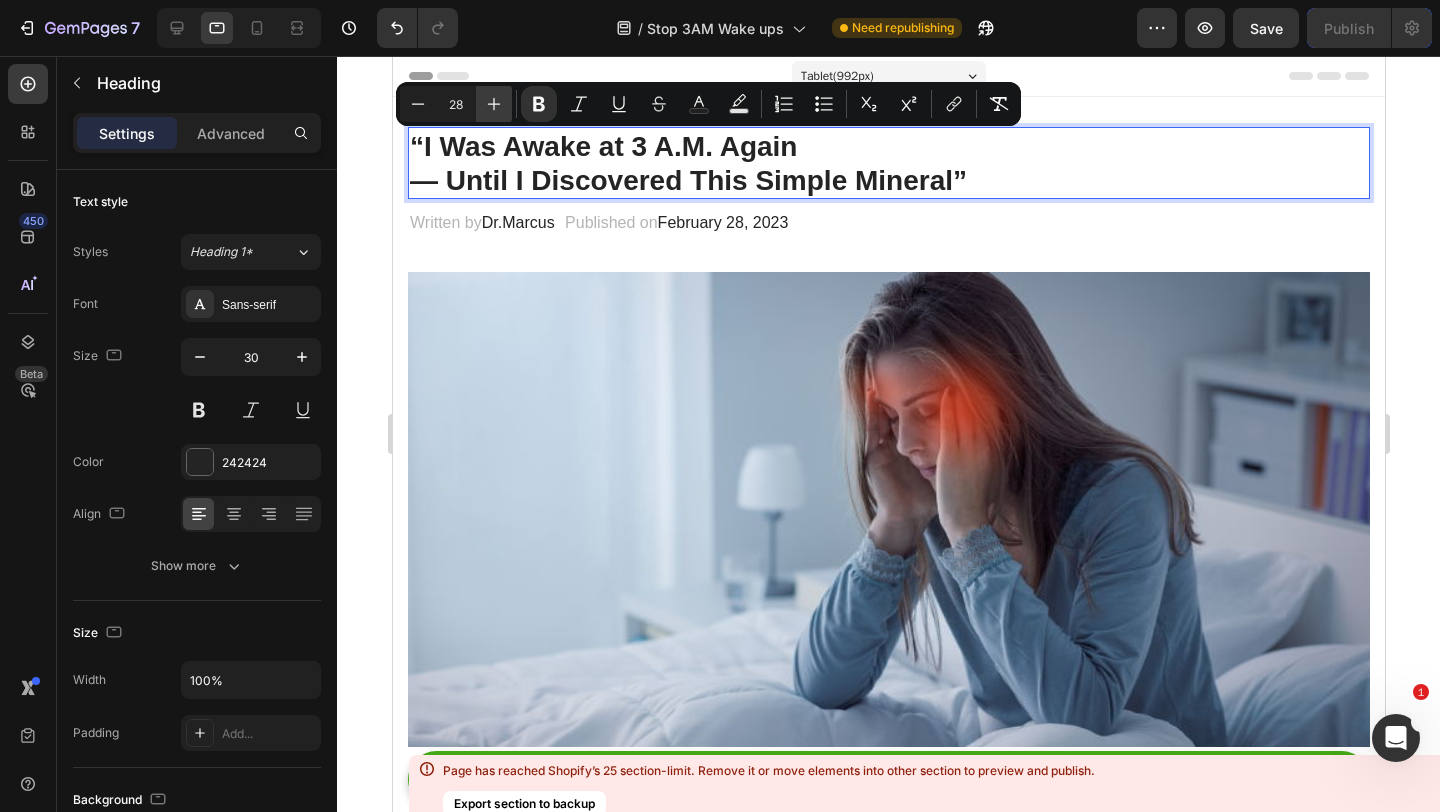 click 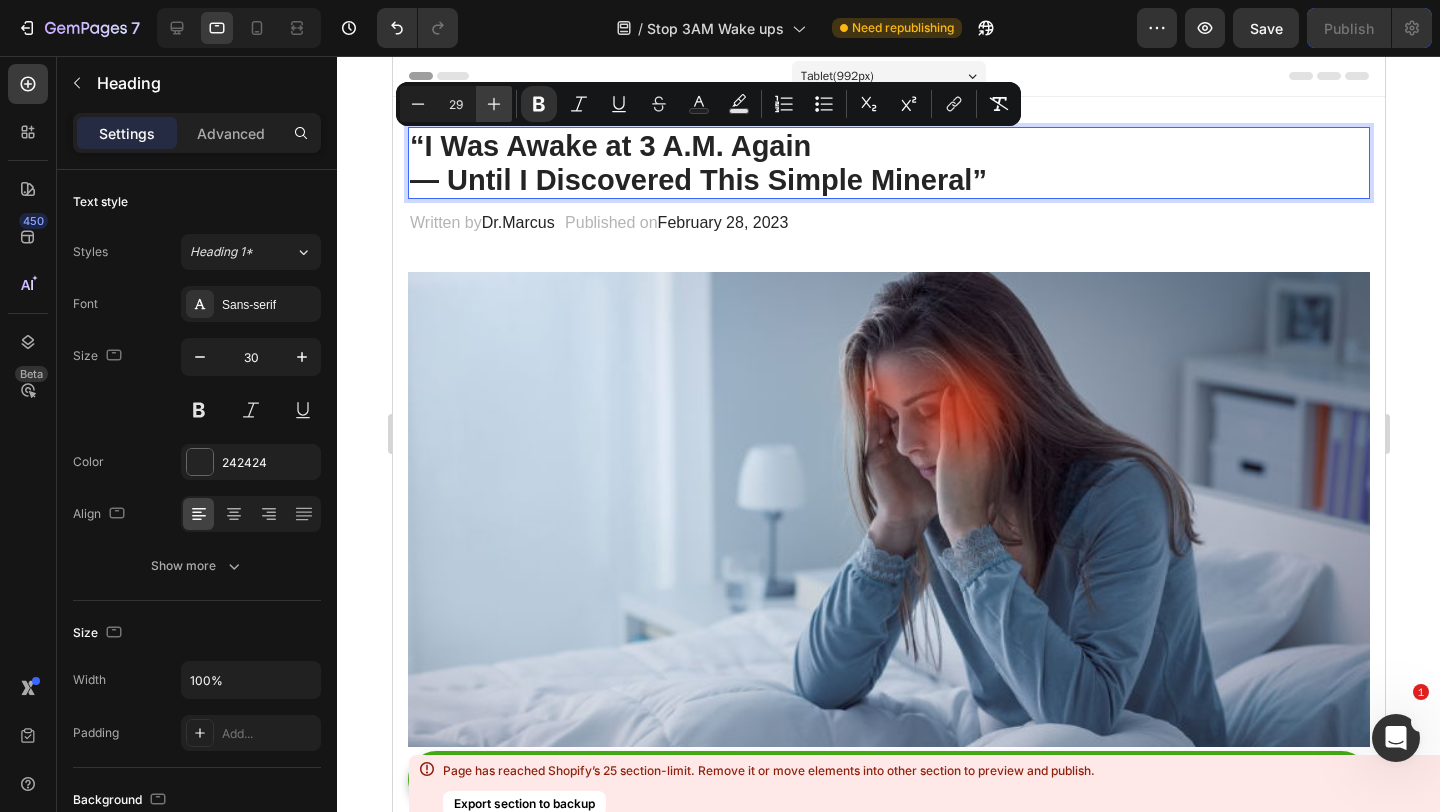 click 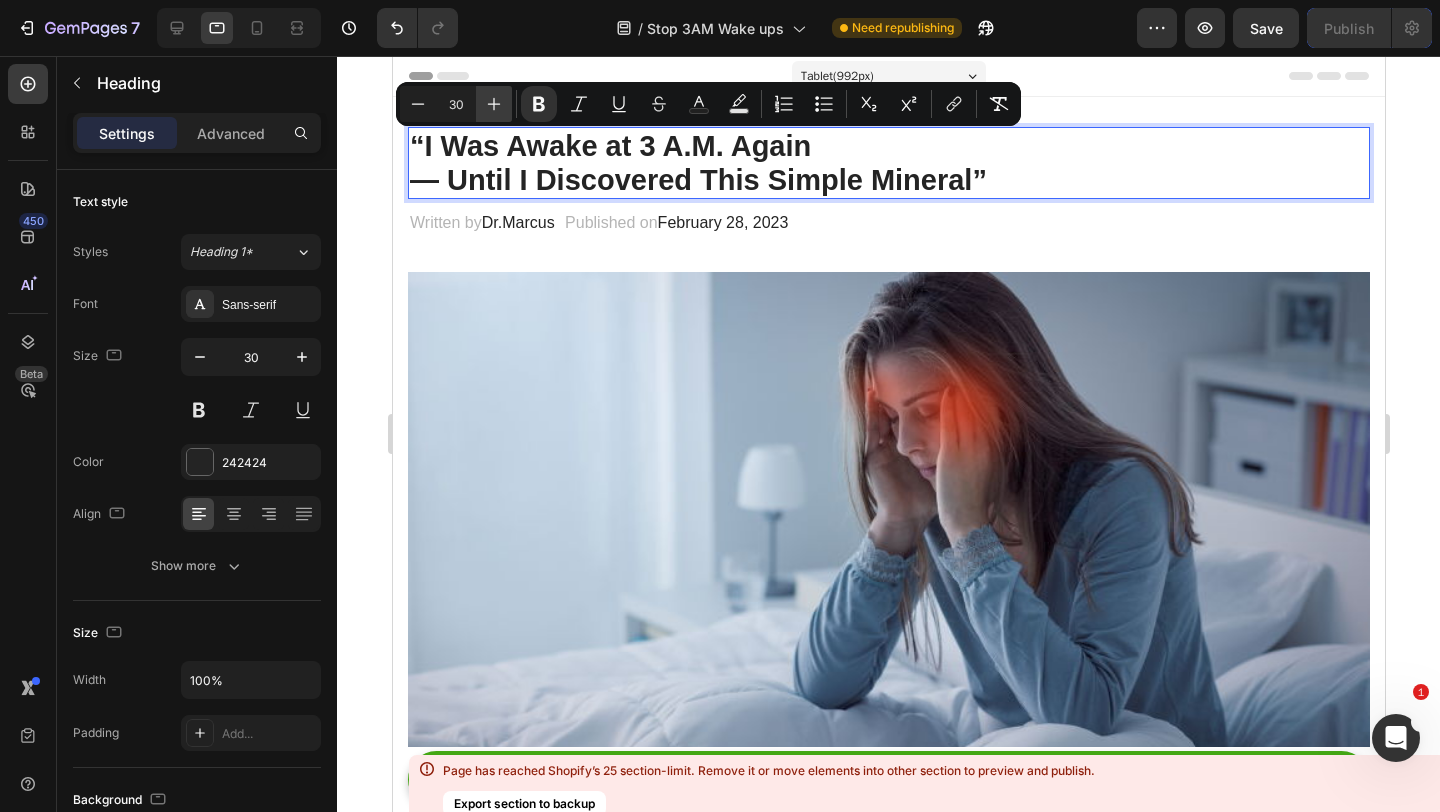click 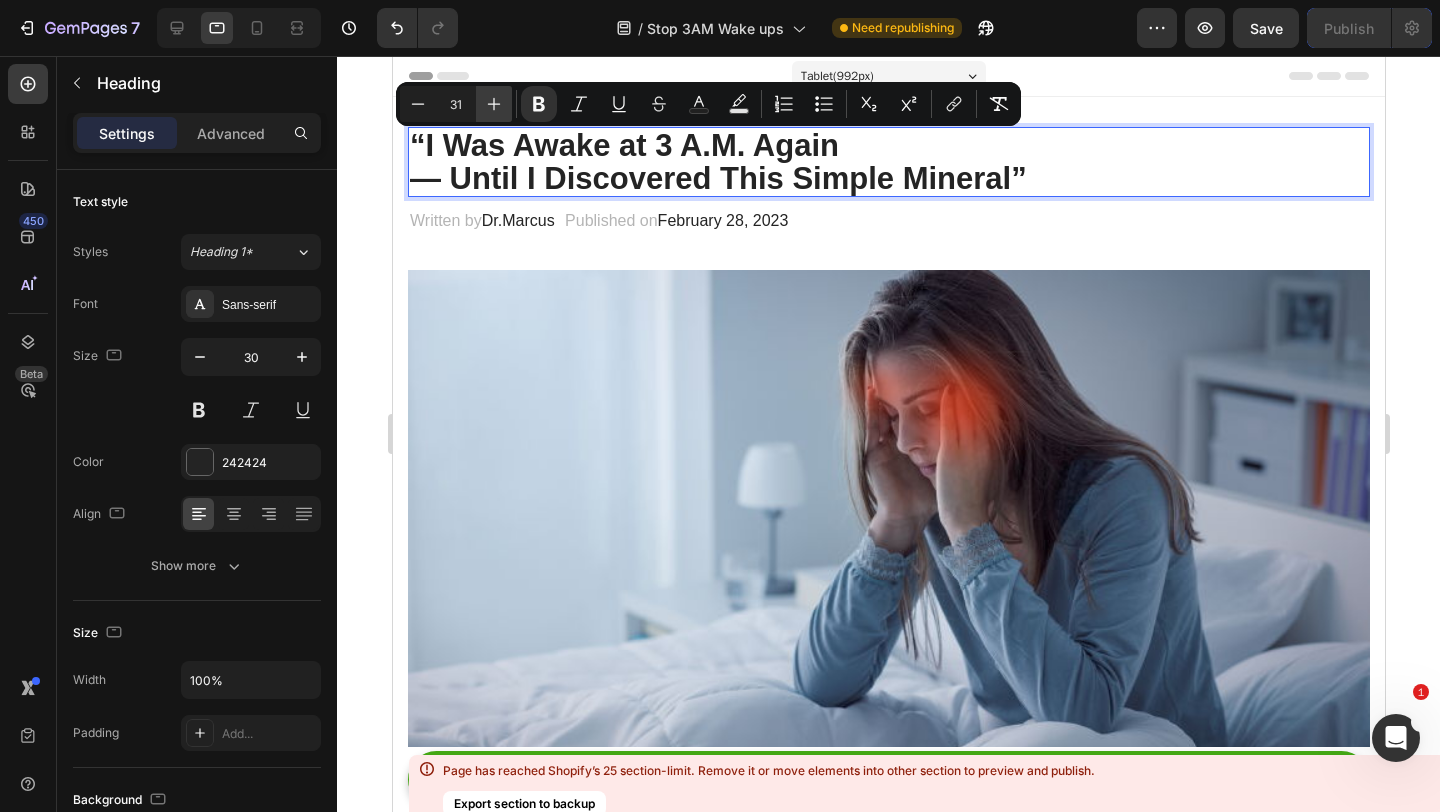 click 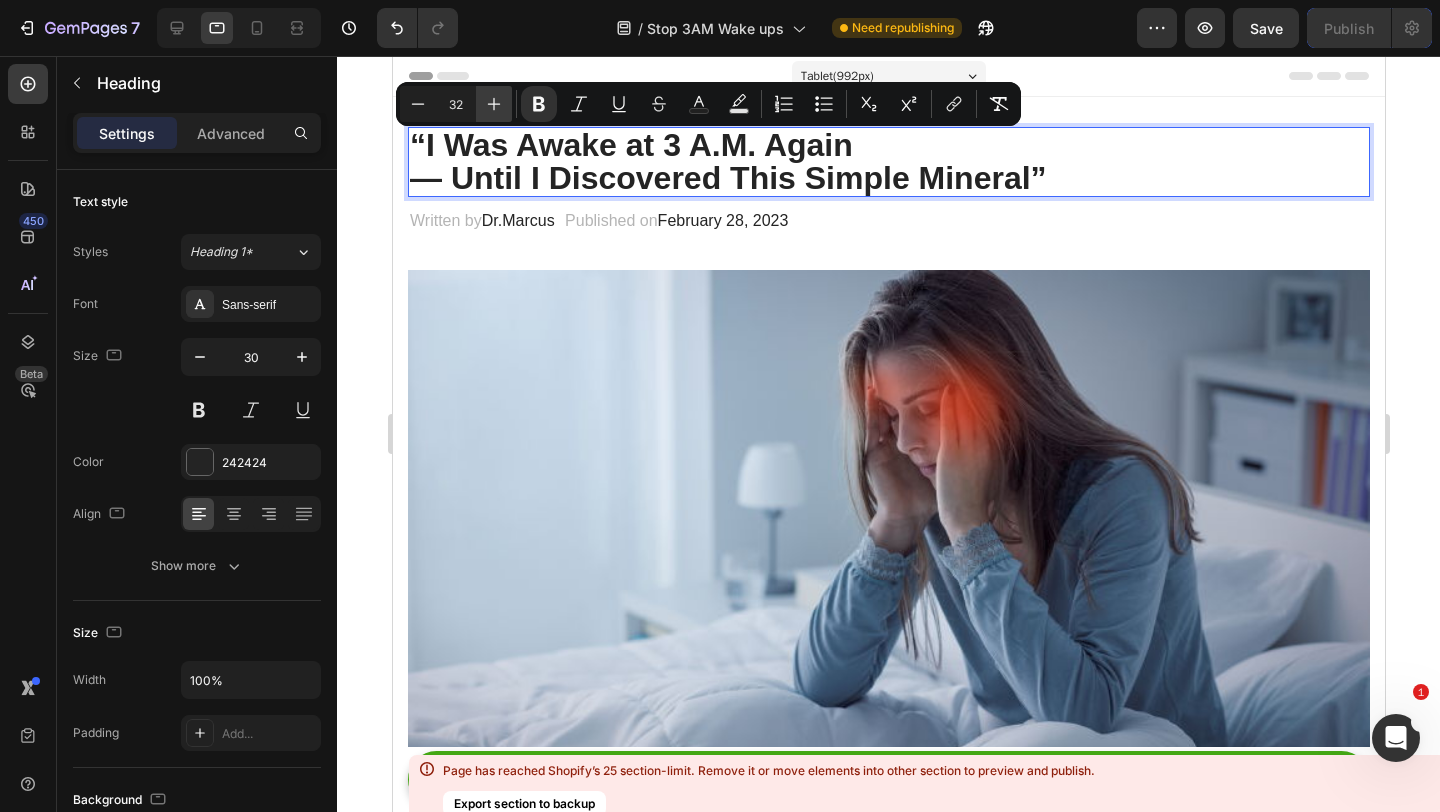 click 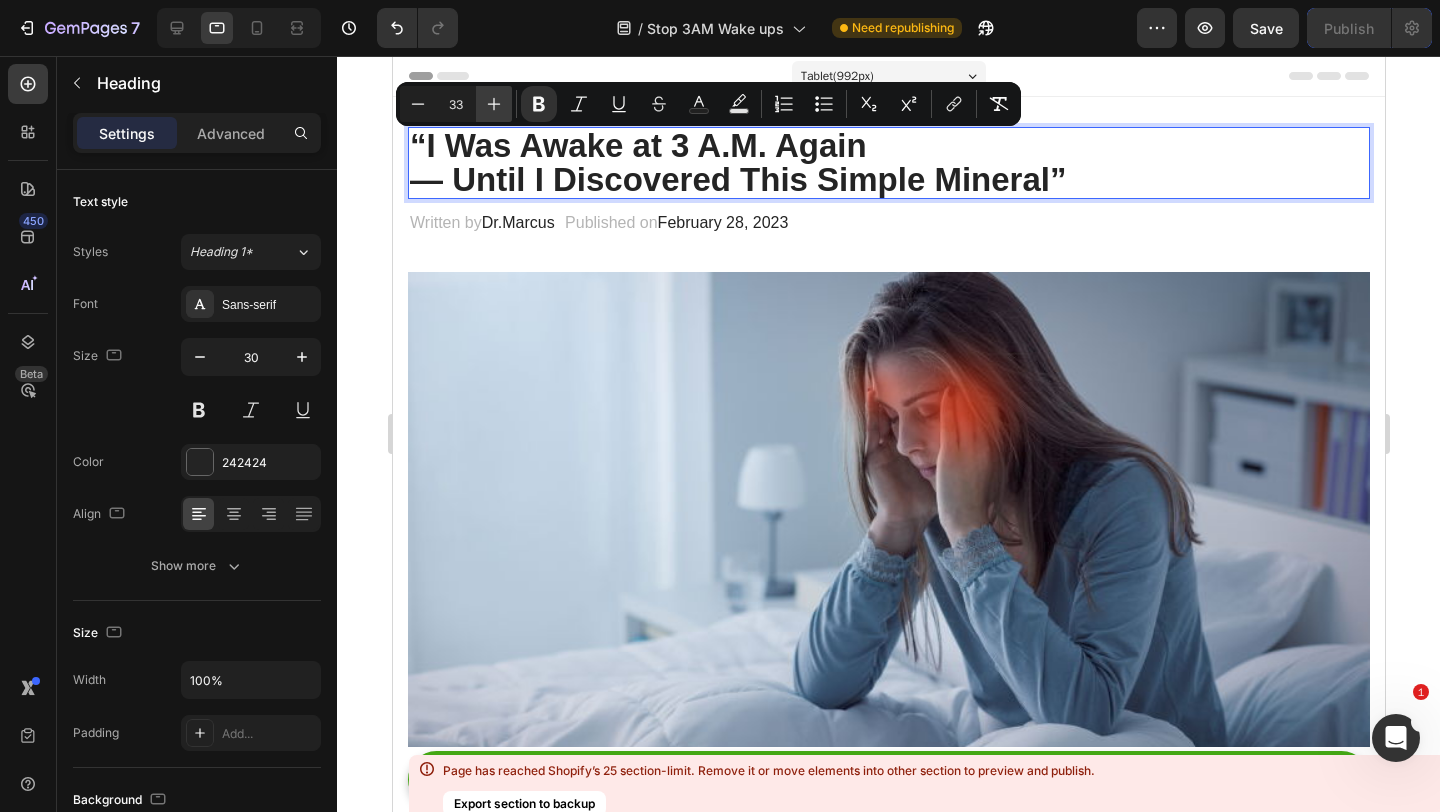 click 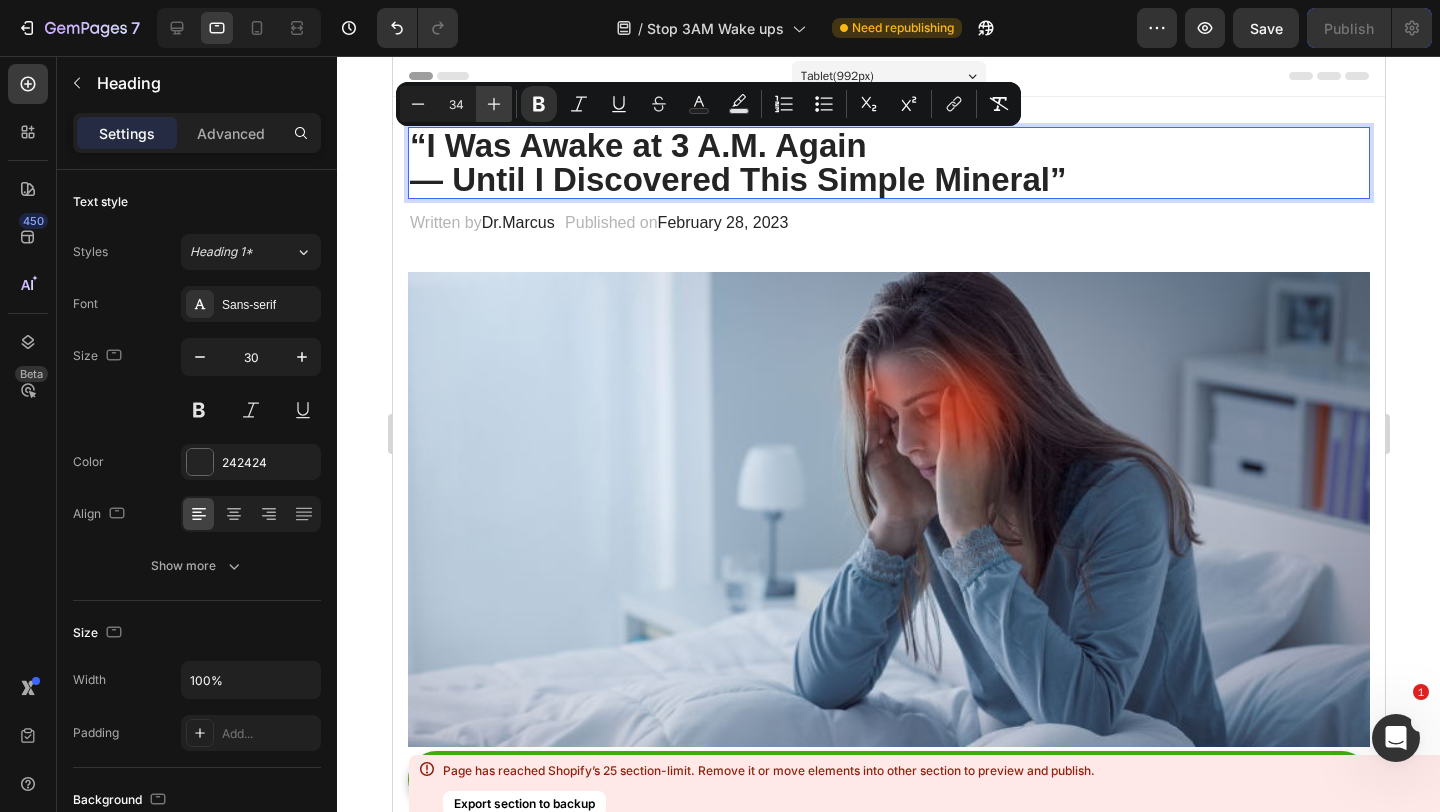 click 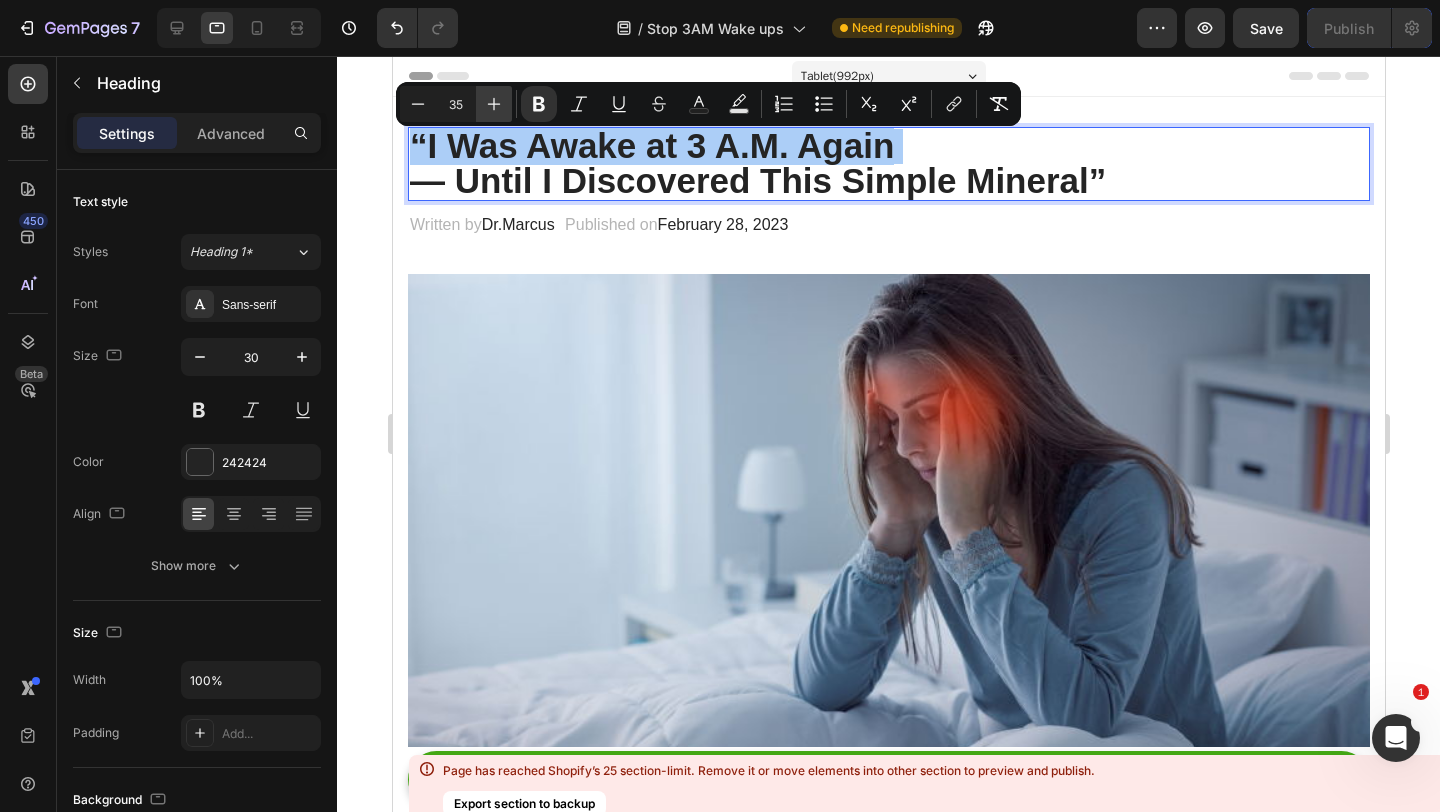 click 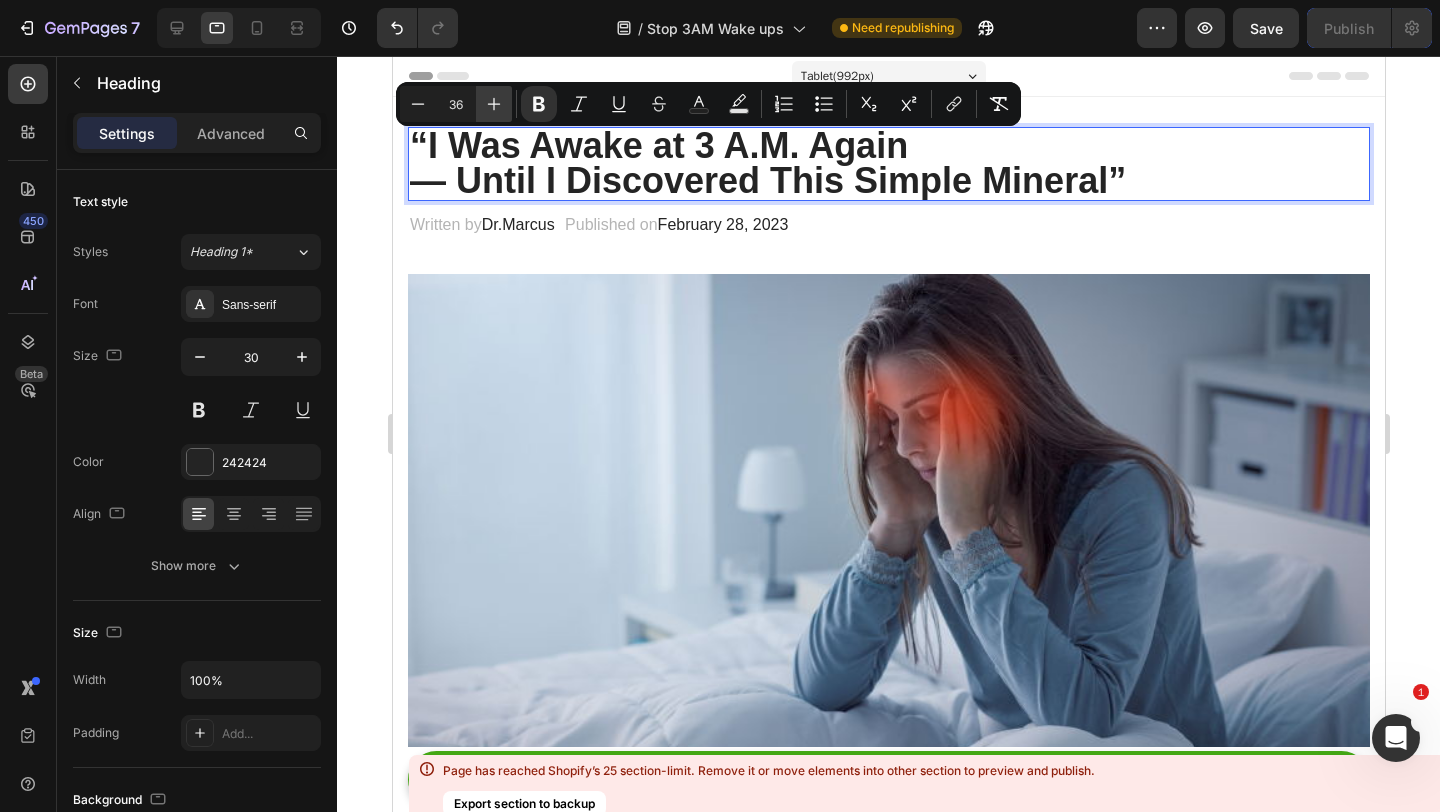 click 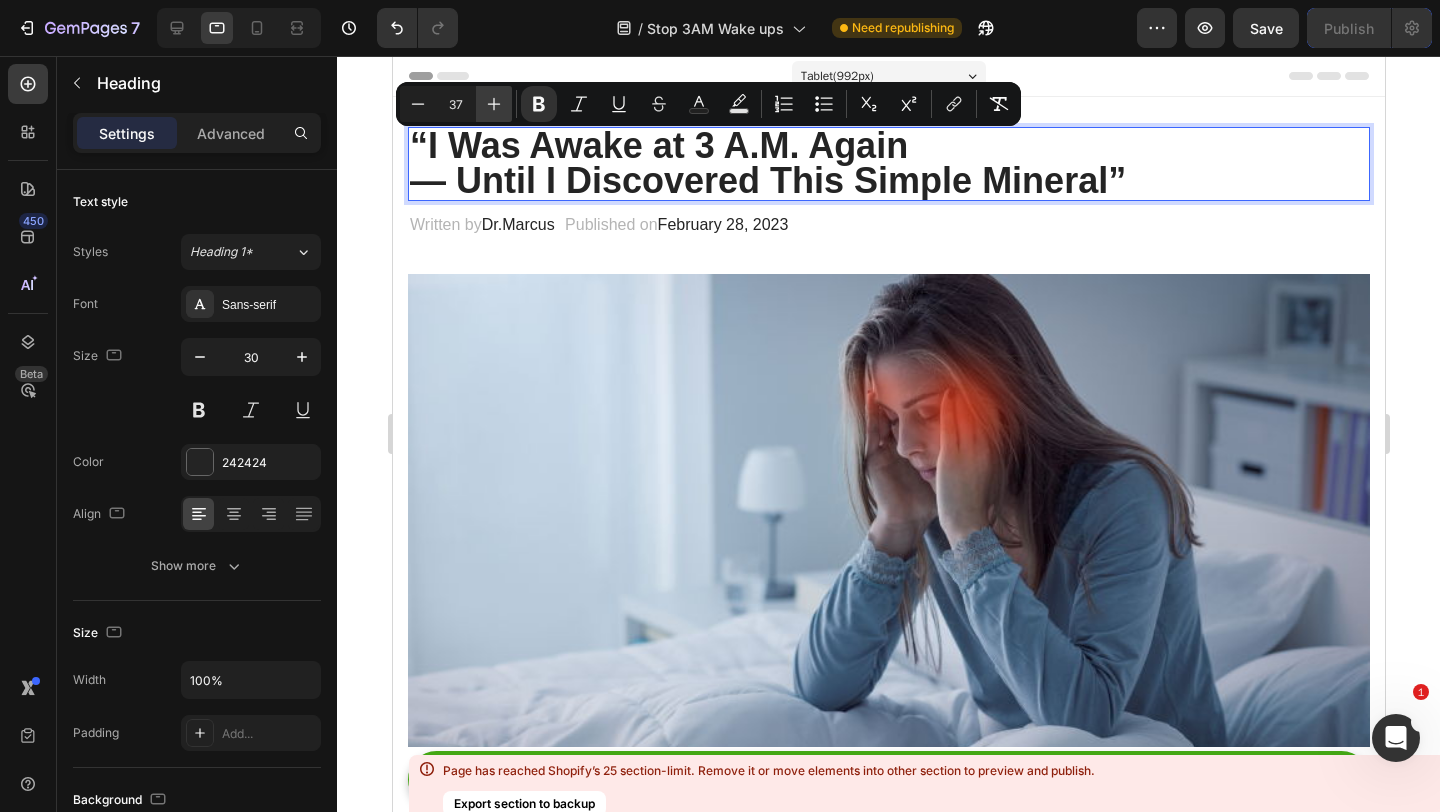 click 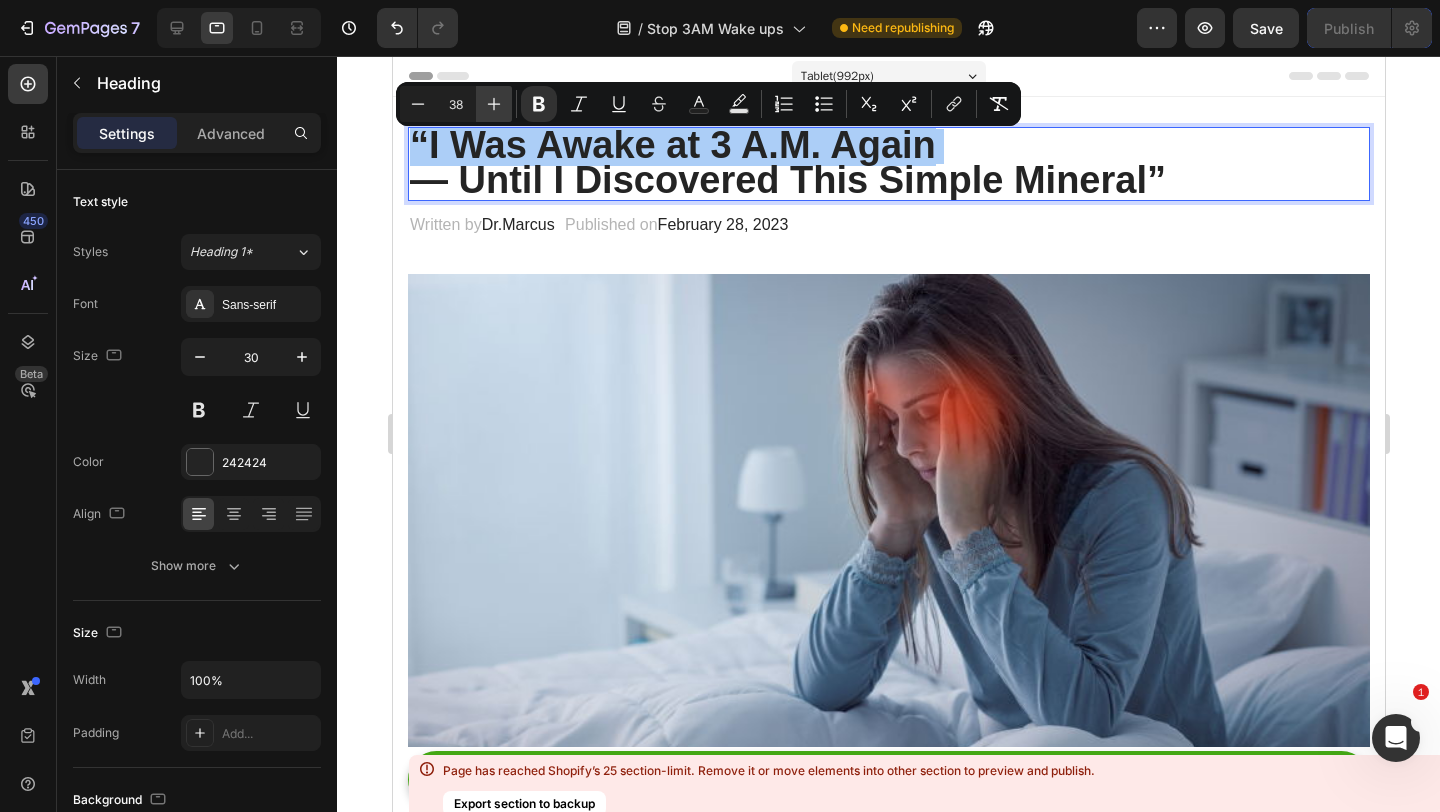 click 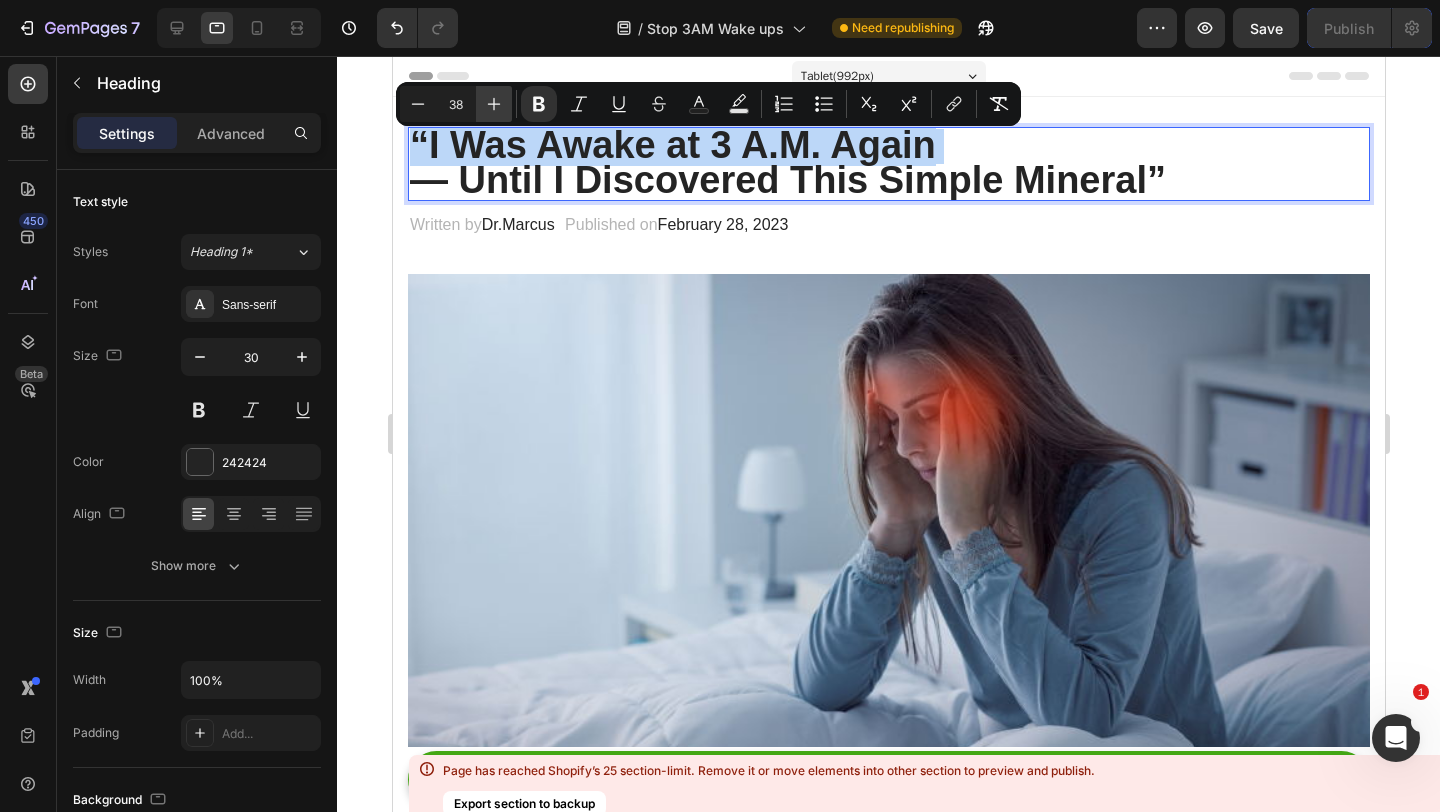 type on "39" 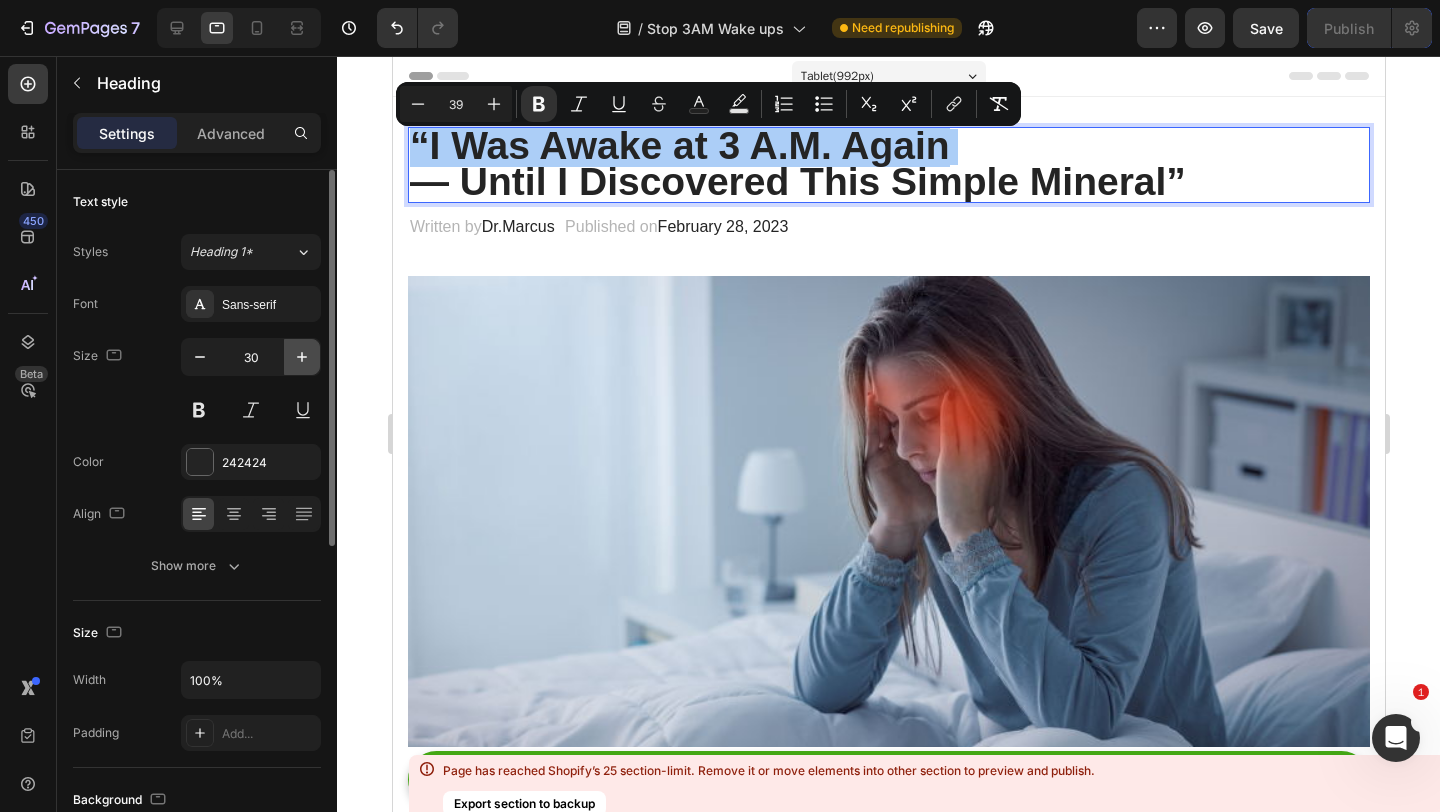 click at bounding box center [302, 357] 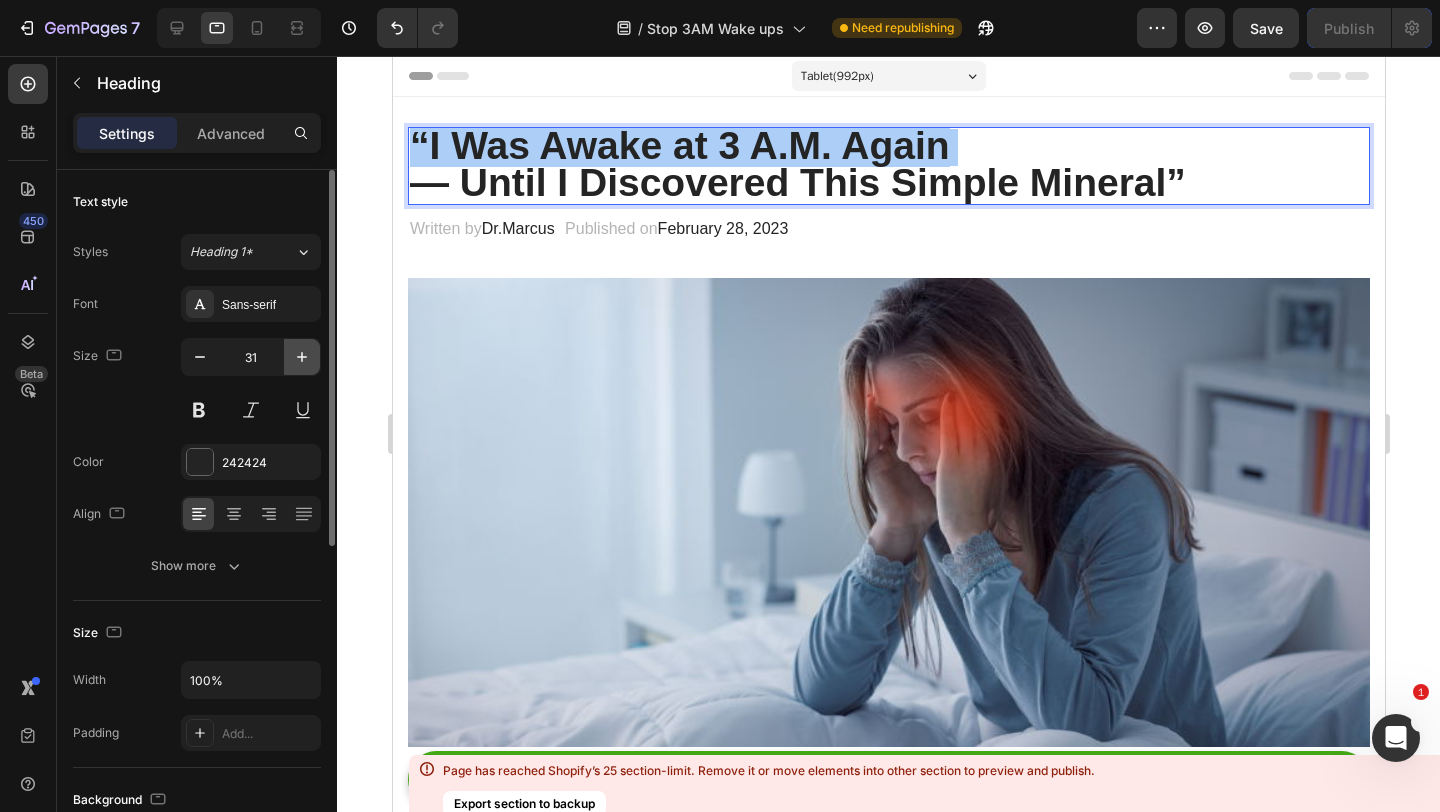 click at bounding box center [302, 357] 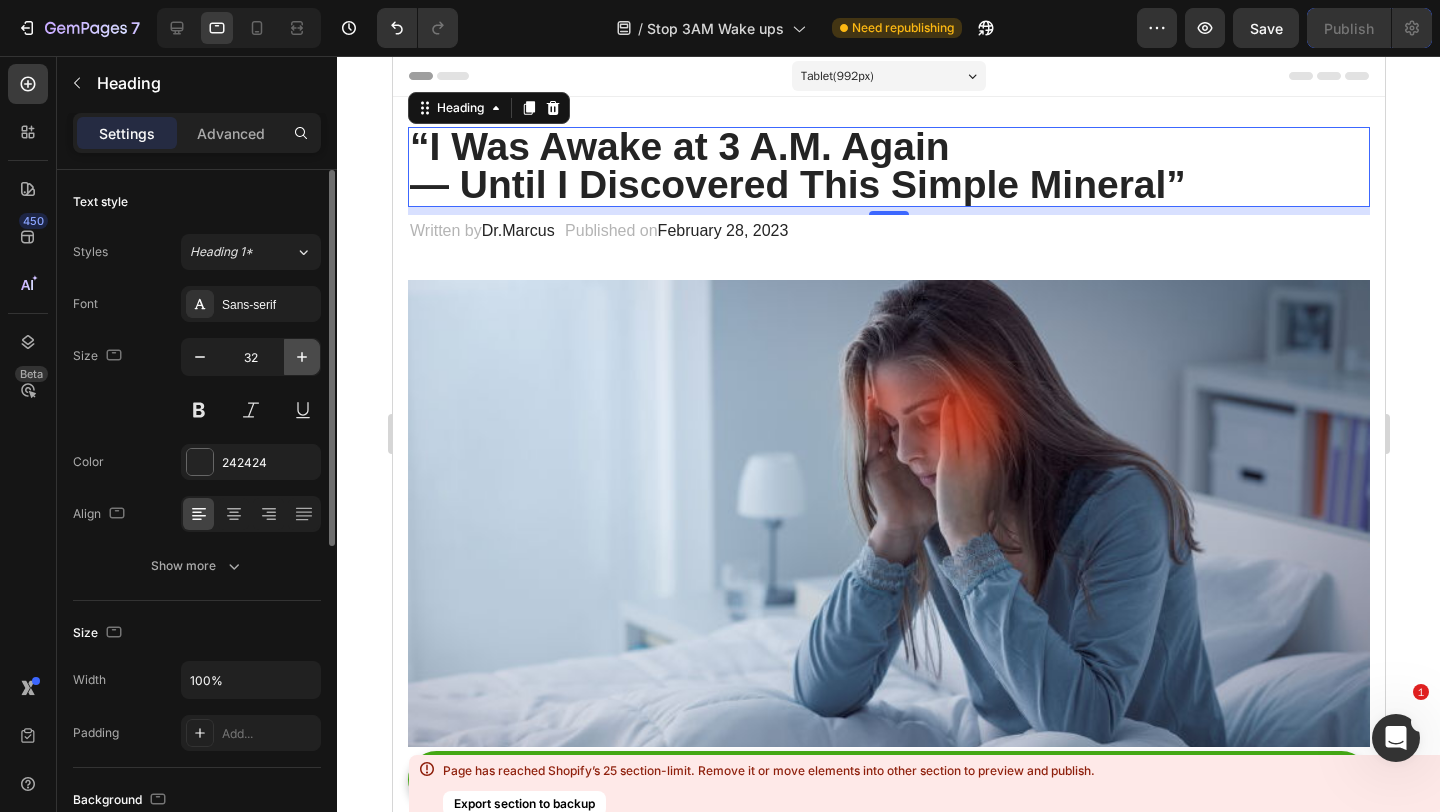 click at bounding box center (302, 357) 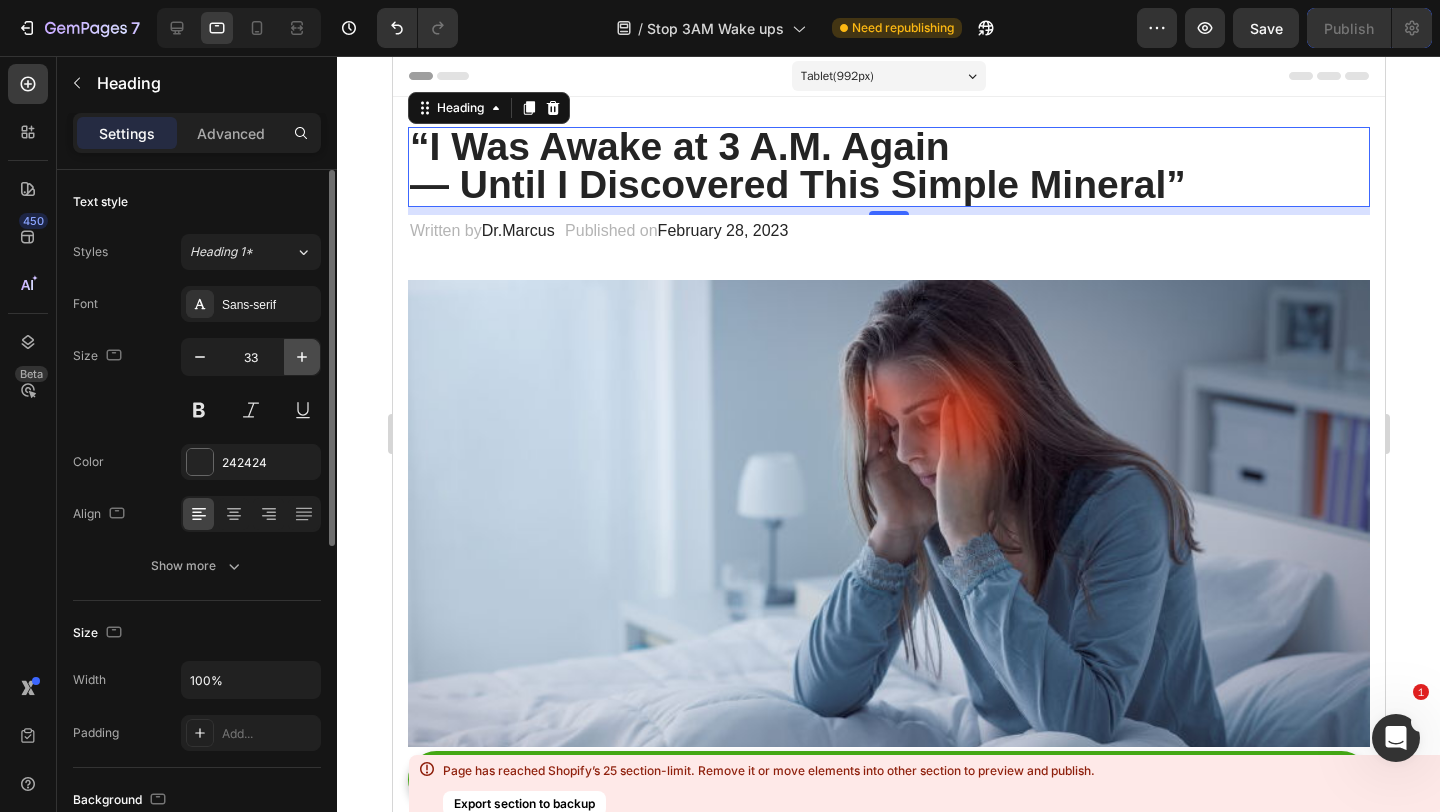 click at bounding box center (302, 357) 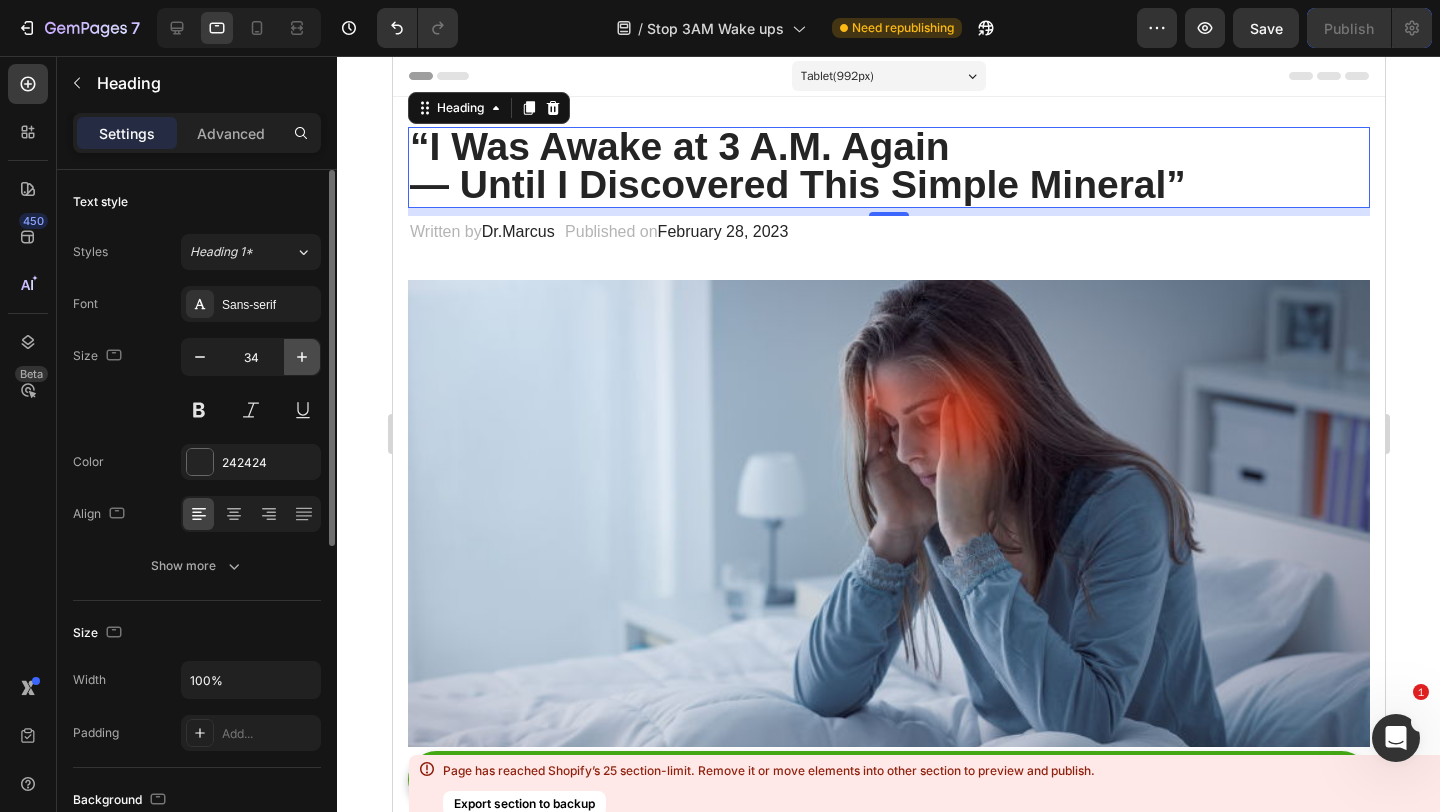 click at bounding box center [302, 357] 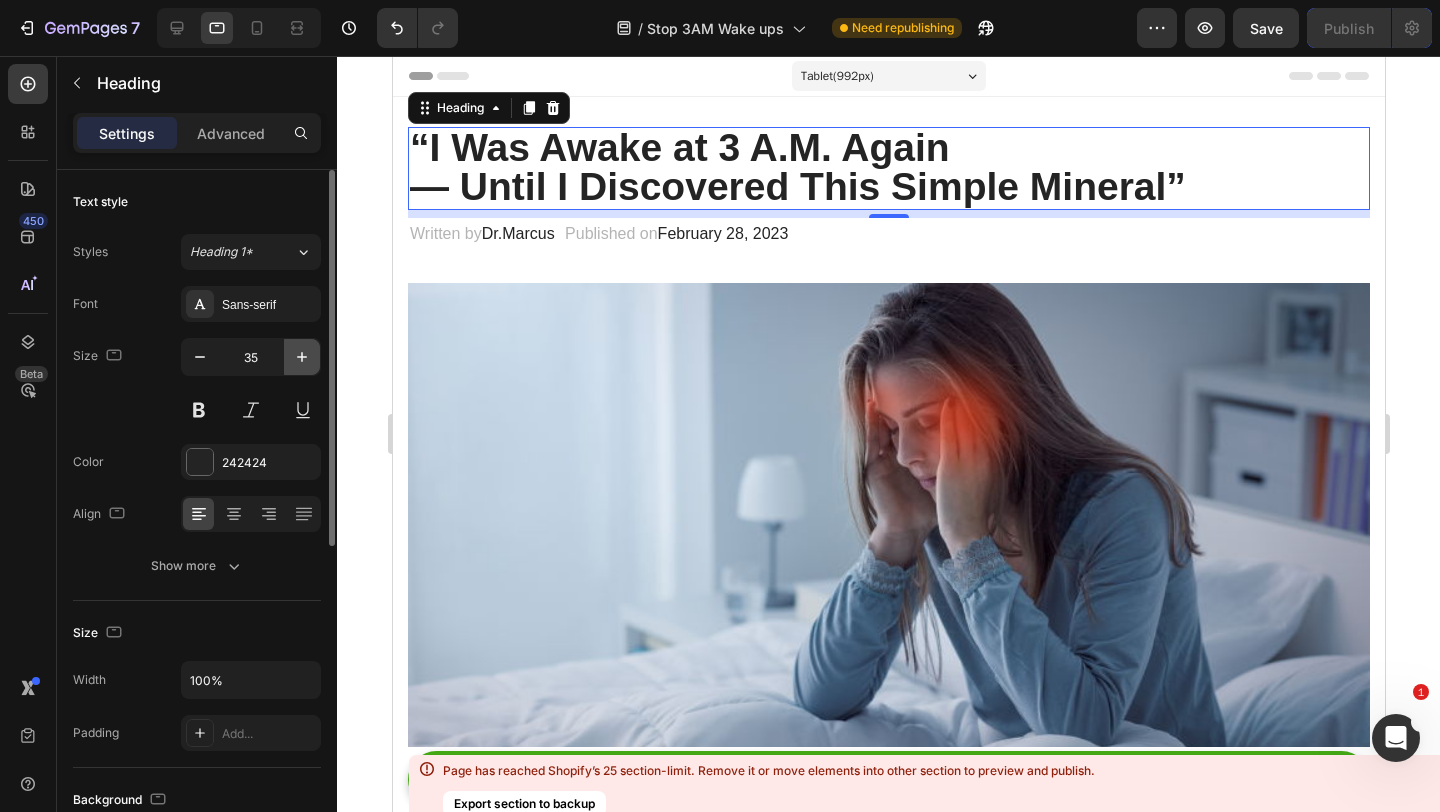 click at bounding box center (302, 357) 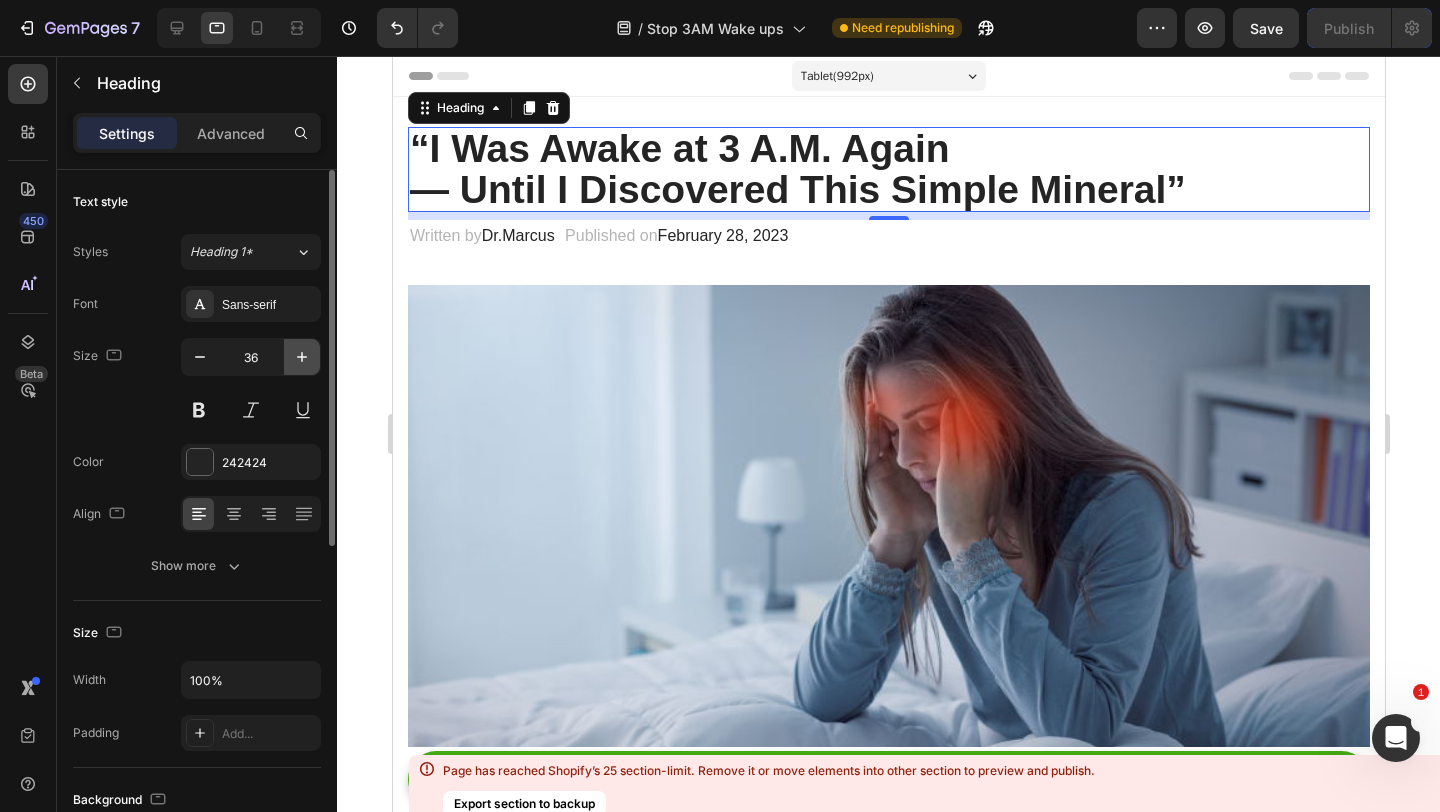 click at bounding box center (302, 357) 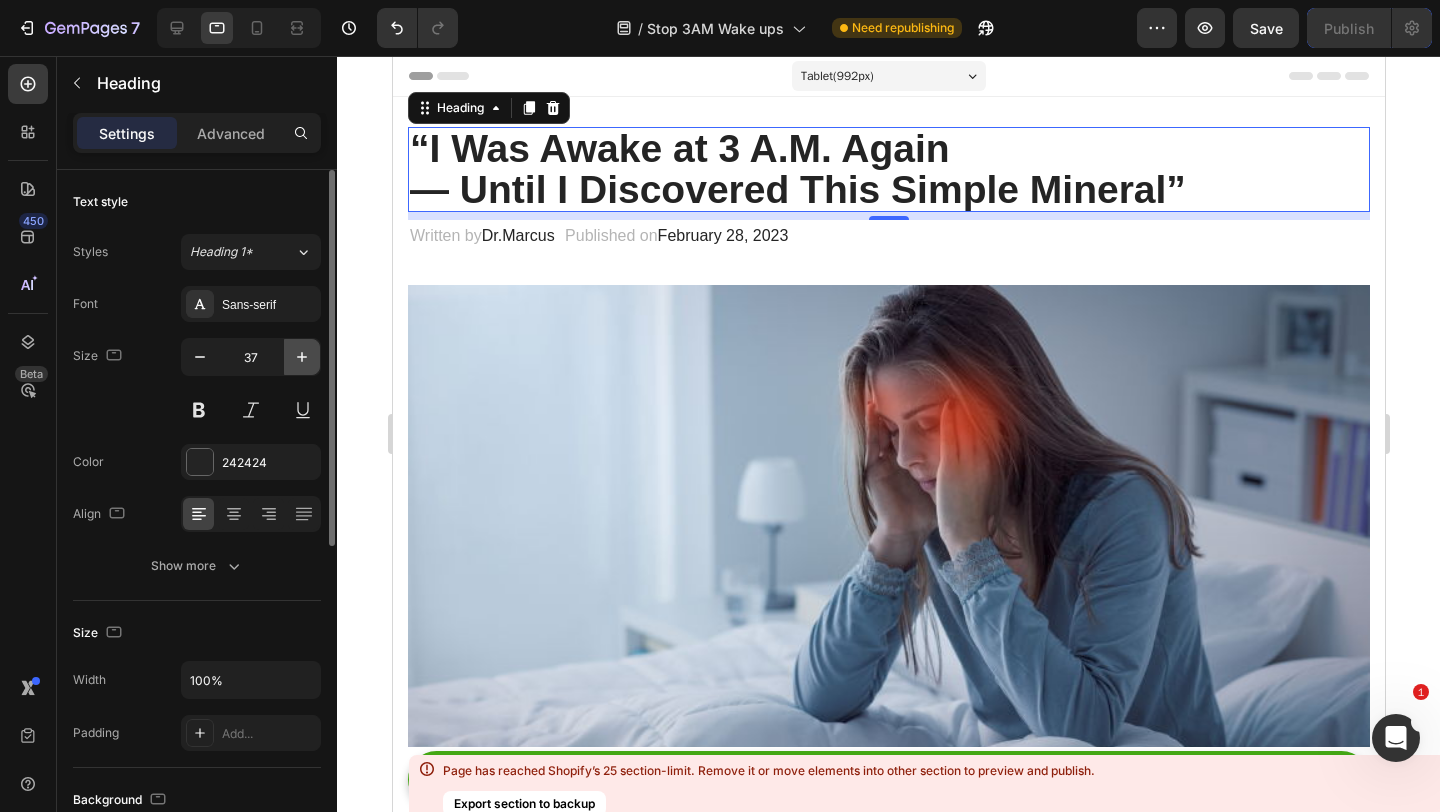 click at bounding box center (302, 357) 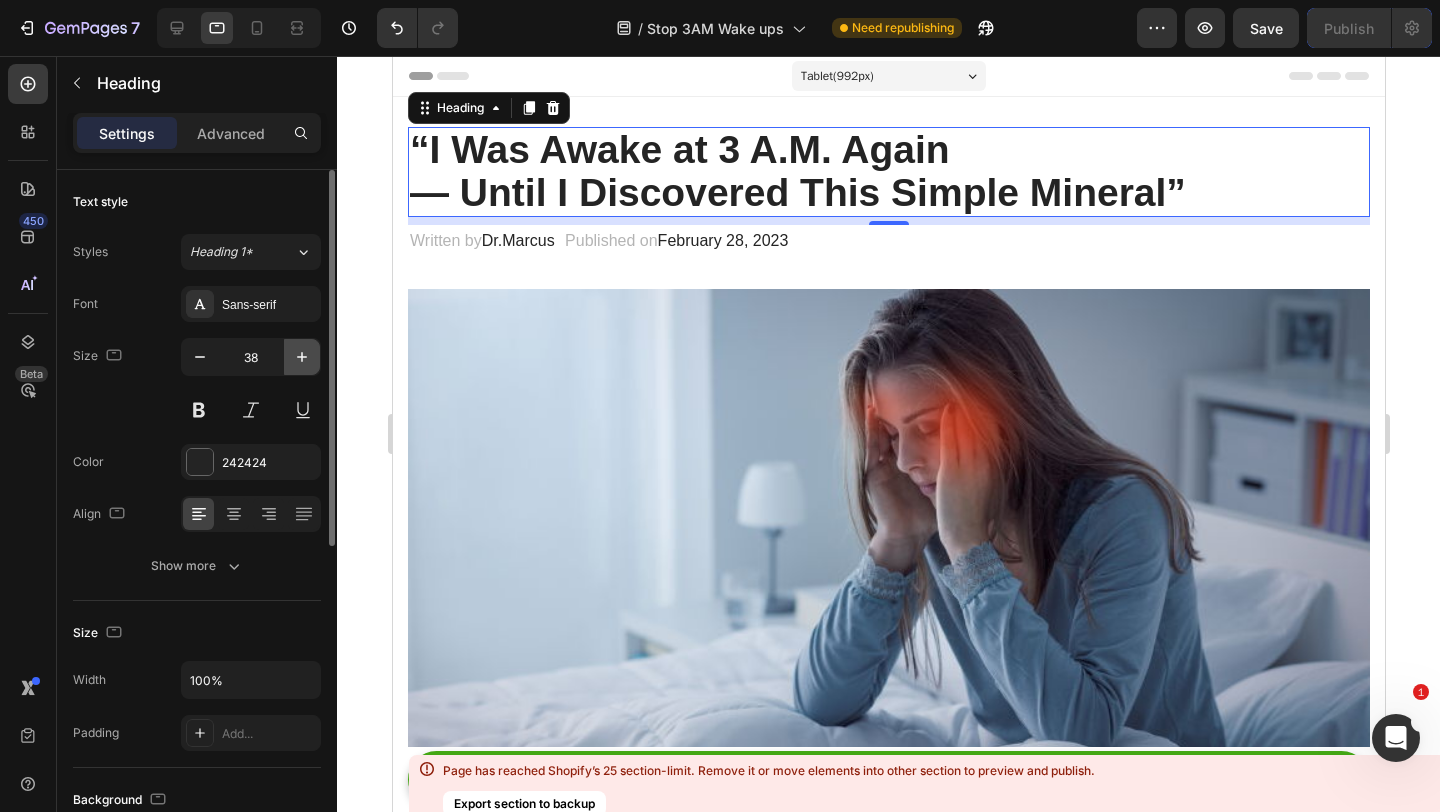 click at bounding box center (302, 357) 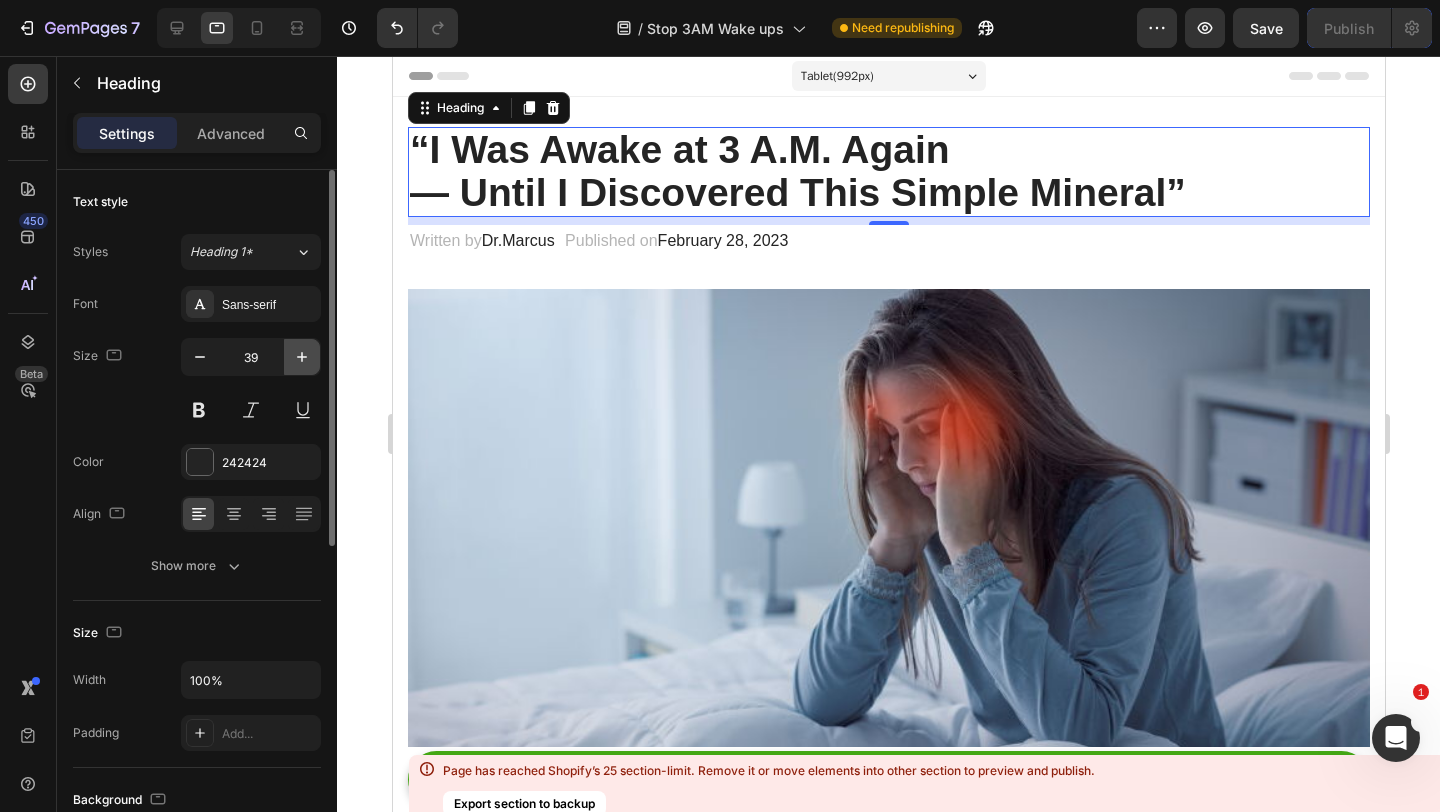 click at bounding box center [302, 357] 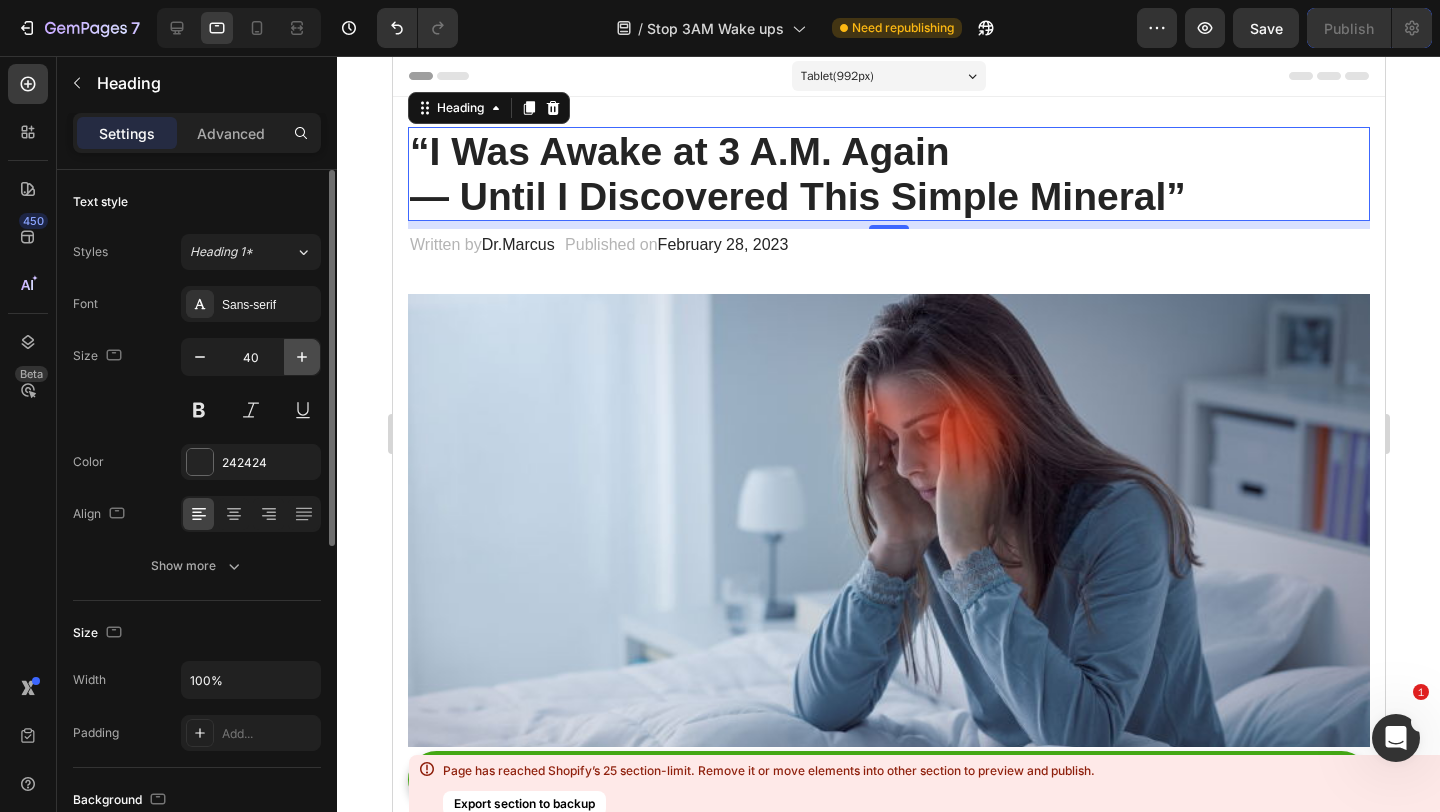 click at bounding box center [302, 357] 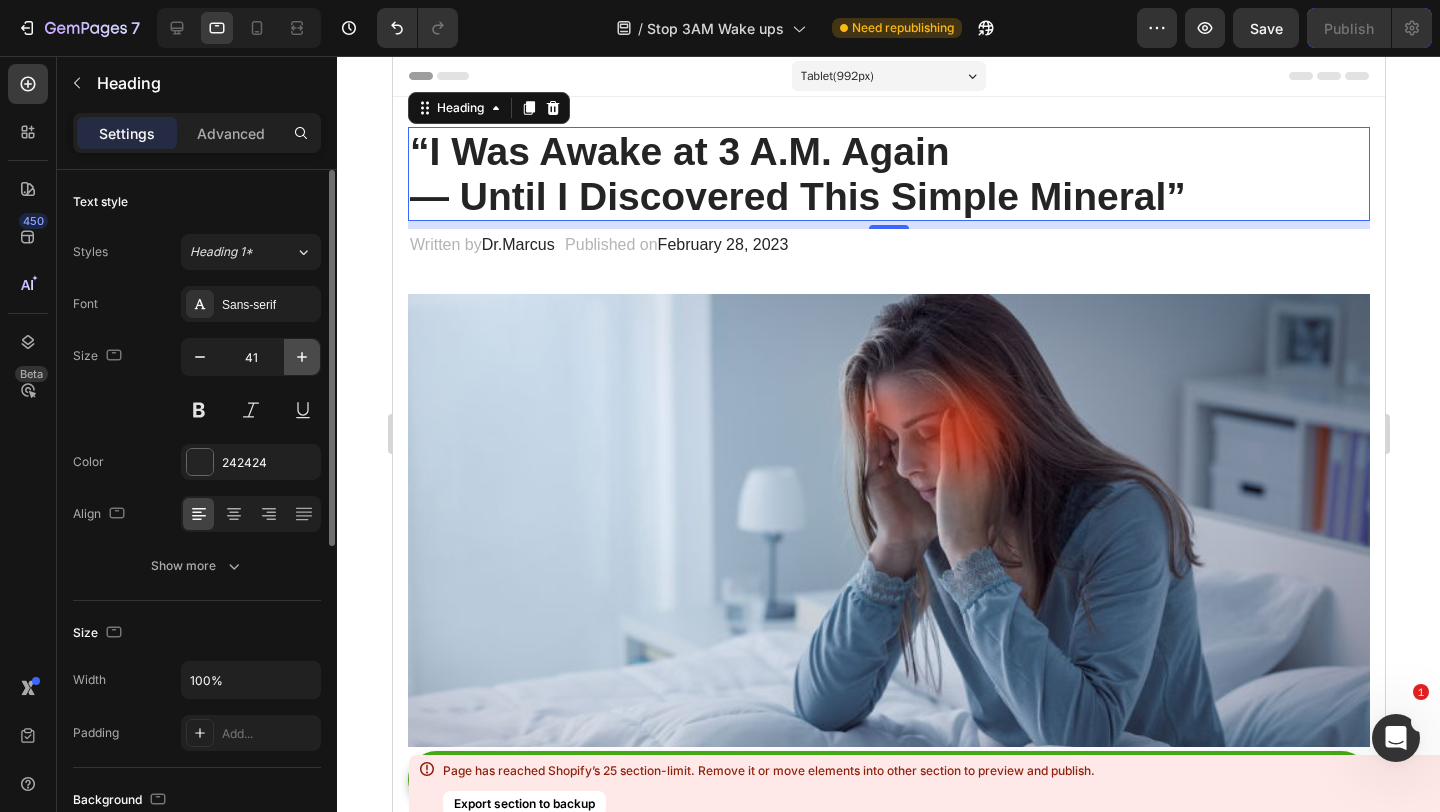 click at bounding box center (302, 357) 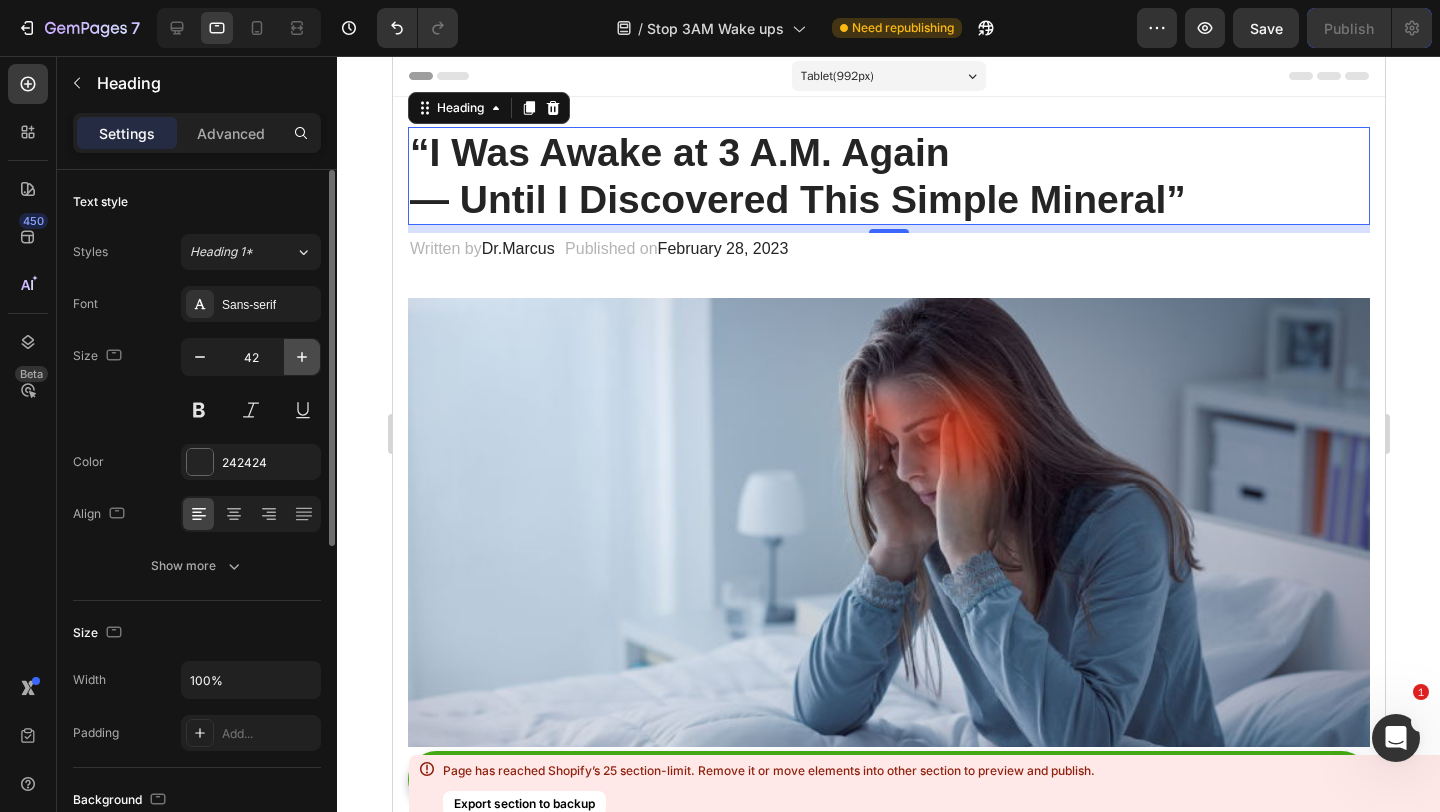 click at bounding box center [302, 357] 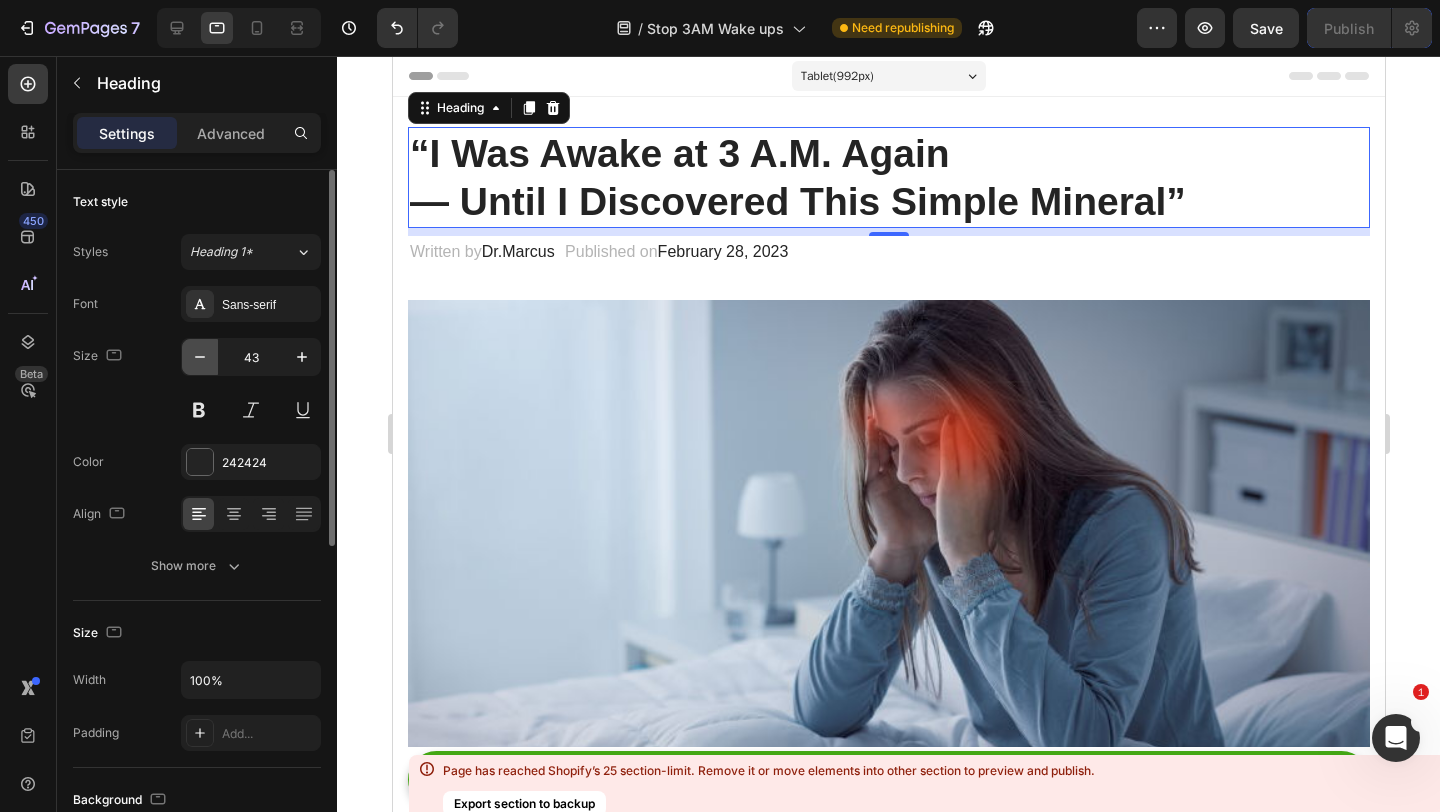 click 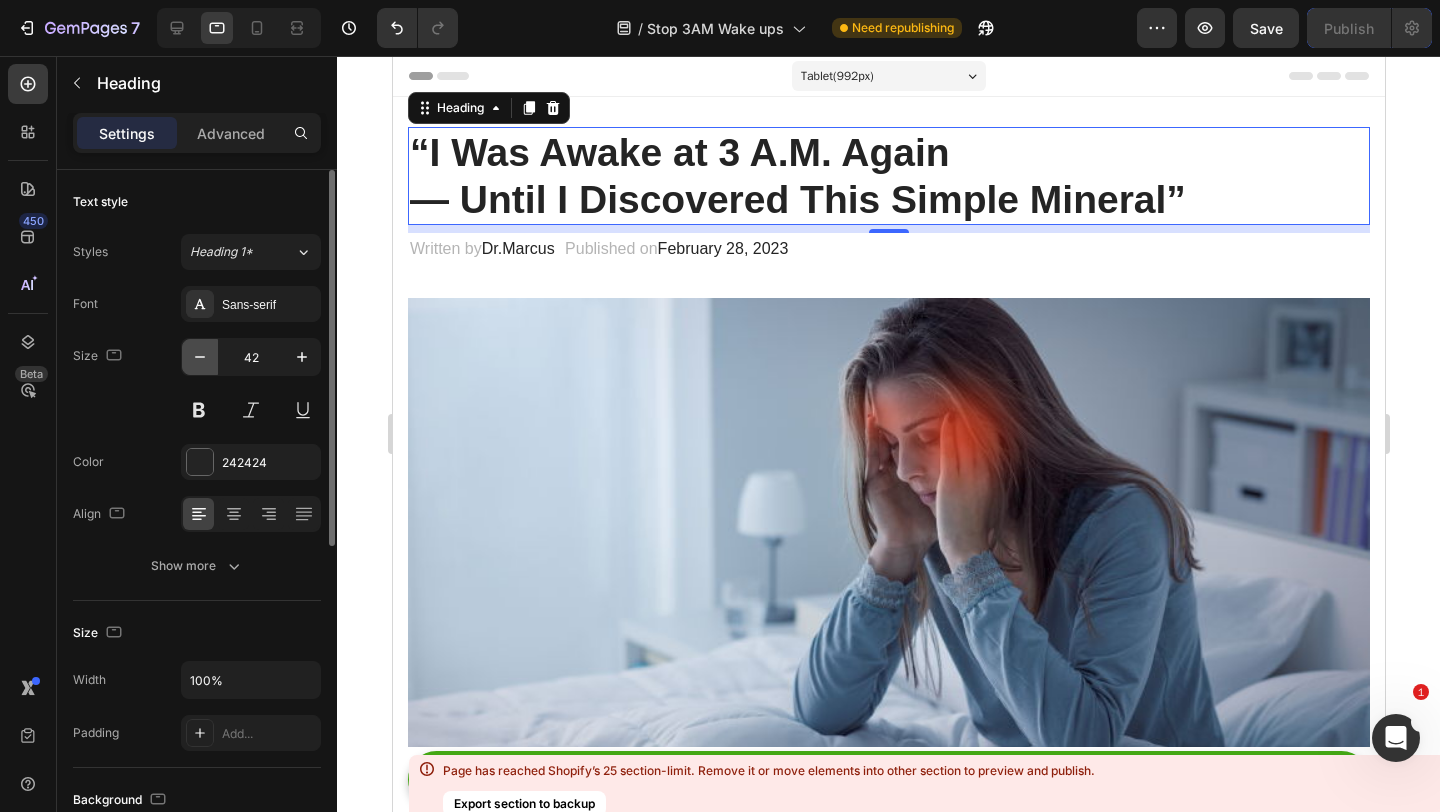 click 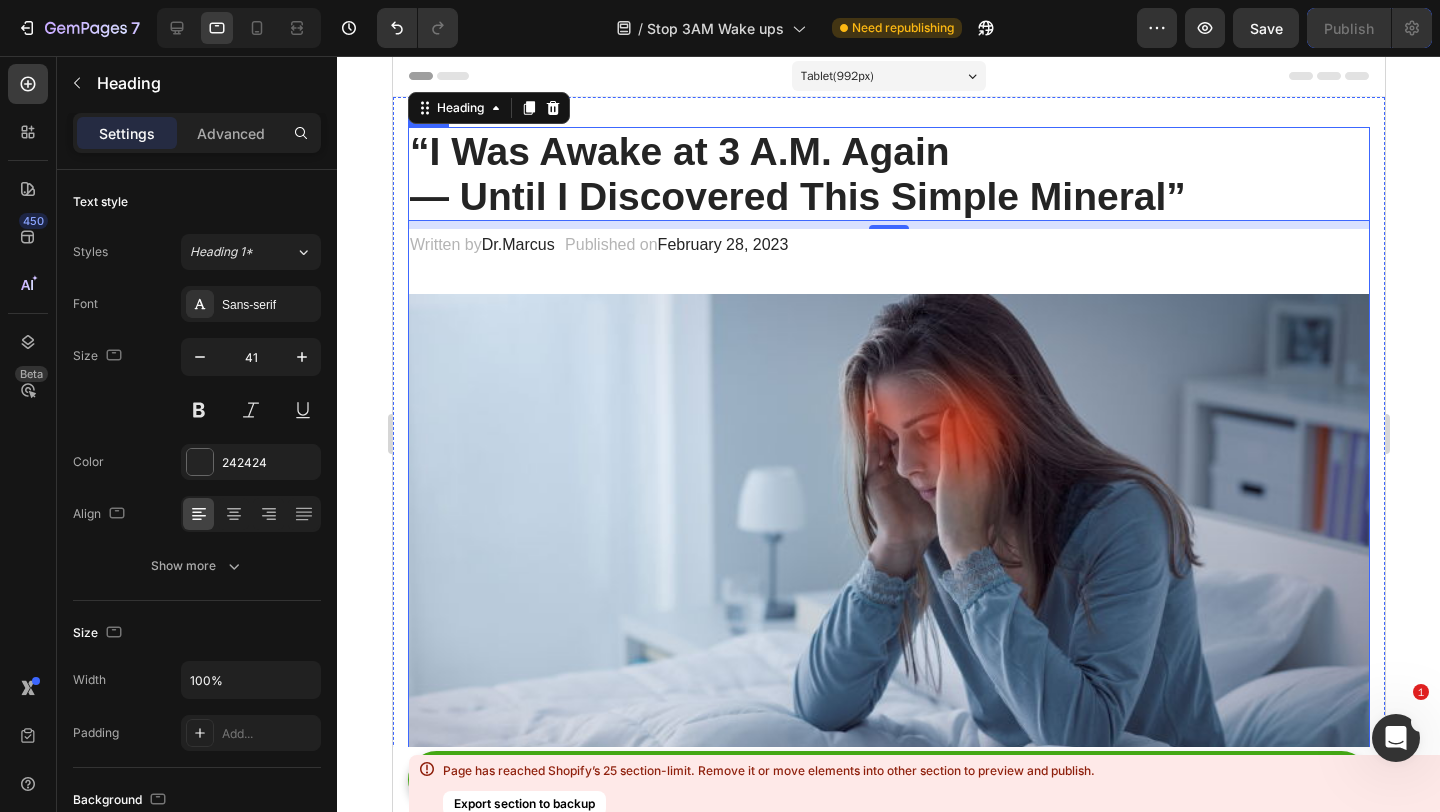 click on "⁠⁠⁠⁠⁠⁠⁠ “I Was Awake at 3 A.M. Again  — Until I Discovered This Simple Mineral” Heading   8 Written by  Dr.Marcus   Text block Published on  February 28, 2023 Text block Row Image Do your legs have varicose veins or pain? don't worry, We have moderate compression stockings like with GemCSO compression used to reduce the risk of serious conditions like Deep Vein Thrombosis (DVT), blood clots, varicose veins, and spider veins. Text block [Heading 2] Describe the timeframe to achieve the desired results Heading Your provider may recommend compression socks to help with symptoms caused by a vein or venous disorder. Venous disorders happen when the valves in your veins don’t work correctly, making it harder for blood to flow back to your heart. This can lead to: Text block
Icon Customer problem 1:  Lorem Ipsum is simply dummy text of the printing and typesetting industry. Lorem Ipsum has been the industry's standard dummy text ever since. Text block Row
Icon" at bounding box center [888, 4202] 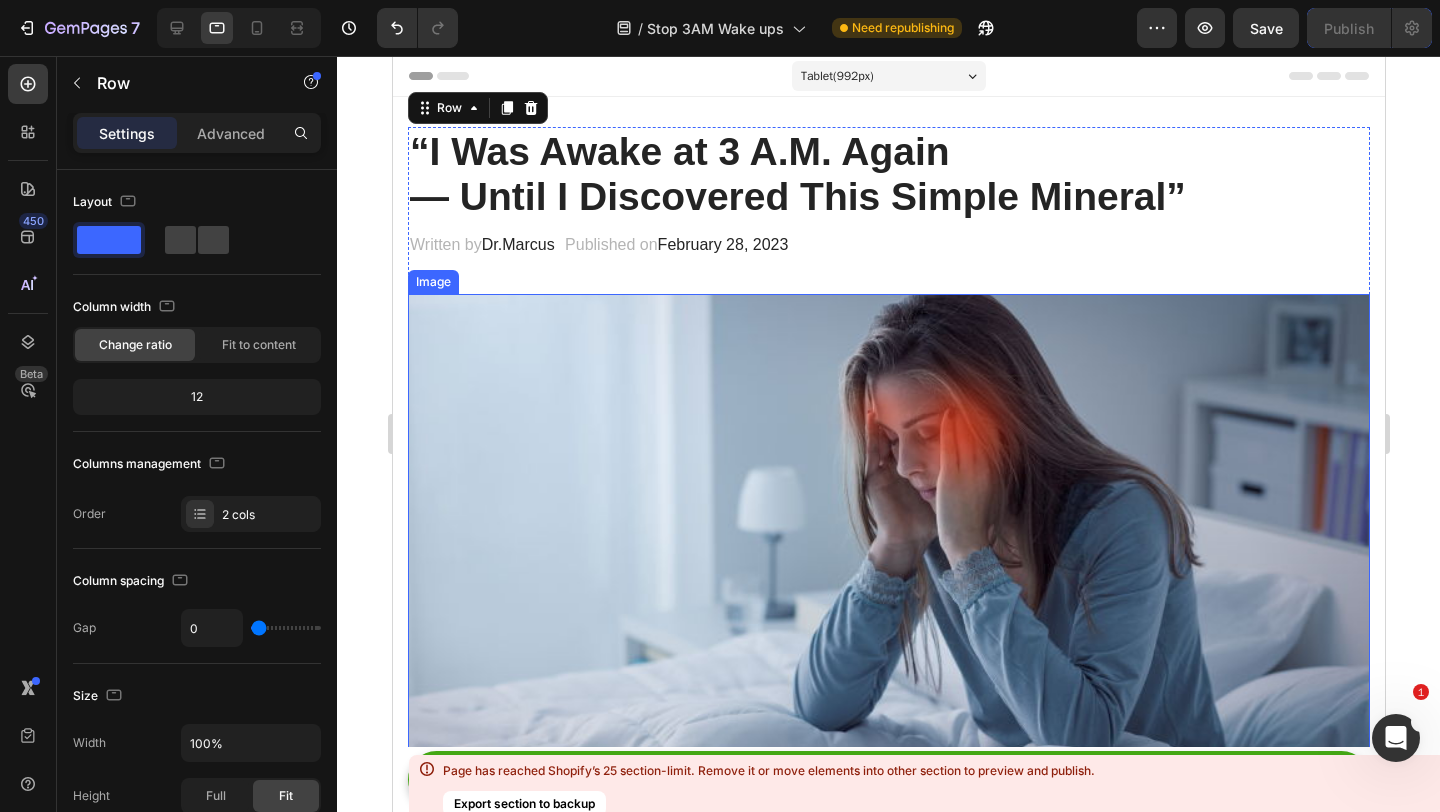 click at bounding box center [888, 564] 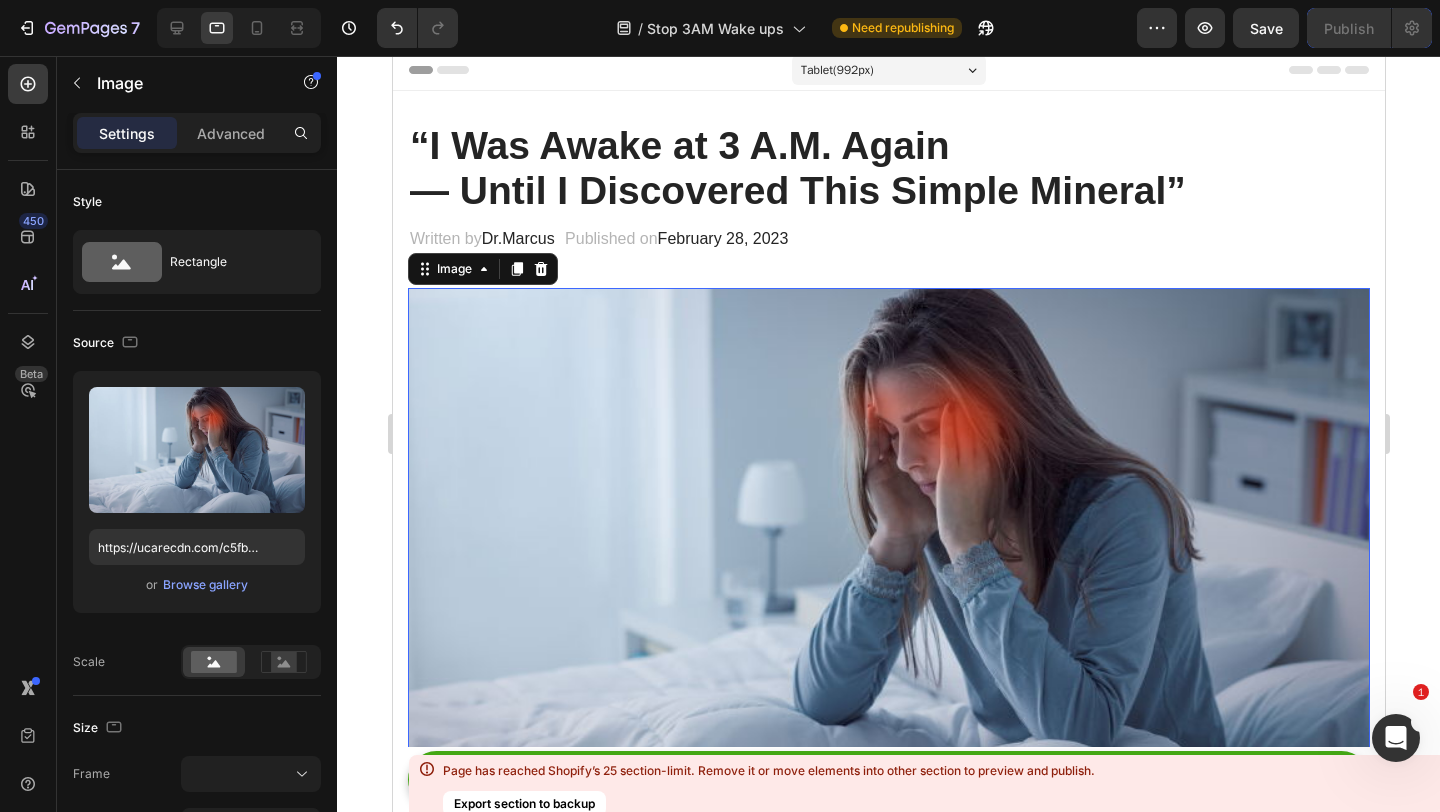 scroll, scrollTop: 0, scrollLeft: 0, axis: both 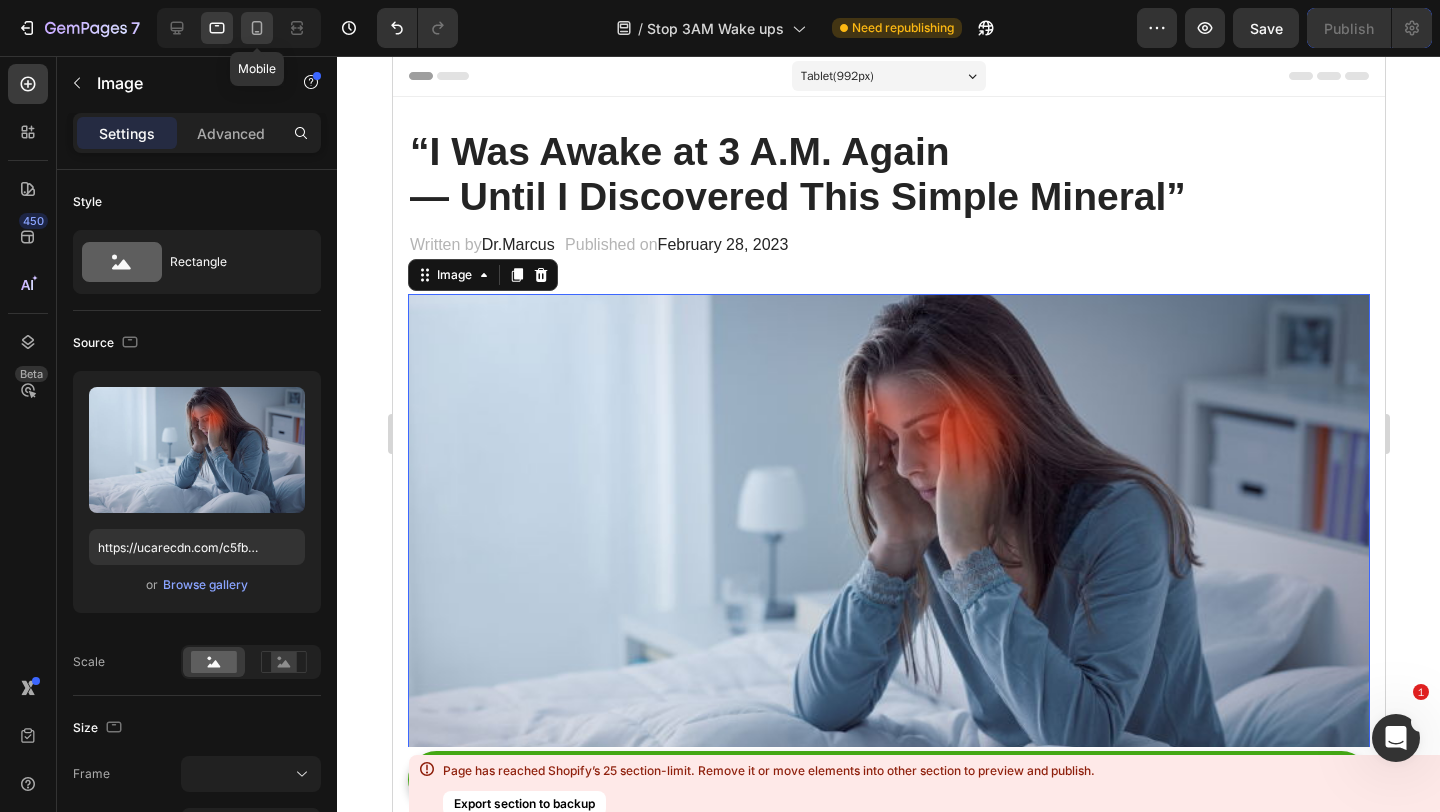 click 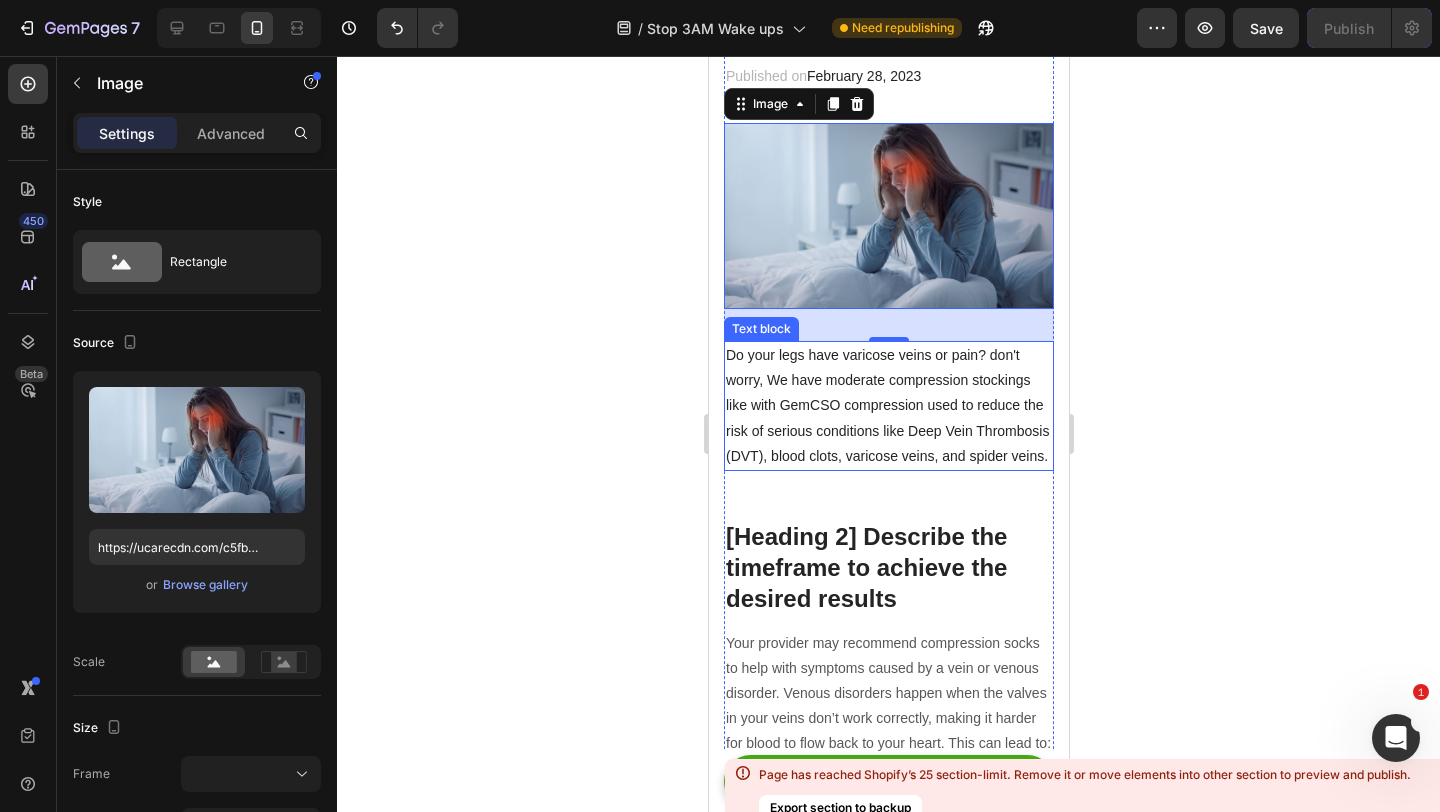 scroll, scrollTop: 61, scrollLeft: 0, axis: vertical 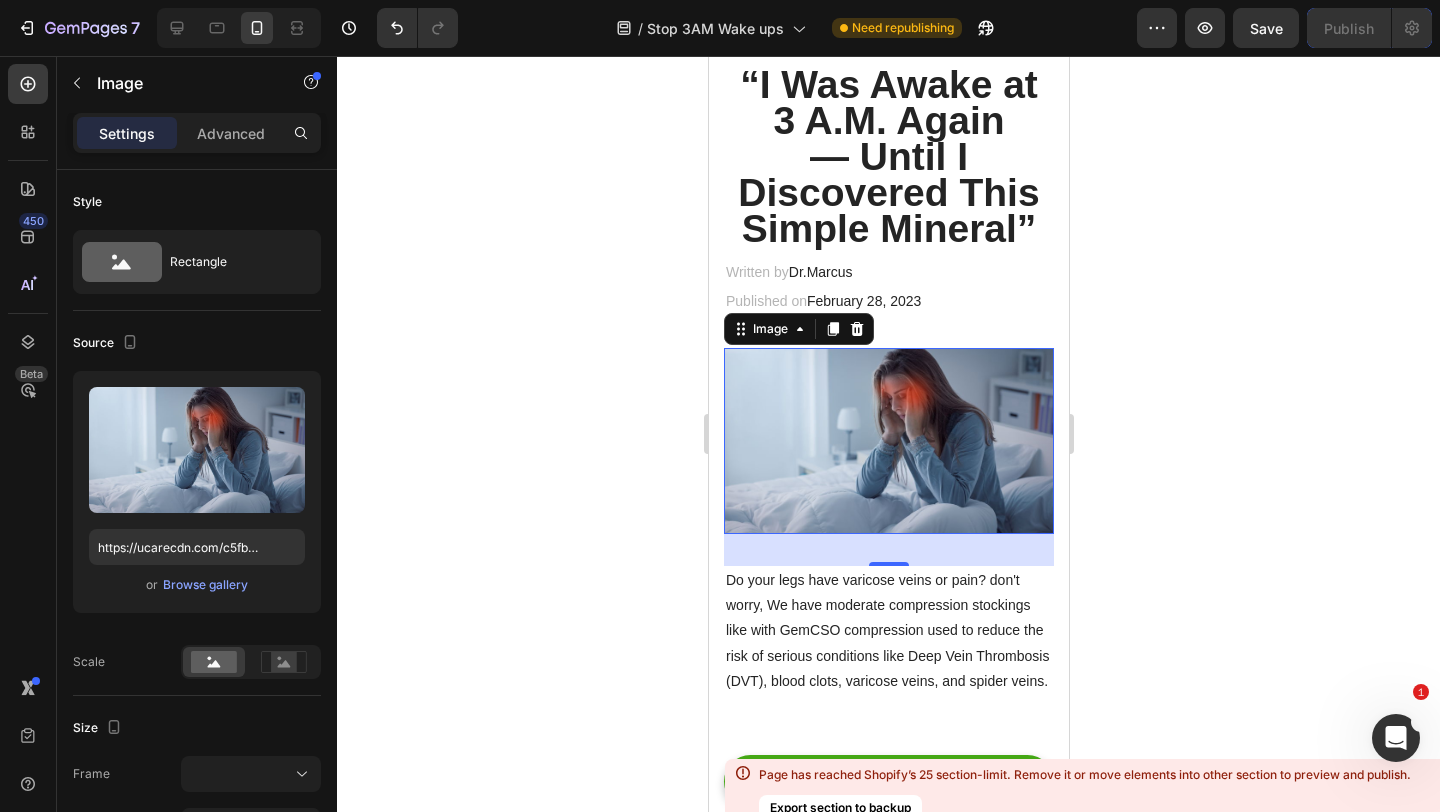 click 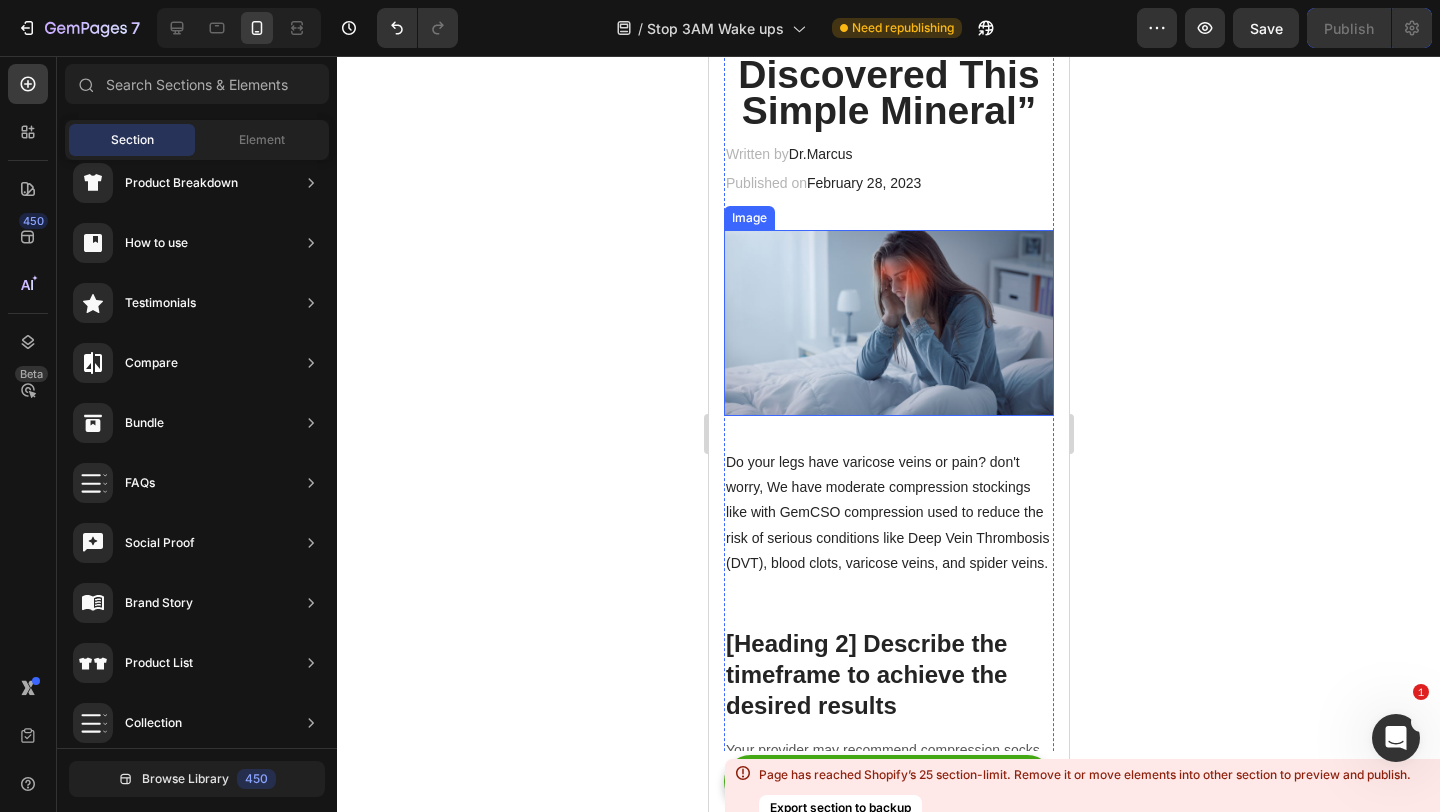 scroll, scrollTop: 109, scrollLeft: 0, axis: vertical 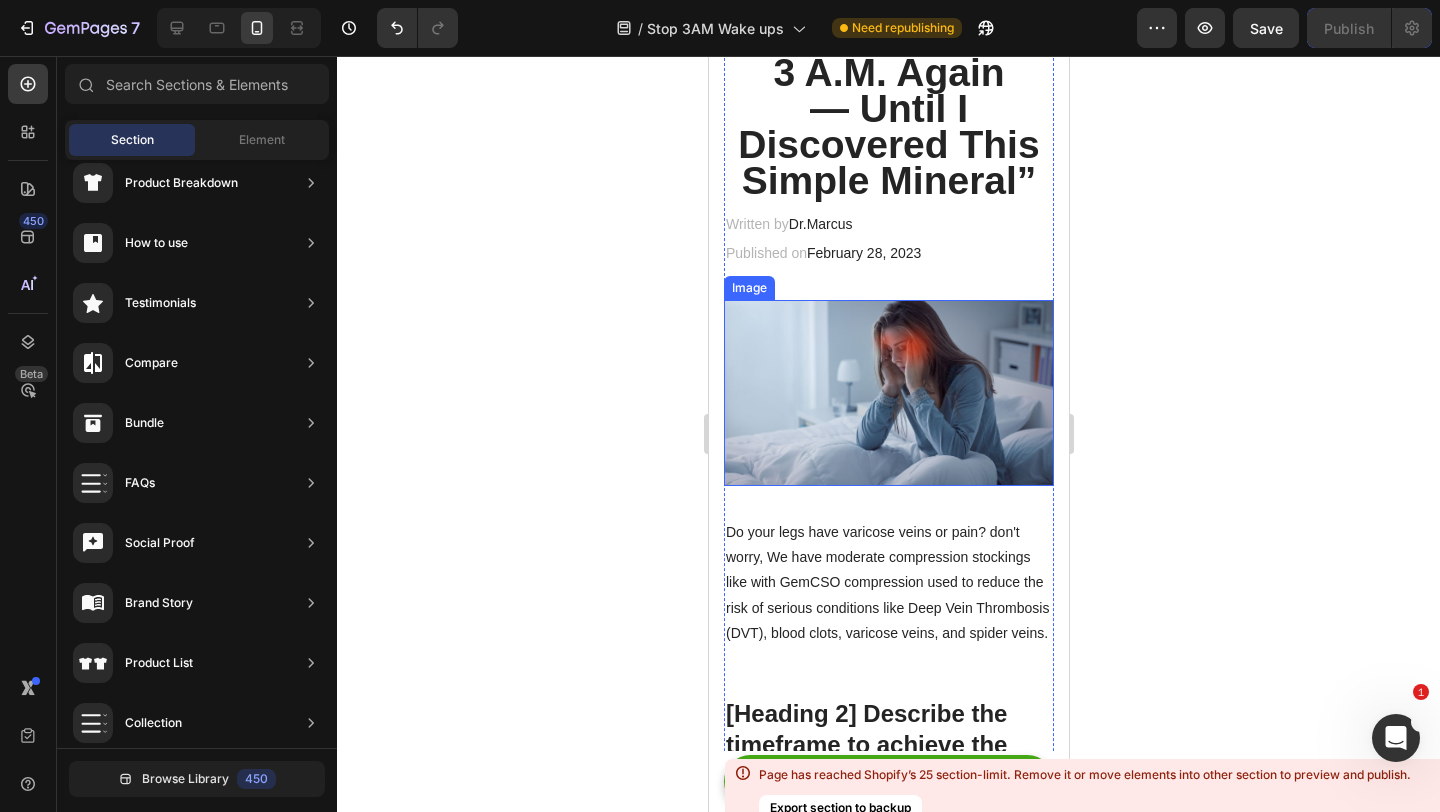 click at bounding box center (888, 393) 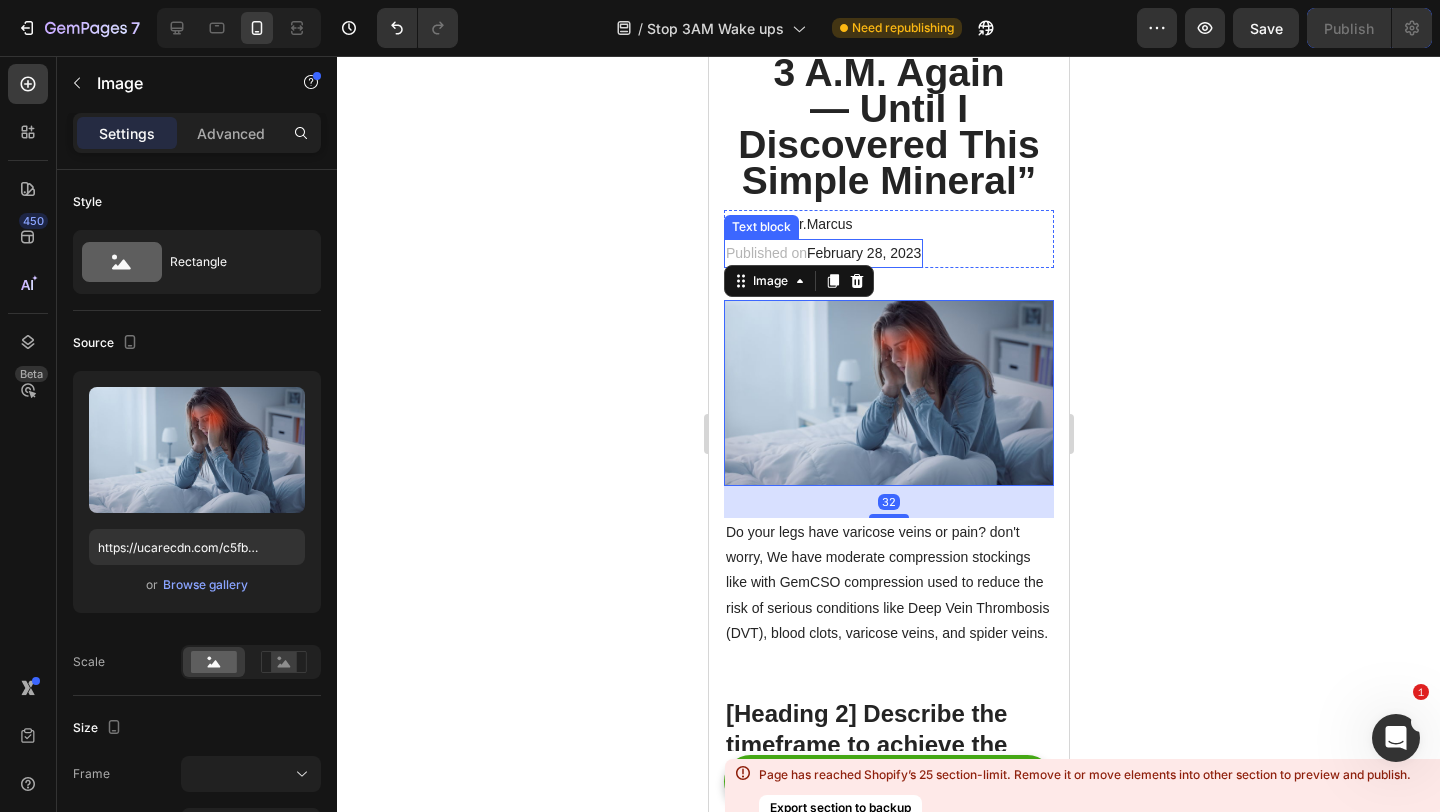 click on "Written by  Dr.Marcus" at bounding box center (822, 224) 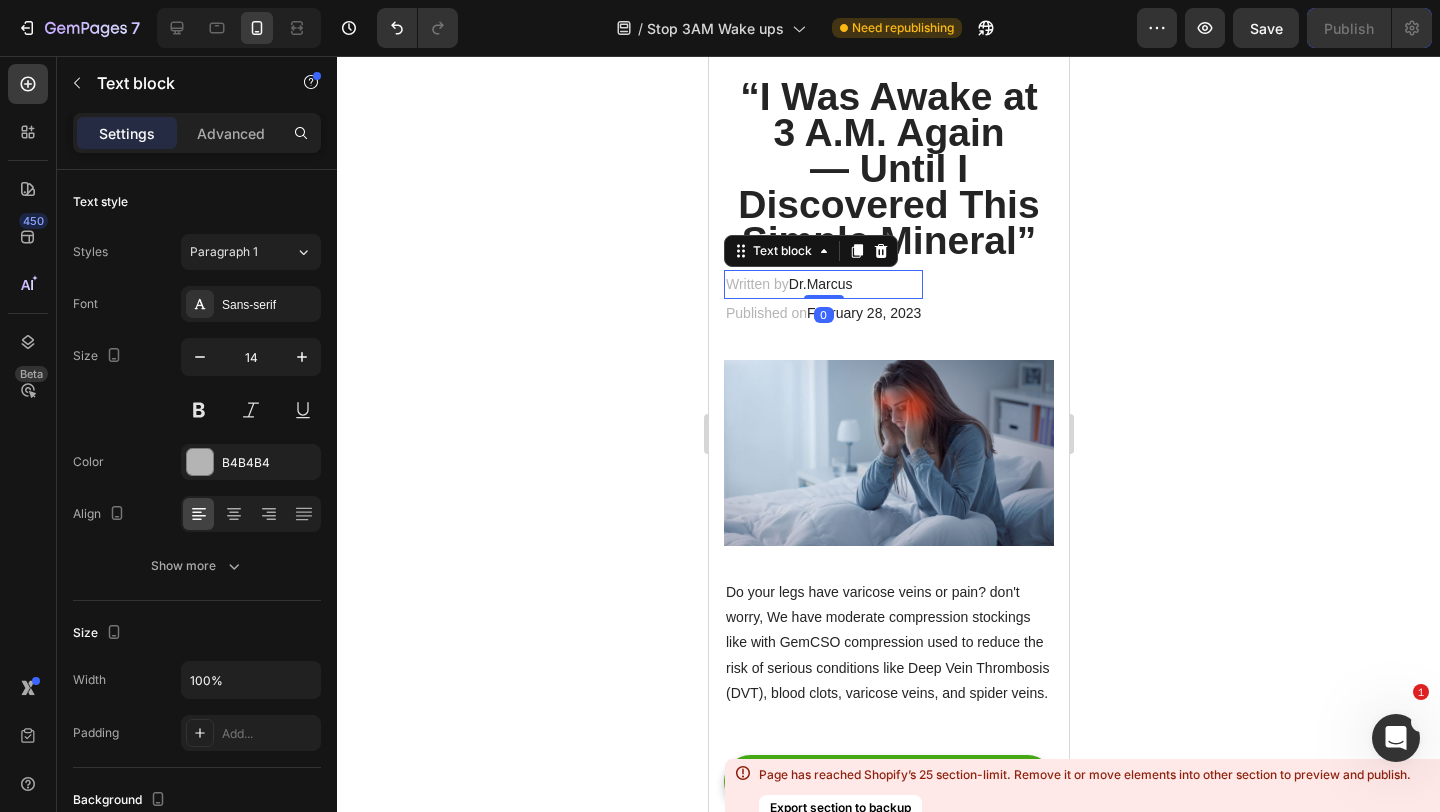 scroll, scrollTop: 0, scrollLeft: 0, axis: both 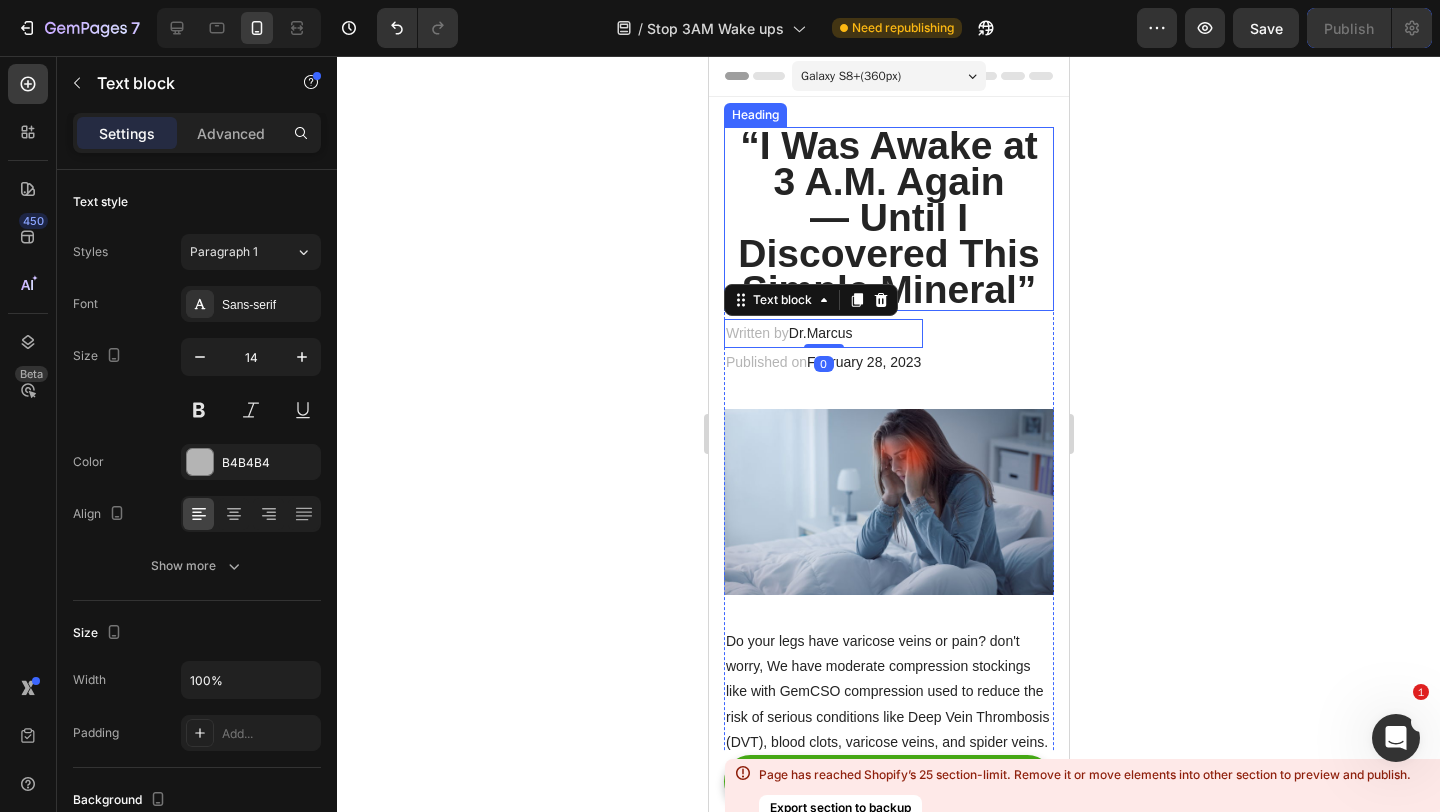 click on "— Until I Discovered This Simple Mineral”" at bounding box center [887, 253] 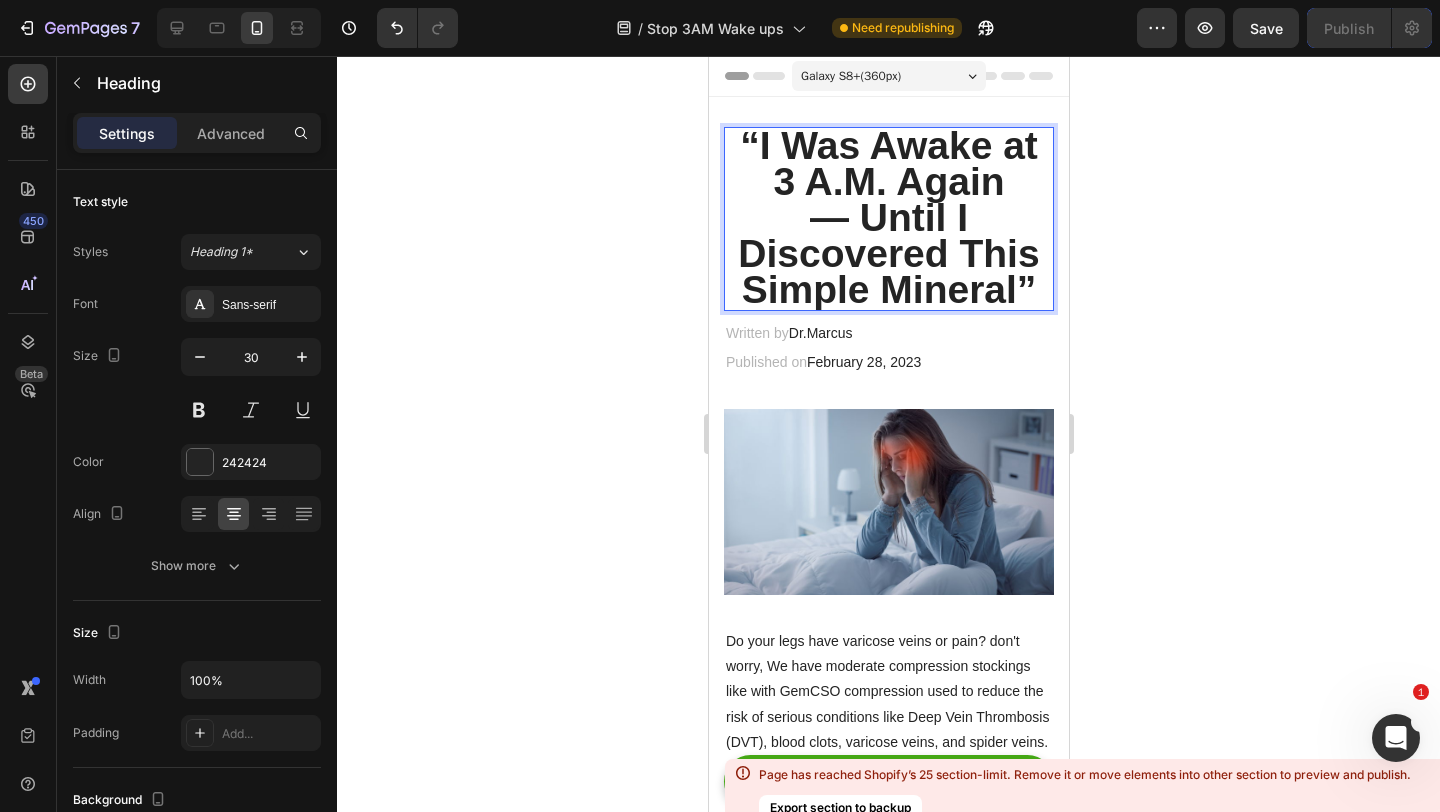 click on "“I Was Awake at 3 A.M. Again  — Until I Discovered This Simple Mineral”" at bounding box center [888, 219] 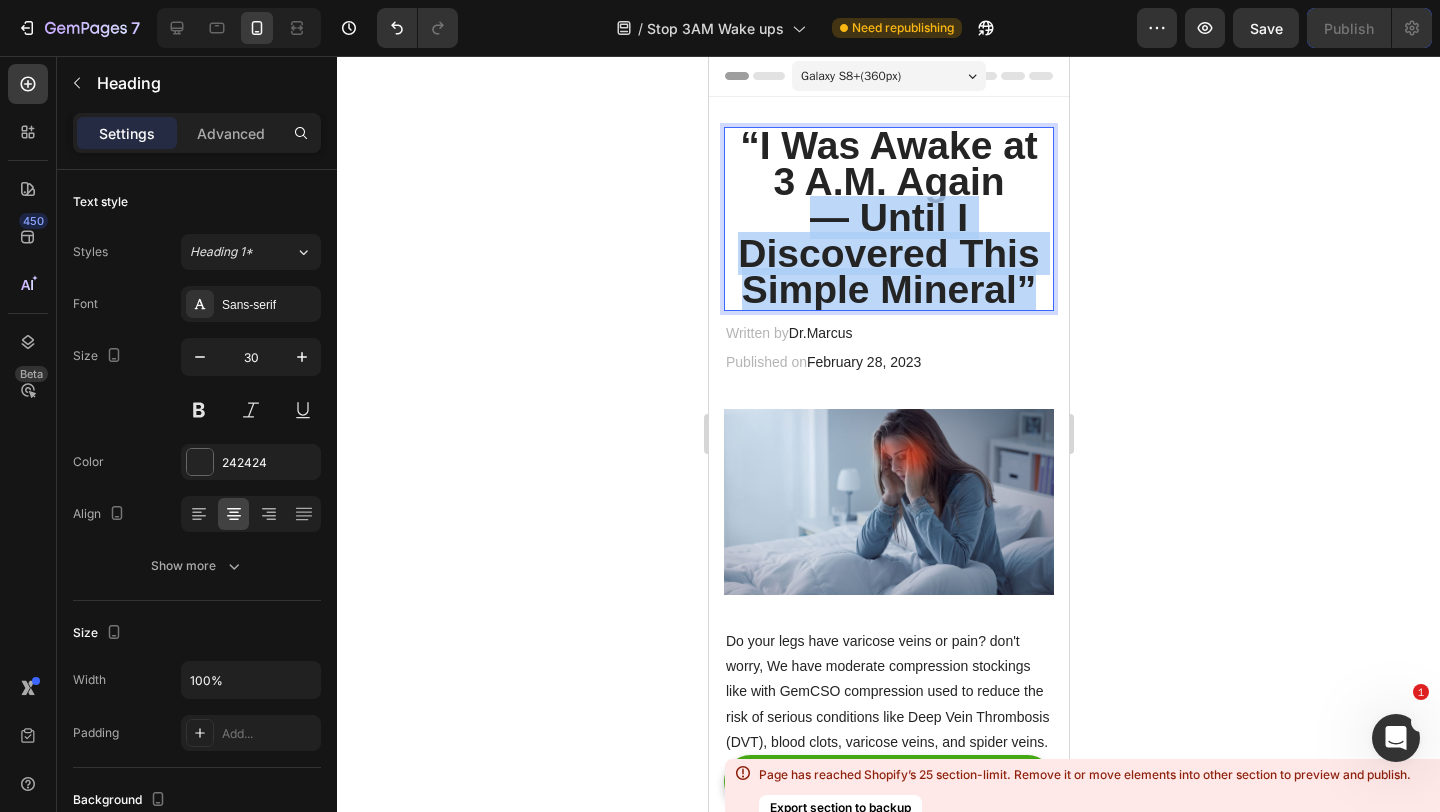 click on "“I Was Awake at 3 A.M. Again  — Until I Discovered This Simple Mineral”" at bounding box center [888, 219] 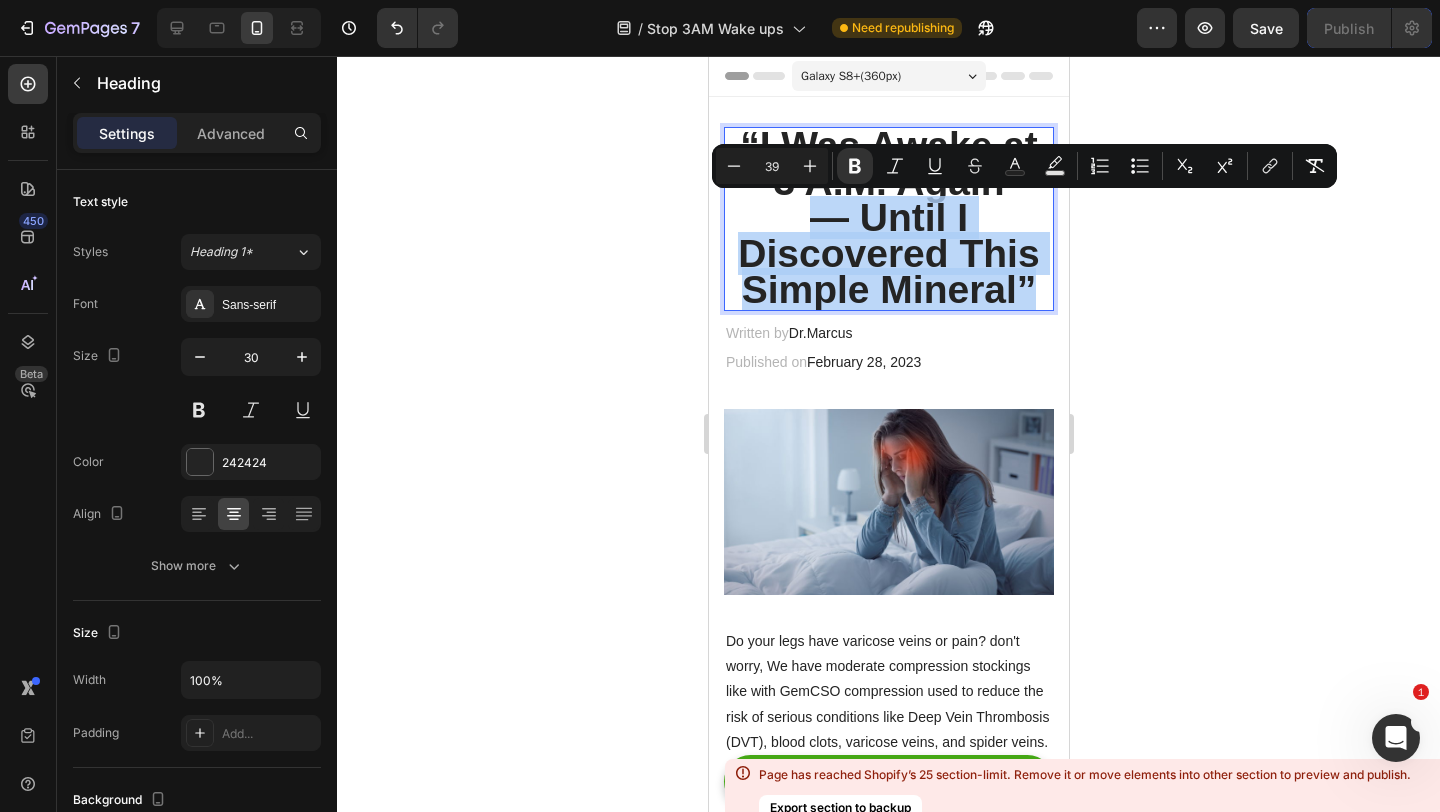 click on "“I Was Awake at 3 A.M. Again  — Until I Discovered This Simple Mineral”" at bounding box center [888, 219] 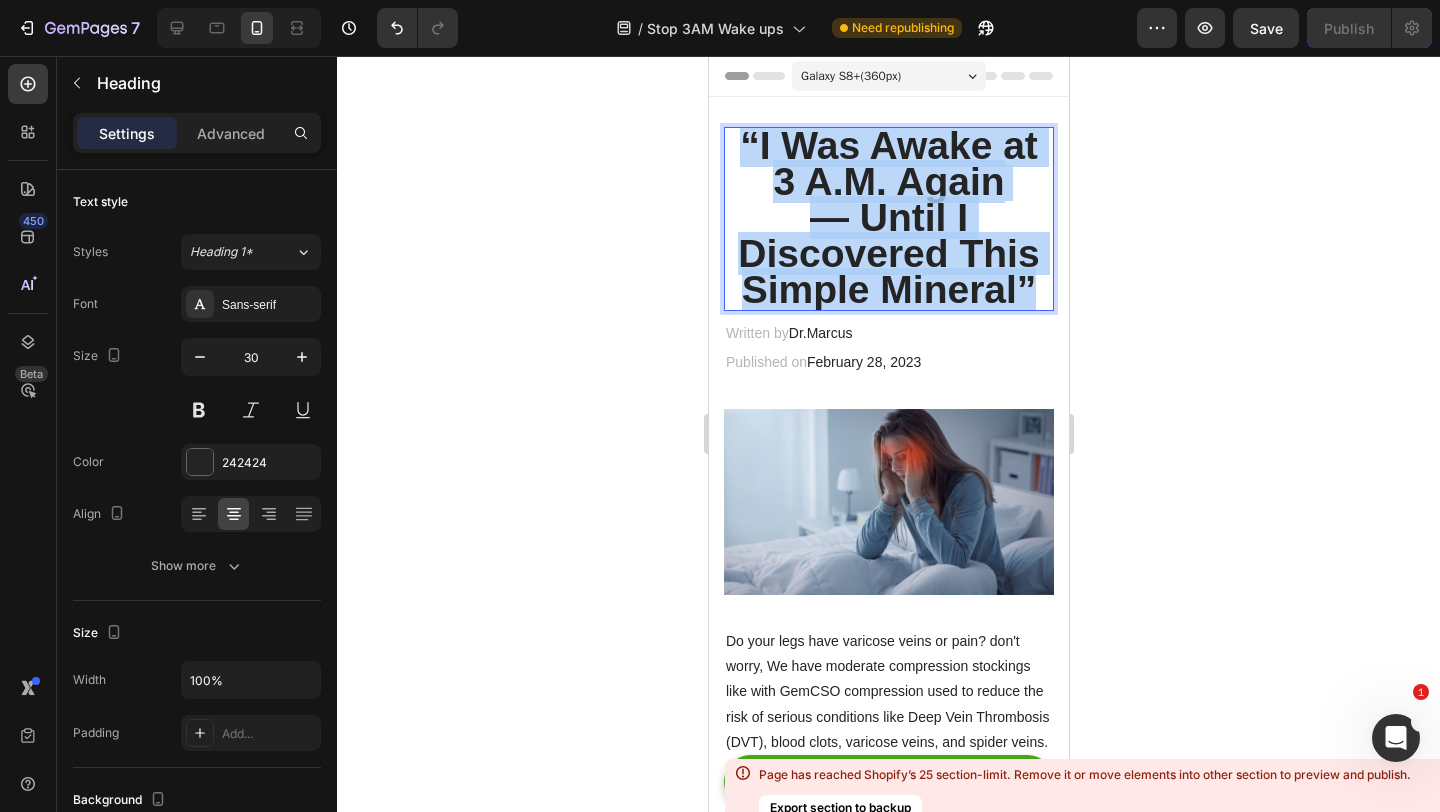 drag, startPoint x: 1037, startPoint y: 287, endPoint x: 723, endPoint y: 136, distance: 348.42072 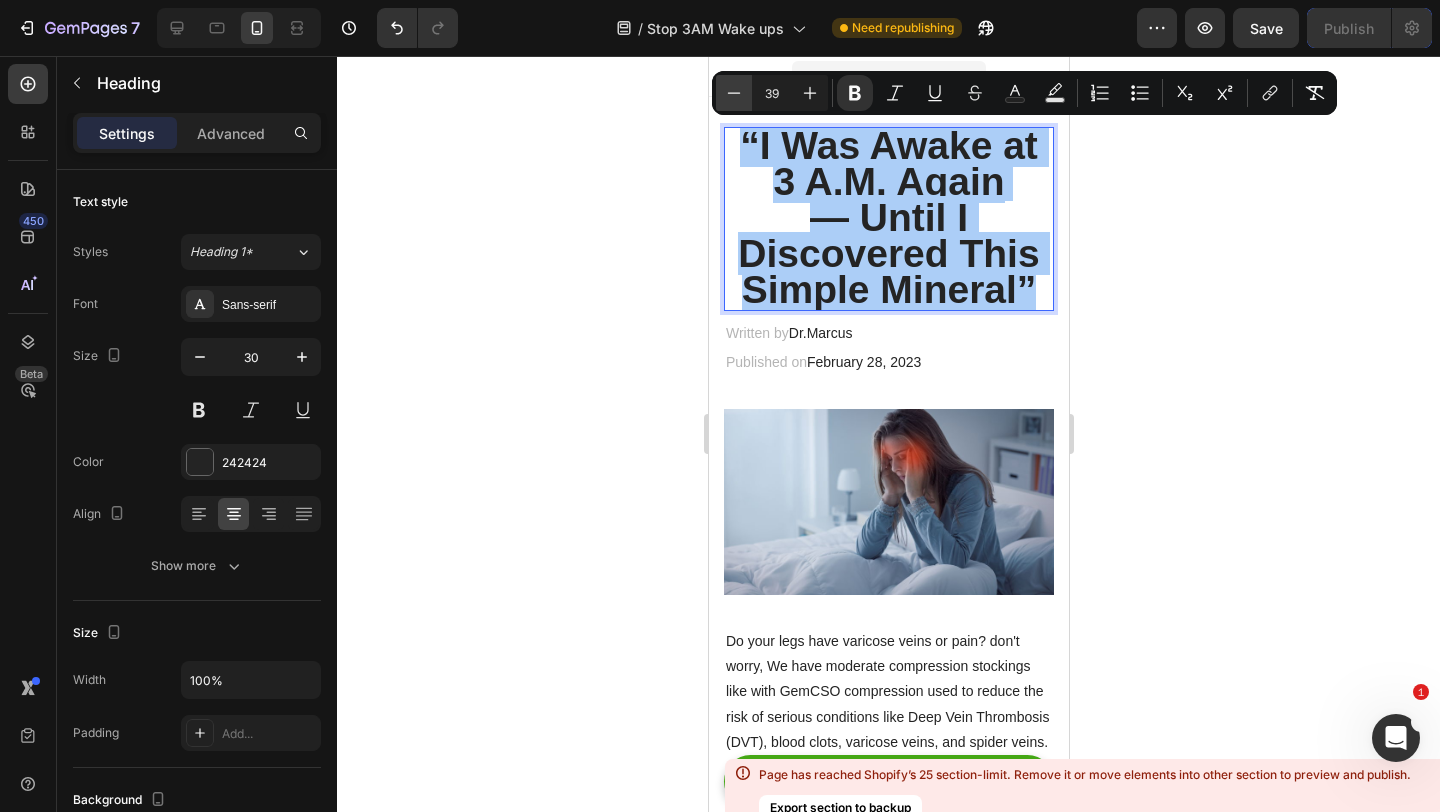 click on "Minus" at bounding box center (734, 93) 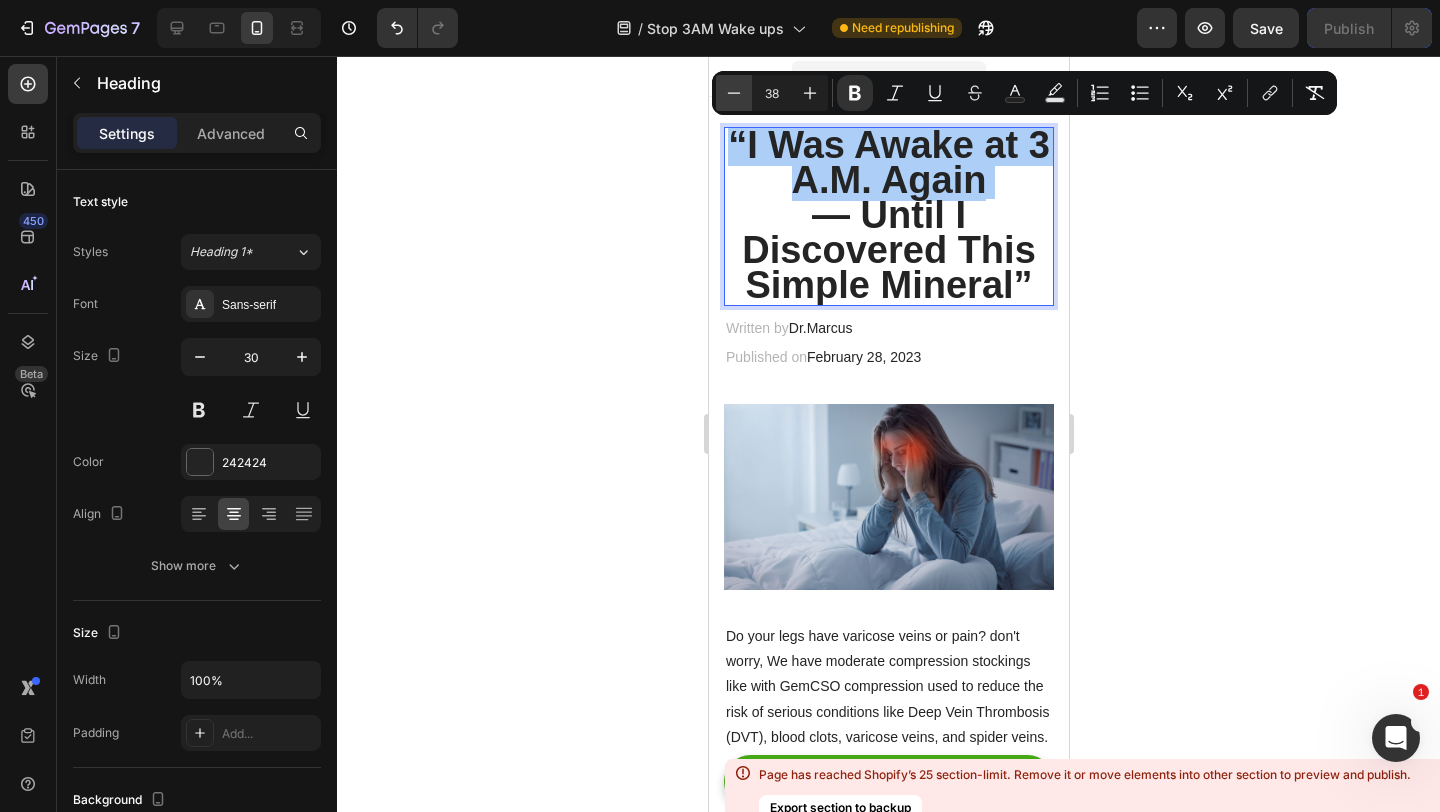 click on "Minus" at bounding box center (734, 93) 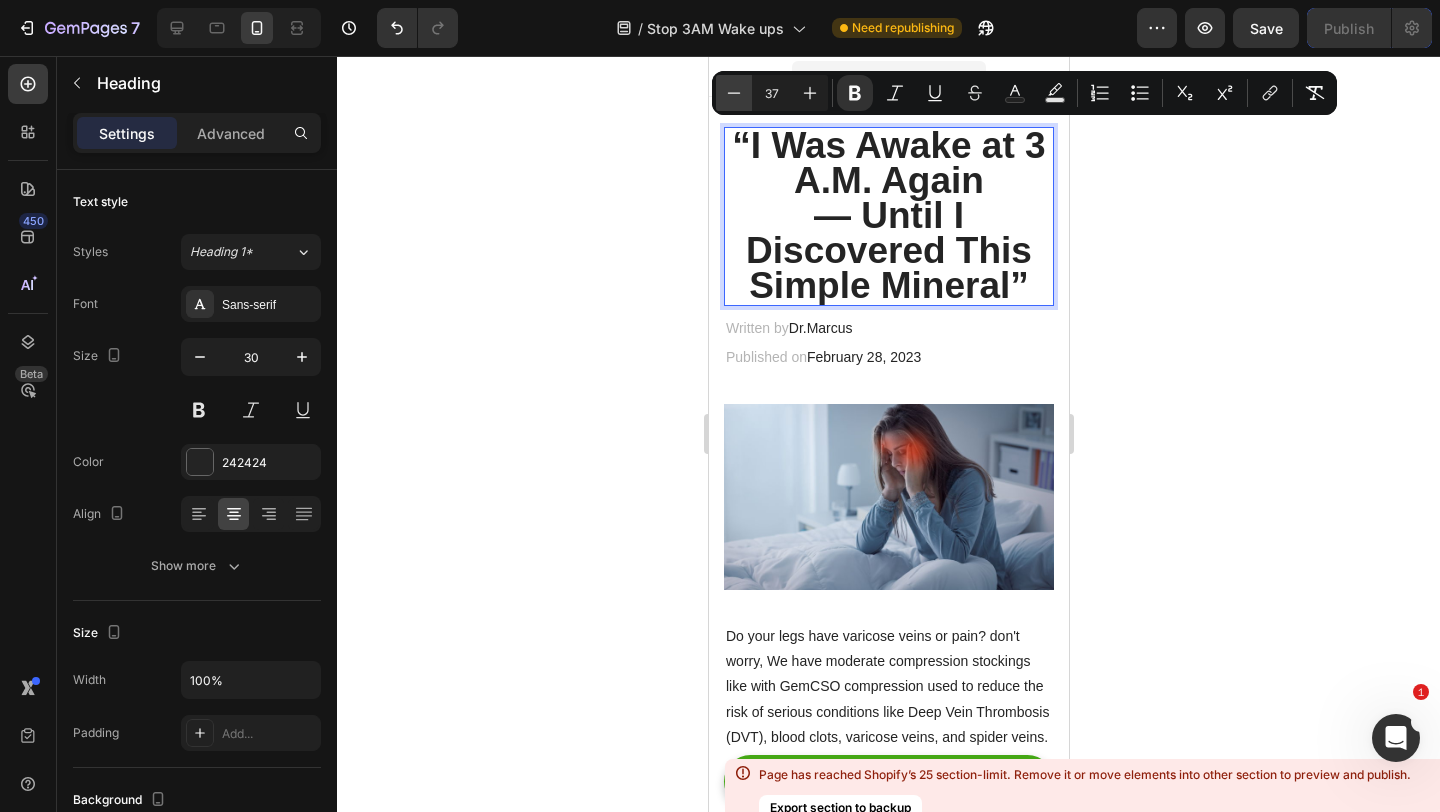 click on "Minus" at bounding box center [734, 93] 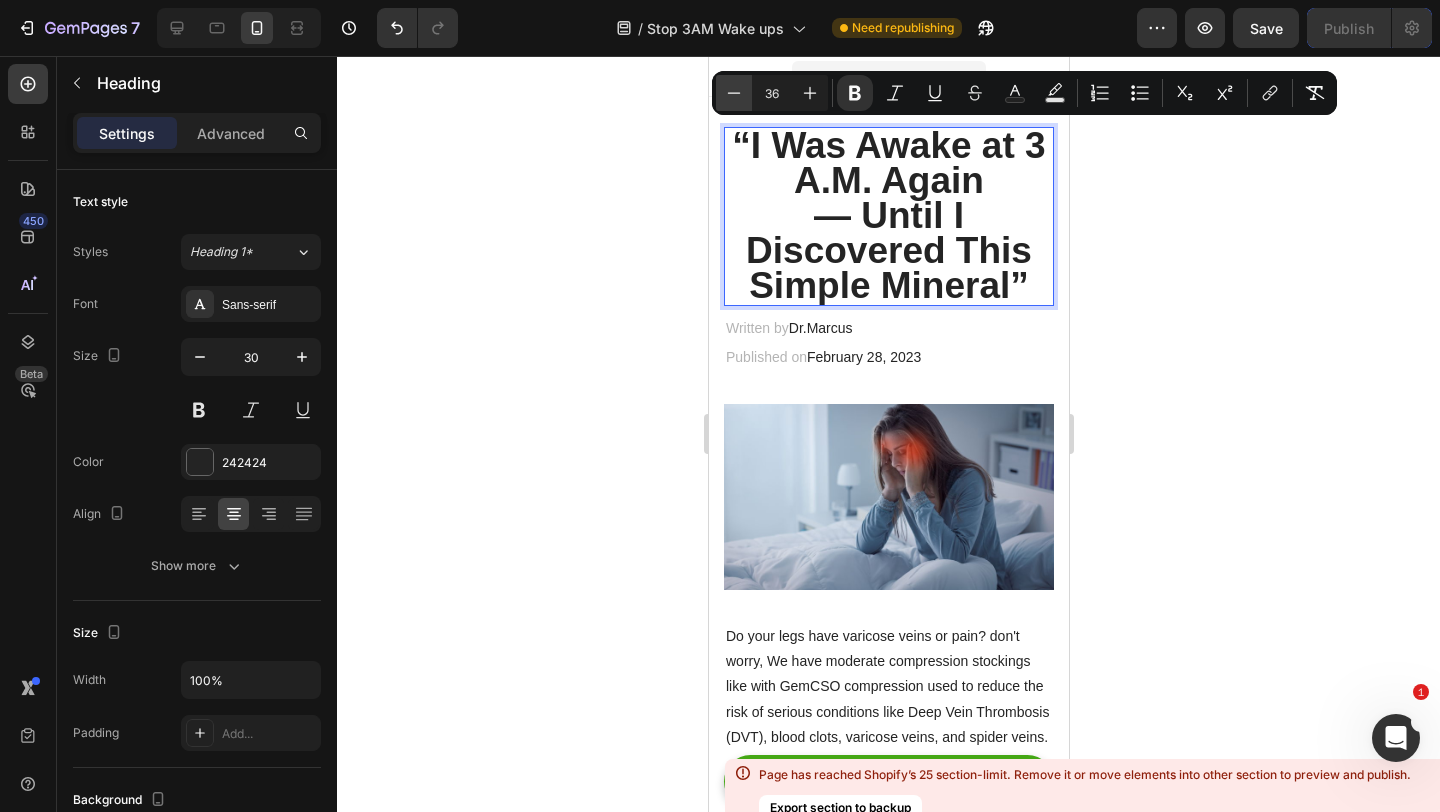 click on "Minus" at bounding box center [734, 93] 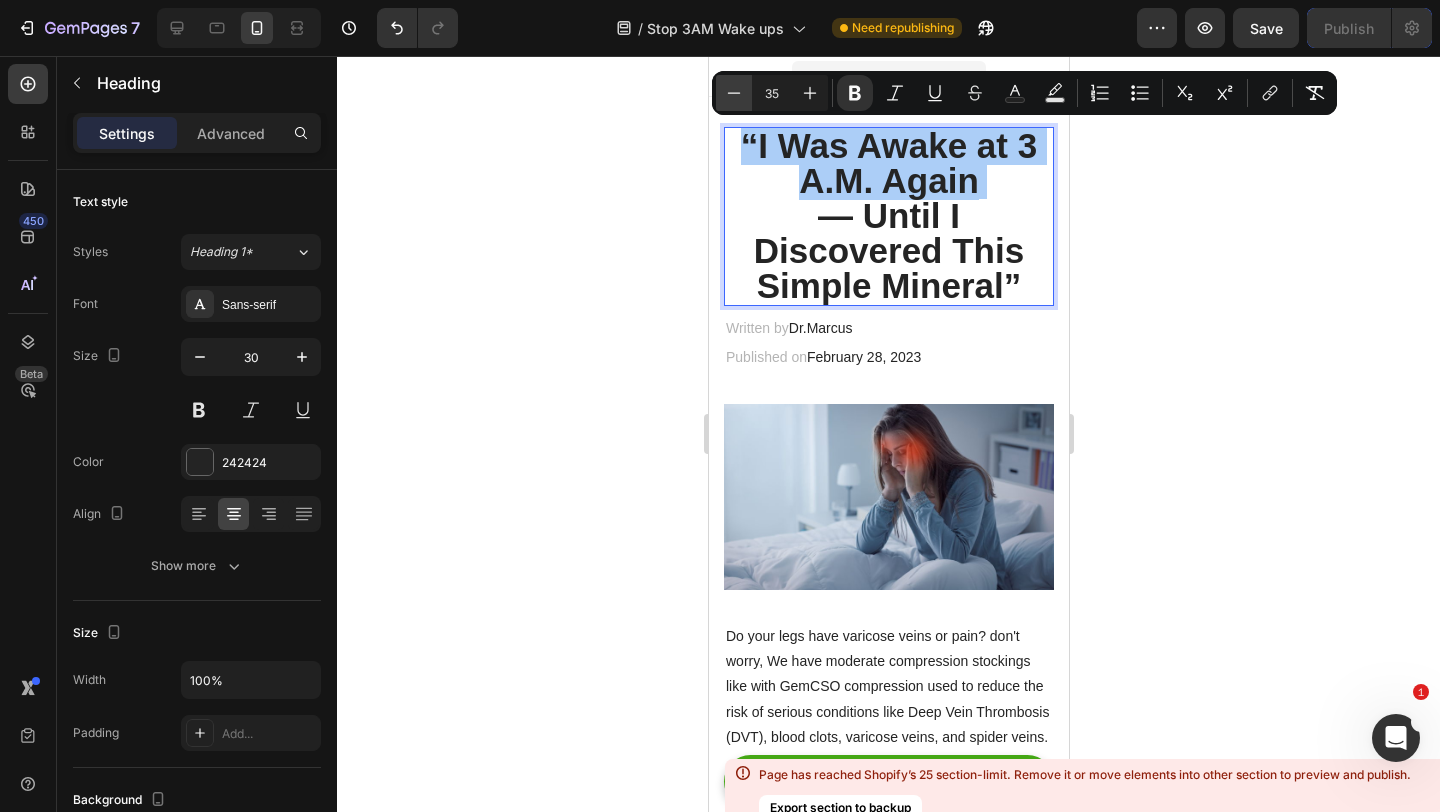 click on "Minus" at bounding box center (734, 93) 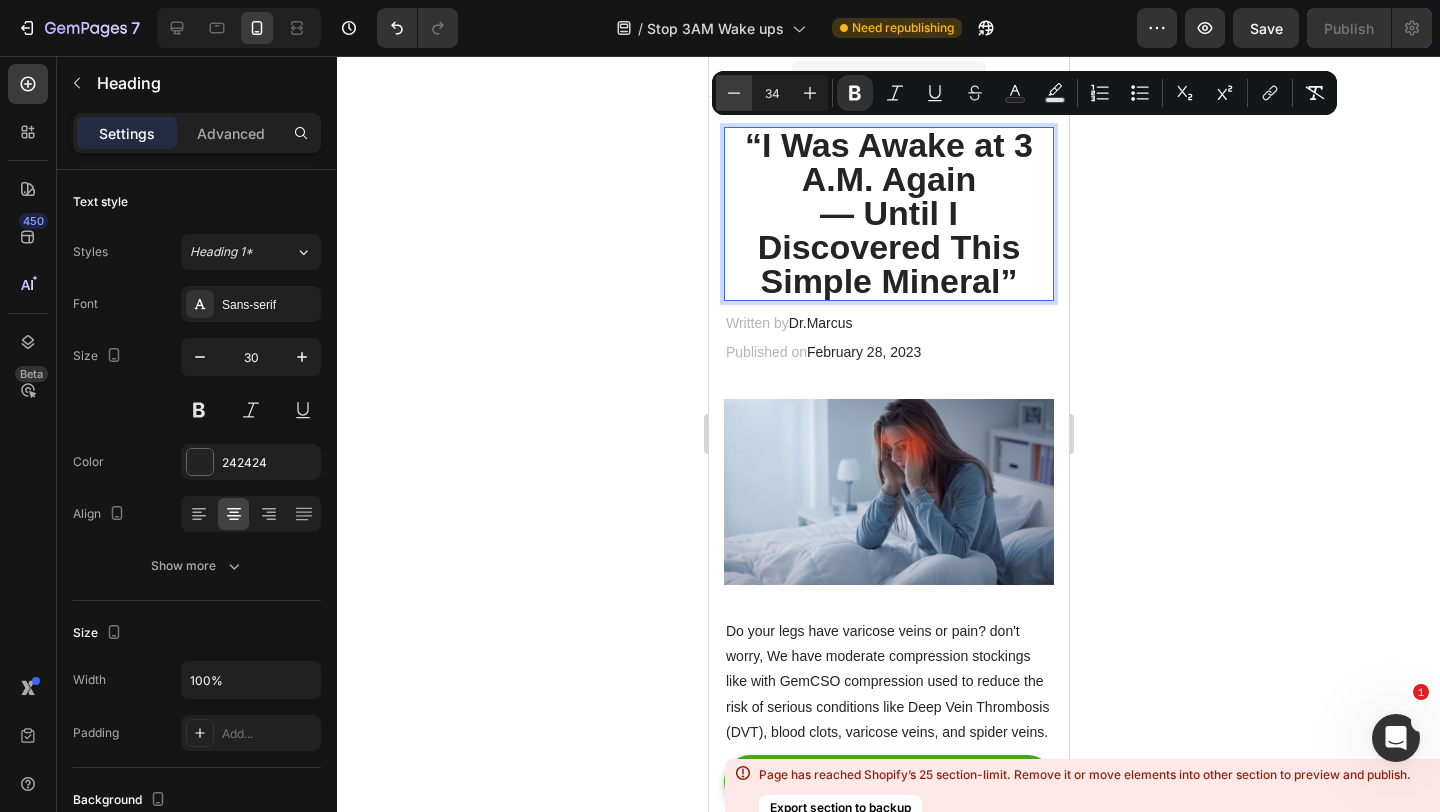 click on "Minus" at bounding box center (734, 93) 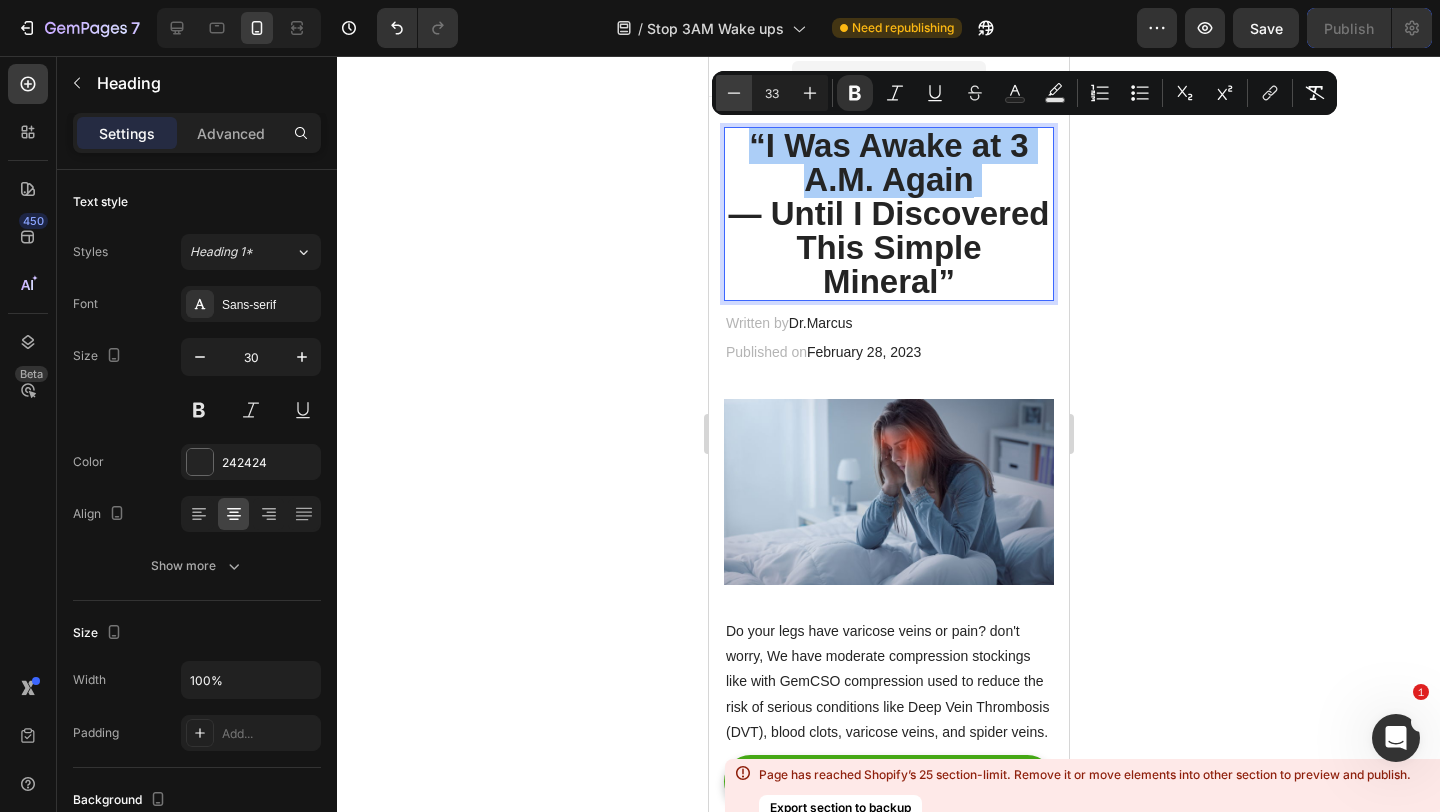 click on "Minus" at bounding box center [734, 93] 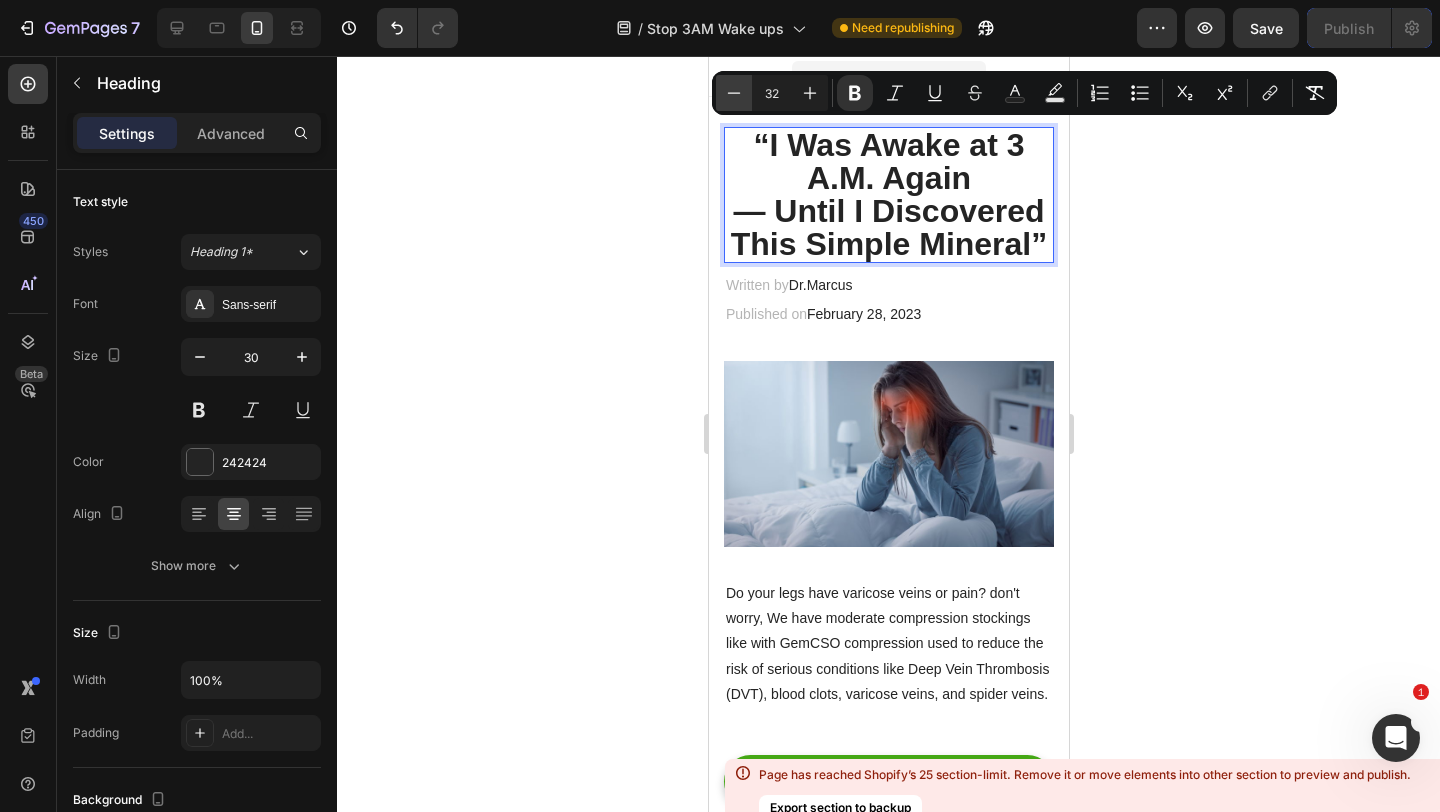 click on "Minus" at bounding box center (734, 93) 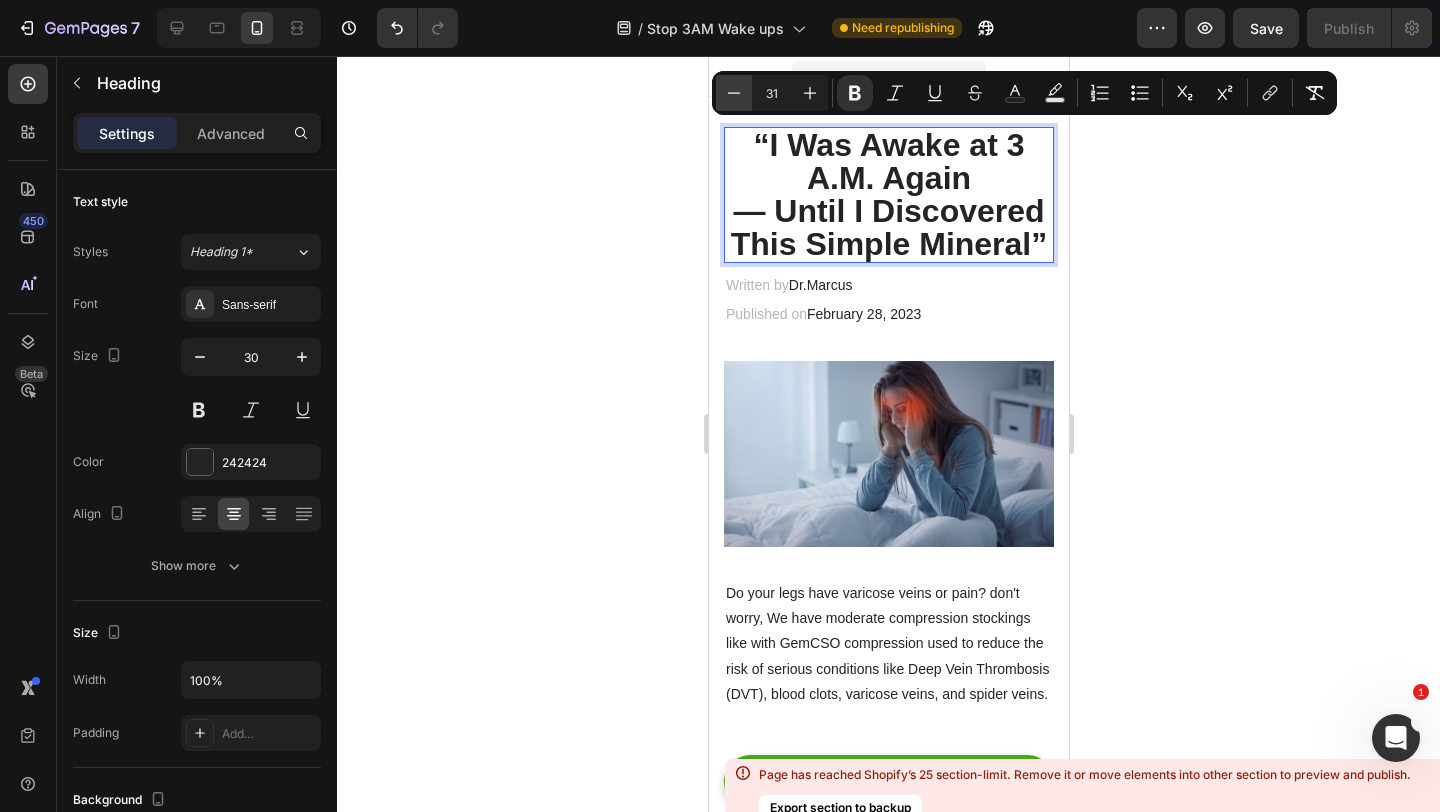 click on "Minus" at bounding box center [734, 93] 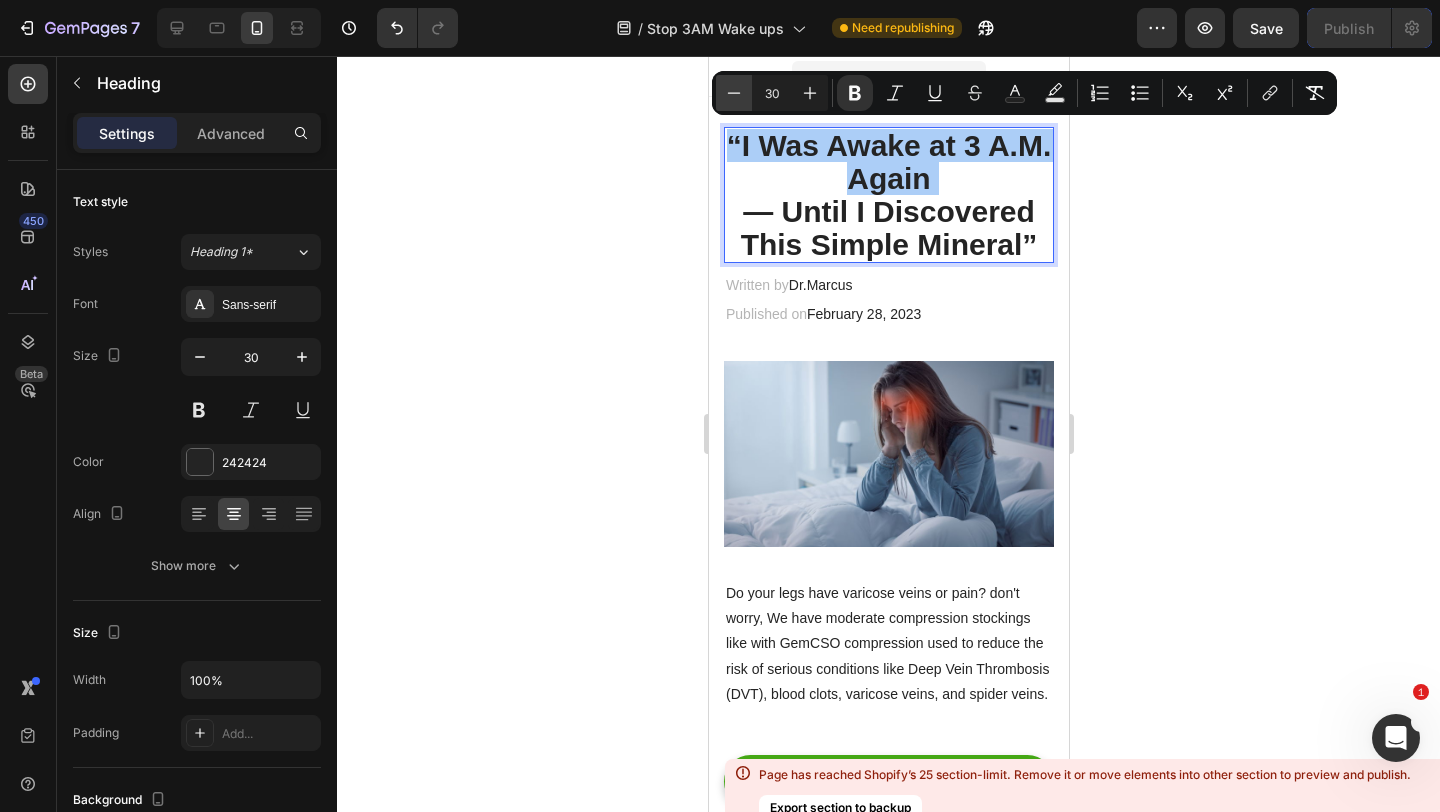 click on "Minus" at bounding box center (734, 93) 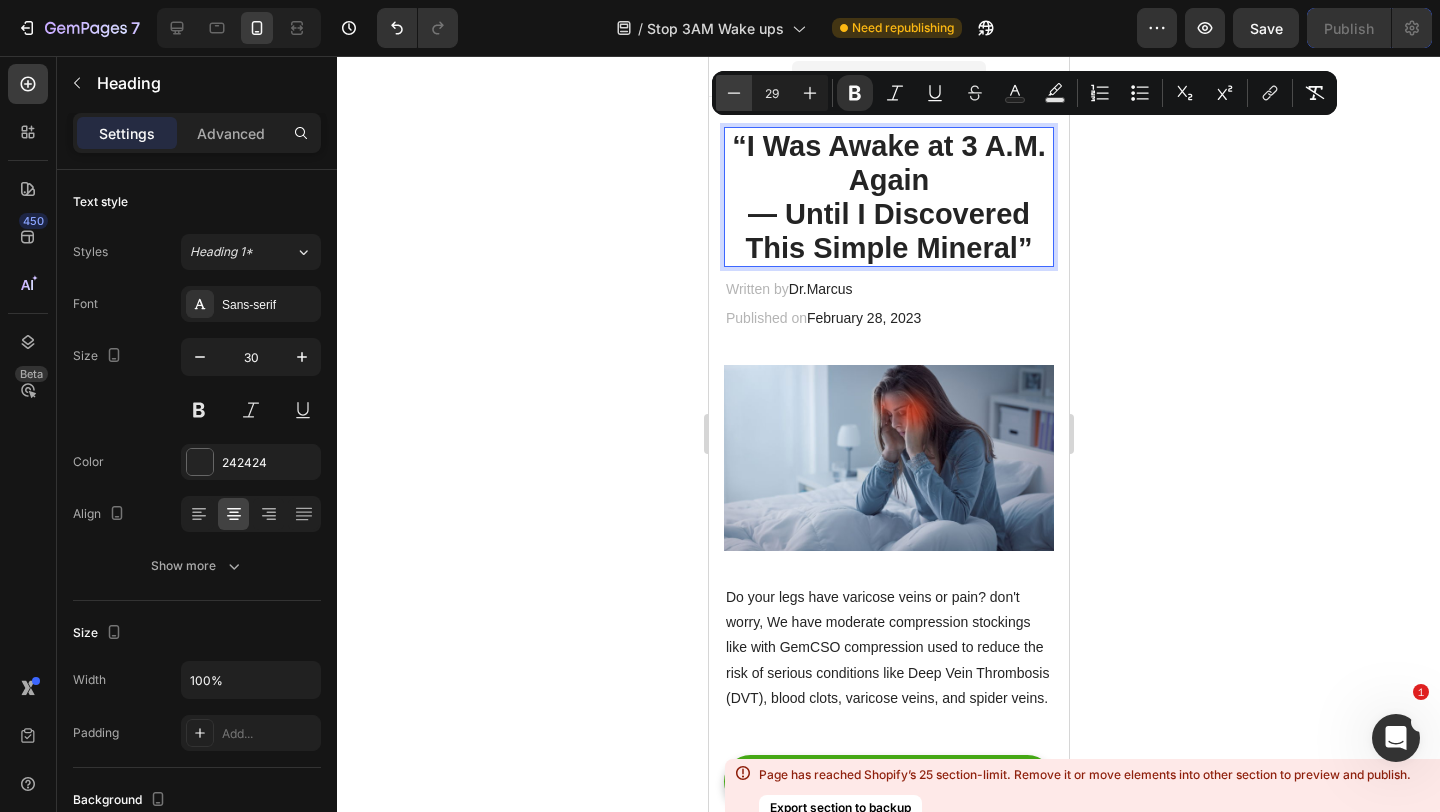 click on "Minus" at bounding box center [734, 93] 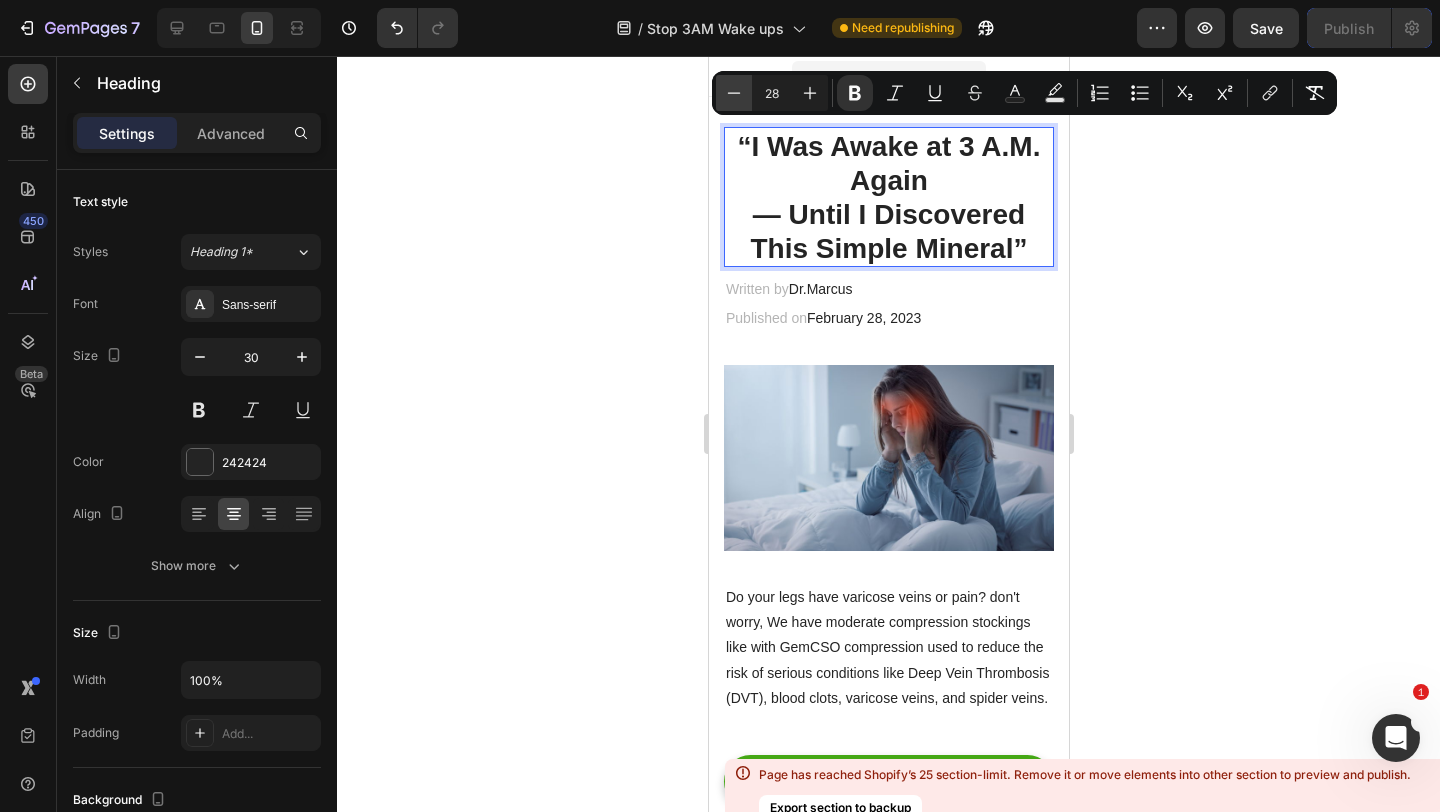 click on "Minus" at bounding box center [734, 93] 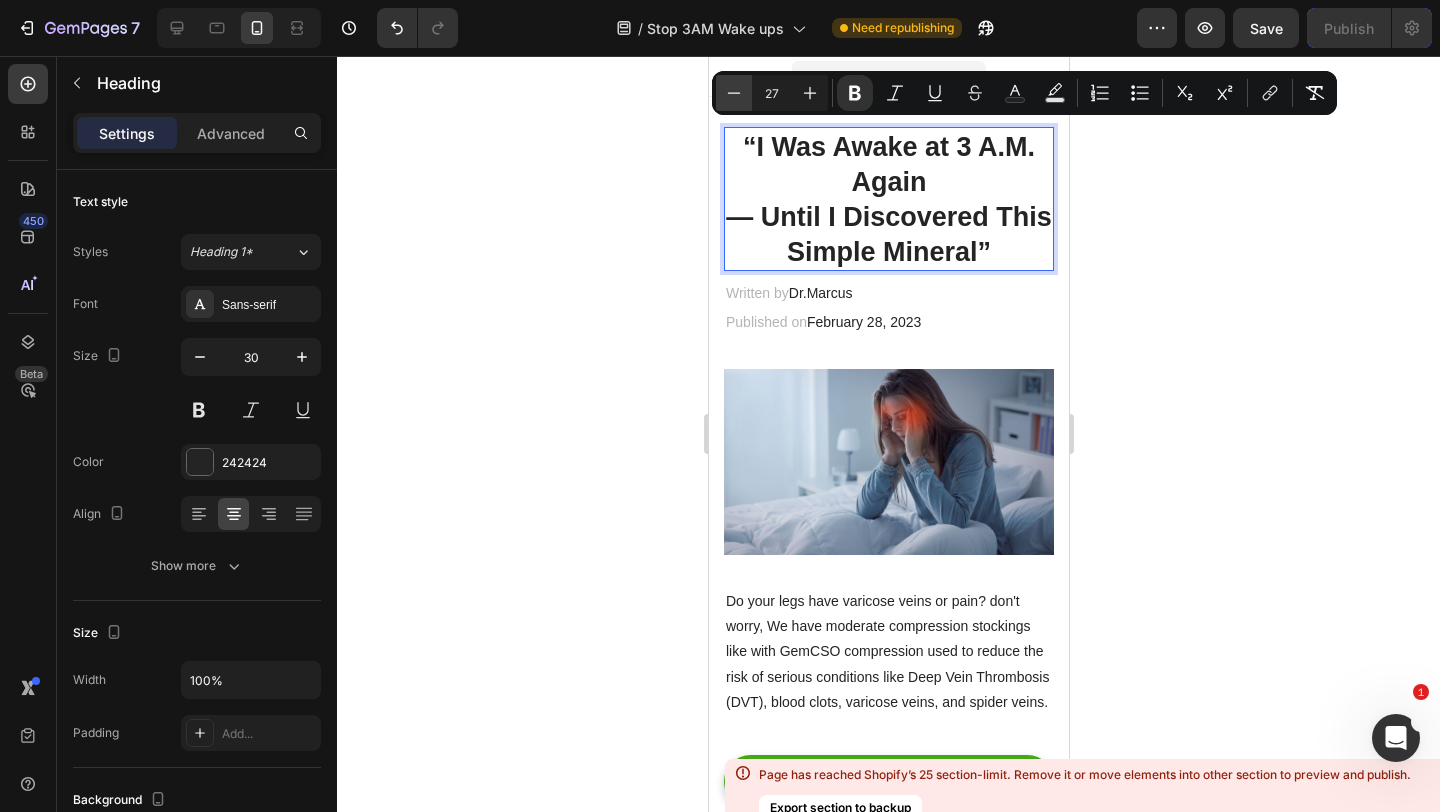 click on "Minus" at bounding box center [734, 93] 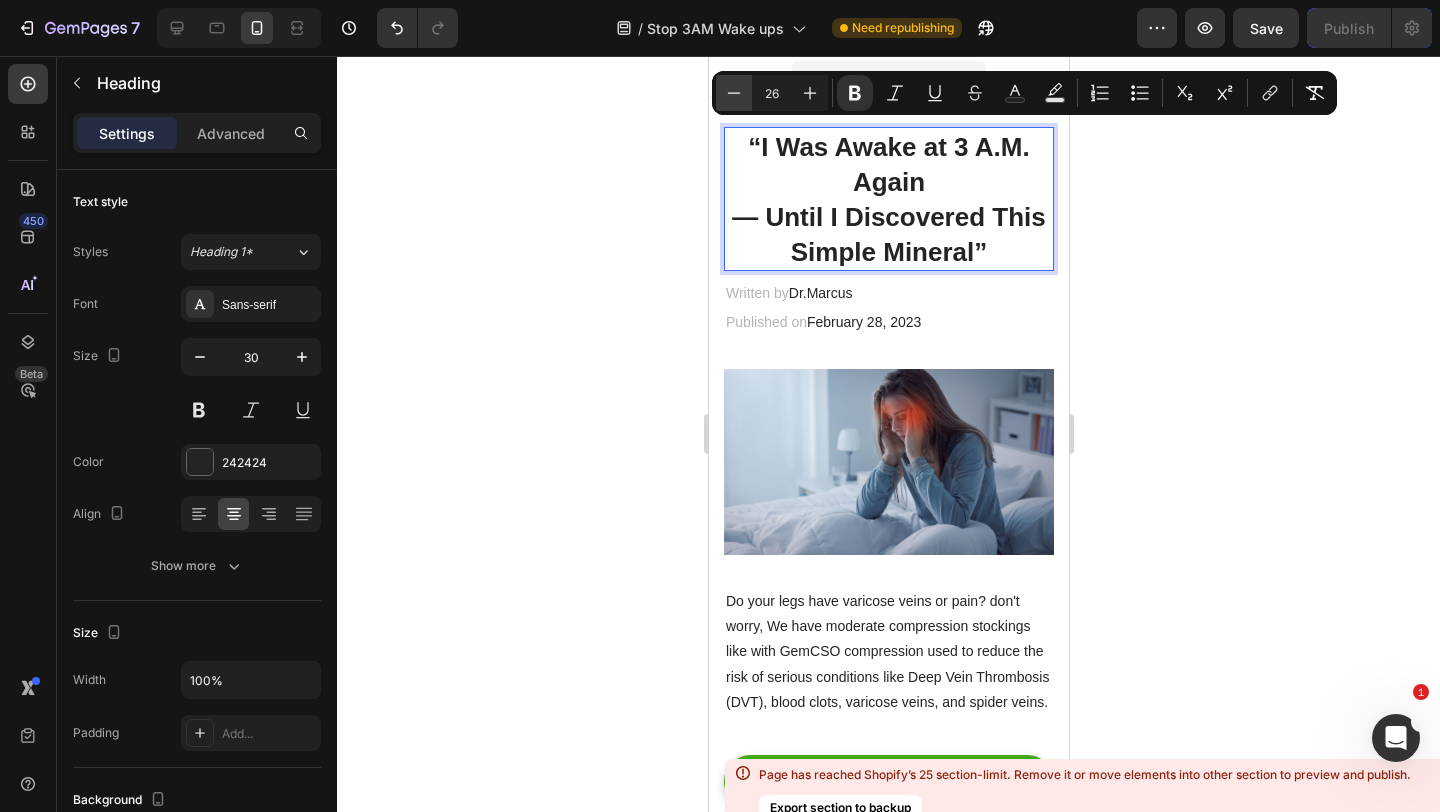 click on "Minus" at bounding box center (734, 93) 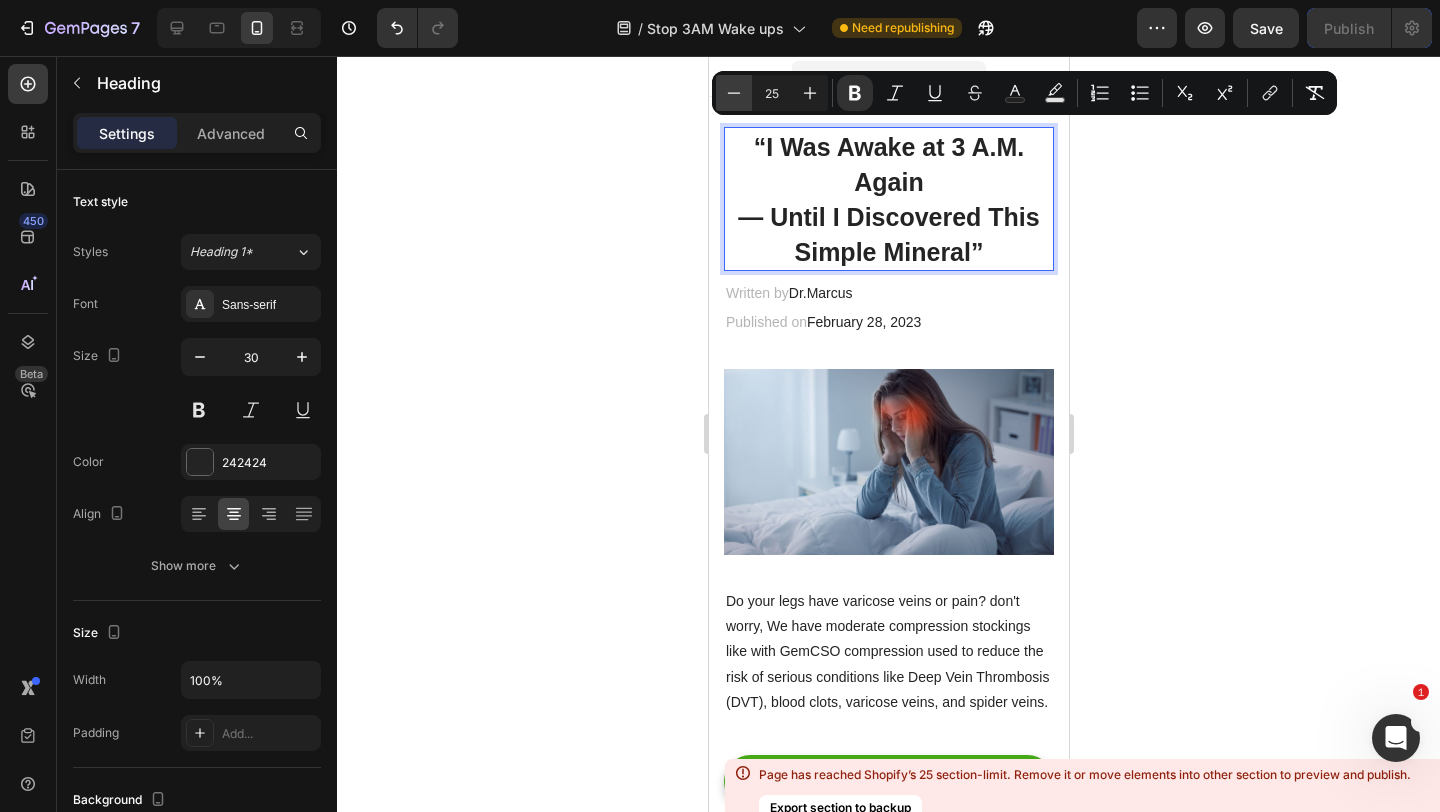 click on "Minus" at bounding box center [734, 93] 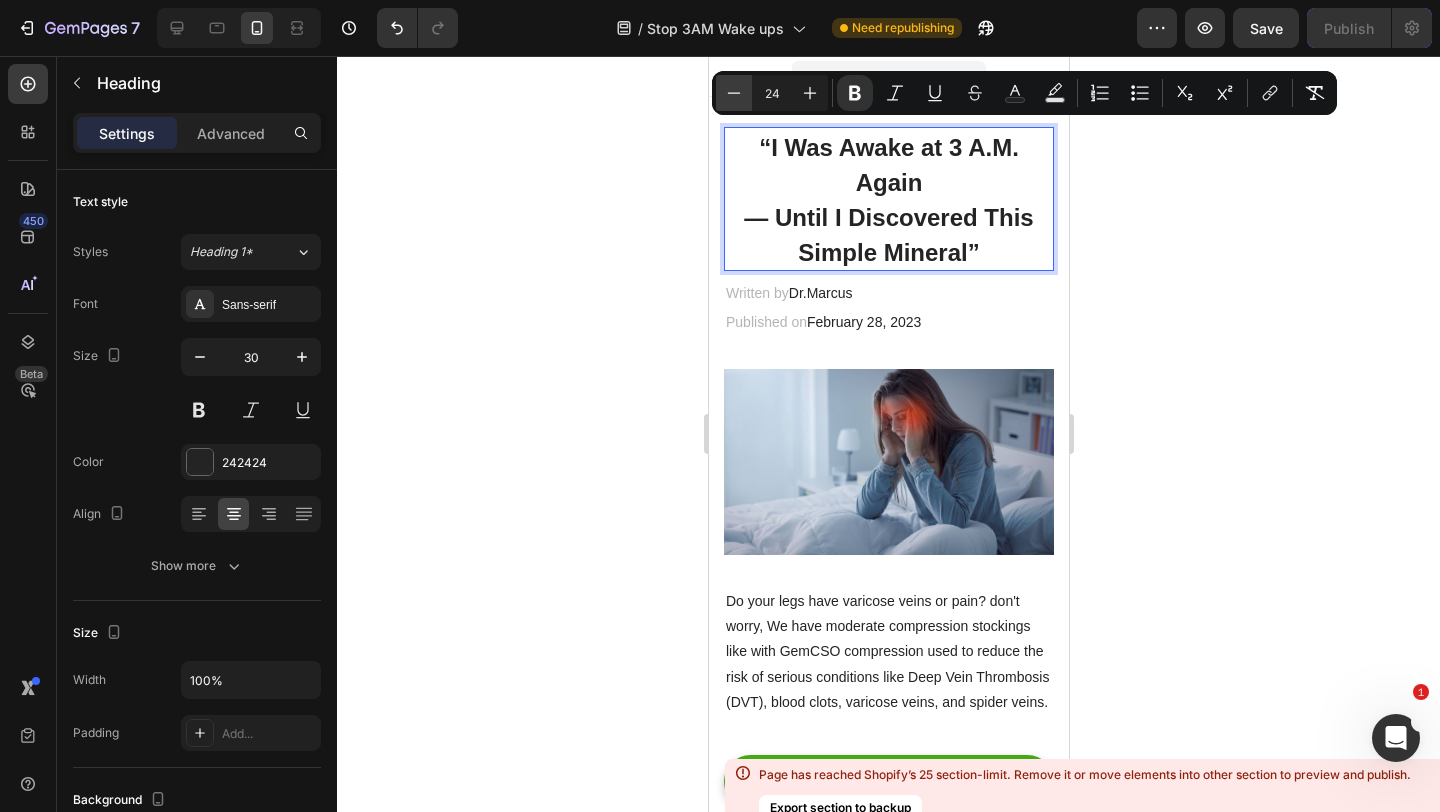 click on "Minus" at bounding box center (734, 93) 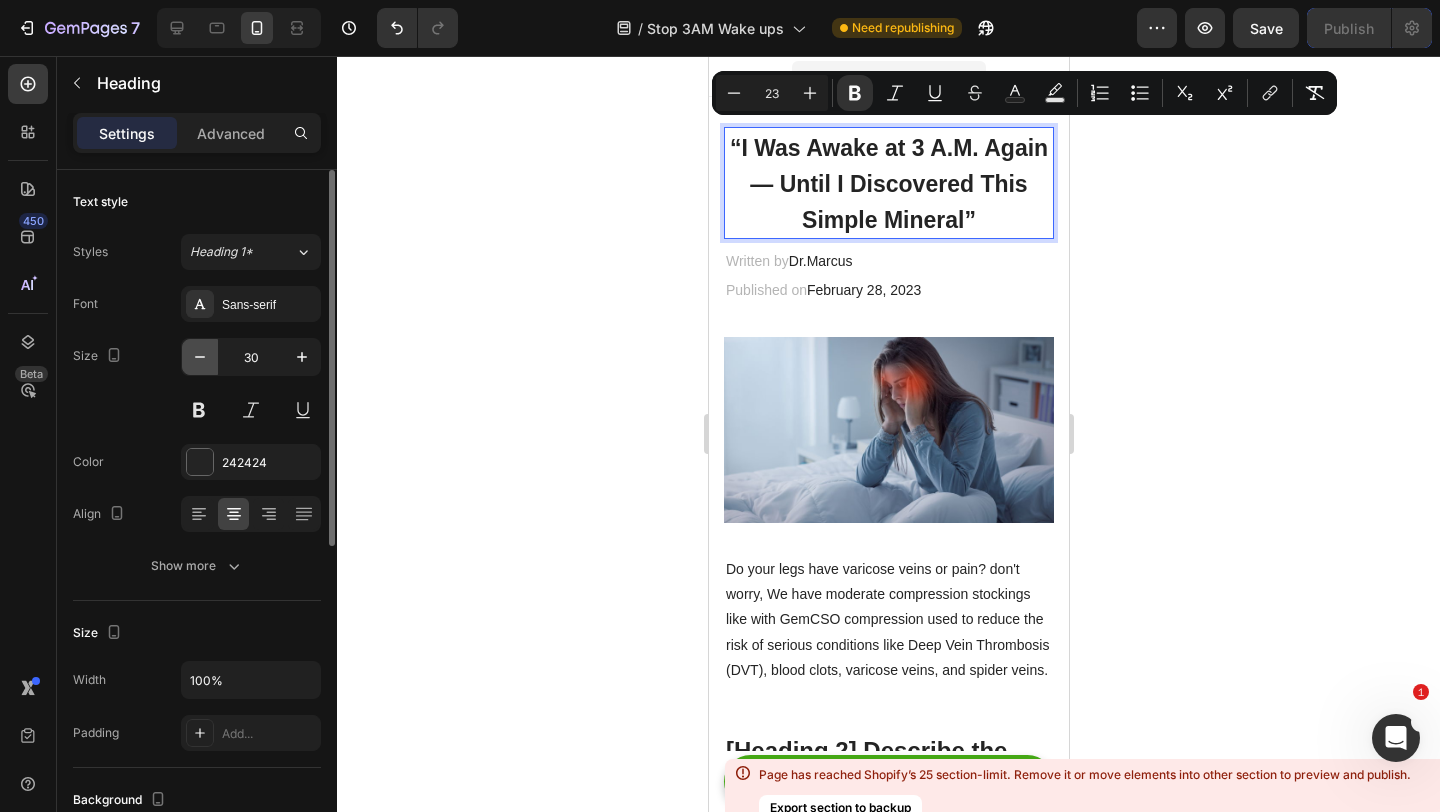 click at bounding box center (200, 357) 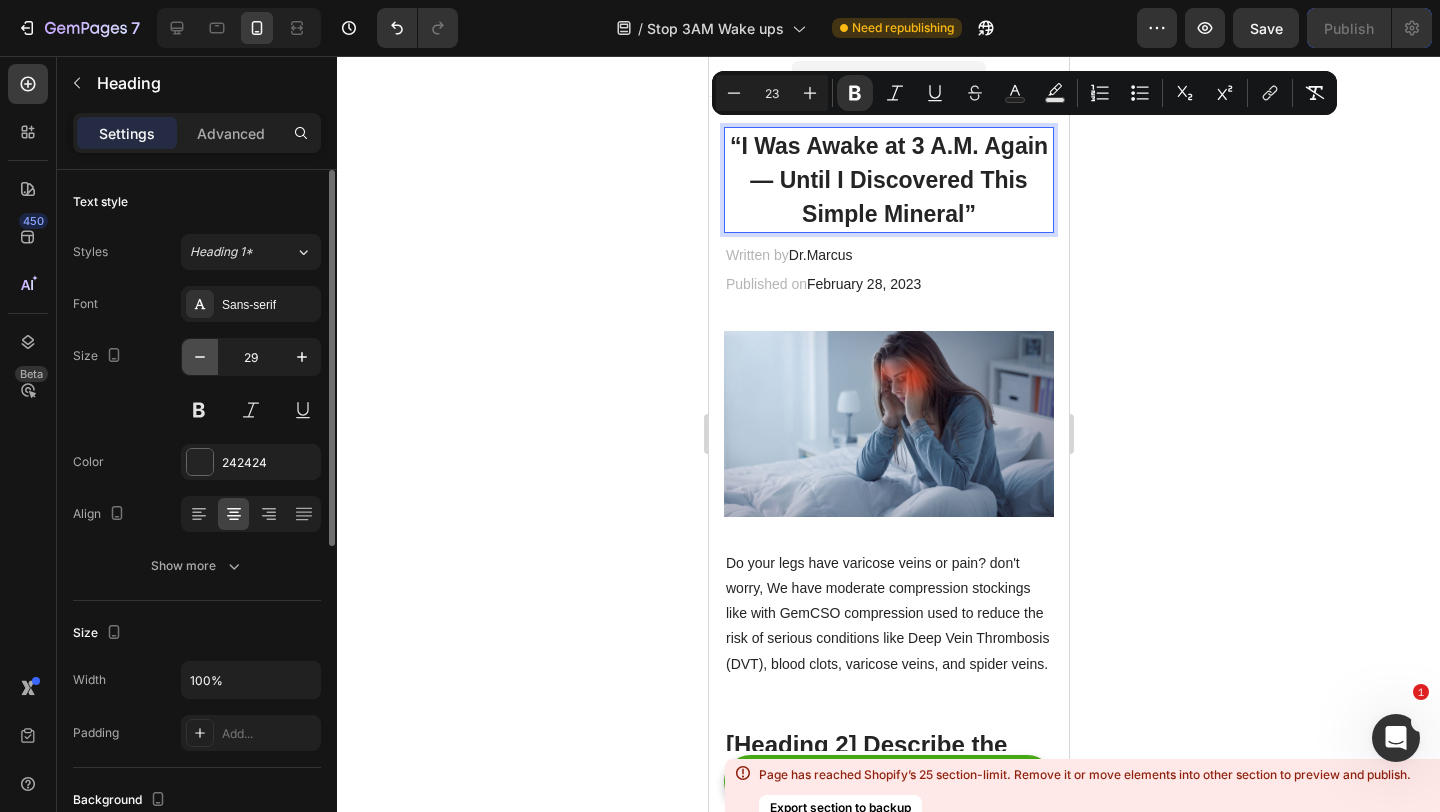 click at bounding box center (200, 357) 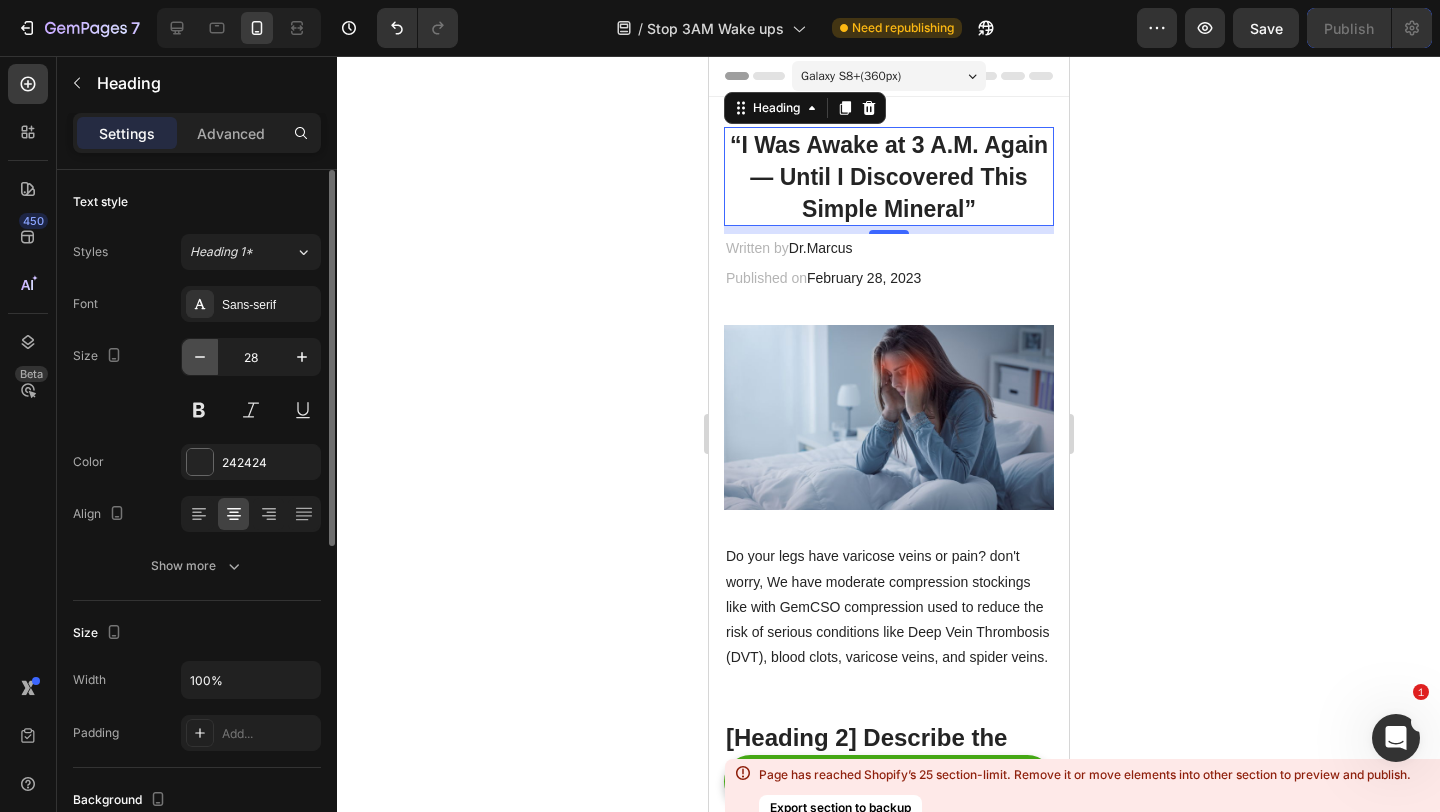 click at bounding box center [200, 357] 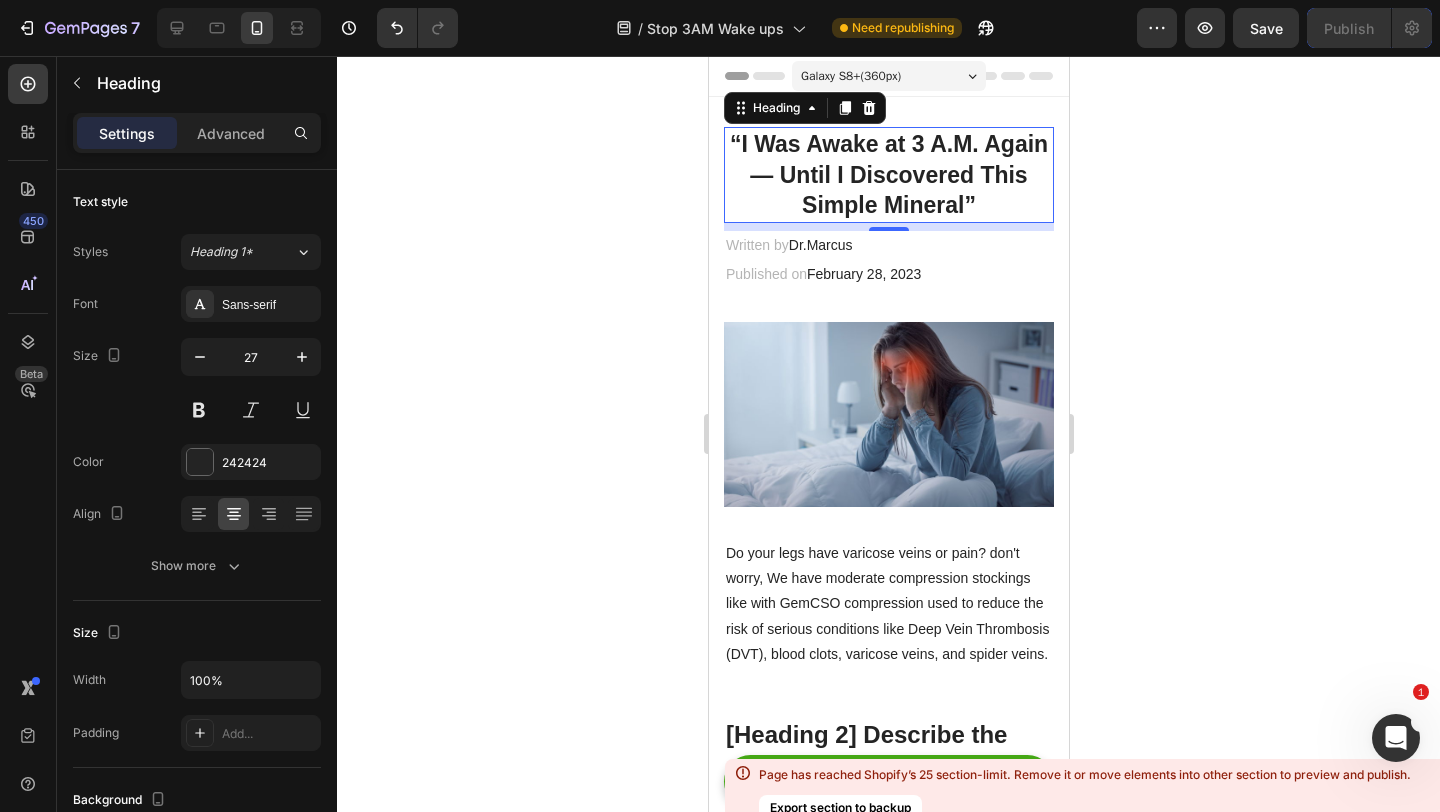 click 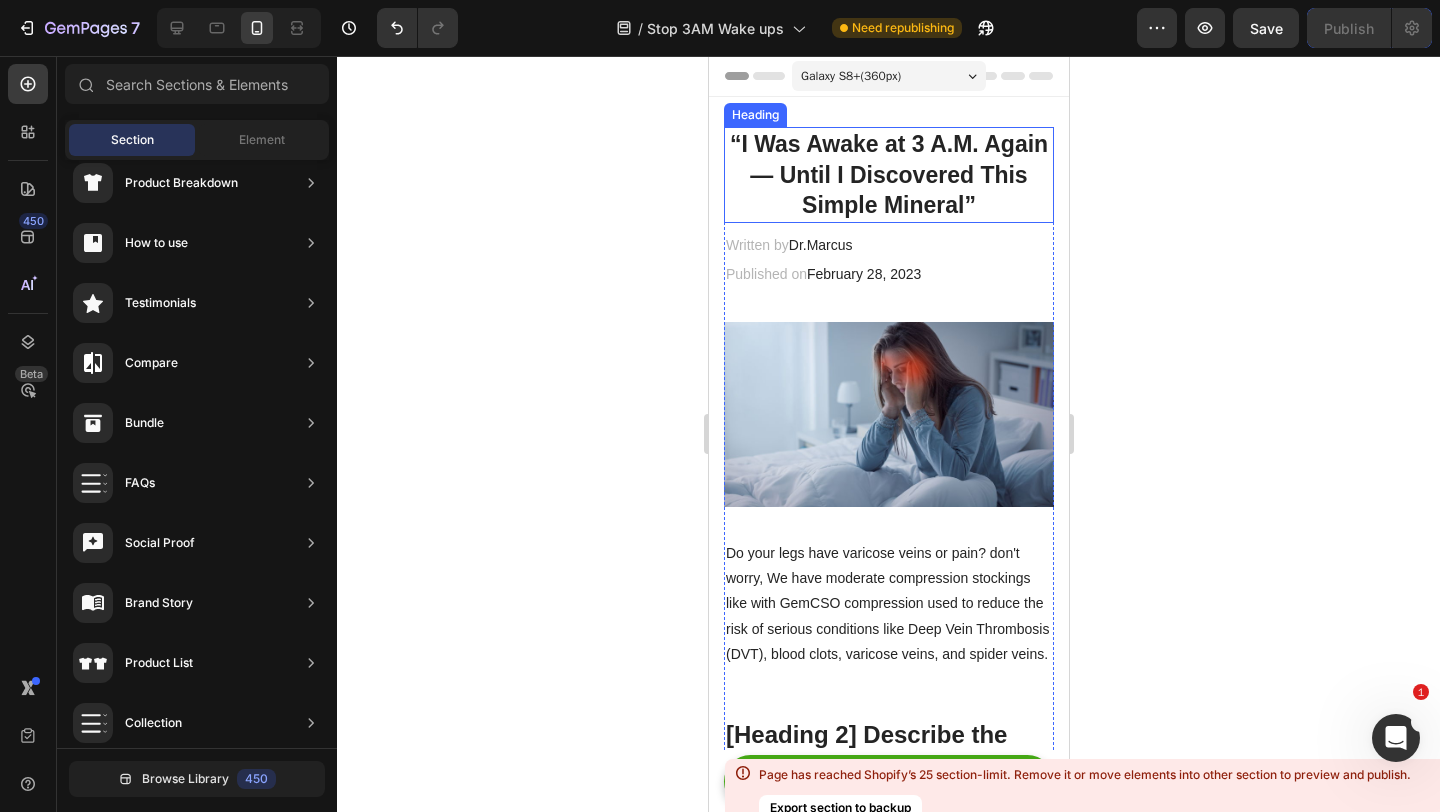 click on "⁠⁠⁠⁠⁠⁠⁠ “I Was Awake at 3 A.M. Again  — Until I Discovered This Simple Mineral”" at bounding box center [888, 175] 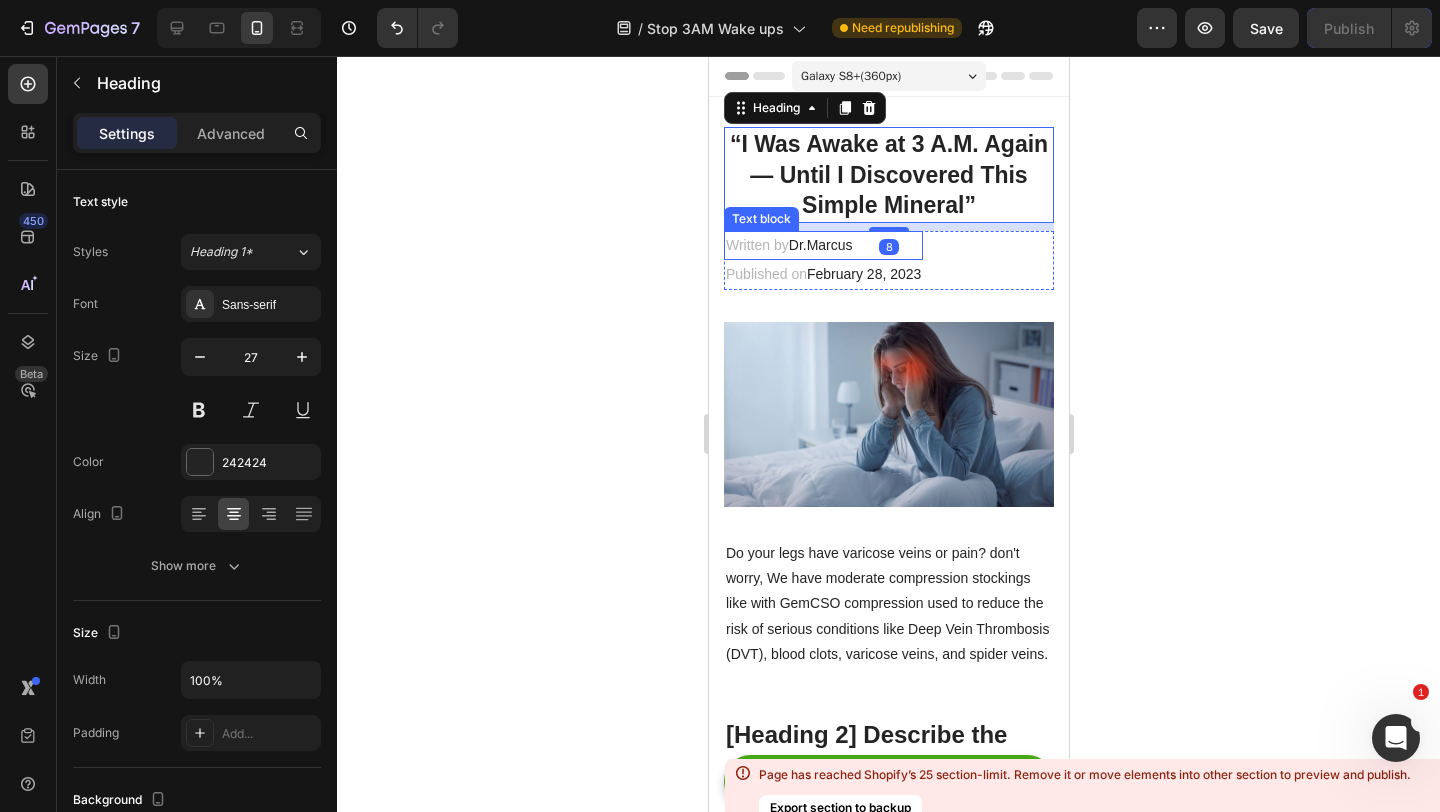 click on "Dr.Marcus" at bounding box center (820, 245) 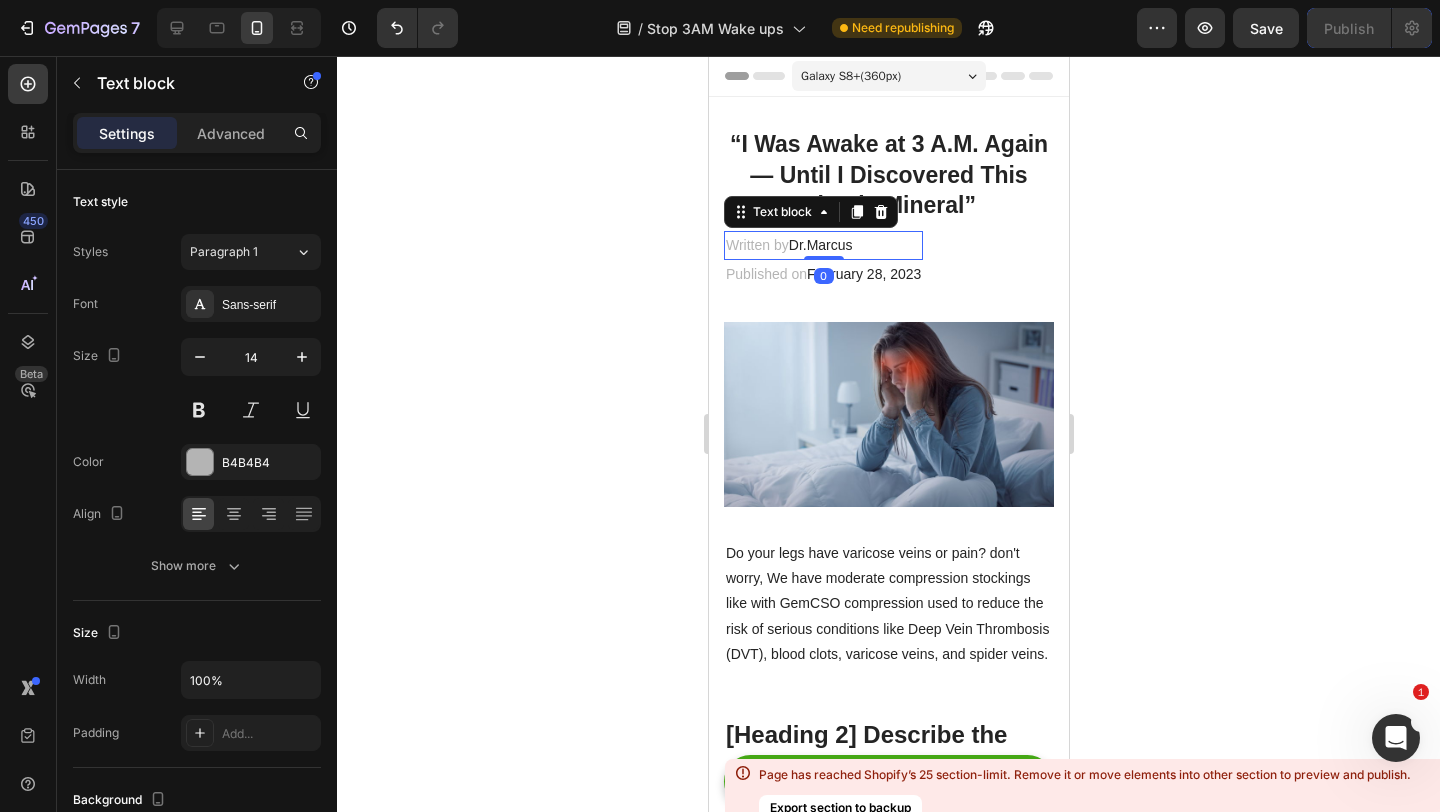 click on "Dr.Marcus" at bounding box center (820, 245) 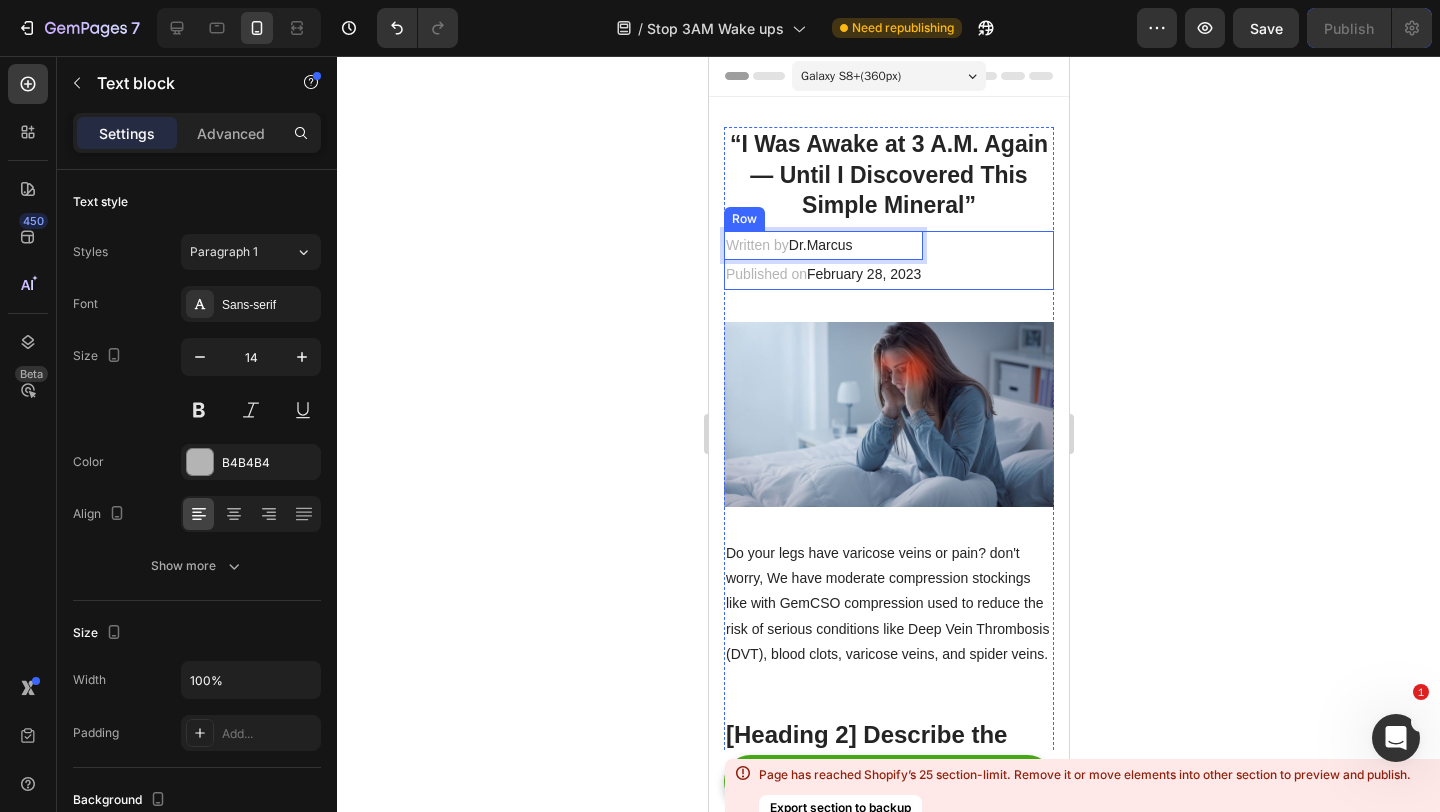 click on "Written by  Dr.Marcus   Text block   0 Published on  February 28, 2023 Text block Row" at bounding box center (888, 260) 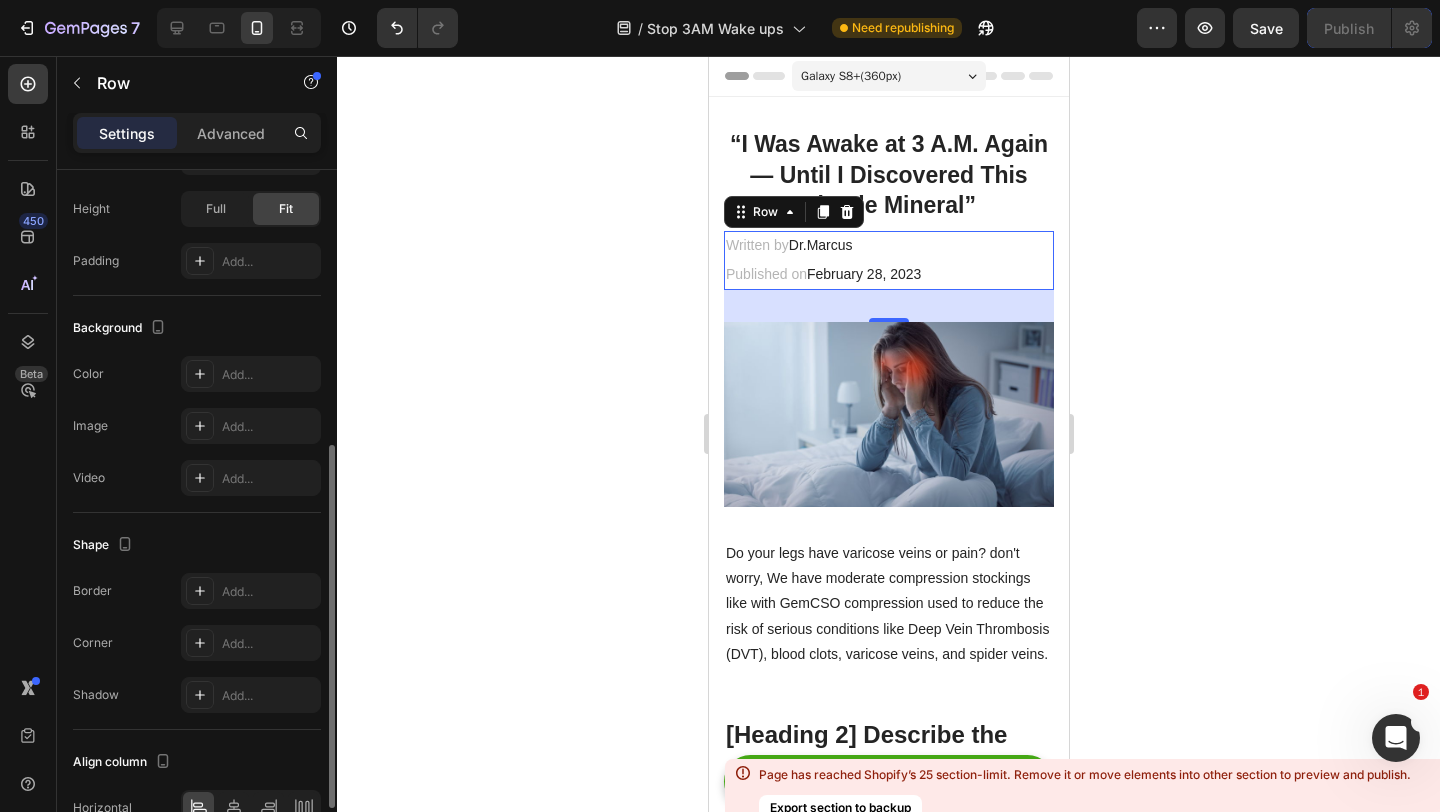 scroll, scrollTop: 533, scrollLeft: 0, axis: vertical 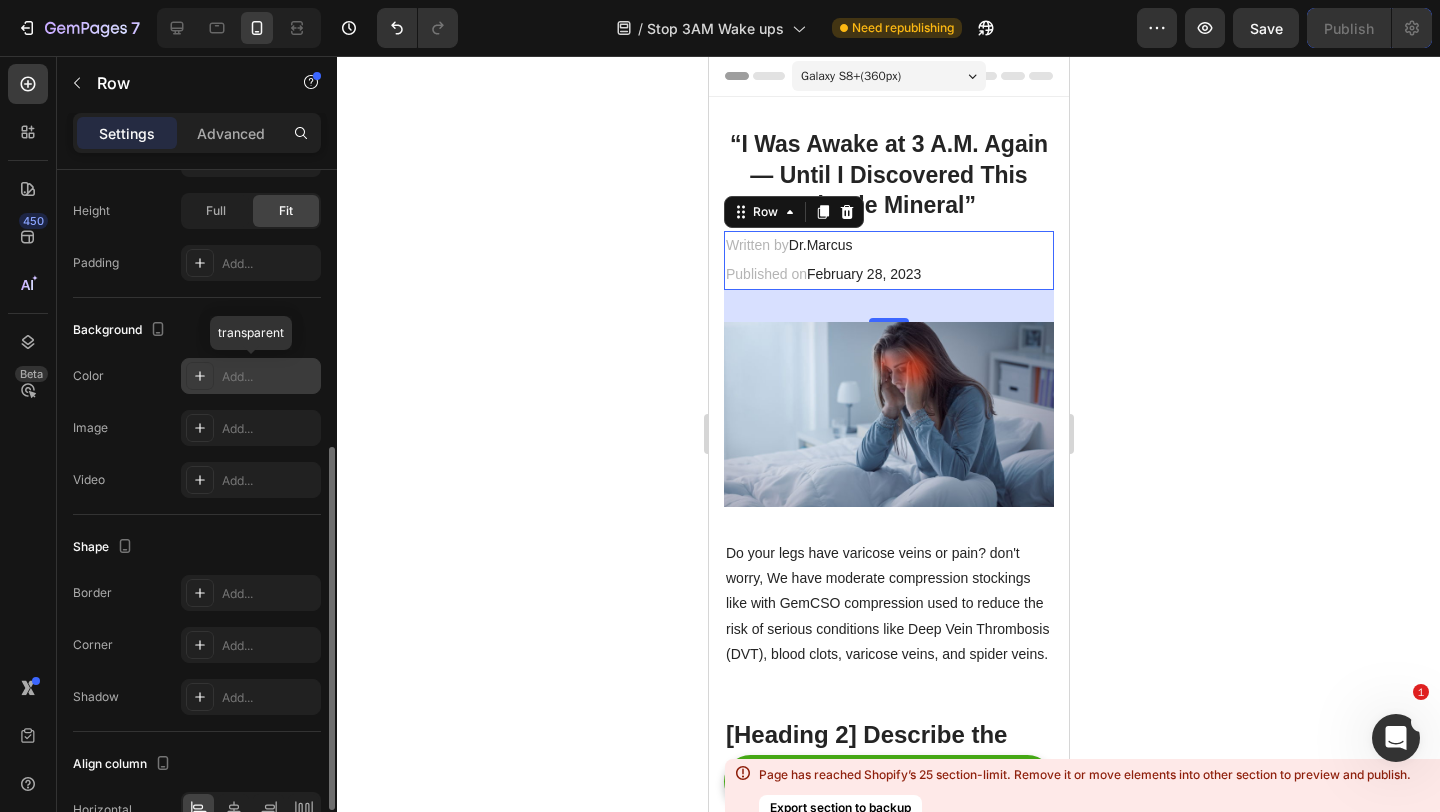 click on "Add..." at bounding box center [269, 377] 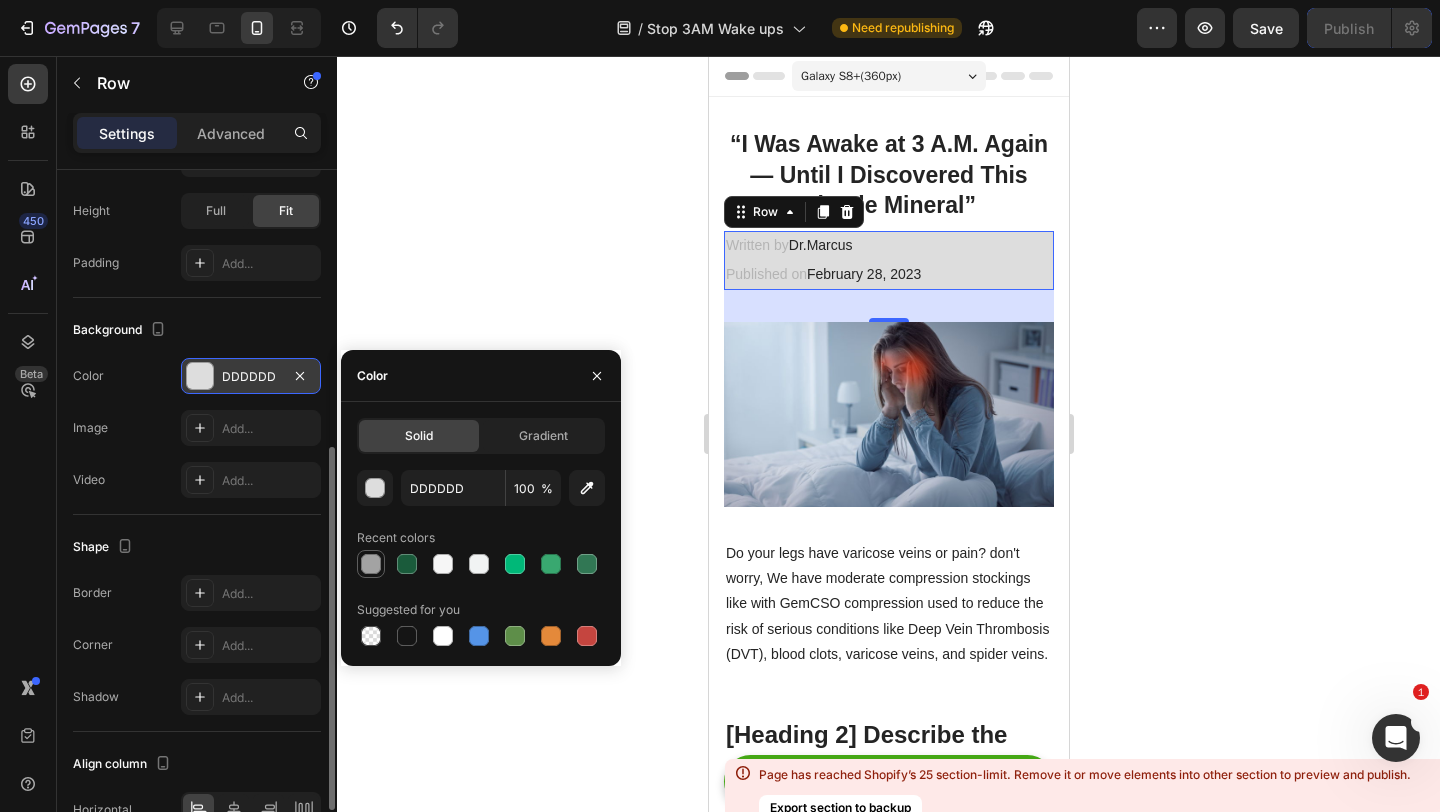 click at bounding box center [371, 564] 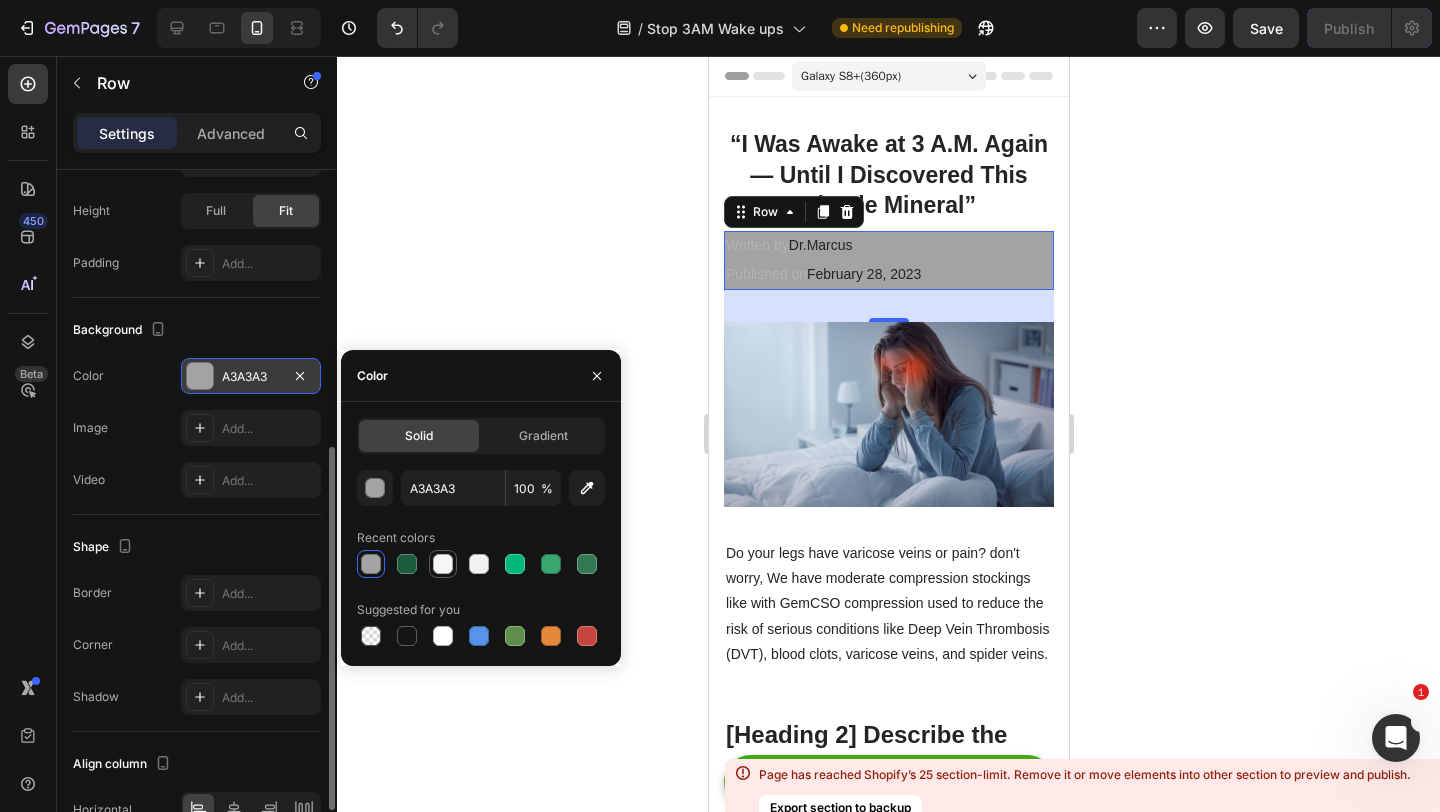 click at bounding box center (443, 564) 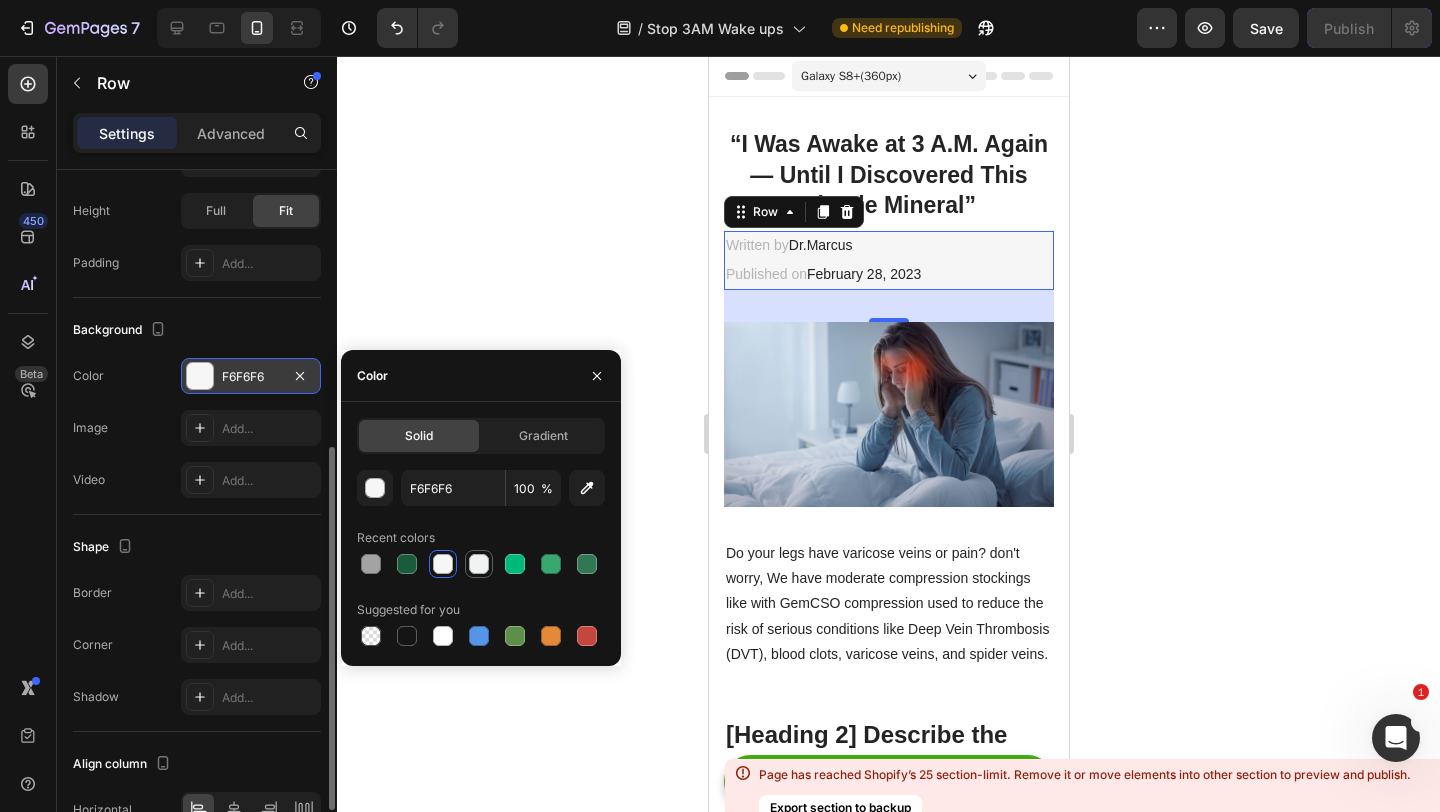 click at bounding box center [479, 564] 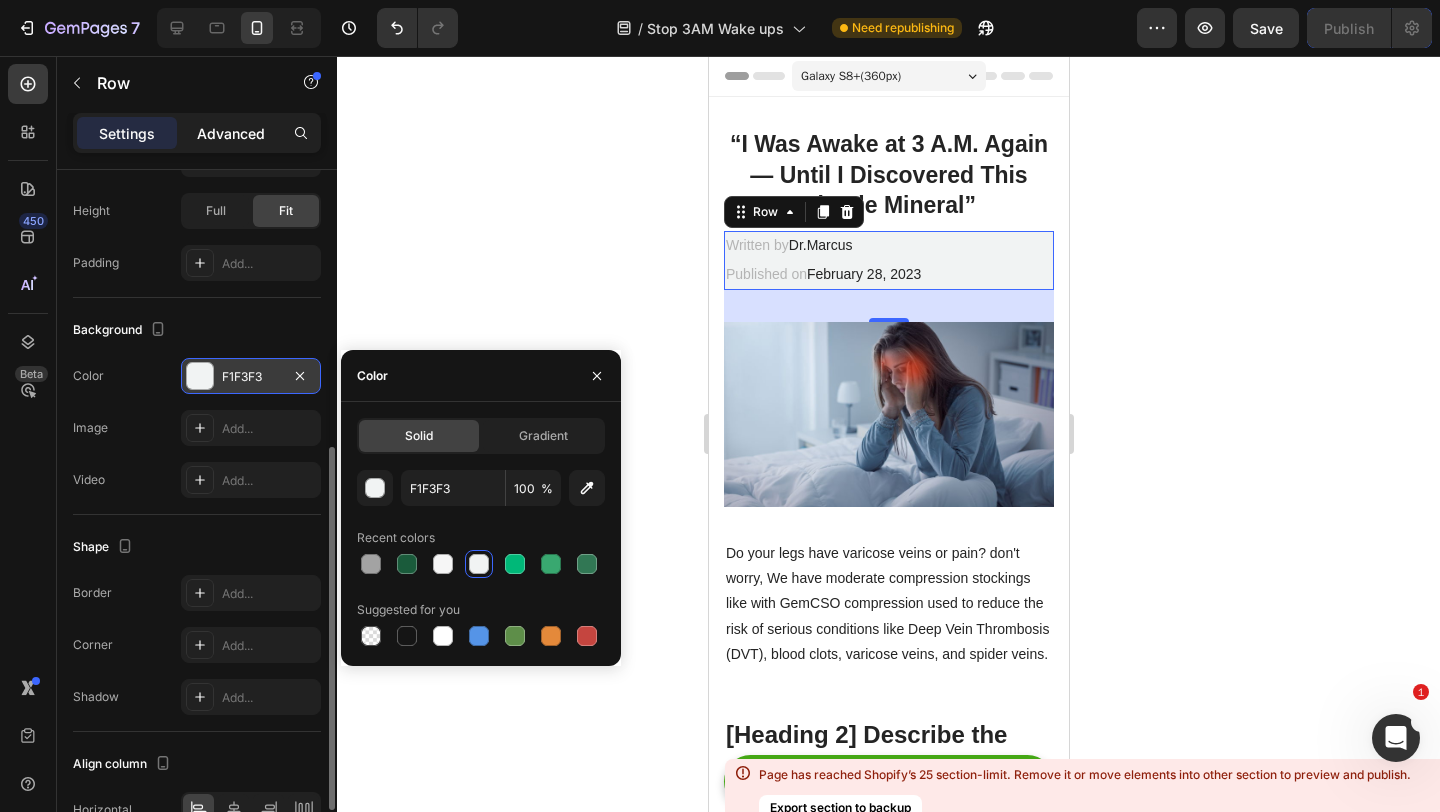 click on "Advanced" at bounding box center [231, 133] 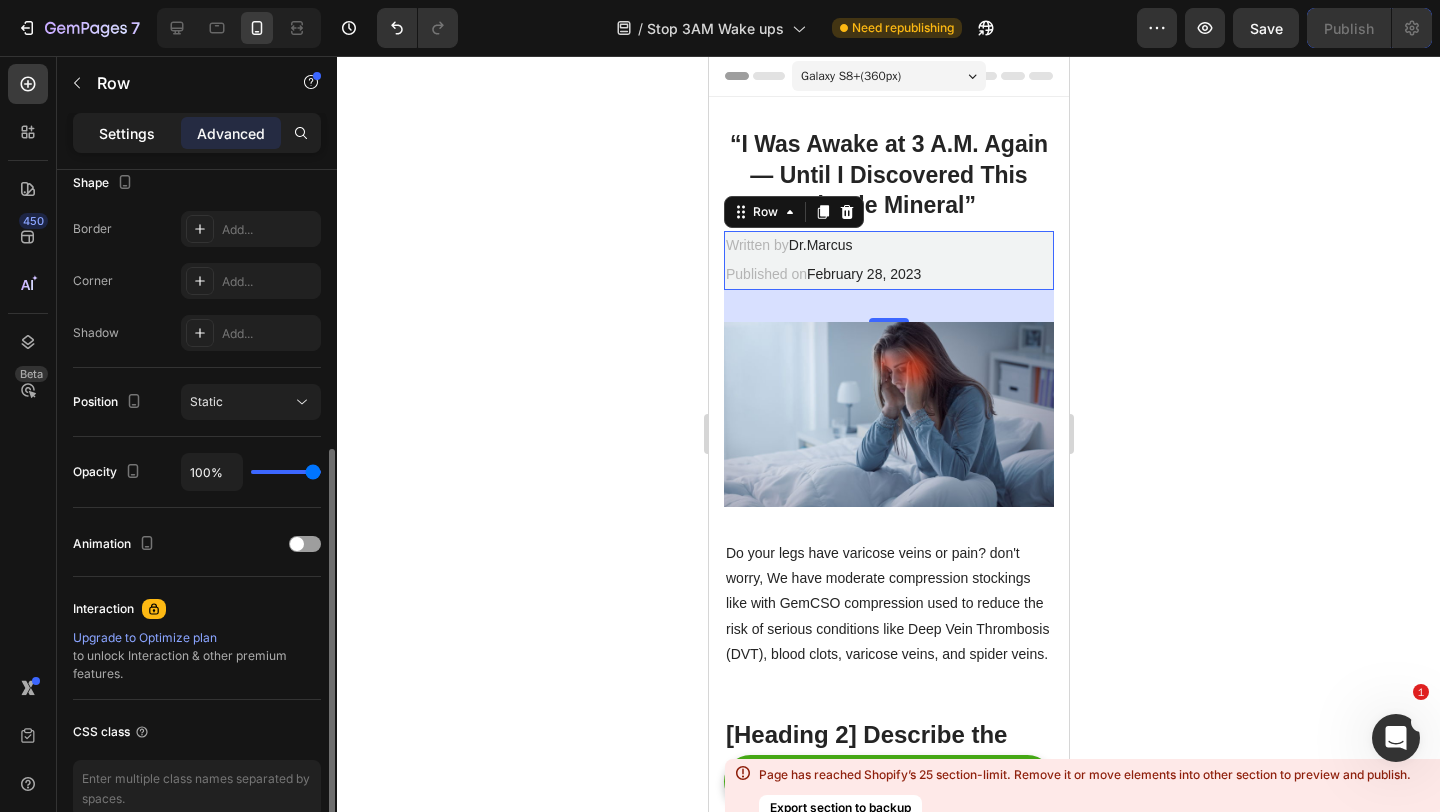 click on "Settings" 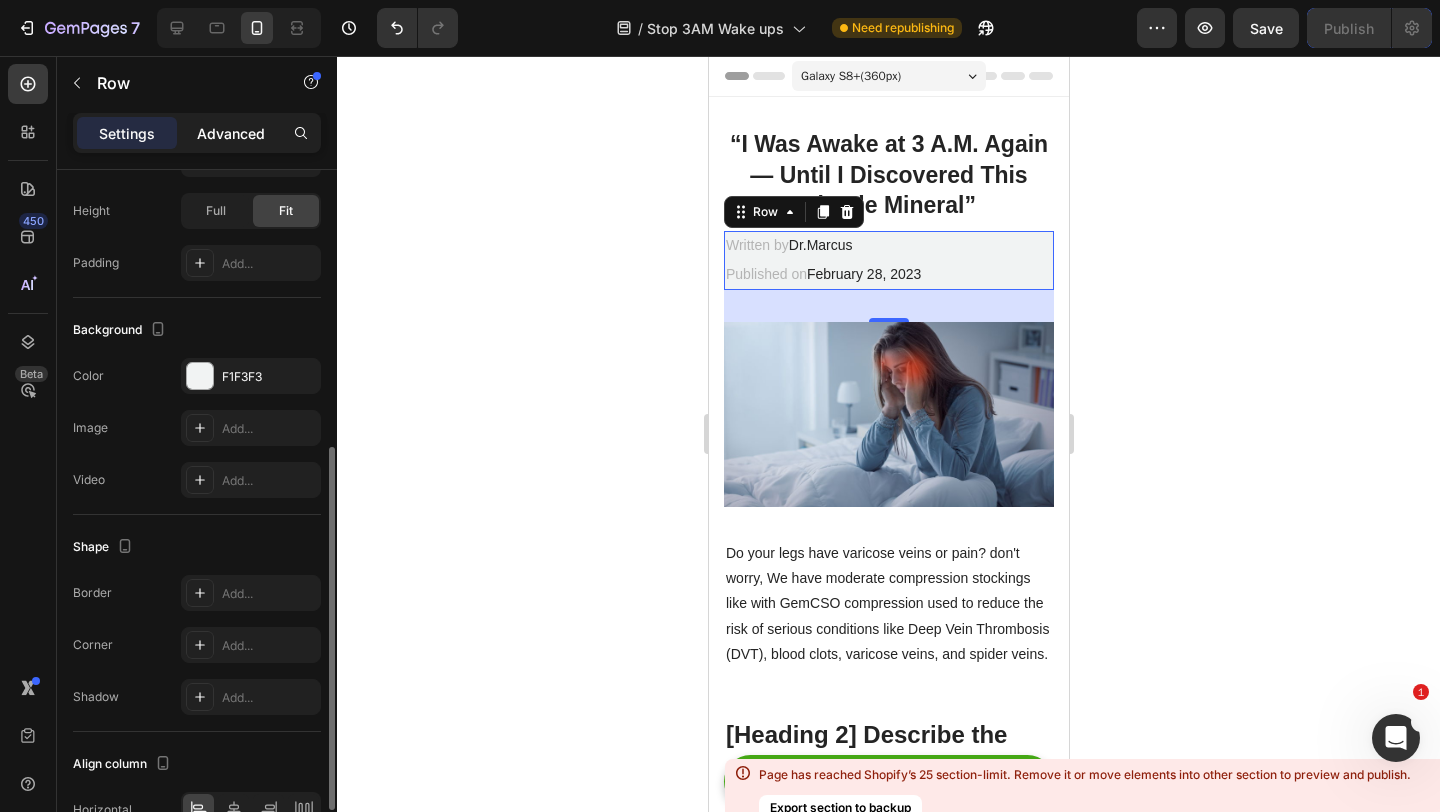 click on "Advanced" 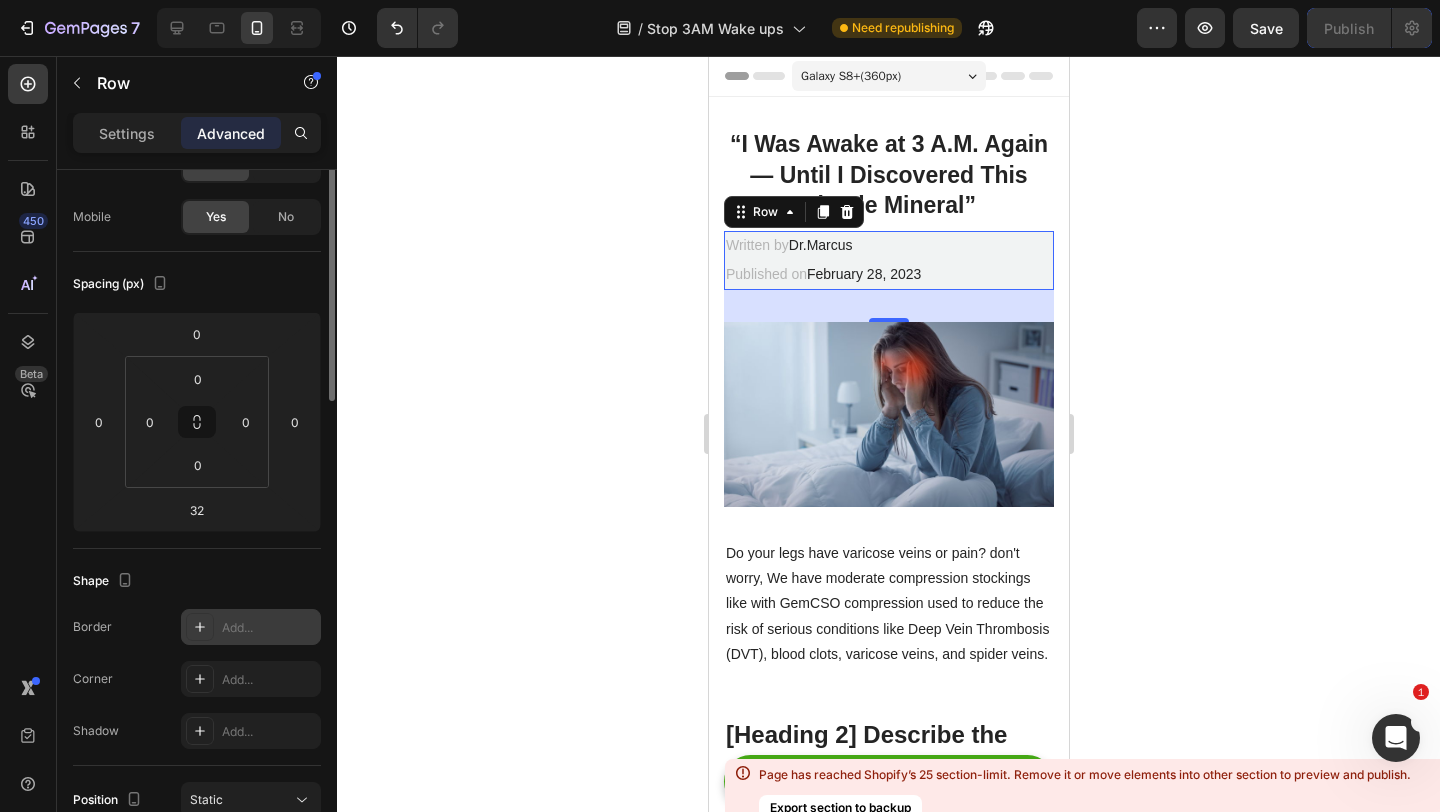 scroll, scrollTop: 0, scrollLeft: 0, axis: both 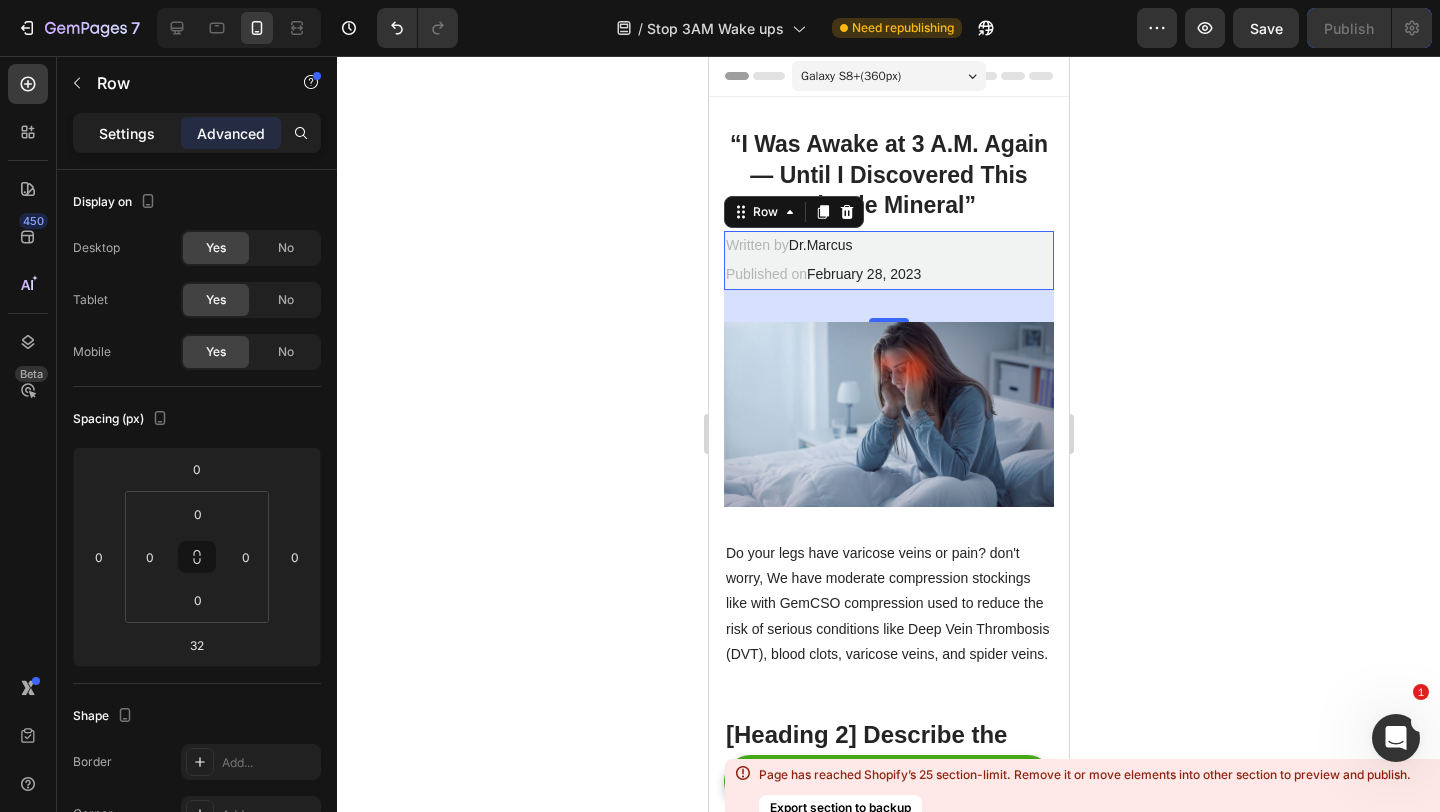 click on "Settings" at bounding box center [127, 133] 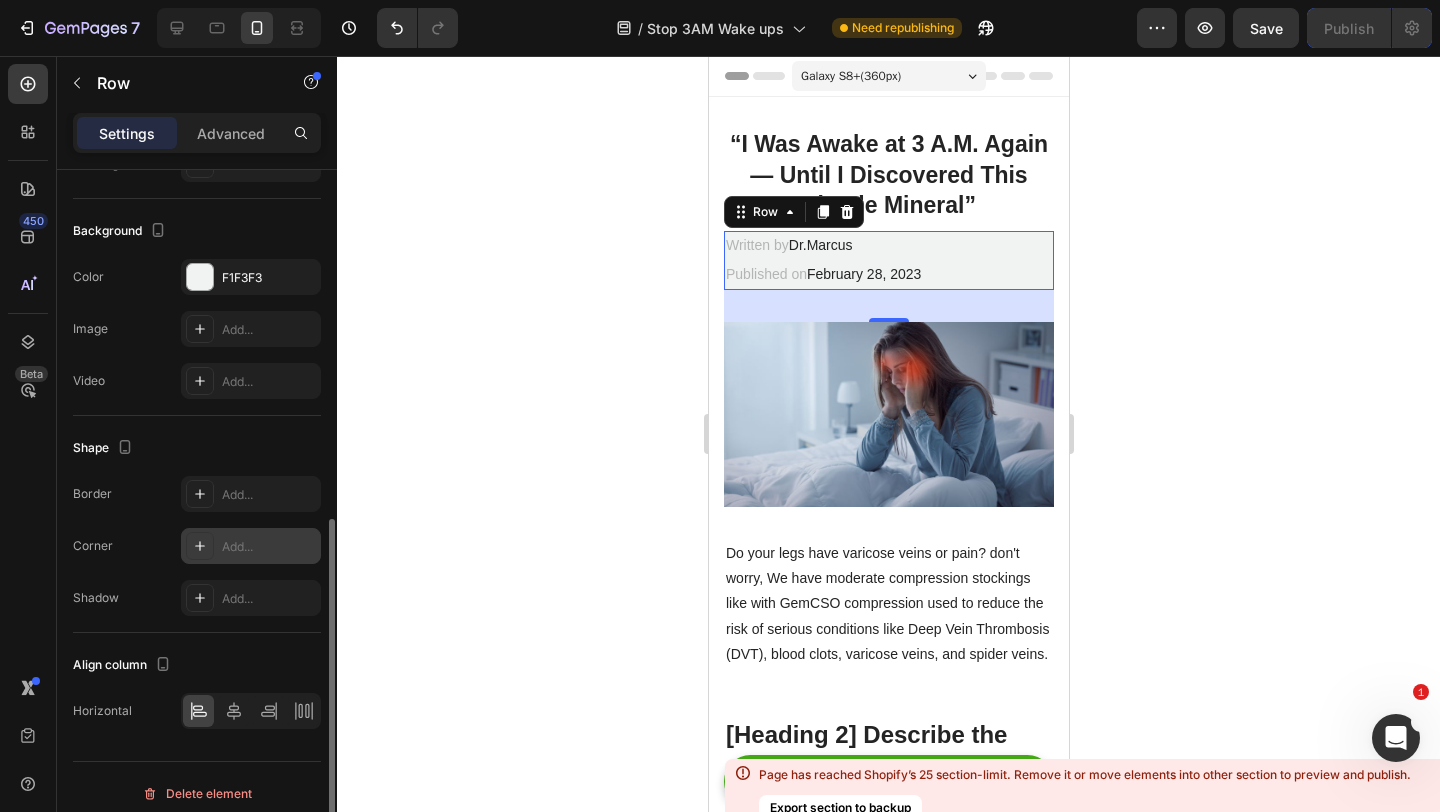 scroll, scrollTop: 645, scrollLeft: 0, axis: vertical 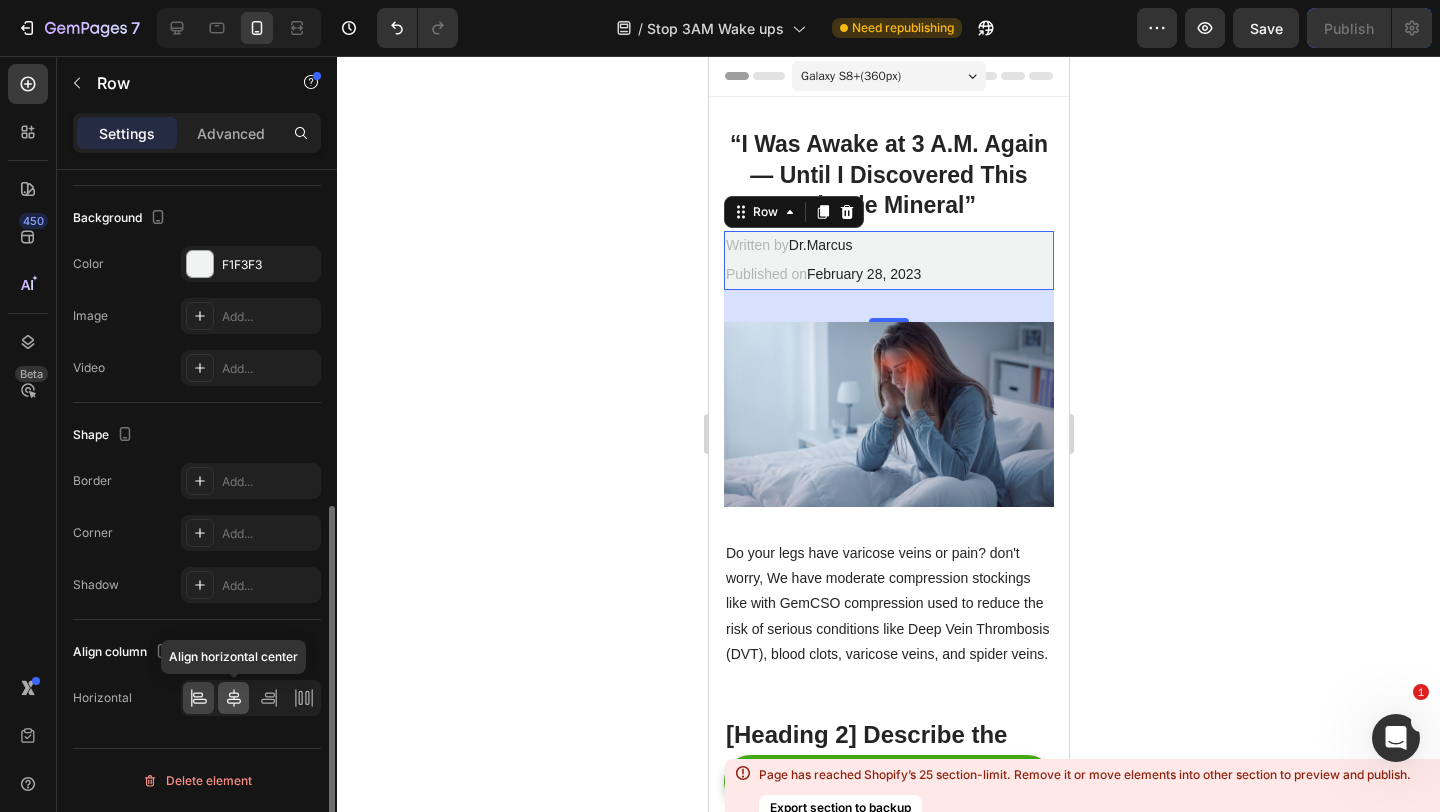 click 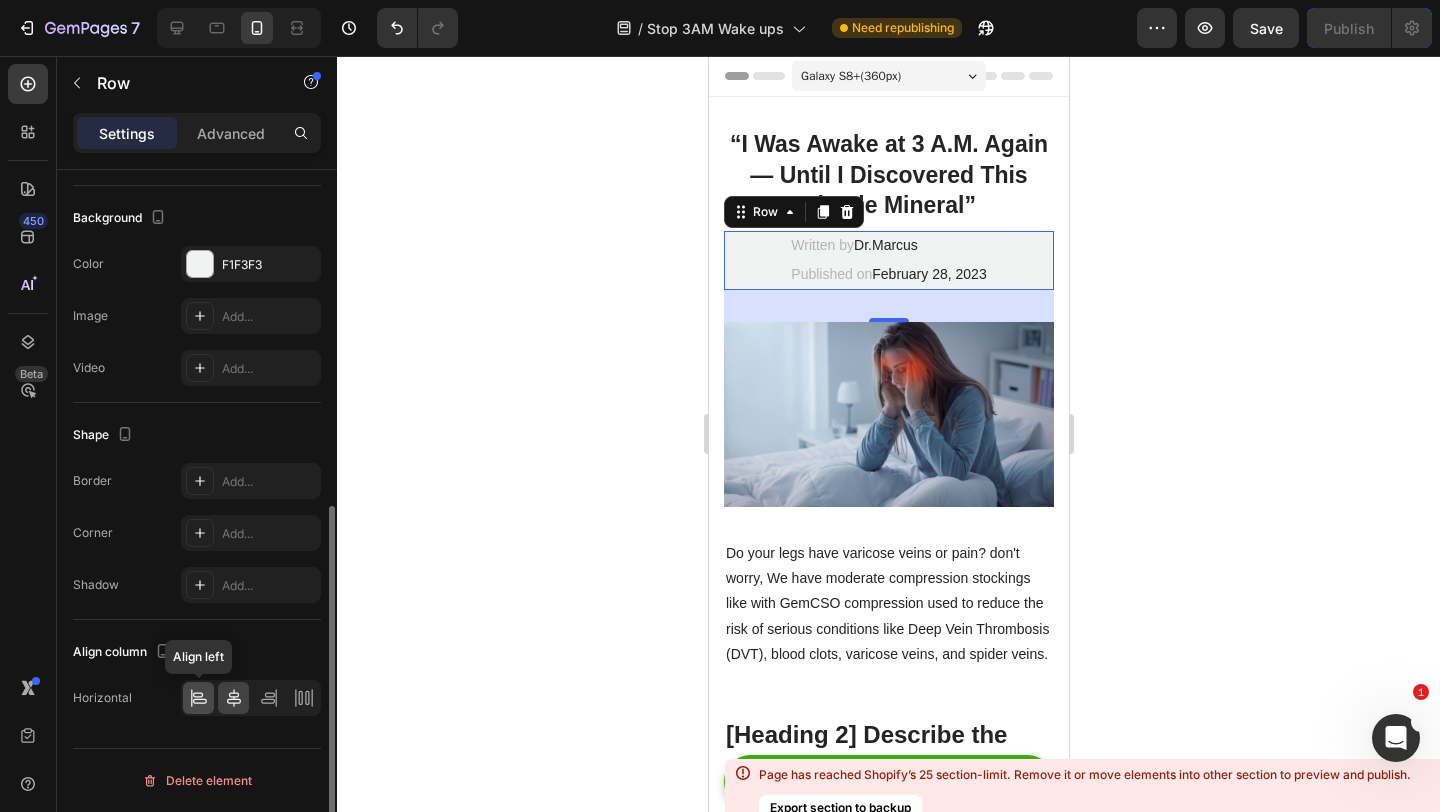 click 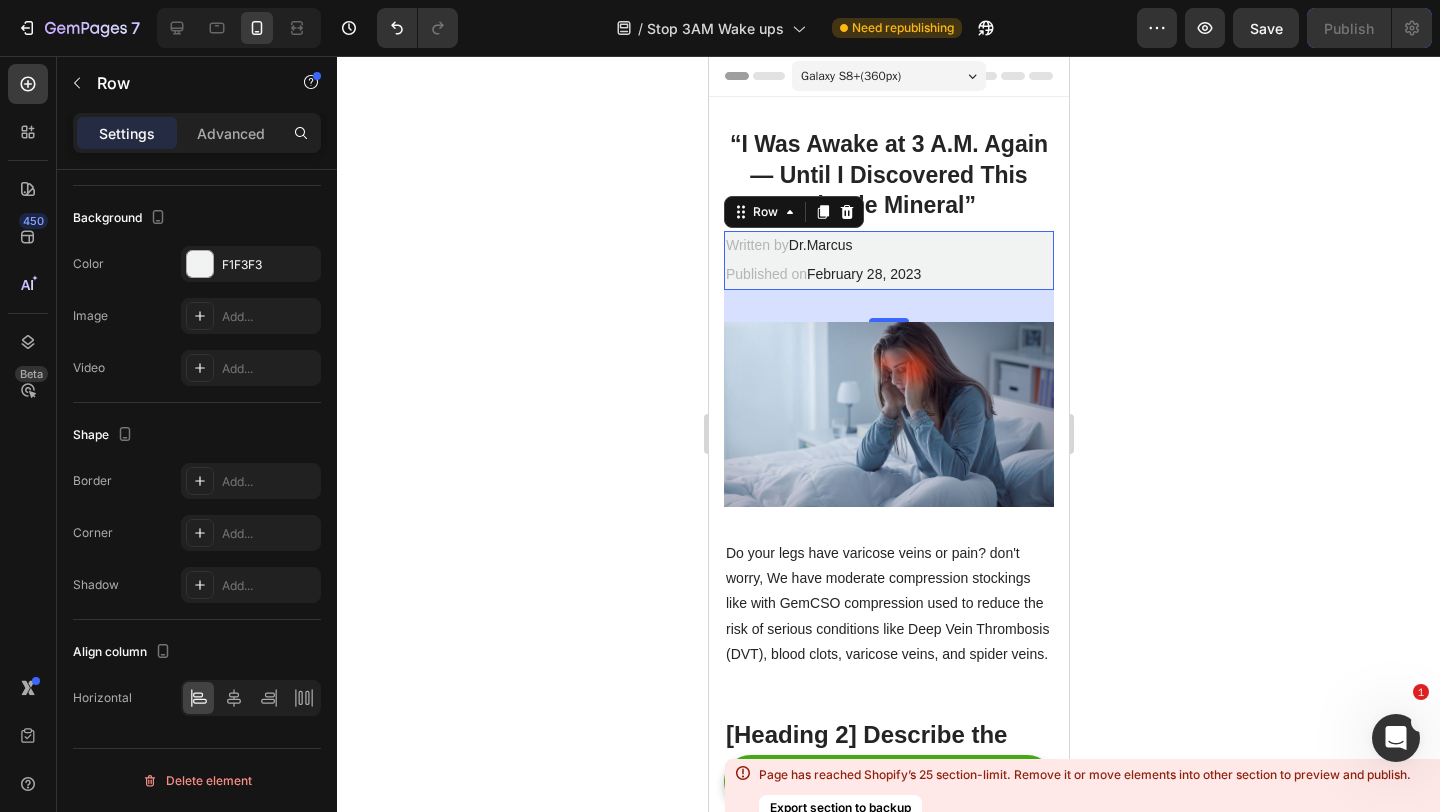click 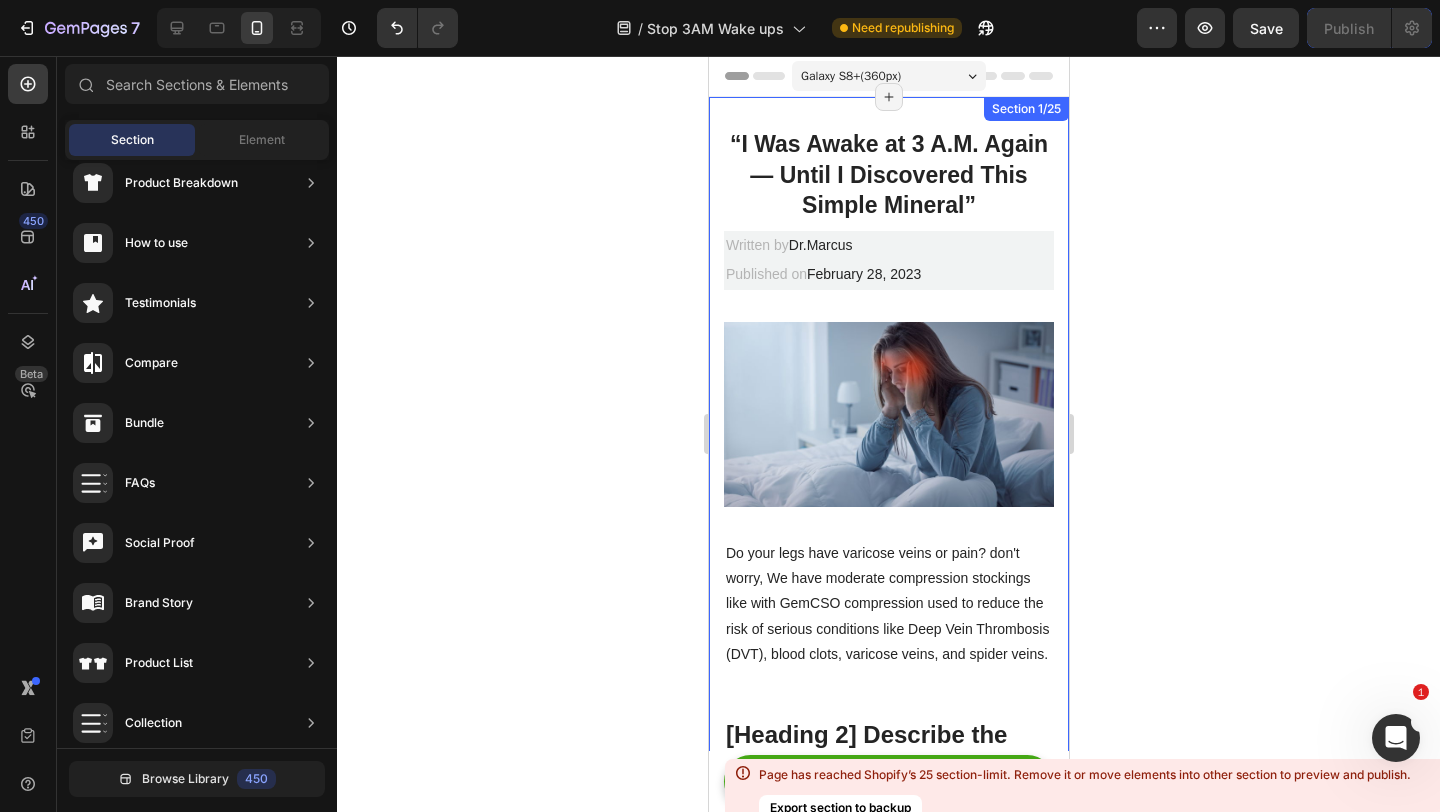 click on "⁠⁠⁠⁠⁠⁠⁠ “I Was Awake at 3 A.M. Again  — Until I Discovered This Simple Mineral” Heading Written by  Dr.Marcus   Text block Published on  February 28, 2023 Text block Row Image Do your legs have varicose veins or pain? don't worry, We have moderate compression stockings like with GemCSO compression used to reduce the risk of serious conditions like Deep Vein Thrombosis (DVT), blood clots, varicose veins, and spider veins. Text block [Heading 2] Describe the timeframe to achieve the desired results Heading Your provider may recommend compression socks to help with symptoms caused by a vein or venous disorder. Venous disorders happen when the valves in your veins don’t work correctly, making it harder for blood to flow back to your heart. This can lead to: Text block
Icon Customer problem 1:  Lorem Ipsum is simply dummy text of the printing and typesetting industry. Lorem Ipsum has been the industry's standard dummy text ever since. Text block Row
Icon Row" at bounding box center (888, 4716) 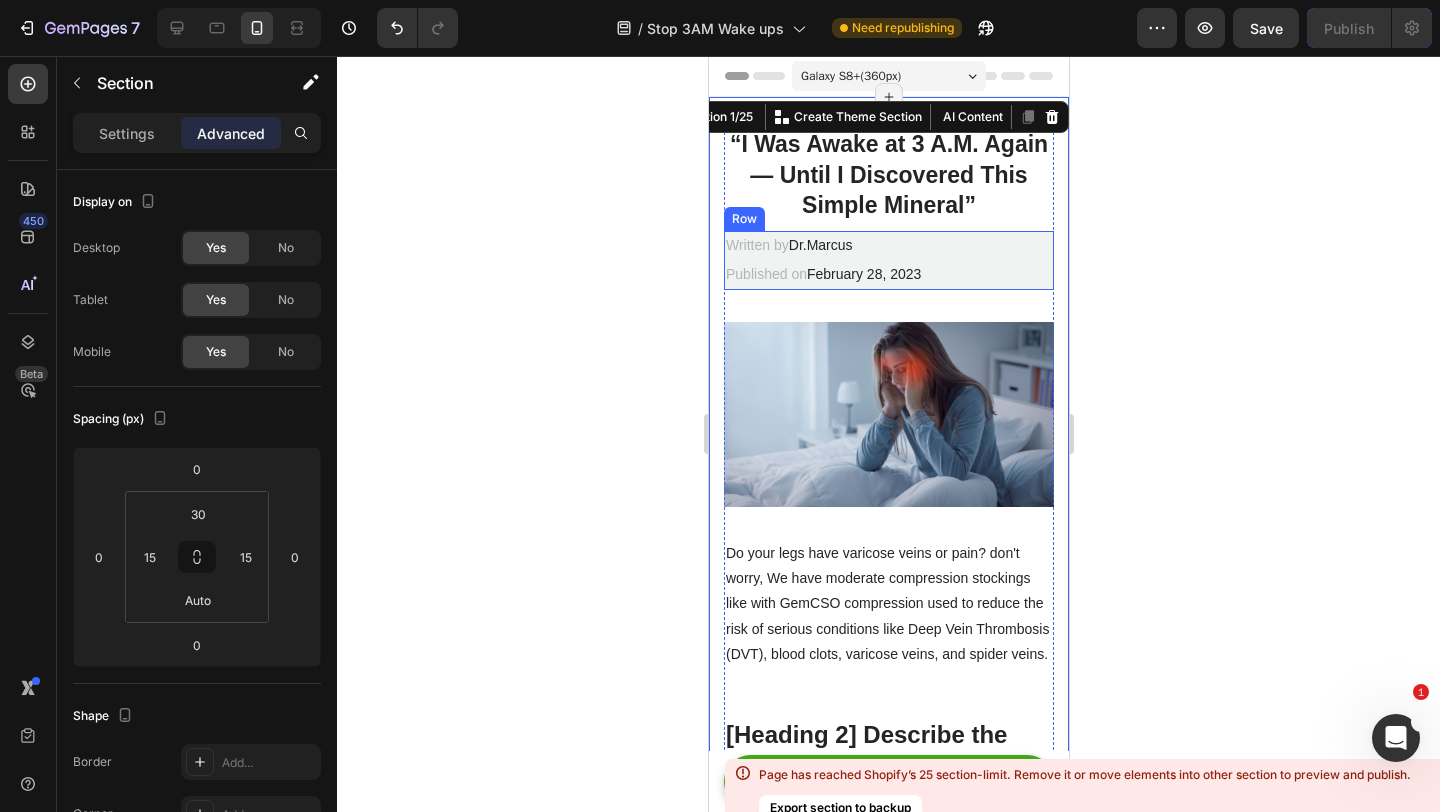 click on "Written by  Dr.Marcus   Text block Published on  February 28, 2023 Text block Row" at bounding box center [888, 260] 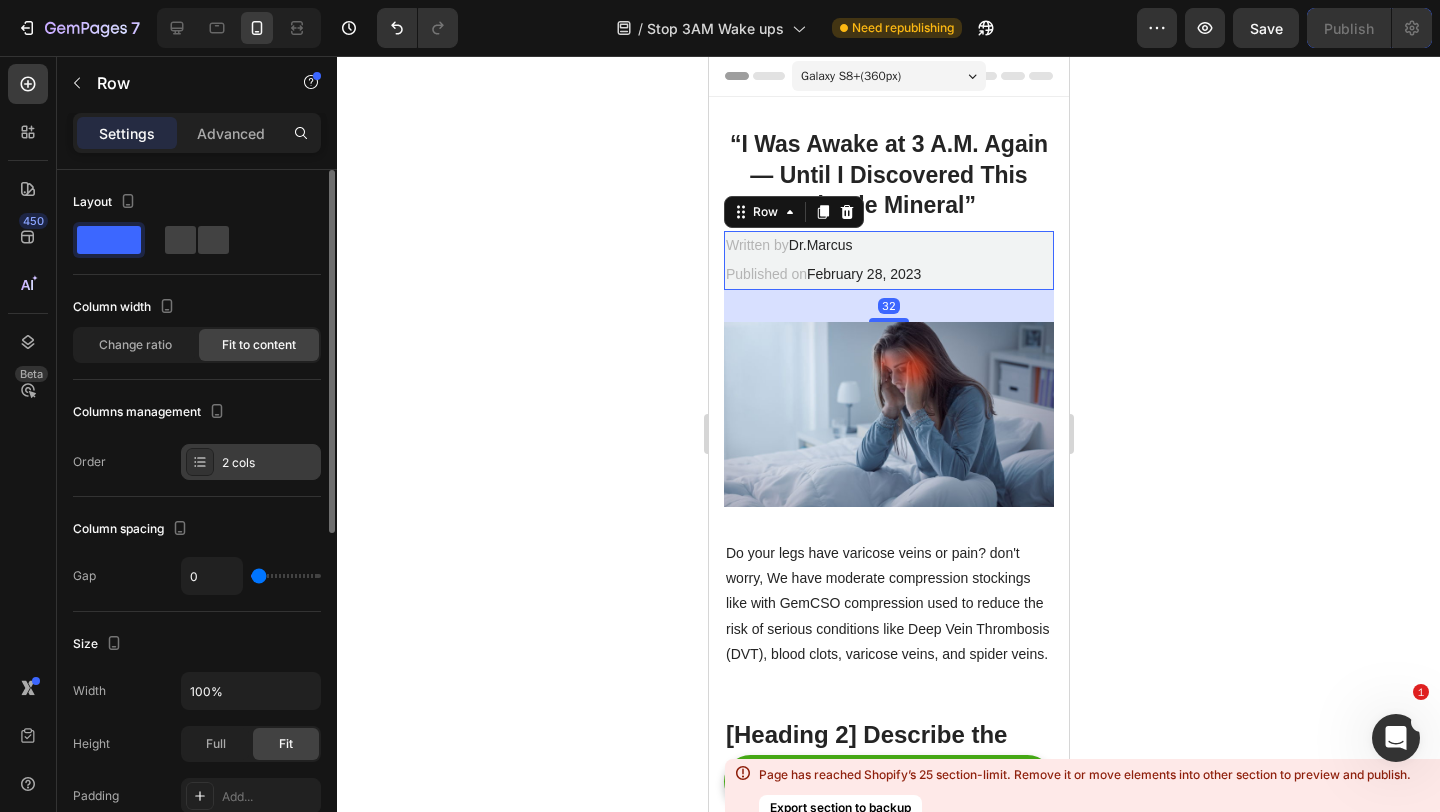 click on "2 cols" at bounding box center (269, 463) 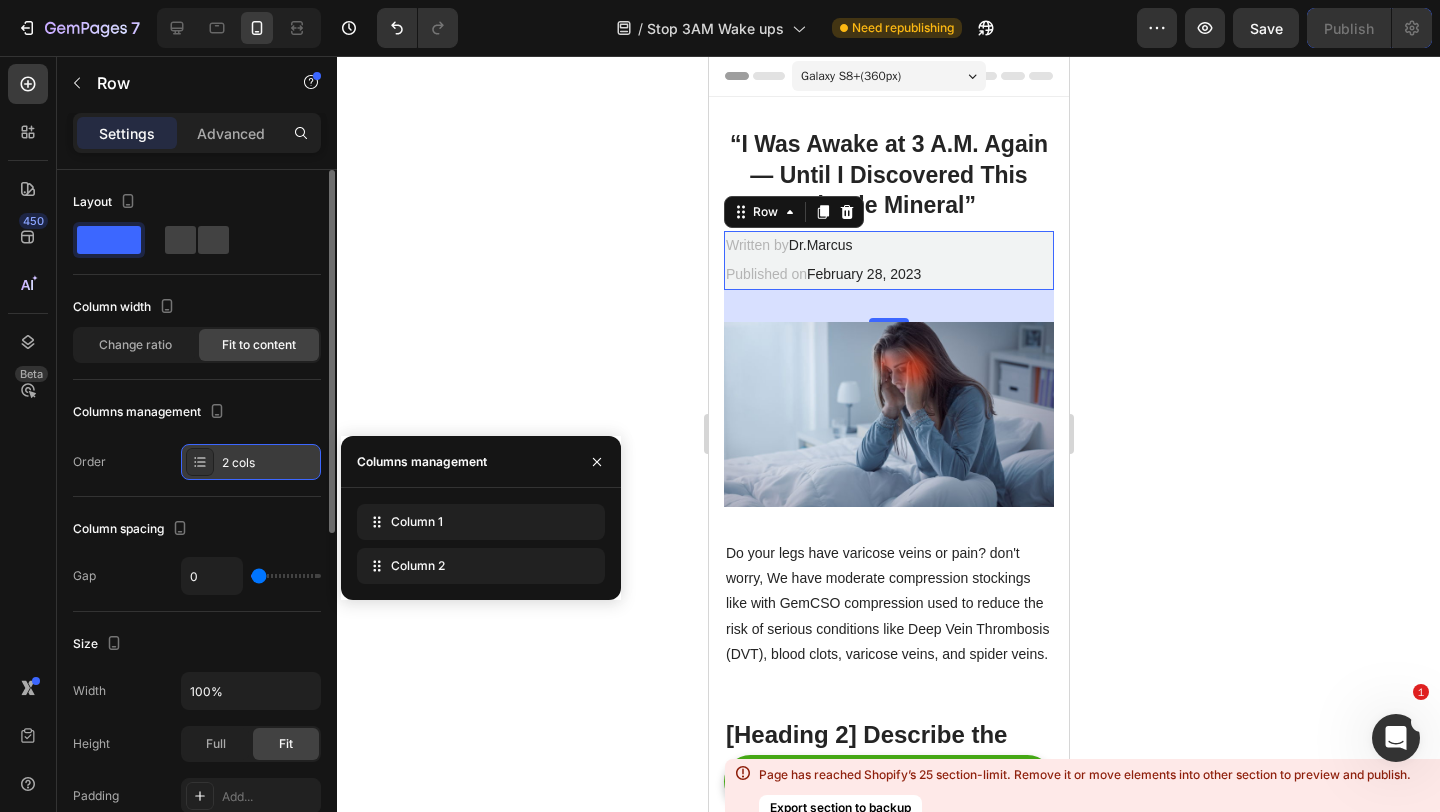 click on "2 cols" at bounding box center [269, 463] 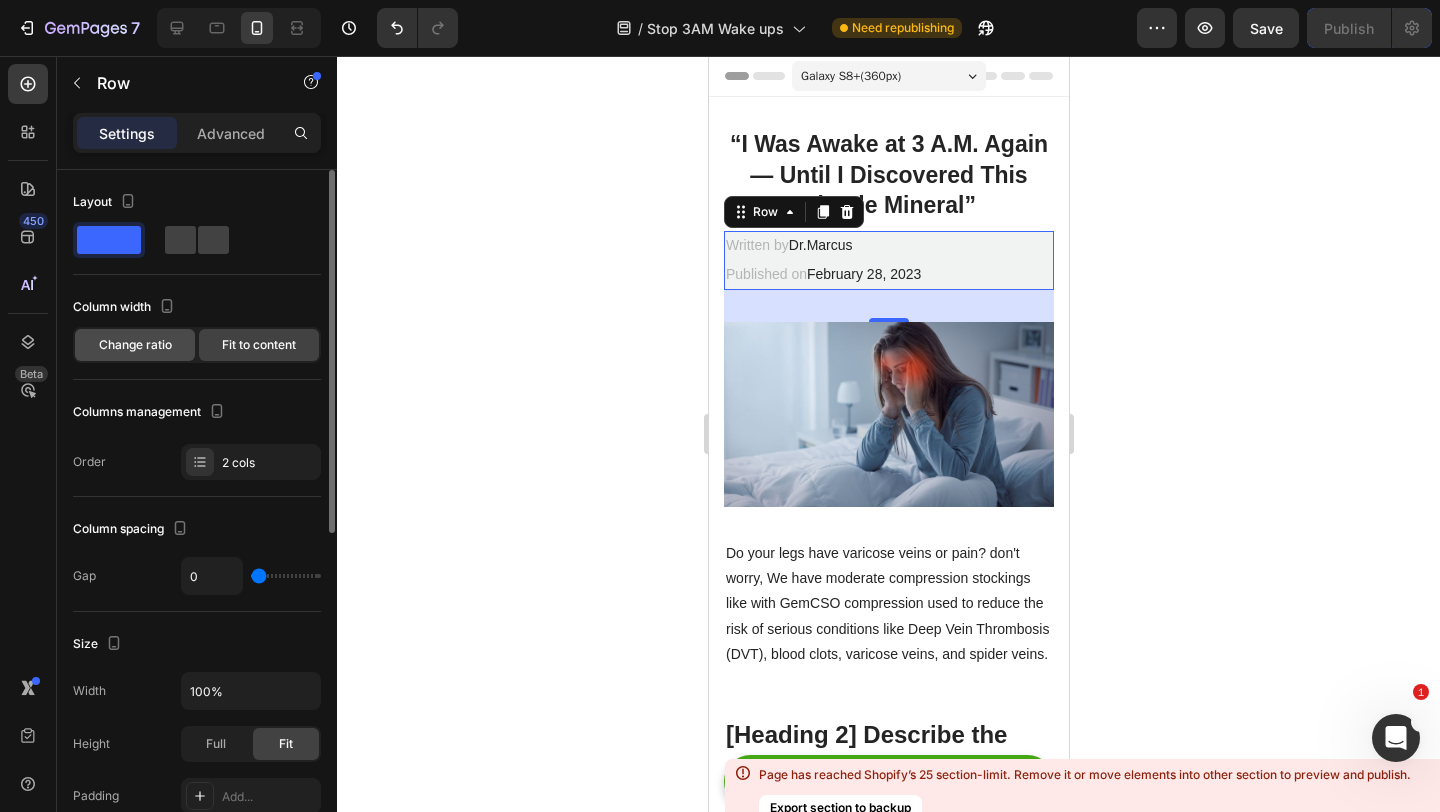 click on "Change ratio" 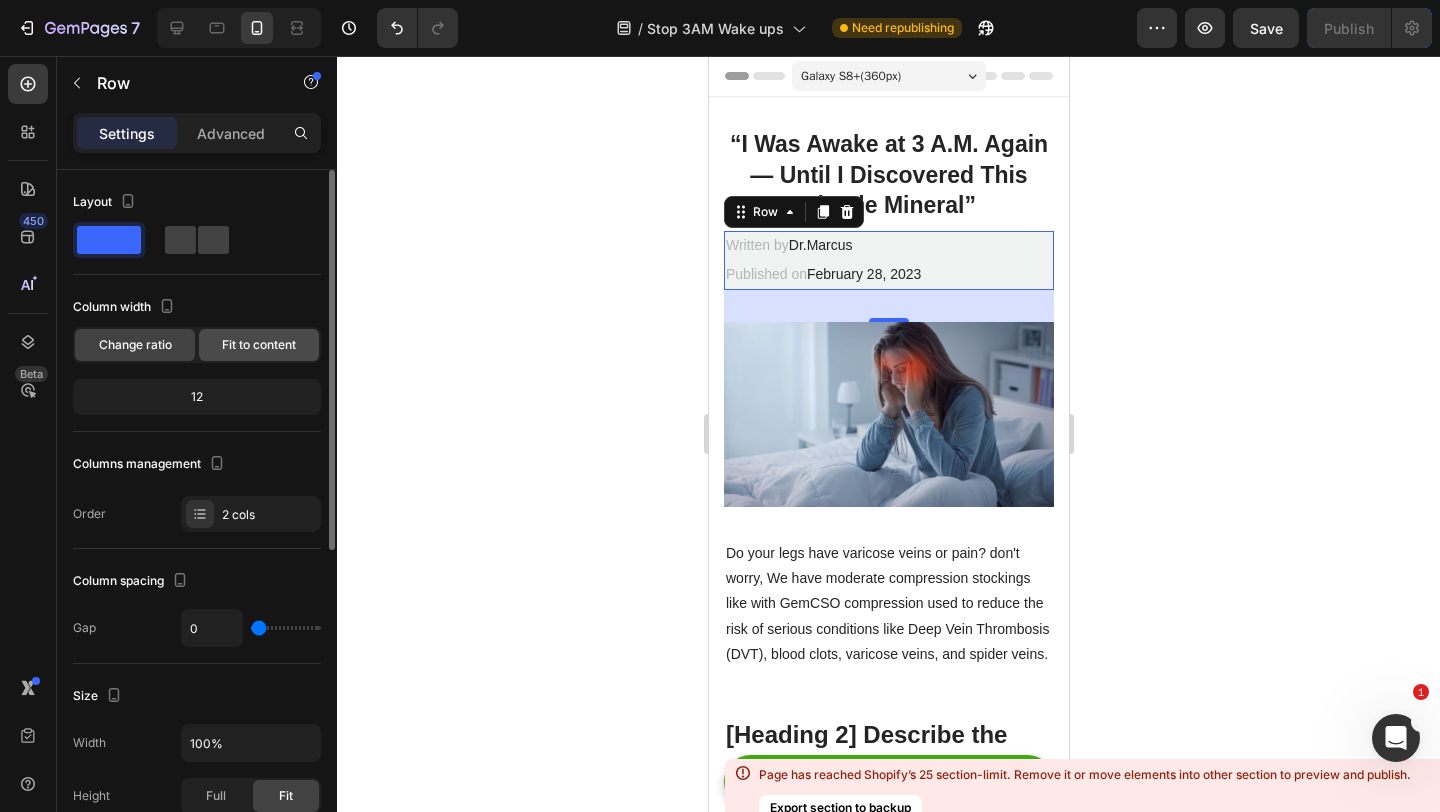 click on "Fit to content" 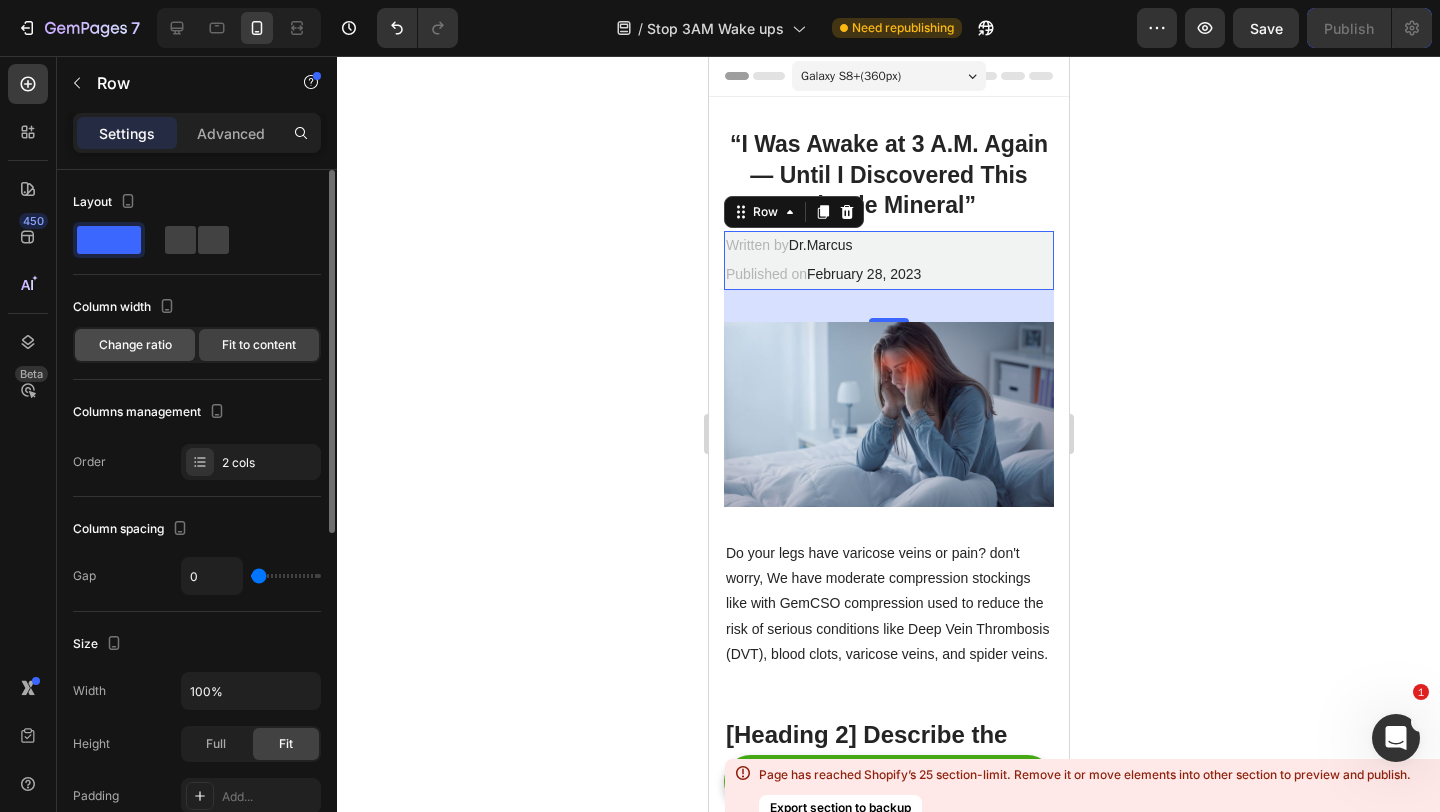 click on "Change ratio" 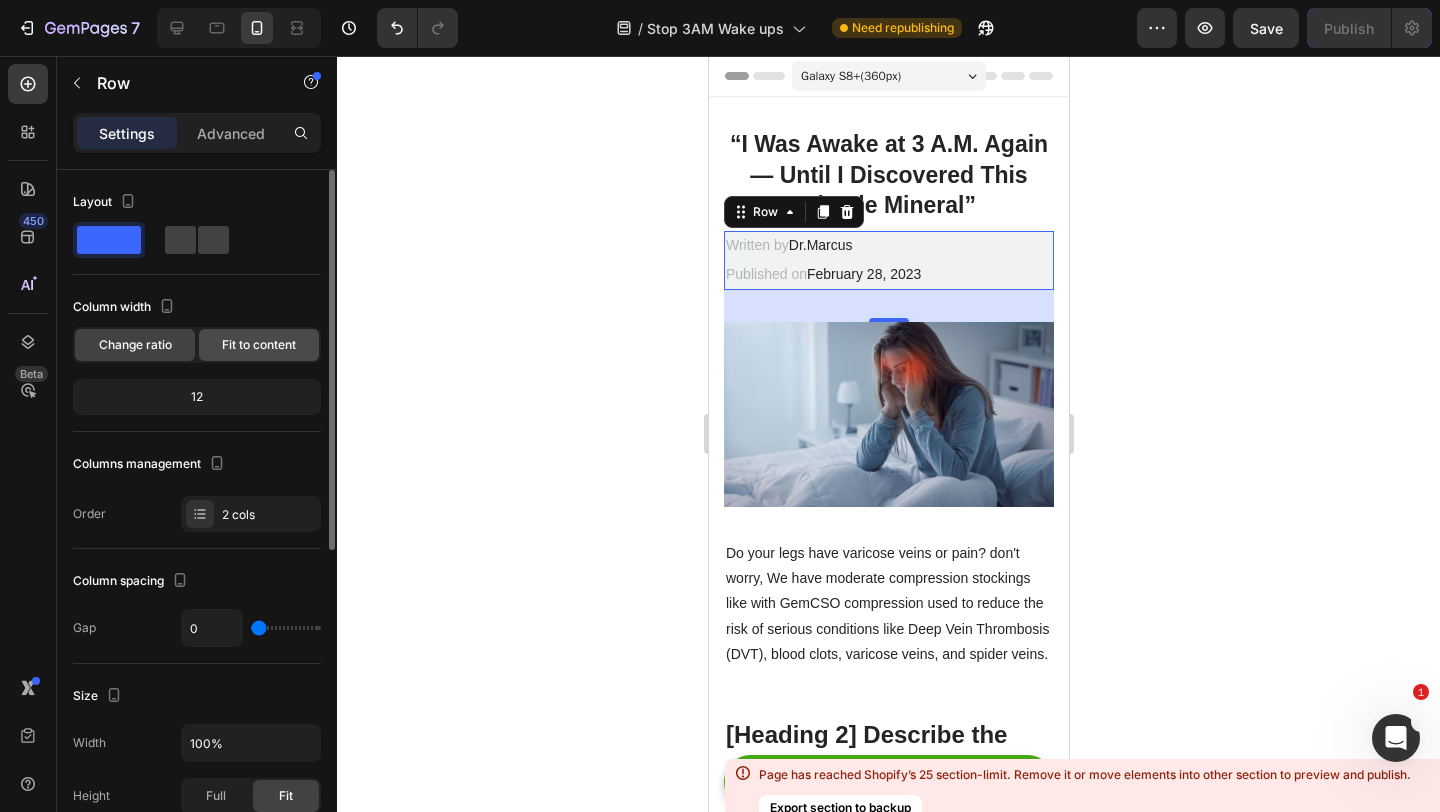 click on "Fit to content" 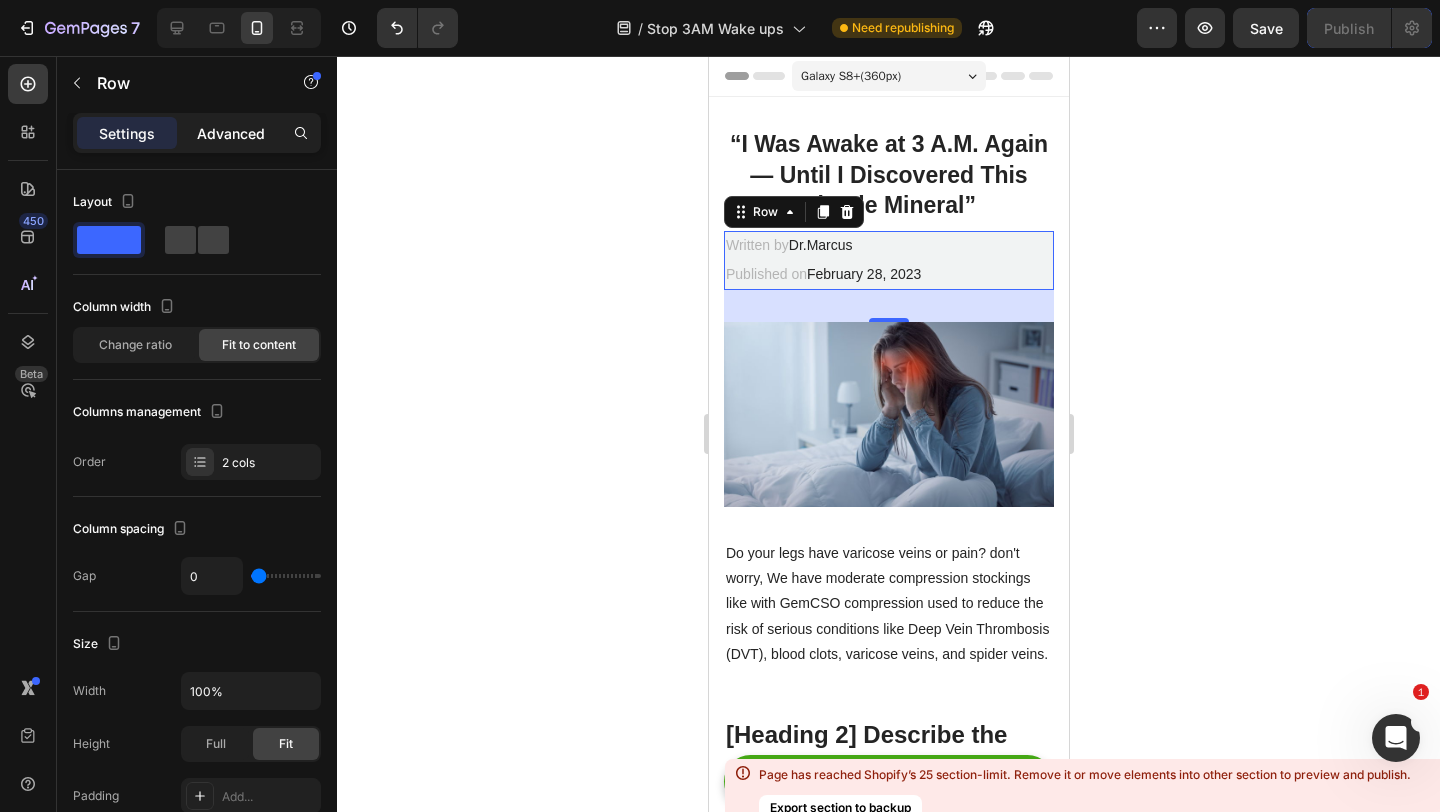 click on "Advanced" at bounding box center [231, 133] 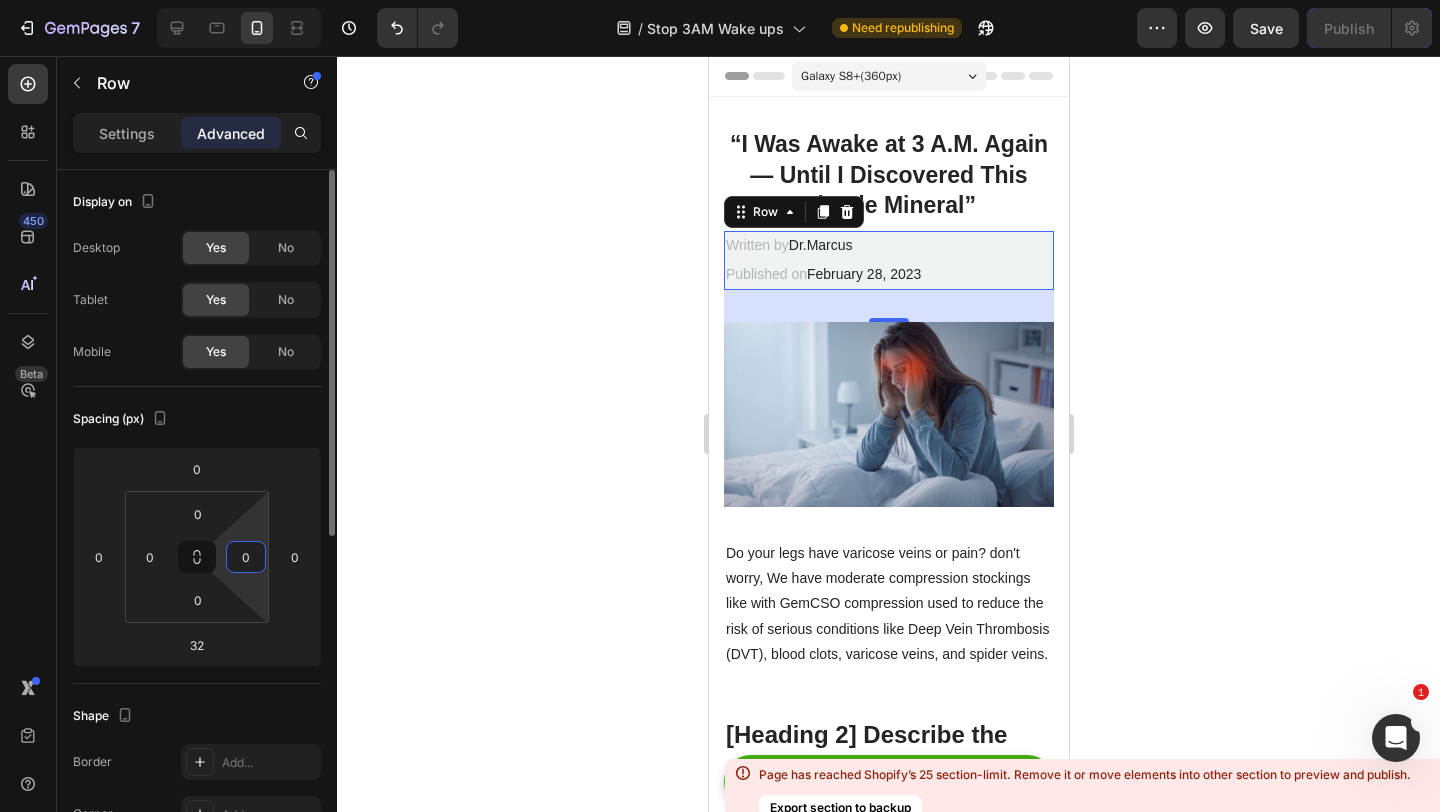 click on "0" at bounding box center (246, 557) 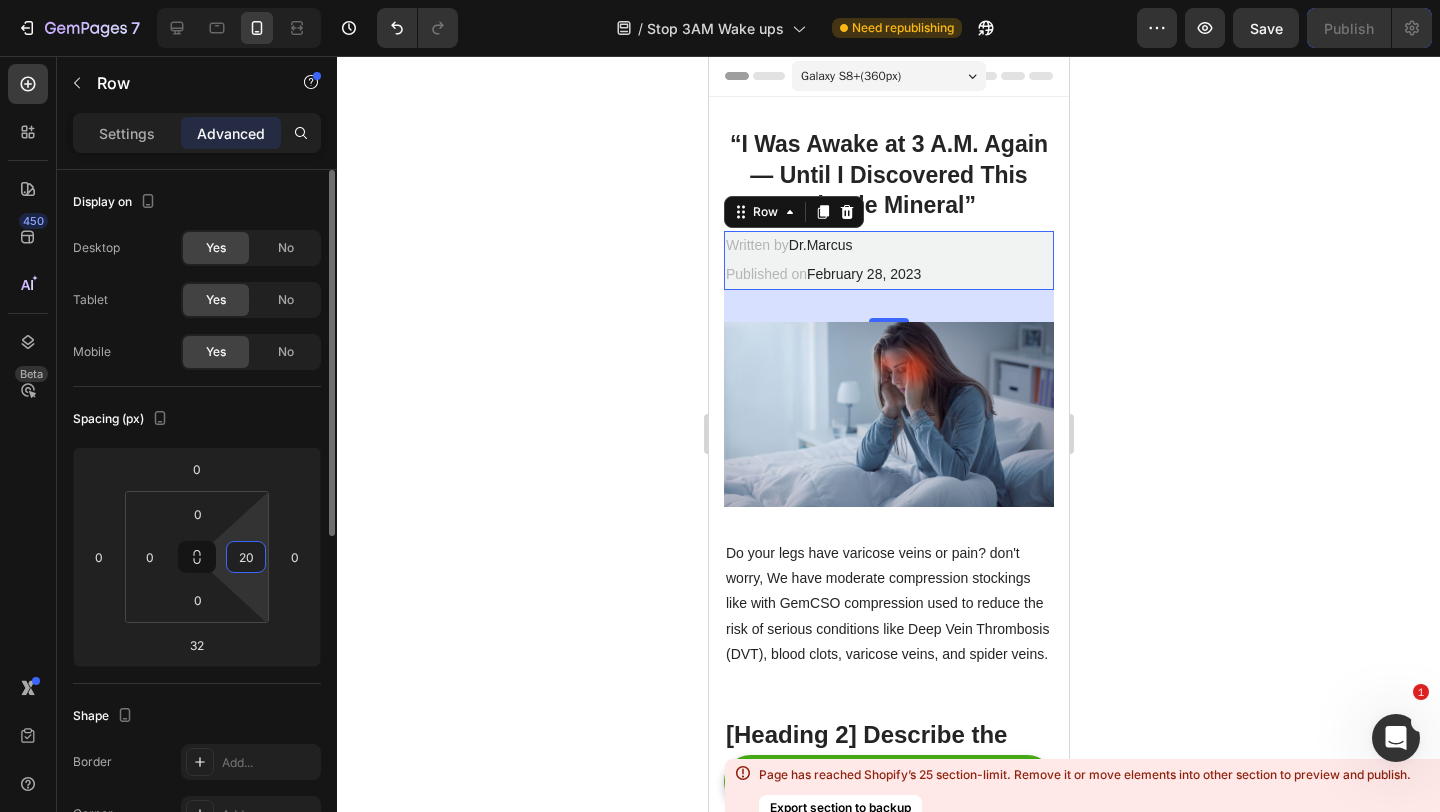 type on "2" 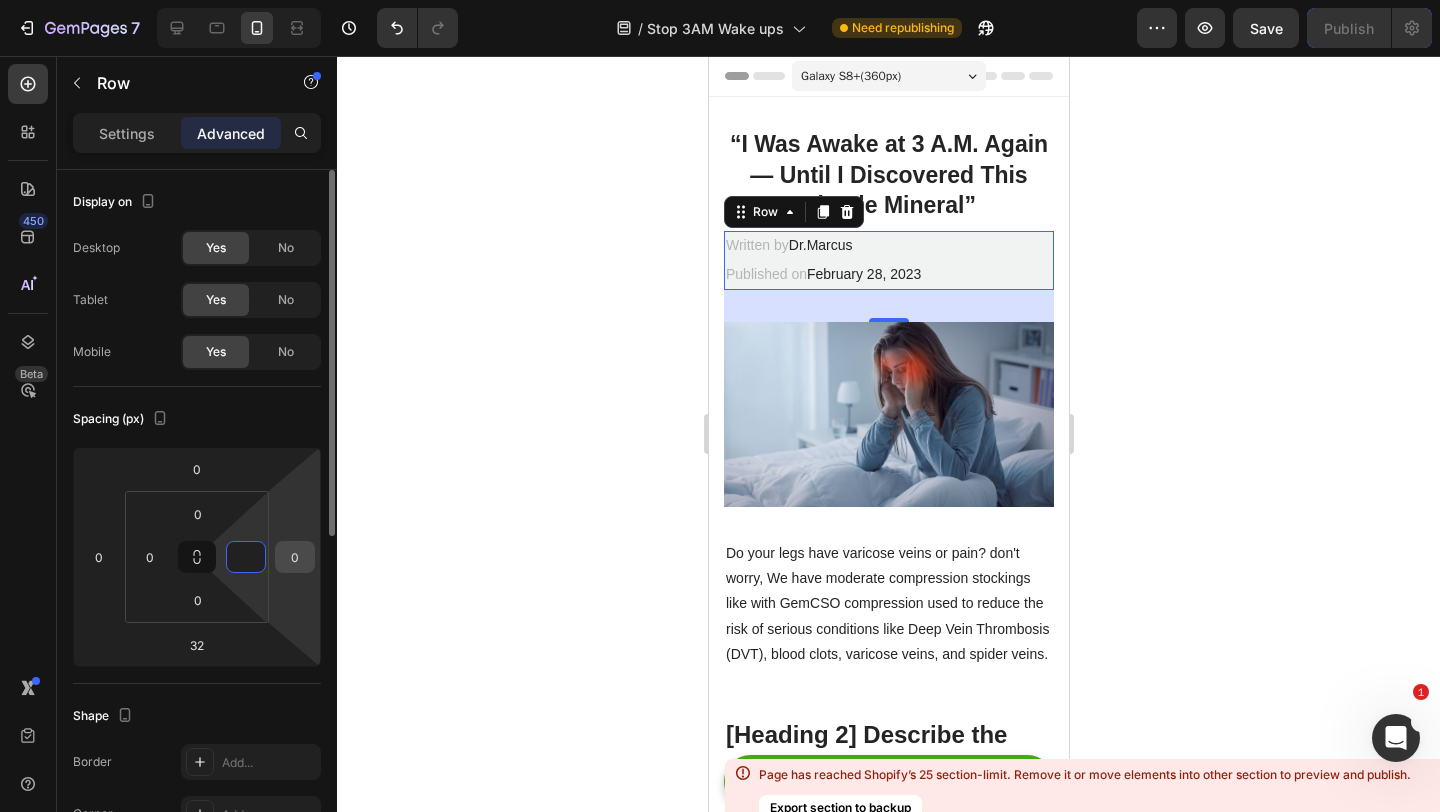 click on "0" at bounding box center (295, 557) 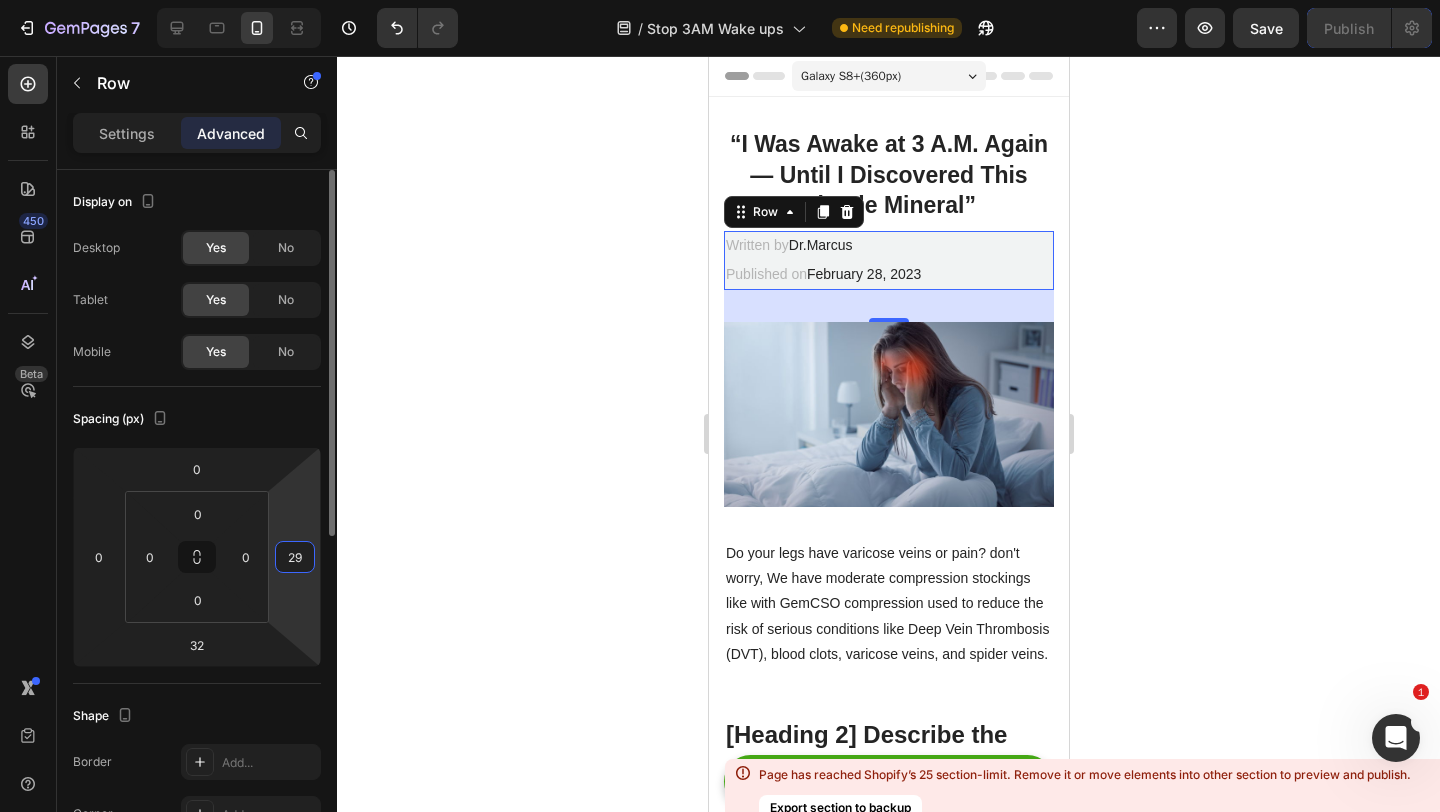 type on "2" 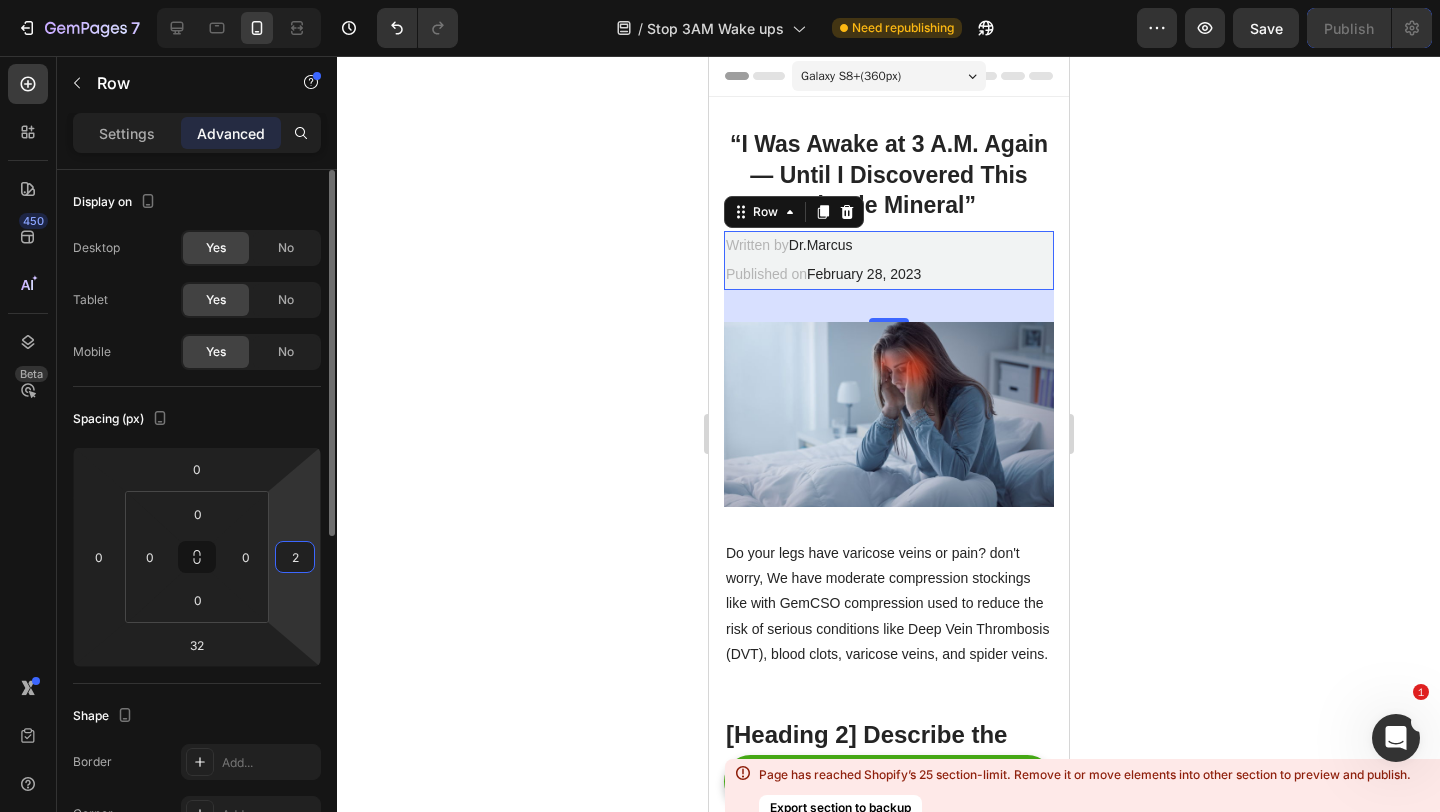 type 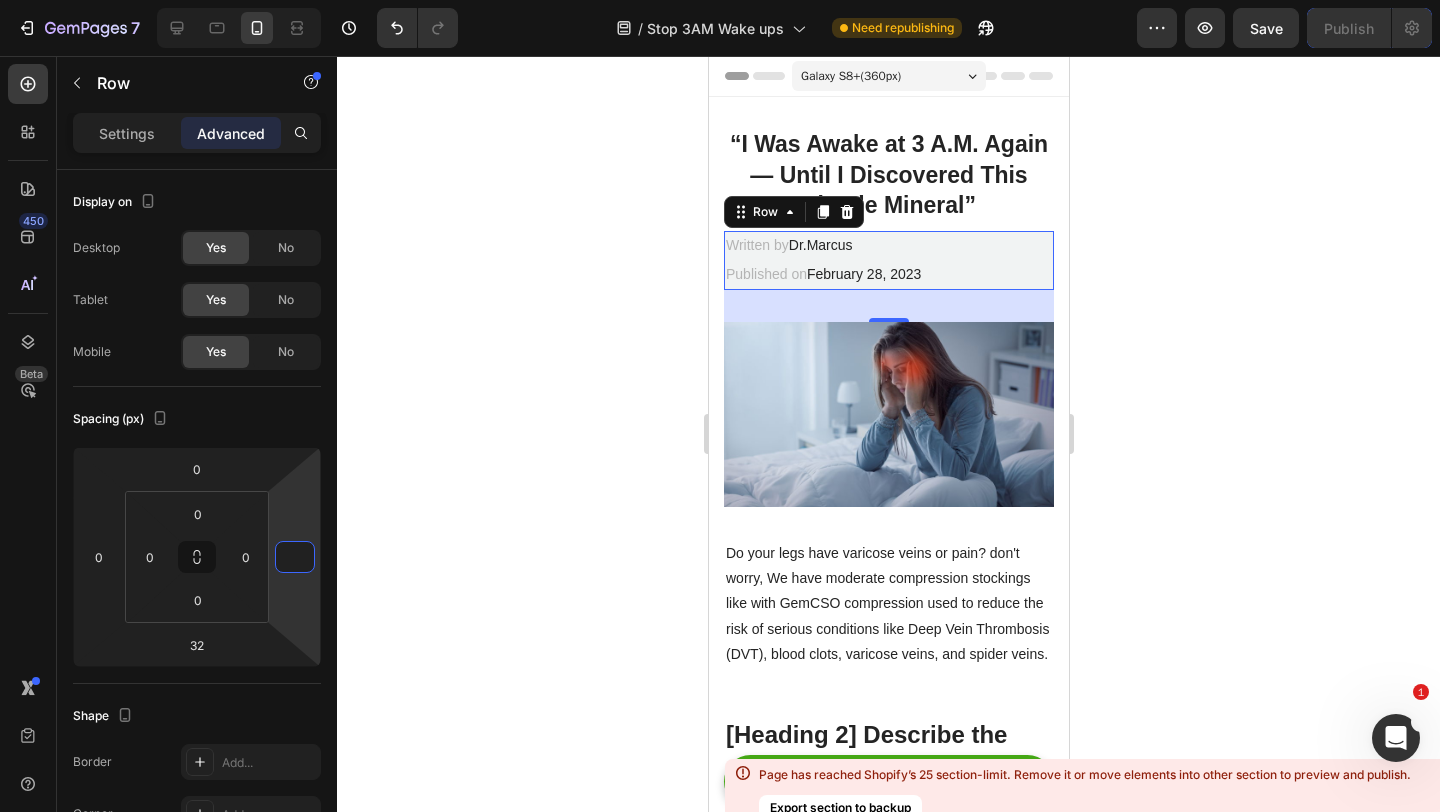 click 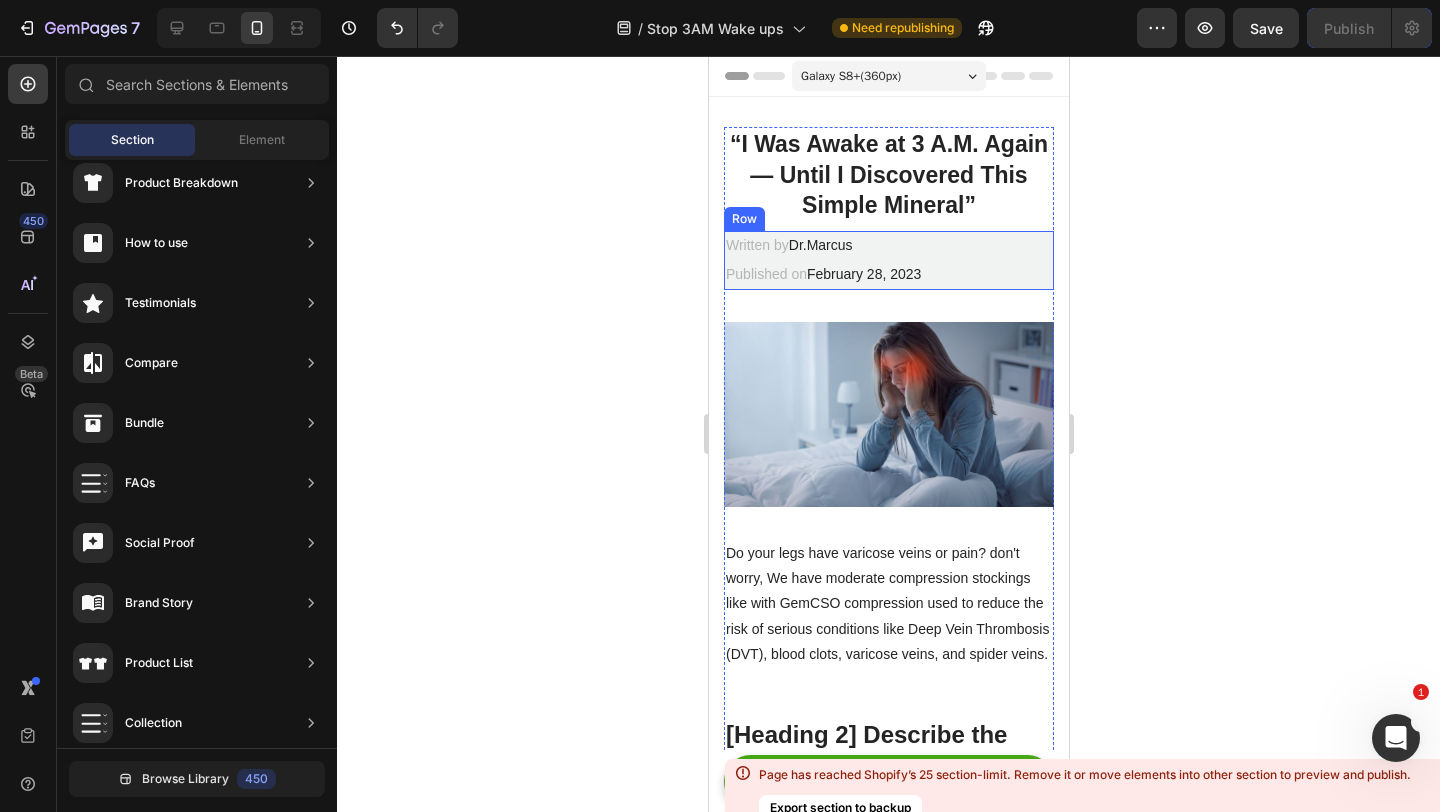 click on "Written by  Dr.Marcus   Text block Published on  February 28, 2023 Text block Row" at bounding box center (888, 260) 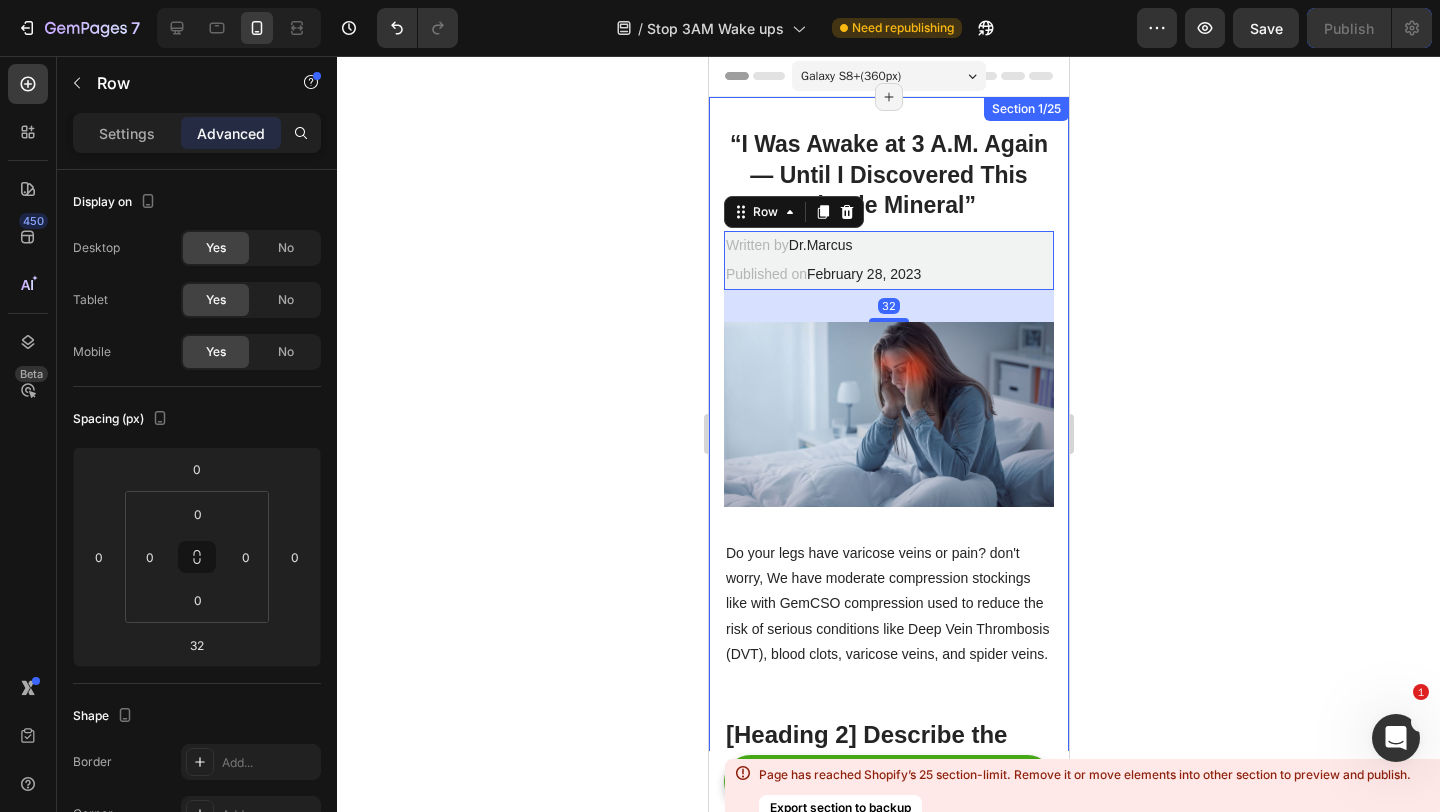 click 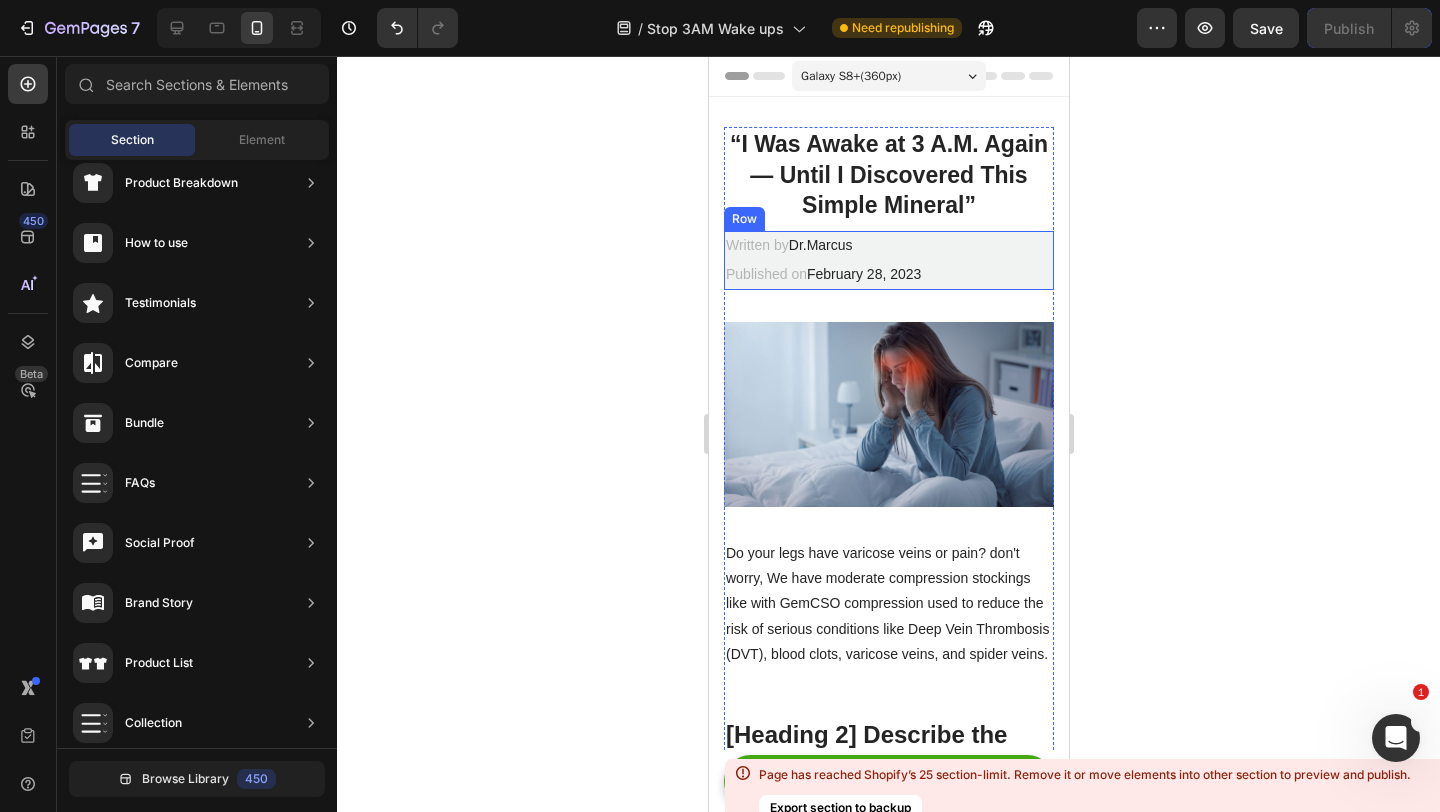 click on "Written by  Dr.Marcus   Text block Published on  February 28, 2023 Text block Row" at bounding box center (888, 260) 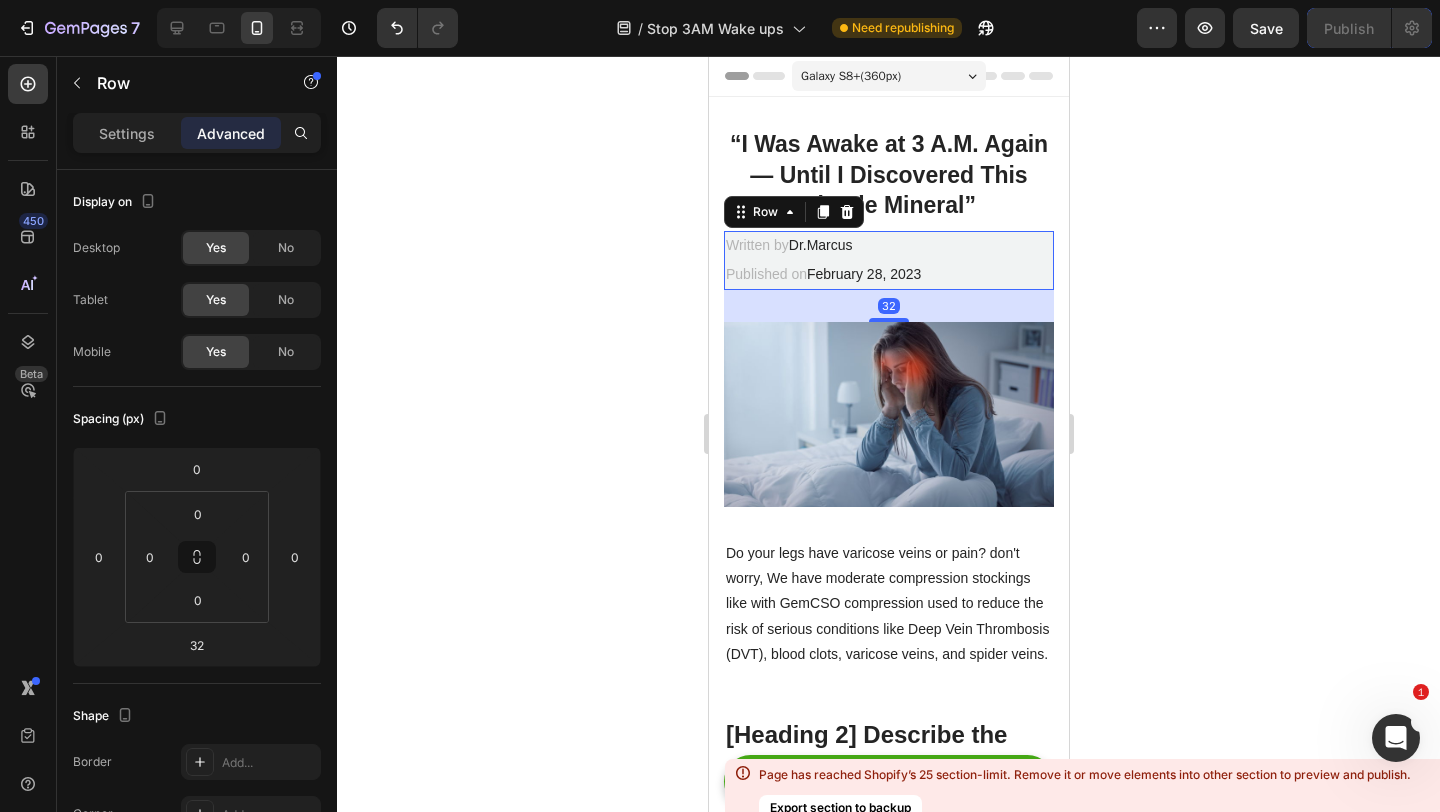 click 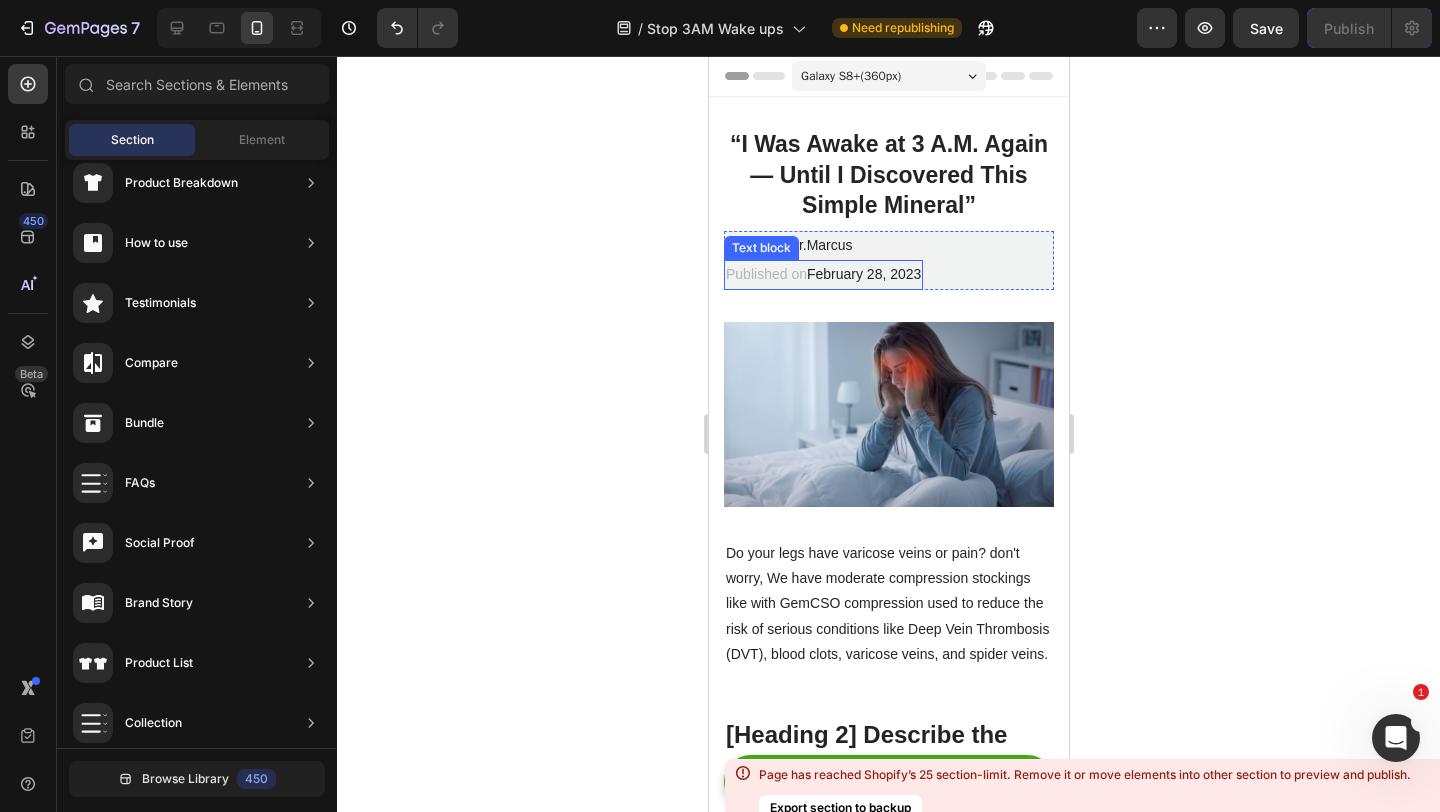 click on "February 28, 2023" at bounding box center (863, 274) 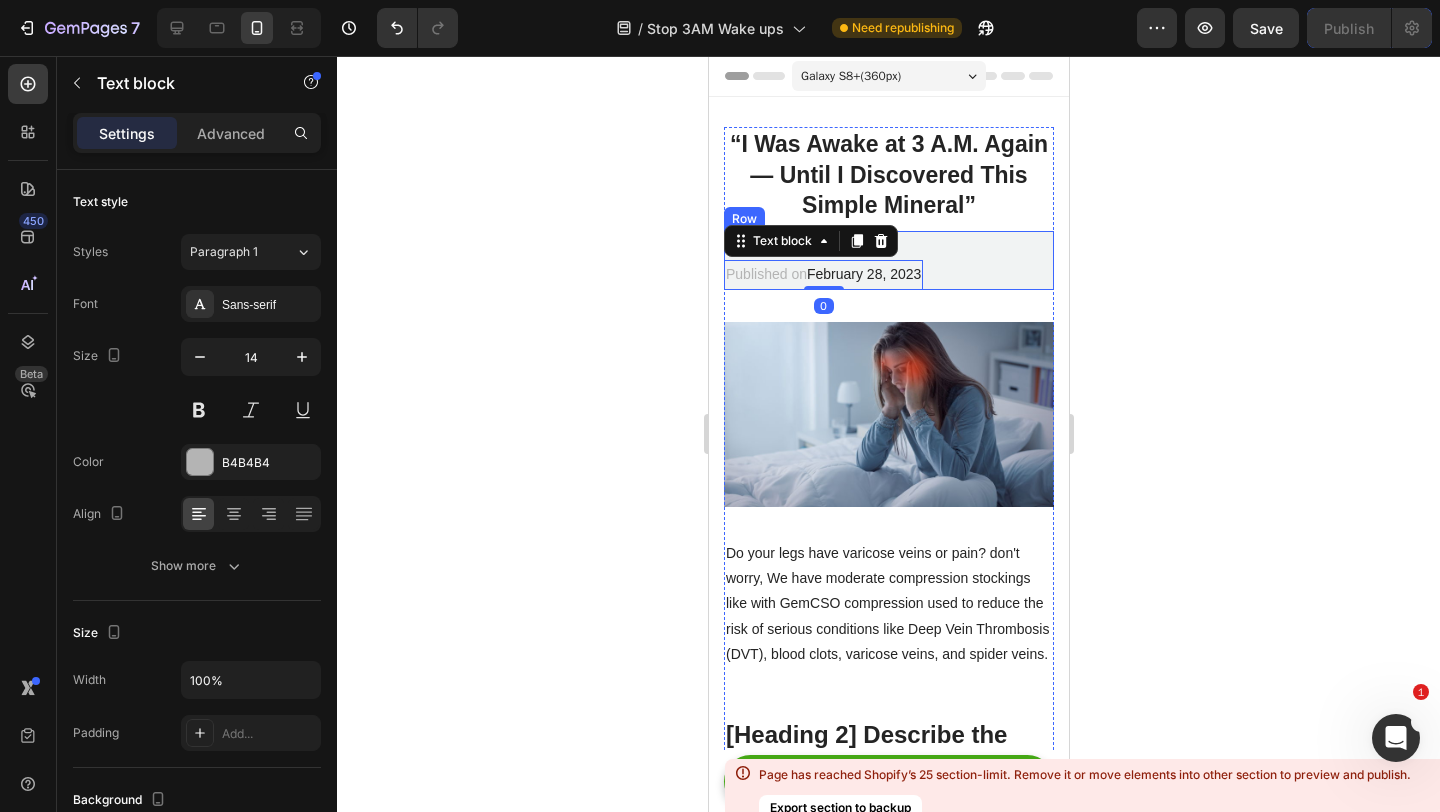 click on "Written by  Dr.Marcus   Text block Published on  February 28, 2023 Text block   0 Row" at bounding box center (888, 260) 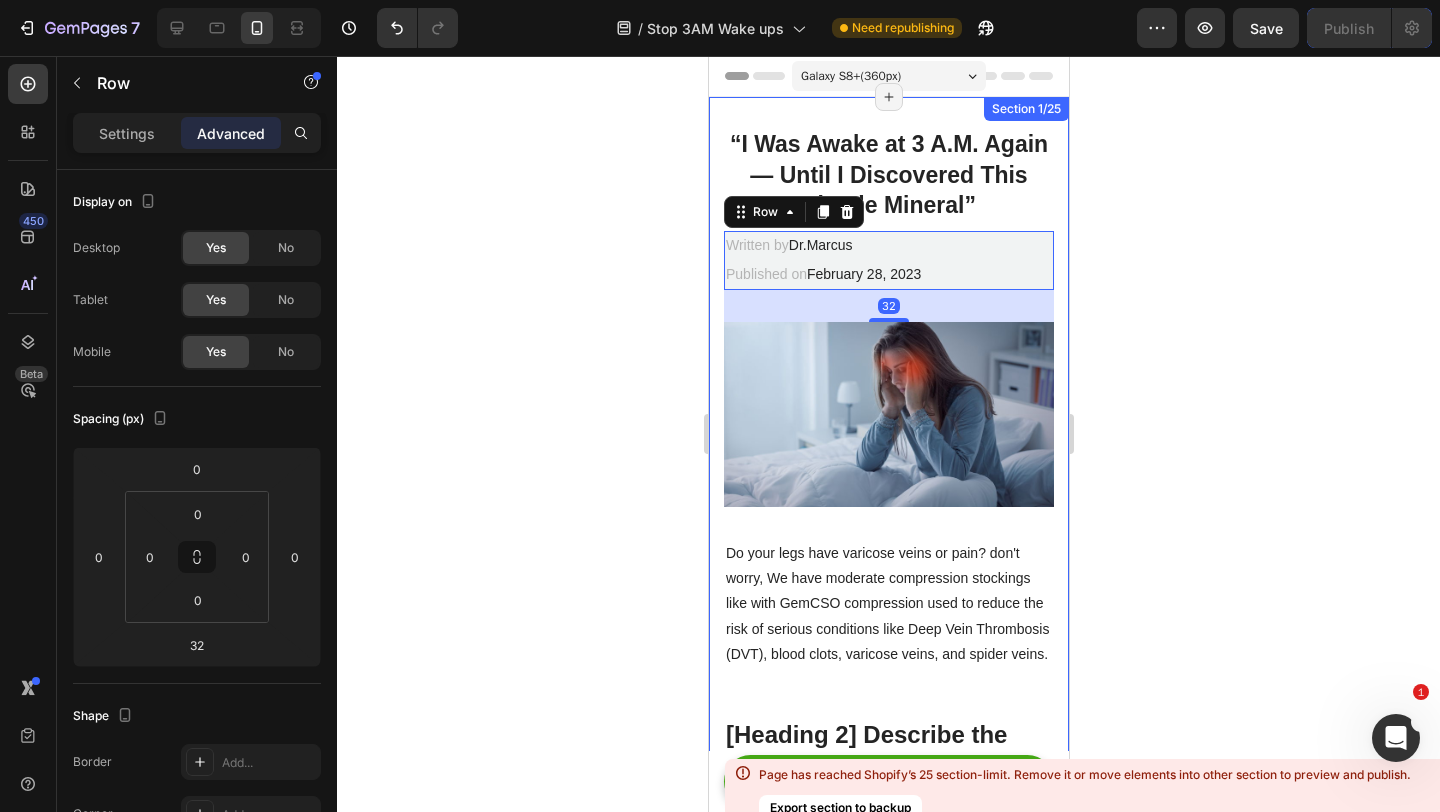 click on "⁠⁠⁠⁠⁠⁠⁠ “I Was Awake at 3 A.M. Again  — Until I Discovered This Simple Mineral” Heading Written by  Dr.Marcus   Text block Published on  February 28, 2023 Text block Row   32 Image Do your legs have varicose veins or pain? don't worry, We have moderate compression stockings like with GemCSO compression used to reduce the risk of serious conditions like Deep Vein Thrombosis (DVT), blood clots, varicose veins, and spider veins. Text block [Heading 2] Describe the timeframe to achieve the desired results Heading Your provider may recommend compression socks to help with symptoms caused by a vein or venous disorder. Venous disorders happen when the valves in your veins don’t work correctly, making it harder for blood to flow back to your heart. This can lead to: Text block
Icon Customer problem 1:  Lorem Ipsum is simply dummy text of the printing and typesetting industry. Lorem Ipsum has been the industry's standard dummy text ever since. Text block Row
Icon" at bounding box center [888, 4716] 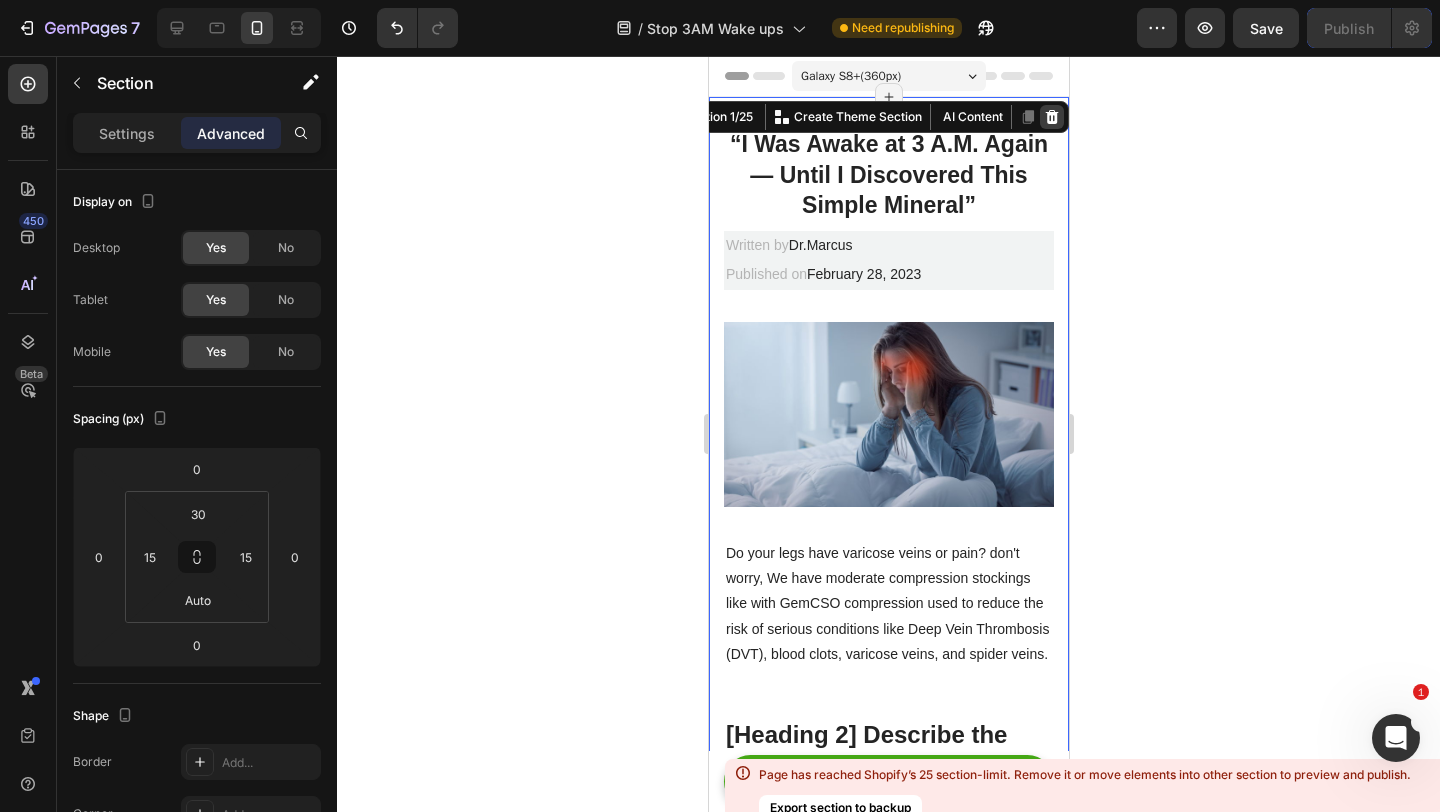 click 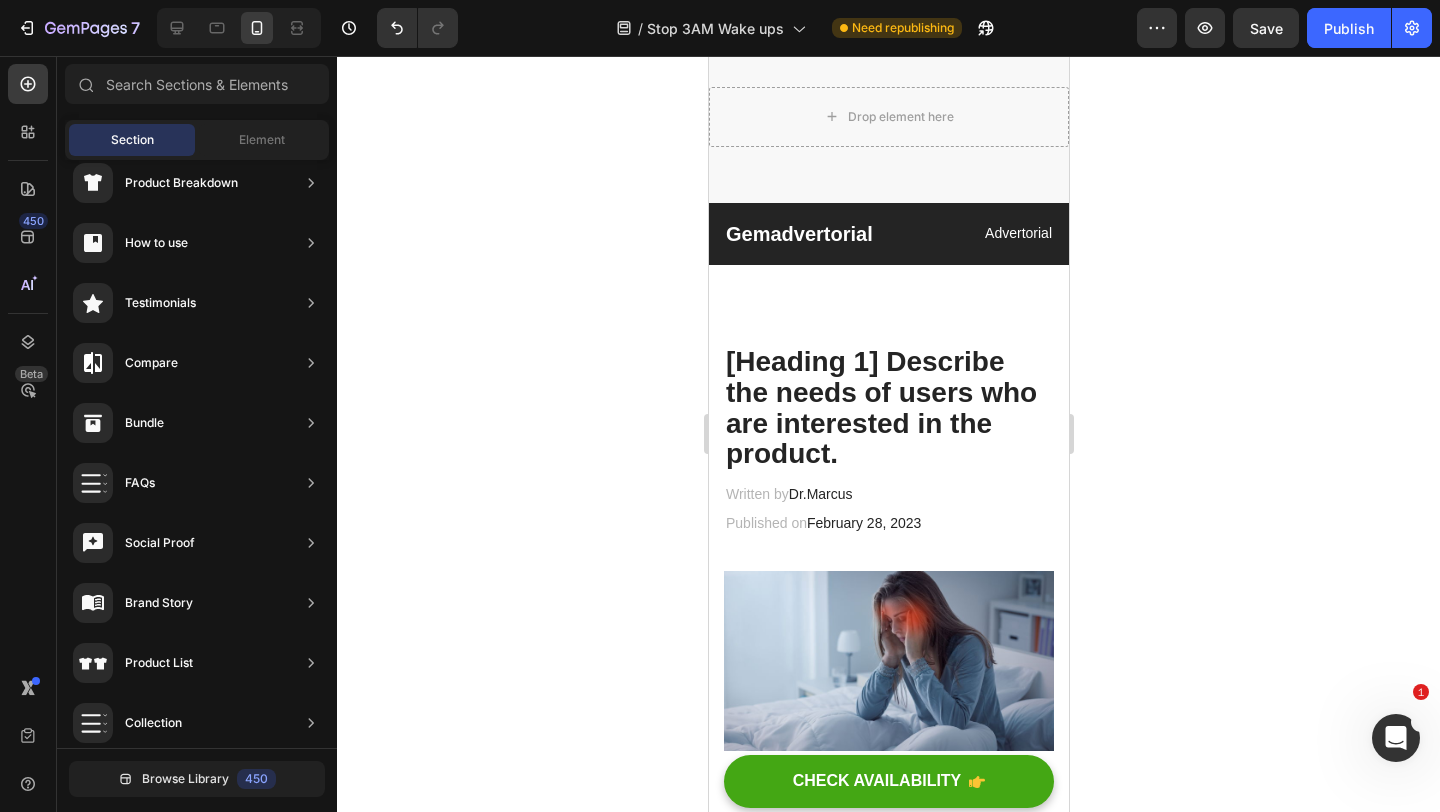scroll, scrollTop: 9365, scrollLeft: 0, axis: vertical 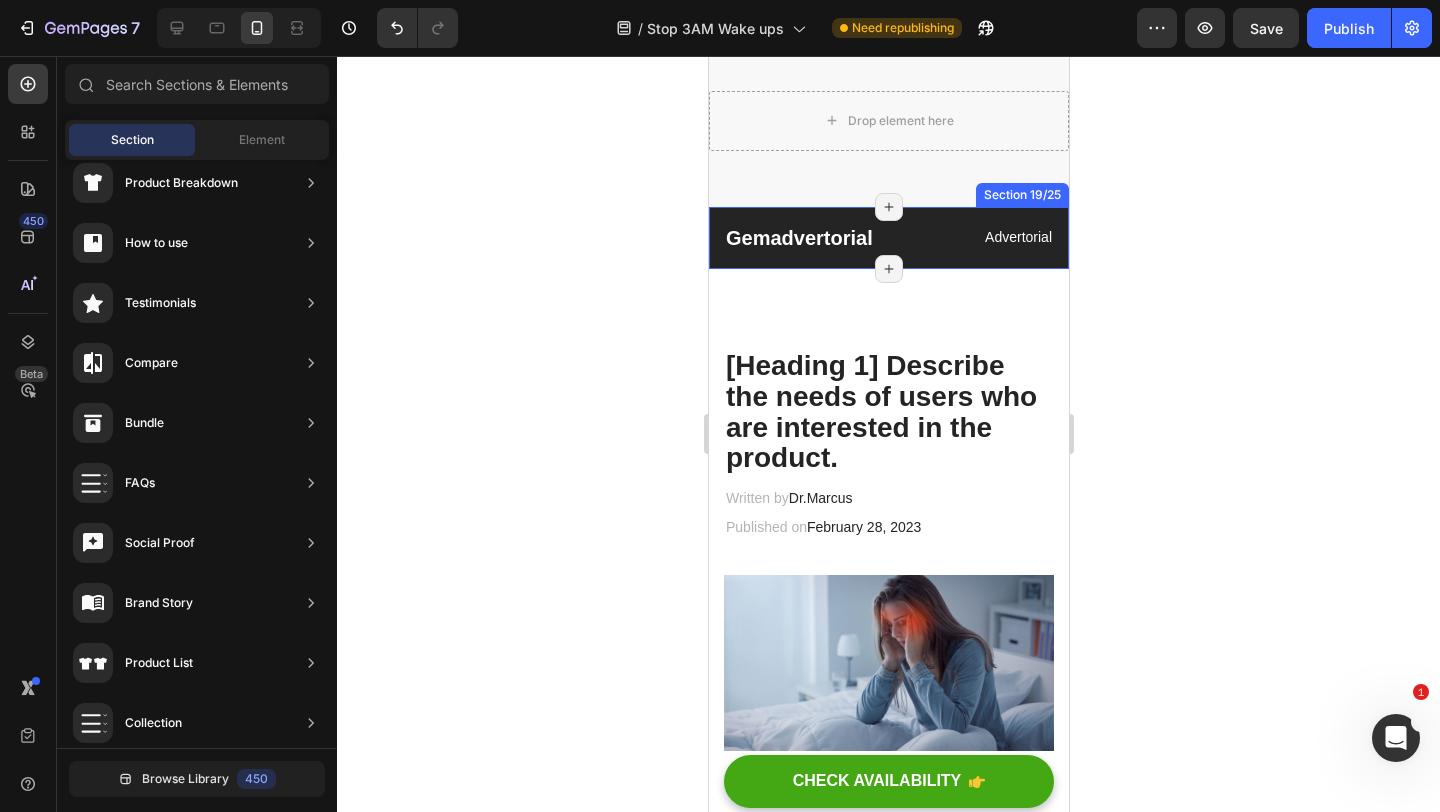 click on "Gemadvertorial Heading Advertorial Text block Row Section 19/25 Page has reached Shopify’s 25 section-limit Page has reached Shopify’s 25 section-limit" at bounding box center [888, 238] 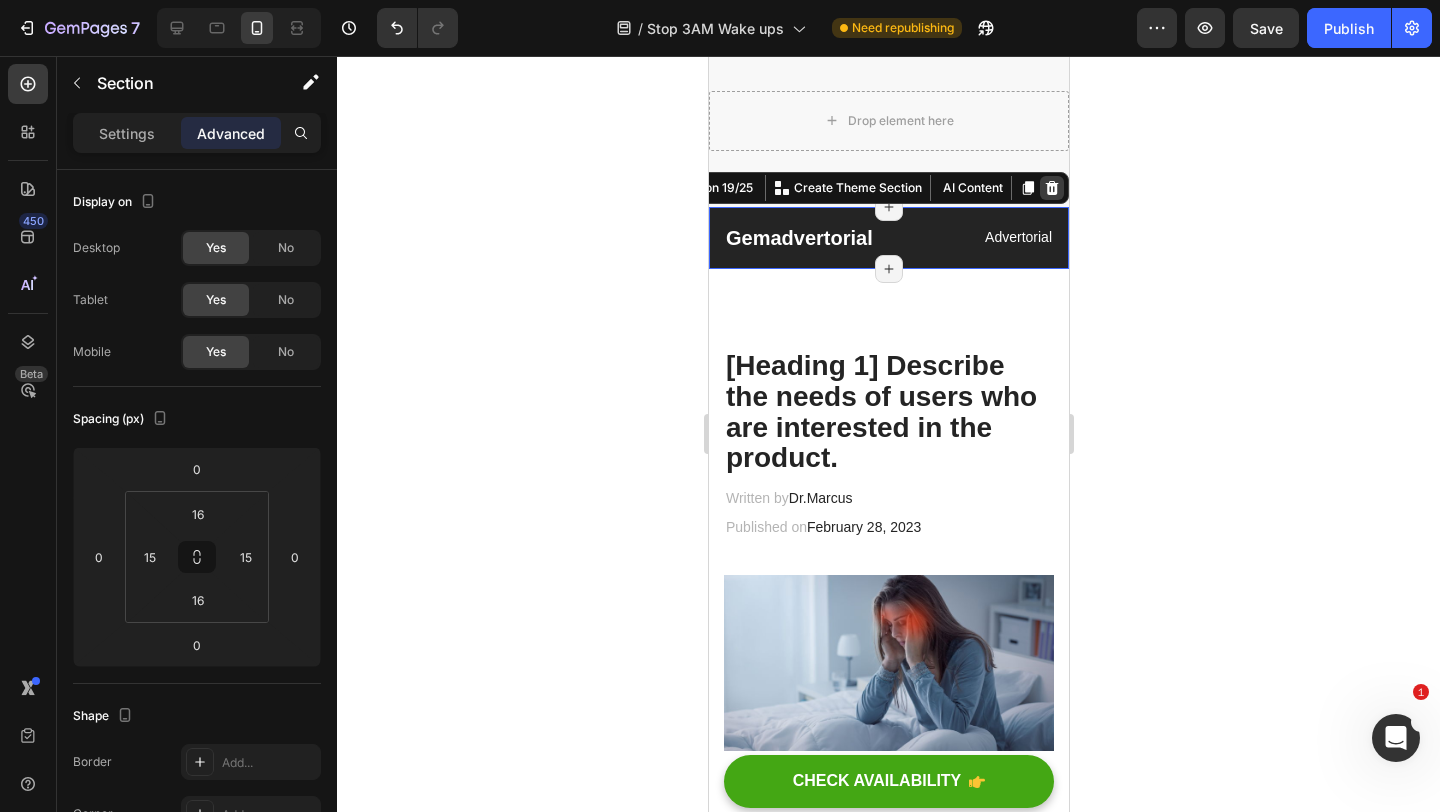 click 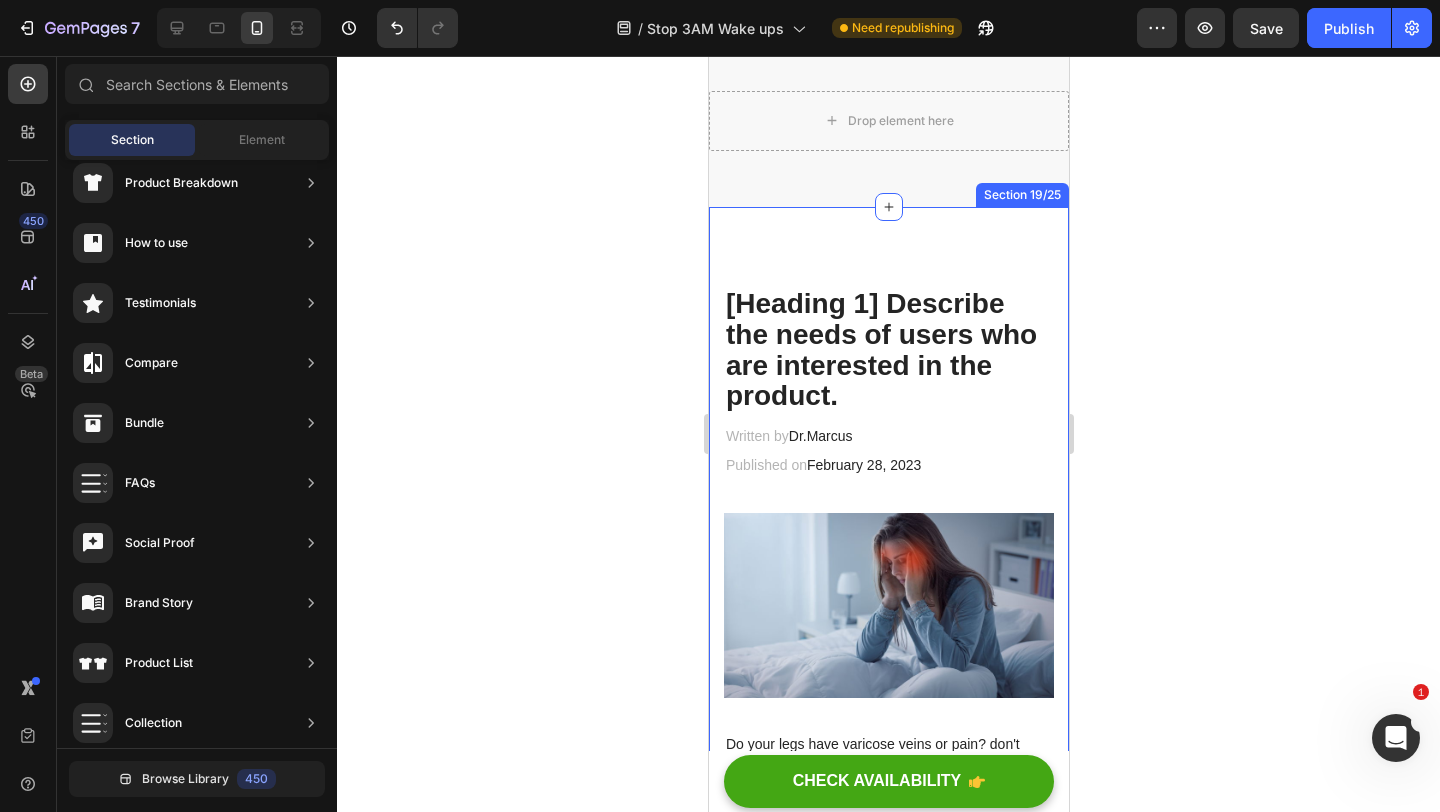 click on "[Heading 1] Describe the needs of users who are interested in the product. Heading Written by  Dr.Marcus   Text block Published on  February 28, 2023 Text block Row Image Do your legs have varicose veins or pain? don't worry, We have moderate compression stockings like with GemCSO compression used to reduce the risk of serious conditions like Deep Vein Thrombosis (DVT), blood clots, varicose veins, and spider veins. Text block [Heading 2] Describe the timeframe to achieve the desired results Heading Your provider may recommend compression socks to help with symptoms caused by a vein or venous disorder. Venous disorders happen when the valves in your veins don’t work correctly, making it harder for blood to flow back to your heart. This can lead to: Text block
Icon Customer problem 1:  Lorem Ipsum is simply dummy text of the printing and typesetting industry. Lorem Ipsum has been the industry's standard dummy text ever since. Text block Row
Icon Customer problem 2: Text block" at bounding box center (888, 4866) 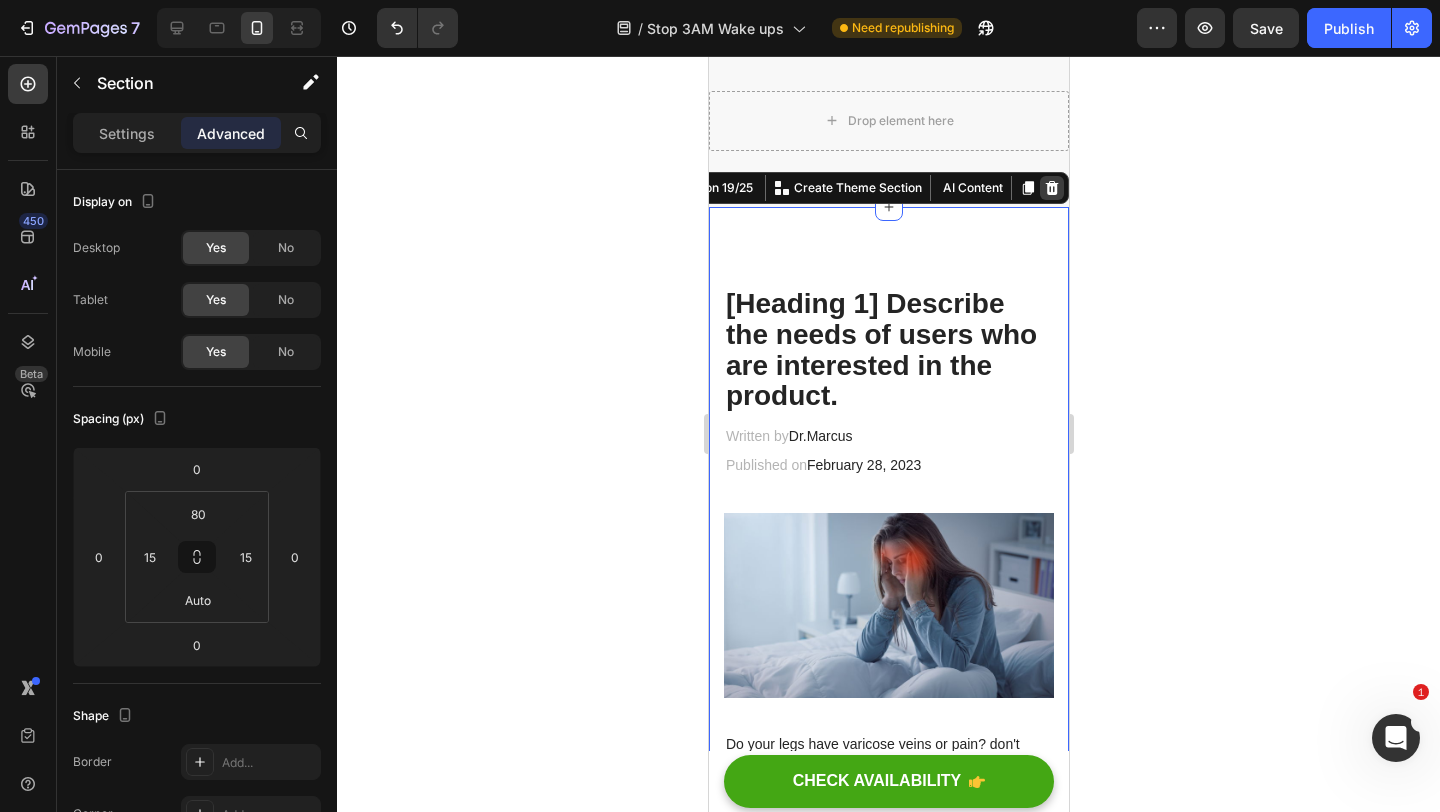 click 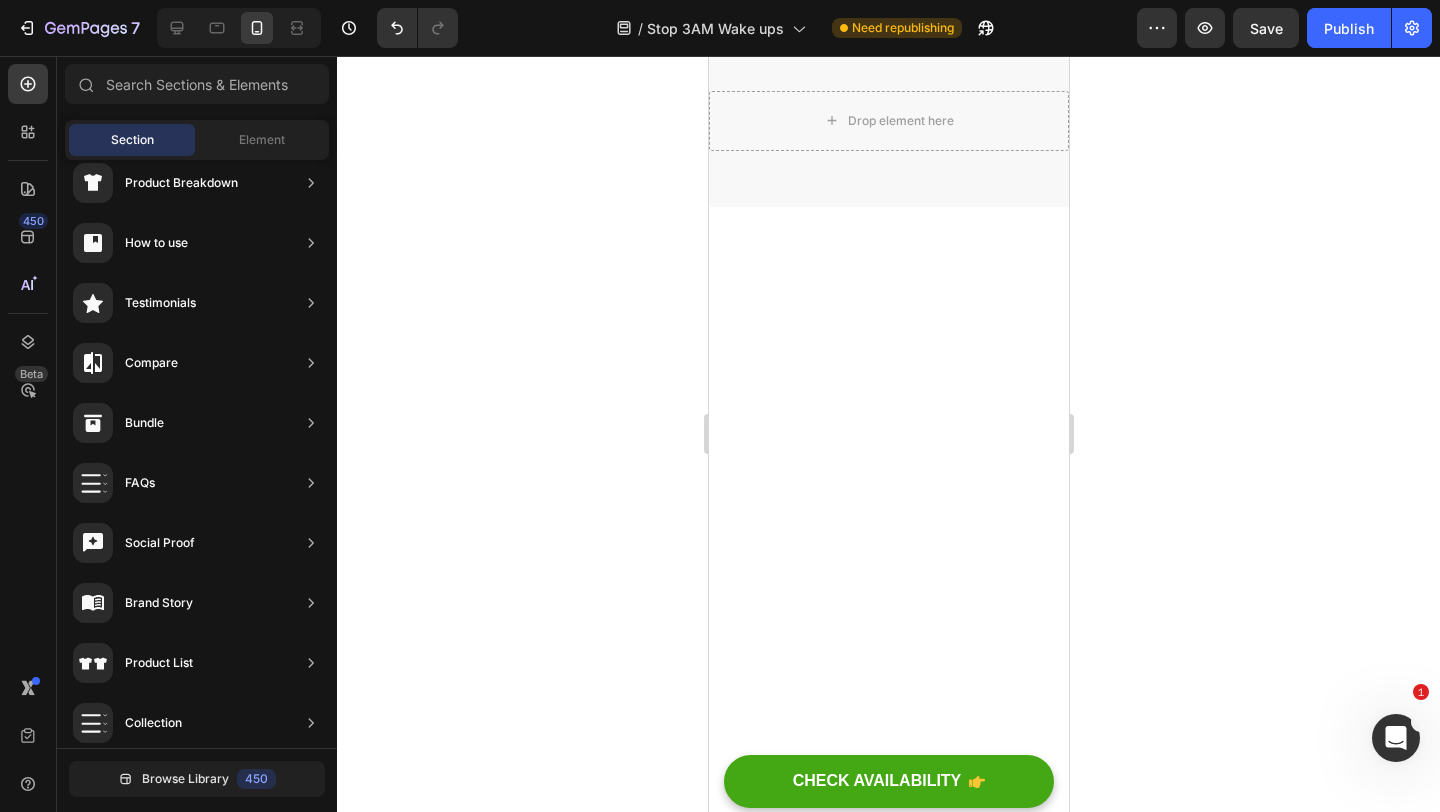 click at bounding box center [888, 1688] 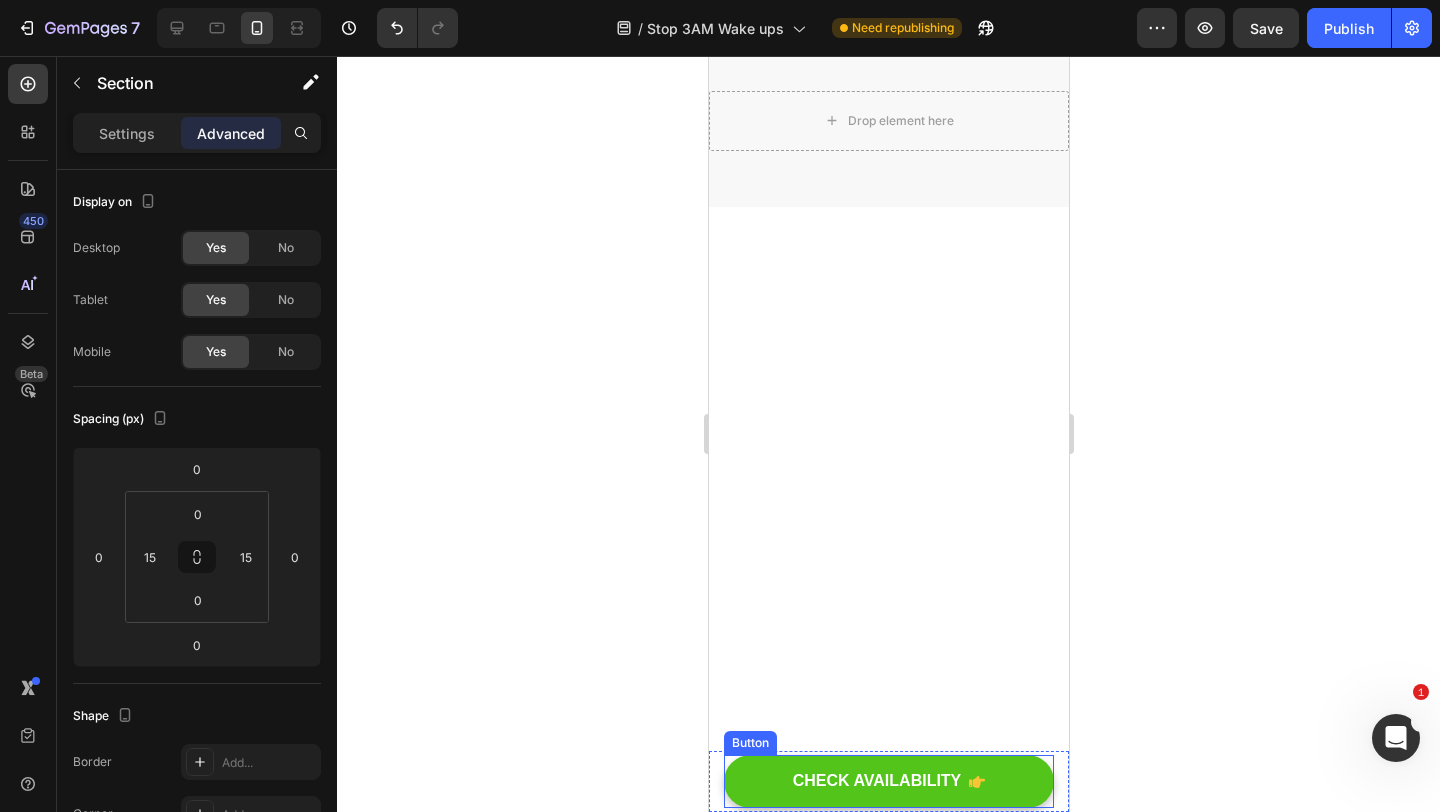 click on "CHECK AVAILABILITY" at bounding box center (888, 781) 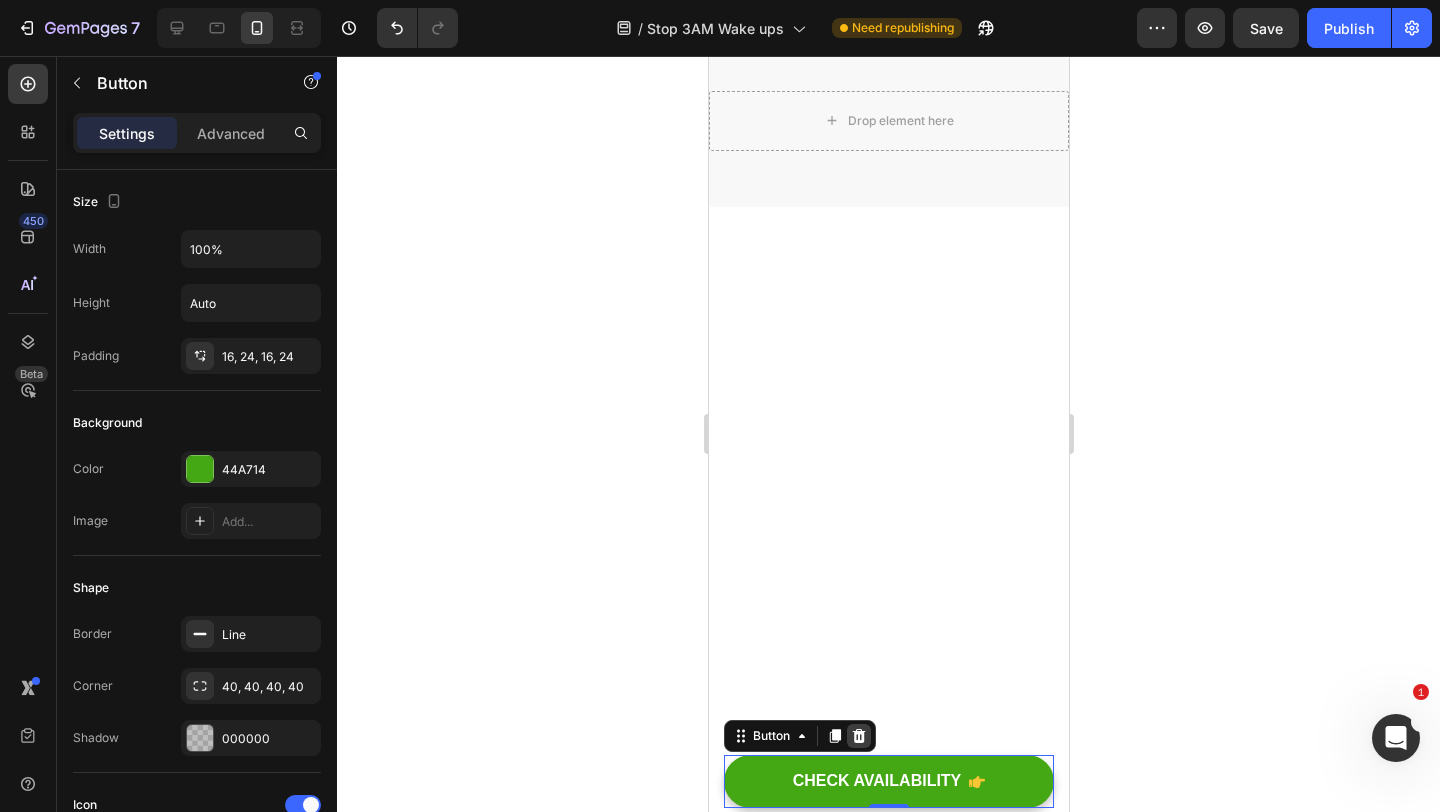click 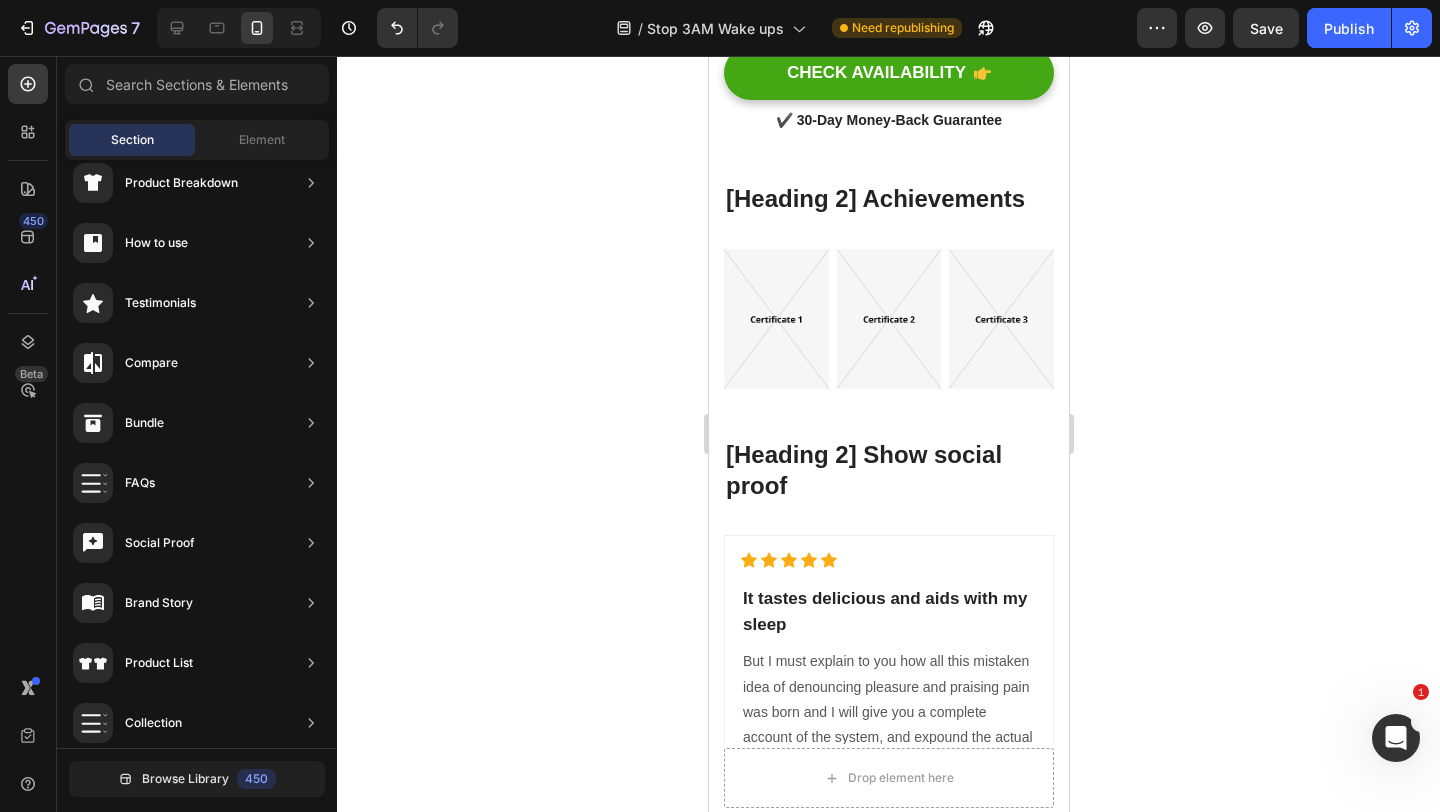 scroll, scrollTop: 9738, scrollLeft: 0, axis: vertical 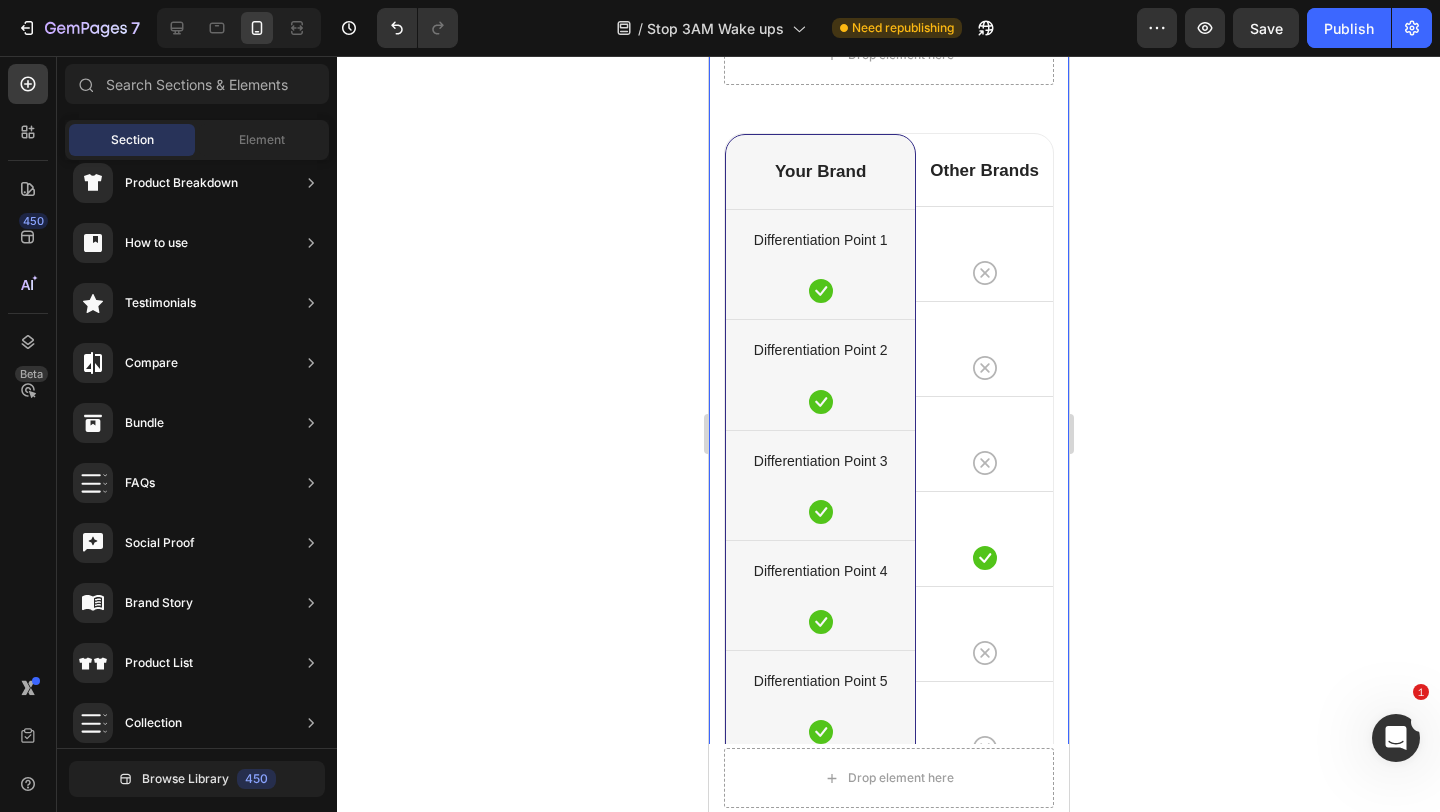 click on "[Heading 2] Compare with other products Heading                Title Line Differentiation Point 1 Text block Row Differentiation Point 2 Text block Row Differentiation Point 3 Text block Row Differentiation Point 4 Text block Row Differentiation Point 5 Text block Row Differentiation Point 6 Text block Row Differentiation Point 7 Text block Row Differentiation Point 8 Text block Row Image Your Brand Heading
Icon Row
Icon Row
Icon Row
Icon Row
Icon Row
Icon Row
Icon Row
Icon Row Row Image Other Brands Heading
Icon Row
Icon Row
Icon Row
Icon Row
Icon Row
Icon Row
Icon Row
Icon Row Row  	   CHECK AVAILABILITY Button ✔️ 30-Day Money-Back Guarantee Text block [Heading 2] Achievements Heading Image Image Image Row [Heading 2] Show social proof Heading Icon Row" at bounding box center (888, -357) 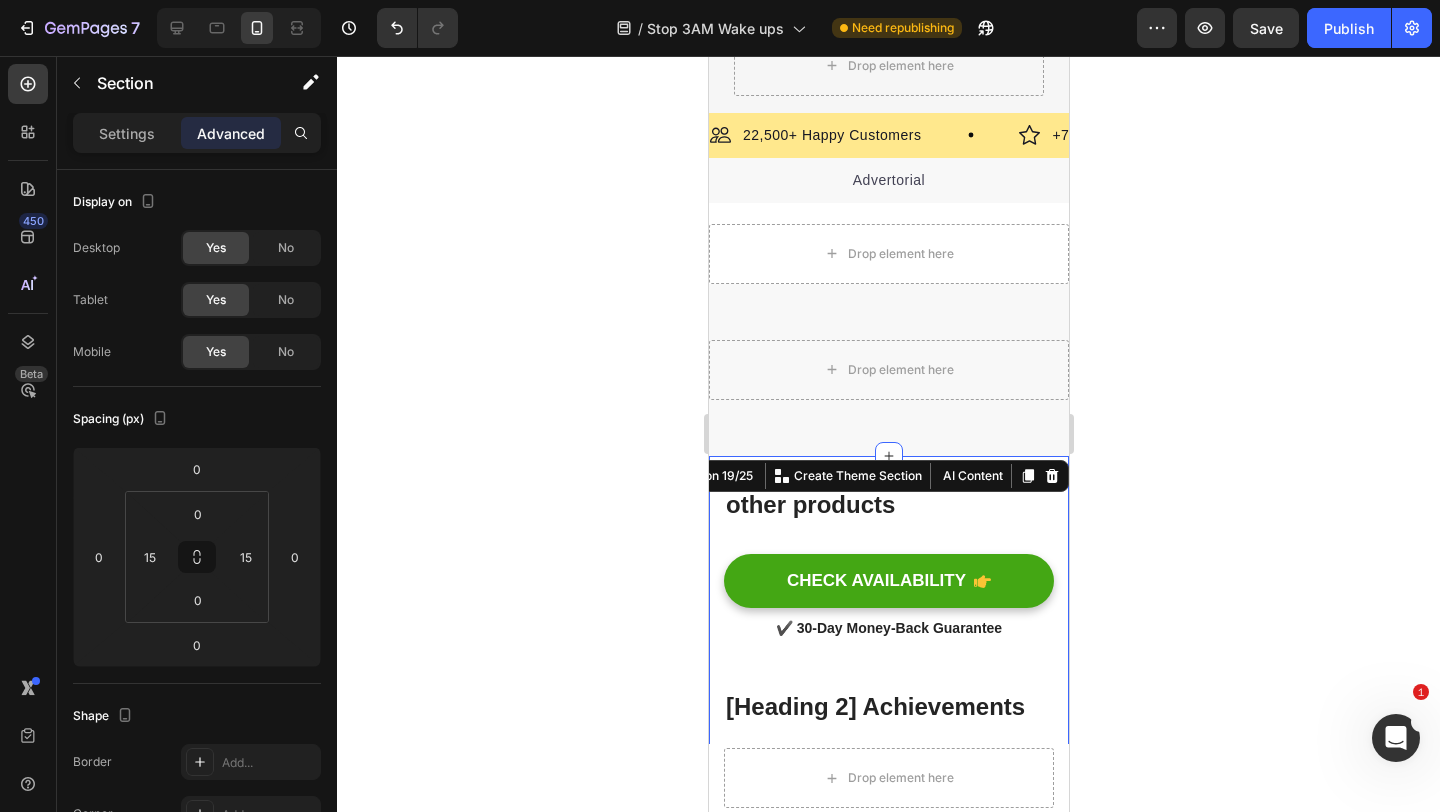 scroll, scrollTop: 9102, scrollLeft: 0, axis: vertical 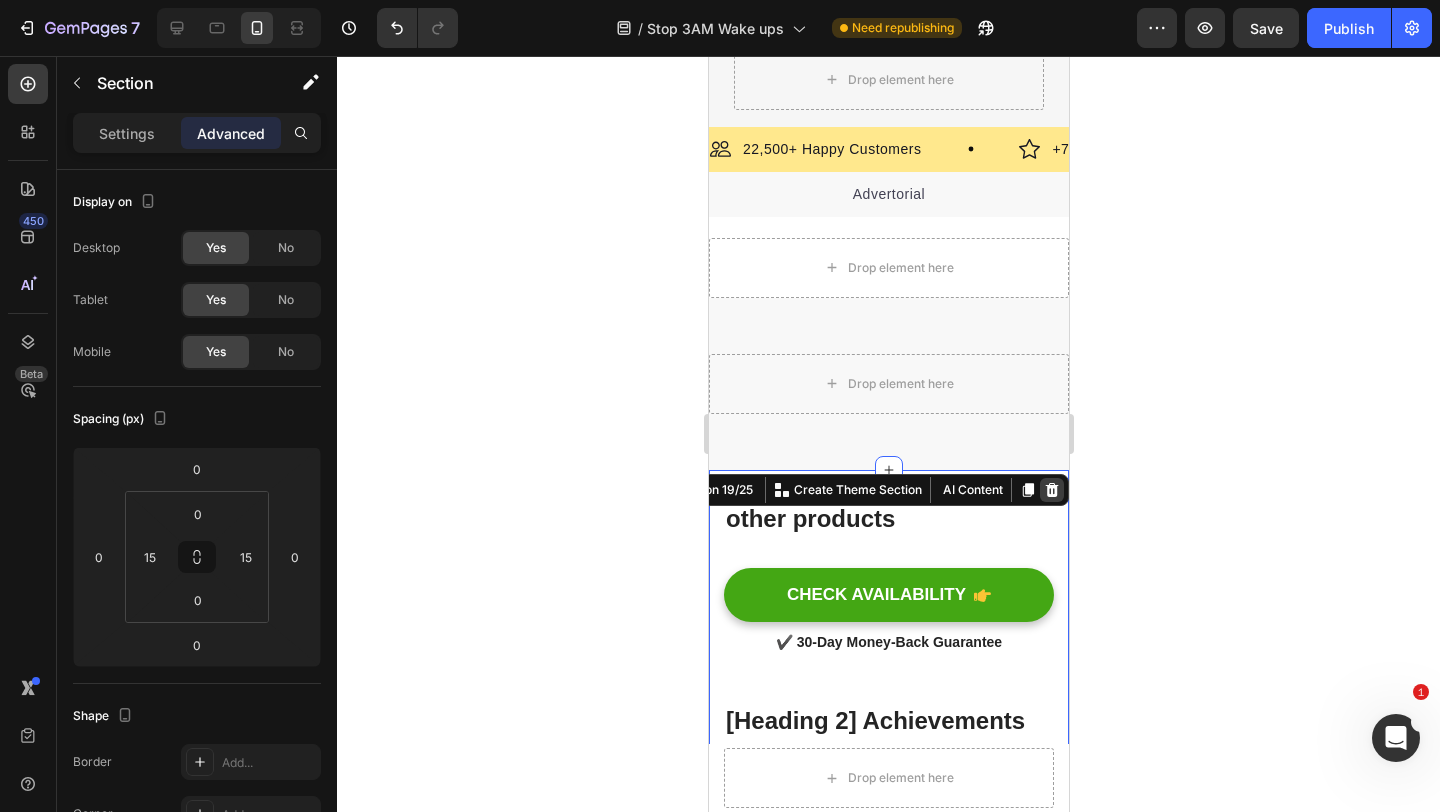 click 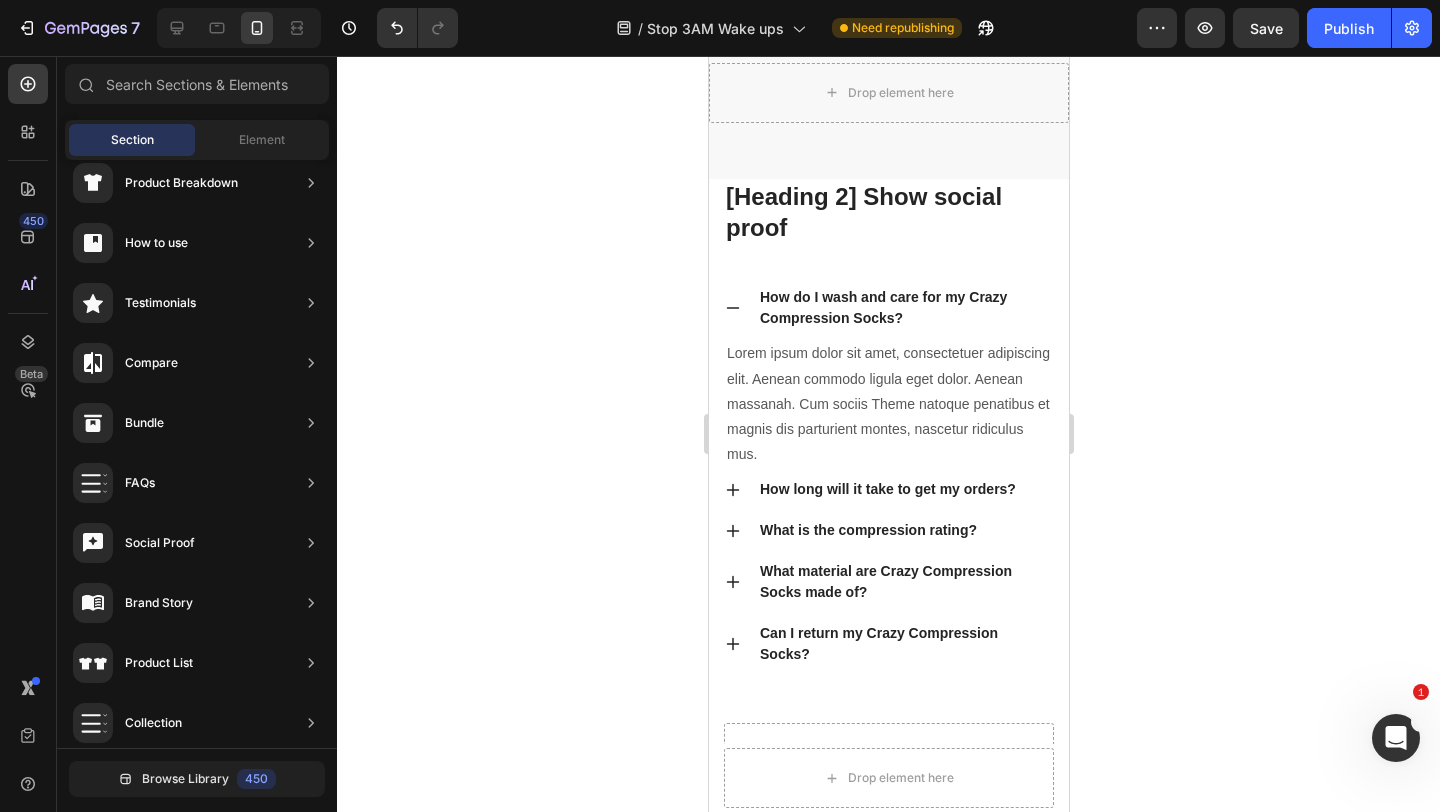 scroll, scrollTop: 9394, scrollLeft: 0, axis: vertical 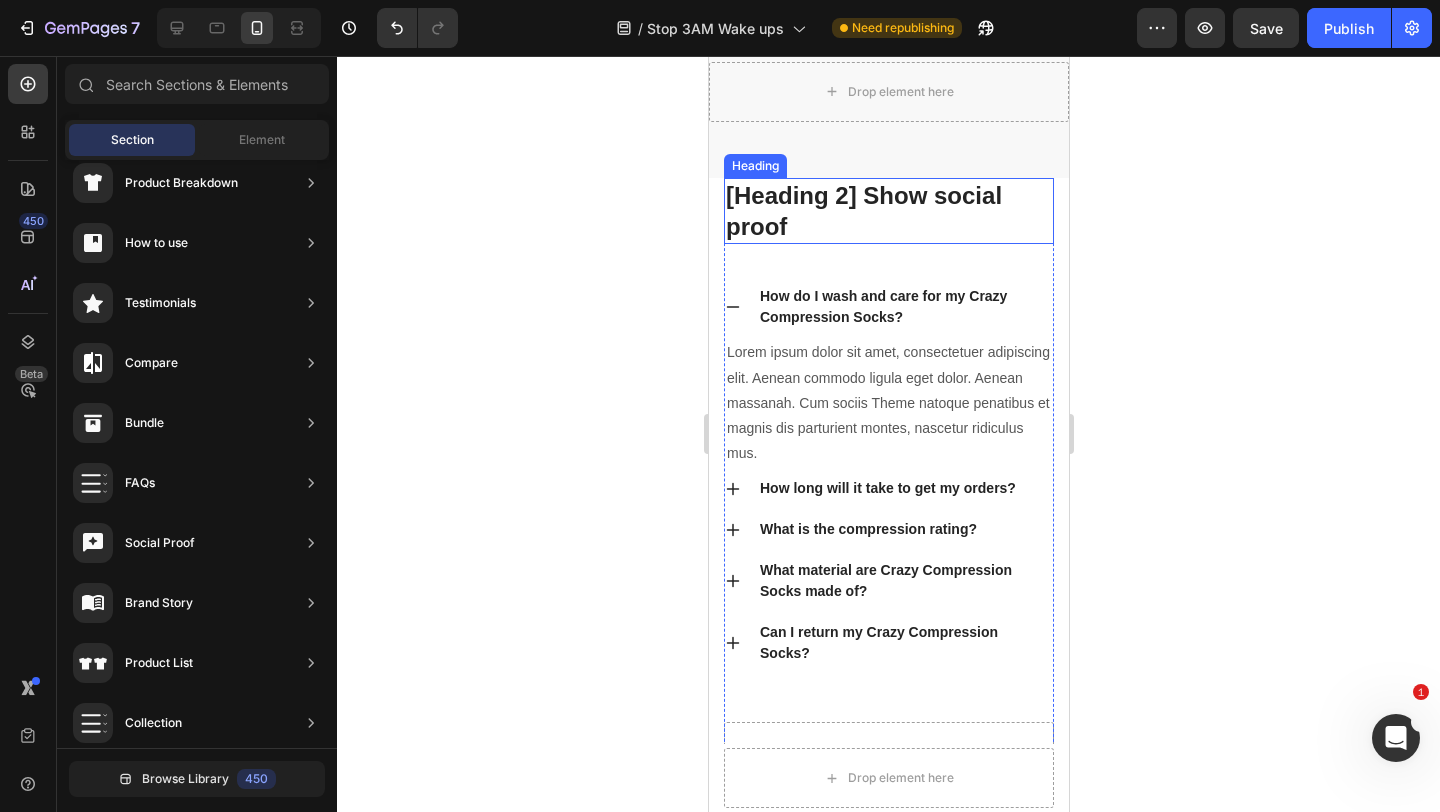 click on "[Heading 2] Show social proof" at bounding box center (888, 211) 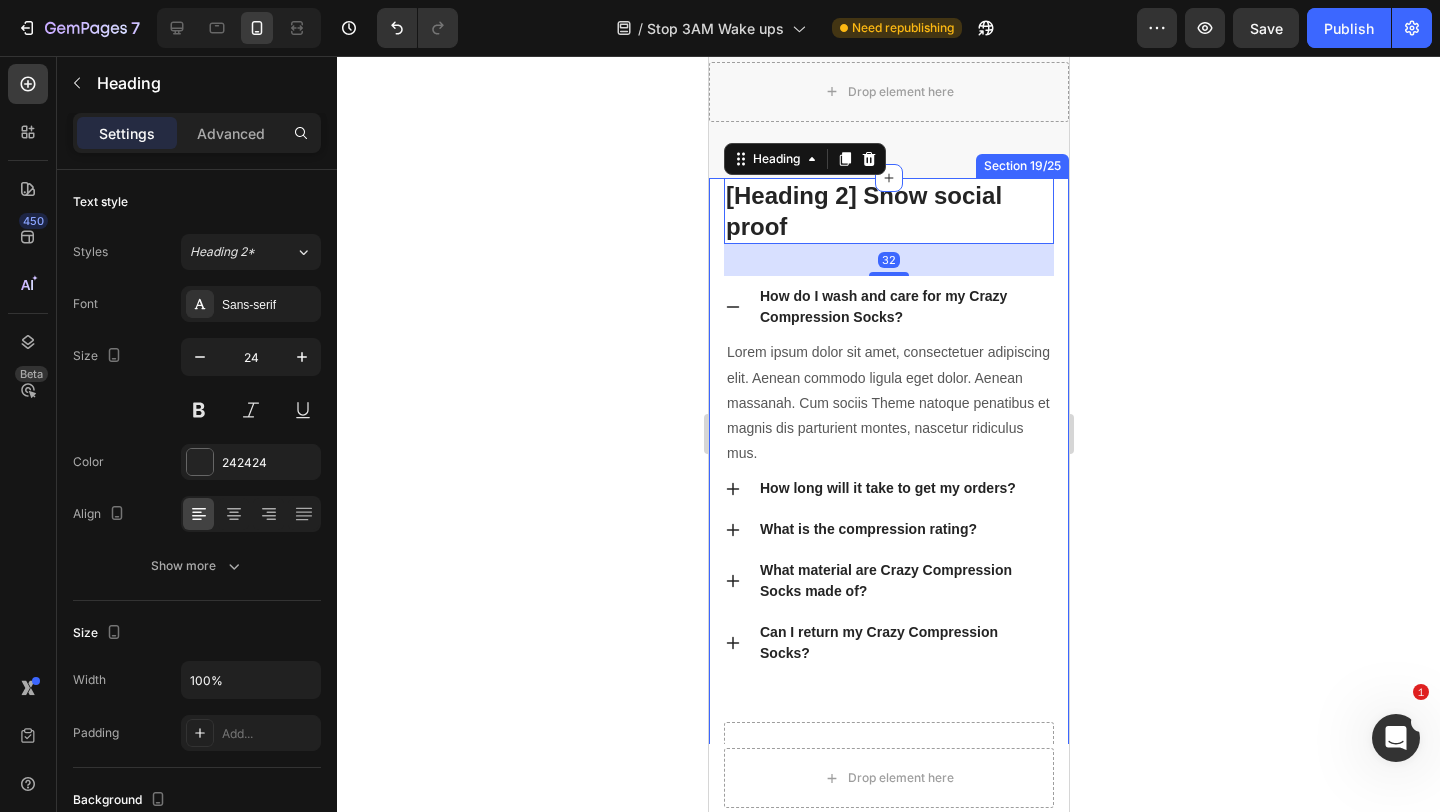 click on "[Heading 2] Show social proof Heading   32
How do I wash and care for my Crazy Compression Socks? Lorem ipsum dolor sit amet, consectetuer adipiscing elit. Aenean commodo ligula eget dolor. Aenean massanah. Cum sociis Theme natoque penatibus et magnis dis parturient montes, nascetur ridiculus mus. Text block
How long will it take to get my orders?
What is the compression rating?
What material are Crazy Compression Socks made of?
Can I return my Crazy Compression Socks? Accordion To day’s offer: Text block Get a free pair of smart compression socks Text block Lorem Ipsum is simply dummy text of the printing and typesetting industry. Lorem Ipsum has been the industry's standard dummy text ever since the 1500s, when an unknown printer took a galley of type and scrambled Text block  	   CHECK AVAILABILITY Button Hurry up! Sale ends once the timer hits zero Text block 00 Days 11 Hrs 06 Mins 14 Secs CountDown Timer Row
Row" at bounding box center (888, 812) 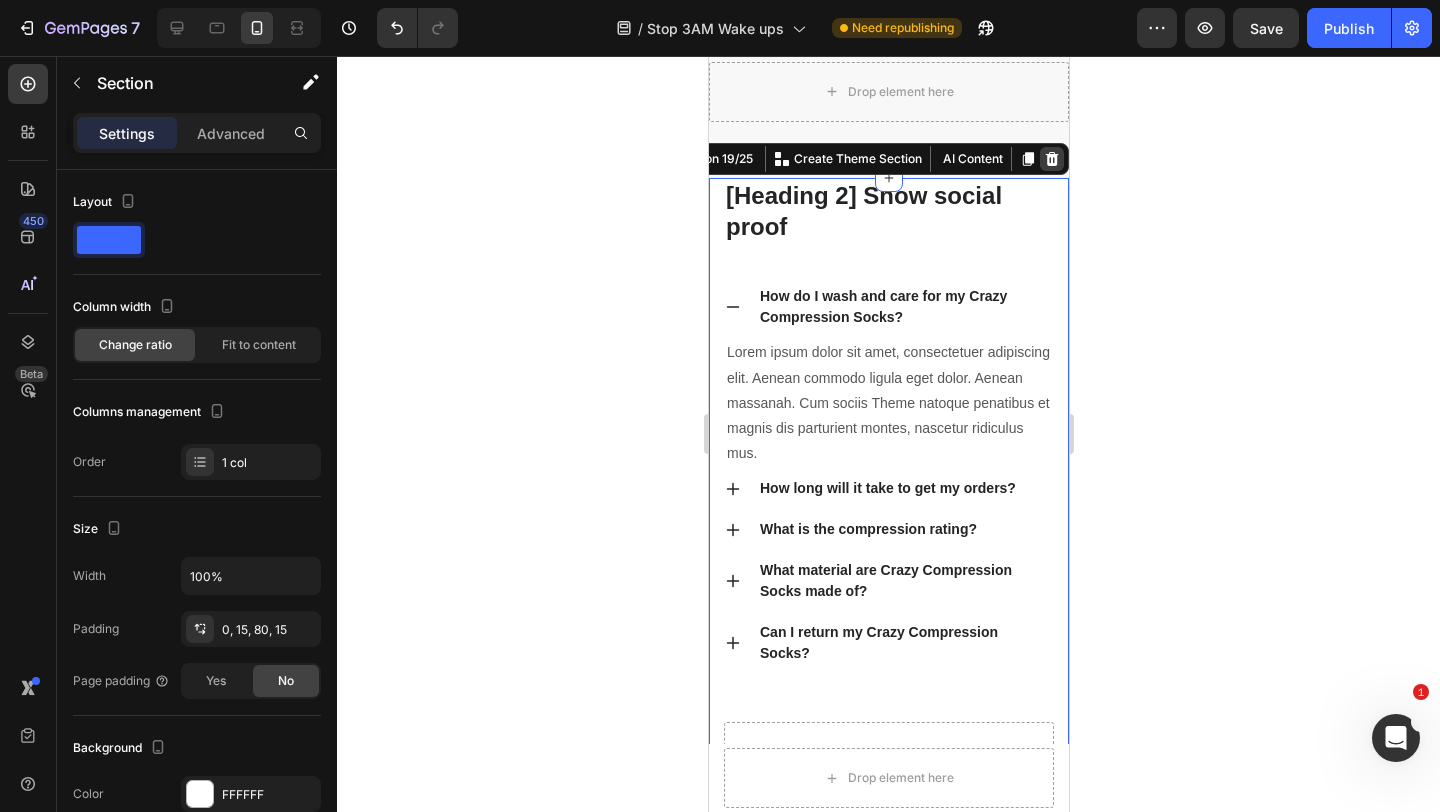click 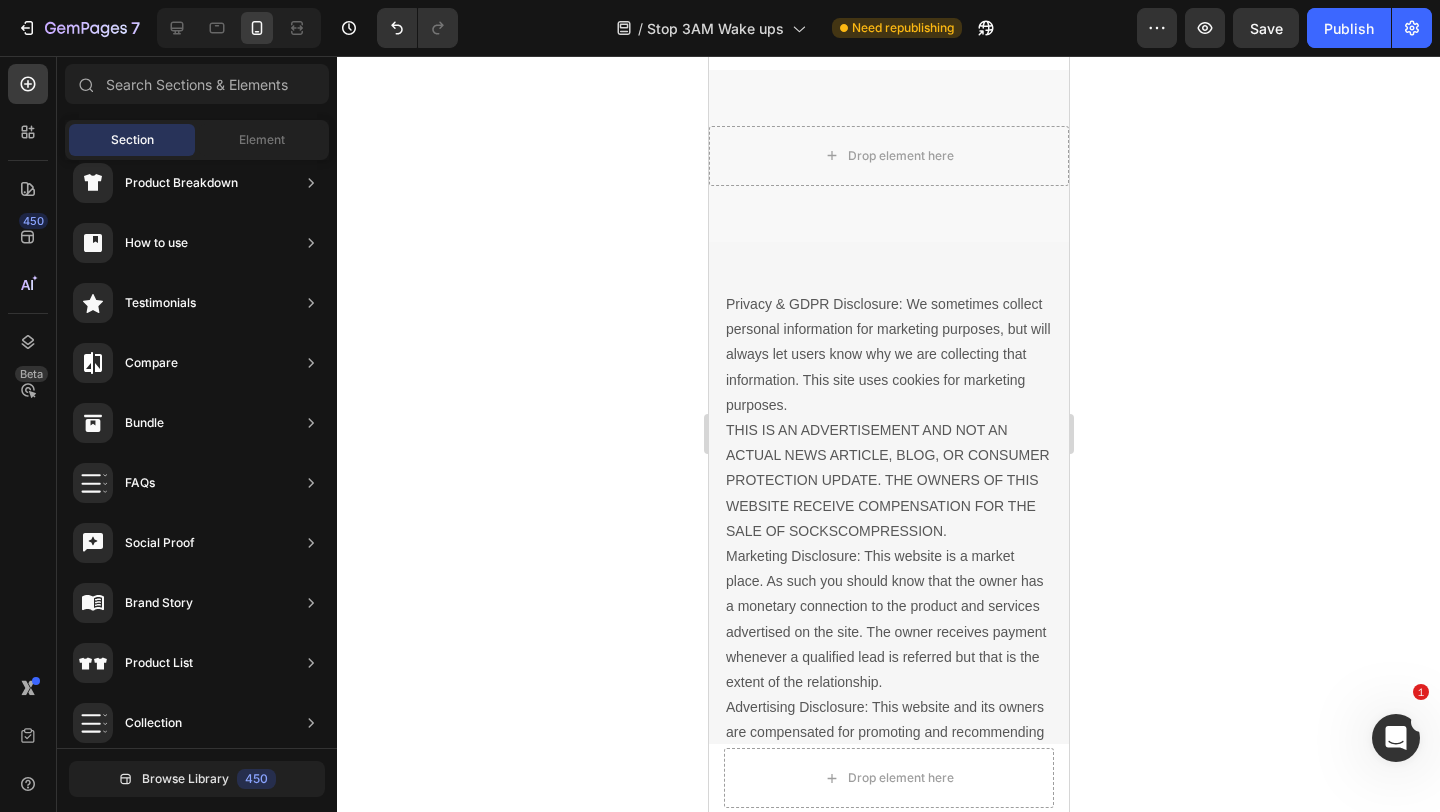 scroll, scrollTop: 9311, scrollLeft: 0, axis: vertical 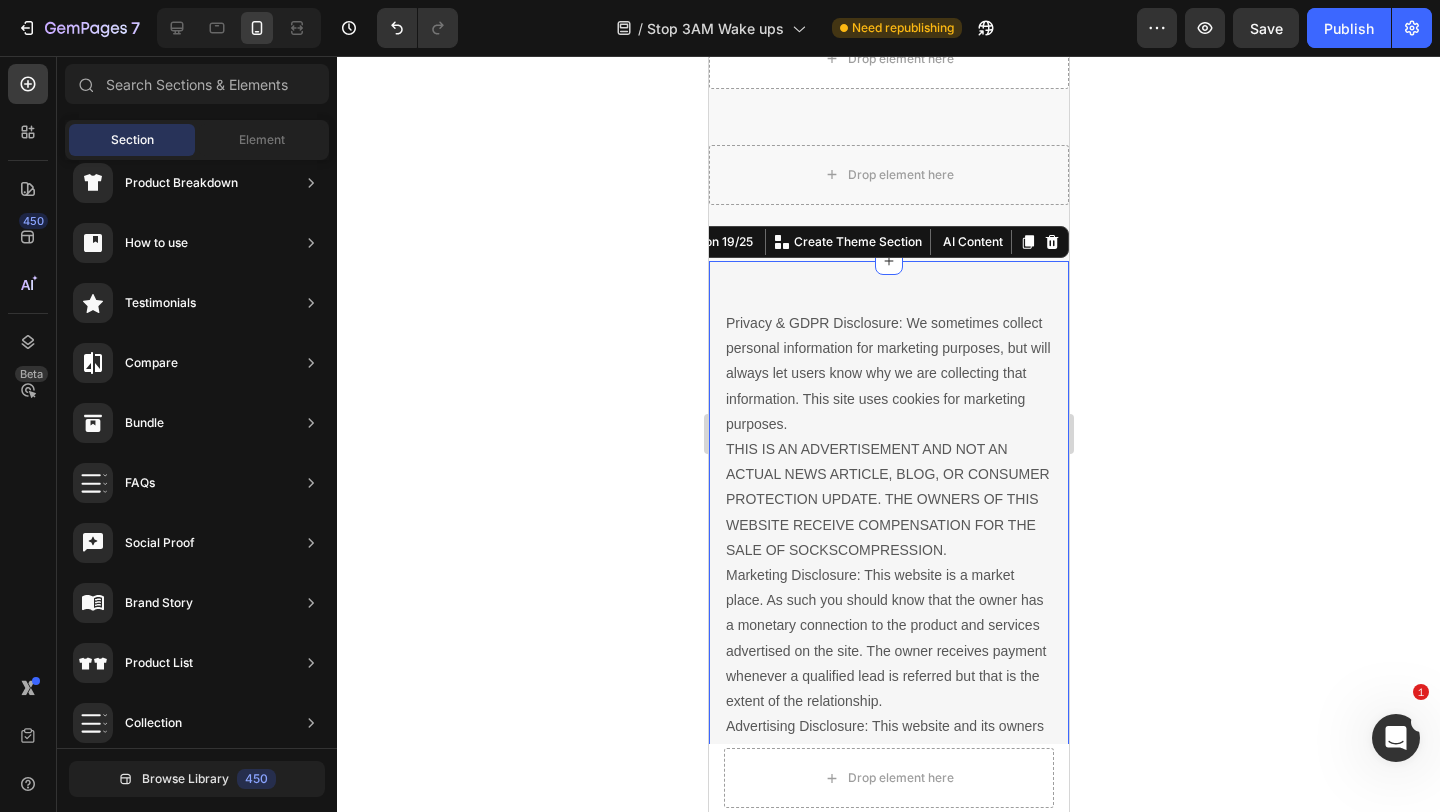 click on "Privacy & GDPR Disclosure: We sometimes collect personal information for marketing purposes, but will always let users know why we are collecting that information. This site uses cookies for marketing purposes. THIS IS AN ADVERTISEMENT AND NOT AN ACTUAL NEWS ARTICLE, BLOG, OR CONSUMER PROTECTION UPDATE. THE OWNERS OF THIS WEBSITE RECEIVE COMPENSATION FOR THE SALE OF SOCKSCOMPRESSION. Marketing Disclosure: This website is a market place. As such you should know that the owner has a monetary connection to the product and services advertised on the site. The owner receives payment whenever a qualified lead is referred but that is the extent of the relationship. Text block Row Section 19/25   You can create reusable sections Create Theme Section AI Content Write with GemAI What would you like to describe here? Tone and Voice Persuasive Product Magnesium Glycinate Show more Generate" at bounding box center (888, 626) 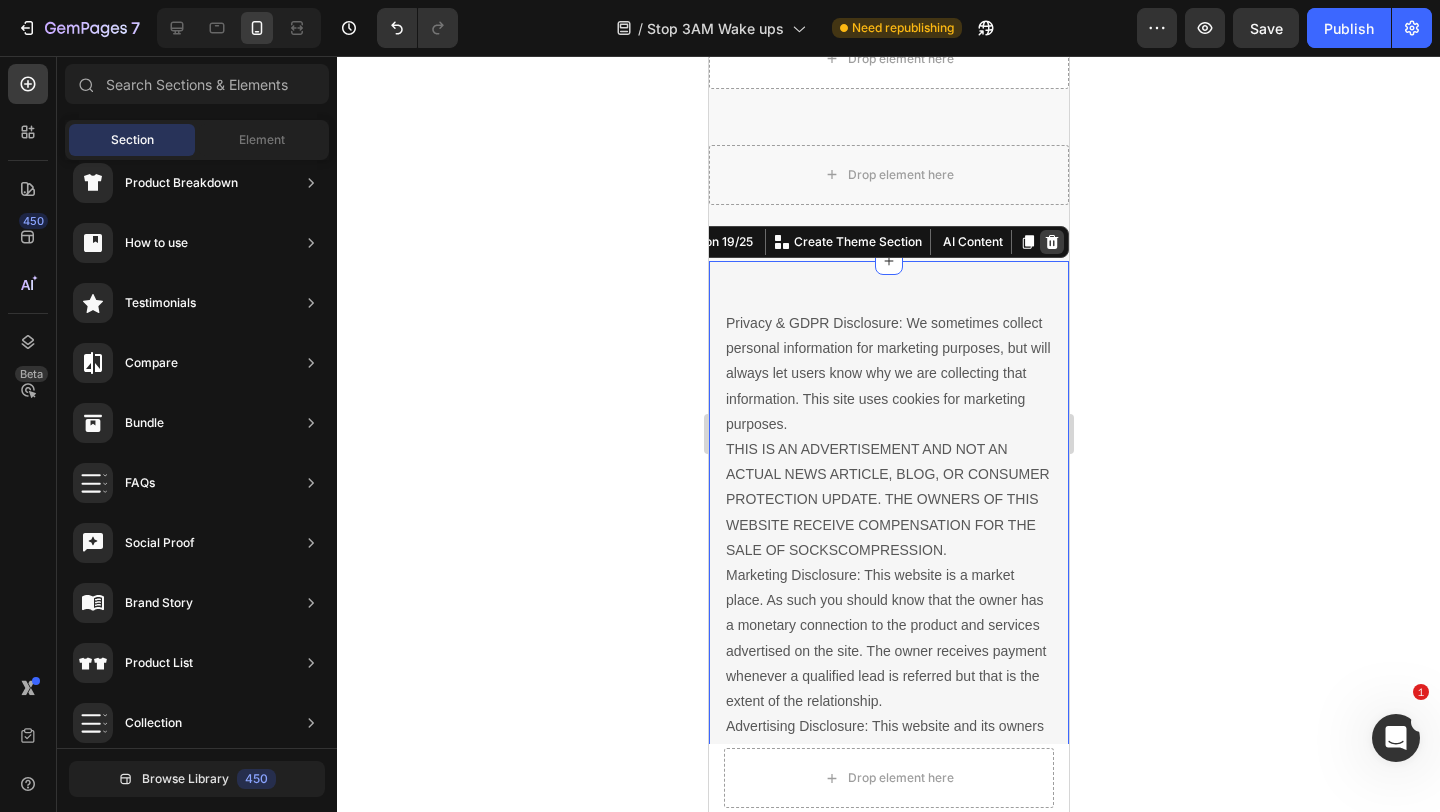 click 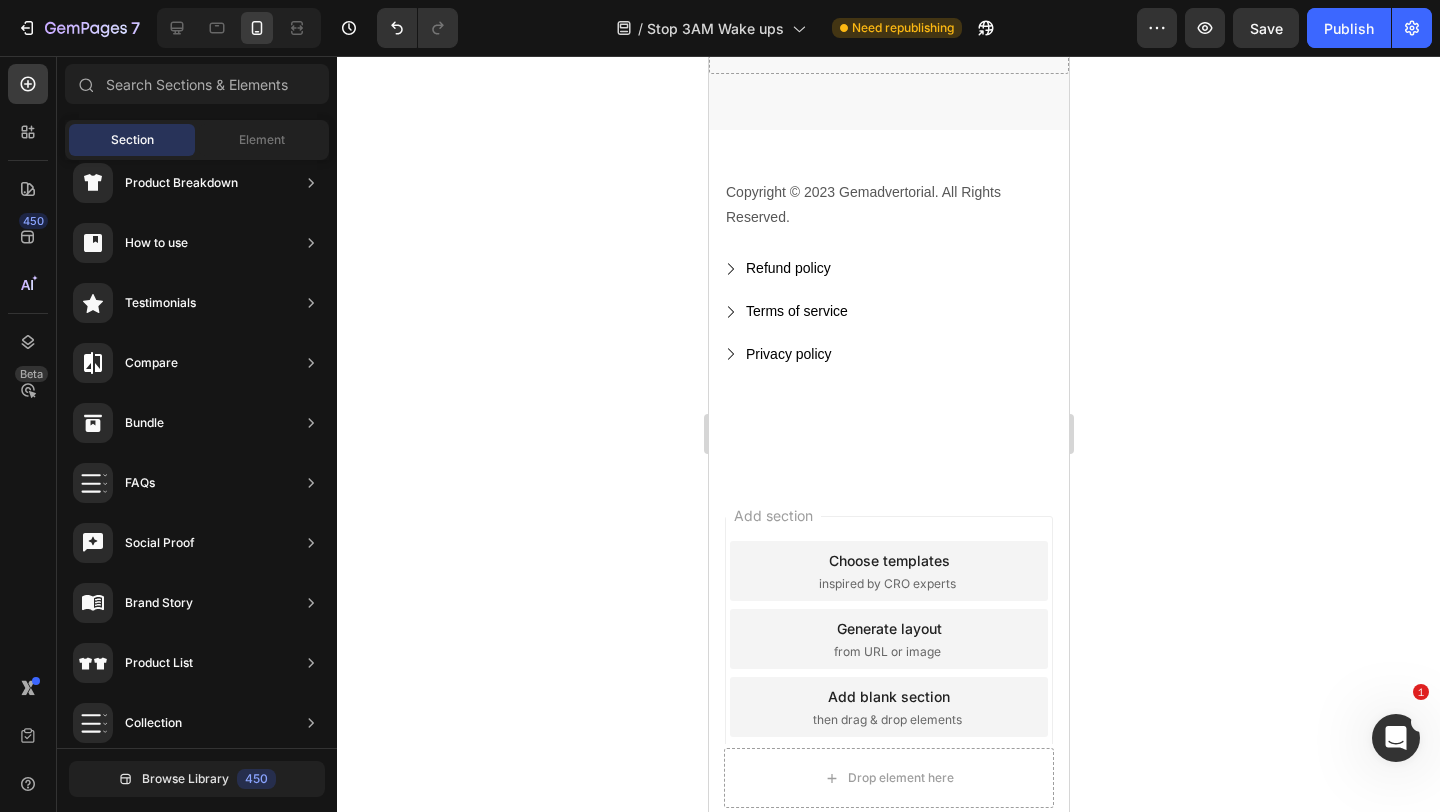 scroll, scrollTop: 9356, scrollLeft: 0, axis: vertical 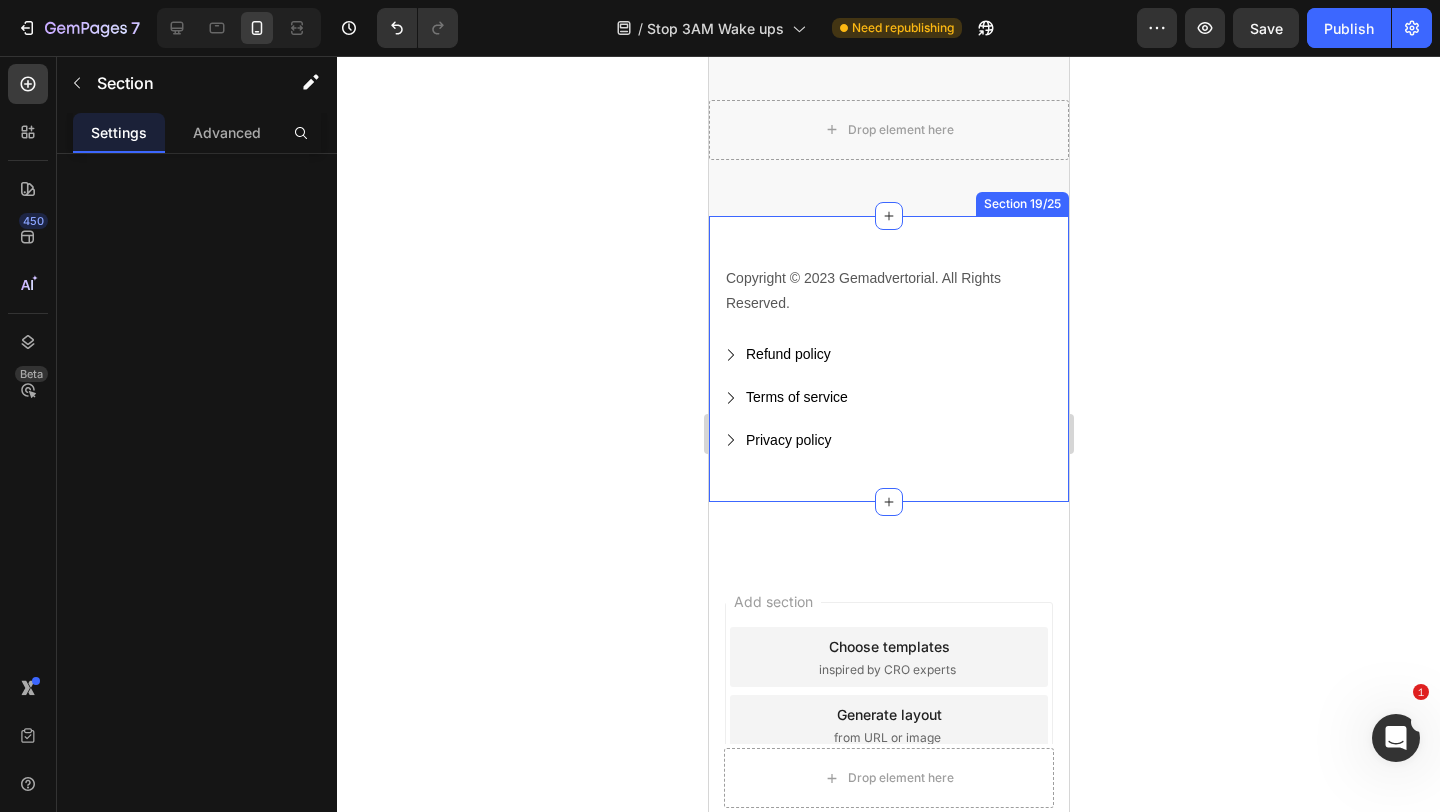 click on "Copyright © 2023 Gemadvertorial. All Rights Reserved. Text block
Refund policy Button
Terms of service Button
Privacy policy Button Row Row Section 19/25" at bounding box center (888, 359) 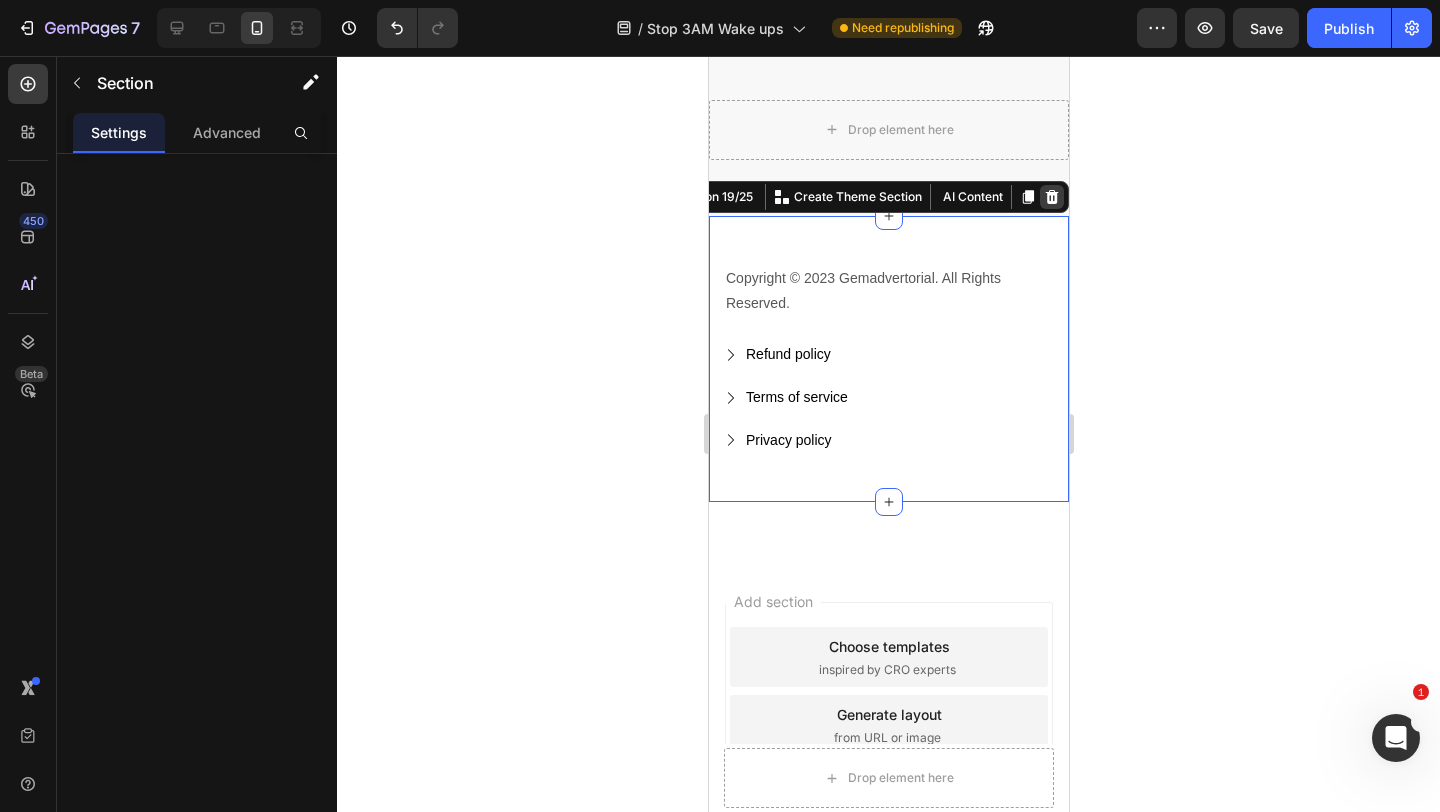 click 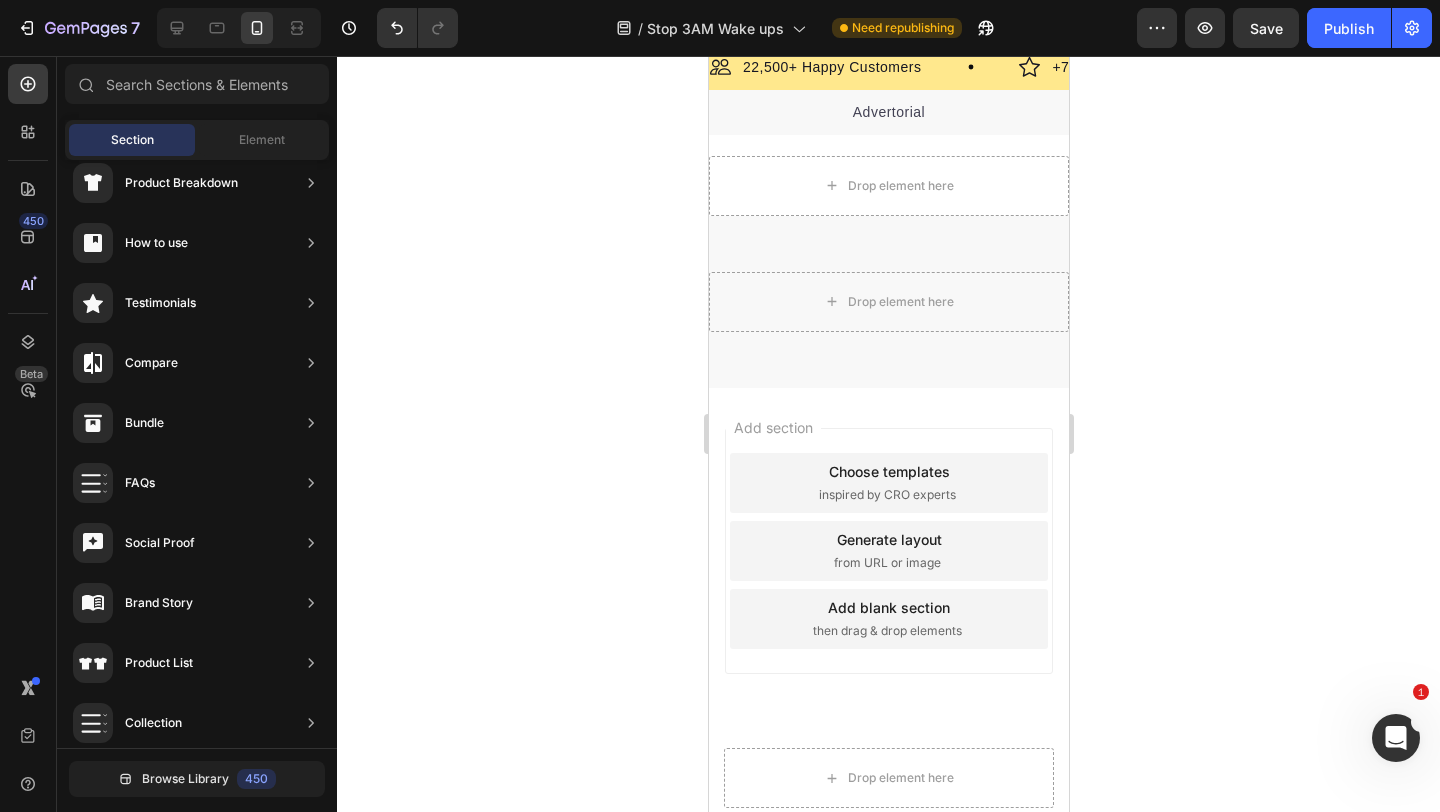 click on "inspired by CRO experts" at bounding box center (886, 495) 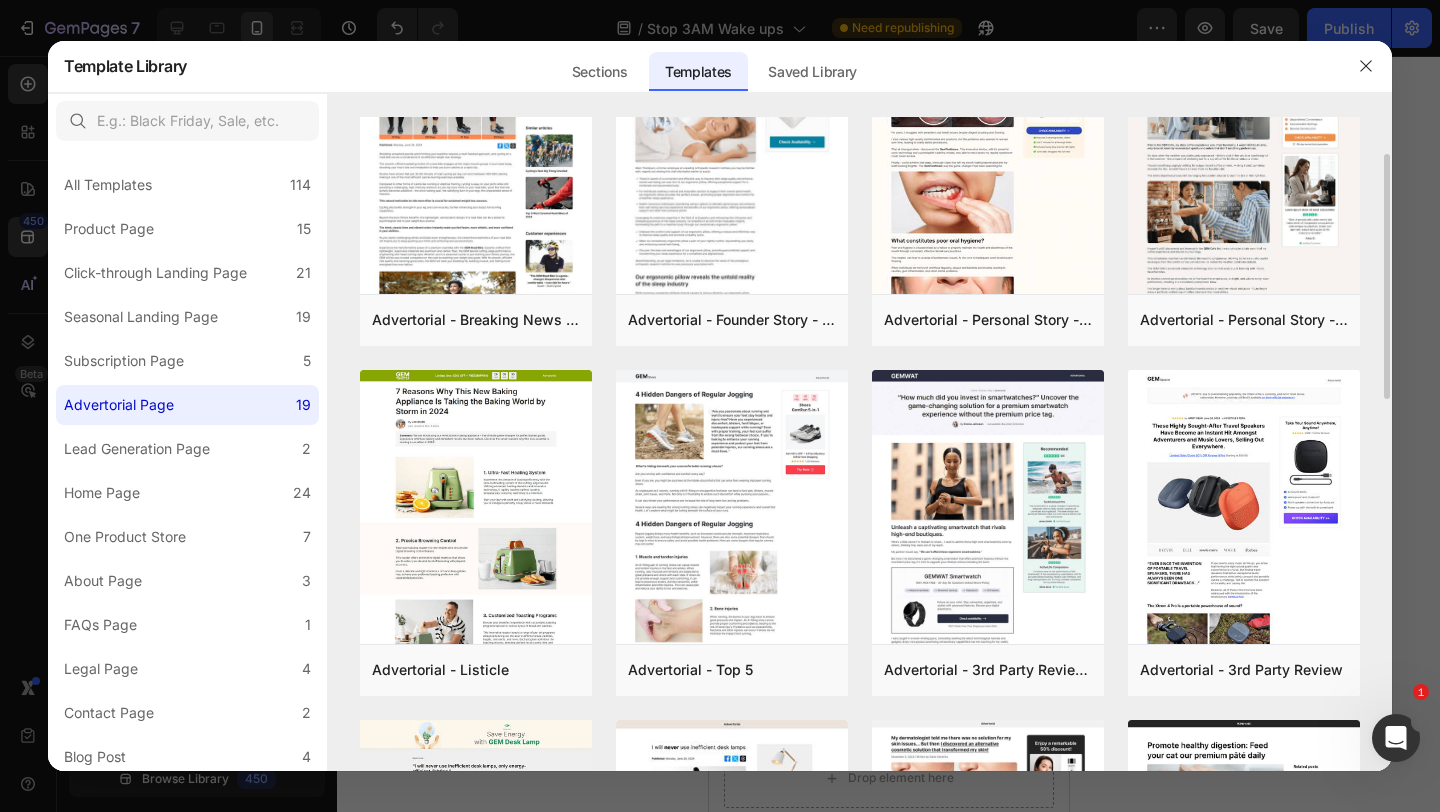 scroll, scrollTop: 98, scrollLeft: 0, axis: vertical 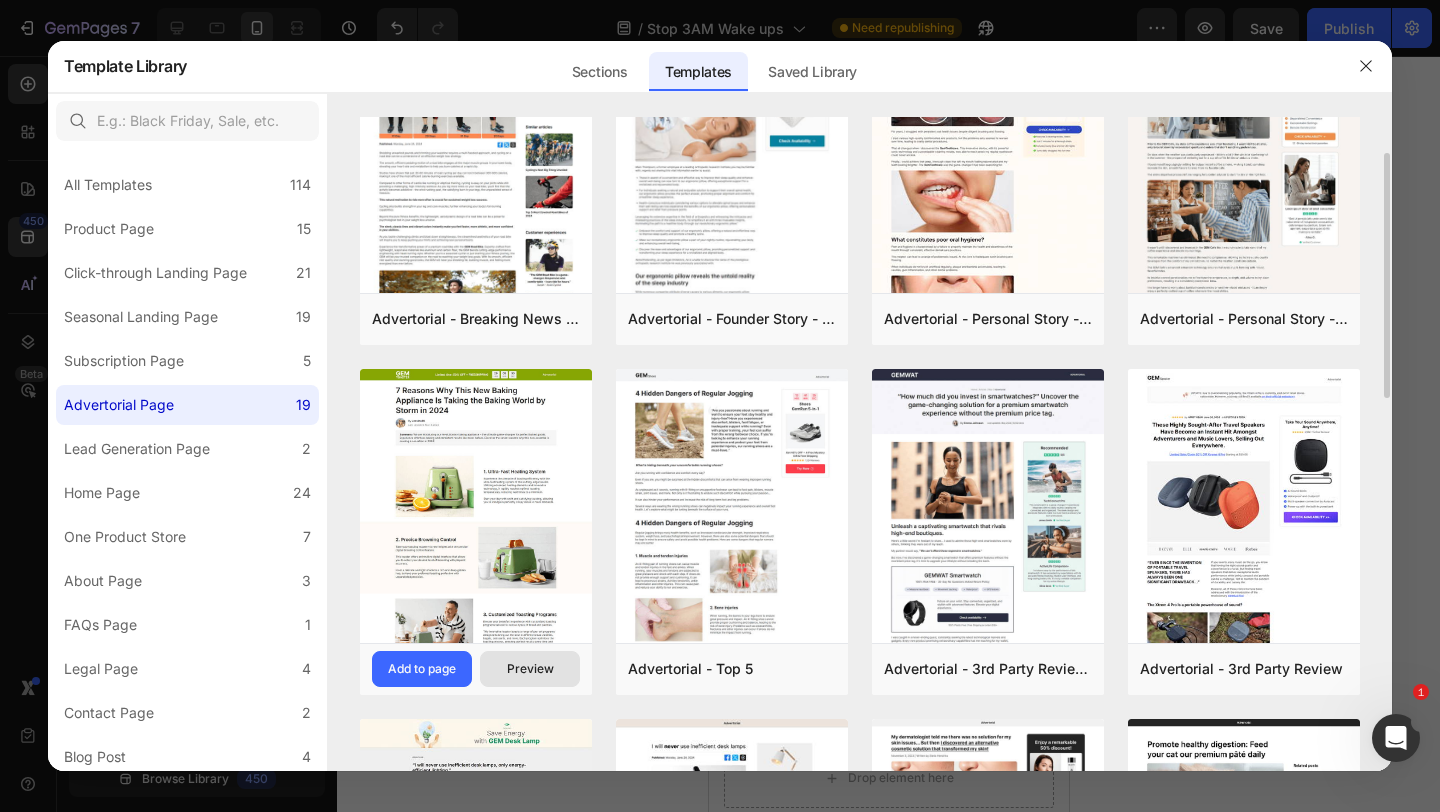 click on "Preview" at bounding box center (530, 669) 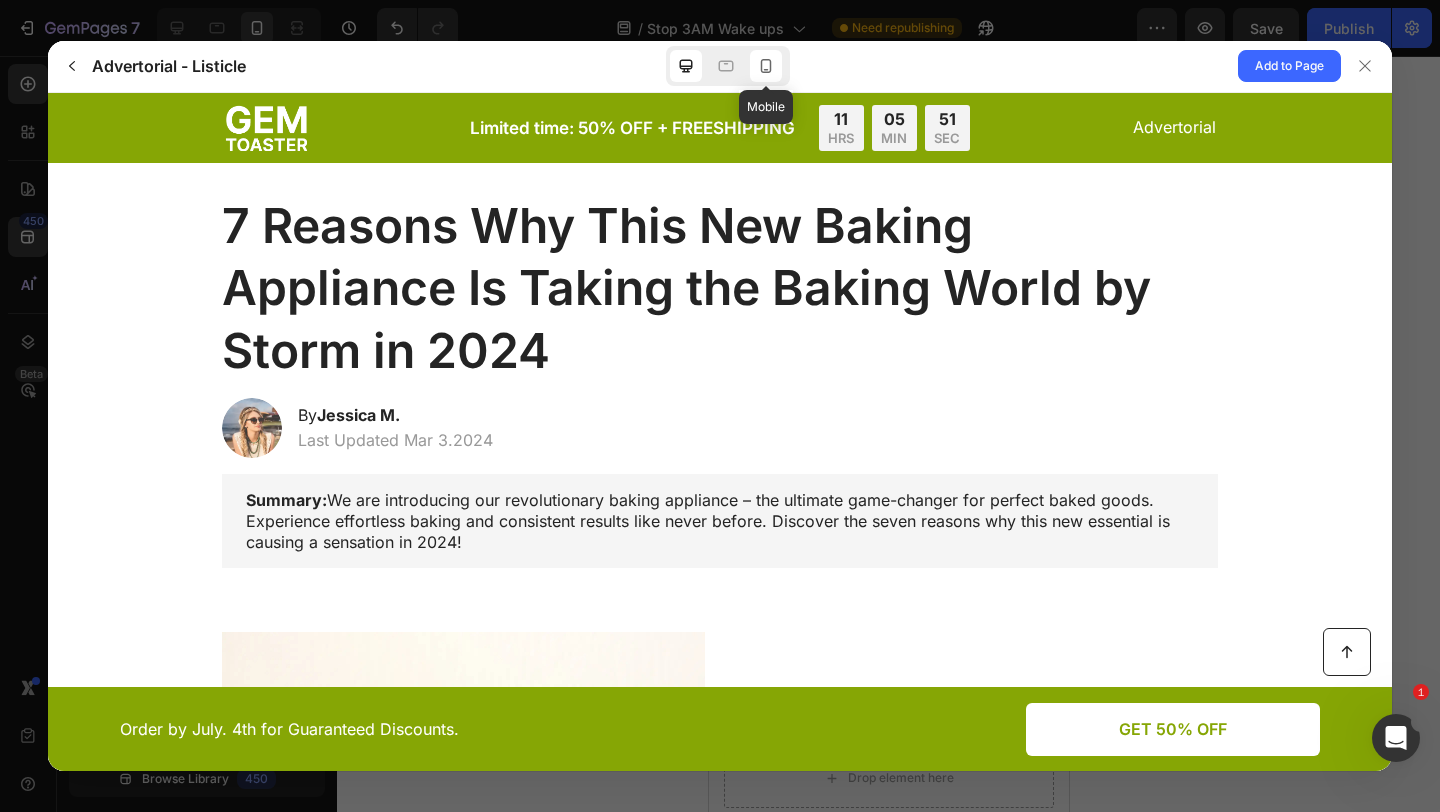 scroll, scrollTop: 0, scrollLeft: 0, axis: both 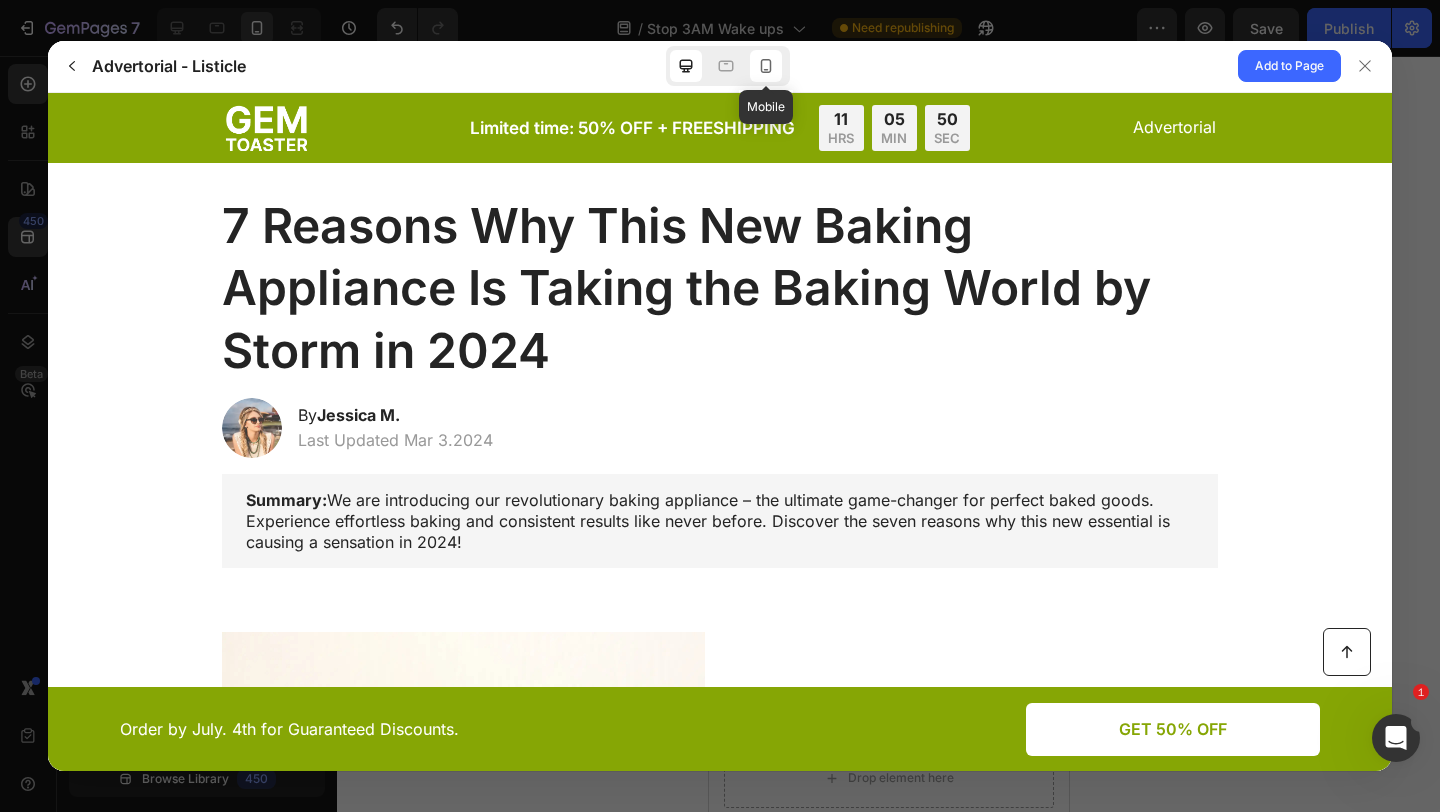 click 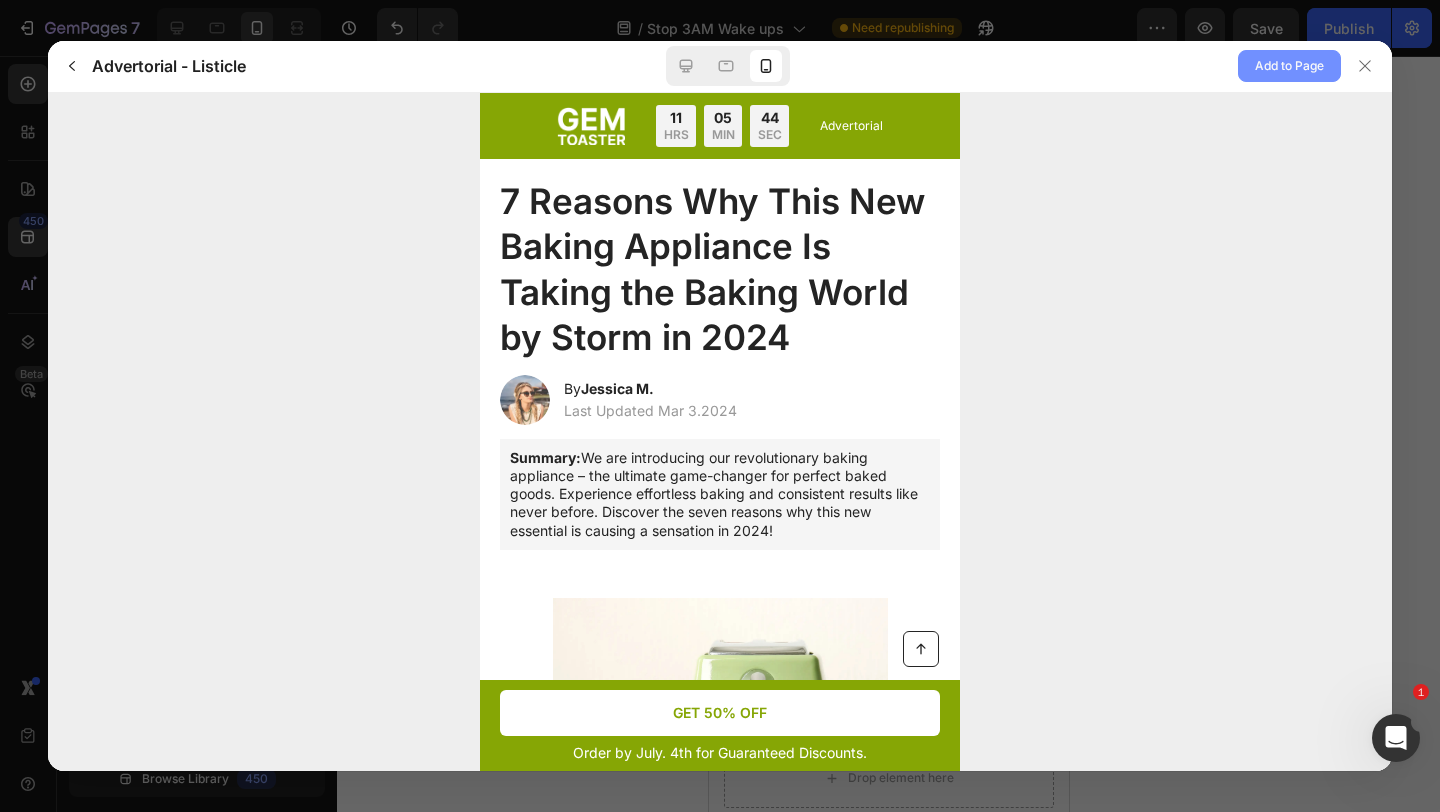 click on "Add to Page" 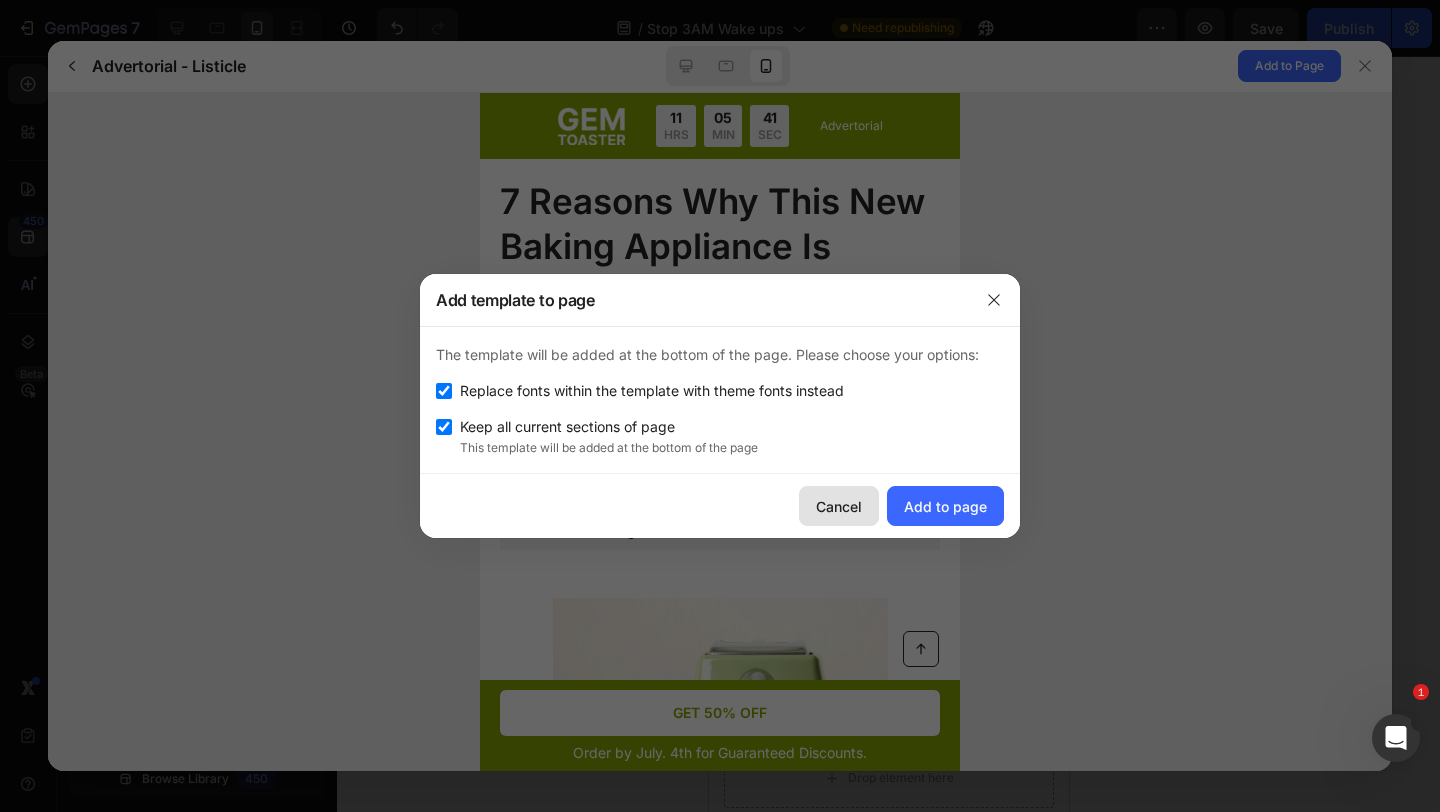 click on "Cancel" at bounding box center (839, 506) 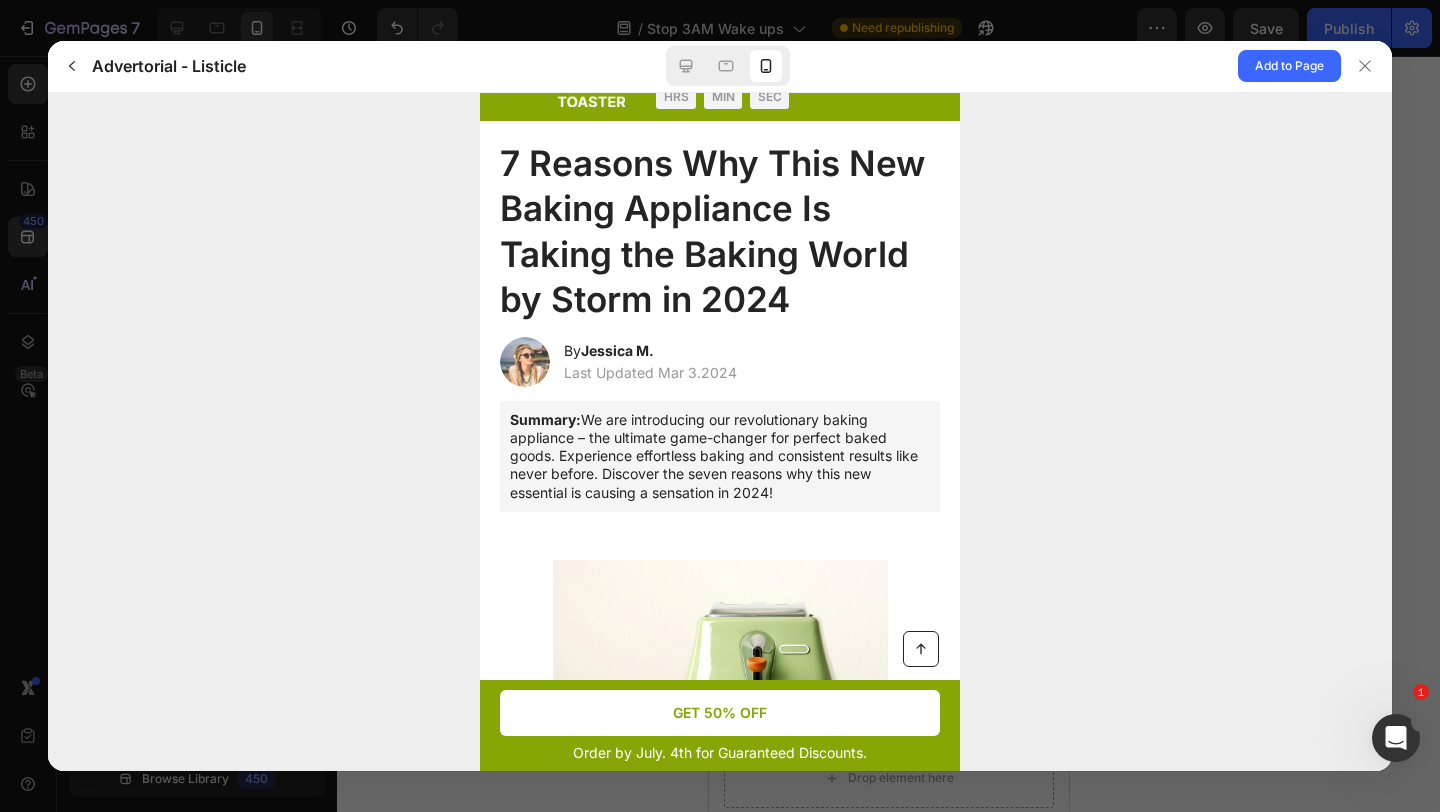 scroll, scrollTop: 48, scrollLeft: 0, axis: vertical 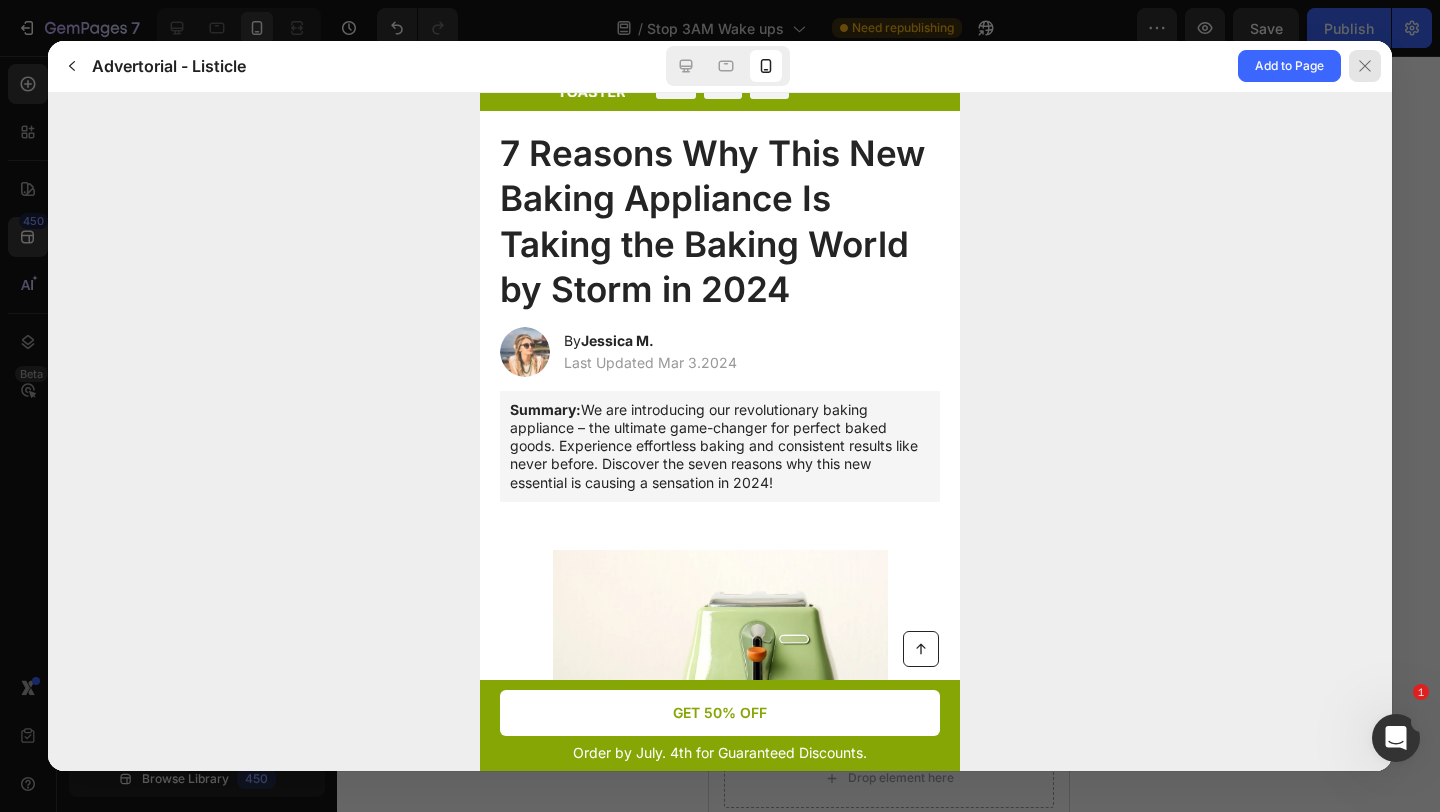 click 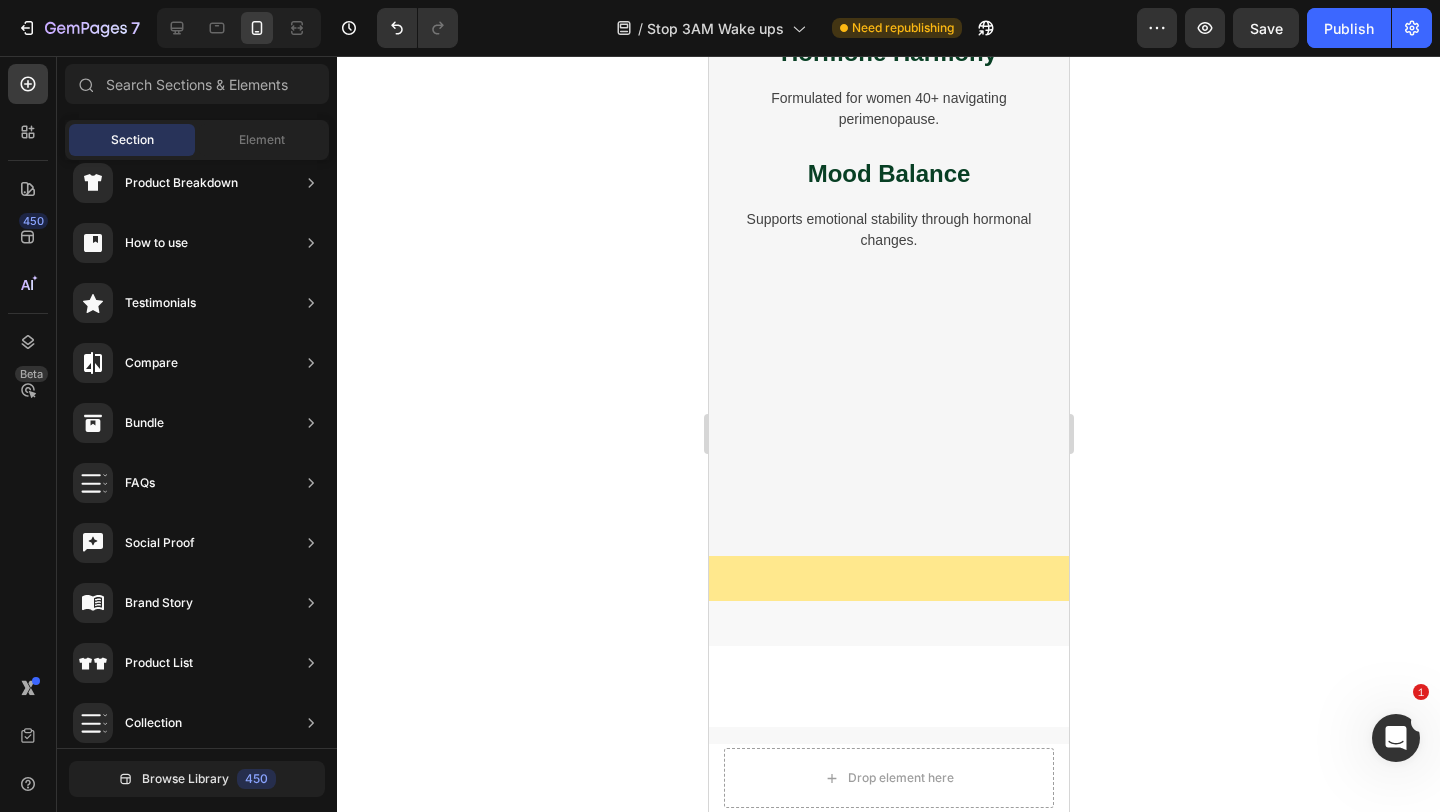 scroll, scrollTop: 7838, scrollLeft: 0, axis: vertical 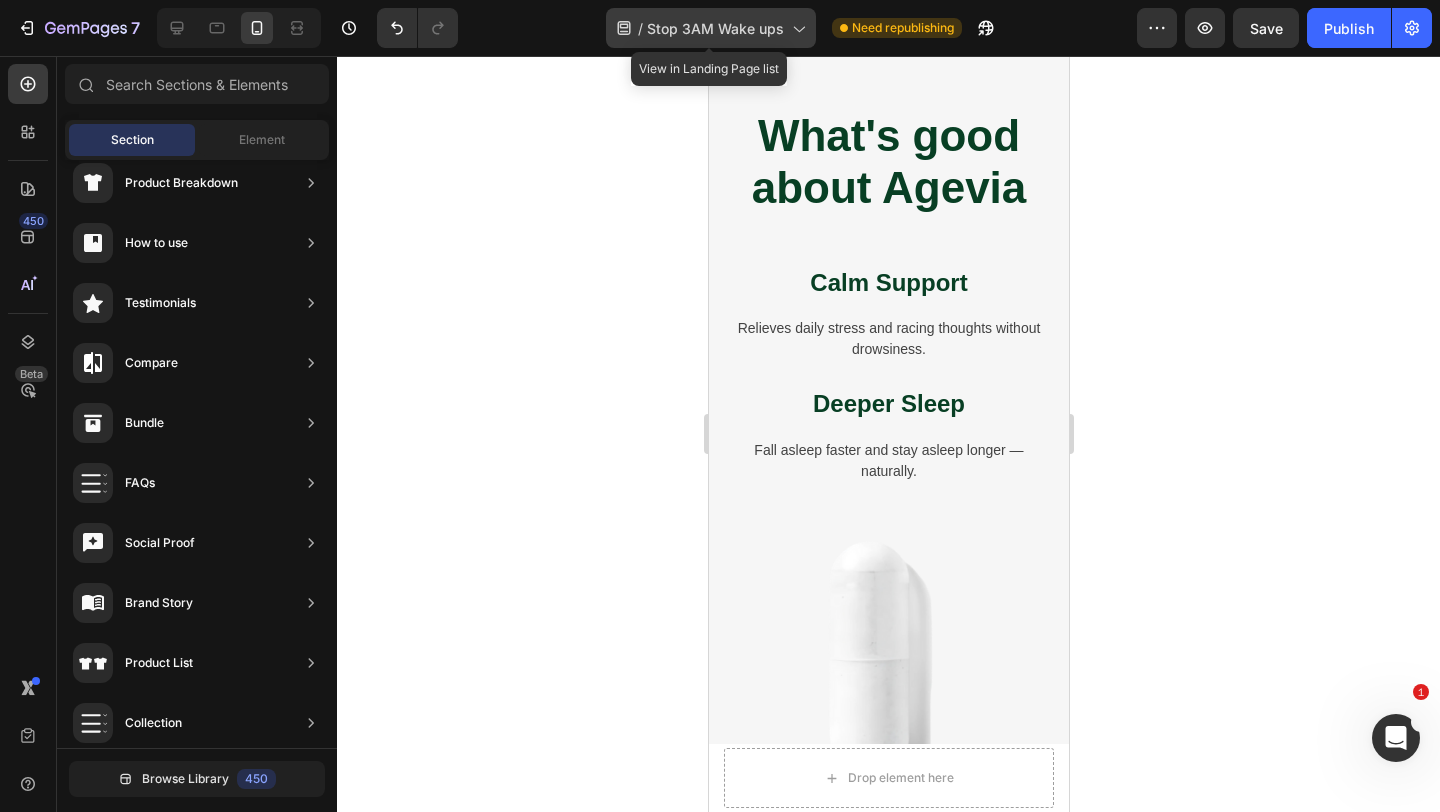 click on "Stop 3AM Wake ups" at bounding box center (715, 28) 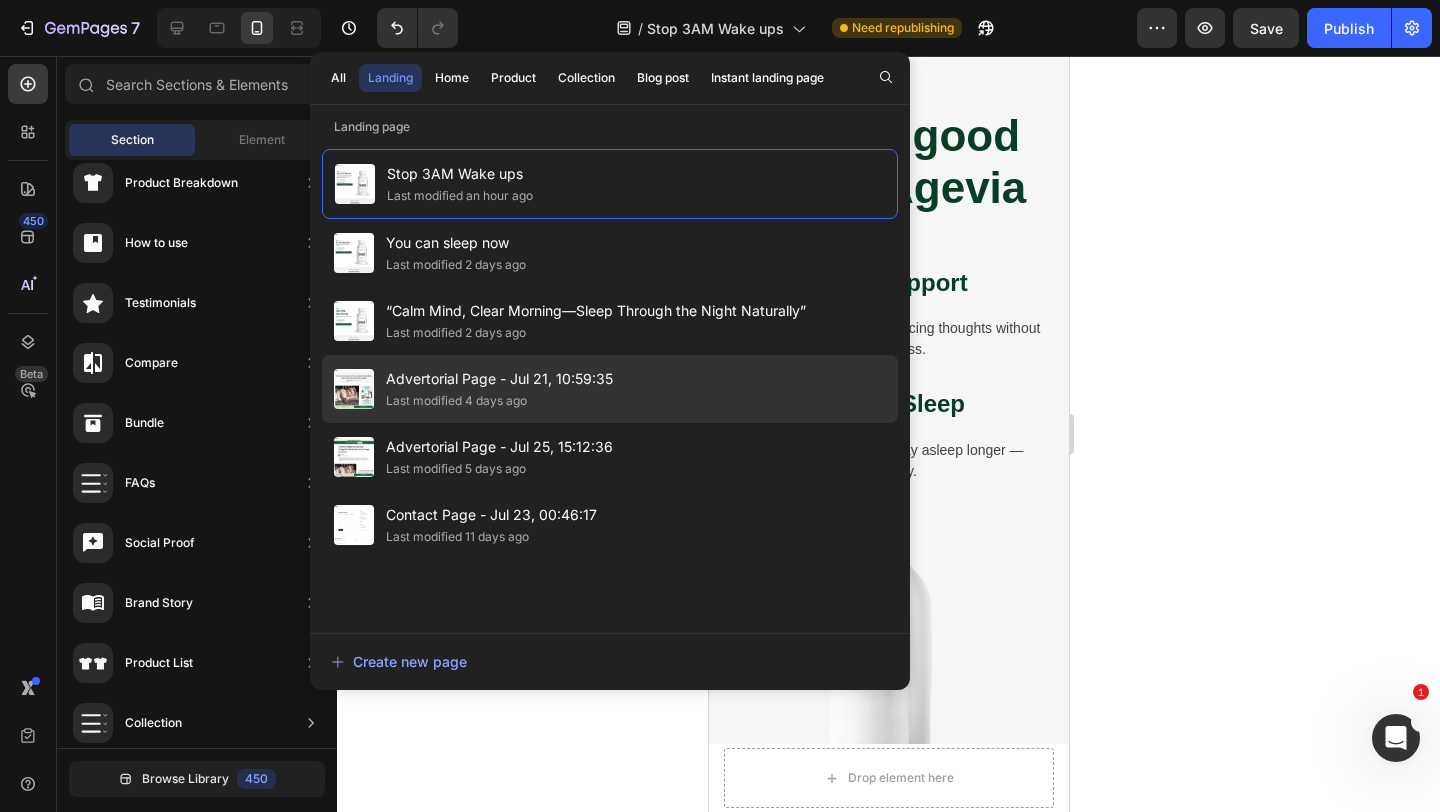 click on "Last modified 4 days ago" 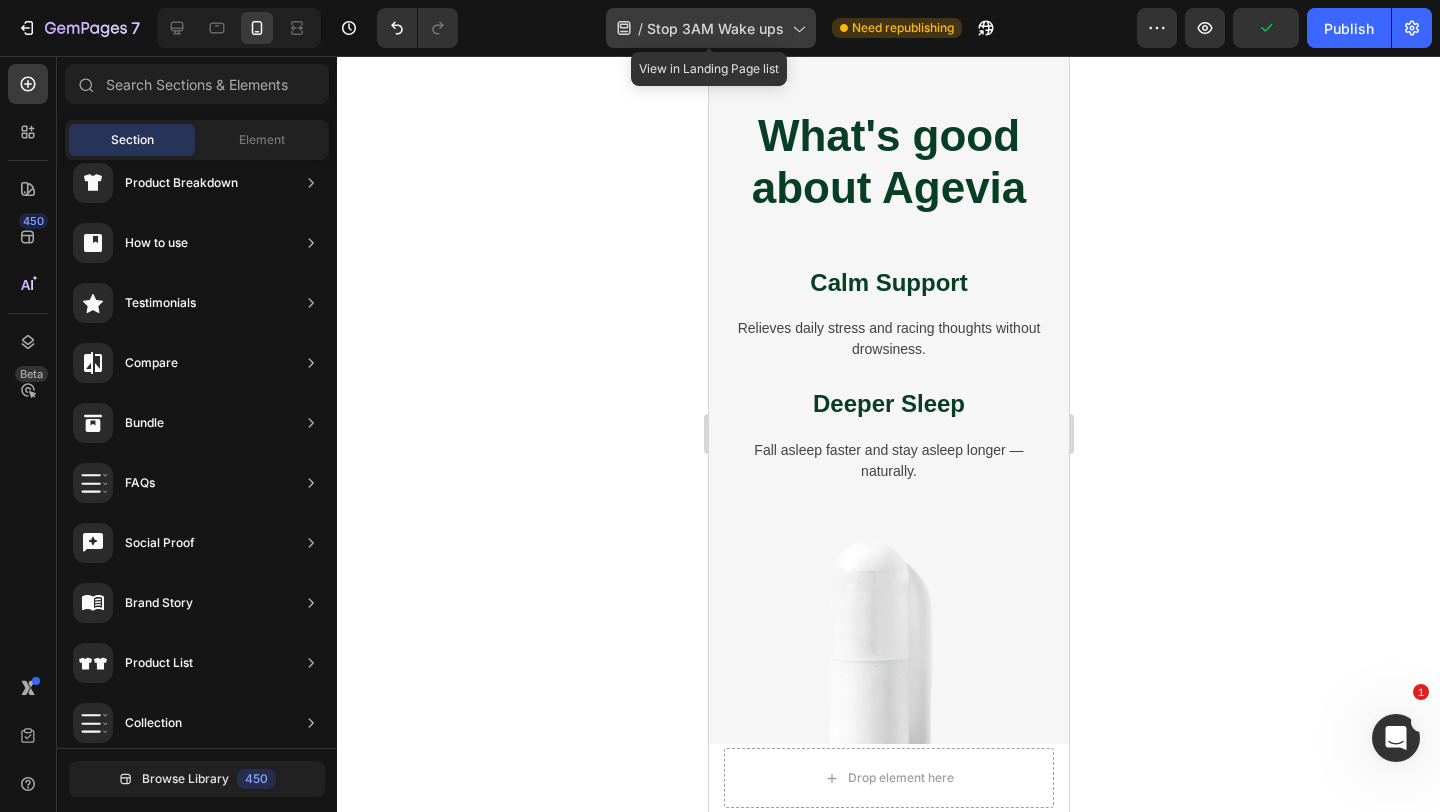 click on "Stop 3AM Wake ups" at bounding box center [715, 28] 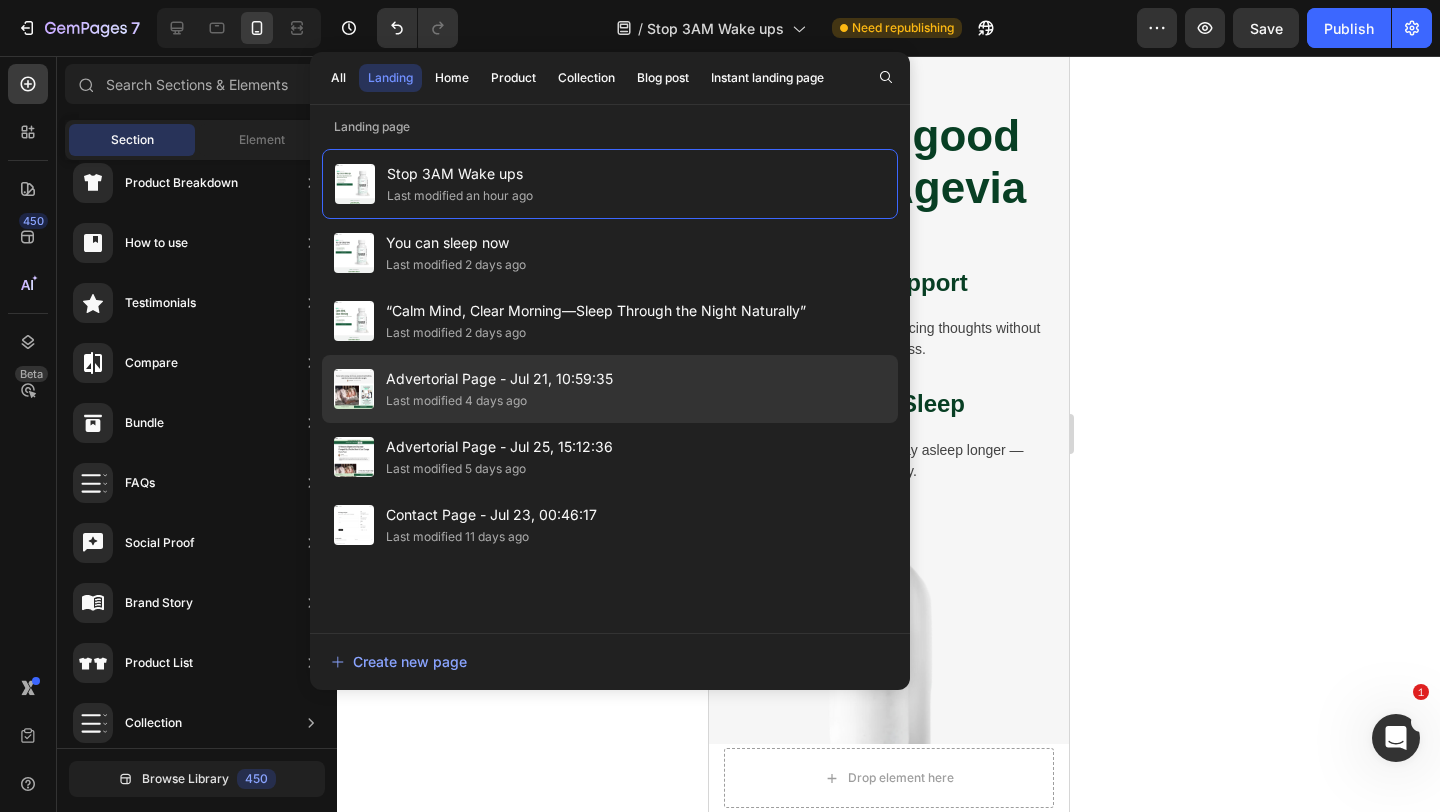 click on "Advertorial Page - Jul 21, 10:59:35" at bounding box center [499, 379] 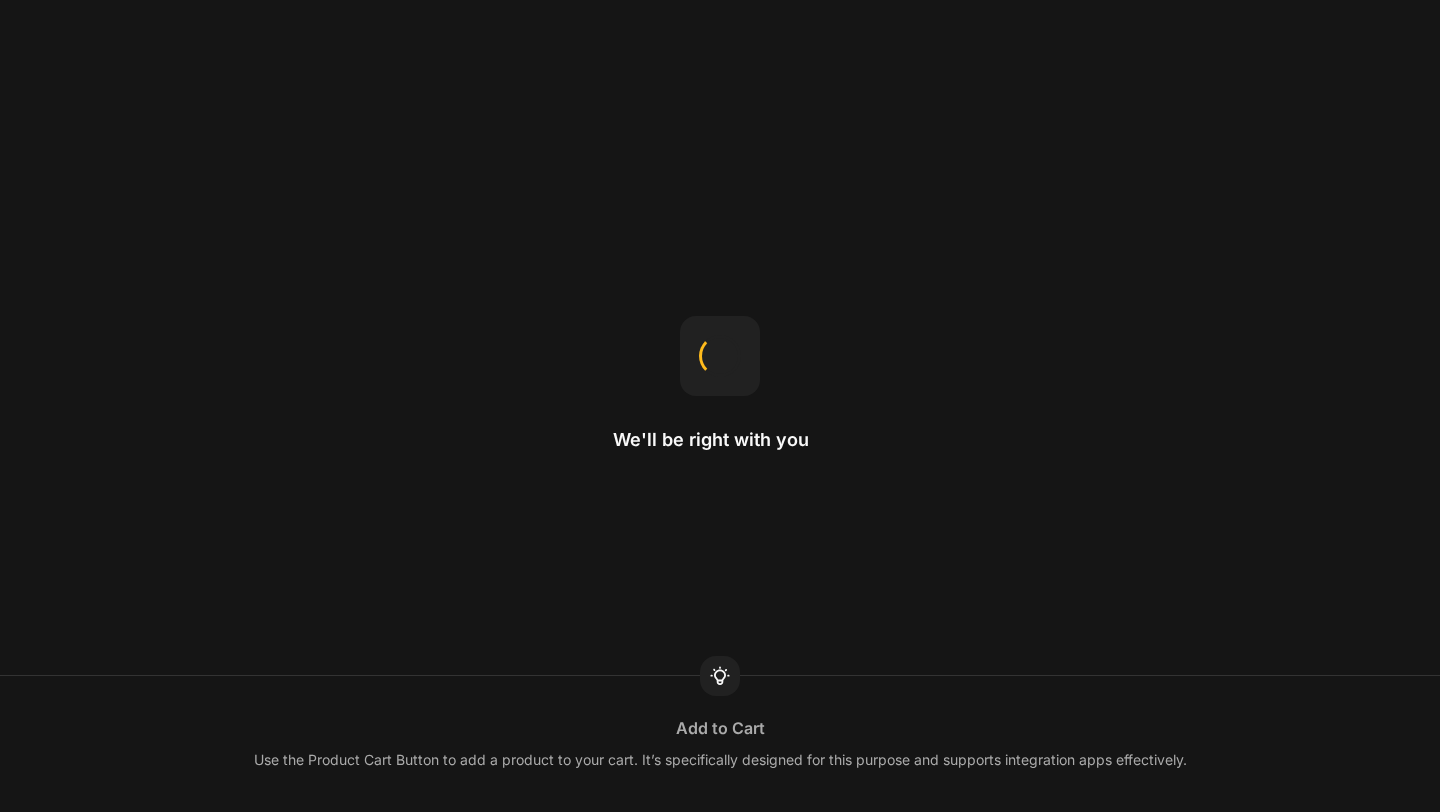 scroll, scrollTop: 0, scrollLeft: 0, axis: both 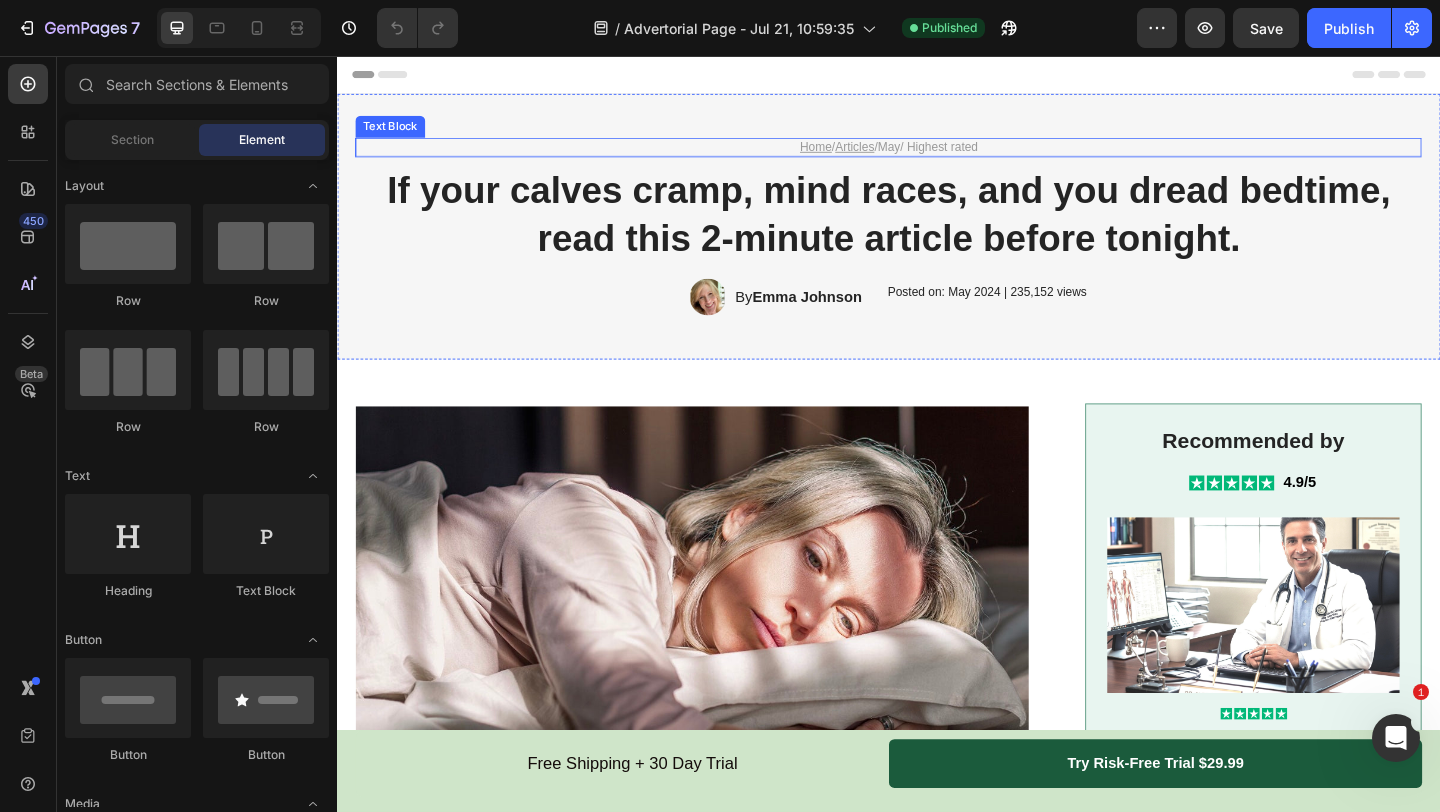 click on "Home  /  Articles  /  May  / Highest rated" at bounding box center (937, 155) 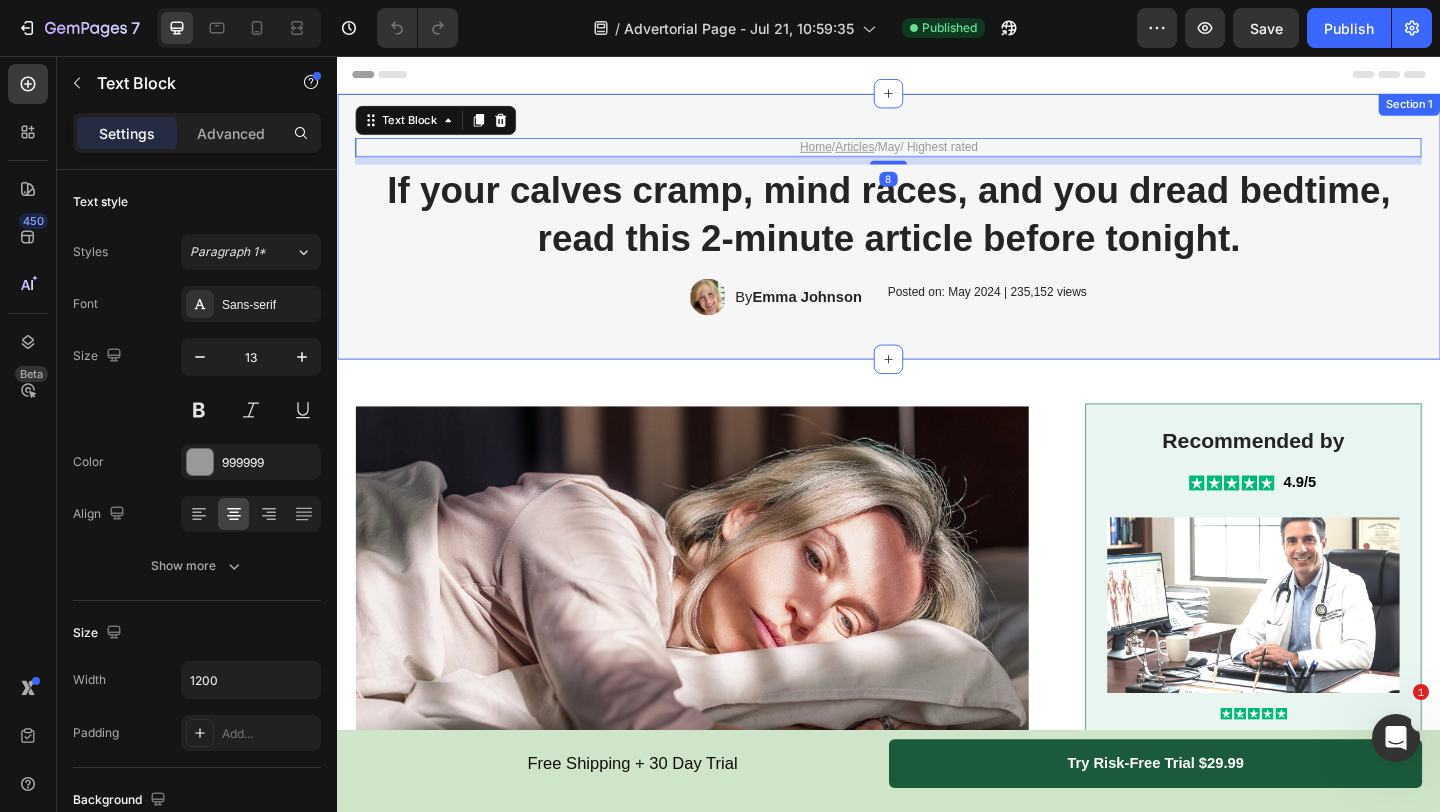 click on "Home  /  Articles  /  May  / Highest rated Text Block   8 If your calves cramp, mind races, and you dread bedtime, read this 2-minute article before tonight. Heading Image By  Emma Johnson Text Block Row Posted on: May 2024 | 235,152 views  Text Block Row Section 1" at bounding box center [937, 241] 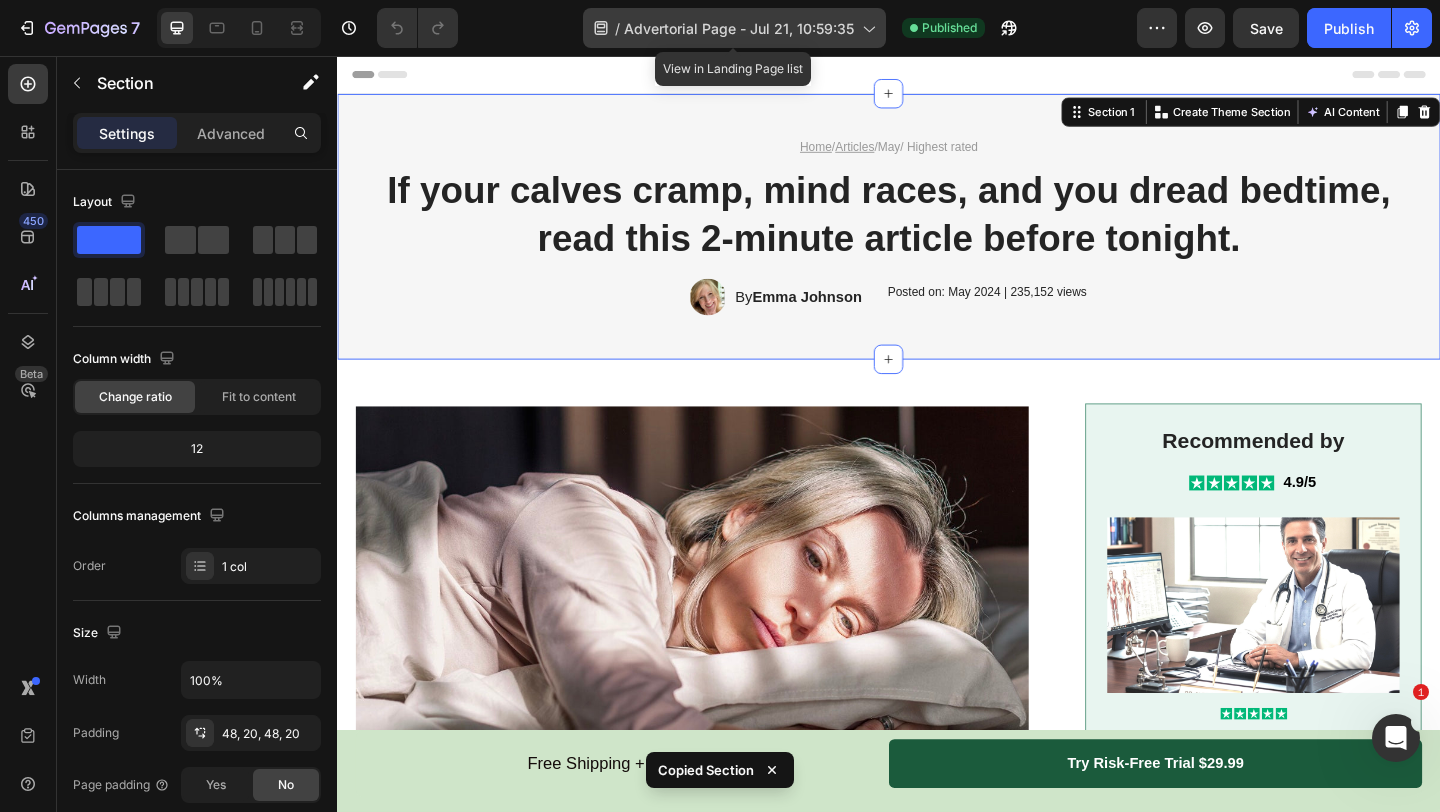 click on "Advertorial Page - Jul 21, 10:59:35" at bounding box center [739, 28] 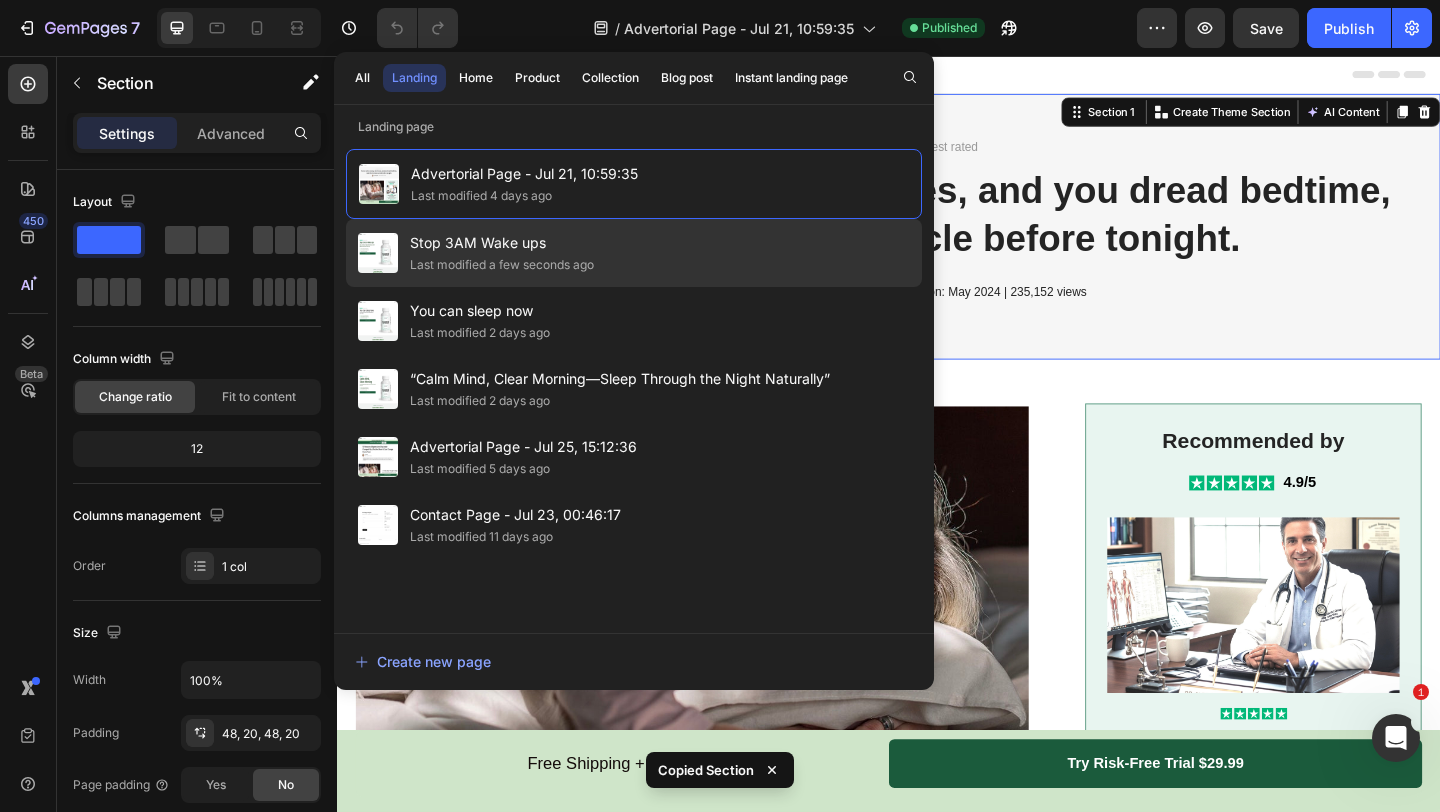 click on "Stop 3AM Wake ups" at bounding box center (502, 243) 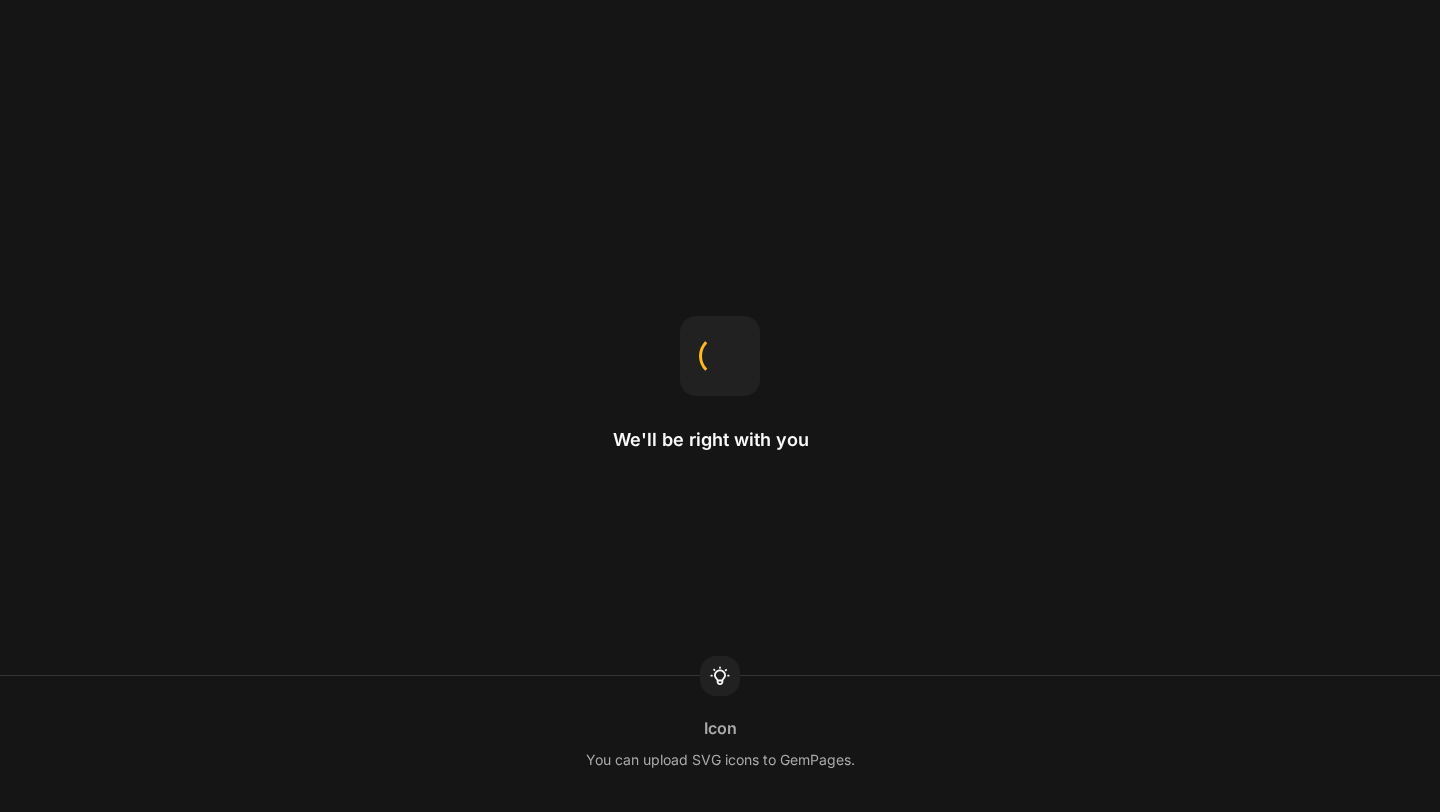 scroll, scrollTop: 0, scrollLeft: 0, axis: both 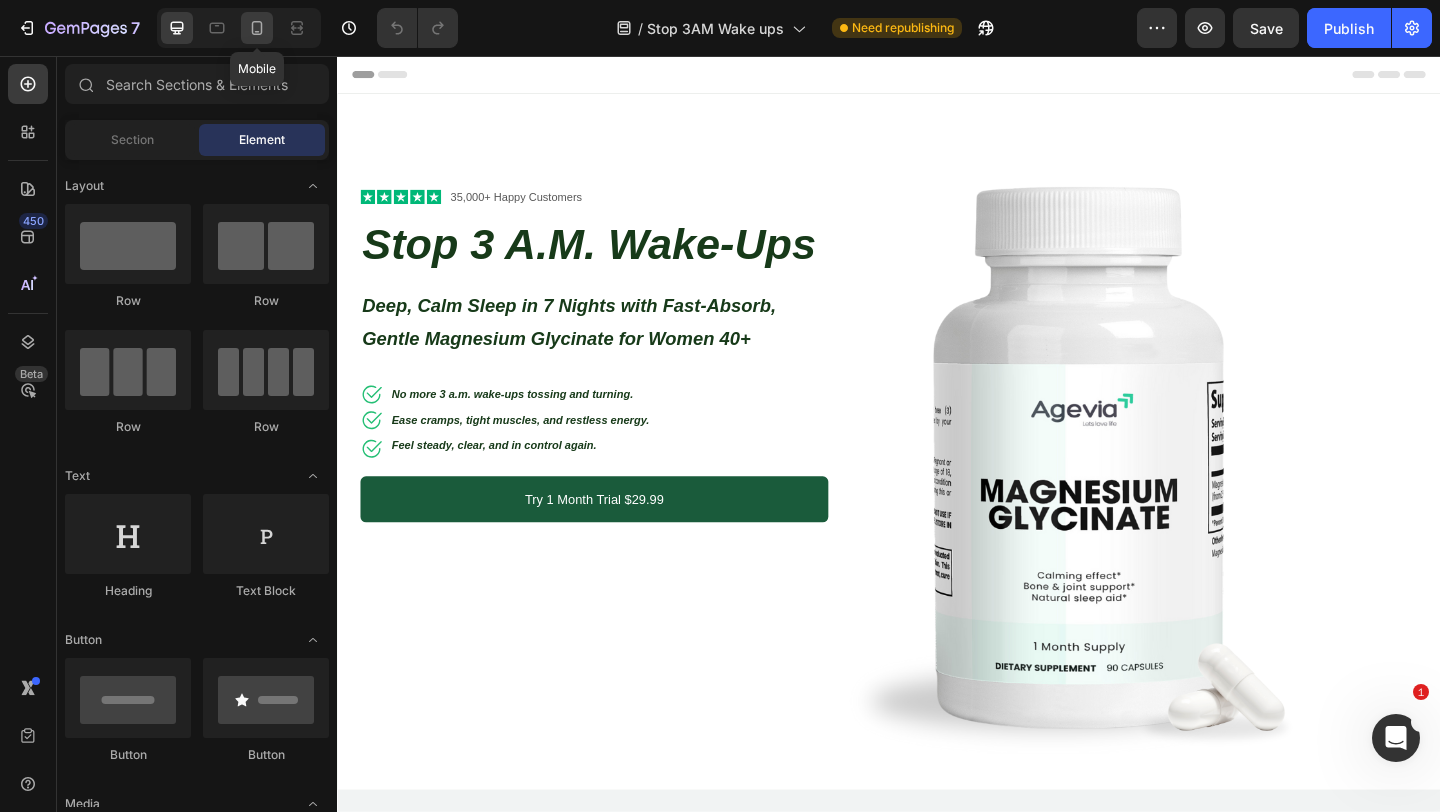 click 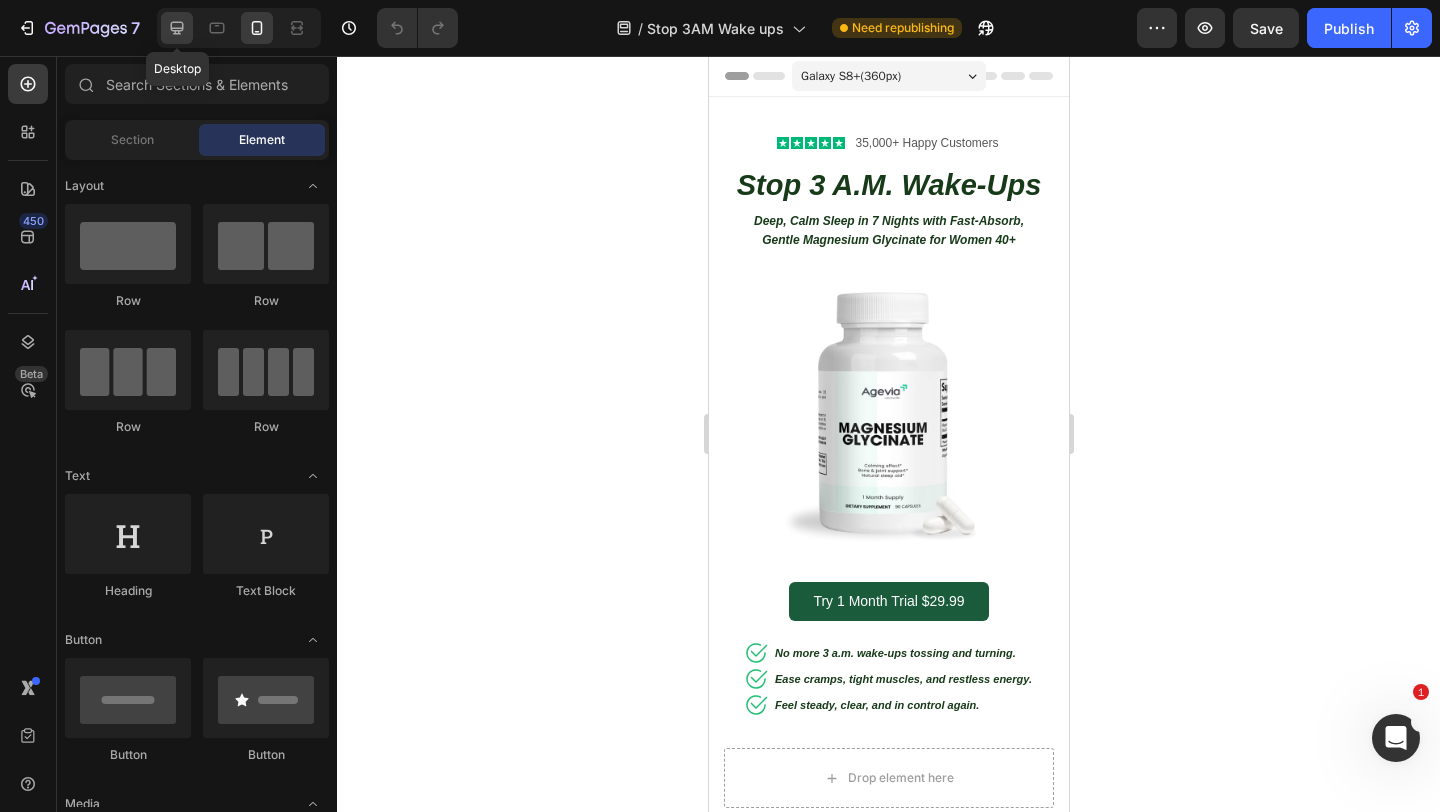 click 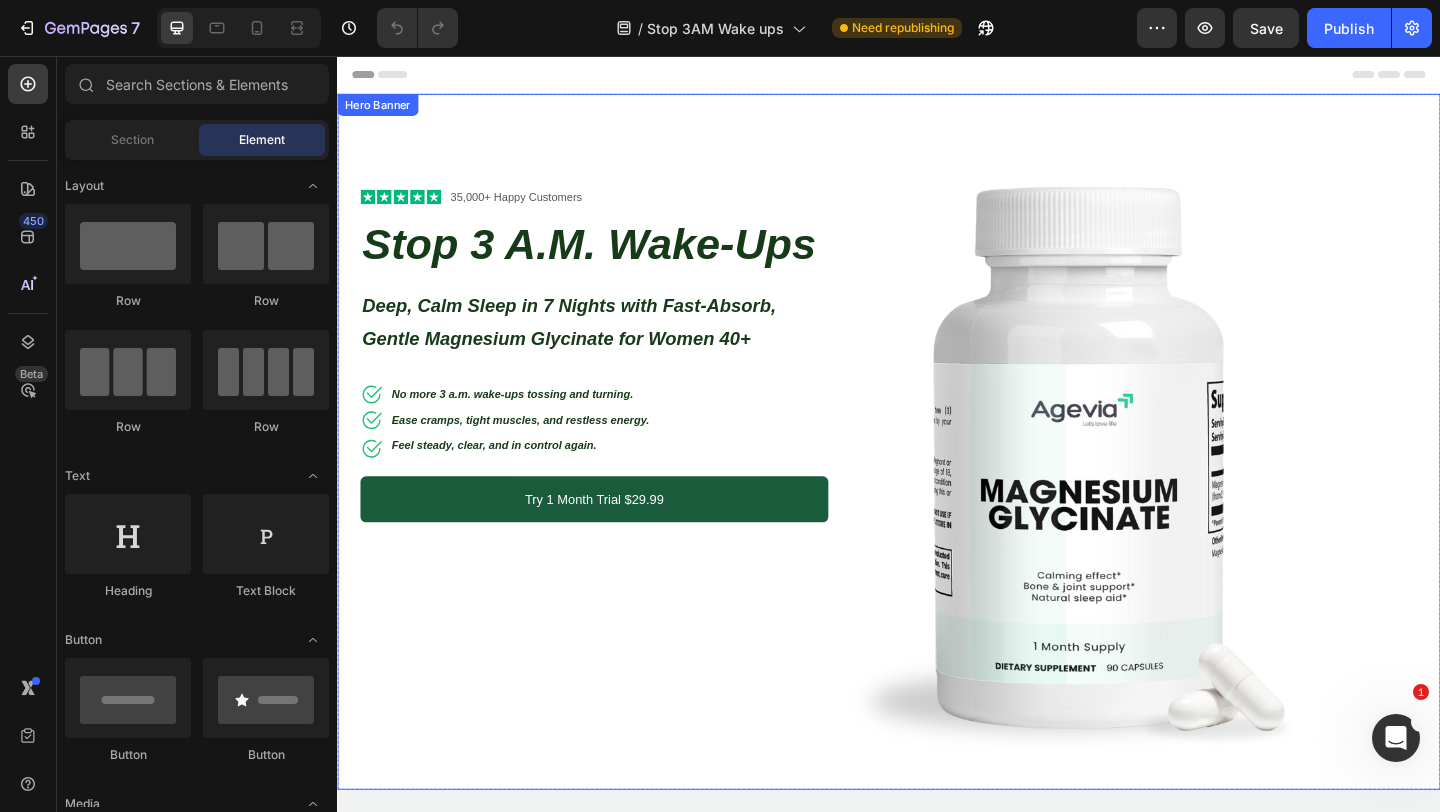 click on "Icon
Icon
Icon
Icon
Icon Icon List 35,000+ Happy Customers Text Block Row Stop 3 A.M. Wake-Ups Heading Deep, Calm Sleep in 7 Nights with Fast-Absorb, Gentle Magnesium Glycinate for Women 40+ Heading       Icon No more 3 a.m. wake-ups tossing and turning. Text block       Icon Ease cramps, tight muscles, and restless energy. Text block       Icon Feel steady, clear, and in control again. Text block Icon List Stop 3 A.M. Wake-Ups Heading Deep, Calm Sleep in 7 Nights with Fast-Absorb, Gentle Magnesium Glycinate for Women 40+ Heading Image Try 1 Month Trial $29.99 Button       Icon No more 3 a.m. wake-ups tossing and turning. Text block       Icon Ease cramps, tight muscles, and restless energy. Text block       Icon Feel steady, clear, and in control again. Text block Icon List Row Row" at bounding box center (937, 333) 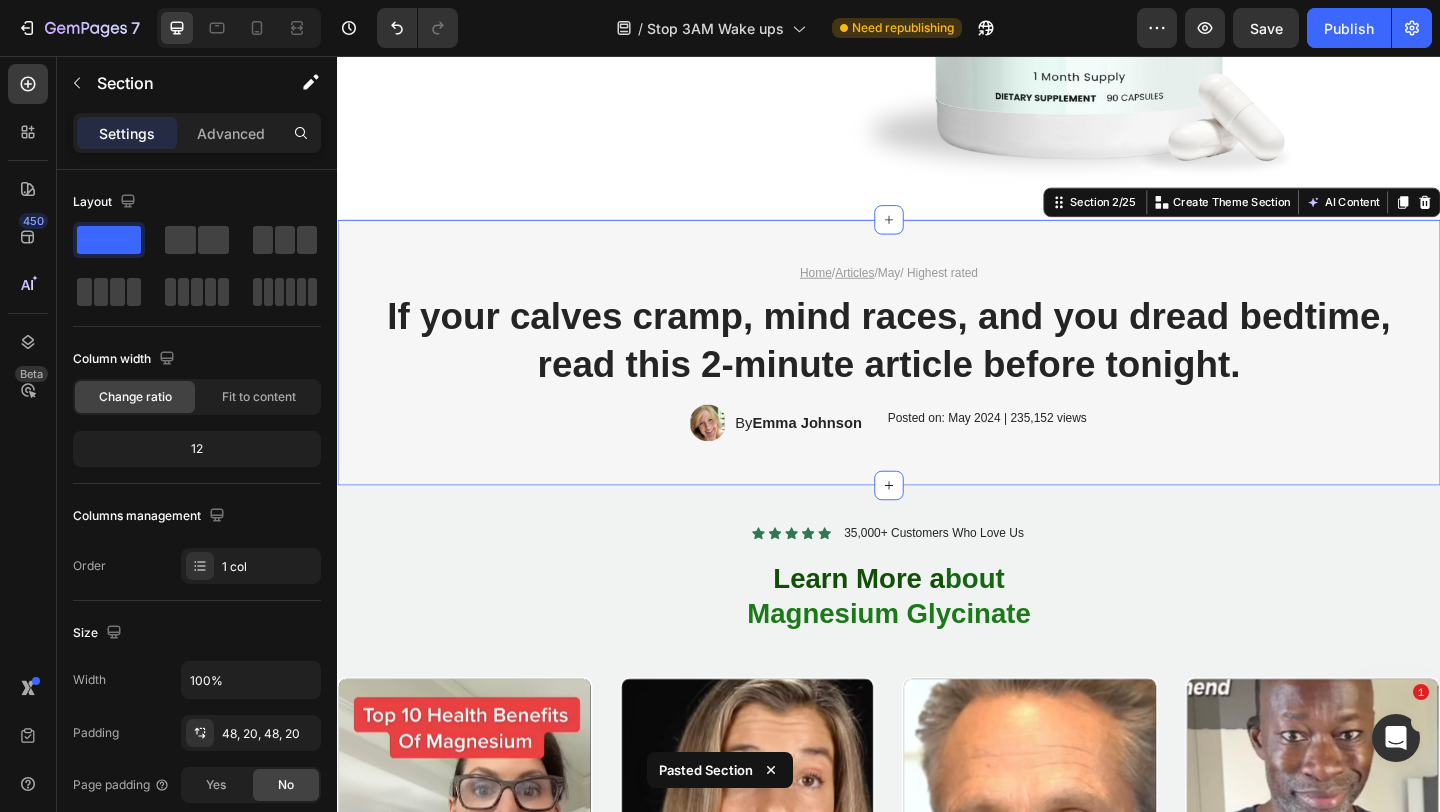 scroll, scrollTop: 728, scrollLeft: 0, axis: vertical 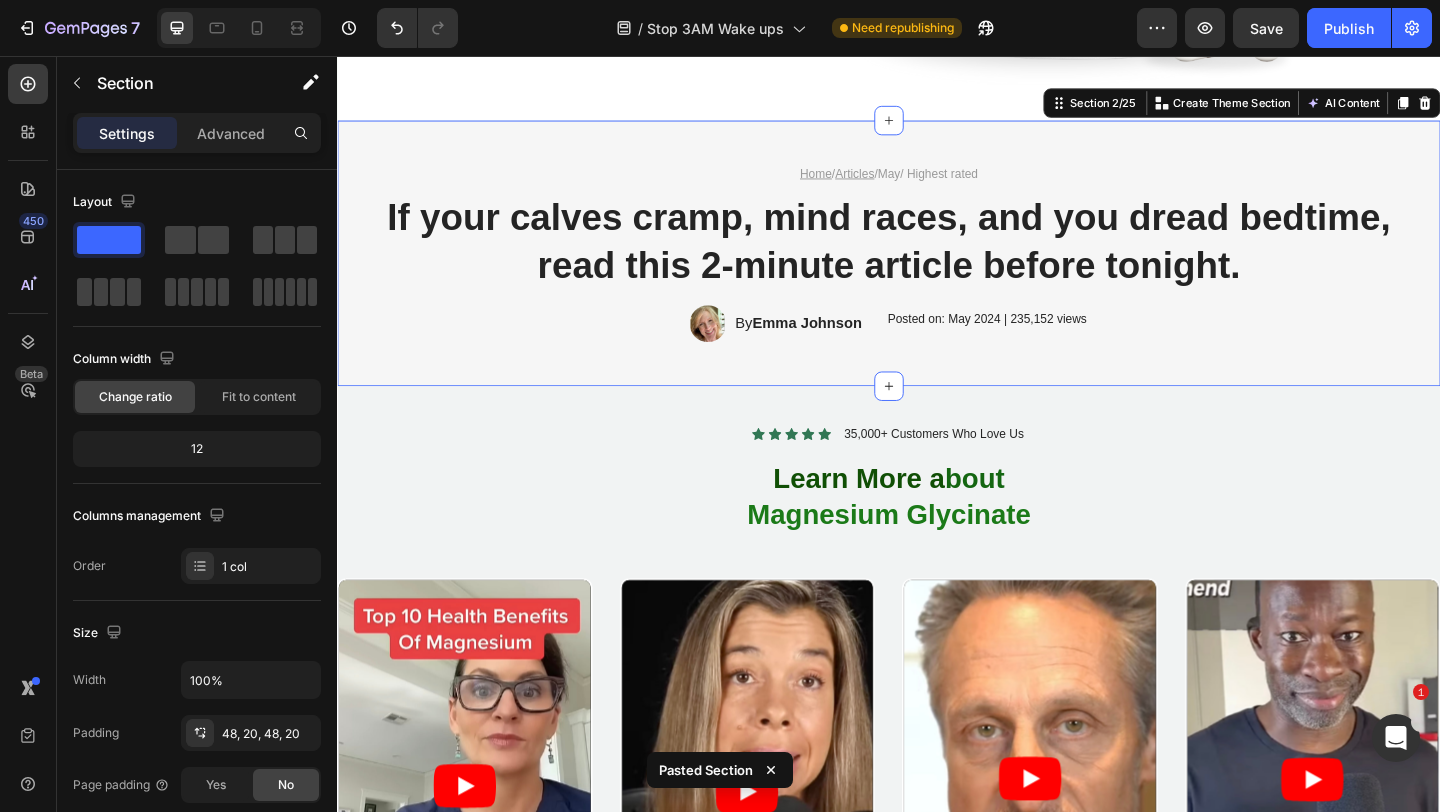 click on "Home  /  Articles  /  May  / Highest rated Text Block If your calves cramp, mind races, and you dread bedtime, read this 2-minute article before tonight. Heading Image By  Emma Johnson Text Block Row Posted on: May 2024 | 235,152 views  Text Block Row Section 2/25   You can create reusable sections Create Theme Section AI Content Write with GemAI What would you like to describe here? Tone and Voice Persuasive Product Magnesium Glycinate Show more Generate" at bounding box center [937, 270] 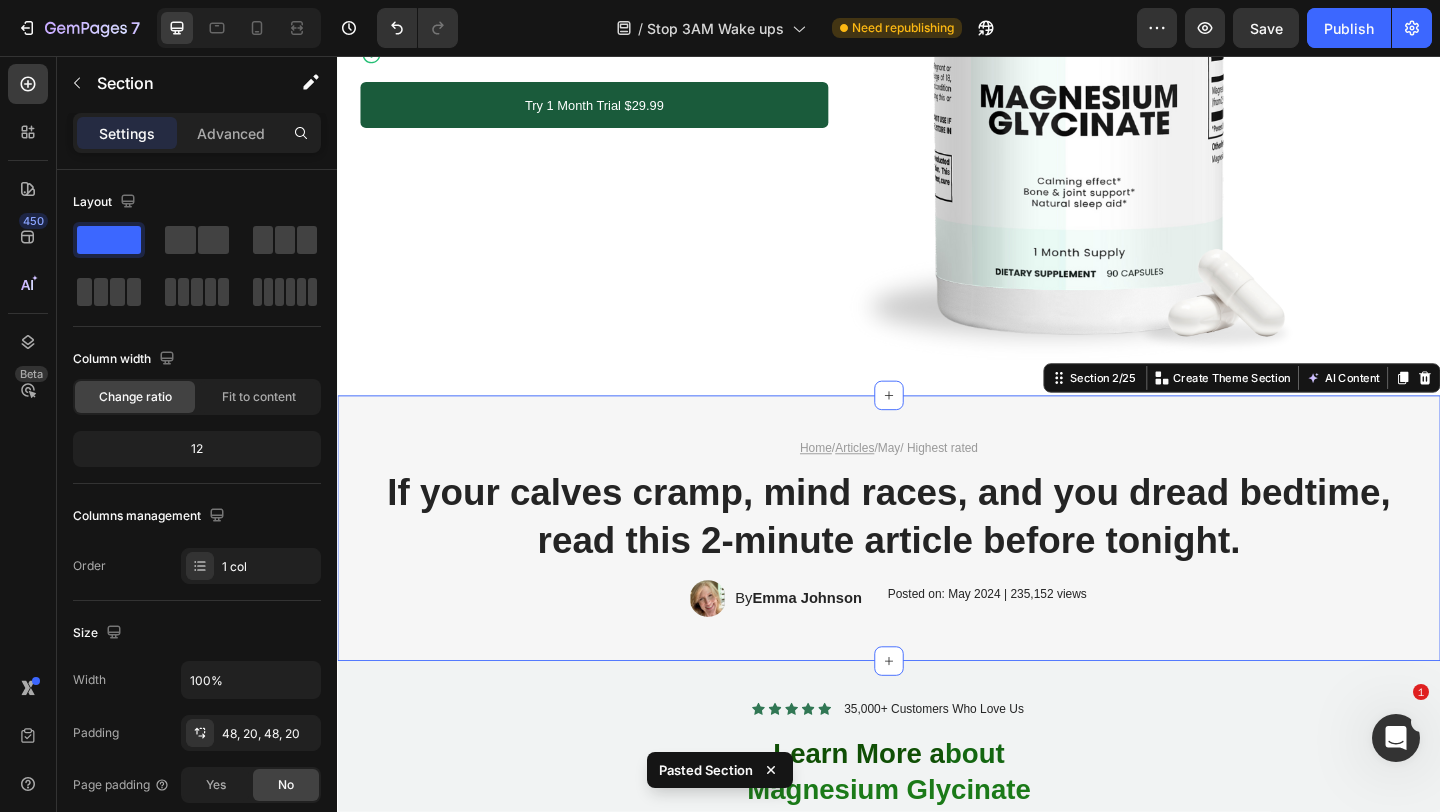 scroll, scrollTop: 266, scrollLeft: 0, axis: vertical 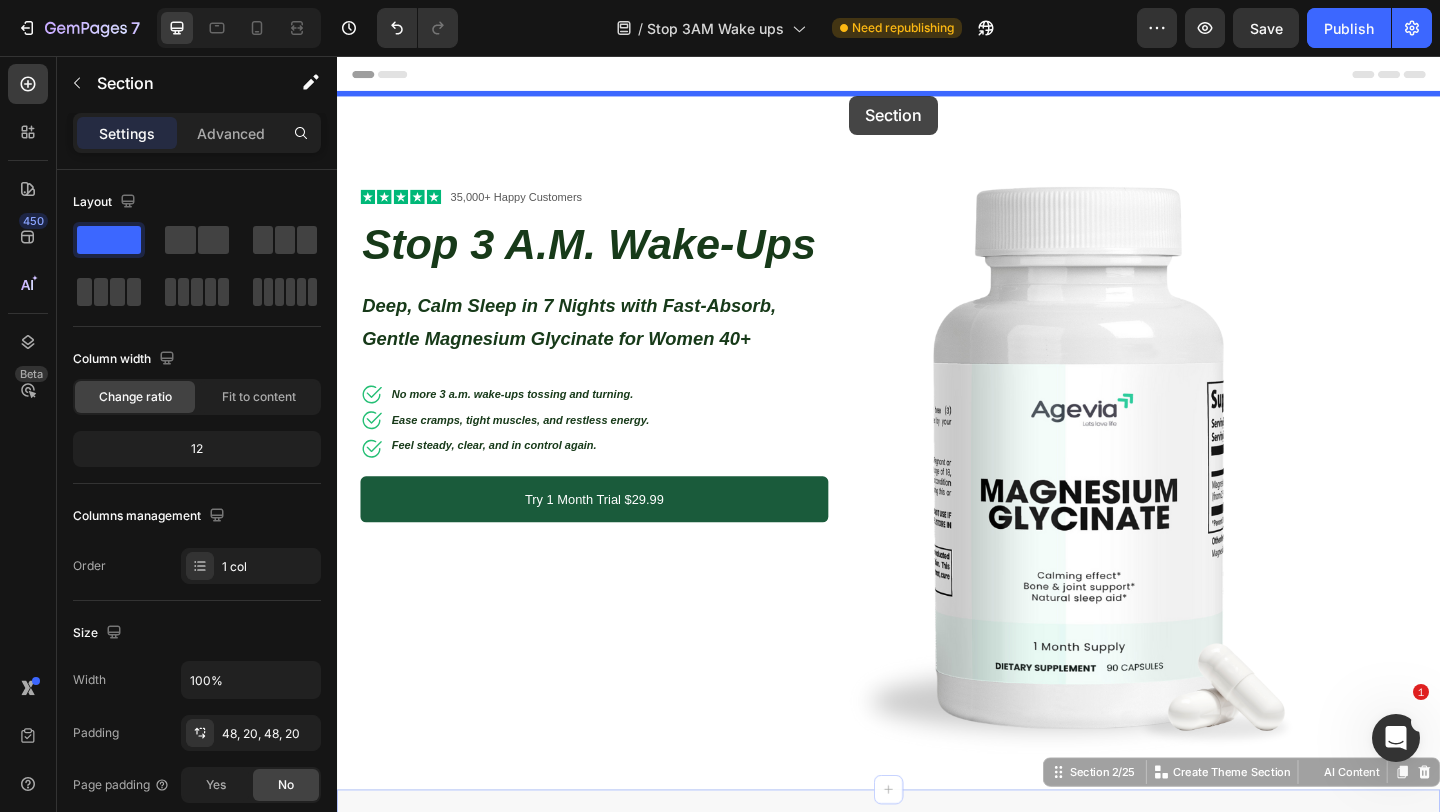 drag, startPoint x: 1127, startPoint y: 573, endPoint x: 894, endPoint y: 99, distance: 528.1714 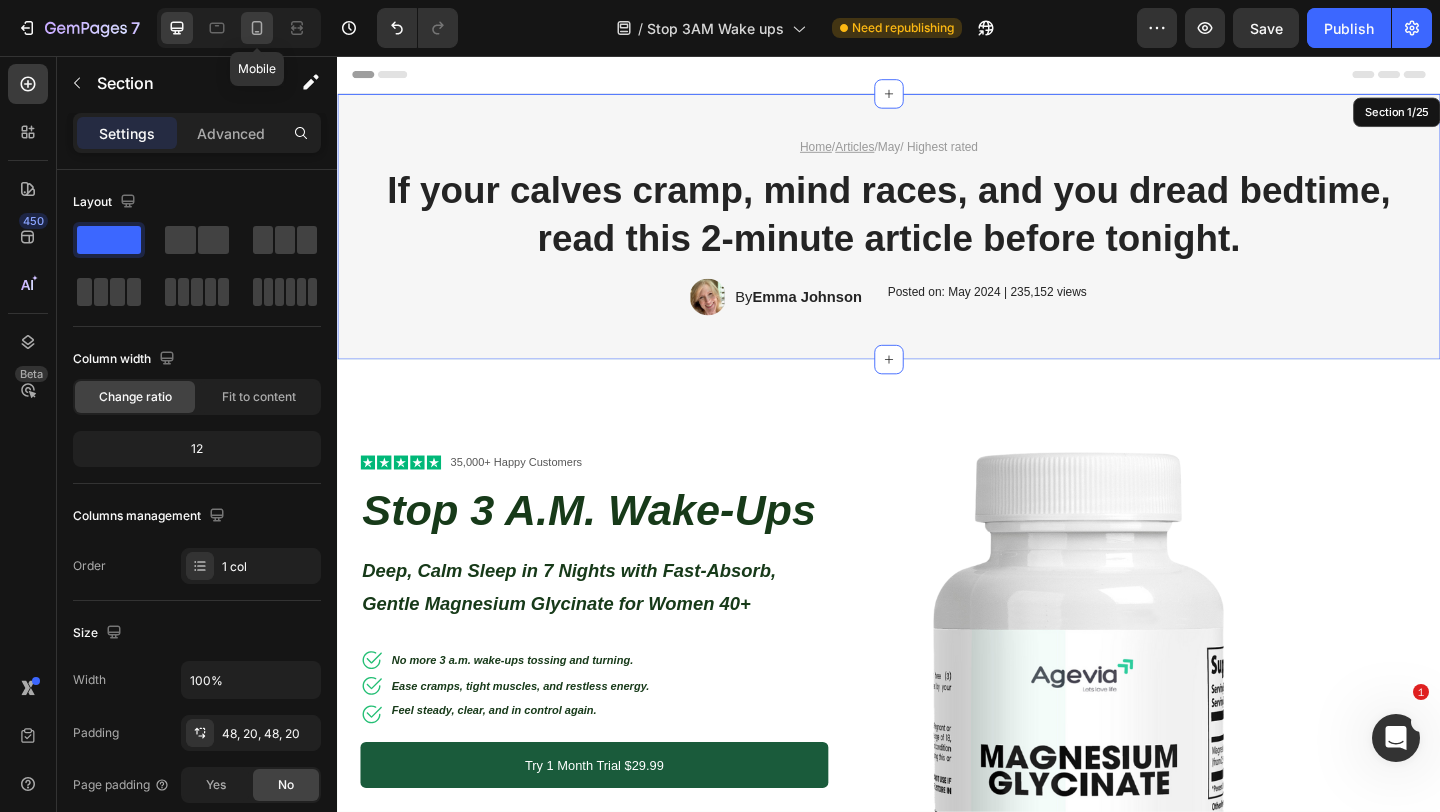 click 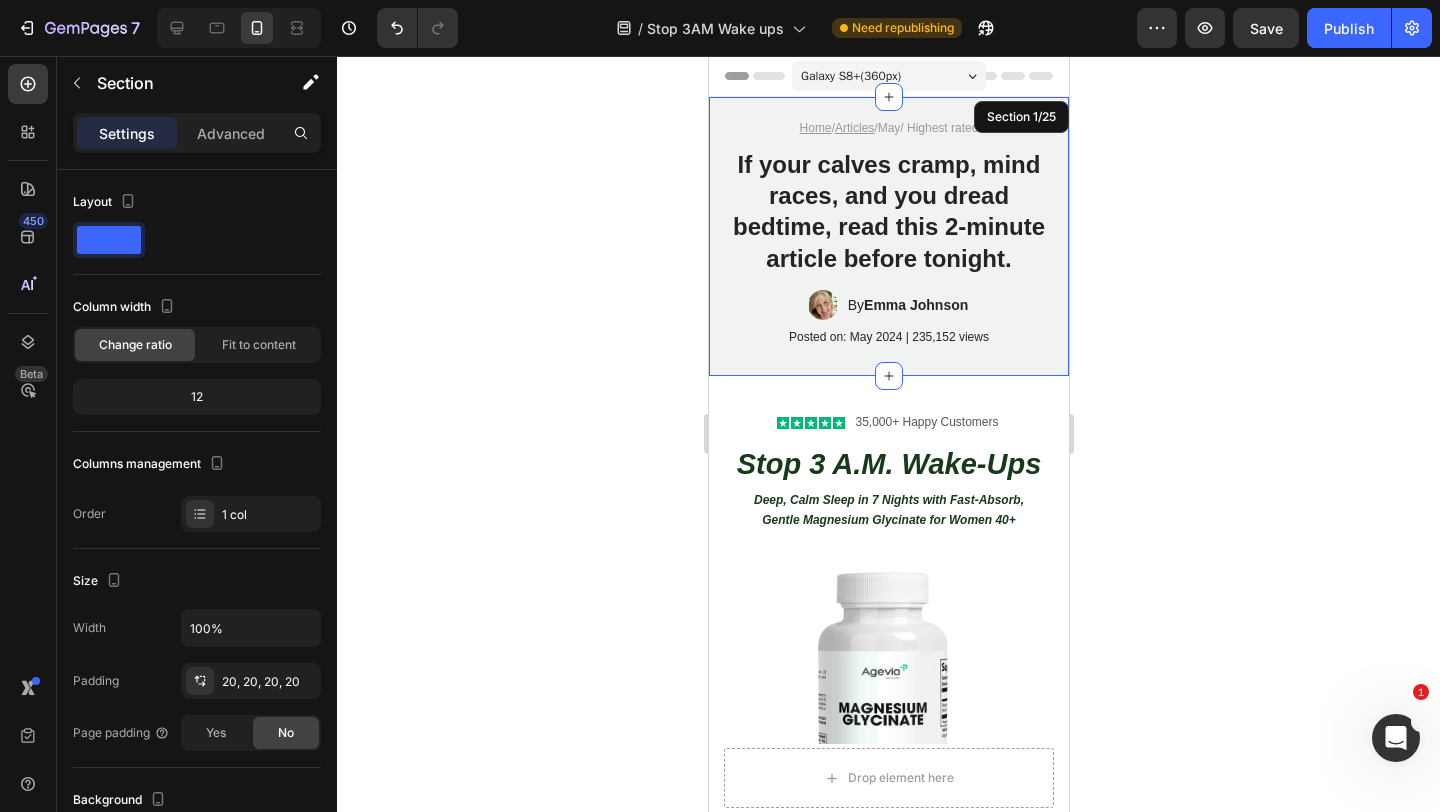 click on "Home  /  Articles  /  May  / Highest rated Text Block If your calves cramp, mind races, and you dread bedtime, read this 2-minute article before tonight. Heading Image By  Emma Johnson Text Block Row Posted on: May 2024 | 235,152 views  Text Block Row Section 1/25" at bounding box center [888, 236] 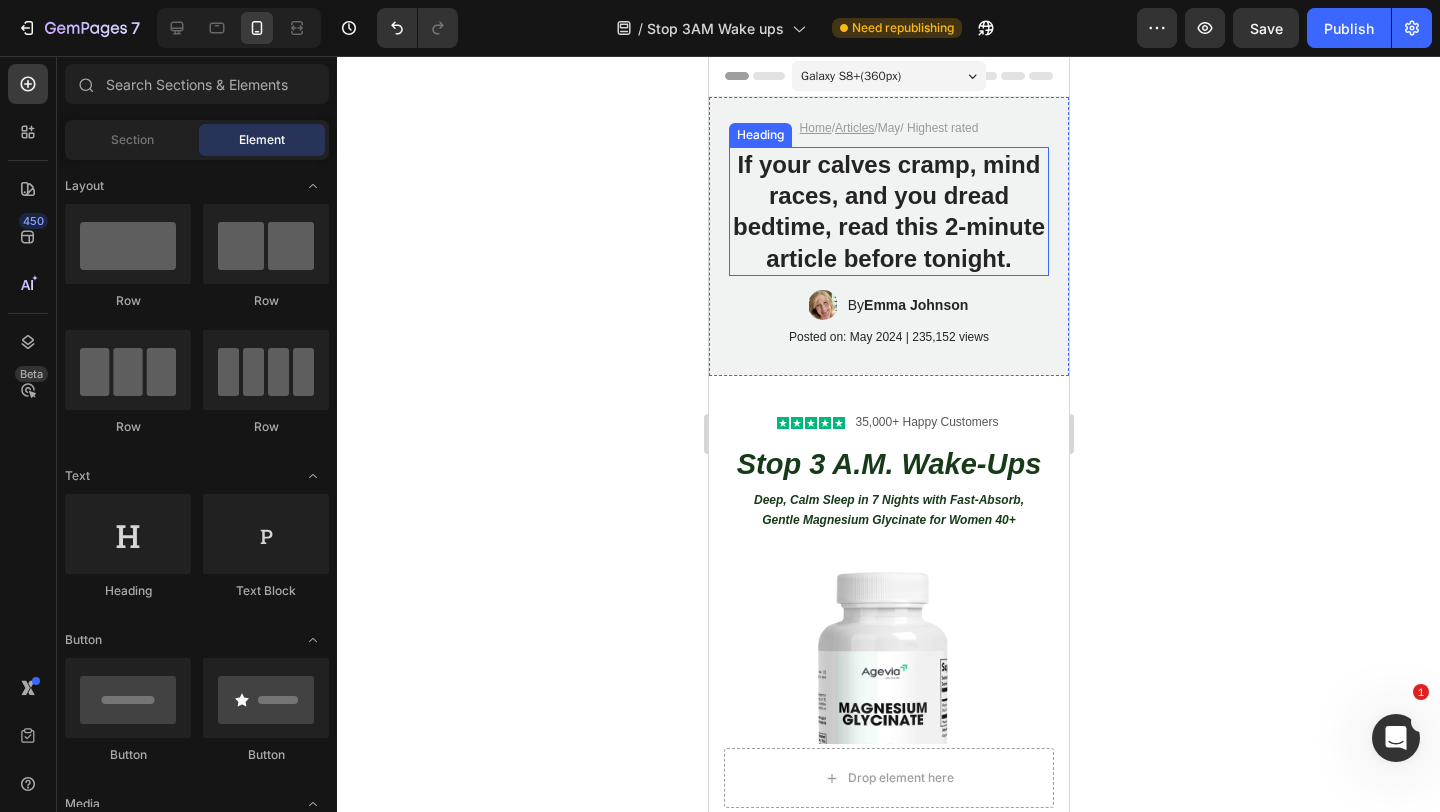 click on "If your calves cramp, mind races, and you dread bedtime, read this 2-minute article before tonight." at bounding box center (888, 211) 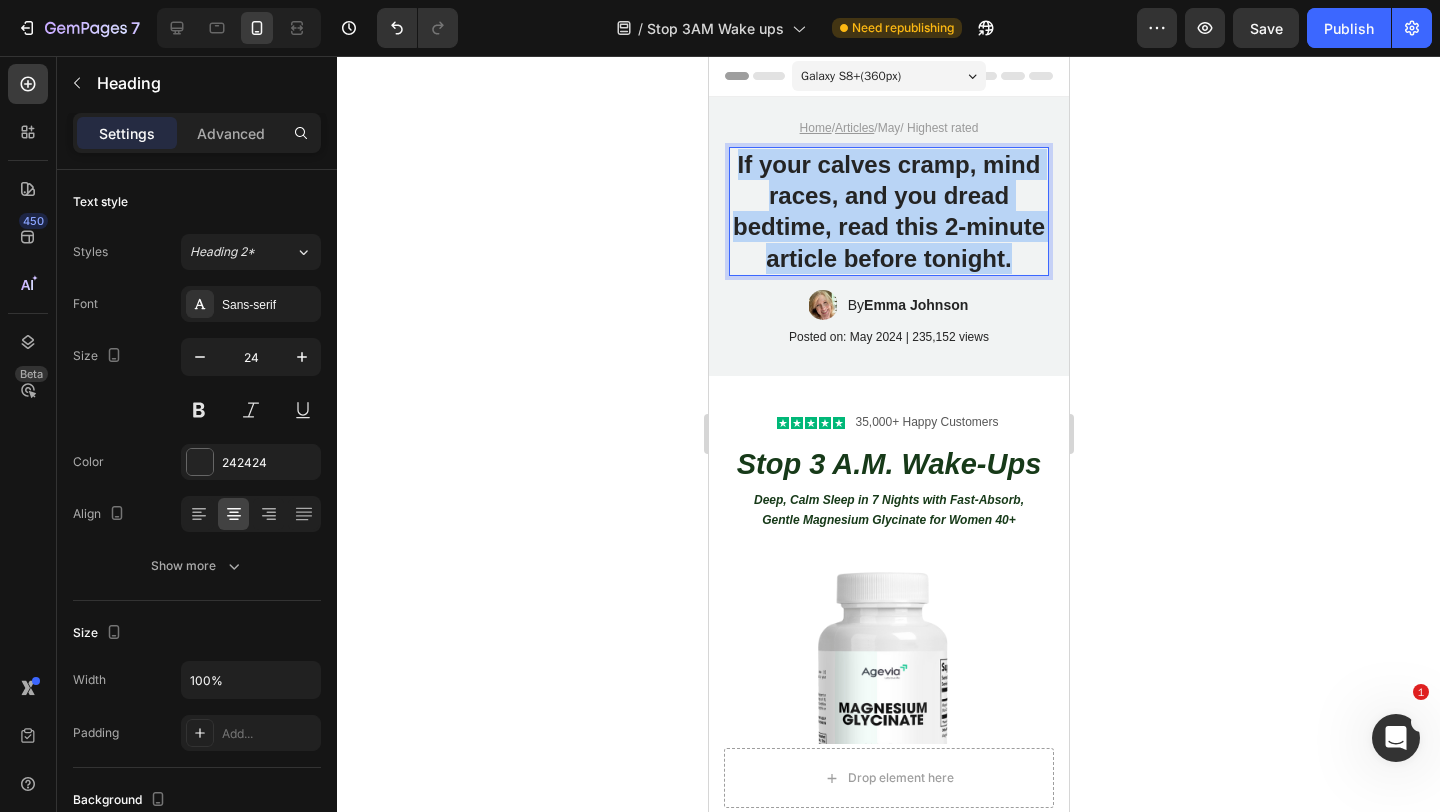click on "If your calves cramp, mind races, and you dread bedtime, read this 2-minute article before tonight." at bounding box center (888, 211) 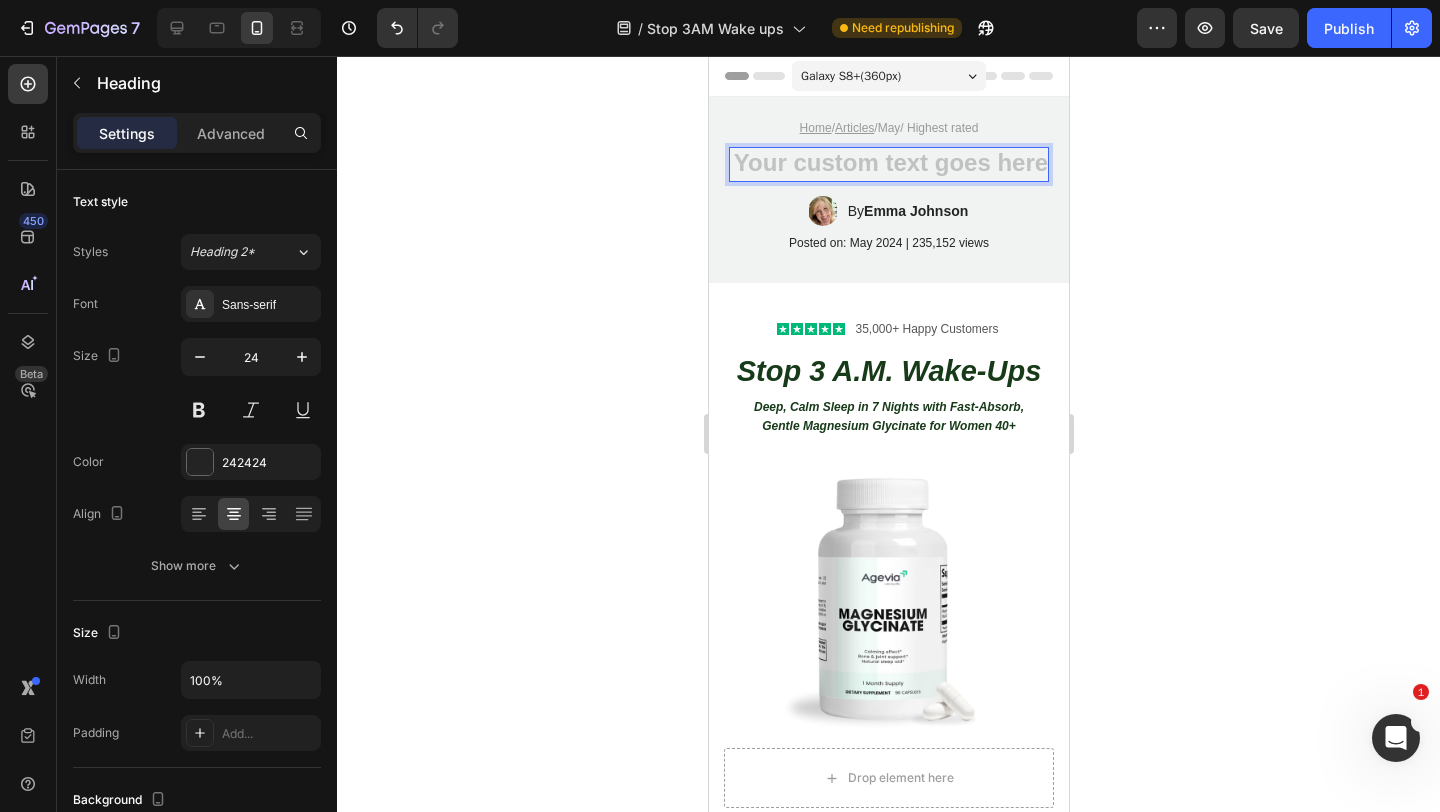 click at bounding box center [888, 164] 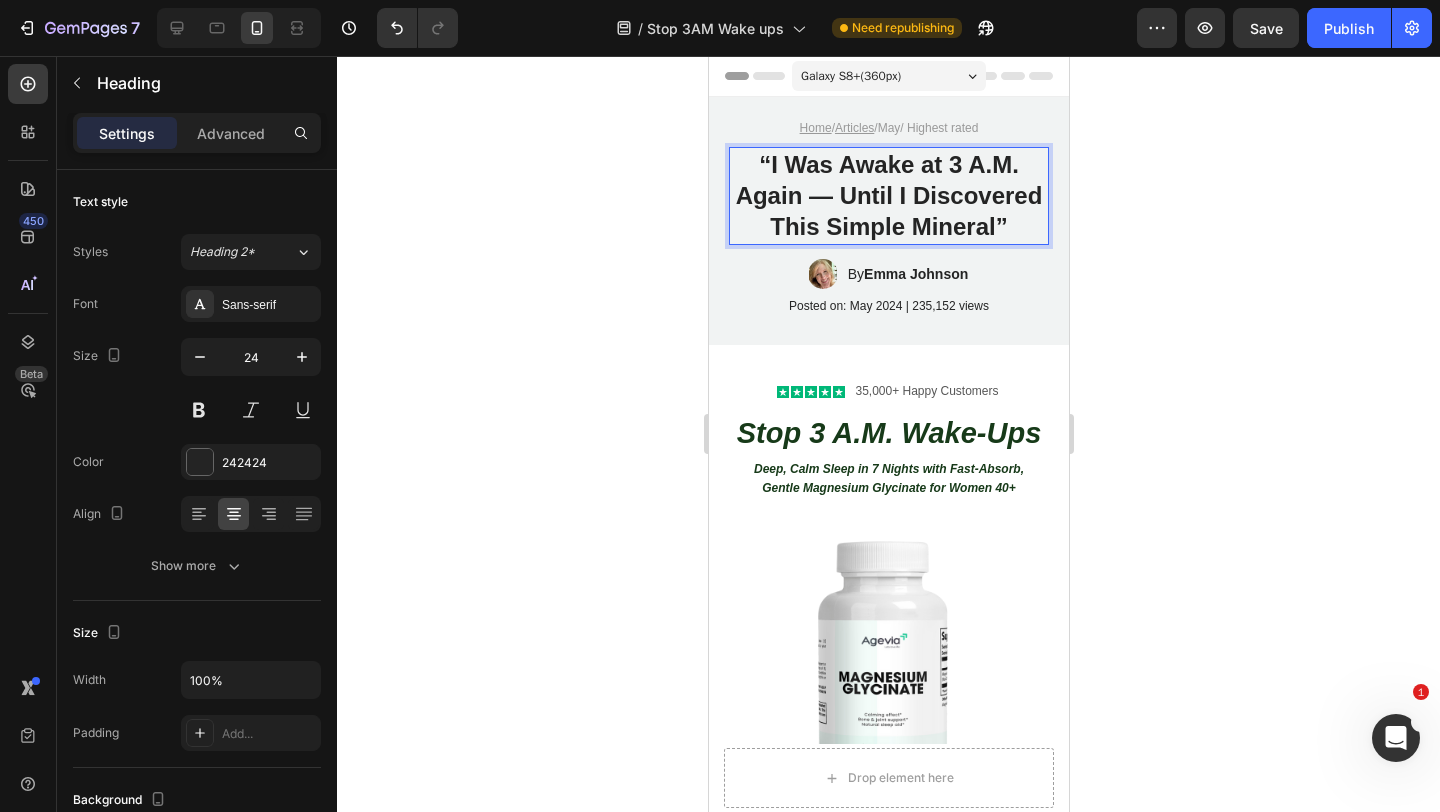 click 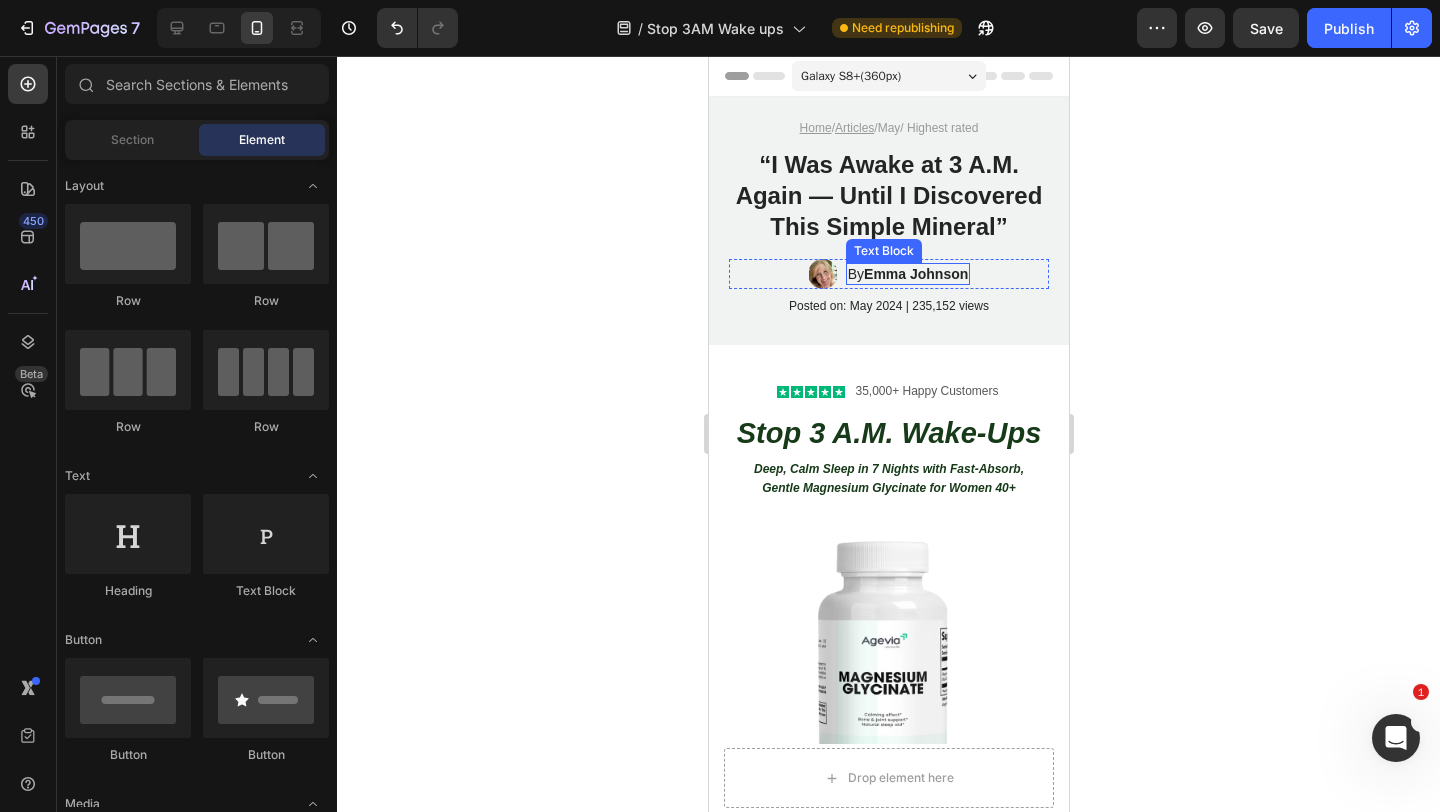 click on "Emma Johnson" at bounding box center [915, 274] 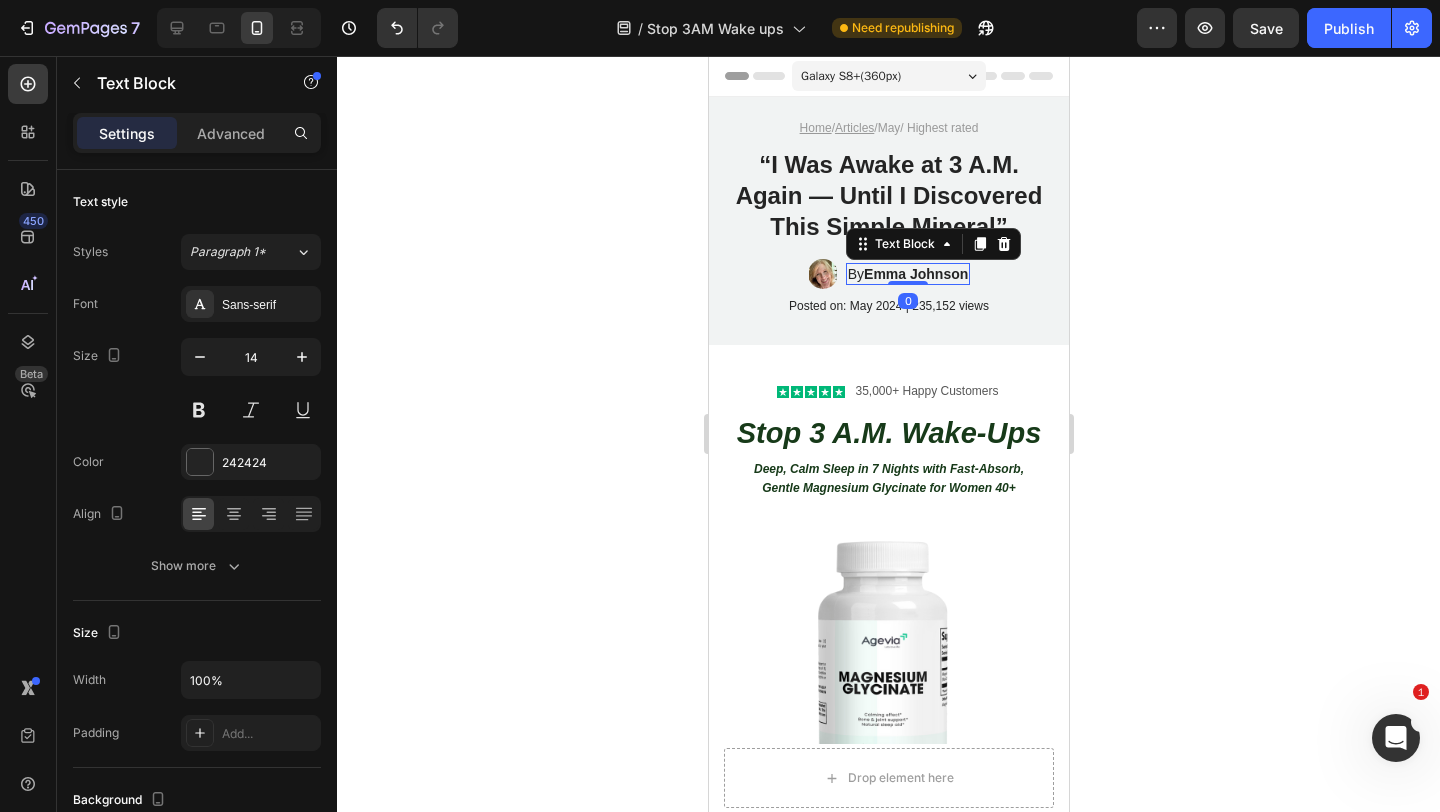 click on "Emma Johnson" at bounding box center [915, 274] 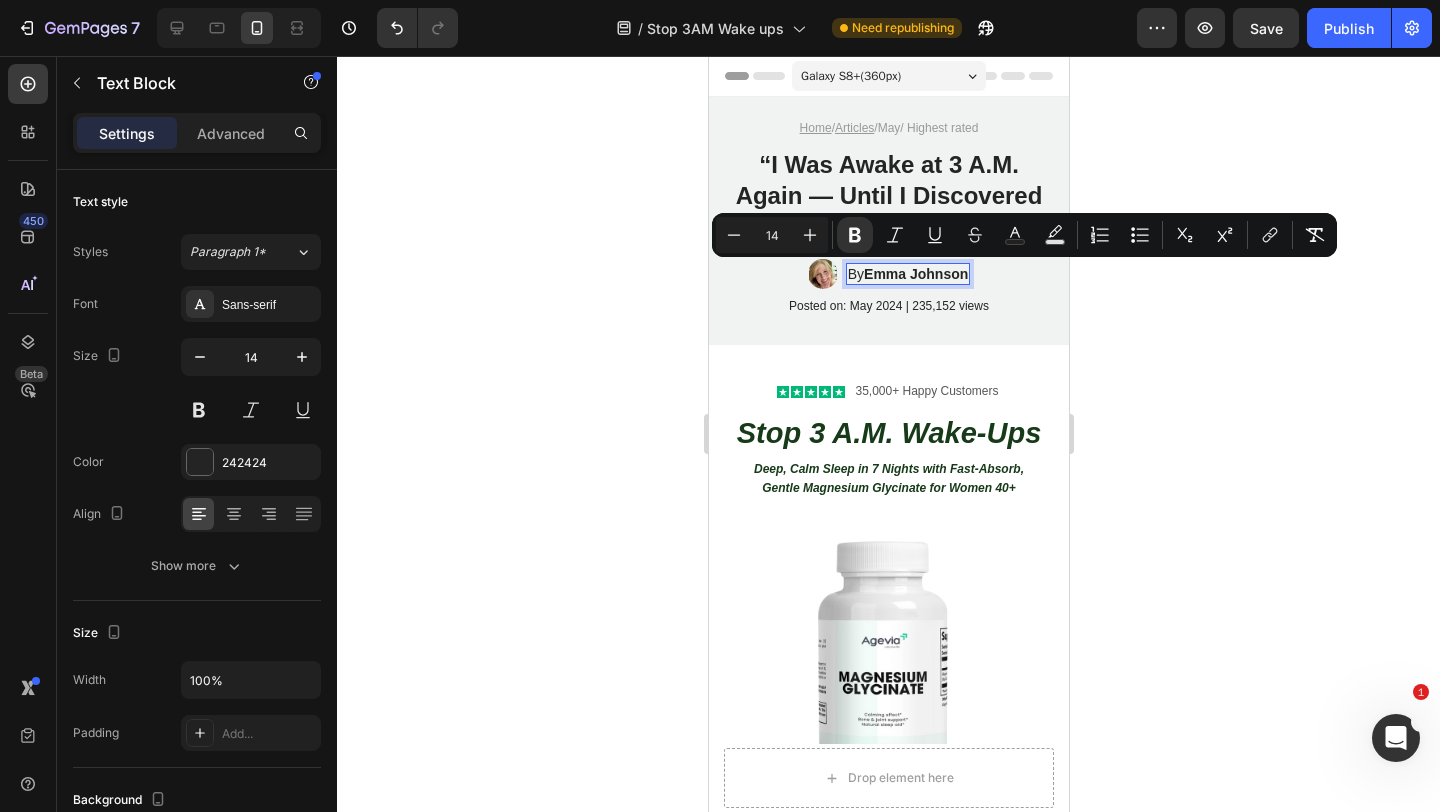 click on "Emma Johnson" at bounding box center [915, 274] 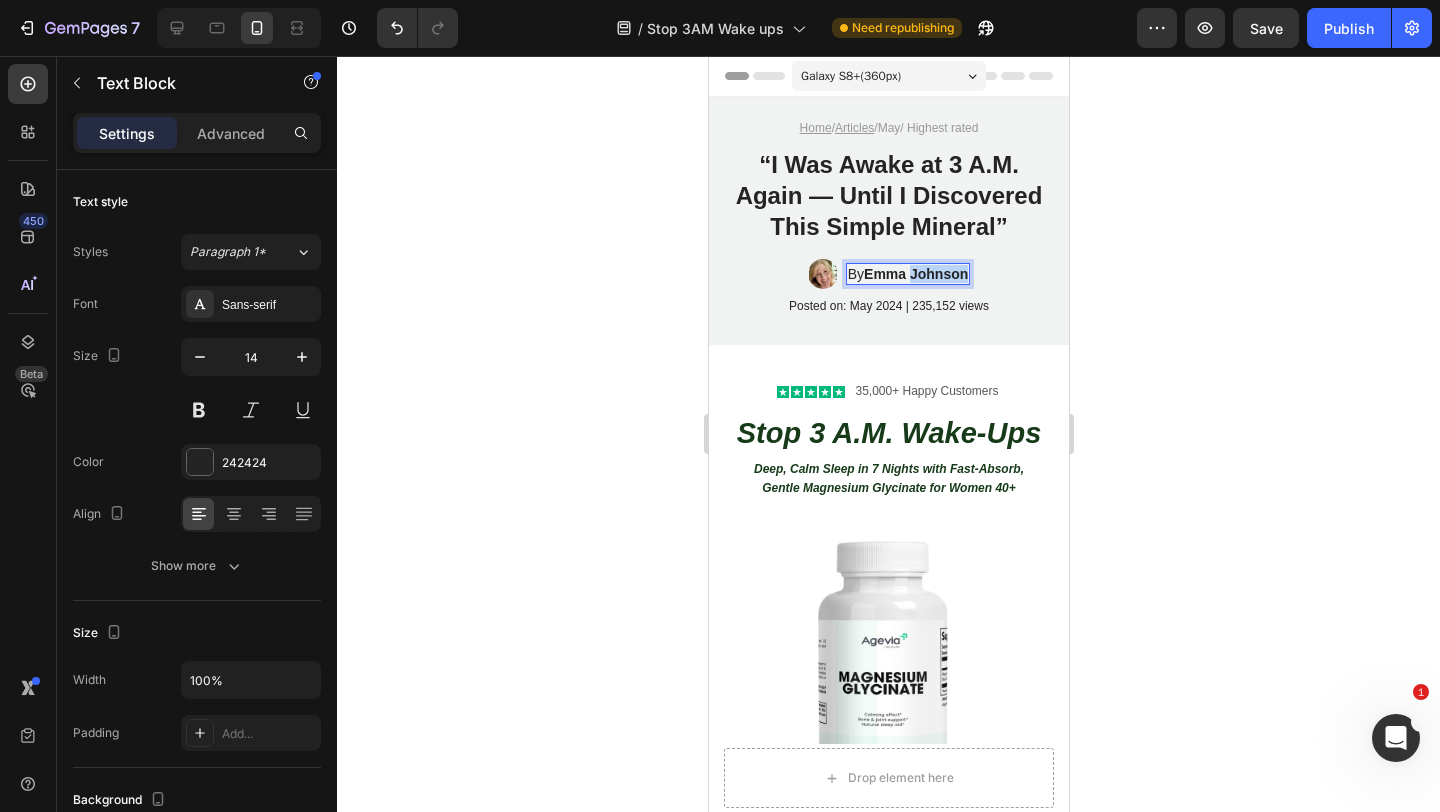 click on "Emma Johnson" at bounding box center (915, 274) 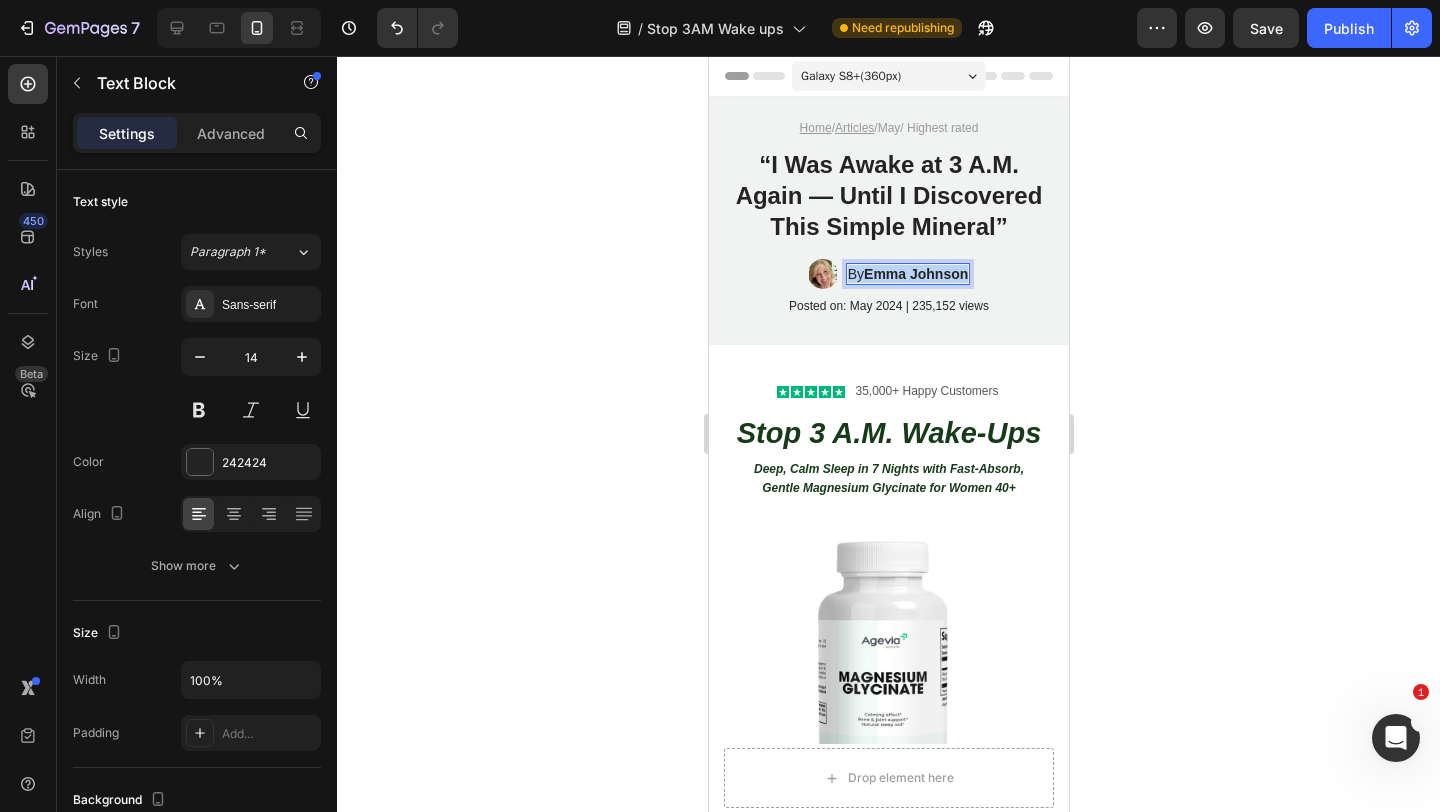 click on "Emma Johnson" at bounding box center [915, 274] 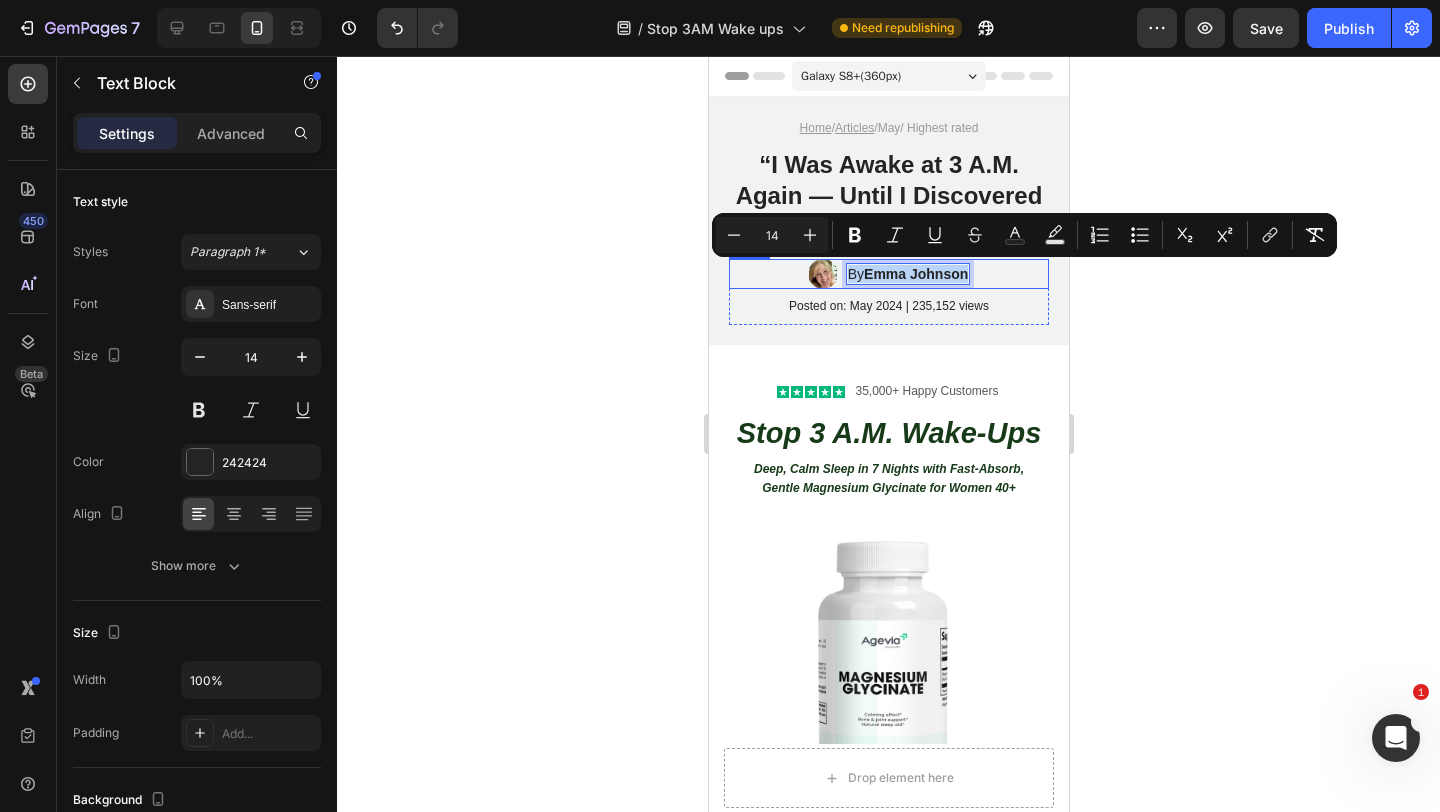 click on "Image By  Emma Johnson Text Block   0 Row" at bounding box center (888, 274) 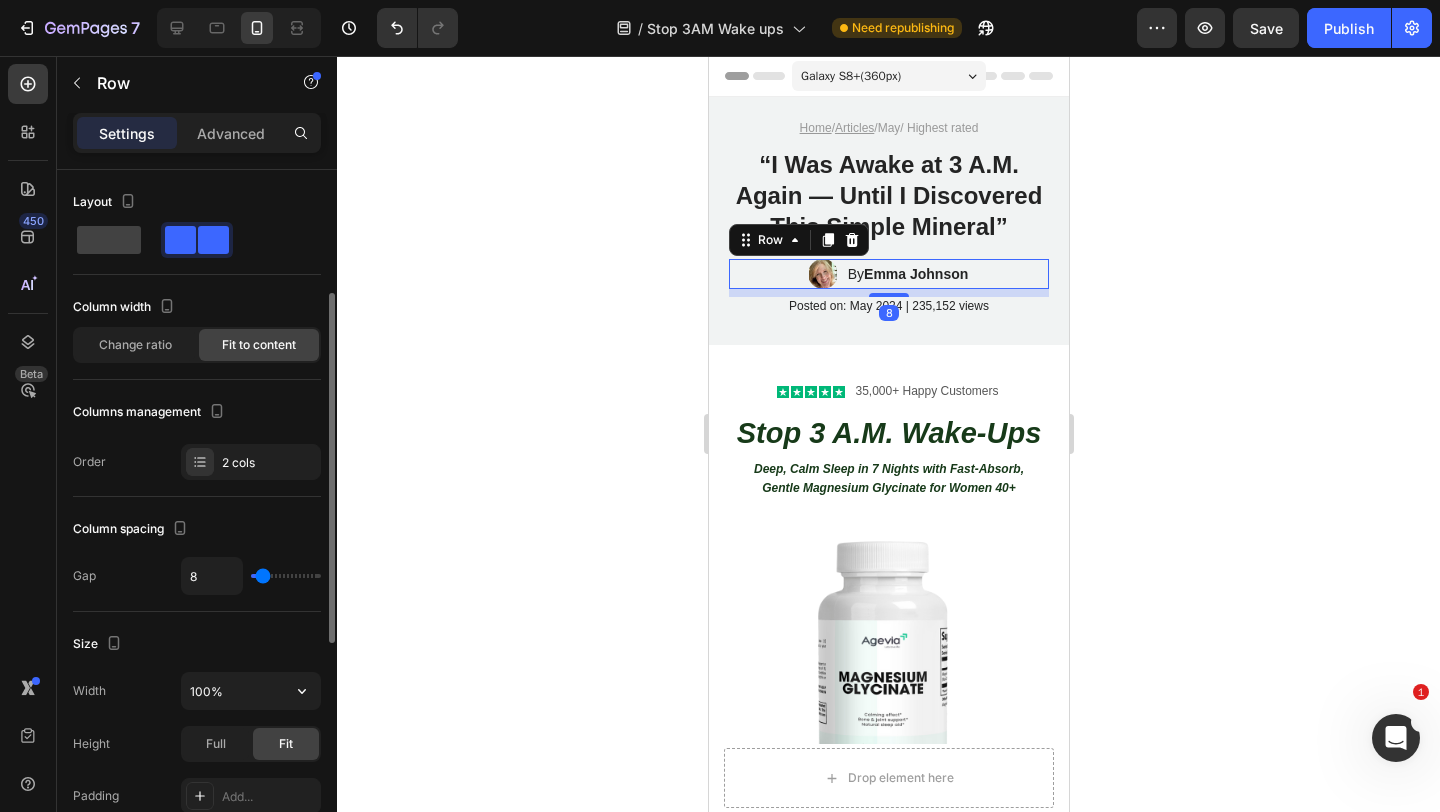 scroll, scrollTop: 697, scrollLeft: 0, axis: vertical 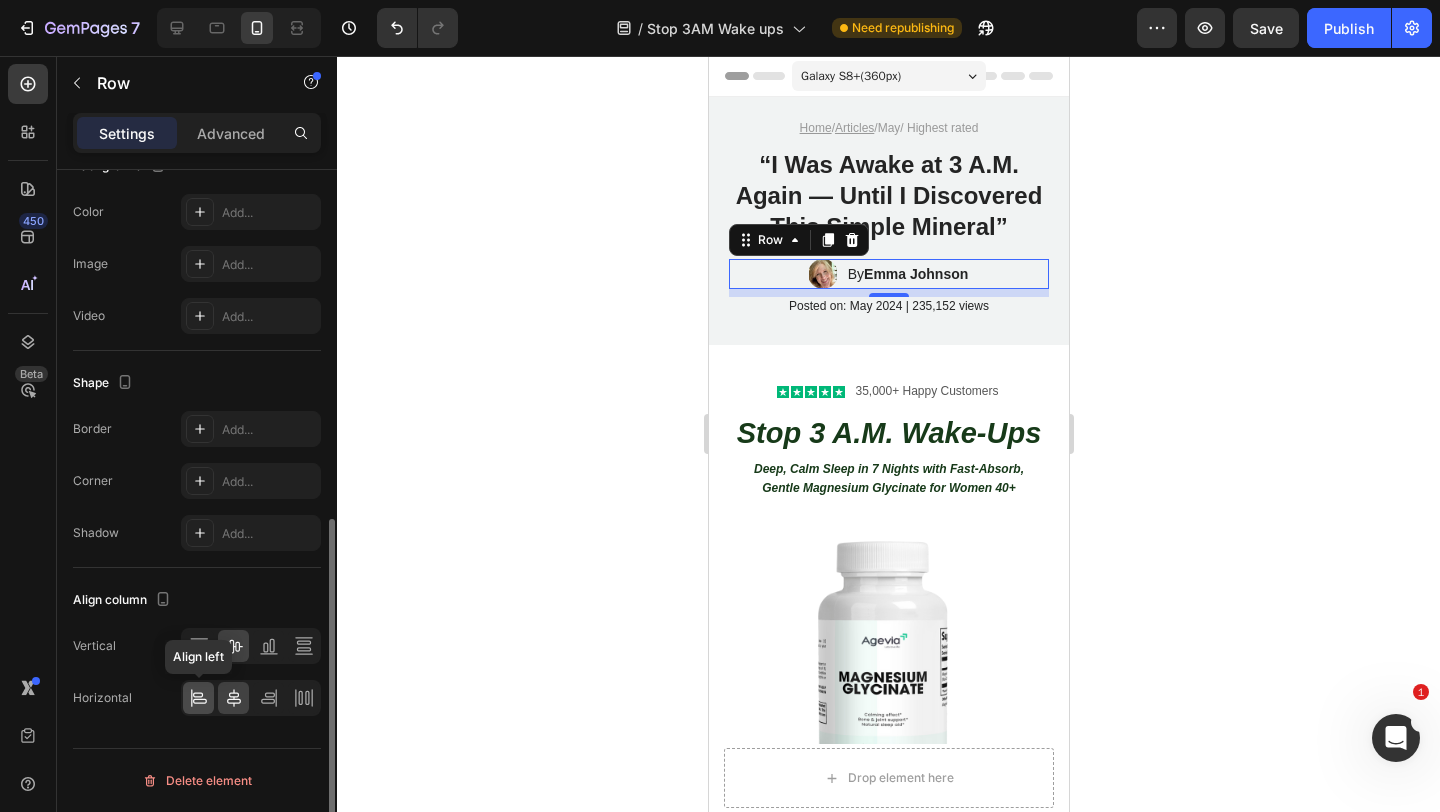 click 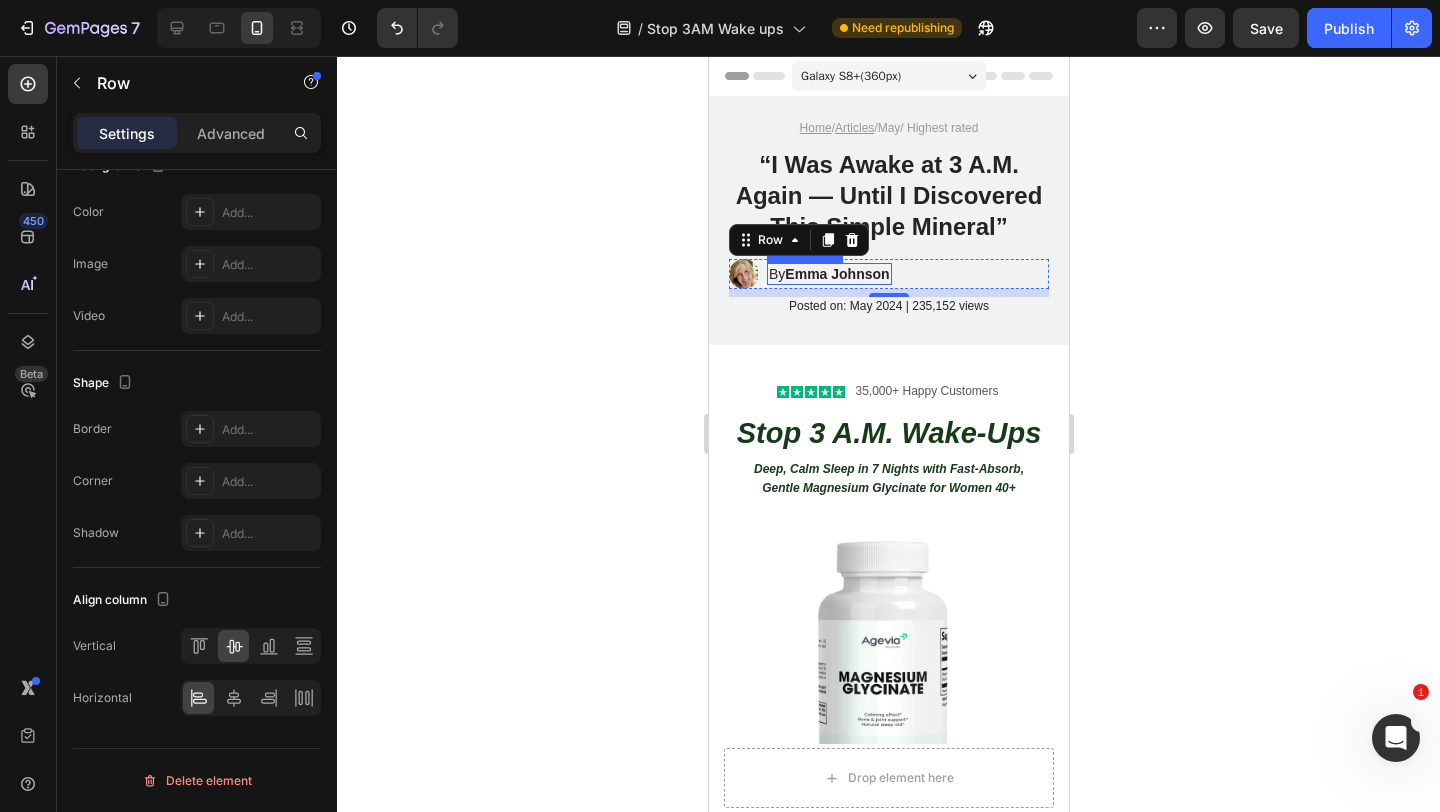 click on "Emma Johnson" at bounding box center (836, 274) 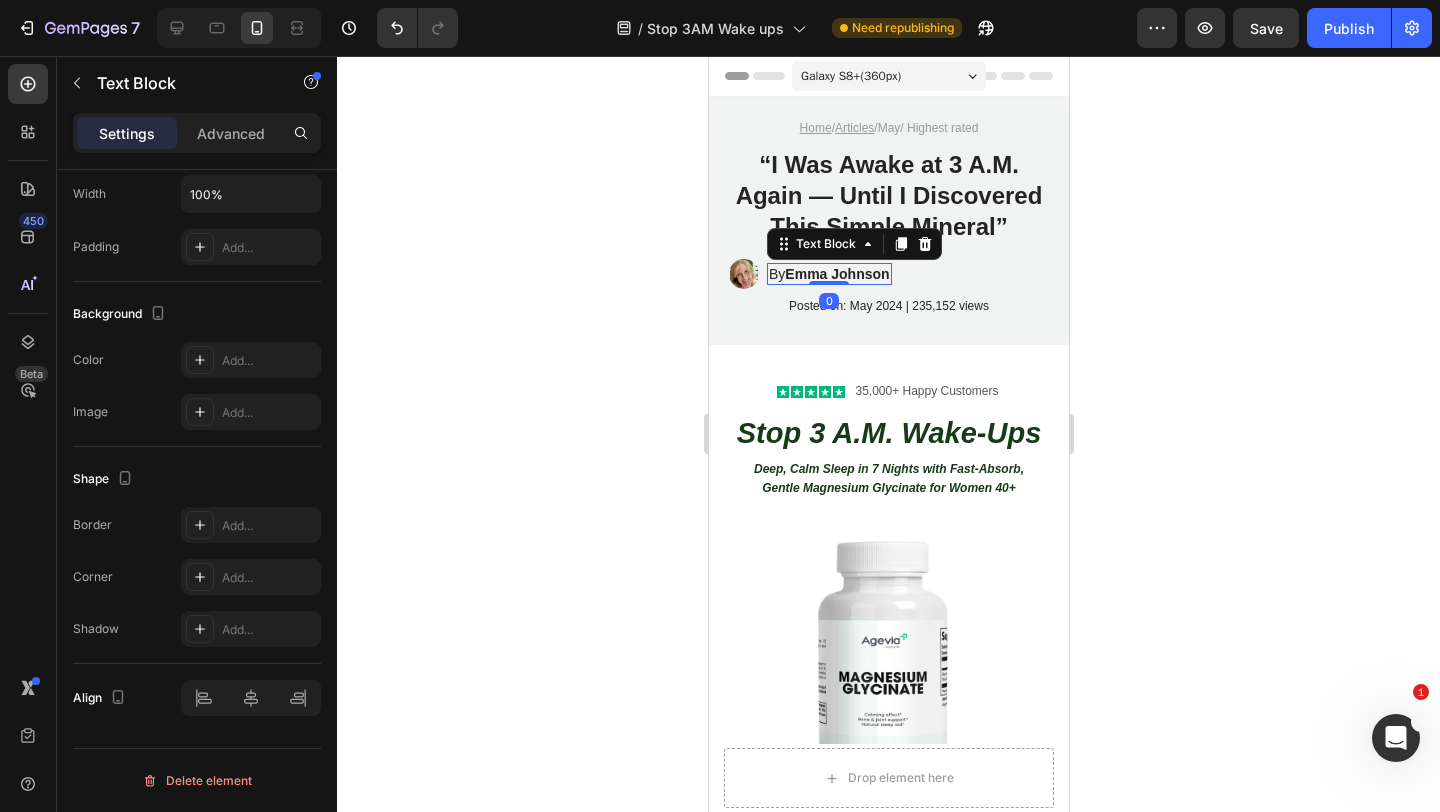 scroll, scrollTop: 0, scrollLeft: 0, axis: both 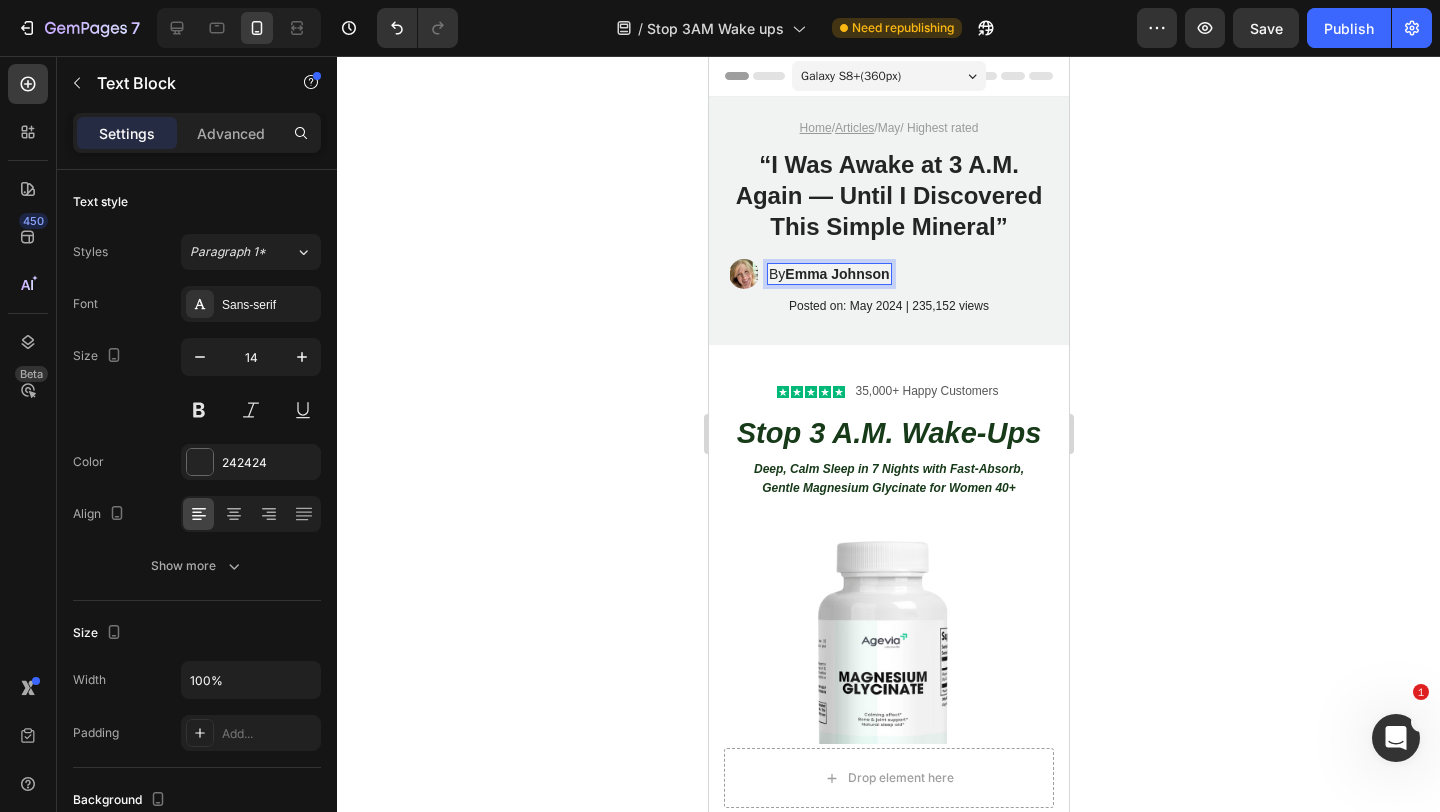 click on "Emma Johnson" at bounding box center [836, 274] 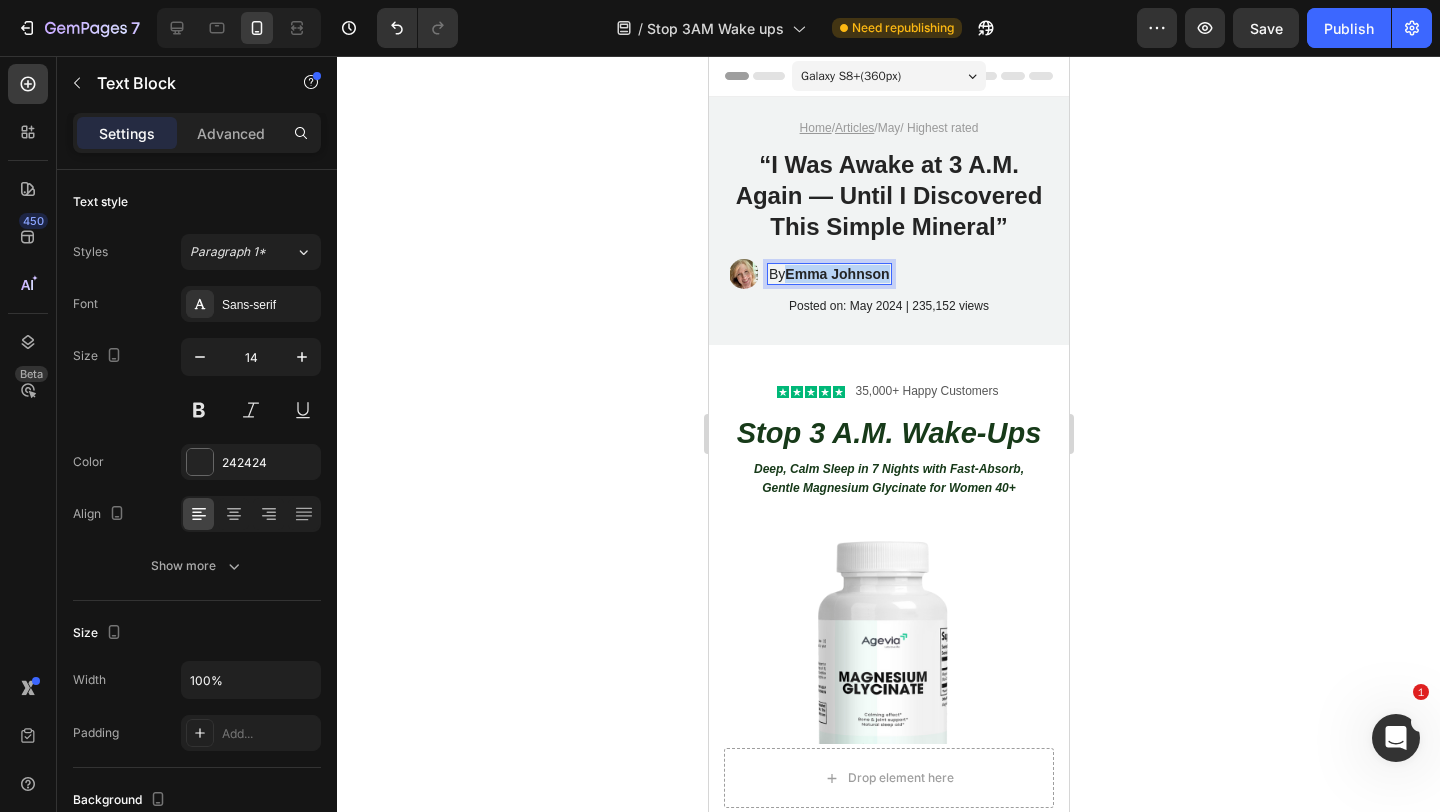 drag, startPoint x: 791, startPoint y: 273, endPoint x: 896, endPoint y: 274, distance: 105.00476 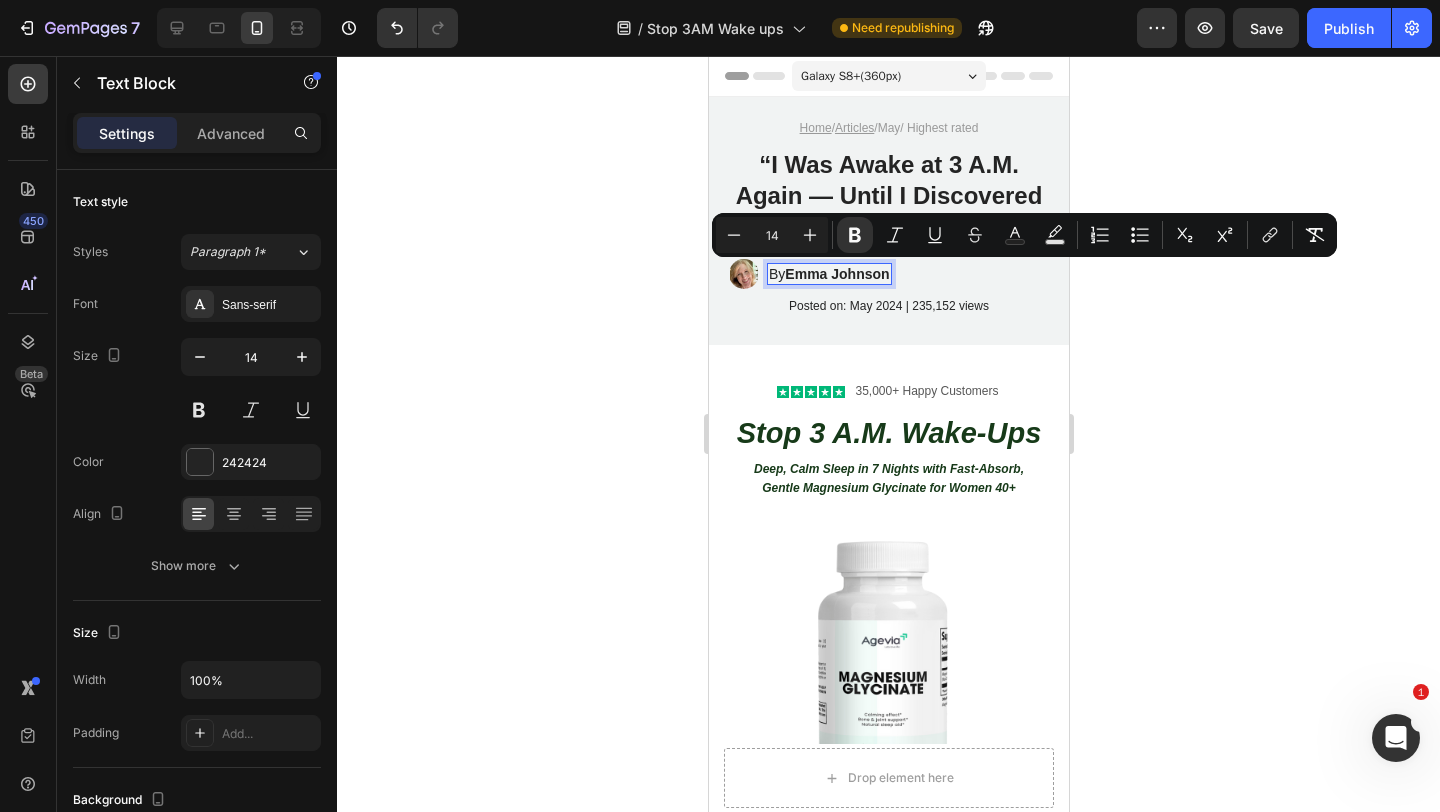 click on "Emma Johnson" at bounding box center (836, 274) 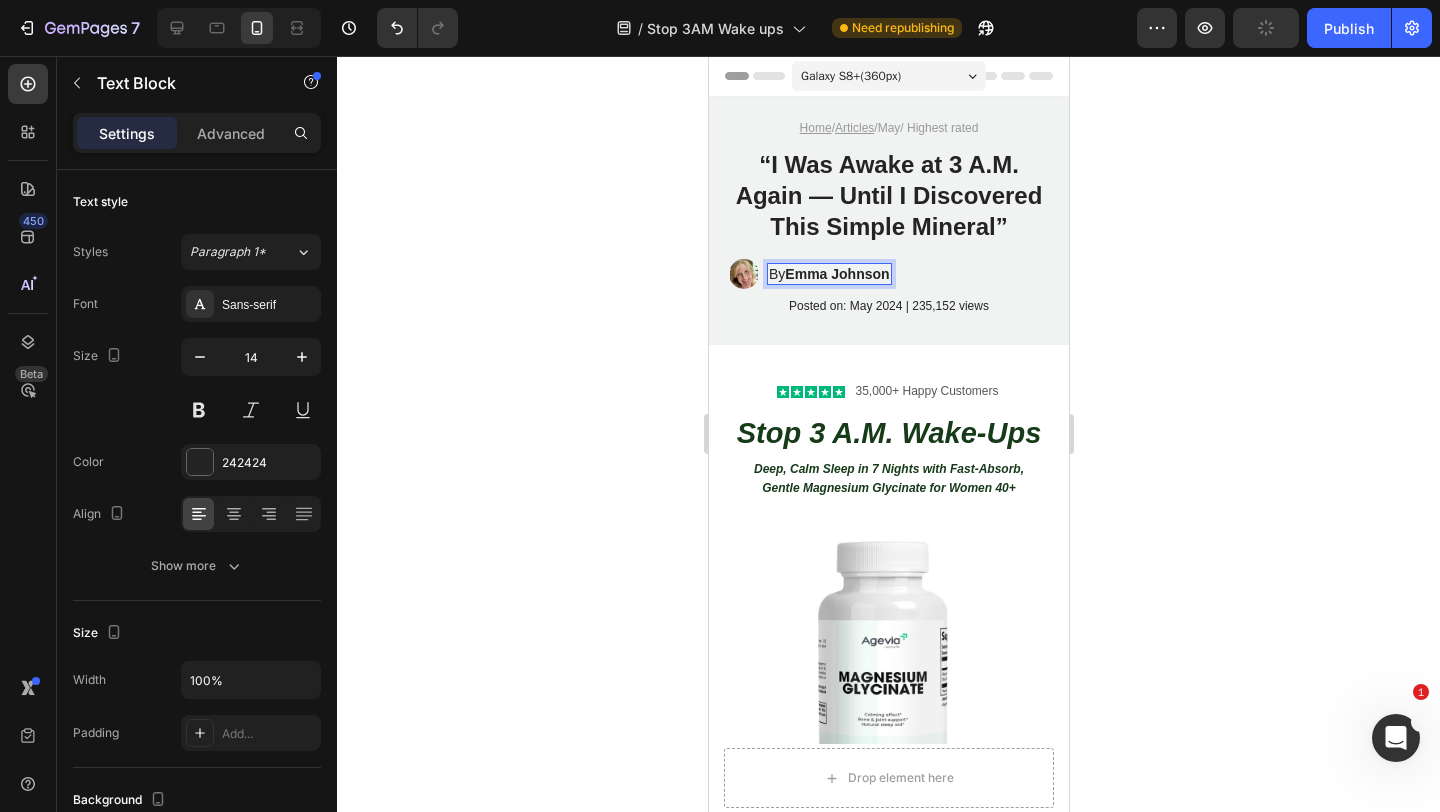 click on "Emma Johnson" at bounding box center [836, 274] 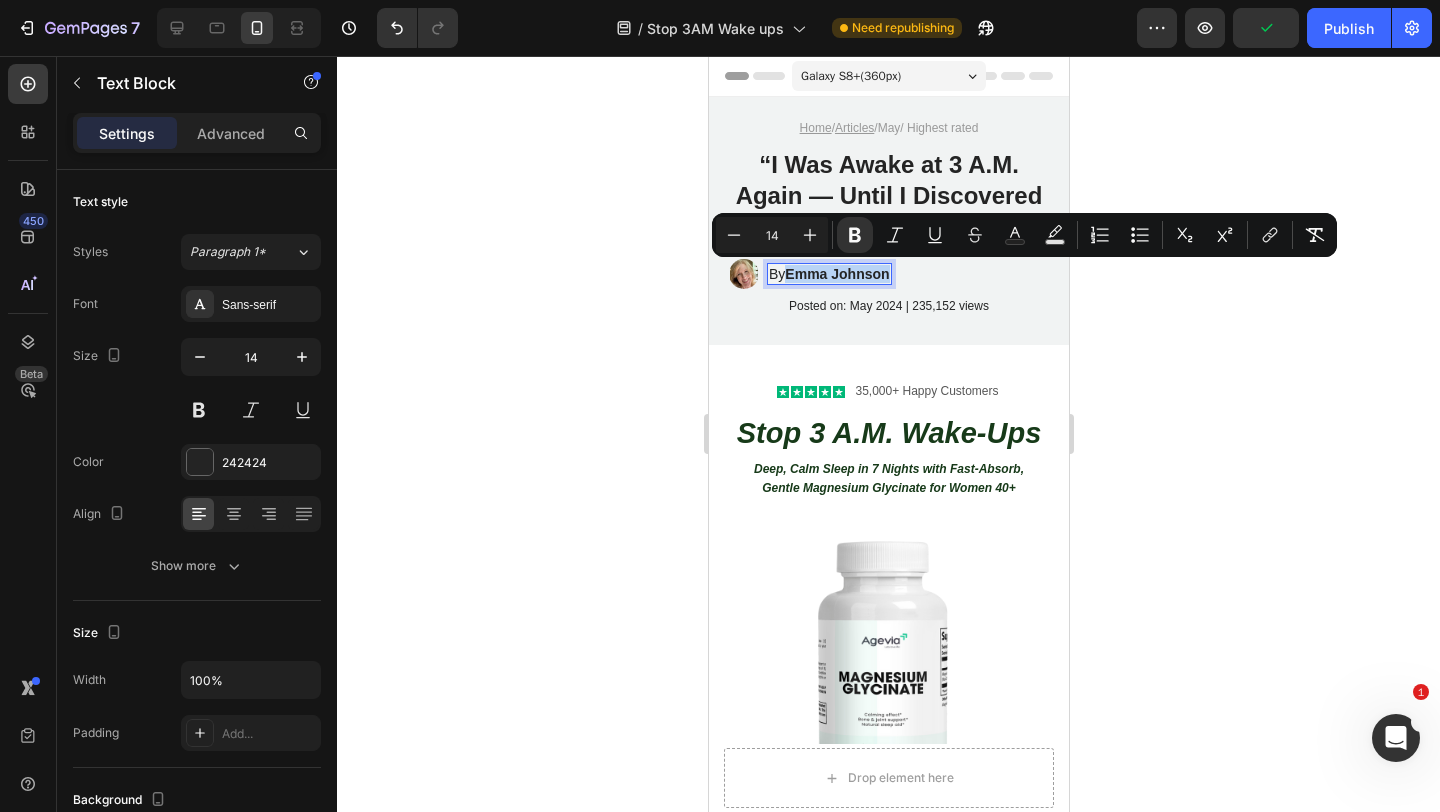 drag, startPoint x: 891, startPoint y: 273, endPoint x: 792, endPoint y: 273, distance: 99 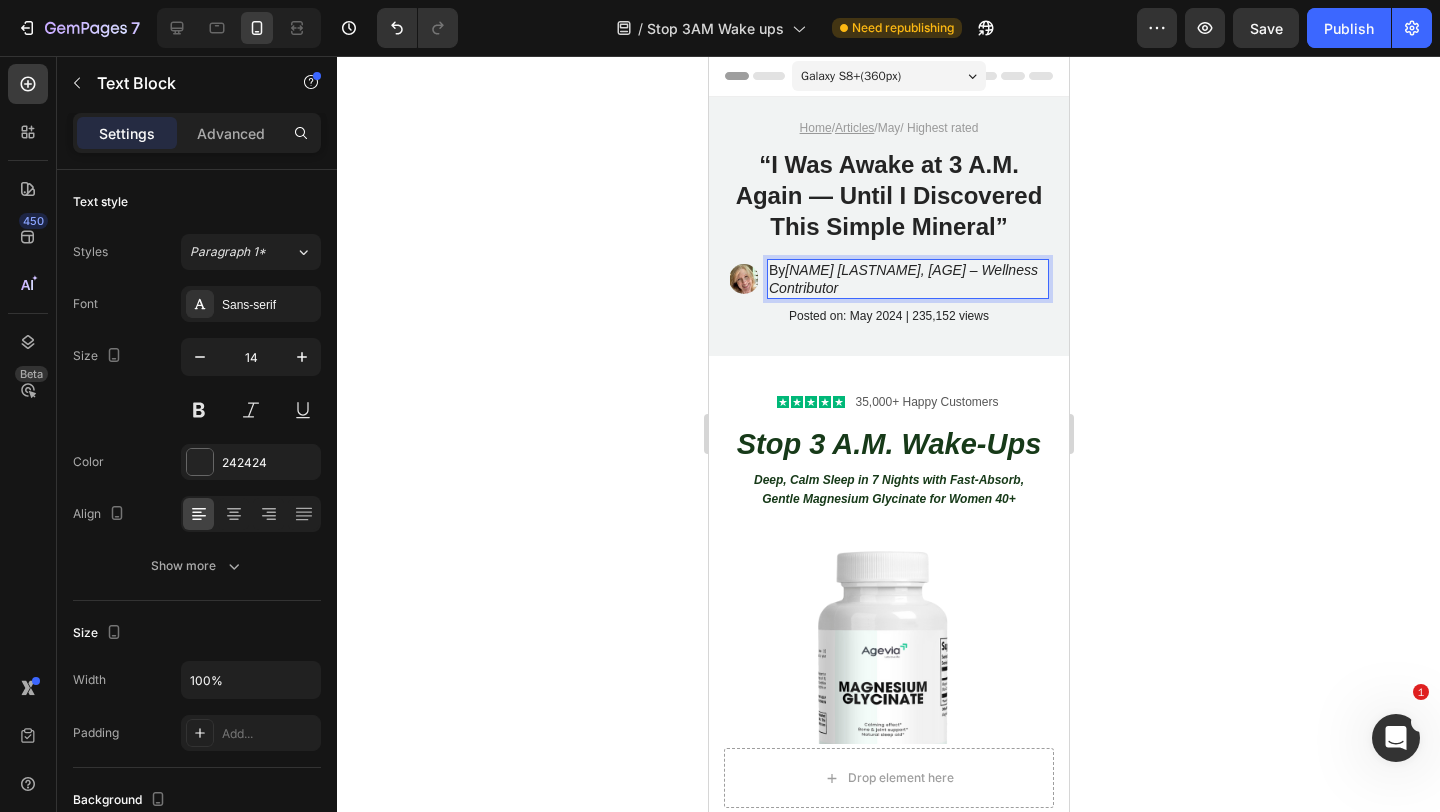 click on "Jennifer M., 52 – Wellness Contributor" at bounding box center (902, 279) 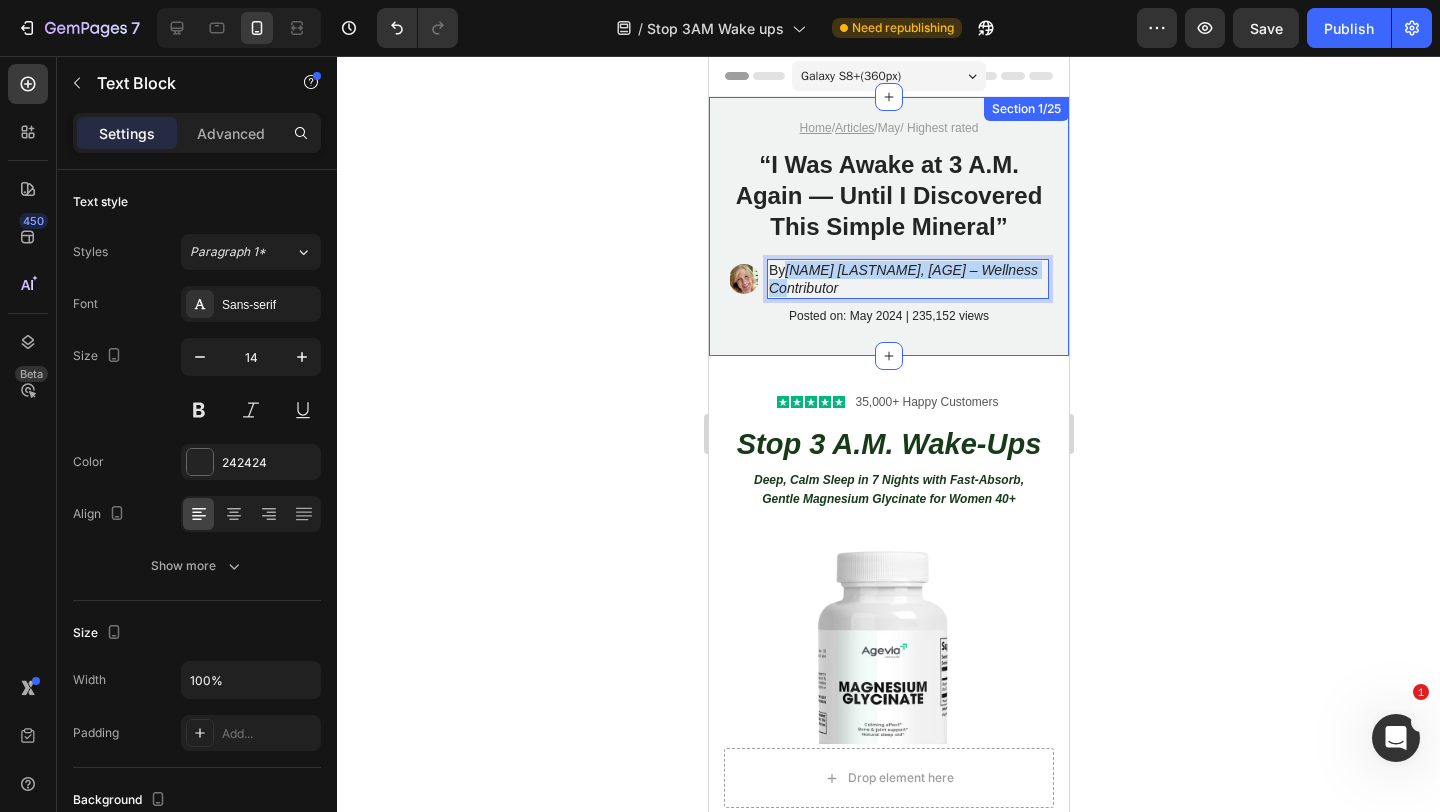 drag, startPoint x: 787, startPoint y: 269, endPoint x: 1060, endPoint y: 275, distance: 273.06592 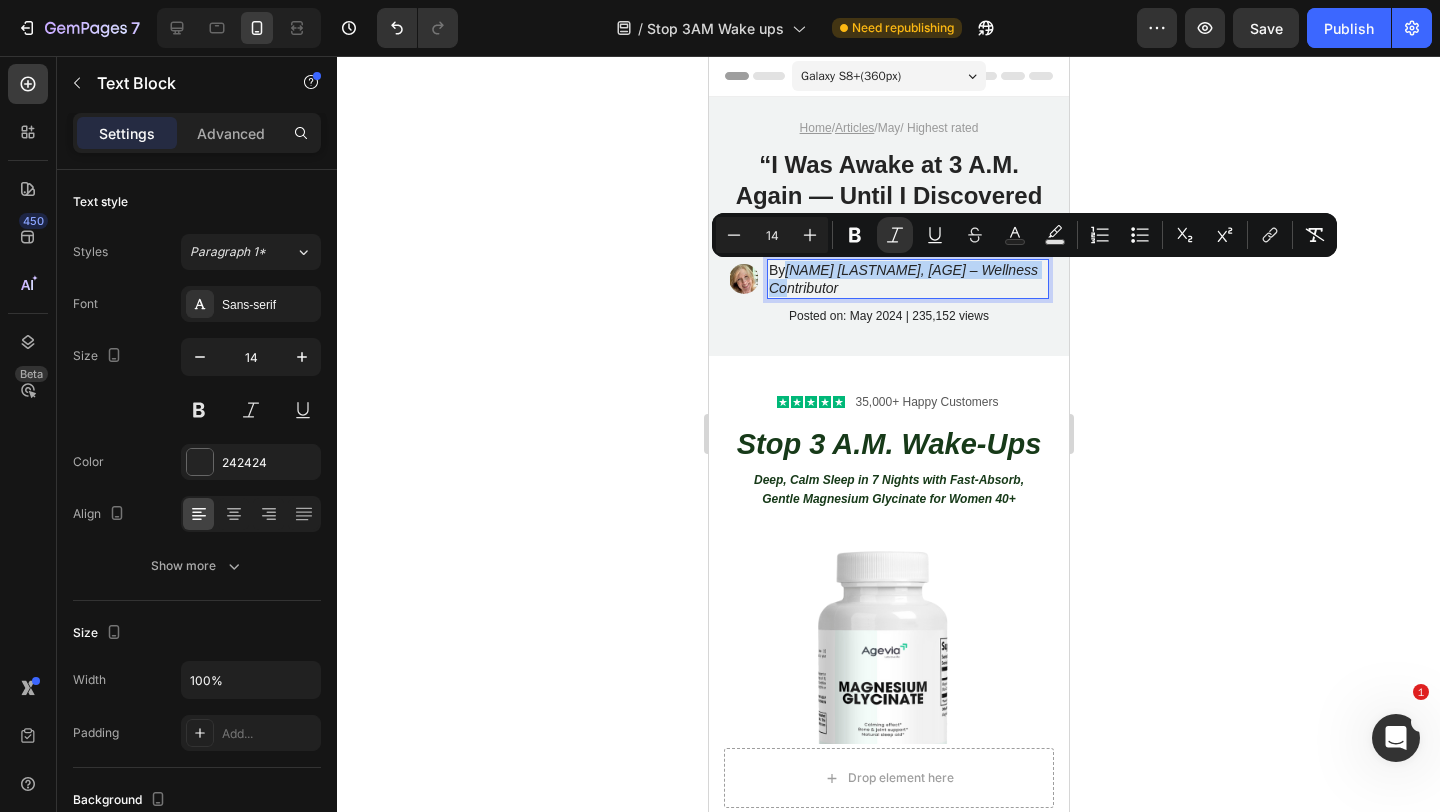 click on "Jennifer M., 52 – Wellness Contributor" at bounding box center [902, 279] 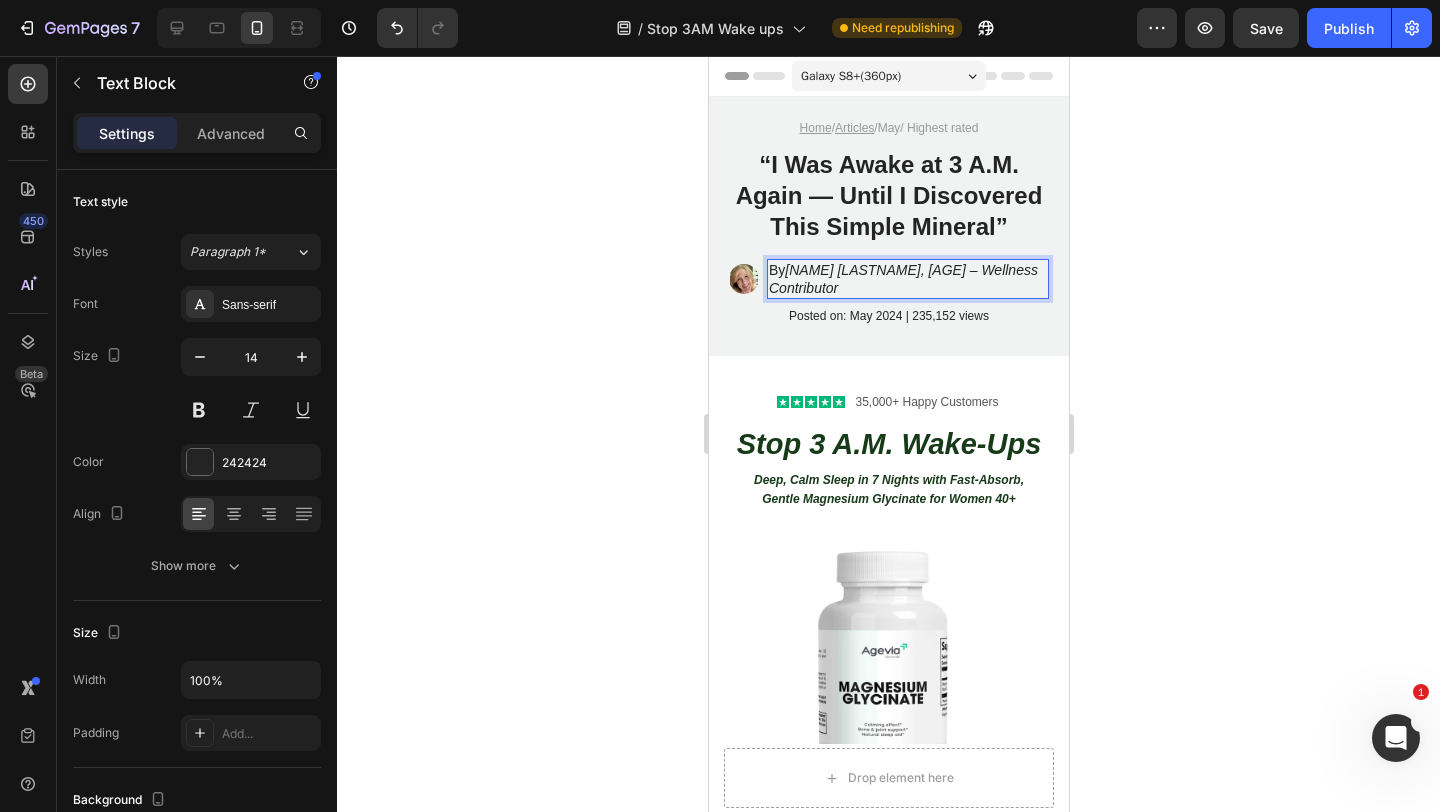 click on "Jennifer M., 52 – Wellness Contributor" at bounding box center (902, 279) 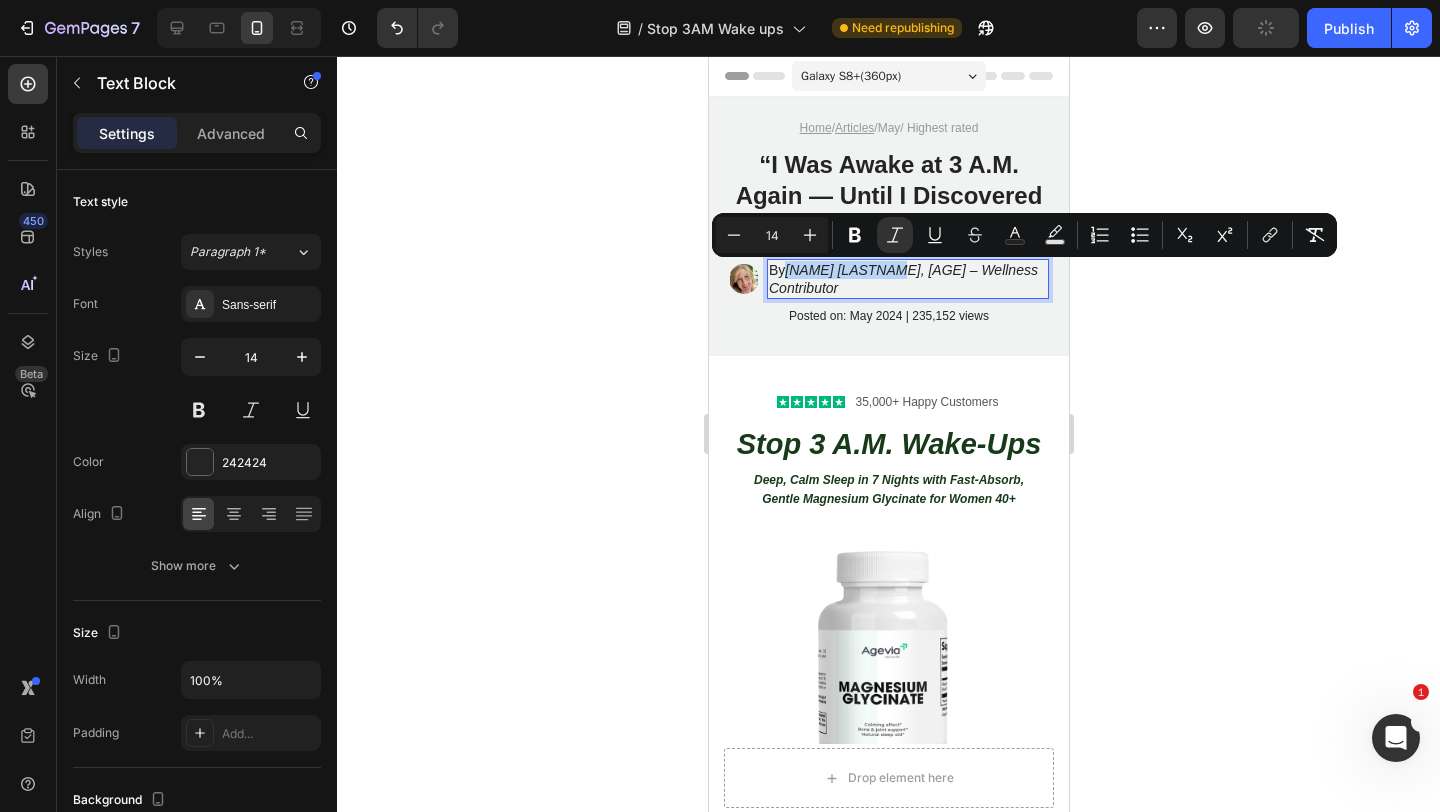 drag, startPoint x: 786, startPoint y: 270, endPoint x: 881, endPoint y: 274, distance: 95.084175 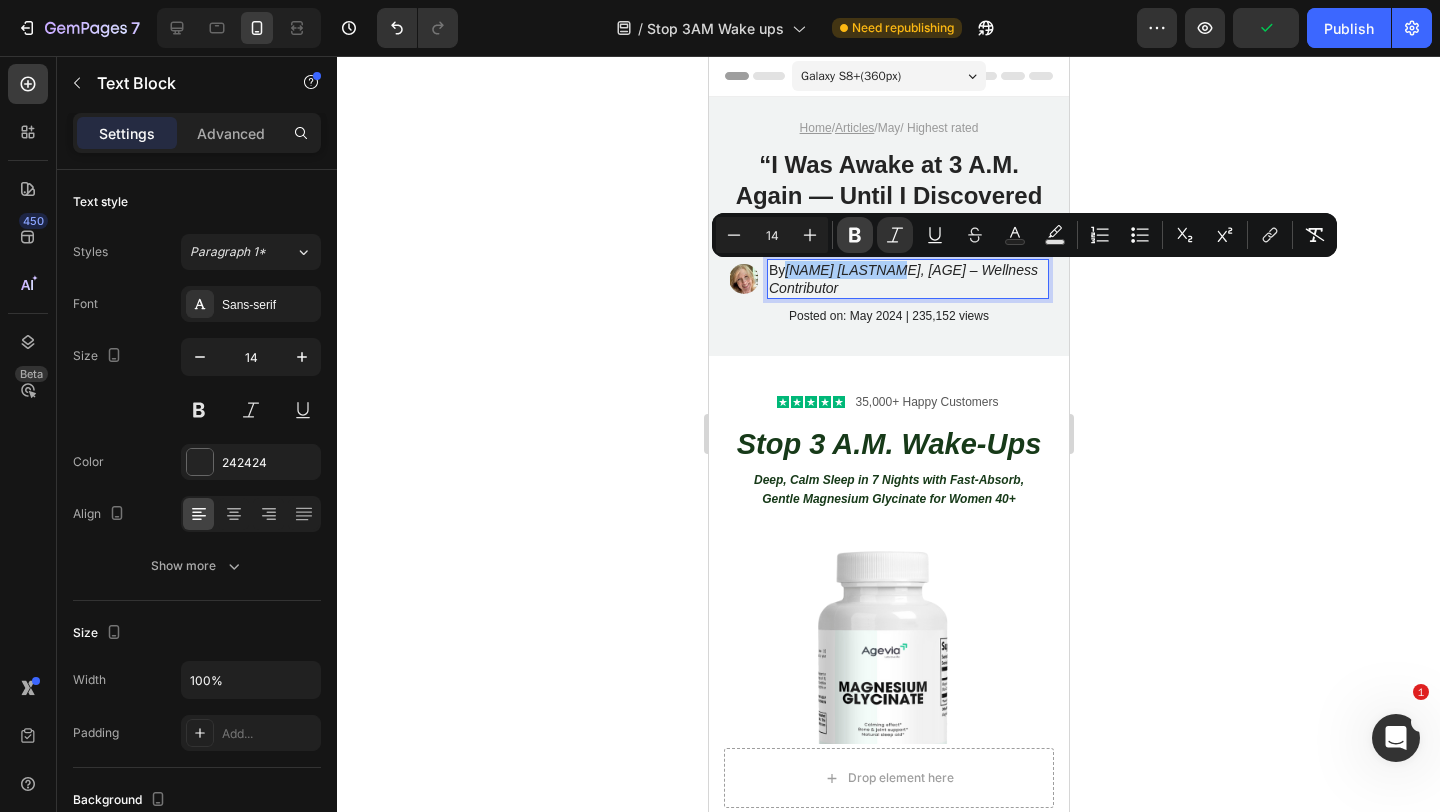 click 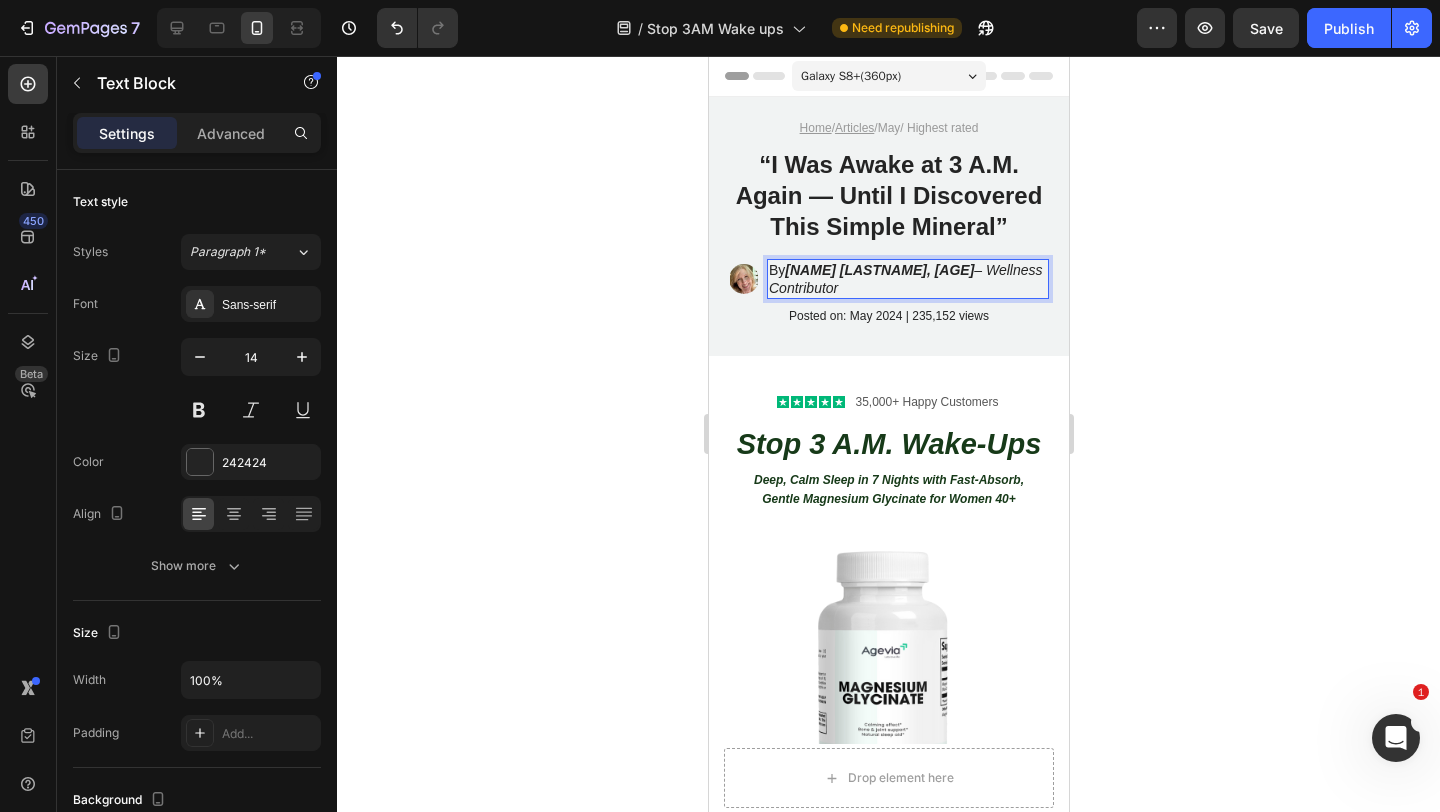 click on "Jennifer M., 52  – Wellness Contributor" at bounding box center (905, 279) 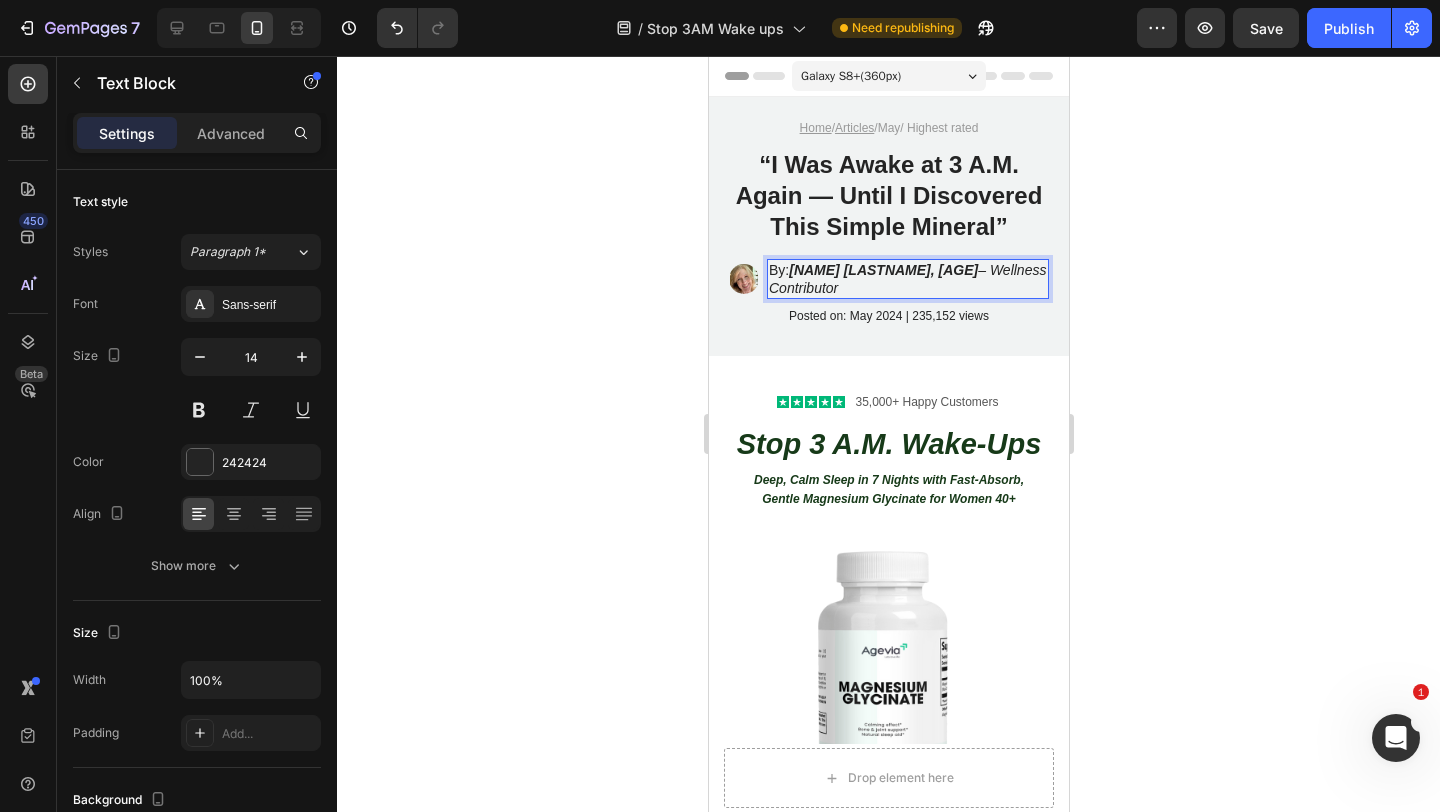 click on "Jennifer M., 52" at bounding box center [882, 270] 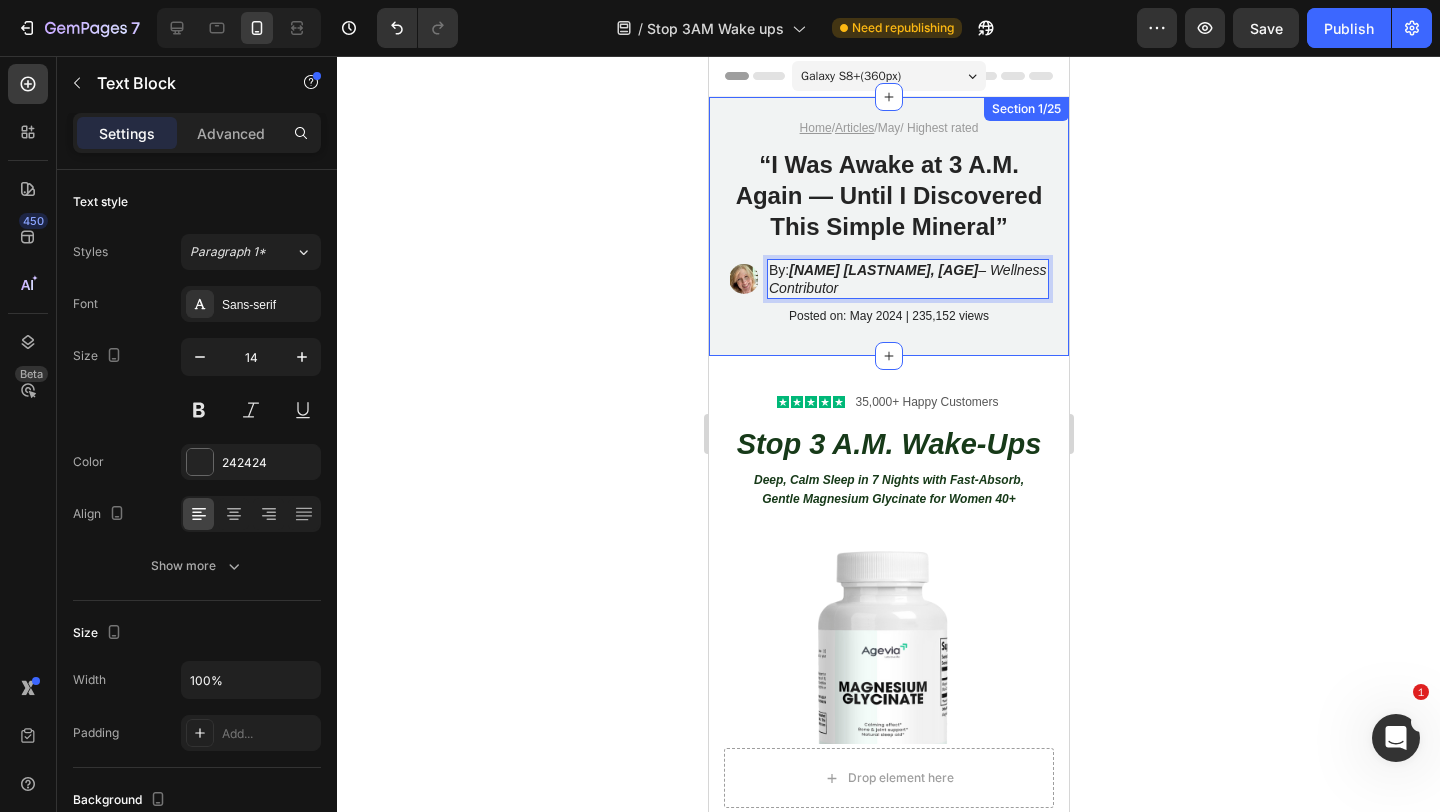 drag, startPoint x: 859, startPoint y: 274, endPoint x: 1048, endPoint y: 274, distance: 189 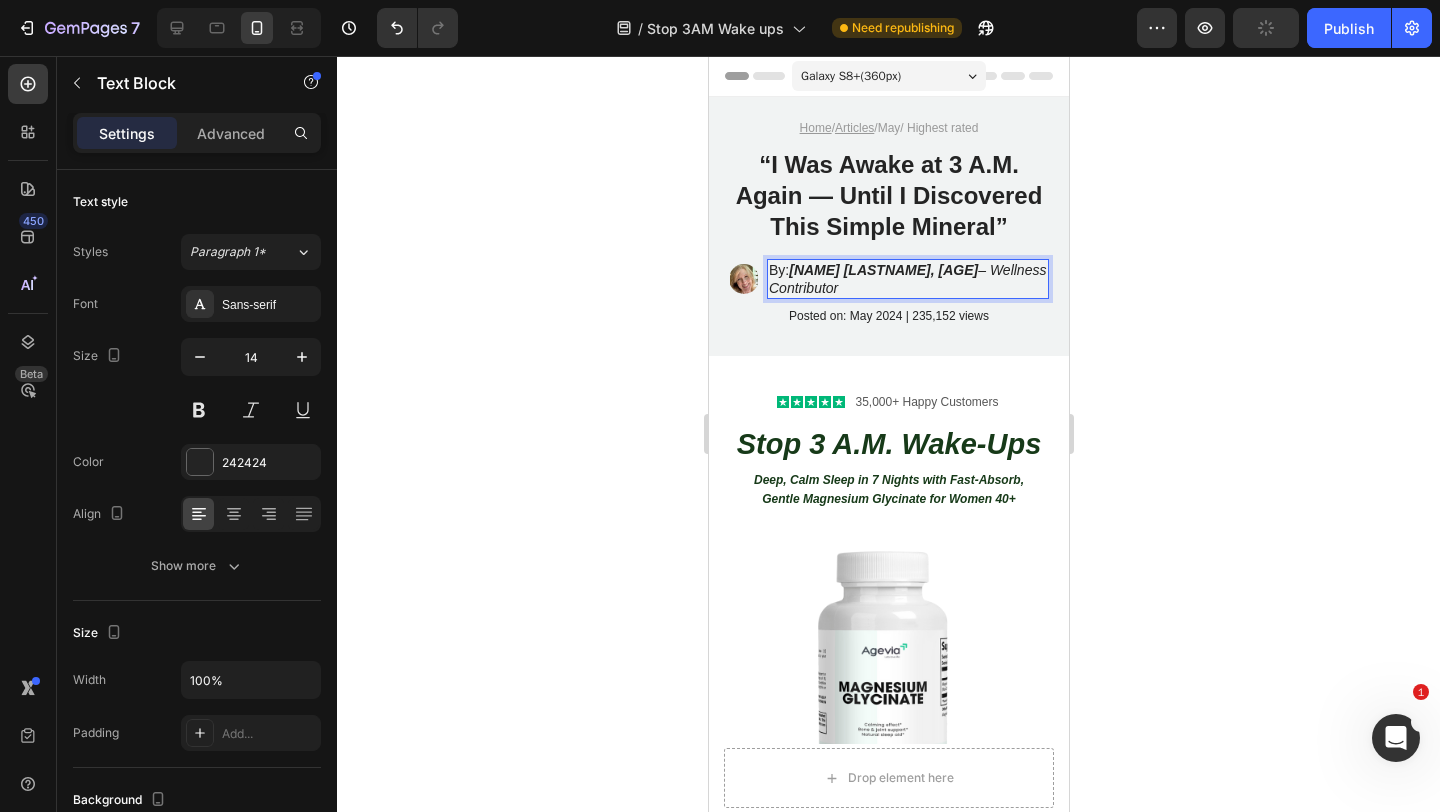click on "Jennifer M., 52  – Wellness Contributor" at bounding box center (906, 279) 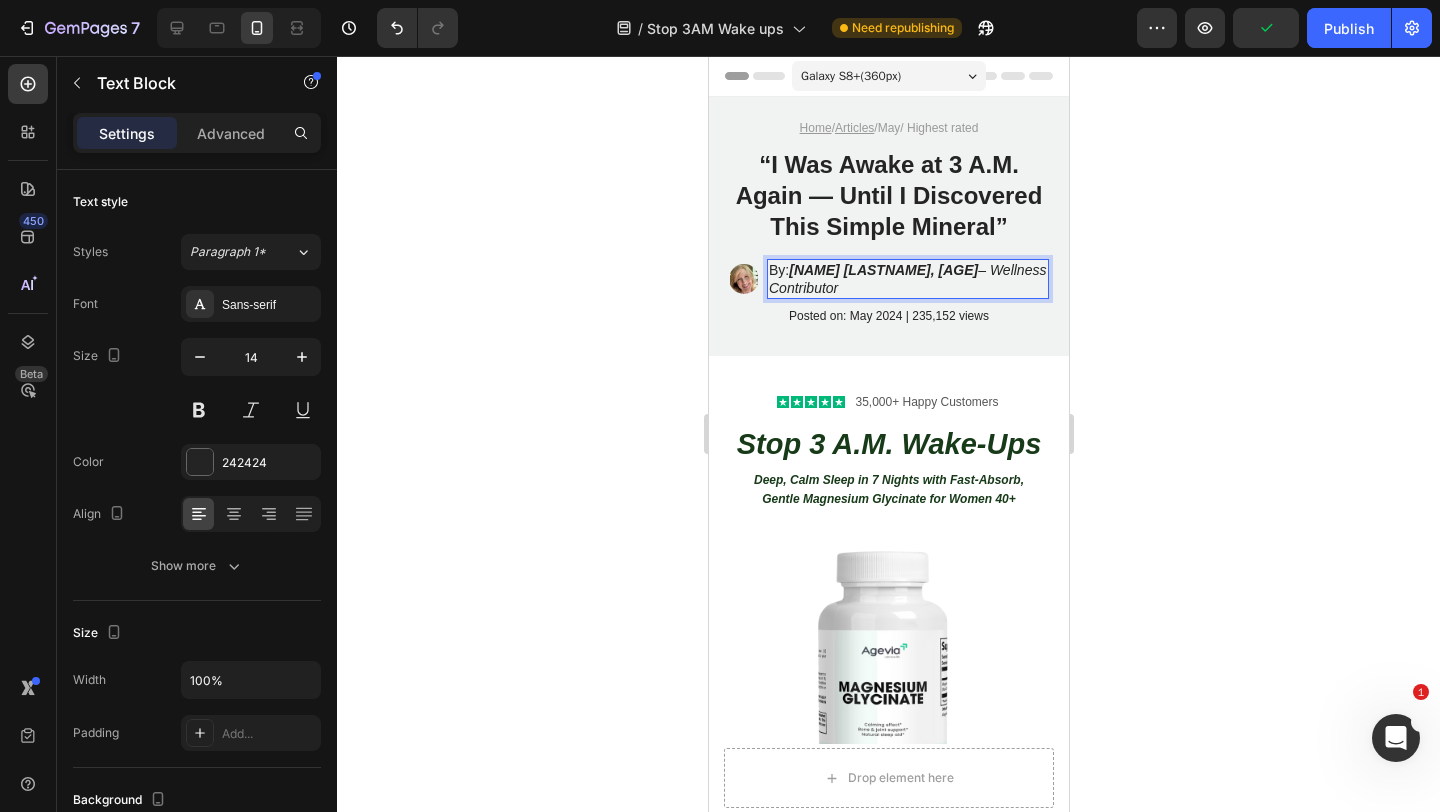 click on "Jennifer M., 52  – Wellness Contributor" at bounding box center (906, 279) 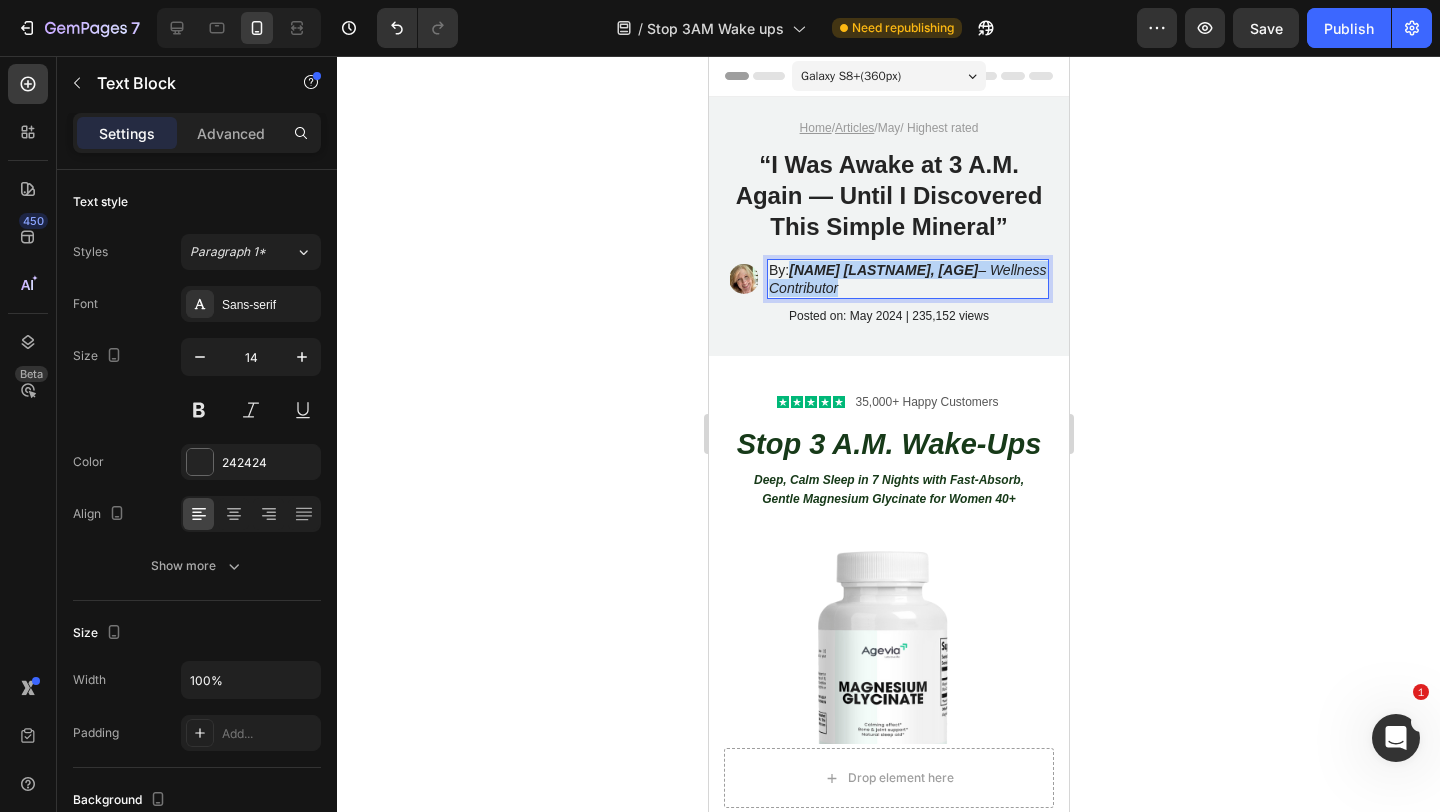 drag, startPoint x: 792, startPoint y: 271, endPoint x: 1028, endPoint y: 273, distance: 236.00847 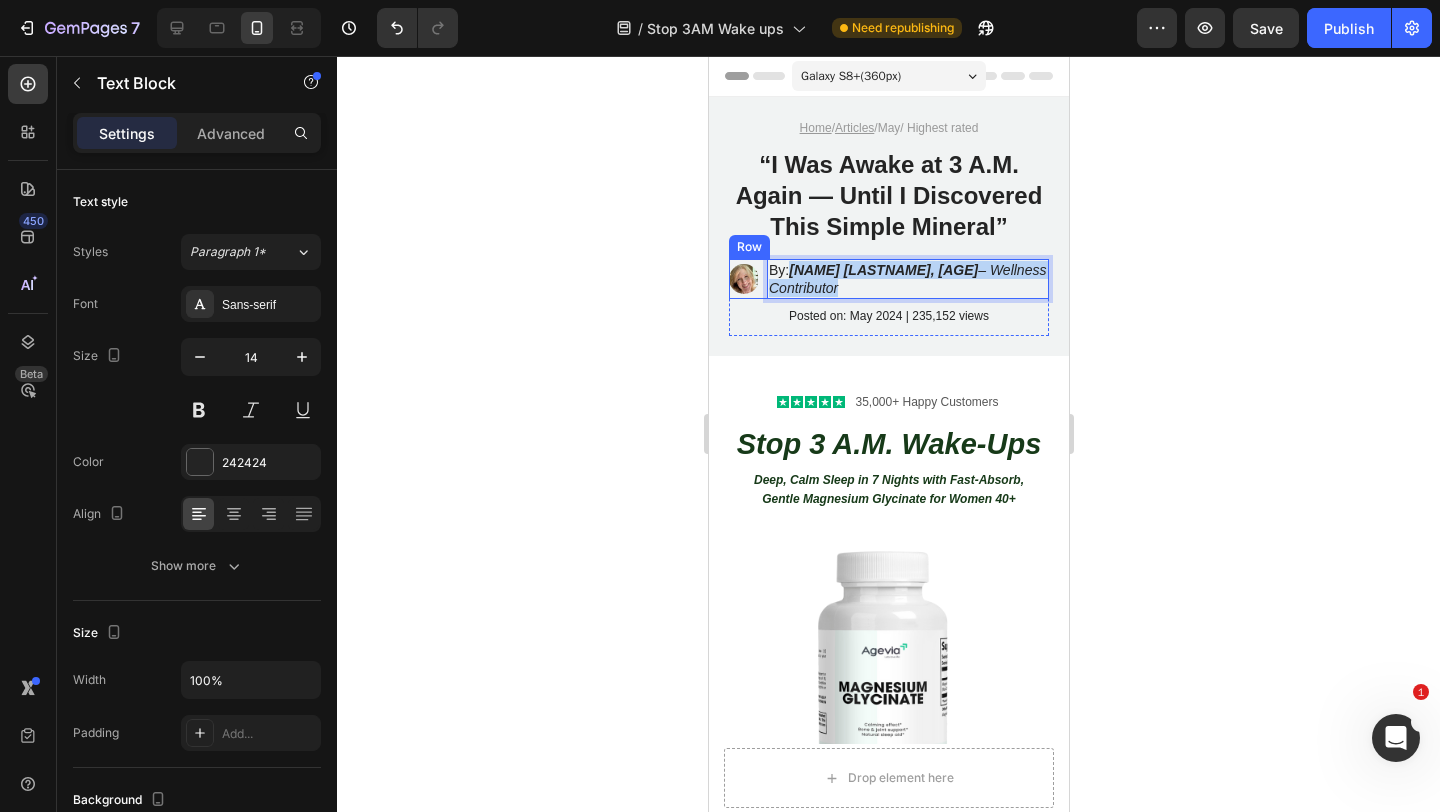 click on "Image By:  Jennifer M., 52  – Wellness Contributor Text Block   0 Row" at bounding box center [888, 279] 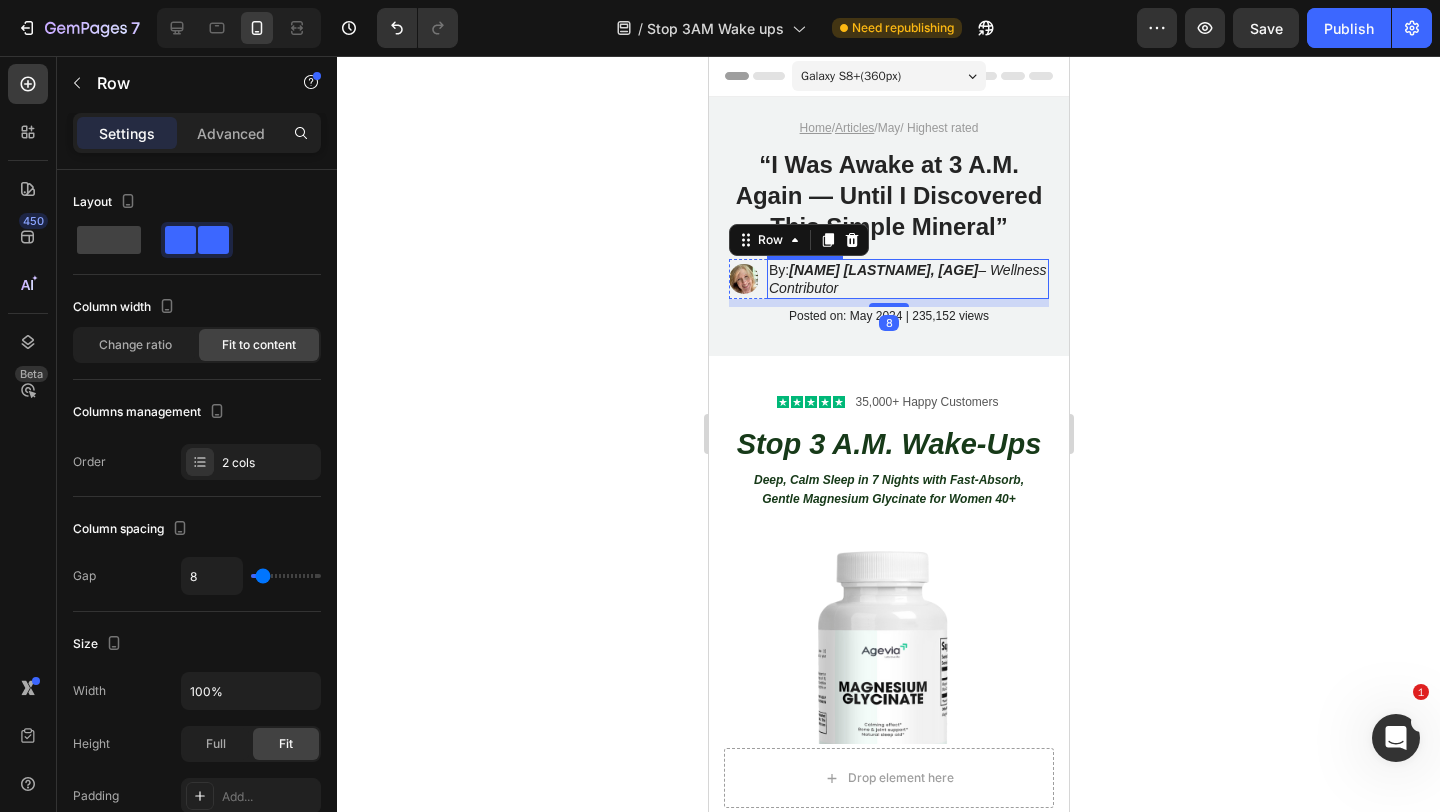 click on "By:  Jennifer M., 52  – Wellness Contributor" at bounding box center (907, 279) 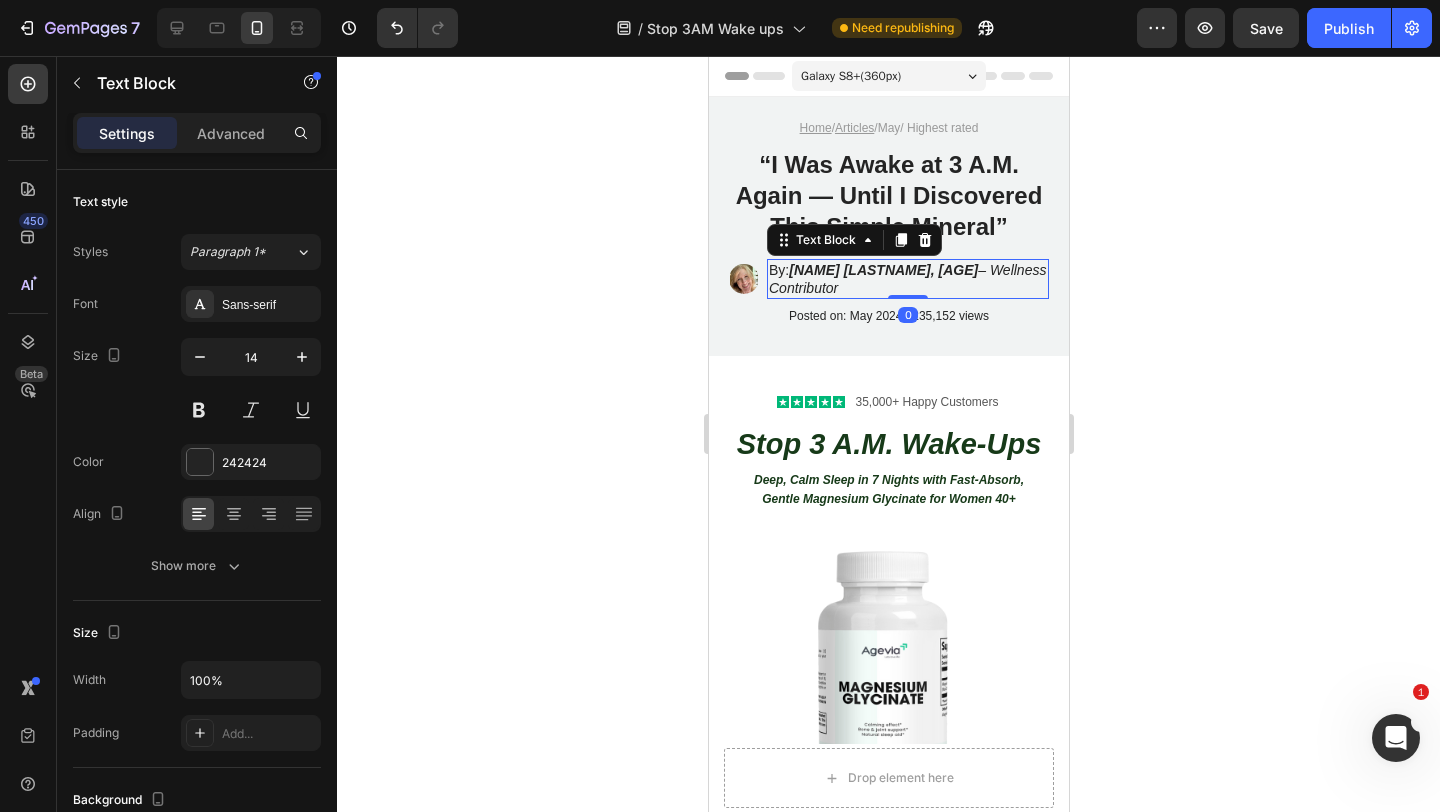 click on "Jennifer M., 52  – Wellness Contributor" at bounding box center (906, 279) 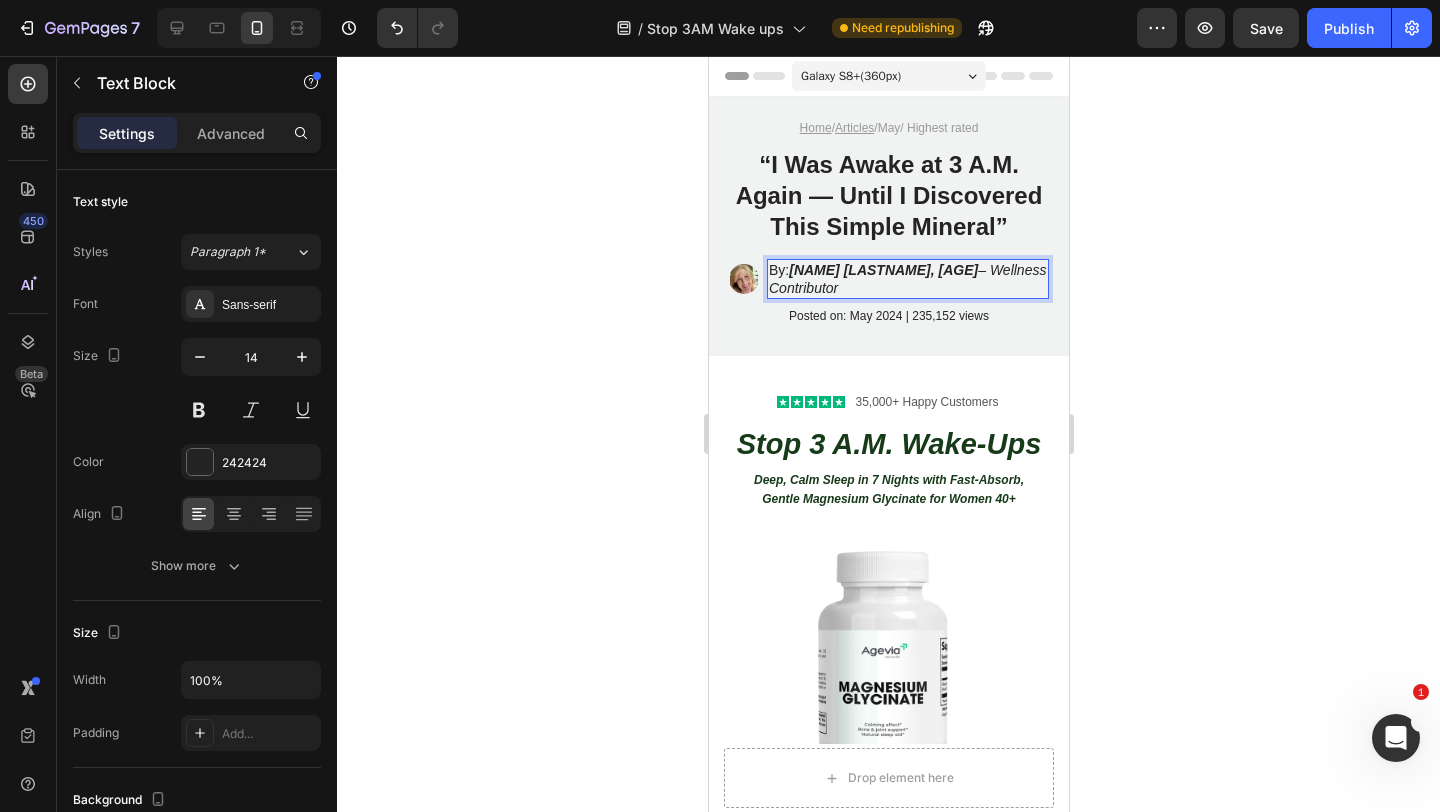 click on "Jennifer M., 52  – Wellness Contributor" at bounding box center [906, 279] 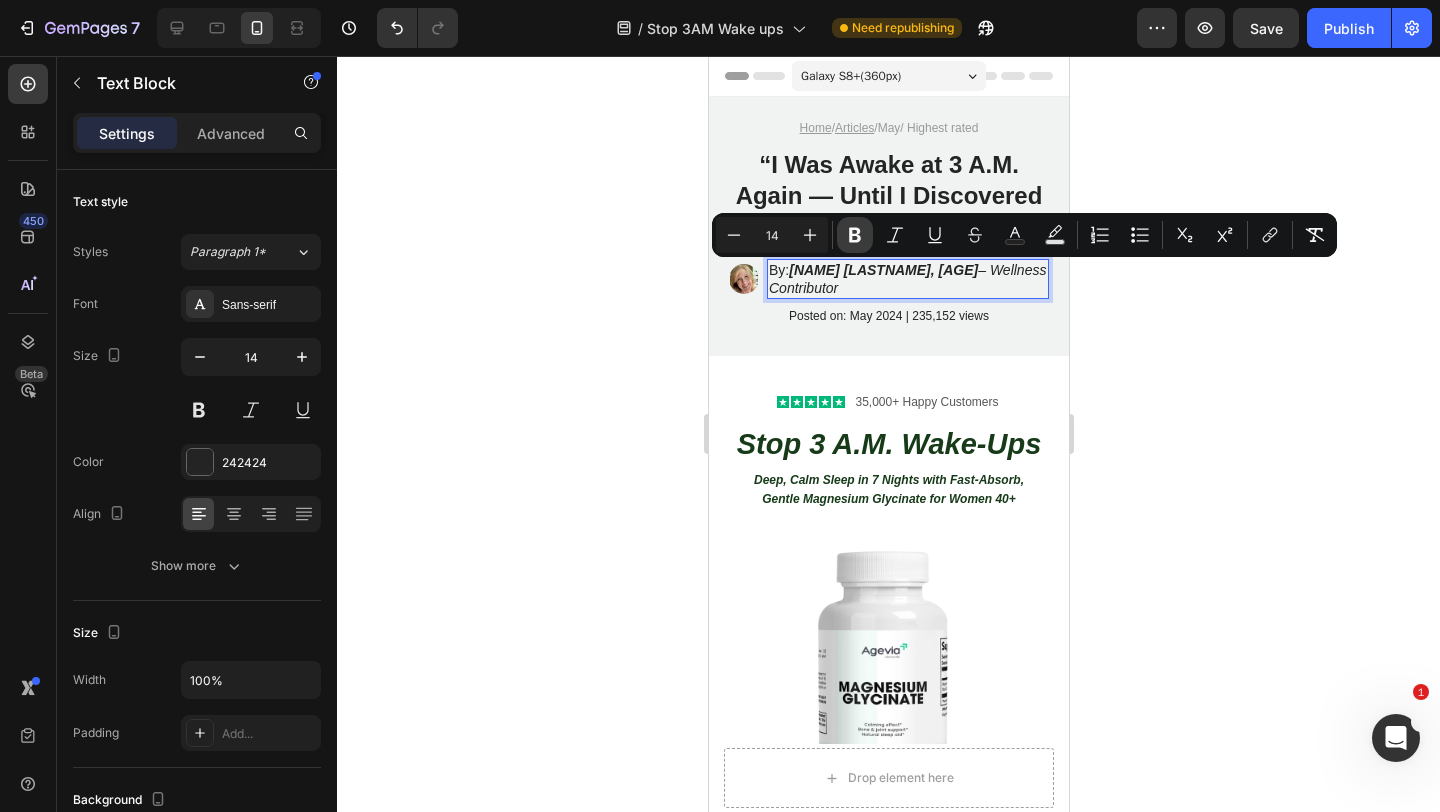 click 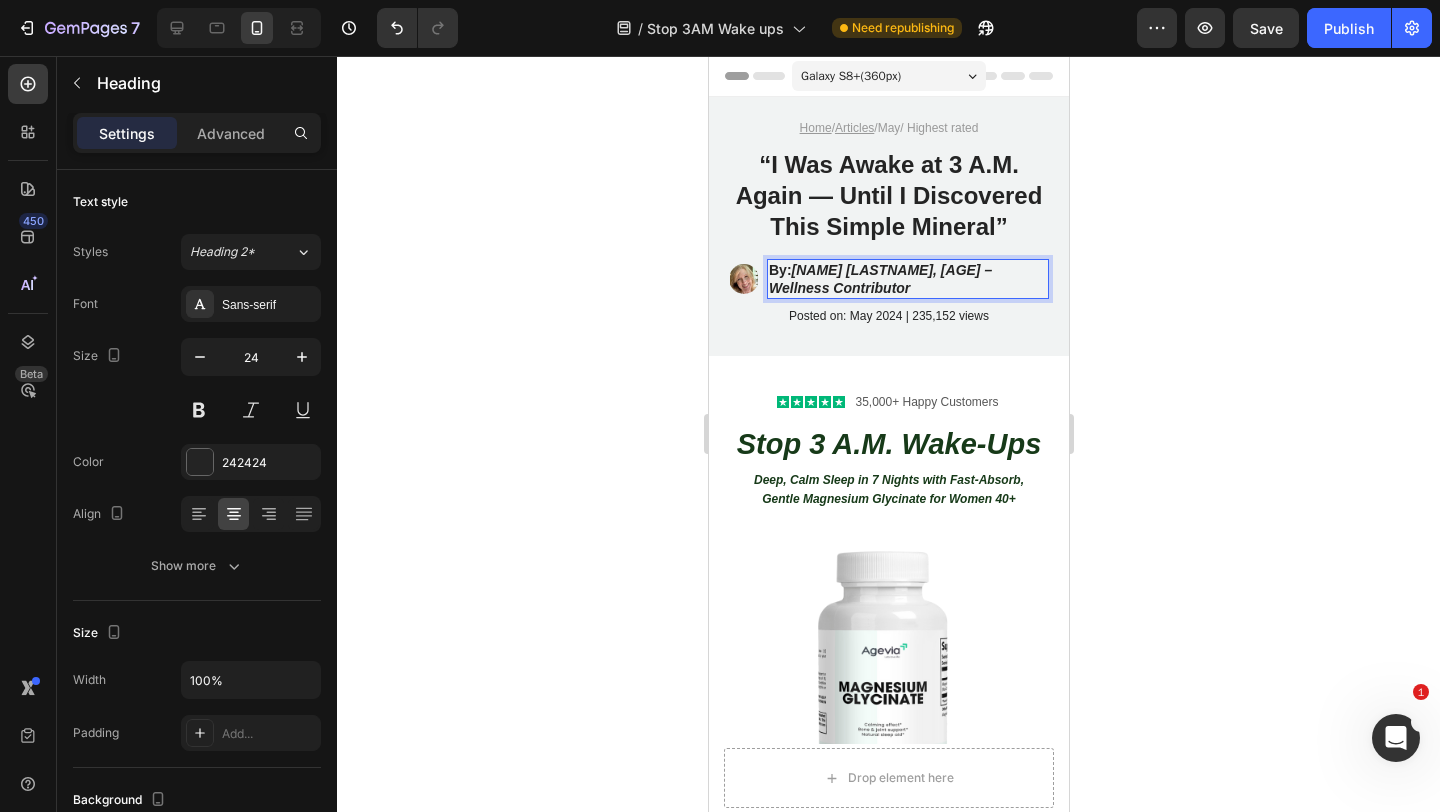 click on "“I Was Awake at 3 A.M. Again — Until I Discovered This Simple Mineral”" at bounding box center (888, 195) 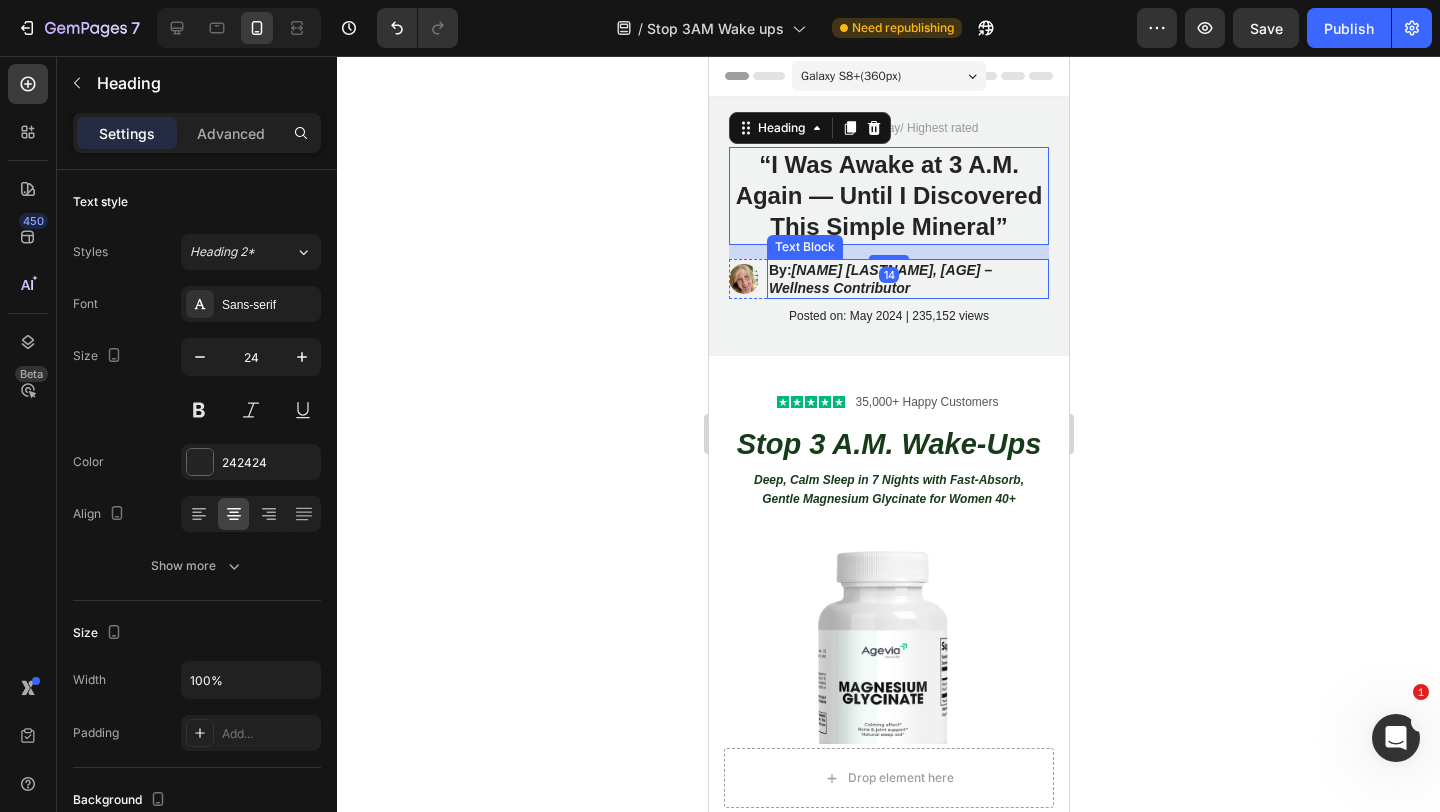 click on "Jennifer M., 52 – Wellness Contributor" at bounding box center [879, 279] 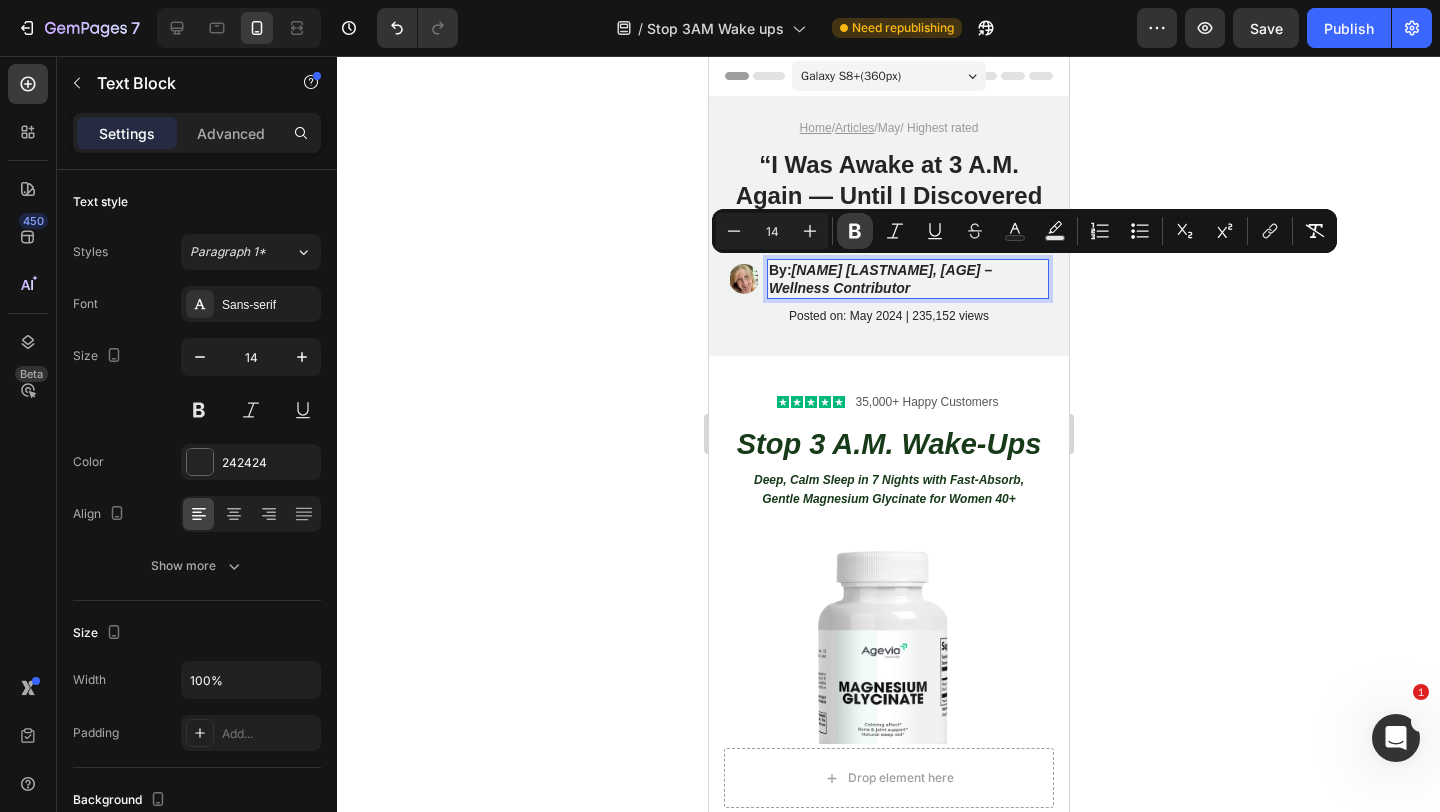 click 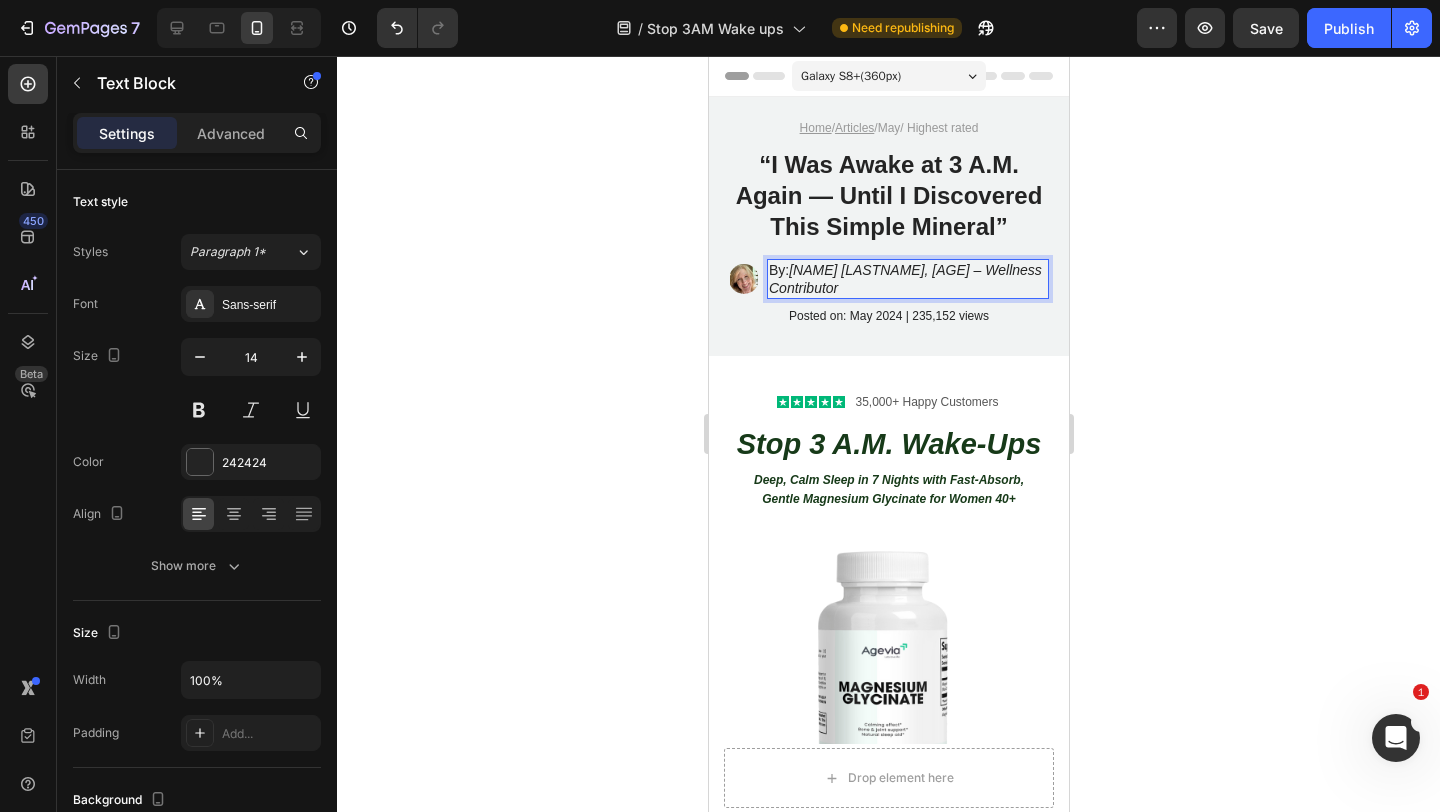 click on "Jennifer M., 52 – Wellness Contributor" at bounding box center (904, 279) 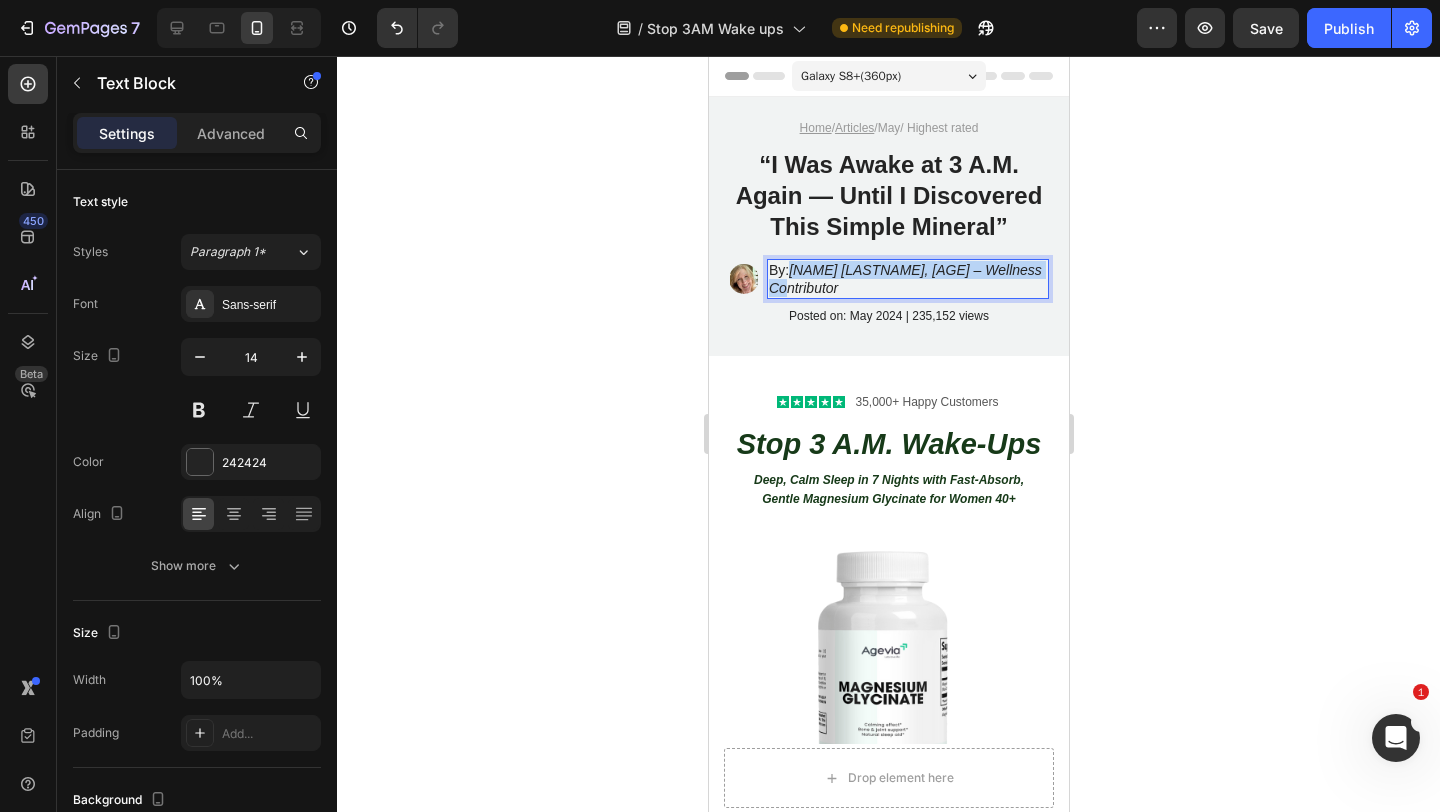 drag, startPoint x: 794, startPoint y: 273, endPoint x: 1030, endPoint y: 273, distance: 236 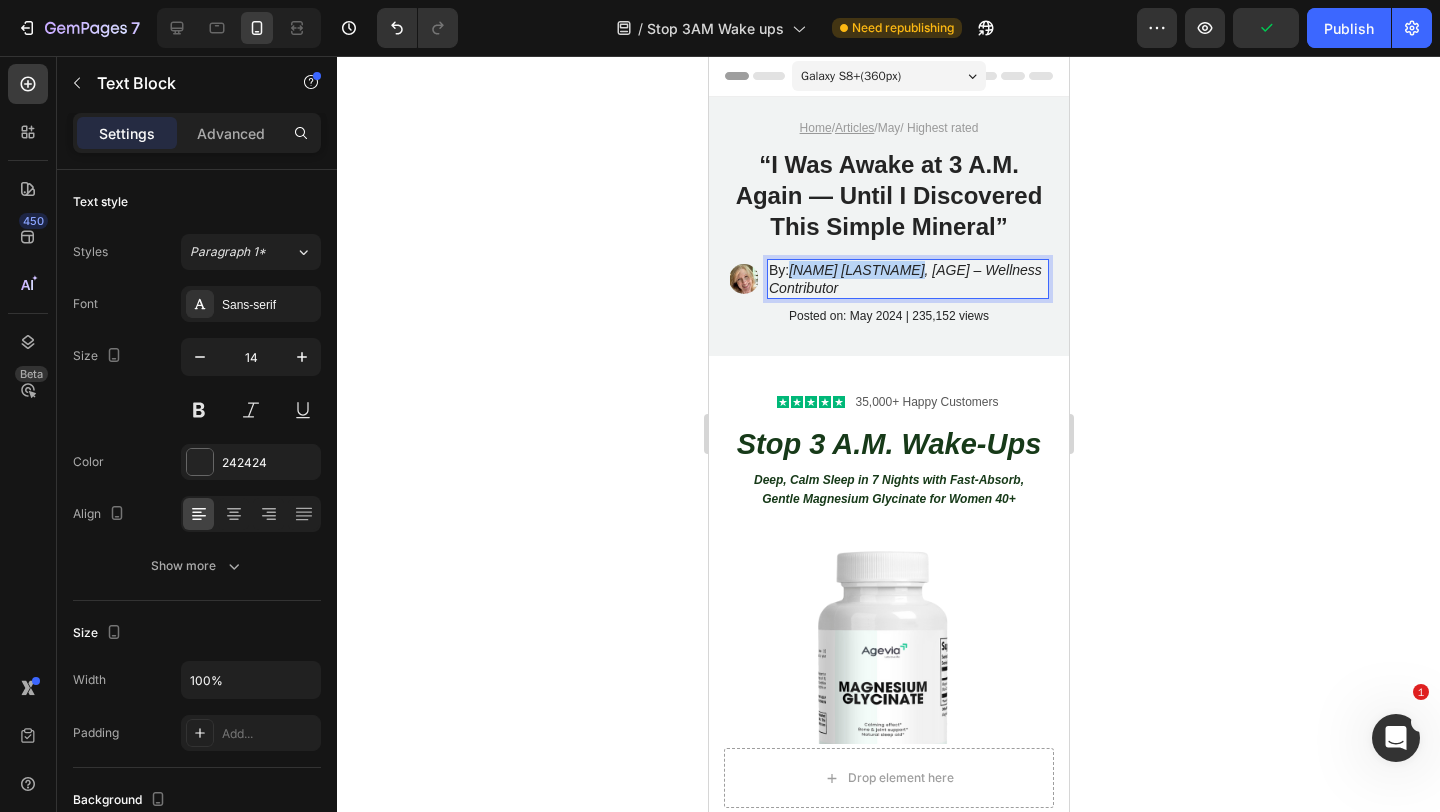 drag, startPoint x: 897, startPoint y: 272, endPoint x: 794, endPoint y: 270, distance: 103.01942 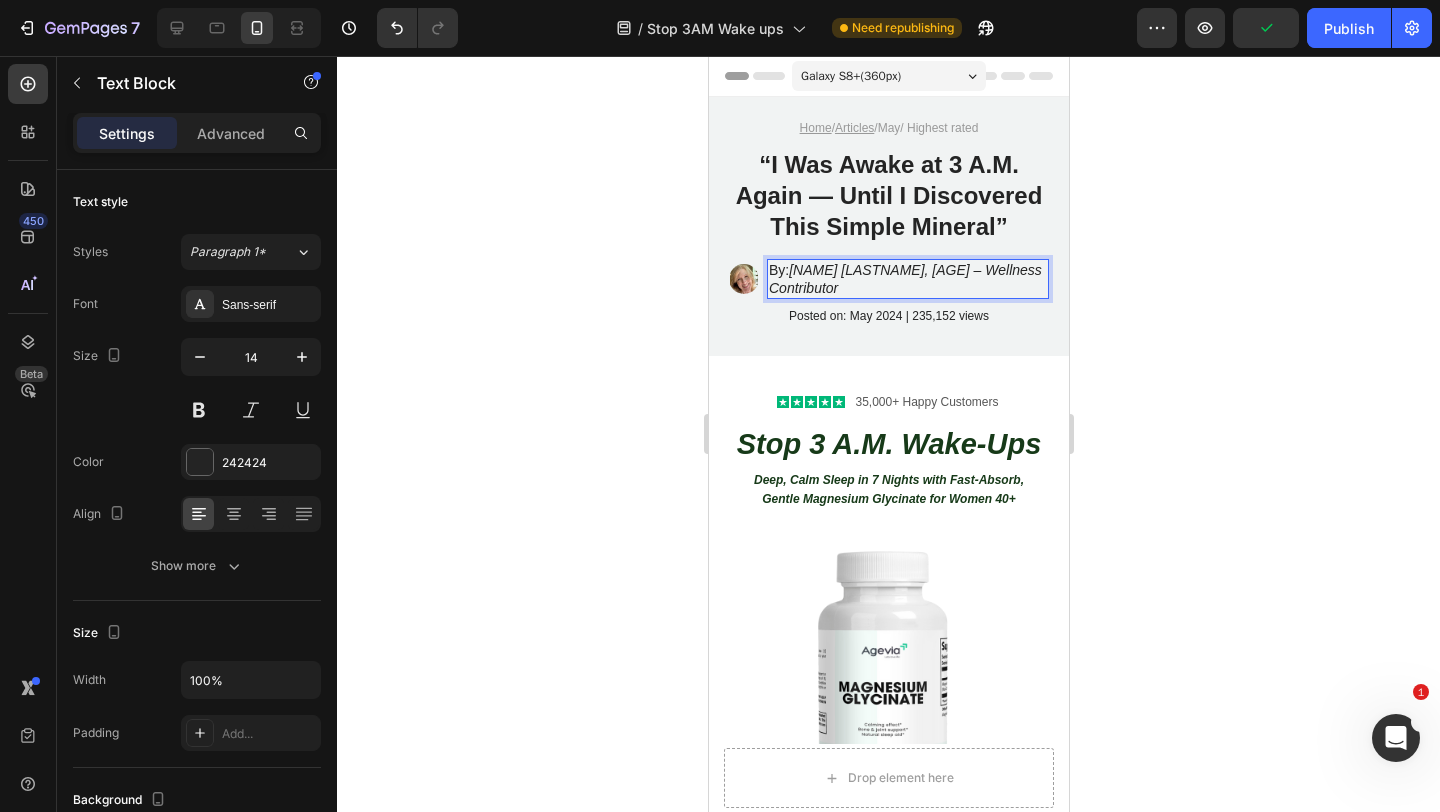 click on "Jennifer M., 52 – Wellness Contributor" at bounding box center (904, 279) 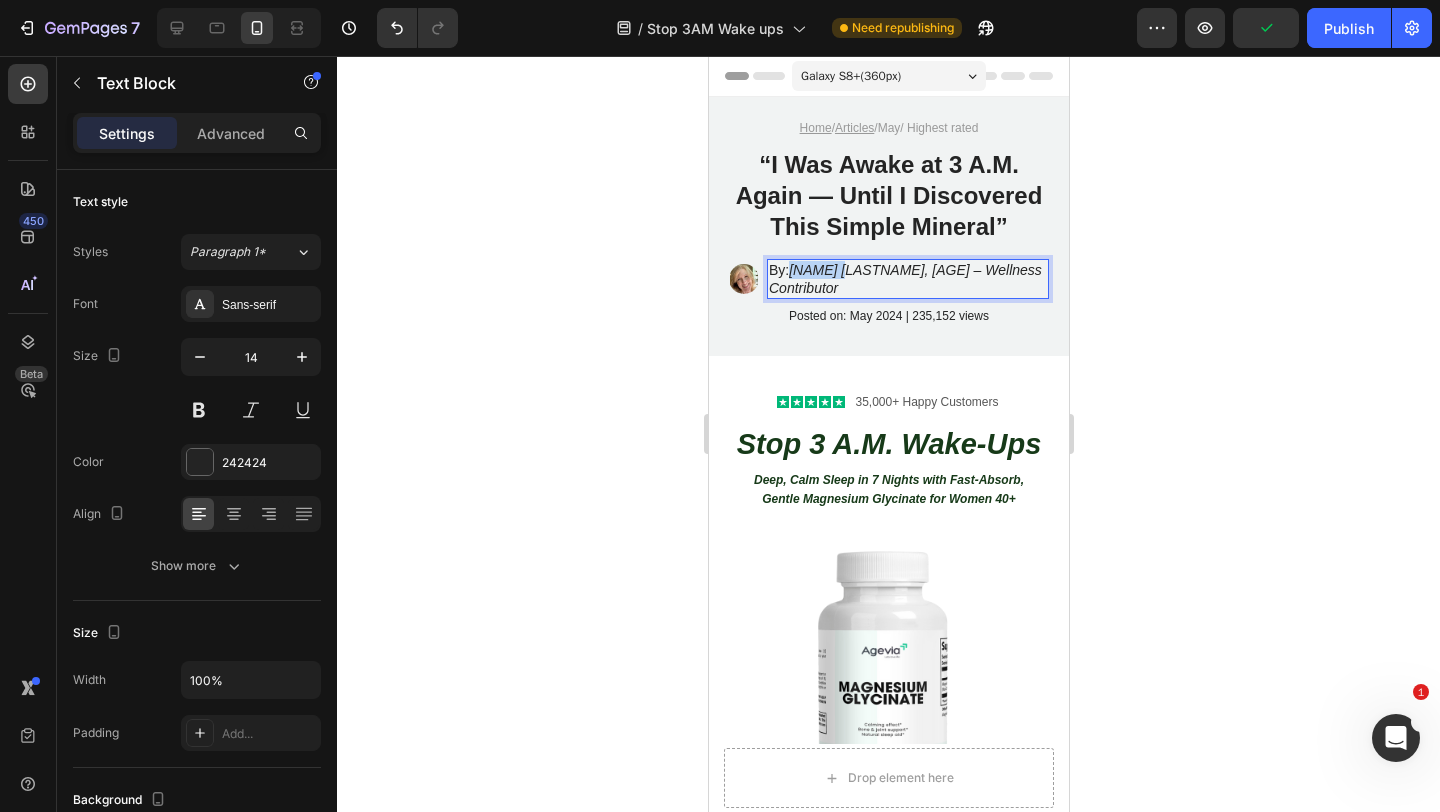 click on "Jennifer M., 52 – Wellness Contributor" at bounding box center [904, 279] 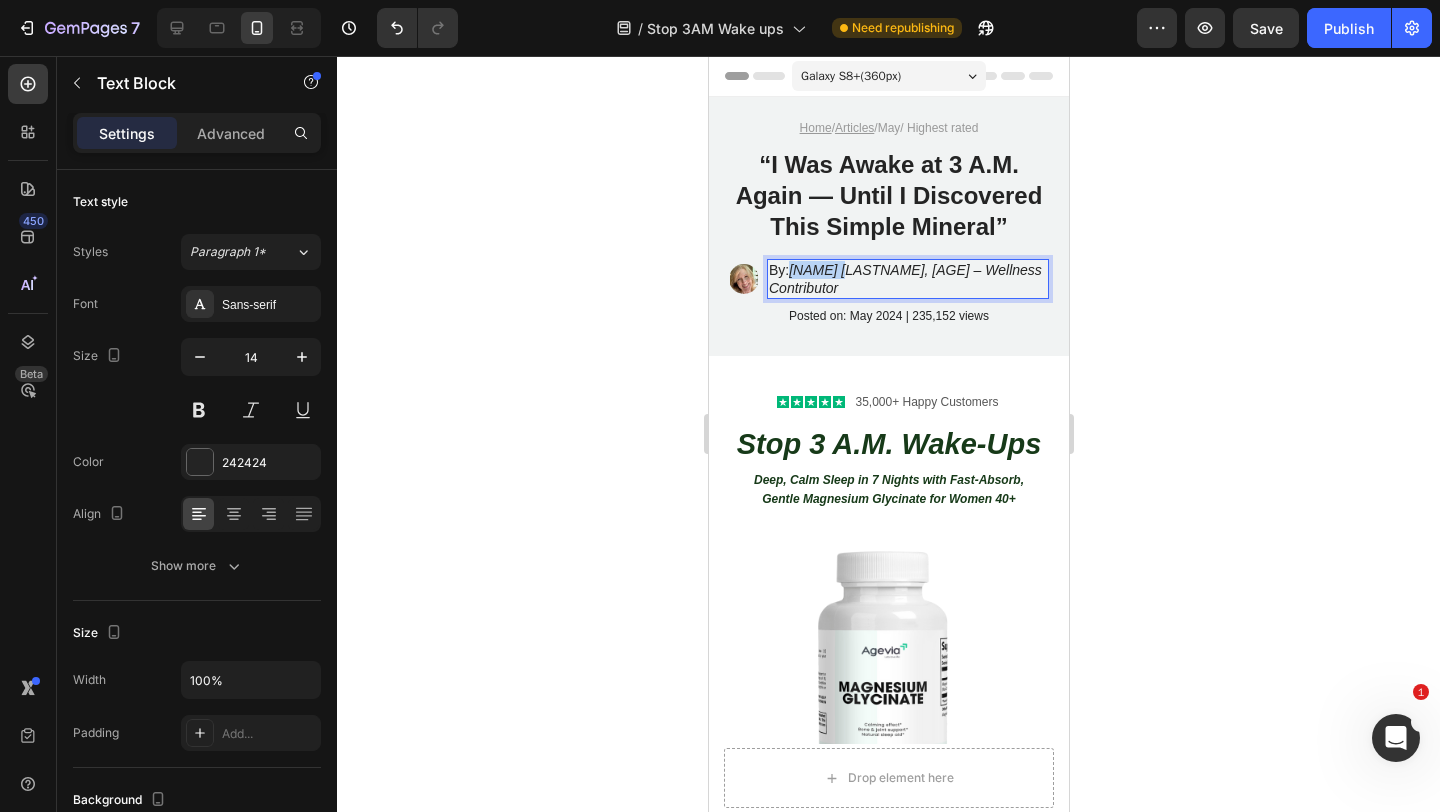 click on "Jennifer M., 52 – Wellness Contributor" at bounding box center (904, 279) 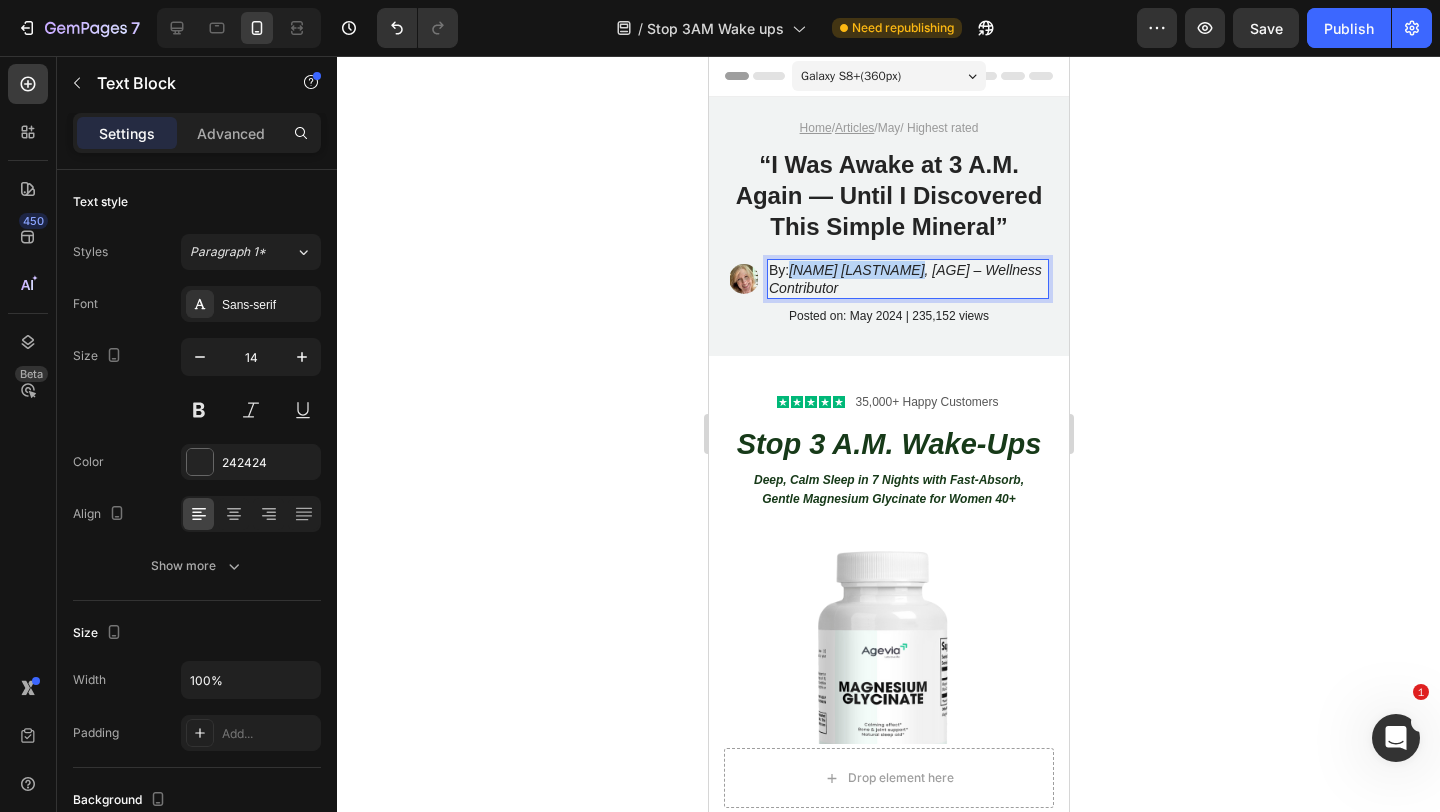 drag, startPoint x: 794, startPoint y: 273, endPoint x: 889, endPoint y: 277, distance: 95.084175 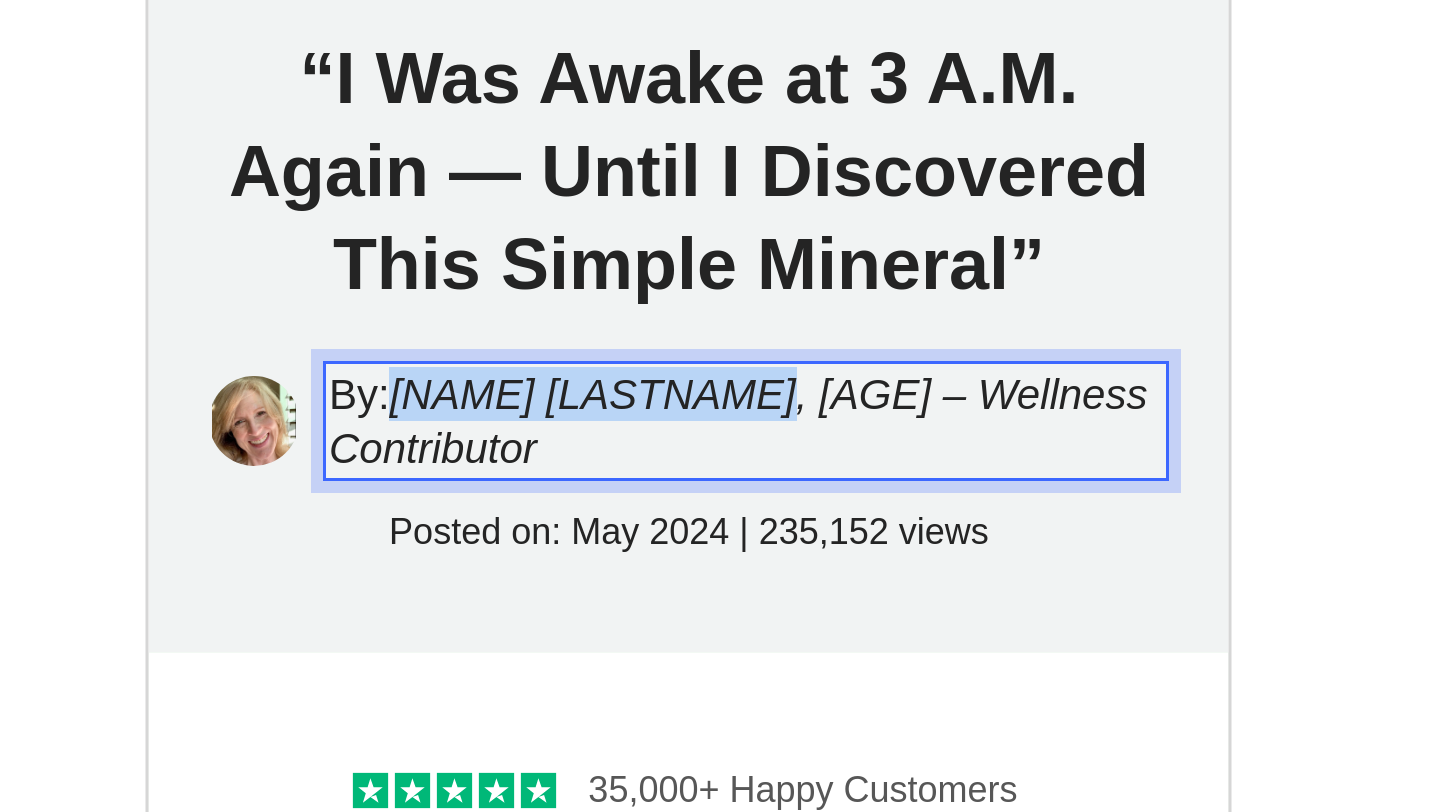 click on "Jennifer M., 52 – Wellness Contributor" at bounding box center [343, -24] 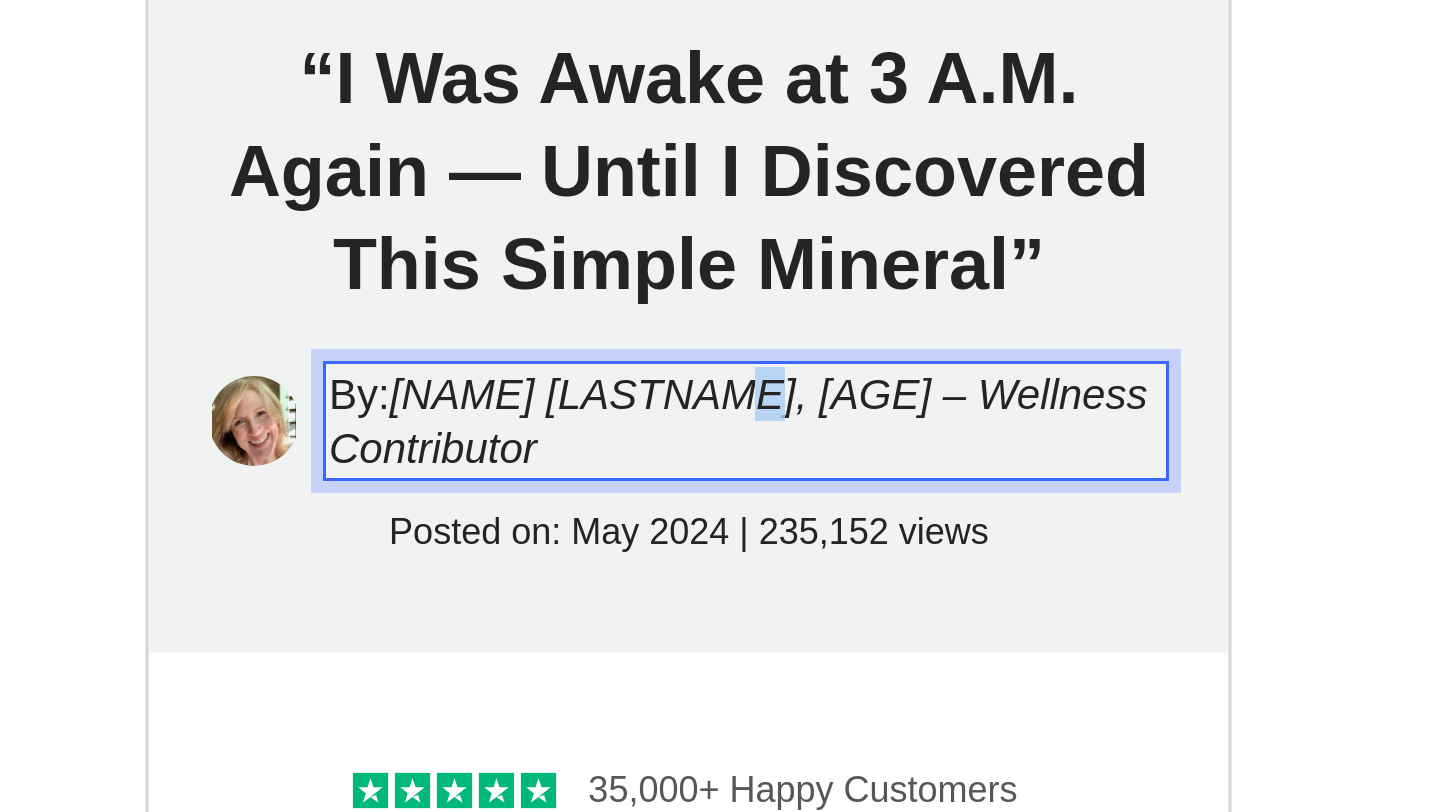 click on "Jennifer M., 52 – Wellness Contributor" at bounding box center [343, -24] 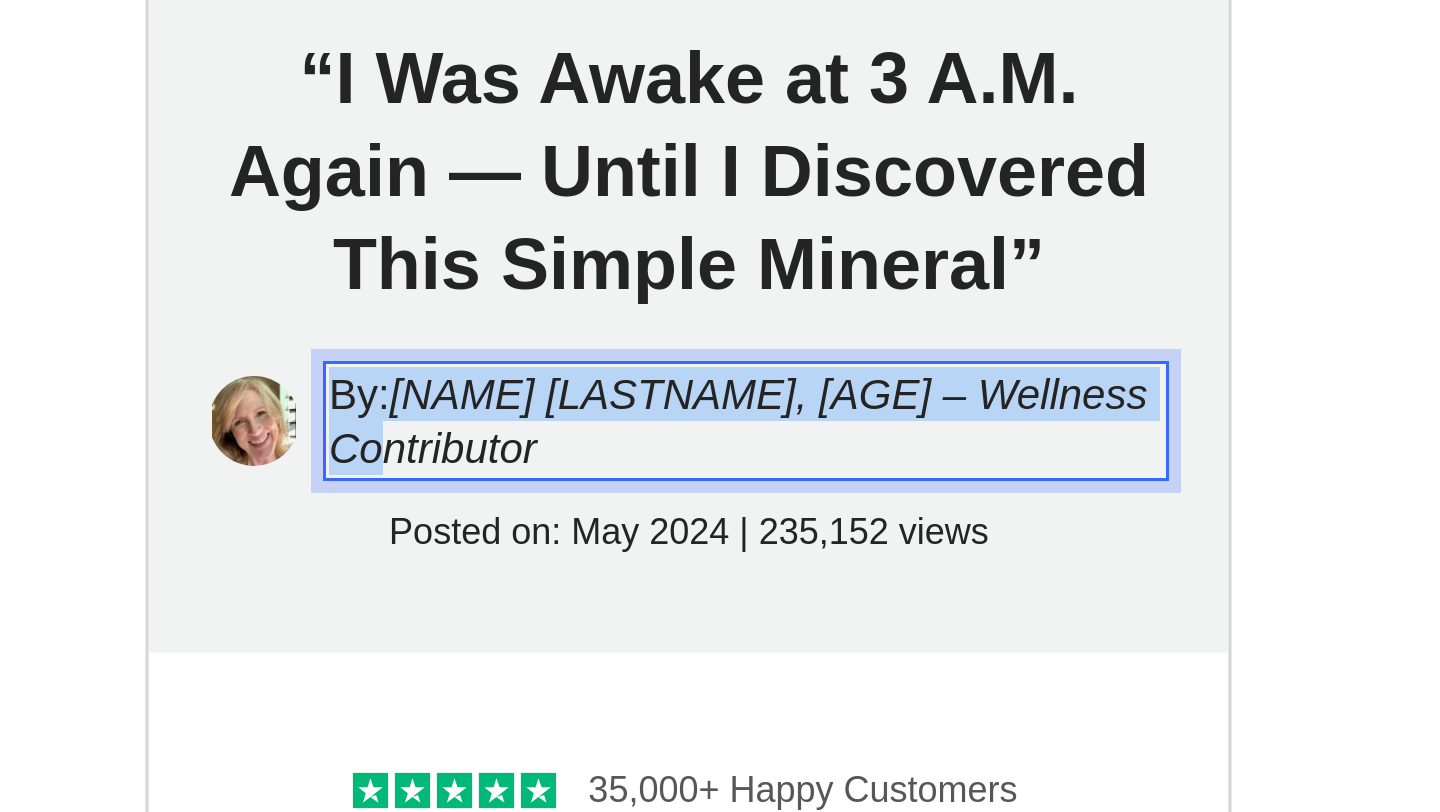 click on "Jennifer M., 52 – Wellness Contributor" at bounding box center [343, -24] 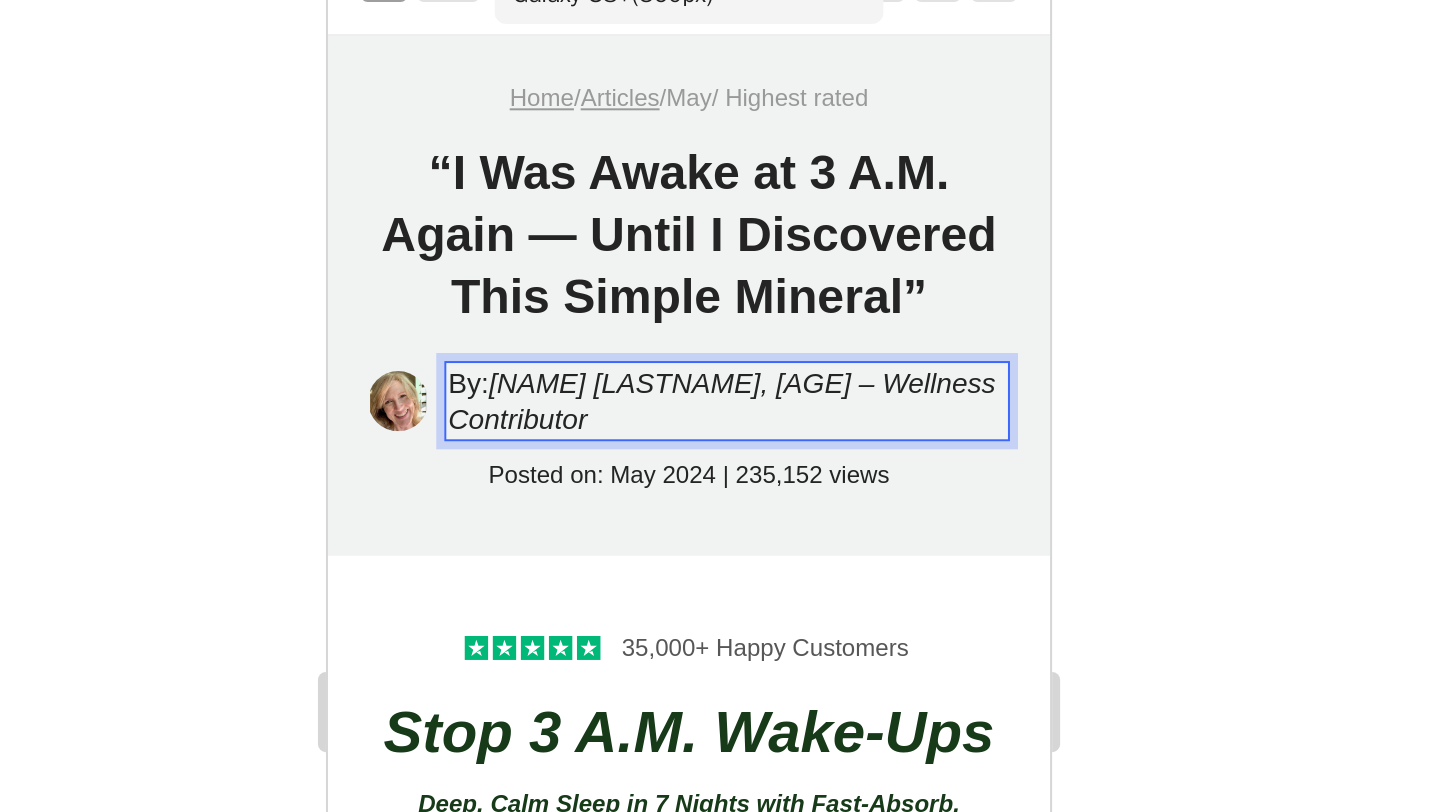 click 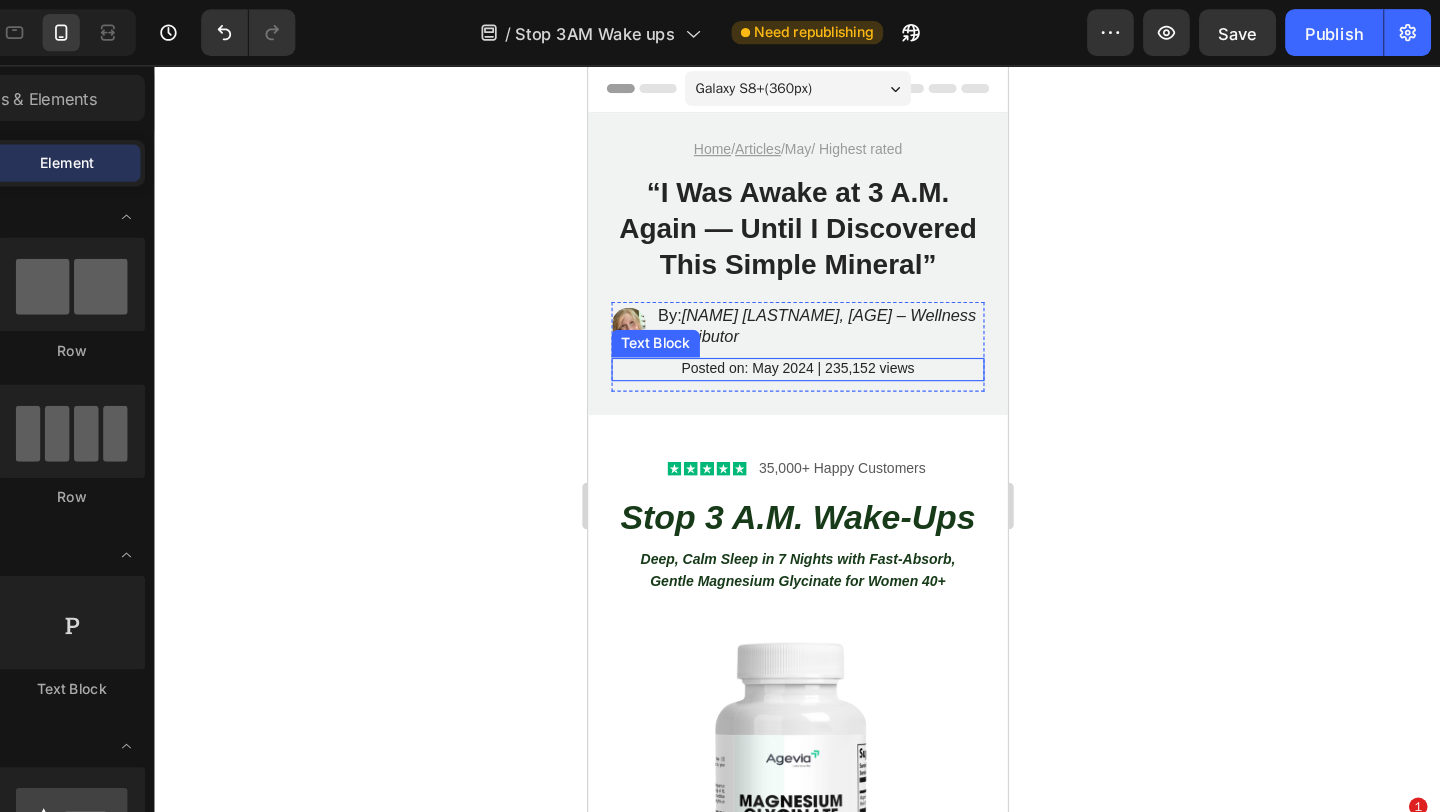 click on "Posted on: May 2024 | 235,152 views" at bounding box center (767, 326) 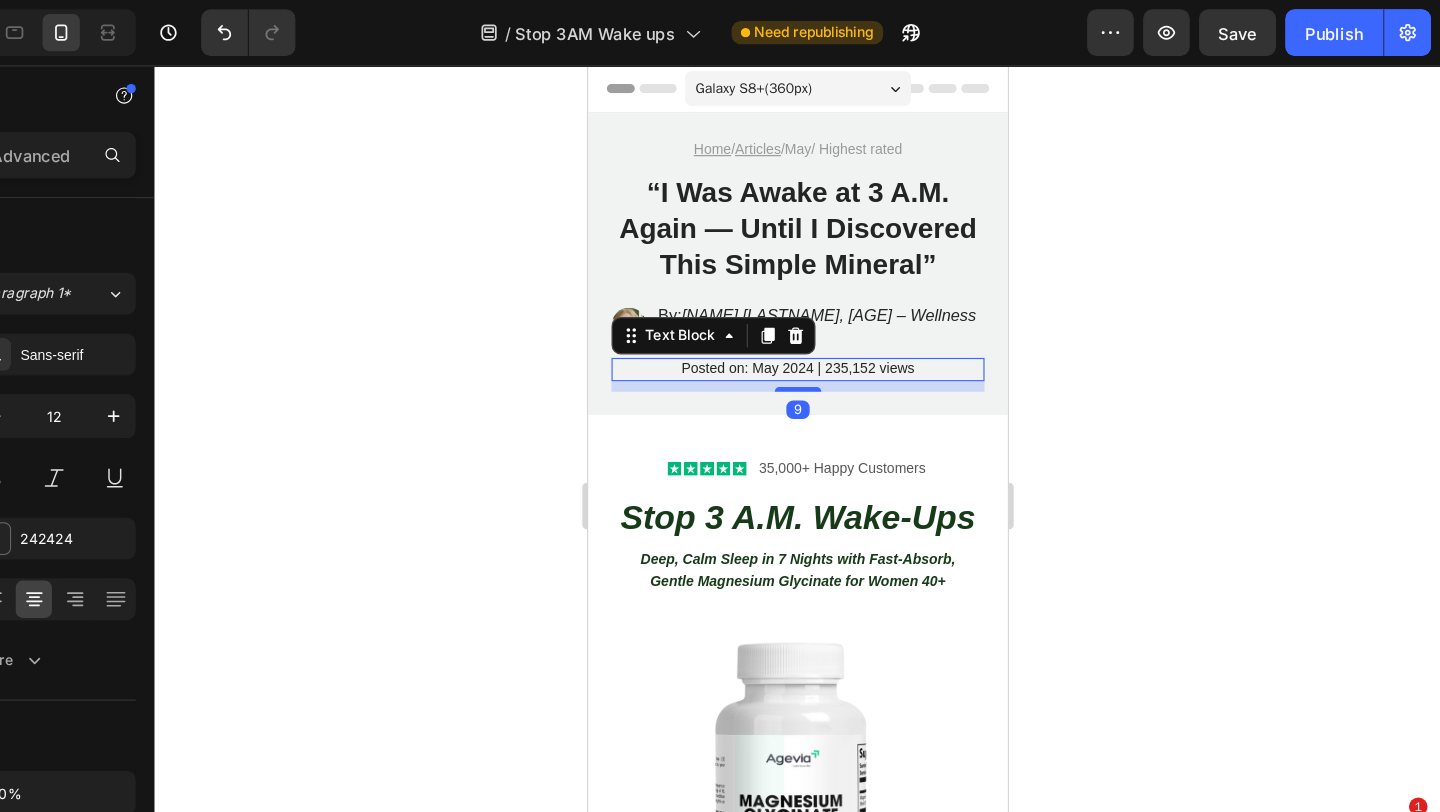 click on "Posted on: May 2024 | 235,152 views" at bounding box center [767, 326] 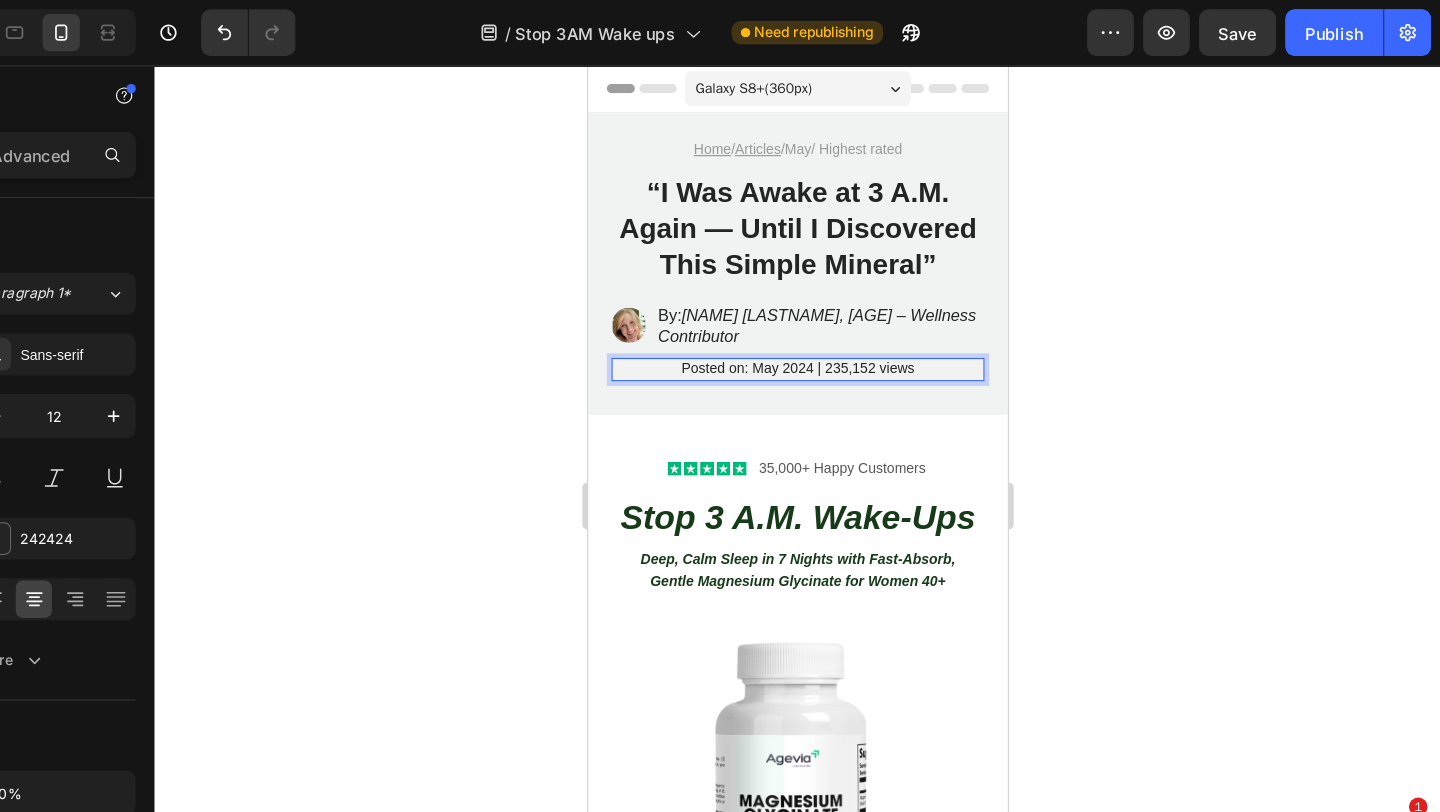 click on "Posted on: May 2024 | 235,152 views" at bounding box center (767, 326) 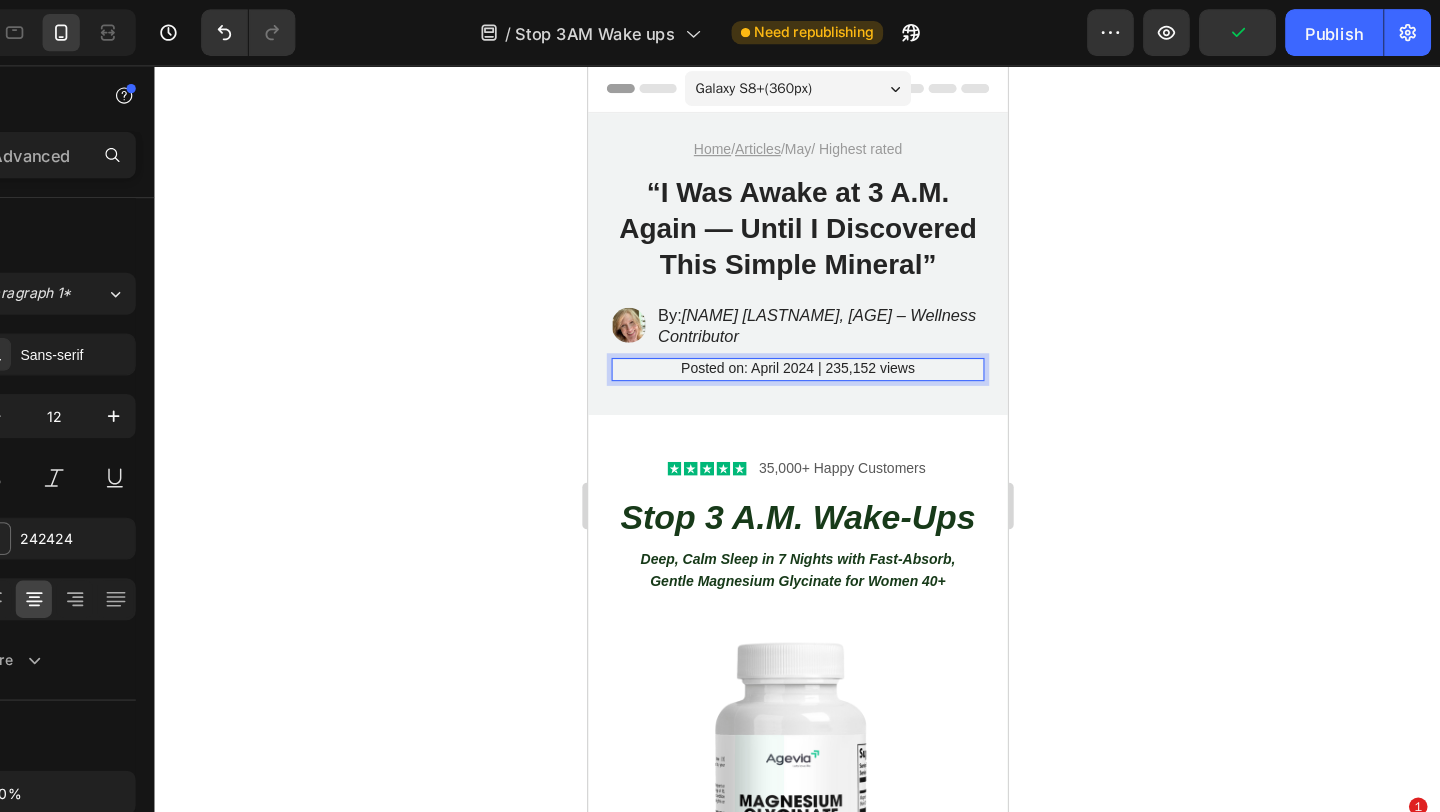 click on "Posted on: April 2024 | 235,152 views" at bounding box center (767, 326) 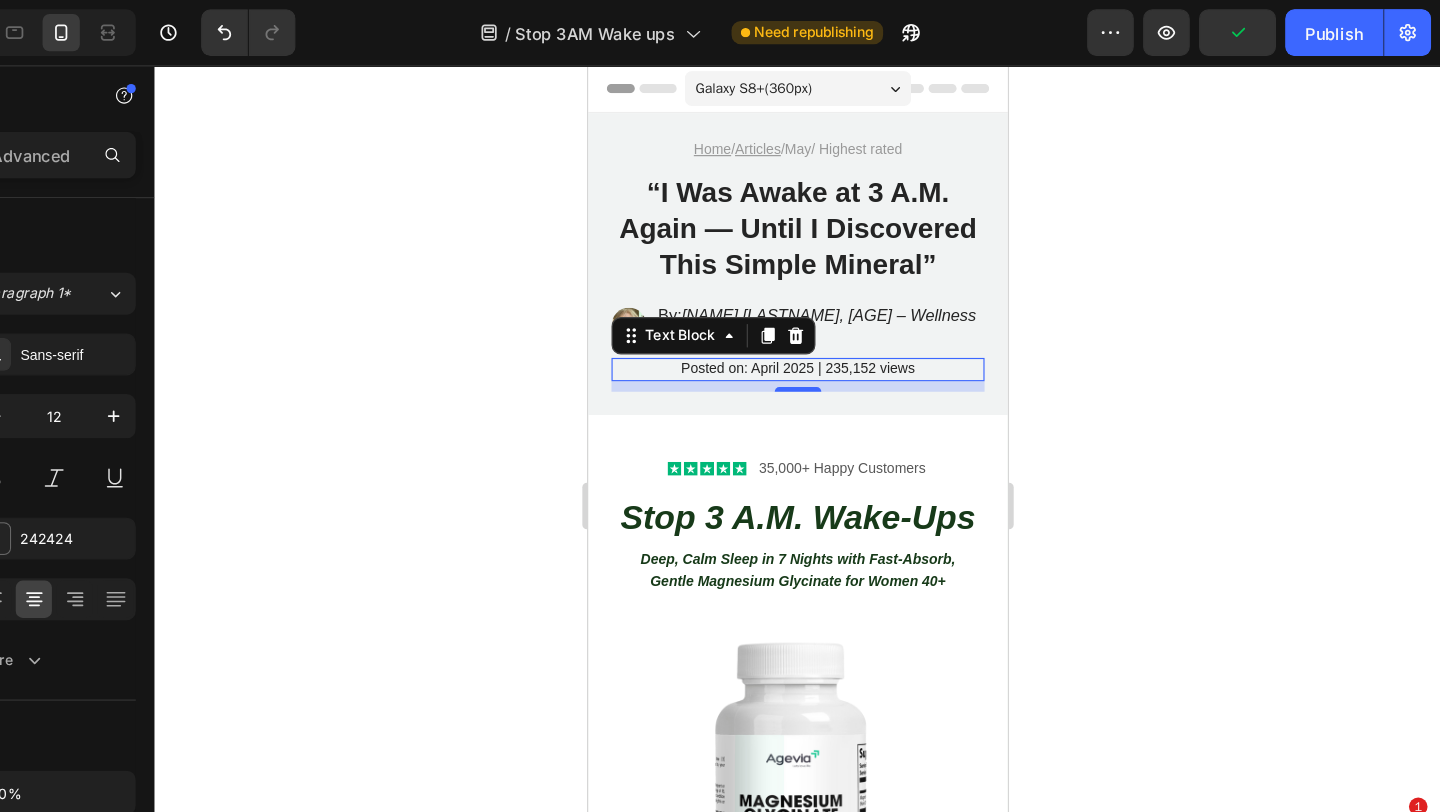 click 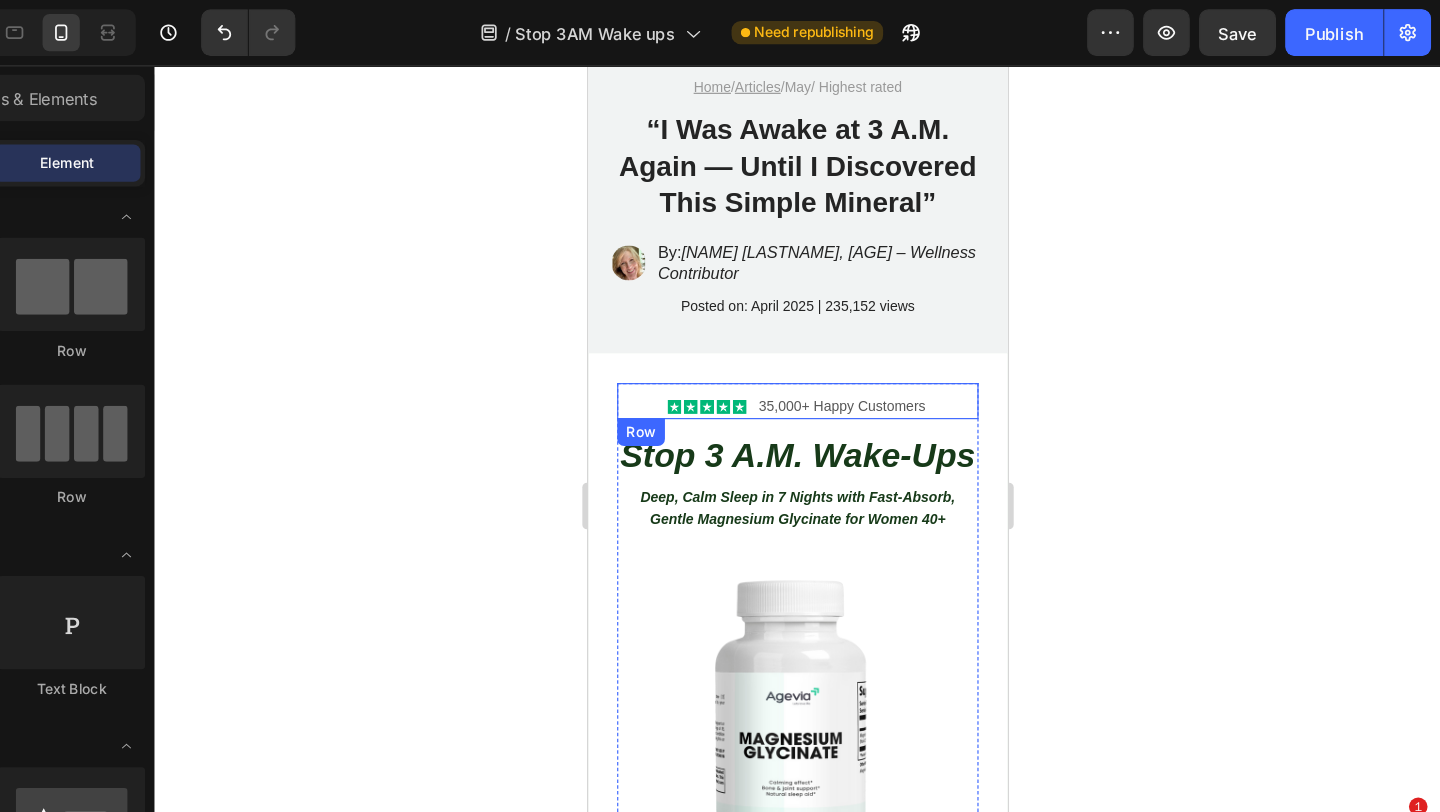 scroll, scrollTop: 41, scrollLeft: 0, axis: vertical 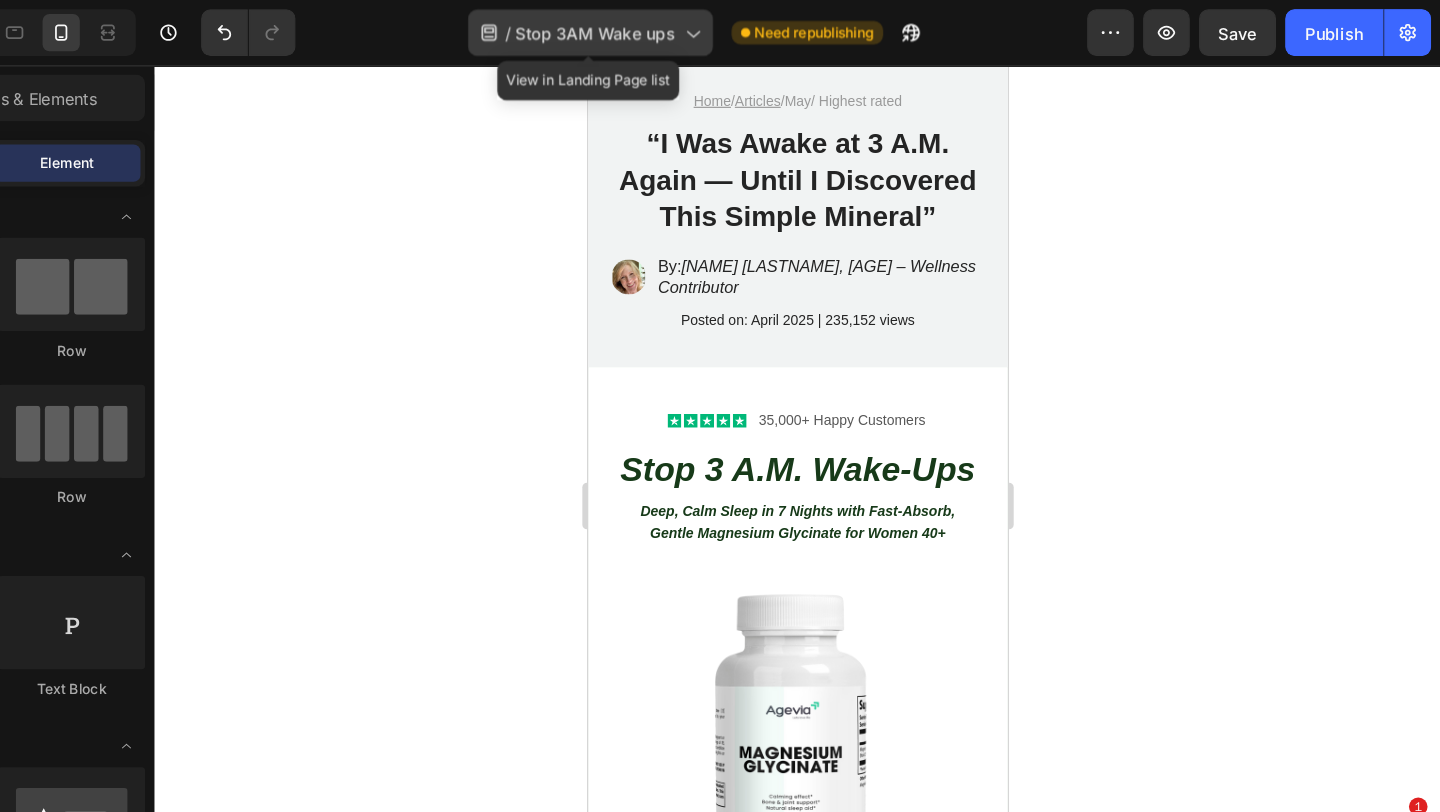 click on "/  Stop 3AM Wake ups" 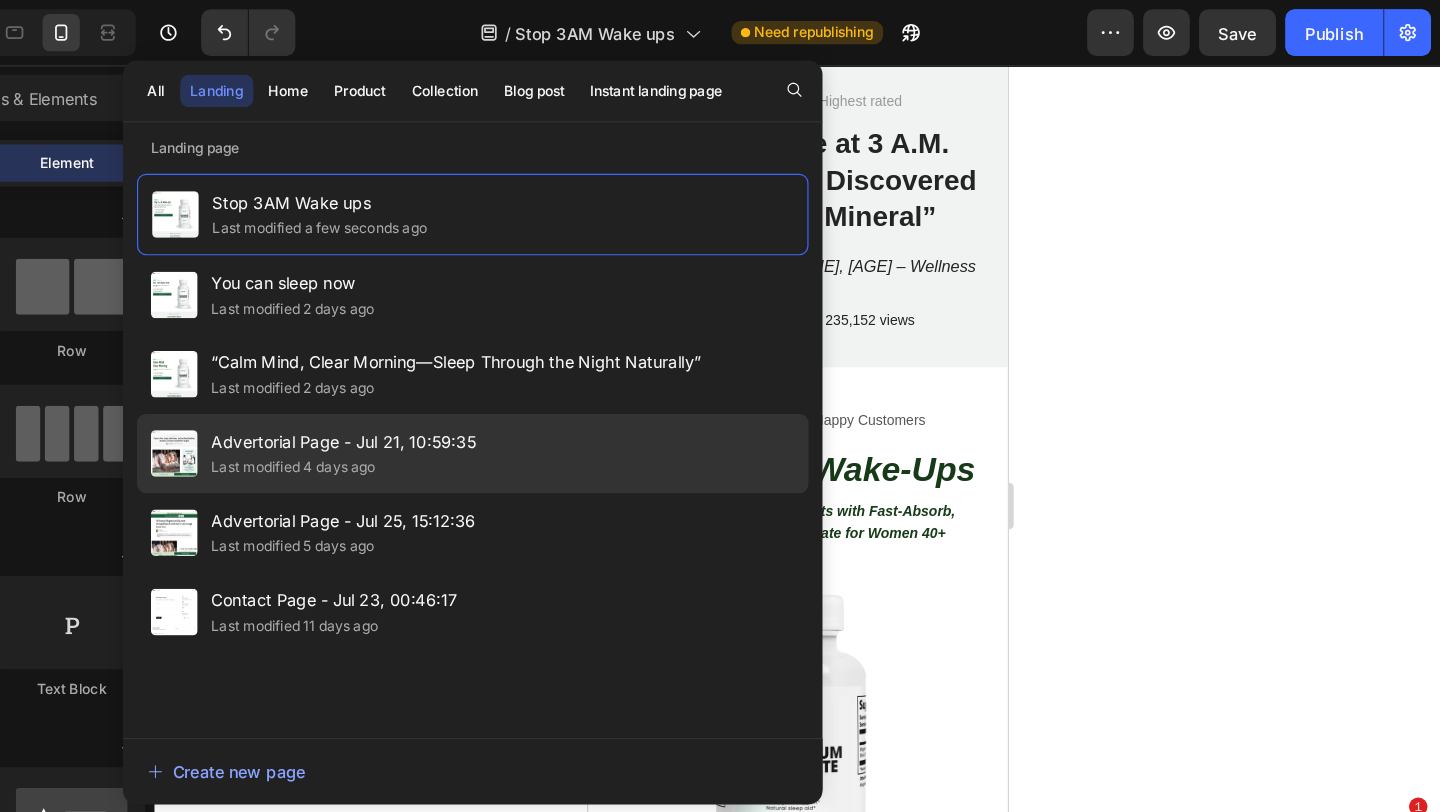 click on "Last modified 4 days ago" 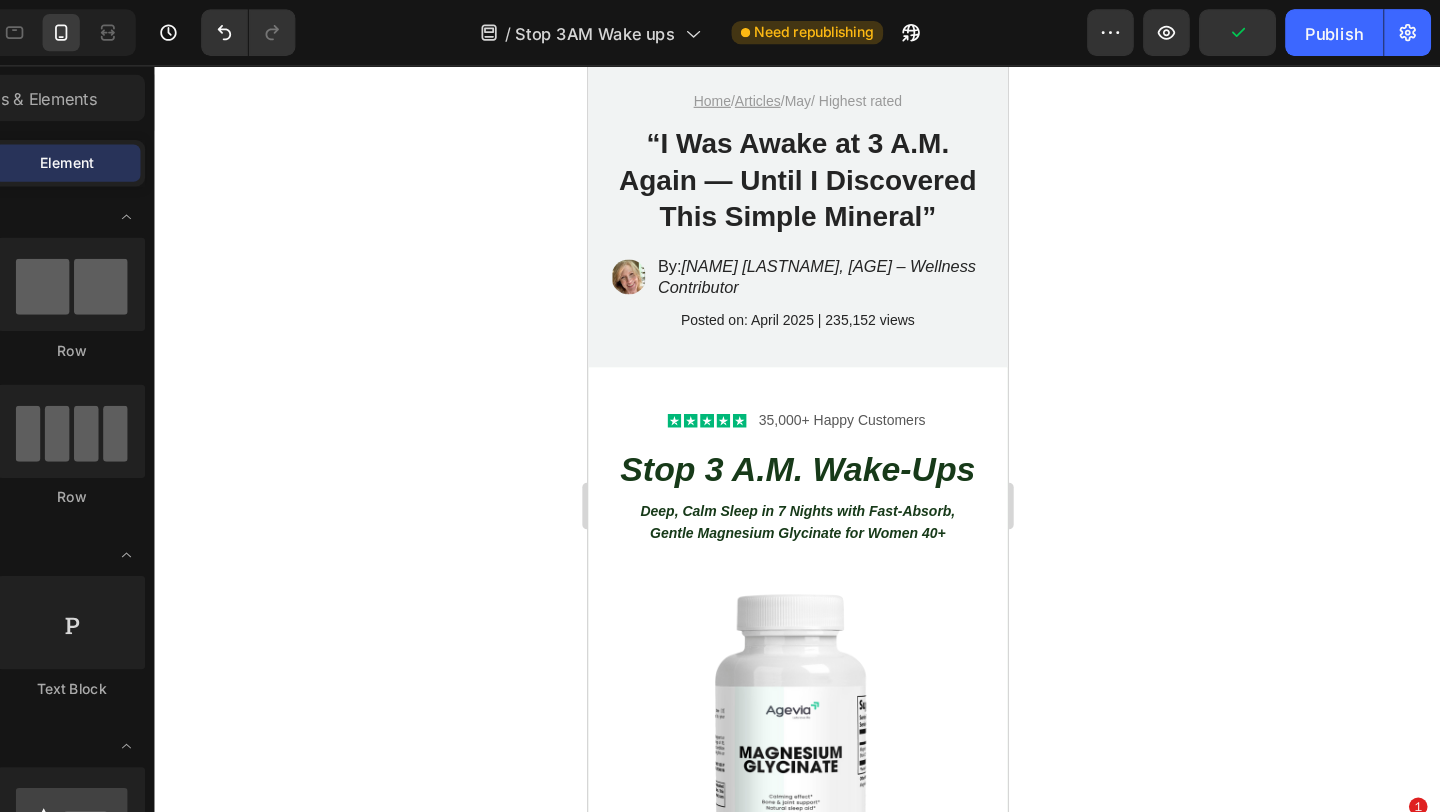 click 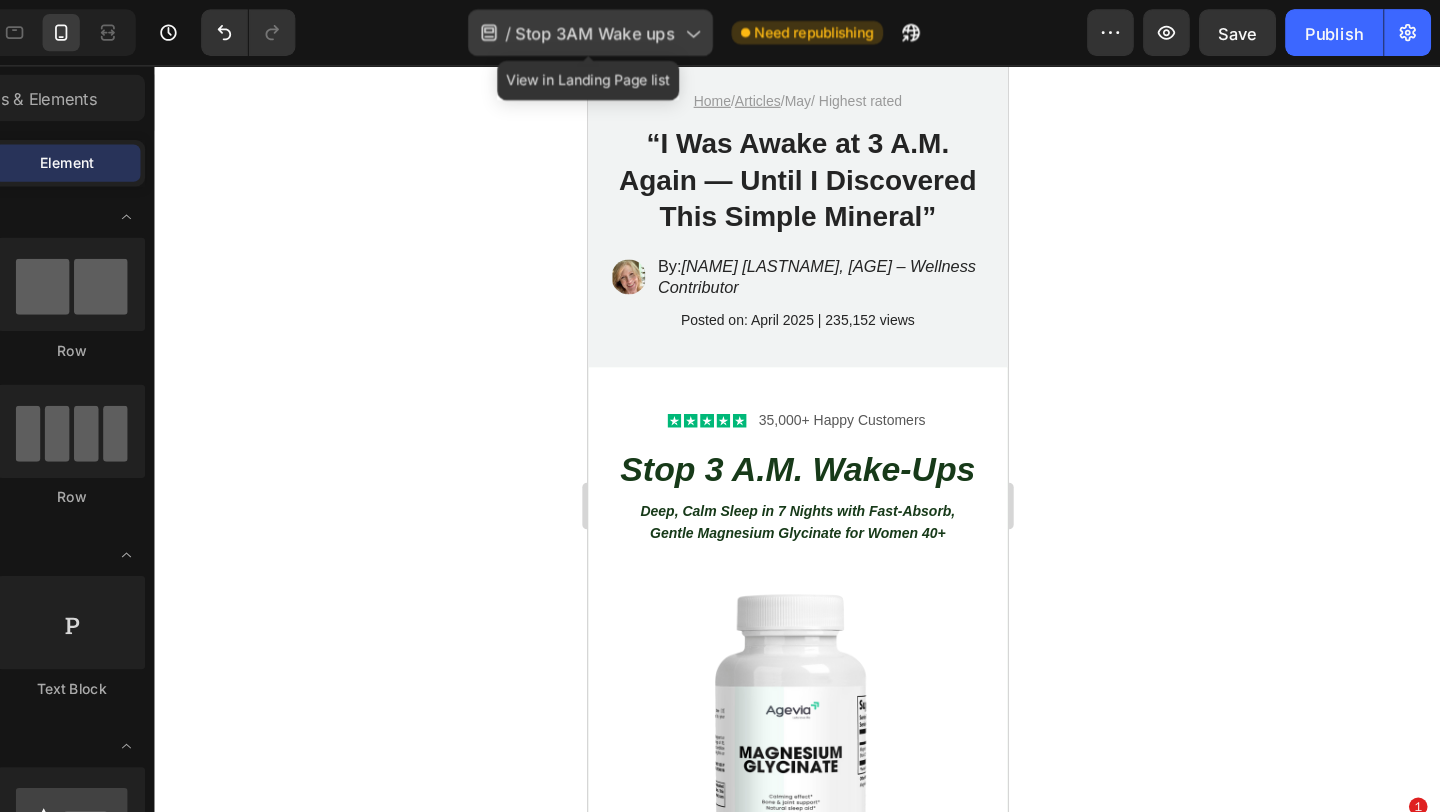 click on "Stop 3AM Wake ups" at bounding box center (715, 28) 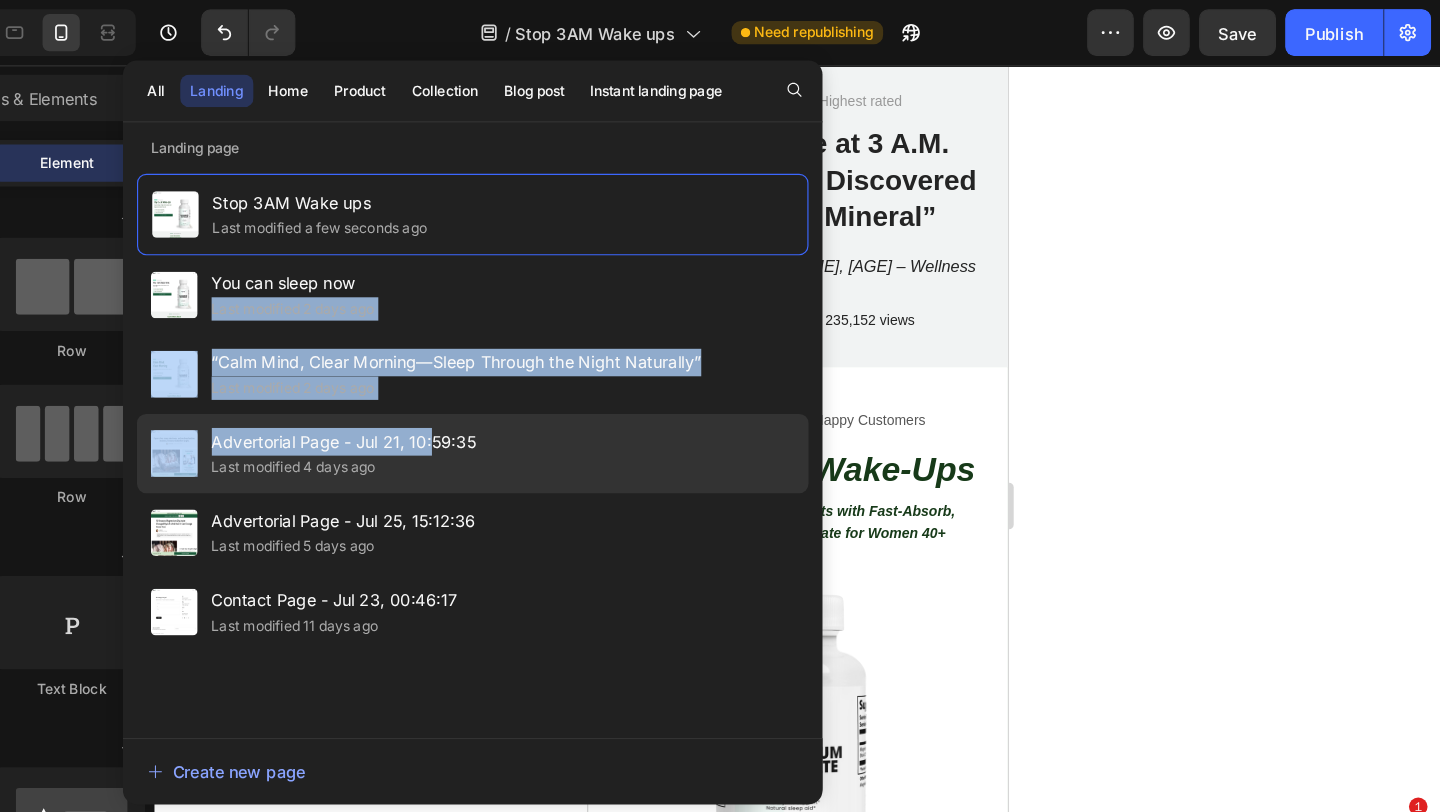 drag, startPoint x: 552, startPoint y: 246, endPoint x: 575, endPoint y: 386, distance: 141.87671 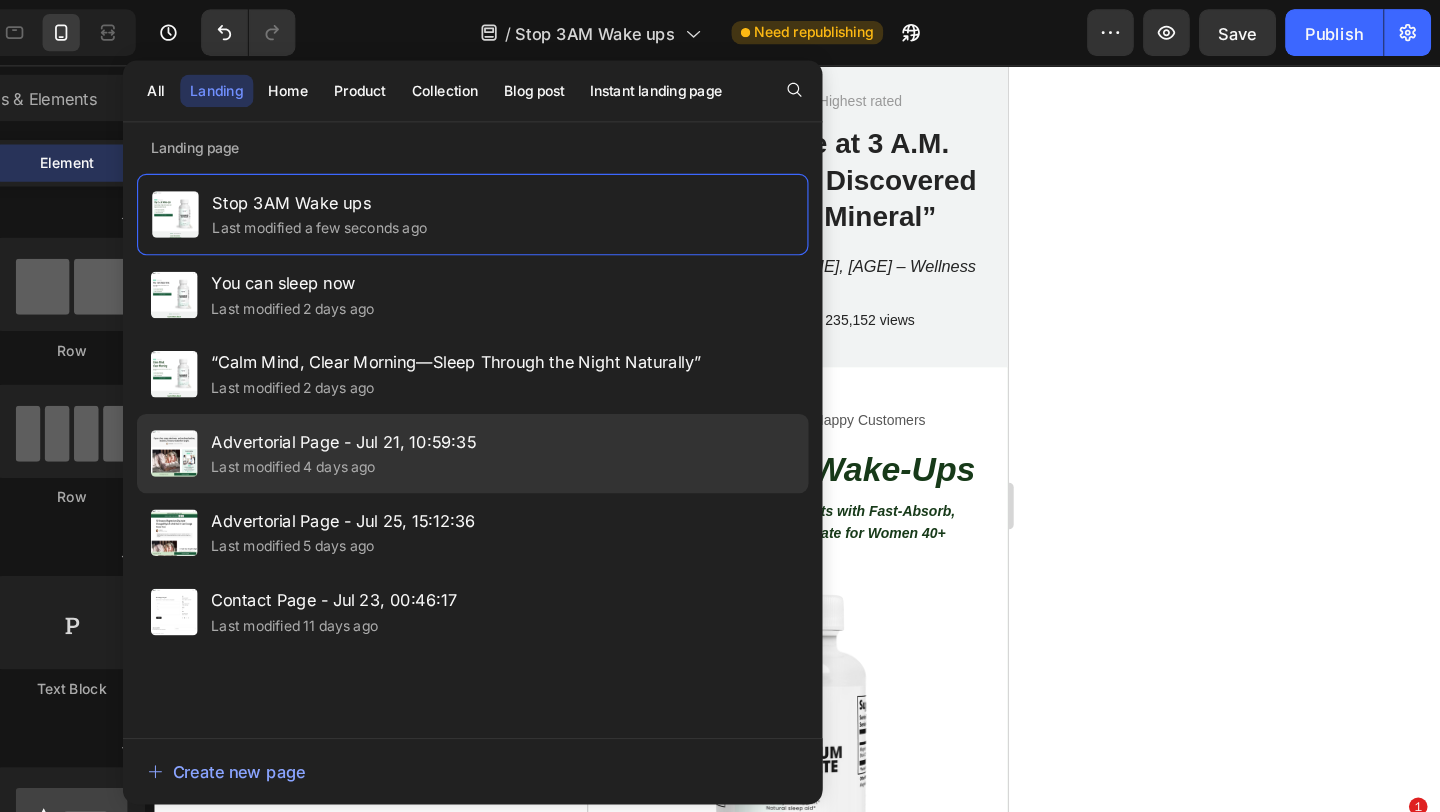 click on "Advertorial Page - Jul 21, 10:59:35 Last modified 4 days ago" 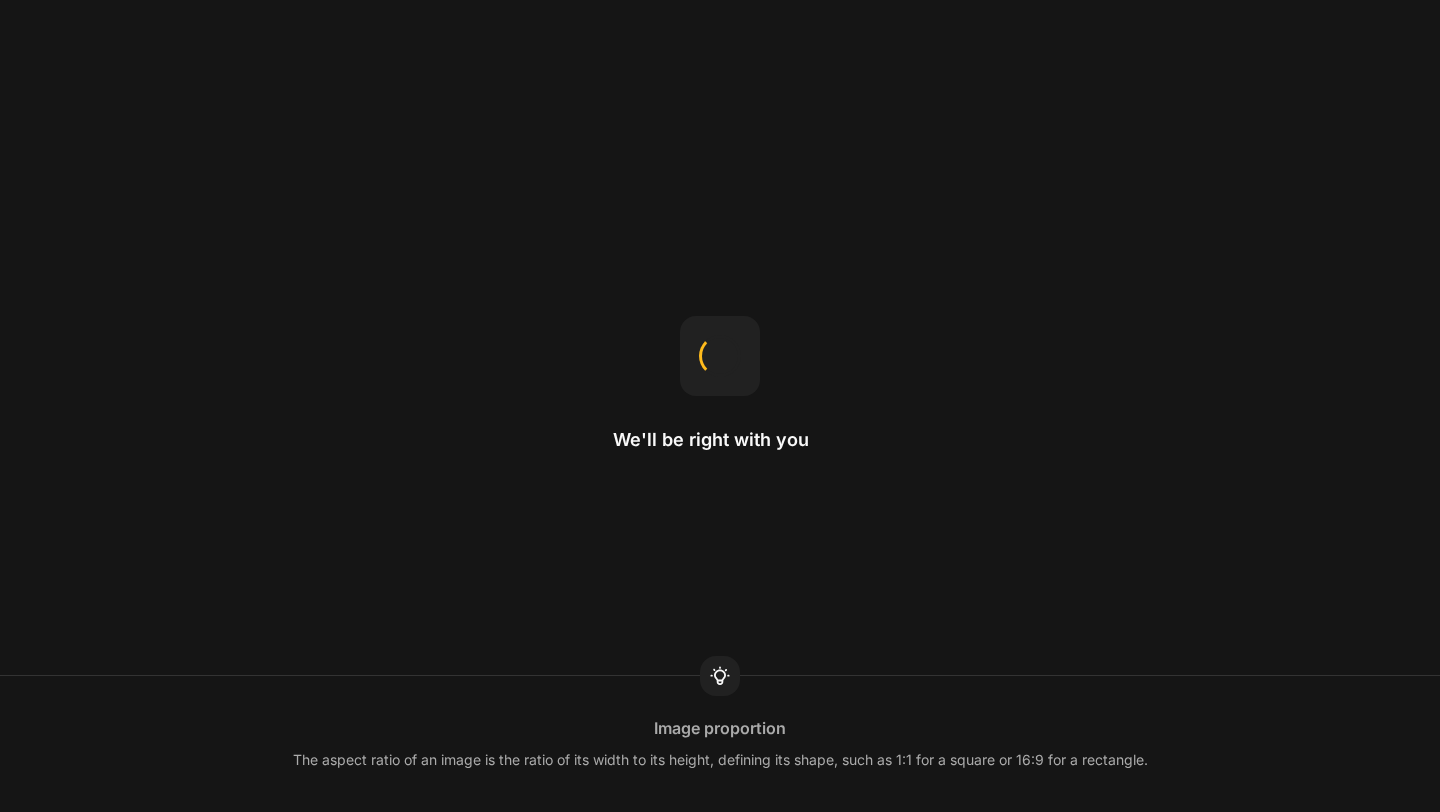 scroll, scrollTop: 0, scrollLeft: 0, axis: both 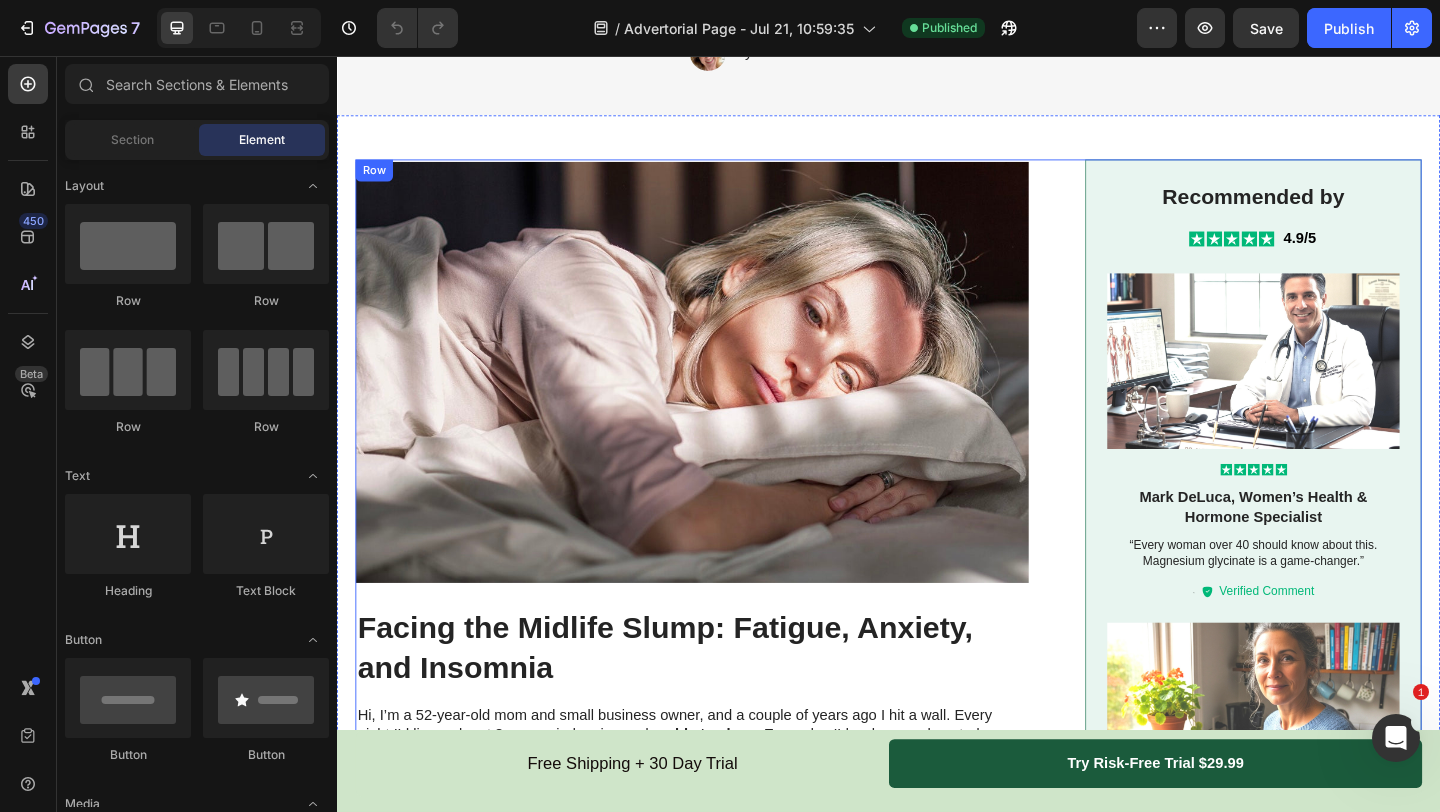click at bounding box center (723, 400) 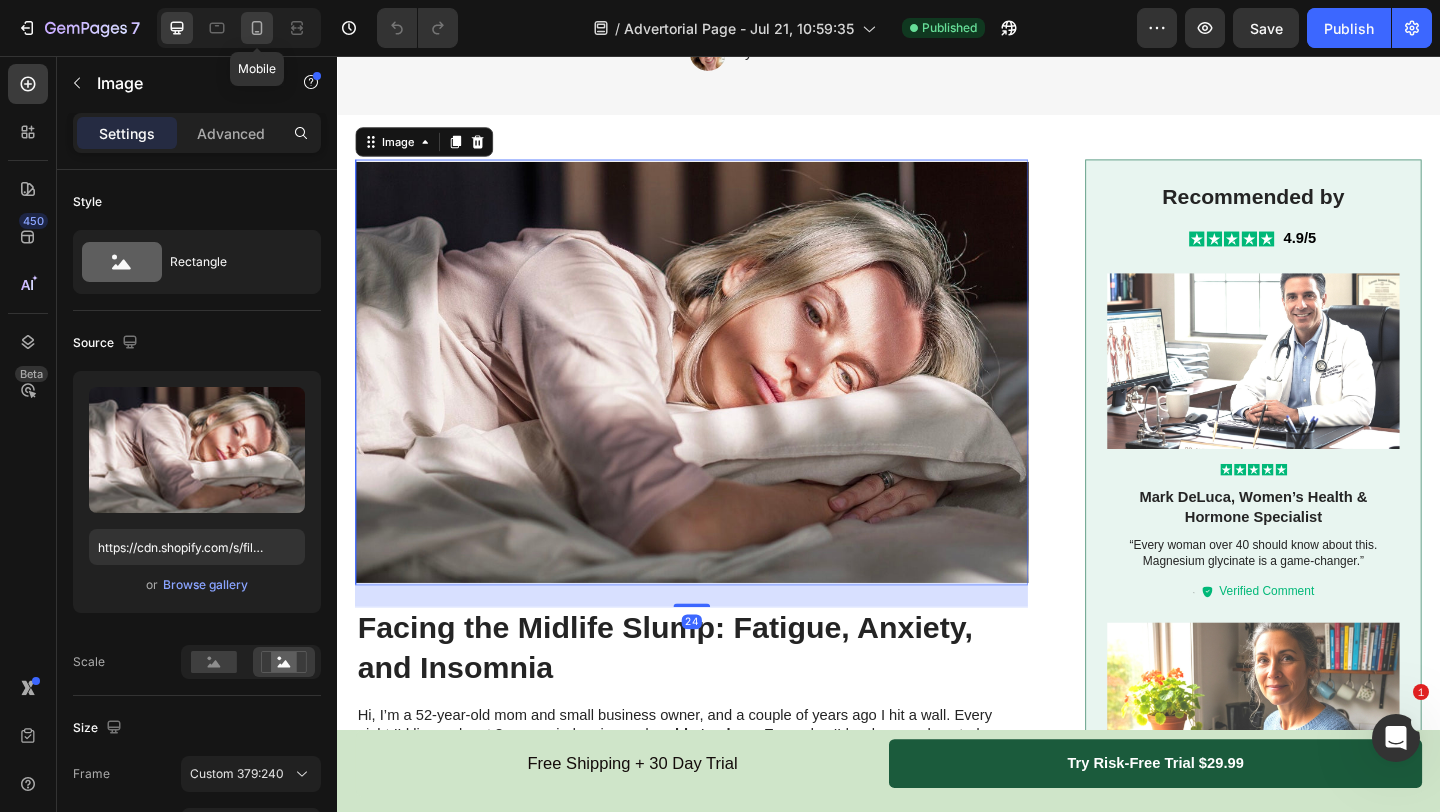 click 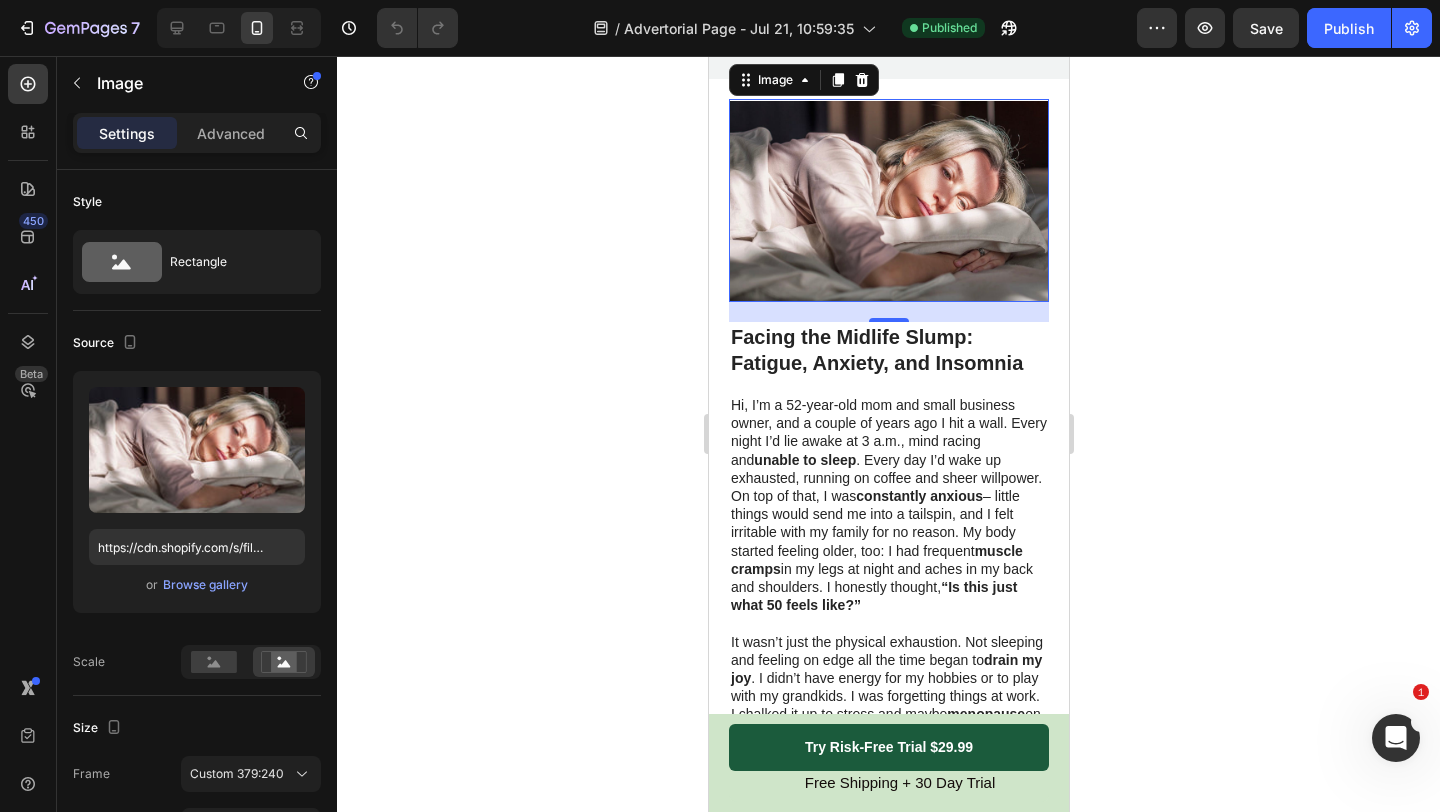 scroll, scrollTop: 270, scrollLeft: 0, axis: vertical 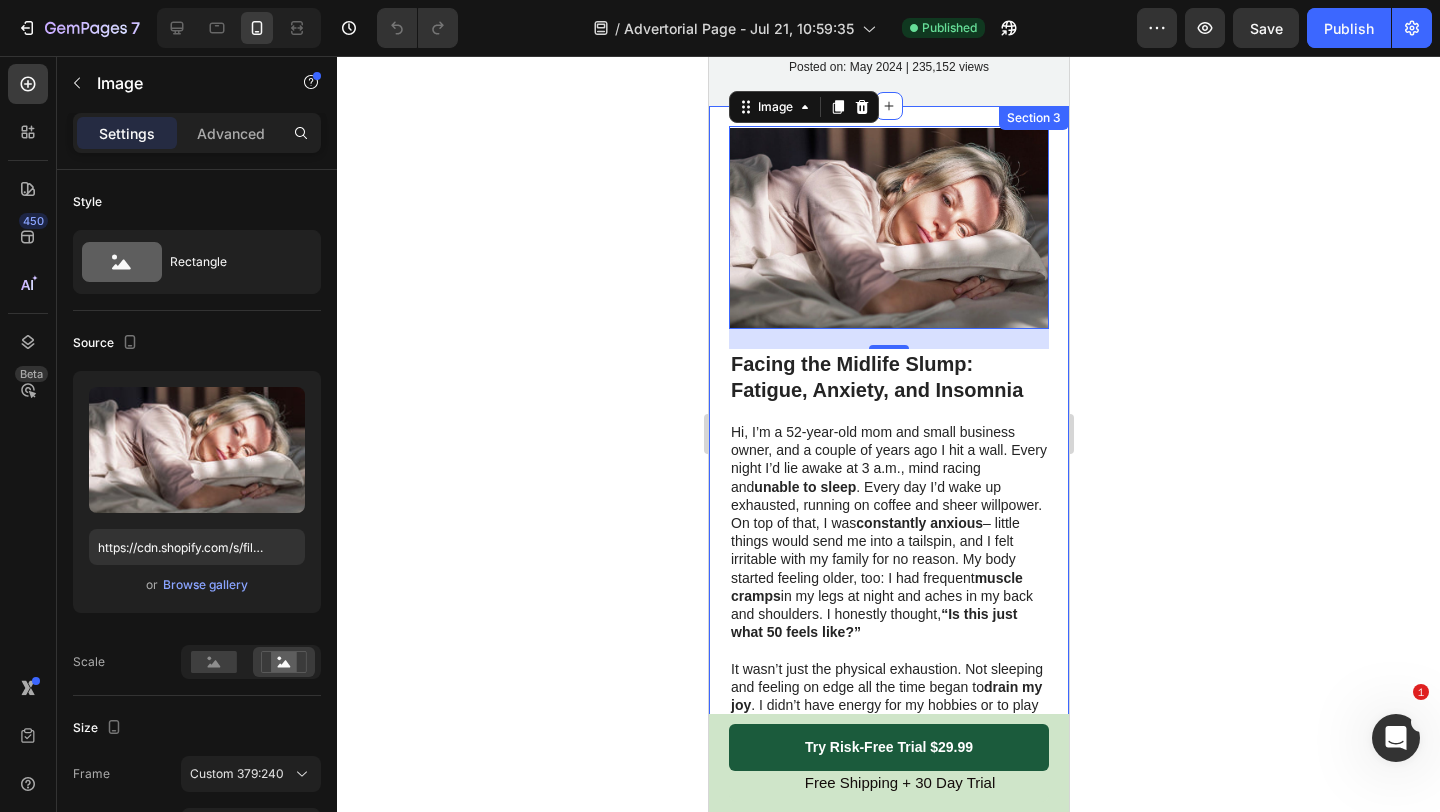 click on "Image   24 Facing the Midlife Slump: Fatigue, Anxiety, and Insomnia Heading Hi, I’m a [AGE]-year-old mom and small business owner, and a couple of years ago I hit a wall. Every night I’d lie awake at 3 a.m., mind racing and  unable to sleep . Every day I’d wake up exhausted, running on coffee and sheer willpower. On top of that, I was  constantly anxious  – little things would send me into a tailspin, and I felt irritable with my family for no reason. My body started feeling older, too: I had frequent  muscle cramps  in my legs at night and aches in my back and shoulders. I honestly thought,  “Is this just what [AGE] feels like?”   It wasn’t just the physical exhaustion. Not sleeping and feeling on edge all the time began to  drain my joy . I didn’t have energy for my hobbies or to play with my grandkids. I was forgetting things at work. I chalked it up to stress and maybe  menopause stuck , resigned that midlife was destined to be a tired, anxious blur. Text Block Heading Image magnesium   gentle" at bounding box center [888, 1223] 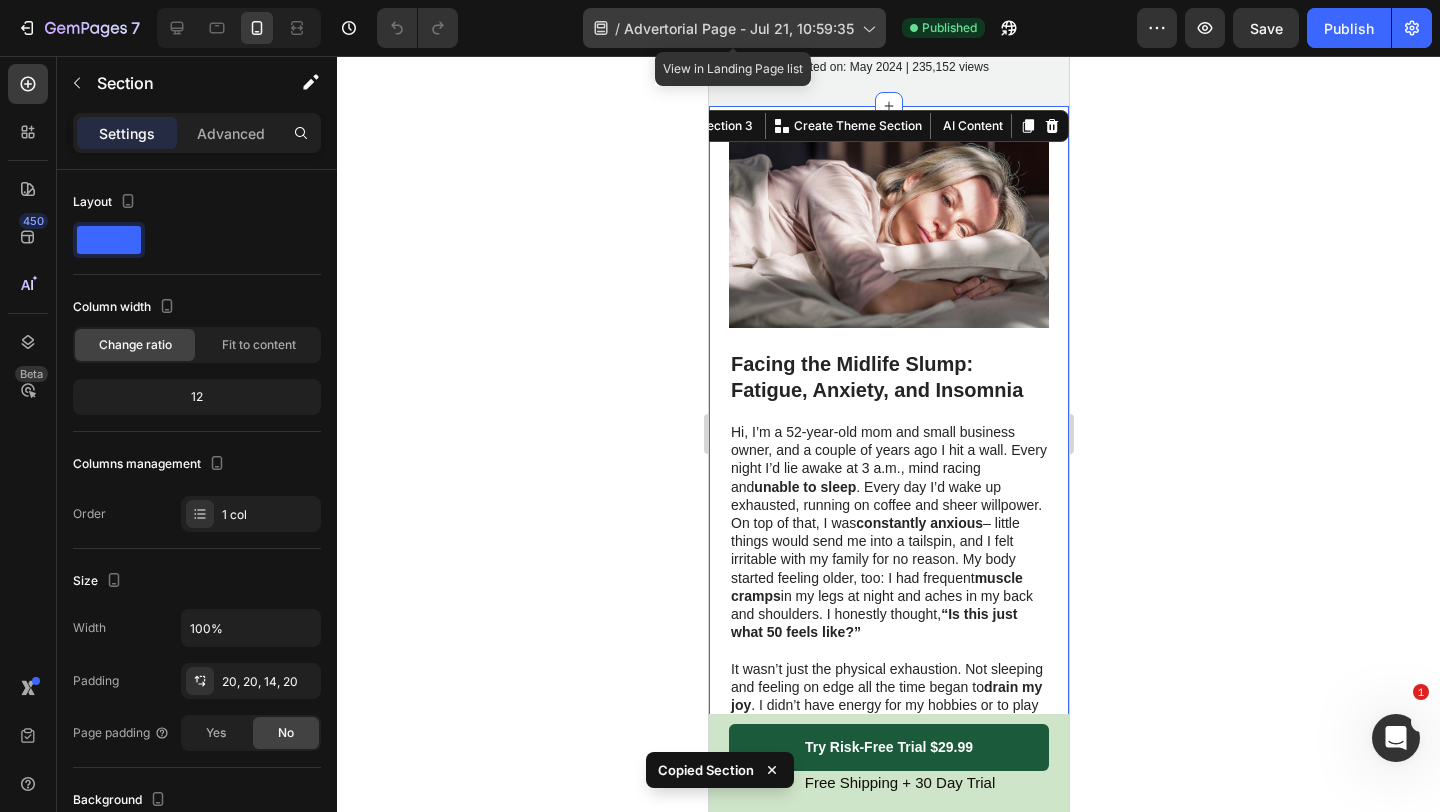 click on "Advertorial Page - Jul 21, 10:59:35" at bounding box center [739, 28] 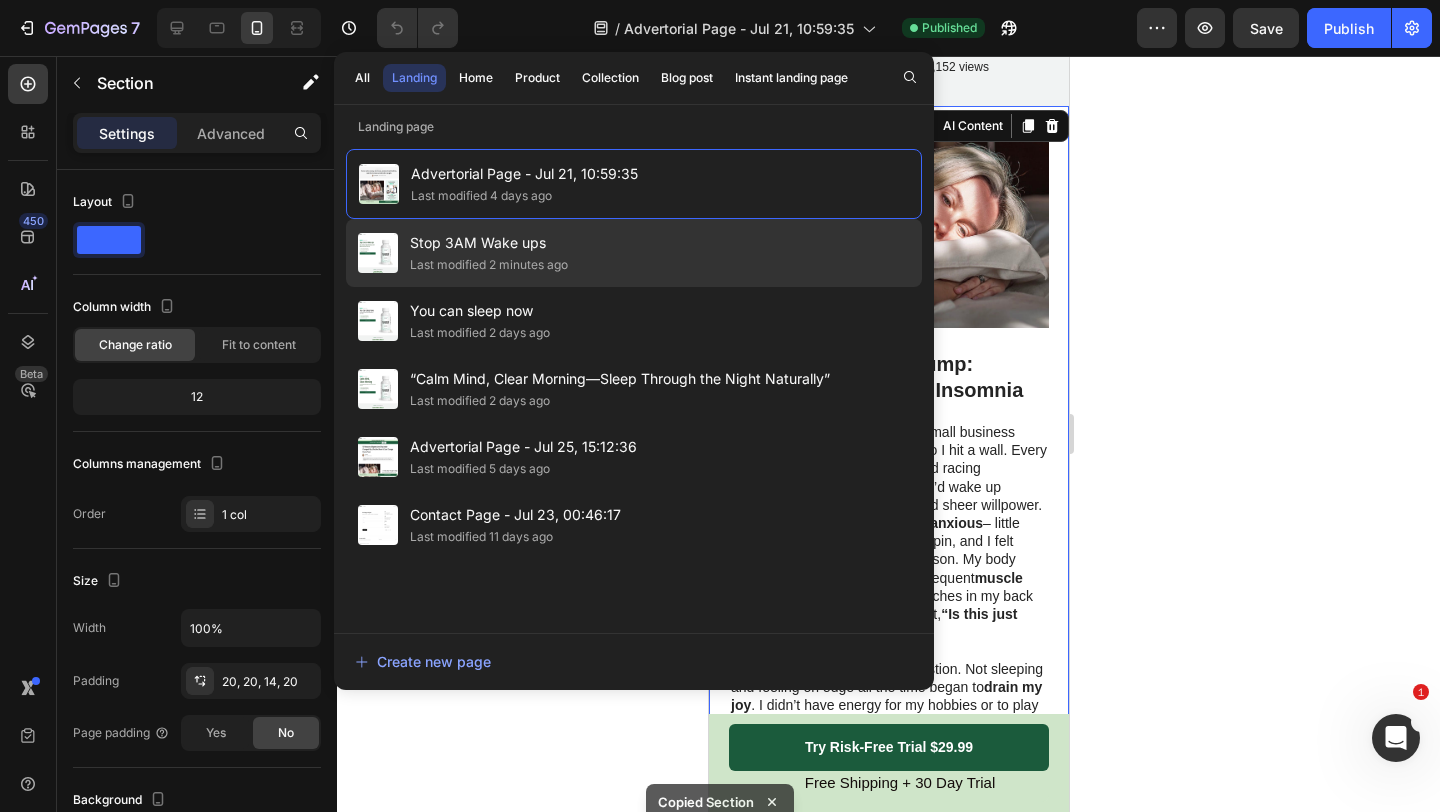click on "Stop 3AM Wake ups" at bounding box center [489, 243] 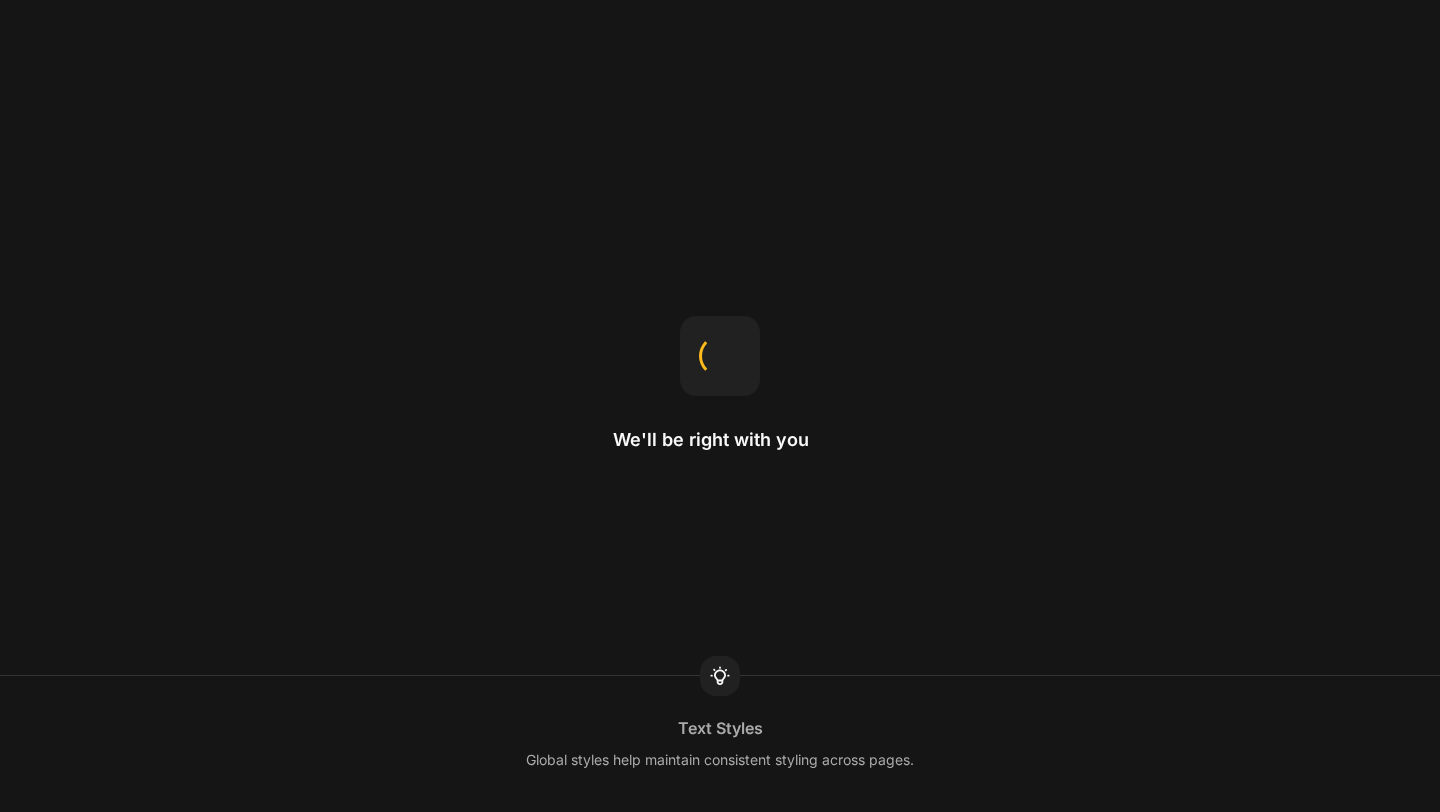 scroll, scrollTop: 0, scrollLeft: 0, axis: both 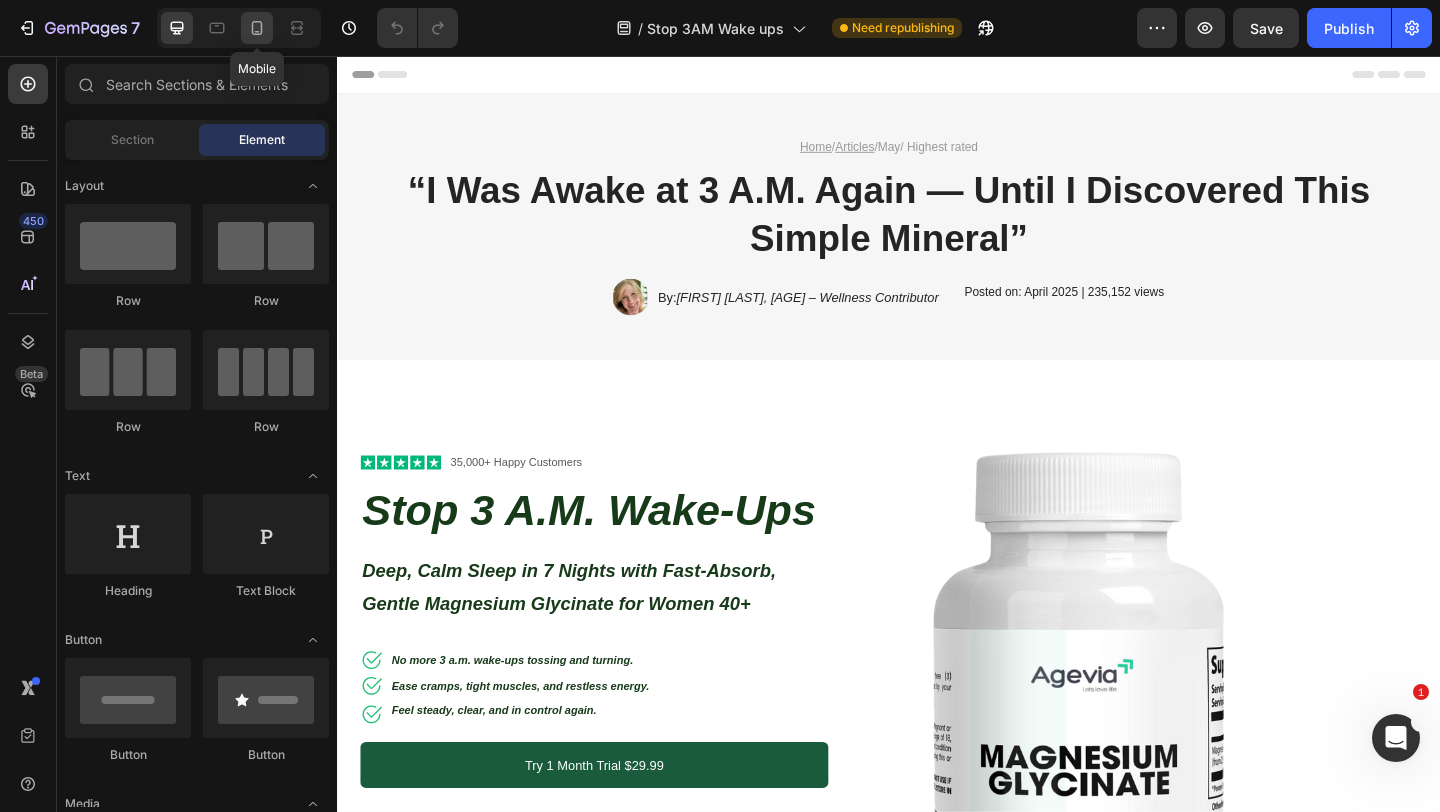click 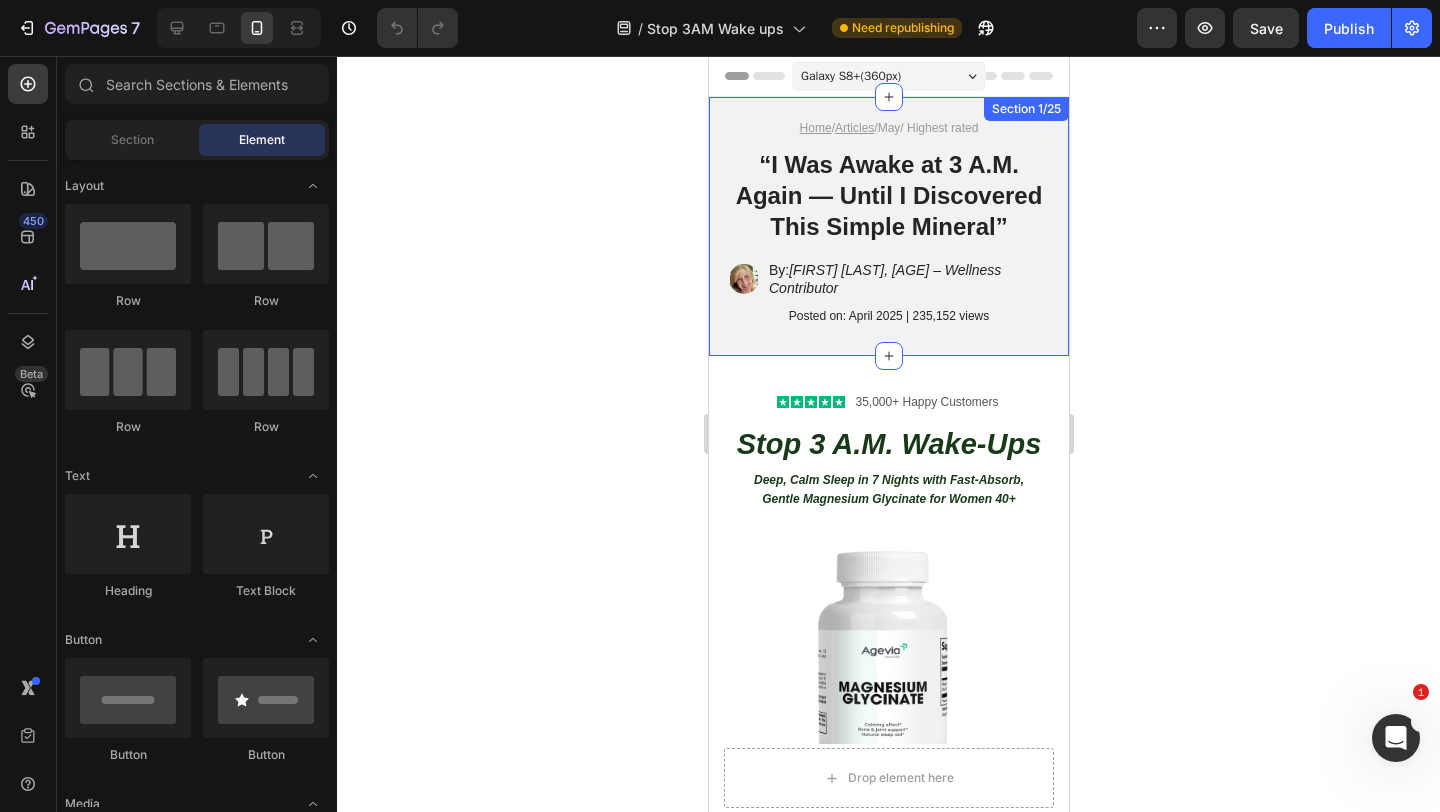 click on "Home  /  Articles  /  May  / Highest rated Text Block “I Was Awake at 3 A.M. Again — Until I Discovered This Simple Mineral” Heading Image By:  Jennifer M., 52 – Wellness Contributor Text Block Row Posted on: April 2025 | 235,152 views  Text Block Row Section 1/25" at bounding box center (888, 226) 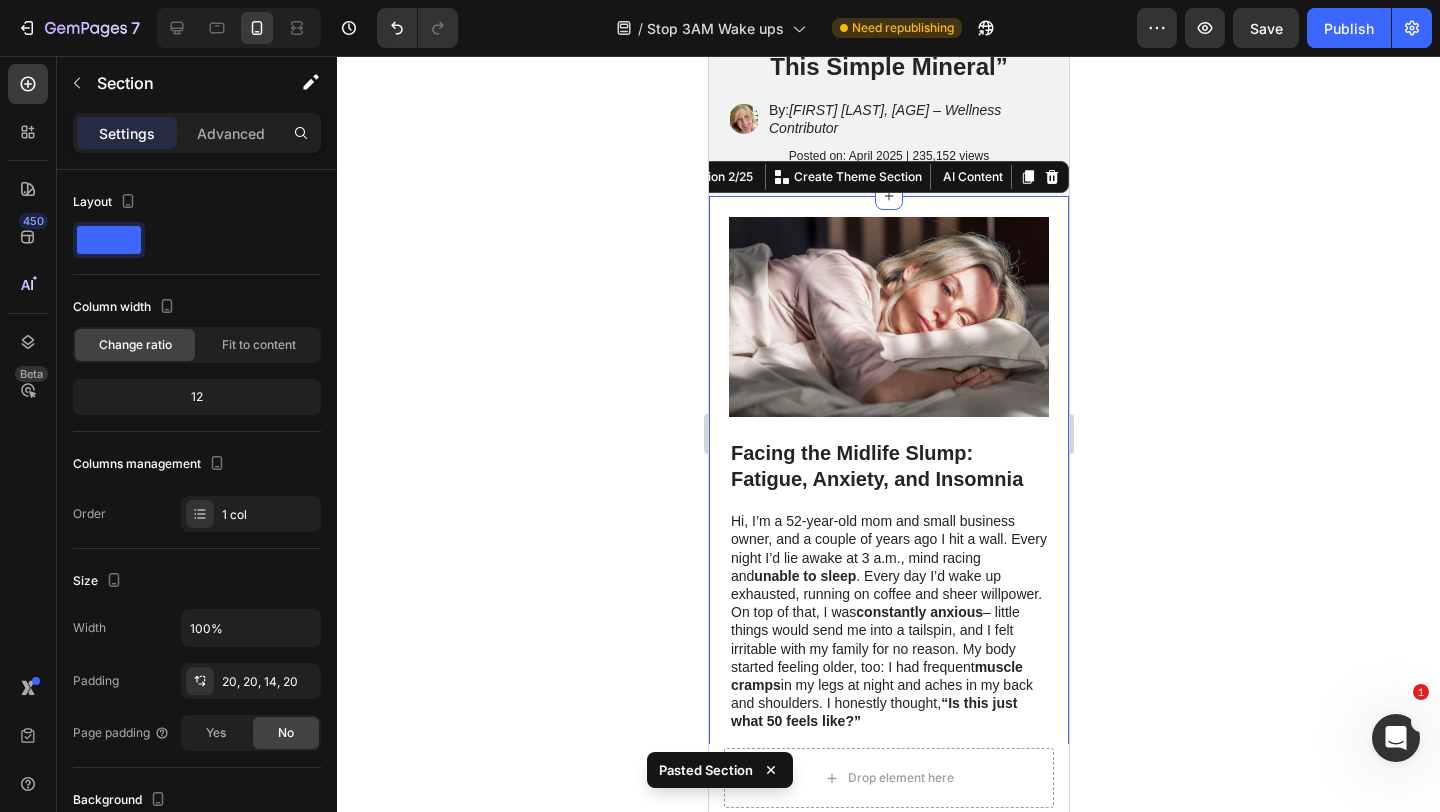 scroll, scrollTop: 138, scrollLeft: 0, axis: vertical 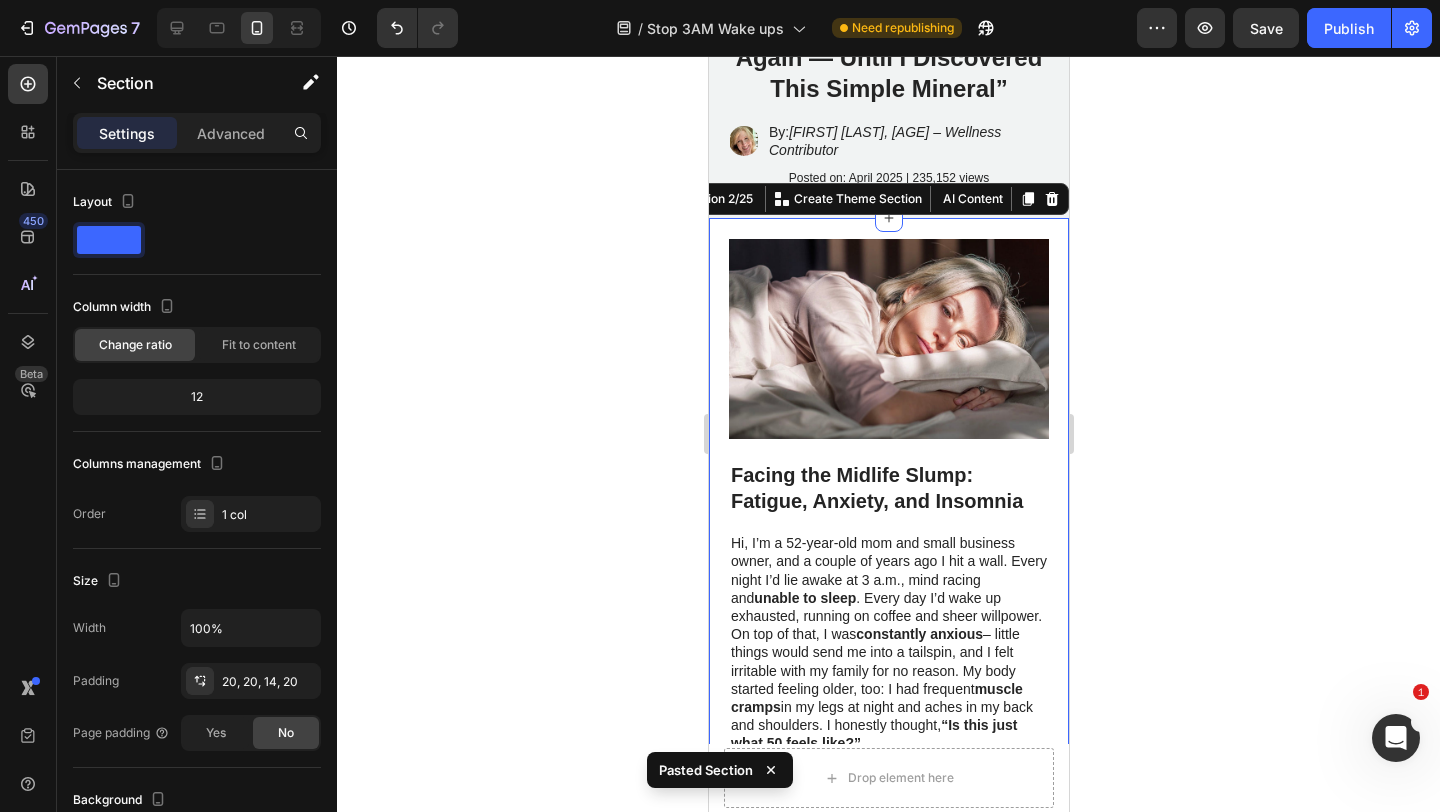 click 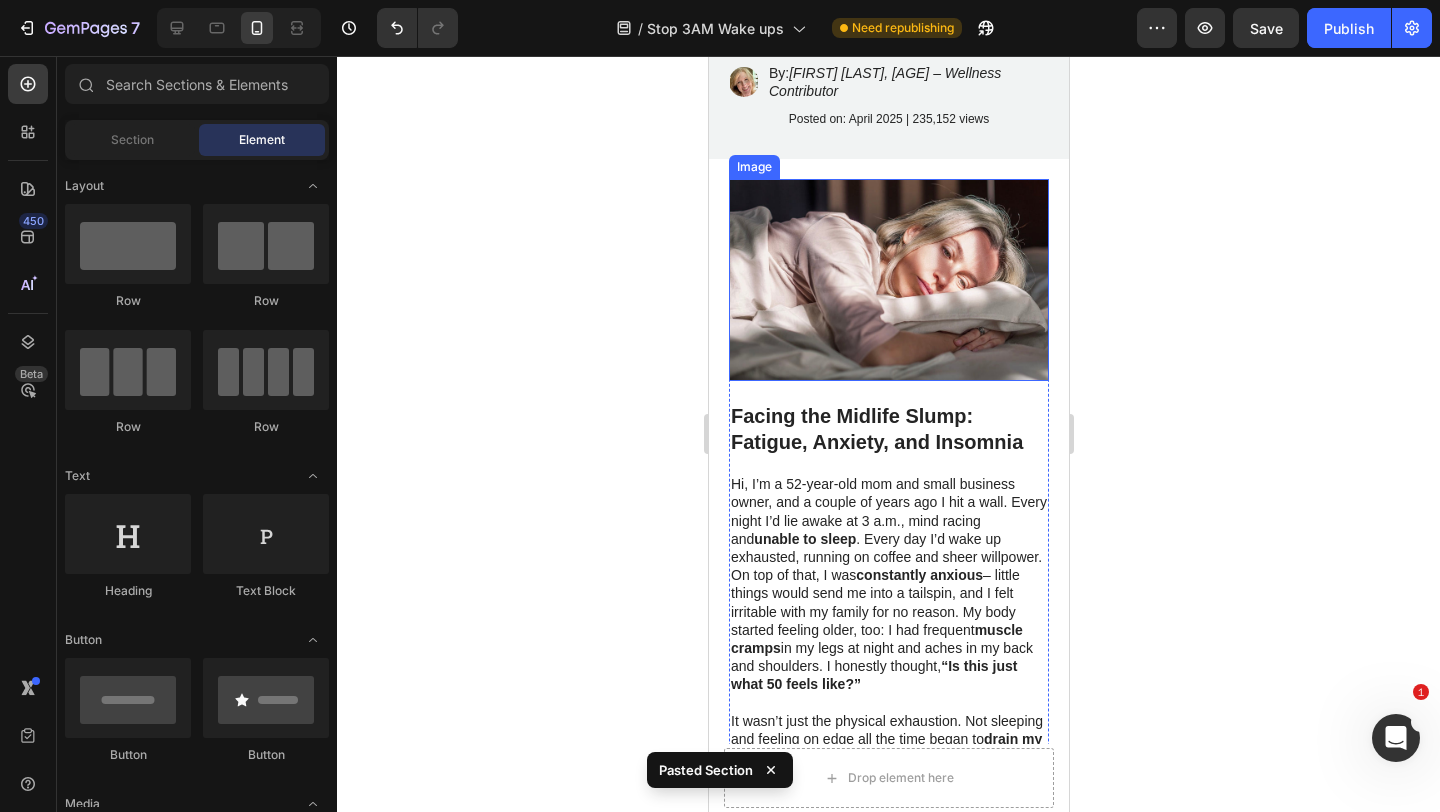 scroll, scrollTop: 203, scrollLeft: 0, axis: vertical 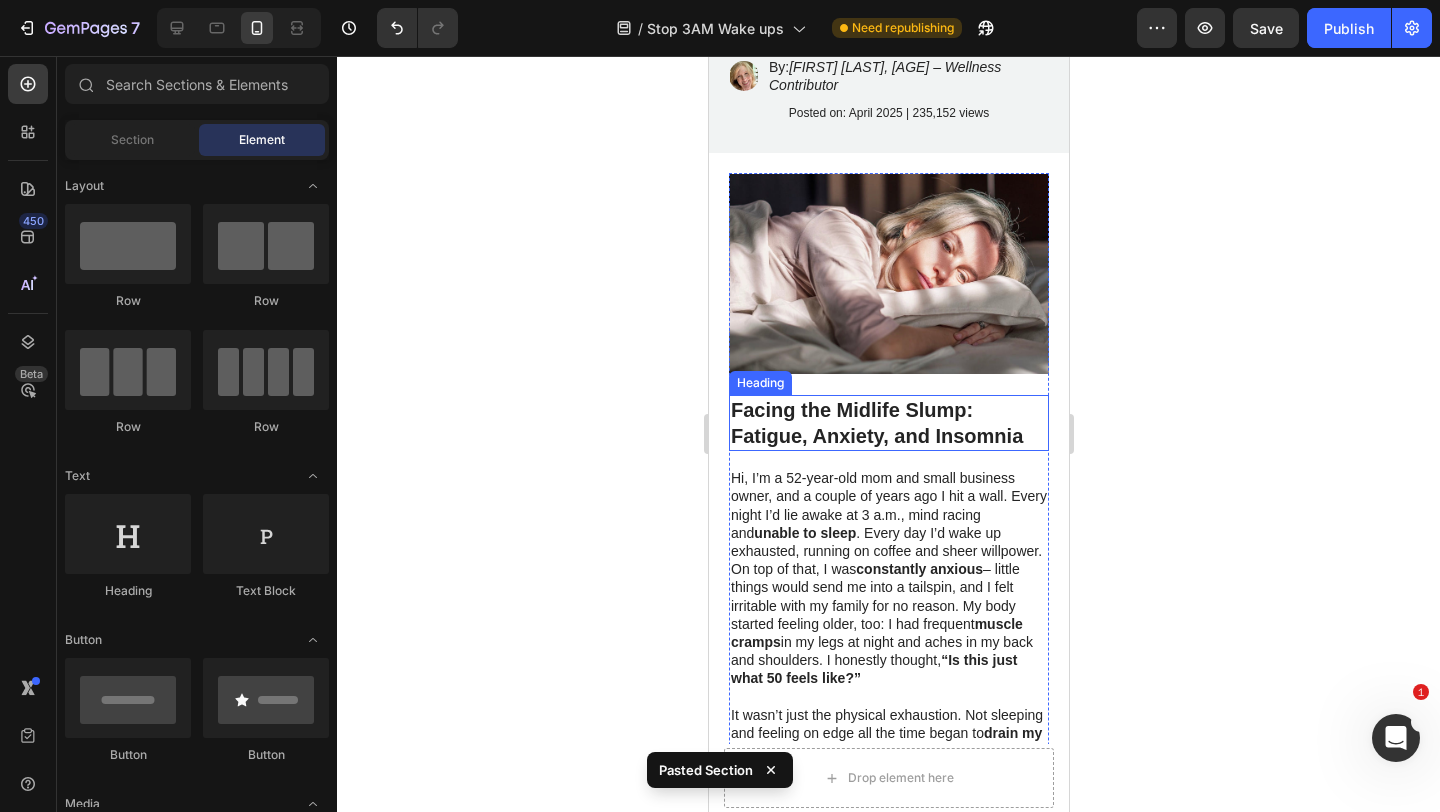 click on "Facing the Midlife Slump: Fatigue, Anxiety, and Insomnia" at bounding box center (876, 423) 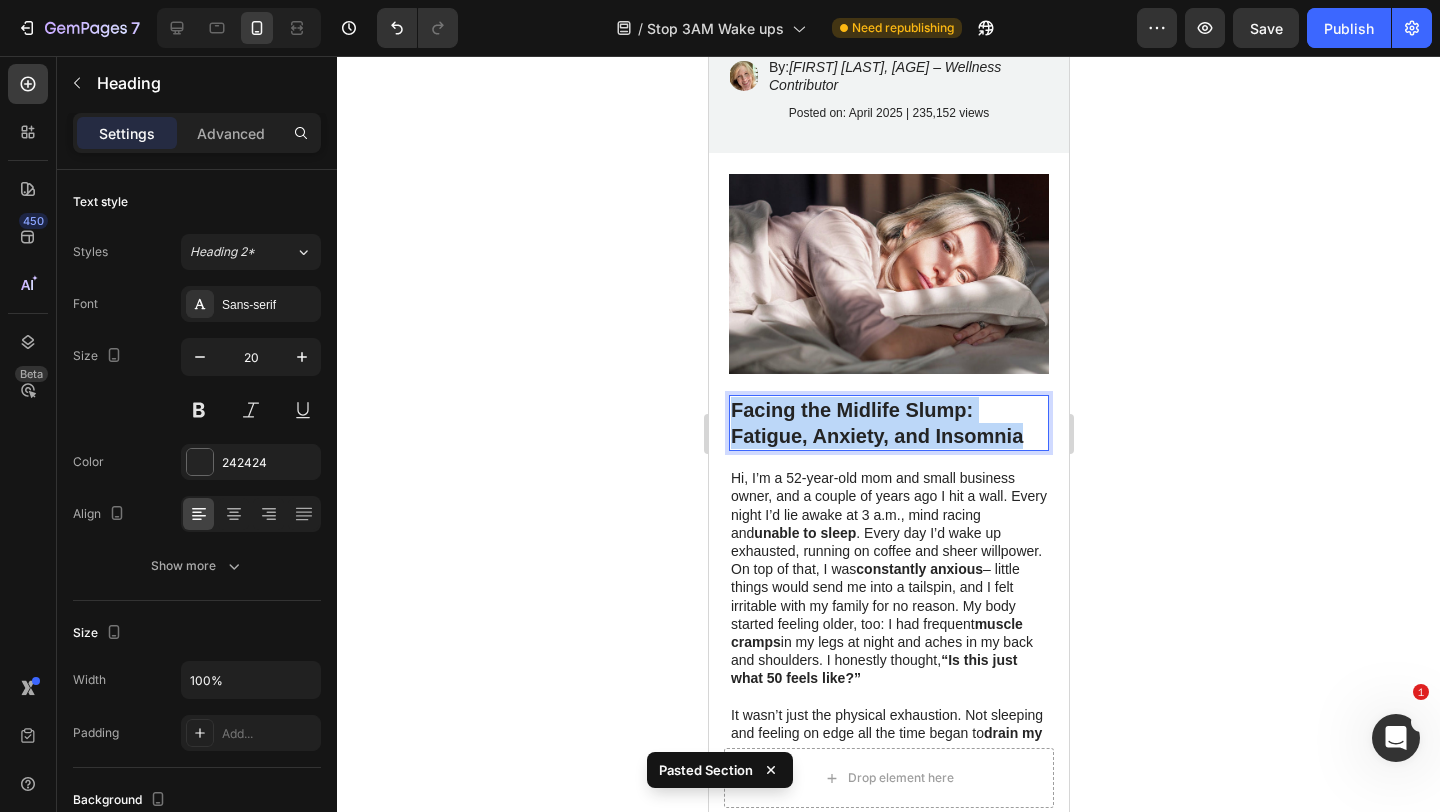 click on "Facing the Midlife Slump: Fatigue, Anxiety, and Insomnia" at bounding box center [876, 423] 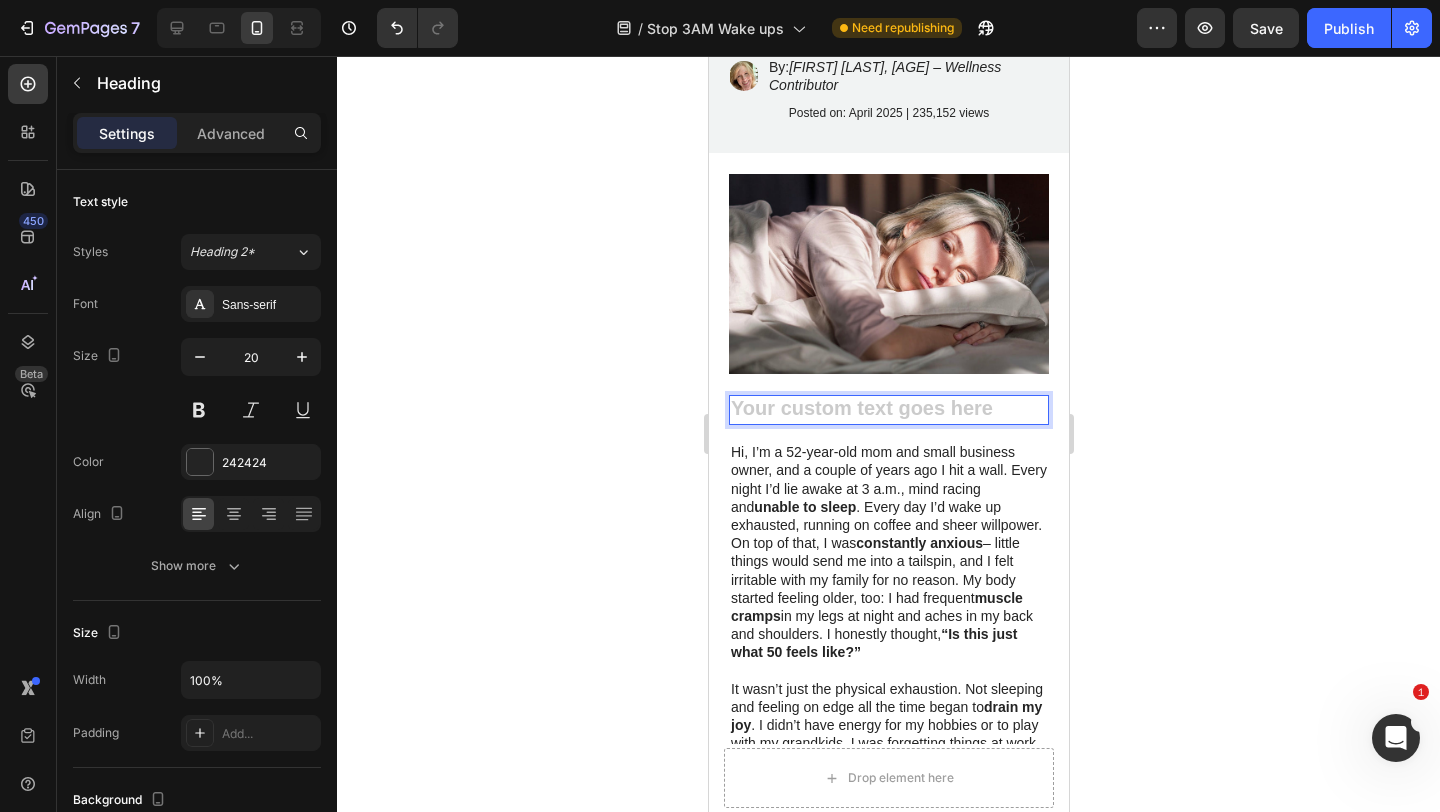 click at bounding box center (888, 410) 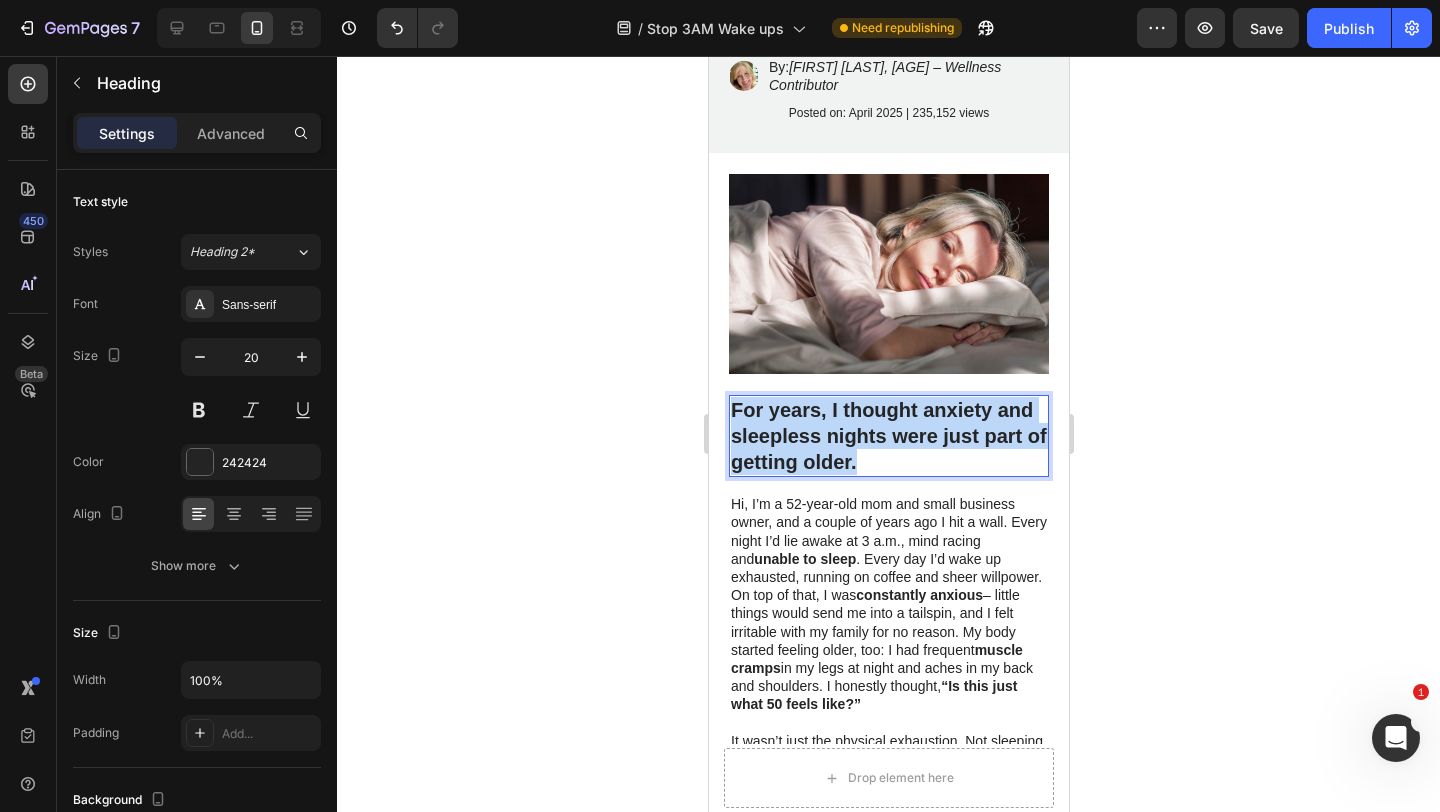 drag, startPoint x: 880, startPoint y: 454, endPoint x: 733, endPoint y: 395, distance: 158.39824 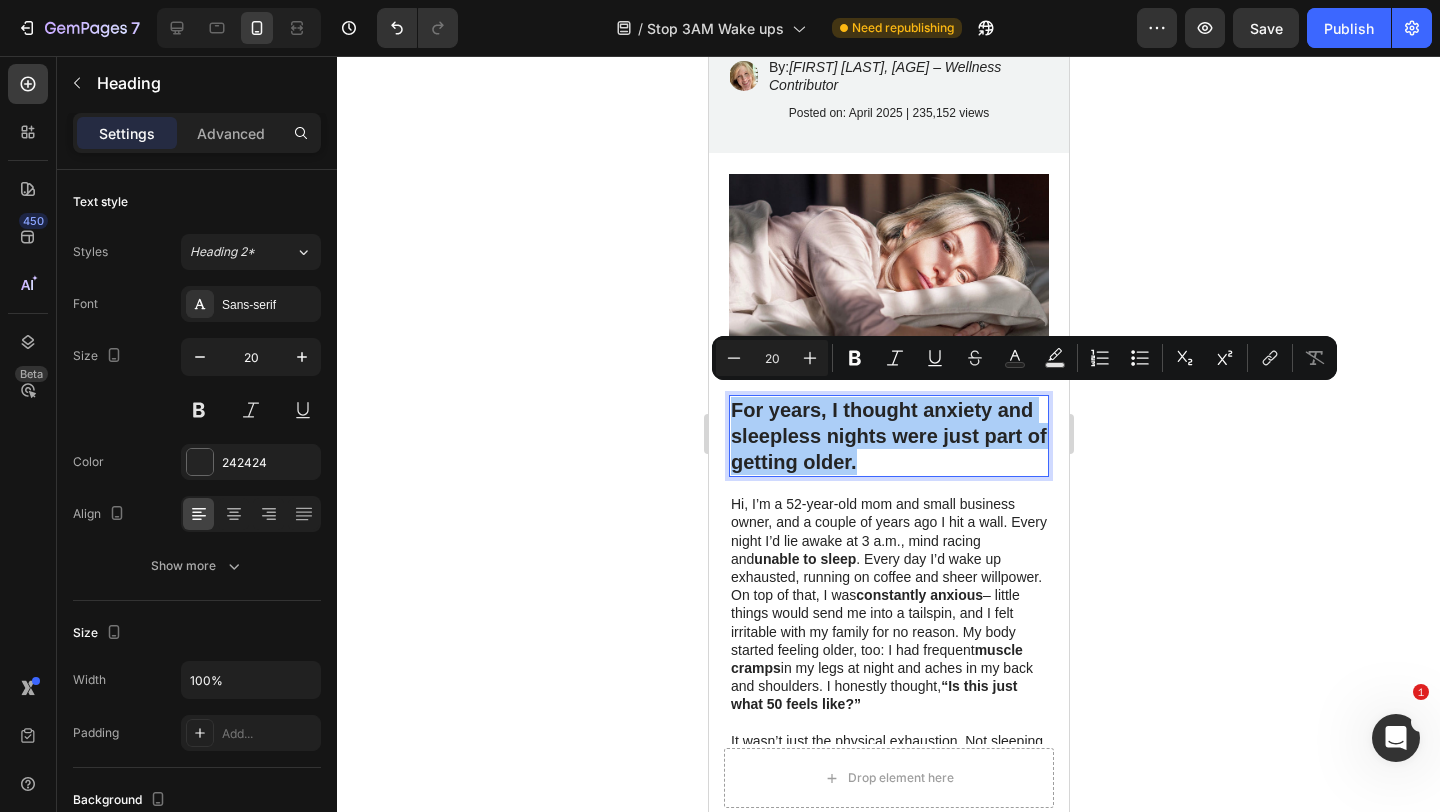 click 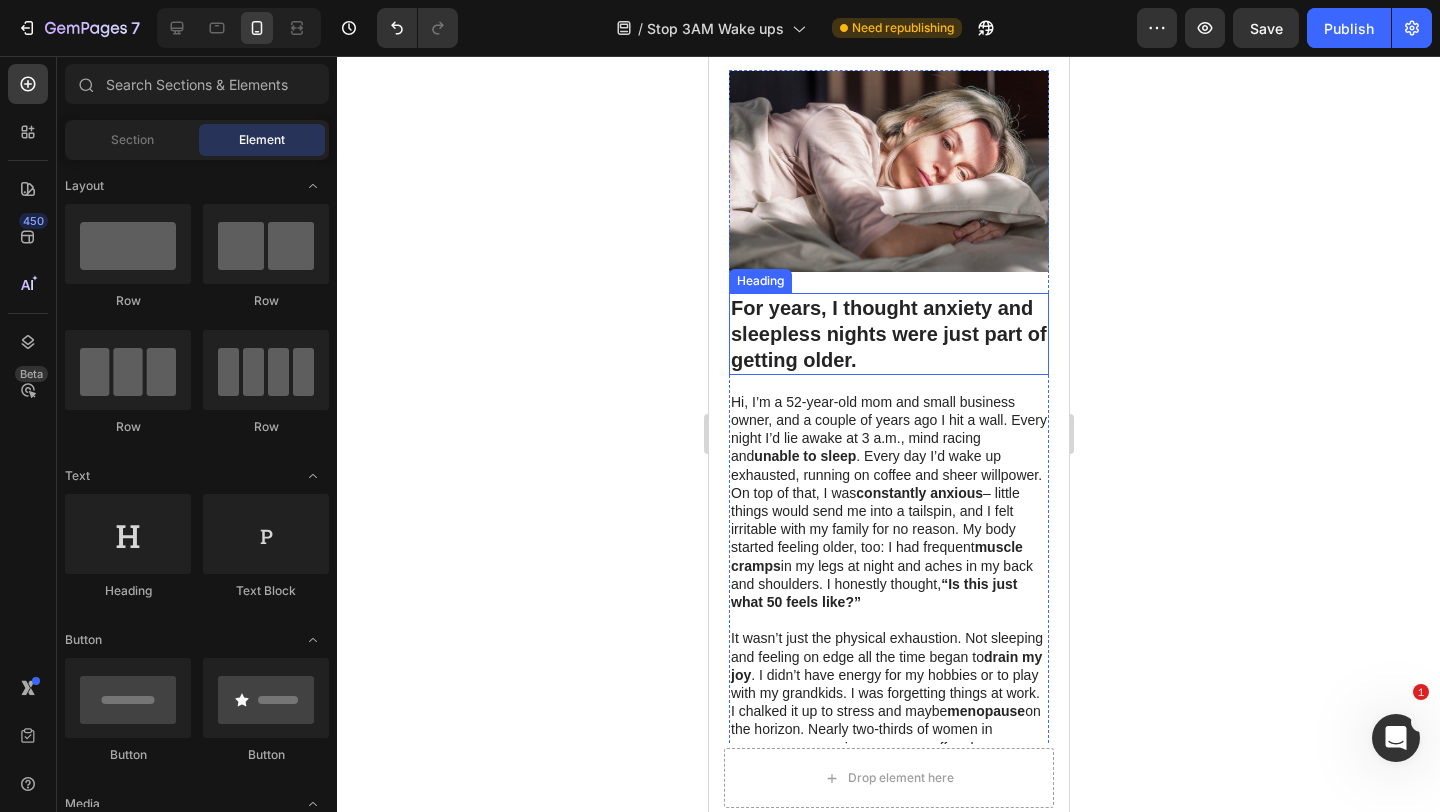 scroll, scrollTop: 316, scrollLeft: 0, axis: vertical 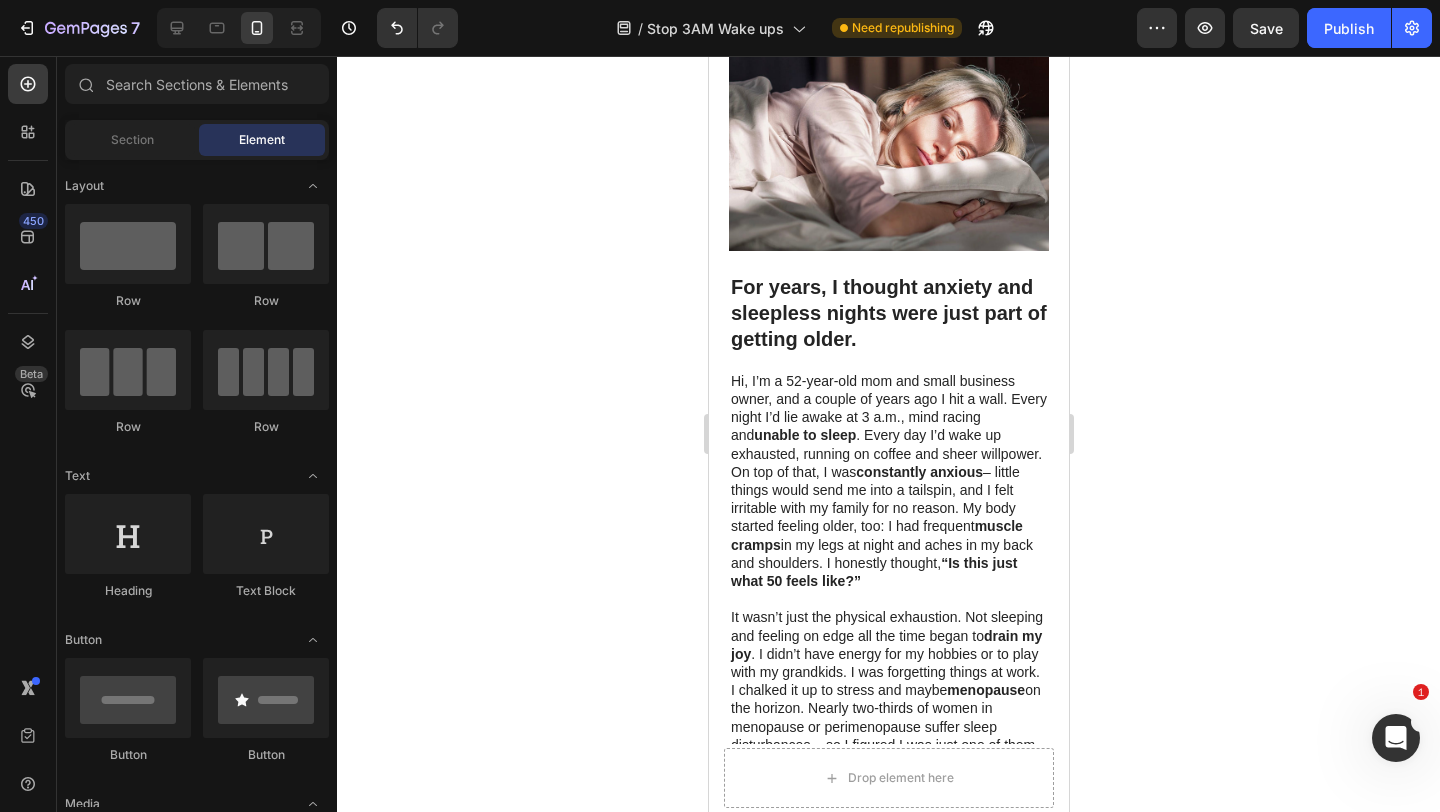 click 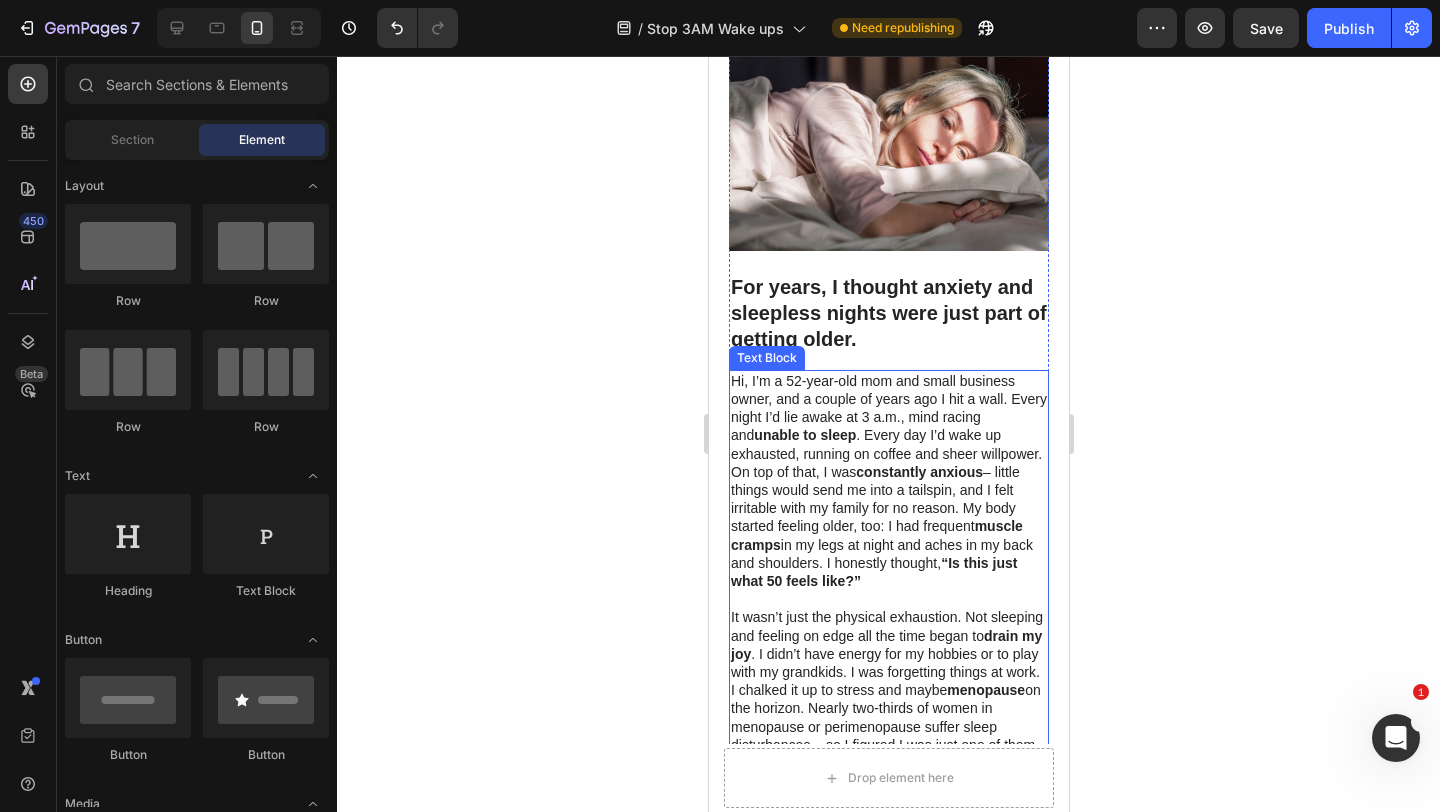 click on "Hi, I’m a 52-year-old mom and small business owner, and a couple of years ago I hit a wall. Every night I’d lie awake at 3 a.m., mind racing and  unable to sleep . Every day I’d wake up exhausted, running on coffee and sheer willpower. On top of that, I was  constantly anxious  – little things would send me into a tailspin, and I felt irritable with my family for no reason. My body started feeling older, too: I had frequent  muscle cramps  in my legs at night and aches in my back and shoulders. I honestly thought,  “Is this just what 50 feels like?”" at bounding box center (888, 481) 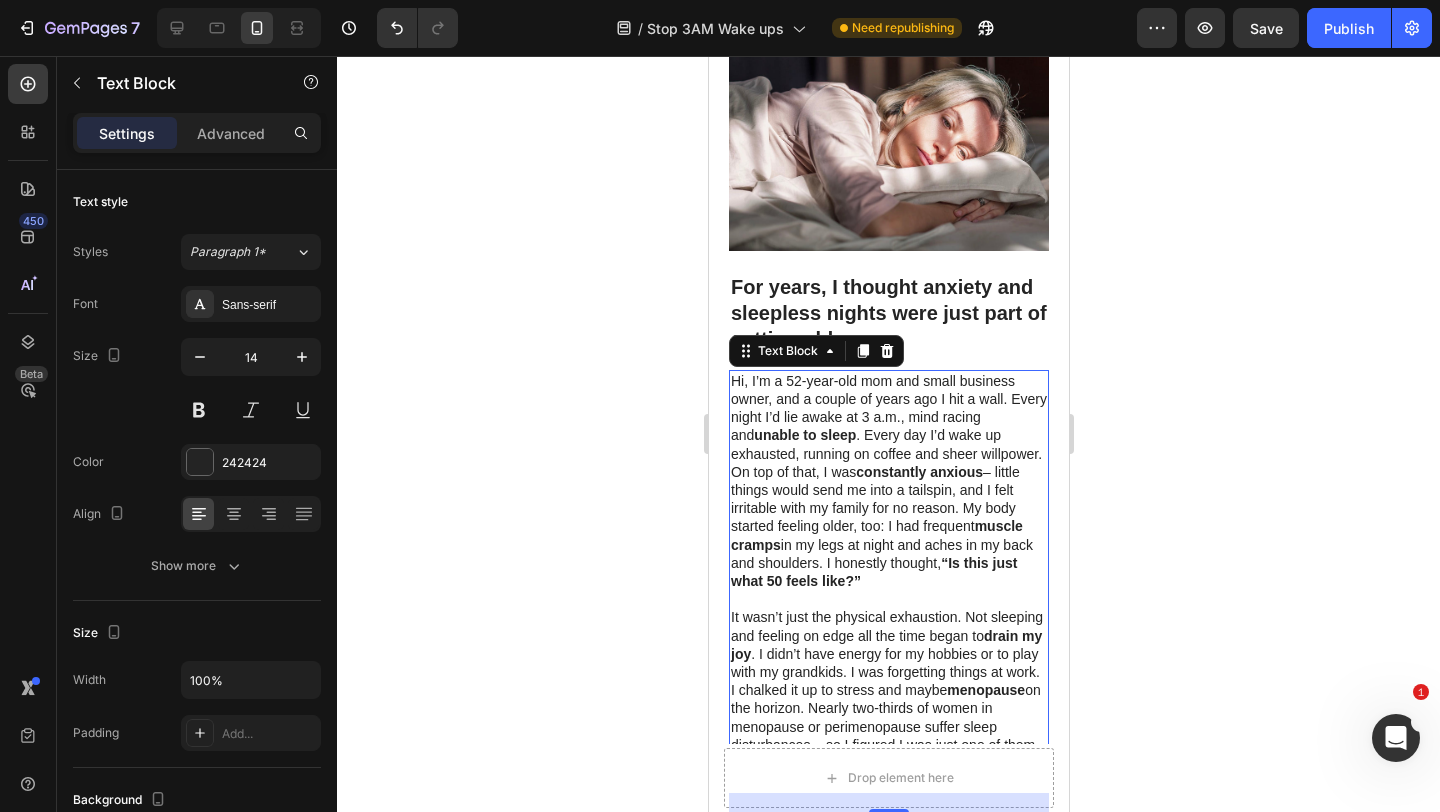 click on "Hi, I’m a 52-year-old mom and small business owner, and a couple of years ago I hit a wall. Every night I’d lie awake at 3 a.m., mind racing and  unable to sleep . Every day I’d wake up exhausted, running on coffee and sheer willpower. On top of that, I was  constantly anxious  – little things would send me into a tailspin, and I felt irritable with my family for no reason. My body started feeling older, too: I had frequent  muscle cramps  in my legs at night and aches in my back and shoulders. I honestly thought,  “Is this just what 50 feels like?”" at bounding box center [888, 481] 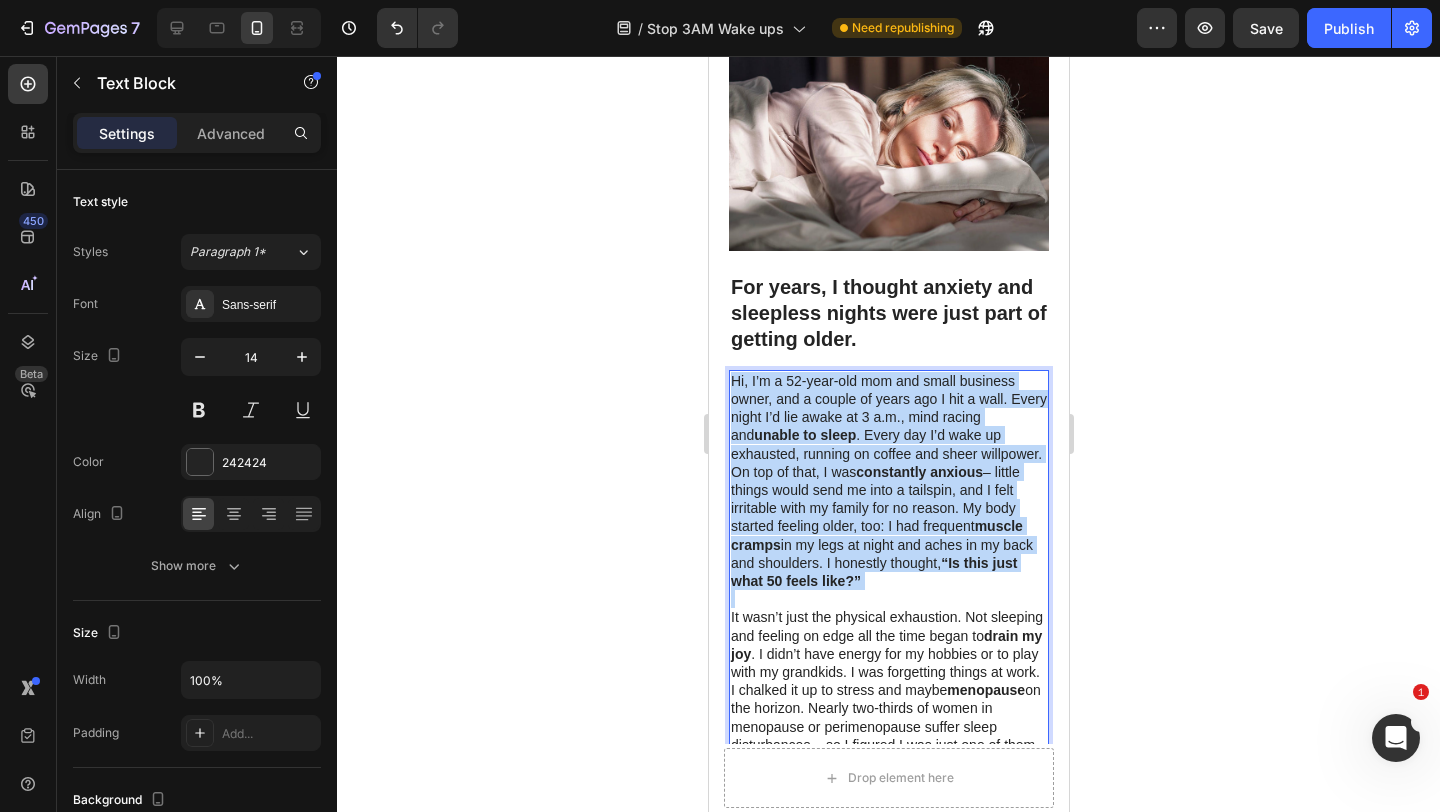 click on "Hi, I’m a 52-year-old mom and small business owner, and a couple of years ago I hit a wall. Every night I’d lie awake at 3 a.m., mind racing and  unable to sleep . Every day I’d wake up exhausted, running on coffee and sheer willpower. On top of that, I was  constantly anxious  – little things would send me into a tailspin, and I felt irritable with my family for no reason. My body started feeling older, too: I had frequent  muscle cramps  in my legs at night and aches in my back and shoulders. I honestly thought,  “Is this just what 50 feels like?”" at bounding box center [888, 481] 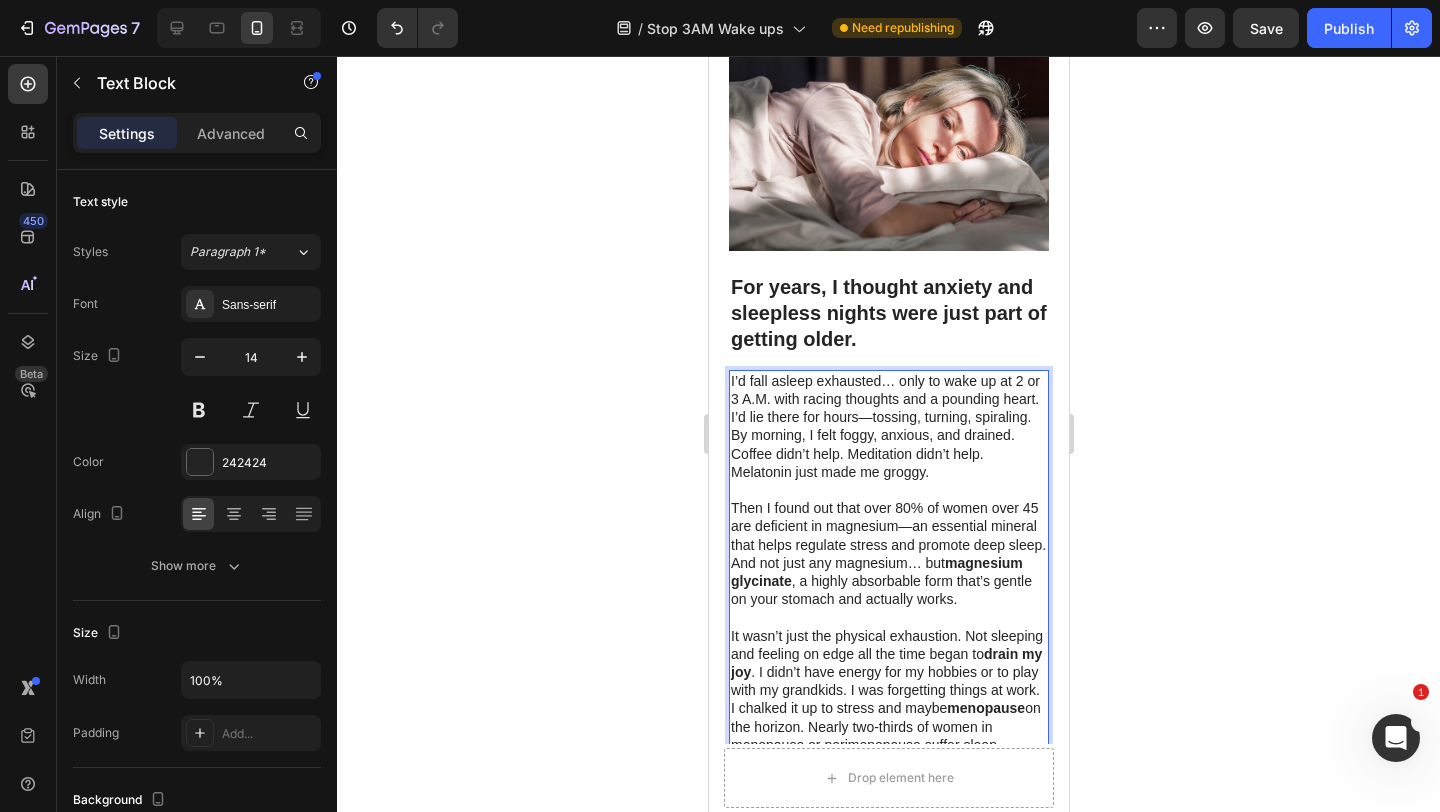 scroll, scrollTop: 334, scrollLeft: 0, axis: vertical 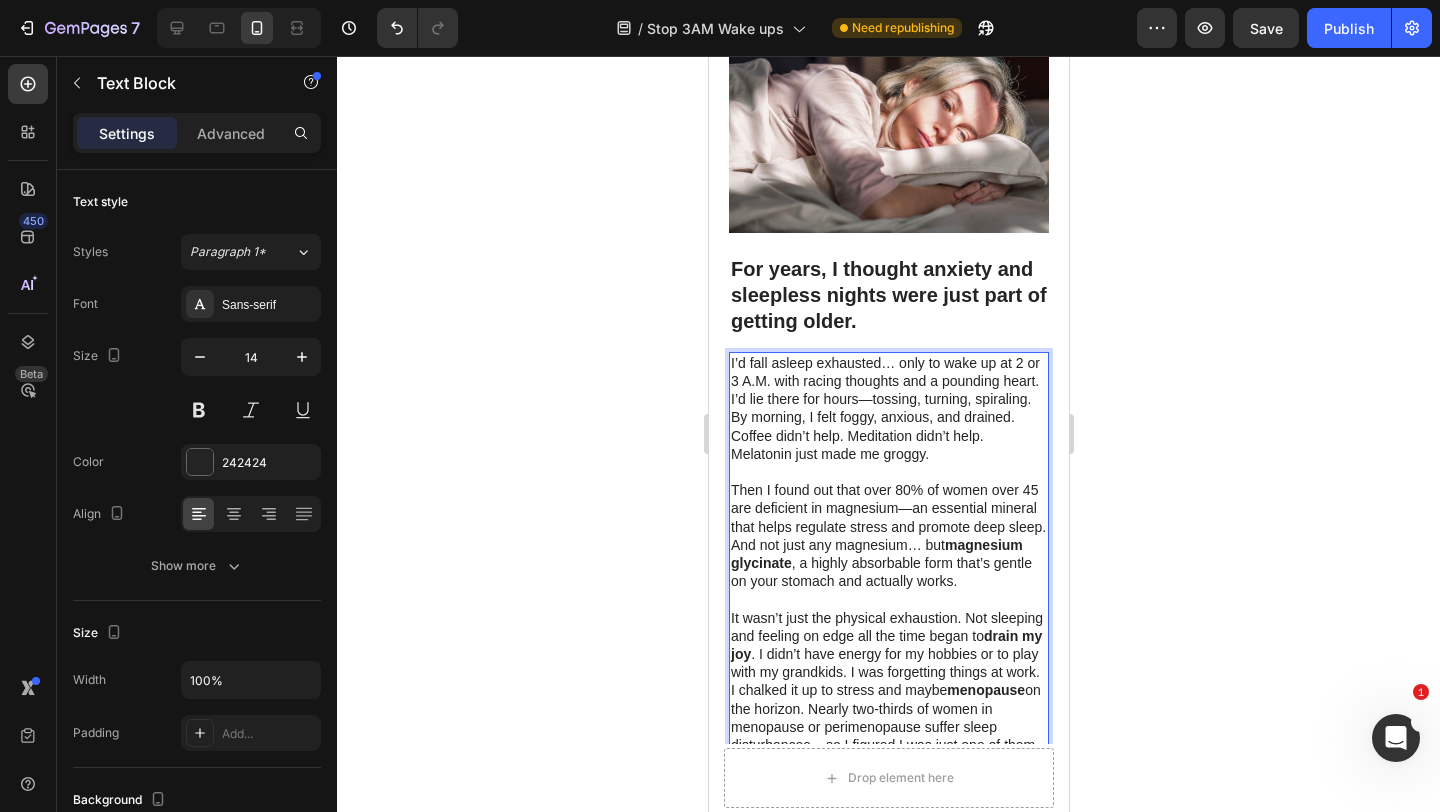 click on "I’d fall asleep exhausted… only to wake up at 2 or 3 A.M. with racing thoughts and a pounding heart. I’d lie there for hours—tossing, turning, spiraling. By morning, I felt foggy, anxious, and drained. Coffee didn’t help. Meditation didn’t help. Melatonin just made me groggy." at bounding box center (888, 408) 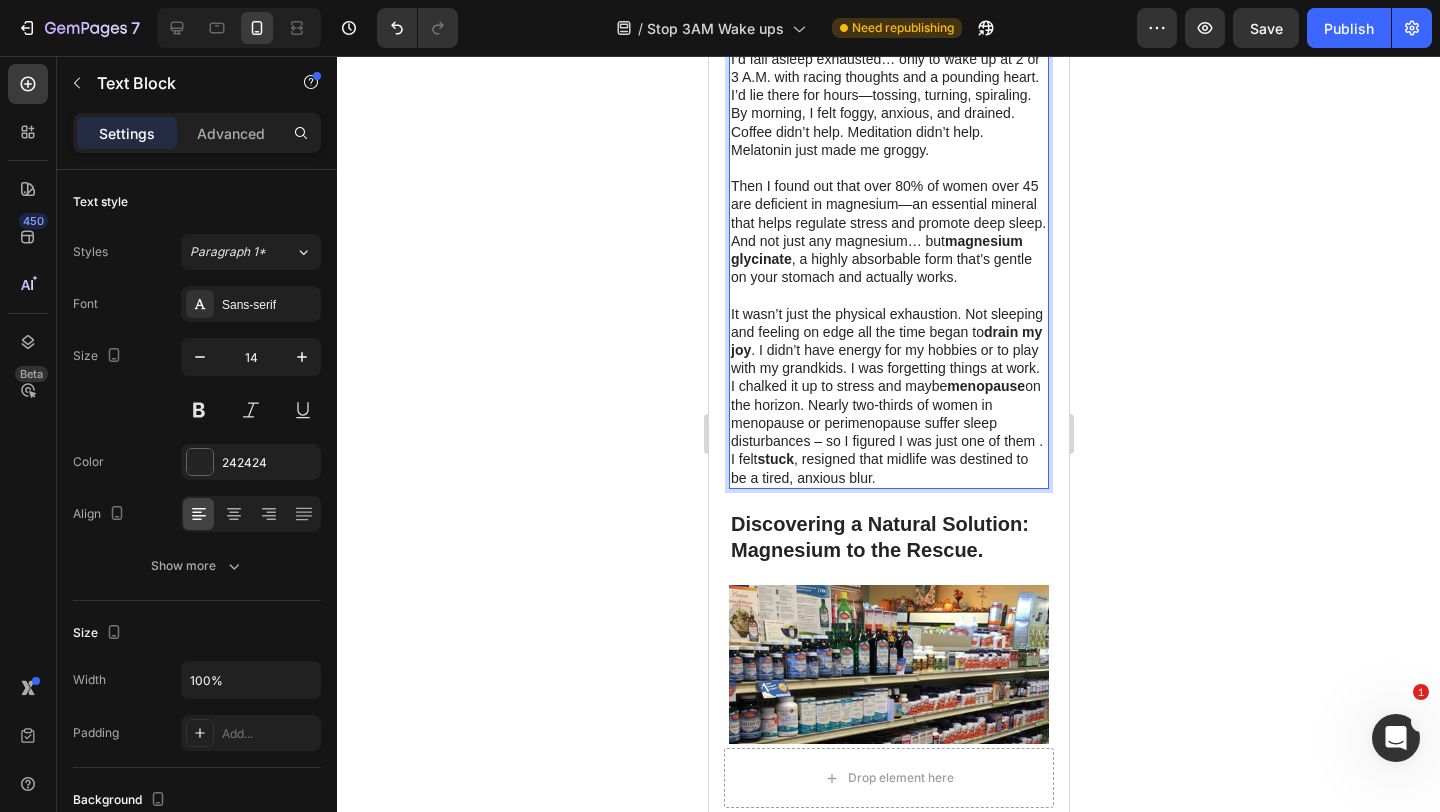 scroll, scrollTop: 641, scrollLeft: 0, axis: vertical 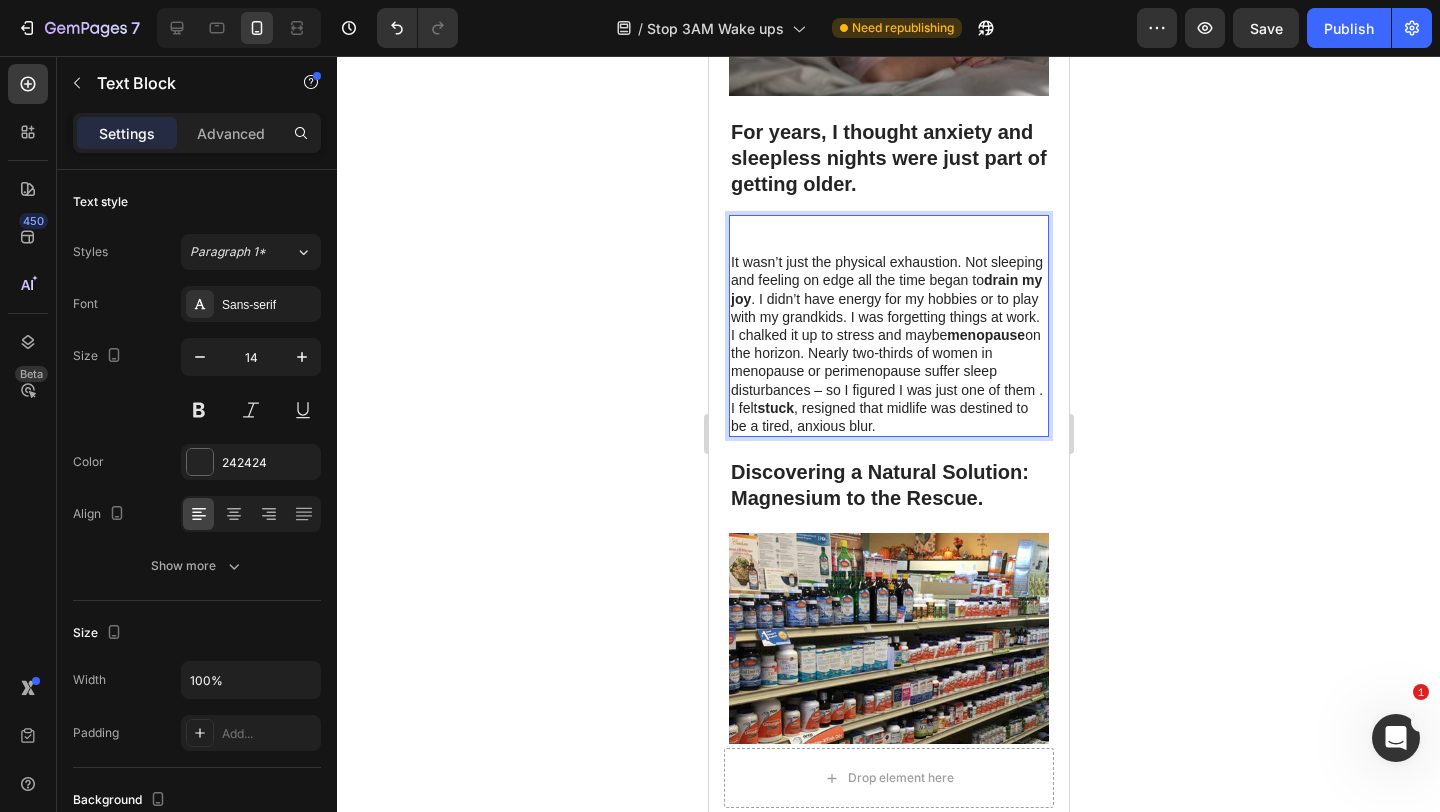 click on "It wasn’t just the physical exhaustion. Not sleeping and feeling on edge all the time began to  drain my joy . I didn’t have energy for my hobbies or to play with my grandkids. I was forgetting things at work. I chalked it up to stress and maybe  menopause  on the horizon. Nearly two-thirds of women in menopause or perimenopause suffer sleep disturbances – so I figured I was just one of them . I felt  stuck , resigned that midlife was destined to be a tired, anxious blur." at bounding box center (888, 344) 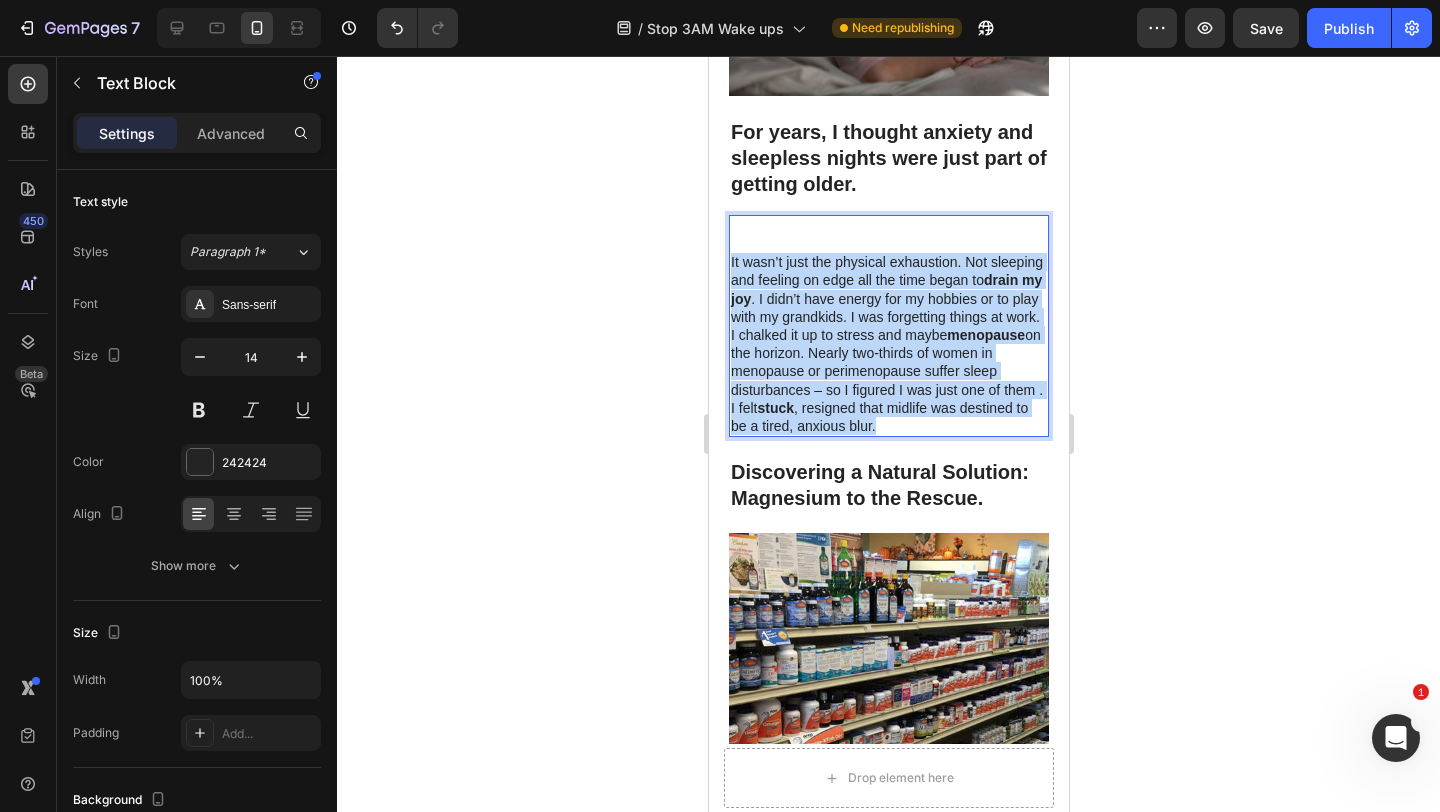click on "It wasn’t just the physical exhaustion. Not sleeping and feeling on edge all the time began to  drain my joy . I didn’t have energy for my hobbies or to play with my grandkids. I was forgetting things at work. I chalked it up to stress and maybe  menopause  on the horizon. Nearly two-thirds of women in menopause or perimenopause suffer sleep disturbances – so I figured I was just one of them . I felt  stuck , resigned that midlife was destined to be a tired, anxious blur." at bounding box center (888, 344) 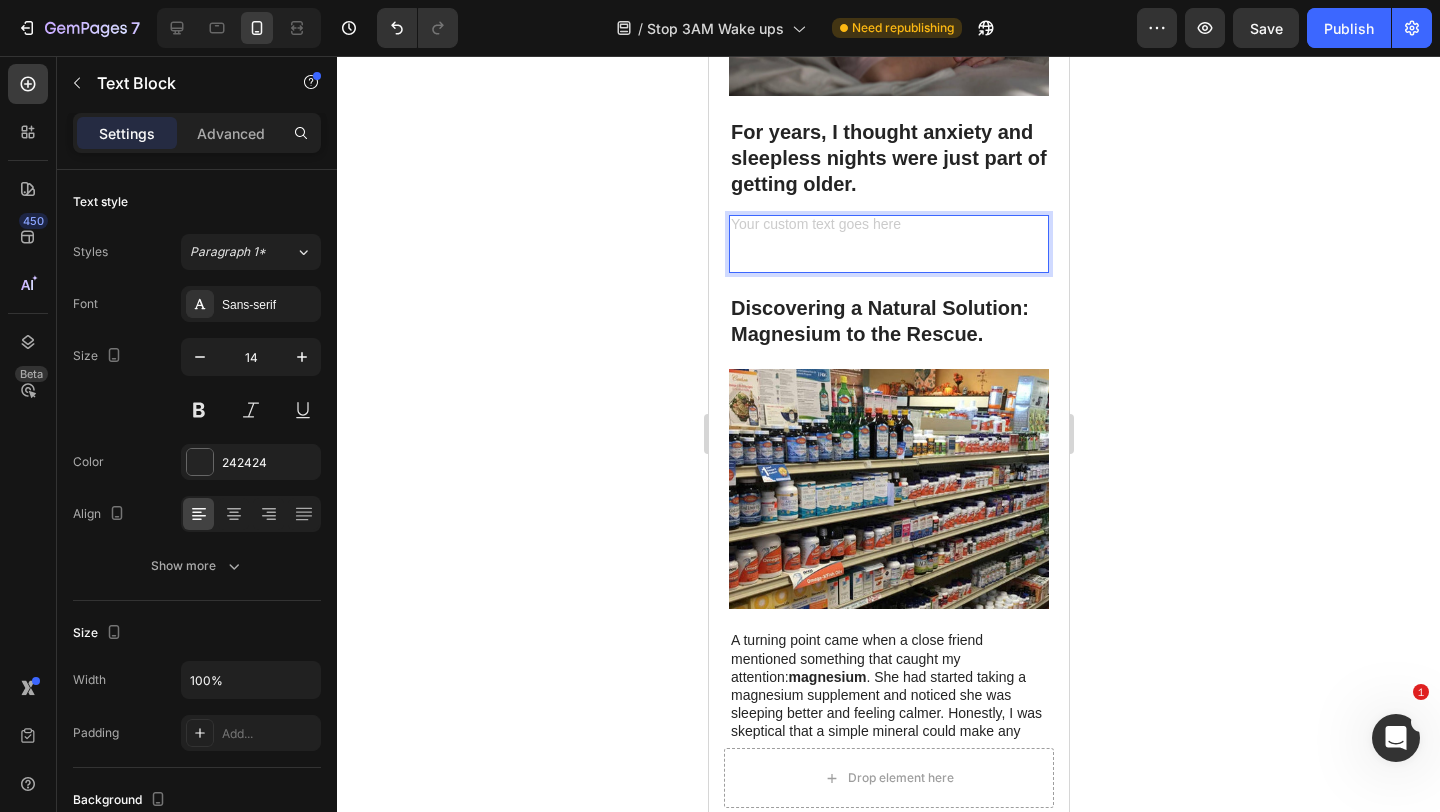 click at bounding box center [888, 244] 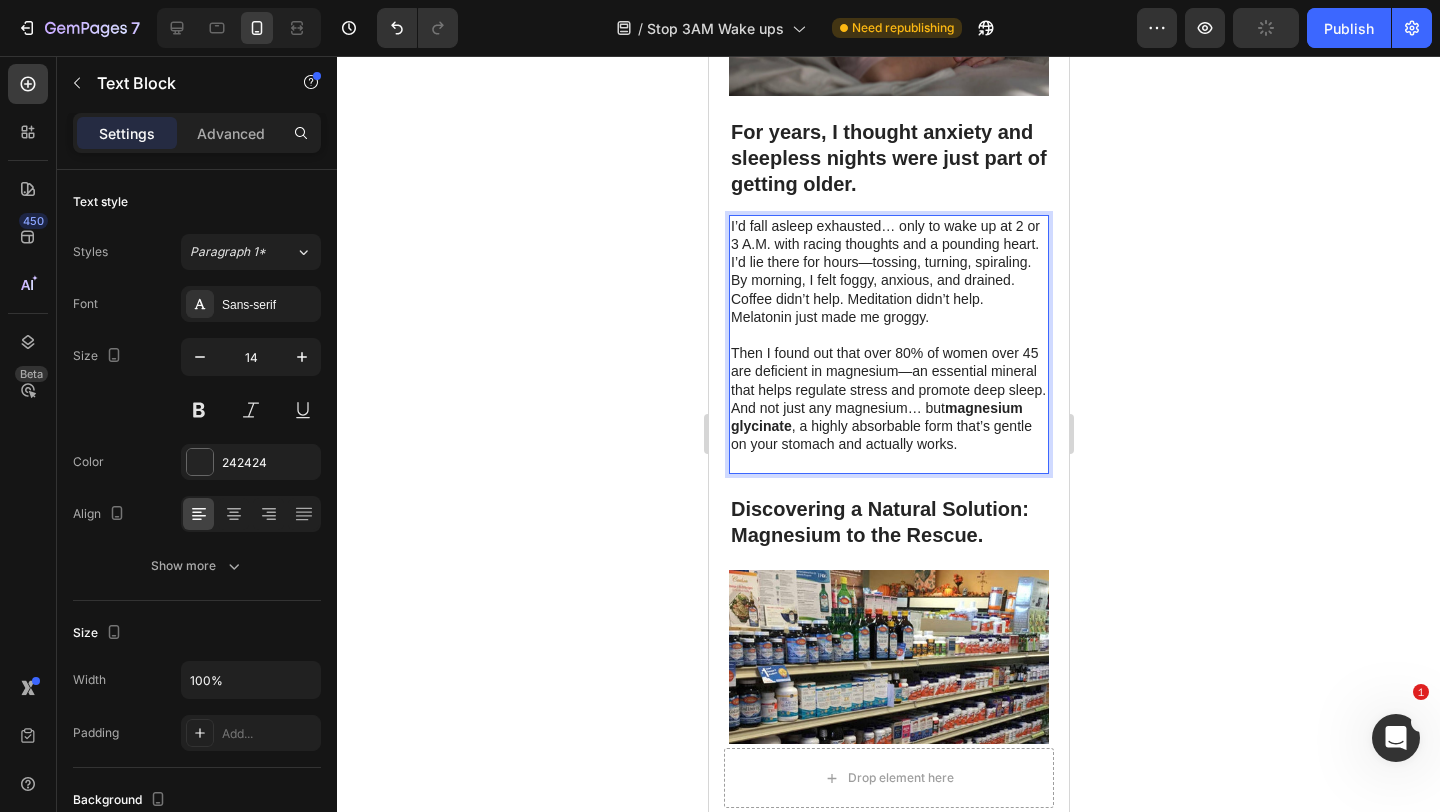 click on "I’d fall asleep exhausted… only to wake up at 2 or 3 A.M. with racing thoughts and a pounding heart. I’d lie there for hours—tossing, turning, spiraling. By morning, I felt foggy, anxious, and drained. Coffee didn’t help. Meditation didn’t help. Melatonin just made me groggy." at bounding box center (888, 271) 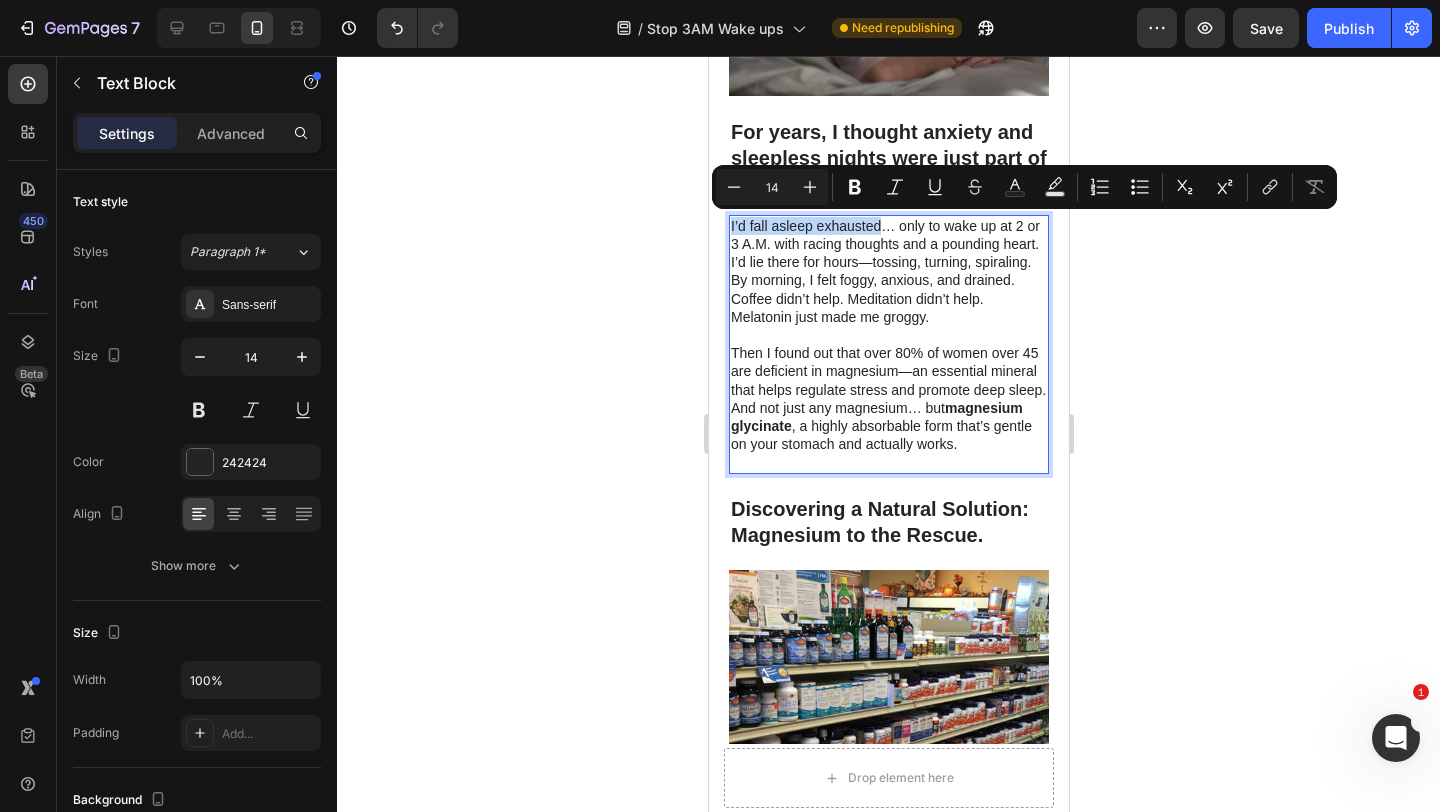 drag, startPoint x: 880, startPoint y: 226, endPoint x: 731, endPoint y: 224, distance: 149.01343 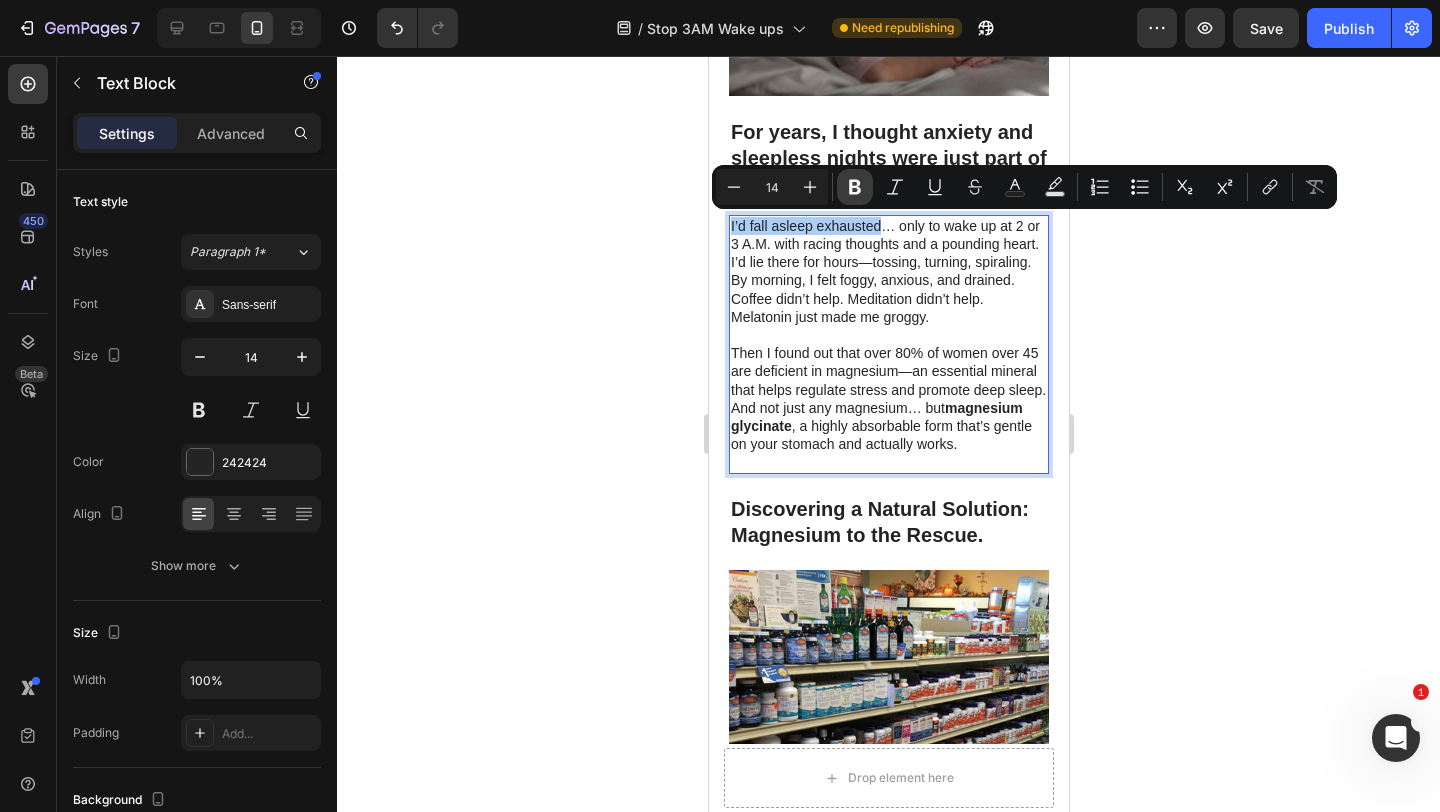 click 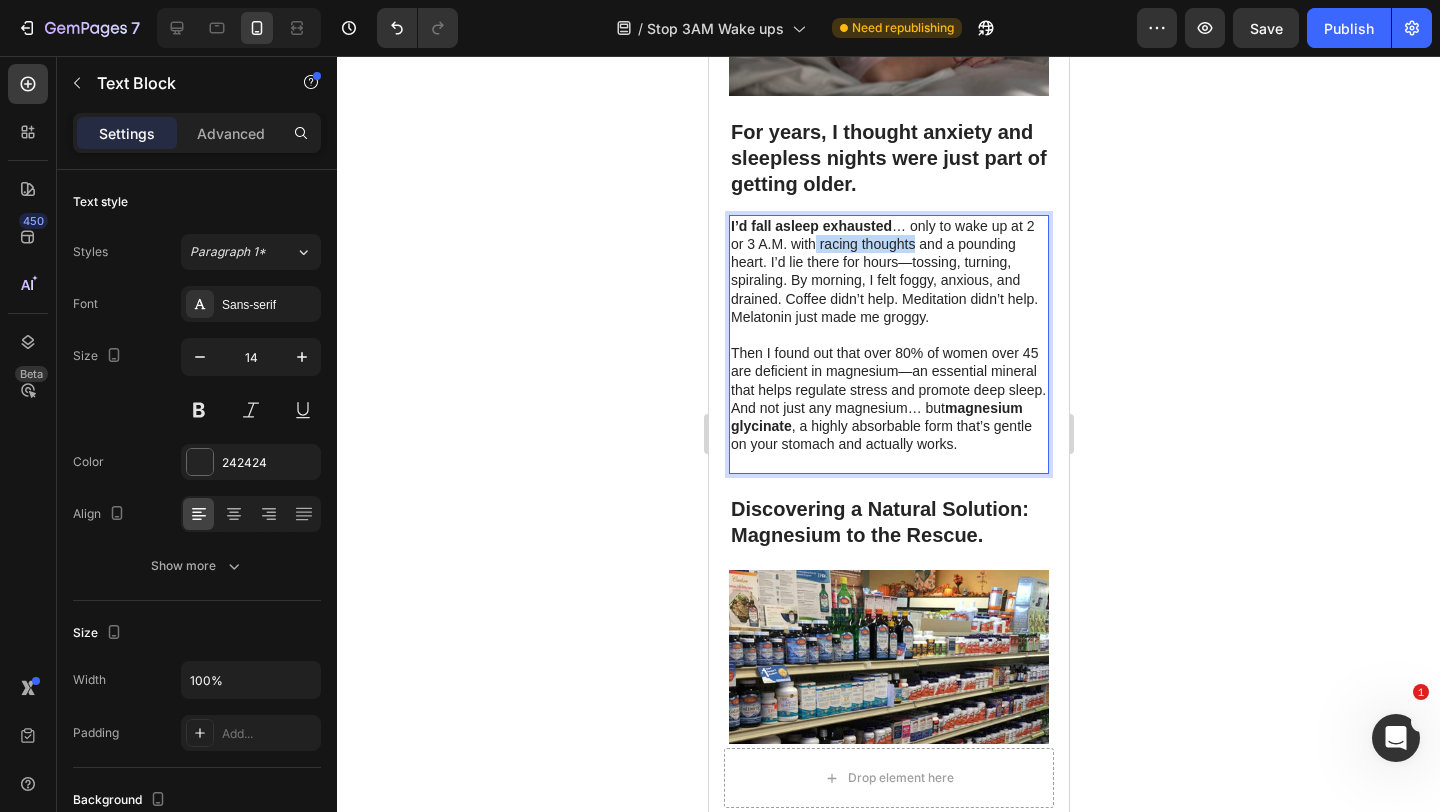 drag, startPoint x: 816, startPoint y: 244, endPoint x: 913, endPoint y: 248, distance: 97.082436 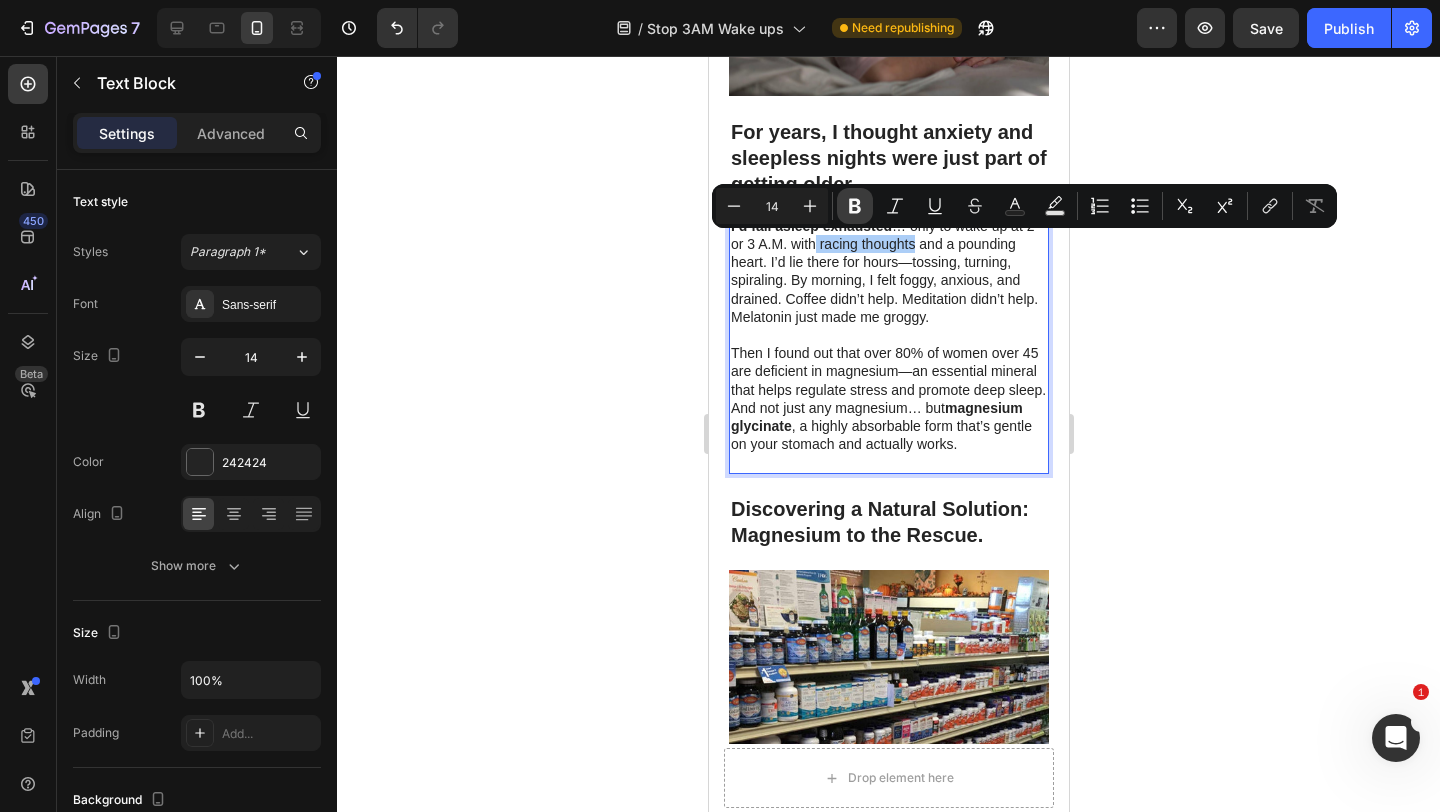 click 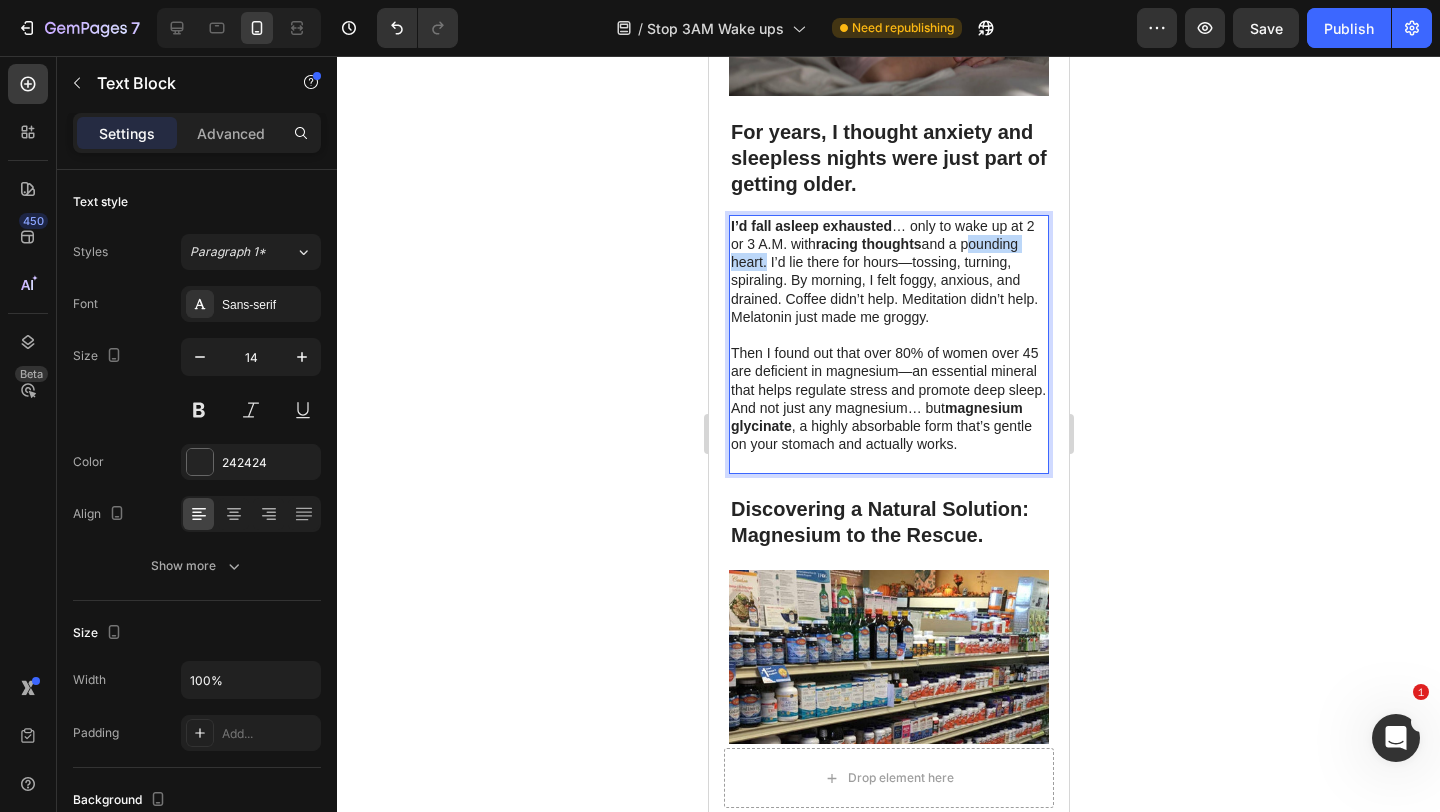 drag, startPoint x: 967, startPoint y: 248, endPoint x: 761, endPoint y: 262, distance: 206.47517 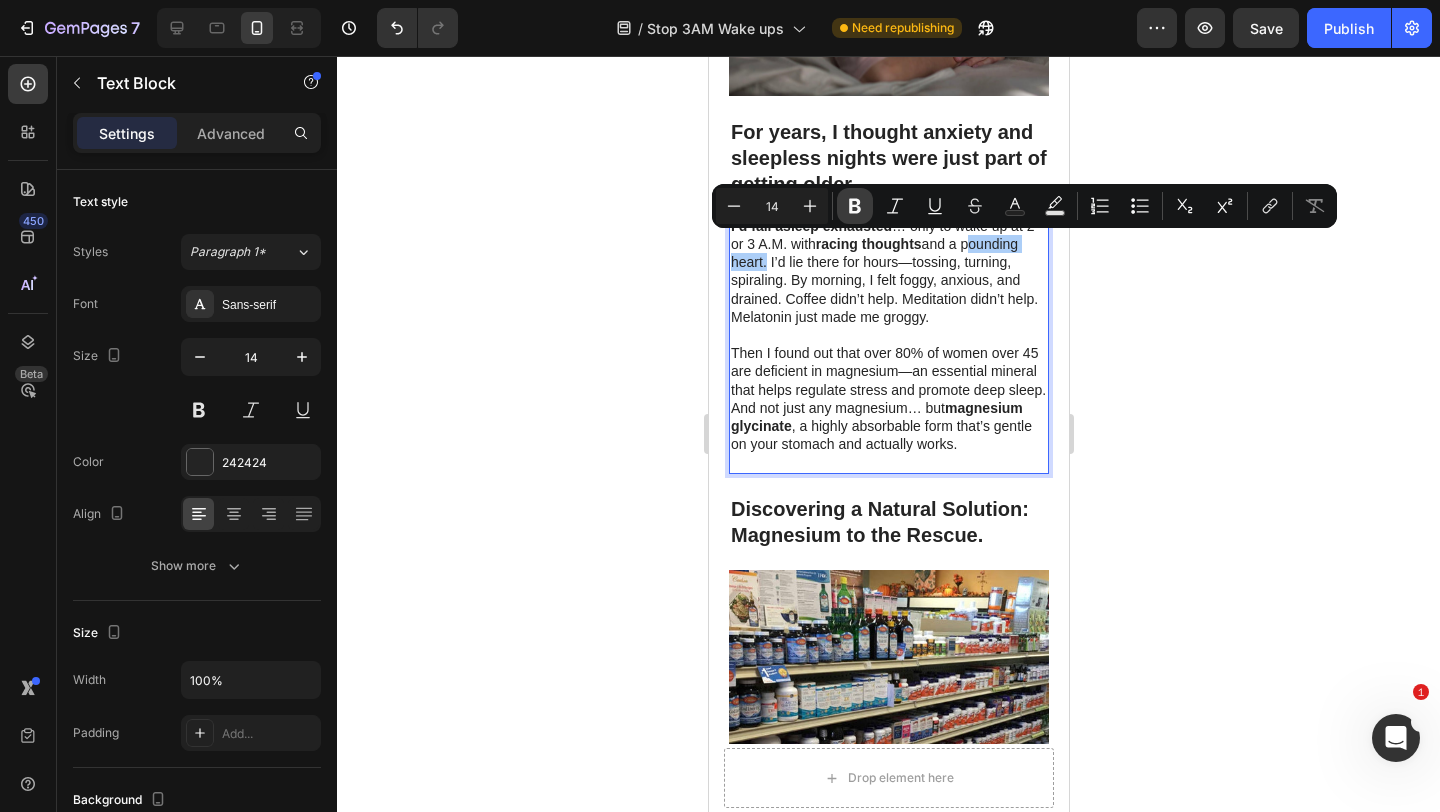 click 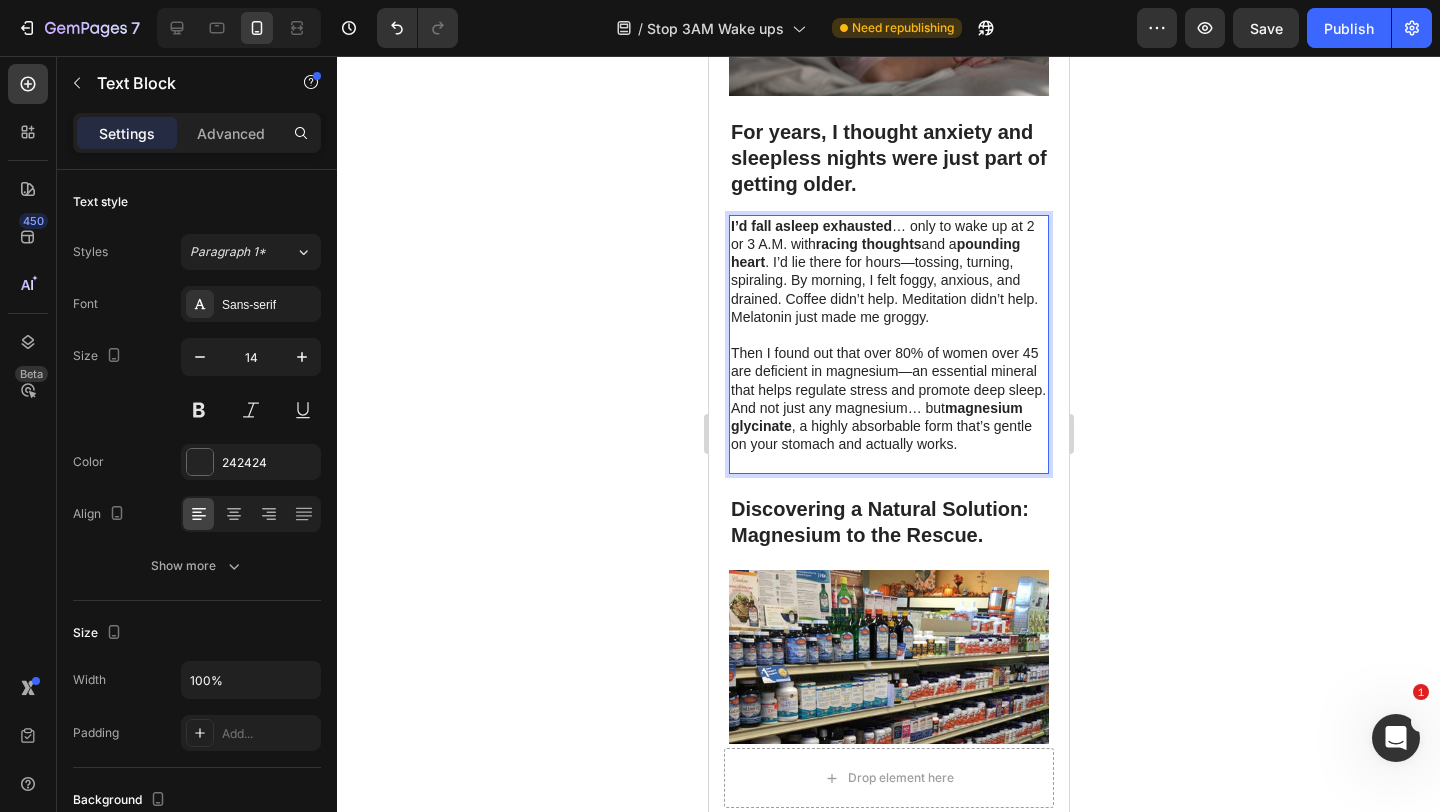 click 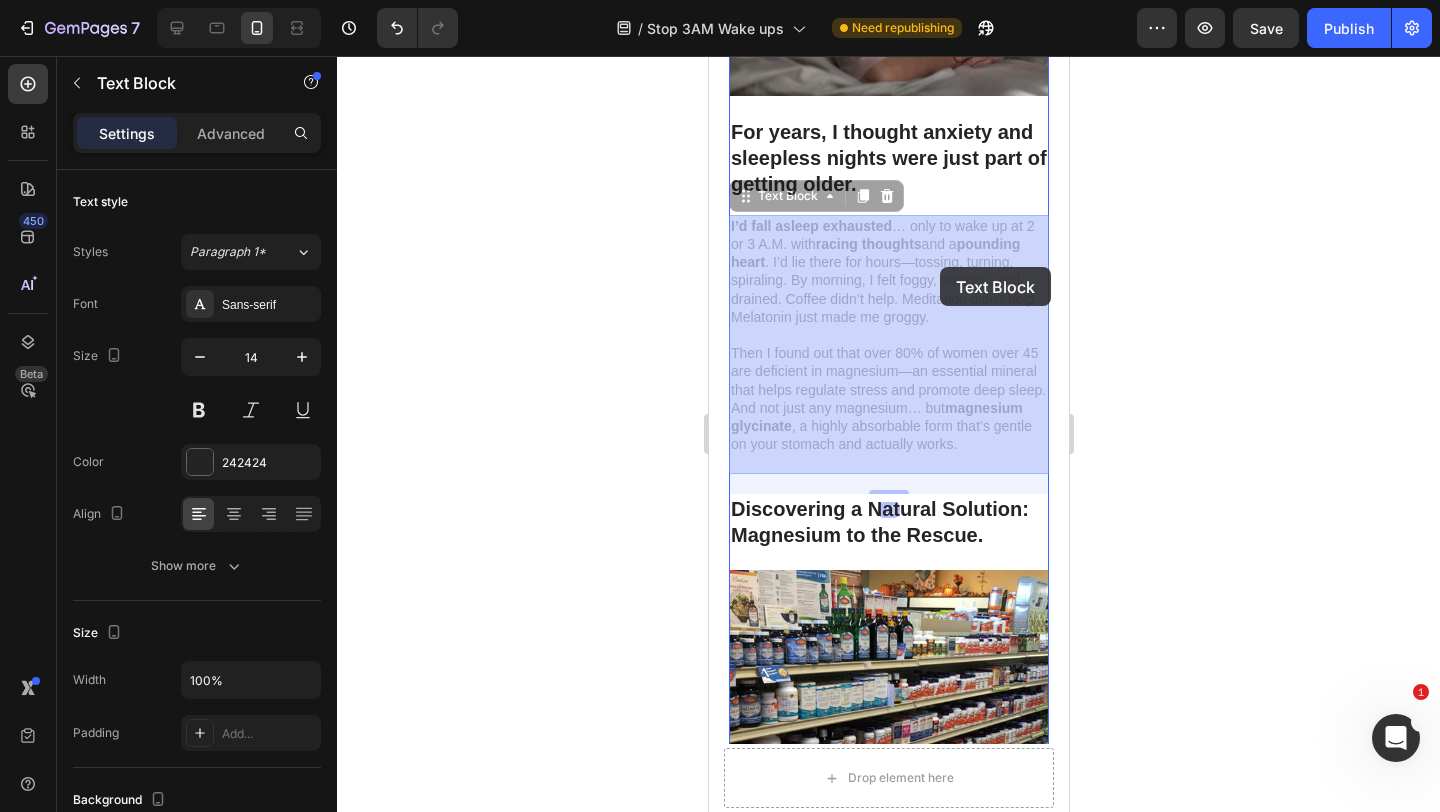 drag, startPoint x: 913, startPoint y: 265, endPoint x: 937, endPoint y: 266, distance: 24.020824 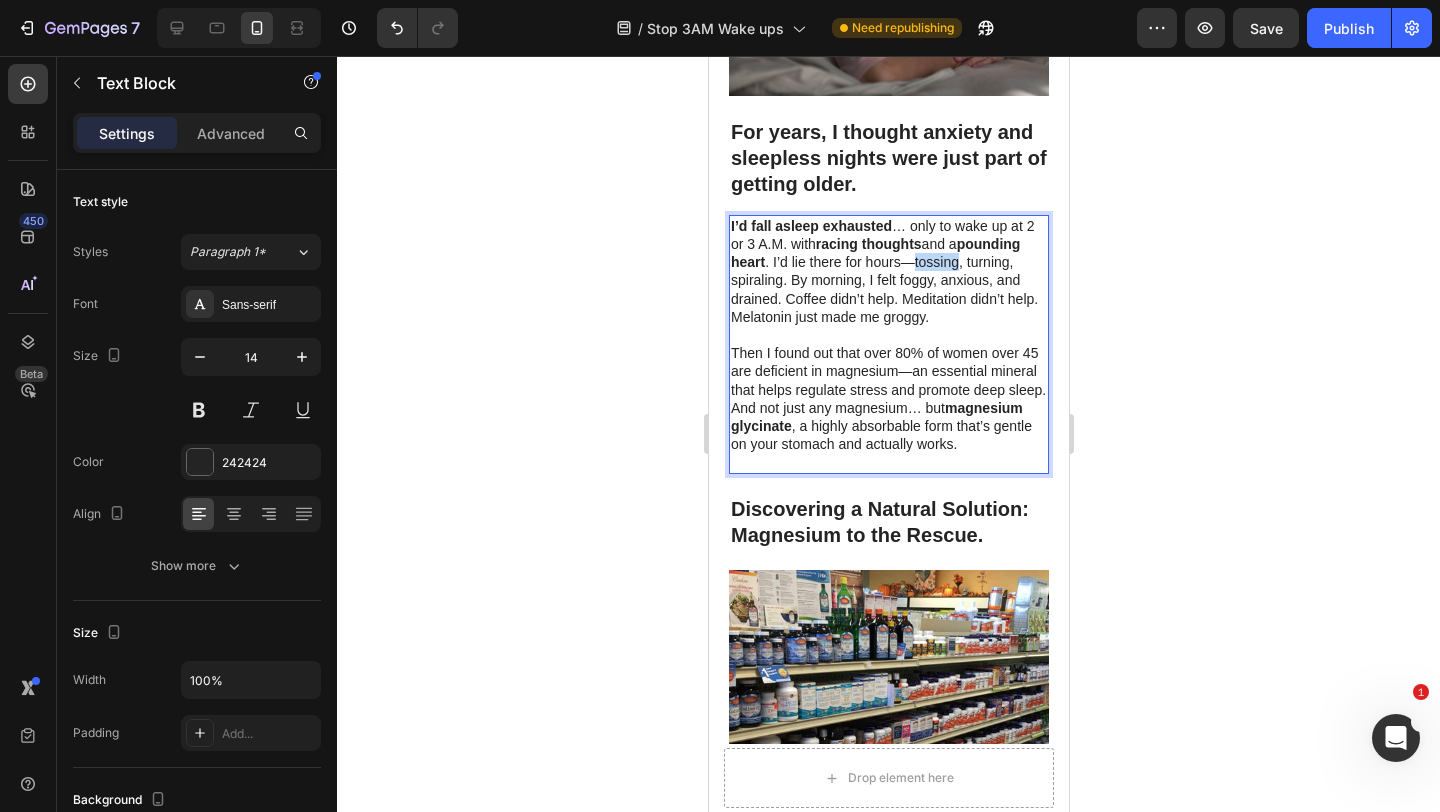 drag, startPoint x: 957, startPoint y: 265, endPoint x: 911, endPoint y: 263, distance: 46.043457 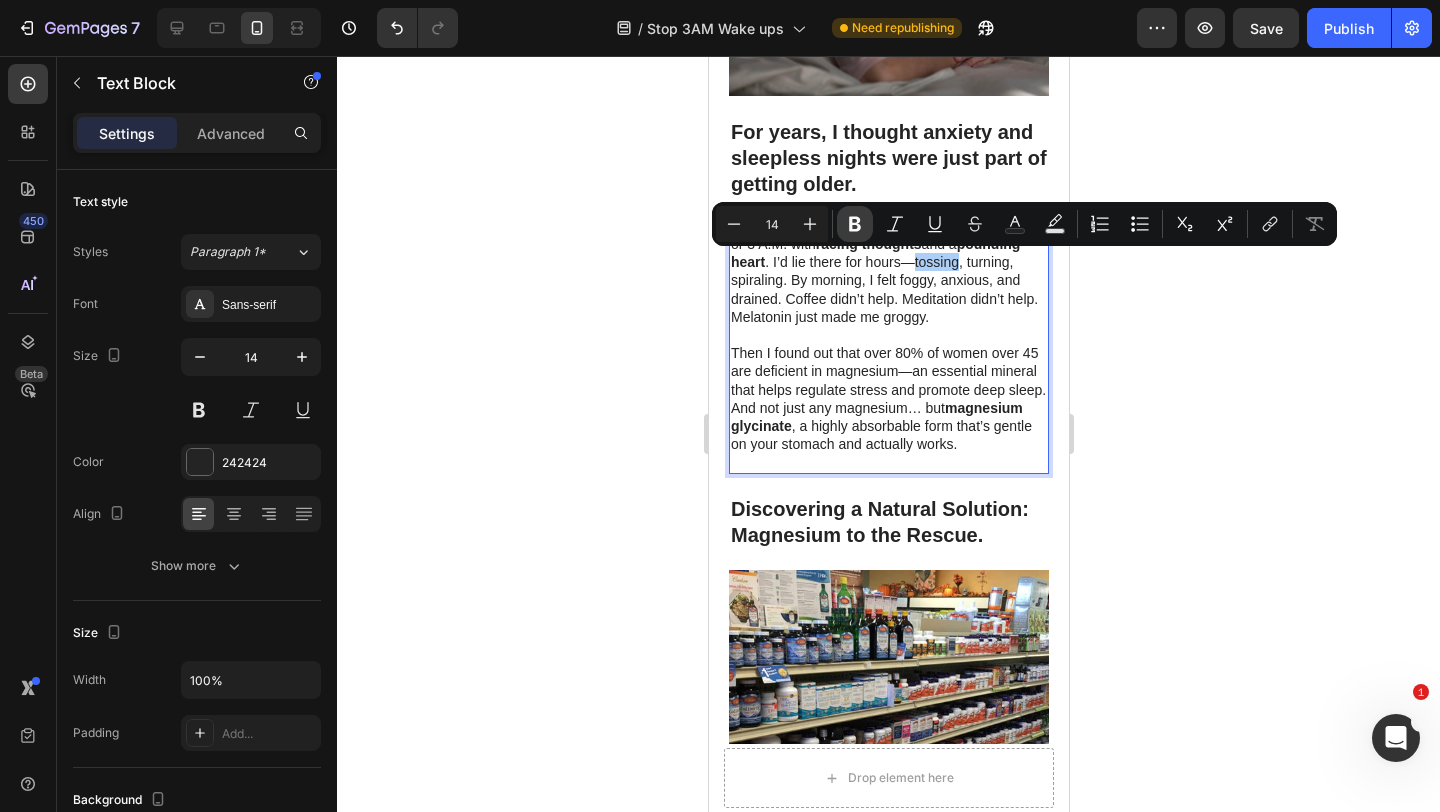 click 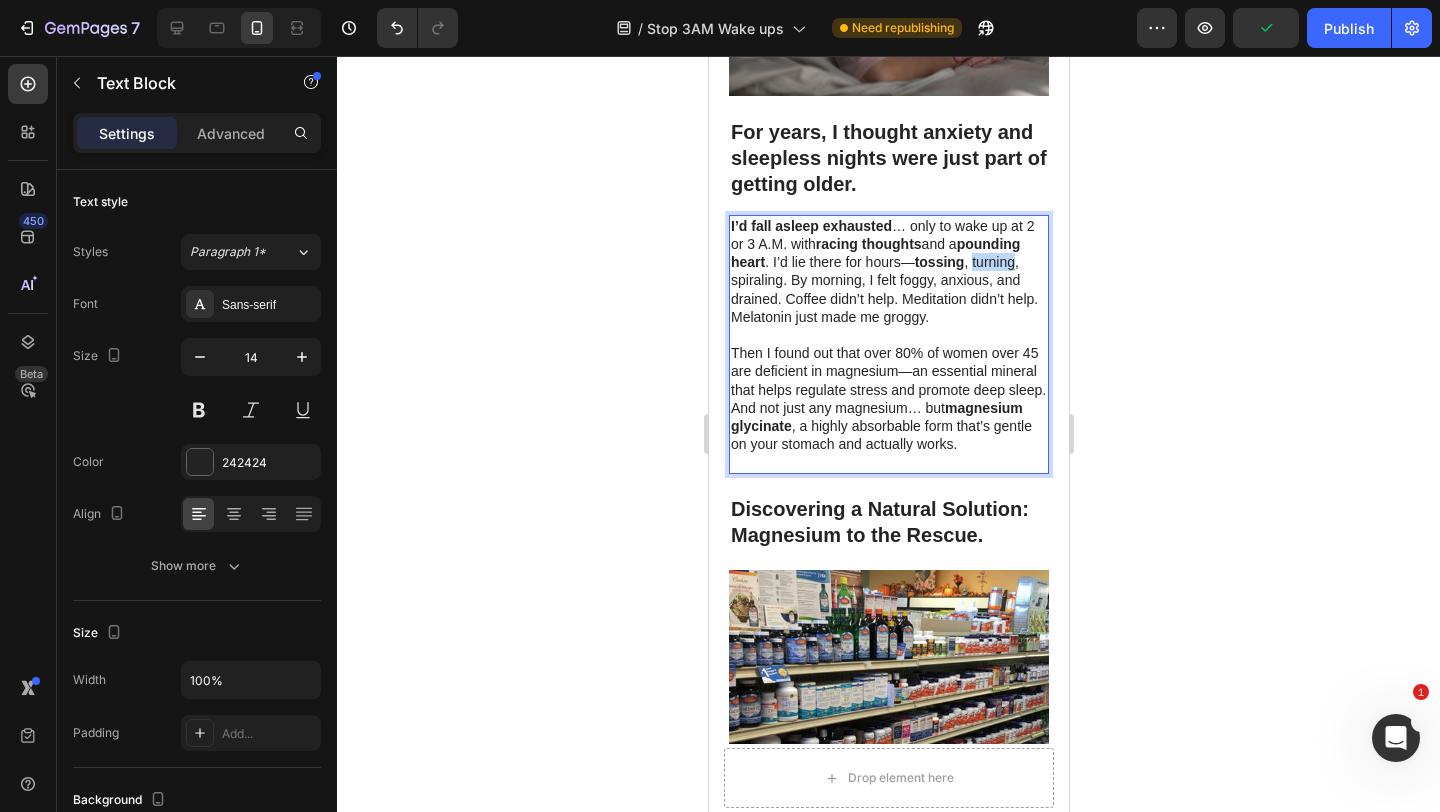 drag, startPoint x: 971, startPoint y: 261, endPoint x: 1015, endPoint y: 265, distance: 44.181442 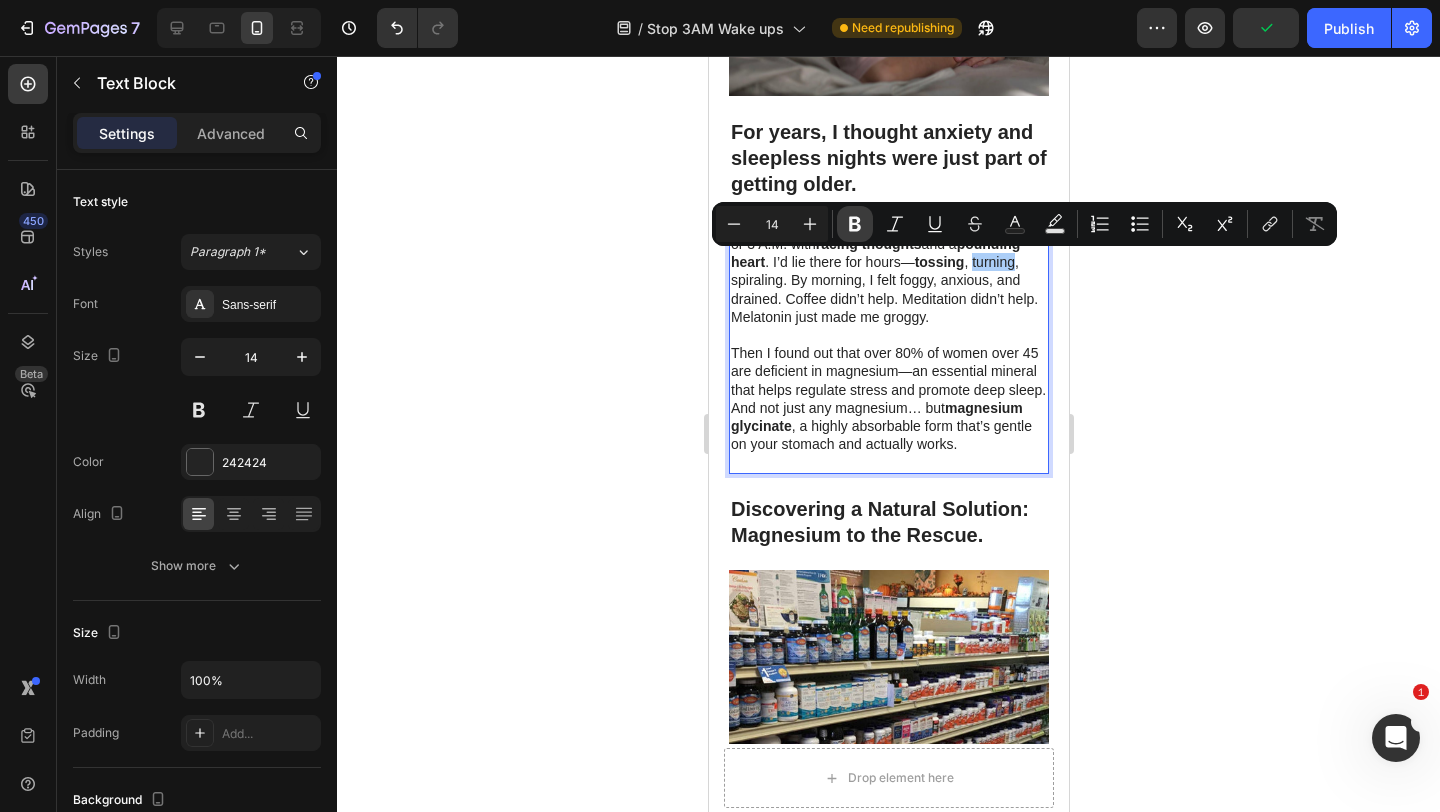 click 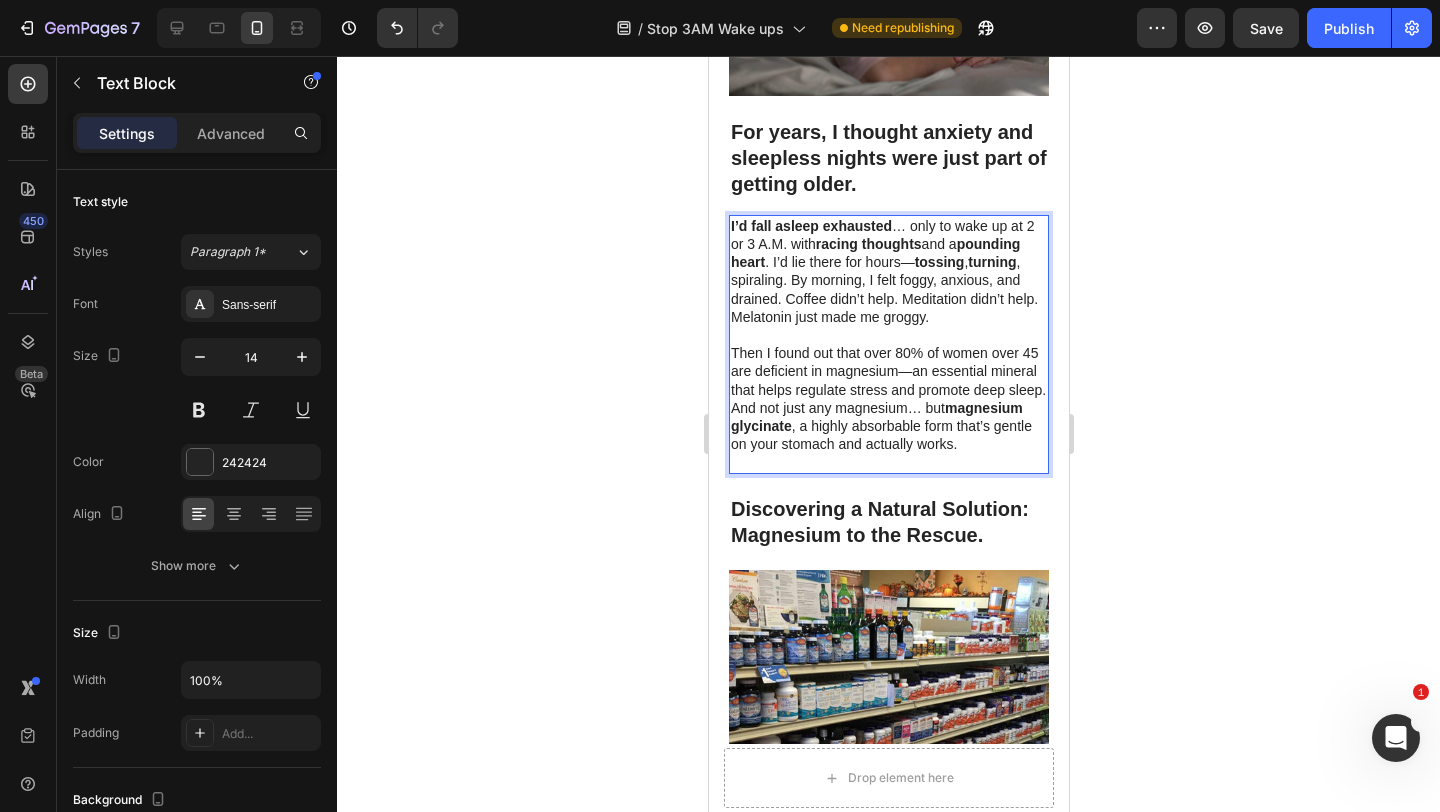 click 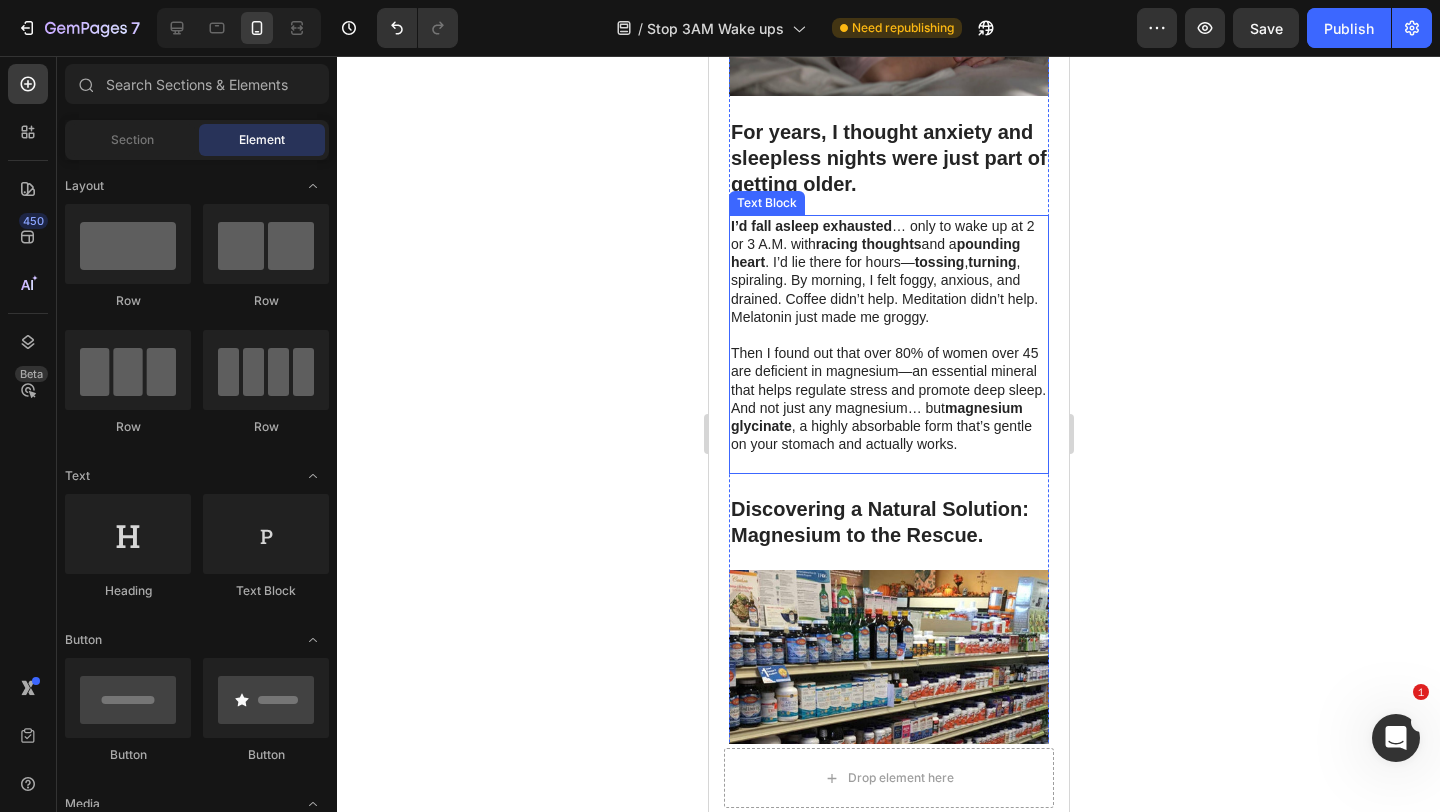 click on "I’d fall asleep exhausted … only to wake up at 2 or 3 A.M. with  racing thoughts  and a  pounding heart . I’d lie there for hours— tossing ,  turning , spiraling. By morning, I felt foggy, anxious, and drained. Coffee didn’t help. Meditation didn’t help. Melatonin just made me groggy." at bounding box center [888, 271] 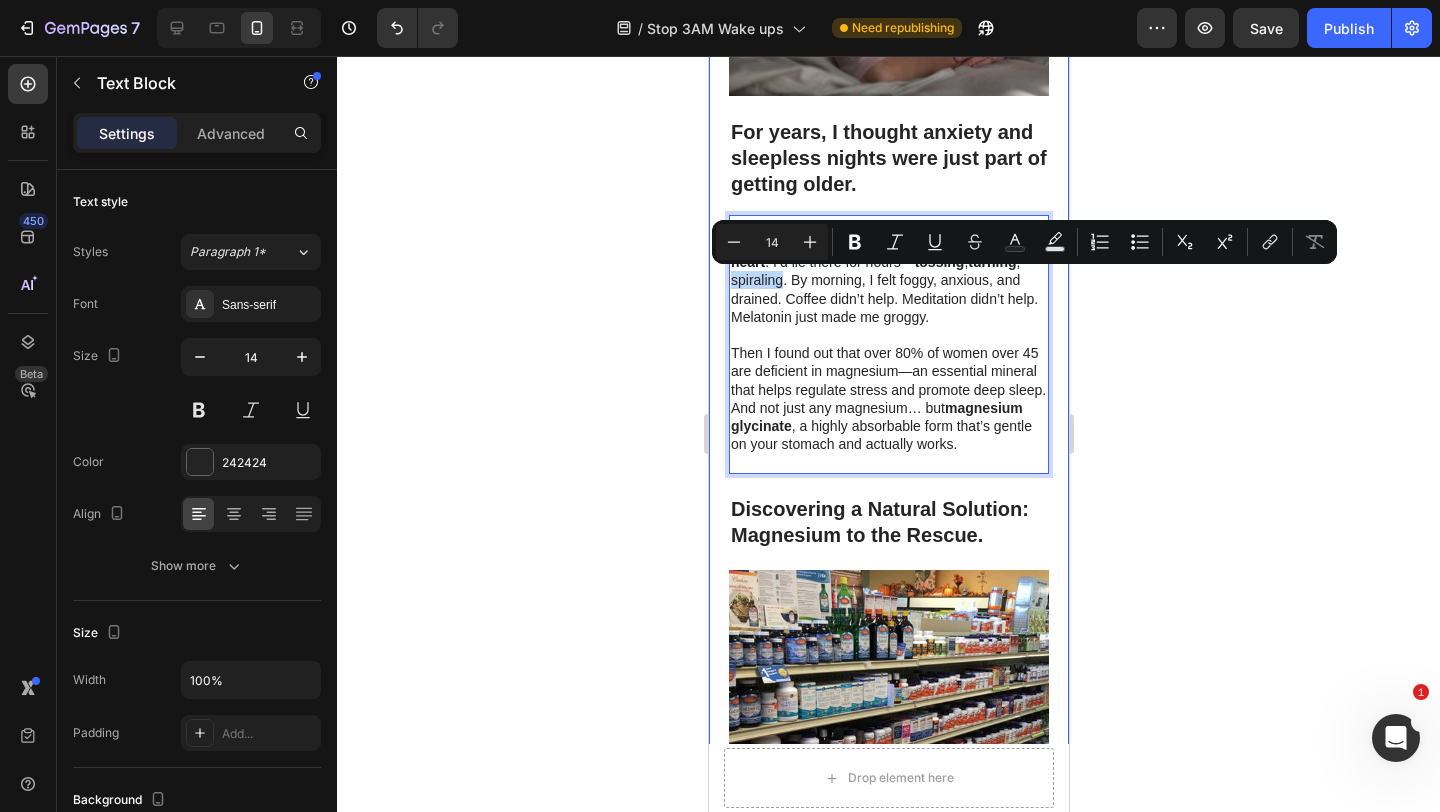 drag, startPoint x: 783, startPoint y: 284, endPoint x: 725, endPoint y: 276, distance: 58.549126 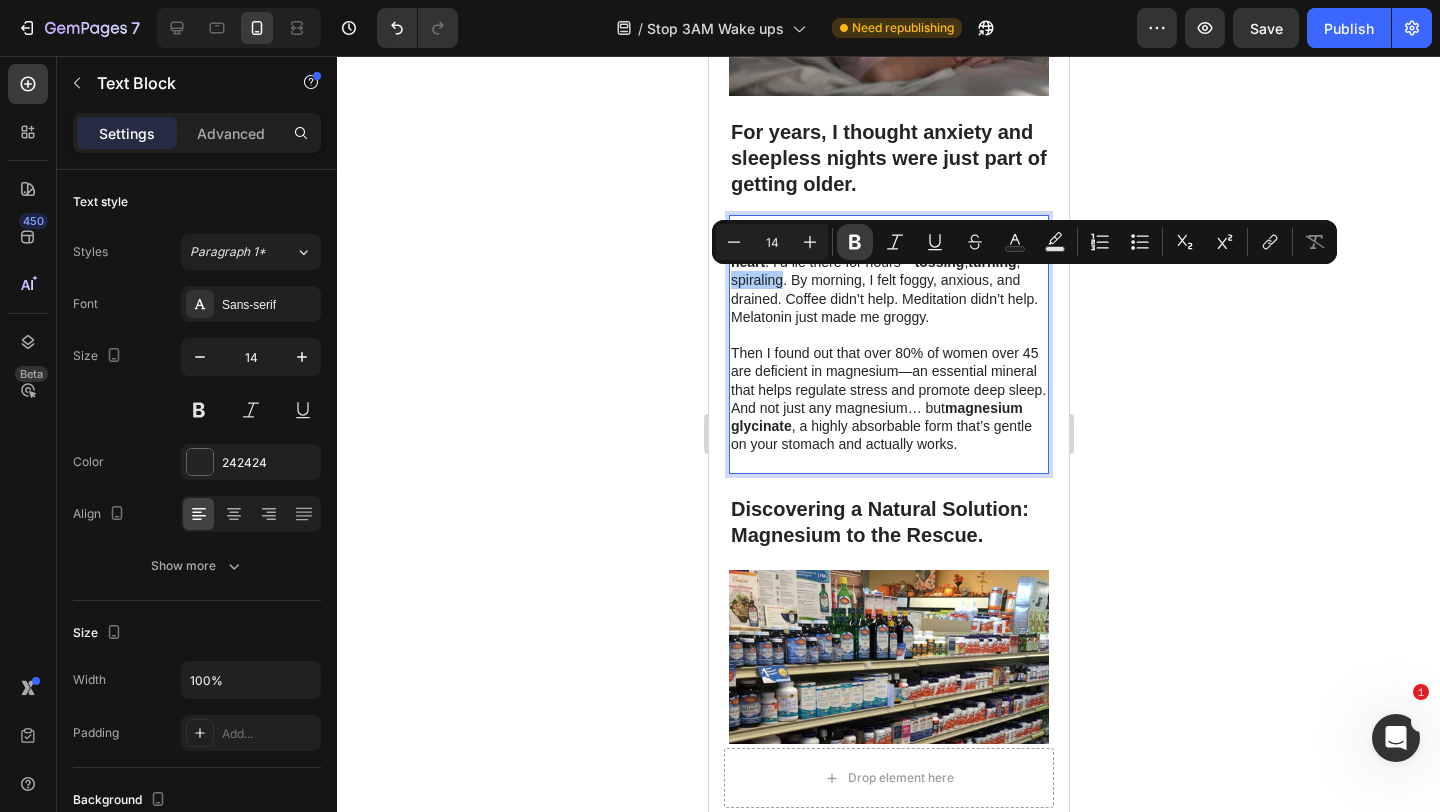 click 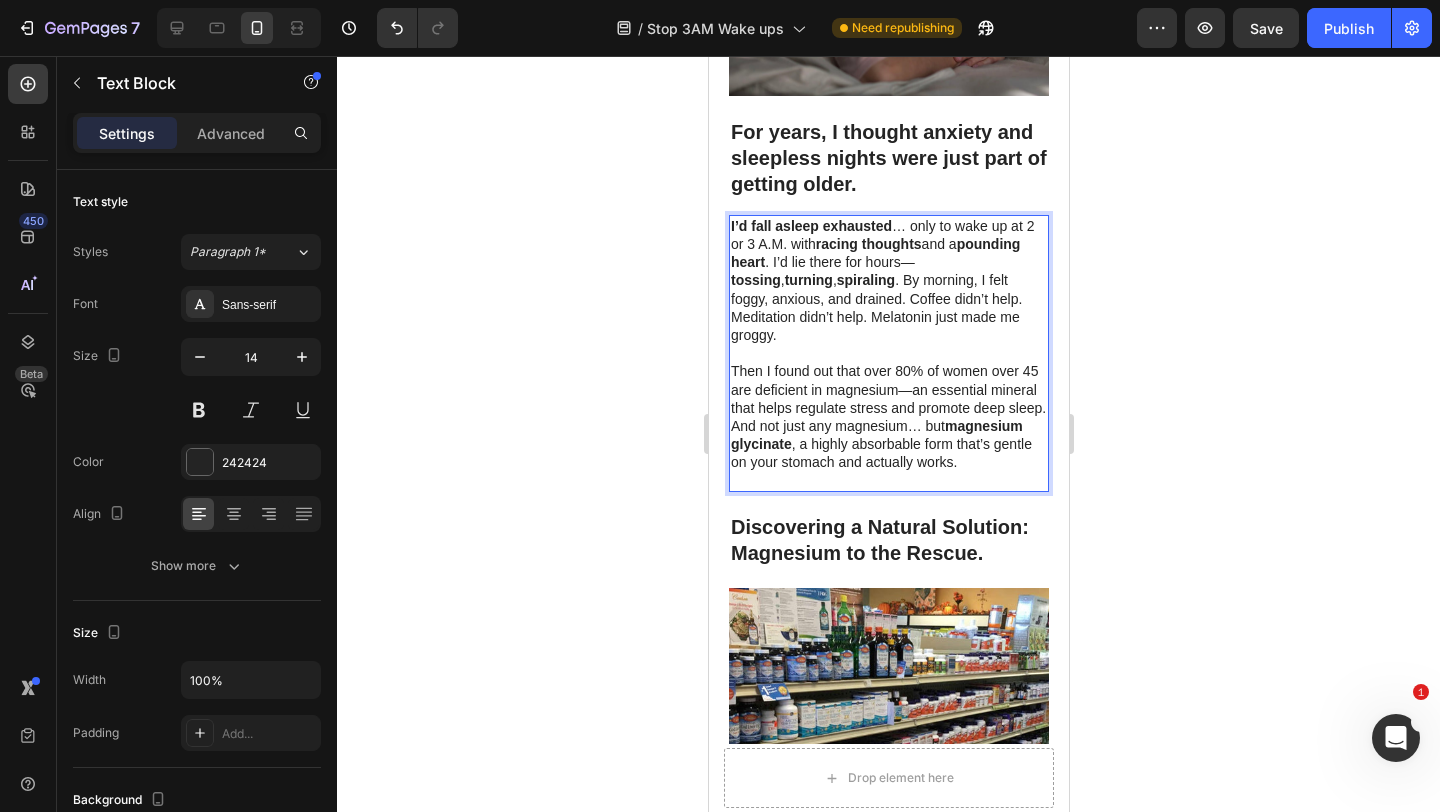 click on "I’d fall asleep exhausted … only to wake up at 2 or 3 A.M. with  racing thoughts  and a  pounding heart . I’d lie there for hours— tossing ,  turning ,  spiraling . By morning, I felt foggy, anxious, and drained. Coffee didn’t help. Meditation didn’t help. Melatonin just made me groggy." at bounding box center [888, 280] 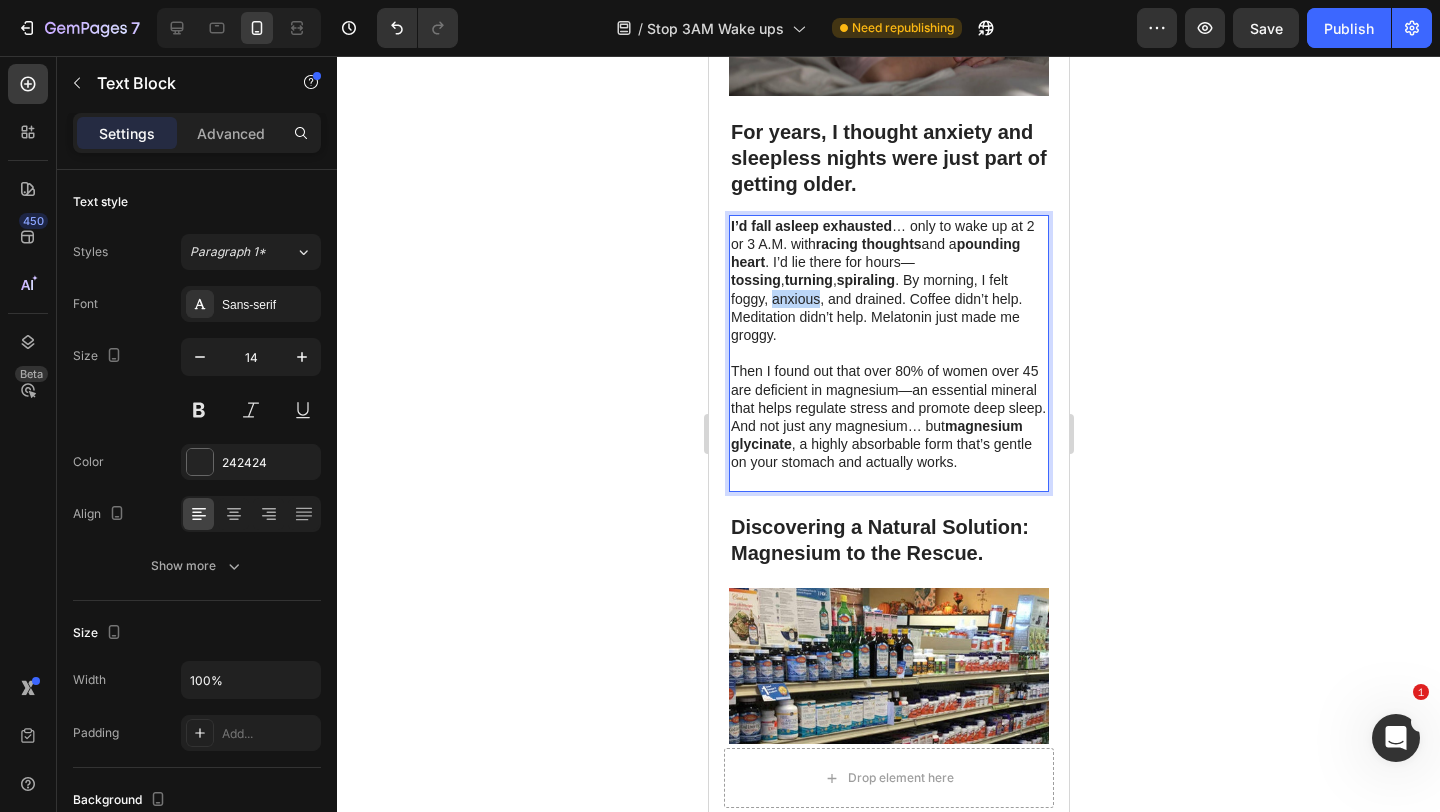 drag, startPoint x: 944, startPoint y: 284, endPoint x: 994, endPoint y: 282, distance: 50.039986 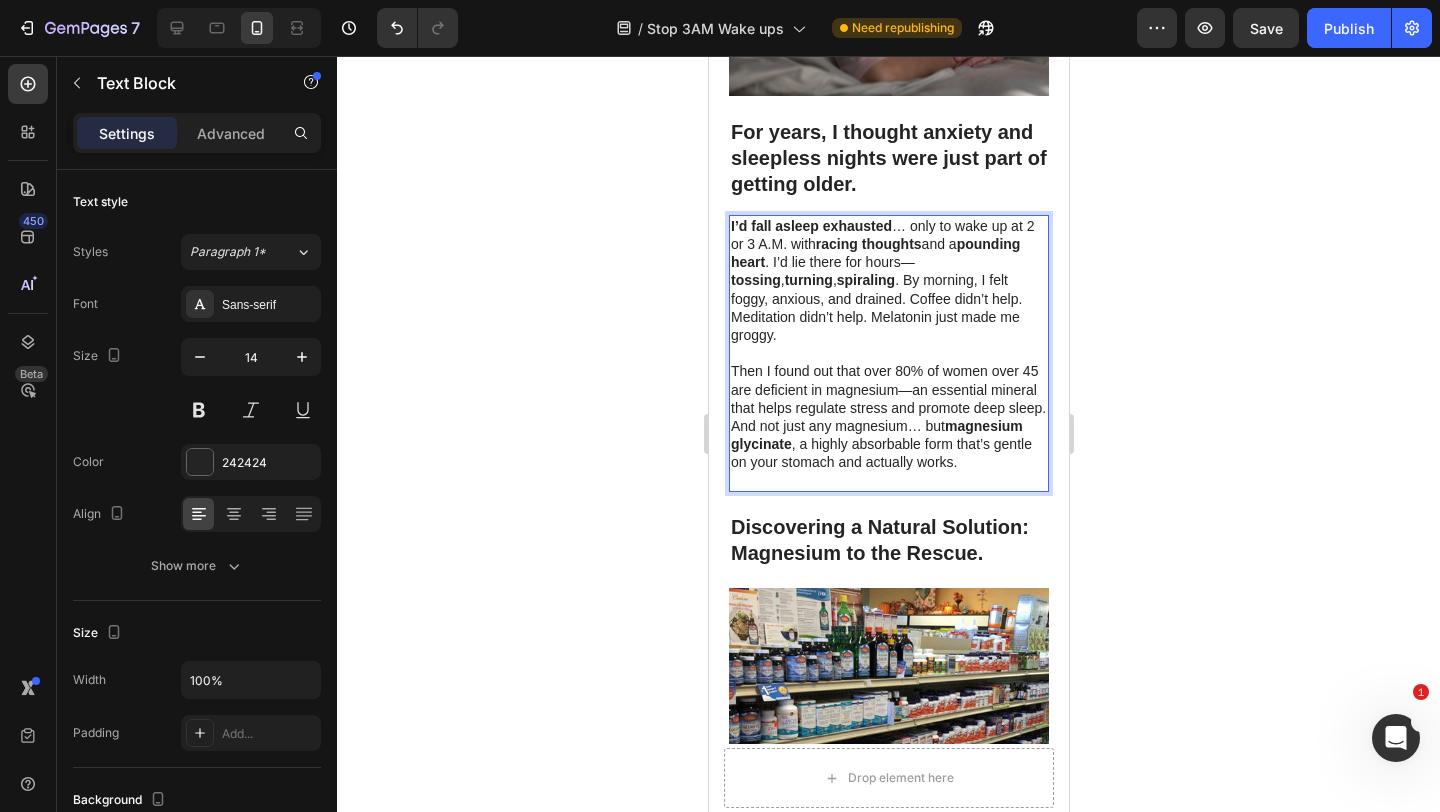 click 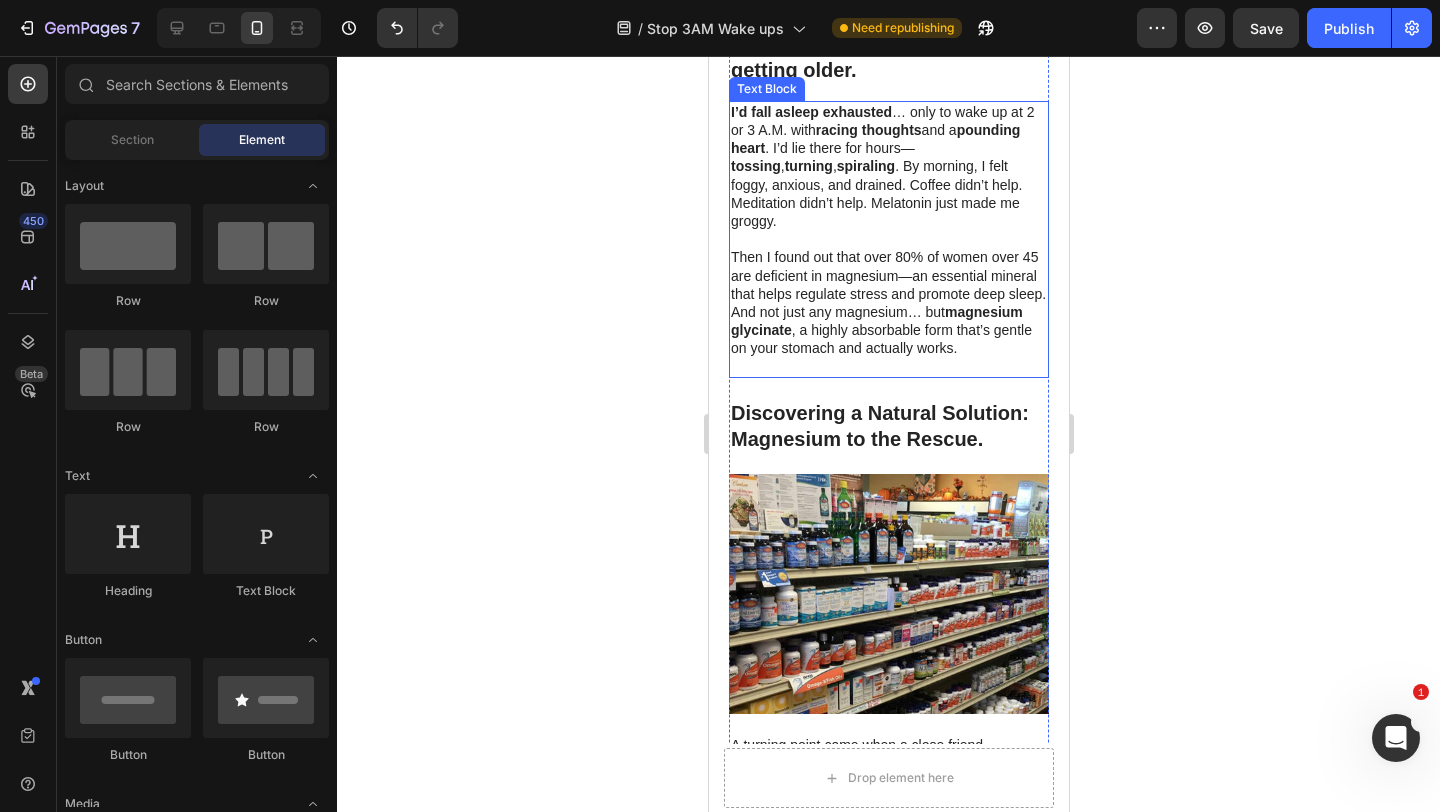 scroll, scrollTop: 590, scrollLeft: 0, axis: vertical 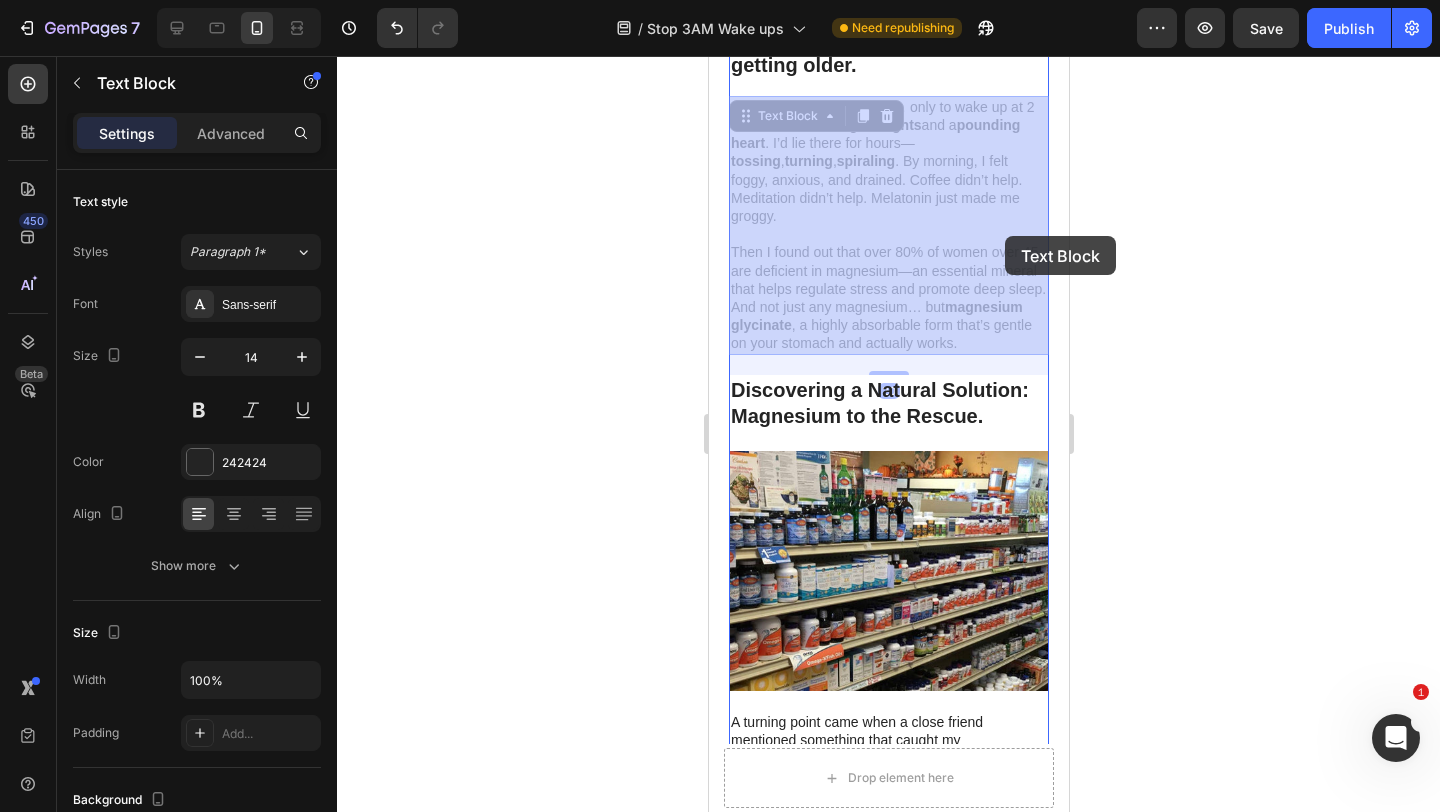 drag, startPoint x: 892, startPoint y: 236, endPoint x: 1002, endPoint y: 236, distance: 110 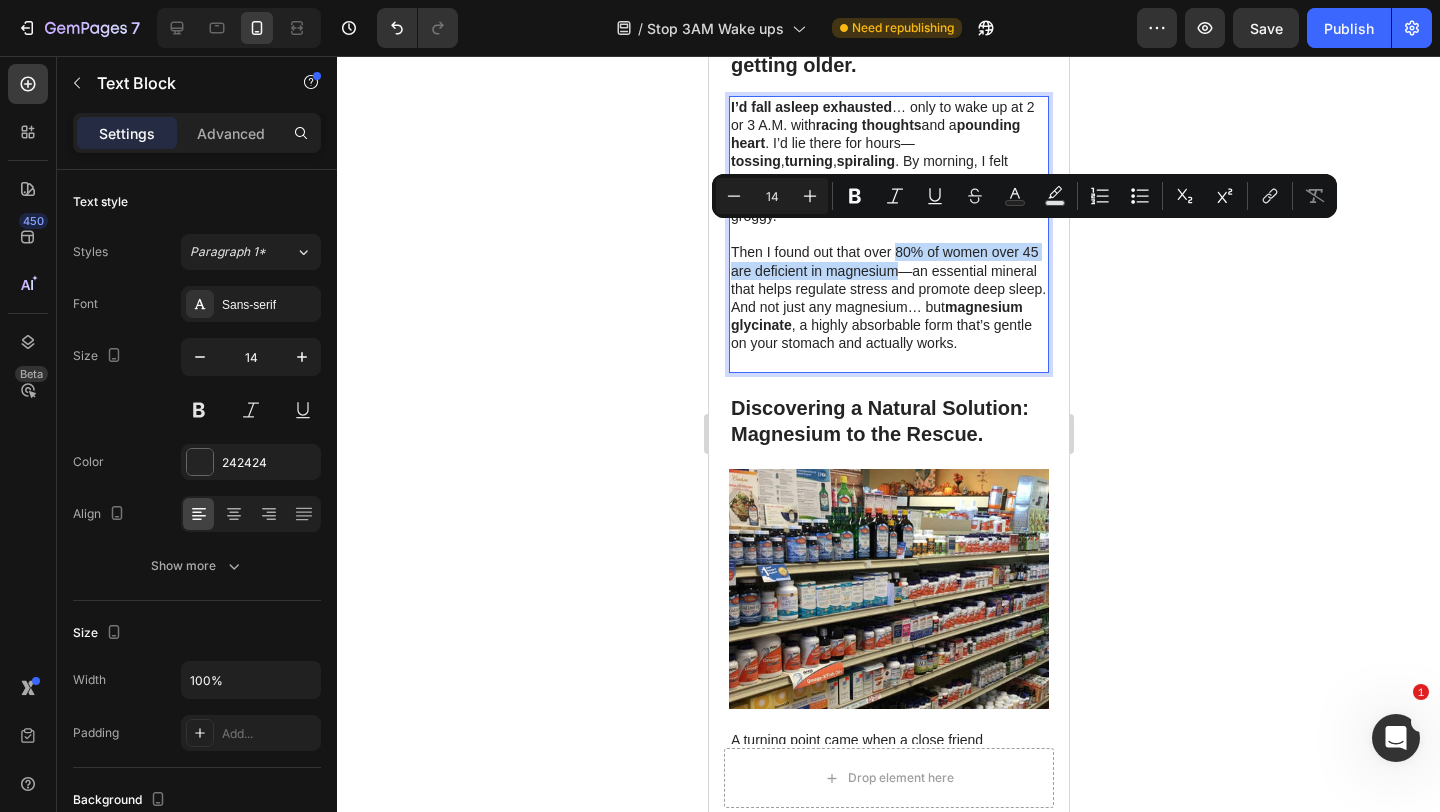 drag, startPoint x: 895, startPoint y: 235, endPoint x: 891, endPoint y: 256, distance: 21.377558 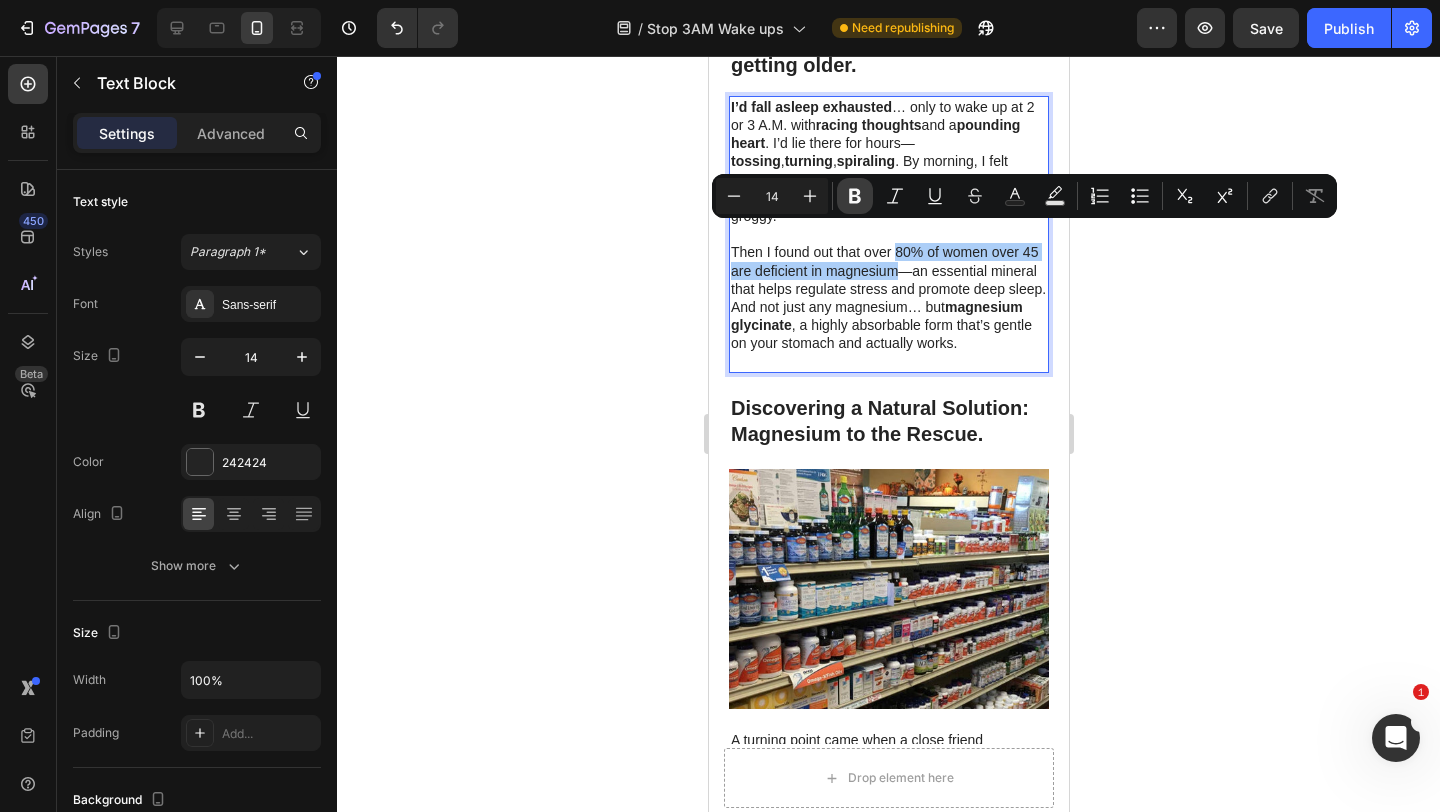 click 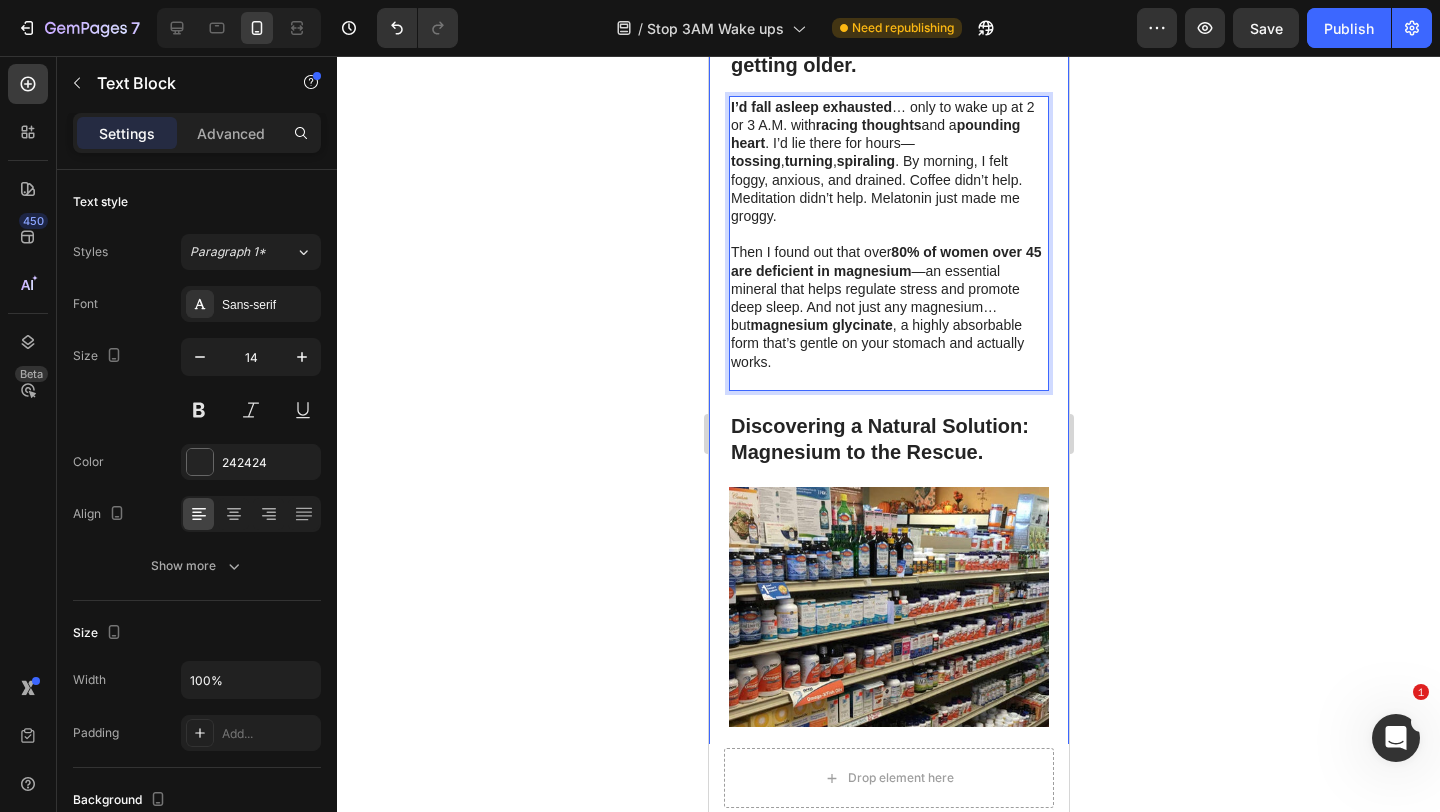 click 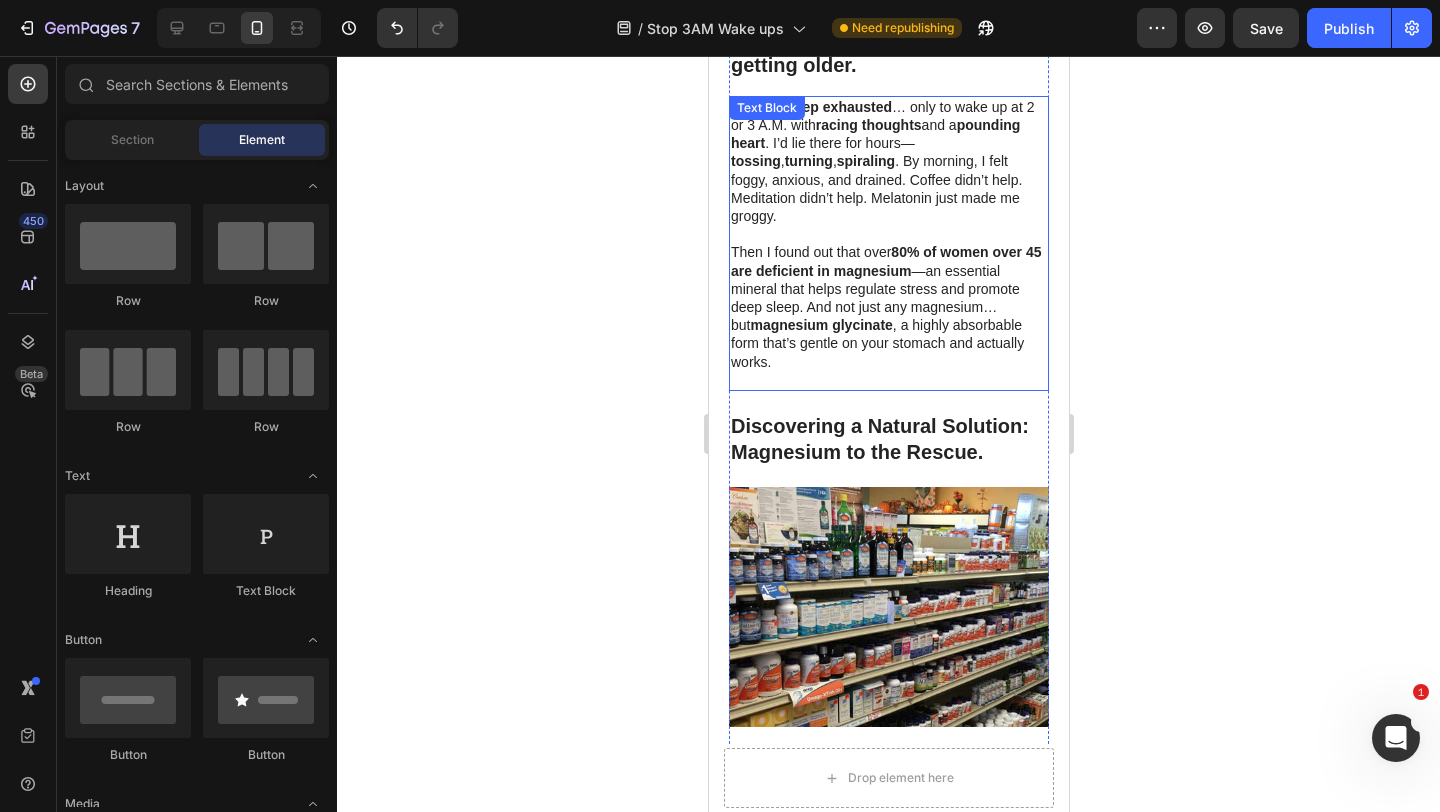 click on "Then I found out that over  80% of women over 45 are deficient in magnesium —an essential mineral that helps regulate stress and promote deep sleep. And not just any magnesium… but  magnesium glycinate , a highly absorbable form that’s gentle on your stomach and actually works." at bounding box center (888, 306) 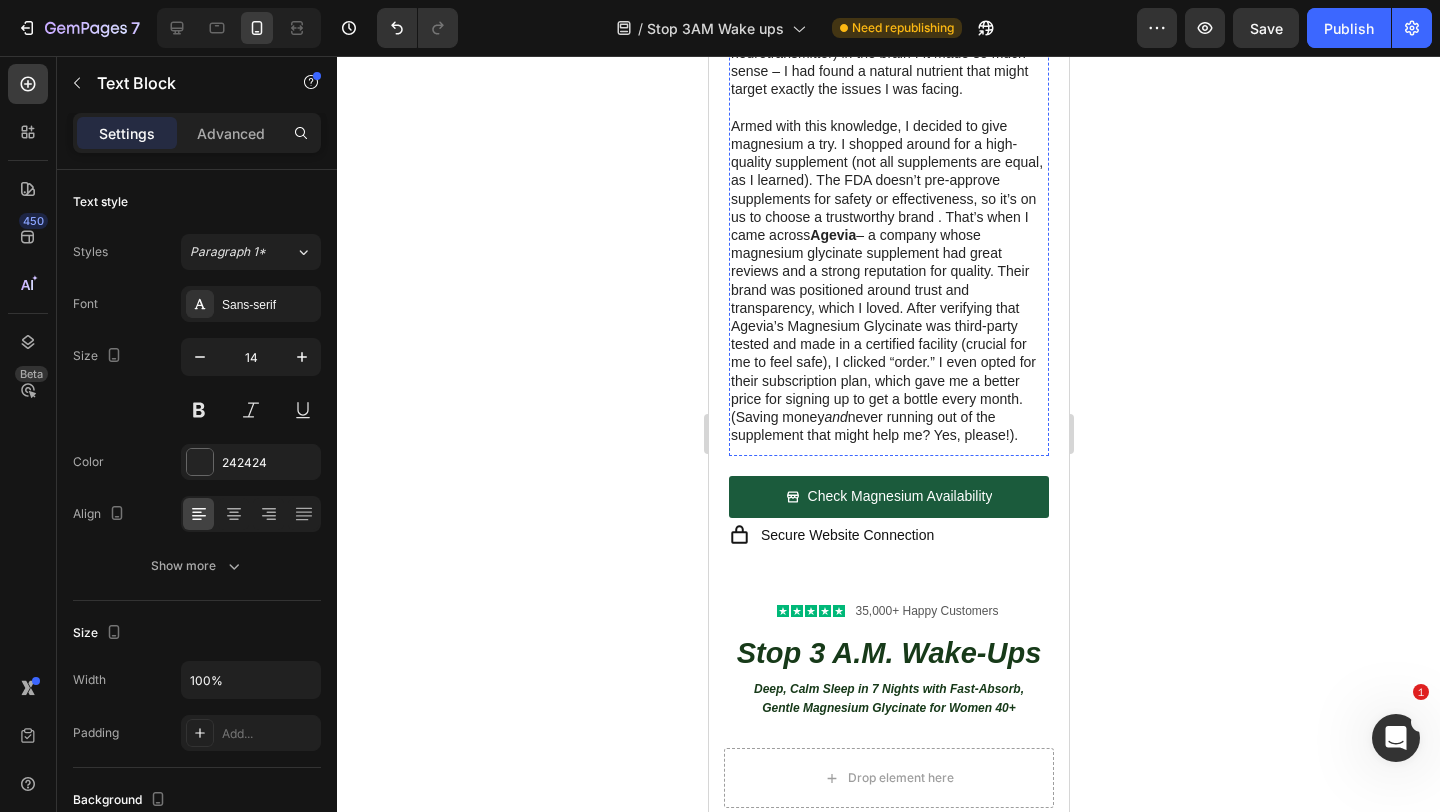 scroll, scrollTop: 1763, scrollLeft: 0, axis: vertical 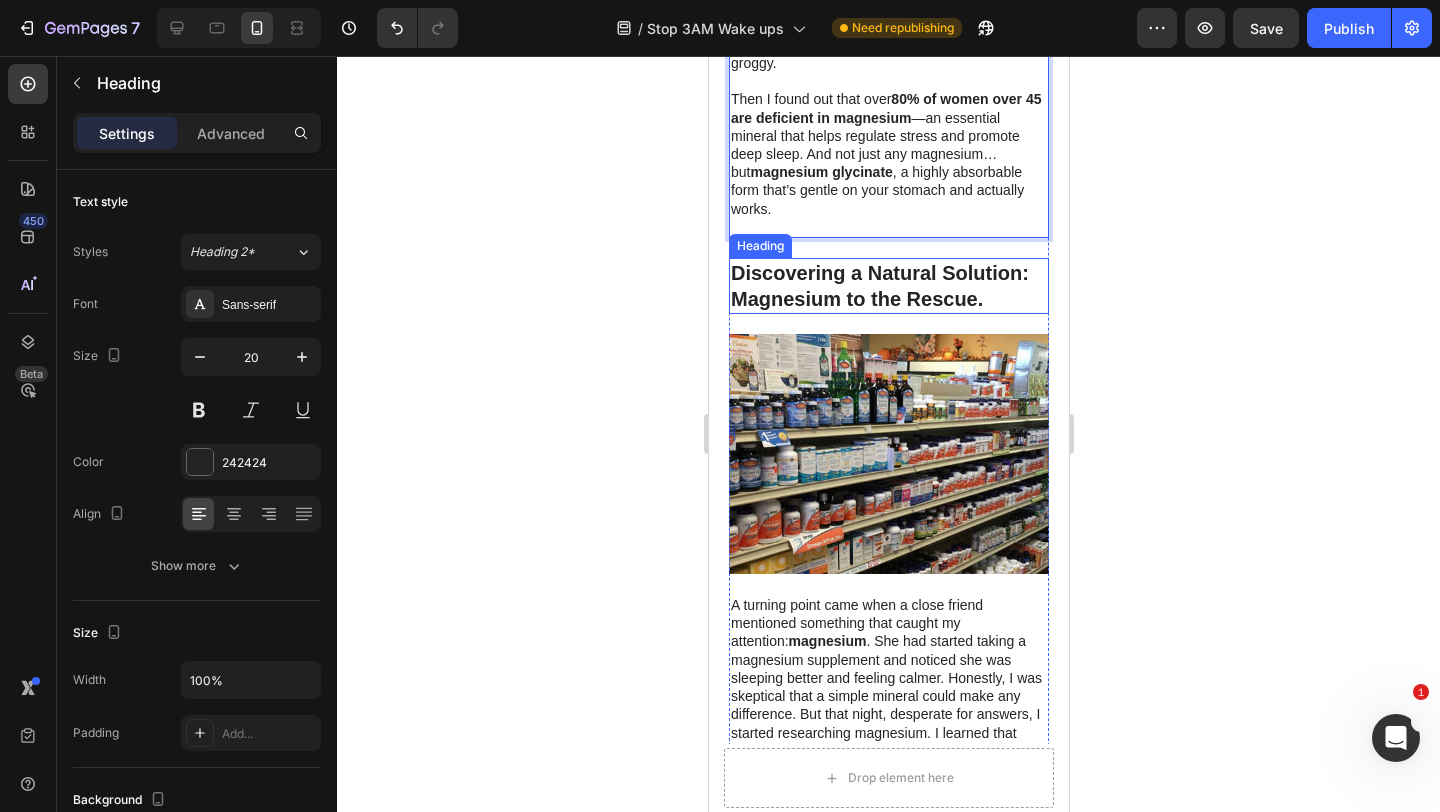 click on "Discovering a Natural Solution: Magnesium to the Rescue." at bounding box center (879, 286) 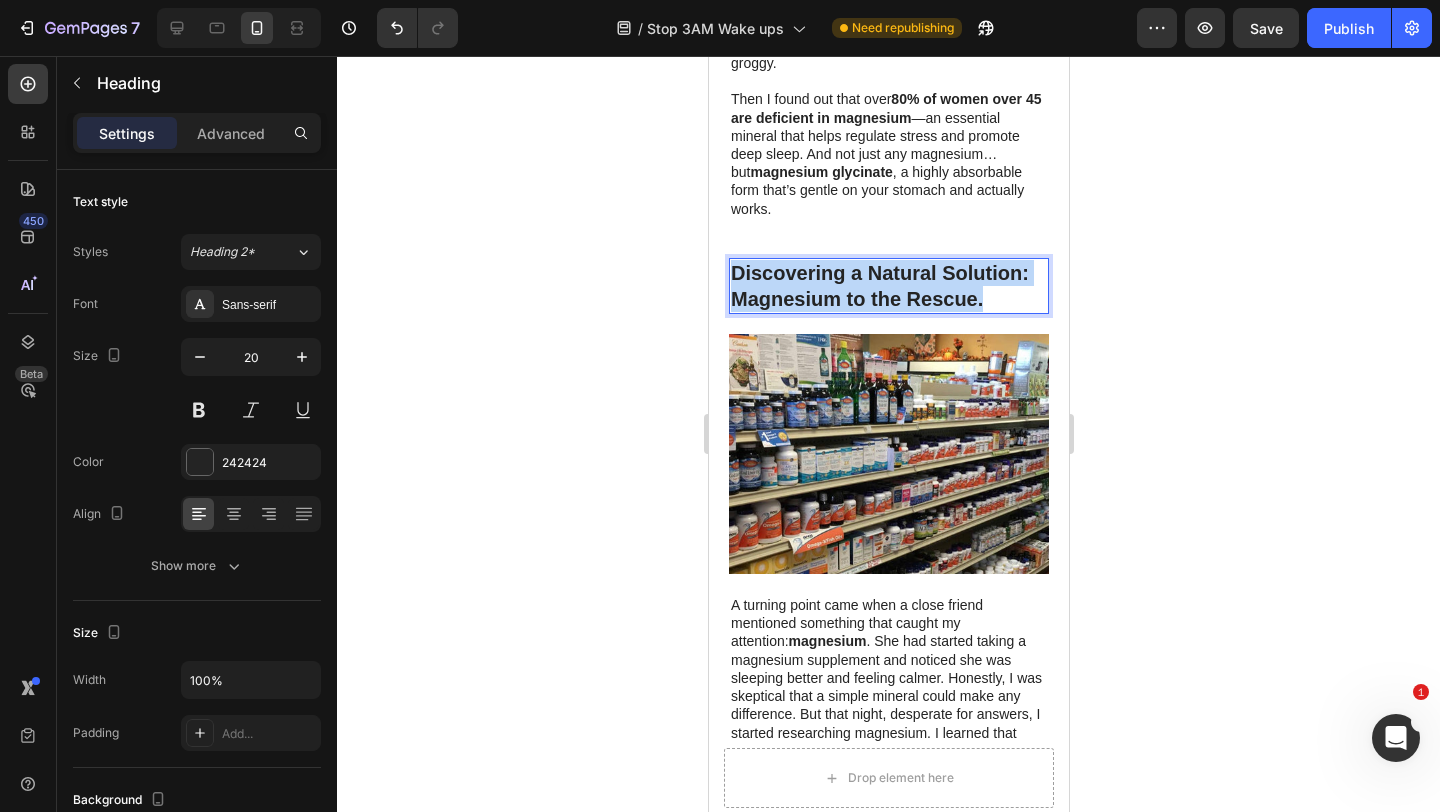 click on "Discovering a Natural Solution: Magnesium to the Rescue." at bounding box center [879, 286] 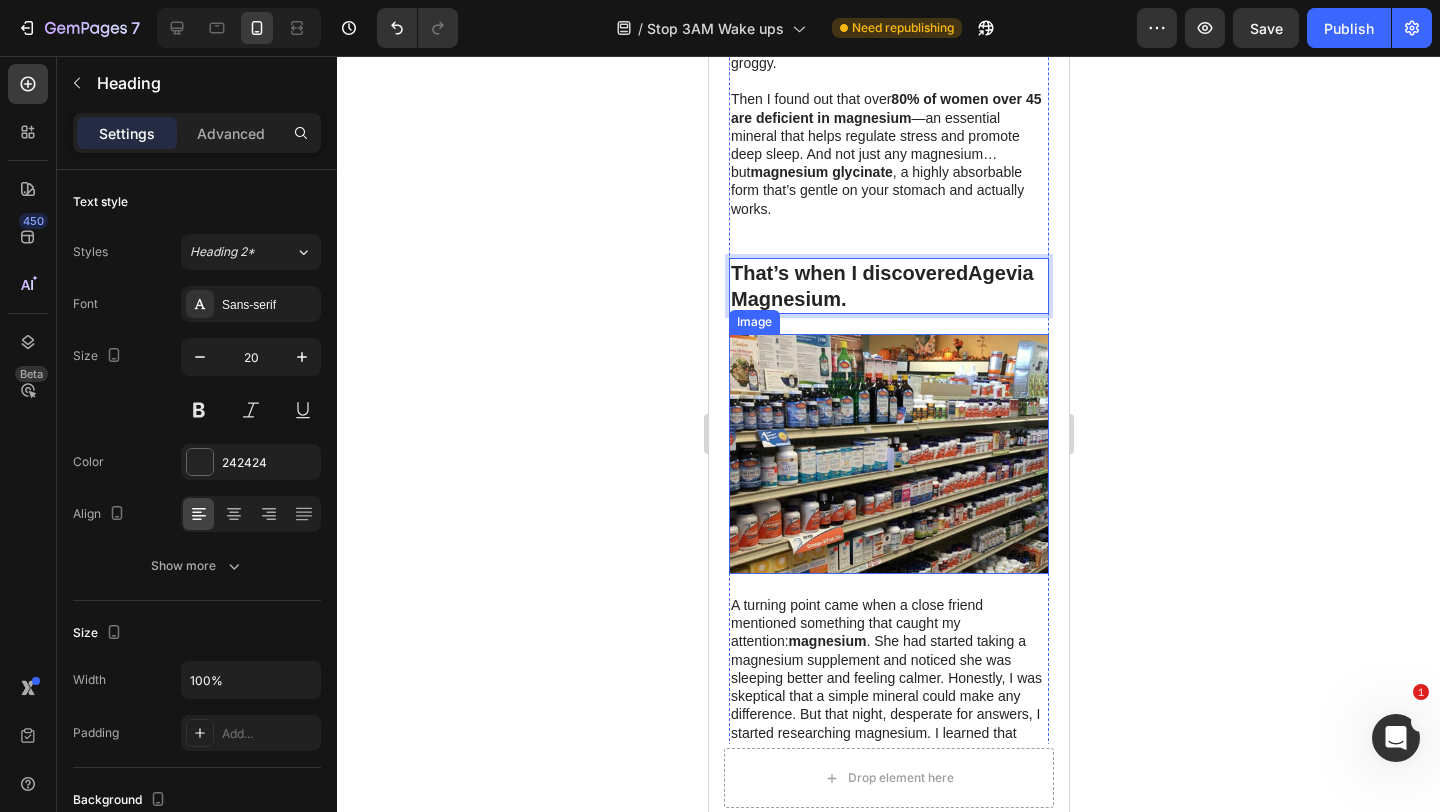 click at bounding box center (888, 454) 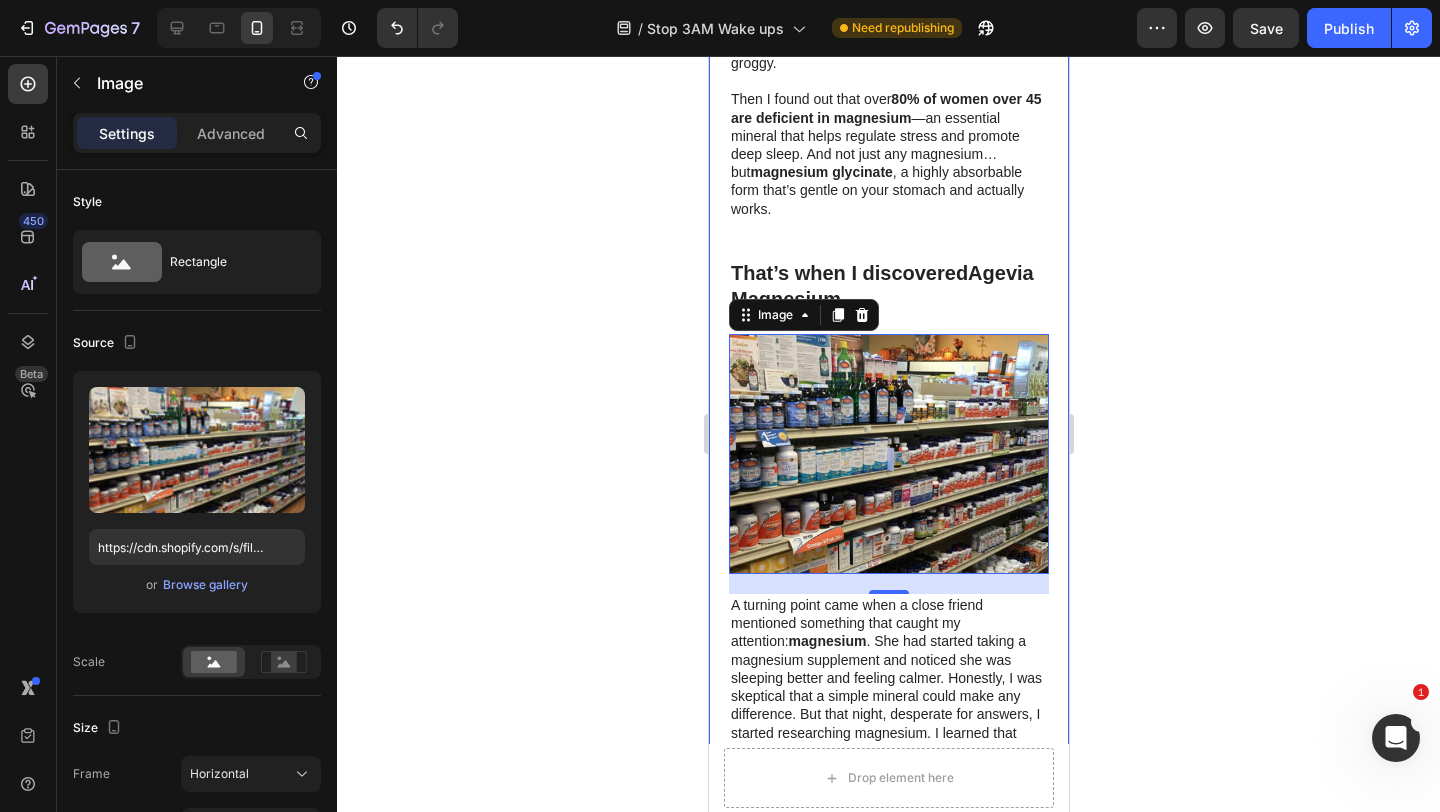 click 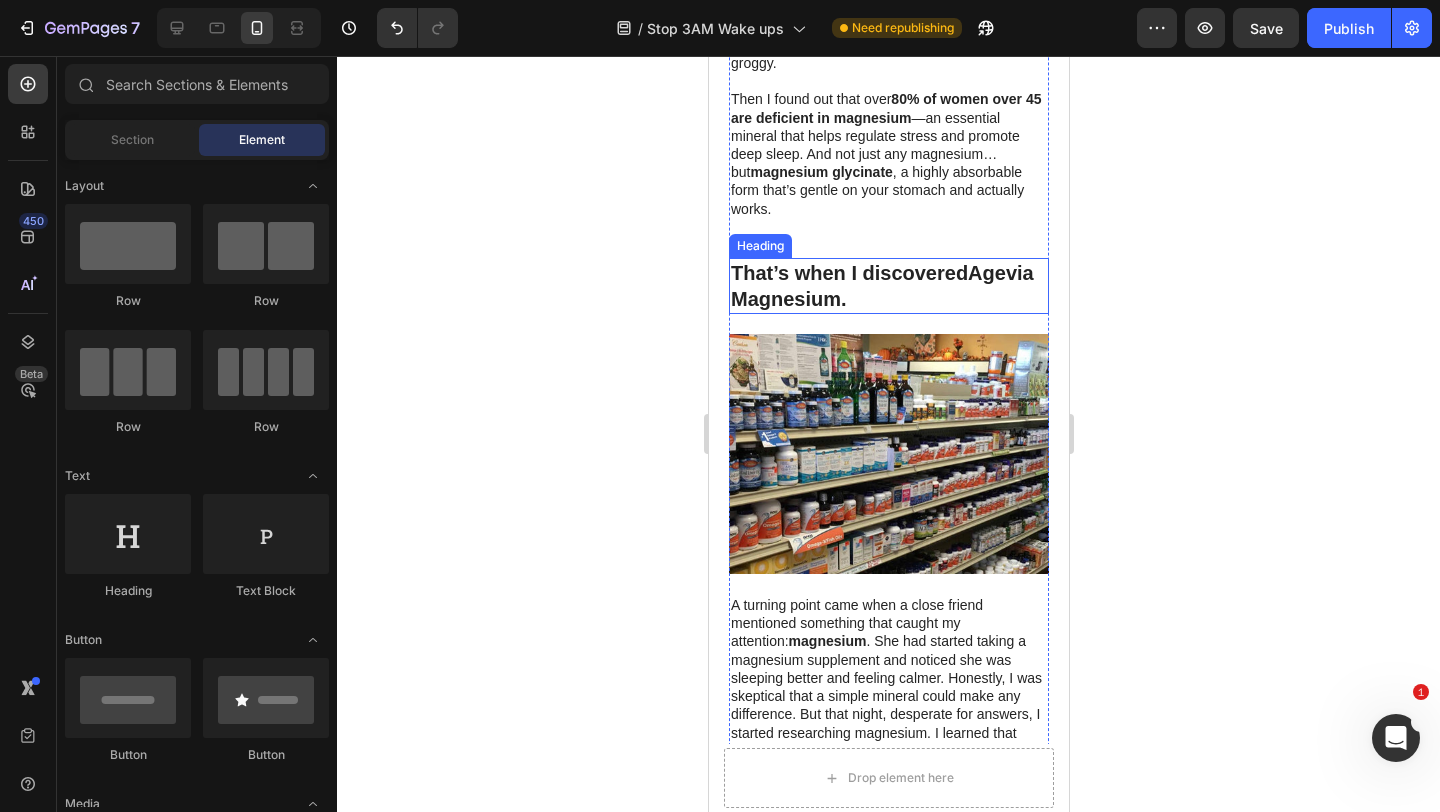click on "Agevia Magnesium" at bounding box center (881, 286) 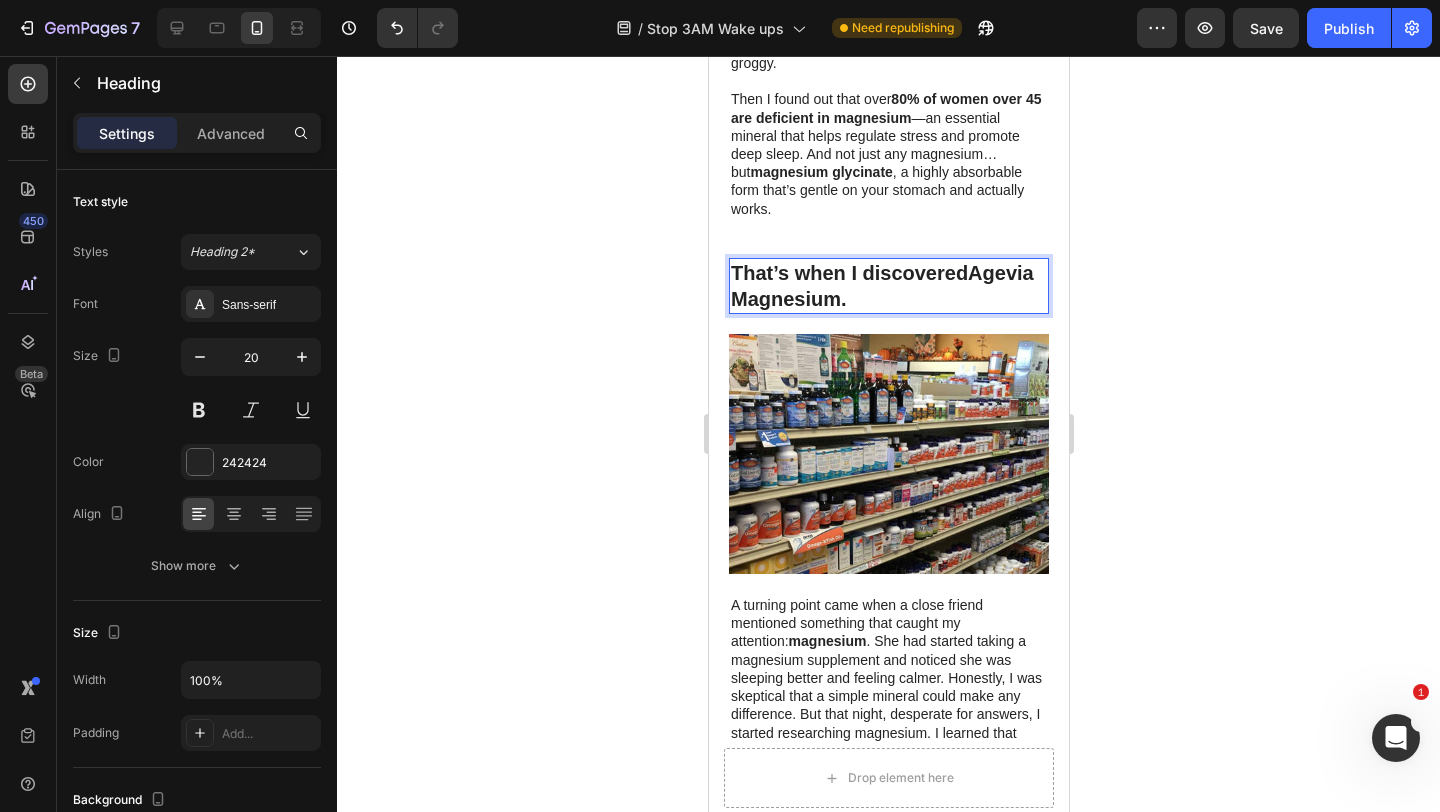 click on "That’s when I discovered  Agevia Magnesium ." at bounding box center (888, 286) 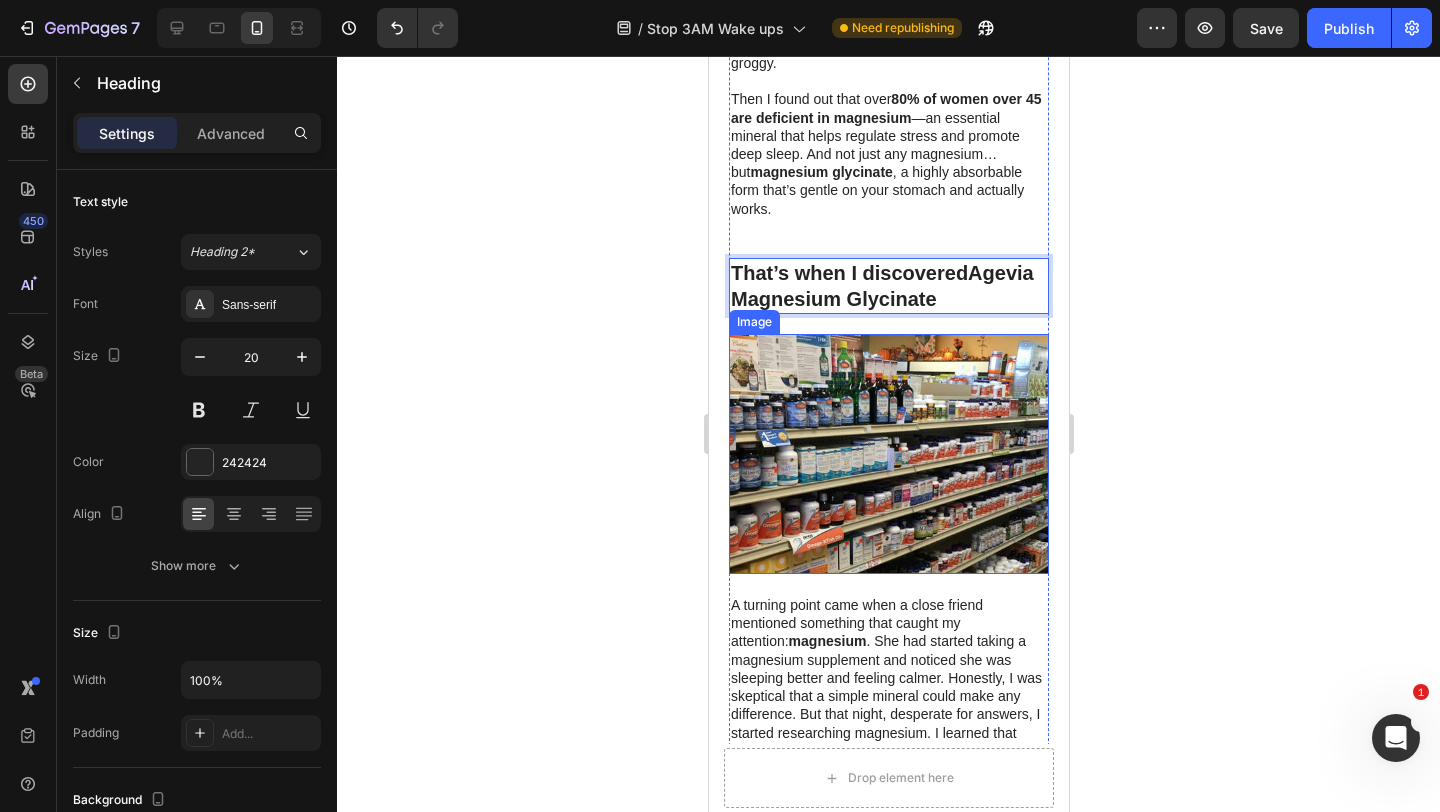click 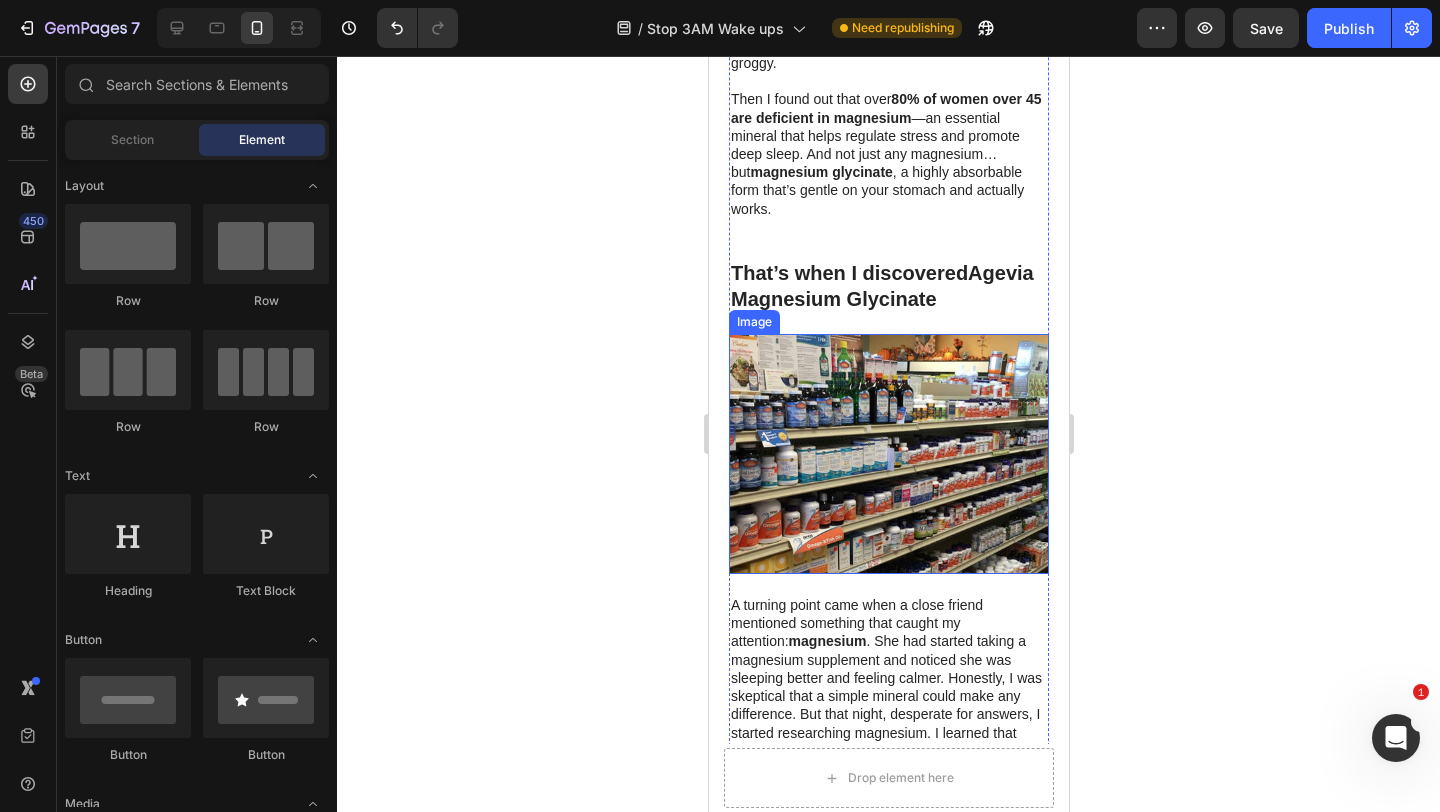 click at bounding box center [888, 454] 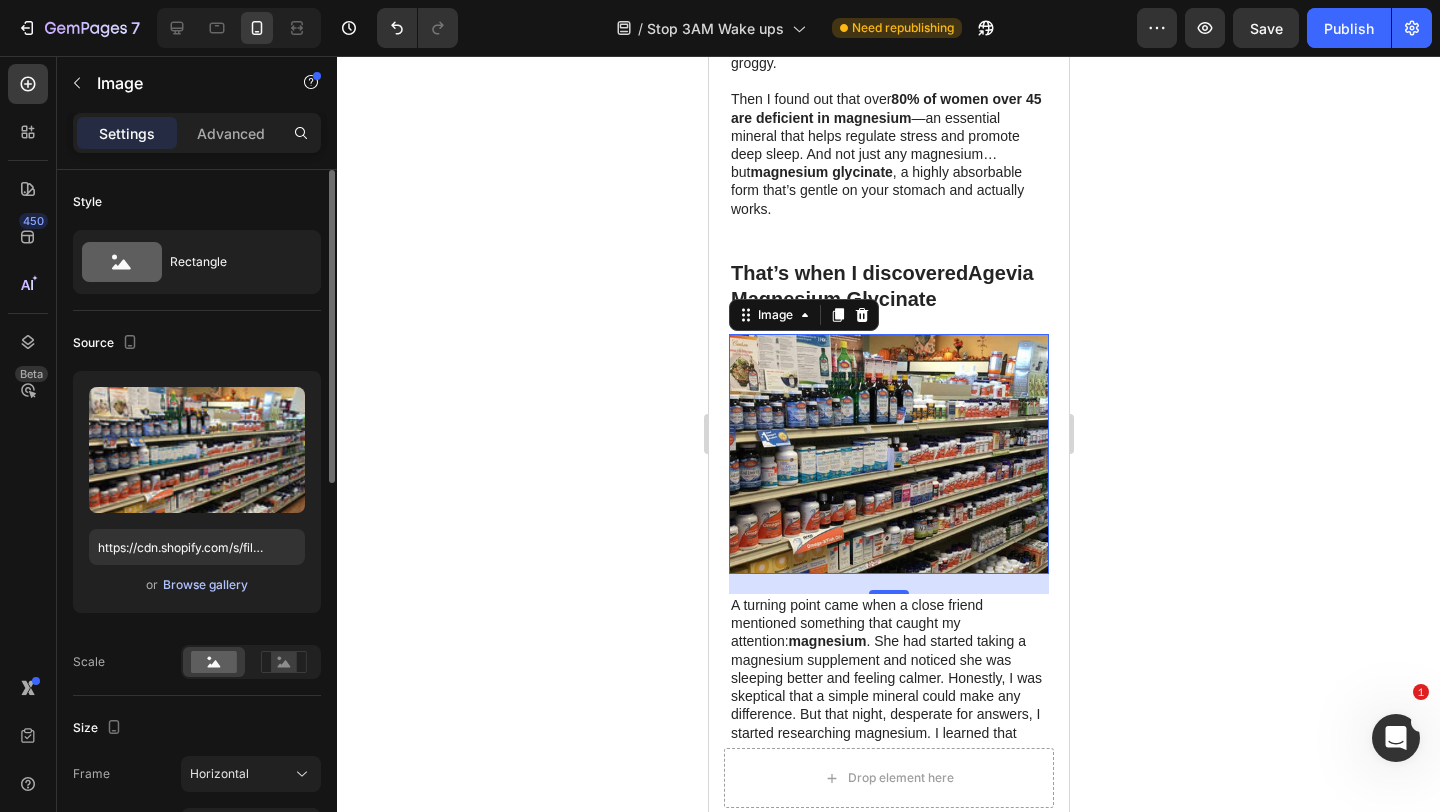 click on "Browse gallery" at bounding box center (205, 585) 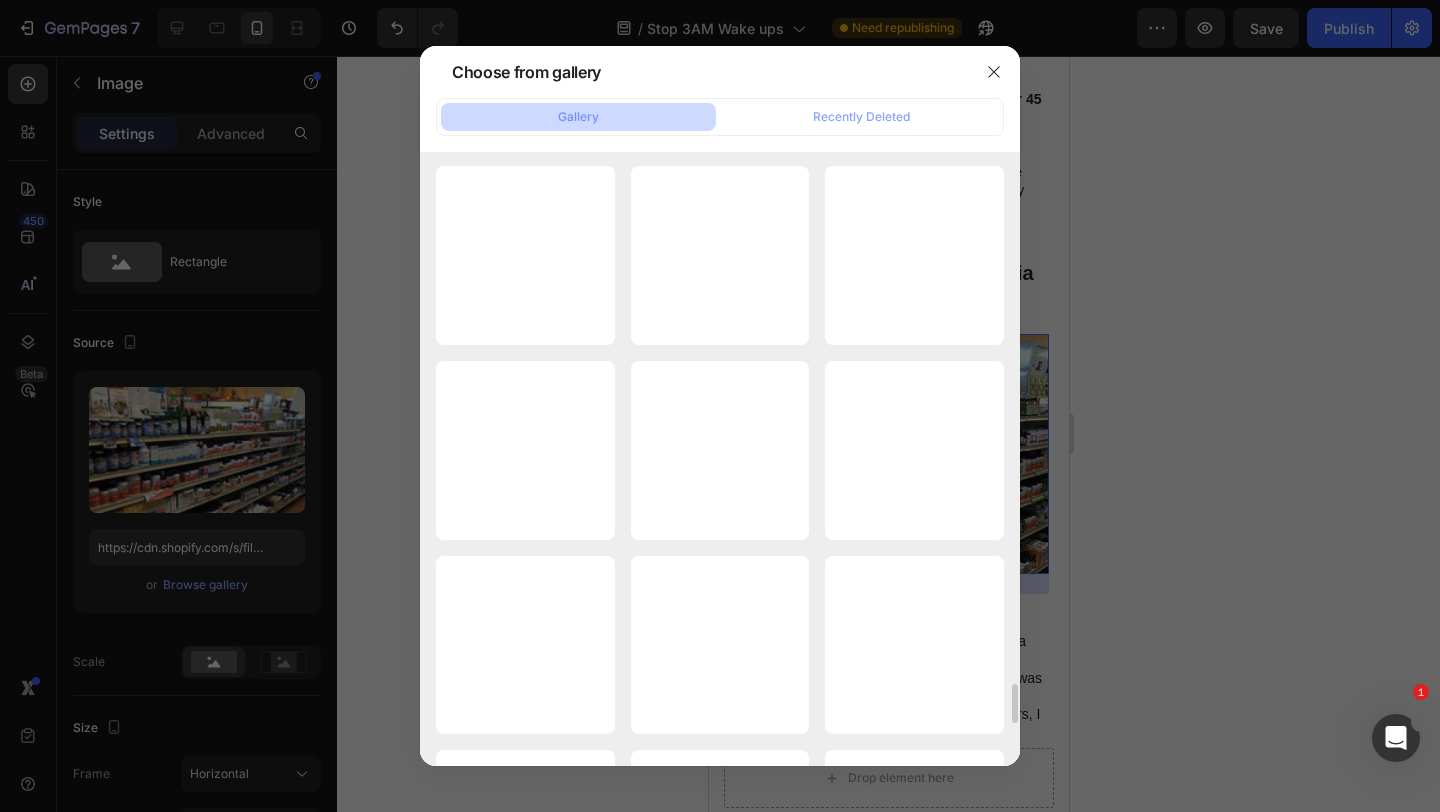 scroll, scrollTop: 8138, scrollLeft: 0, axis: vertical 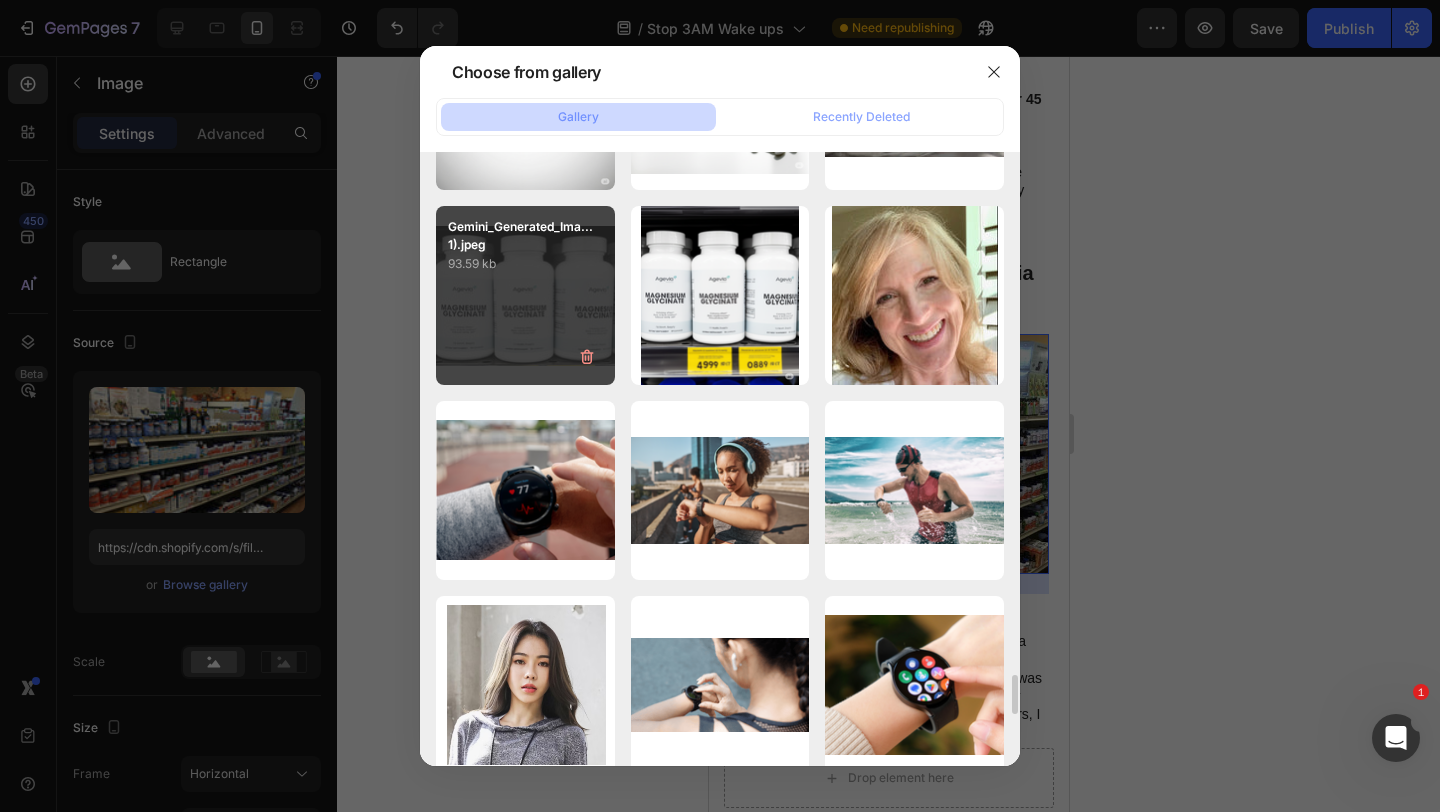 click on "Gemini_Generated_Ima...1).jpeg 93.59 kb" at bounding box center [525, 295] 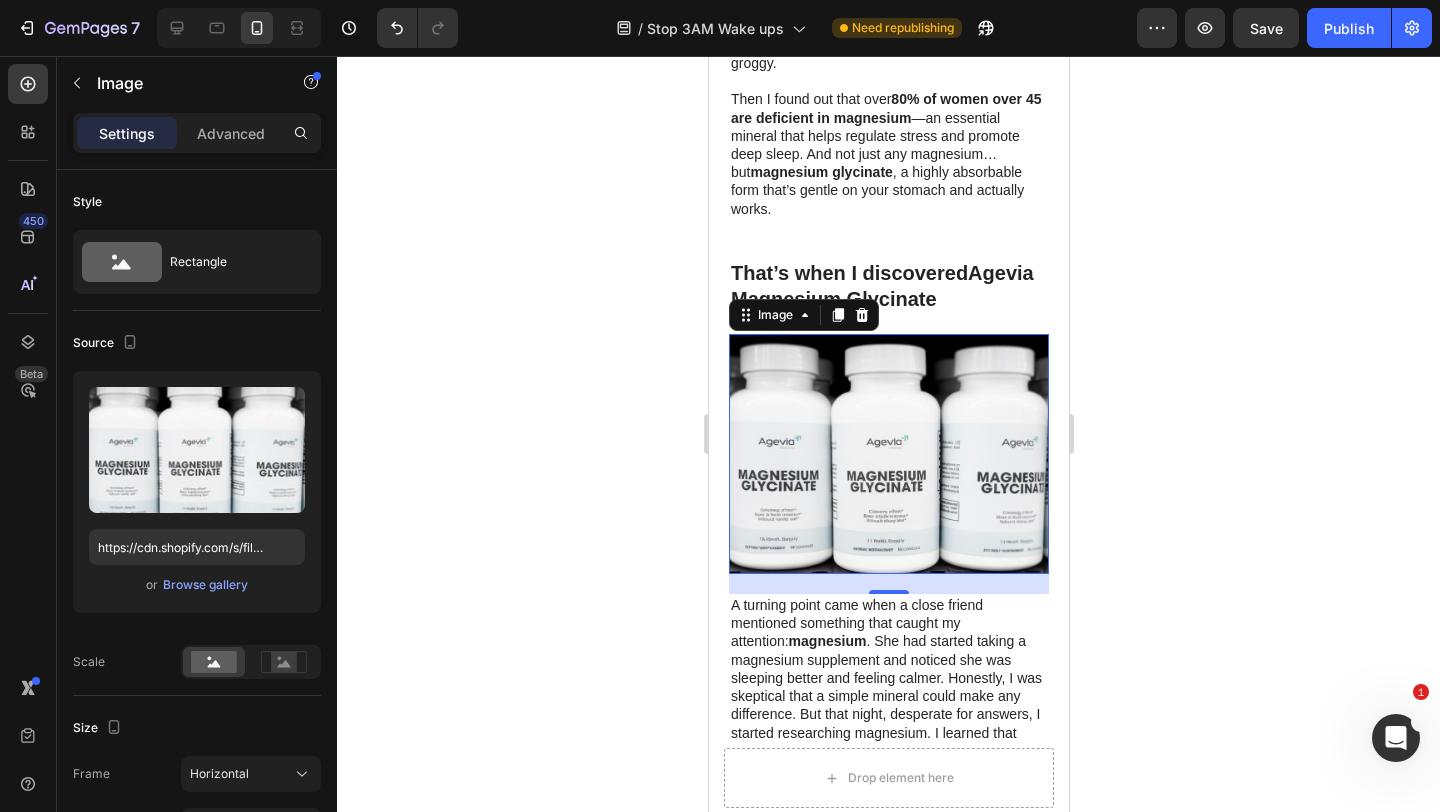 click 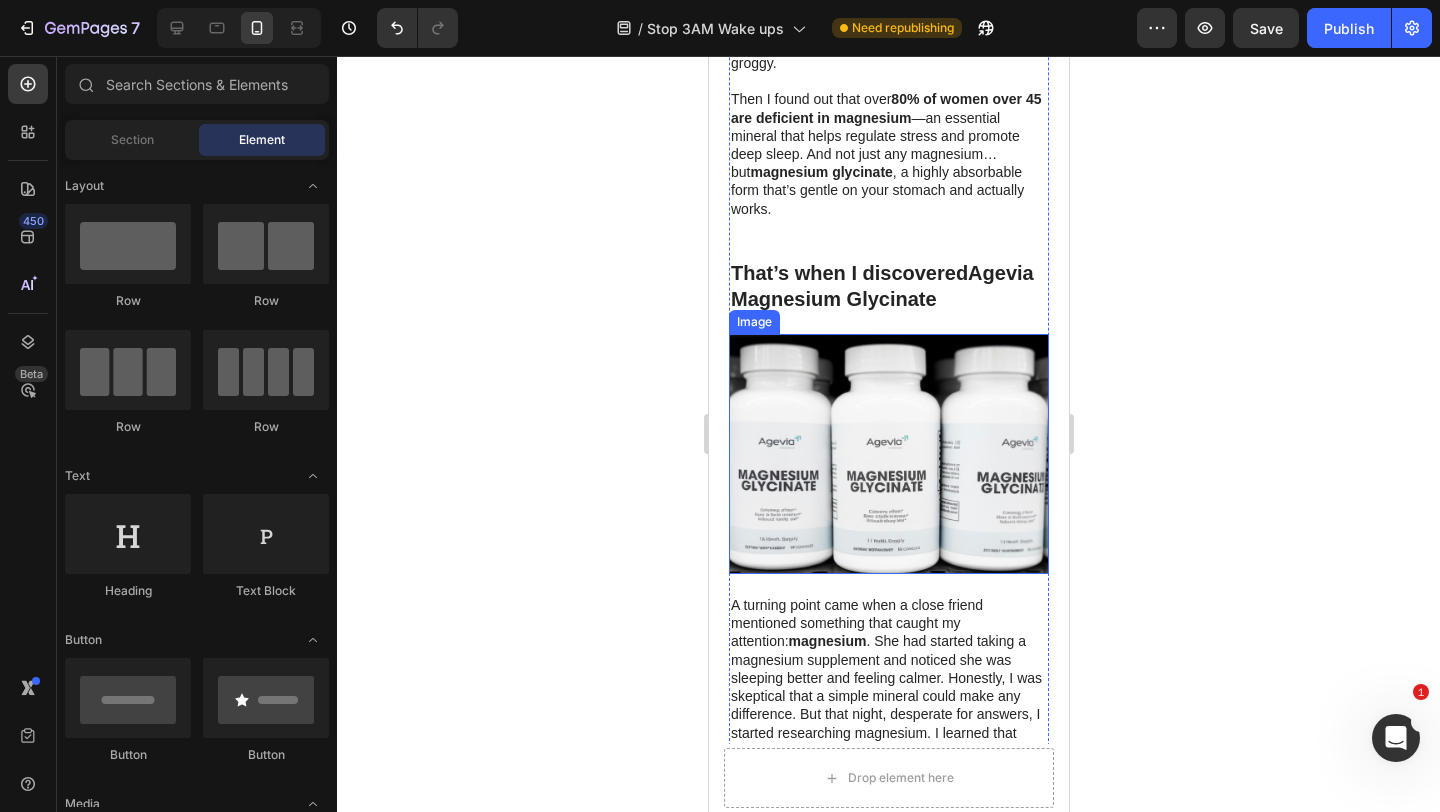 click at bounding box center (888, 454) 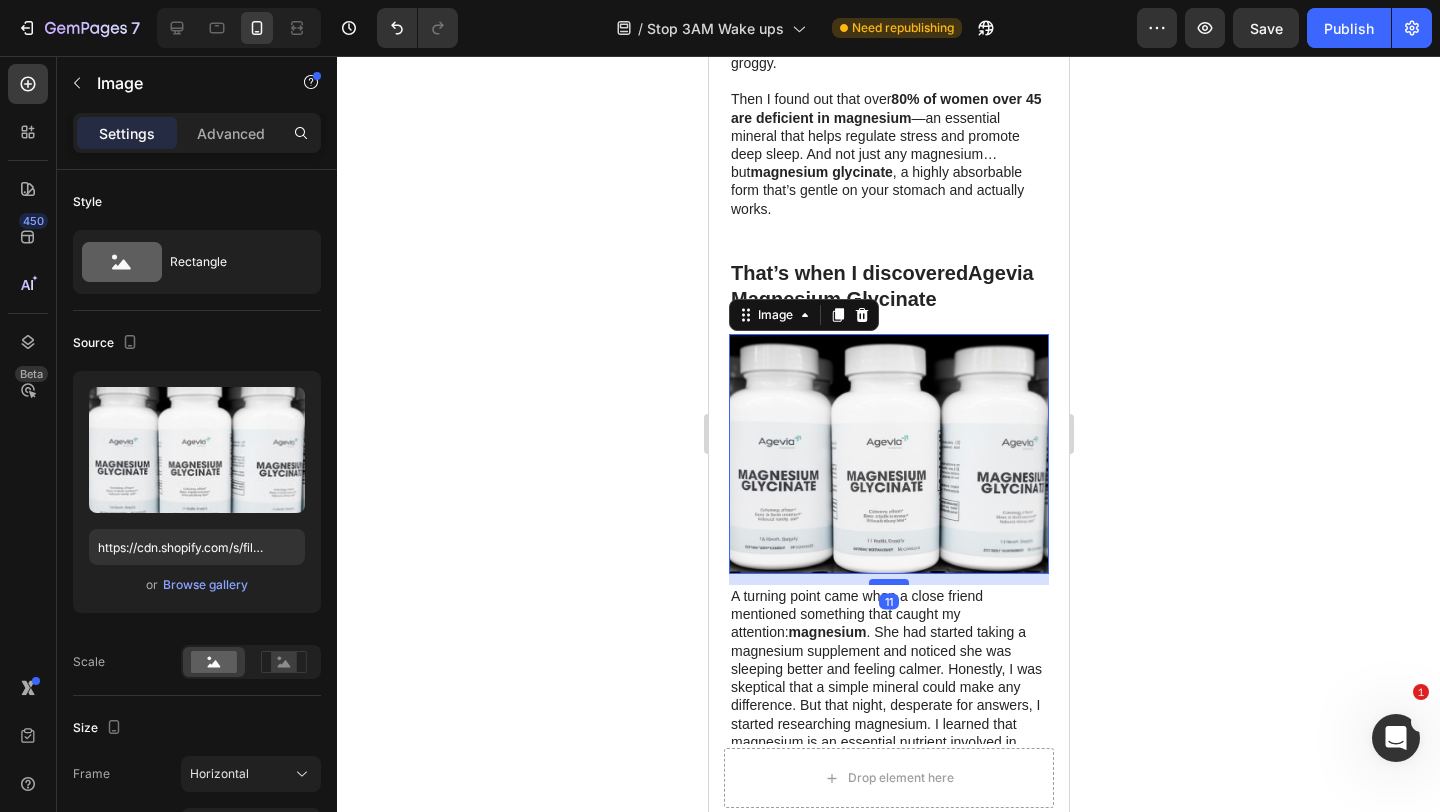 click at bounding box center (888, 582) 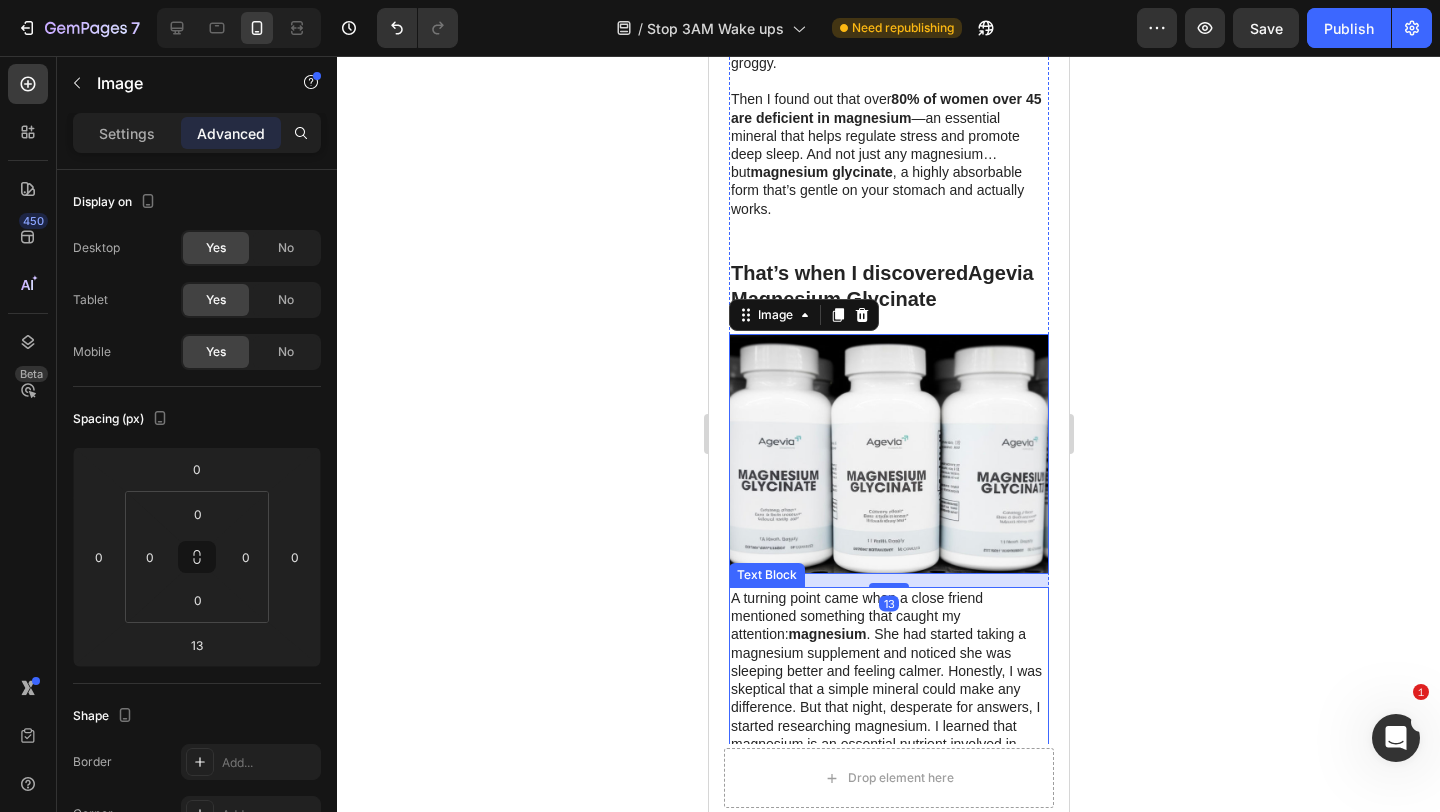 click 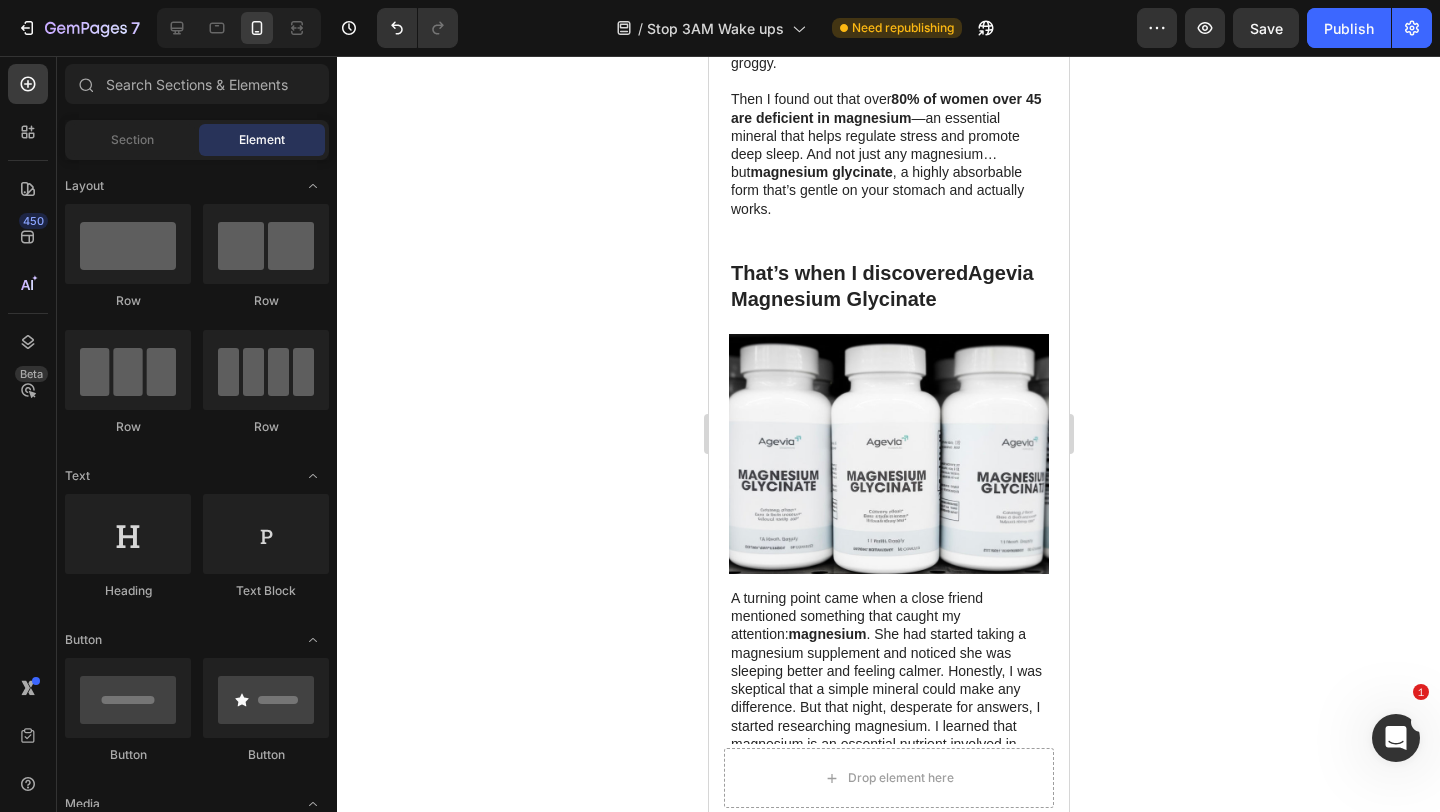 click 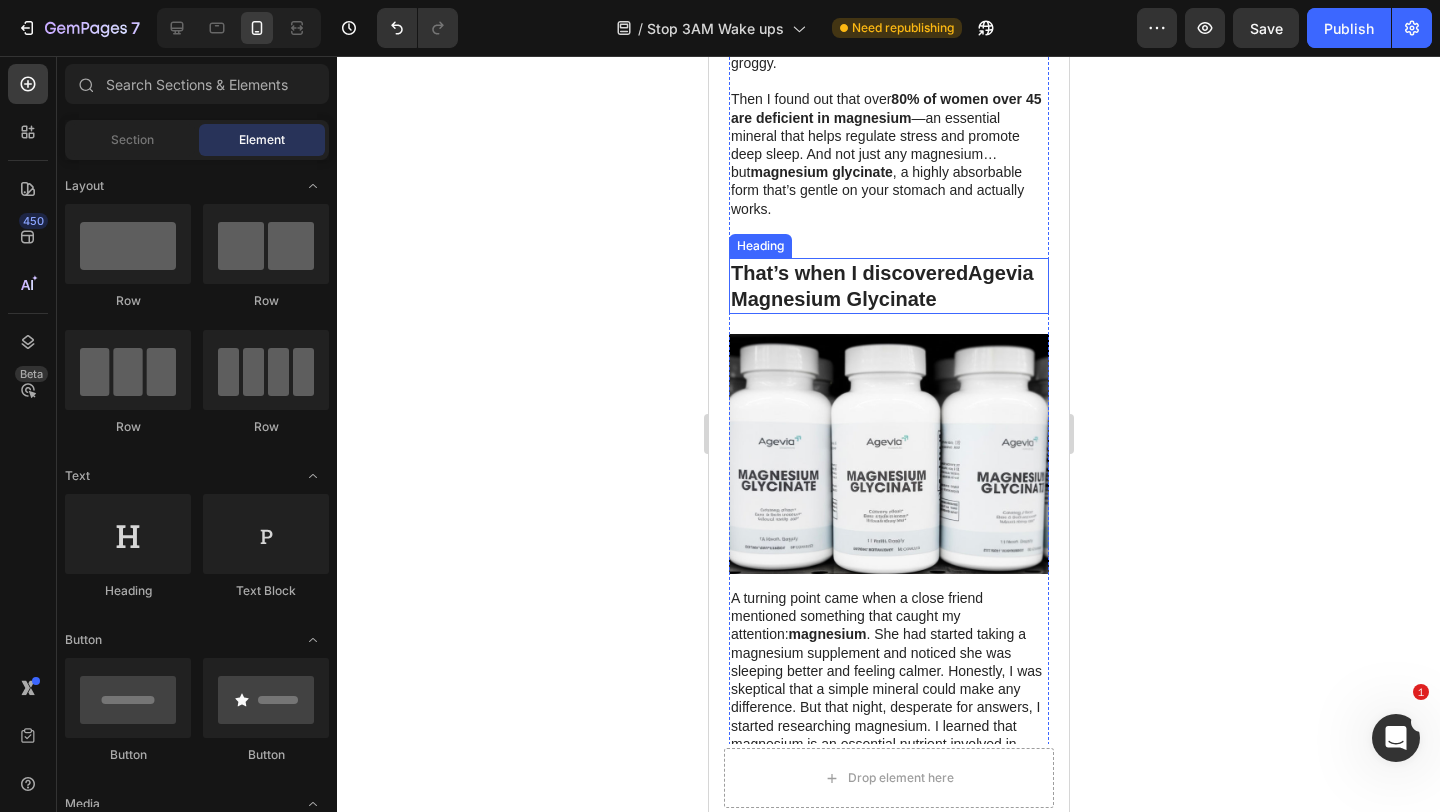click on "Agevia Magnesium Glycinate" at bounding box center (881, 286) 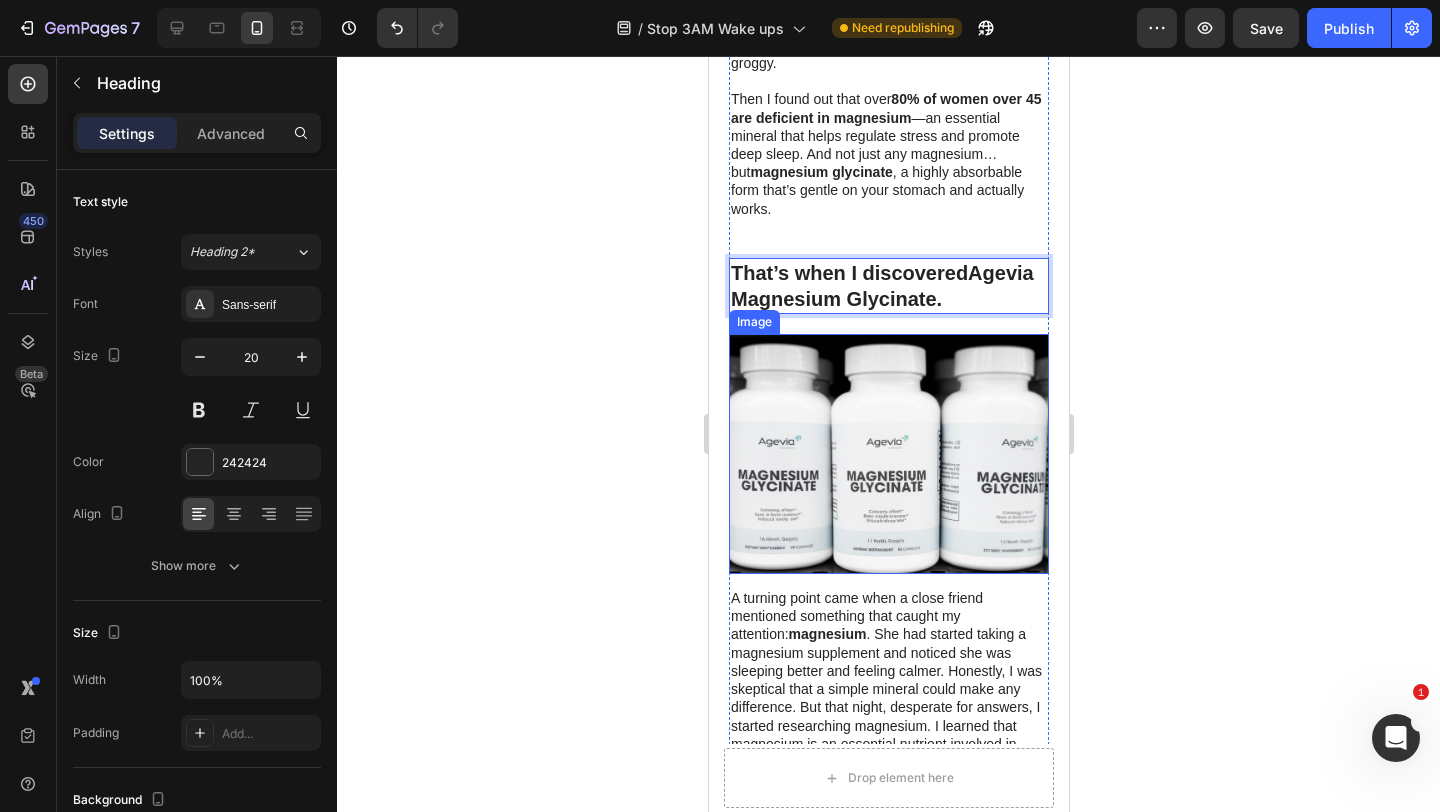 click at bounding box center (888, 454) 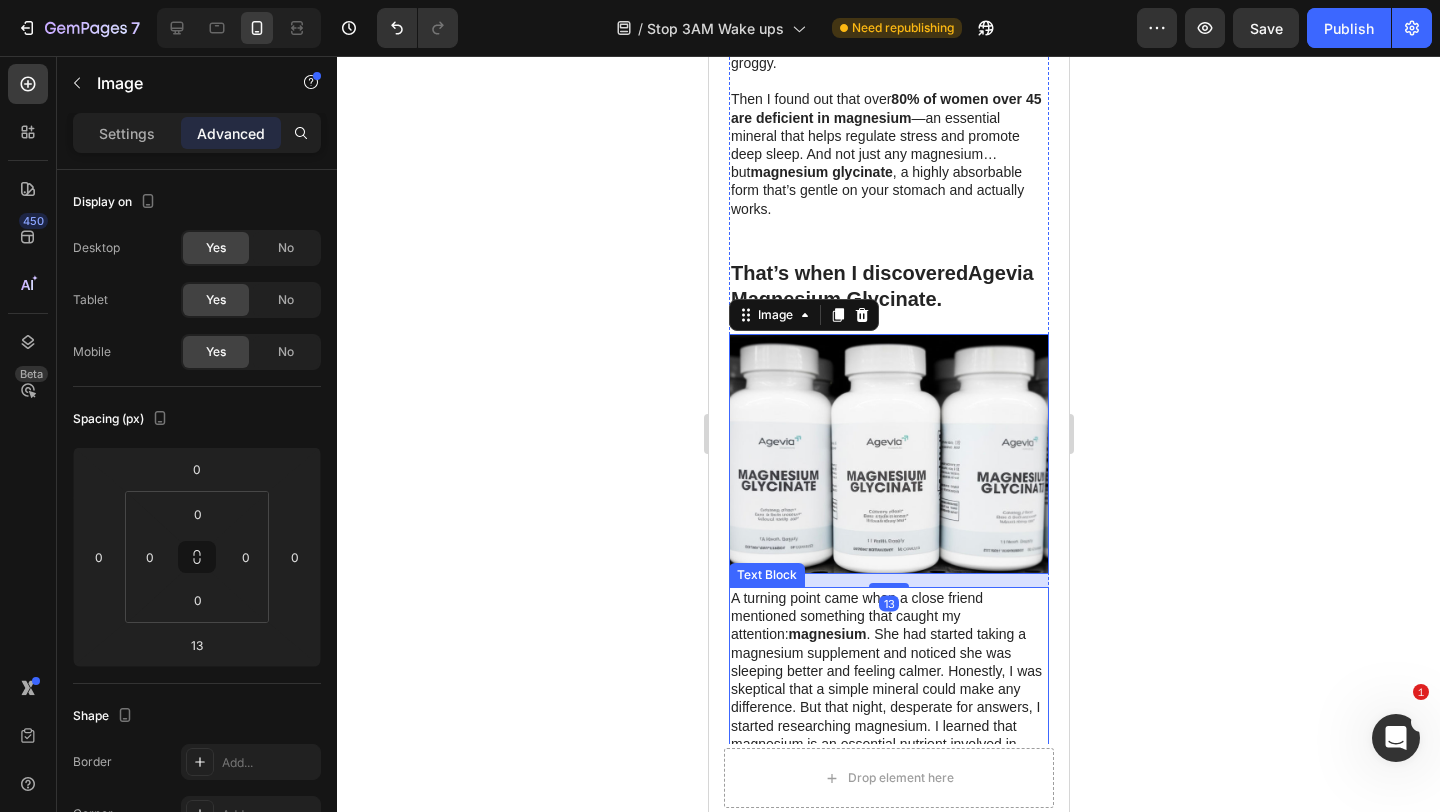 click on "A turning point came when a close friend mentioned something that caught my attention:  magnesium . She had started taking a magnesium supplement and noticed she was sleeping better and feeling calmer. Honestly, I was skeptical that a simple mineral could make any difference. But that night, desperate for answers, I started researching magnesium. I learned that magnesium is an essential nutrient involved in hundreds of our body’s processes – especially ones related to nerves, muscles, and sleep . I also discovered I wasn’t alone in likely being low on it – almost  50% of people don’t get enough magnesium from diet alone , and women over 50 need around 320 mg per day . Bingo! Could a common deficiency be behind my problems?" at bounding box center (888, 734) 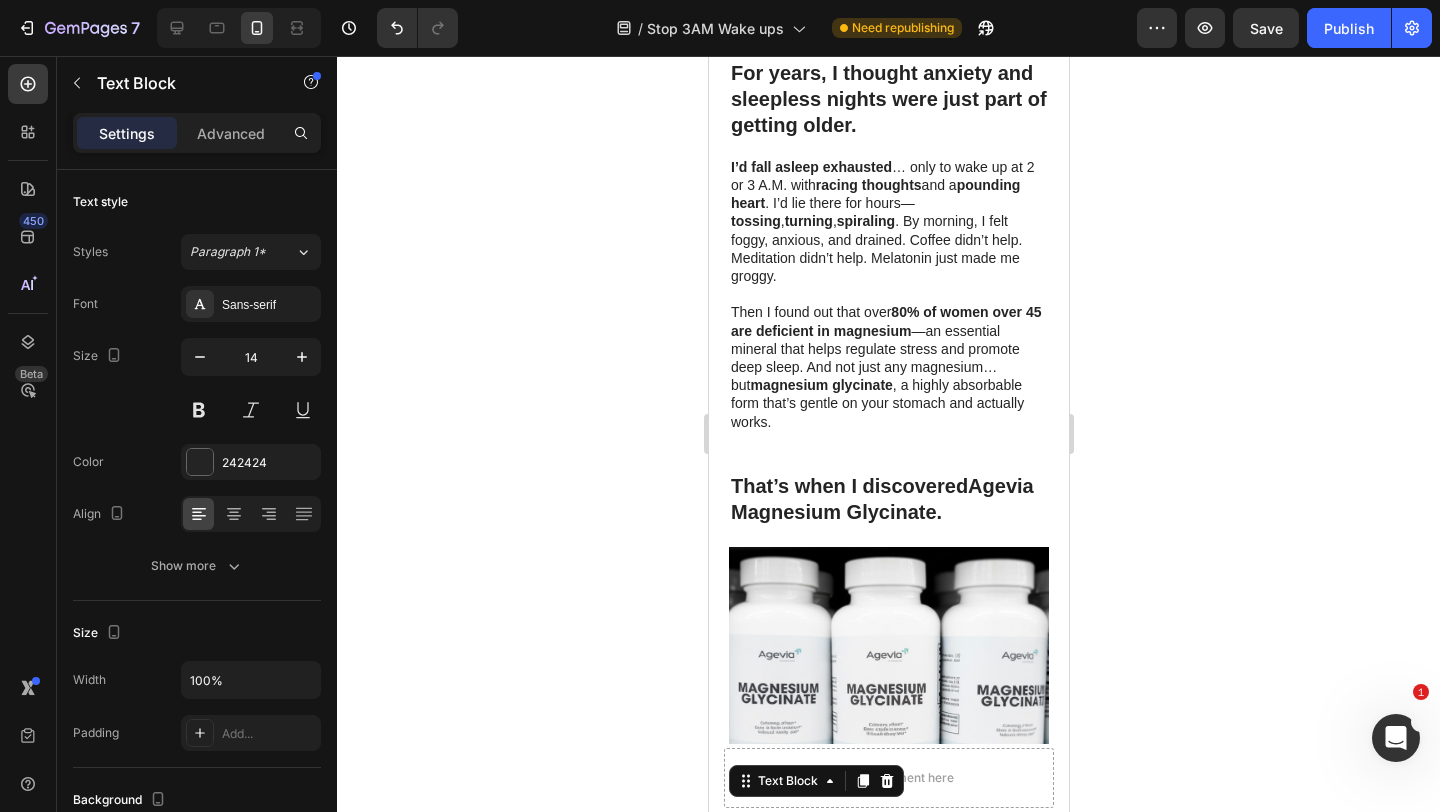 scroll, scrollTop: 534, scrollLeft: 0, axis: vertical 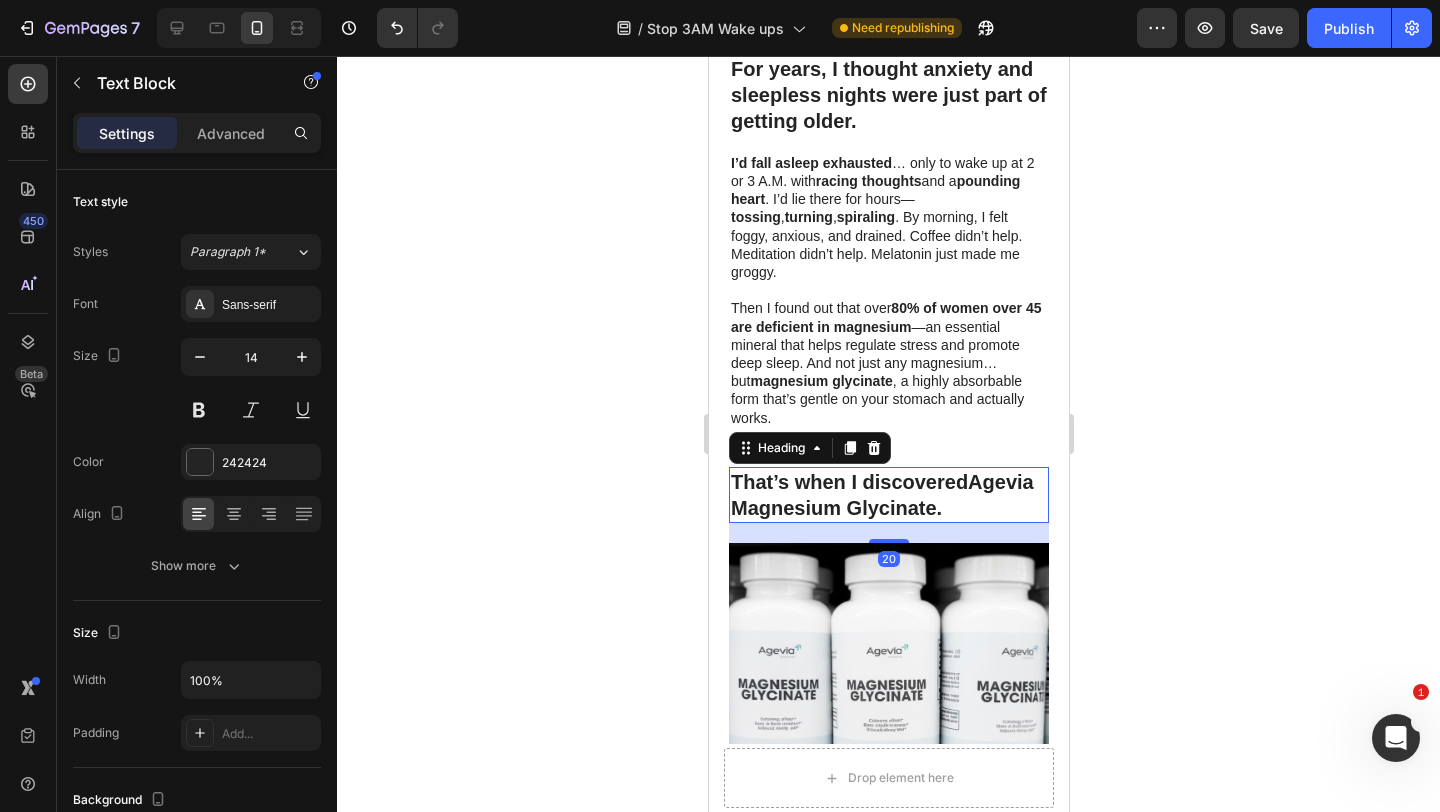 click on "That’s when I discovered  Agevia Magnesium Glycinate." at bounding box center (888, 495) 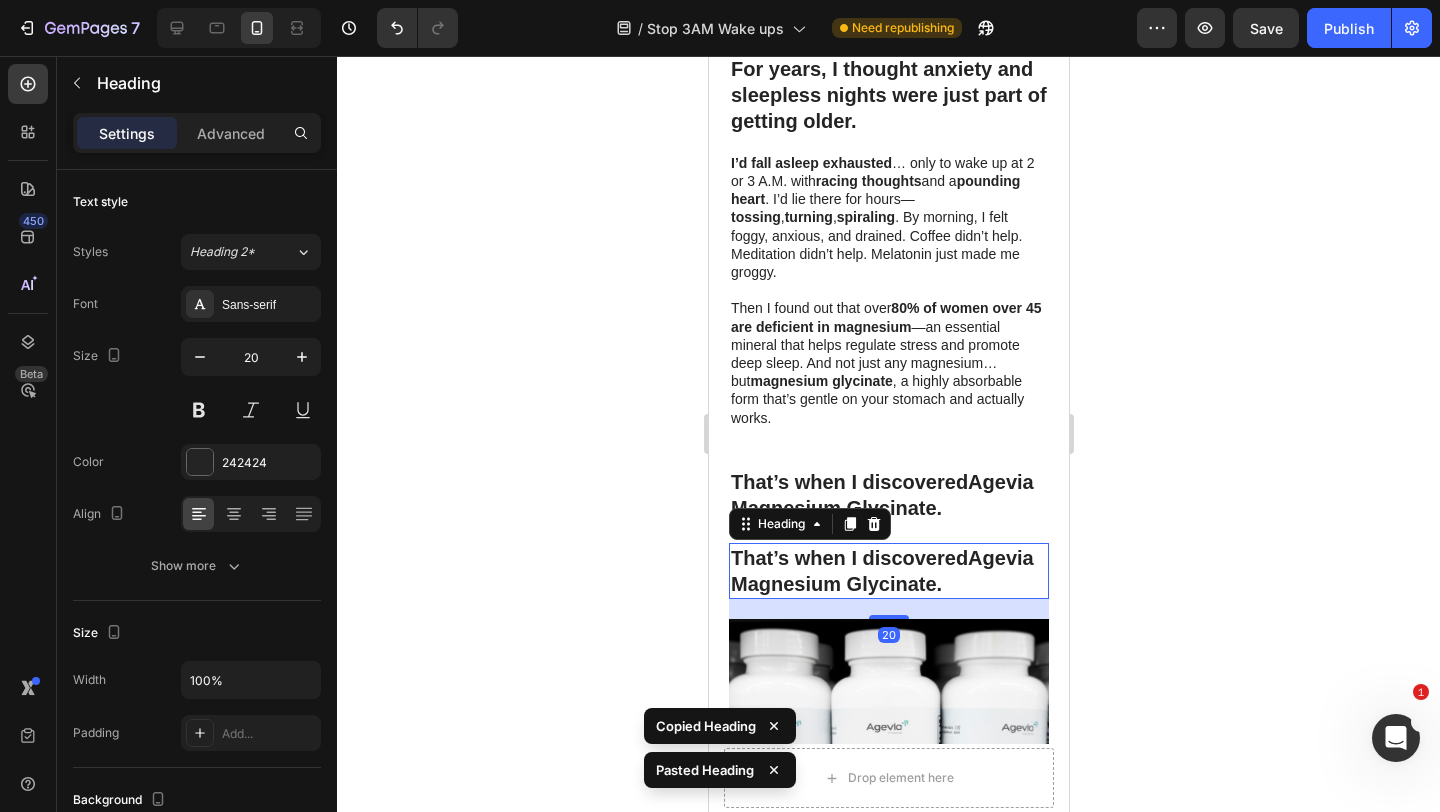 click on "That’s when I discovered  Agevia Magnesium Glycinate." at bounding box center [888, 571] 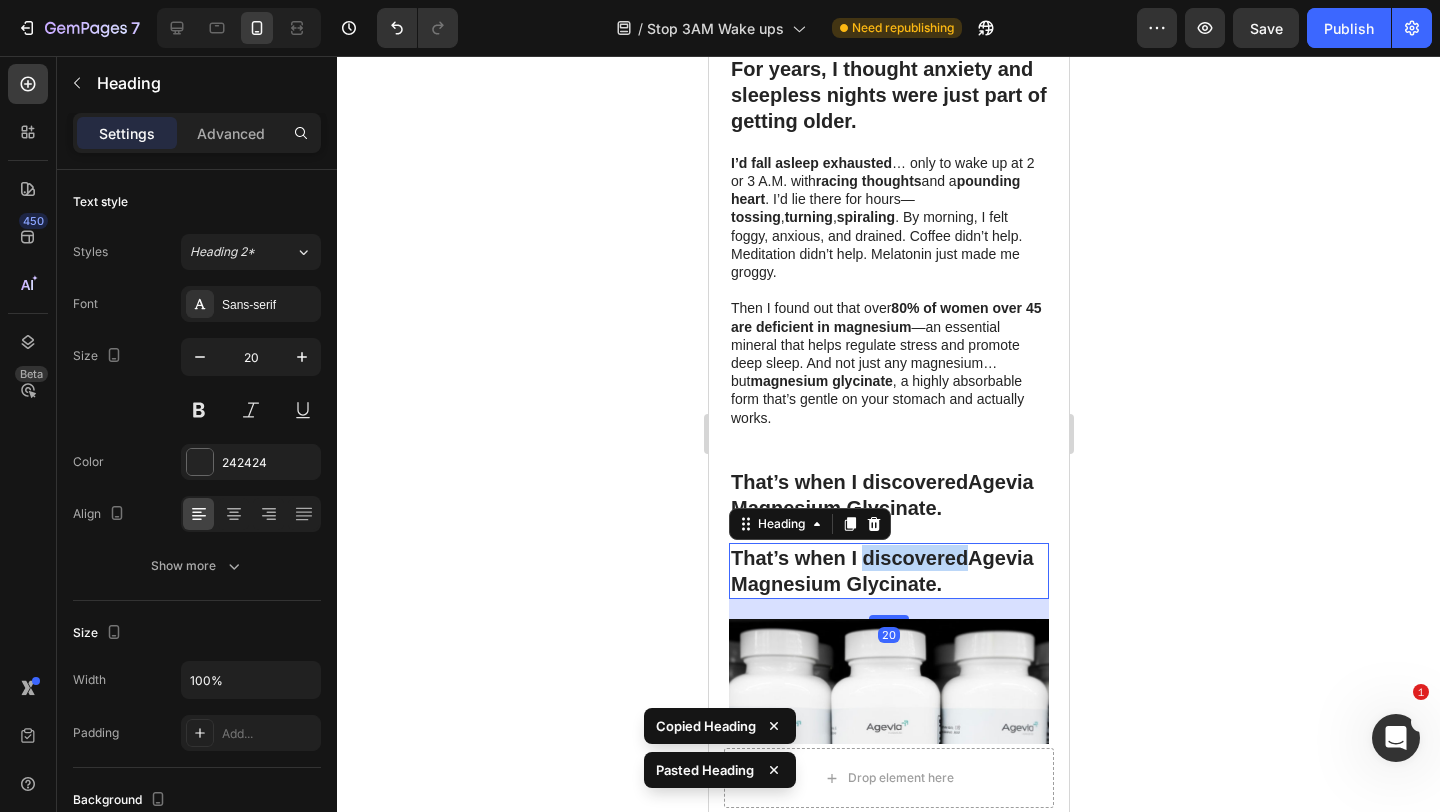 click on "That’s when I discovered  Agevia Magnesium Glycinate." at bounding box center (888, 571) 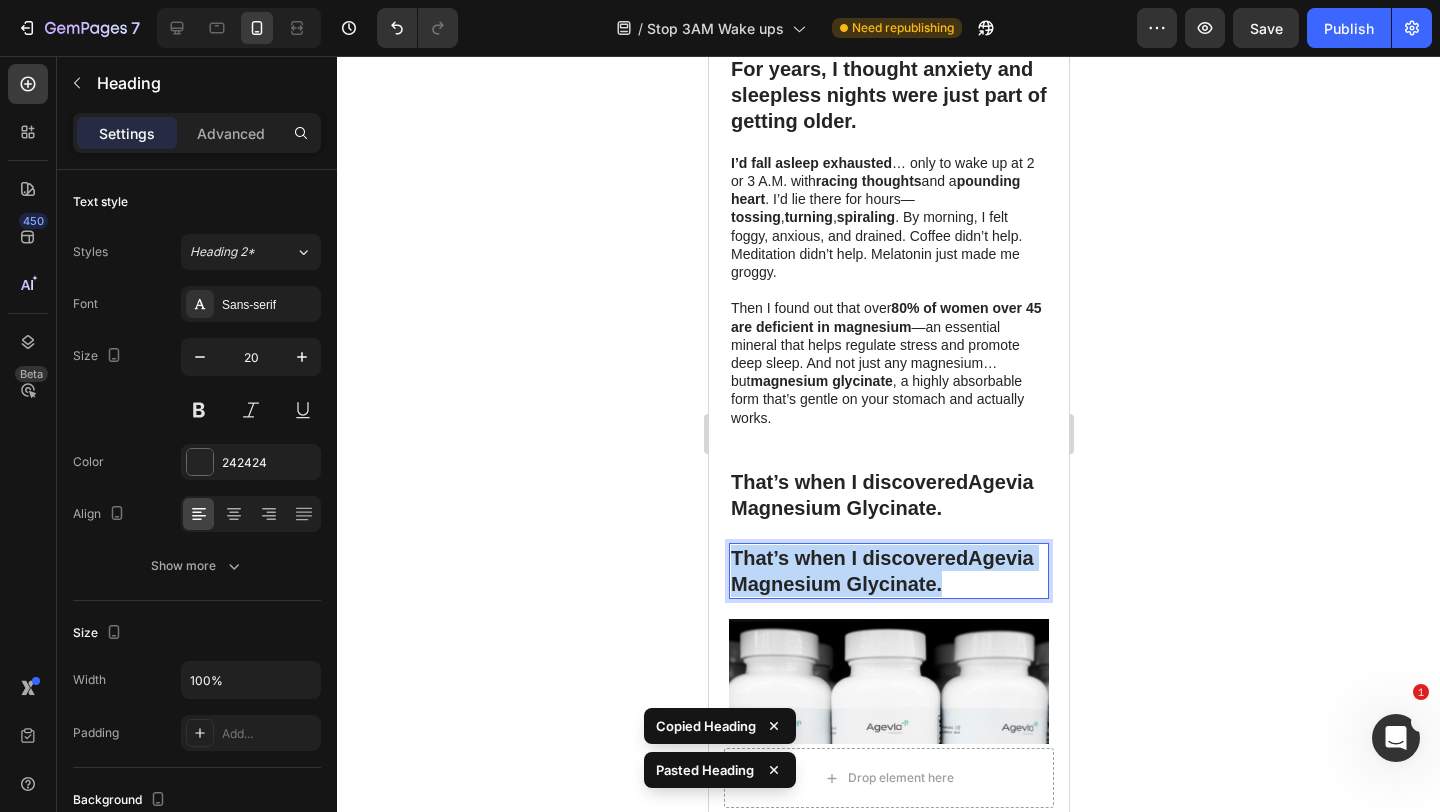 click on "That’s when I discovered  Agevia Magnesium Glycinate." at bounding box center [888, 571] 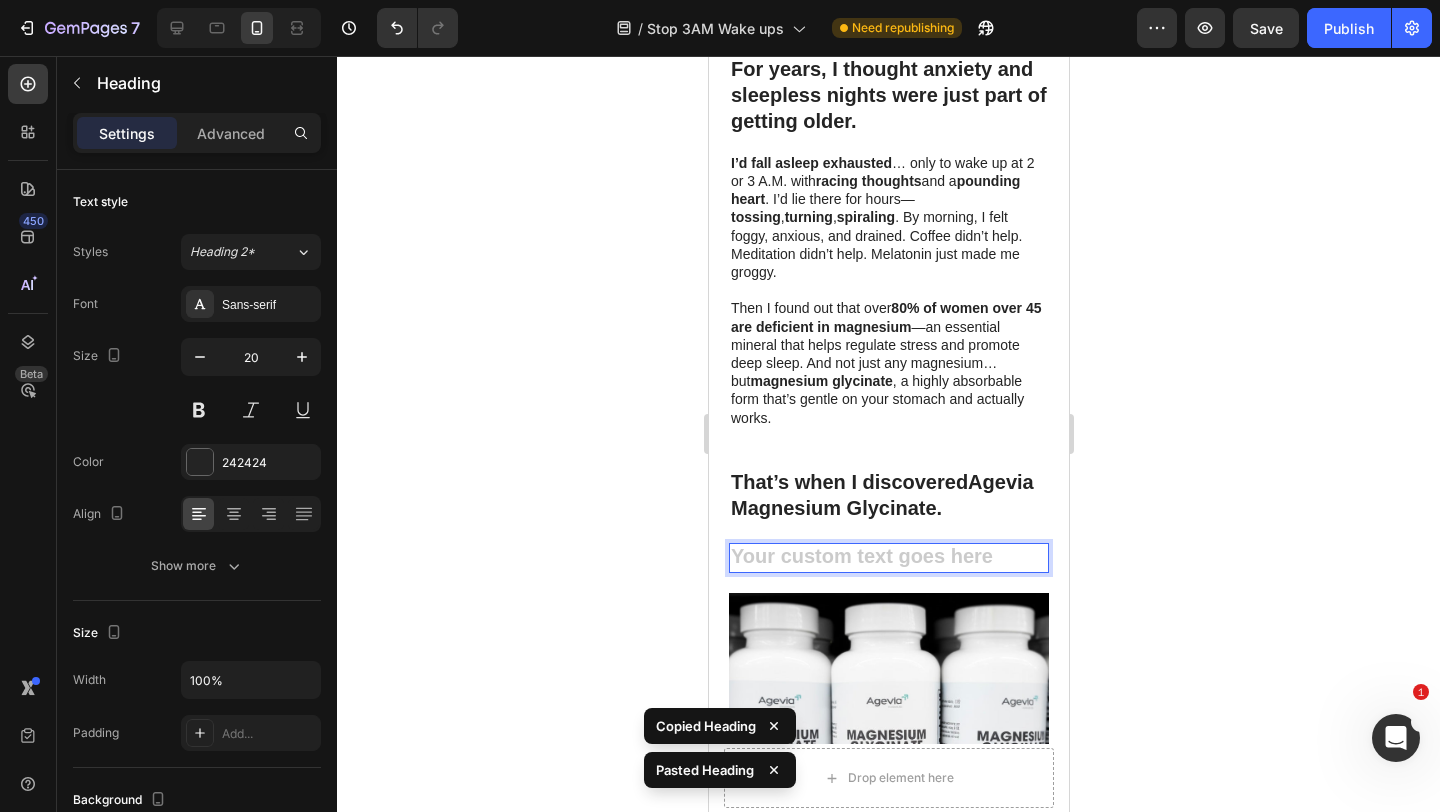 click at bounding box center [888, 558] 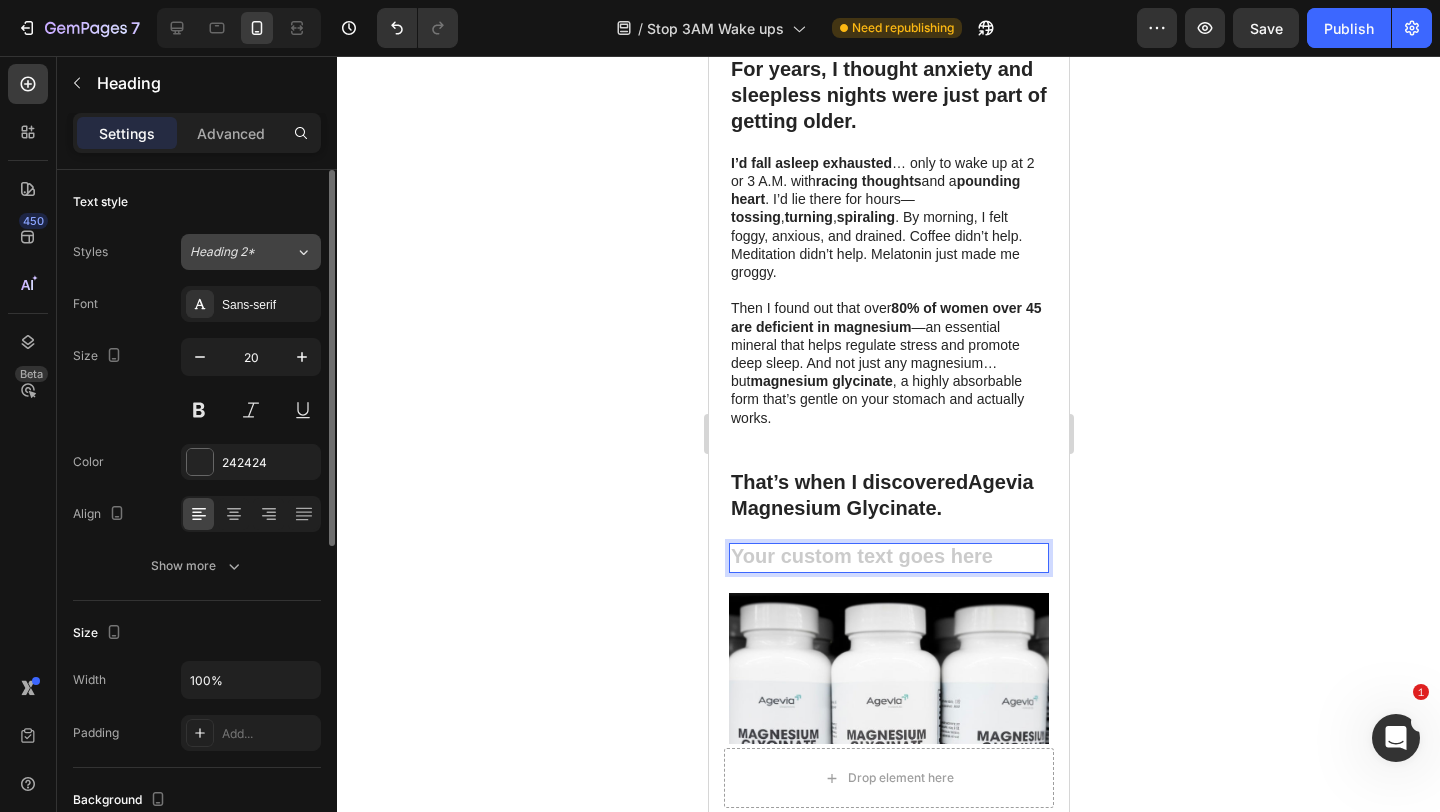 click on "Heading 2*" 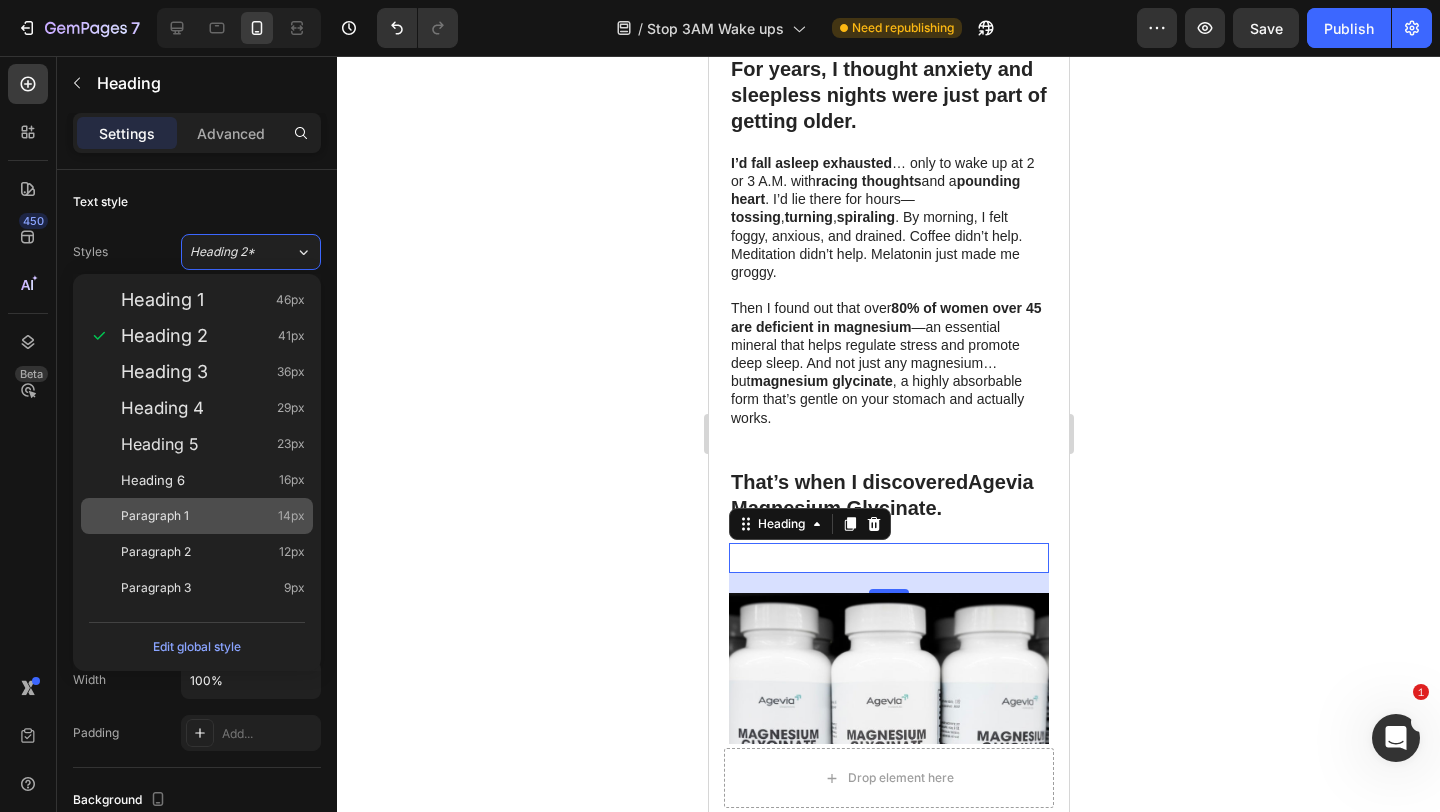 click on "Paragraph 1 14px" at bounding box center [213, 516] 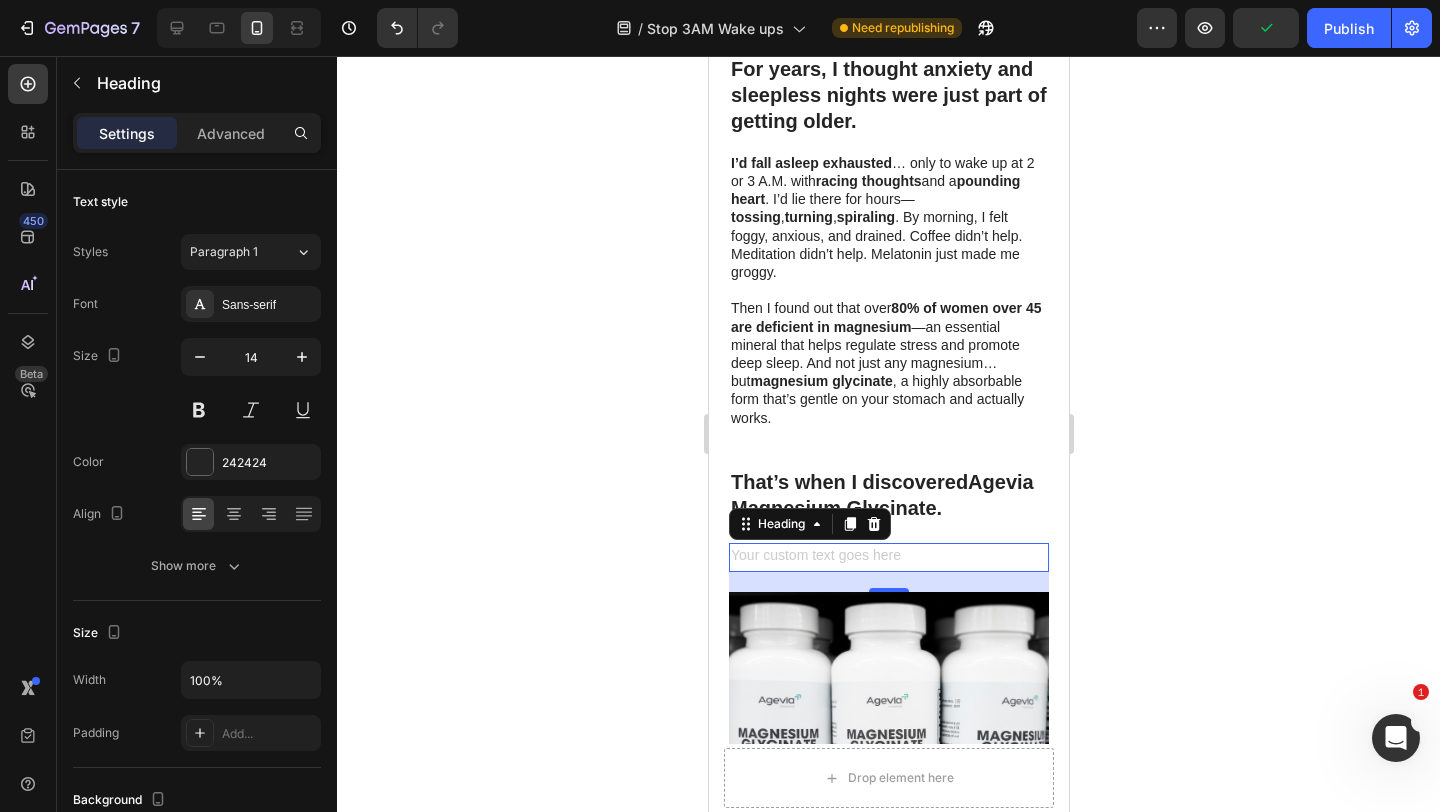 click at bounding box center [888, 557] 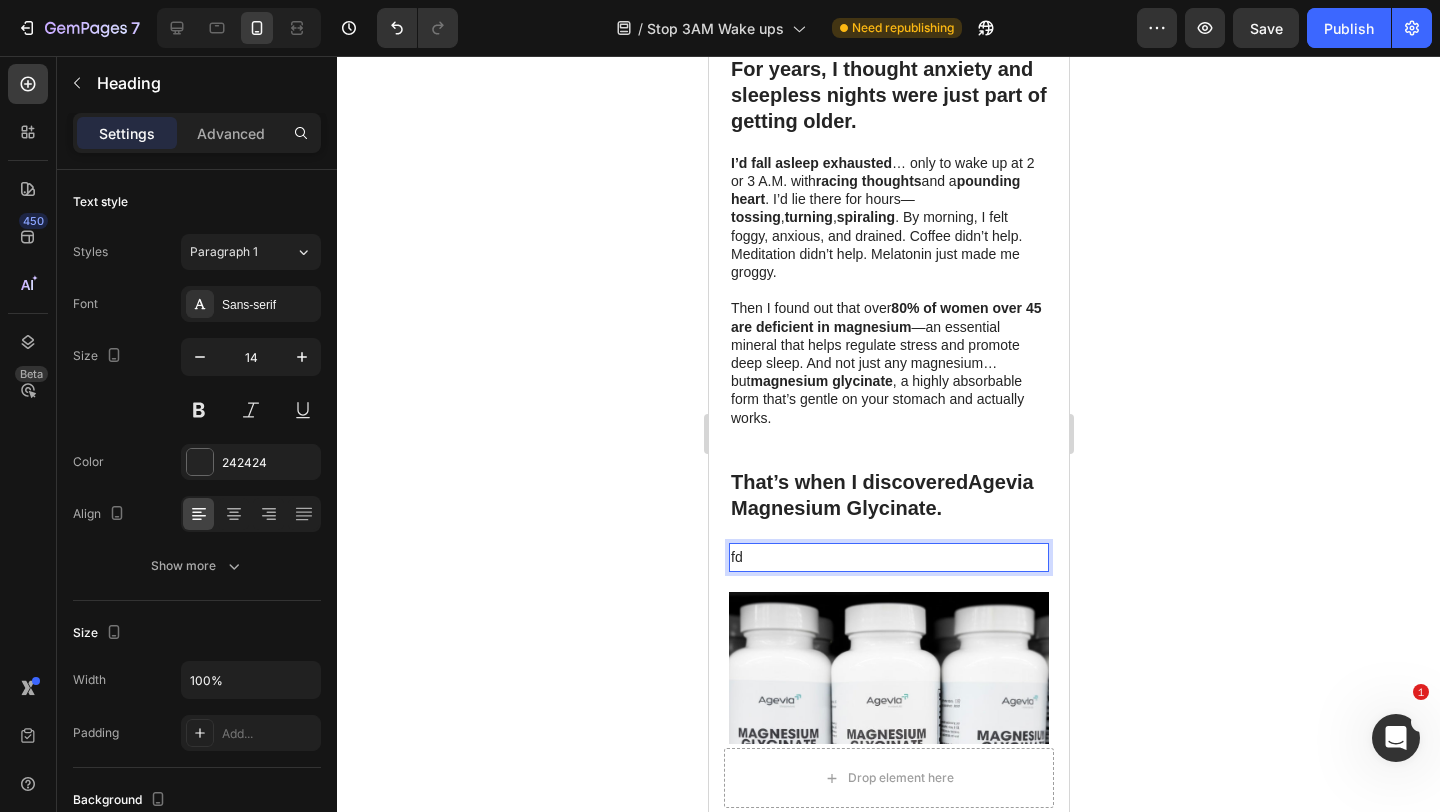 click on "fd" at bounding box center [888, 557] 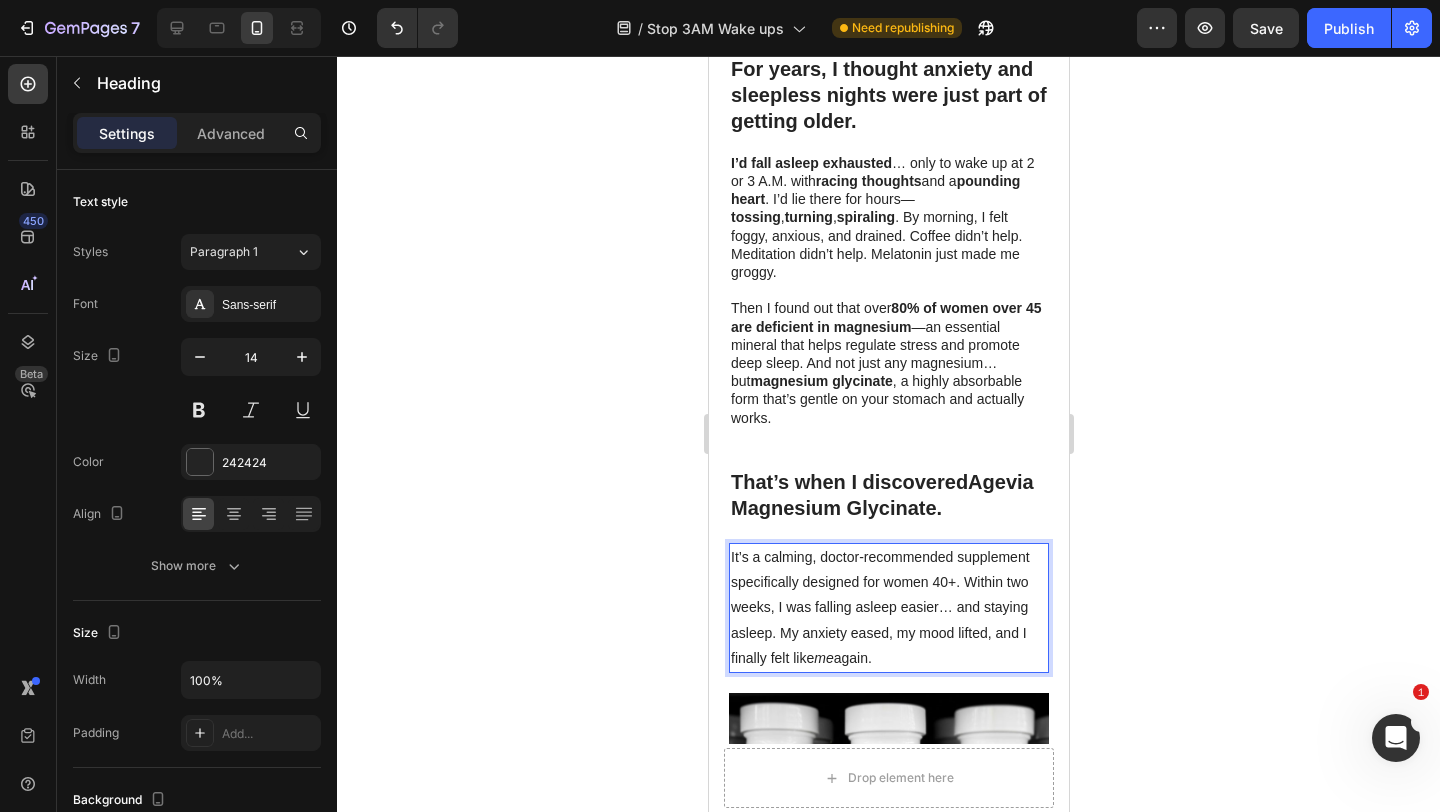 drag, startPoint x: 889, startPoint y: 622, endPoint x: 728, endPoint y: 519, distance: 191.12823 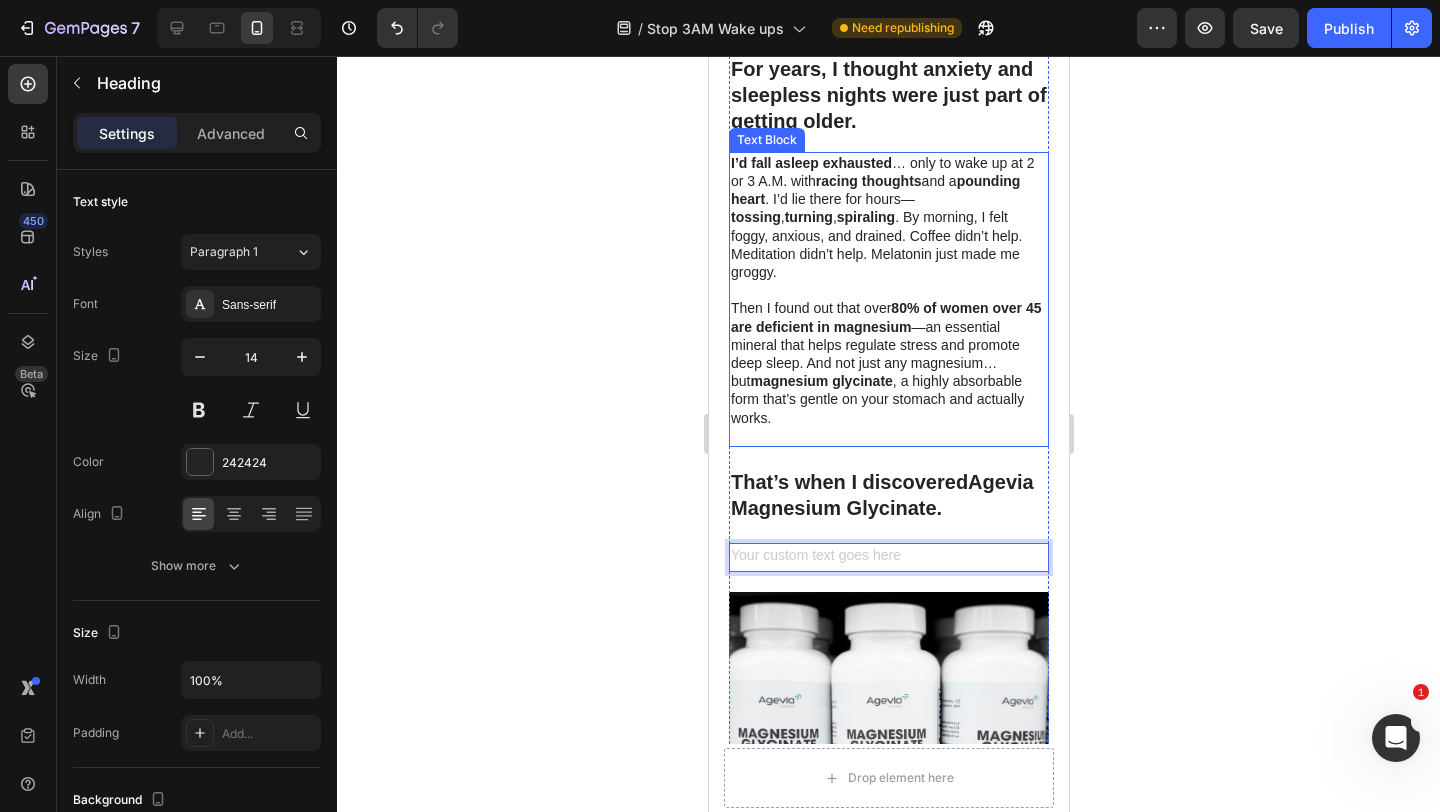 click on "80% of women over 45 are deficient in magnesium" at bounding box center (885, 317) 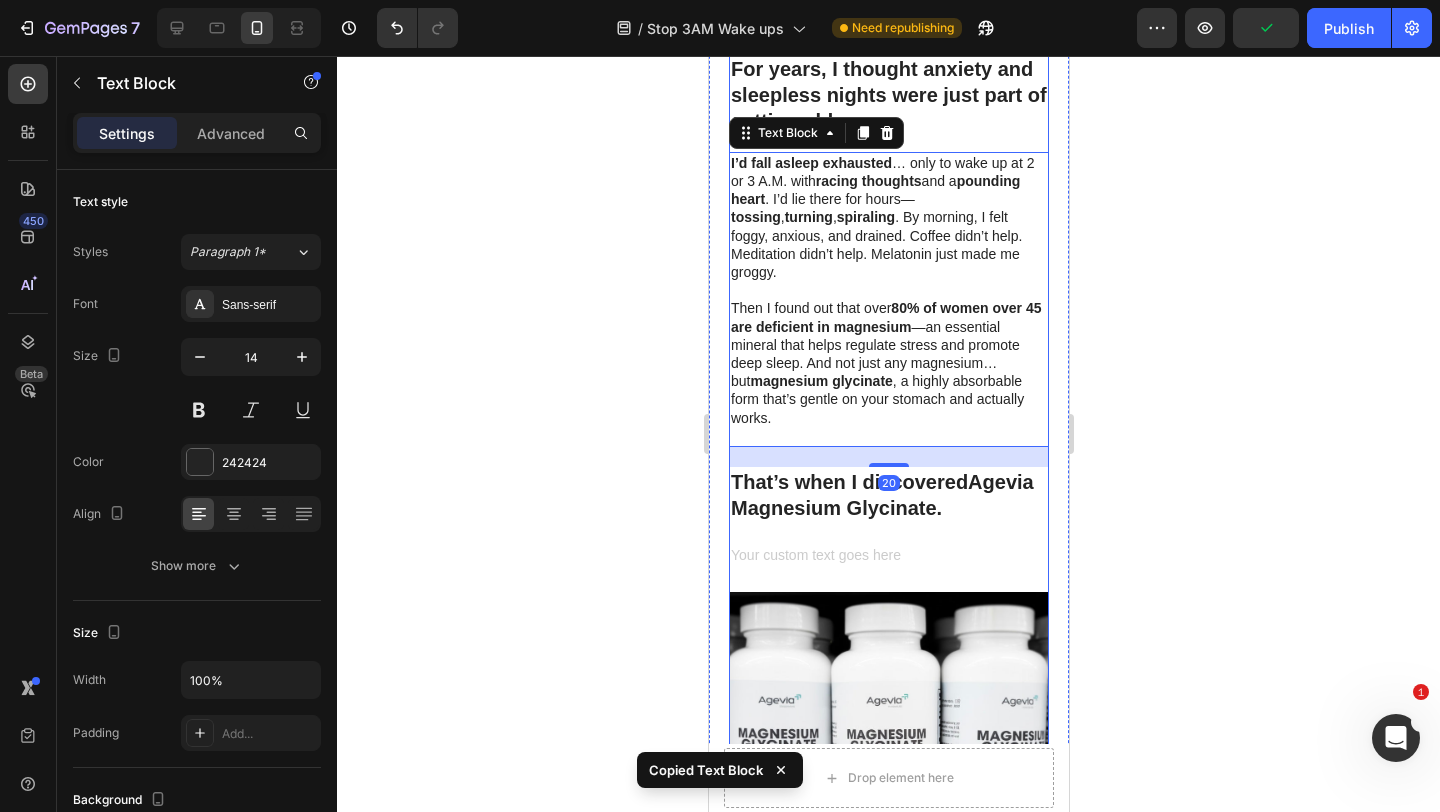 click on "Image For years, I thought anxiety and sleepless nights were just part of getting older. Heading I’d fall asleep exhausted … only to wake up at 2 or 3 A.M. with  racing thoughts  and a  pounding heart . I’d lie there for hours— tossing ,  turning ,  spiraling . By morning, I felt foggy, anxious, and drained. Coffee didn’t help. Meditation didn’t help. Melatonin just made me groggy. Then I found out that over  80% of women over 45 are deficient in magnesium —an essential mineral that helps regulate stress and promote deep sleep. And not just any magnesium… but  magnesium glycinate , a highly absorbable form that’s gentle on your stomach and actually works. Text Block   20 That’s when I discovered  Agevia Magnesium Glycinate. Heading Heading Image A turning point came when a close friend mentioned something that caught my attention:  magnesium 50% of people don’t get enough magnesium from diet alone   magnesium glycinate “the best magnesium for sleep” gentle calm a worried mind   and" at bounding box center [888, 854] 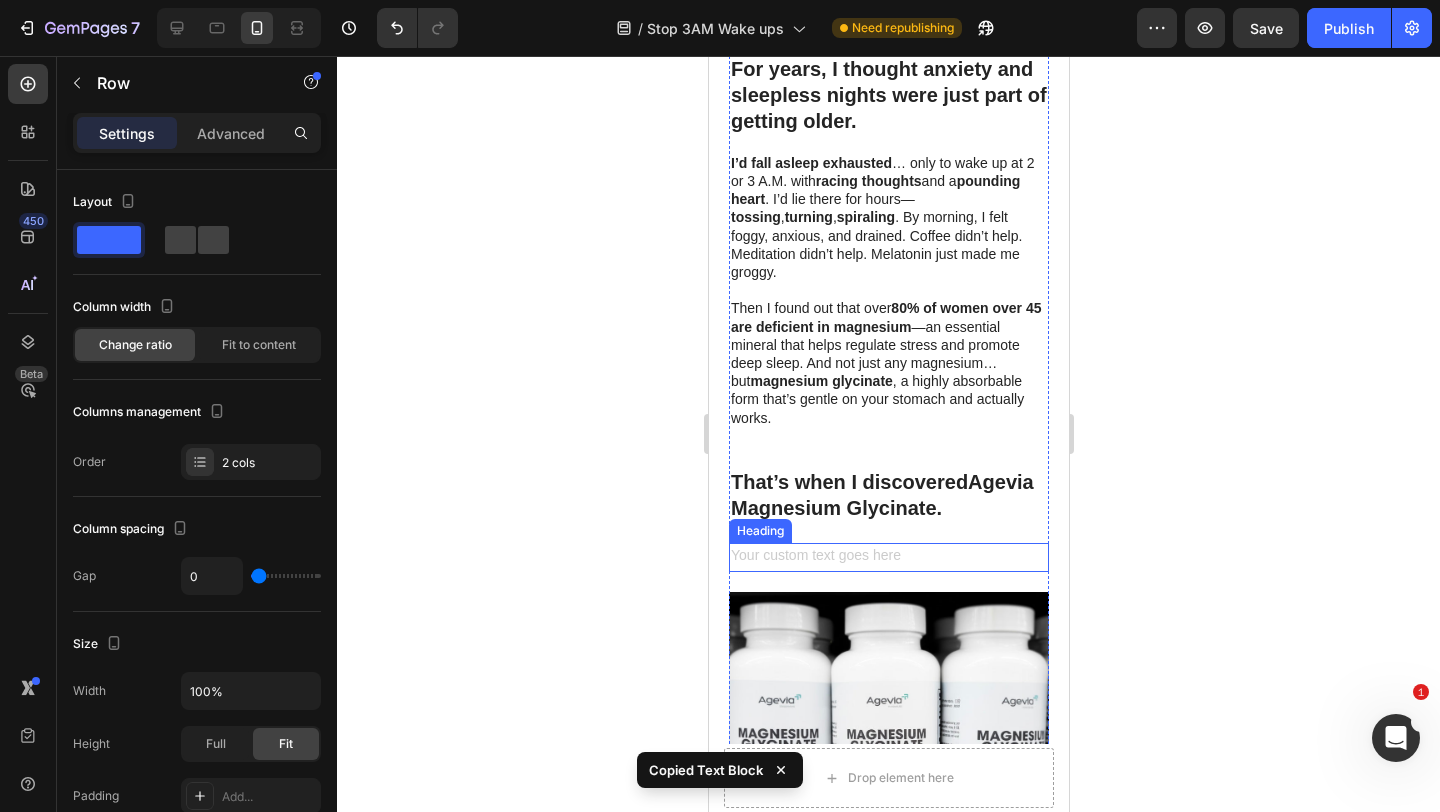 click at bounding box center (888, 557) 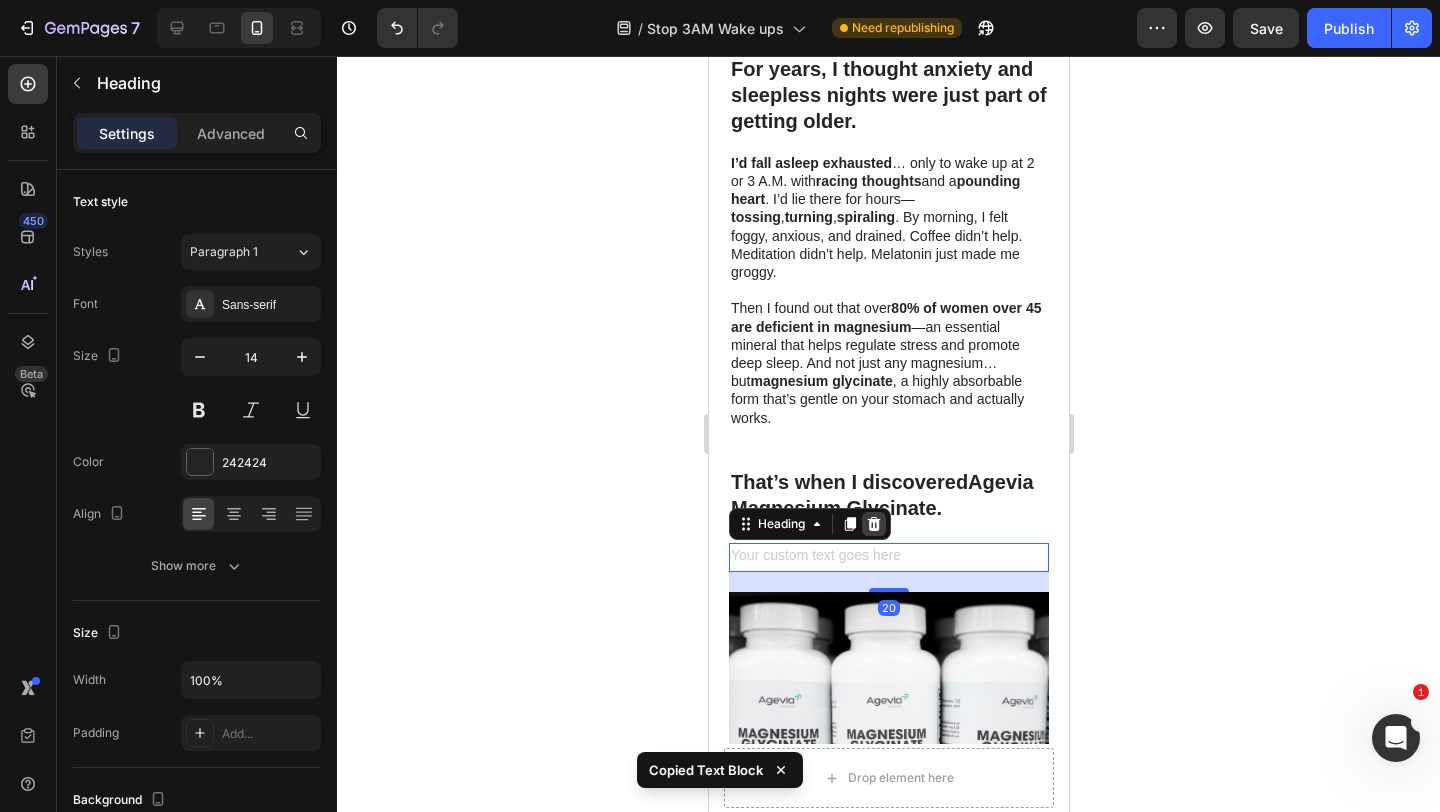 click 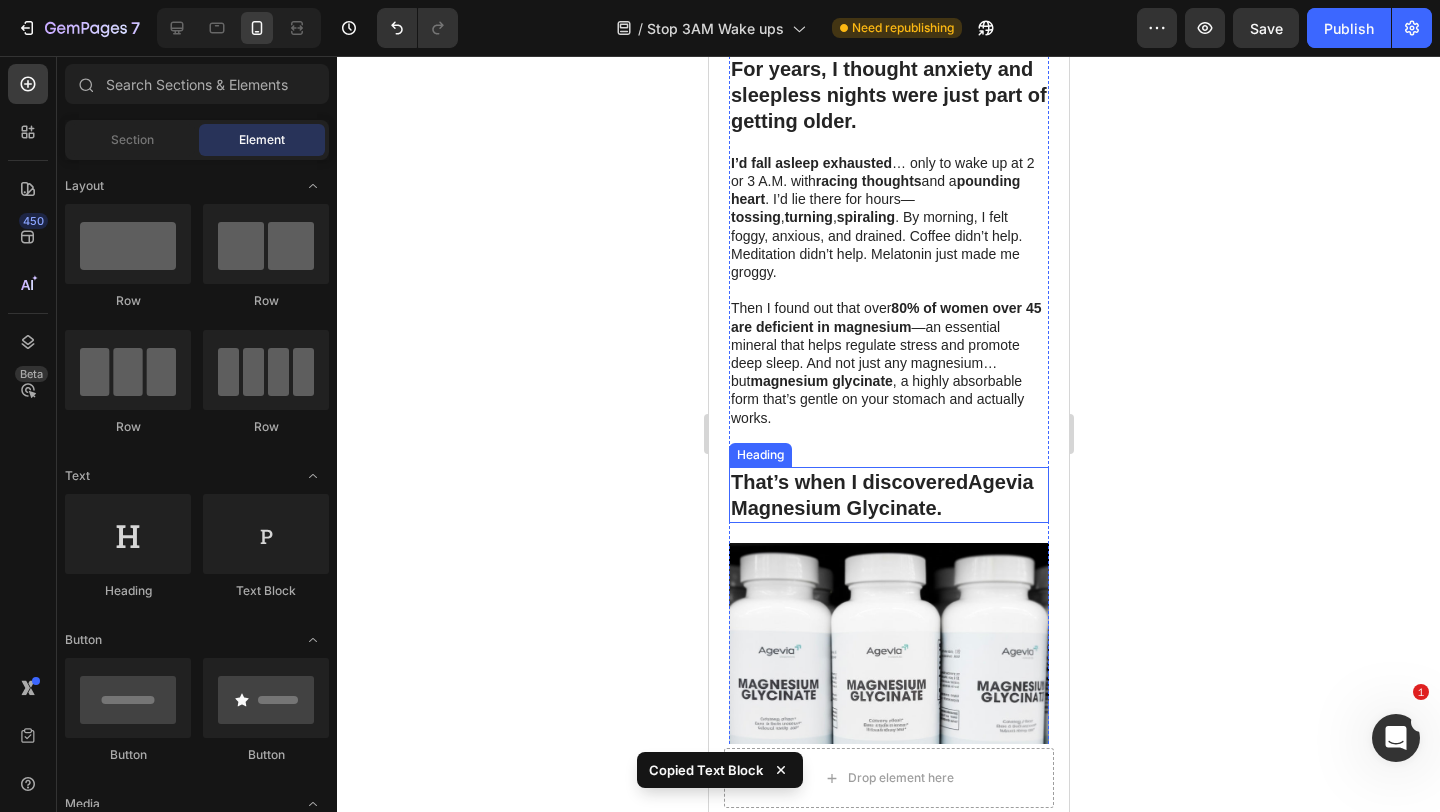 click on "Agevia Magnesium Glycinate." at bounding box center [881, 495] 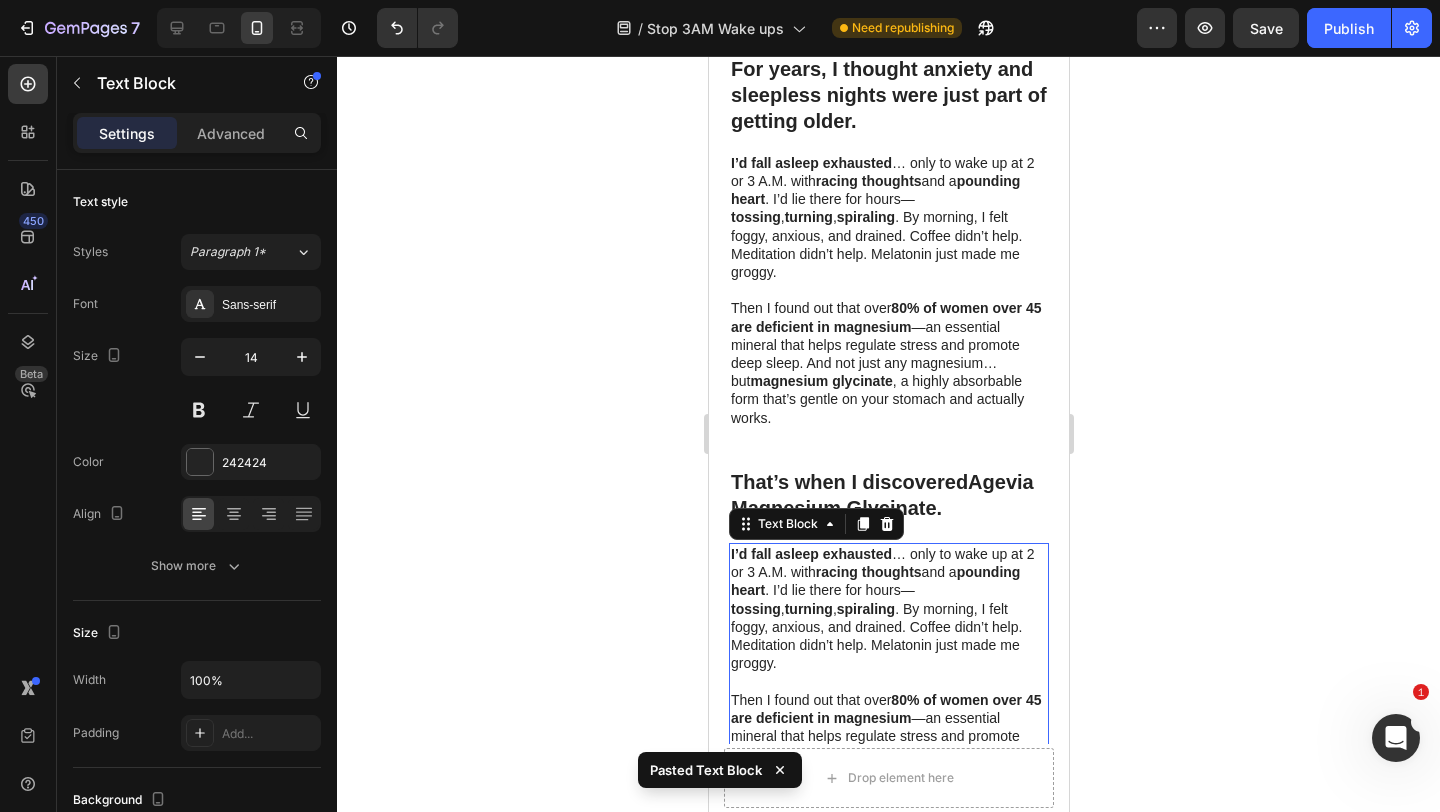 scroll, scrollTop: 595, scrollLeft: 0, axis: vertical 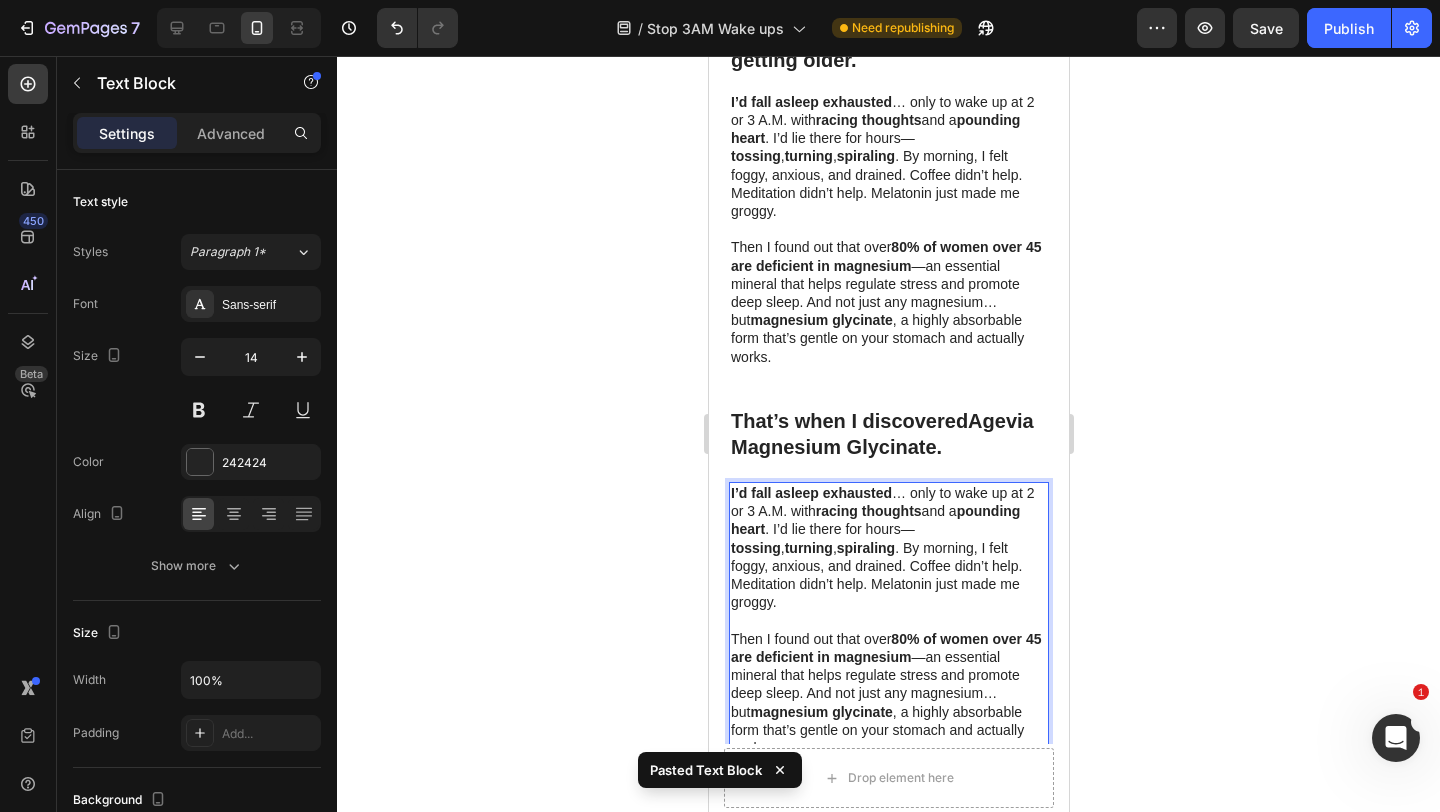 click at bounding box center (888, 766) 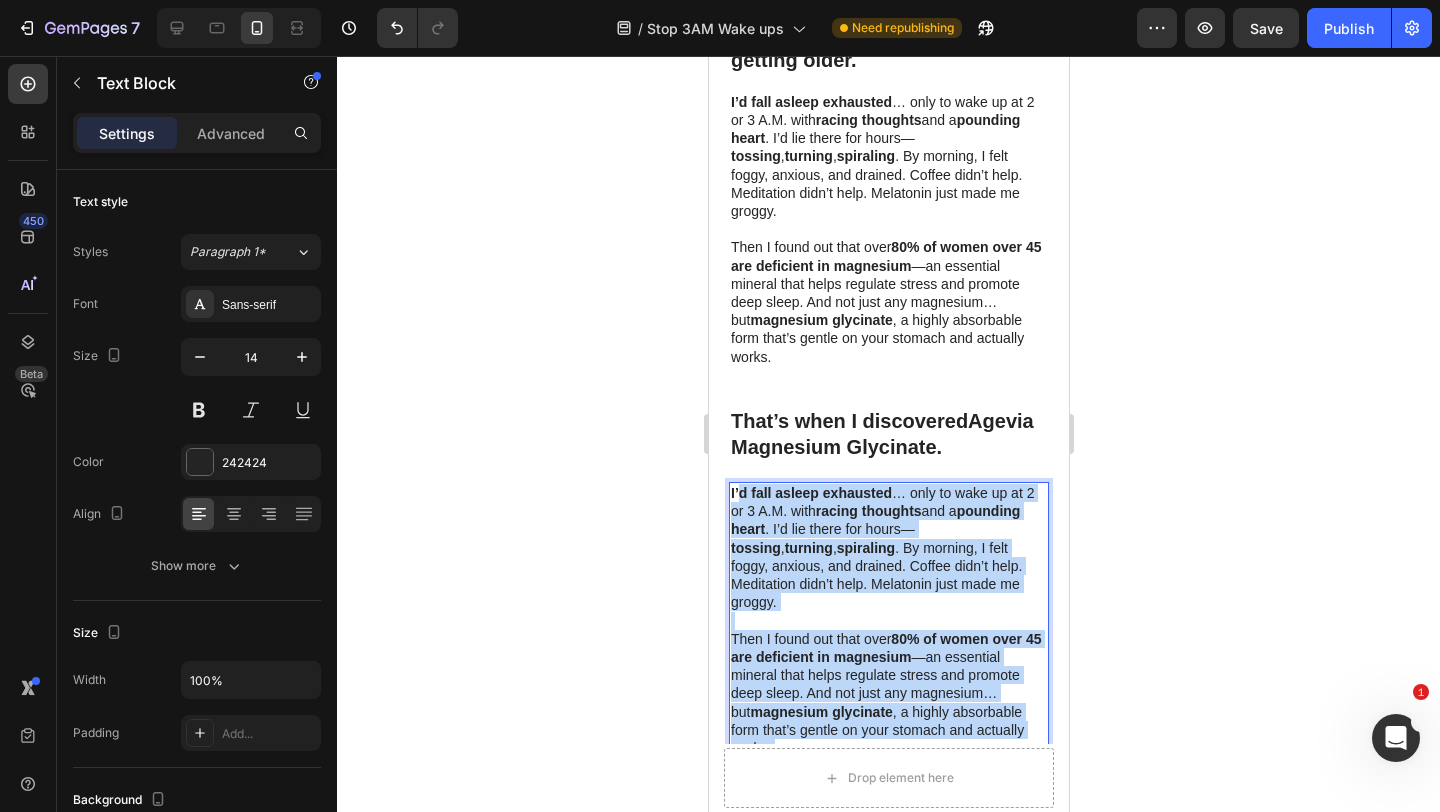 drag, startPoint x: 771, startPoint y: 687, endPoint x: 737, endPoint y: 454, distance: 235.46762 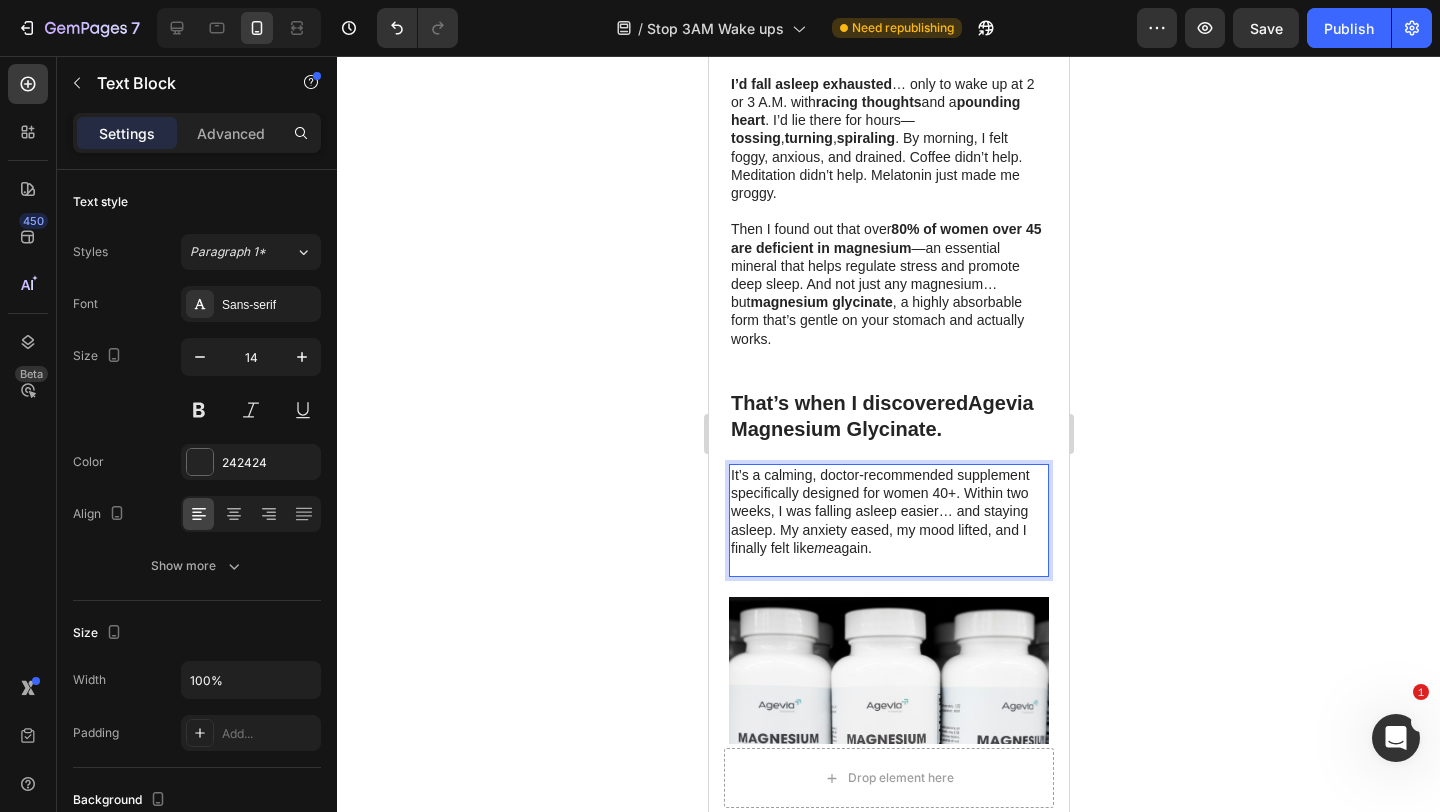 scroll, scrollTop: 616, scrollLeft: 0, axis: vertical 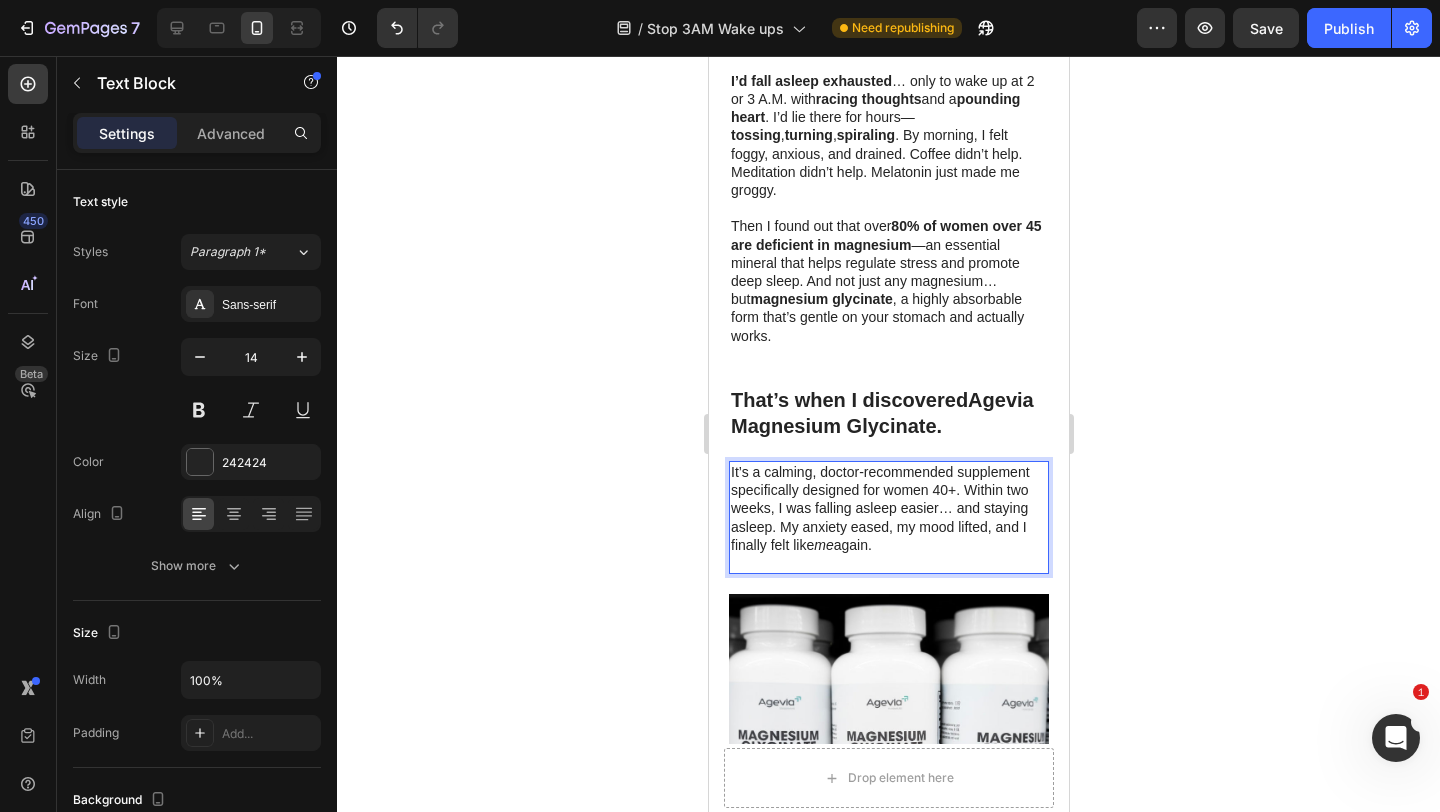 click at bounding box center [888, 563] 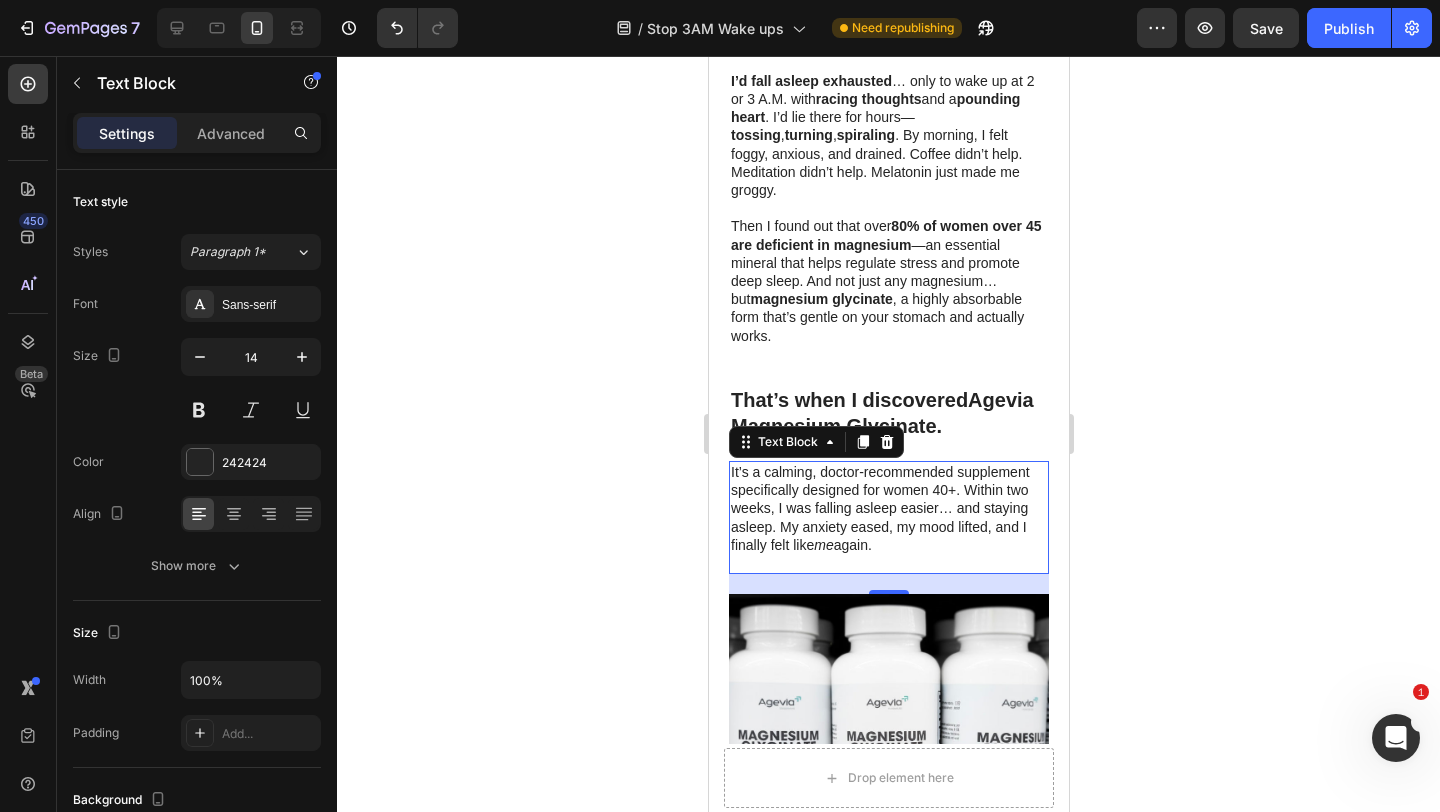 click 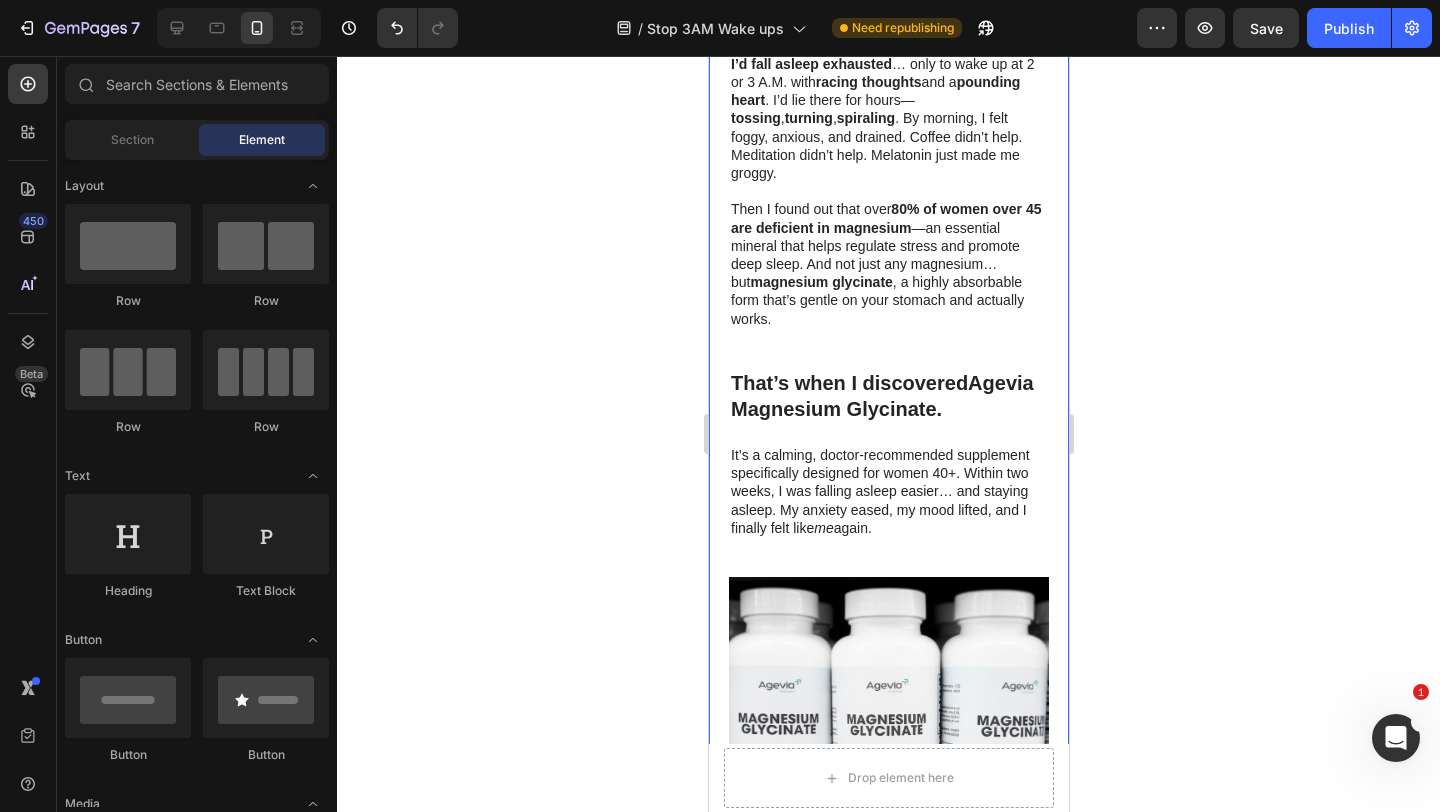 scroll, scrollTop: 671, scrollLeft: 0, axis: vertical 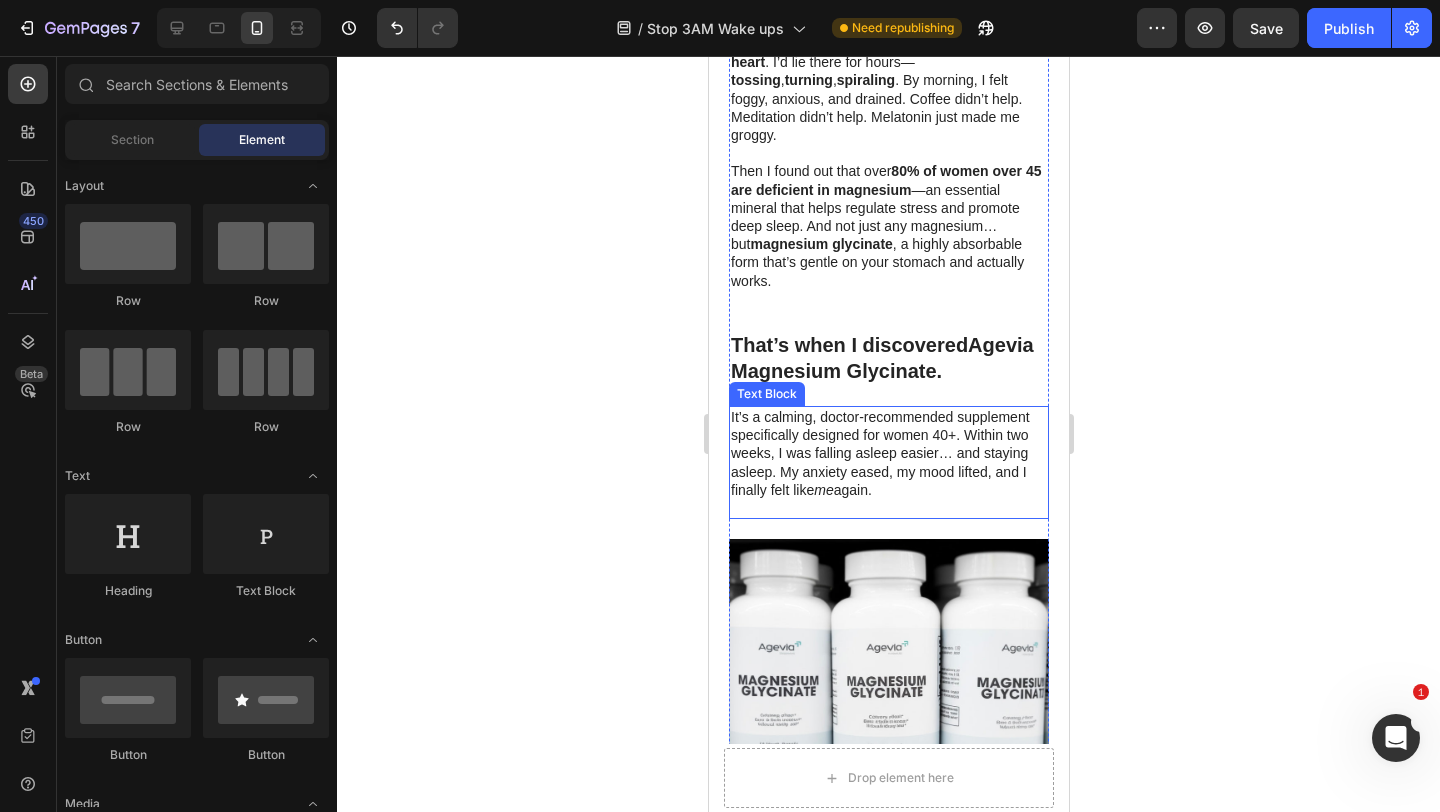 click on "It’s a calming, doctor-recommended supplement specifically designed for women 40+. Within two weeks, I was falling asleep easier… and staying asleep. My anxiety eased, my mood lifted, and I finally felt like  me  again." at bounding box center [888, 453] 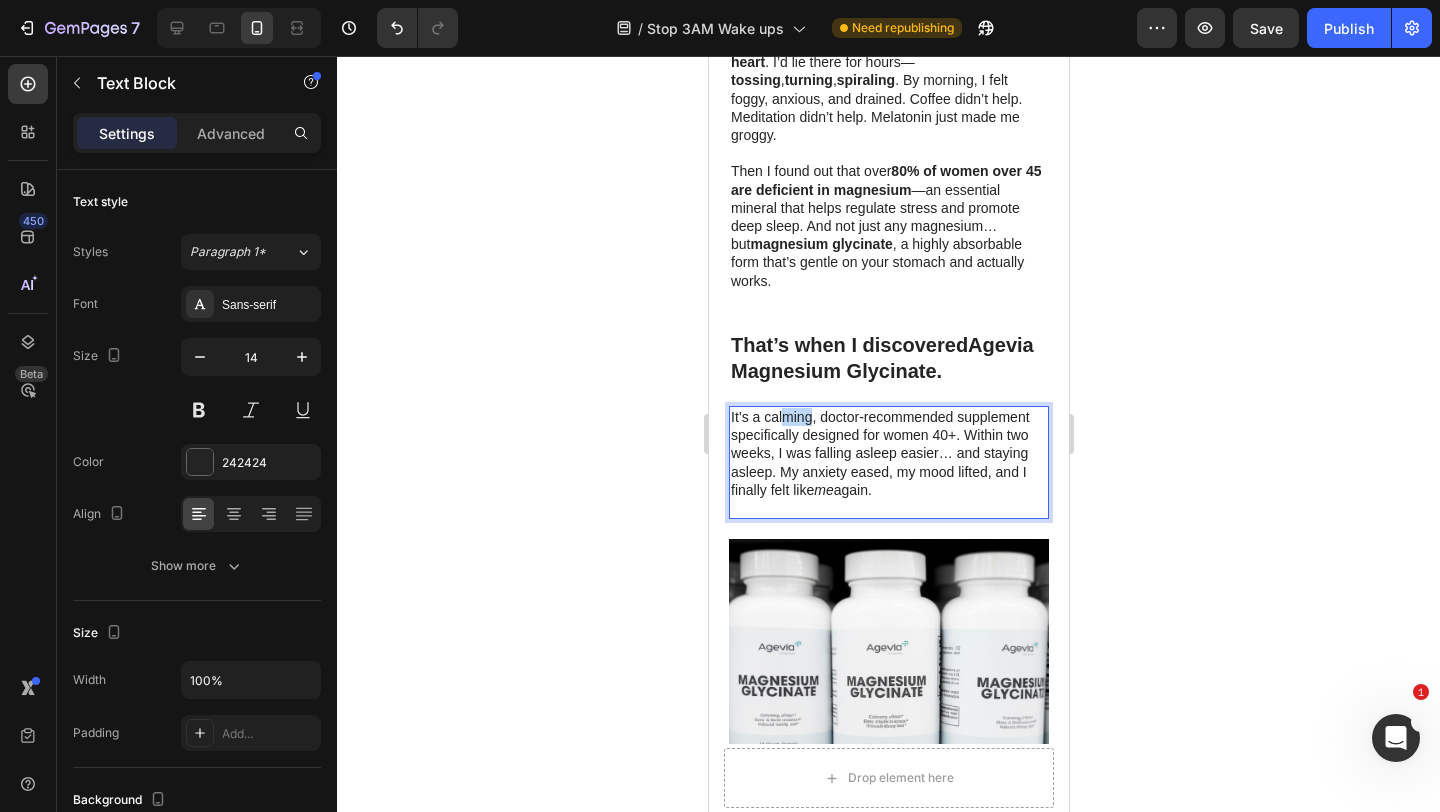 drag, startPoint x: 810, startPoint y: 383, endPoint x: 781, endPoint y: 383, distance: 29 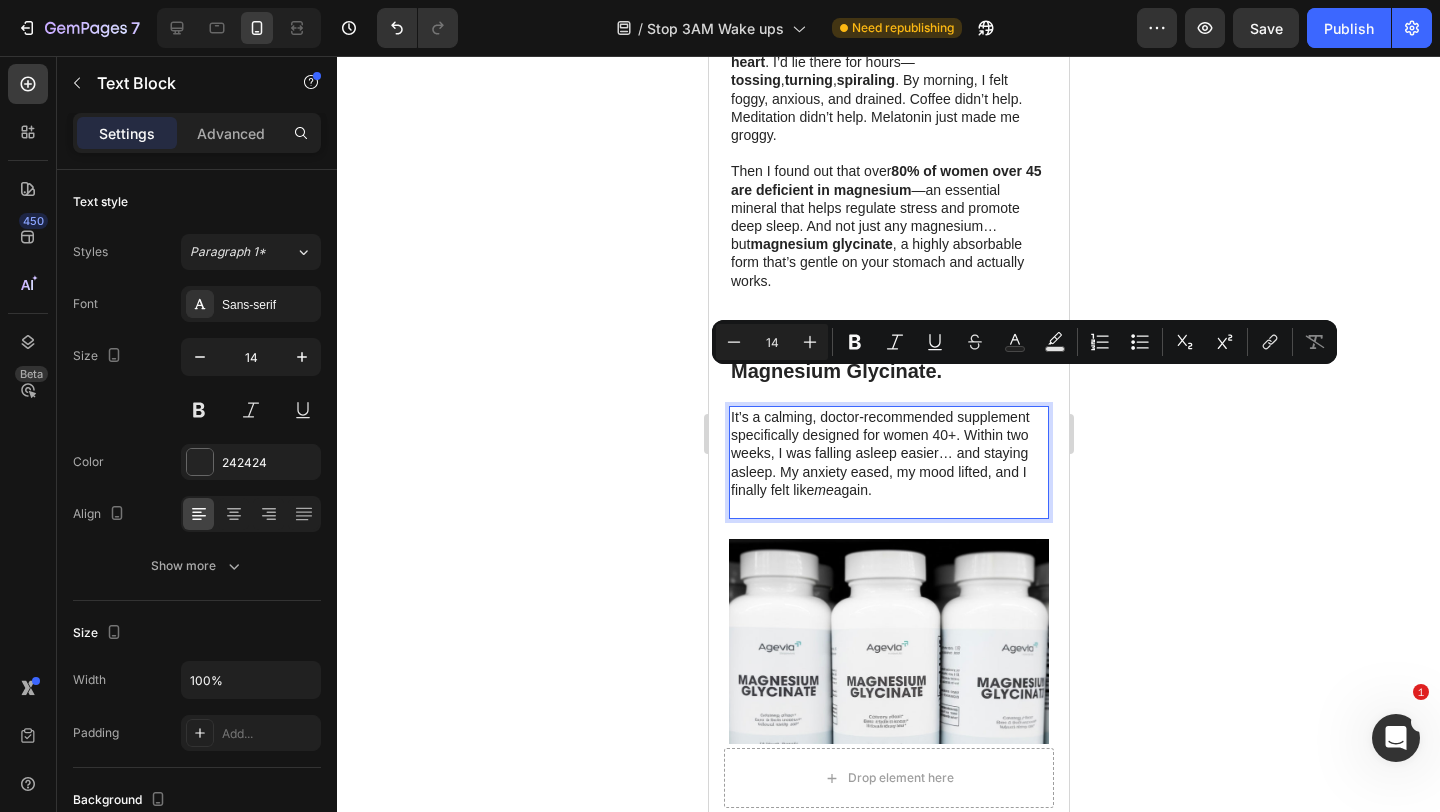 click on "It’s a calming, doctor-recommended supplement specifically designed for women 40+. Within two weeks, I was falling asleep easier… and staying asleep. My anxiety eased, my mood lifted, and I finally felt like  me  again." at bounding box center [888, 453] 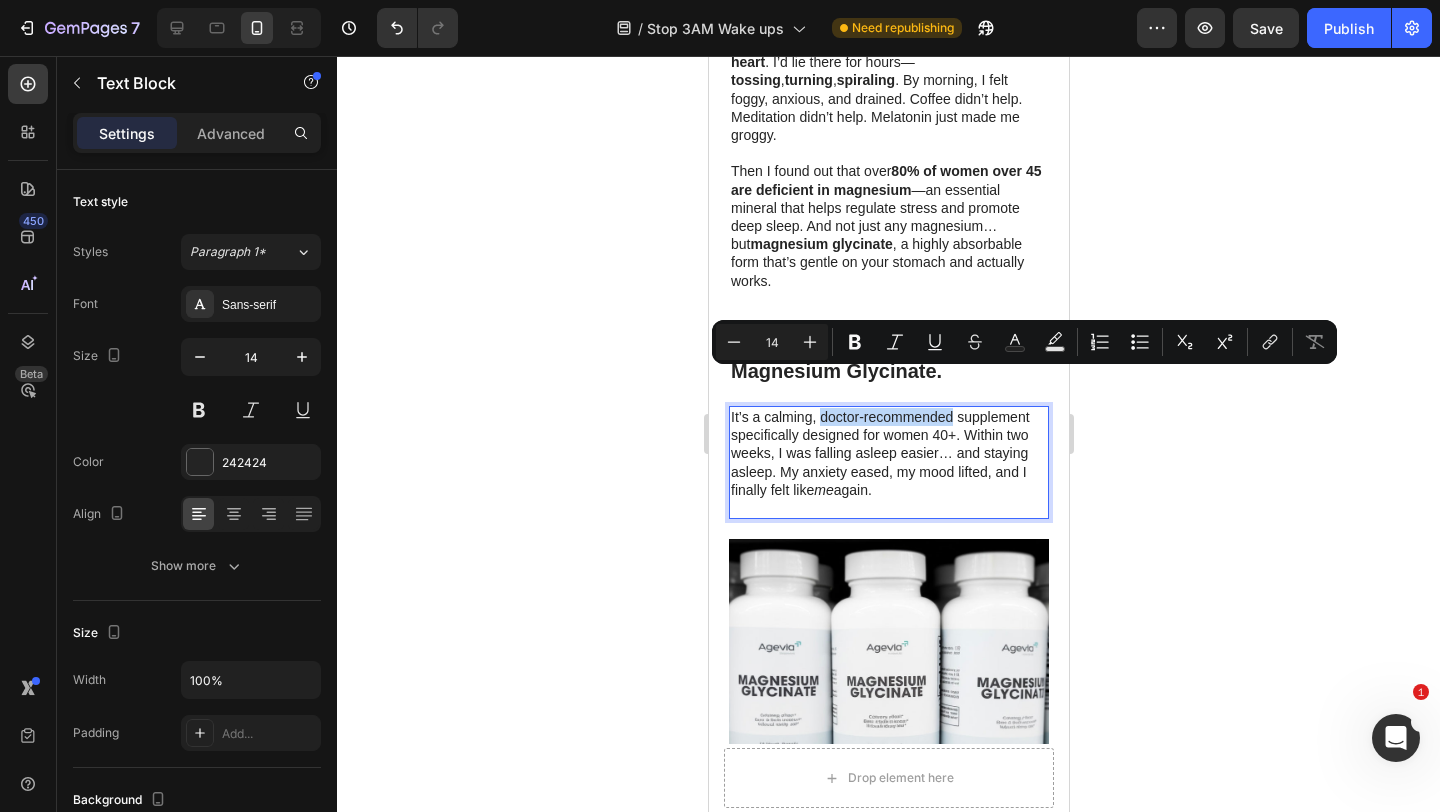 drag, startPoint x: 822, startPoint y: 381, endPoint x: 949, endPoint y: 383, distance: 127.01575 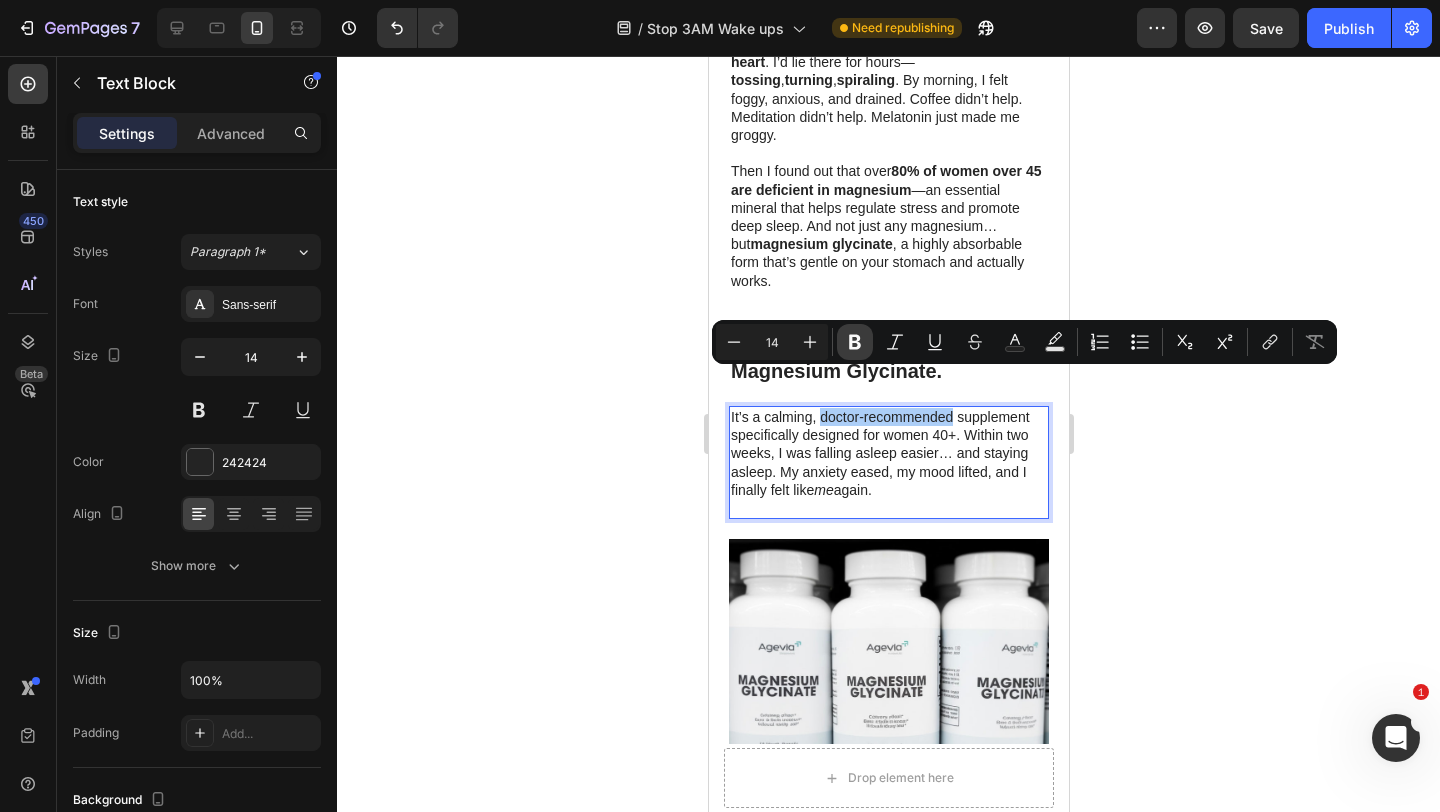 click 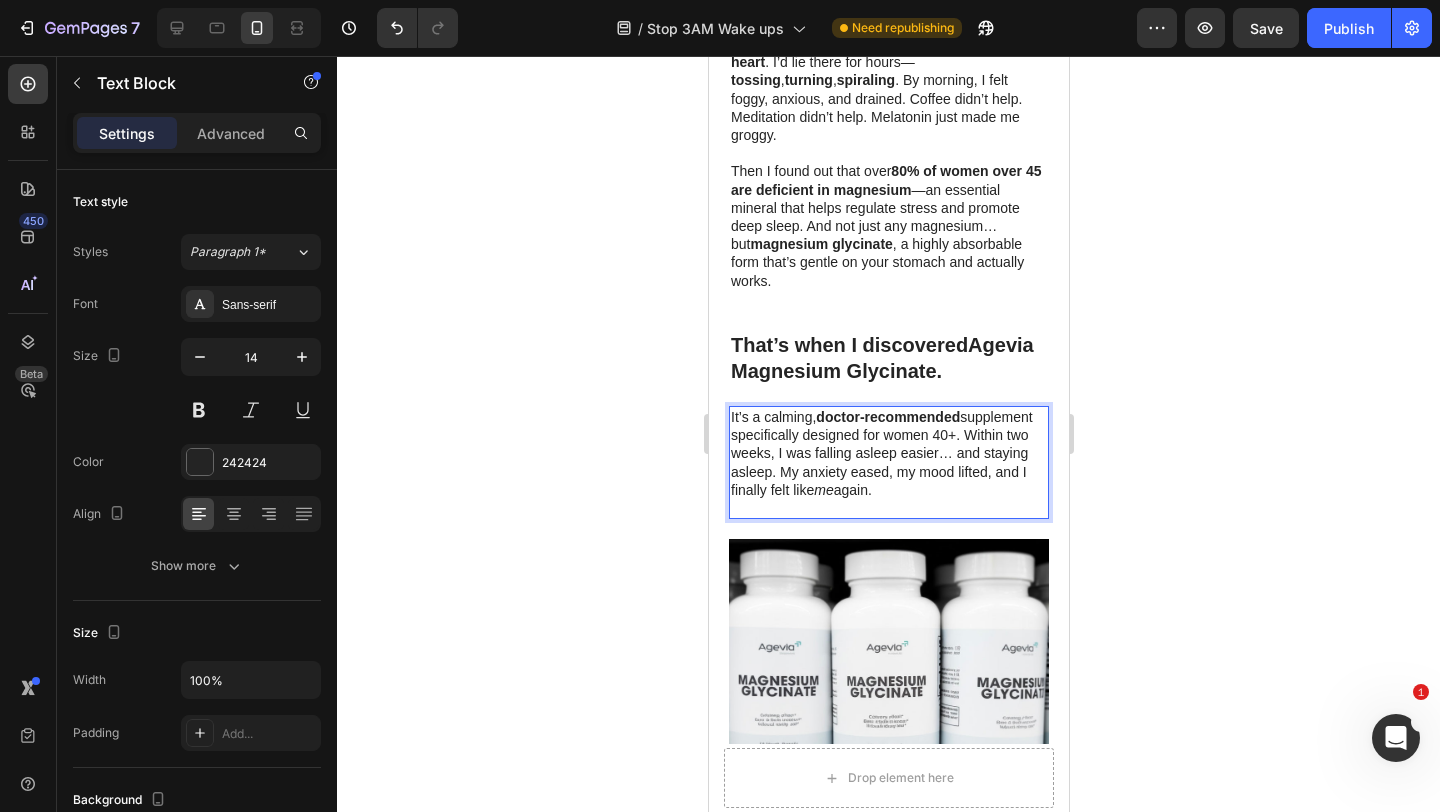 click 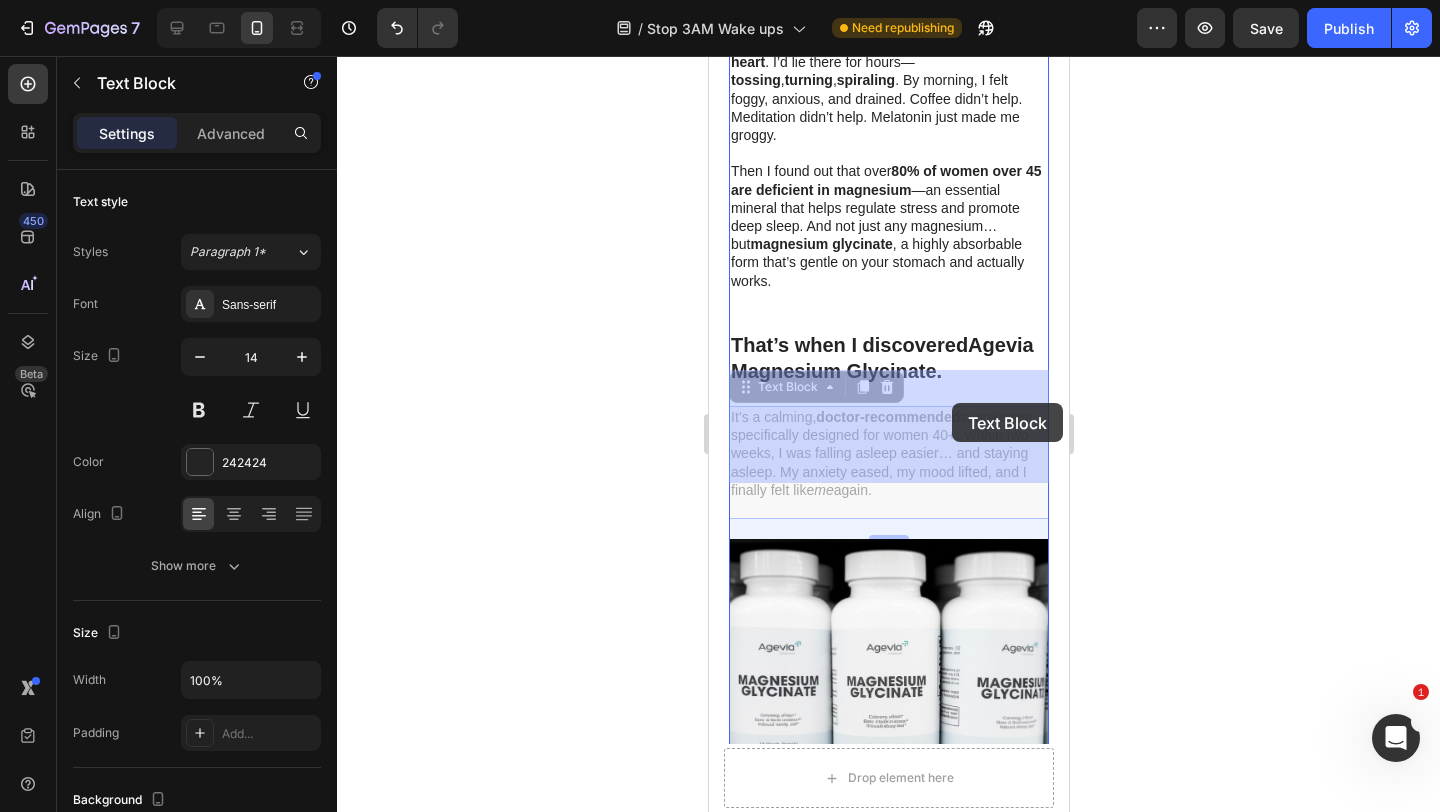 drag, startPoint x: 879, startPoint y: 402, endPoint x: 949, endPoint y: 403, distance: 70.00714 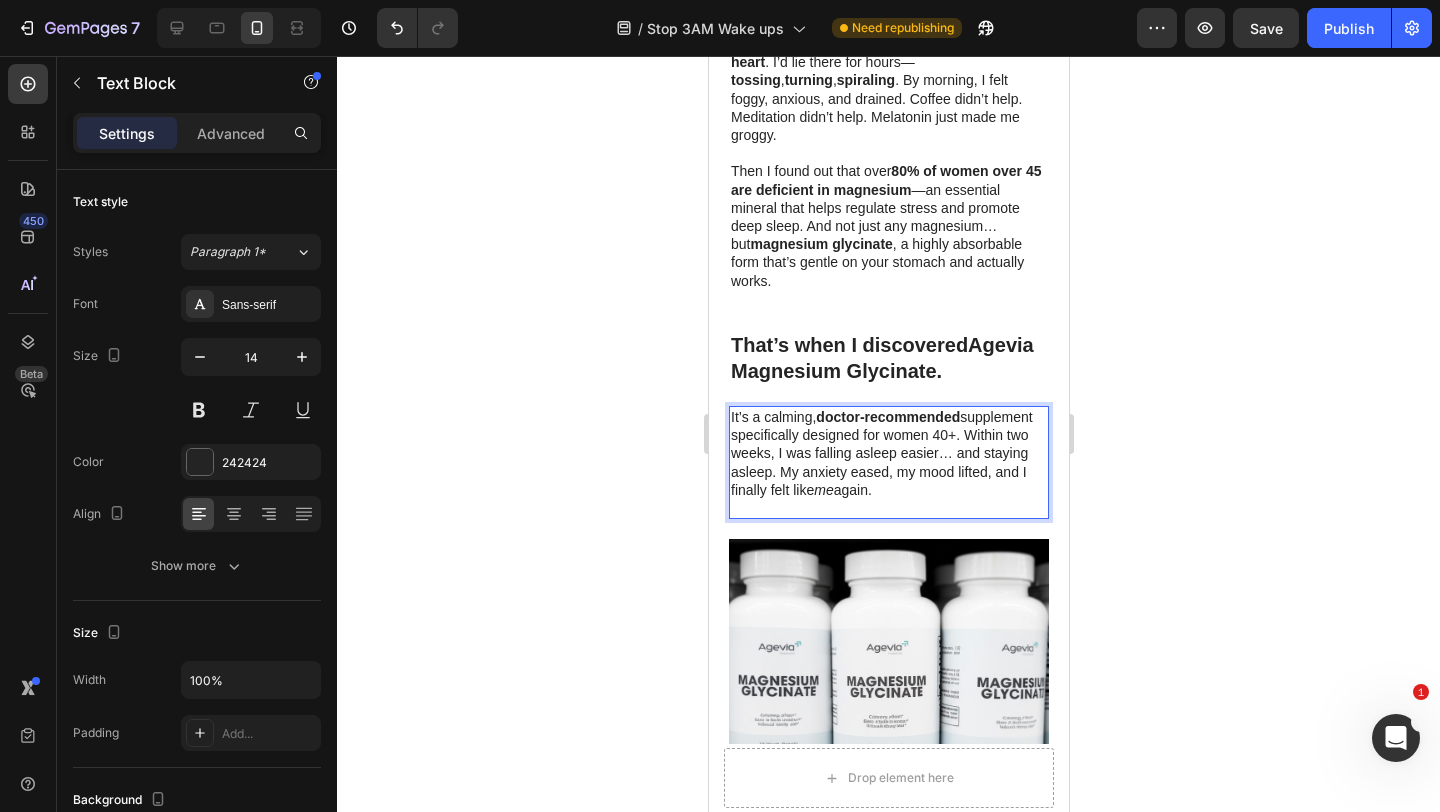 click on "It’s a calming,  doctor-recommended  supplement specifically designed for women 40+. Within two weeks, I was falling asleep easier… and staying asleep. My anxiety eased, my mood lifted, and I finally felt like  me  again." at bounding box center (888, 453) 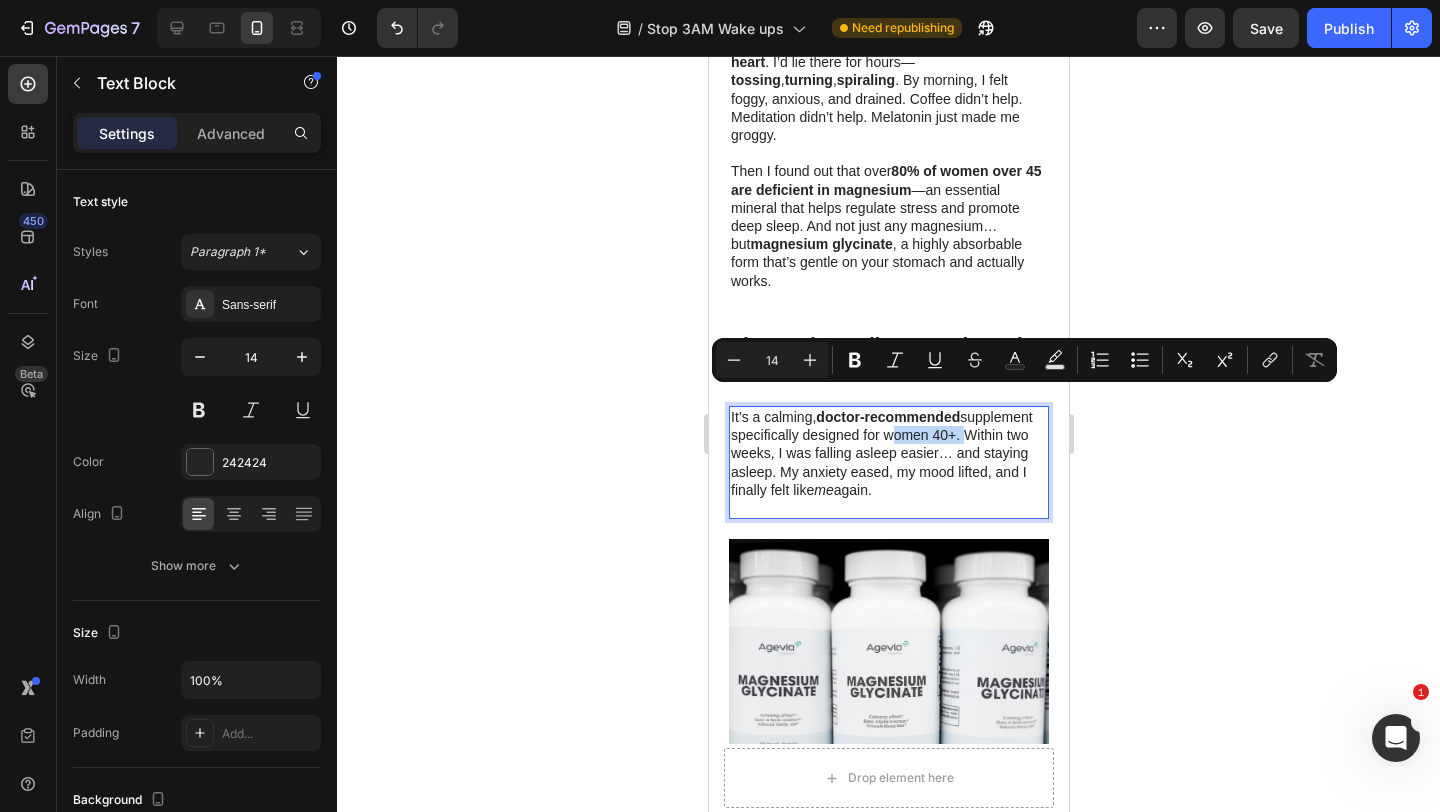 drag, startPoint x: 956, startPoint y: 400, endPoint x: 883, endPoint y: 400, distance: 73 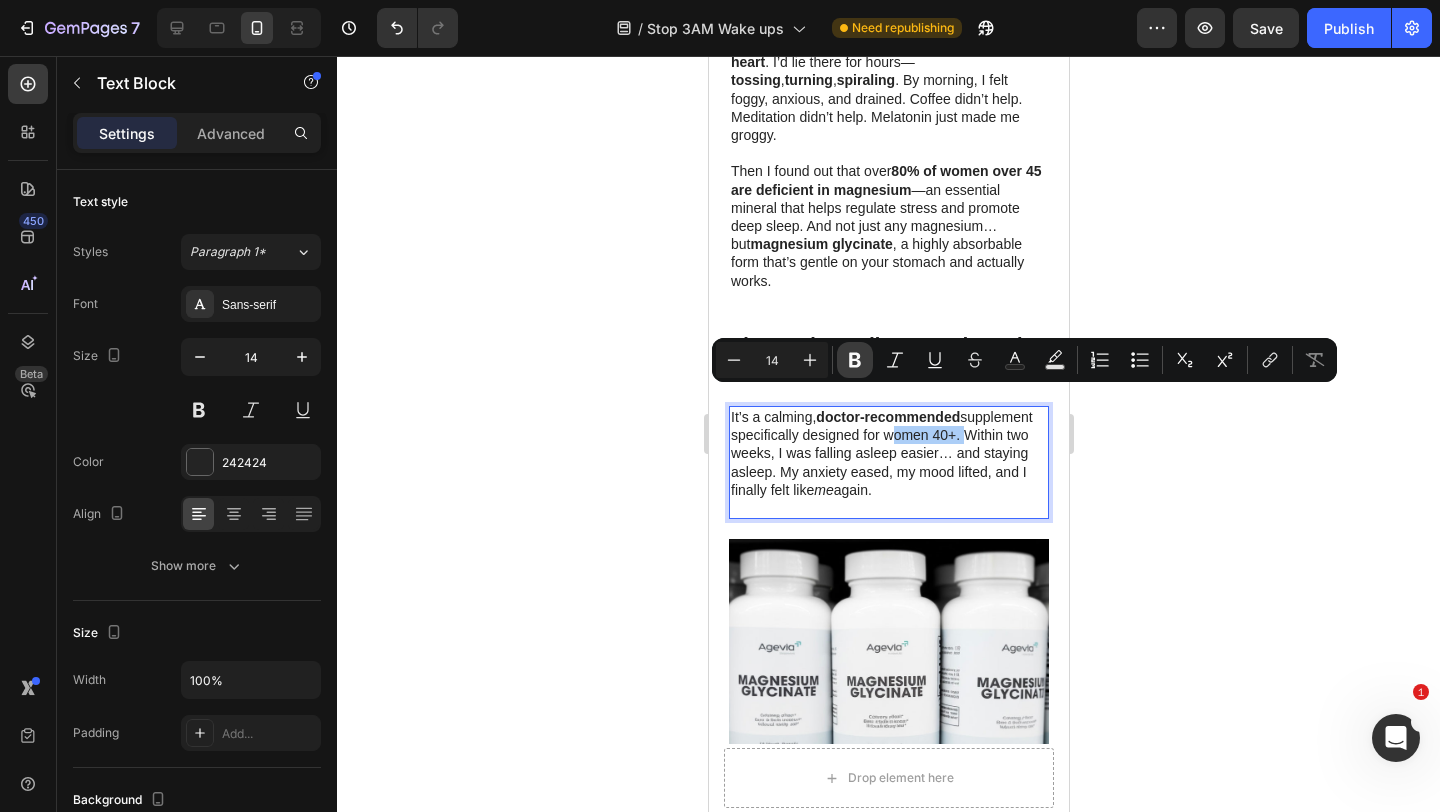 click 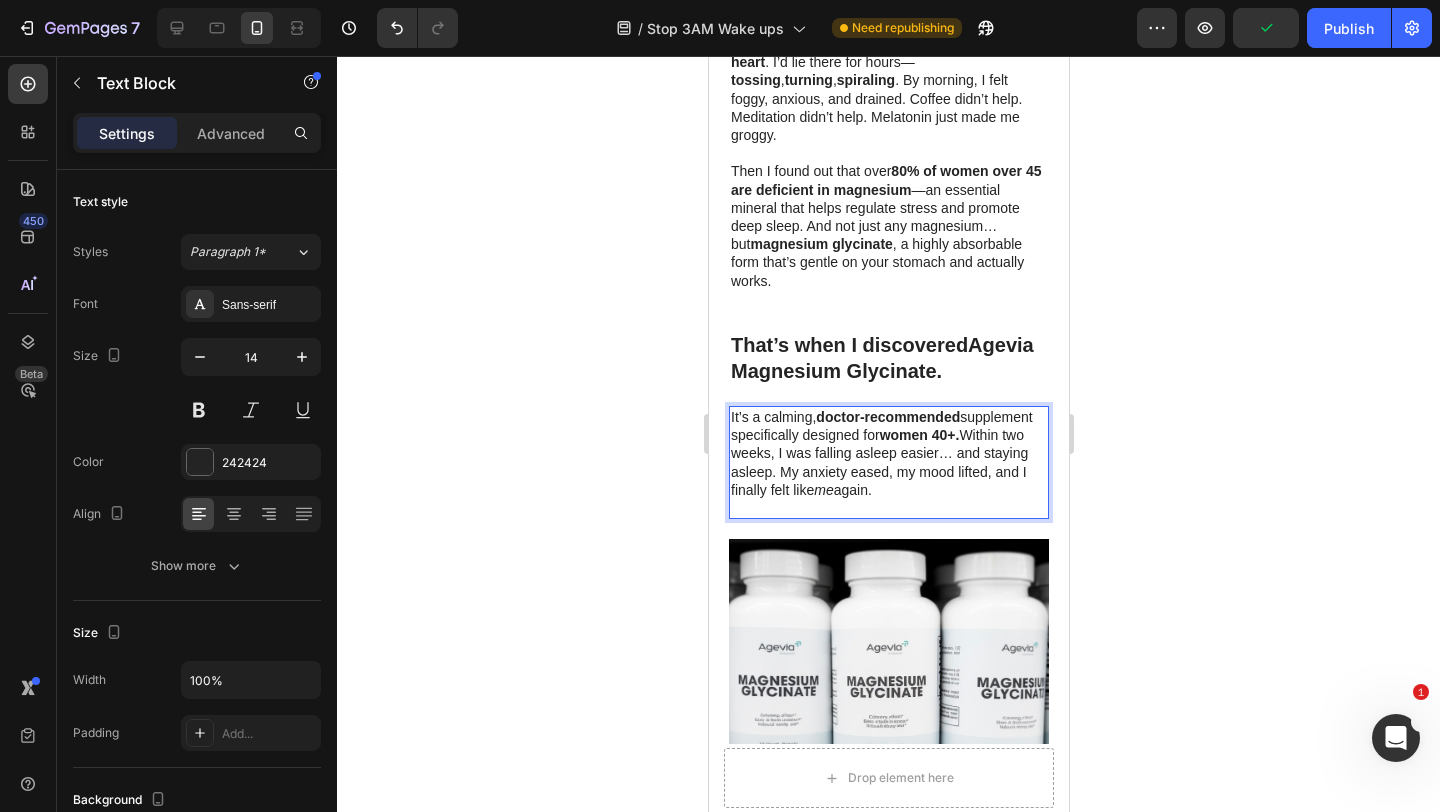 drag, startPoint x: 1007, startPoint y: 400, endPoint x: 765, endPoint y: 426, distance: 243.39268 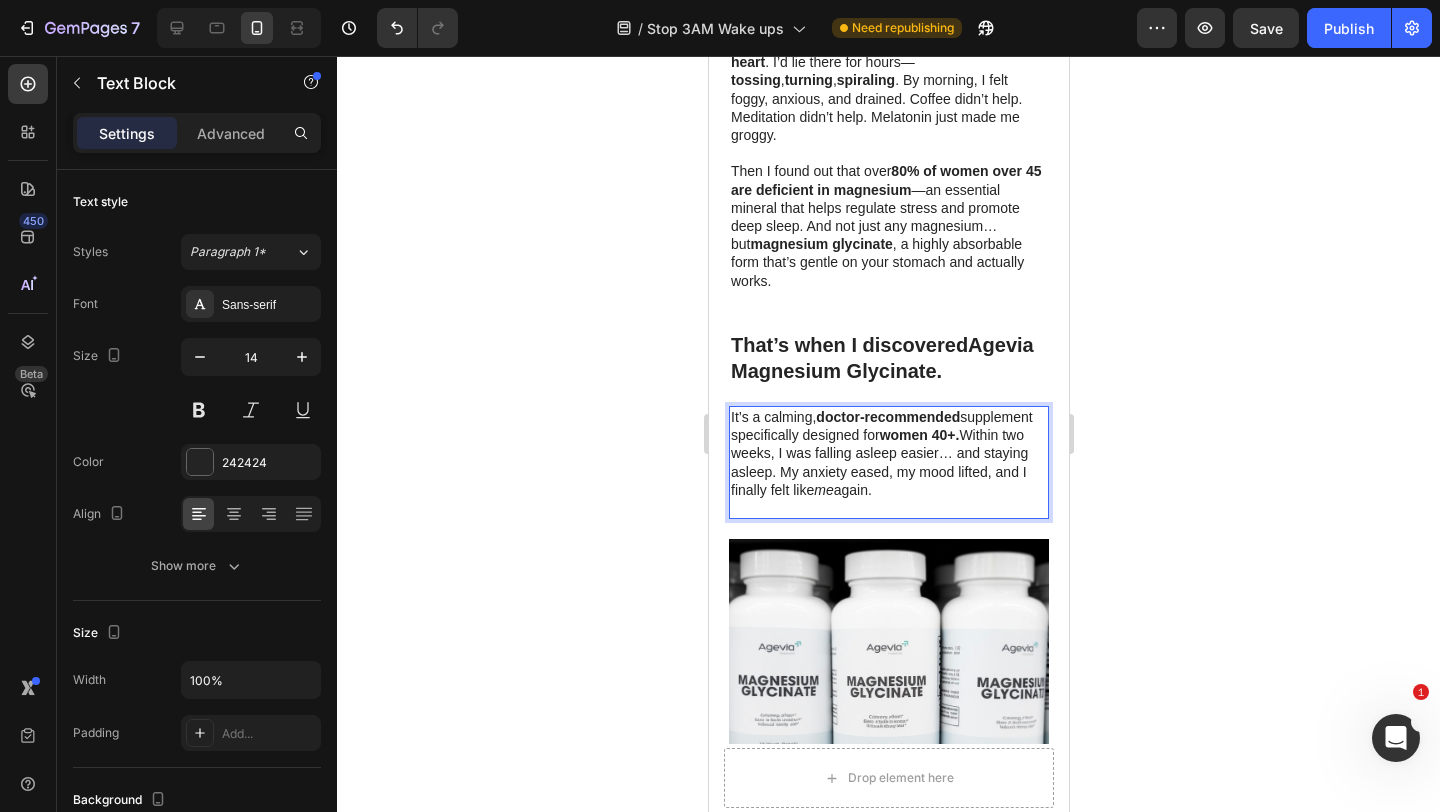 click on "It’s a calming,  doctor-recommended  supplement specifically designed for  women 40+.  Within two weeks, I was falling asleep easier… and staying asleep. My anxiety eased, my mood lifted, and I finally felt like  me  again." at bounding box center [888, 453] 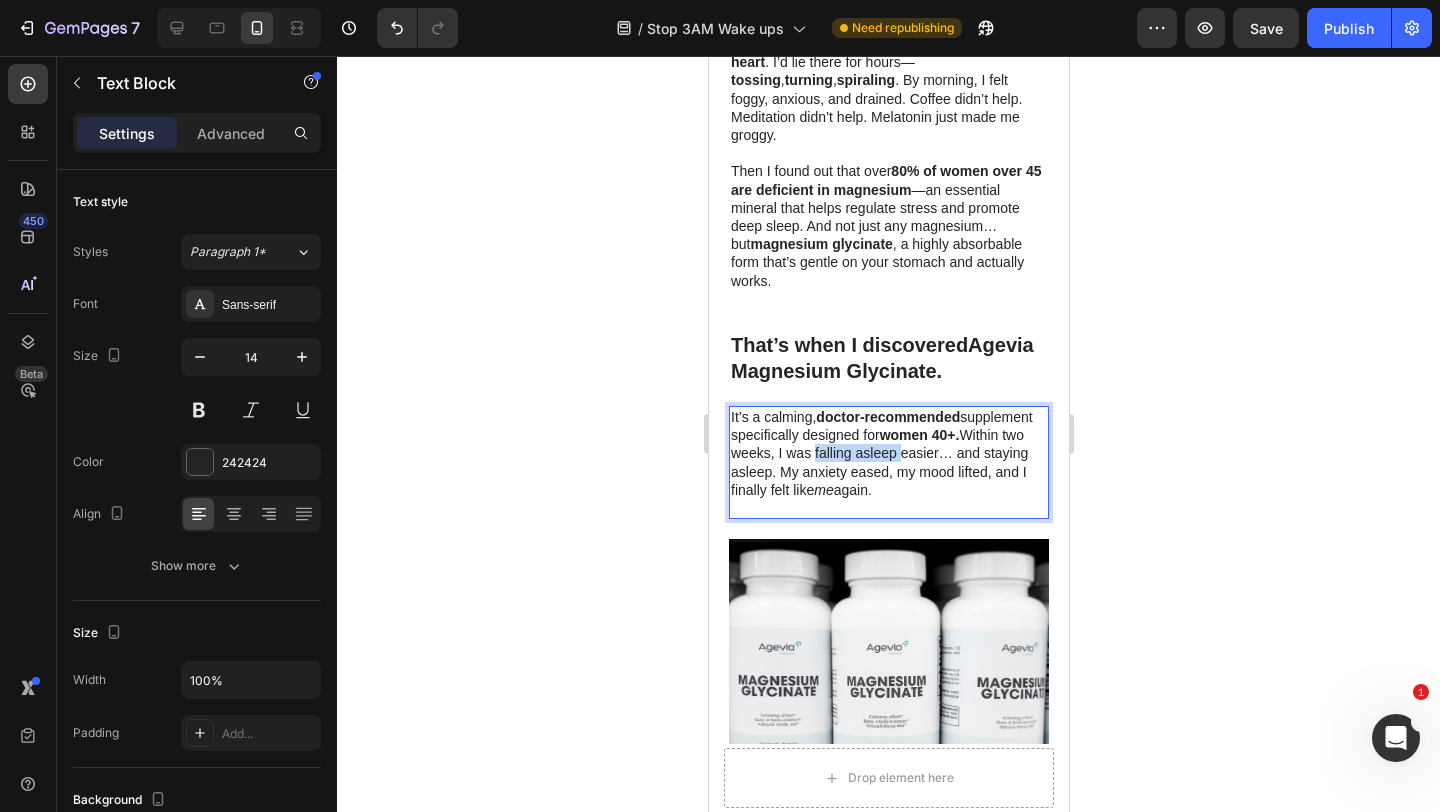 drag, startPoint x: 811, startPoint y: 414, endPoint x: 874, endPoint y: 415, distance: 63.007935 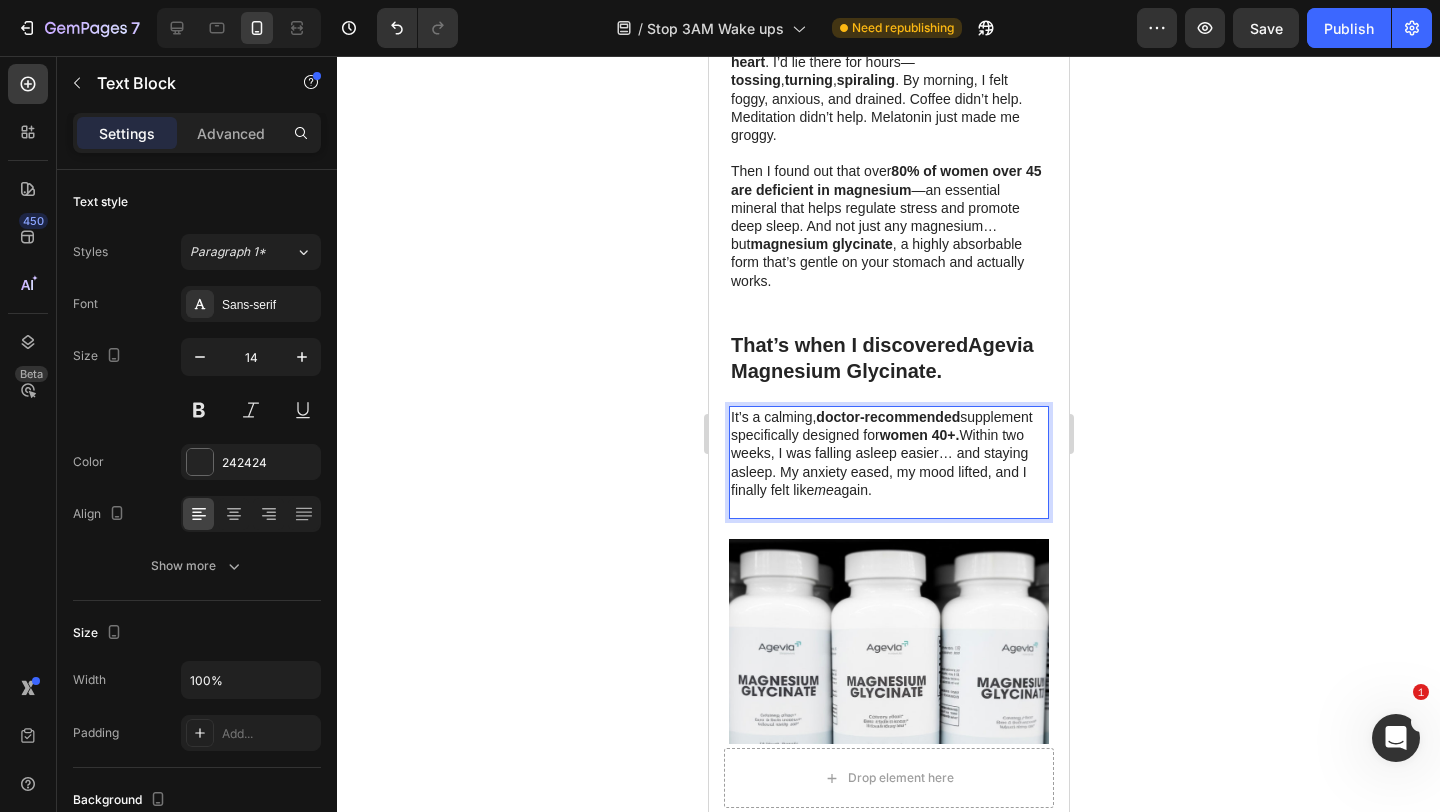 click on "It’s a calming,  doctor-recommended  supplement specifically designed for  women 40+.  Within two weeks, I was falling asleep easier… and staying asleep. My anxiety eased, my mood lifted, and I finally felt like  me  again." at bounding box center (888, 453) 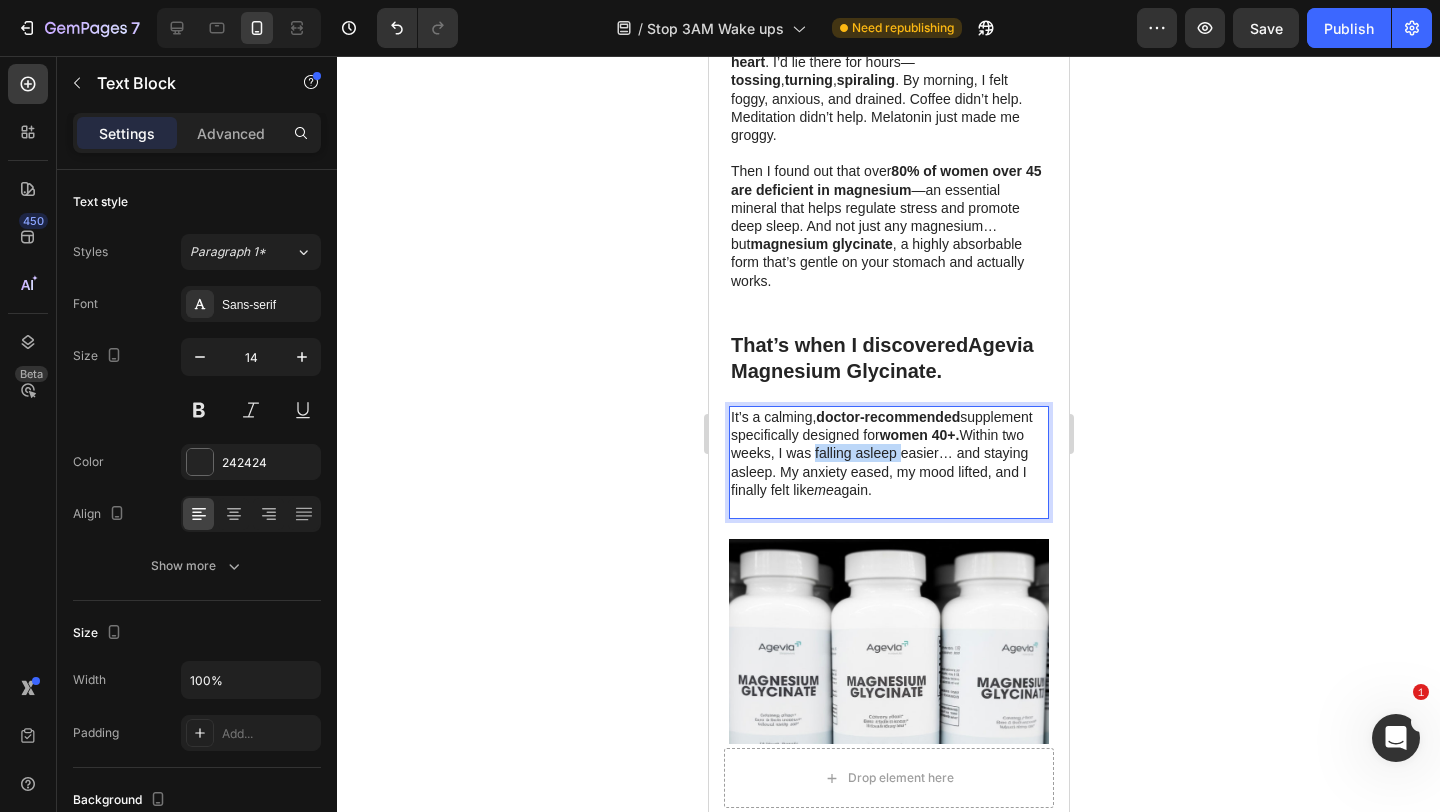 drag, startPoint x: 895, startPoint y: 422, endPoint x: 811, endPoint y: 421, distance: 84.00595 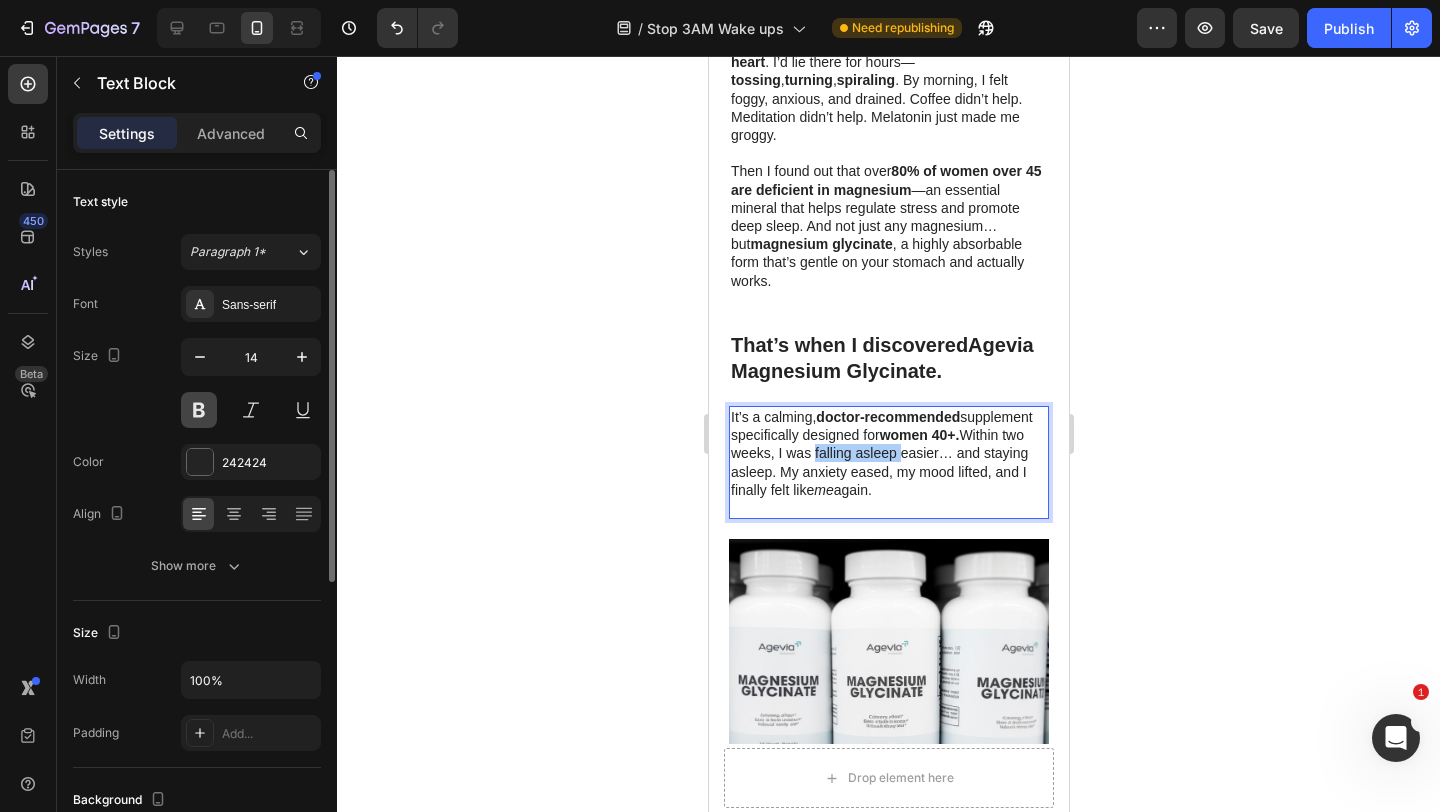 click at bounding box center [199, 410] 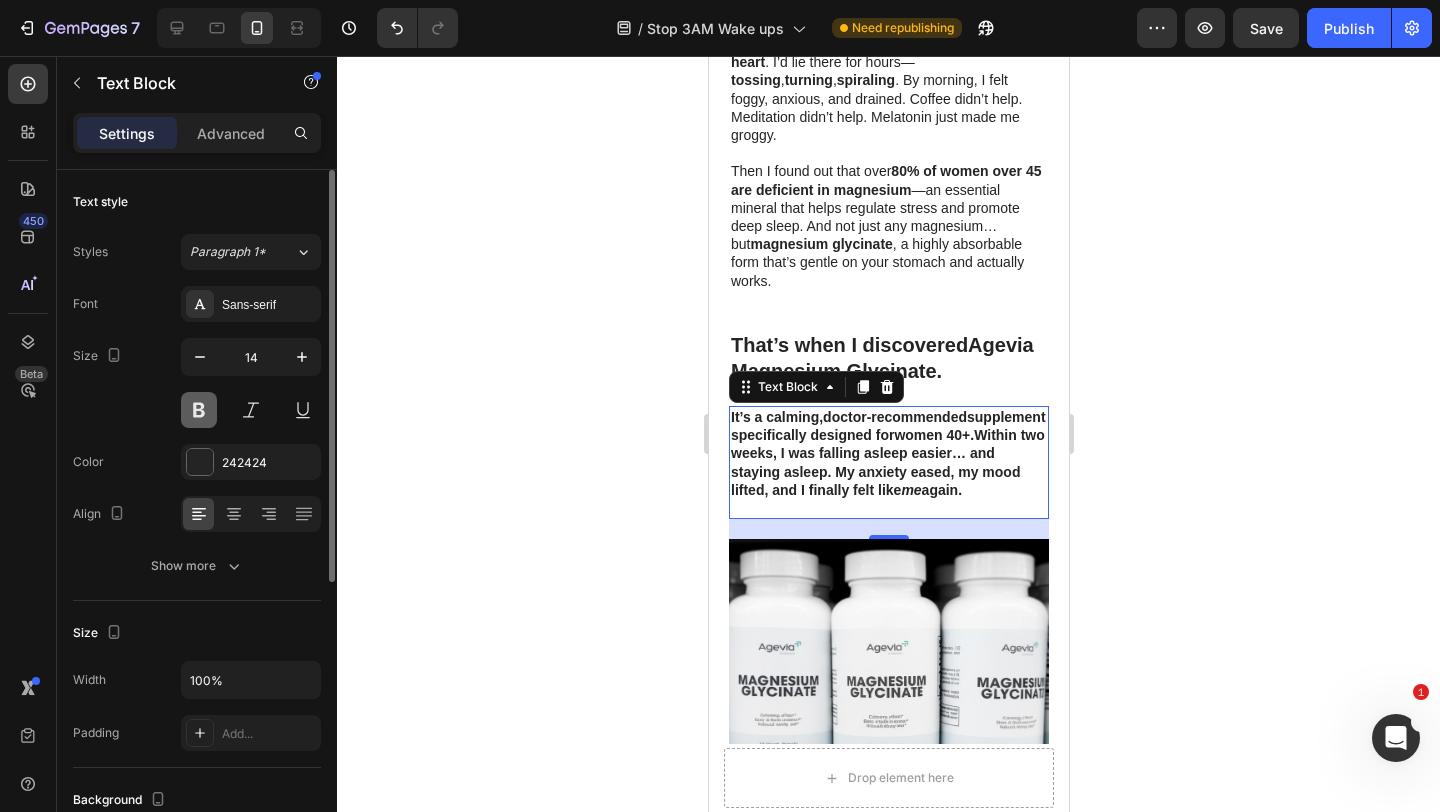 type 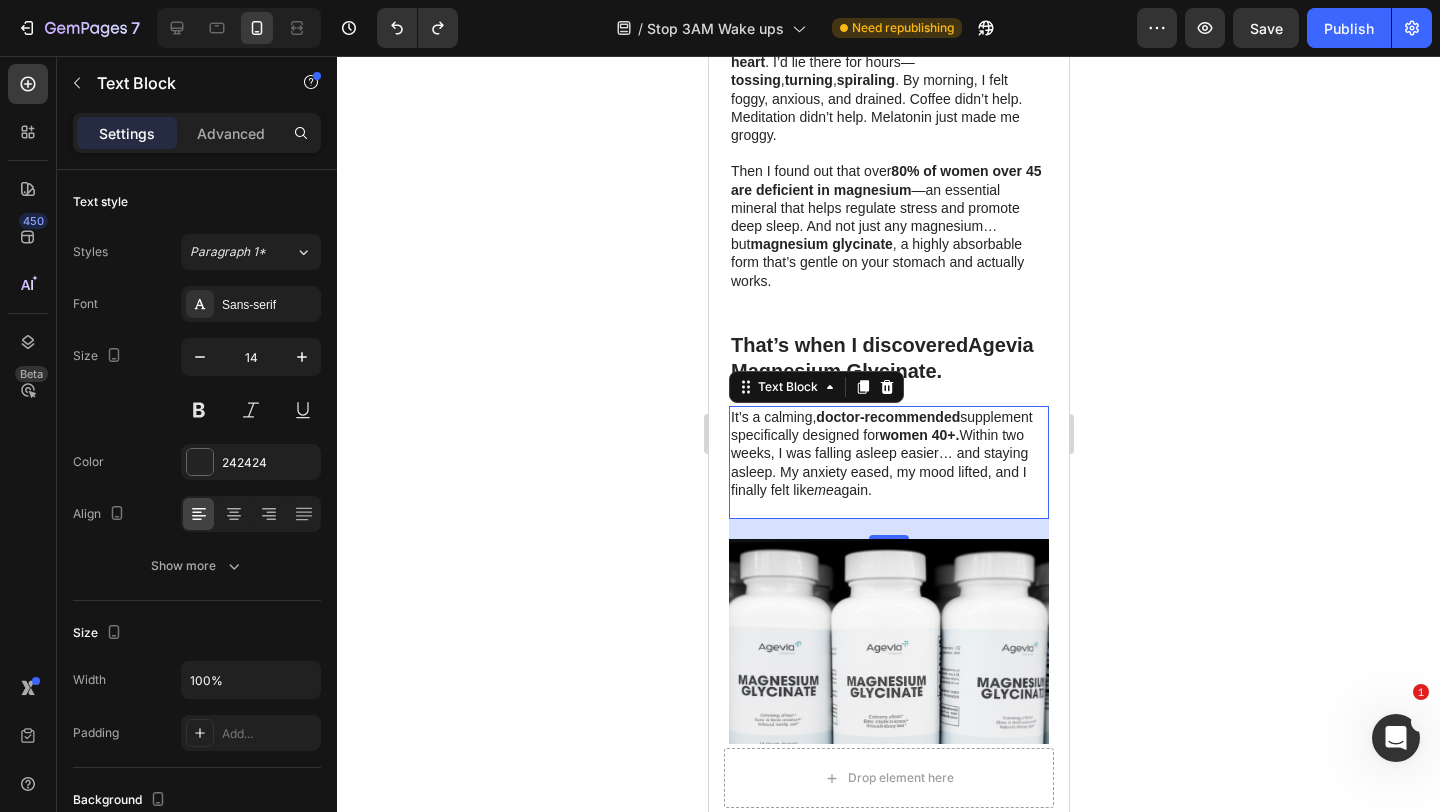 click on "It’s a calming,  doctor-recommended  supplement specifically designed for  women 40+.  Within two weeks, I was falling asleep easier… and staying asleep. My anxiety eased, my mood lifted, and I finally felt like  me  again." at bounding box center (888, 453) 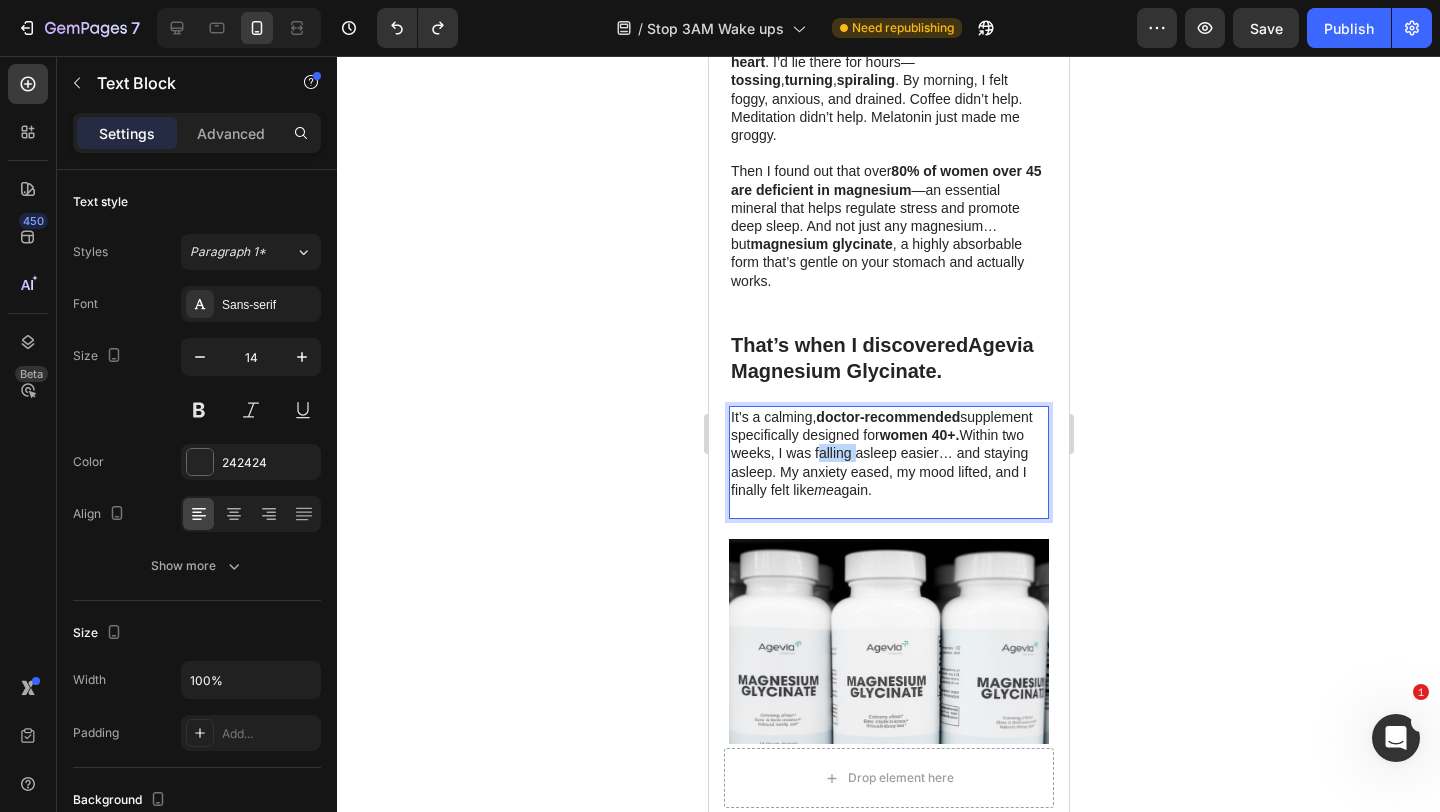 click on "It’s a calming,  doctor-recommended  supplement specifically designed for  women 40+.  Within two weeks, I was falling asleep easier… and staying asleep. My anxiety eased, my mood lifted, and I finally felt like  me  again." at bounding box center (888, 453) 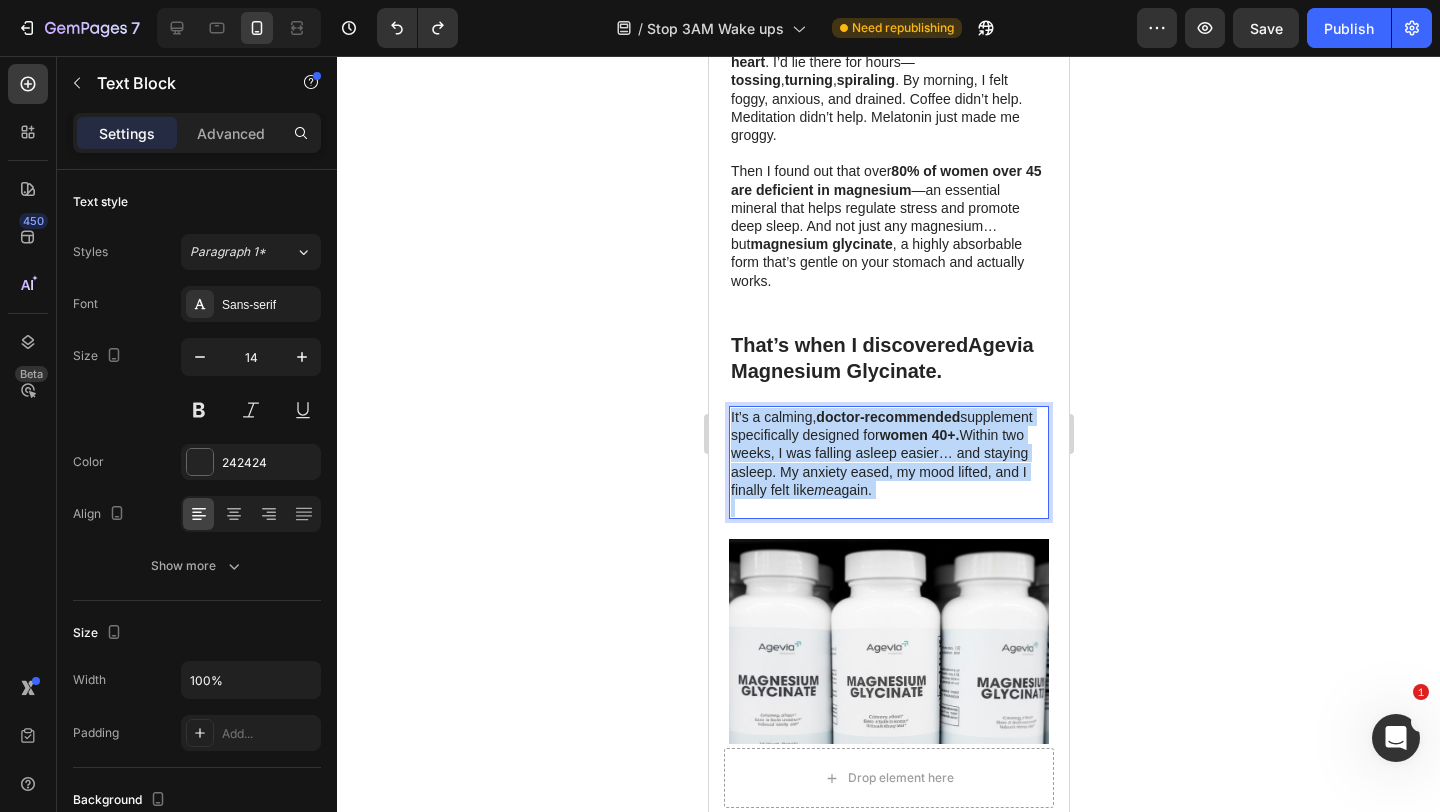 click on "It’s a calming,  doctor-recommended  supplement specifically designed for  women 40+.  Within two weeks, I was falling asleep easier… and staying asleep. My anxiety eased, my mood lifted, and I finally felt like  me  again." at bounding box center (888, 453) 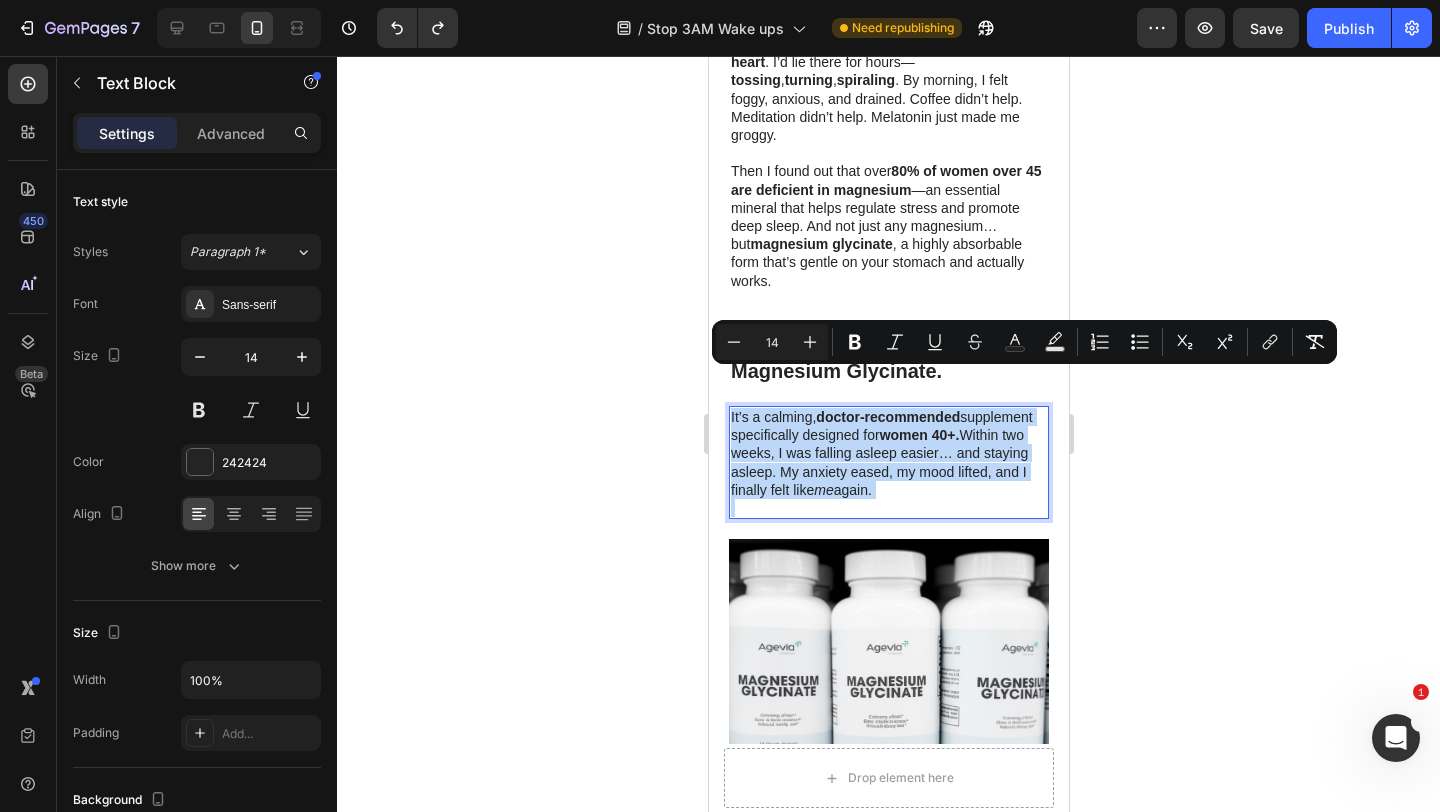 click on "It’s a calming,  doctor-recommended  supplement specifically designed for  women 40+.  Within two weeks, I was falling asleep easier… and staying asleep. My anxiety eased, my mood lifted, and I finally felt like  me  again." at bounding box center [888, 453] 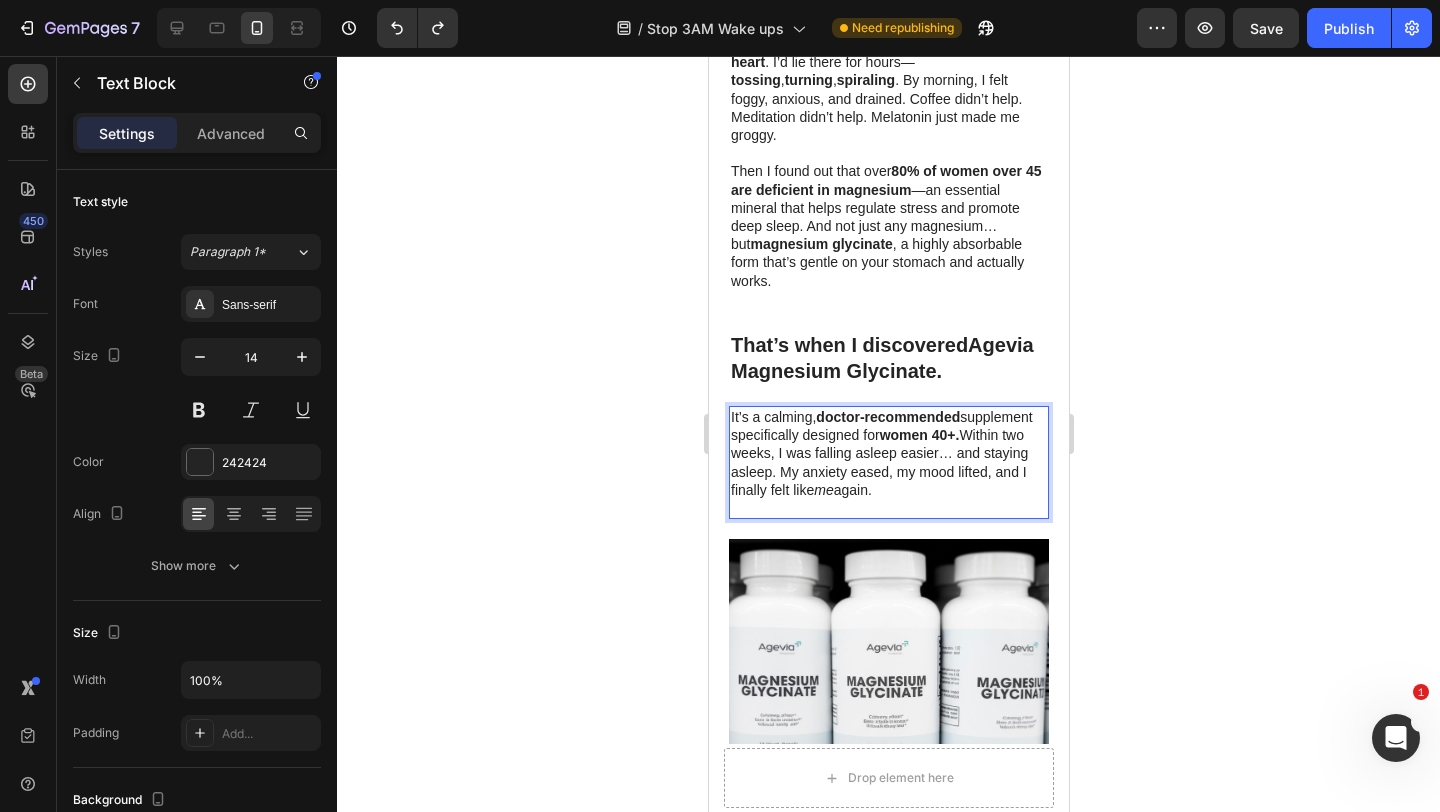 click on "It’s a calming,  doctor-recommended  supplement specifically designed for  women 40+.  Within two weeks, I was falling asleep easier… and staying asleep. My anxiety eased, my mood lifted, and I finally felt like  me  again." at bounding box center (888, 453) 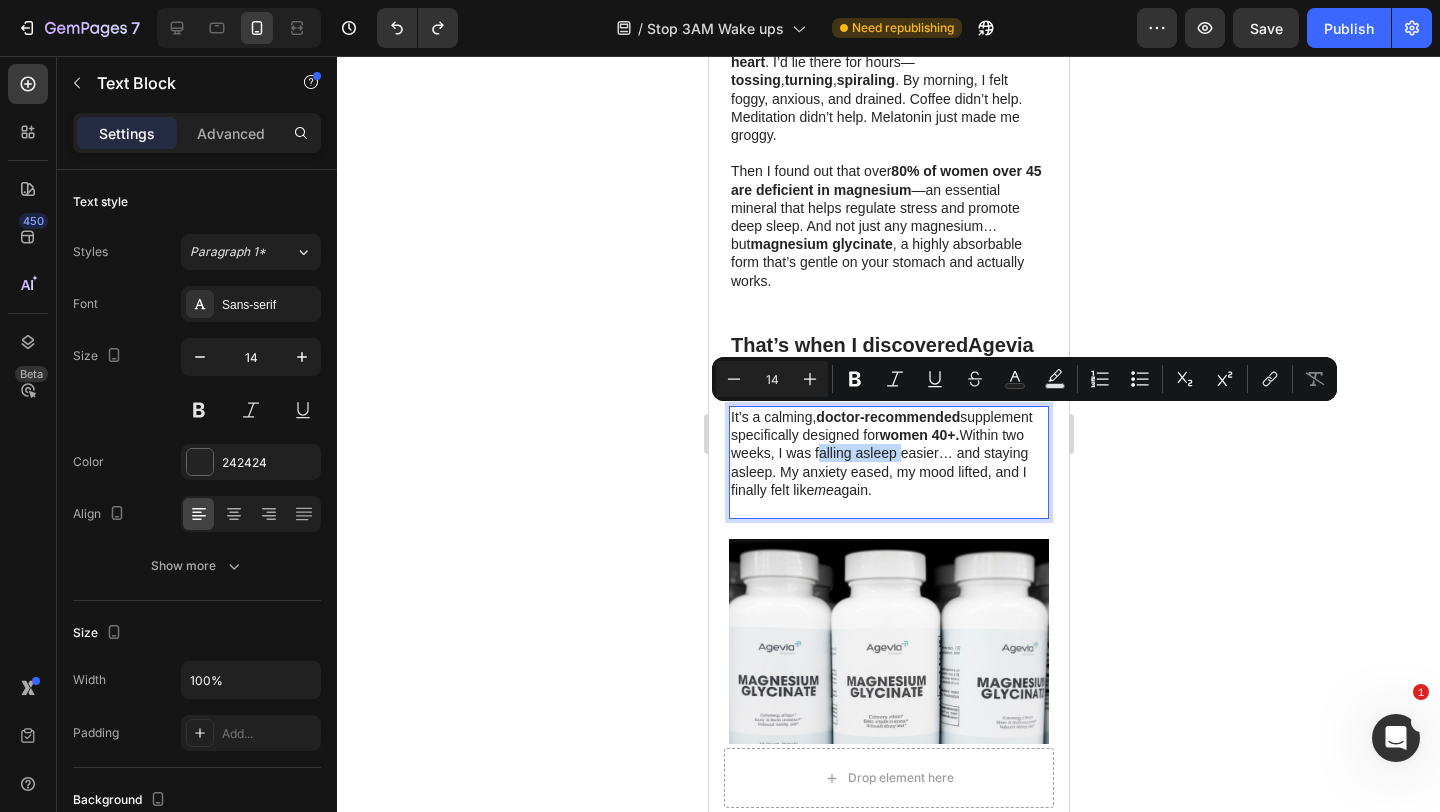 drag, startPoint x: 813, startPoint y: 417, endPoint x: 881, endPoint y: 419, distance: 68.0294 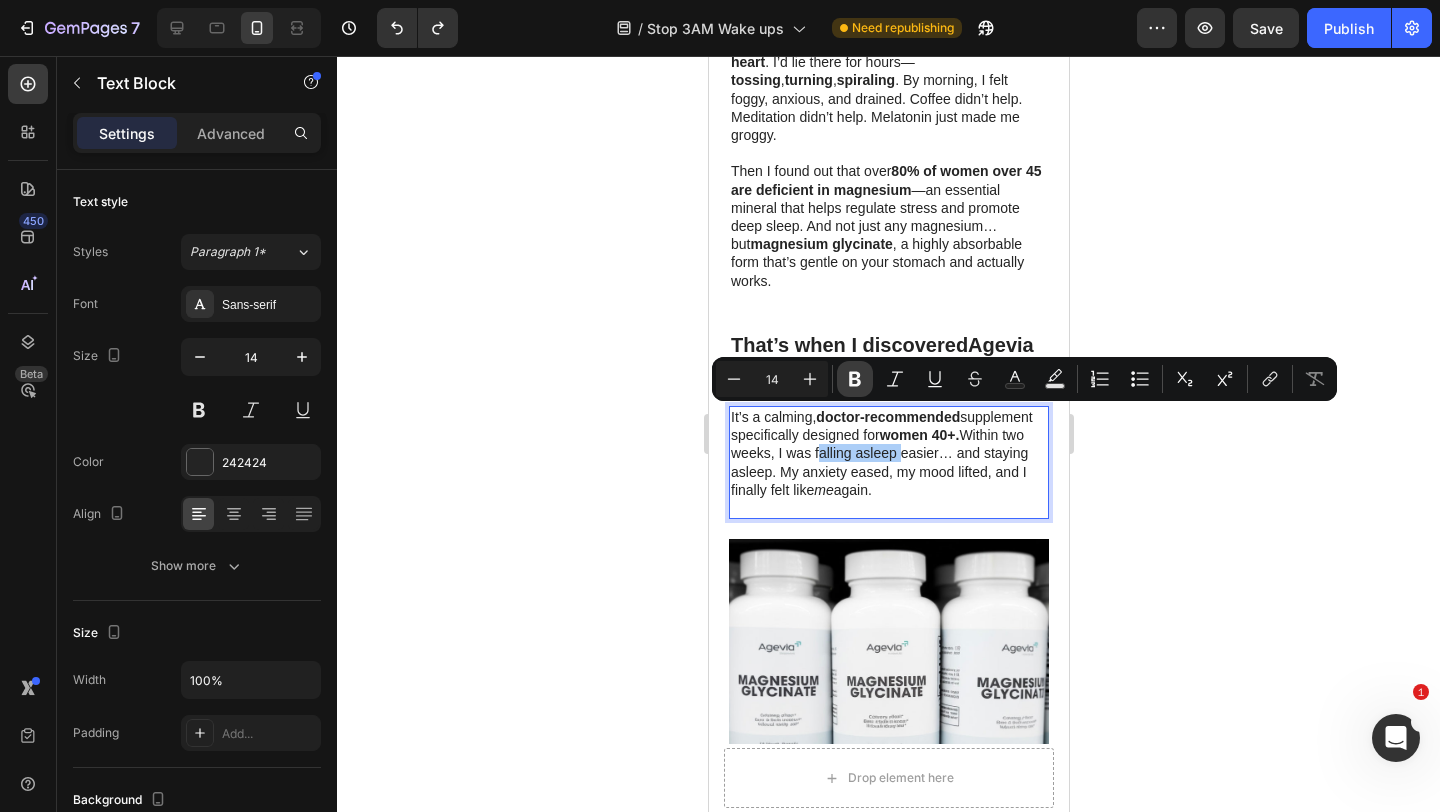 click 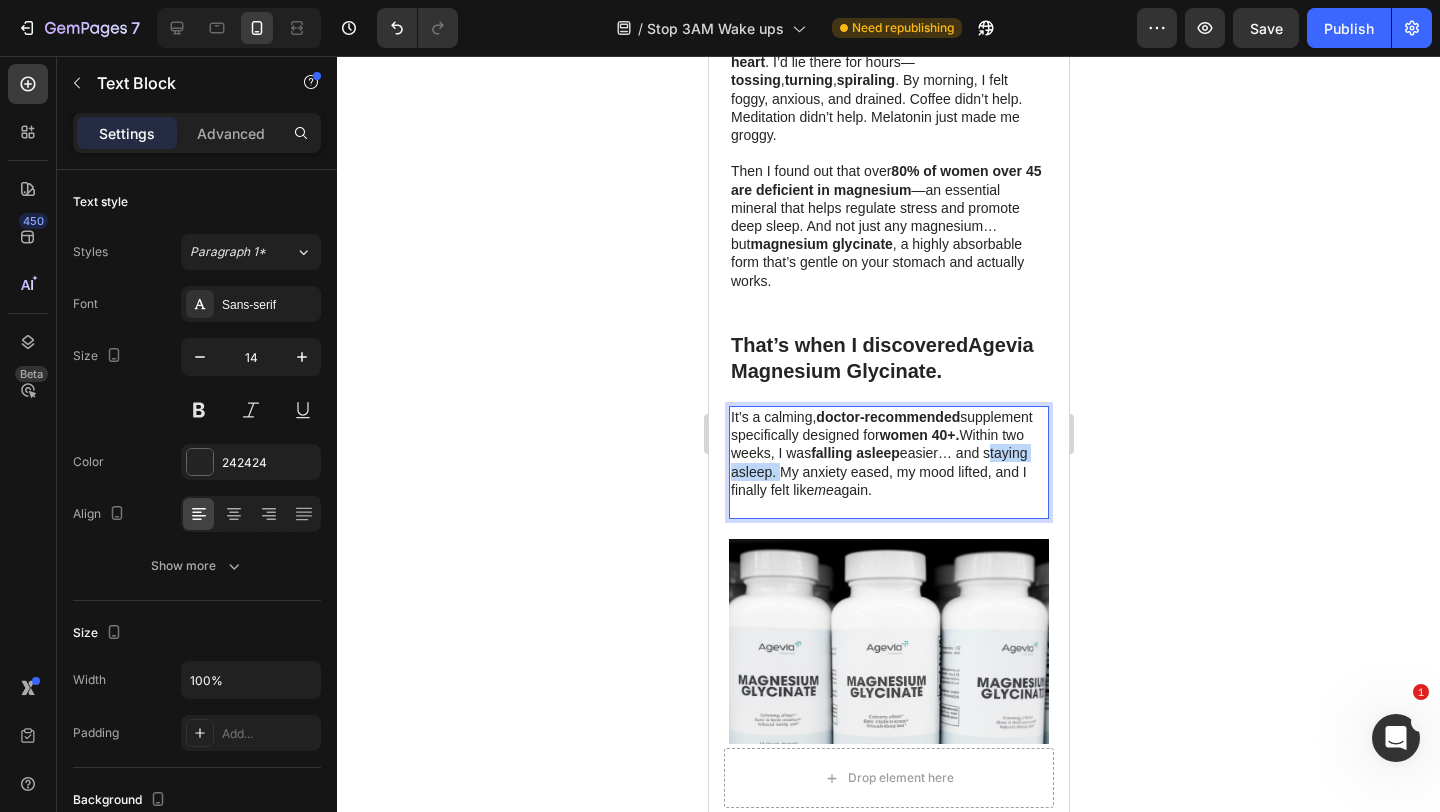 drag, startPoint x: 991, startPoint y: 416, endPoint x: 774, endPoint y: 443, distance: 218.67328 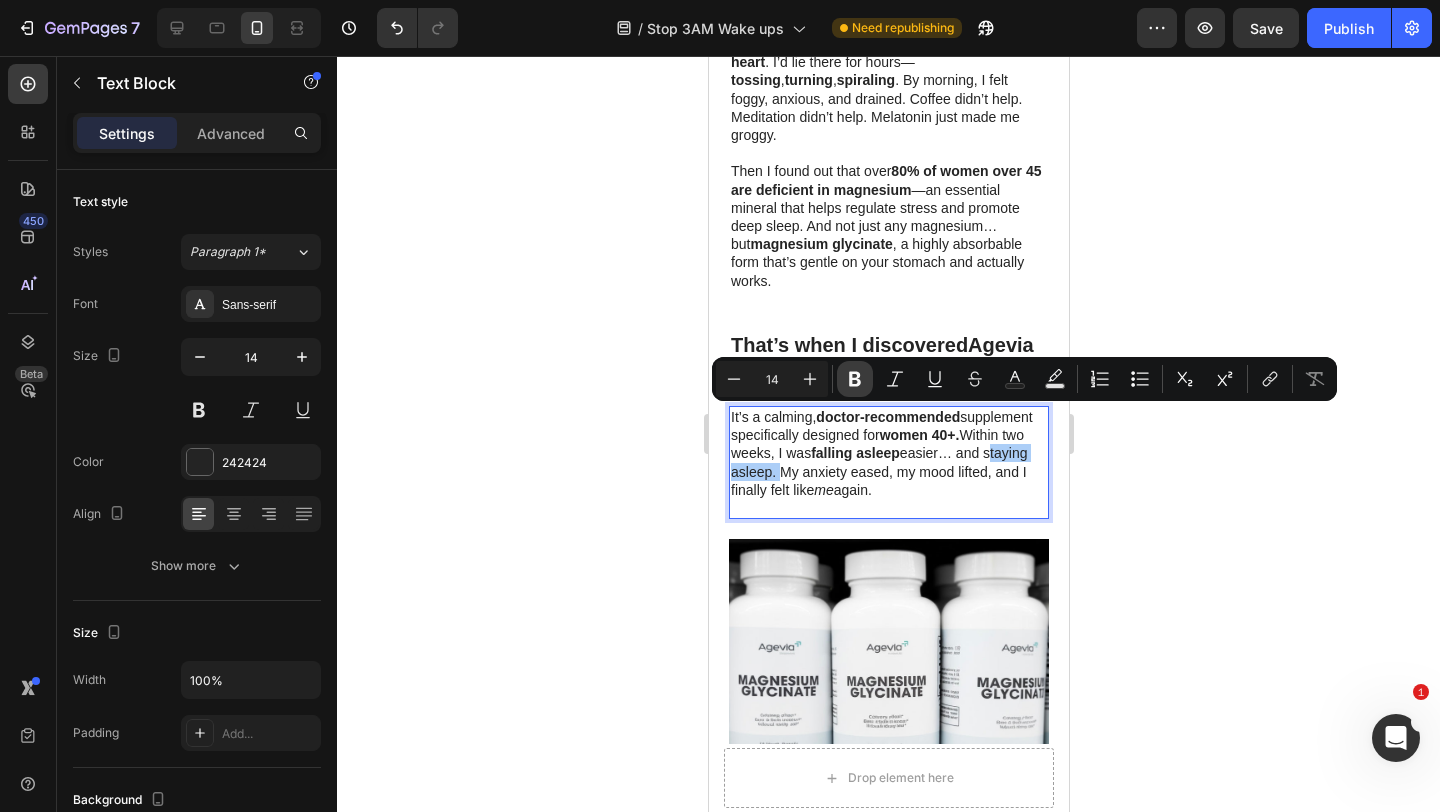 click 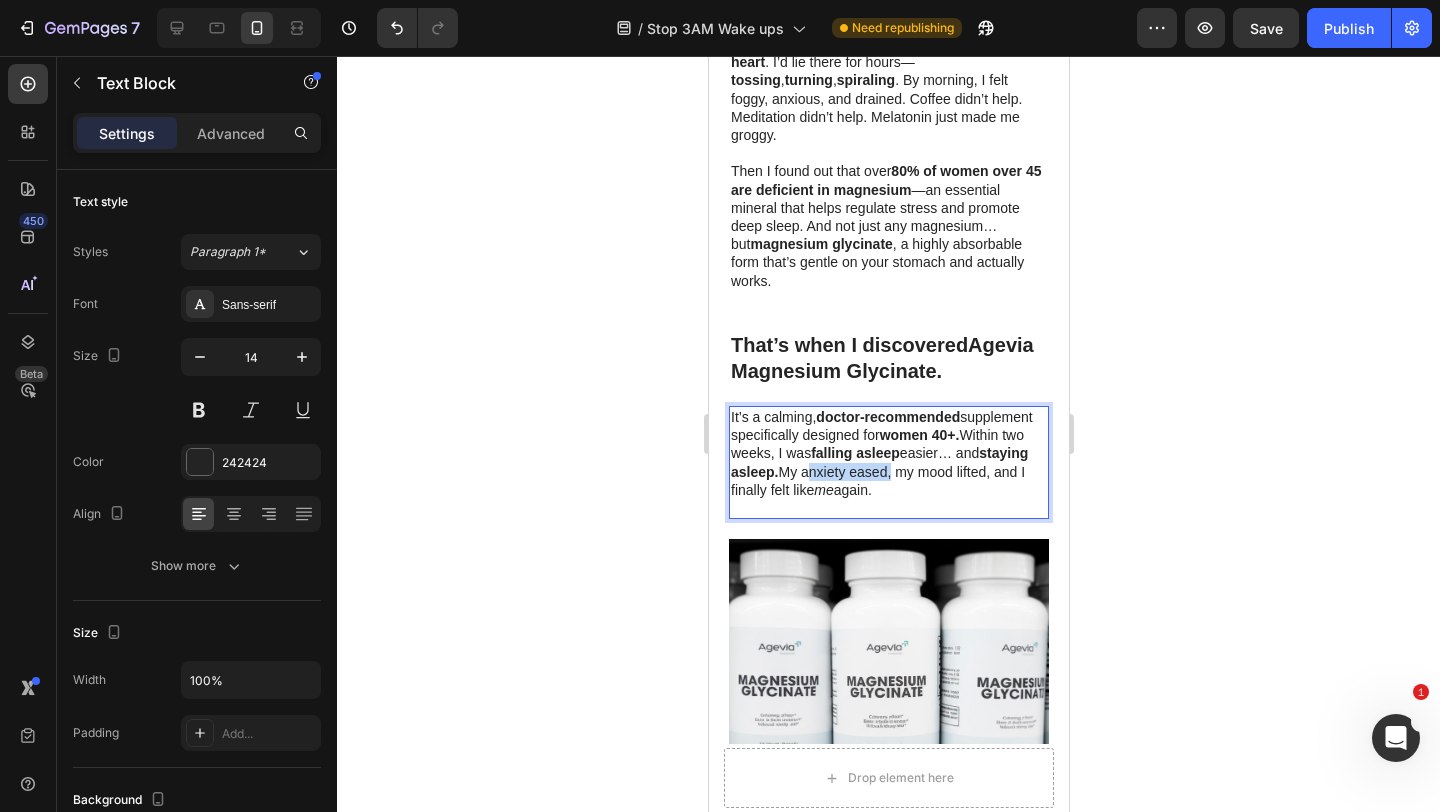 drag, startPoint x: 803, startPoint y: 432, endPoint x: 888, endPoint y: 440, distance: 85.37564 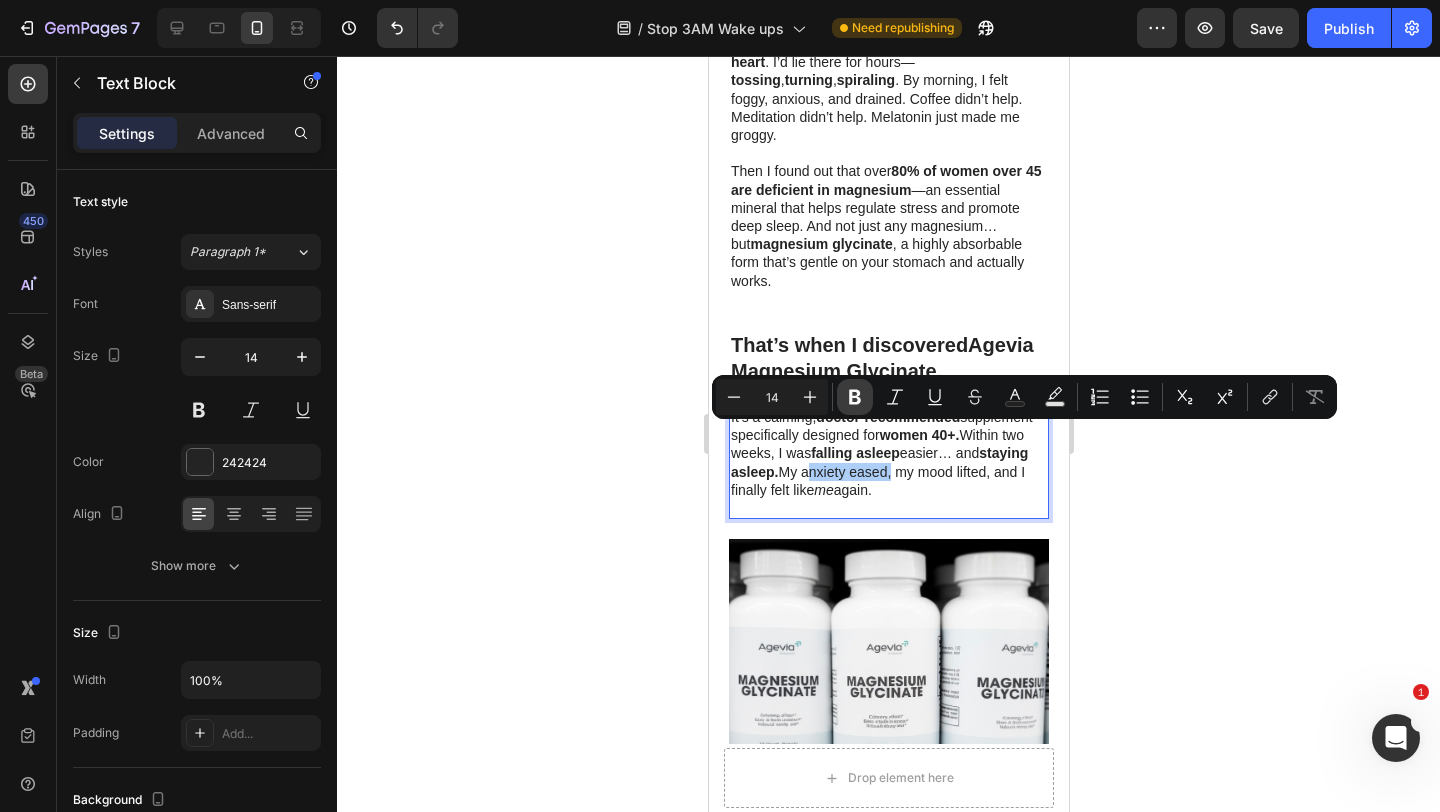 click 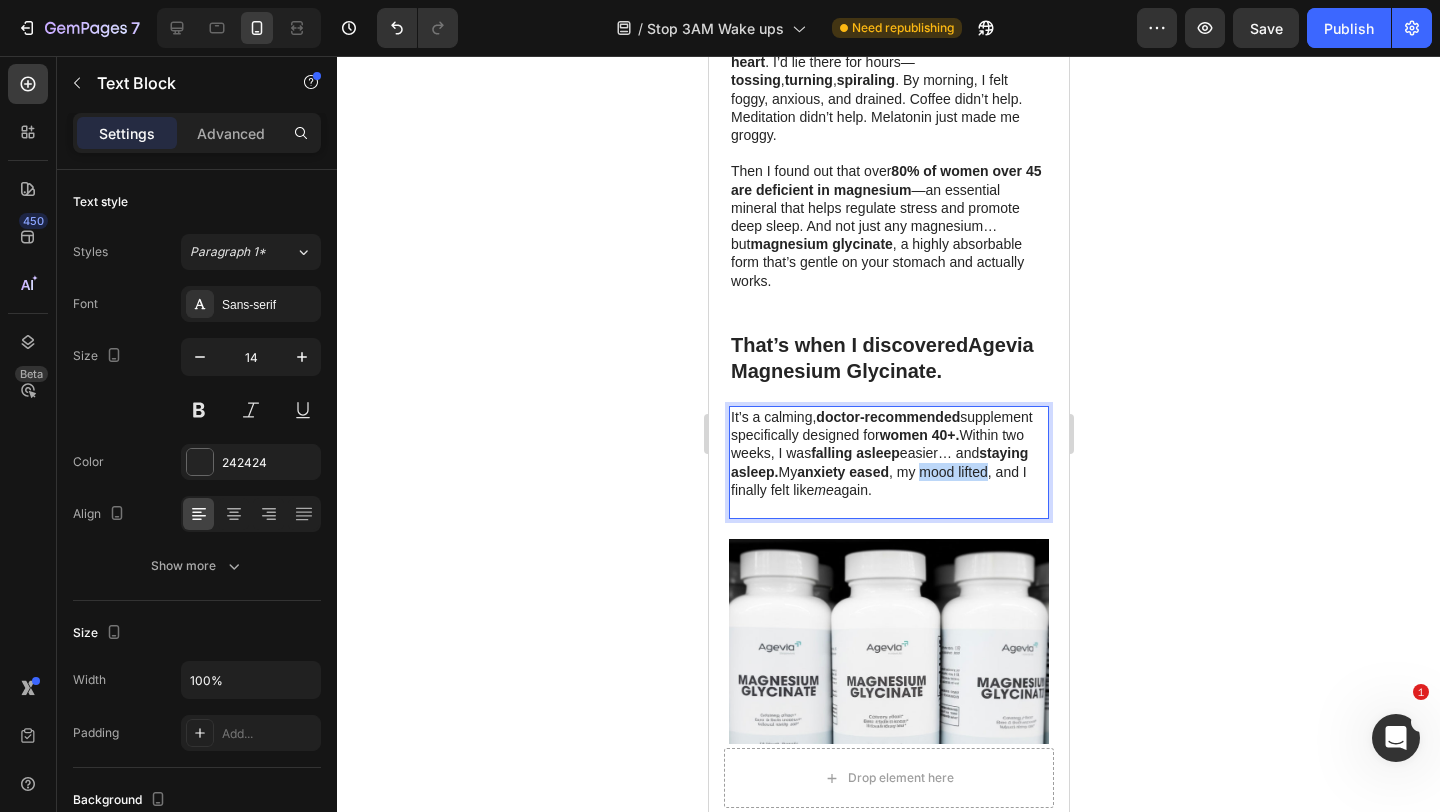 drag, startPoint x: 927, startPoint y: 434, endPoint x: 991, endPoint y: 441, distance: 64.381676 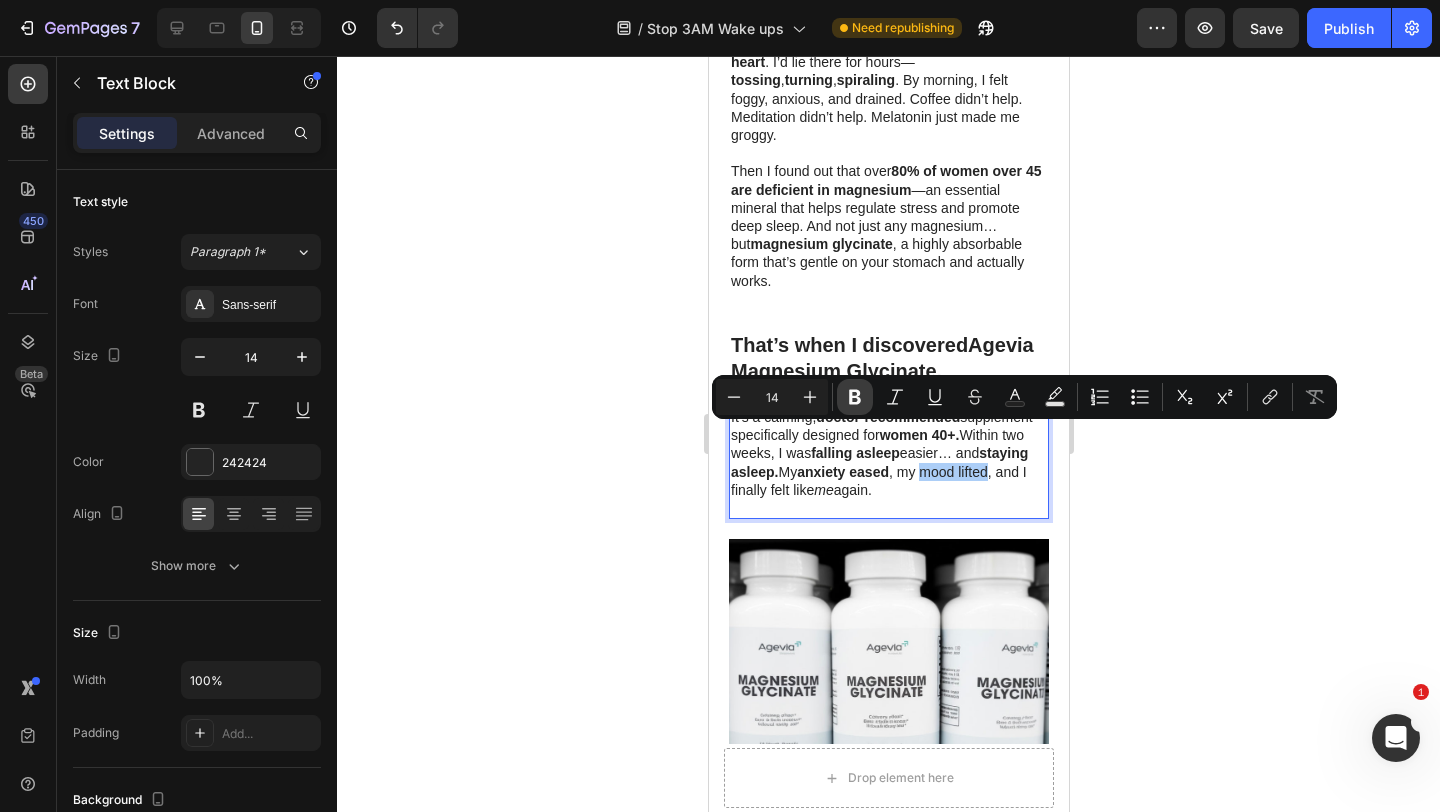 click 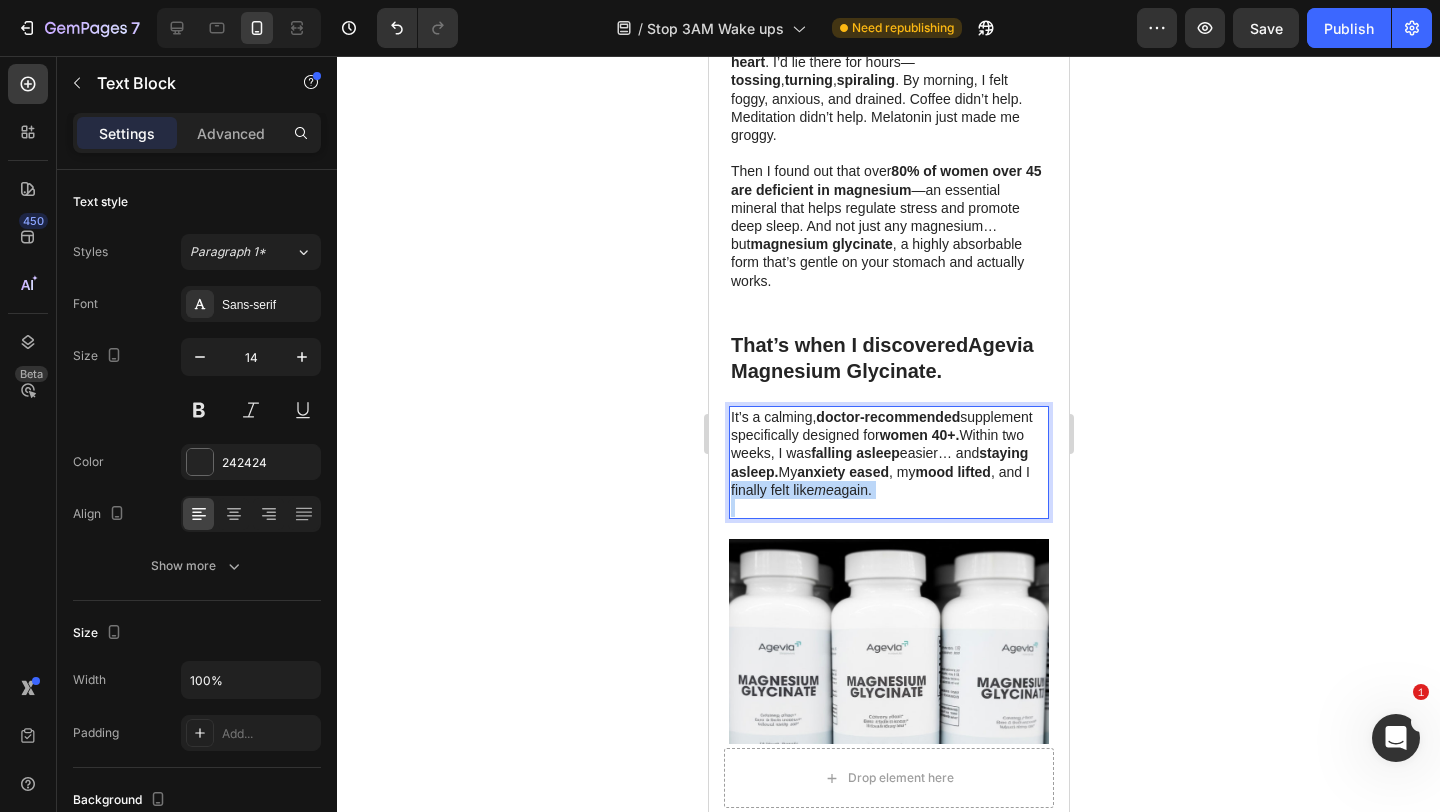 drag, startPoint x: 730, startPoint y: 456, endPoint x: 889, endPoint y: 471, distance: 159.70598 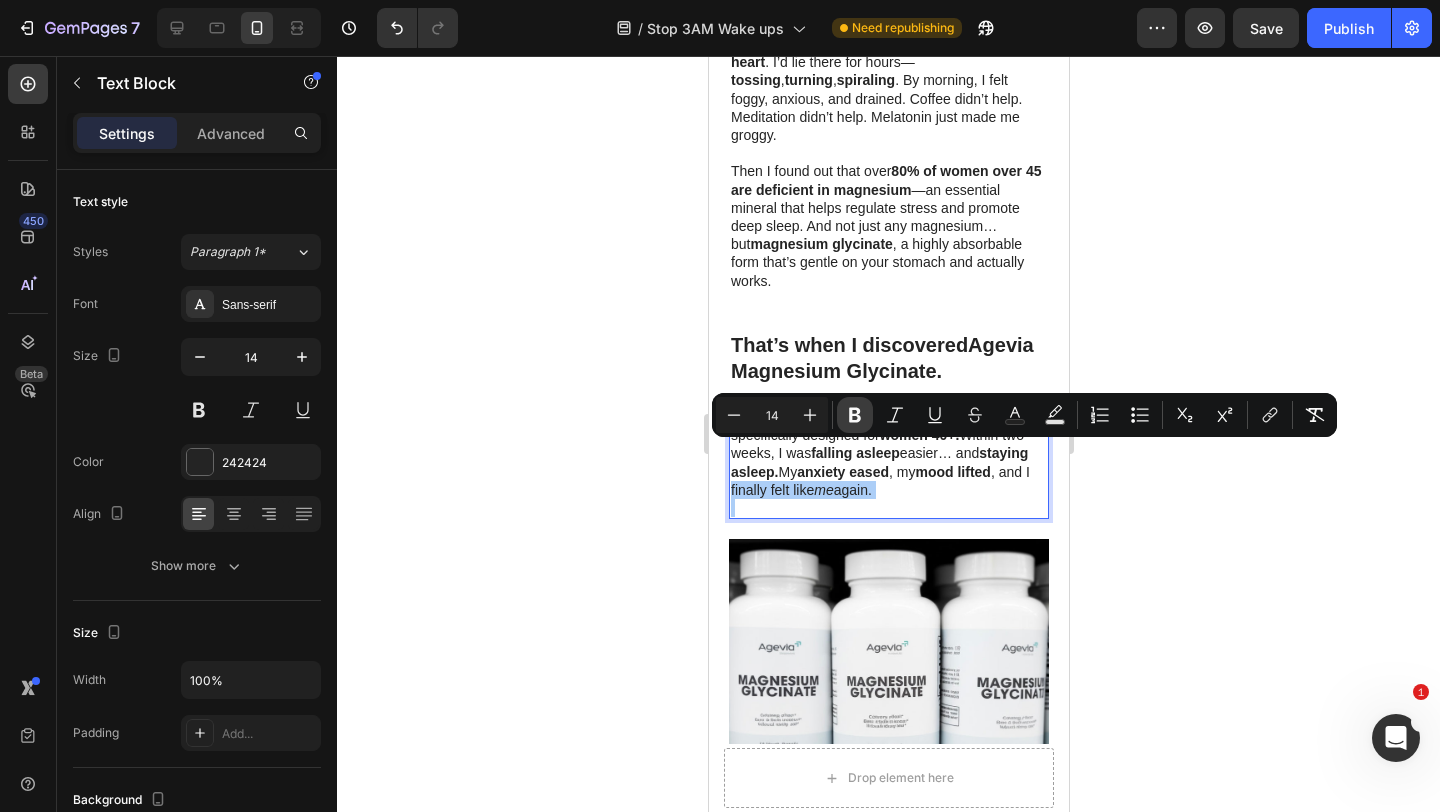 click 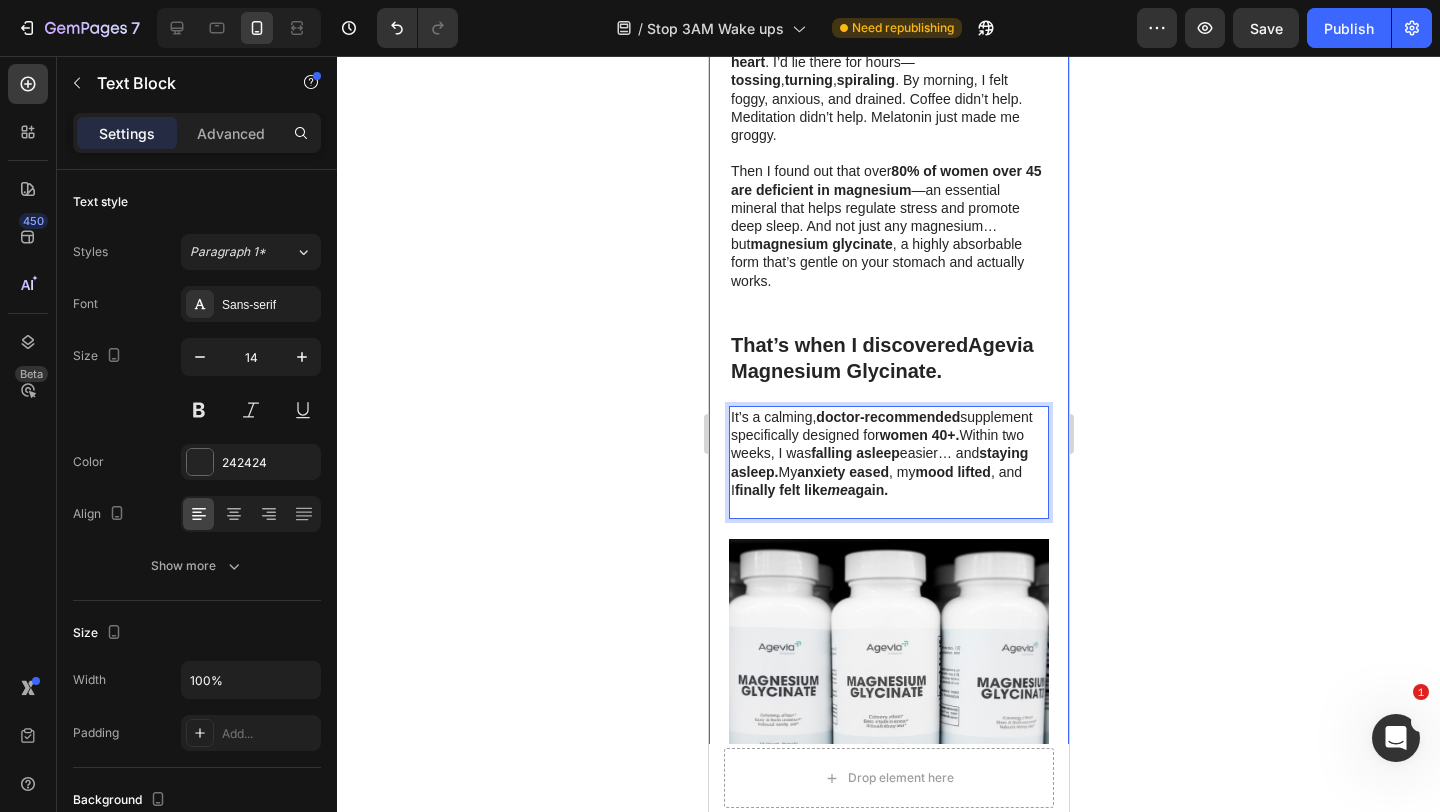 click 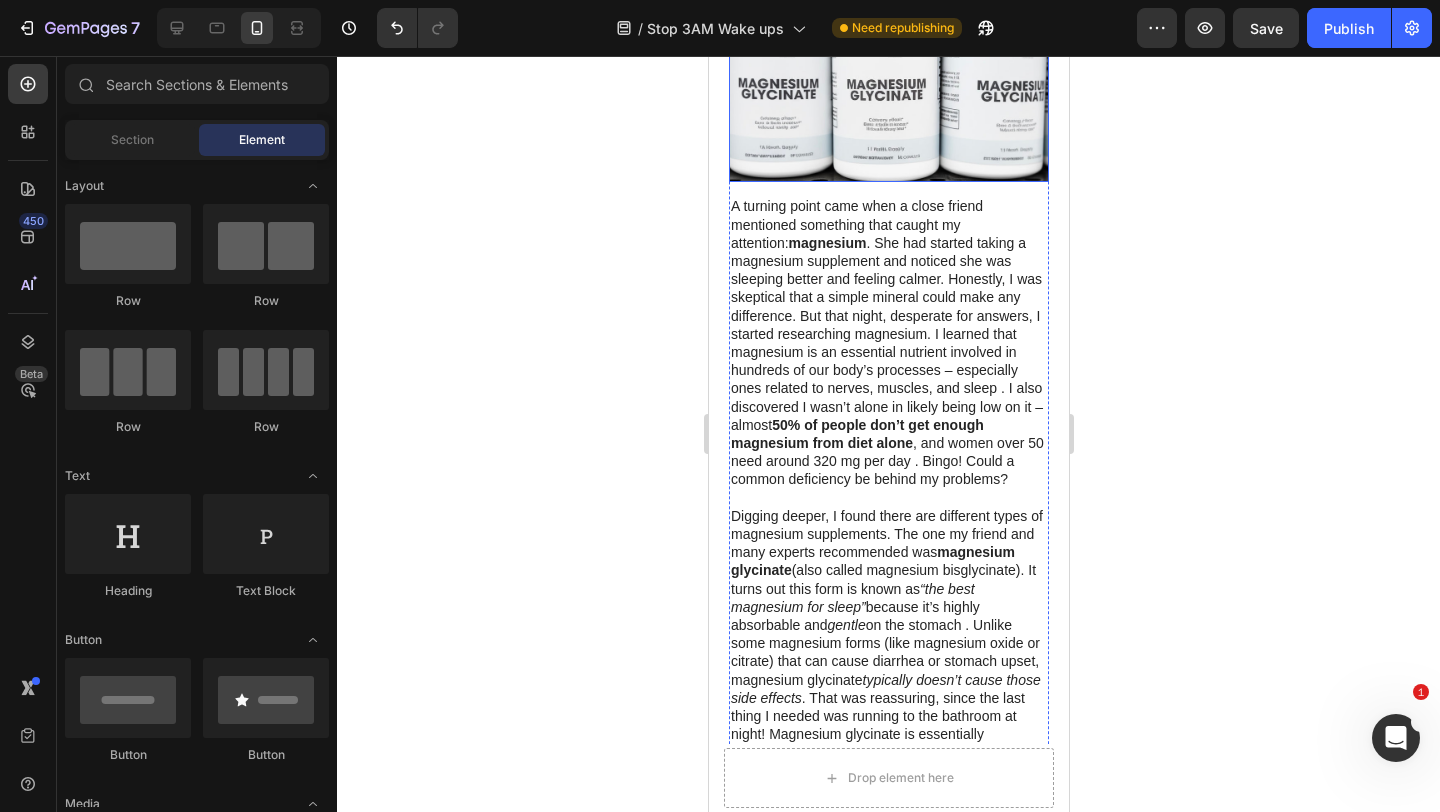 scroll, scrollTop: 1269, scrollLeft: 0, axis: vertical 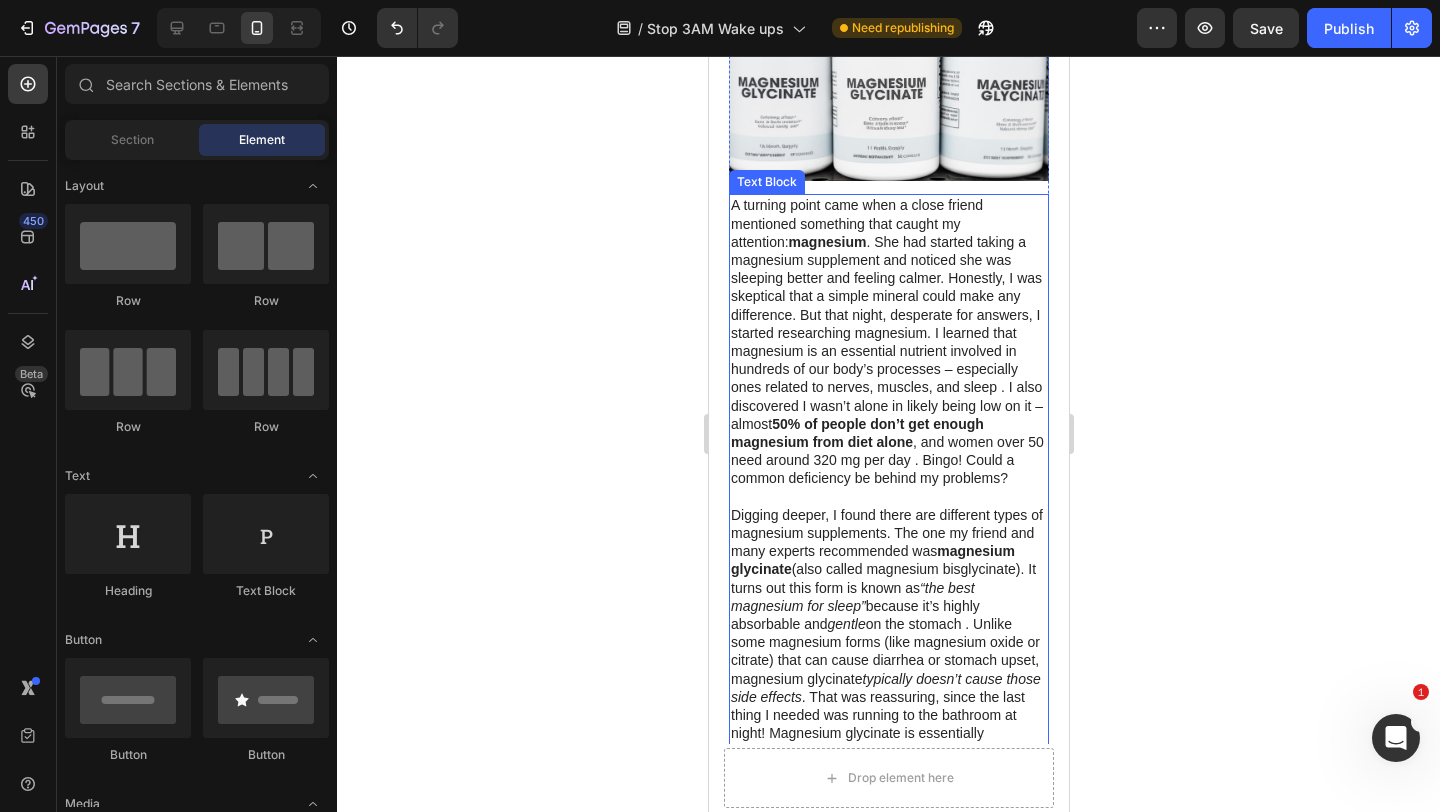 click on "A turning point came when a close friend mentioned something that caught my attention:  magnesium . She had started taking a magnesium supplement and noticed she was sleeping better and feeling calmer. Honestly, I was skeptical that a simple mineral could make any difference. But that night, desperate for answers, I started researching magnesium. I learned that magnesium is an essential nutrient involved in hundreds of our body’s processes – especially ones related to nerves, muscles, and sleep . I also discovered I wasn’t alone in likely being low on it – almost  50% of people don’t get enough magnesium from diet alone , and women over 50 need around 320 mg per day . Bingo! Could a common deficiency be behind my problems?" at bounding box center (888, 341) 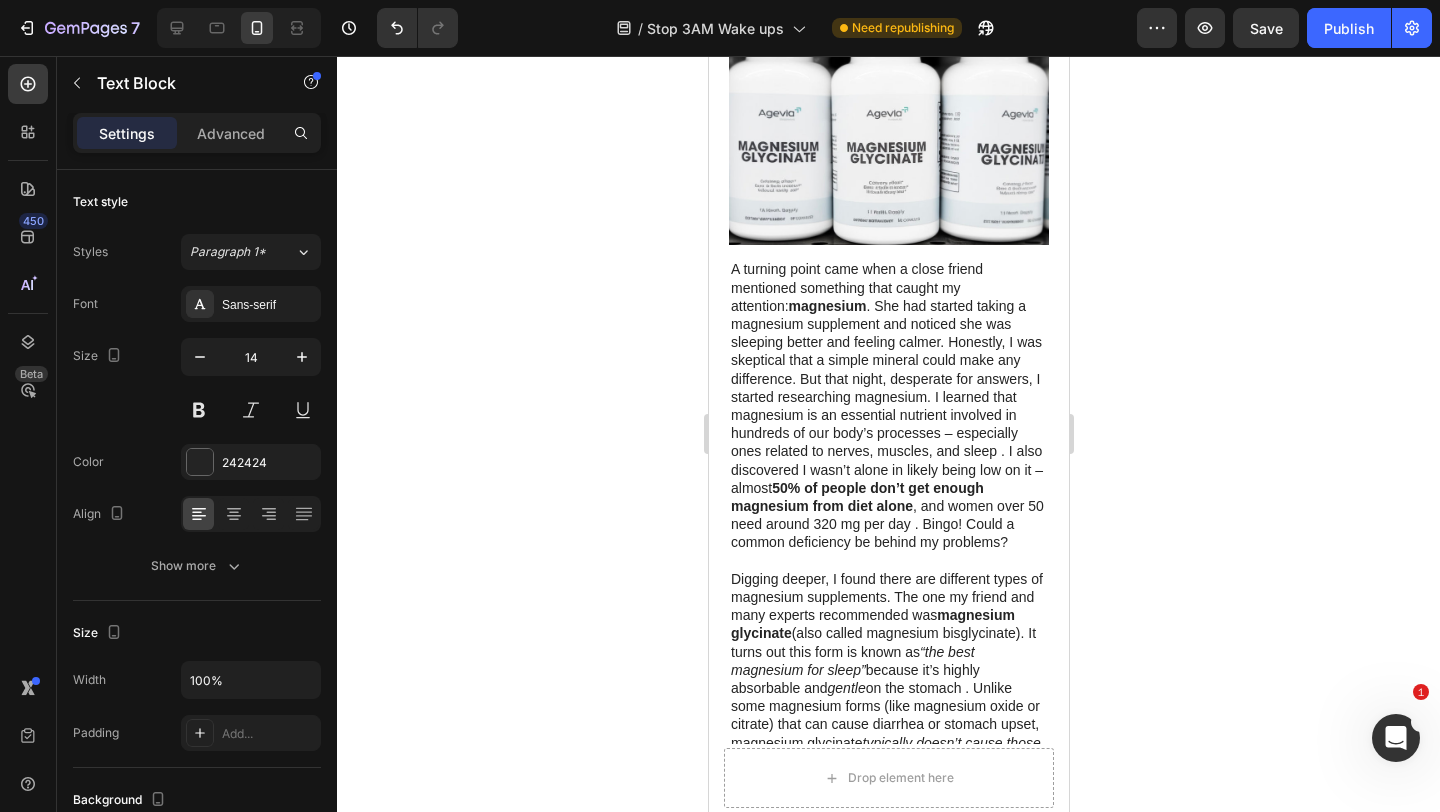 scroll, scrollTop: 1083, scrollLeft: 0, axis: vertical 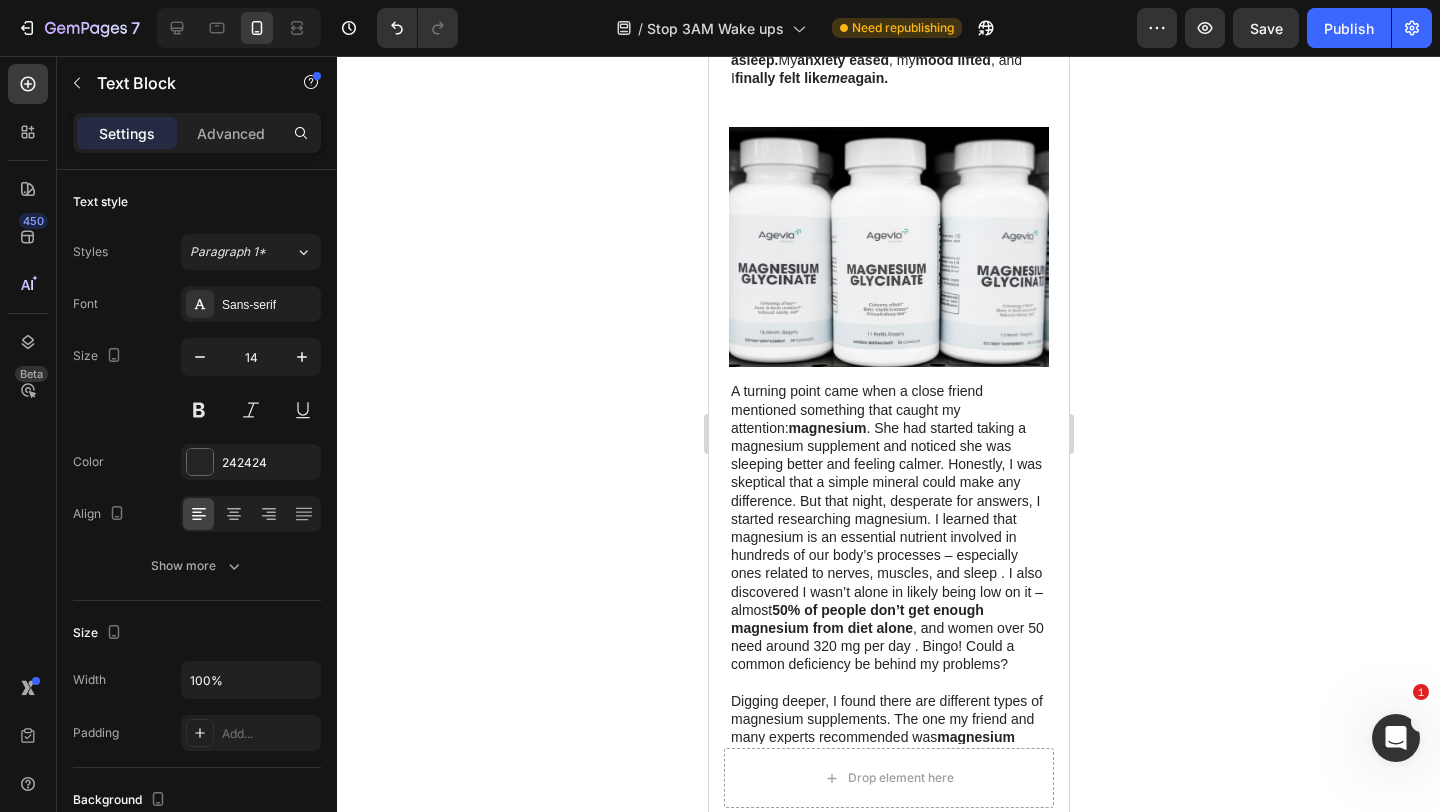 click on "A turning point came when a close friend mentioned something that caught my attention:  magnesium . She had started taking a magnesium supplement and noticed she was sleeping better and feeling calmer. Honestly, I was skeptical that a simple mineral could make any difference. But that night, desperate for answers, I started researching magnesium. I learned that magnesium is an essential nutrient involved in hundreds of our body’s processes – especially ones related to nerves, muscles, and sleep . I also discovered I wasn’t alone in likely being low on it – almost  50% of people don’t get enough magnesium from diet alone , and women over 50 need around 320 mg per day . Bingo! Could a common deficiency be behind my problems?" at bounding box center [888, 527] 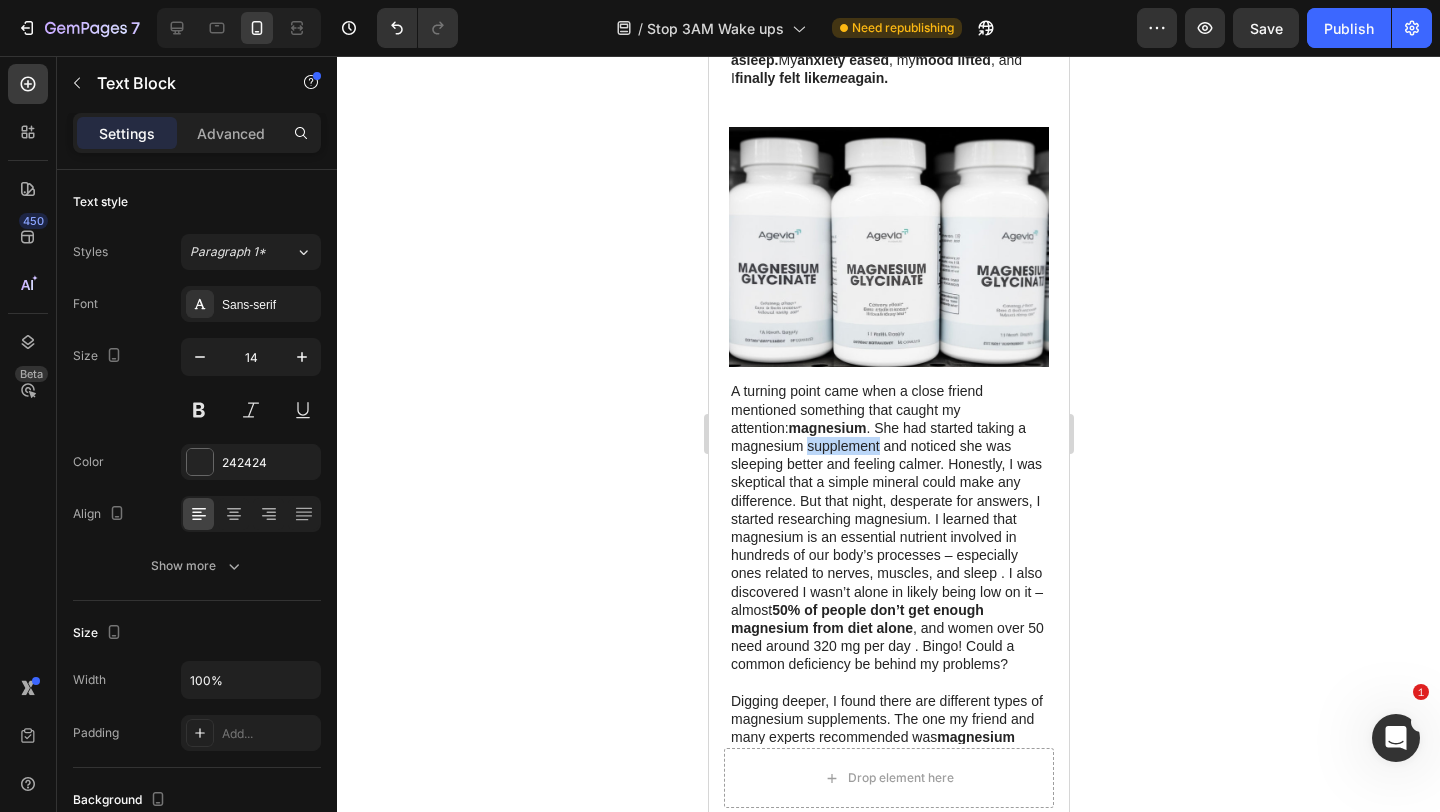 click on "A turning point came when a close friend mentioned something that caught my attention:  magnesium . She had started taking a magnesium supplement and noticed she was sleeping better and feeling calmer. Honestly, I was skeptical that a simple mineral could make any difference. But that night, desperate for answers, I started researching magnesium. I learned that magnesium is an essential nutrient involved in hundreds of our body’s processes – especially ones related to nerves, muscles, and sleep . I also discovered I wasn’t alone in likely being low on it – almost  50% of people don’t get enough magnesium from diet alone , and women over 50 need around 320 mg per day . Bingo! Could a common deficiency be behind my problems?" at bounding box center (888, 527) 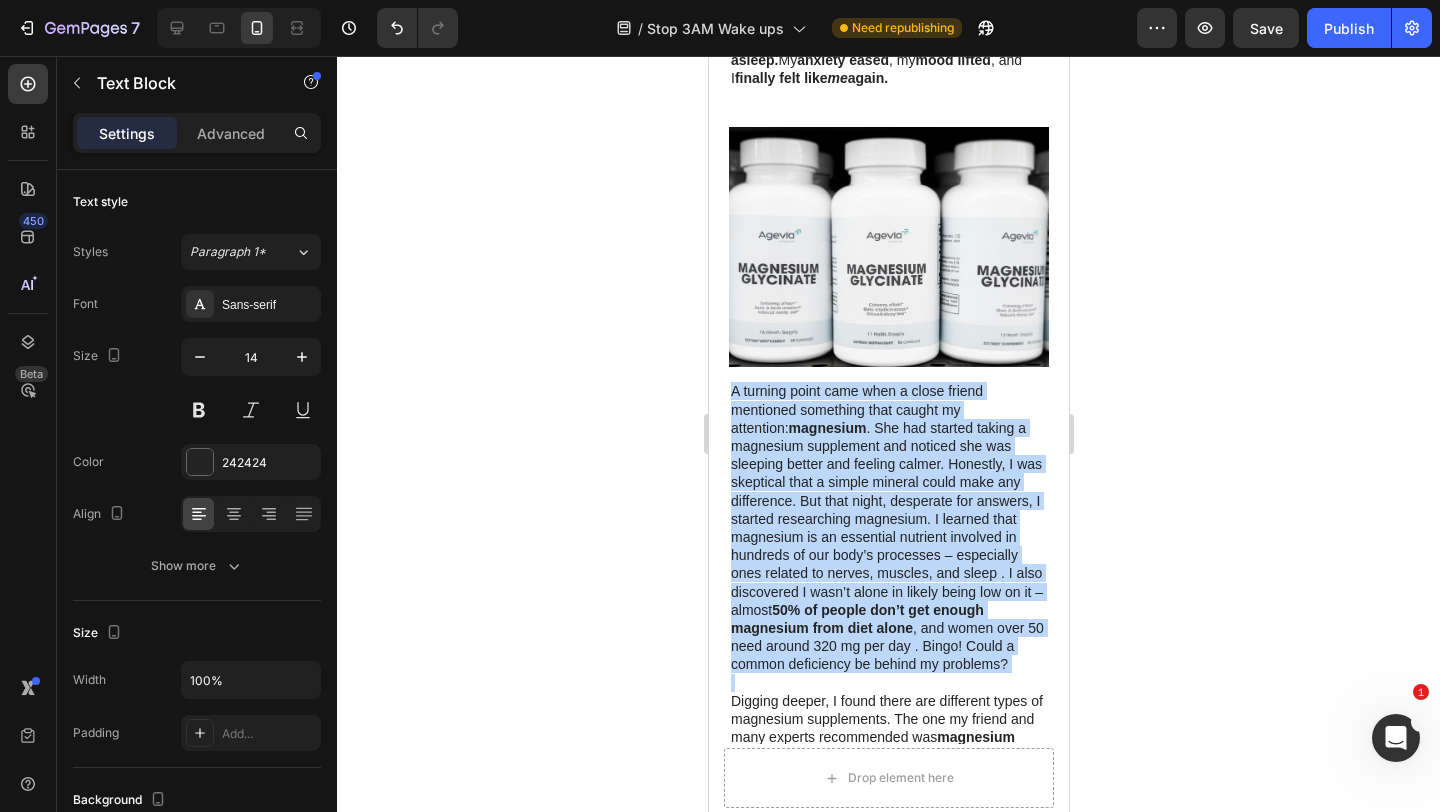 click on "A turning point came when a close friend mentioned something that caught my attention:  magnesium . She had started taking a magnesium supplement and noticed she was sleeping better and feeling calmer. Honestly, I was skeptical that a simple mineral could make any difference. But that night, desperate for answers, I started researching magnesium. I learned that magnesium is an essential nutrient involved in hundreds of our body’s processes – especially ones related to nerves, muscles, and sleep . I also discovered I wasn’t alone in likely being low on it – almost  50% of people don’t get enough magnesium from diet alone , and women over 50 need around 320 mg per day . Bingo! Could a common deficiency be behind my problems?" at bounding box center (888, 527) 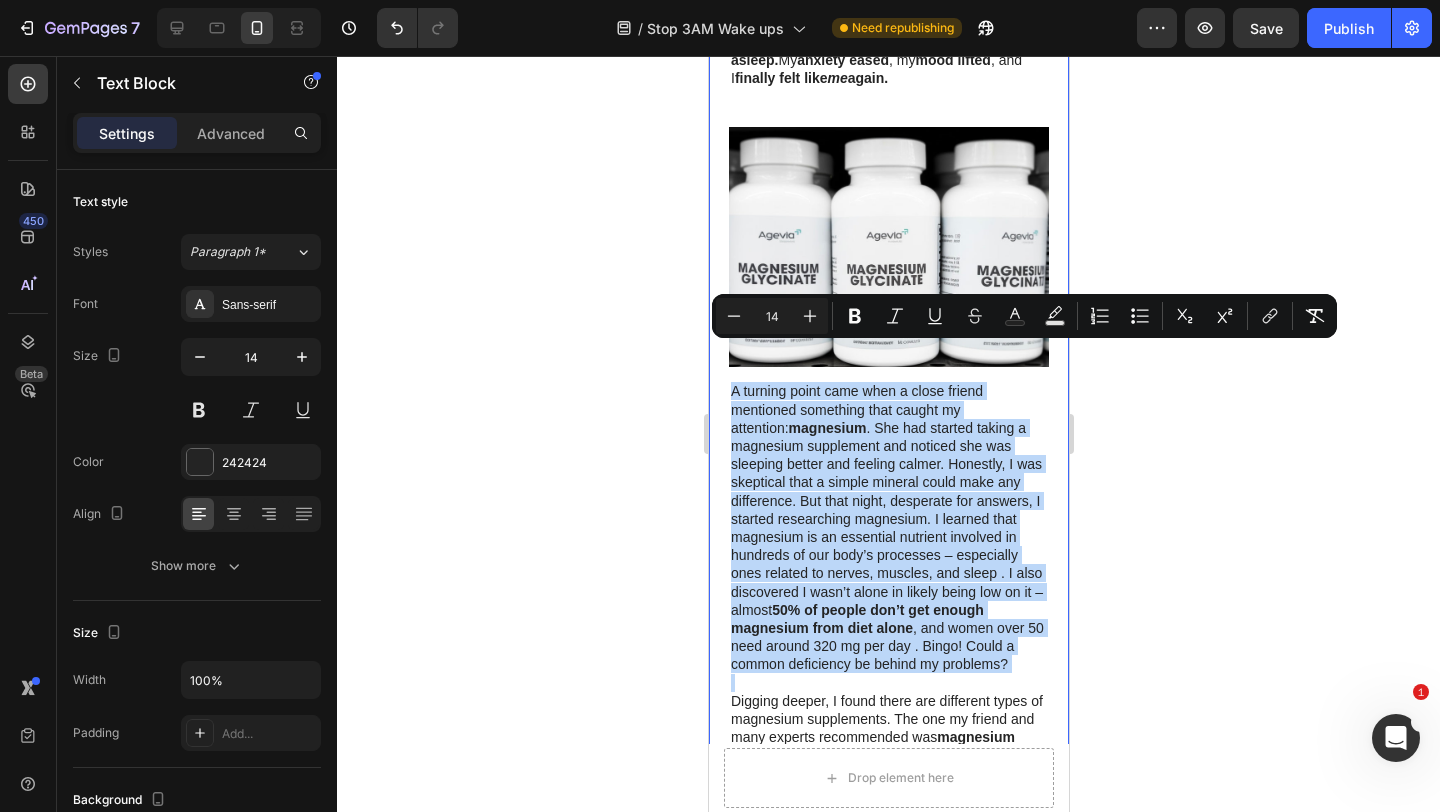 click on "Image For years, I thought anxiety and sleepless nights were just part of getting older. Heading I’d fall asleep exhausted … only to wake up at 2 or 3 A.M. with  racing thoughts  and a  pounding heart . I’d lie there for hours— tossing ,  turning ,  spiraling . By morning, I felt foggy, anxious, and drained. Coffee didn’t help. Meditation didn’t help. Melatonin just made me groggy.   Then I found out that over  80% of women over 45 are deficient in magnesium —an essential mineral that helps regulate stress and promote deep sleep. And not just any magnesium… but  magnesium glycinate , a highly absorbable form that’s gentle on your stomach and actually works.   Text Block That’s when I discovered  Agevia Magnesium Glycinate. Heading It’s a calming,  doctor-recommended  supplement specifically designed for  women 40+.  Within two weeks, I was  falling asleep  easier… and  staying asleep.  My  anxiety eased , my  mood lifted , and I  finally felt like  me  again.   Text Block Image and" at bounding box center [888, 392] 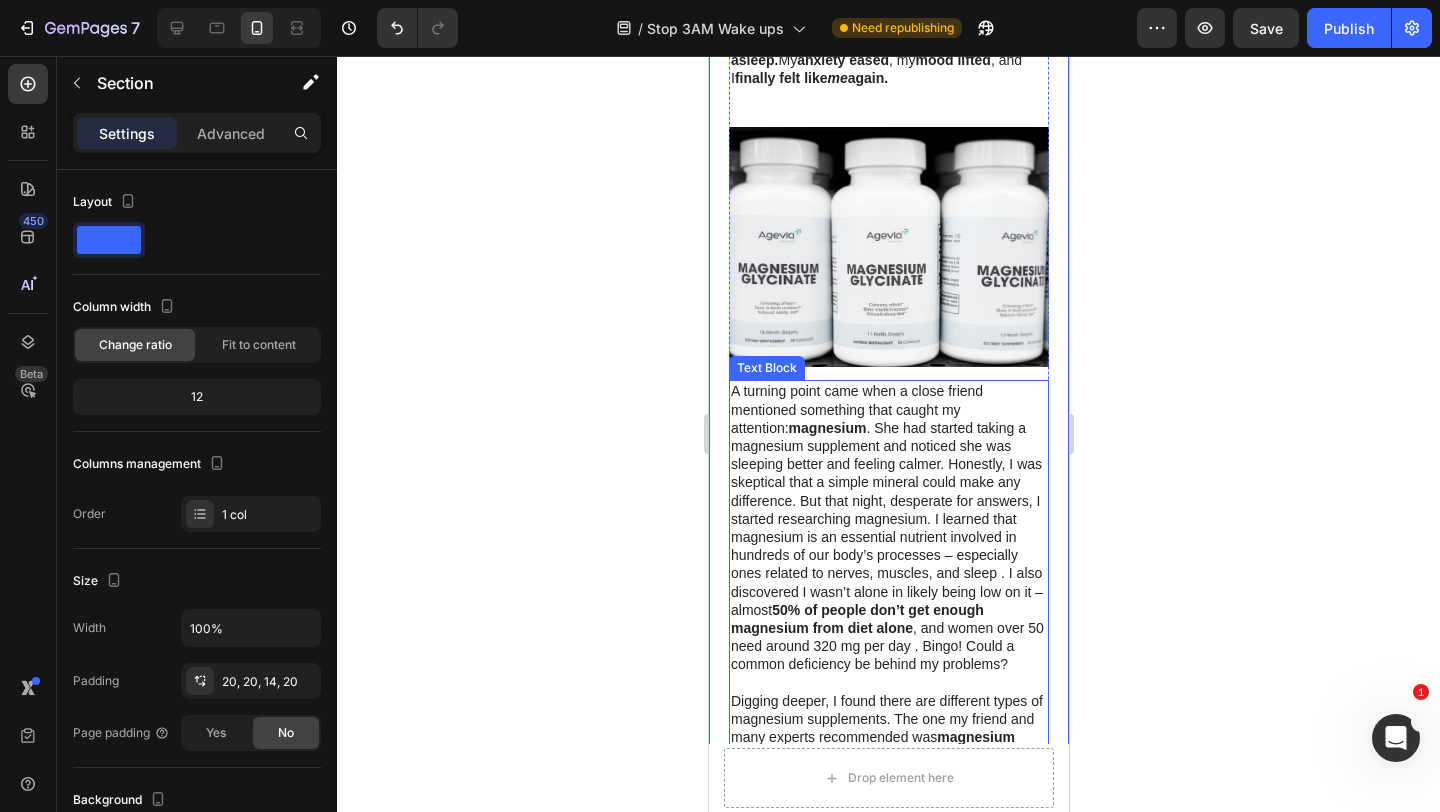 click on "A turning point came when a close friend mentioned something that caught my attention:  magnesium . She had started taking a magnesium supplement and noticed she was sleeping better and feeling calmer. Honestly, I was skeptical that a simple mineral could make any difference. But that night, desperate for answers, I started researching magnesium. I learned that magnesium is an essential nutrient involved in hundreds of our body’s processes – especially ones related to nerves, muscles, and sleep . I also discovered I wasn’t alone in likely being low on it – almost  50% of people don’t get enough magnesium from diet alone , and women over 50 need around 320 mg per day . Bingo! Could a common deficiency be behind my problems?" at bounding box center [888, 527] 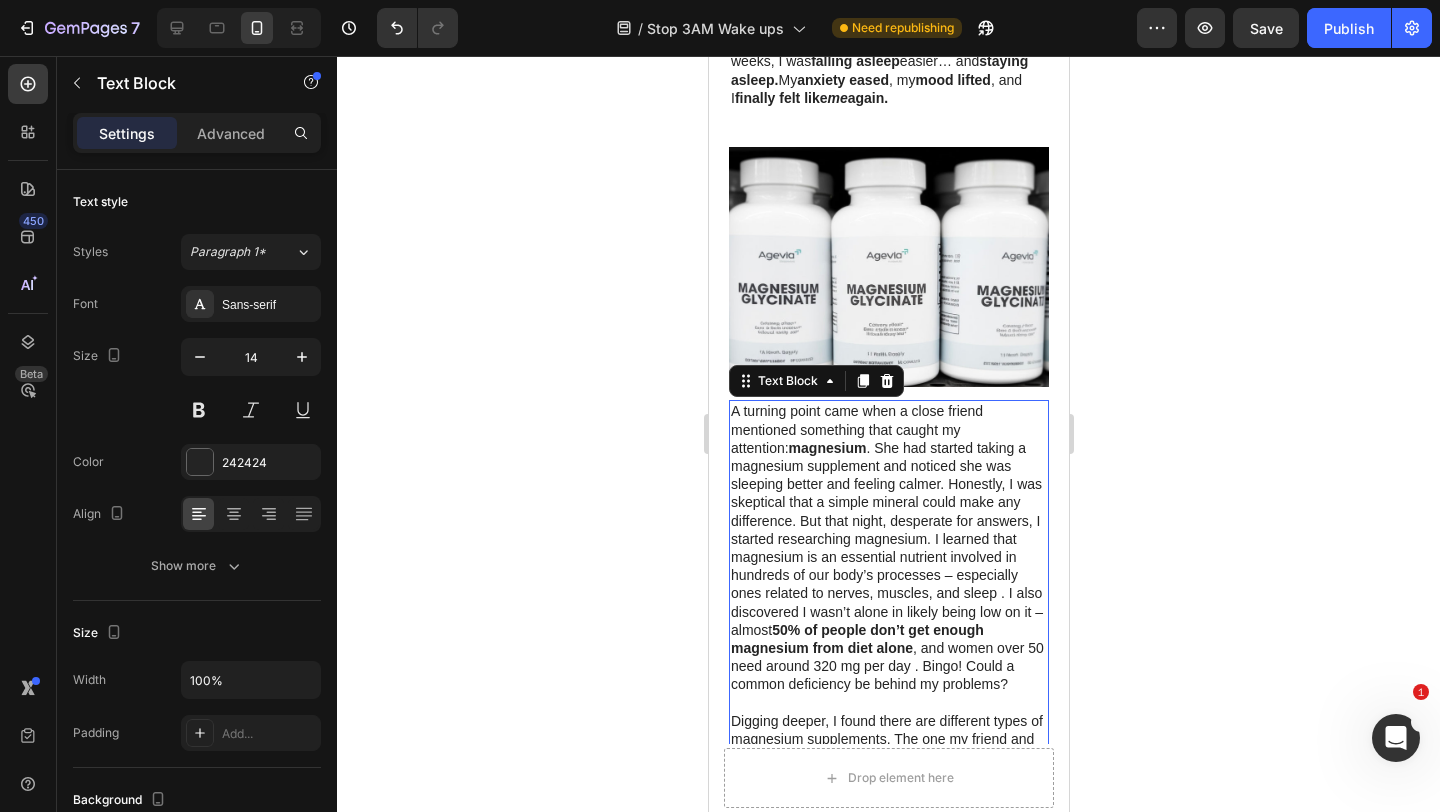 scroll, scrollTop: 1061, scrollLeft: 0, axis: vertical 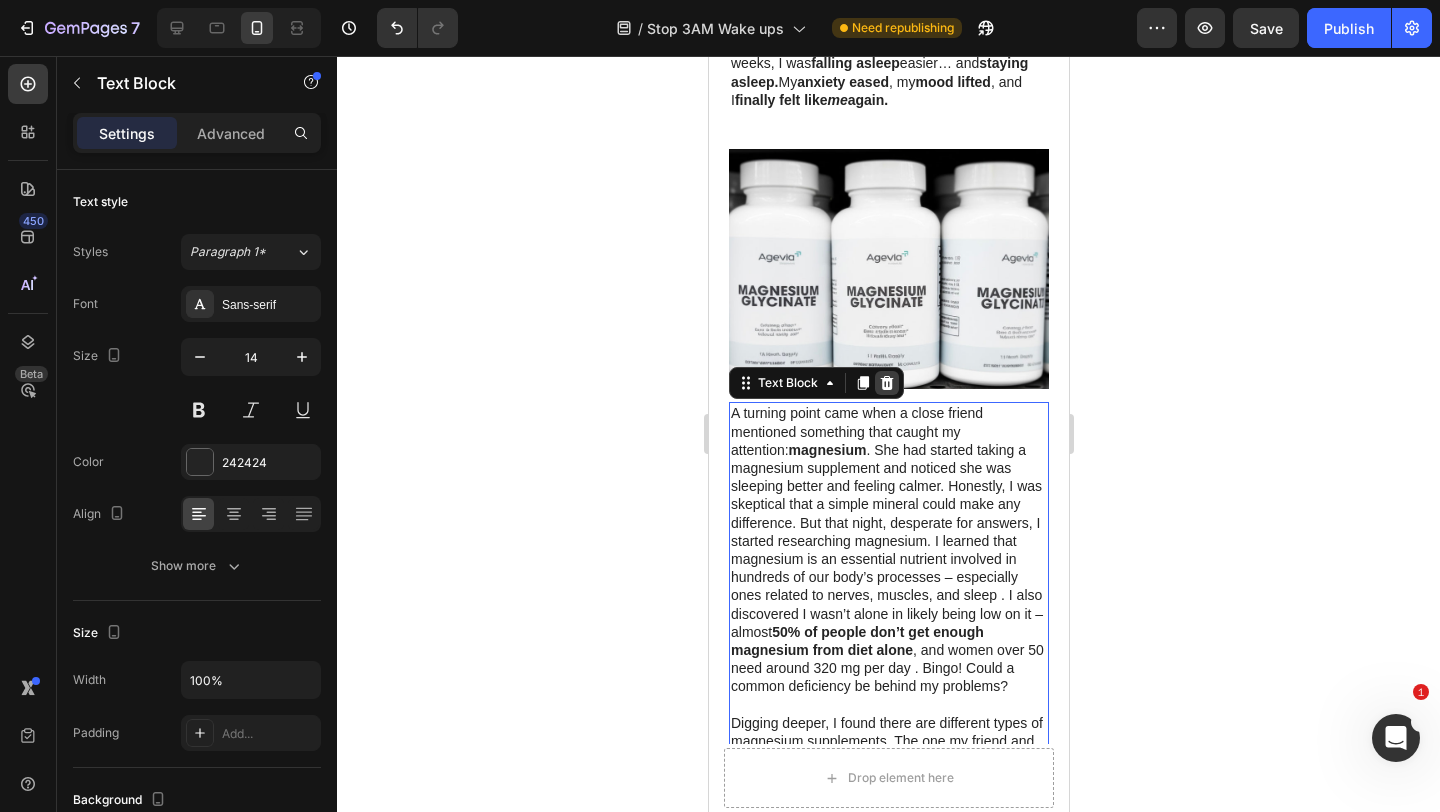 click 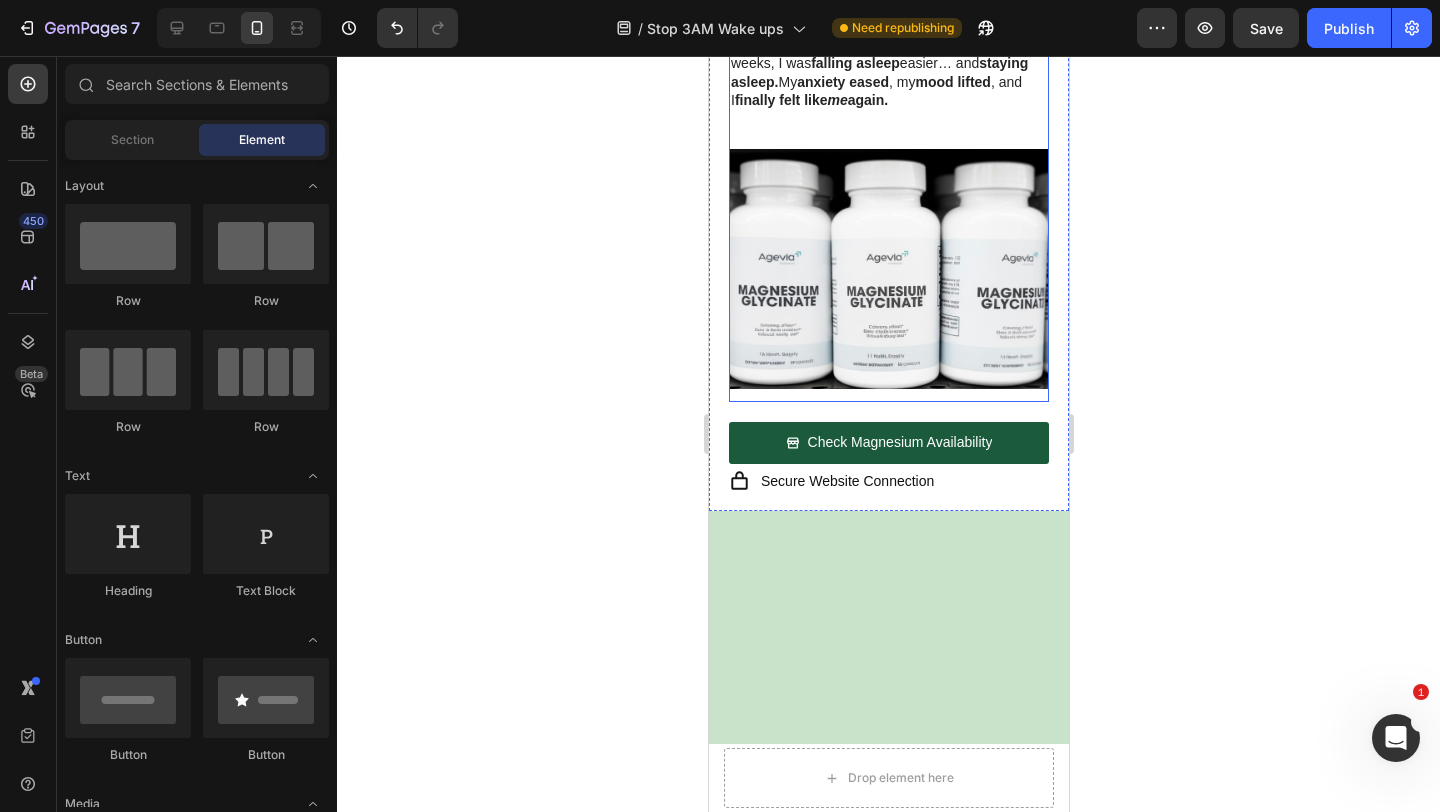 click on "Image For years, I thought anxiety and sleepless nights were just part of getting older. Heading I’d fall asleep exhausted … only to wake up at 2 or 3 A.M. with  racing thoughts  and a  pounding heart . I’d lie there for hours— tossing ,  turning ,  spiraling . By morning, I felt foggy, anxious, and drained. Coffee didn’t help. Meditation didn’t help. Melatonin just made me groggy.   Then I found out that over  80% of women over 45 are deficient in magnesium —an essential mineral that helps regulate stress and promote deep sleep. And not just any magnesium… but  magnesium glycinate , a highly absorbable form that’s gentle on your stomach and actually works.   Text Block That’s when I discovered  Agevia Magnesium Glycinate. Heading It’s a calming,  doctor-recommended  supplement specifically designed for  women 40+.  Within two weeks, I was  falling asleep  easier… and  staying asleep.  My  anxiety eased , my  mood lifted , and I  finally felt like  me  again.   Text Block Image" at bounding box center [888, -147] 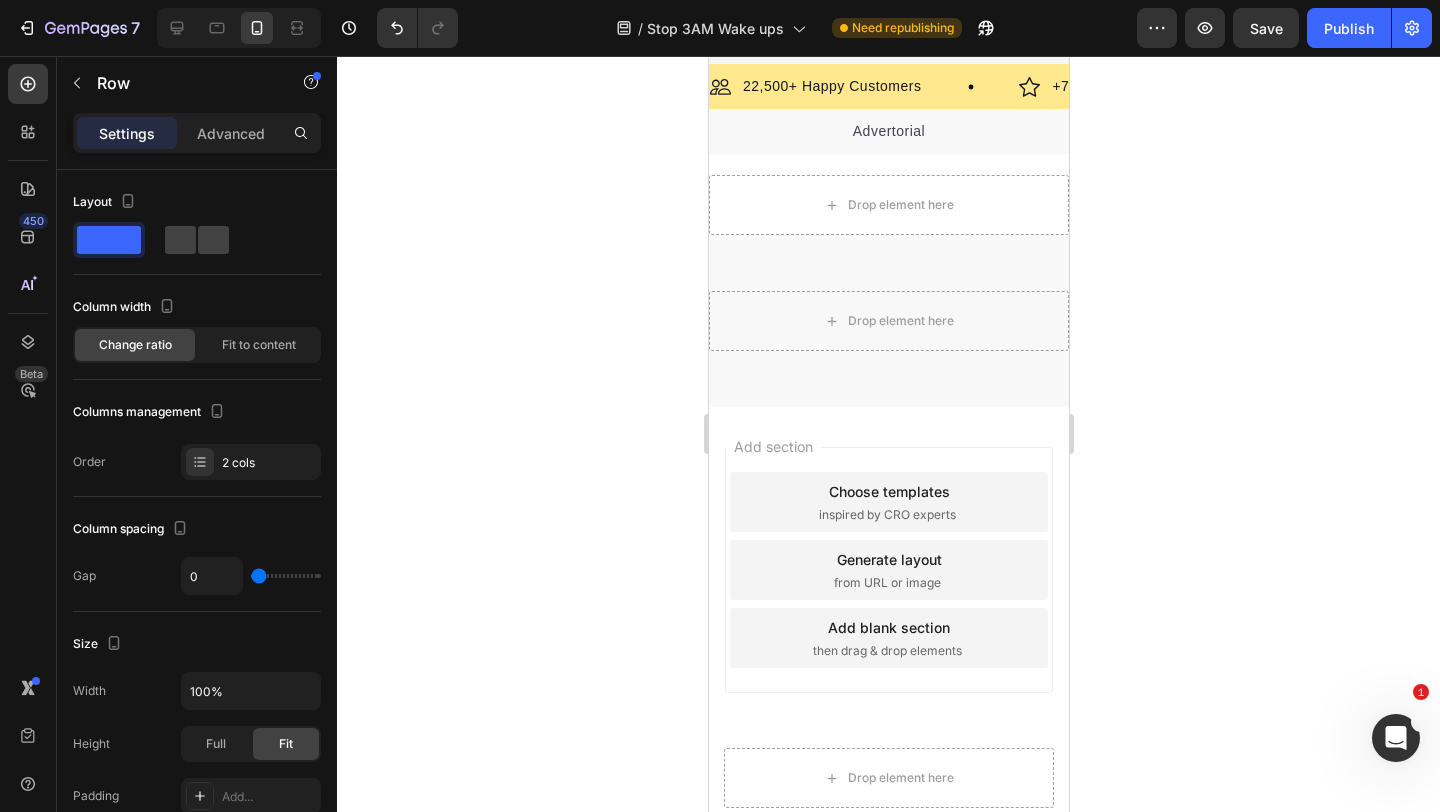 scroll, scrollTop: 10622, scrollLeft: 0, axis: vertical 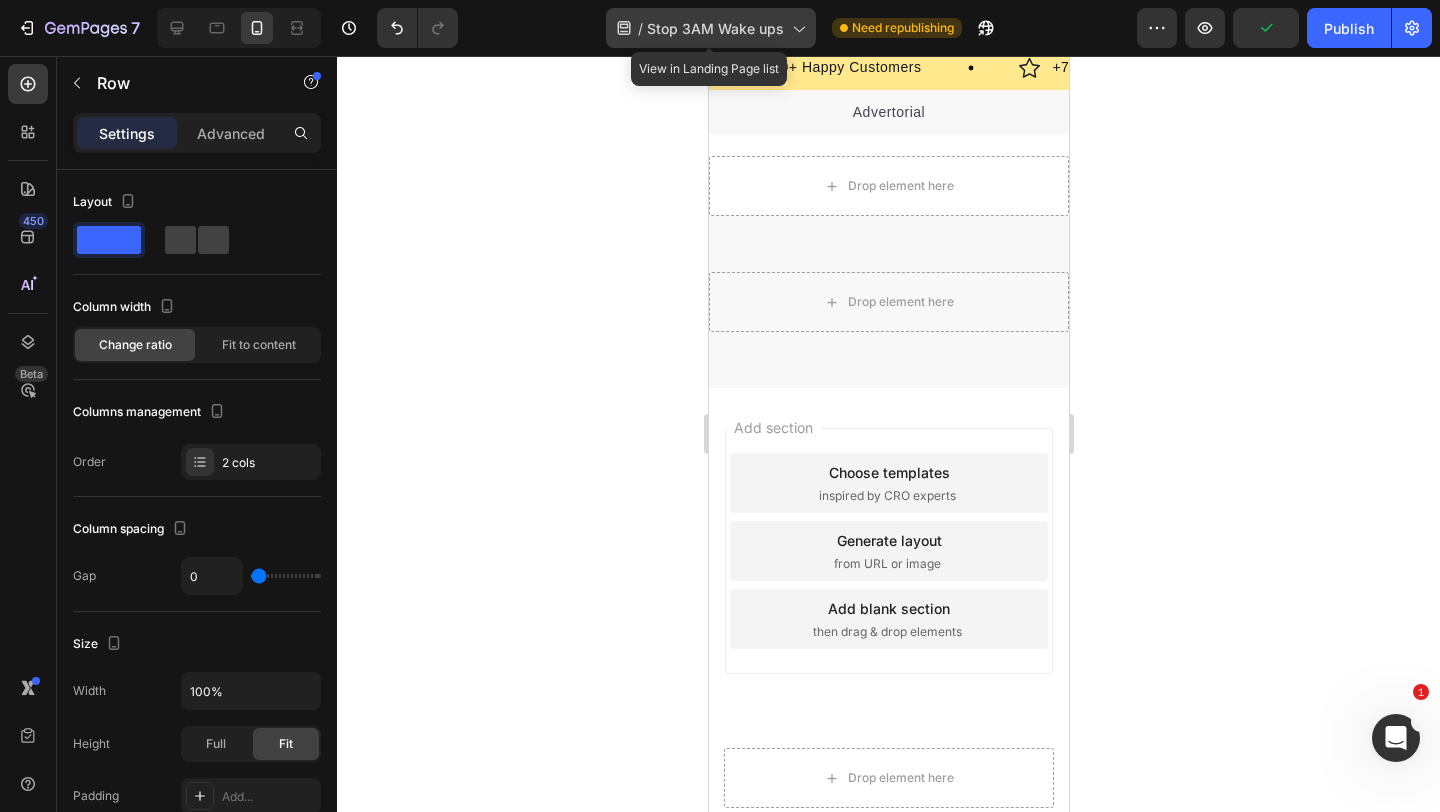 click on "Stop 3AM Wake ups" at bounding box center (715, 28) 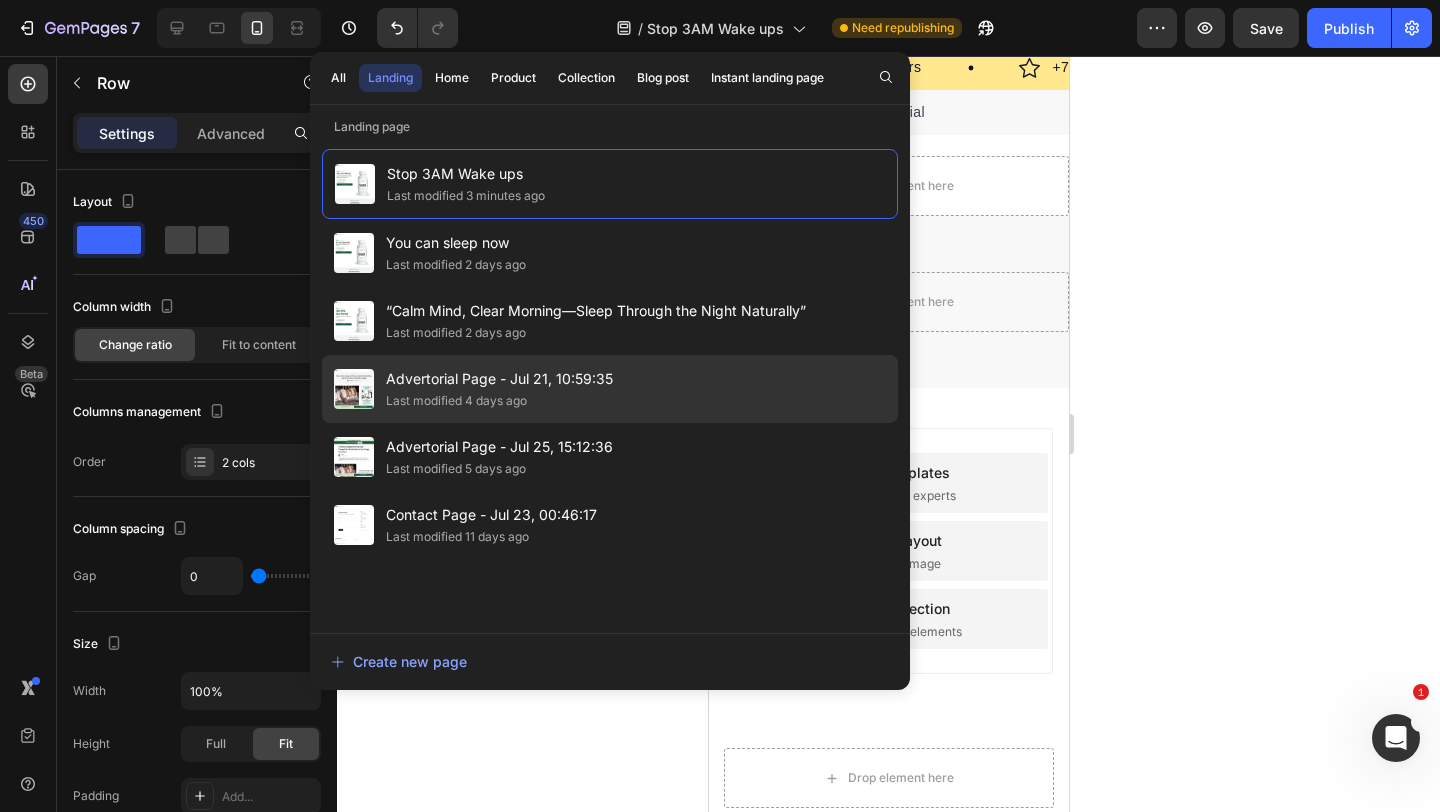 click on "Last modified 4 days ago" 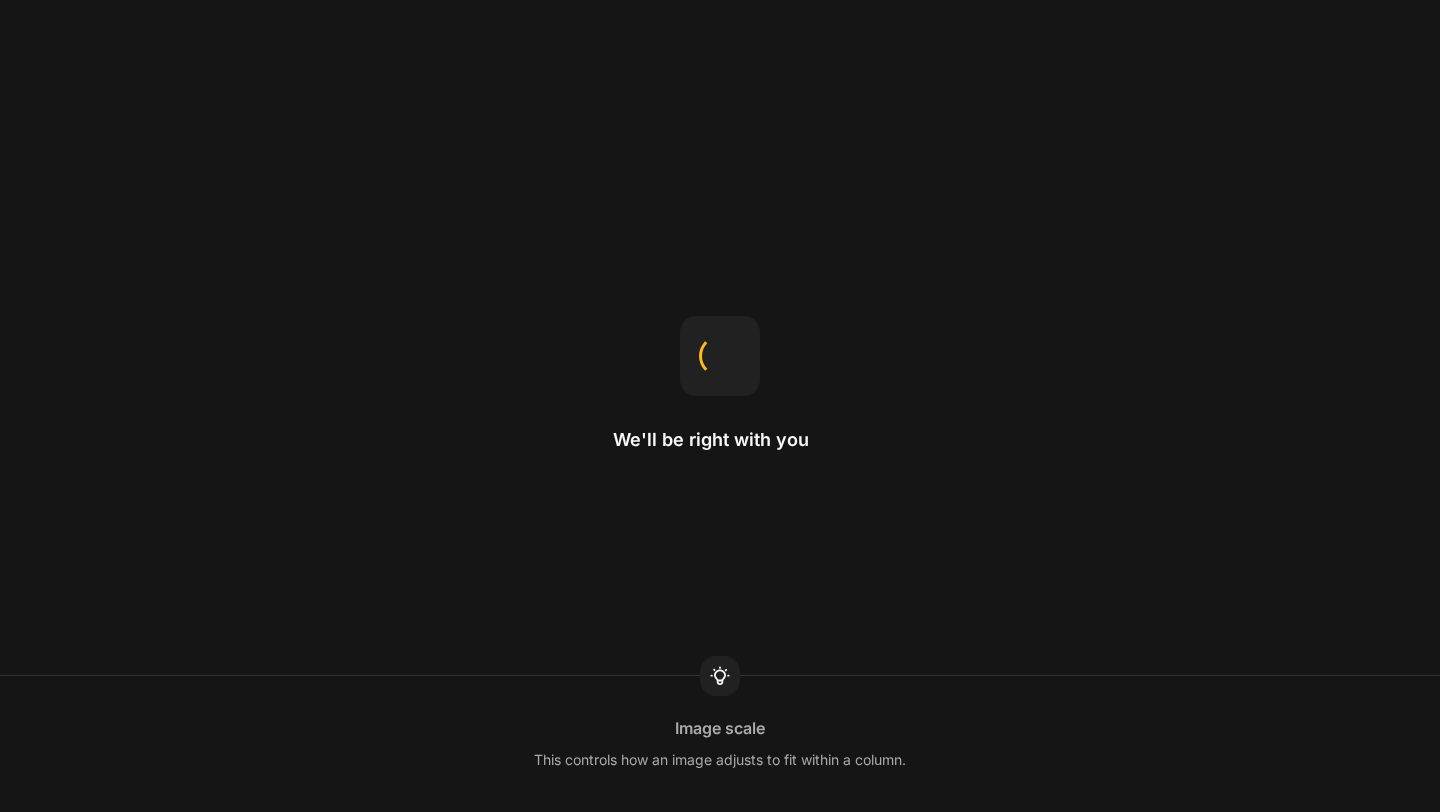 scroll, scrollTop: 0, scrollLeft: 0, axis: both 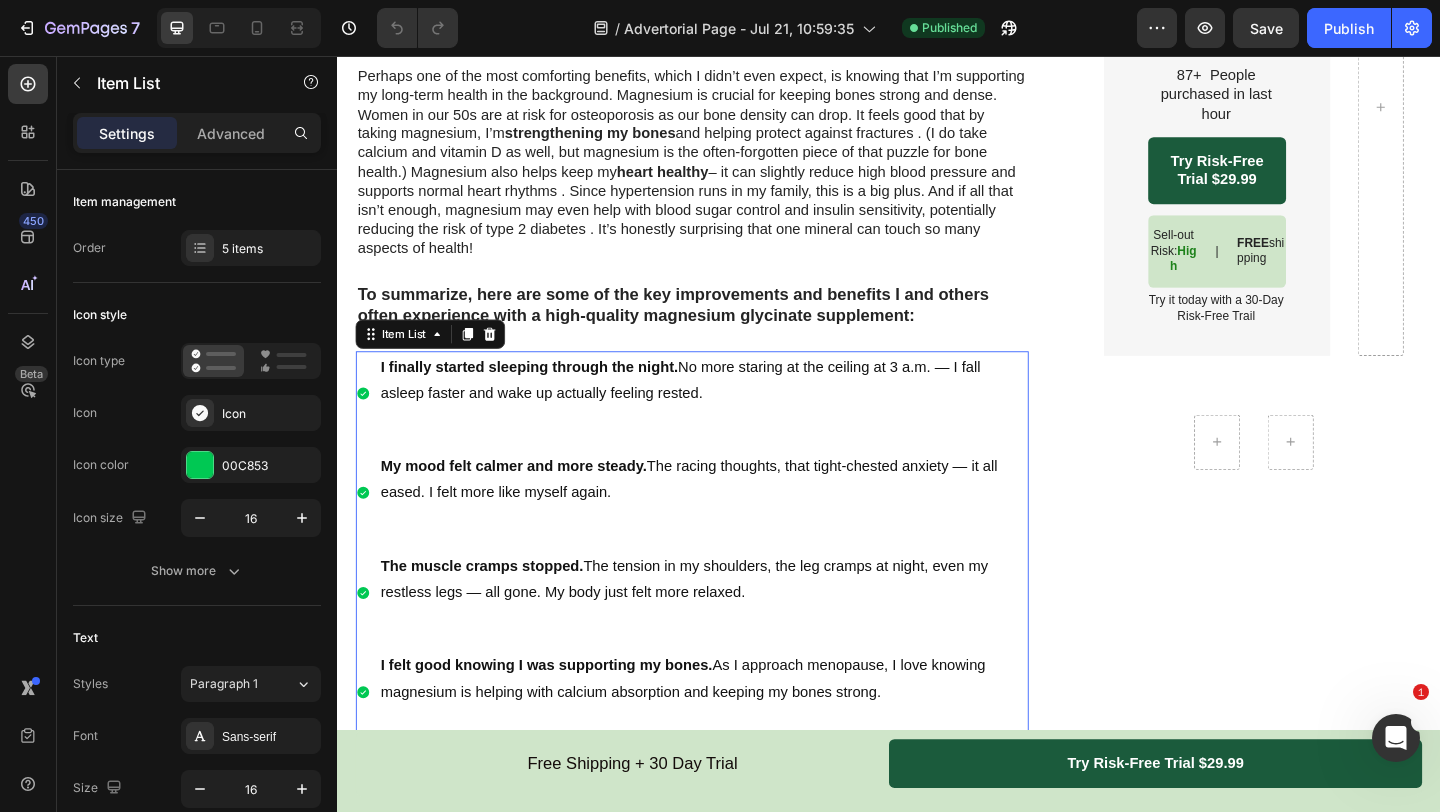 click at bounding box center [735, 451] 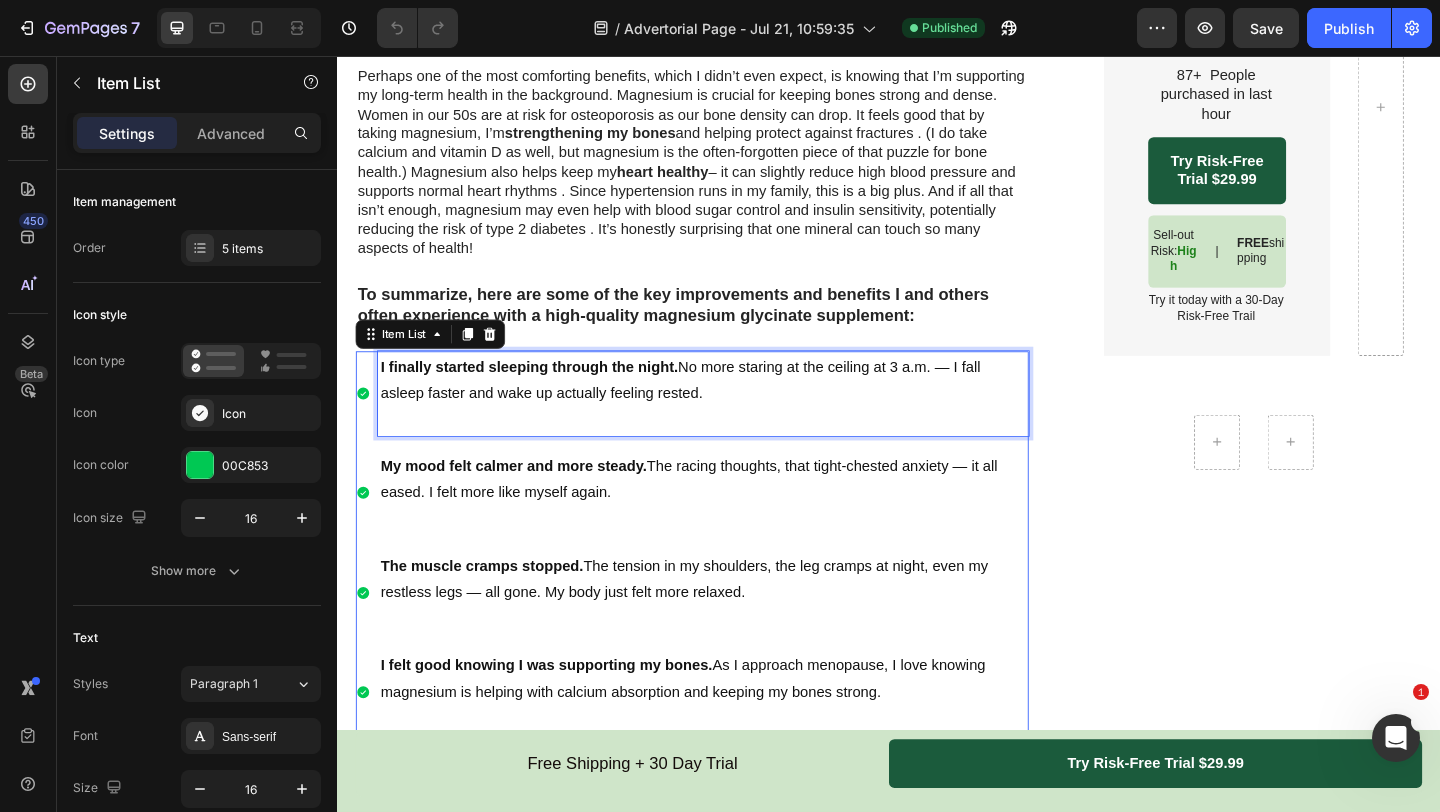 click on "I finally started sleeping through the night.  No more staring at the ceiling at 3 a.m. — I fall asleep faster and wake up actually feeling rested." at bounding box center [735, 409] 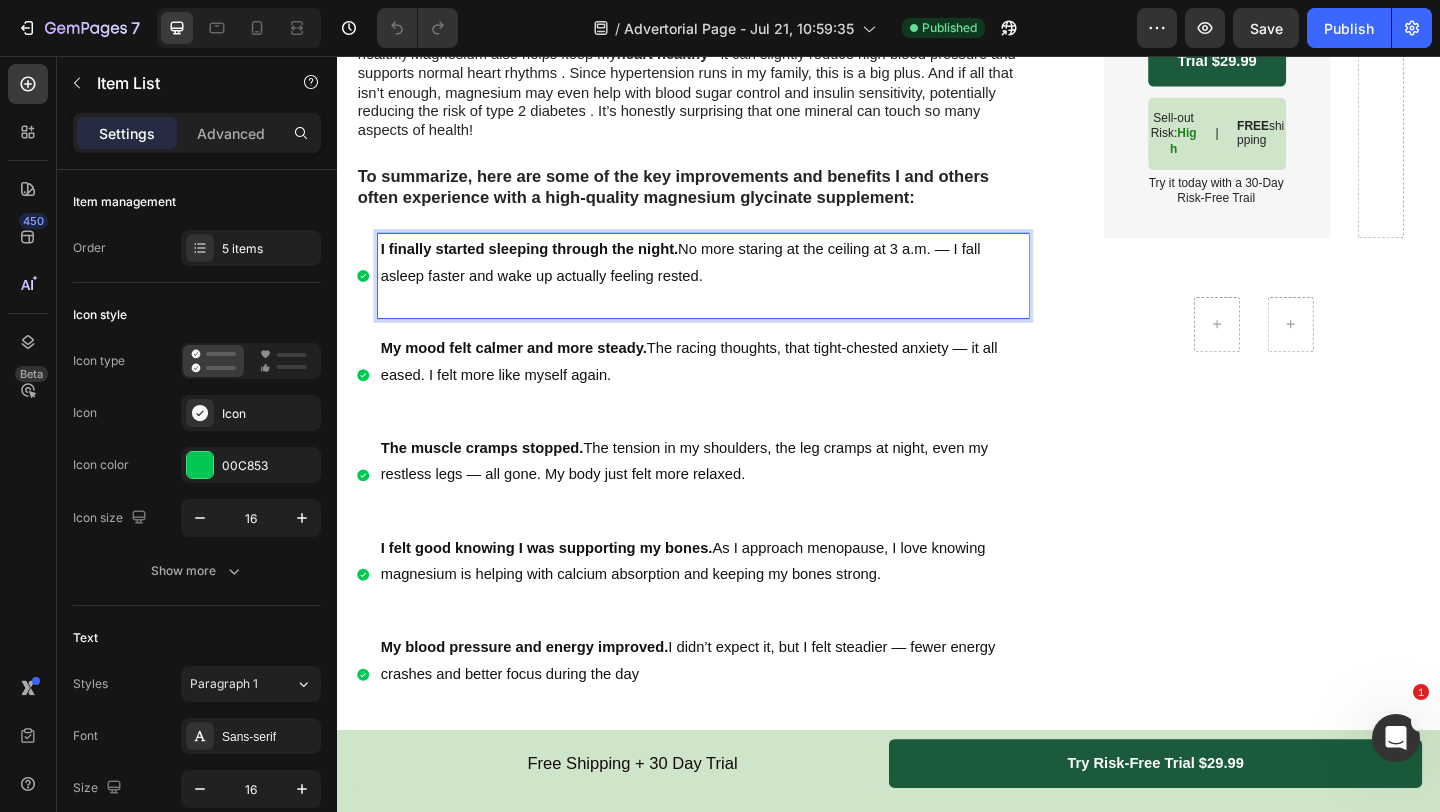 scroll, scrollTop: 3340, scrollLeft: 0, axis: vertical 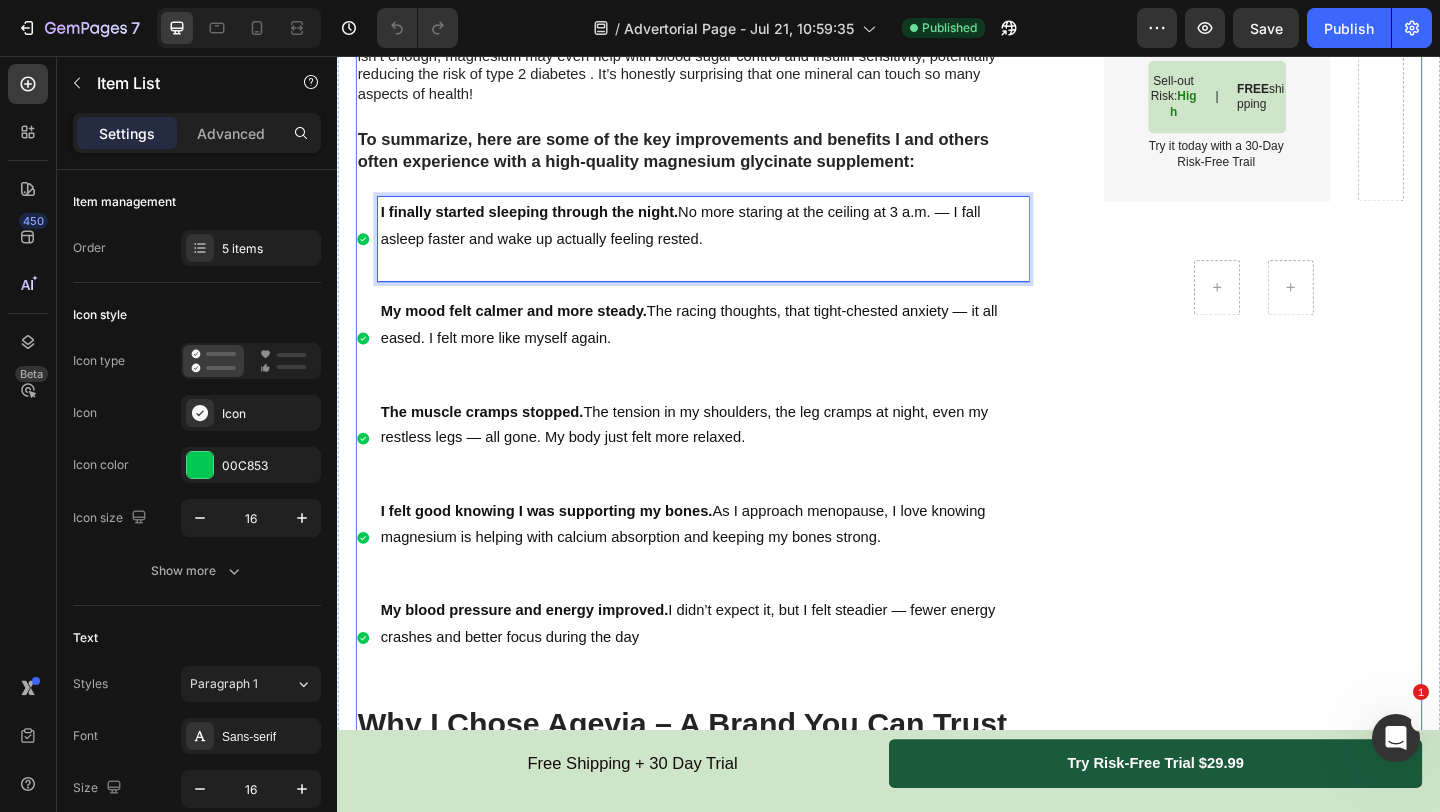 click on "Life-Changing Results: My Experience with Agevia’s Magnesium   Heading Within the first week of taking Agevia’s magnesium glycinate each evening, I started noticing subtle but  profound changes . The very first change was at night: I began falling asleep faster and  staying asleep  until morning. I remember the surprise (and relief) of waking up and realizing I hadn’t stared at the ceiling for hours or gotten up multiple times. I felt truly  rested  for the first time in ages. It wasn’t a placebo – magnesium is known to help improve insomnia and sleep quality, especially in people who have low magnesium . In my case, it was like my body finally had what it needed to switch off and  recharge .   Better sleep had a cascading effect. Because I was sleeping deeply, I woke up with  more energy  and a clearer head. My afternoon slumps weren’t as brutal; I wasn’t reaching for a third cup of coffee. But it wasn’t just the sleep. I also noticed during the day I felt  calmer ease anxiety and stress" at bounding box center (723, 1075) 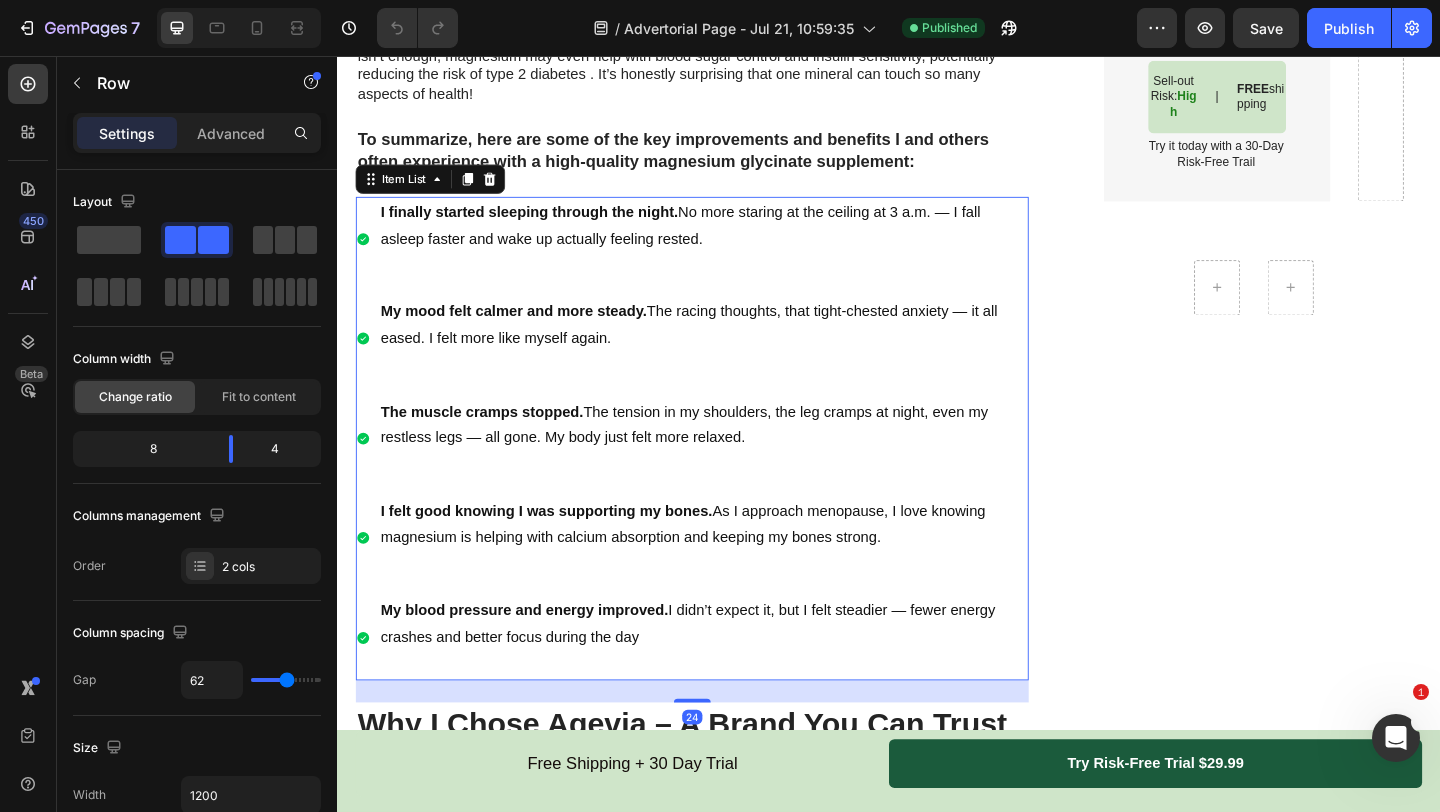 click on "I finally started sleeping through the night.  No more staring at the ceiling at 3 a.m. — I fall asleep faster and wake up actually feeling rested." at bounding box center (735, 241) 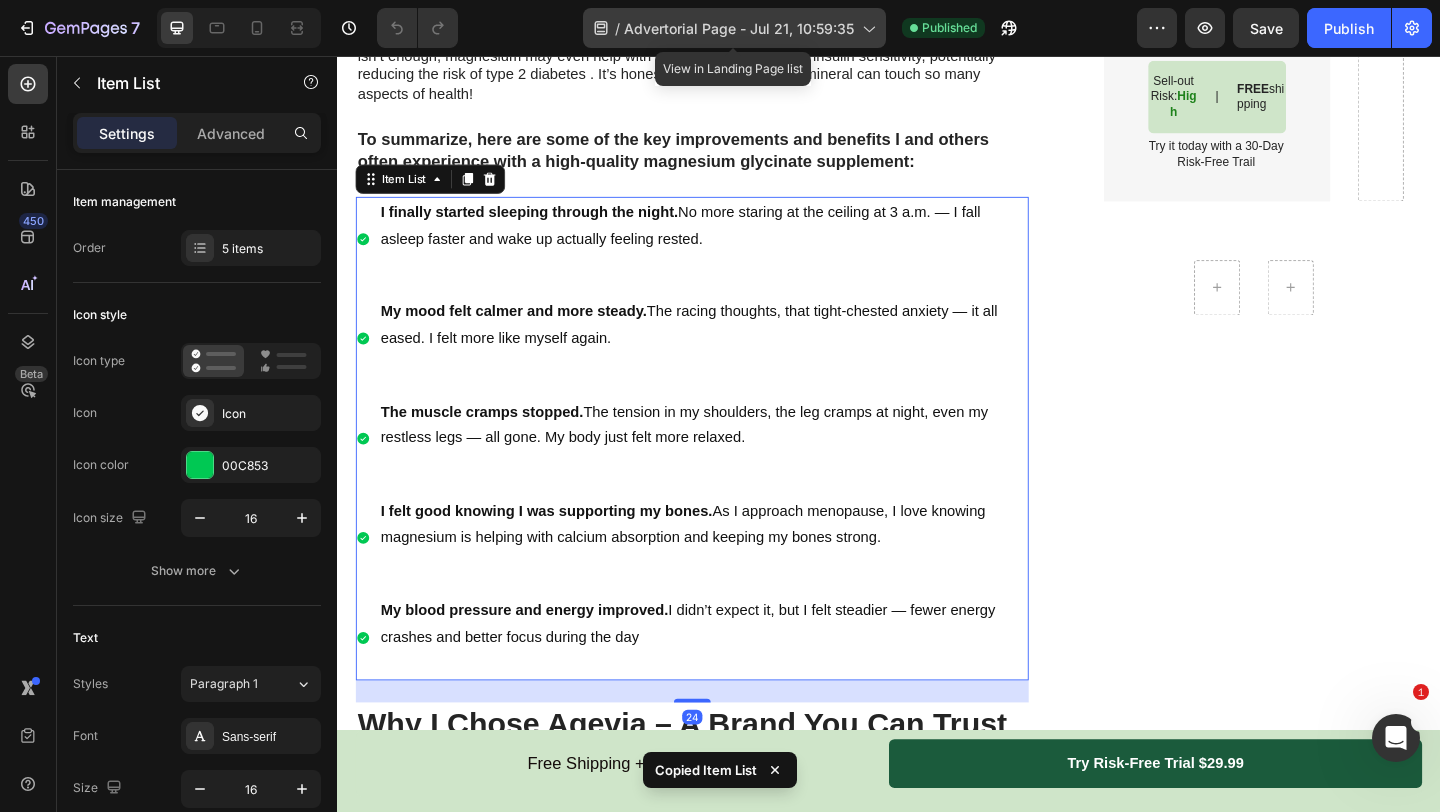 click on "Advertorial Page - Jul 21, 10:59:35" at bounding box center [739, 28] 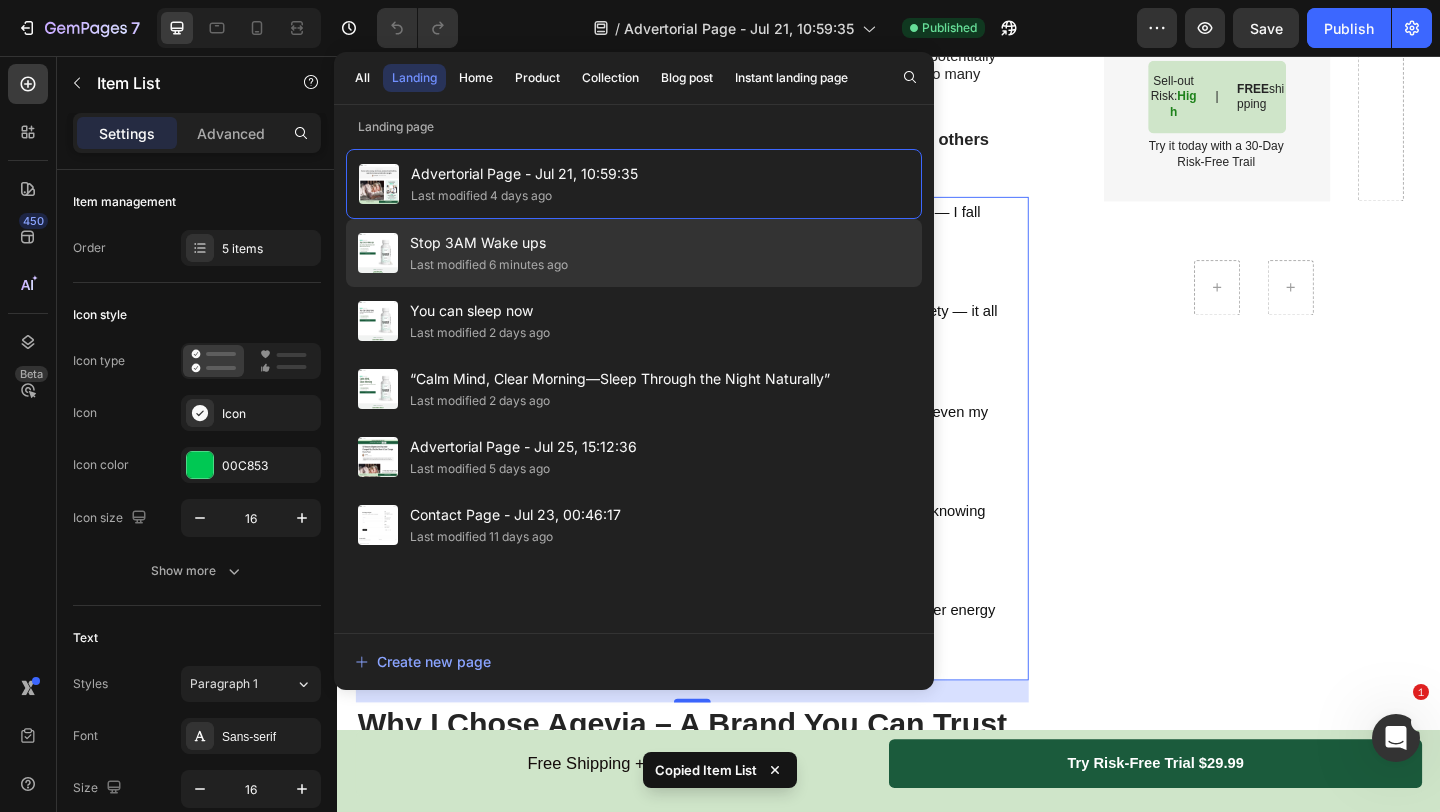 click on "Last modified 6 minutes ago" 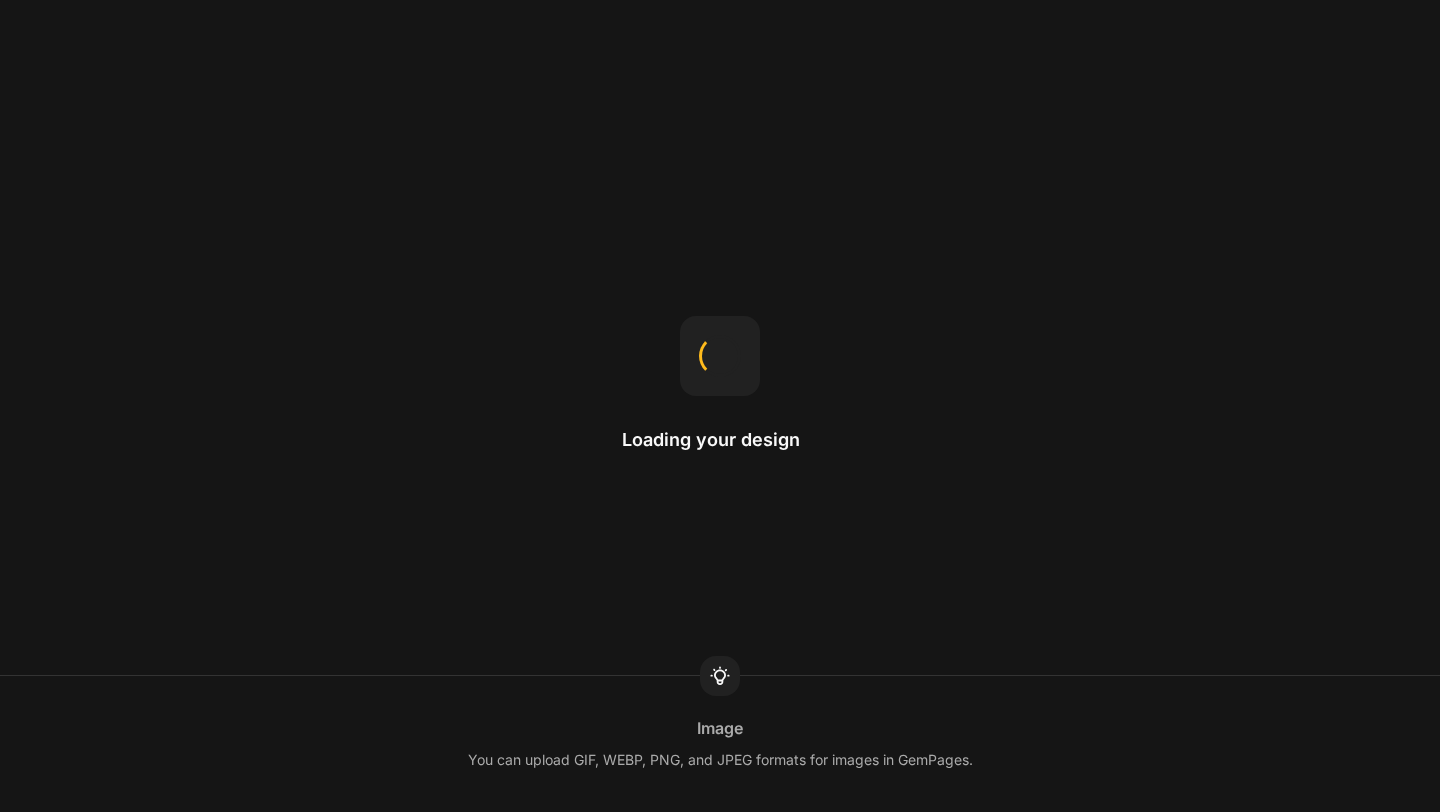 scroll, scrollTop: 0, scrollLeft: 0, axis: both 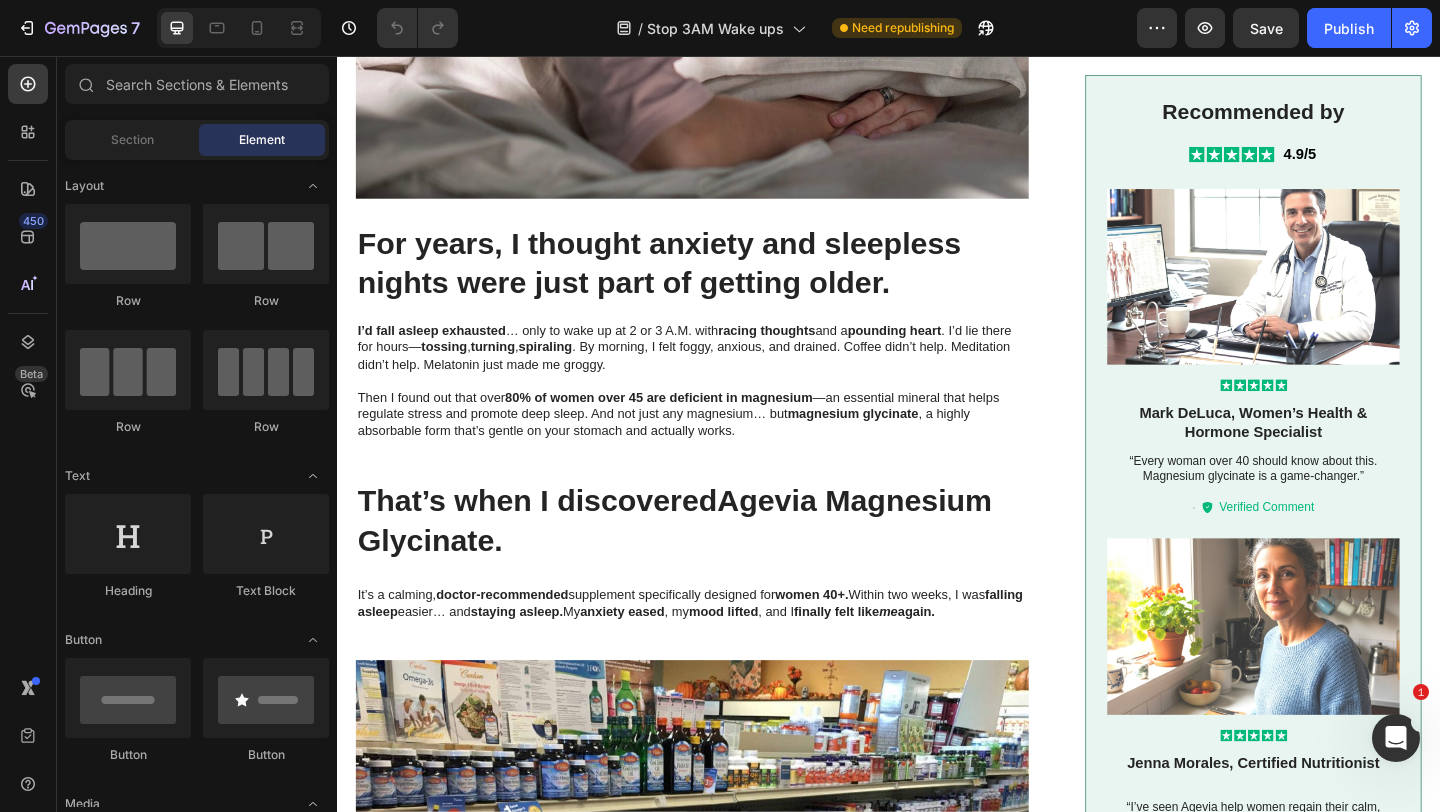 click at bounding box center [239, 28] 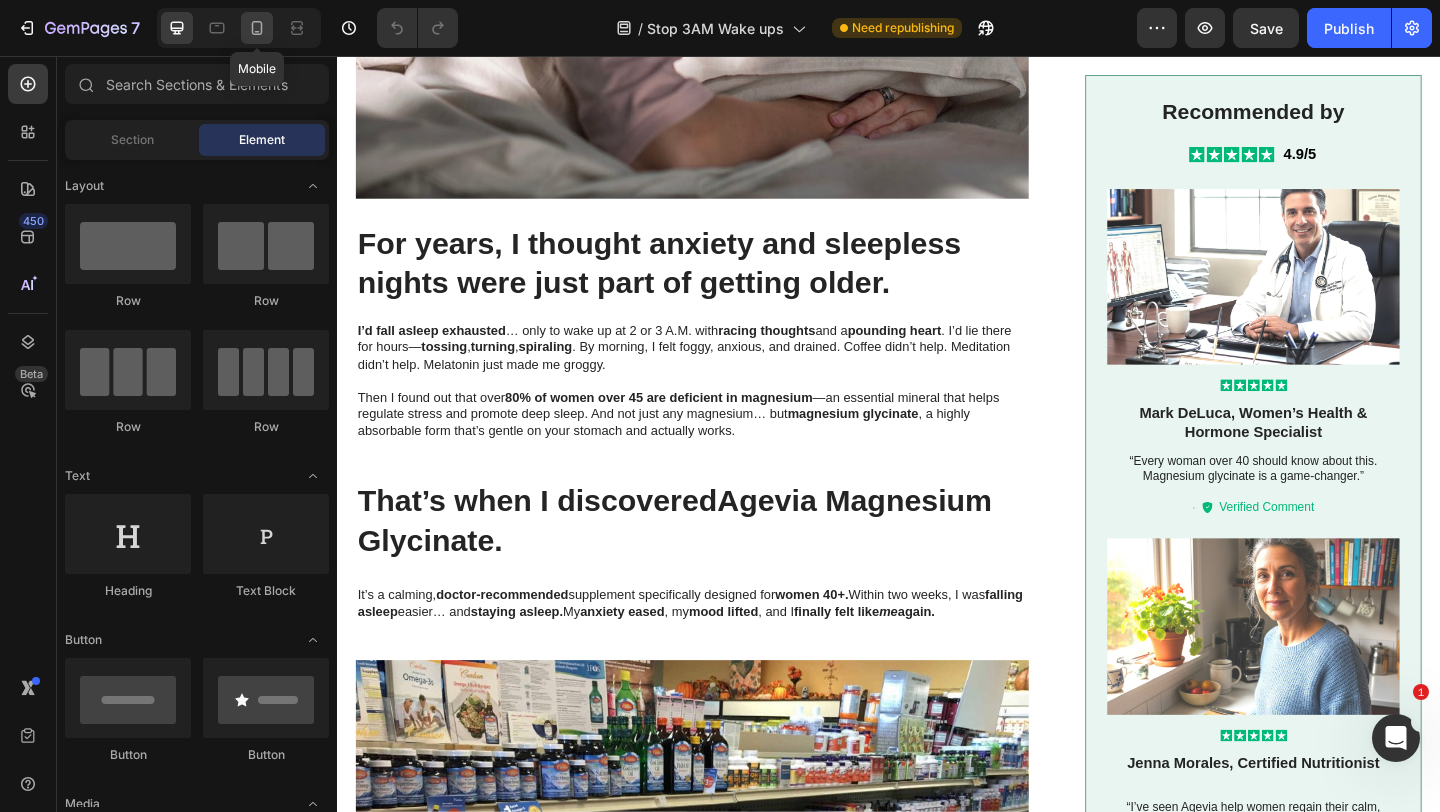 click 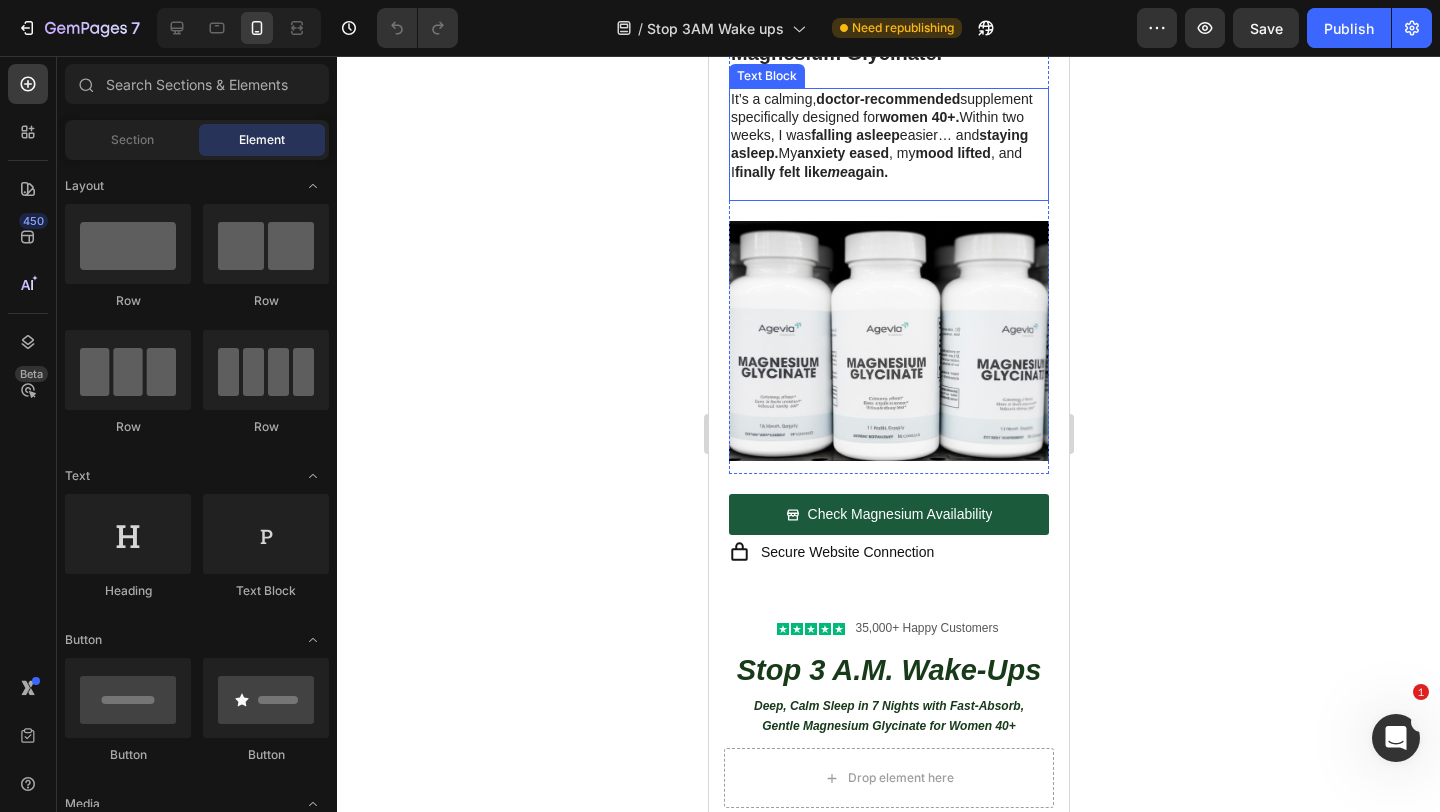 scroll, scrollTop: 963, scrollLeft: 0, axis: vertical 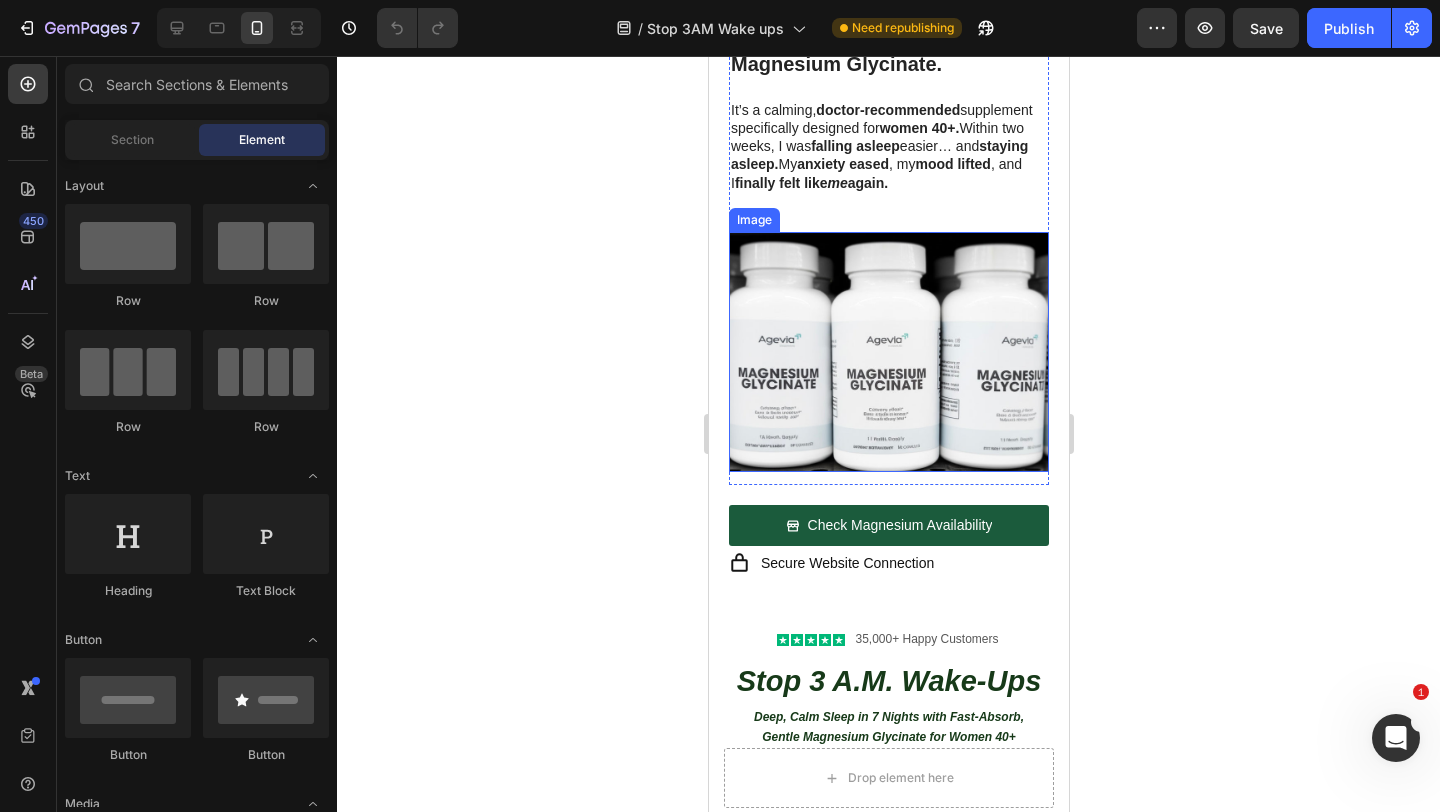 click at bounding box center (888, 352) 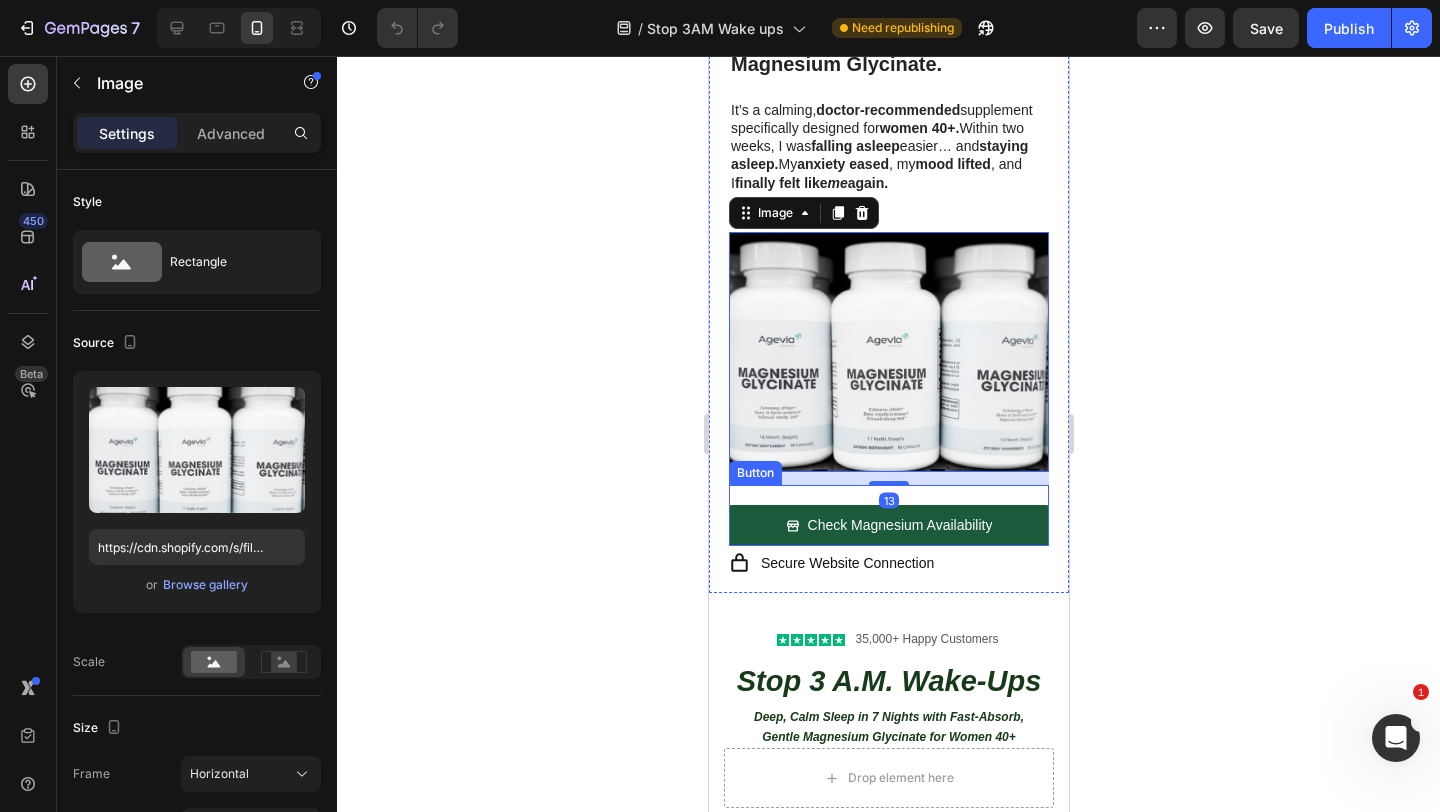 click on "Check Magnesium Availability Button" at bounding box center [888, 515] 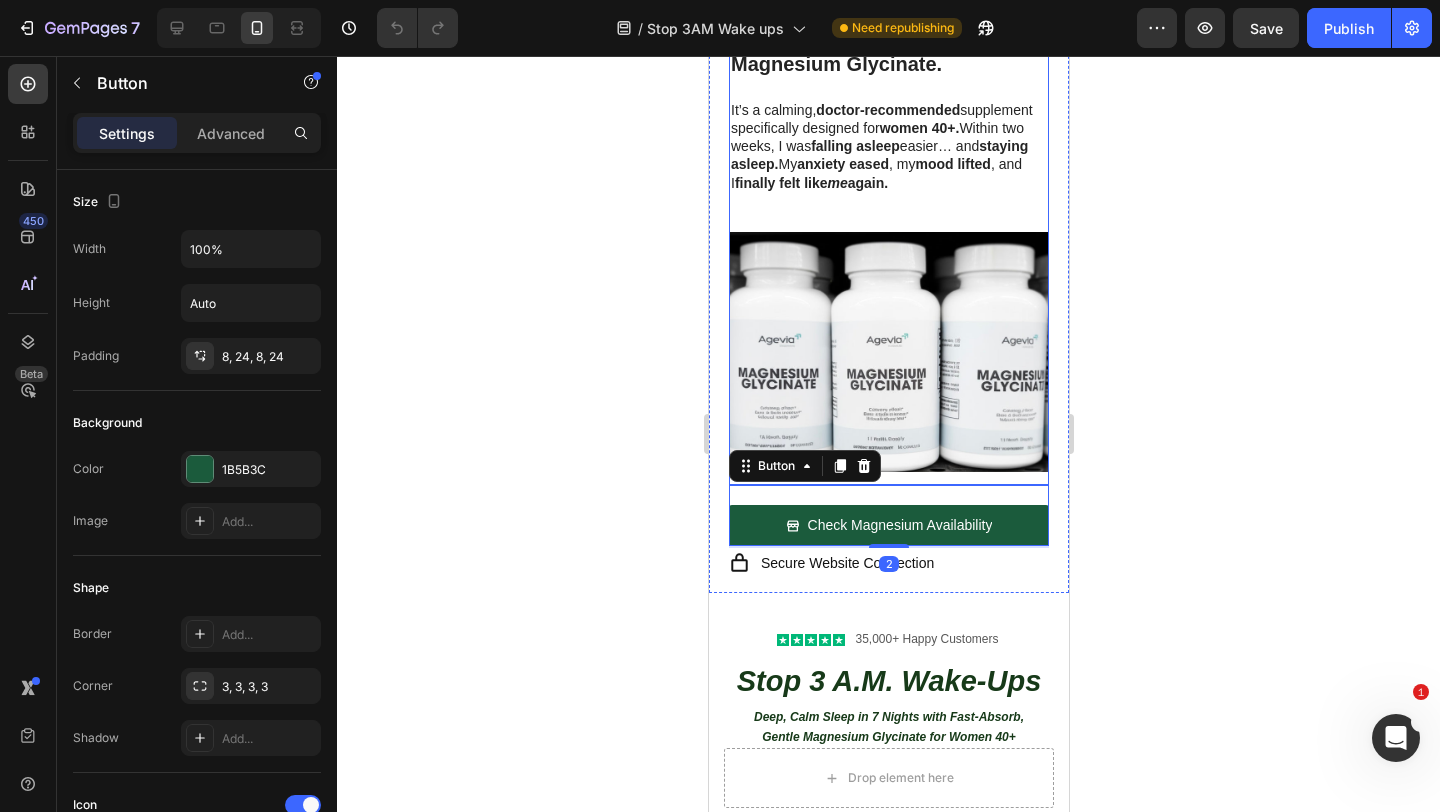 click on "Image For years, I thought anxiety and sleepless nights were just part of getting older. Heading I’d fall asleep exhausted … only to wake up at 2 or 3 A.M. with  racing thoughts  and a  pounding heart . I’d lie there for hours— tossing ,  turning ,  spiraling . By morning, I felt foggy, anxious, and drained. Coffee didn’t help. Meditation didn’t help. Melatonin just made me groggy.   Then I found out that over  80% of women over 45 are deficient in magnesium —an essential mineral that helps regulate stress and promote deep sleep. And not just any magnesium… but  magnesium glycinate , a highly absorbable form that’s gentle on your stomach and actually works.   Text Block That’s when I discovered  Agevia Magnesium Glycinate. Heading It’s a calming,  doctor-recommended  supplement specifically designed for  women 40+.  Within two weeks, I was  falling asleep  easier… and  staying asleep.  My  anxiety eased , my  mood lifted , and I  finally felt like  me  again.   Text Block Image" at bounding box center (888, -64) 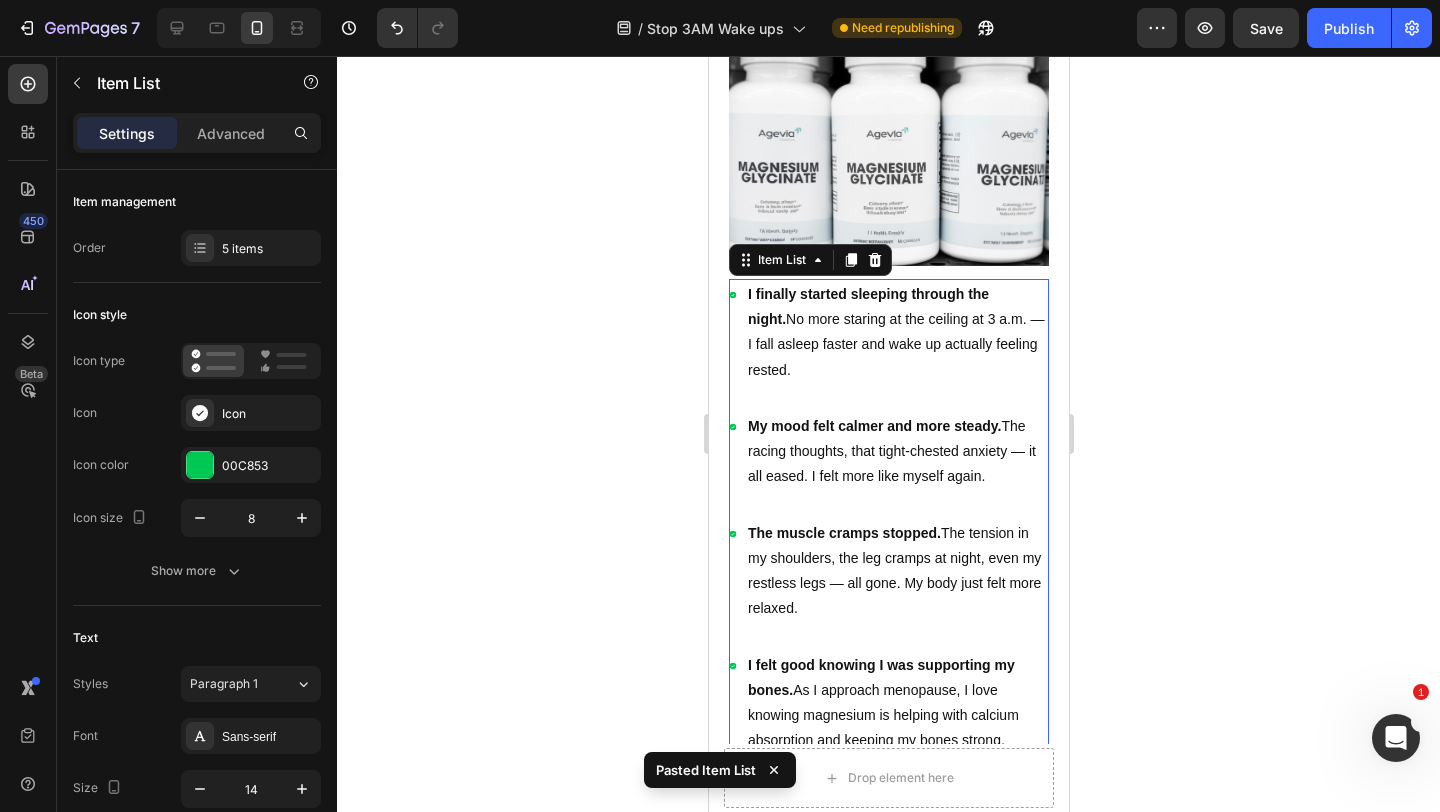 scroll, scrollTop: 1162, scrollLeft: 0, axis: vertical 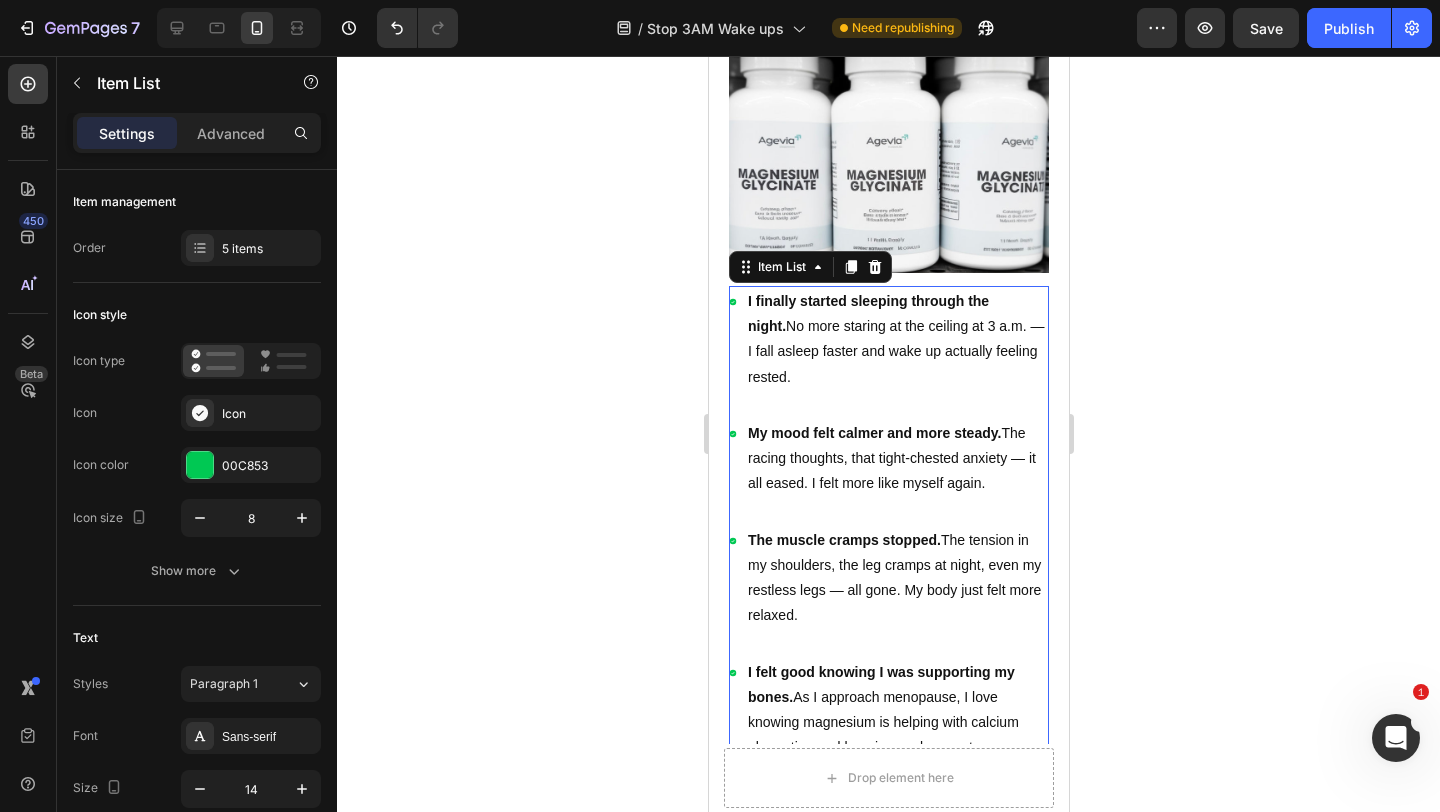 click on "I finally started sleeping through the night.  No more staring at the ceiling at 3 a.m. — I fall asleep faster and wake up actually feeling rested." at bounding box center [896, 339] 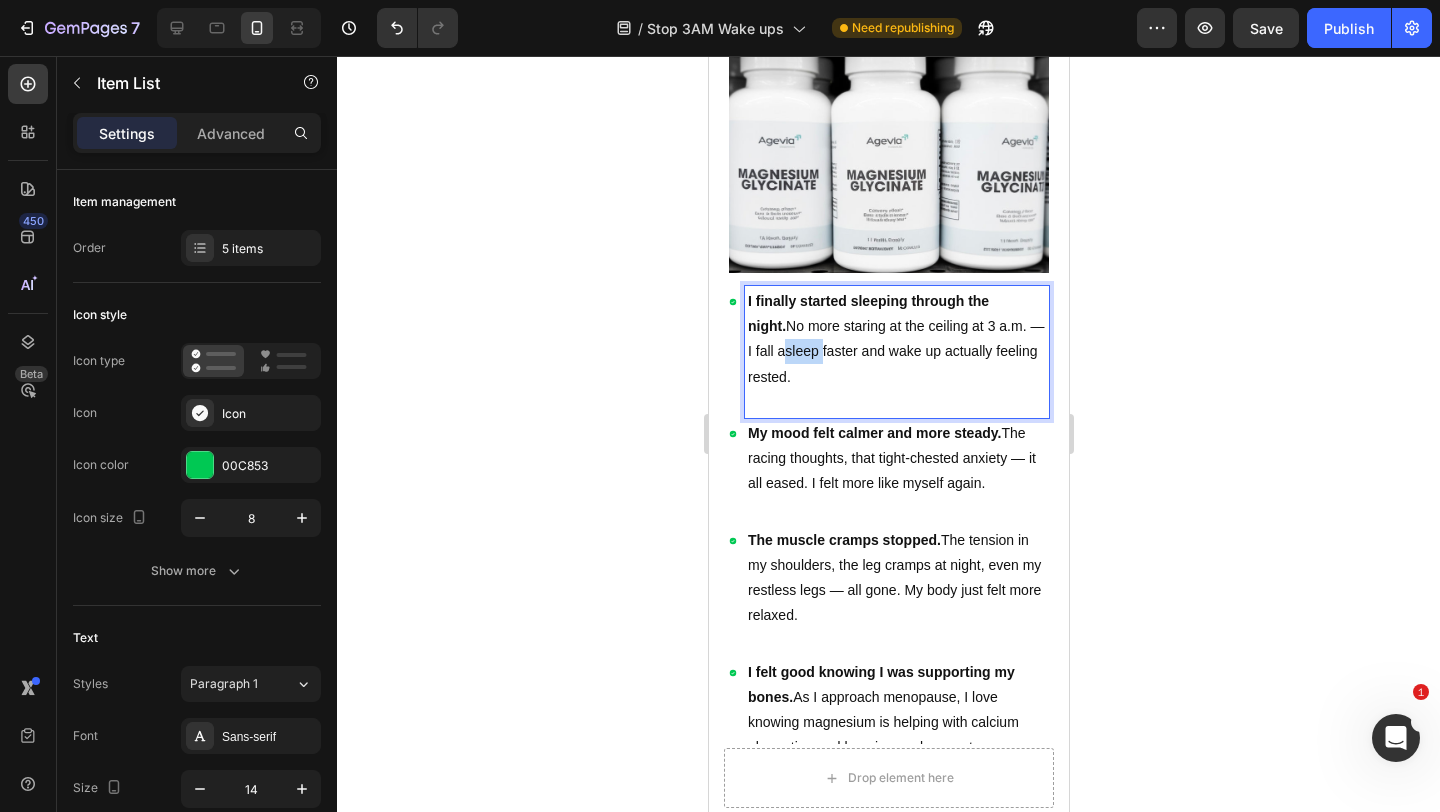 click on "I finally started sleeping through the night.  No more staring at the ceiling at 3 a.m. — I fall asleep faster and wake up actually feeling rested." at bounding box center (896, 339) 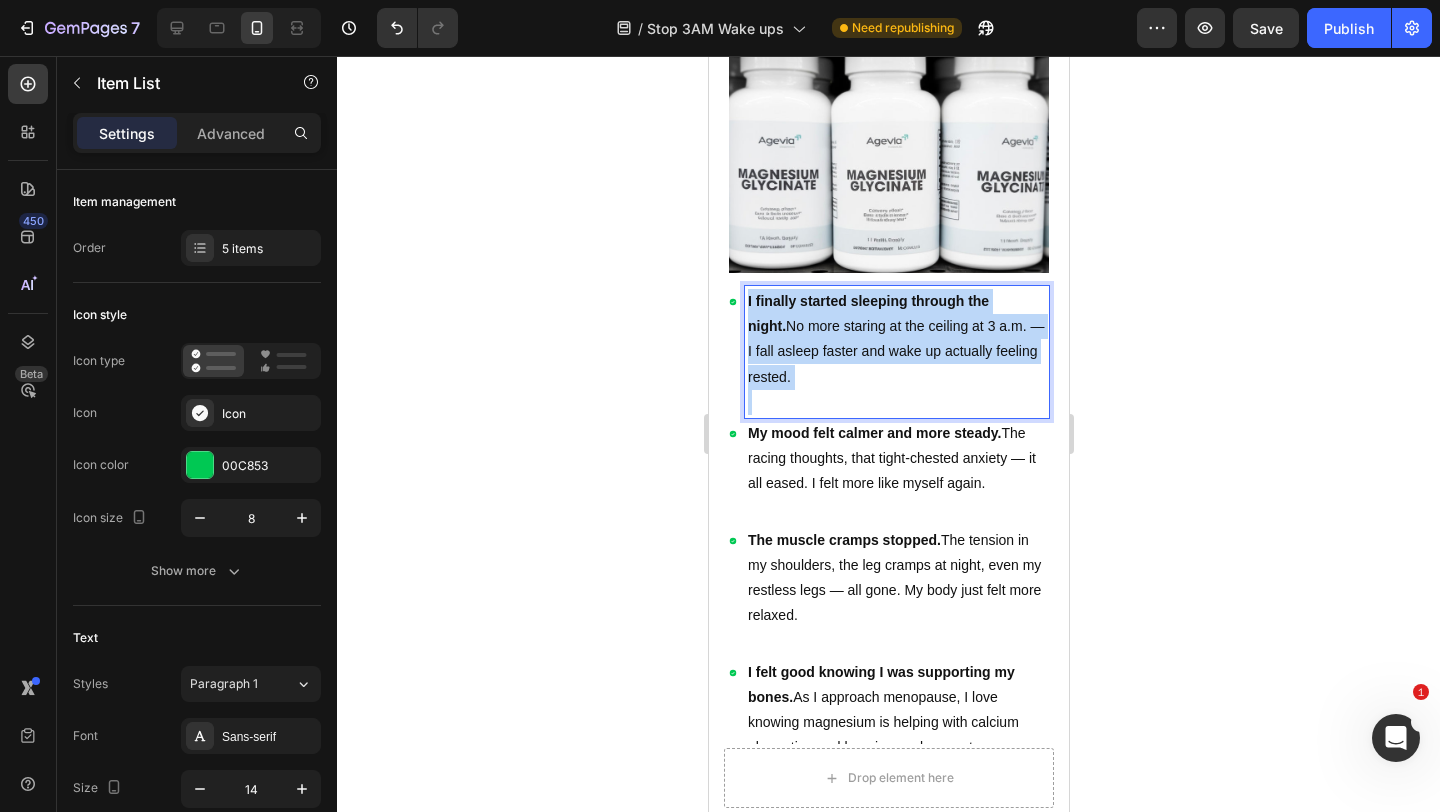 click on "I finally started sleeping through the night.  No more staring at the ceiling at 3 a.m. — I fall asleep faster and wake up actually feeling rested." at bounding box center [896, 339] 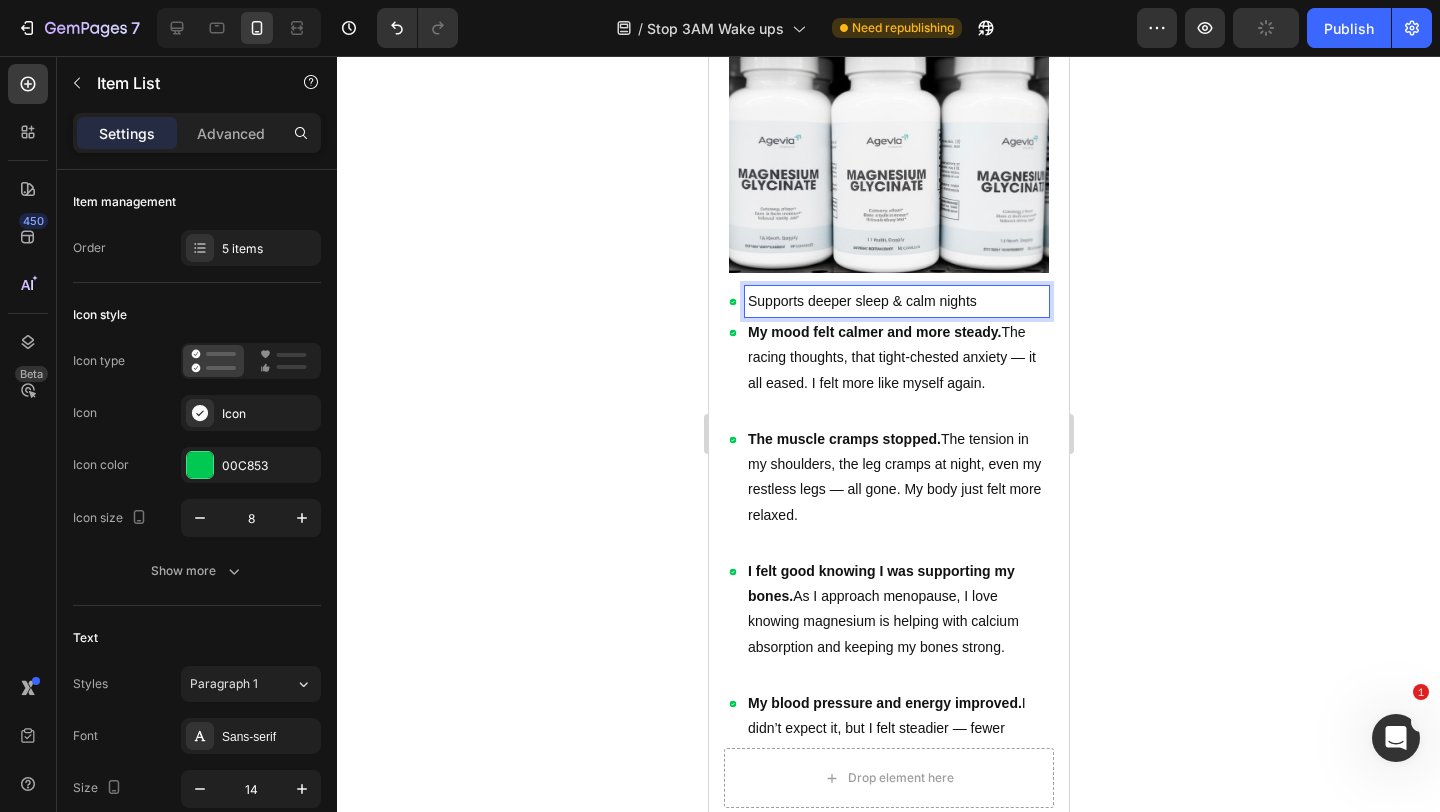 click on "My mood felt calmer and more steady.  The racing thoughts, that tight-chested anxiety — it all eased. I felt more like myself again." at bounding box center [896, 358] 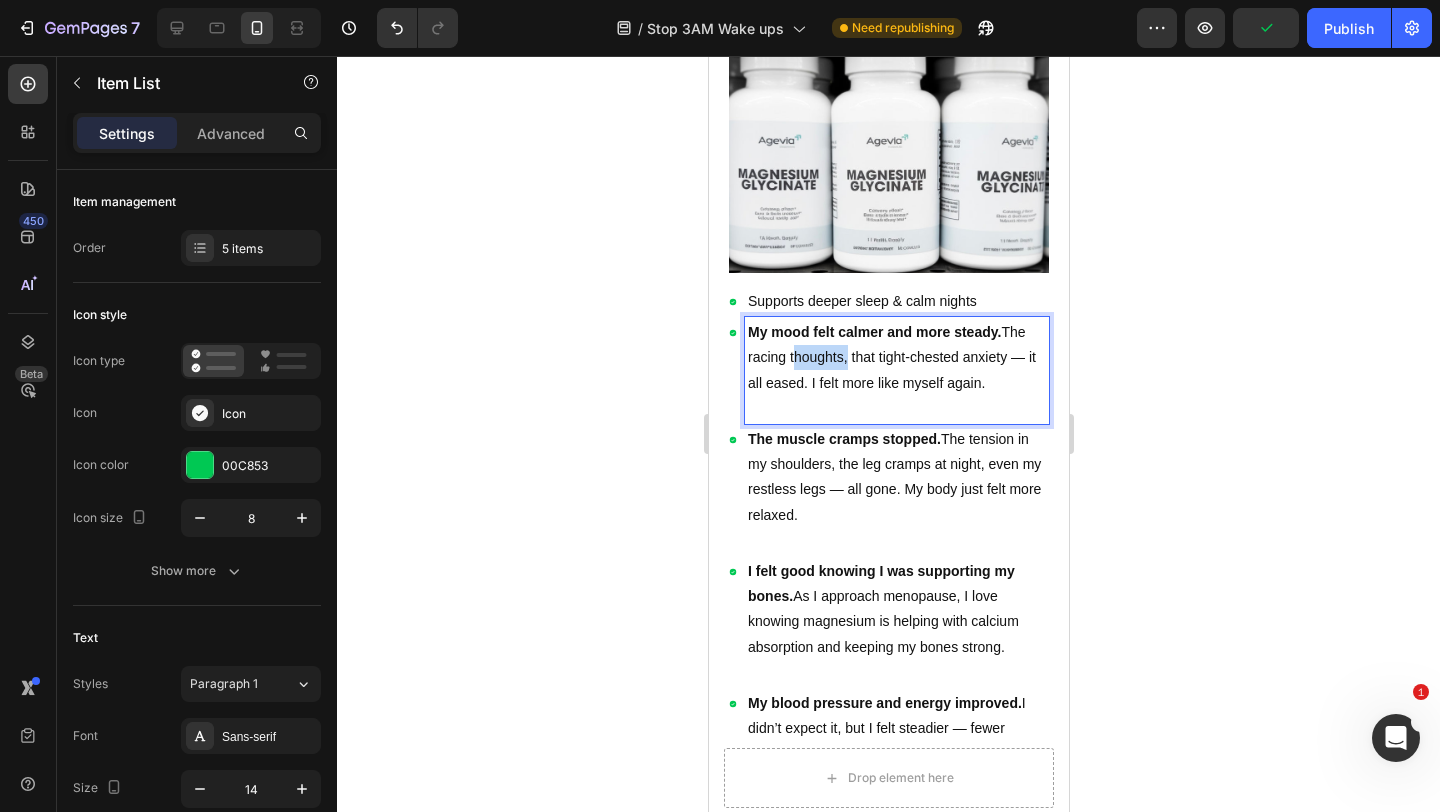 click on "My mood felt calmer and more steady.  The racing thoughts, that tight-chested anxiety — it all eased. I felt more like myself again." at bounding box center (896, 358) 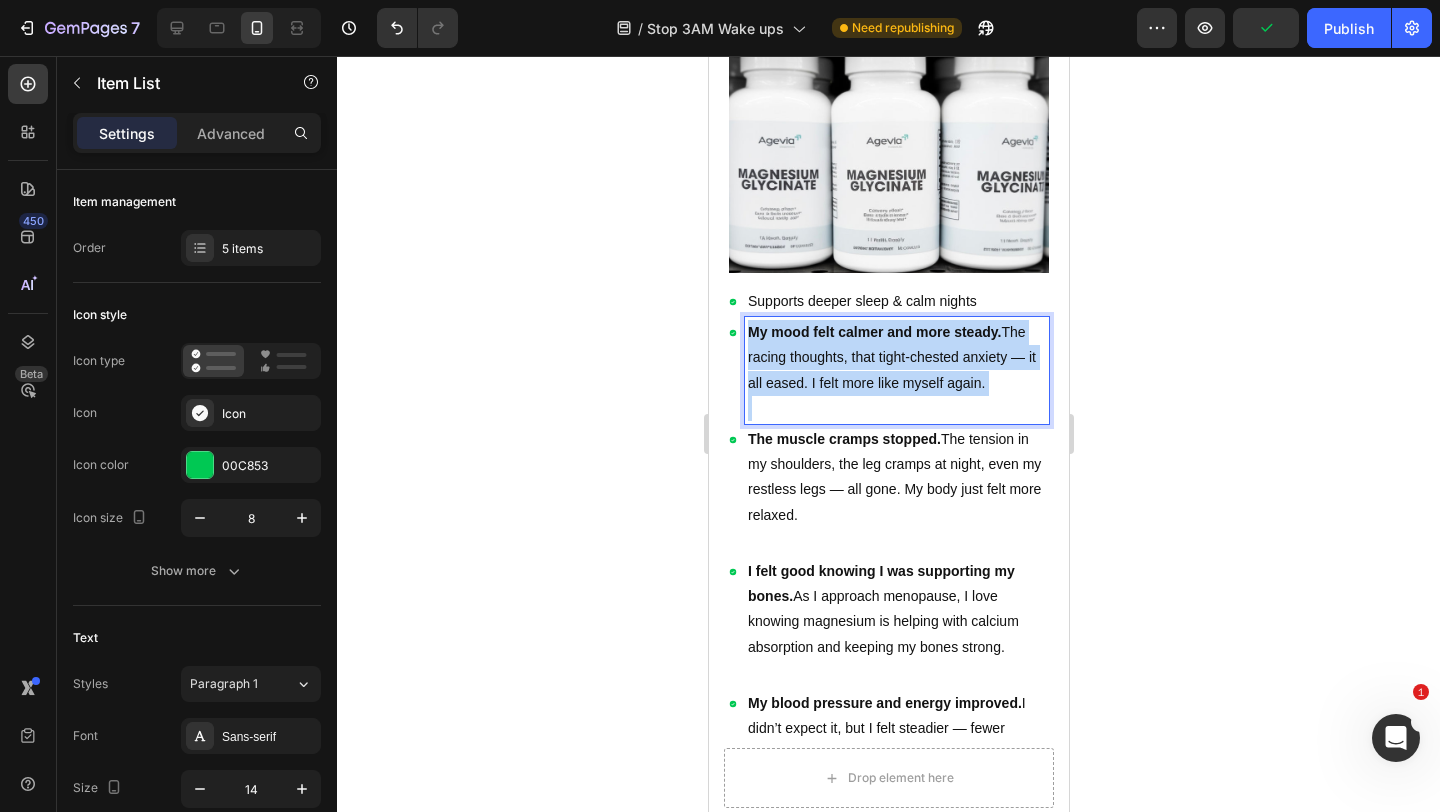 click on "My mood felt calmer and more steady.  The racing thoughts, that tight-chested anxiety — it all eased. I felt more like myself again." at bounding box center [896, 358] 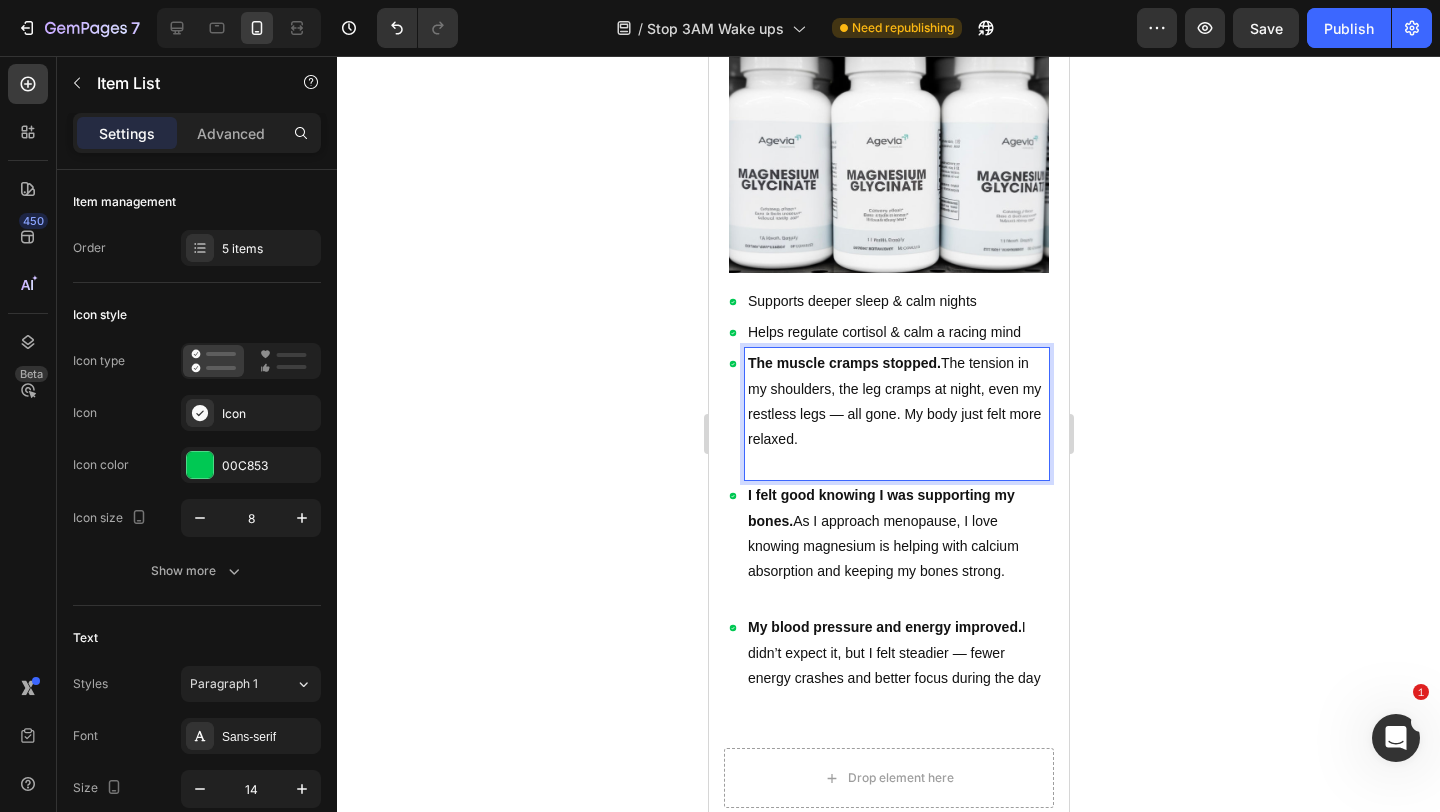click on "The muscle cramps stopped." at bounding box center (843, 363) 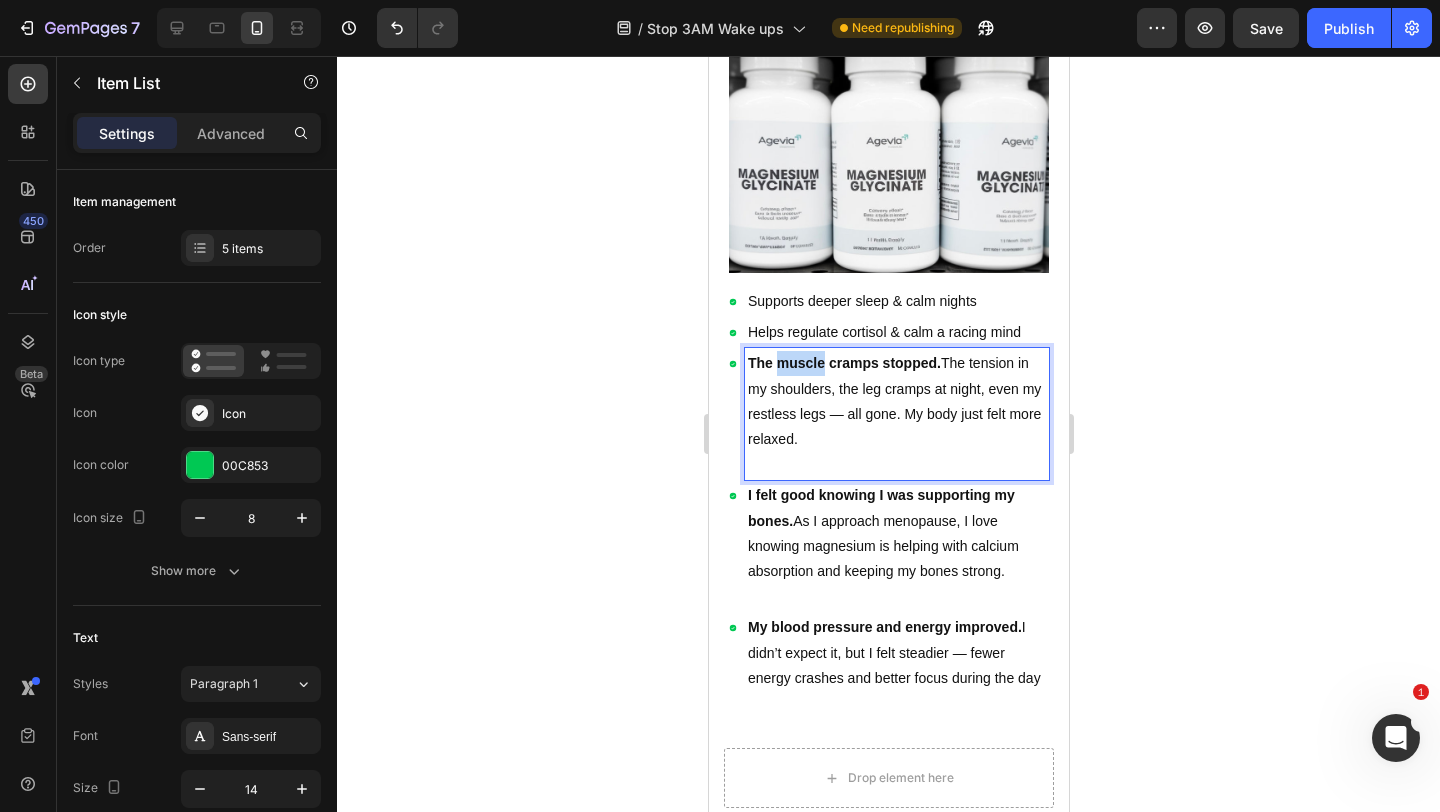 click on "The muscle cramps stopped." at bounding box center (843, 363) 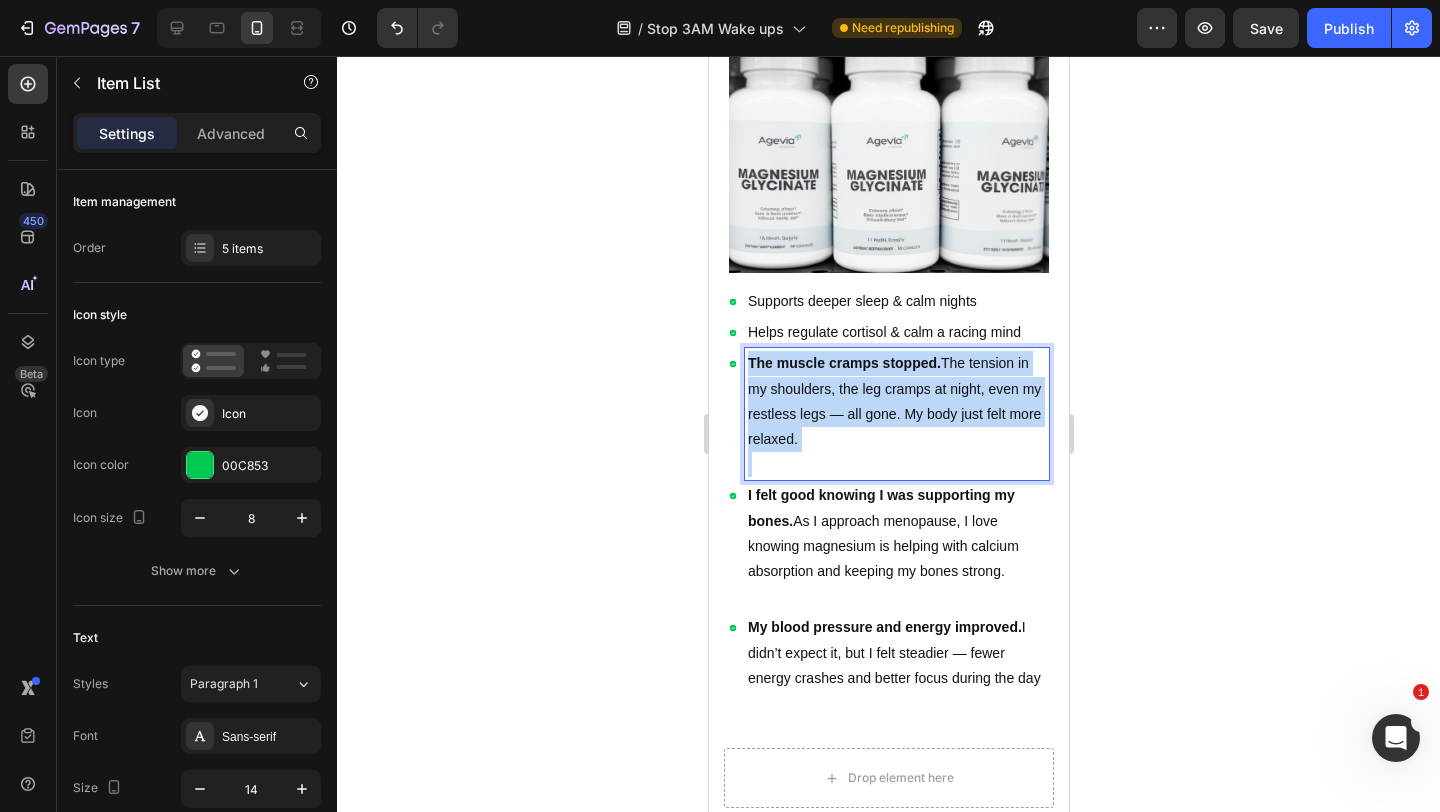 click on "The muscle cramps stopped." at bounding box center (843, 363) 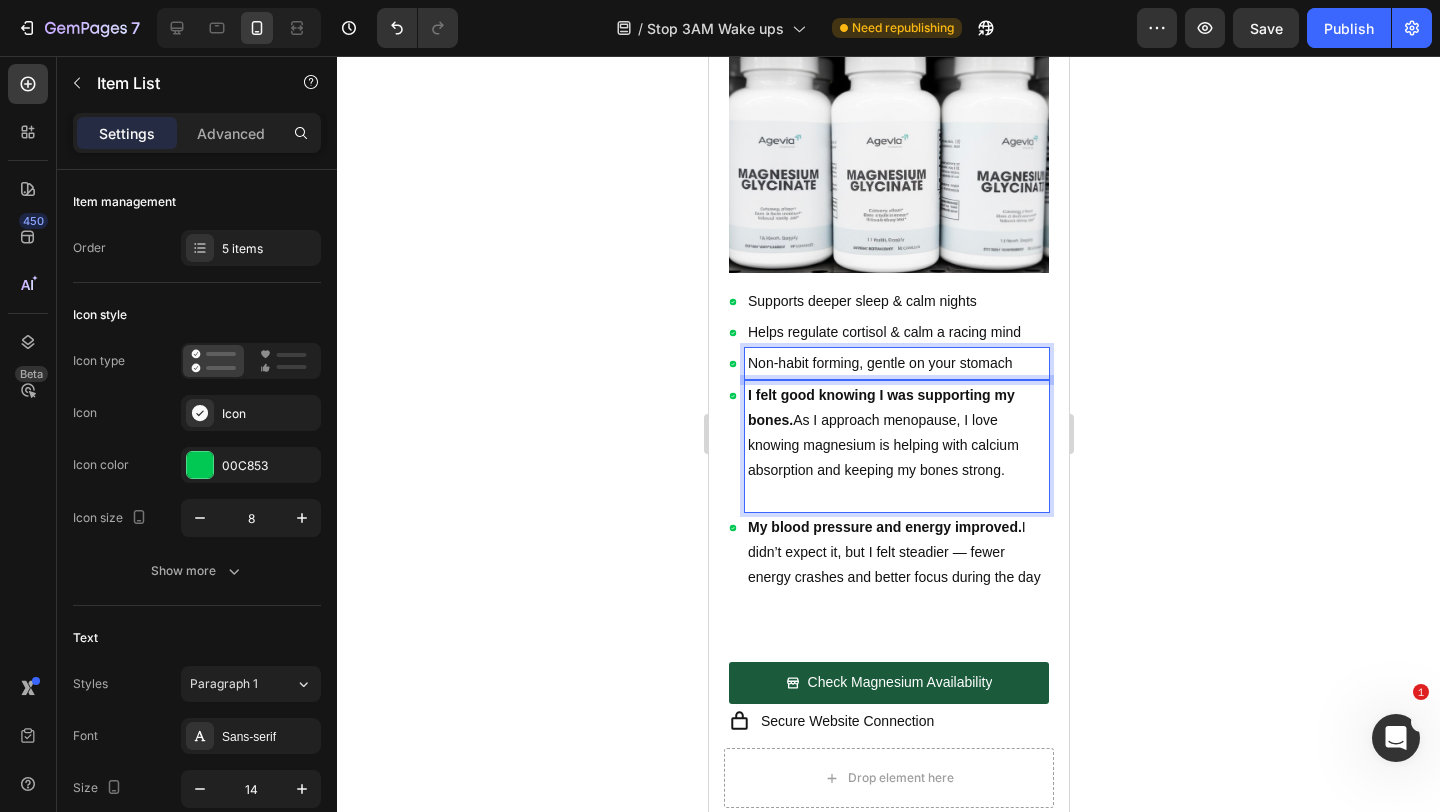 click on "I felt good knowing I was supporting my bones.  As I approach menopause, I love knowing magnesium is helping with calcium absorption and keeping my bones strong." at bounding box center [896, 433] 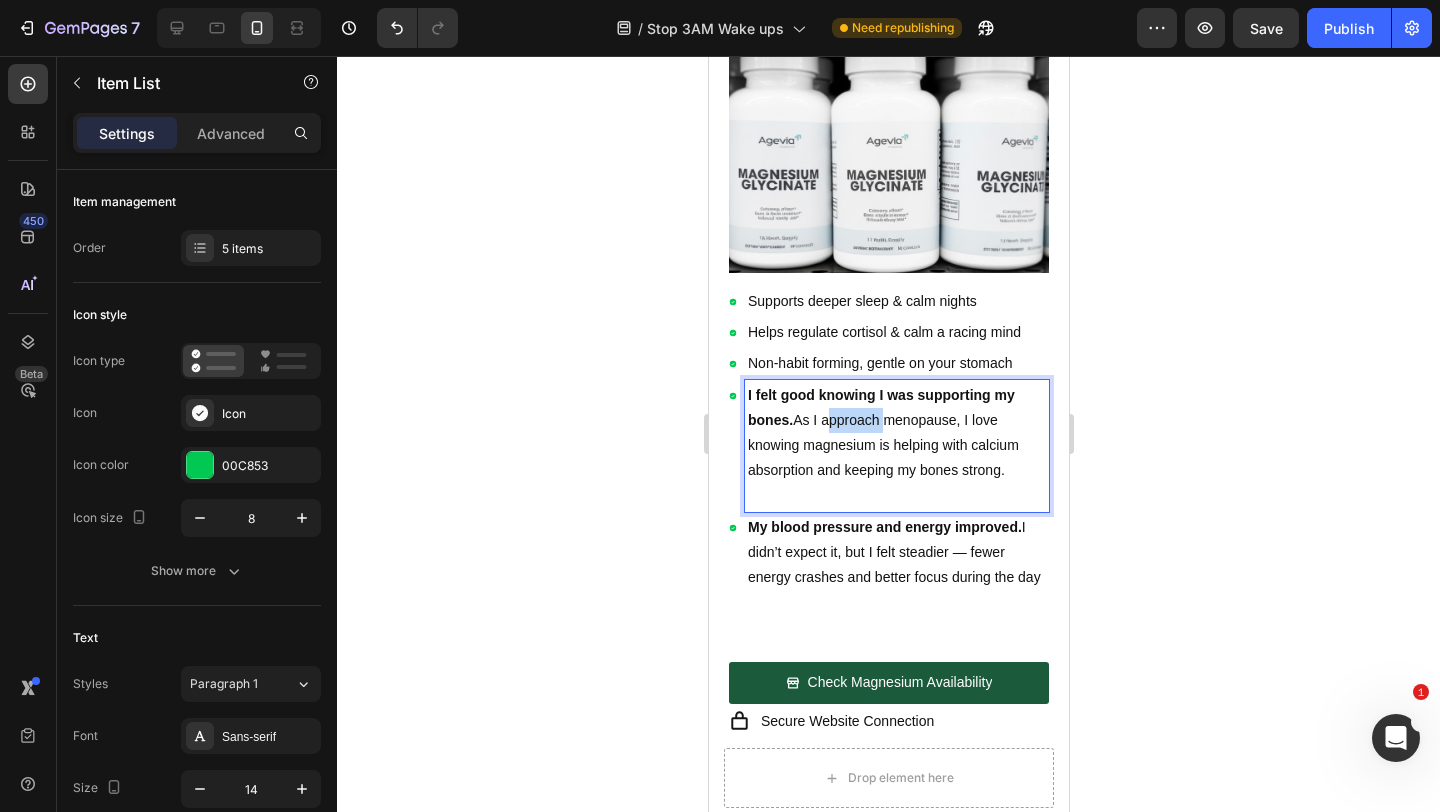 click on "I felt good knowing I was supporting my bones.  As I approach menopause, I love knowing magnesium is helping with calcium absorption and keeping my bones strong." at bounding box center [896, 433] 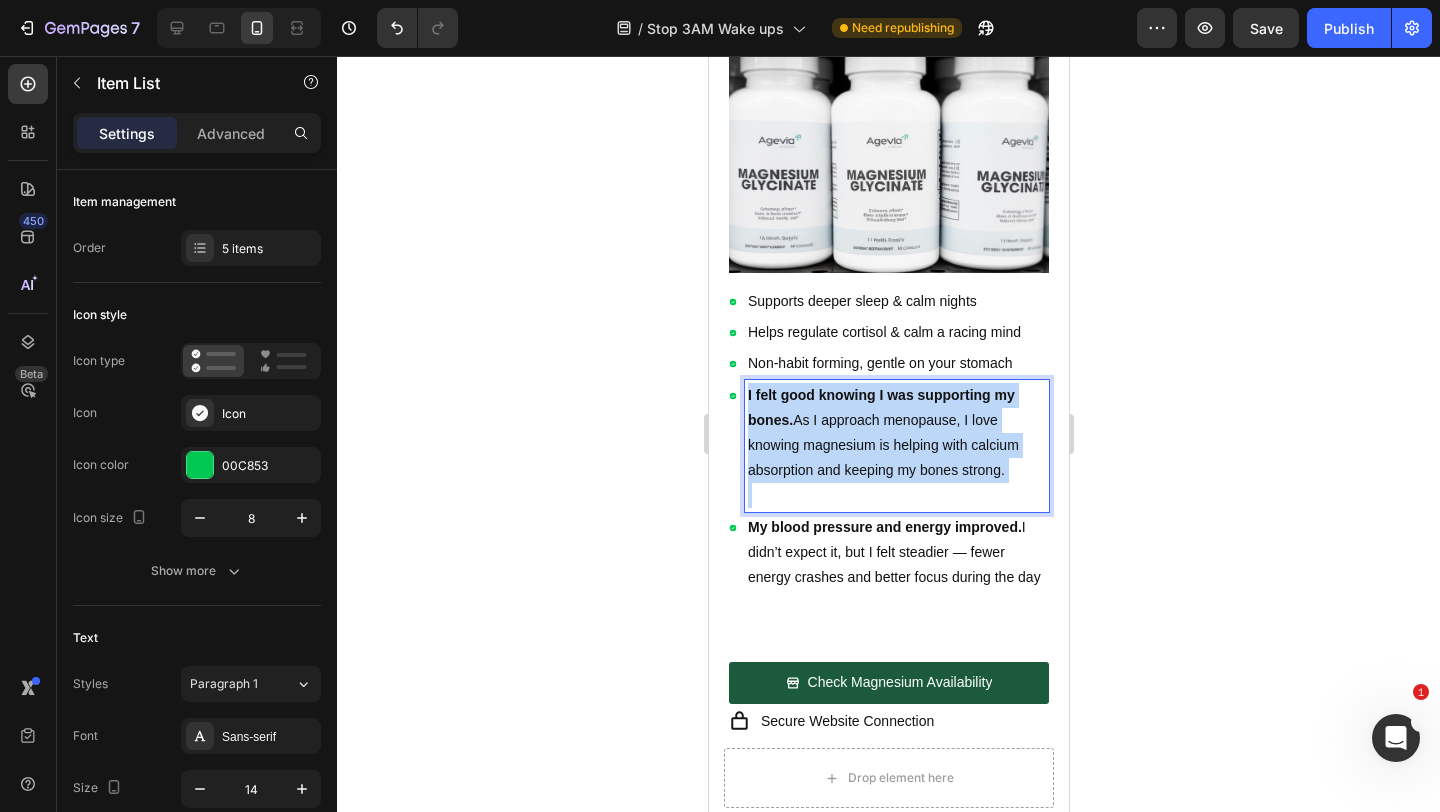 click on "I felt good knowing I was supporting my bones.  As I approach menopause, I love knowing magnesium is helping with calcium absorption and keeping my bones strong." at bounding box center (896, 433) 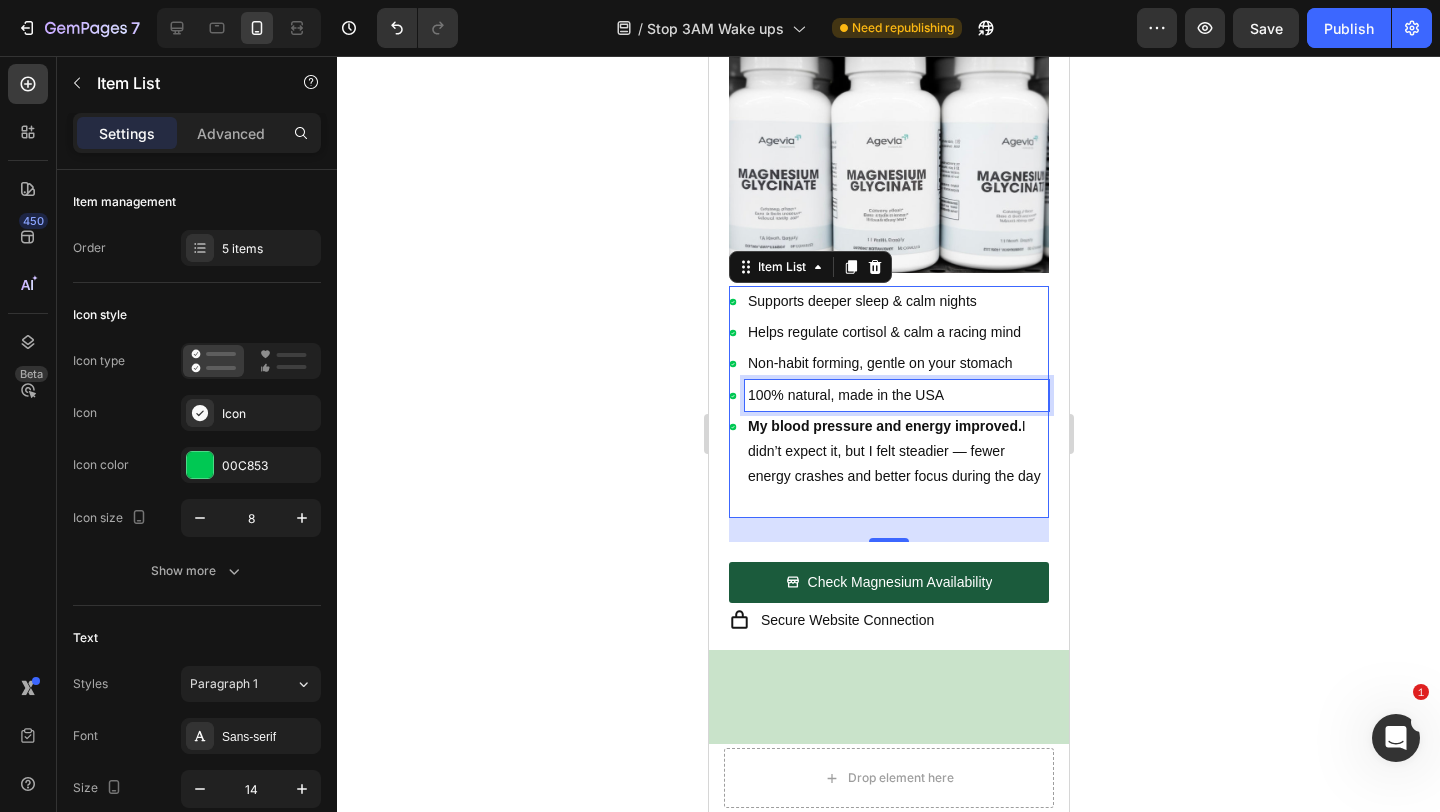 click on "My blood pressure and energy improved." at bounding box center [884, 426] 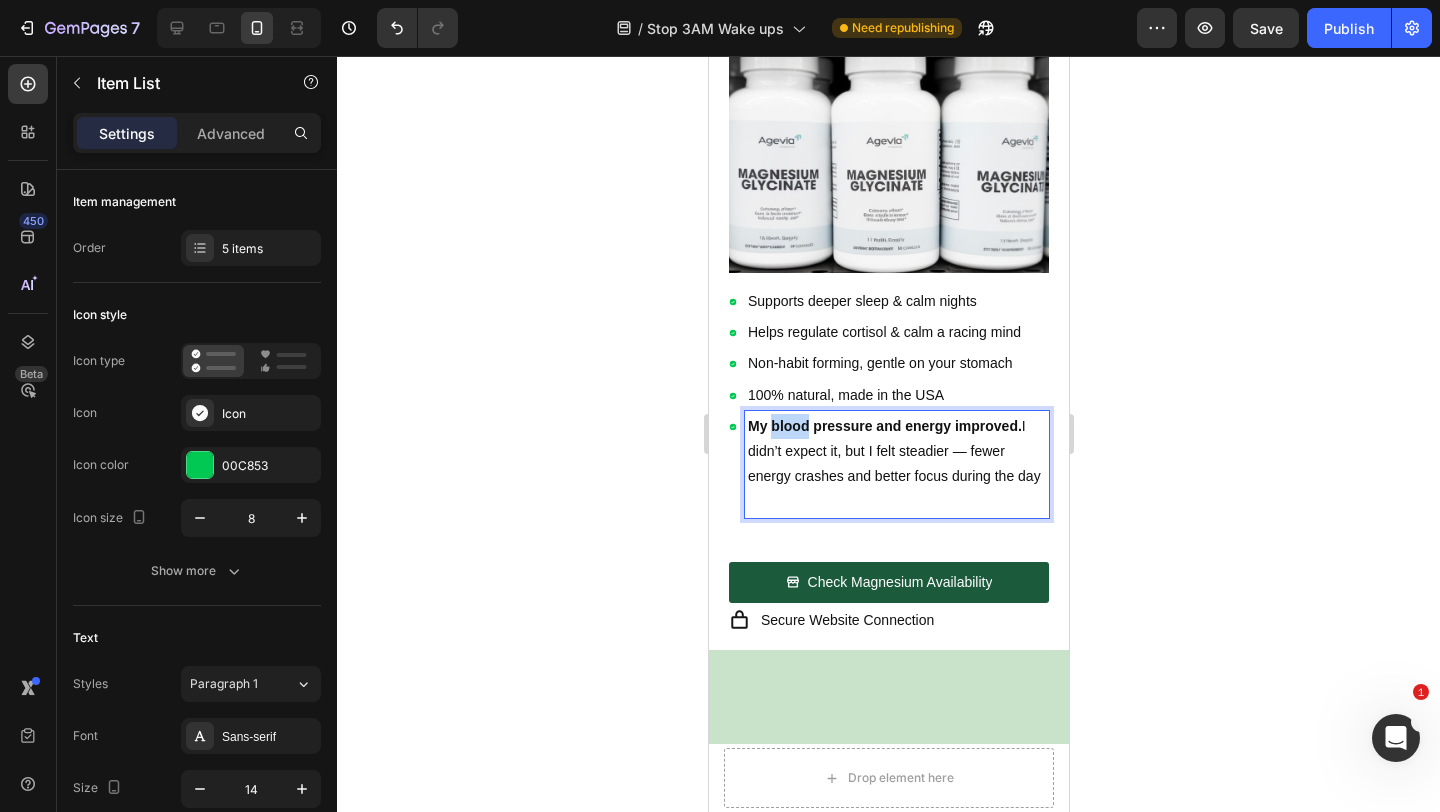 click on "My blood pressure and energy improved." at bounding box center [884, 426] 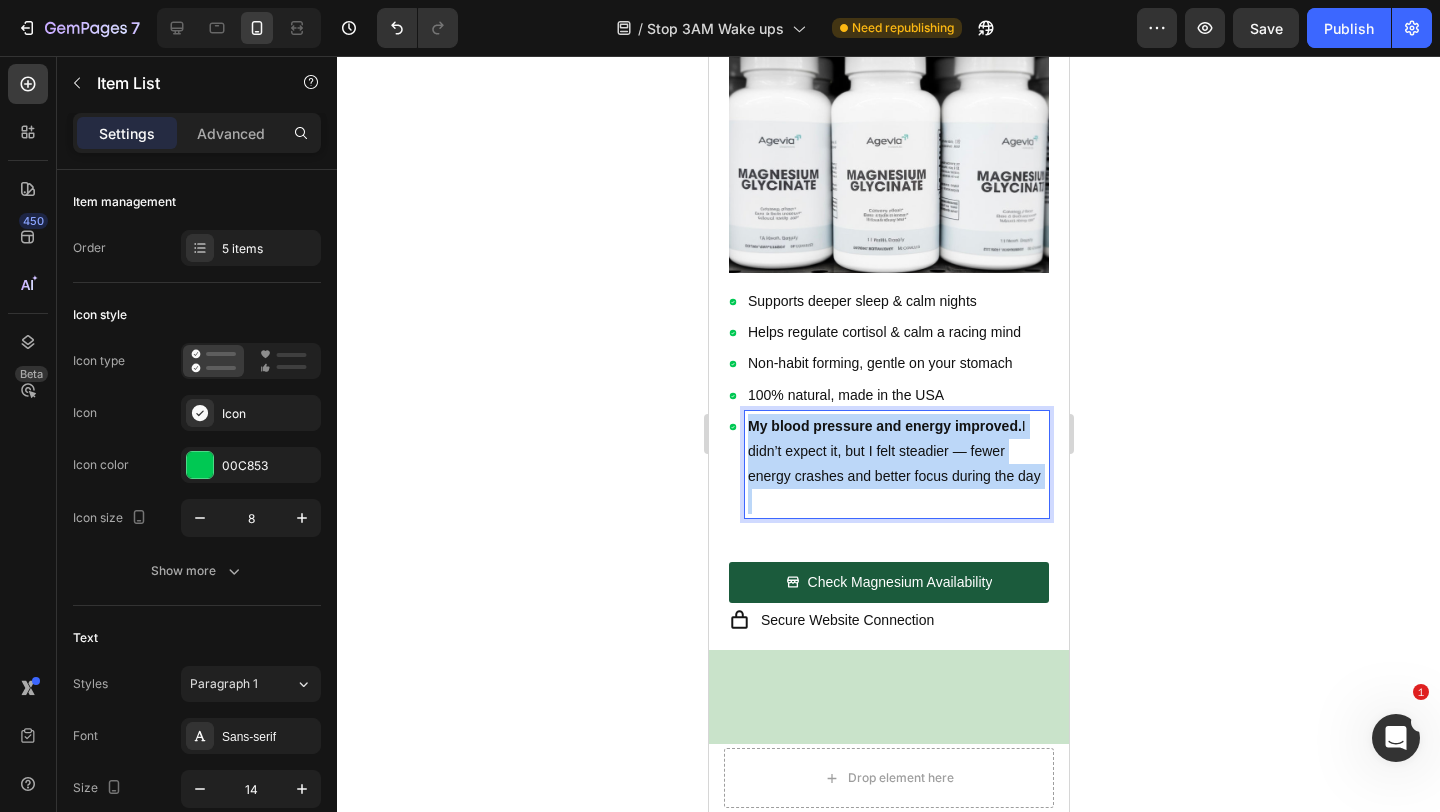 click on "My blood pressure and energy improved." at bounding box center [884, 426] 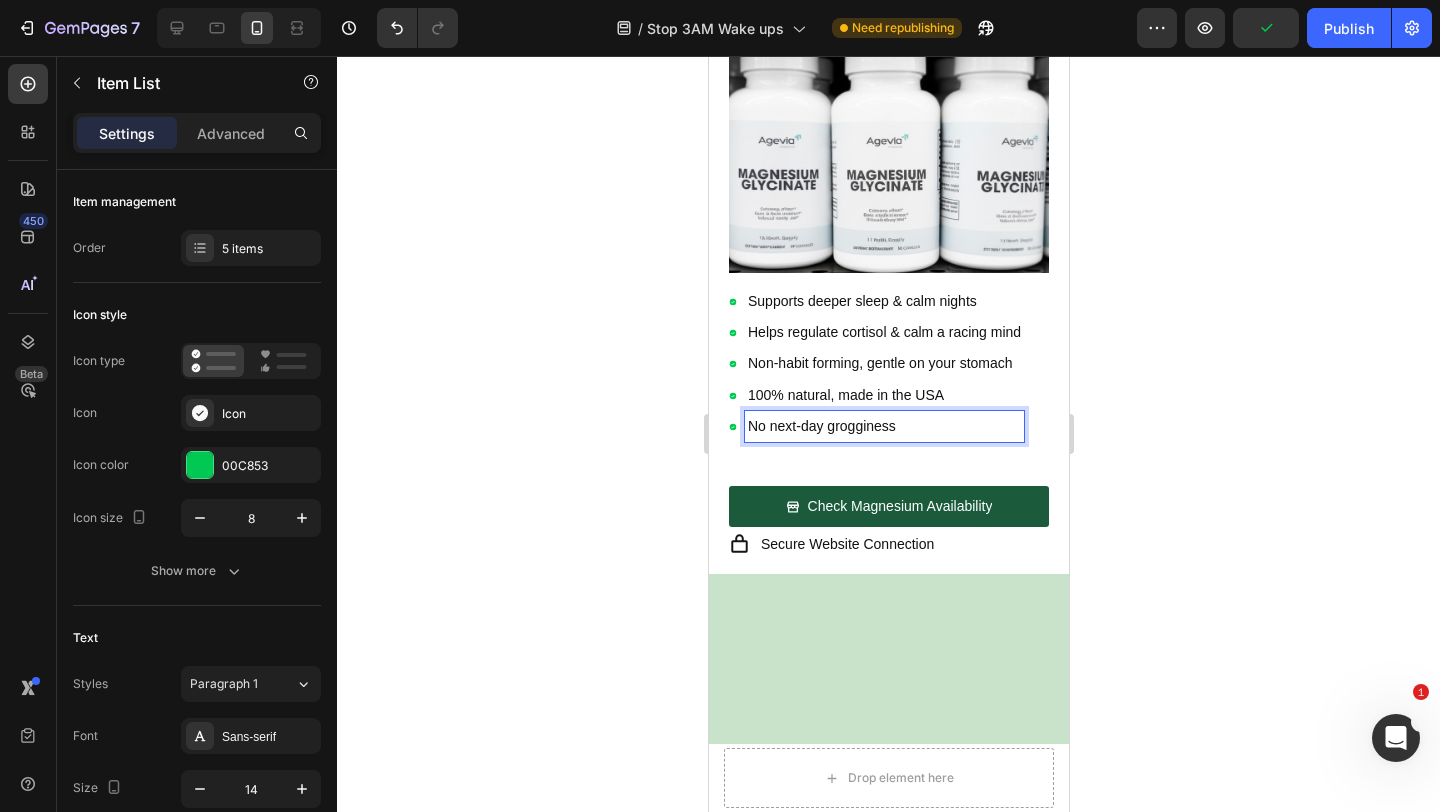 click on "100% natural, made in the USA" at bounding box center (883, 395) 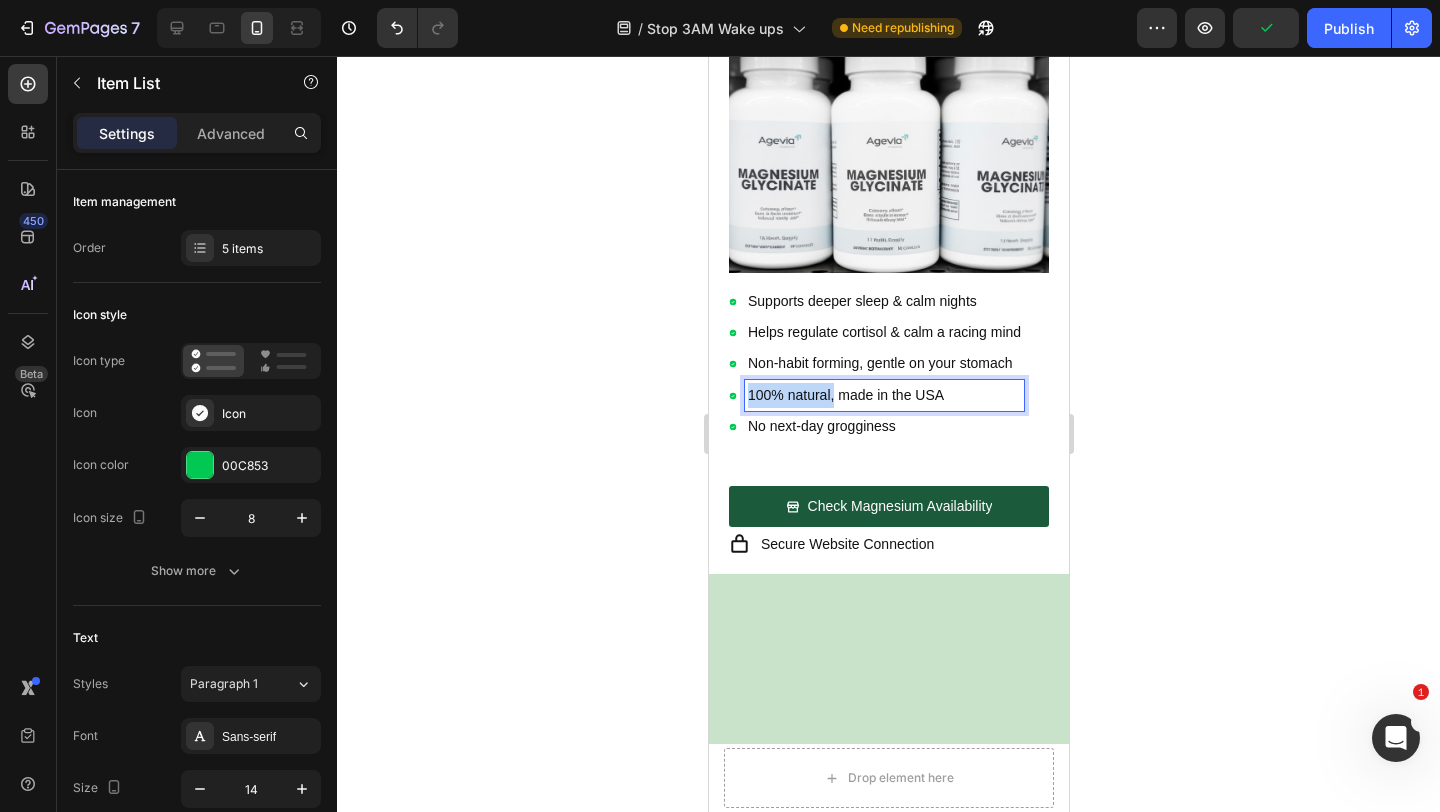 drag, startPoint x: 832, startPoint y: 361, endPoint x: 745, endPoint y: 350, distance: 87.69264 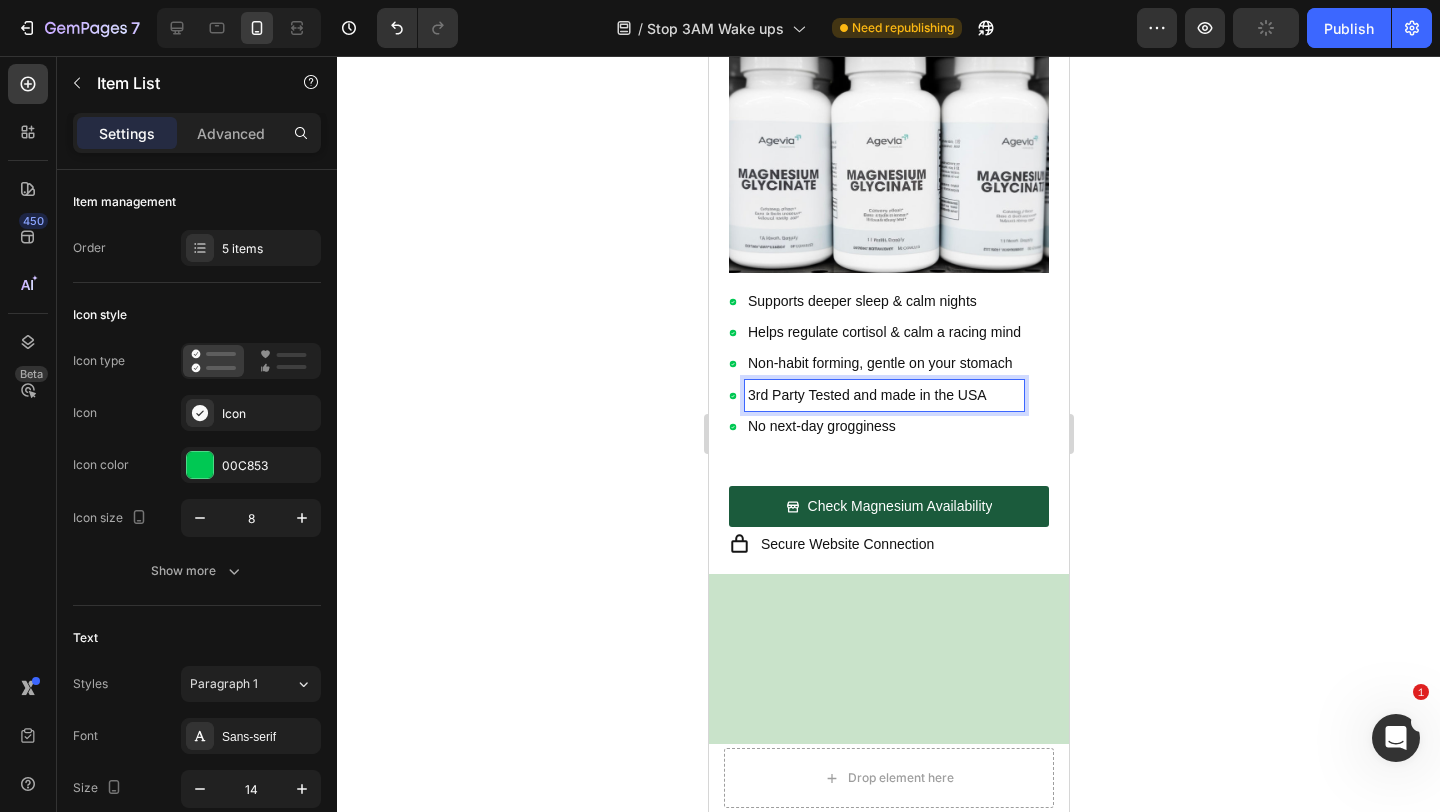 click 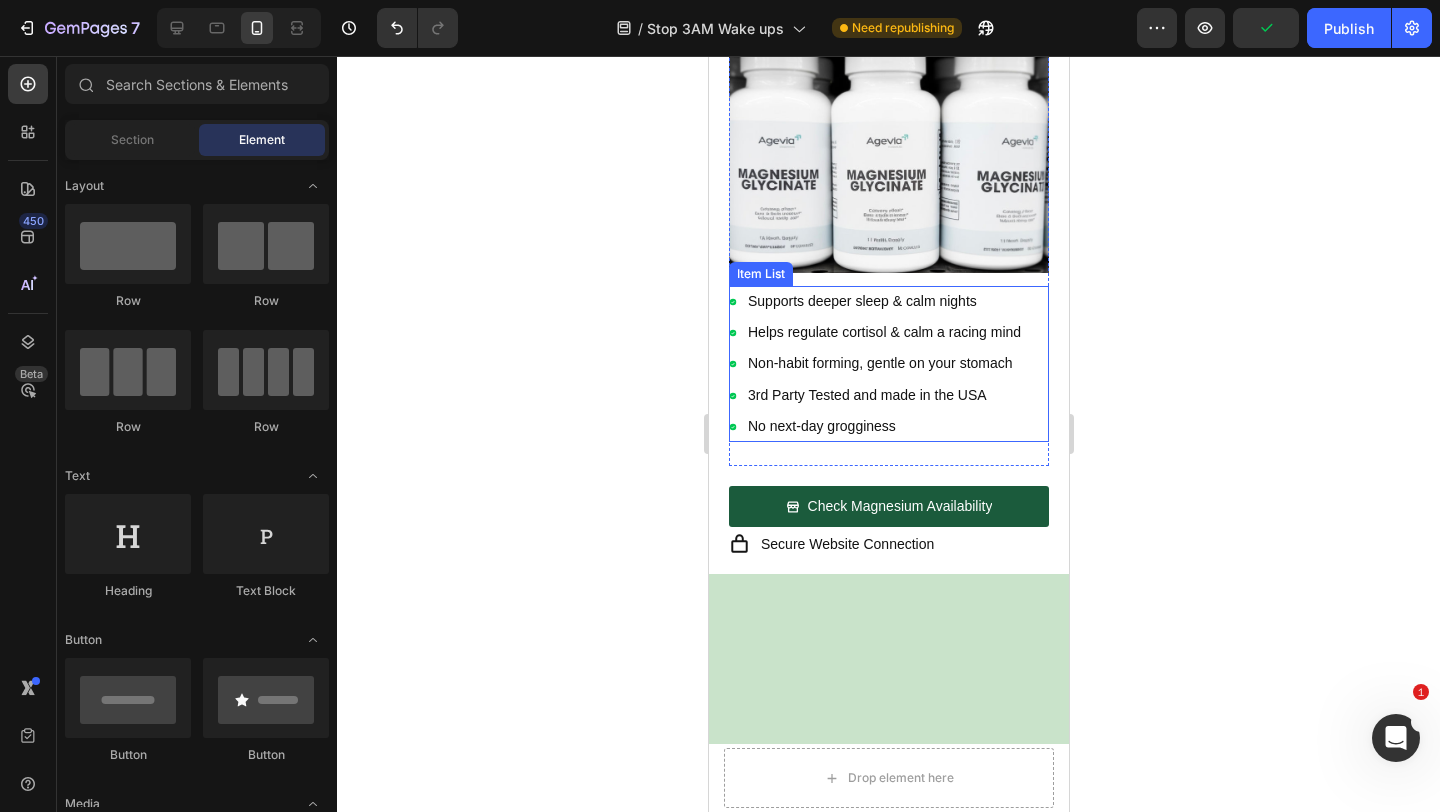 click on "No next-day grogginess" at bounding box center [883, 426] 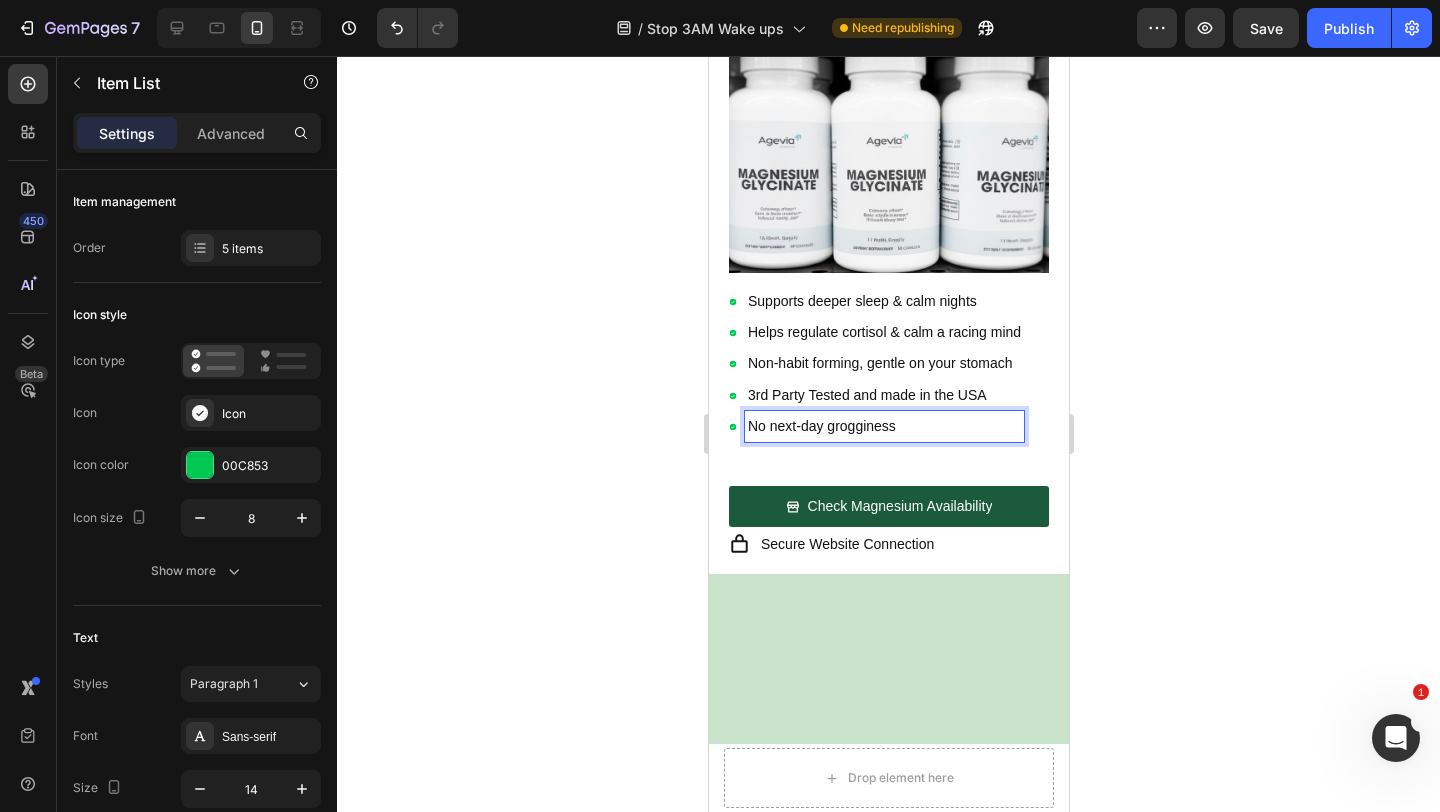 click on "3rd Party Tested and made in the USA" at bounding box center (883, 395) 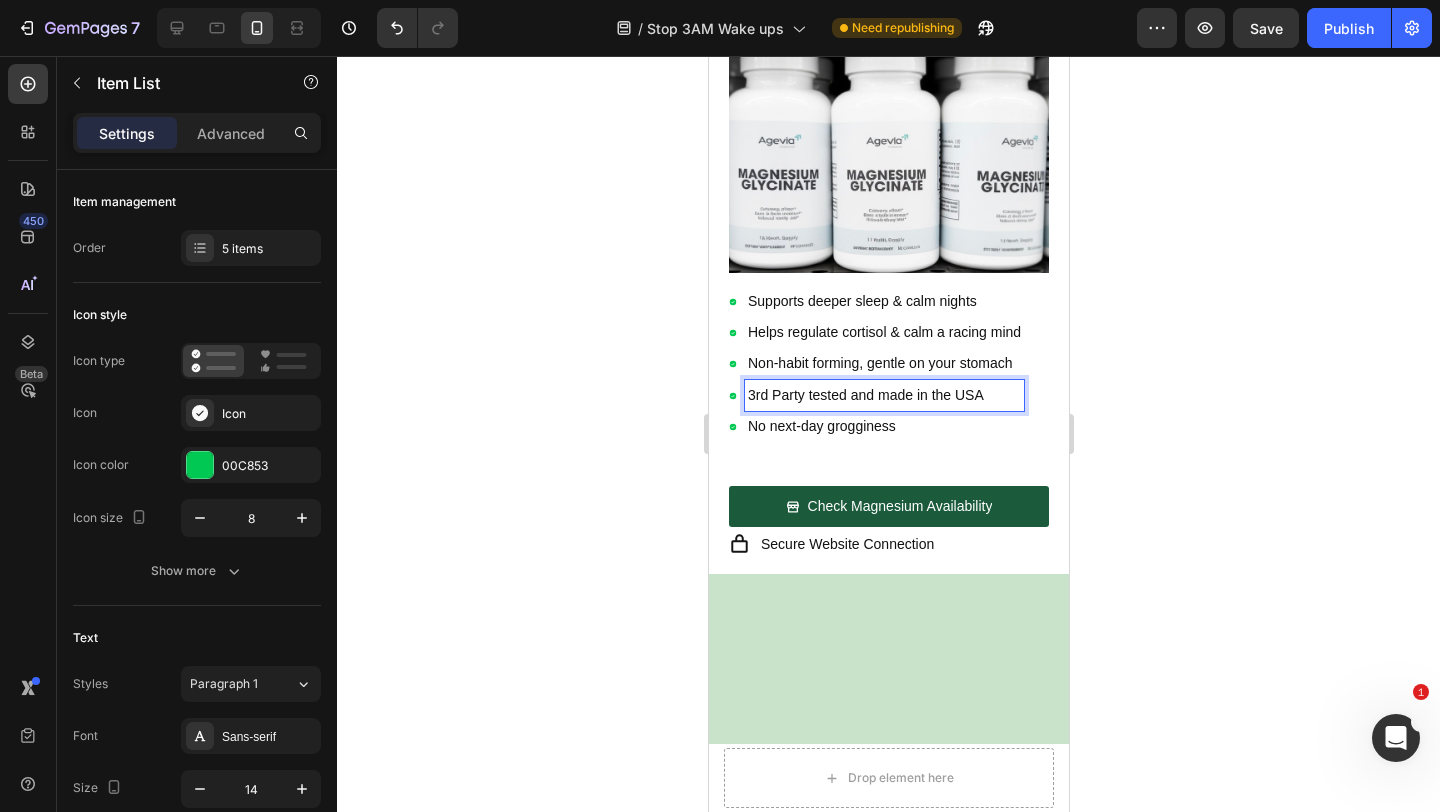 click on "3rd Party tested and made in the USA" at bounding box center [883, 395] 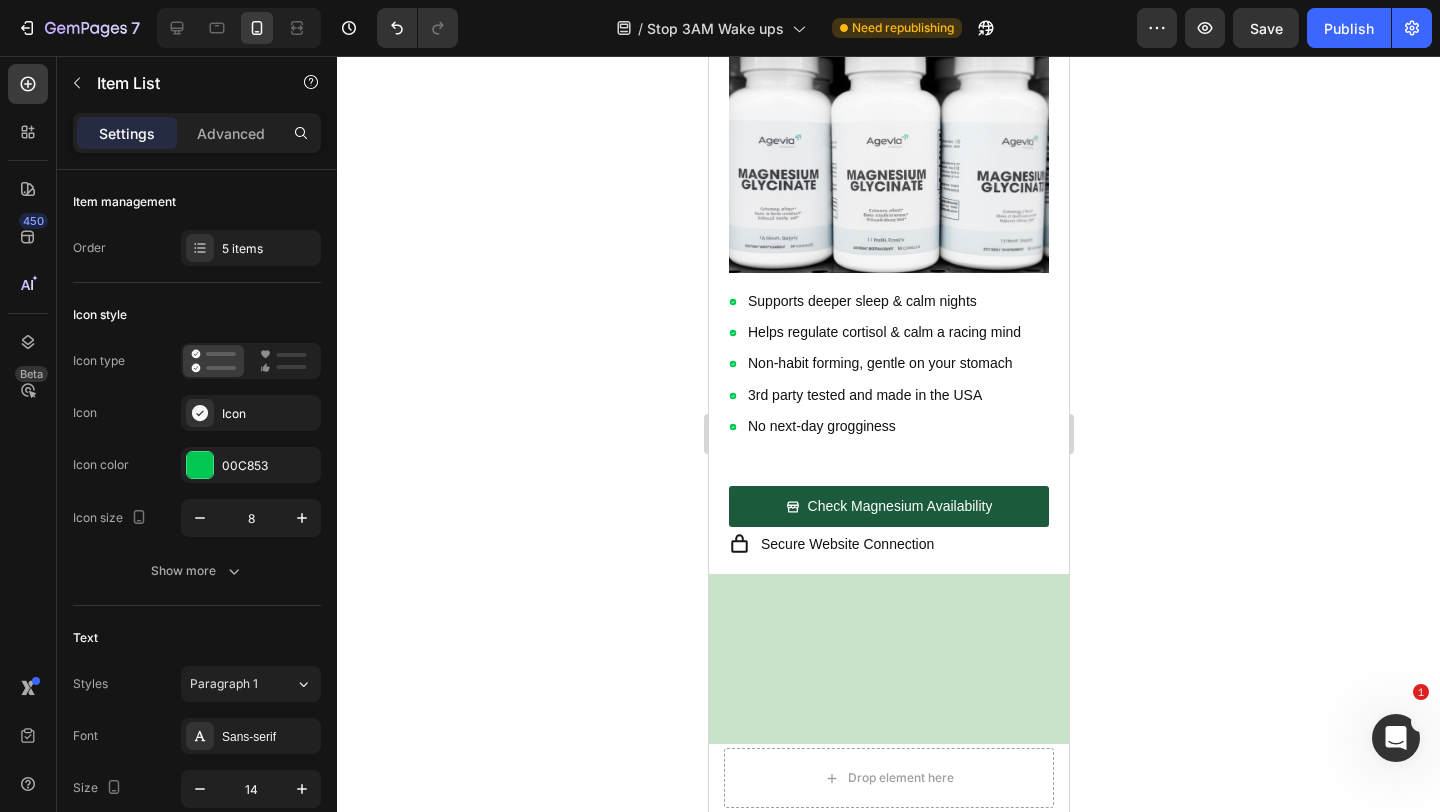 click 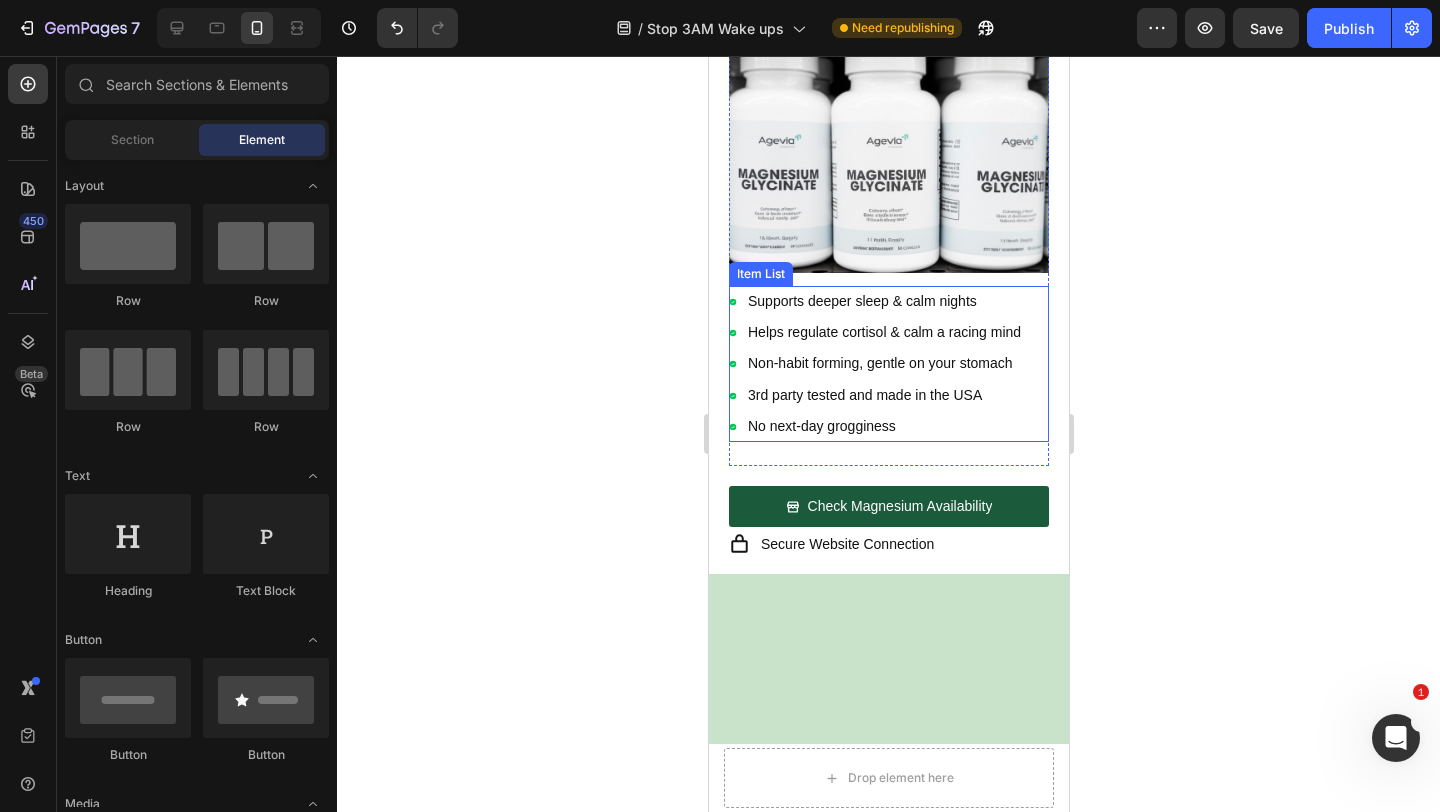 click on "No next-day grogginess" at bounding box center [883, 426] 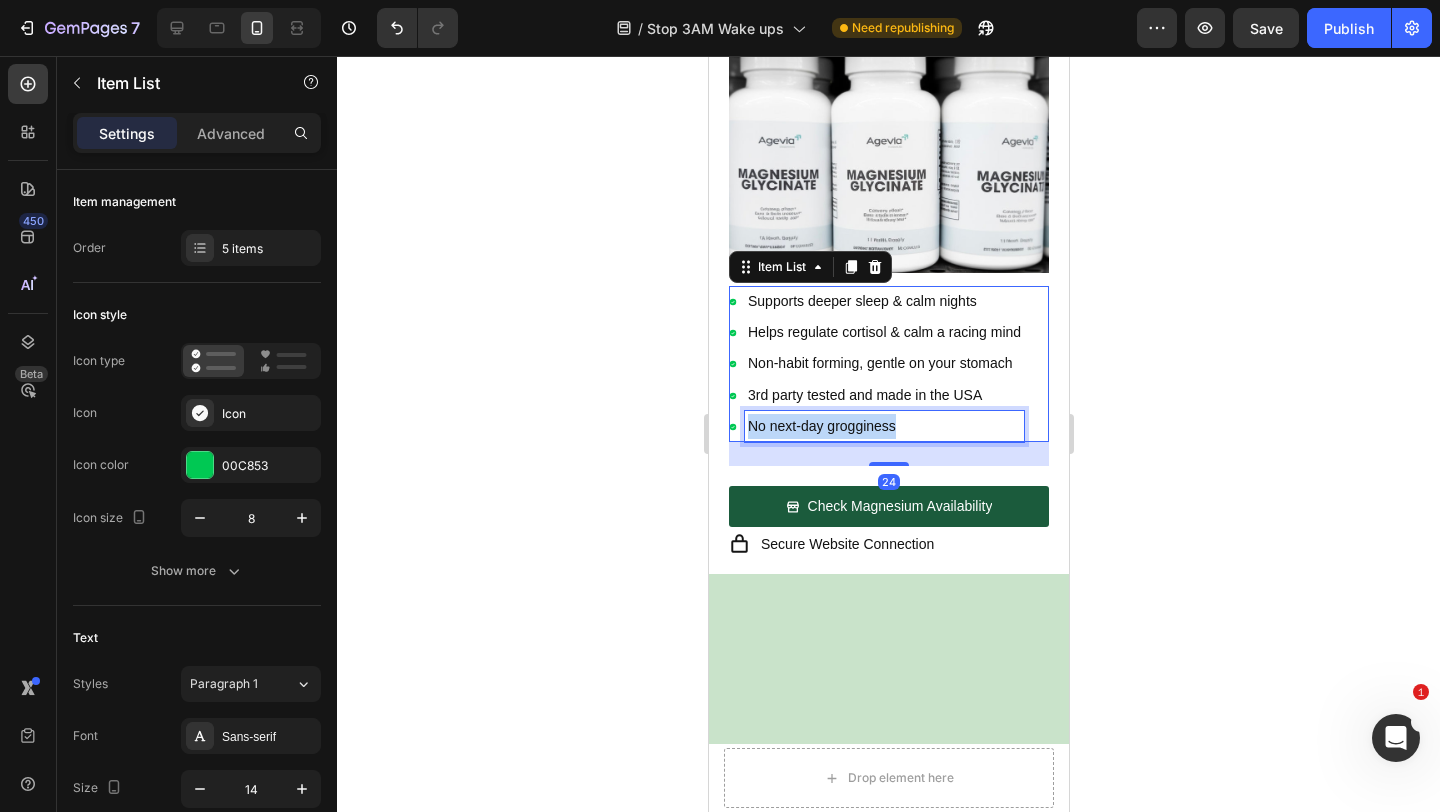 click on "No next-day grogginess" at bounding box center [883, 426] 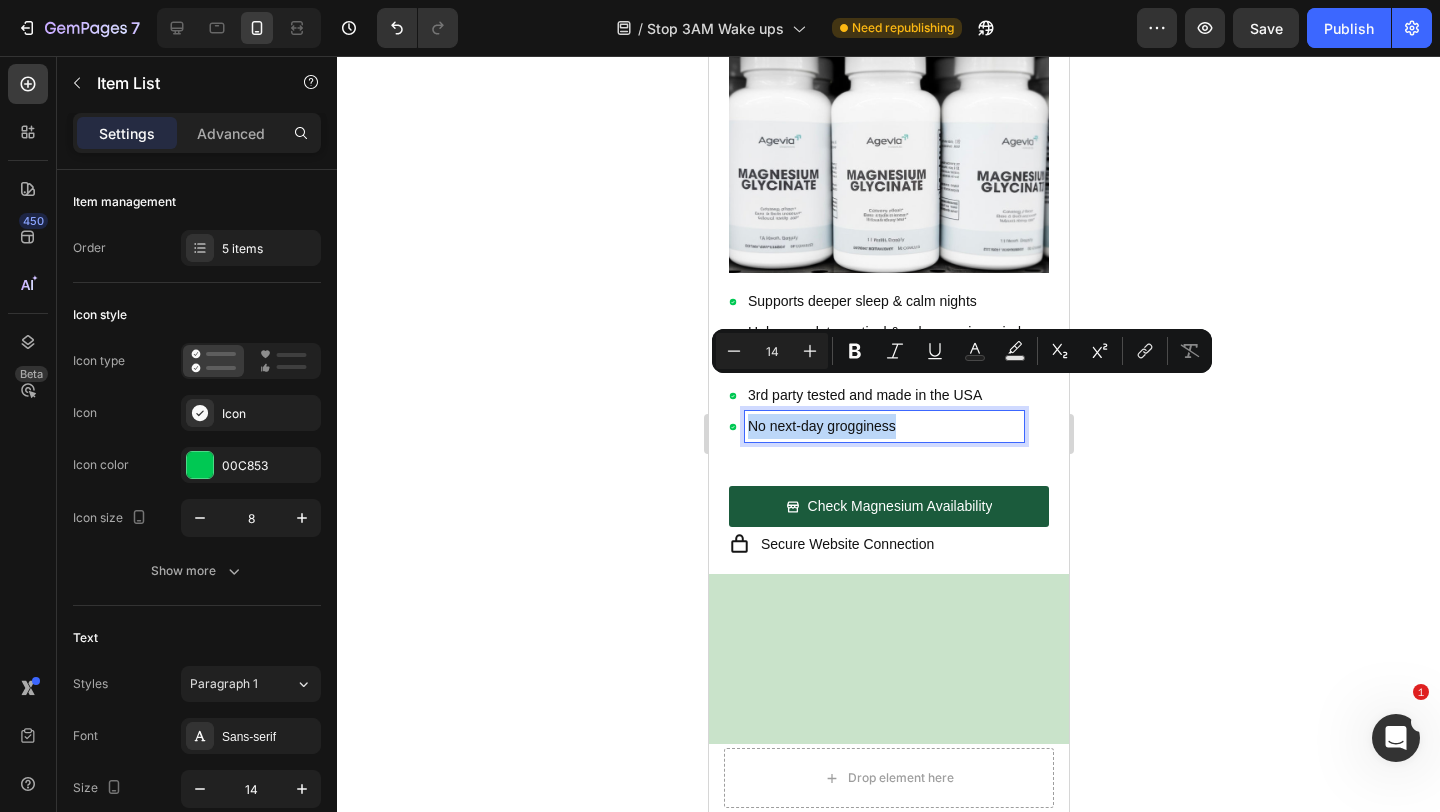 click on "No next-day grogginess" at bounding box center (883, 426) 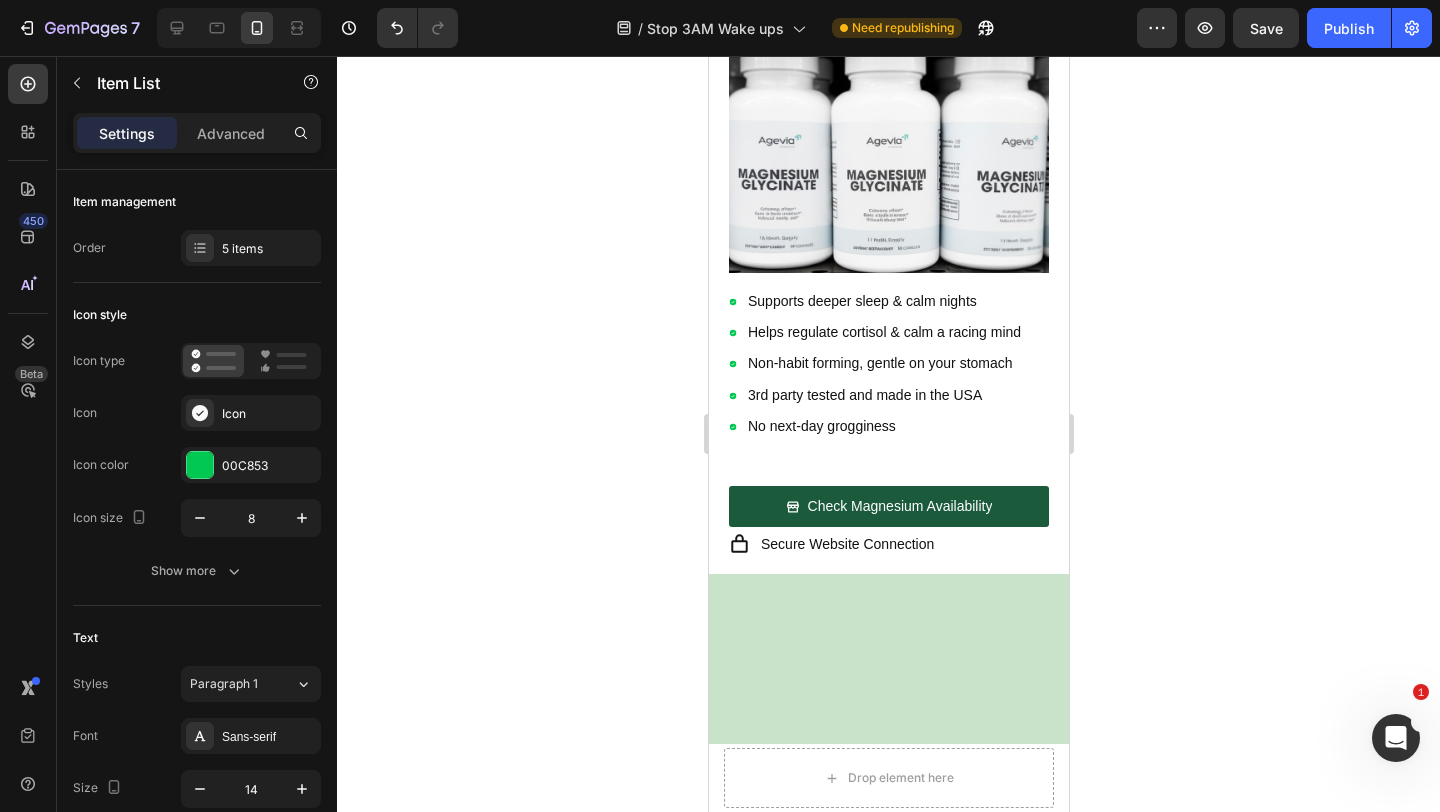 click 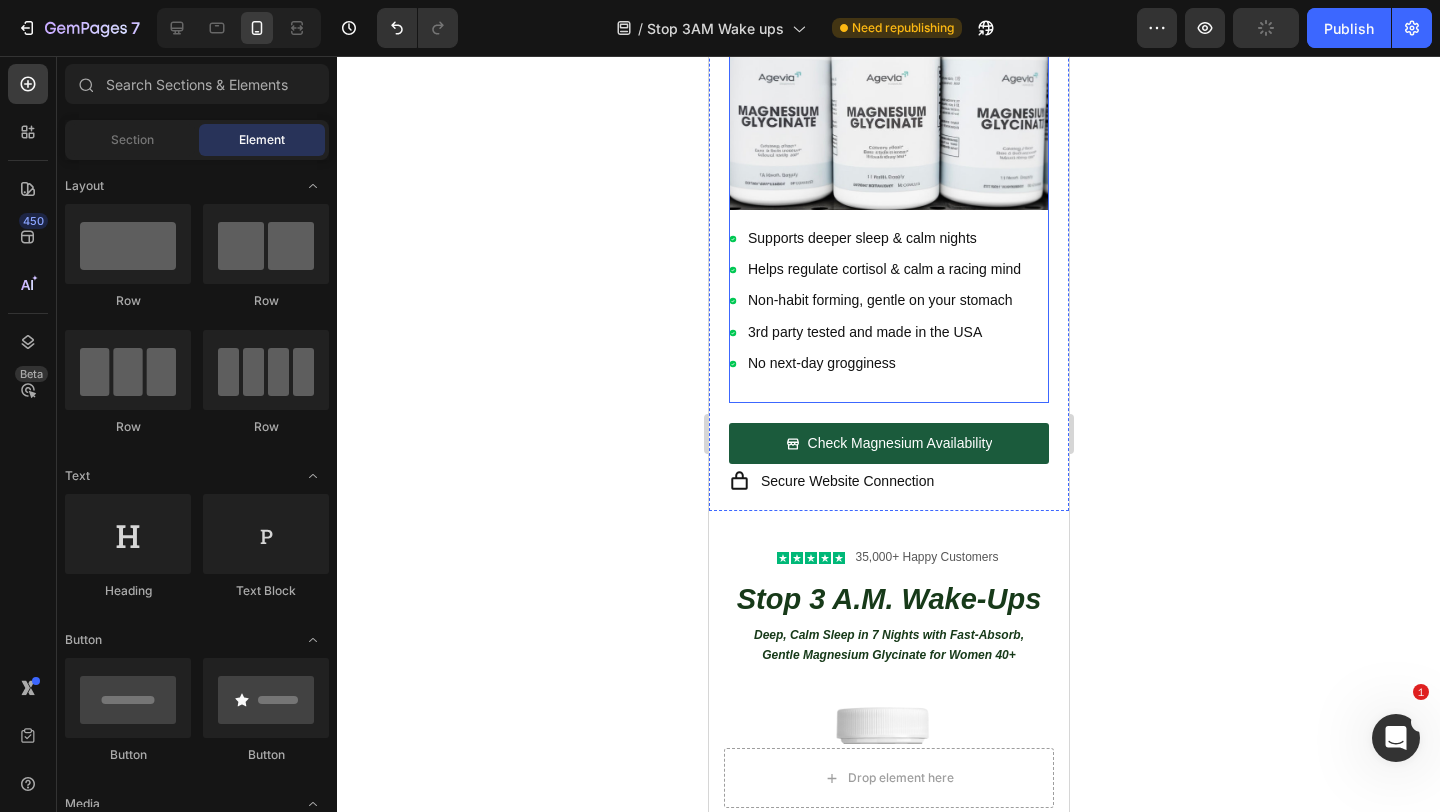 scroll, scrollTop: 1203, scrollLeft: 0, axis: vertical 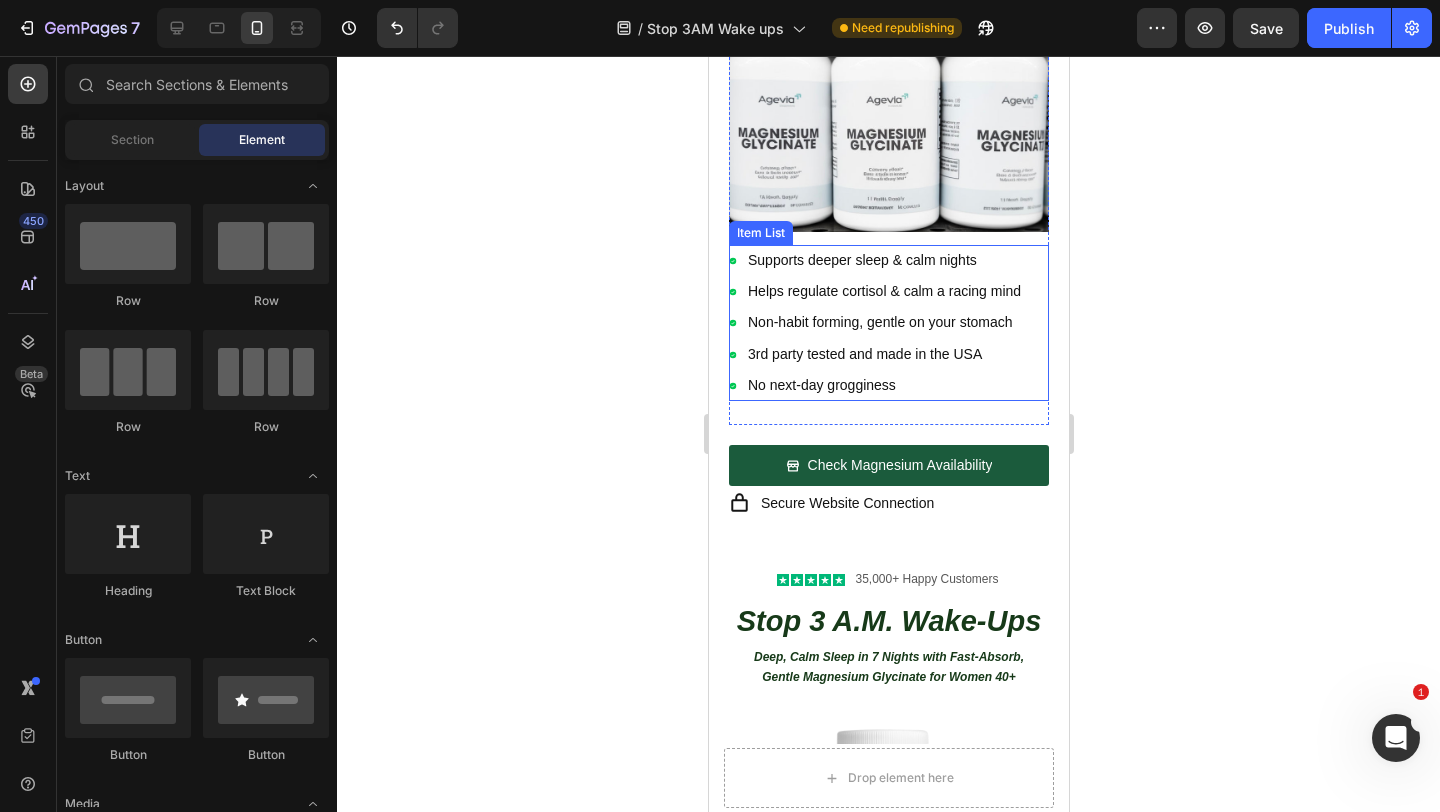 click 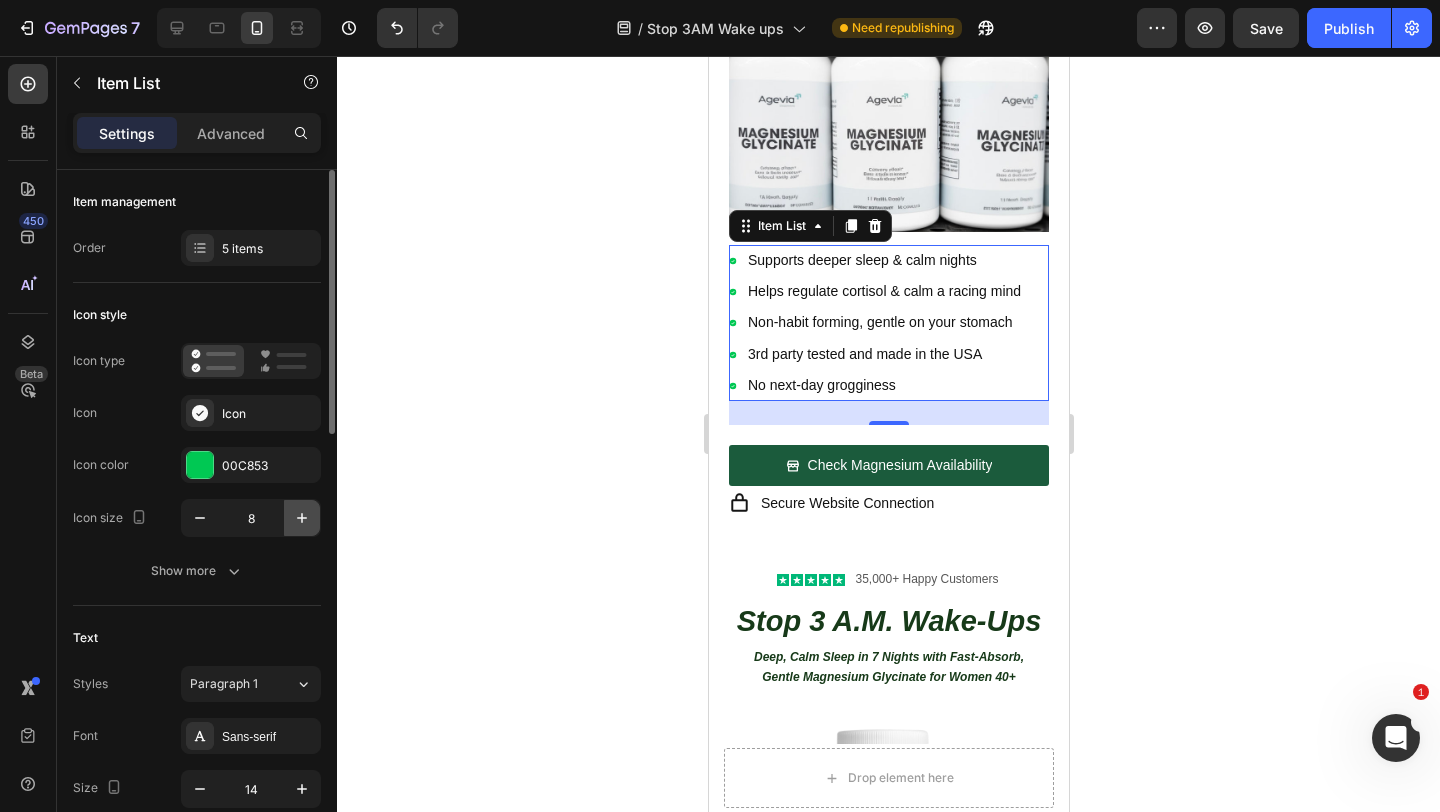click 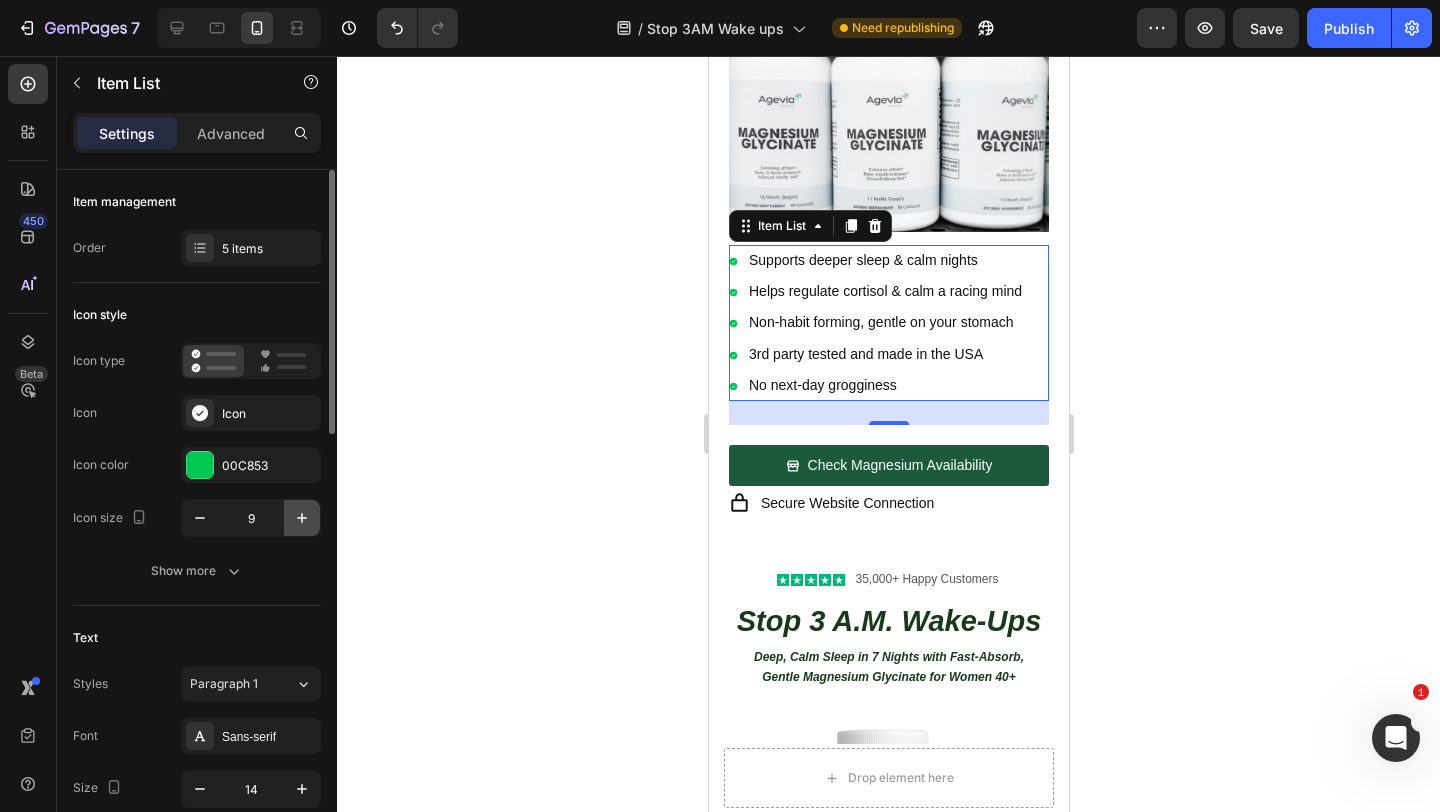 click 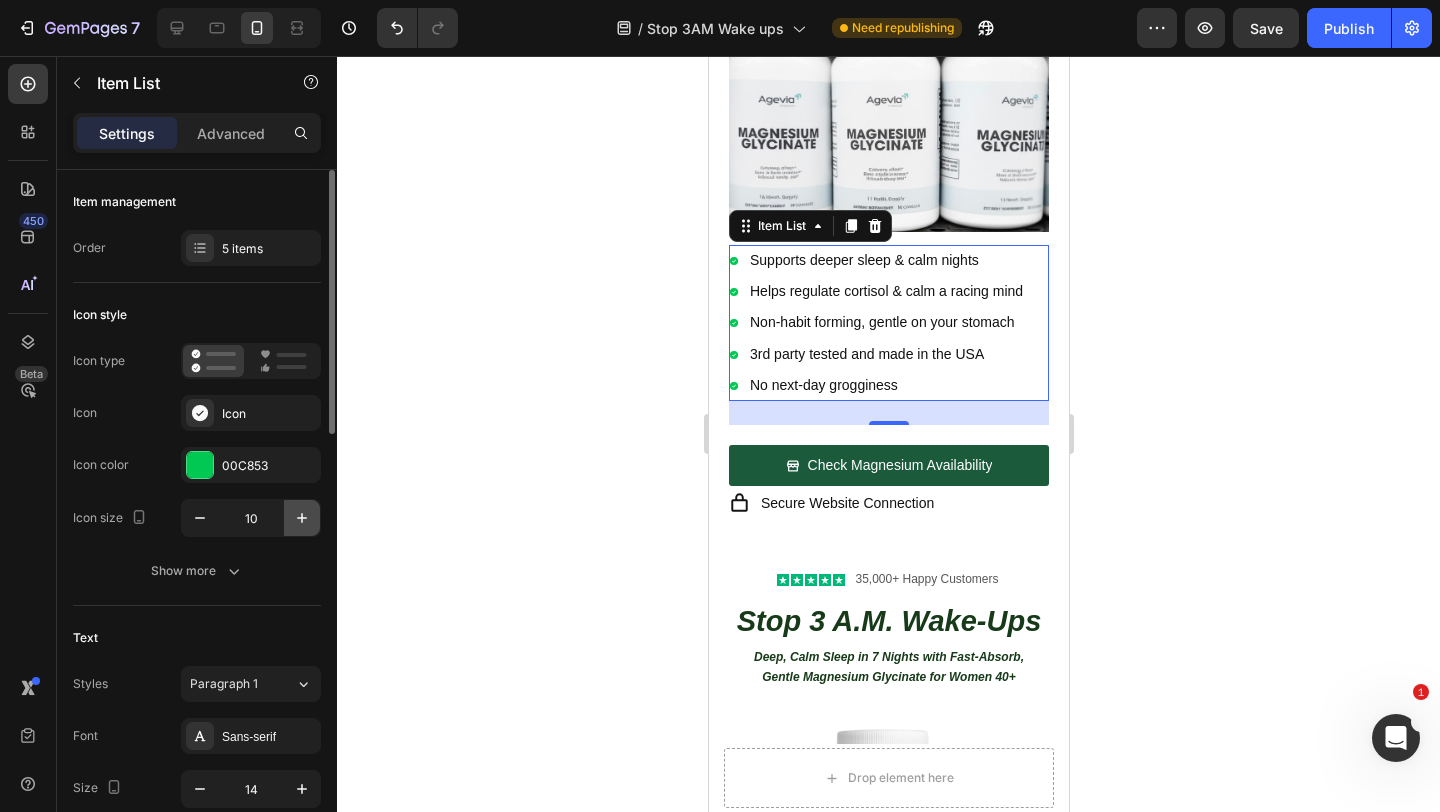 click 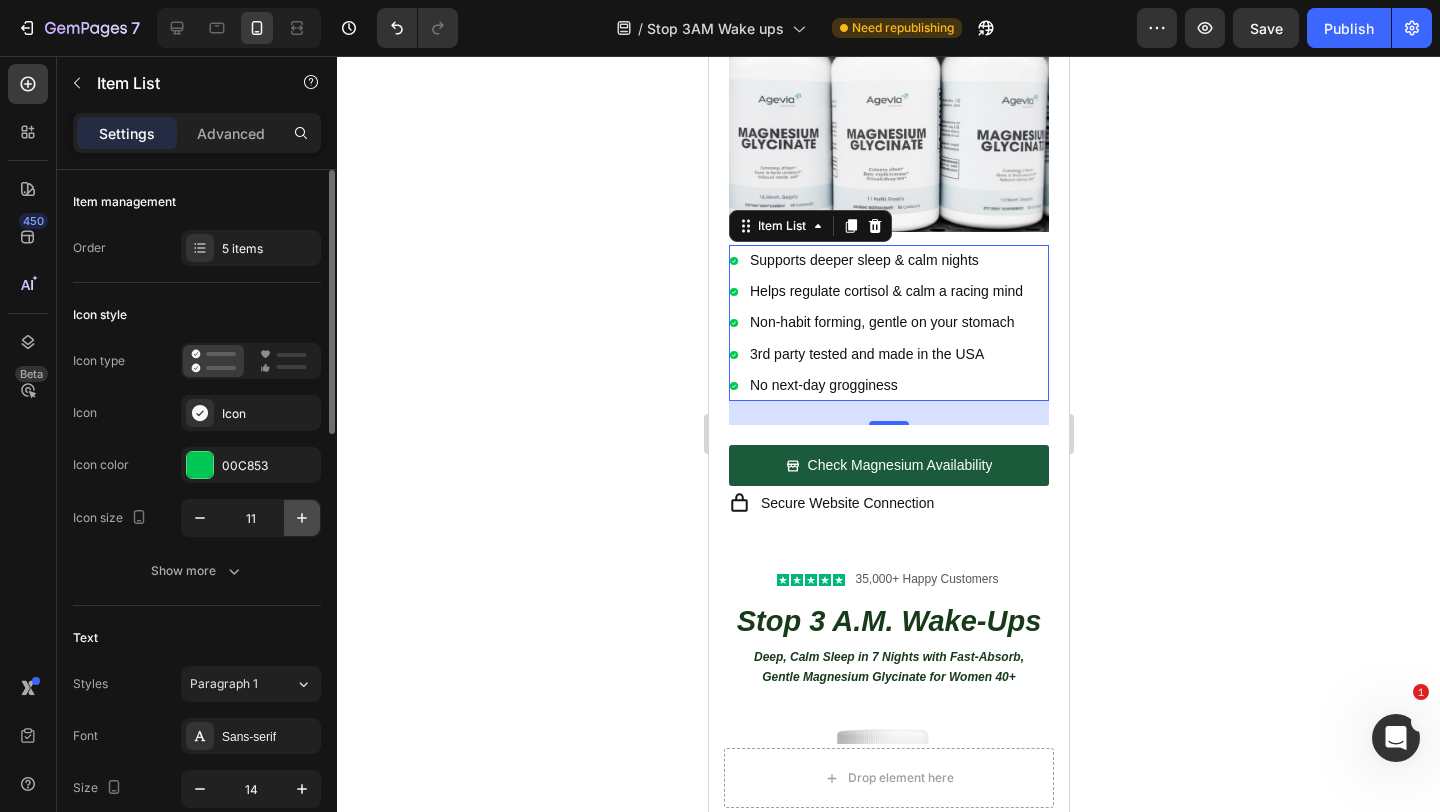 click 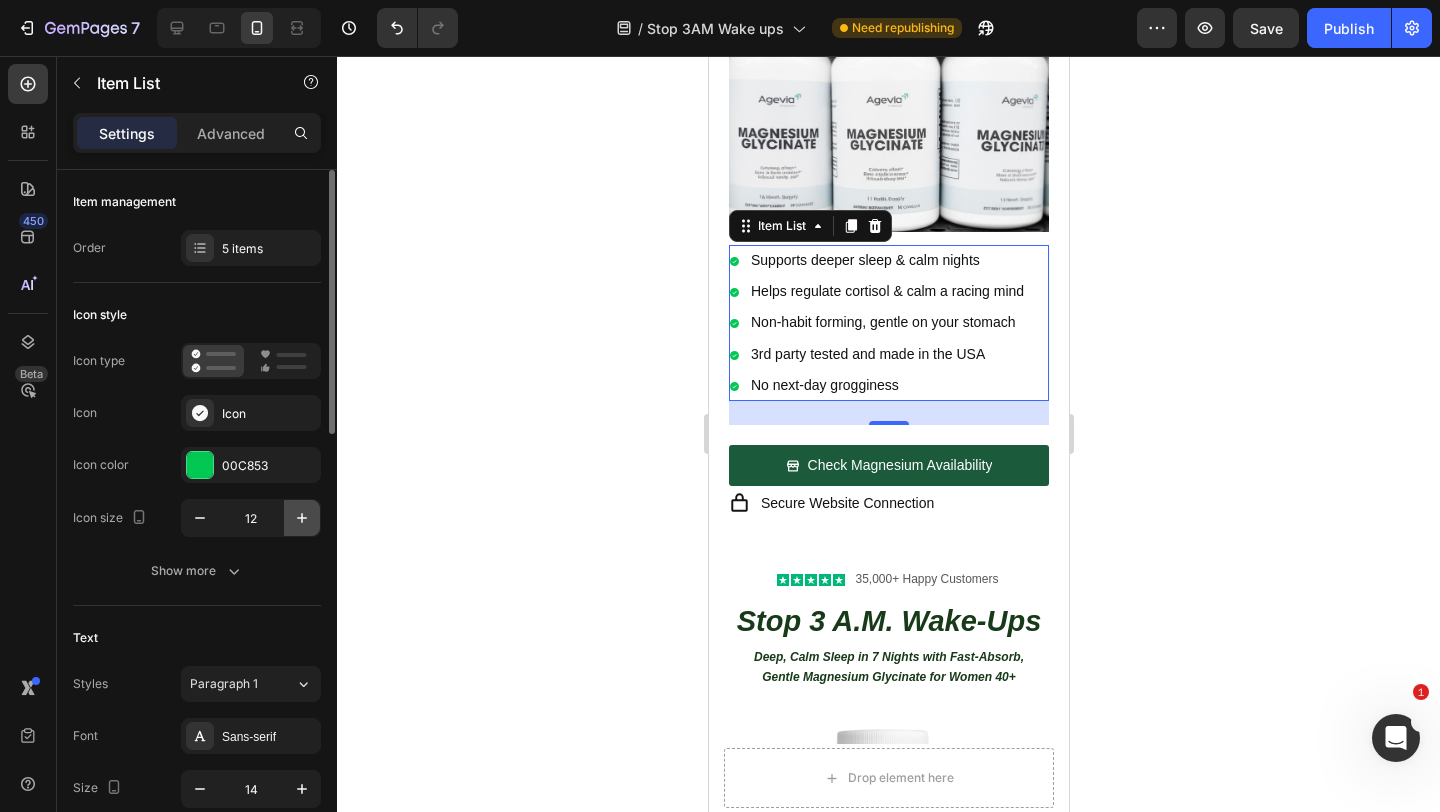 click 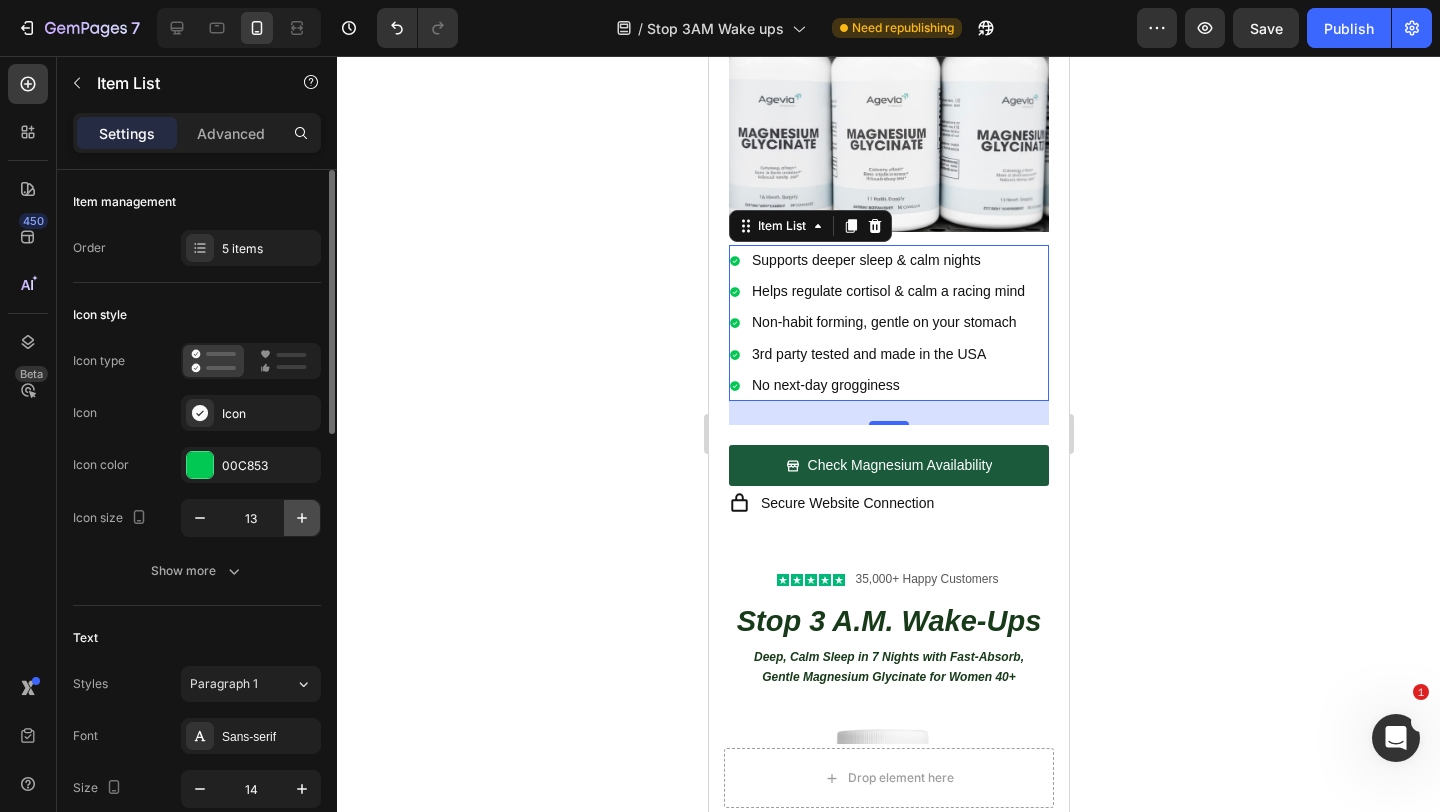 click 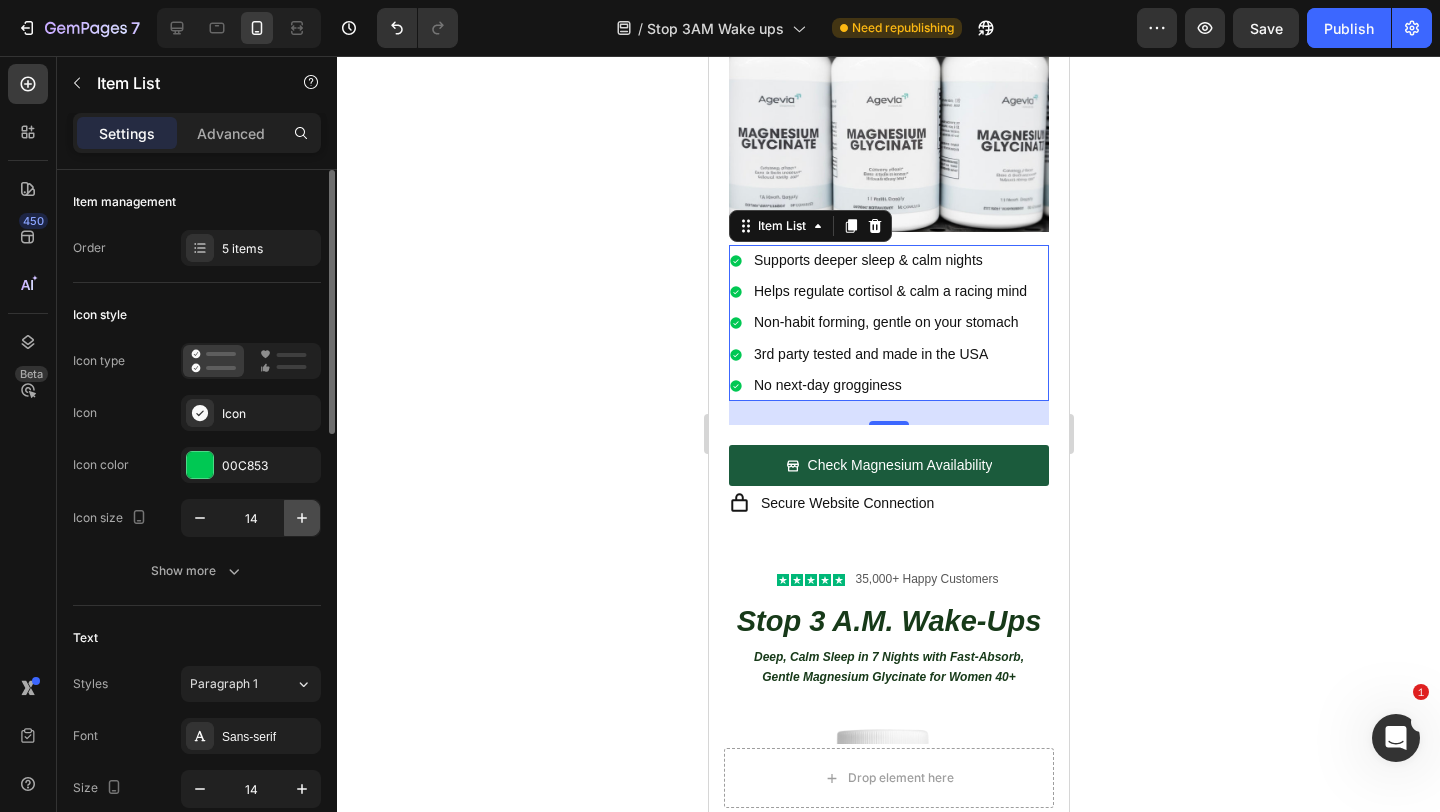 click 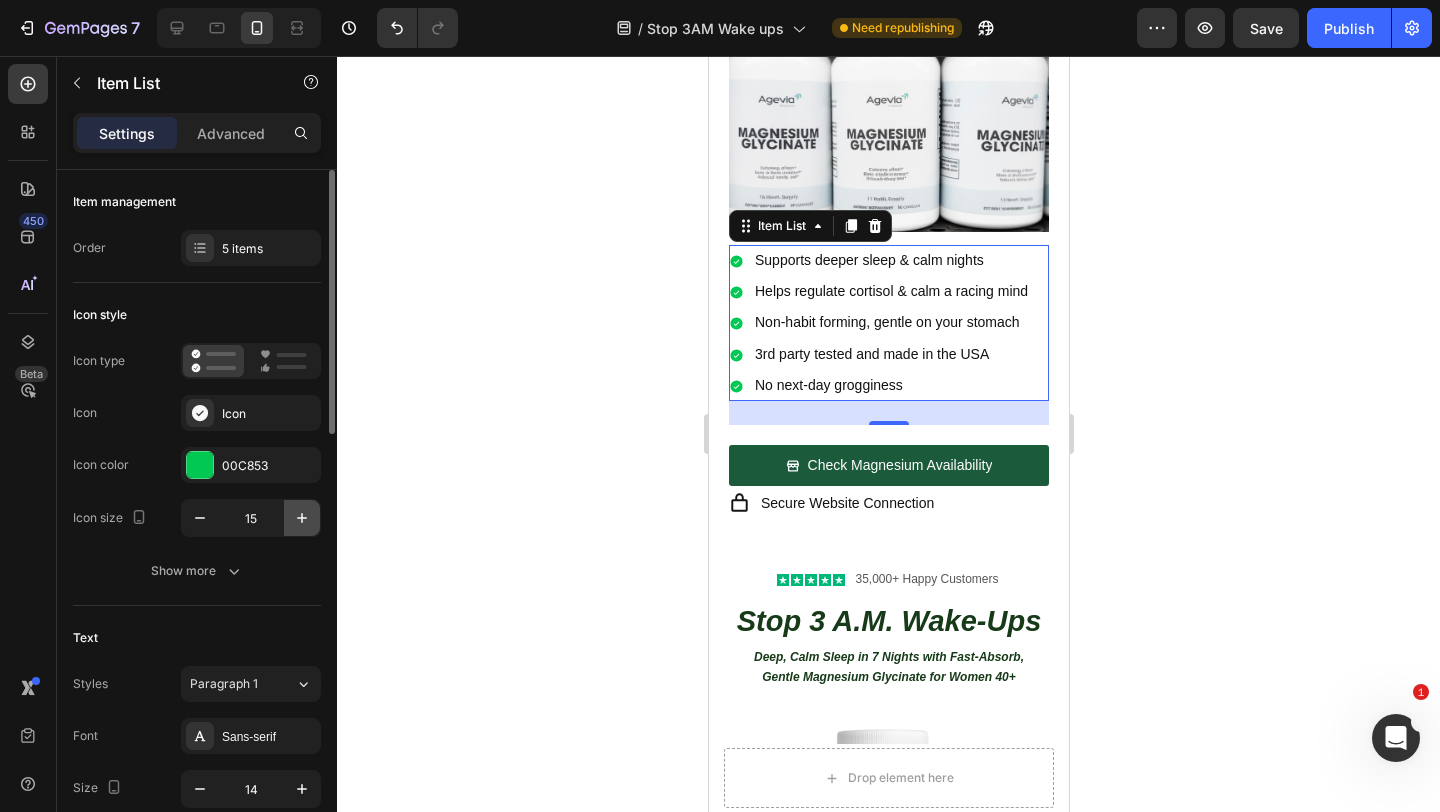 click 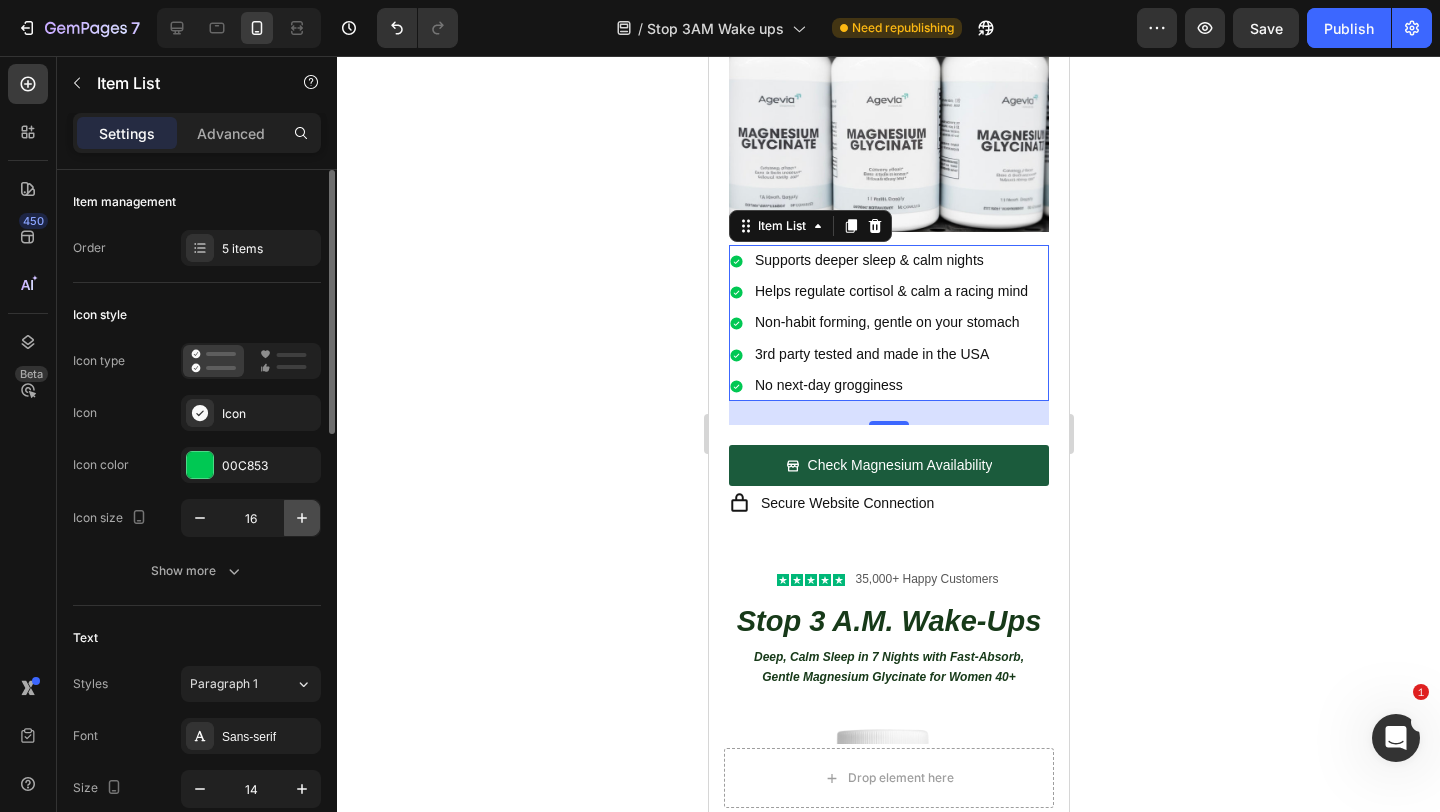 click 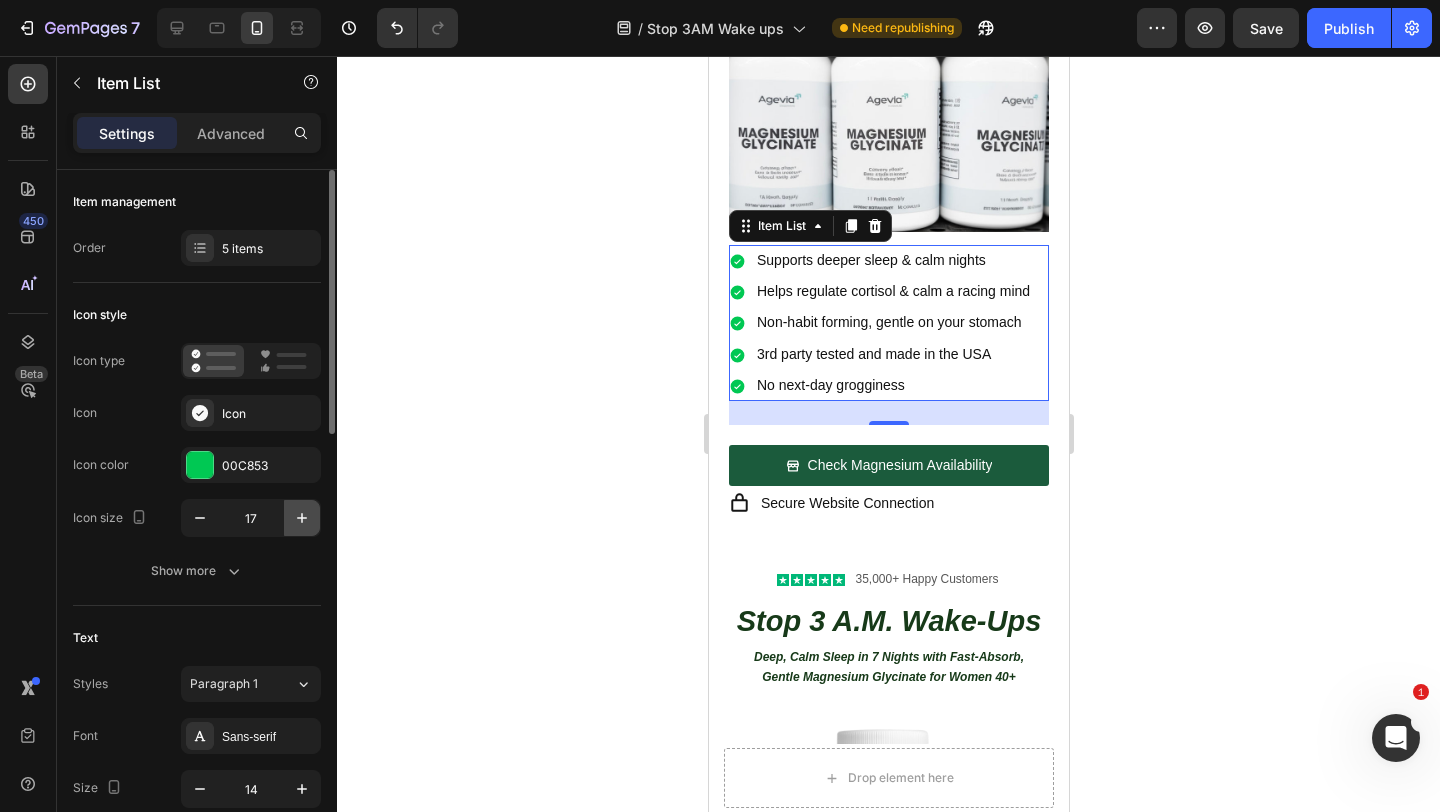 click 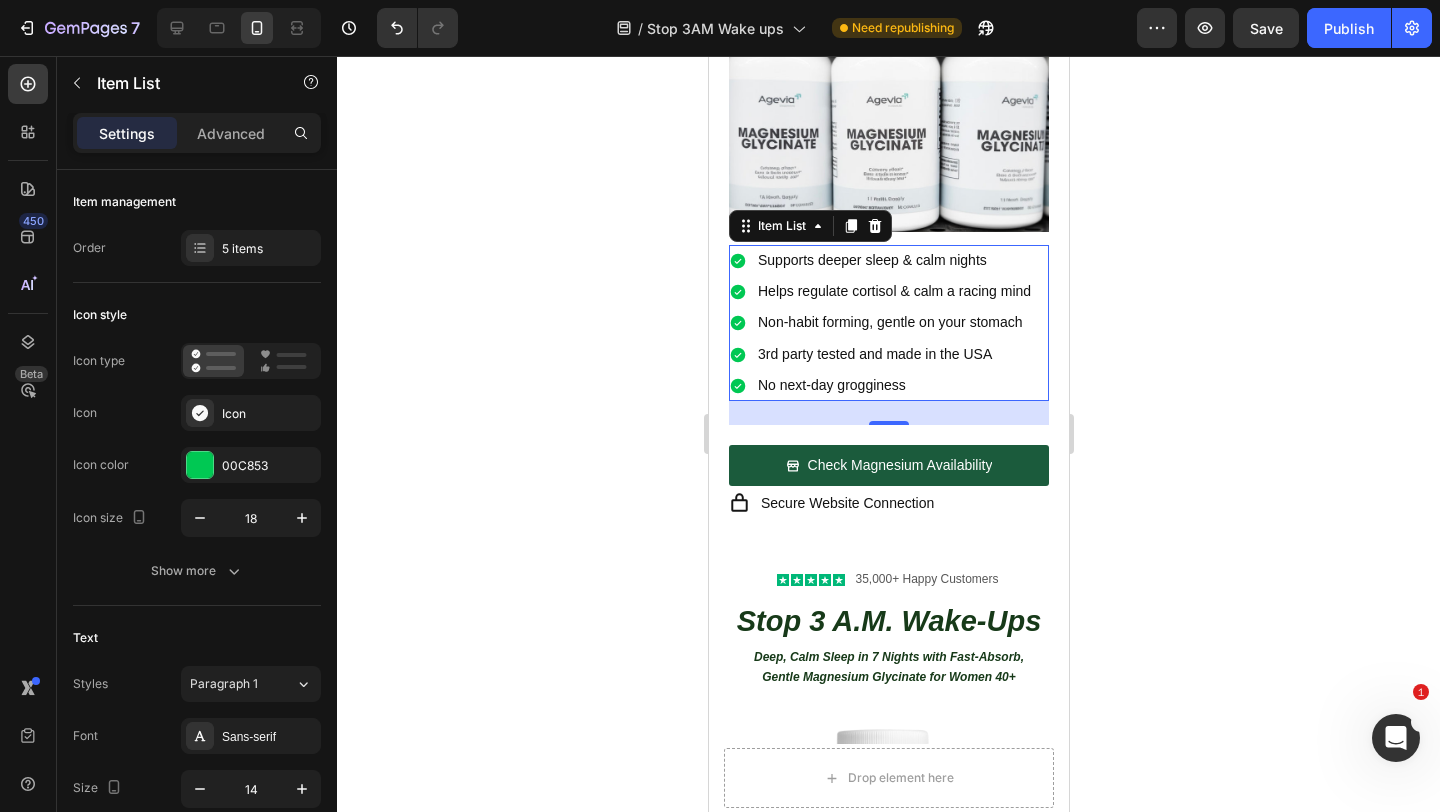 click 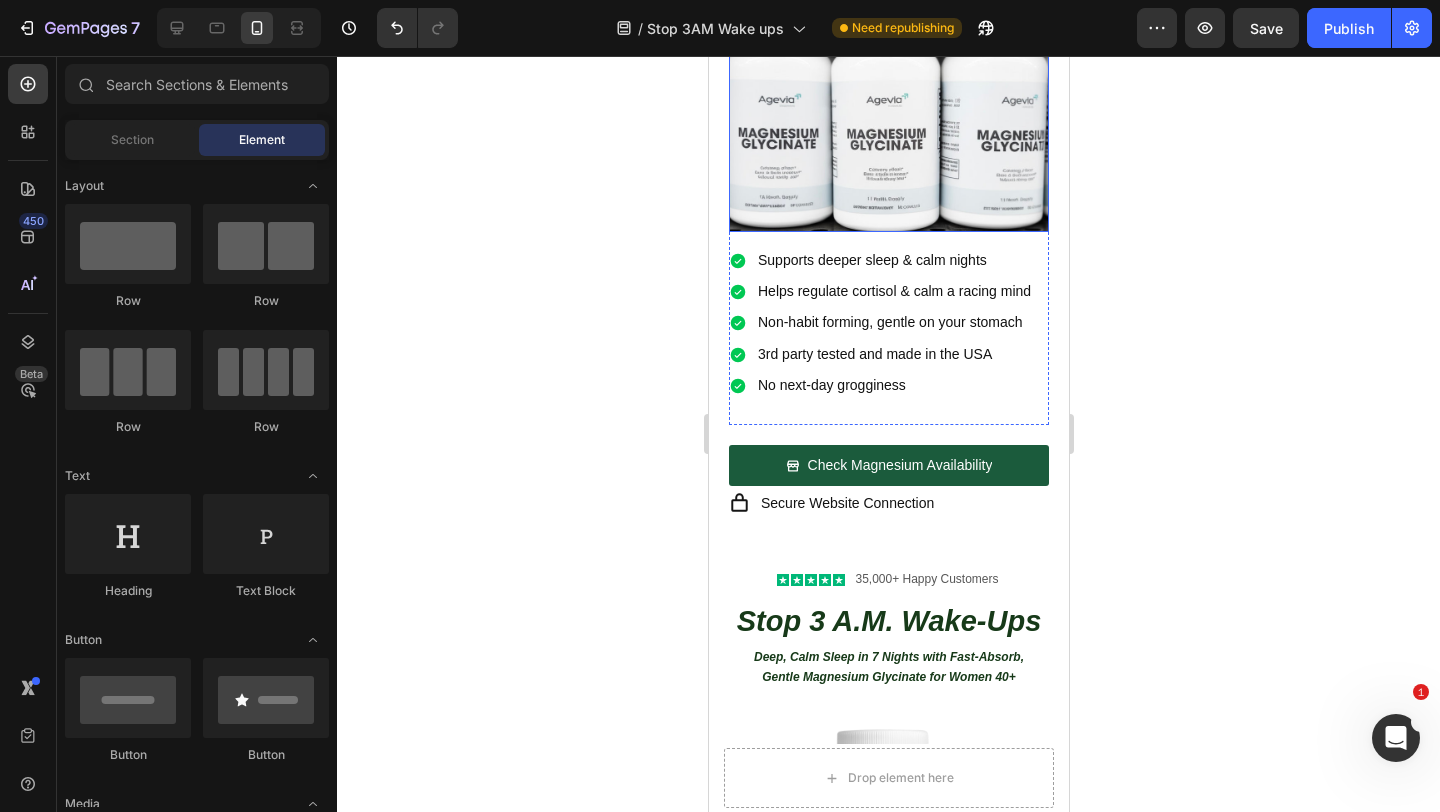 click at bounding box center (888, 112) 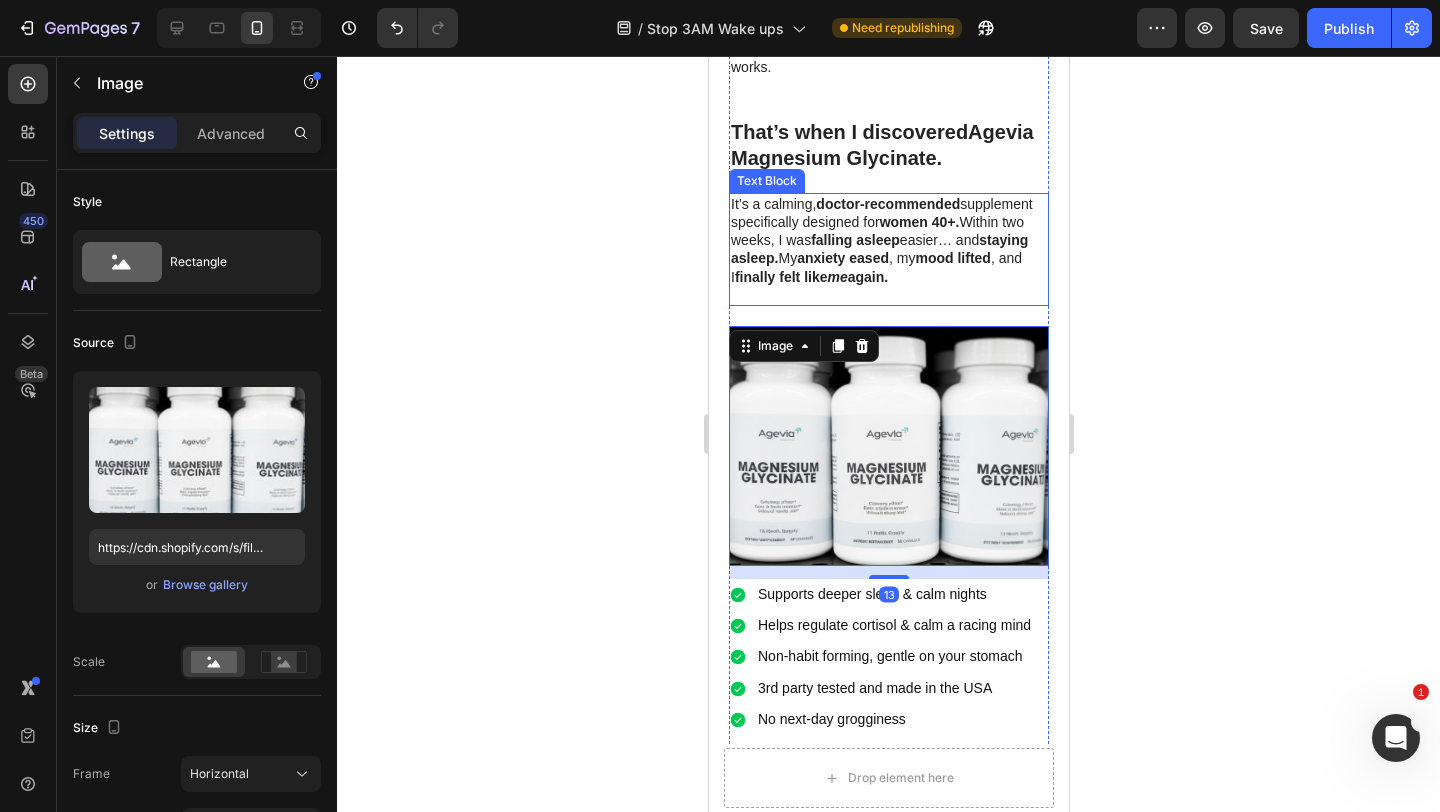 scroll, scrollTop: 860, scrollLeft: 0, axis: vertical 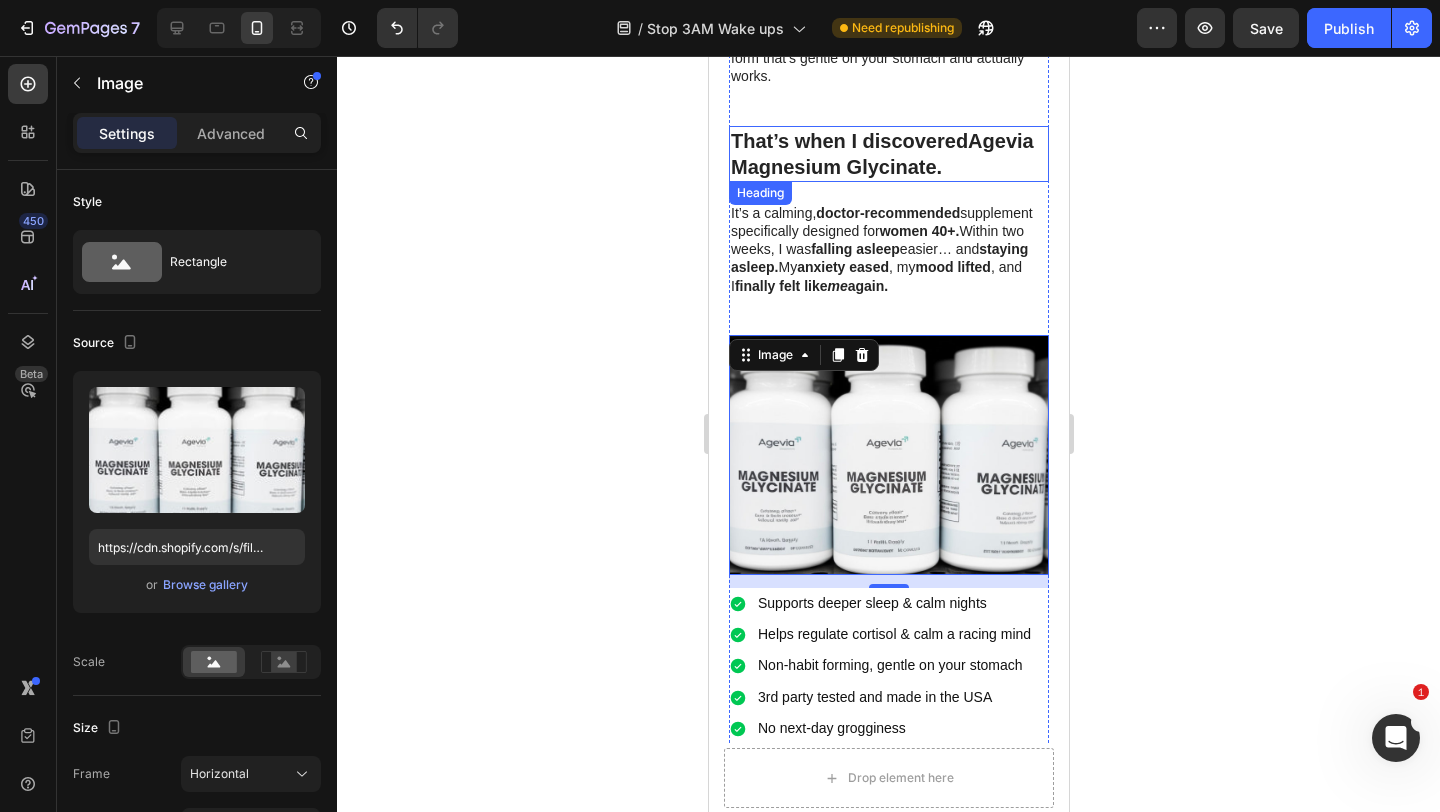 click on "Agevia Magnesium Glycinate." at bounding box center (881, 154) 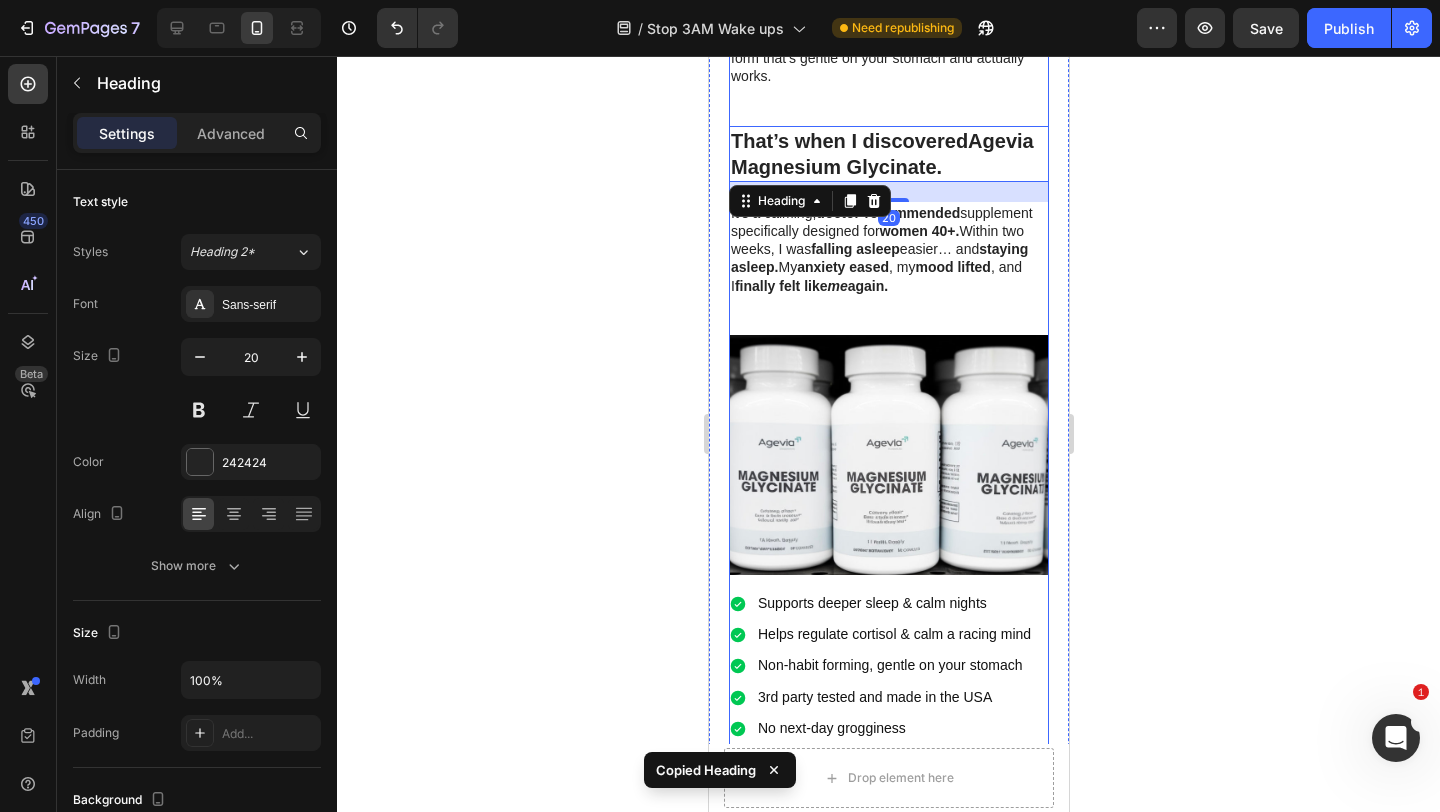 click on "Image For years, I thought anxiety and sleepless nights were just part of getting older. Heading I’d fall asleep exhausted … only to wake up at 2 or 3 A.M. with  racing thoughts  and a  pounding heart . I’d lie there for hours— tossing ,  turning ,  spiraling . By morning, I felt foggy, anxious, and drained. Coffee didn’t help. Meditation didn’t help. Melatonin just made me groggy.   Then I found out that over  80% of women over 45 are deficient in magnesium —an essential mineral that helps regulate stress and promote deep sleep. And not just any magnesium… but  magnesium glycinate , a highly absorbable form that’s gentle on your stomach and actually works.   Text Block That’s when I discovered  Agevia Magnesium Glycinate. Heading   20 It’s a calming,  doctor-recommended  supplement specifically designed for  women 40+.  Within two weeks, I was  falling asleep  easier… and  staying asleep.  My  anxiety eased , my  mood lifted , and I  finally felt like  me  again.   Text Block Image" at bounding box center (888, 39) 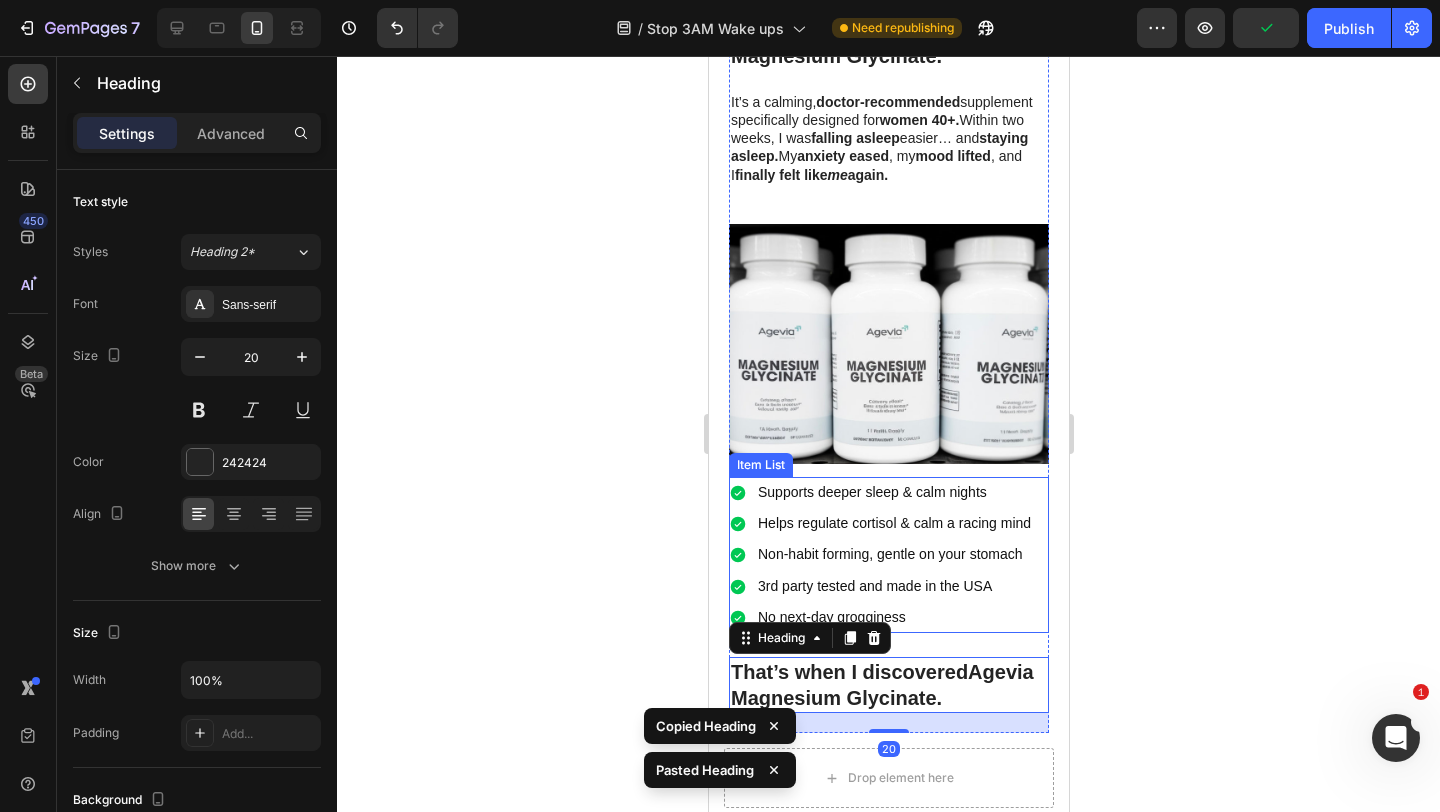 scroll, scrollTop: 1017, scrollLeft: 0, axis: vertical 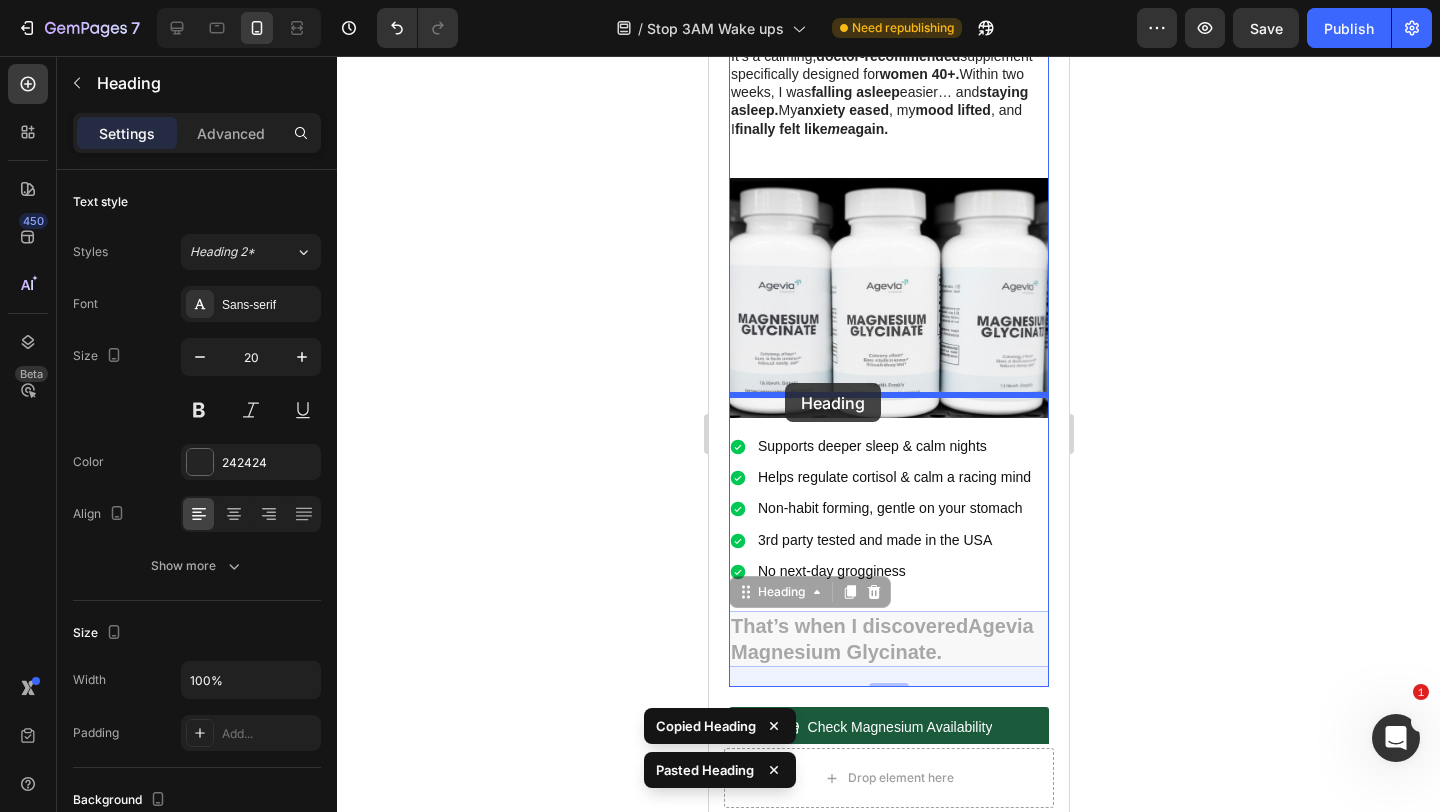 drag, startPoint x: 784, startPoint y: 557, endPoint x: 784, endPoint y: 382, distance: 175 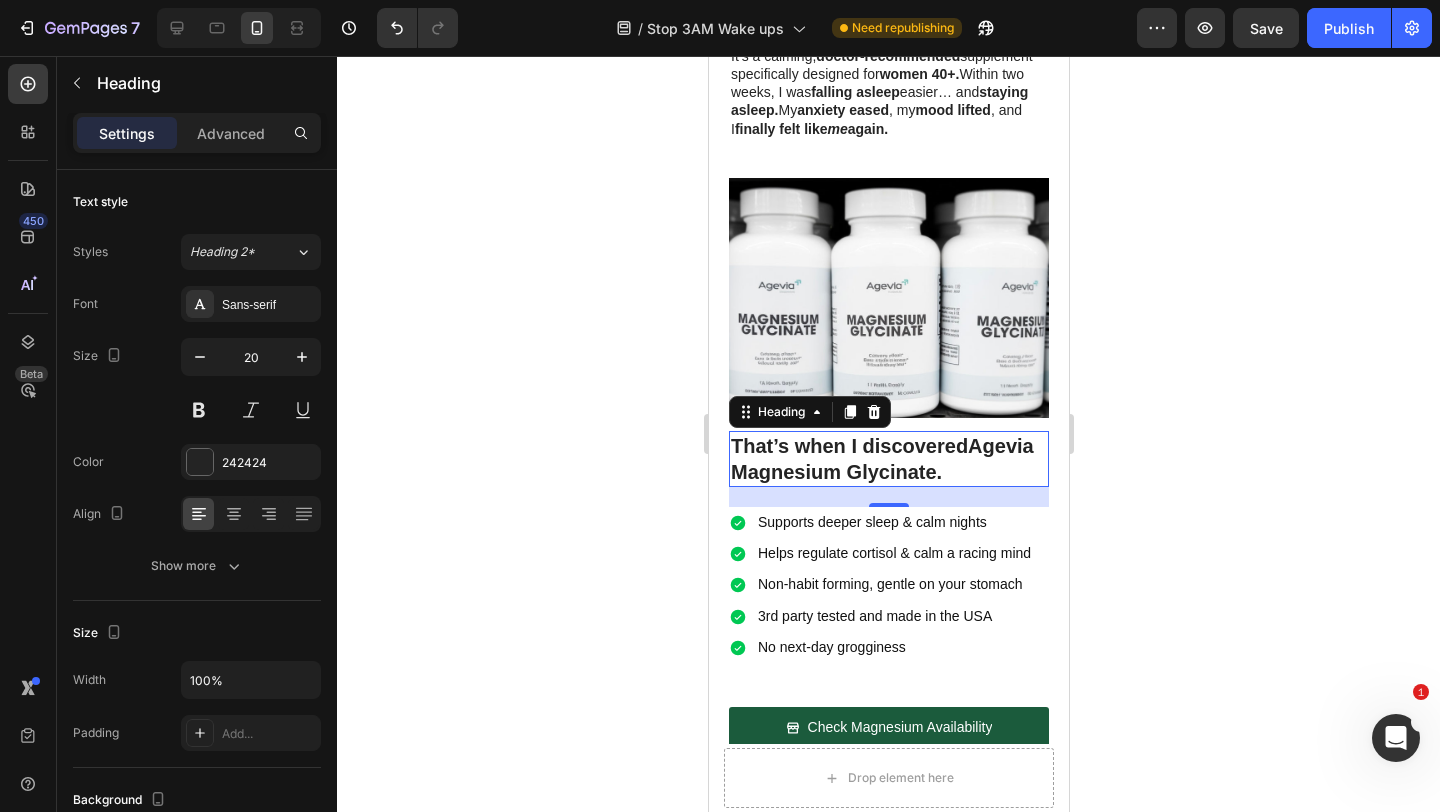 click on "That’s when I discovered  Agevia Magnesium Glycinate." at bounding box center [888, 459] 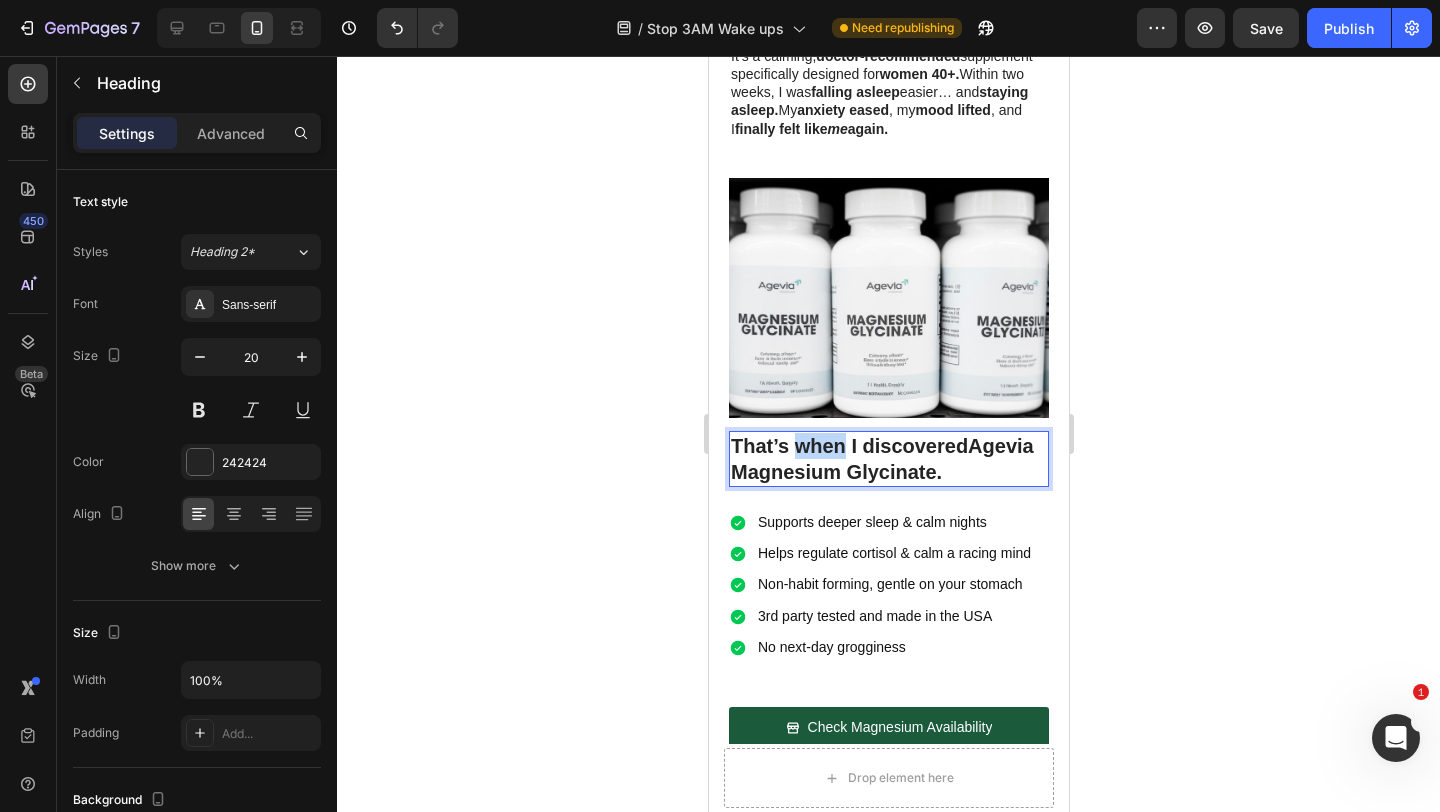 click on "That’s when I discovered  Agevia Magnesium Glycinate." at bounding box center (888, 459) 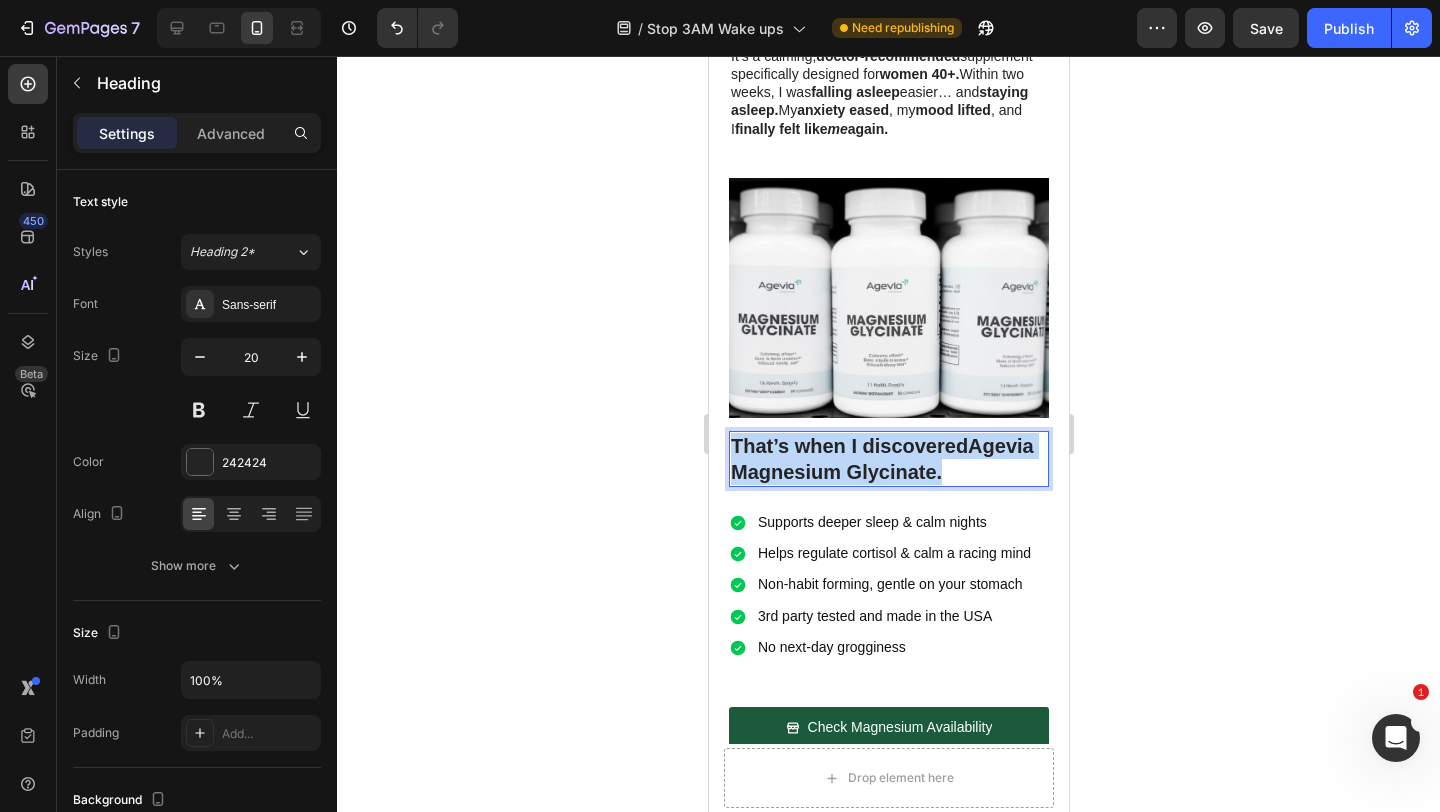 click on "That’s when I discovered  Agevia Magnesium Glycinate." at bounding box center [888, 459] 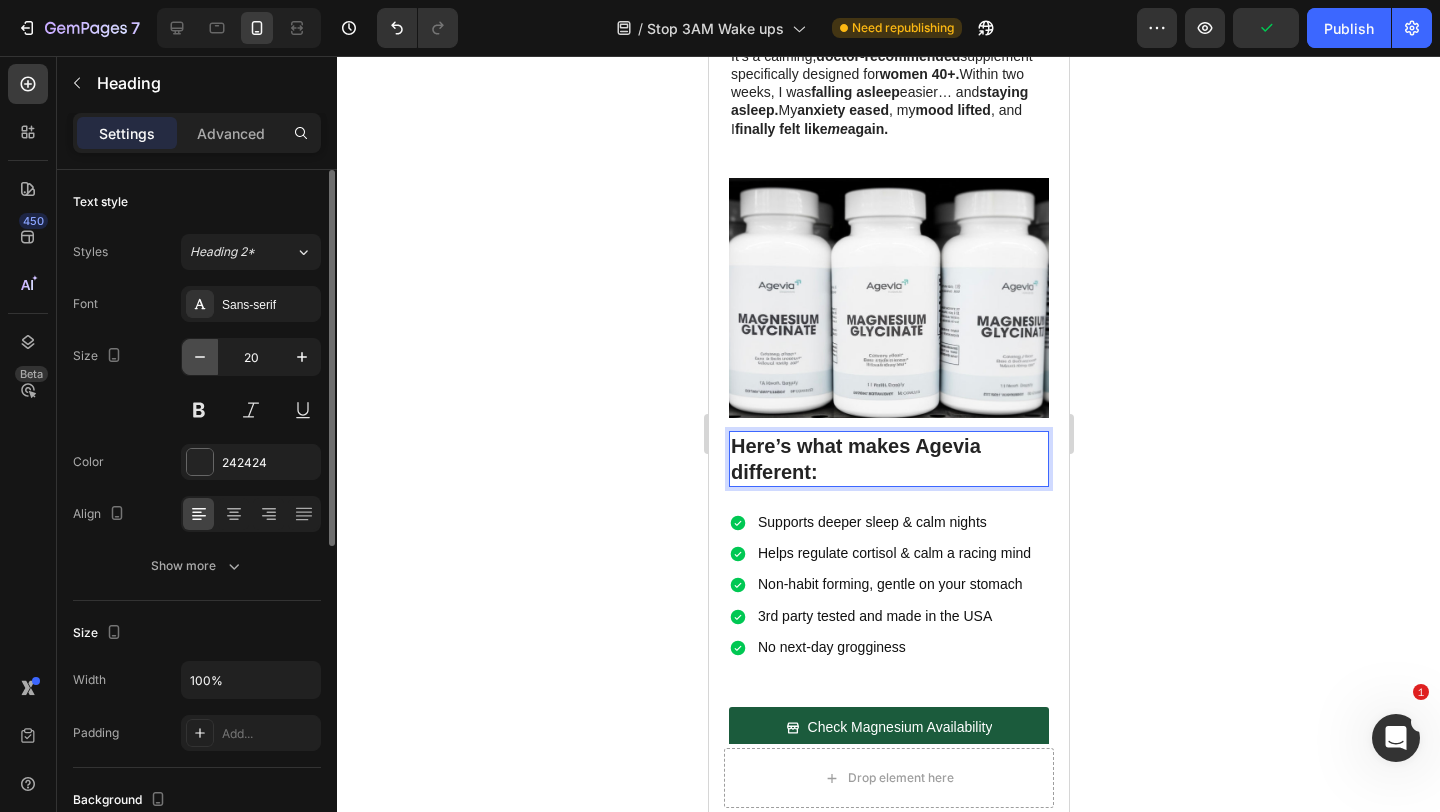 click 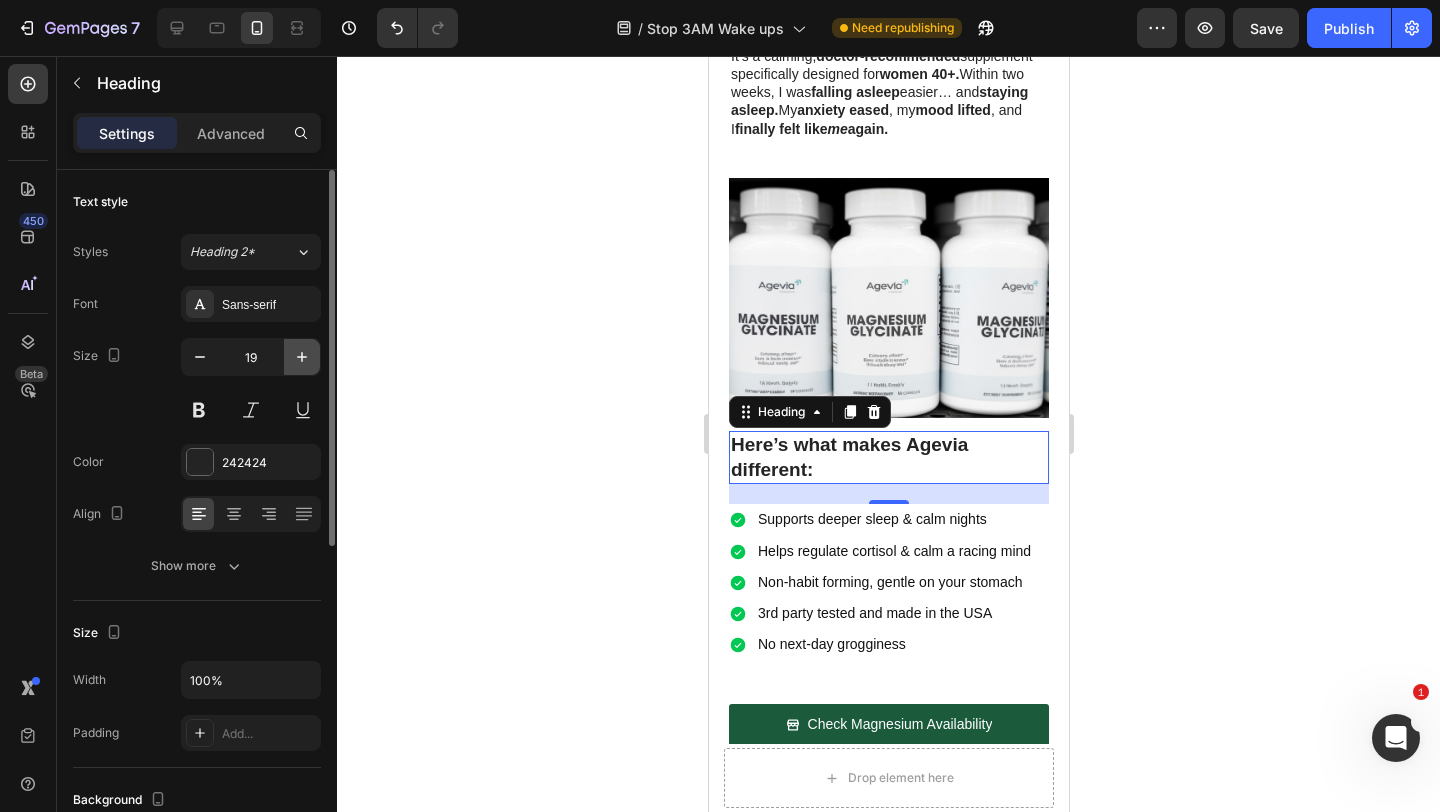 click at bounding box center (302, 357) 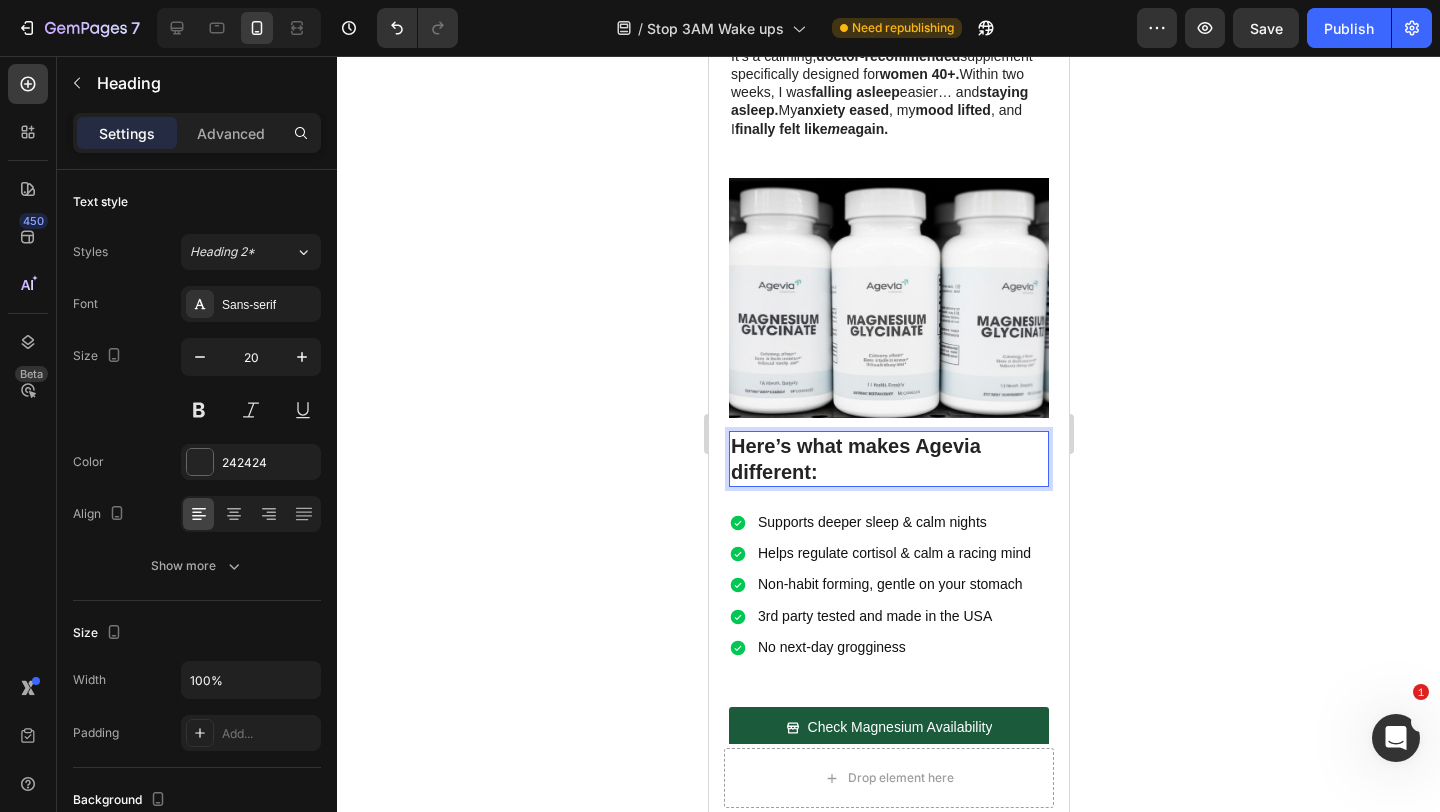 click on "Here’s what makes Agevia different:" at bounding box center (888, 459) 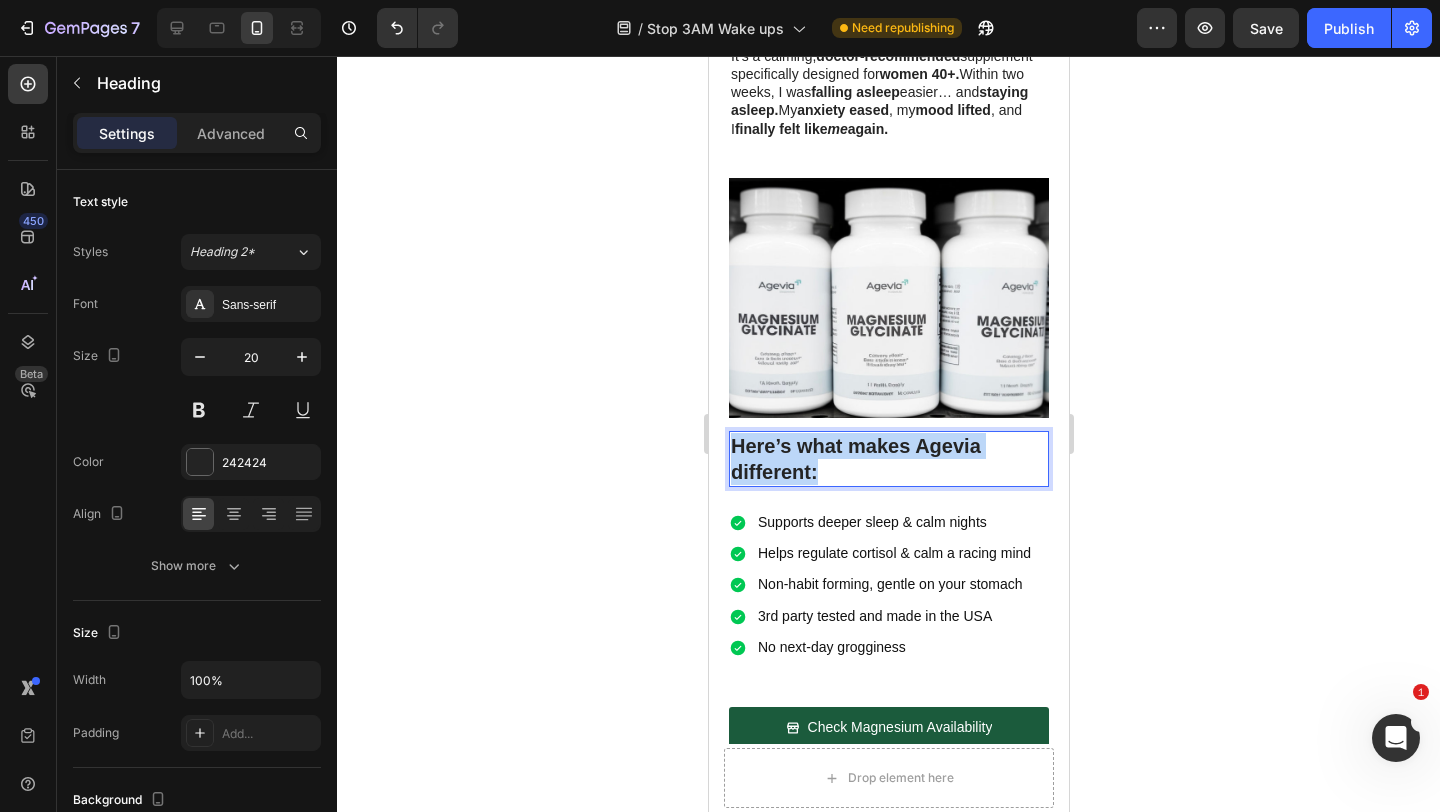 click on "Here’s what makes Agevia different:" at bounding box center [888, 459] 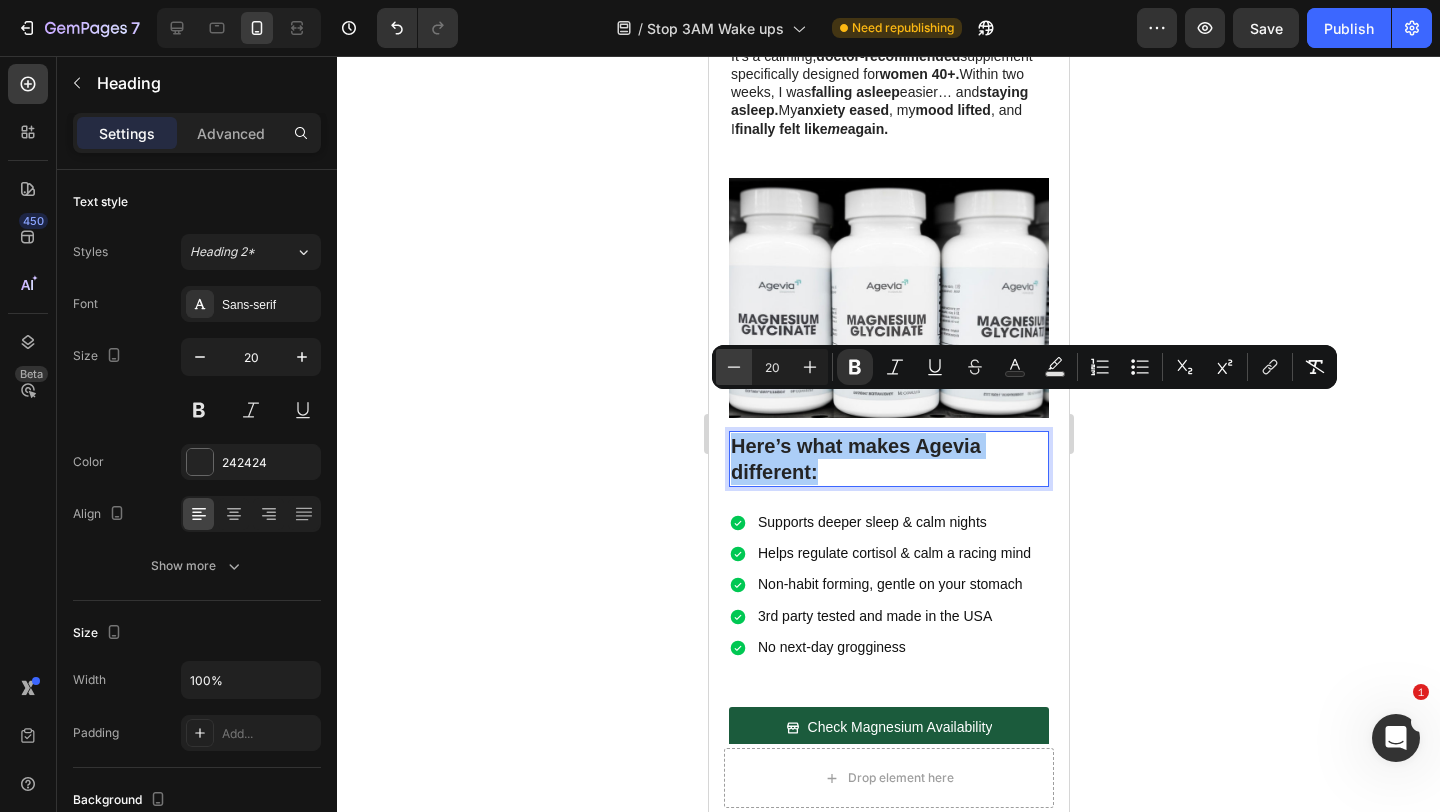 click 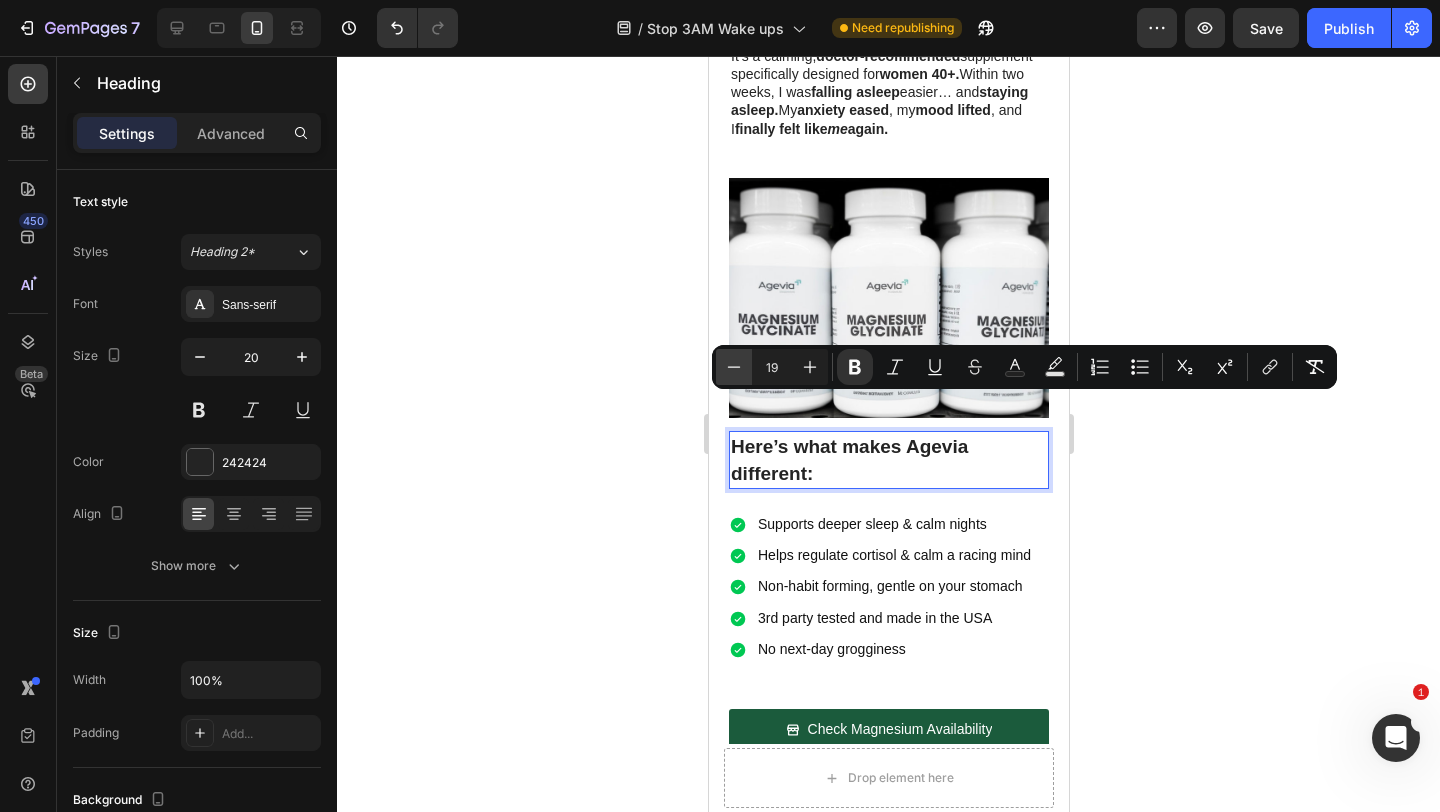 click 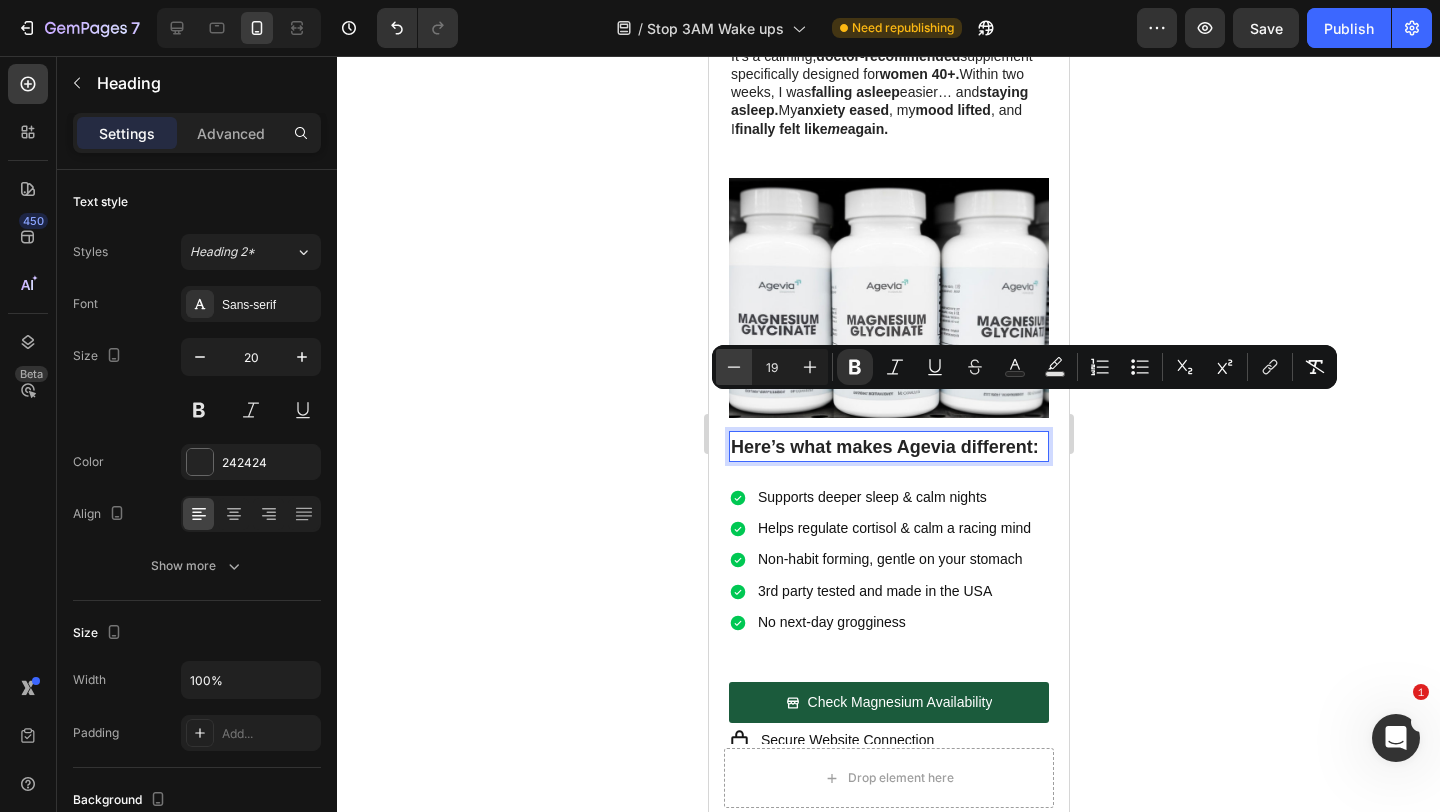 type on "18" 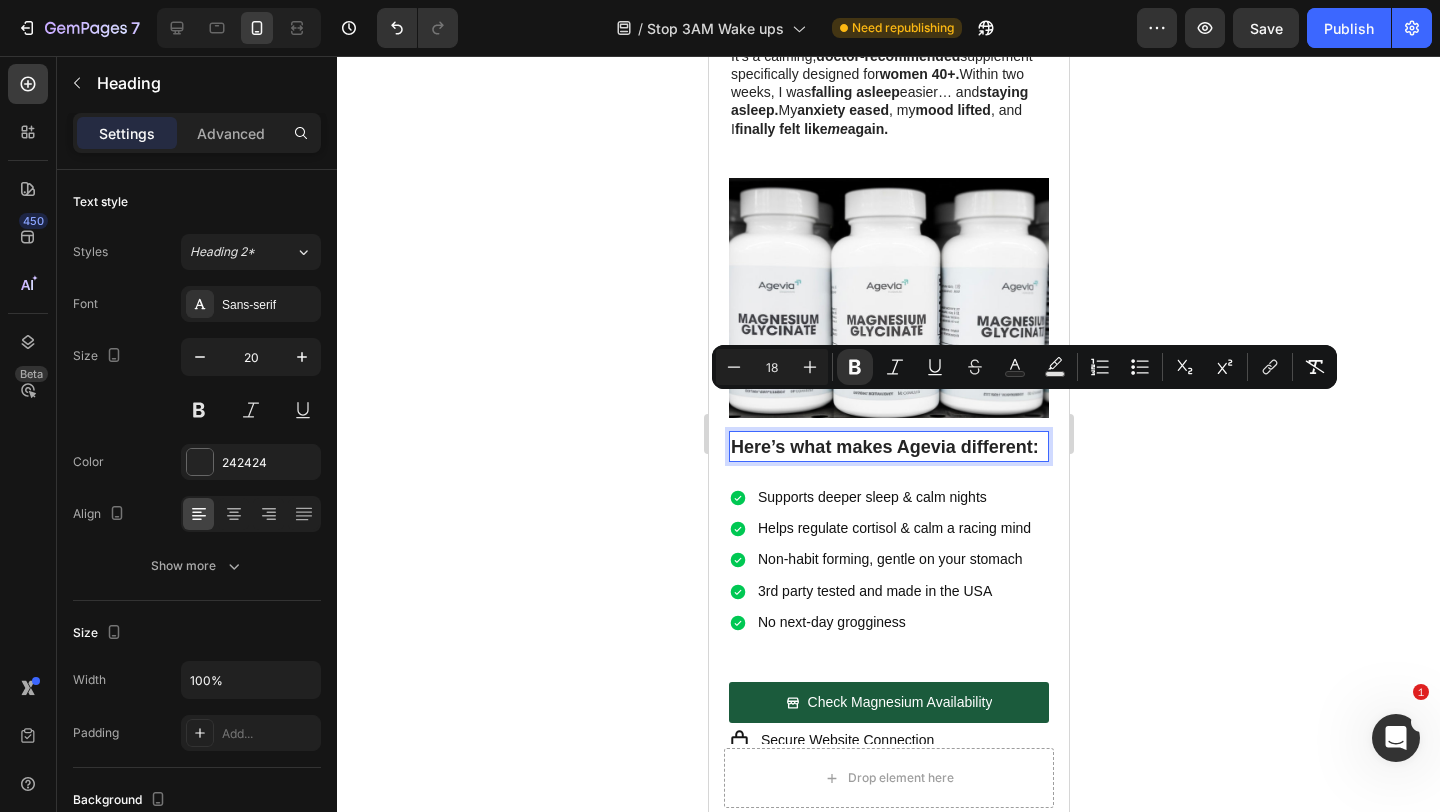 click 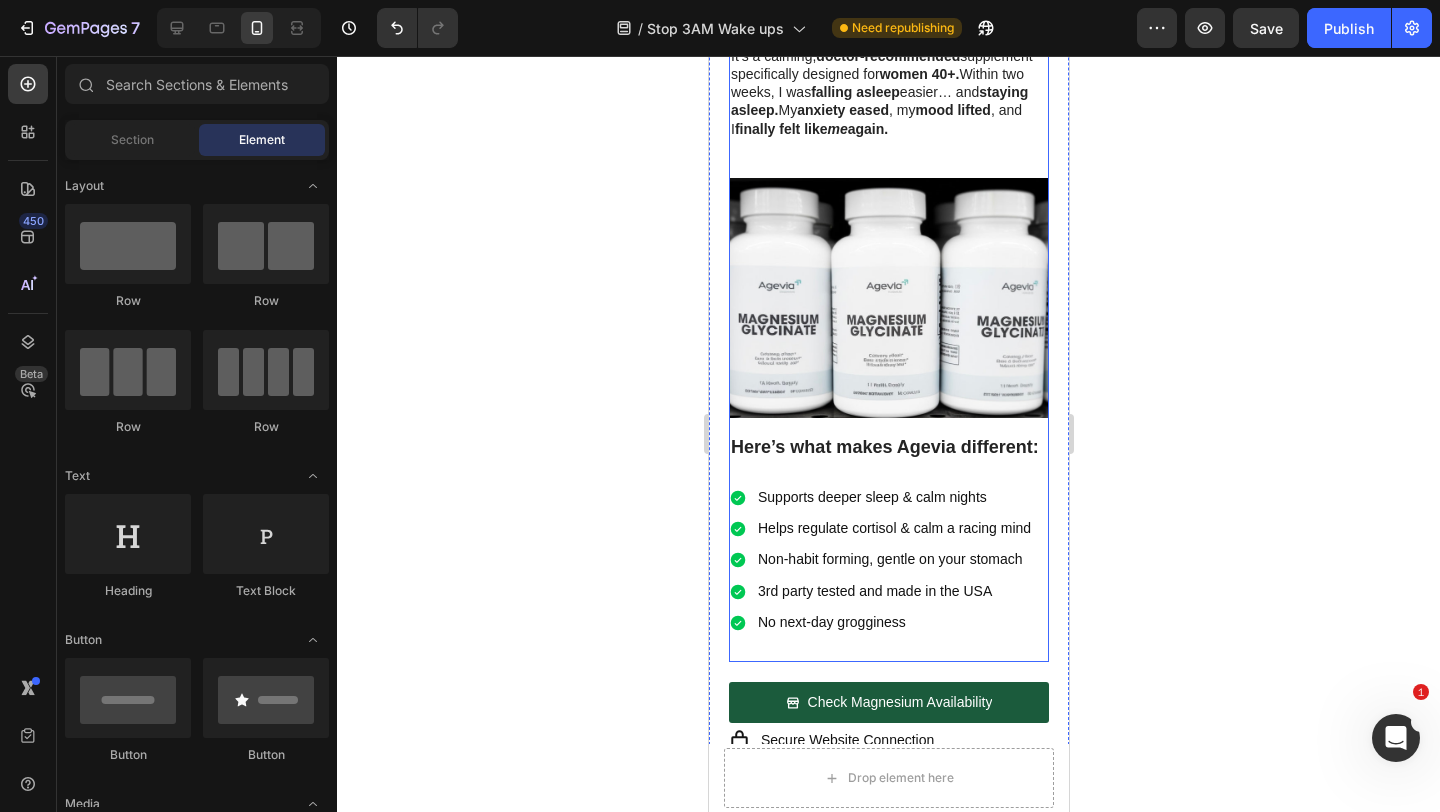 click on "Image For years, I thought anxiety and sleepless nights were just part of getting older. Heading I’d fall asleep exhausted … only to wake up at 2 or 3 A.M. with  racing thoughts  and a  pounding heart . I’d lie there for hours— tossing ,  turning ,  spiraling . By morning, I felt foggy, anxious, and drained. Coffee didn’t help. Meditation didn’t help. Melatonin just made me groggy.   Then I found out that over  80% of women over 45 are deficient in magnesium —an essential mineral that helps regulate stress and promote deep sleep. And not just any magnesium… but  magnesium glycinate , a highly absorbable form that’s gentle on your stomach and actually works.   Text Block That’s when I discovered  Agevia Magnesium Glycinate. Heading It’s a calming,  doctor-recommended  supplement specifically designed for  women 40+.  Within two weeks, I was  falling asleep  easier… and  staying asleep.  My  anxiety eased , my  mood lifted , and I  finally felt like  me  again.   Text Block Image" at bounding box center [888, -93] 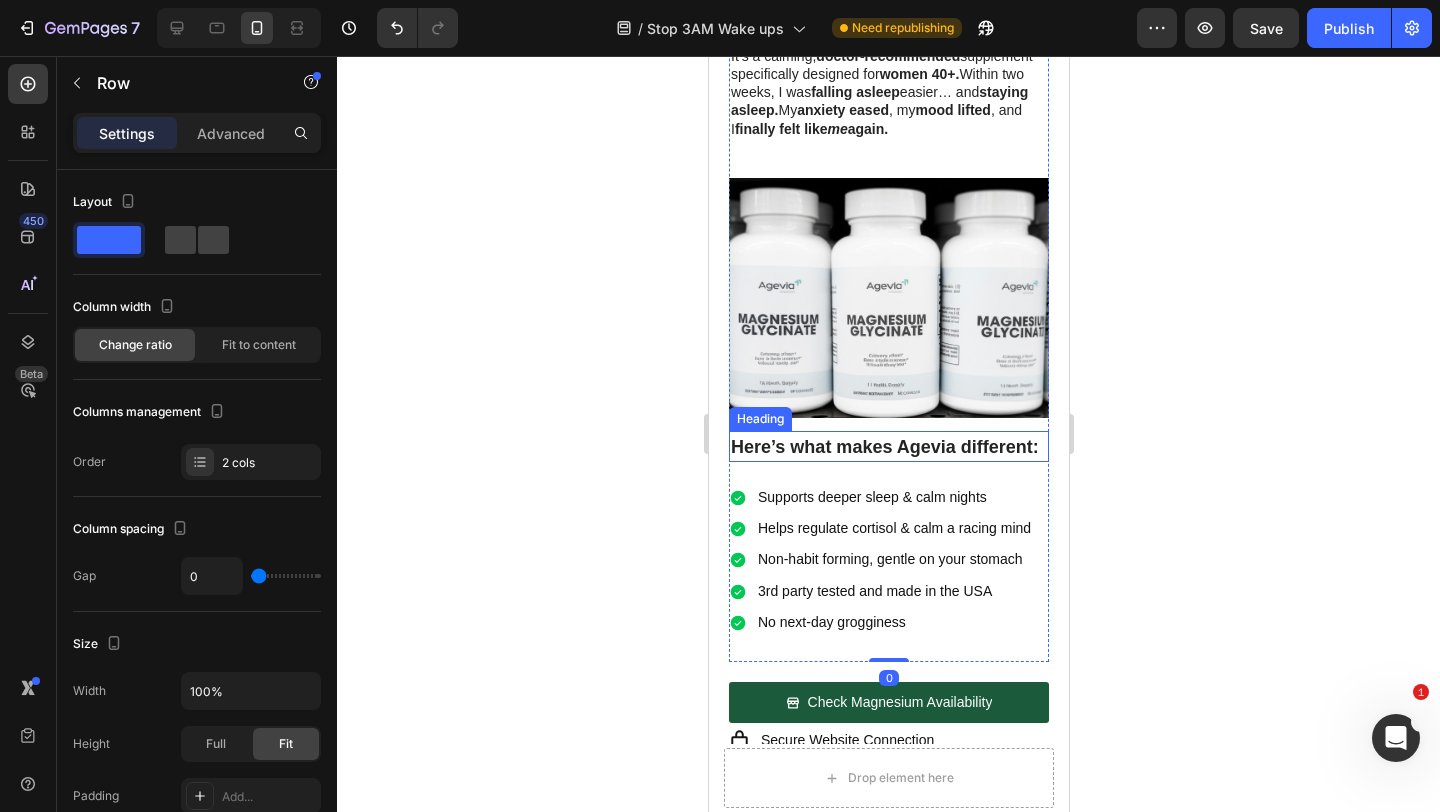 click on "⁠⁠⁠⁠⁠⁠⁠ Here’s what makes Agevia different:" at bounding box center [888, 446] 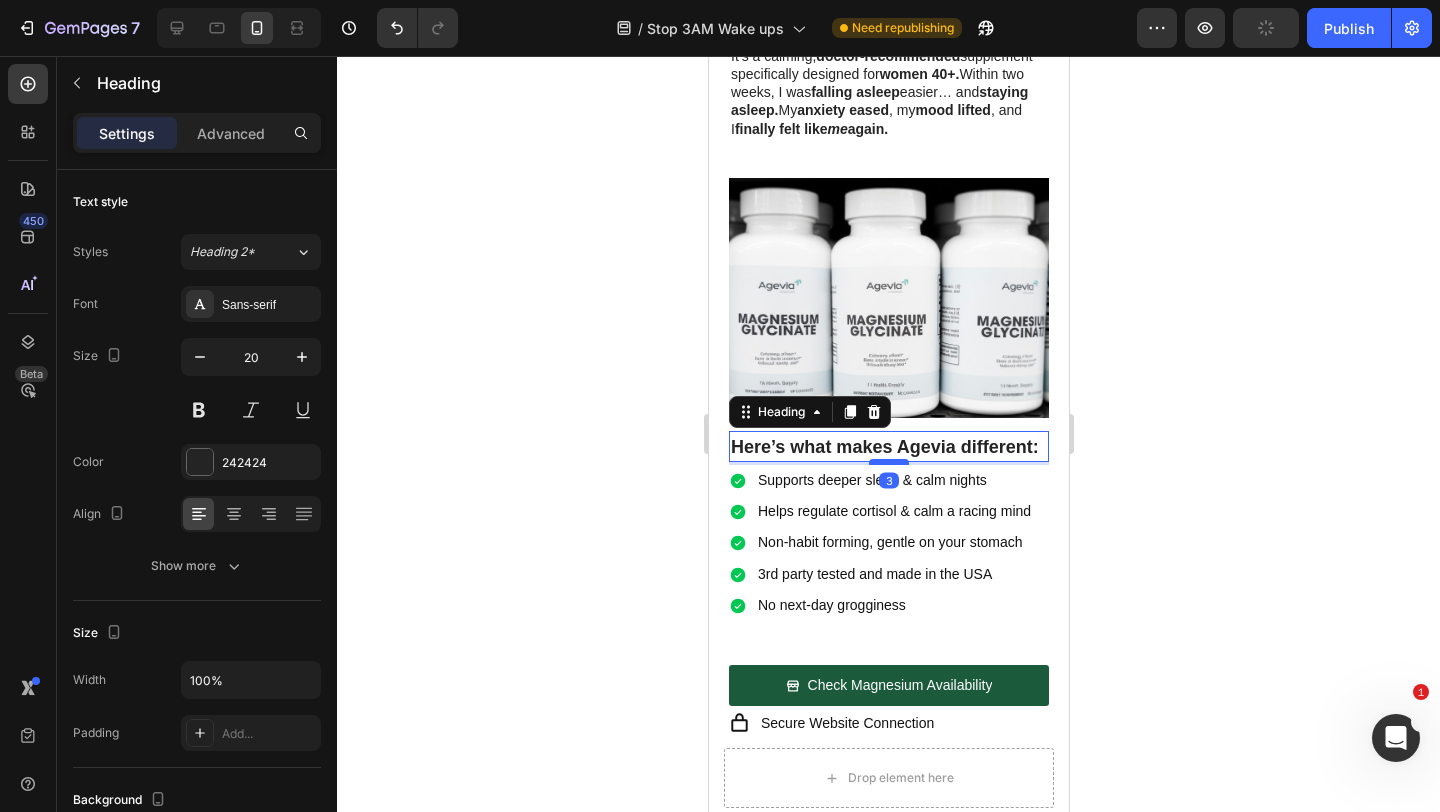 drag, startPoint x: 879, startPoint y: 442, endPoint x: 879, endPoint y: 425, distance: 17 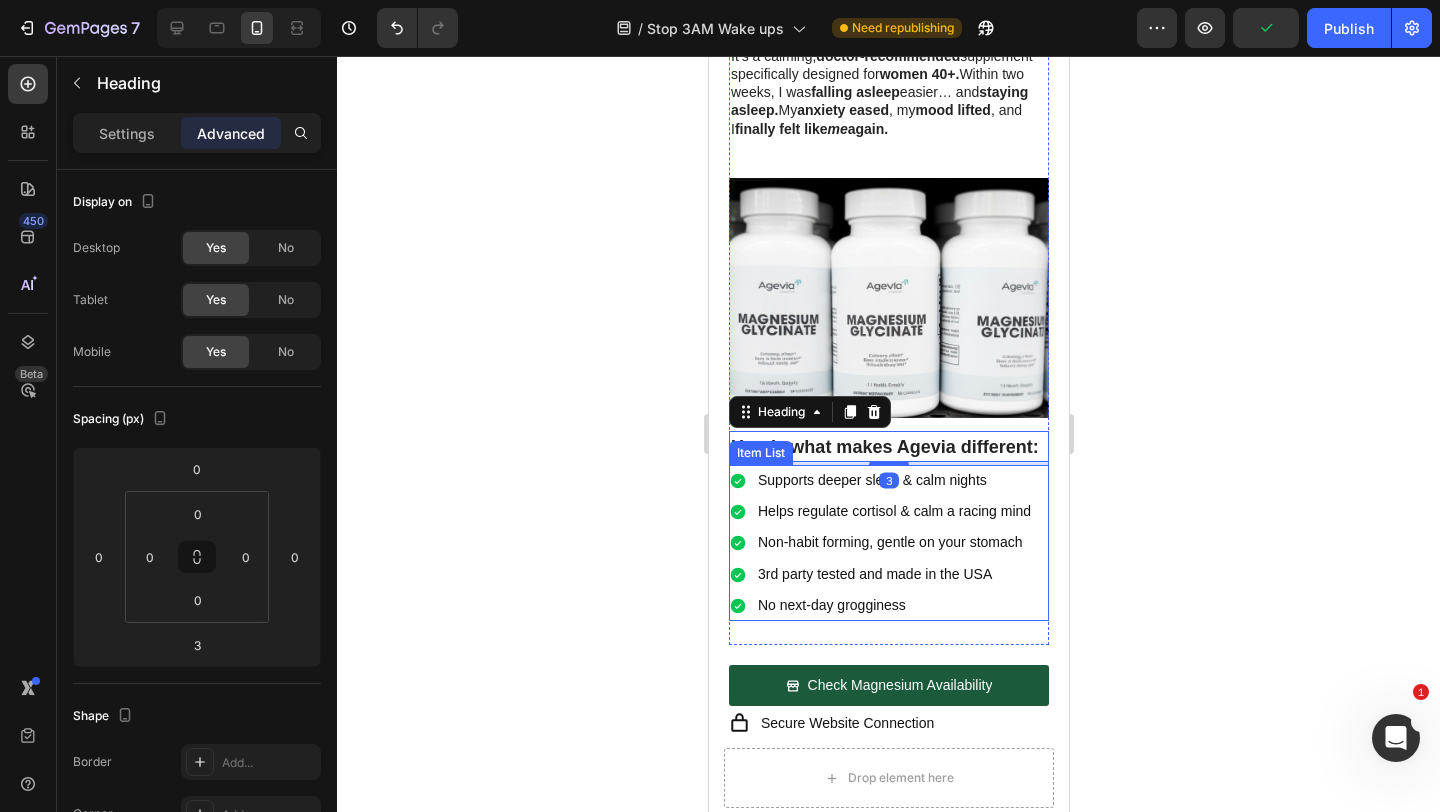click 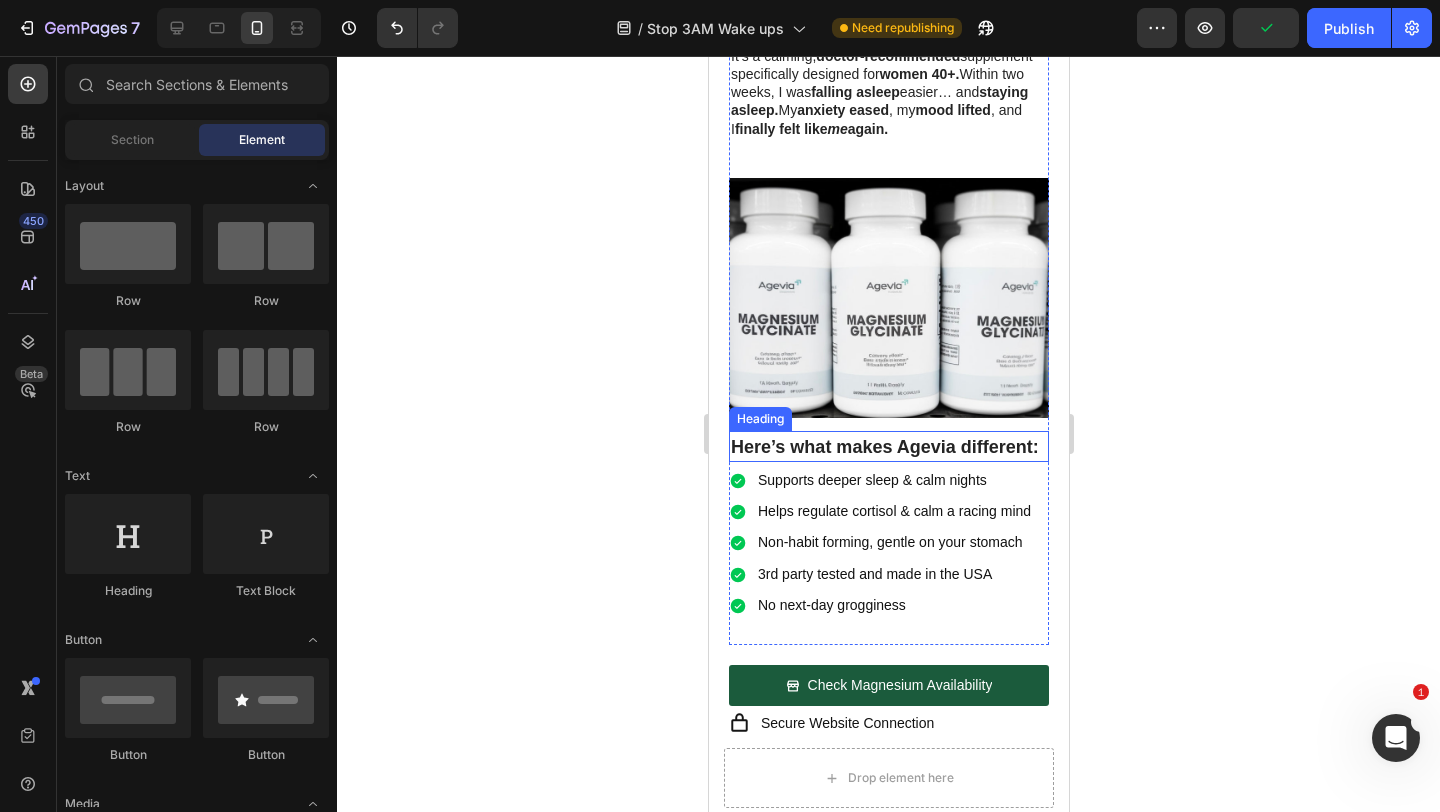 click on "Here’s what makes Agevia different:" at bounding box center (884, 447) 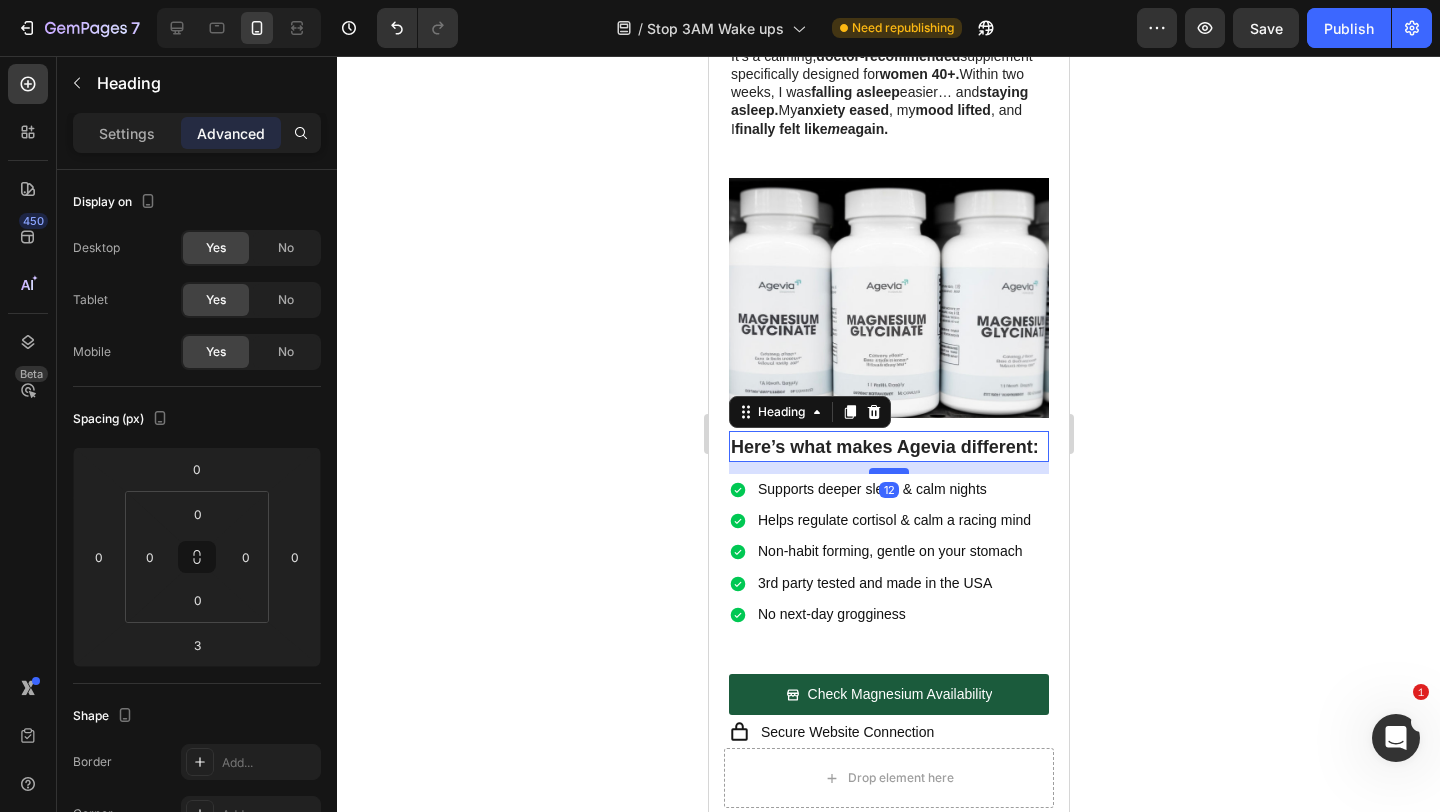 click at bounding box center [888, 471] 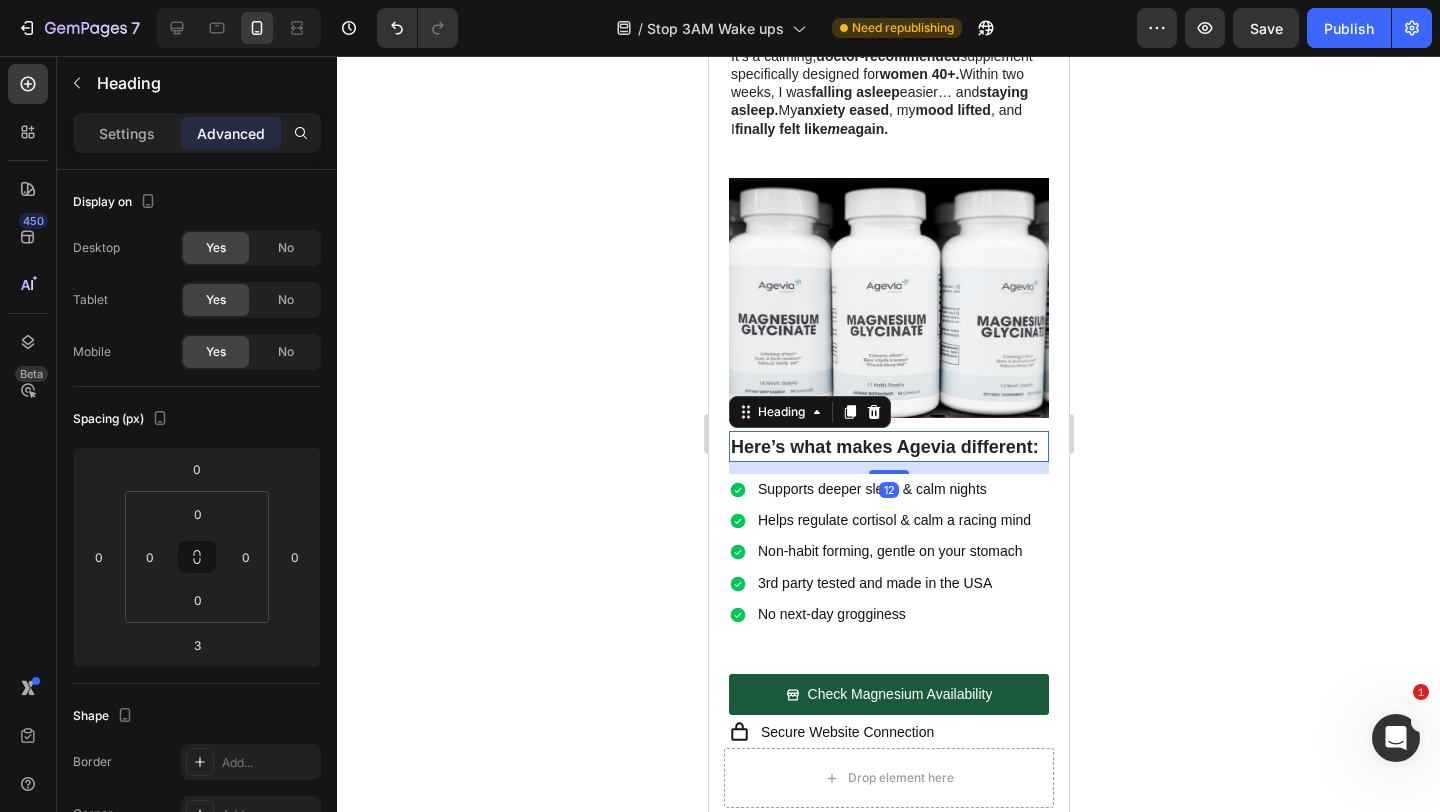 type on "12" 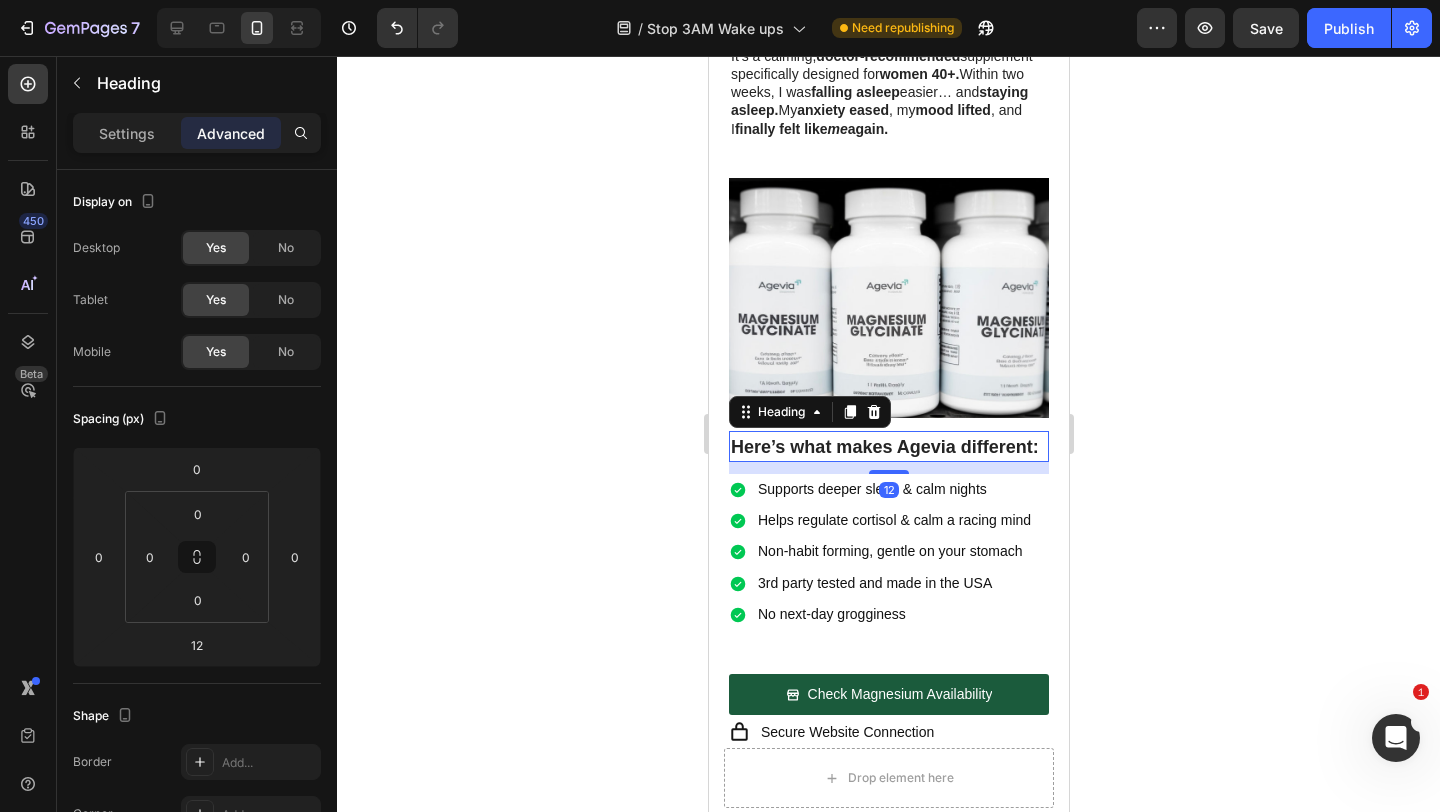 click 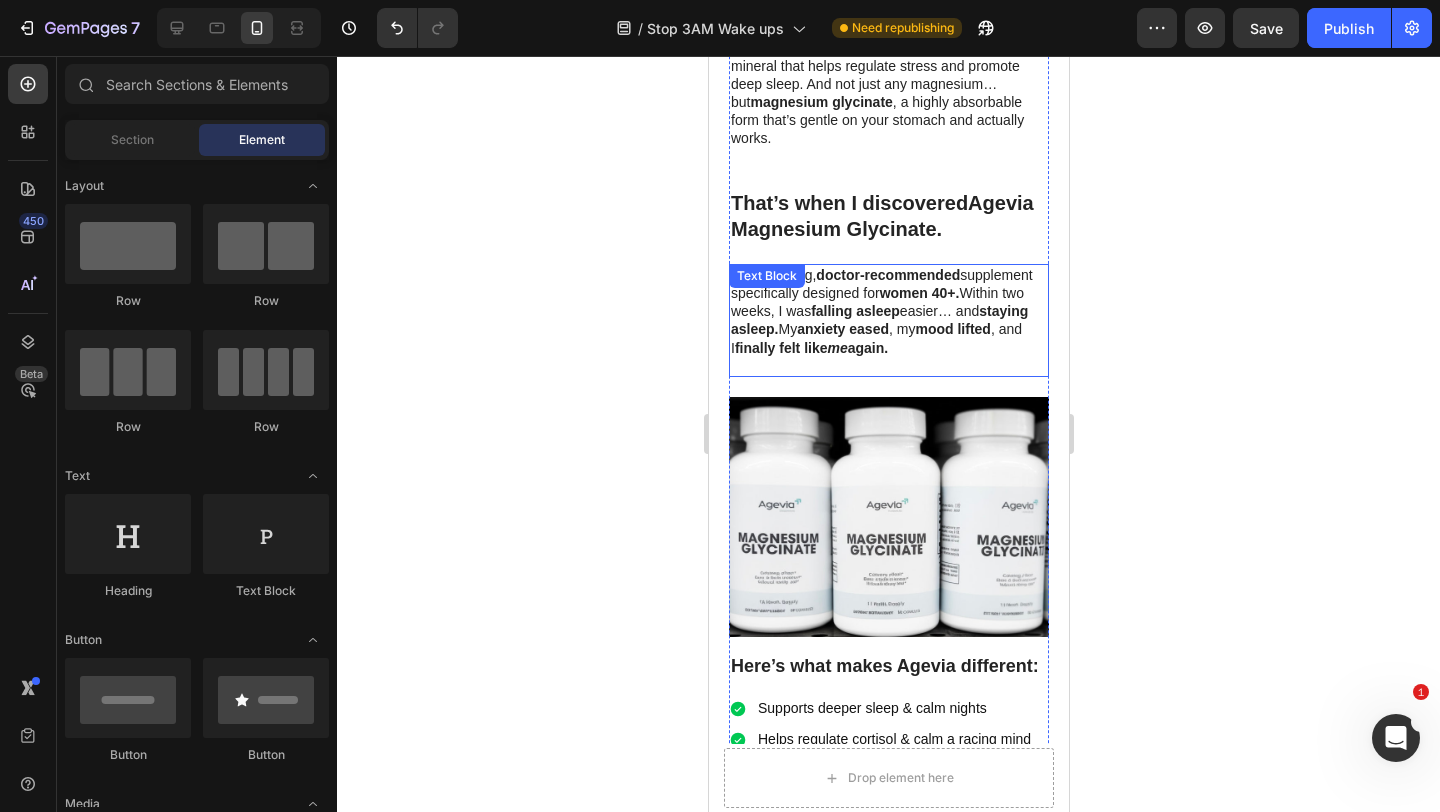scroll, scrollTop: 773, scrollLeft: 0, axis: vertical 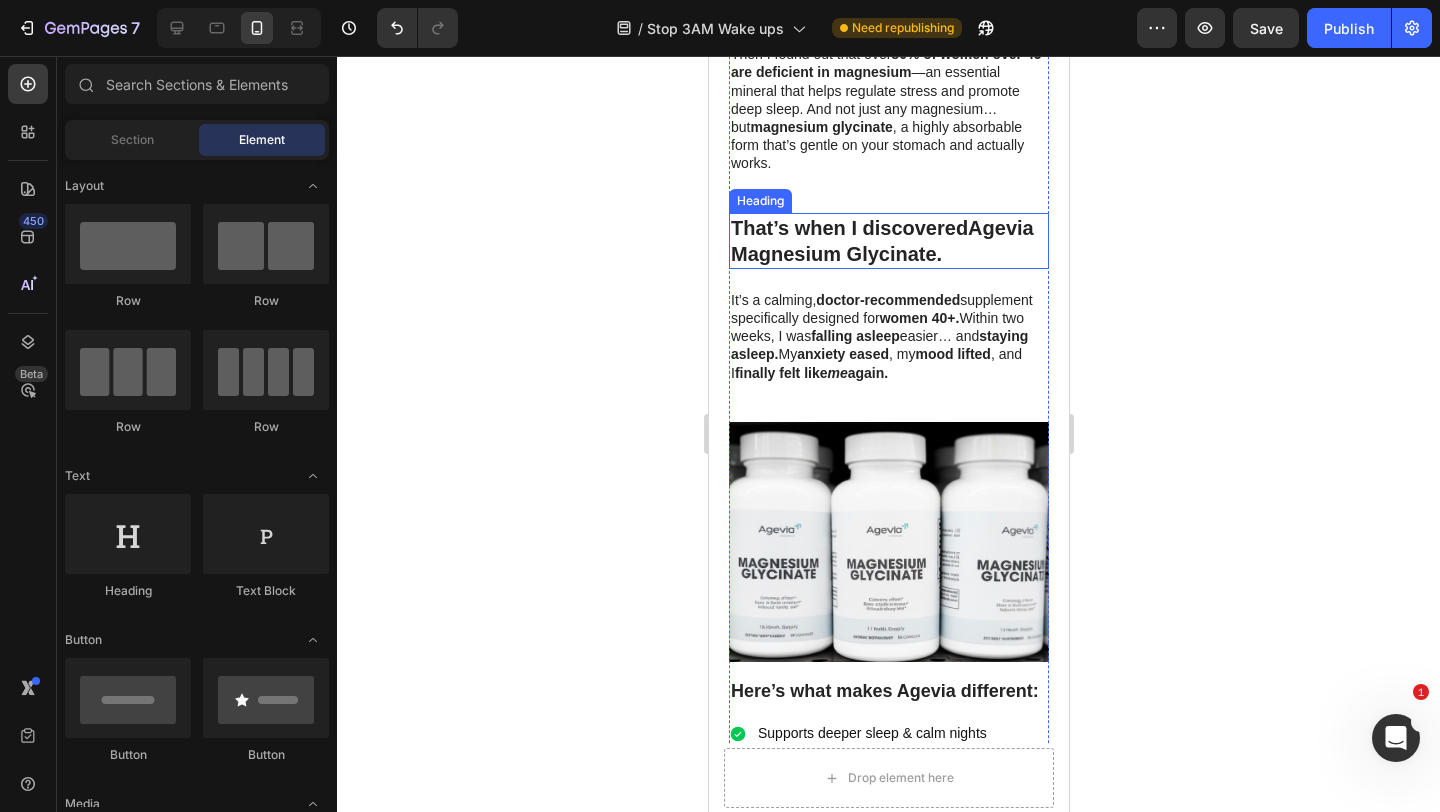 click on "That’s when I discovered  Agevia Magnesium Glycinate." at bounding box center [888, 241] 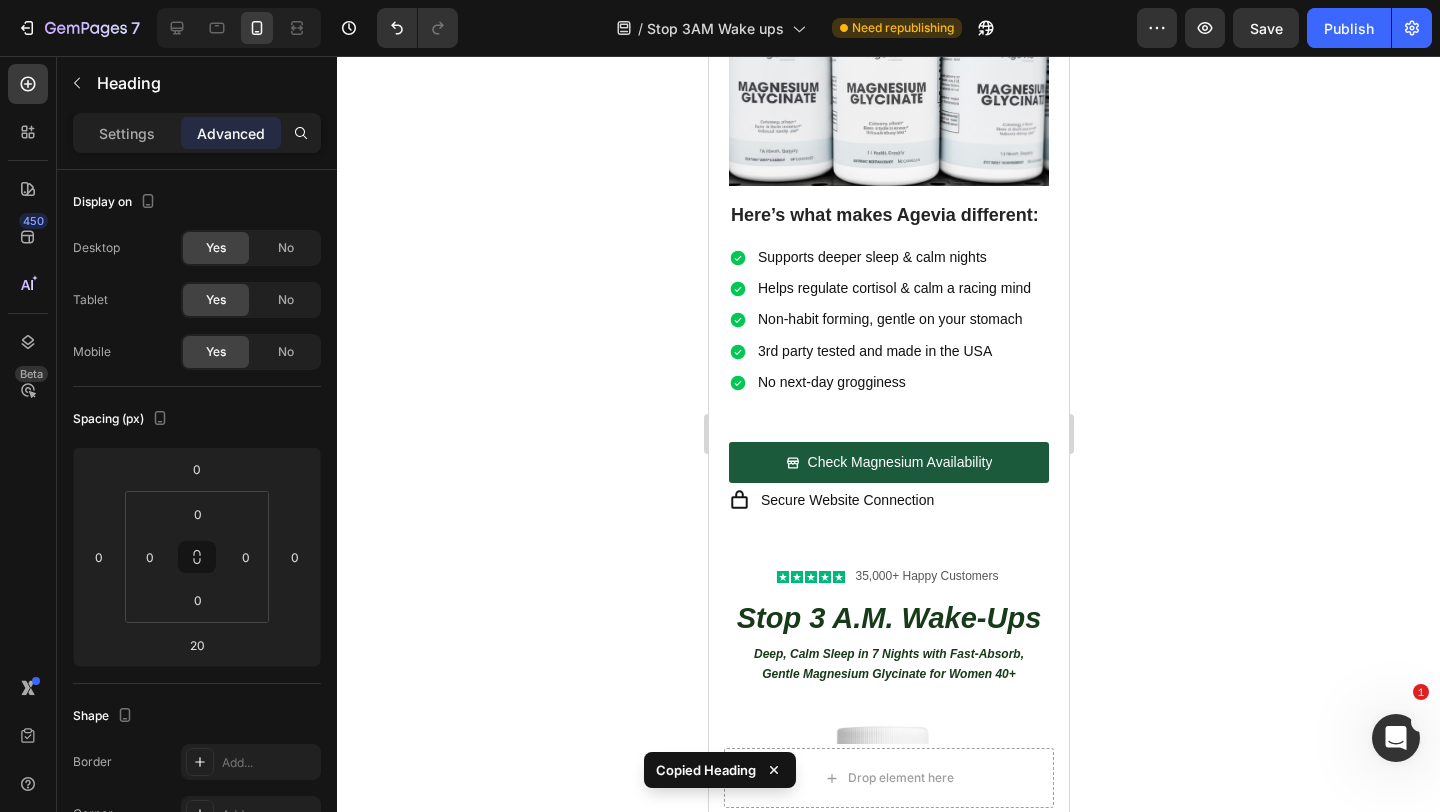 scroll, scrollTop: 1404, scrollLeft: 0, axis: vertical 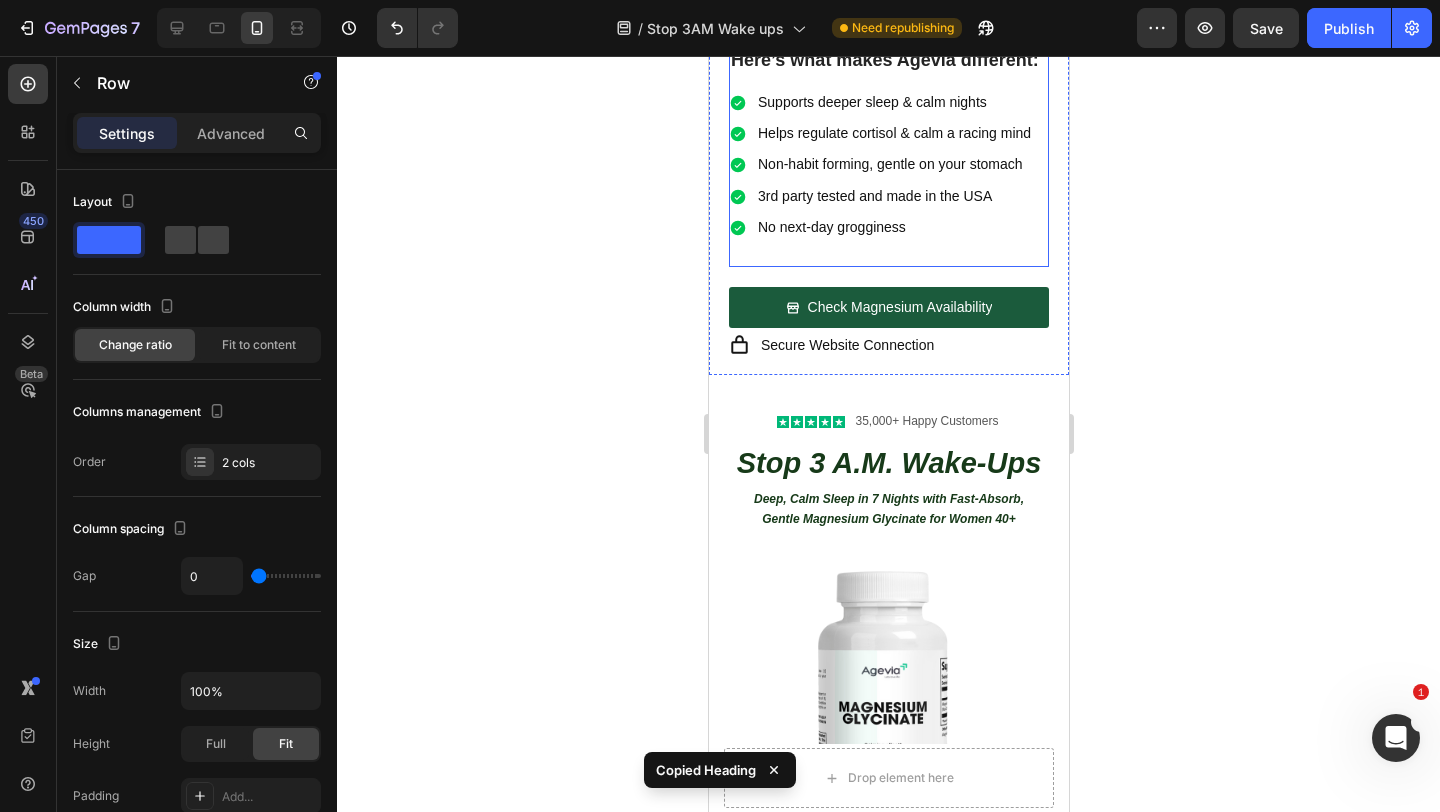 click on "Recommended by Text Block
Icon
Icon
Icon
Icon
Icon Icon List 4.9/5 Text Block Row Image
Icon
Icon
Icon
Icon
Icon Icon List Mark DeLuca, Women’s Health & Hormone Specialist Text Block “Every woman over 40 should know about this. Magnesium glycinate is a game-changer.” Text Block Text Block
Icon Verified Comment Text Block Row Row Image
Icon
Icon
Icon
Icon
Icon Icon List Jenna Morales, Certified Nutritionist Text Block   “I’ve seen Agevia help women regain their calm, energy, and sleep — without side effects.”   Text Block Text Block
Icon Verified Buyer Text Block Row Row Row Supports deeper sleep & calm nights Helps regulate cortisol & calm a racing mind Non-habit forming, gentle on your stomach 3rd party tested and made in the USA  No next-day grogginess Item List" at bounding box center (888, 177) 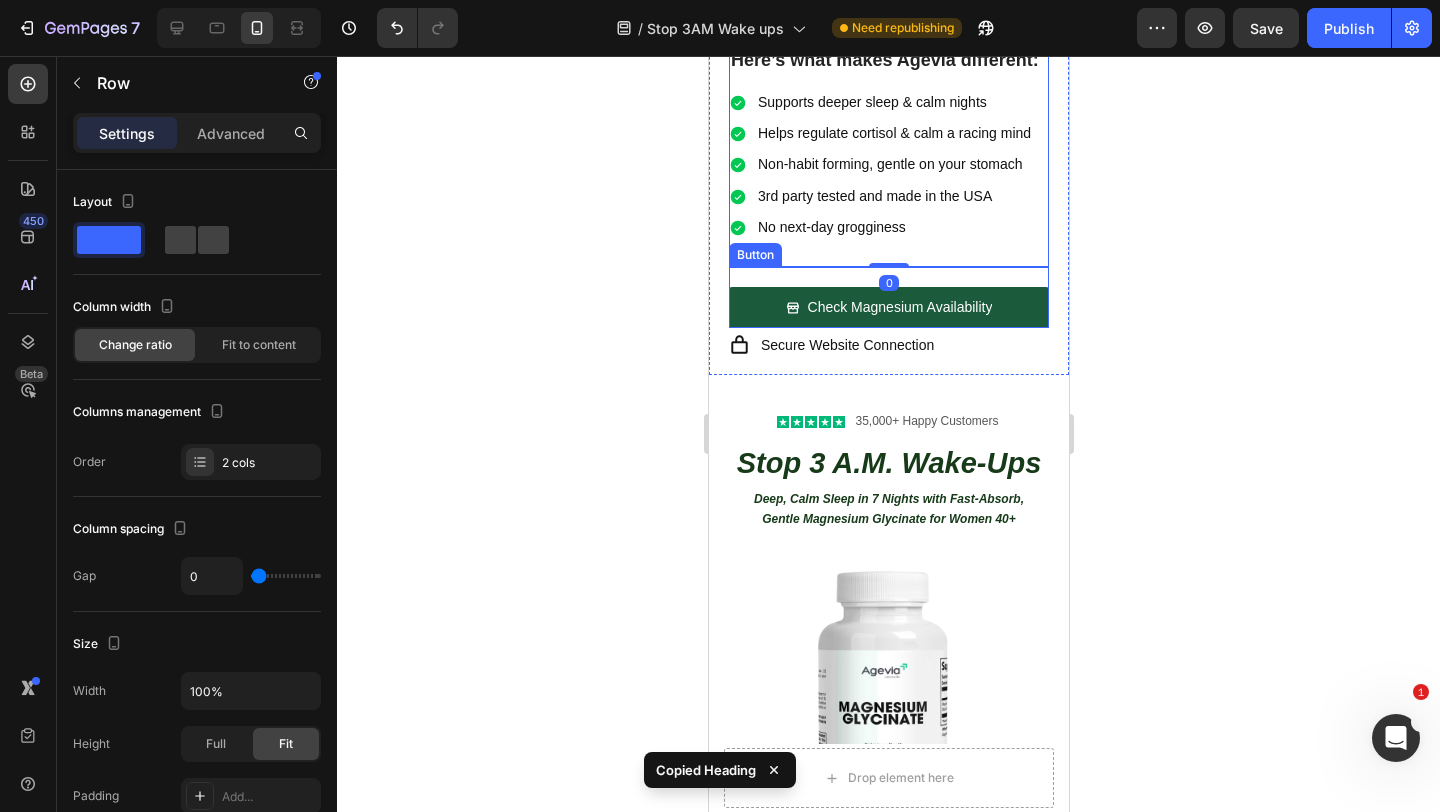 click on "Check Magnesium Availability Button" at bounding box center [888, 297] 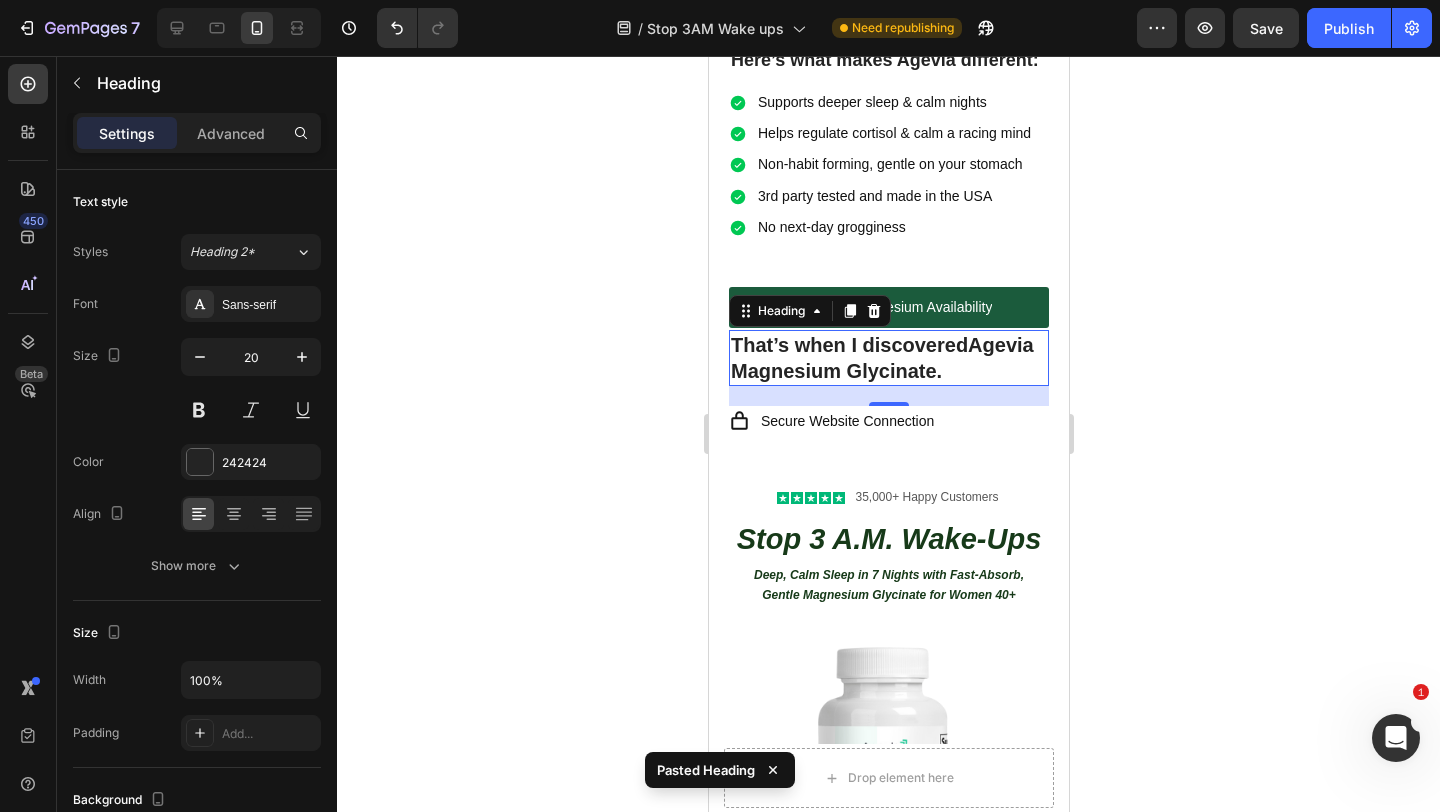 click on "That’s when I discovered  Agevia Magnesium Glycinate." at bounding box center [888, 358] 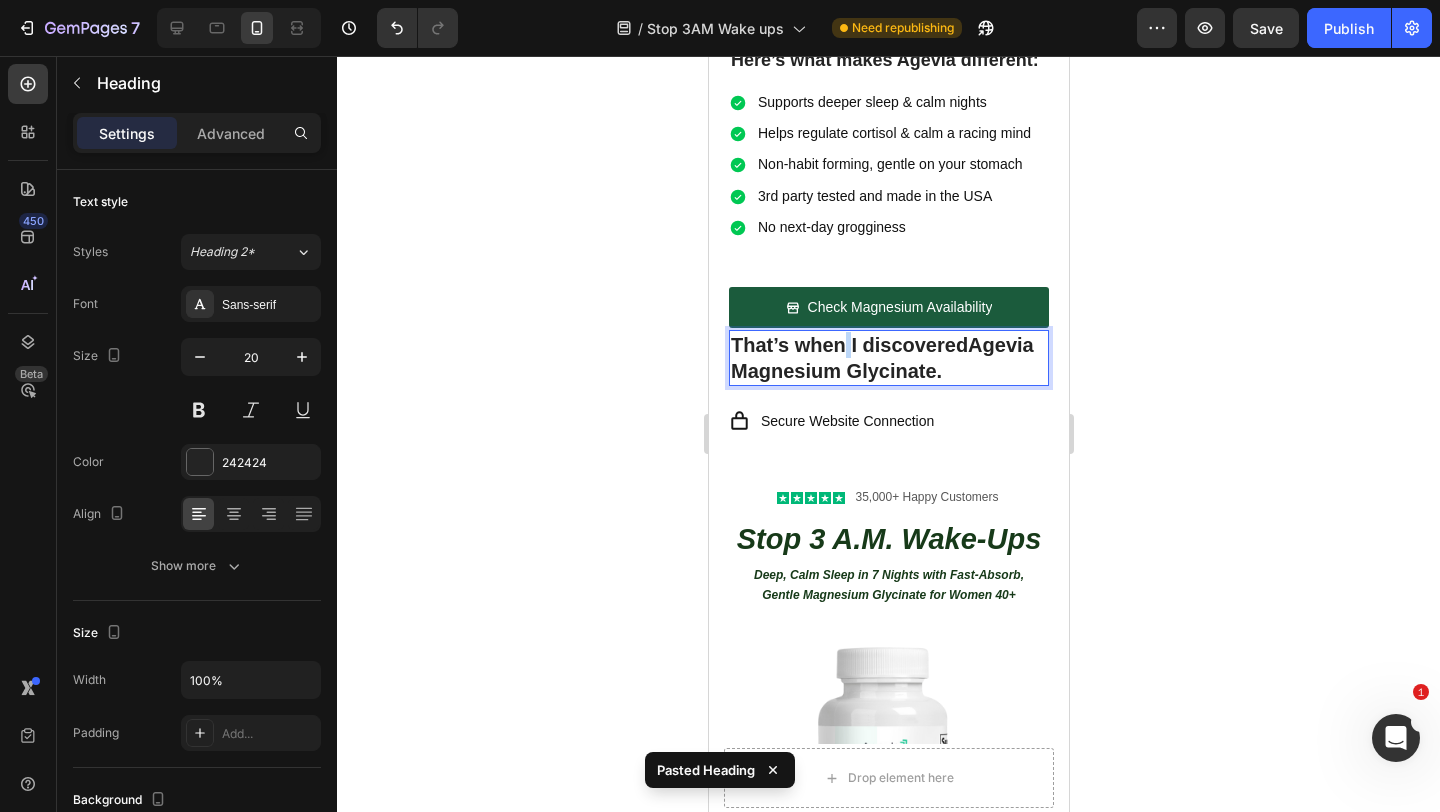 click on "That’s when I discovered  Agevia Magnesium Glycinate." at bounding box center [888, 358] 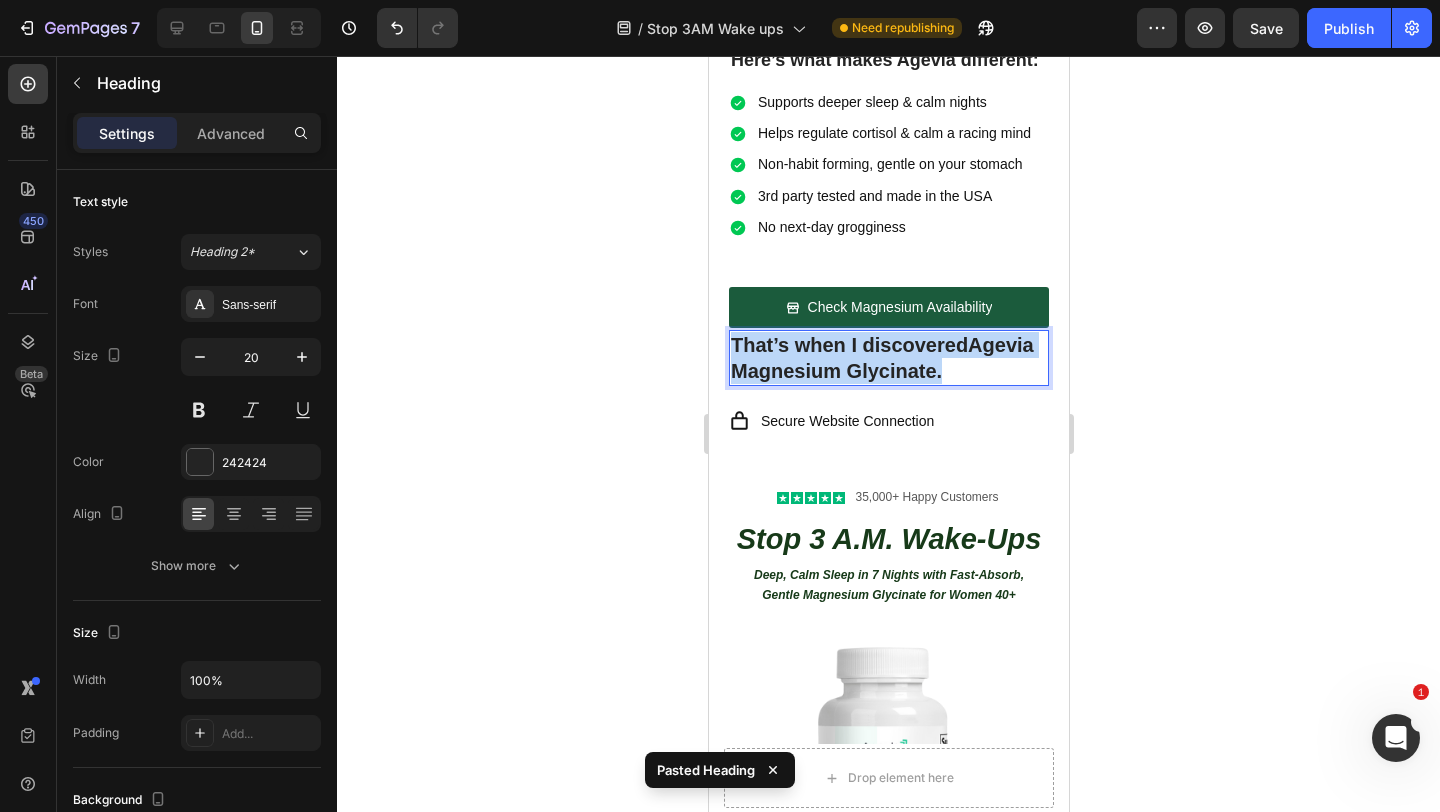 click on "That’s when I discovered  Agevia Magnesium Glycinate." at bounding box center [888, 358] 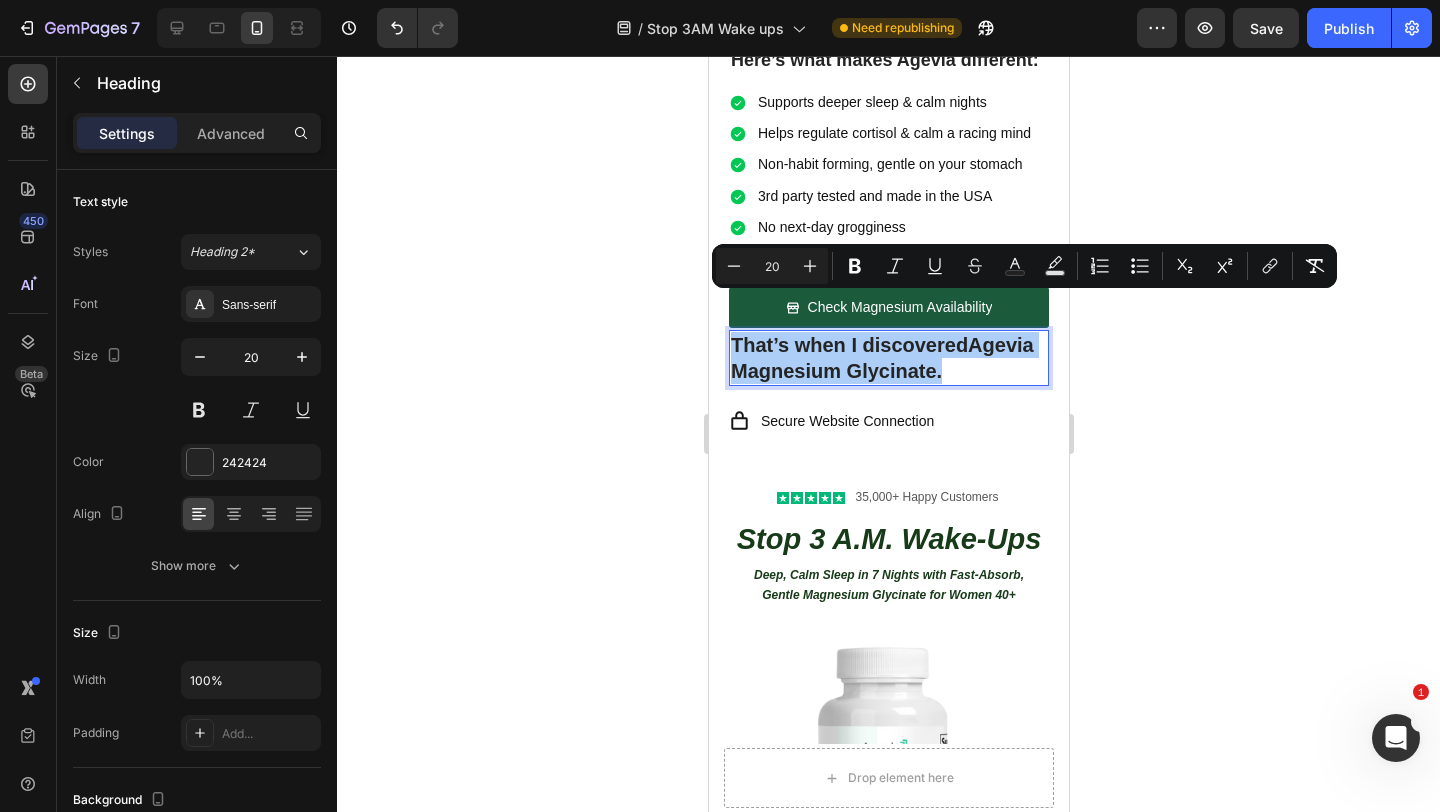 click 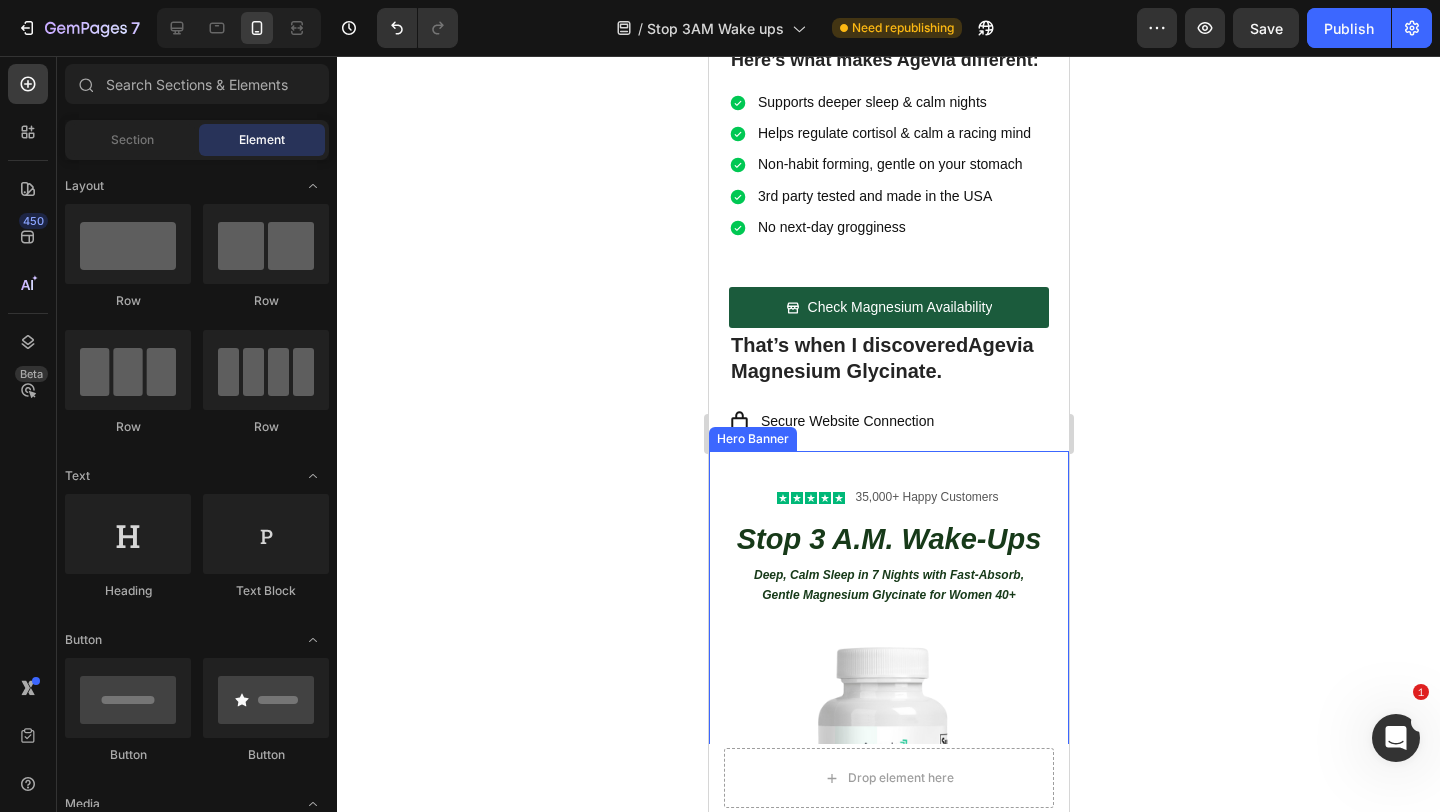 scroll, scrollTop: 1351, scrollLeft: 0, axis: vertical 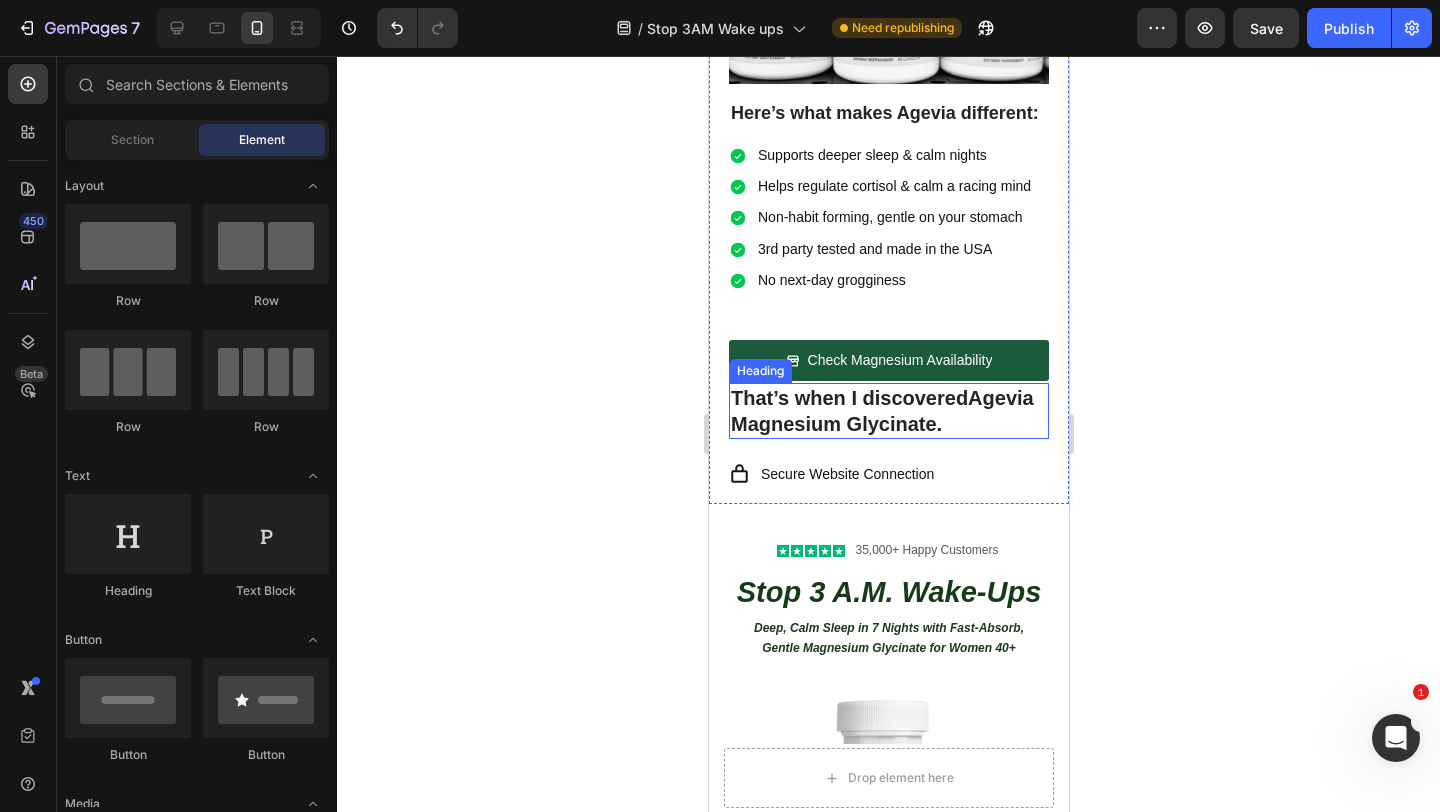 click on "That’s when I discovered  Agevia Magnesium Glycinate." at bounding box center [888, 411] 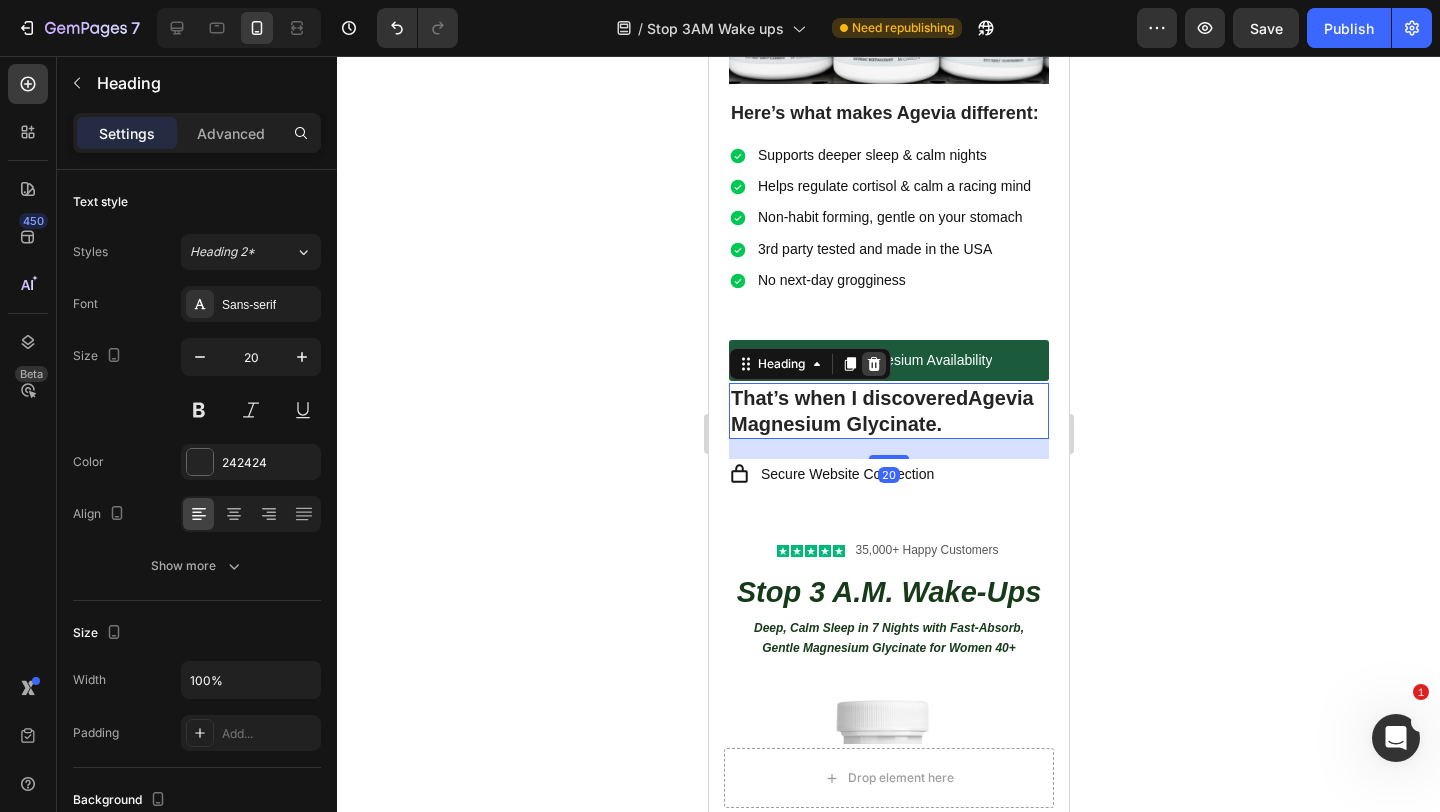 click 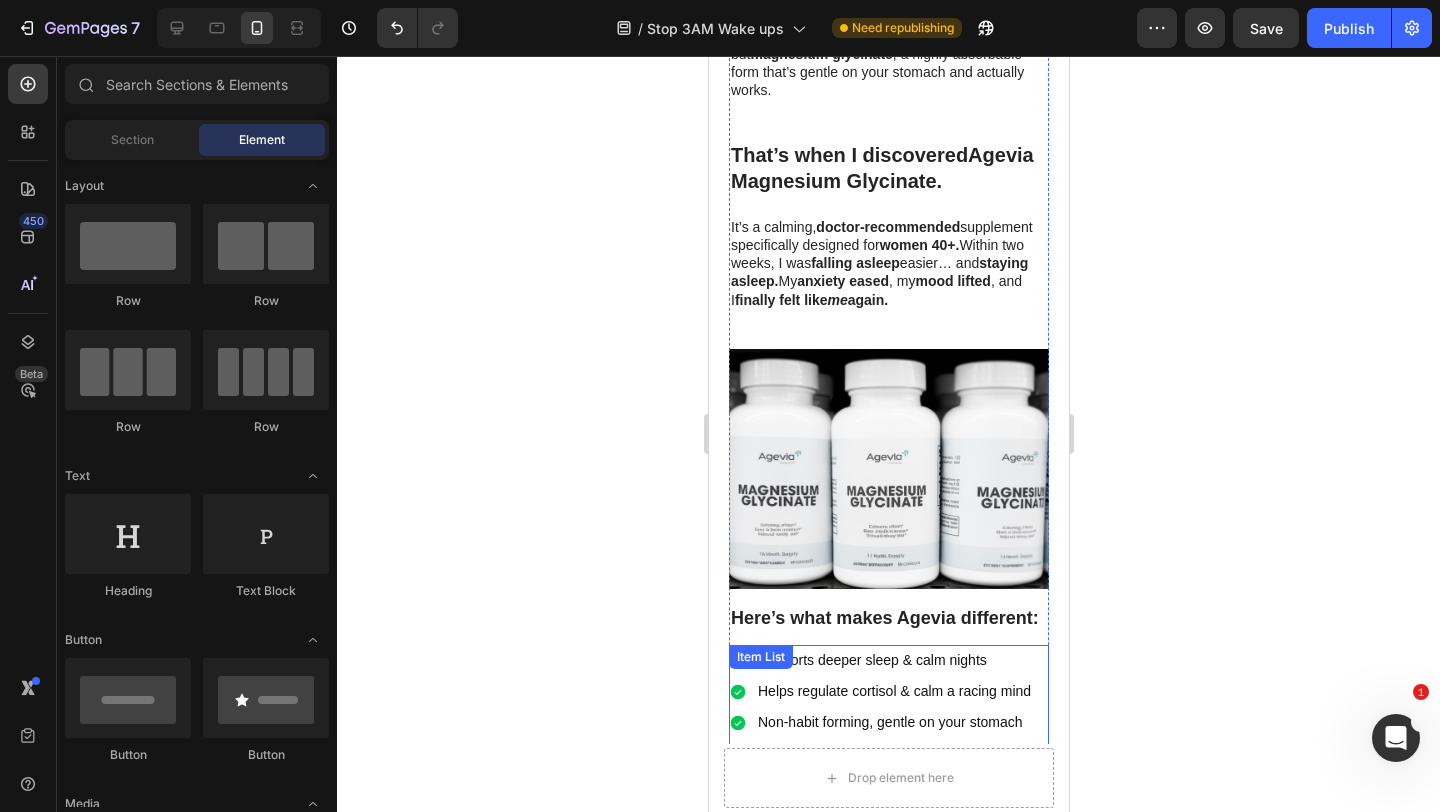 scroll, scrollTop: 815, scrollLeft: 0, axis: vertical 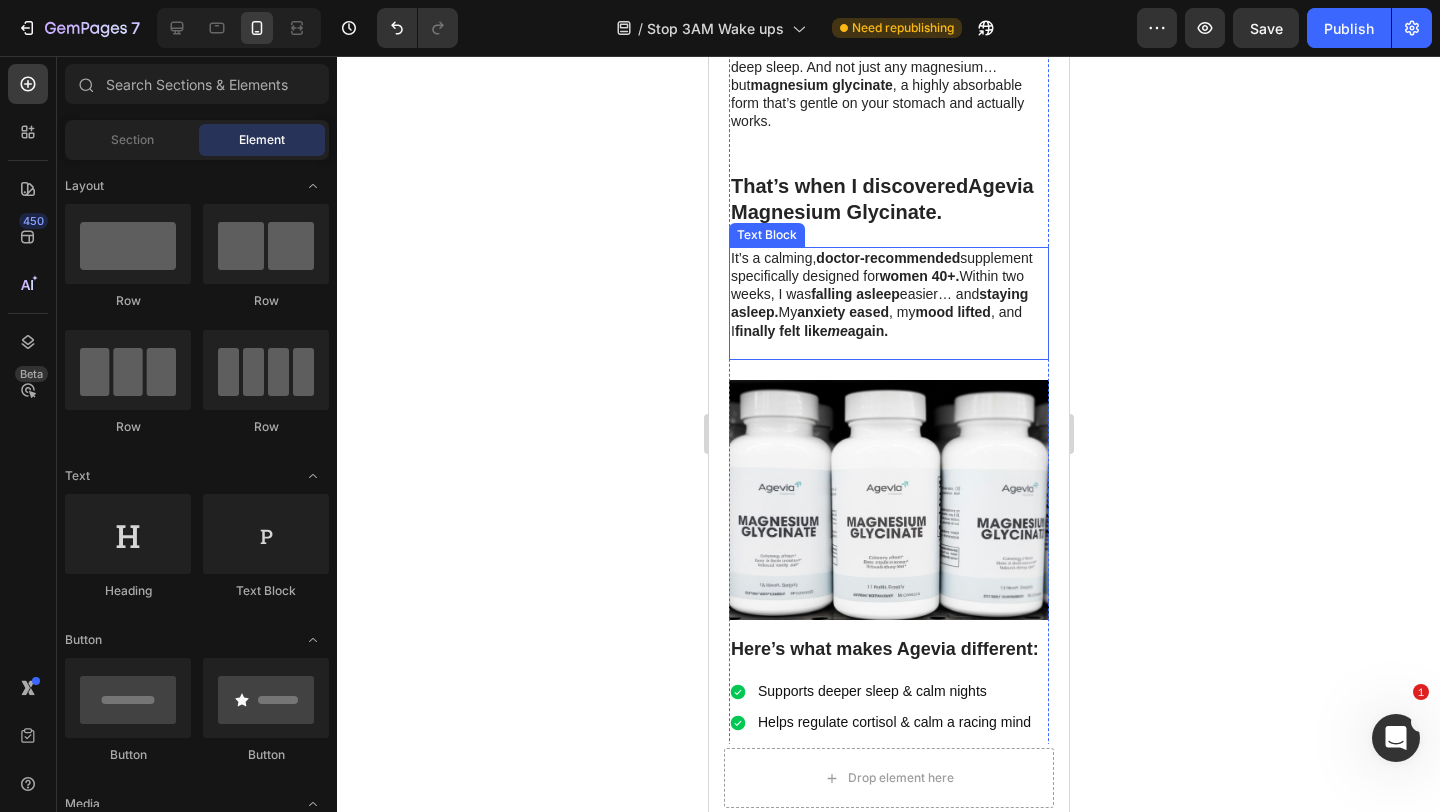 click on "It’s a calming,  doctor-recommended  supplement specifically designed for  women 40+.  Within two weeks, I was  falling asleep  easier… and  staying asleep.  My  anxiety eased , my  mood lifted , and I  finally felt like  me  again." at bounding box center (888, 294) 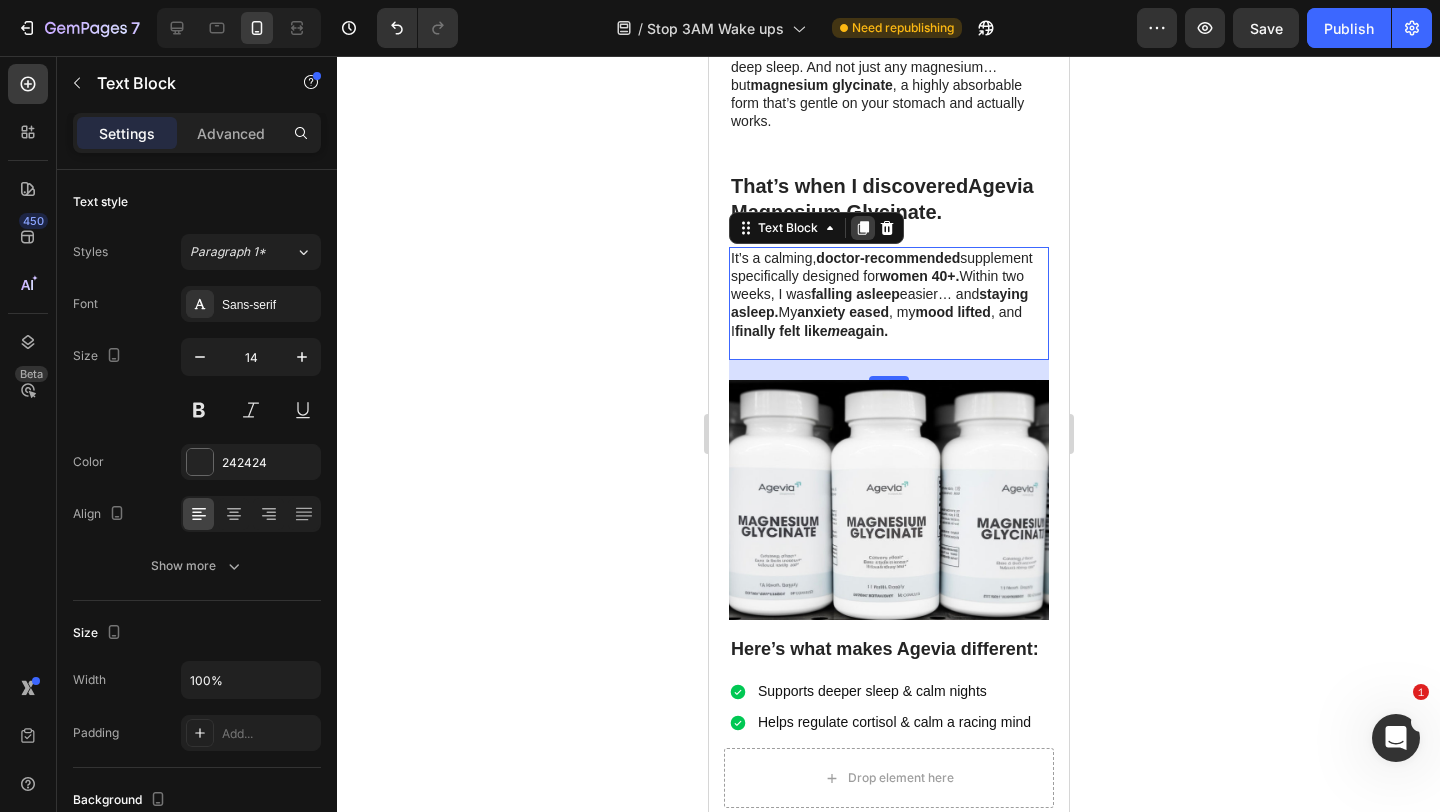 click 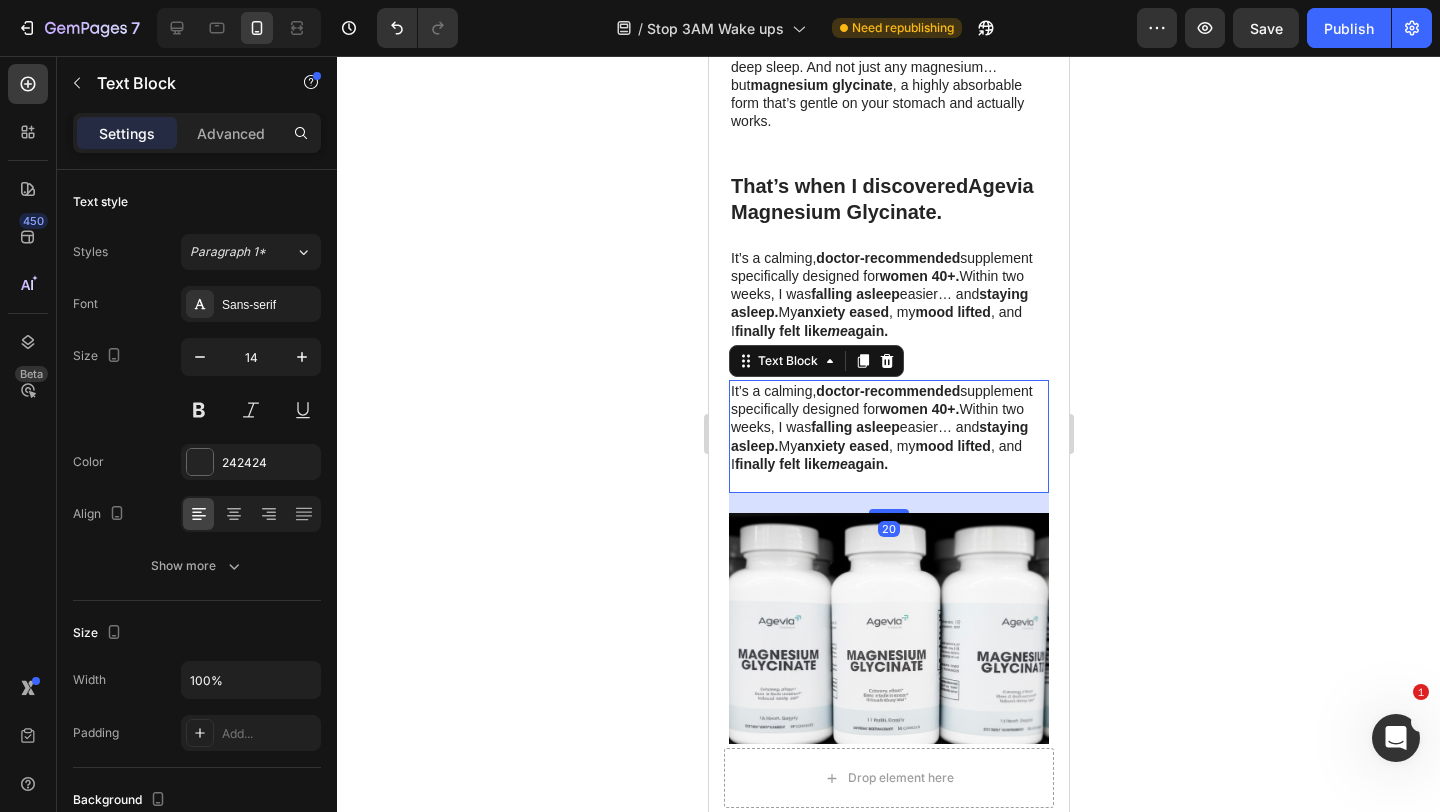 click on "doctor-recommended" at bounding box center (887, 391) 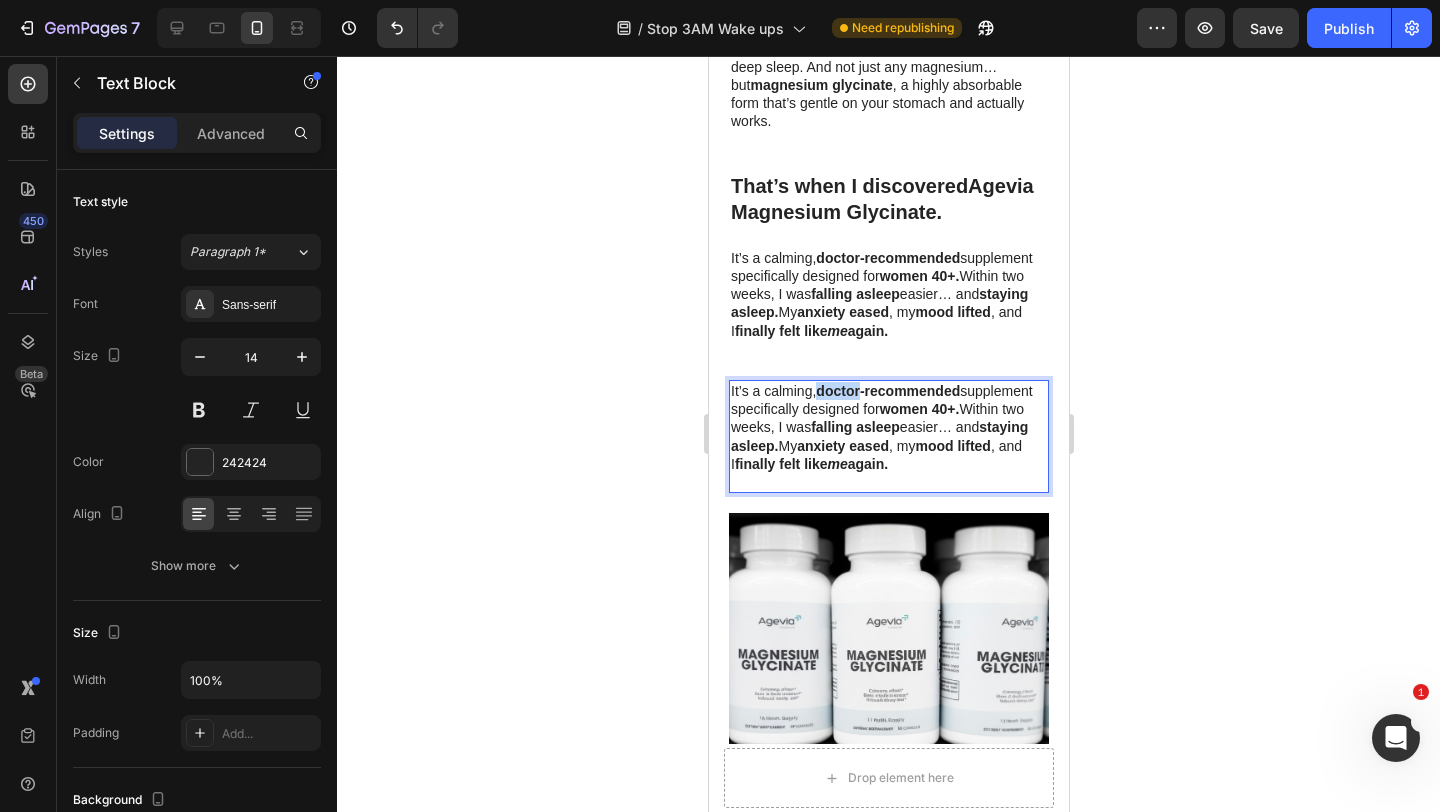 click on "doctor-recommended" at bounding box center (887, 391) 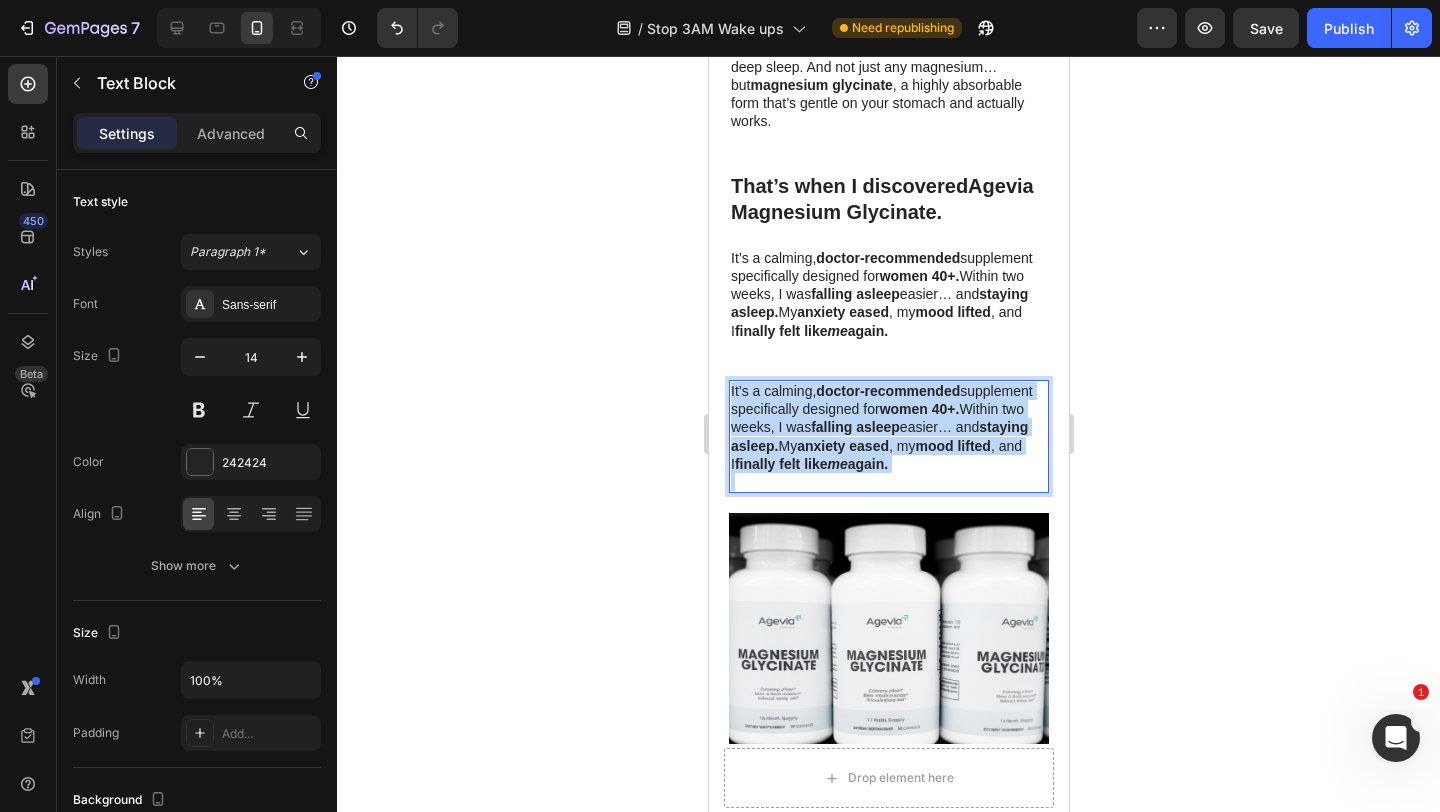 click on "doctor-recommended" at bounding box center (887, 391) 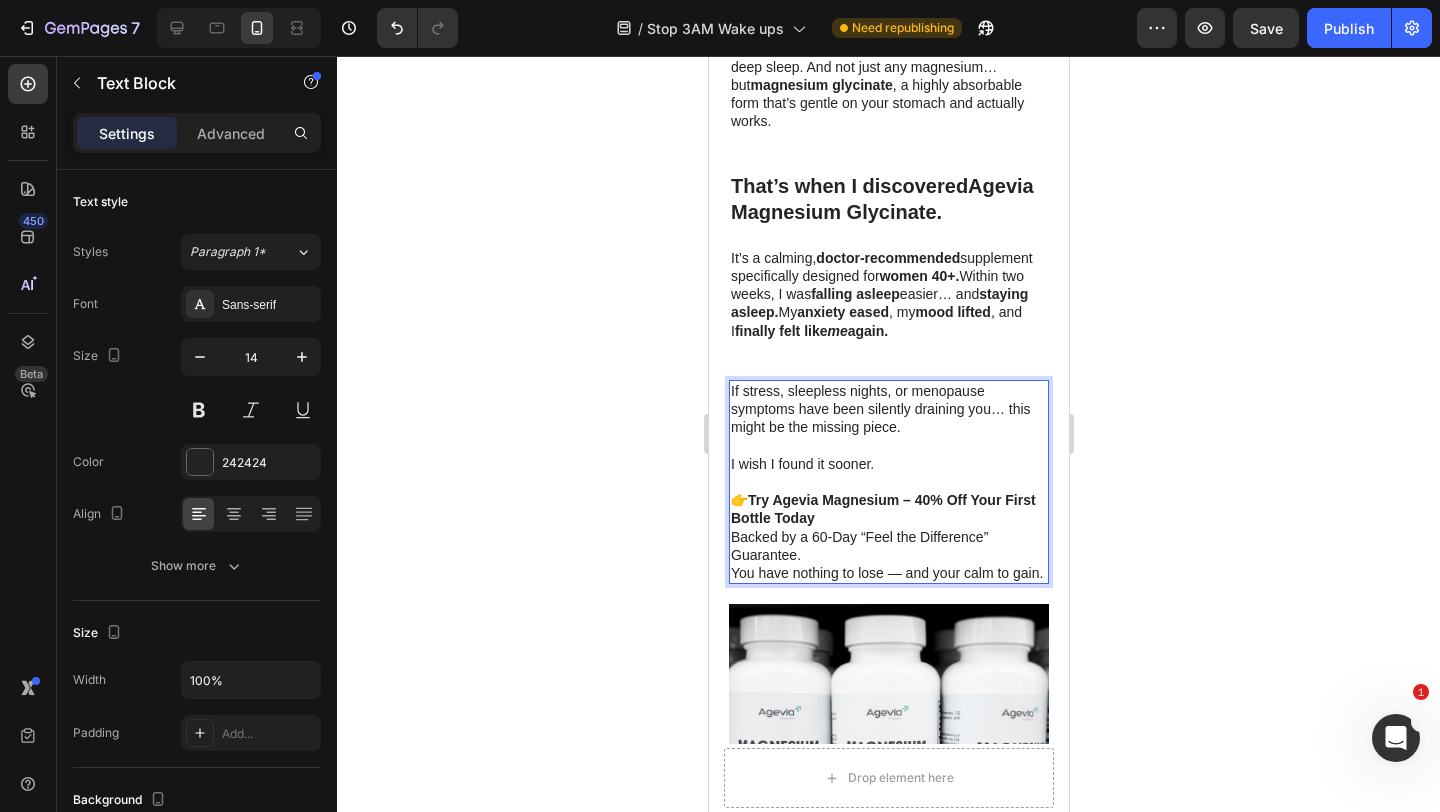 click on "If stress, sleepless nights, or menopause symptoms have been silently draining you… this might be the missing piece." at bounding box center (888, 409) 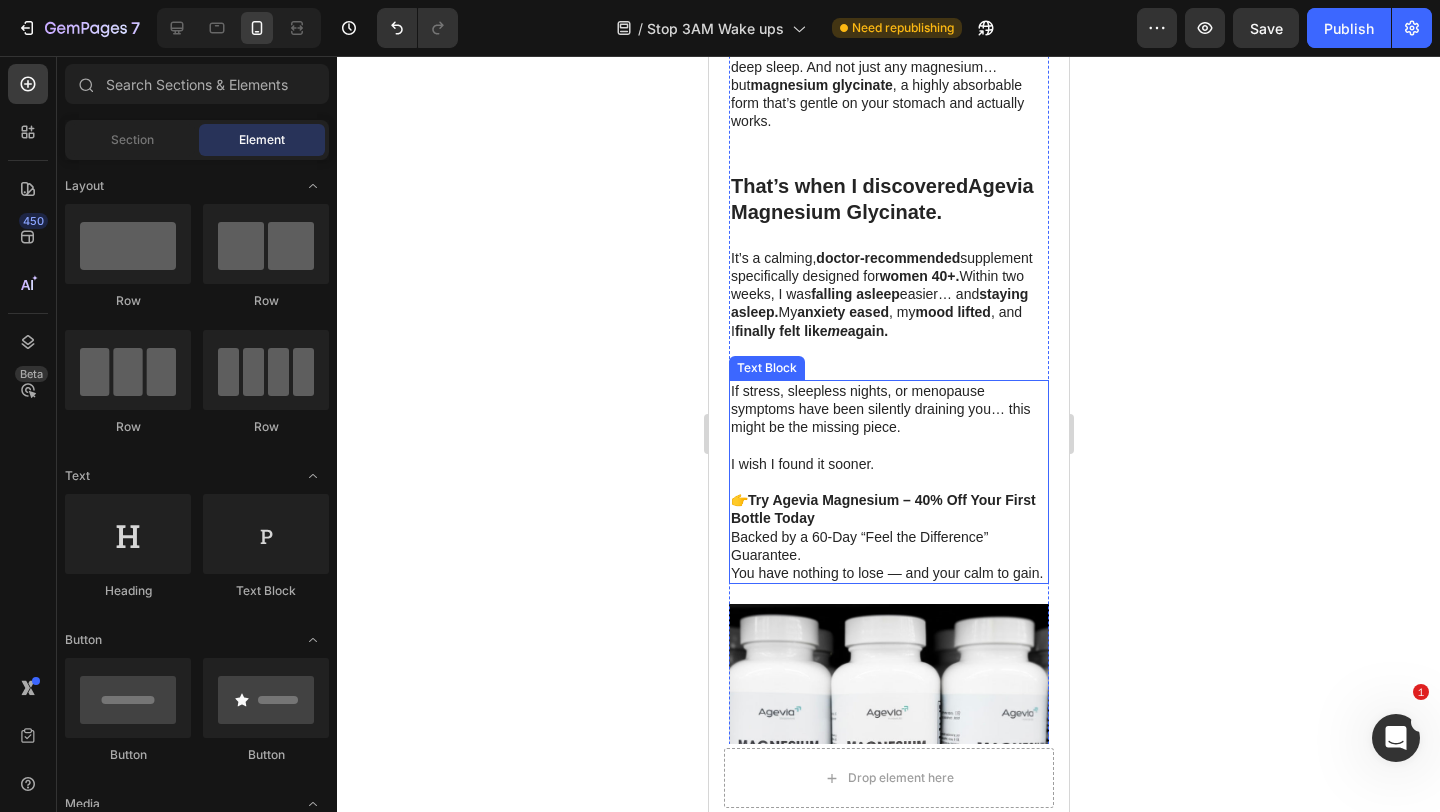 click on "If stress, sleepless nights, or menopause symptoms have been silently draining you… this might be the missing piece." at bounding box center (888, 409) 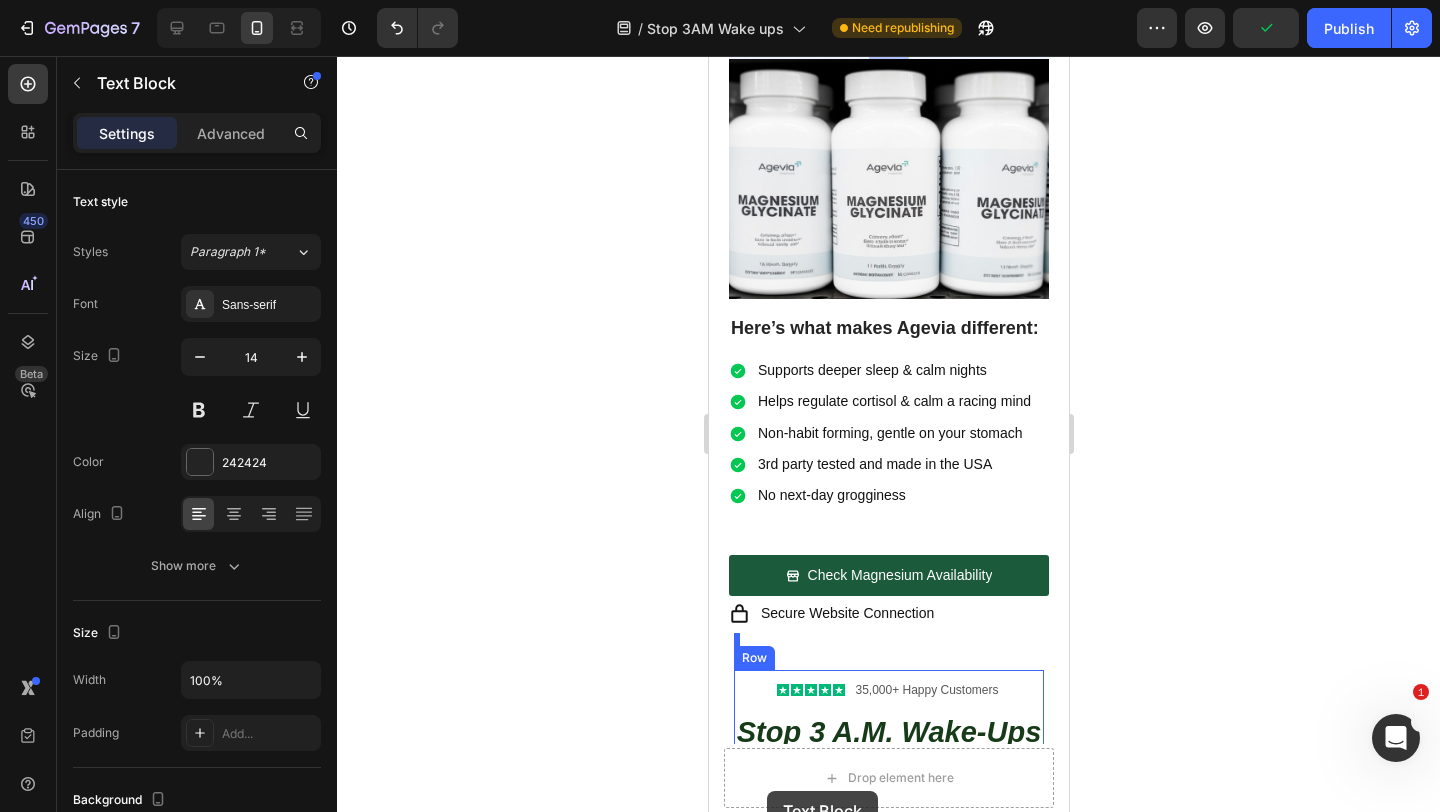scroll, scrollTop: 1469, scrollLeft: 0, axis: vertical 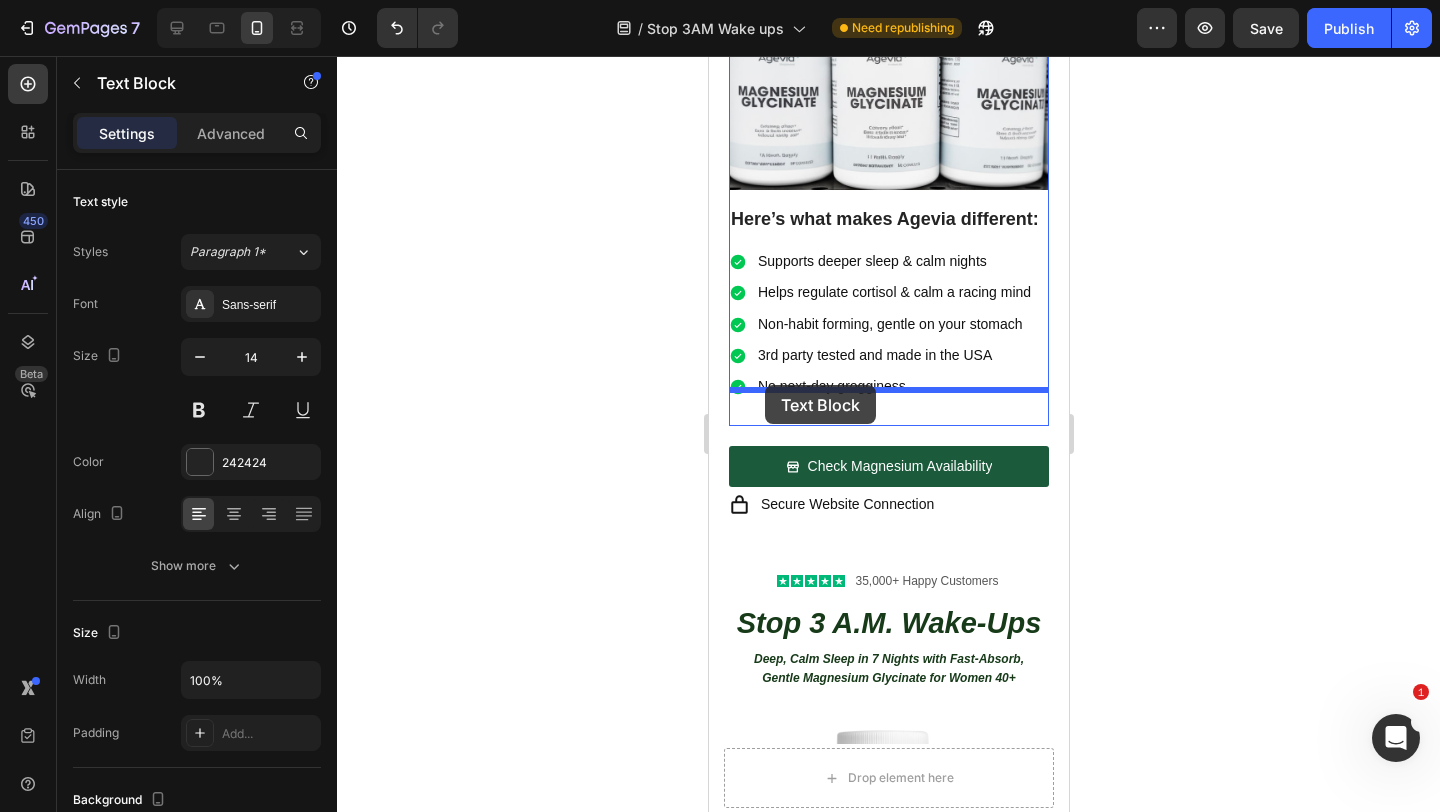 drag, startPoint x: 770, startPoint y: 327, endPoint x: 764, endPoint y: 385, distance: 58.30952 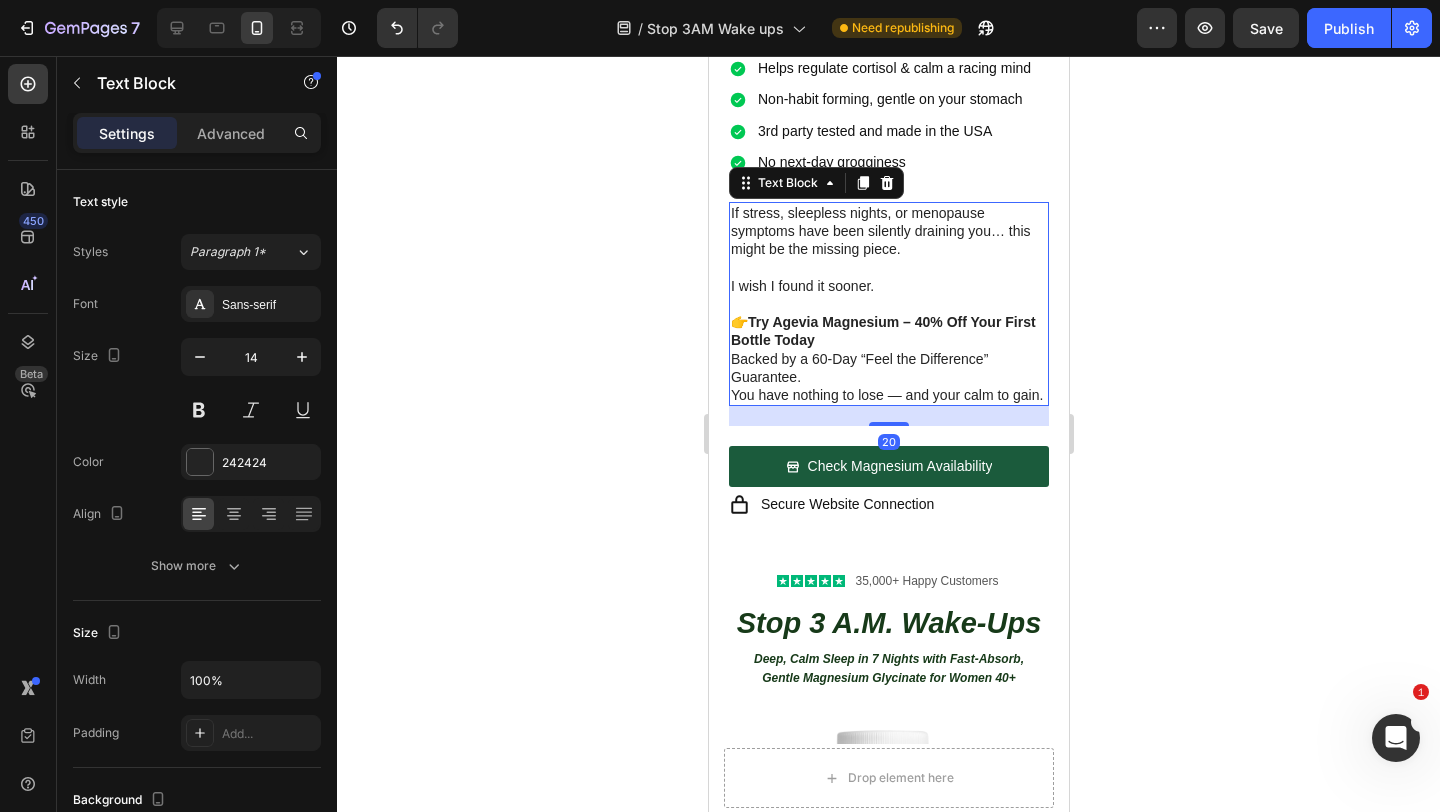 scroll, scrollTop: 1245, scrollLeft: 0, axis: vertical 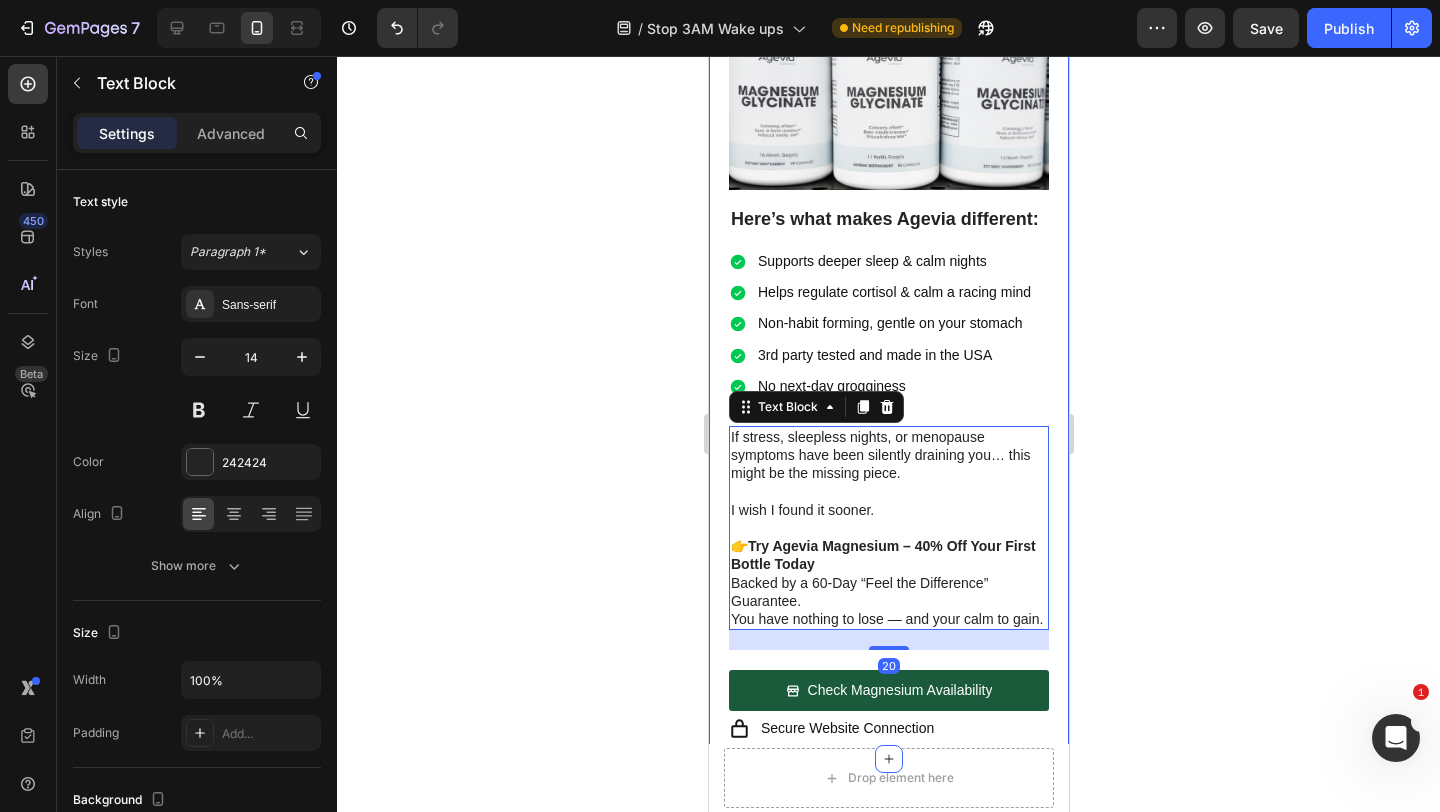 click 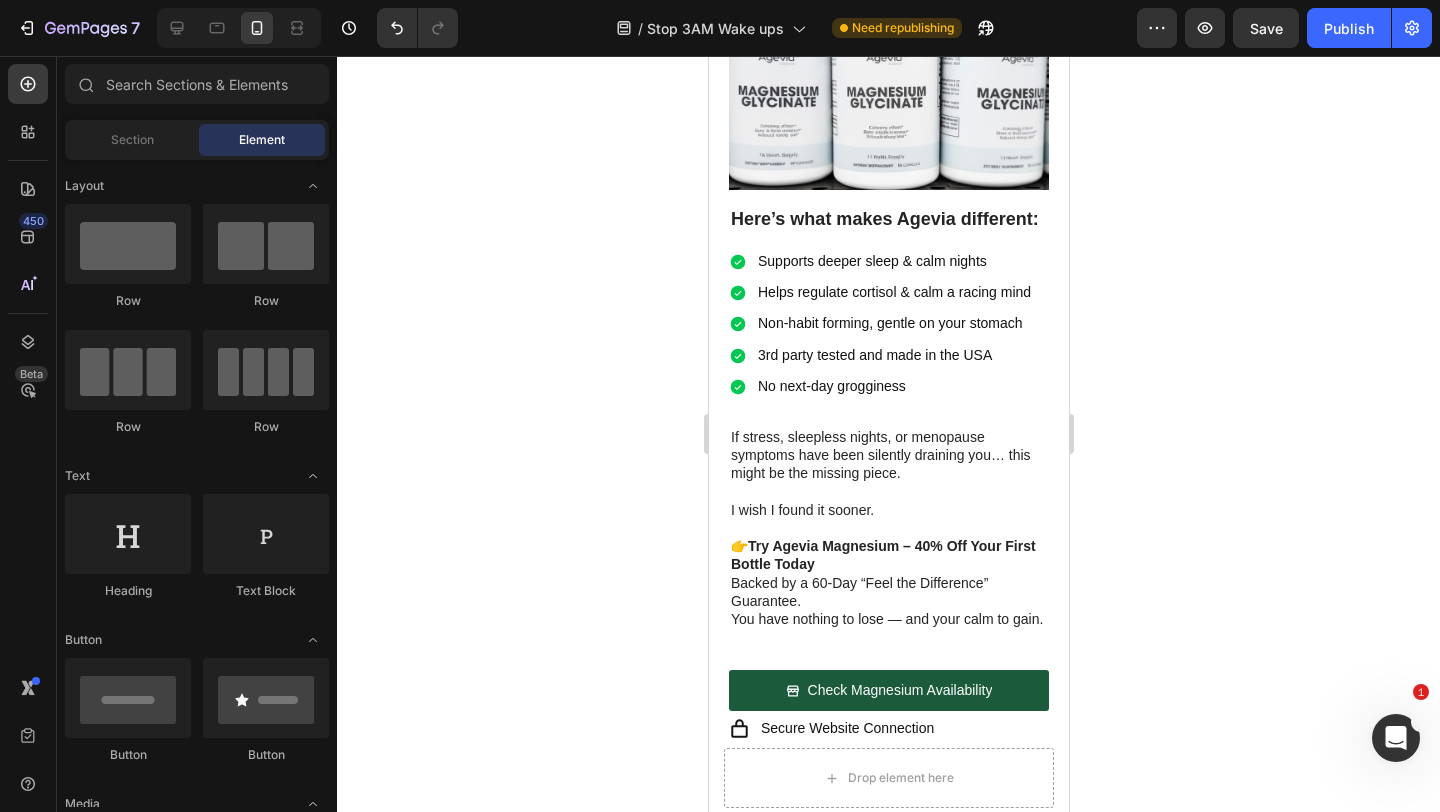 click 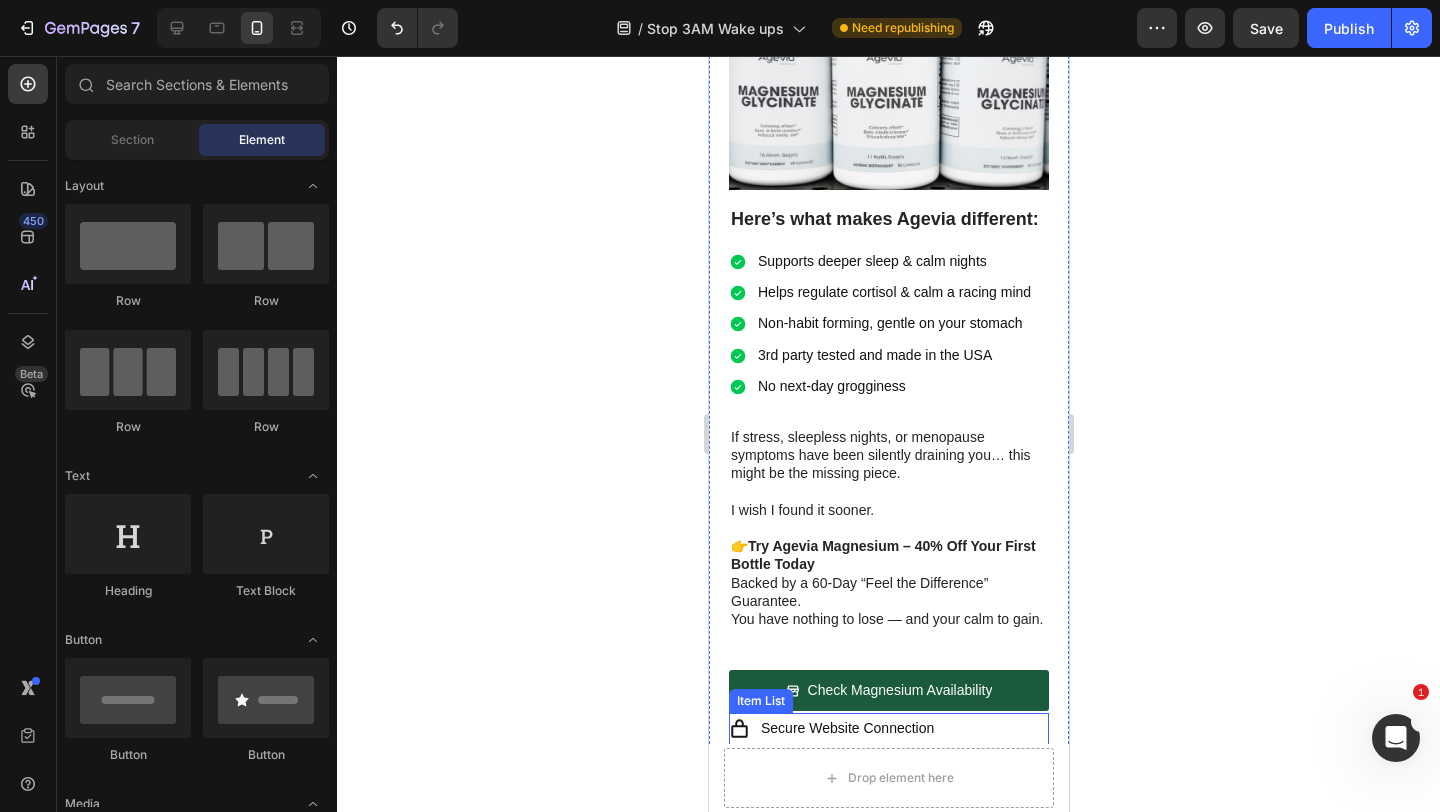 click on "Secure Website Connection" at bounding box center (846, 728) 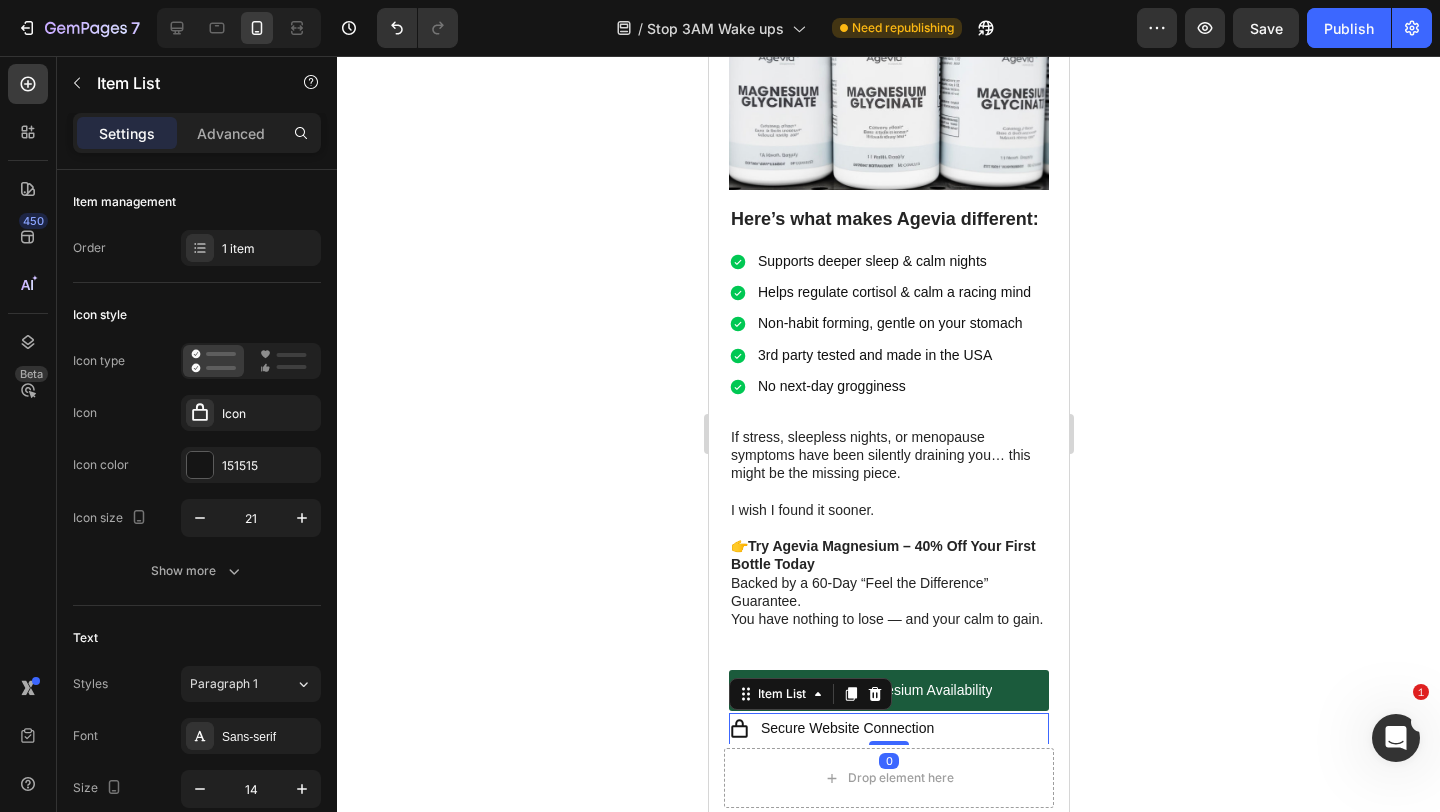 click on "Secure Website Connection" at bounding box center [888, 728] 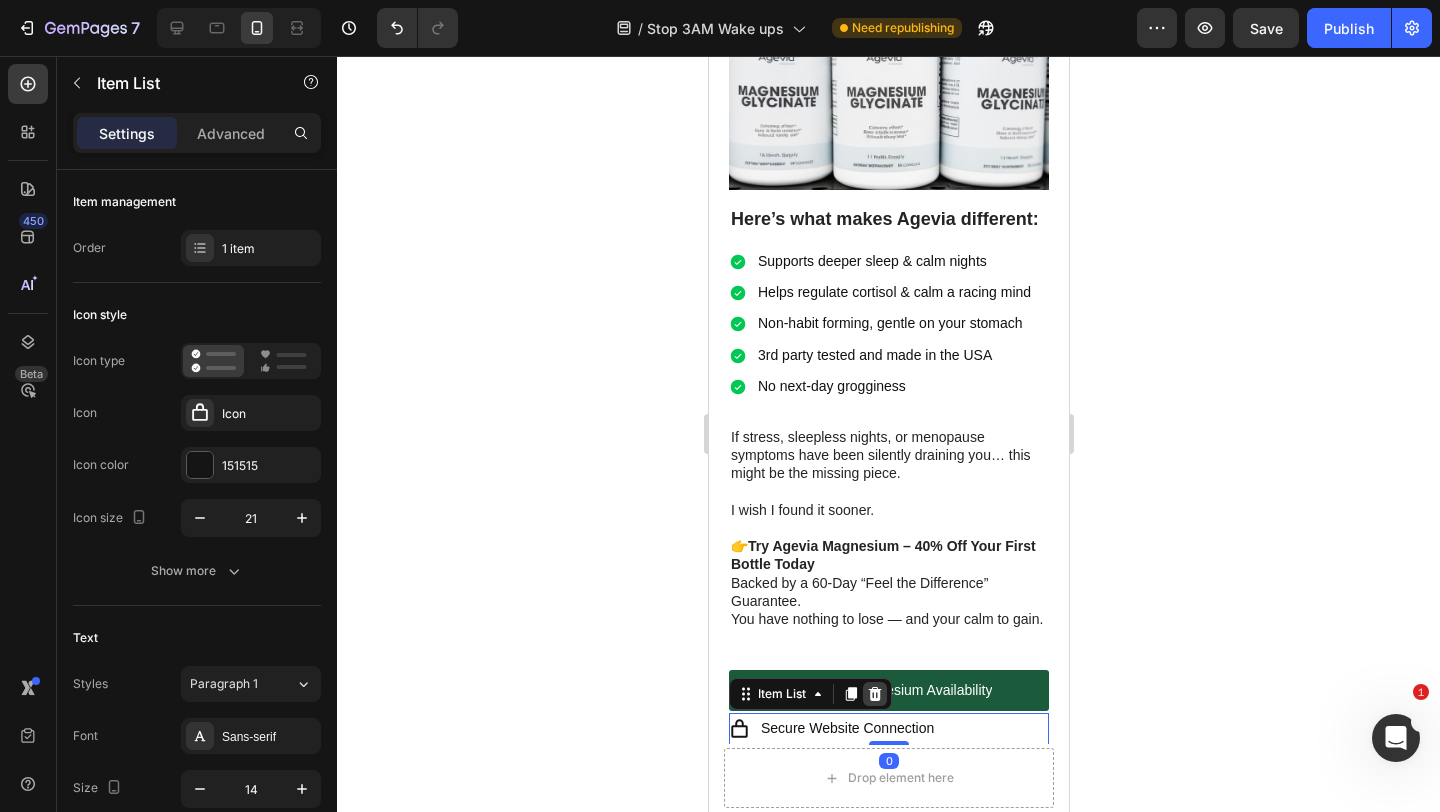 click 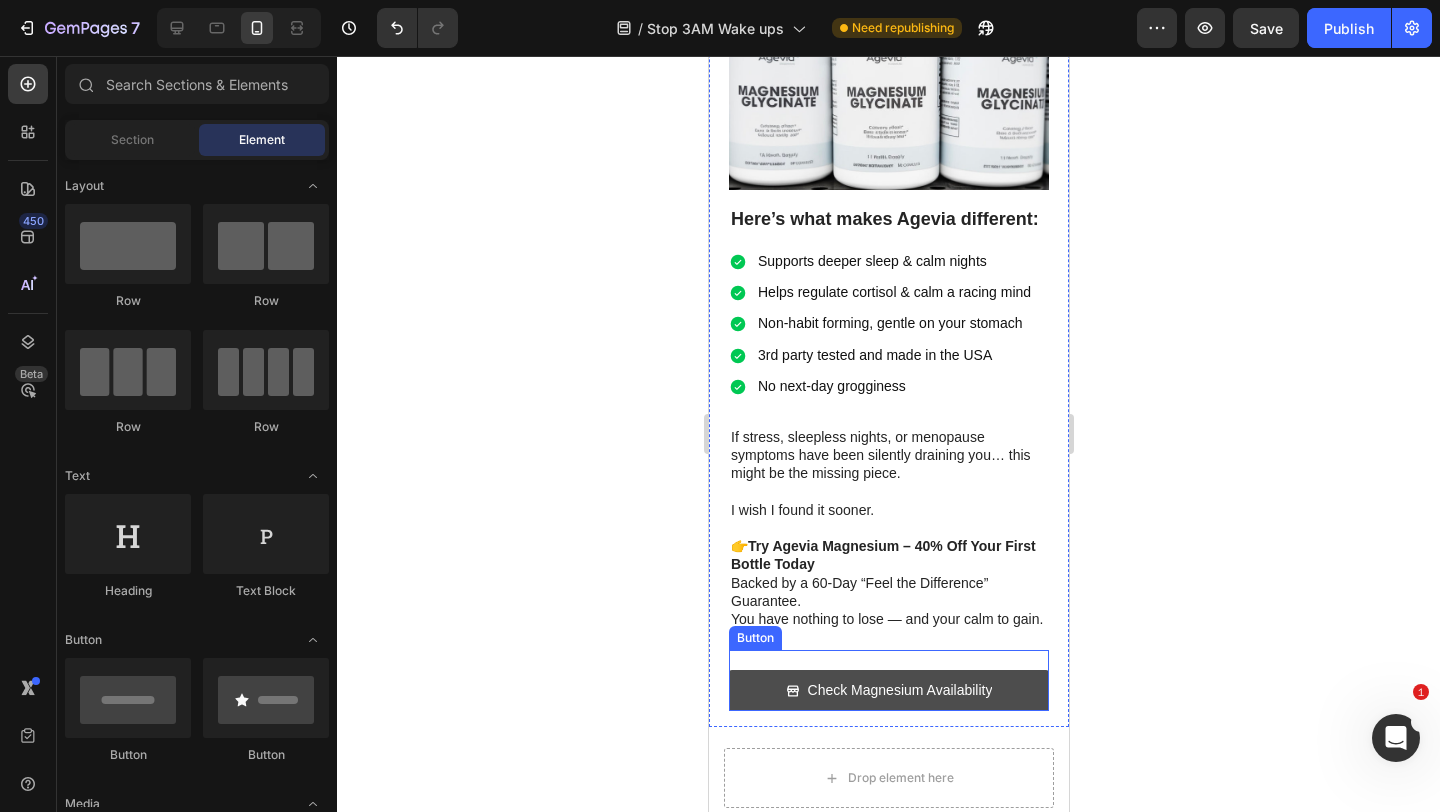 click 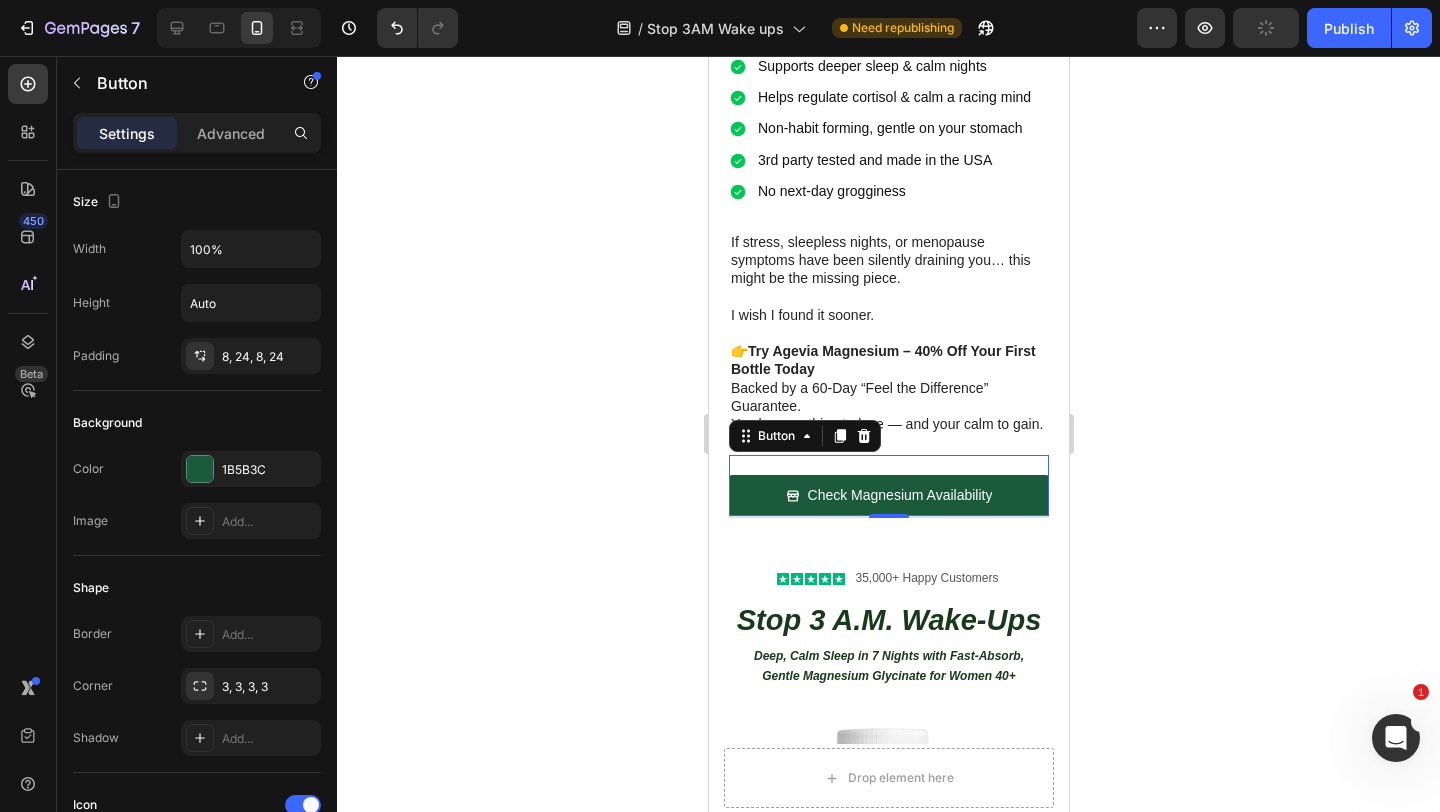 scroll, scrollTop: 1455, scrollLeft: 0, axis: vertical 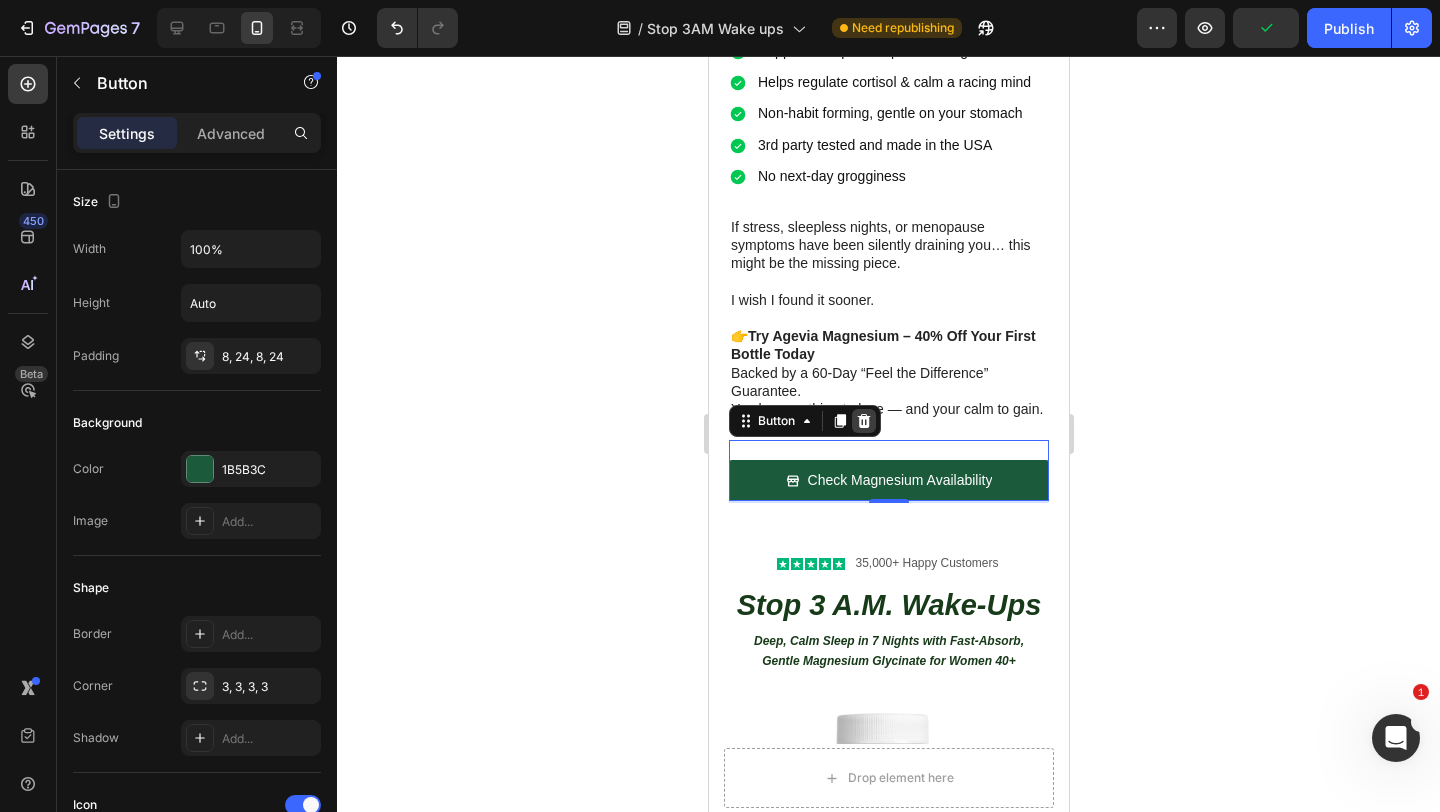 click 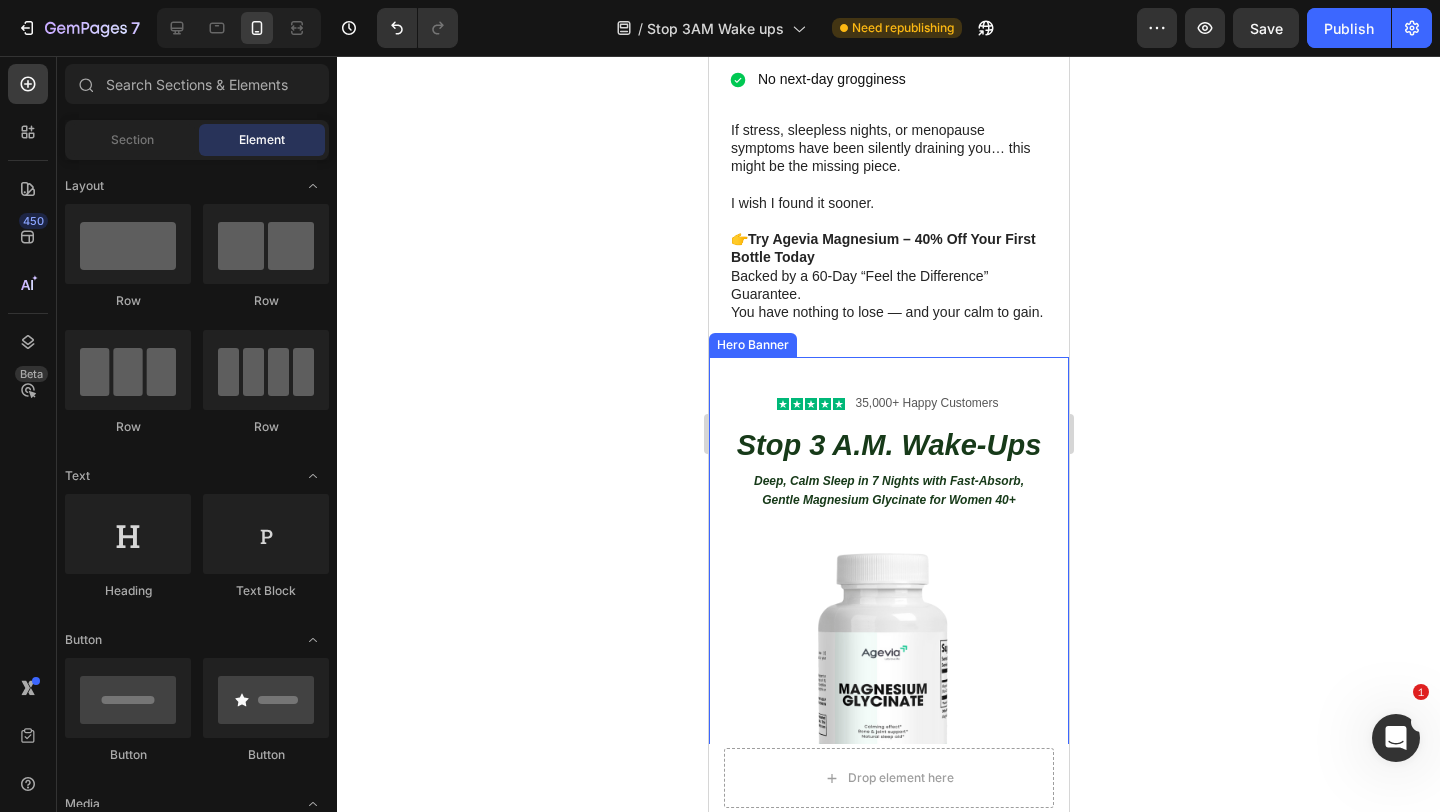 scroll, scrollTop: 1610, scrollLeft: 0, axis: vertical 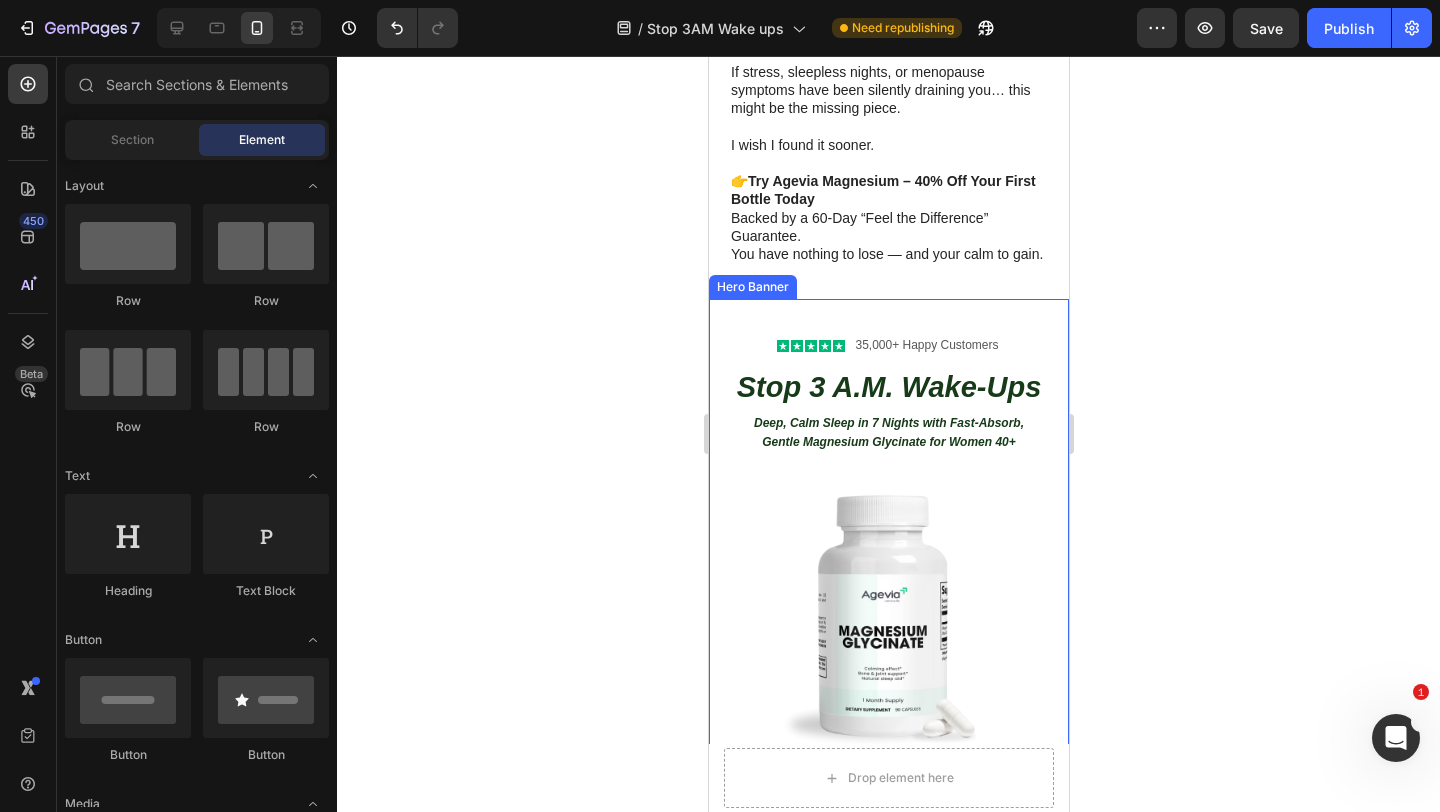 click on "Icon
Icon
Icon
Icon
Icon Icon List 35,000+ Happy Customers Text Block Row Stop 3 A.M. Wake-Ups Heading Deep, Calm Sleep in 7 Nights with Fast-Absorb, Gentle Magnesium Glycinate for Women 40+ Heading       Icon No more 3 a.m. wake-ups tossing and turning. Text block       Icon Ease cramps, tight muscles, and restless energy. Text block       Icon Feel steady, clear, and in control again. Text block Icon List Stop 3 A.M. Wake-Ups Heading Deep, Calm Sleep in 7 Nights with Fast-Absorb, Gentle Magnesium Glycinate for Women 40+ Heading Image Try 1 Month Trial $29.99 Button       Icon No more 3 a.m. wake-ups tossing and turning. Text block       Icon Ease cramps, tight muscles, and restless energy. Text block       Icon Feel steady, clear, and in control again. Text block Icon List Row Row" at bounding box center (888, 809) 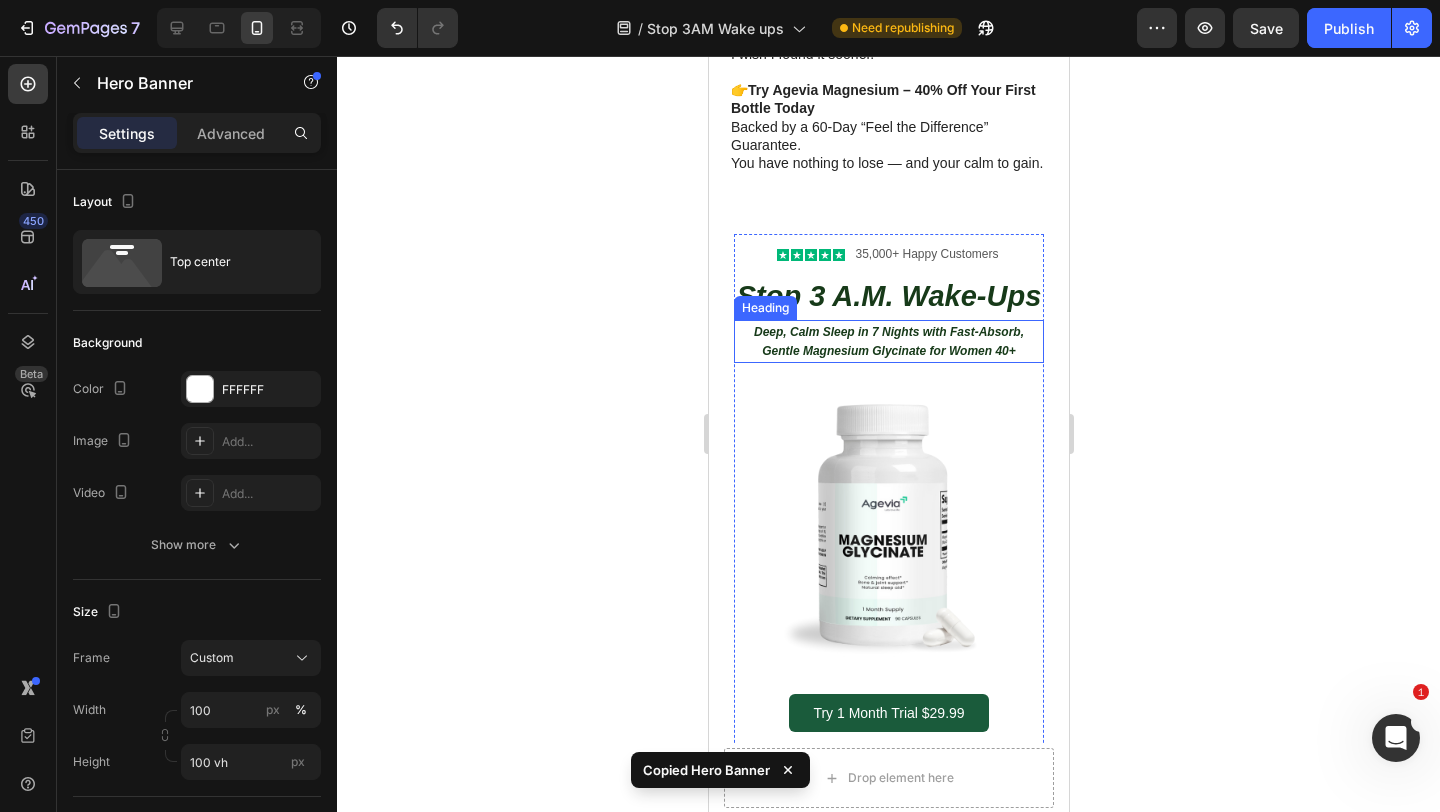 scroll, scrollTop: 1678, scrollLeft: 0, axis: vertical 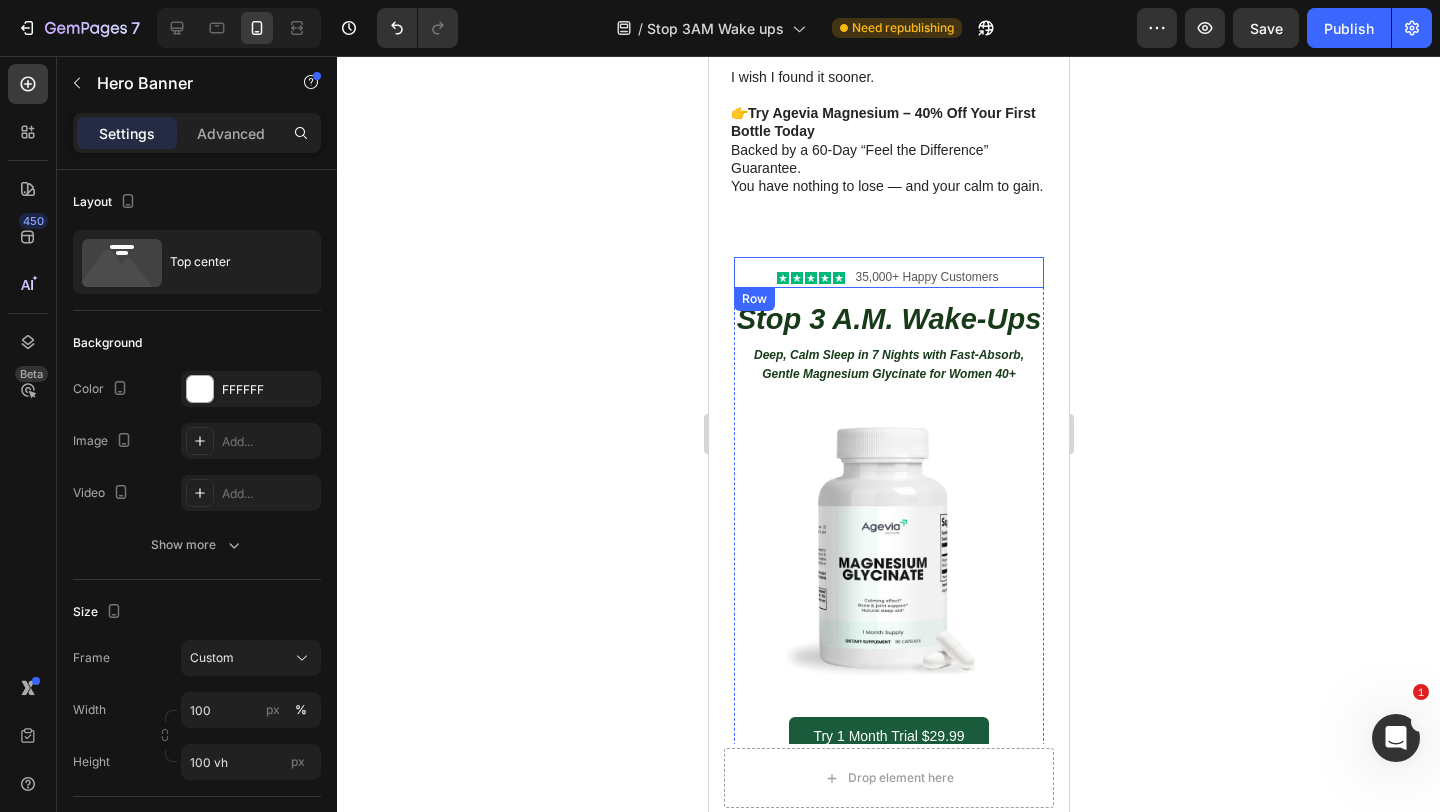 click on "Icon
Icon
Icon
Icon
Icon Icon List 35,000+ Happy Customers Text Block Row" at bounding box center [888, 272] 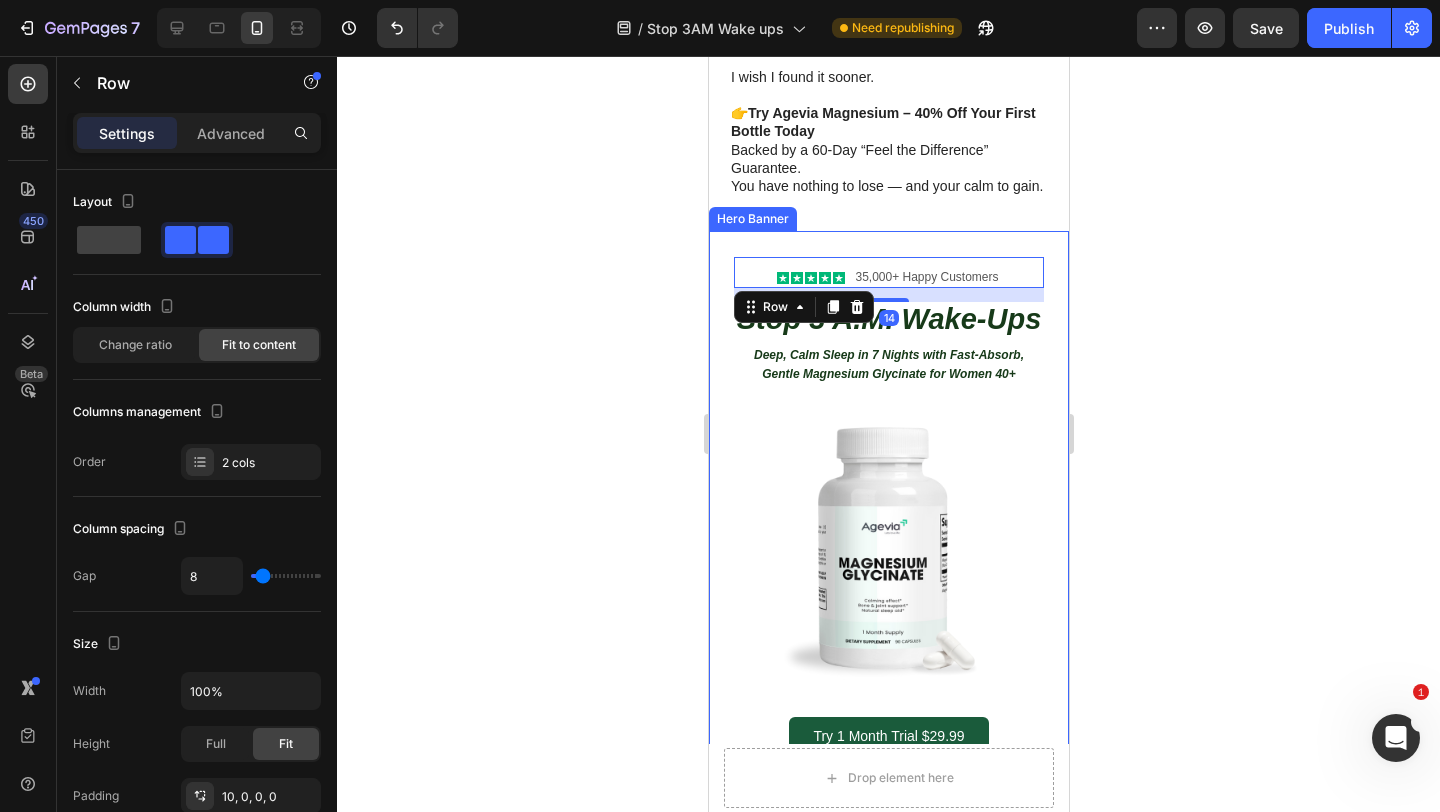 click on "Icon
Icon
Icon
Icon
Icon Icon List 35,000+ Happy Customers Text Block Row   14 Stop 3 A.M. Wake-Ups Heading Deep, Calm Sleep in 7 Nights with Fast-Absorb, Gentle Magnesium Glycinate for Women 40+ Heading       Icon No more 3 a.m. wake-ups tossing and turning. Text block       Icon Ease cramps, tight muscles, and restless energy. Text block       Icon Feel steady, clear, and in control again. Text block Icon List Stop 3 A.M. Wake-Ups Heading Deep, Calm Sleep in 7 Nights with Fast-Absorb, Gentle Magnesium Glycinate for Women 40+ Heading Image Try 1 Month Trial $29.99 Button       Icon No more 3 a.m. wake-ups tossing and turning. Text block       Icon Ease cramps, tight muscles, and restless energy. Text block       Icon Feel steady, clear, and in control again. Text block Icon List Row Row" at bounding box center [888, 741] 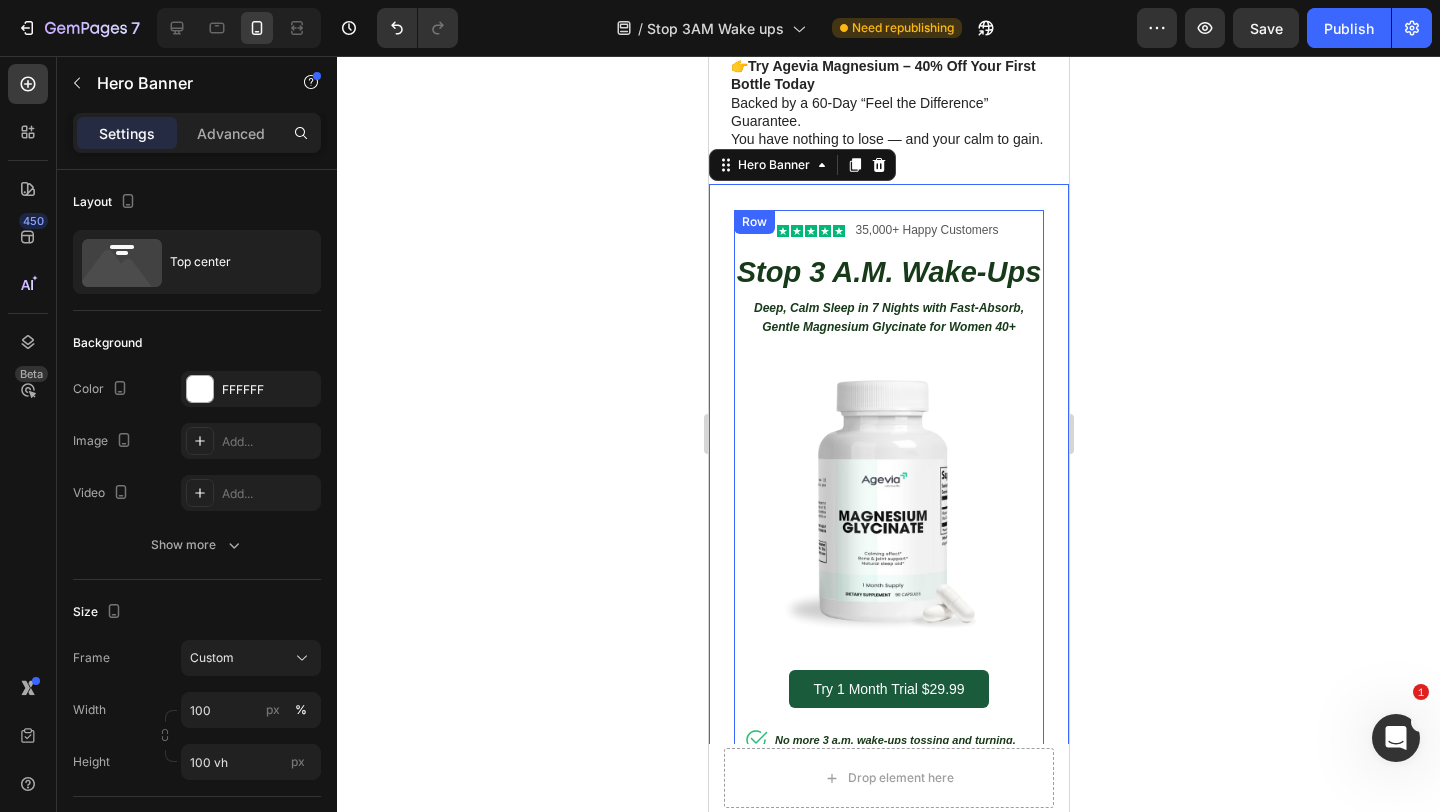 scroll, scrollTop: 1767, scrollLeft: 0, axis: vertical 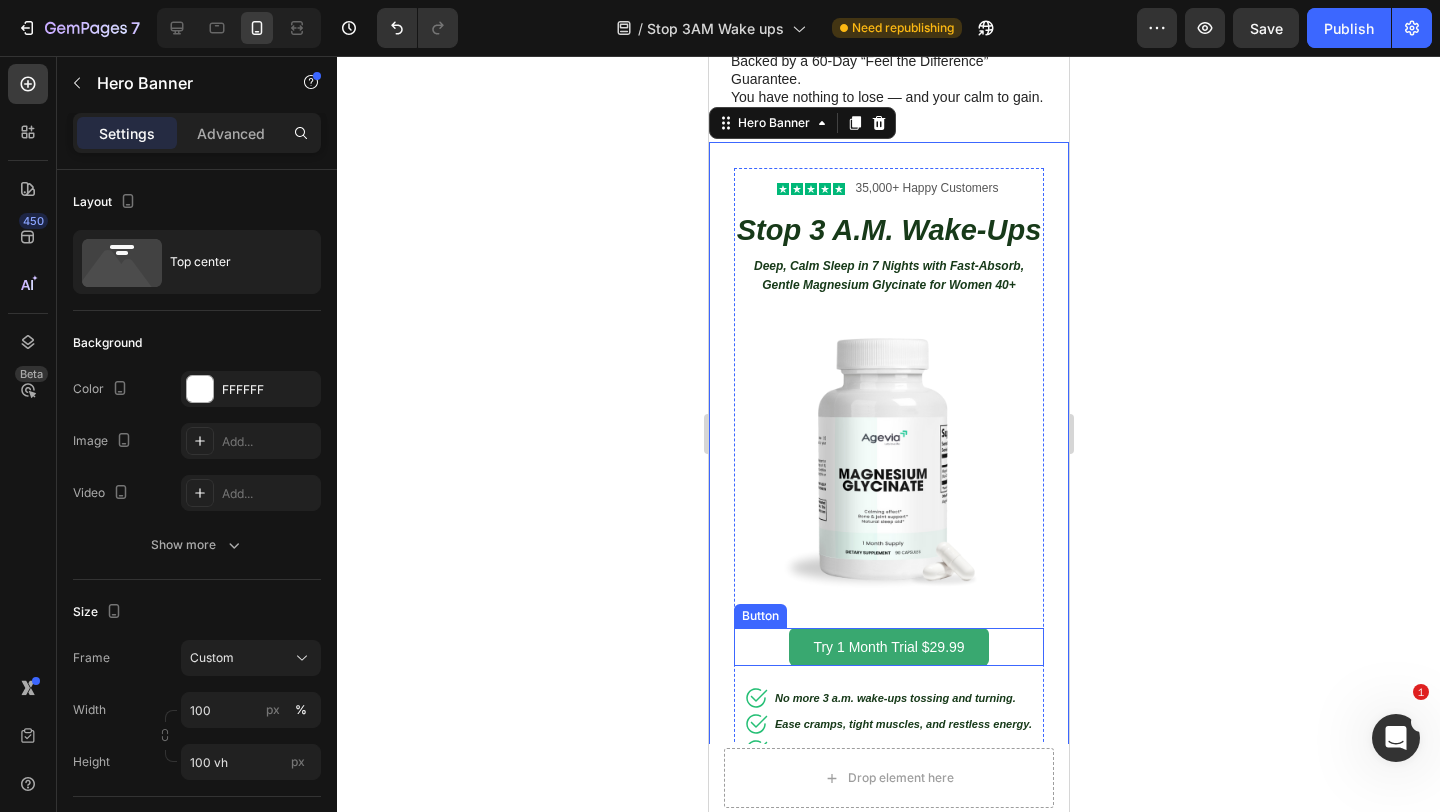 click on "Try 1 Month Trial $29.99" at bounding box center (887, 647) 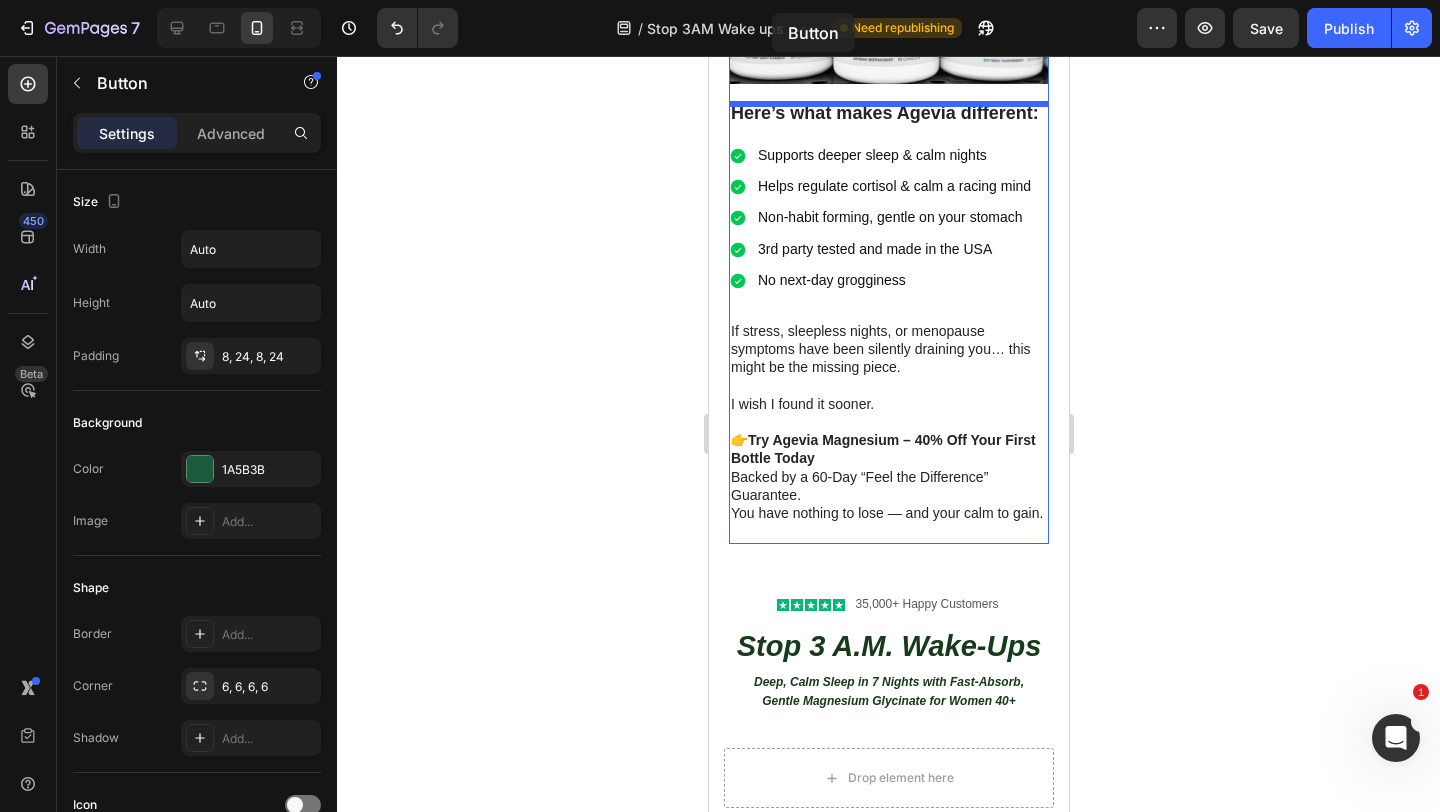 scroll, scrollTop: 1180, scrollLeft: 0, axis: vertical 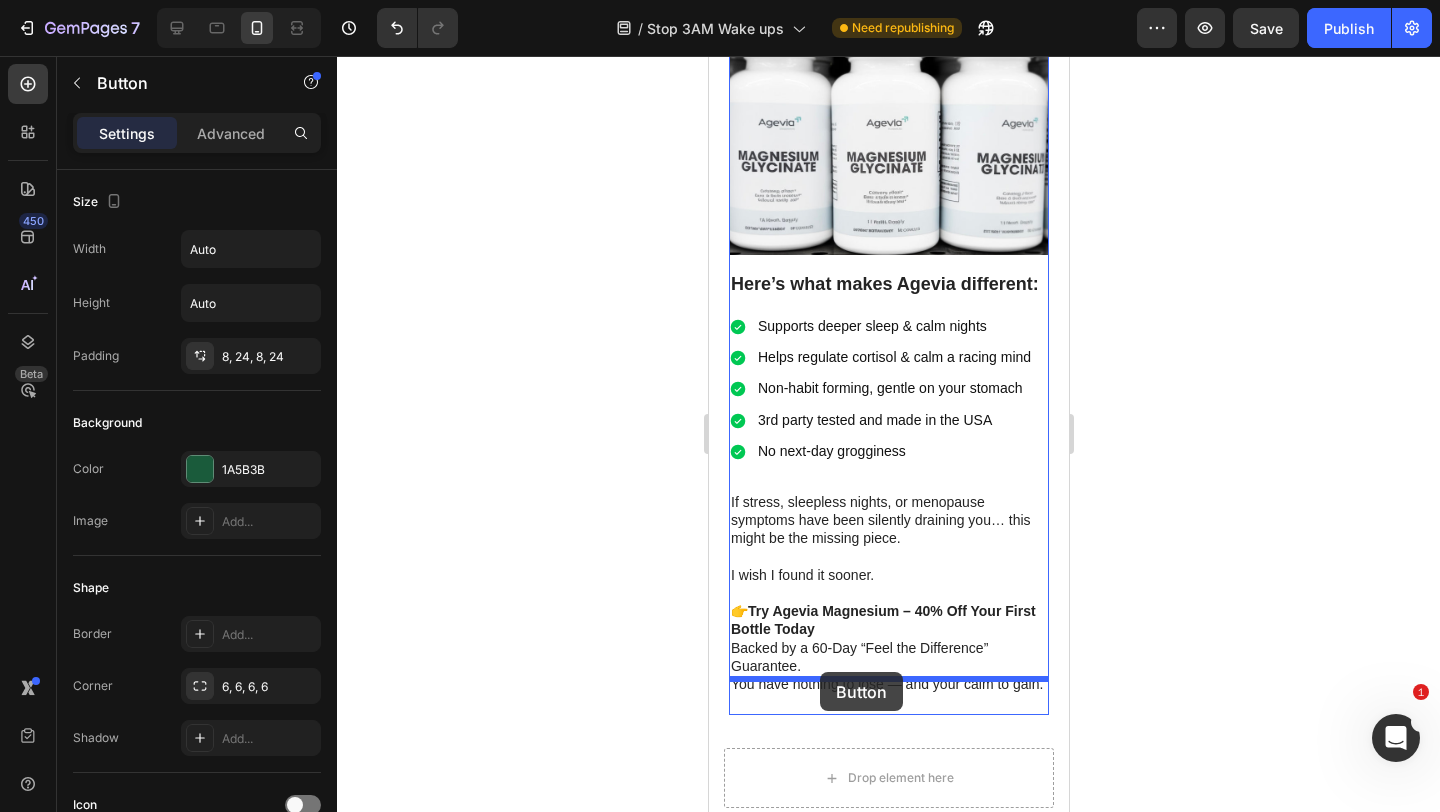 drag, startPoint x: 766, startPoint y: 576, endPoint x: 818, endPoint y: 673, distance: 110.059074 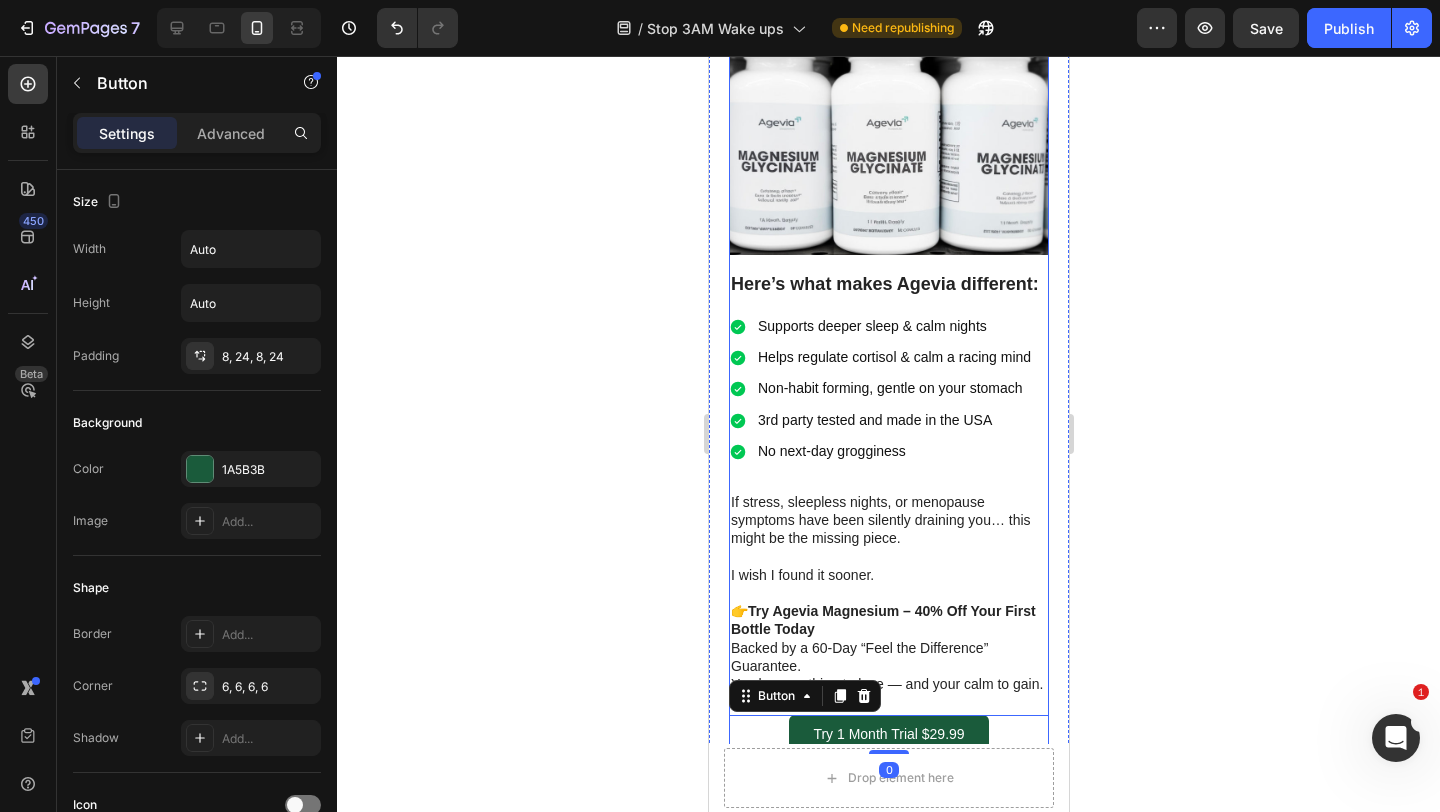 scroll, scrollTop: 1280, scrollLeft: 0, axis: vertical 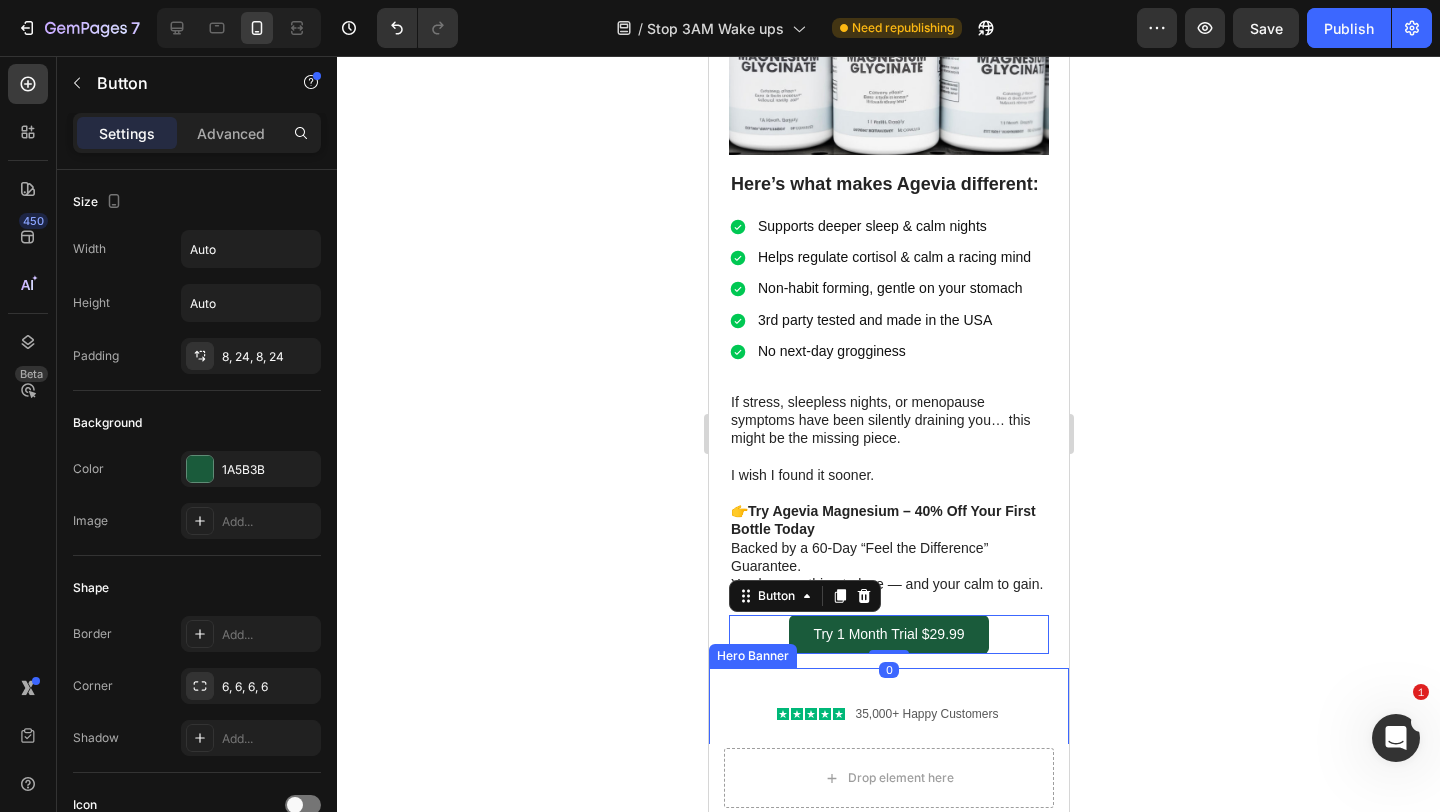 click 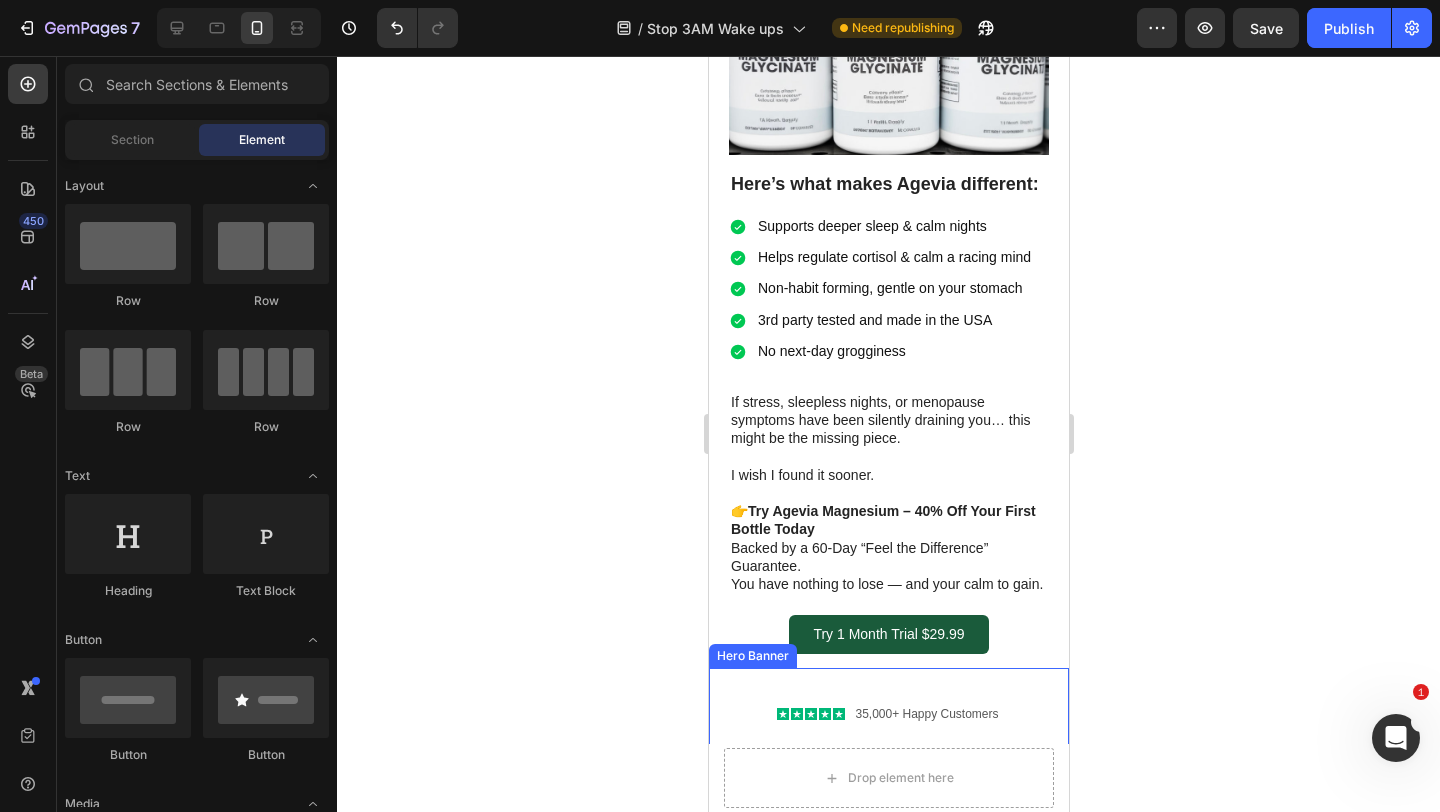 click on "Icon
Icon
Icon
Icon
Icon Icon List 35,000+ Happy Customers Text Block Row Stop 3 A.M. Wake-Ups Heading Deep, Calm Sleep in 7 Nights with Fast-Absorb, Gentle Magnesium Glycinate for Women 40+ Heading       Icon No more 3 a.m. wake-ups tossing and turning. Text block       Icon Ease cramps, tight muscles, and restless energy. Text block       Icon Feel steady, clear, and in control again. Text block Icon List Stop 3 A.M. Wake-Ups Heading Deep, Calm Sleep in 7 Nights with Fast-Absorb, Gentle Magnesium Glycinate for Women 40+ Heading Image       Icon No more 3 a.m. wake-ups tossing and turning. Text block       Icon Ease cramps, tight muscles, and restless energy. Text block       Icon Feel steady, clear, and in control again. Text block Icon List Row Row" at bounding box center [888, 1158] 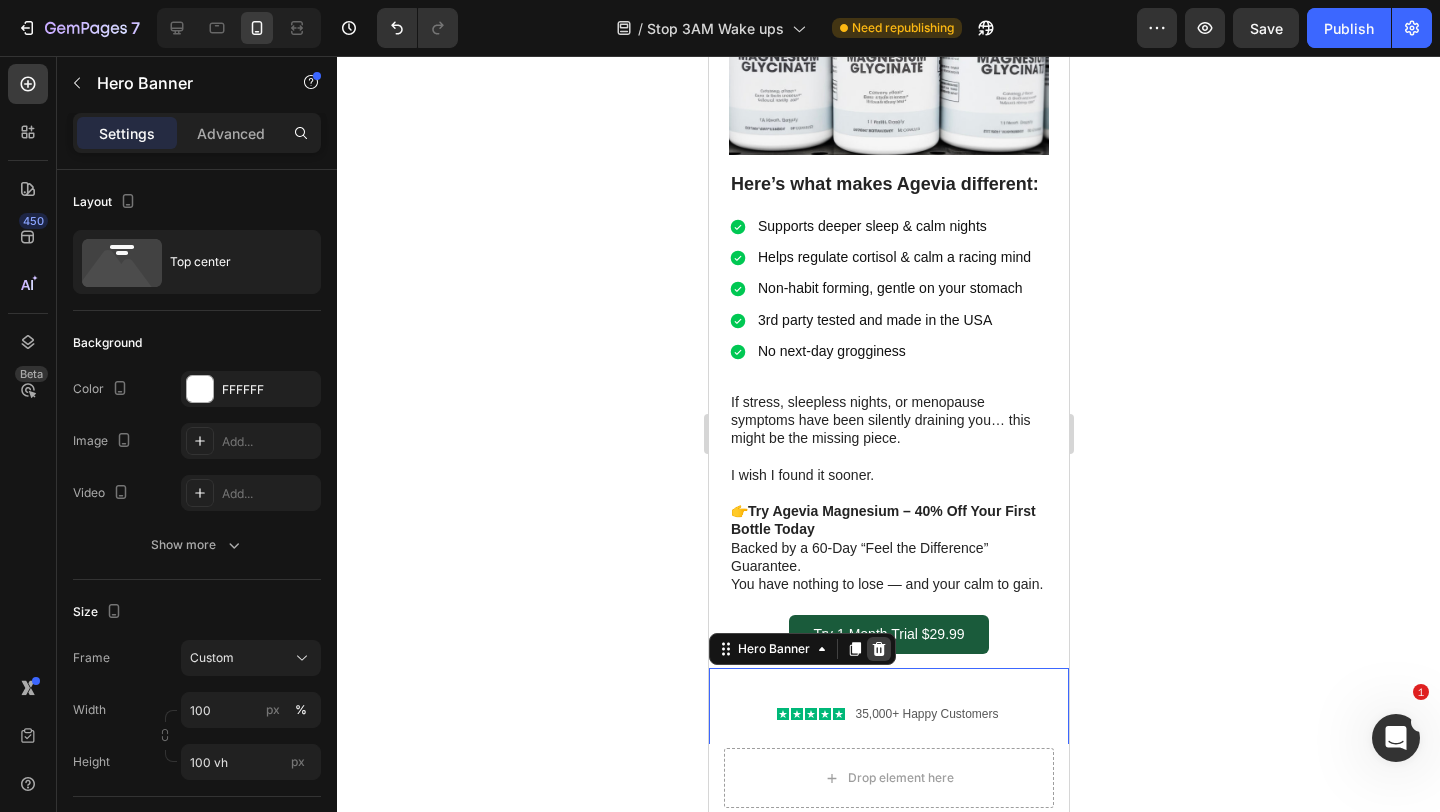 click 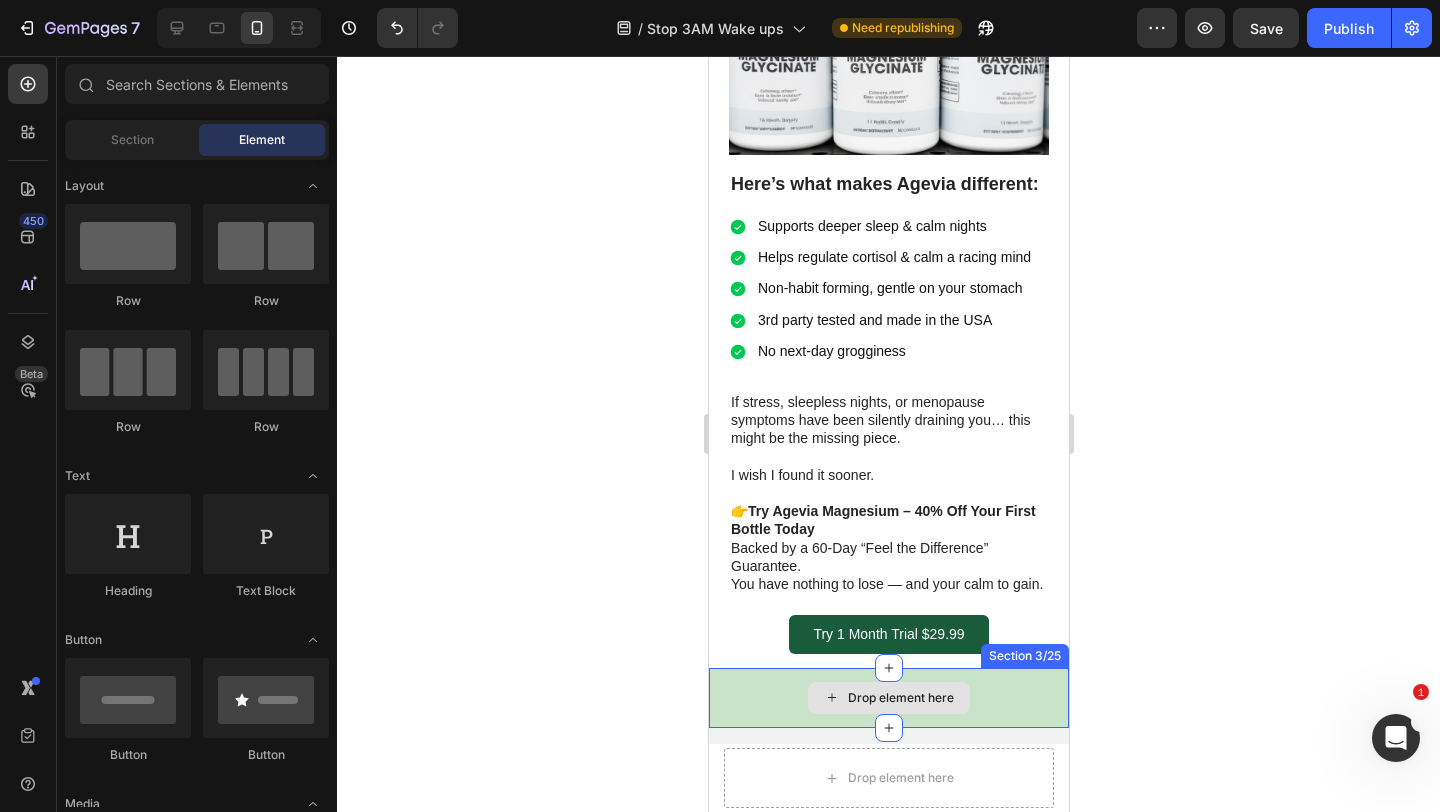 click on "Drop element here" at bounding box center [888, 698] 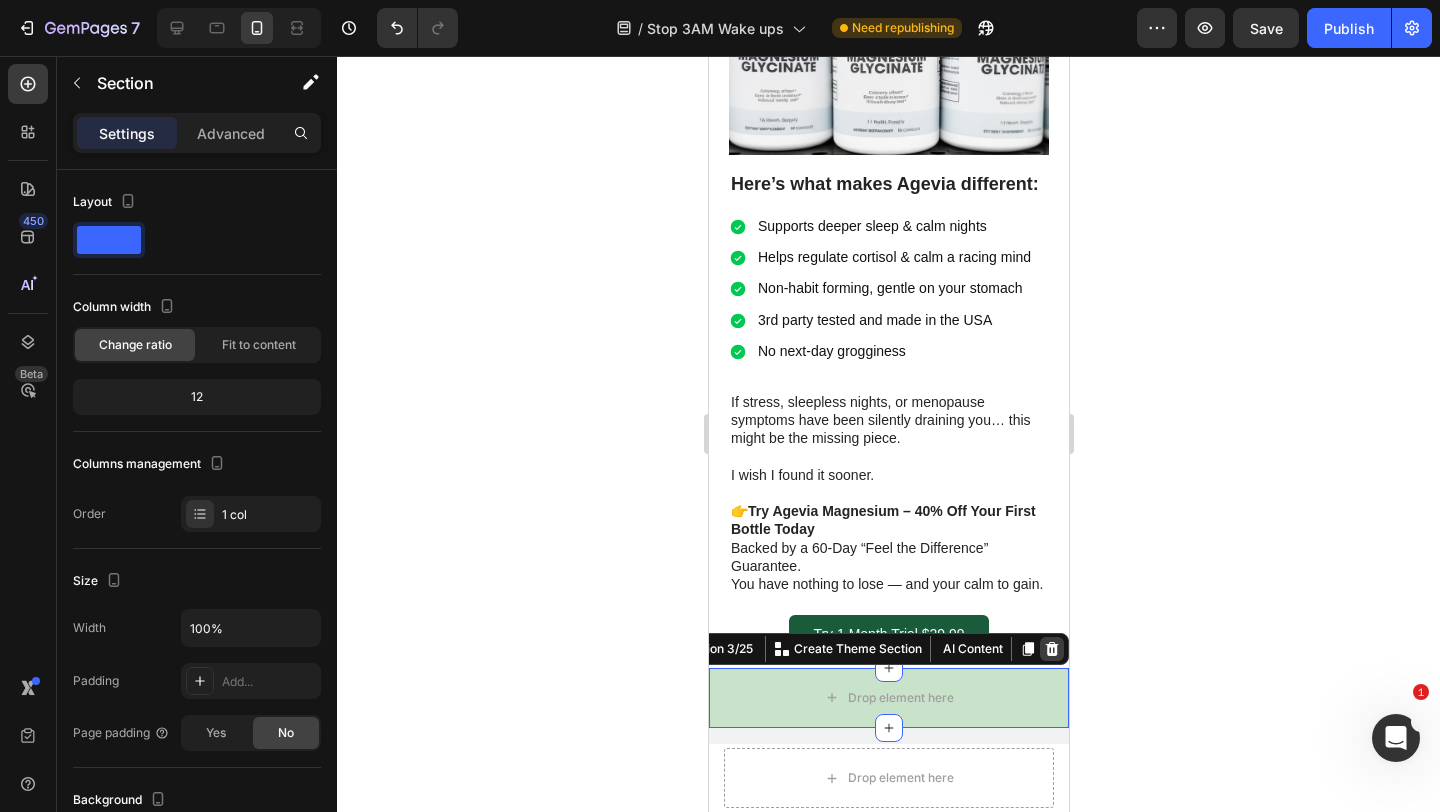 click 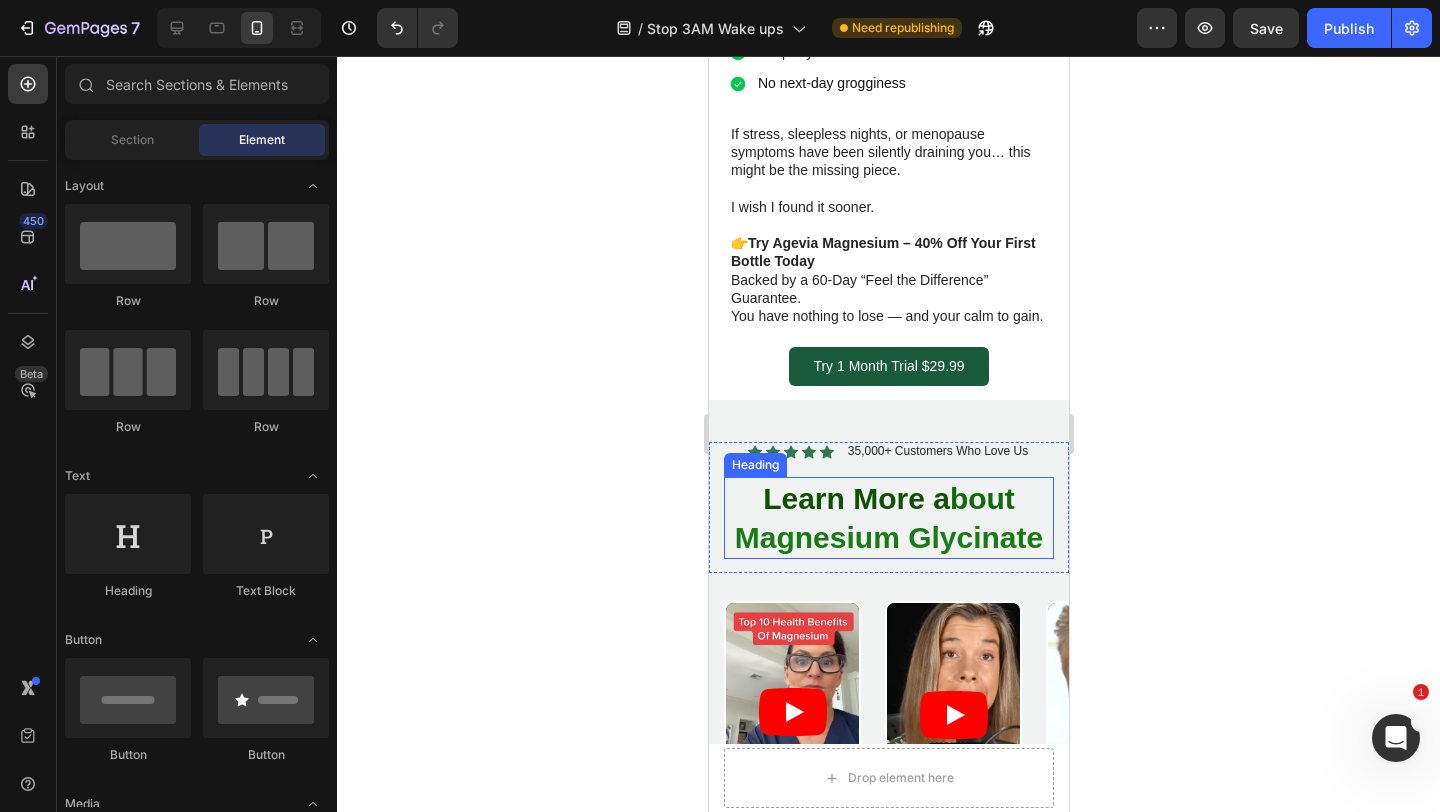 scroll, scrollTop: 1529, scrollLeft: 0, axis: vertical 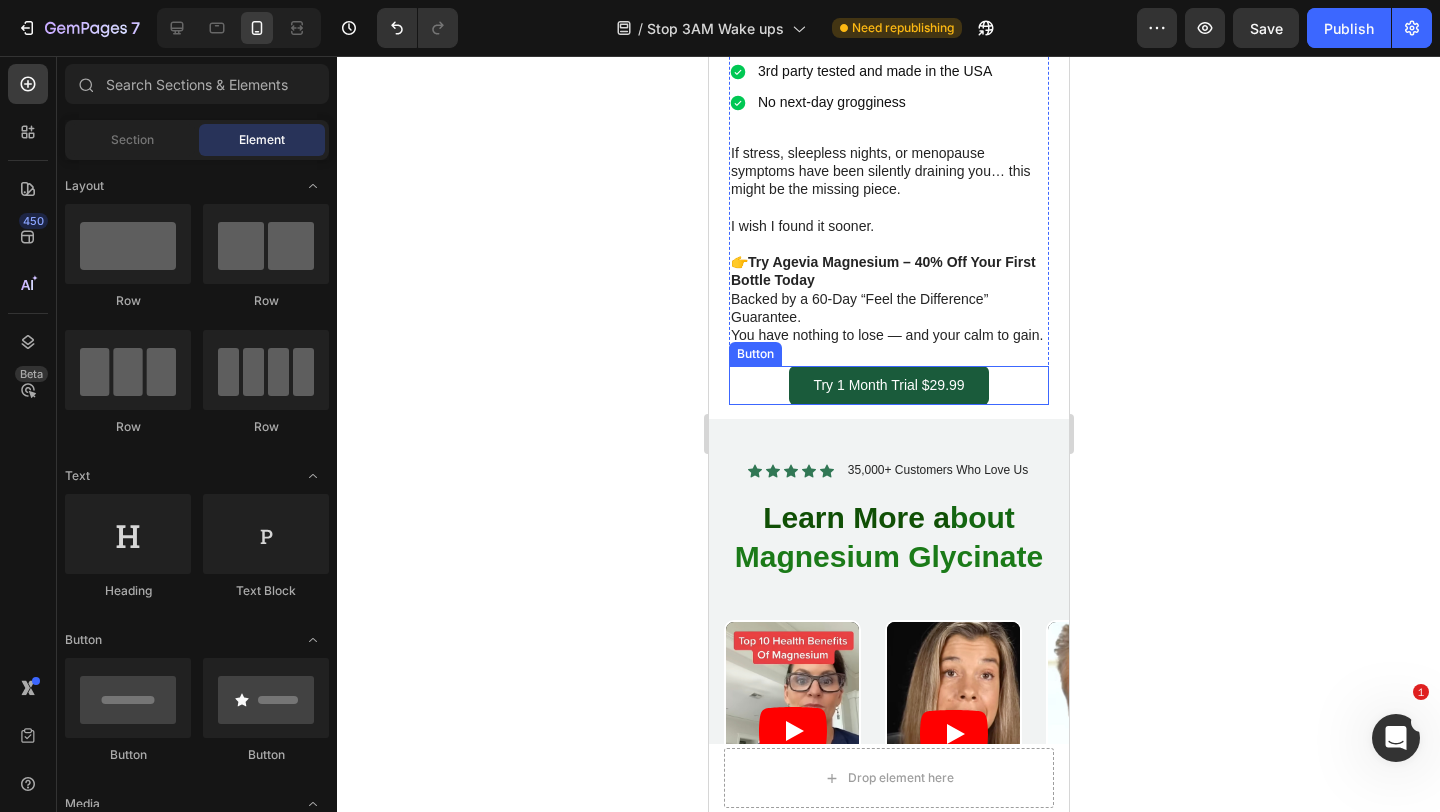 click on "Try 1 Month Trial $29.99 Button" at bounding box center [888, 385] 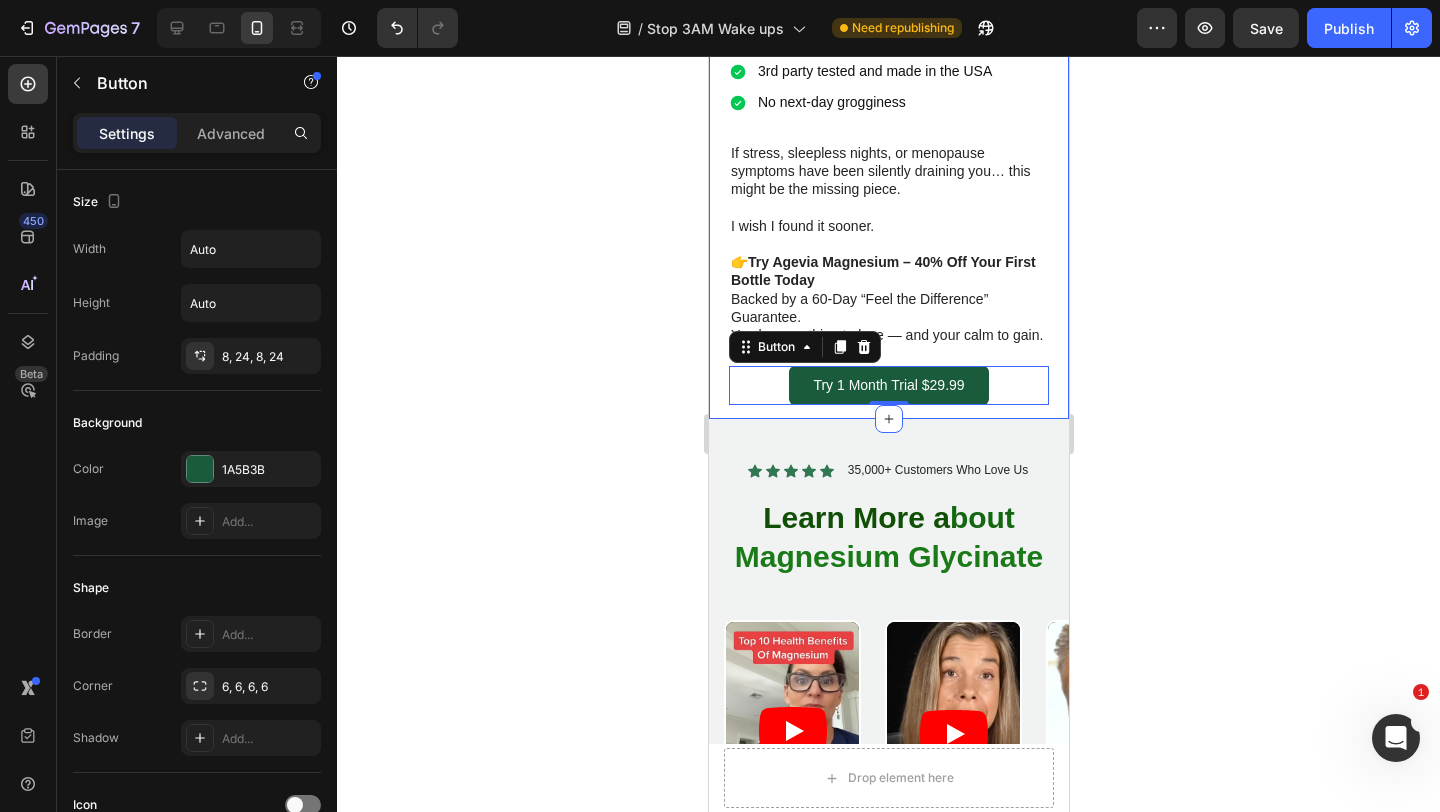 click on "Image For years, I thought anxiety and sleepless nights were just part of getting older. Heading I’d fall asleep exhausted … only to wake up at 2 or 3 A.M. with  racing thoughts  and a  pounding heart . I’d lie there for hours— tossing ,  turning ,  spiraling . By morning, I felt foggy, anxious, and drained. Coffee didn’t help. Meditation didn’t help. Melatonin just made me groggy.   Then I found out that over  80% of women over 45 are deficient in magnesium —an essential mineral that helps regulate stress and promote deep sleep. And not just any magnesium… but  magnesium glycinate , a highly absorbable form that’s gentle on your stomach and actually works.   Text Block That’s when I discovered  Agevia Magnesium Glycinate. Heading It’s a calming,  doctor-recommended  supplement specifically designed for  women 40+.  Within two weeks, I was  falling asleep  easier… and  staying asleep.  My  anxiety eased , my  mood lifted , and I  finally felt like  me  again.   Text Block Image" at bounding box center (888, -390) 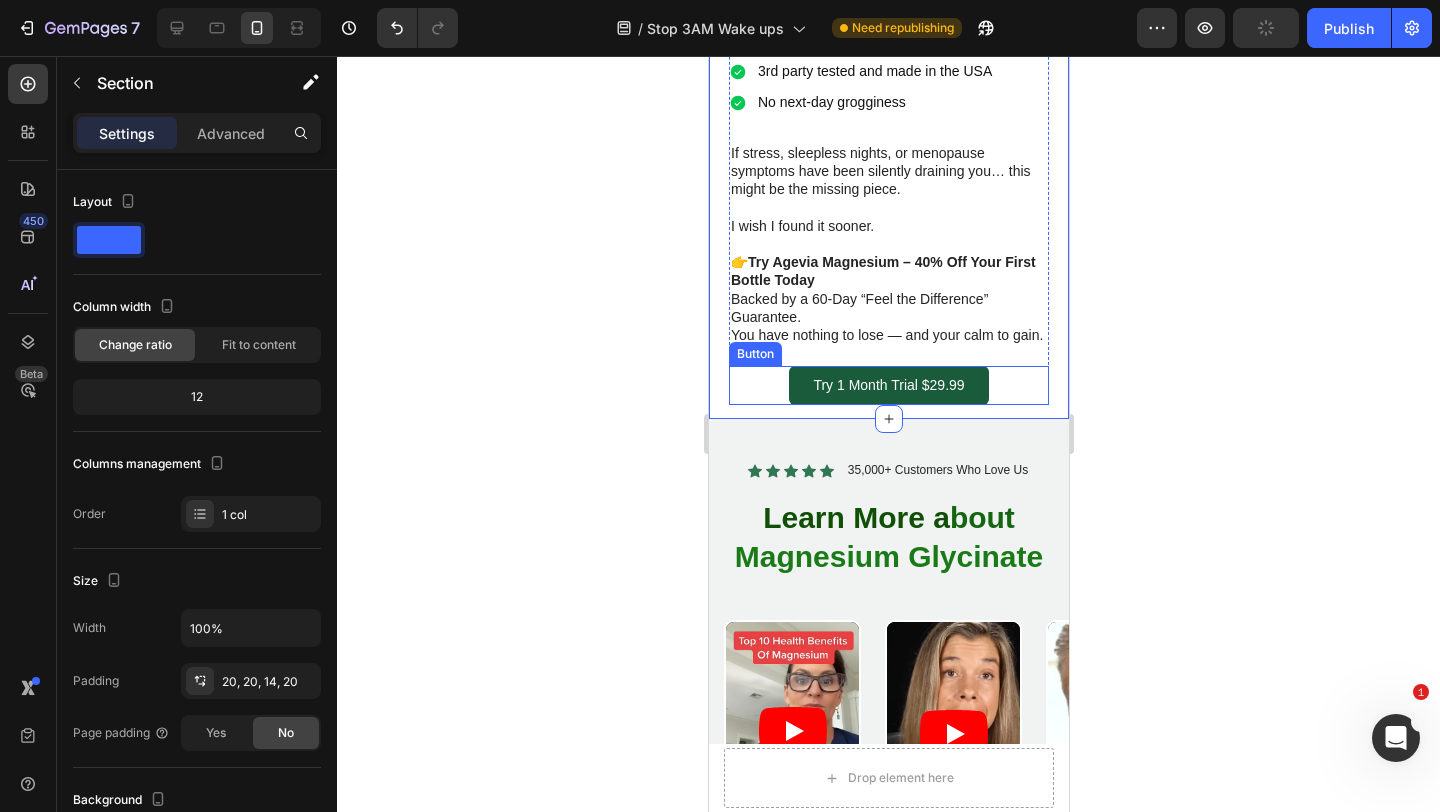 click on "Try 1 Month Trial $29.99 Button" at bounding box center (888, 385) 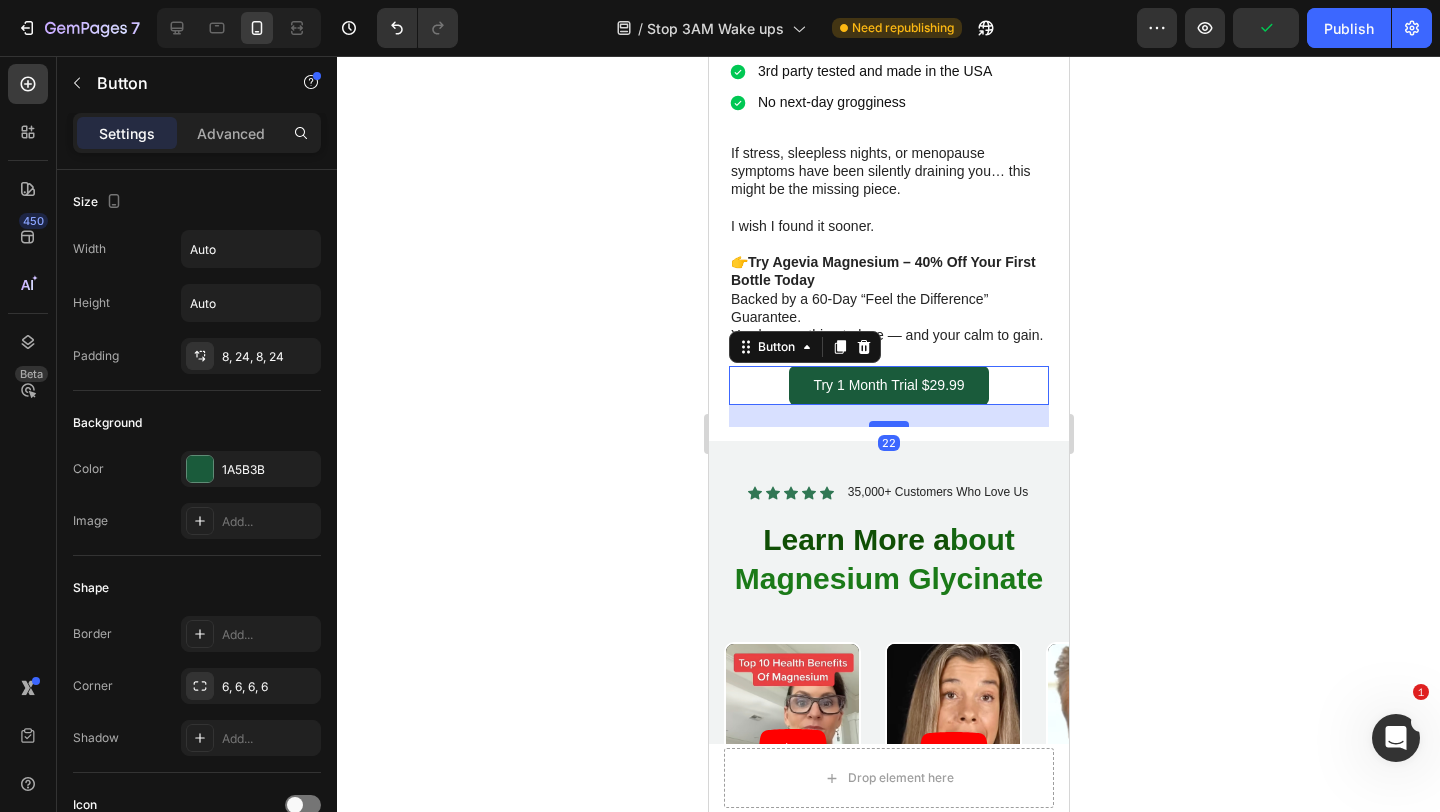 drag, startPoint x: 877, startPoint y: 367, endPoint x: 877, endPoint y: 389, distance: 22 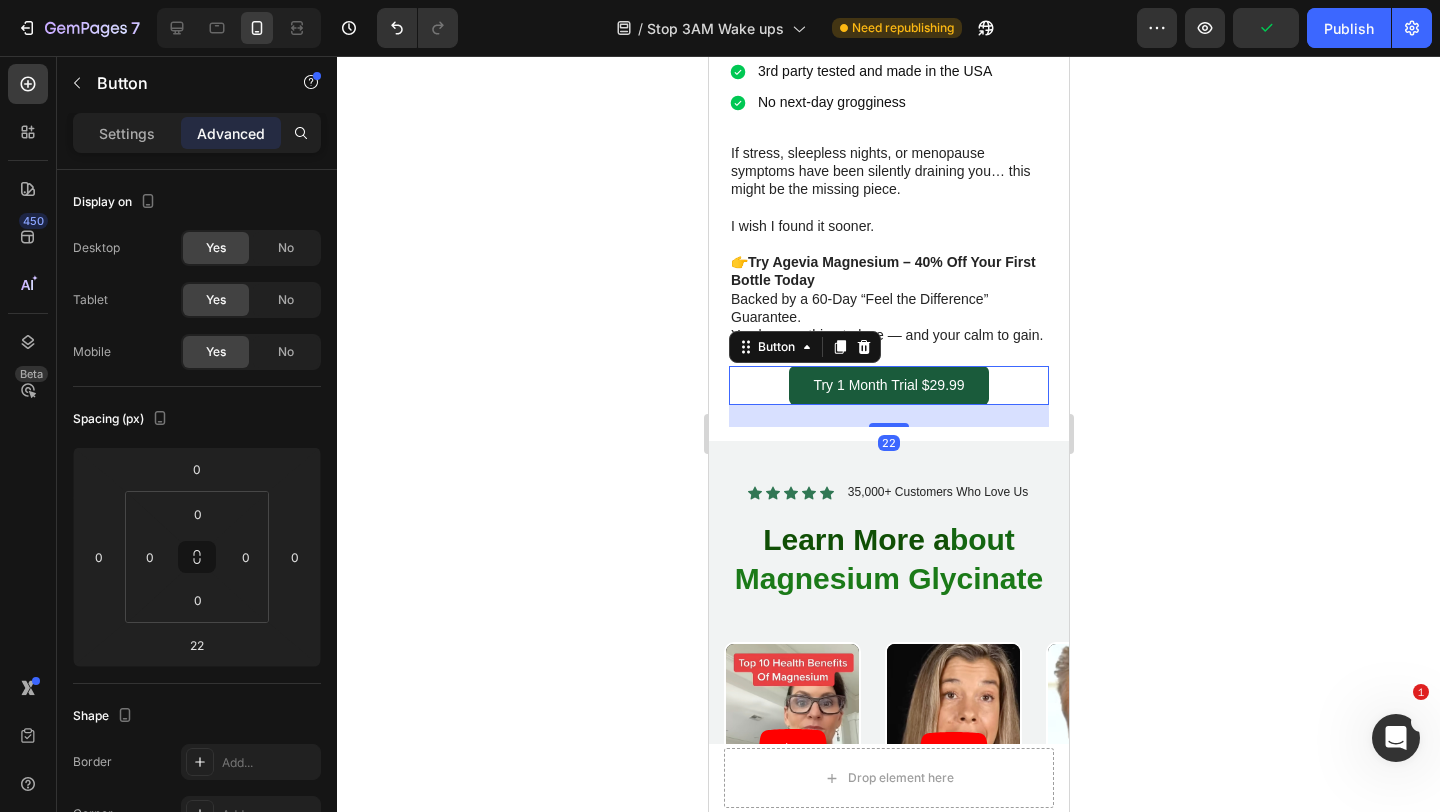 click 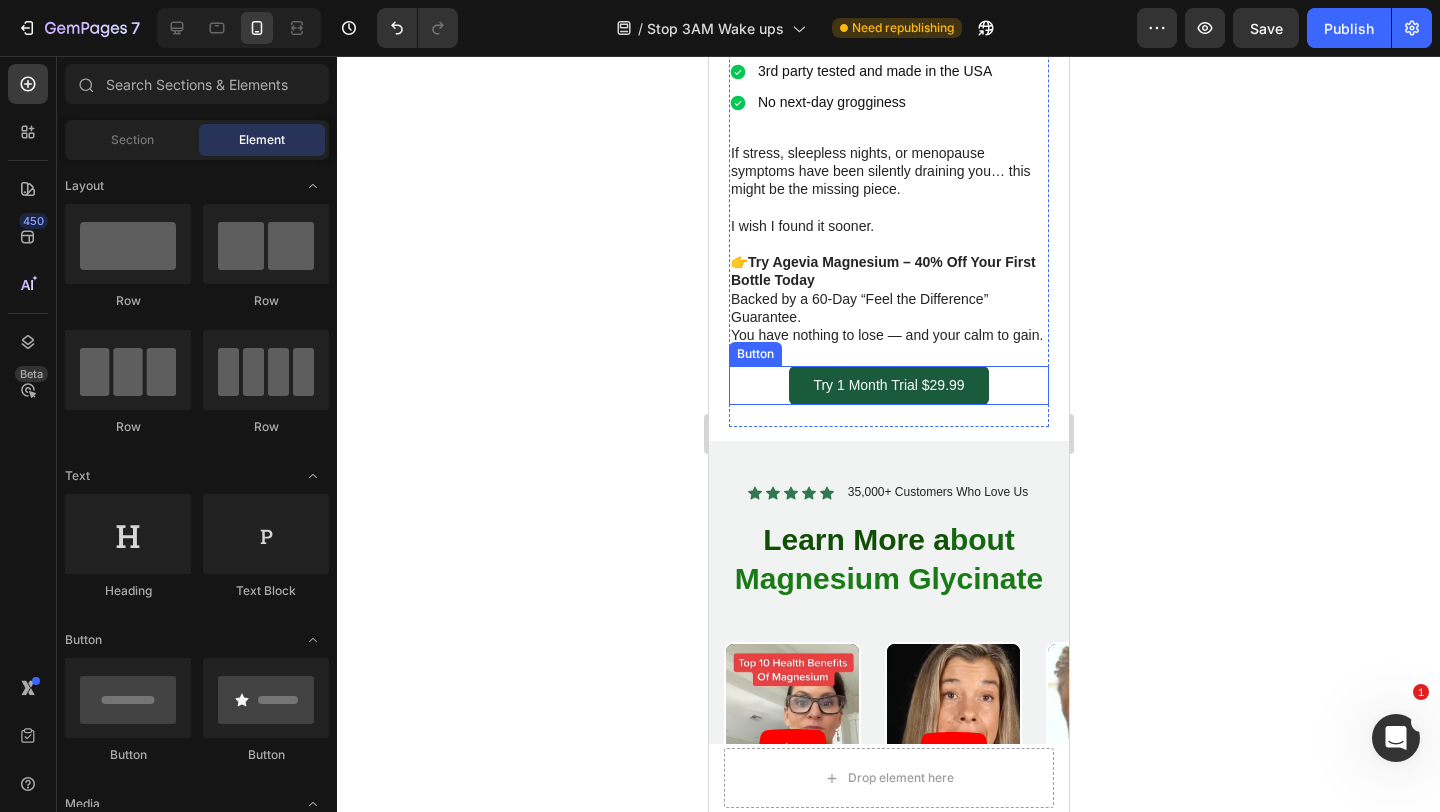 click on "Try 1 Month Trial $29.99 Button" at bounding box center (888, 385) 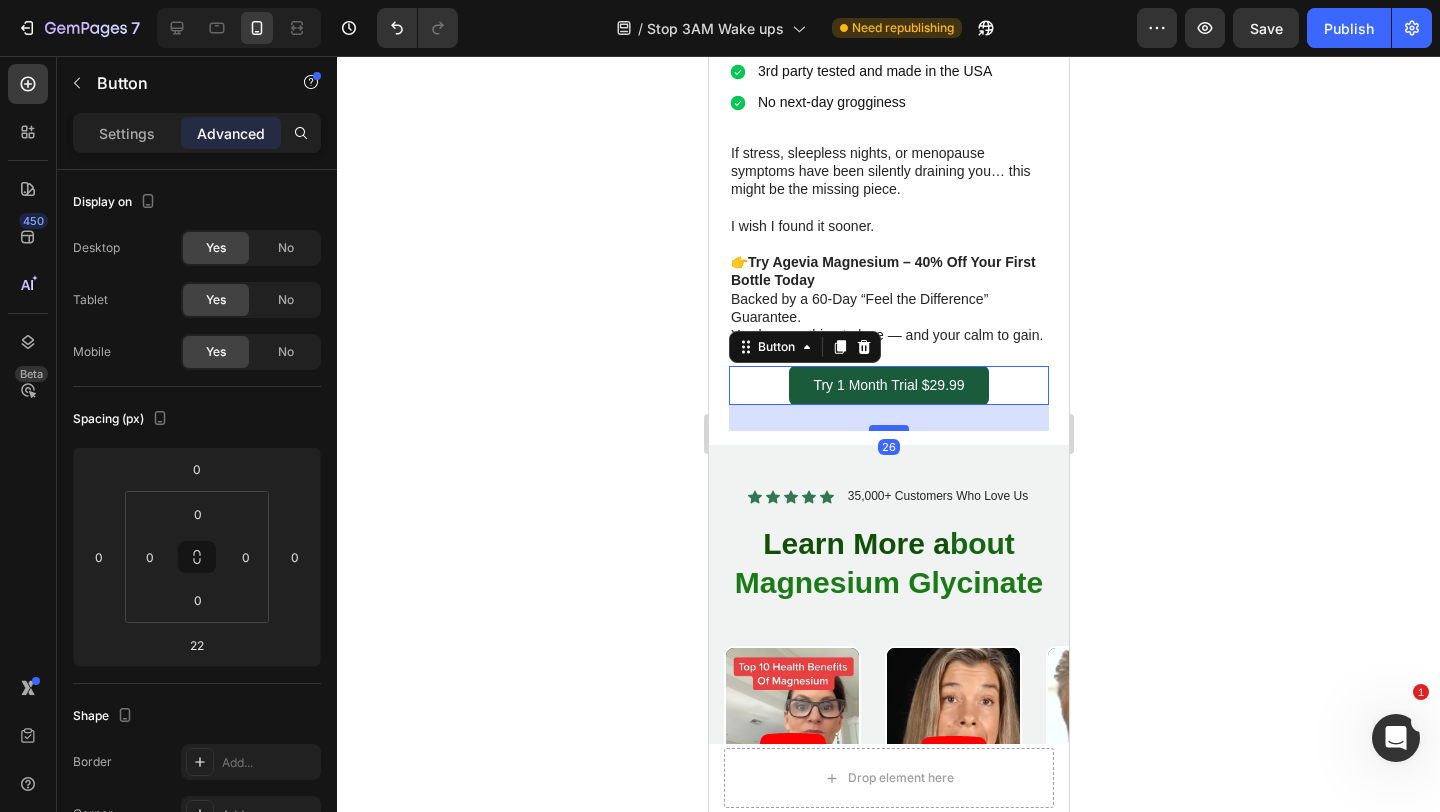 click at bounding box center (888, 428) 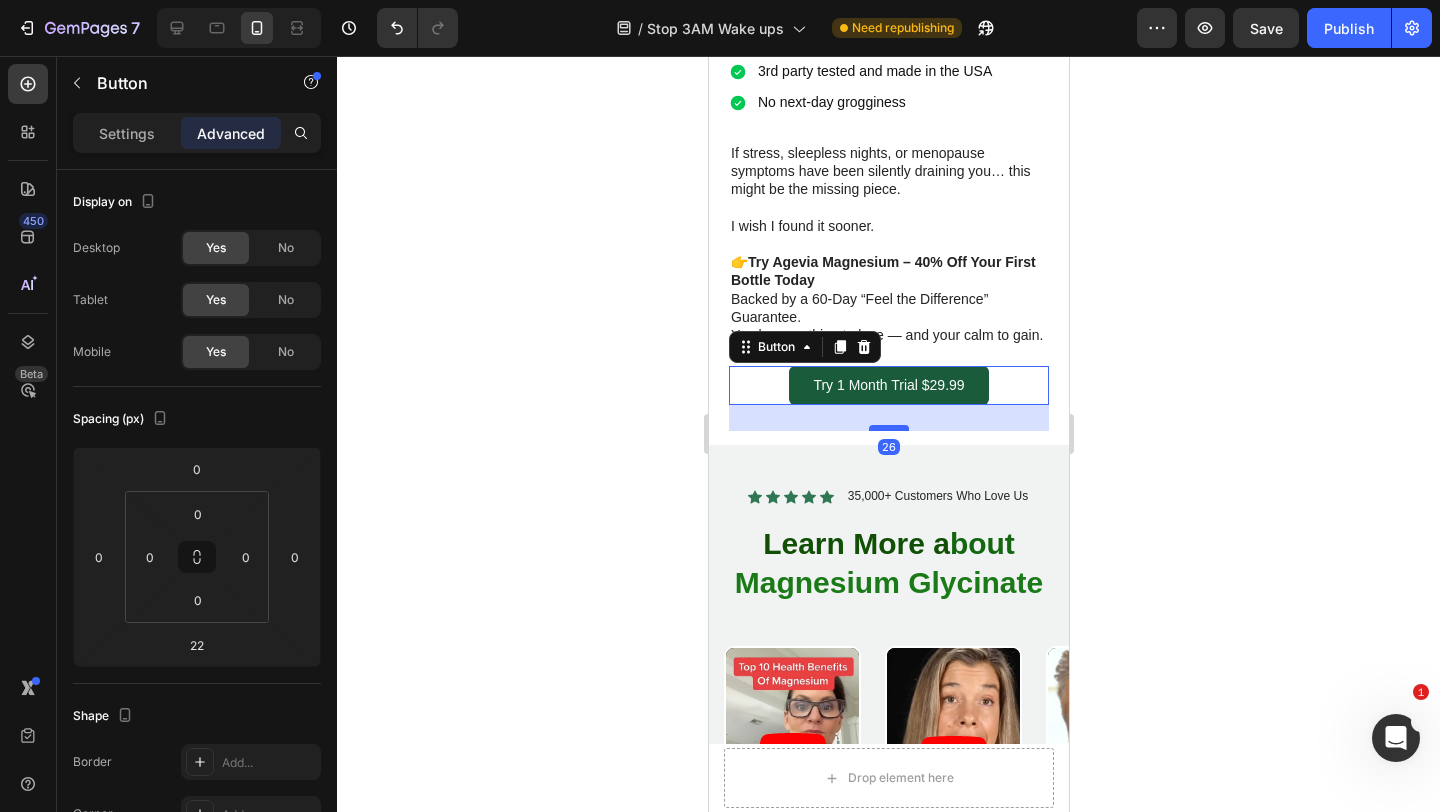 type on "26" 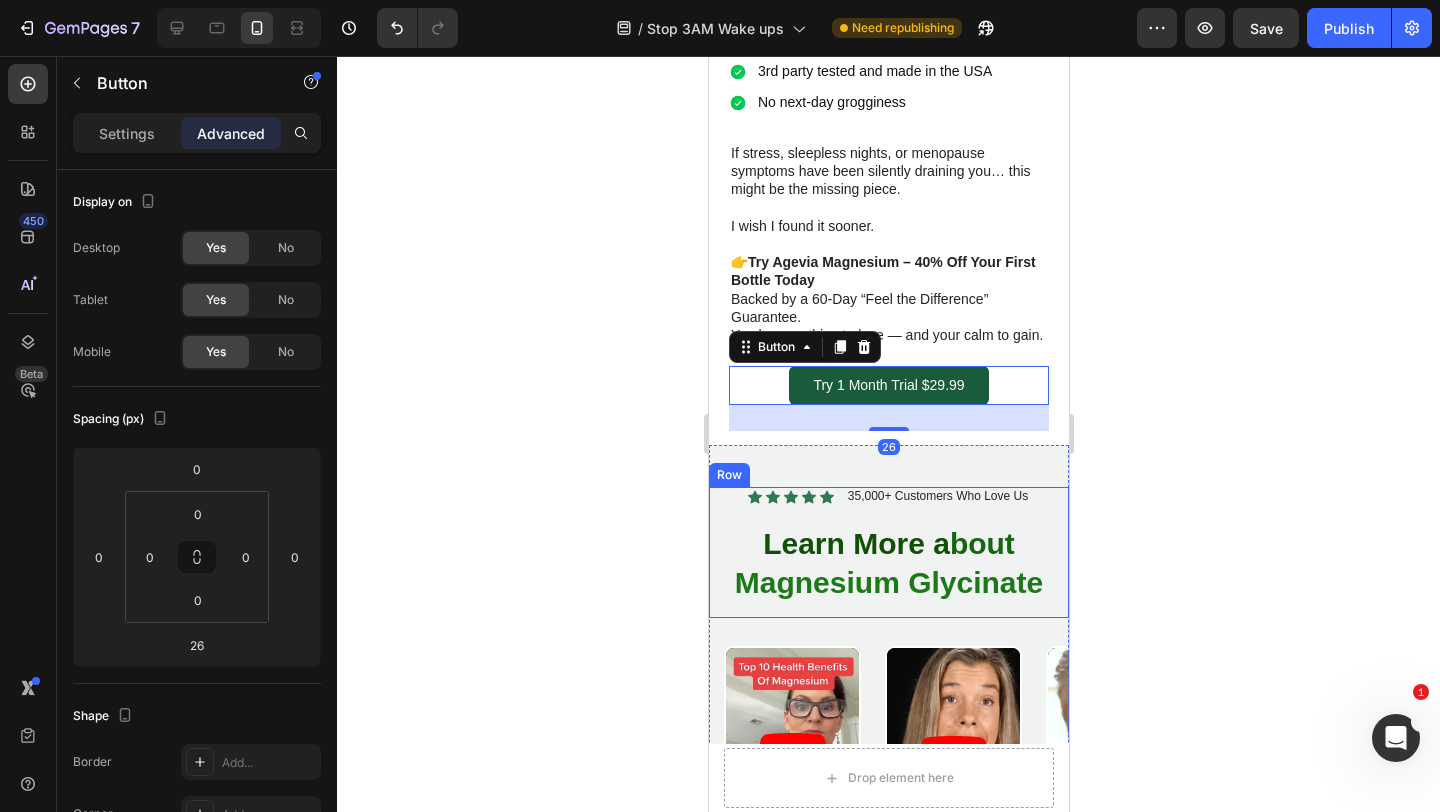 click 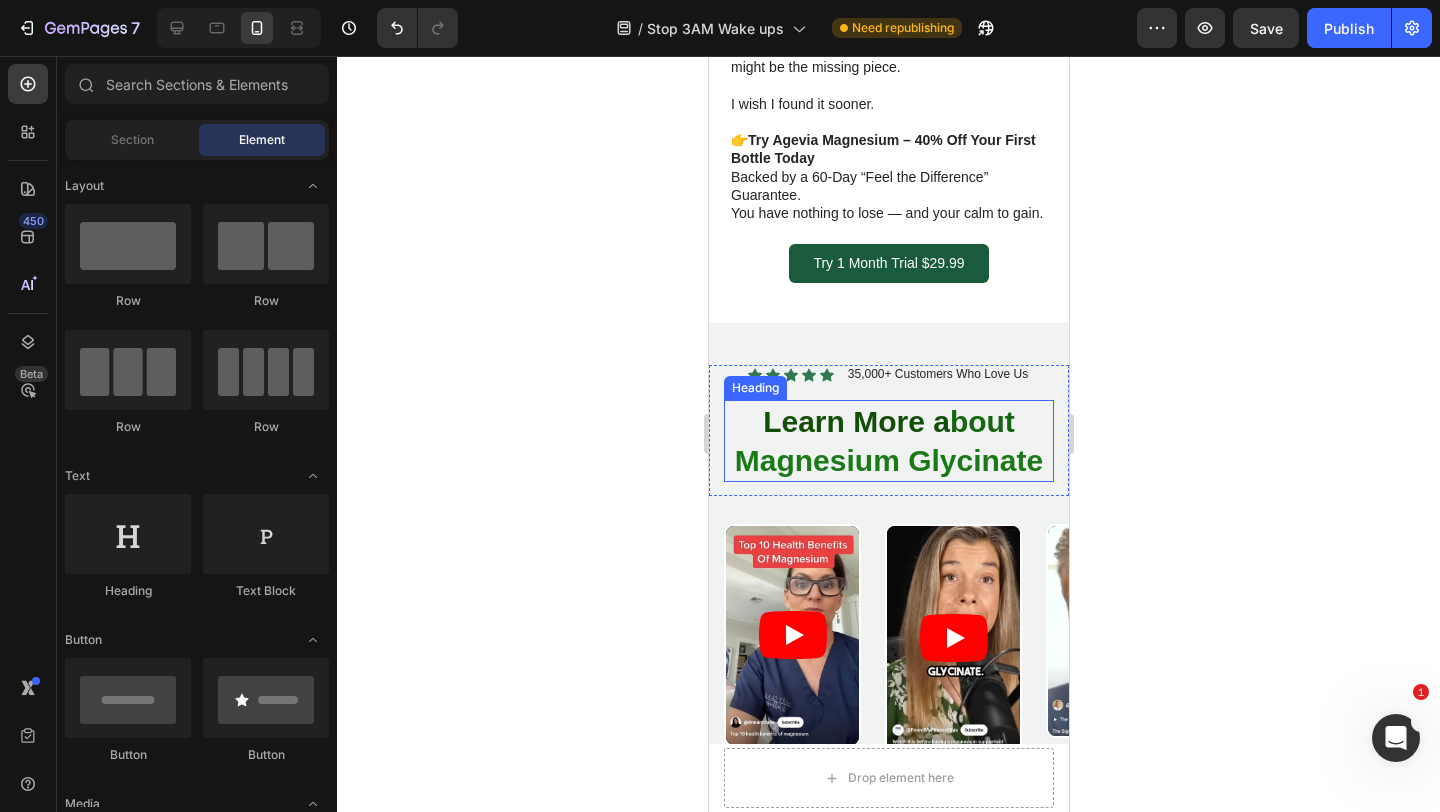 scroll, scrollTop: 1660, scrollLeft: 0, axis: vertical 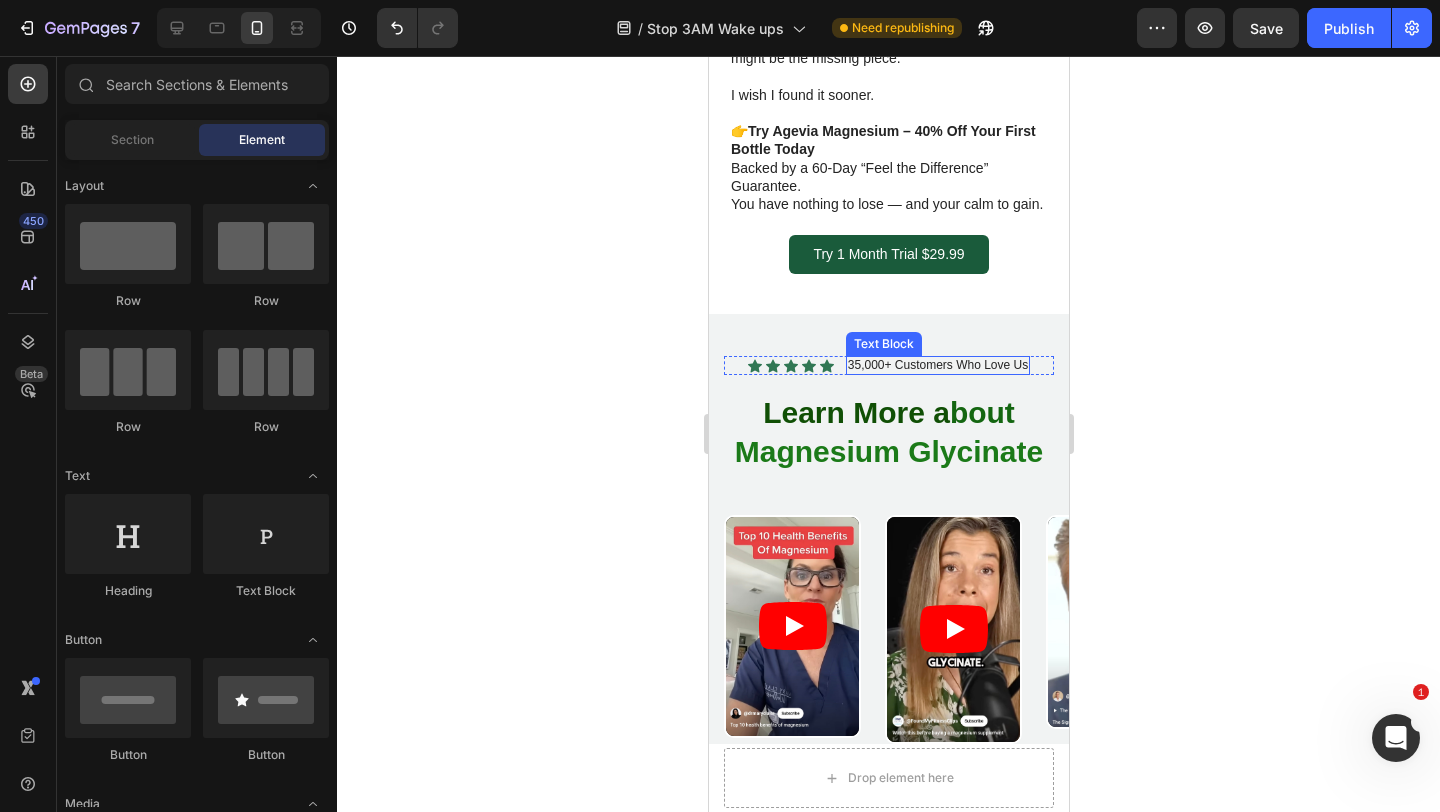 click on "35,000+ Customers Who Love Us" at bounding box center (937, 366) 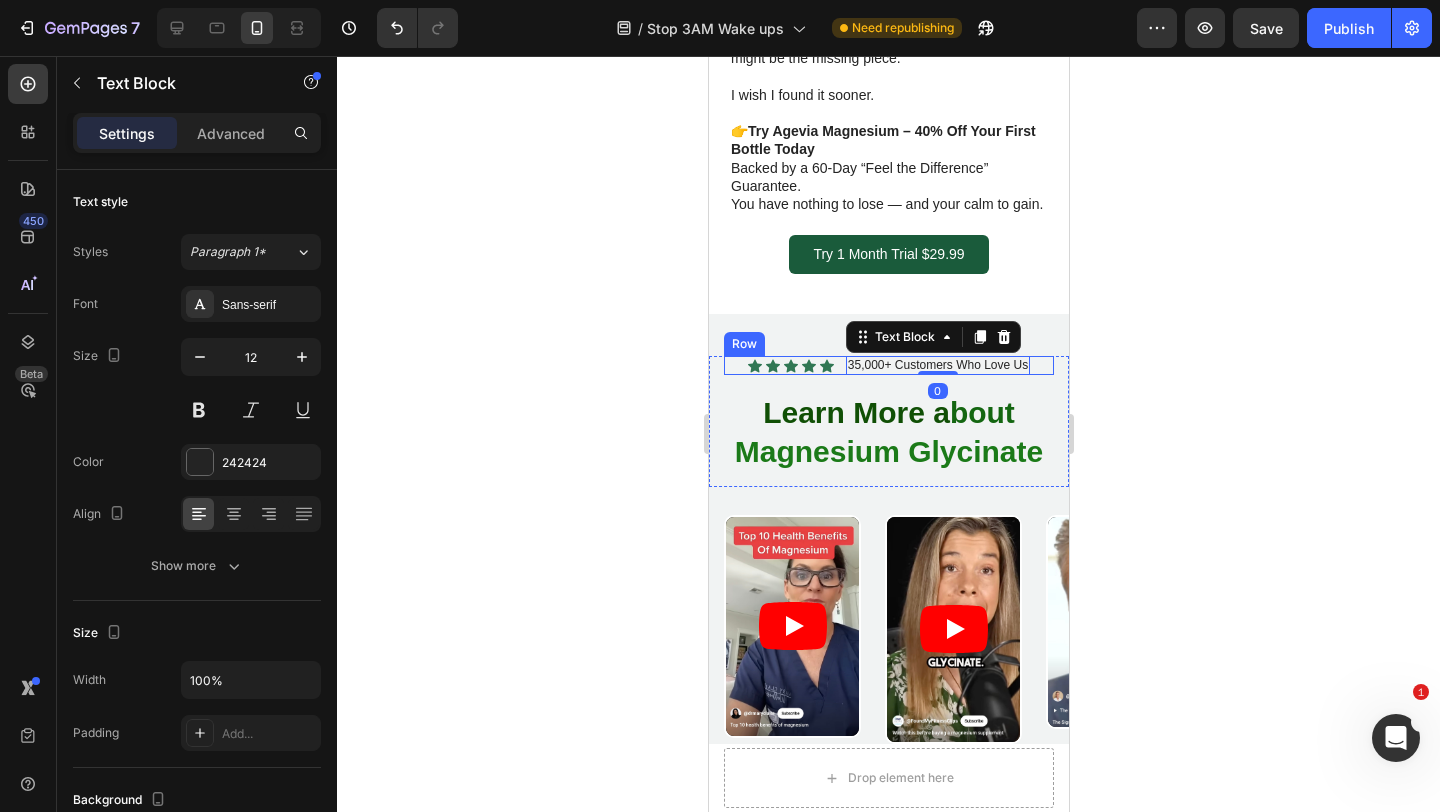 click on "Icon Icon Icon Icon Icon Icon List 35,000+ Customers Who Love Us Text Block   0 Row" at bounding box center (888, 366) 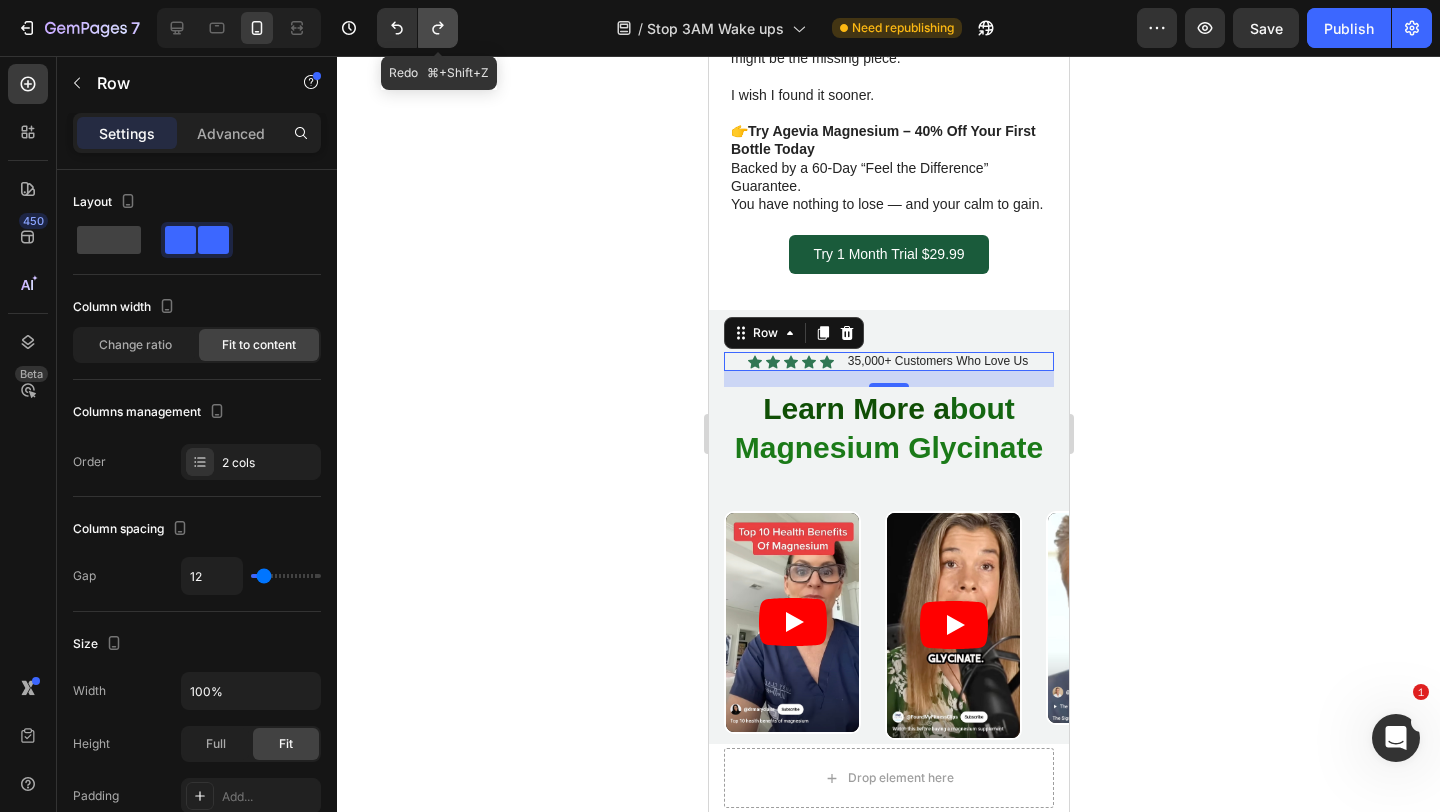 click 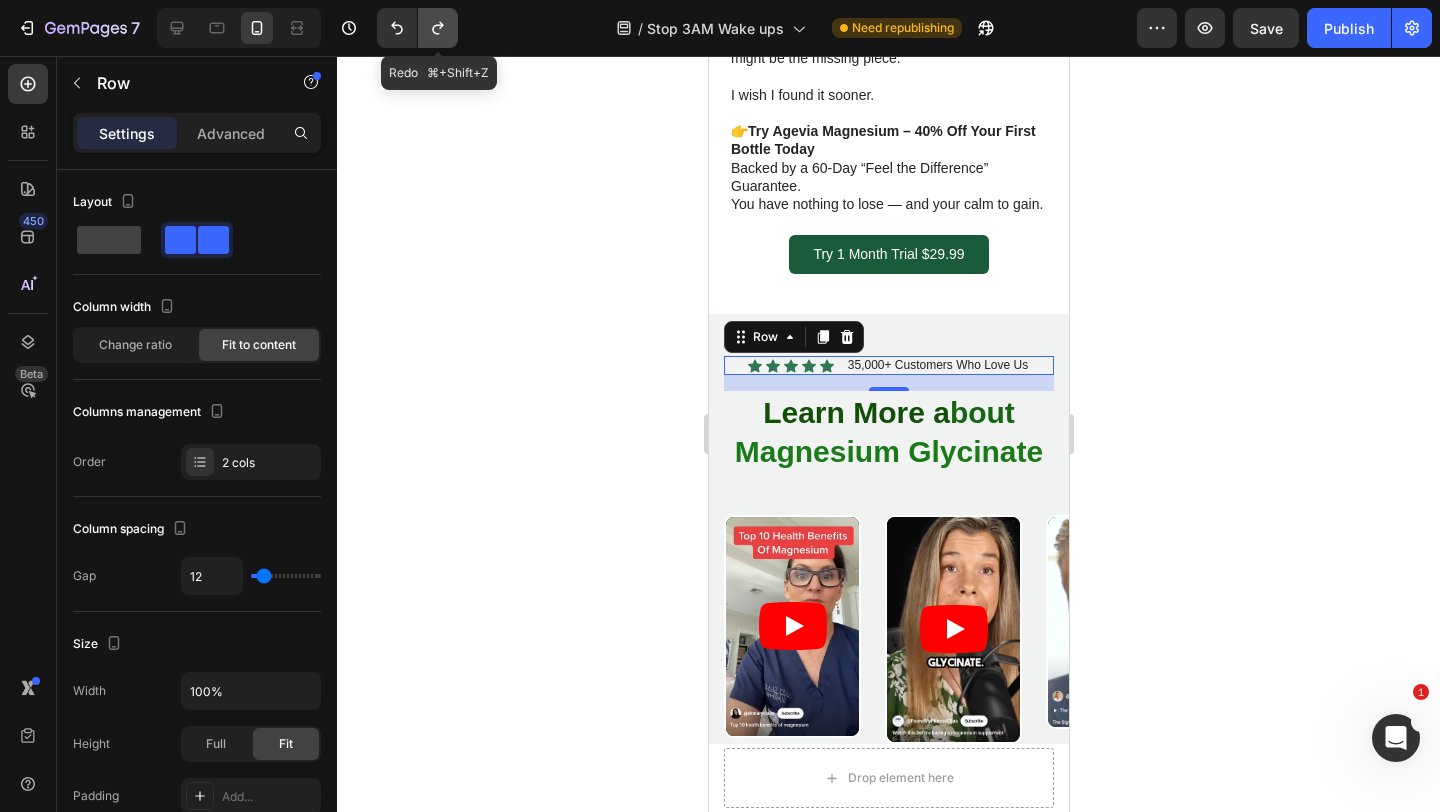 click 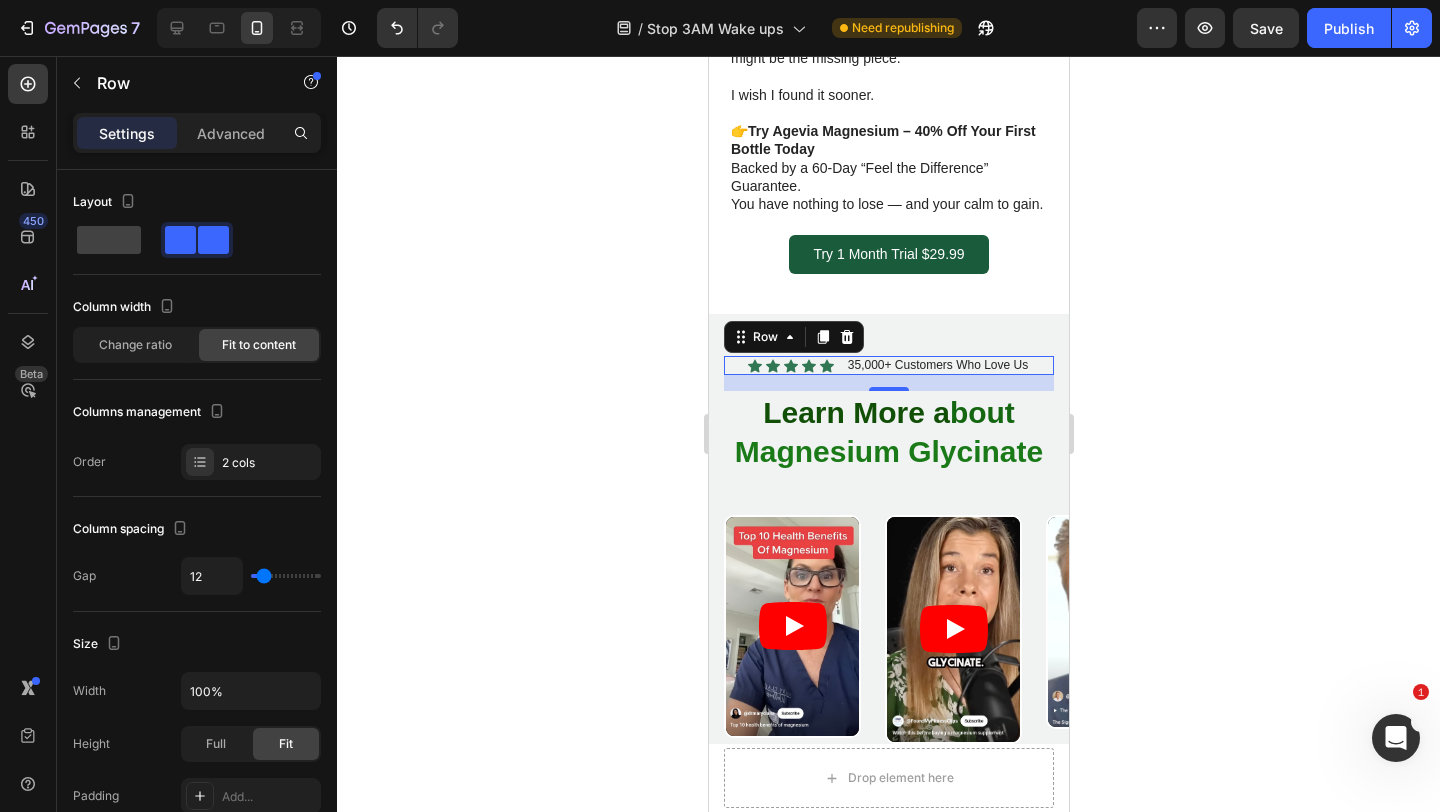 click 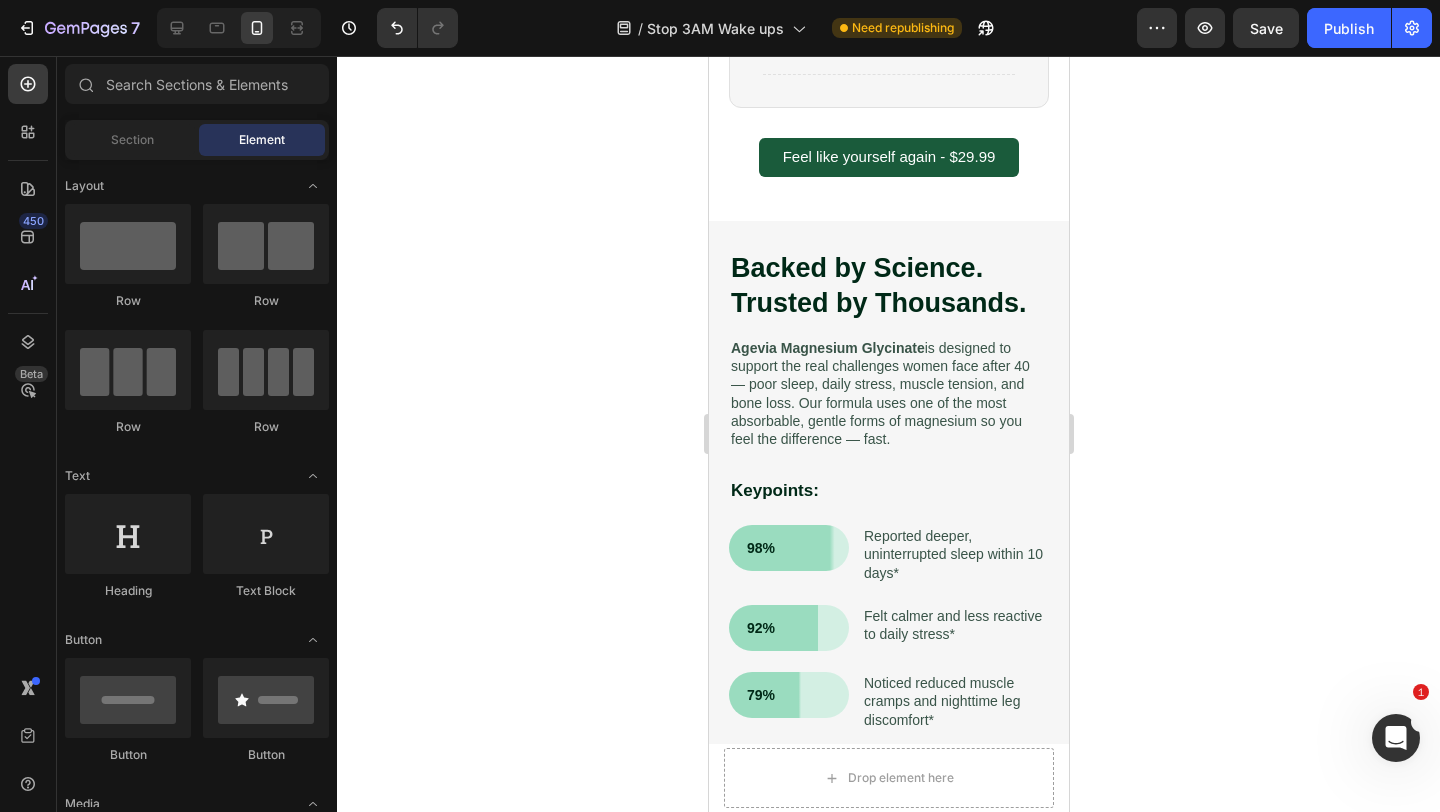 scroll, scrollTop: 3347, scrollLeft: 0, axis: vertical 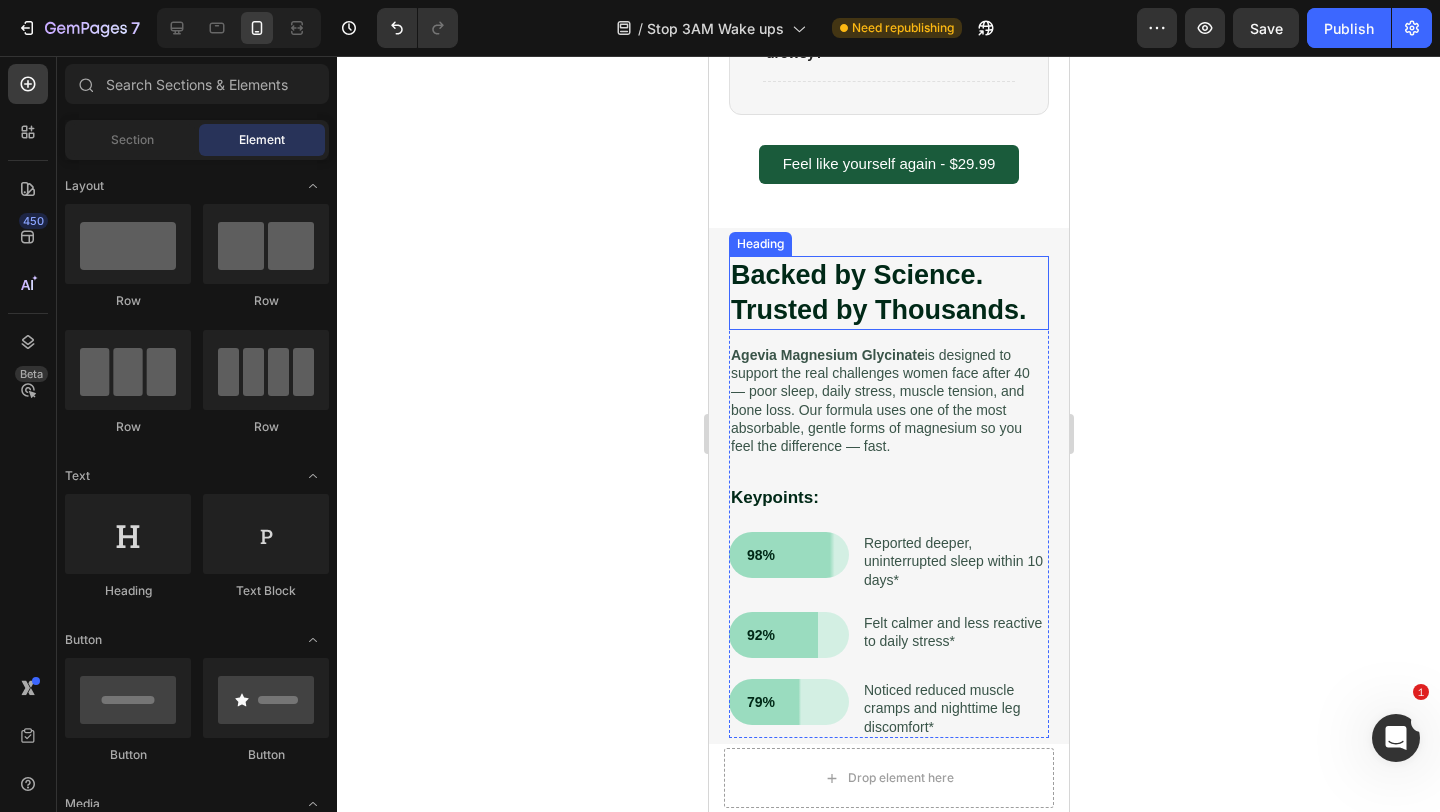 click on "Backed by Science. Trusted by Thousands." at bounding box center (878, 292) 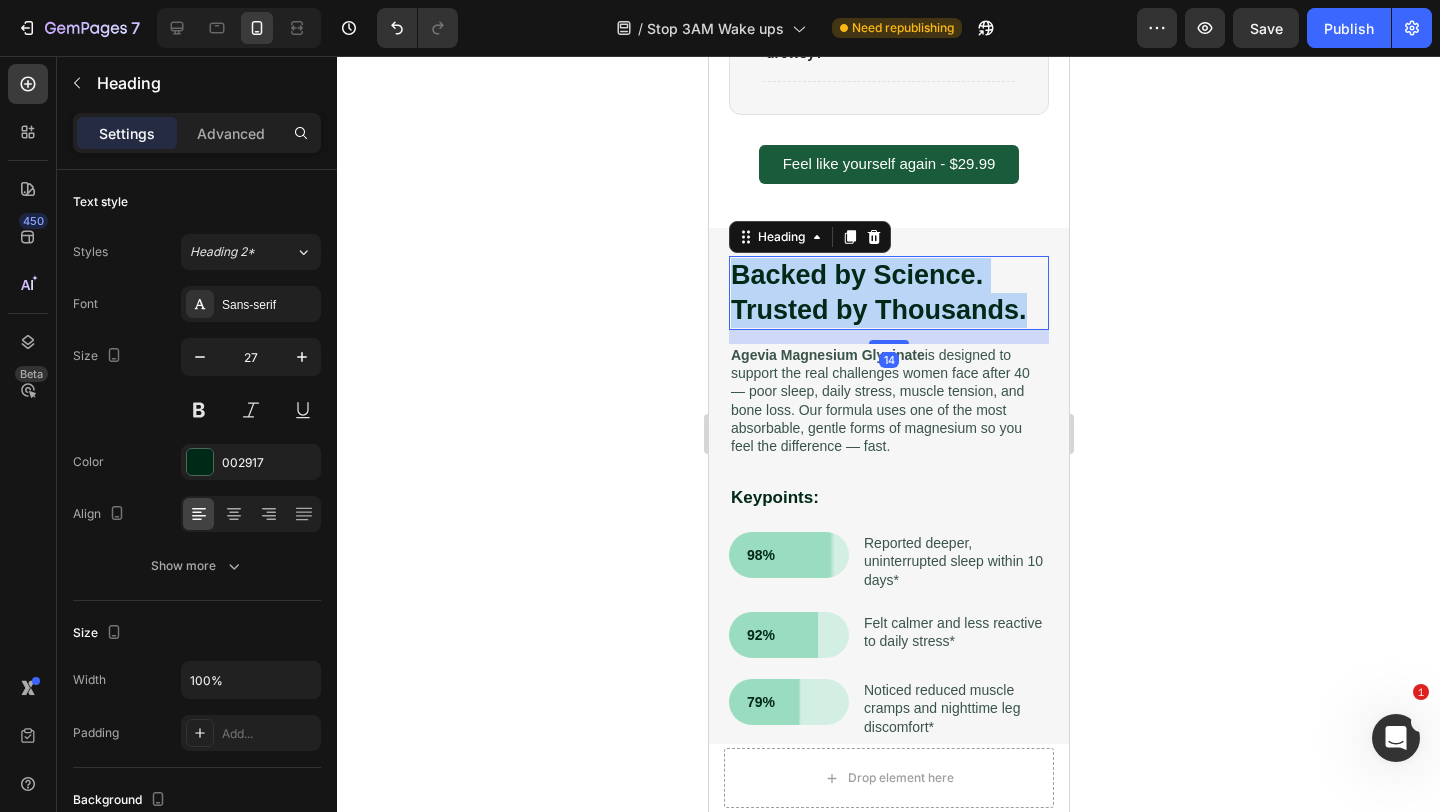 click on "Backed by Science. Trusted by Thousands." at bounding box center (878, 292) 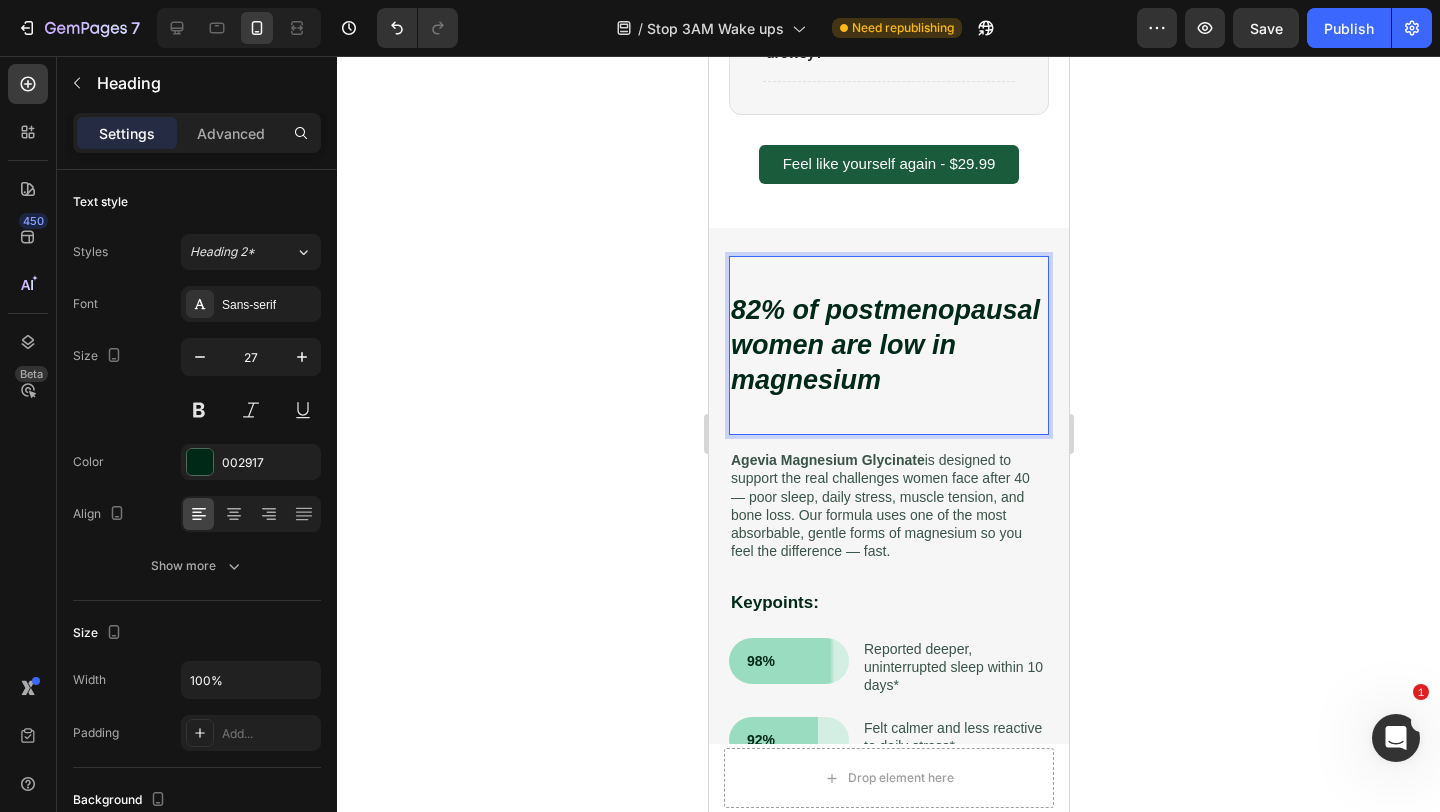 click at bounding box center (888, 275) 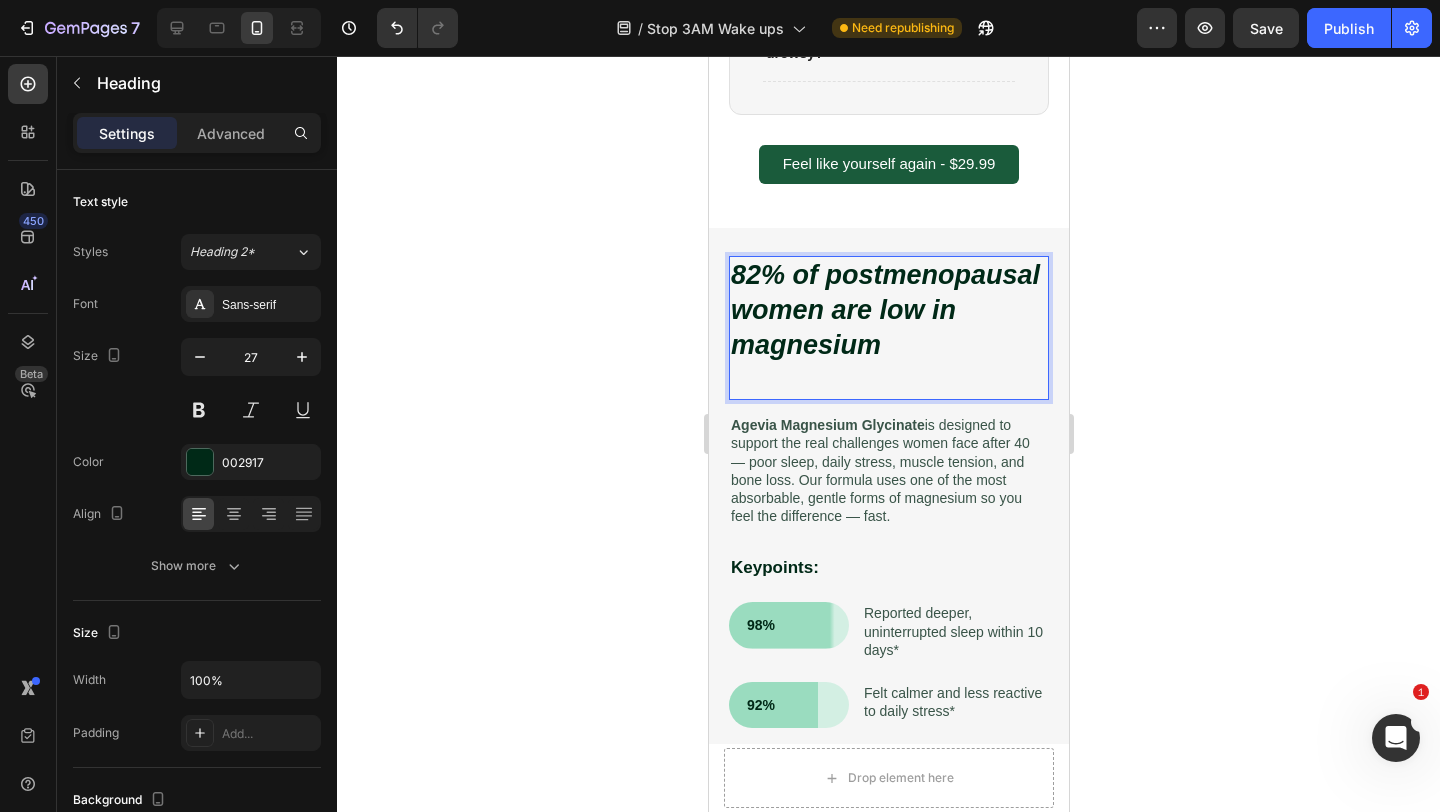 click at bounding box center [888, 380] 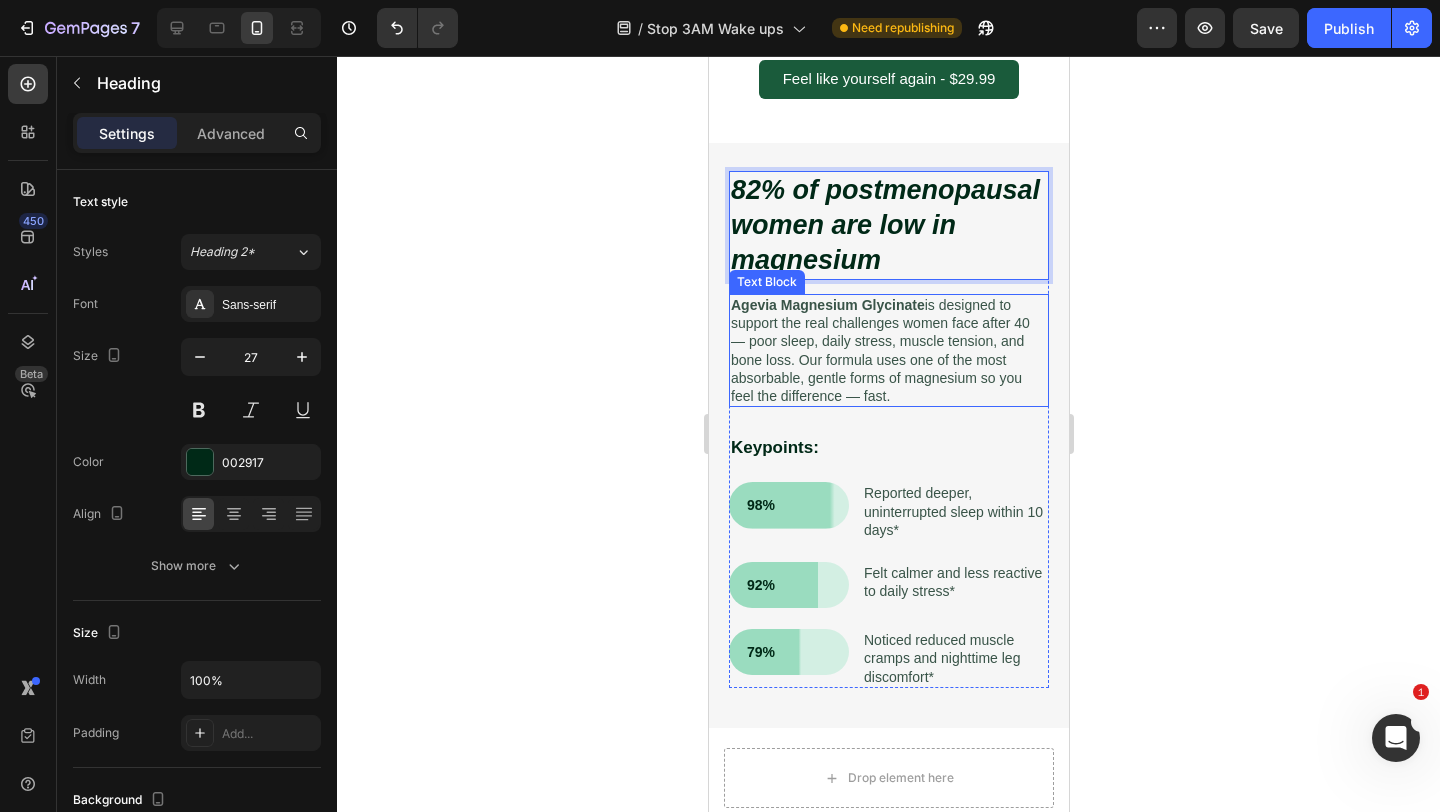 scroll, scrollTop: 3435, scrollLeft: 0, axis: vertical 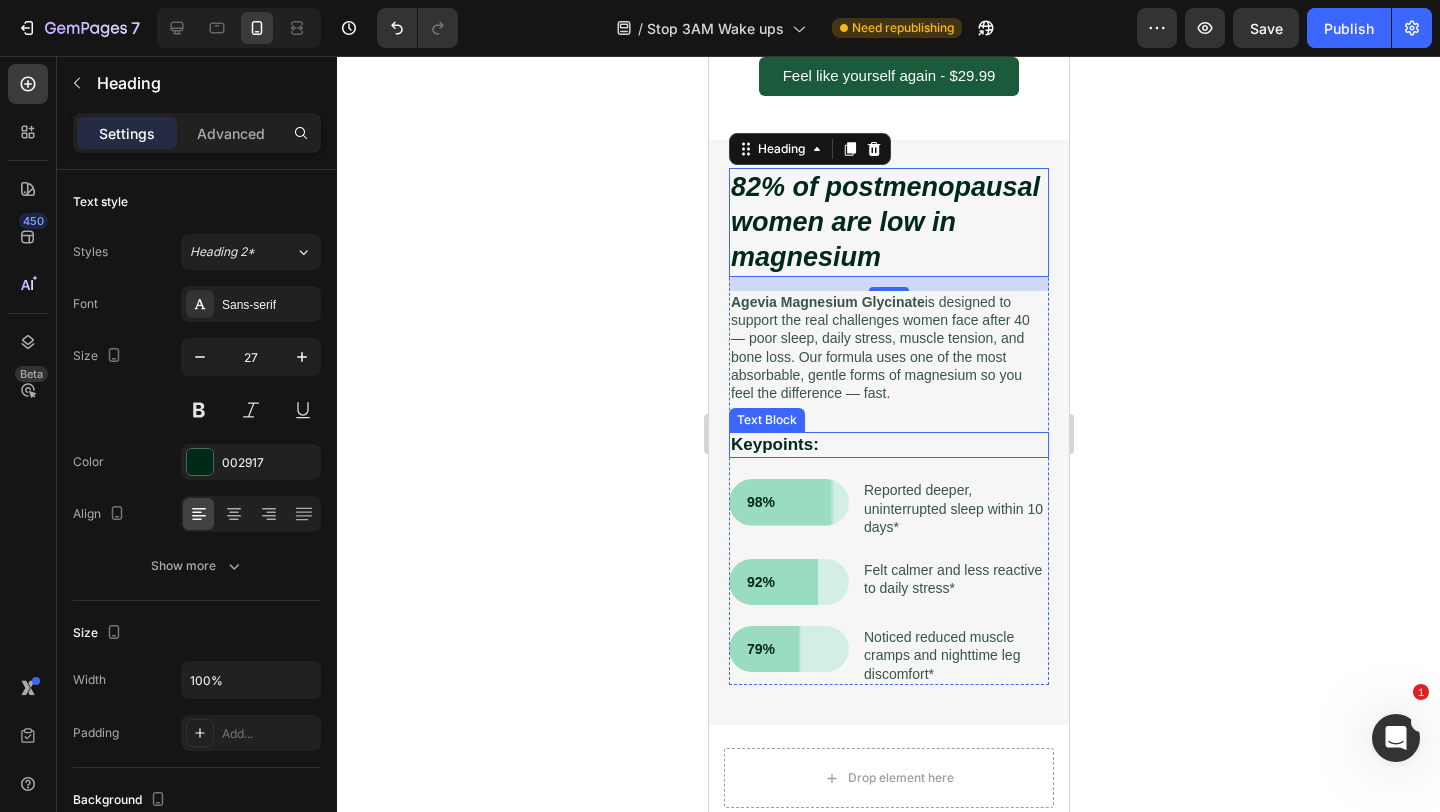 click 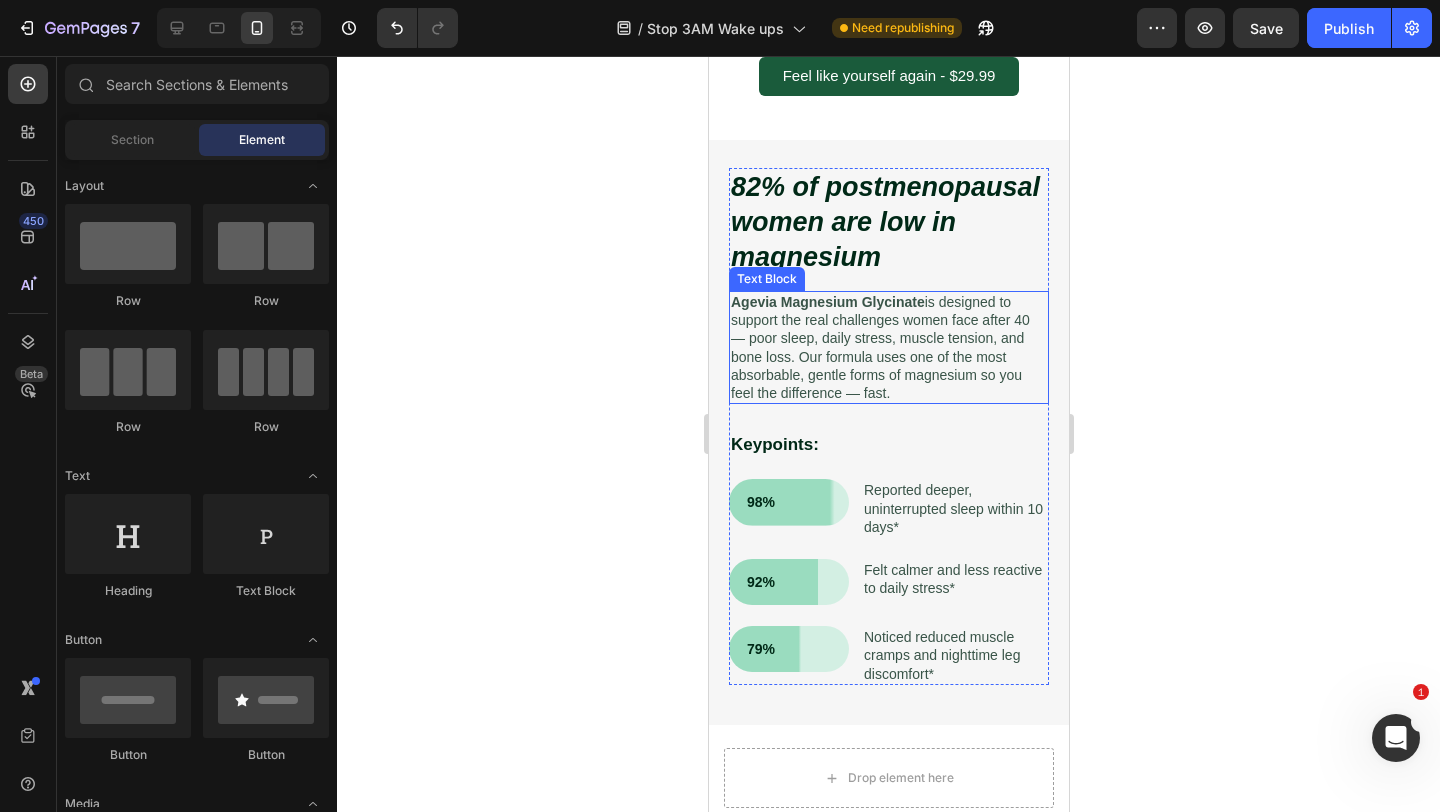 scroll, scrollTop: 3465, scrollLeft: 0, axis: vertical 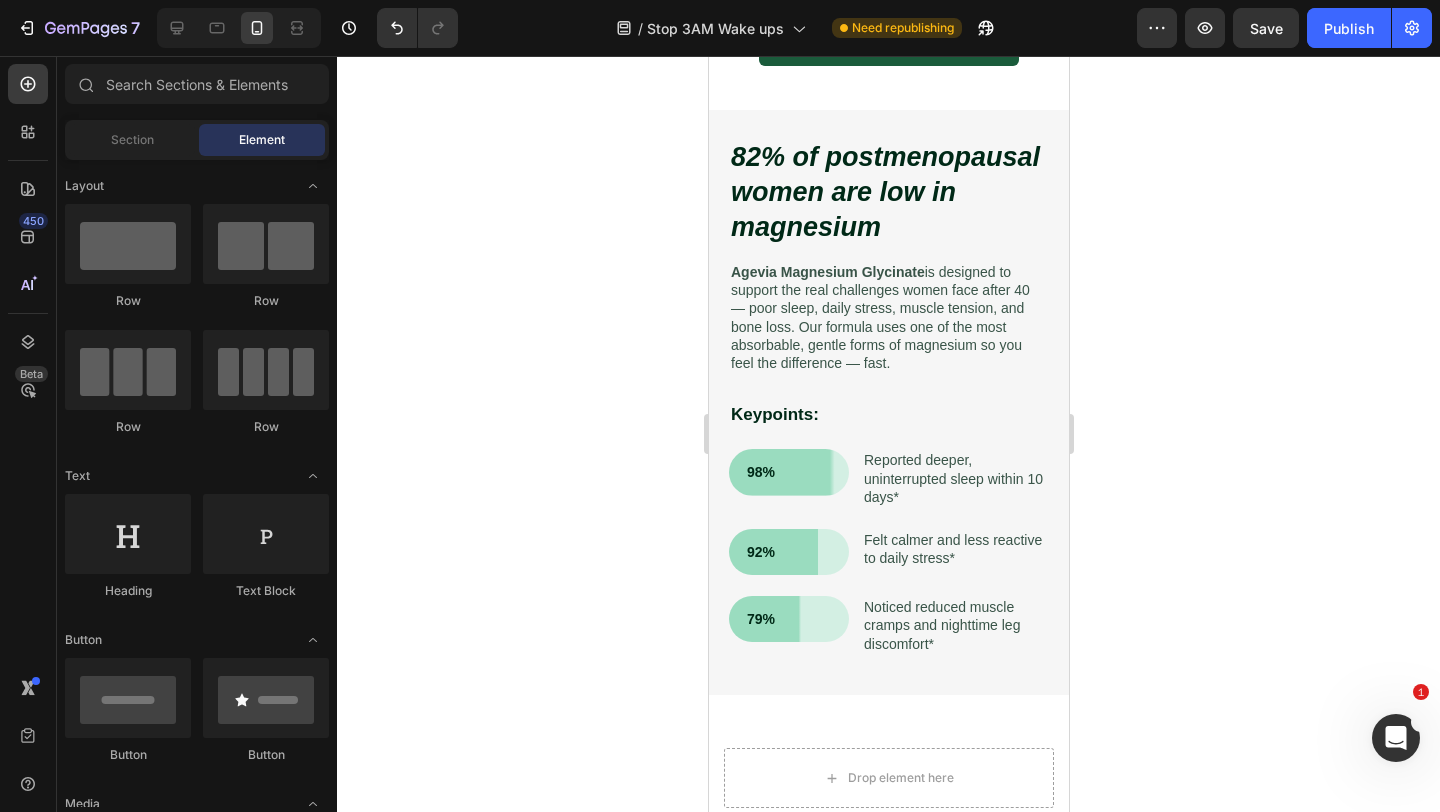 click 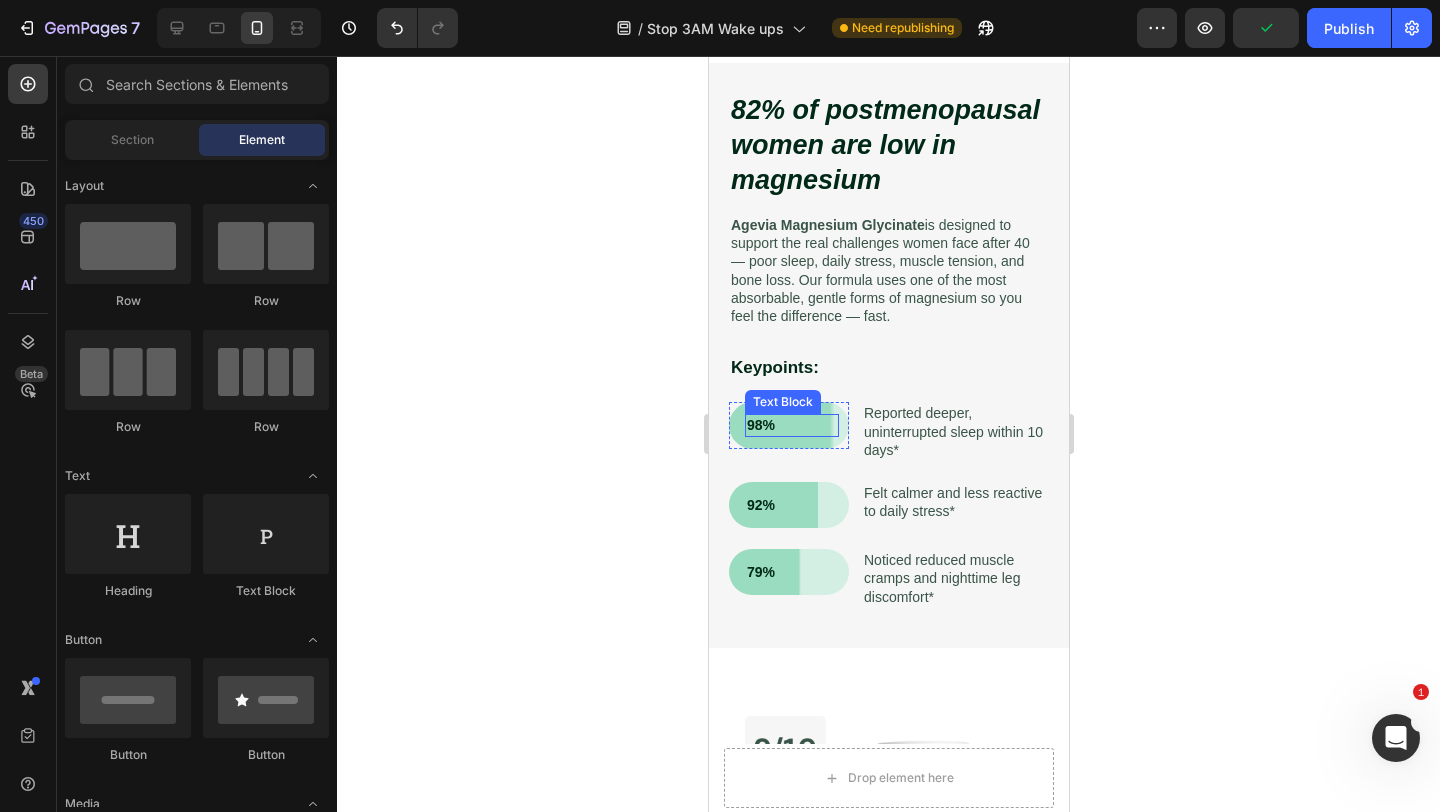scroll, scrollTop: 3543, scrollLeft: 0, axis: vertical 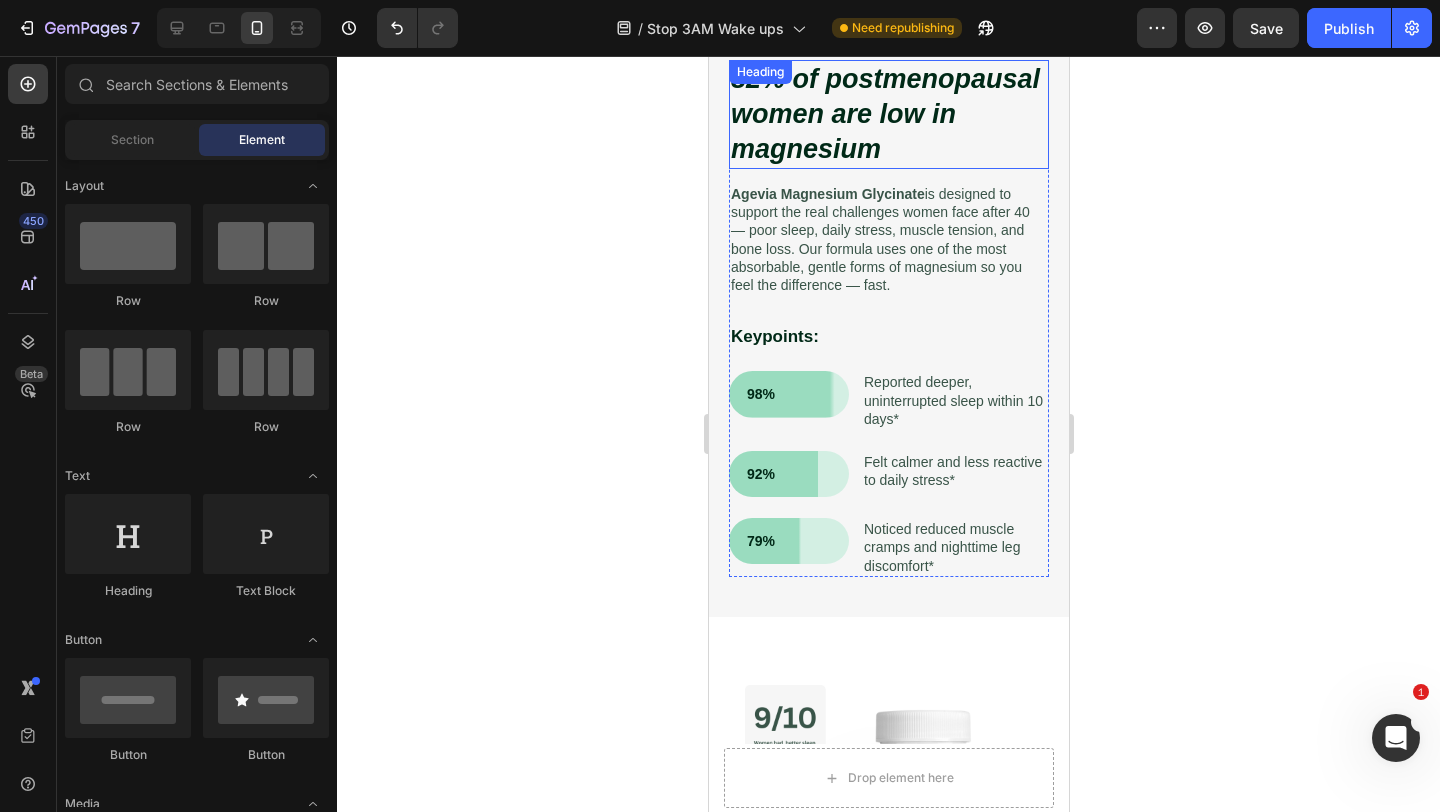 click on "⁠⁠⁠⁠⁠⁠⁠ 82% of postmenopausal women are low in magnesium" at bounding box center (888, 114) 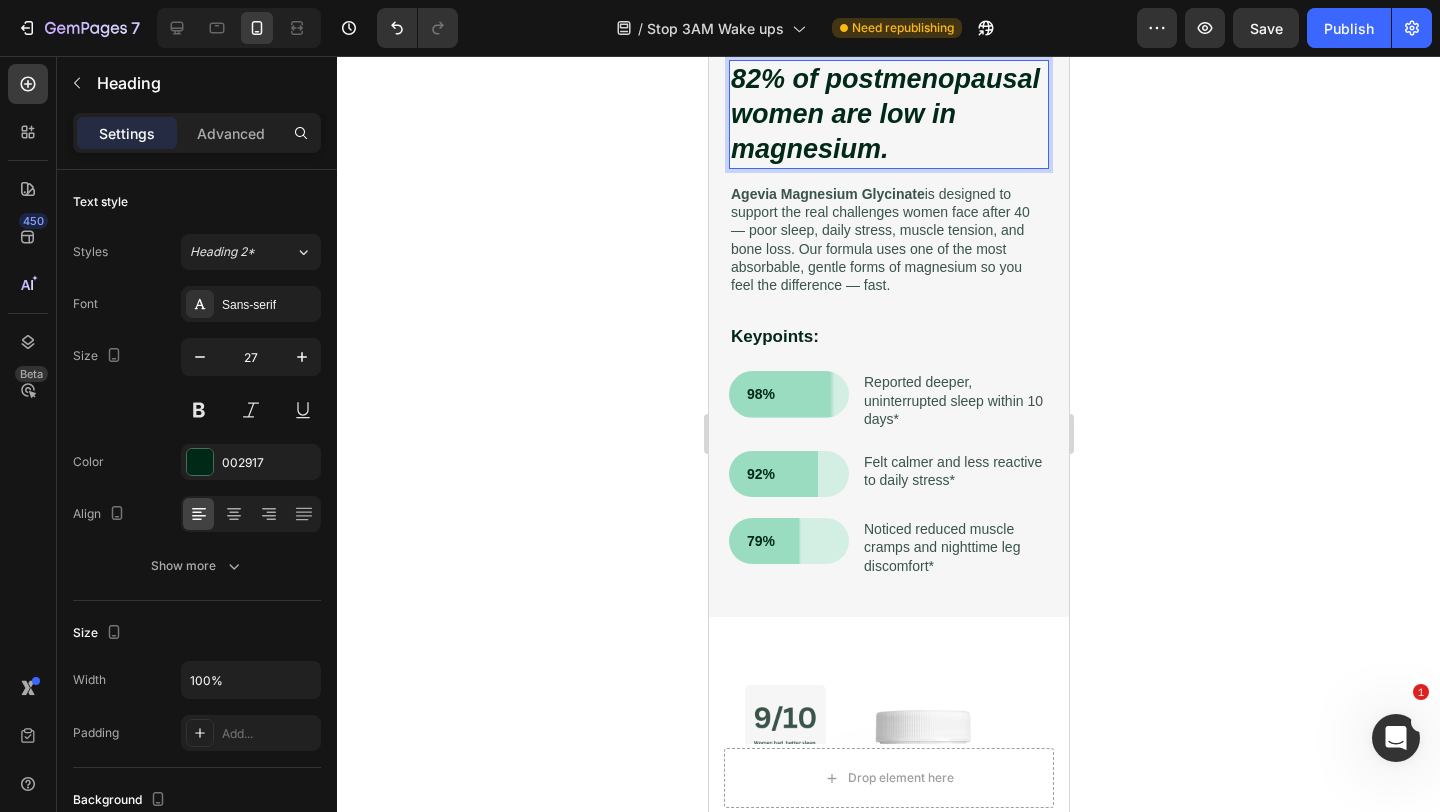 click 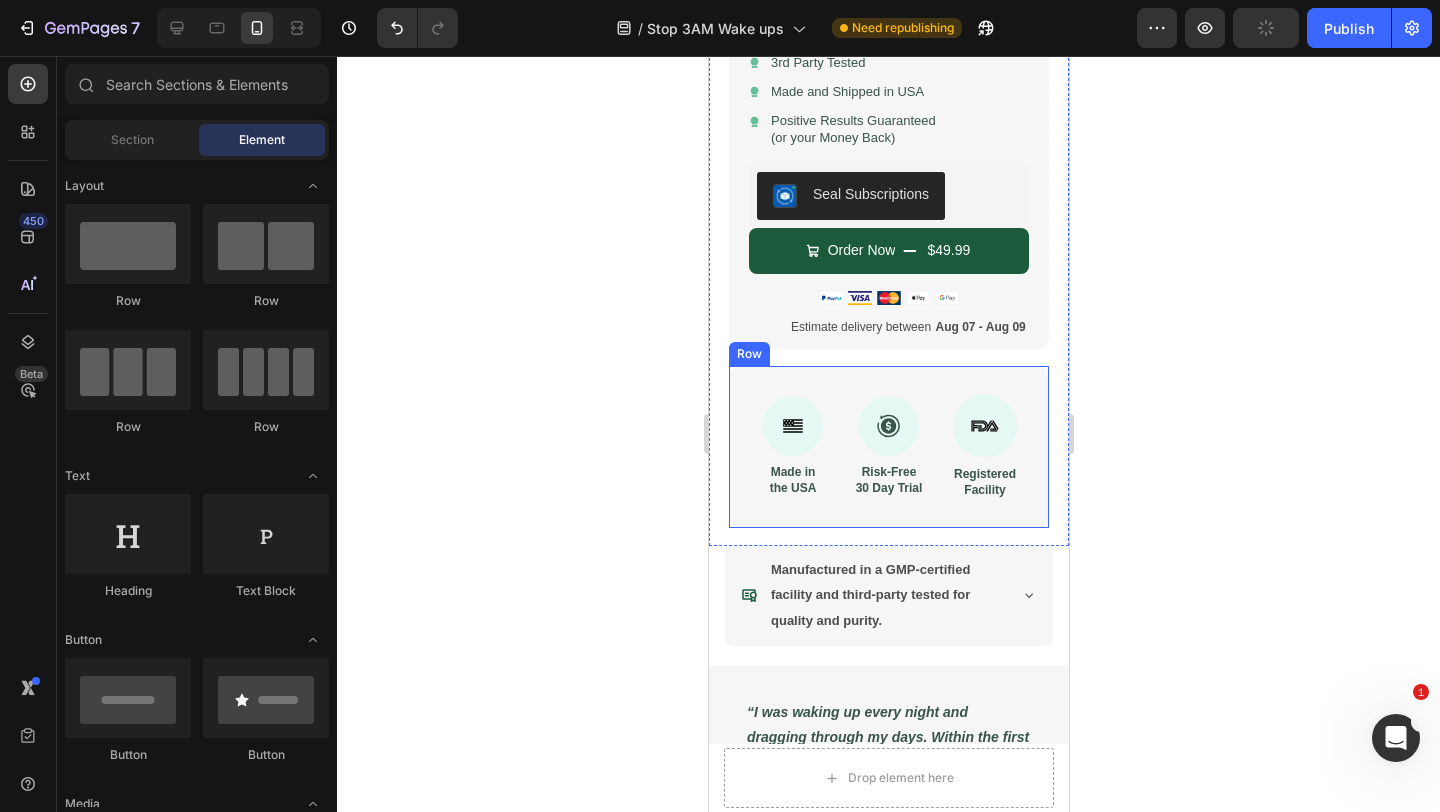 scroll, scrollTop: 4681, scrollLeft: 0, axis: vertical 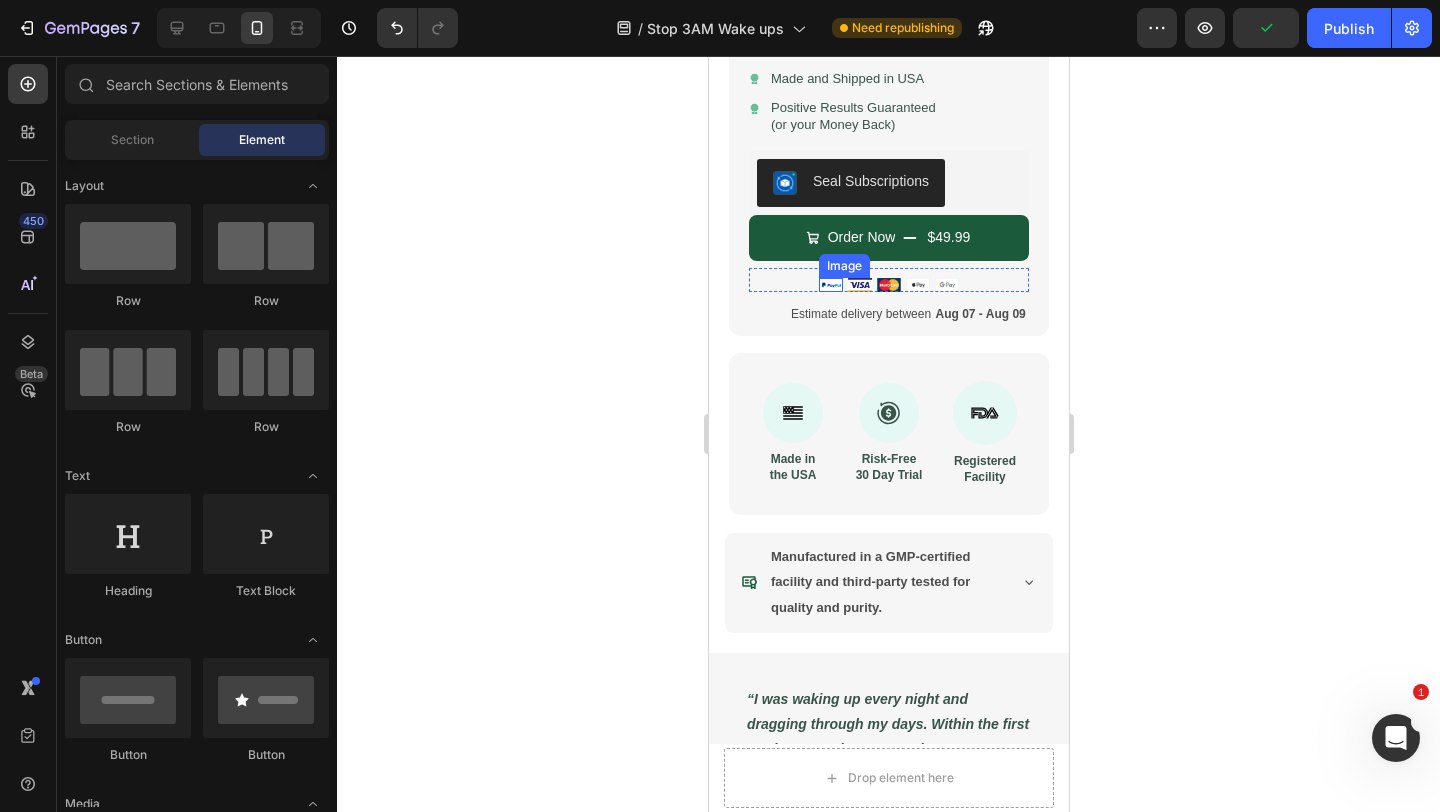 click at bounding box center (830, 285) 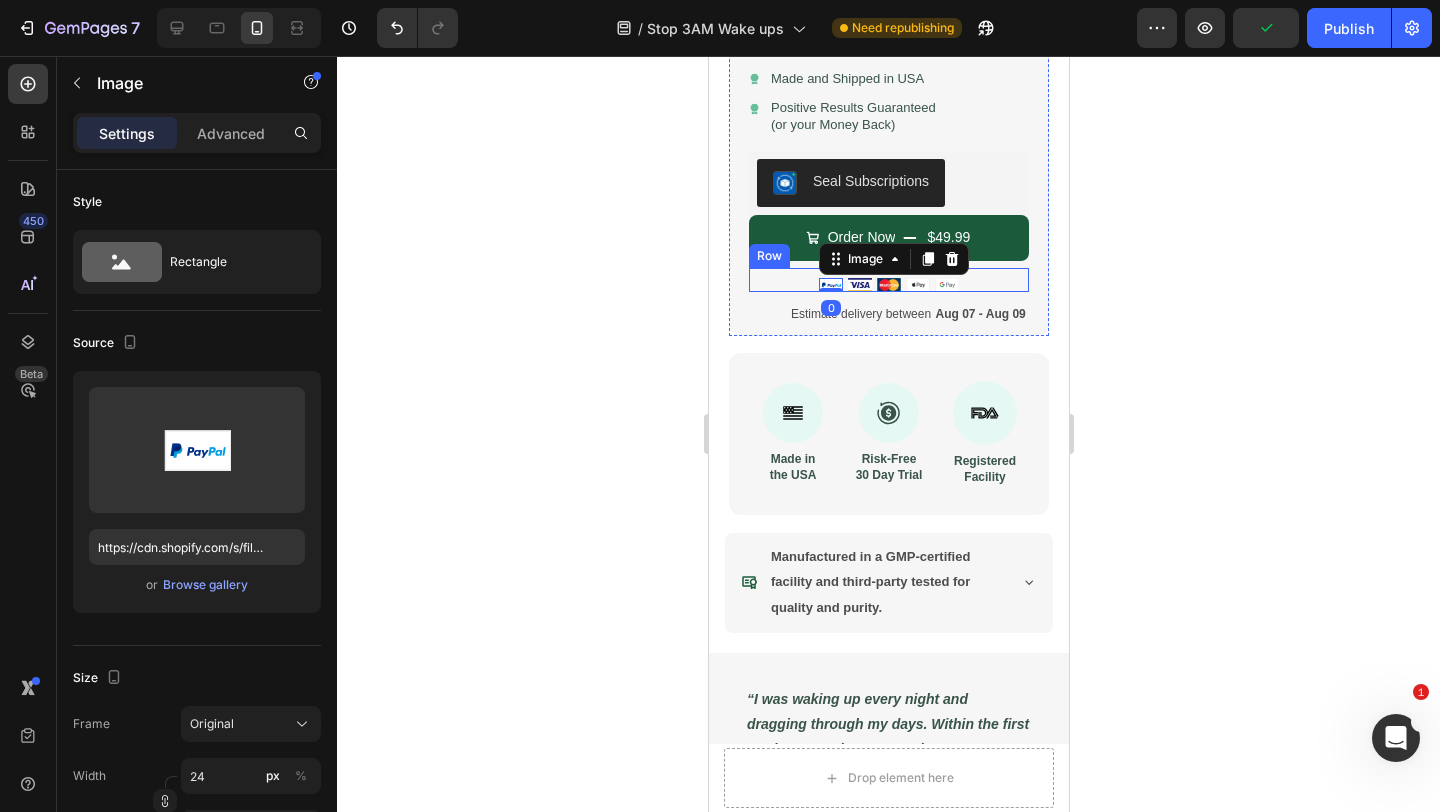 click on "Image   0 Image Image Image Image Row" at bounding box center (888, 280) 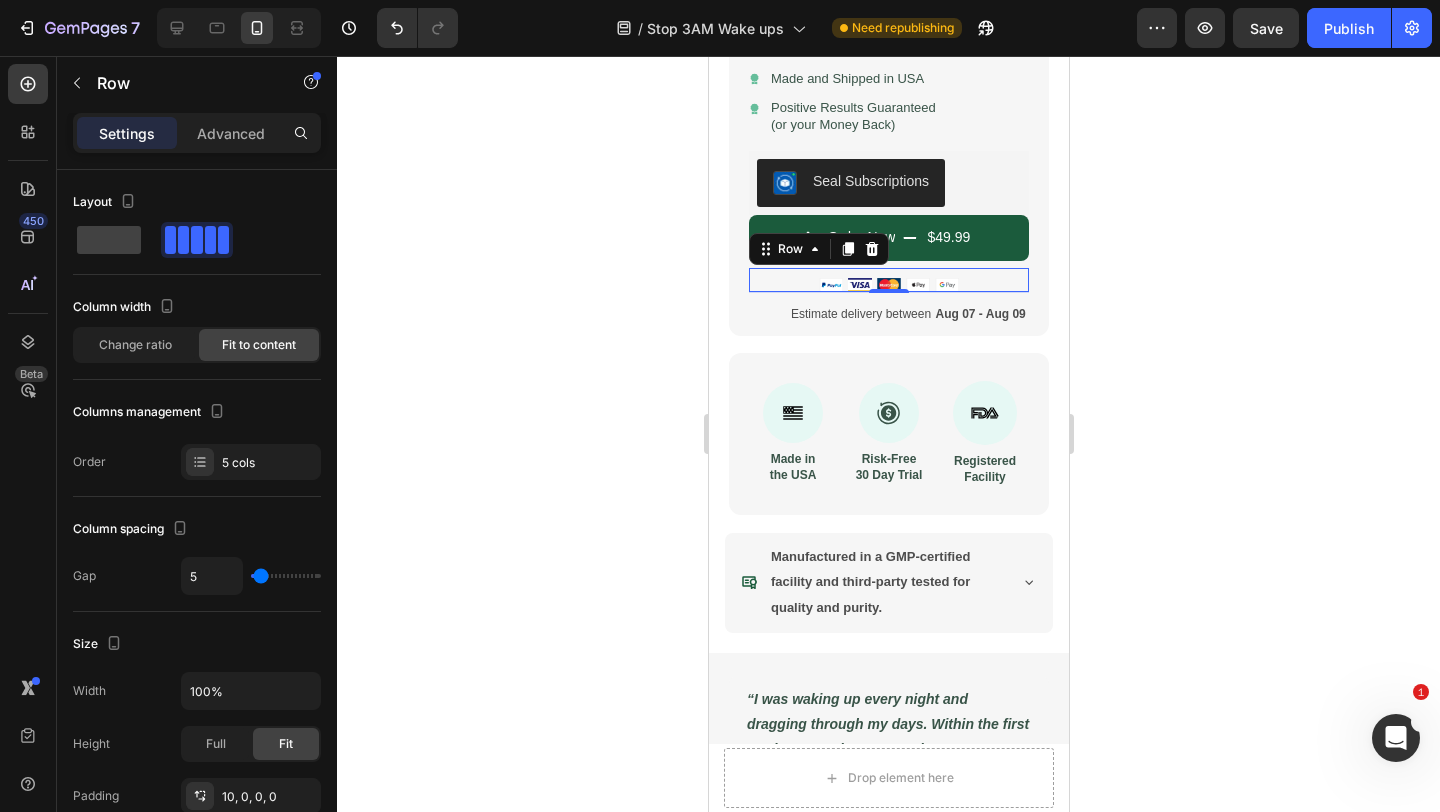 click 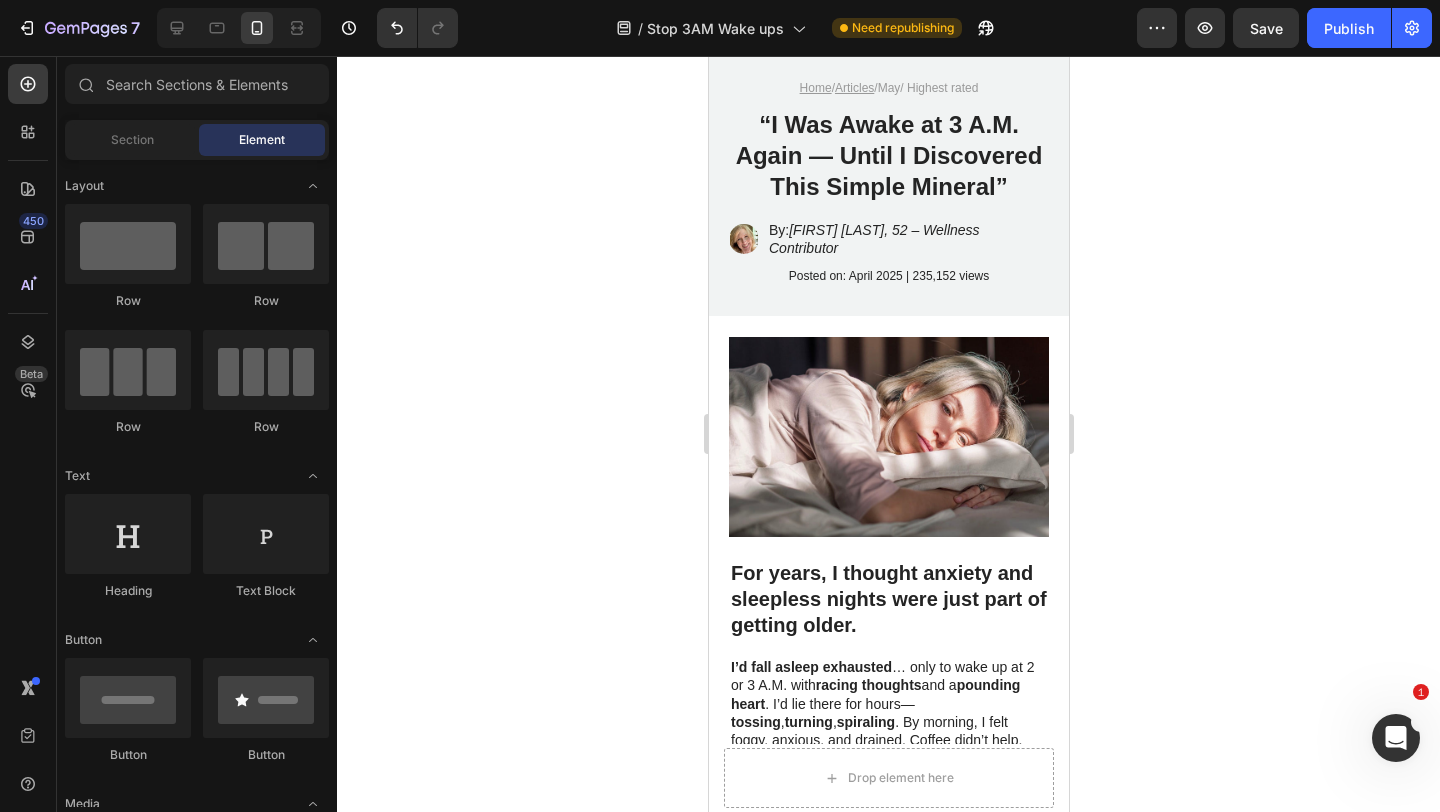 scroll, scrollTop: 37, scrollLeft: 0, axis: vertical 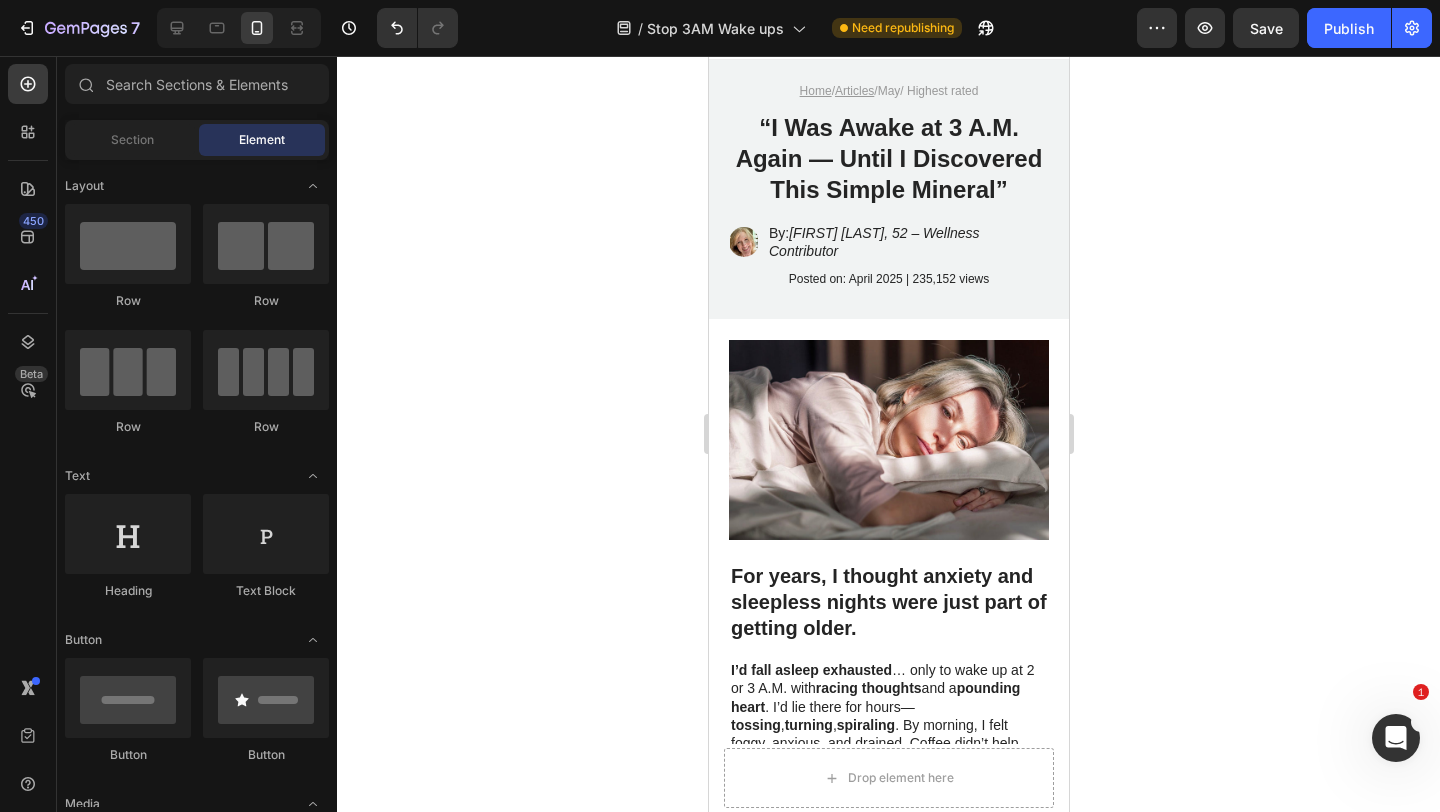 click 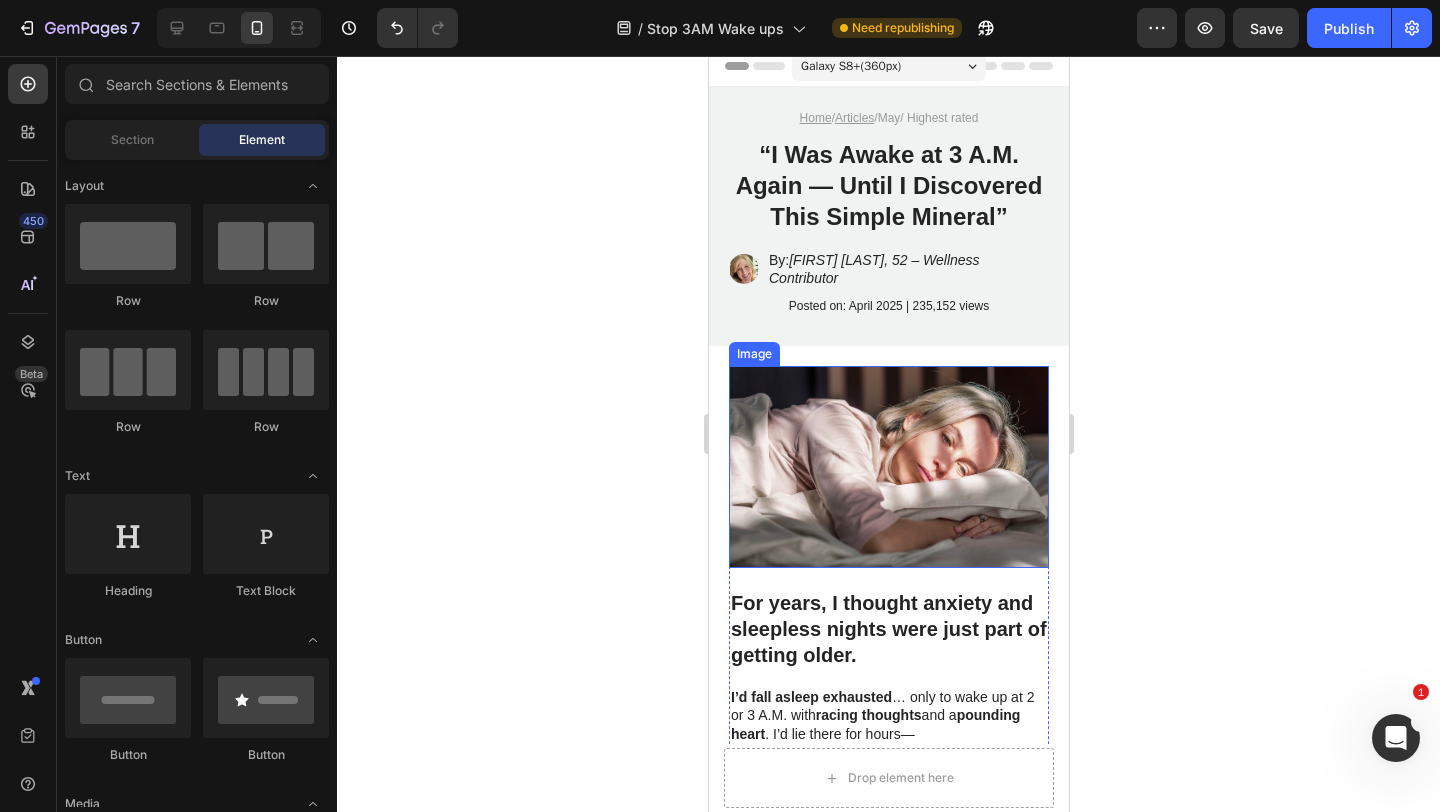 scroll, scrollTop: 0, scrollLeft: 0, axis: both 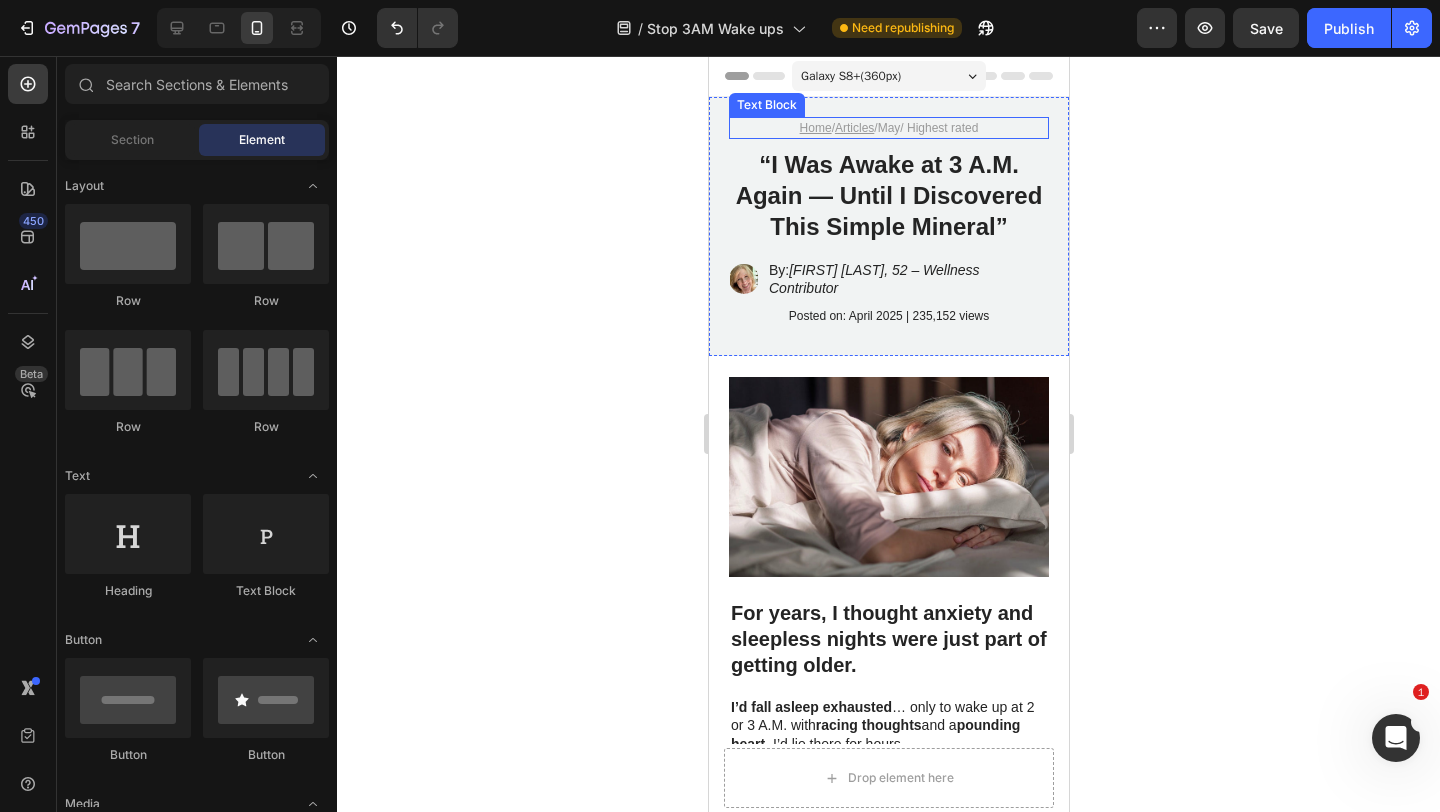 click on "Home  /  Articles  /  May  / Highest rated" at bounding box center [888, 128] 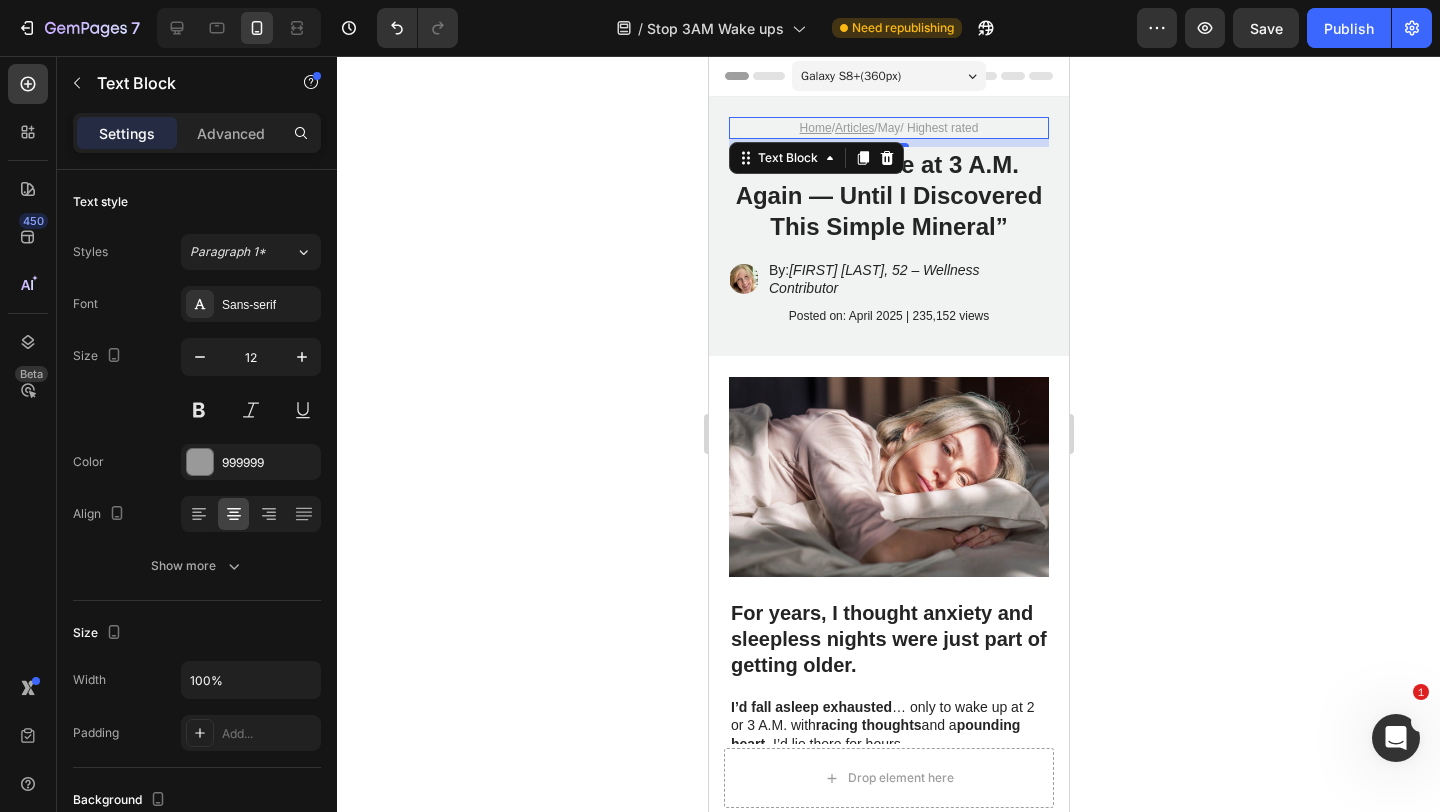 click on "Home  /  Articles  /  May  / Highest rated" at bounding box center (888, 128) 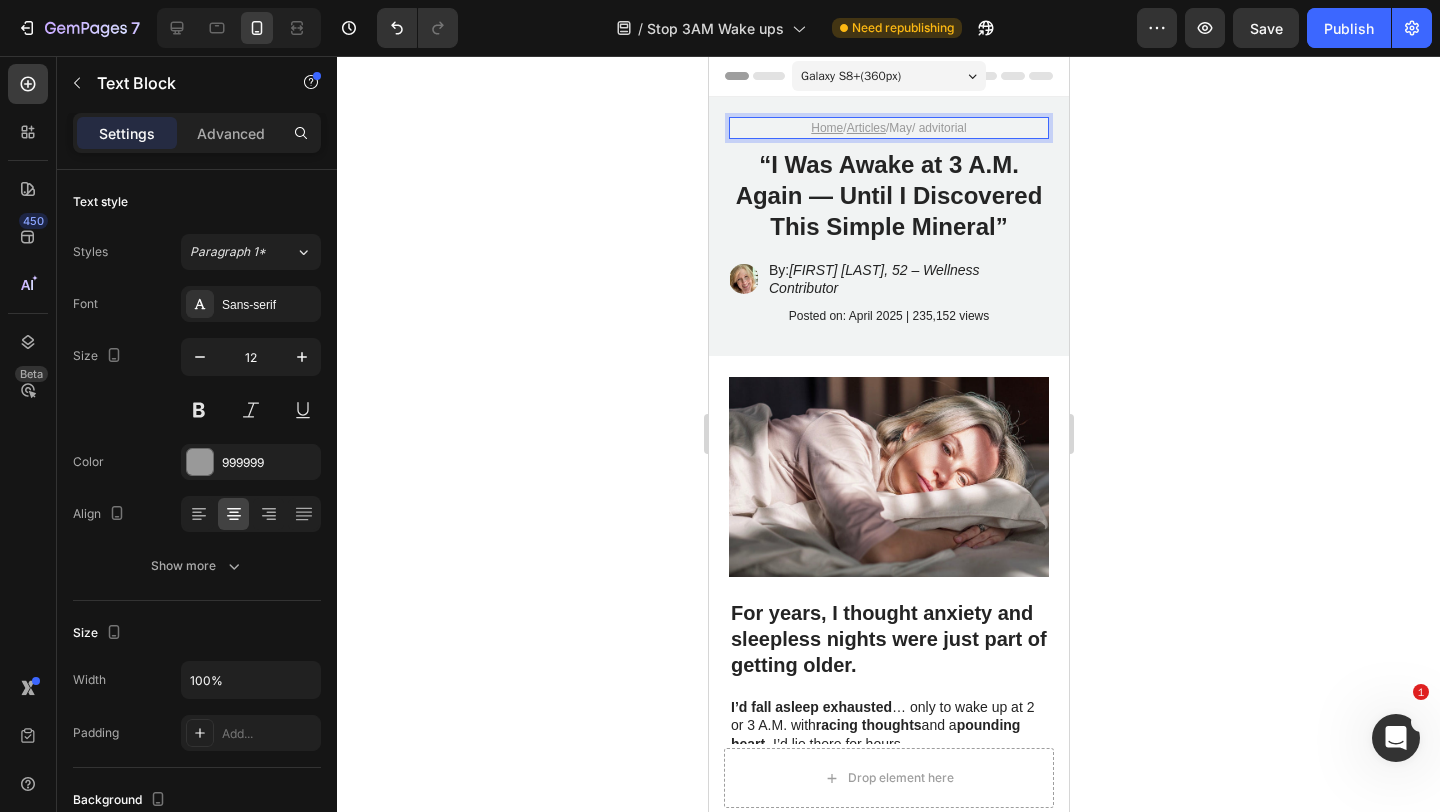 click 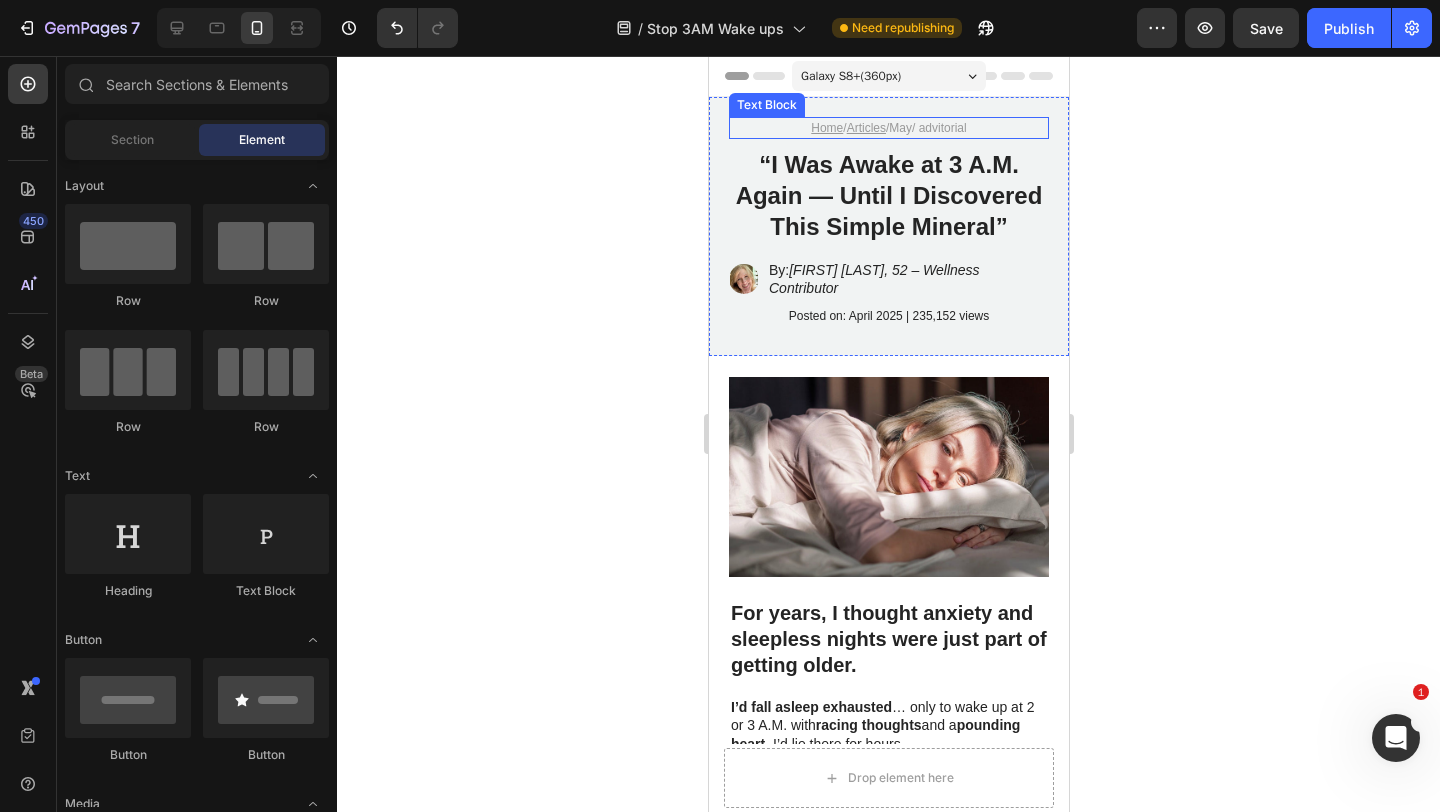 click on "Home  /  Articles  /  May  / advitorial" at bounding box center [888, 128] 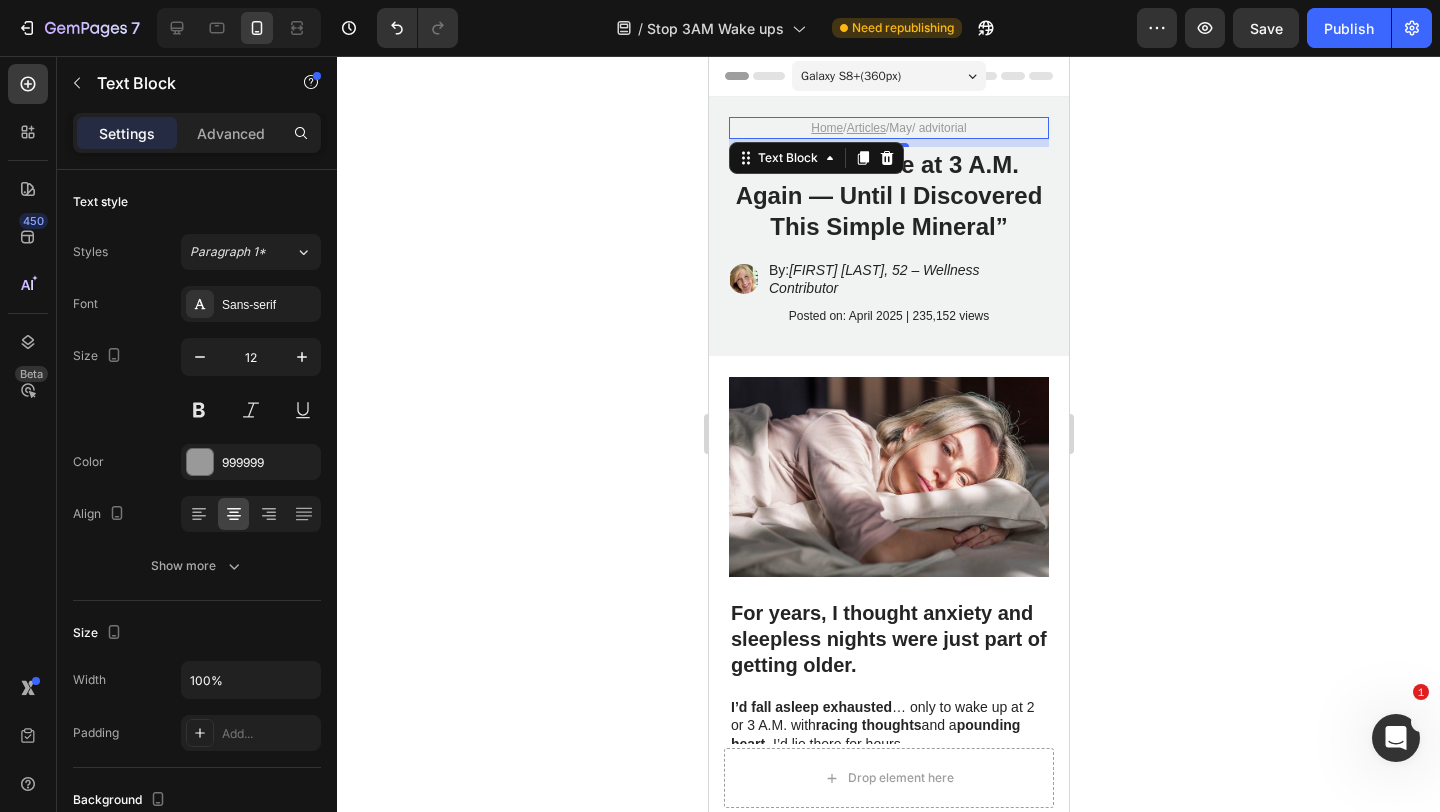 click on "Home  /  Articles  /  May  / advitorial" at bounding box center [888, 128] 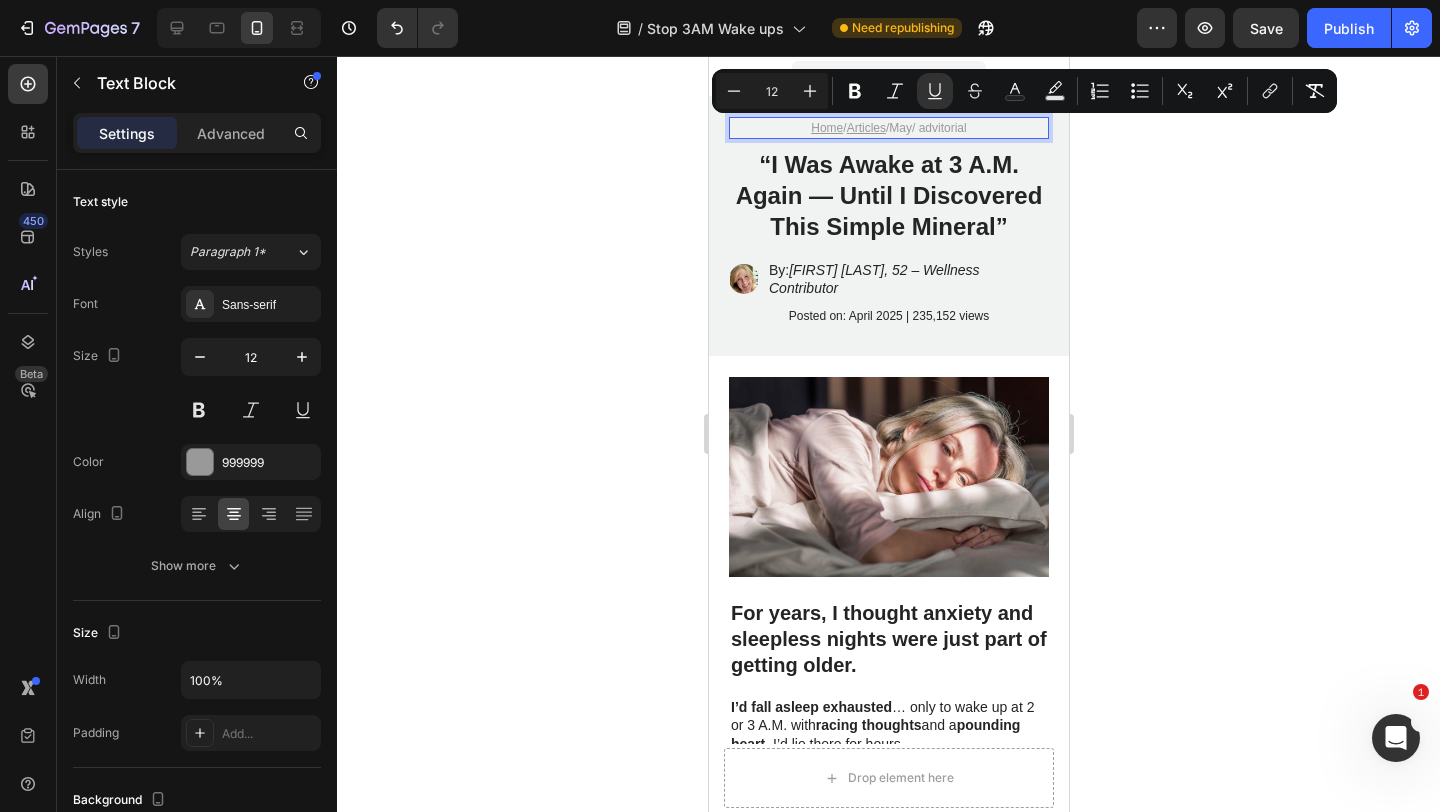 click on "Home  /  Articles  /  May  / advitorial" at bounding box center [888, 128] 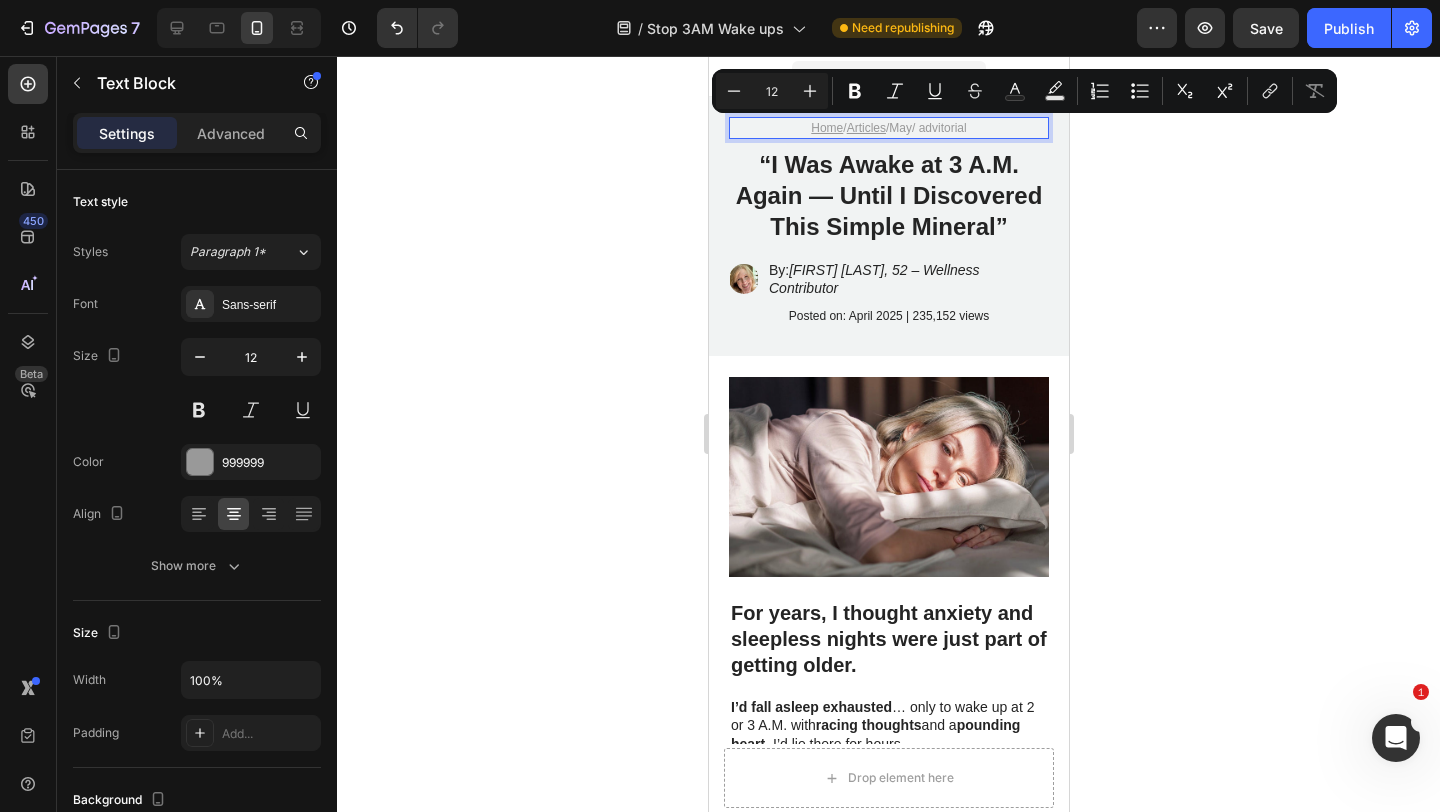 drag, startPoint x: 981, startPoint y: 122, endPoint x: 921, endPoint y: 122, distance: 60 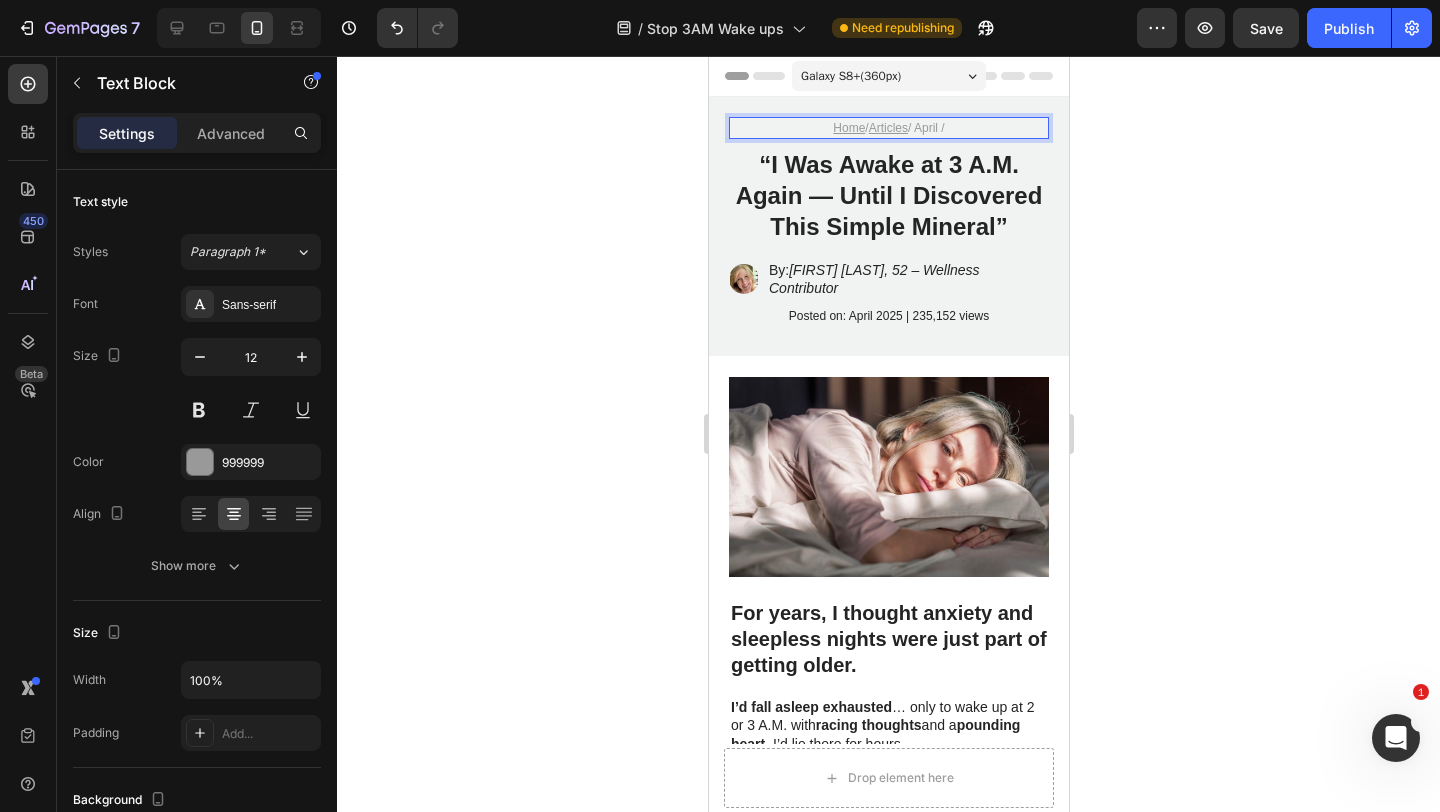 click 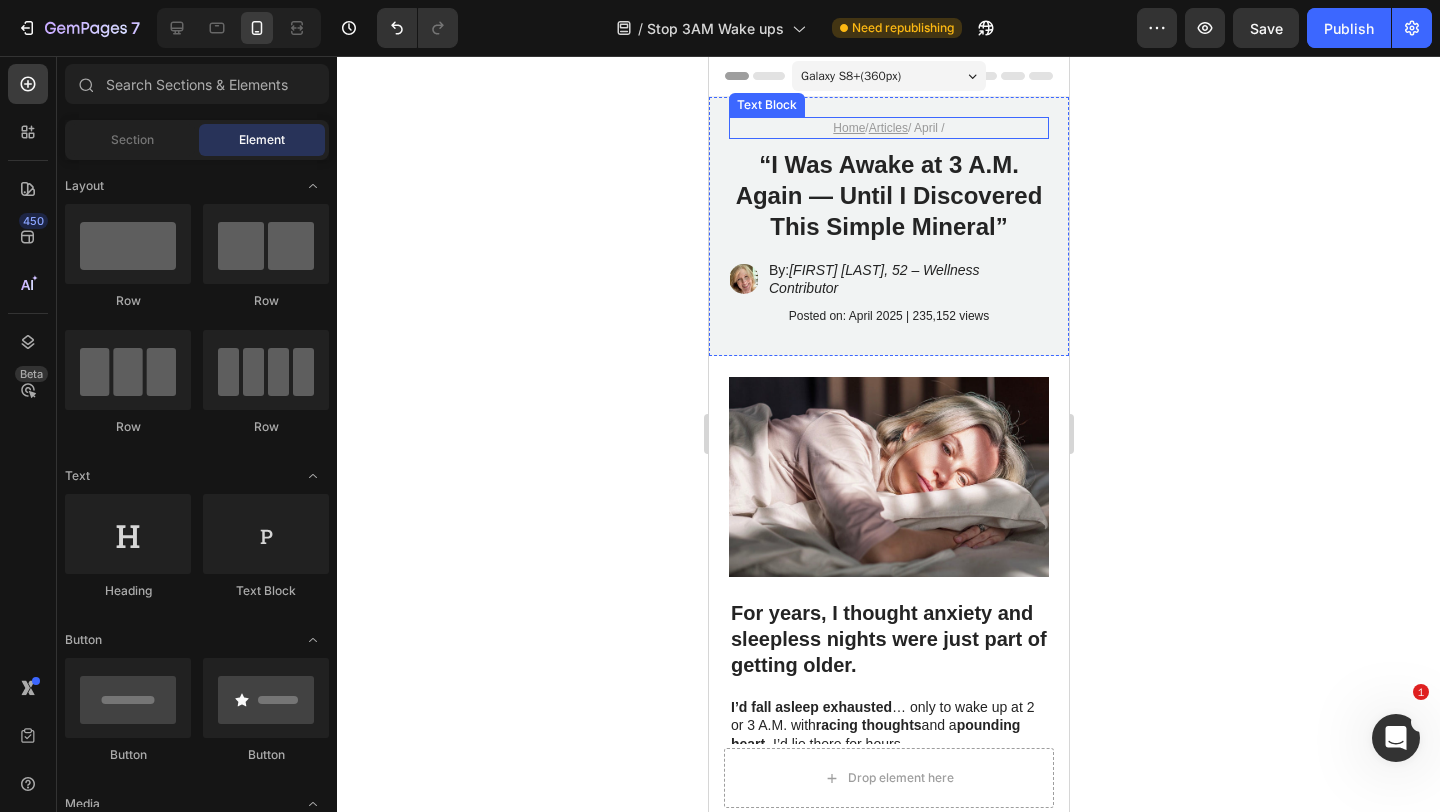 click on "Home  /  Articles  / April /" at bounding box center (888, 128) 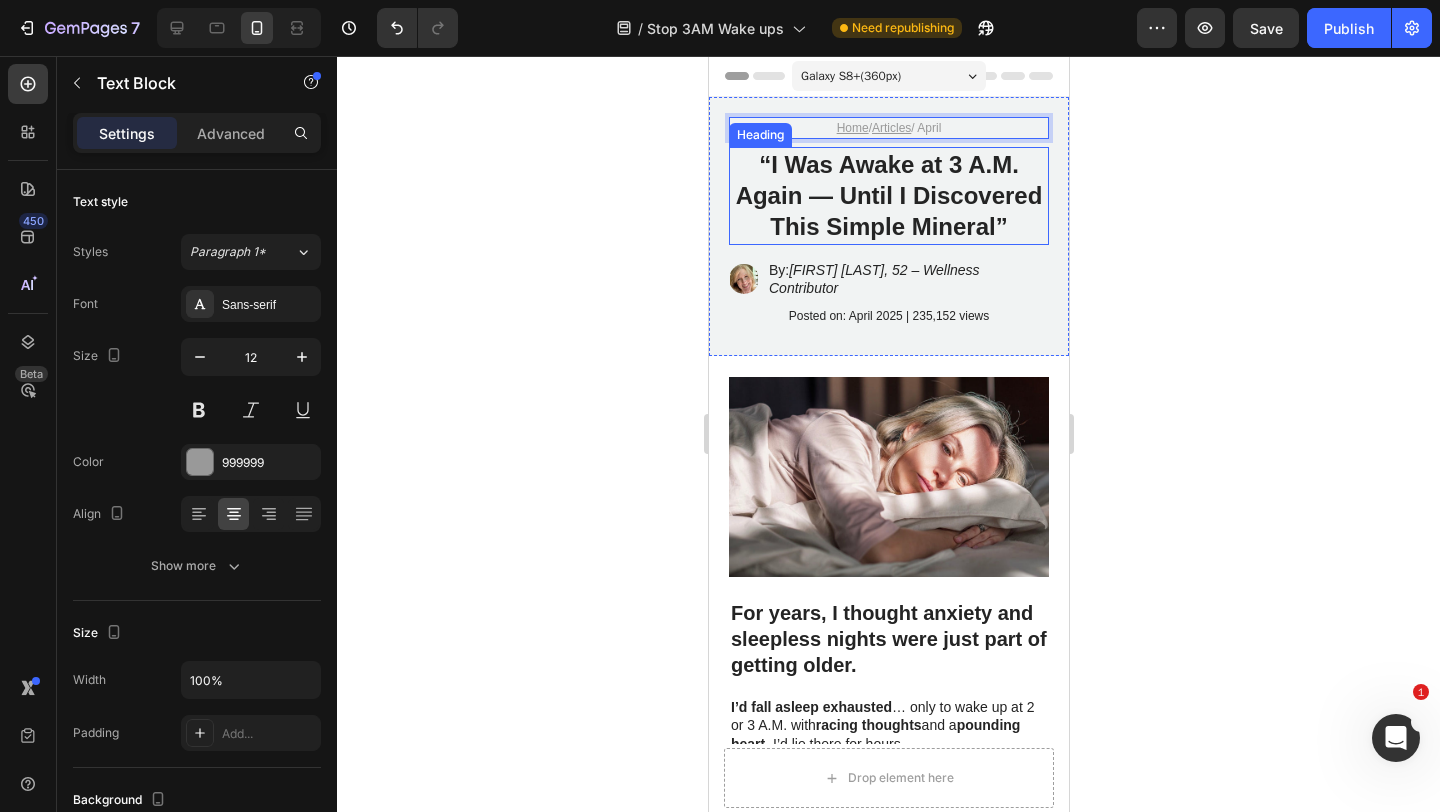 click 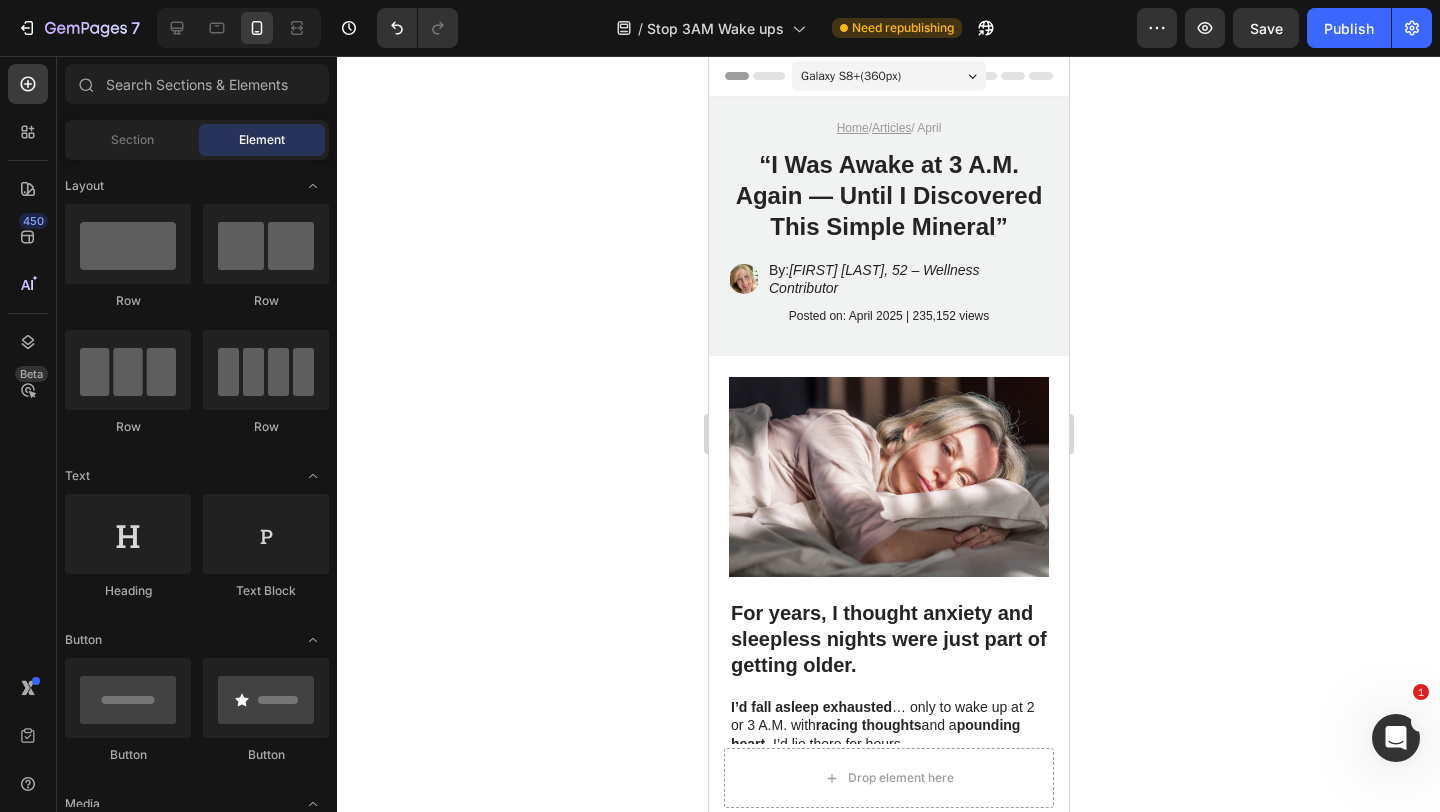 click 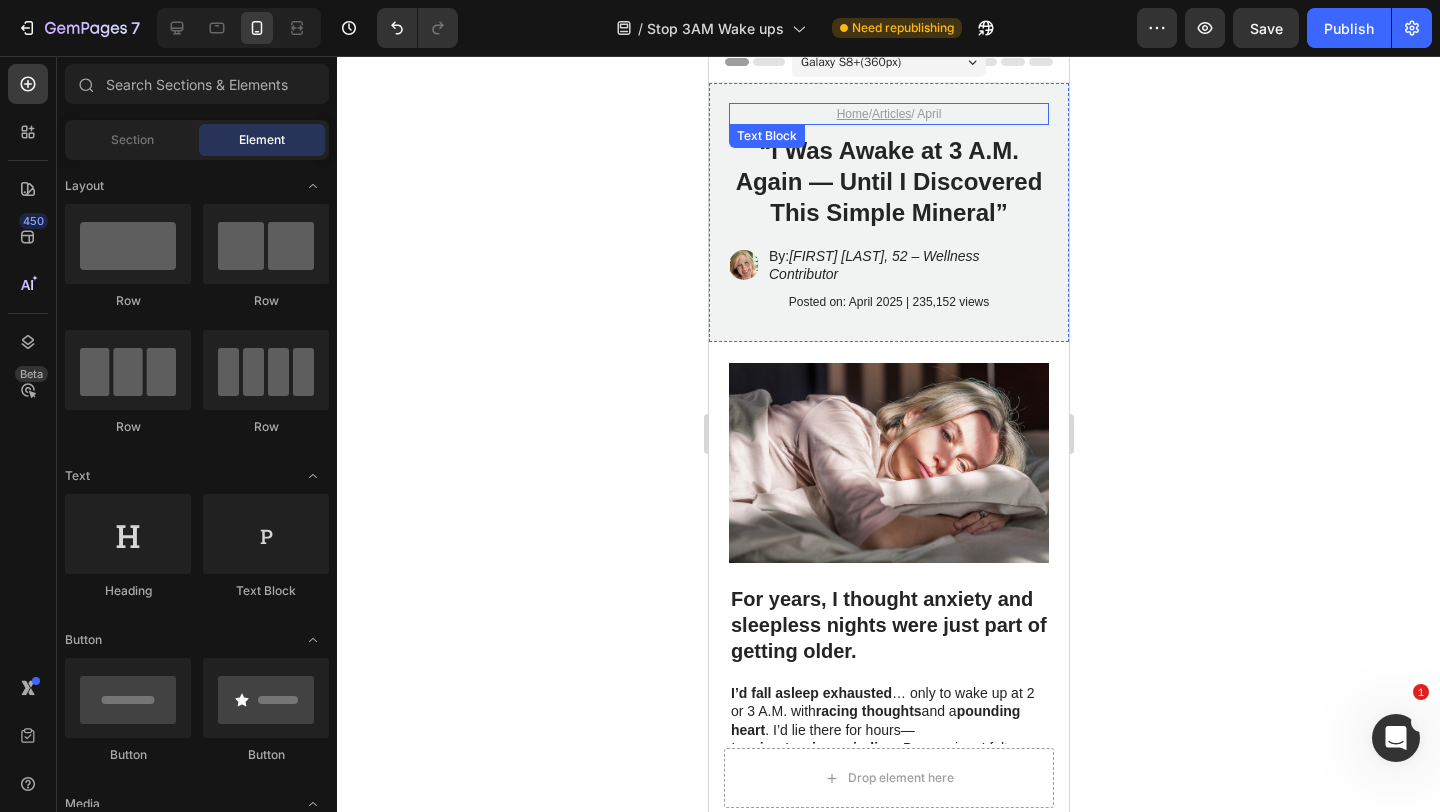 scroll, scrollTop: 0, scrollLeft: 0, axis: both 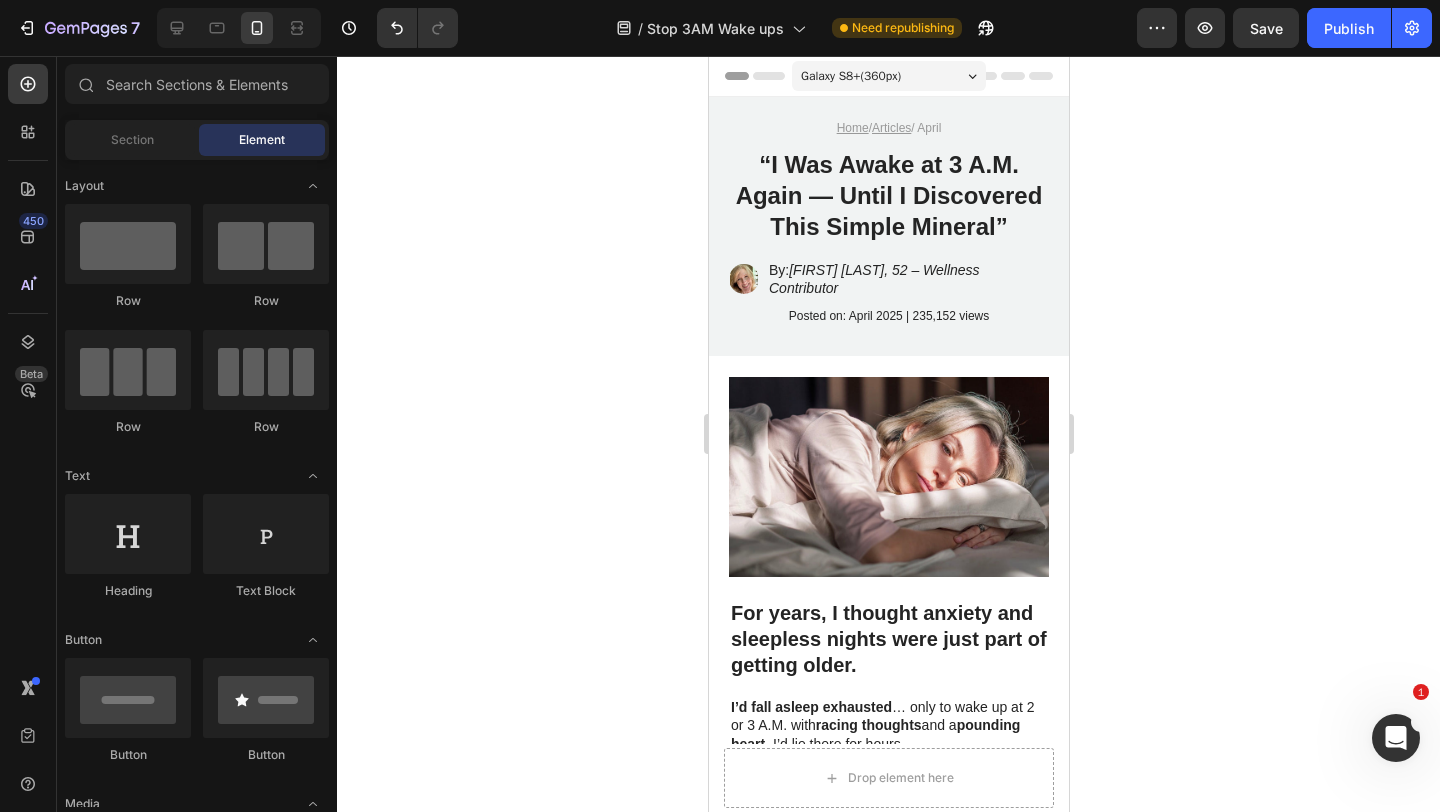 click on "Galaxy S8+  ( 360 px)" at bounding box center (850, 76) 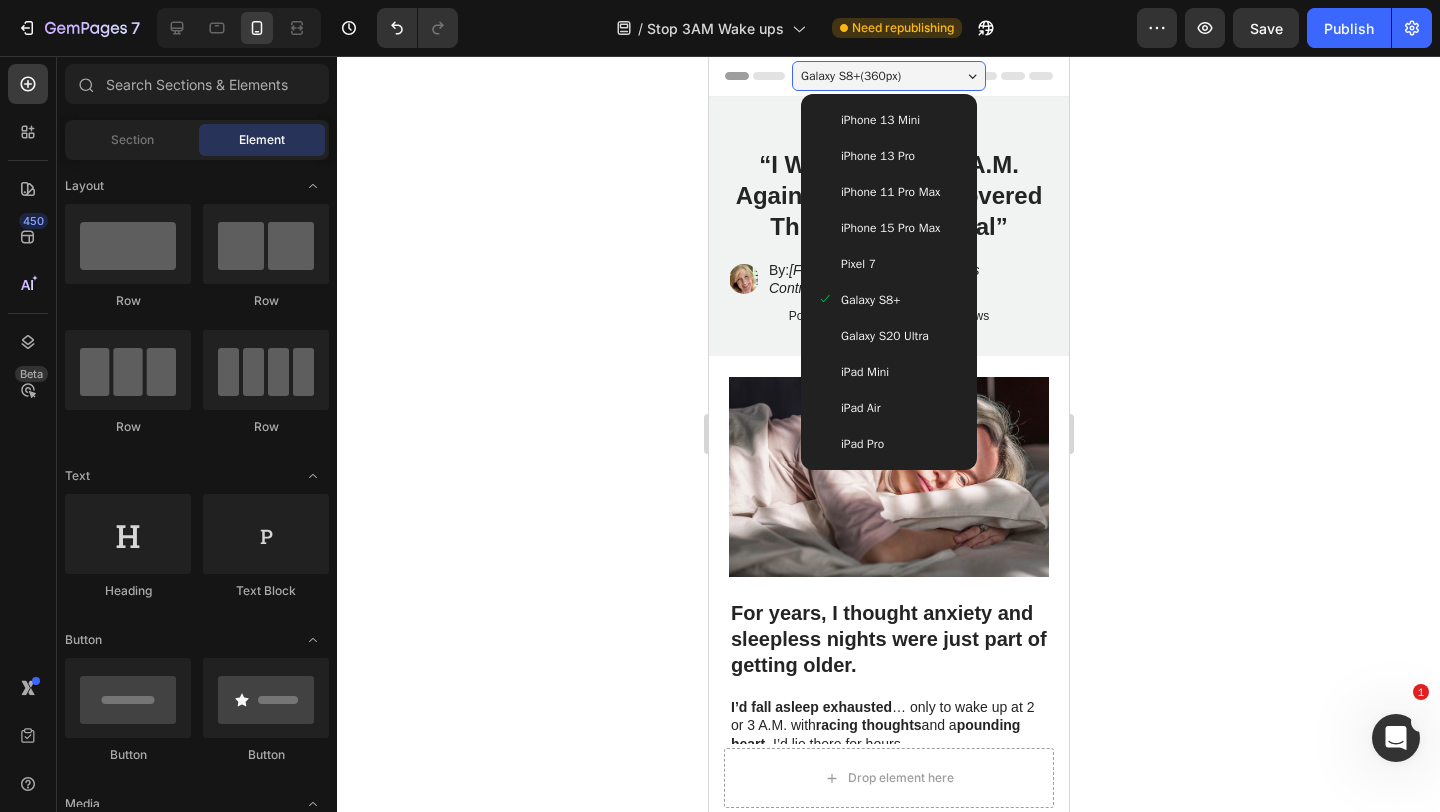click on "iPhone 15 Pro Max" at bounding box center [889, 228] 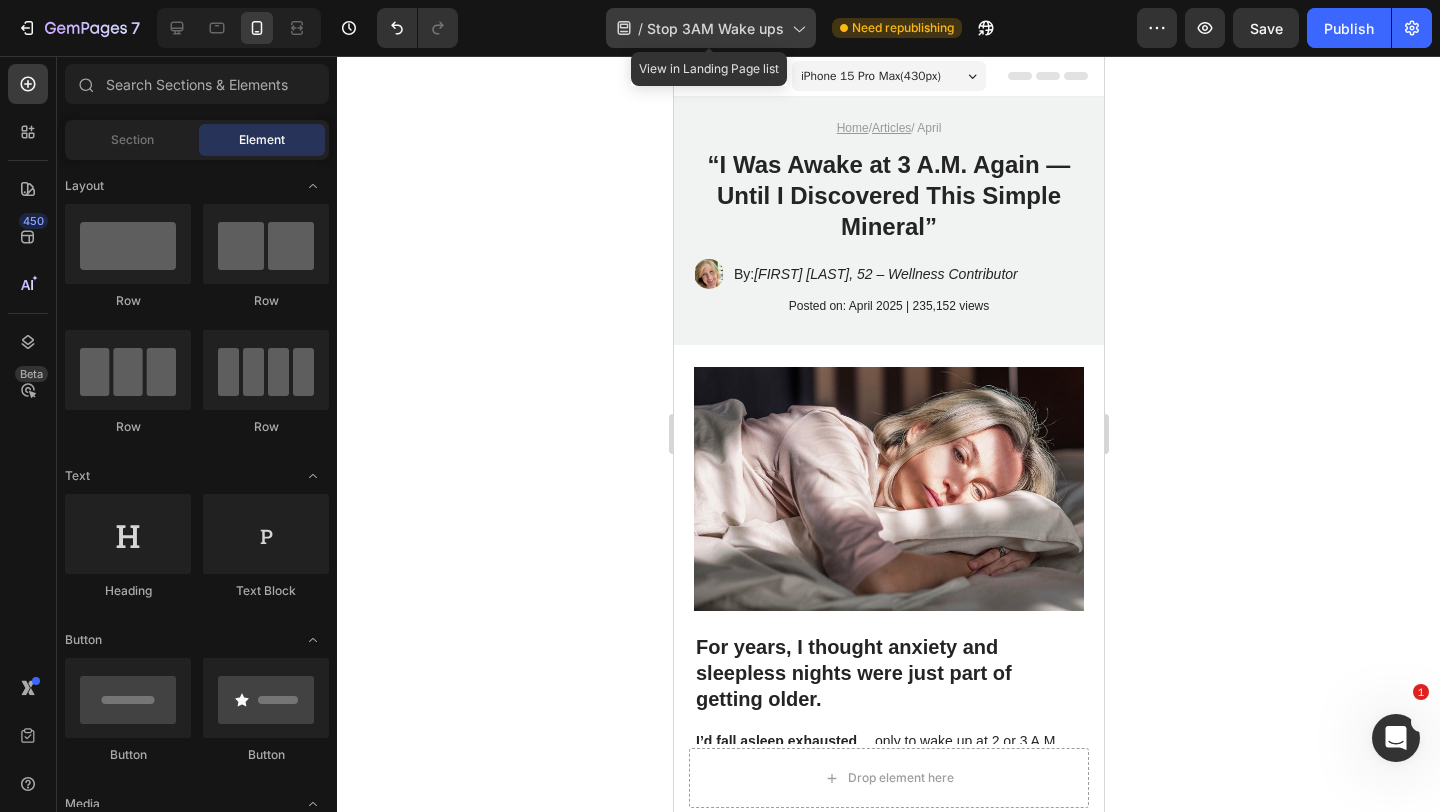 click on "Stop 3AM Wake ups" at bounding box center (715, 28) 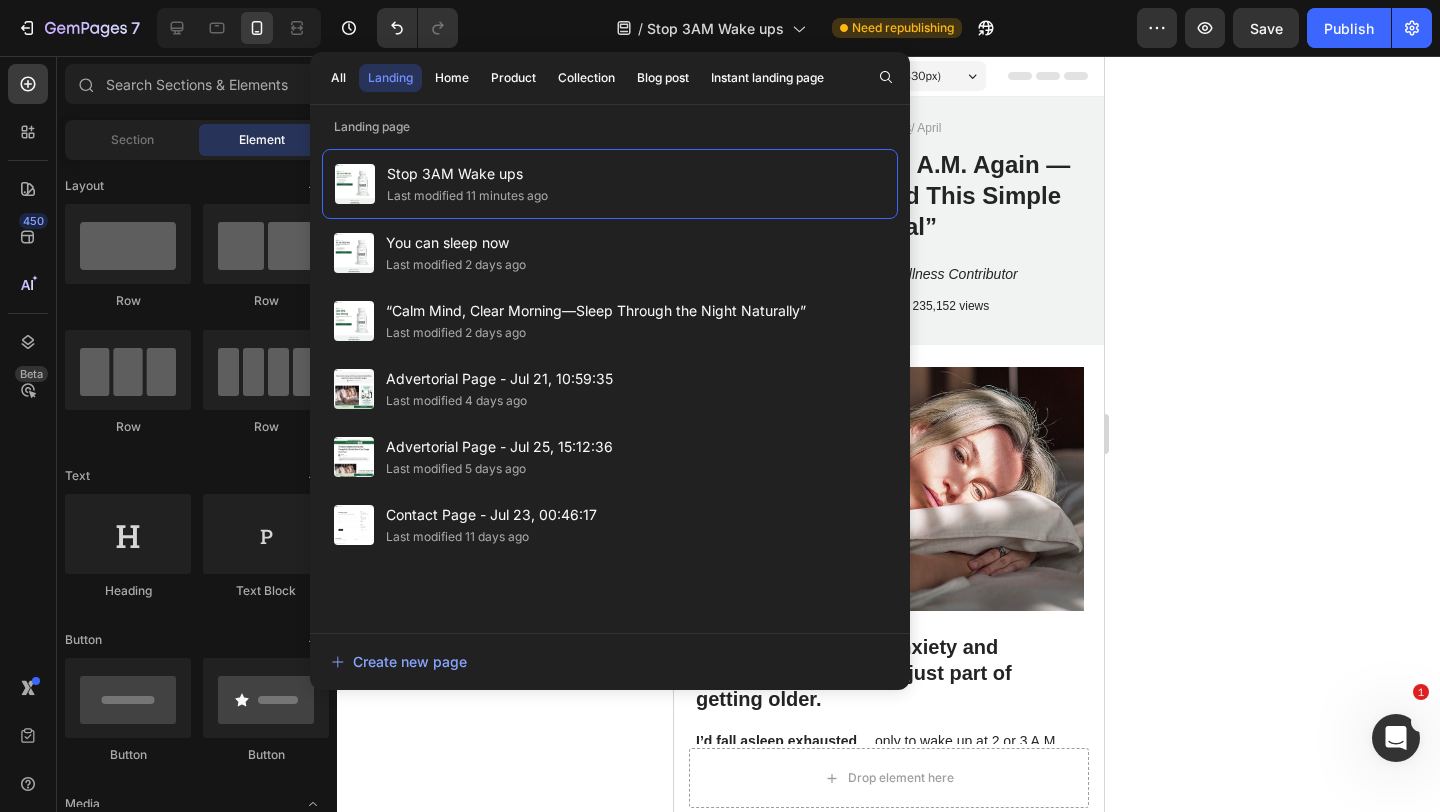 click 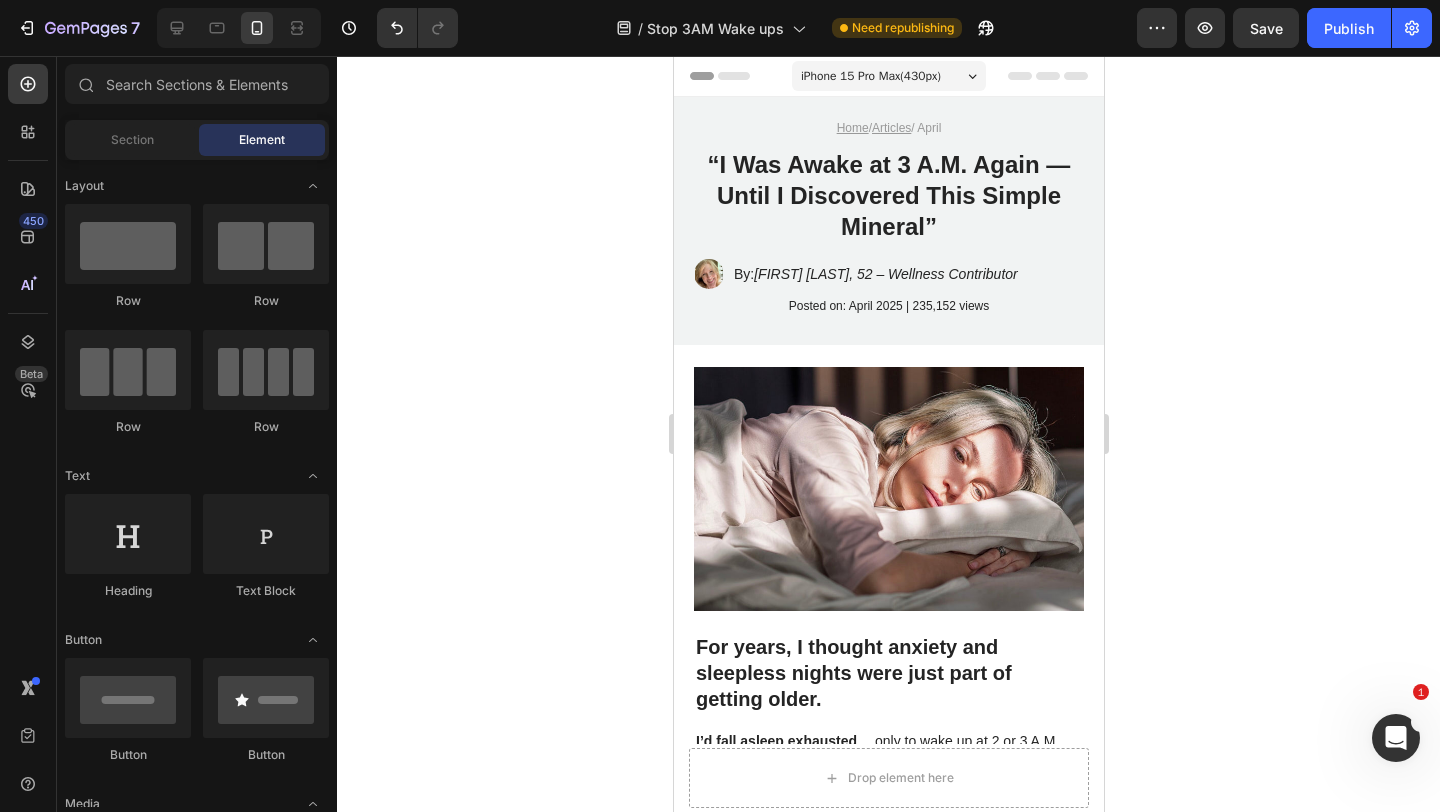 click on "iPhone 15 Pro Max  ( 430 px)" at bounding box center (870, 76) 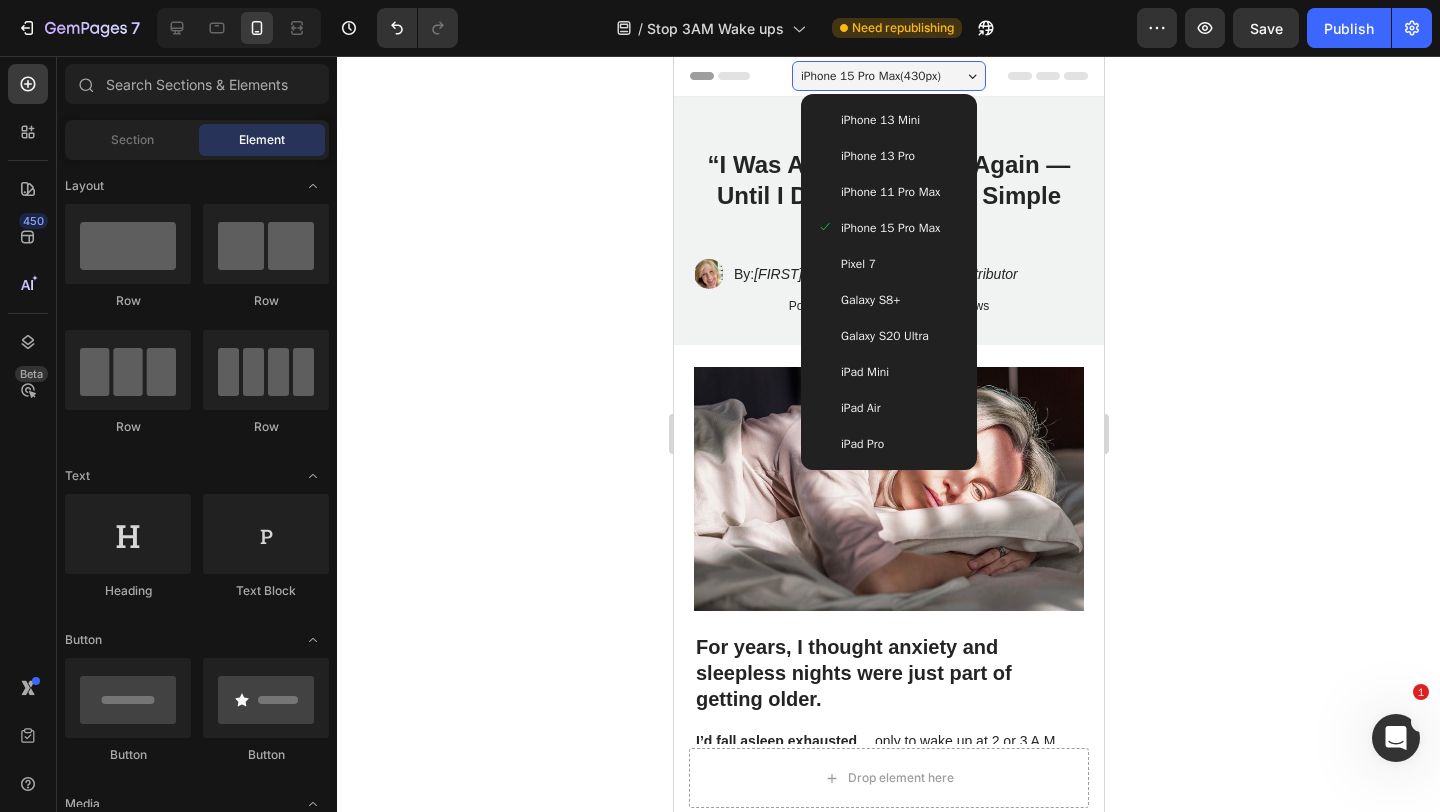 click on "Galaxy S20 Ultra" at bounding box center [884, 336] 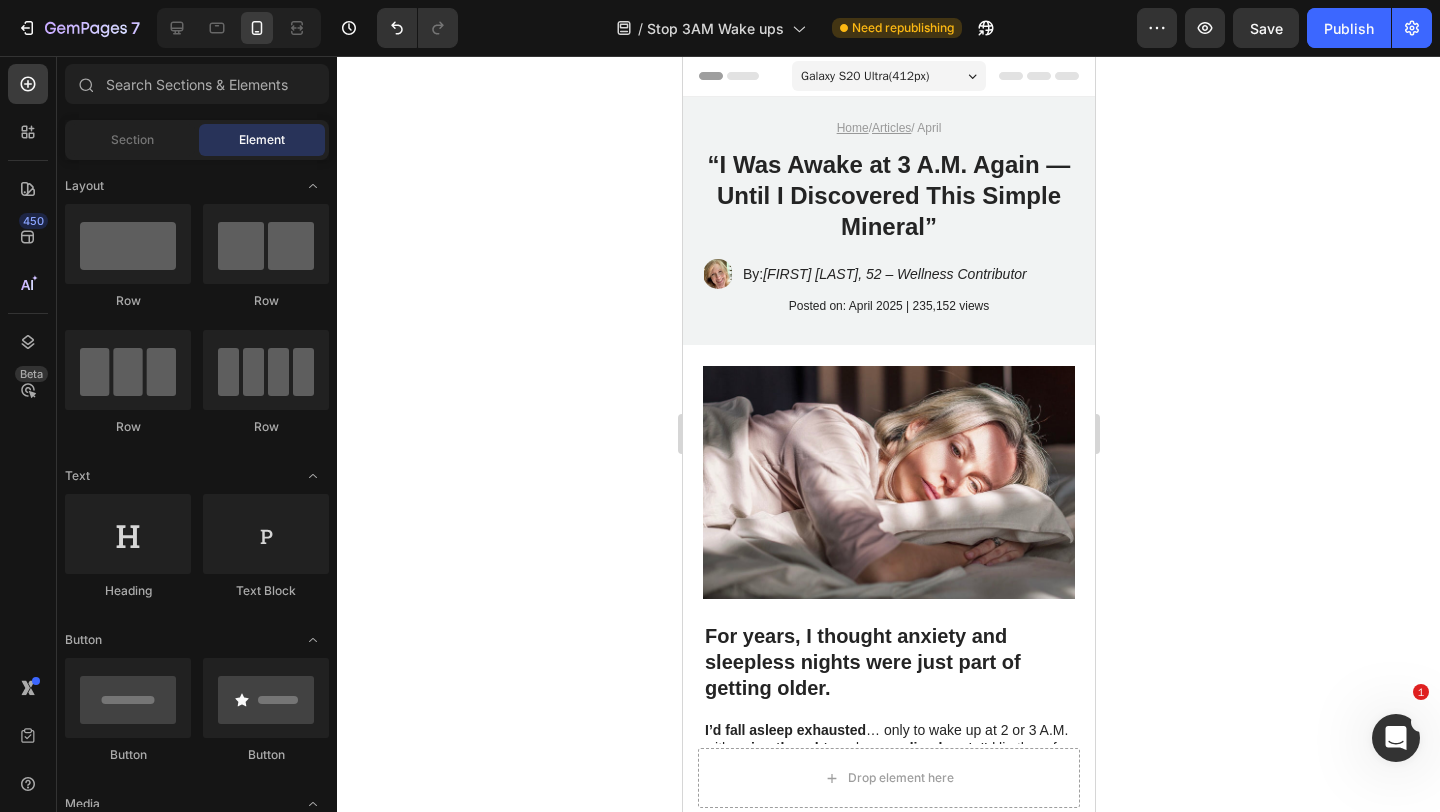 click 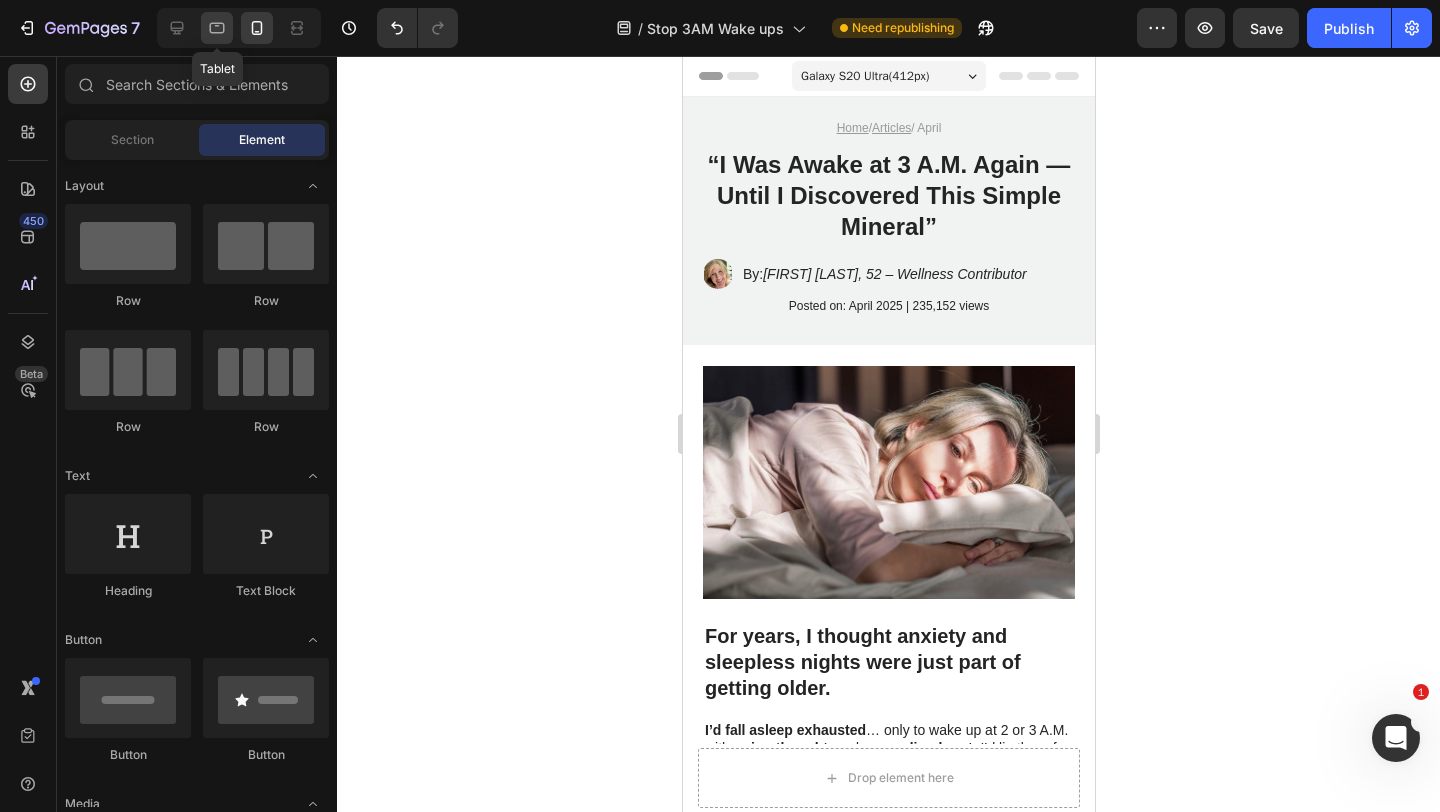 click 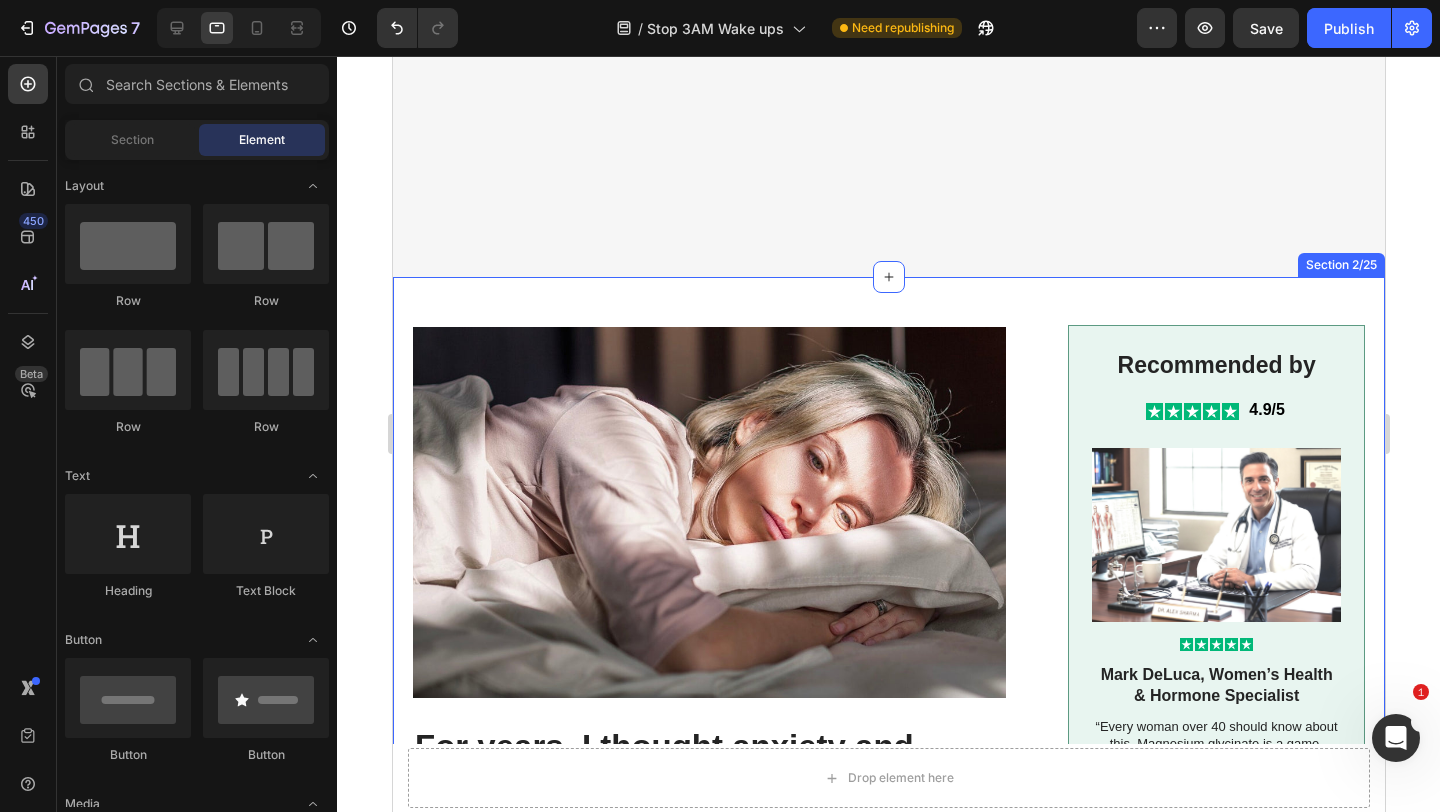 scroll, scrollTop: 0, scrollLeft: 0, axis: both 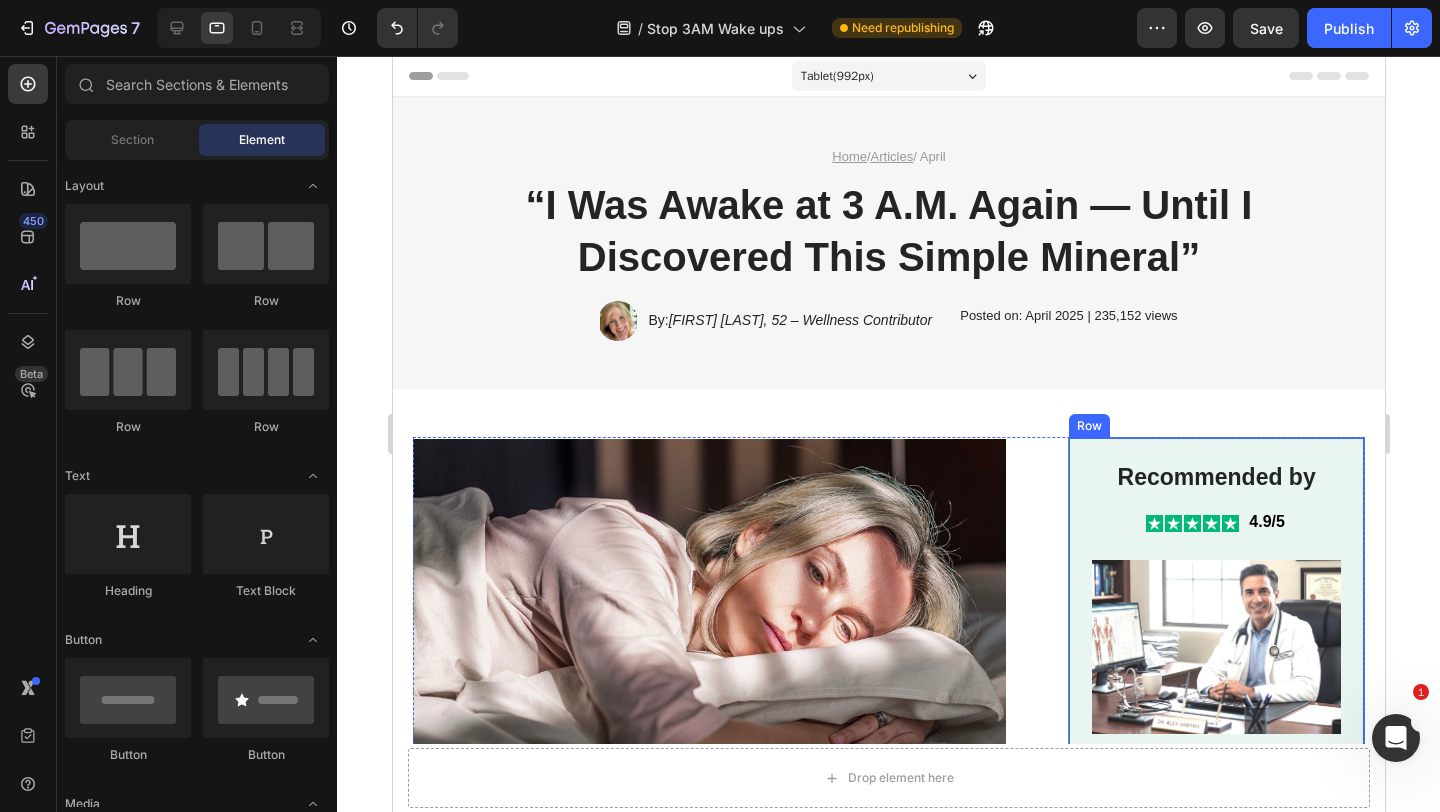 click on "Recommended by Text Block
Icon
Icon
Icon
Icon
Icon Icon List 4.9/5 Text Block Row Image
Icon
Icon
Icon
Icon
Icon Icon List Mark DeLuca, Women’s Health & Hormone Specialist Text Block “Every woman over 40 should know about this. Magnesium glycinate is a game-changer.” Text Block Text Block
Icon Verified Comment Text Block Row Row Image
Icon
Icon
Icon
Icon
Icon Icon List Jenna Morales, Certified Nutritionist Text Block   “I’ve seen Agevia help women regain their calm, energy, and sleep — without side effects.”   Text Block Text Block
Icon Verified Buyer Text Block Row Row Row" at bounding box center (1215, 900) 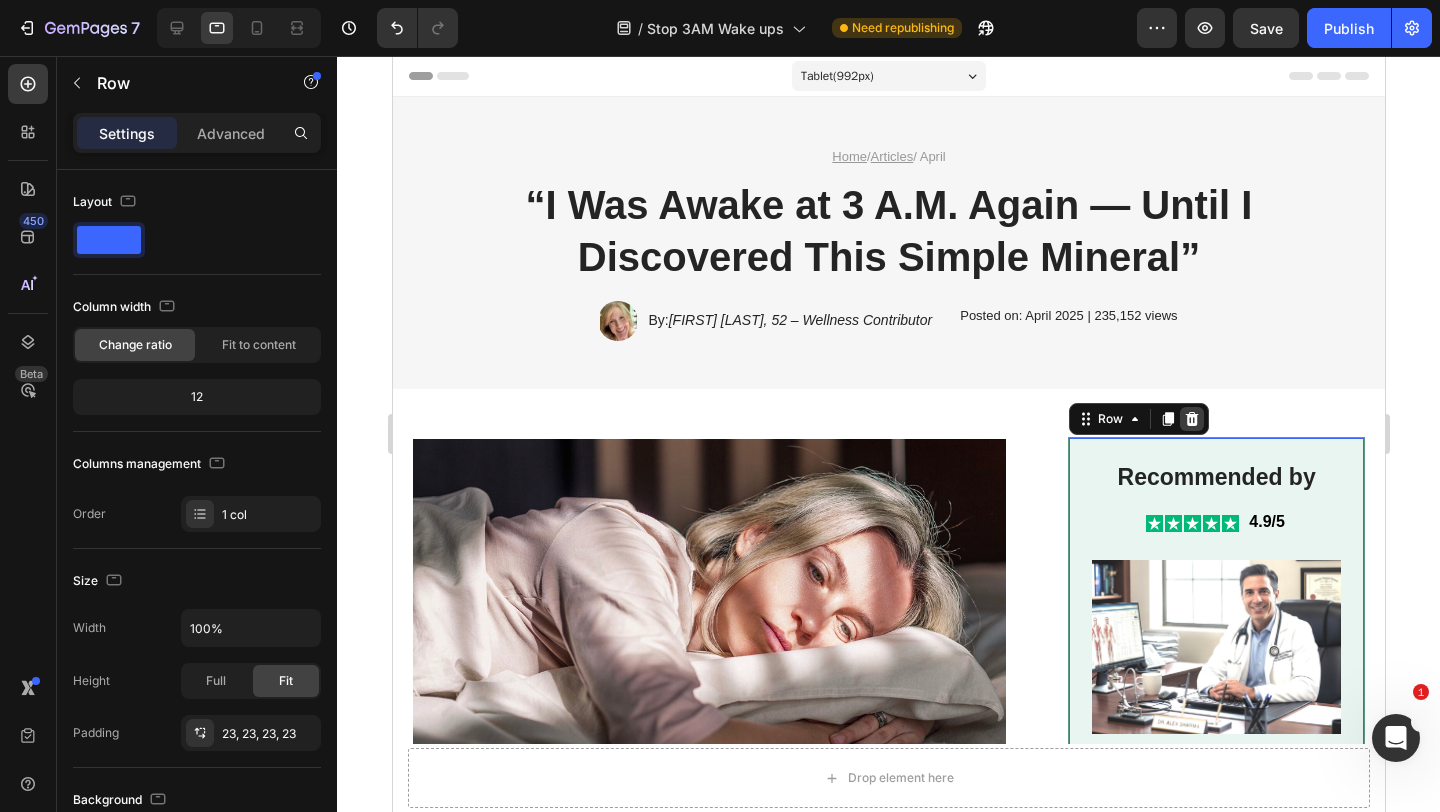 click 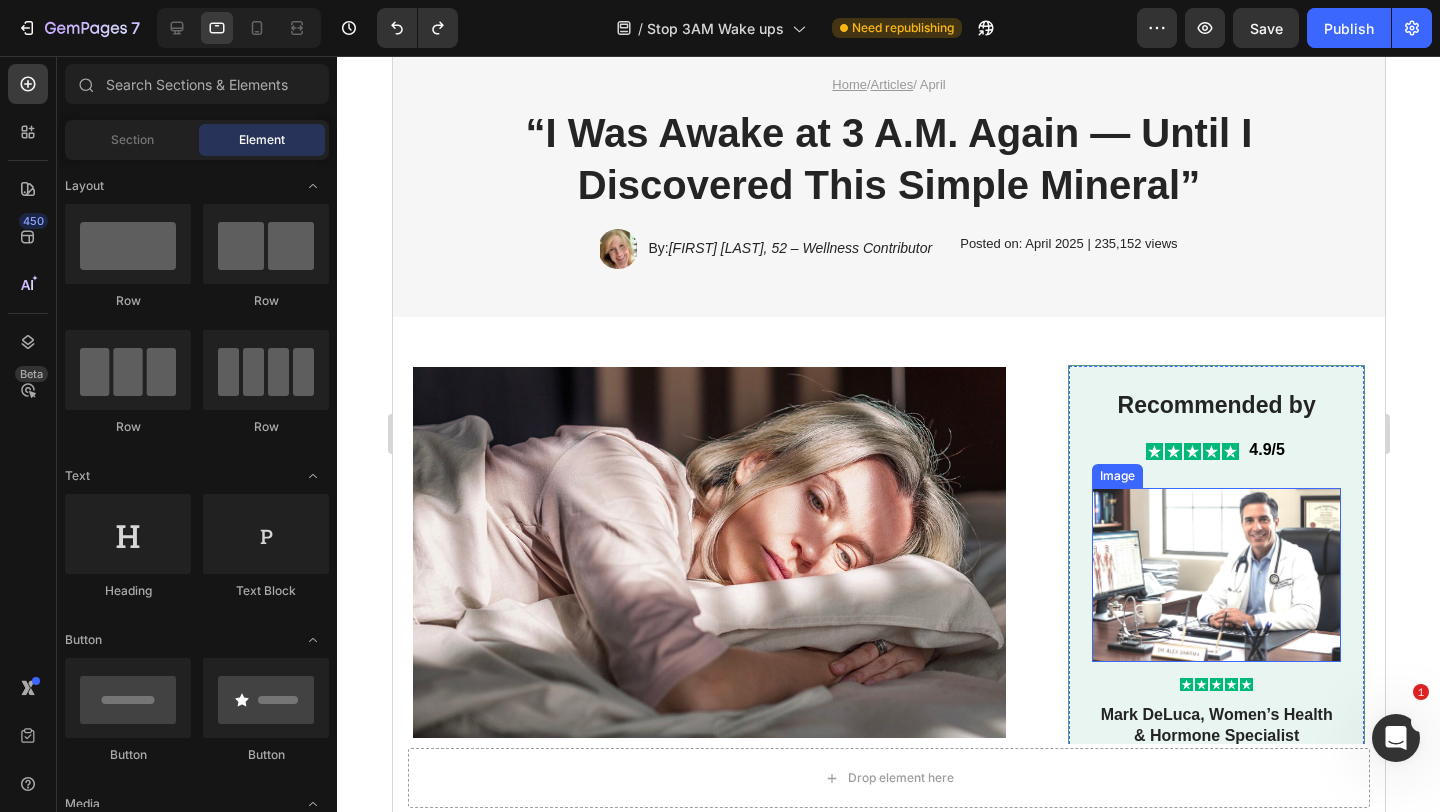 scroll, scrollTop: 0, scrollLeft: 0, axis: both 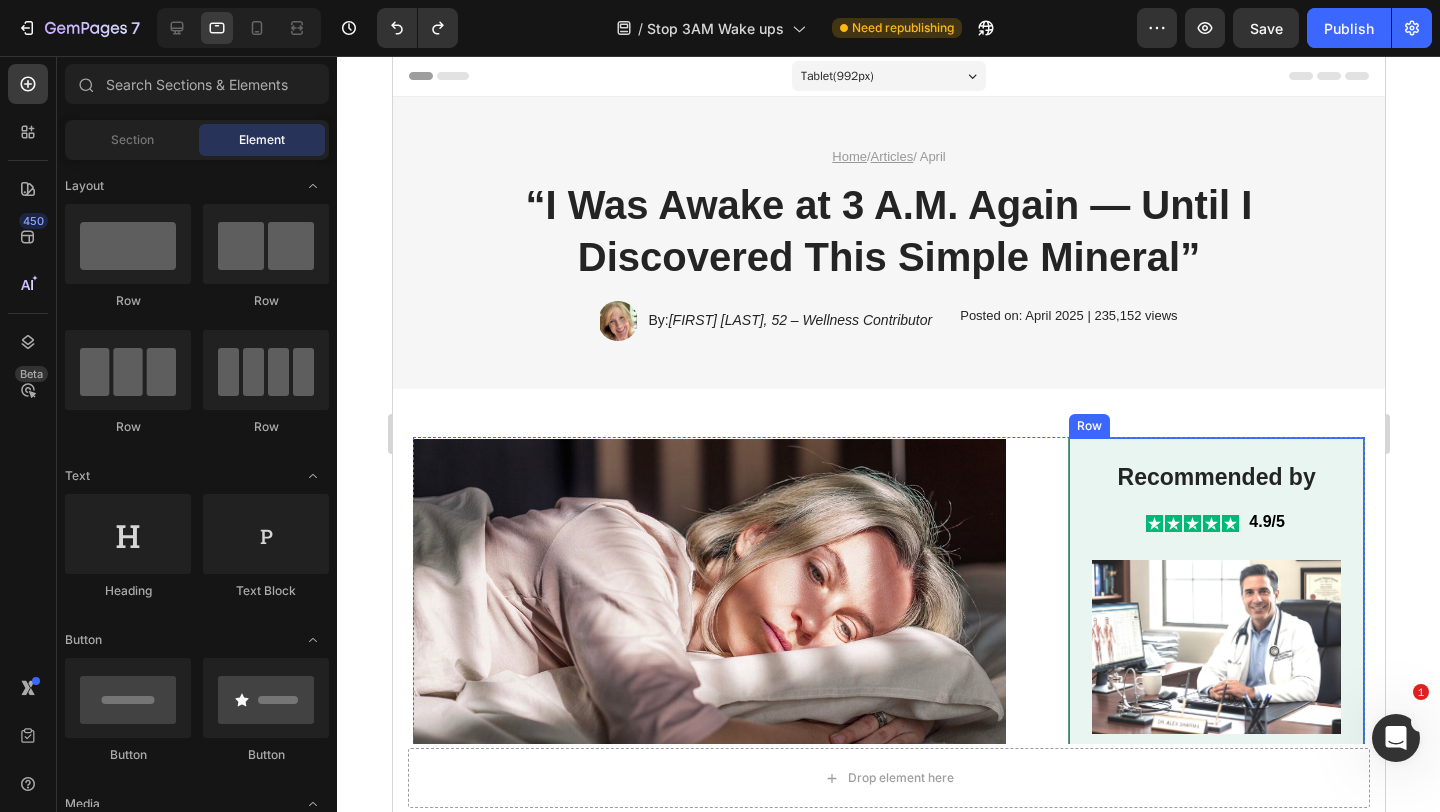 click on "Recommended by Text Block
Icon
Icon
Icon
Icon
Icon Icon List 4.9/5 Text Block Row Image
Icon
Icon
Icon
Icon
Icon Icon List Mark DeLuca, Women’s Health & Hormone Specialist Text Block “Every woman over 40 should know about this. Magnesium glycinate is a game-changer.” Text Block Text Block
Icon Verified Comment Text Block Row Row Image
Icon
Icon
Icon
Icon
Icon Icon List Jenna Morales, Certified Nutritionist Text Block   “I’ve seen Agevia help women regain their calm, energy, and sleep — without side effects.”   Text Block Text Block
Icon Verified Buyer Text Block Row Row Row" at bounding box center (1215, 900) 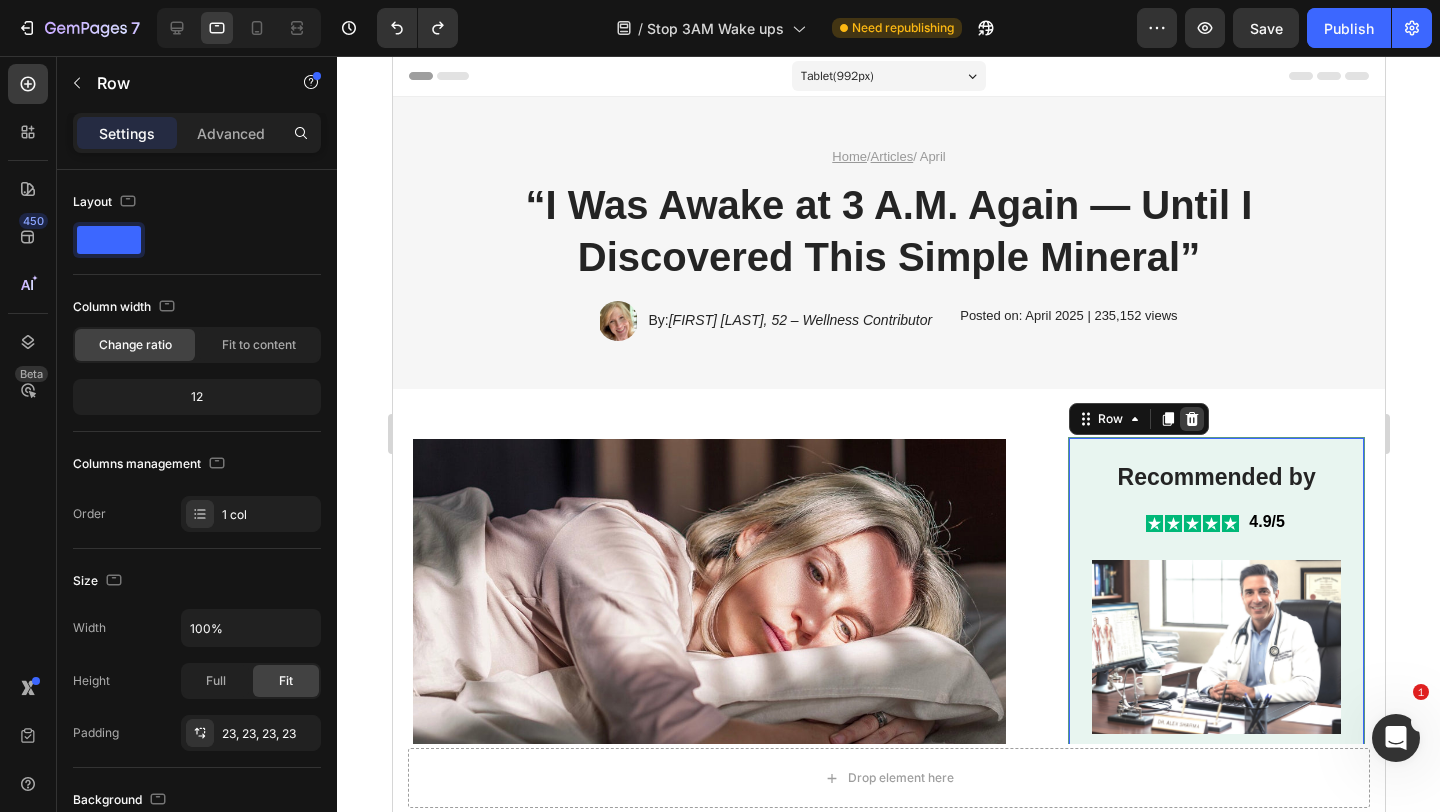 click 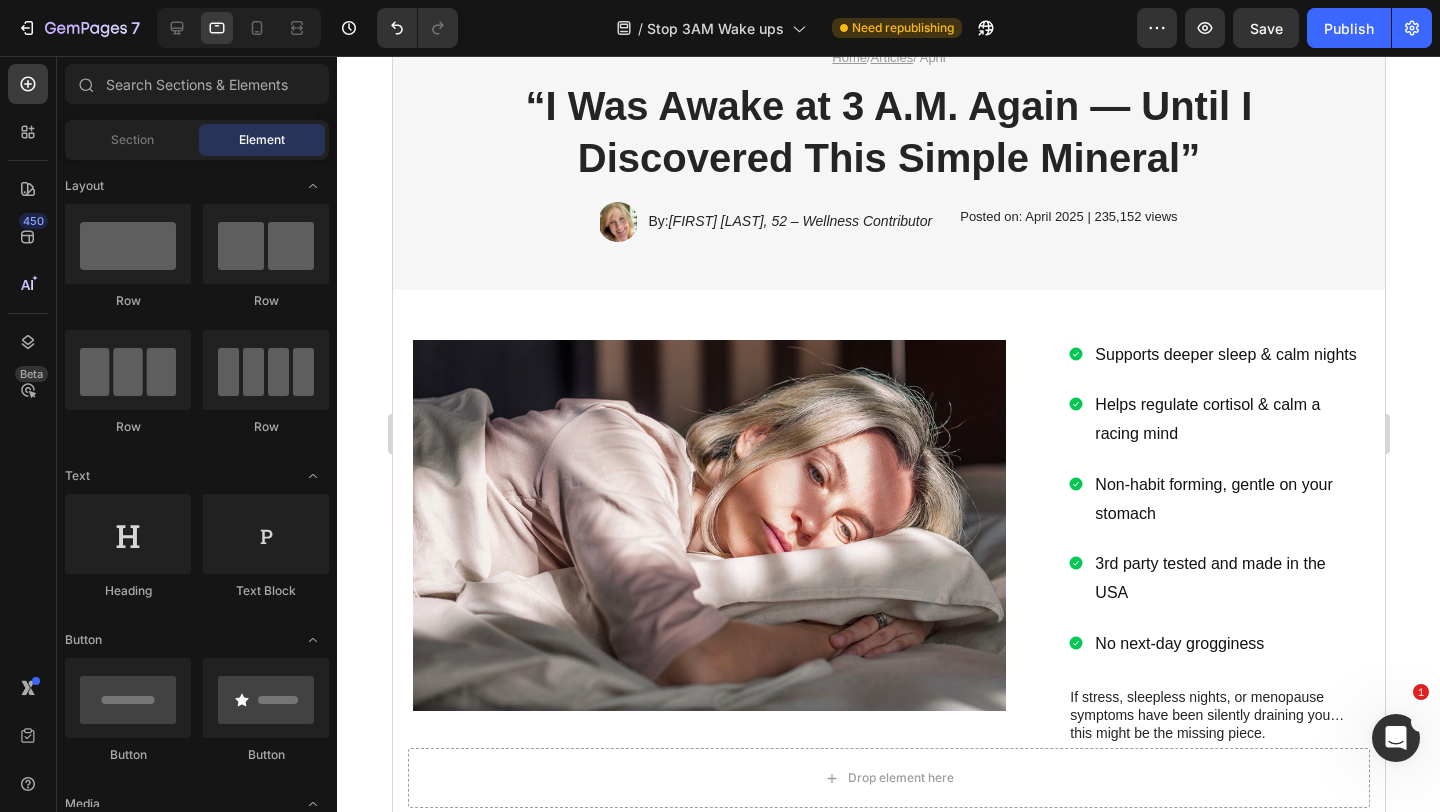 scroll, scrollTop: 108, scrollLeft: 0, axis: vertical 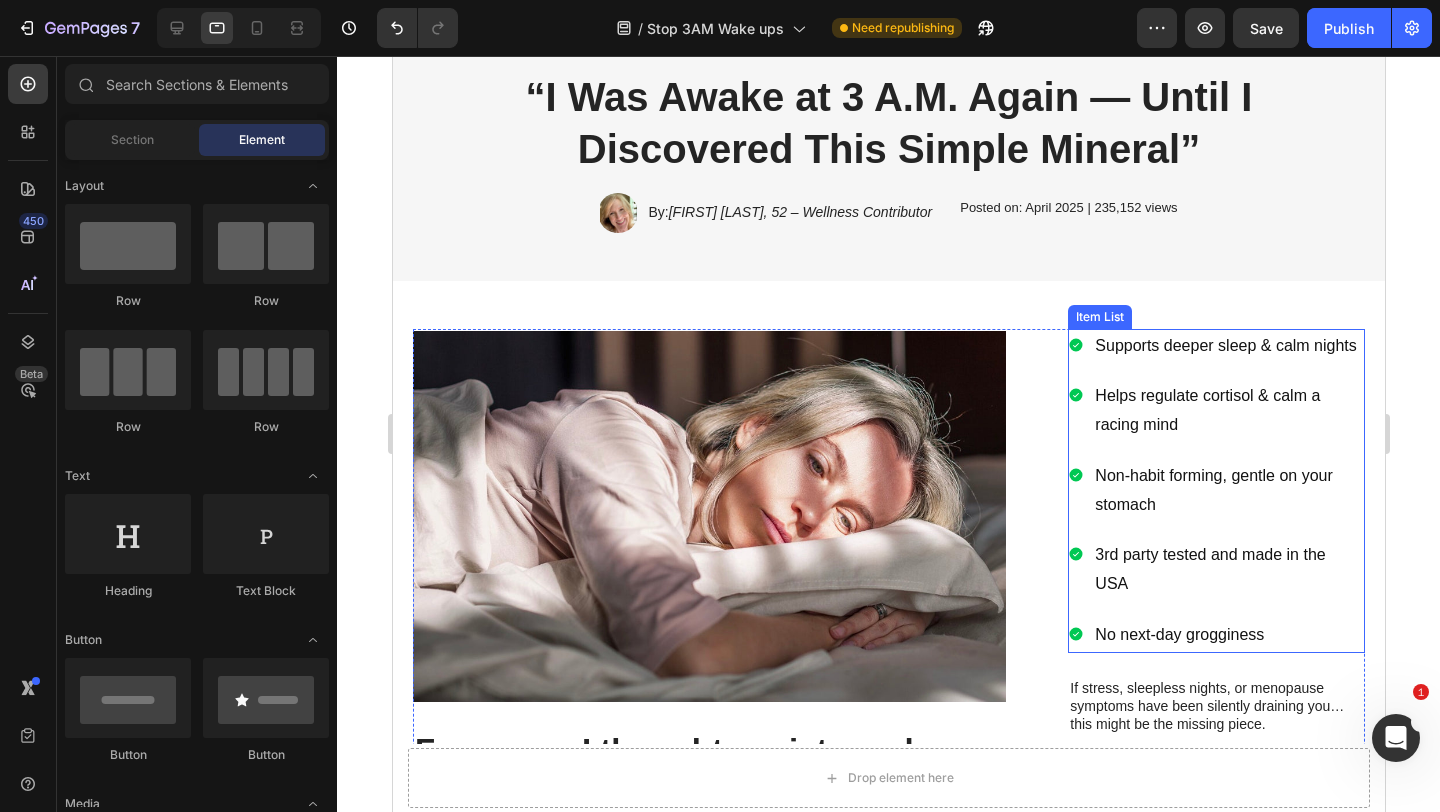 click on "Supports deeper sleep & calm nights" at bounding box center (1215, 346) 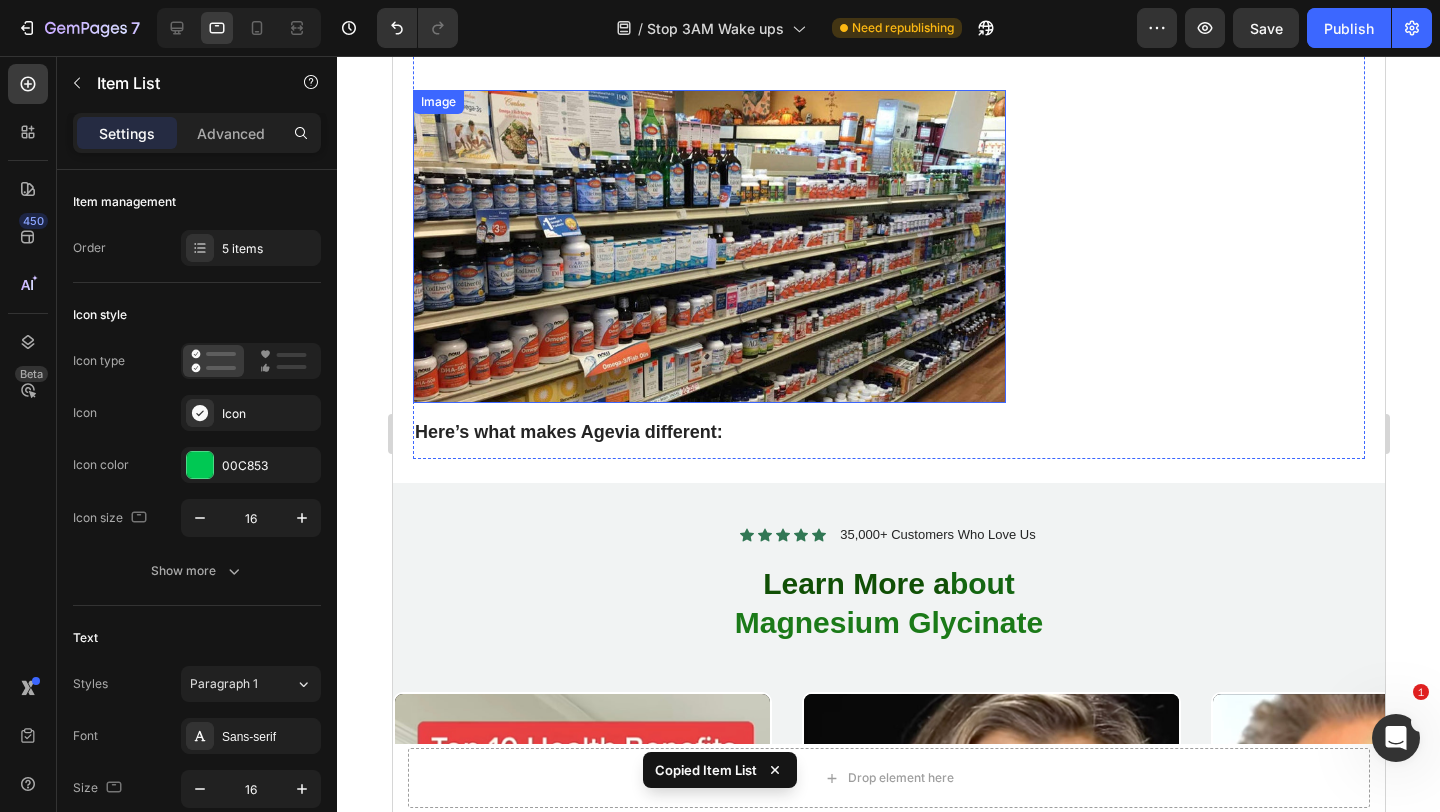 scroll, scrollTop: 1325, scrollLeft: 0, axis: vertical 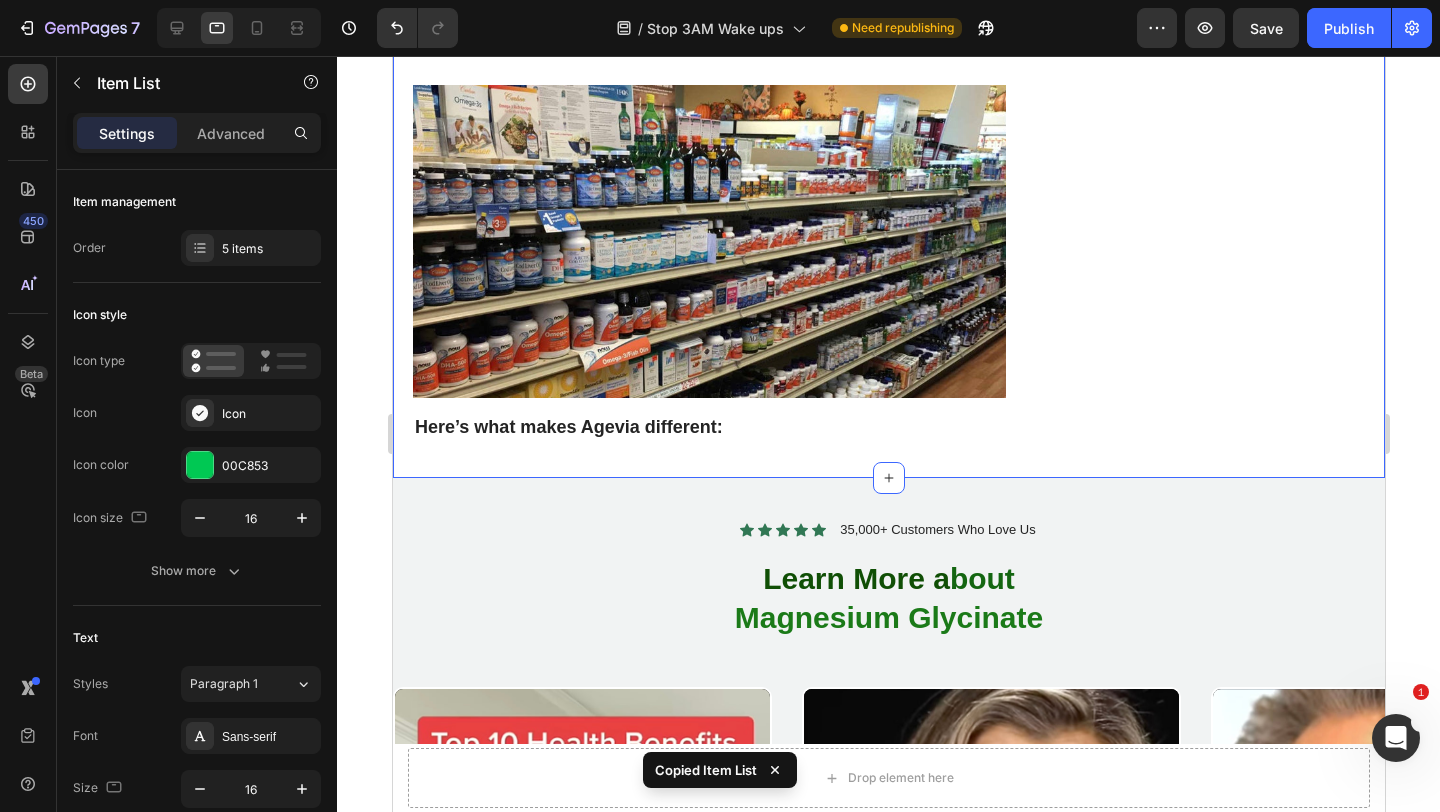 click on "Image For years, I thought anxiety and sleepless nights were just part of getting older. Heading I’d fall asleep exhausted … only to wake up at 2 or 3 A.M. with  racing thoughts  and a  pounding heart . I’d lie there for hours— tossing ,  turning ,  spiraling . By morning, I felt foggy, anxious, and drained. Coffee didn’t help. Meditation didn’t help. Melatonin just made me groggy.   Then I found out that over  80% of women over 45 are deficient in magnesium —an essential mineral that helps regulate stress and promote deep sleep. And not just any magnesium… but  magnesium glycinate , a highly absorbable form that’s gentle on your stomach and actually works.   Text Block That’s when I discovered  Agevia Magnesium Glycinate. Heading It’s a calming,  doctor-recommended  supplement specifically designed for  women 40+.  Within two weeks, I was  falling asleep  easier… and  staying asleep.  My  anxiety eased , my  mood lifted , and I  finally felt like  me  again.   Text Block Image   24" at bounding box center [888, -229] 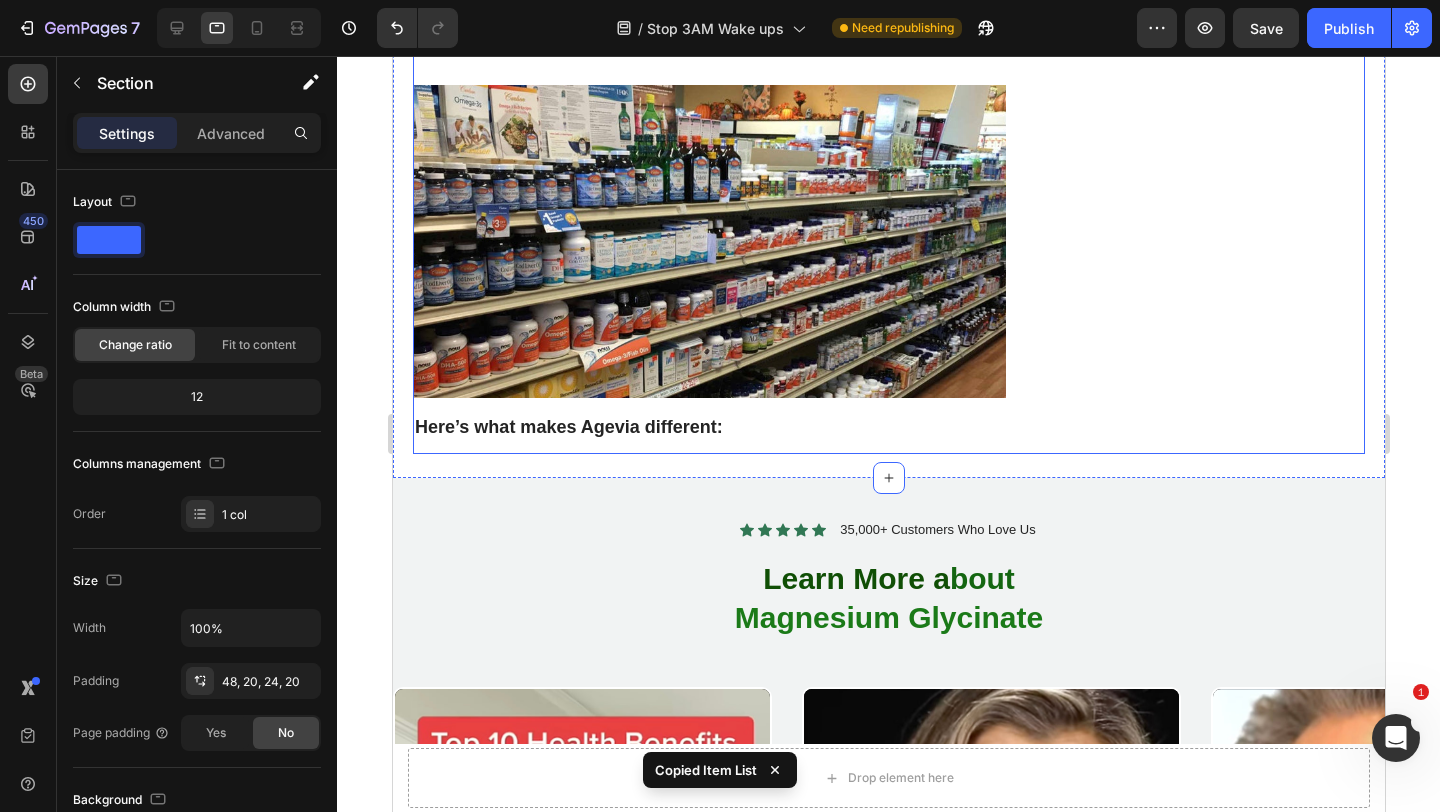 click on "Image For years, I thought anxiety and sleepless nights were just part of getting older. Heading I’d fall asleep exhausted … only to wake up at 2 or 3 A.M. with  racing thoughts  and a  pounding heart . I’d lie there for hours— tossing ,  turning ,  spiraling . By morning, I felt foggy, anxious, and drained. Coffee didn’t help. Meditation didn’t help. Melatonin just made me groggy.   Then I found out that over  80% of women over 45 are deficient in magnesium —an essential mineral that helps regulate stress and promote deep sleep. And not just any magnesium… but  magnesium glycinate , a highly absorbable form that’s gentle on your stomach and actually works.   Text Block That’s when I discovered  Agevia Magnesium Glycinate. Heading It’s a calming,  doctor-recommended  supplement specifically designed for  women 40+.  Within two weeks, I was  falling asleep  easier… and  staying asleep.  My  anxiety eased , my  mood lifted , and I  finally felt like  me  again.   Text Block Image" at bounding box center (708, -217) 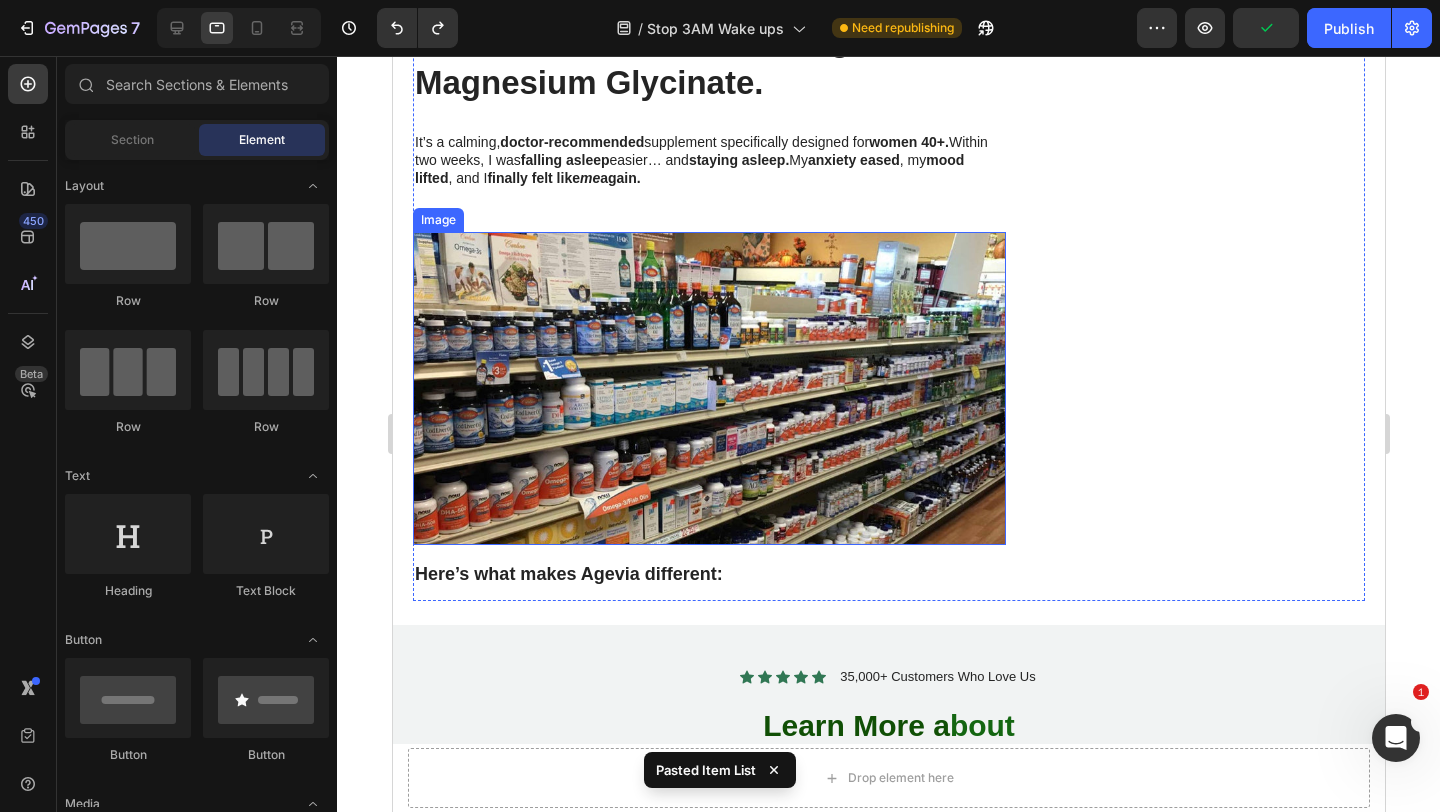 scroll, scrollTop: 1241, scrollLeft: 0, axis: vertical 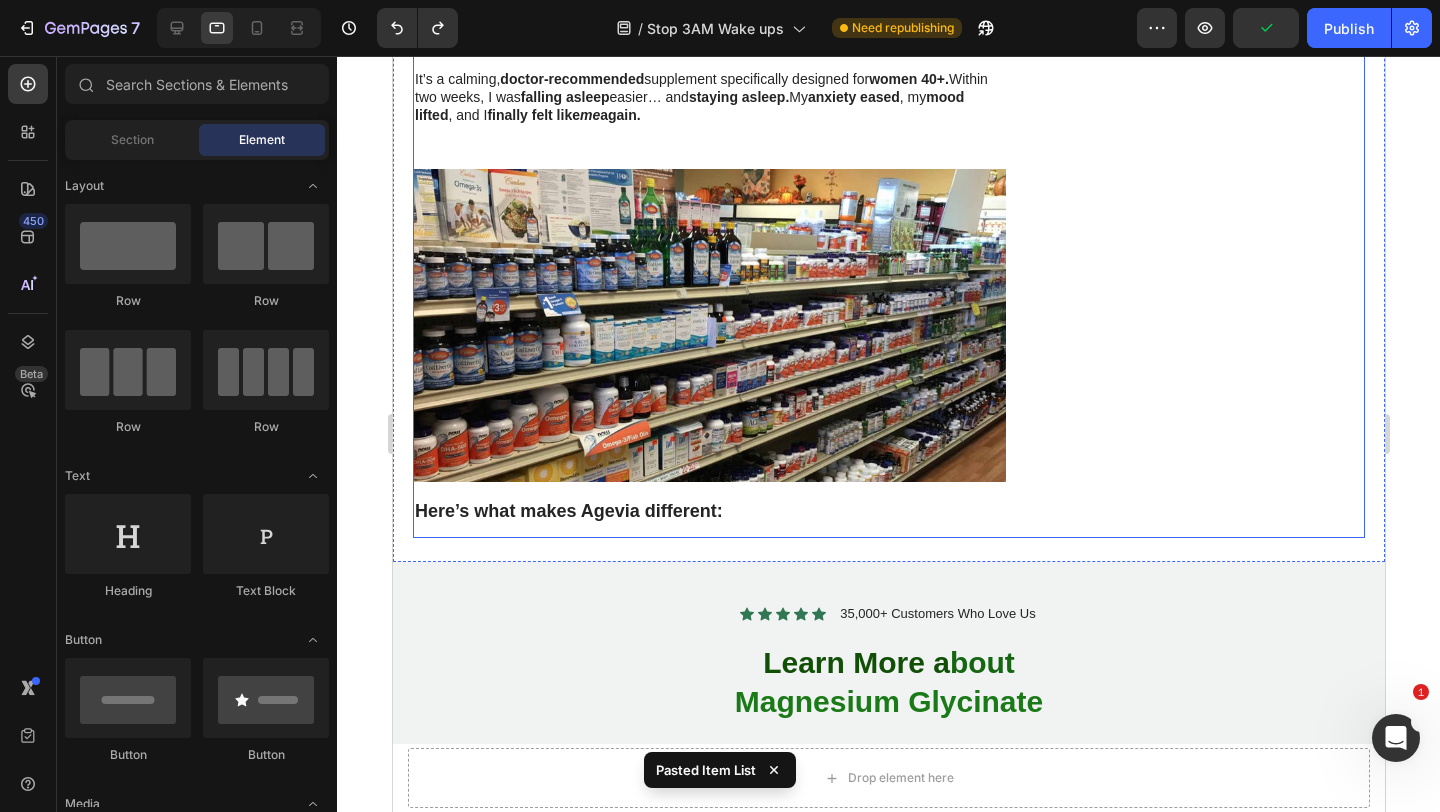 click on "Image For years, I thought anxiety and sleepless nights were just part of getting older. Heading I’d fall asleep exhausted … only to wake up at 2 or 3 A.M. with  racing thoughts  and a  pounding heart . I’d lie there for hours— tossing ,  turning ,  spiraling . By morning, I felt foggy, anxious, and drained. Coffee didn’t help. Meditation didn’t help. Melatonin just made me groggy.   Then I found out that over  80% of women over 45 are deficient in magnesium —an essential mineral that helps regulate stress and promote deep sleep. And not just any magnesium… but  magnesium glycinate , a highly absorbable form that’s gentle on your stomach and actually works.   Text Block That’s when I discovered  Agevia Magnesium Glycinate. Heading It’s a calming,  doctor-recommended  supplement specifically designed for  women 40+.  Within two weeks, I was  falling asleep  easier… and  staying asleep.  My  anxiety eased , my  mood lifted , and I  finally felt like  me  again.   Text Block Image" at bounding box center (708, -133) 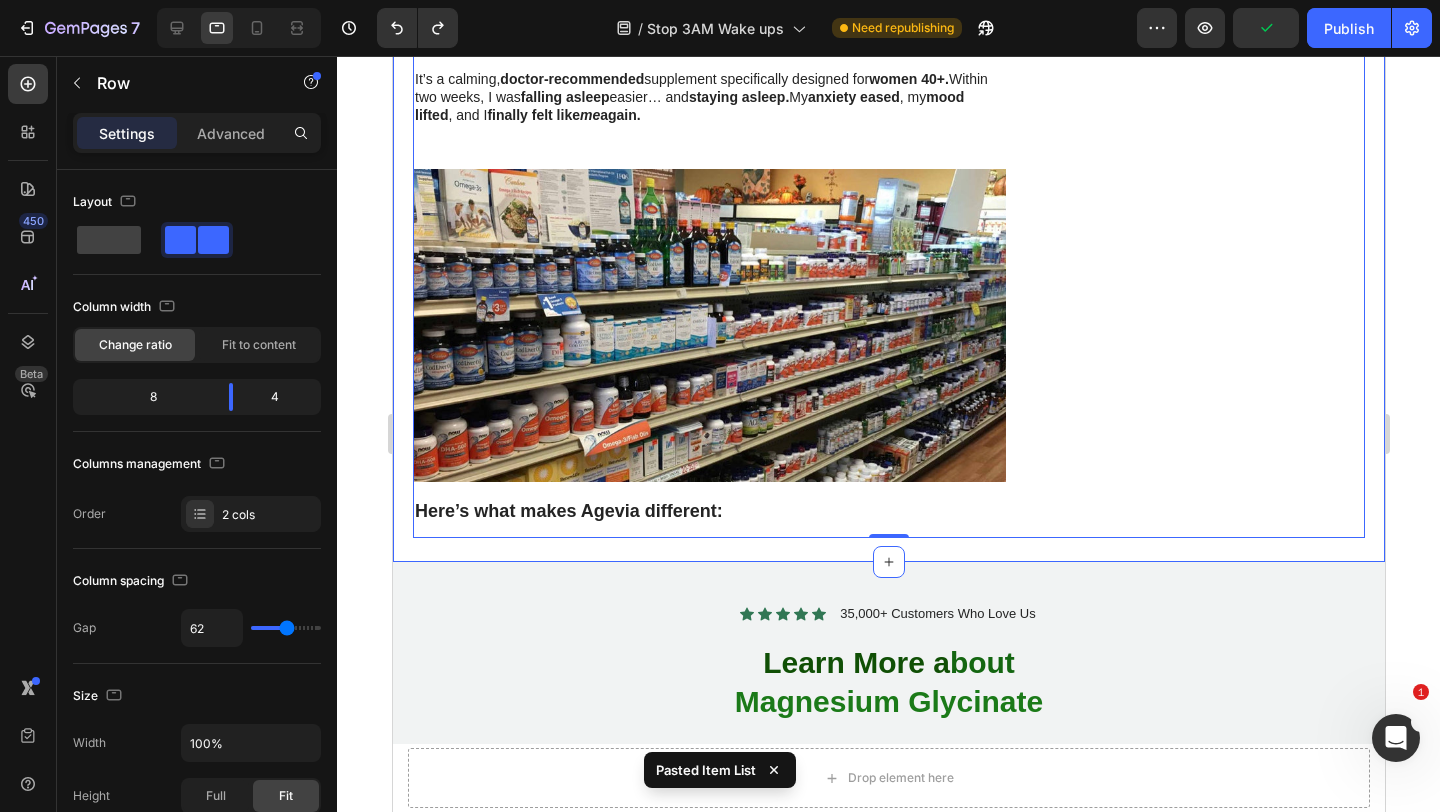click on "Image For years, I thought anxiety and sleepless nights were just part of getting older. Heading I’d fall asleep exhausted … only to wake up at 2 or 3 A.M. with  racing thoughts  and a  pounding heart . I’d lie there for hours— tossing ,  turning ,  spiraling . By morning, I felt foggy, anxious, and drained. Coffee didn’t help. Meditation didn’t help. Melatonin just made me groggy.   Then I found out that over  80% of women over 45 are deficient in magnesium —an essential mineral that helps regulate stress and promote deep sleep. And not just any magnesium… but  magnesium glycinate , a highly absorbable form that’s gentle on your stomach and actually works.   Text Block That’s when I discovered  Agevia Magnesium Glycinate. Heading It’s a calming,  doctor-recommended  supplement specifically designed for  women 40+.  Within two weeks, I was  falling asleep  easier… and  staying asleep.  My  anxiety eased , my  mood lifted , and I  finally felt like  me  again.   Text Block Image" at bounding box center [888, -145] 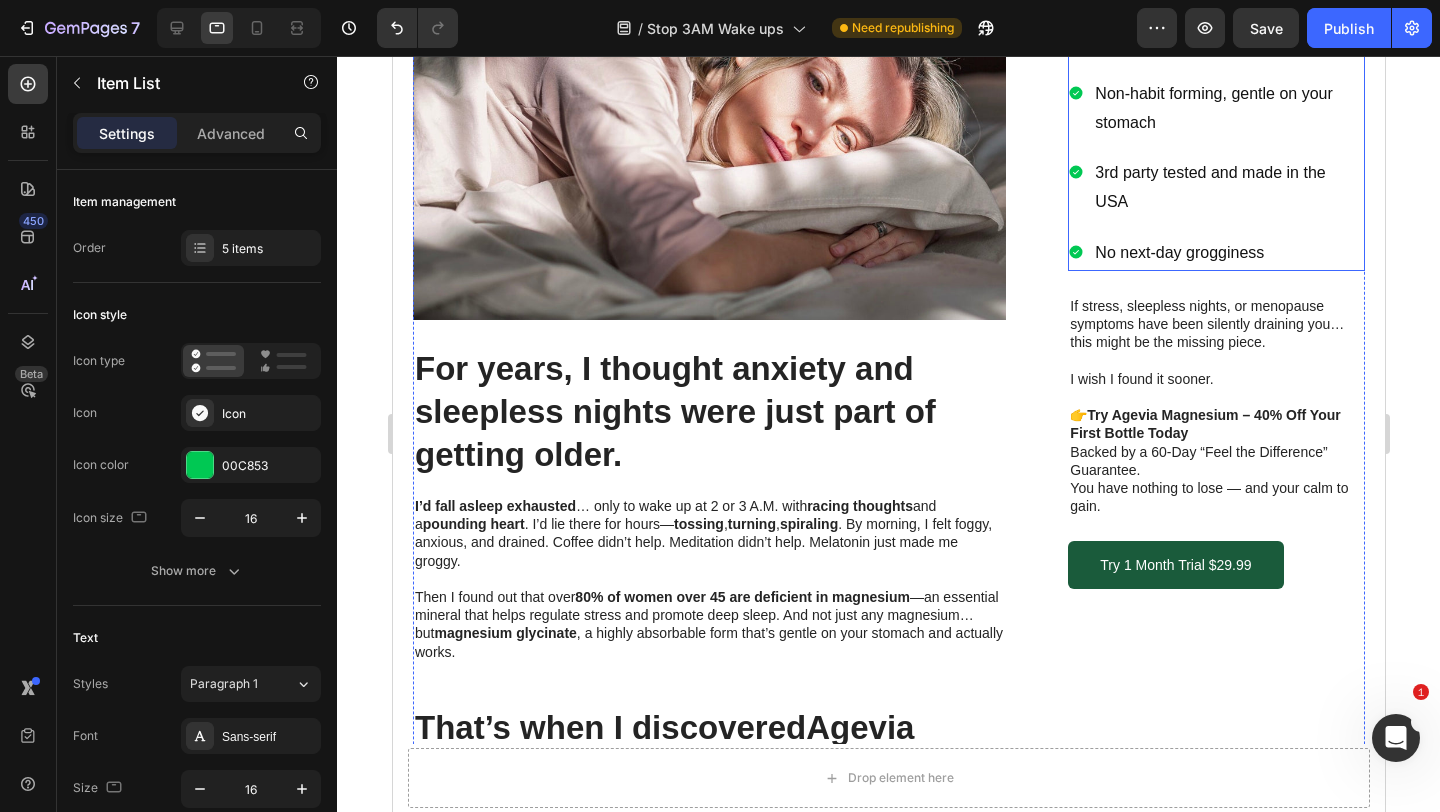 scroll, scrollTop: 365, scrollLeft: 0, axis: vertical 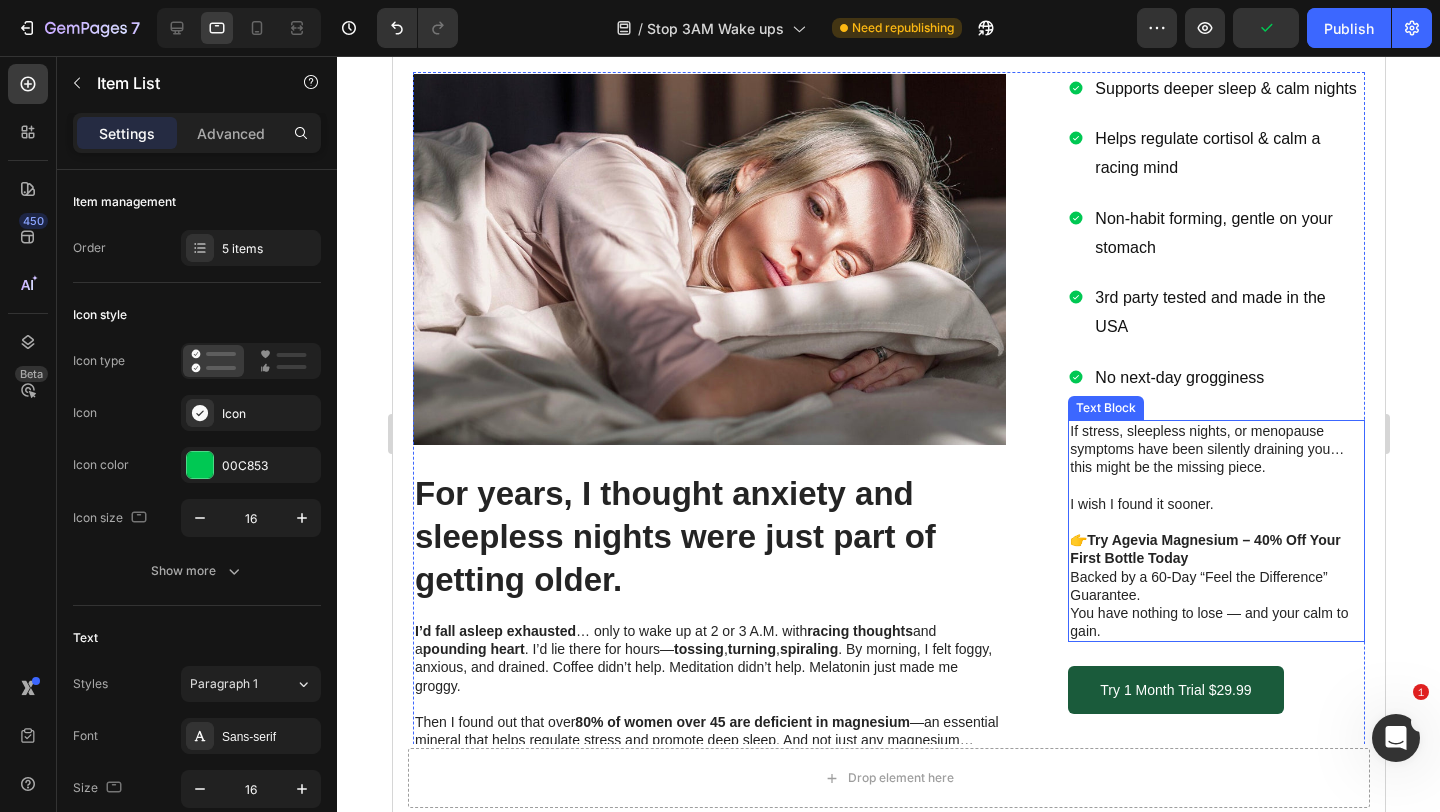 click on "If stress, sleepless nights, or menopause symptoms have been silently draining you… this might be the missing piece." at bounding box center [1215, 449] 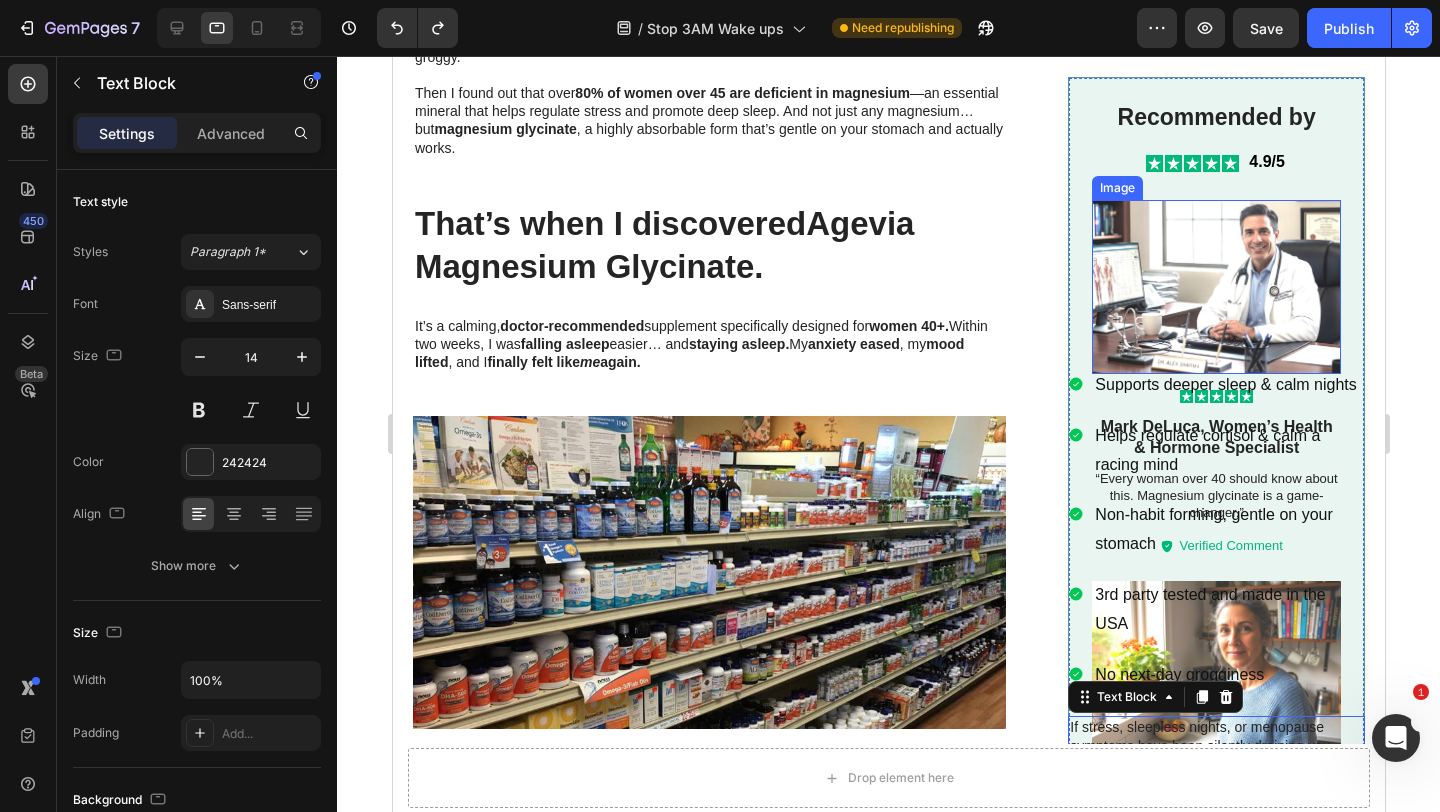 scroll, scrollTop: 964, scrollLeft: 0, axis: vertical 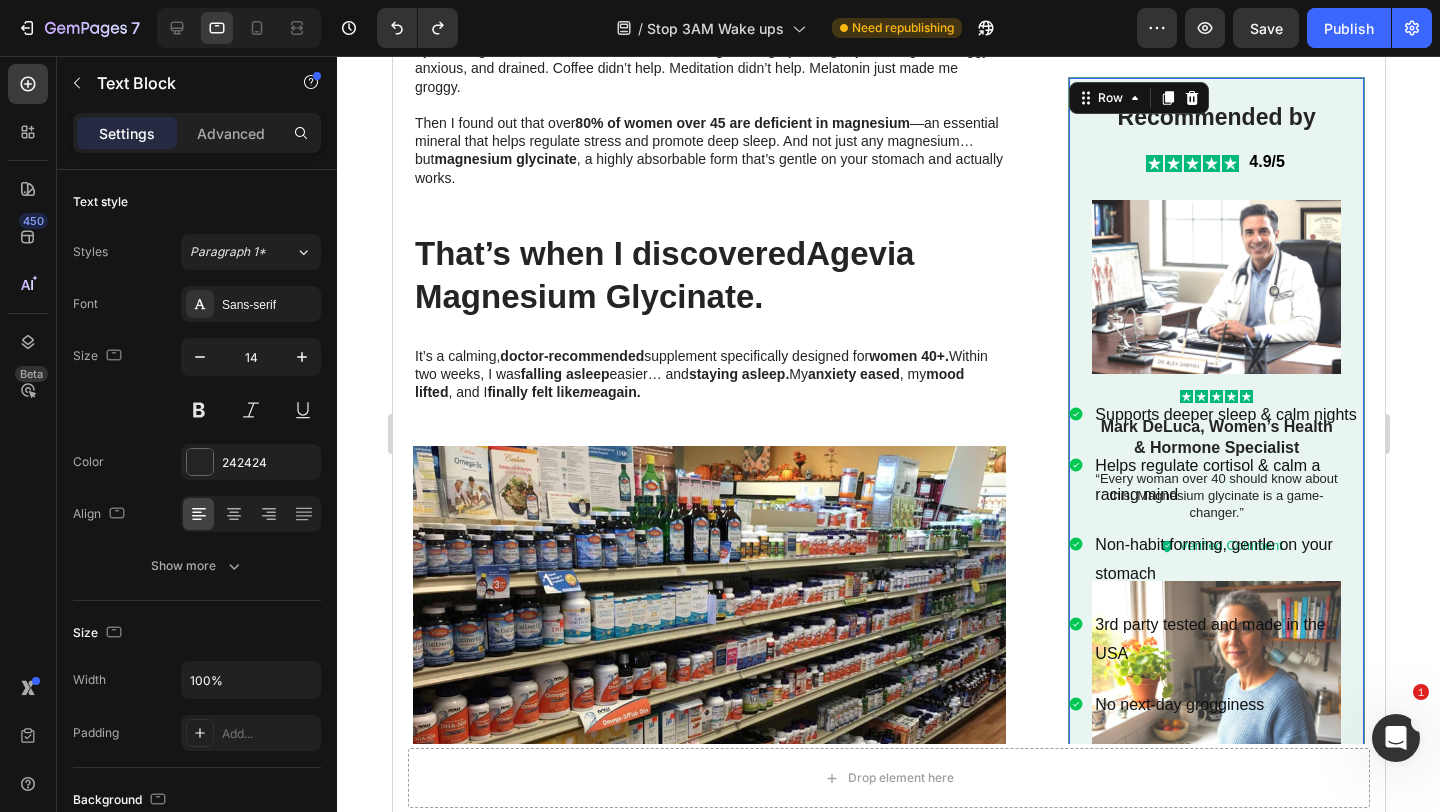 click on "Recommended by Text Block
Icon
Icon
Icon
Icon
Icon Icon List 4.9/5 Text Block Row Image
Icon
Icon
Icon
Icon
Icon Icon List Mark DeLuca, Women’s Health & Hormone Specialist Text Block “Every woman over 40 should know about this. Magnesium glycinate is a game-changer.” Text Block Text Block
Icon Verified Comment Text Block Row Row Image
Icon
Icon
Icon
Icon
Icon Icon List Jenna Morales, Certified Nutritionist Text Block   “I’ve seen Agevia help women regain their calm, energy, and sleep — without side effects.”   Text Block Text Block
Icon Verified Buyer Text Block Row Row Row   0" at bounding box center (1215, 539) 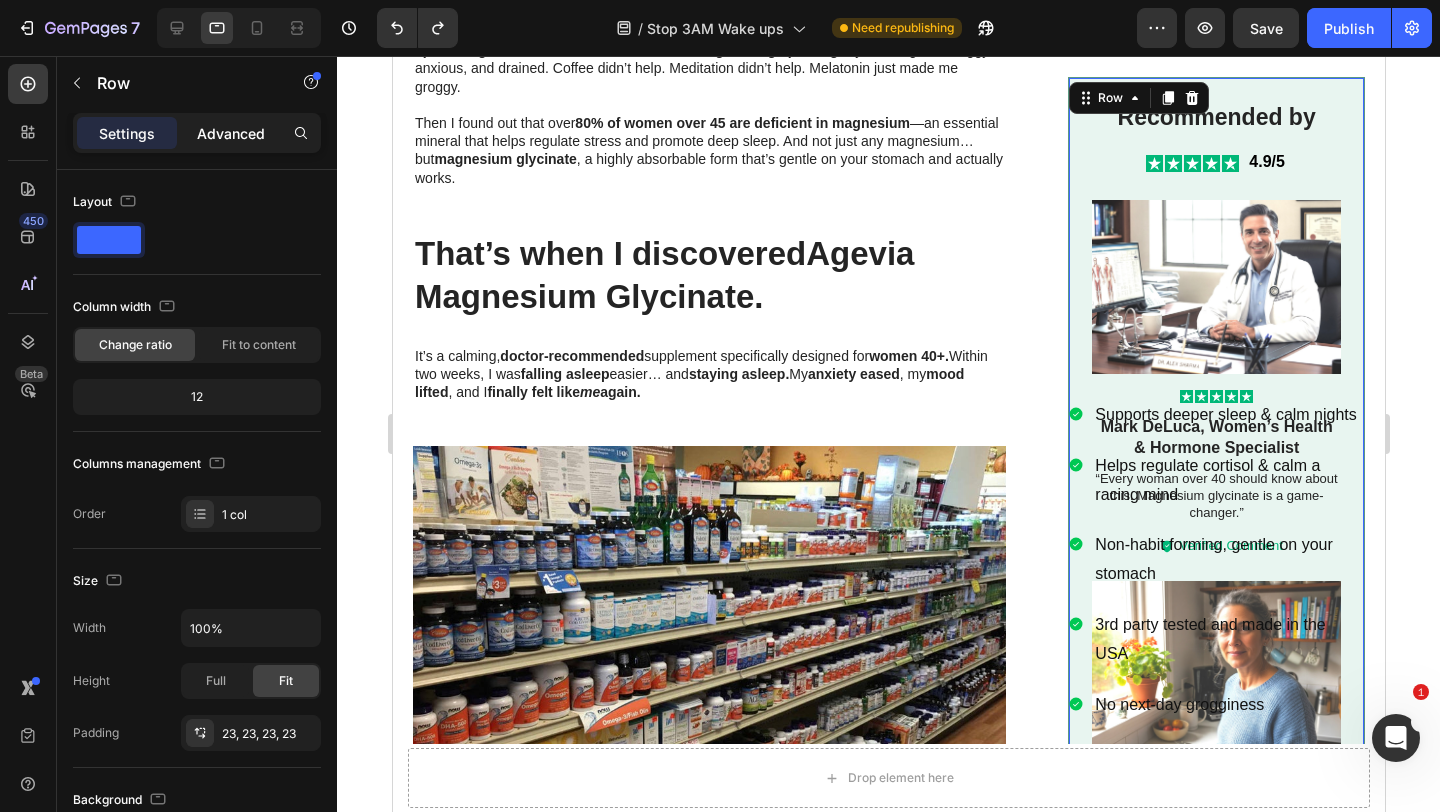 click on "Advanced" at bounding box center (231, 133) 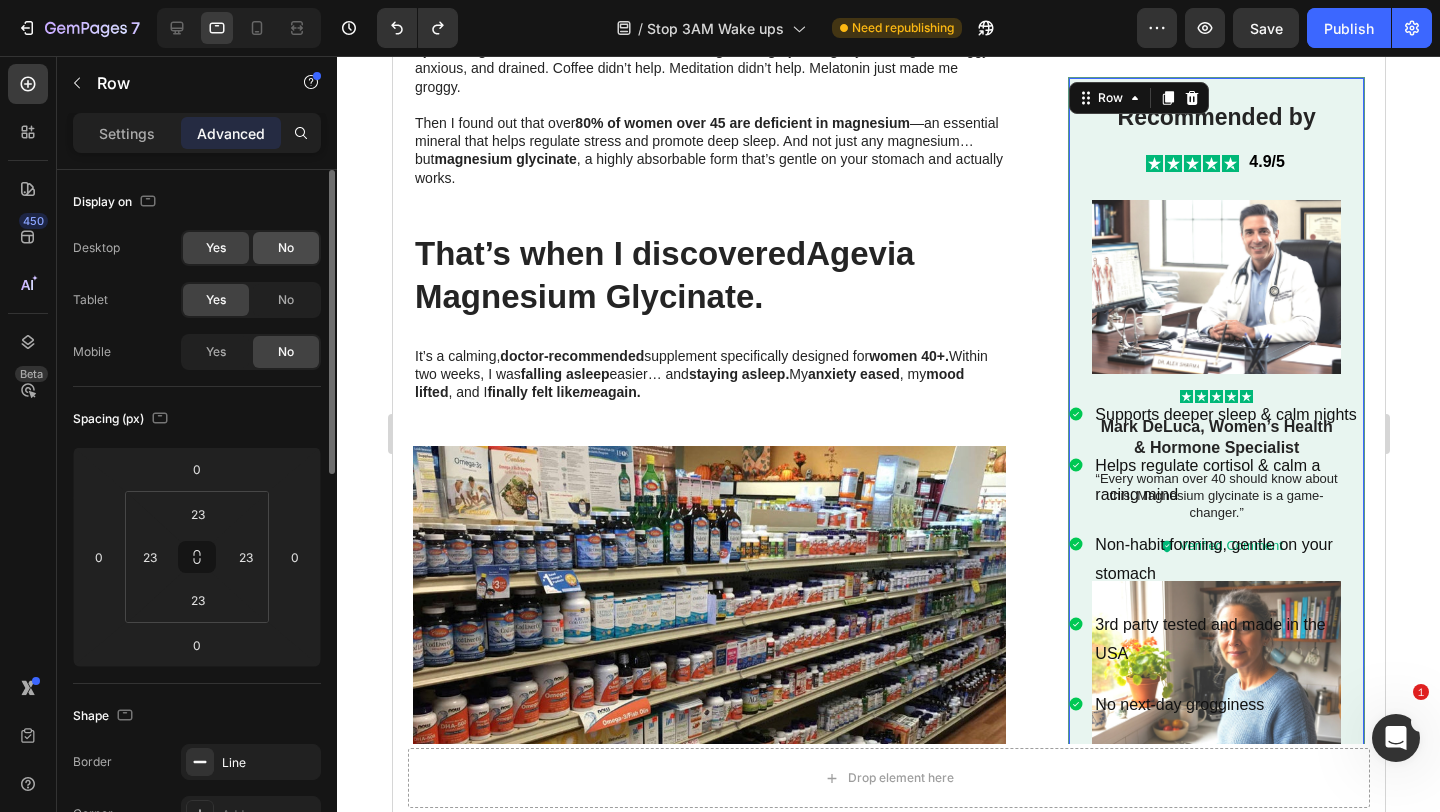 click on "No" 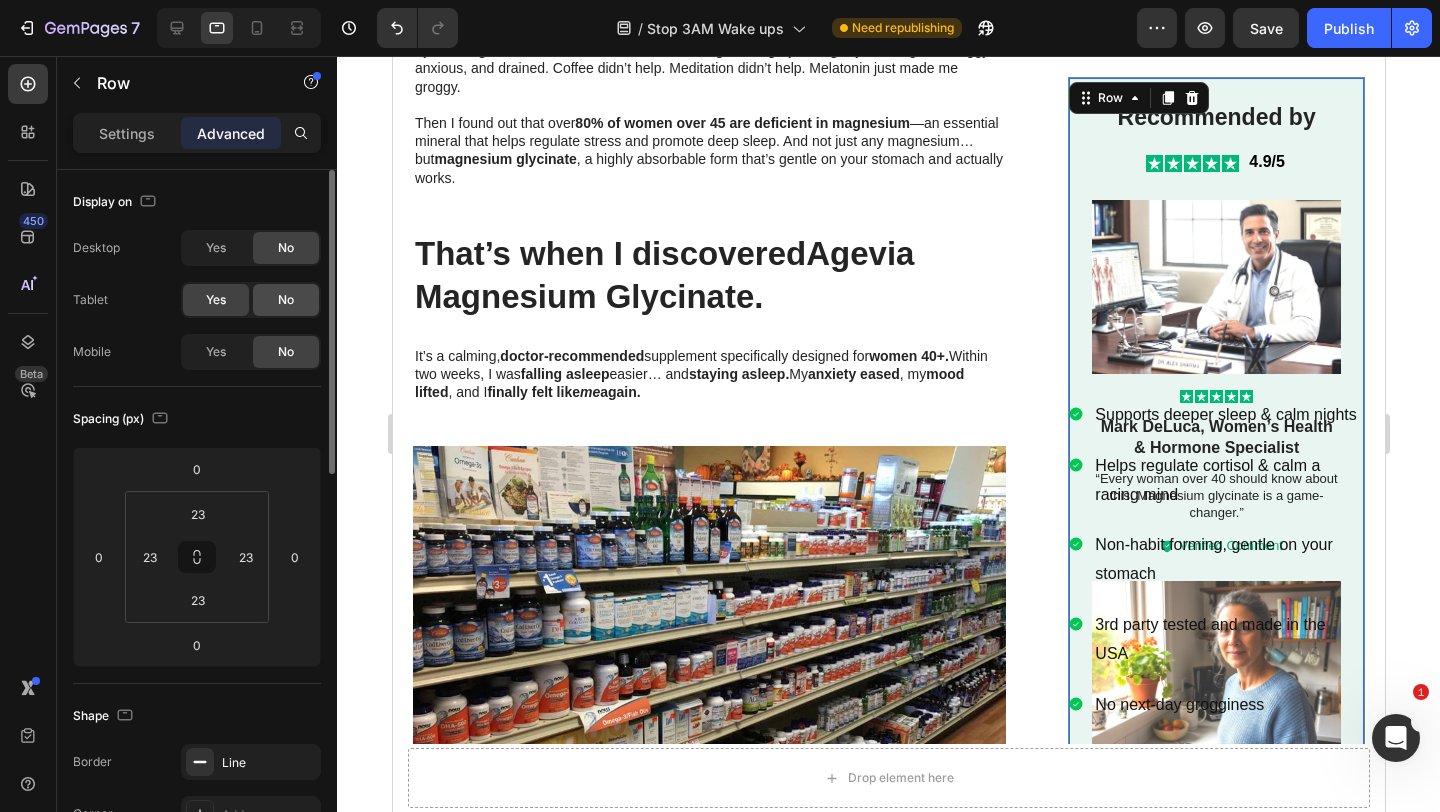 click on "No" 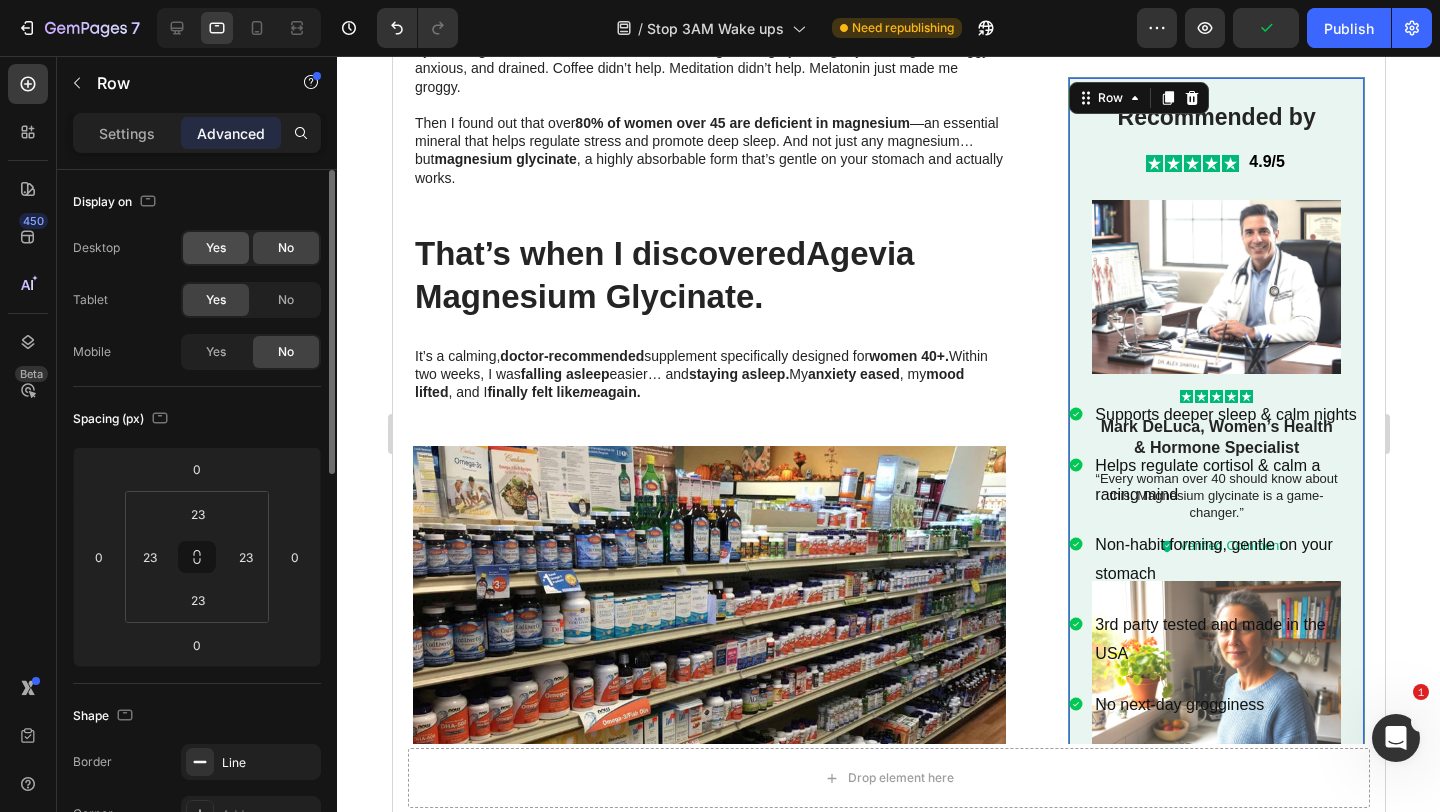 click on "Yes" 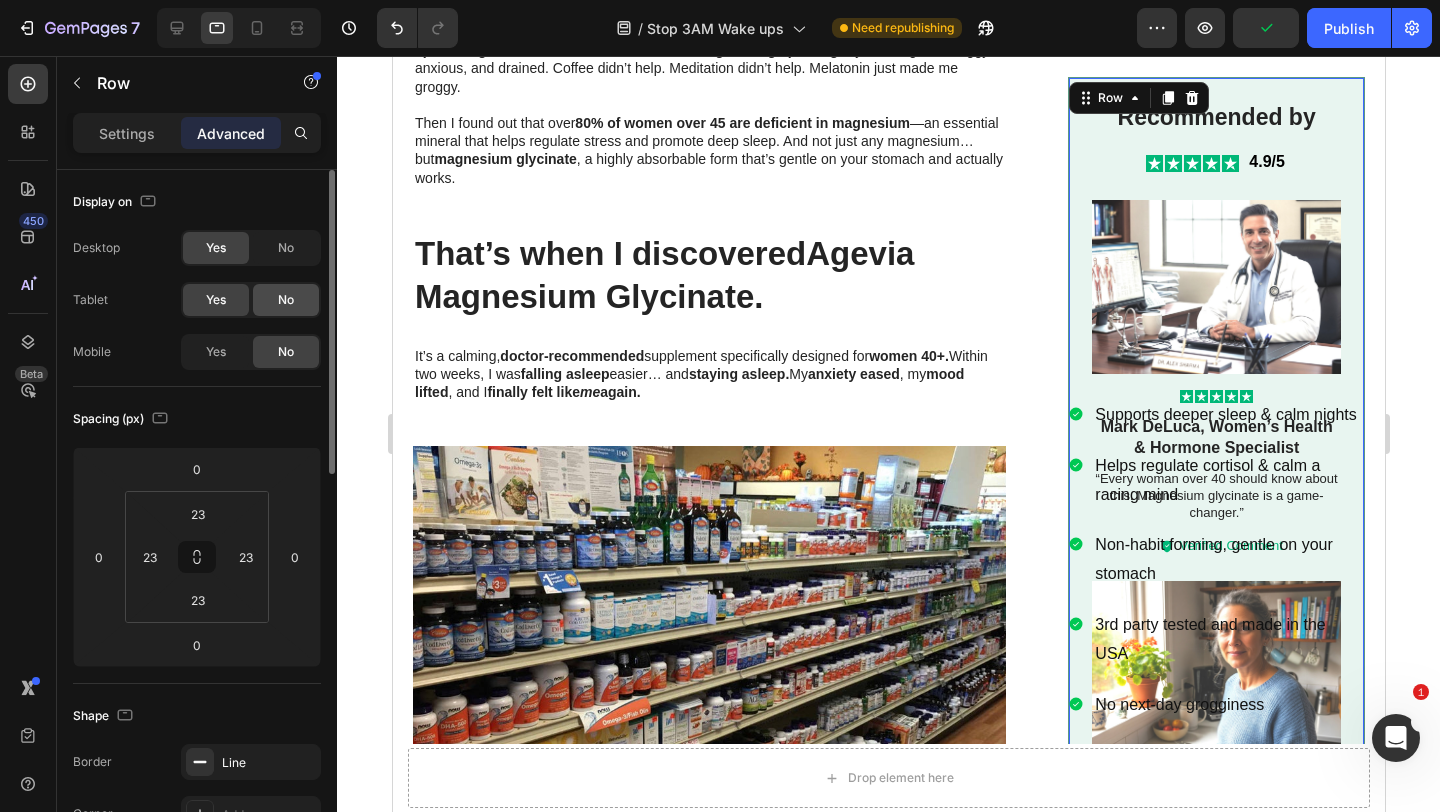 click on "No" 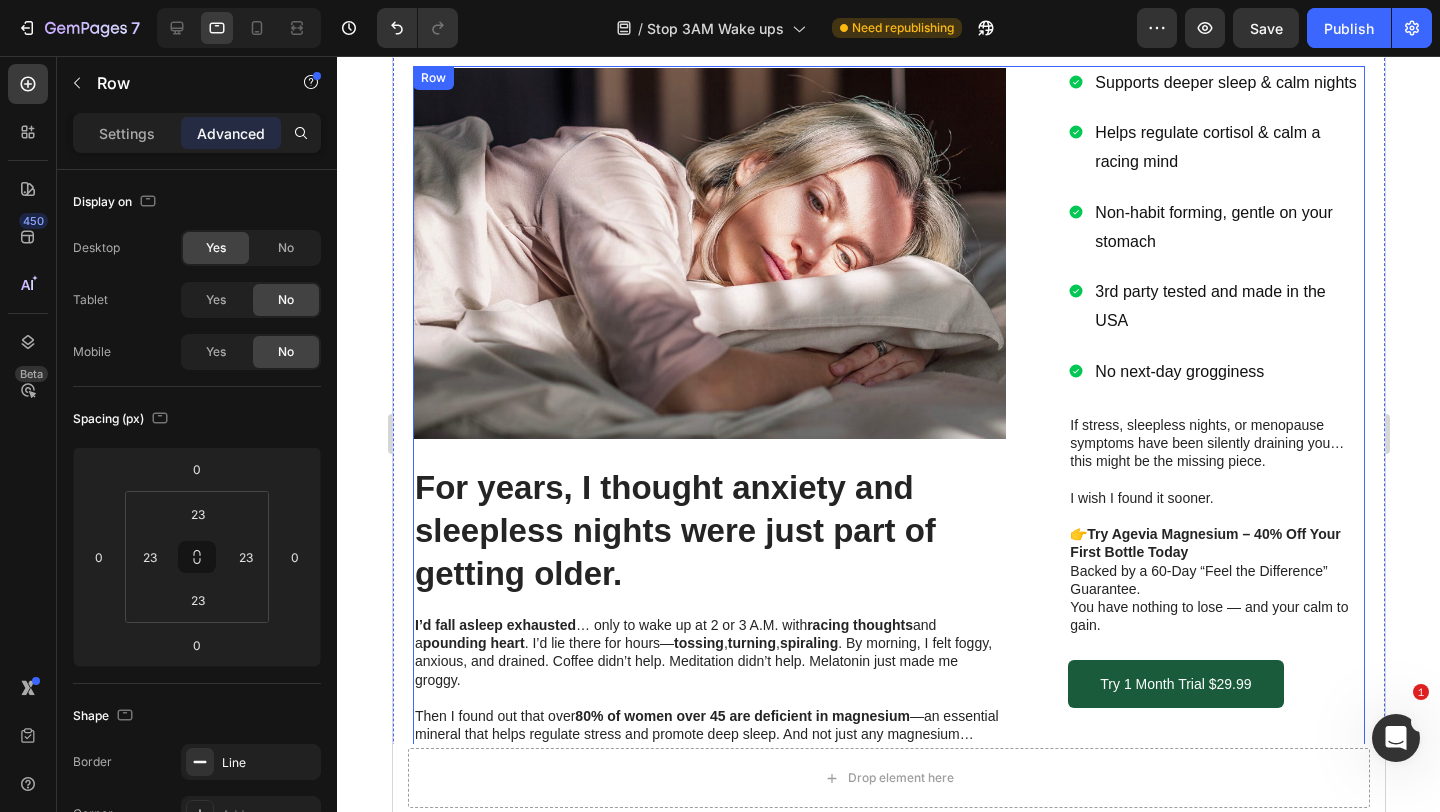 scroll, scrollTop: 263, scrollLeft: 0, axis: vertical 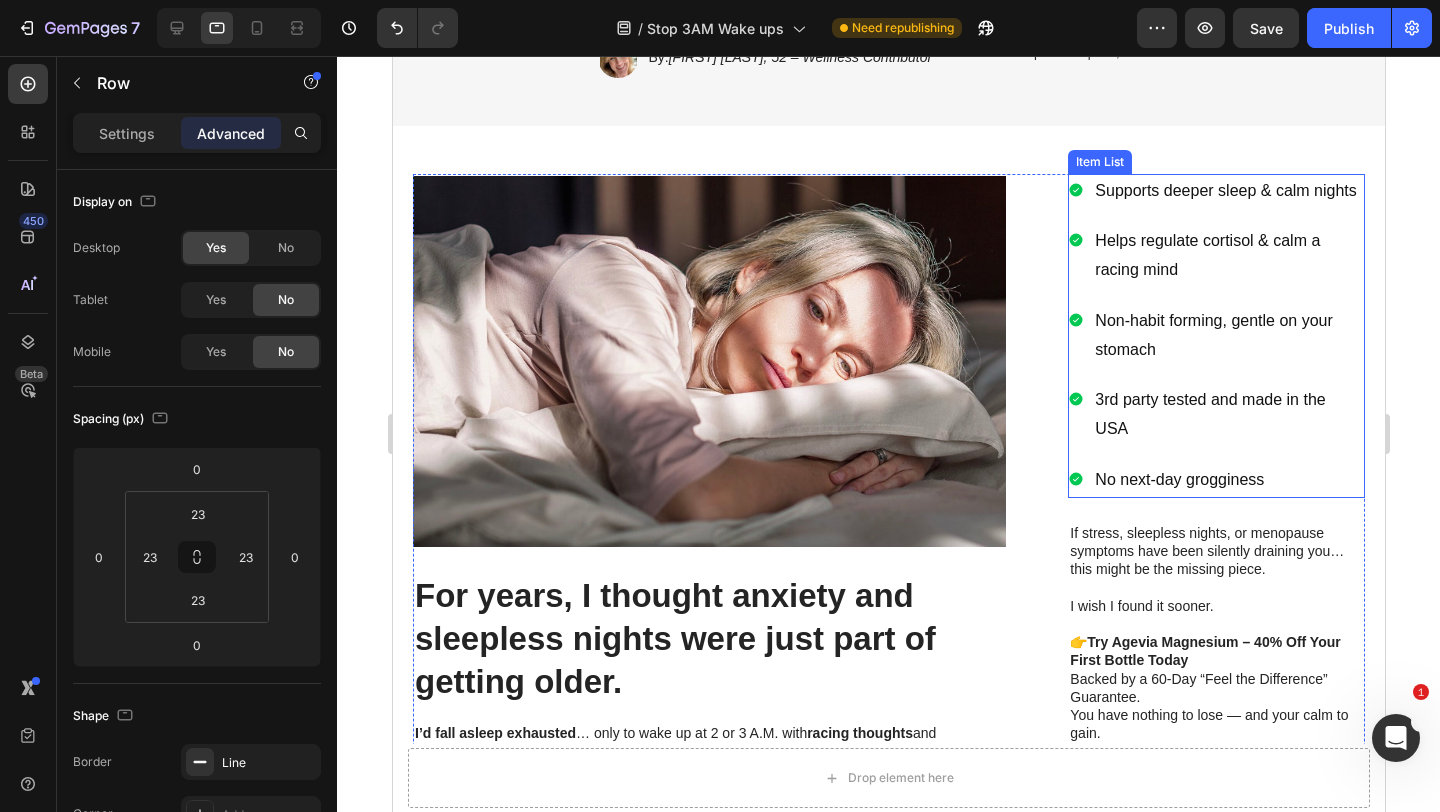 click on "Supports deeper sleep & calm nights" at bounding box center [1215, 191] 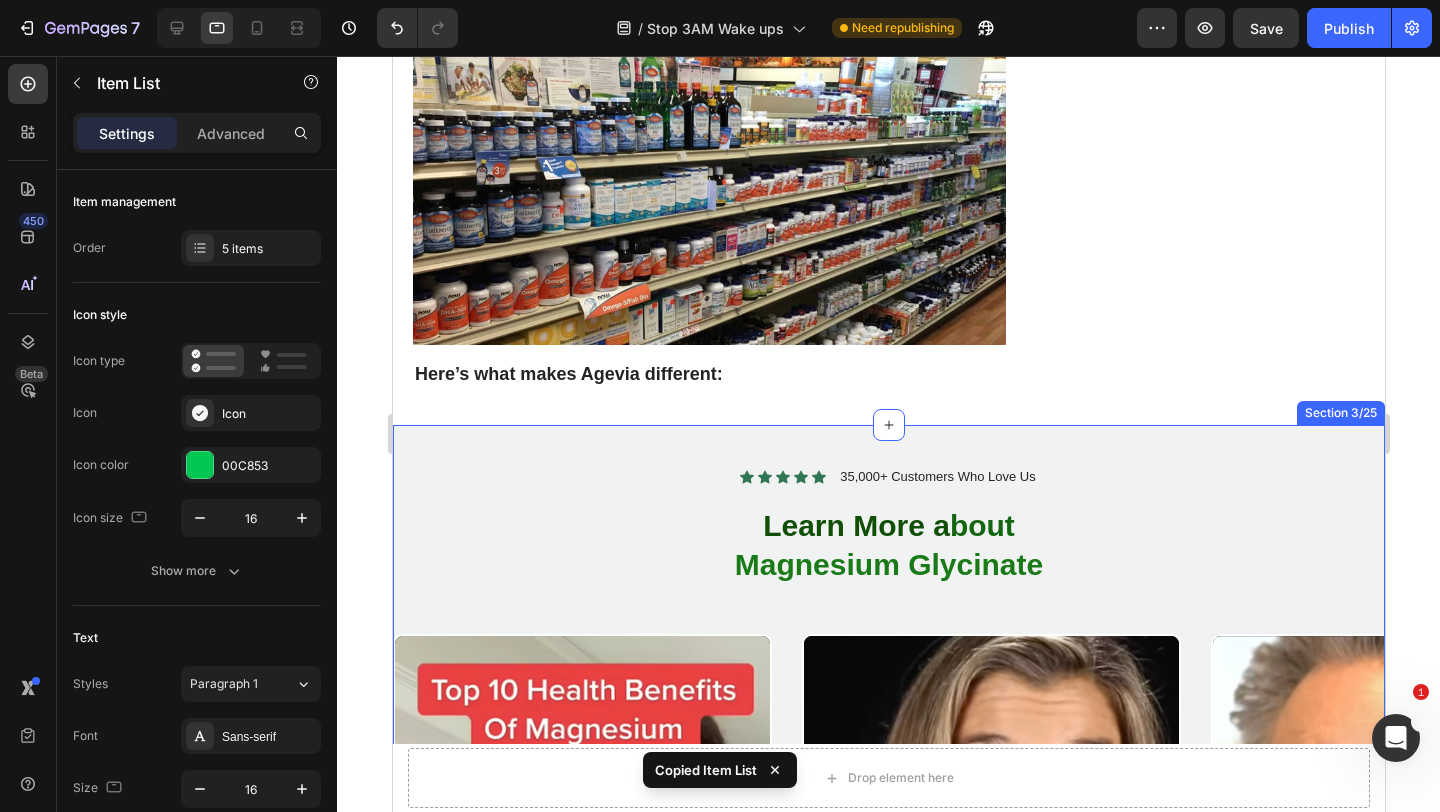 scroll, scrollTop: 1397, scrollLeft: 0, axis: vertical 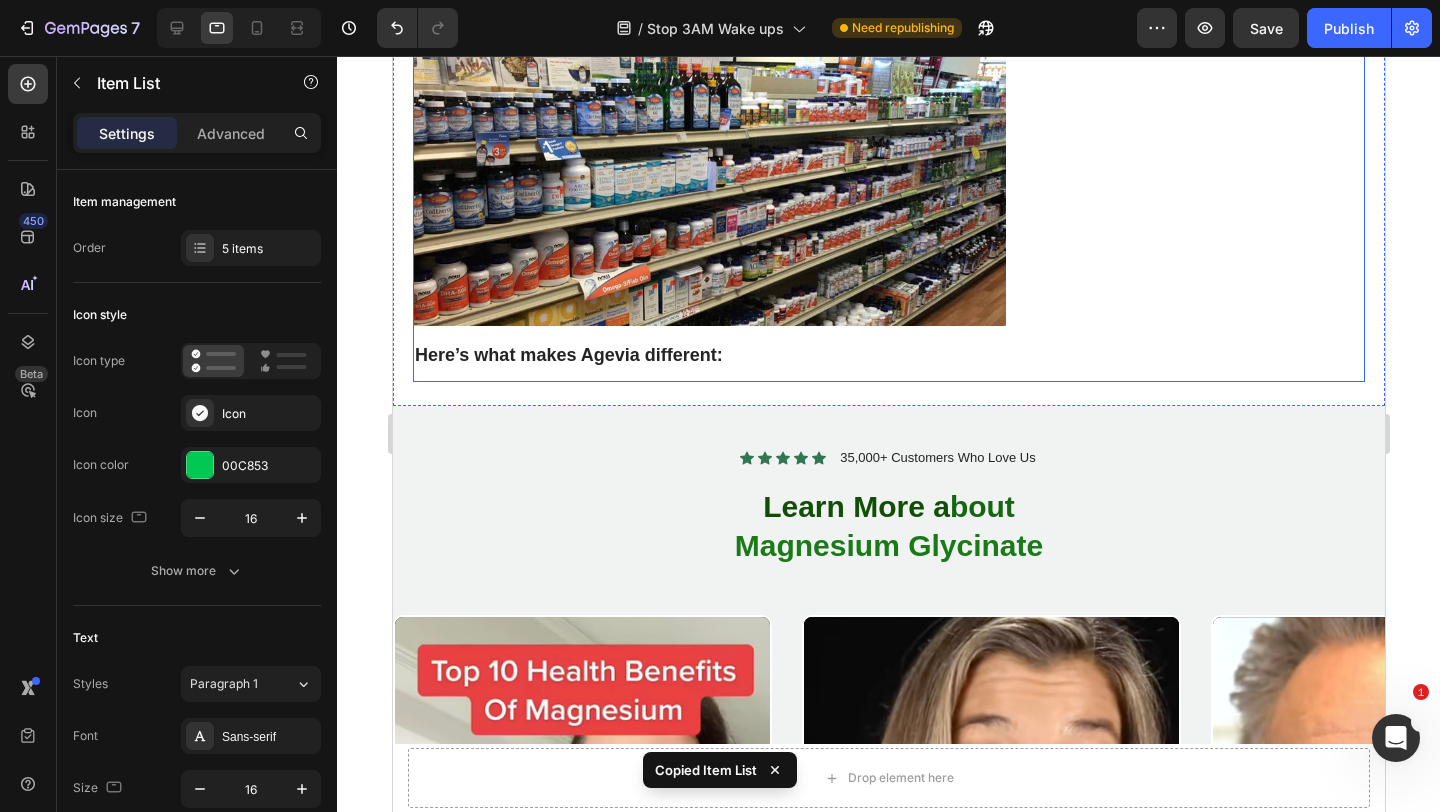 click on "Image For years, I thought anxiety and sleepless nights were just part of getting older. Heading I’d fall asleep exhausted … only to wake up at 2 or 3 A.M. with  racing thoughts  and a  pounding heart . I’d lie there for hours— tossing ,  turning ,  spiraling . By morning, I felt foggy, anxious, and drained. Coffee didn’t help. Meditation didn’t help. Melatonin just made me groggy.   Then I found out that over  80% of women over 45 are deficient in magnesium —an essential mineral that helps regulate stress and promote deep sleep. And not just any magnesium… but  magnesium glycinate , a highly absorbable form that’s gentle on your stomach and actually works.   Text Block That’s when I discovered  Agevia Magnesium Glycinate. Heading It’s a calming,  doctor-recommended  supplement specifically designed for  women 40+.  Within two weeks, I was  falling asleep  easier… and  staying asleep.  My  anxiety eased , my  mood lifted , and I  finally felt like  me  again.   Text Block Image" at bounding box center [708, -289] 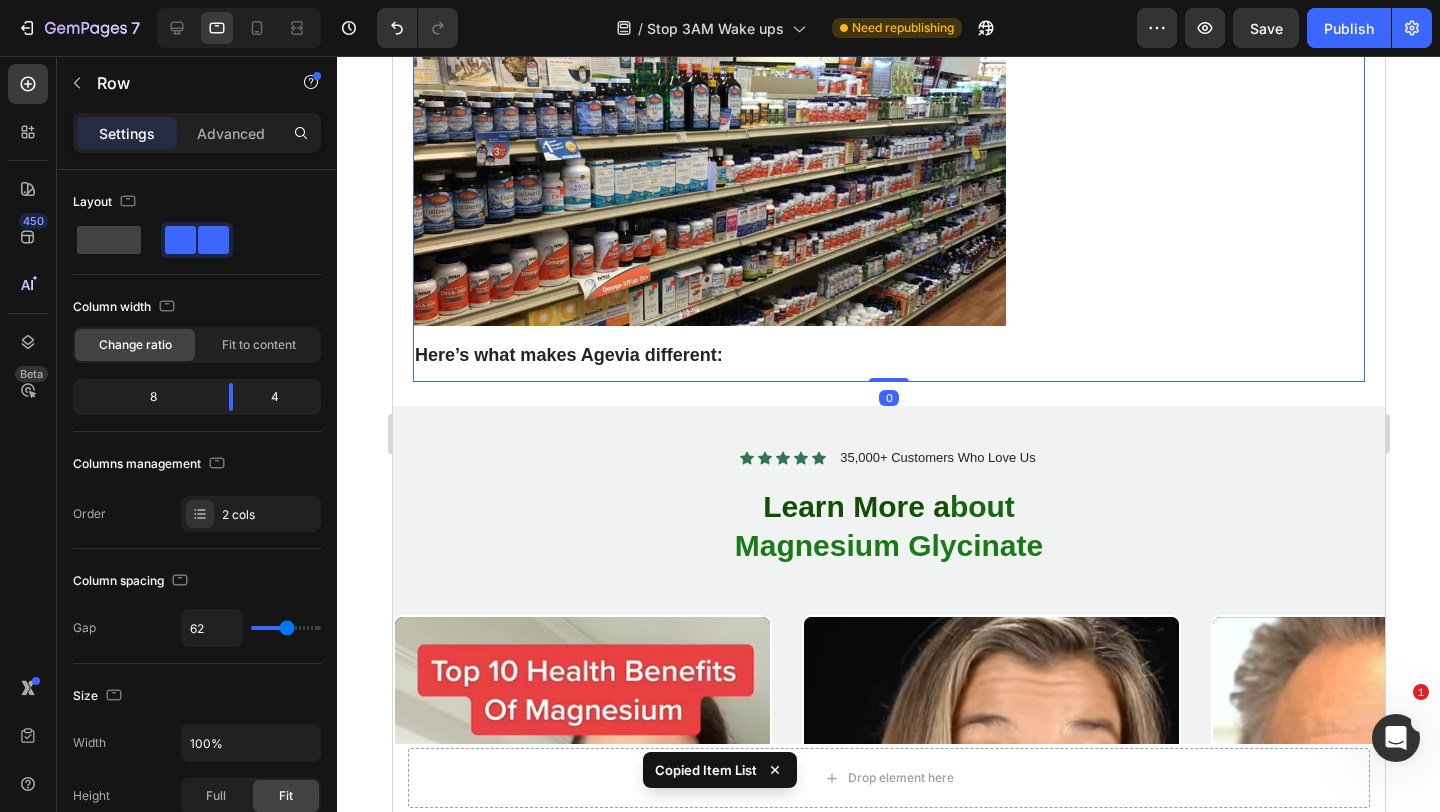 click on "Image For years, I thought anxiety and sleepless nights were just part of getting older. Heading I’d fall asleep exhausted … only to wake up at 2 or 3 A.M. with  racing thoughts  and a  pounding heart . I’d lie there for hours— tossing ,  turning ,  spiraling . By morning, I felt foggy, anxious, and drained. Coffee didn’t help. Meditation didn’t help. Melatonin just made me groggy.   Then I found out that over  80% of women over 45 are deficient in magnesium —an essential mineral that helps regulate stress and promote deep sleep. And not just any magnesium… but  magnesium glycinate , a highly absorbable form that’s gentle on your stomach and actually works.   Text Block That’s when I discovered  Agevia Magnesium Glycinate. Heading It’s a calming,  doctor-recommended  supplement specifically designed for  women 40+.  Within two weeks, I was  falling asleep  easier… and  staying asleep.  My  anxiety eased , my  mood lifted , and I  finally felt like  me  again.   Text Block Image" at bounding box center [708, -289] 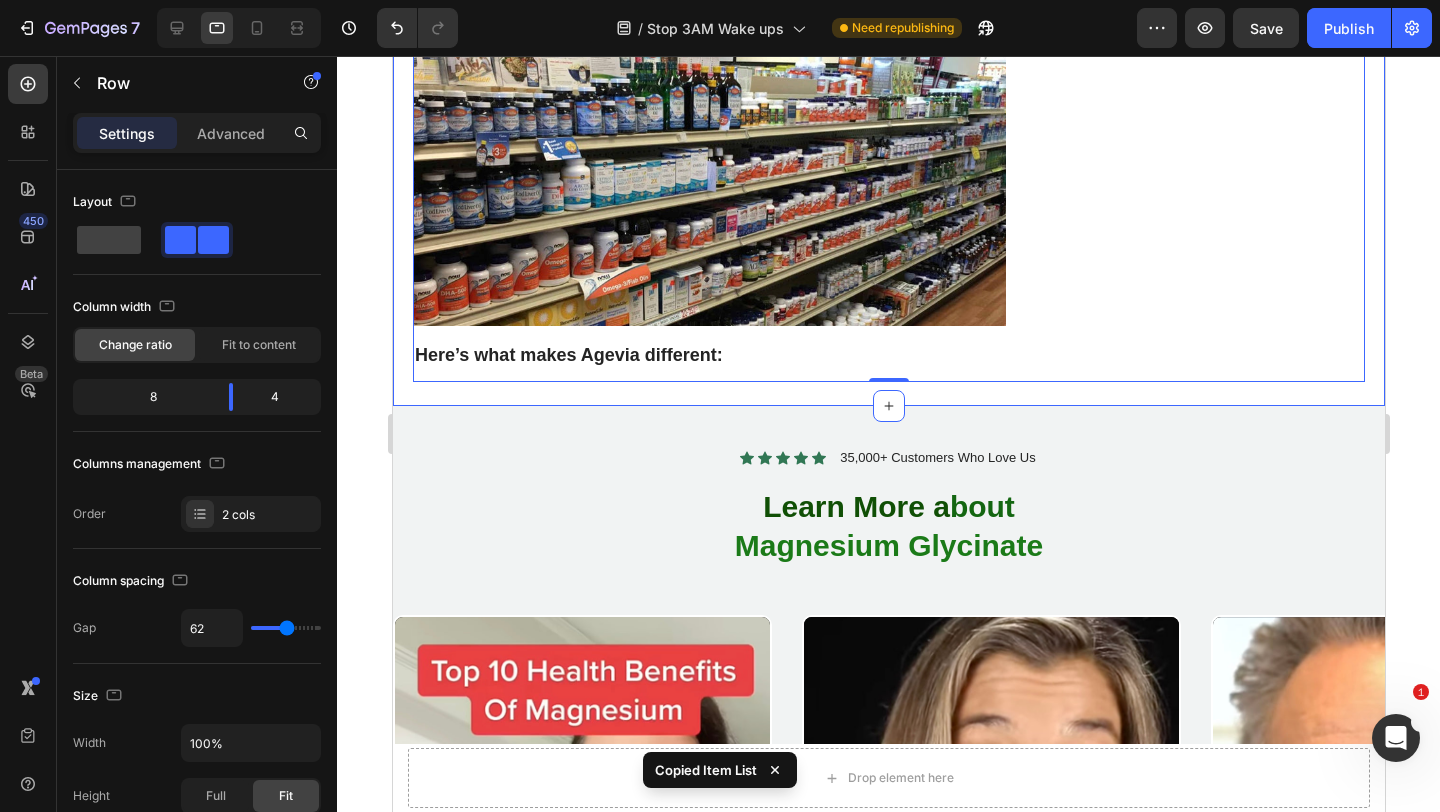 click on "Image For years, I thought anxiety and sleepless nights were just part of getting older. Heading I’d fall asleep exhausted … only to wake up at 2 or 3 A.M. with  racing thoughts  and a  pounding heart . I’d lie there for hours— tossing ,  turning ,  spiraling . By morning, I felt foggy, anxious, and drained. Coffee didn’t help. Meditation didn’t help. Melatonin just made me groggy.   Then I found out that over  80% of women over 45 are deficient in magnesium —an essential mineral that helps regulate stress and promote deep sleep. And not just any magnesium… but  magnesium glycinate , a highly absorbable form that’s gentle on your stomach and actually works.   Text Block That’s when I discovered  Agevia Magnesium Glycinate. Heading It’s a calming,  doctor-recommended  supplement specifically designed for  women 40+.  Within two weeks, I was  falling asleep  easier… and  staying asleep.  My  anxiety eased , my  mood lifted , and I  finally felt like  me  again.   Text Block Image" at bounding box center [888, -301] 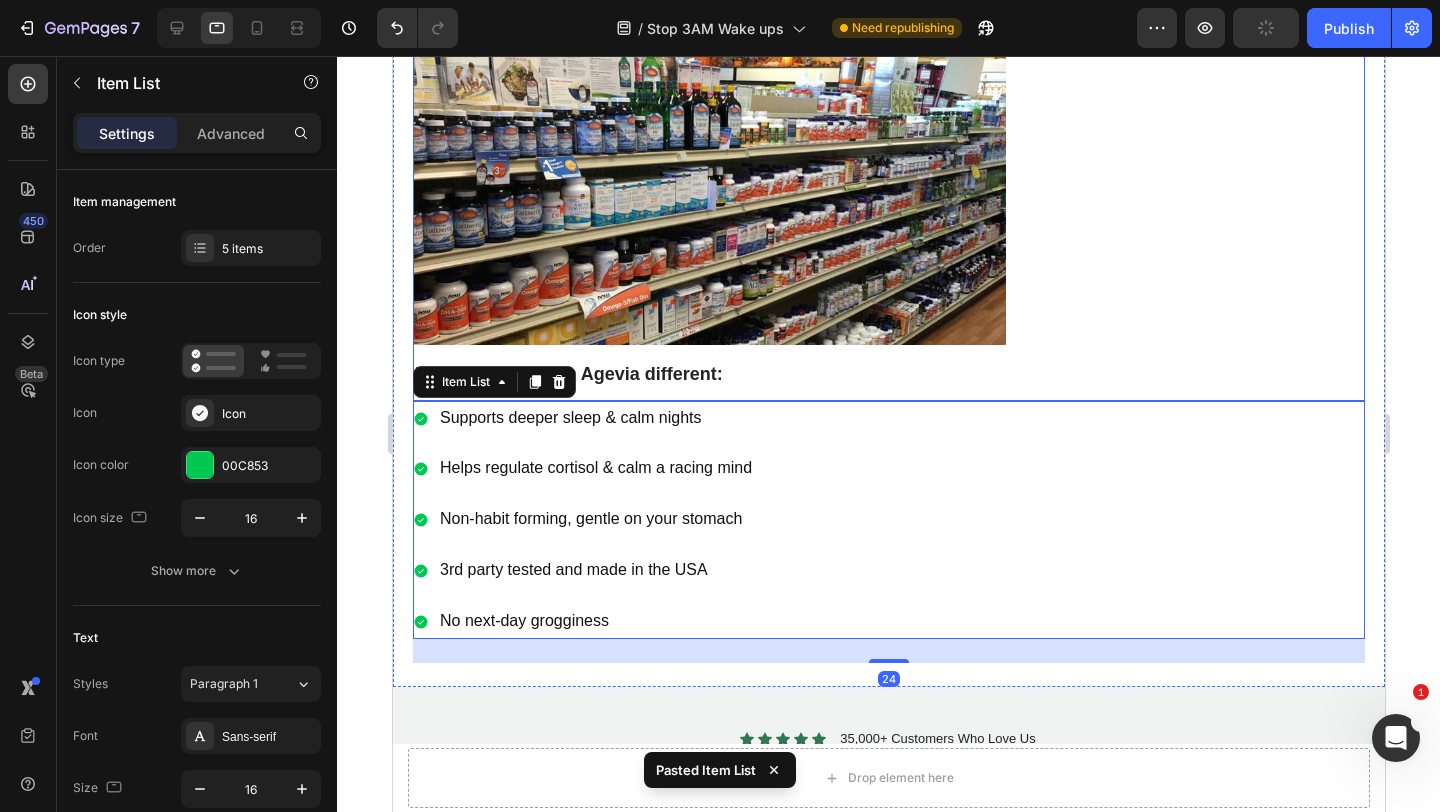 click on "Recommended by Text Block
Icon
Icon
Icon
Icon
Icon Icon List 4.9/5 Text Block Row Image
Icon
Icon
Icon
Icon
Icon Icon List Mark DeLuca, Women’s Health & Hormone Specialist Text Block “Every woman over 40 should know about this. Magnesium glycinate is a game-changer.” Text Block Text Block
Icon Verified Comment Text Block Row Row Image
Icon
Icon
Icon
Icon
Icon Icon List Jenna Morales, Certified Nutritionist Text Block   “I’ve seen Agevia help women regain their calm, energy, and sleep — without side effects.”   Text Block Text Block
Icon Verified Buyer Text Block Row Row Row Supports deeper sleep & calm nights Helps regulate cortisol & calm a racing mind Non-habit forming, gentle on your stomach 3rd party tested and made in the USA  No next-day grogginess Item List   I wish I found it sooner.   👉  Try Agevia Magnesium – 40% Off Your First Bottle Today Text Block" at bounding box center [1215, -270] 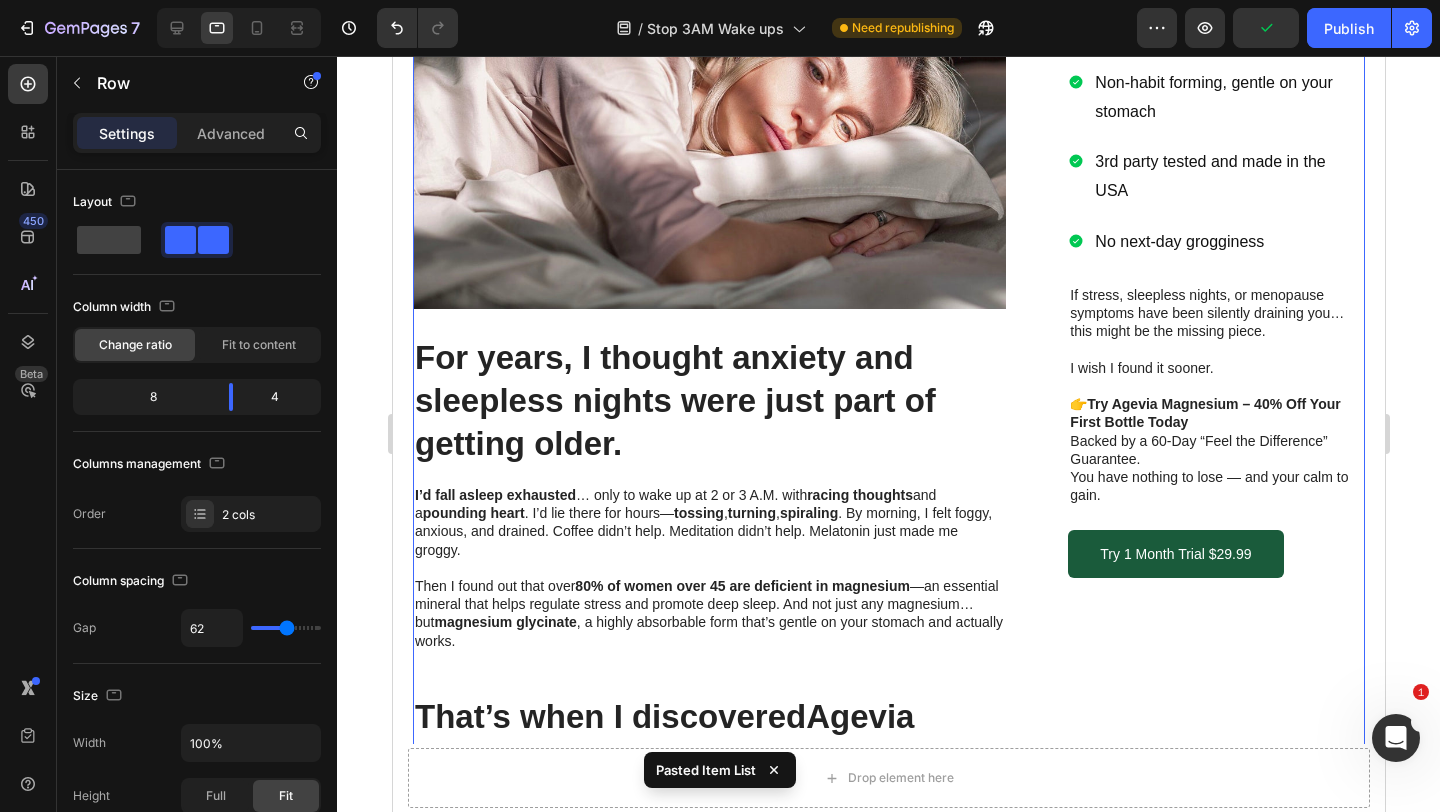 scroll, scrollTop: 495, scrollLeft: 0, axis: vertical 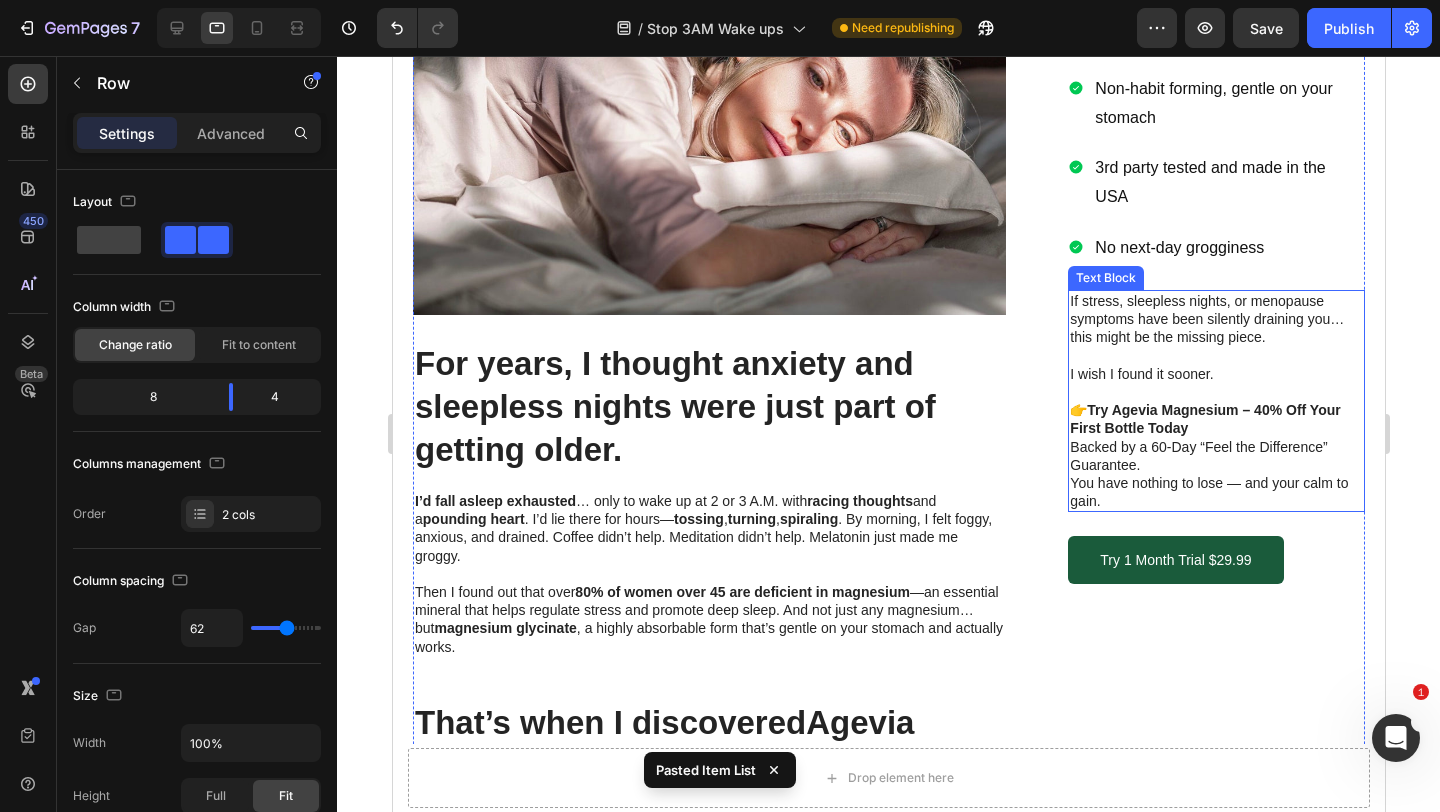 click on "If stress, sleepless nights, or menopause symptoms have been silently draining you… this might be the missing piece." at bounding box center (1215, 319) 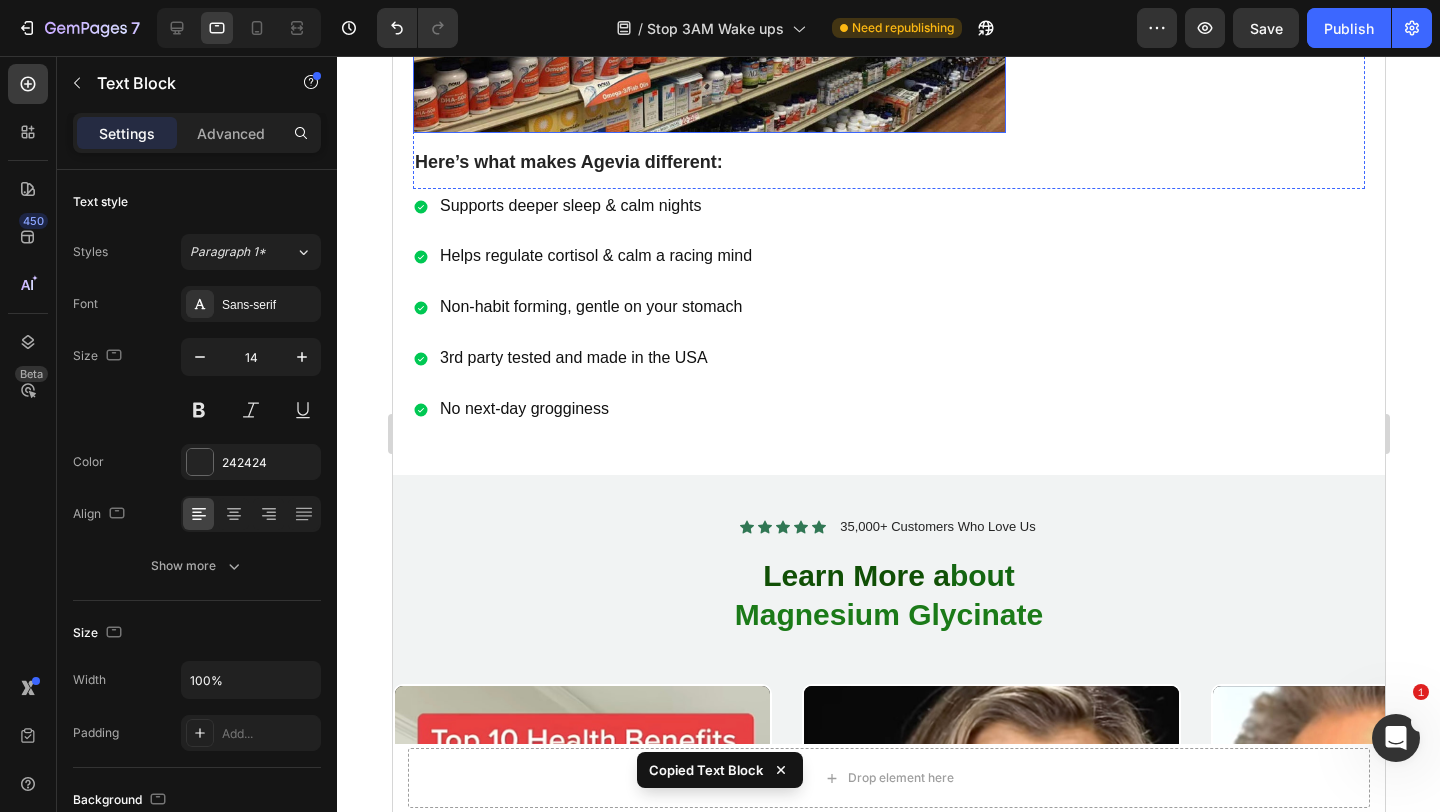 scroll, scrollTop: 1703, scrollLeft: 0, axis: vertical 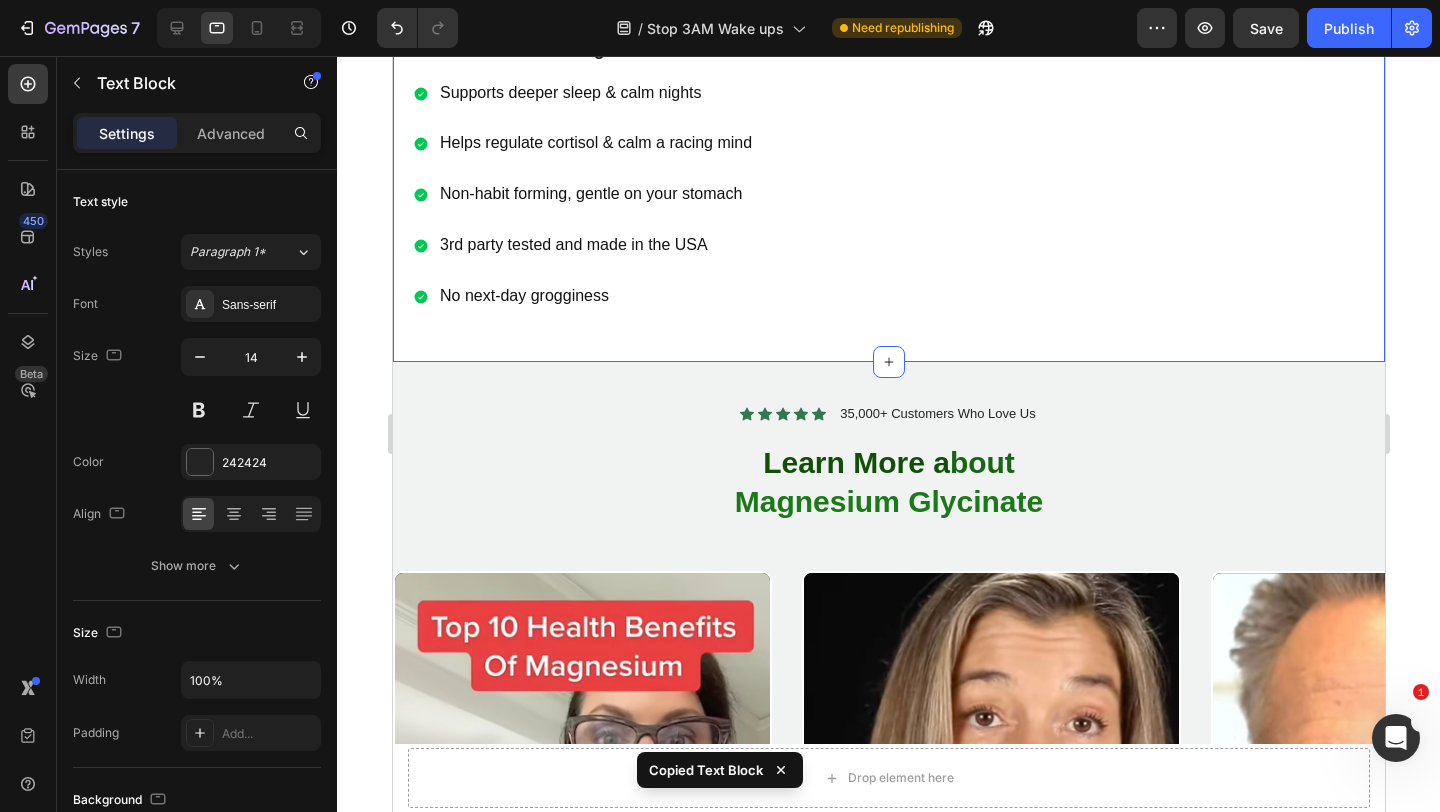 click on "Image For years, I thought anxiety and sleepless nights were just part of getting older. Heading I’d fall asleep exhausted … only to wake up at 2 or 3 A.M. with  racing thoughts  and a  pounding heart . I’d lie there for hours— tossing ,  turning ,  spiraling . By morning, I felt foggy, anxious, and drained. Coffee didn’t help. Meditation didn’t help. Melatonin just made me groggy.   Then I found out that over  80% of women over 45 are deficient in magnesium —an essential mineral that helps regulate stress and promote deep sleep. And not just any magnesium… but  magnesium glycinate , a highly absorbable form that’s gentle on your stomach and actually works.   Text Block That’s when I discovered  Agevia Magnesium Glycinate. Heading It’s a calming,  doctor-recommended  supplement specifically designed for  women 40+.  Within two weeks, I was  falling asleep  easier… and  staying asleep.  My  anxiety eased , my  mood lifted , and I  finally felt like  me  again.   Text Block Image" at bounding box center [888, -476] 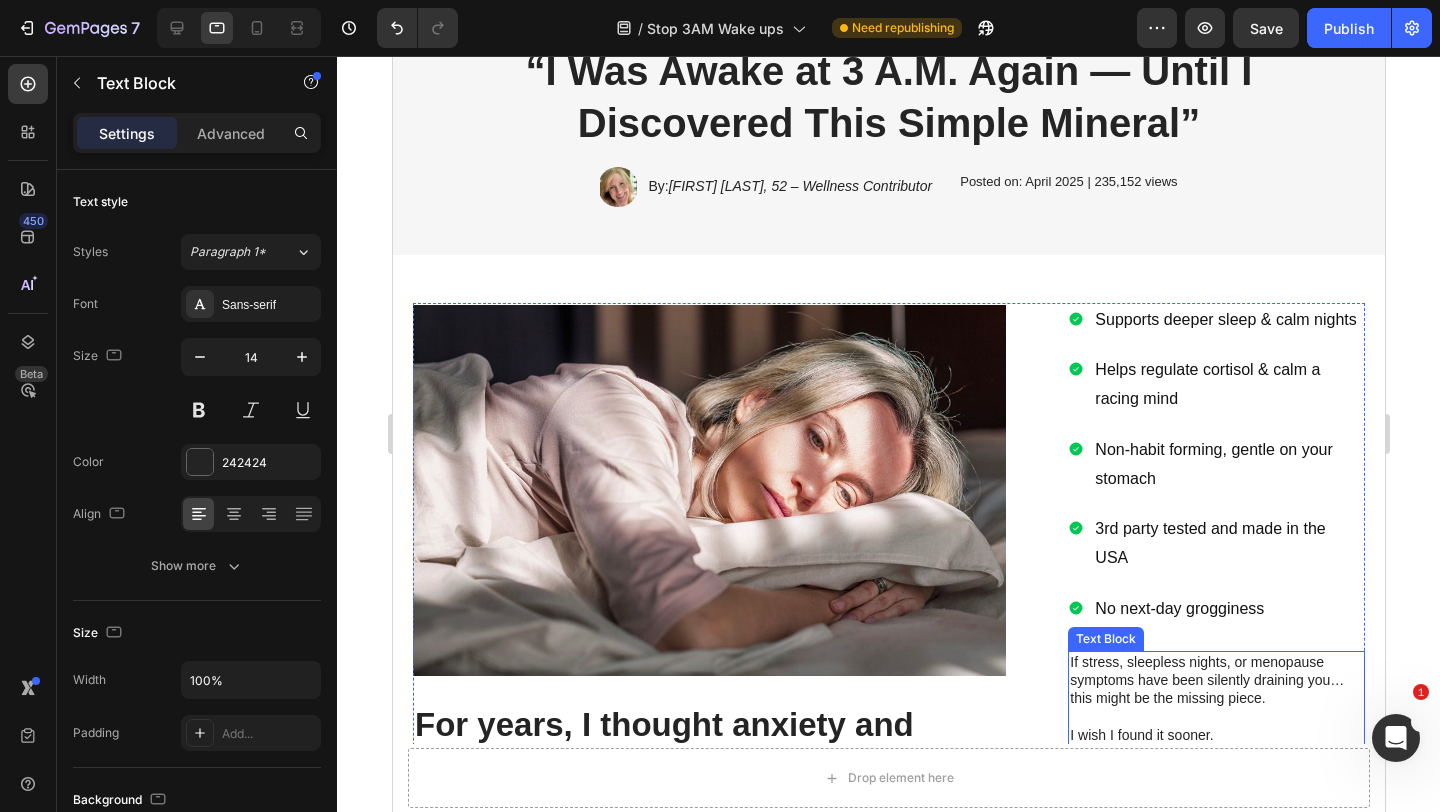 scroll, scrollTop: 131, scrollLeft: 0, axis: vertical 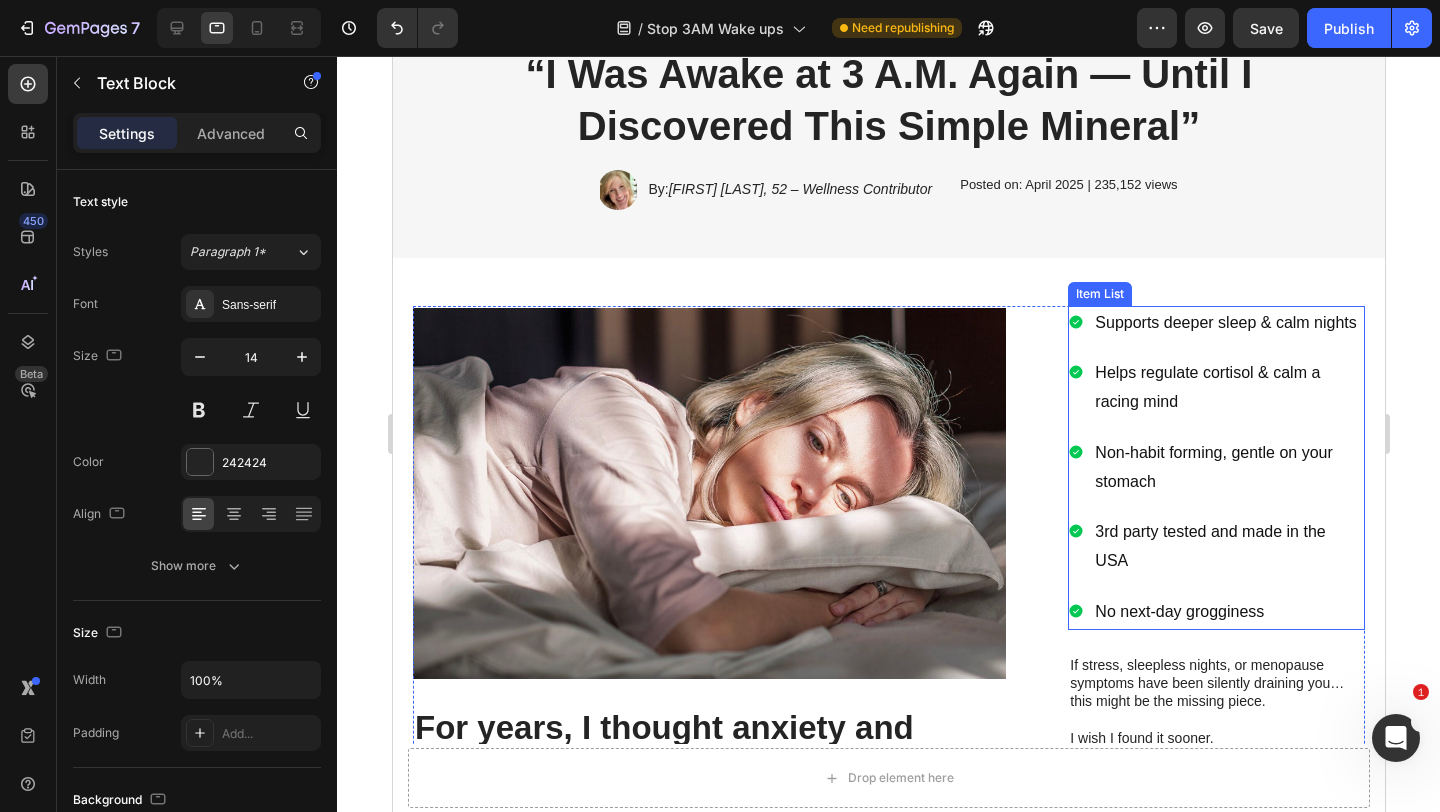click on "Supports deeper sleep & calm nights" at bounding box center (1227, 323) 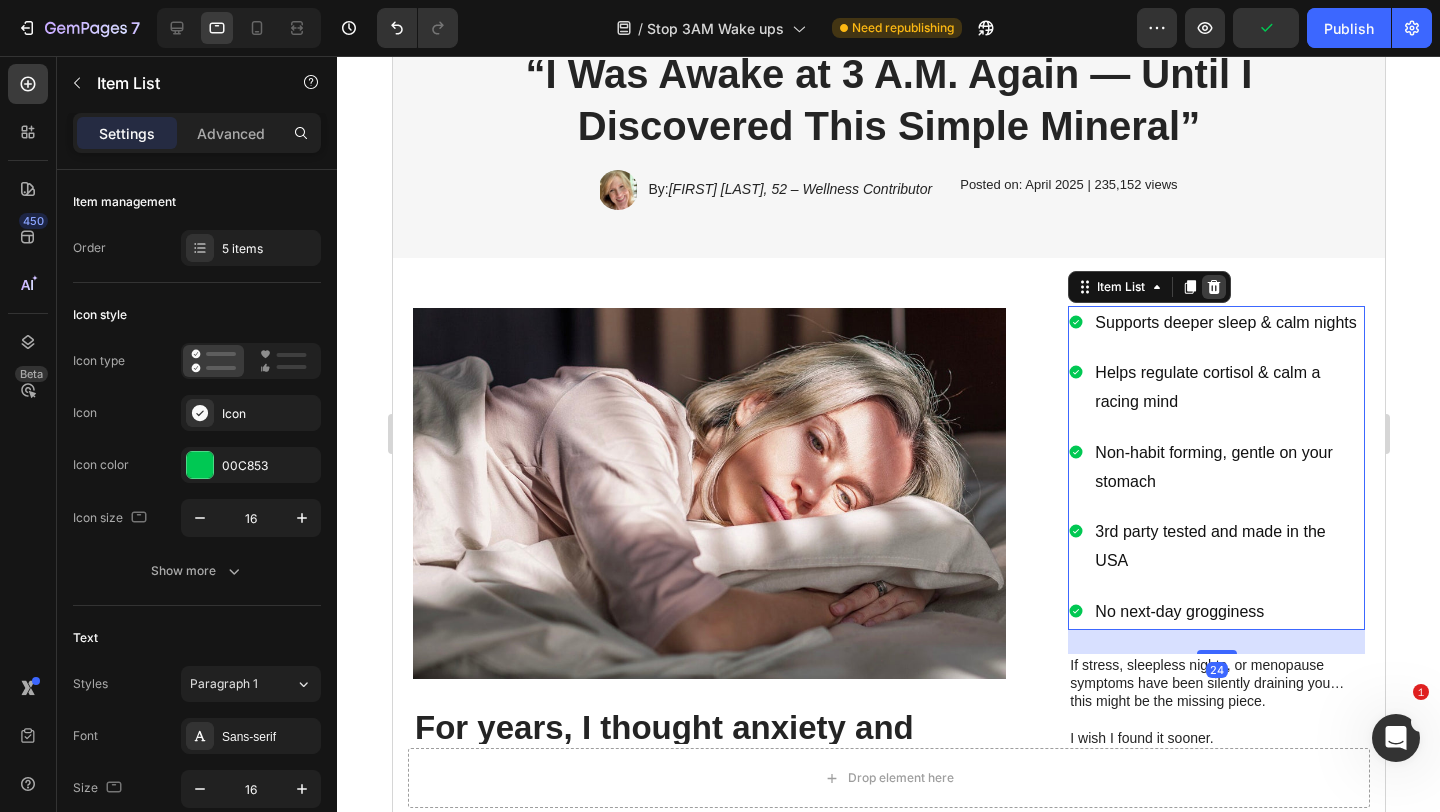 click at bounding box center [1213, 287] 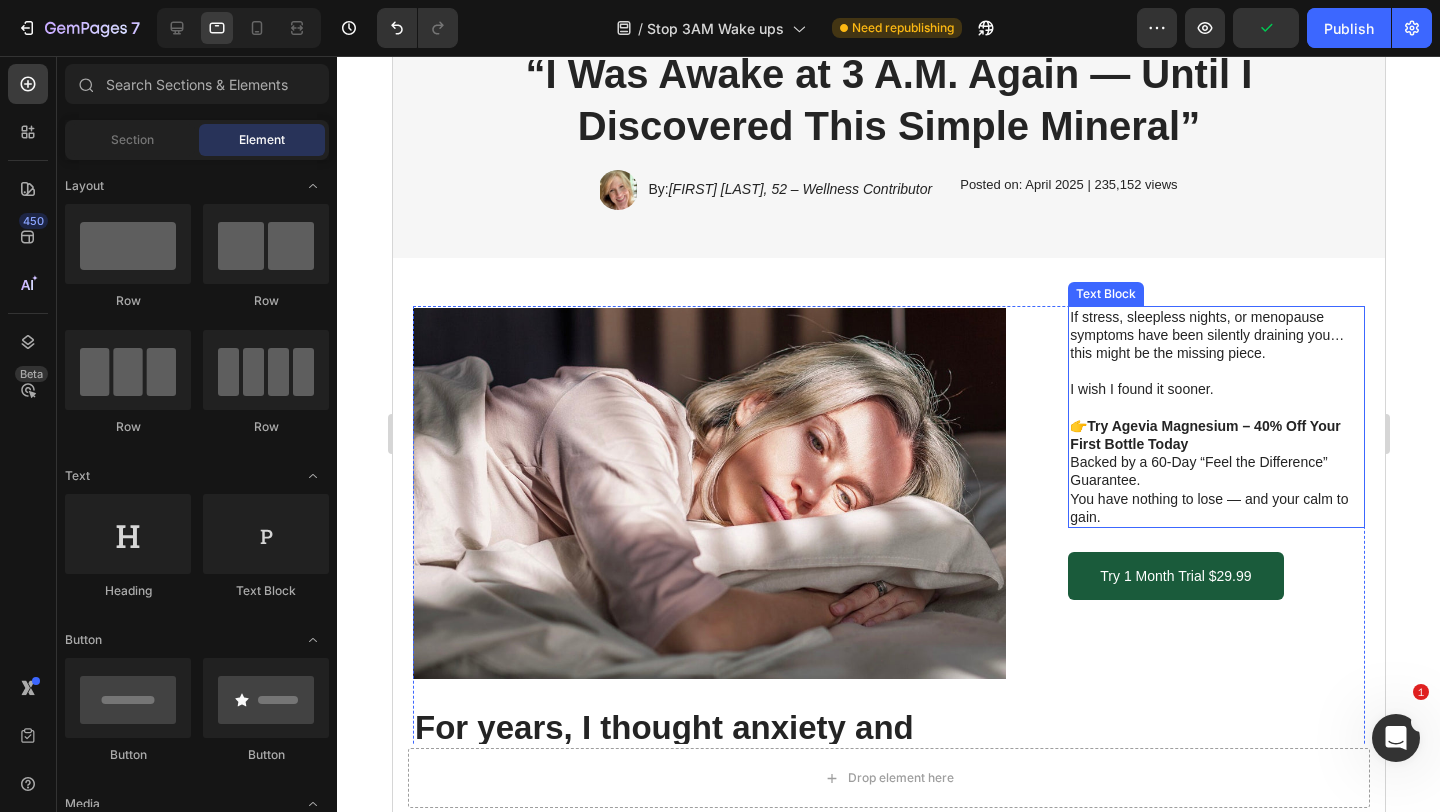 click on "If stress, sleepless nights, or menopause symptoms have been silently draining you… this might be the missing piece." at bounding box center [1215, 335] 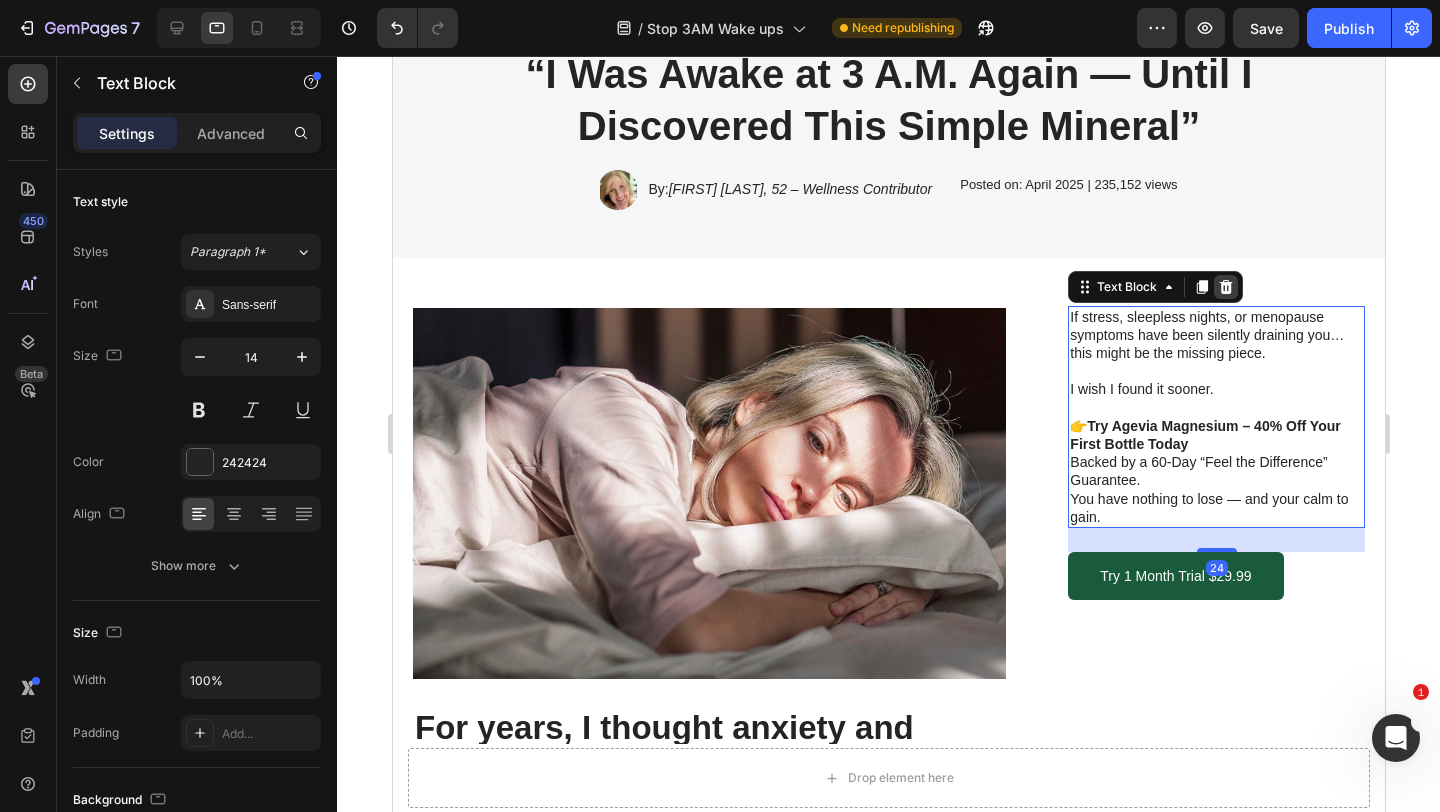 click 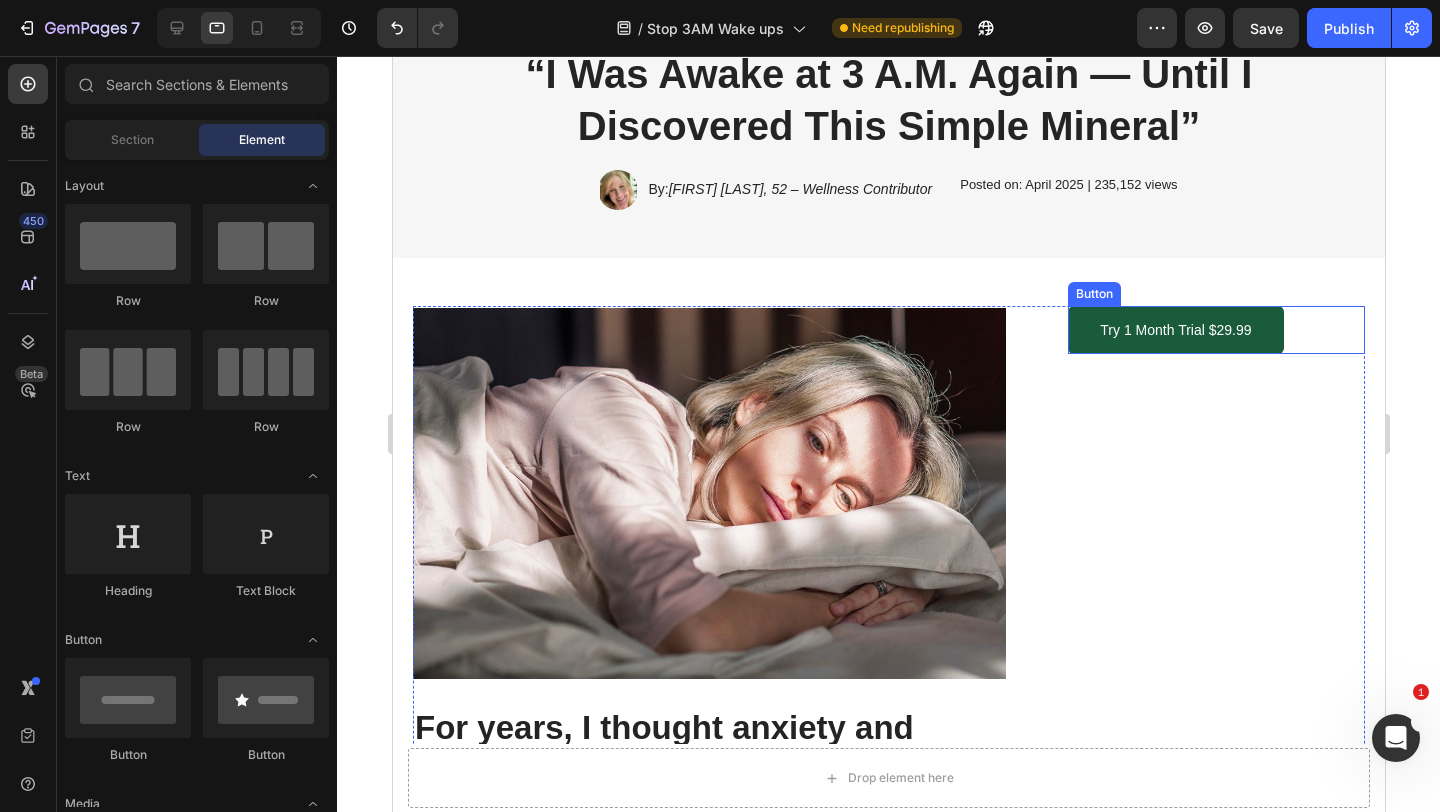 click on "Try 1 Month Trial $29.99 Button" at bounding box center [1215, 330] 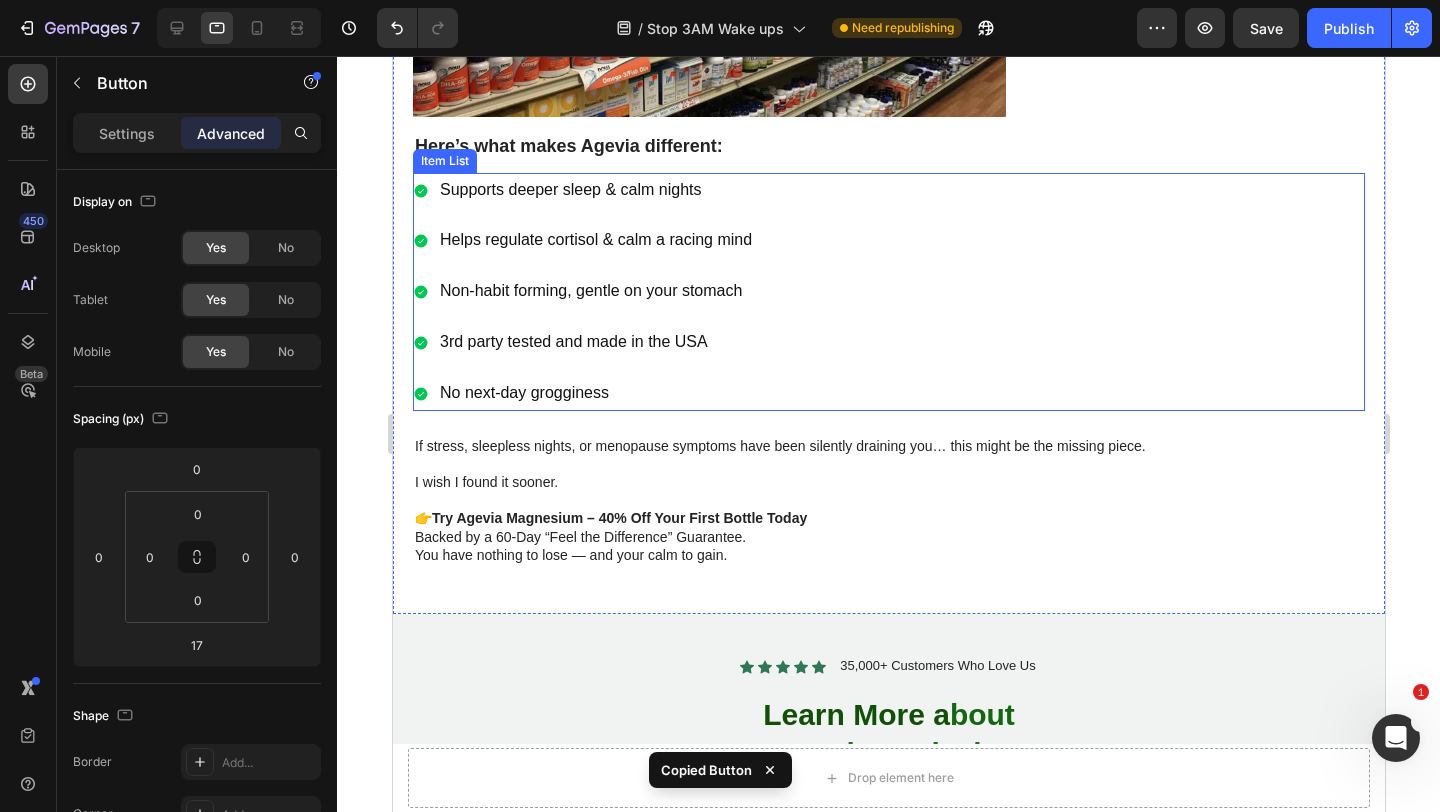 scroll, scrollTop: 1655, scrollLeft: 0, axis: vertical 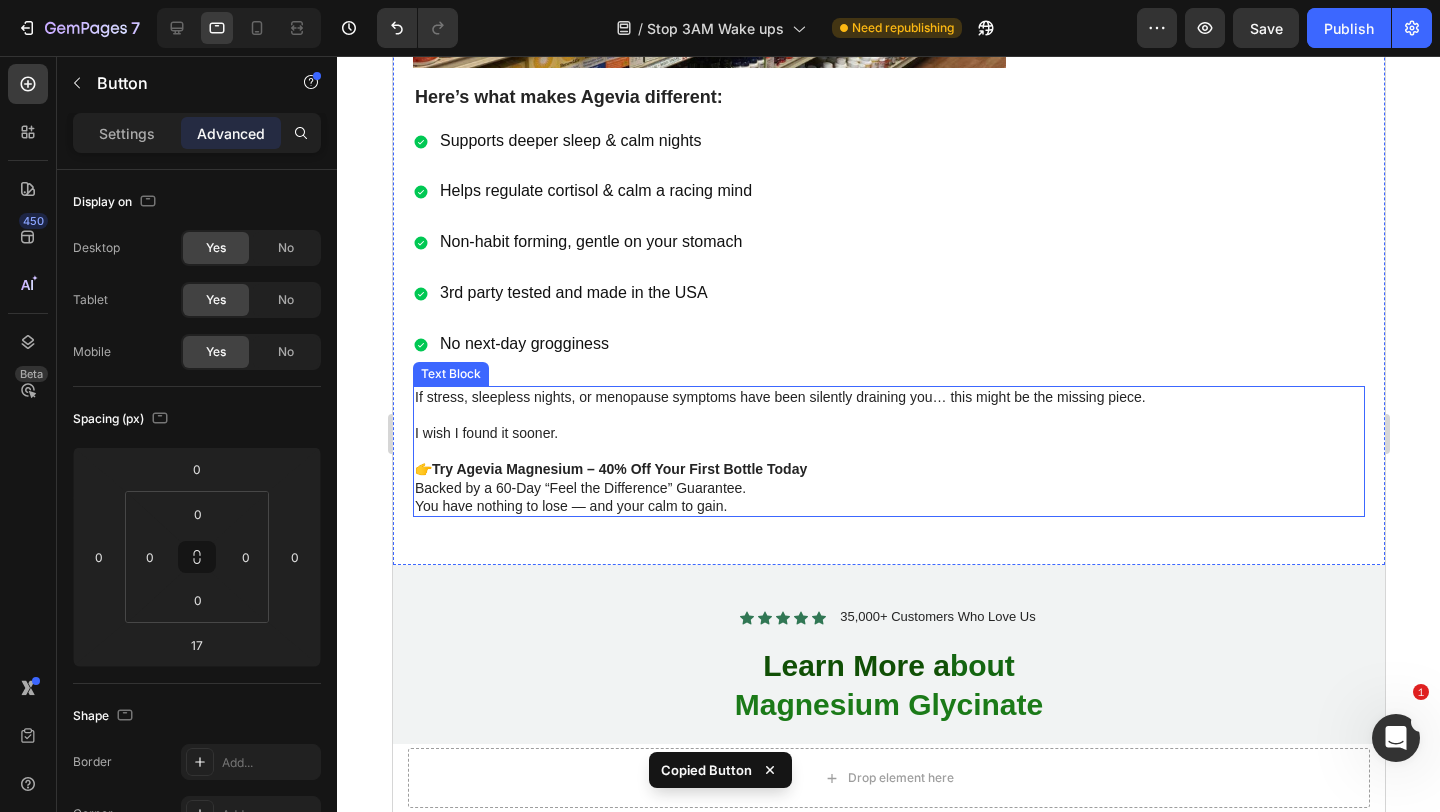 click on "If stress, sleepless nights, or menopause symptoms have been silently draining you… this might be the missing piece.   I wish I found it sooner.   👉  Try Agevia Magnesium – 40% Off Your First Bottle Today Backed by a 60-Day “Feel the Difference” Guarantee. You have nothing to lose — and your calm to gain." at bounding box center (888, 451) 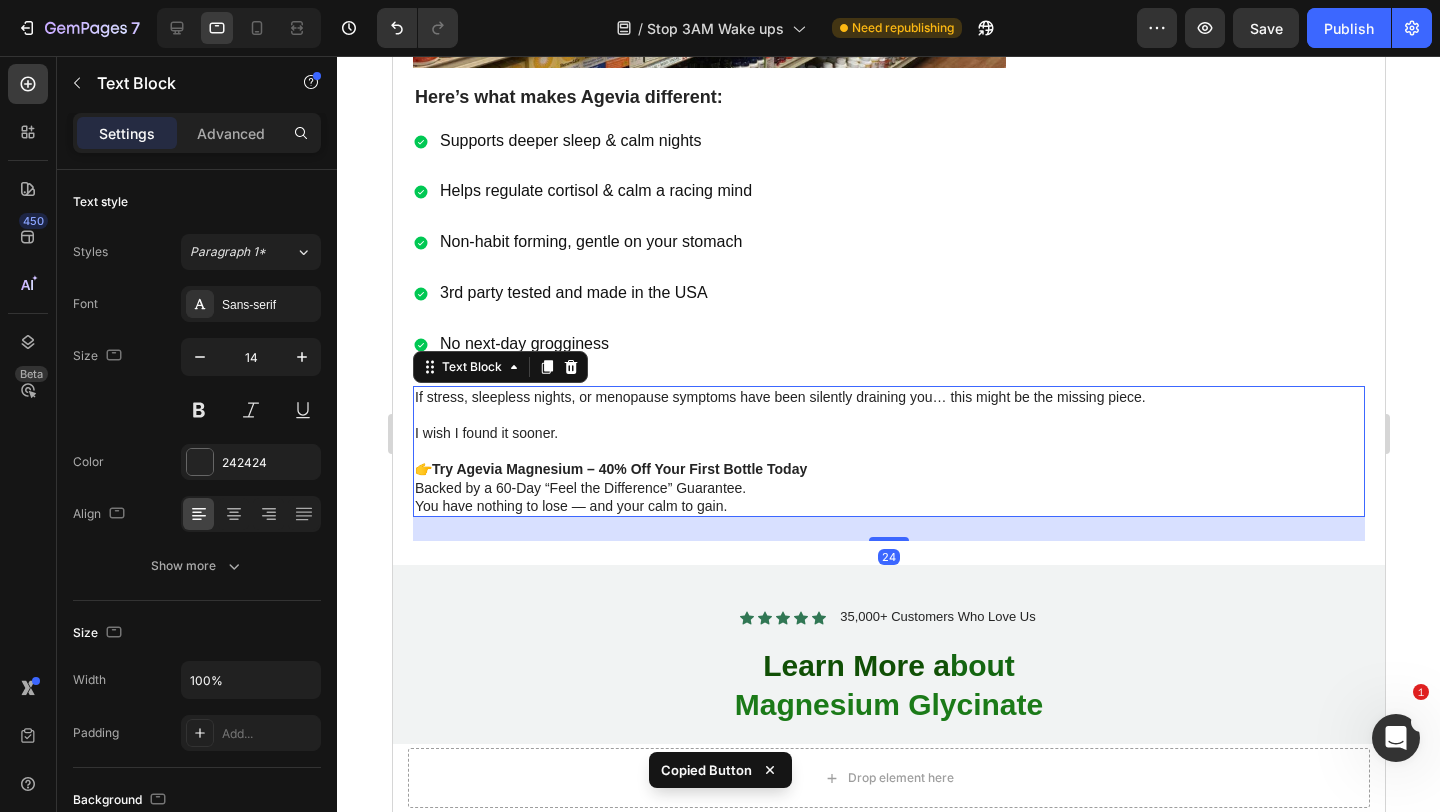 click on "24" at bounding box center [888, 529] 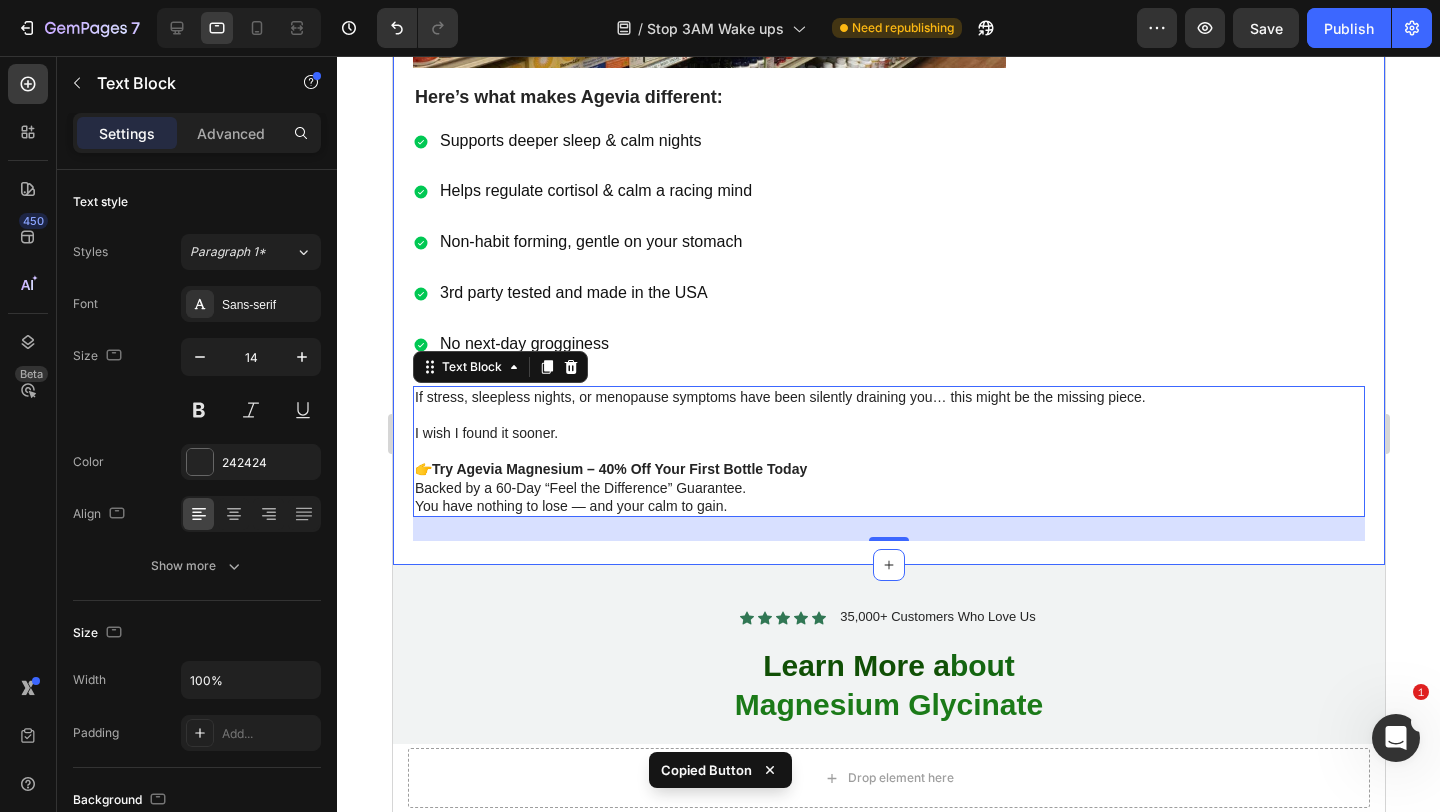 click on "Image For years, I thought anxiety and sleepless nights were just part of getting older. Heading I’d fall asleep exhausted … only to wake up at 2 or 3 A.M. with  racing thoughts  and a  pounding heart . I’d lie there for hours— tossing ,  turning ,  spiraling . By morning, I felt foggy, anxious, and drained. Coffee didn’t help. Meditation didn’t help. Melatonin just made me groggy.   Then I found out that over  80% of women over 45 are deficient in magnesium —an essential mineral that helps regulate stress and promote deep sleep. And not just any magnesium… but  magnesium glycinate , a highly absorbable form that’s gentle on your stomach and actually works.   Text Block That’s when I discovered  Agevia Magnesium Glycinate. Heading It’s a calming,  doctor-recommended  supplement specifically designed for  women 40+.  Within two weeks, I was  falling asleep  easier… and  staying asleep.  My  anxiety eased , my  mood lifted , and I  finally felt like  me  again.   Text Block Image" at bounding box center [888, -350] 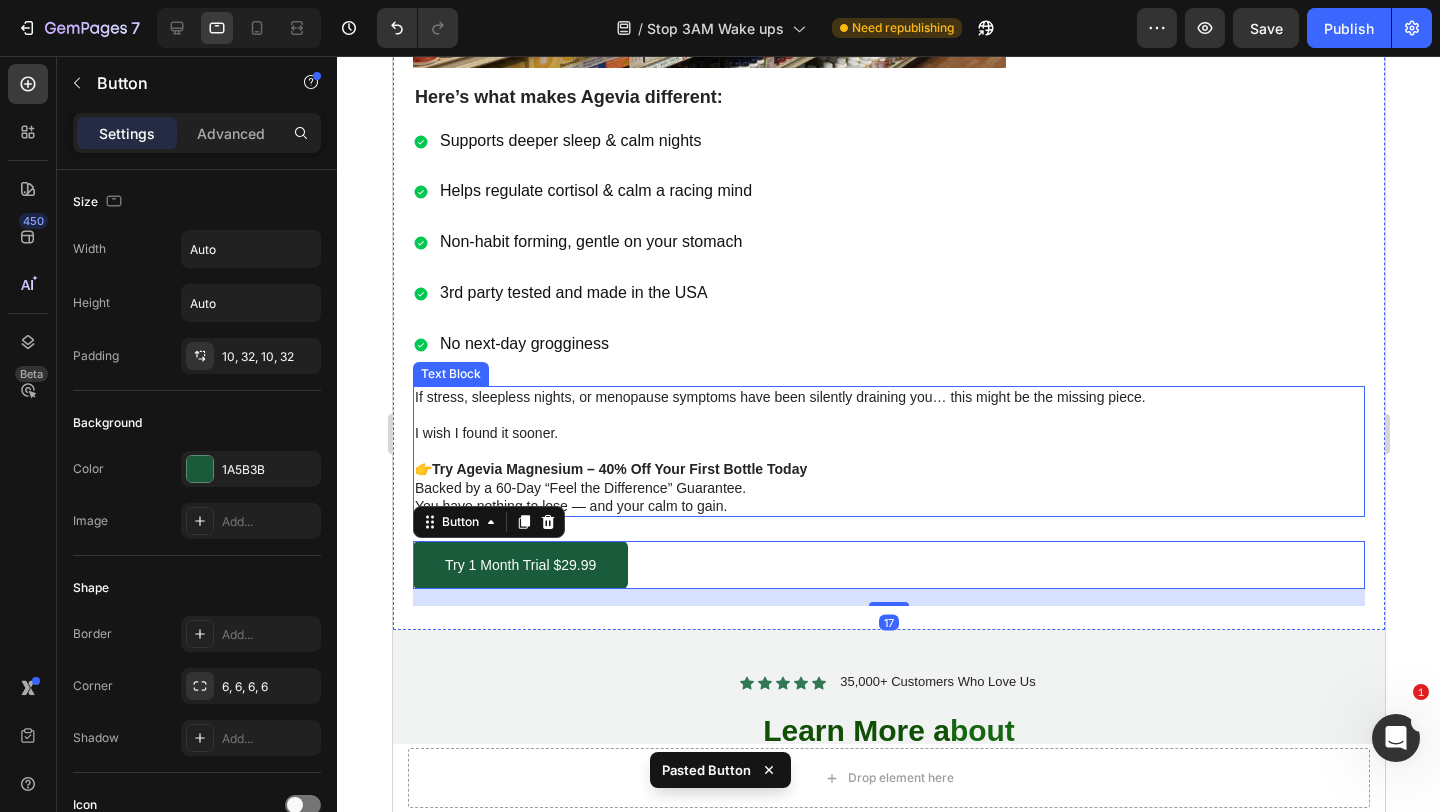 click on "Backed by a 60-Day “Feel the Difference” Guarantee." at bounding box center (888, 488) 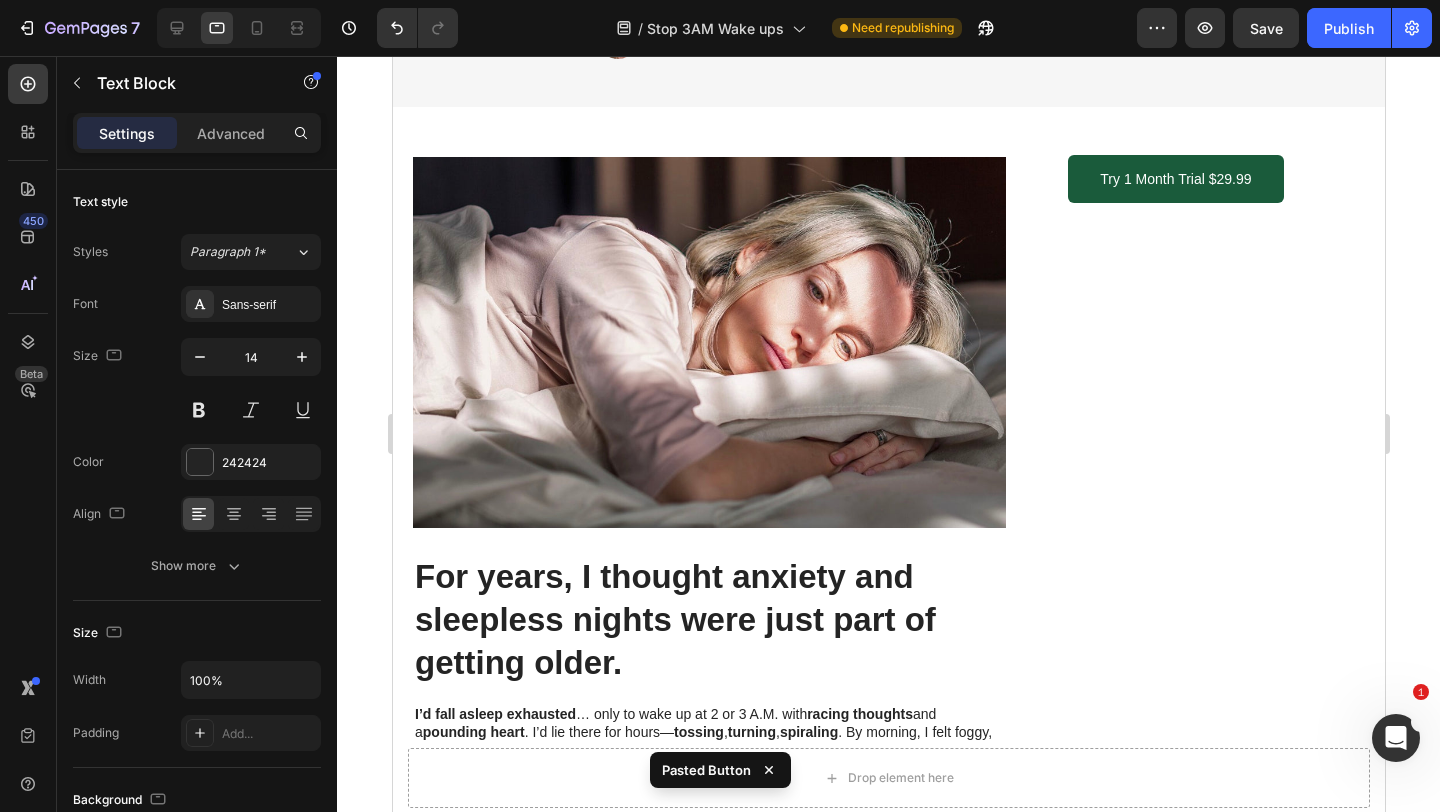 scroll, scrollTop: 264, scrollLeft: 0, axis: vertical 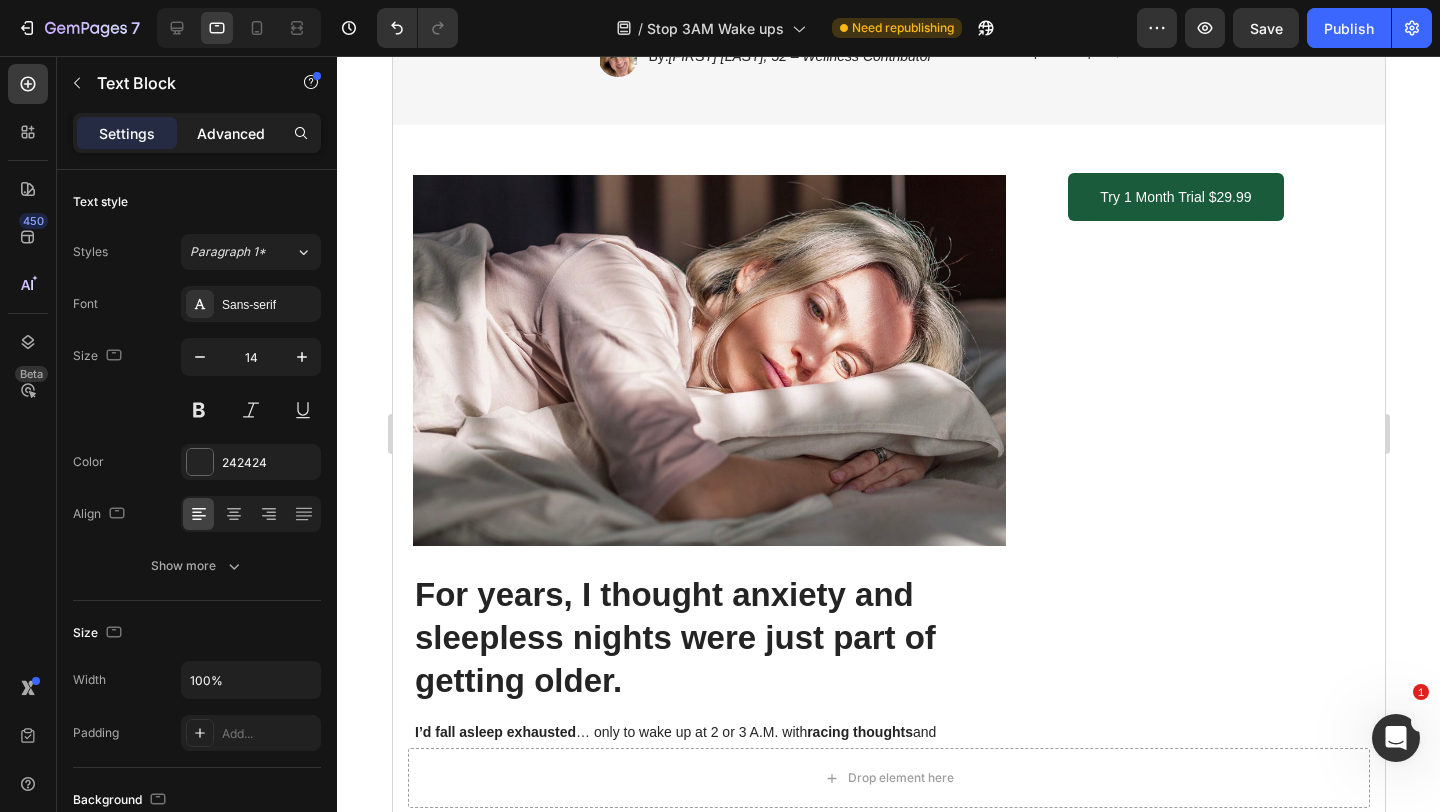 click on "Advanced" at bounding box center (231, 133) 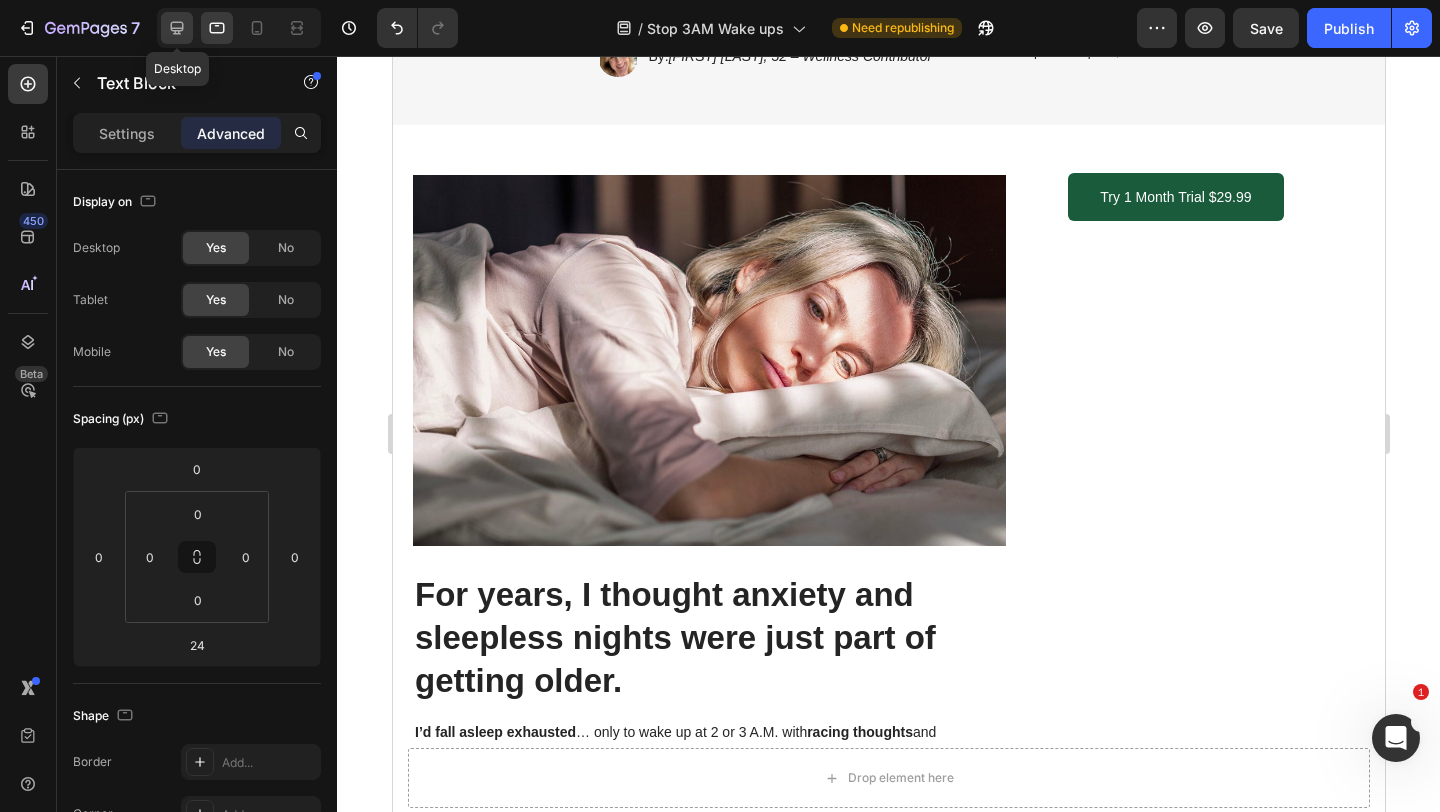 click 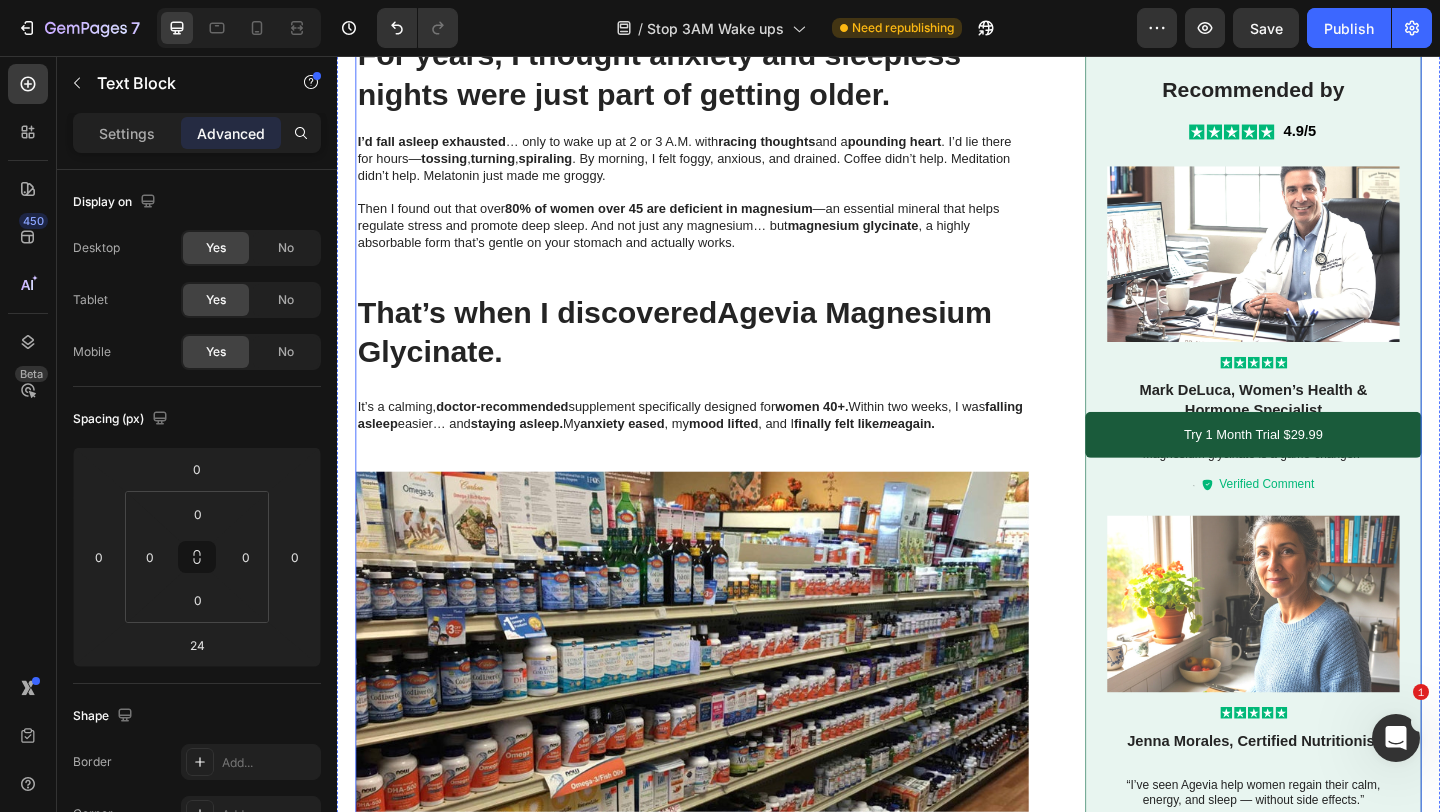 scroll, scrollTop: 871, scrollLeft: 0, axis: vertical 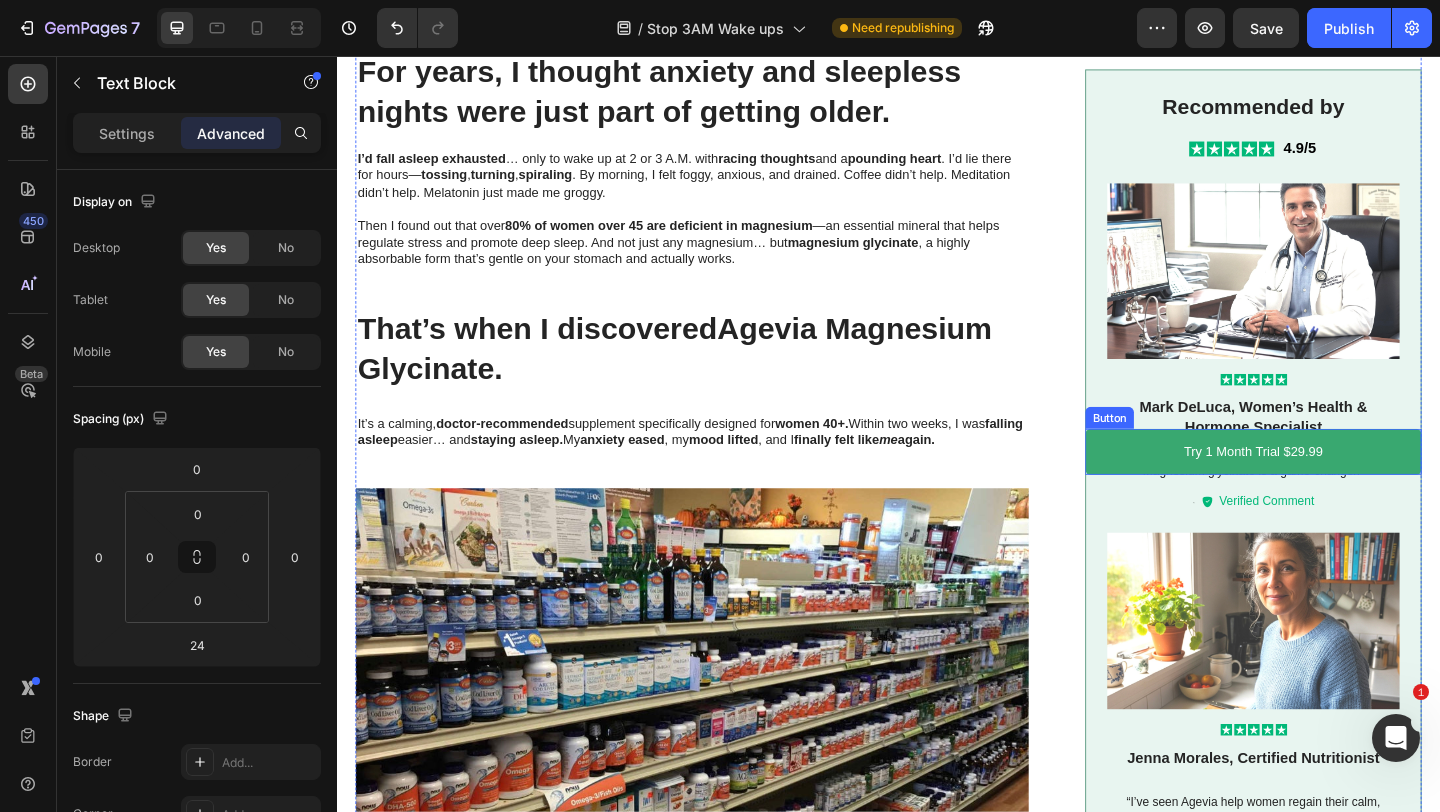click on "Try 1 Month Trial $29.99" at bounding box center (1334, 486) 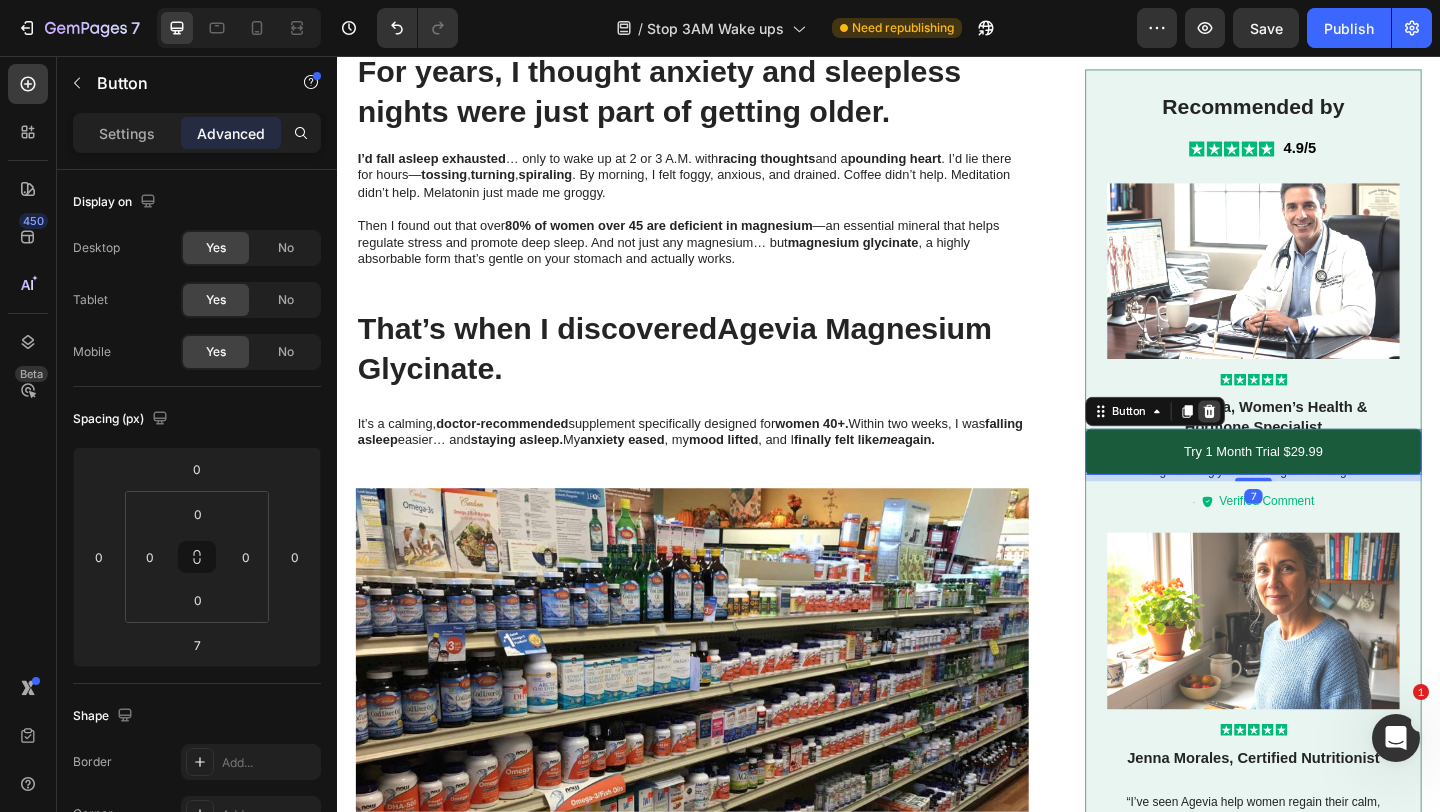 click 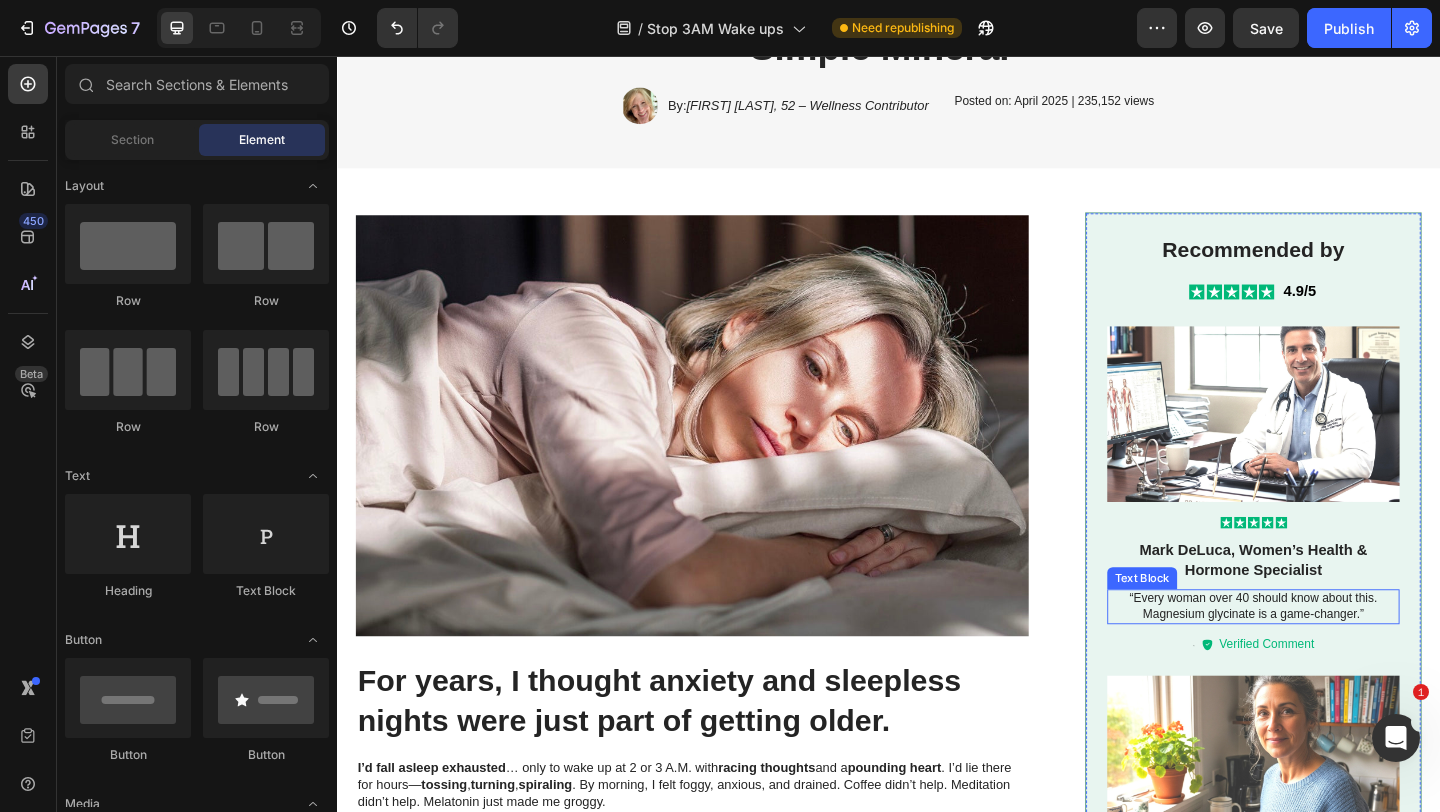 scroll, scrollTop: 173, scrollLeft: 0, axis: vertical 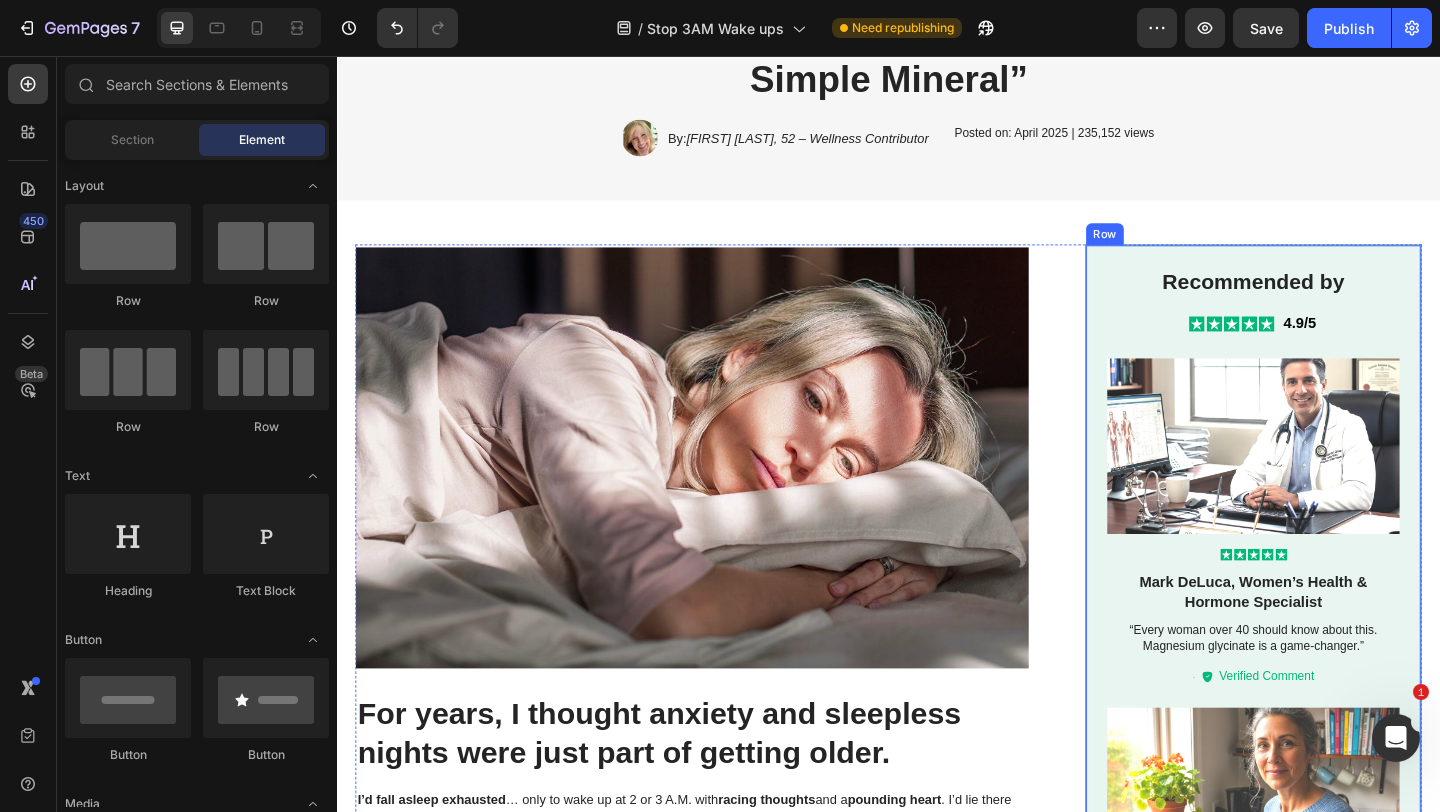click on "Recommended by" at bounding box center [1334, 302] 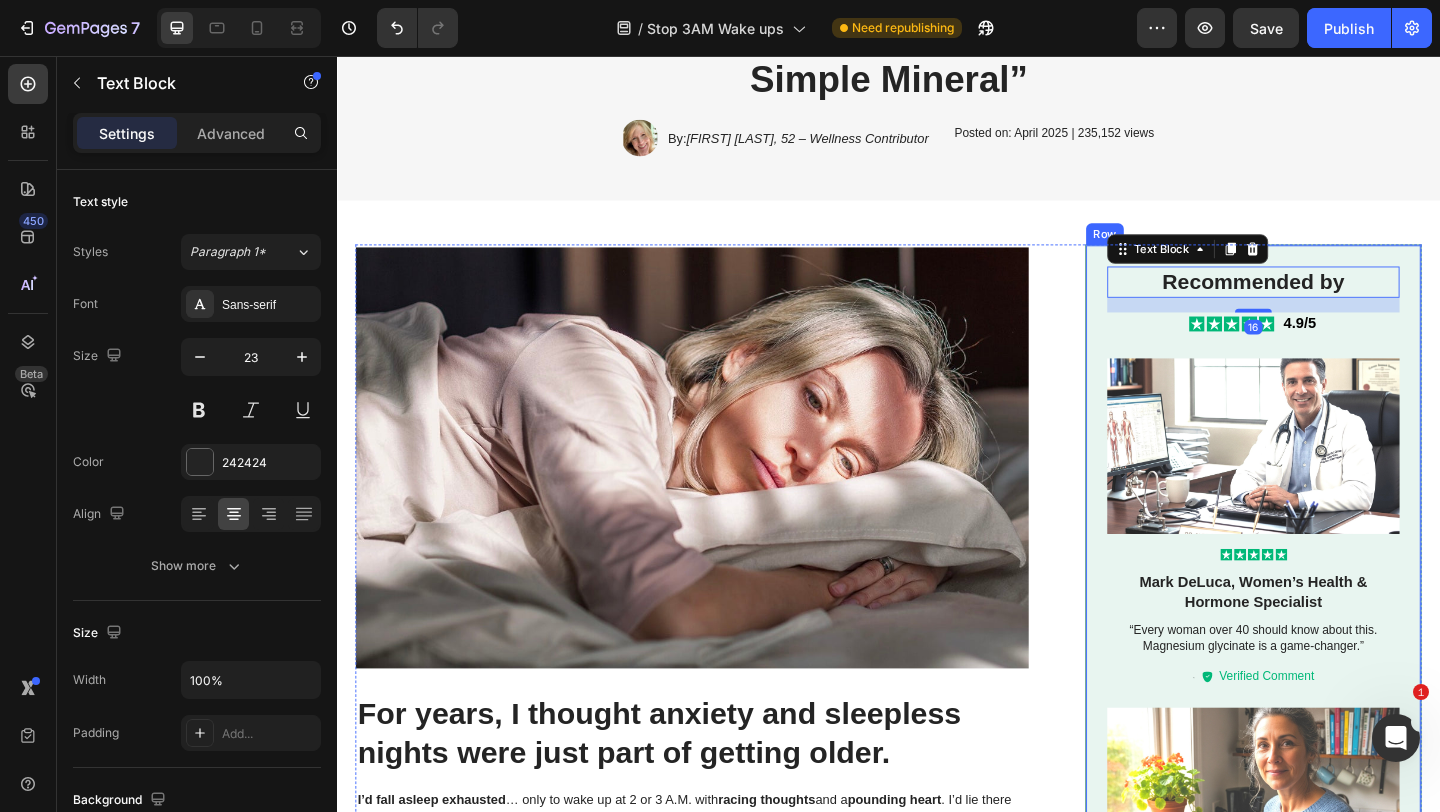 click on "Recommended by Text Block   16
Icon
Icon
Icon
Icon
Icon Icon List 4.9/5 Text Block Row Image
Icon
Icon
Icon
Icon
Icon Icon List Mark DeLuca, Women’s Health & Hormone Specialist Text Block “Every woman over 40 should know about this. Magnesium glycinate is a game-changer.” Text Block Text Block
Icon Verified Comment Text Block Row Row Image
Icon
Icon
Icon
Icon
Icon Icon List Jenna Morales, Certified Nutritionist Text Block   “I’ve seen Agevia help women regain their calm, energy, and sleep — without side effects.”   Text Block Text Block
Icon Verified Buyer Text Block Row Row Row" at bounding box center [1334, 710] 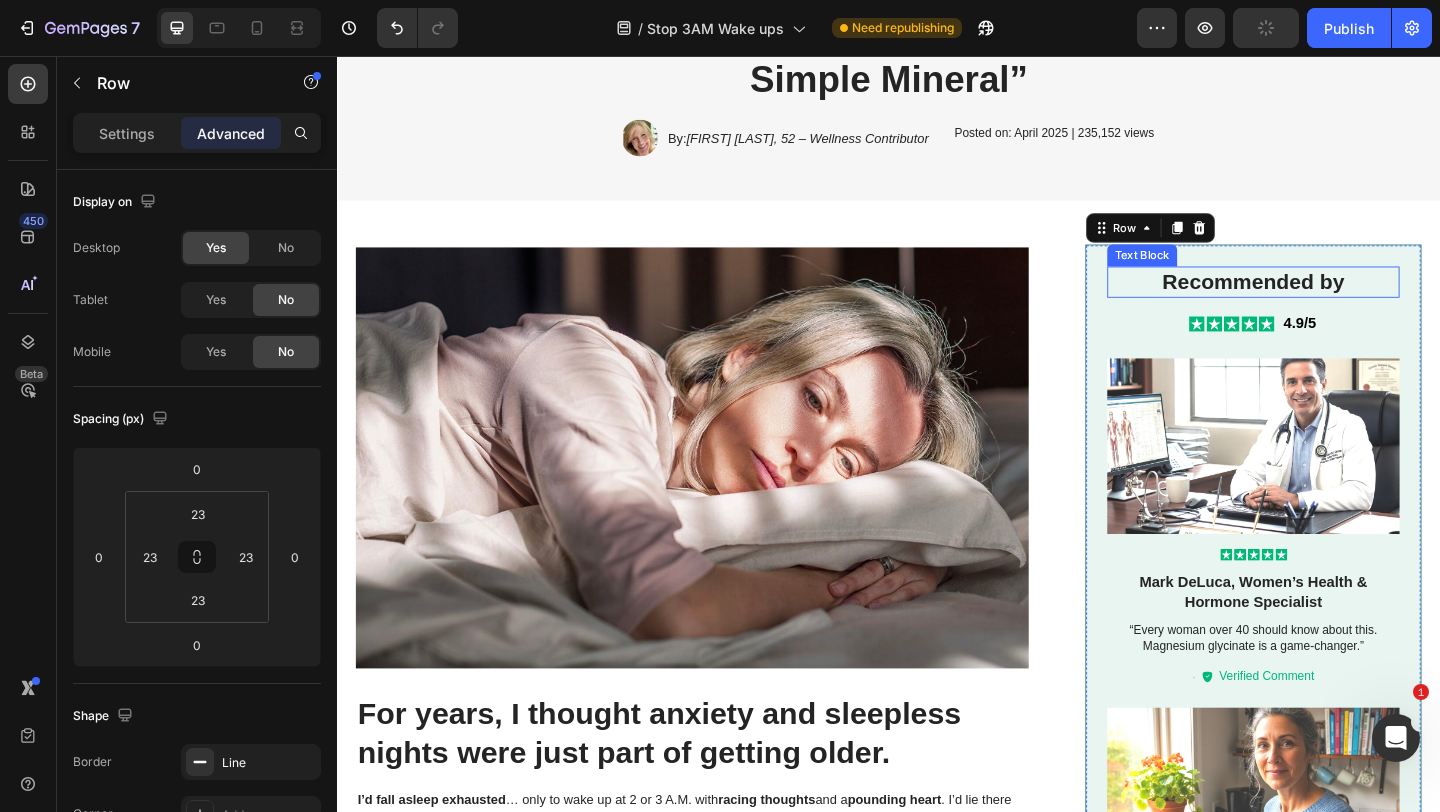 click on "Recommended by" at bounding box center [1334, 302] 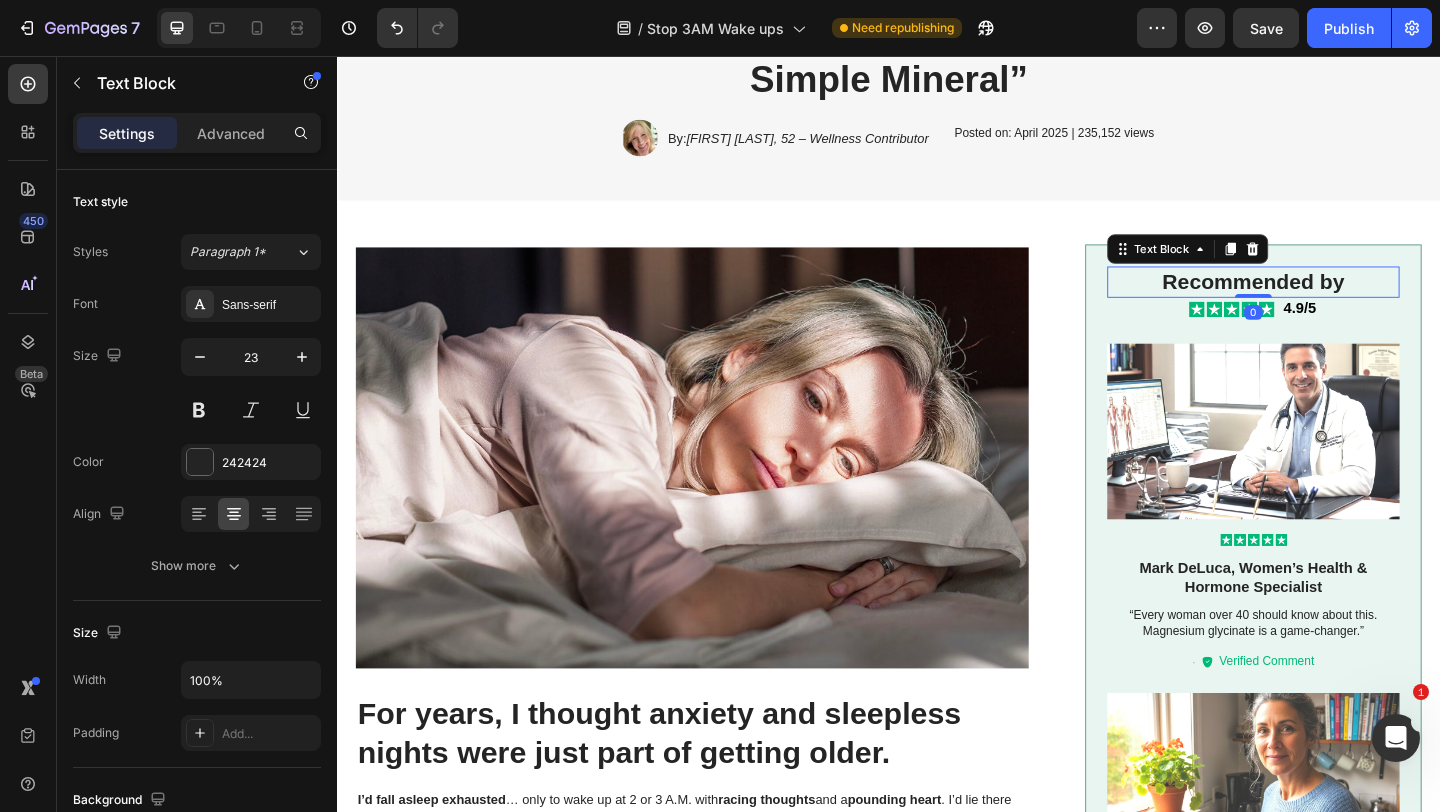 drag, startPoint x: 1334, startPoint y: 333, endPoint x: 1332, endPoint y: 308, distance: 25.079872 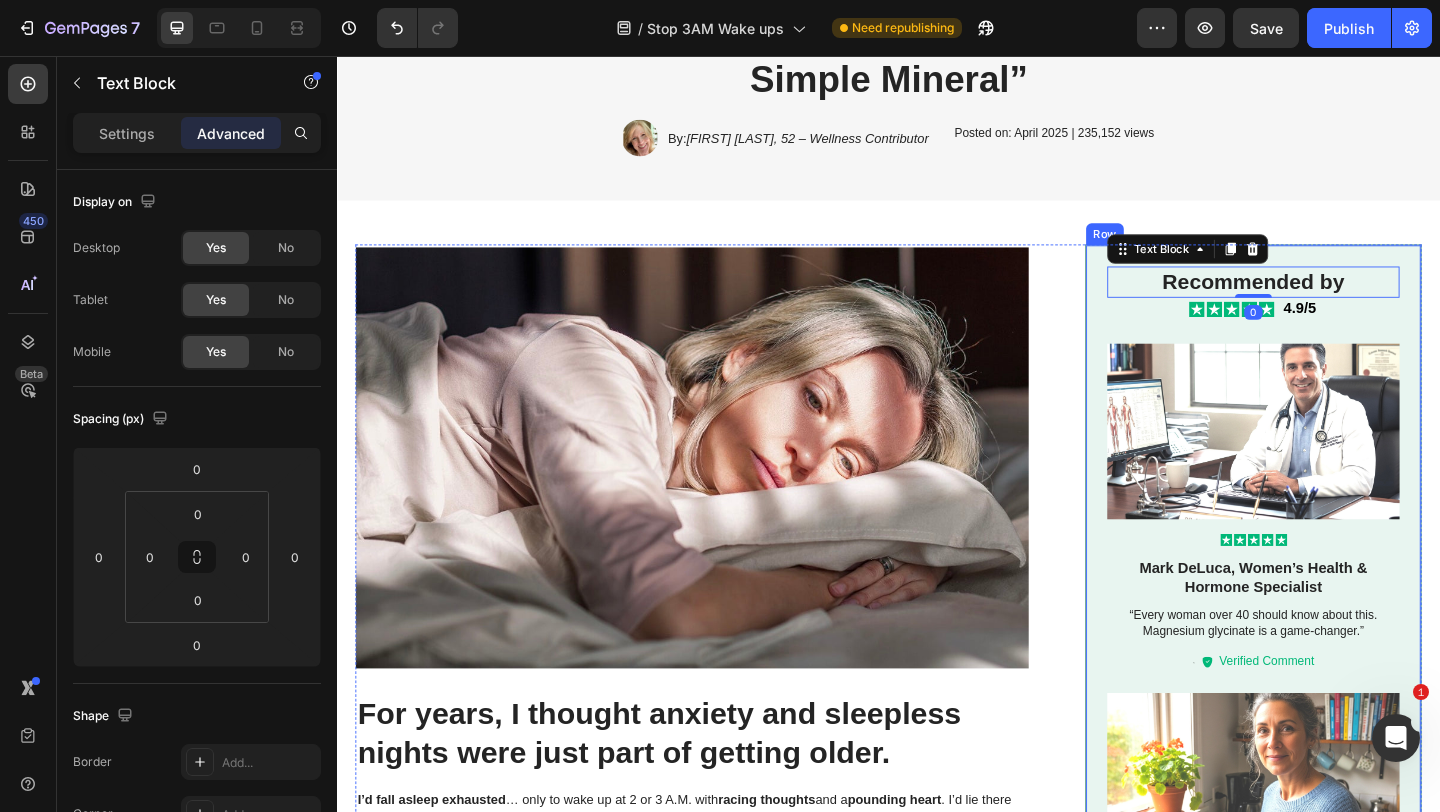 click on "Recommended by Text Block   0
Icon
Icon
Icon
Icon
Icon Icon List 4.9/5 Text Block Row Image
Icon
Icon
Icon
Icon
Icon Icon List Mark DeLuca, Women’s Health & Hormone Specialist Text Block “Every woman over 40 should know about this. Magnesium glycinate is a game-changer.” Text Block Text Block
Icon Verified Comment Text Block Row Row Image
Icon
Icon
Icon
Icon
Icon Icon List Jenna Morales, Certified Nutritionist Text Block   “I’ve seen Agevia help women regain their calm, energy, and sleep — without side effects.”   Text Block Text Block
Icon Verified Buyer Text Block Row Row Row" at bounding box center [1334, 702] 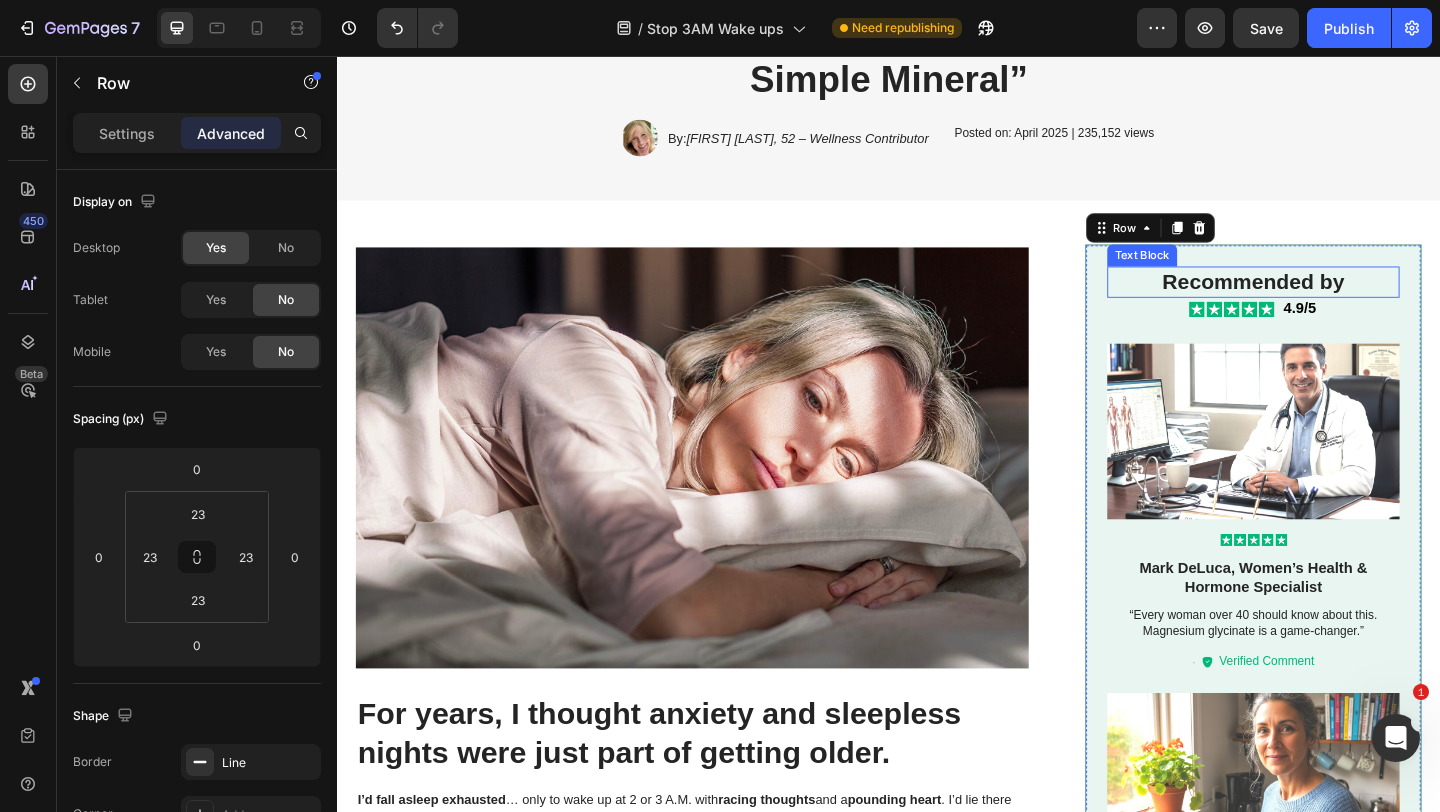 click on "Recommended by" at bounding box center [1334, 302] 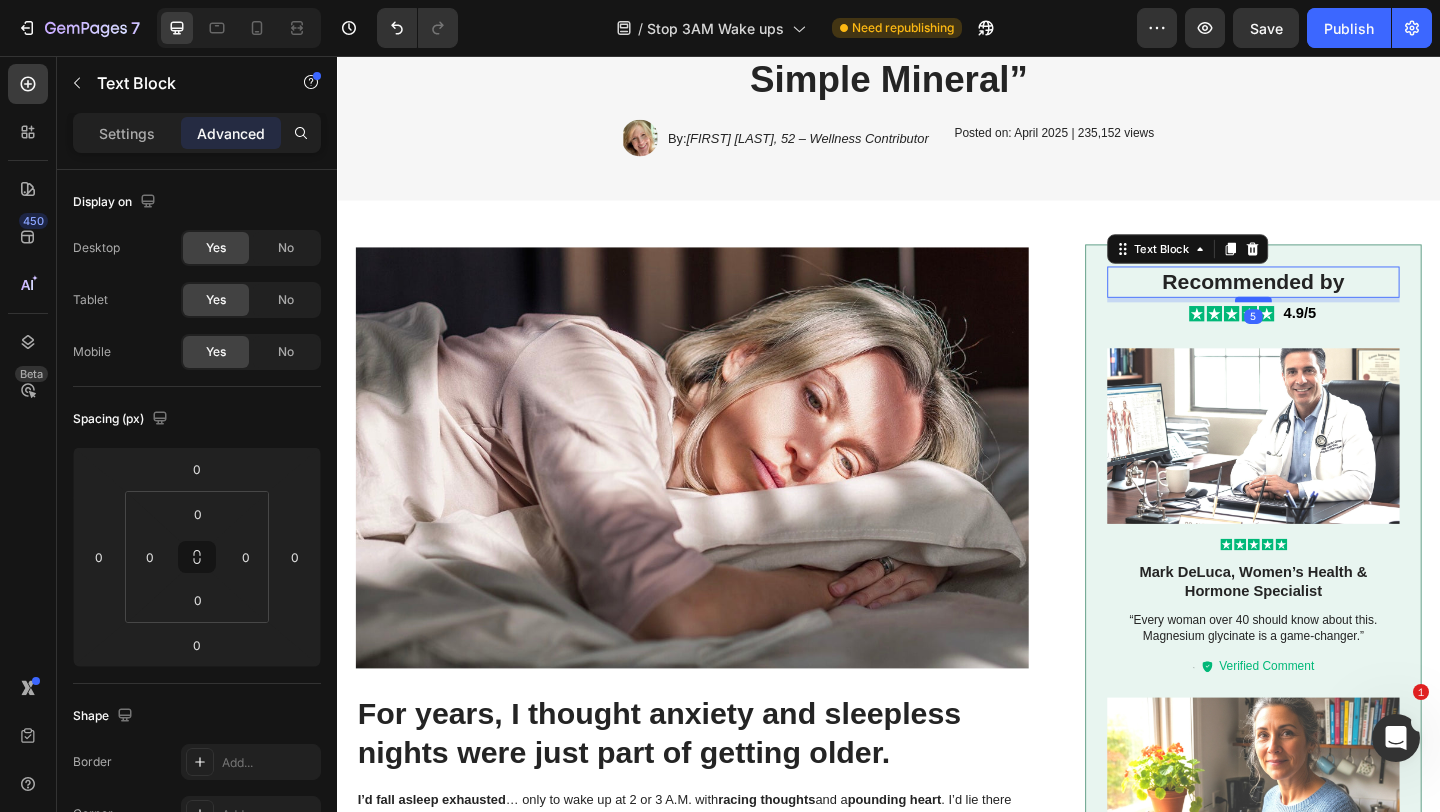 click at bounding box center [1334, 321] 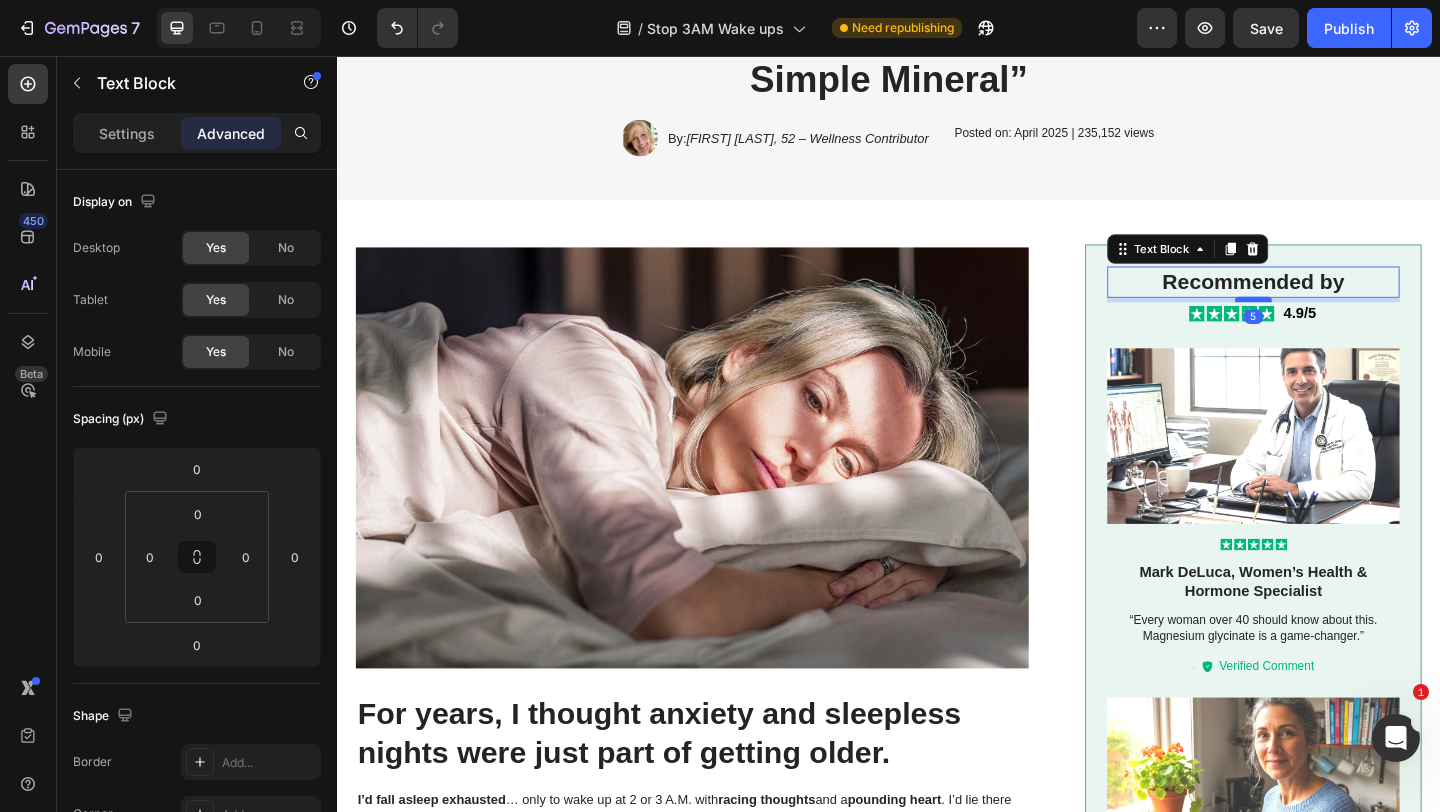 type on "5" 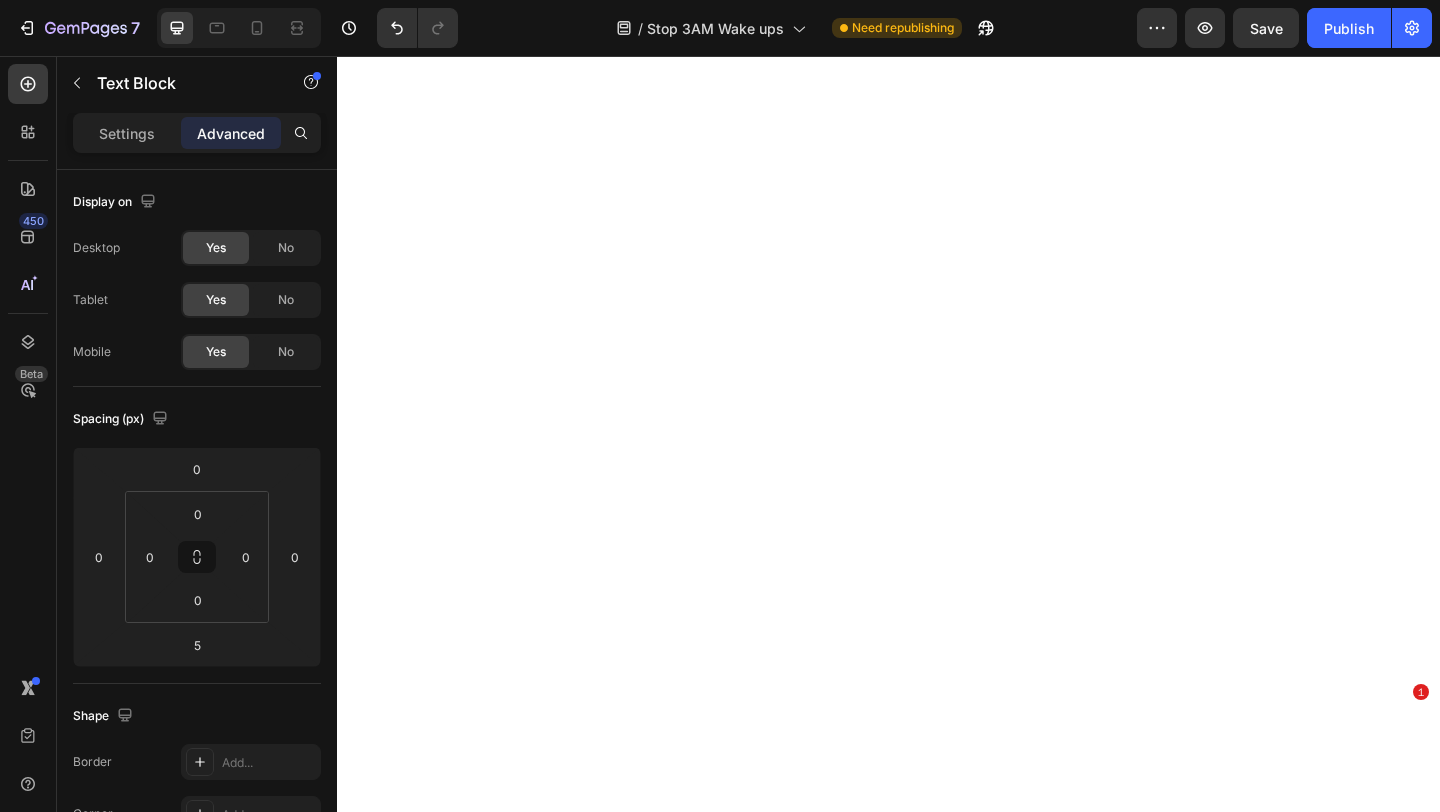 scroll, scrollTop: 0, scrollLeft: 0, axis: both 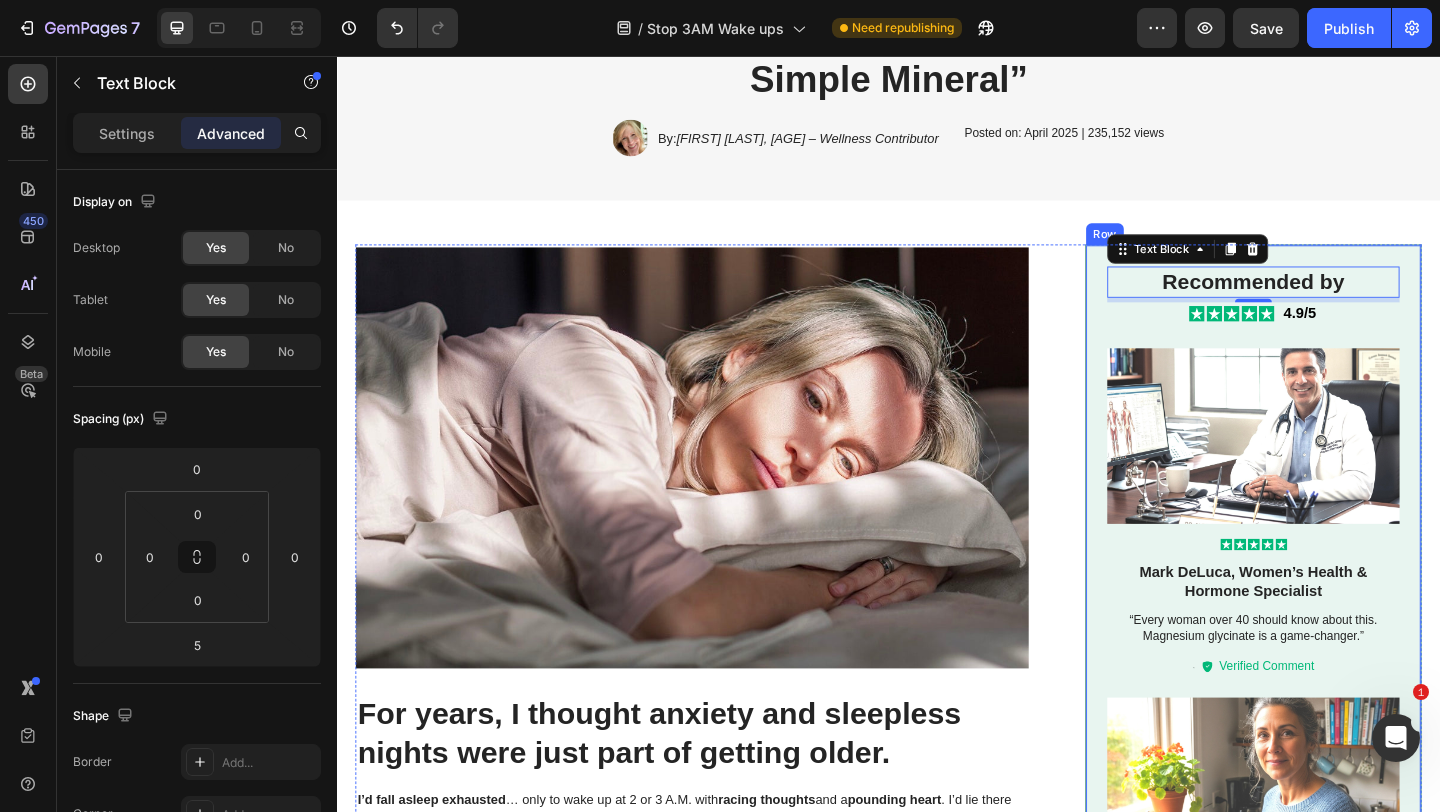 click on "Recommended by Text Block   5
Icon
Icon
Icon
Icon
Icon Icon List 4.9/5 Text Block Row Image
Icon
Icon
Icon
Icon
Icon Icon List Mark DeLuca, Women’s Health & Hormone Specialist Text Block “Every woman over 40 should know about this. Magnesium glycinate is a game-changer.” Text Block Text Block
Icon Verified Comment Text Block Row Row Image
Icon
Icon
Icon
Icon
Icon Icon List Jenna Morales, Certified Nutritionist Text Block   “I’ve seen Agevia help women regain their calm, energy, and sleep — without side effects.”   Text Block Text Block
Icon Verified Buyer Text Block Row Row Row" at bounding box center (1334, 704) 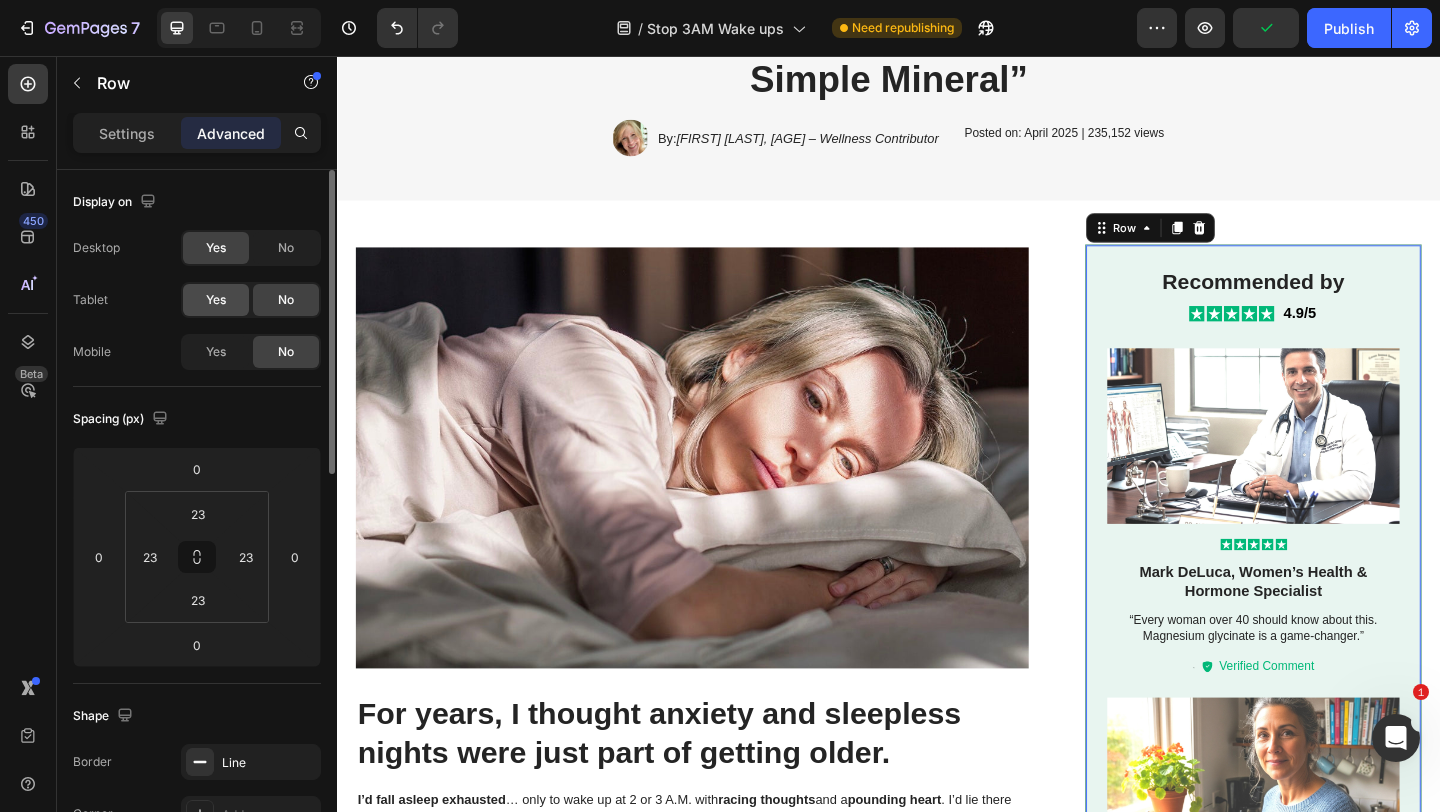 click on "Yes" 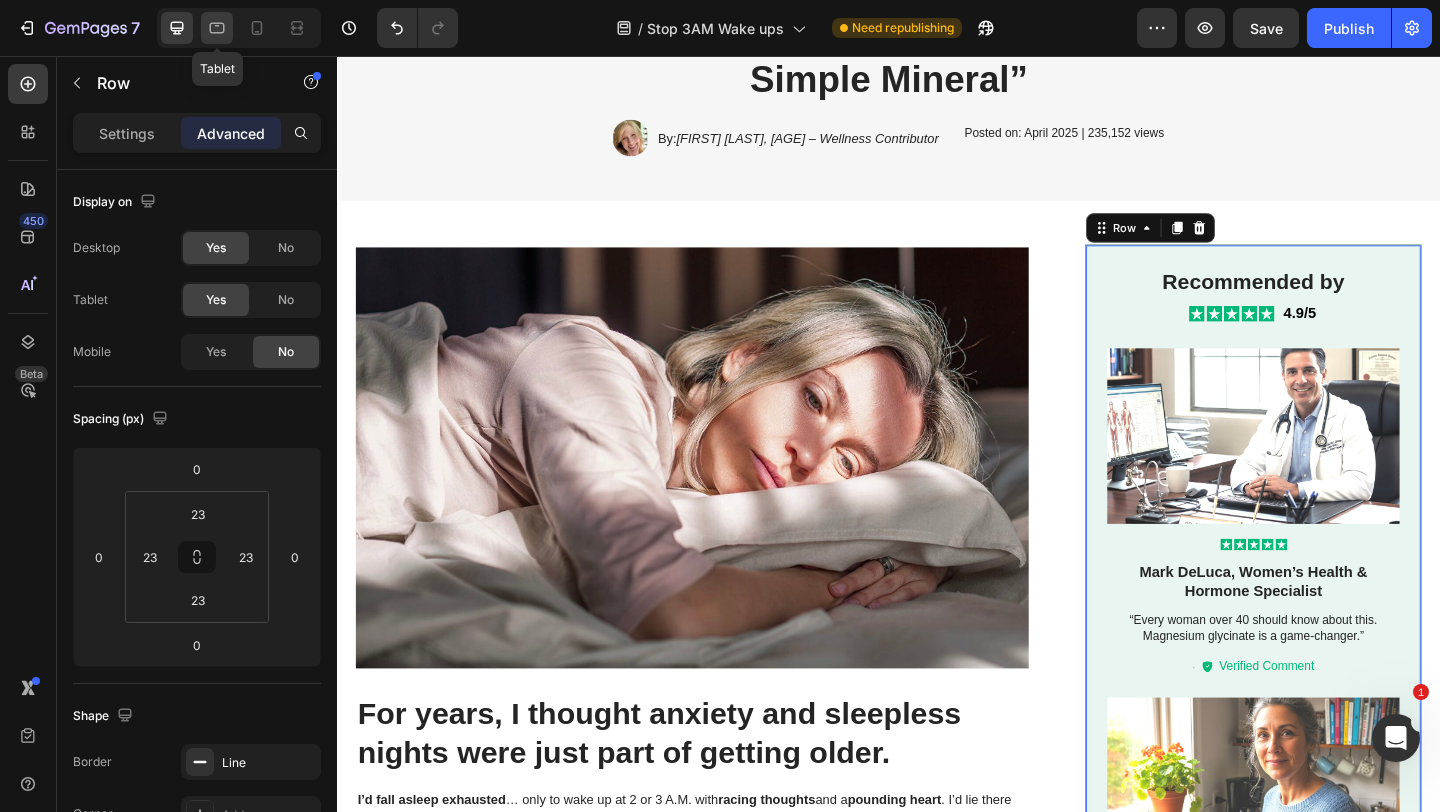click 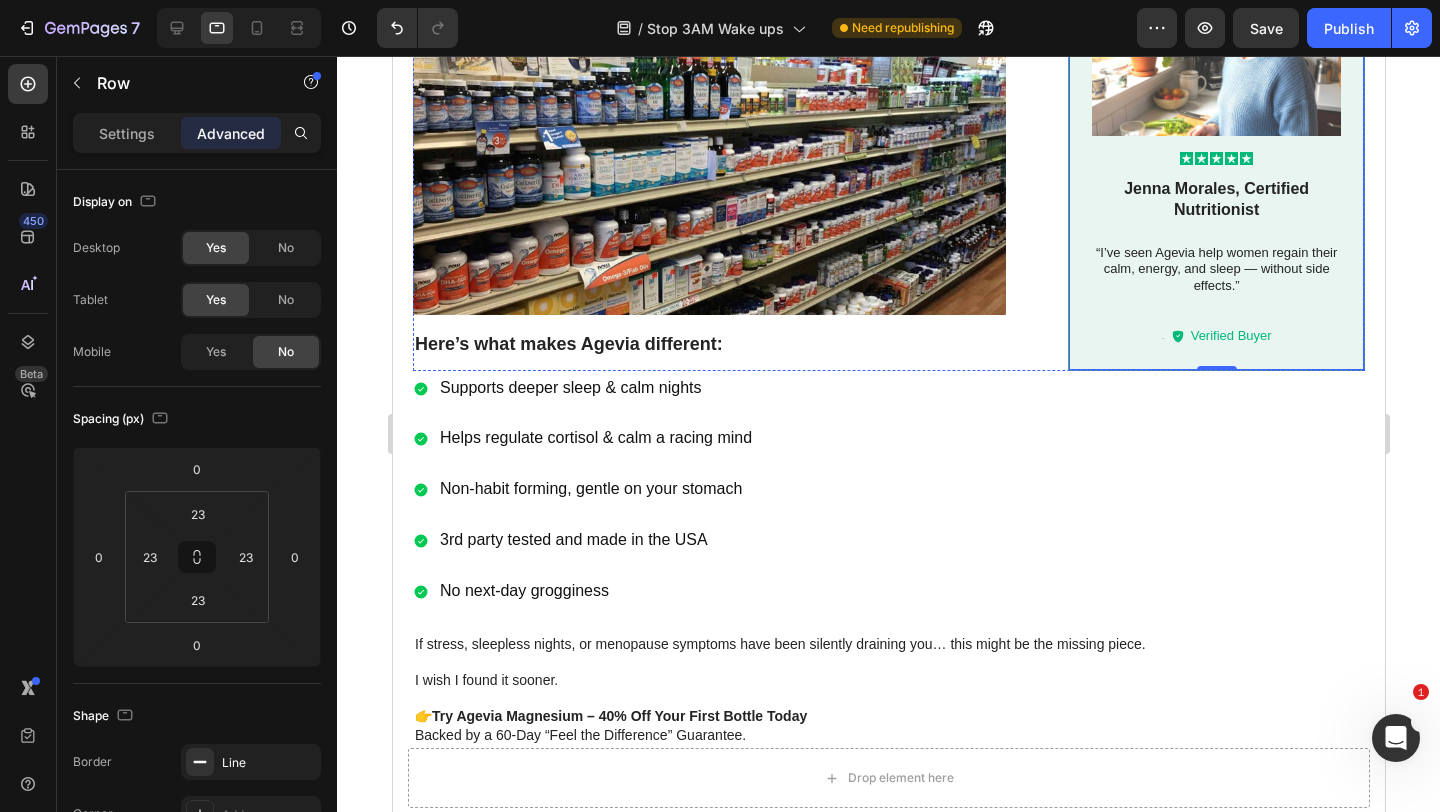 scroll, scrollTop: 1438, scrollLeft: 0, axis: vertical 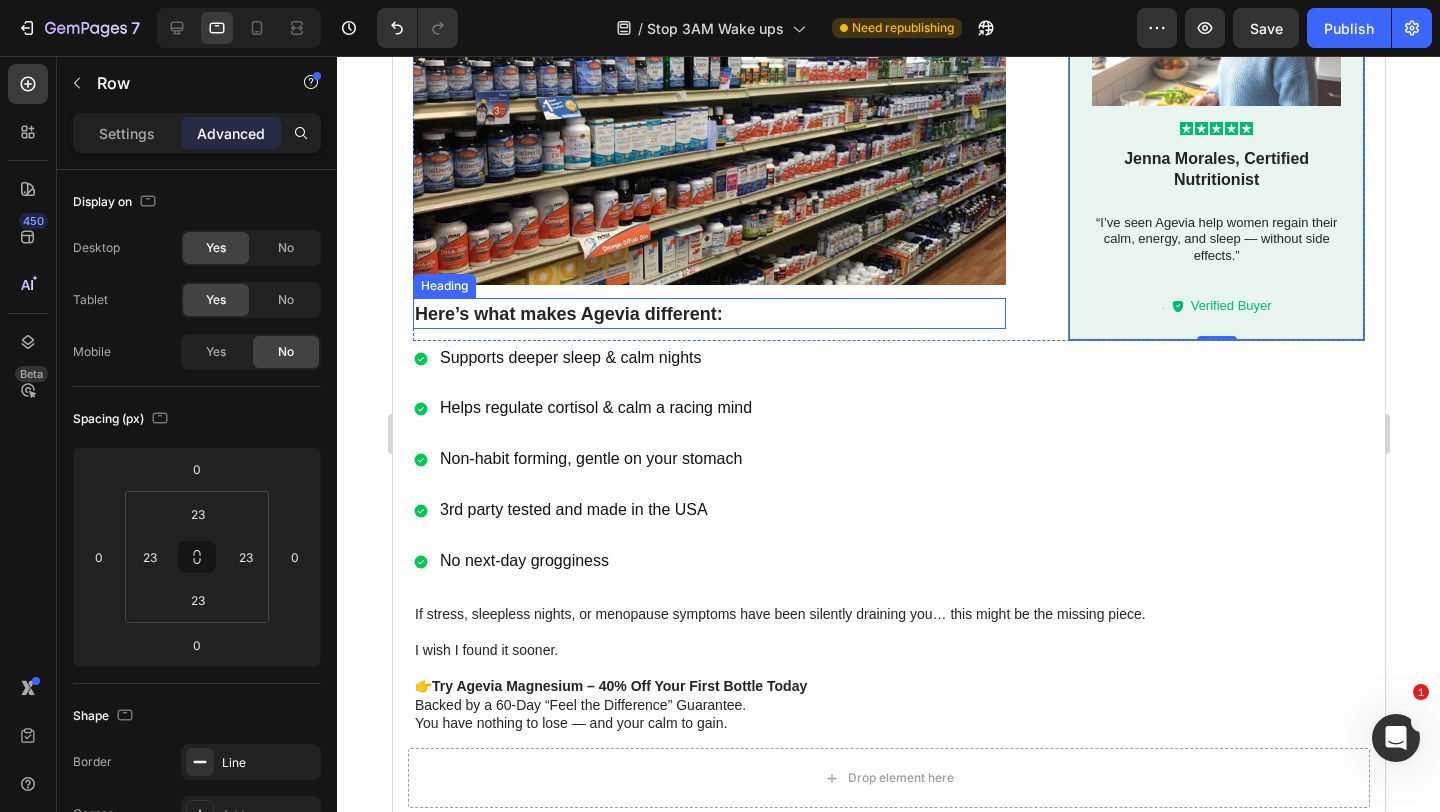 click on "Here’s what makes Agevia different:" at bounding box center [568, 314] 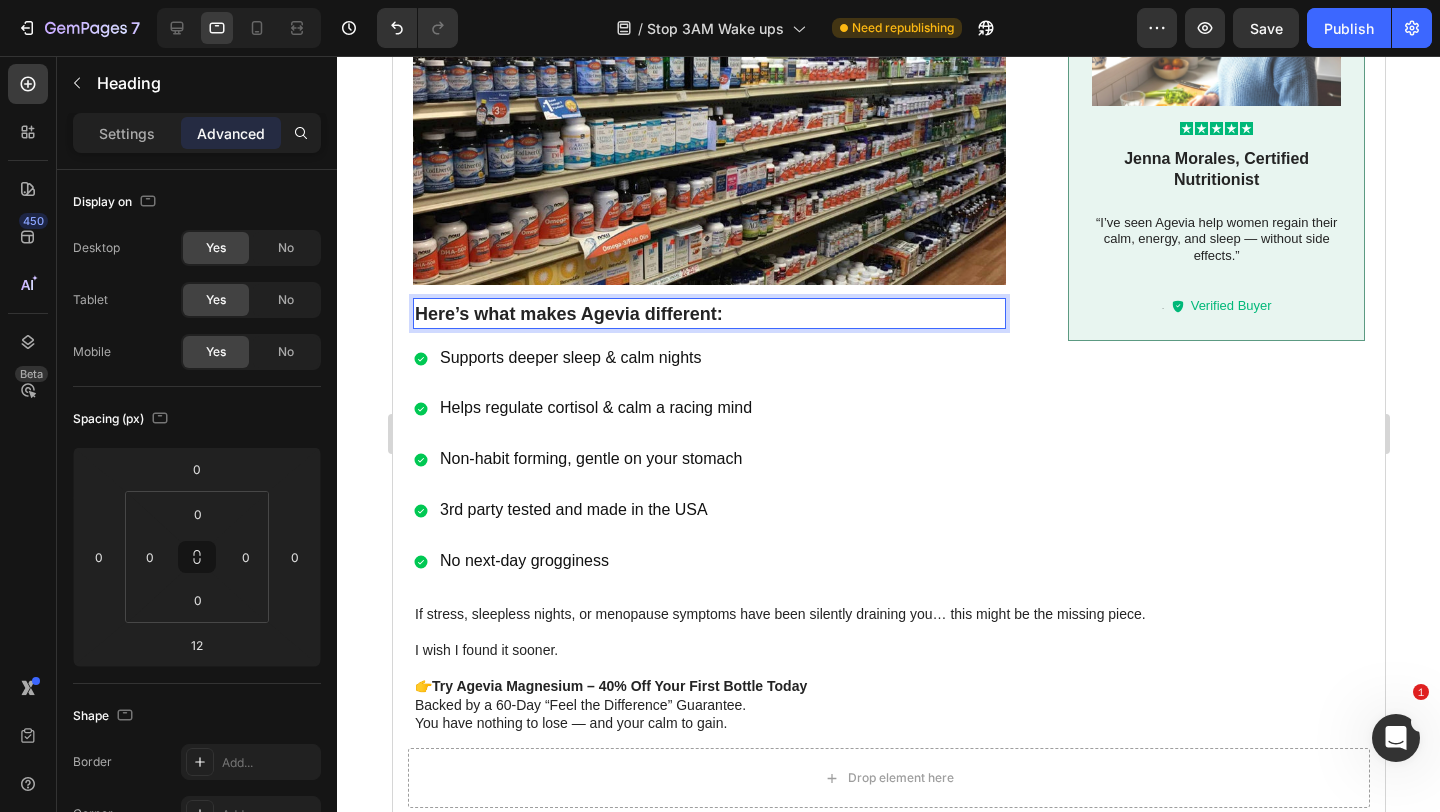 click on "Here’s what makes Agevia different:" at bounding box center [708, 313] 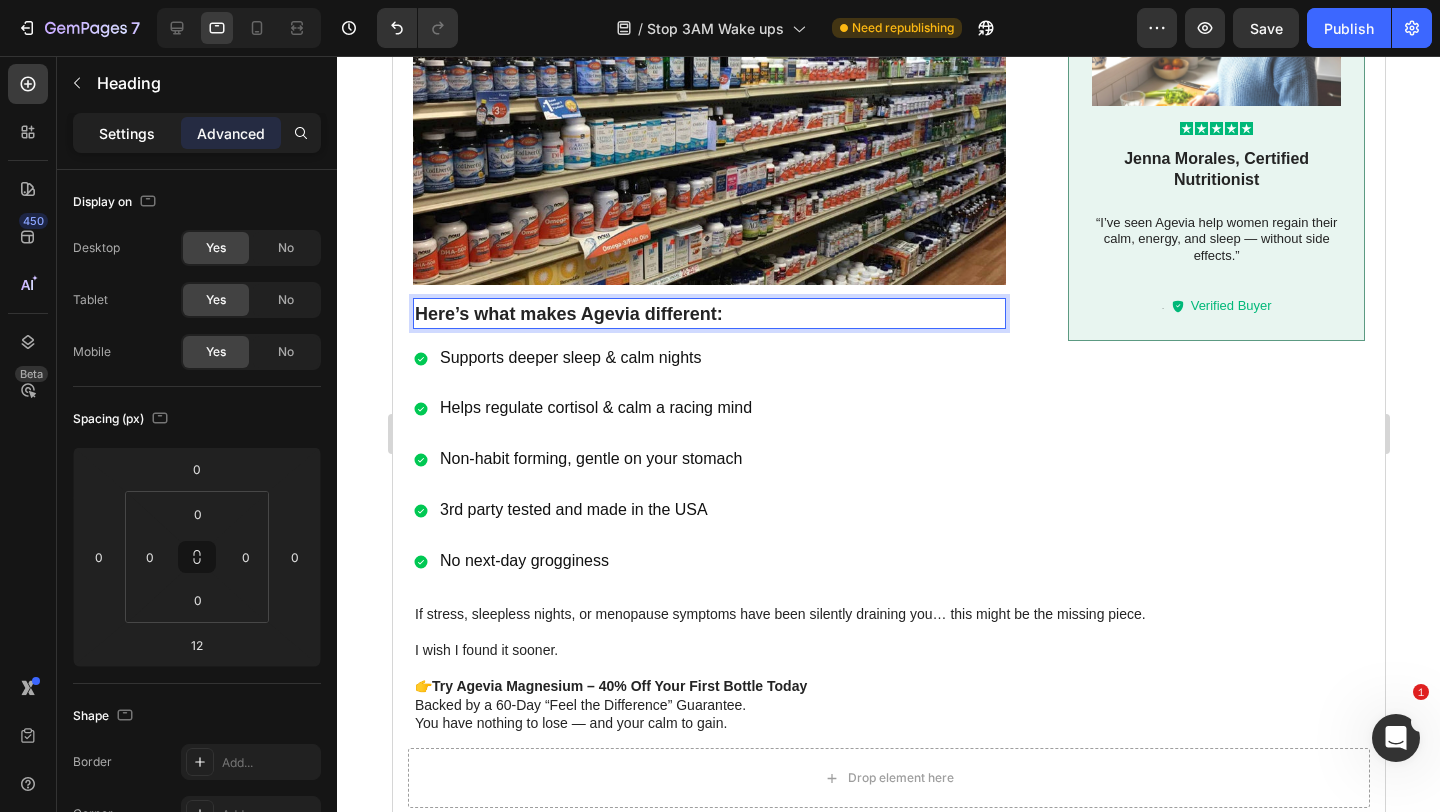 click on "Settings" at bounding box center (127, 133) 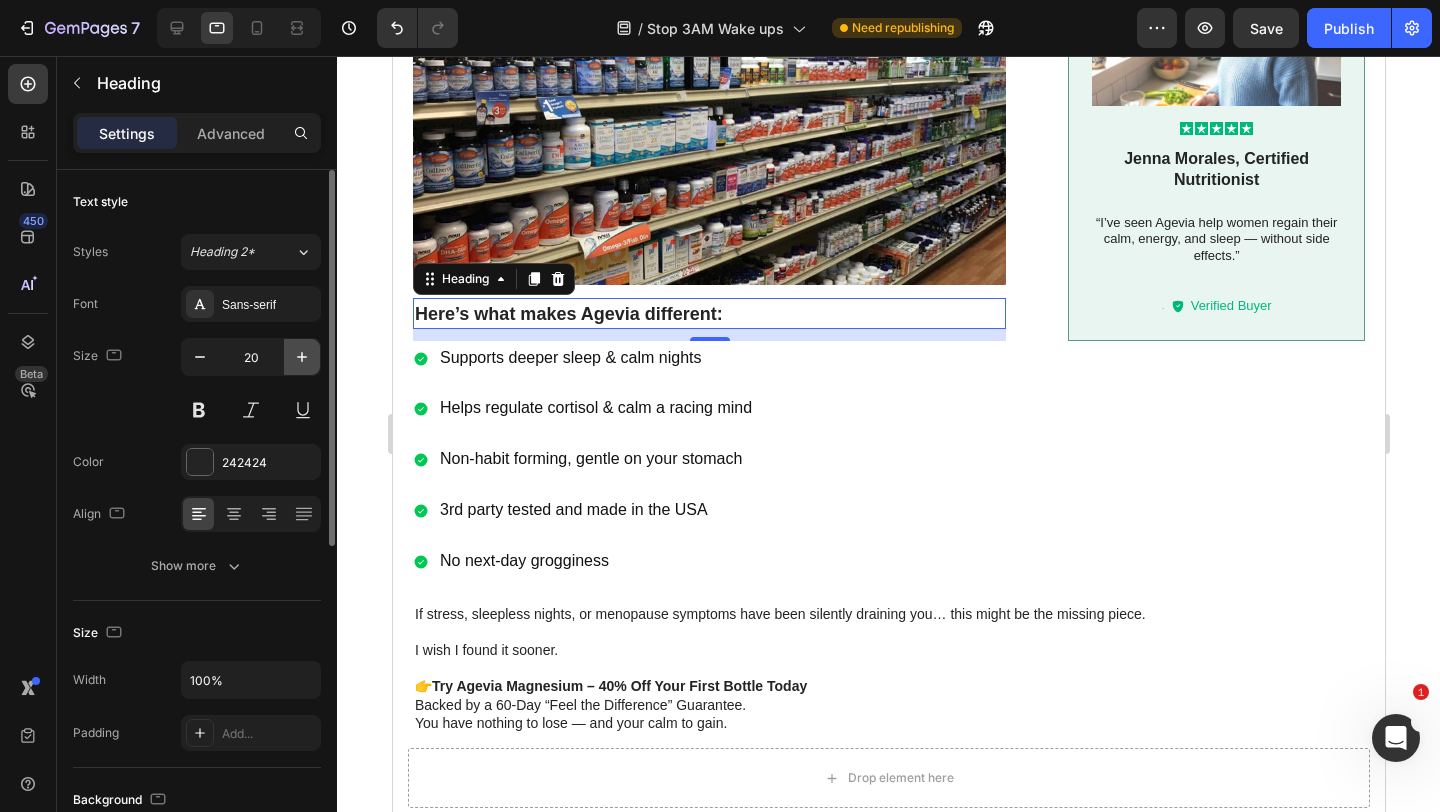 click 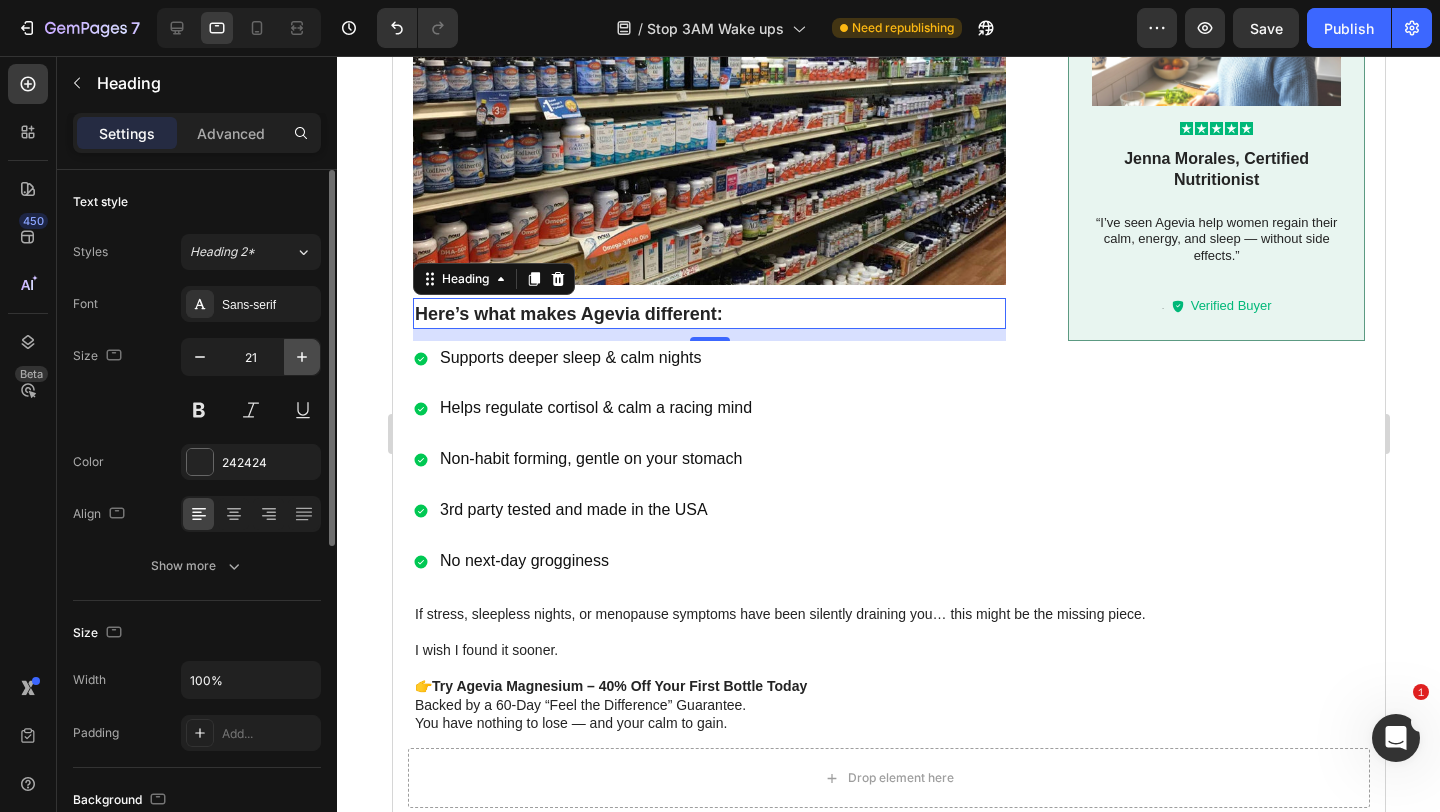 click 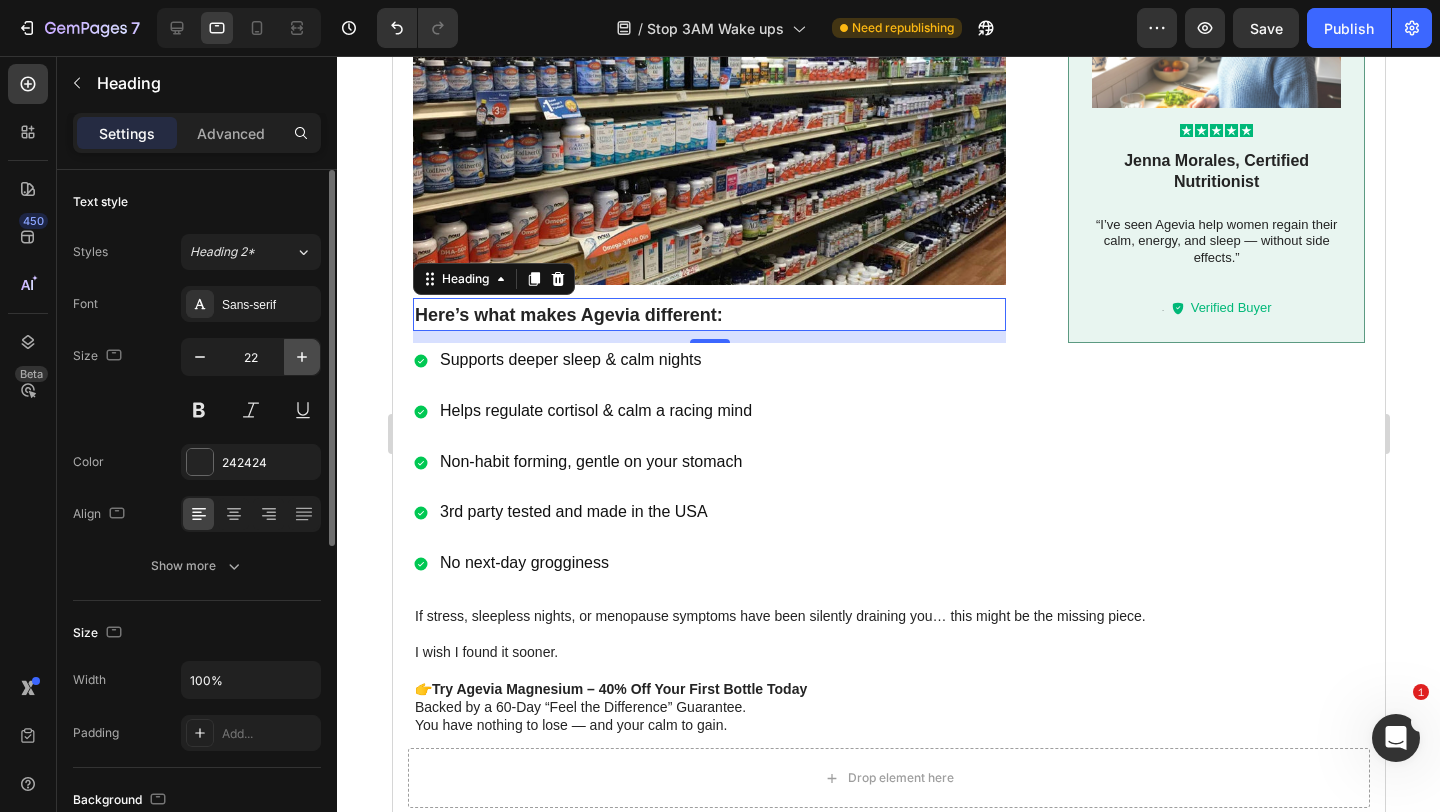 click 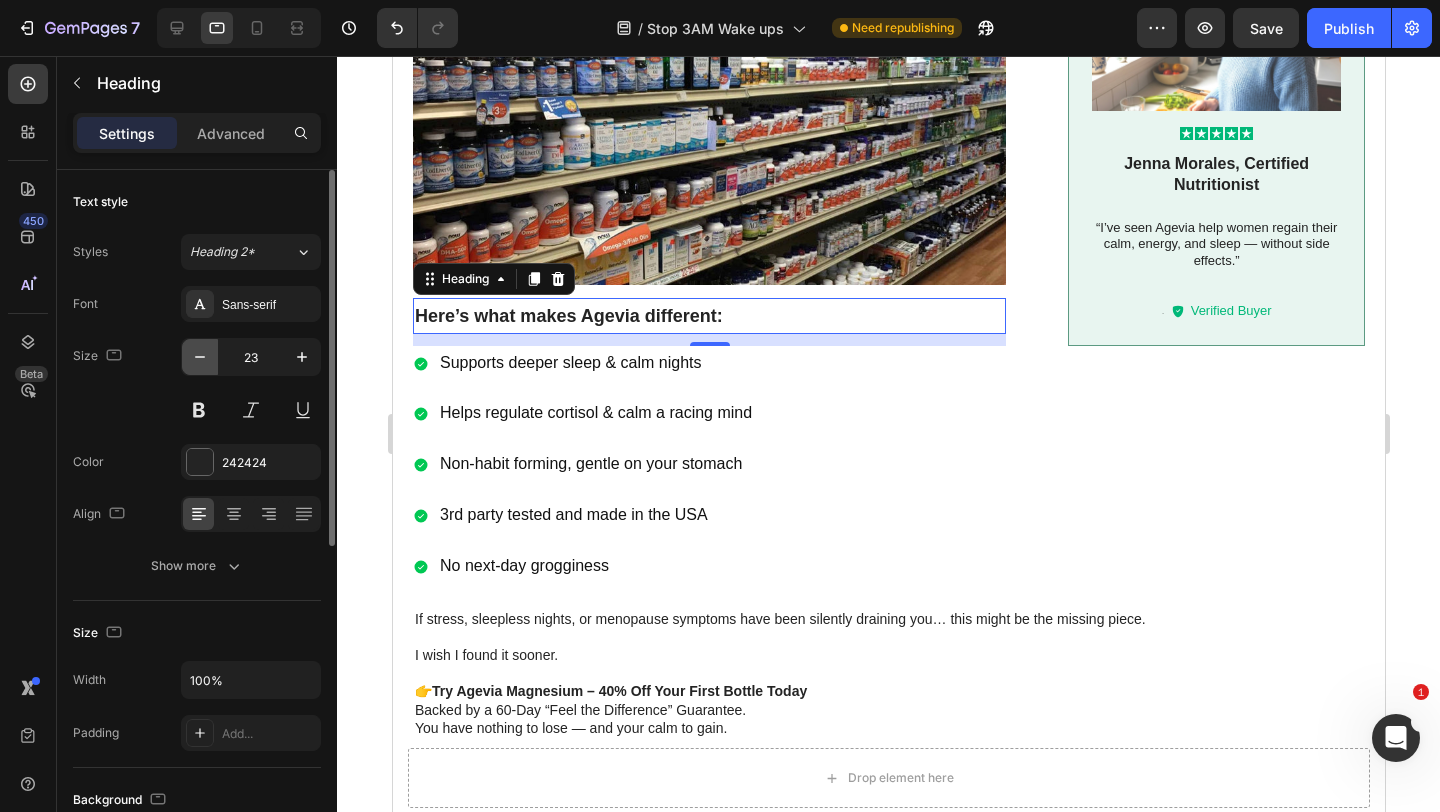click at bounding box center (200, 357) 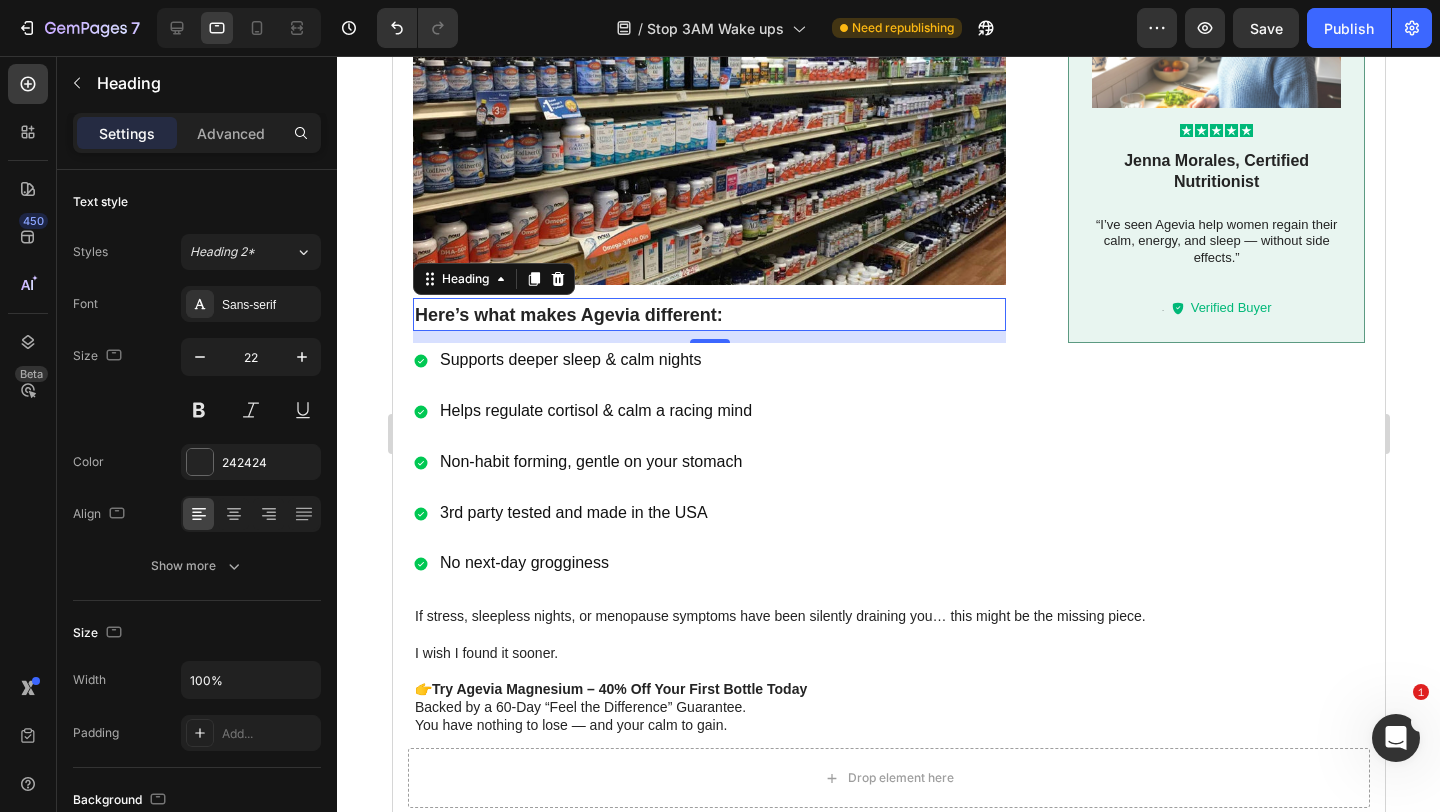 click on "Supports deeper sleep & calm nights Helps regulate cortisol & calm a racing mind Non-habit forming, gentle on your stomach 3rd party tested and made in the USA  No next-day grogginess" at bounding box center [888, 462] 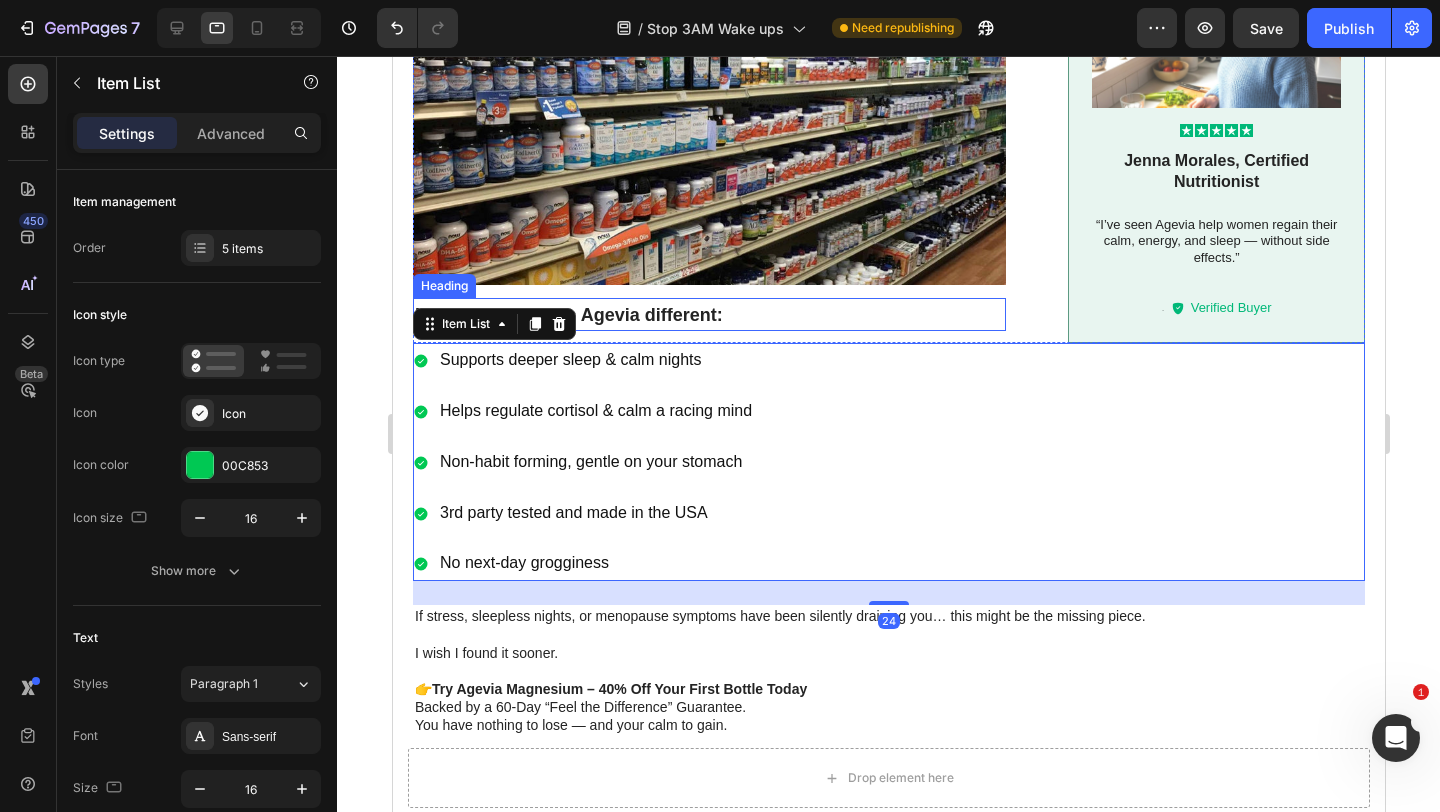 click on "⁠⁠⁠⁠⁠⁠⁠ Here’s what makes Agevia different:" at bounding box center [708, 315] 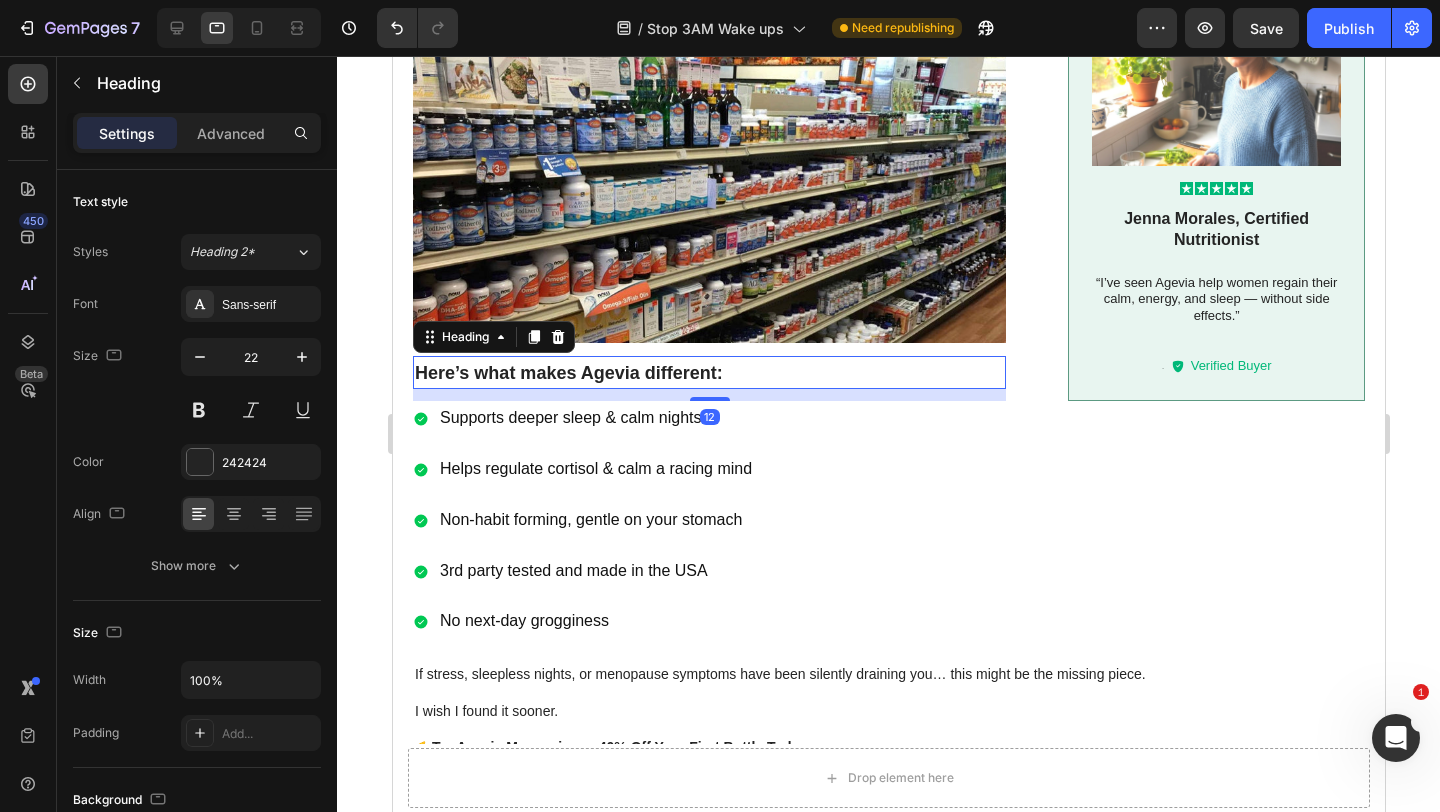 scroll, scrollTop: 1234, scrollLeft: 0, axis: vertical 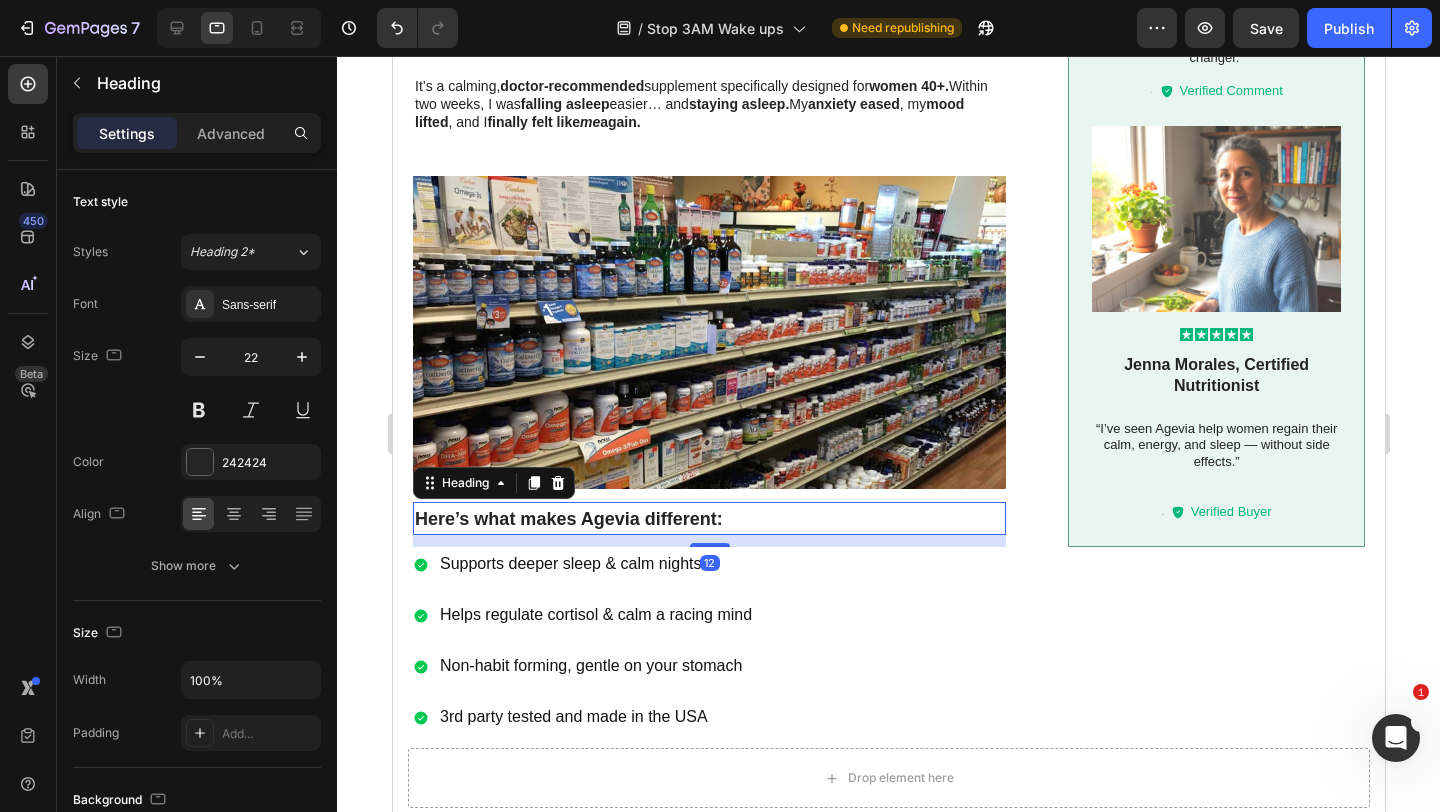 click at bounding box center (708, 332) 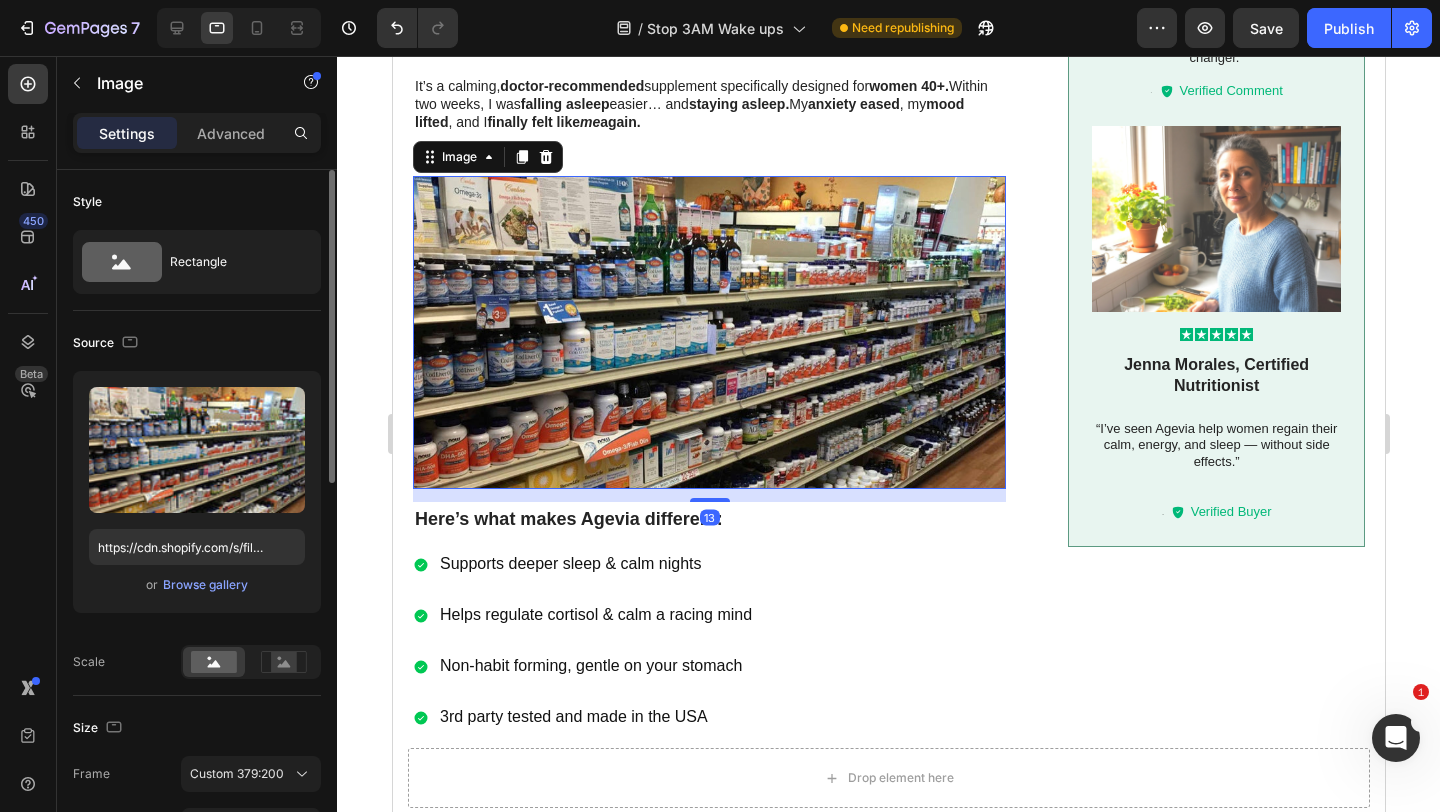 click on "or  Browse gallery" at bounding box center (197, 585) 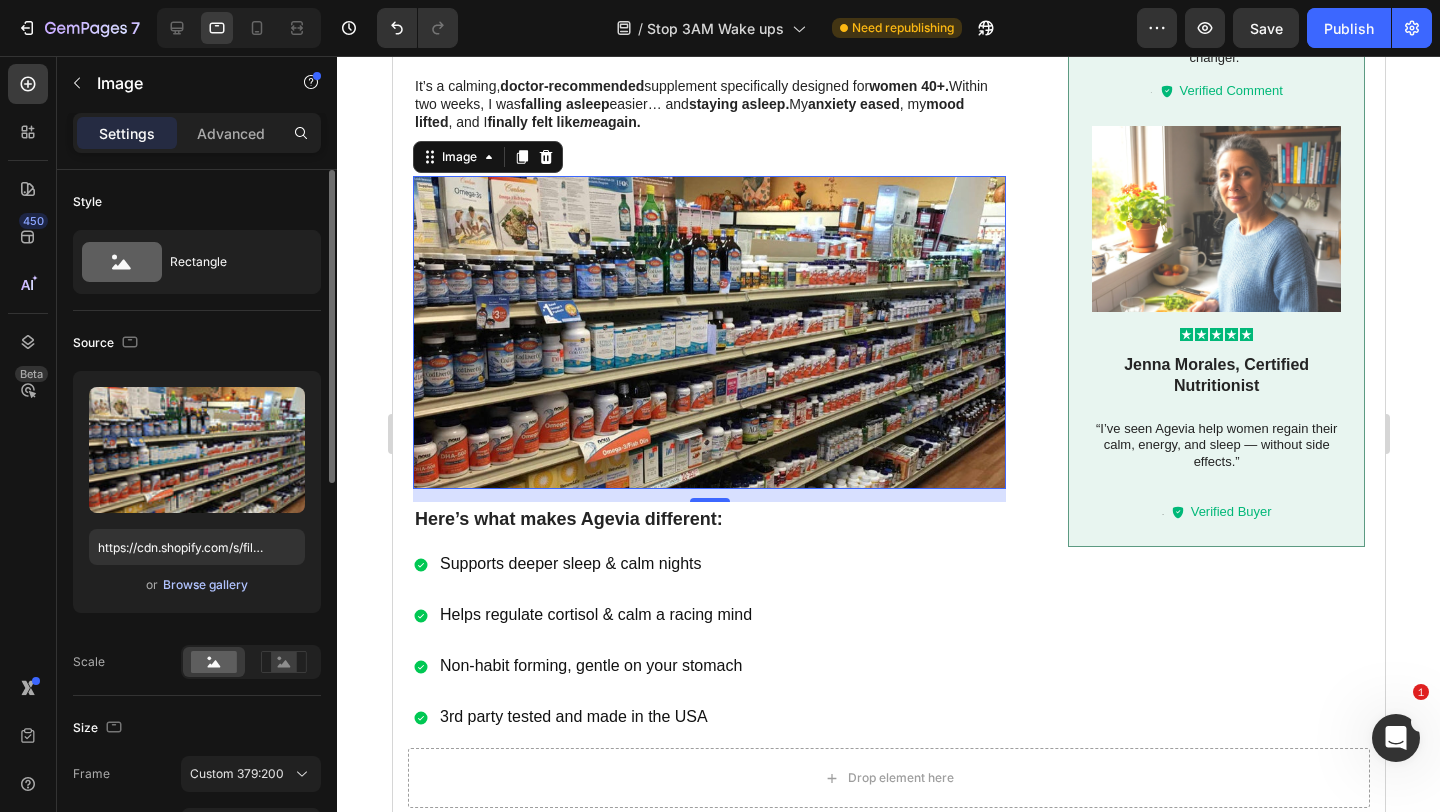 click on "Browse gallery" at bounding box center (205, 585) 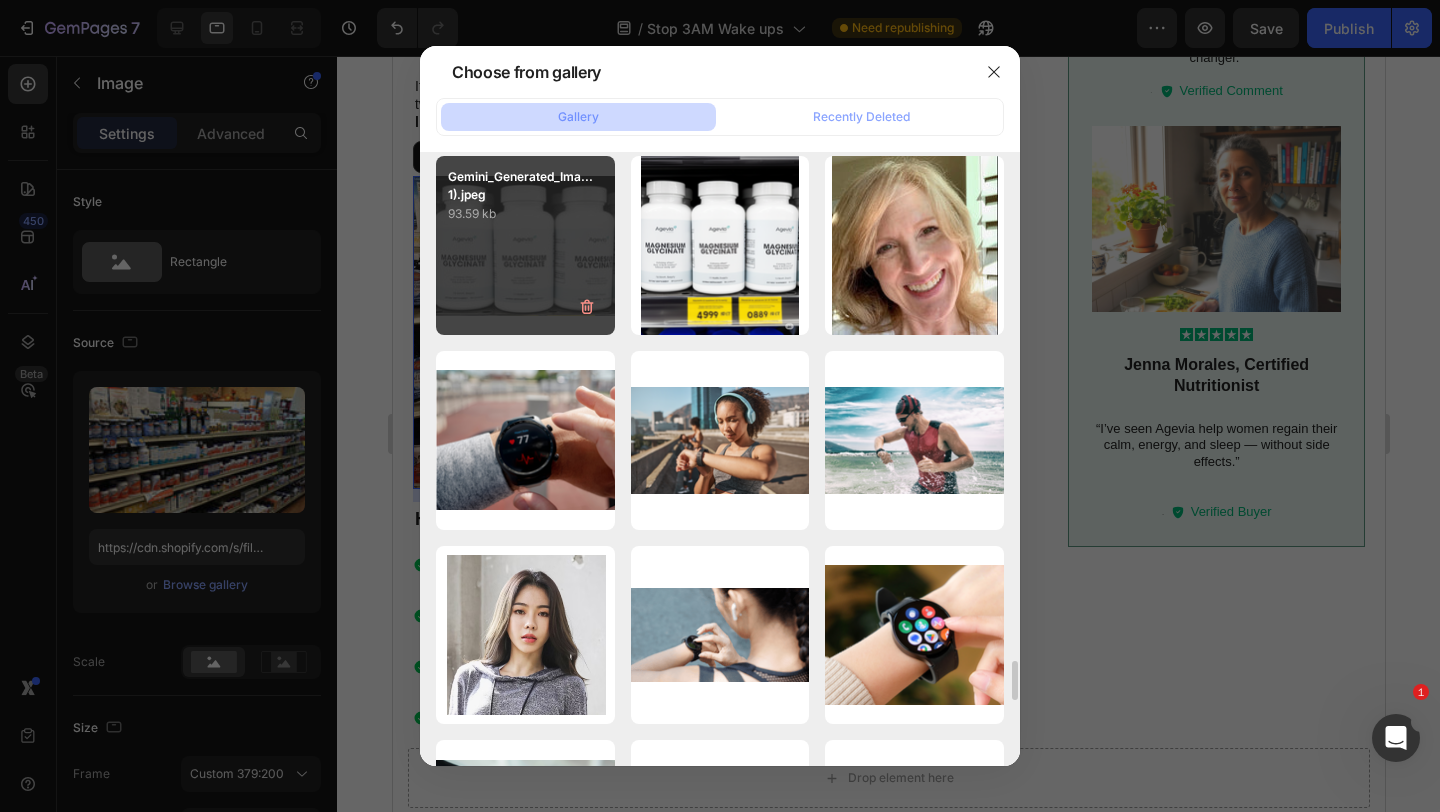 scroll, scrollTop: 8172, scrollLeft: 0, axis: vertical 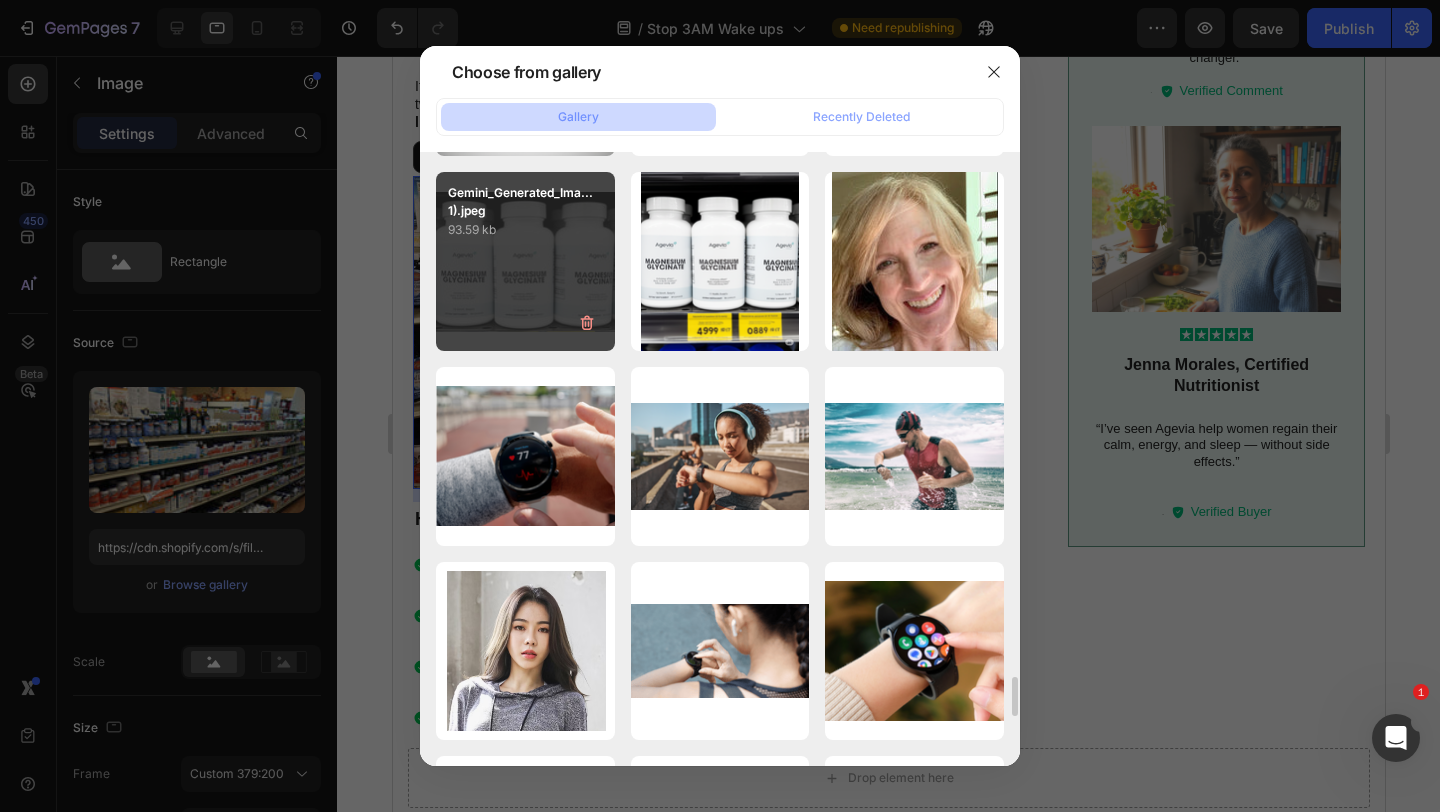 click on "Gemini_Generated_Ima...1).jpeg 93.59 kb" at bounding box center [525, 261] 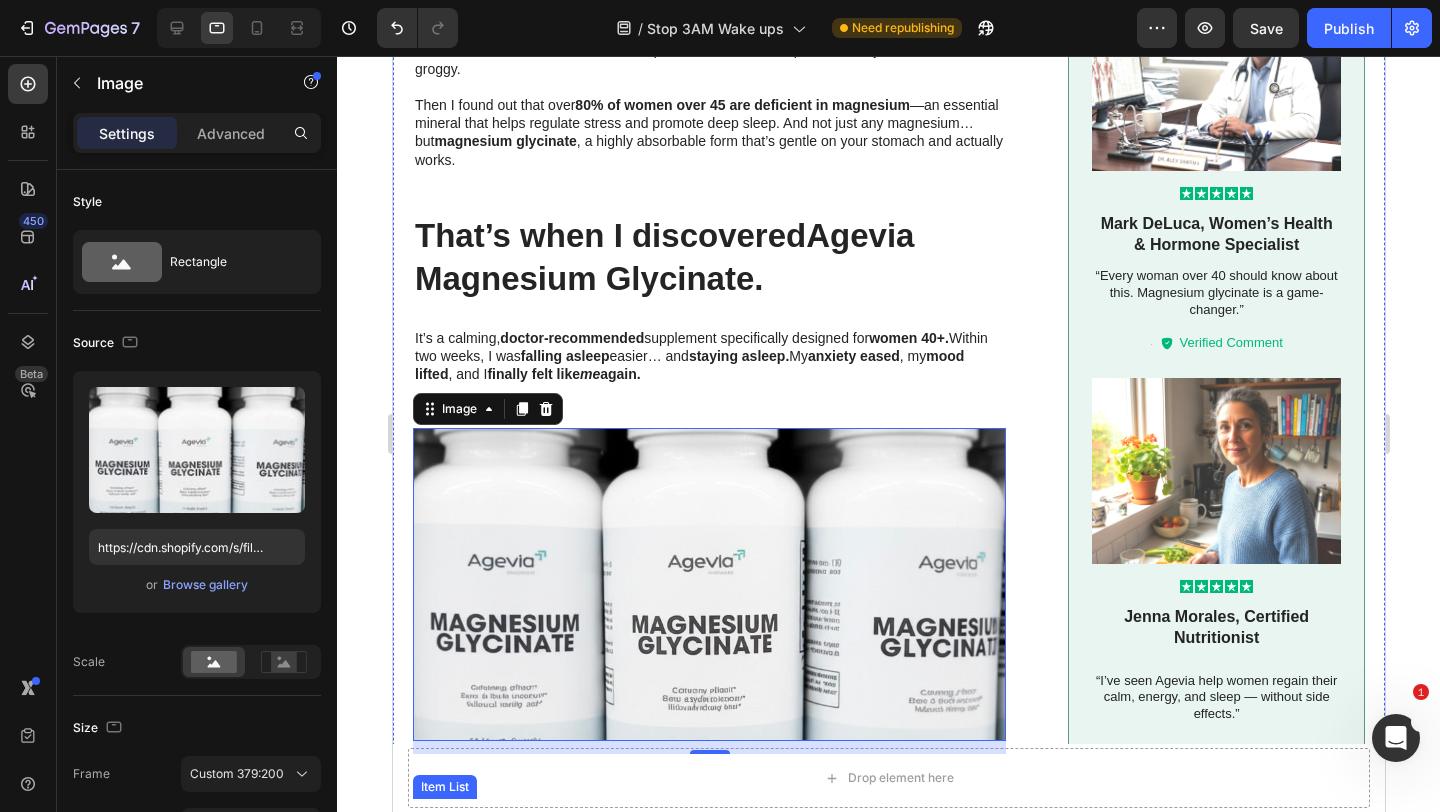 scroll, scrollTop: 913, scrollLeft: 0, axis: vertical 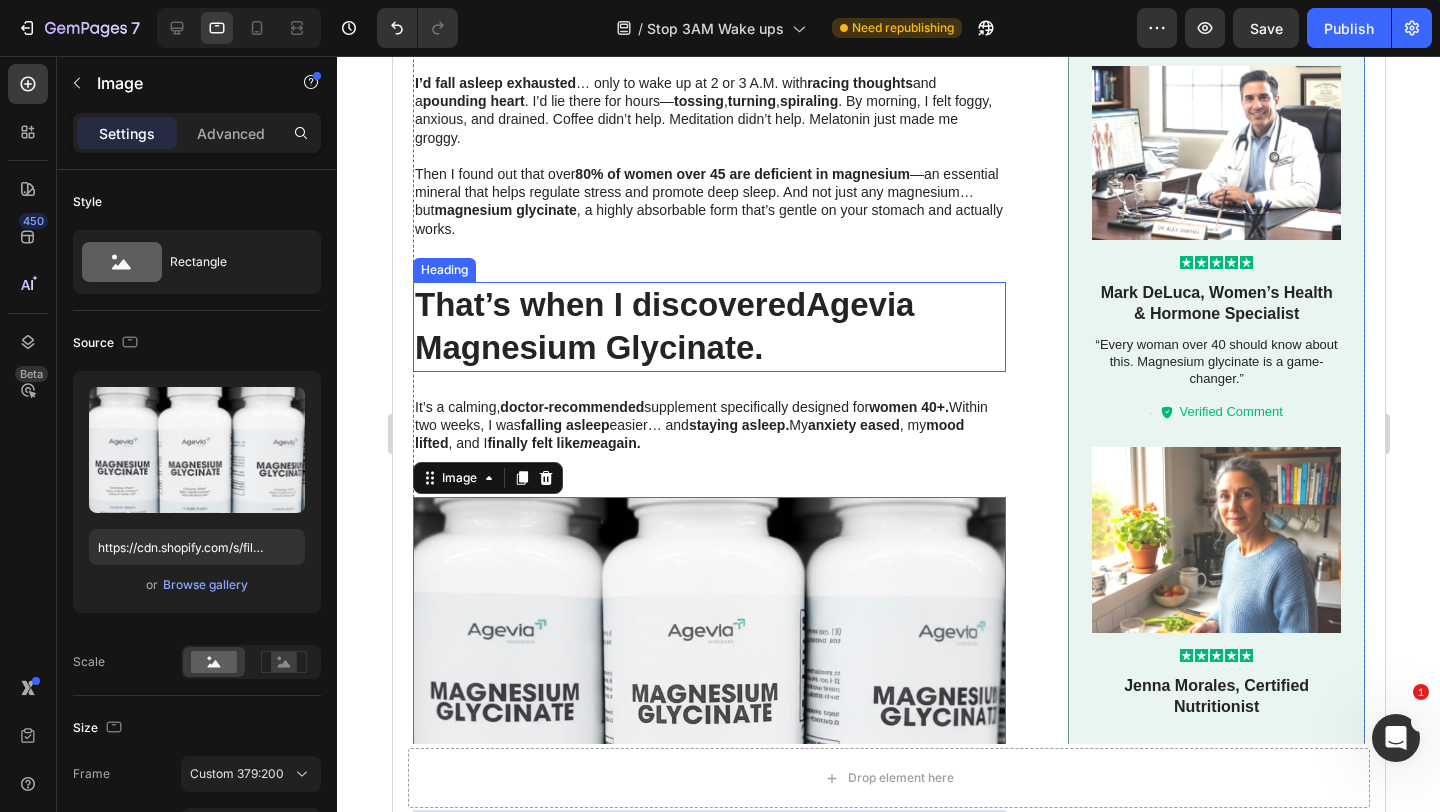 click on "That’s when I discovered  Agevia Magnesium Glycinate." at bounding box center [708, 327] 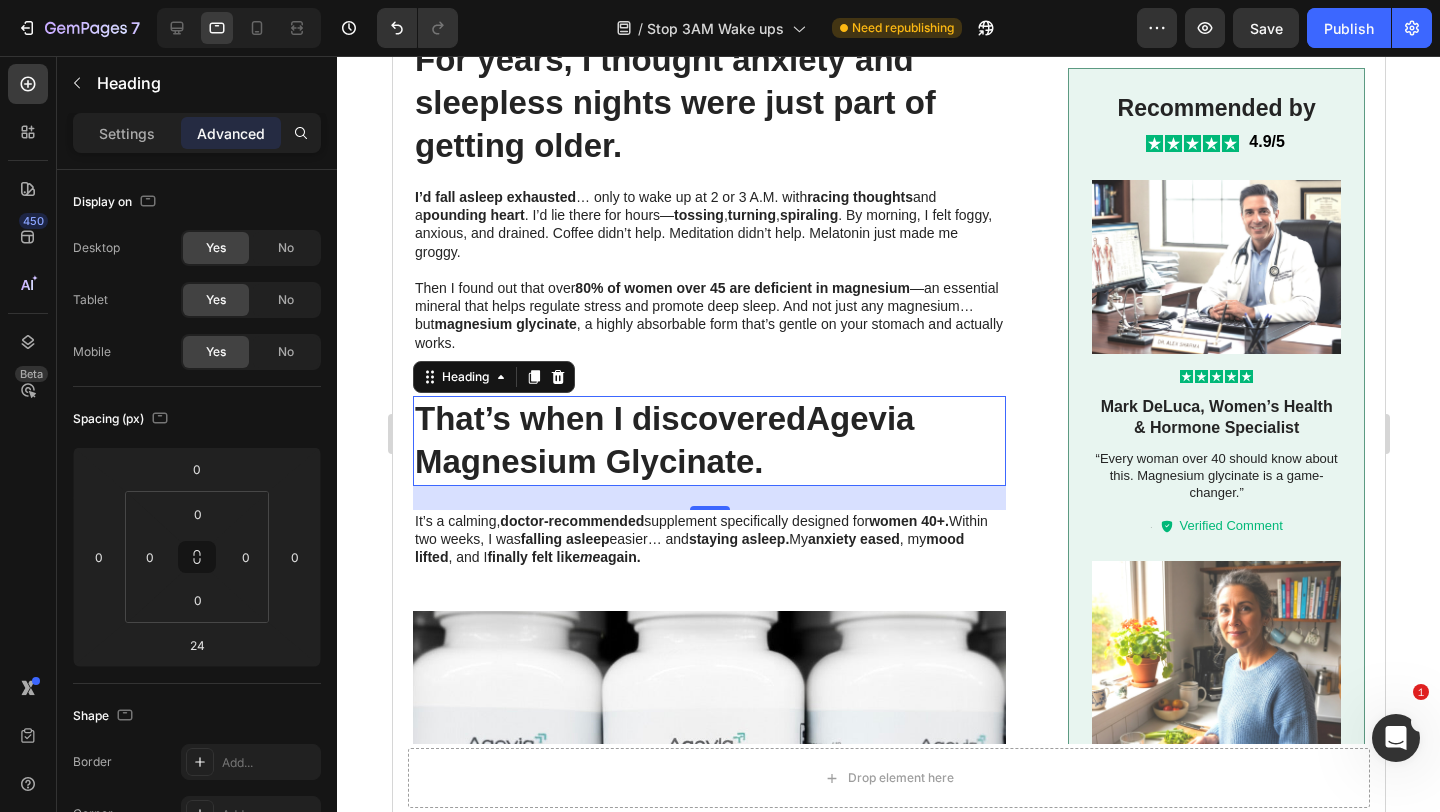 scroll, scrollTop: 798, scrollLeft: 0, axis: vertical 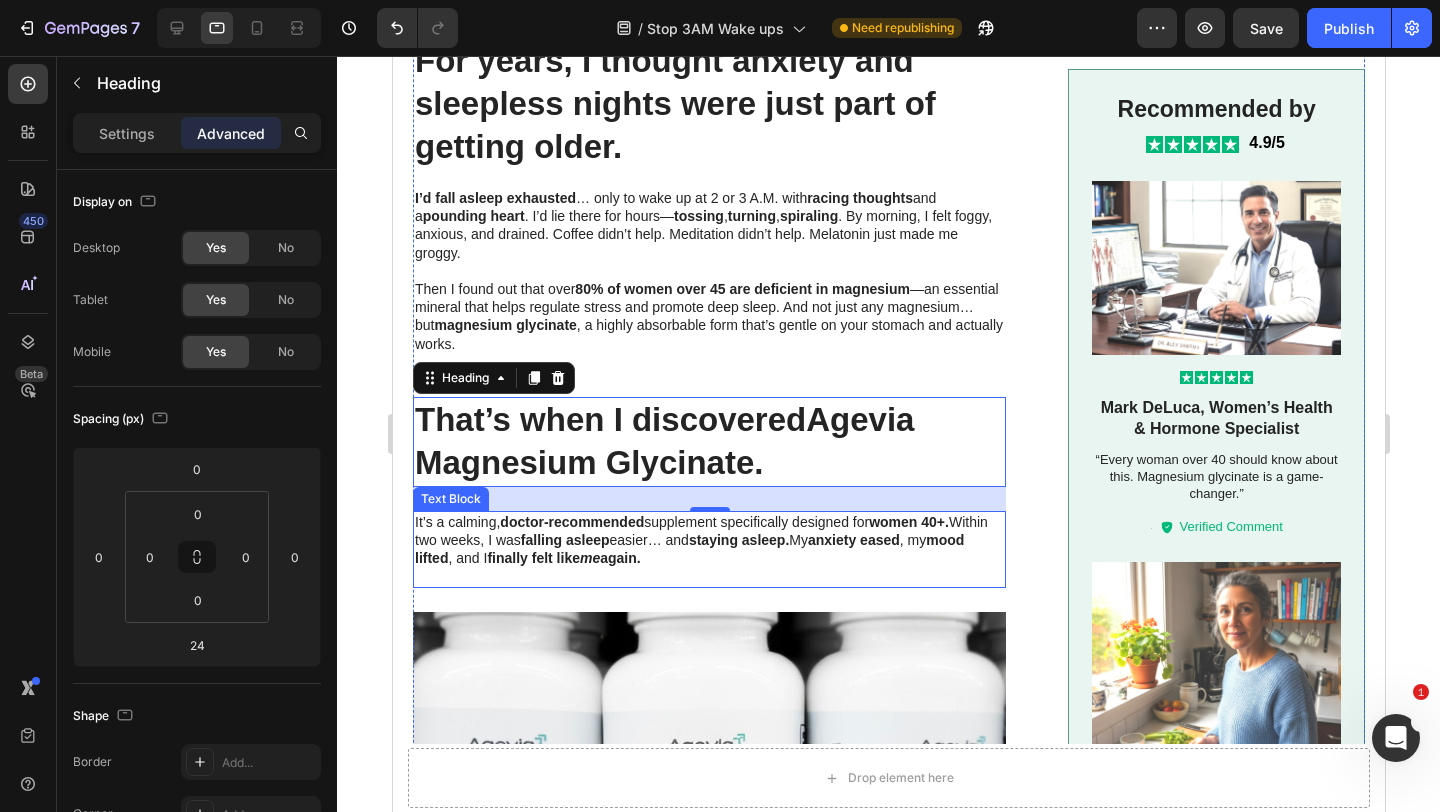 click on "staying asleep." at bounding box center (738, 540) 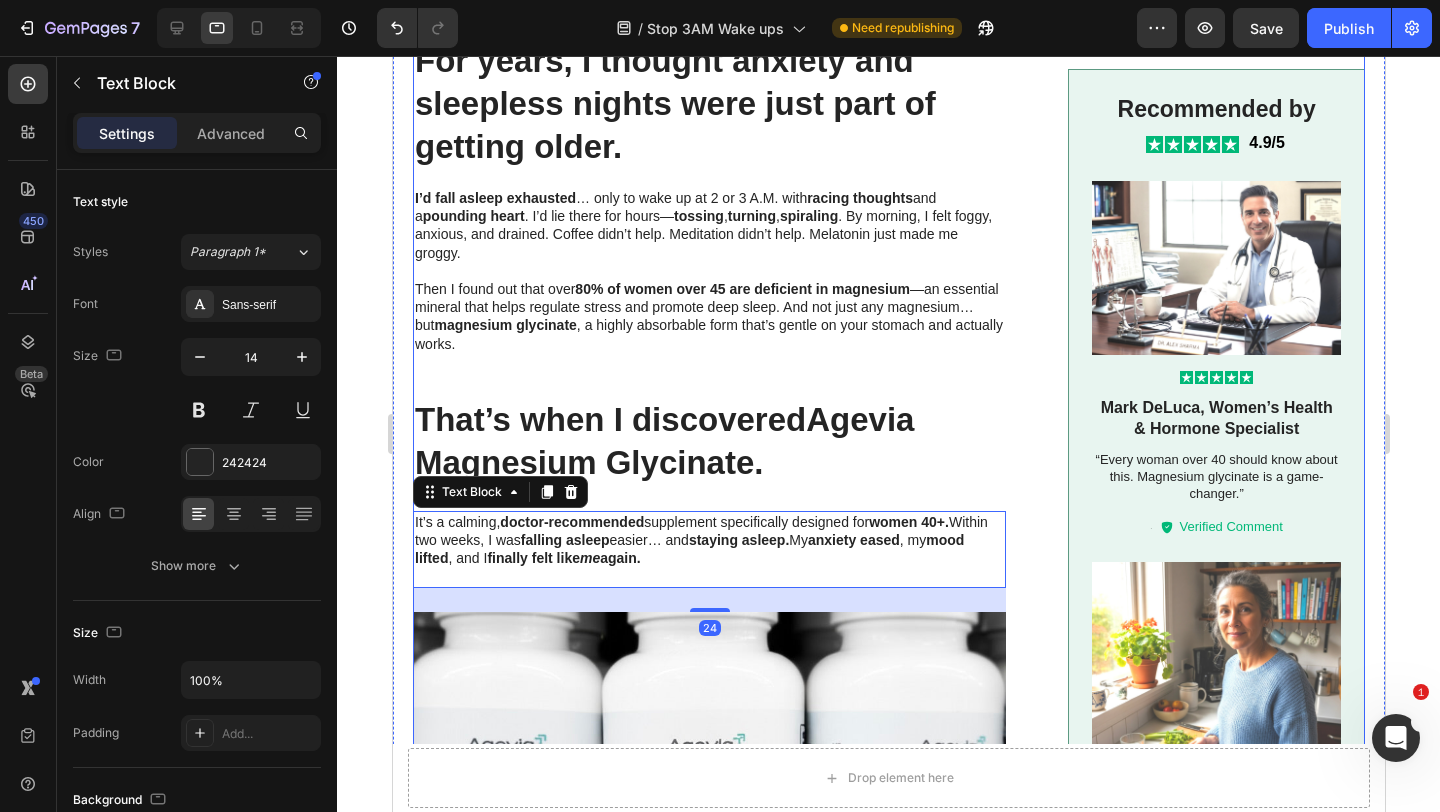 click on "Image For years, I thought anxiety and sleepless nights were just part of getting older. Heading I’d fall asleep exhausted … only to wake up at 2 or 3 A.M. with  racing thoughts  and a  pounding heart . I’d lie there for hours— tossing ,  turning ,  spiraling . By morning, I felt foggy, anxious, and drained. Coffee didn’t help. Meditation didn’t help. Melatonin just made me groggy.   Then I found out that over  80% of women over 45 are deficient in magnesium —an essential mineral that helps regulate stress and promote deep sleep. And not just any magnesium… but  magnesium glycinate , a highly absorbable form that’s gentle on your stomach and actually works.   Text Block That’s when I discovered  Agevia Magnesium Glycinate. Heading It’s a calming,  doctor-recommended  supplement specifically designed for  women 40+.  Within two weeks, I was  falling asleep  easier… and  staying asleep.  My  anxiety eased , my  mood lifted , and I  finally felt like  me  again.   Text Block   24 Image" at bounding box center (888, 311) 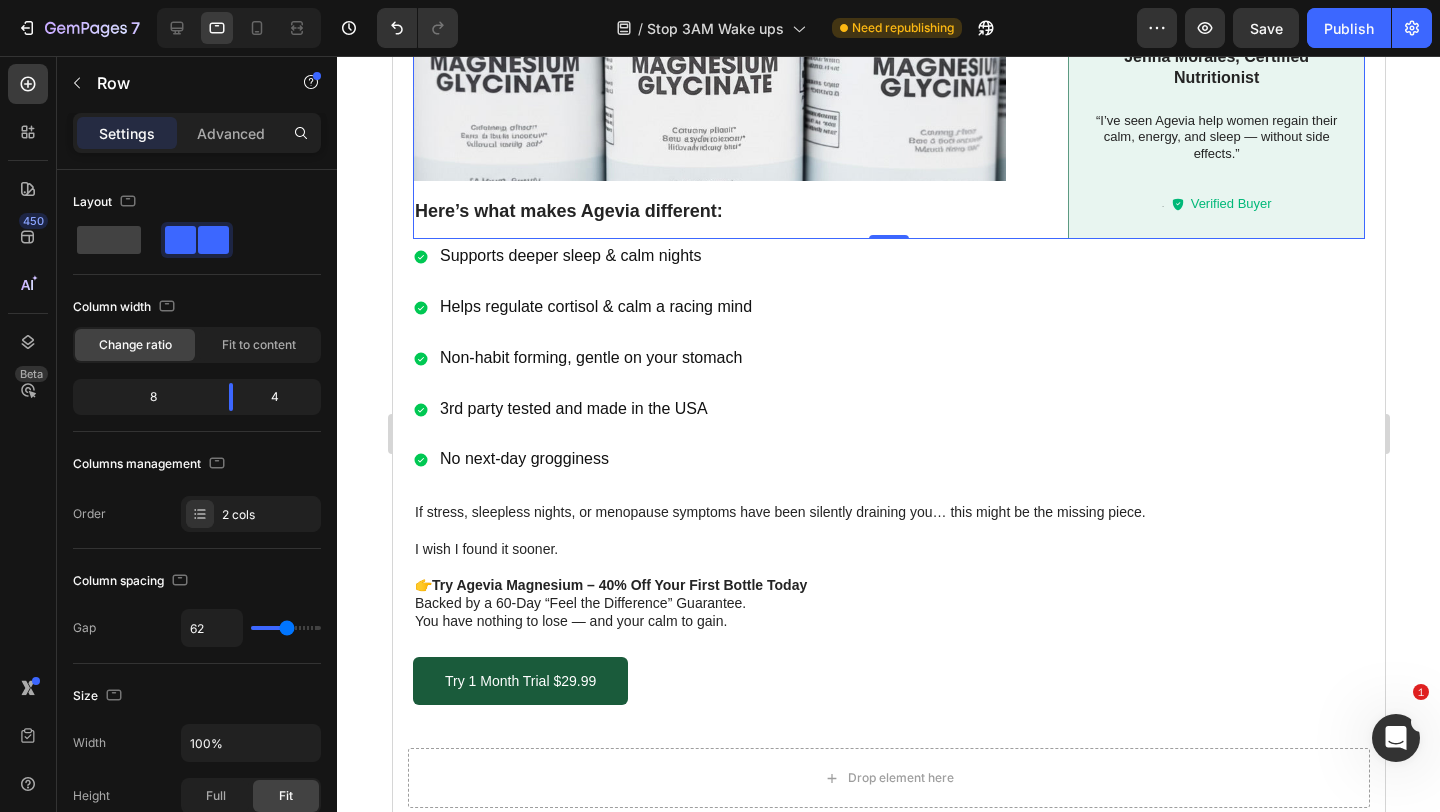 scroll, scrollTop: 1540, scrollLeft: 0, axis: vertical 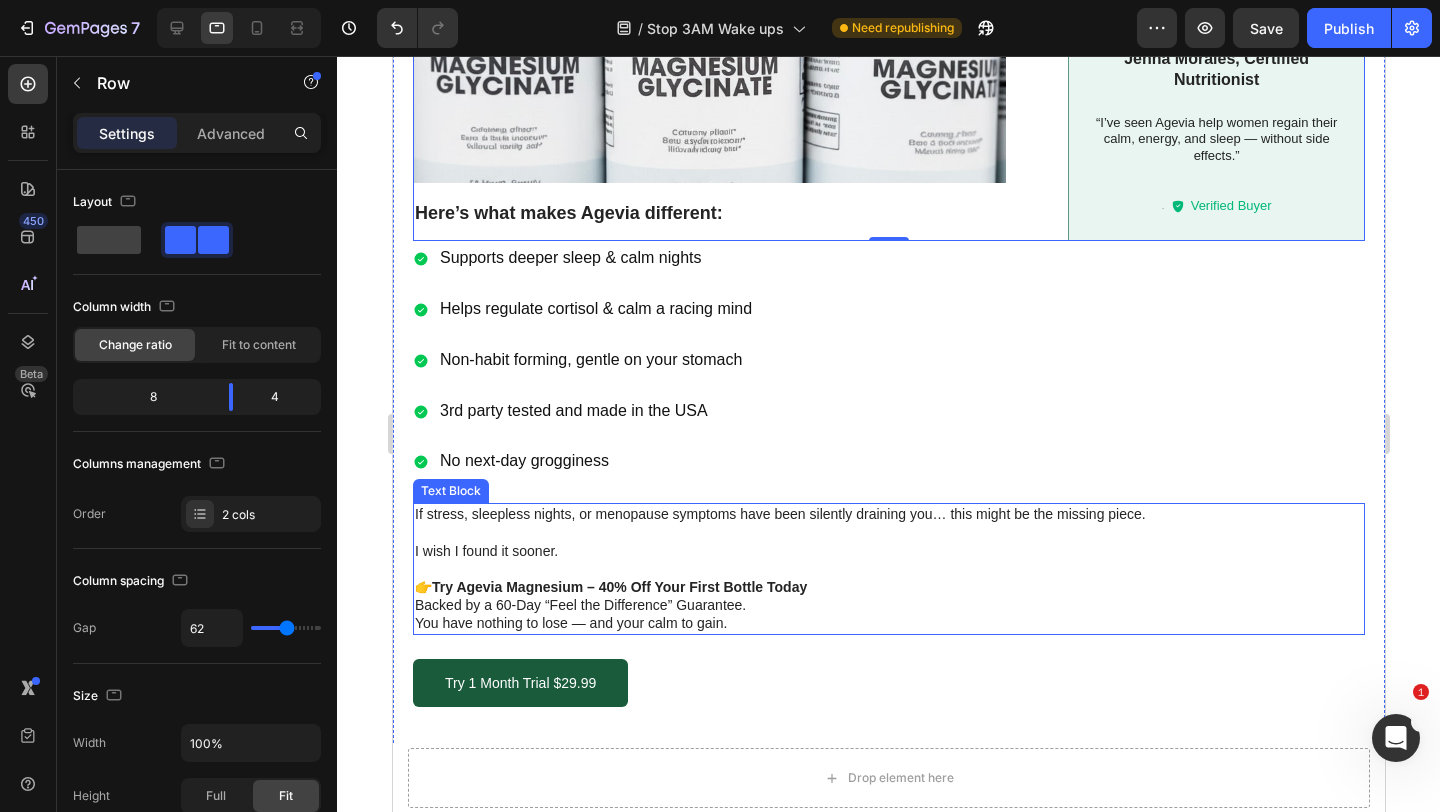 click at bounding box center [888, 569] 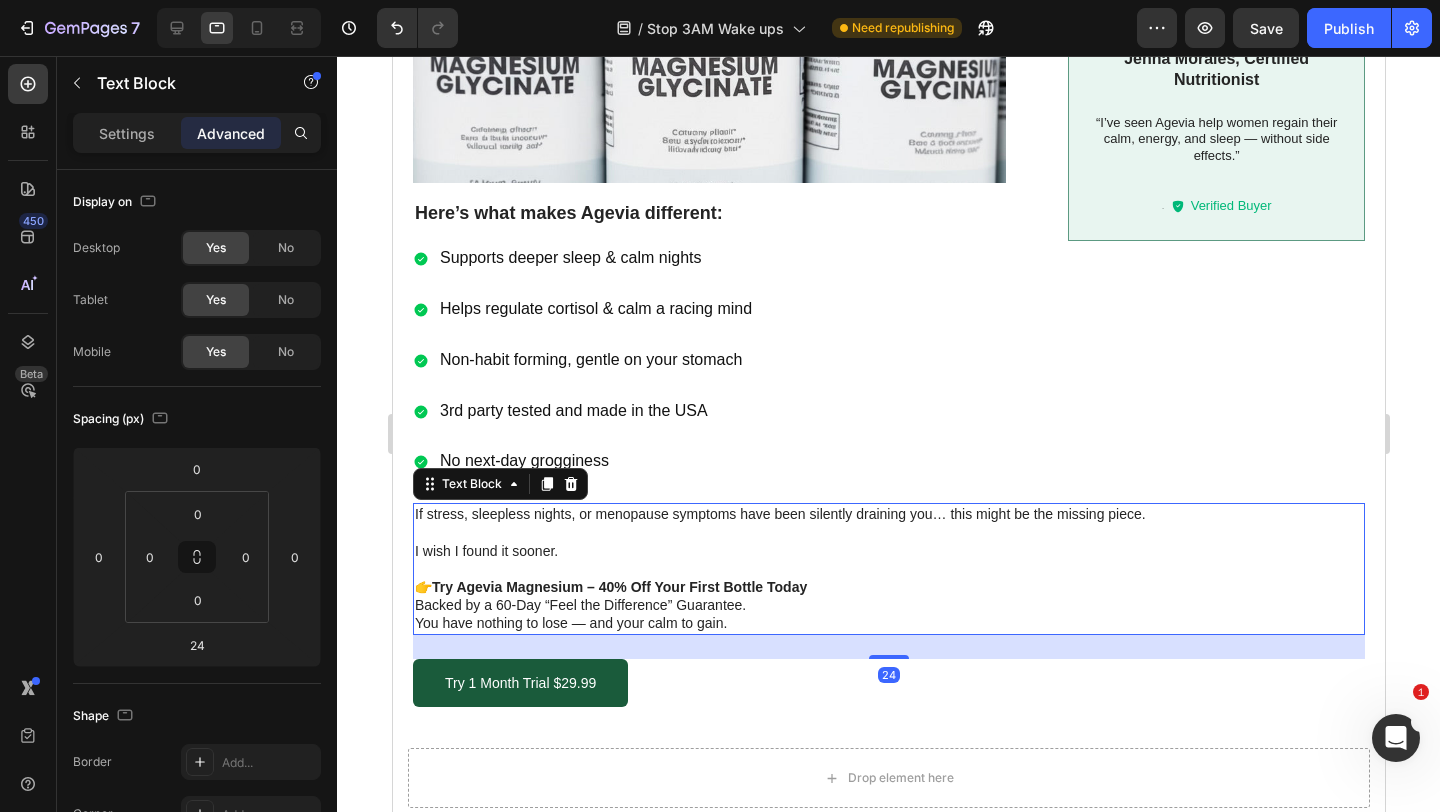click on "I wish I found it sooner." at bounding box center [888, 551] 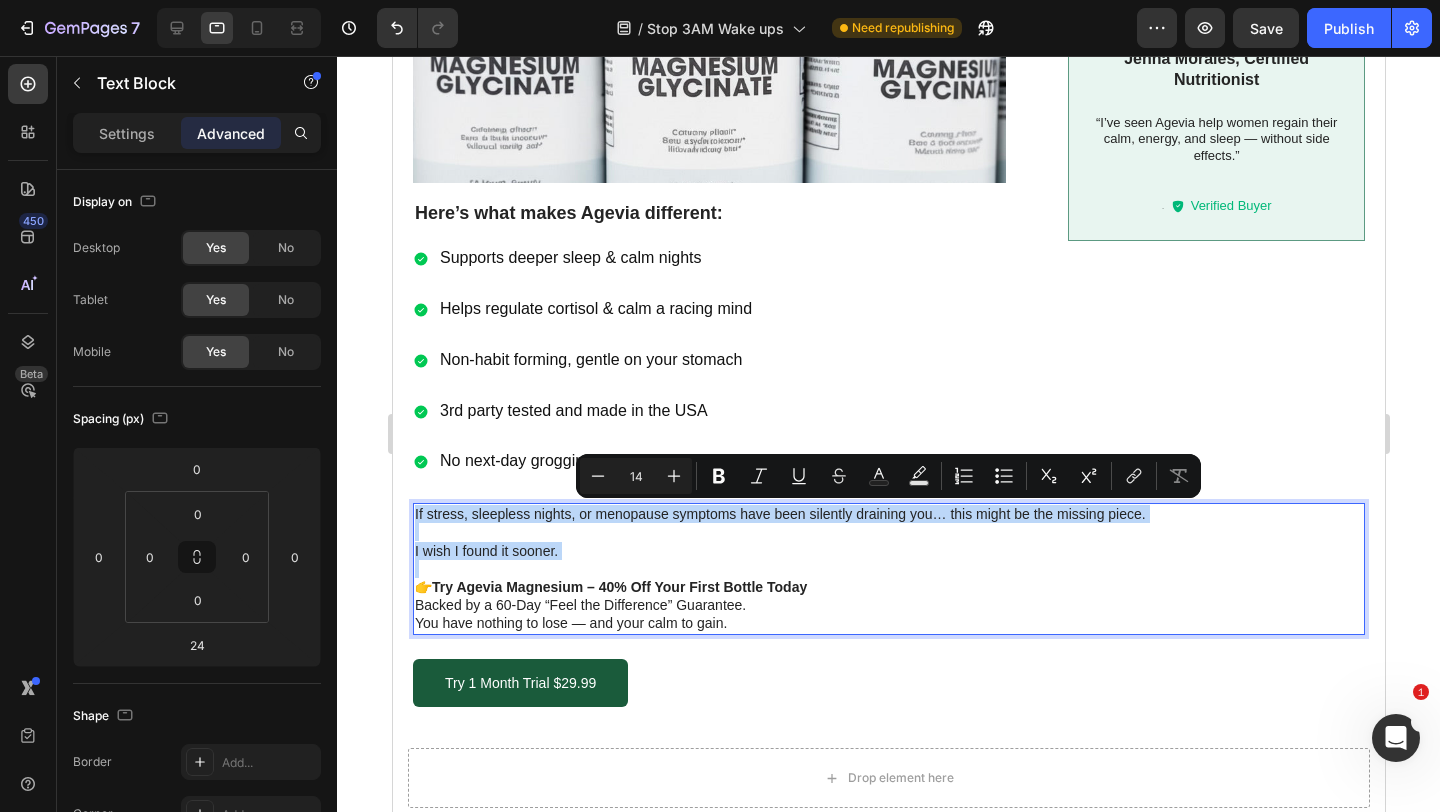 drag, startPoint x: 571, startPoint y: 554, endPoint x: 414, endPoint y: 510, distance: 163.04907 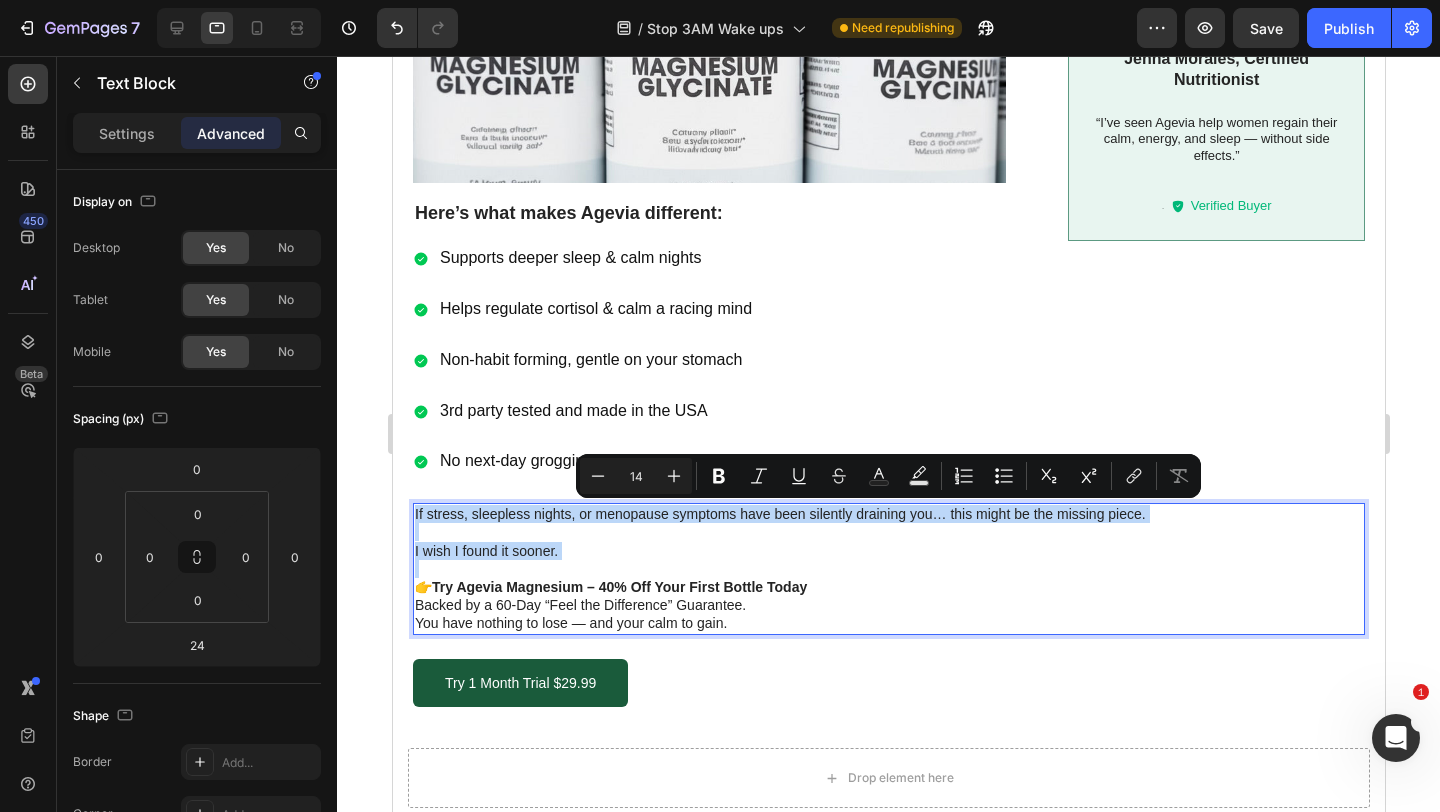 click on "If stress, sleepless nights, or menopause symptoms have been silently draining you… this might be the missing piece. I wish I found it sooner. 👉  Try Agevia Magnesium – 40% Off Your First Bottle Today Backed by a 60-Day “Feel the Difference” Guarantee. You have nothing to lose — and your calm to gain." at bounding box center (888, 568) 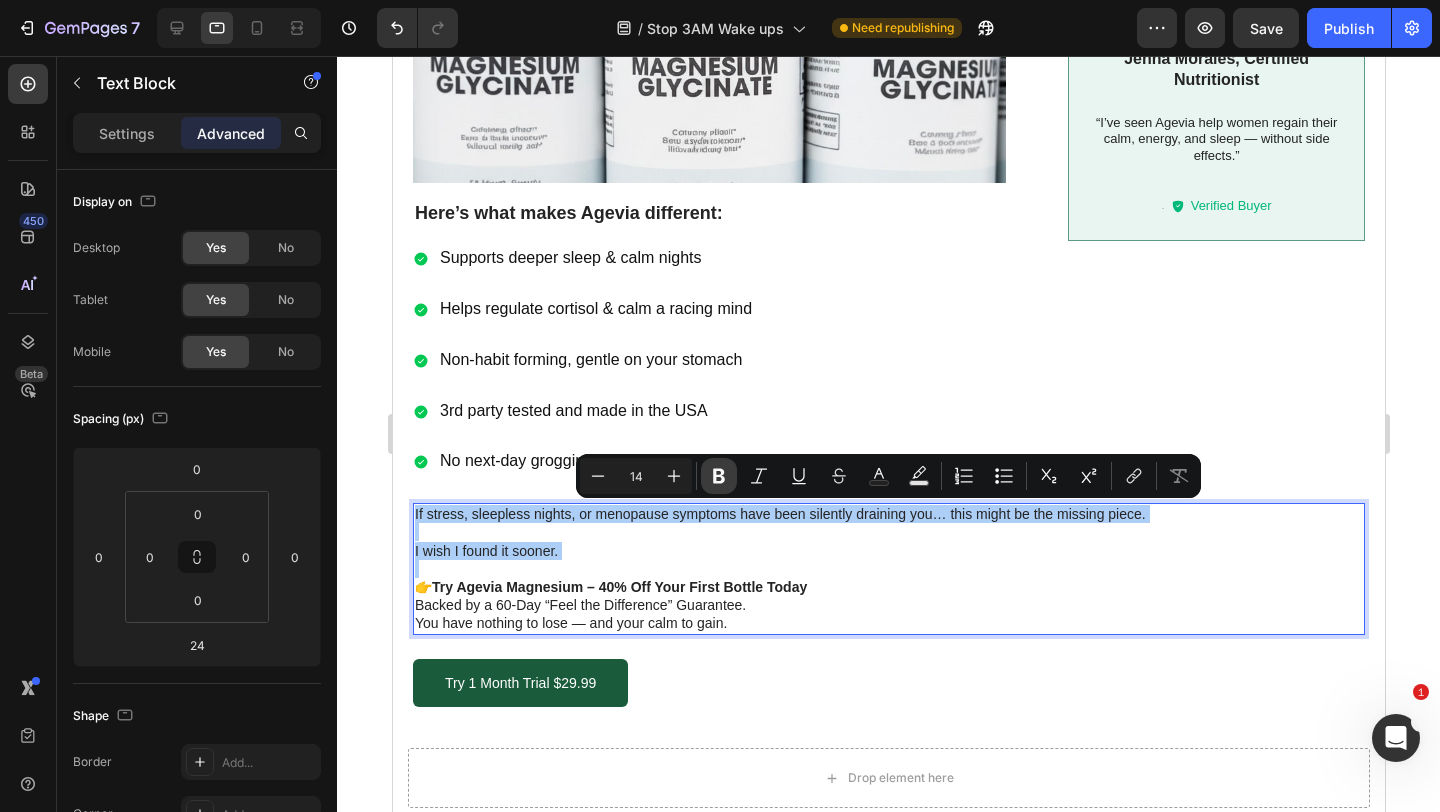 click 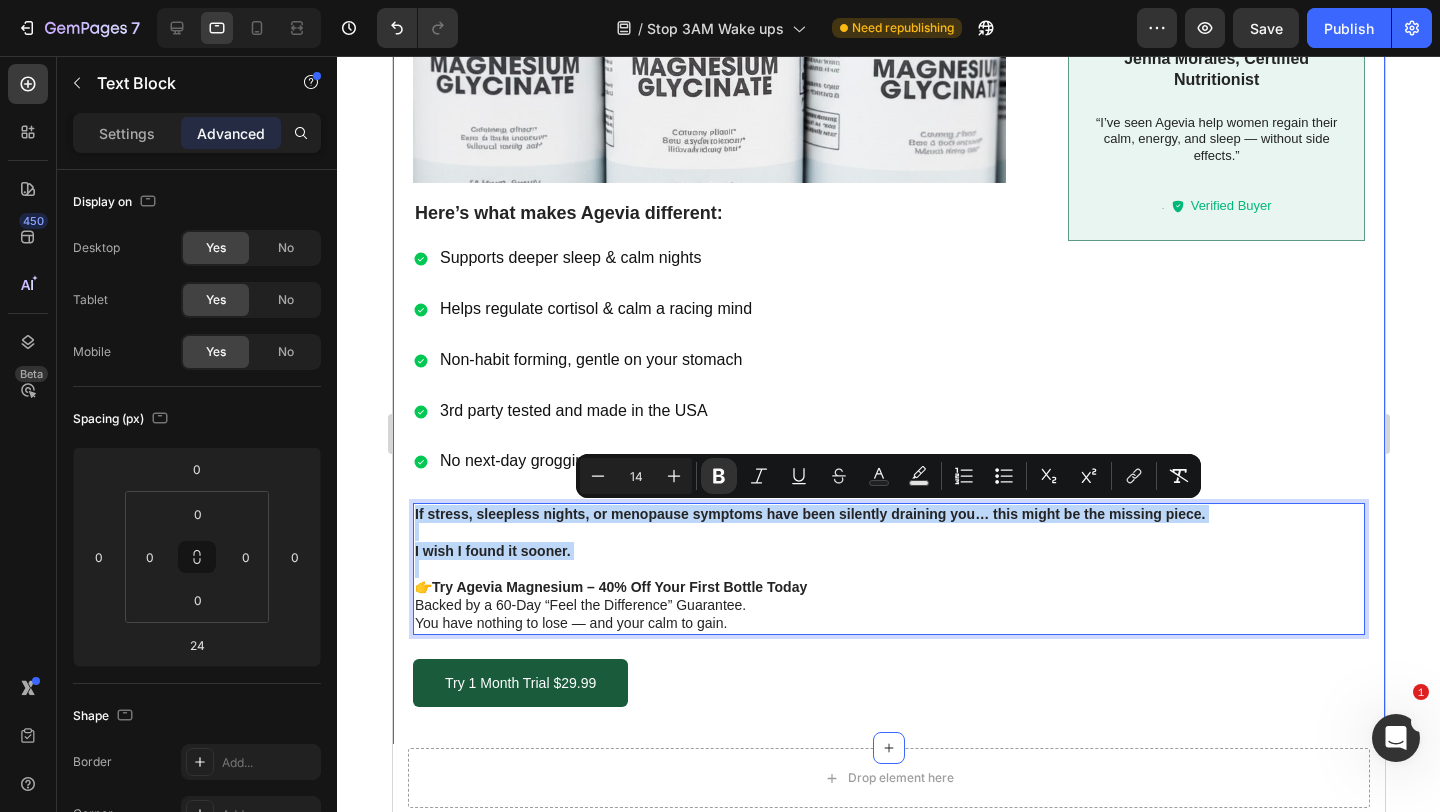 click on "Try 1 Month Trial $29.99 Button" at bounding box center [888, 683] 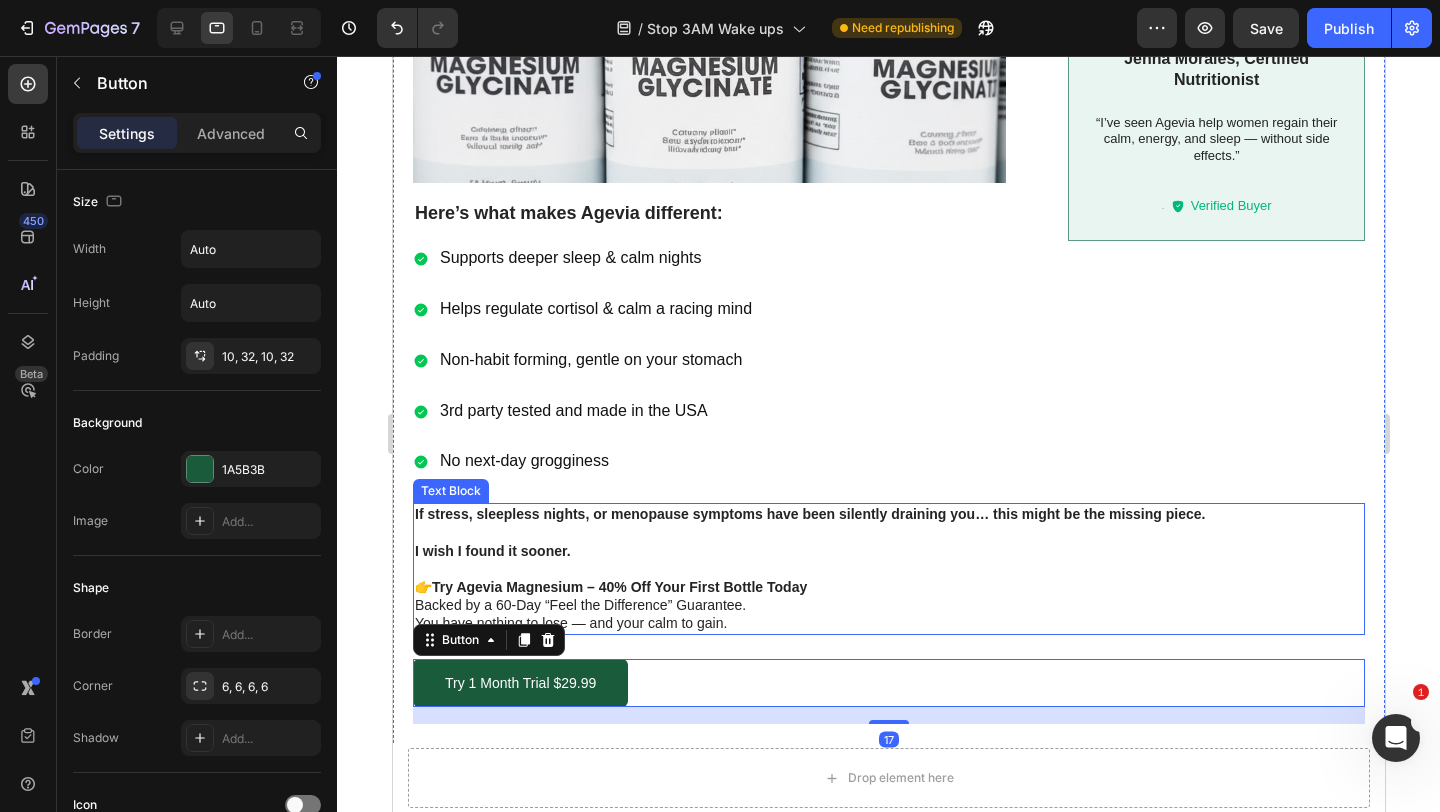 click at bounding box center (888, 532) 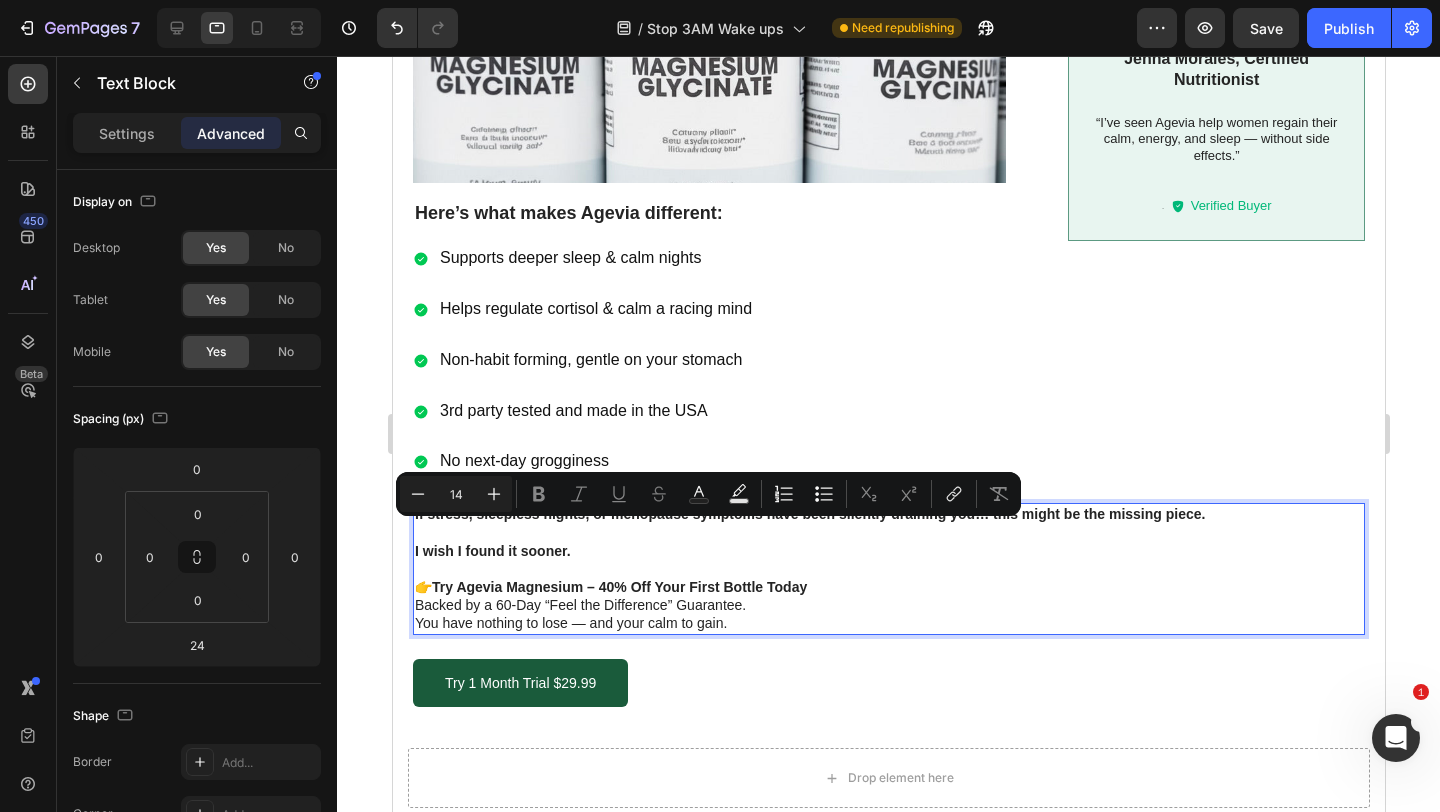 click on "I wish I found it sooner." at bounding box center (888, 551) 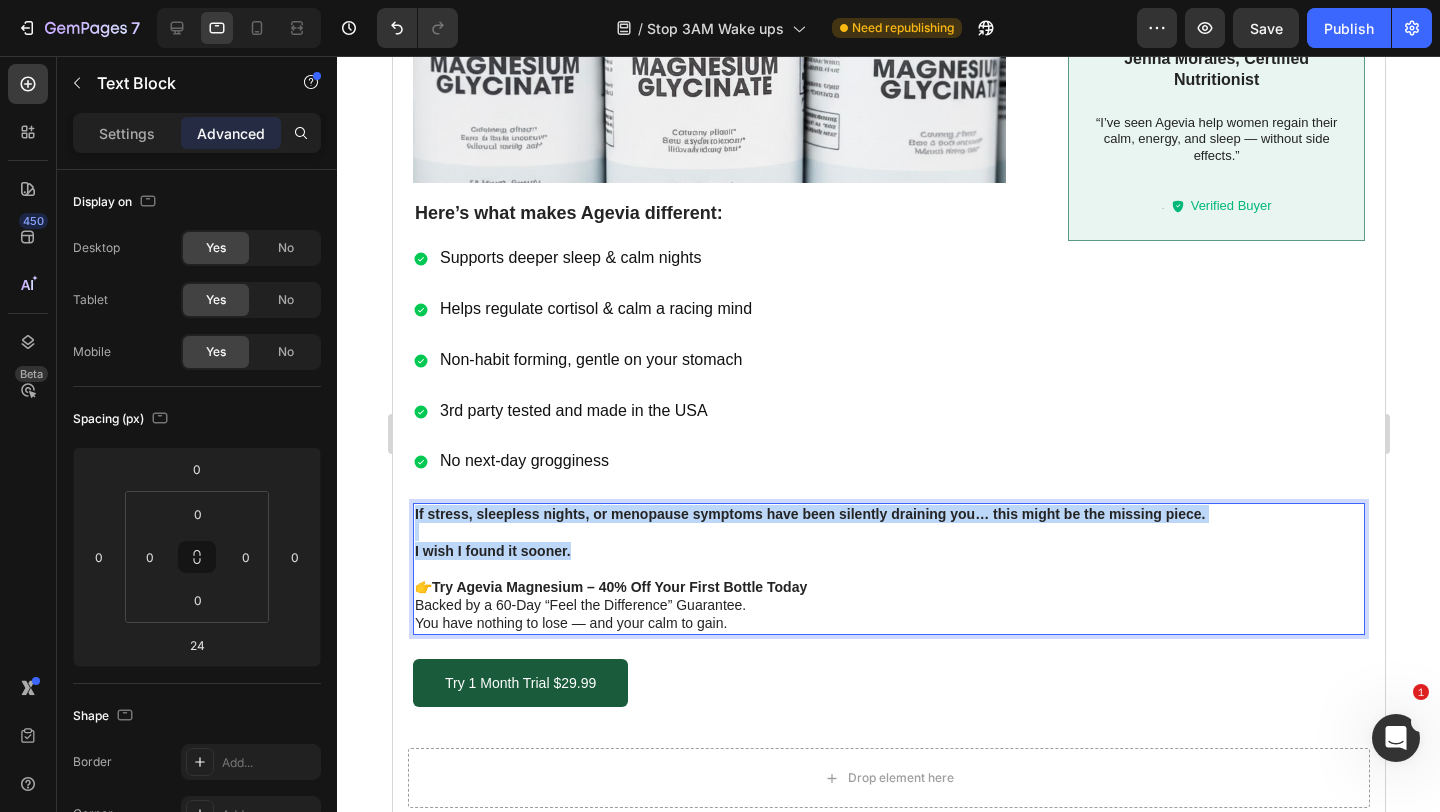 drag, startPoint x: 612, startPoint y: 550, endPoint x: 407, endPoint y: 507, distance: 209.46121 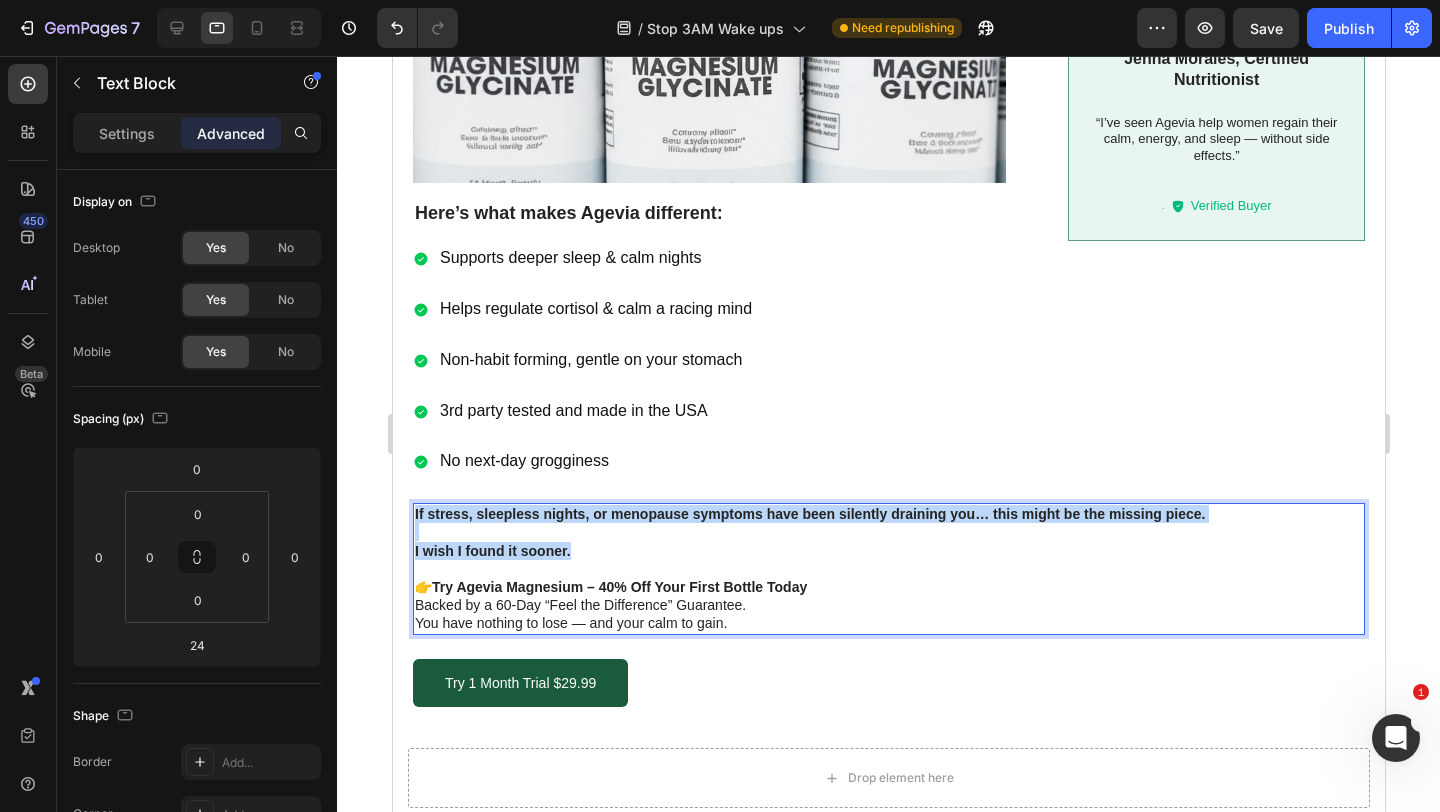 click on "Image For years, I thought anxiety and sleepless nights were just part of getting older. Heading I’d fall asleep exhausted … only to wake up at 2 or 3 A.M. with  racing thoughts  and a  pounding heart . I’d lie there for hours— tossing ,  turning ,  spiraling . By morning, I felt foggy, anxious, and drained. Coffee didn’t help. Meditation didn’t help. Melatonin just made me groggy.   Then I found out that over  80% of women over 45 are deficient in magnesium —an essential mineral that helps regulate stress and promote deep sleep. And not just any magnesium… but  magnesium glycinate , a highly absorbable form that’s gentle on your stomach and actually works.   Text Block That’s when I discovered  Agevia Magnesium Glycinate. Heading It’s a calming,  doctor-recommended  supplement specifically designed for  women 40+.  Within two weeks, I was  falling asleep  easier… and  staying asleep.  My  anxiety eased , my  mood lifted , and I  finally felt like  me  again.   Text Block Image" at bounding box center (888, -202) 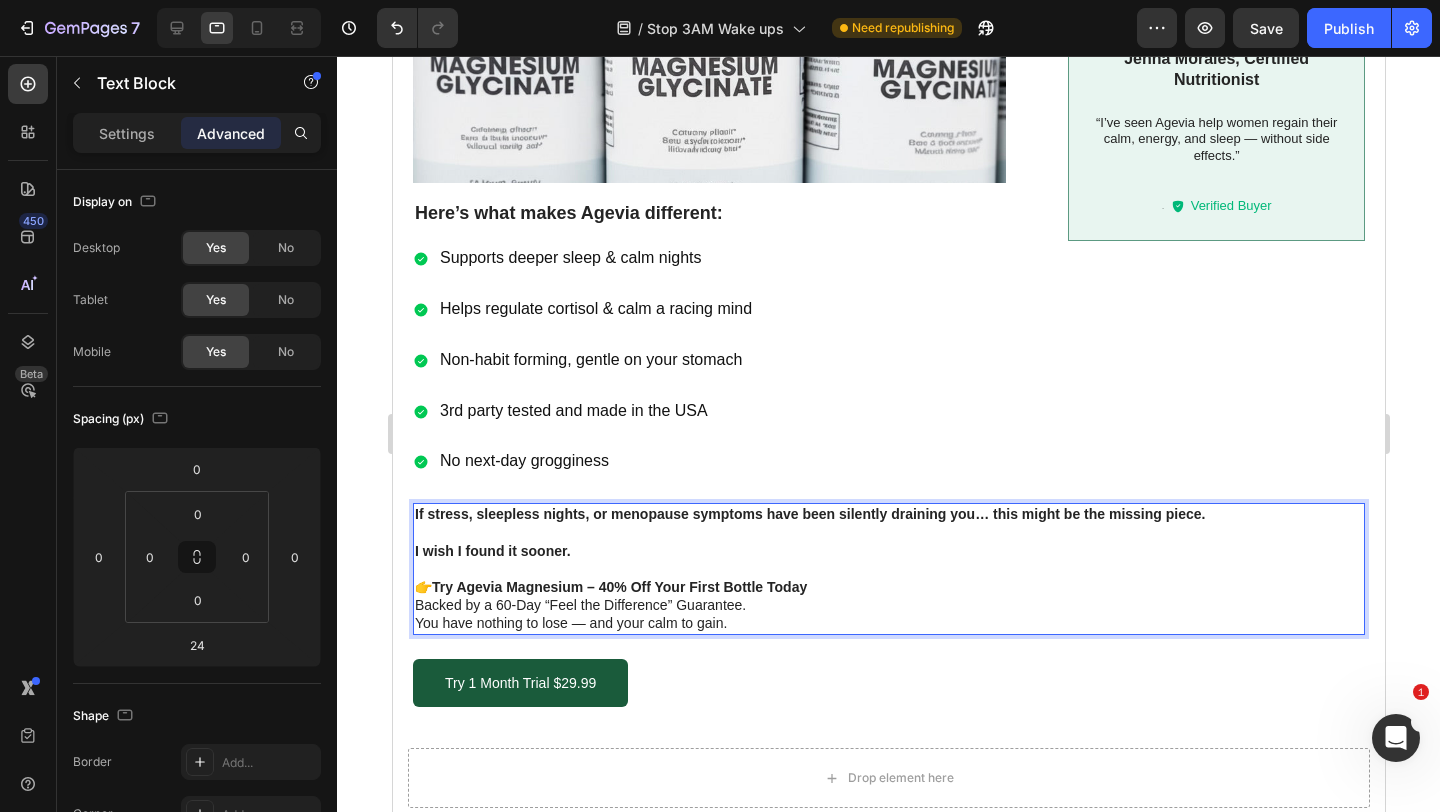 click on "Backed by a 60-Day “Feel the Difference” Guarantee." at bounding box center (888, 605) 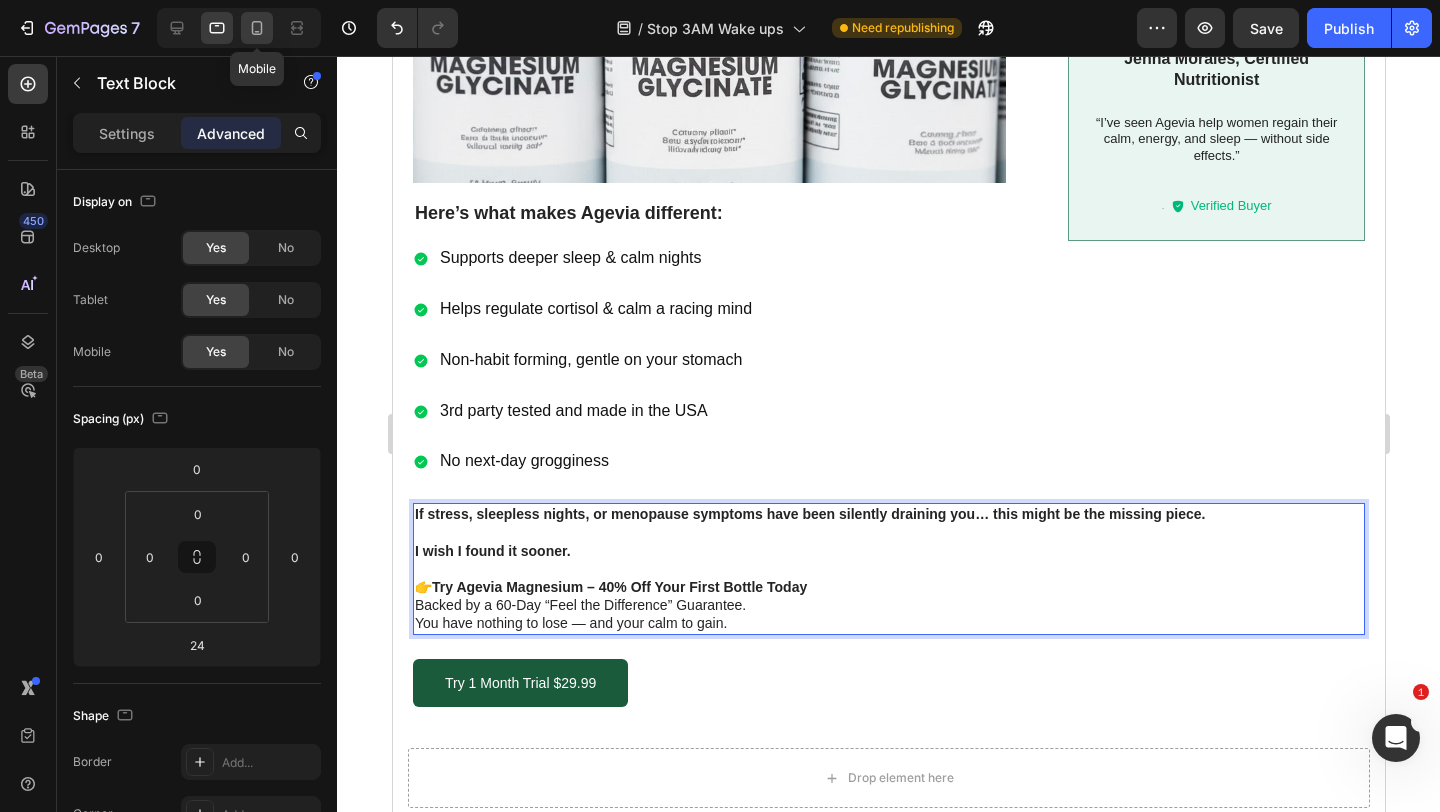 click 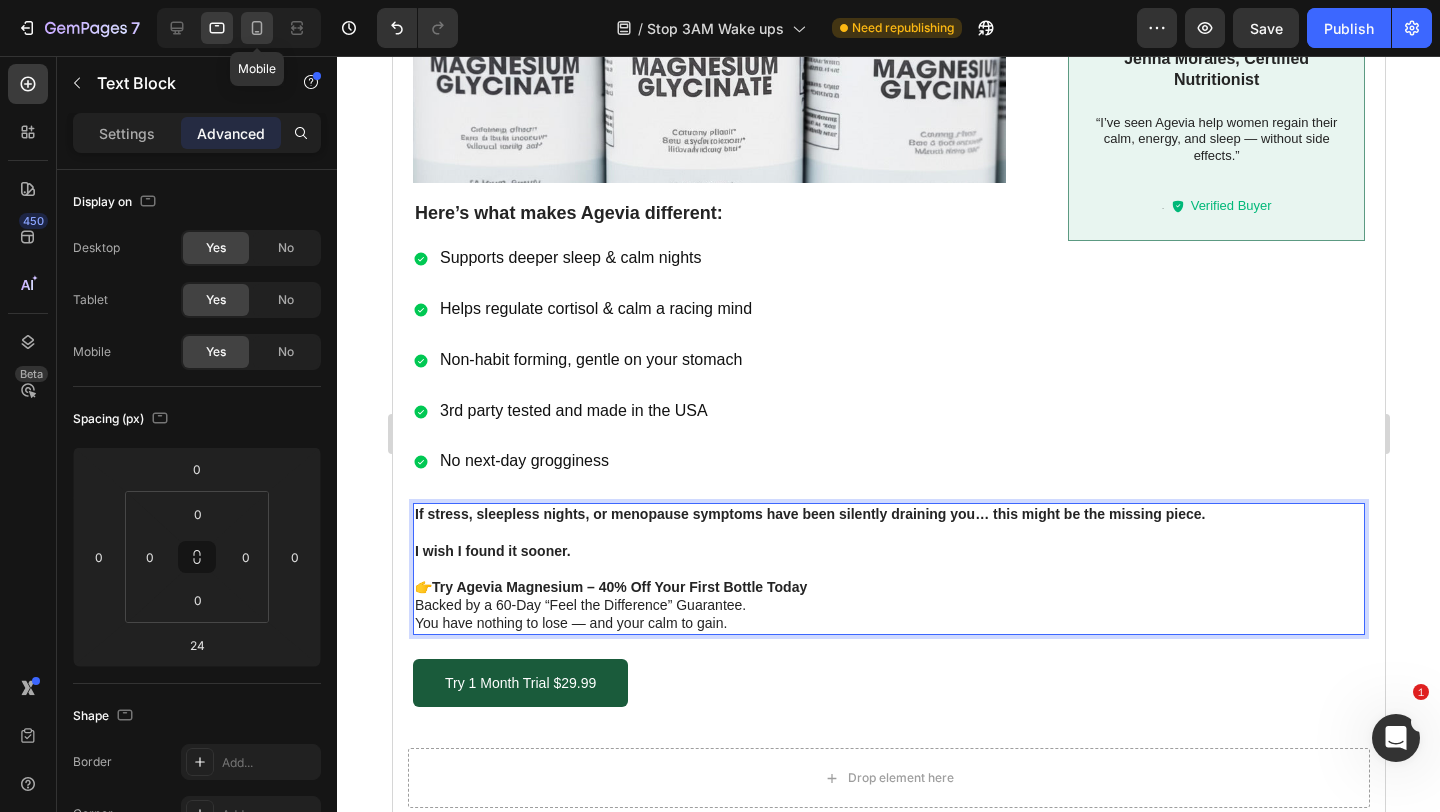 type on "20" 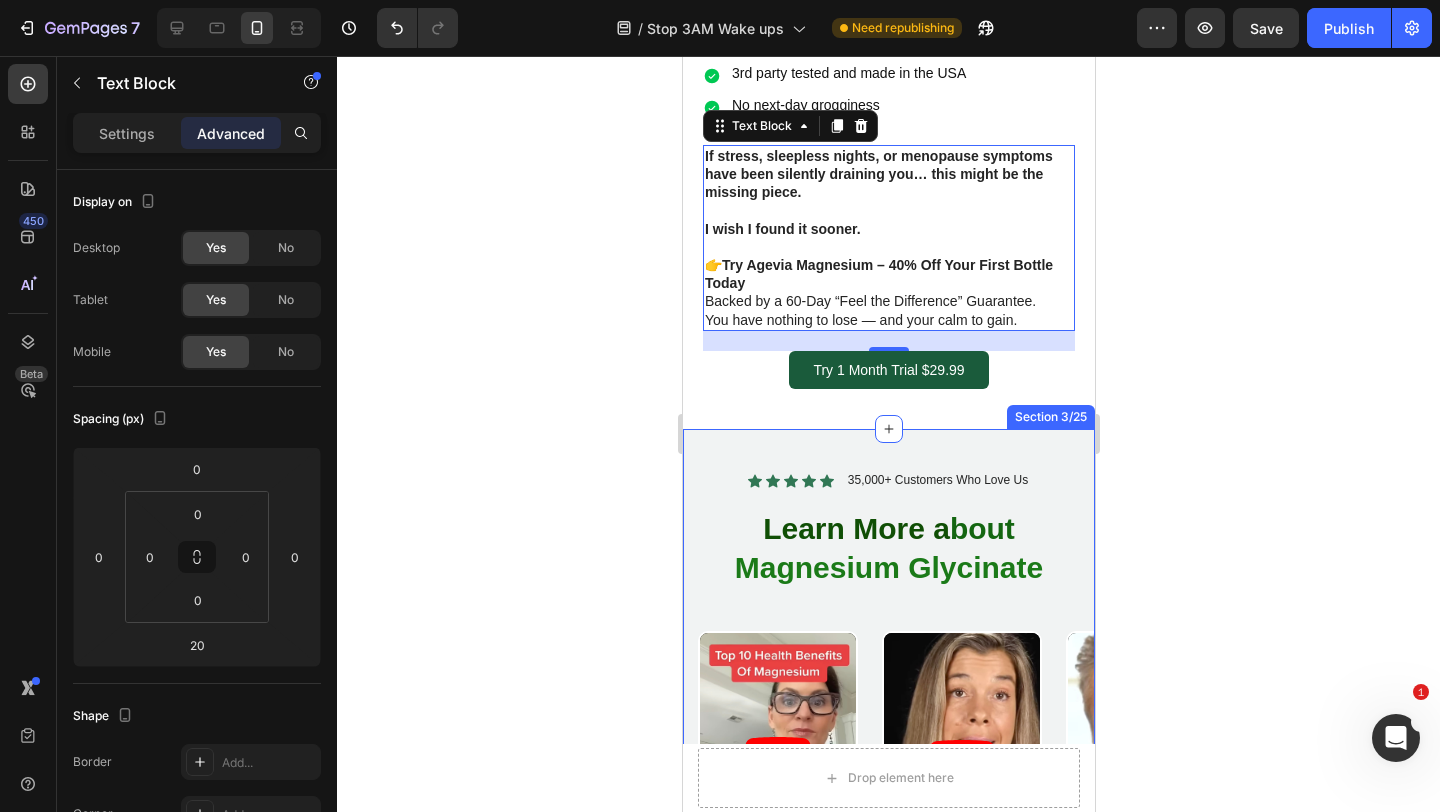 scroll, scrollTop: 1565, scrollLeft: 0, axis: vertical 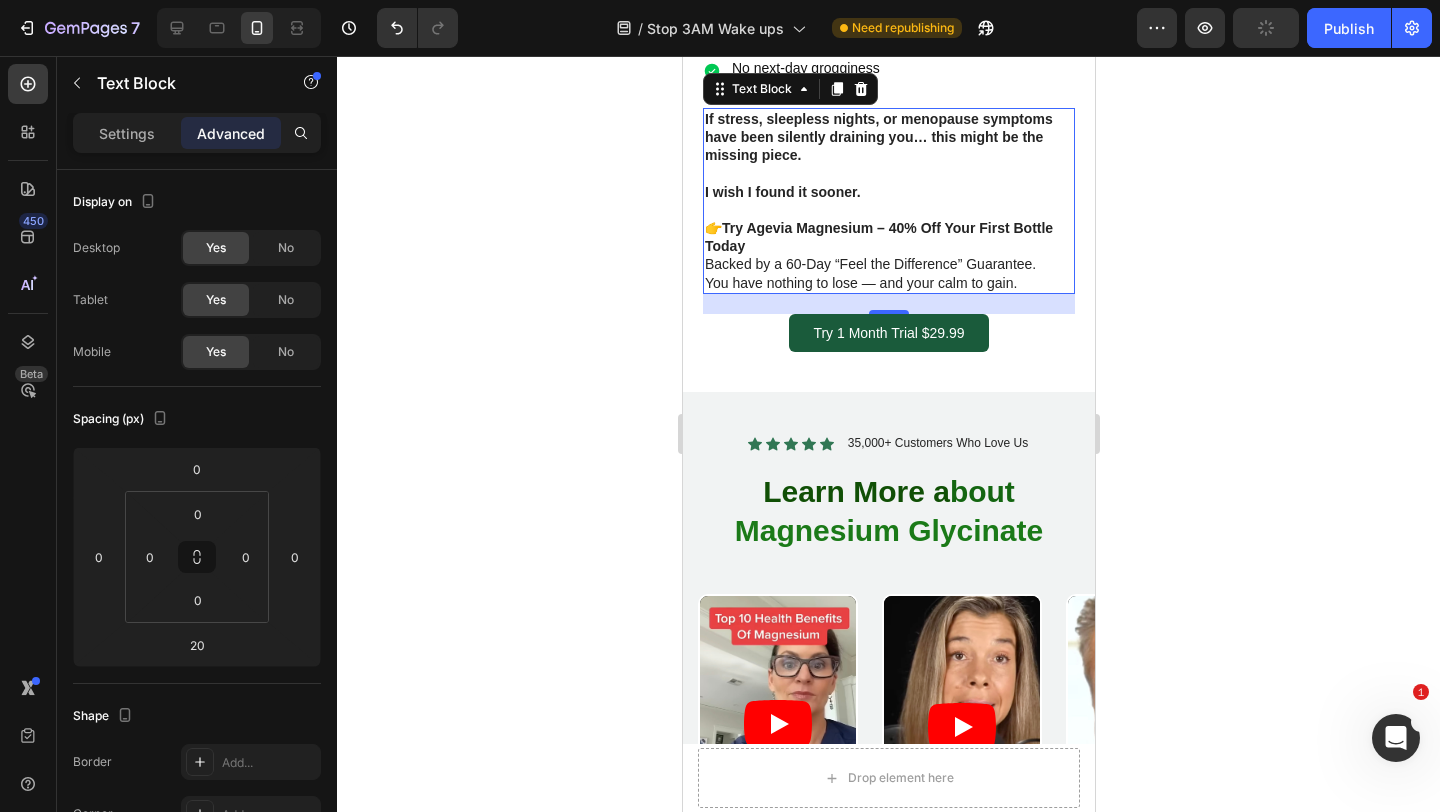 click 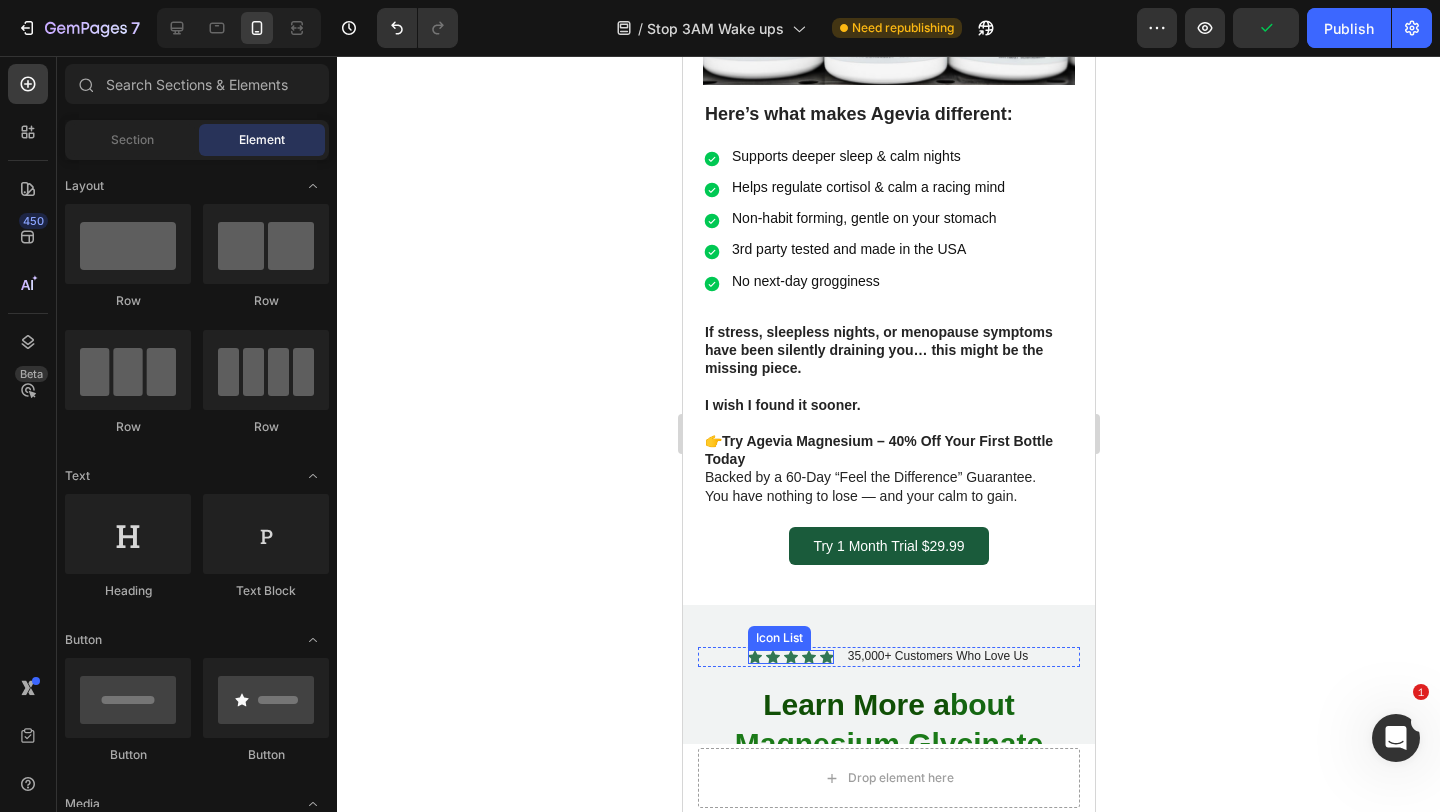 scroll, scrollTop: 1348, scrollLeft: 0, axis: vertical 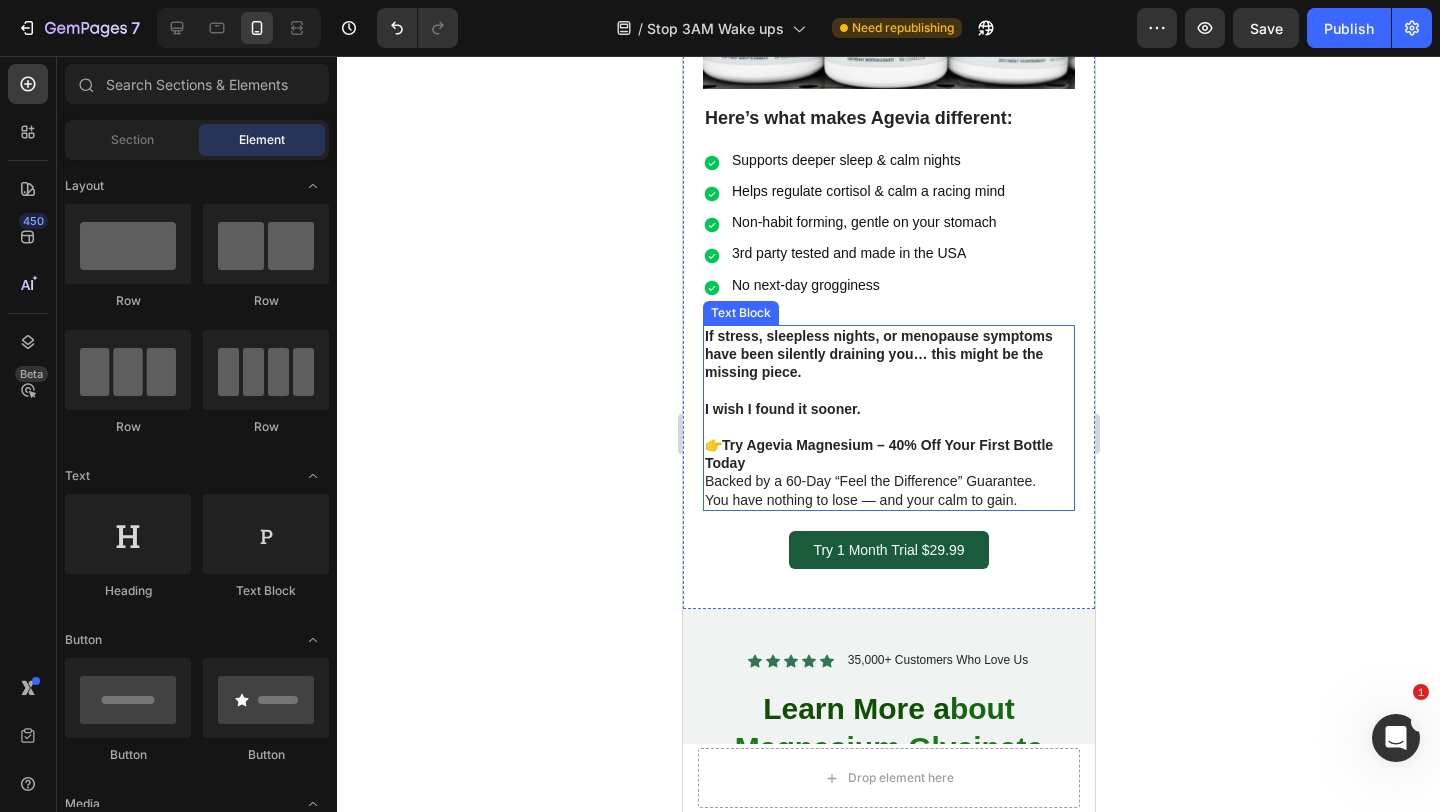 click 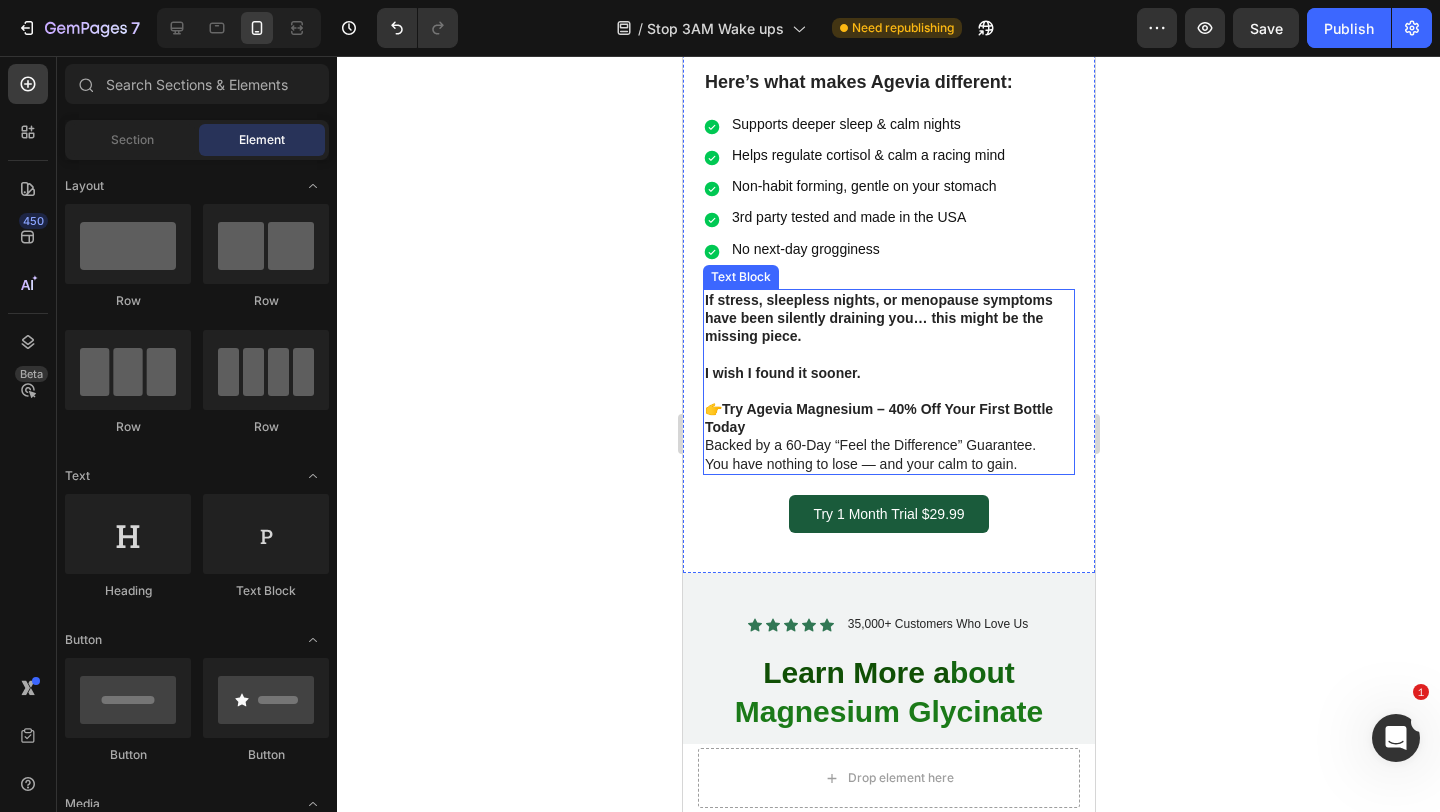 click on "👉  Try Agevia Magnesium – 40% Off Your First Bottle Today" at bounding box center (888, 418) 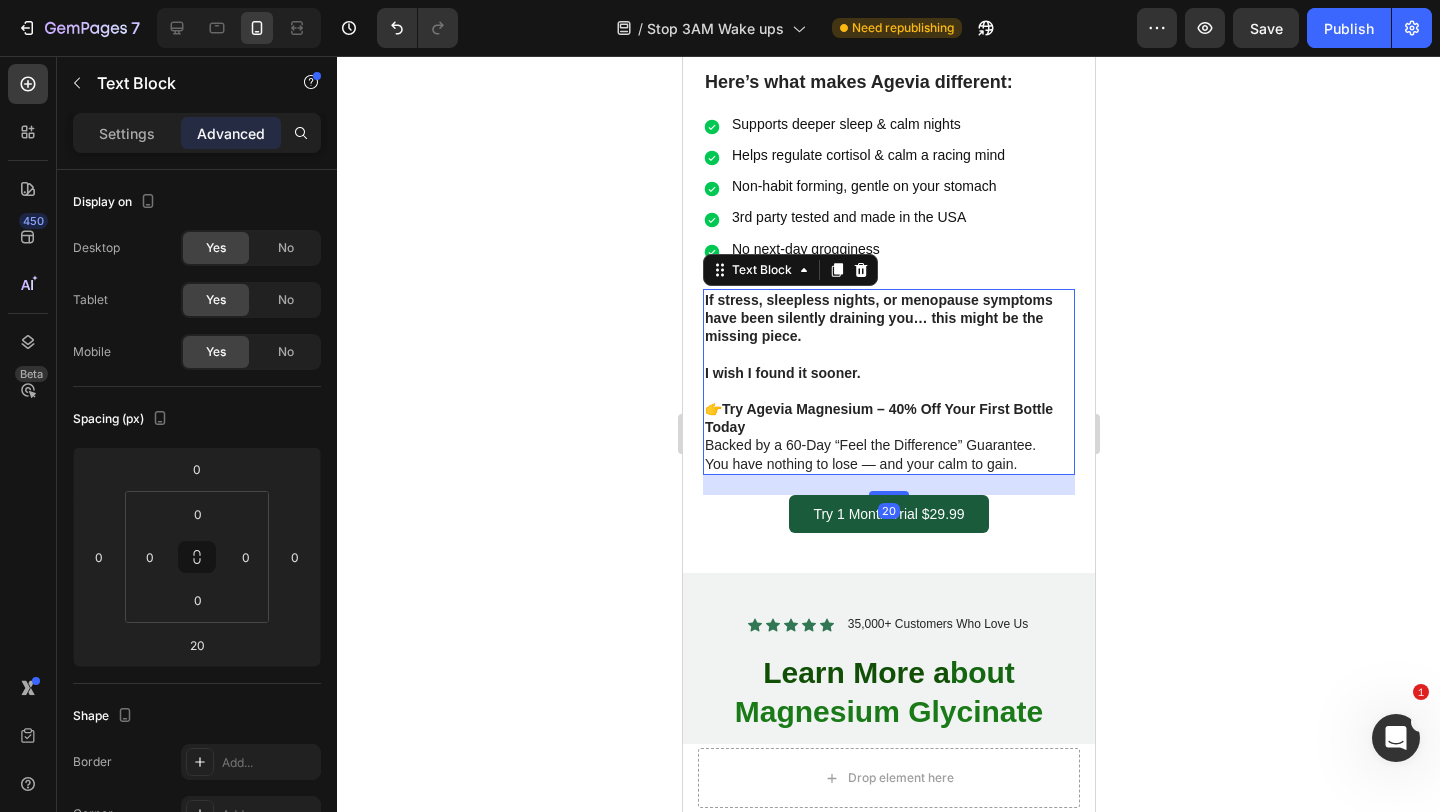 click 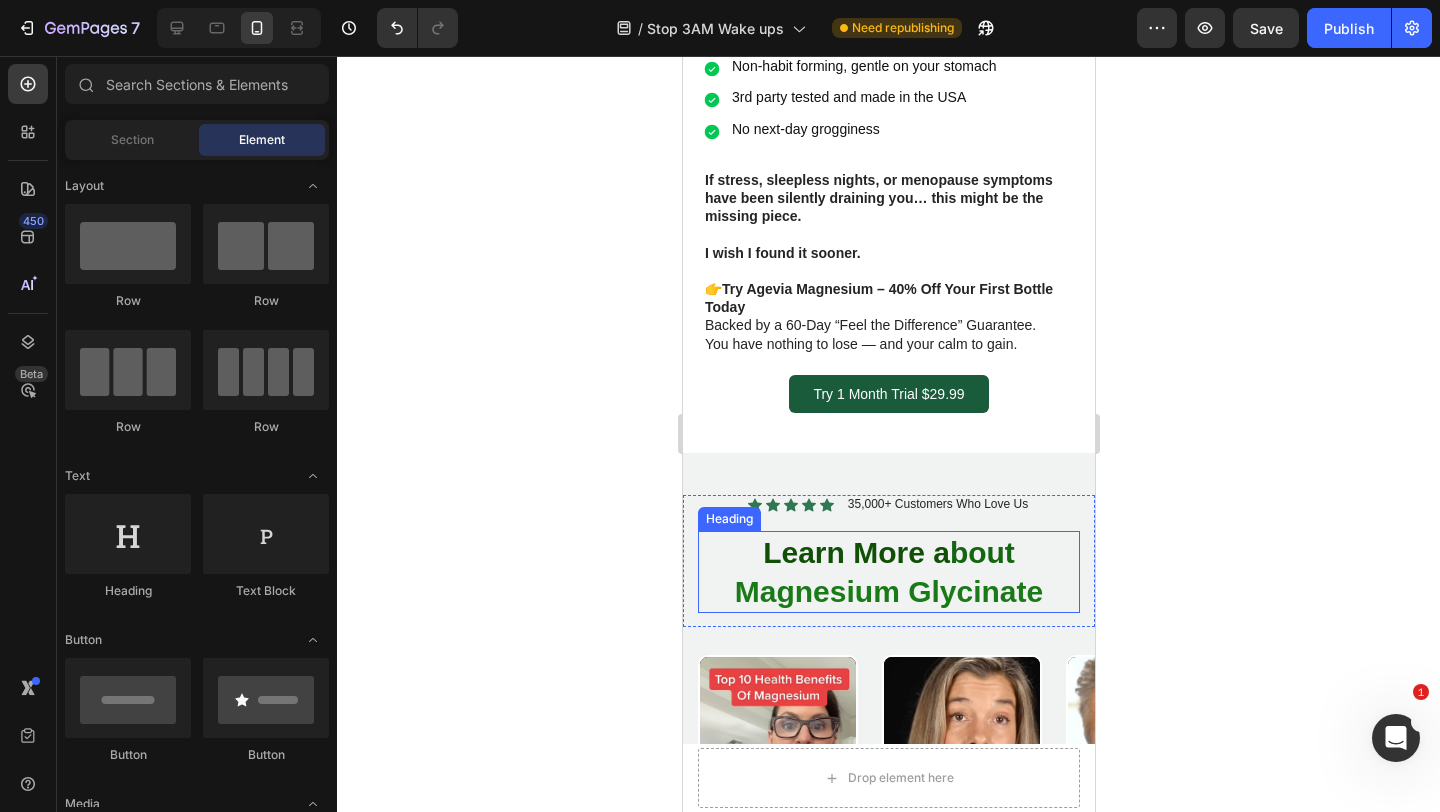 scroll, scrollTop: 1498, scrollLeft: 0, axis: vertical 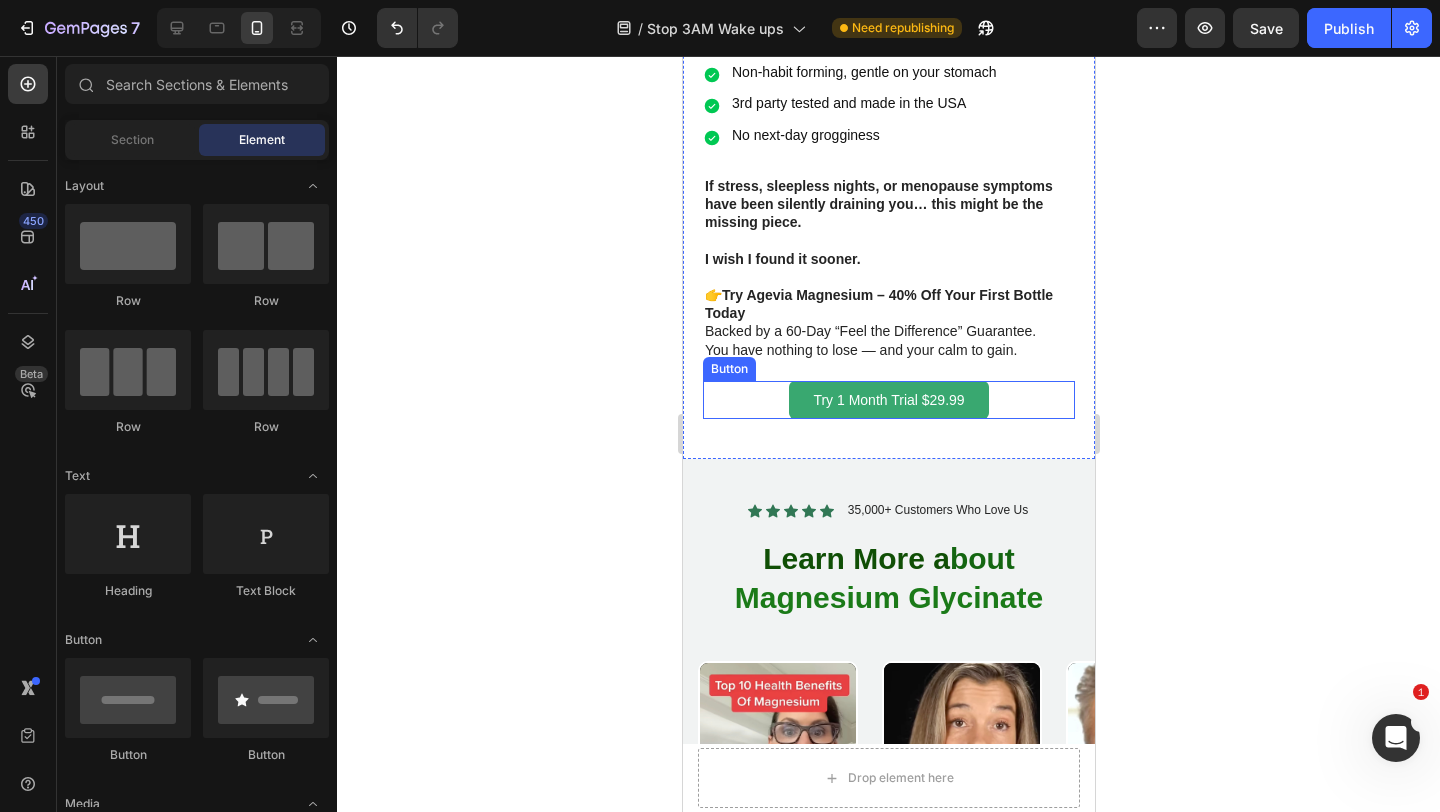 click on "Try 1 Month Trial $29.99" at bounding box center (887, 400) 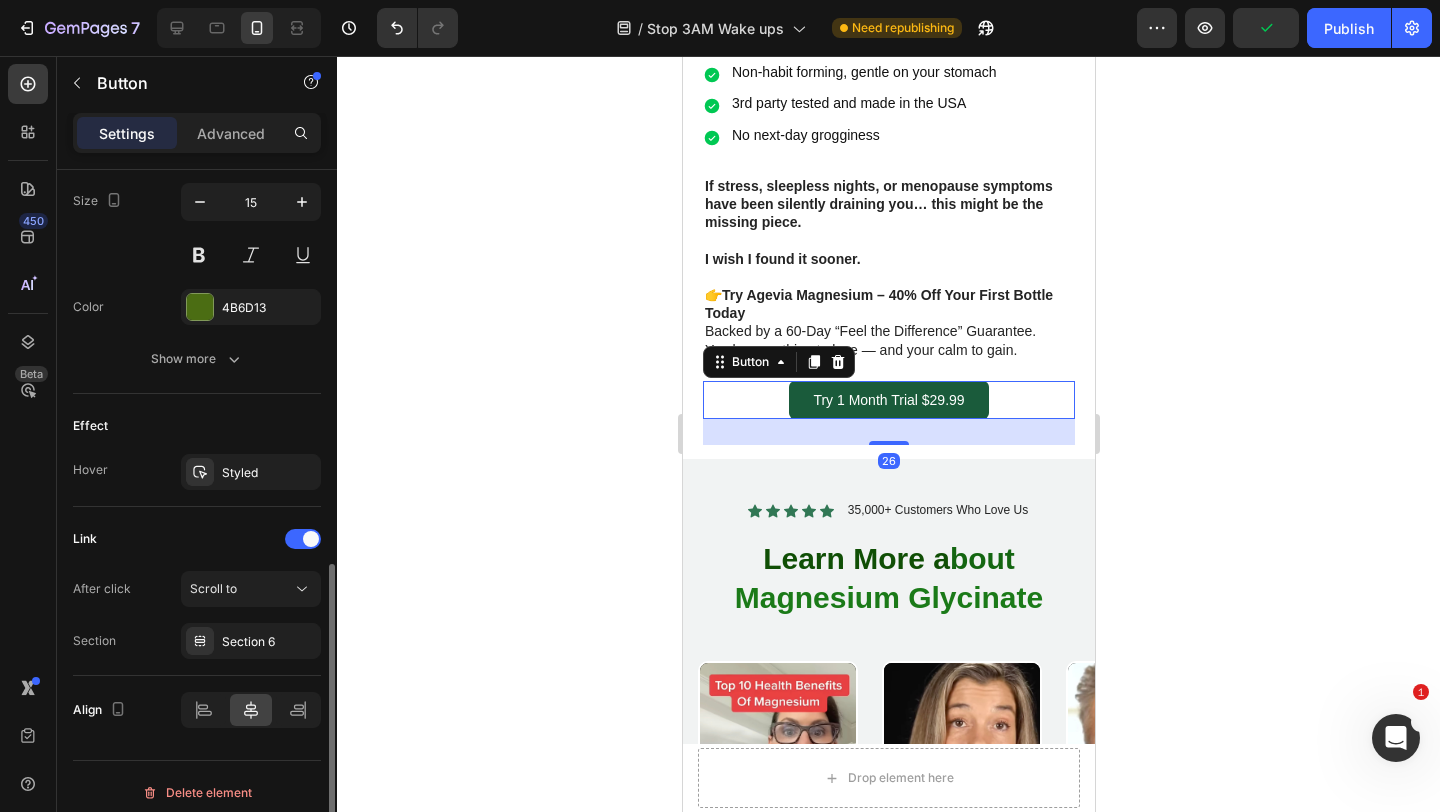 scroll, scrollTop: 839, scrollLeft: 0, axis: vertical 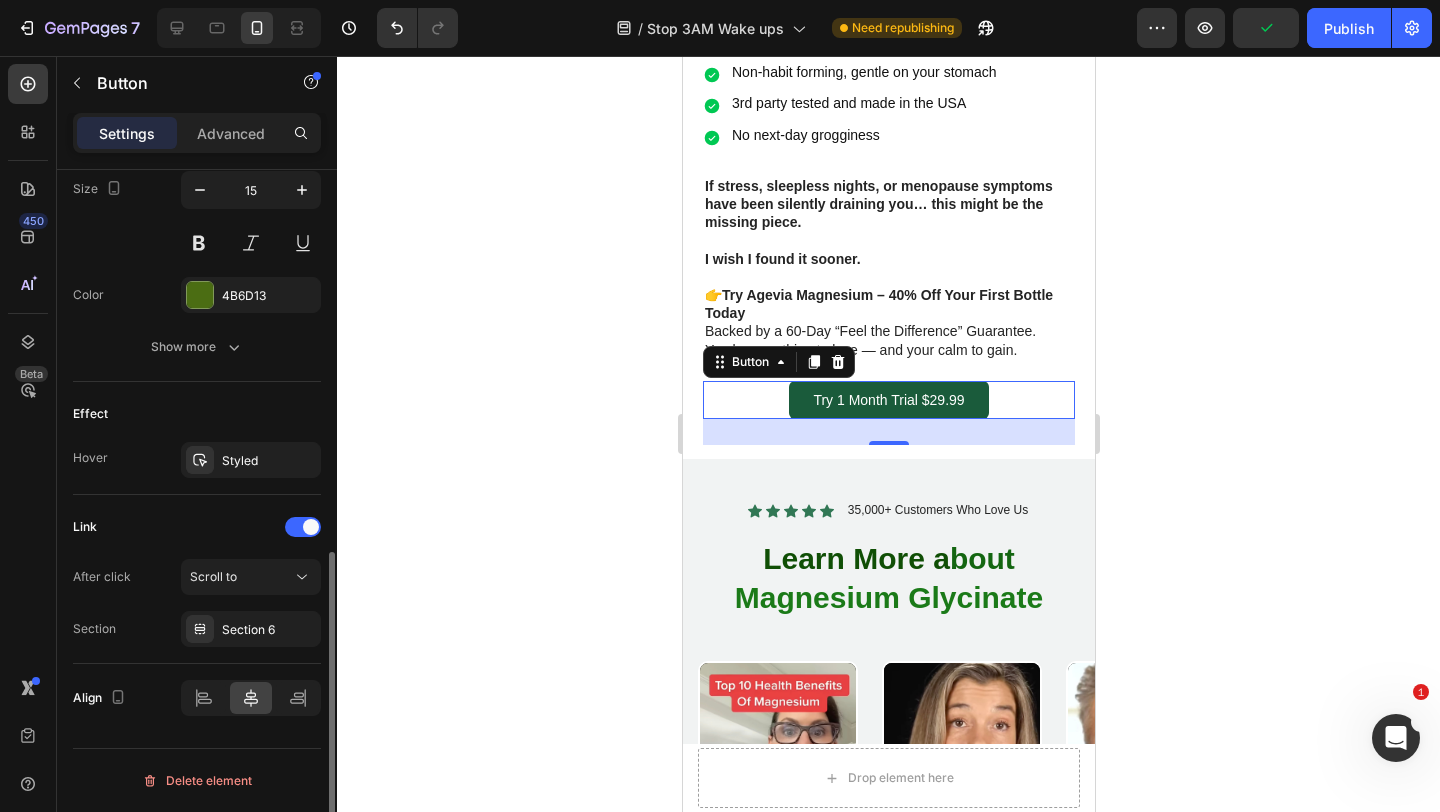 click 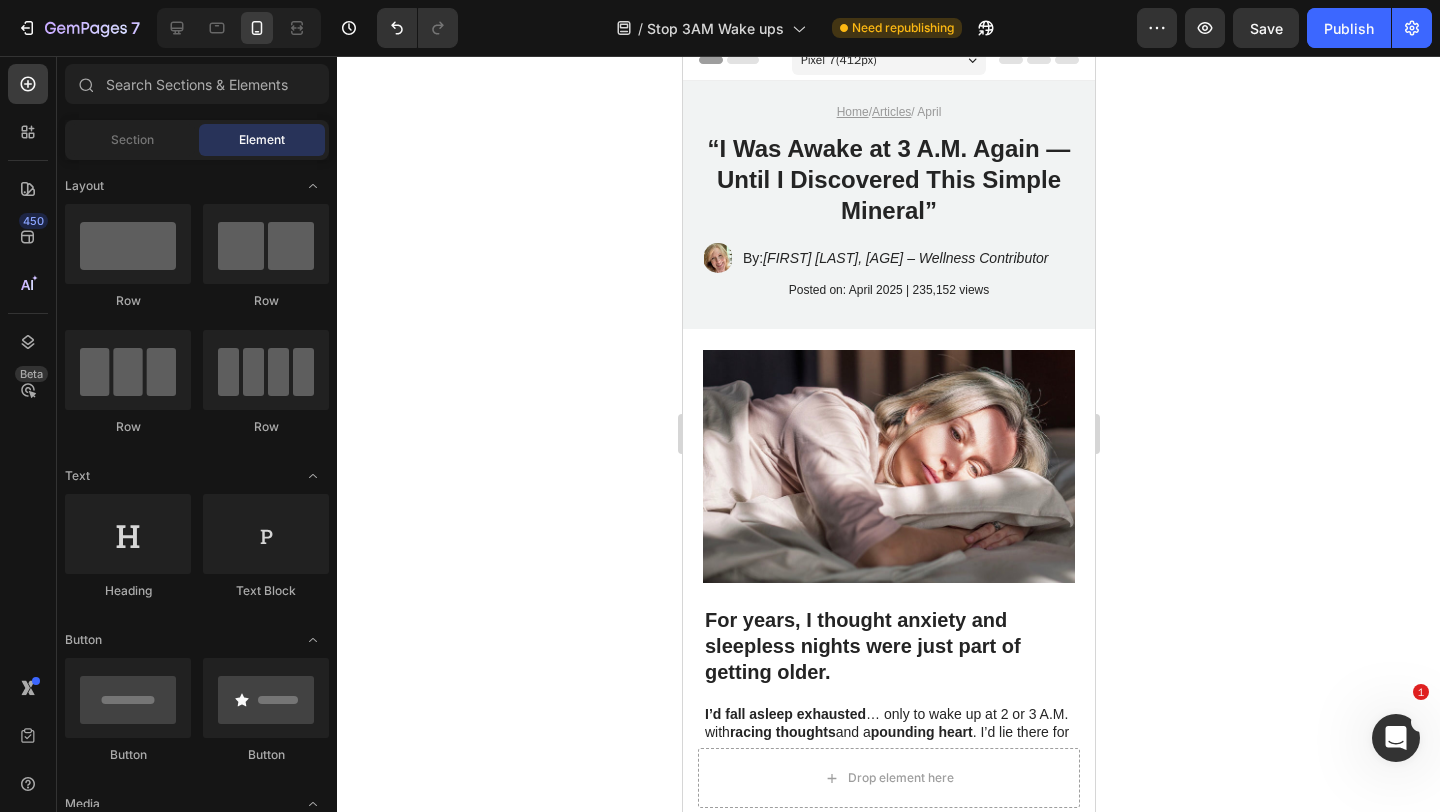 scroll, scrollTop: 0, scrollLeft: 0, axis: both 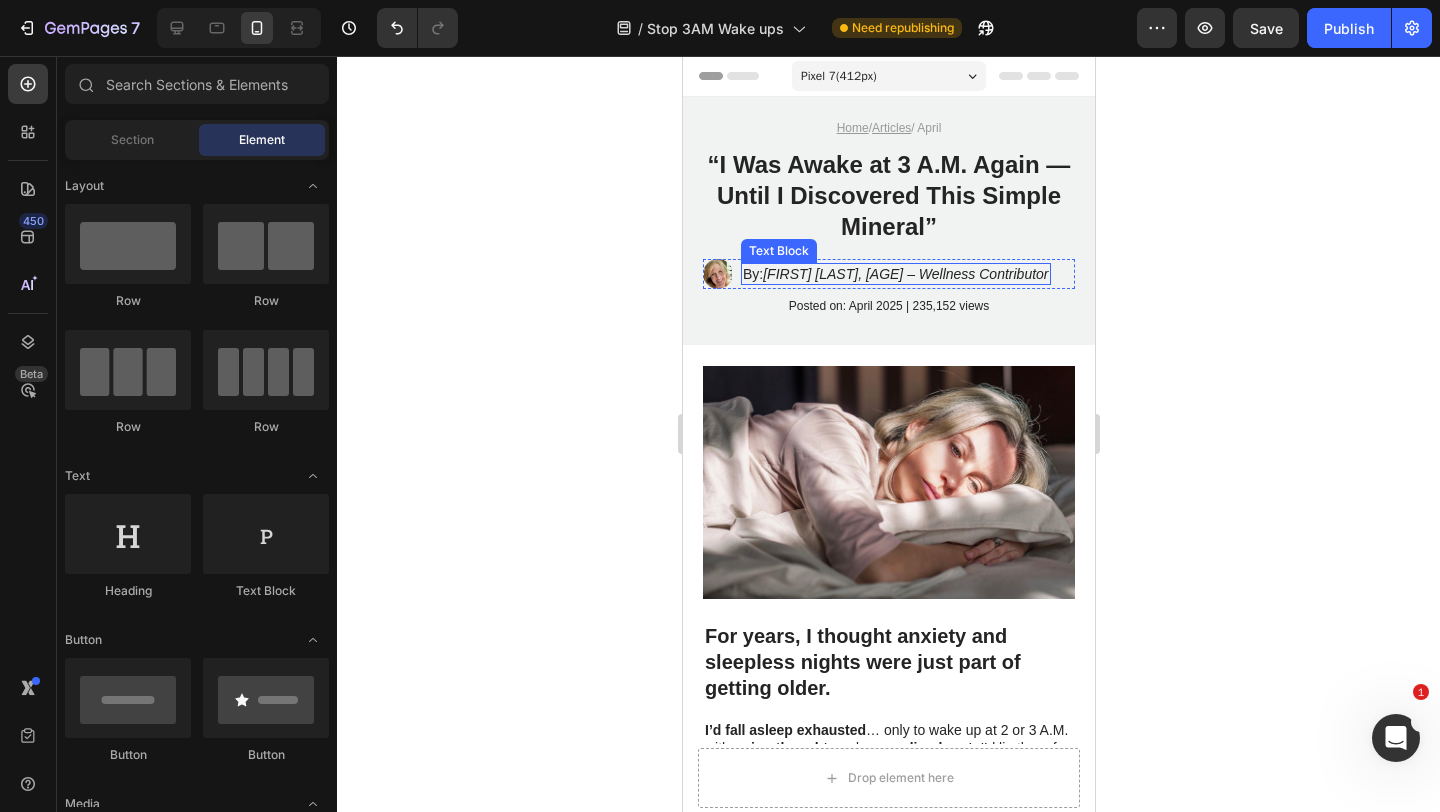 click on "Jennifer M., 52 – Wellness Contributor" at bounding box center (904, 274) 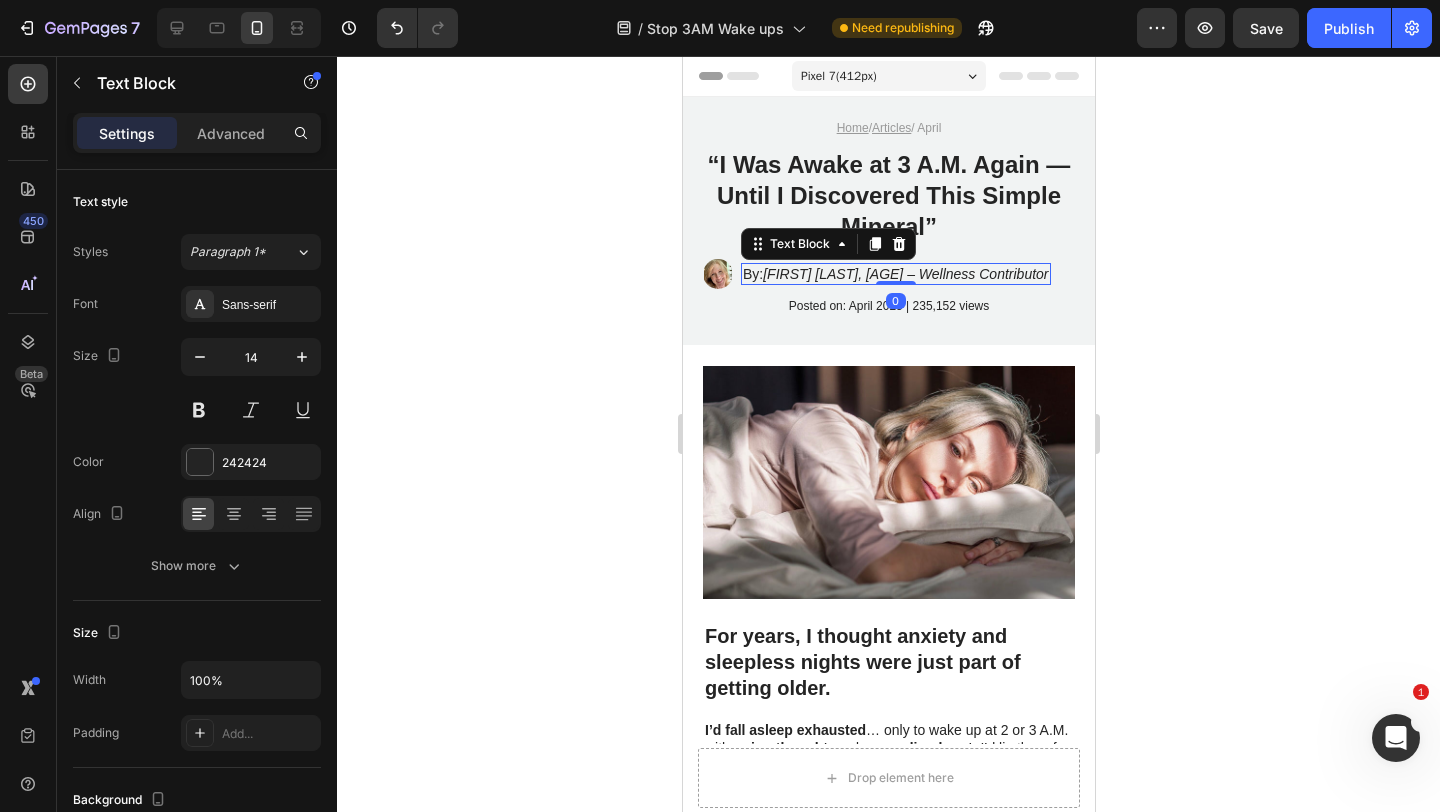 click on "Jennifer M., 52 – Wellness Contributor" at bounding box center [904, 274] 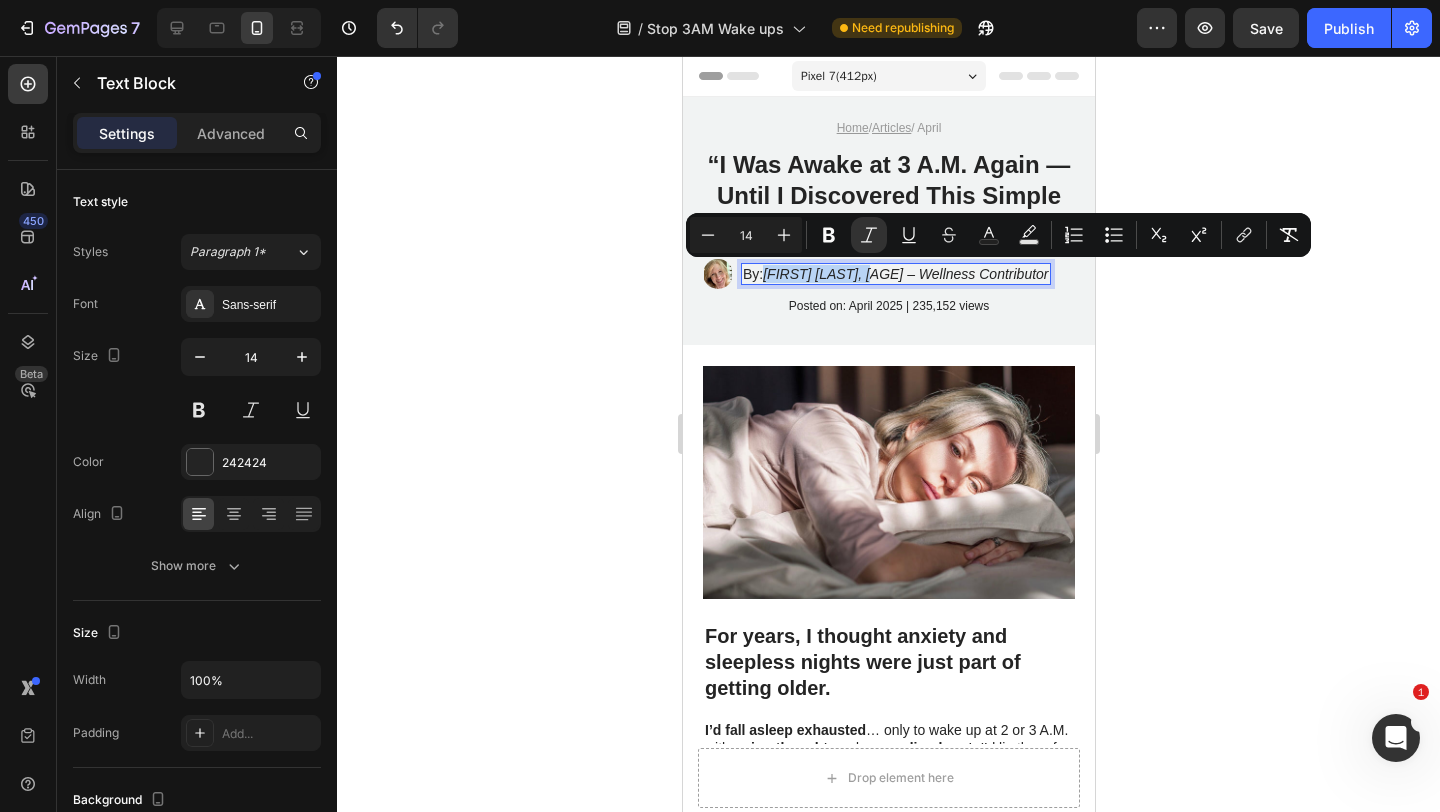 drag, startPoint x: 870, startPoint y: 274, endPoint x: 767, endPoint y: 274, distance: 103 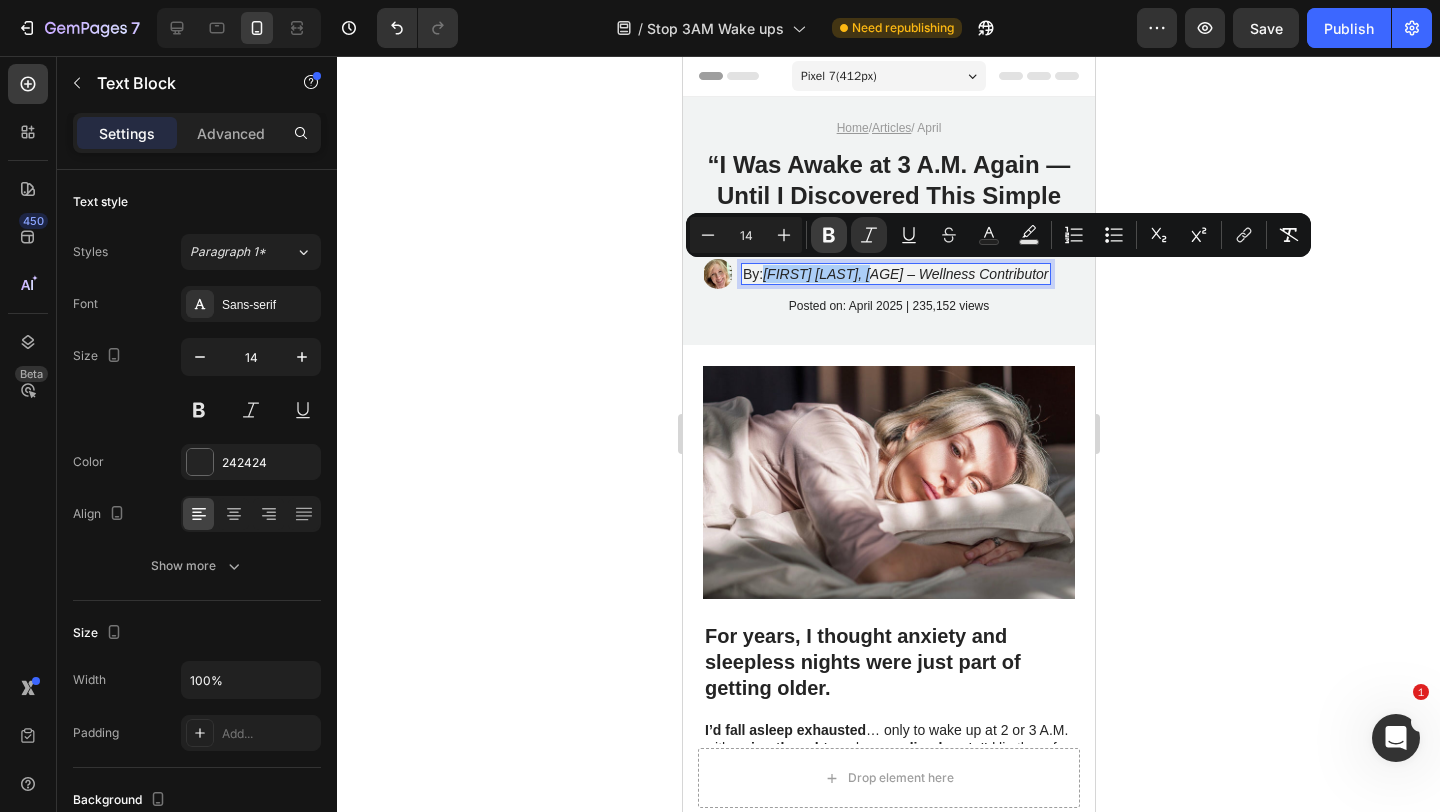 click 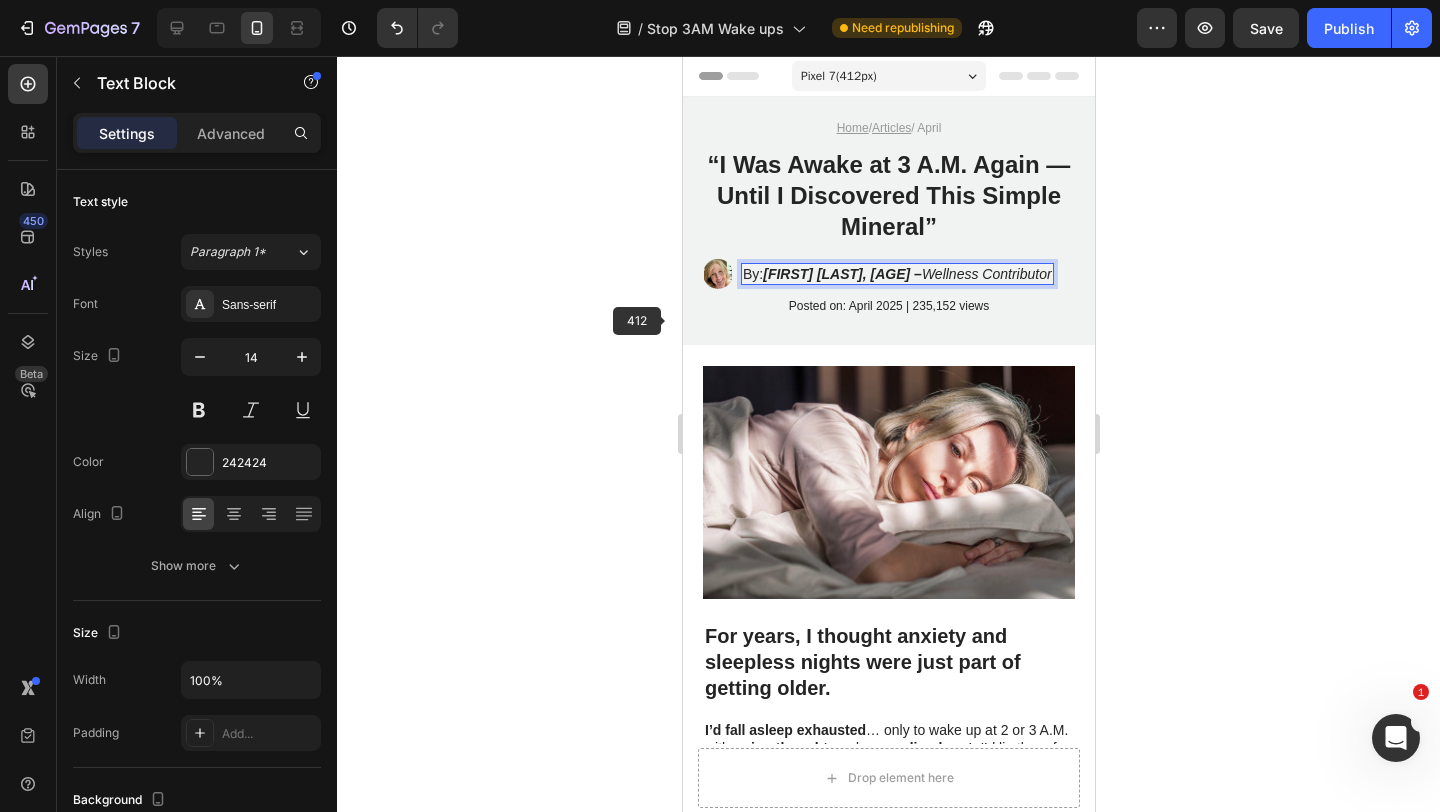 click 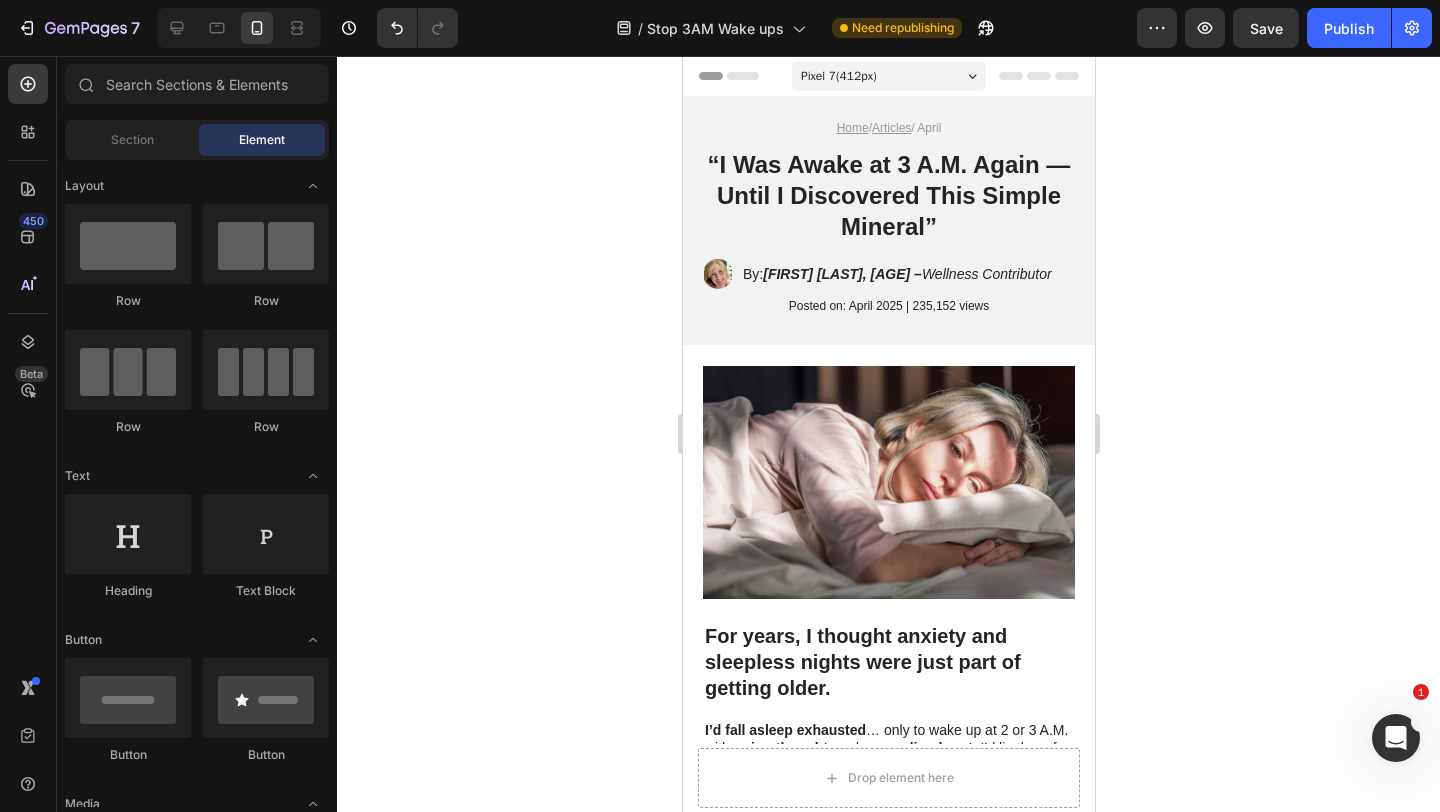 click 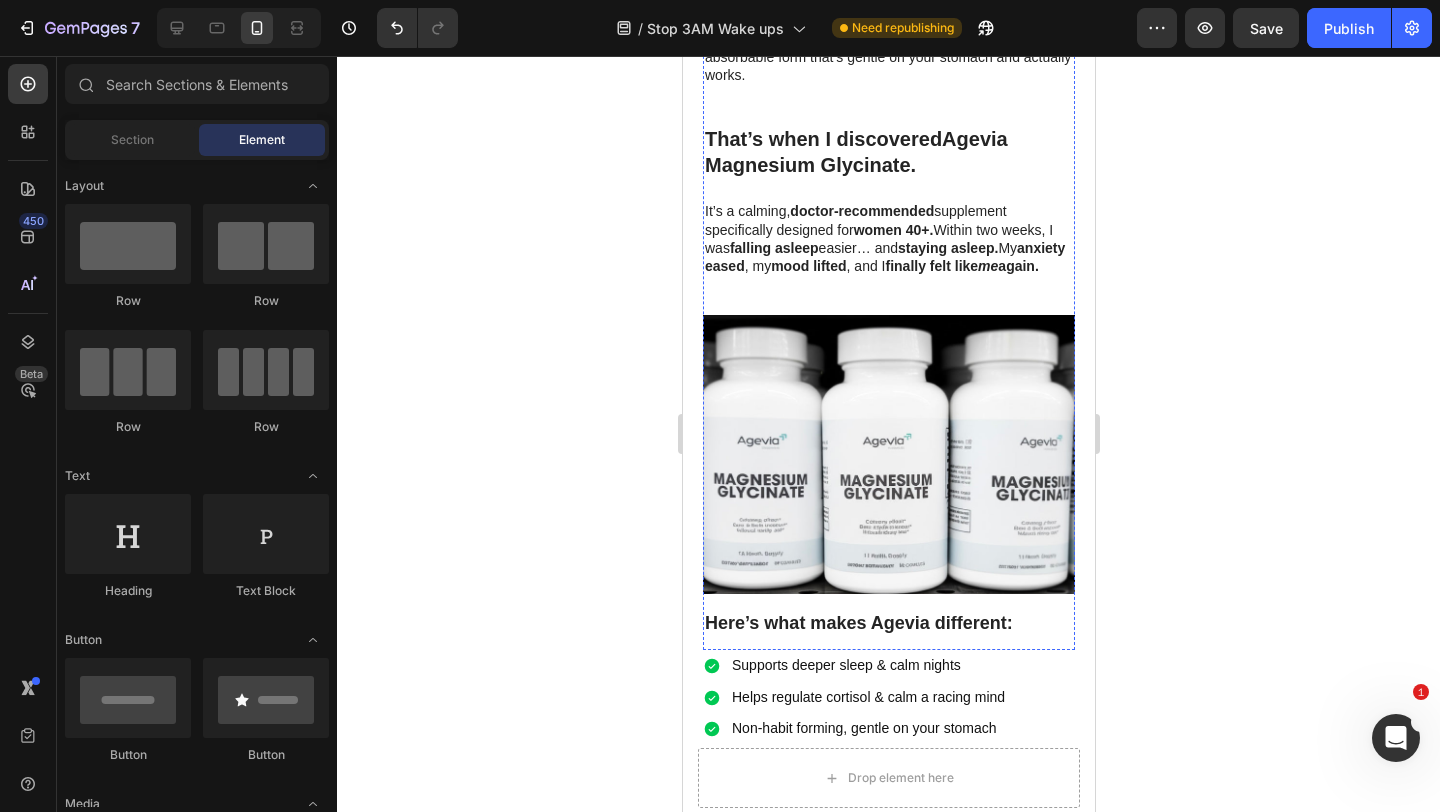 scroll, scrollTop: 868, scrollLeft: 0, axis: vertical 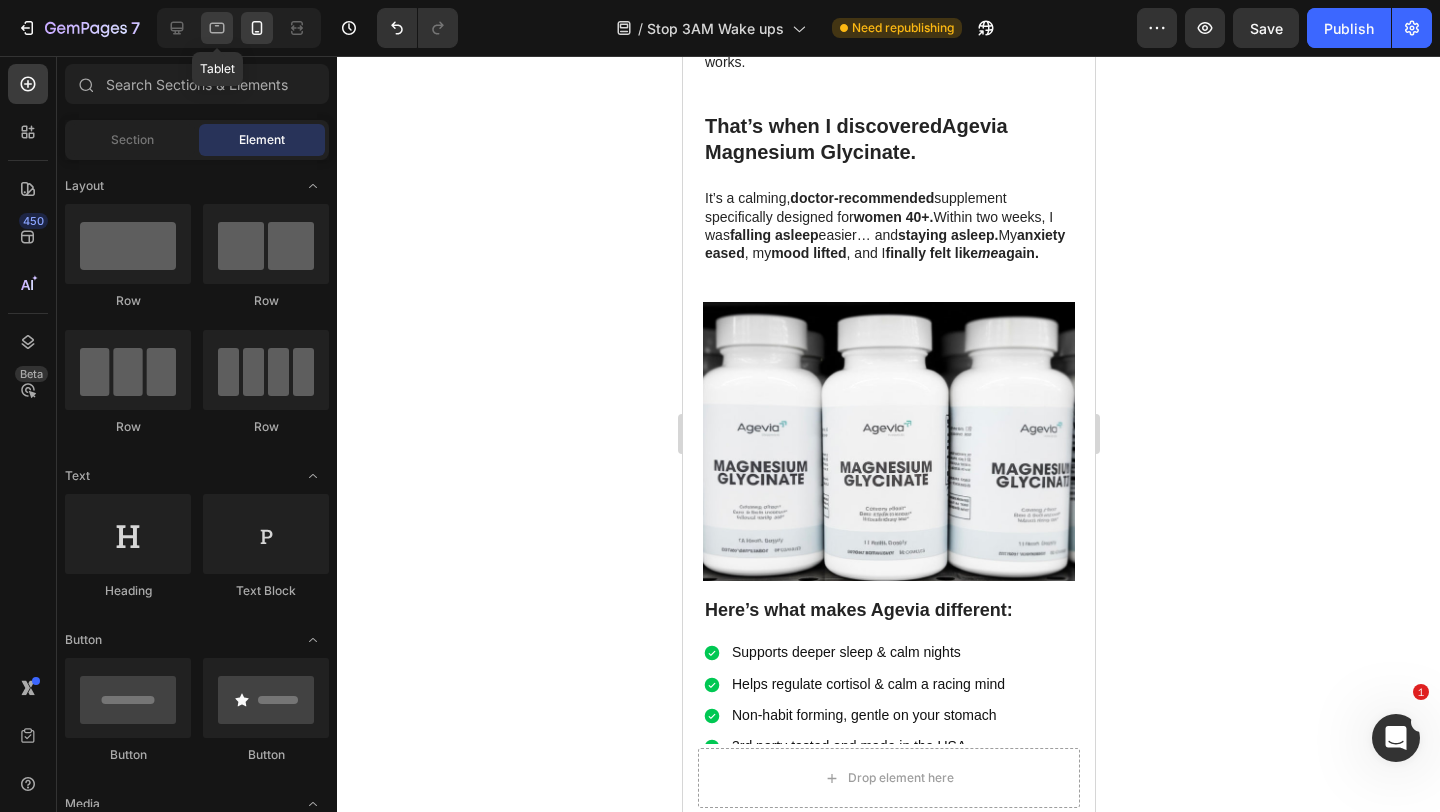 click 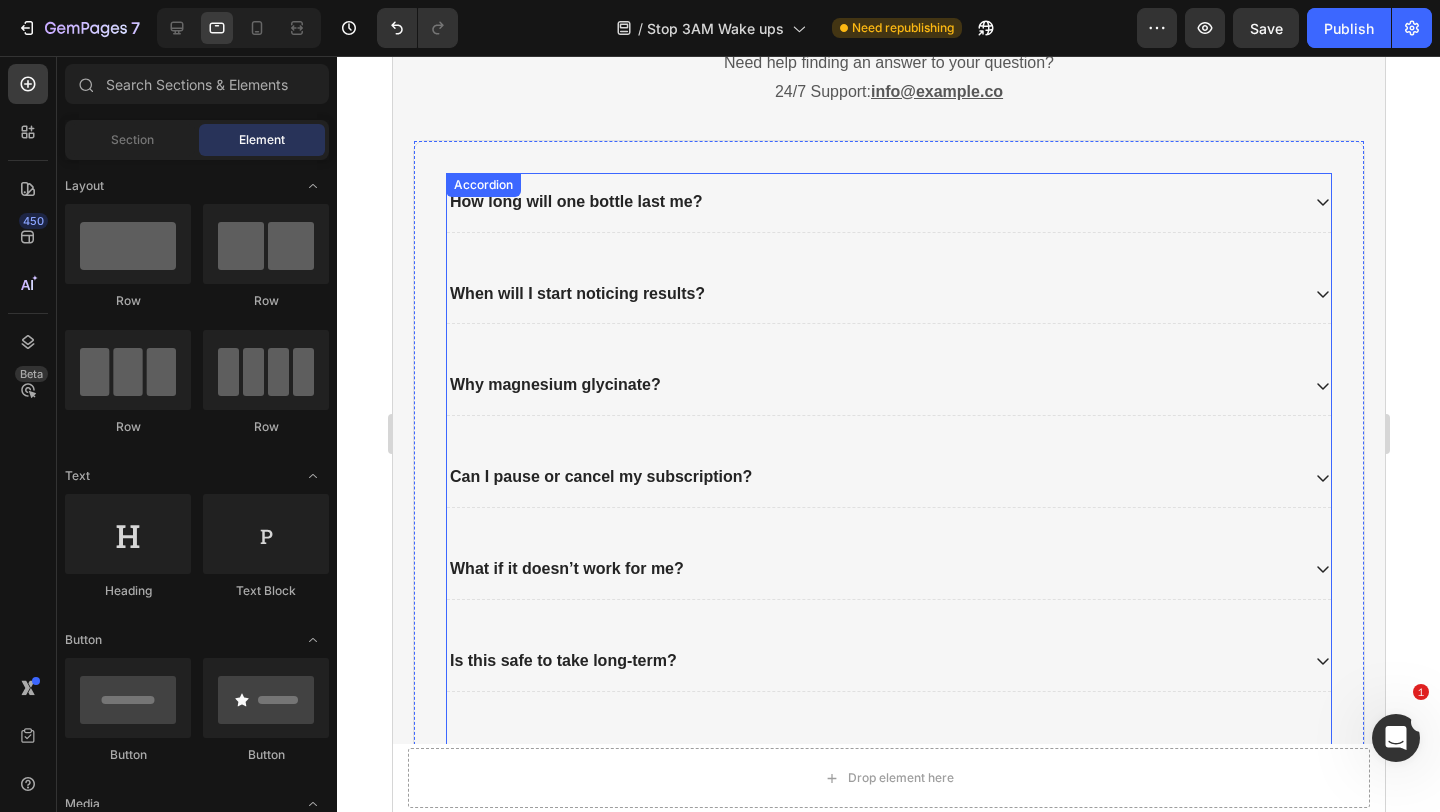 scroll, scrollTop: 3298, scrollLeft: 0, axis: vertical 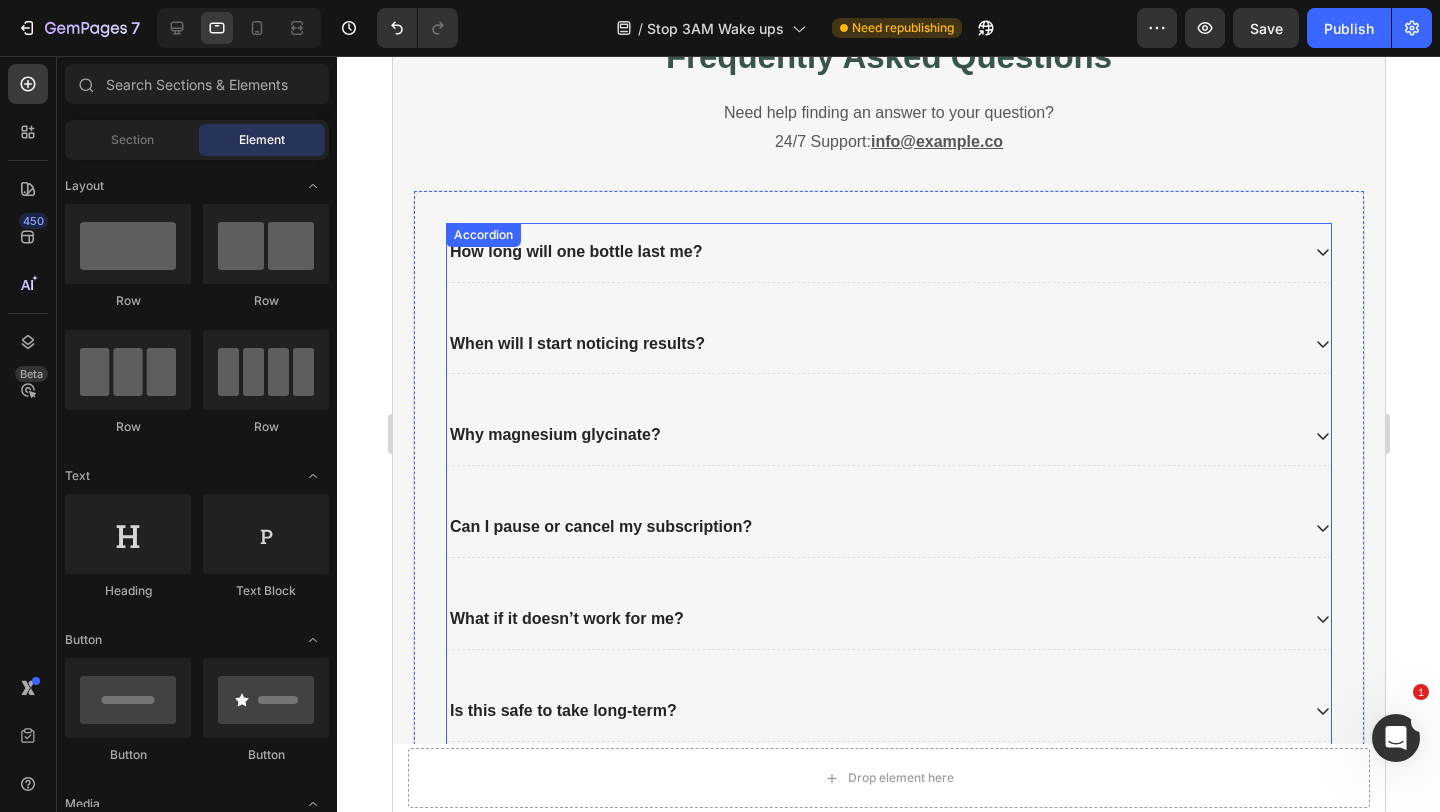 click on "How long will one bottle last me?" at bounding box center [872, 252] 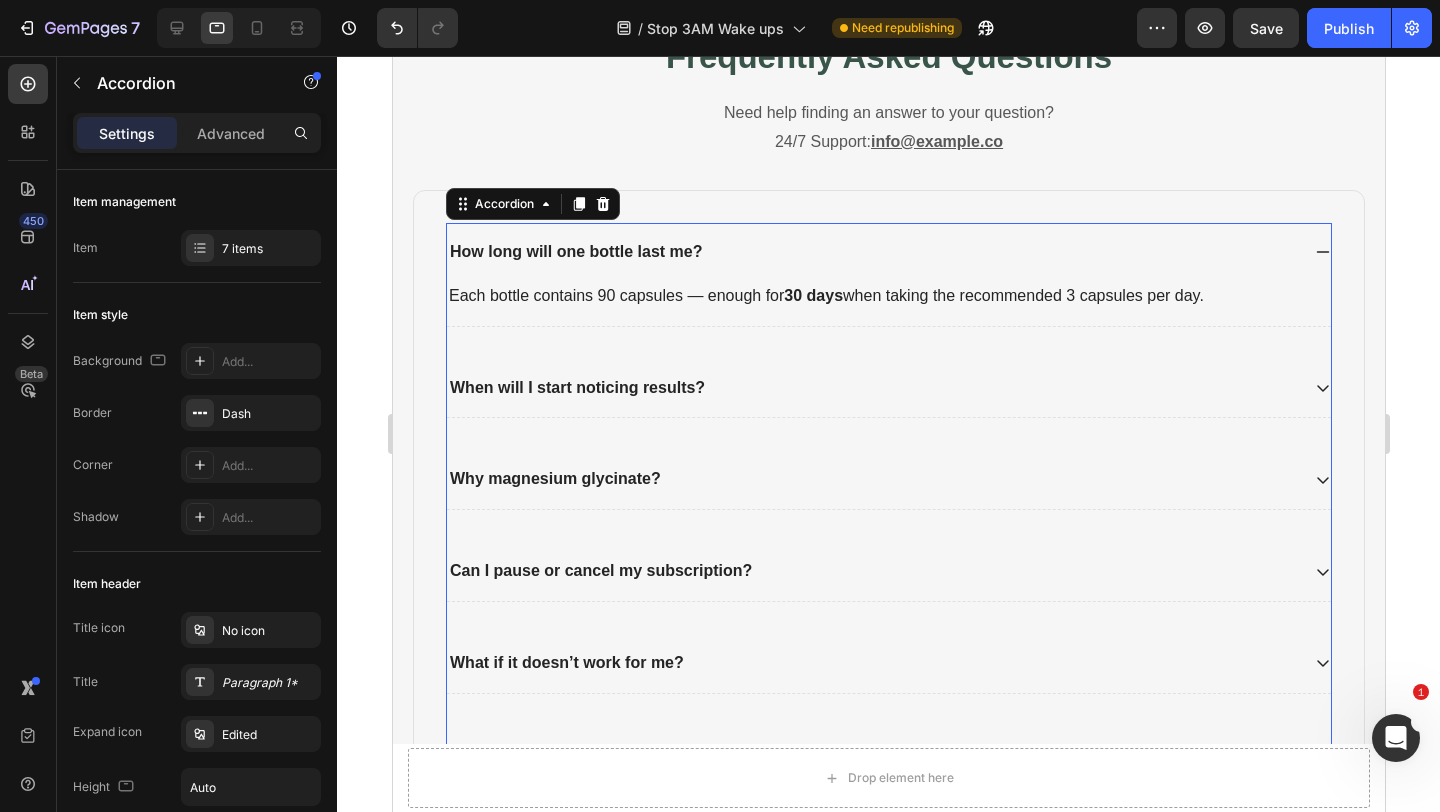 click on "How long will one bottle last me?" at bounding box center [872, 252] 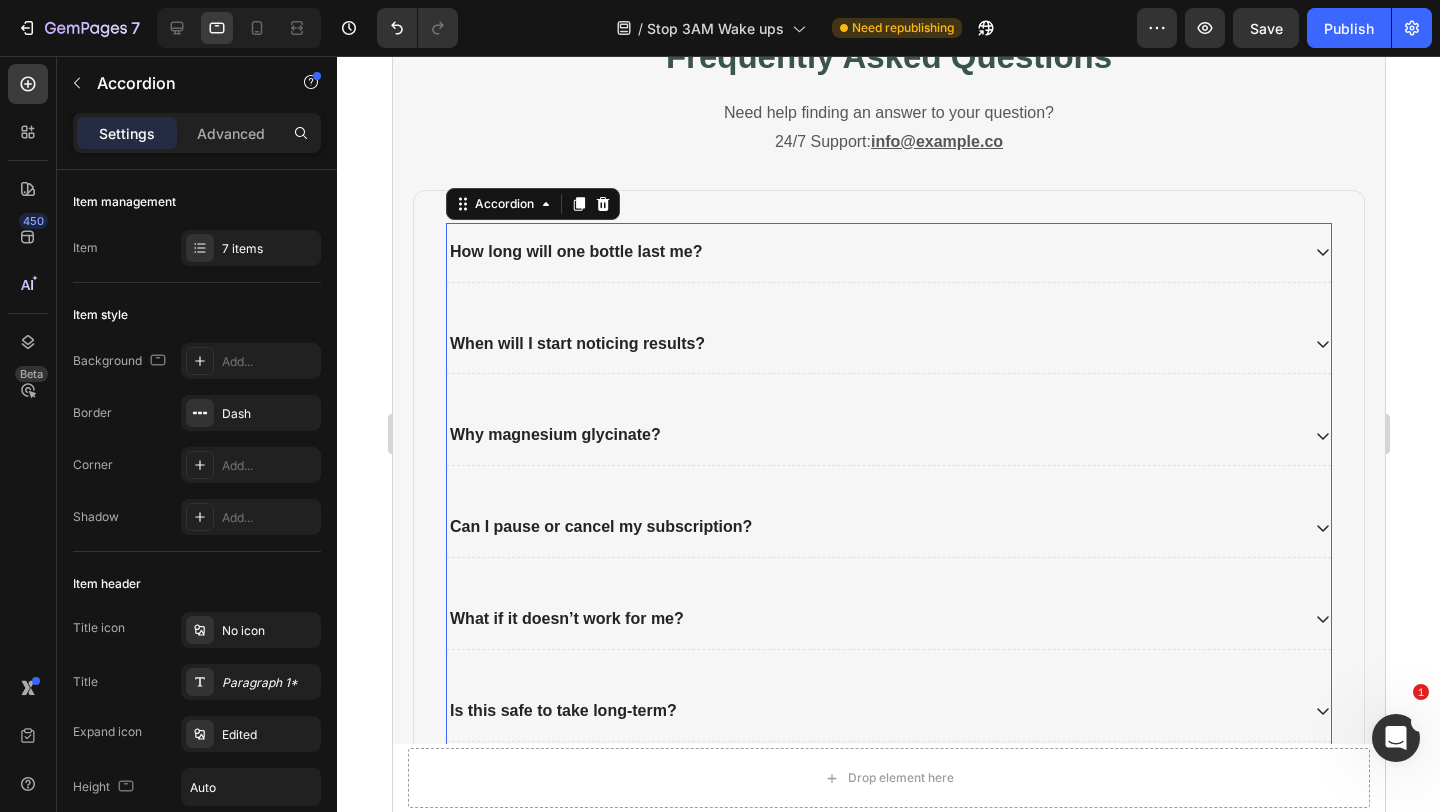 click on "How long will one bottle last me?" at bounding box center [872, 252] 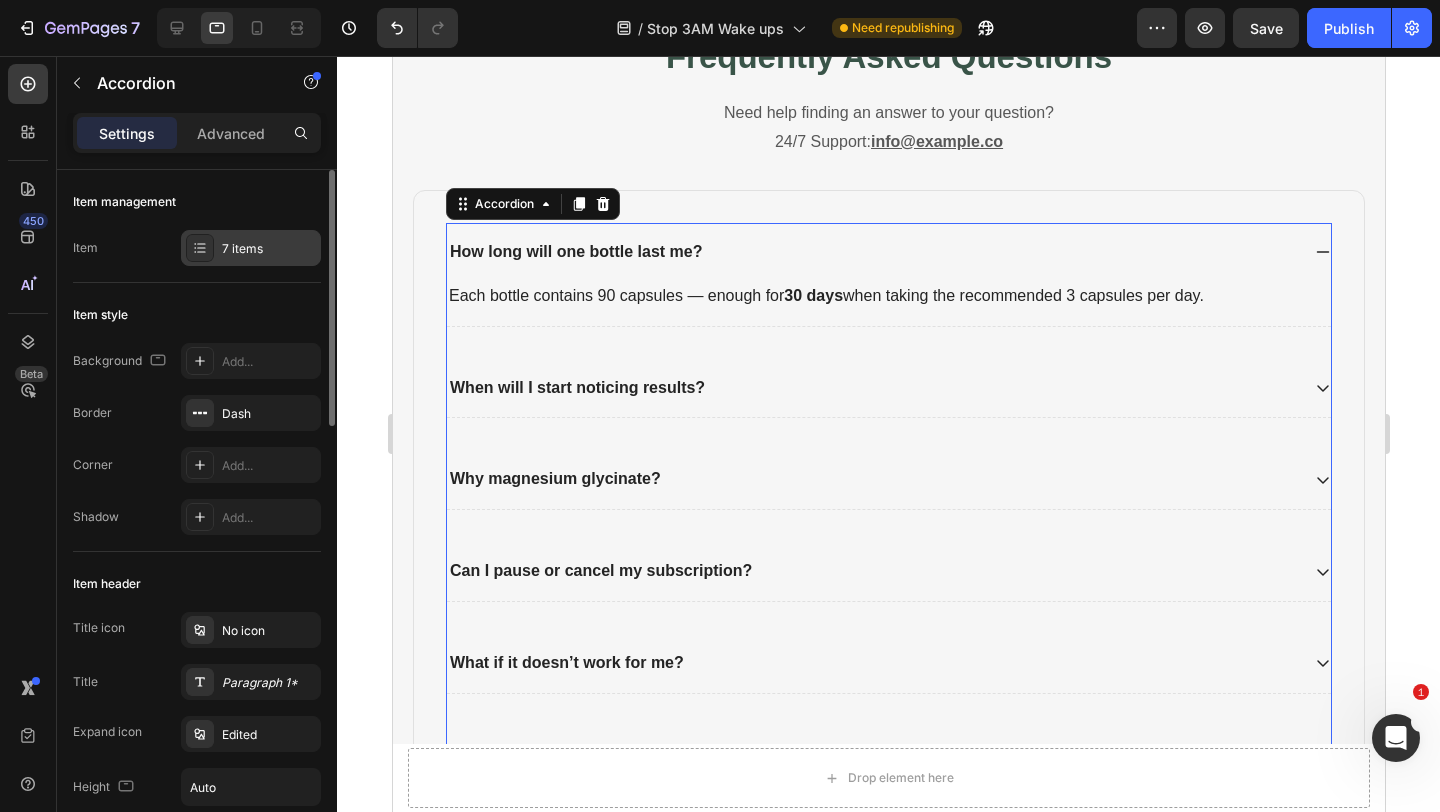 click on "7 items" at bounding box center [269, 249] 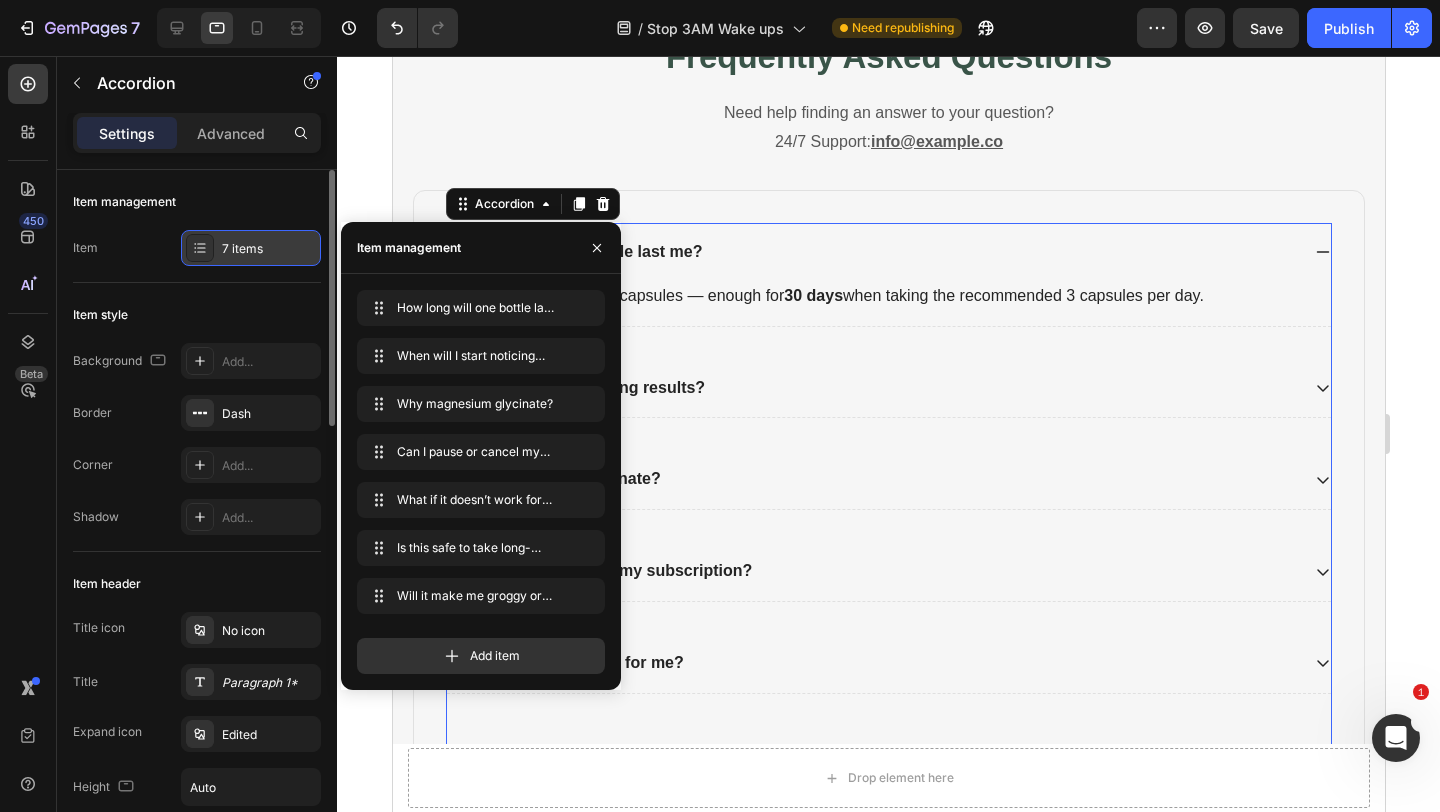 click on "7 items" at bounding box center [269, 249] 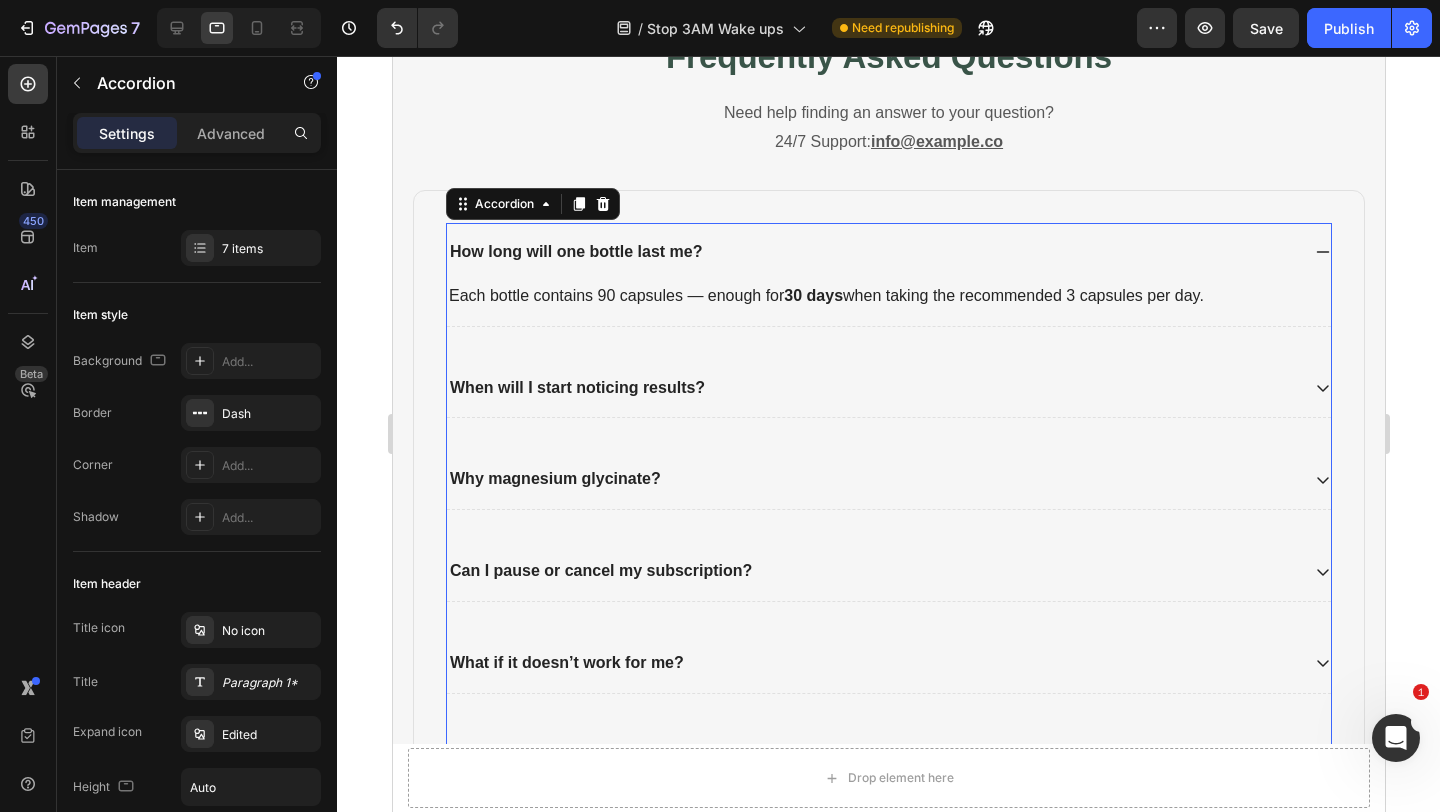 click on "How long will one bottle last me?" at bounding box center (575, 251) 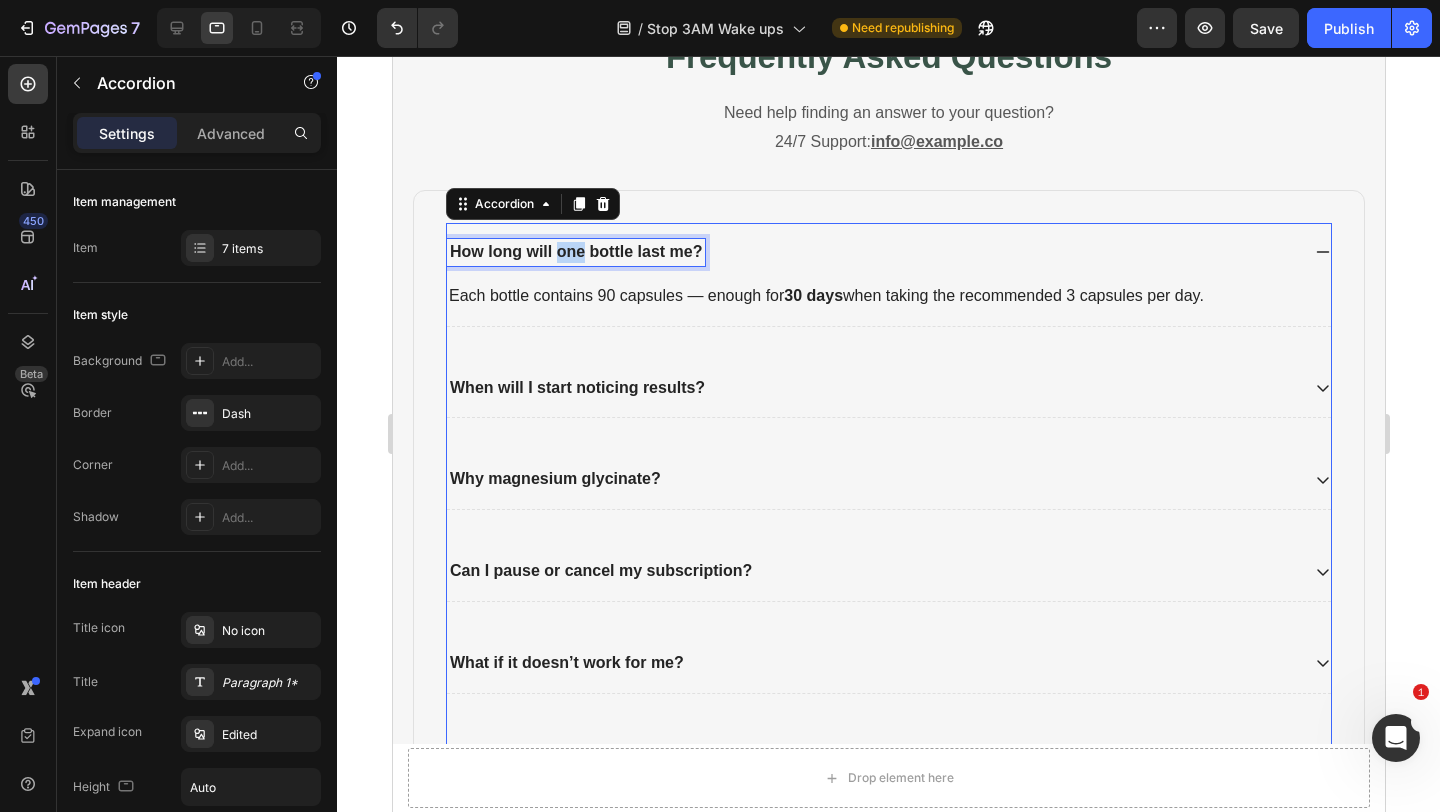 click on "How long will one bottle last me?" at bounding box center [575, 251] 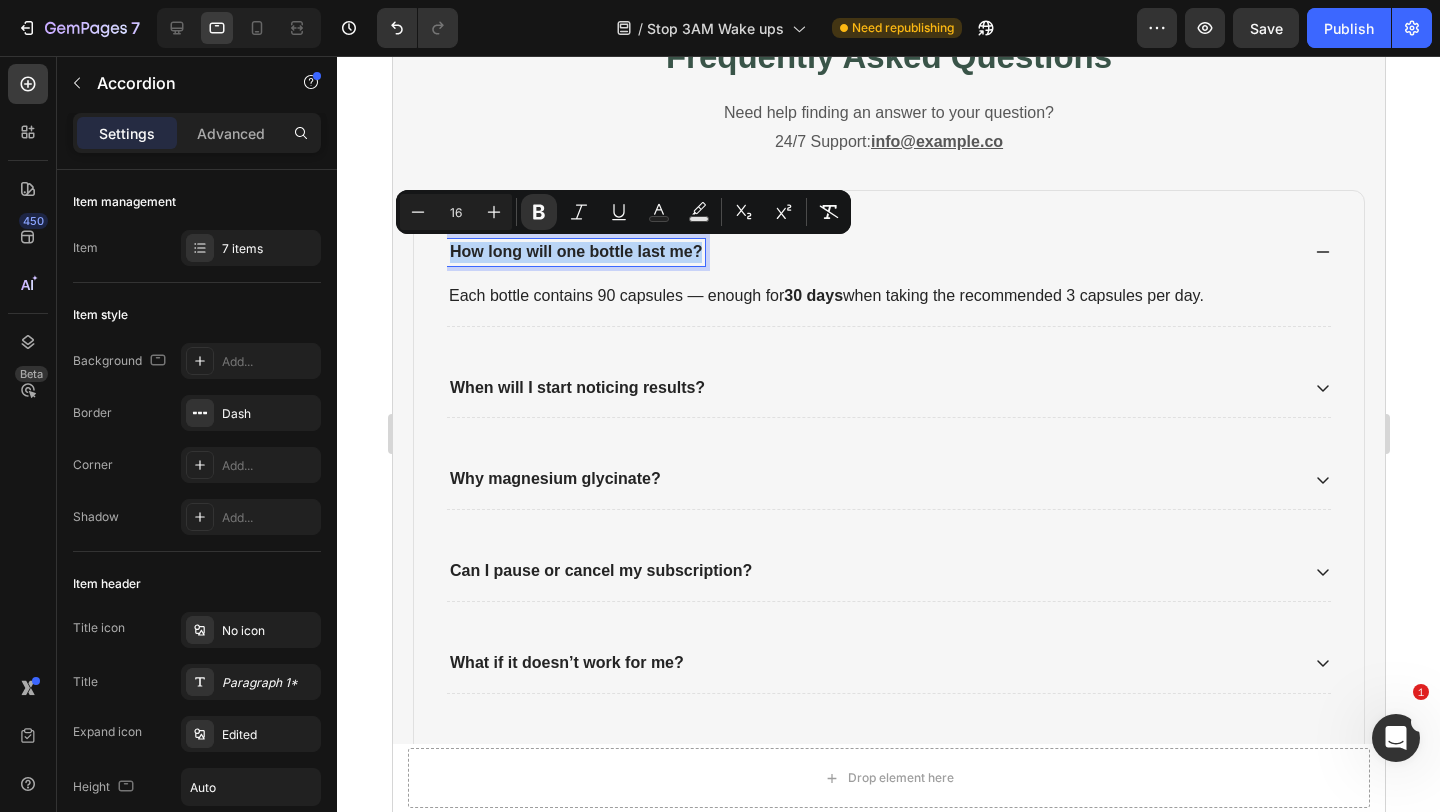 click on "How long will one bottle last me?" at bounding box center (575, 251) 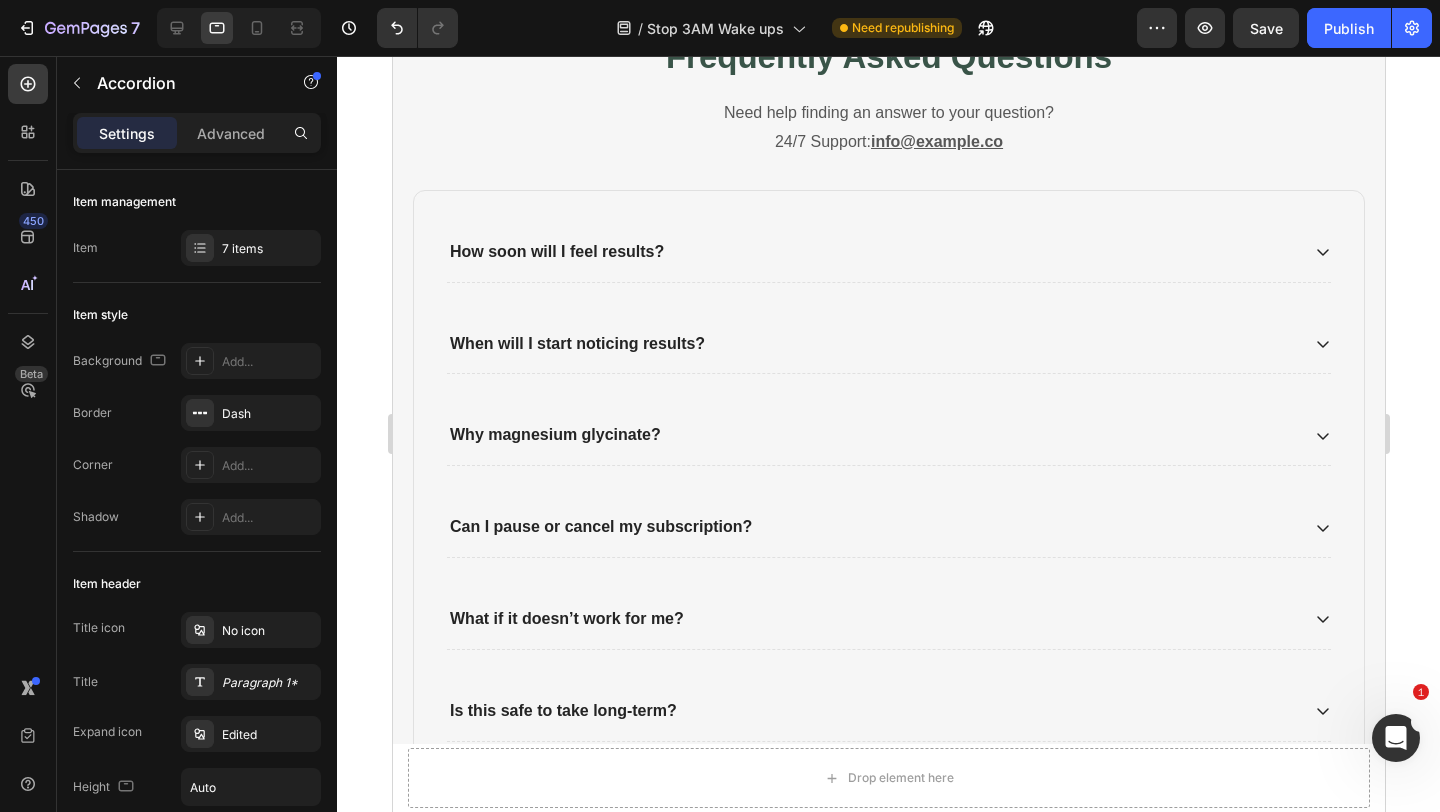 click on "How soon will I feel results? Each bottle contains 90 capsules — enough for  30 days  when taking the recommended 3 capsules per day. Text Block
When will I start noticing results?
Why magnesium glycinate?
Can I pause or cancel my subscription?
What if it doesn’t work for me?
Is this safe to take long-term?
Will it make me groggy or drowsy?" at bounding box center (888, 528) 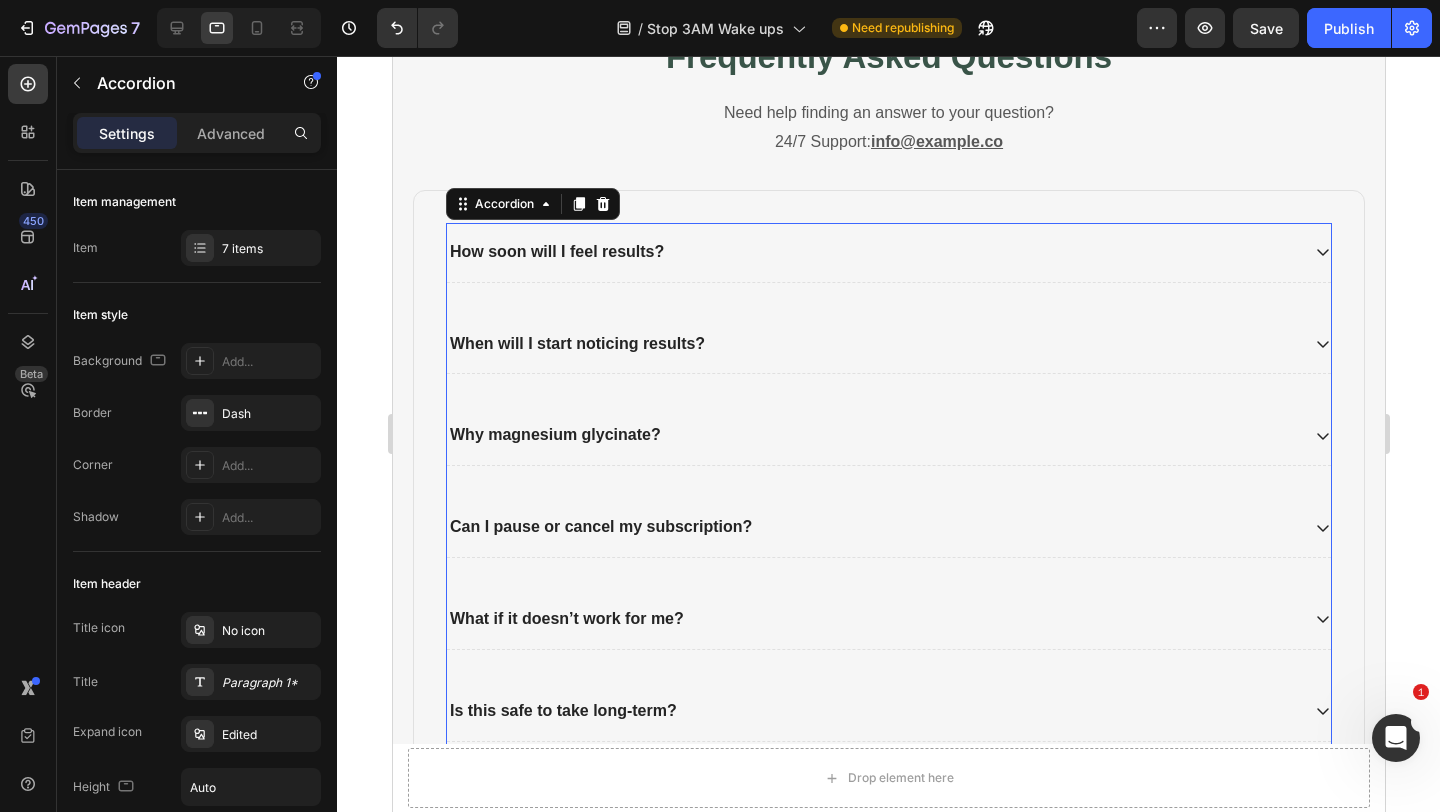 click on "How soon will I feel results?" at bounding box center [872, 252] 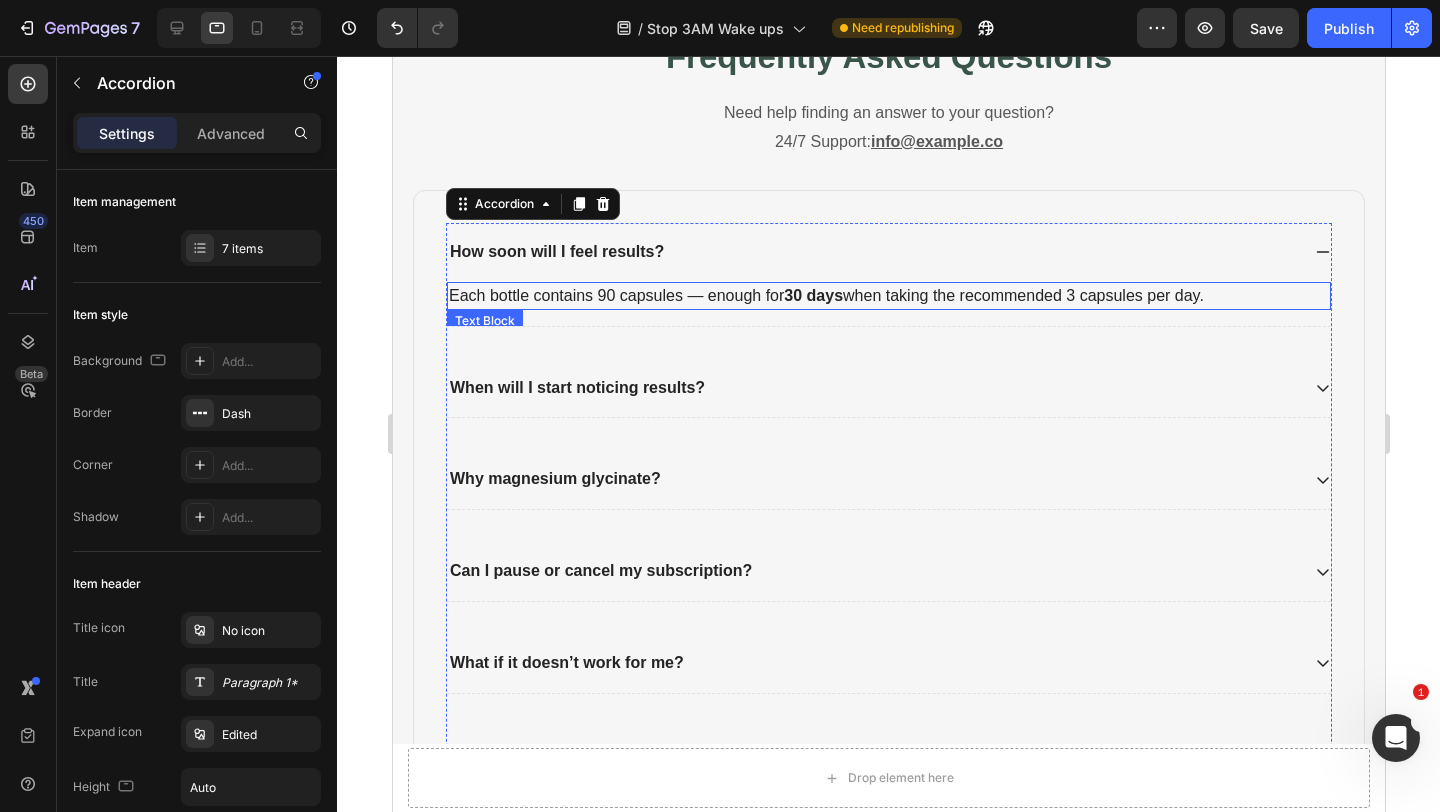 click on "Each bottle contains 90 capsules — enough for  30 days  when taking the recommended 3 capsules per day." at bounding box center (888, 296) 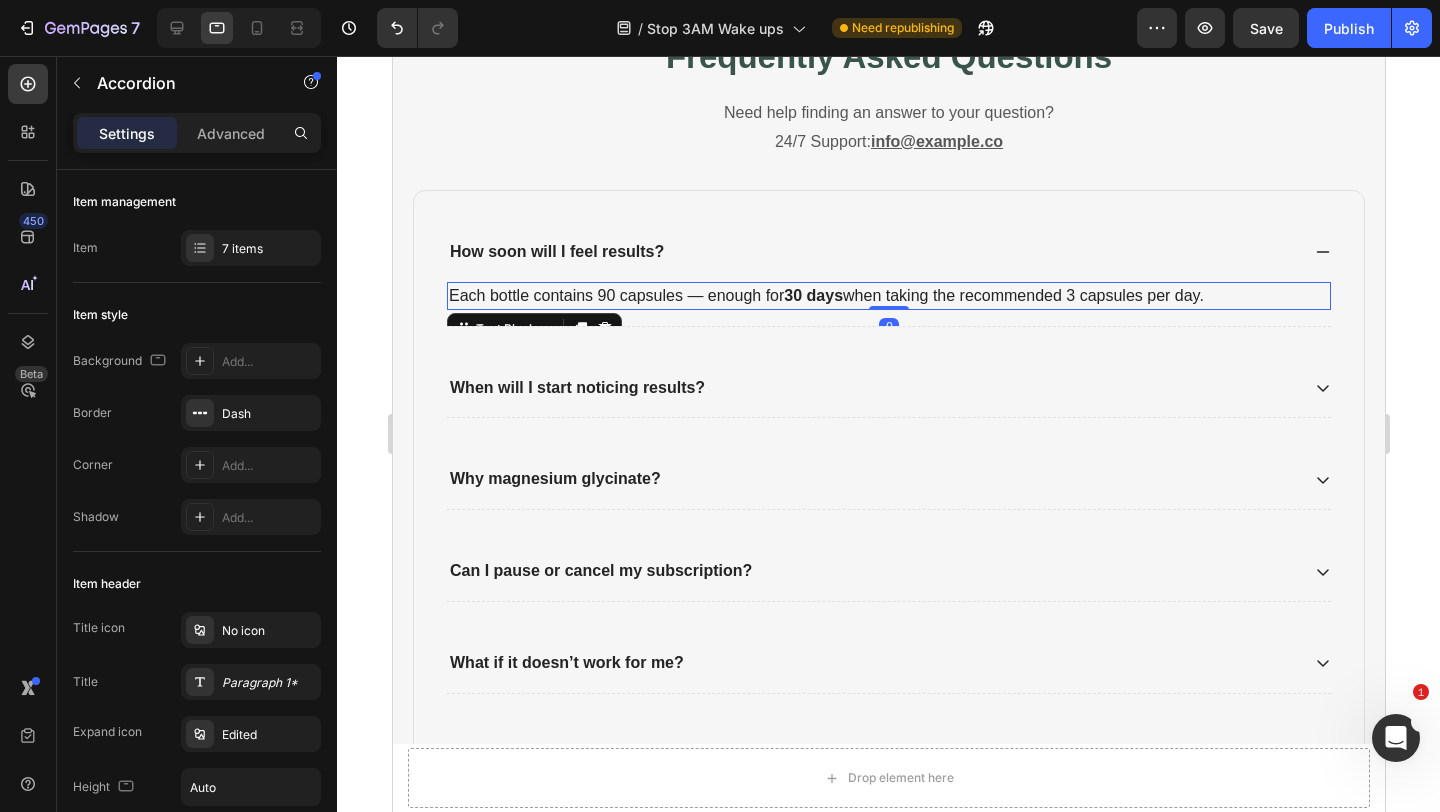 click on "Each bottle contains 90 capsules — enough for  30 days  when taking the recommended 3 capsules per day." at bounding box center [888, 296] 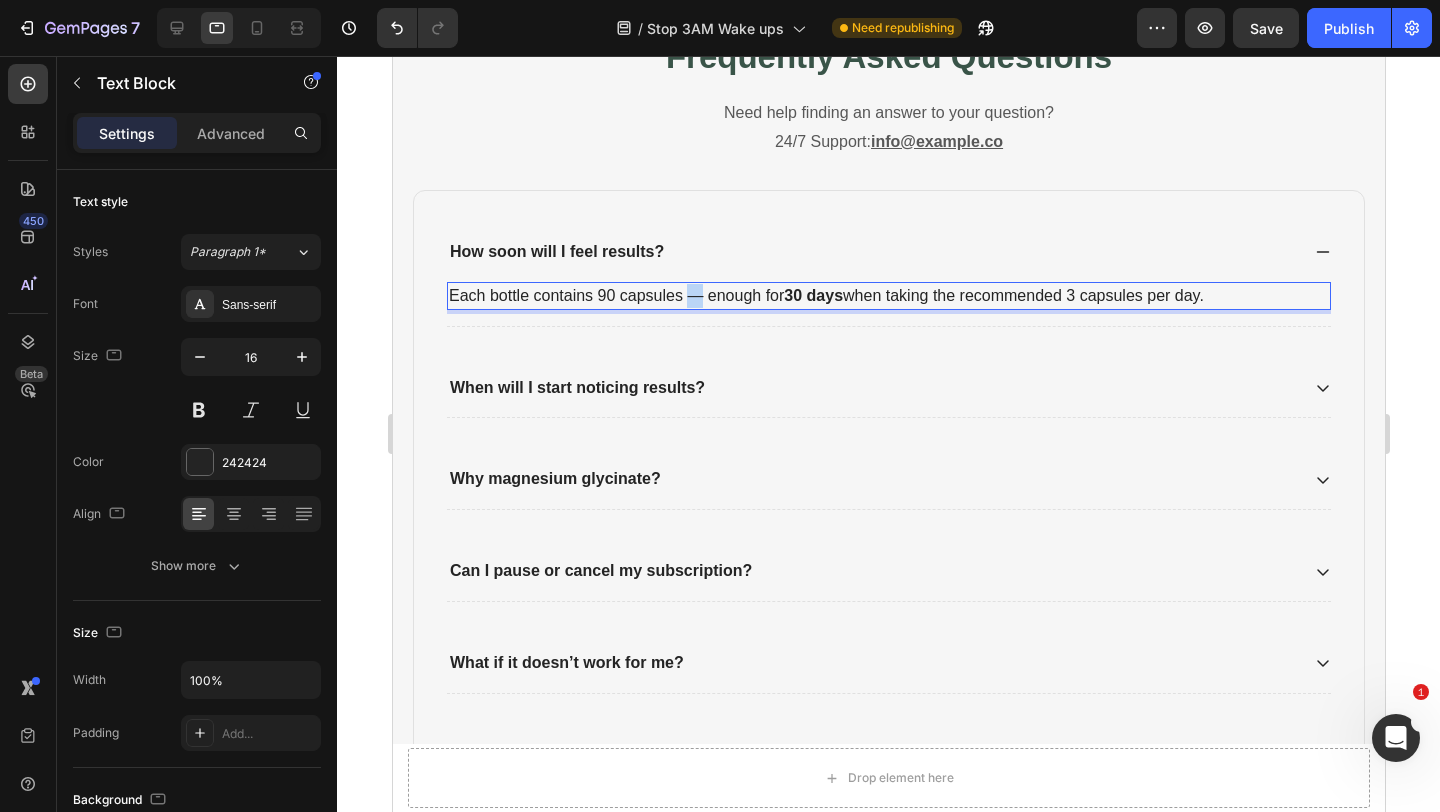 click on "Each bottle contains 90 capsules — enough for  30 days  when taking the recommended 3 capsules per day." at bounding box center [888, 296] 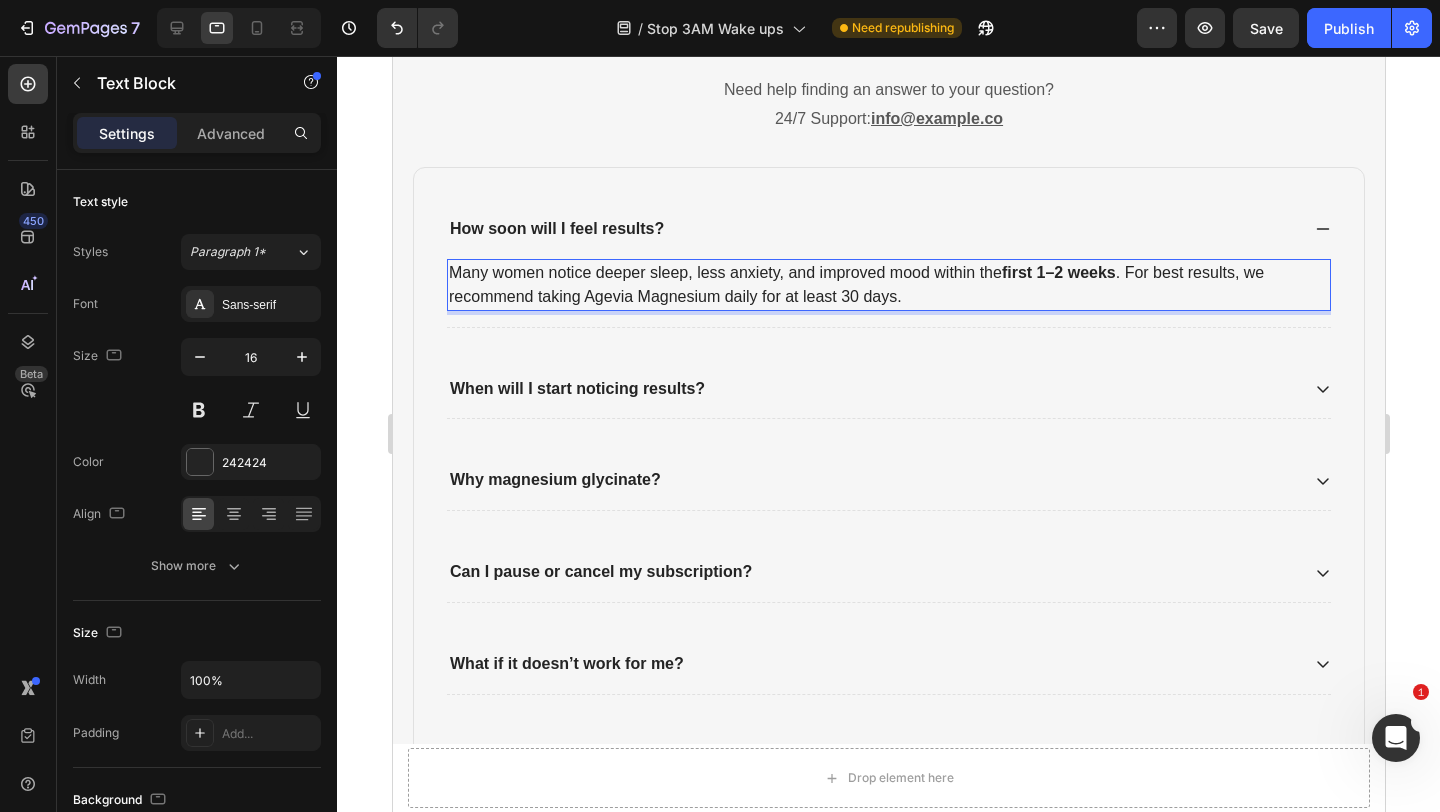 scroll, scrollTop: 3347, scrollLeft: 0, axis: vertical 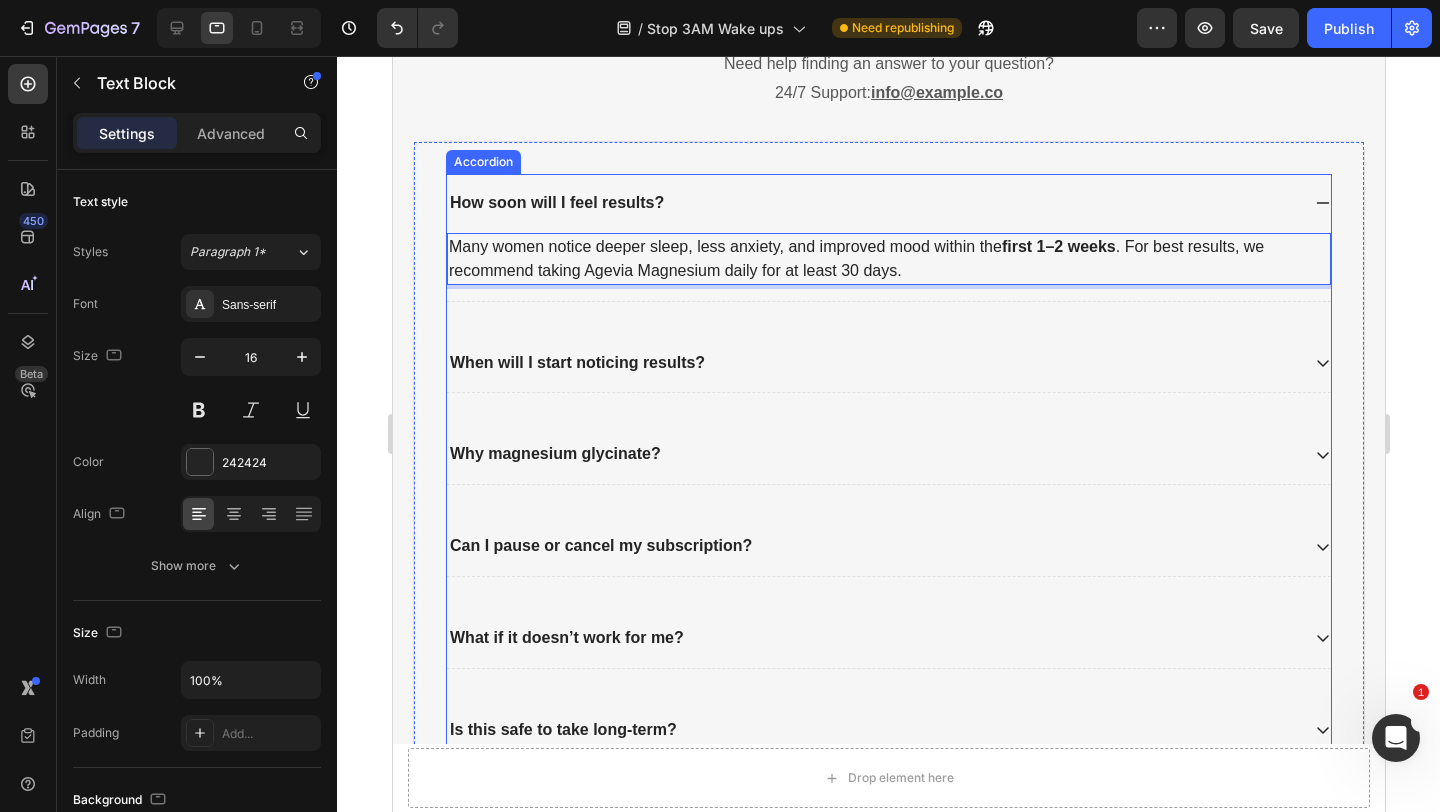 click on "When will I start noticing results?" at bounding box center (576, 363) 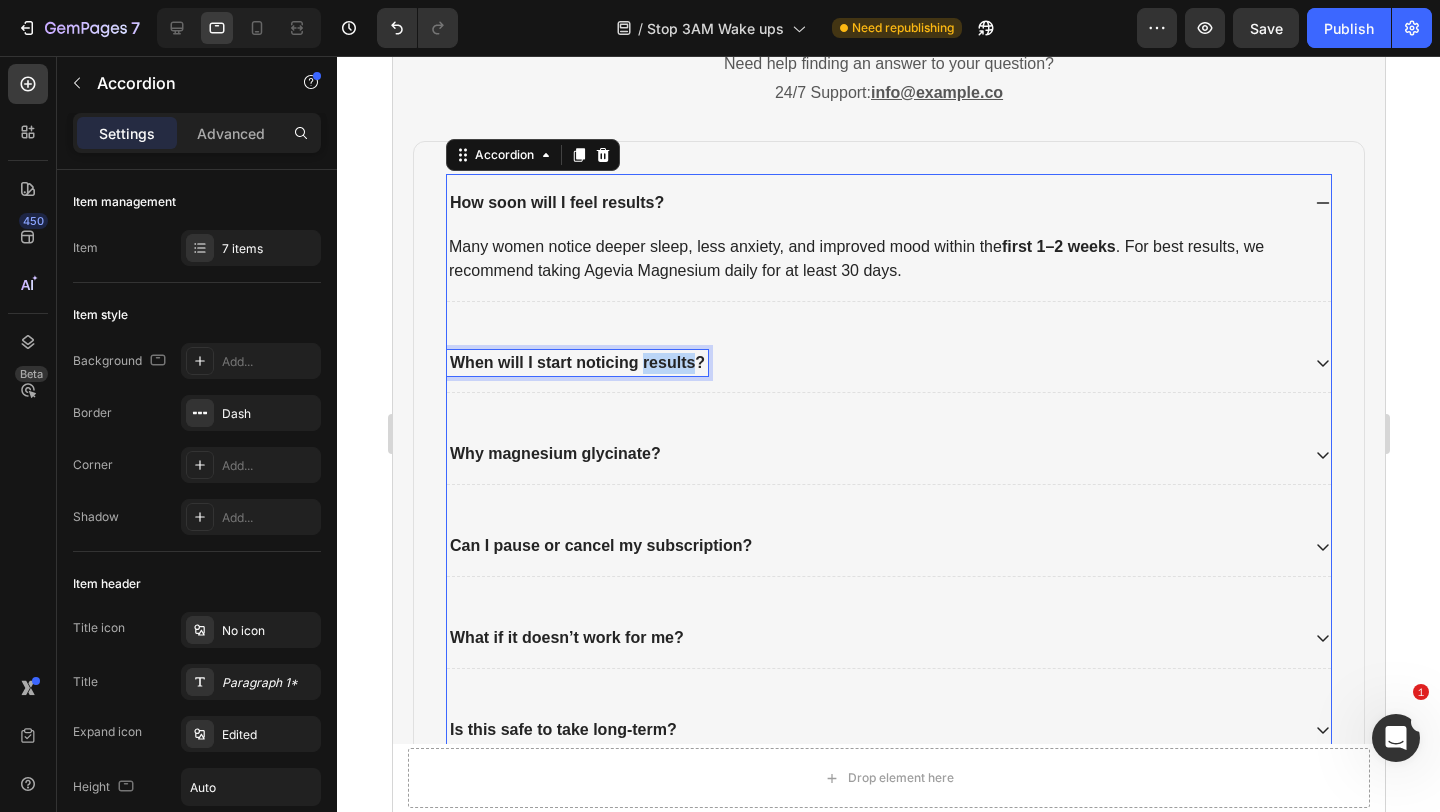click on "When will I start noticing results?" at bounding box center [576, 362] 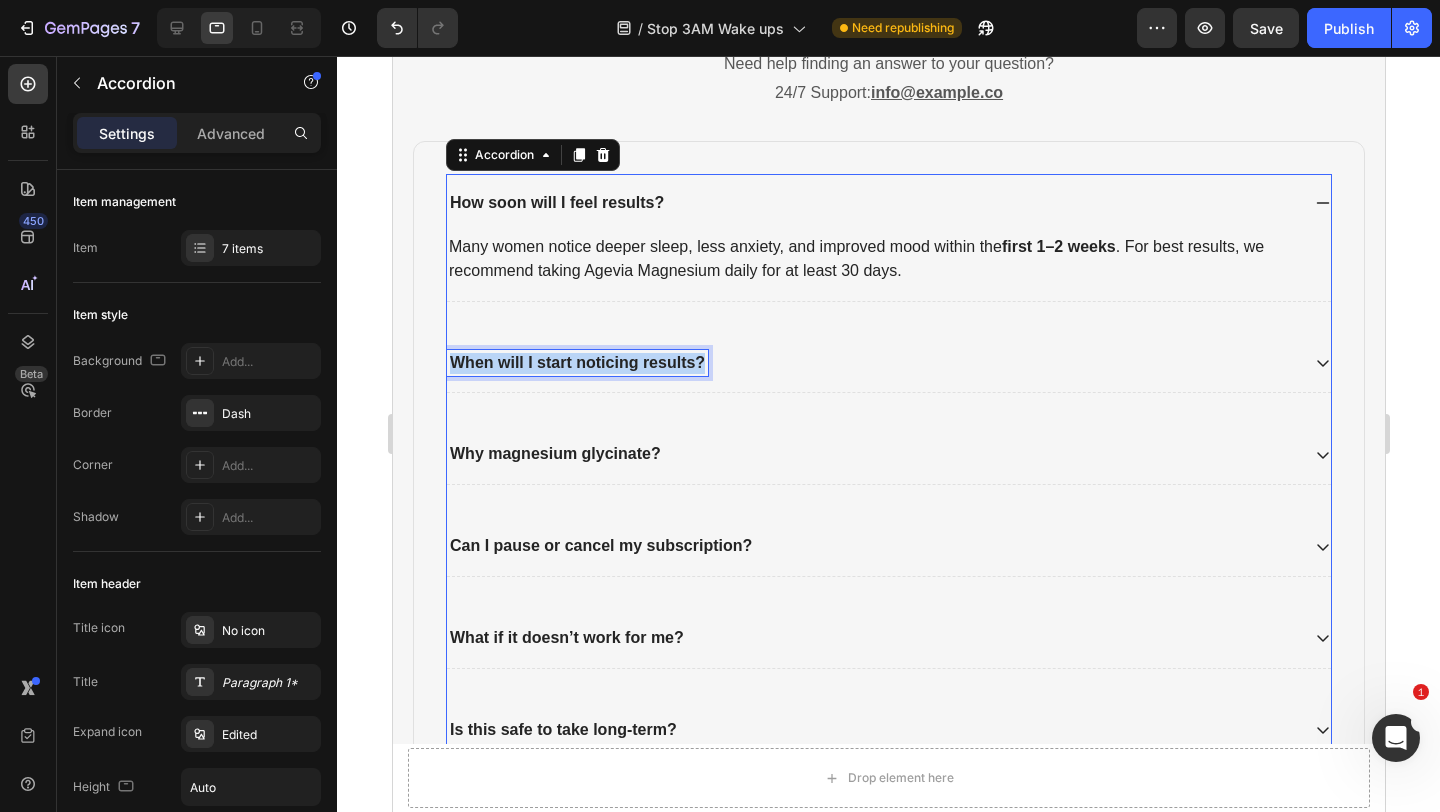 click on "When will I start noticing results?" at bounding box center (576, 362) 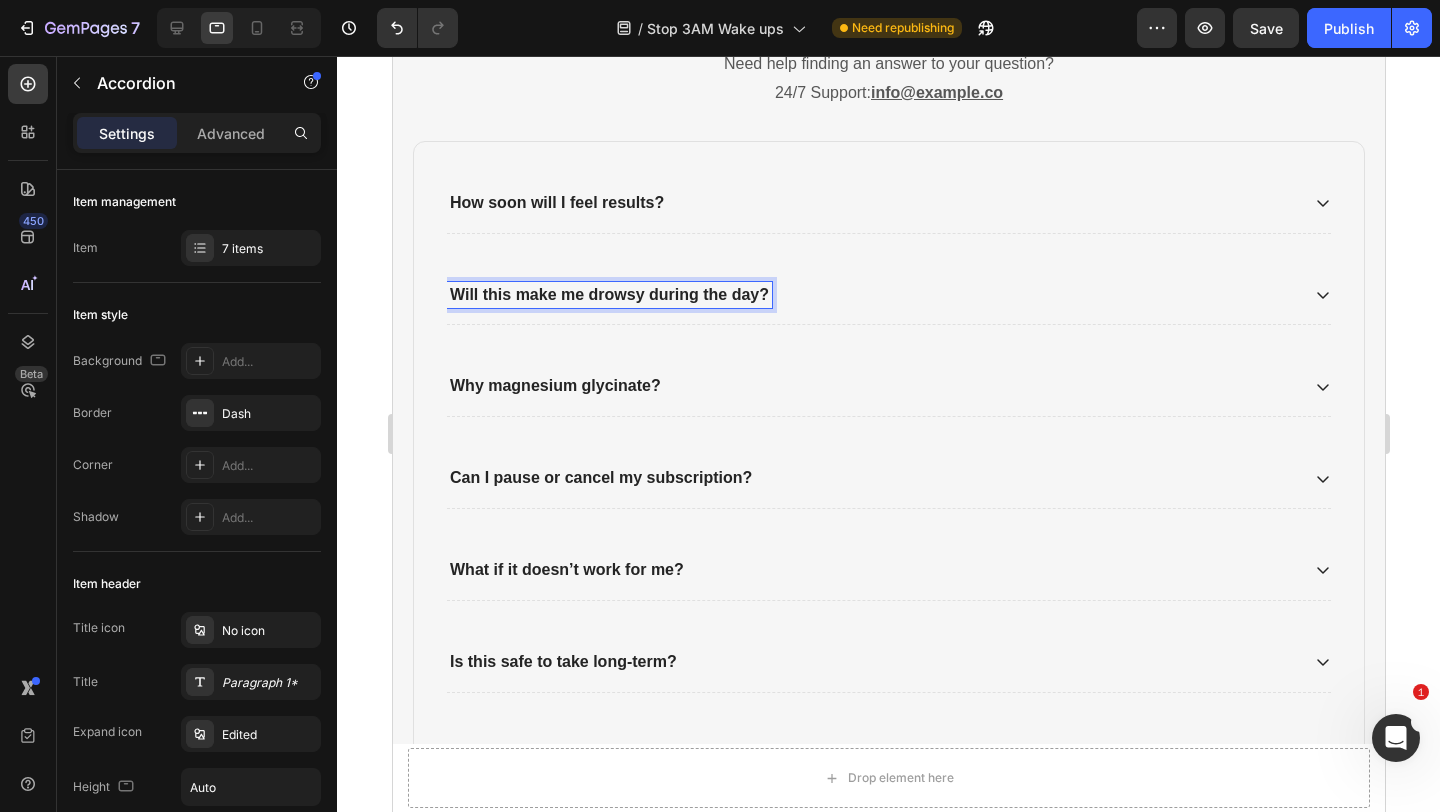 scroll, scrollTop: 3331, scrollLeft: 0, axis: vertical 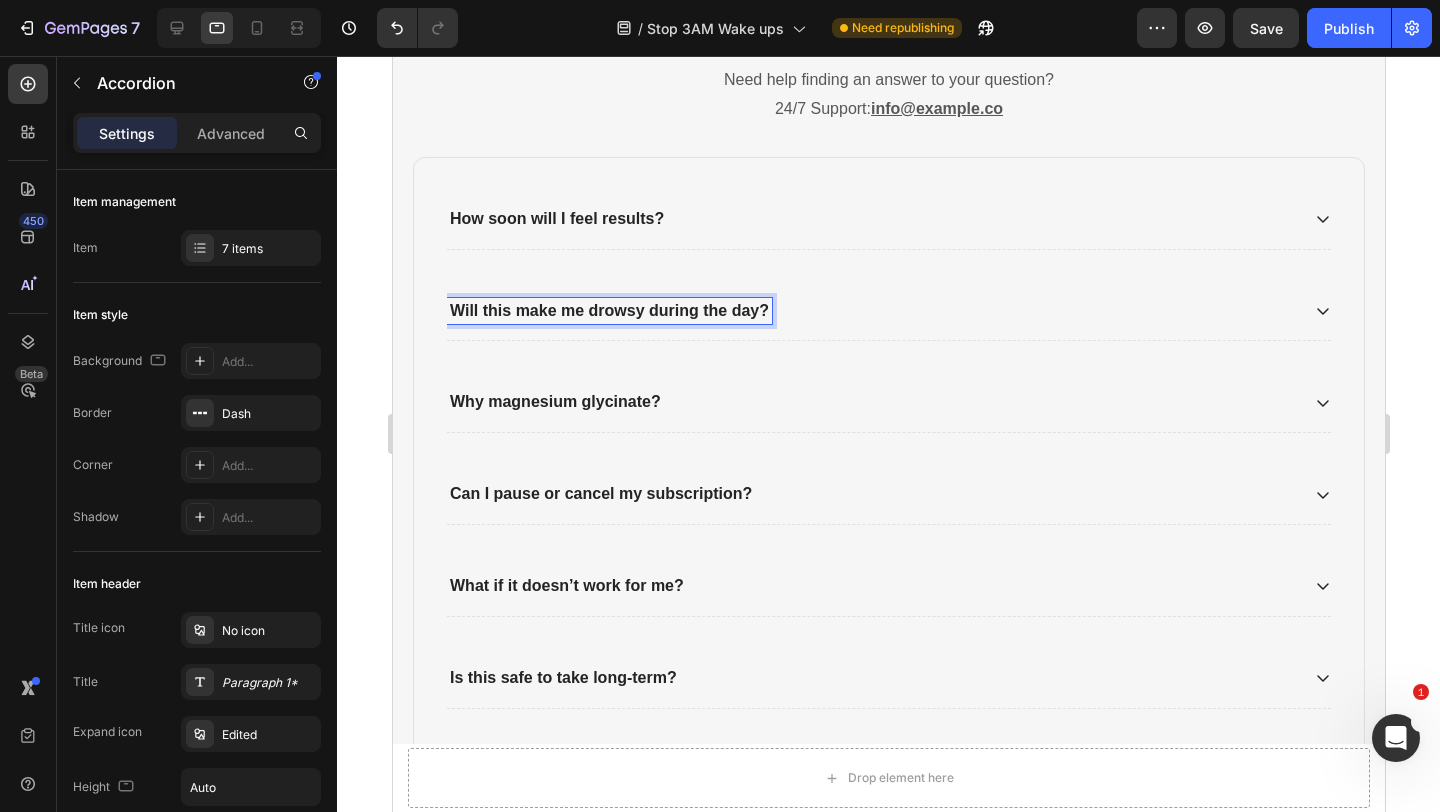 click on "How soon will I feel results? Many women notice deeper sleep, less anxiety, and improved mood within the  first 1–2 weeks . For best results, we recommend taking Agevia Magnesium daily for at least 30 days. Text Block
Will this make me drowsy during the day?
Why magnesium glycinate?
Can I pause or cancel my subscription?
What if it doesn’t work for me?
Is this safe to take long-term?
Will it make me groggy or drowsy?" at bounding box center [888, 495] 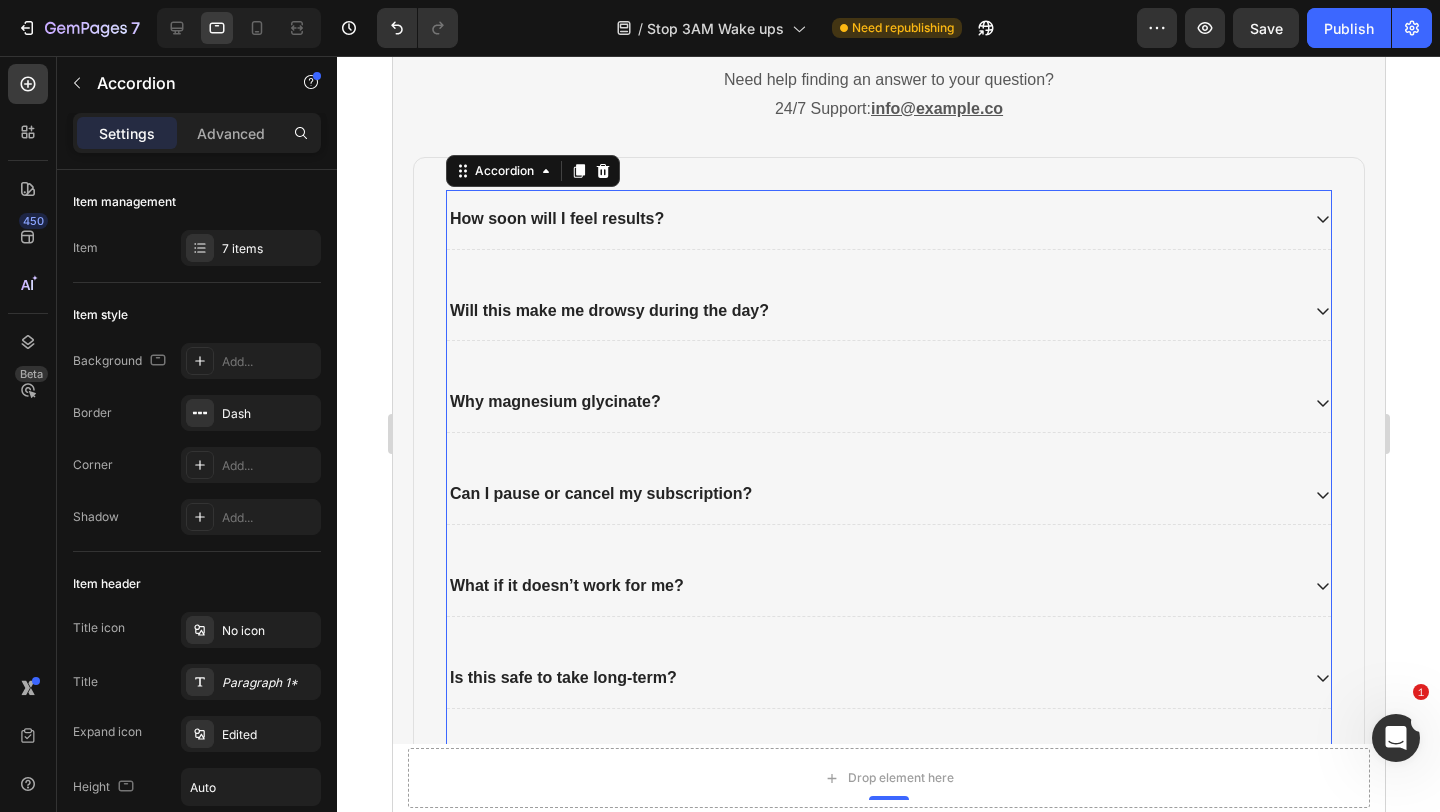 click on "Will this make me drowsy during the day?" at bounding box center (872, 311) 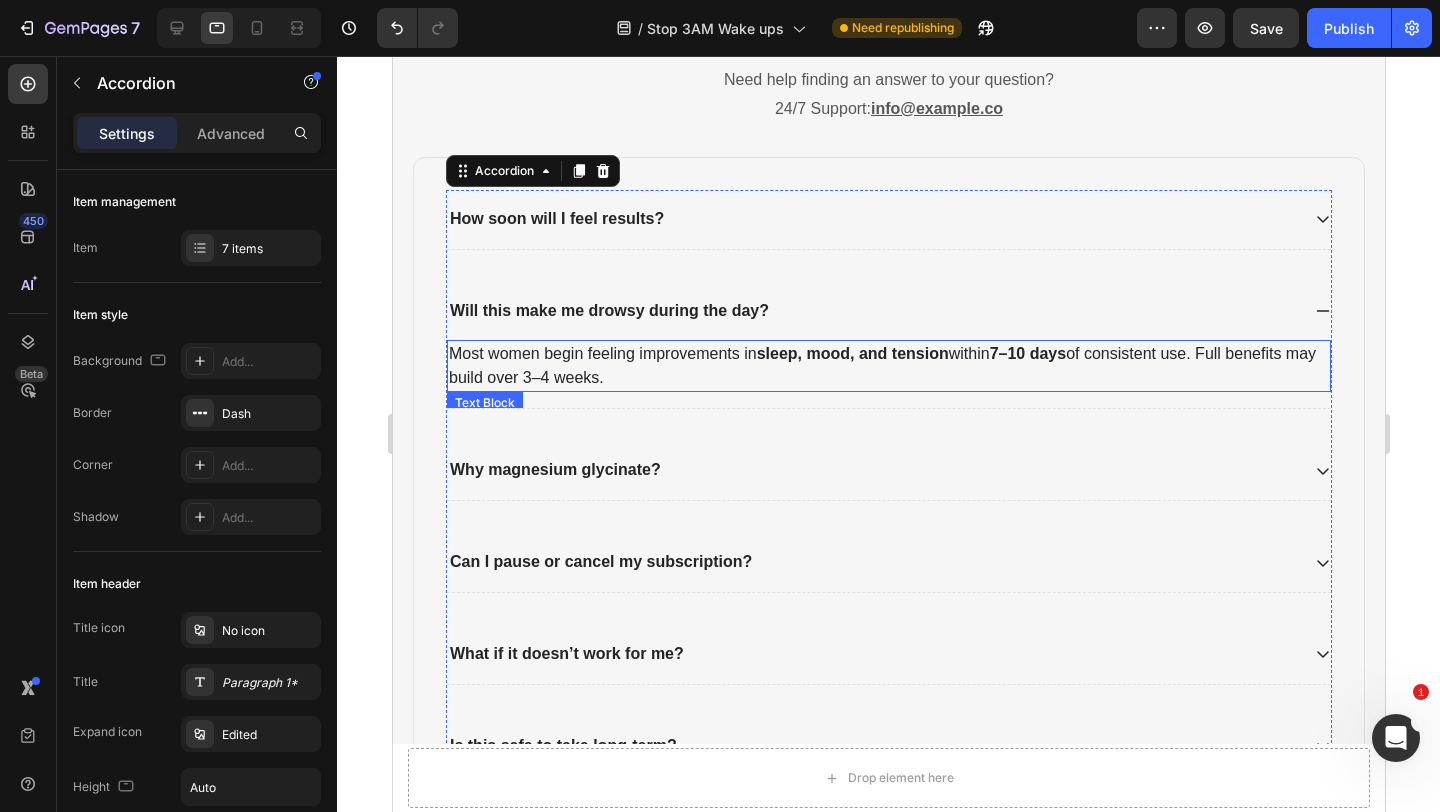 click on "Most women begin feeling improvements in  sleep, mood, and tension  within  7–10 days  of consistent use. Full benefits may build over 3–4 weeks." at bounding box center (888, 366) 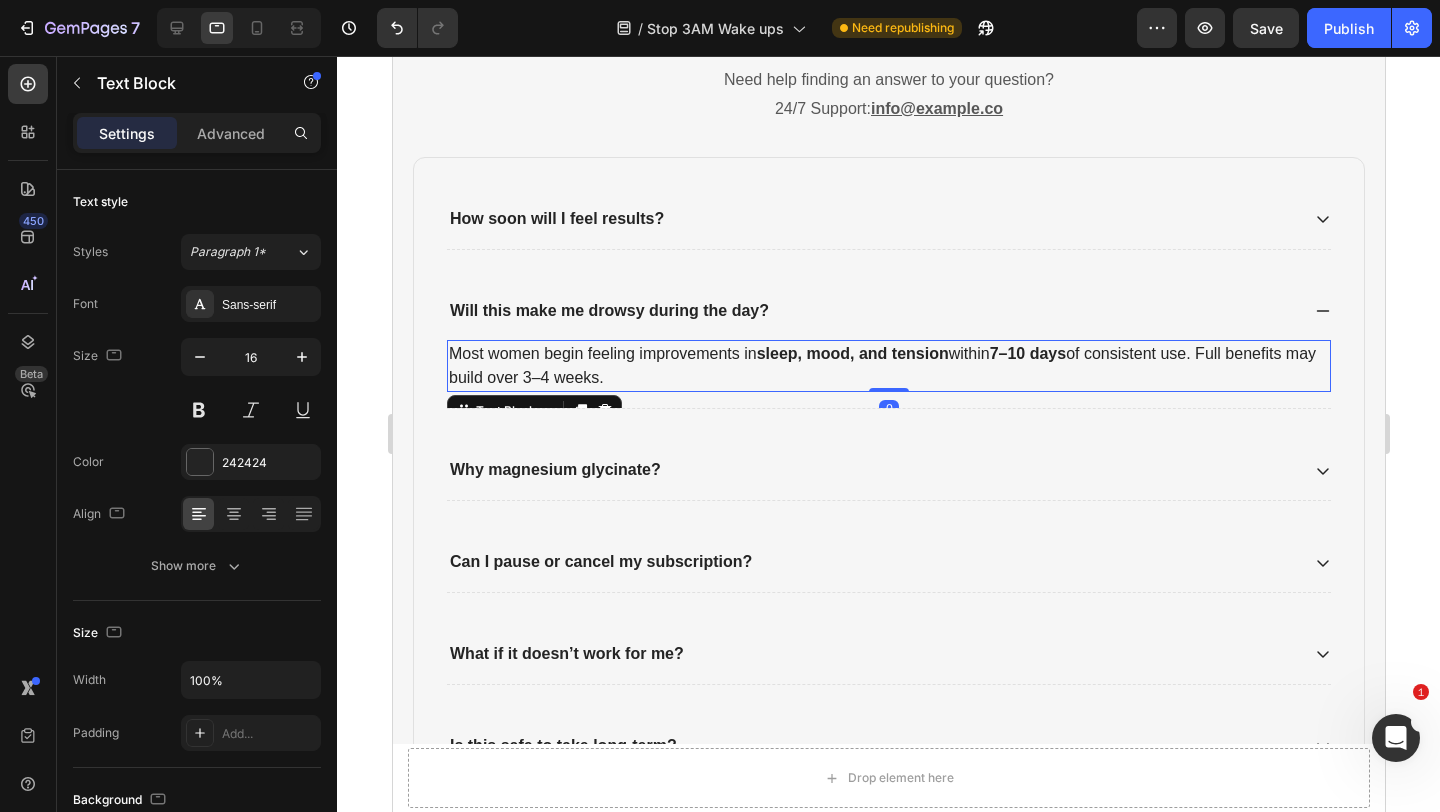click on "Most women begin feeling improvements in  sleep, mood, and tension  within  7–10 days  of consistent use. Full benefits may build over 3–4 weeks." at bounding box center [888, 366] 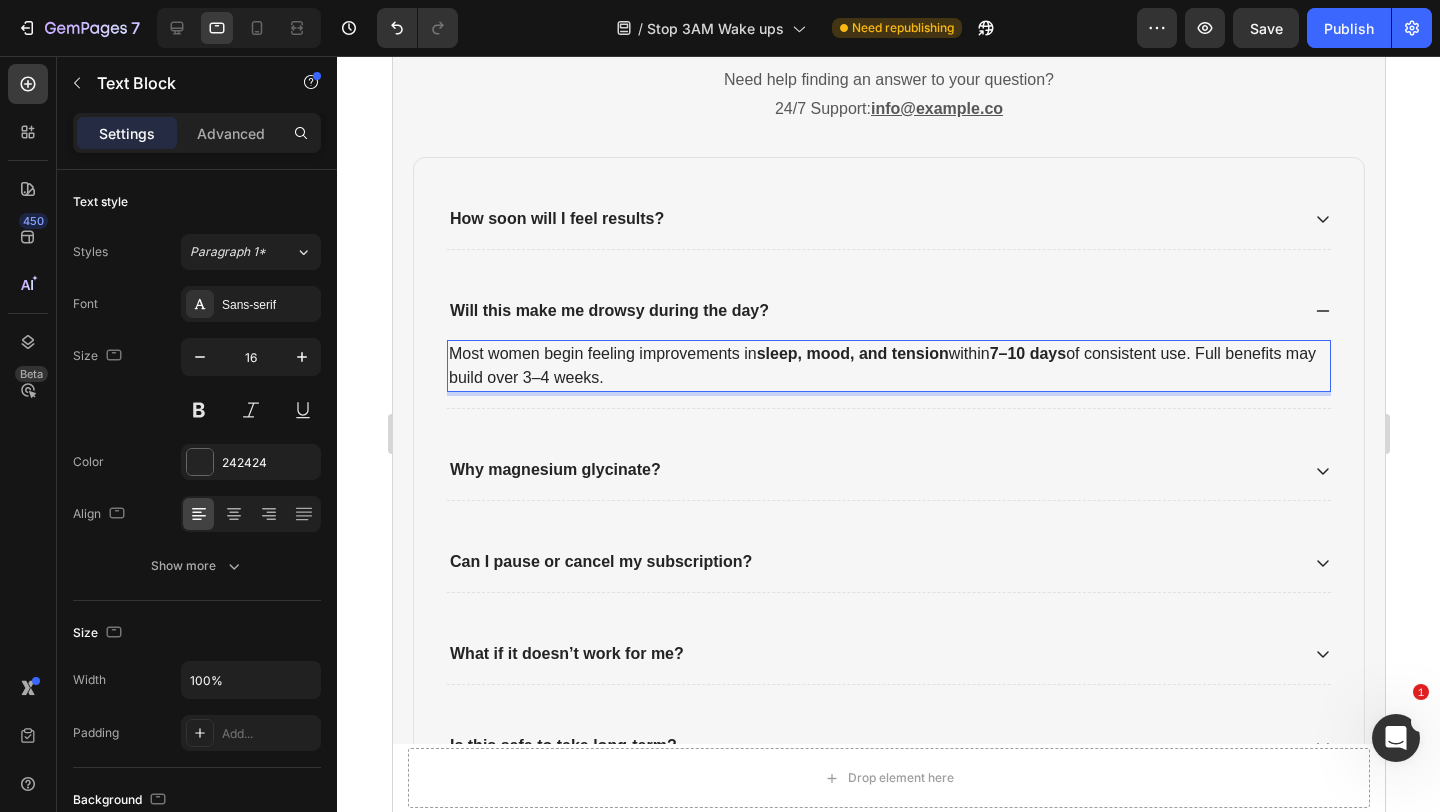 click on "Most women begin feeling improvements in  sleep, mood, and tension  within  7–10 days  of consistent use. Full benefits may build over 3–4 weeks." at bounding box center (888, 366) 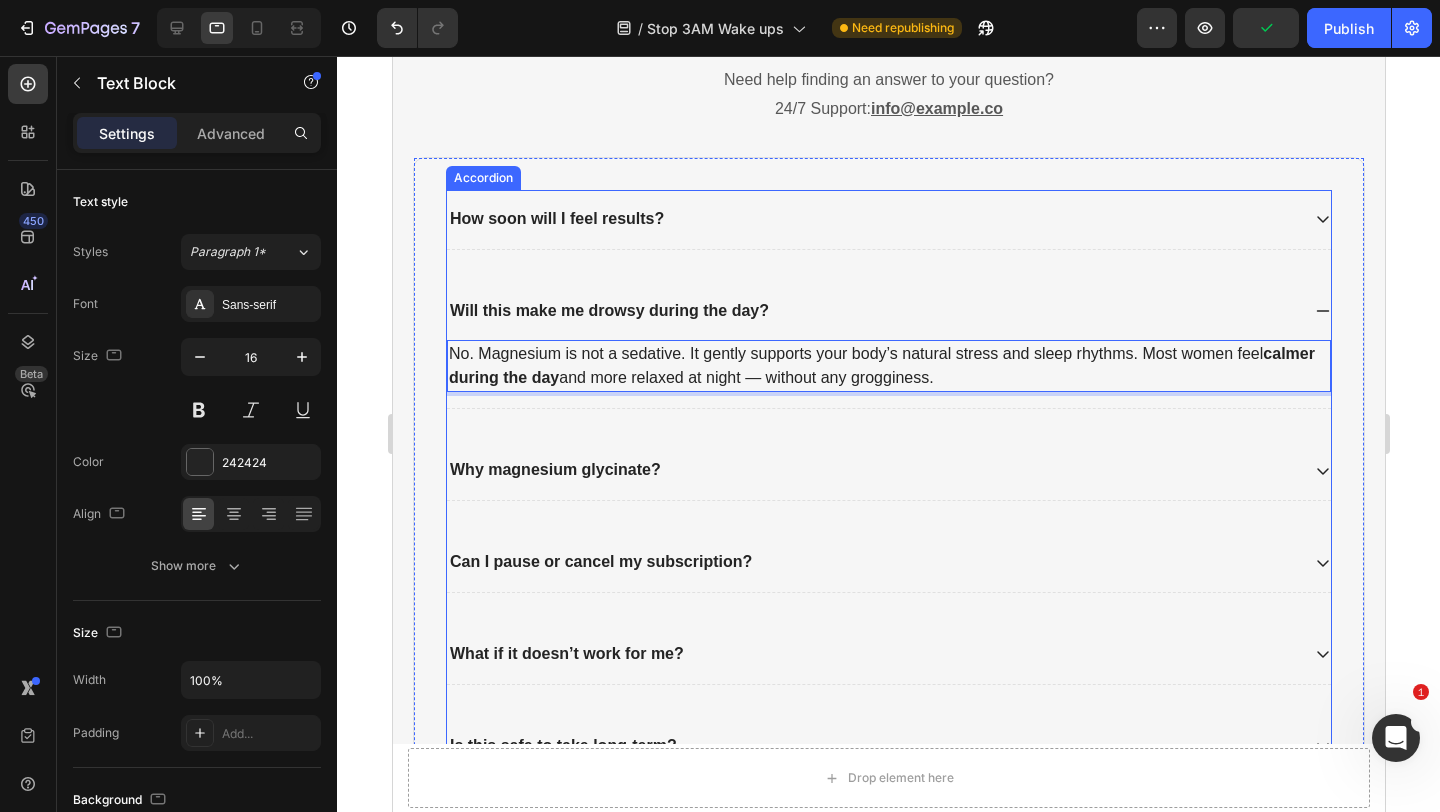 click on "Why magnesium glycinate?" at bounding box center [554, 469] 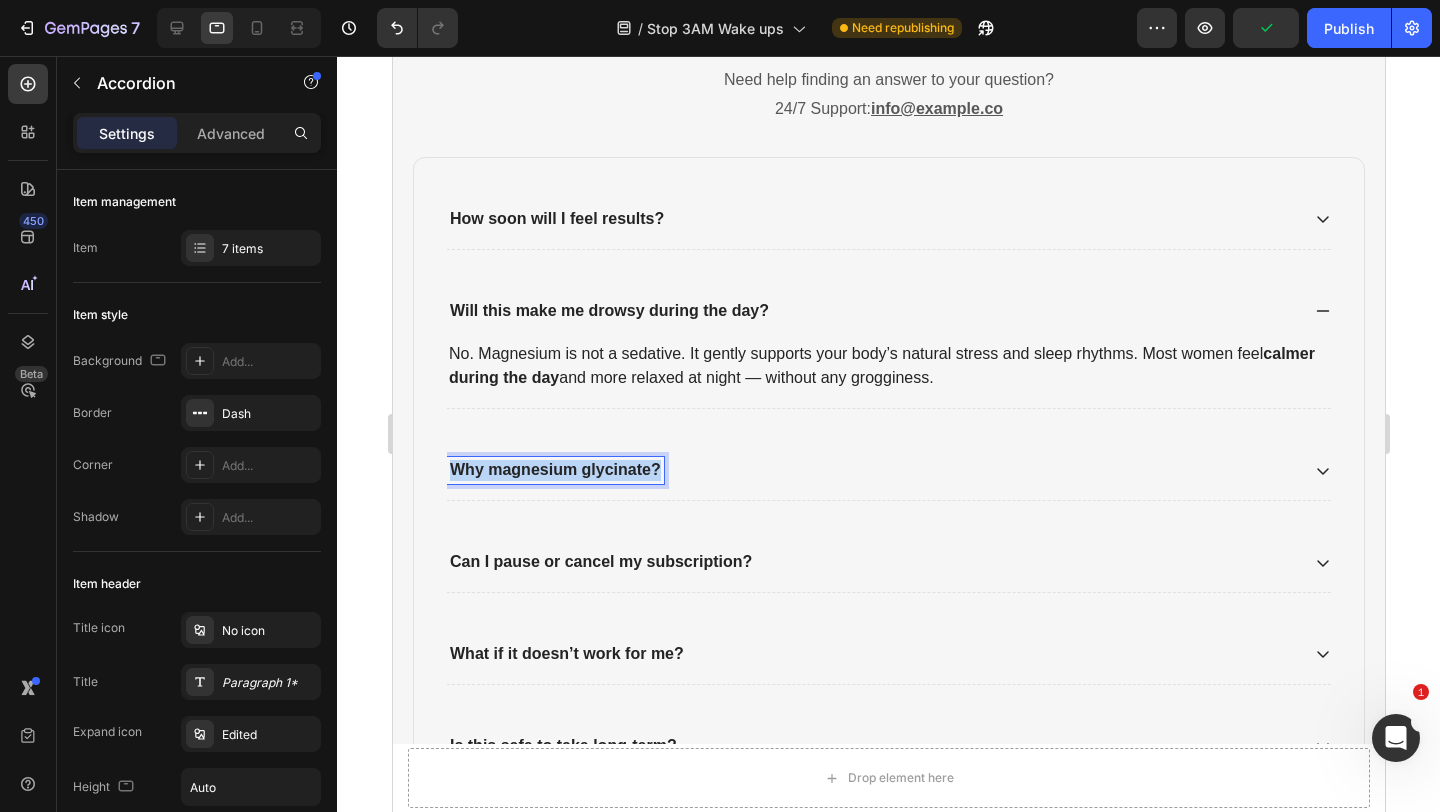 click on "Why magnesium glycinate?" at bounding box center (554, 469) 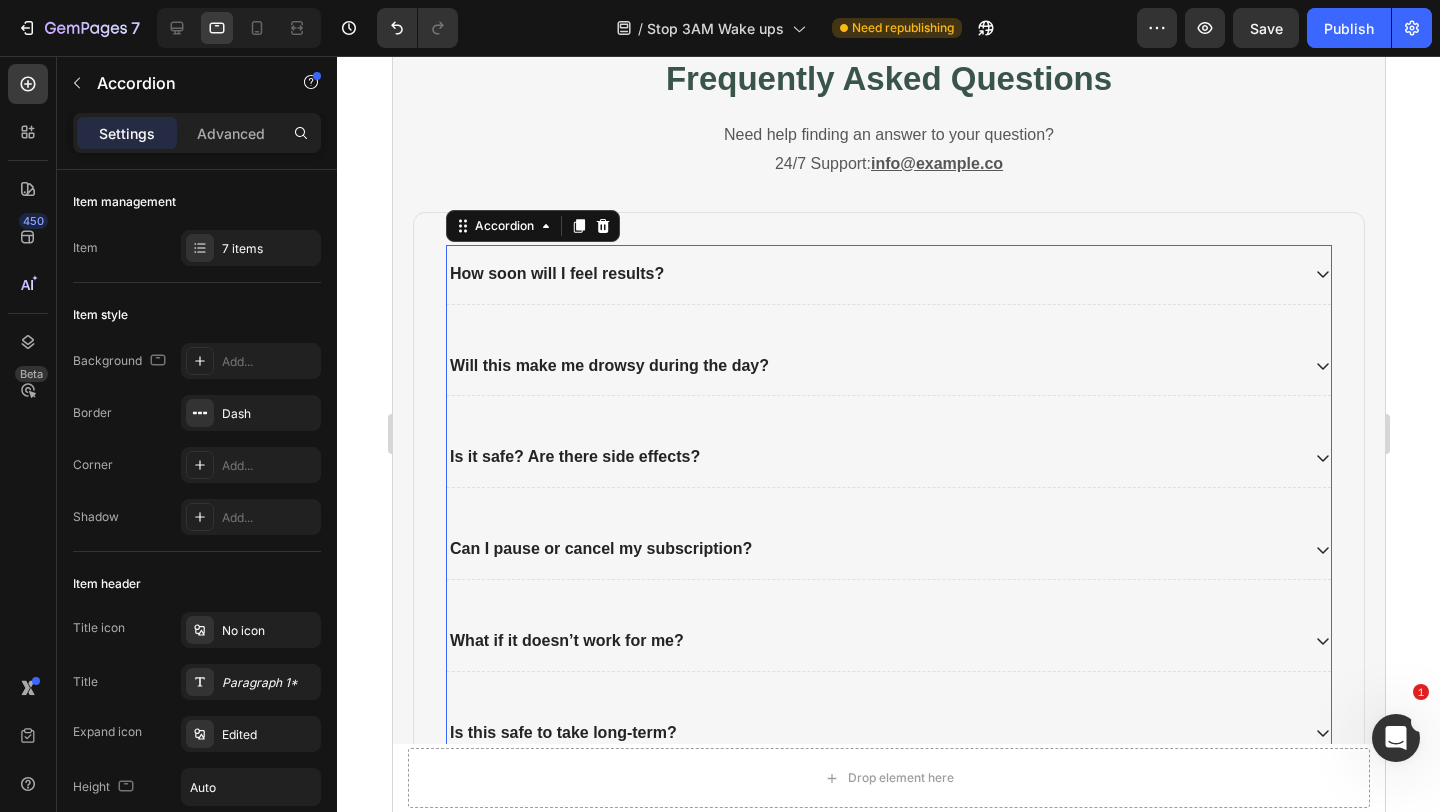 scroll, scrollTop: 3263, scrollLeft: 0, axis: vertical 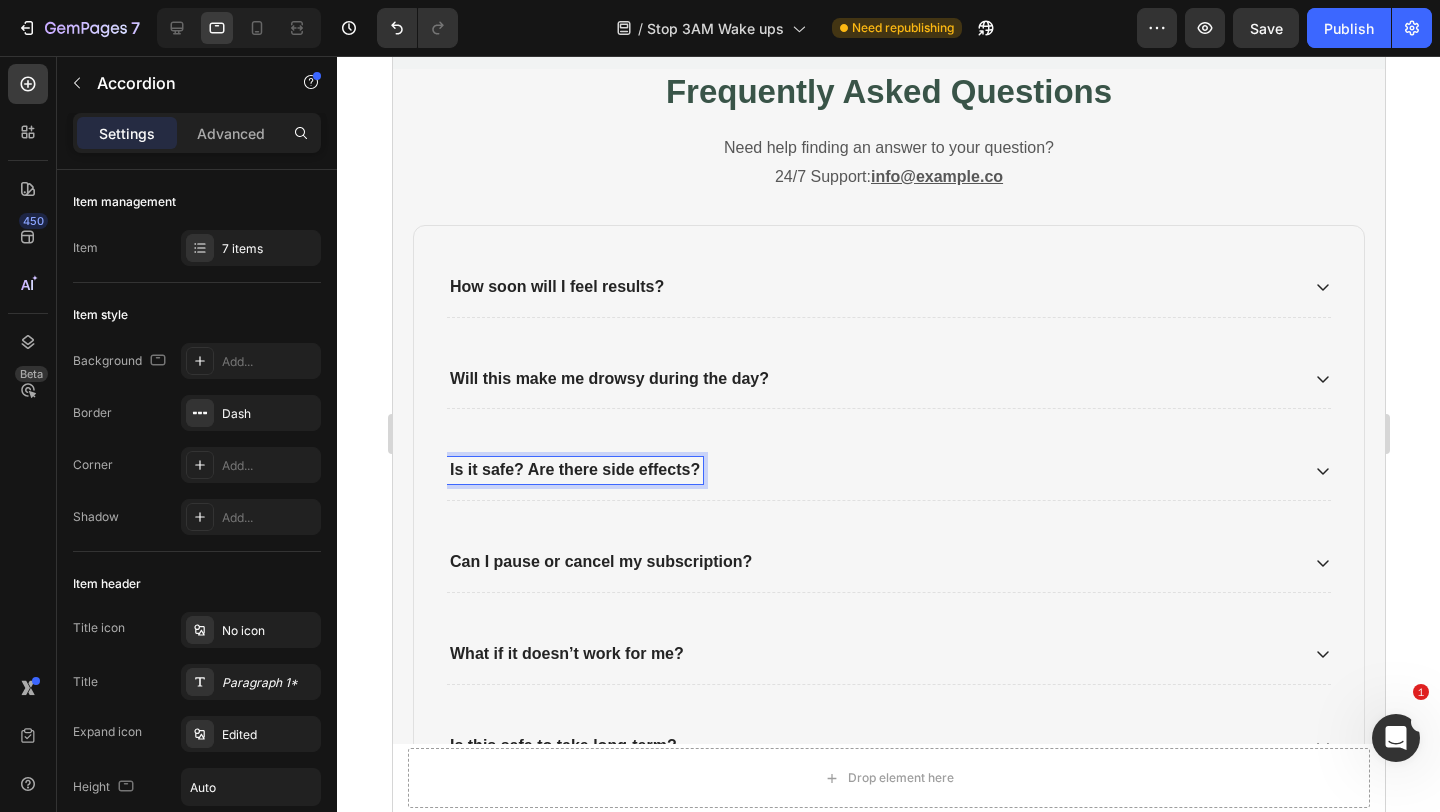 click on "Is it safe? Are there side effects?" at bounding box center [872, 470] 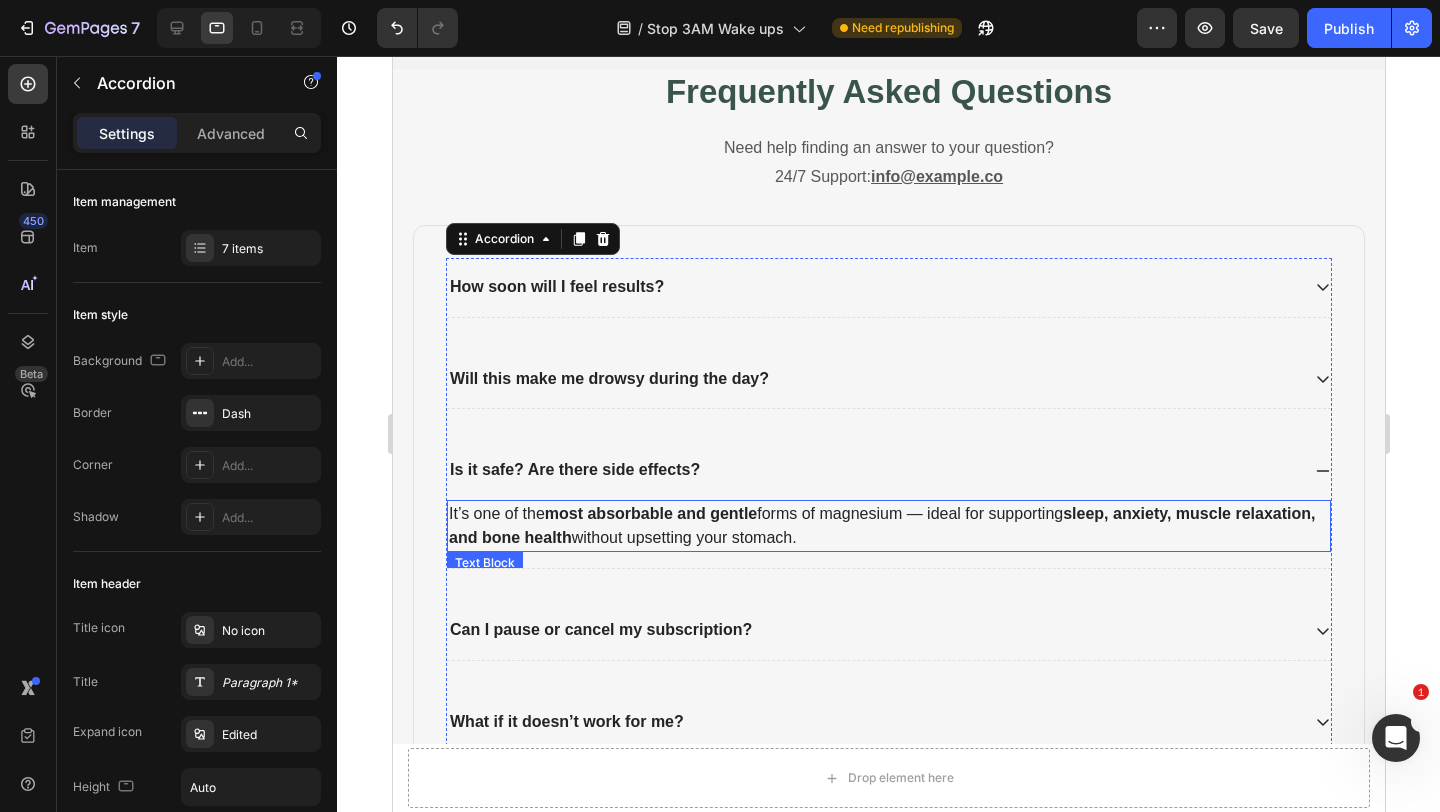 click on "most absorbable and gentle" at bounding box center (650, 513) 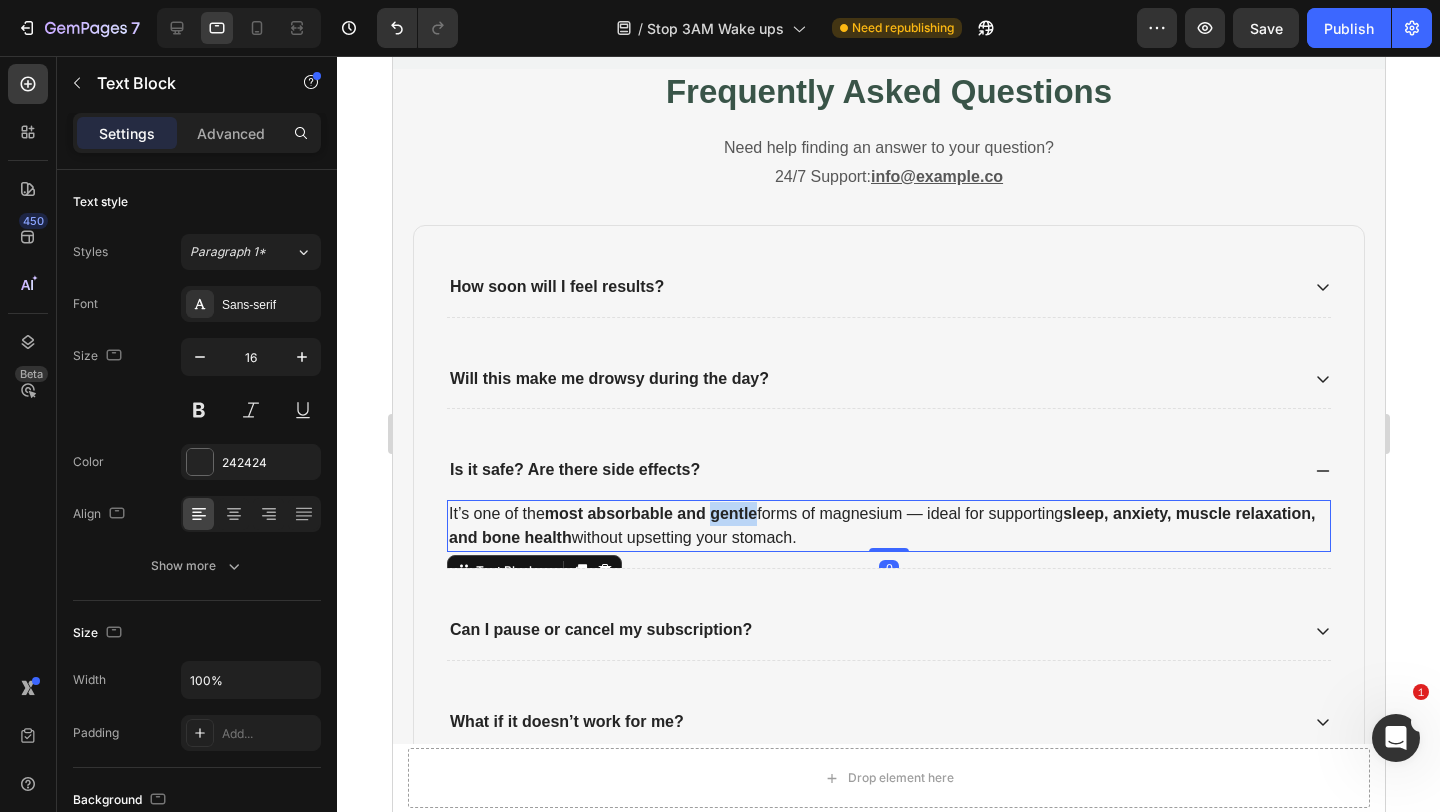click on "most absorbable and gentle" at bounding box center [650, 513] 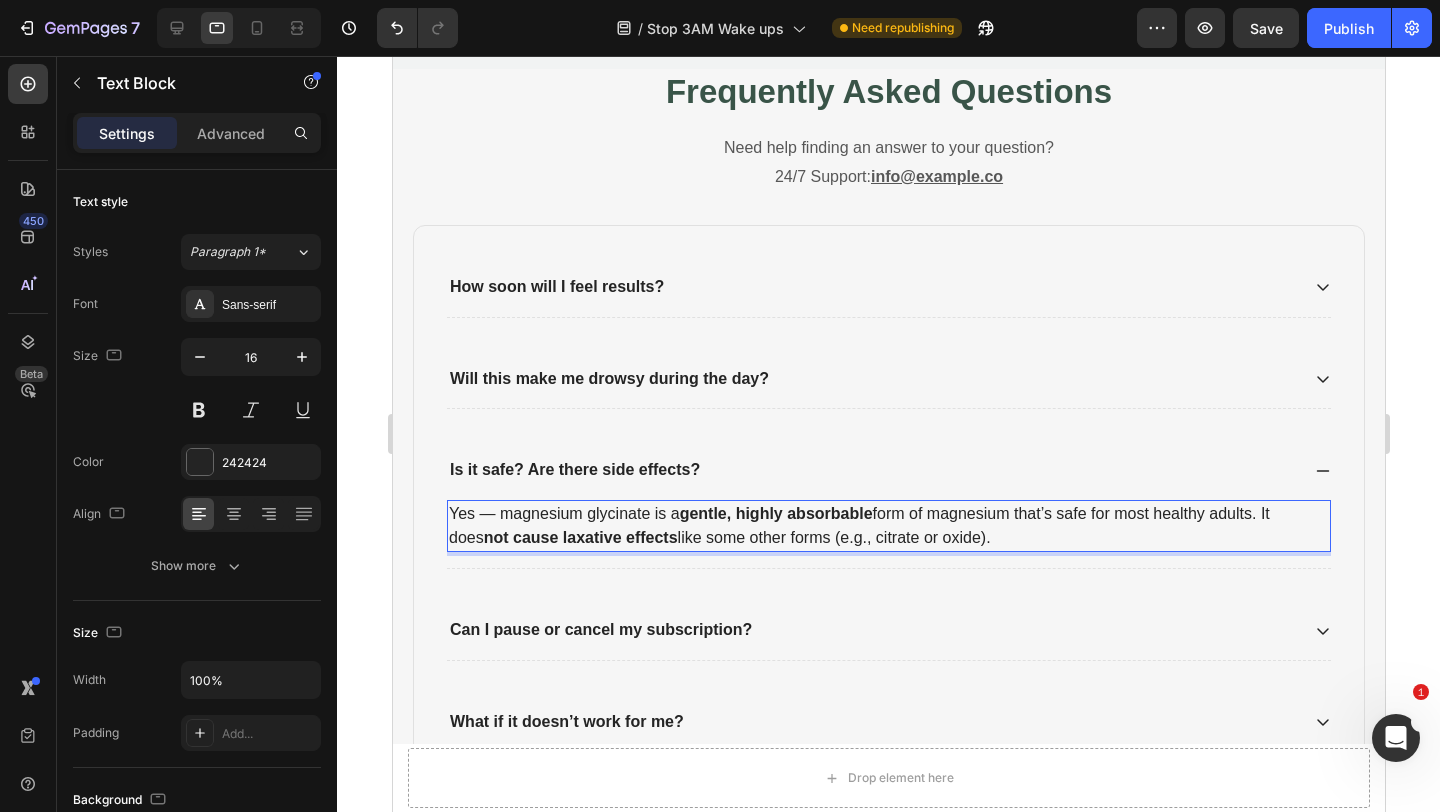 click on "Yes — magnesium glycinate is a  gentle, highly absorbable  form of magnesium that’s safe for most healthy adults. It does  not cause laxative effects  like some other forms (e.g., citrate or oxide)." at bounding box center [888, 526] 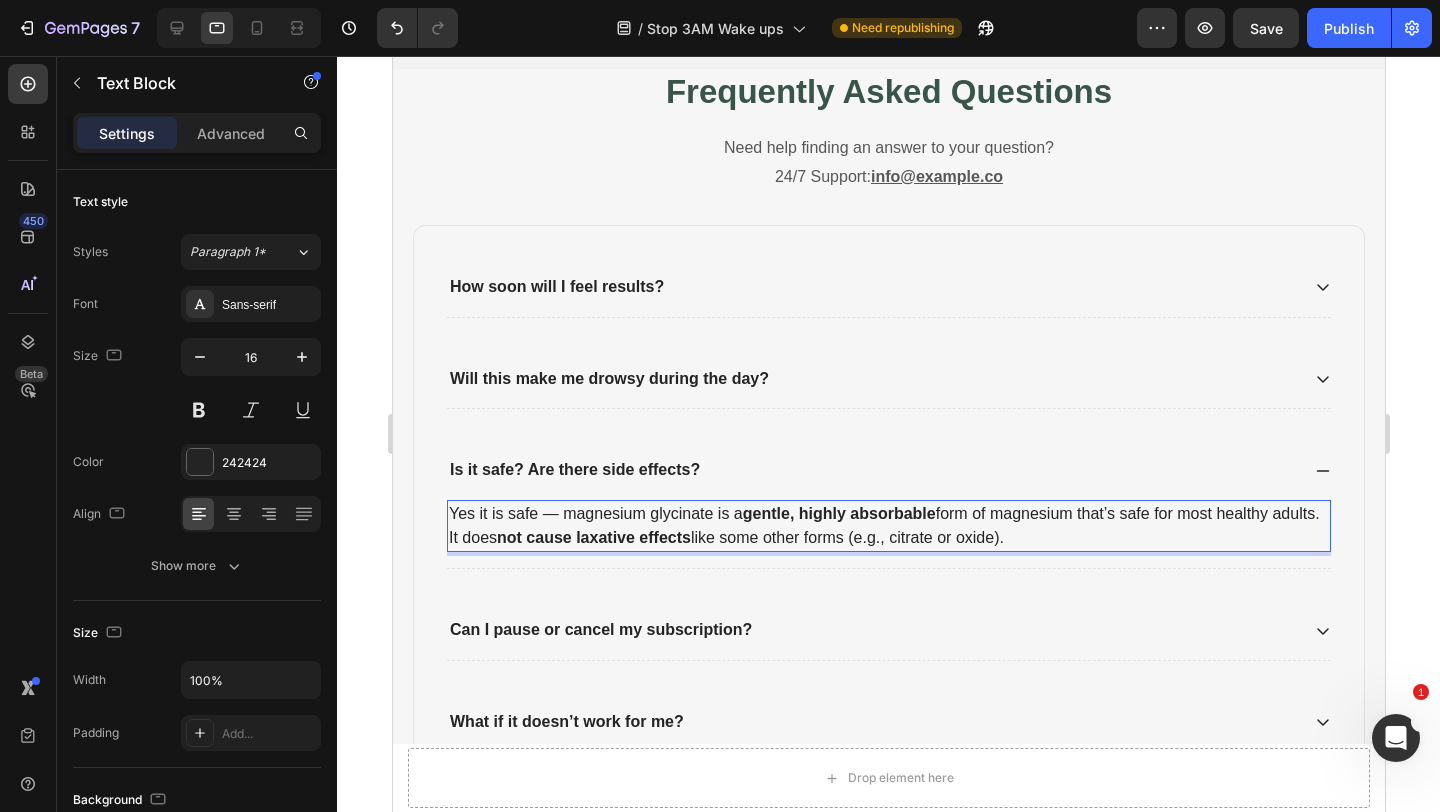 click on "not cause laxative effects" at bounding box center (593, 537) 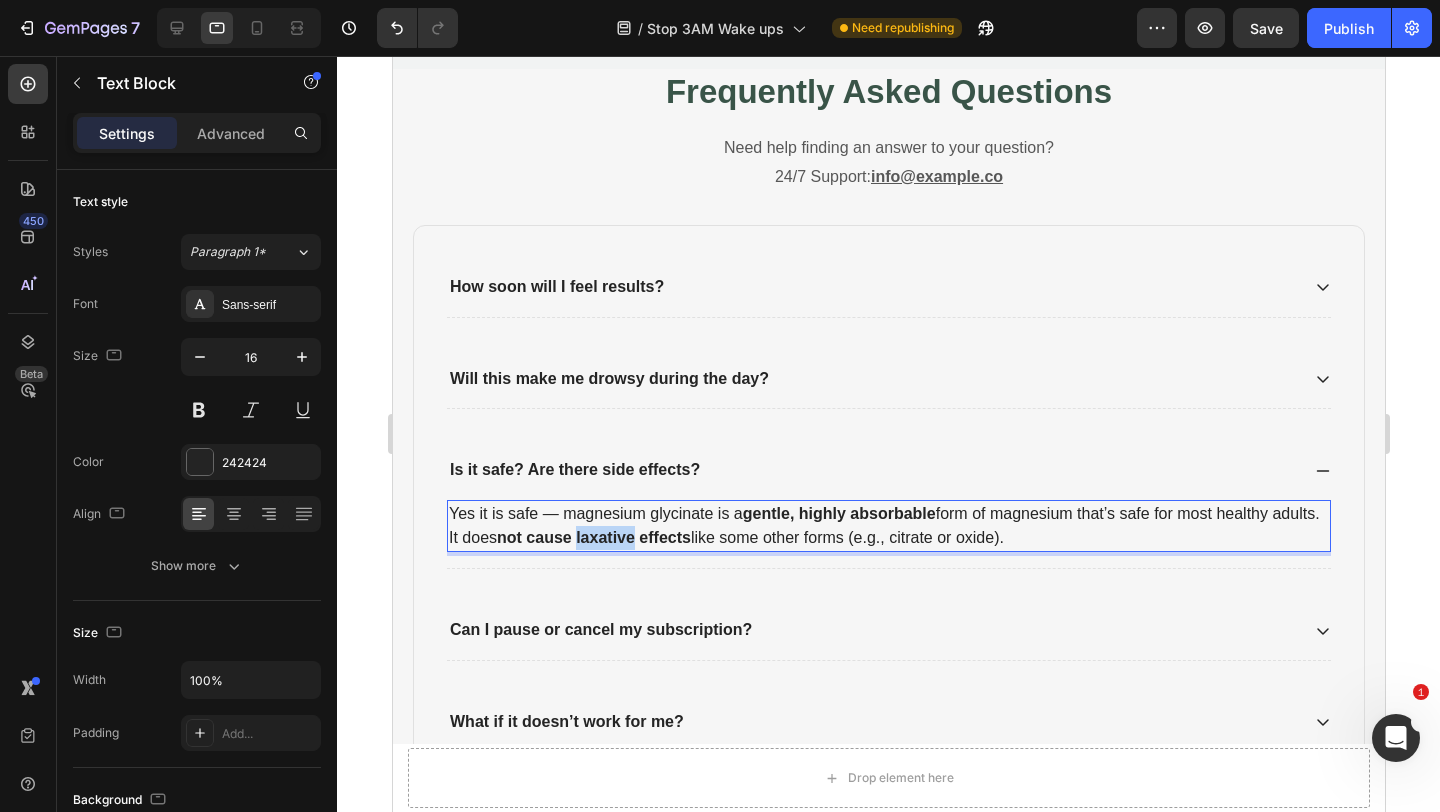 click on "not cause laxative effects" at bounding box center [593, 537] 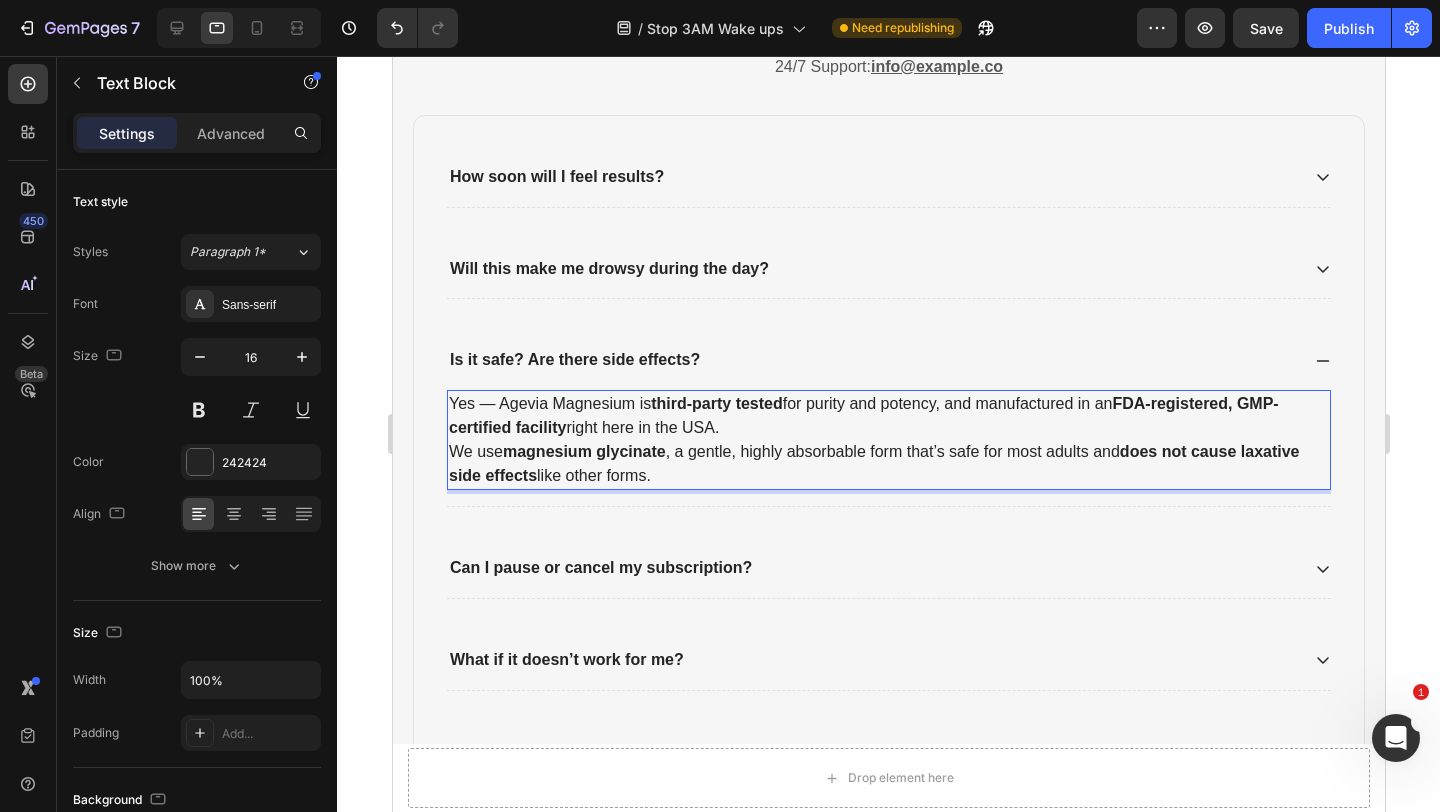 scroll, scrollTop: 3376, scrollLeft: 0, axis: vertical 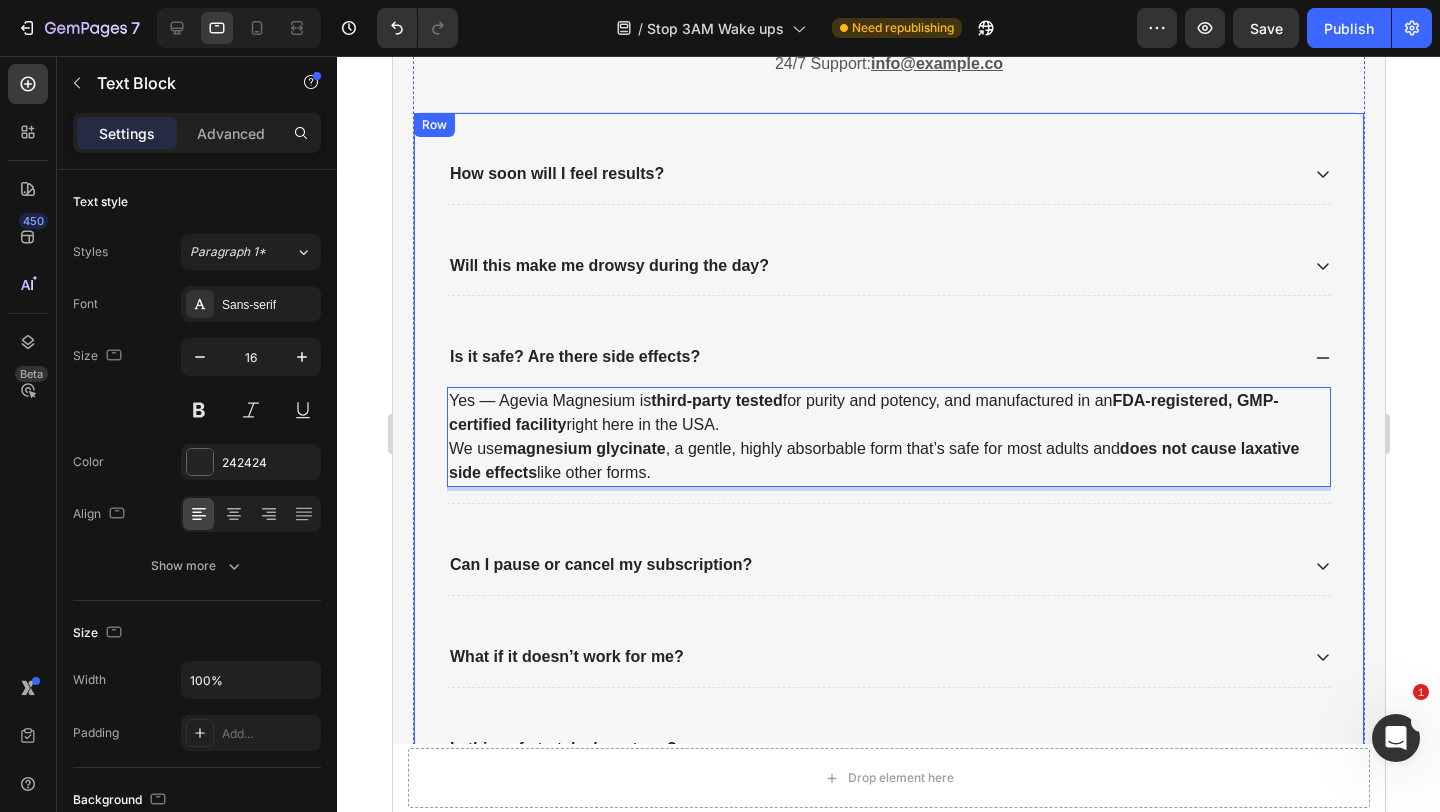 click on "How soon will I feel results?
Will this make me drowsy during the day?
Is it safe? Are there side effects? Yes — Agevia Magnesium is  third-party tested  for purity and potency, and manufactured in an  FDA-registered, GMP-certified facility  right here in the USA. We use  magnesium glycinate , a gentle, highly absorbable form that’s safe for most adults and  does not cause laxative side effects  like other forms. Text Block   0
Can I pause or cancel my subscription?
What if it doesn’t work for me?
Is this safe to take long-term?
Will it make me groggy or drowsy? Accordion Row" at bounding box center [888, 508] 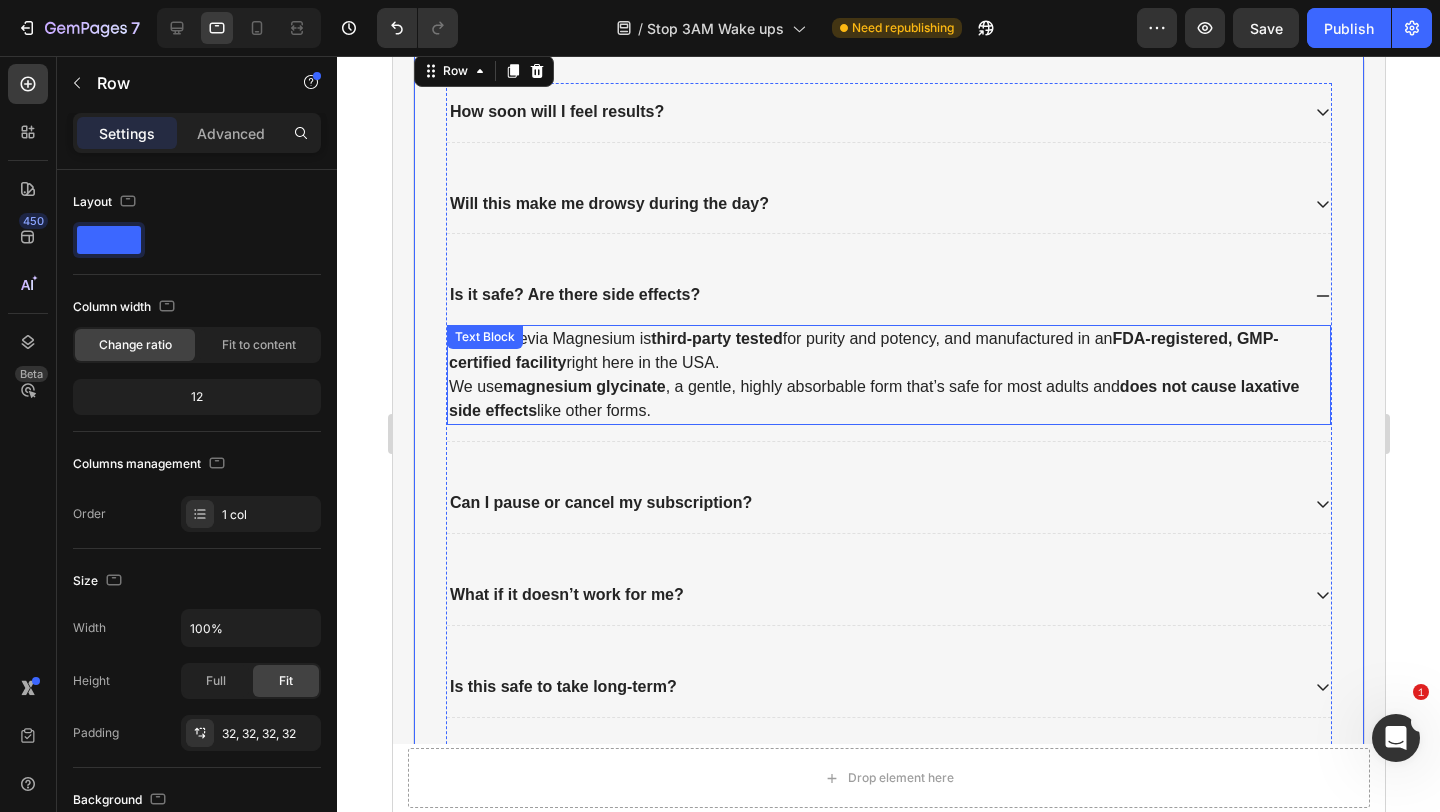 scroll, scrollTop: 3467, scrollLeft: 0, axis: vertical 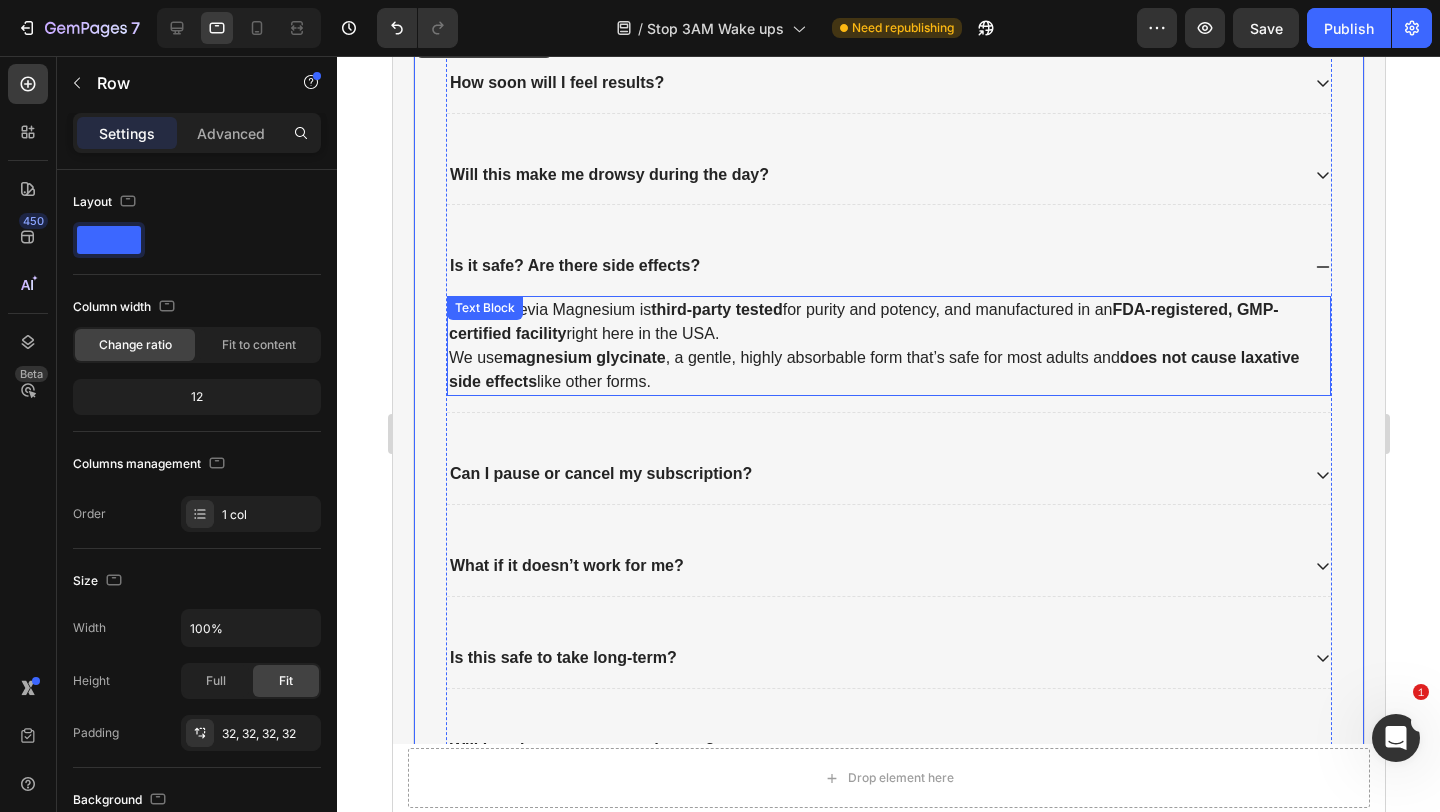 click on "We use  magnesium glycinate , a gentle, highly absorbable form that’s safe for most adults and  does not cause laxative side effects  like other forms." at bounding box center (888, 370) 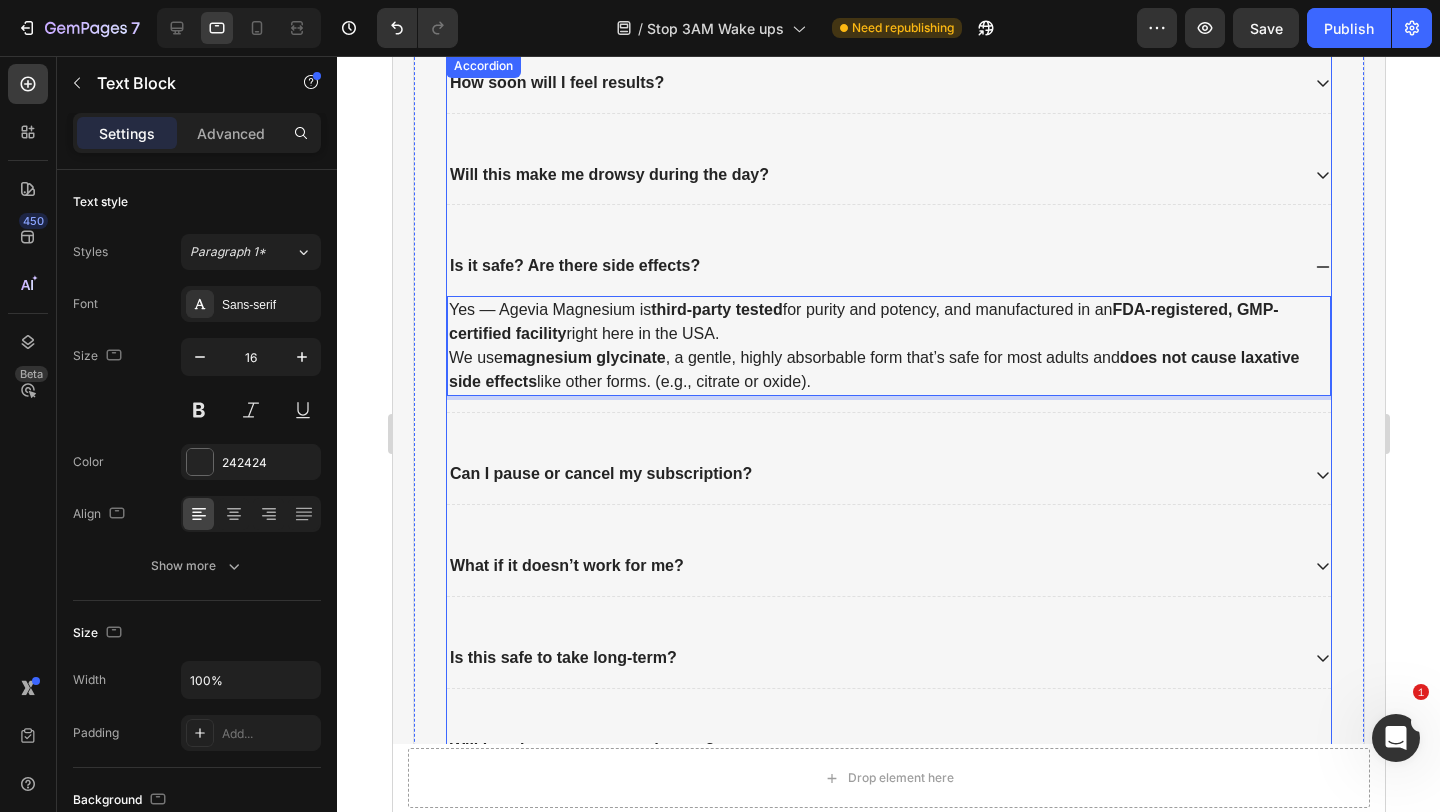click on "Can I pause or cancel my subscription?" at bounding box center [600, 473] 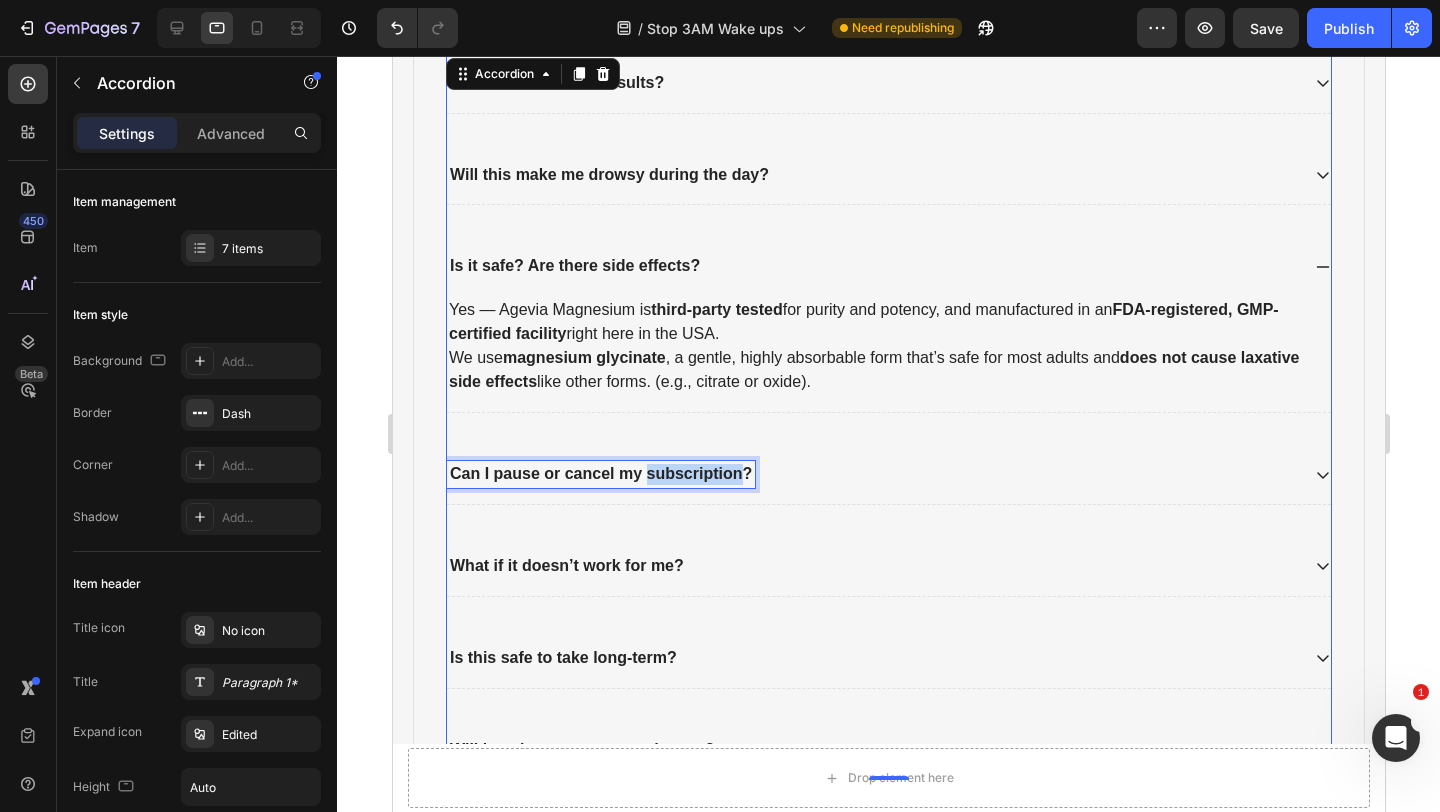 click on "Can I pause or cancel my subscription?" at bounding box center [600, 473] 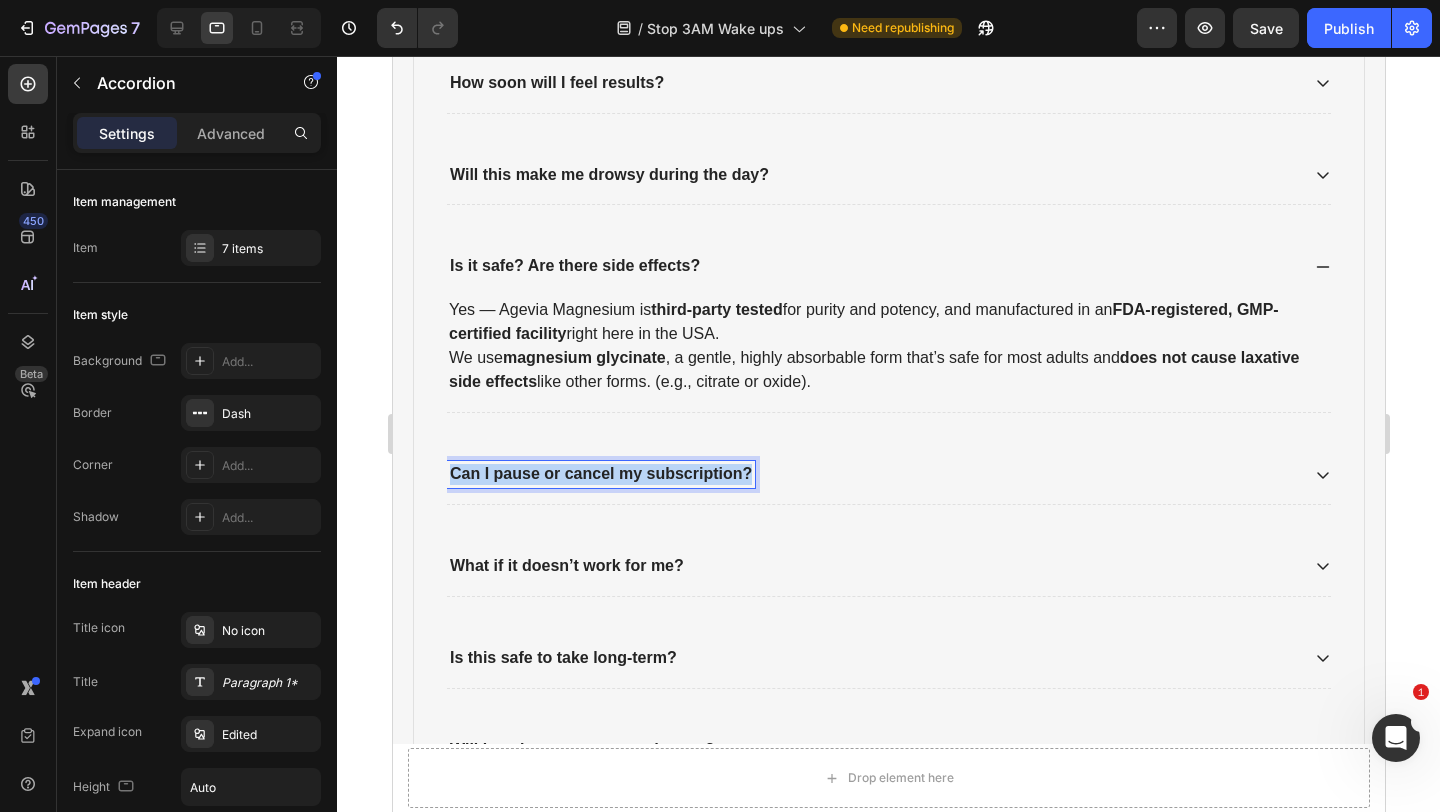 click on "Can I pause or cancel my subscription?" at bounding box center (600, 473) 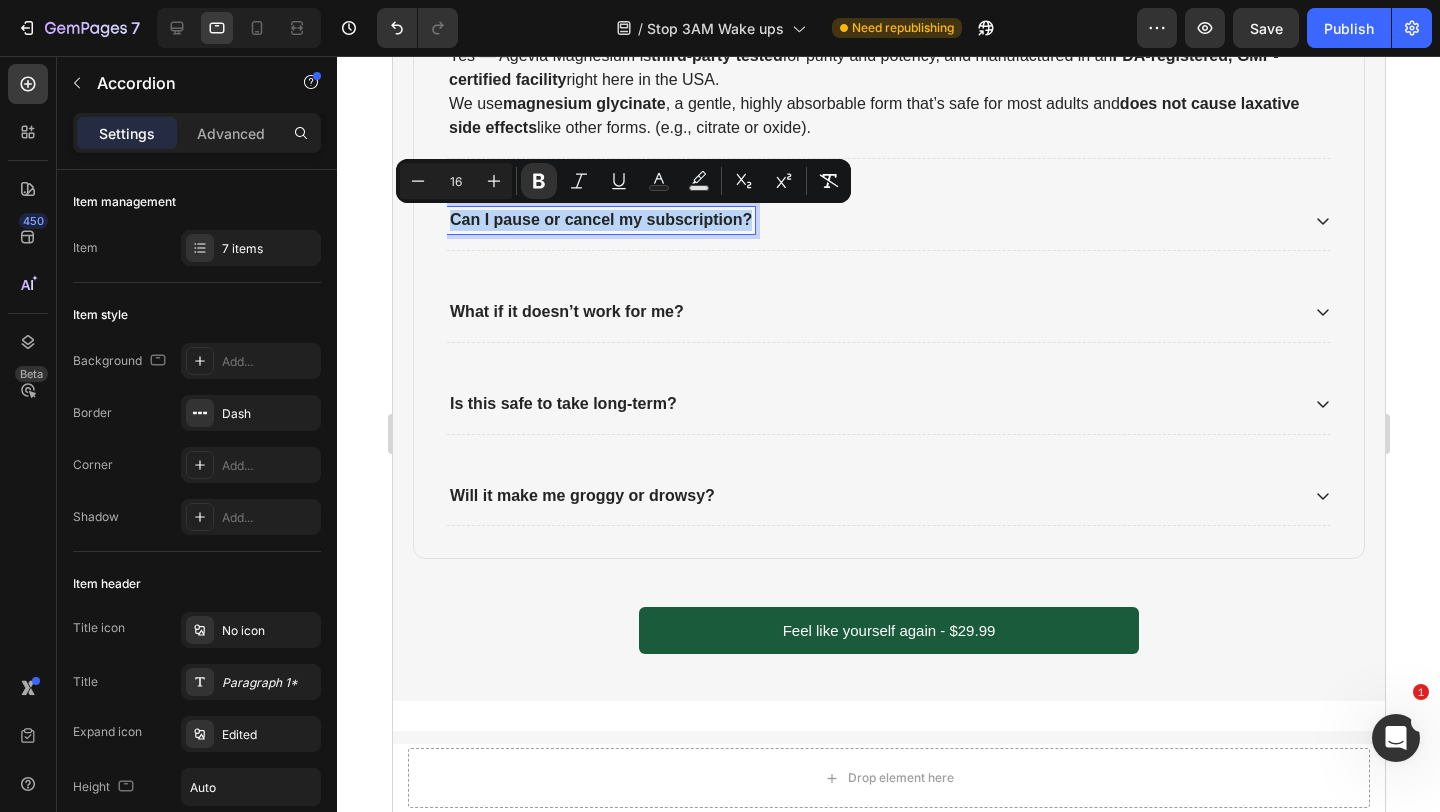 scroll, scrollTop: 3723, scrollLeft: 0, axis: vertical 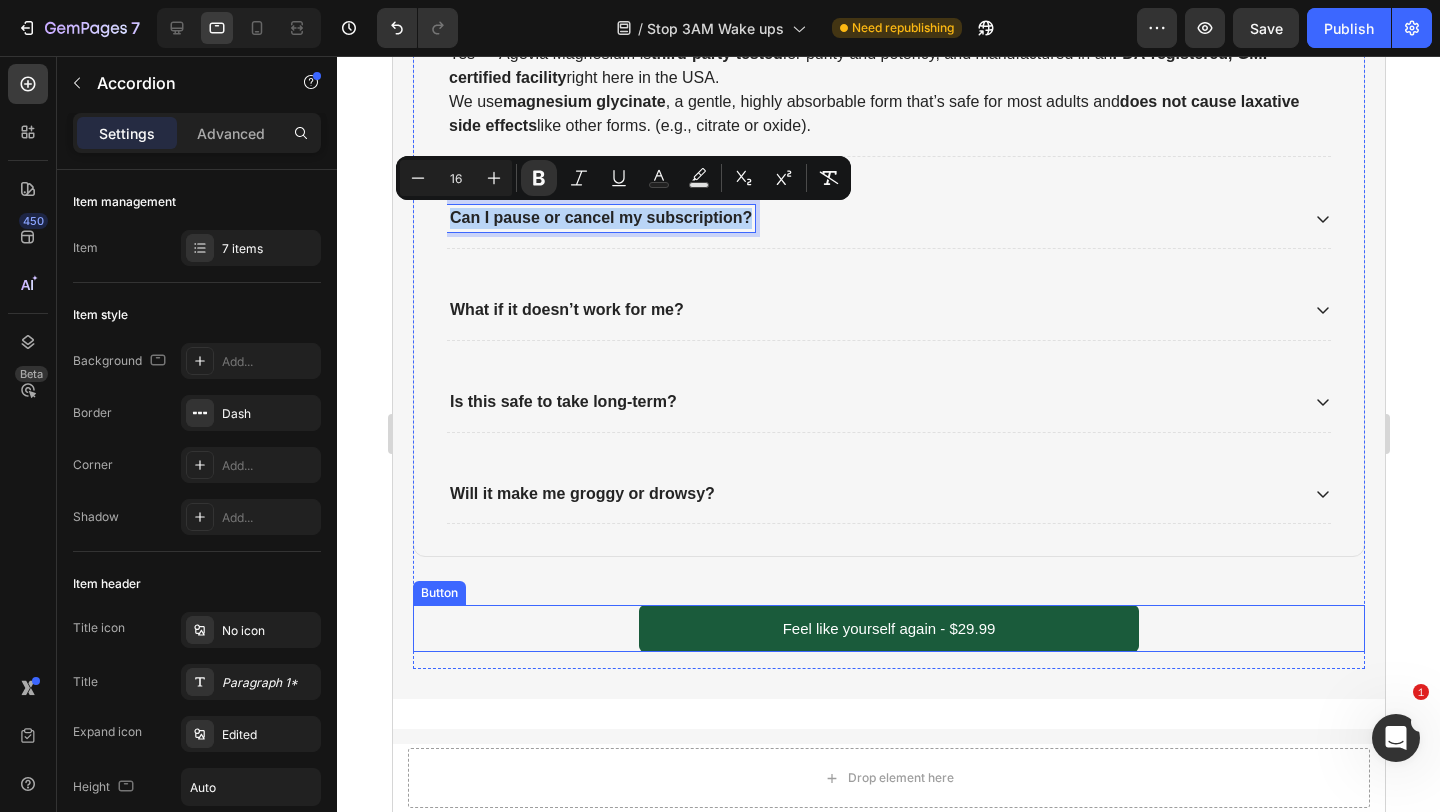 click on "Feel like yourself again - $29.99 Button" at bounding box center [888, 628] 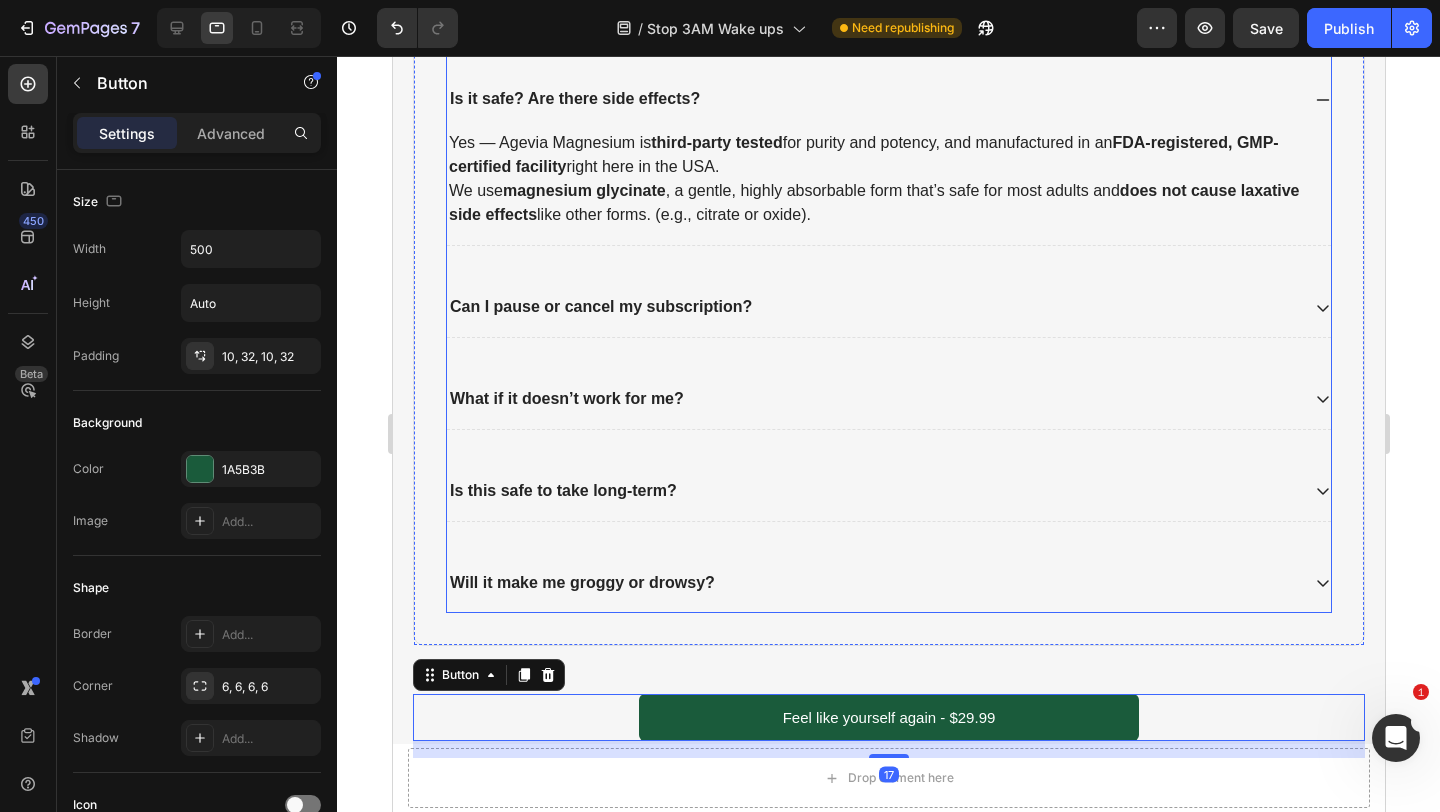 scroll, scrollTop: 3617, scrollLeft: 0, axis: vertical 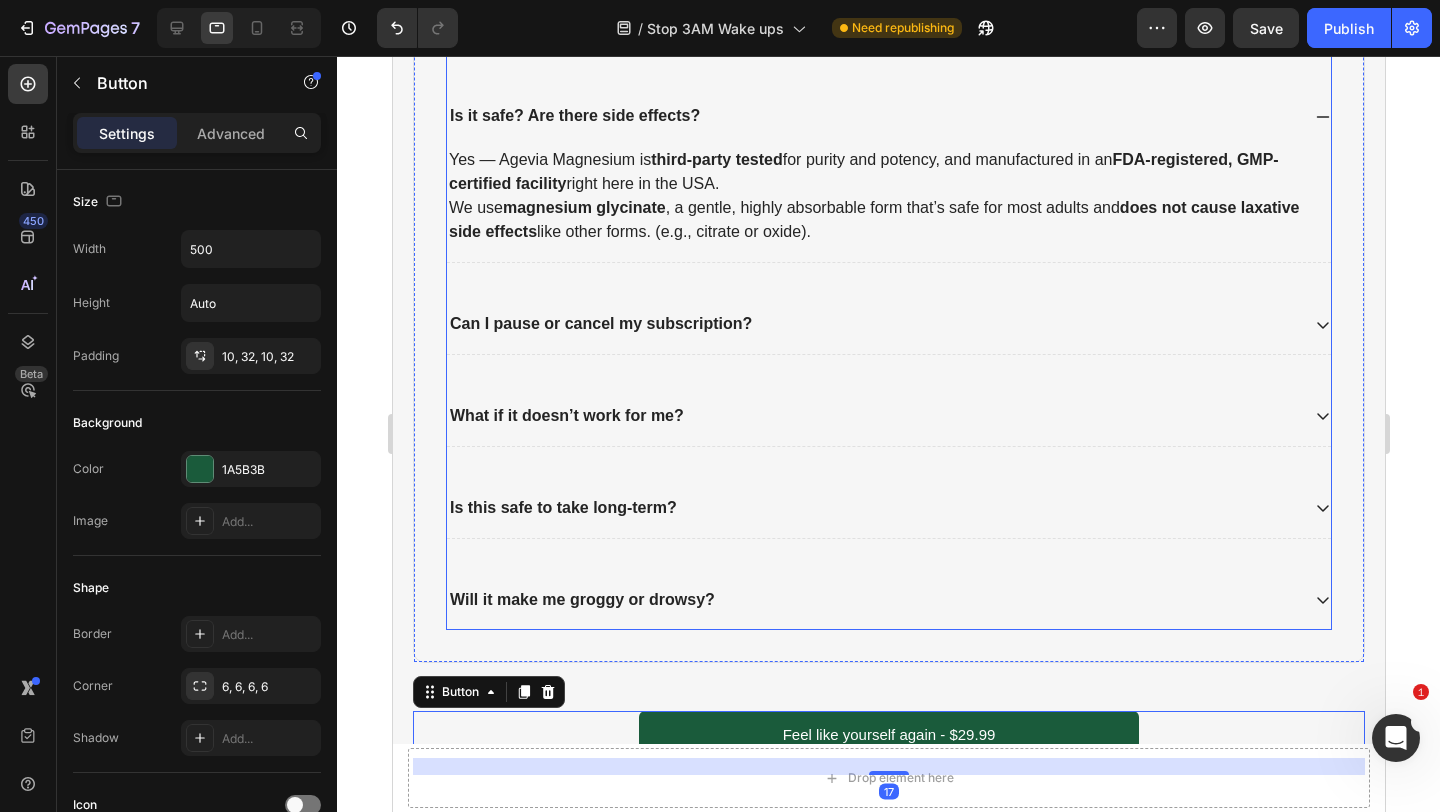 click on "Can I pause or cancel my subscription?" at bounding box center (888, 324) 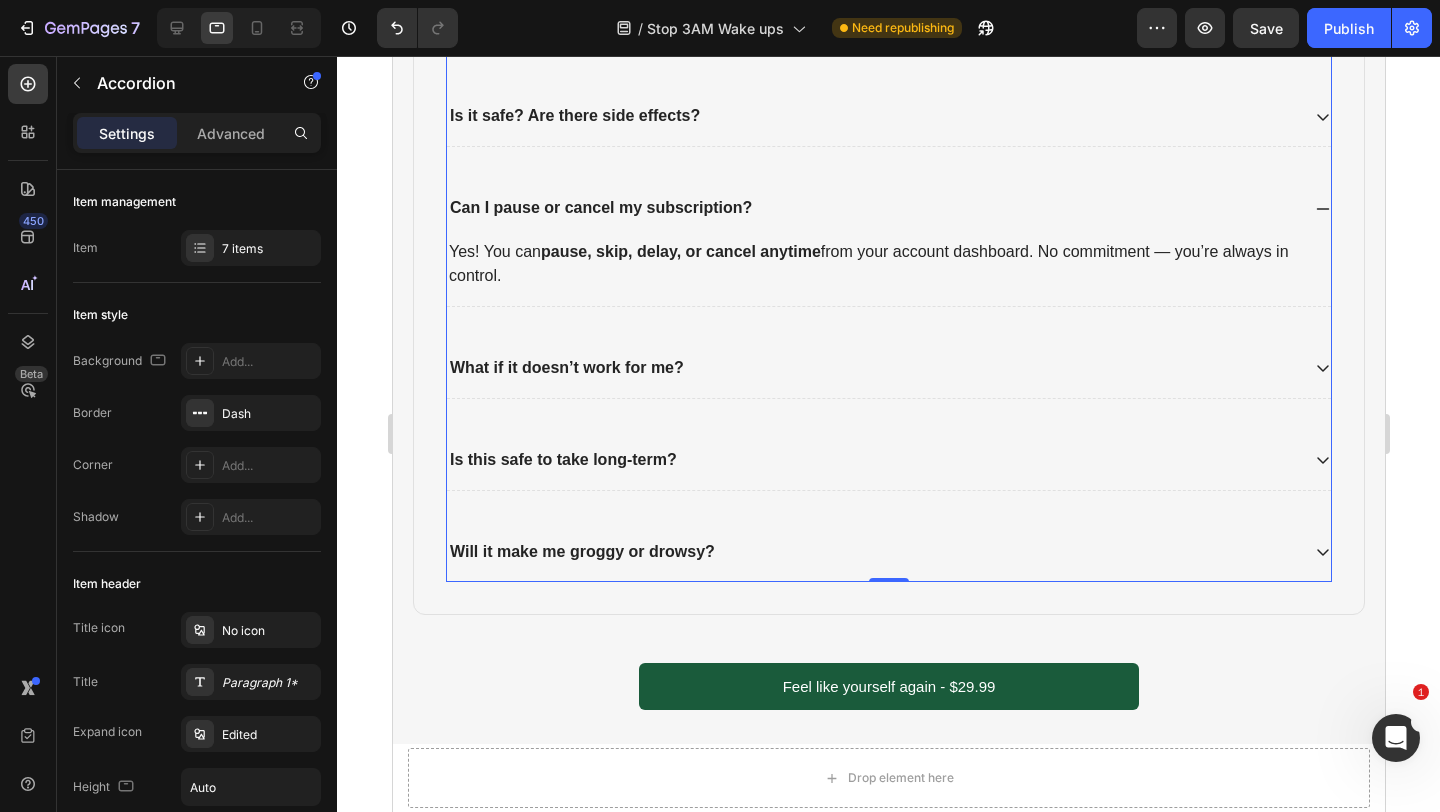 click on "Can I pause or cancel my subscription?" at bounding box center (872, 208) 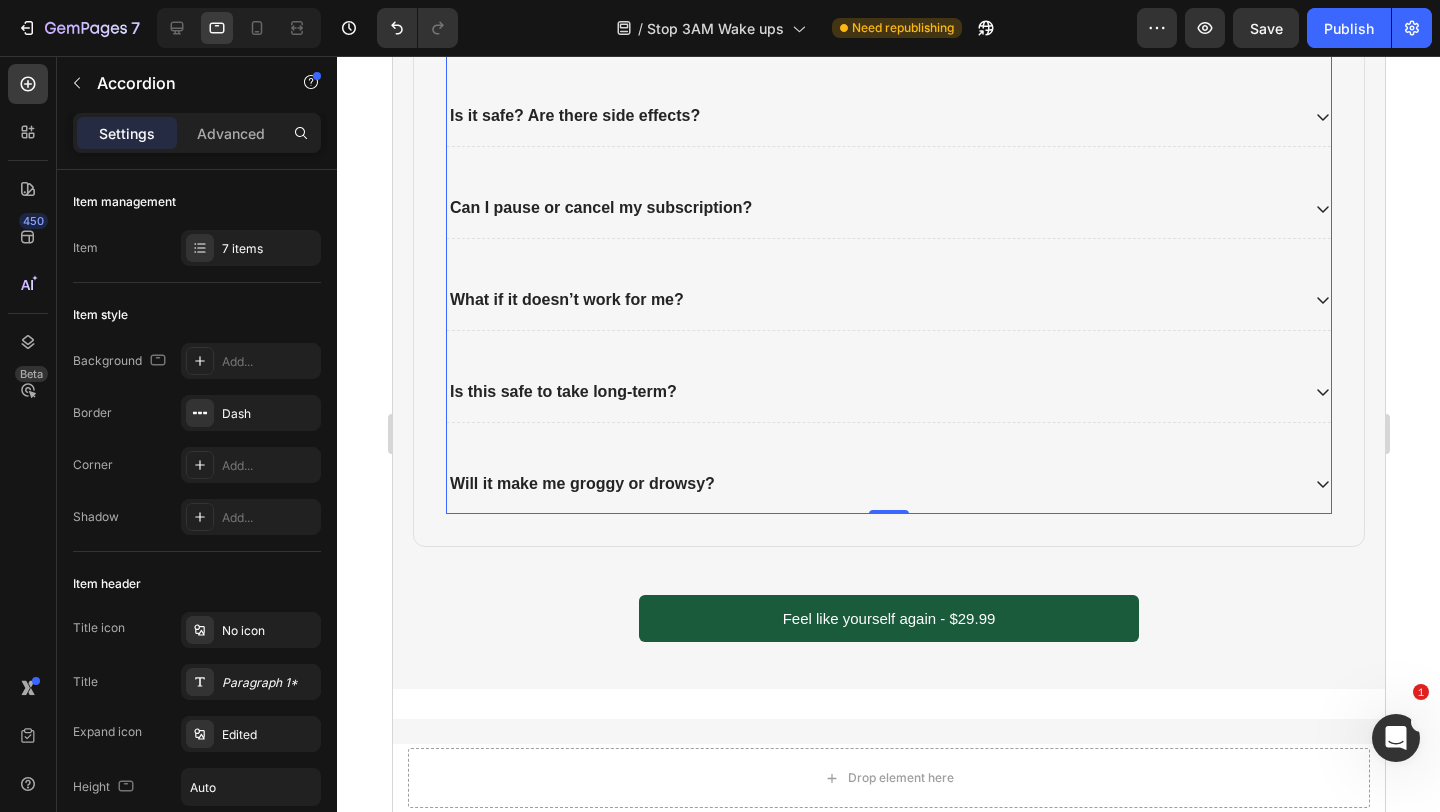 click on "What if it doesn’t work for me?" at bounding box center [872, 300] 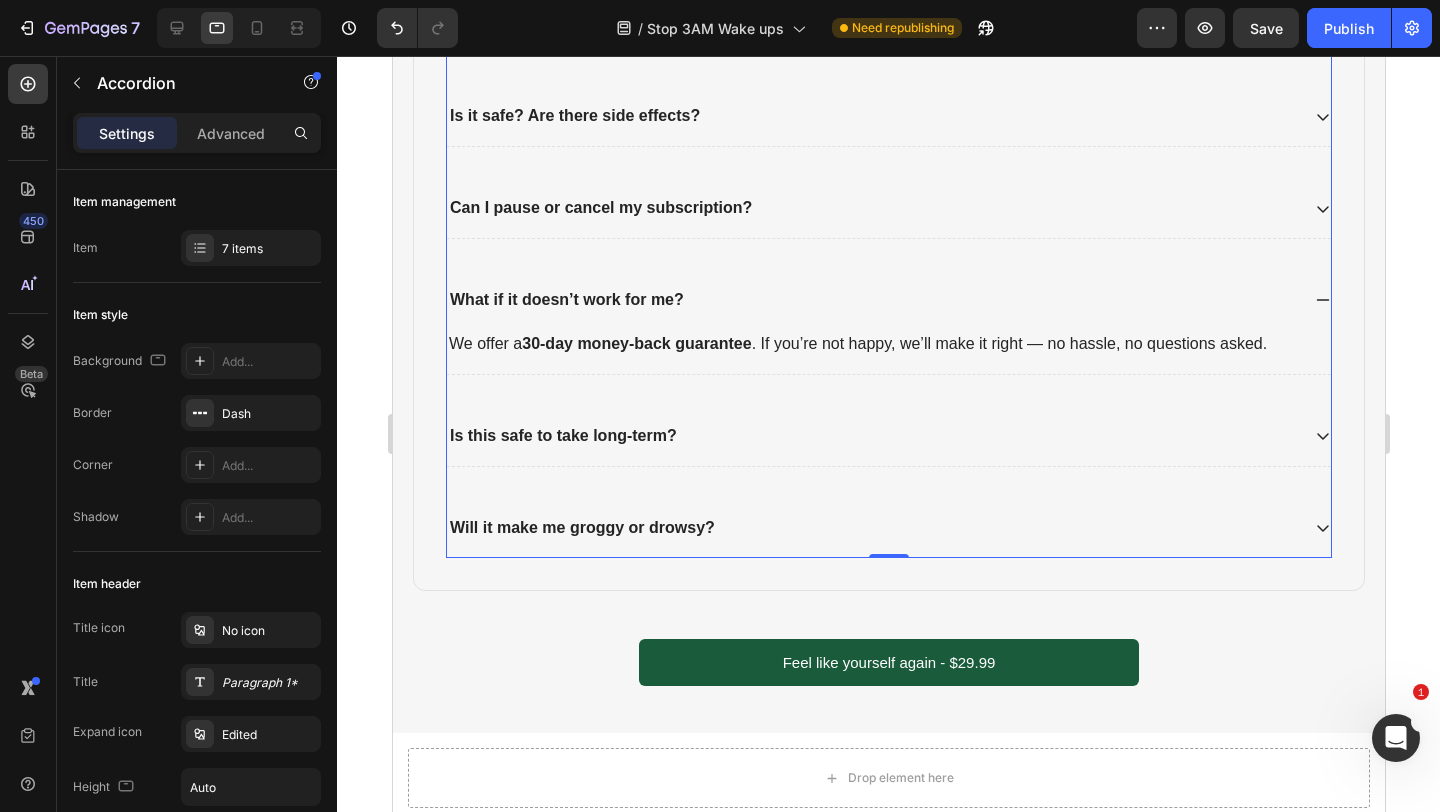 click on "What if it doesn’t work for me?" at bounding box center [872, 300] 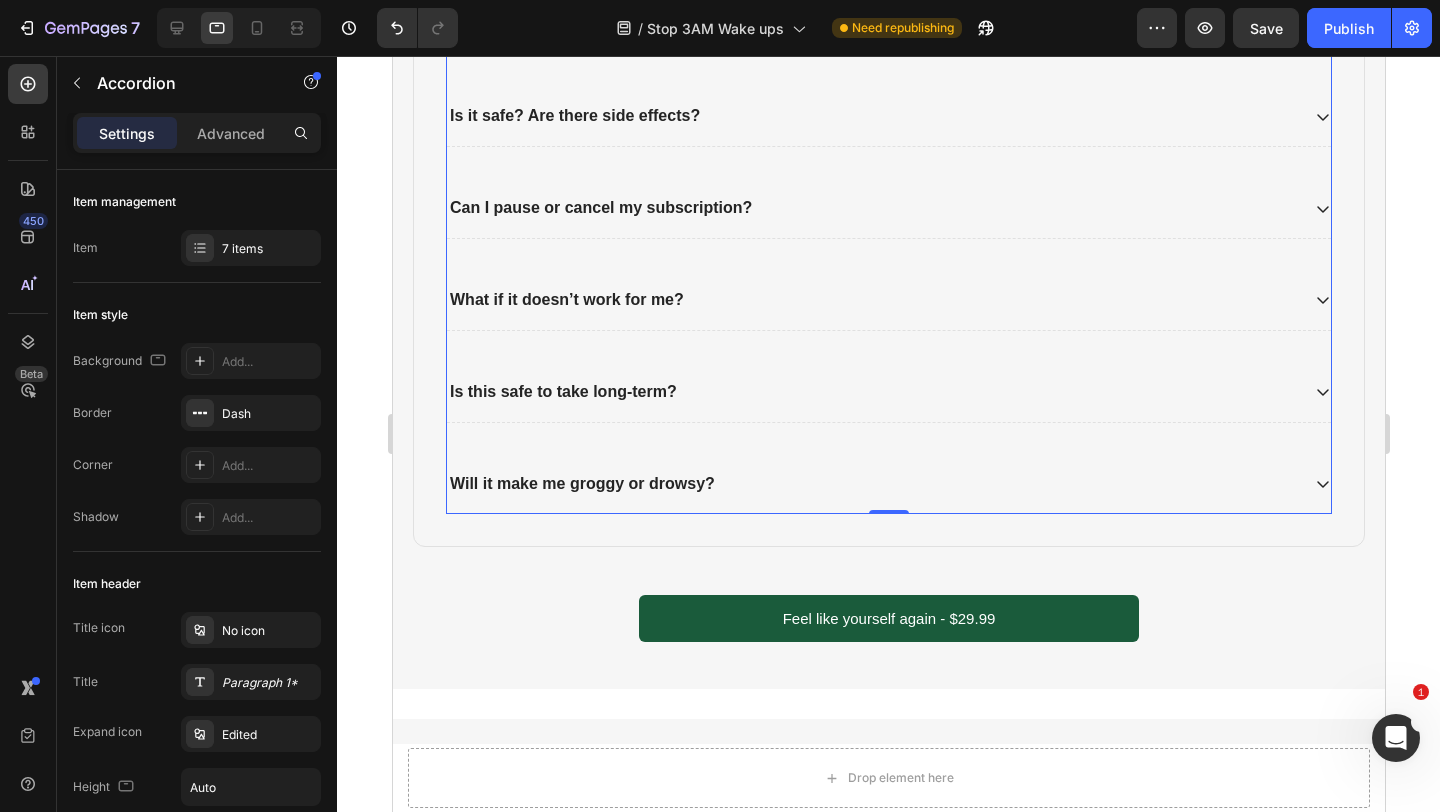 click on "Is this safe to take long-term?" at bounding box center (872, 392) 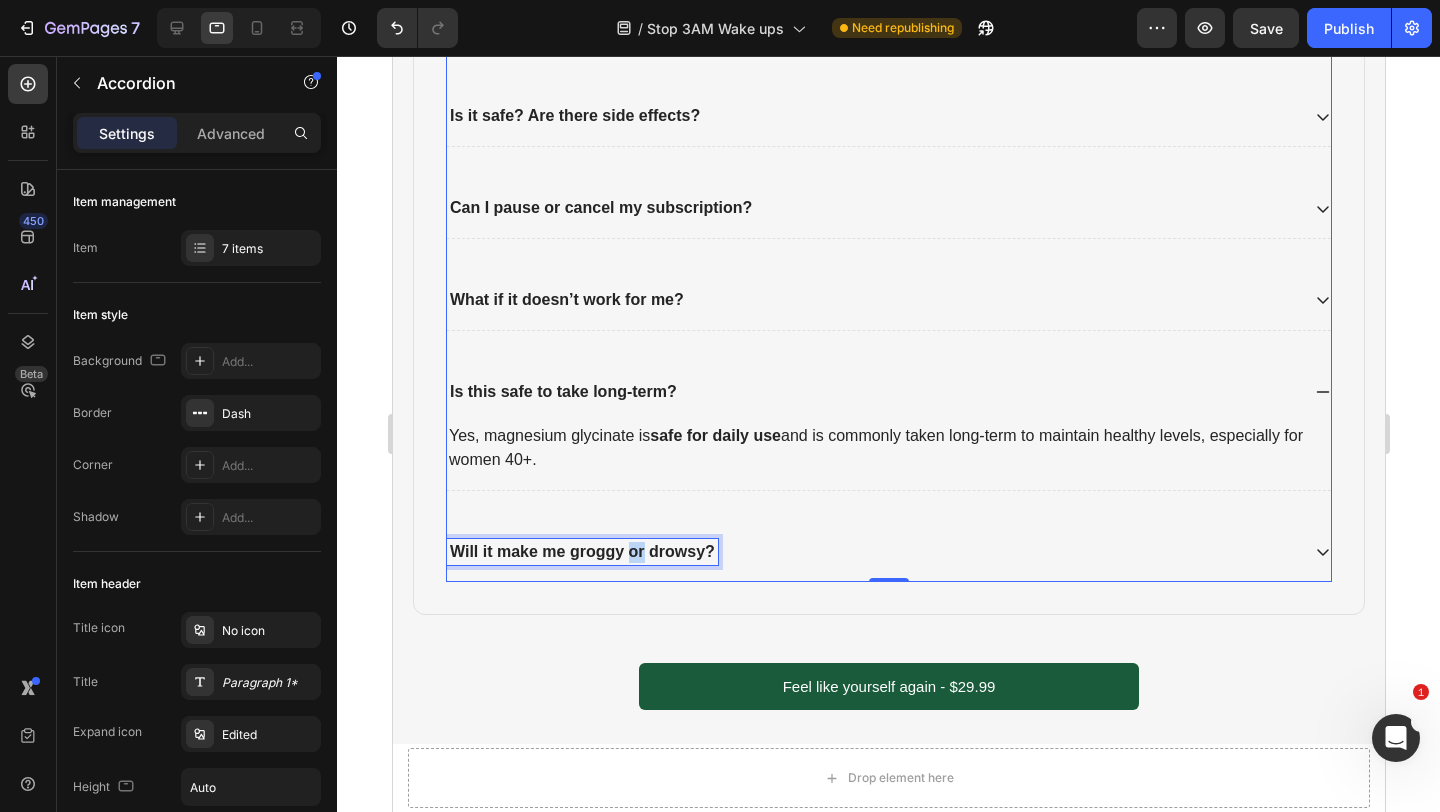 click on "Will it make me groggy or drowsy?" at bounding box center [581, 551] 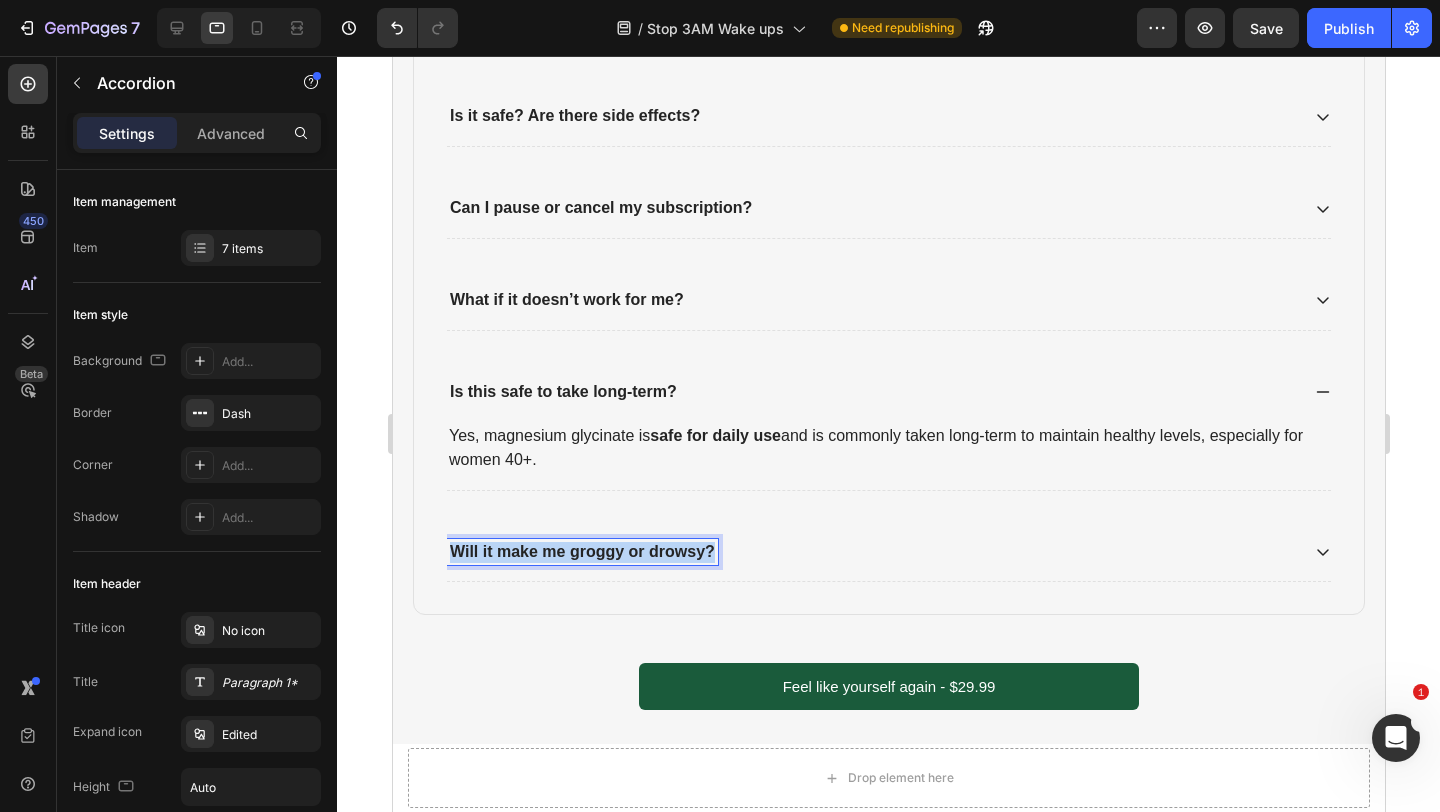 click on "Will it make me groggy or drowsy?" at bounding box center [581, 551] 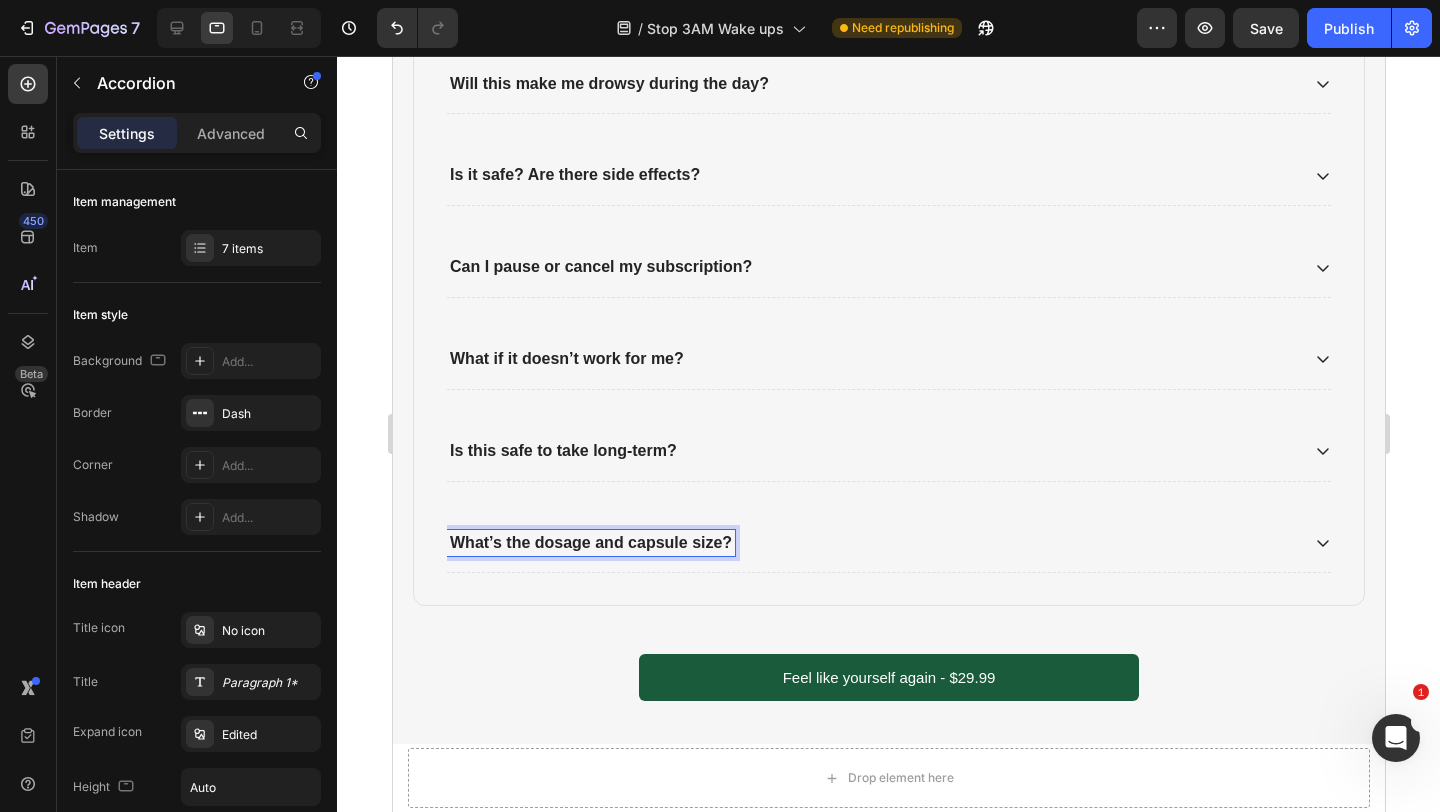 scroll, scrollTop: 3549, scrollLeft: 0, axis: vertical 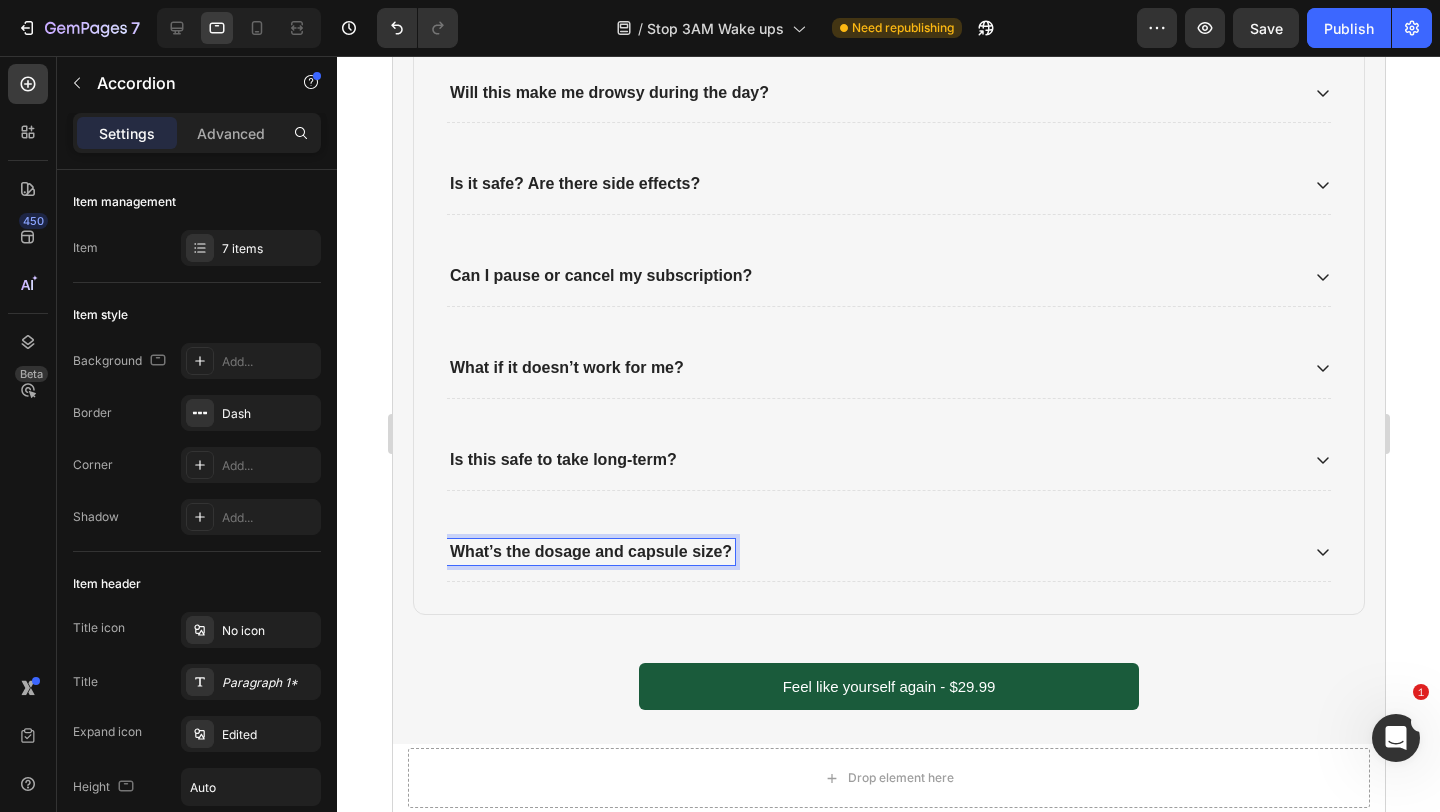 click on "What’s the dosage and capsule size?" at bounding box center (872, 552) 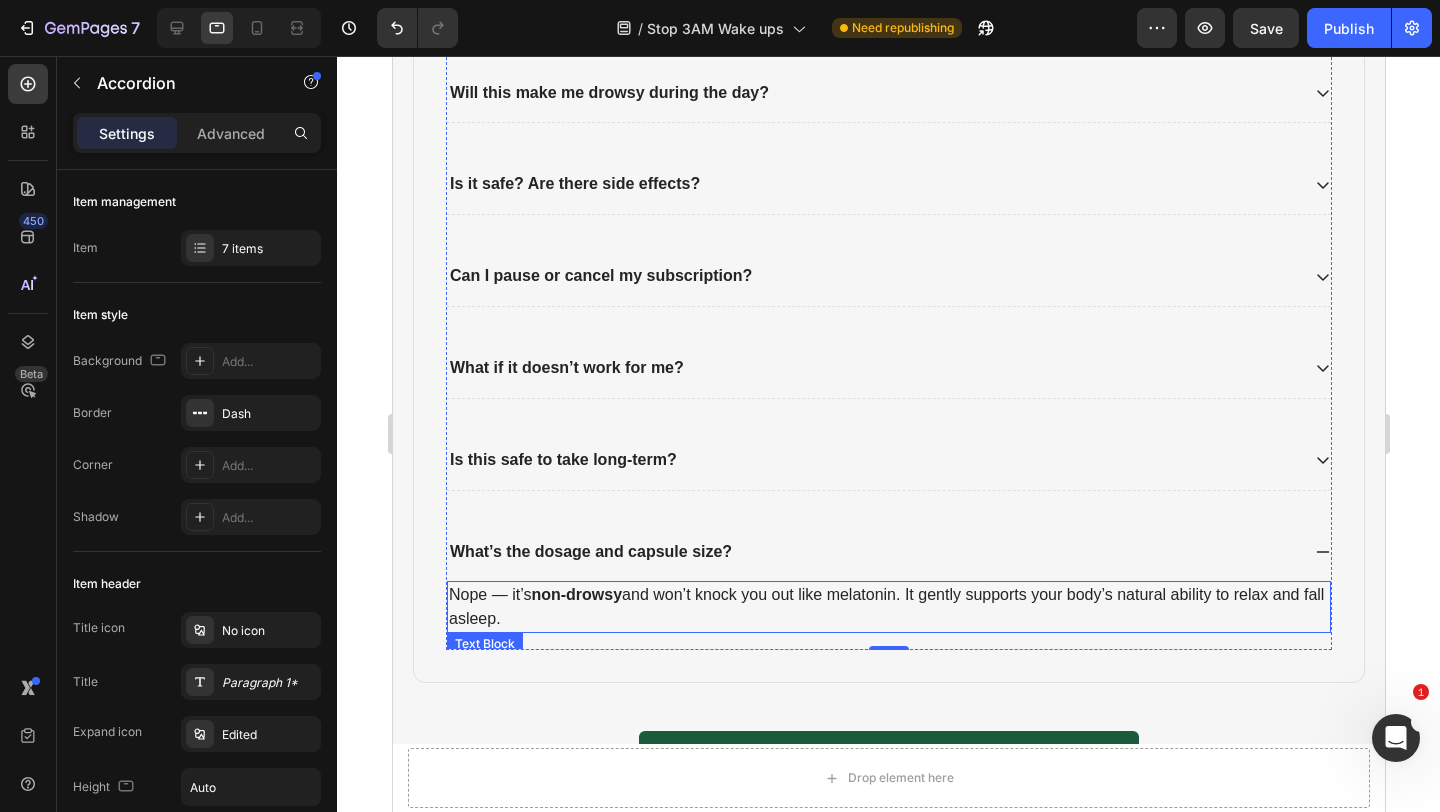 click on "Nope — it’s  non-drowsy  and won’t knock you out like melatonin. It gently supports your body’s natural ability to relax and fall asleep." at bounding box center (888, 607) 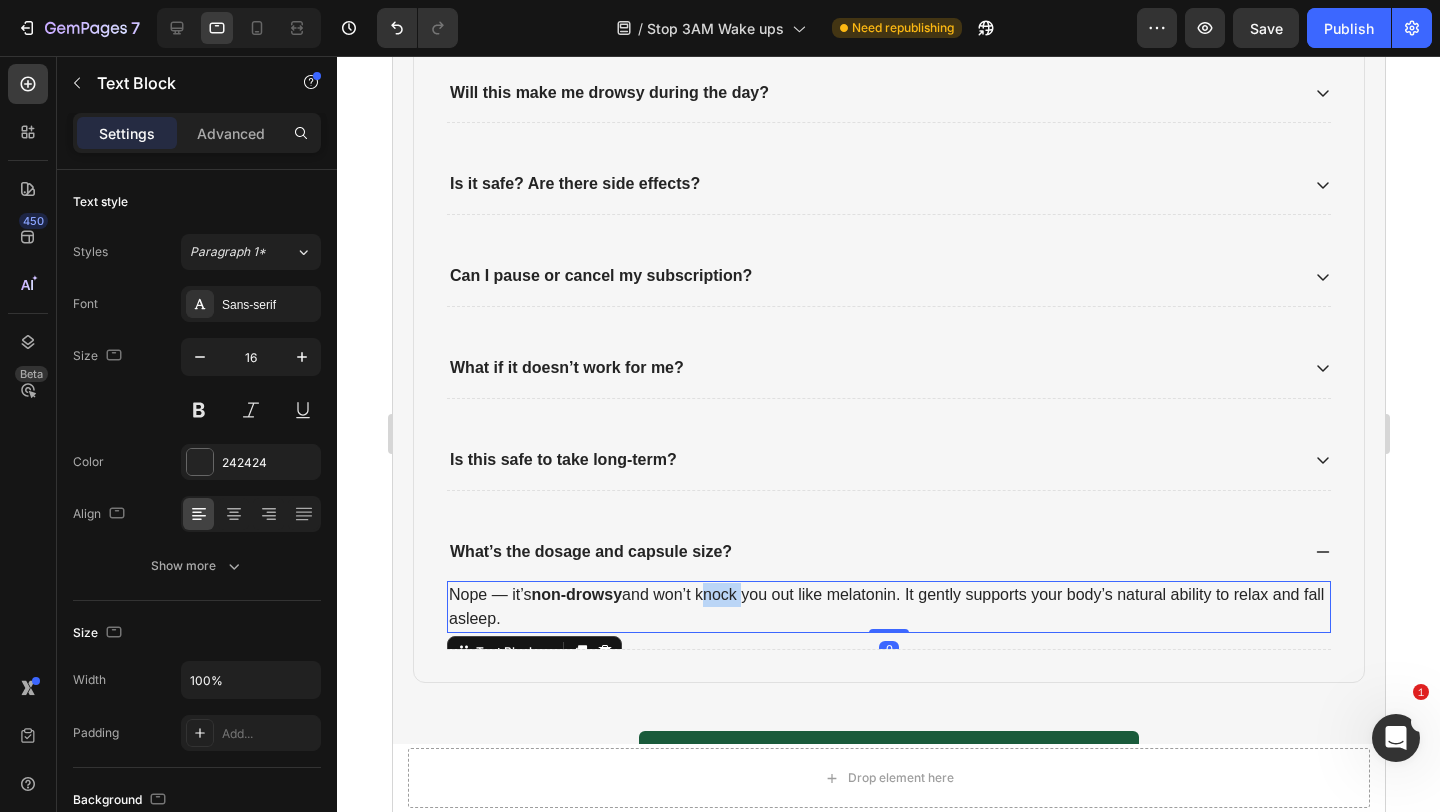 click on "Nope — it’s  non-drowsy  and won’t knock you out like melatonin. It gently supports your body’s natural ability to relax and fall asleep." at bounding box center [888, 607] 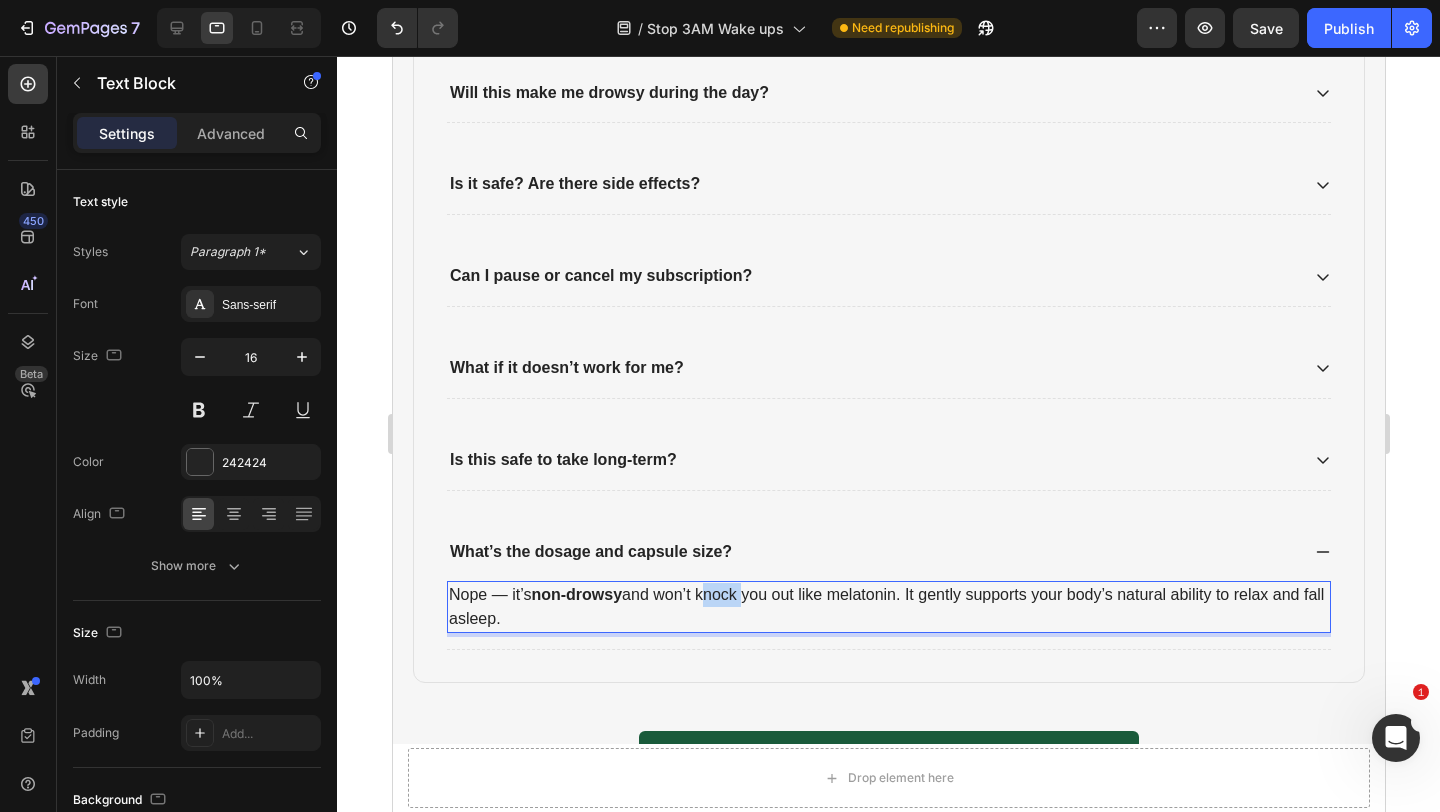 click on "Nope — it’s  non-drowsy  and won’t knock you out like melatonin. It gently supports your body’s natural ability to relax and fall asleep." at bounding box center (888, 607) 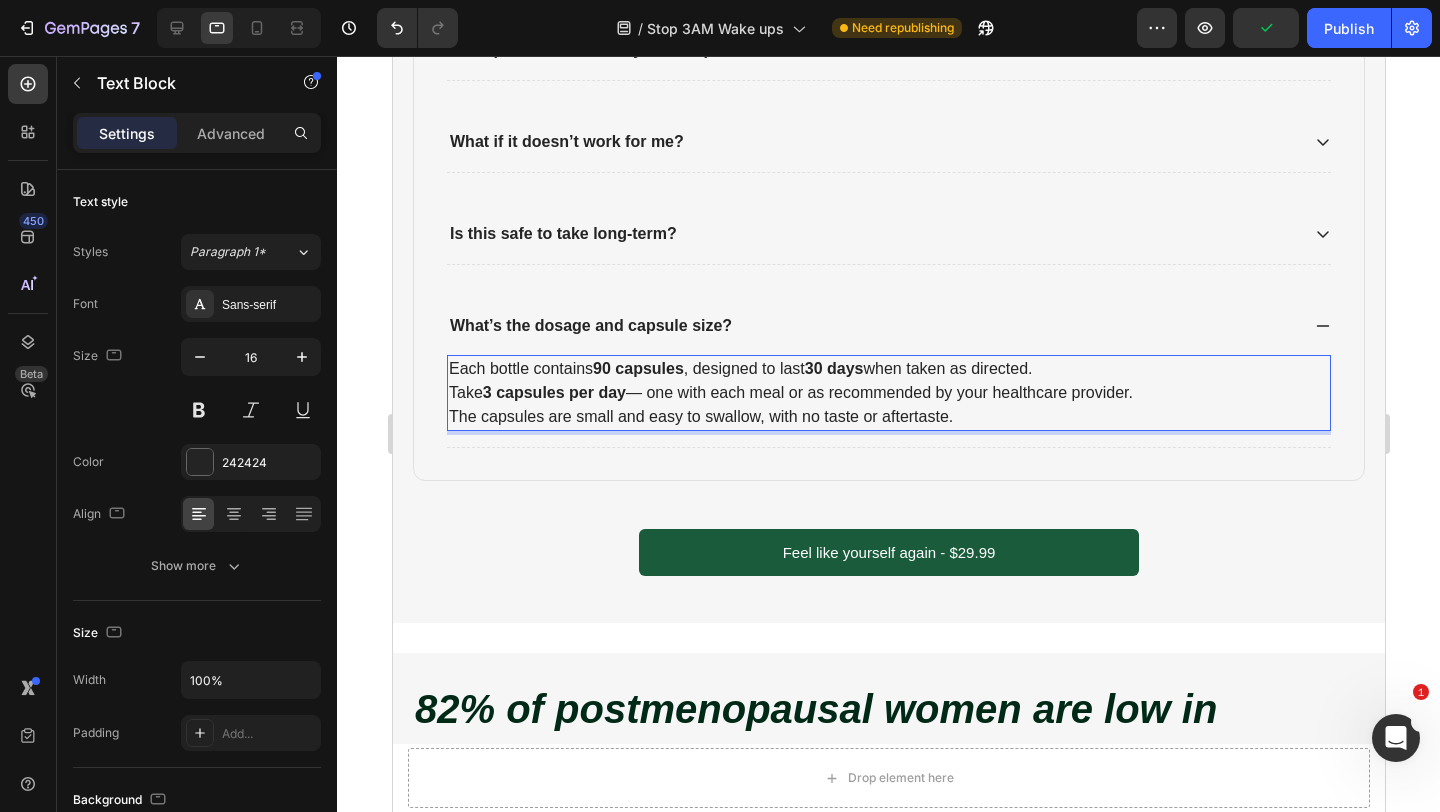 scroll, scrollTop: 3828, scrollLeft: 0, axis: vertical 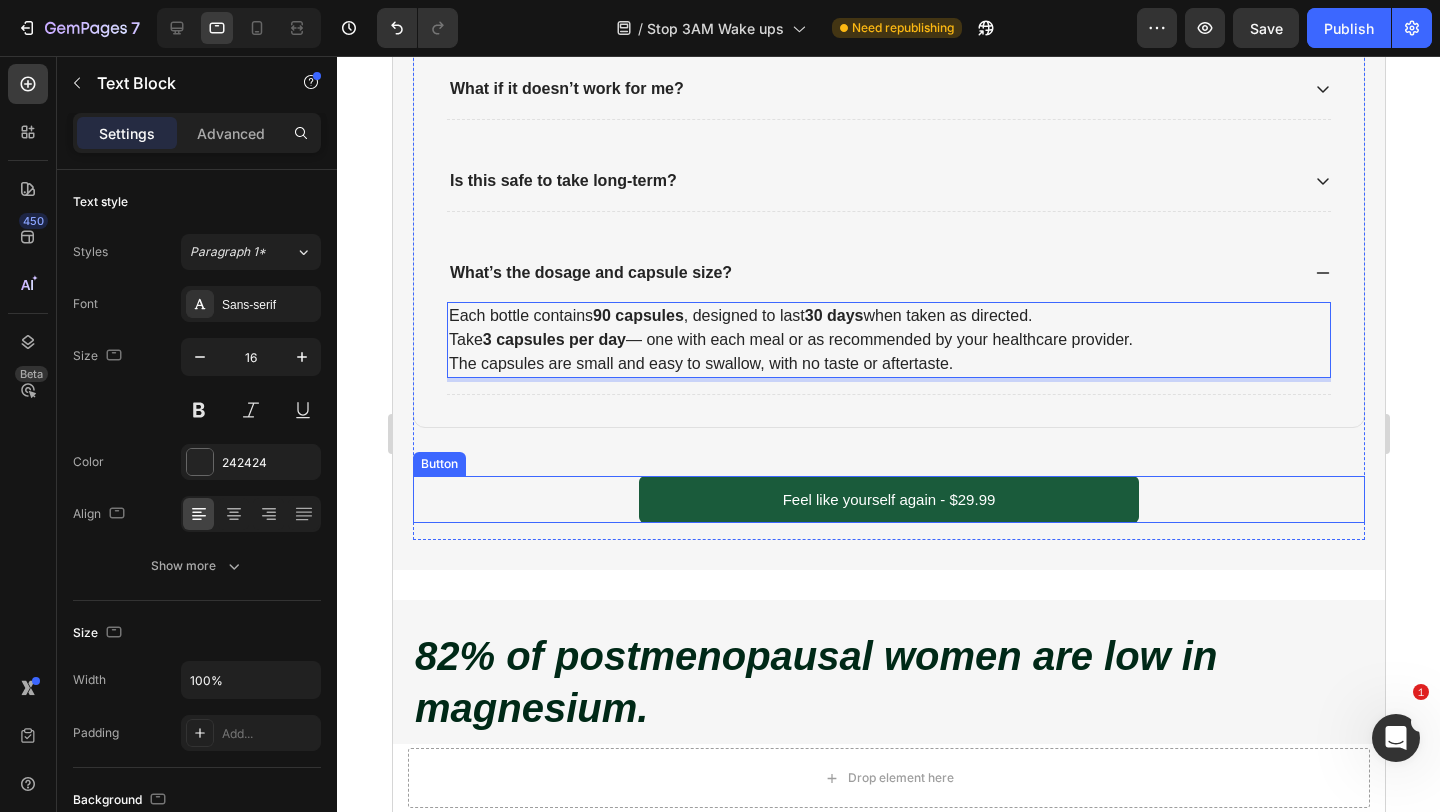 click on "Feel like yourself again - $29.99 Button" at bounding box center (888, 499) 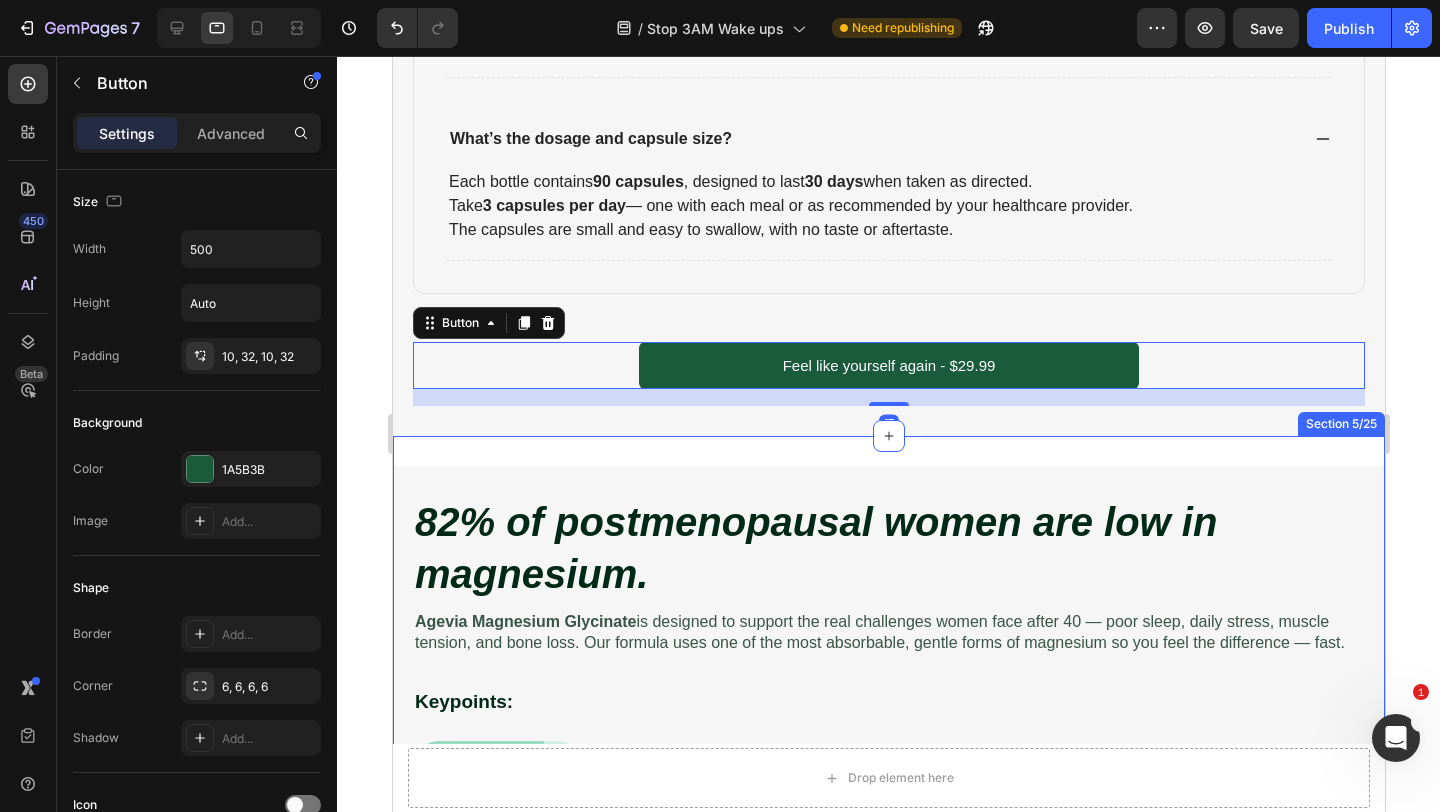 scroll, scrollTop: 4035, scrollLeft: 0, axis: vertical 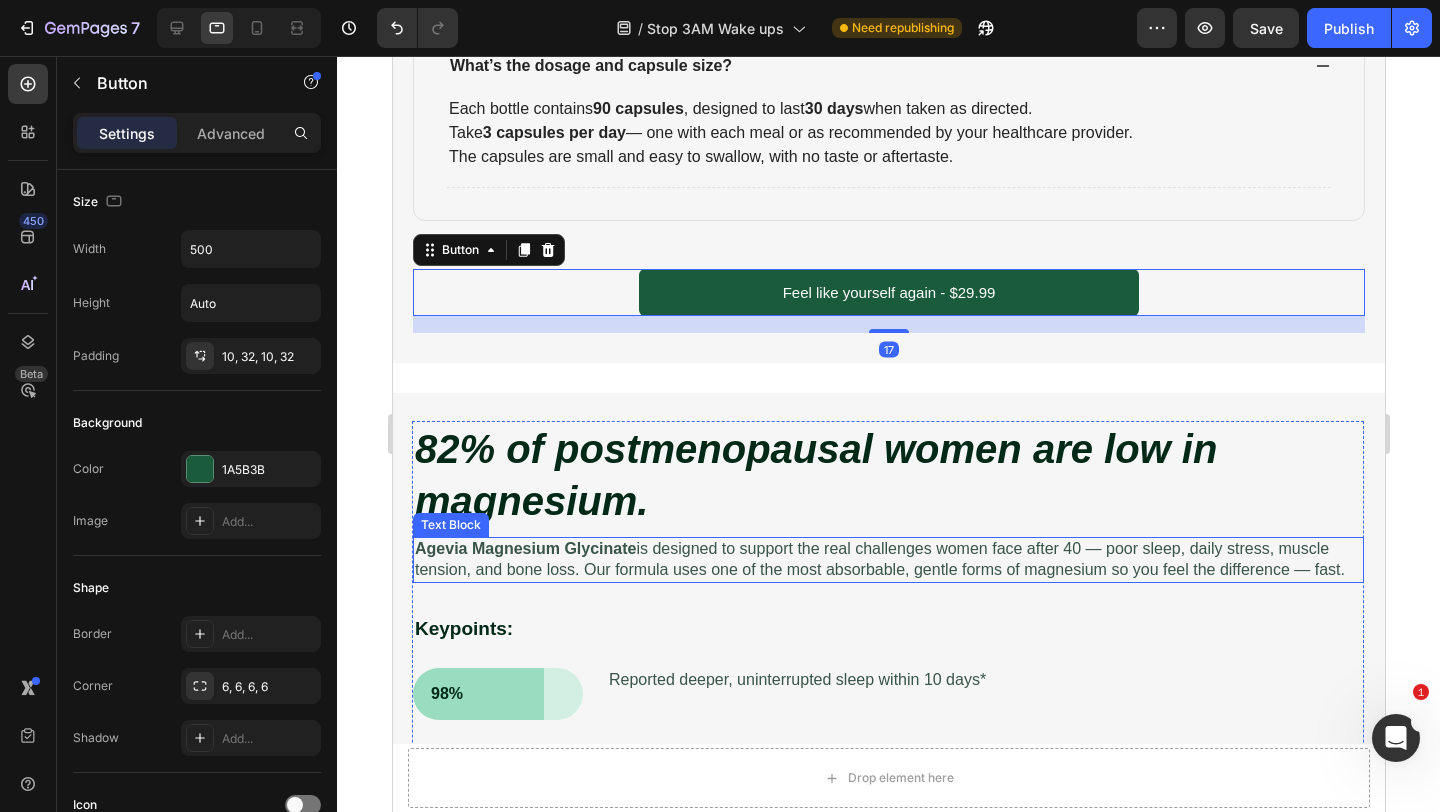 click on "Agevia Magnesium Glycinate  is designed to support the real challenges women face after 40 — poor sleep, daily stress, muscle tension, and bone loss. Our formula uses one of the most absorbable, gentle forms of magnesium so you feel the difference — fast." at bounding box center (887, 560) 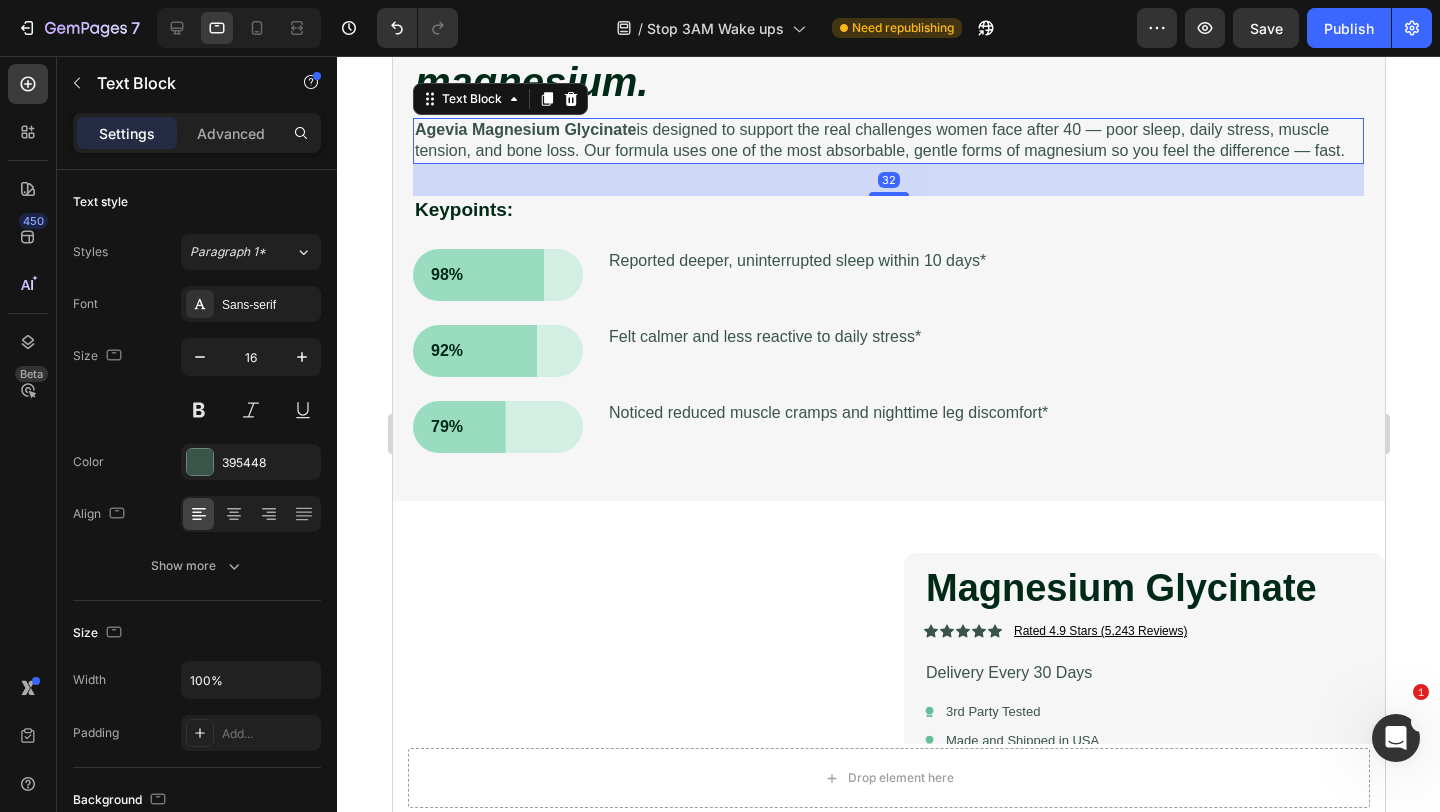 scroll, scrollTop: 4511, scrollLeft: 0, axis: vertical 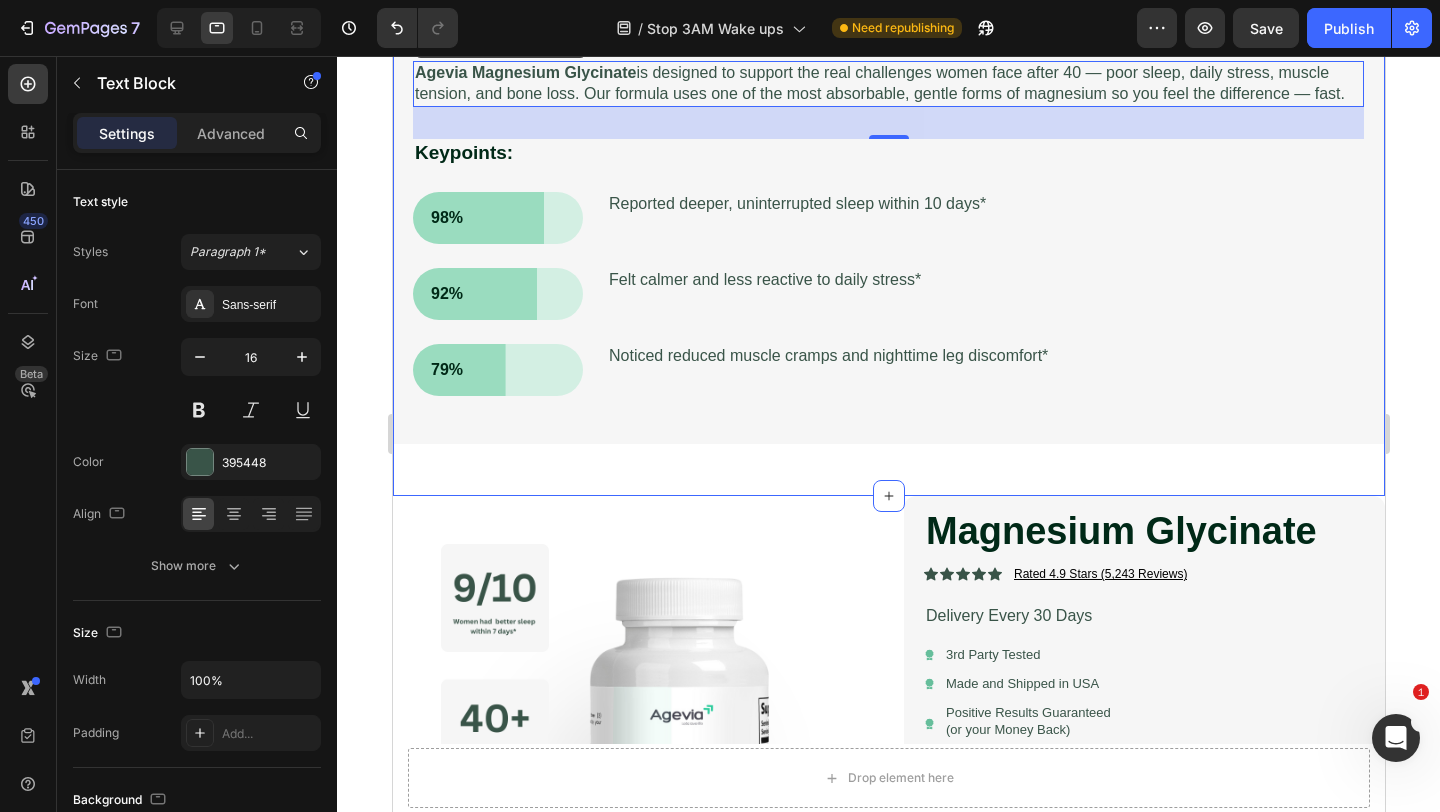 click on "82% of postmenopausal women are low in magnesium. Heading Agevia Magnesium Glycinate  is designed to support the real challenges women face after 40 — poor sleep, daily stress, muscle tension, and bone loss. Our formula uses one of the most absorbable, gentle forms of magnesium so you feel the difference — fast. Text Block   32 Keypoints: Text Block 98% Text Block Row Reported deeper, uninterrupted sleep within 10 days* Text Block Row 92% Text Block Row Felt calmer and less reactive to daily stress* Text Block Row 79% Text Block Row Noticed reduced muscle cramps and nighttime leg discomfort* Text Block Row Row Row" at bounding box center (888, 175) 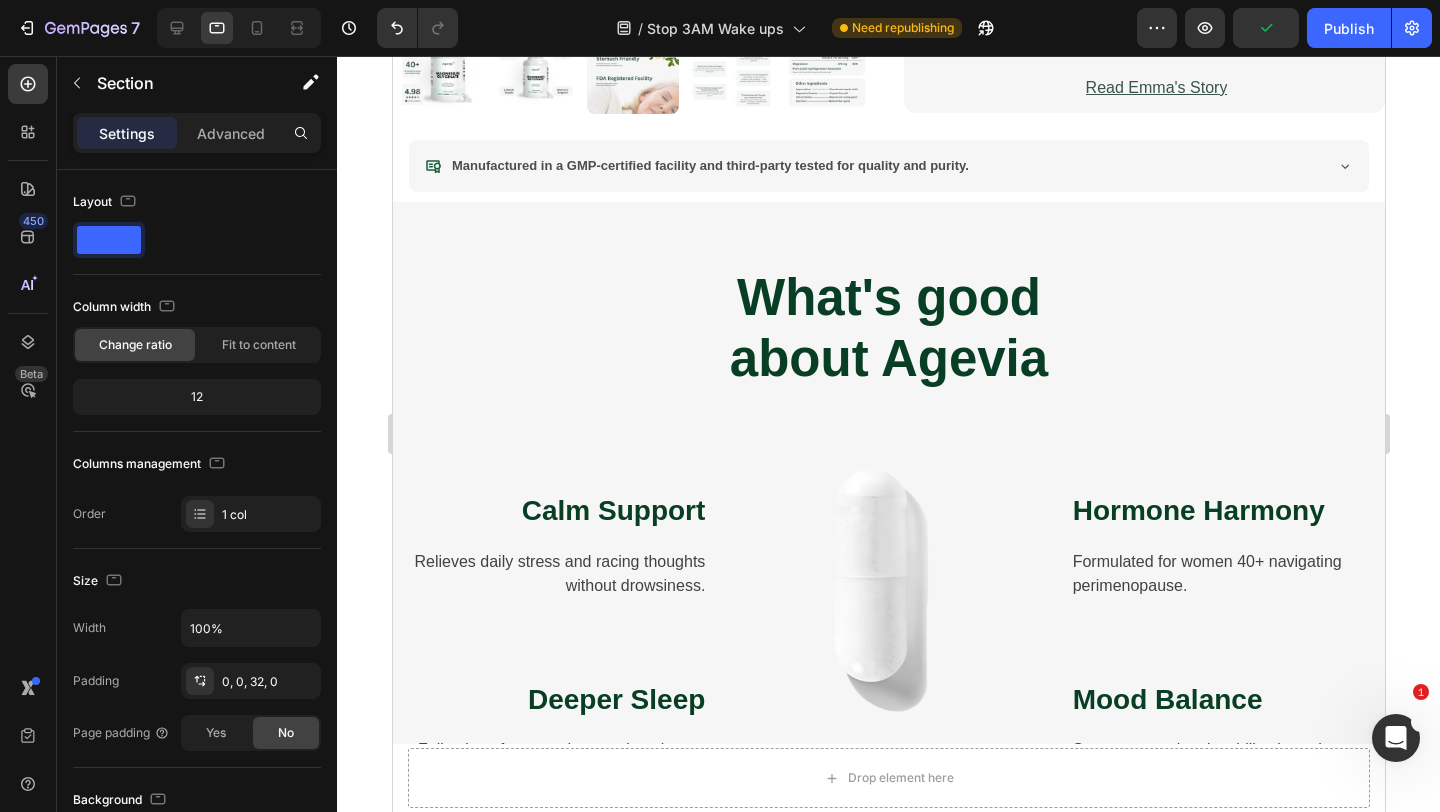 scroll, scrollTop: 5793, scrollLeft: 0, axis: vertical 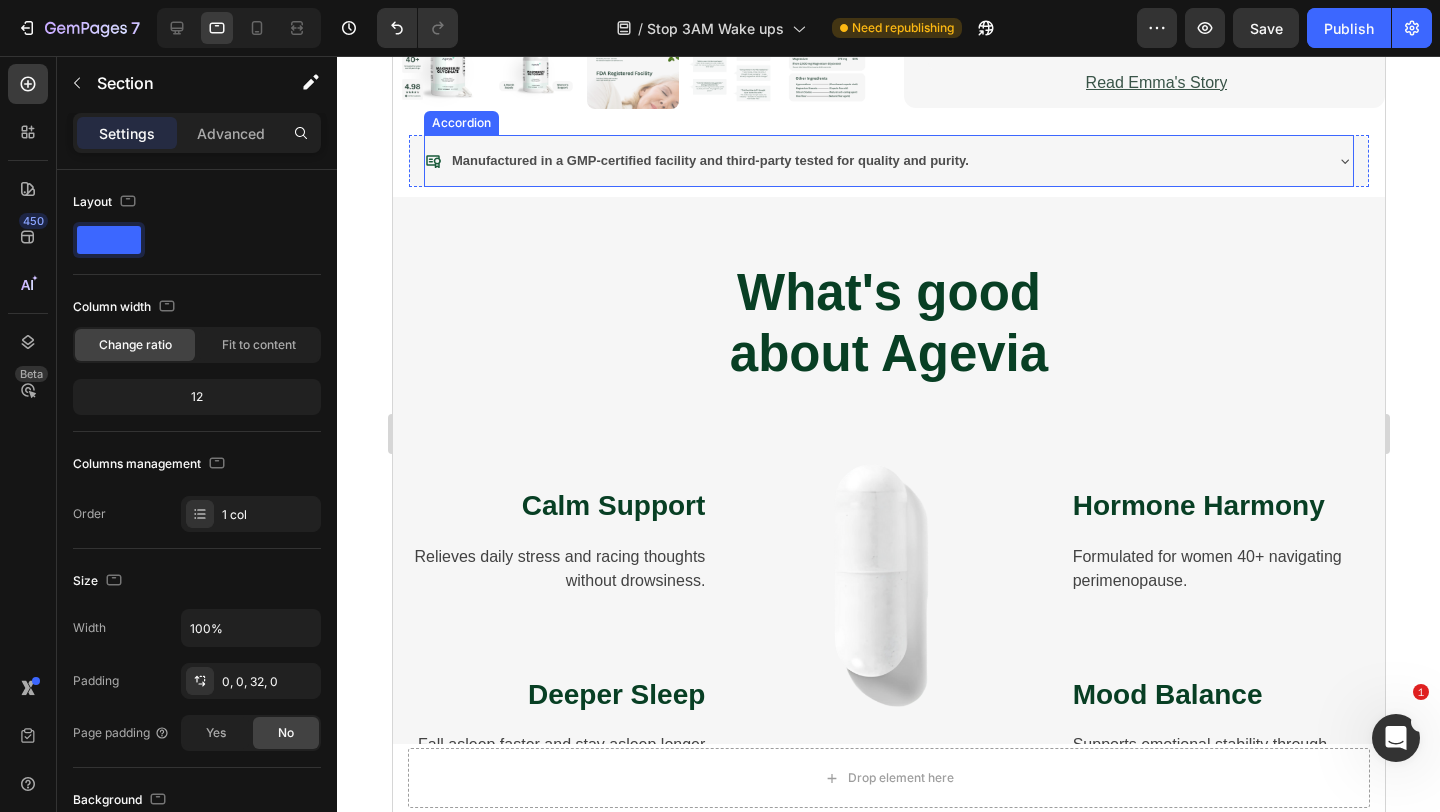 click on "Manufactured in a GMP-certified facility and third-party tested for quality and purity." at bounding box center (872, 161) 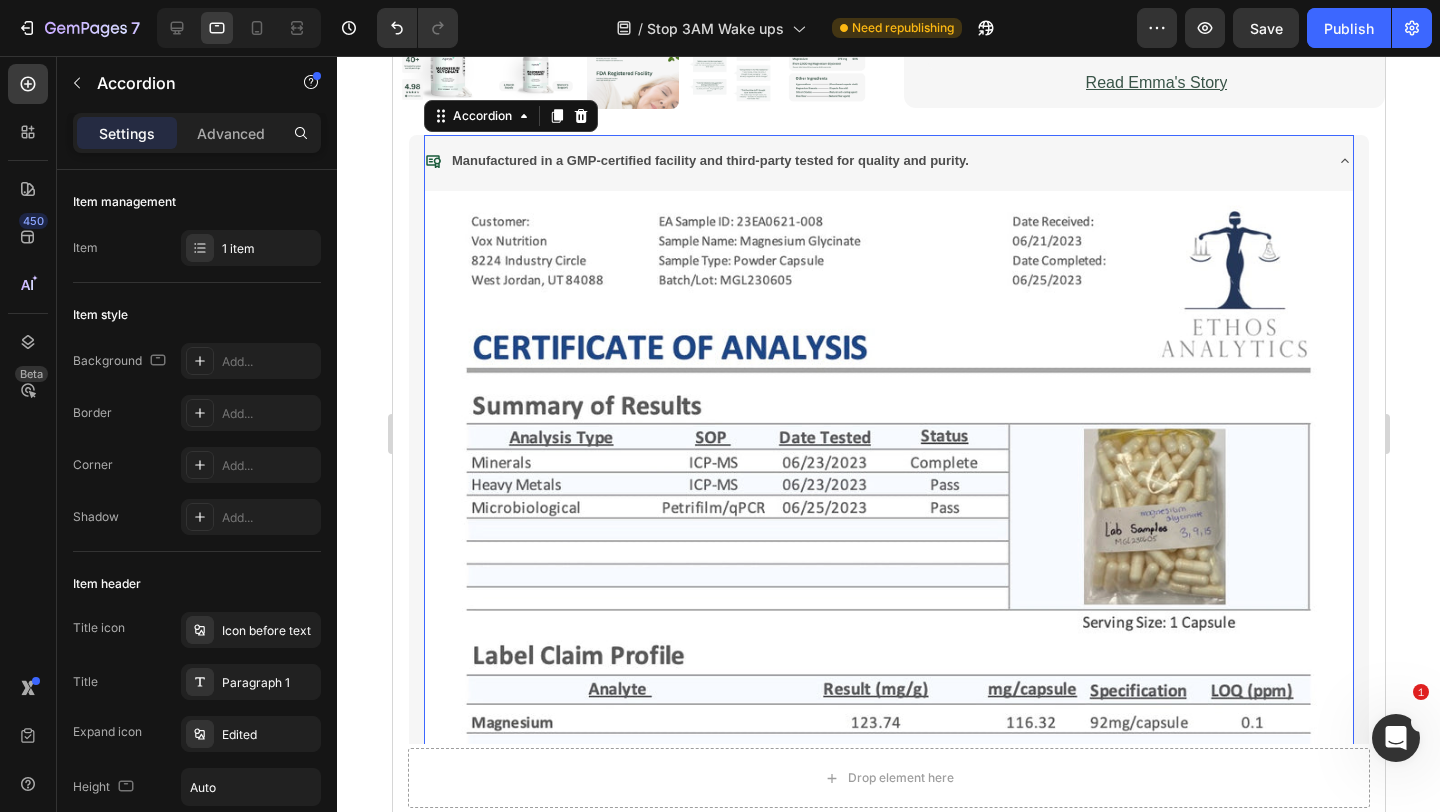 click on "Manufactured in a GMP-certified facility and third-party tested for quality and purity." at bounding box center (872, 161) 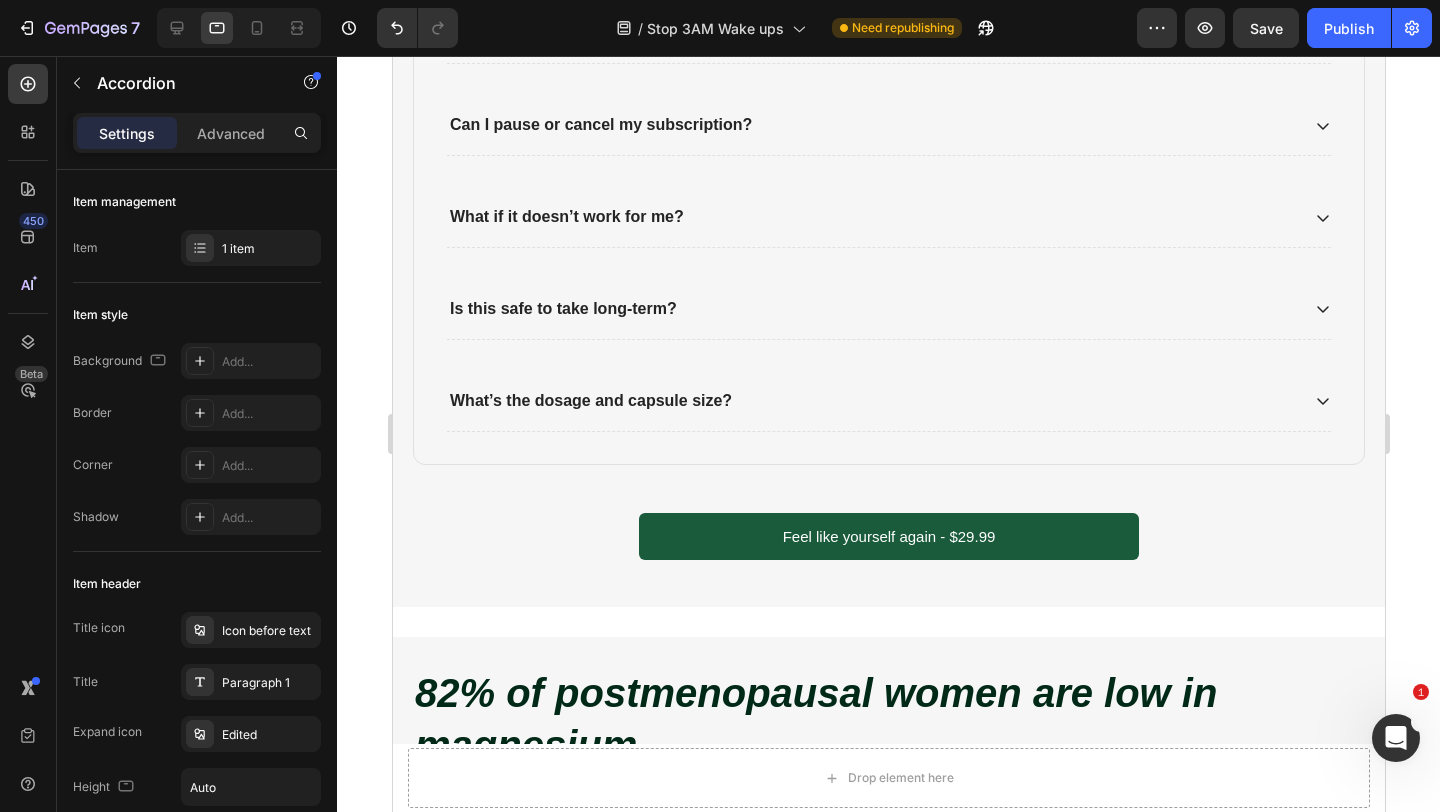 scroll, scrollTop: 3792, scrollLeft: 0, axis: vertical 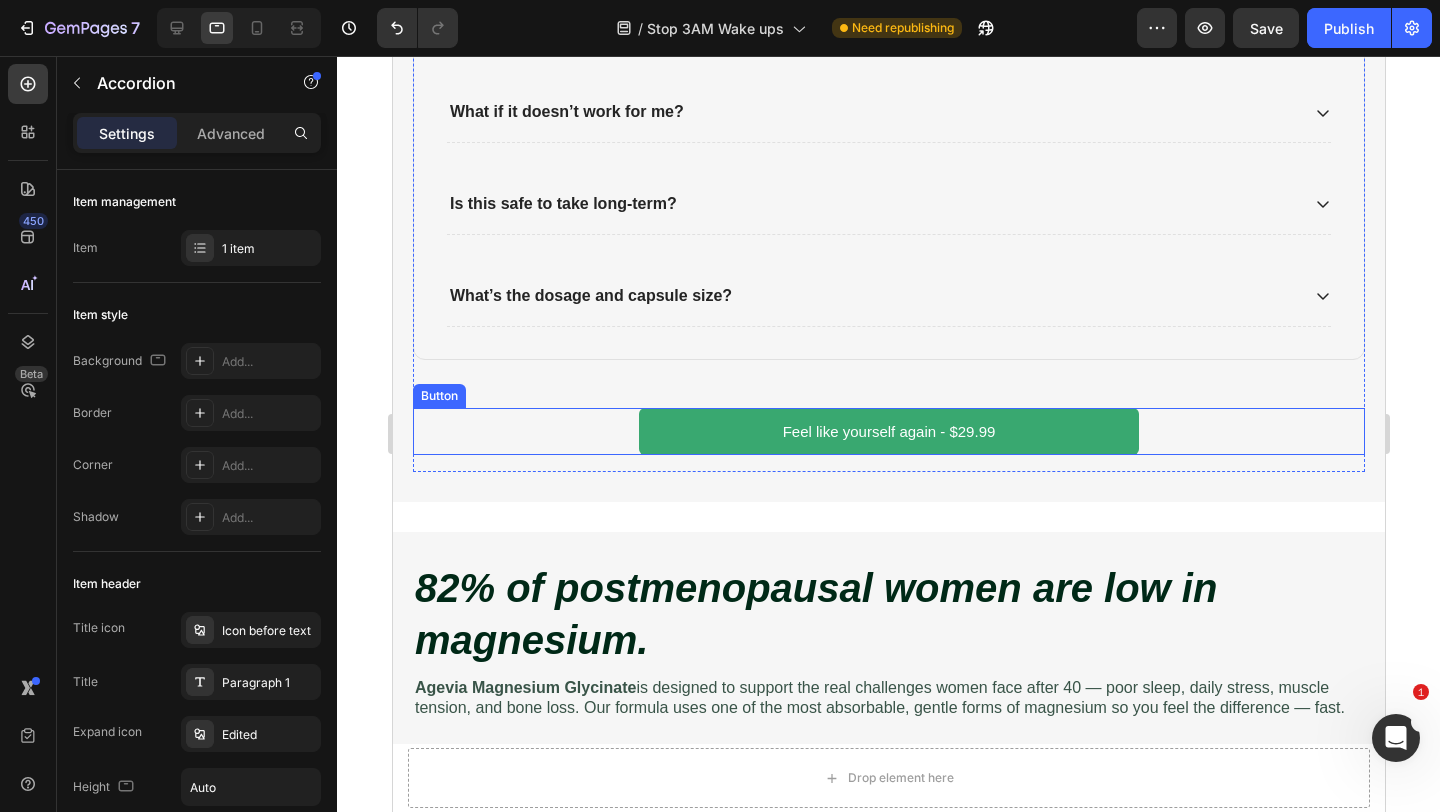 click on "Feel like yourself again - $29.99" at bounding box center (888, 431) 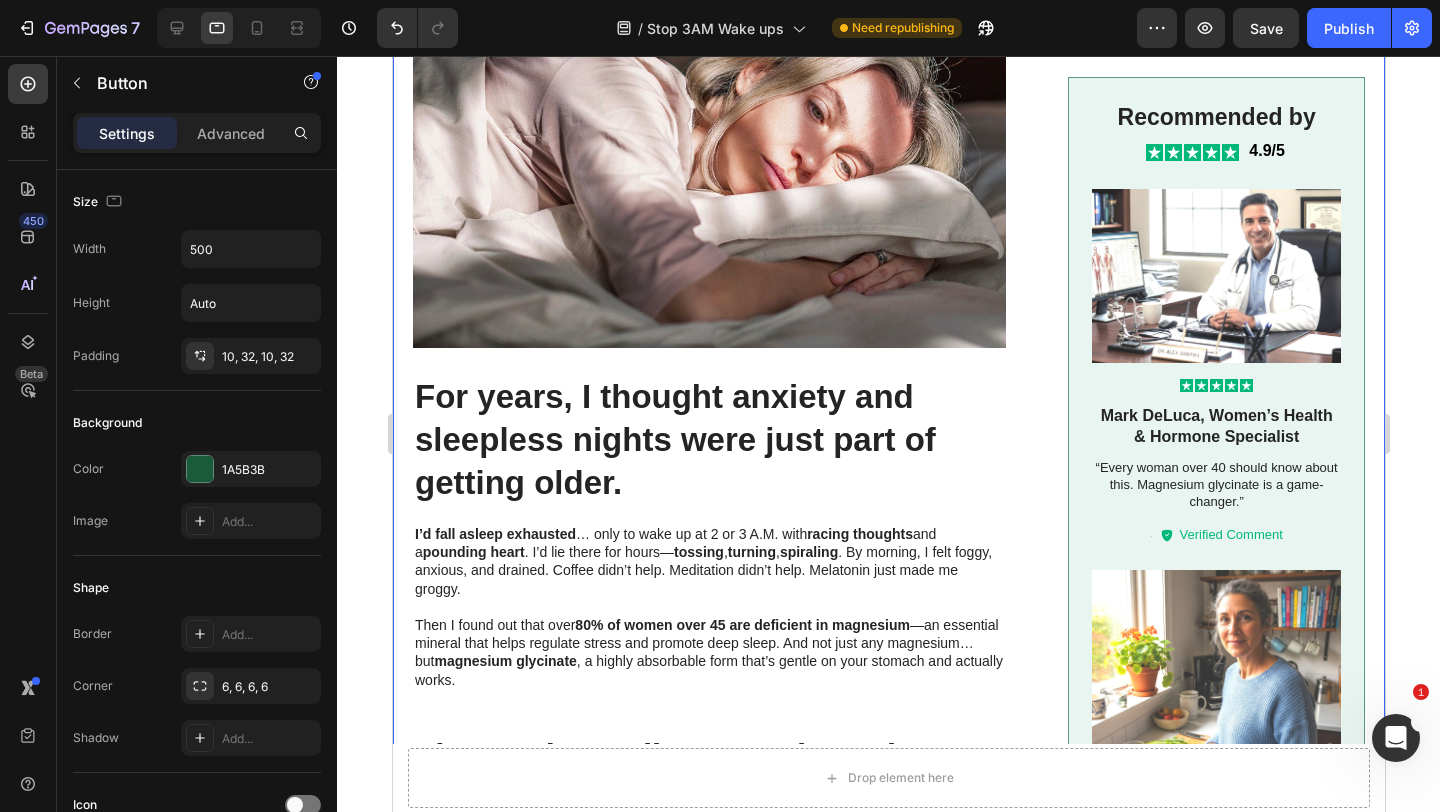 scroll, scrollTop: 0, scrollLeft: 0, axis: both 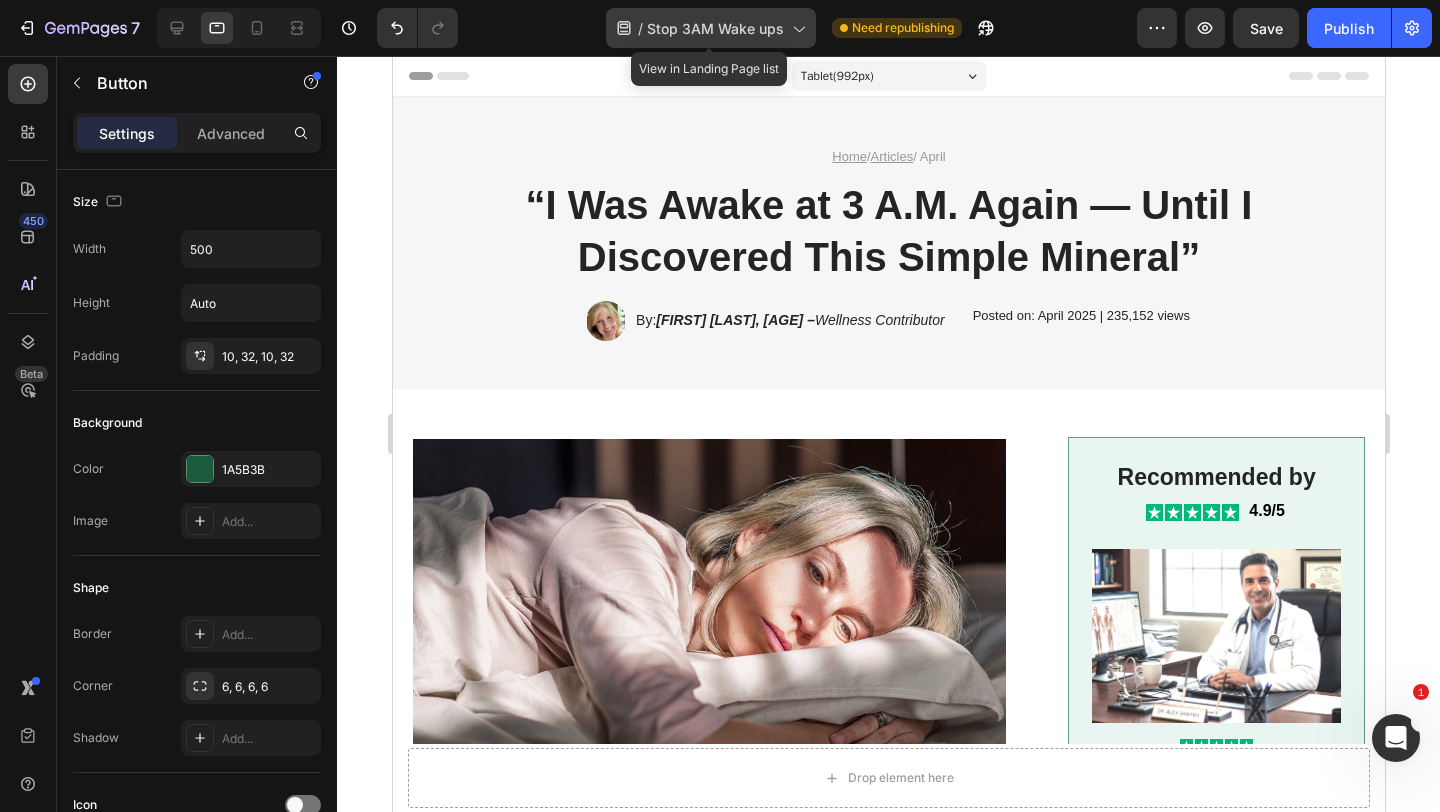 click on "Stop 3AM Wake ups" at bounding box center [715, 28] 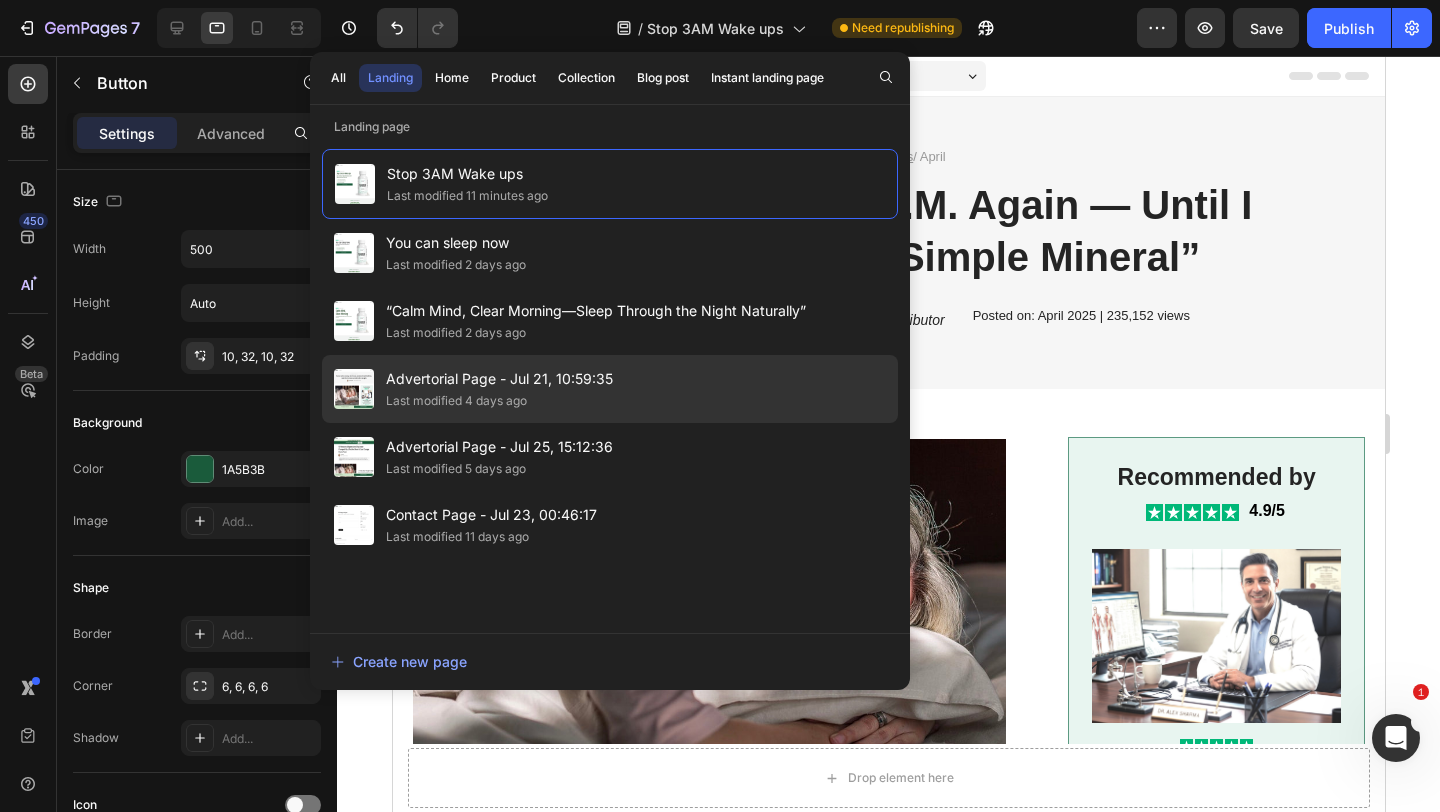 click on "Last modified 4 days ago" at bounding box center (499, 401) 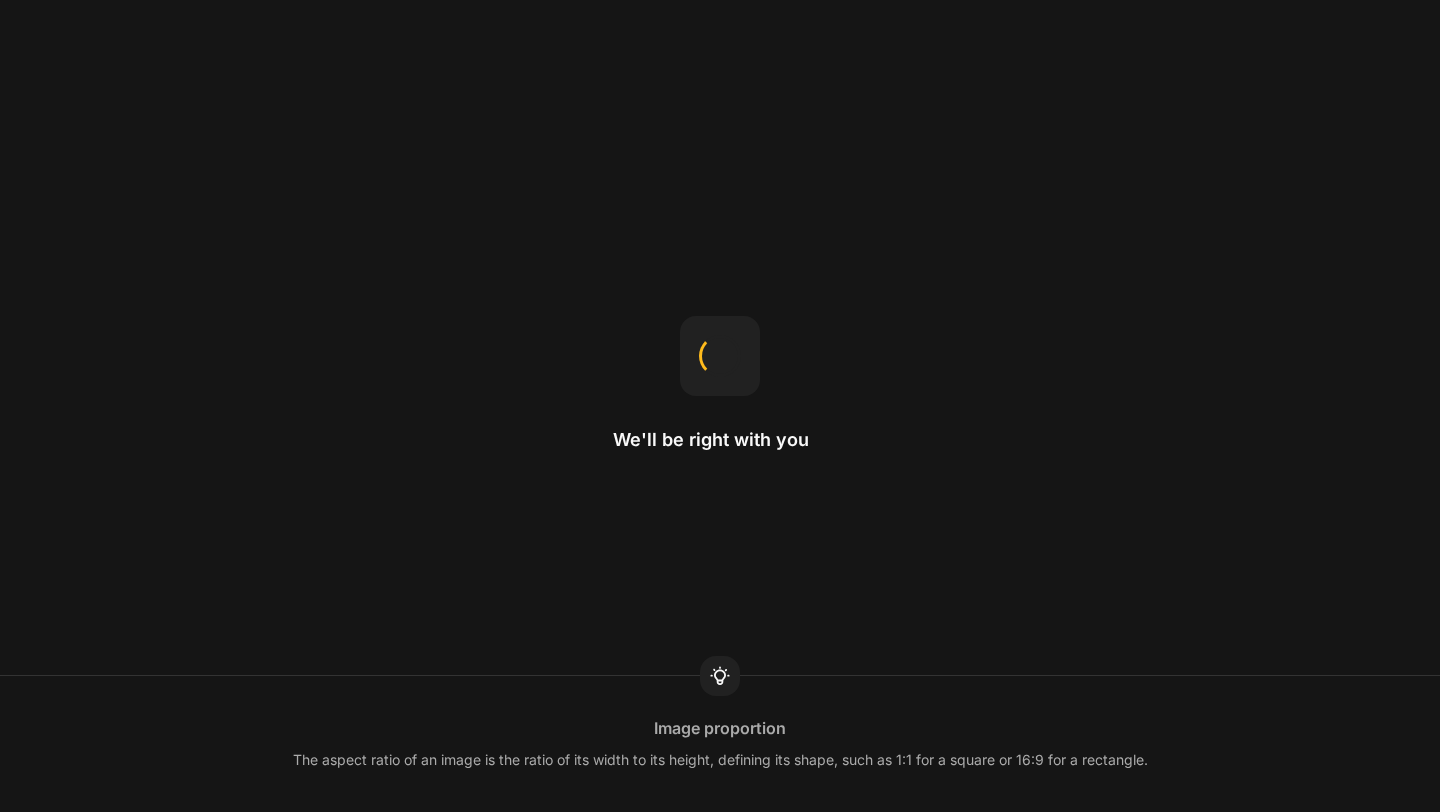 scroll, scrollTop: 0, scrollLeft: 0, axis: both 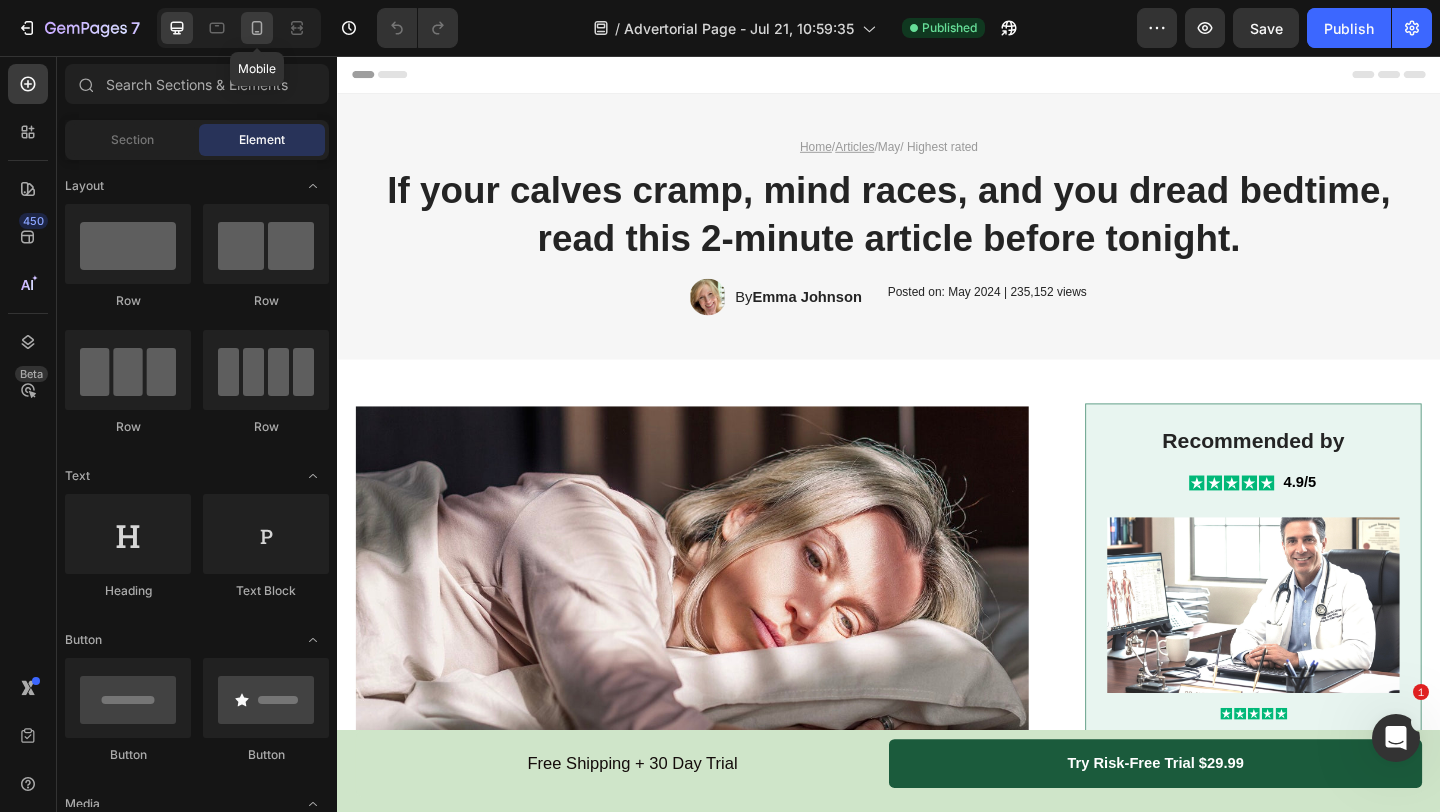click 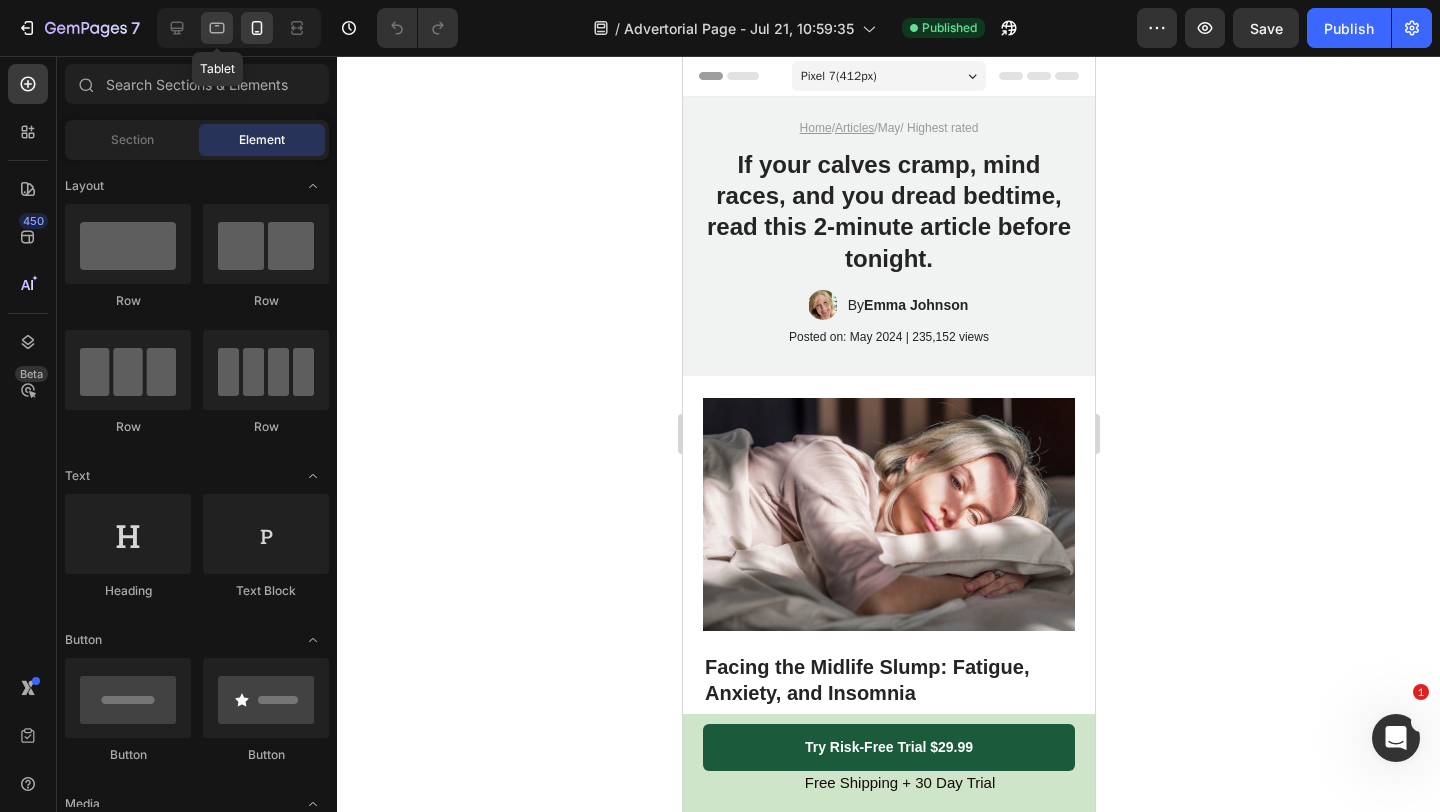 click 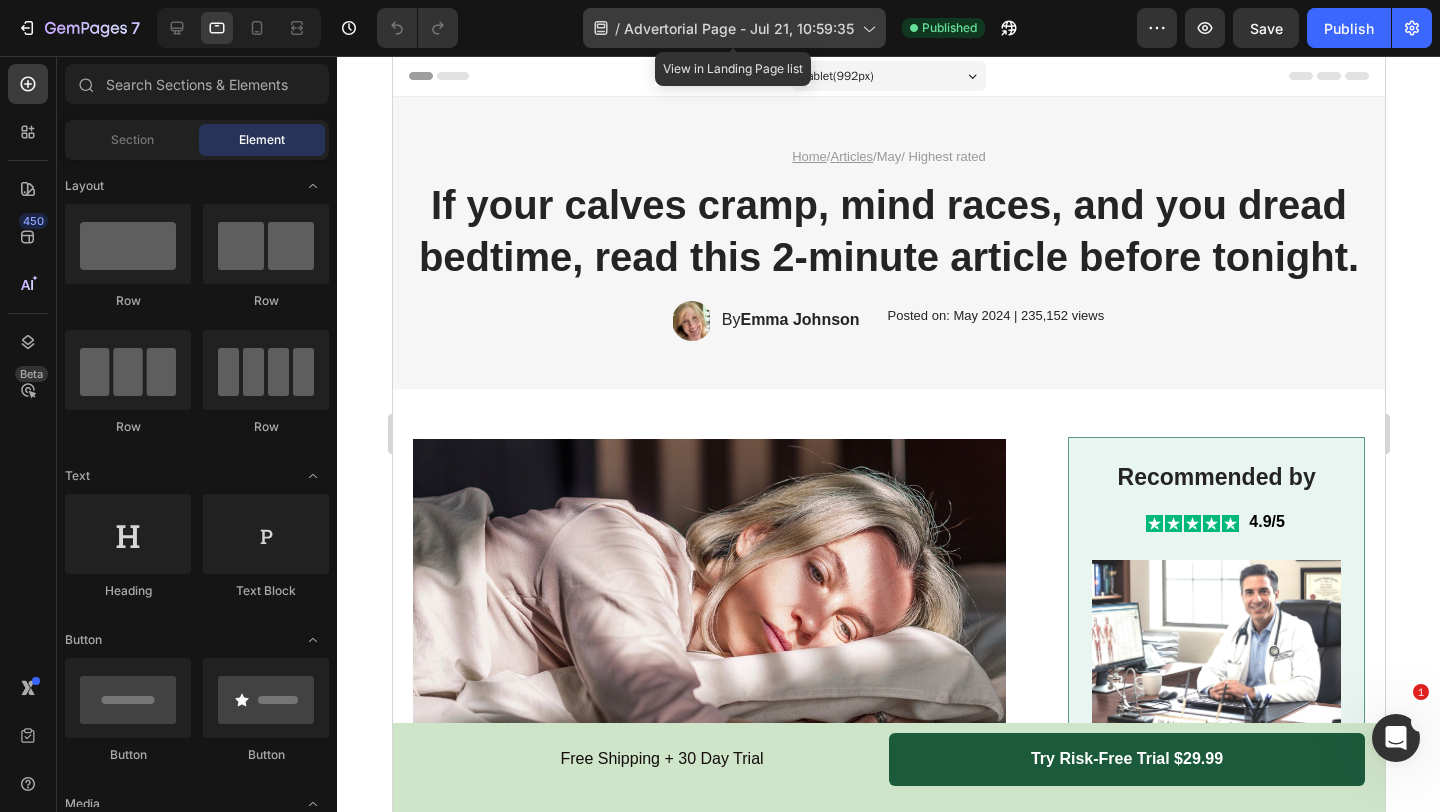 click 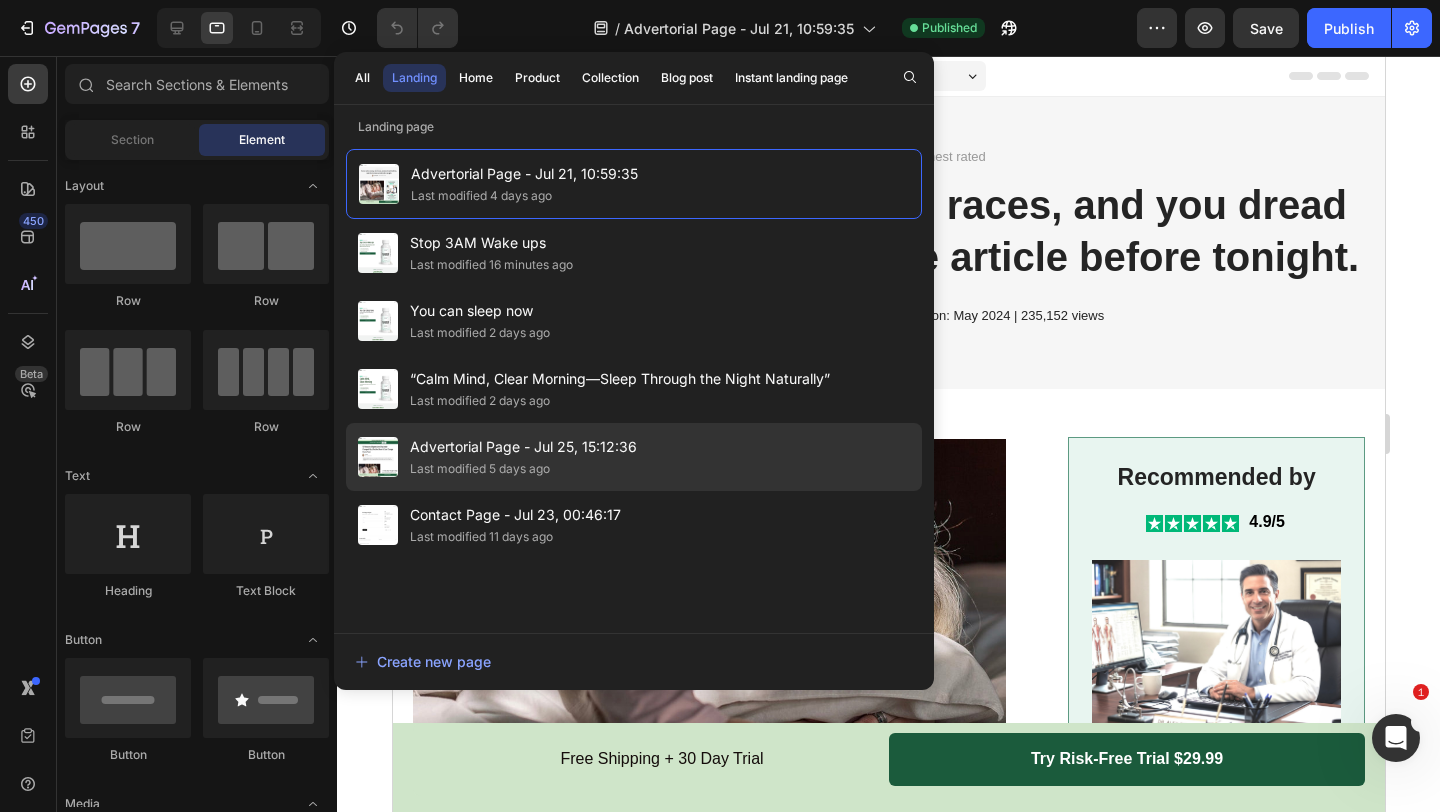click on "Last modified 5 days ago" at bounding box center [523, 469] 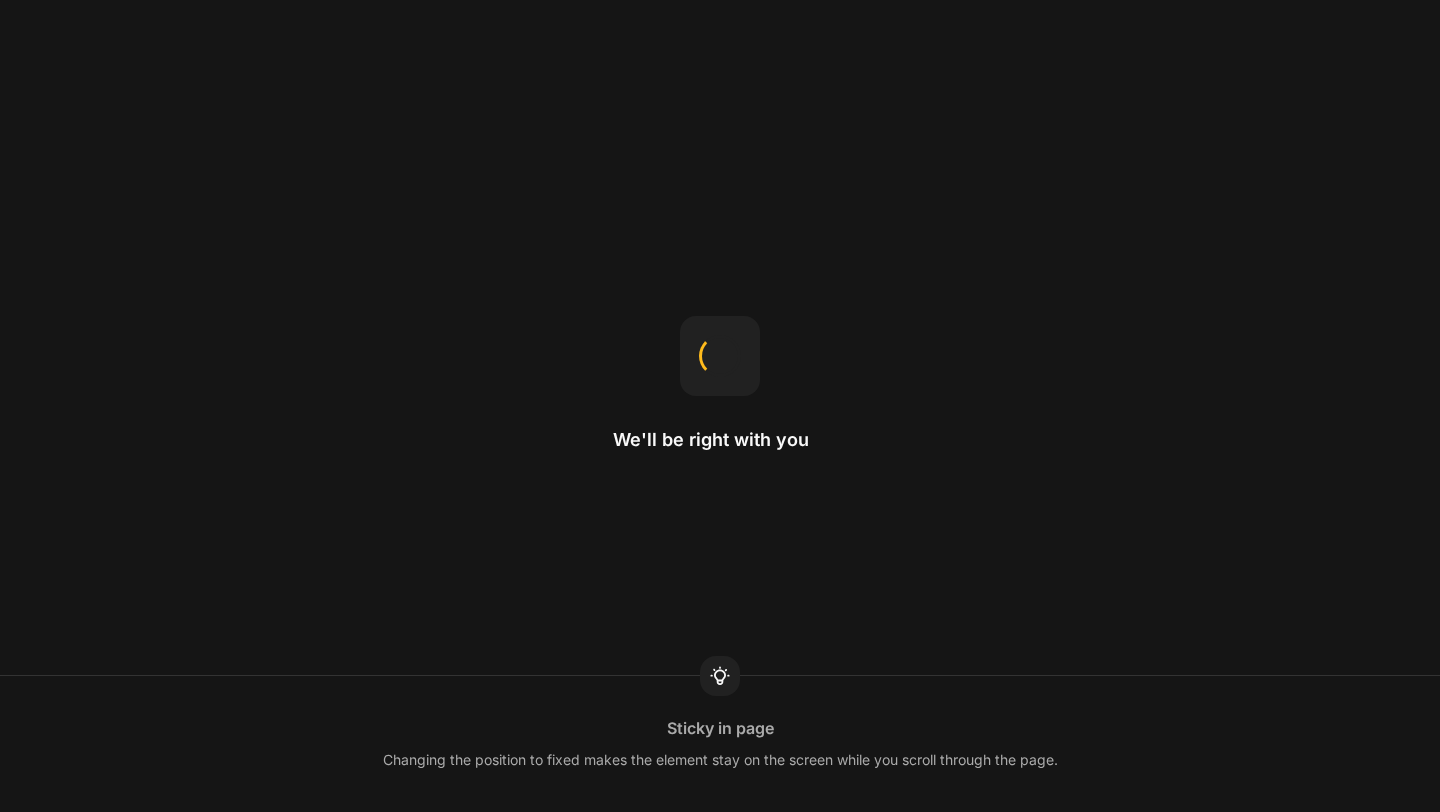 scroll, scrollTop: 0, scrollLeft: 0, axis: both 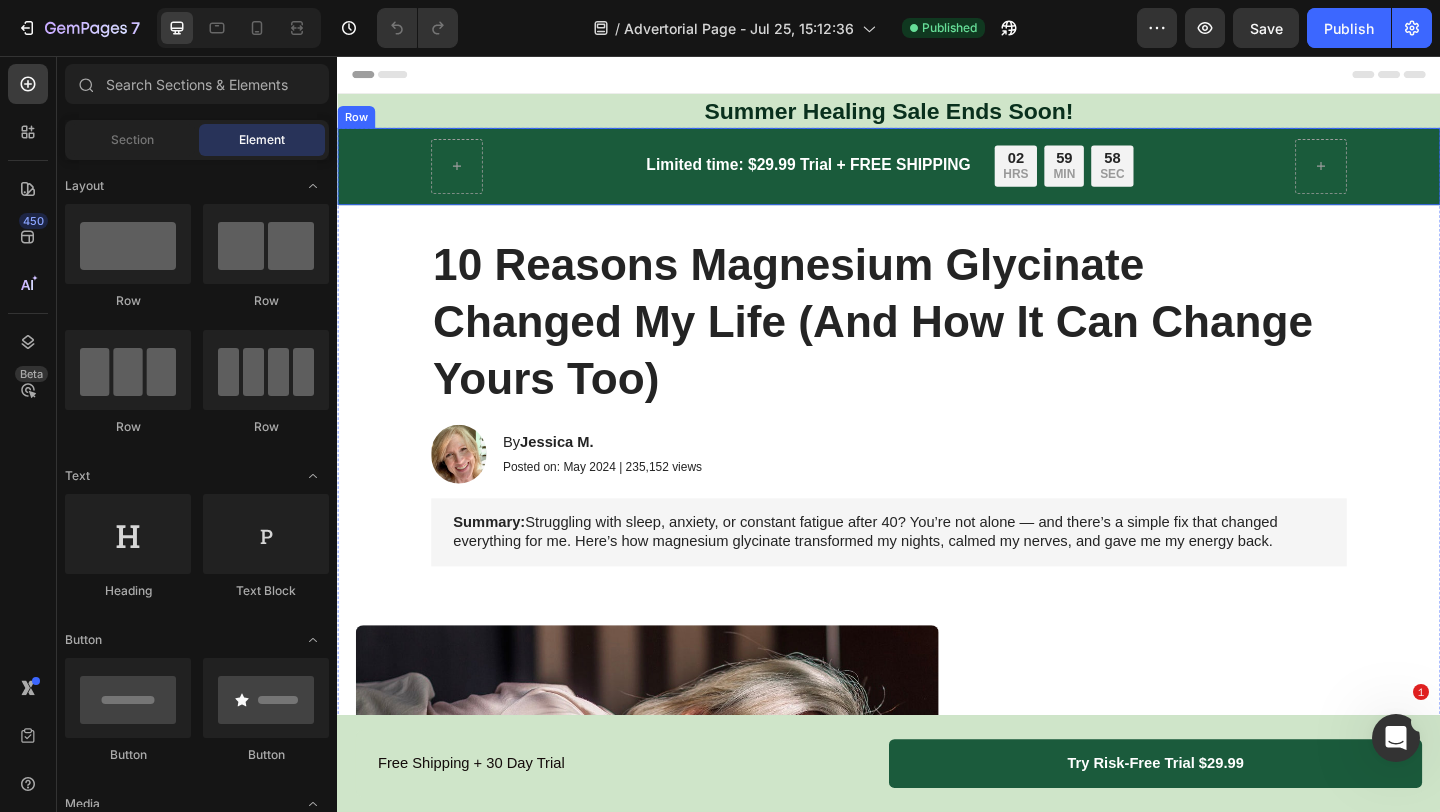 click on "Limited time: $29.99 Trial + FREE SHIPPING Text Block 02 HRS 59 MIN 58 SEC Countdown Timer Row
Row" at bounding box center (937, 176) 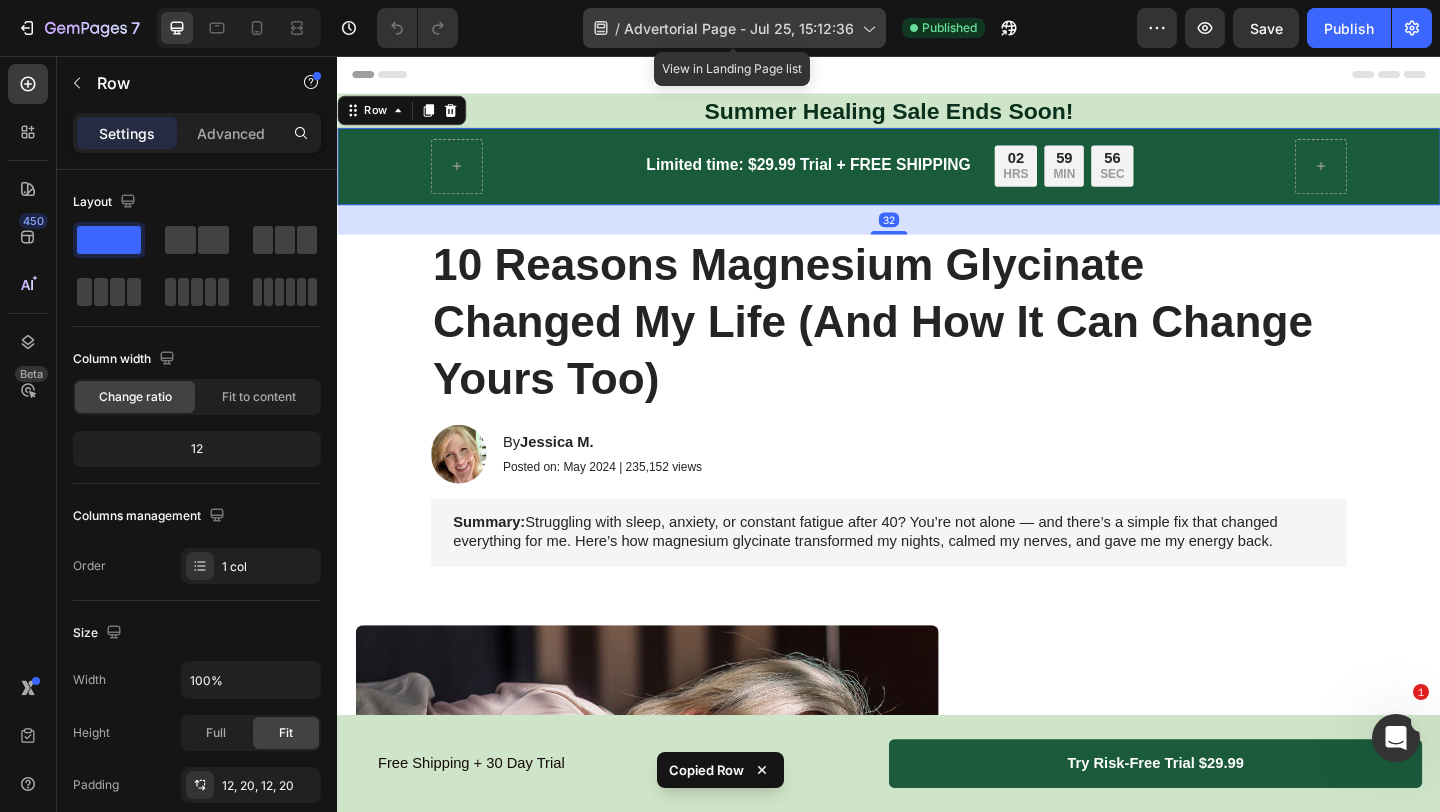 click on "Advertorial Page - Jul 25, 15:12:36" at bounding box center (739, 28) 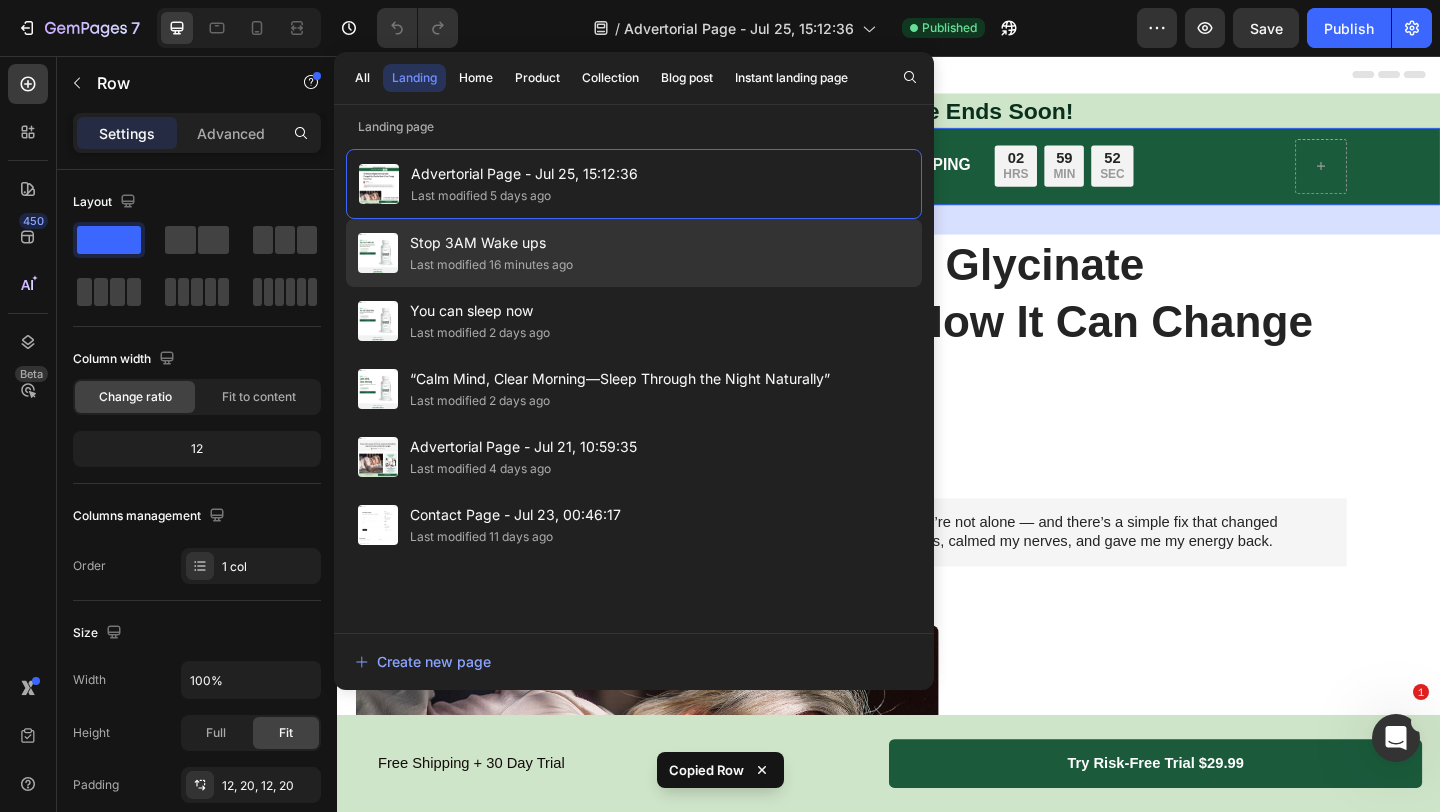click on "Stop 3AM Wake ups" at bounding box center [491, 243] 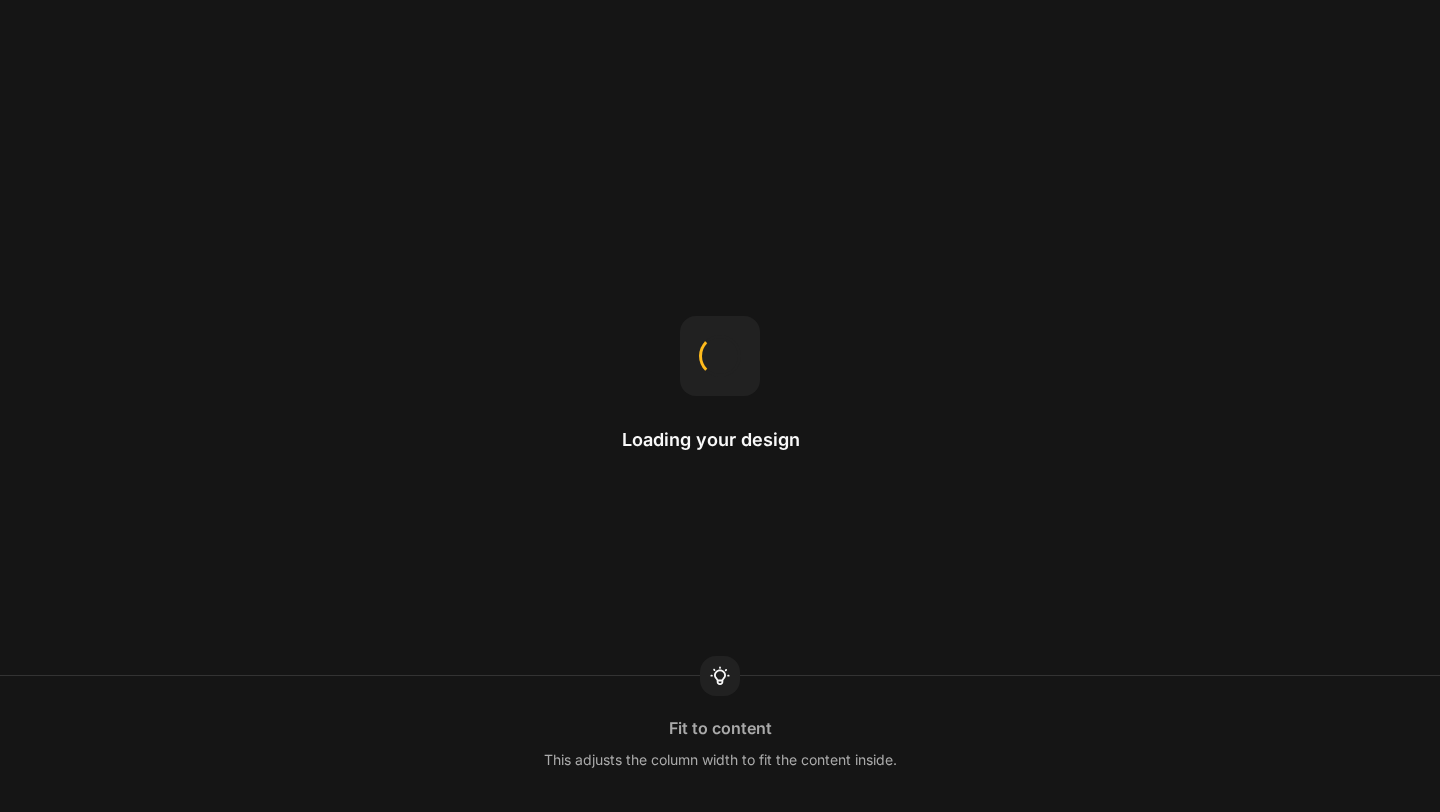 scroll, scrollTop: 0, scrollLeft: 0, axis: both 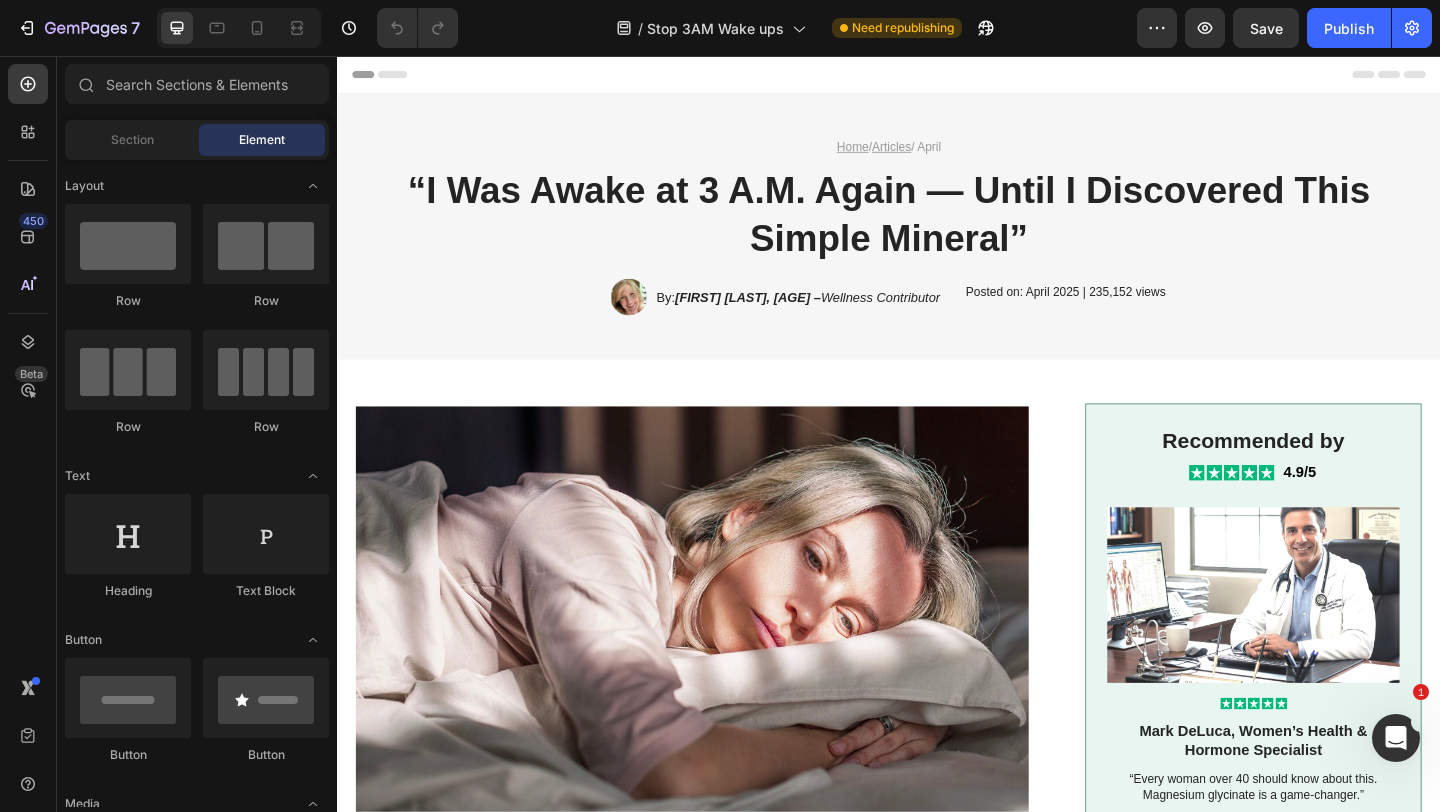 click on "Header" at bounding box center [937, 76] 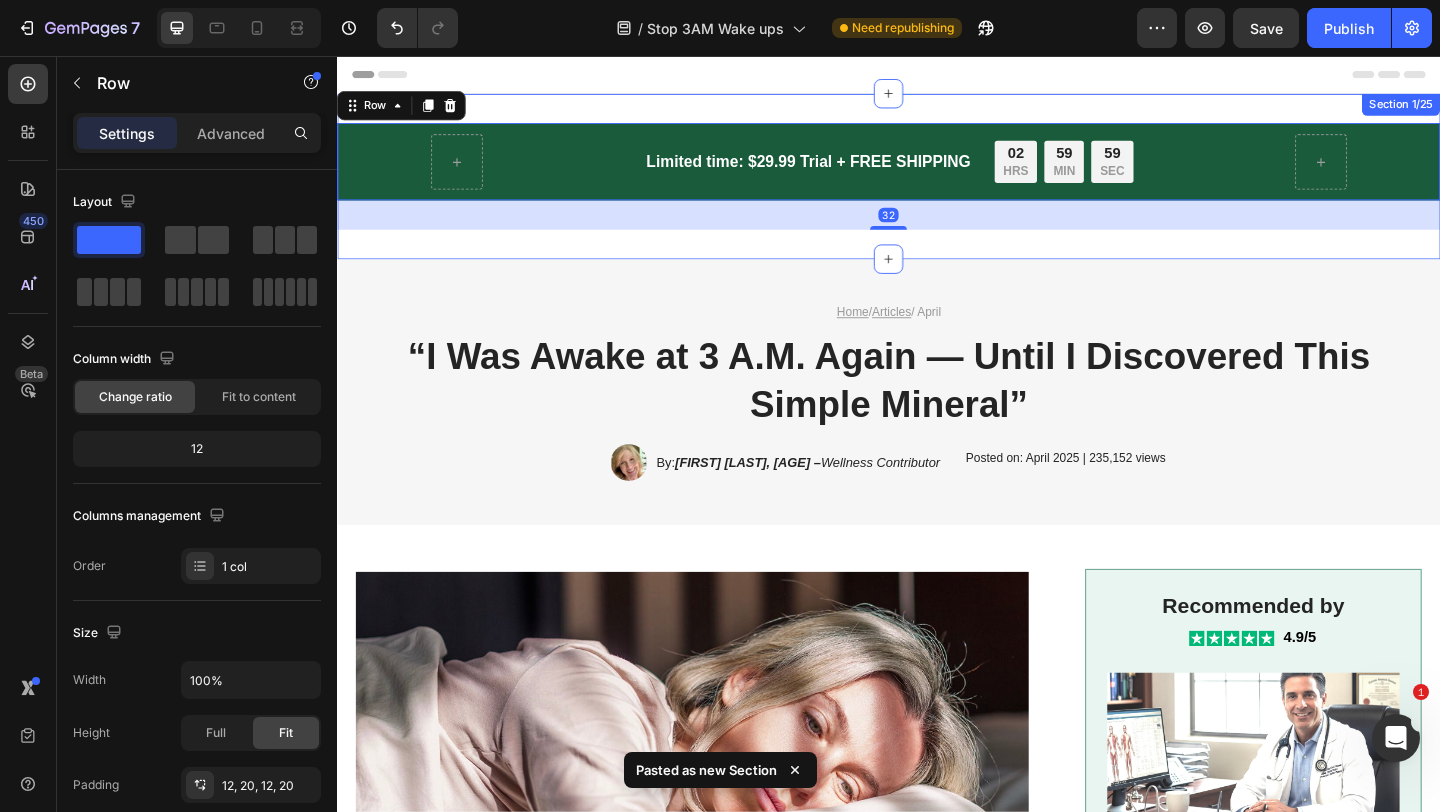 click on "Limited time: $29.99 Trial + FREE SHIPPING Text Block 02 HRS 59 MIN 59 SEC Countdown Timer Row
Row Row   32 Section 1/25" at bounding box center (937, 187) 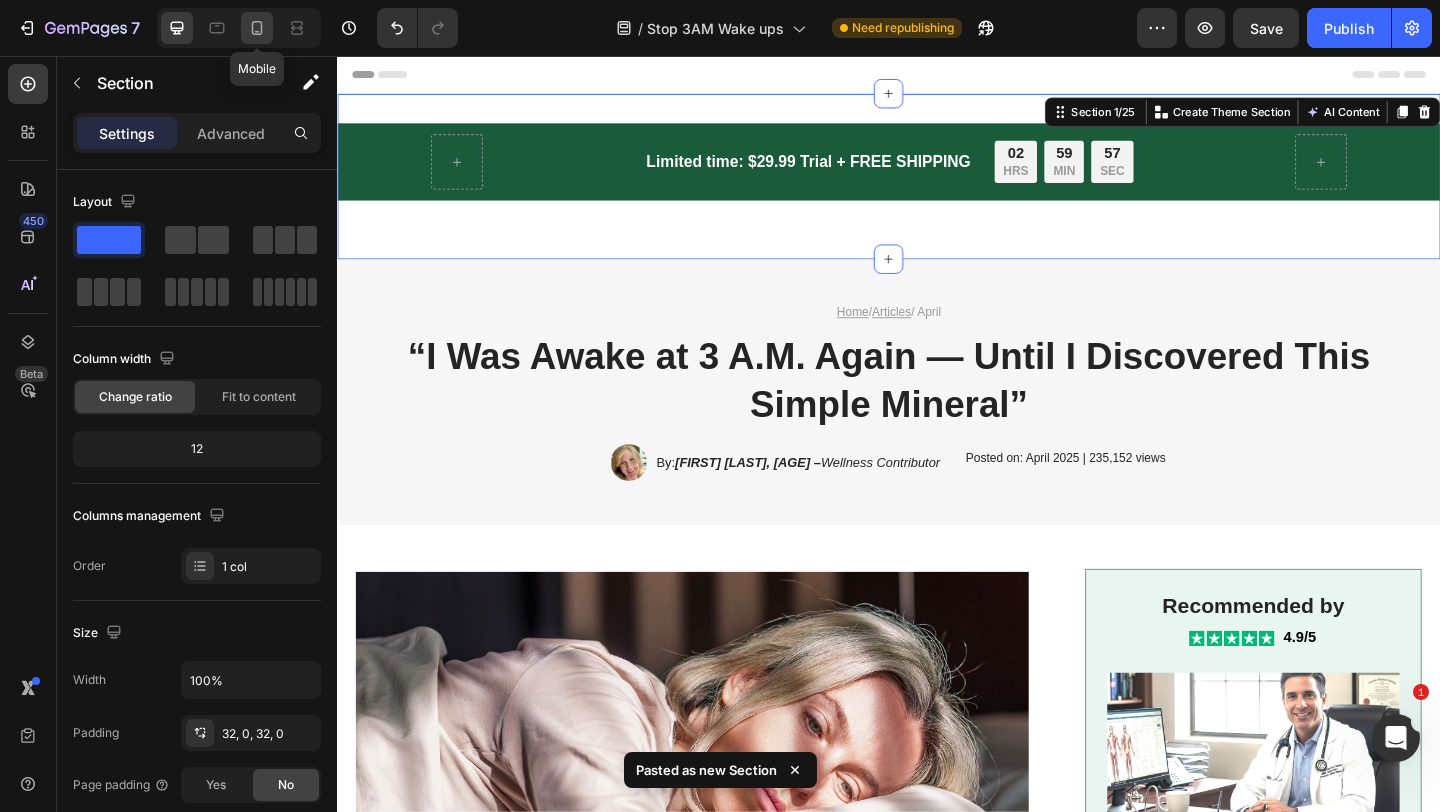 click 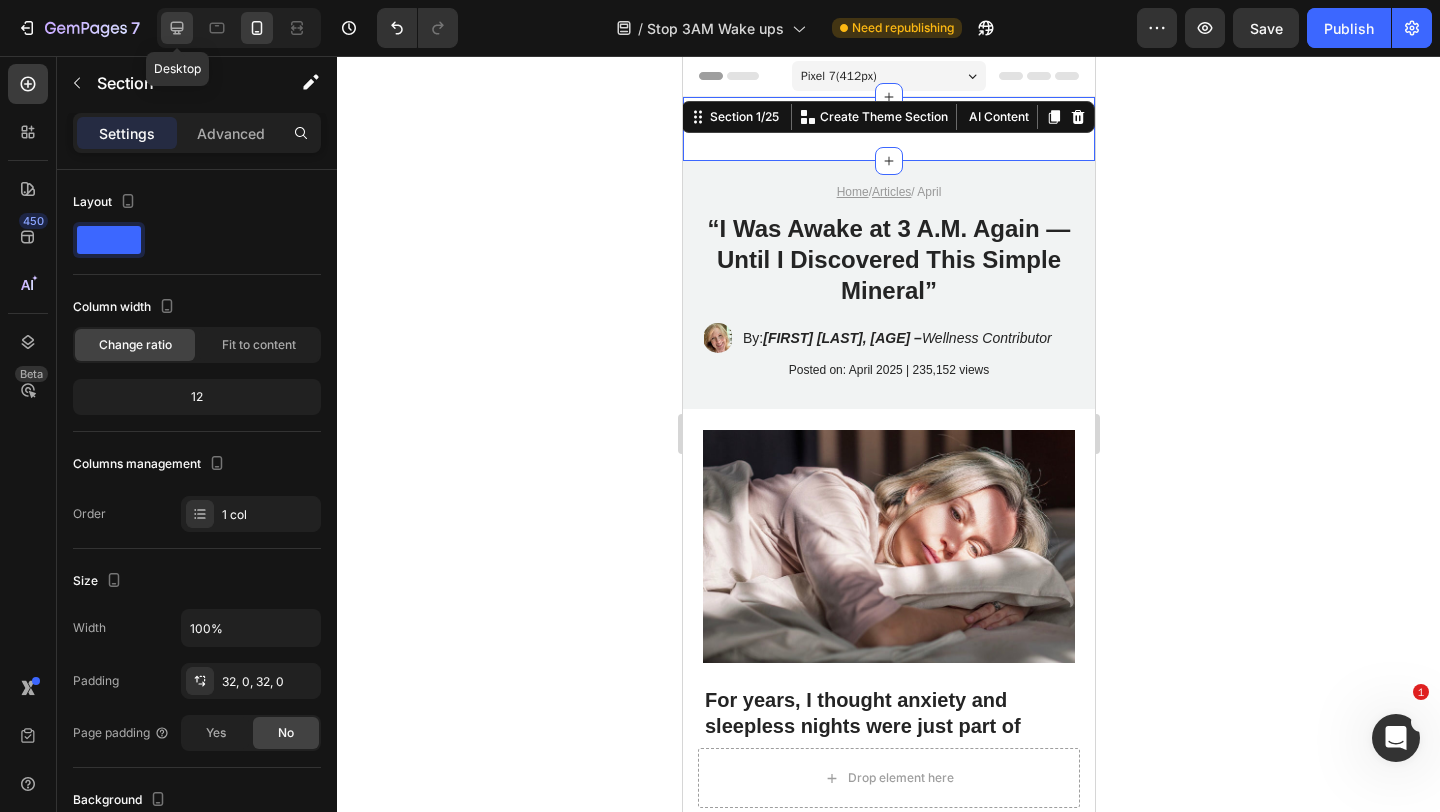 click 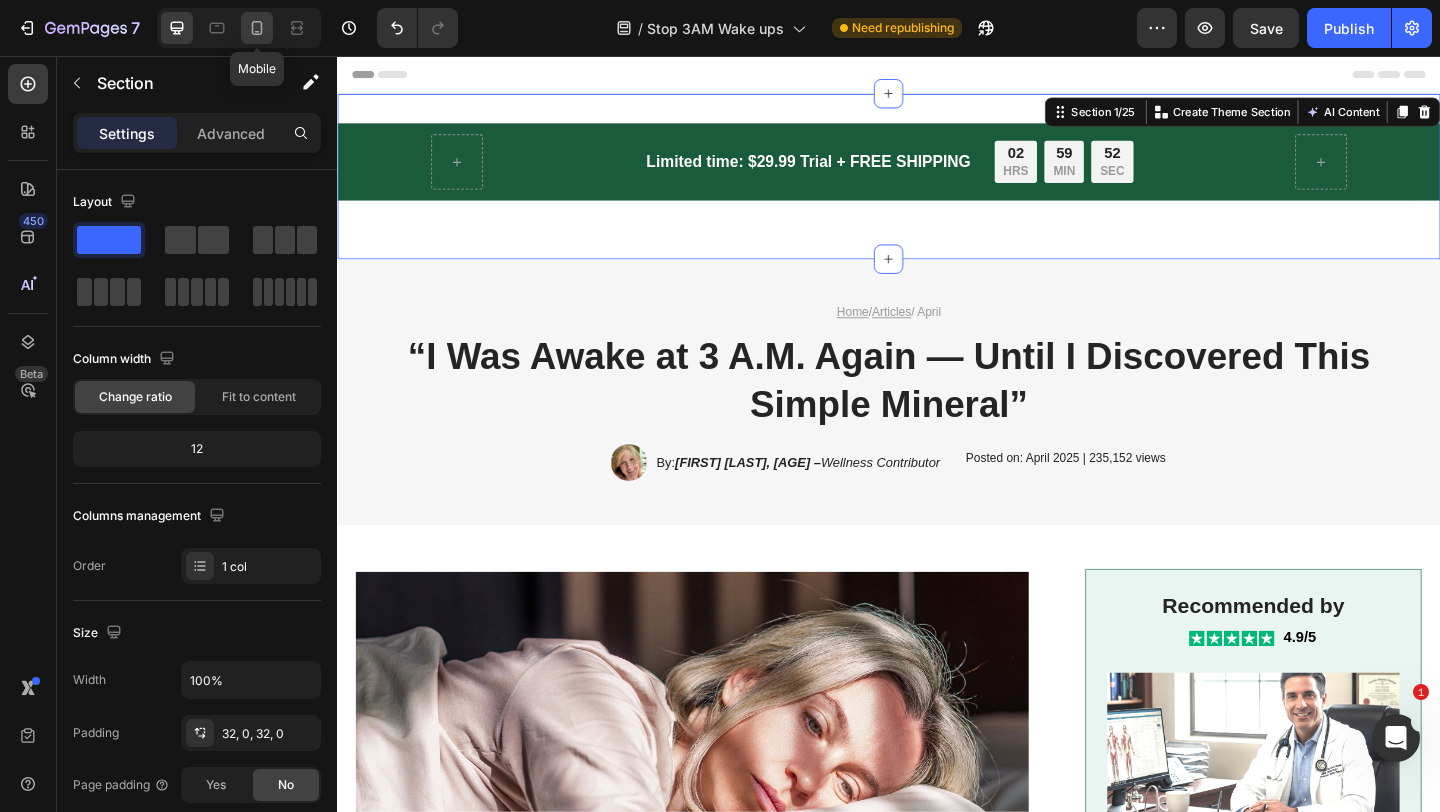 click 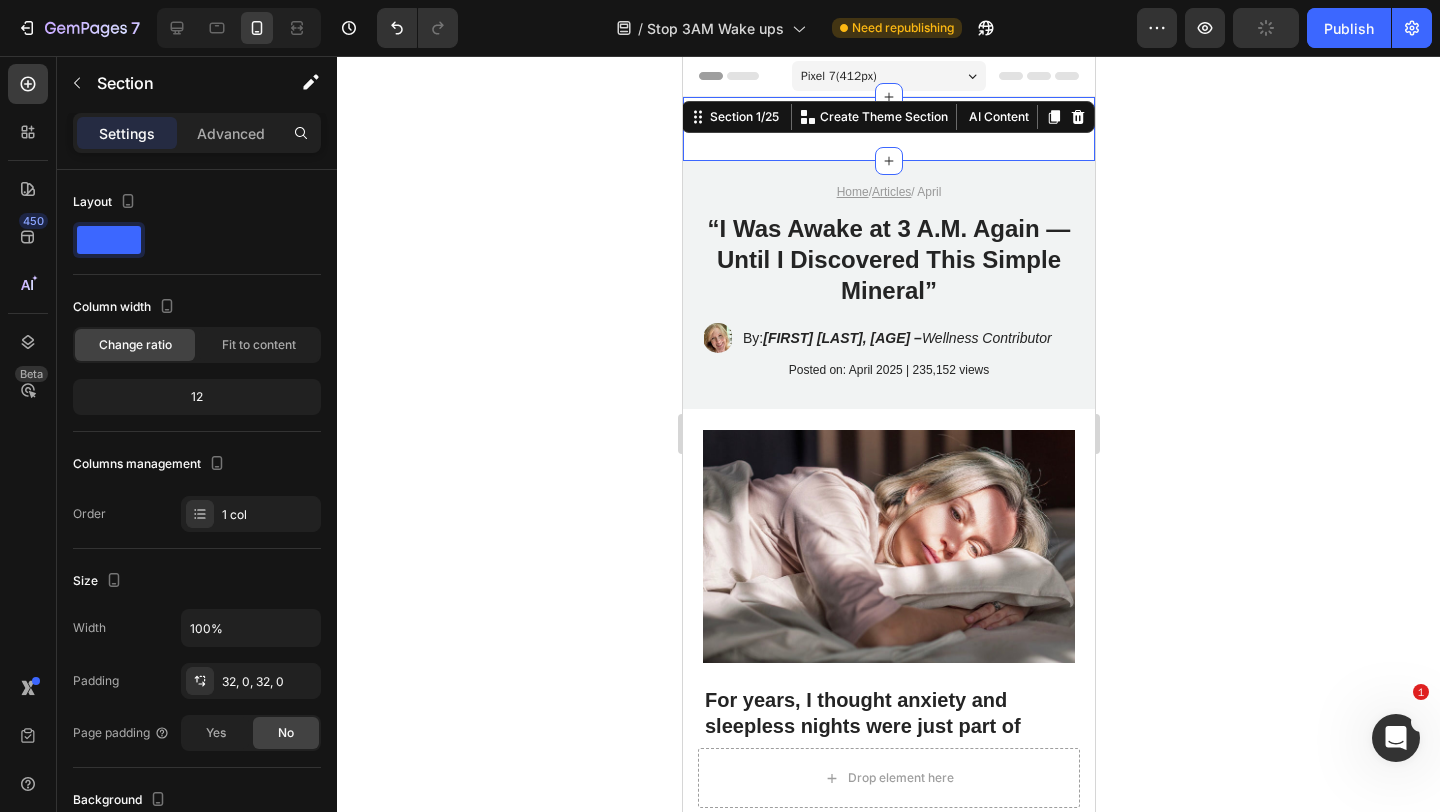 click 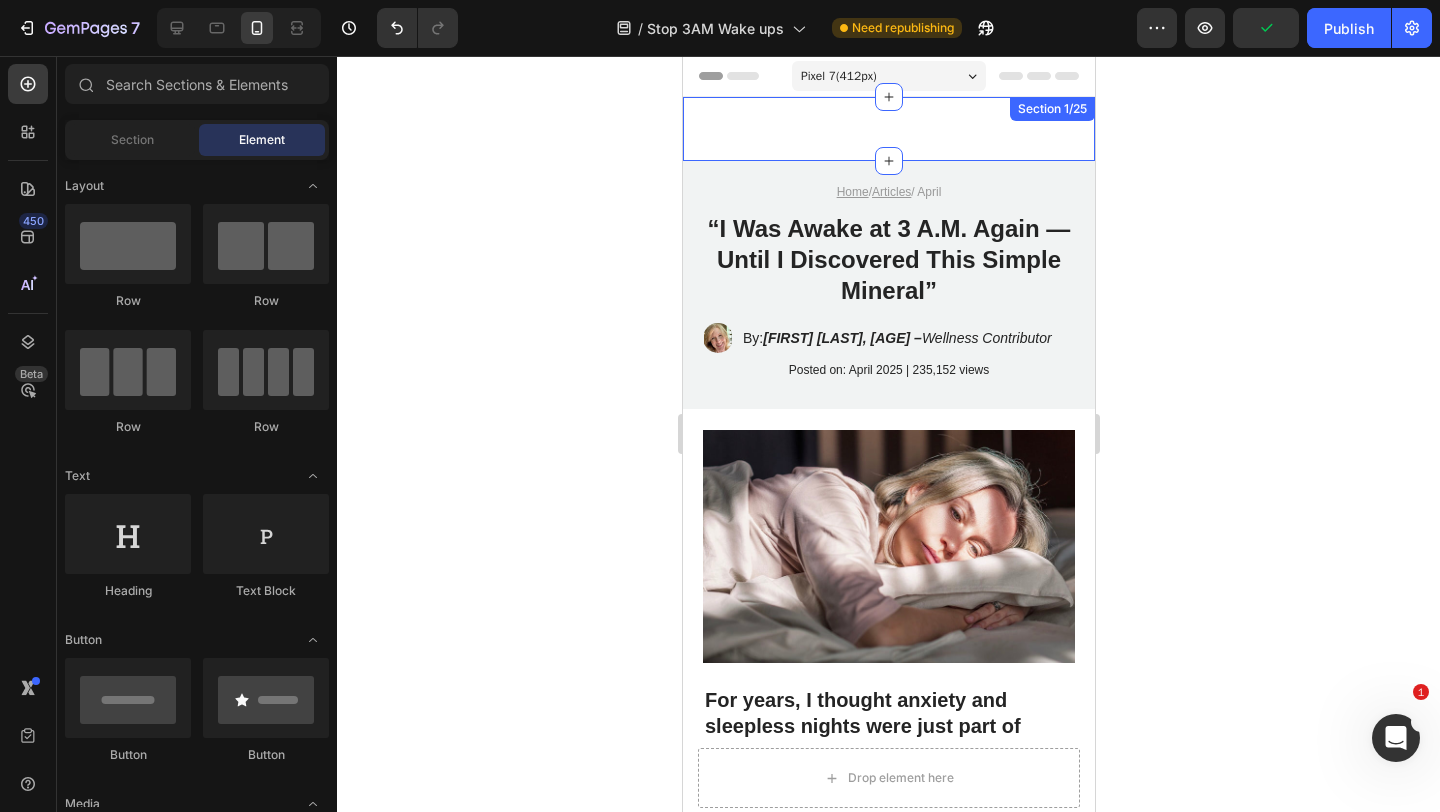 click on "Limited time: $29.99 Trial + FREE SHIPPING Text Block 02 HRS 59 MIN 48 SEC Countdown Timer Row
Row Row Section 1/25" at bounding box center [888, 129] 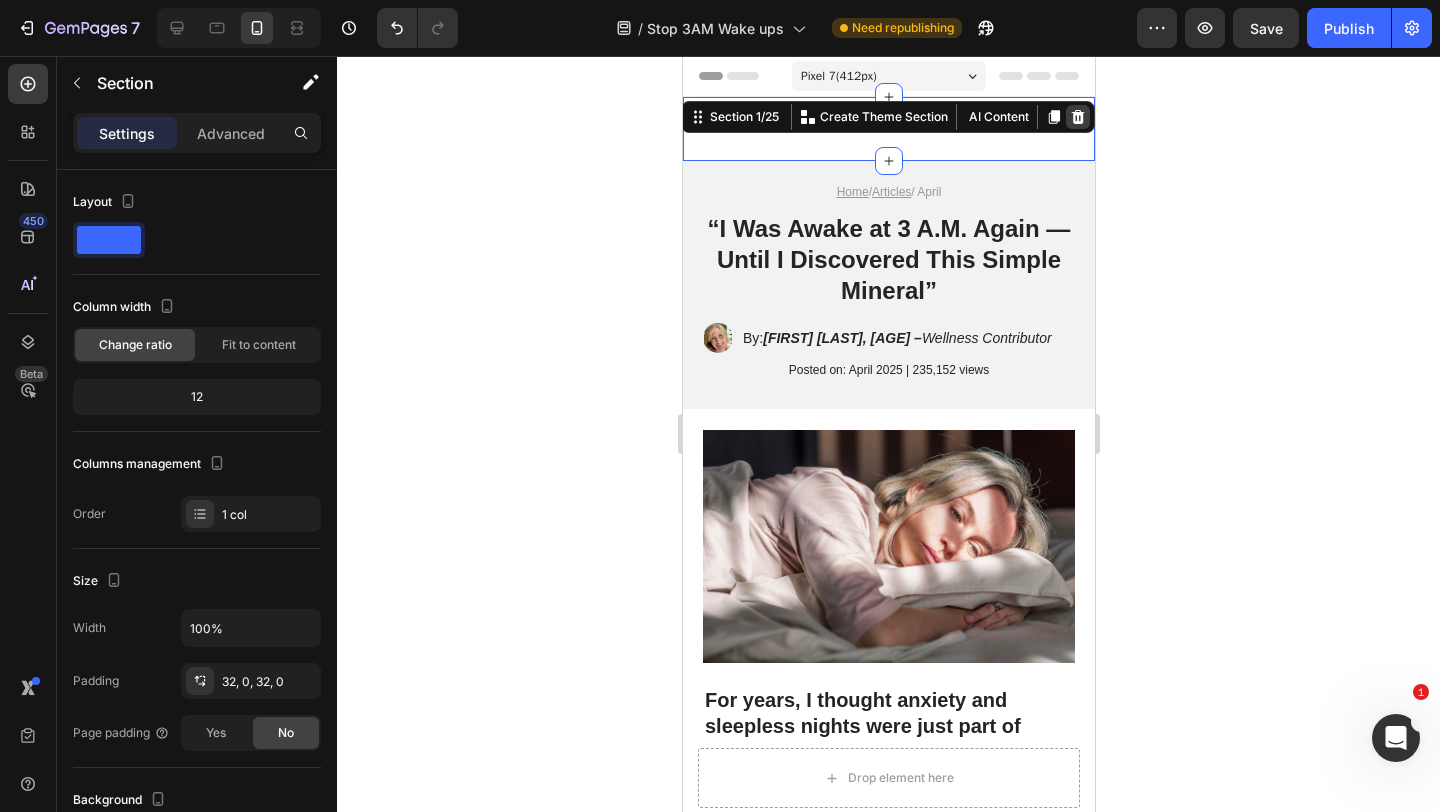 click 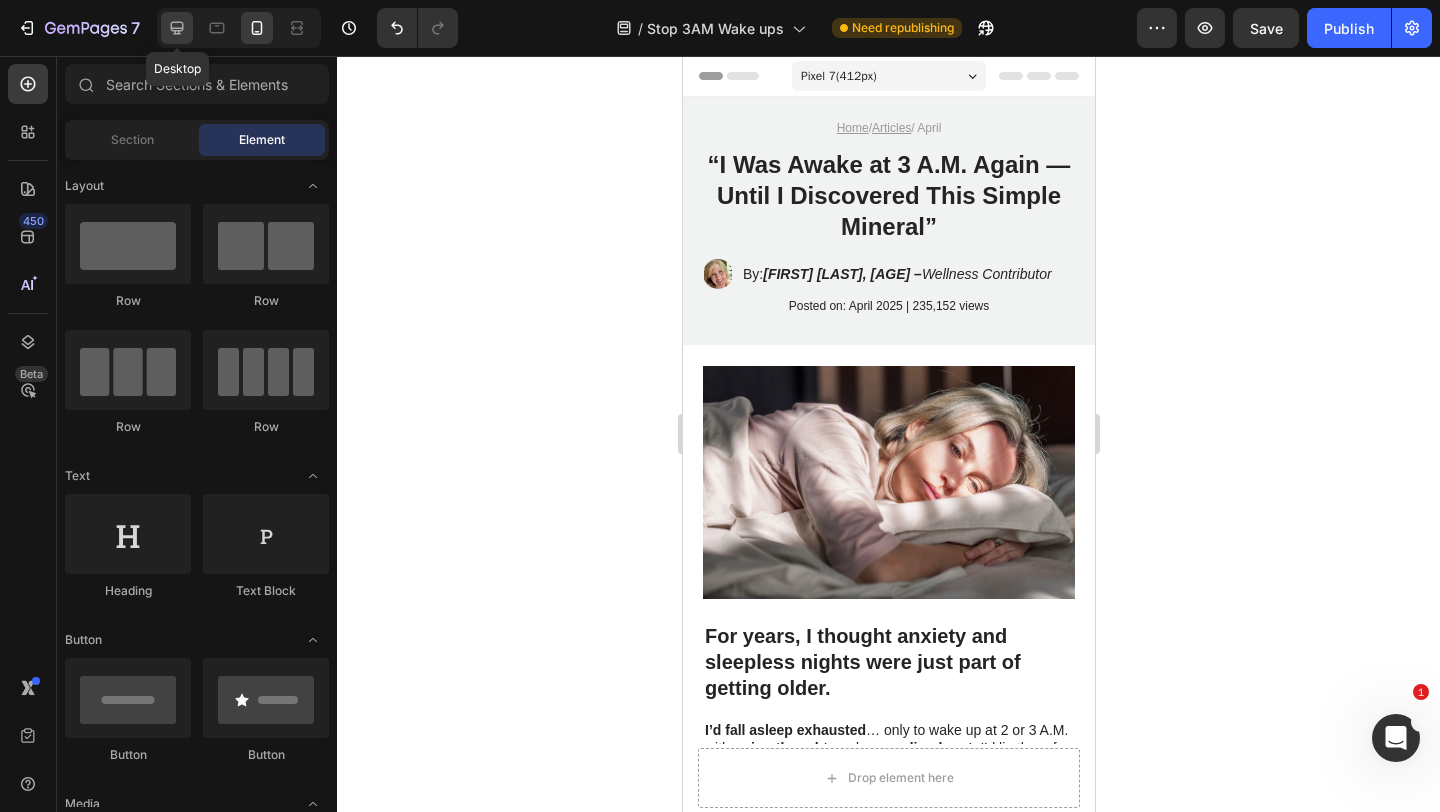 click 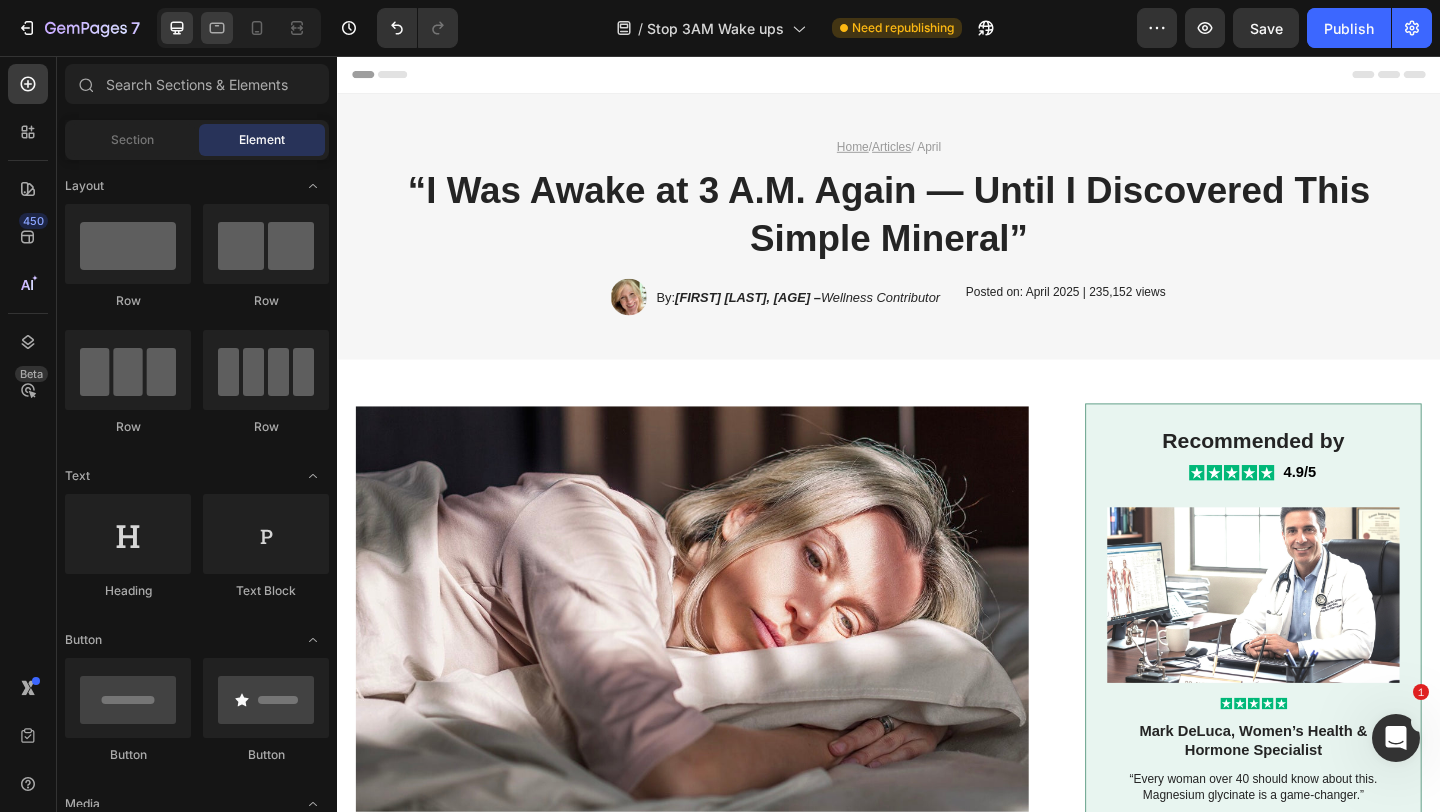 click 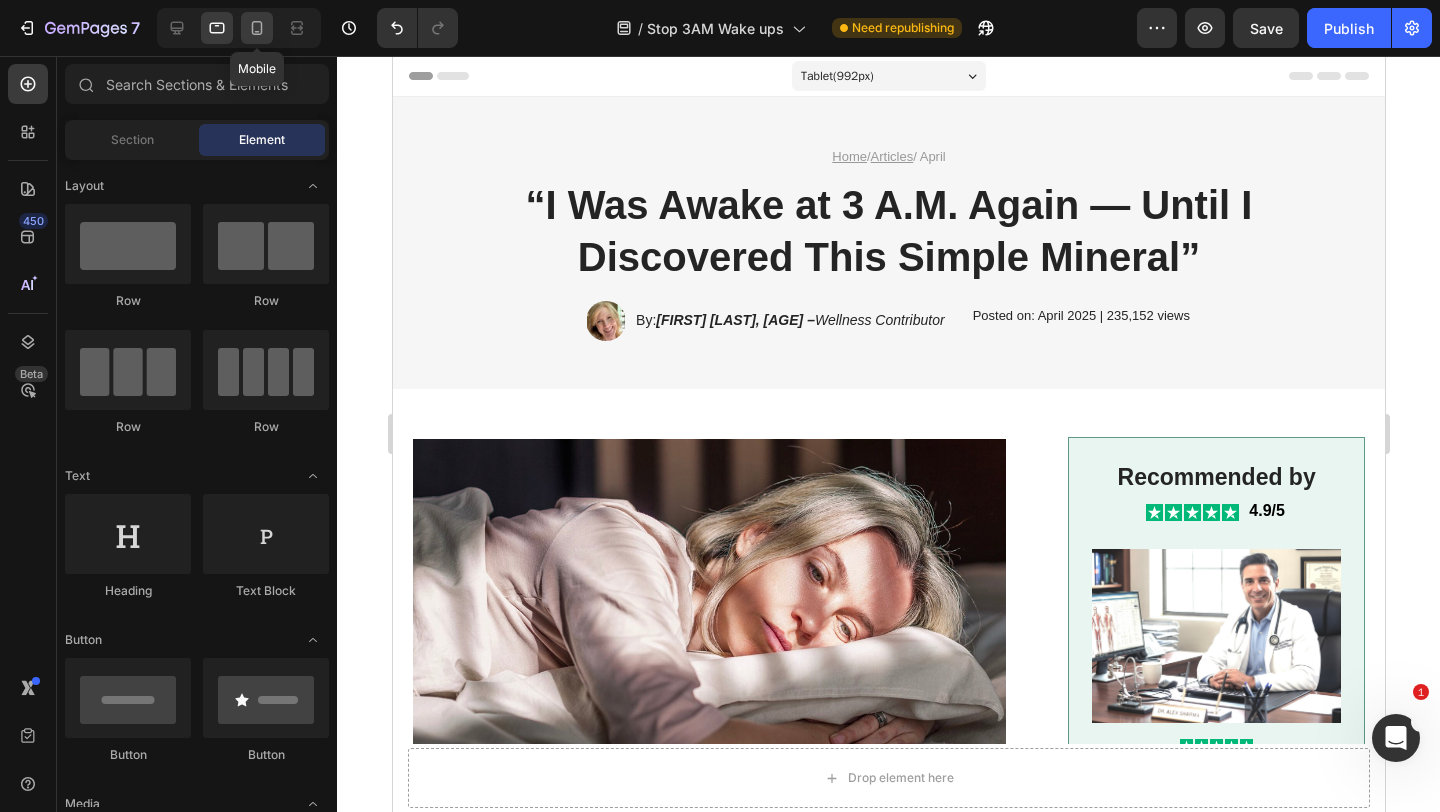 click 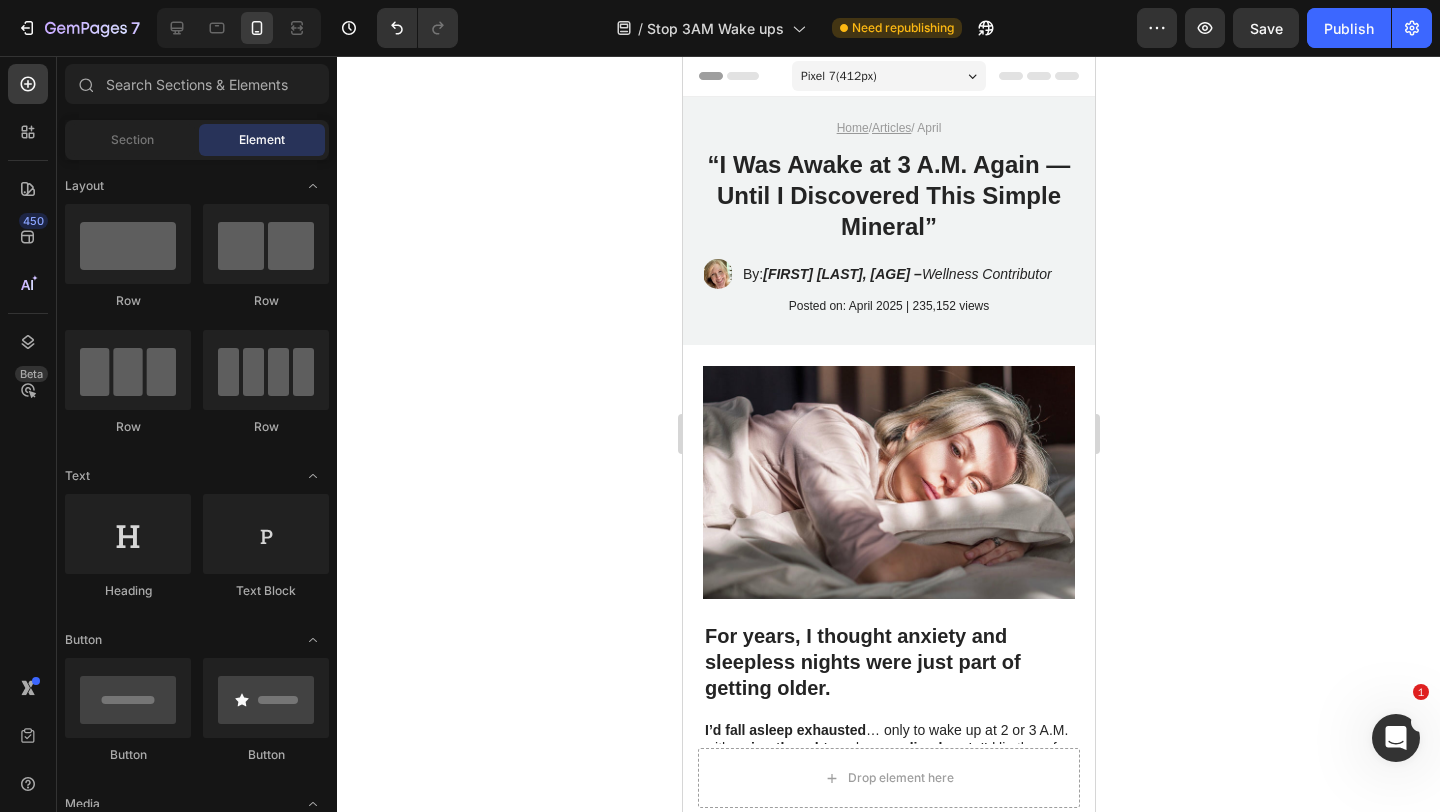 click 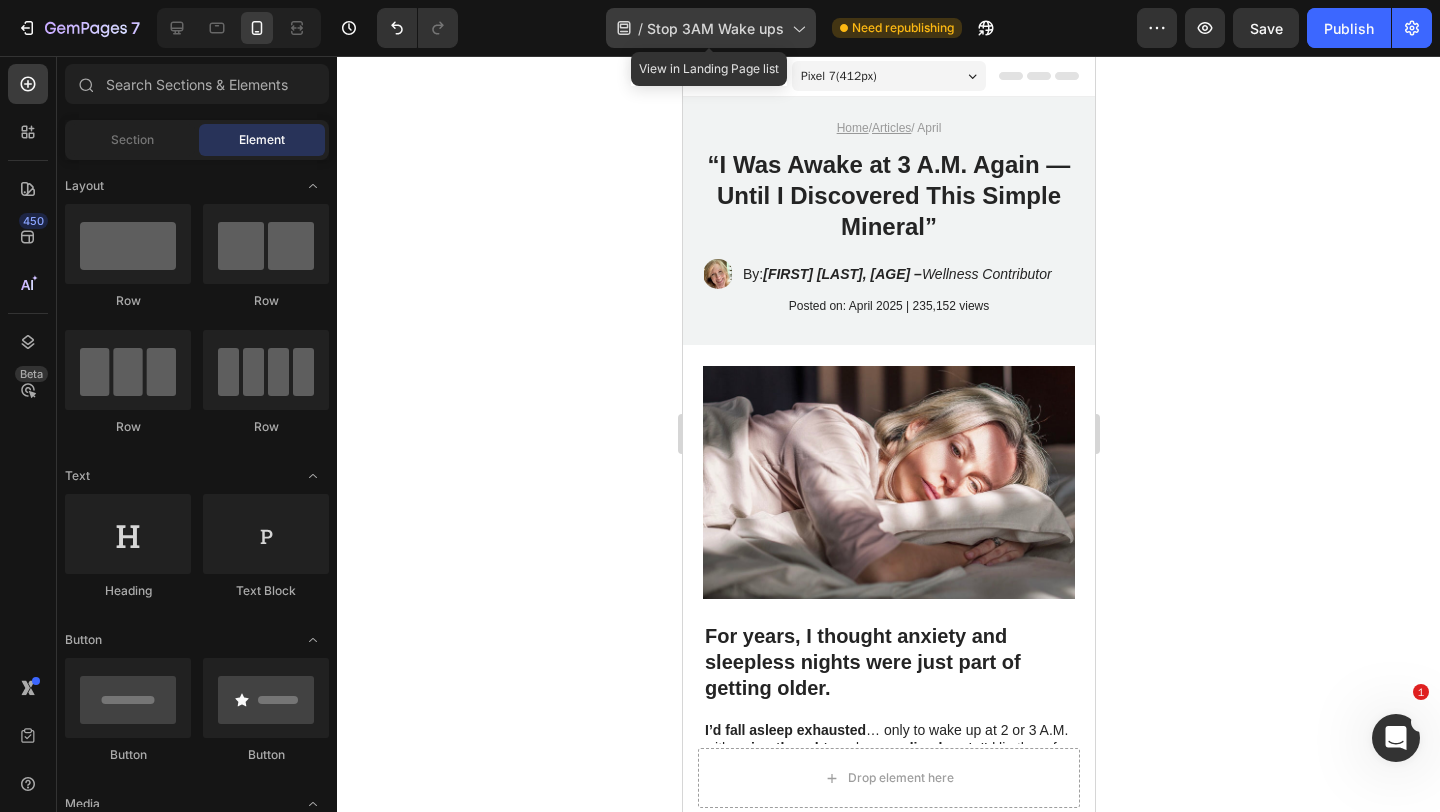 click on "Stop 3AM Wake ups" at bounding box center (715, 28) 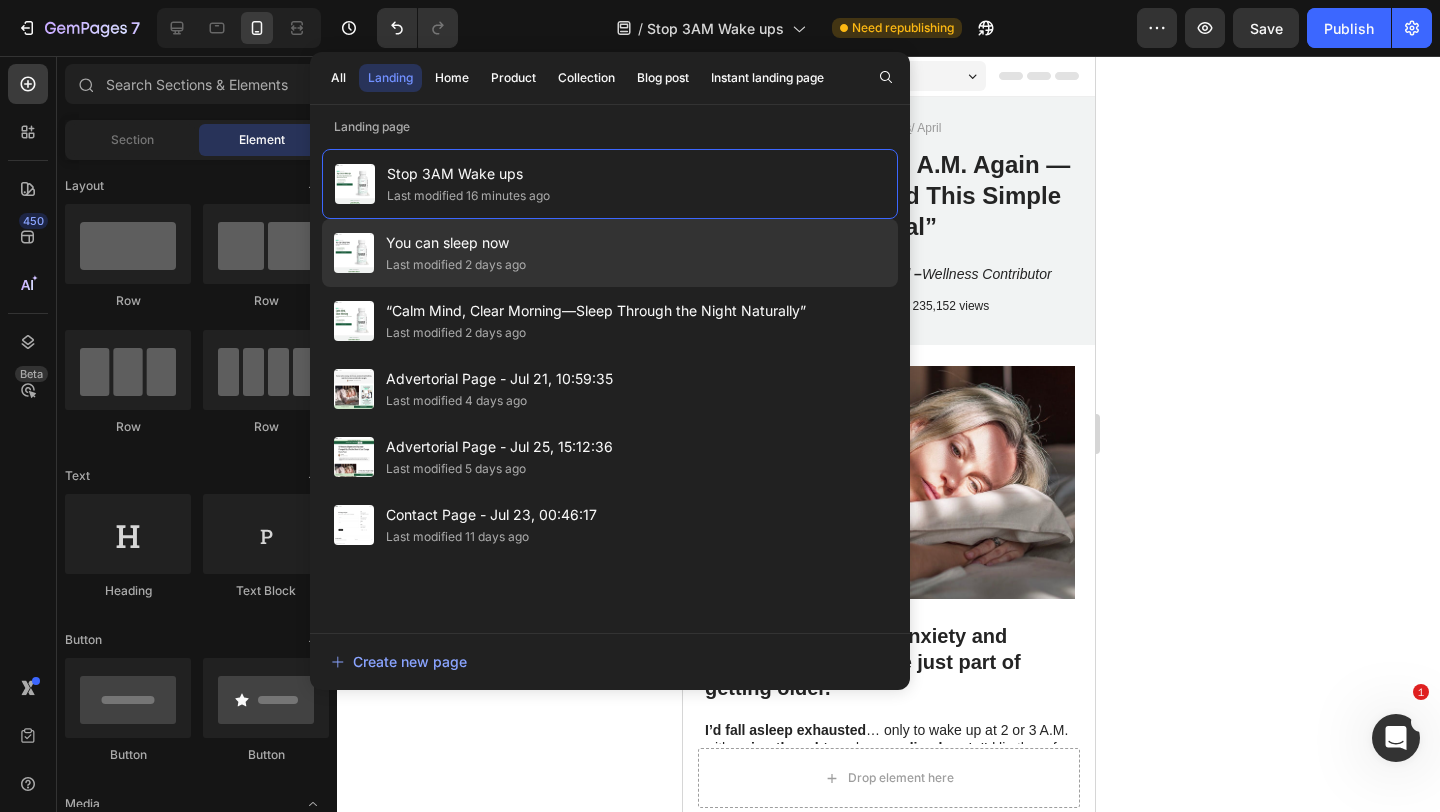 click on "Last modified 2 days ago" 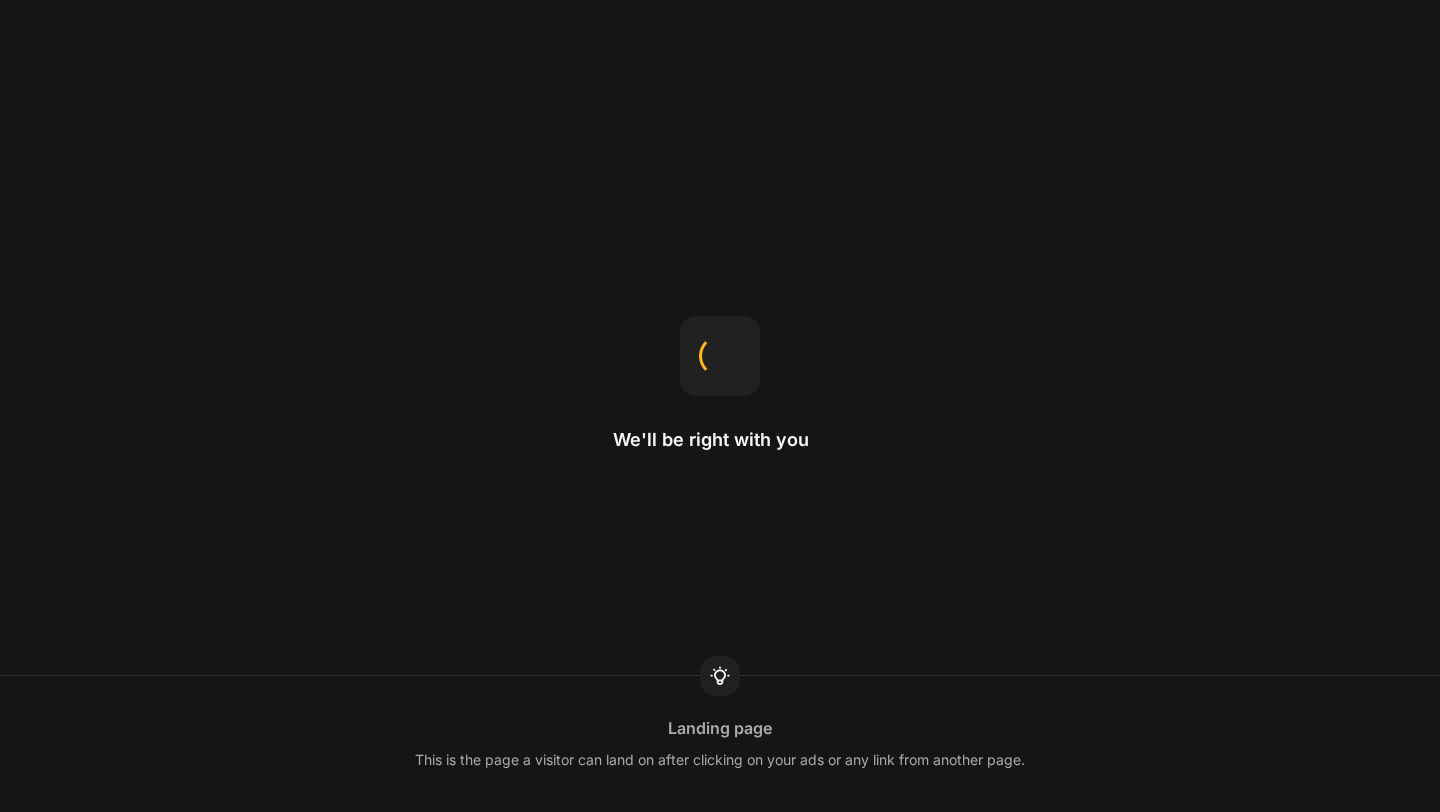 scroll, scrollTop: 0, scrollLeft: 0, axis: both 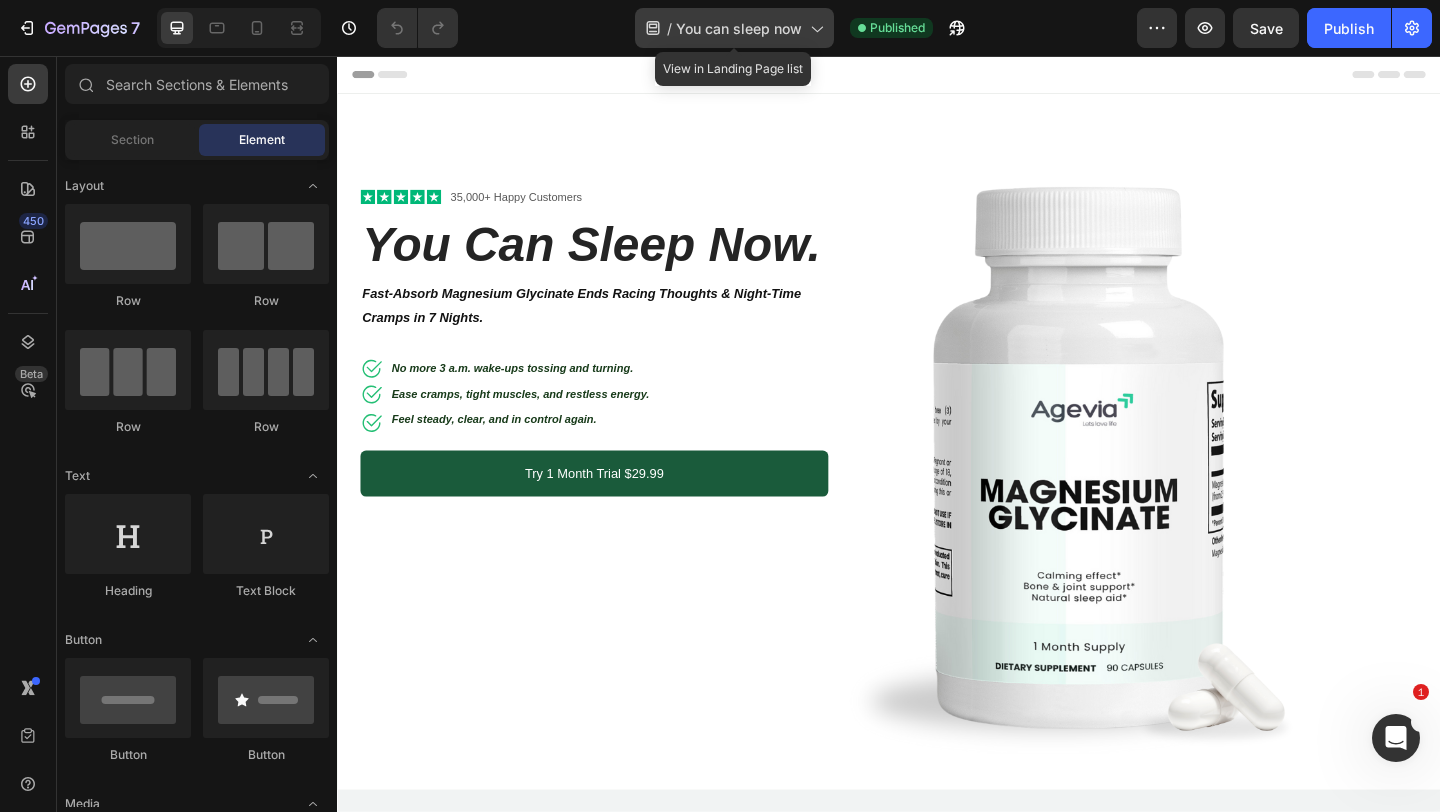 click on "You can sleep now" at bounding box center (739, 28) 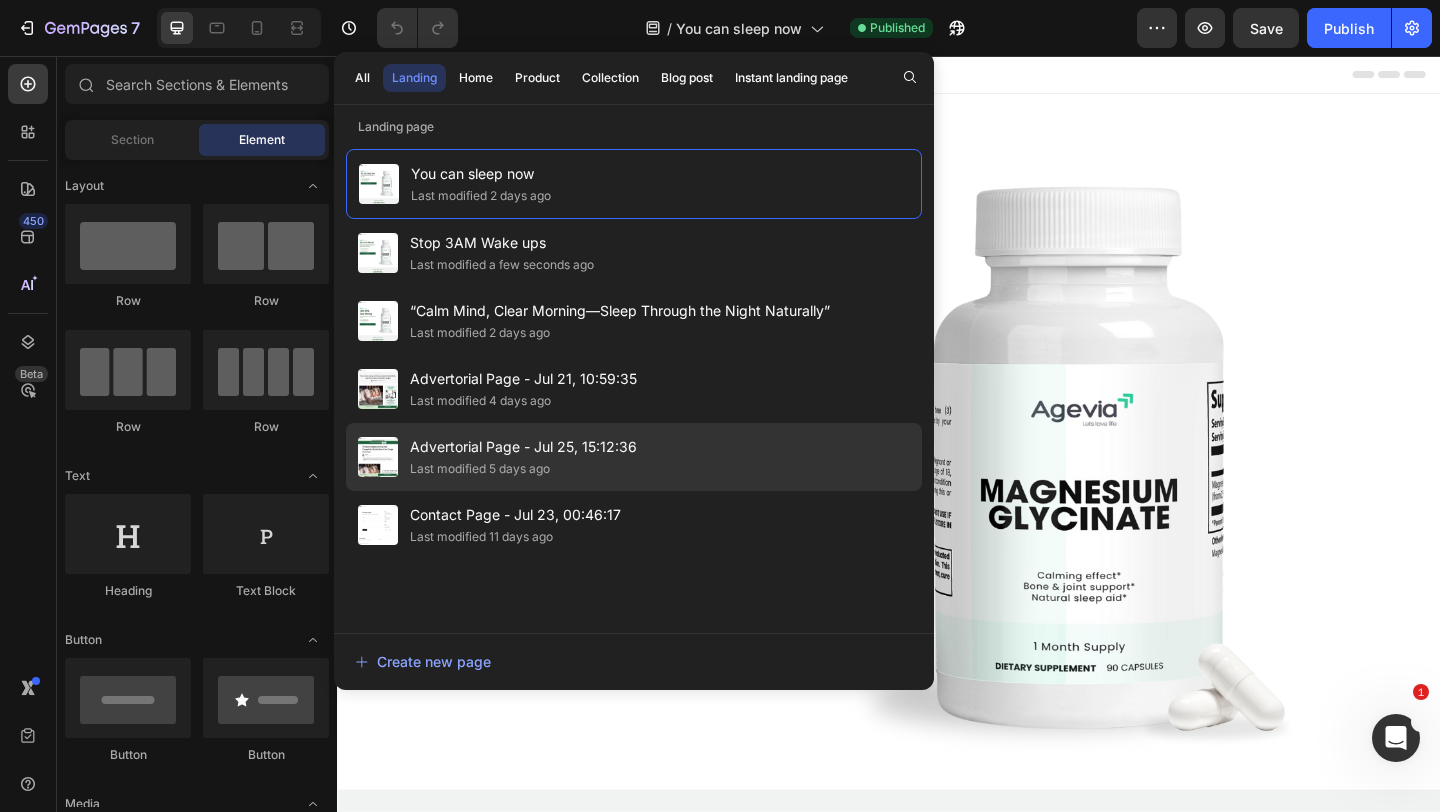 click on "Last modified 5 days ago" at bounding box center [523, 469] 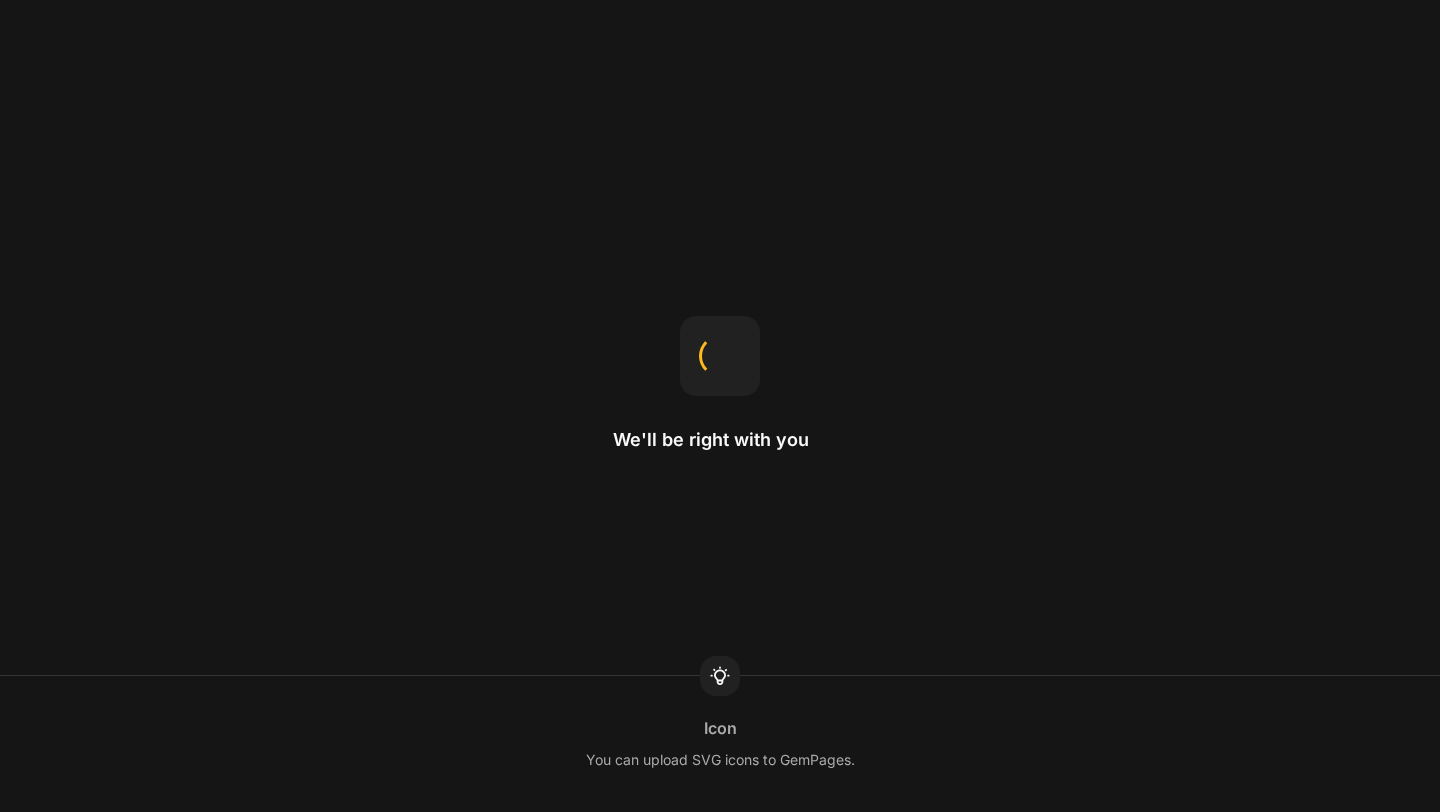 scroll, scrollTop: 0, scrollLeft: 0, axis: both 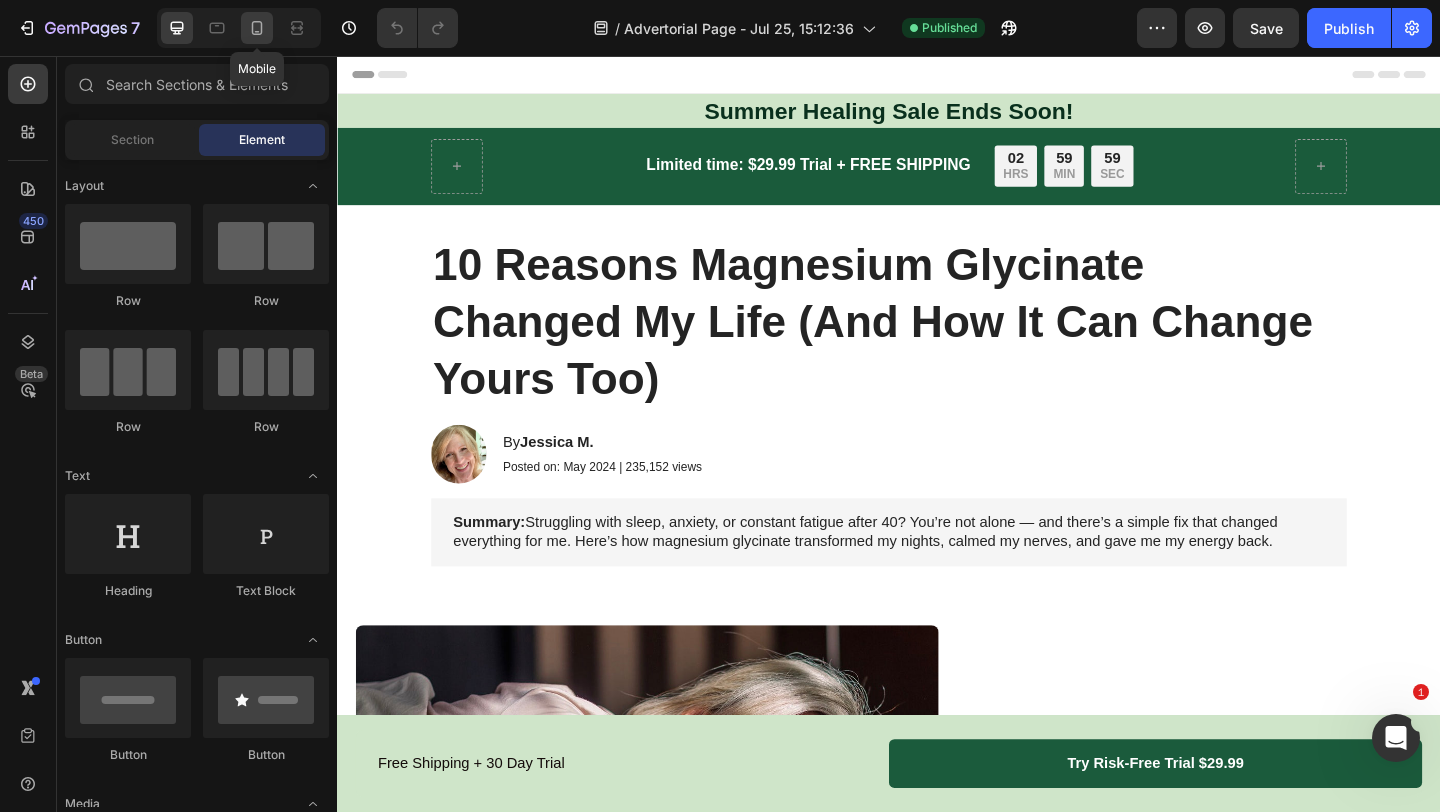 click 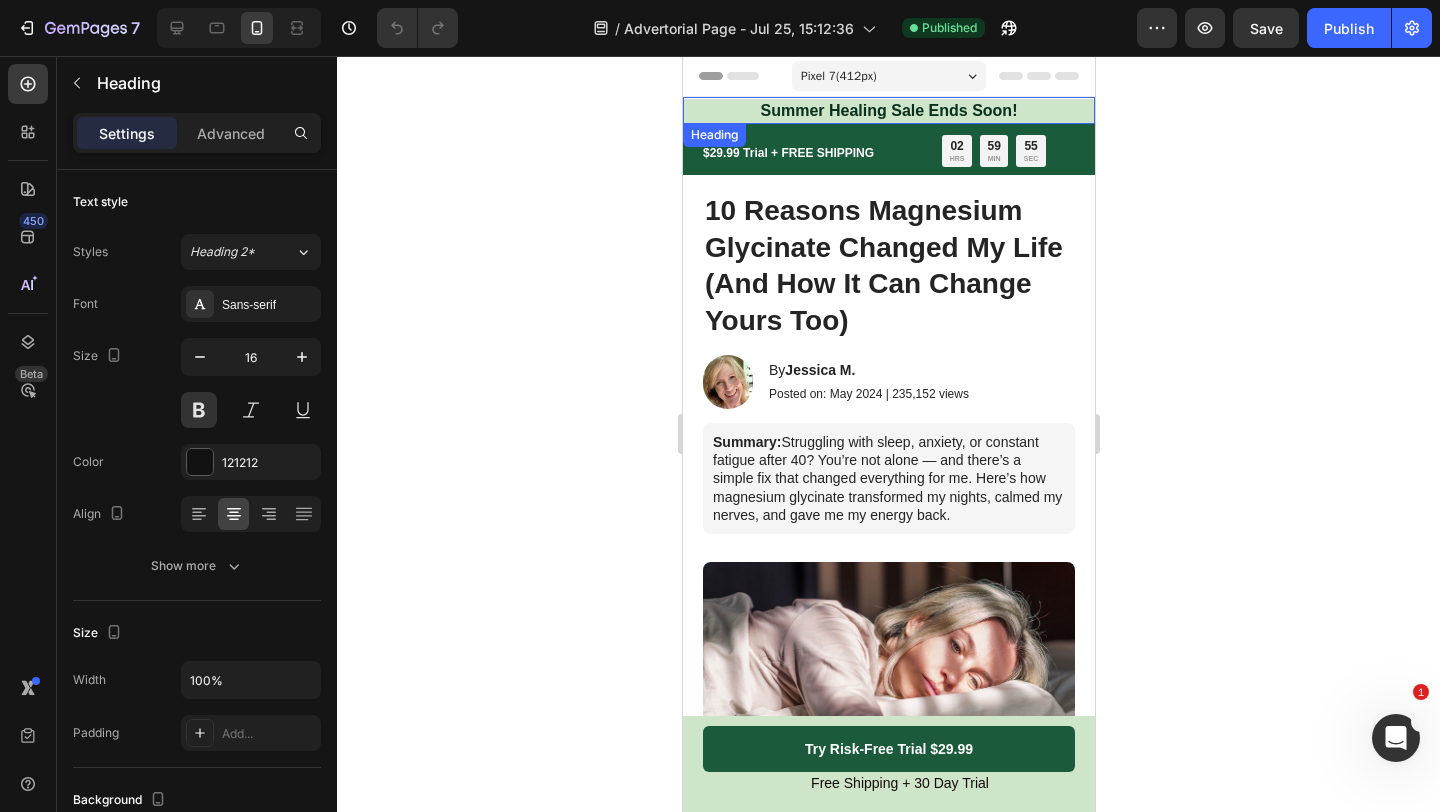 click on "Summer Healing Sale Ends Soon! Heading" at bounding box center [888, 110] 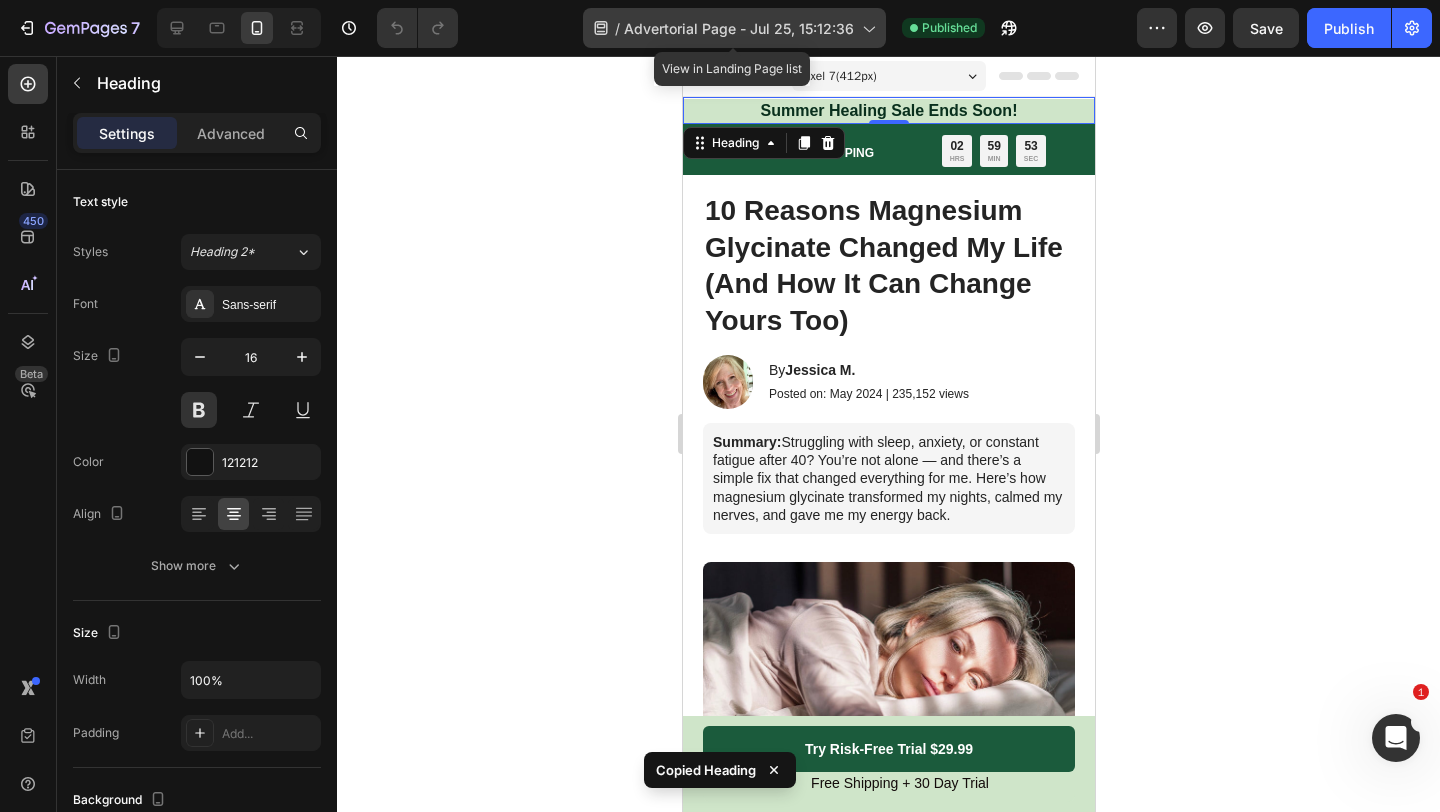 click on "Advertorial Page - Jul 25, 15:12:36" at bounding box center (739, 28) 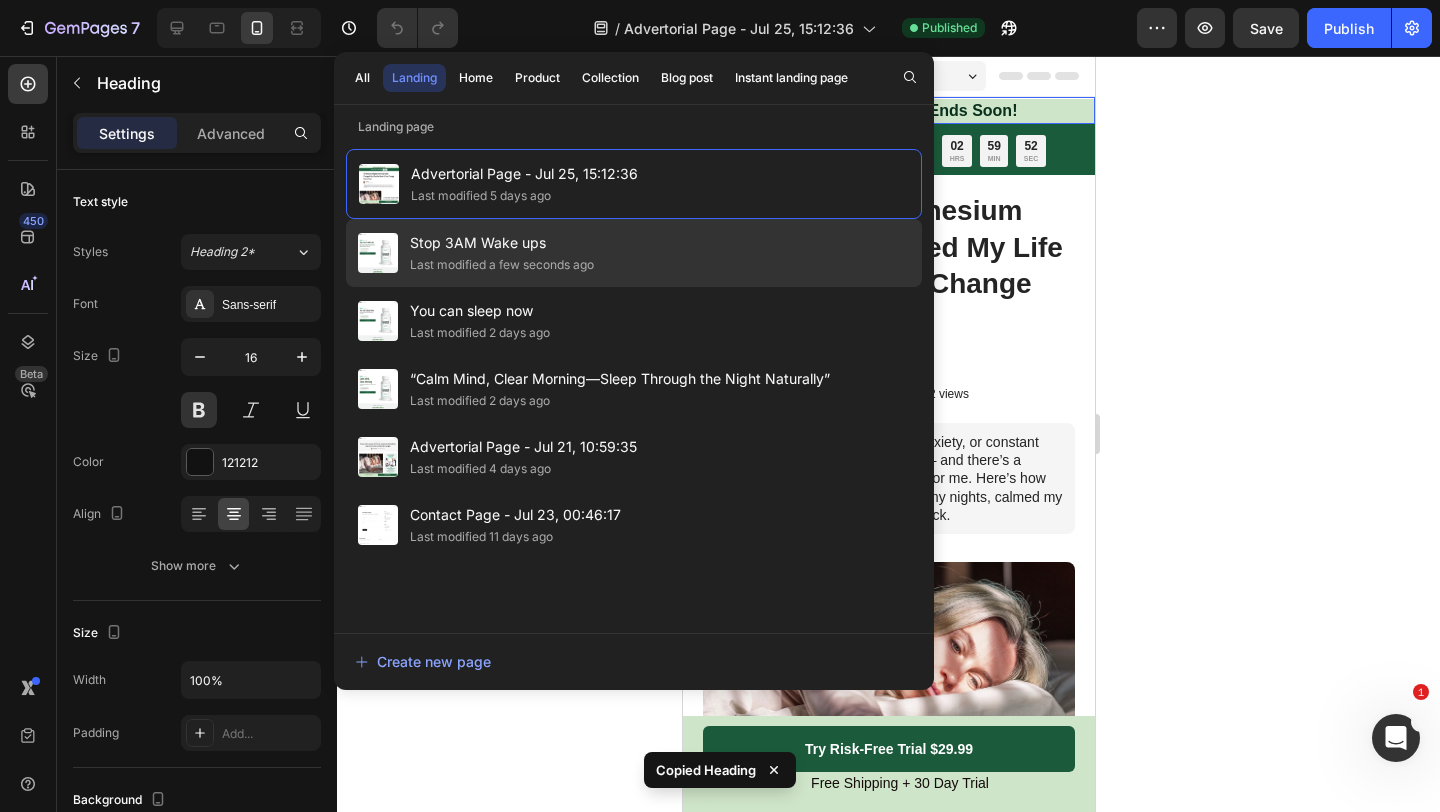 click on "Last modified a few seconds ago" 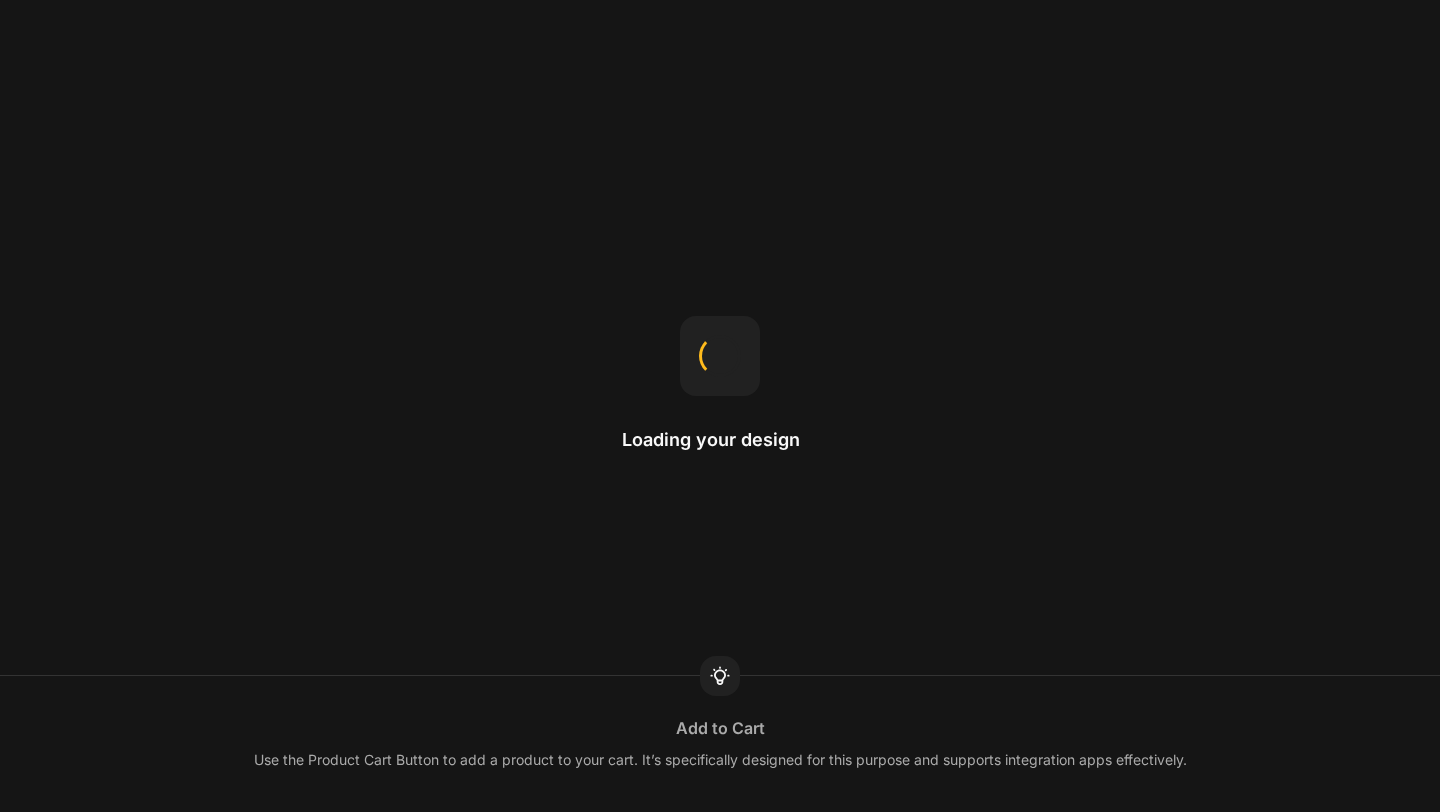 scroll, scrollTop: 0, scrollLeft: 0, axis: both 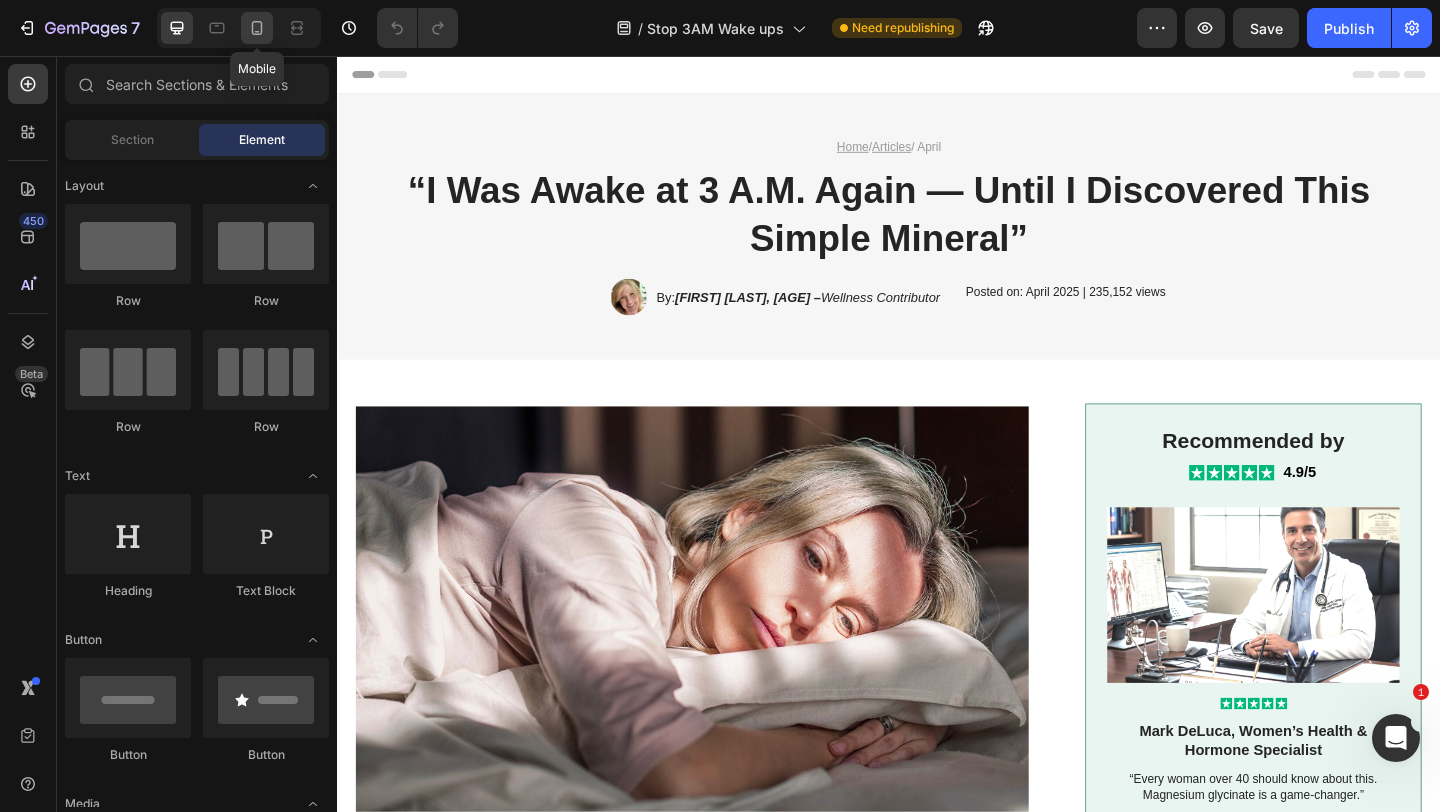 click 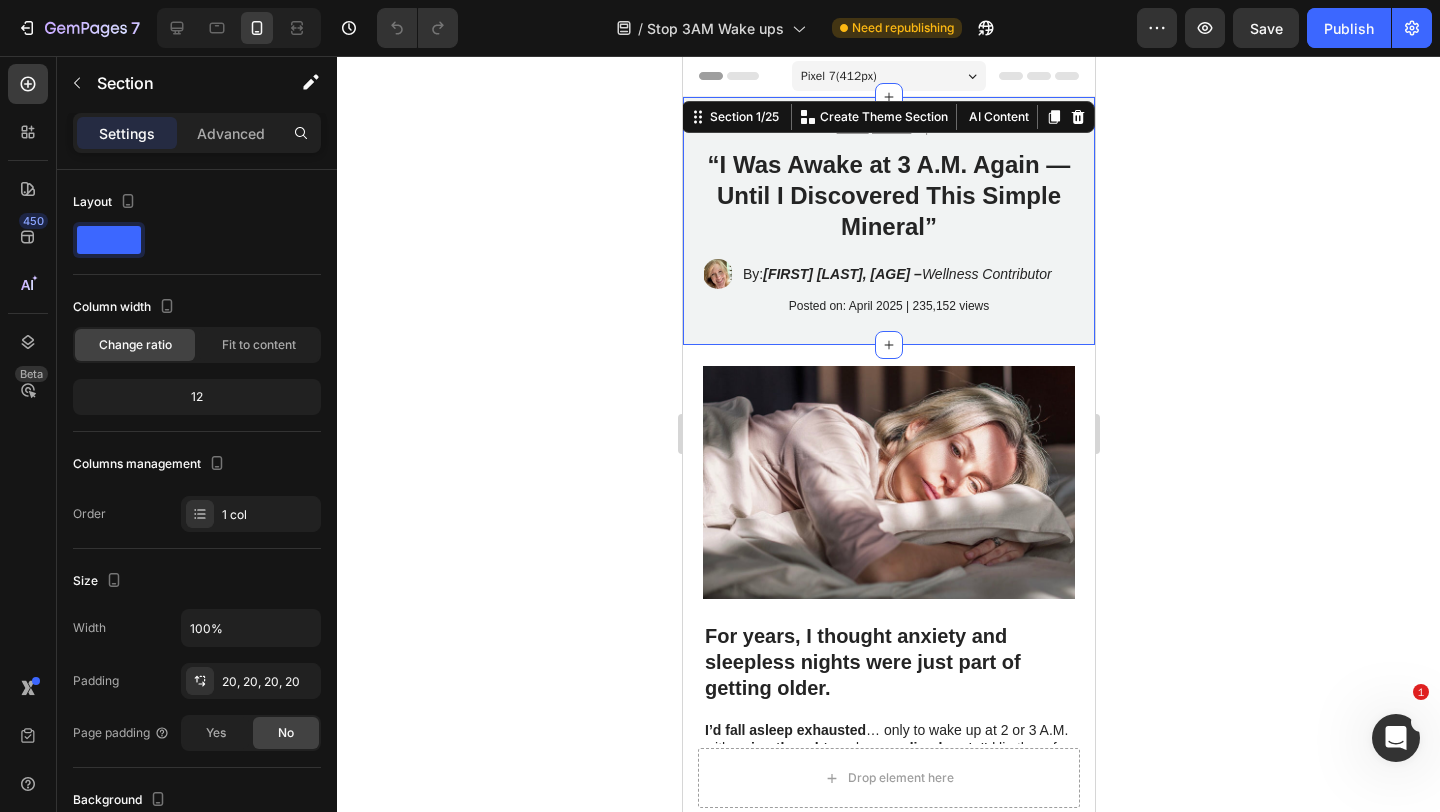 click on "Home  /  Articles  / April  Text Block “I Was Awake at 3 A.M. Again — Until I Discovered This Simple Mineral” Heading Image By:  Jennifer M., 52 –  Wellness Contributor Text Block Row Posted on: April 2025 | 235,152 views  Text Block Row Section 1/25   You can create reusable sections Create Theme Section AI Content Write with GemAI What would you like to describe here? Tone and Voice Persuasive Product Getting products... Show more Generate" at bounding box center (888, 221) 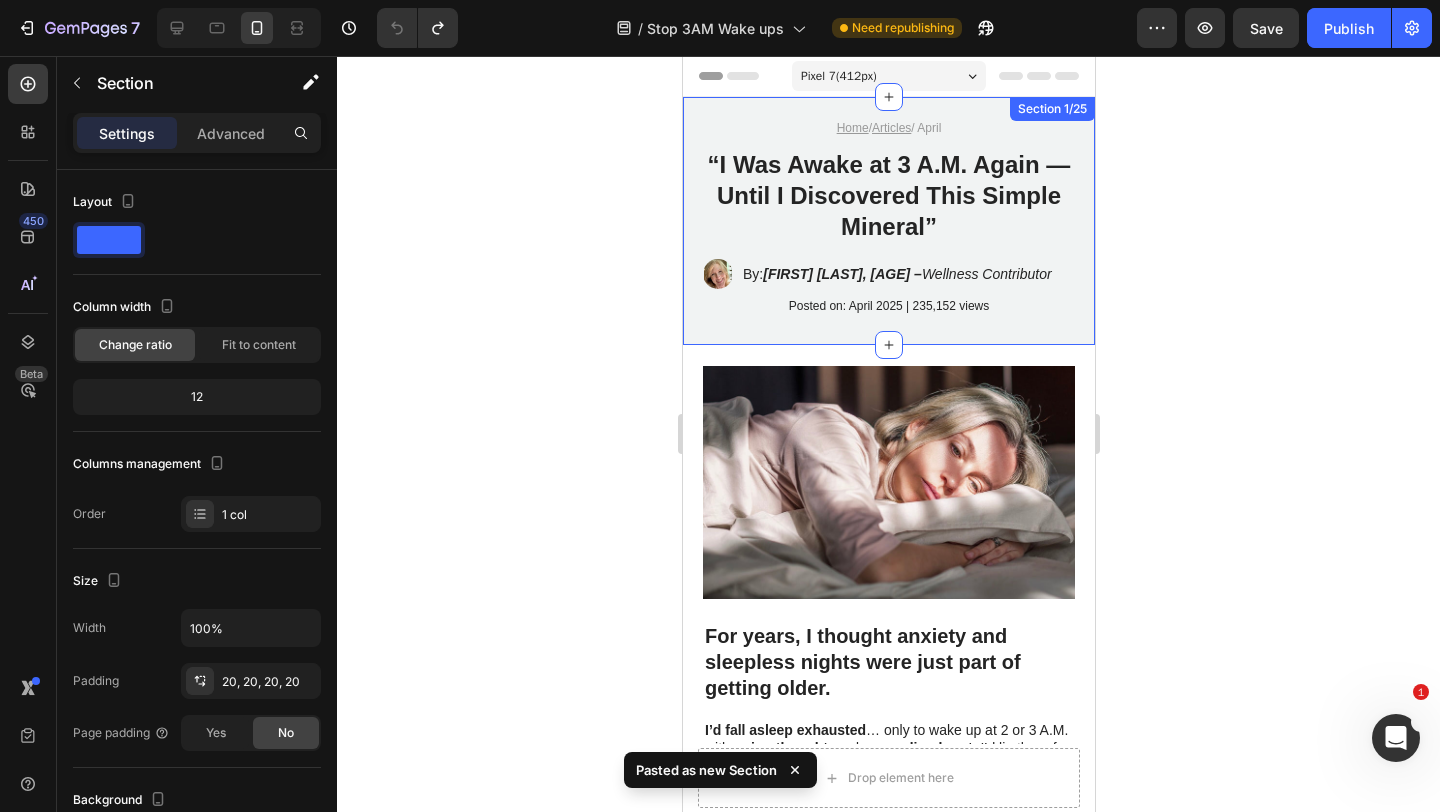 click on "Home  /  Articles  / April  Text Block “I Was Awake at 3 A.M. Again — Until I Discovered This Simple Mineral” Heading Image By:  Jennifer M., 52 –  Wellness Contributor Text Block Row Posted on: April 2025 | 235,152 views  Text Block Row Section 1/25" at bounding box center (888, 221) 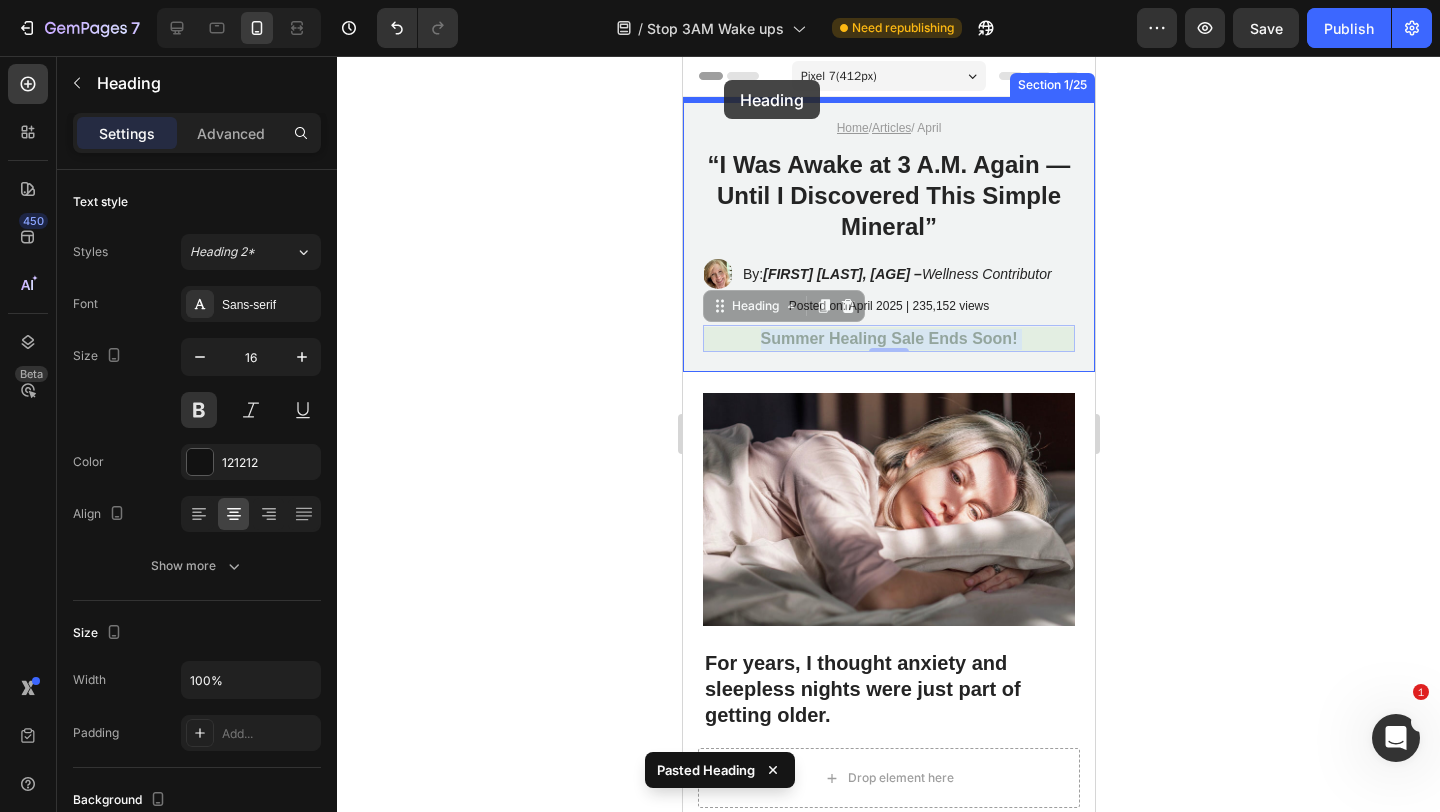 drag, startPoint x: 713, startPoint y: 345, endPoint x: 723, endPoint y: 81, distance: 264.18933 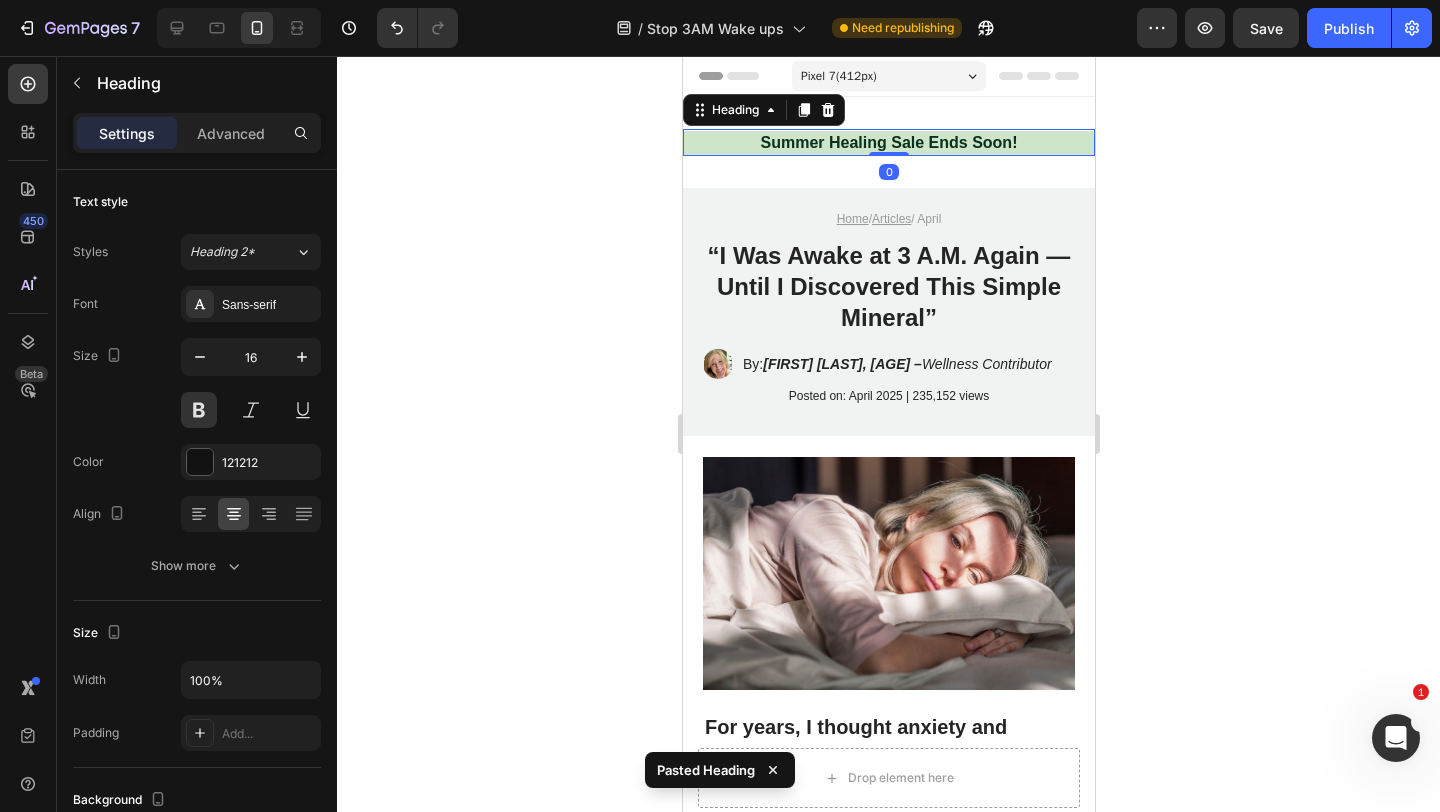click 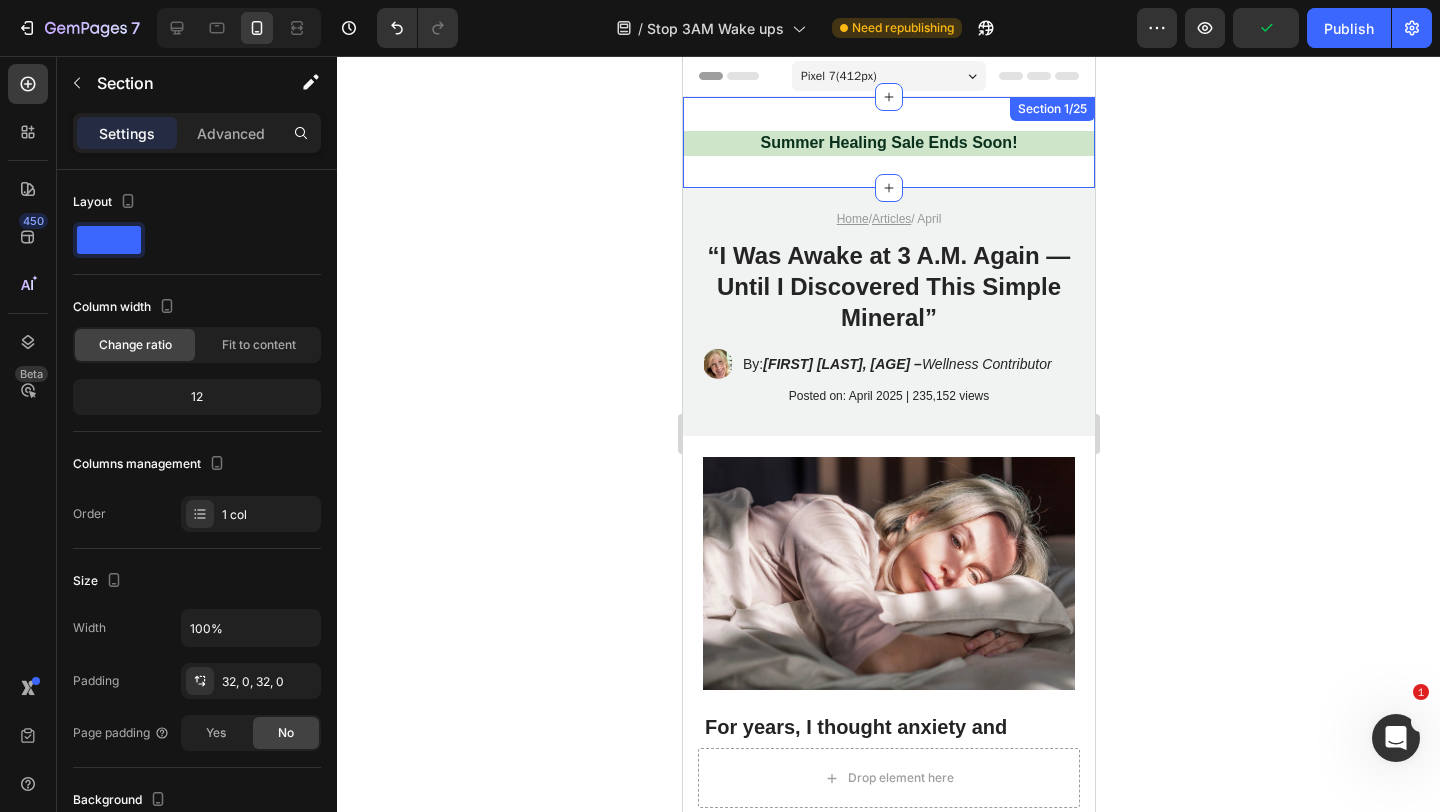 click on "Summer Healing Sale Ends Soon! Heading Section 1/25" at bounding box center (888, 142) 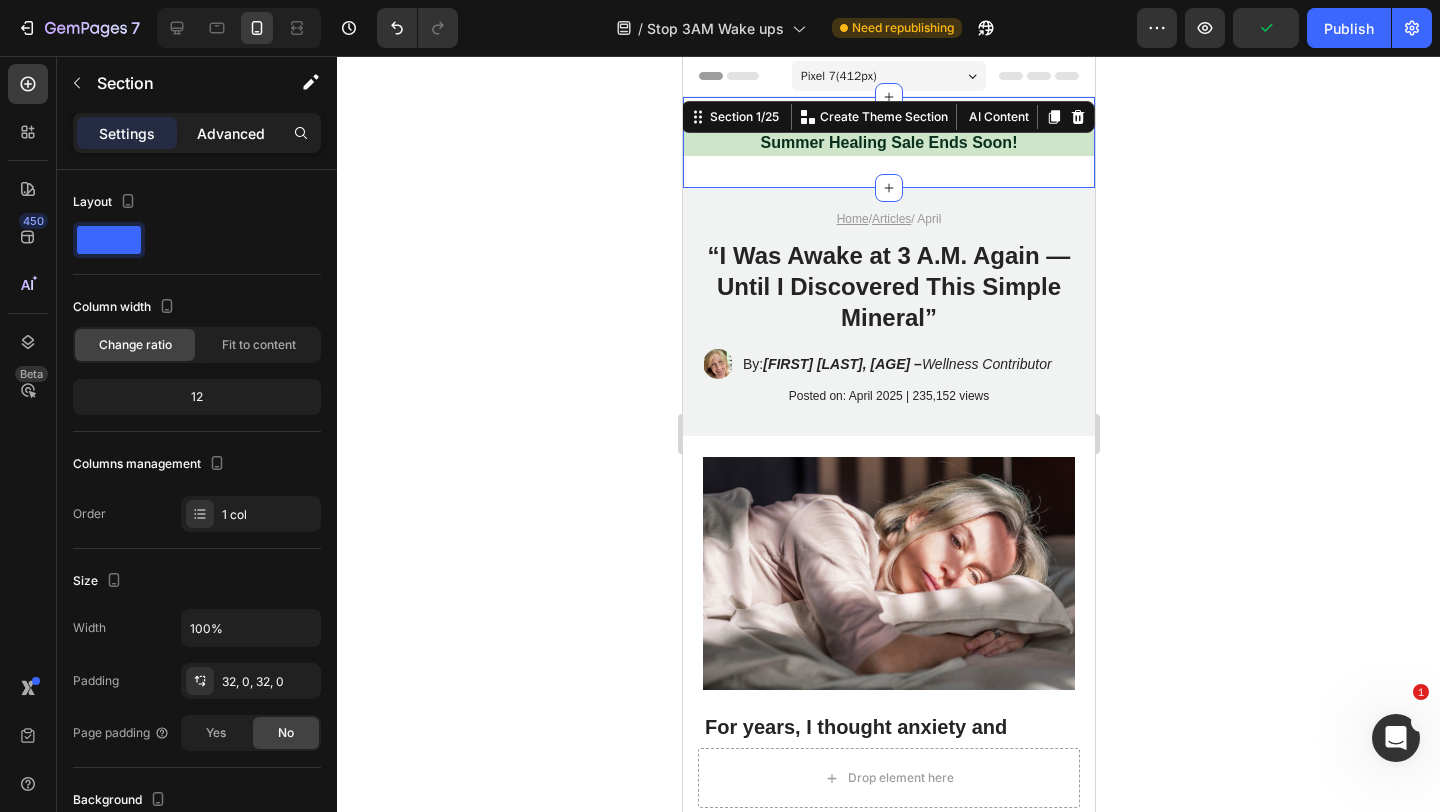 click on "Advanced" at bounding box center (231, 133) 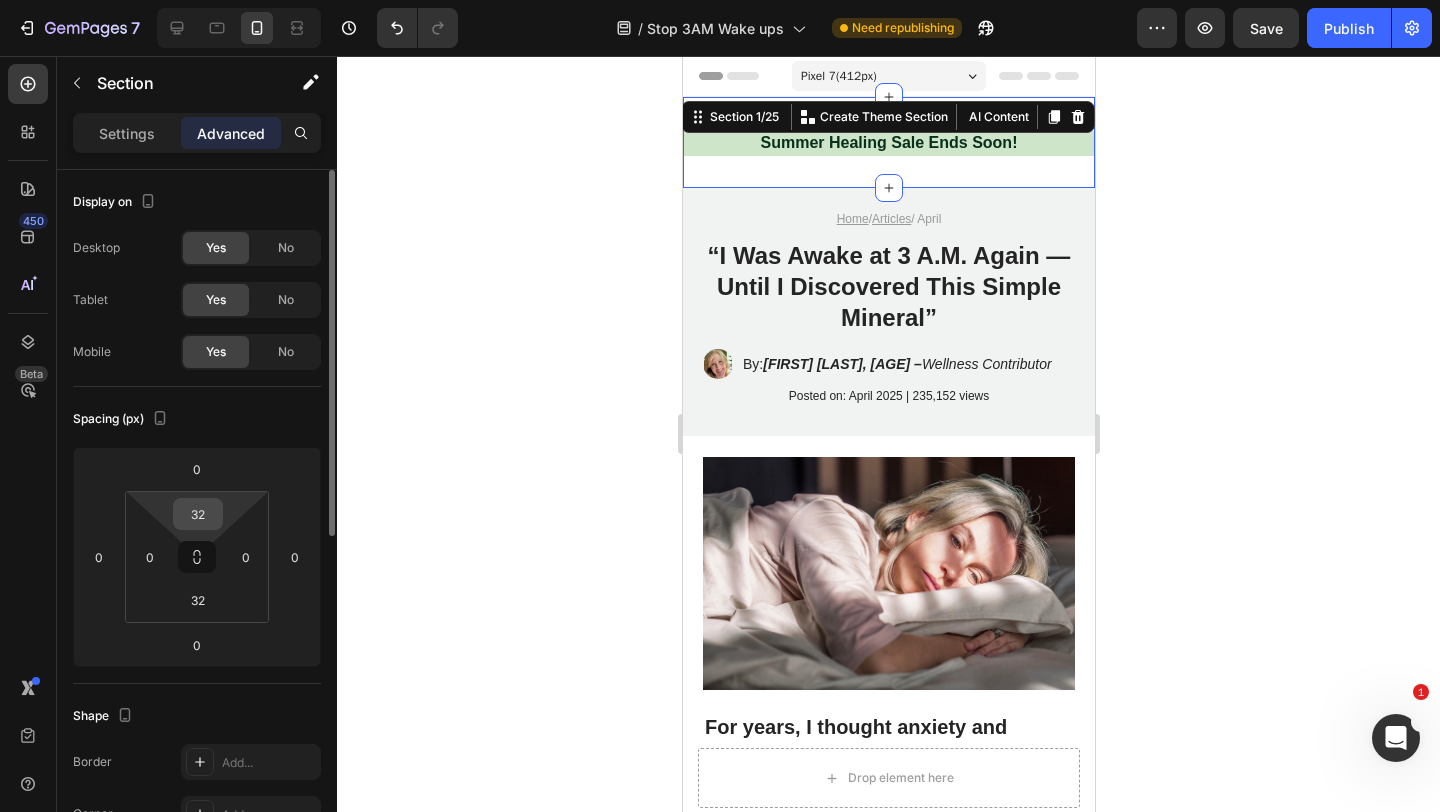 click on "32" at bounding box center [198, 514] 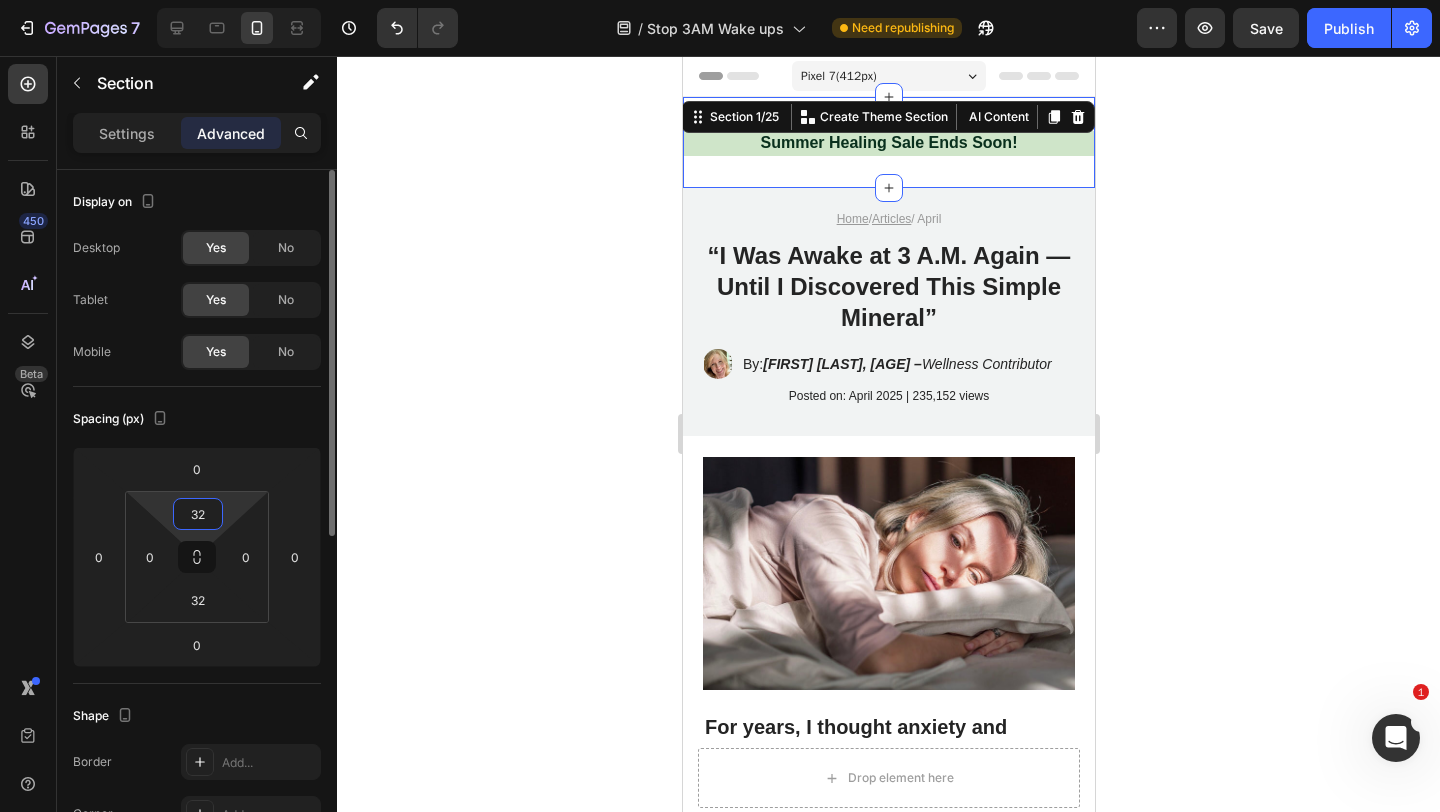 click on "32" at bounding box center [198, 514] 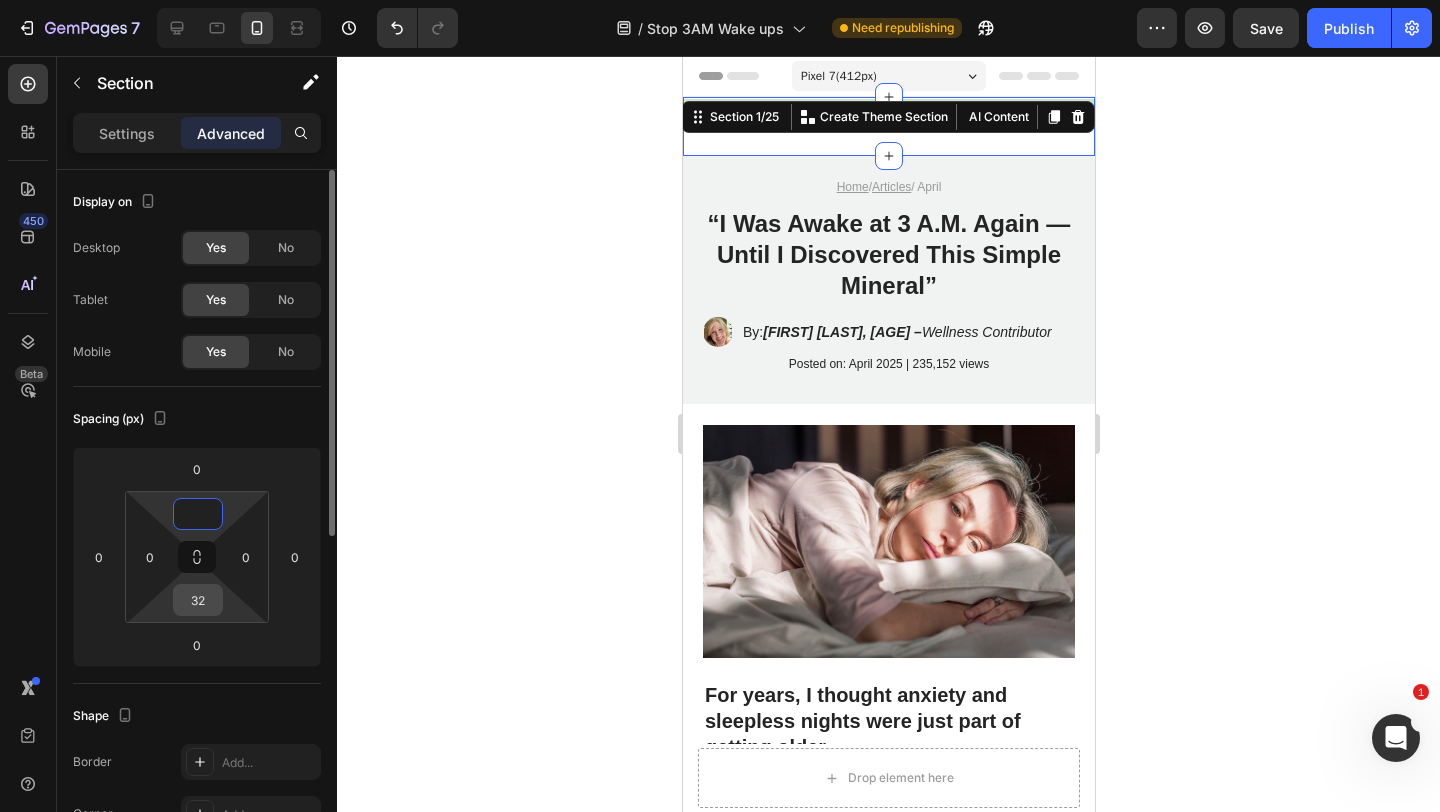 type on "0" 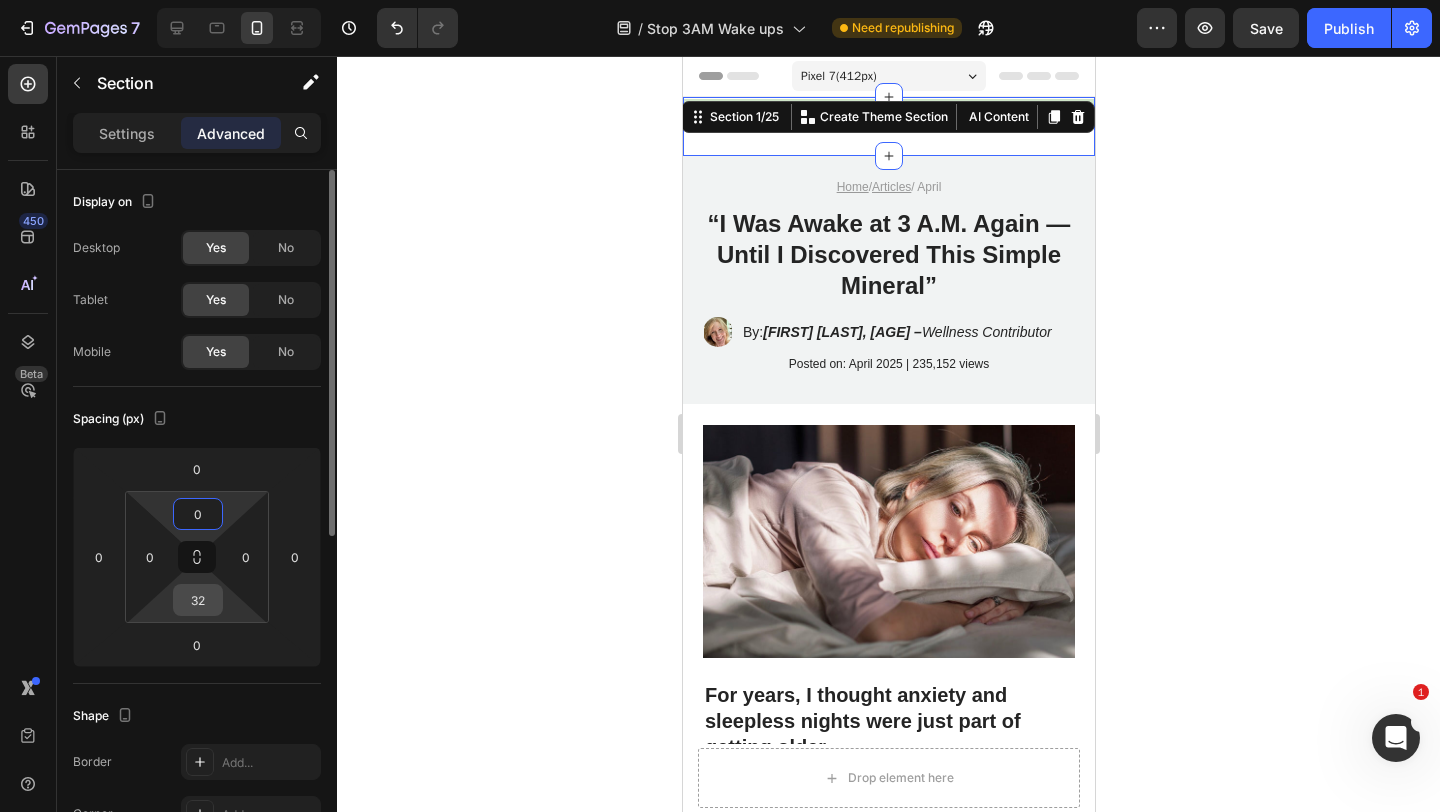 click on "32" at bounding box center (198, 600) 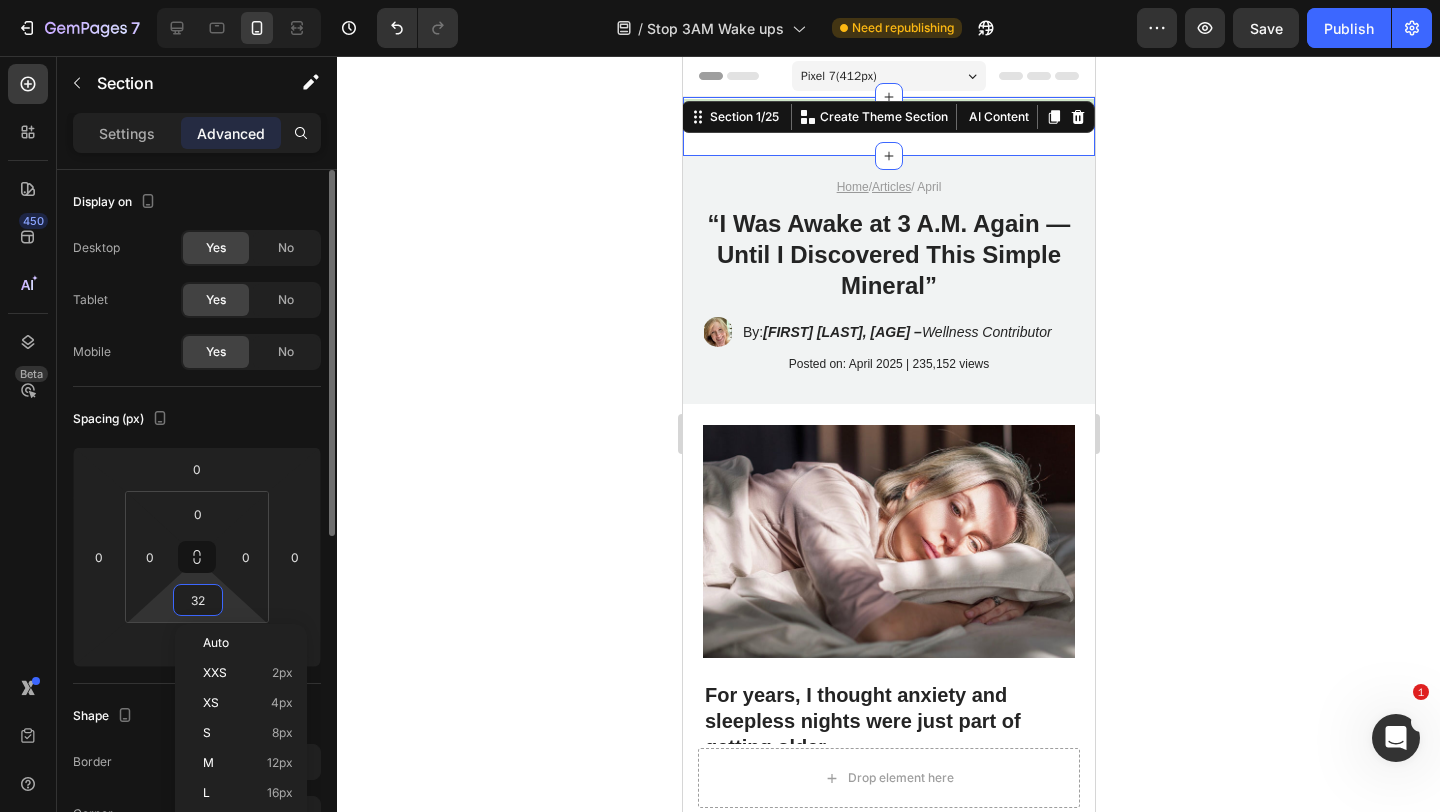 type 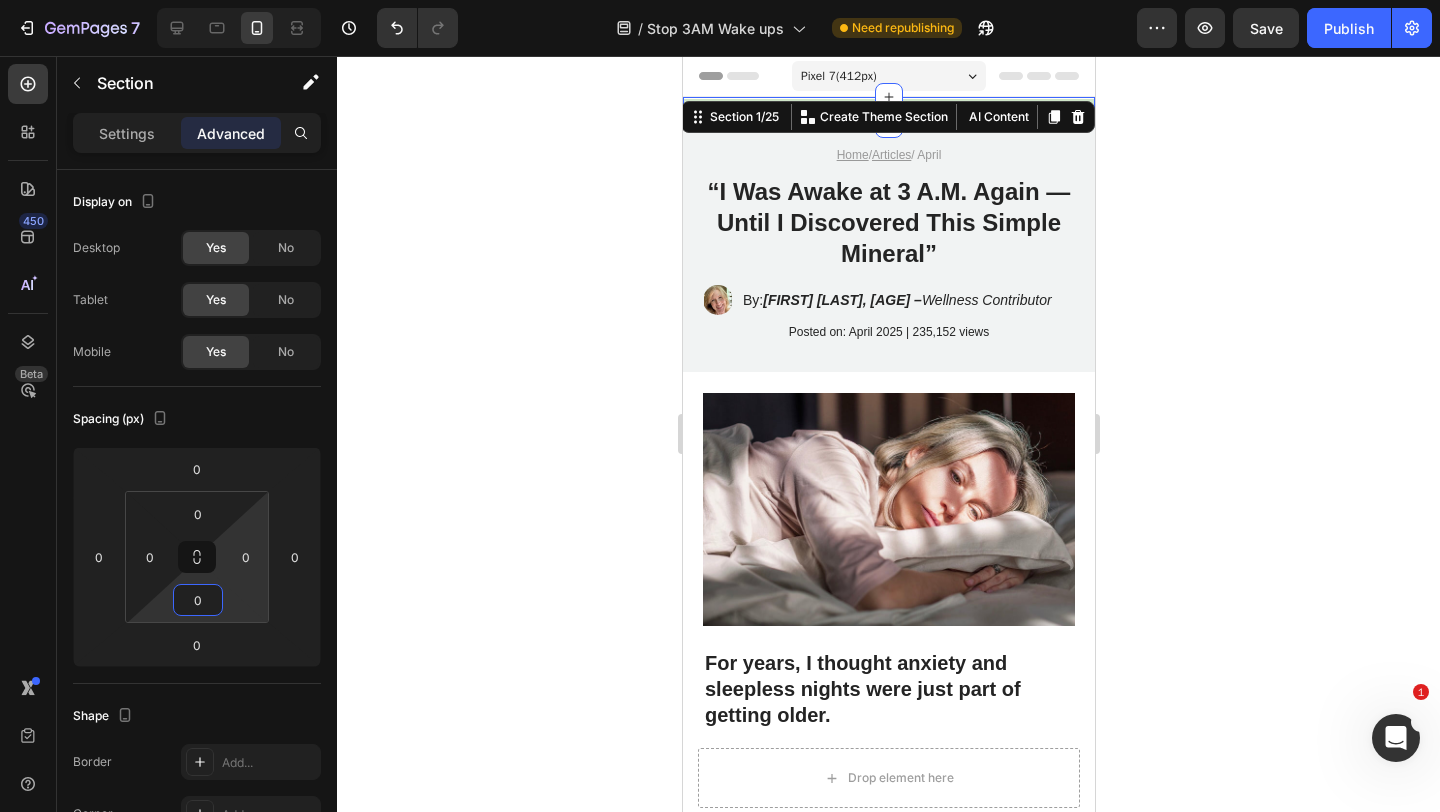 click 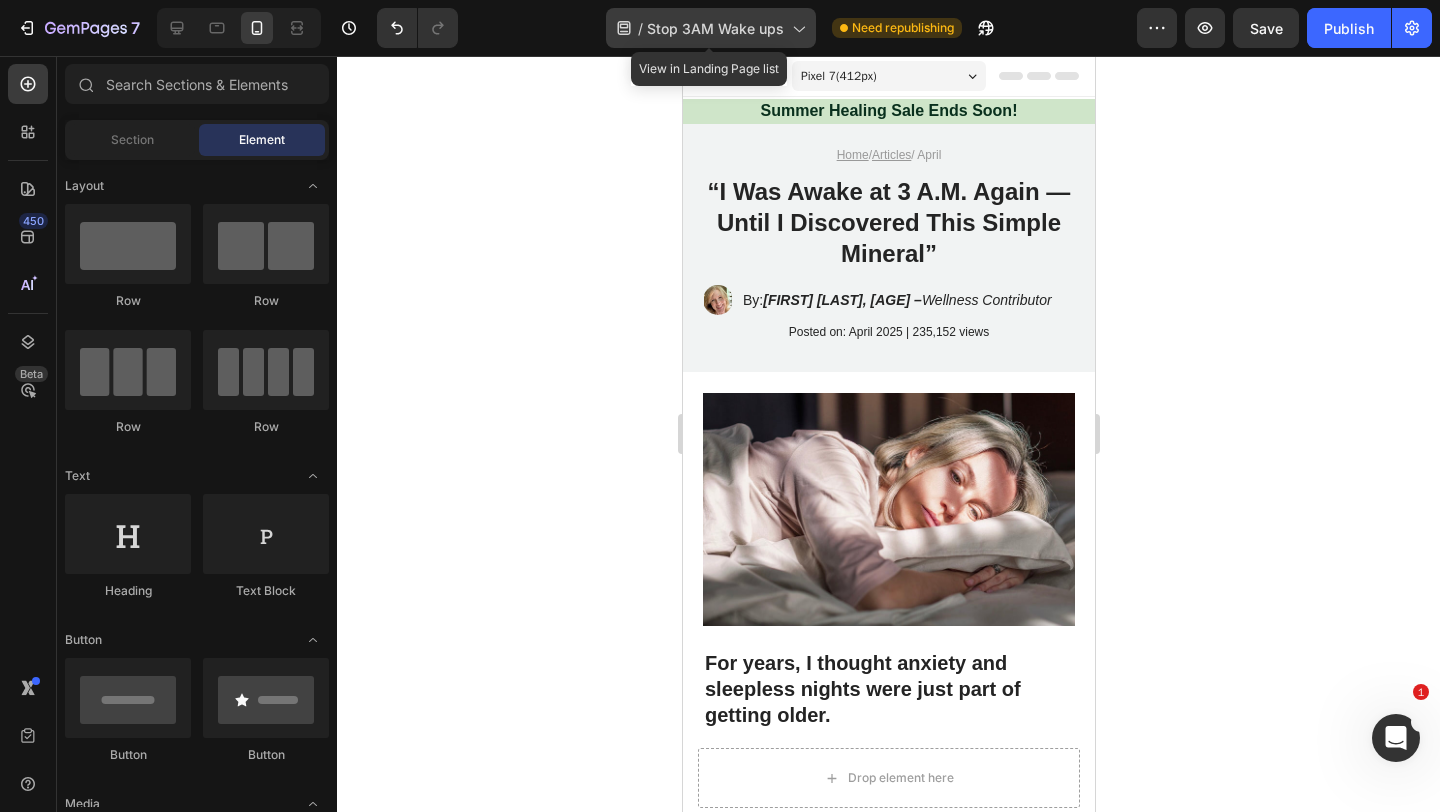 click on "Stop 3AM Wake ups" at bounding box center [715, 28] 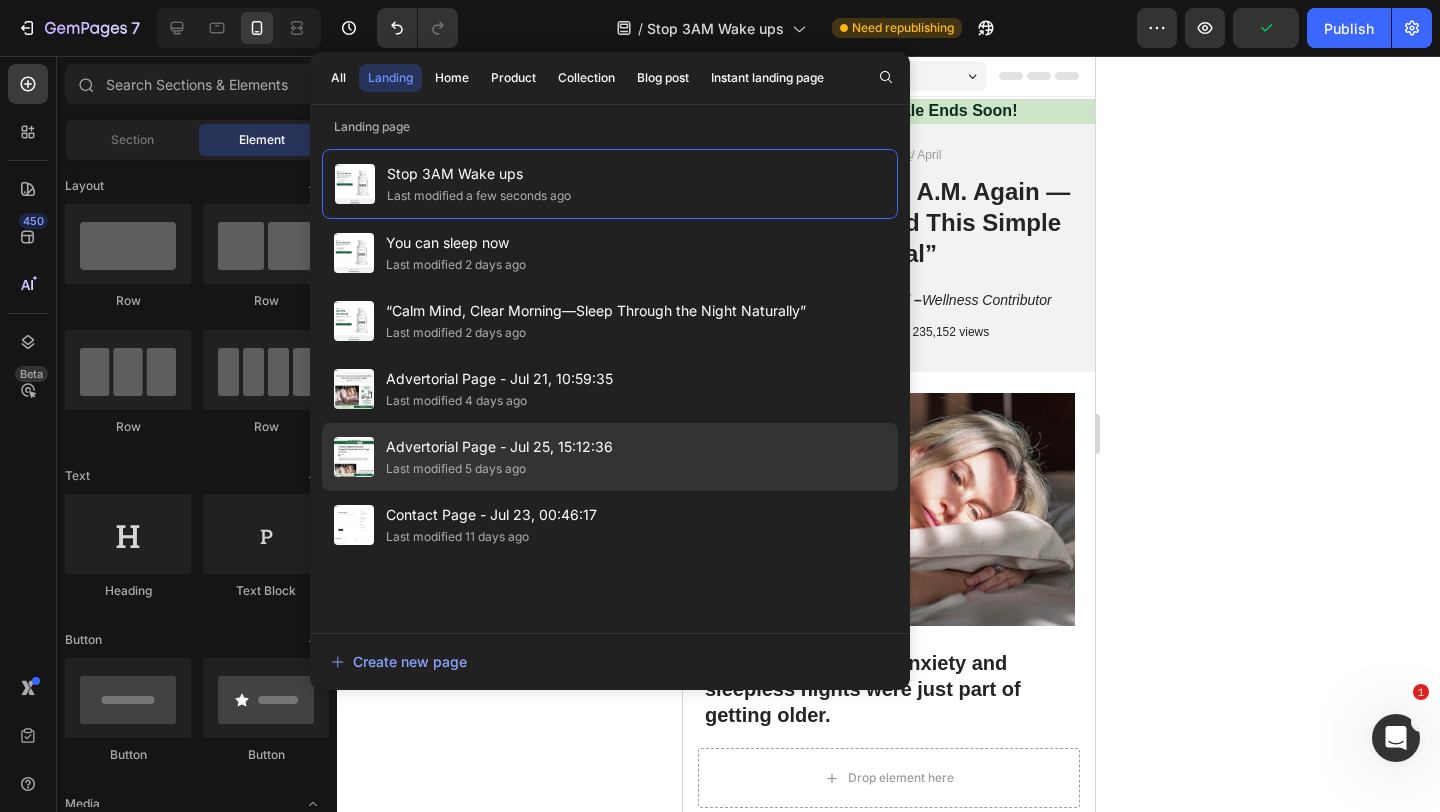 click on "Advertorial Page - Jul 25, 15:12:36" at bounding box center [499, 447] 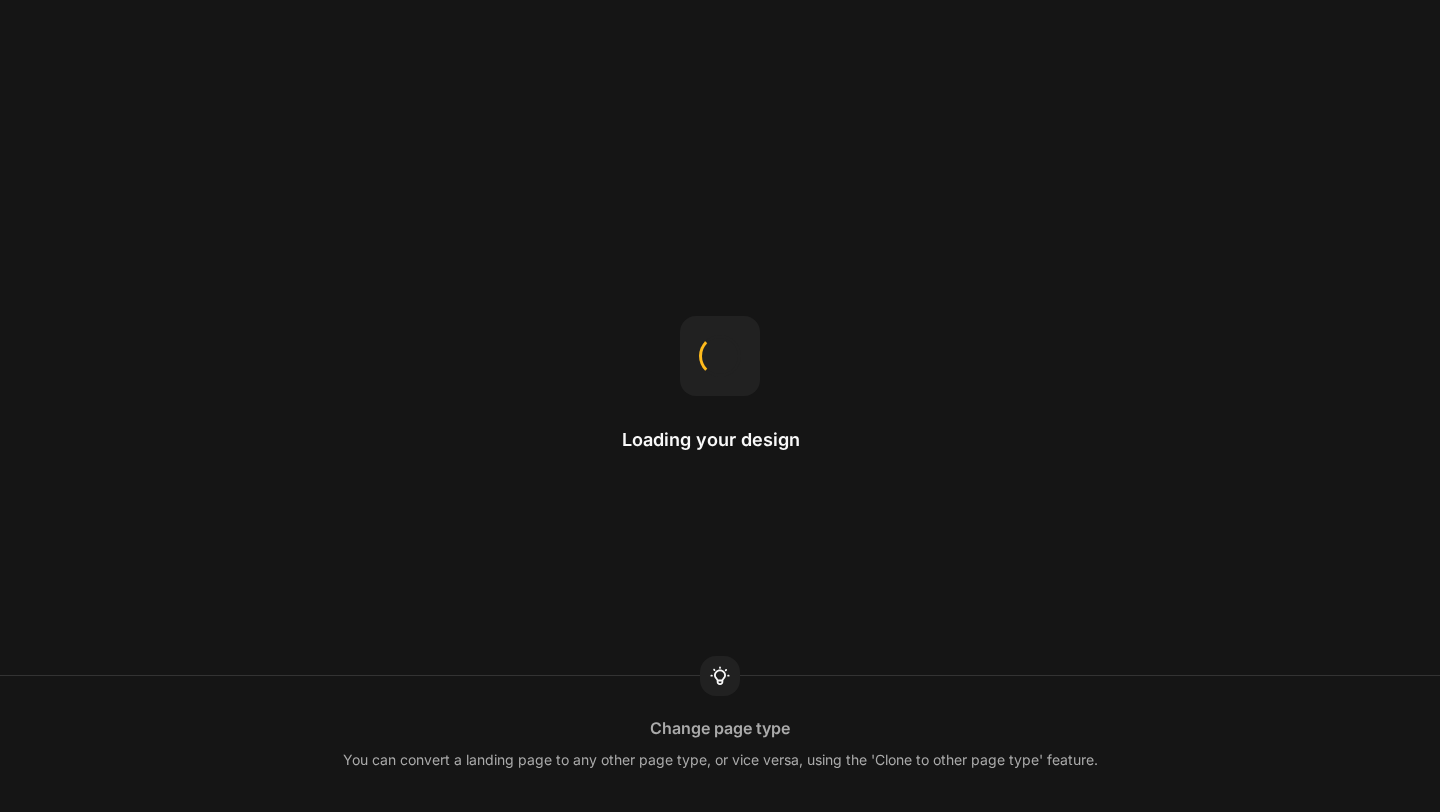 scroll, scrollTop: 0, scrollLeft: 0, axis: both 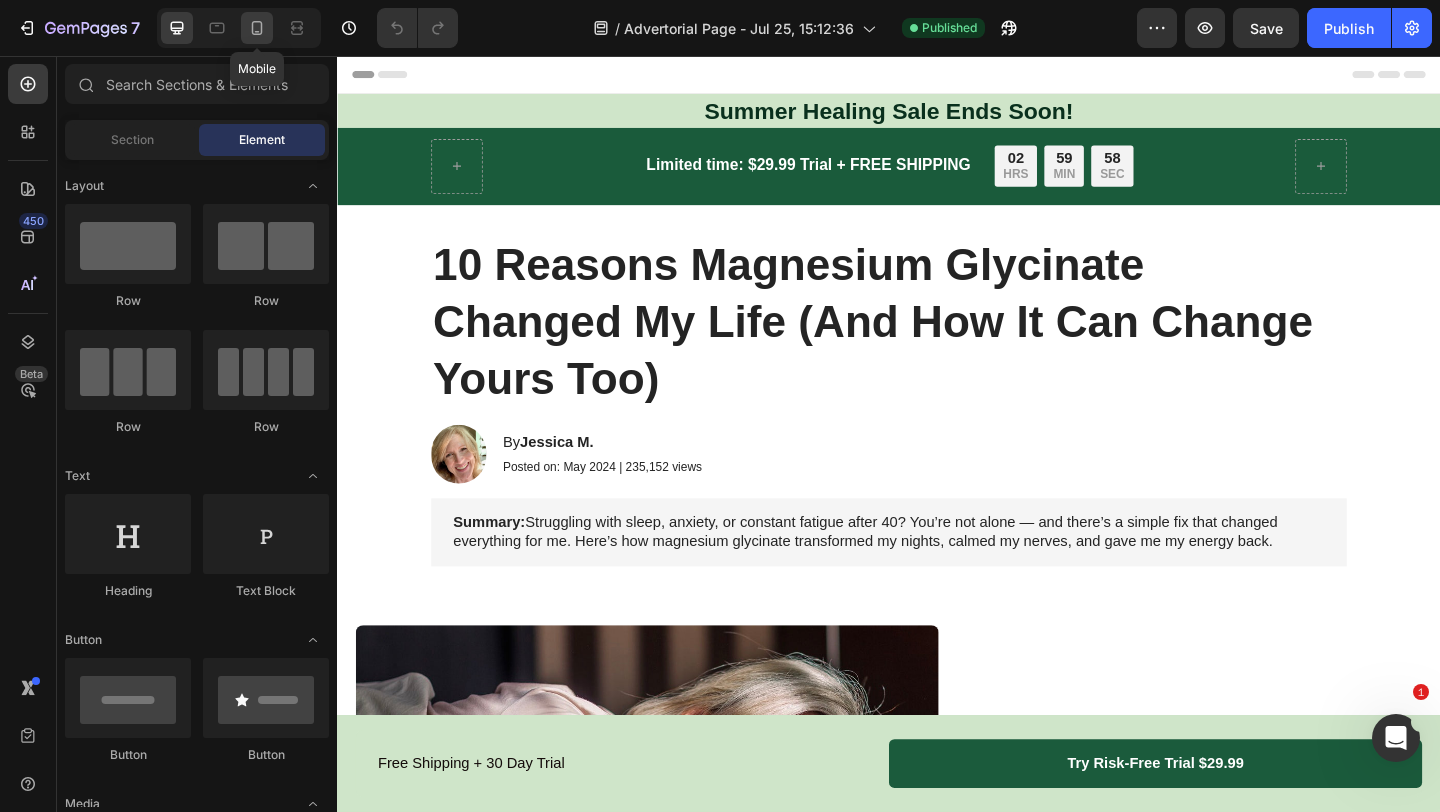 click 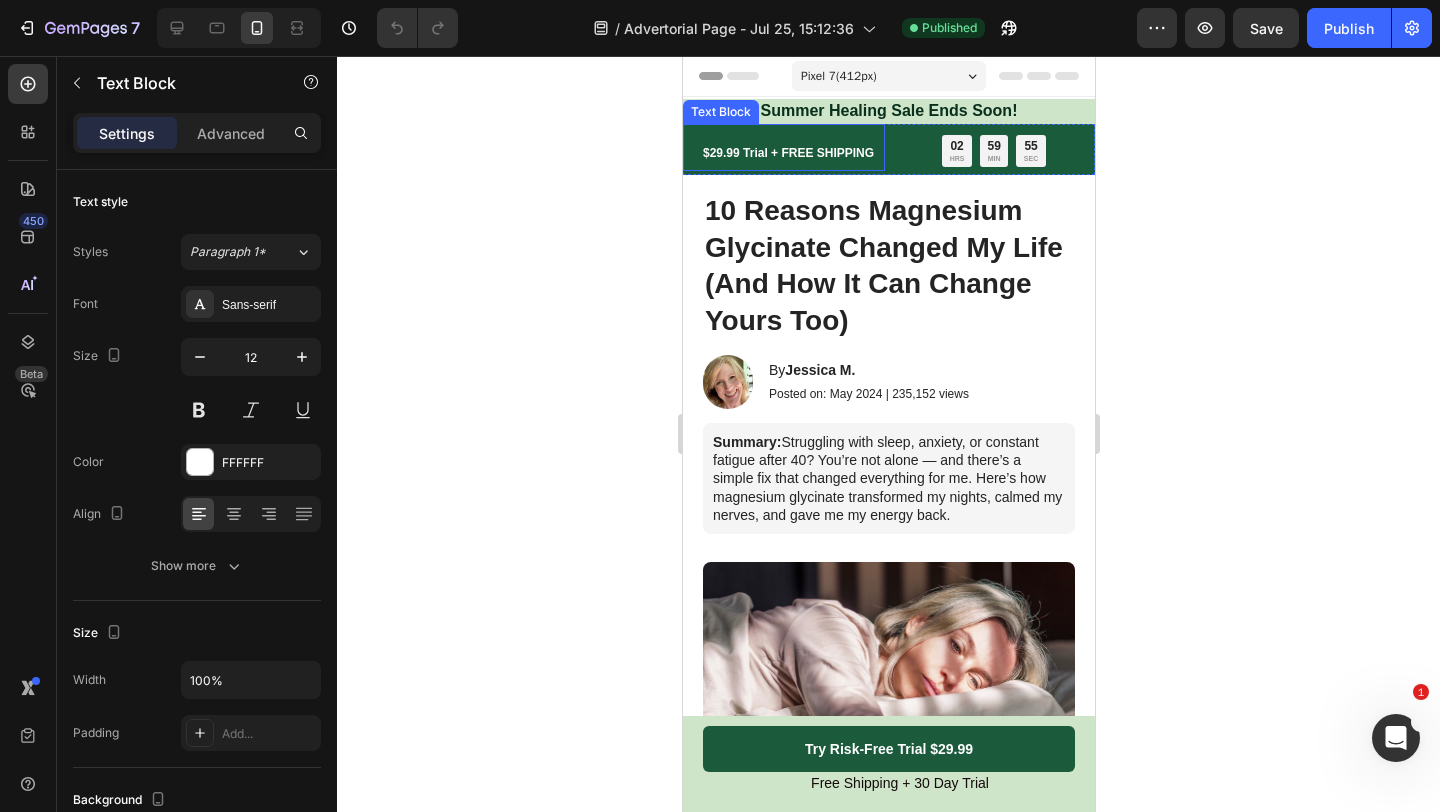 click on "$29.99 Trial + FREE SHIPPING" at bounding box center [792, 153] 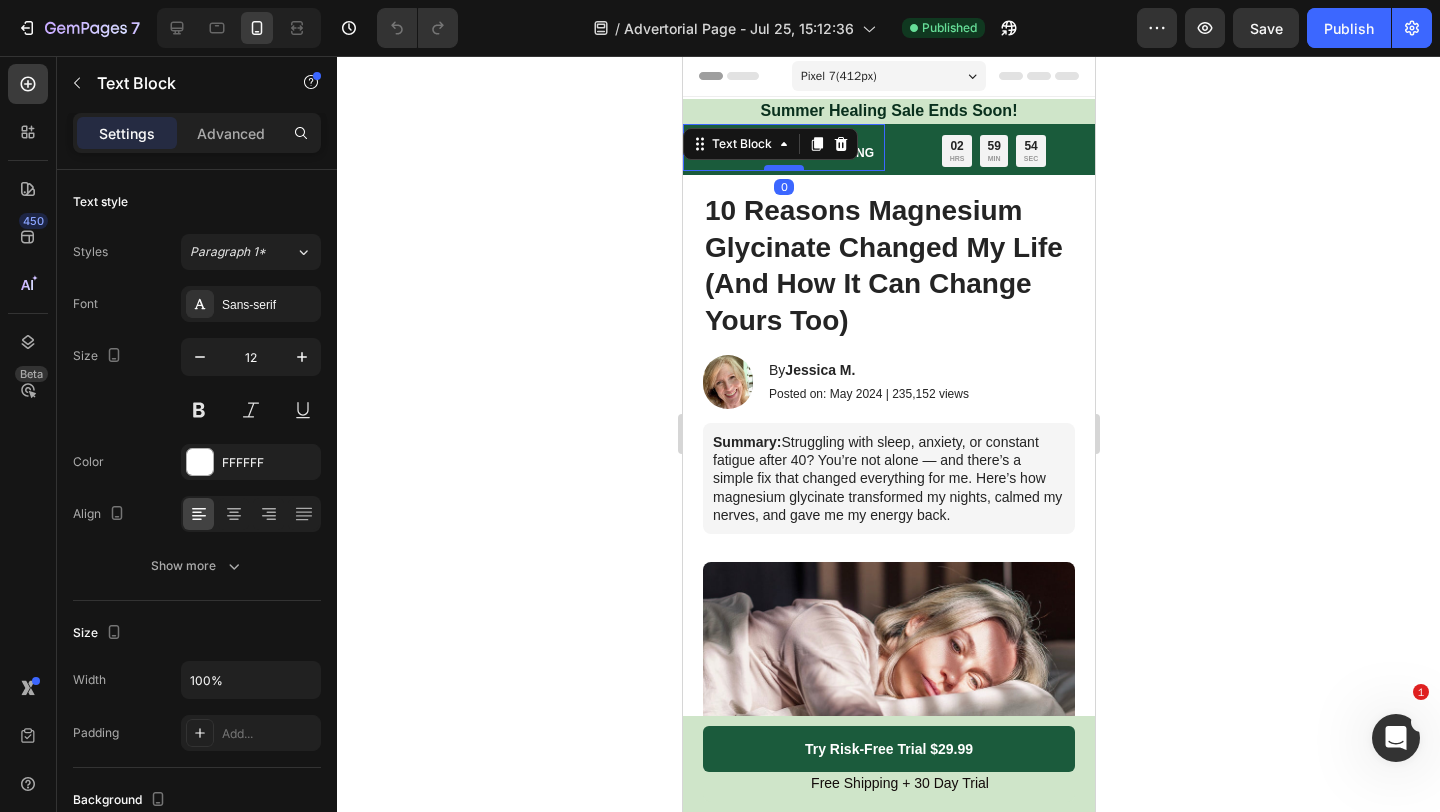 click at bounding box center (783, 168) 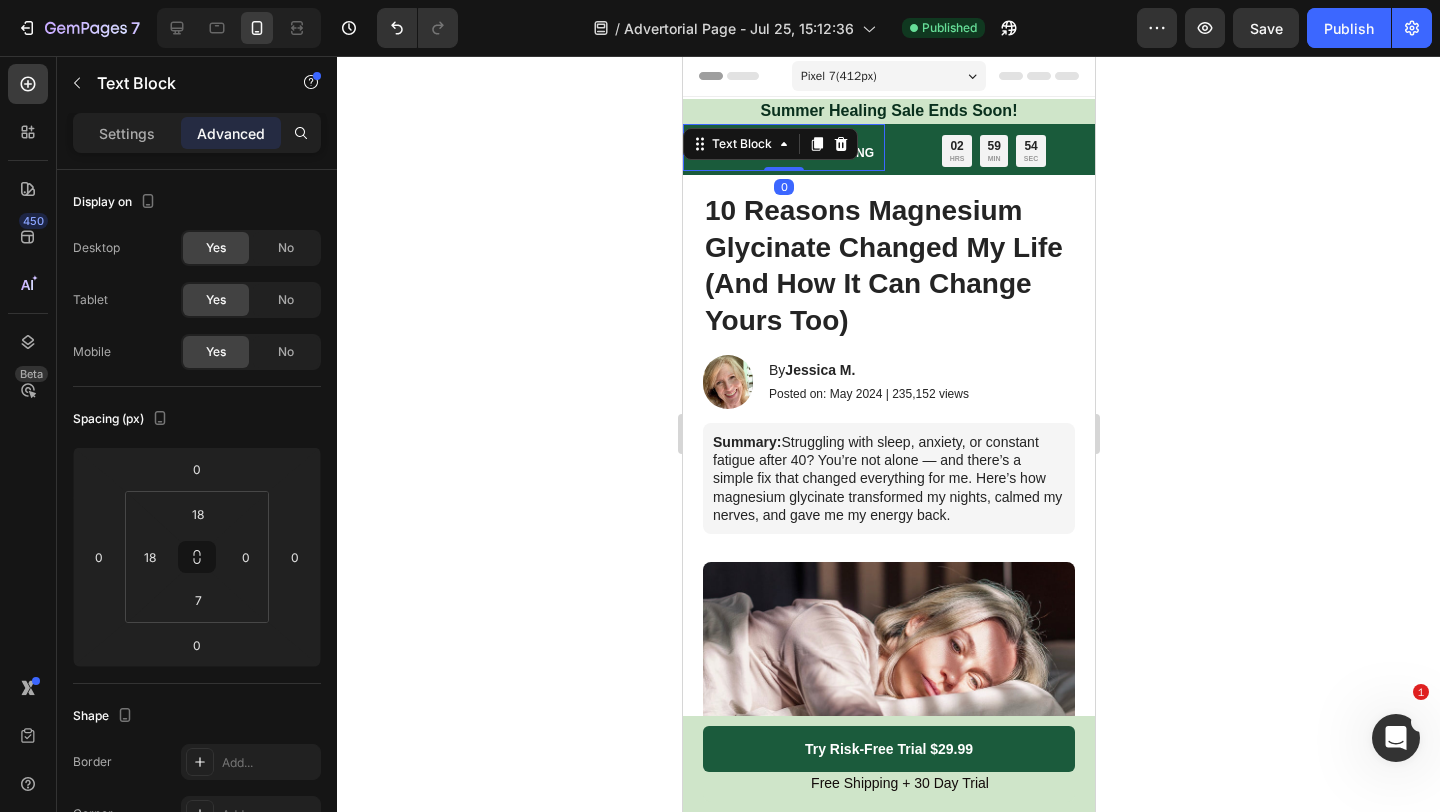 click on "$29.99 Trial + FREE SHIPPING" at bounding box center (792, 153) 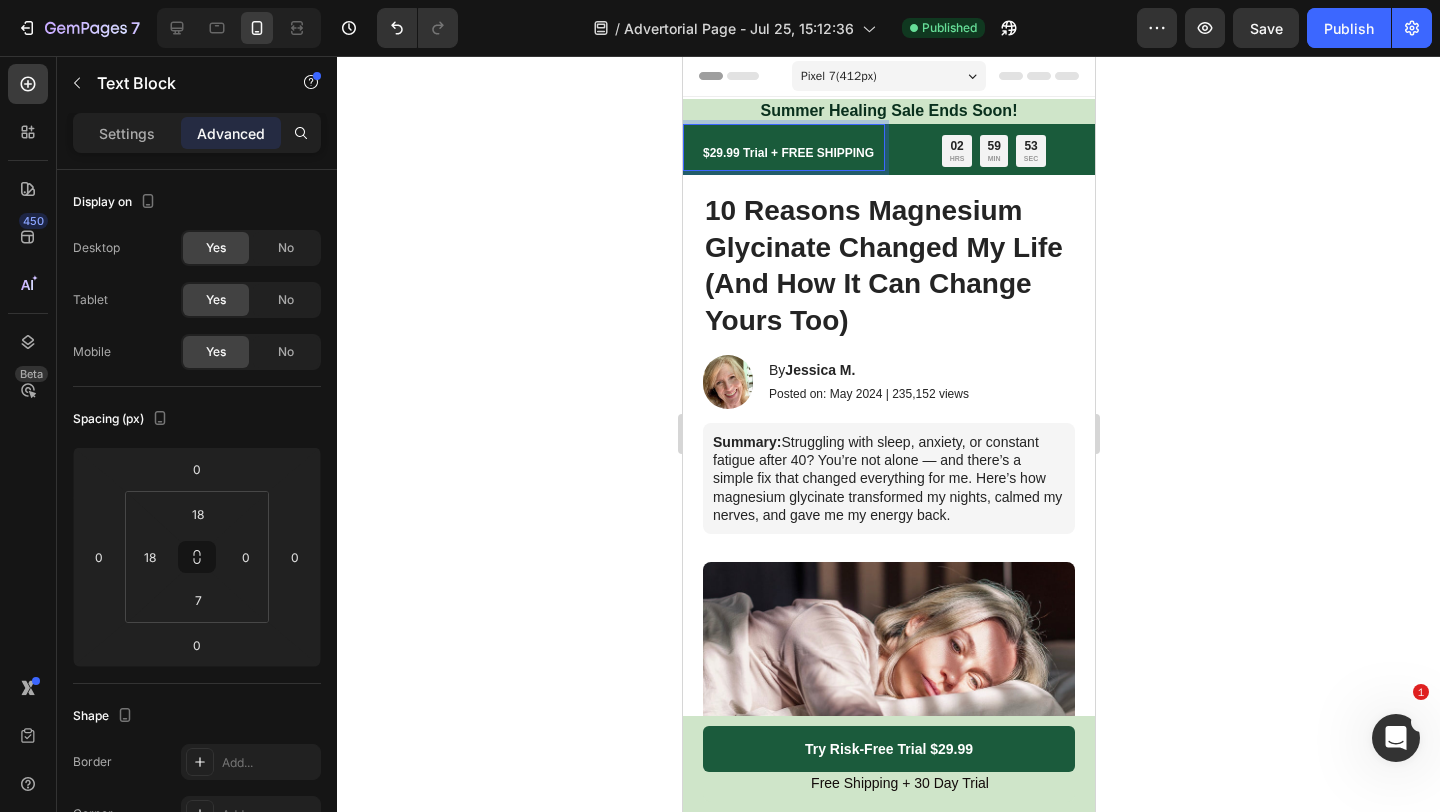 click on "$29.99 Trial + FREE SHIPPING" at bounding box center (792, 153) 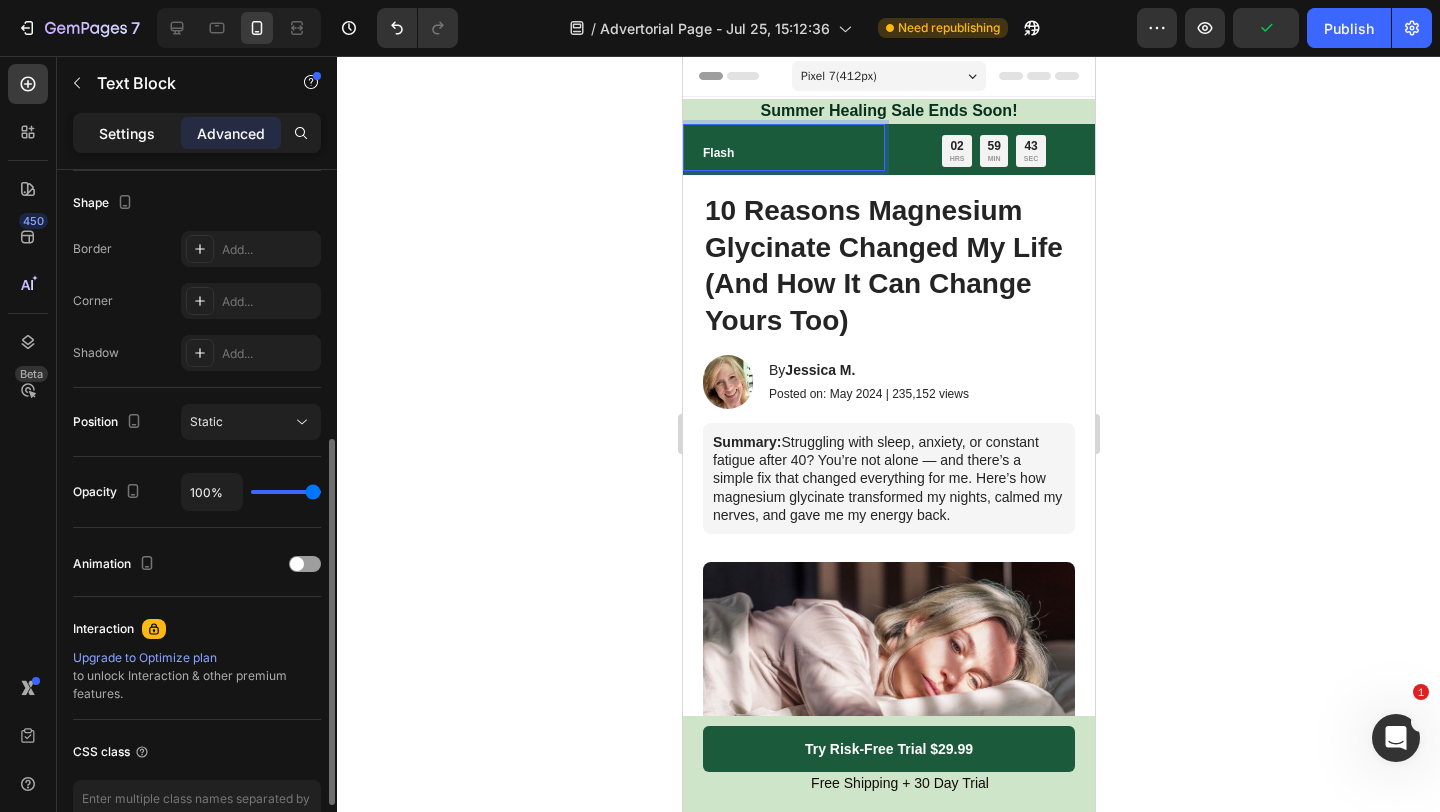 click on "Settings" at bounding box center [127, 133] 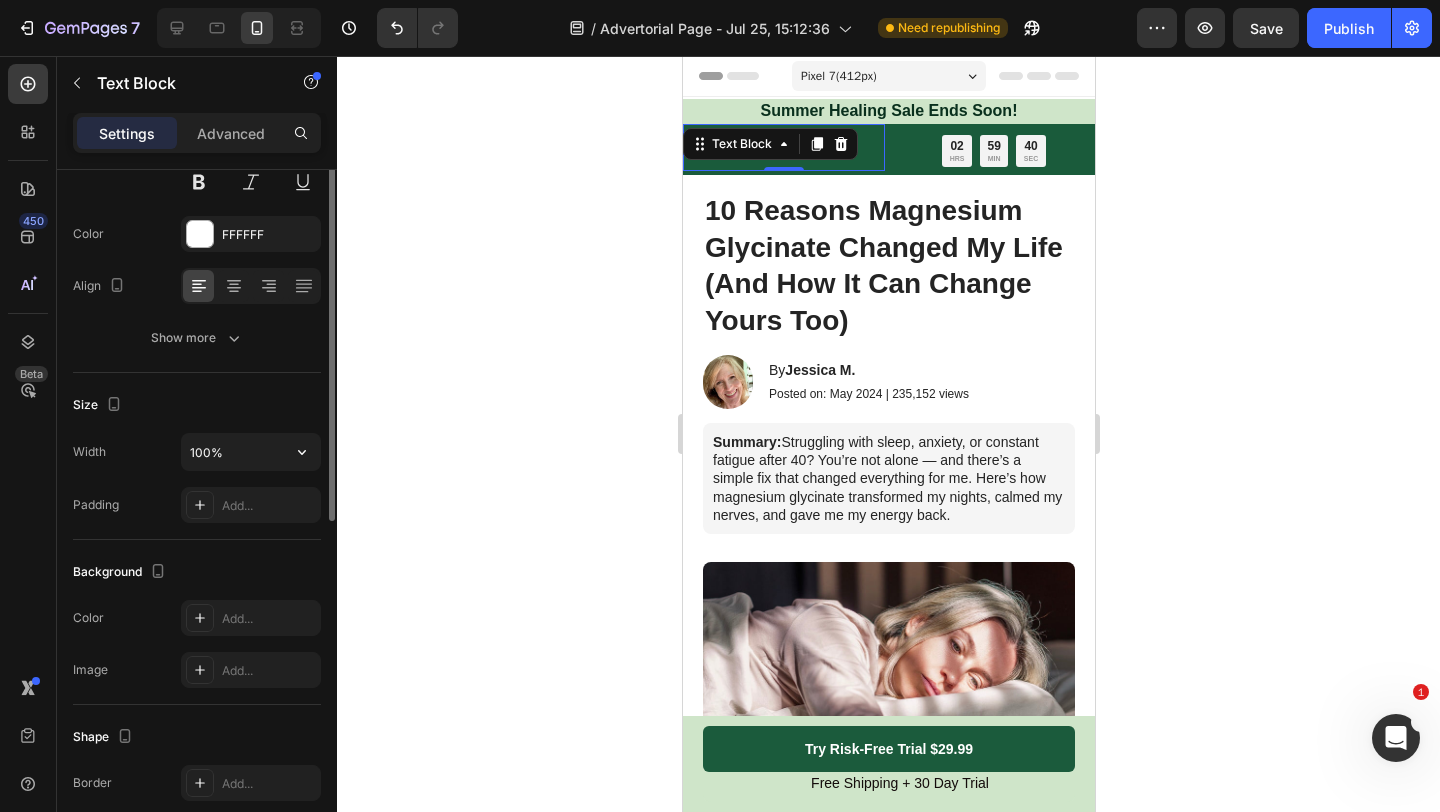 scroll, scrollTop: 0, scrollLeft: 0, axis: both 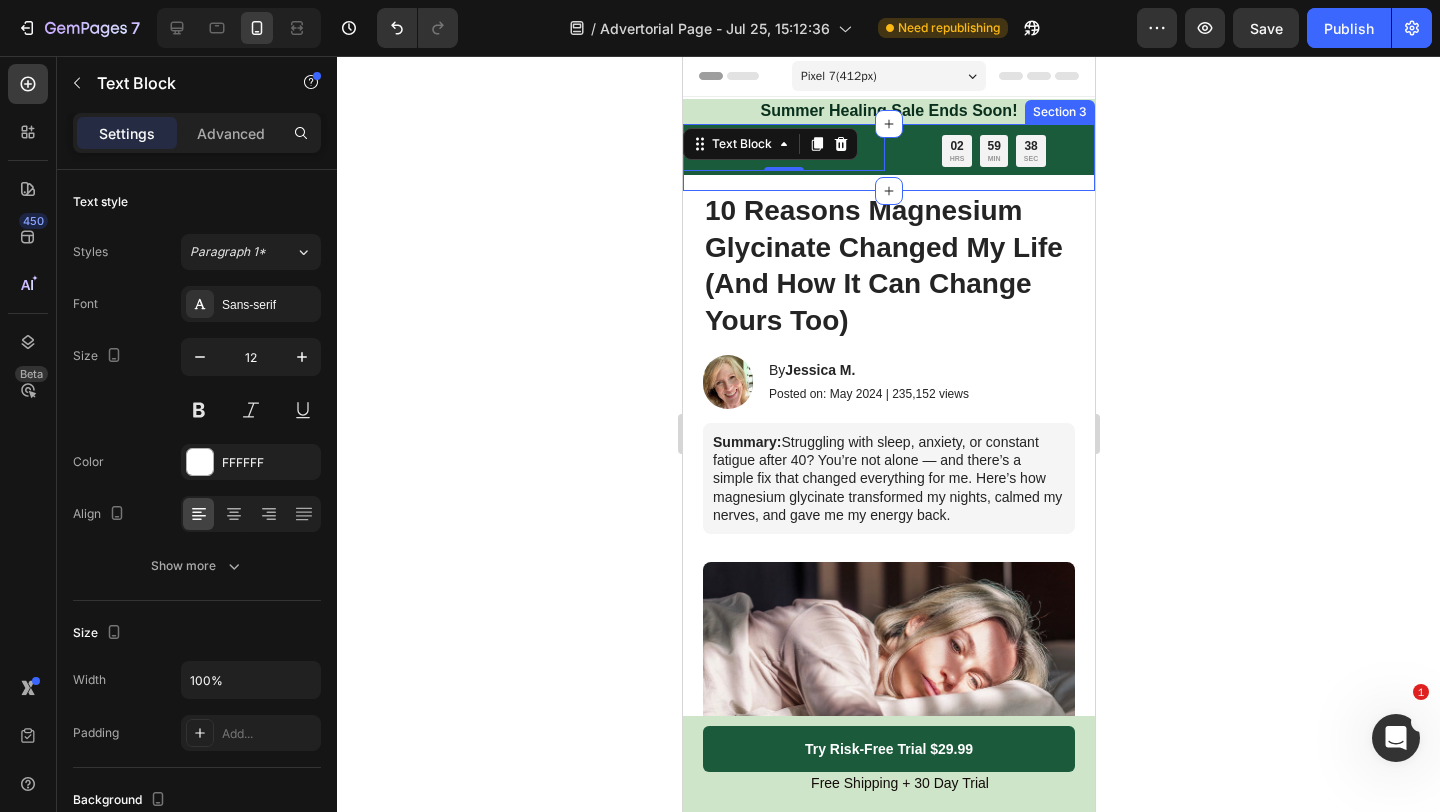 click 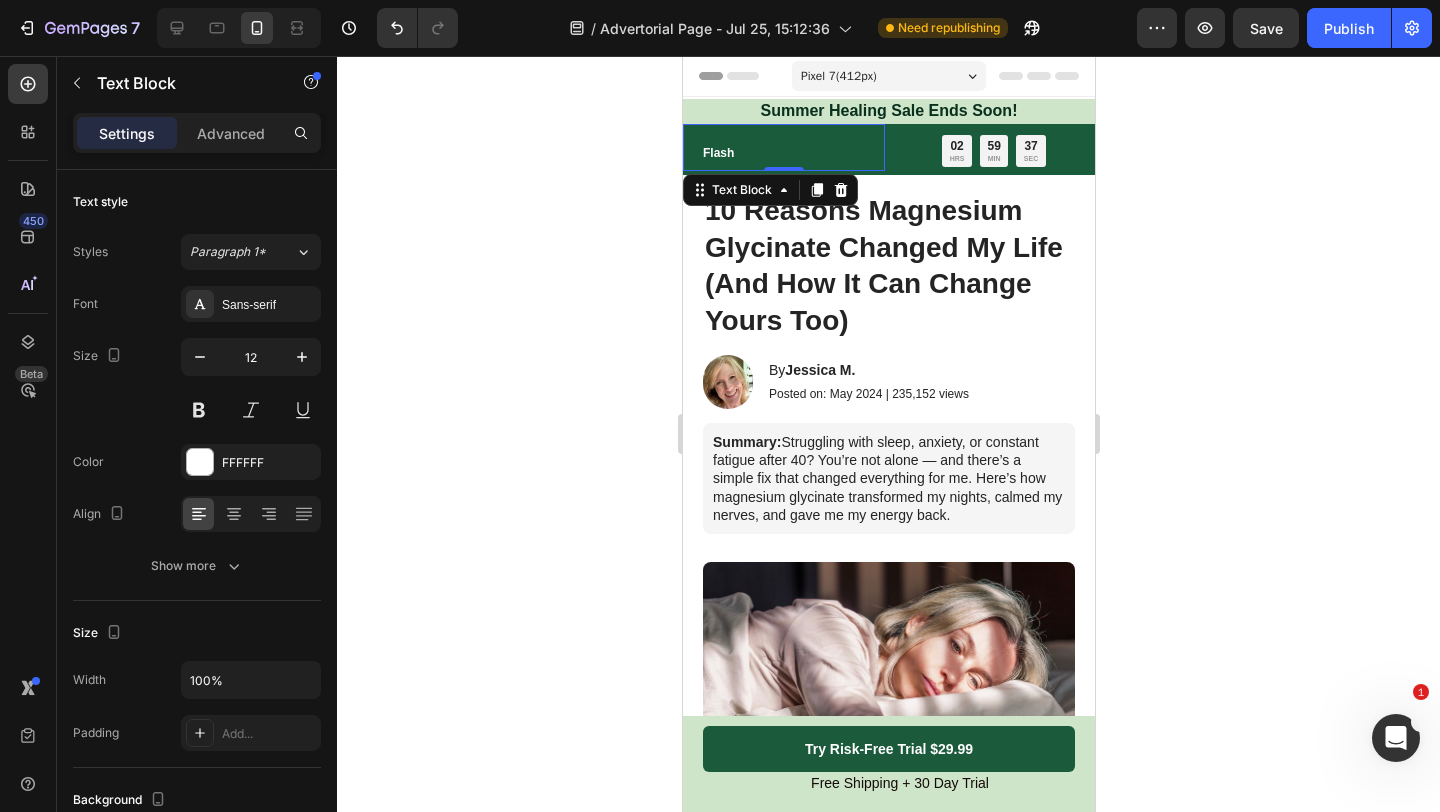 click on "Flash" at bounding box center (792, 153) 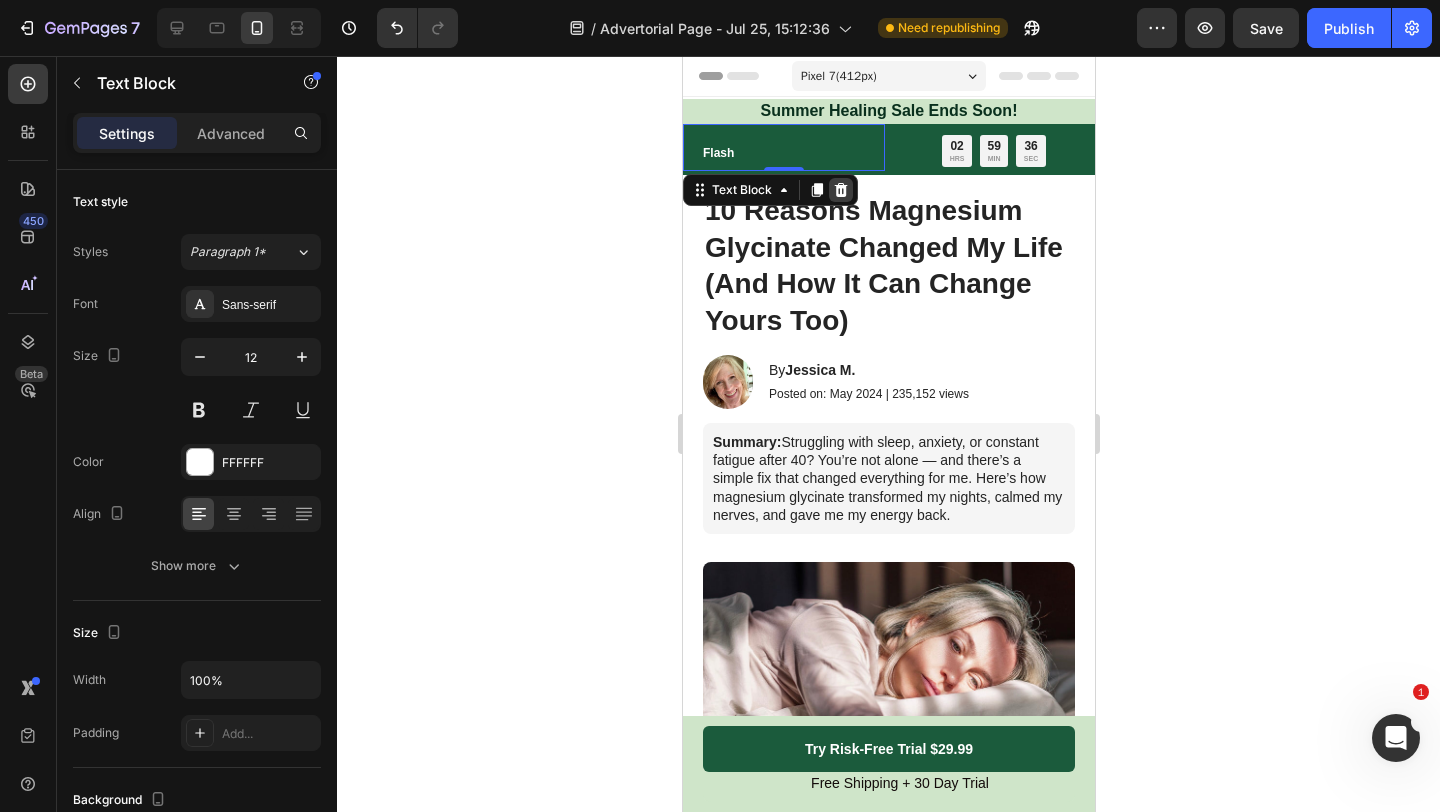 click 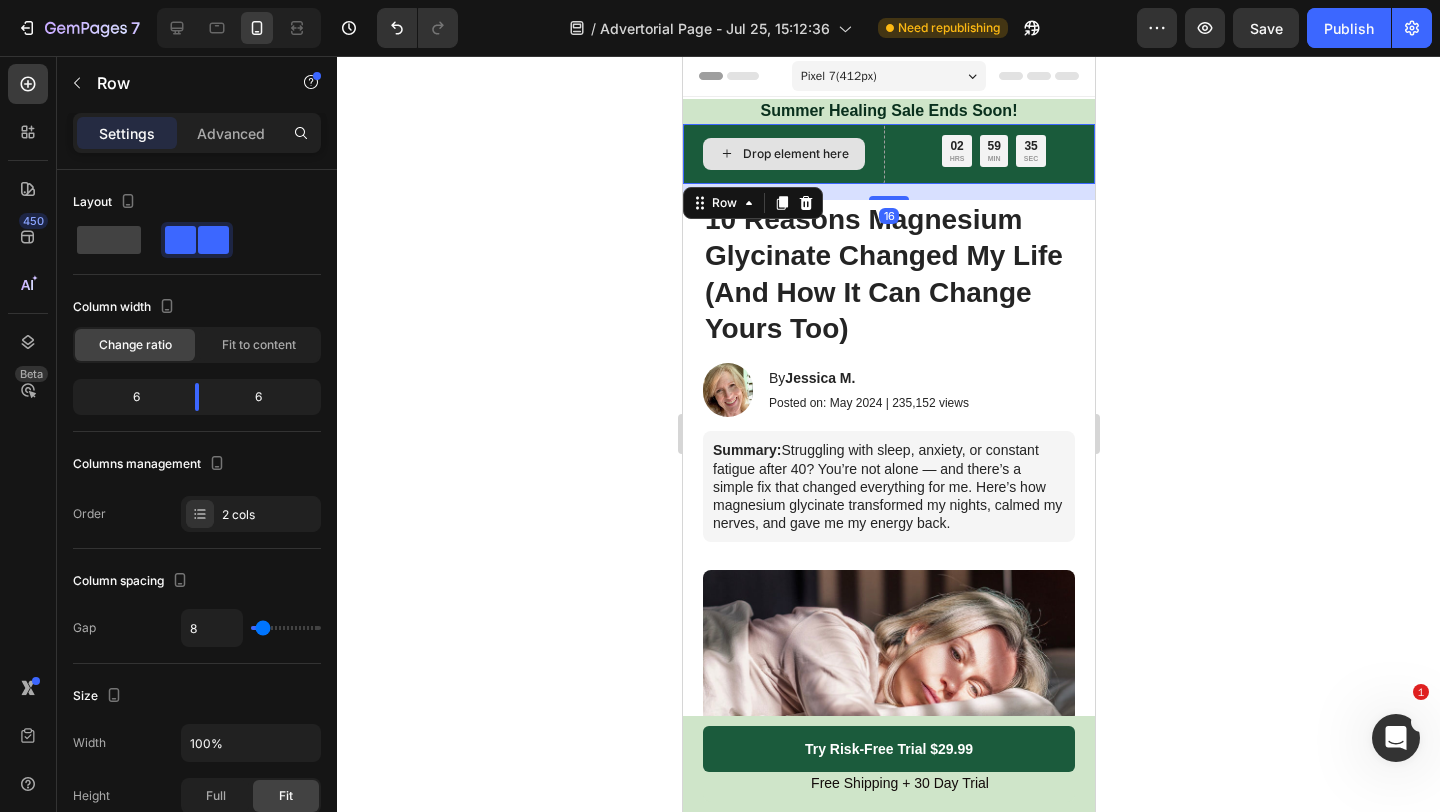 click on "Drop element here" at bounding box center (783, 154) 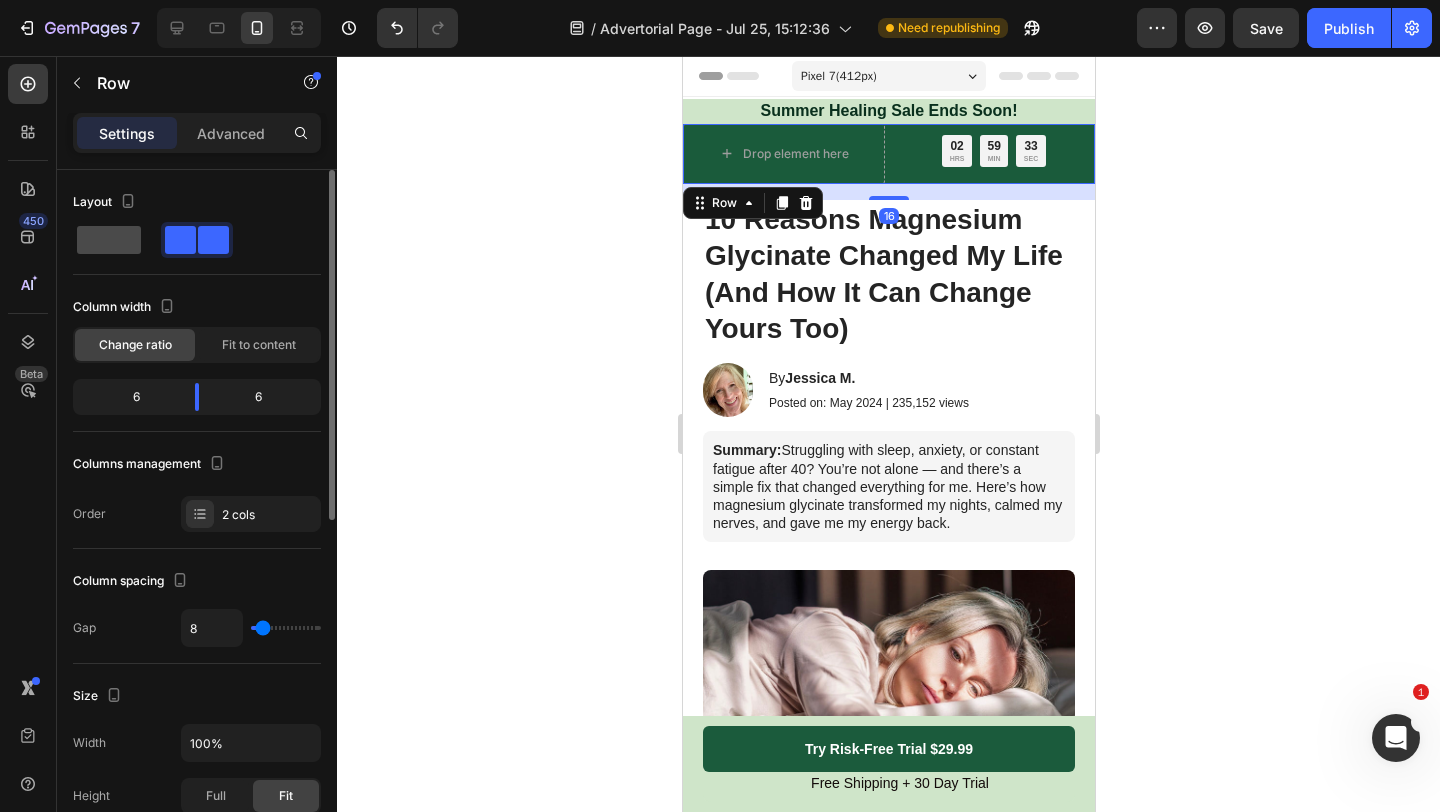 click 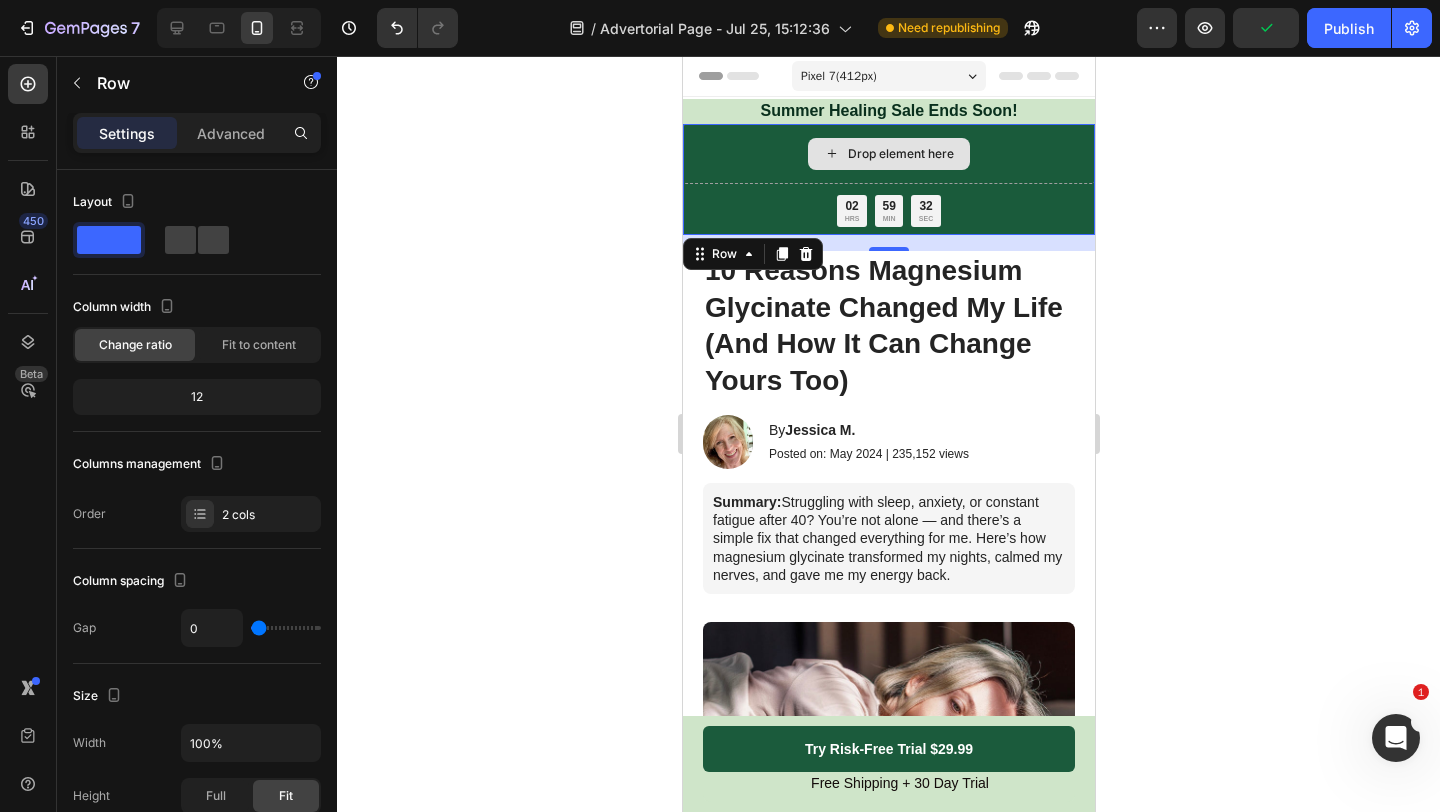 click on "Drop element here" at bounding box center (888, 154) 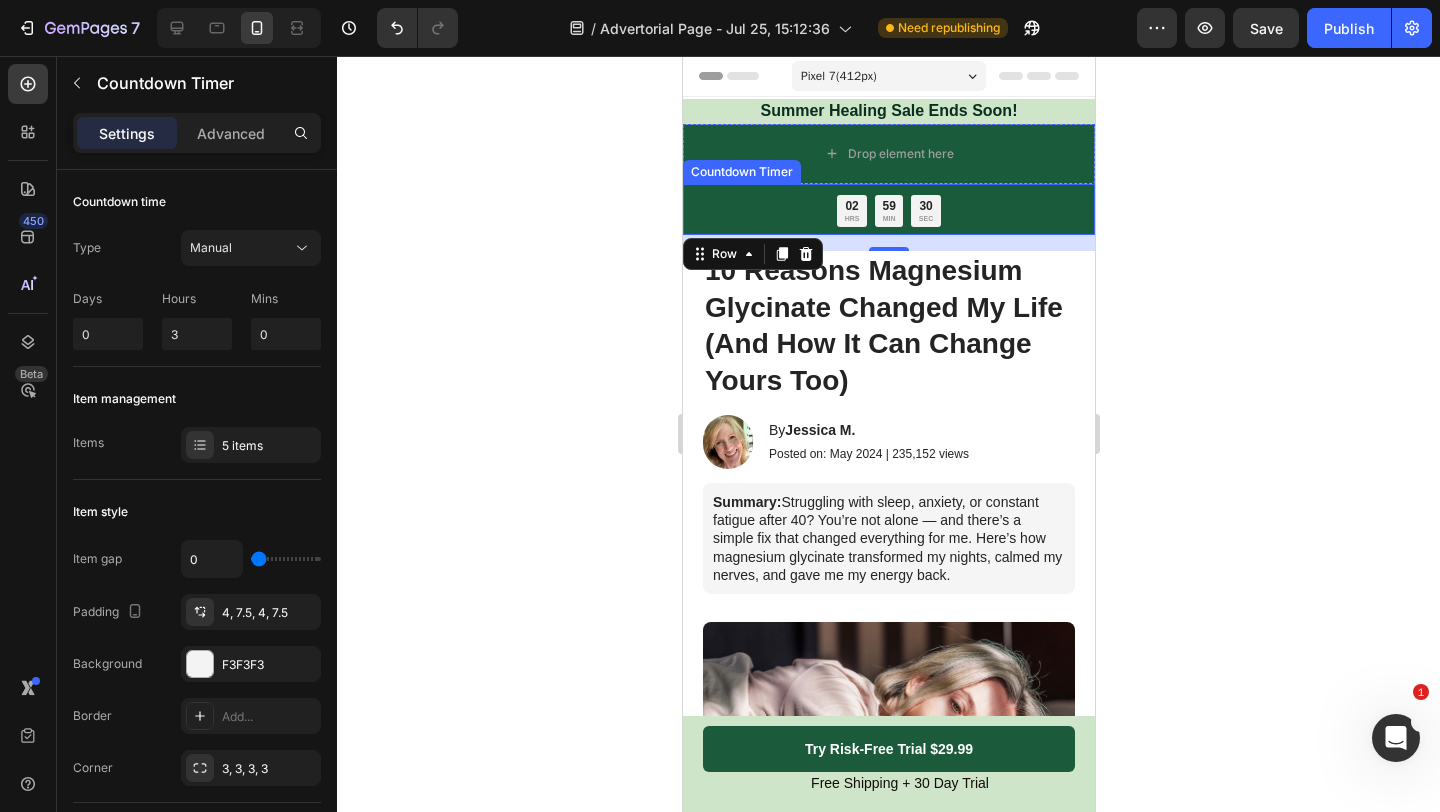 click on "02 HRS 59 MIN 30 SEC" at bounding box center [888, 211] 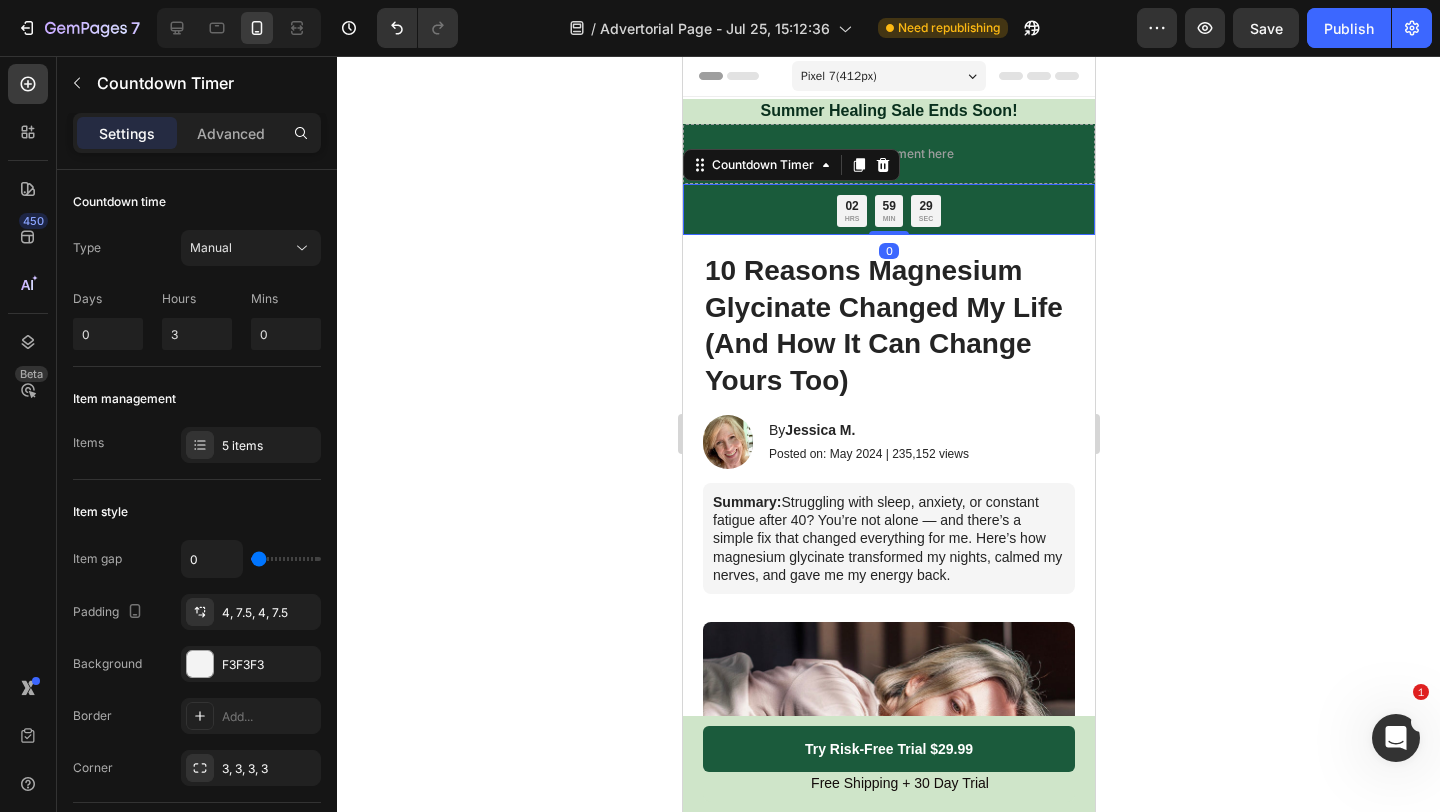 click on "02" at bounding box center (851, 207) 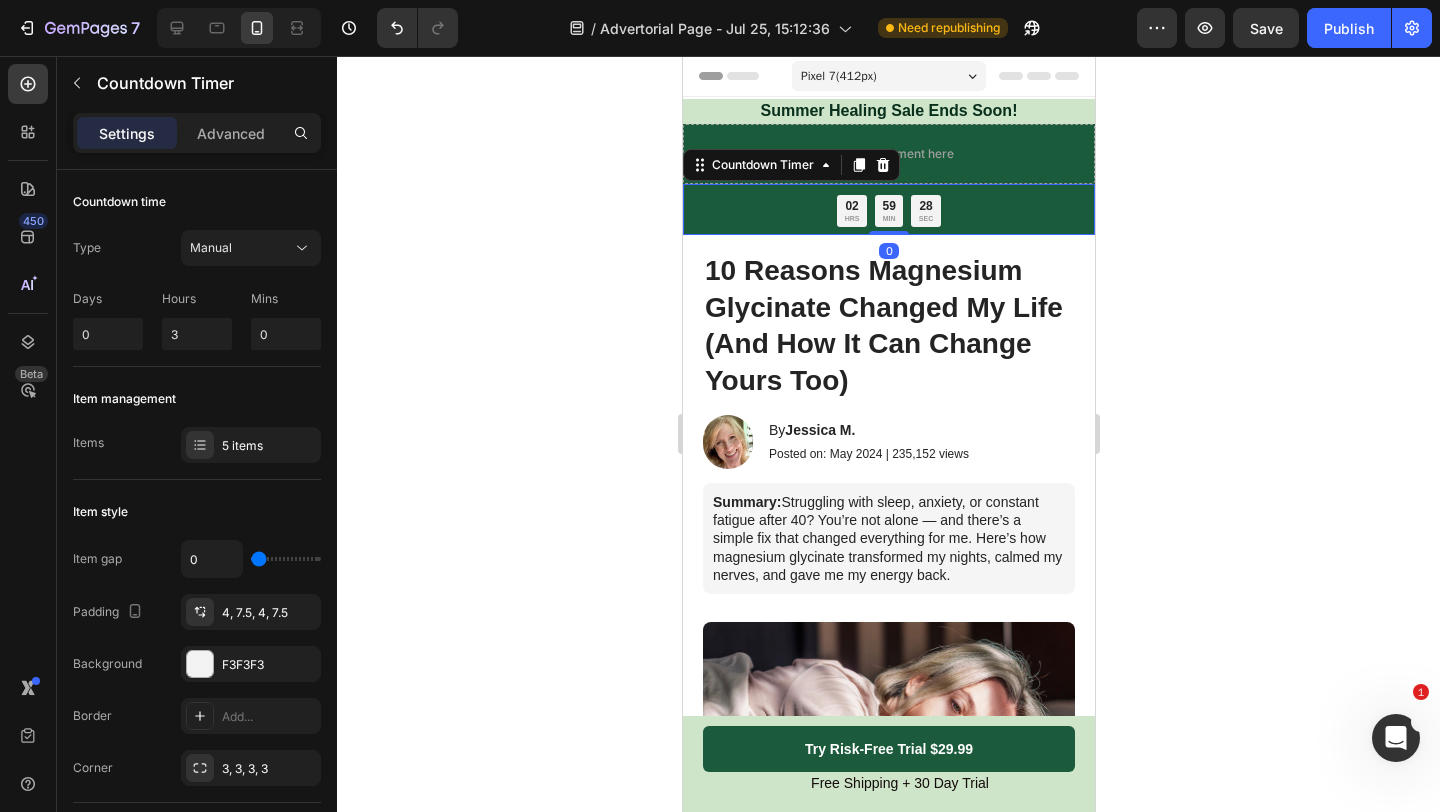 click on "02 HRS 59 MIN 28 SEC" at bounding box center [888, 211] 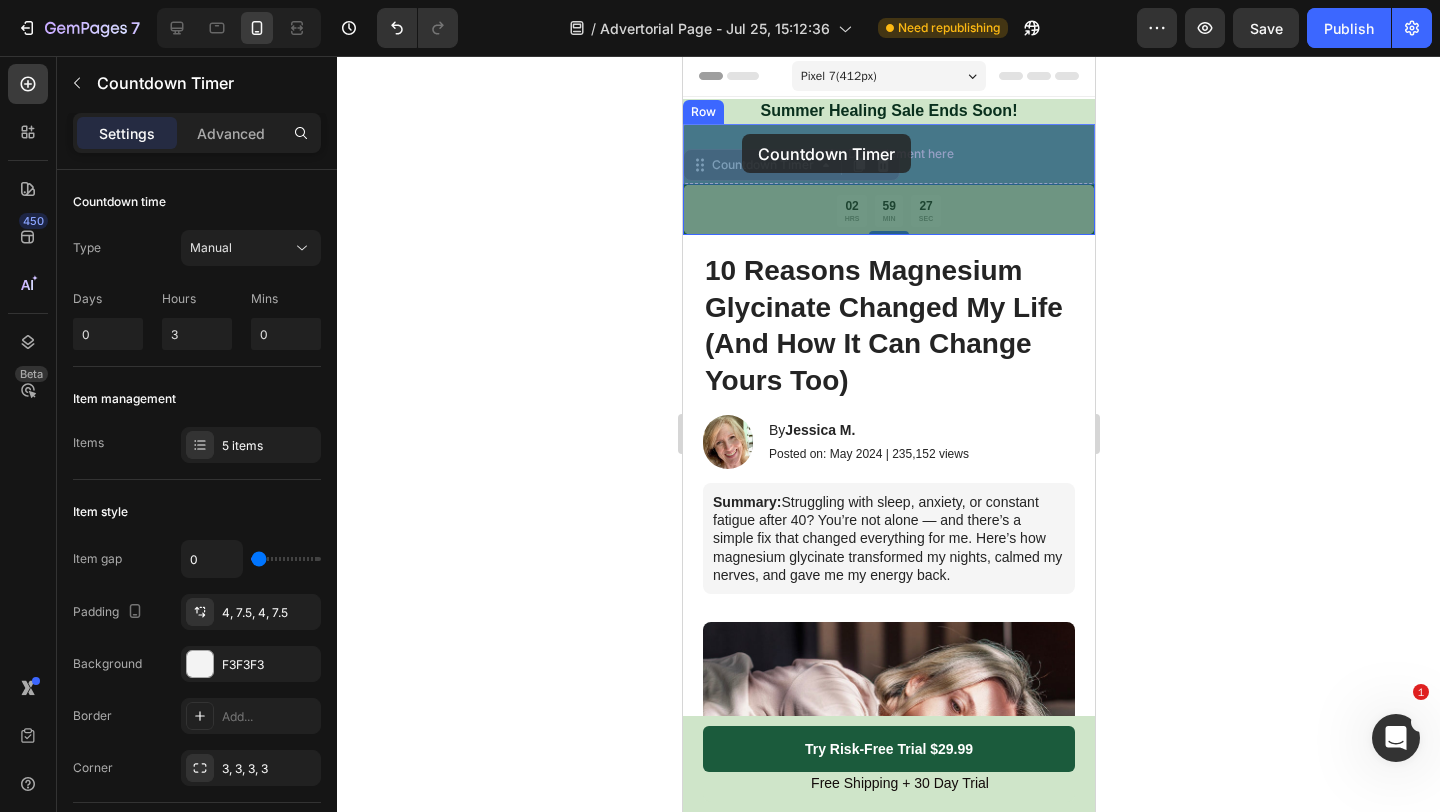 drag, startPoint x: 737, startPoint y: 166, endPoint x: 741, endPoint y: 134, distance: 32.24903 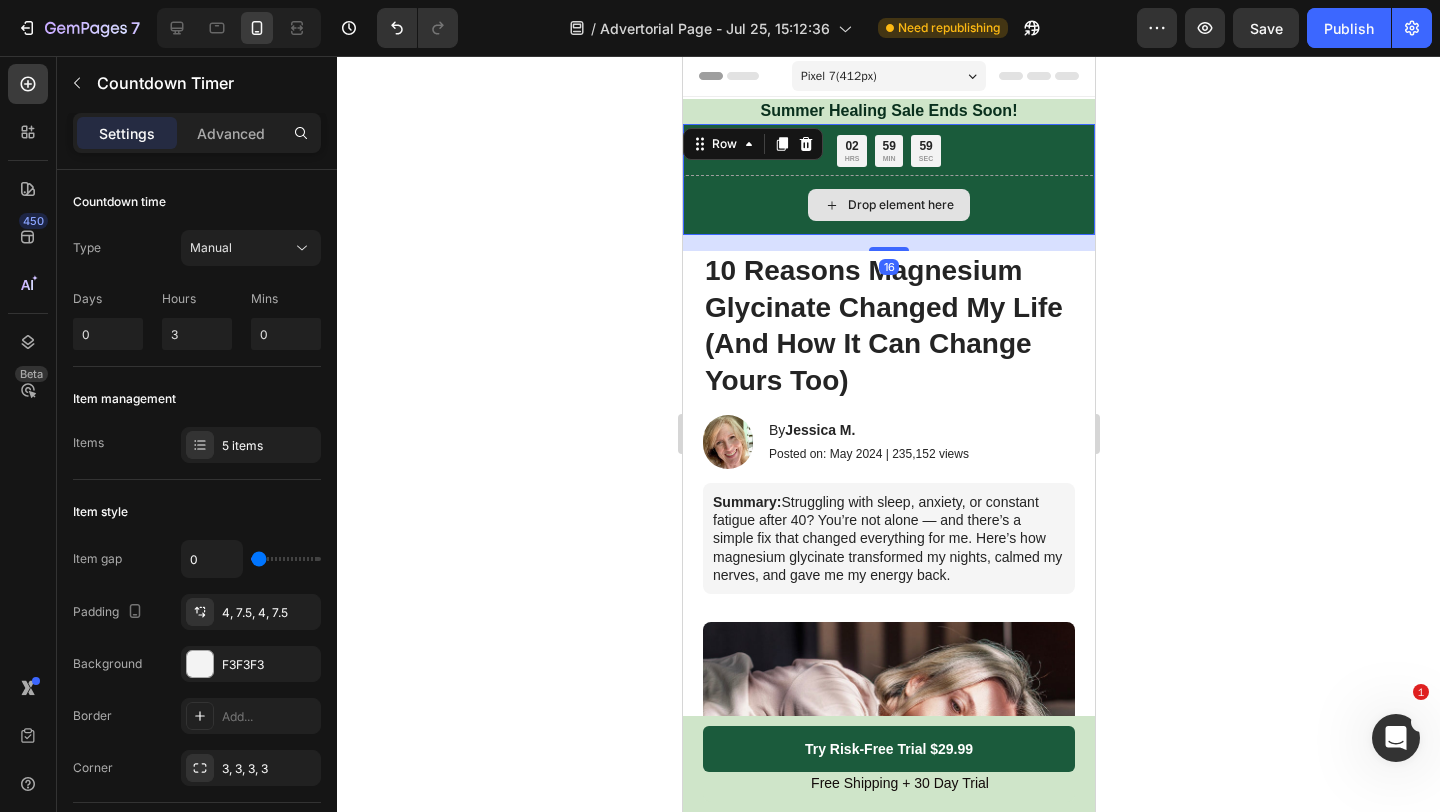 click on "Drop element here" at bounding box center (888, 205) 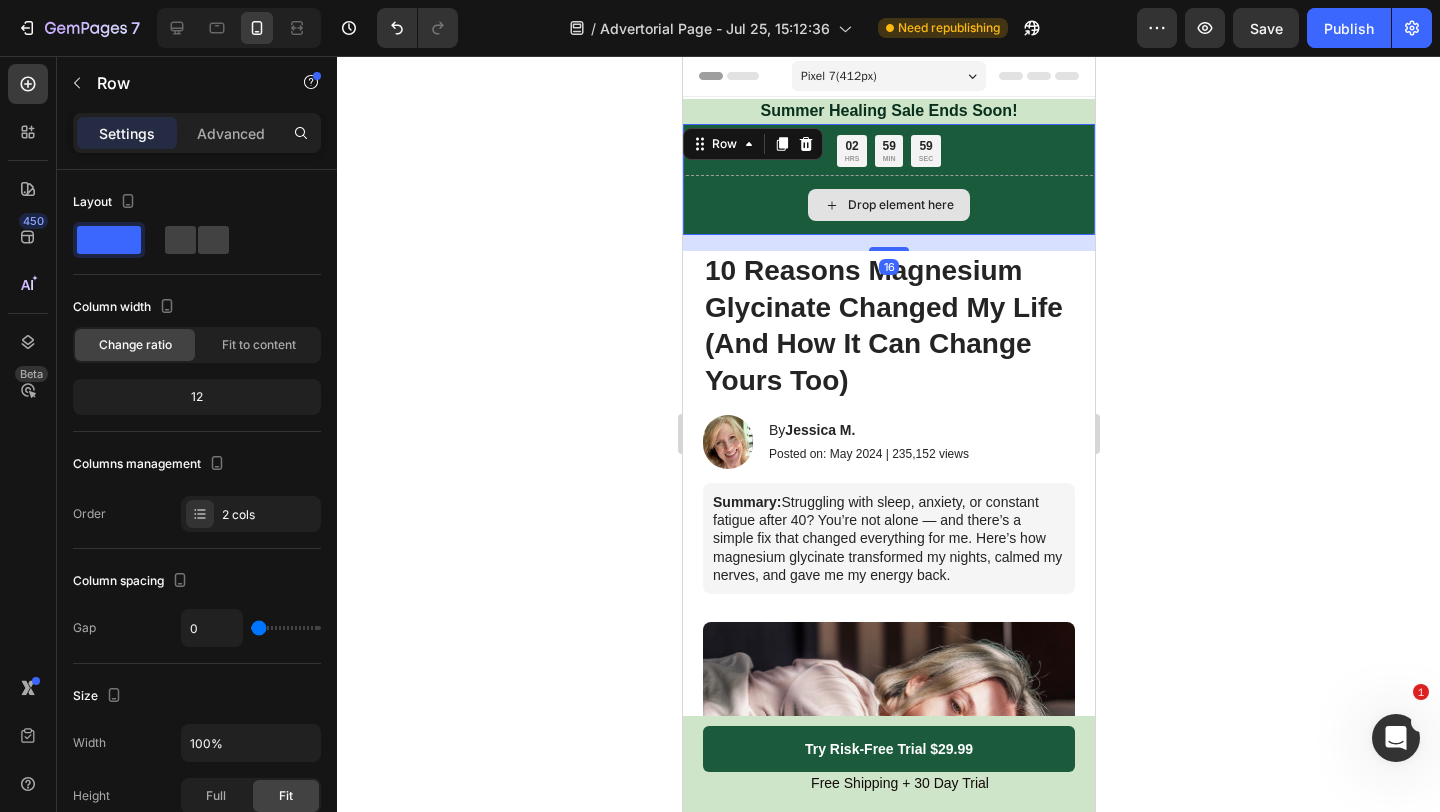 click on "Drop element here" at bounding box center (888, 205) 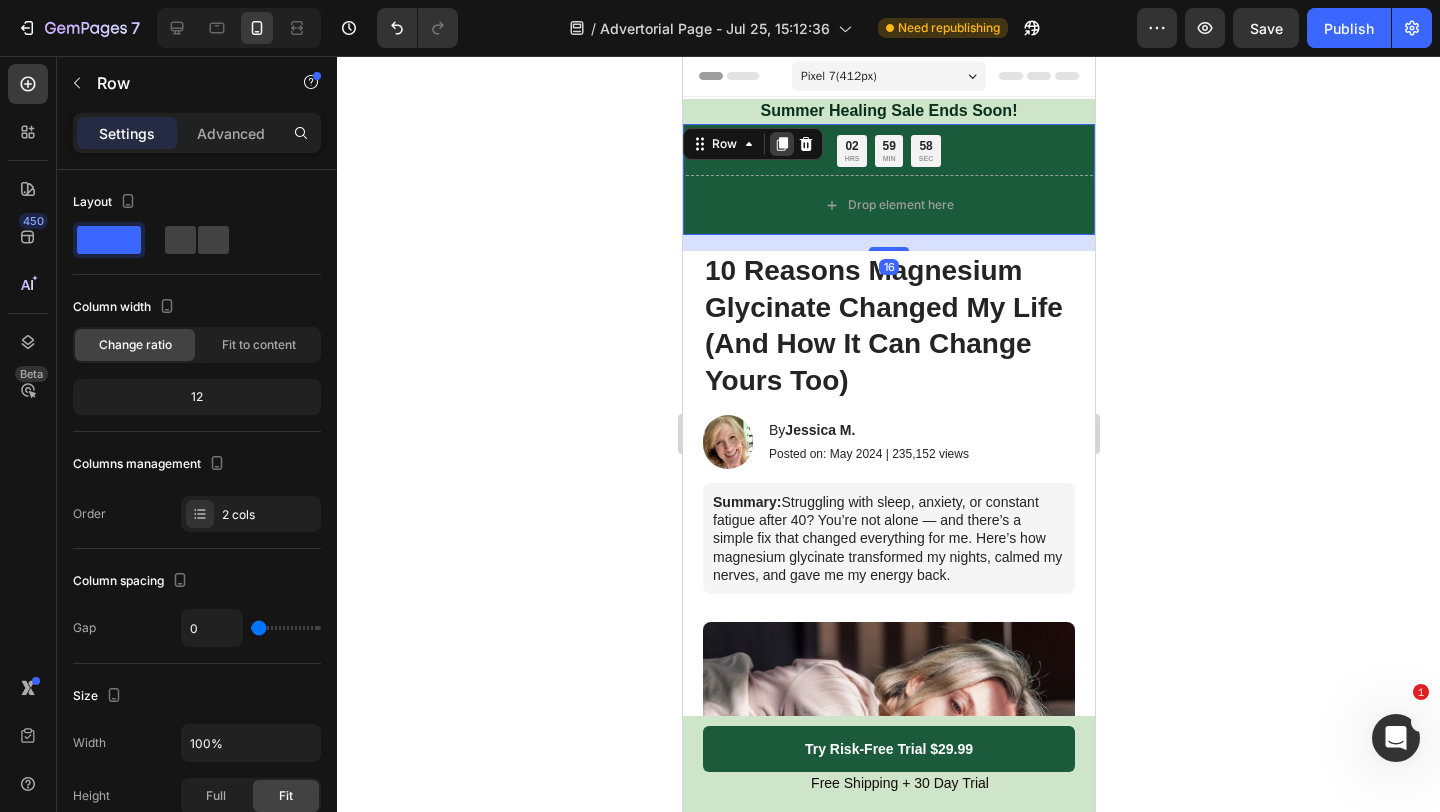 click at bounding box center (781, 144) 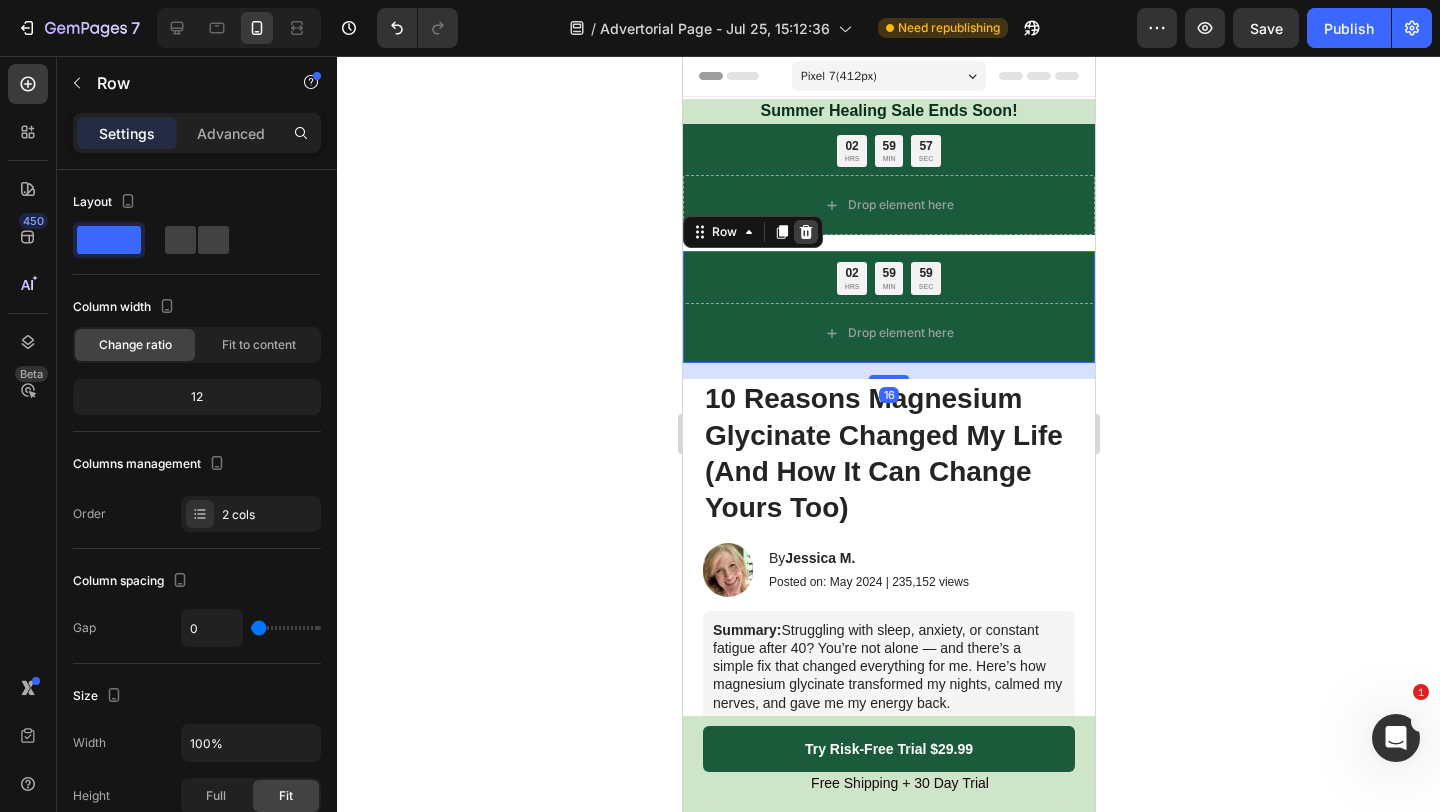 click 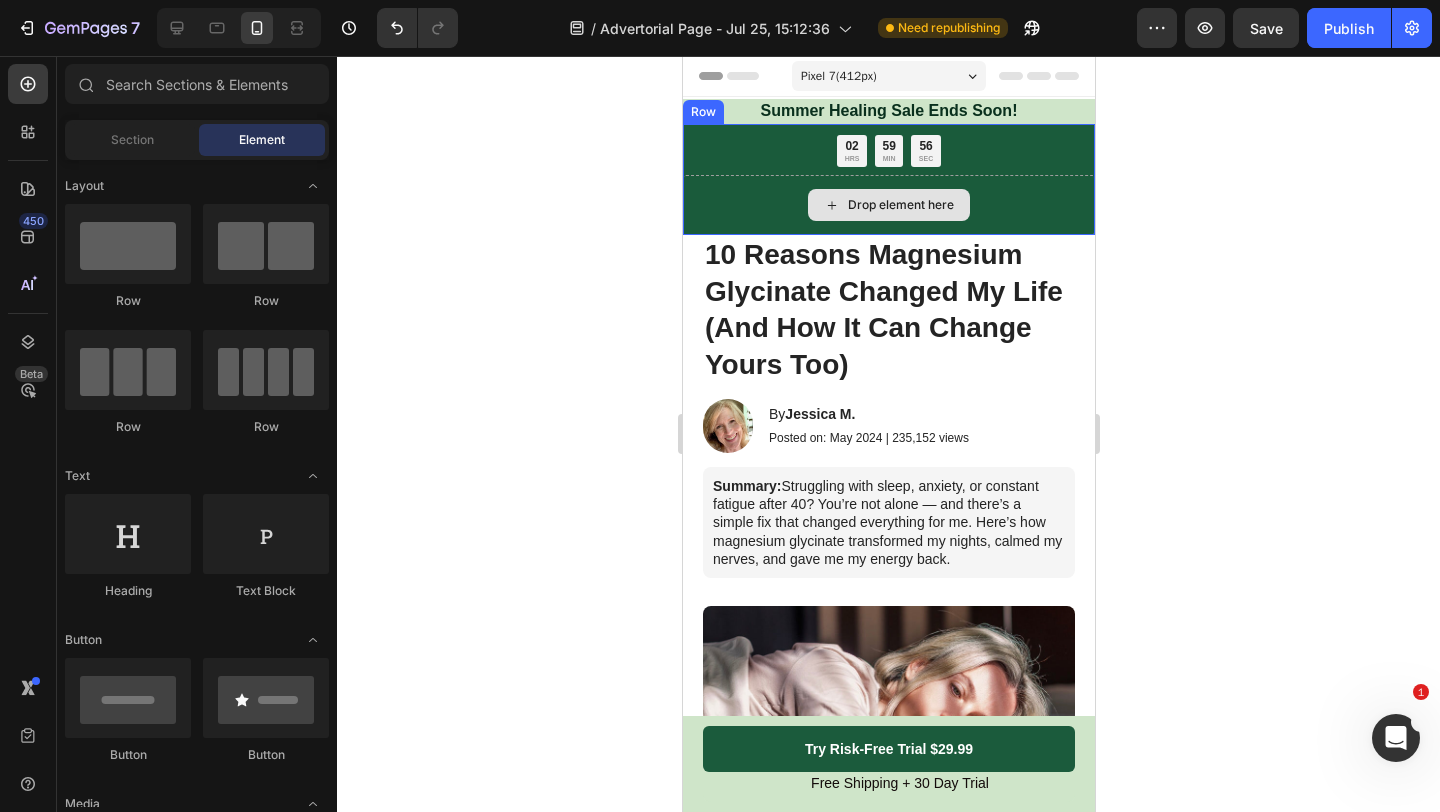 click on "Drop element here" at bounding box center [888, 205] 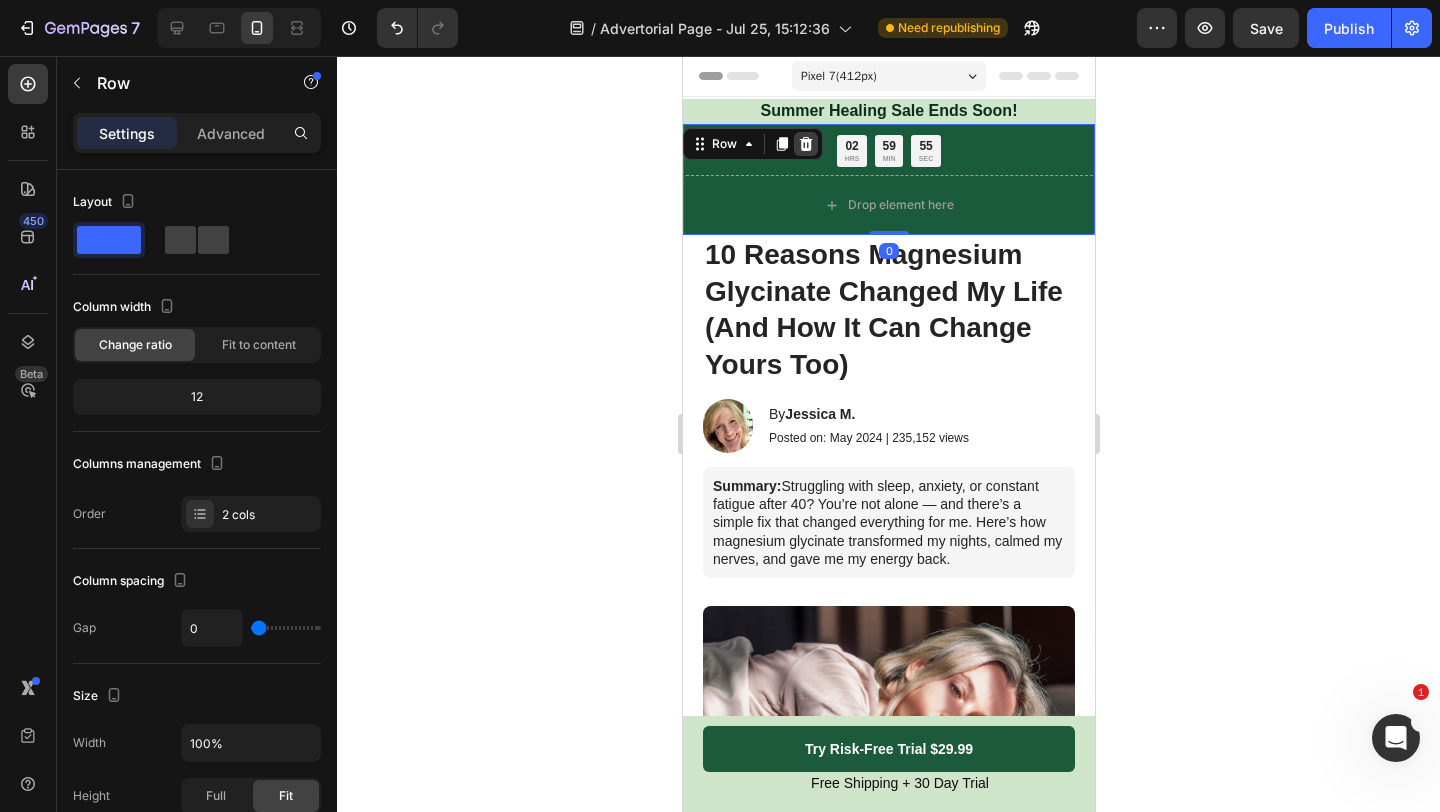 click 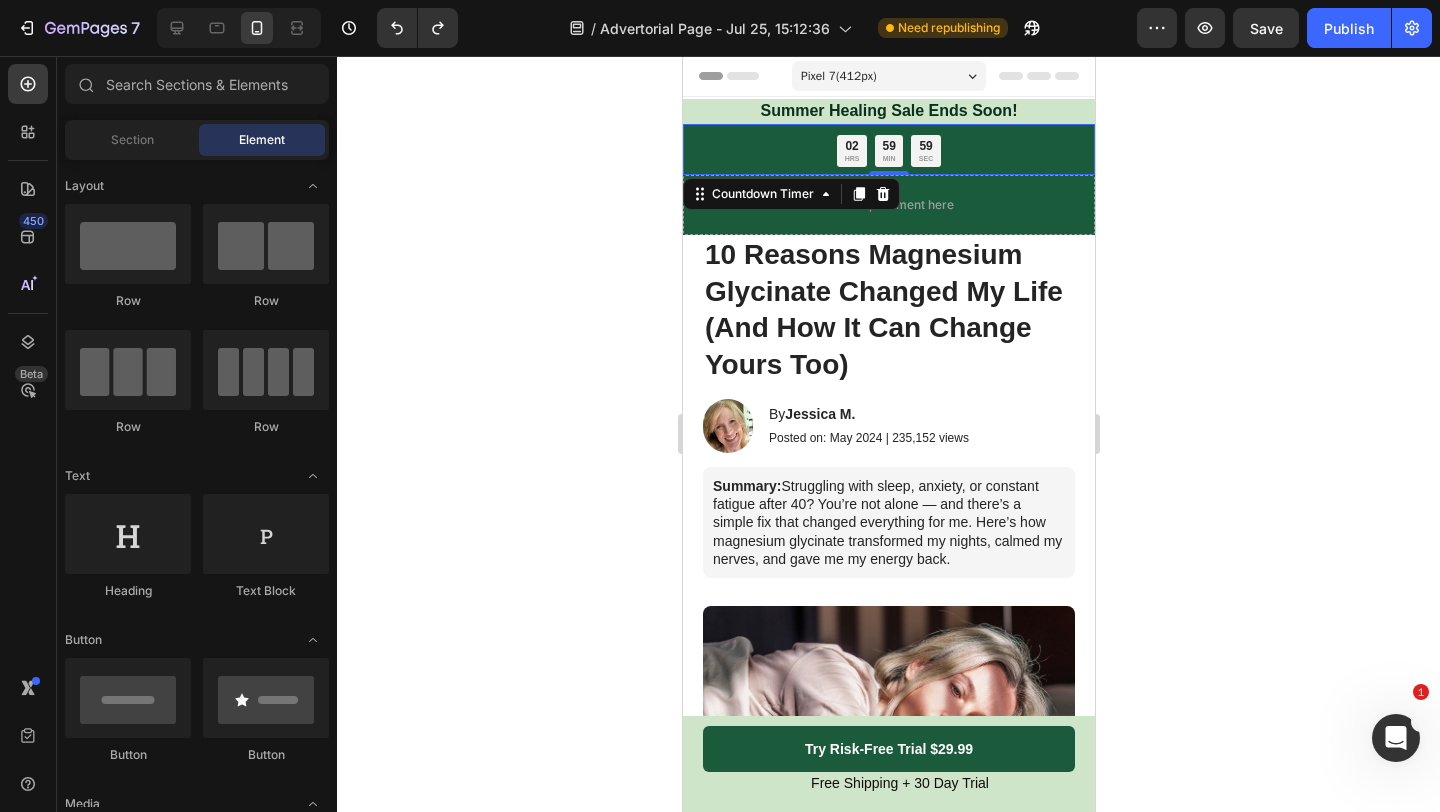 click on "02 HRS 59 MIN 59 SEC" at bounding box center (888, 151) 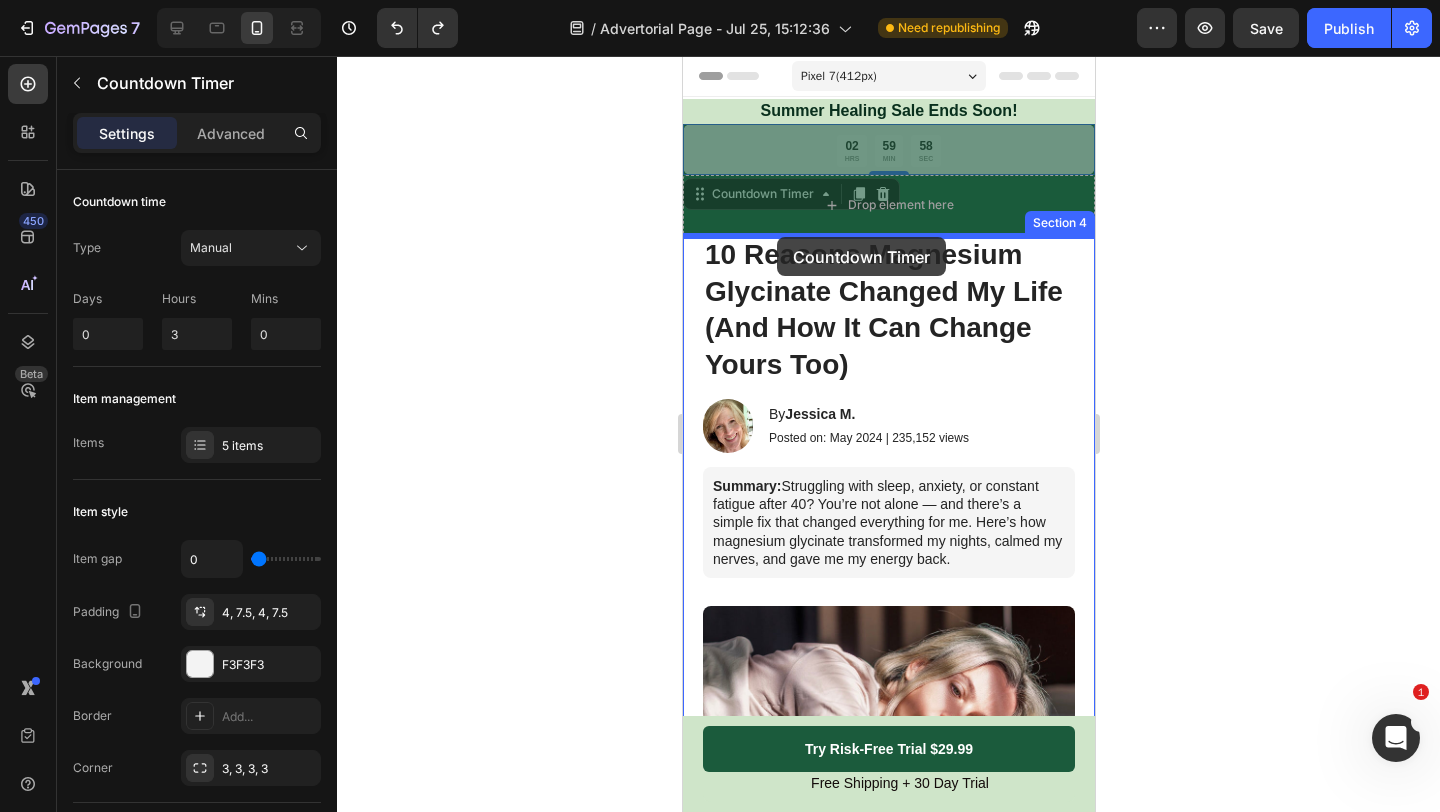 drag, startPoint x: 777, startPoint y: 197, endPoint x: 776, endPoint y: 237, distance: 40.012497 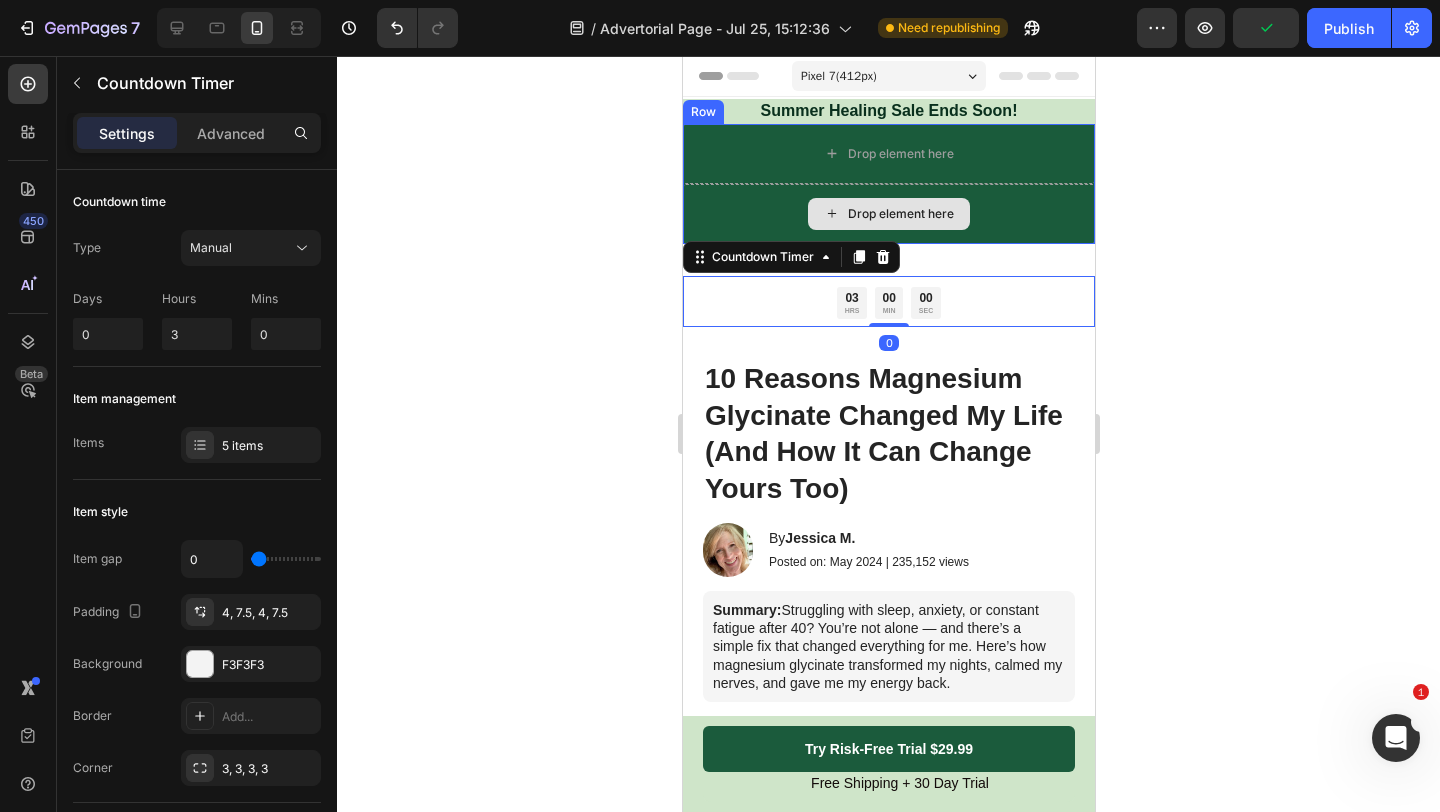 click on "Drop element here" at bounding box center (888, 214) 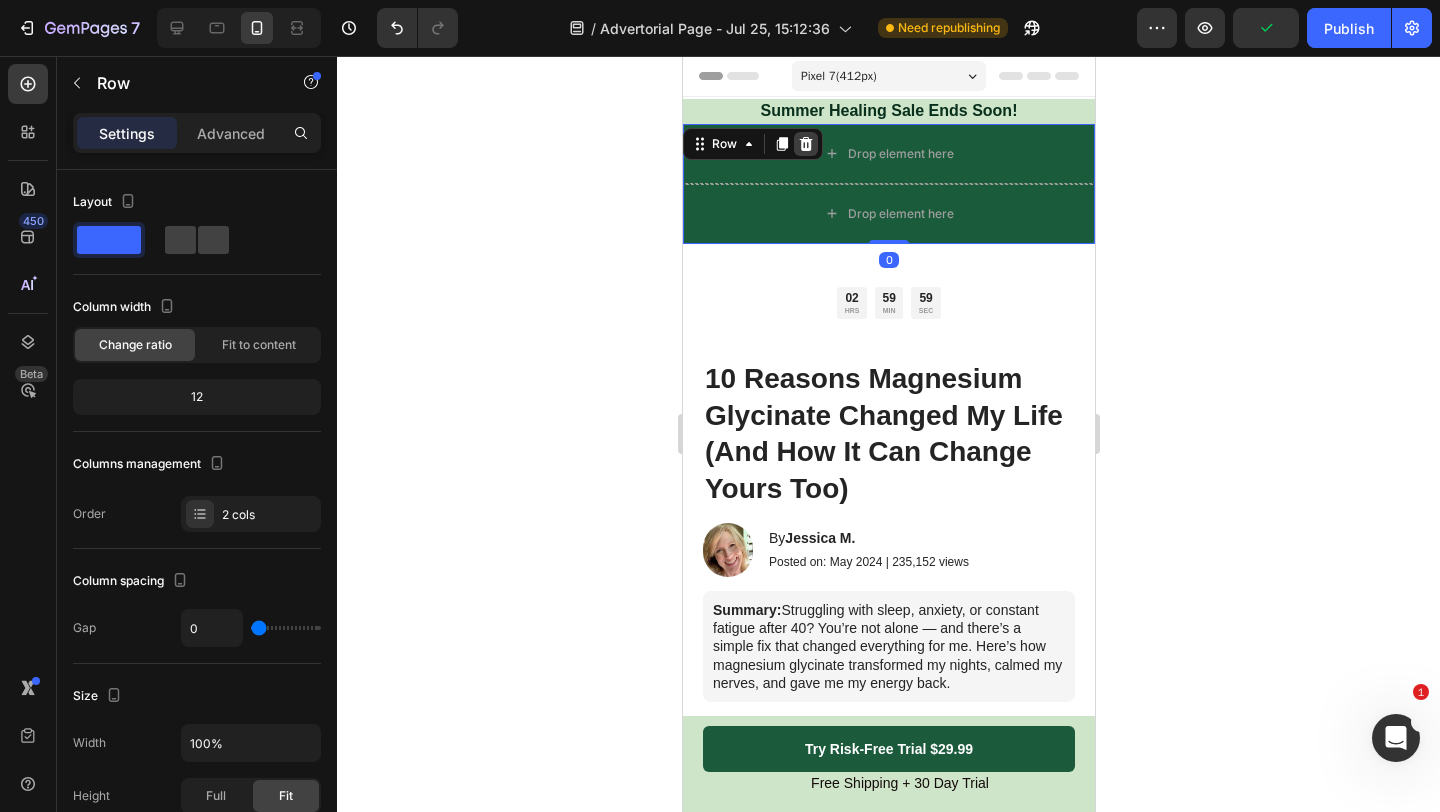 click 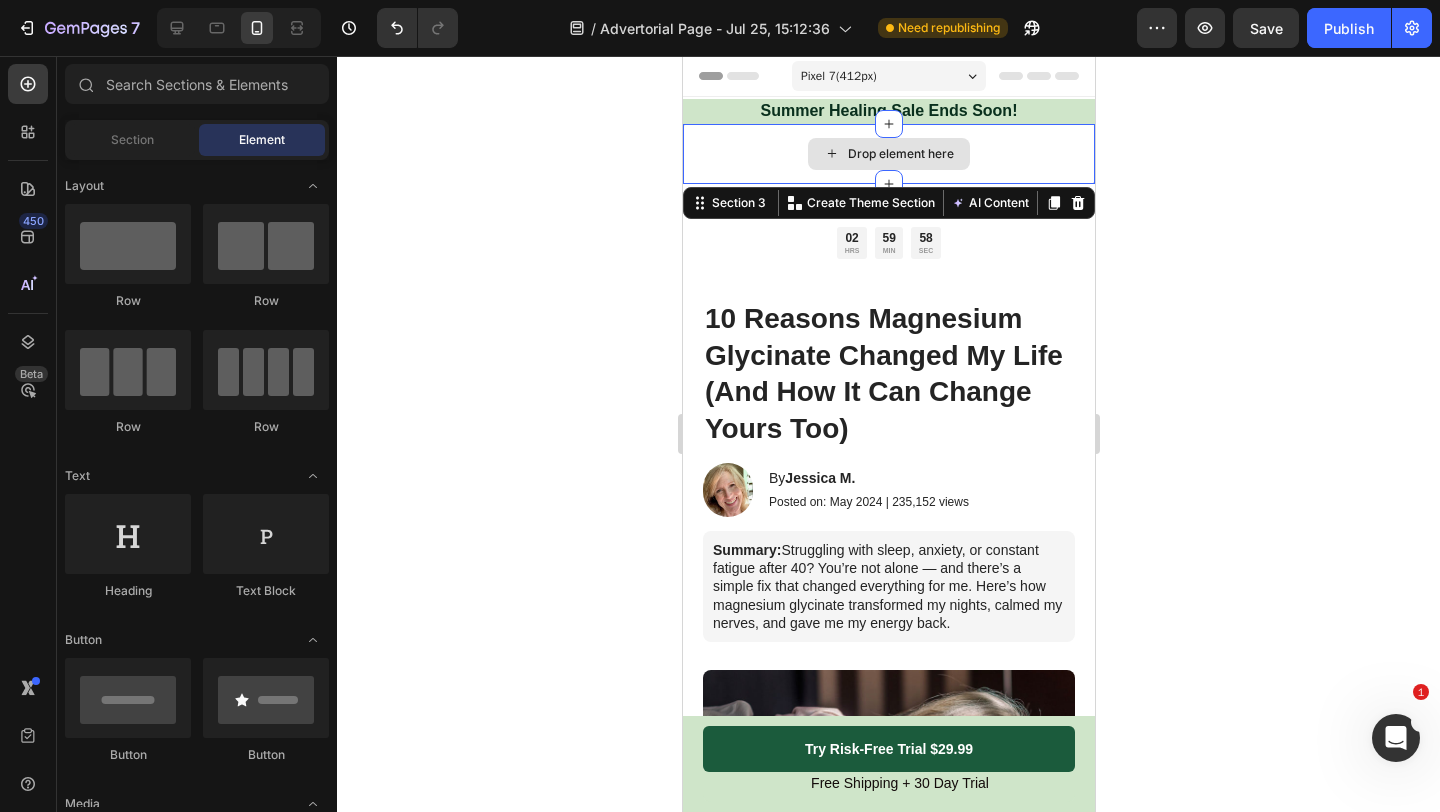 click on "Drop element here" at bounding box center (888, 154) 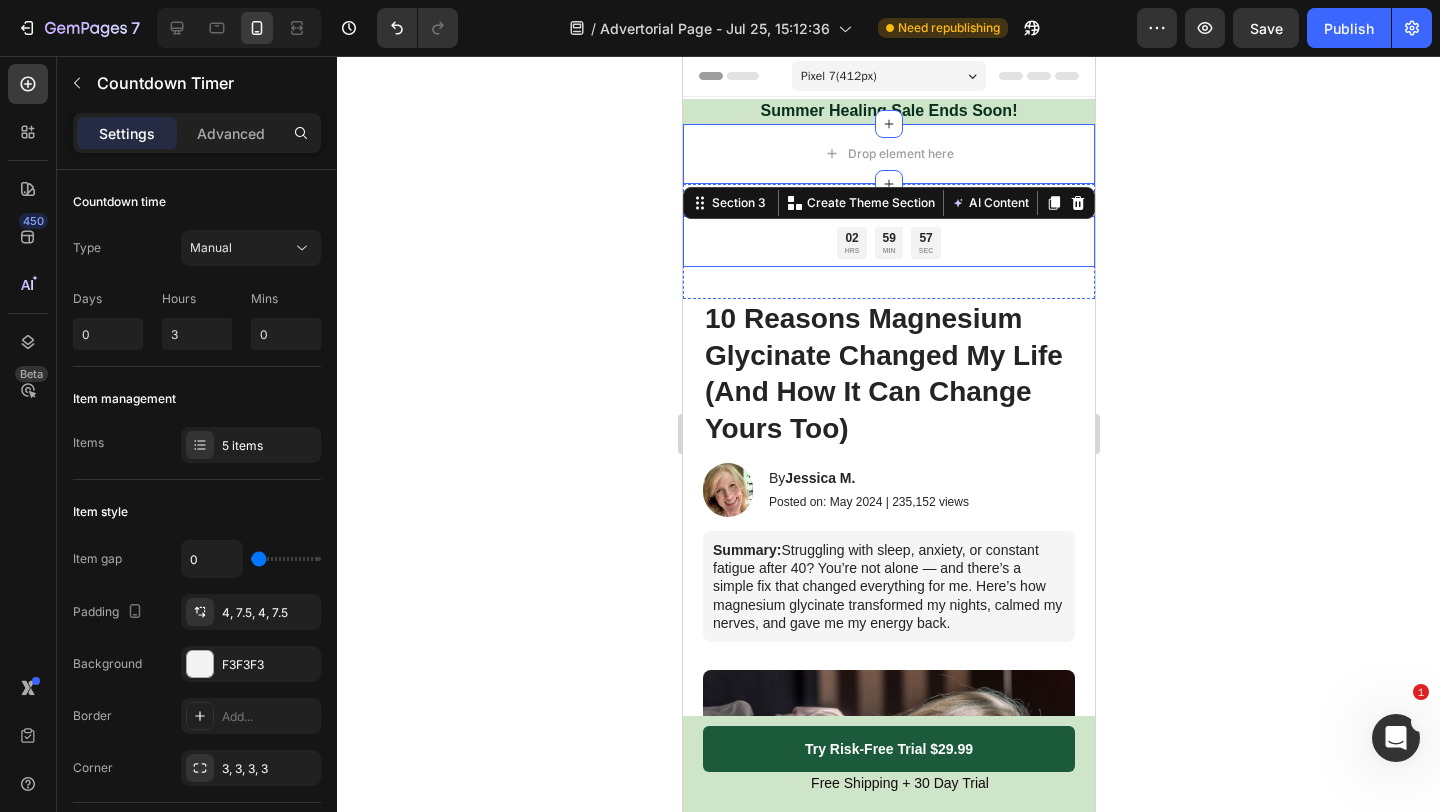 click on "02 HRS 59 MIN 57 SEC Countdown Timer" at bounding box center (888, 242) 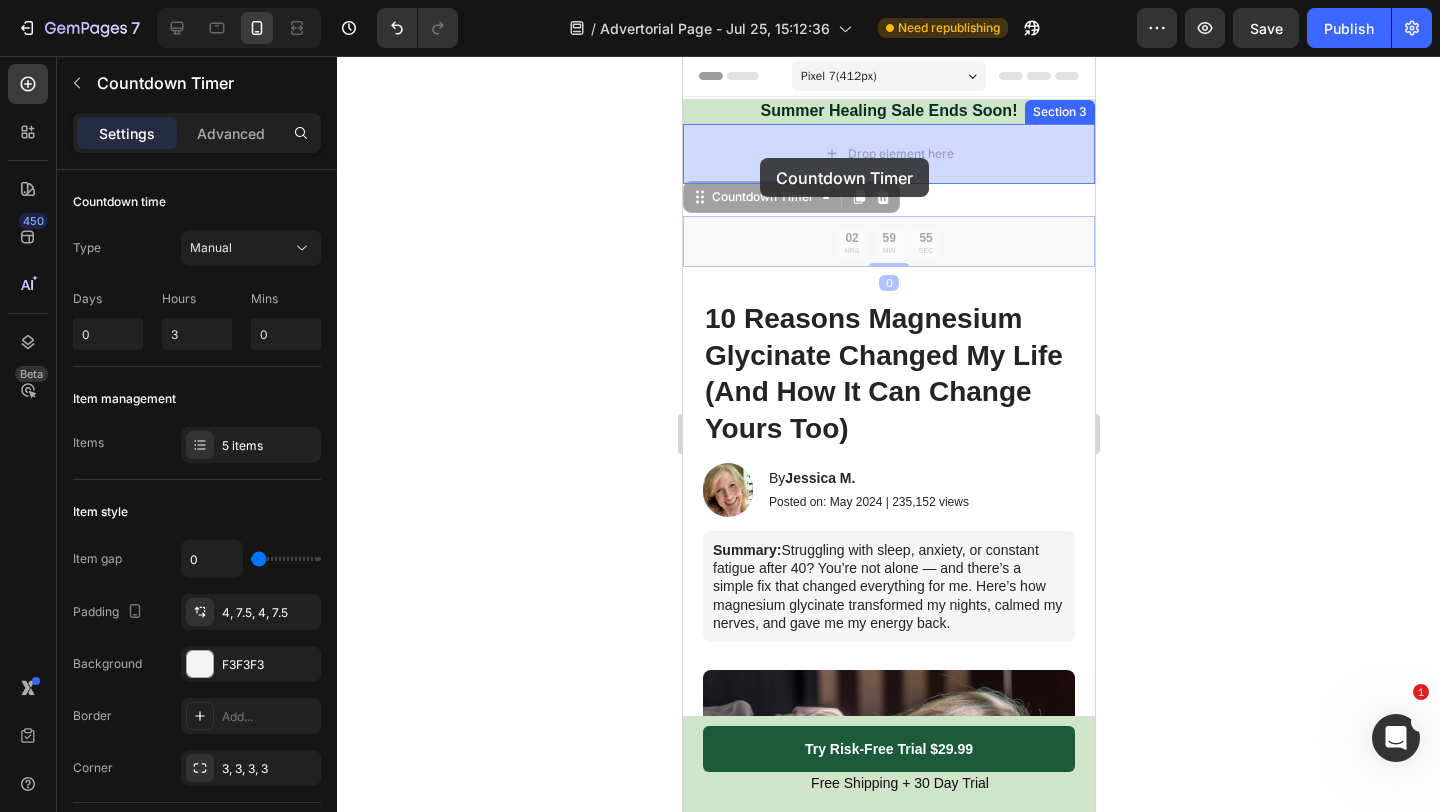 drag, startPoint x: 759, startPoint y: 197, endPoint x: 759, endPoint y: 159, distance: 38 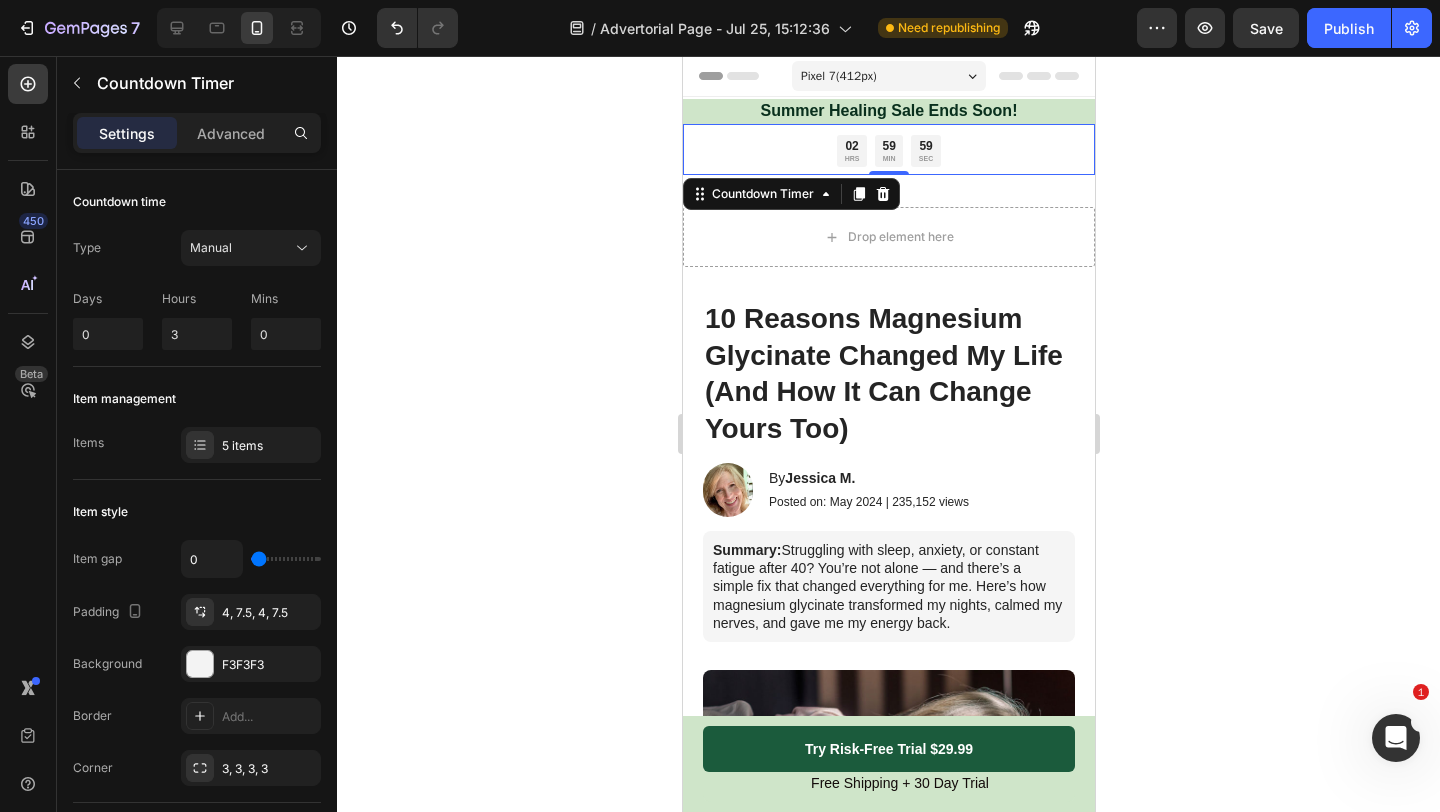 click on "02 HRS 59 MIN 59 SEC" at bounding box center (888, 151) 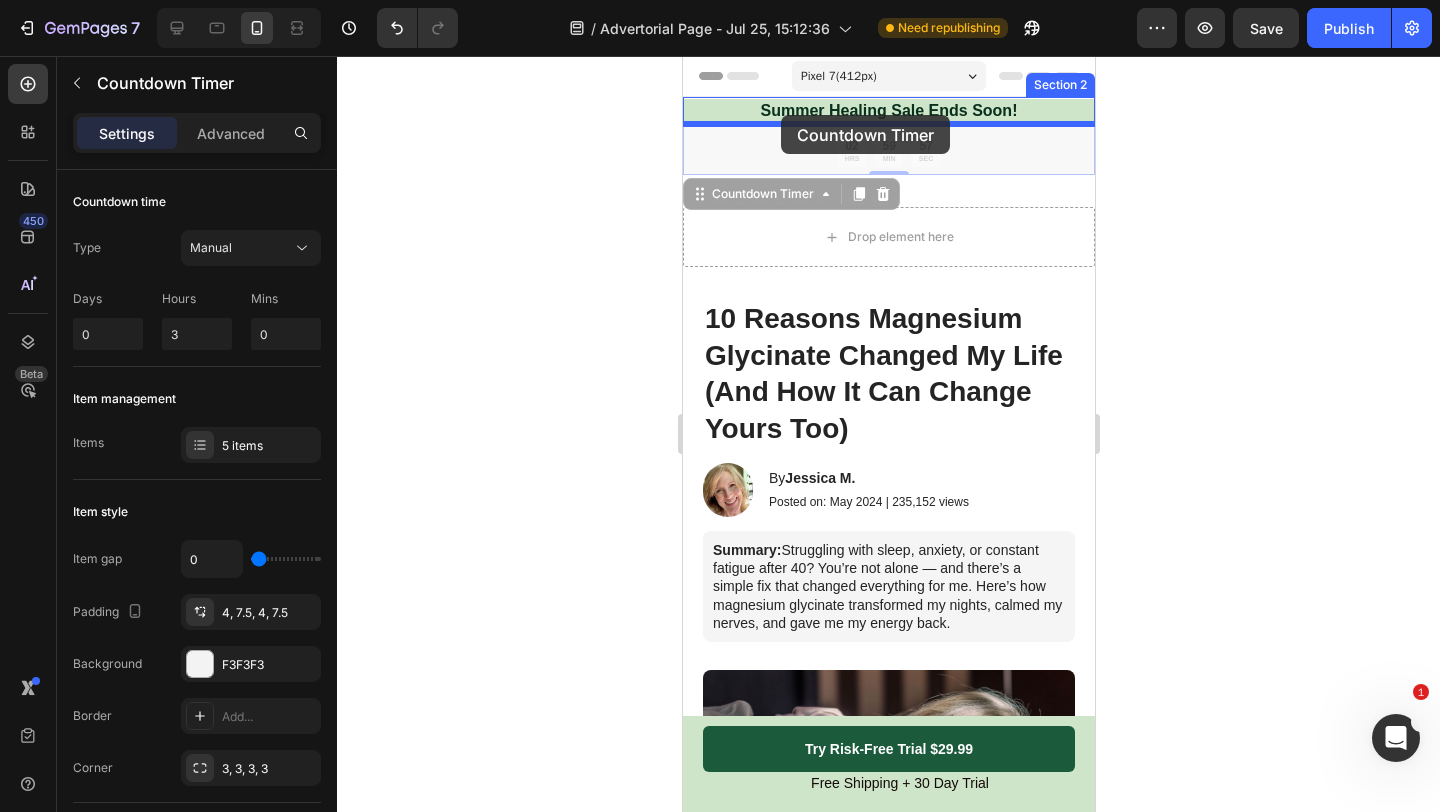 drag, startPoint x: 770, startPoint y: 199, endPoint x: 778, endPoint y: 112, distance: 87.36704 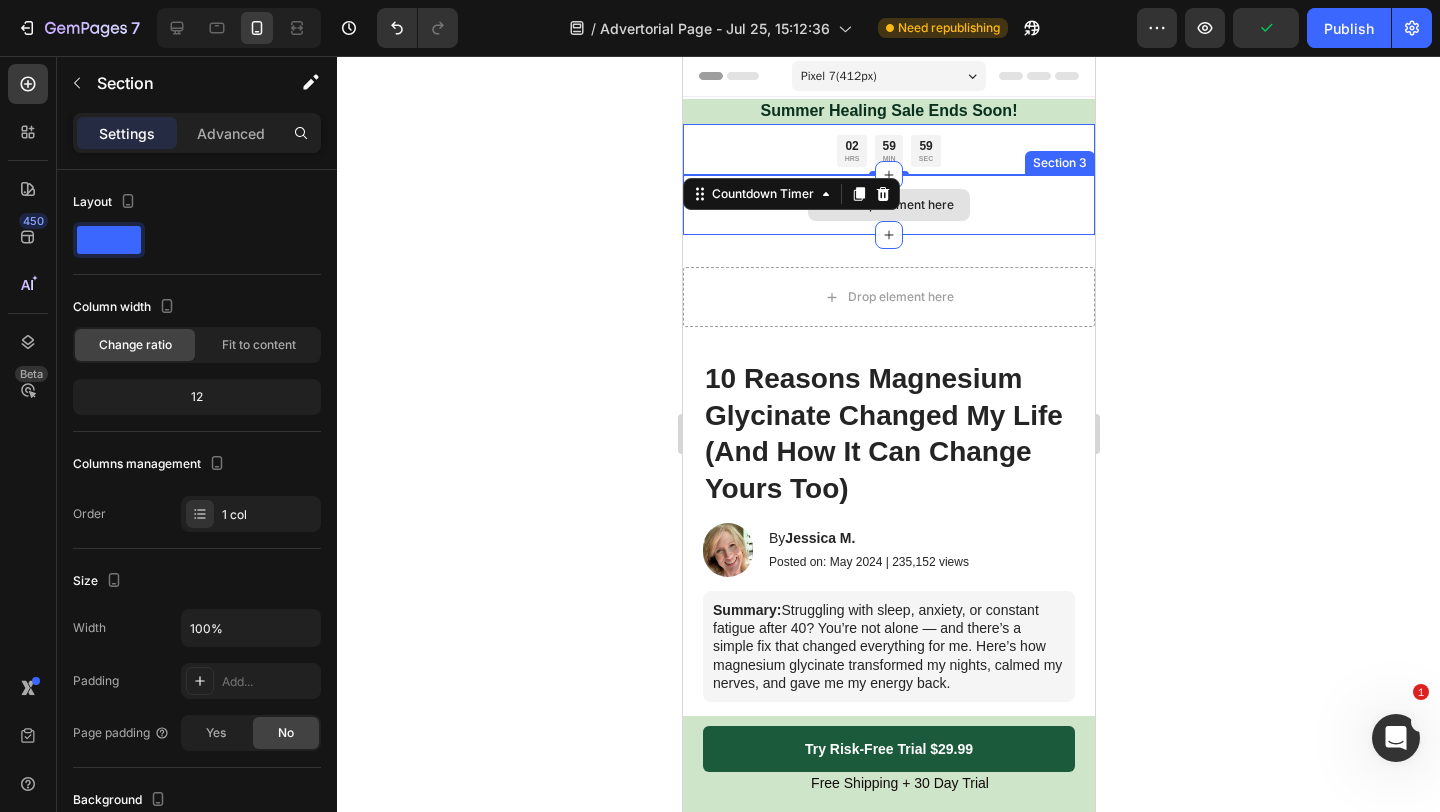 click on "Drop element here" at bounding box center [888, 205] 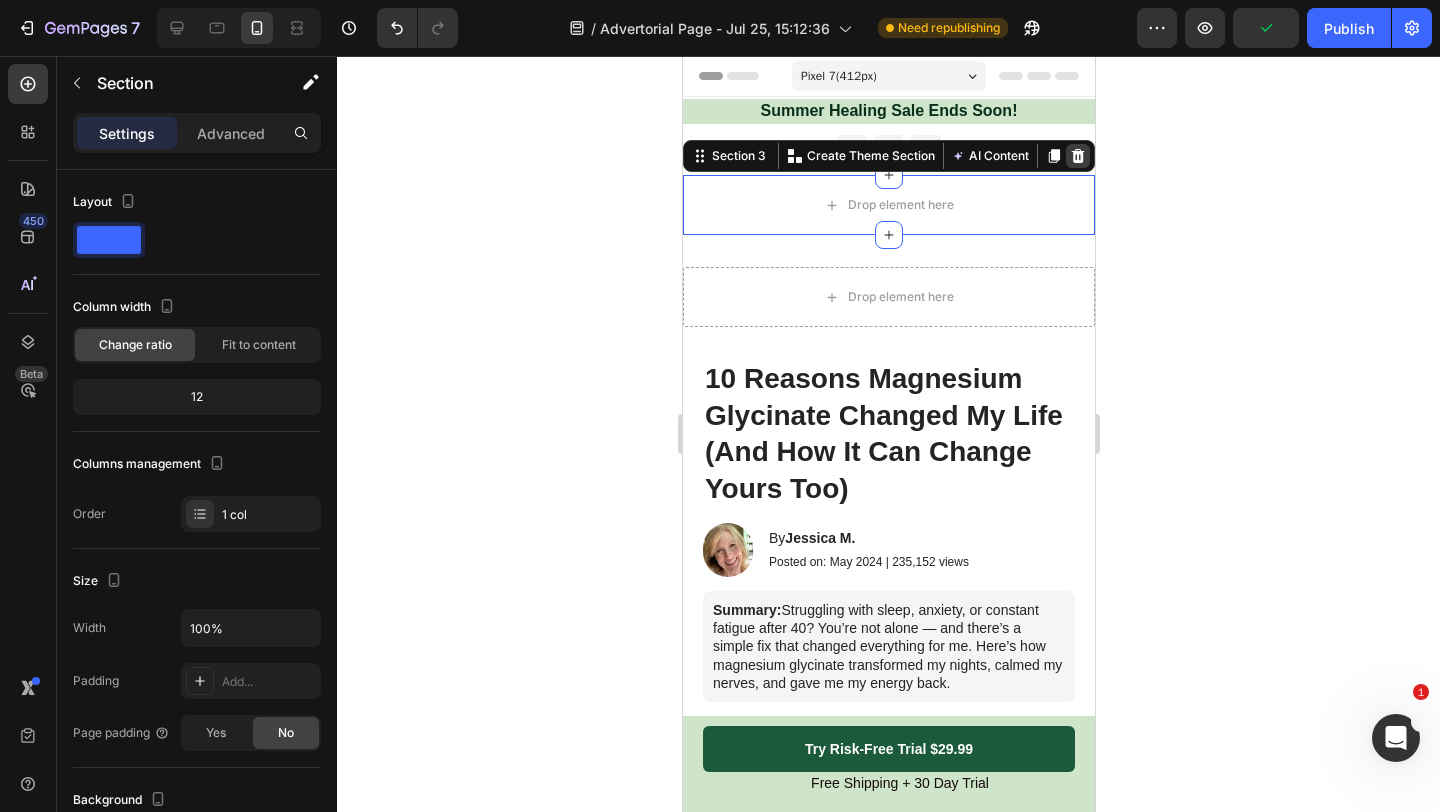 click 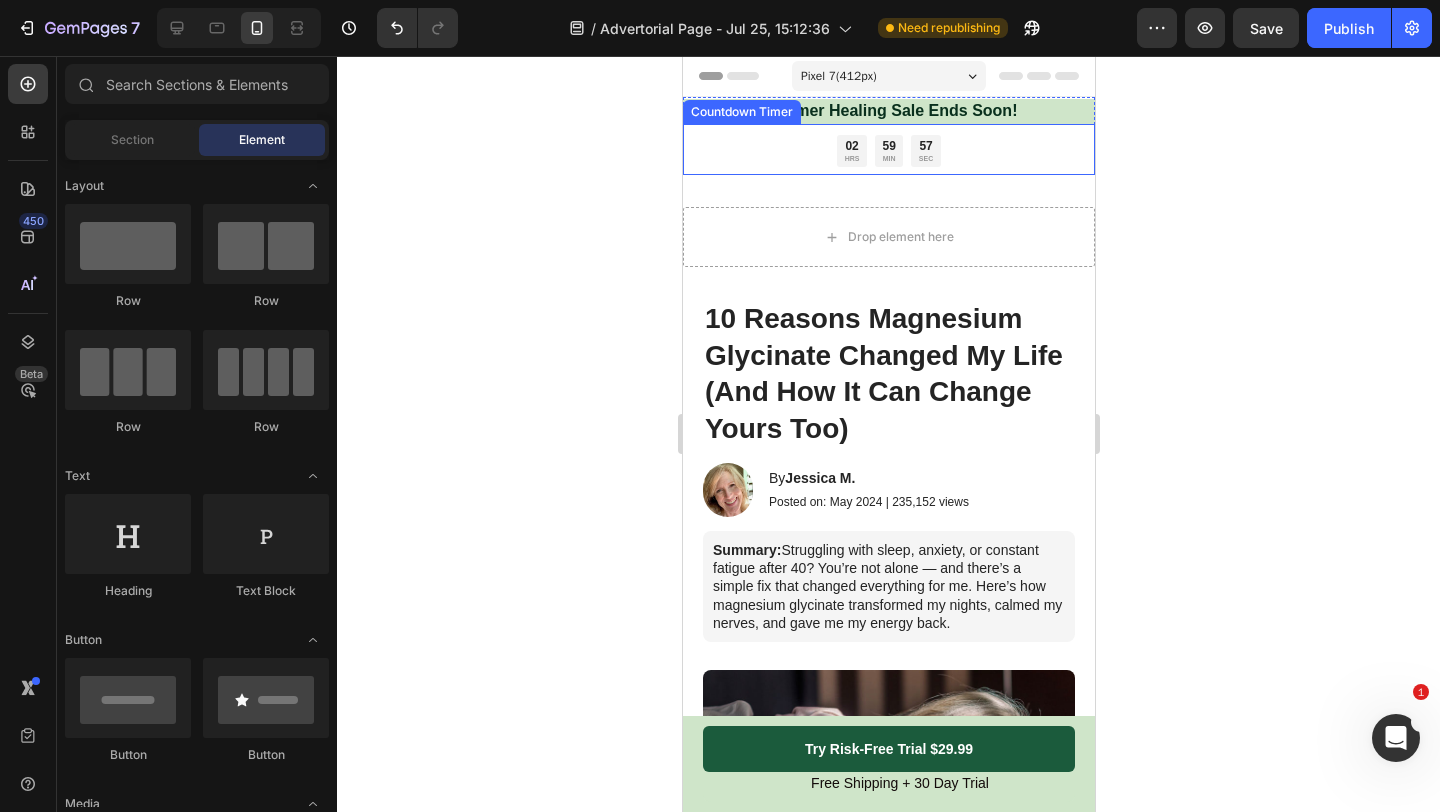 click on "02 HRS 59 MIN 57 SEC" at bounding box center (888, 151) 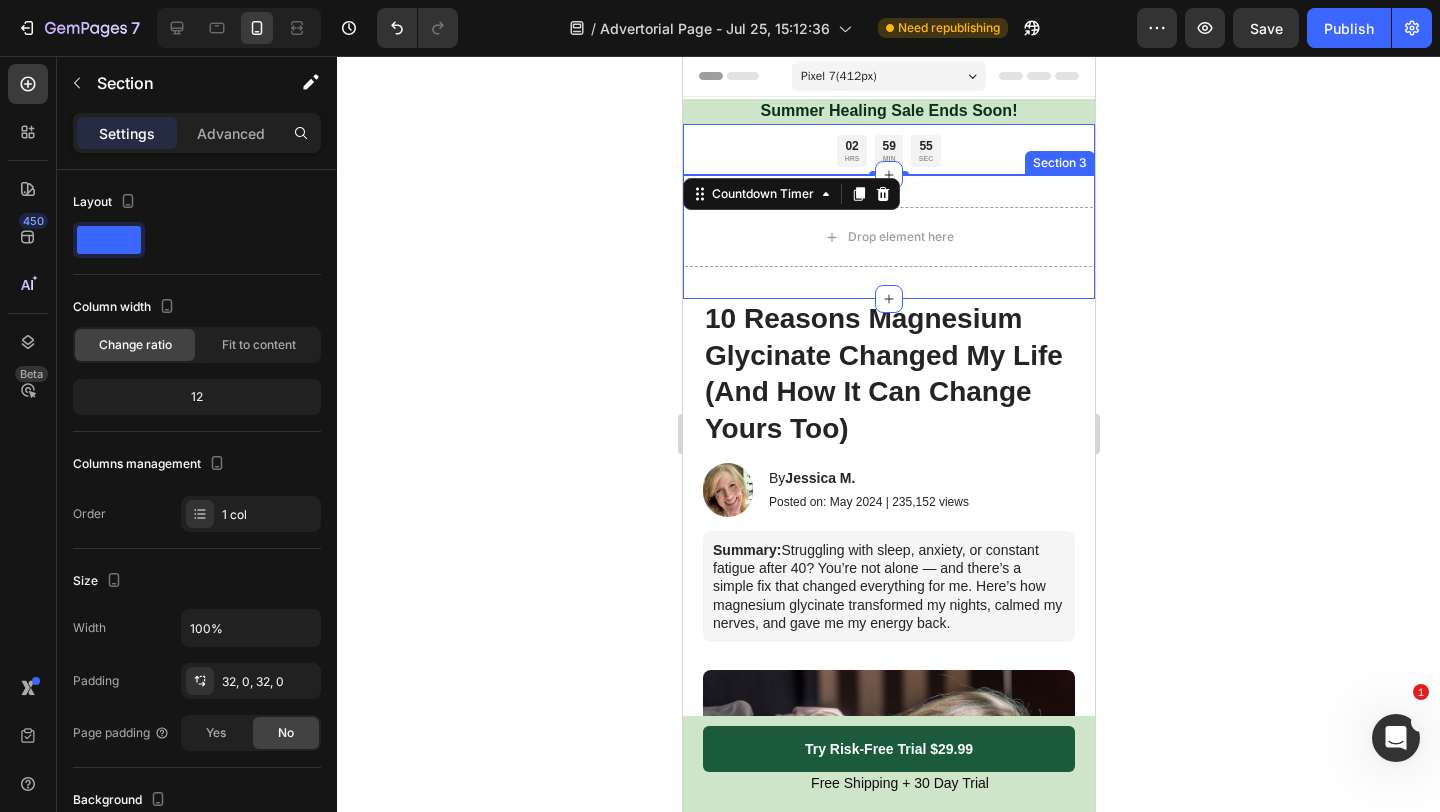 click on "Drop element here Section 3" at bounding box center (888, 237) 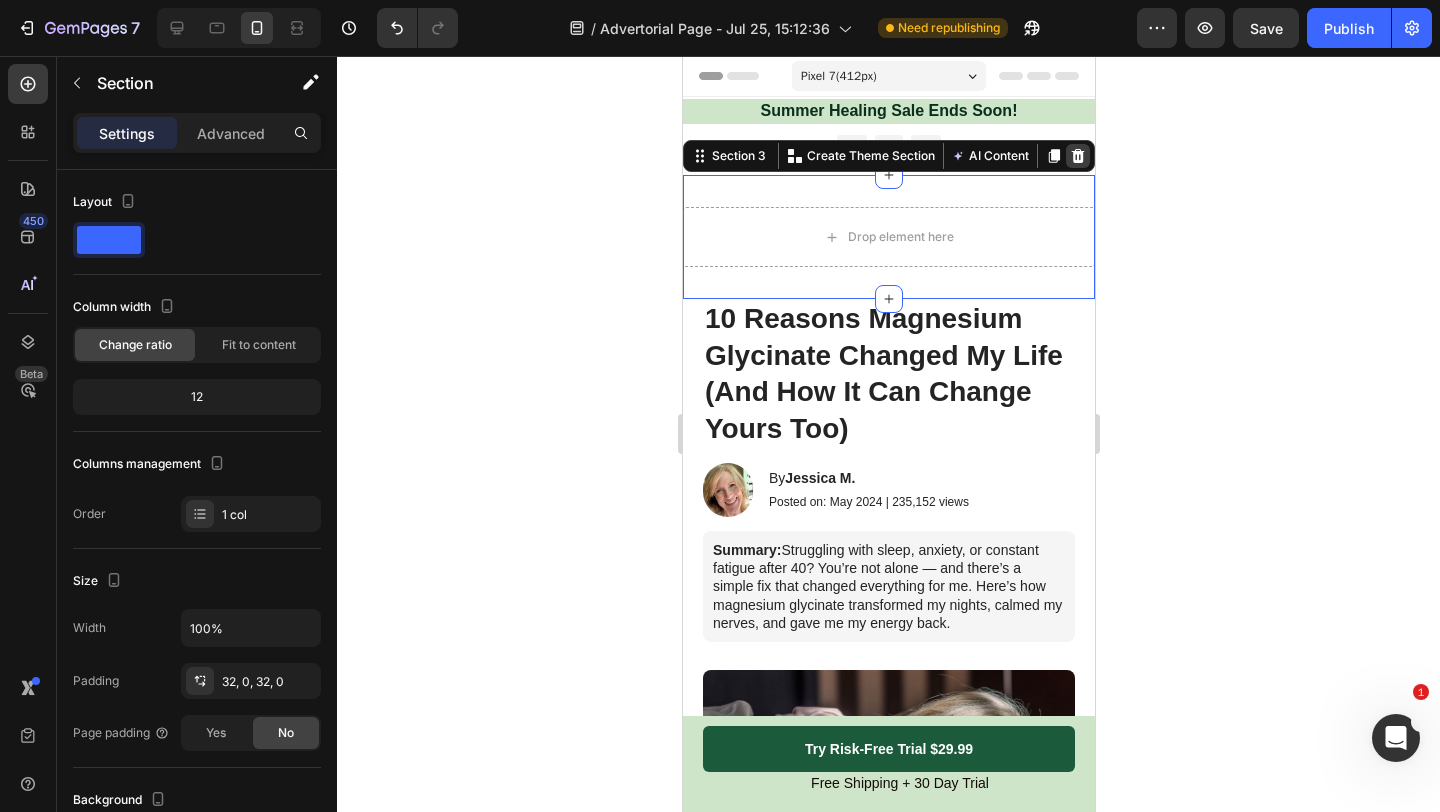 click 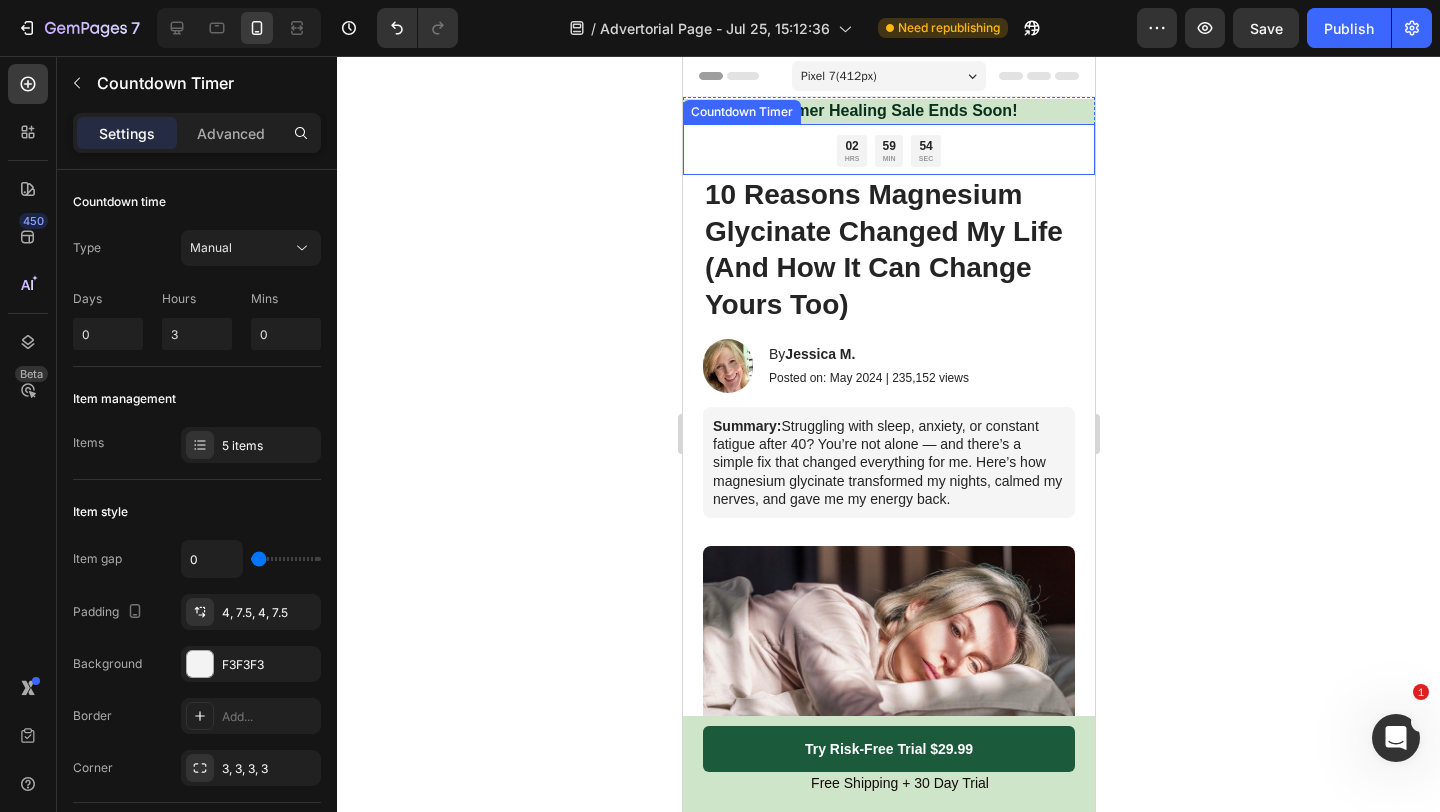 click on "02 HRS 59 MIN 54 SEC" at bounding box center [888, 151] 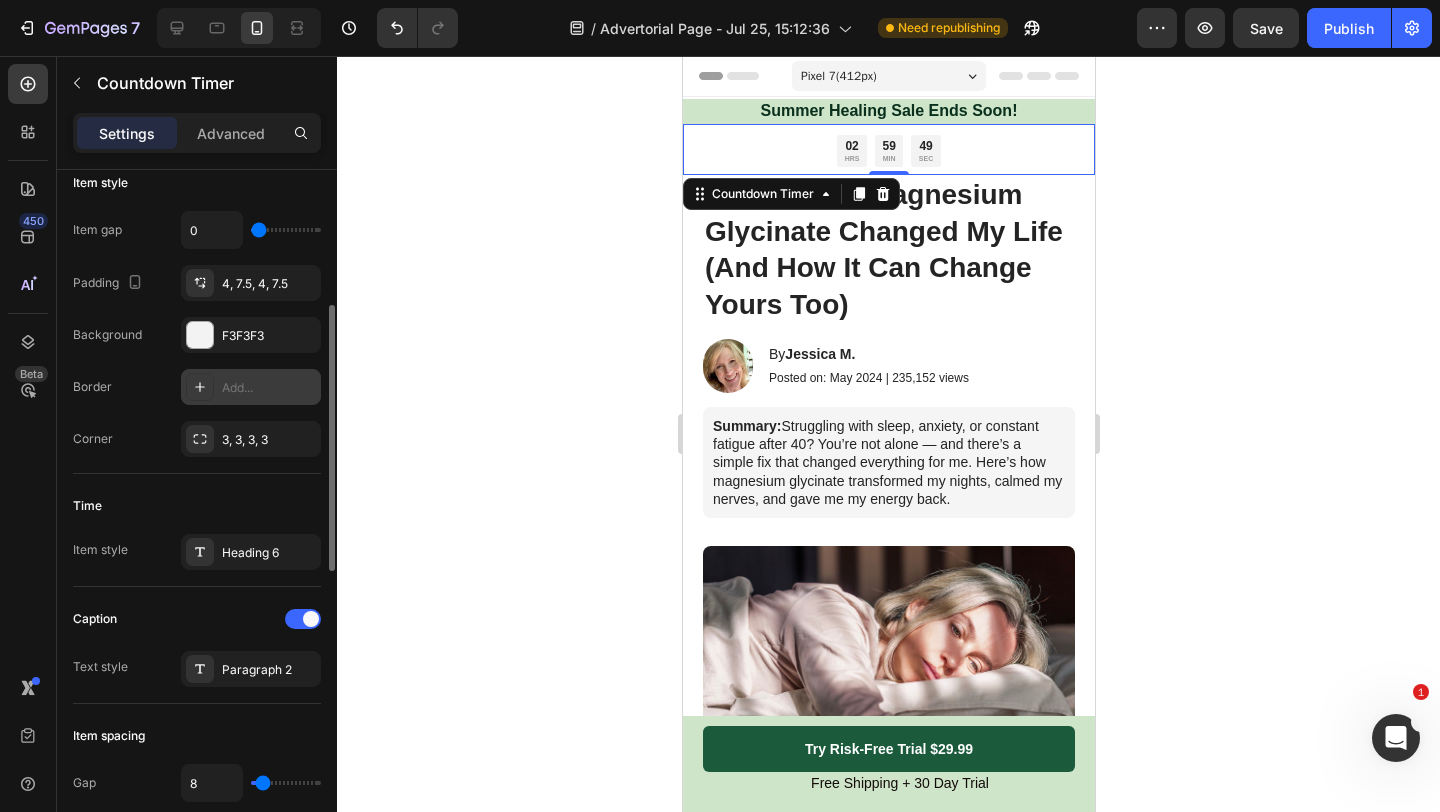 scroll, scrollTop: 324, scrollLeft: 0, axis: vertical 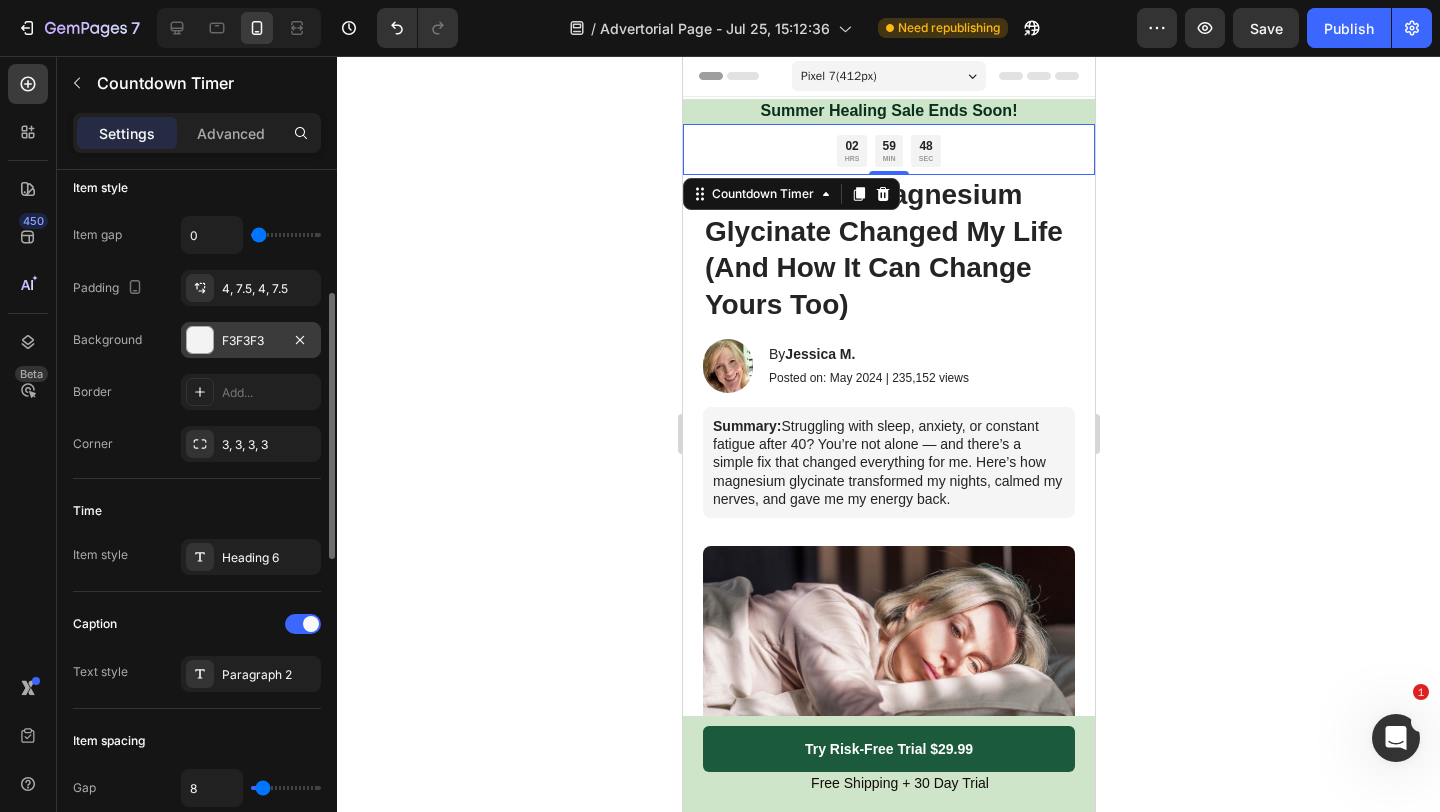 click at bounding box center [200, 340] 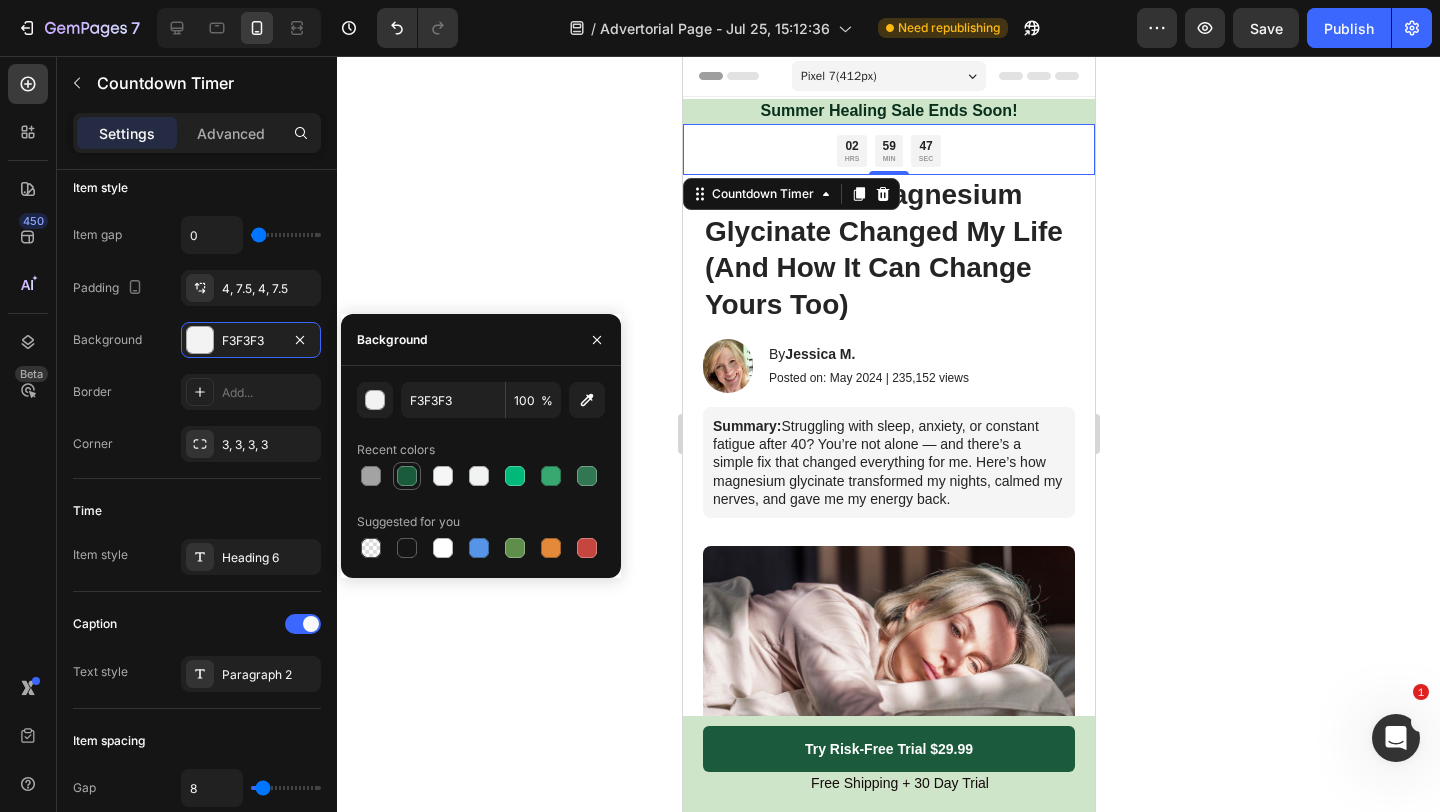 click at bounding box center [407, 476] 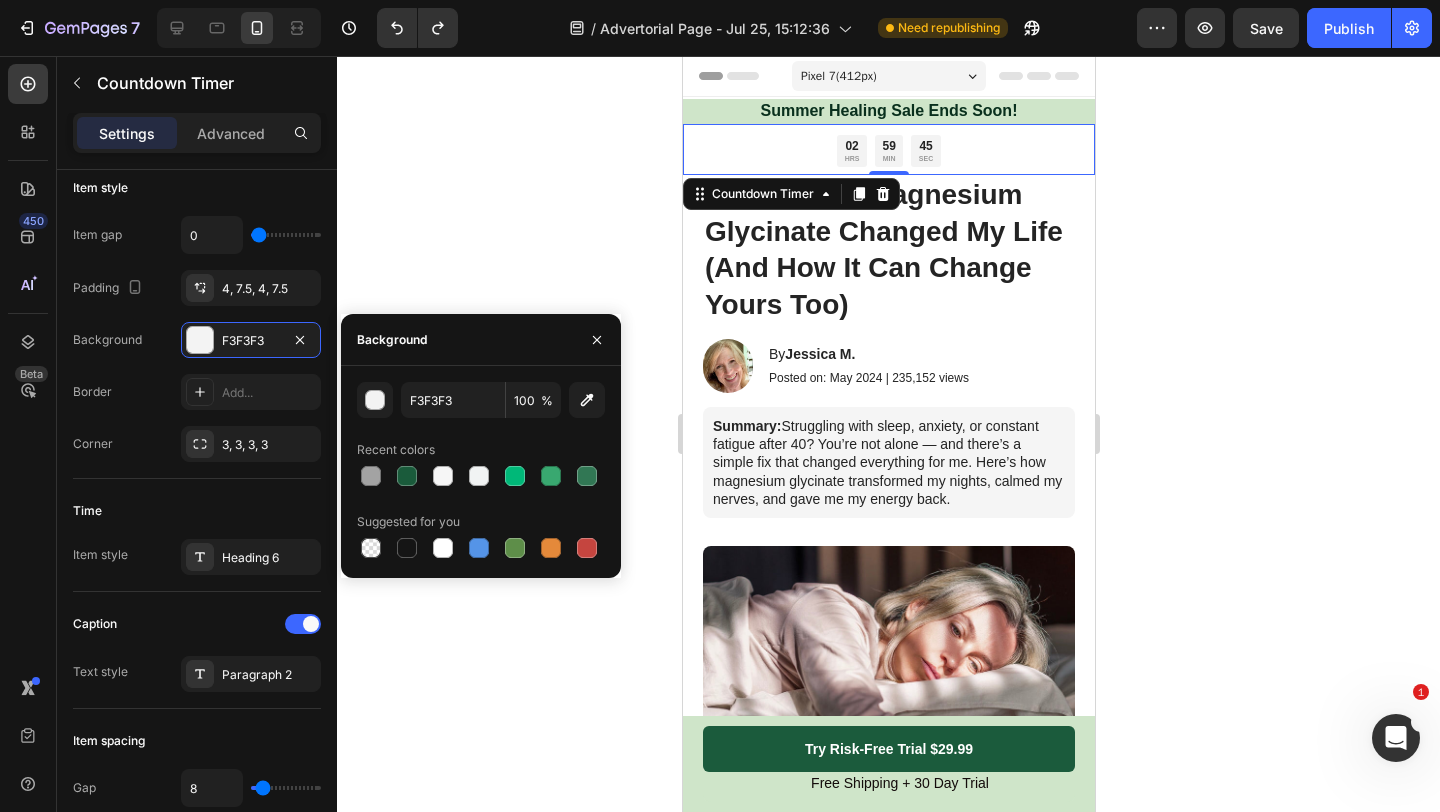 click on "02 HRS 59 MIN 45 SEC" at bounding box center (888, 151) 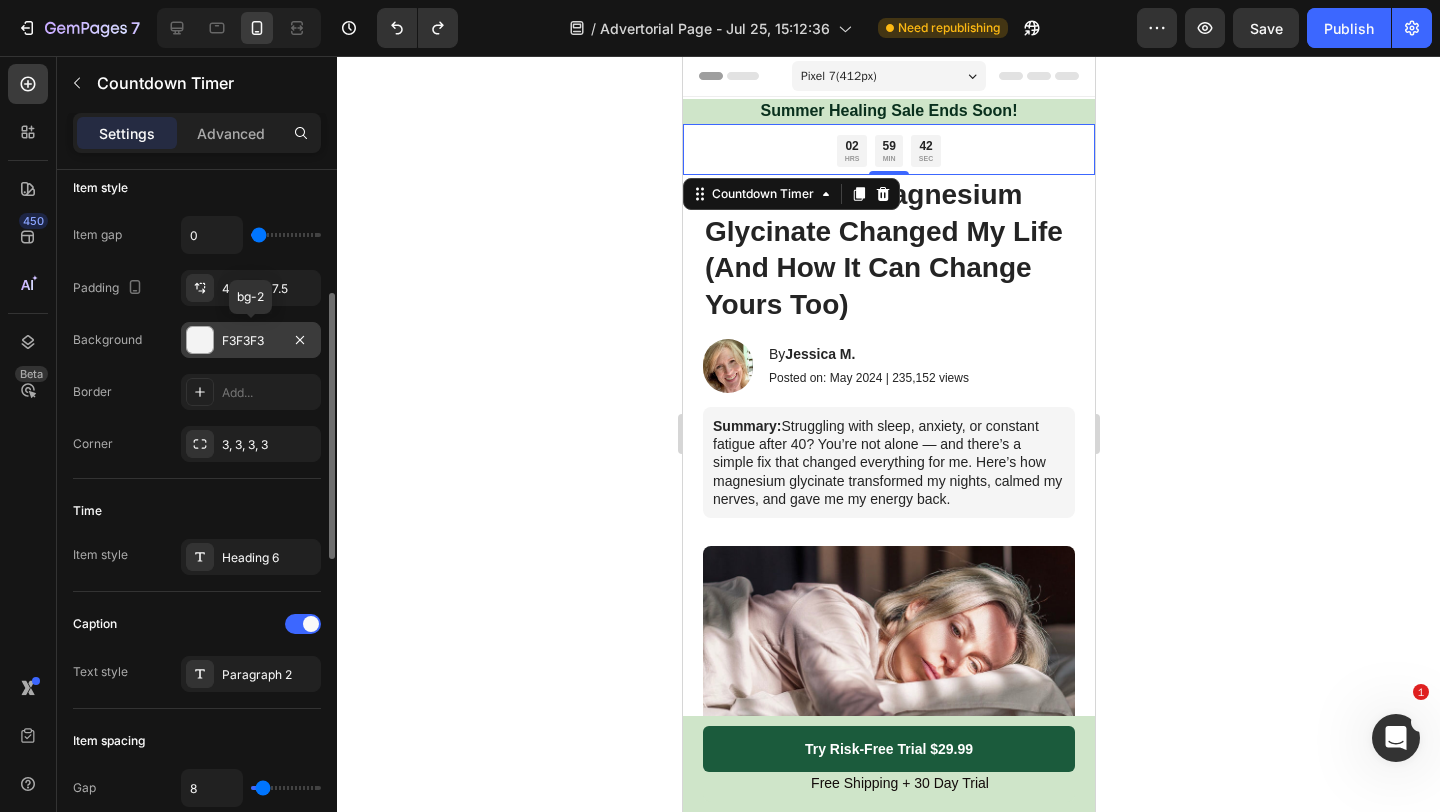 click at bounding box center [200, 340] 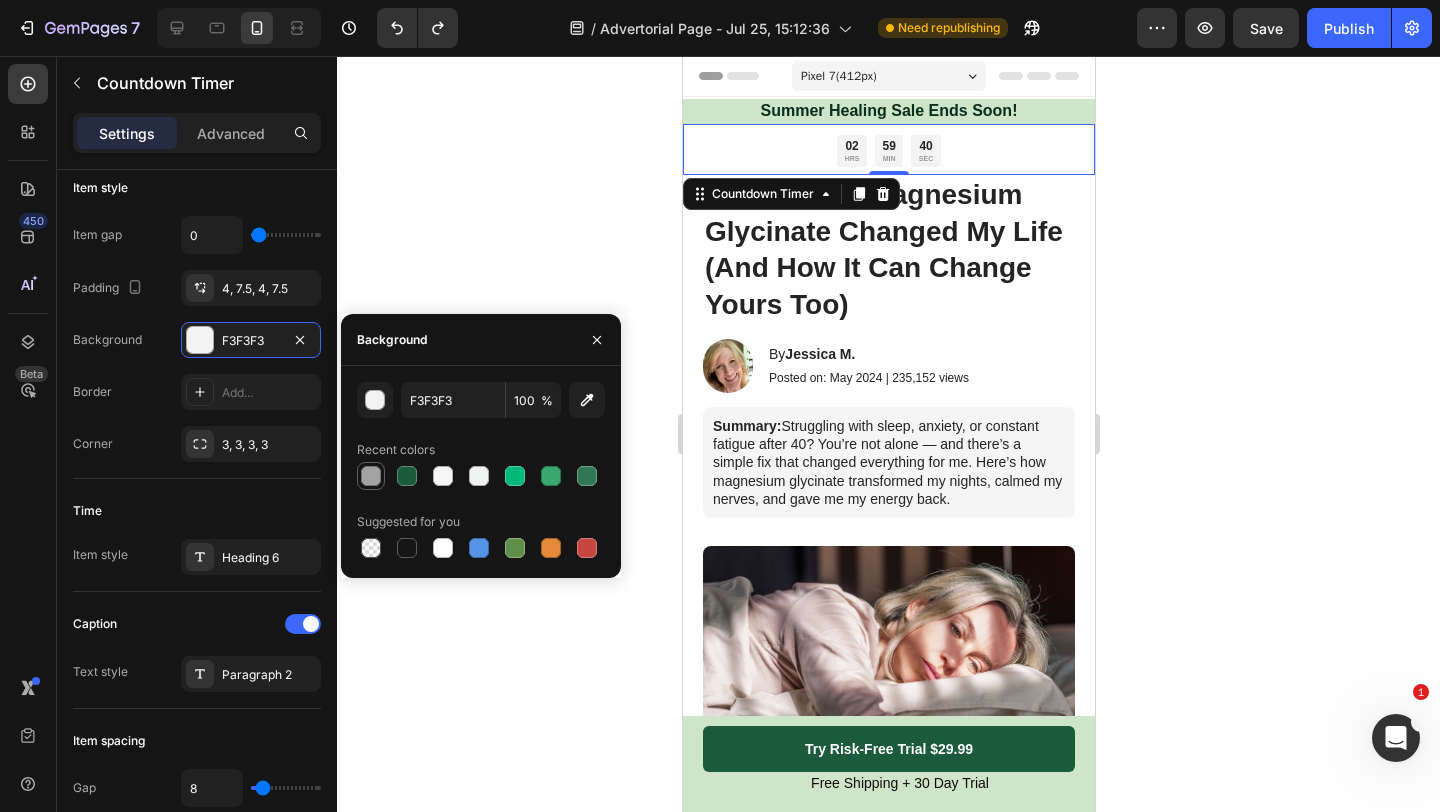 click at bounding box center [371, 476] 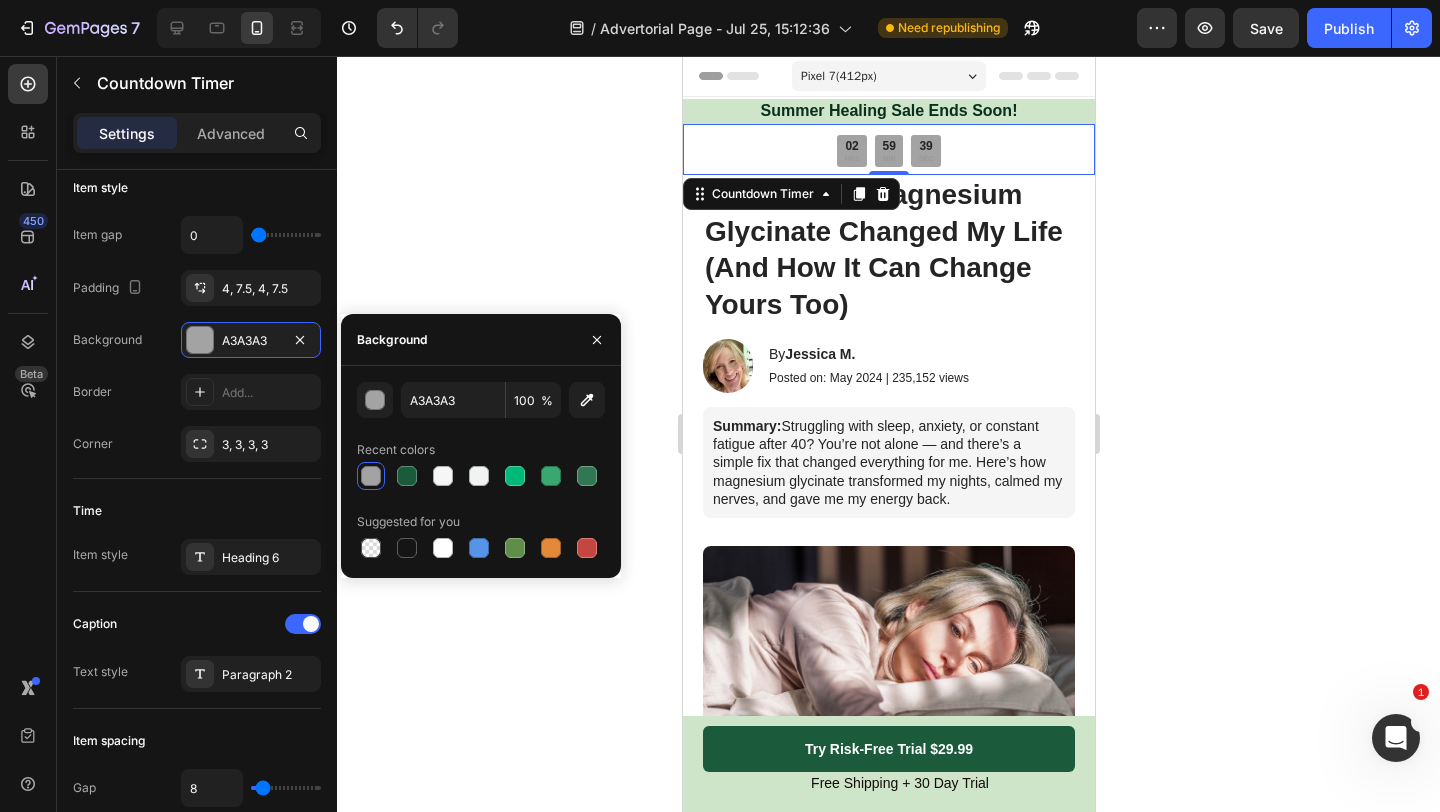 type on "F3F3F3" 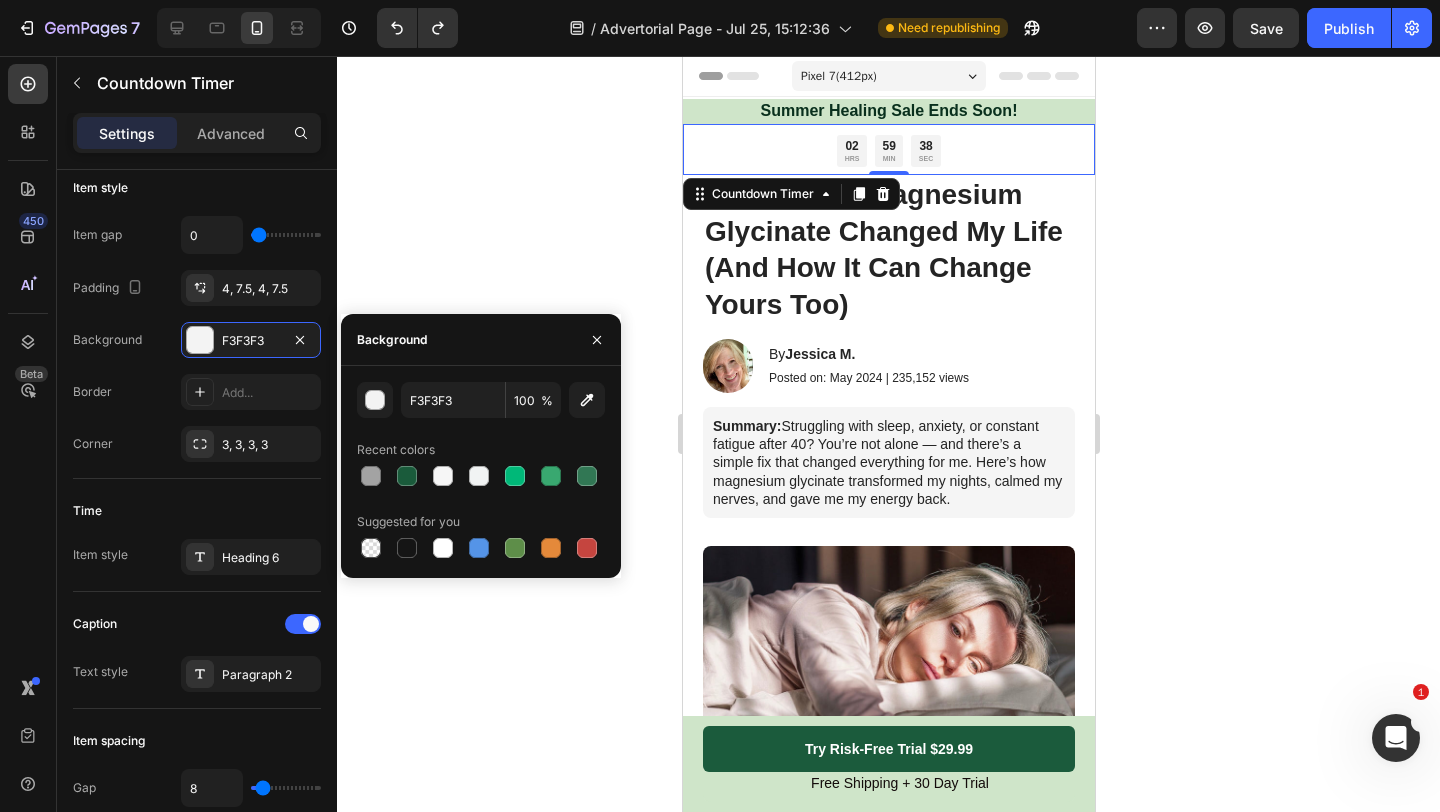 click on "02 HRS 59 MIN 38 SEC" at bounding box center (888, 151) 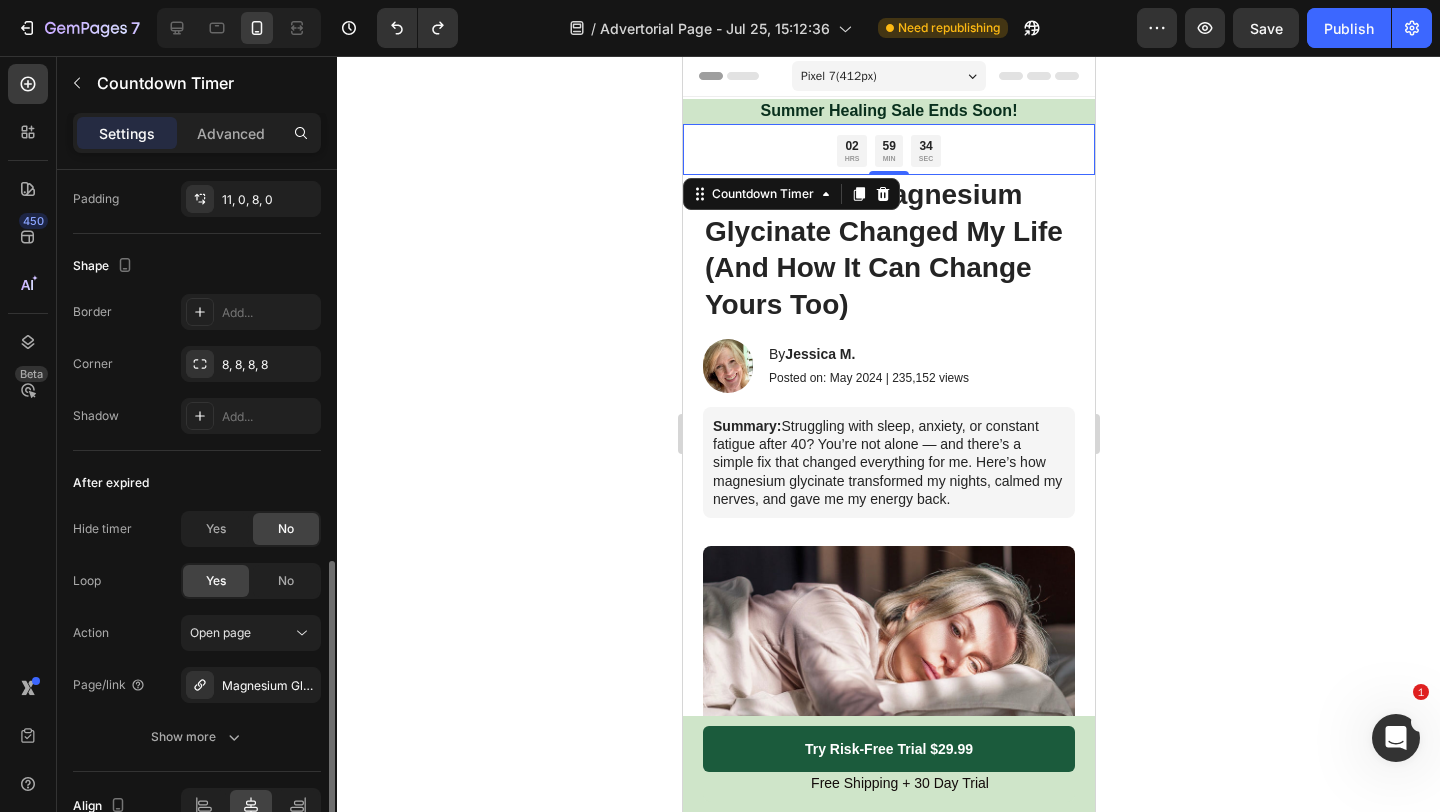 scroll, scrollTop: 1032, scrollLeft: 0, axis: vertical 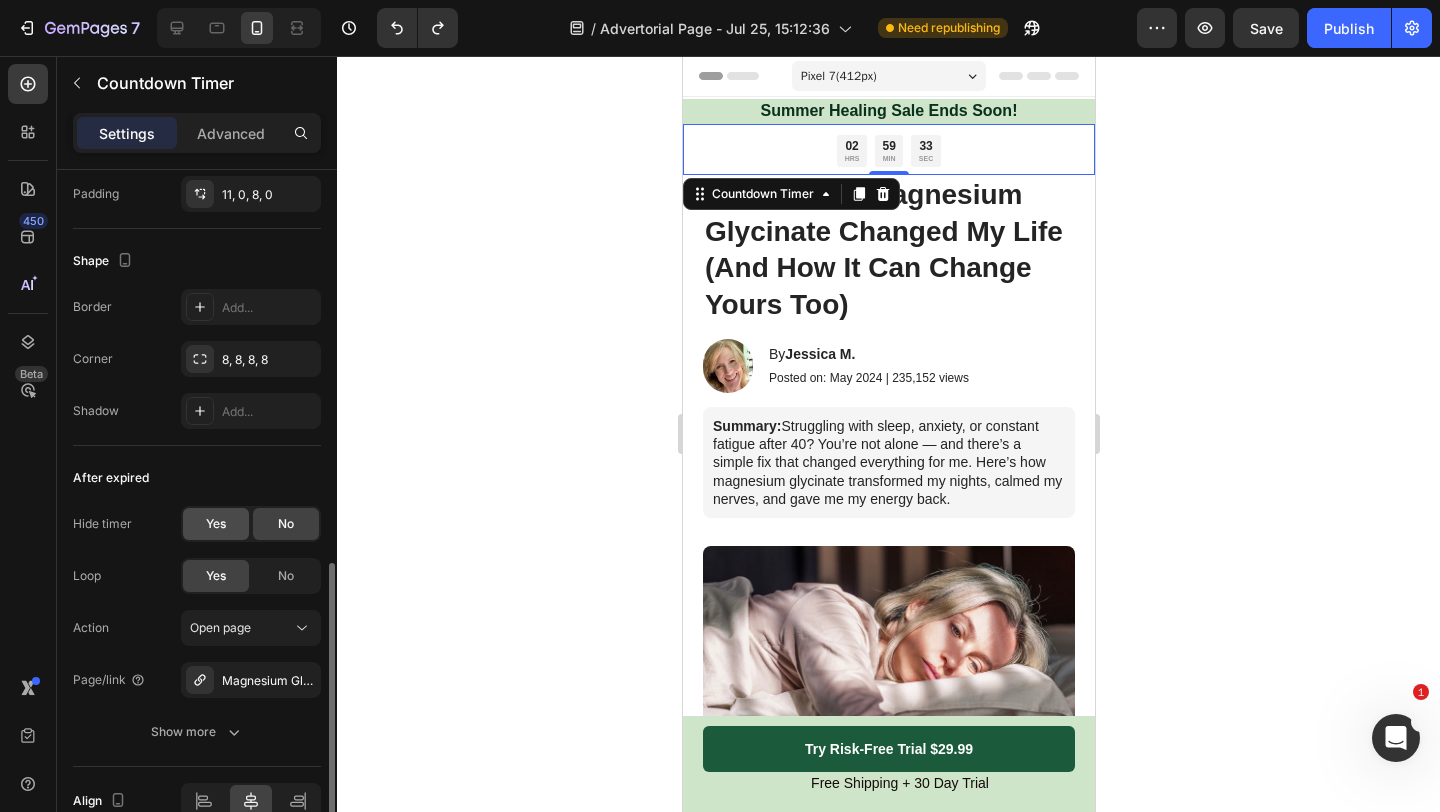 click on "Yes" 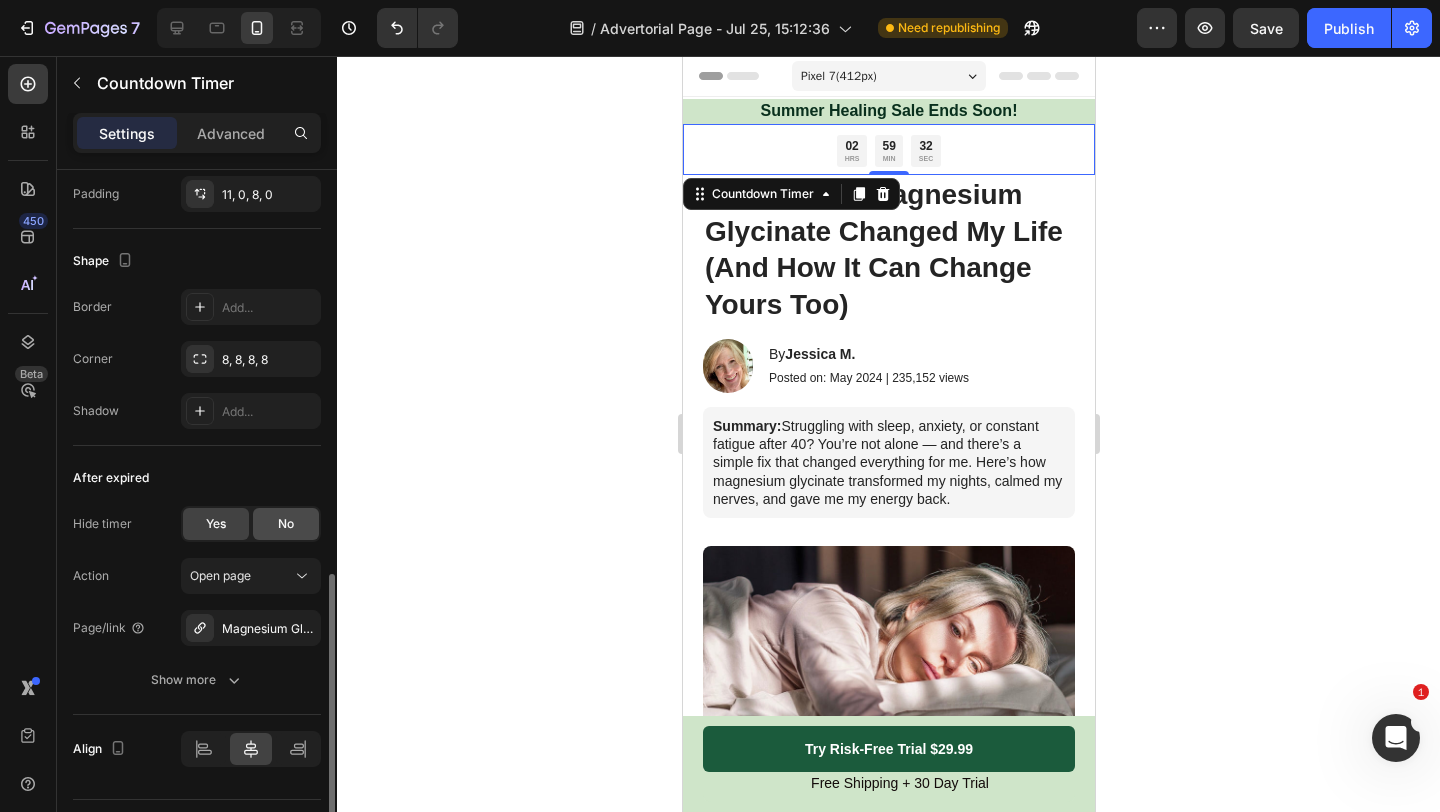 click on "No" 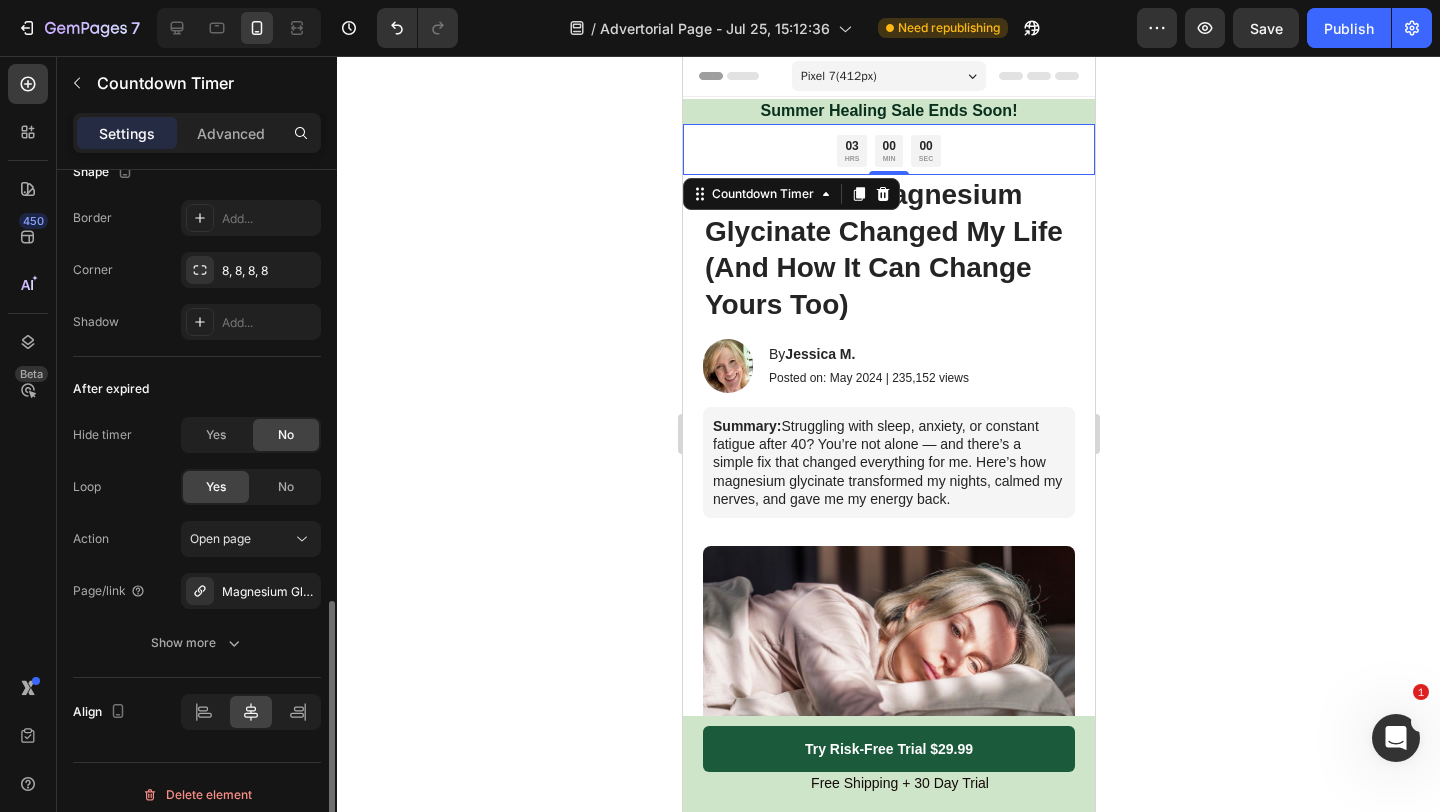 scroll, scrollTop: 1135, scrollLeft: 0, axis: vertical 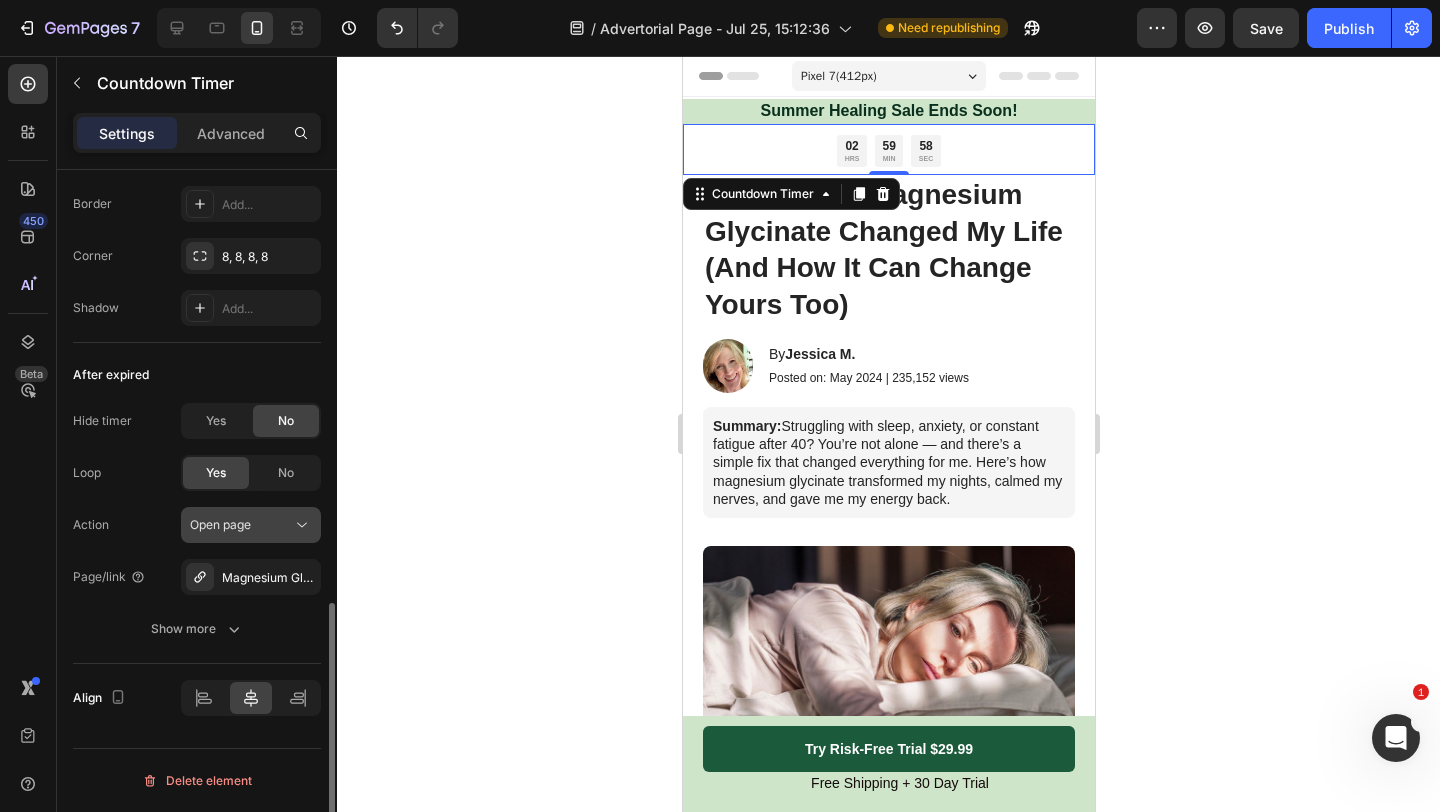 click on "Open page" at bounding box center (241, 525) 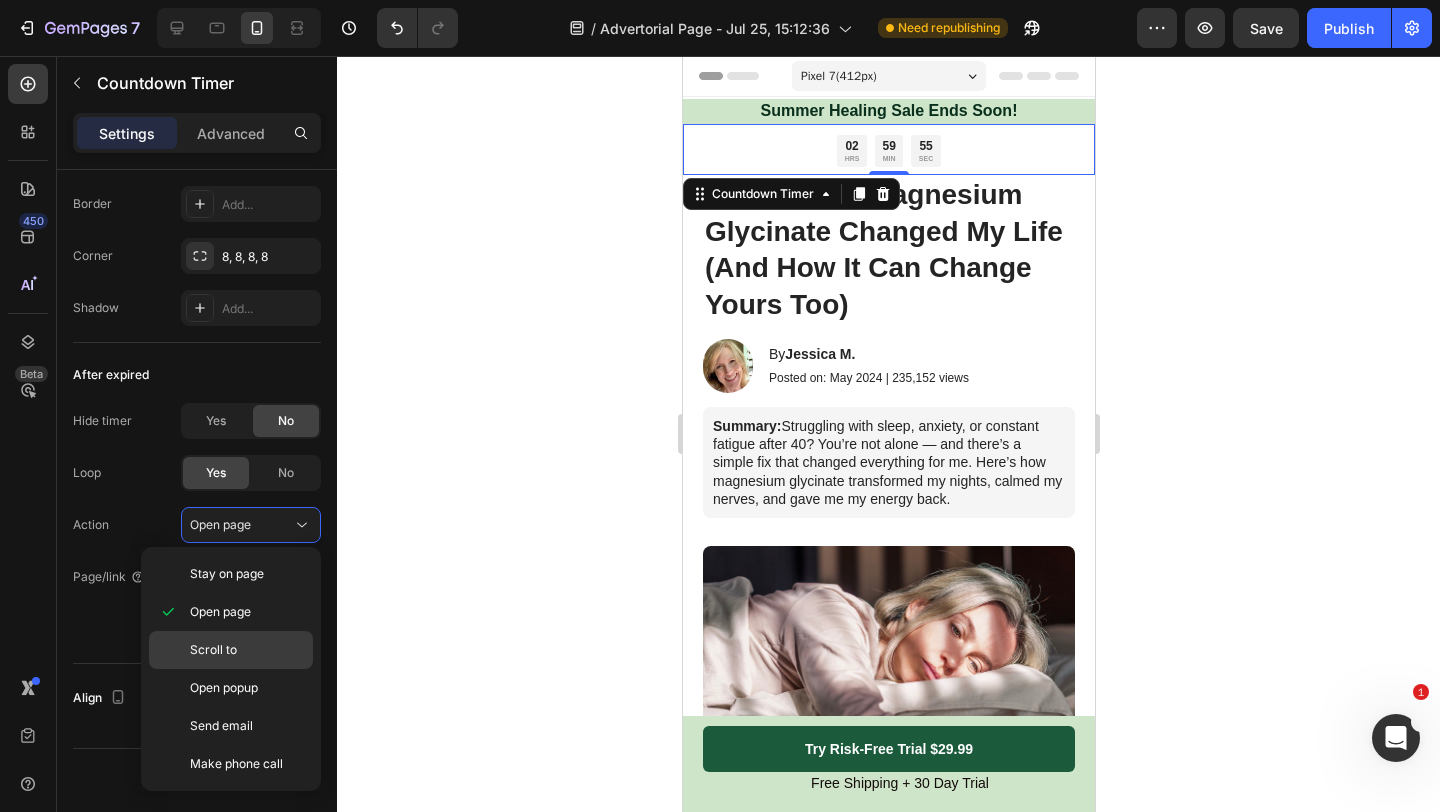 click on "Scroll to" 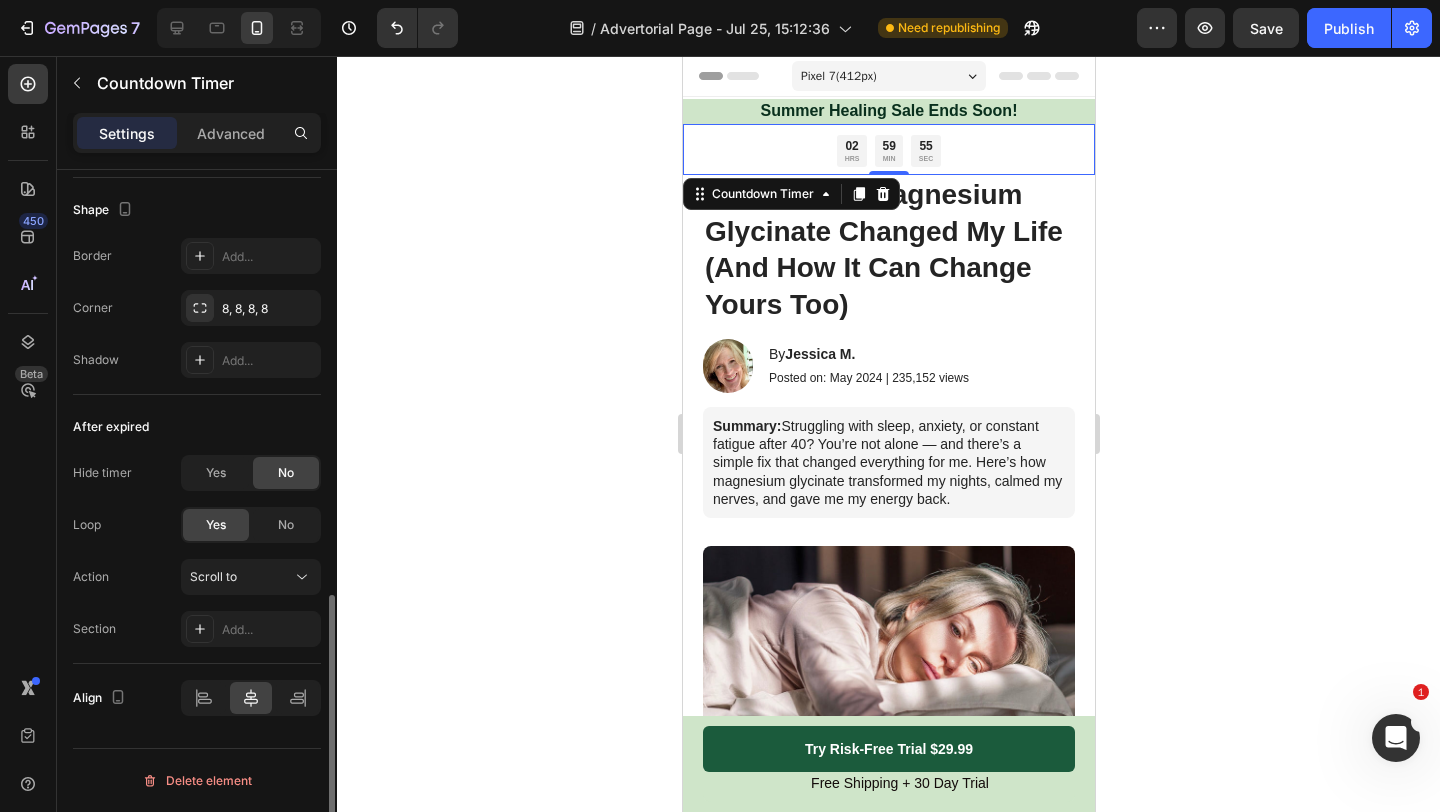 scroll, scrollTop: 1083, scrollLeft: 0, axis: vertical 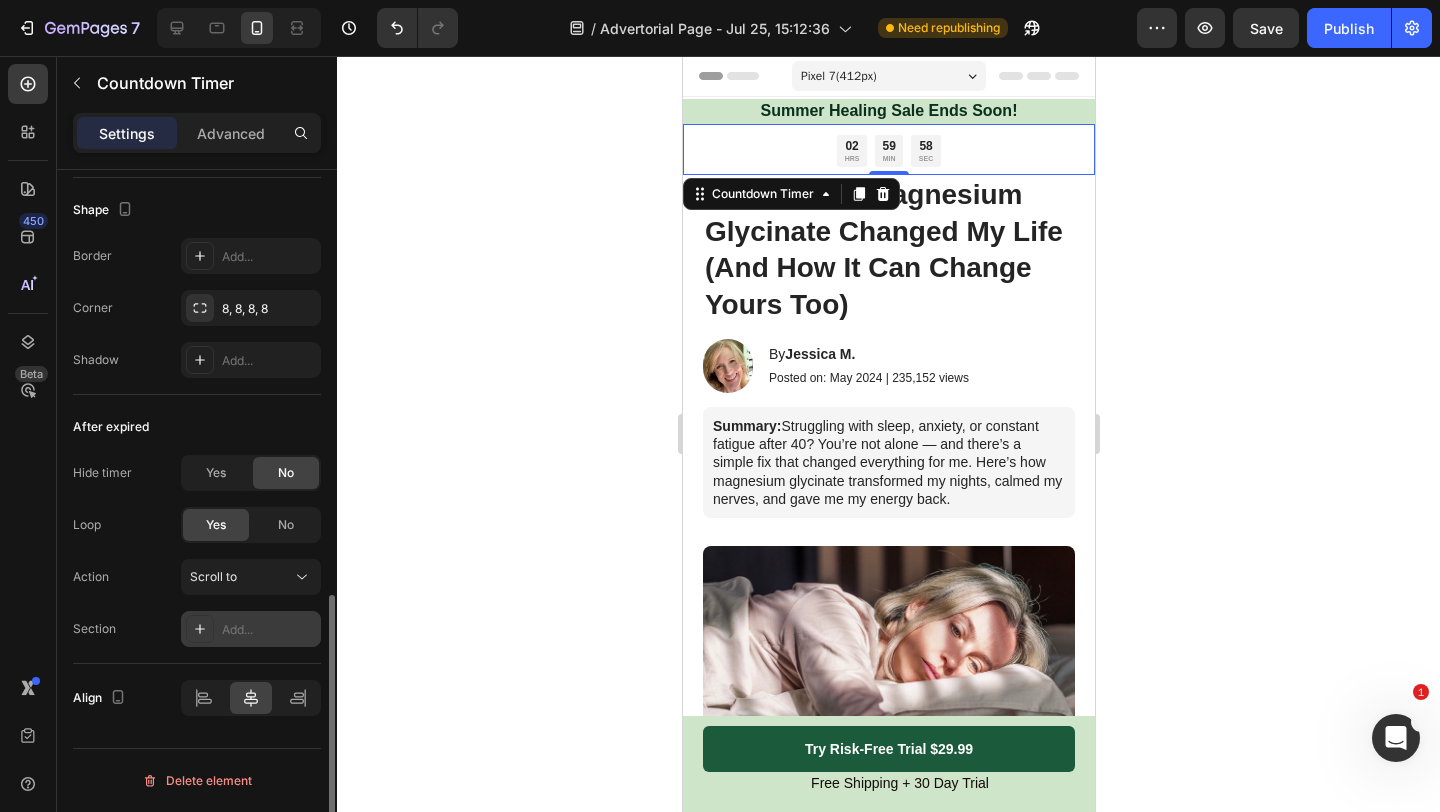 click on "Add..." at bounding box center [251, 629] 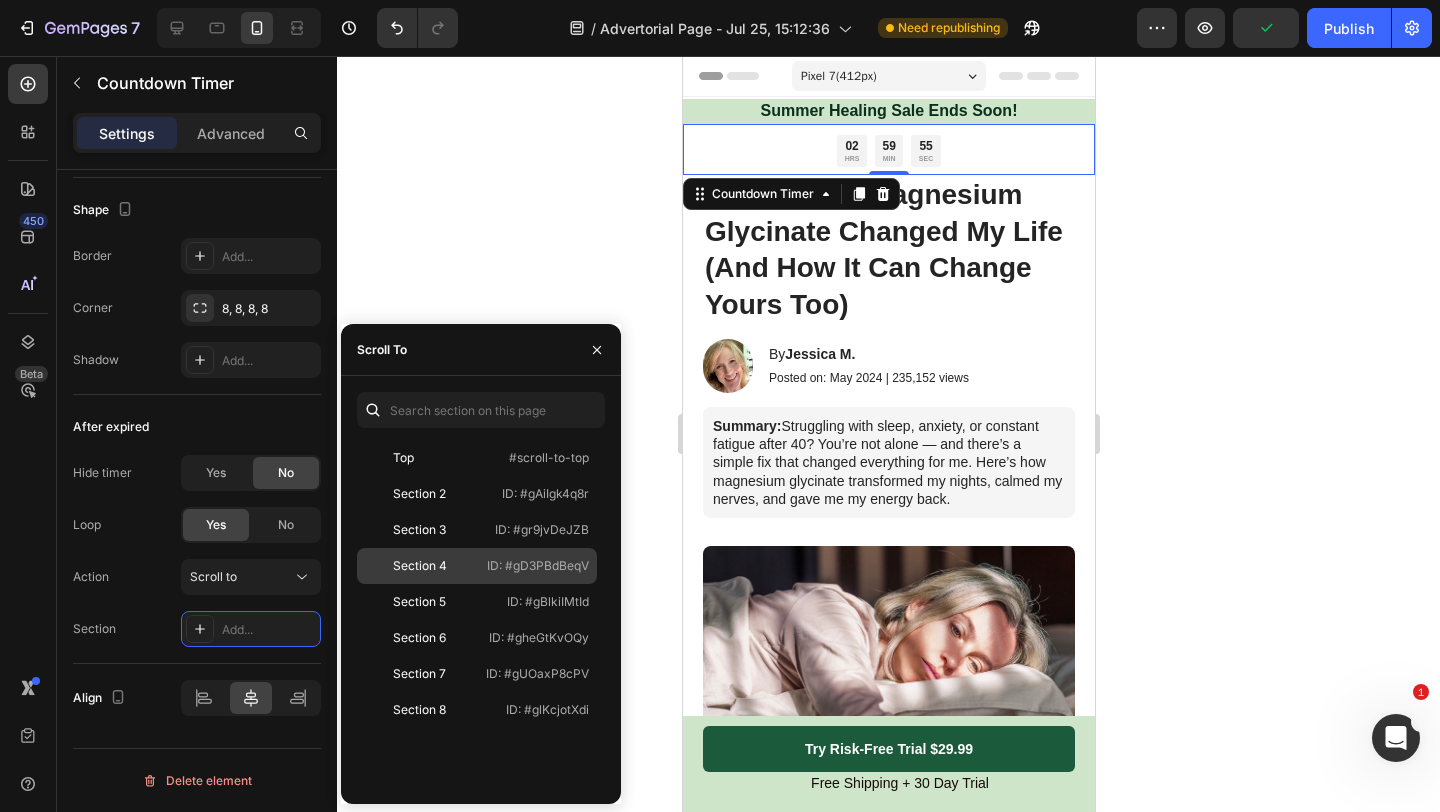 click on "Section 4" 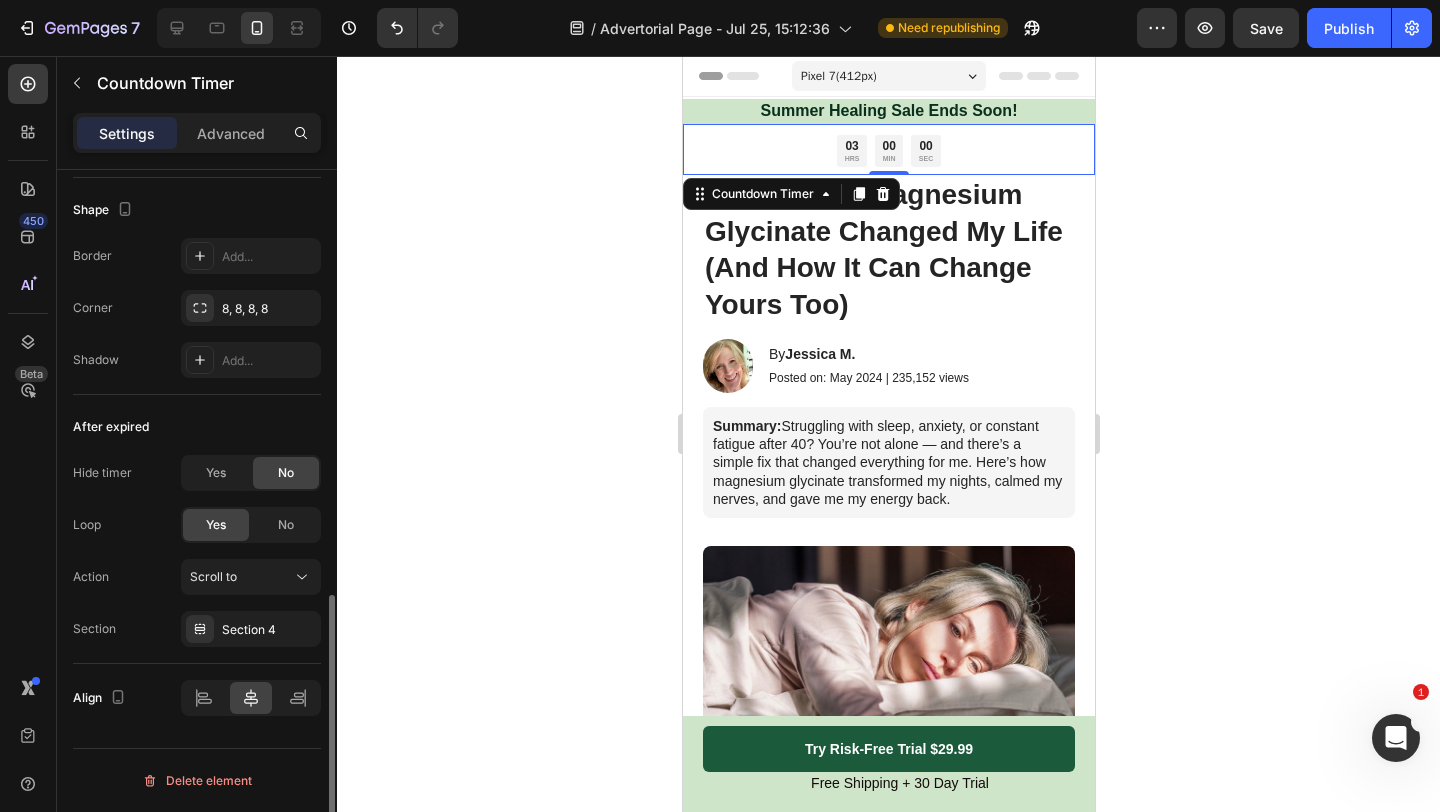 click on "Action Scroll to" at bounding box center [197, 577] 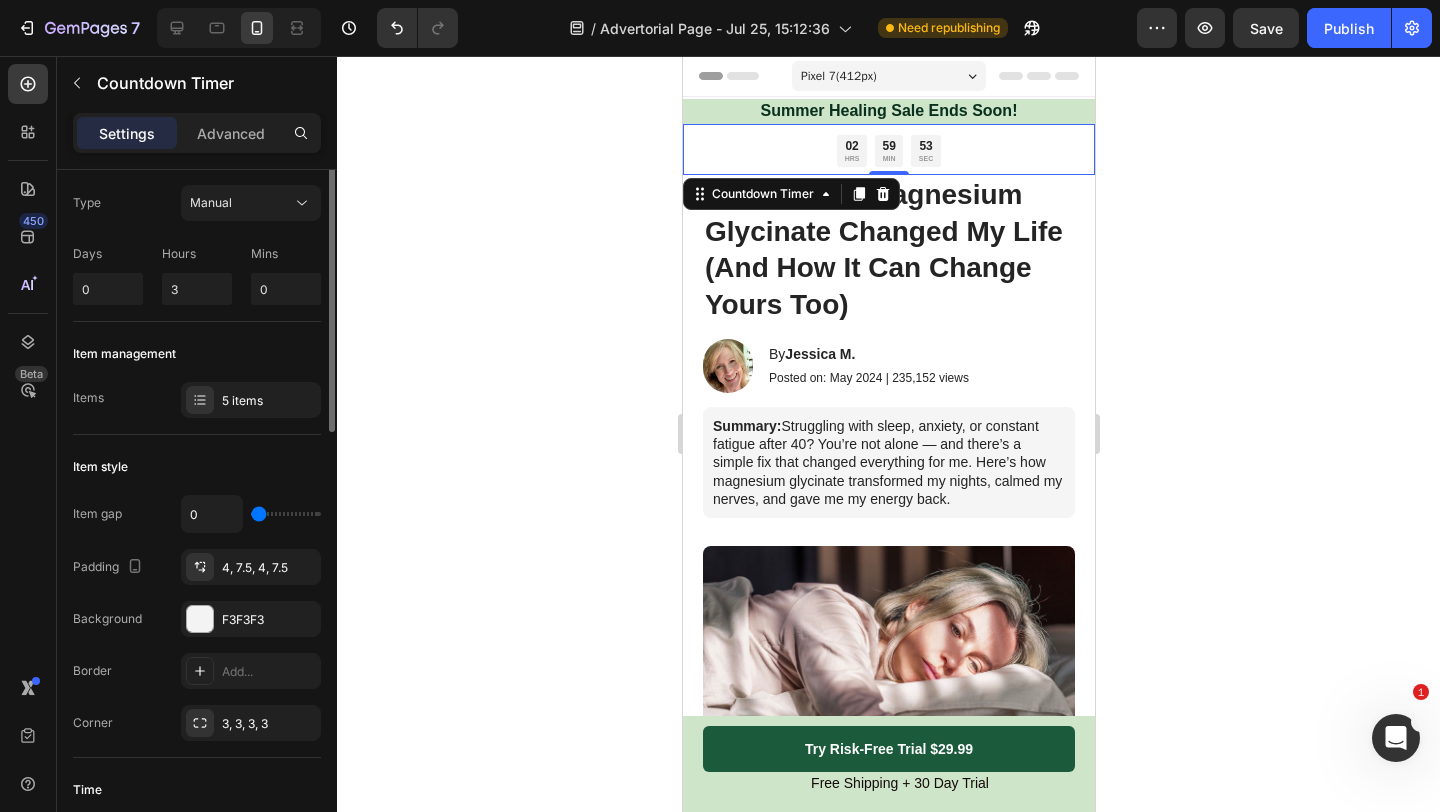 scroll, scrollTop: 0, scrollLeft: 0, axis: both 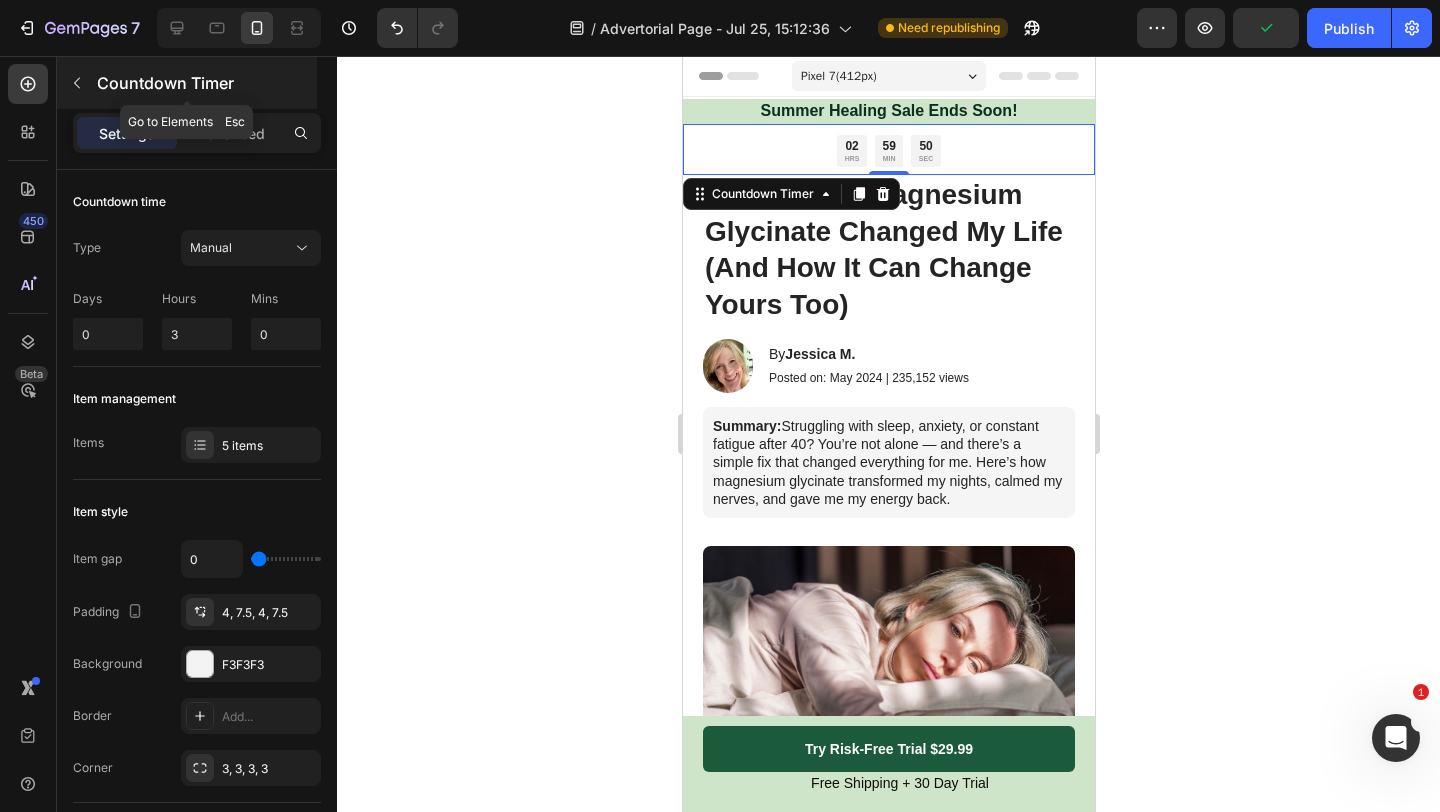 click 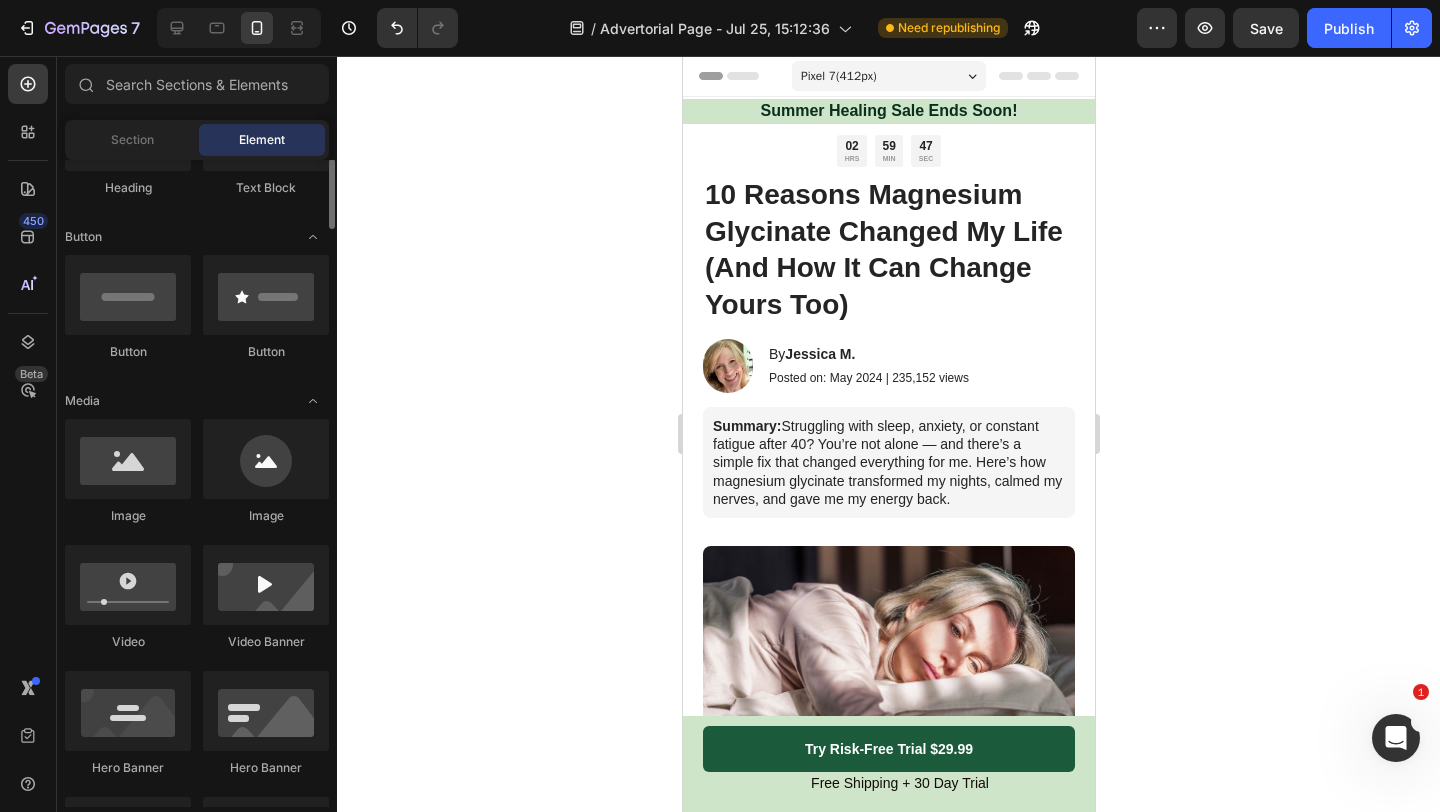 scroll, scrollTop: 0, scrollLeft: 0, axis: both 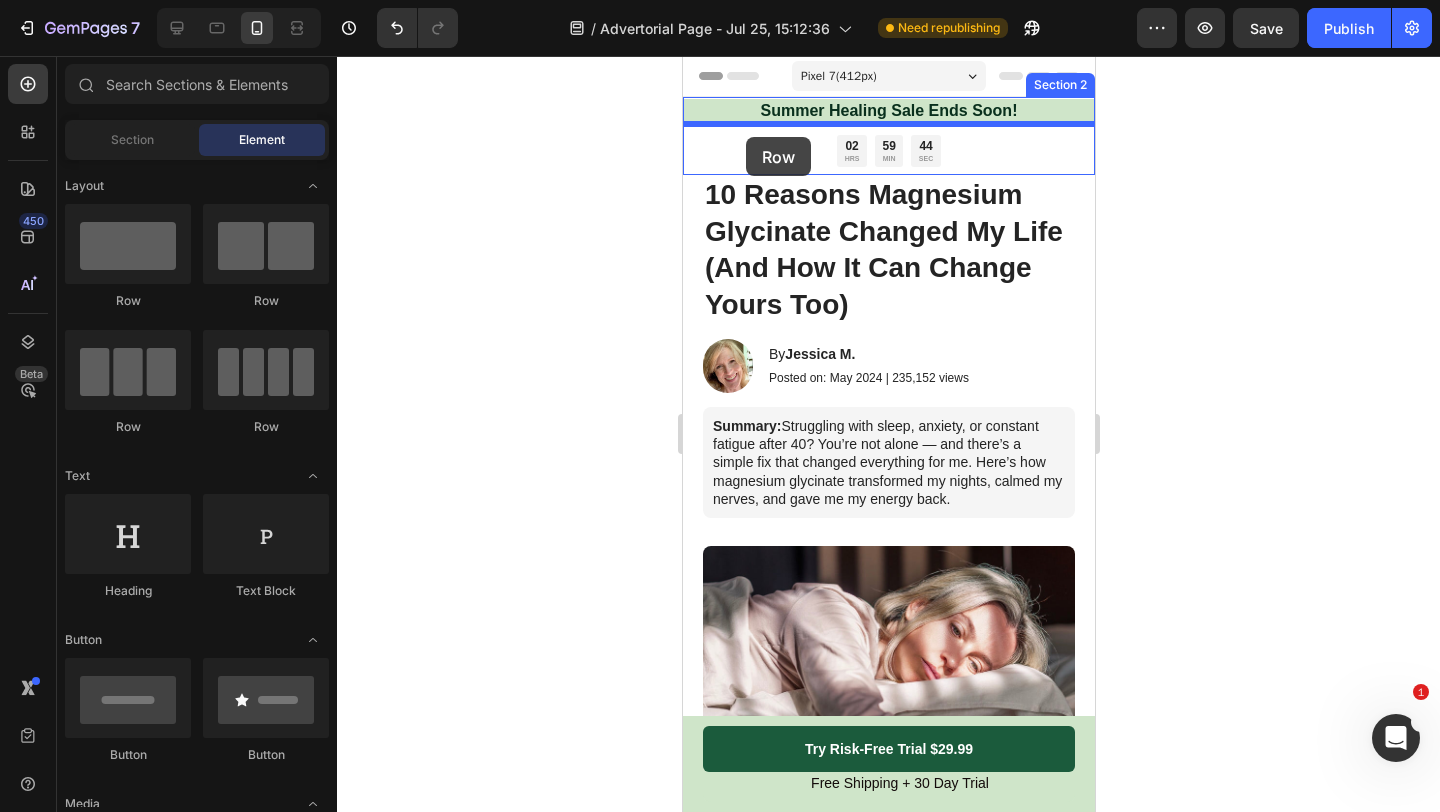 drag, startPoint x: 804, startPoint y: 316, endPoint x: 745, endPoint y: 137, distance: 188.47281 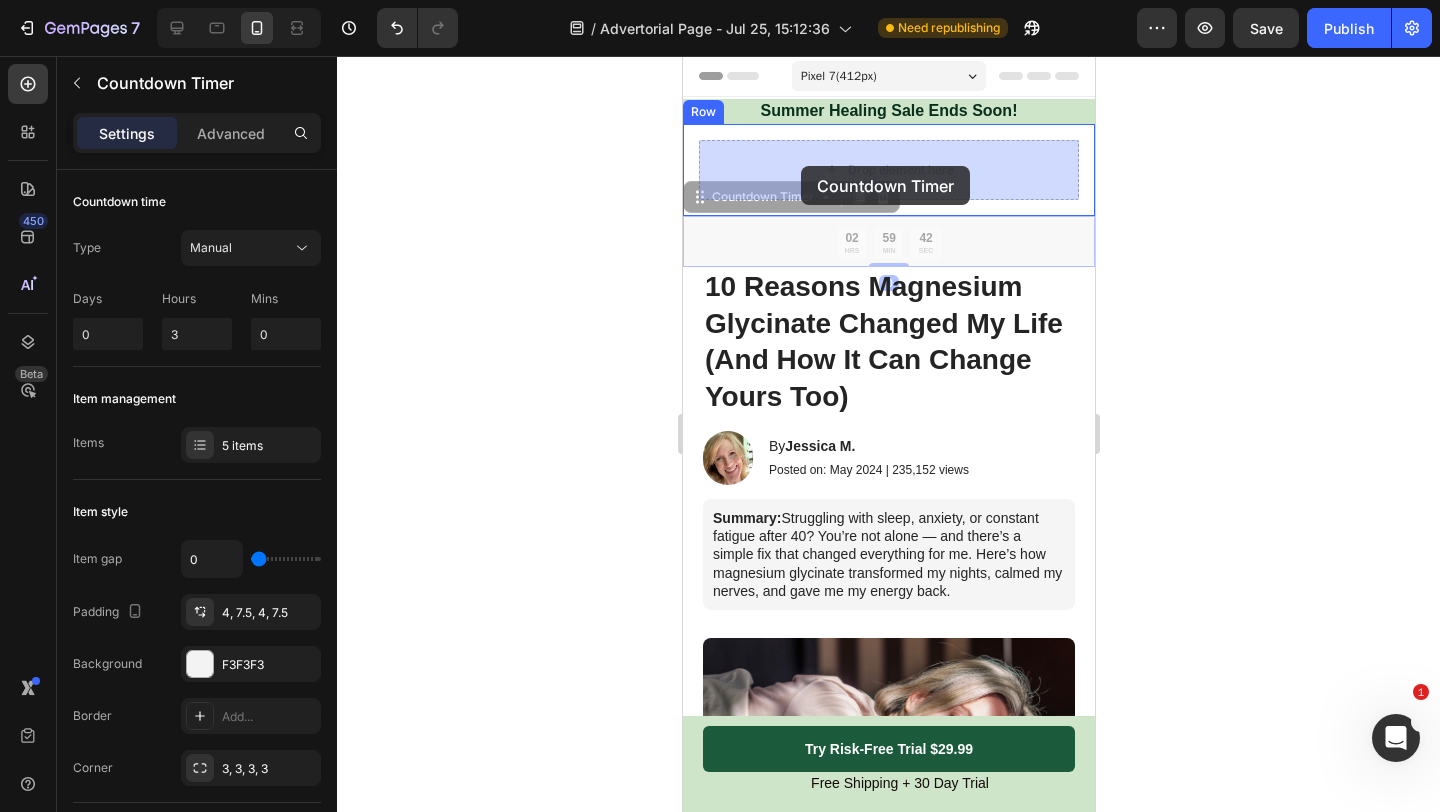 drag, startPoint x: 800, startPoint y: 237, endPoint x: 800, endPoint y: 165, distance: 72 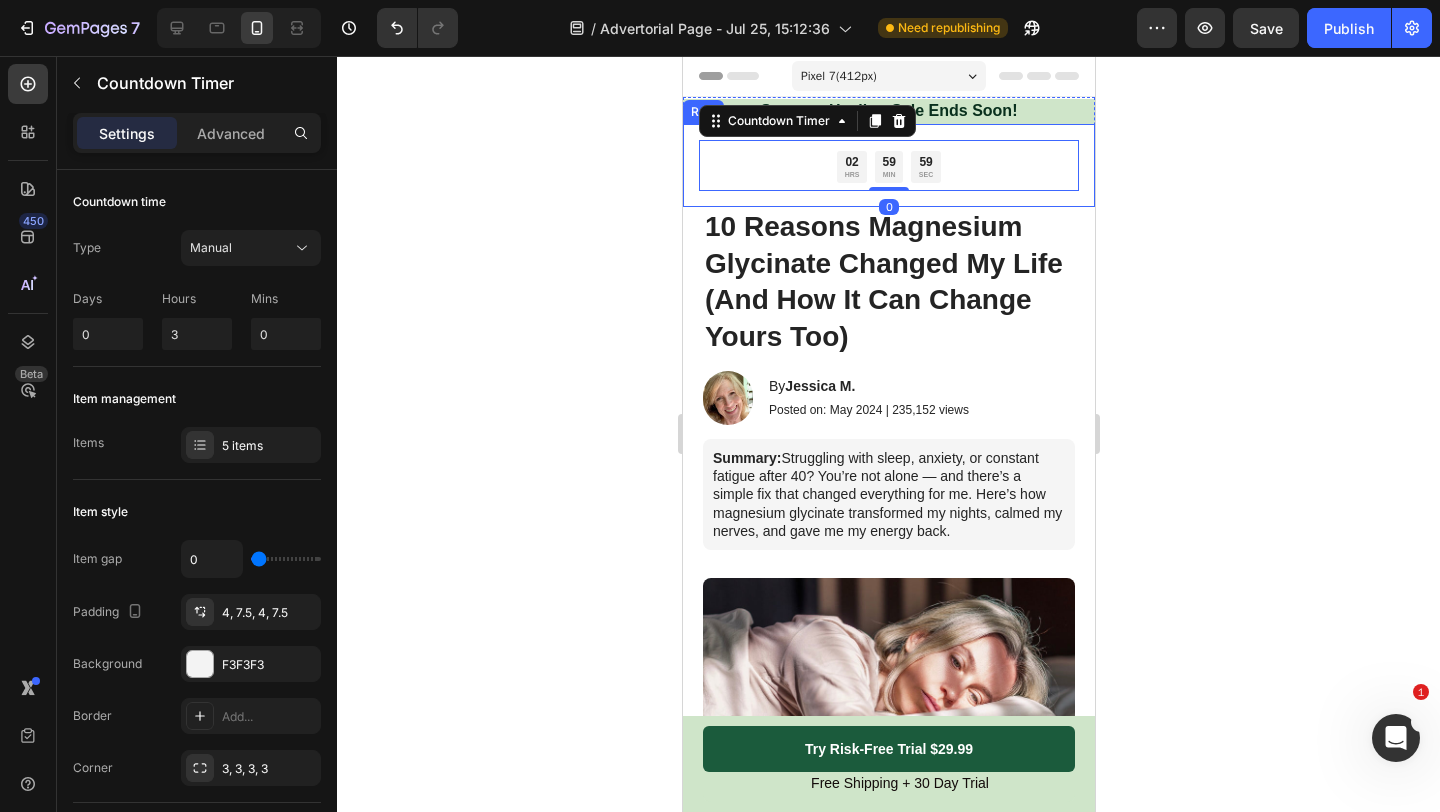 click on "02 HRS 59 MIN 59 SEC Countdown Timer   0 Row" at bounding box center [888, 166] 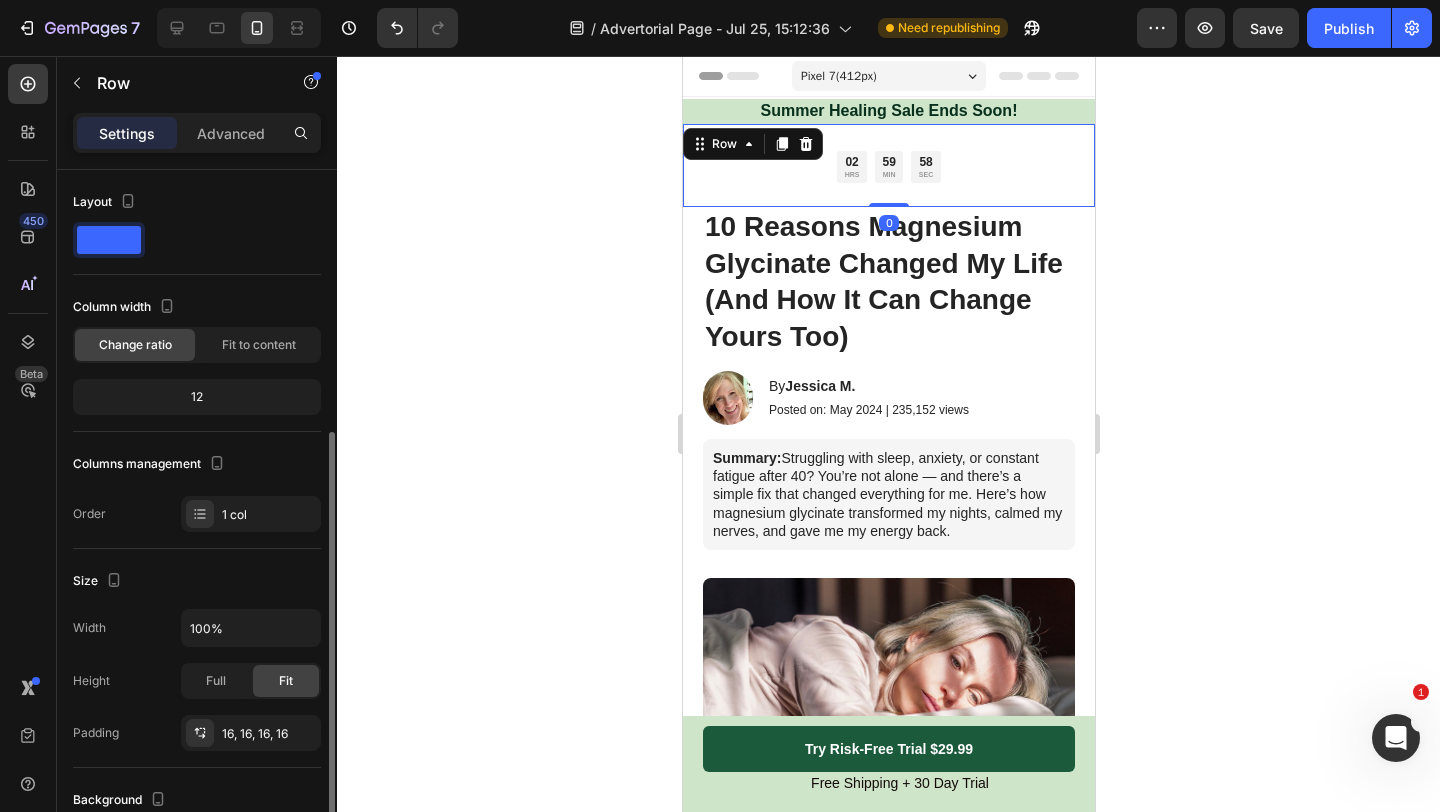 scroll, scrollTop: 469, scrollLeft: 0, axis: vertical 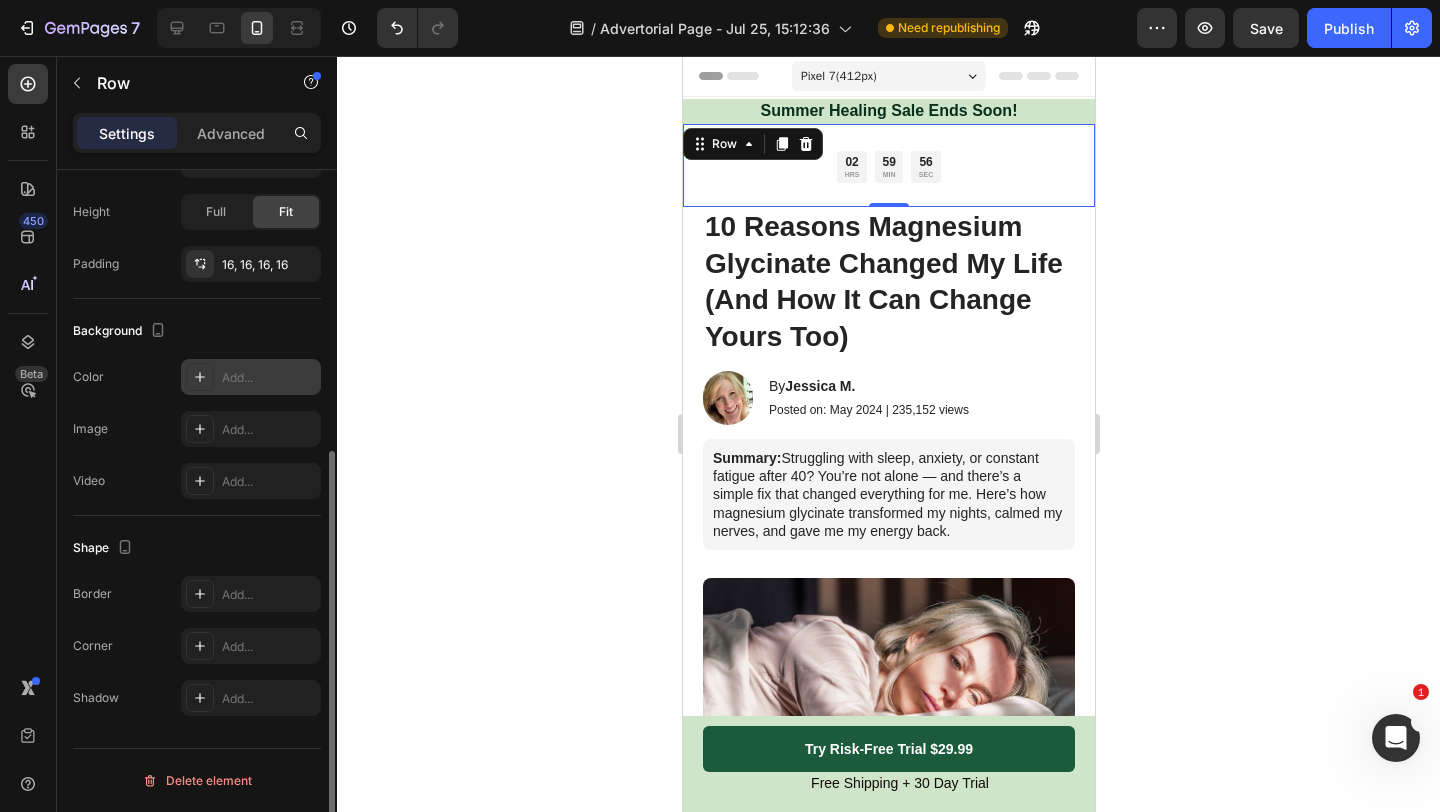 click on "Add..." at bounding box center [269, 378] 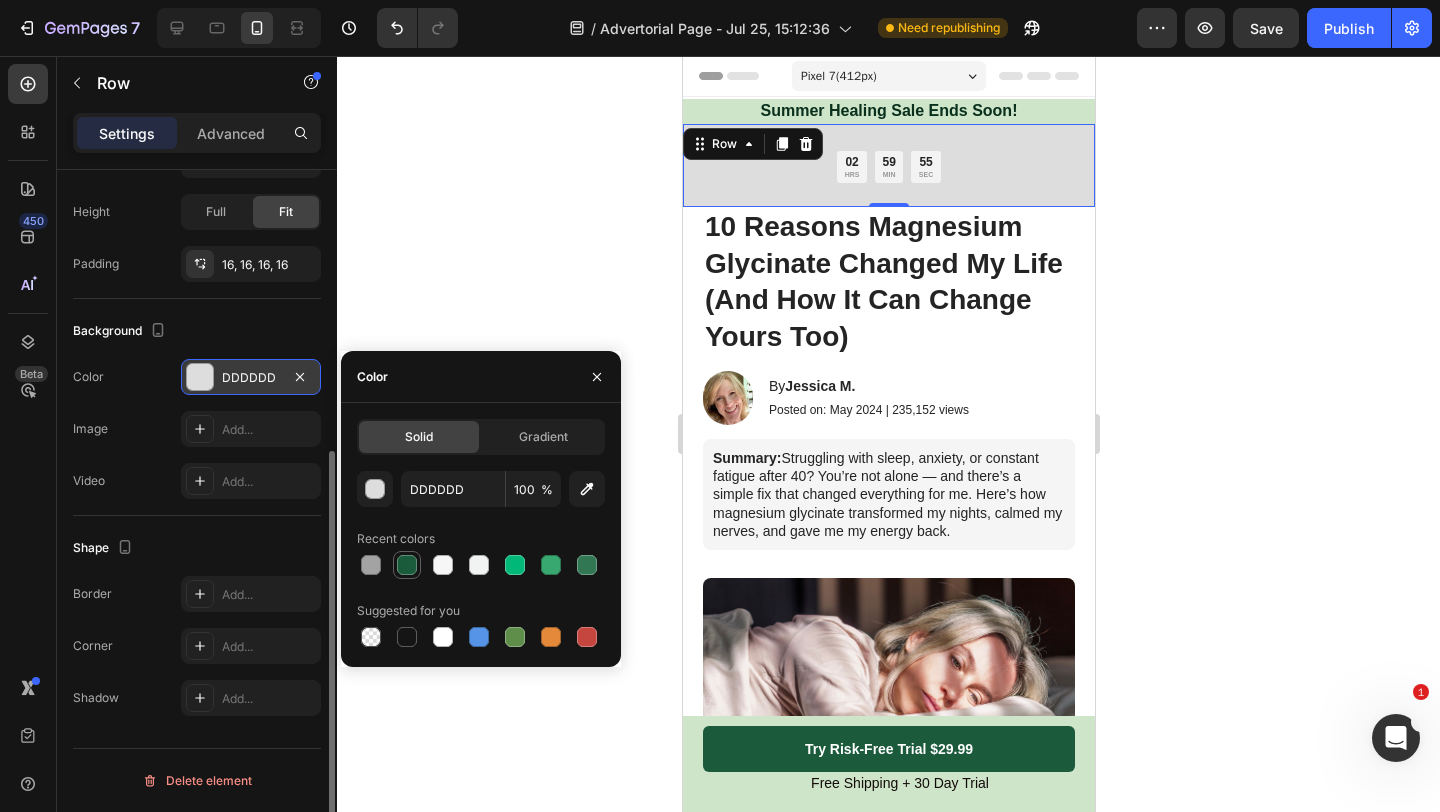 click at bounding box center (407, 565) 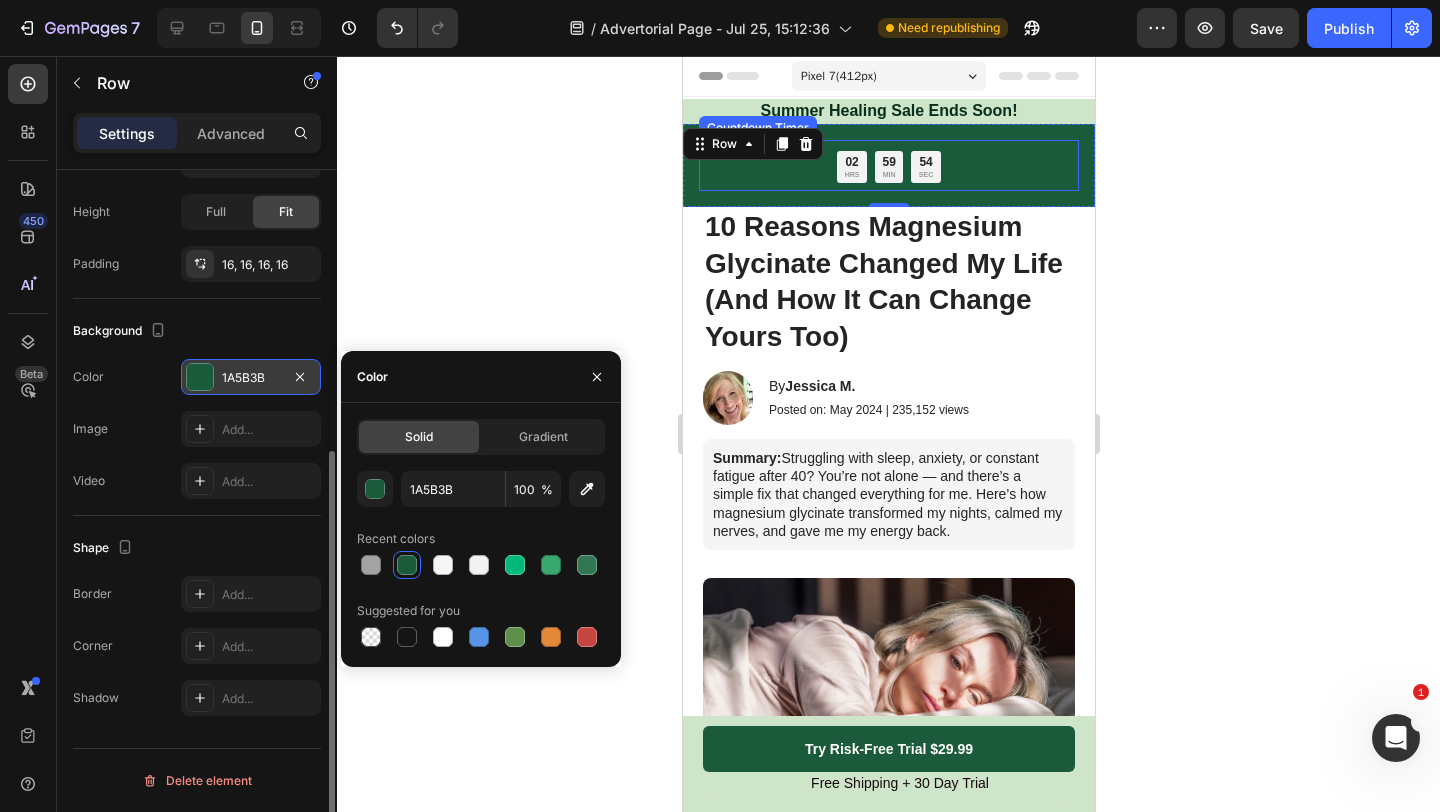 click on "02 HRS 59 MIN 54 SEC" at bounding box center (888, 167) 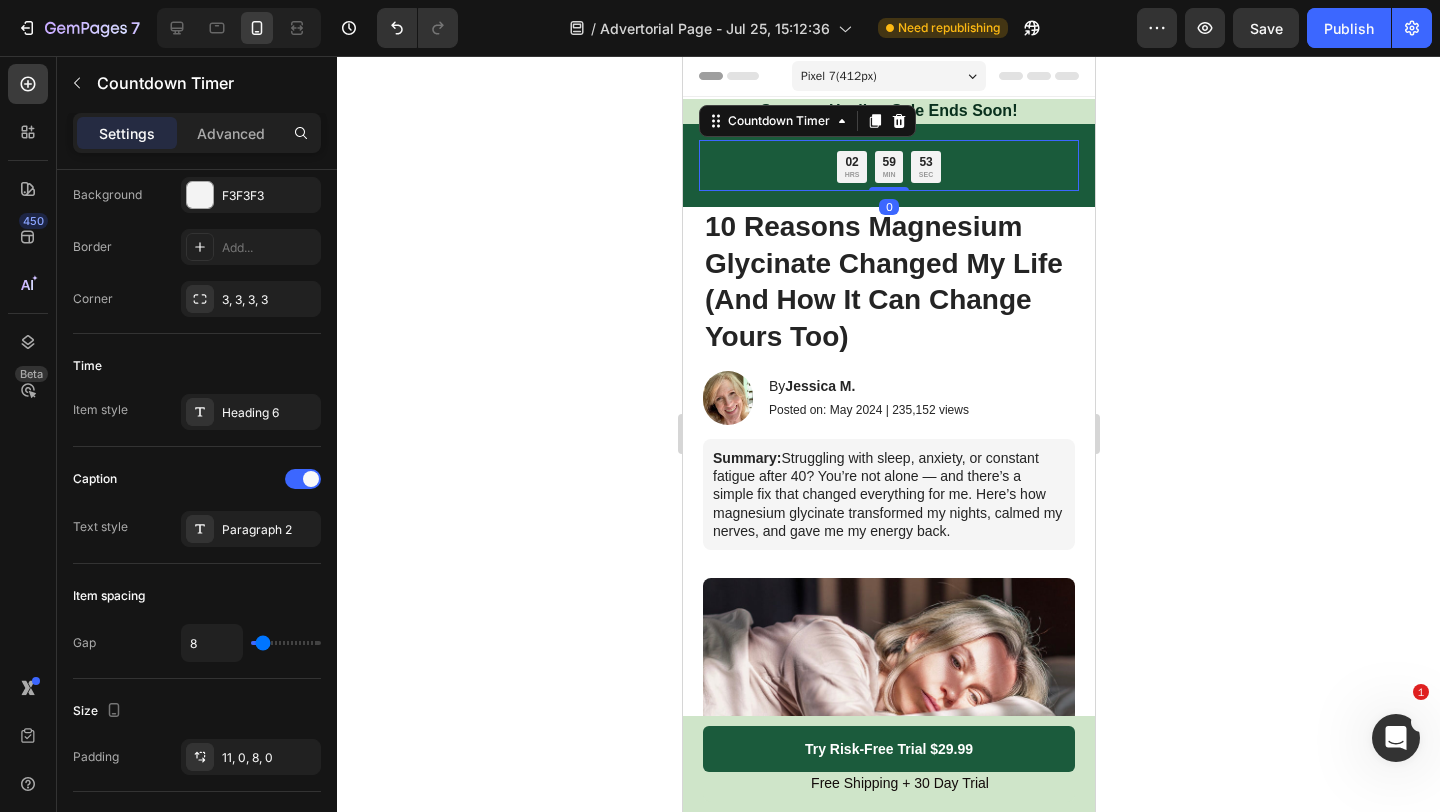 scroll, scrollTop: 0, scrollLeft: 0, axis: both 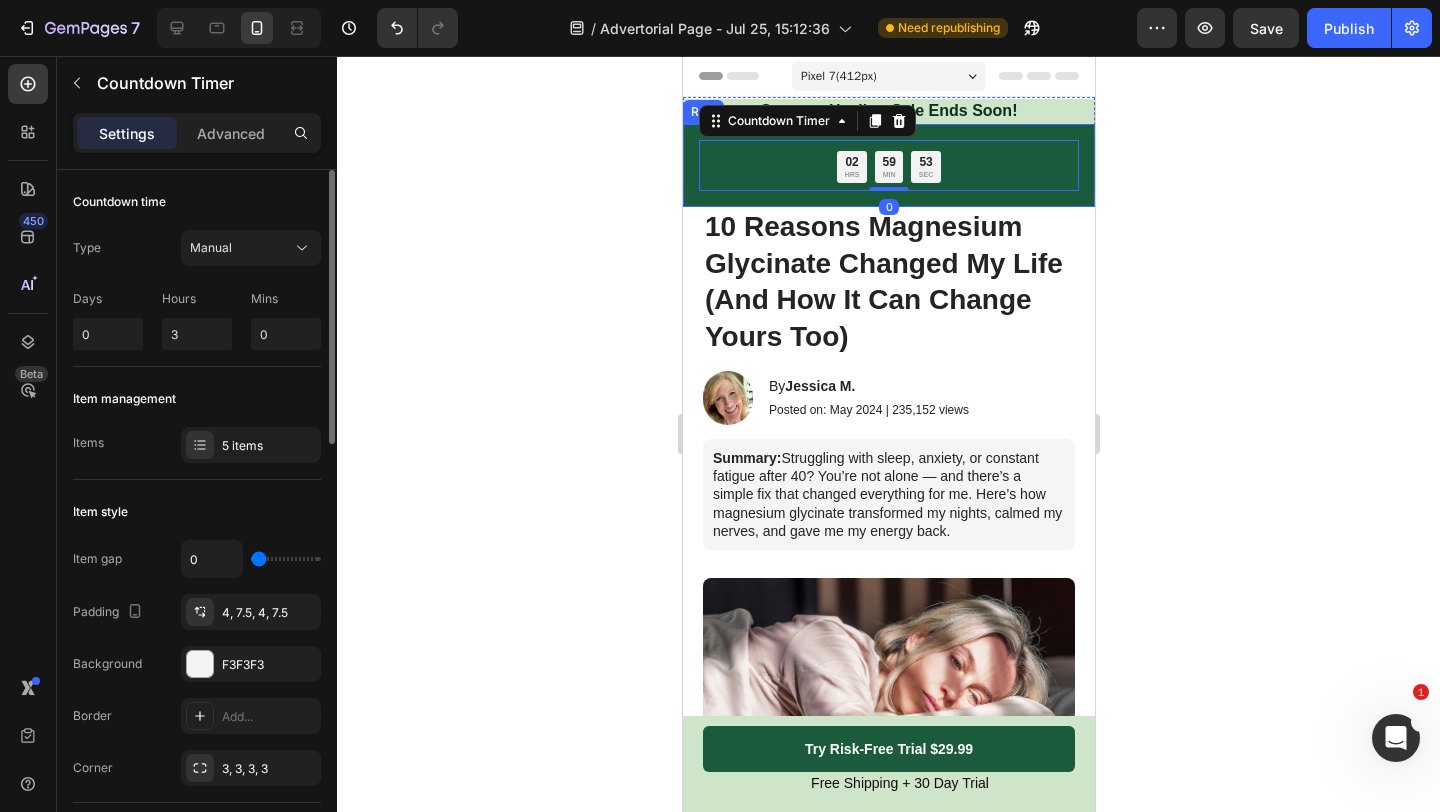 click on "02 HRS 59 MIN 53 SEC Countdown Timer   0 Row" at bounding box center [888, 166] 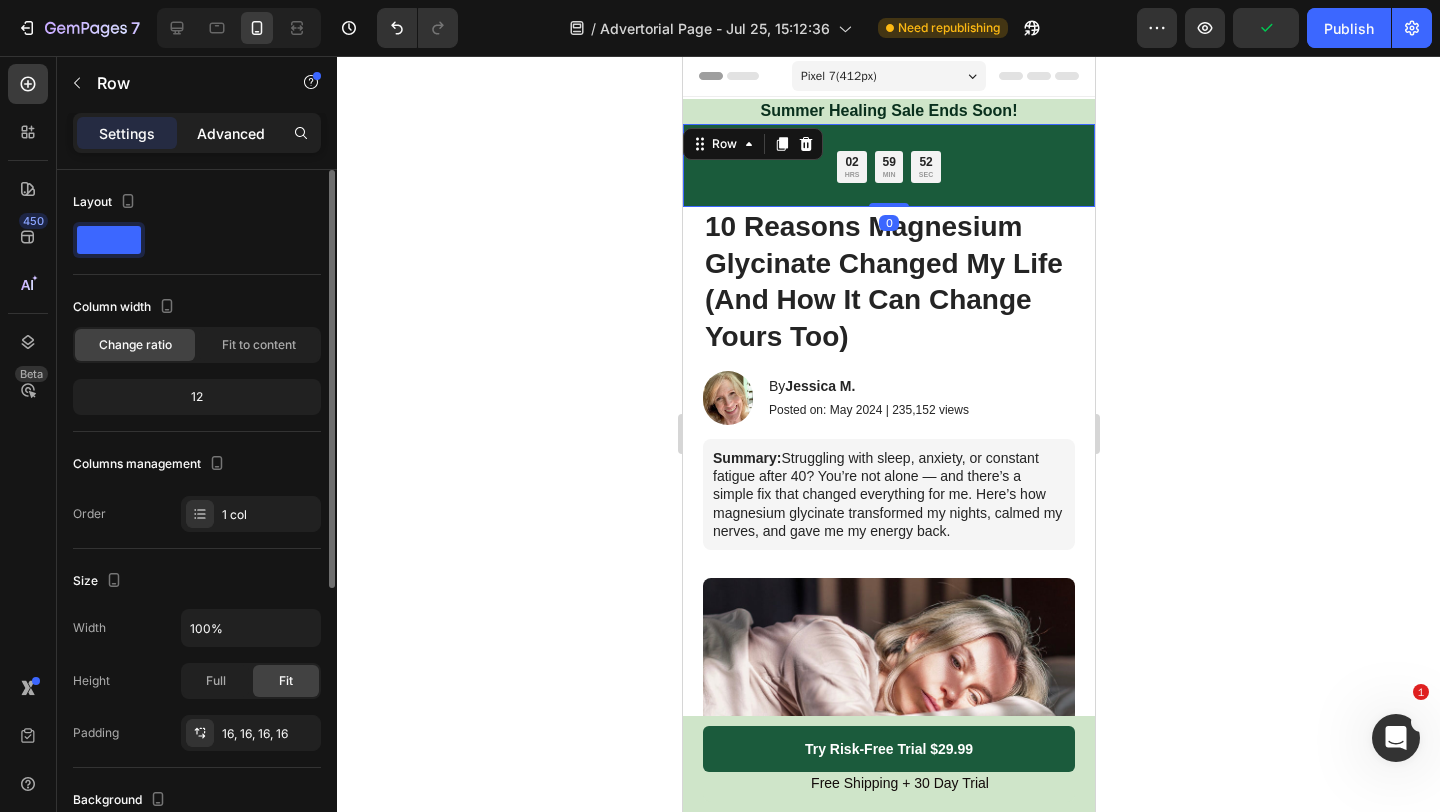 click on "Advanced" at bounding box center [231, 133] 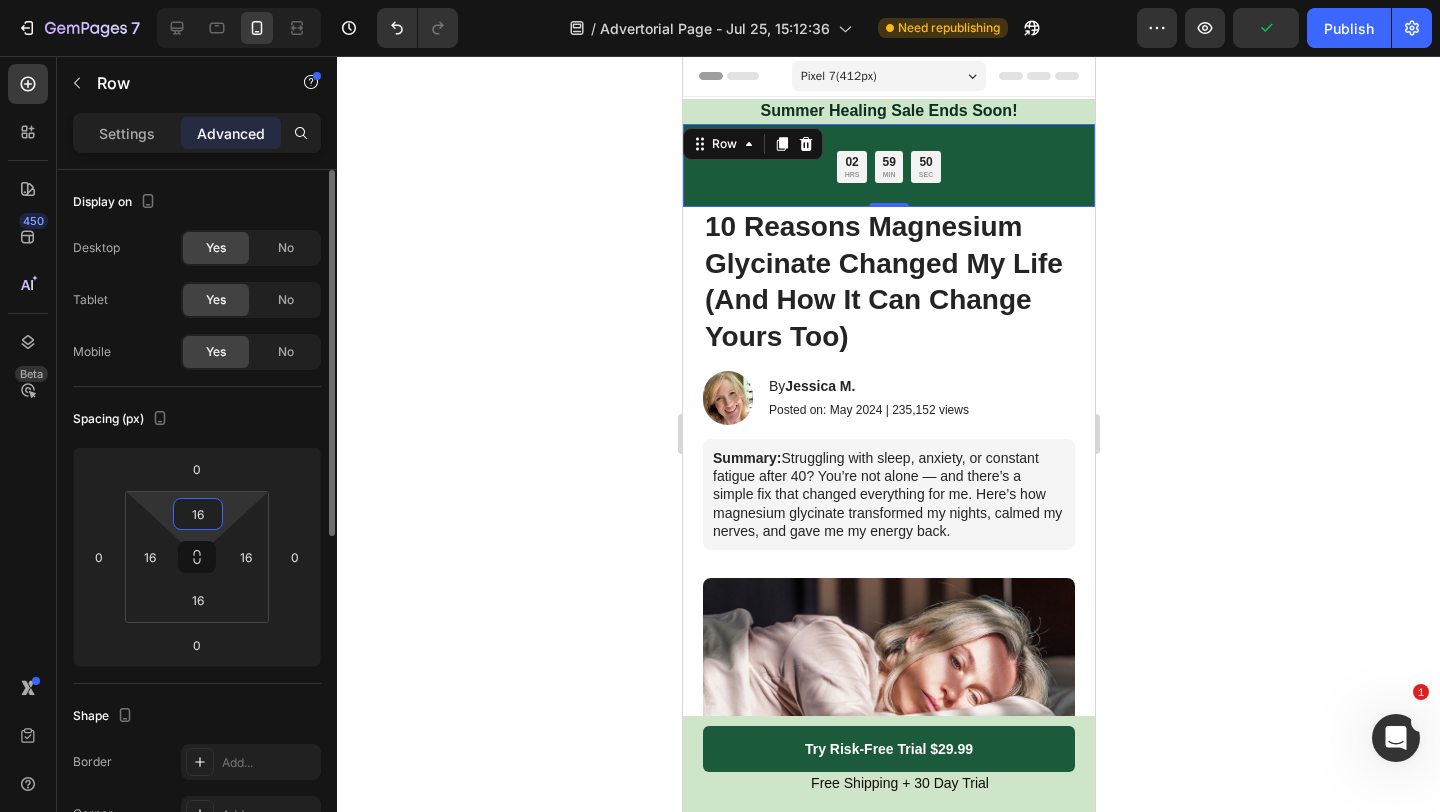 click on "16" at bounding box center [198, 514] 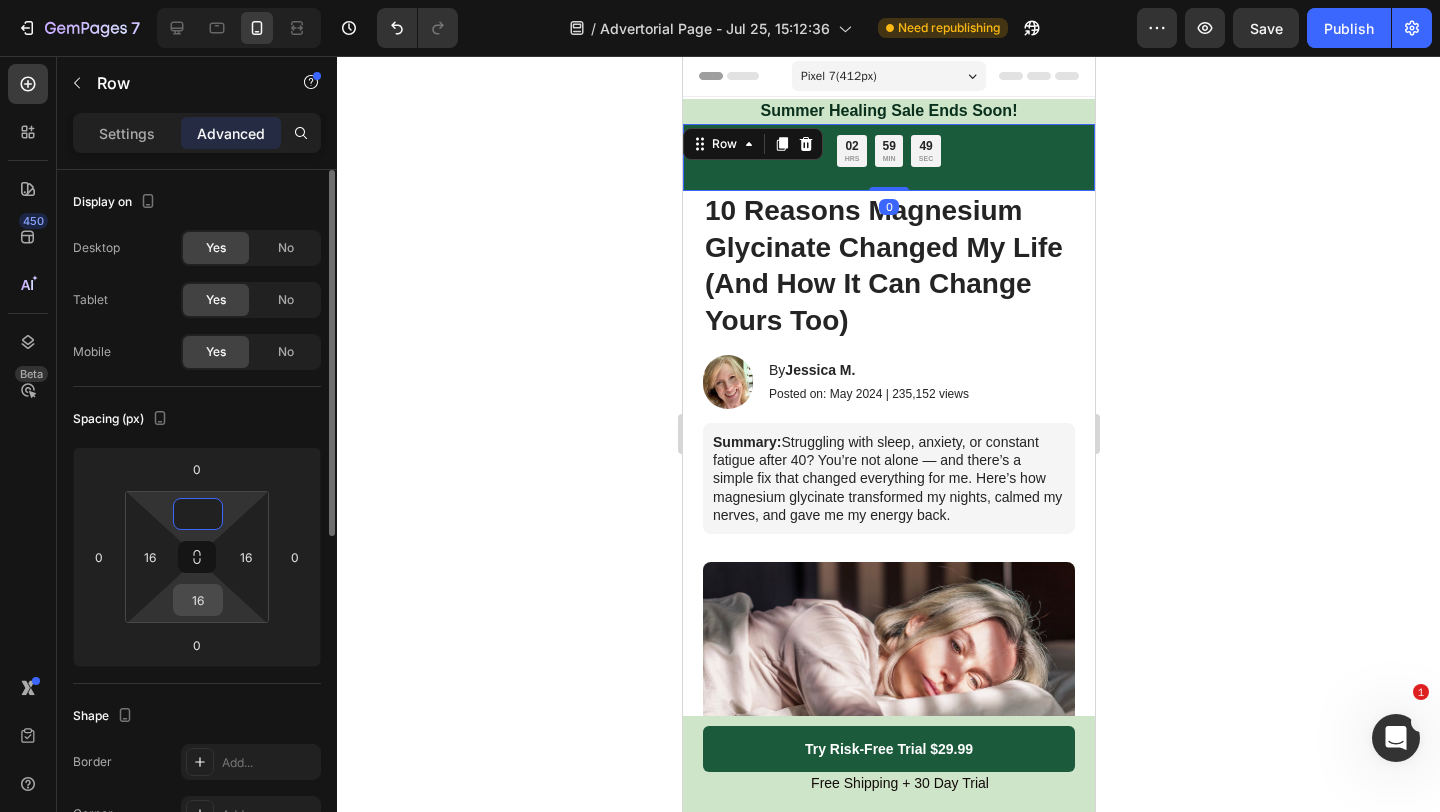 type on "0" 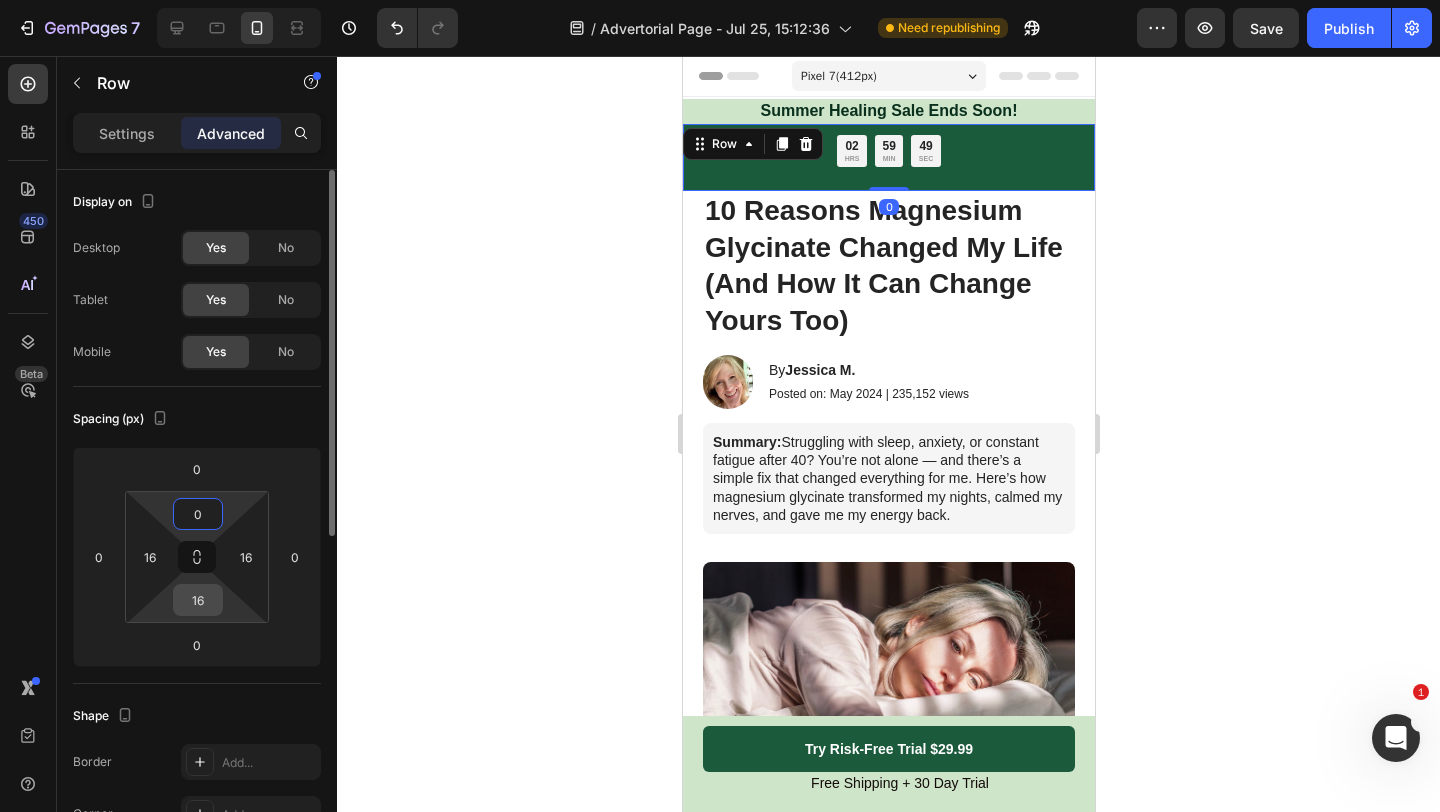 click on "16" at bounding box center (198, 600) 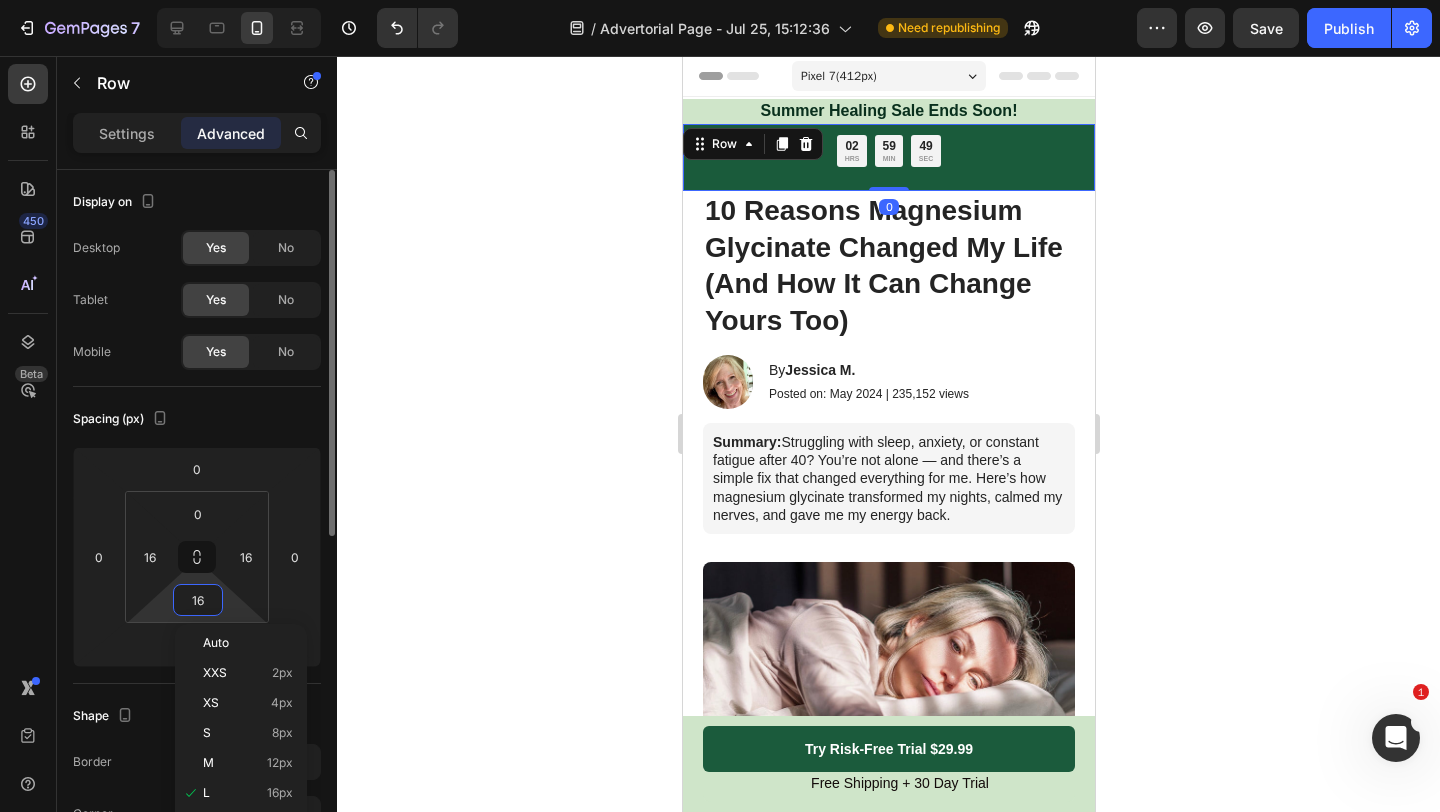 type 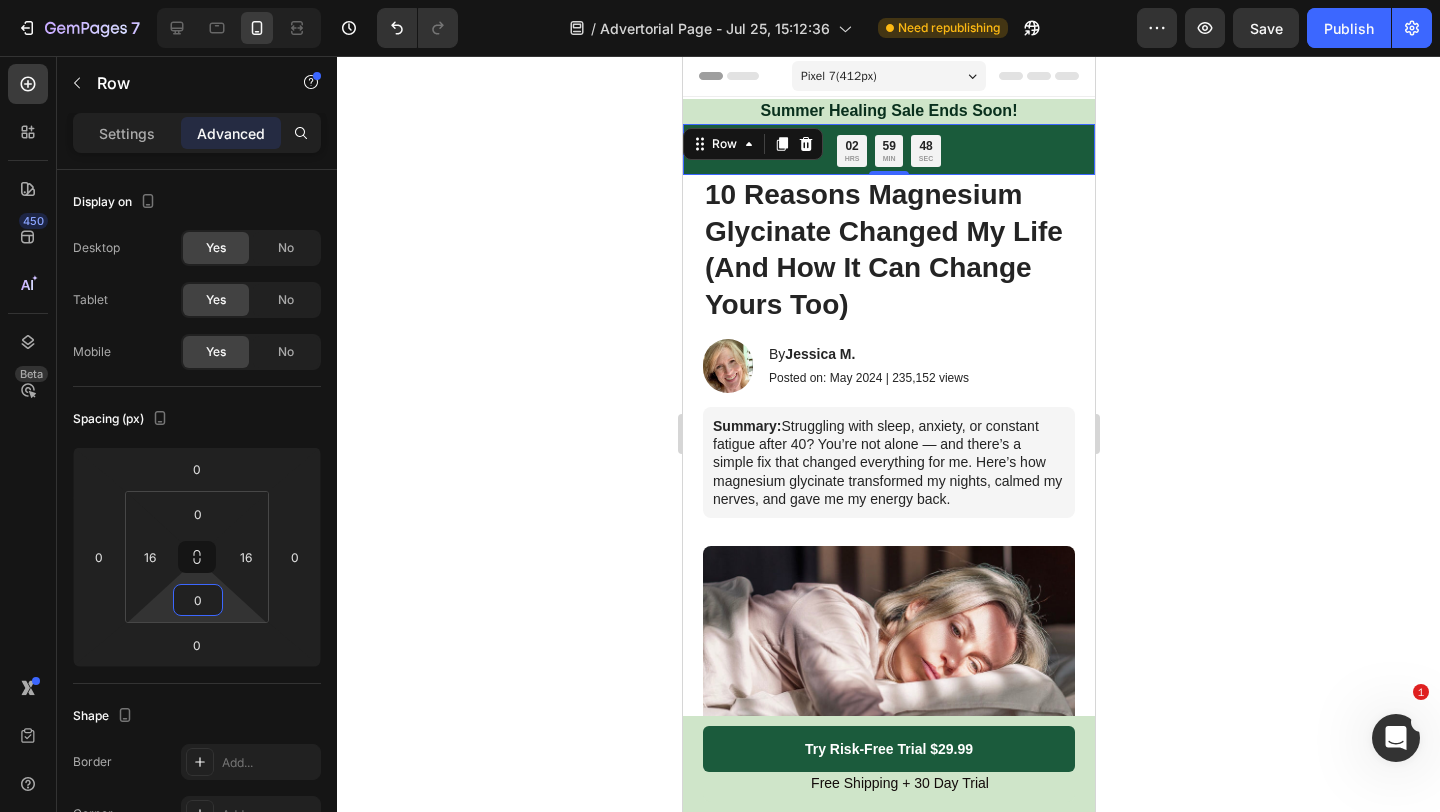 click 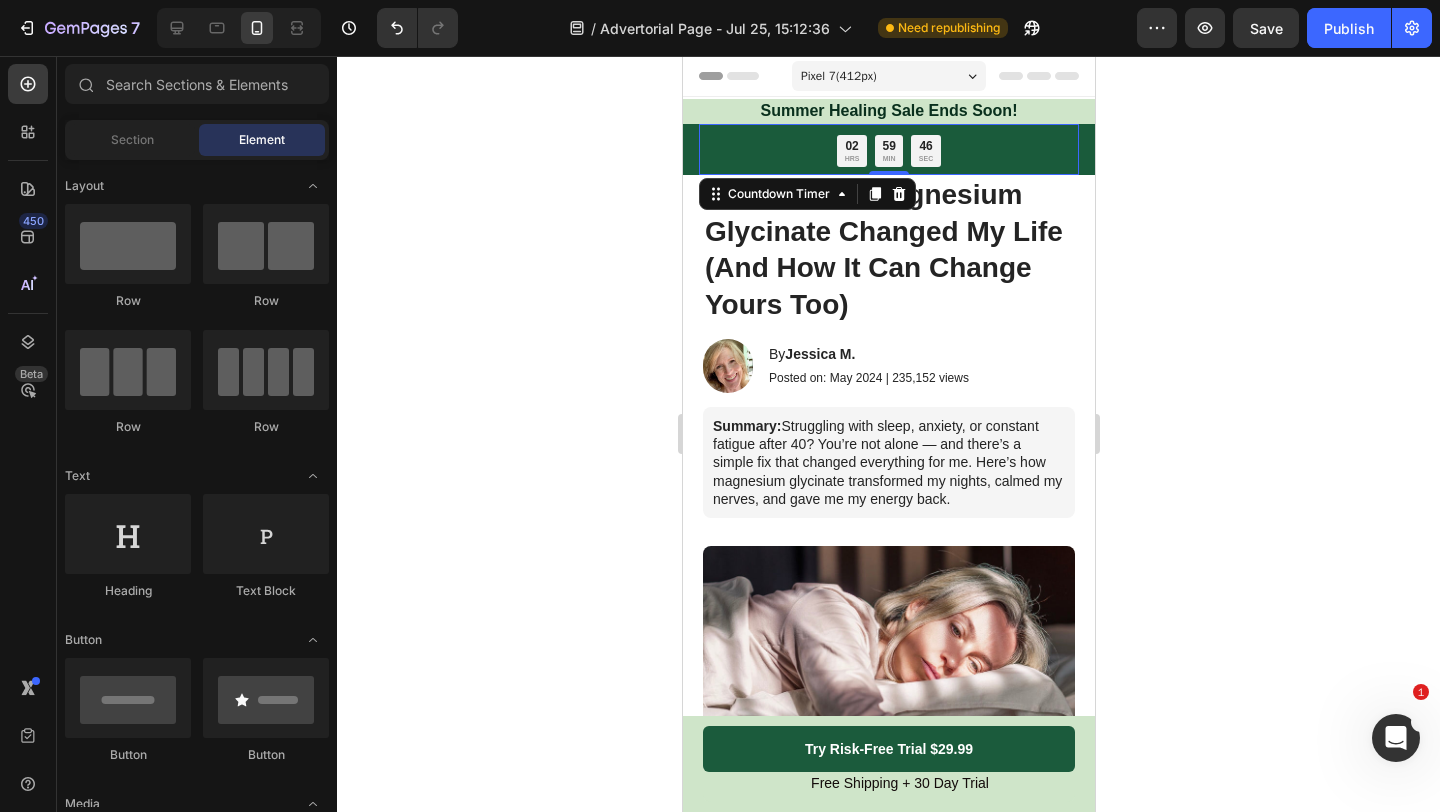 click on "02 HRS 59 MIN 46 SEC" at bounding box center [888, 151] 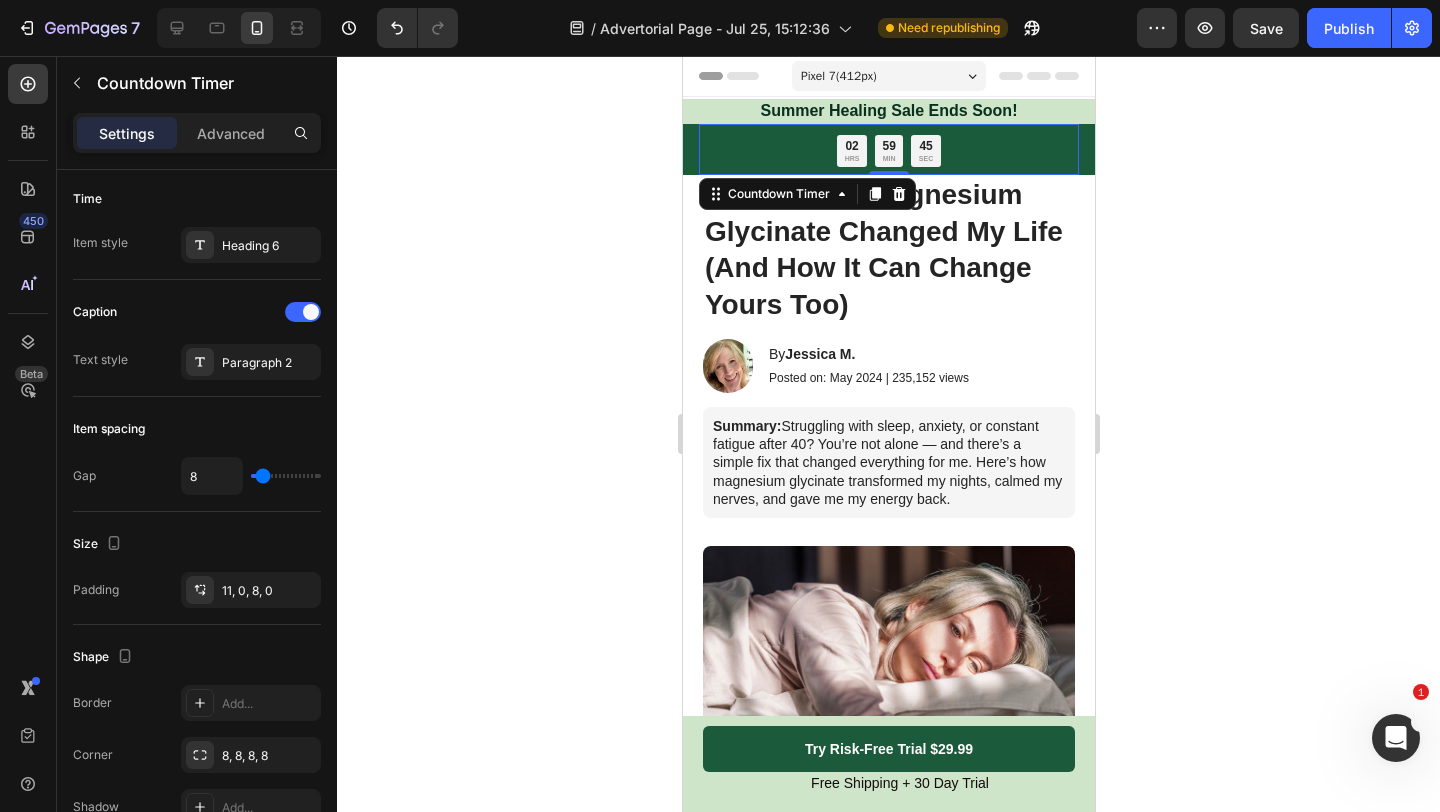 scroll, scrollTop: 1083, scrollLeft: 0, axis: vertical 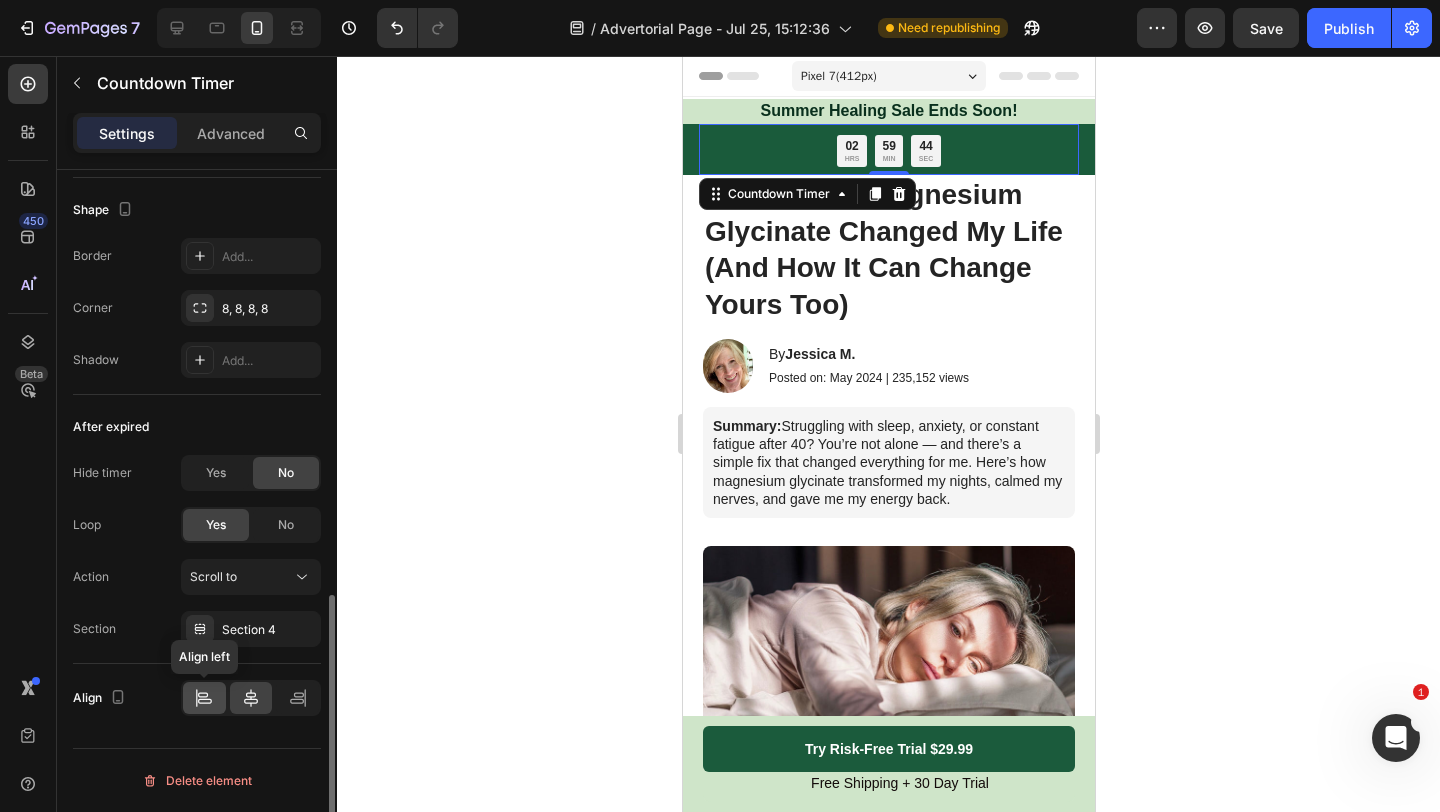 click 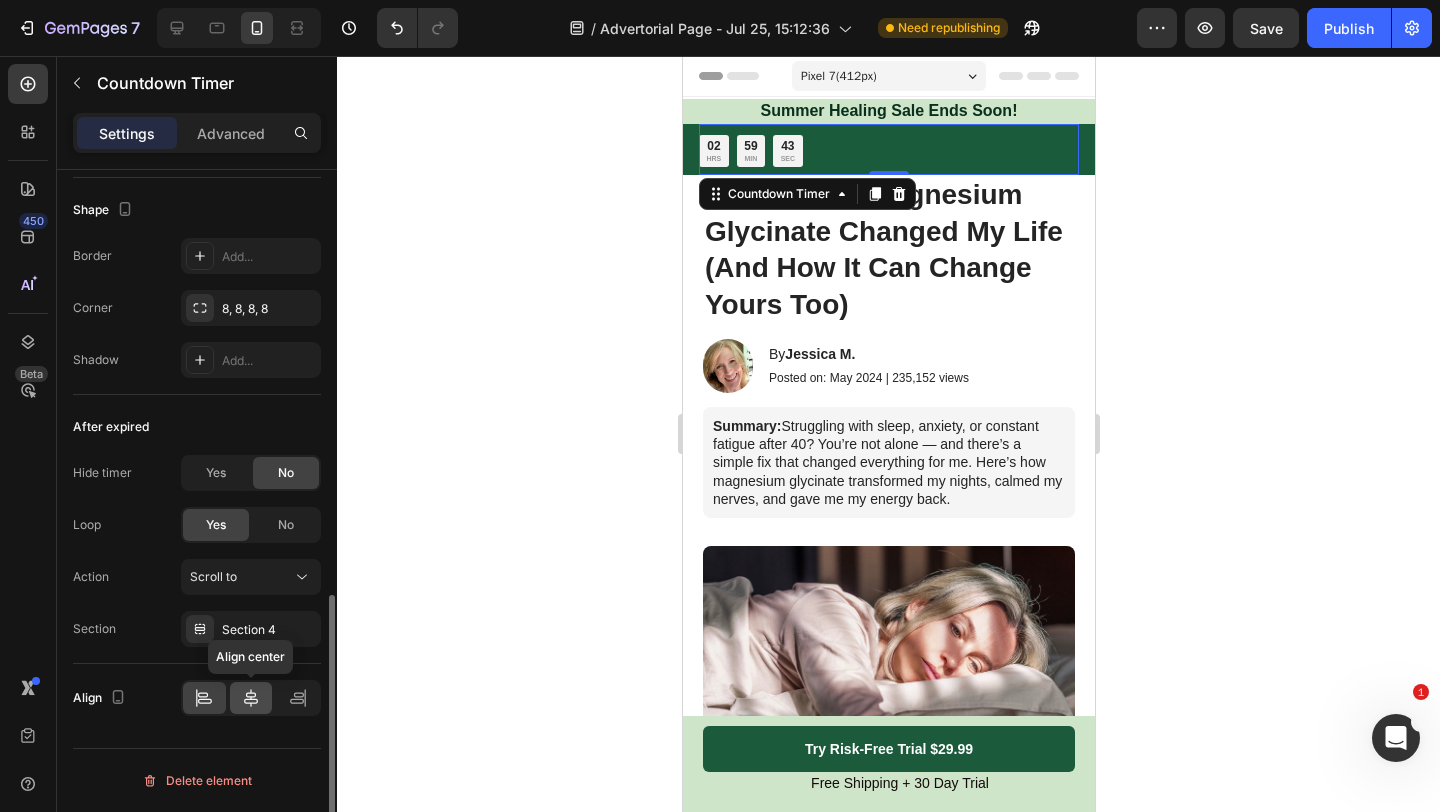 click 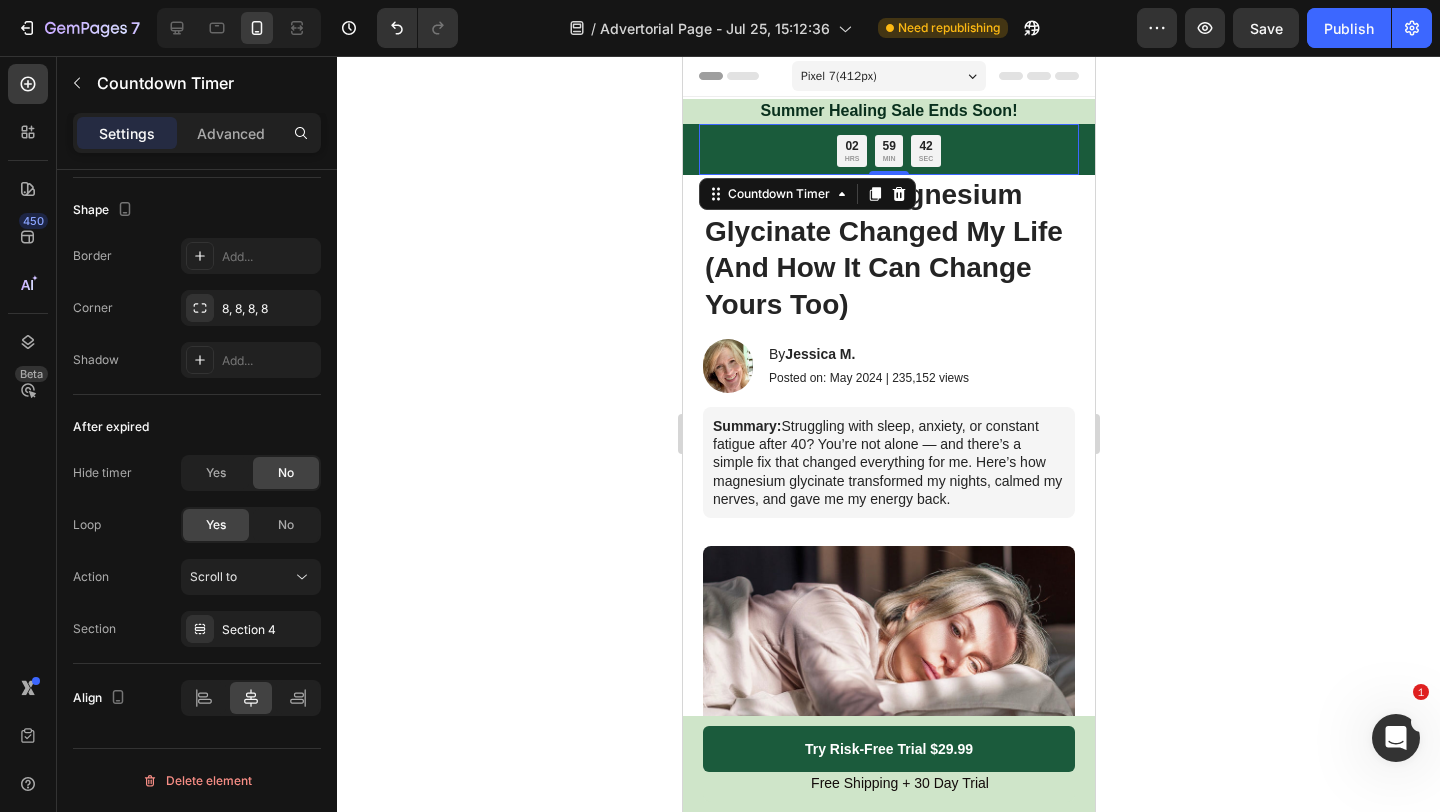 click 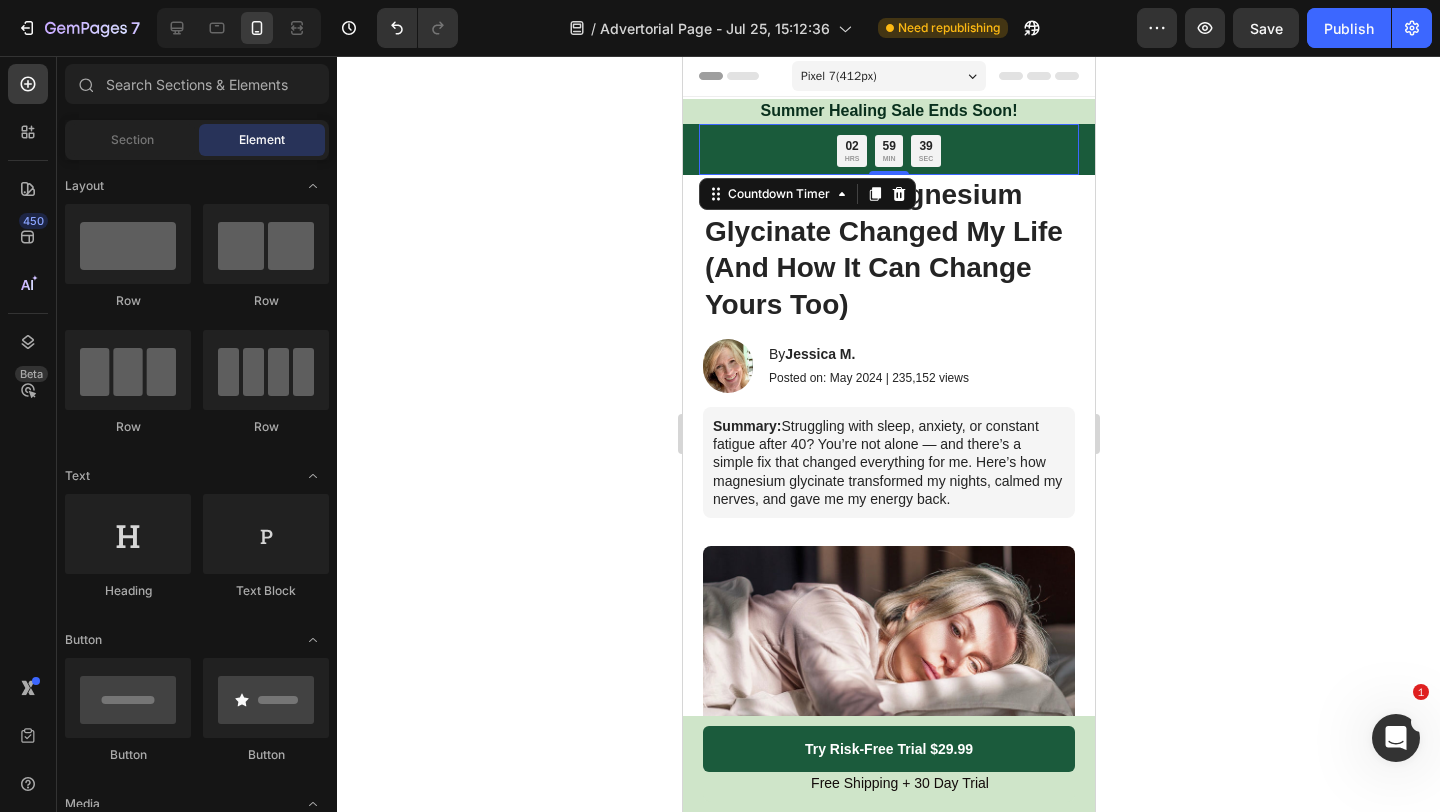 click on "02 HRS 59 MIN 39 SEC Countdown Timer   0" at bounding box center [888, 150] 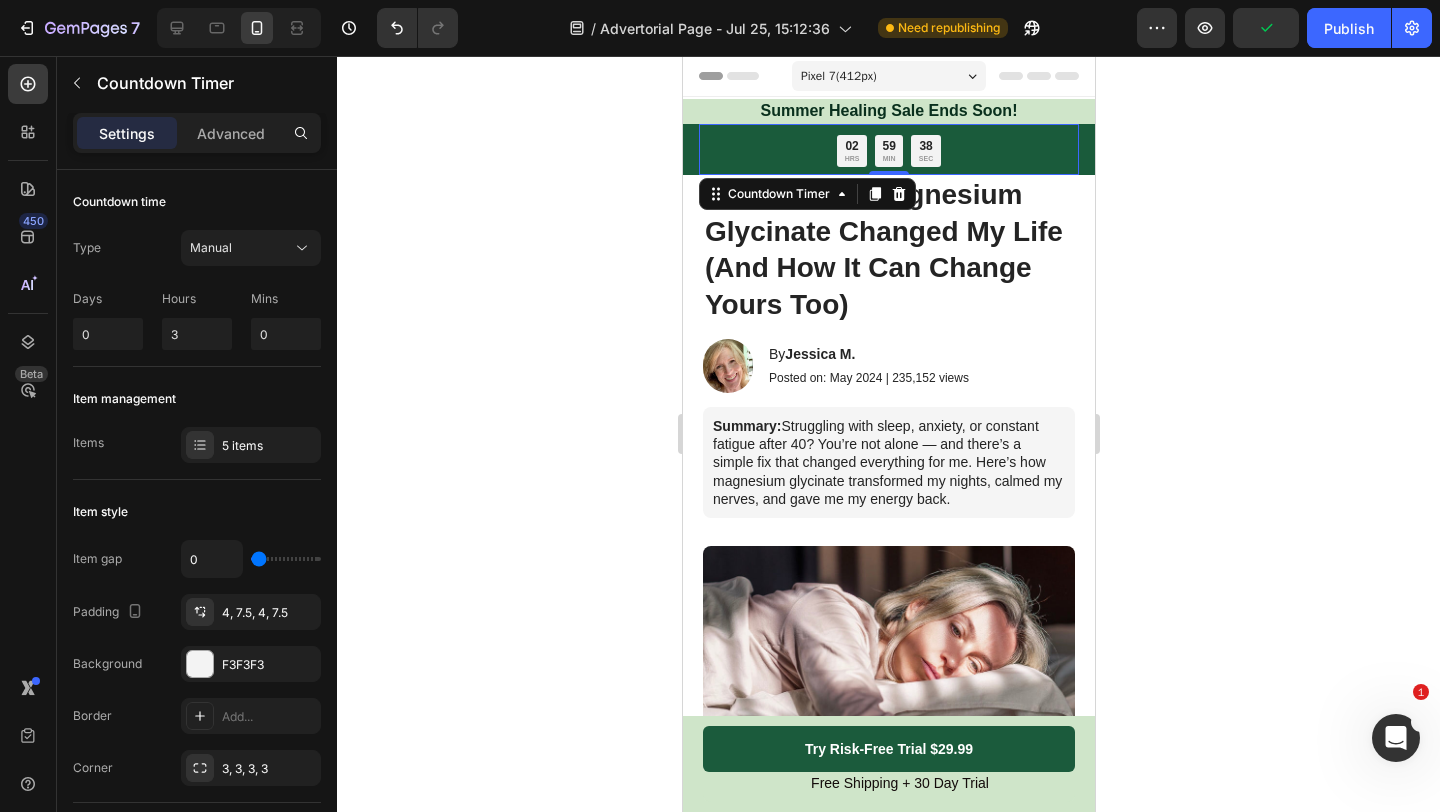 click on "02 HRS 59 MIN 38 SEC" at bounding box center (888, 151) 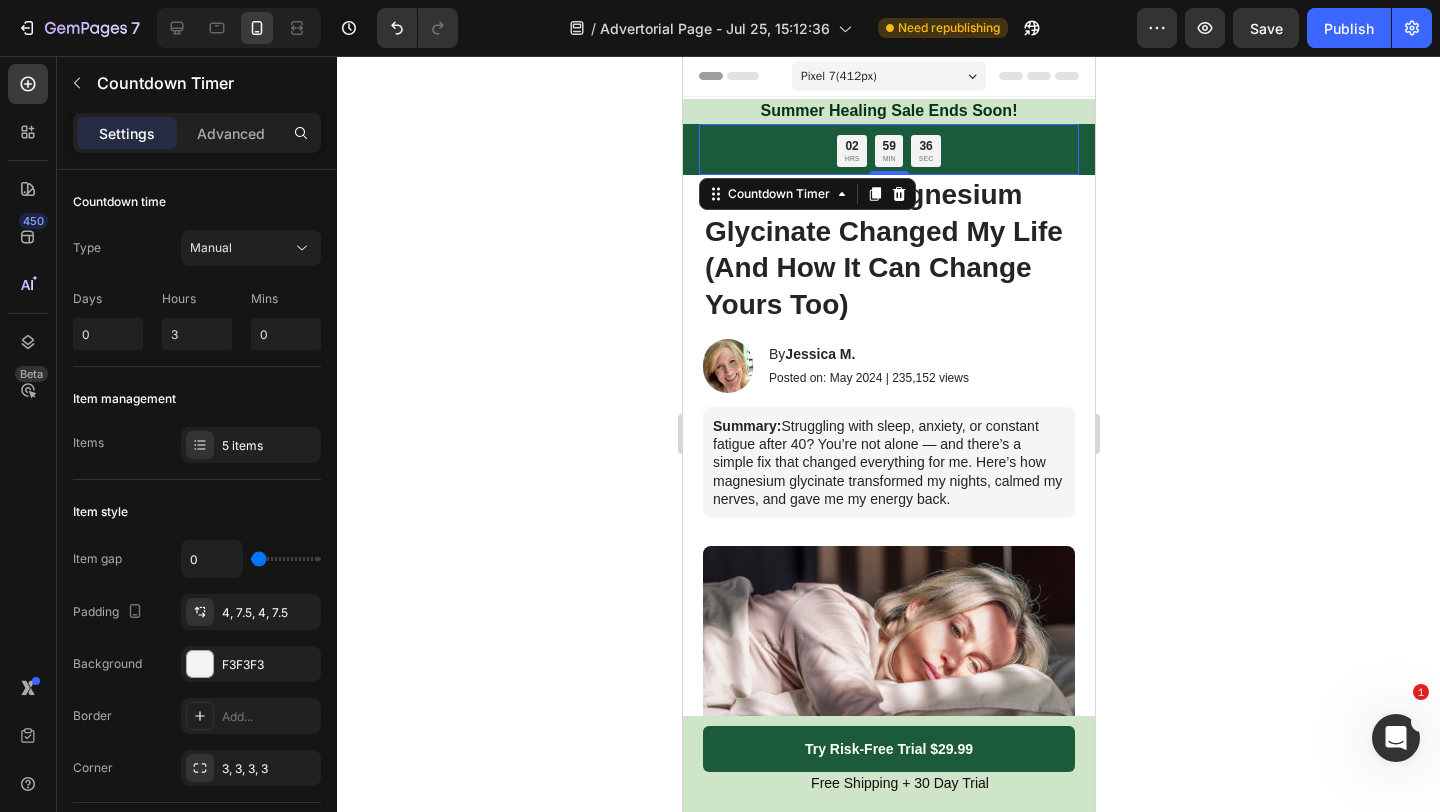 click 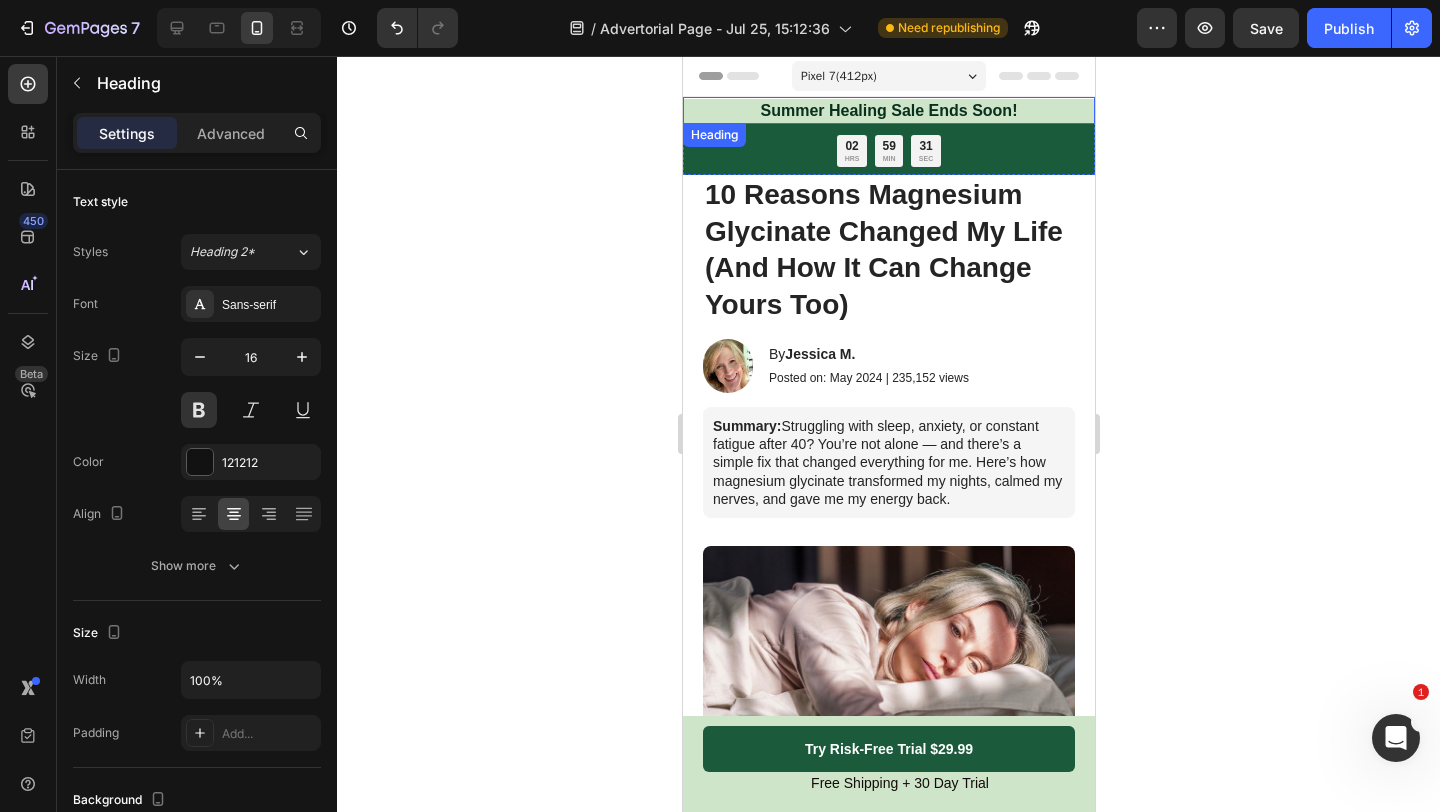 click on "Summer Healing Sale Ends Soon!" at bounding box center (888, 111) 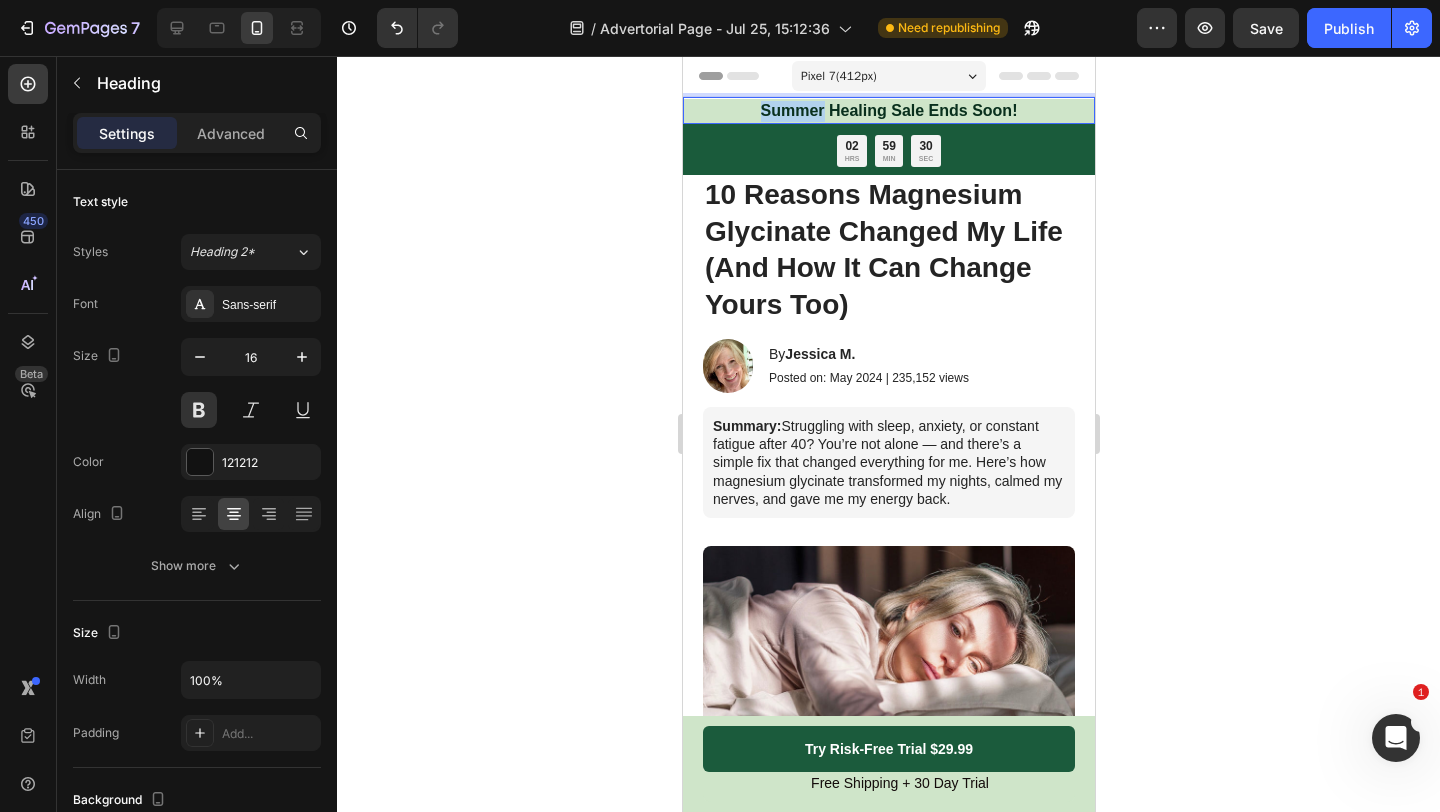 click on "Summer Healing Sale Ends Soon!" at bounding box center (888, 110) 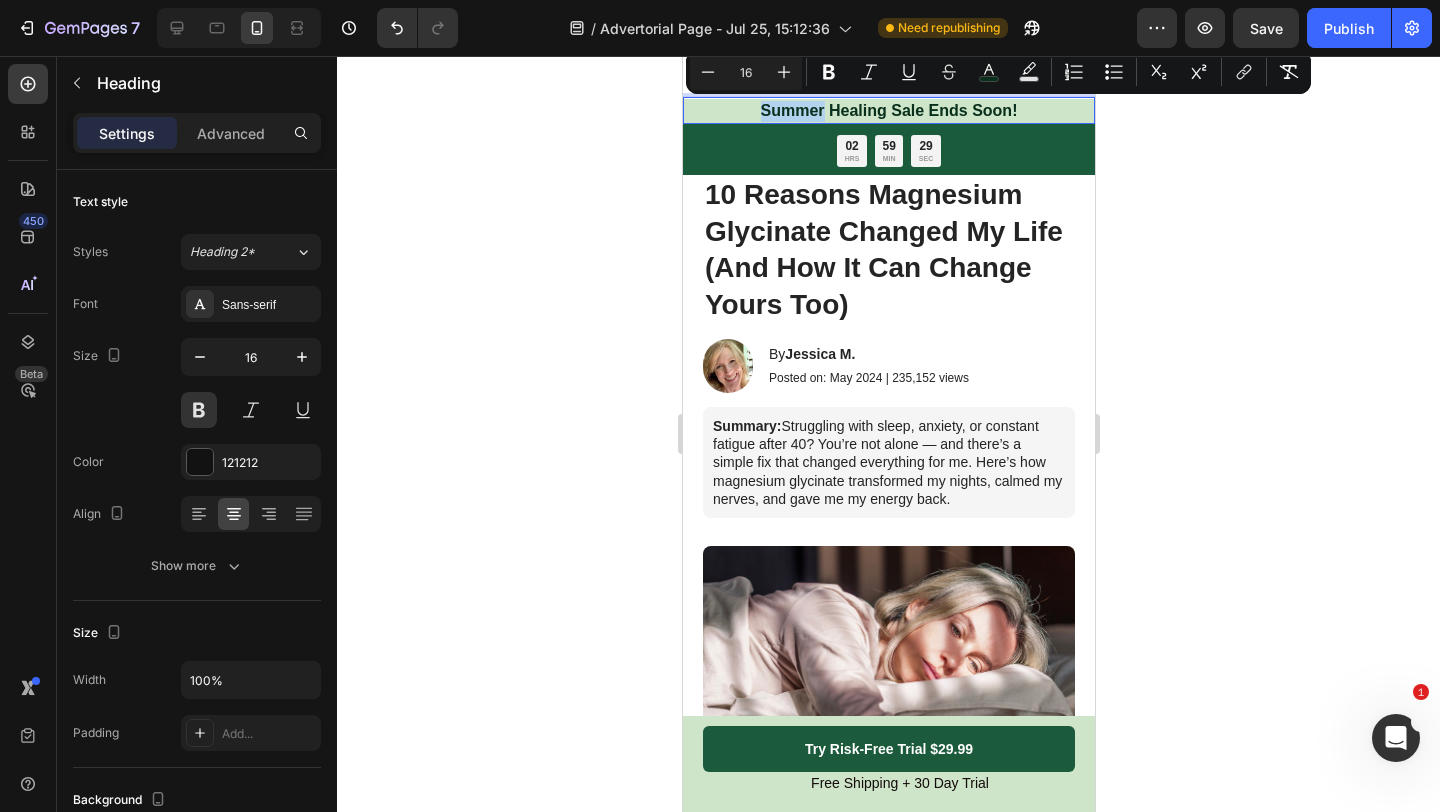 click on "Summer Healing Sale Ends Soon!" at bounding box center [888, 110] 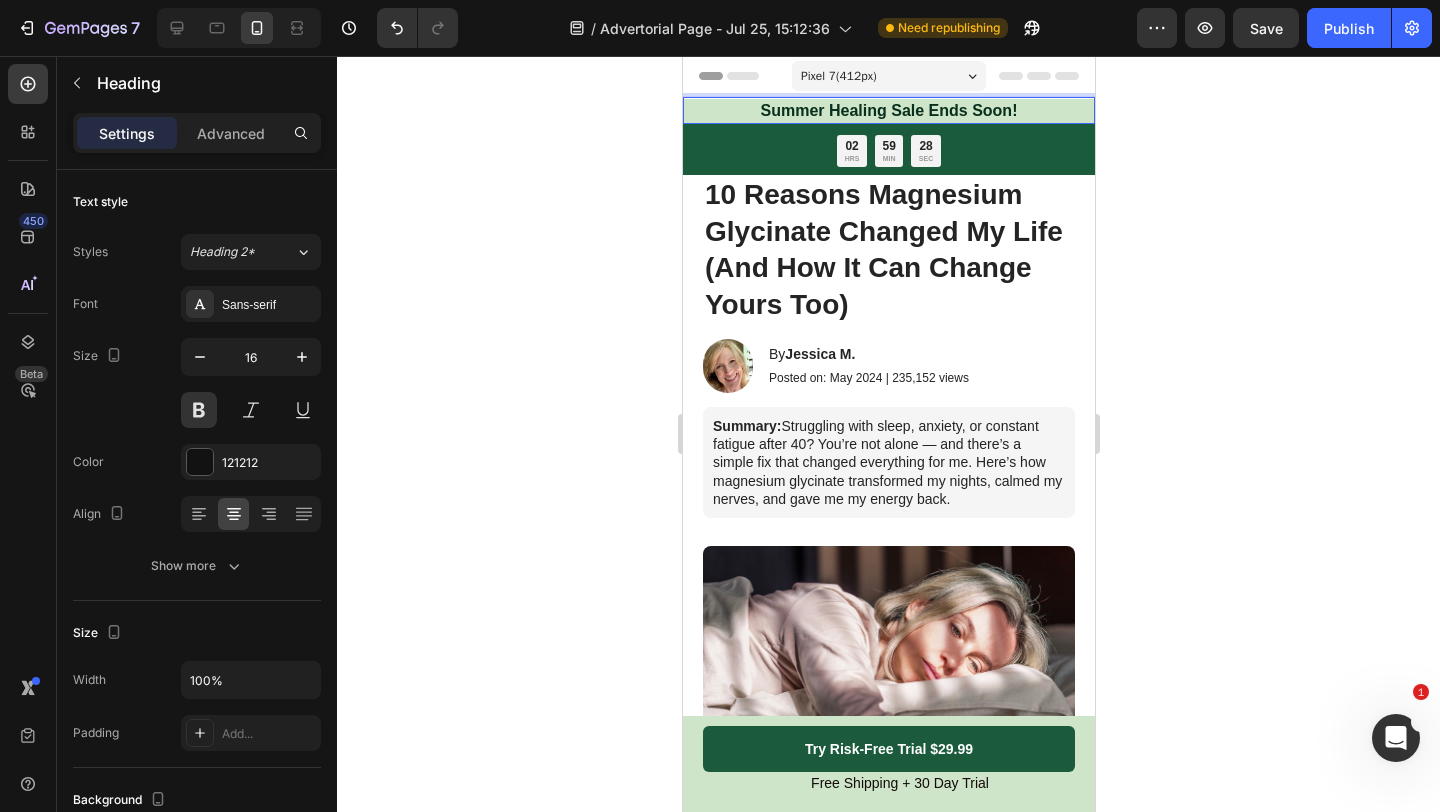 click on "Summer Healing Sale Ends Soon!" at bounding box center [888, 111] 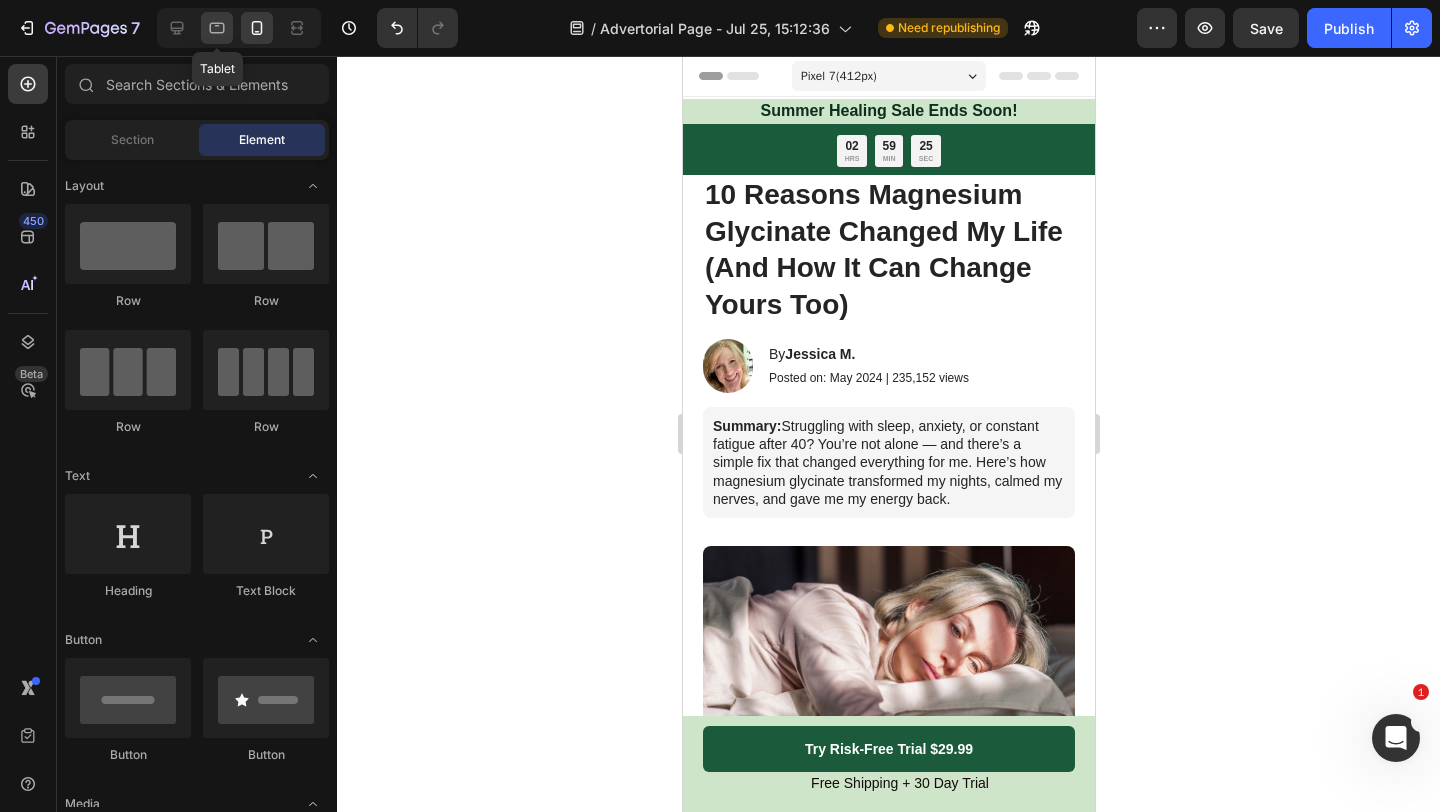 click 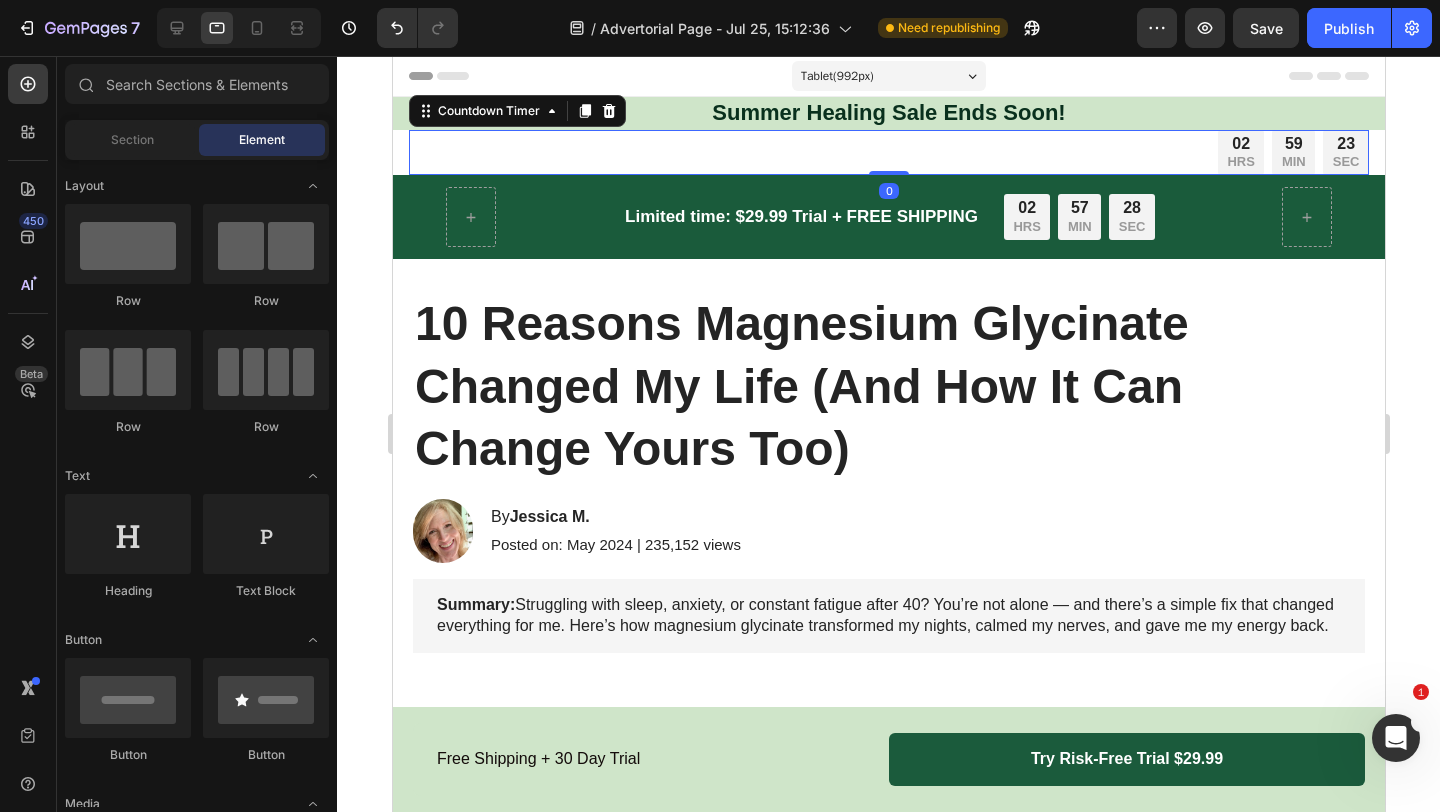 click on "02 HRS 59 MIN 23 SEC" at bounding box center (888, 153) 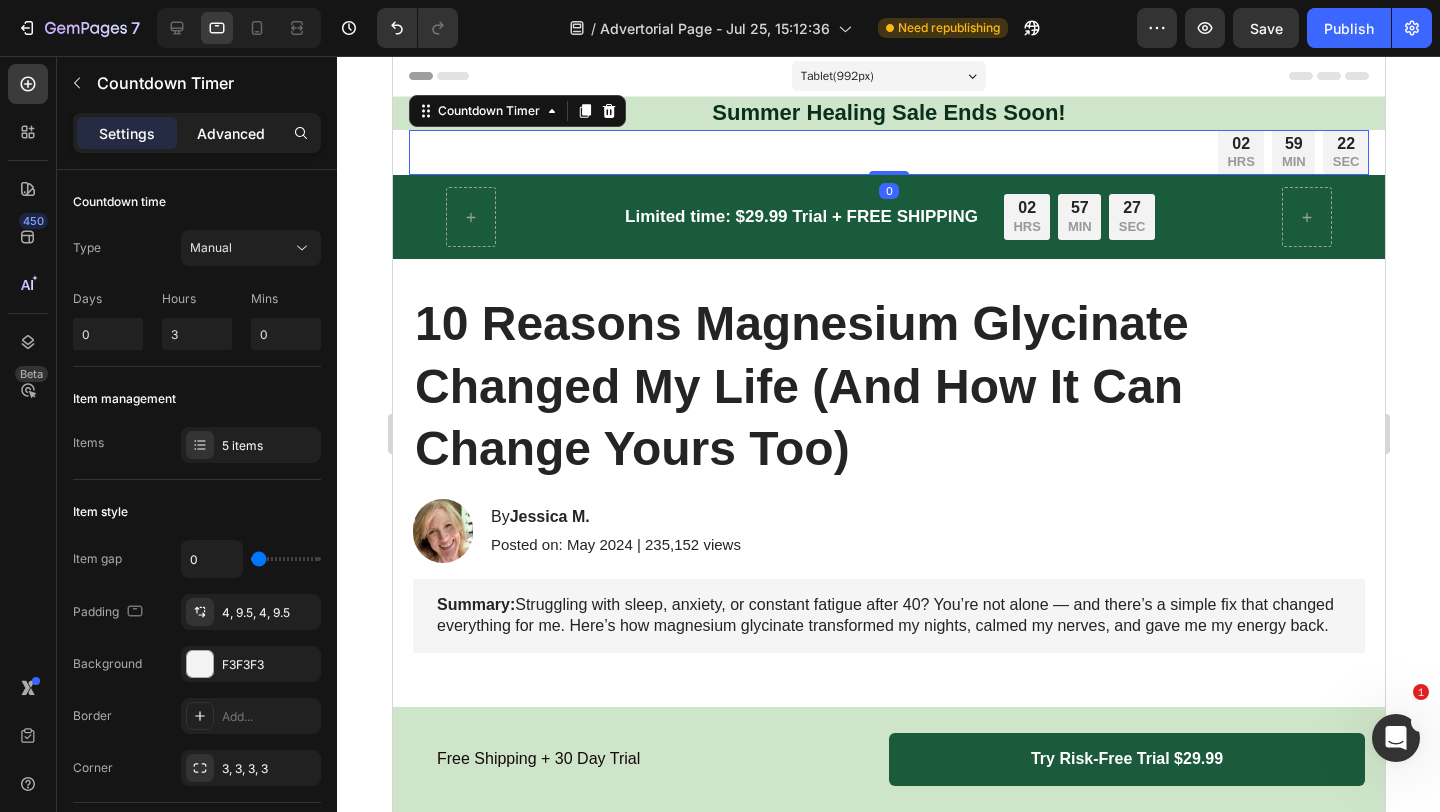 click on "Advanced" at bounding box center (231, 133) 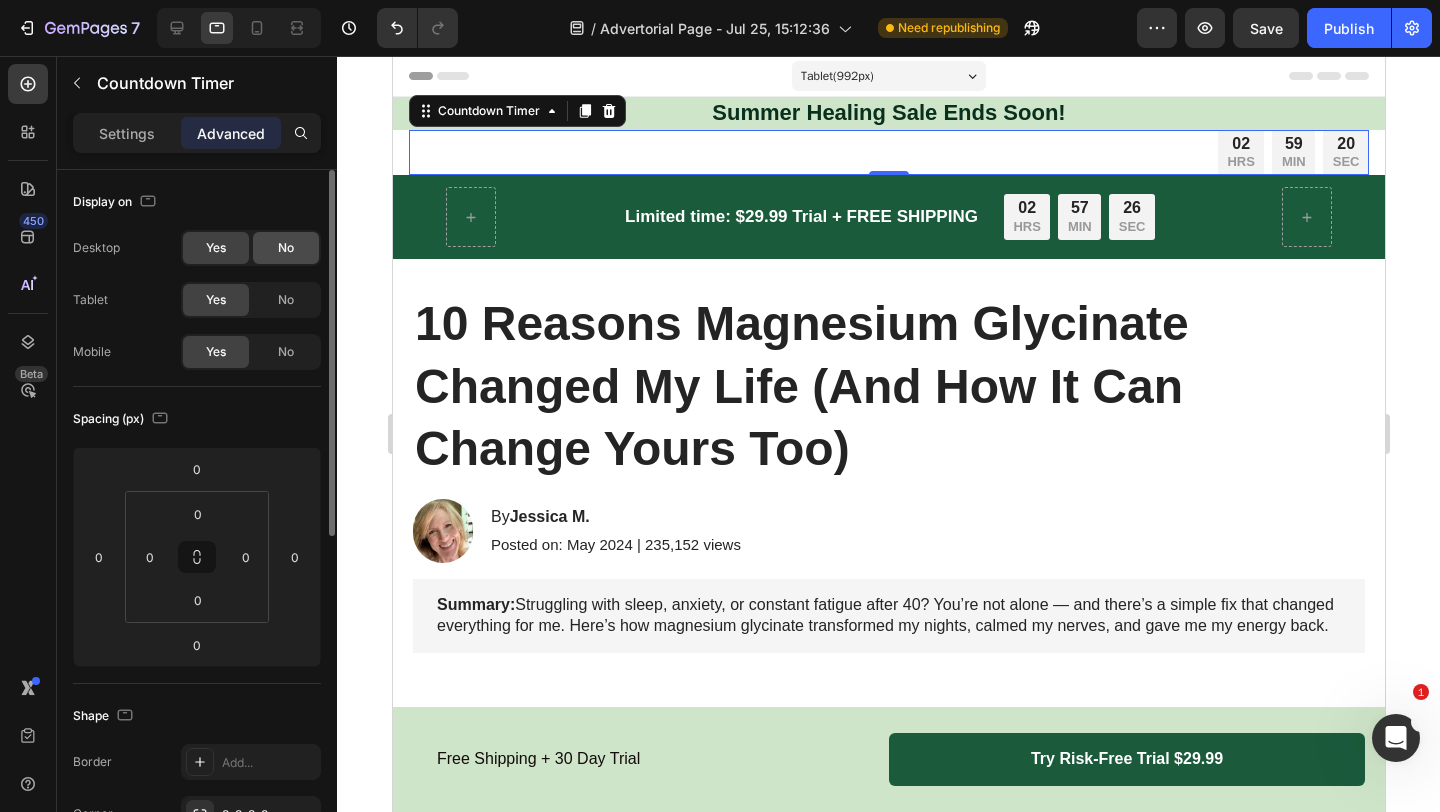 click on "No" 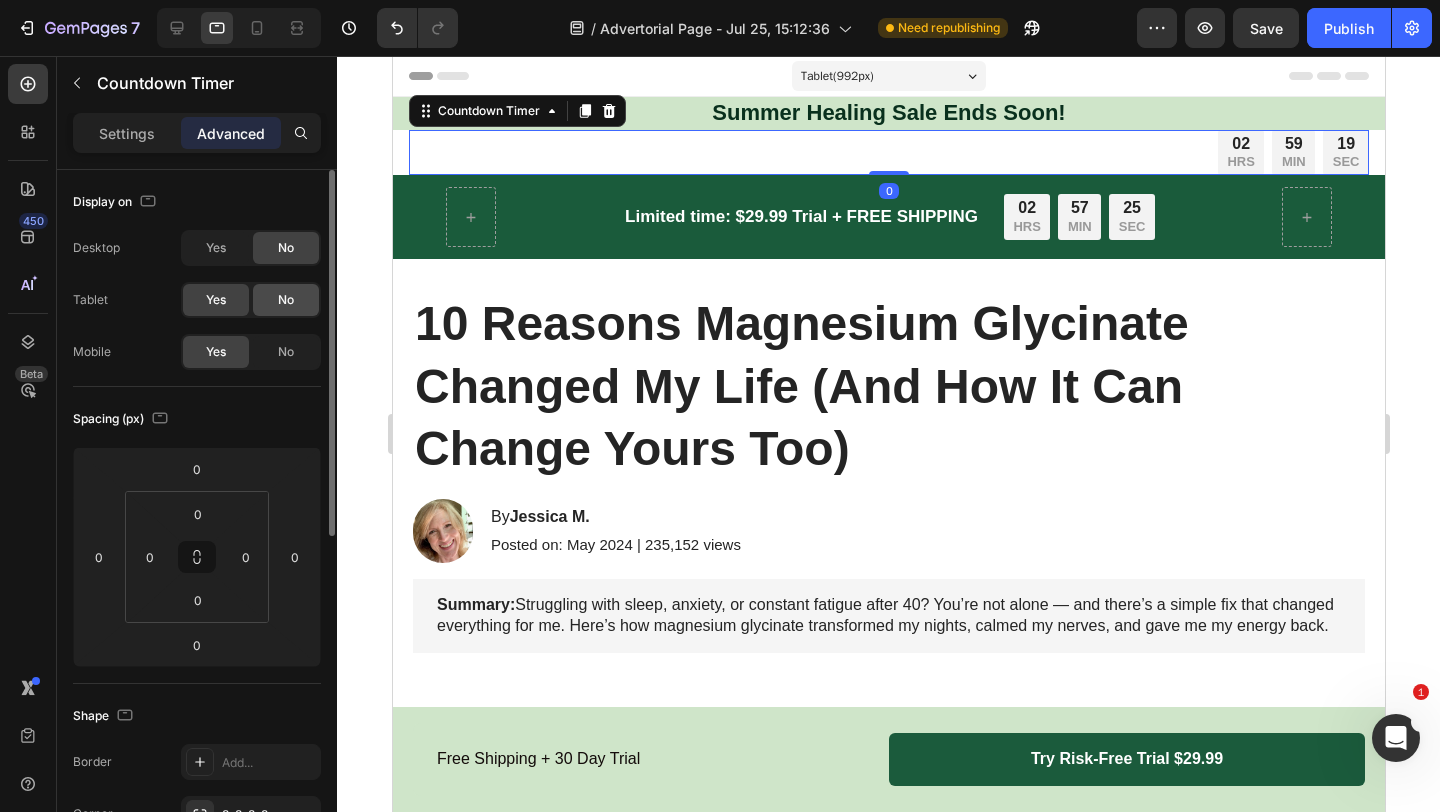 click on "No" 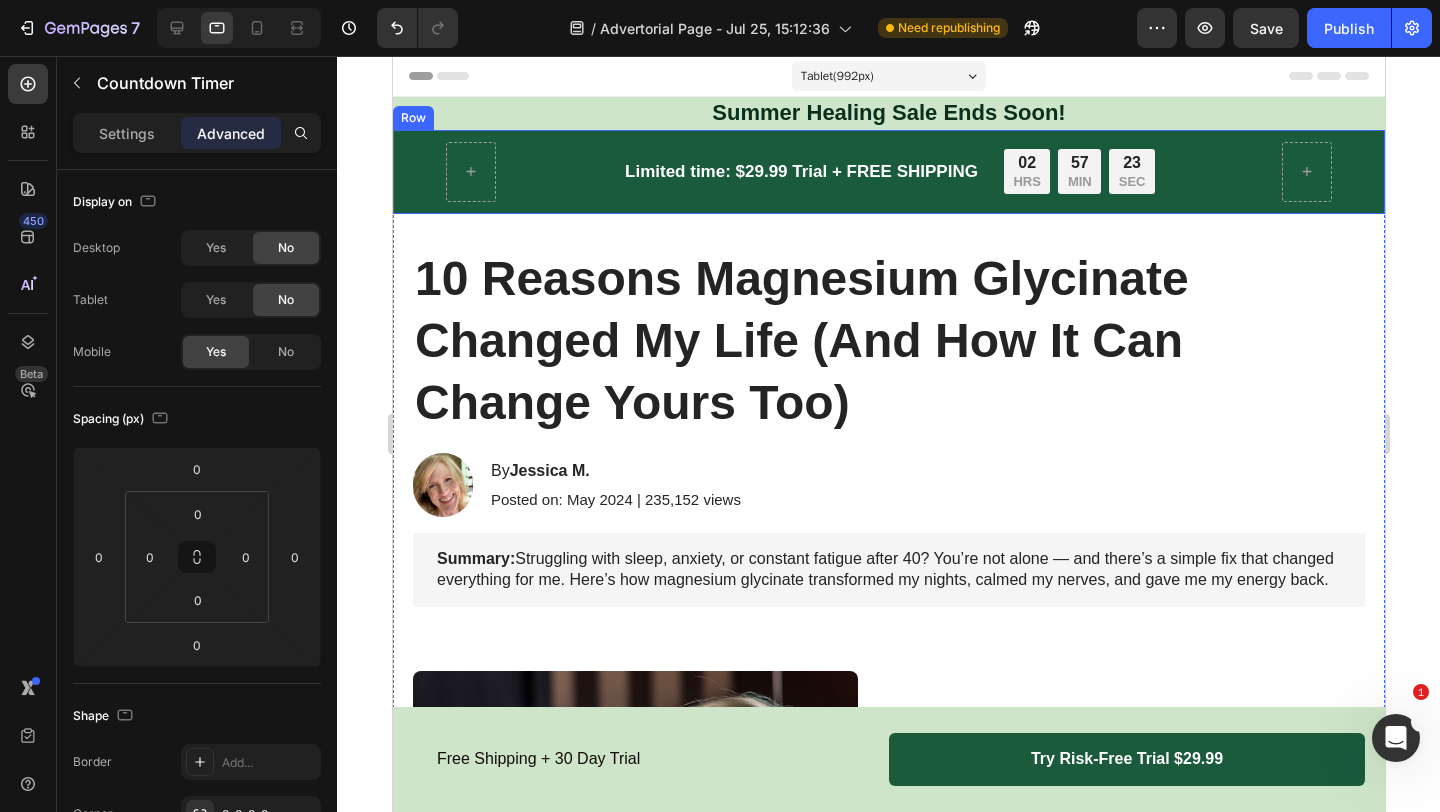 click 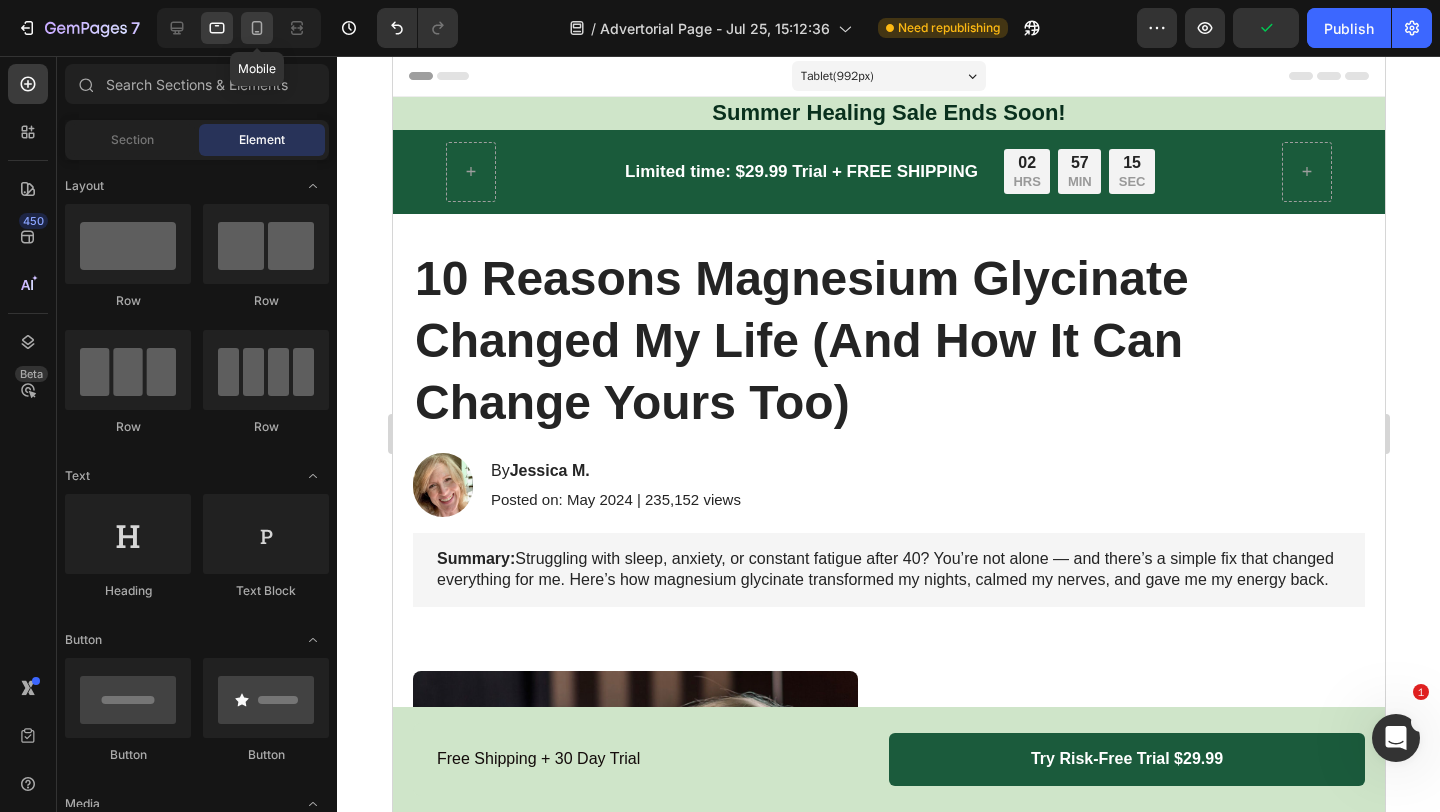 click 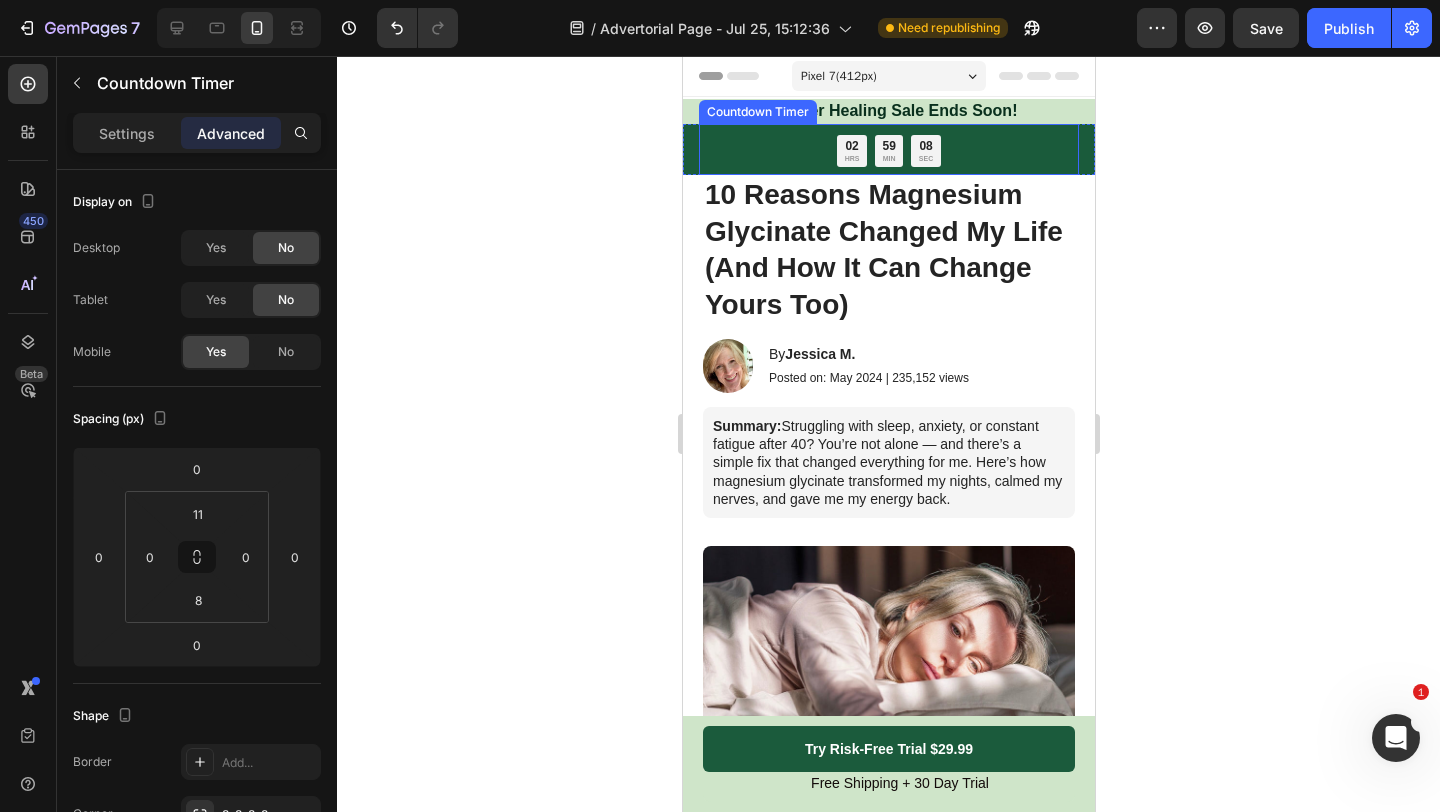 click on "02 HRS 59 MIN 08 SEC" at bounding box center [888, 151] 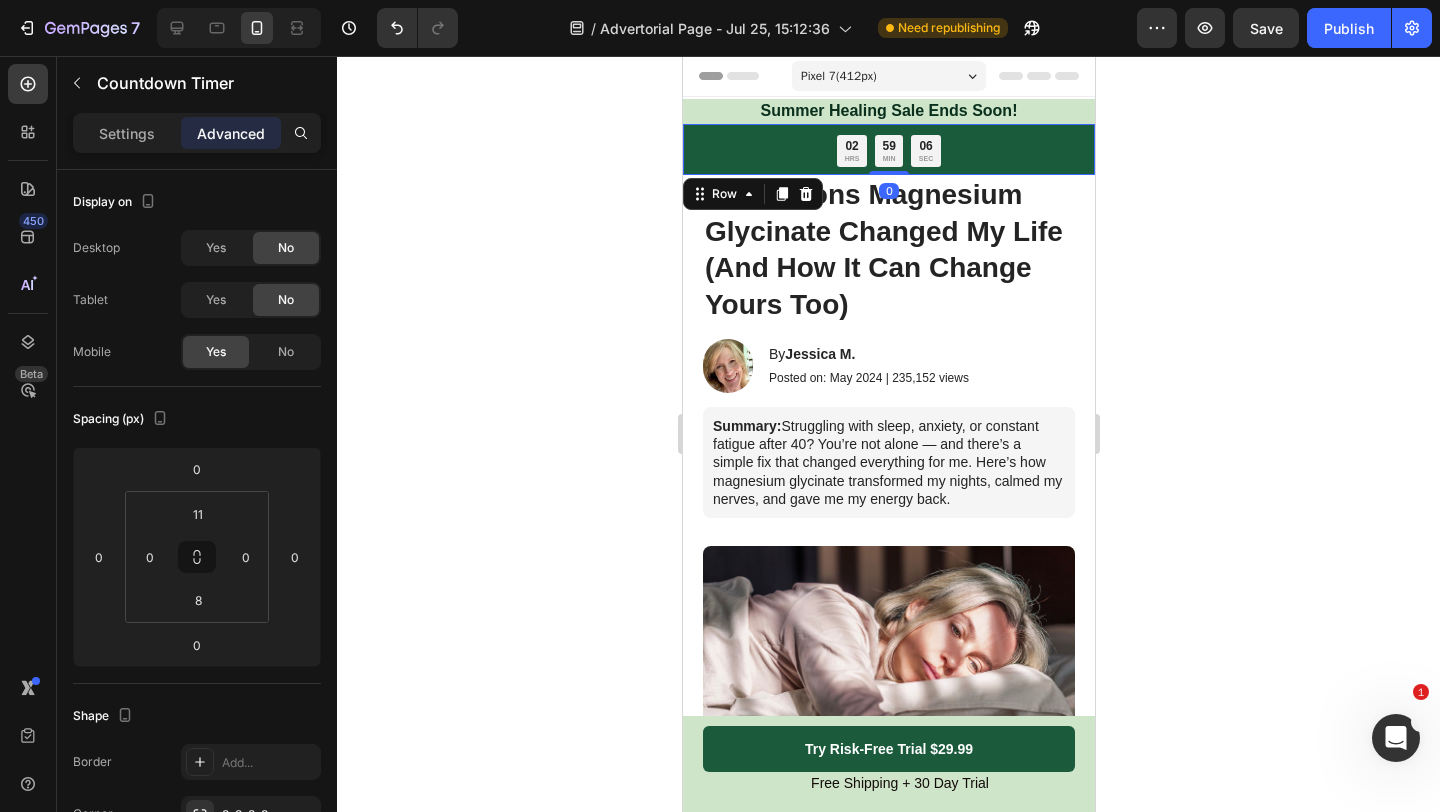 click on "02 HRS 59 MIN 06 SEC Countdown Timer Row   0" at bounding box center (888, 150) 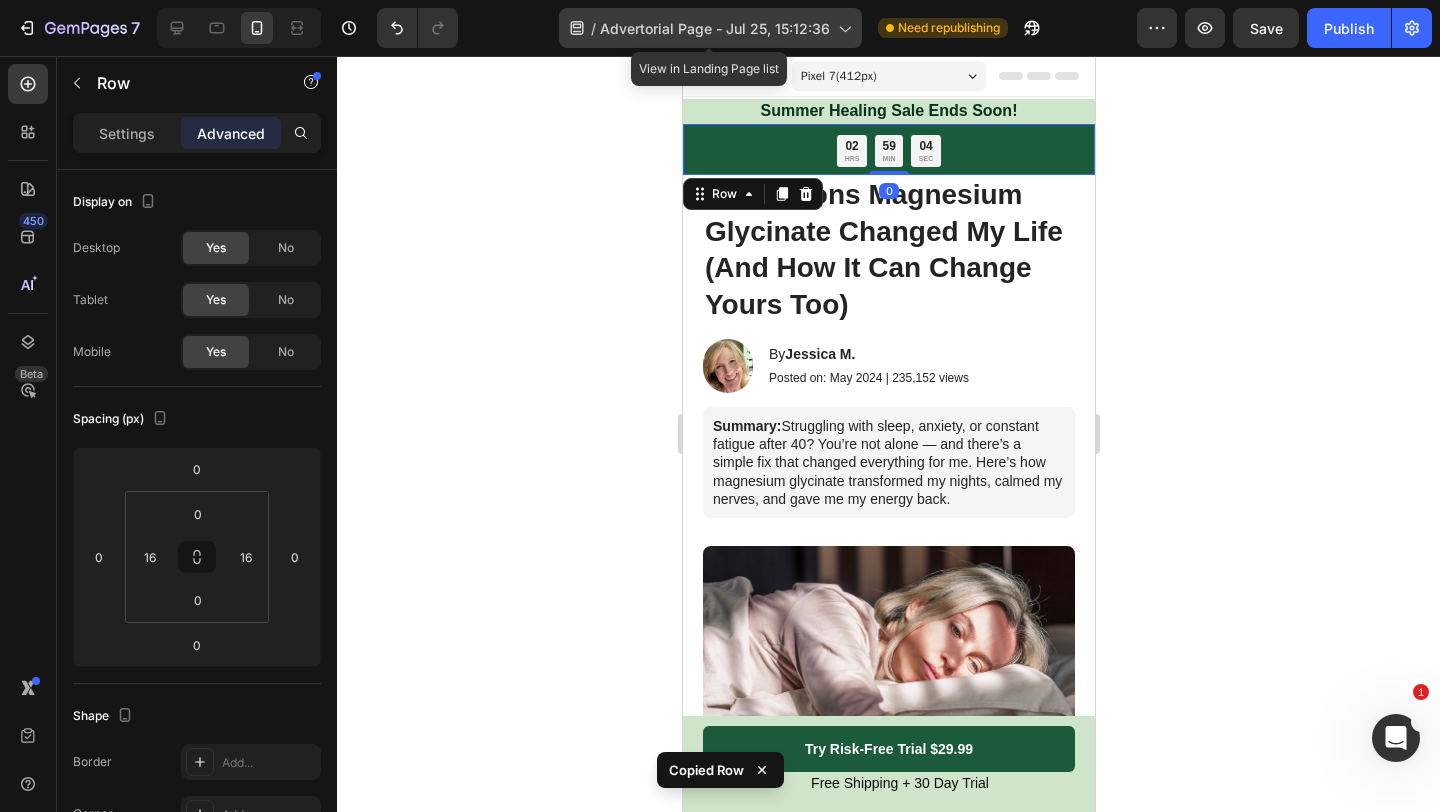 click on "Advertorial Page - Jul 25, 15:12:36" at bounding box center (715, 28) 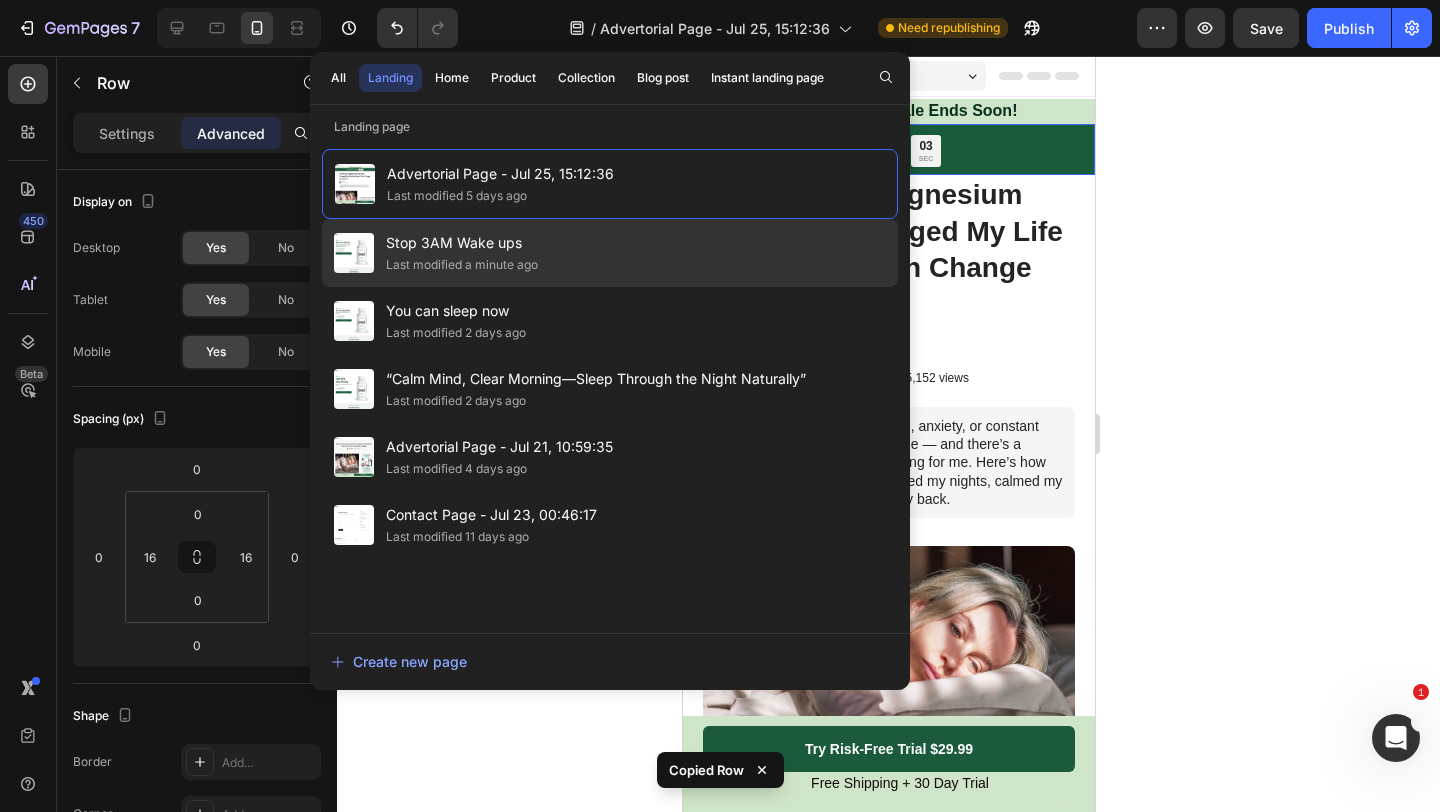 click on "Last modified a minute ago" 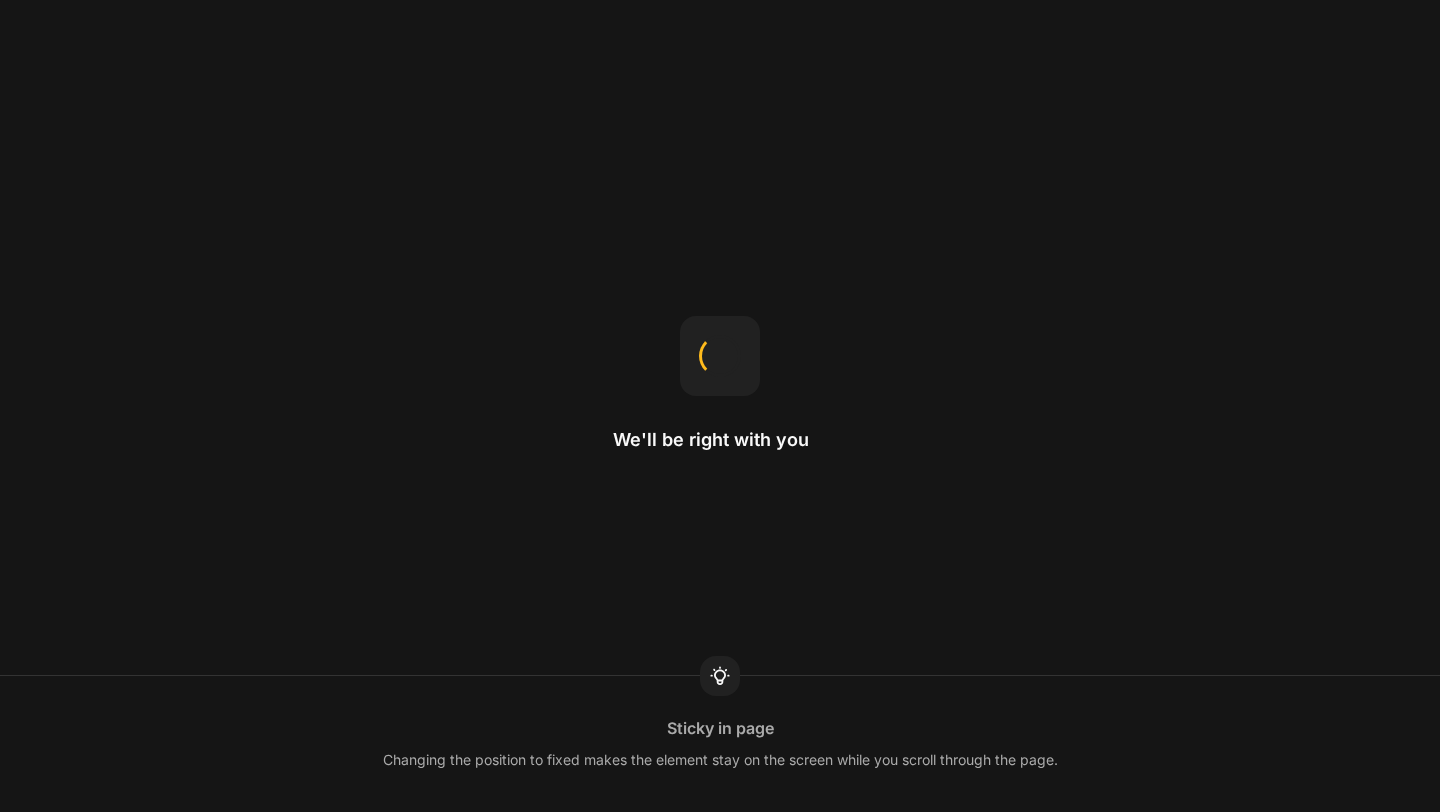 scroll, scrollTop: 0, scrollLeft: 0, axis: both 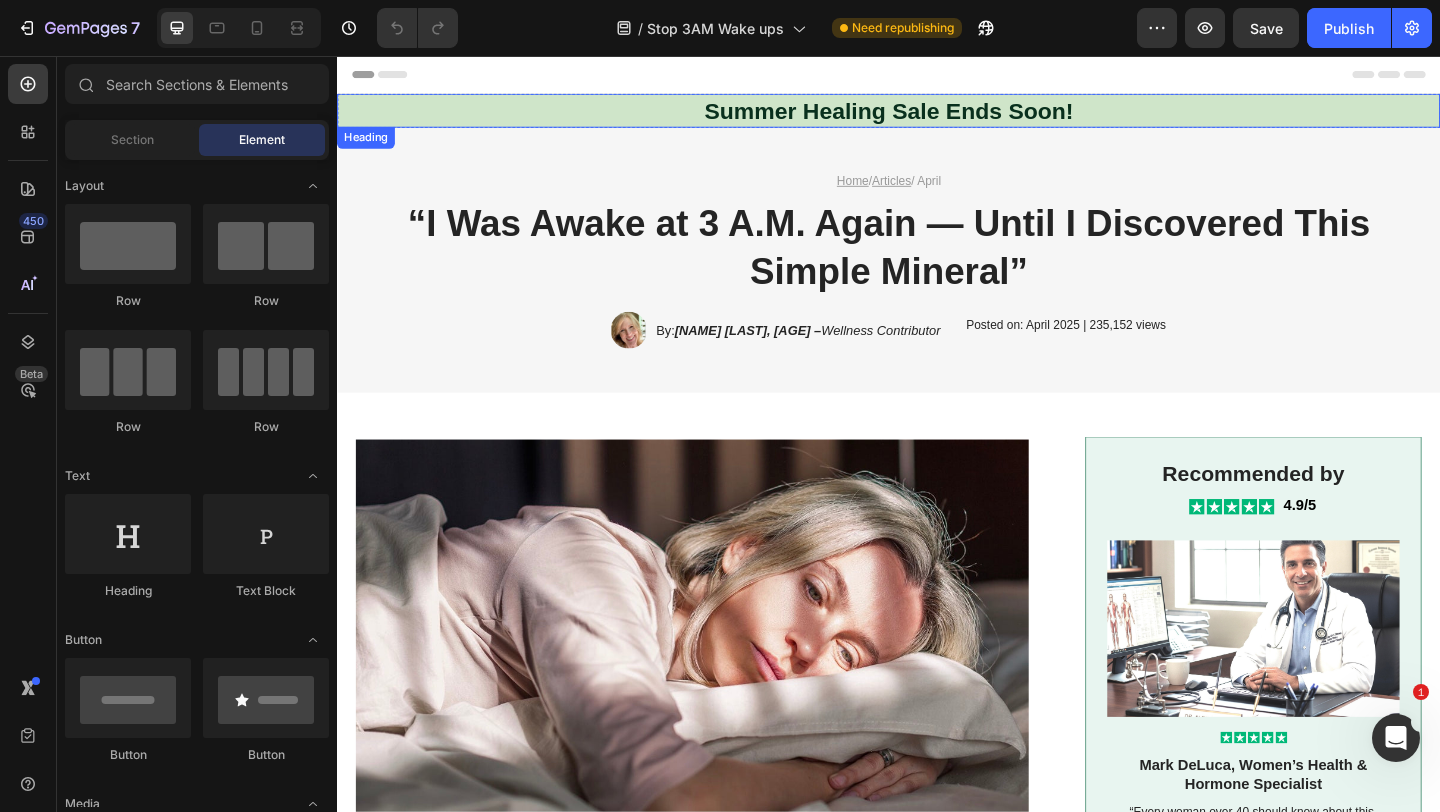 click on "Summer Healing Sale Ends Soon!" at bounding box center (937, 115) 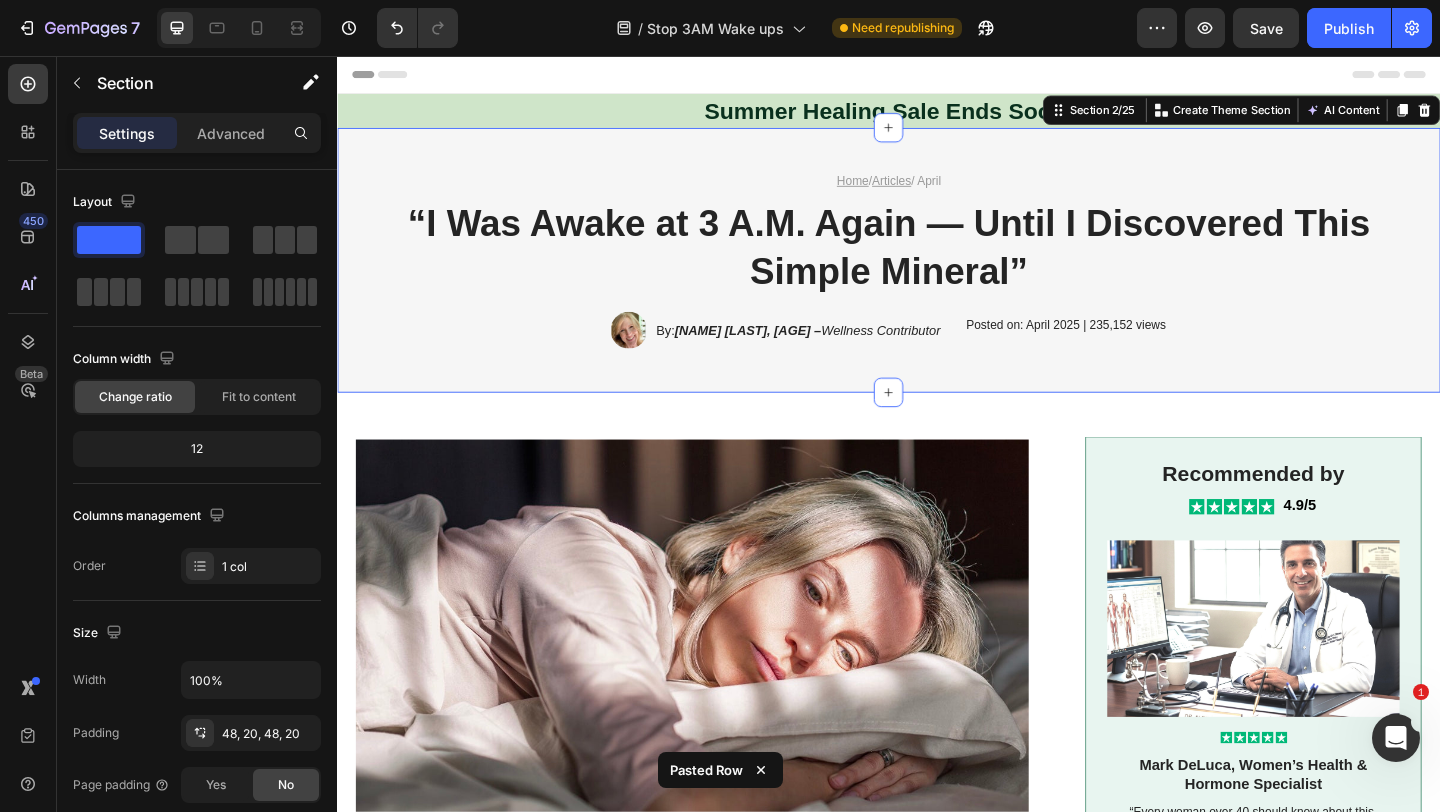 click on "Home / Articles / April Text Block “I Was Awake at 3 A.M. Again — Until I Discovered This Simple Mineral” Heading Image By: [NAME] [LAST], [AGE] – Wellness Contributor Text Block Row Posted on: [DATE] | [VIEWS] Text Block Row Section 2/25 You can create reusable sections Create Theme Section AI Content Write with GemAI What would you like to describe here? Tone and Voice Persuasive Product Getting products... Show more Generate" at bounding box center [937, 278] 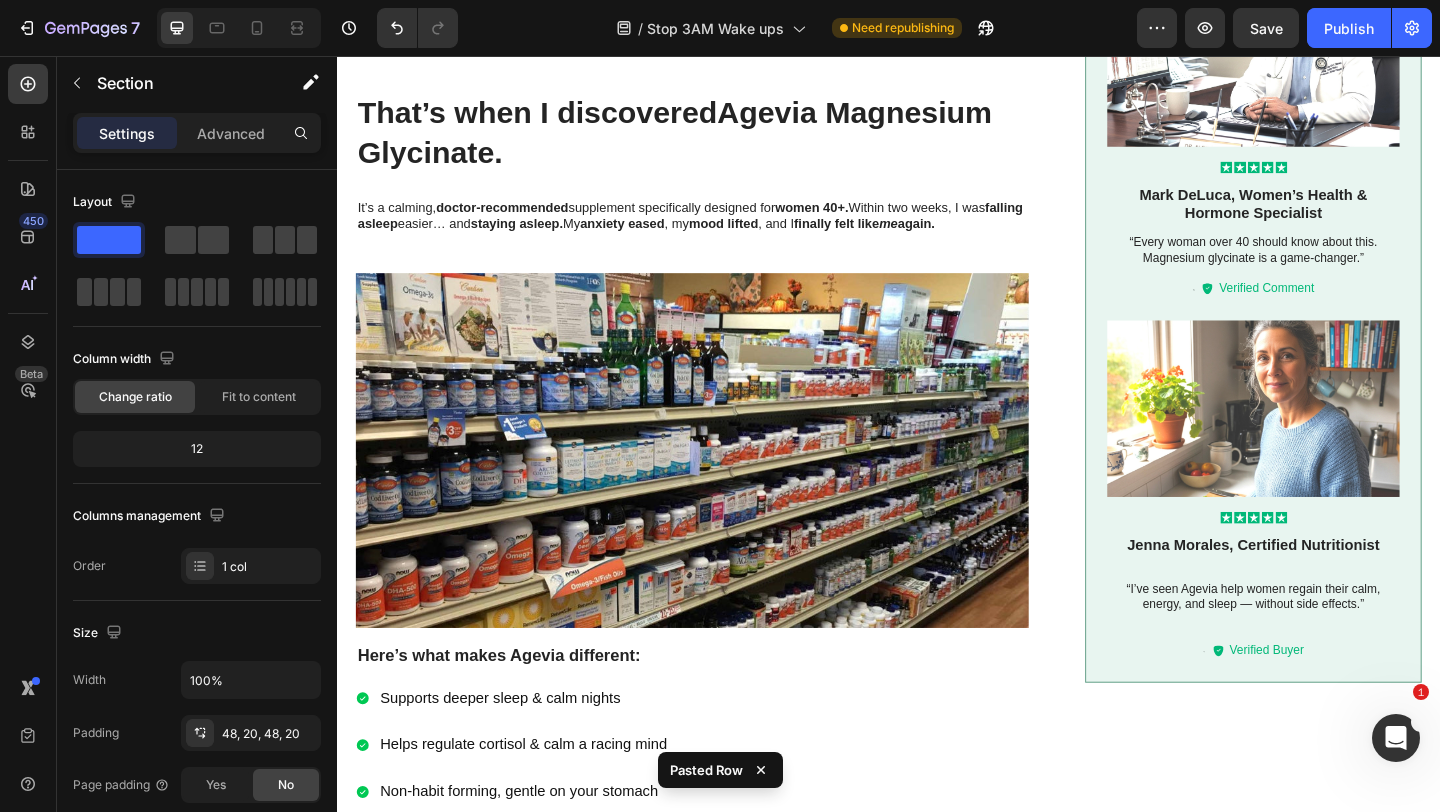 scroll, scrollTop: 1204, scrollLeft: 0, axis: vertical 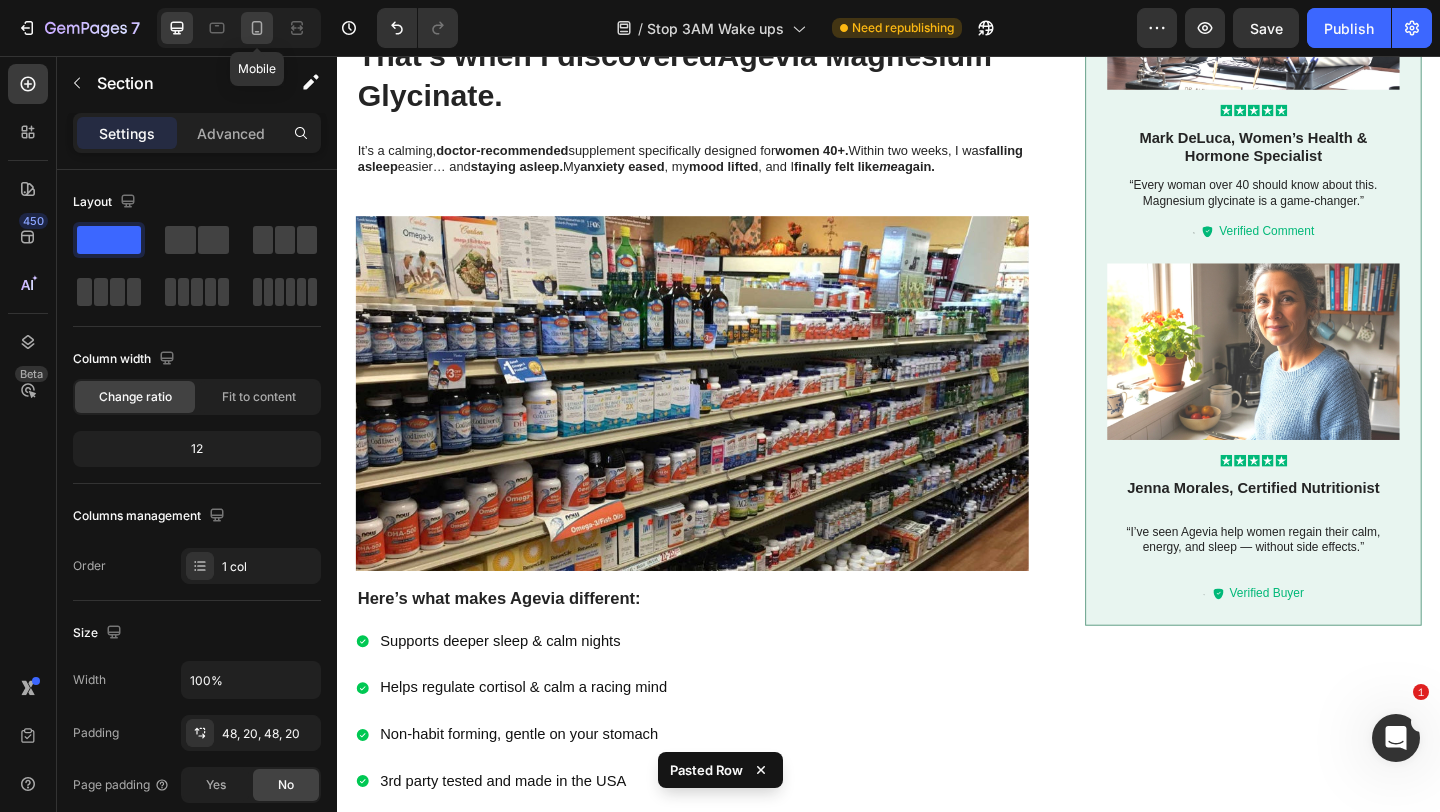 click 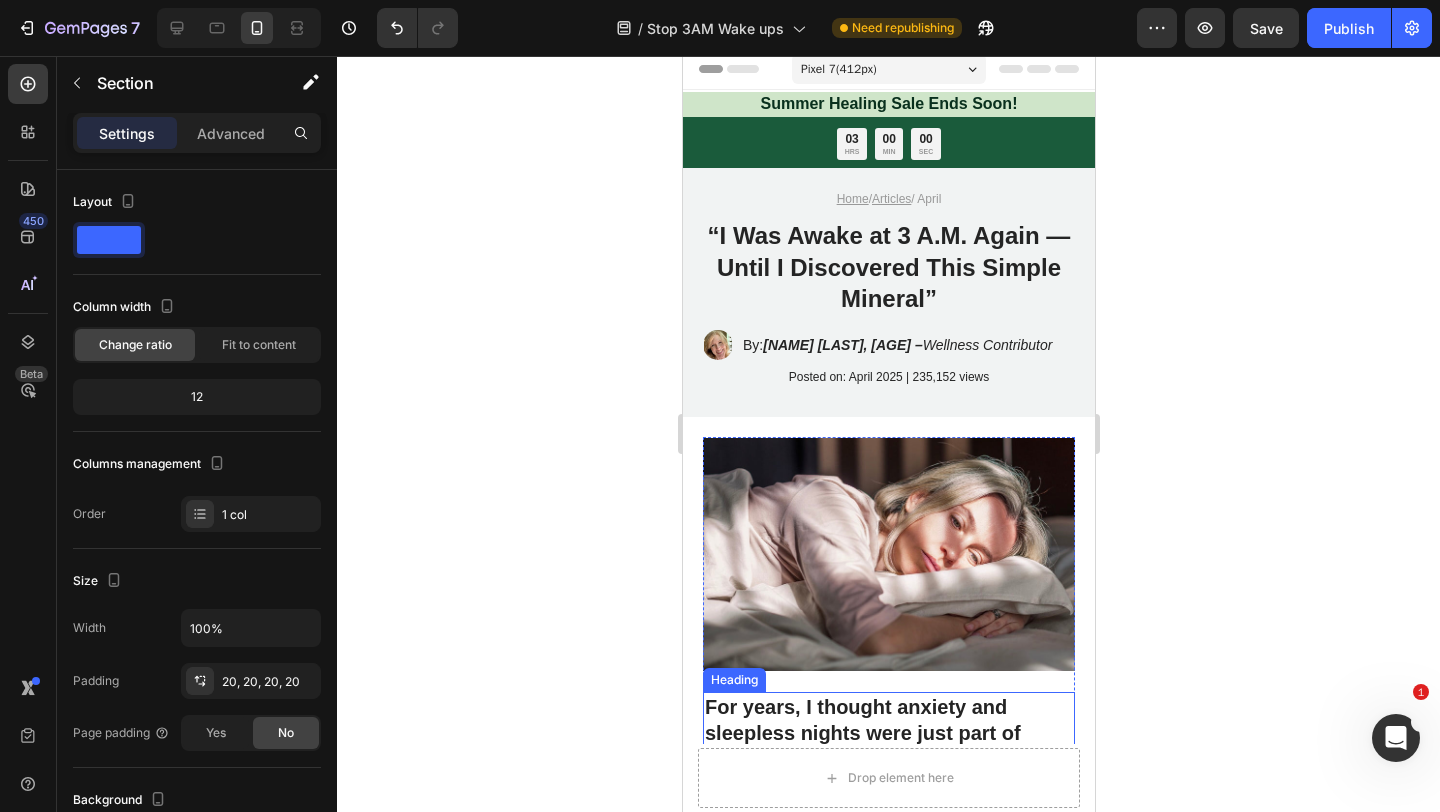 scroll, scrollTop: 0, scrollLeft: 0, axis: both 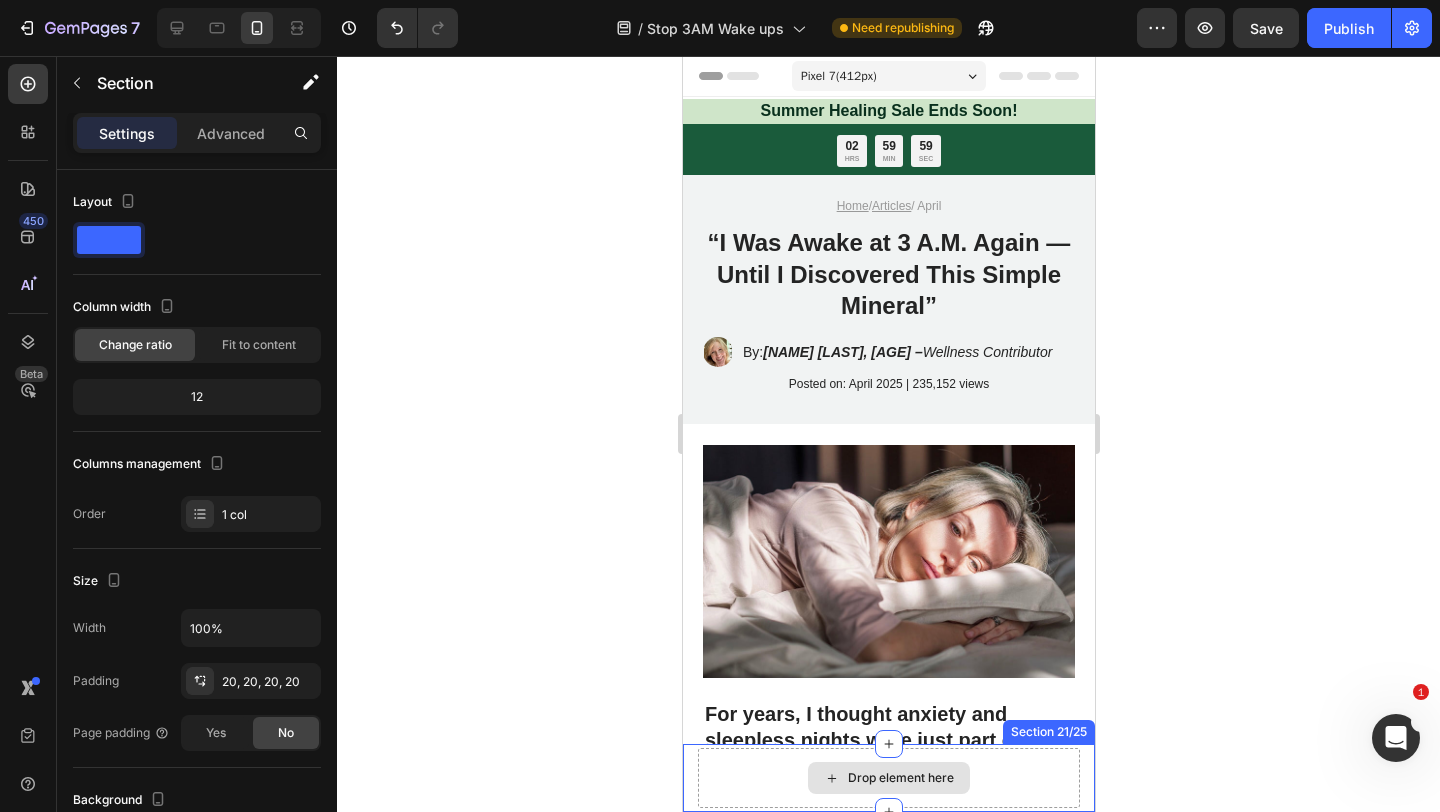 click on "Drop element here" at bounding box center [888, 778] 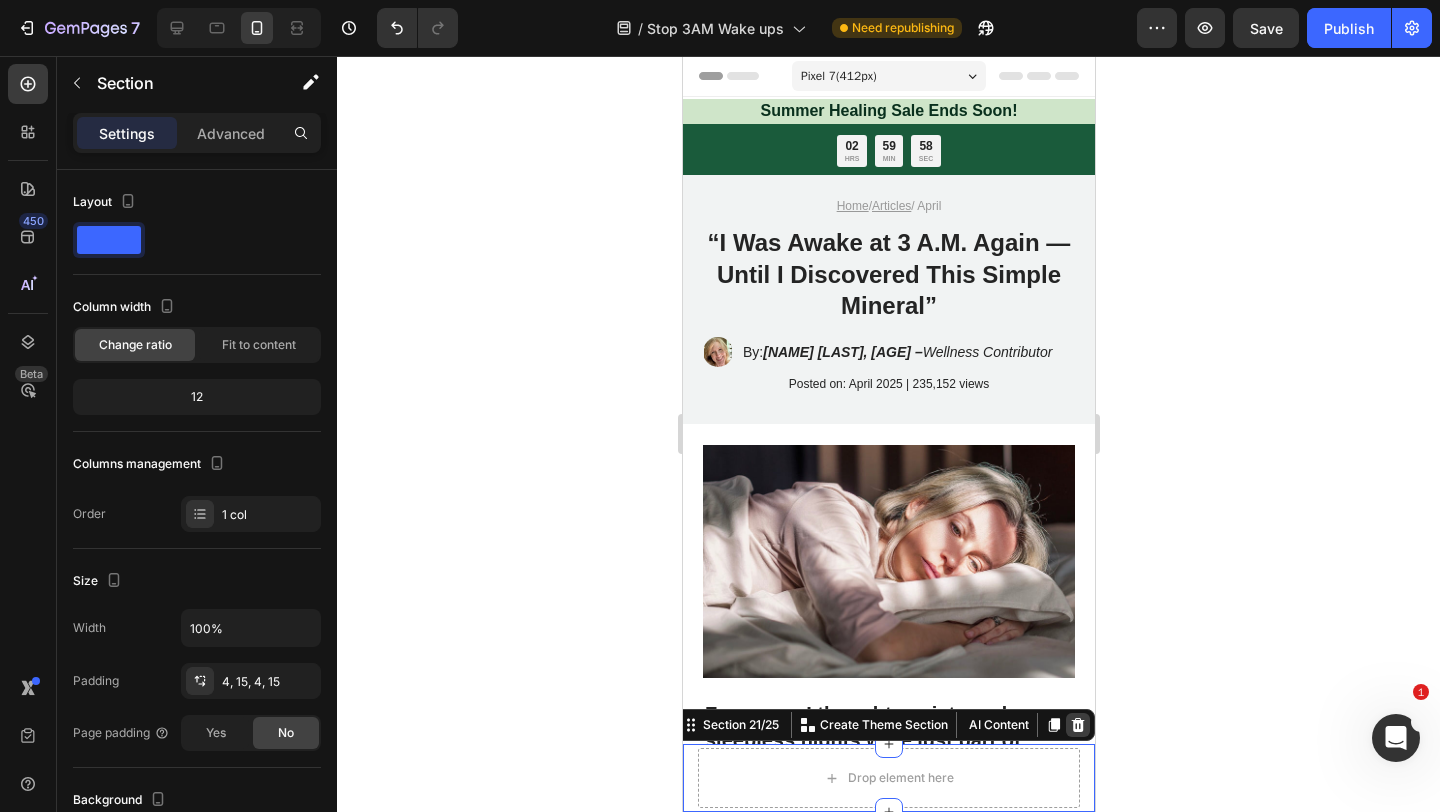 click 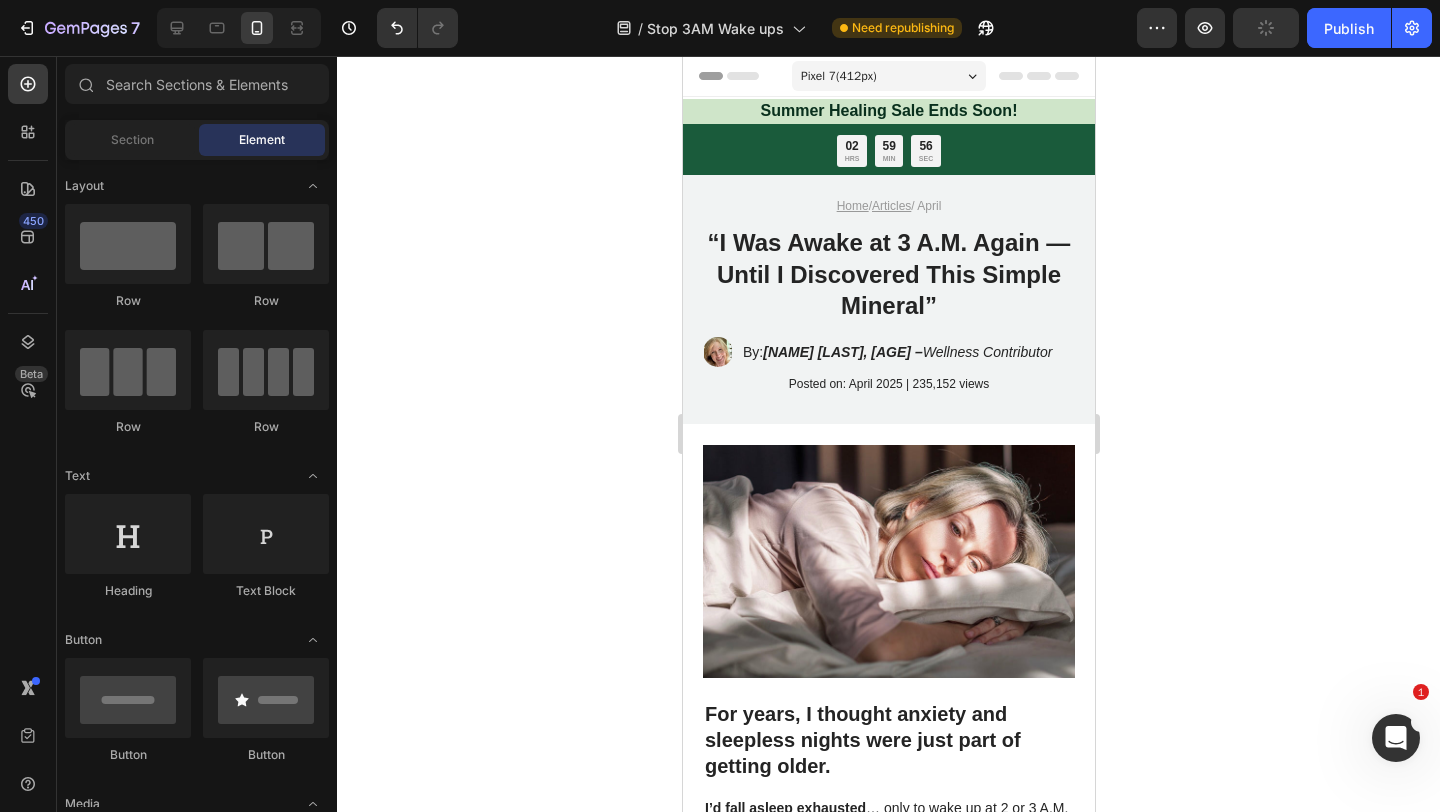 click 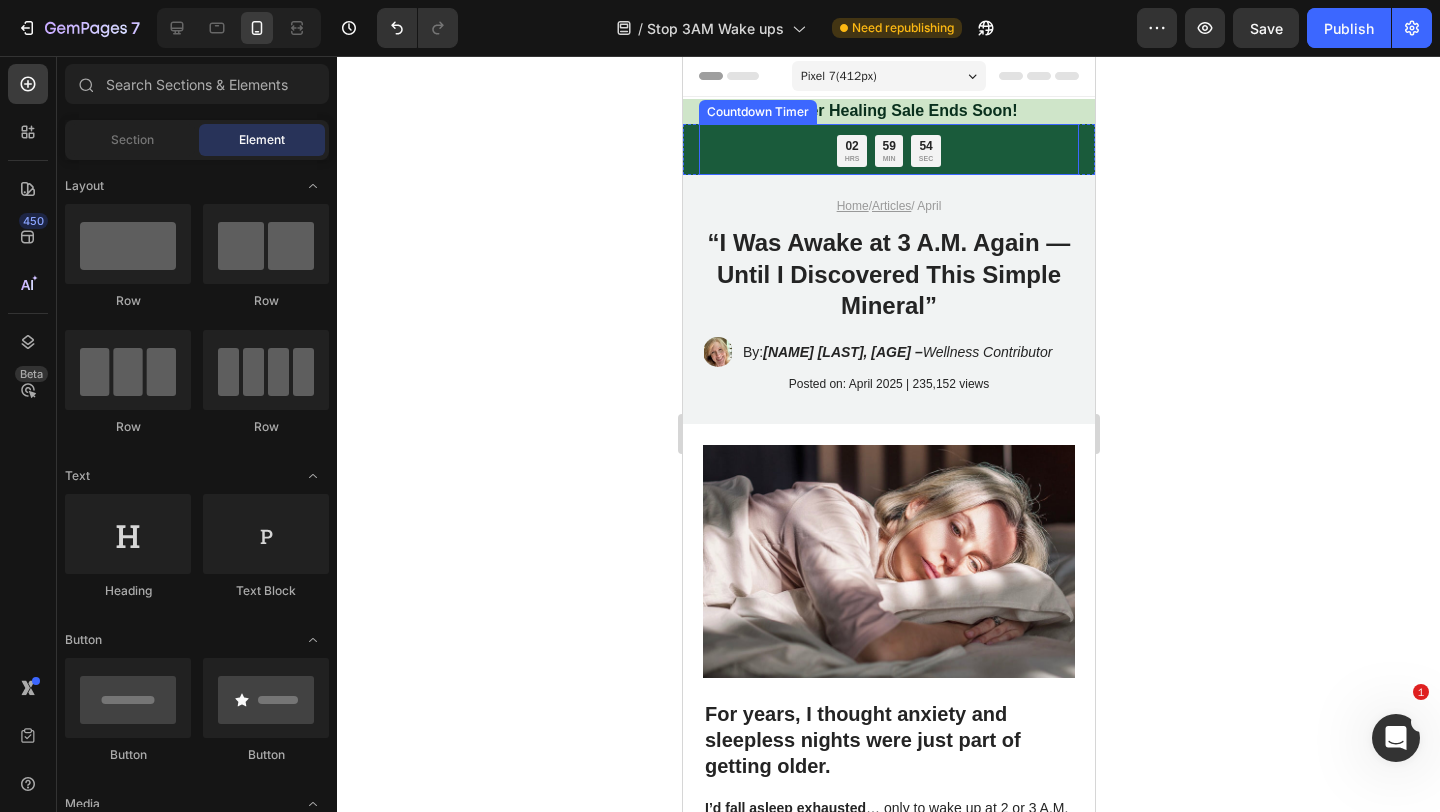 click on "02 HRS 59 MIN 54 SEC" at bounding box center [888, 151] 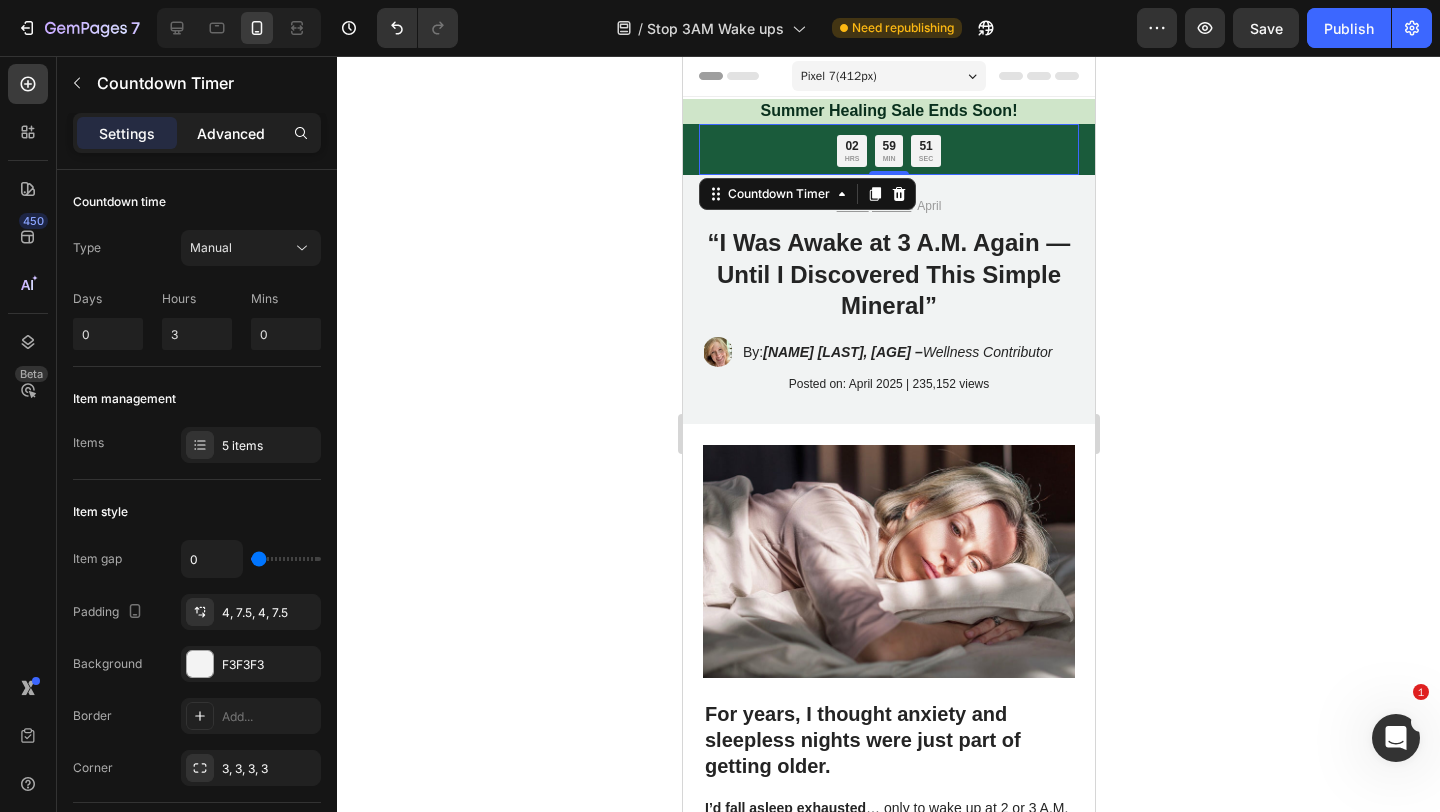 click on "Advanced" at bounding box center [231, 133] 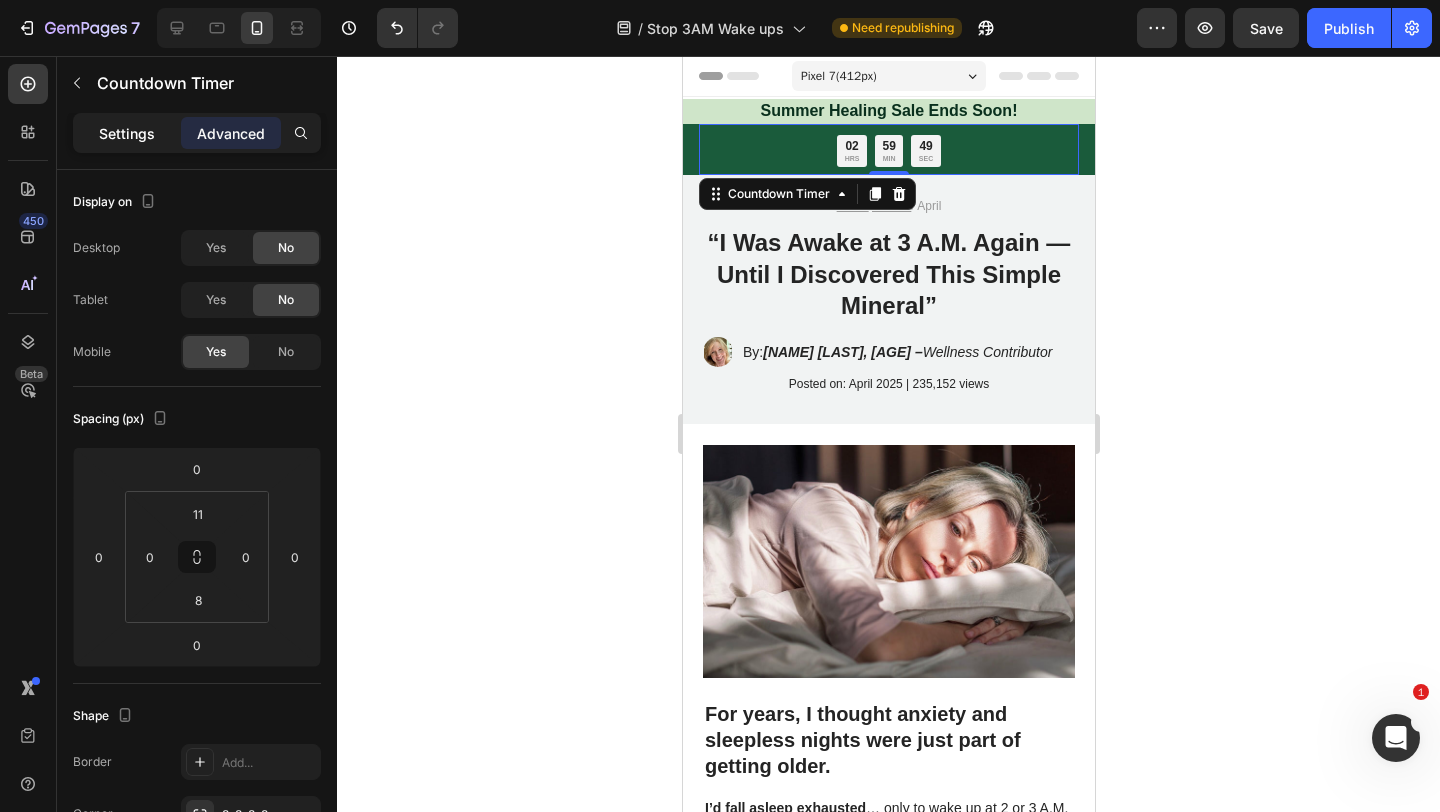click on "Settings" 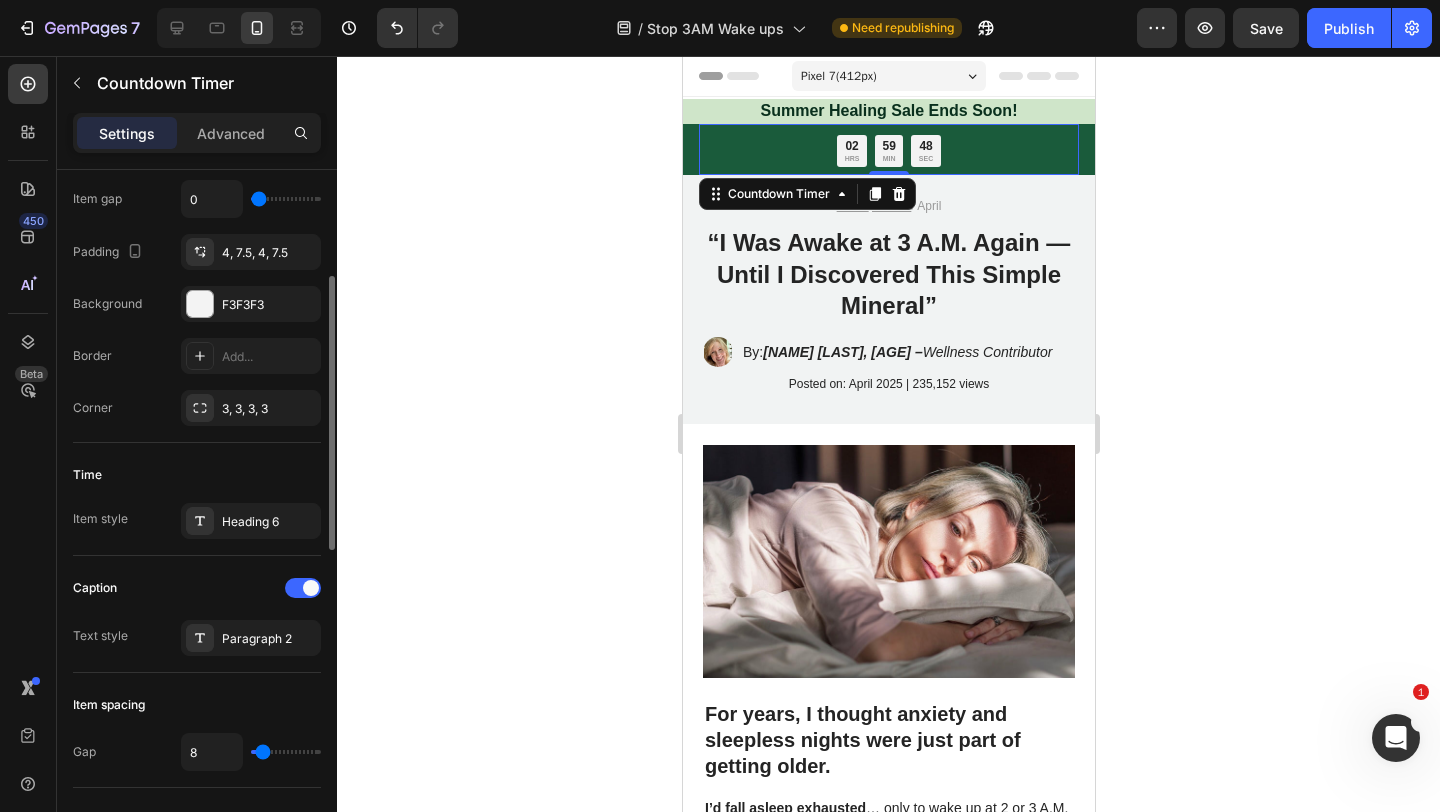scroll, scrollTop: 331, scrollLeft: 0, axis: vertical 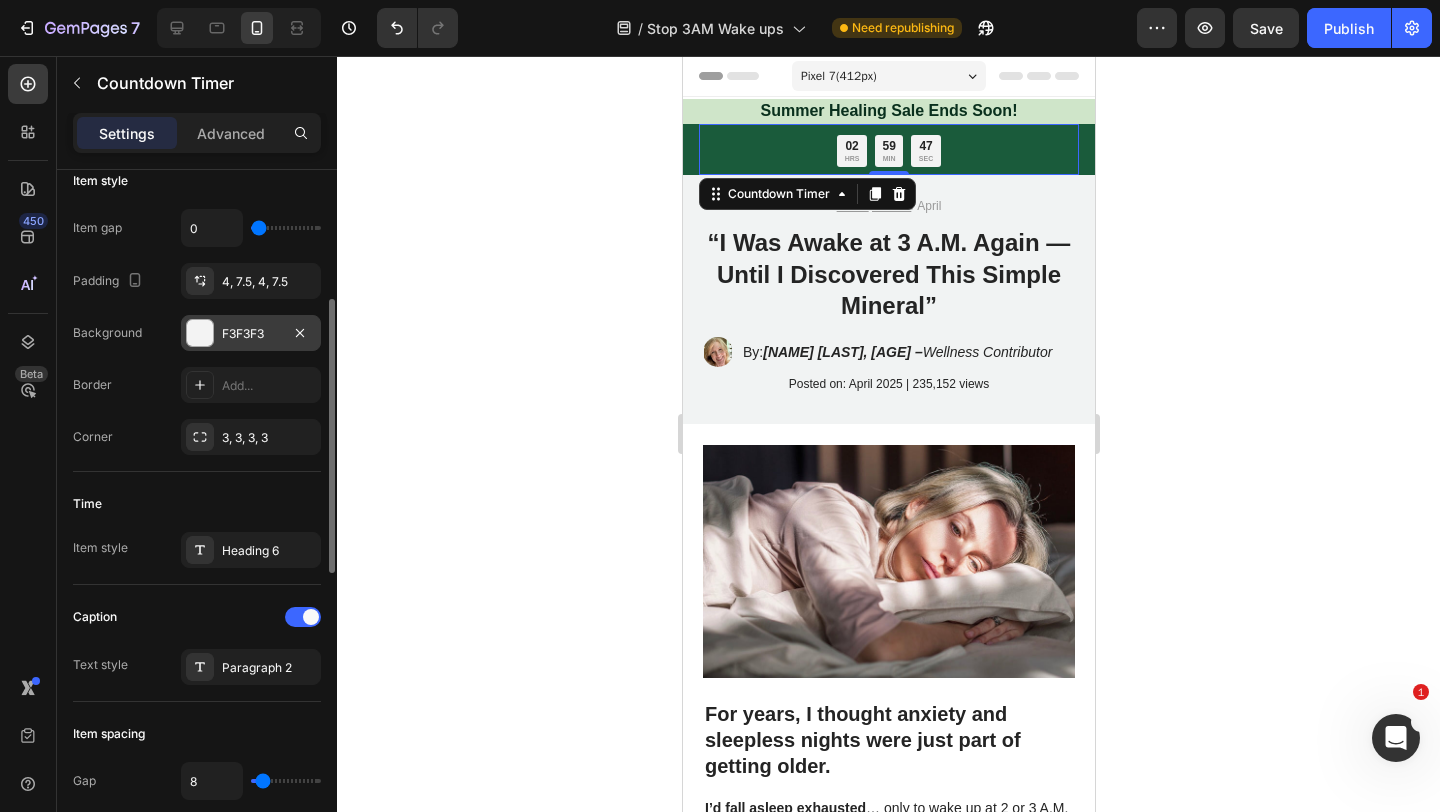 click at bounding box center [200, 333] 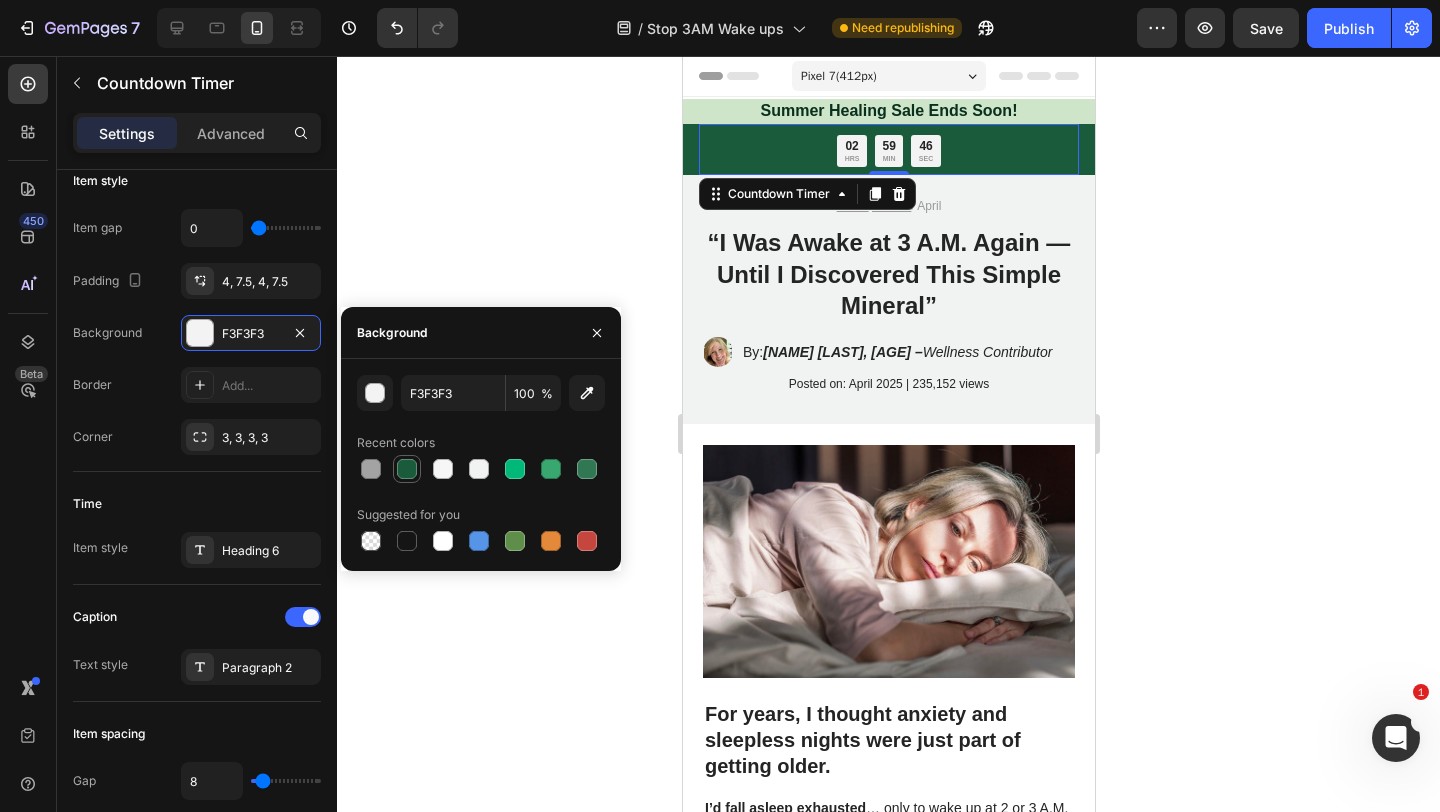click at bounding box center (407, 469) 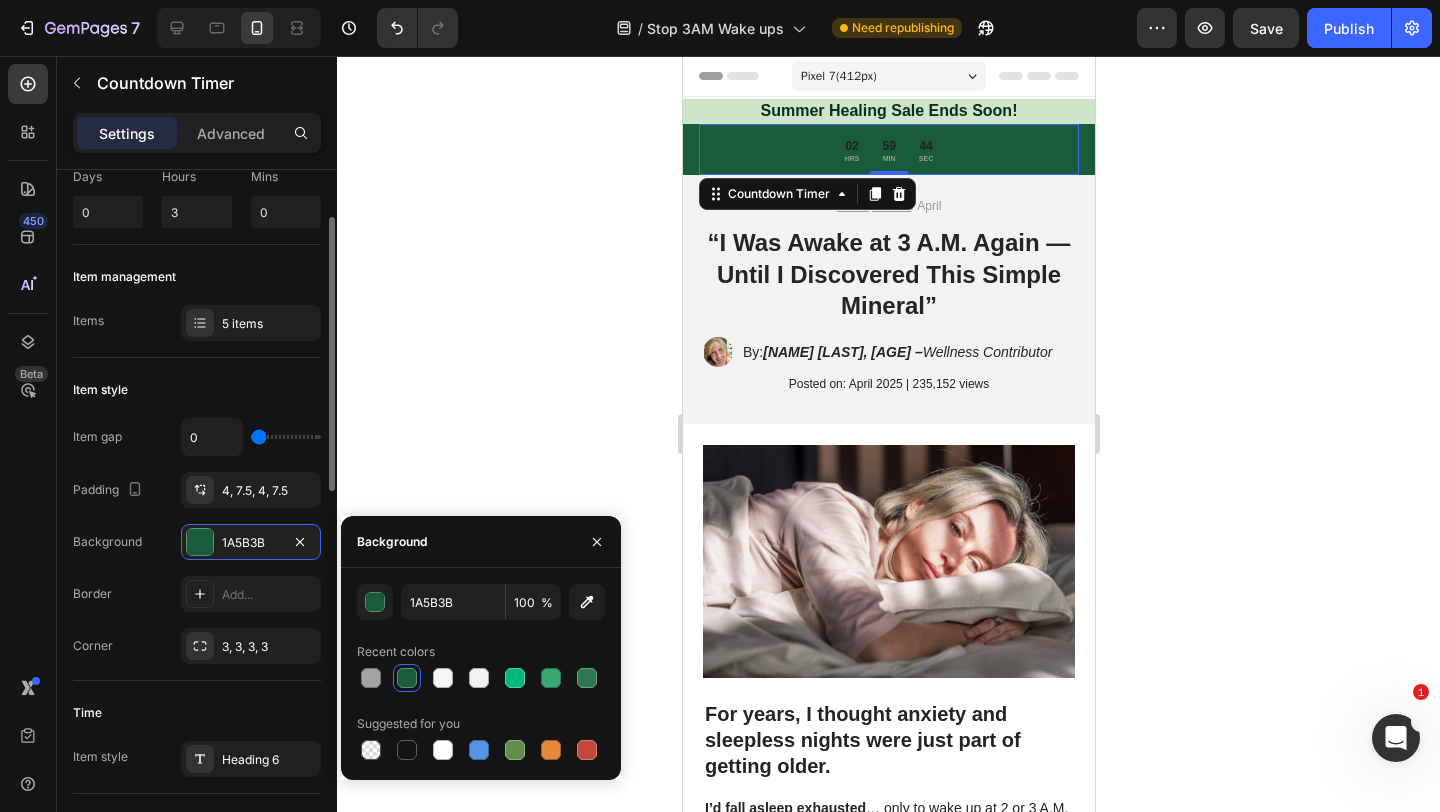 scroll, scrollTop: 0, scrollLeft: 0, axis: both 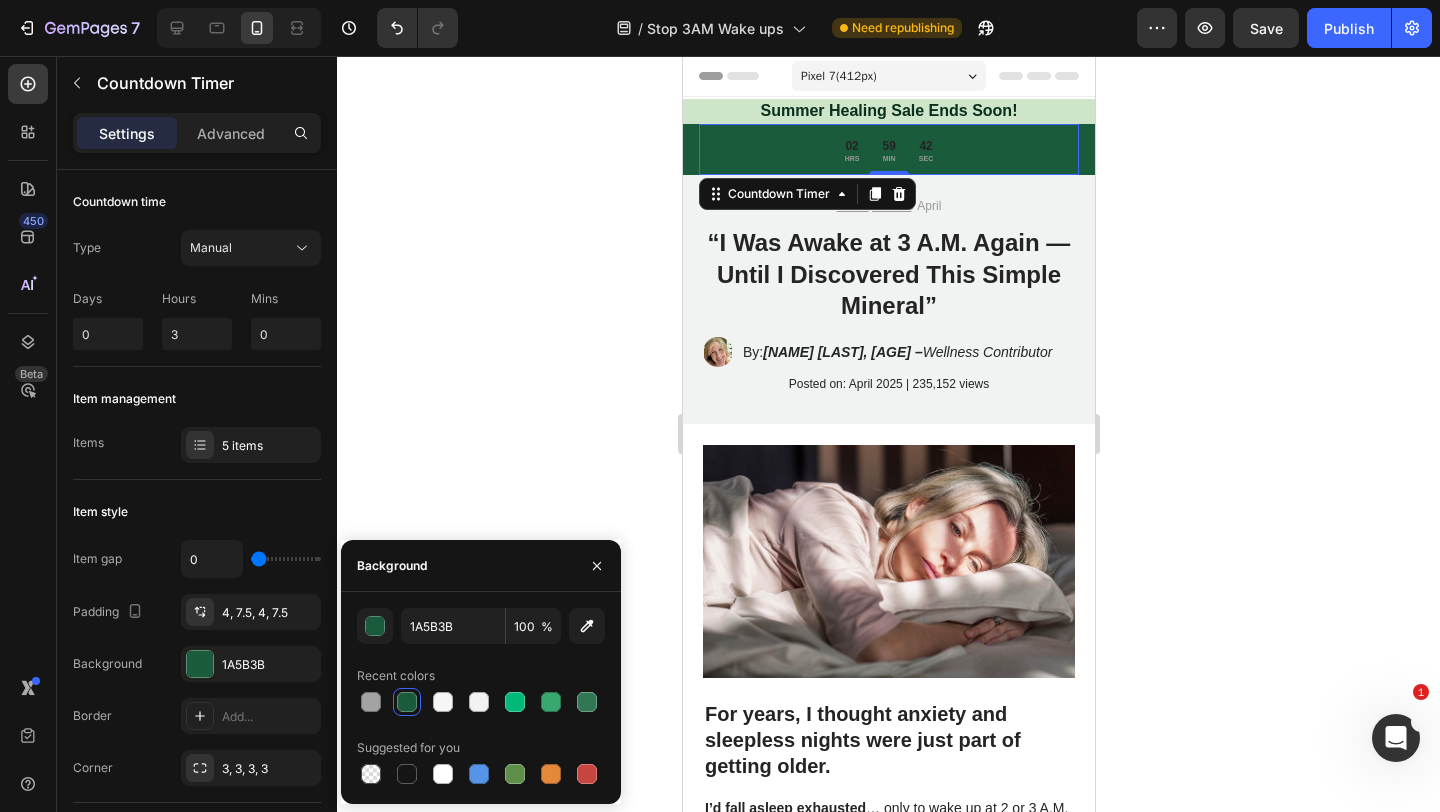 click on "42" at bounding box center [925, 147] 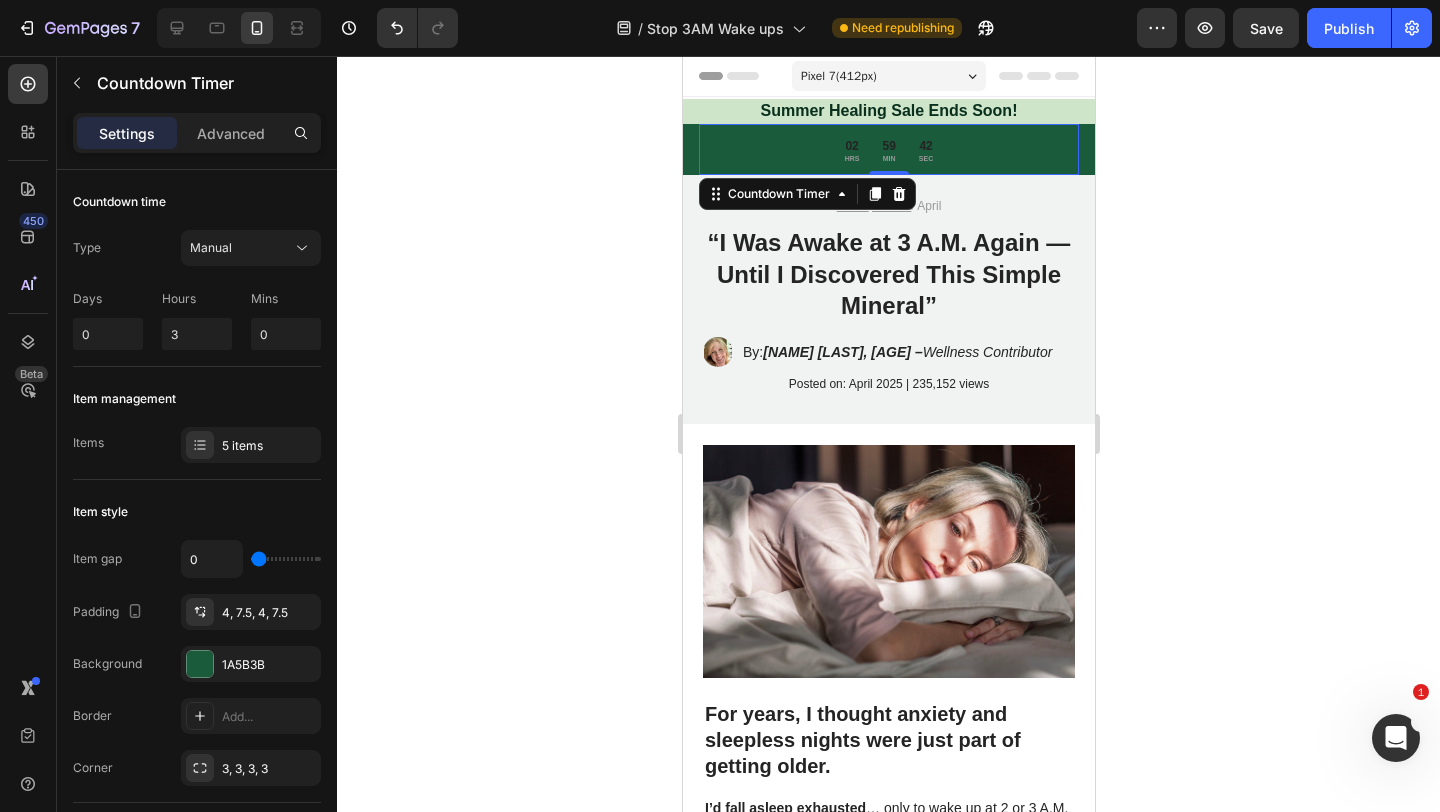 click on "42" at bounding box center (925, 147) 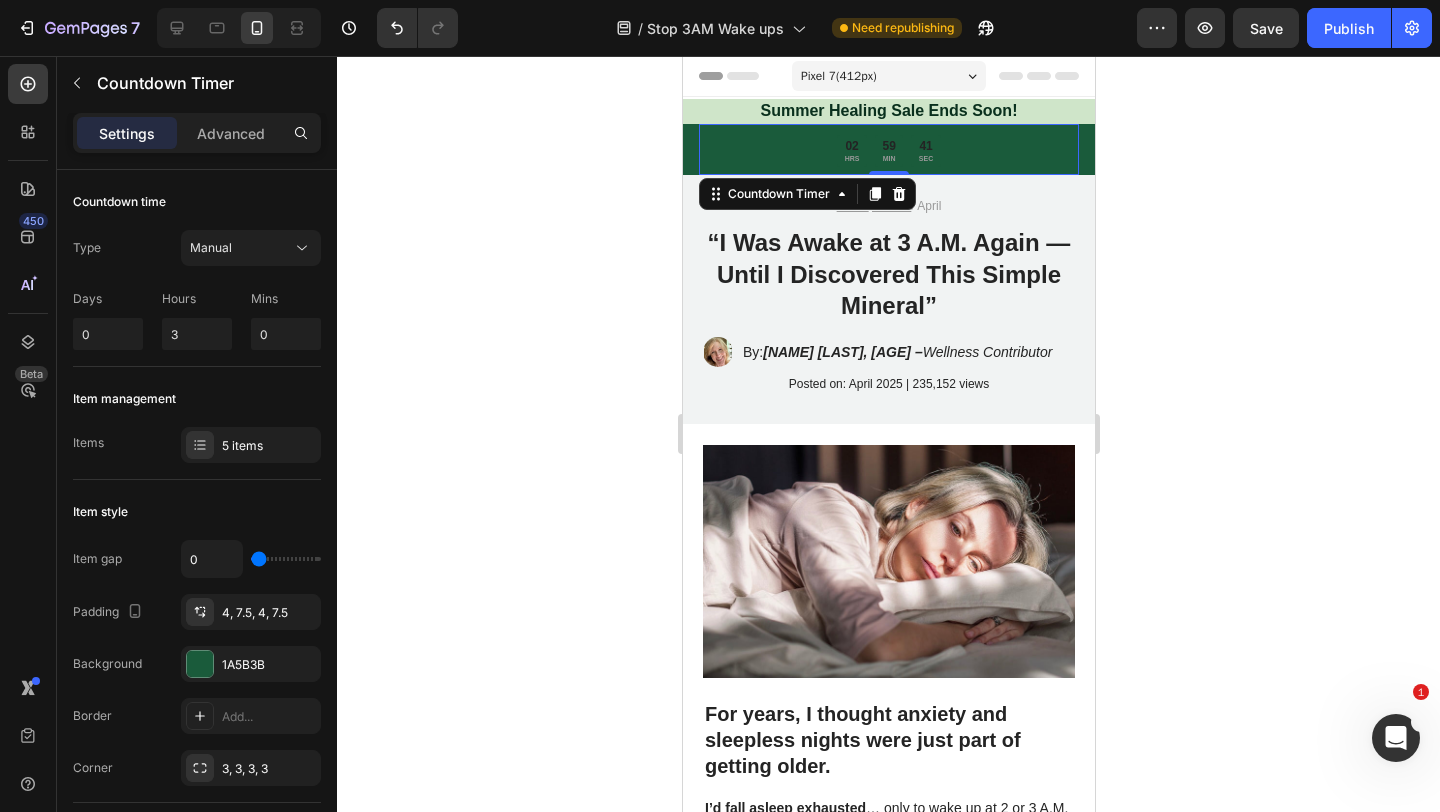 click on "59 MIN" at bounding box center [888, 151] 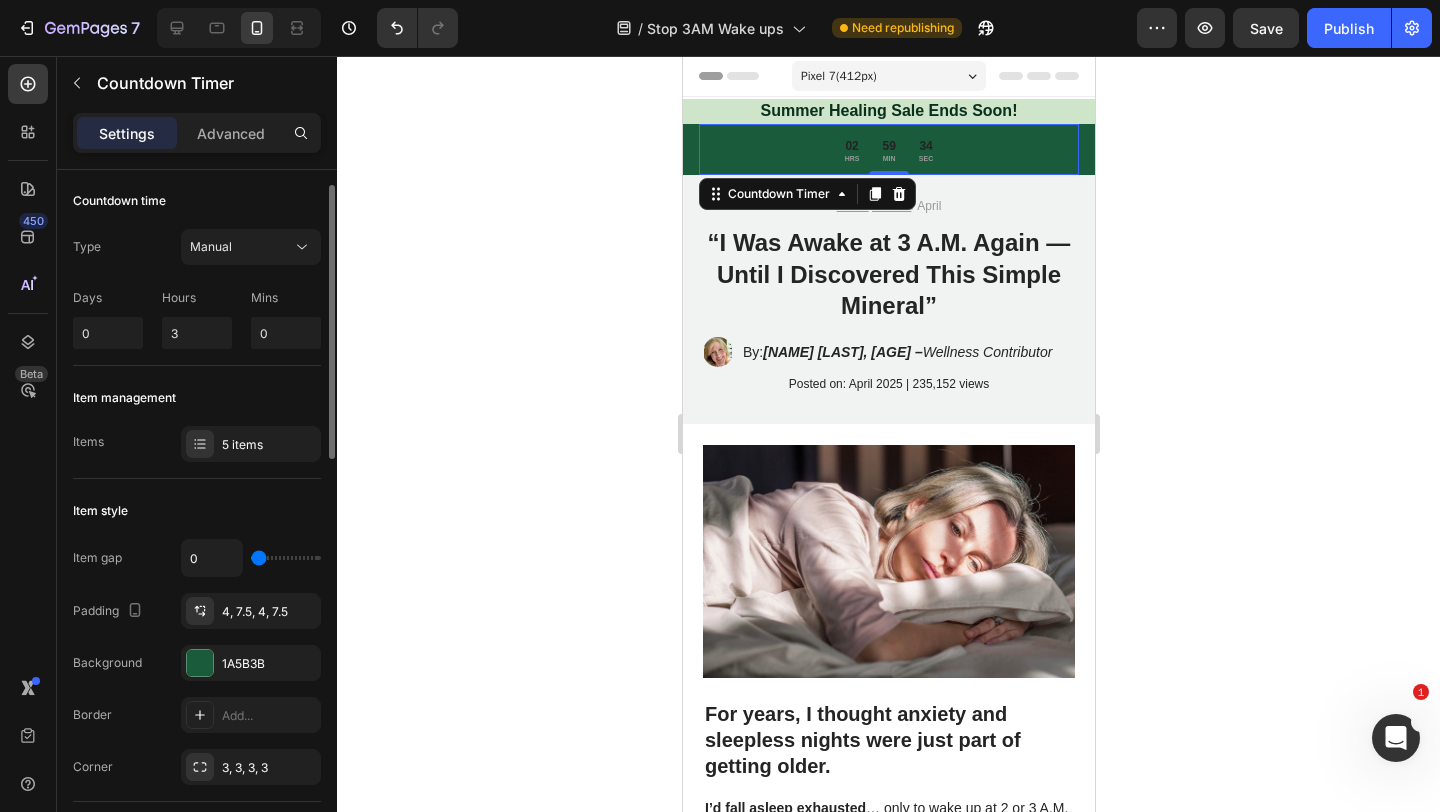 scroll, scrollTop: 0, scrollLeft: 0, axis: both 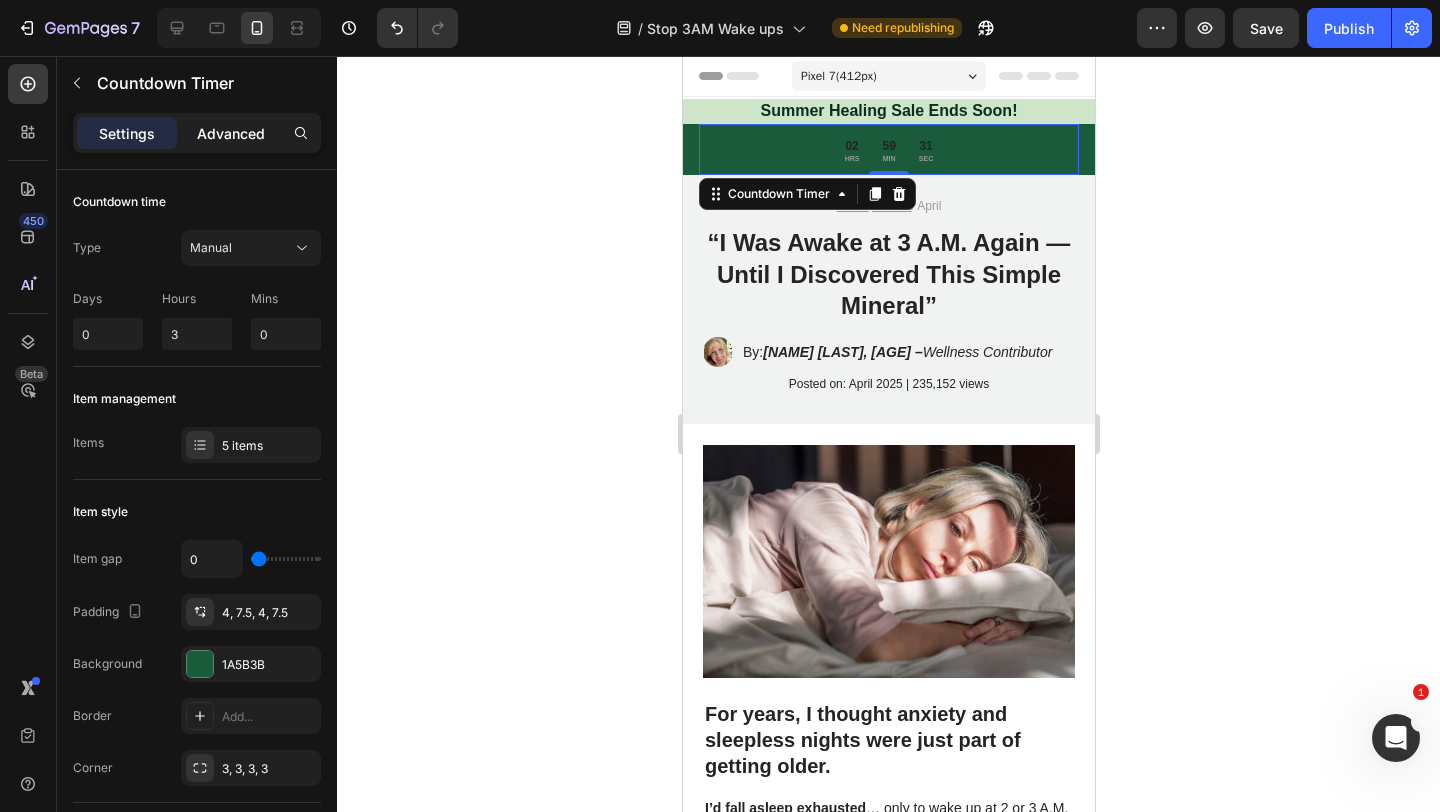 click on "Advanced" at bounding box center [231, 133] 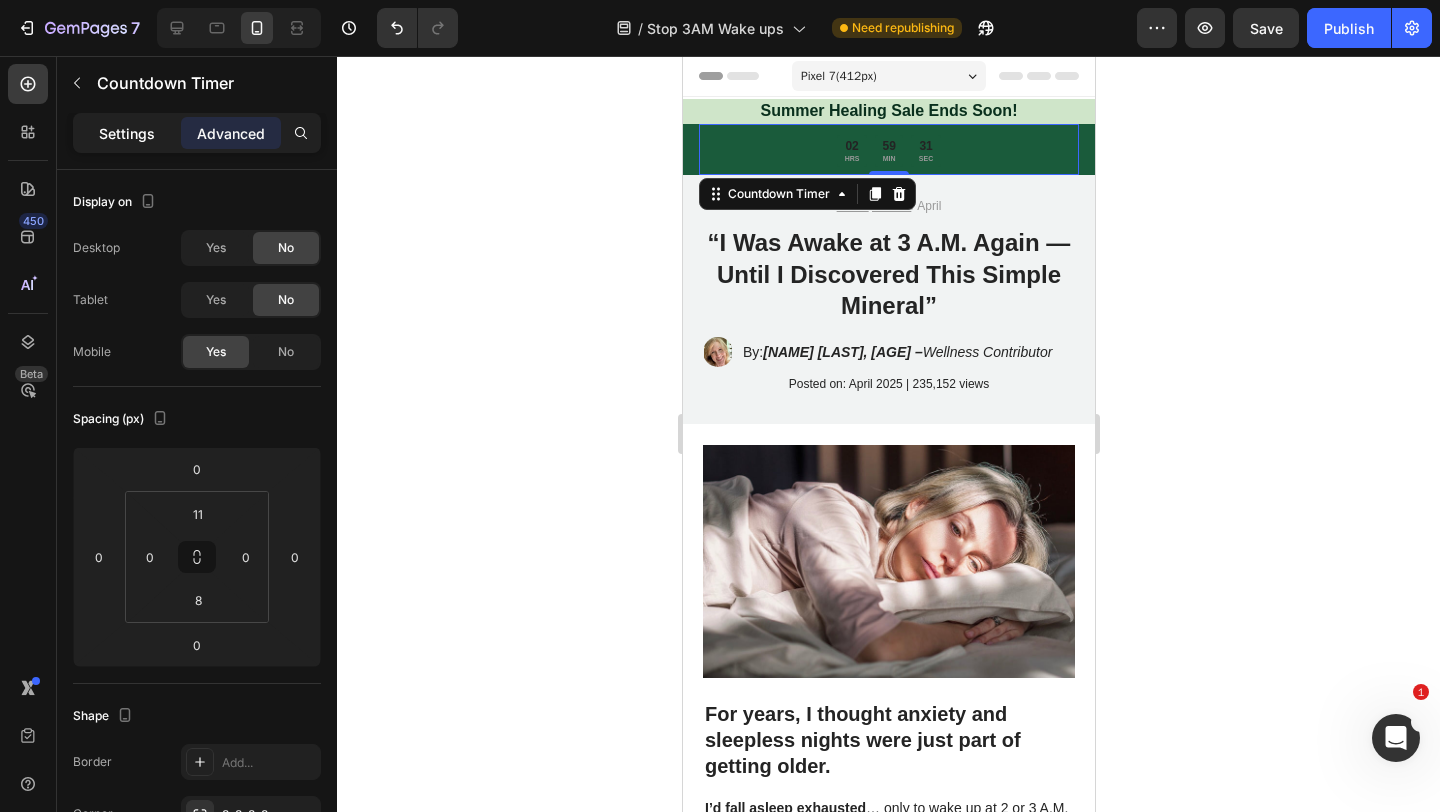click on "Settings" at bounding box center (127, 133) 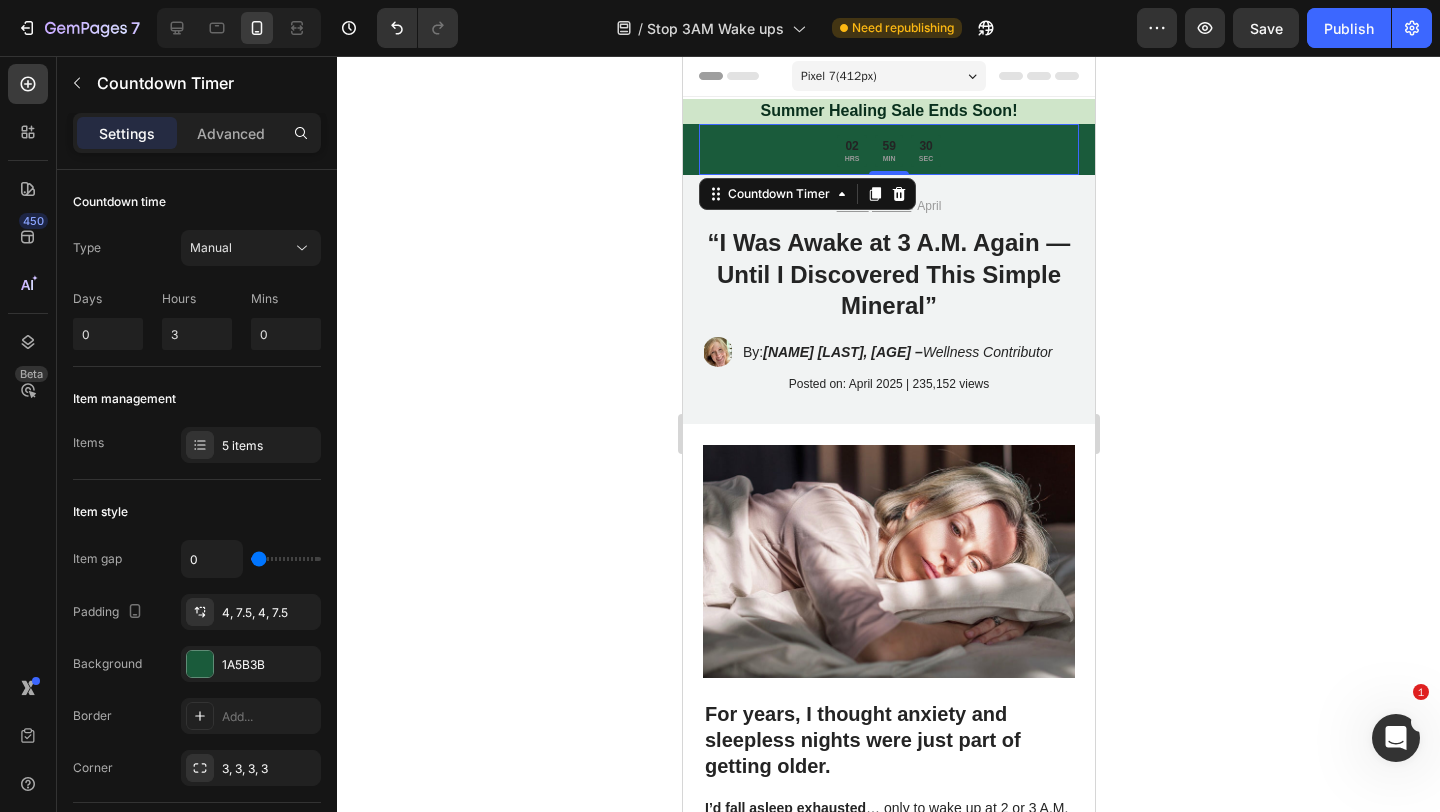 click on "02" at bounding box center [851, 147] 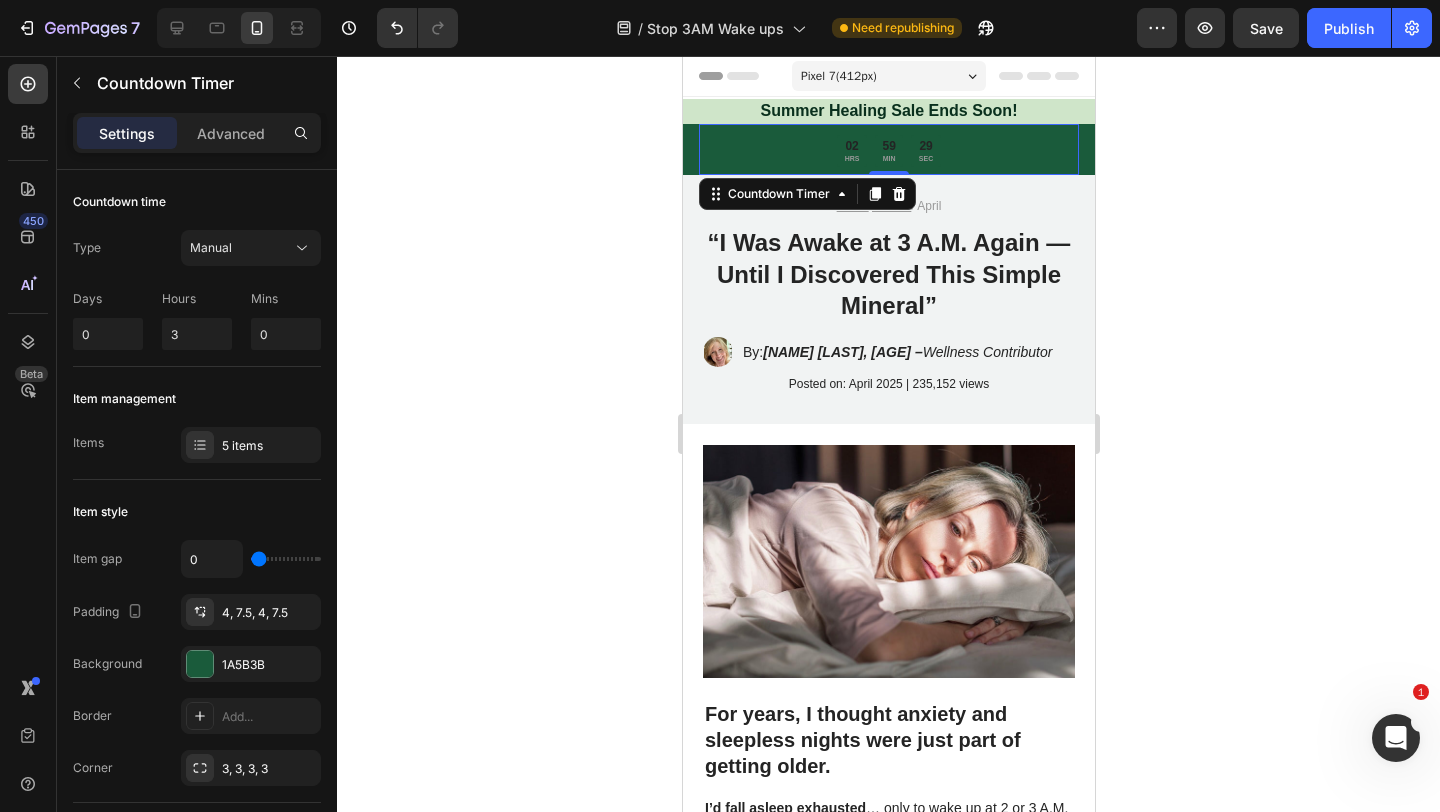 click on "02 HRS 59 MIN 29 SEC" at bounding box center (888, 151) 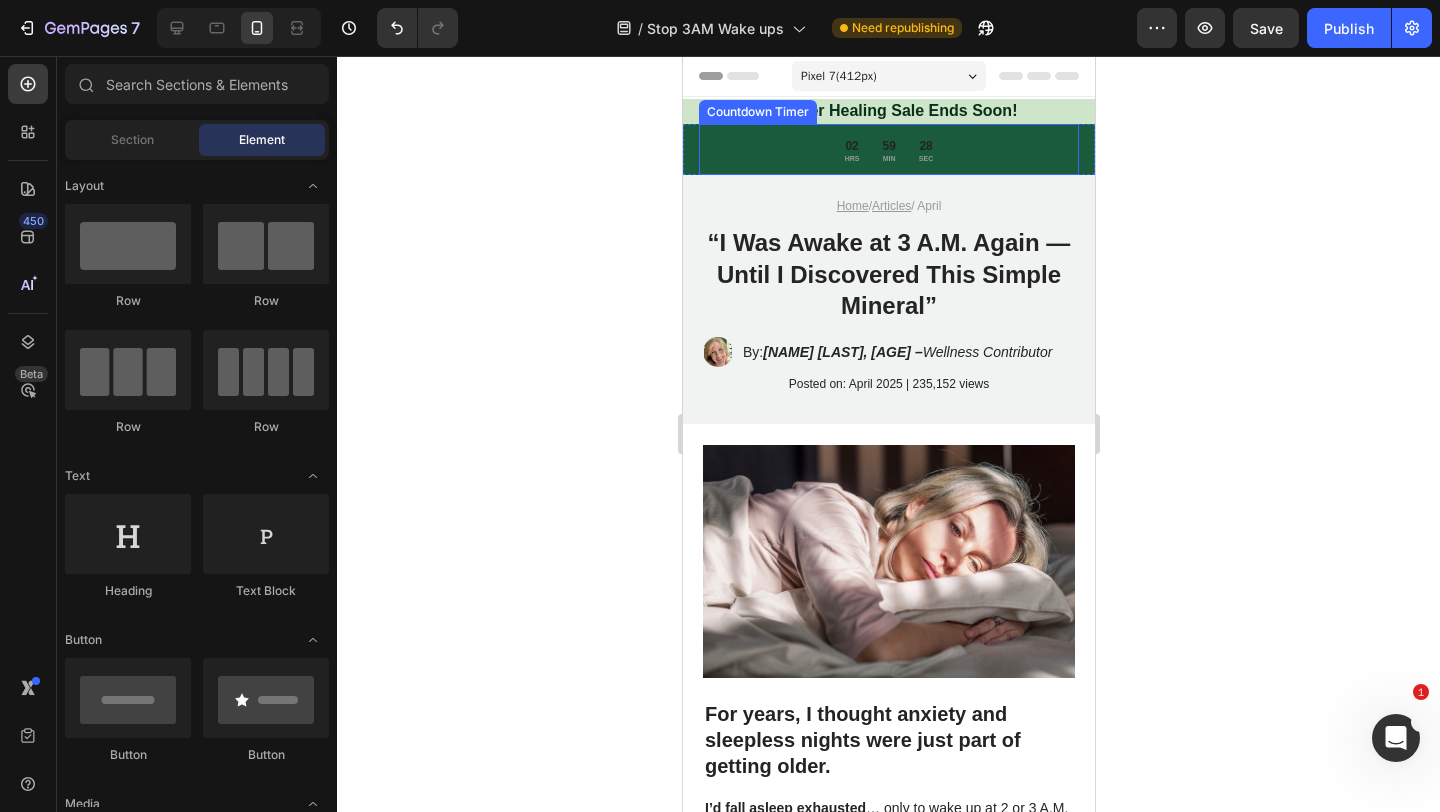 click on "02" at bounding box center (851, 147) 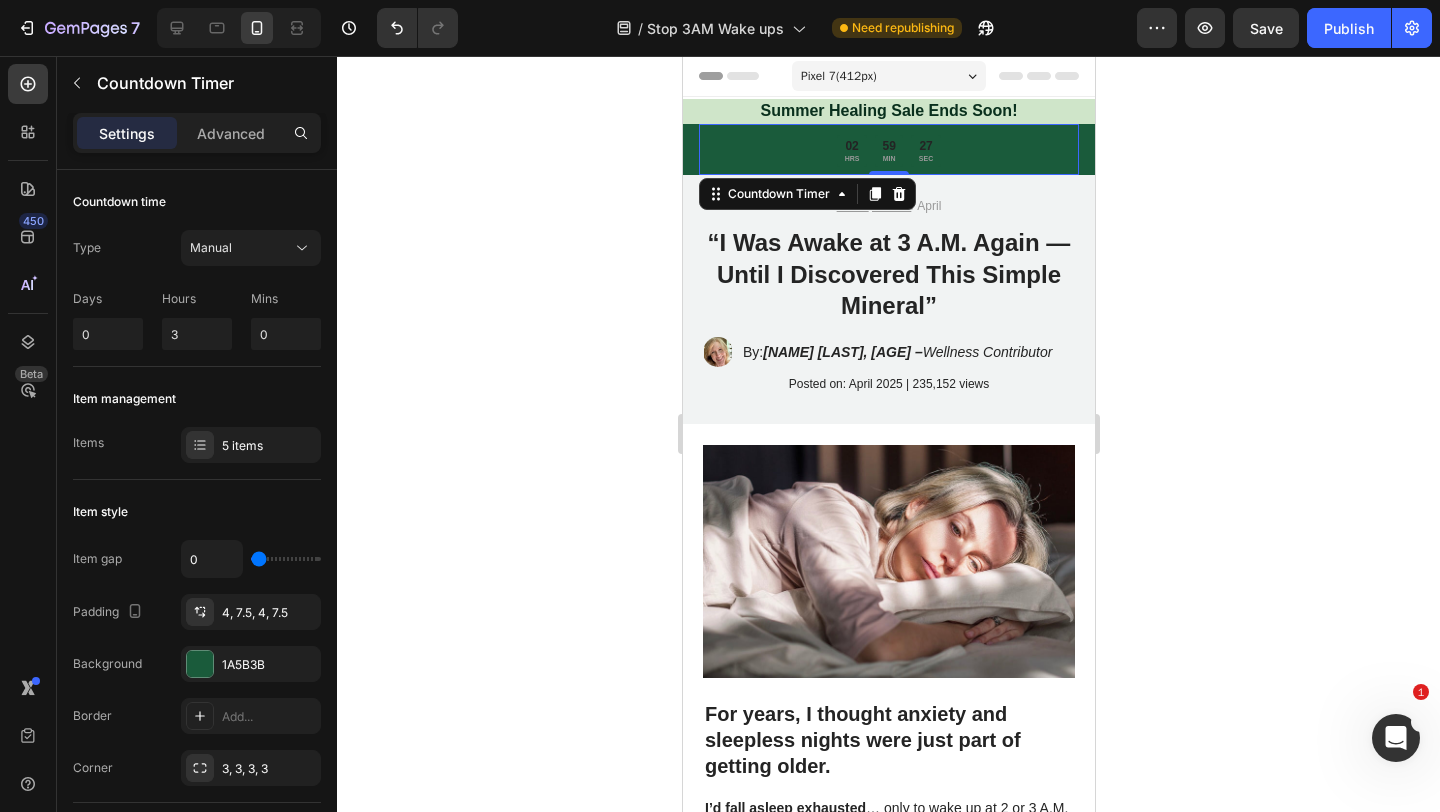 click on "HRS" at bounding box center [851, 158] 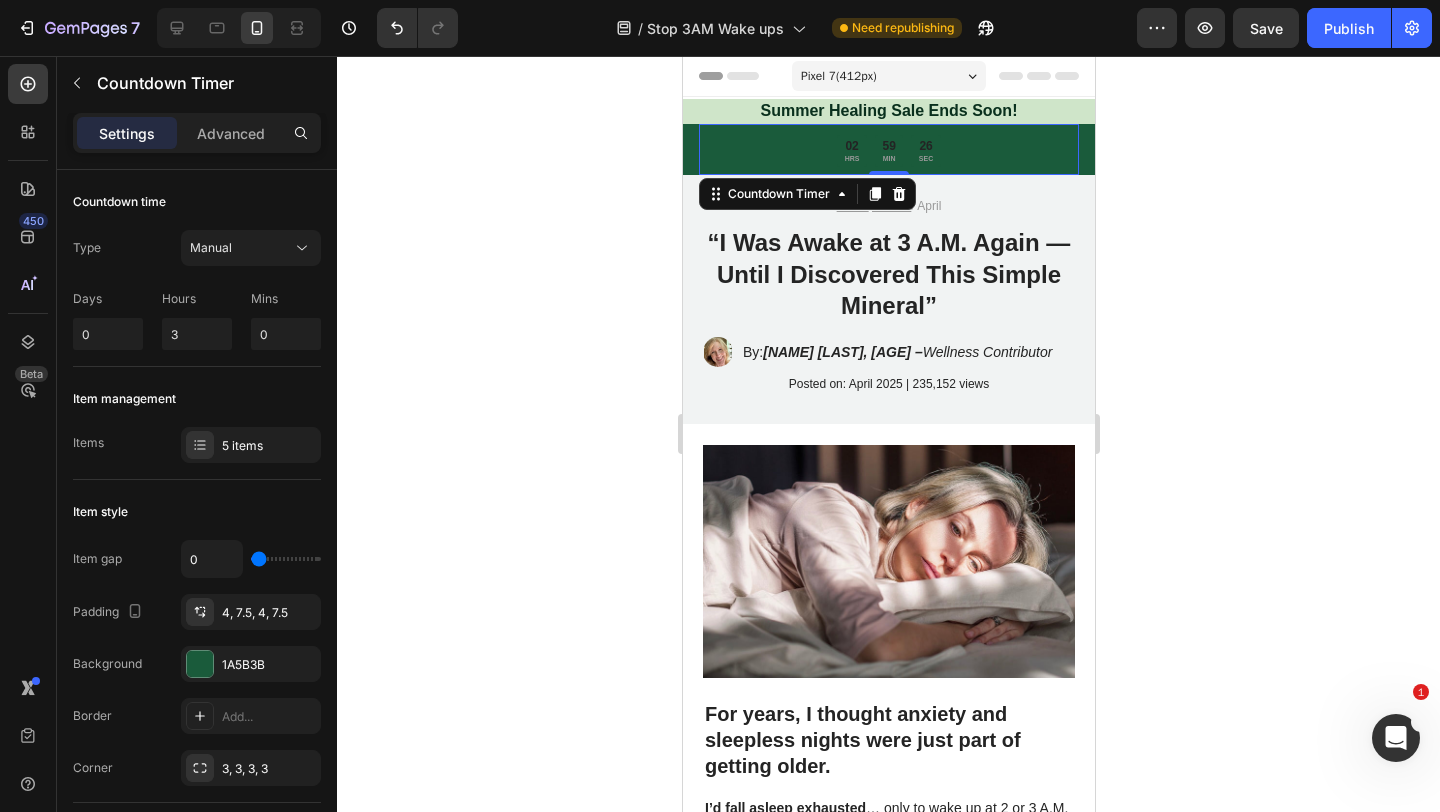 click on "02" at bounding box center [851, 147] 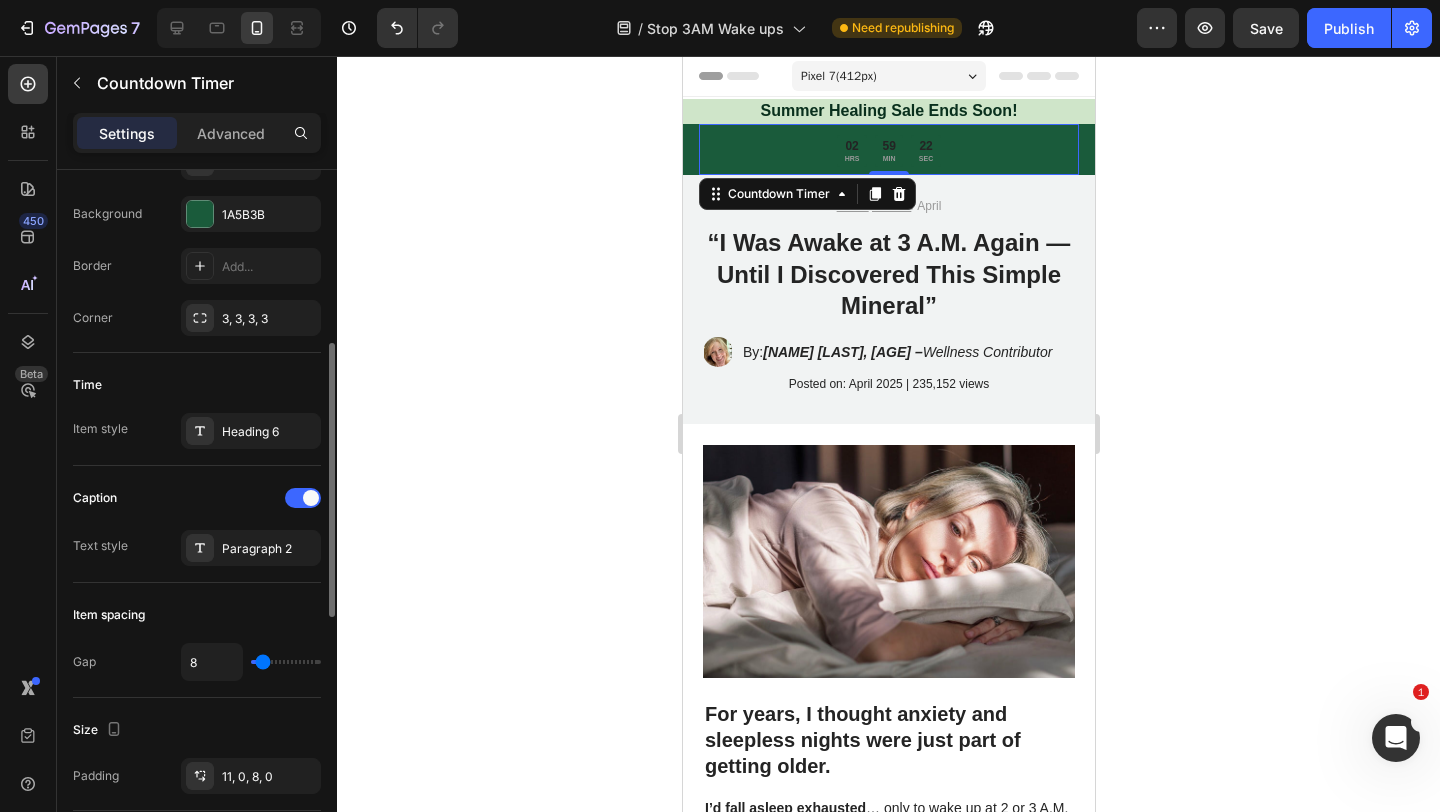 scroll, scrollTop: 455, scrollLeft: 0, axis: vertical 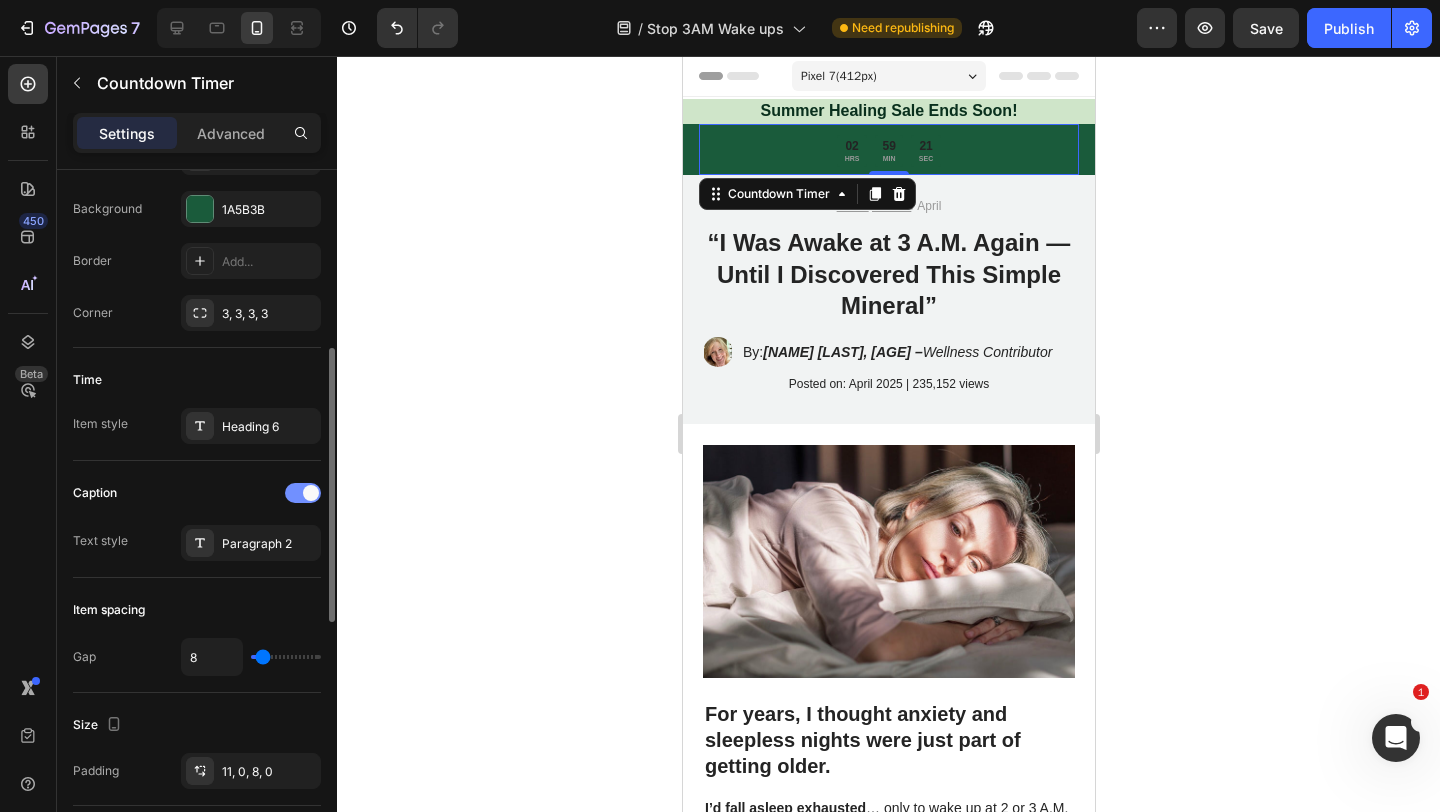 click at bounding box center (303, 493) 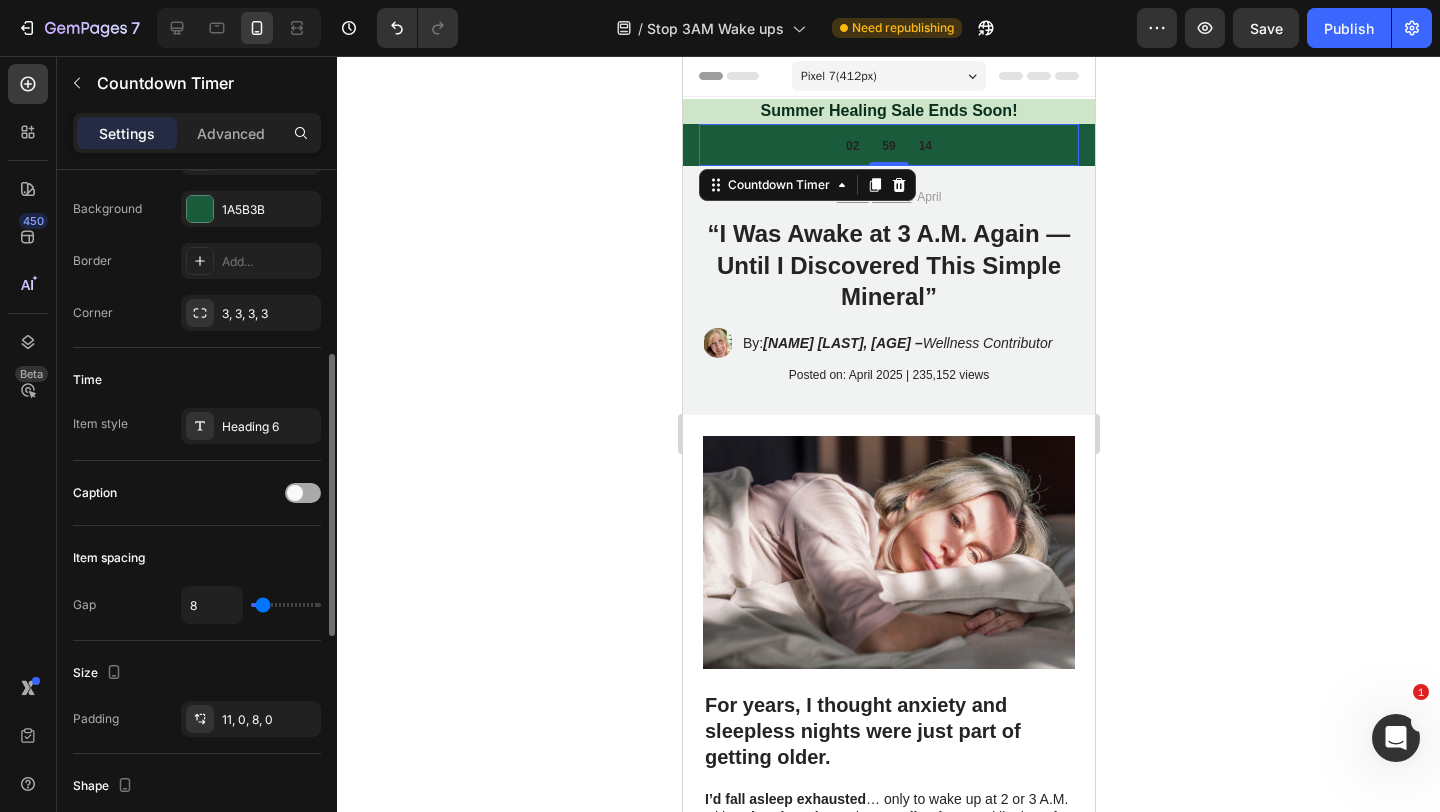 click at bounding box center [295, 493] 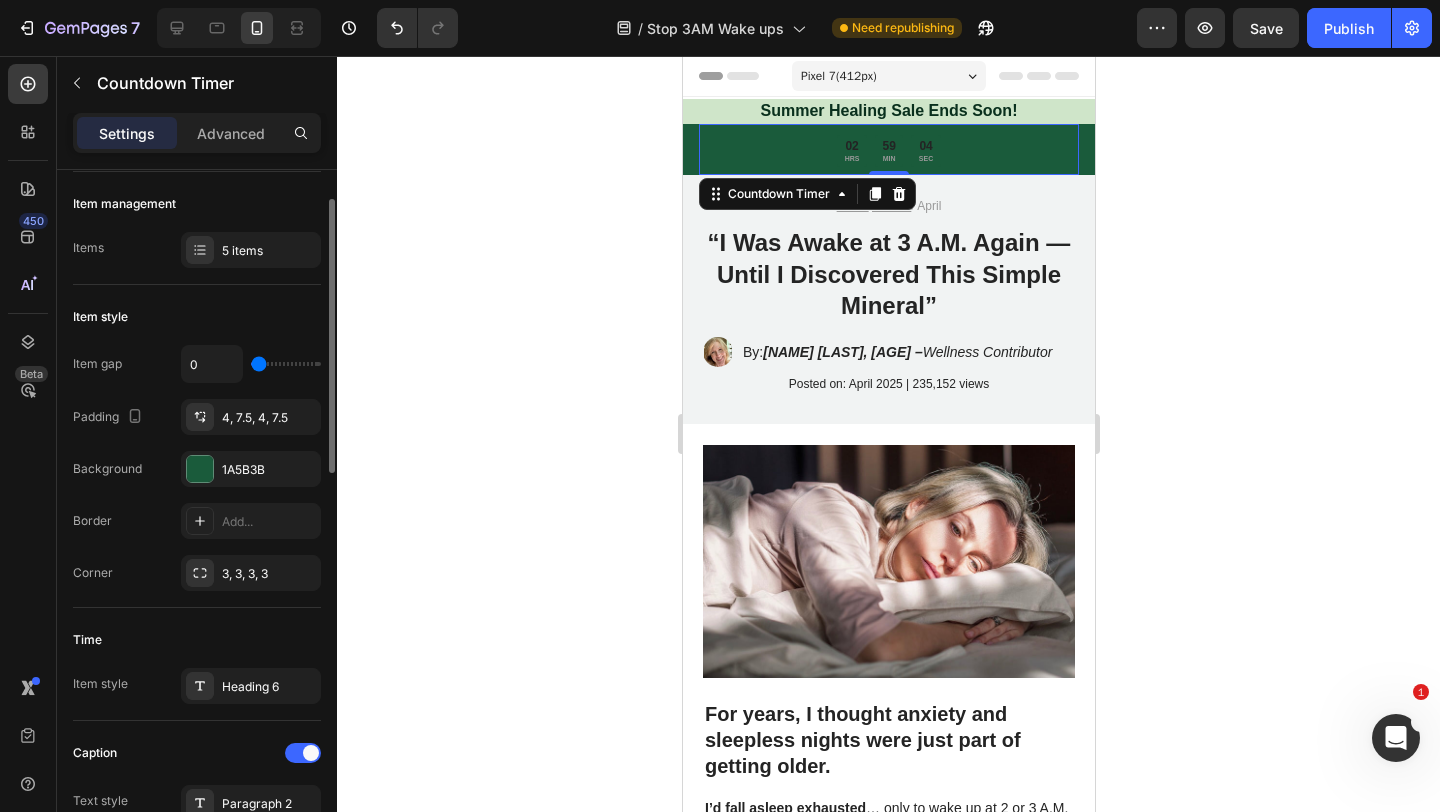 scroll, scrollTop: 144, scrollLeft: 0, axis: vertical 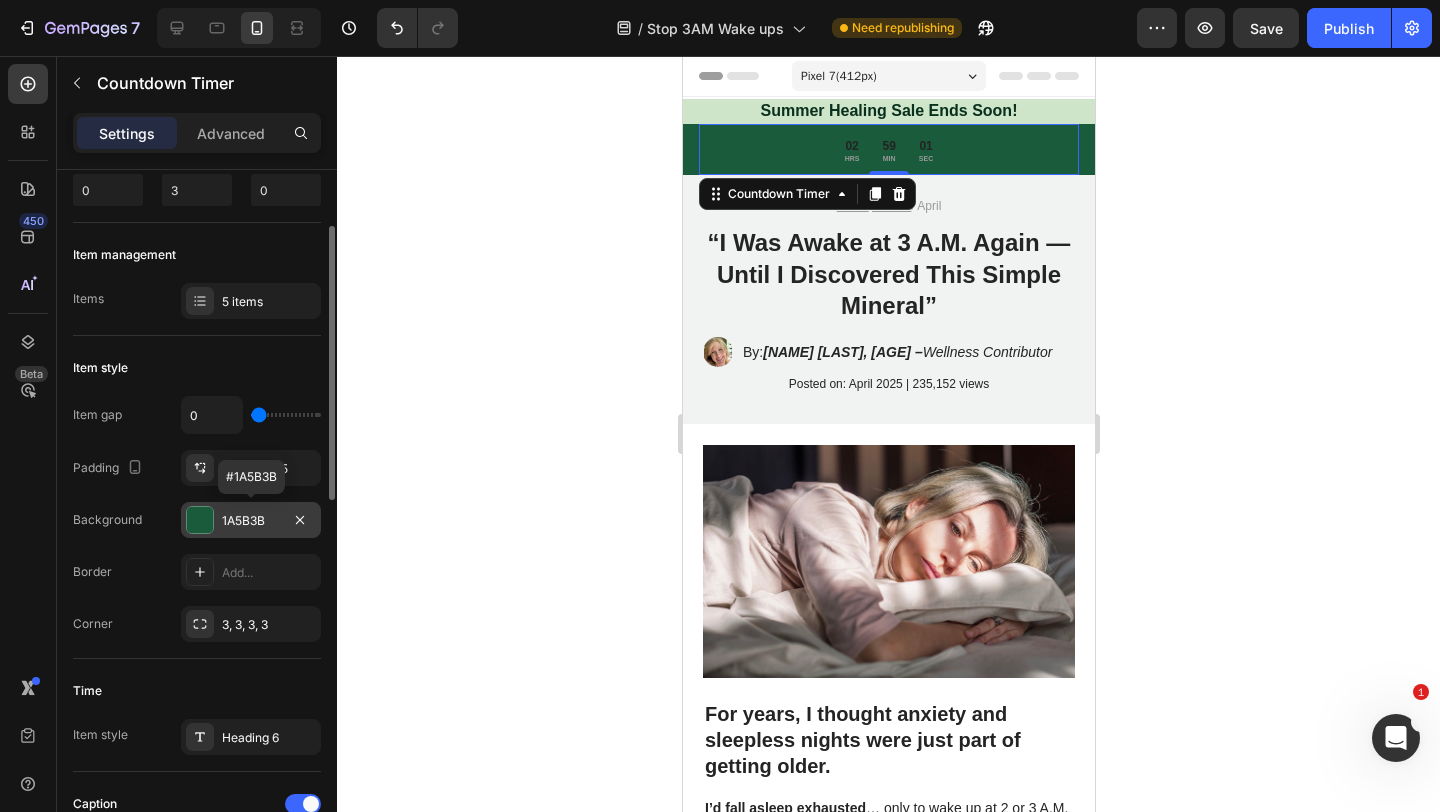 click on "1A5B3B" at bounding box center (251, 521) 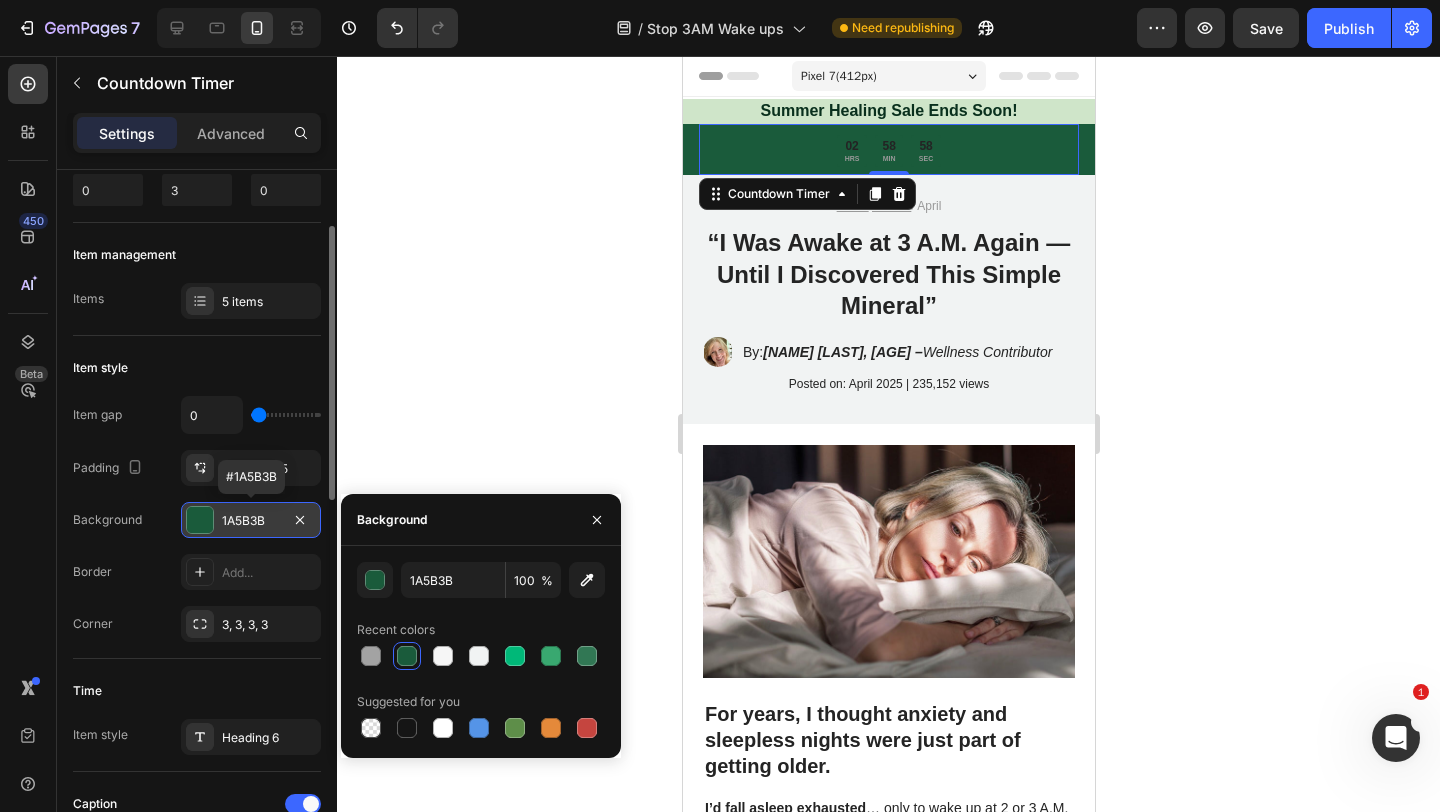 click on "1A5B3B" at bounding box center [251, 521] 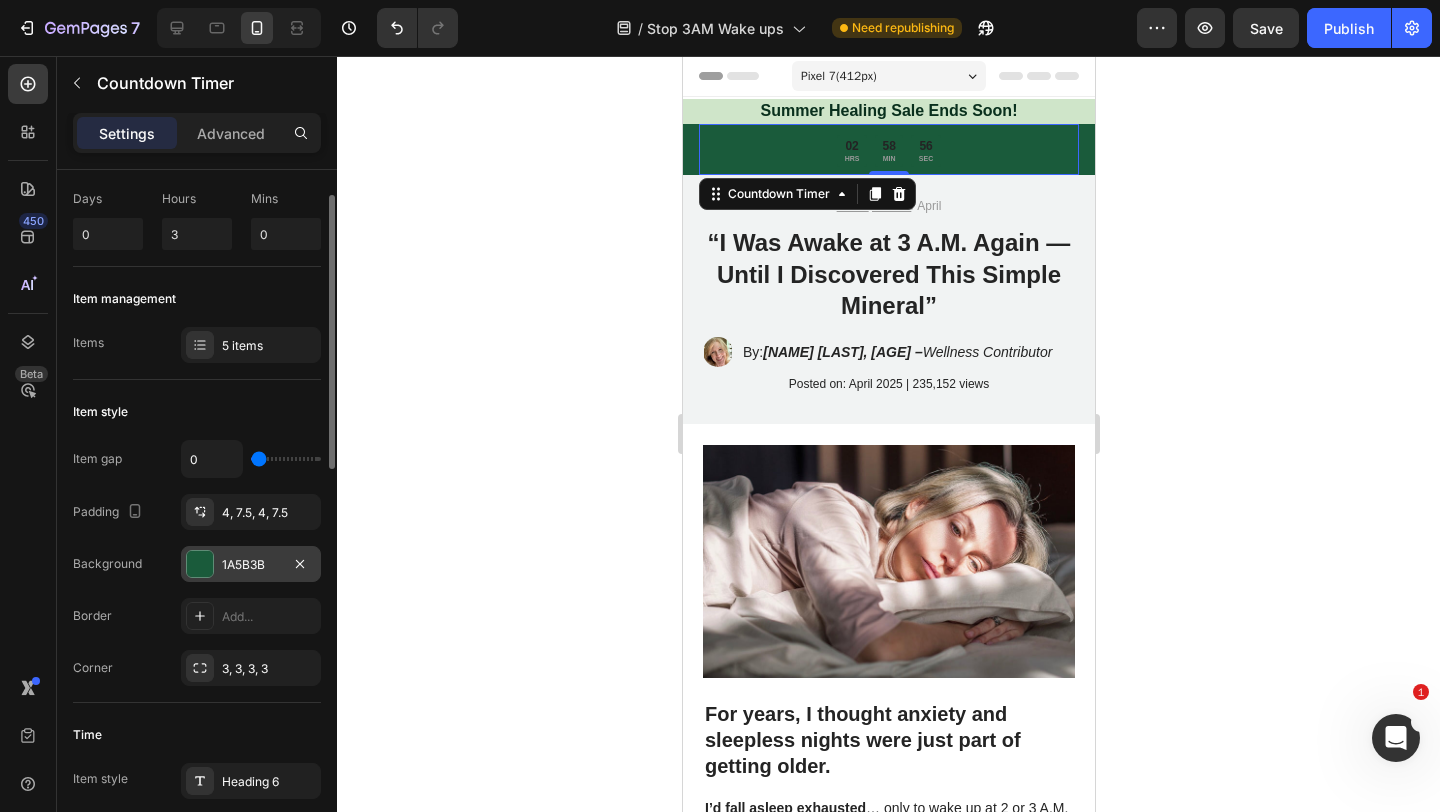 scroll, scrollTop: 104, scrollLeft: 0, axis: vertical 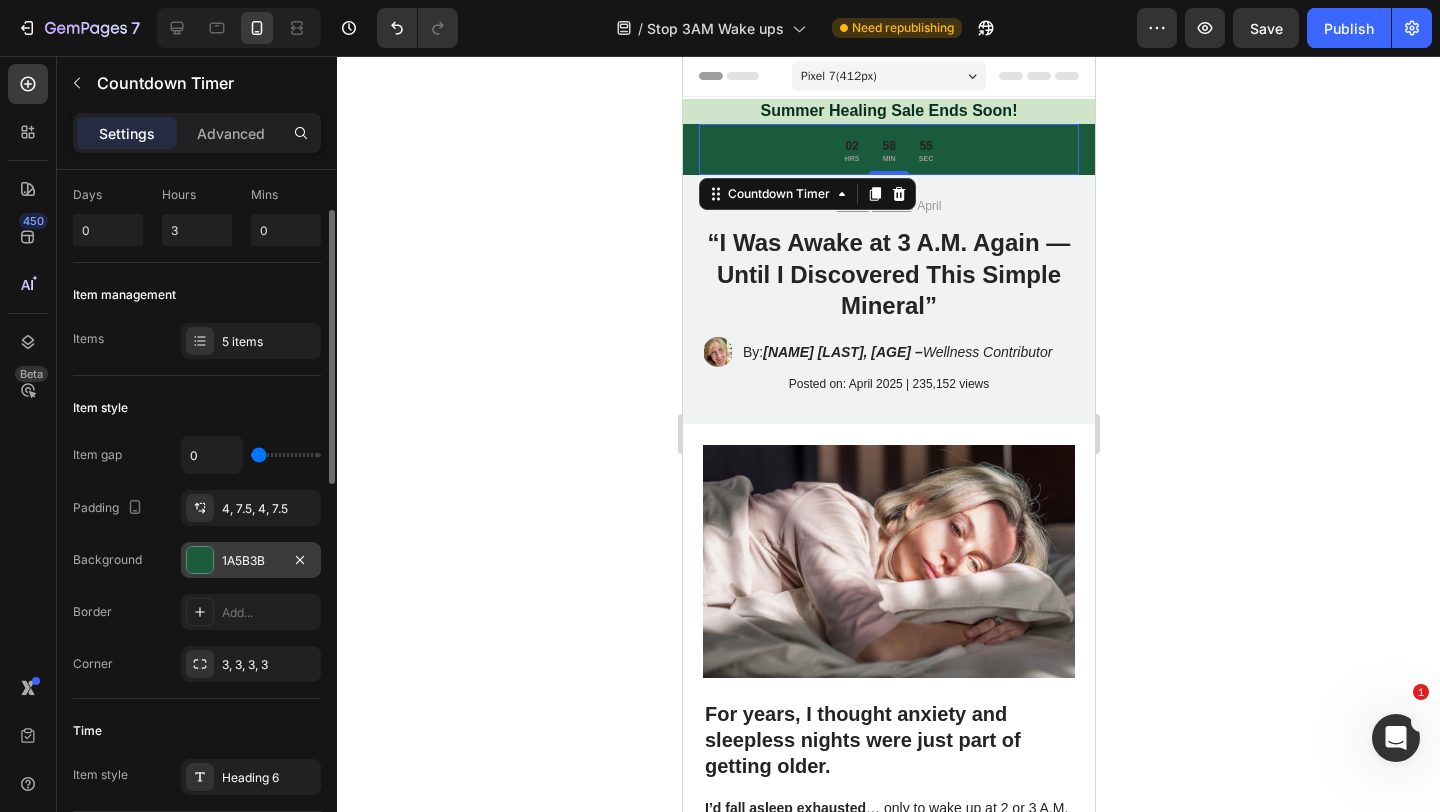 click on "1A5B3B" at bounding box center [251, 560] 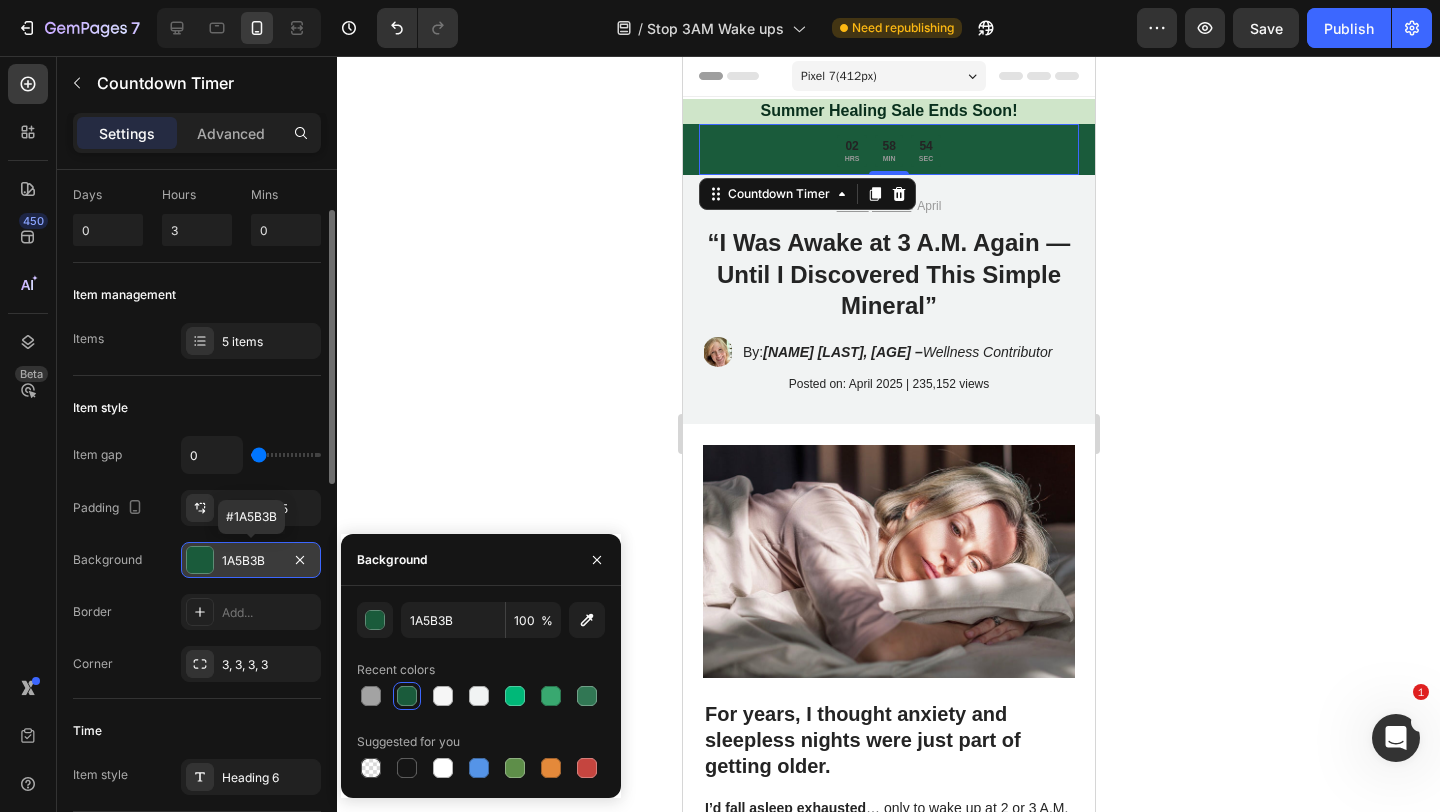 click on "1A5B3B" at bounding box center [251, 560] 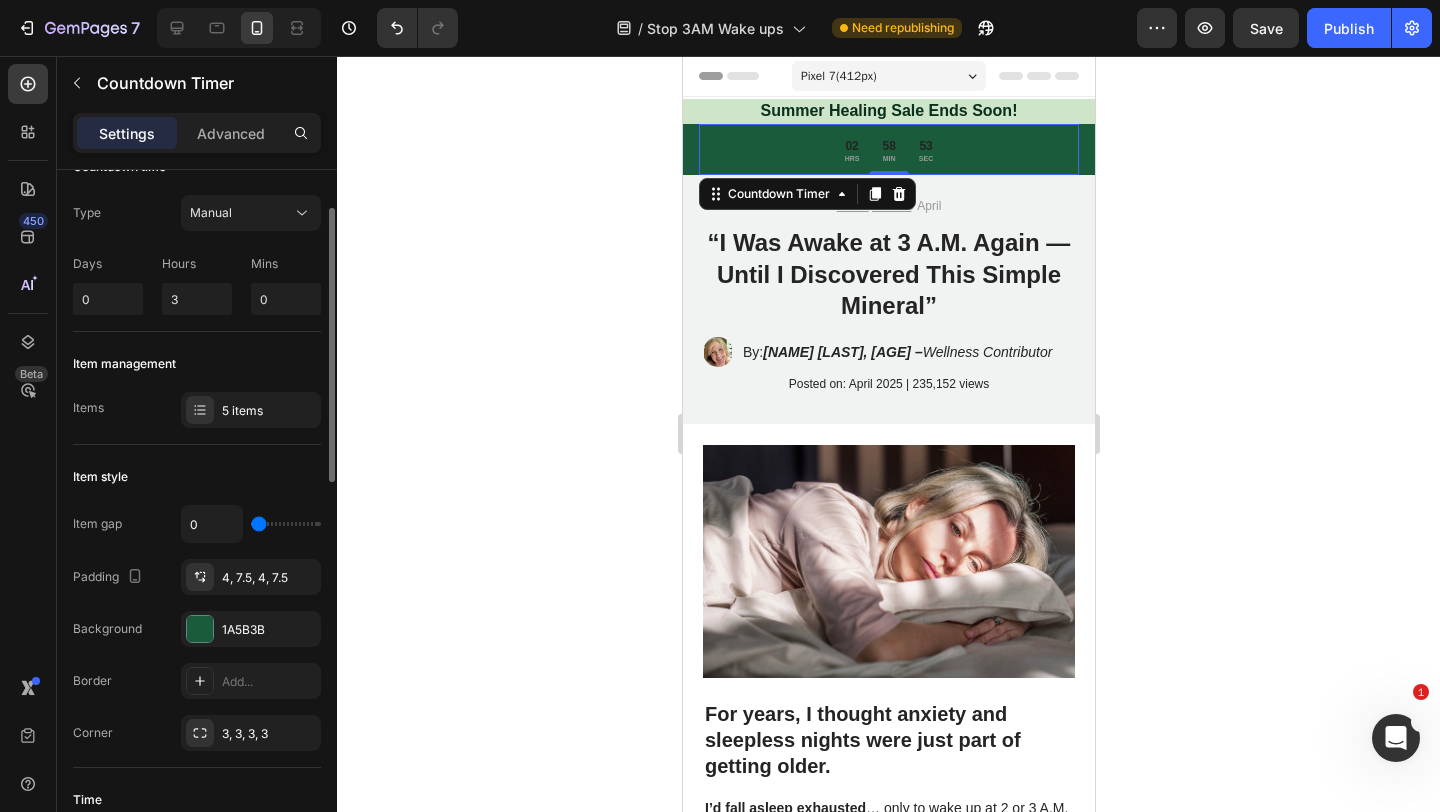scroll, scrollTop: 0, scrollLeft: 0, axis: both 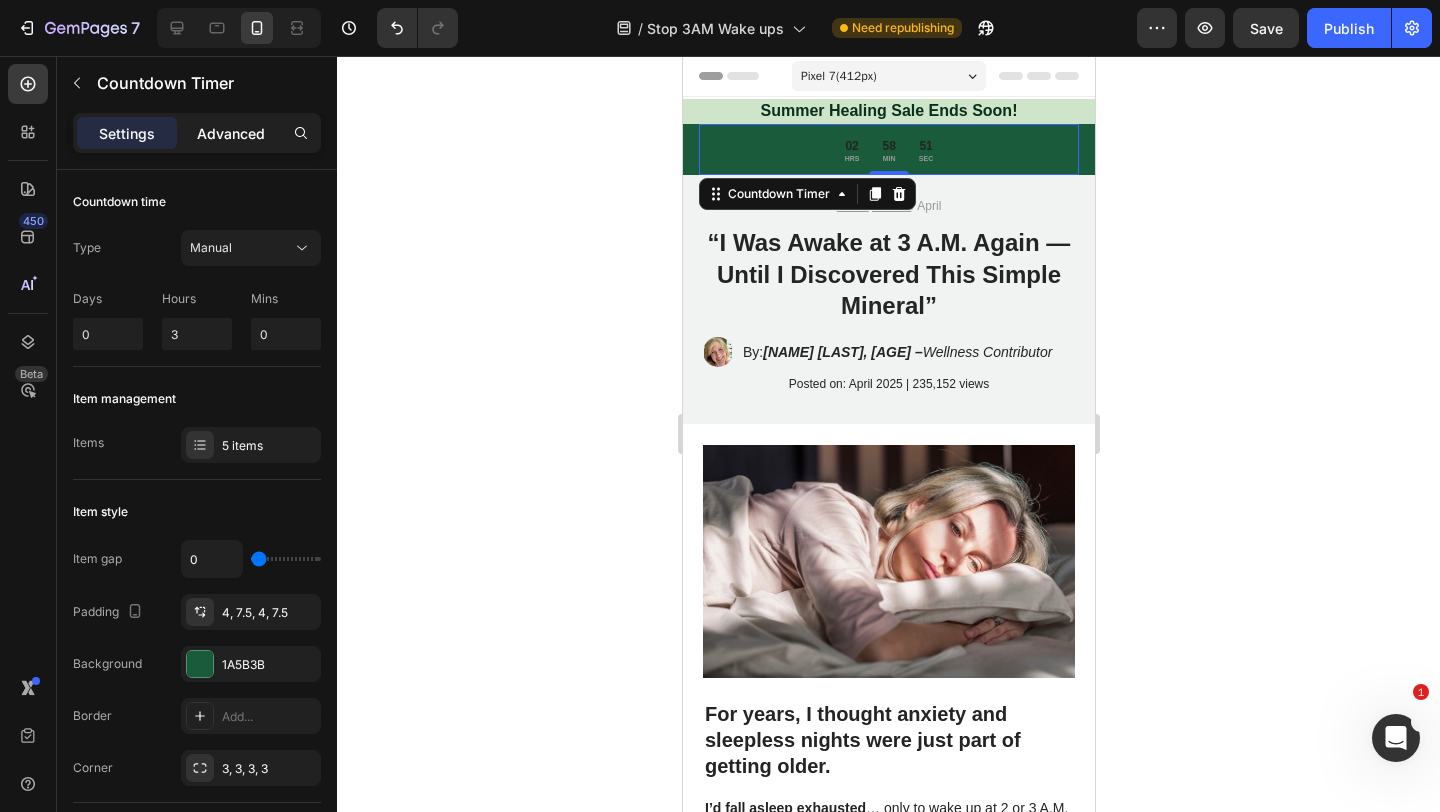 click on "Advanced" at bounding box center (231, 133) 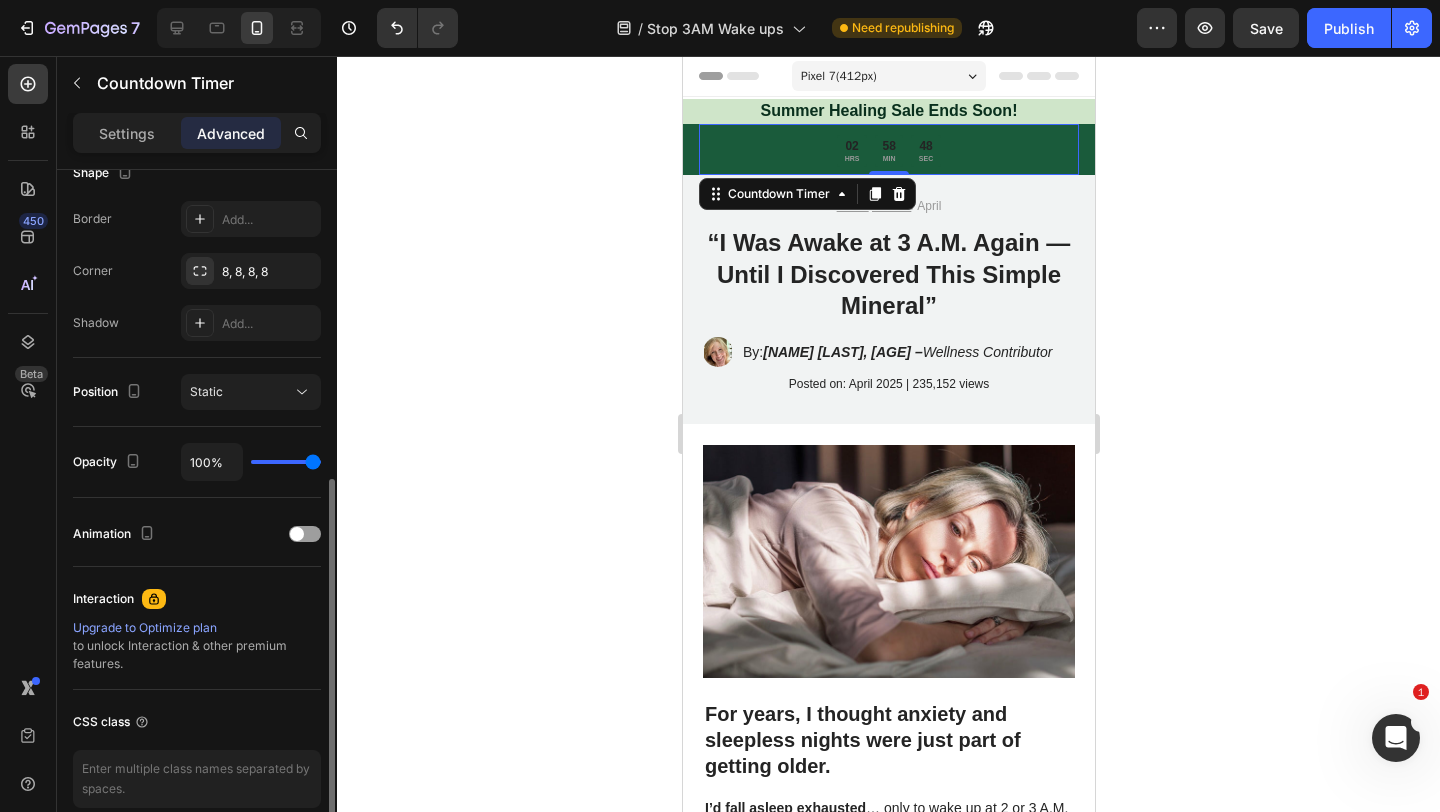 scroll, scrollTop: 635, scrollLeft: 0, axis: vertical 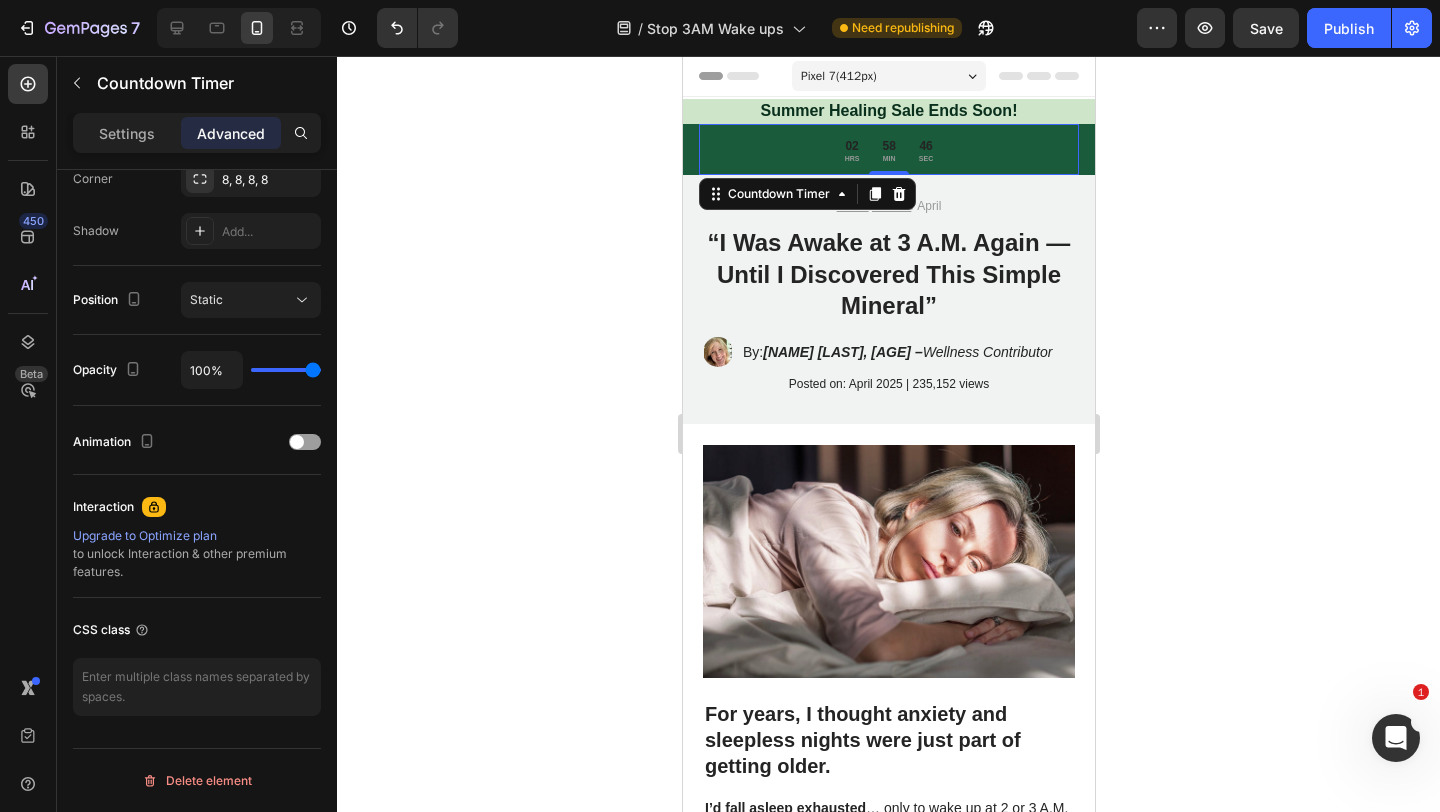 click on "02" at bounding box center [851, 147] 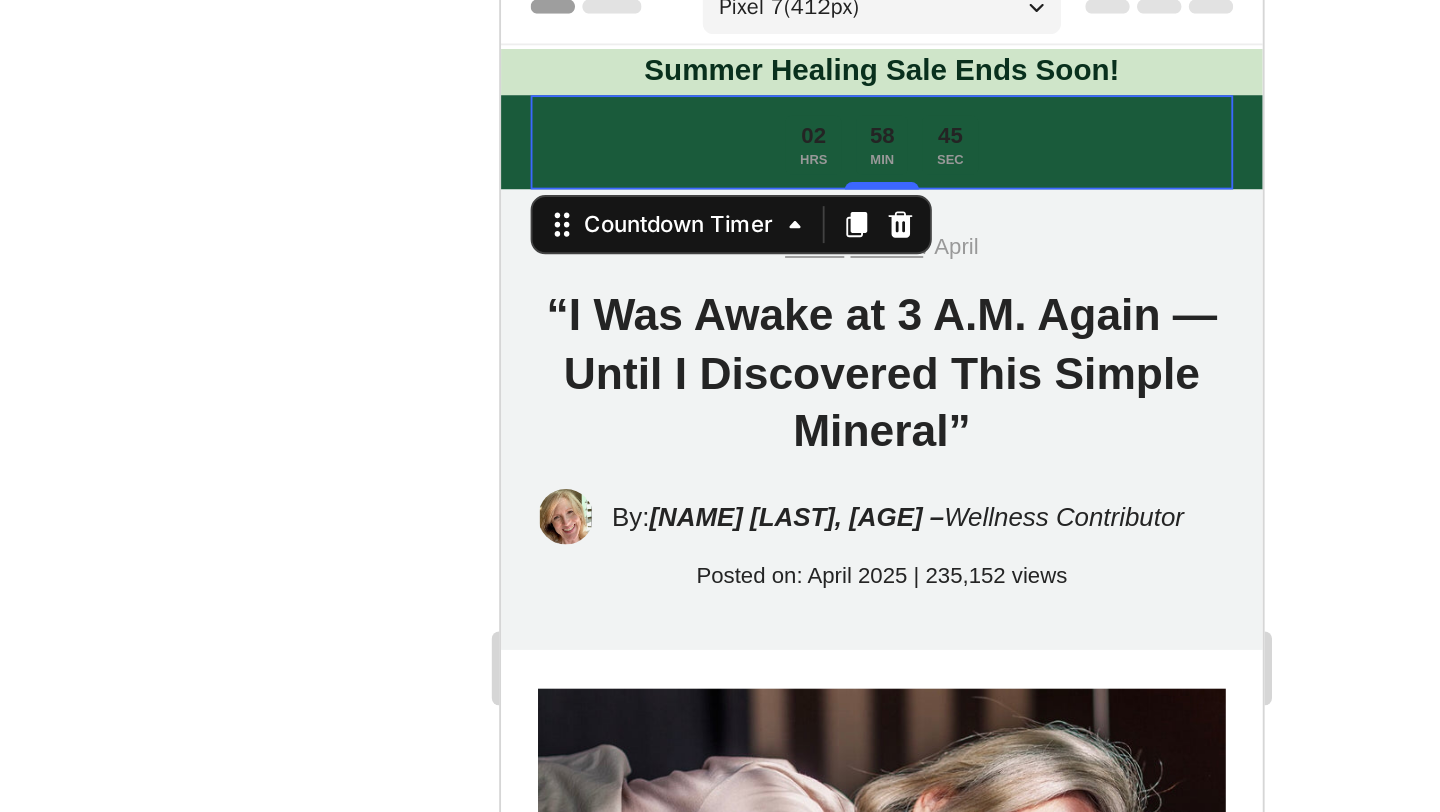click on "58 MIN" at bounding box center (706, 65) 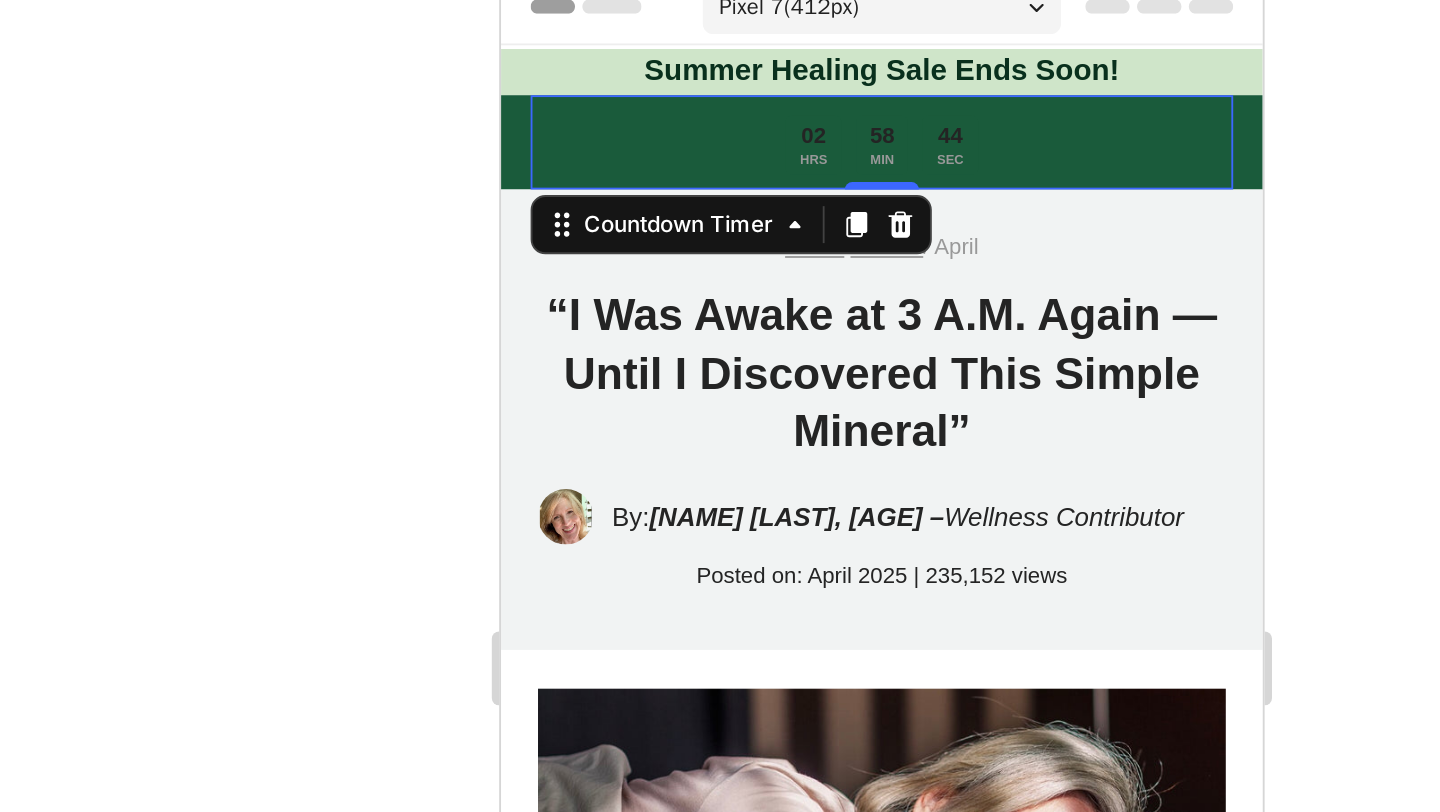 click on "02 HRS 58 MIN 44 SEC Countdown Timer   0" at bounding box center [706, 64] 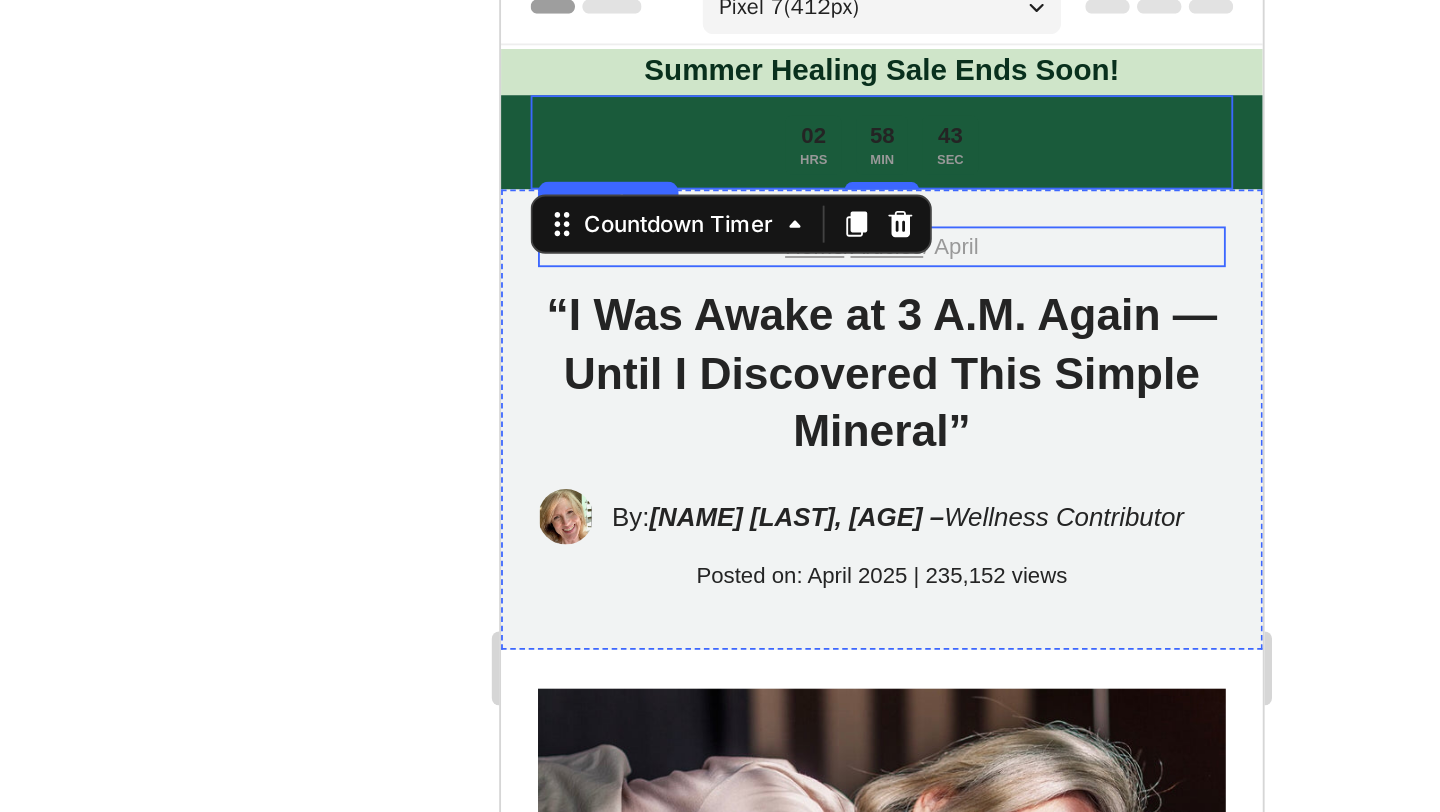 click on "Home  /  Articles  / April" at bounding box center [706, 120] 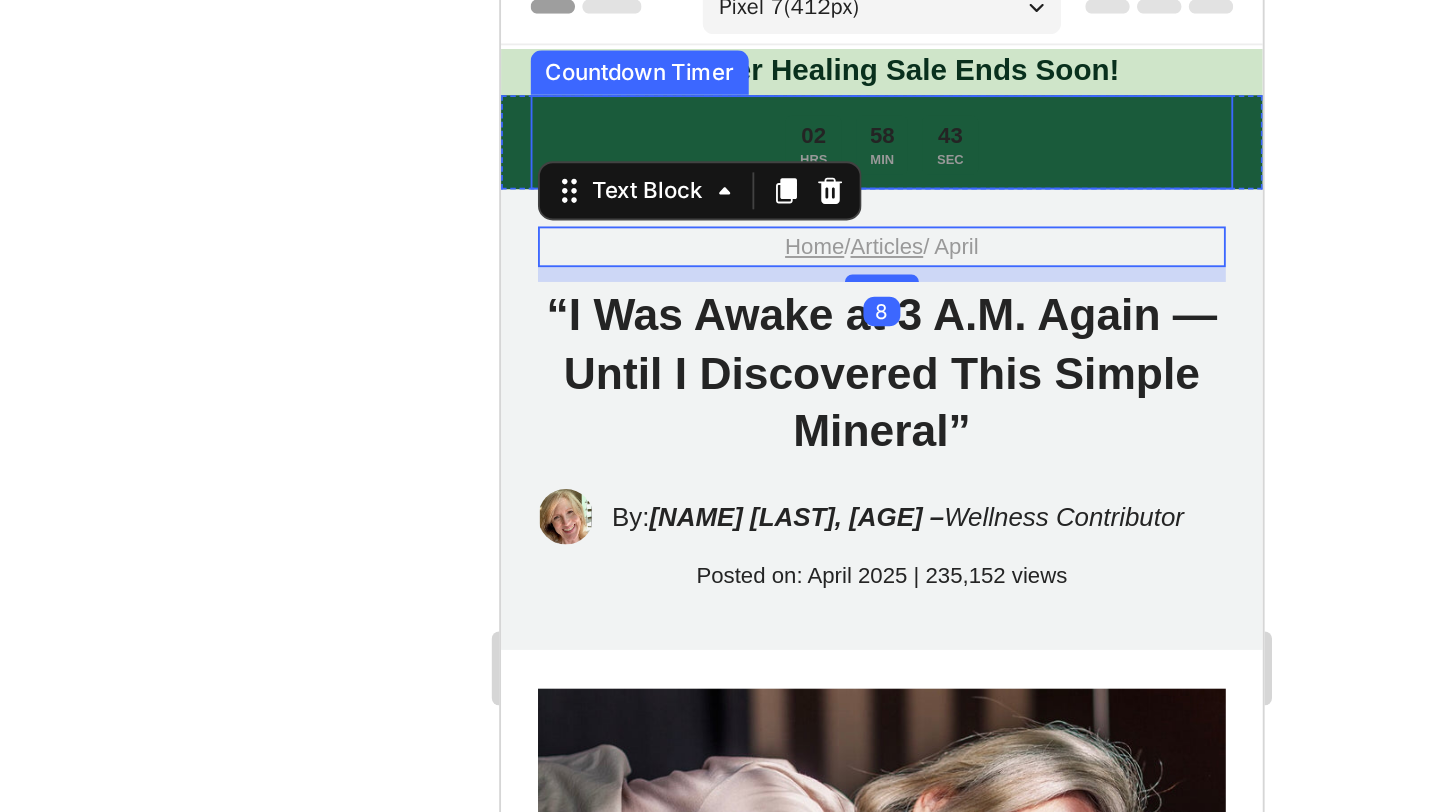 click on "43" at bounding box center [743, 61] 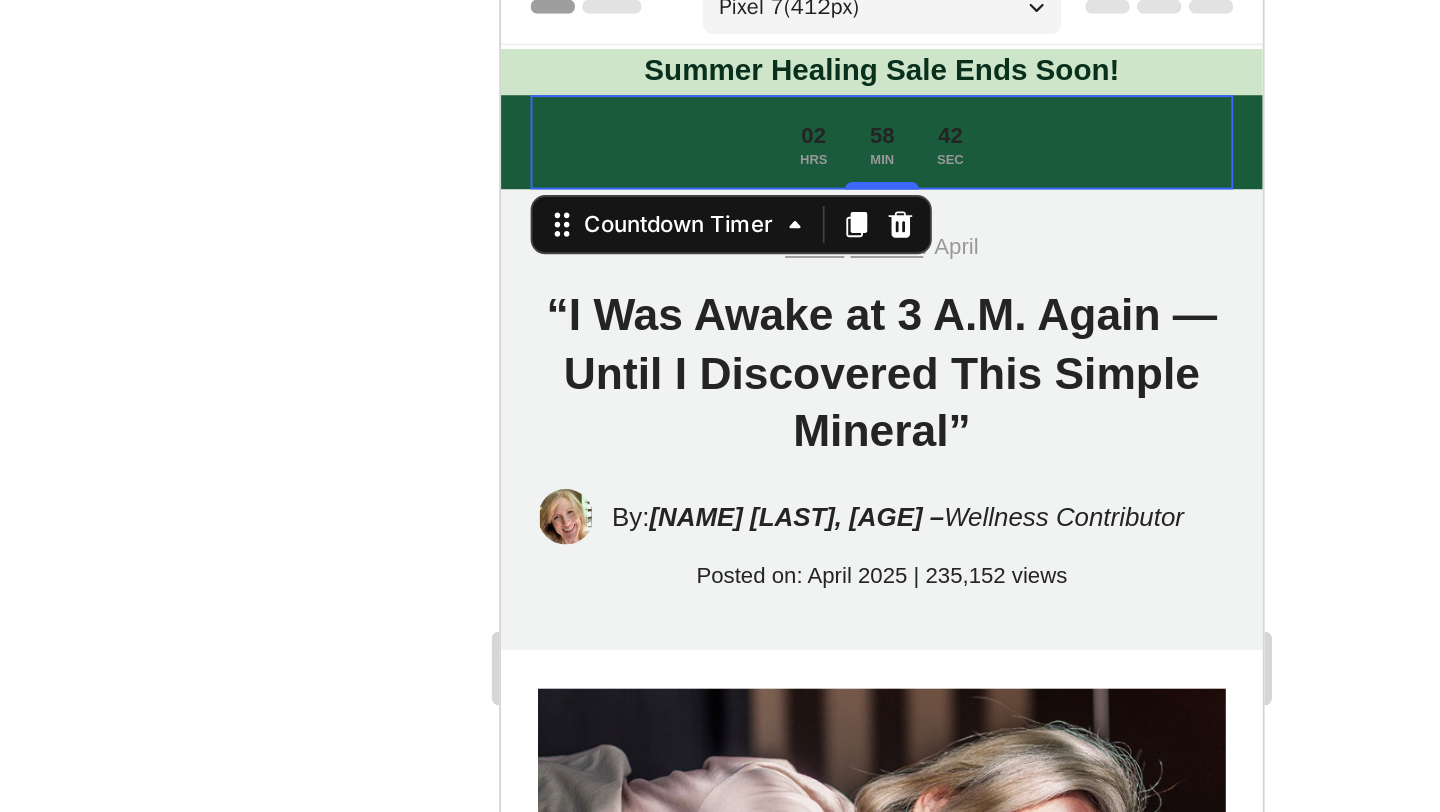 click on "SEC" at bounding box center (743, 72) 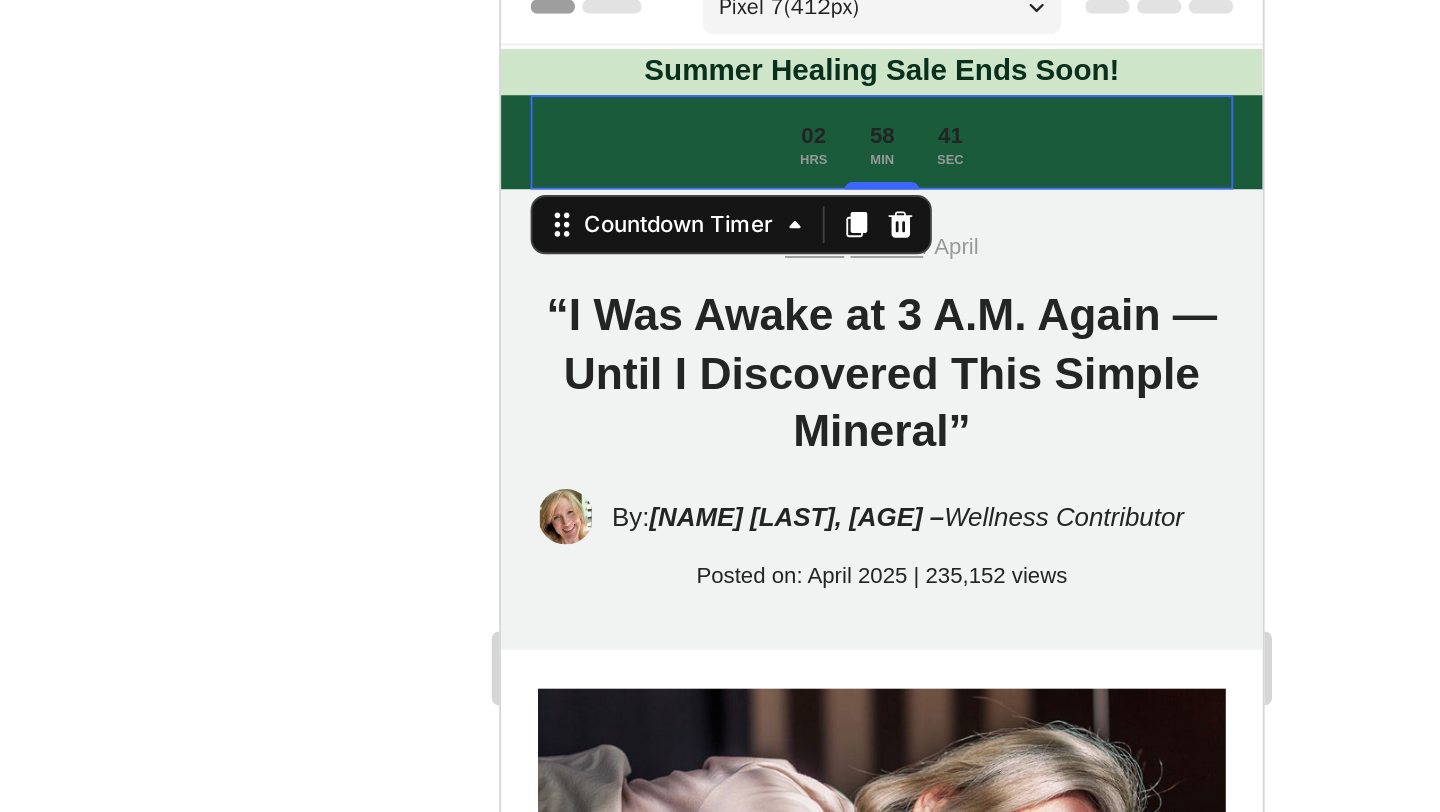 click on "SEC" at bounding box center [743, 72] 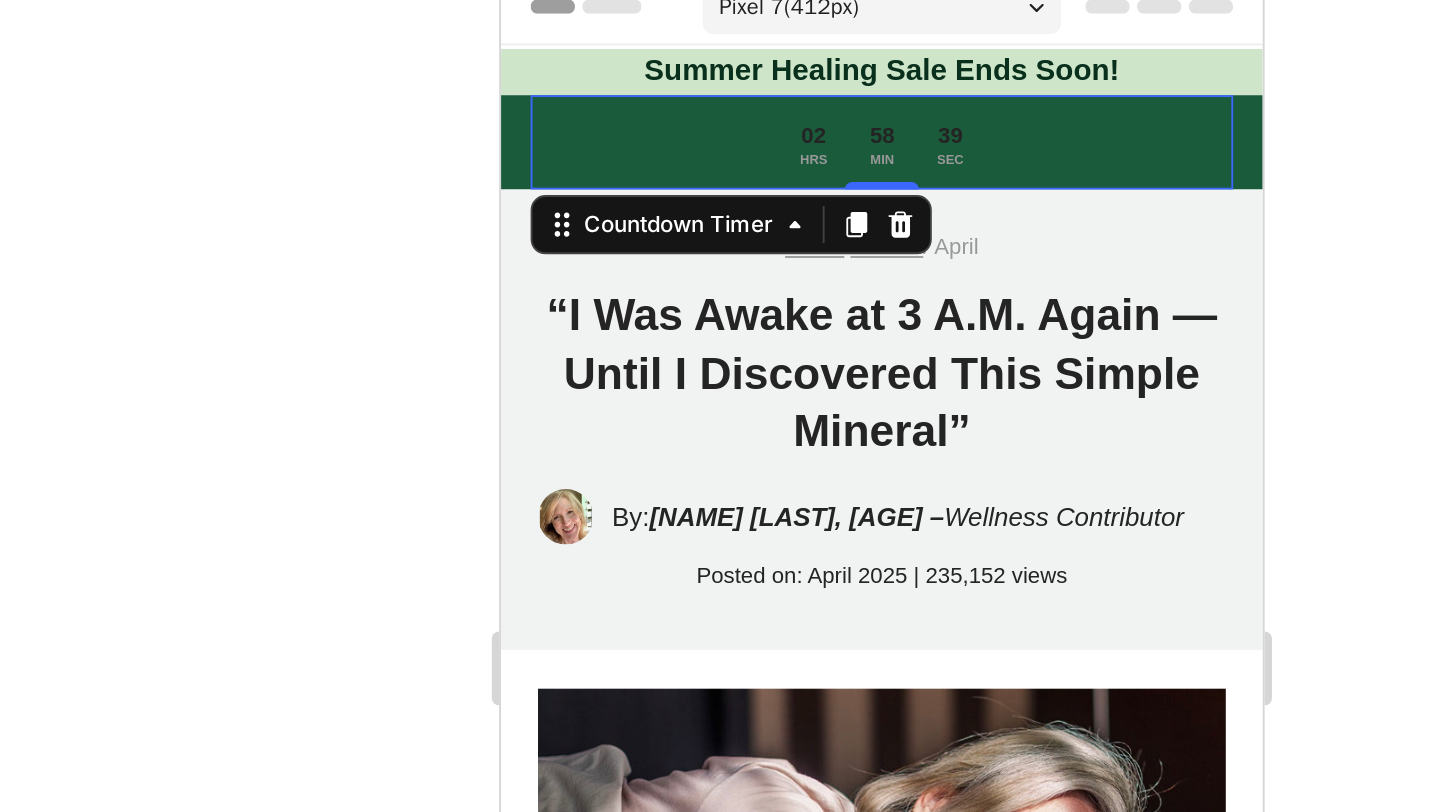 click on "02 HRS 58 MIN 39 SEC" at bounding box center [706, 65] 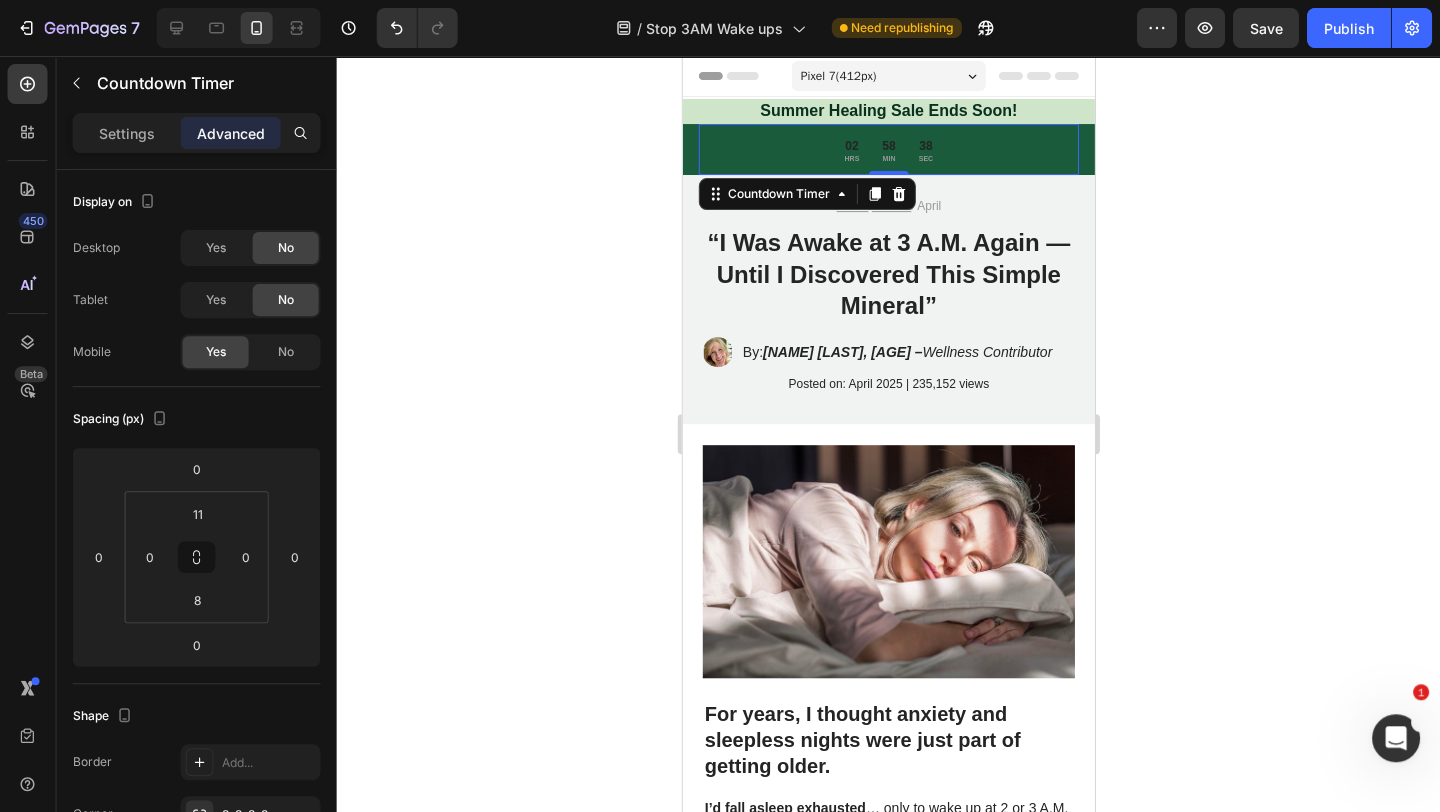 scroll, scrollTop: 0, scrollLeft: 0, axis: both 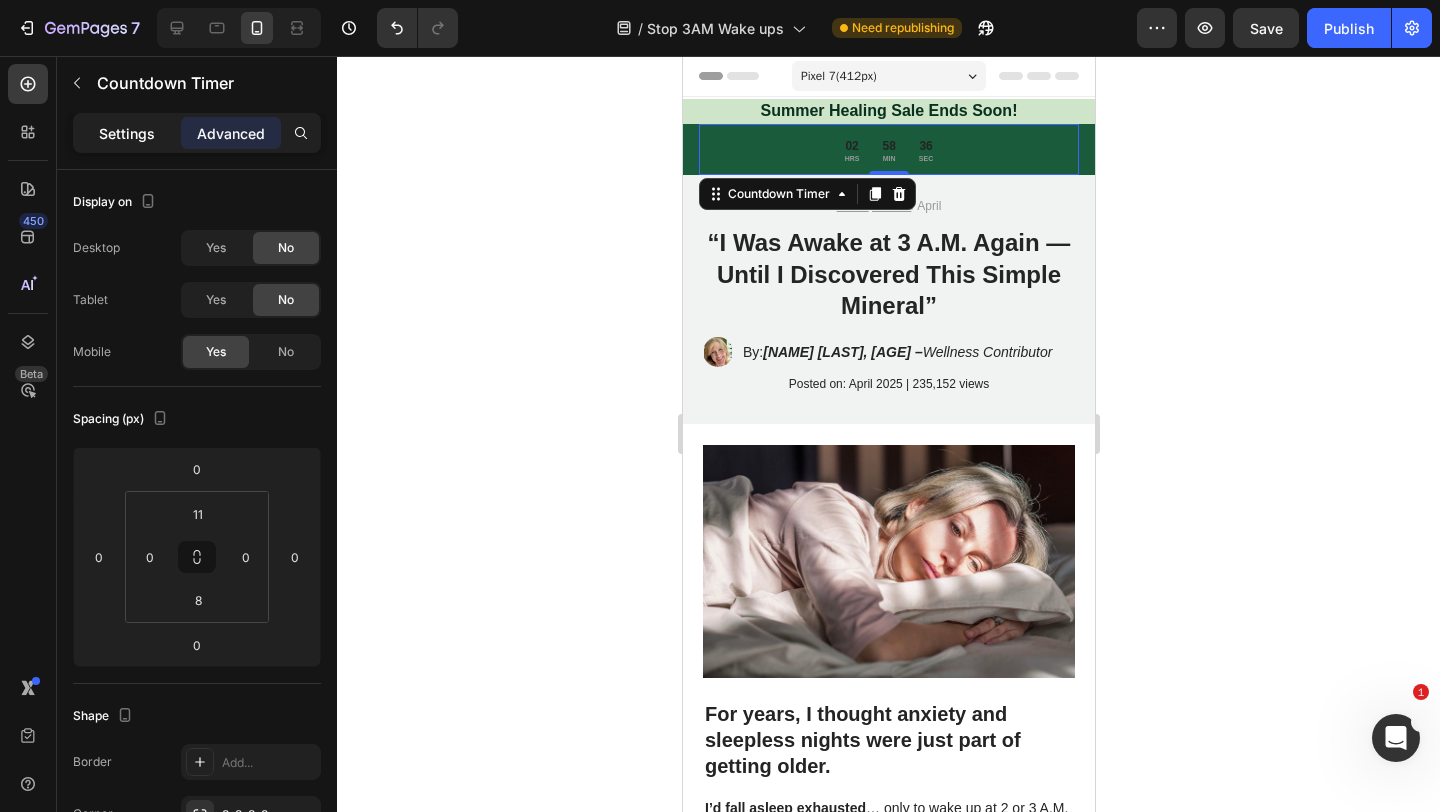 click on "Settings" at bounding box center (127, 133) 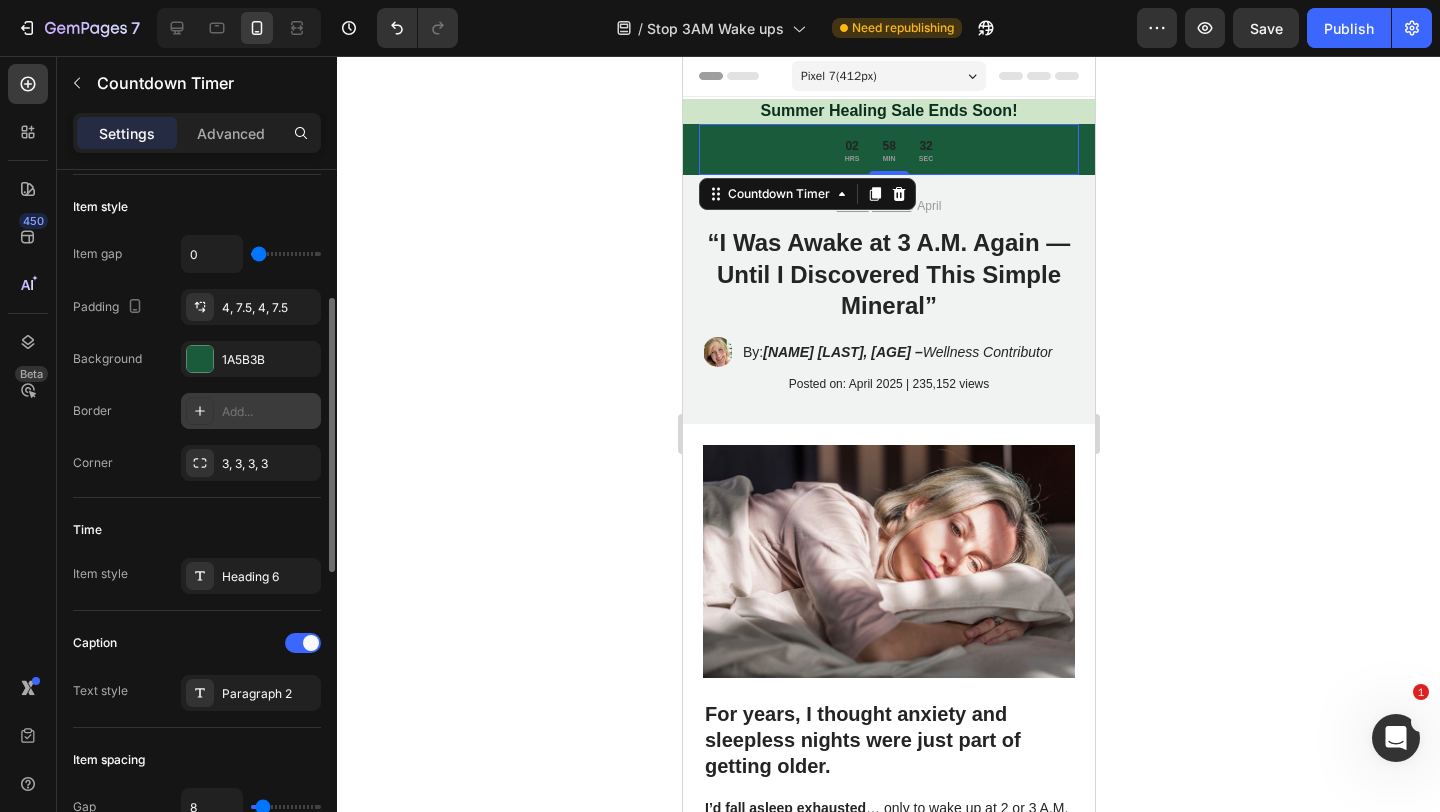 scroll, scrollTop: 334, scrollLeft: 0, axis: vertical 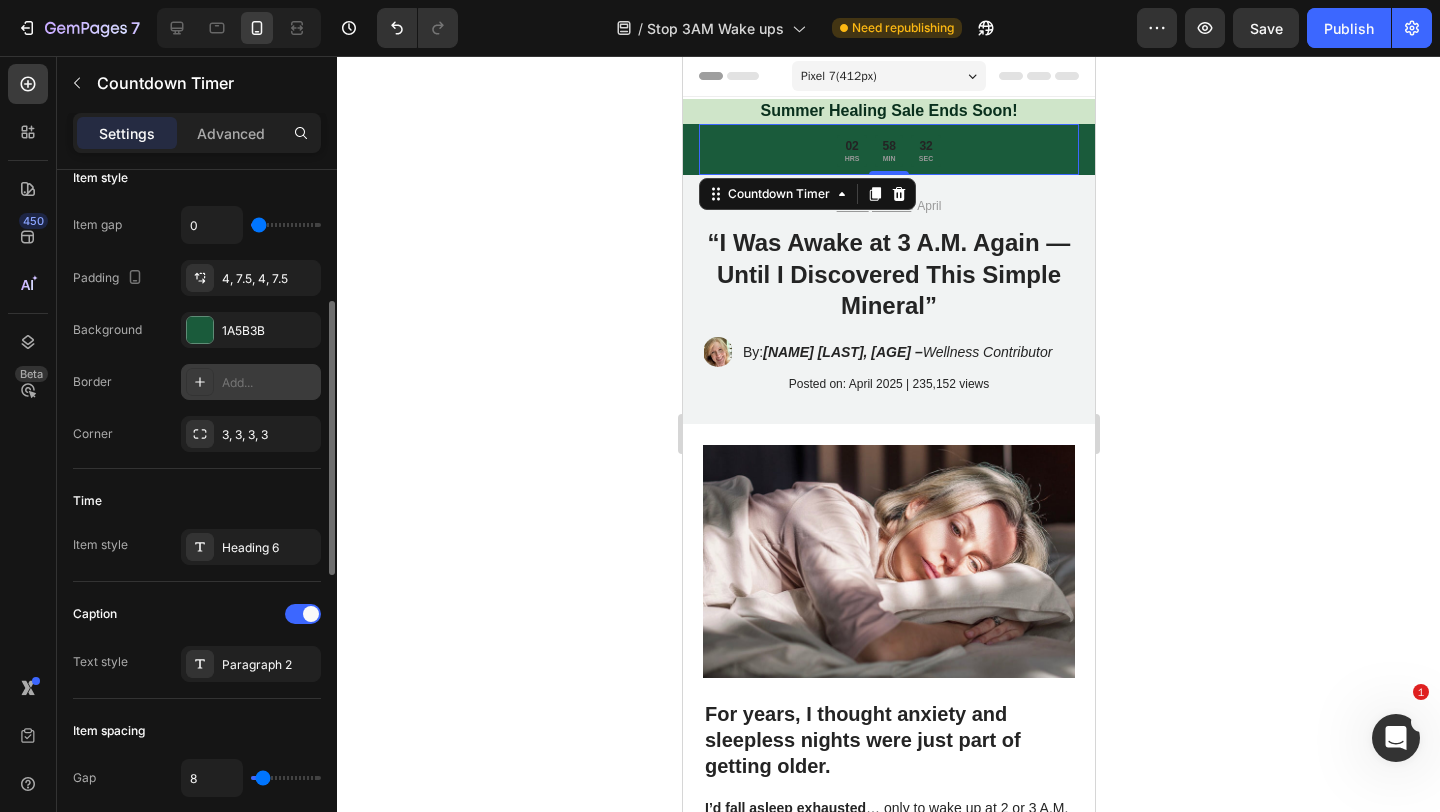 click on "Add..." at bounding box center (251, 382) 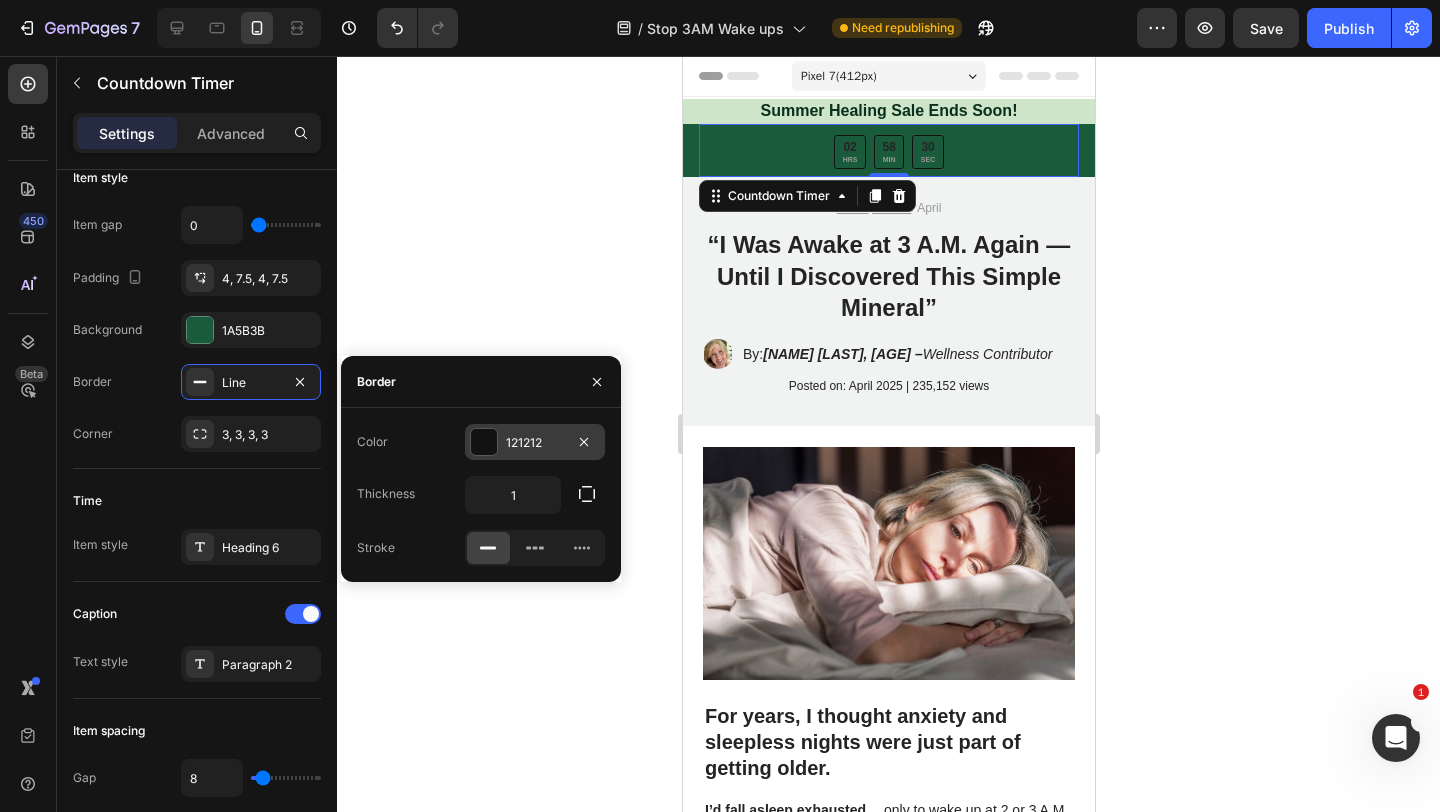 click on "121212" at bounding box center (535, 443) 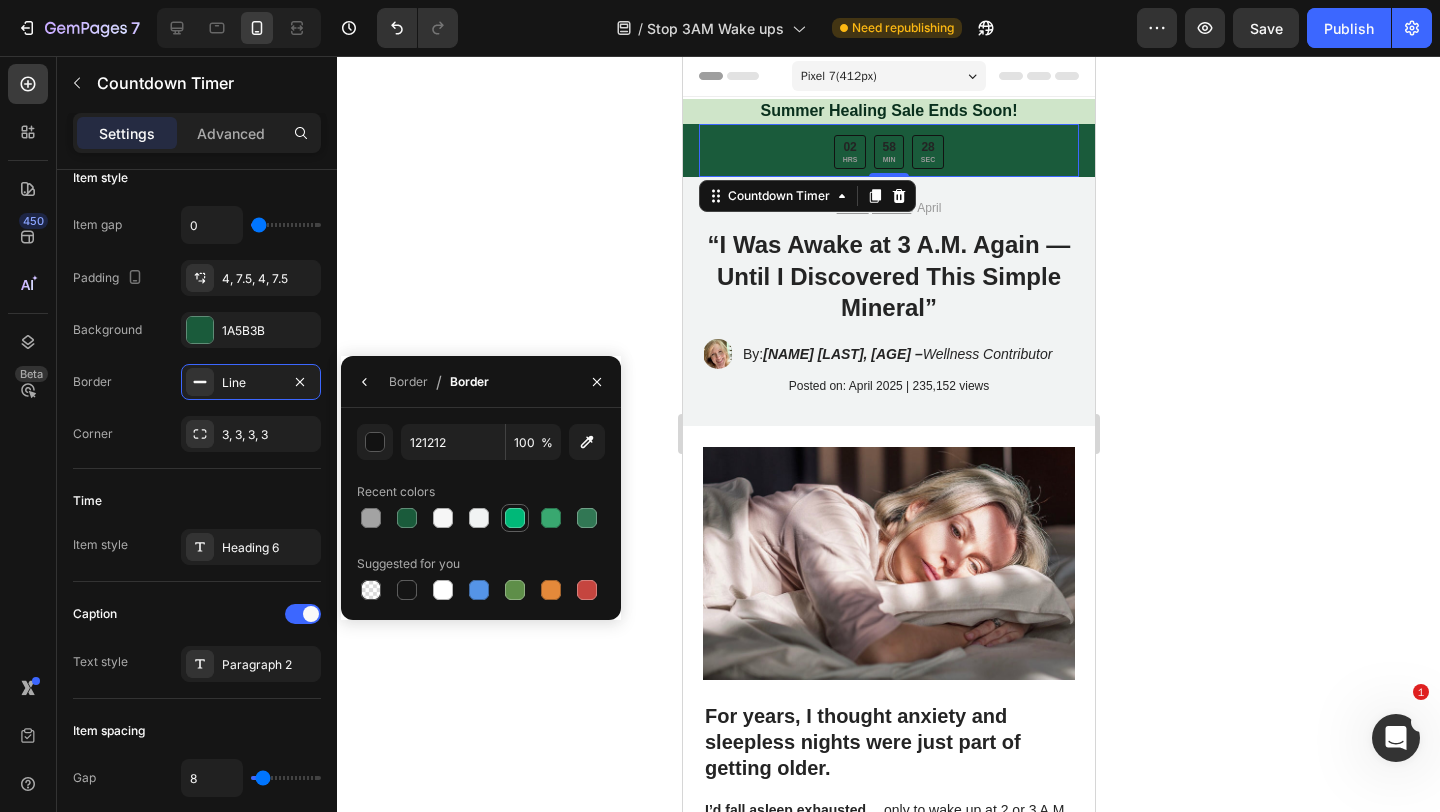 click at bounding box center [515, 518] 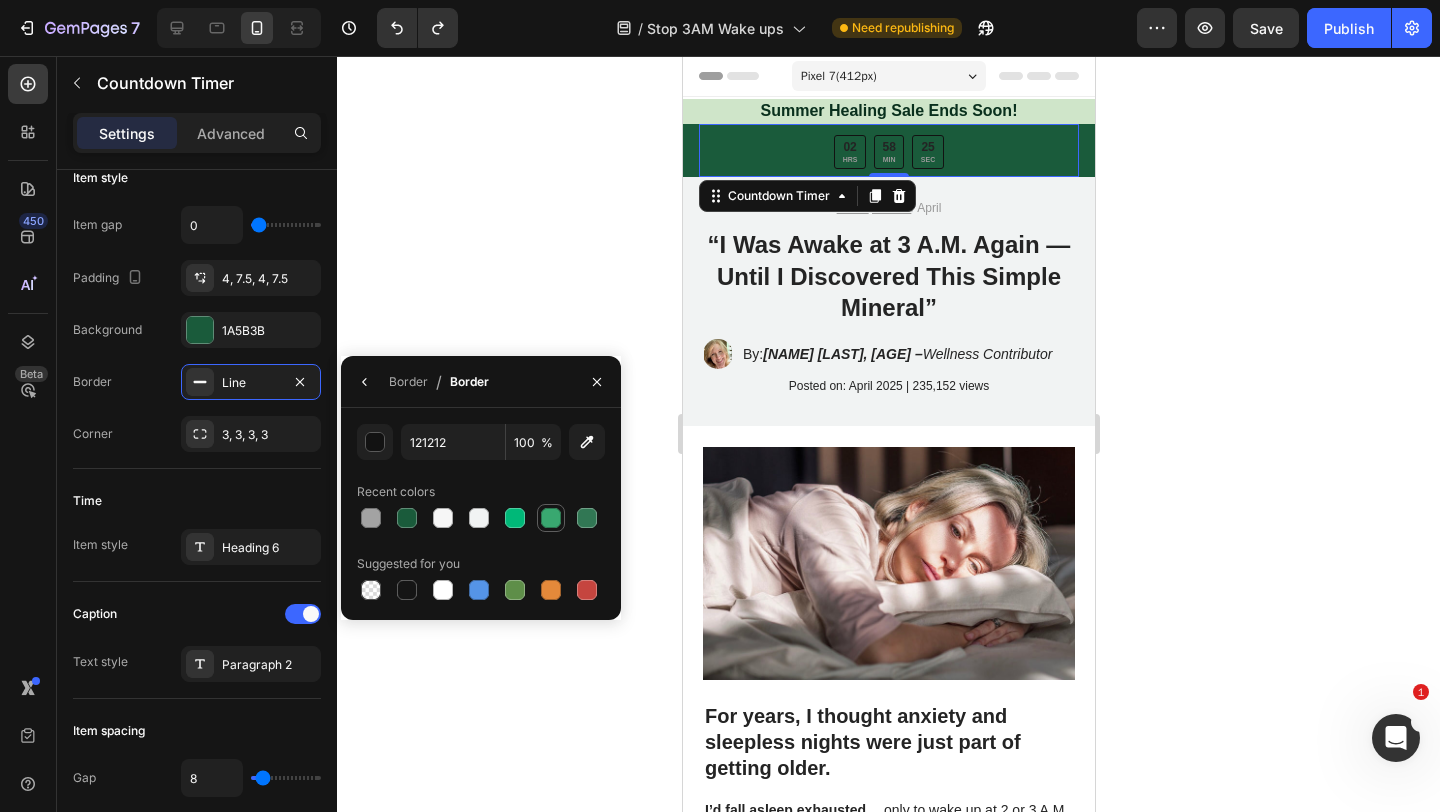 click at bounding box center [551, 518] 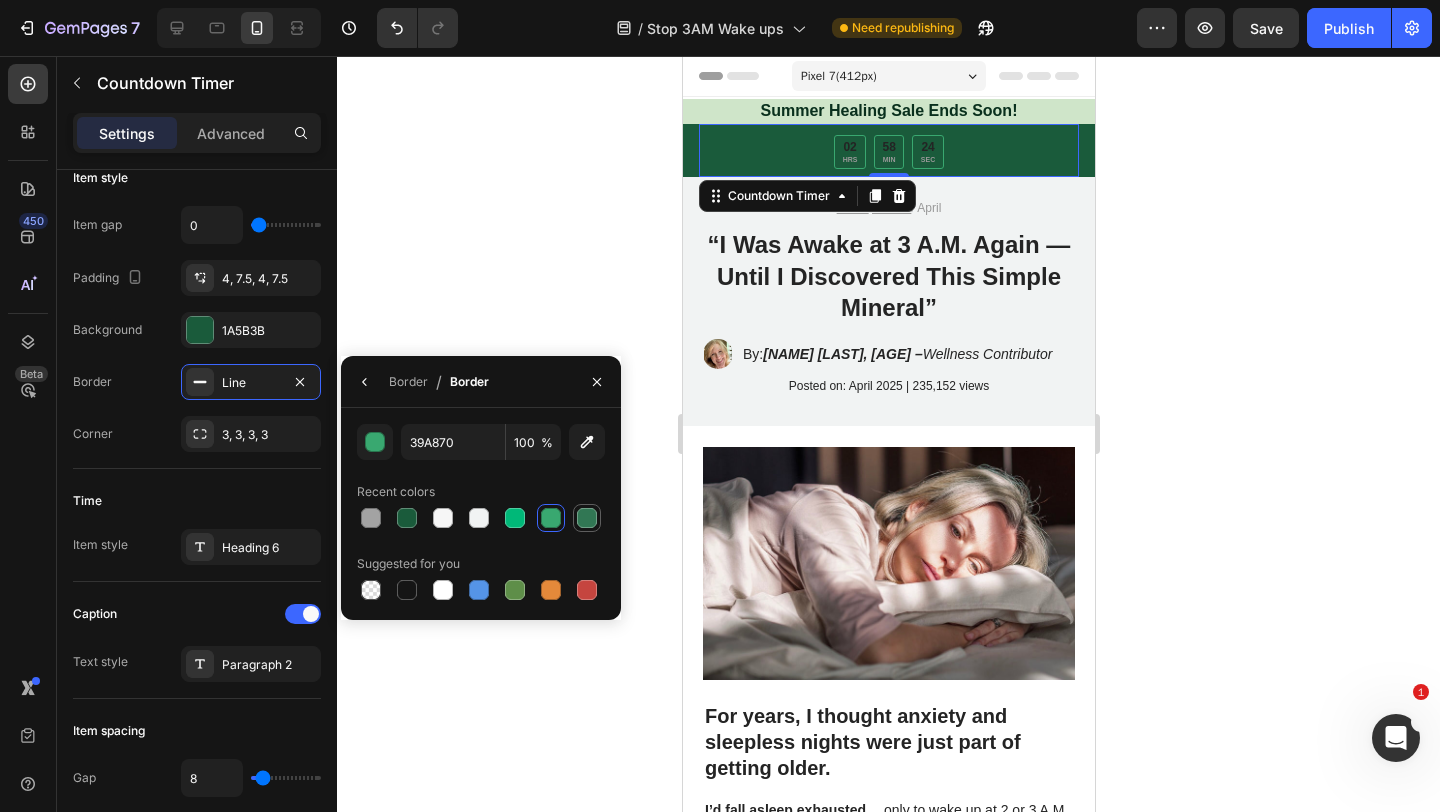 click at bounding box center (587, 518) 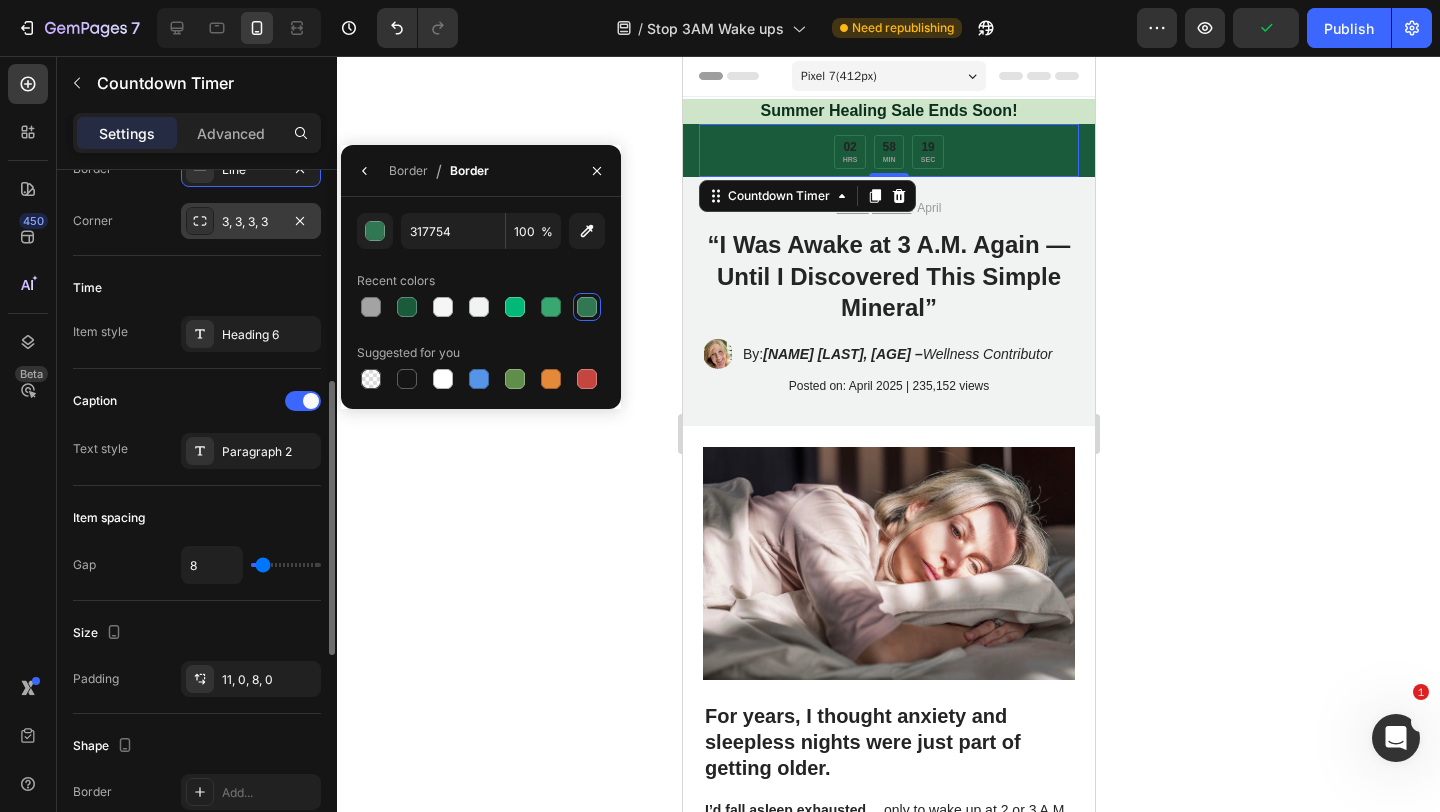 scroll, scrollTop: 553, scrollLeft: 0, axis: vertical 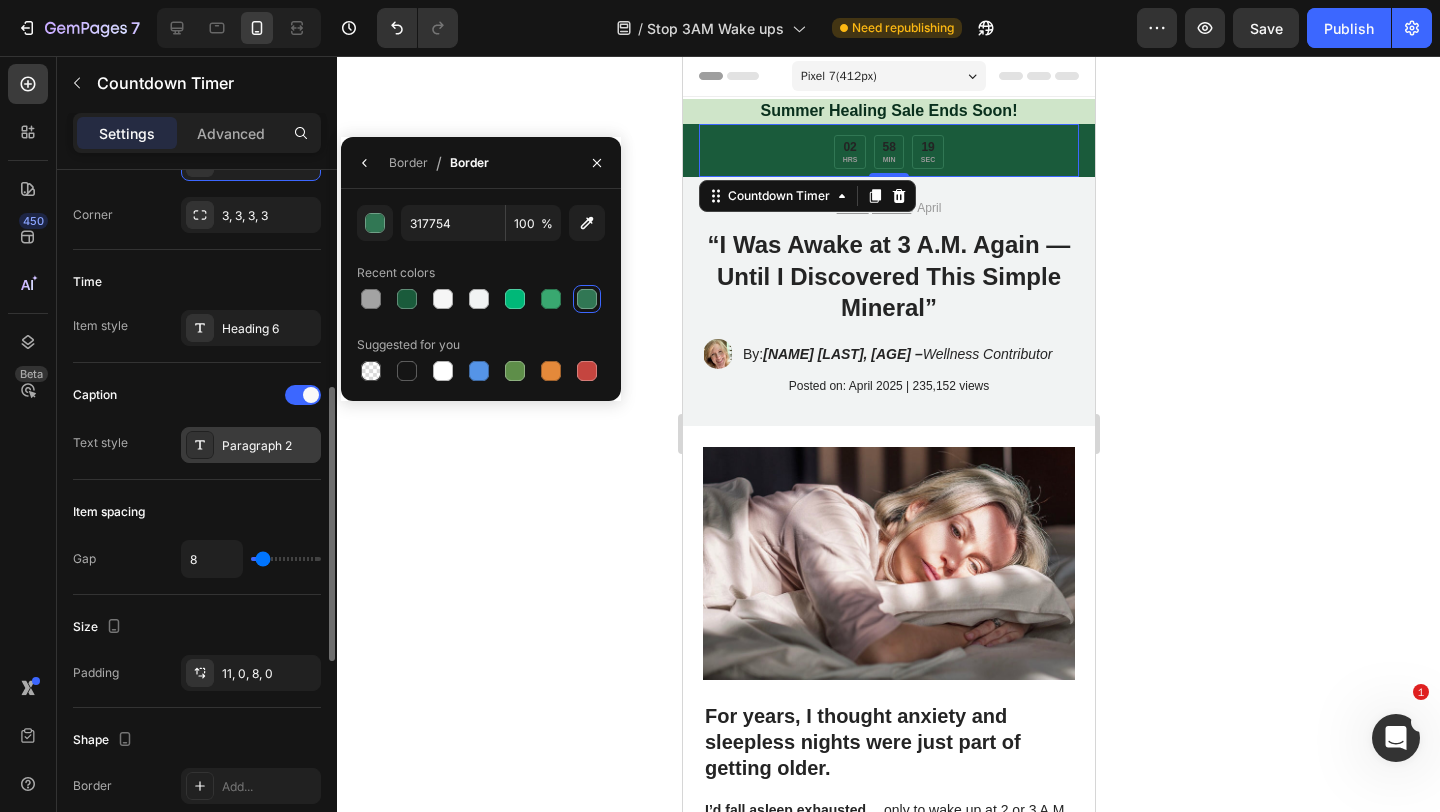 click on "Paragraph 2" at bounding box center [269, 446] 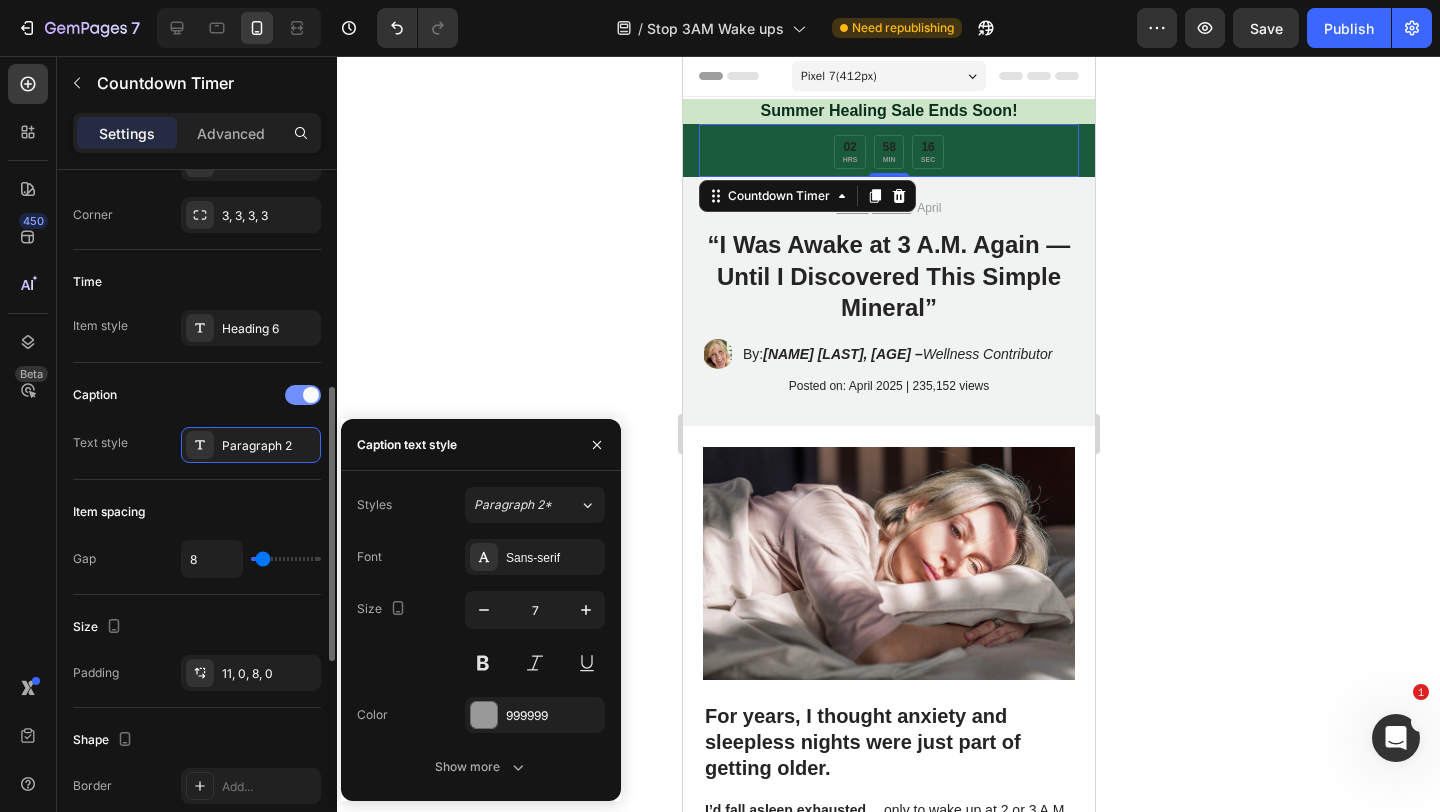 click at bounding box center [303, 395] 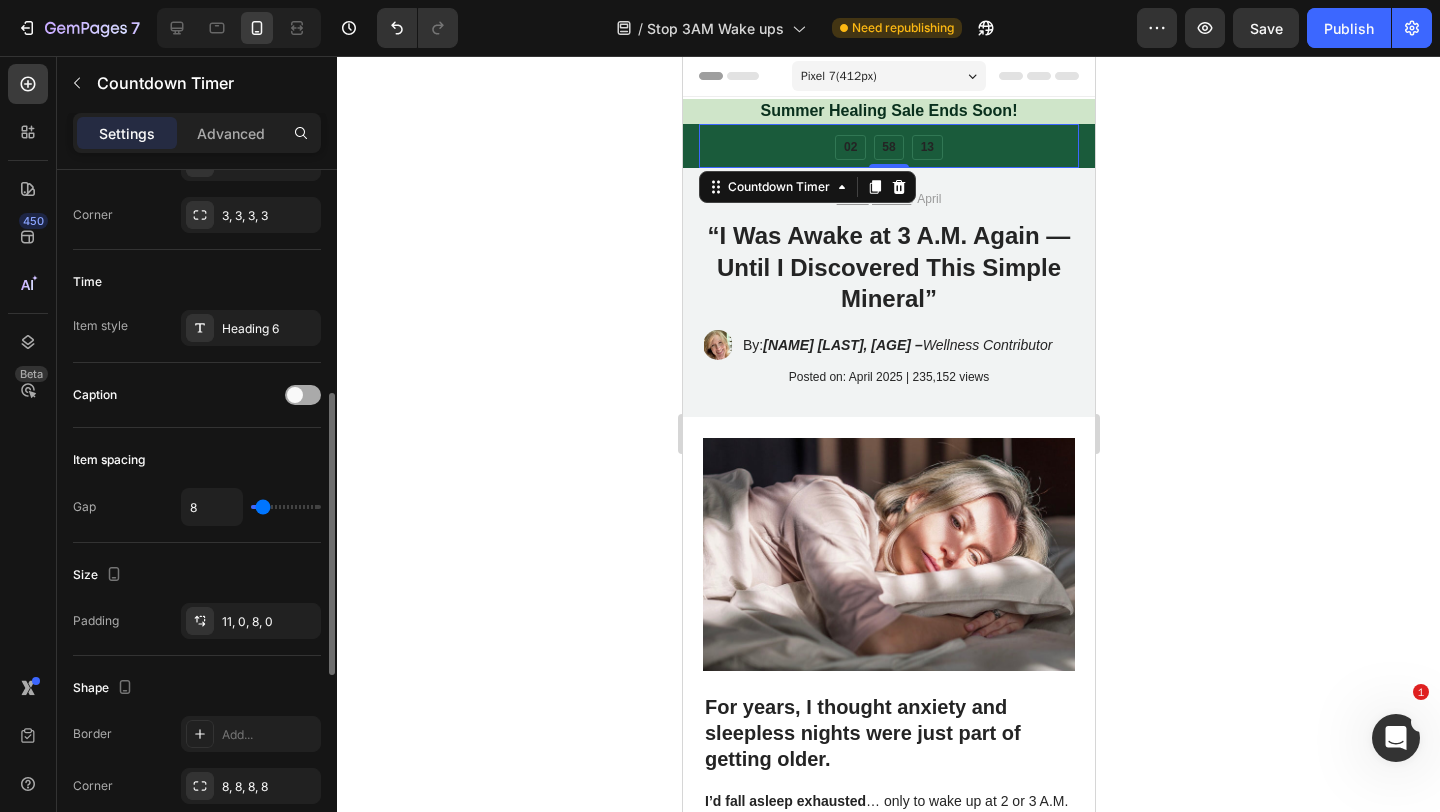 click at bounding box center [295, 395] 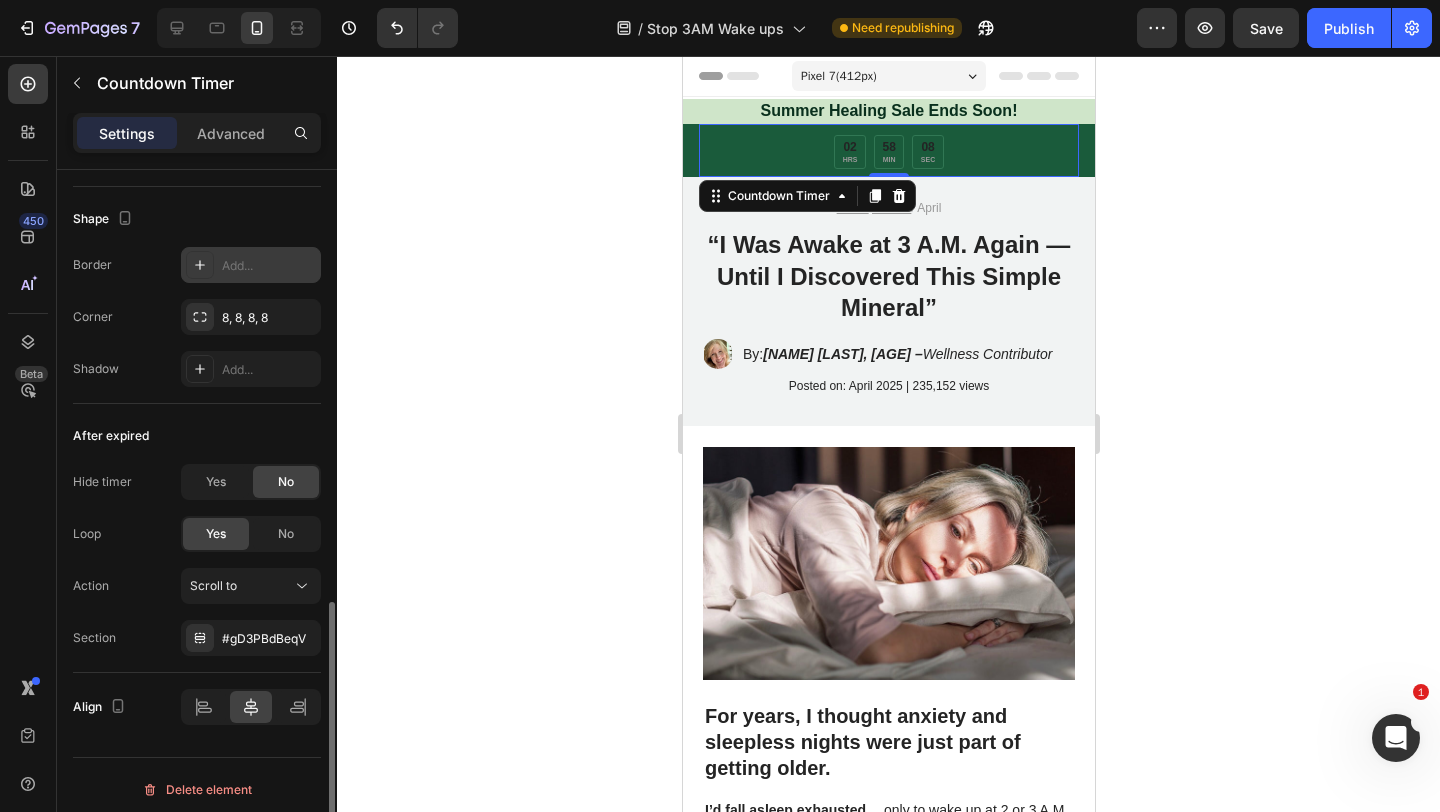 scroll, scrollTop: 1083, scrollLeft: 0, axis: vertical 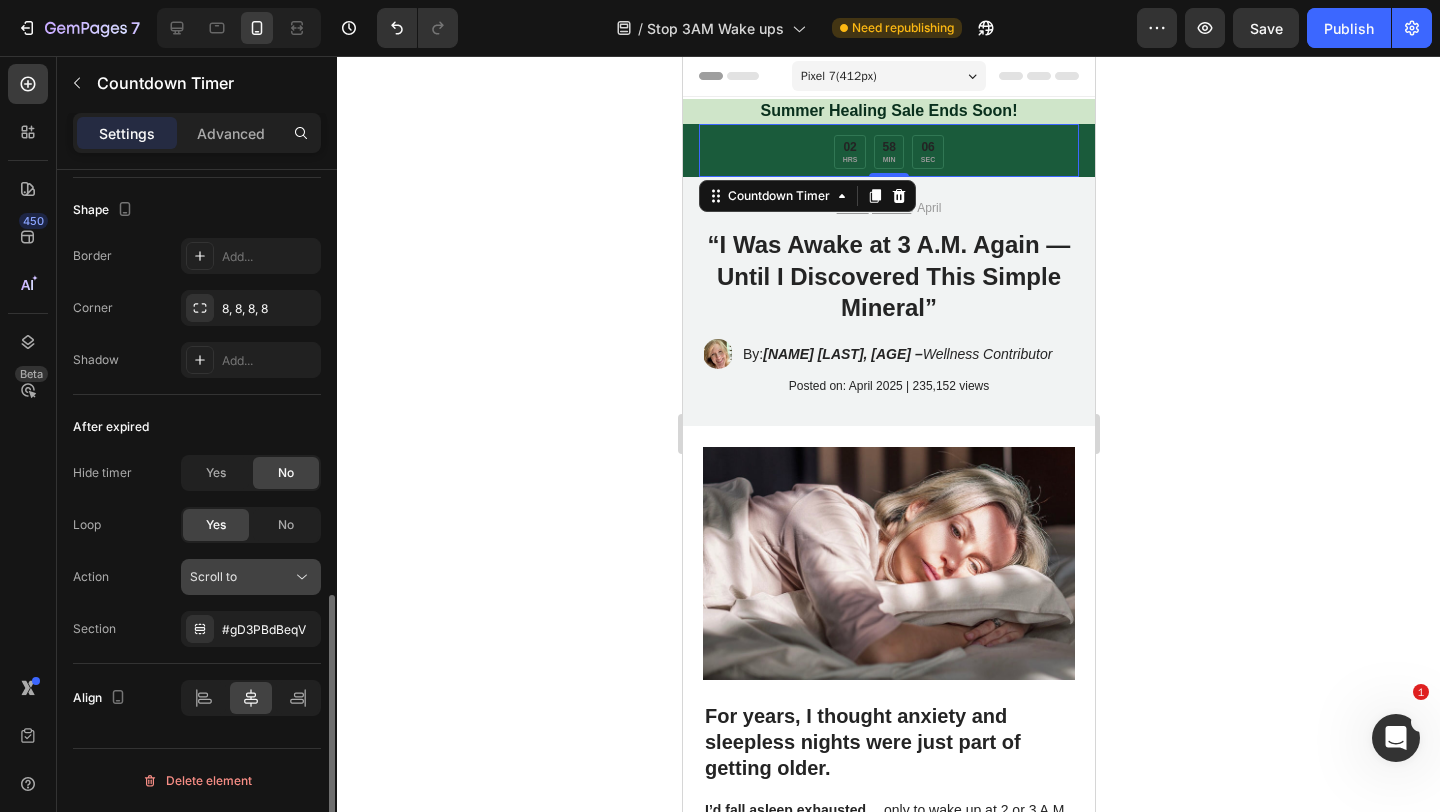 click on "Scroll to" at bounding box center [241, 577] 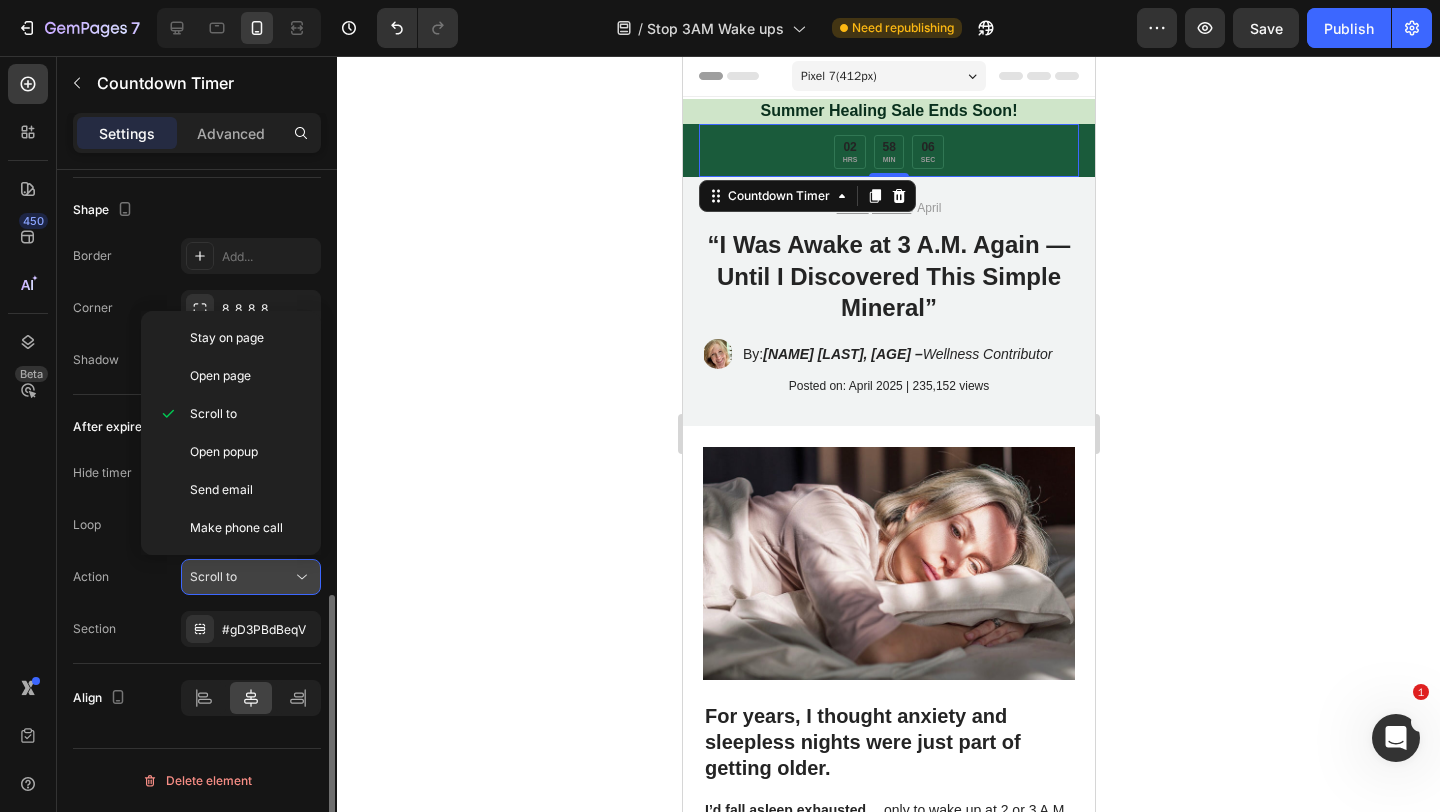 click on "Scroll to" at bounding box center (241, 577) 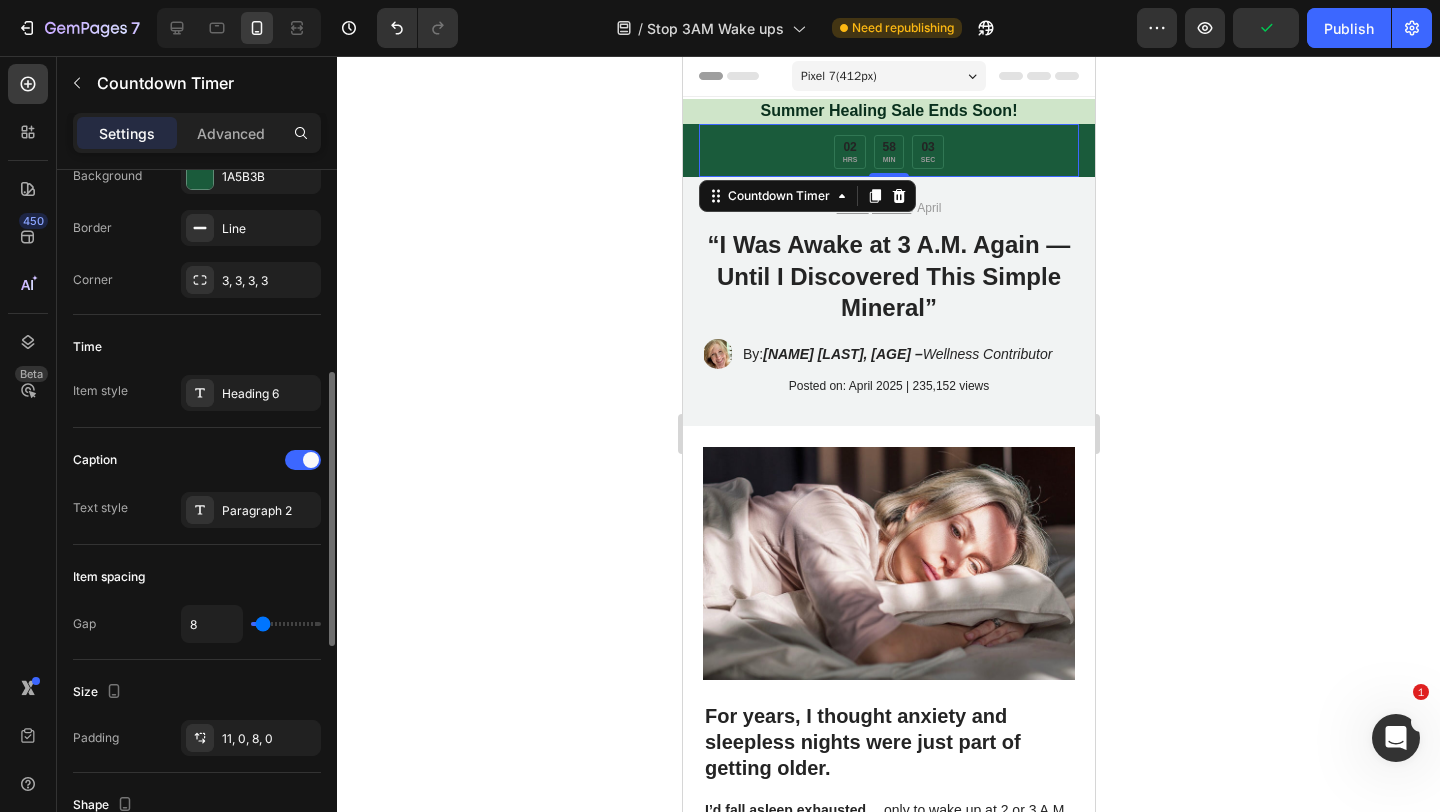 scroll, scrollTop: 483, scrollLeft: 0, axis: vertical 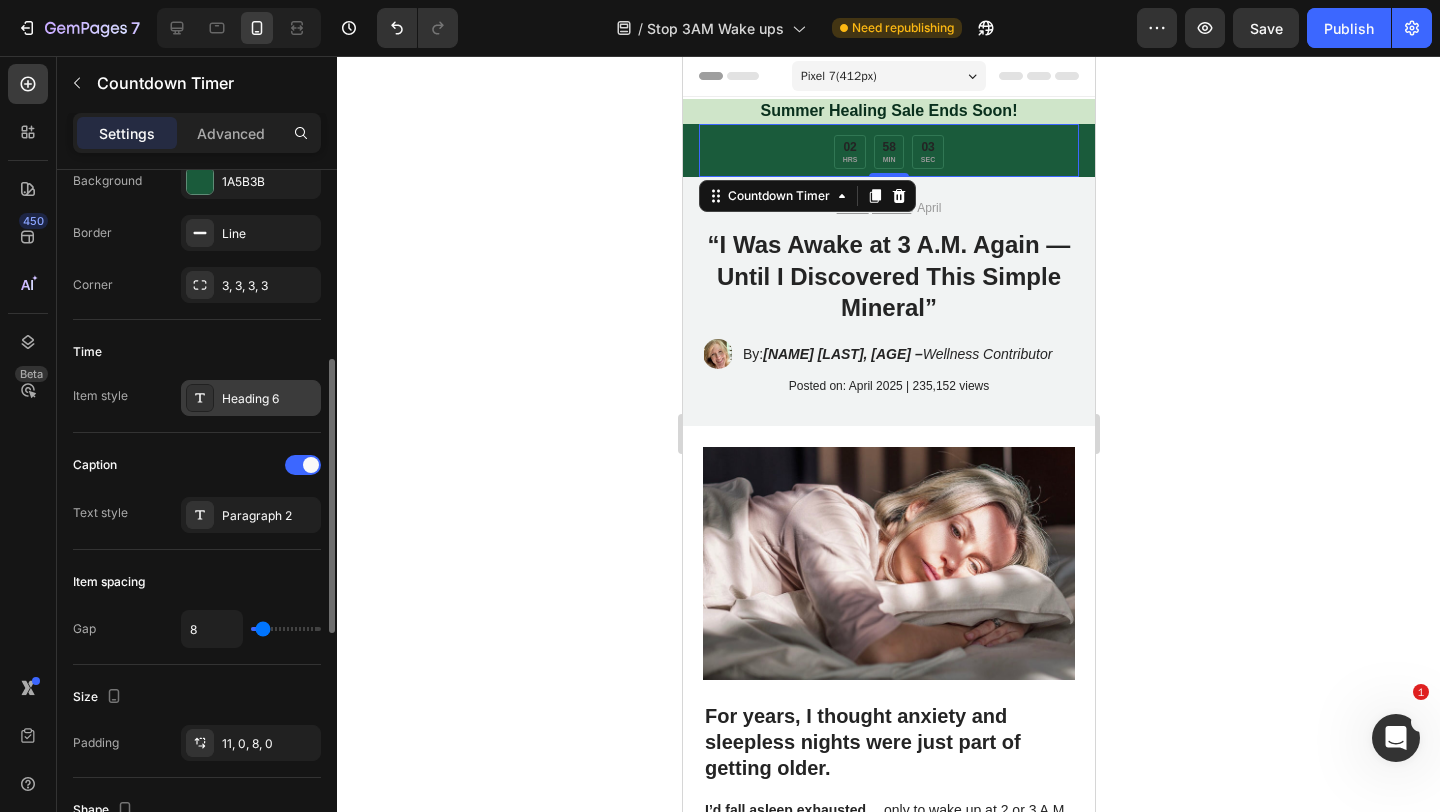 click at bounding box center (200, 398) 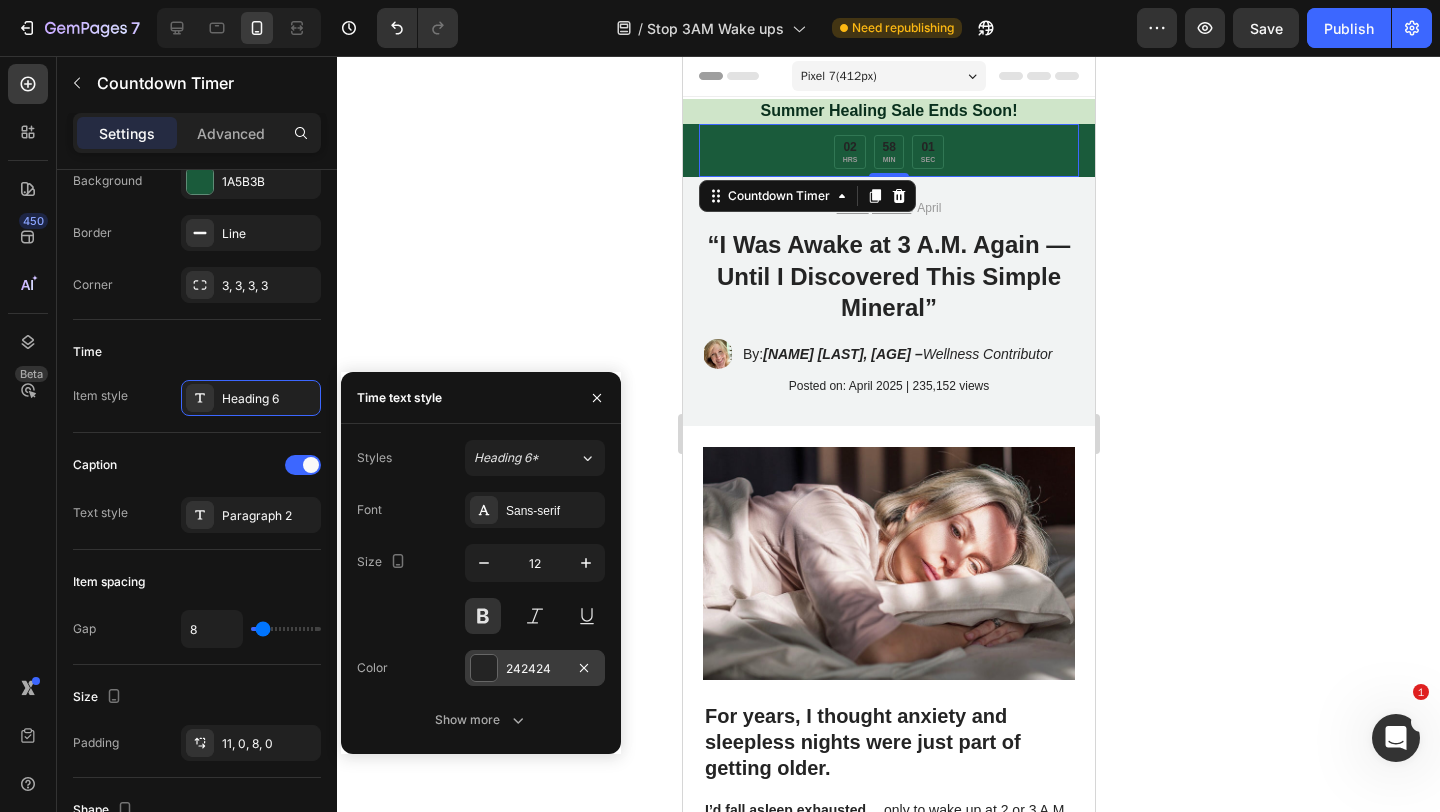 click at bounding box center (484, 668) 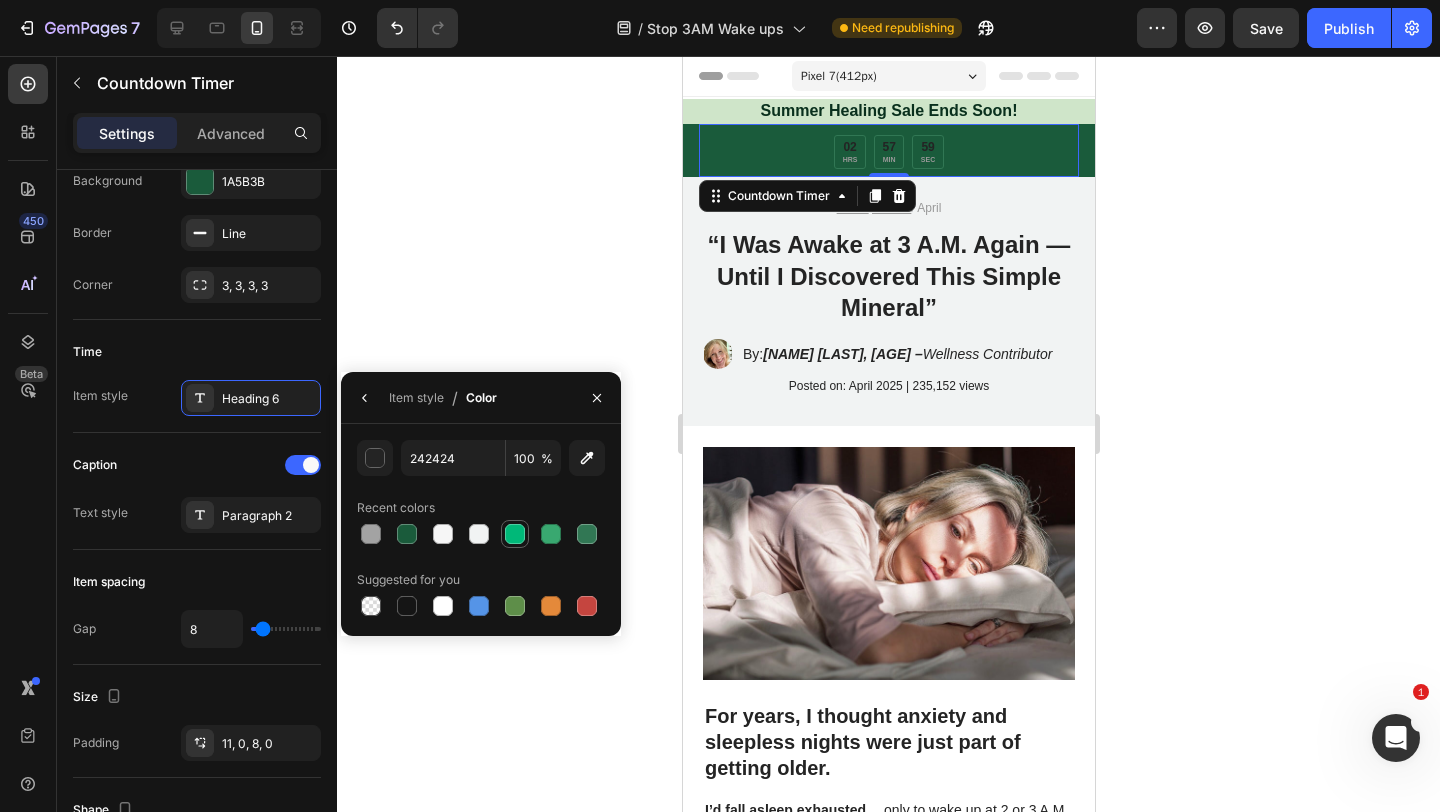 click at bounding box center [515, 534] 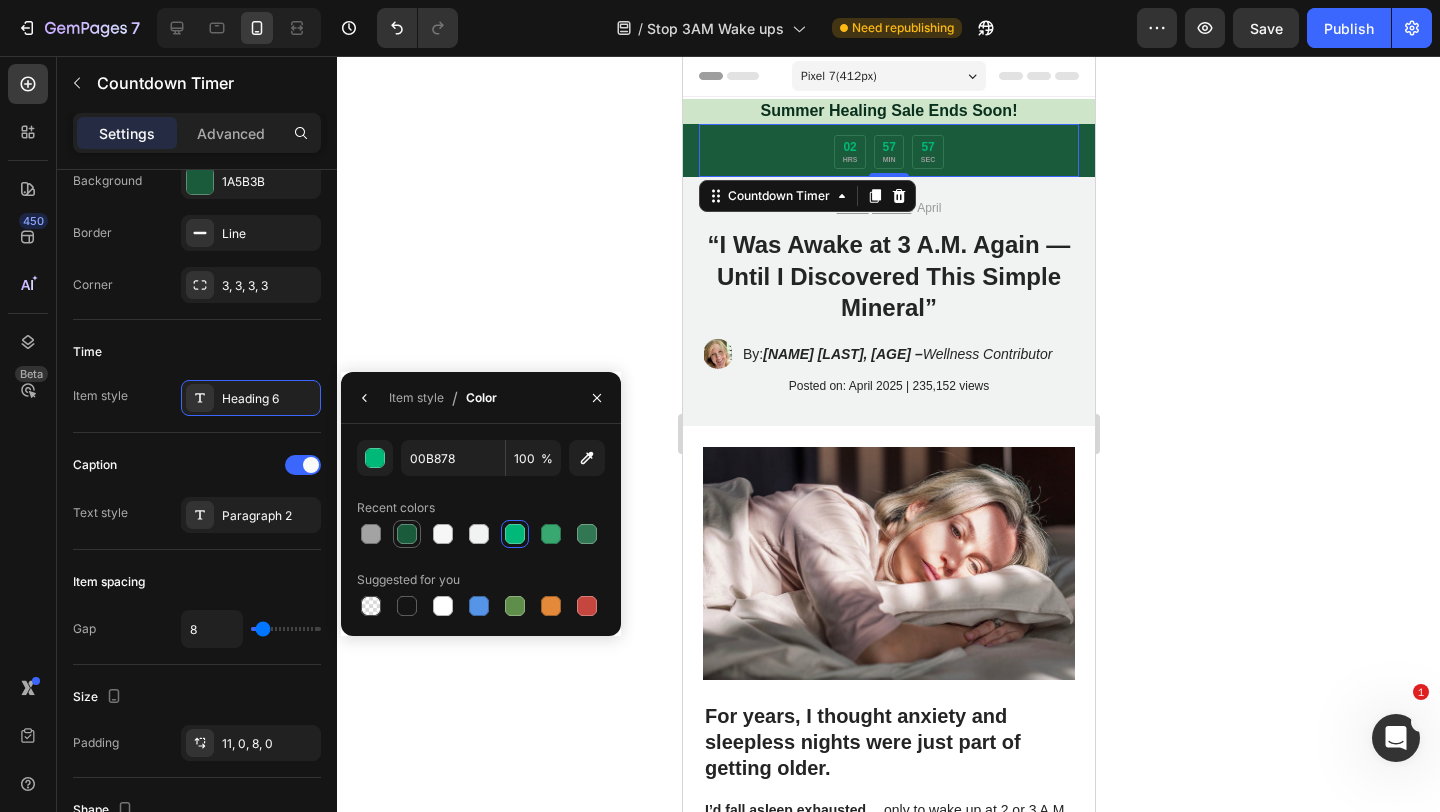 click at bounding box center (407, 534) 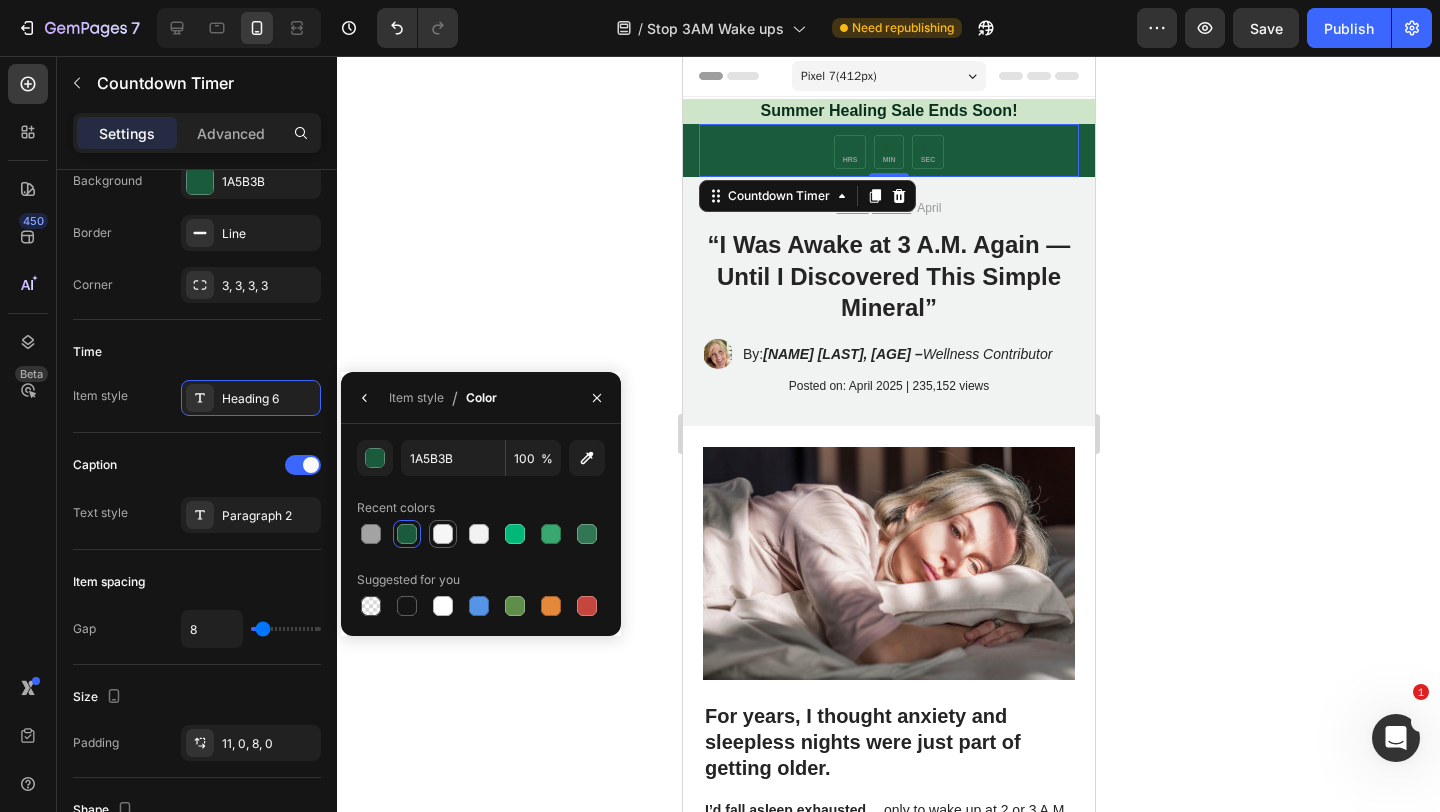 click at bounding box center (443, 534) 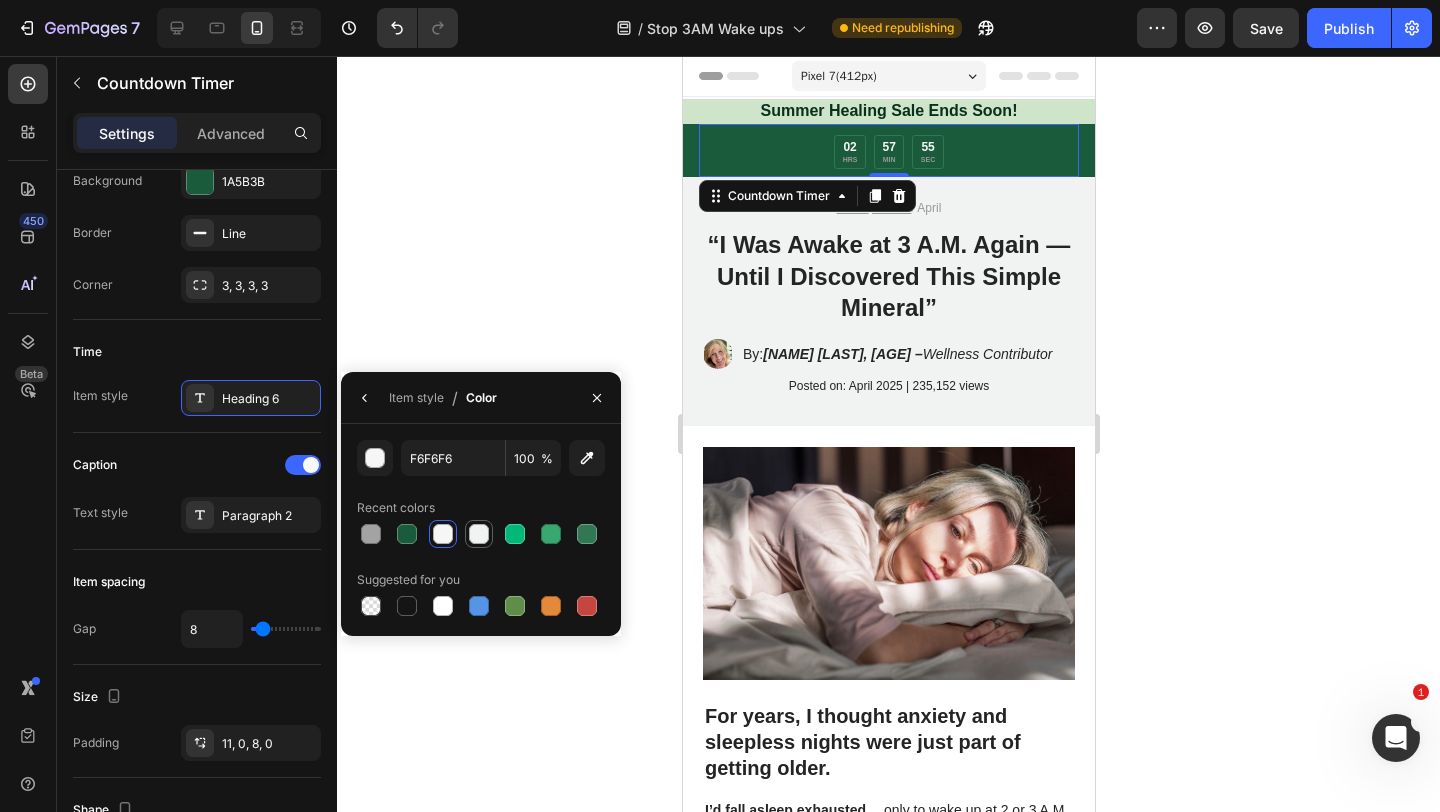 click at bounding box center (479, 534) 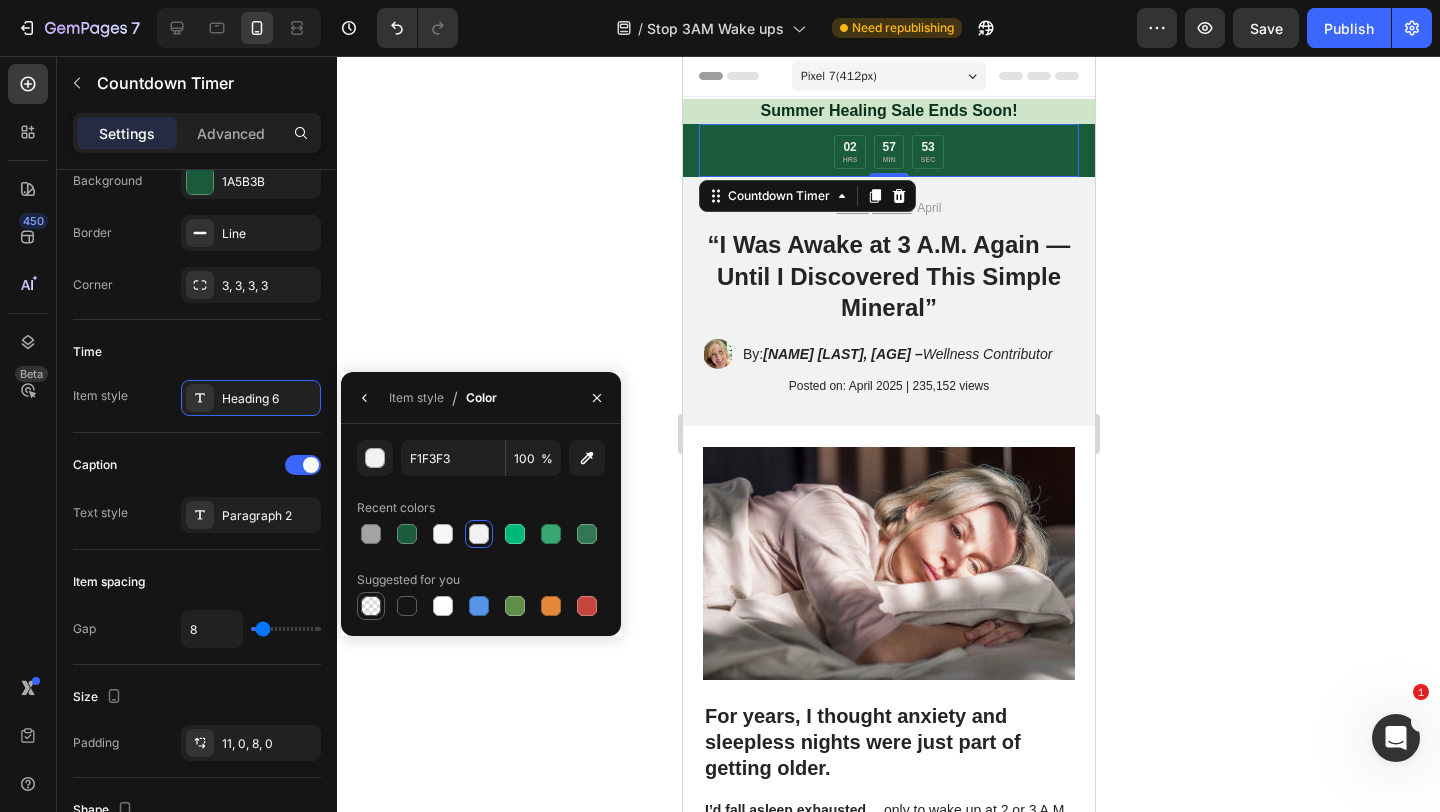 click at bounding box center (371, 606) 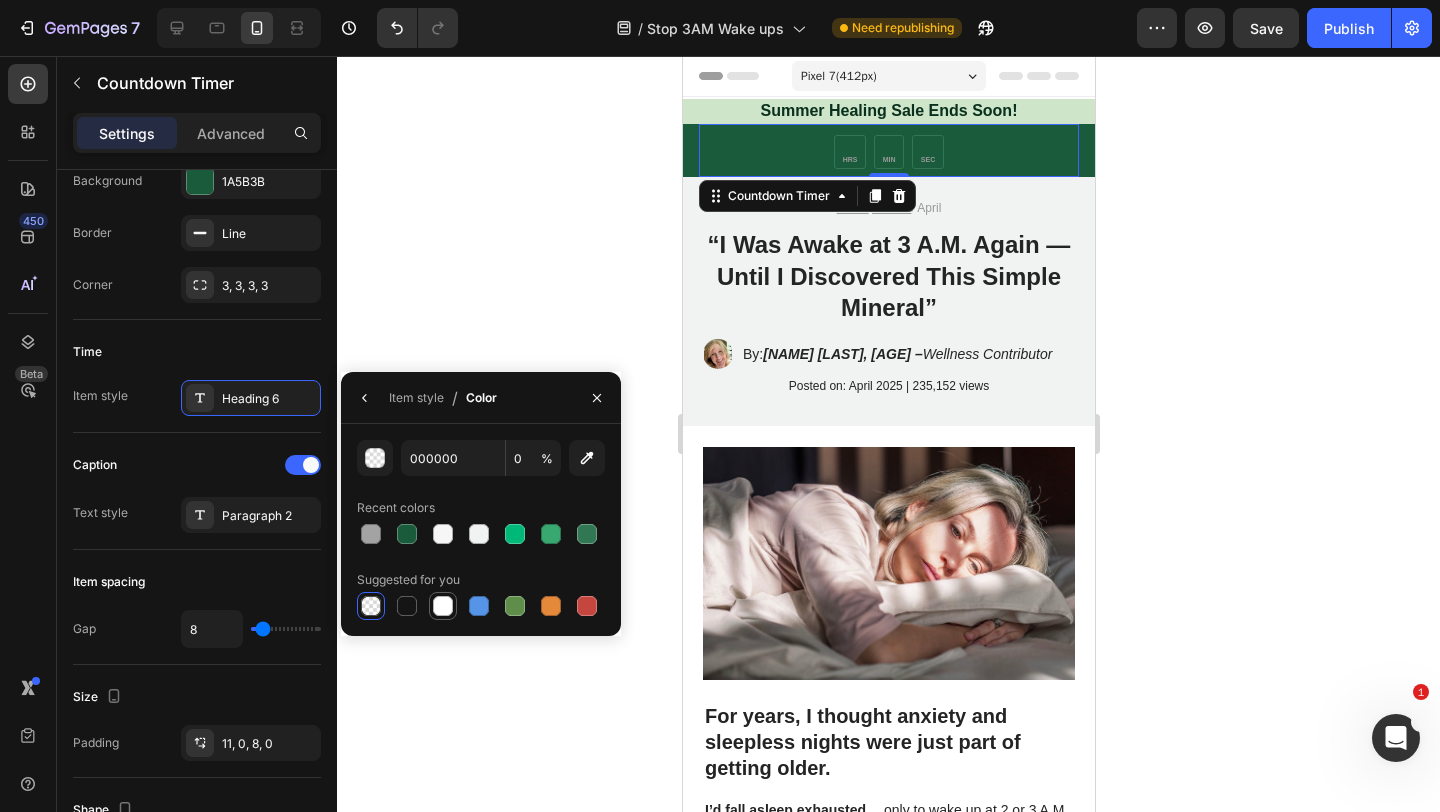 click at bounding box center (443, 606) 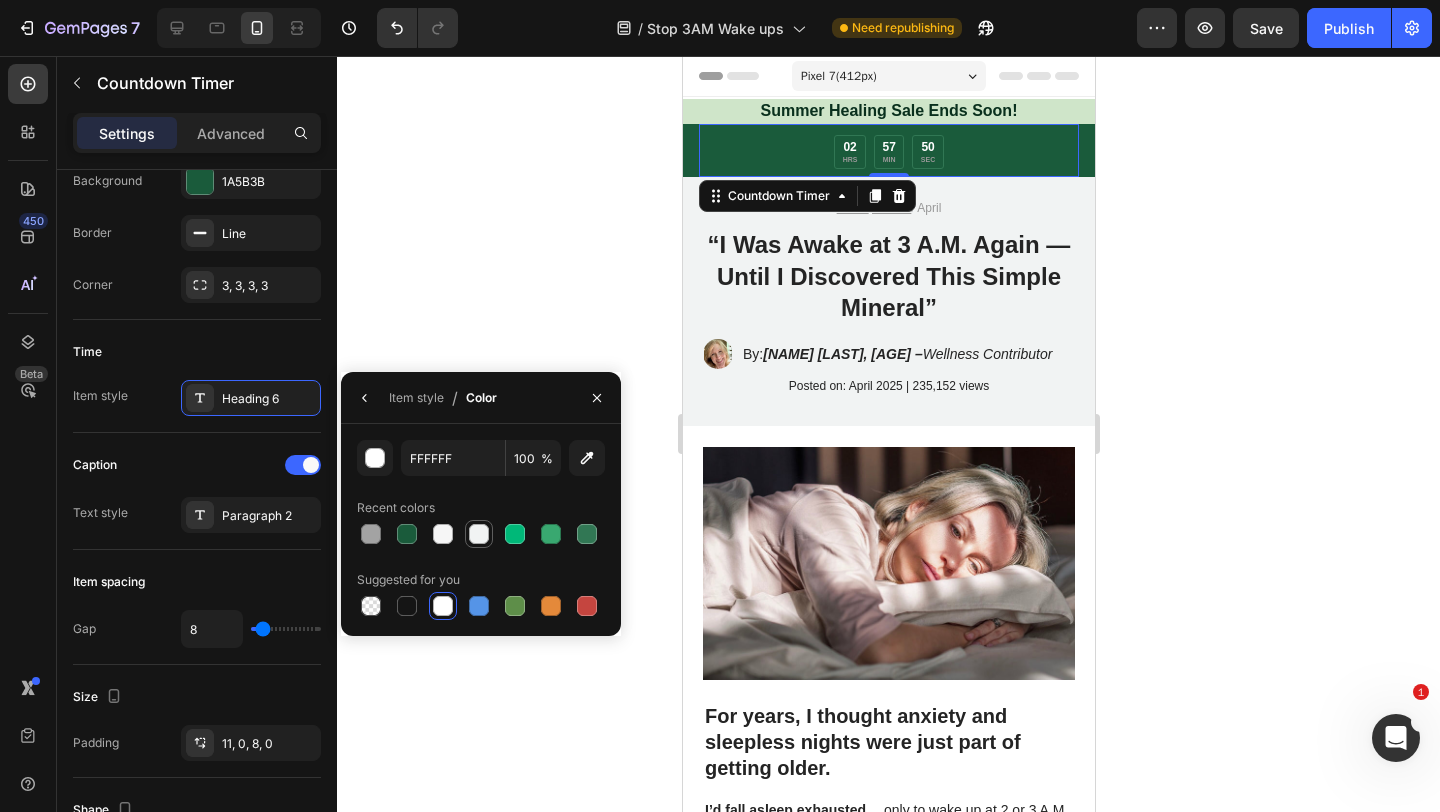 click at bounding box center [479, 534] 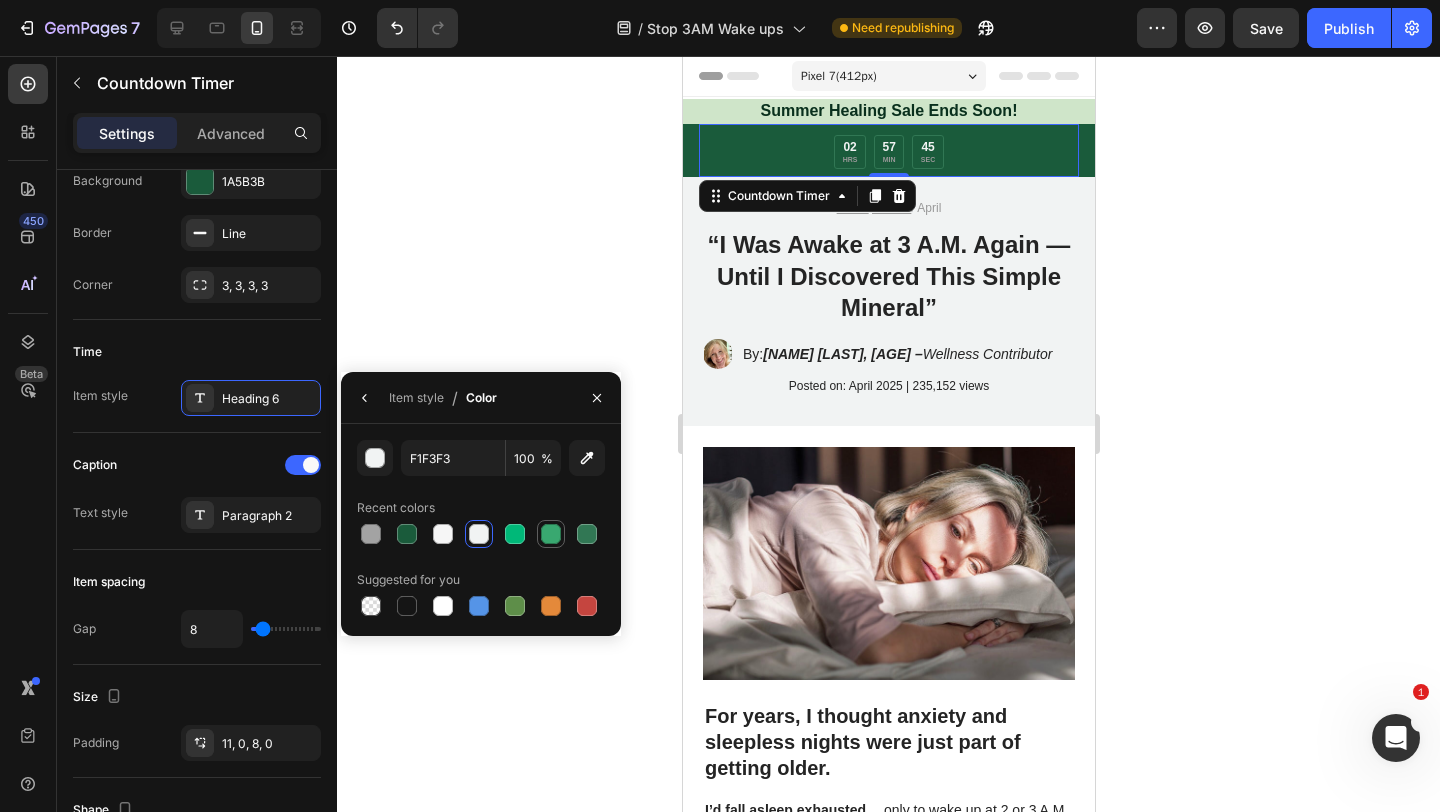 click at bounding box center (551, 534) 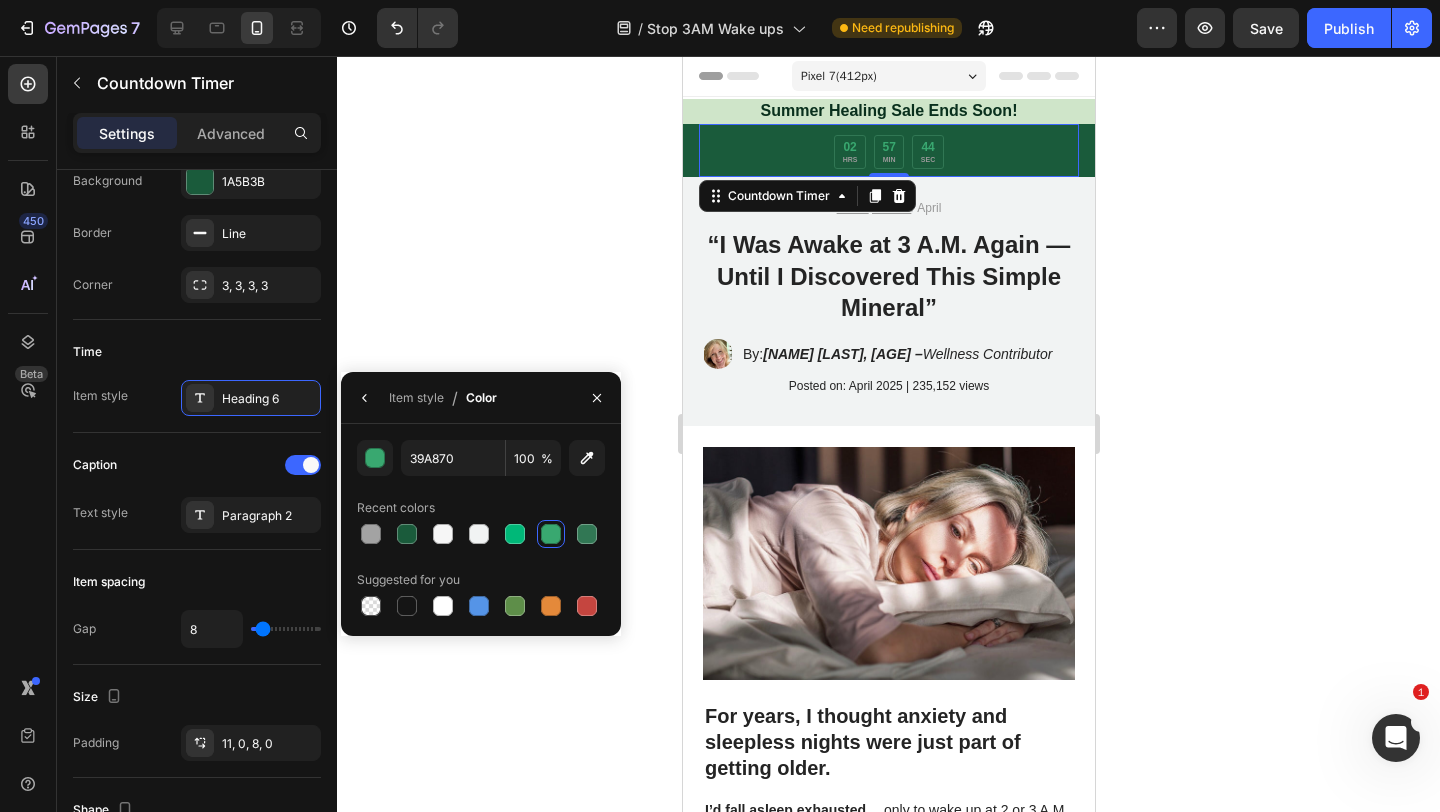 click 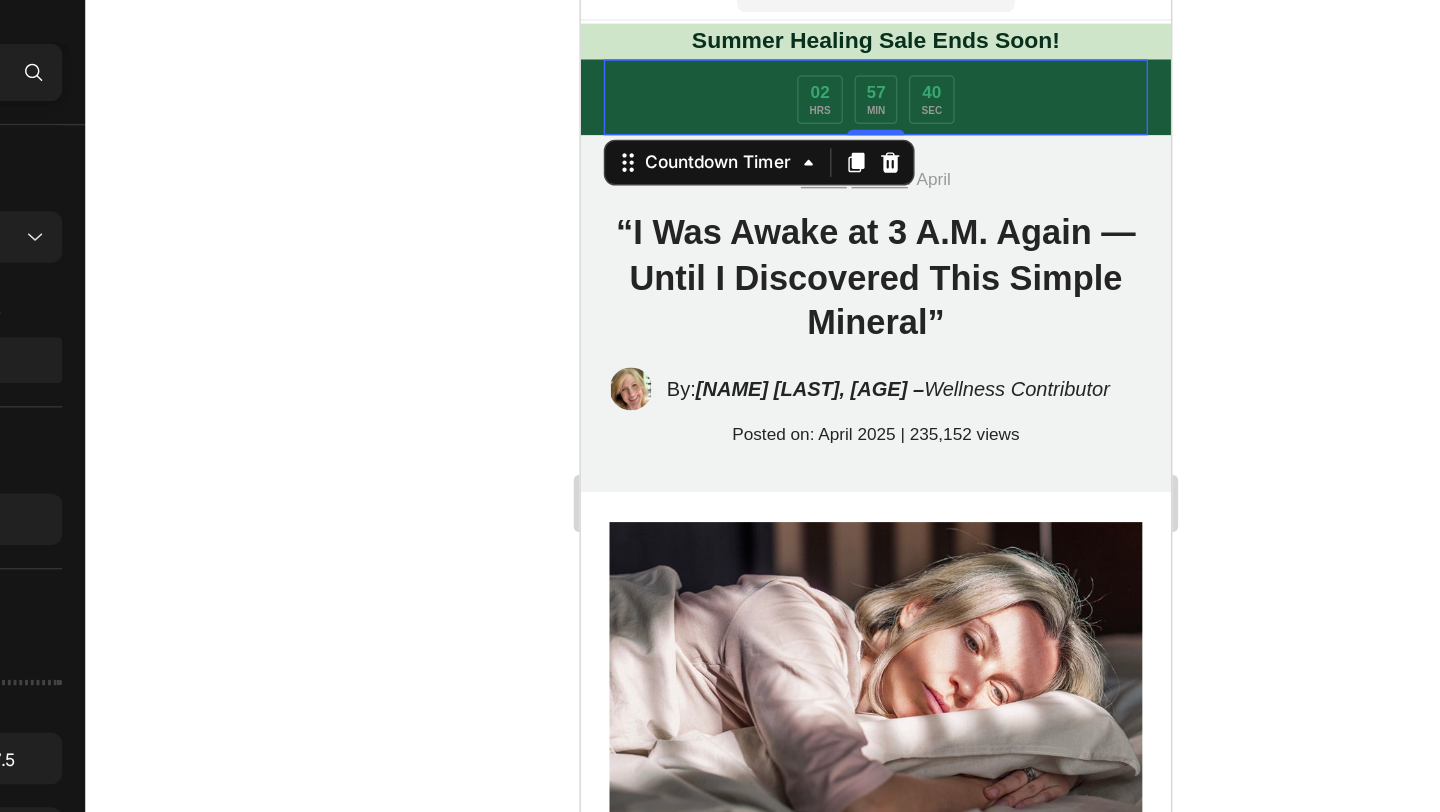 click on "40 SEC" at bounding box center [824, 59] 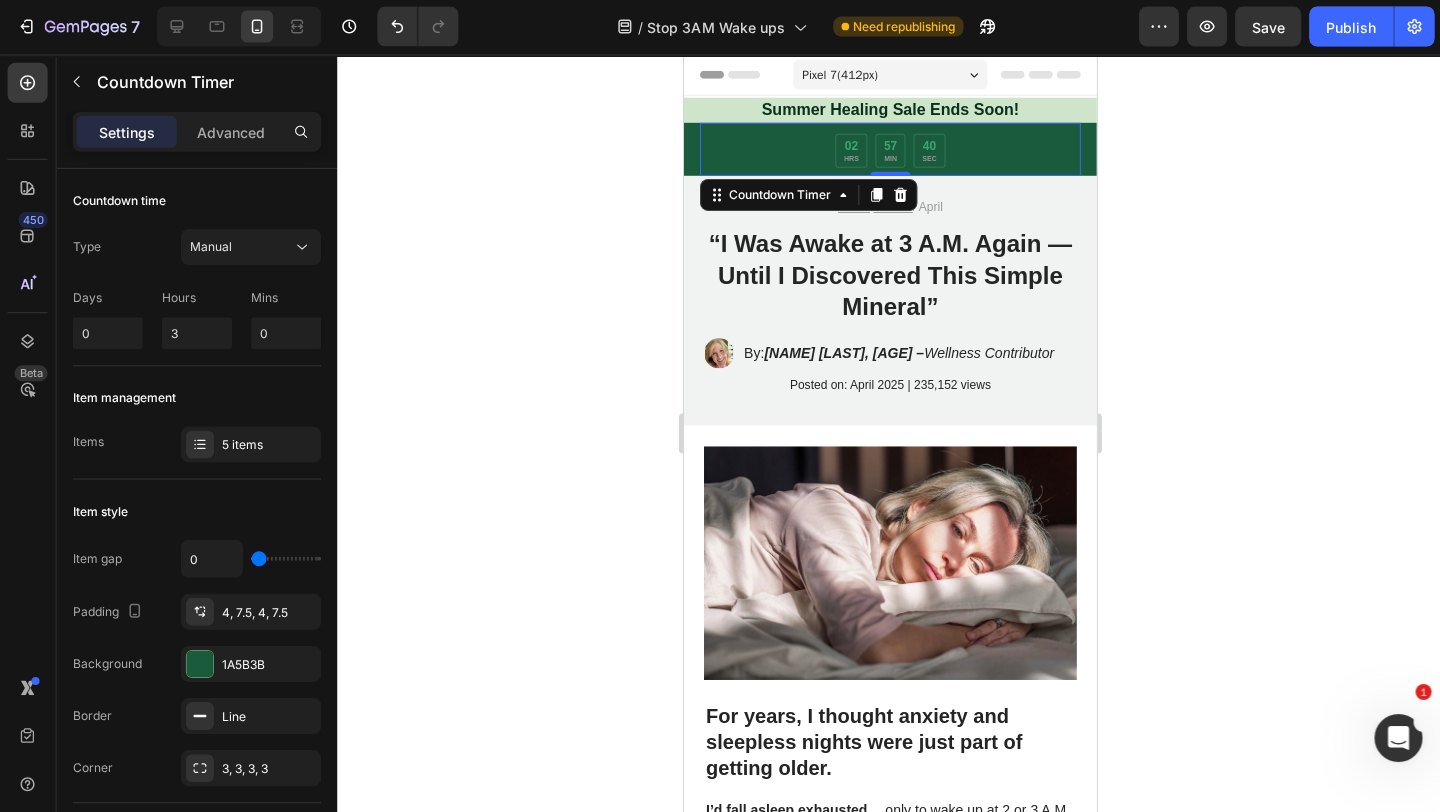 scroll, scrollTop: 0, scrollLeft: 0, axis: both 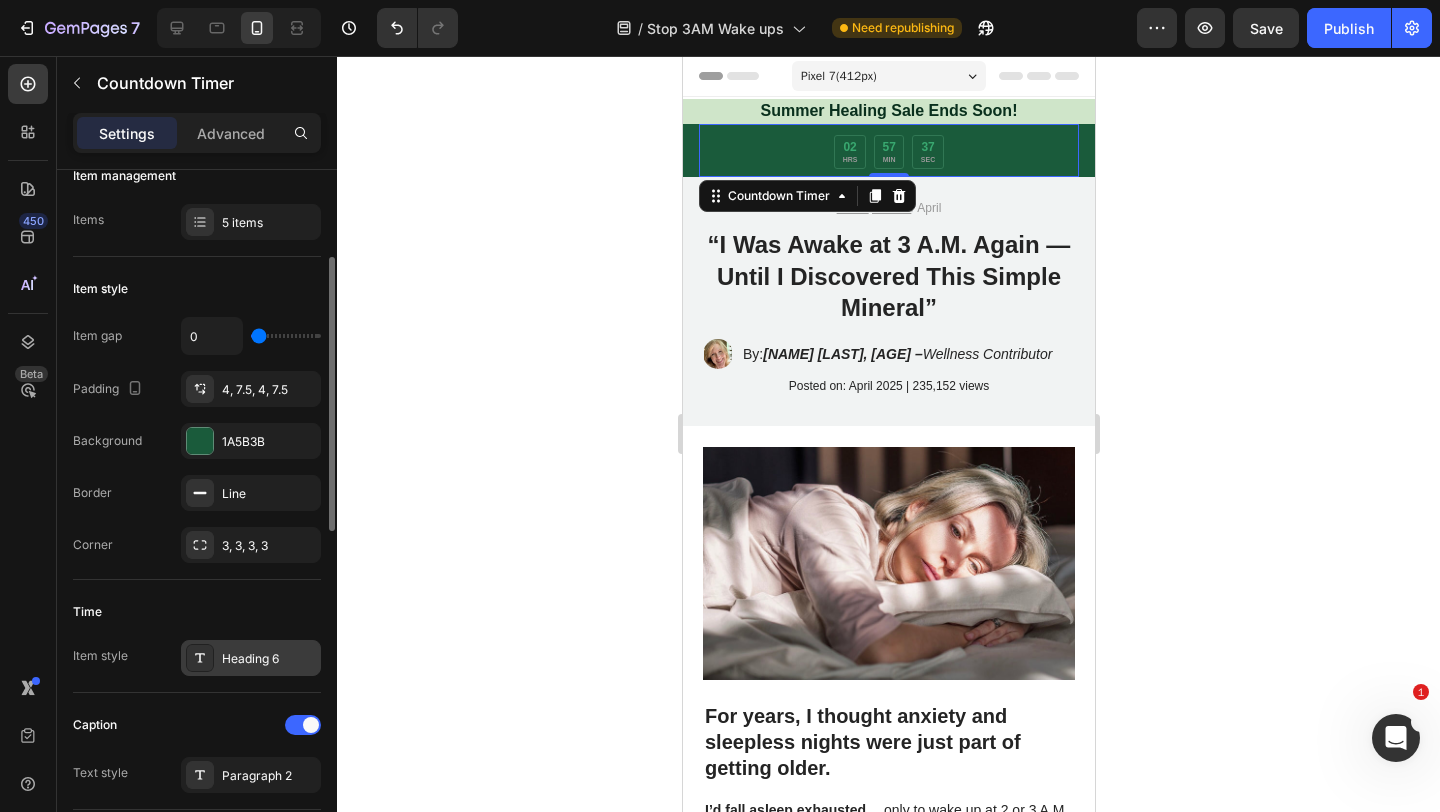 click on "Heading 6" at bounding box center (251, 658) 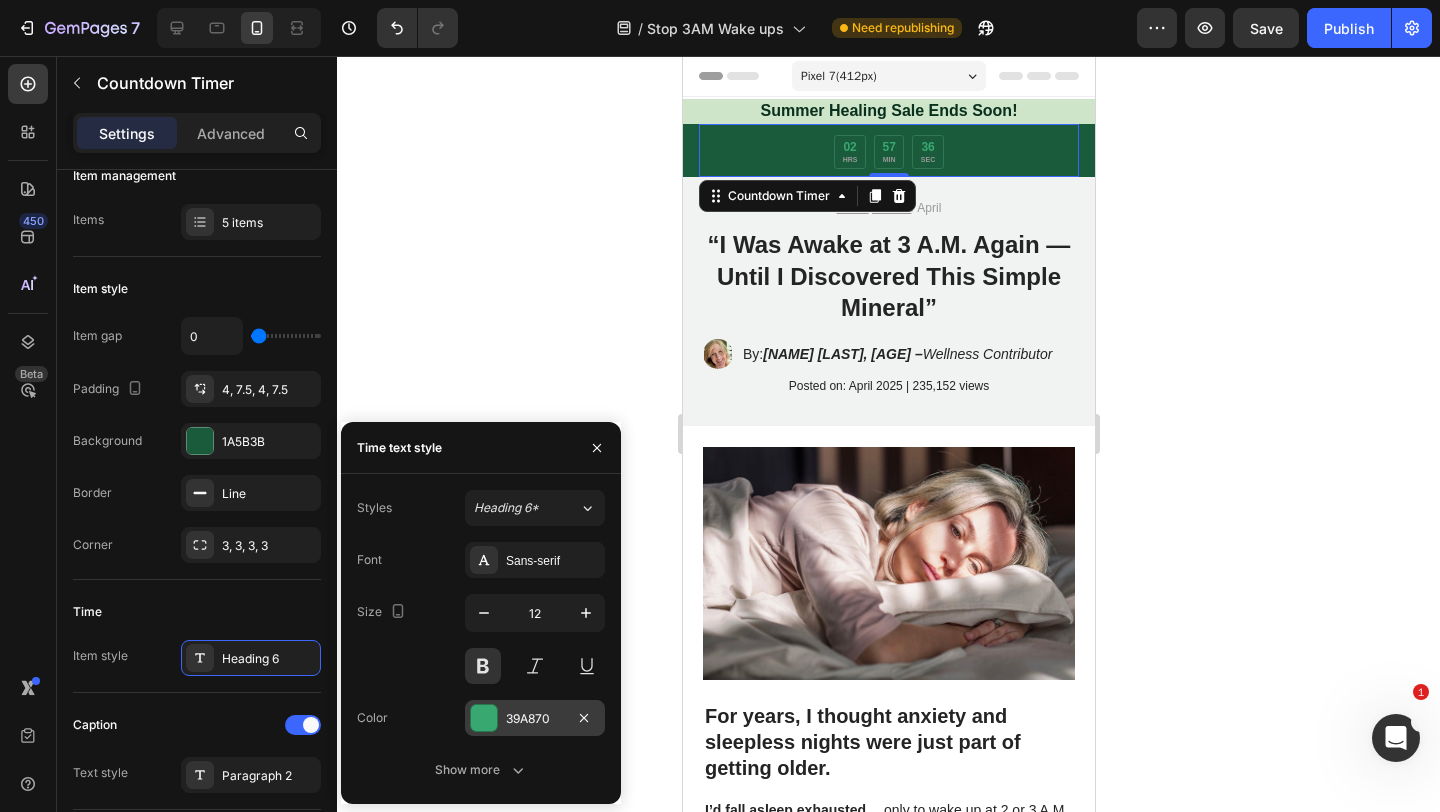 click on "39A870" at bounding box center [535, 719] 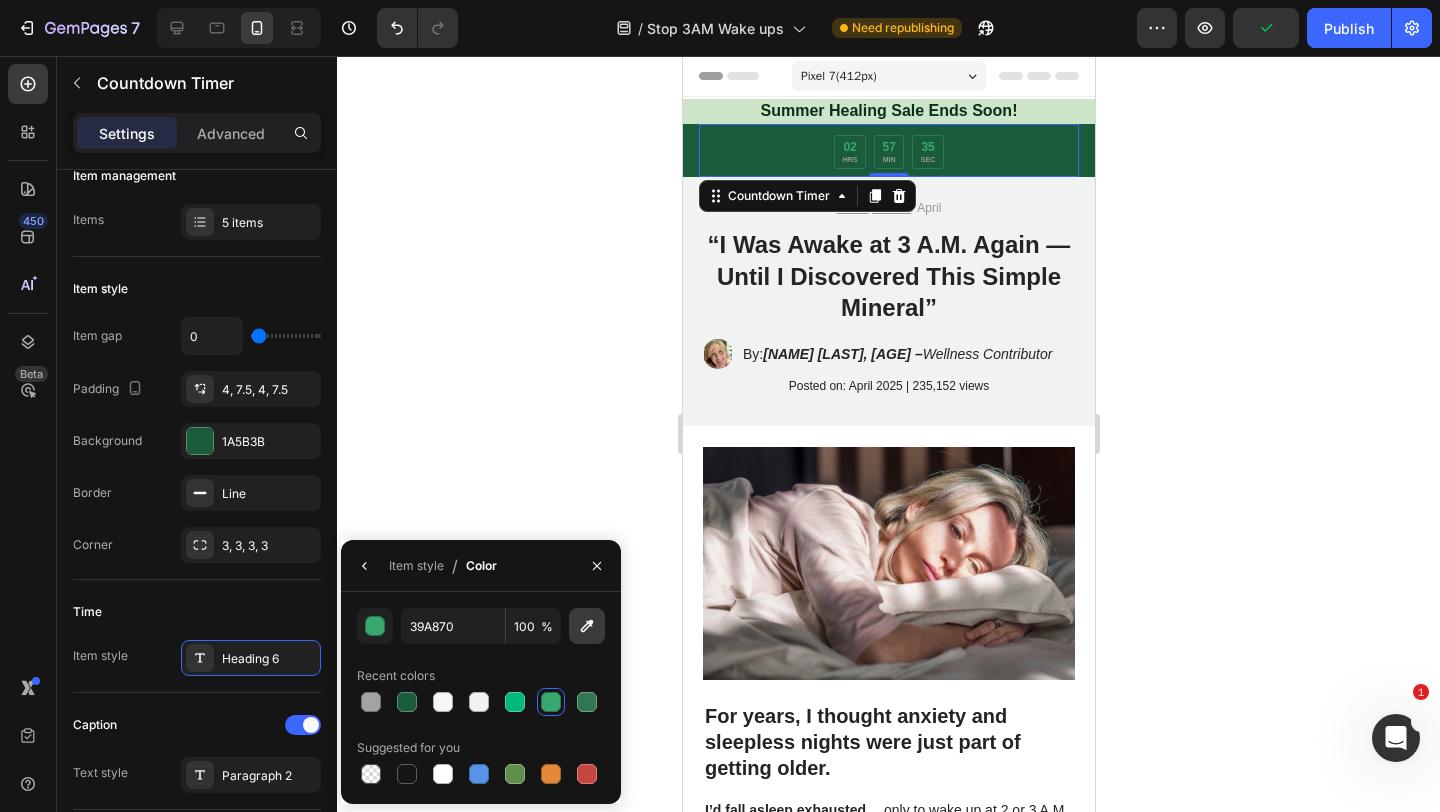click 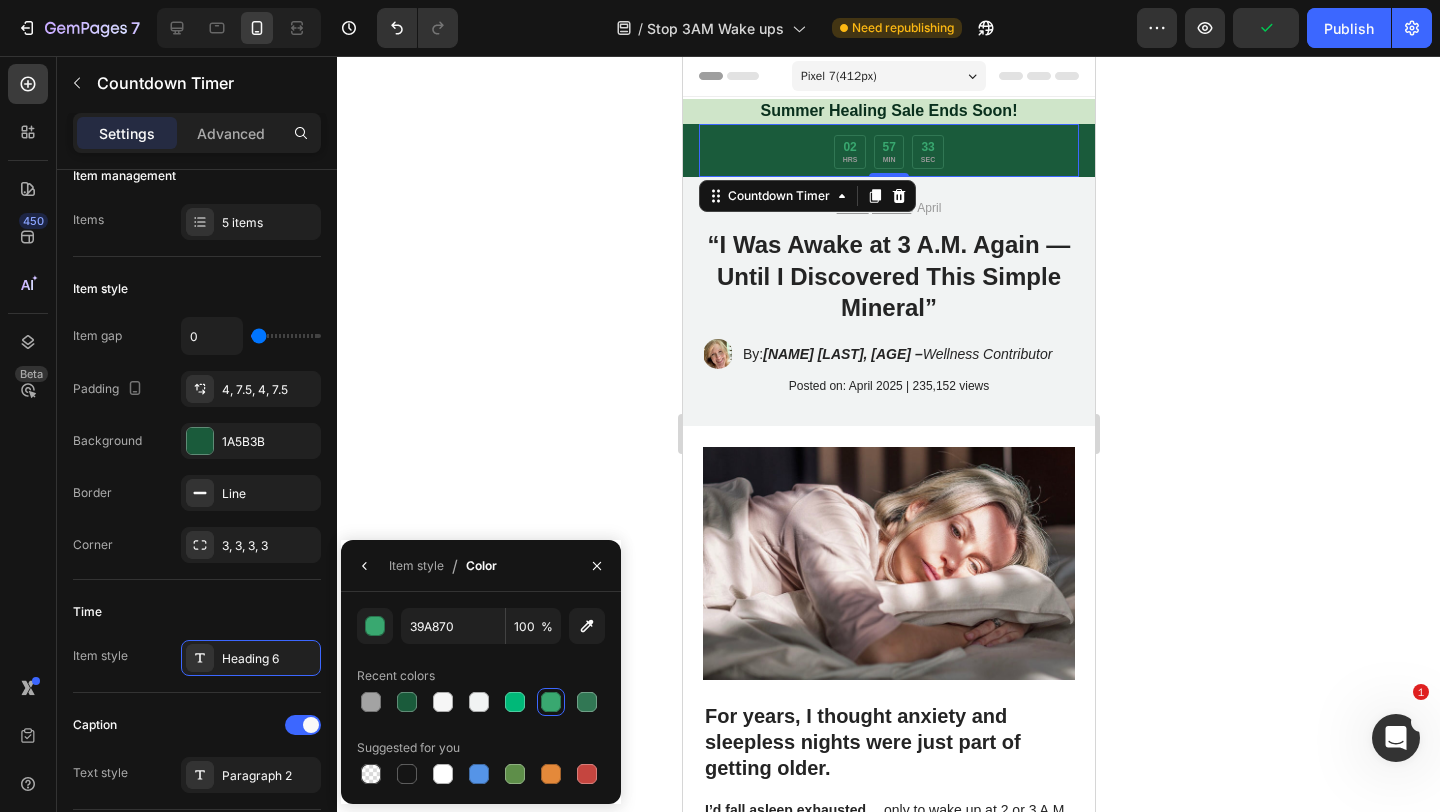type on "CFE5C9" 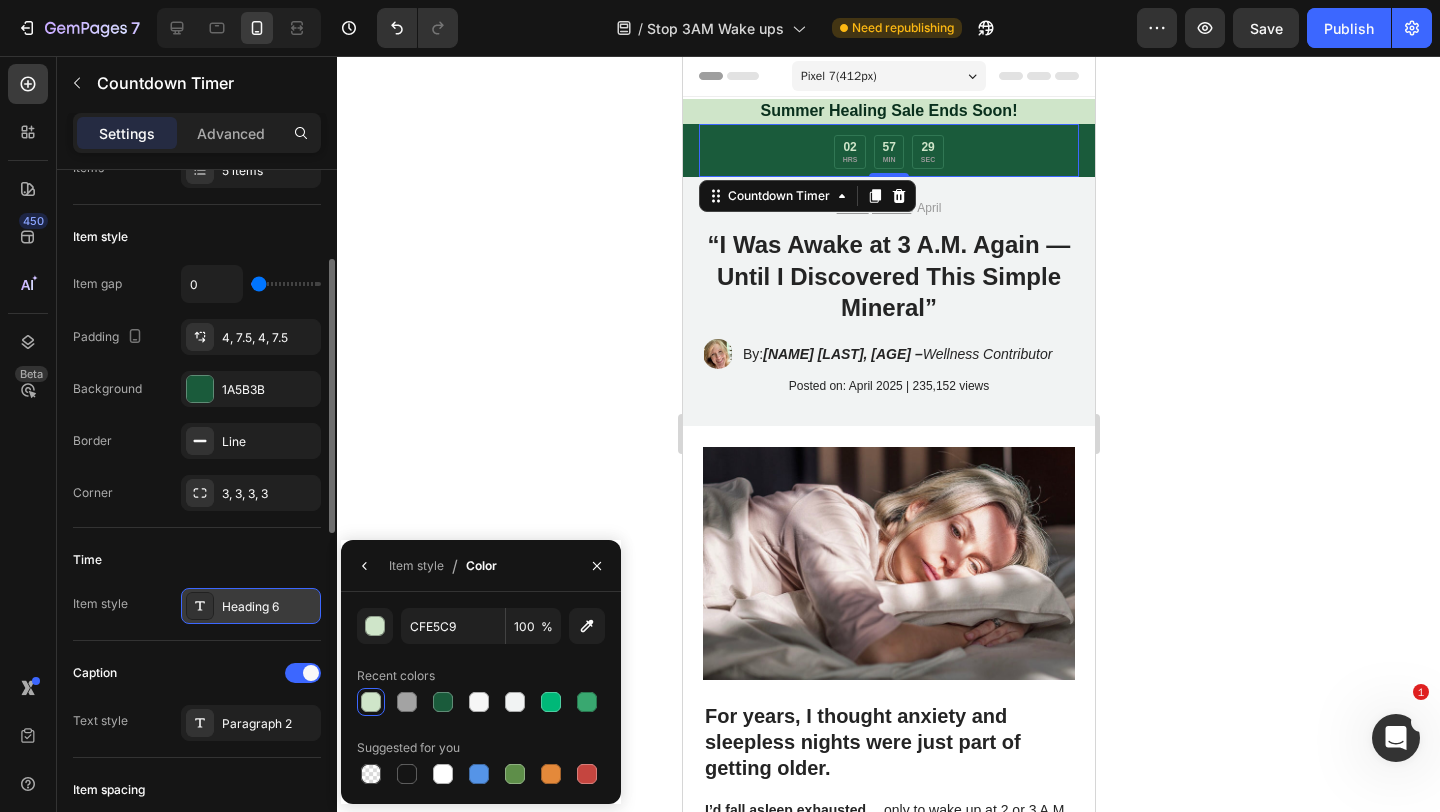 scroll, scrollTop: 299, scrollLeft: 0, axis: vertical 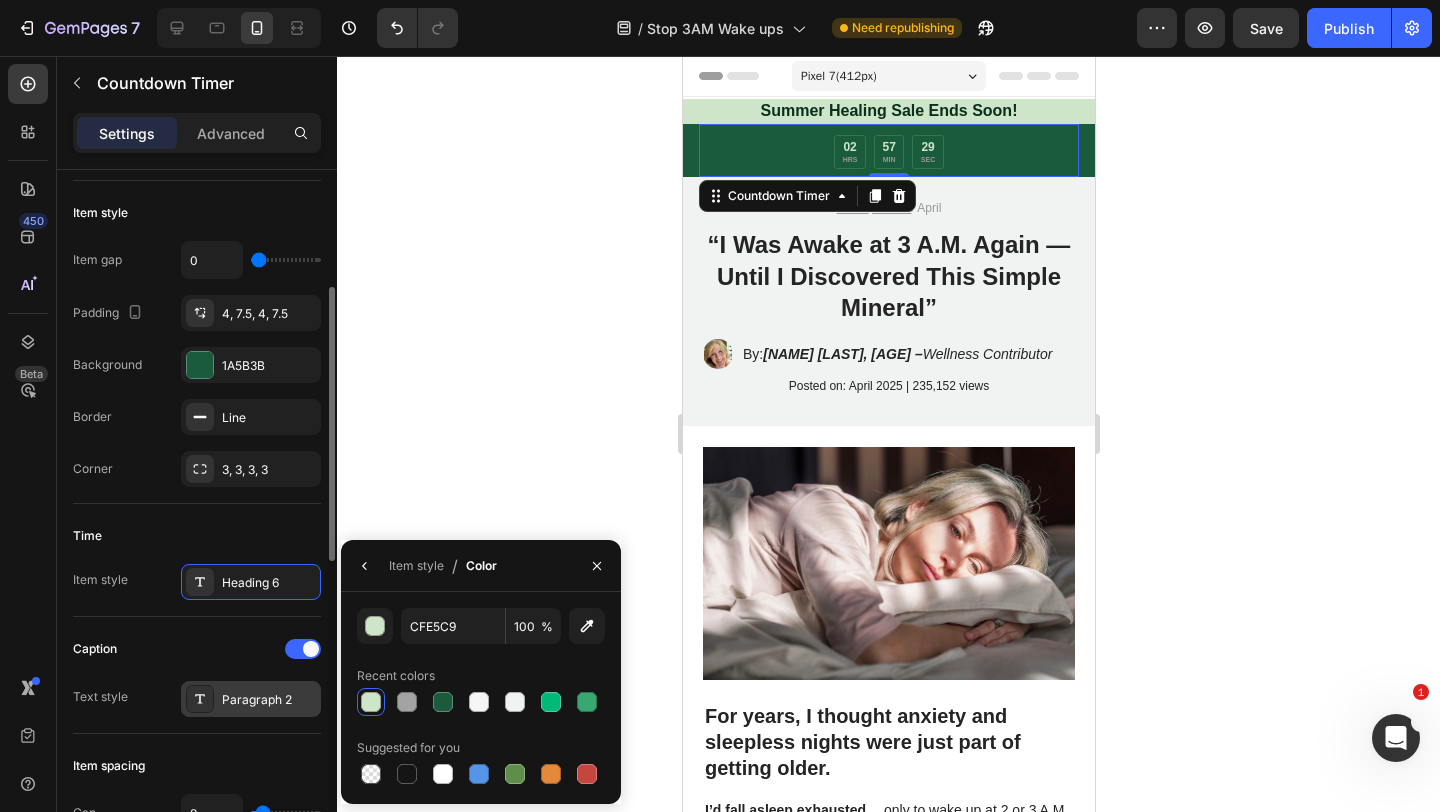 click on "Paragraph 2" at bounding box center [269, 700] 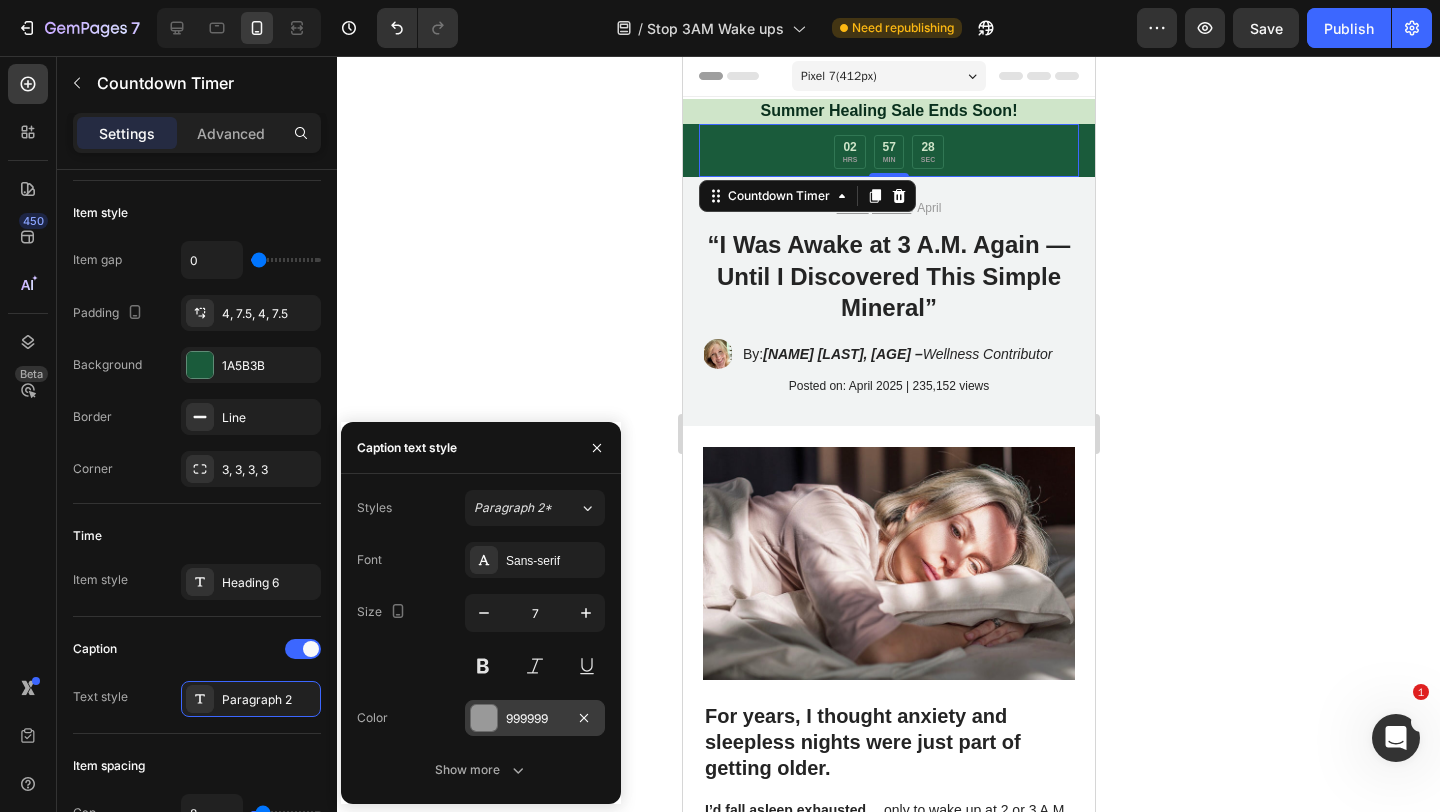 click at bounding box center (484, 718) 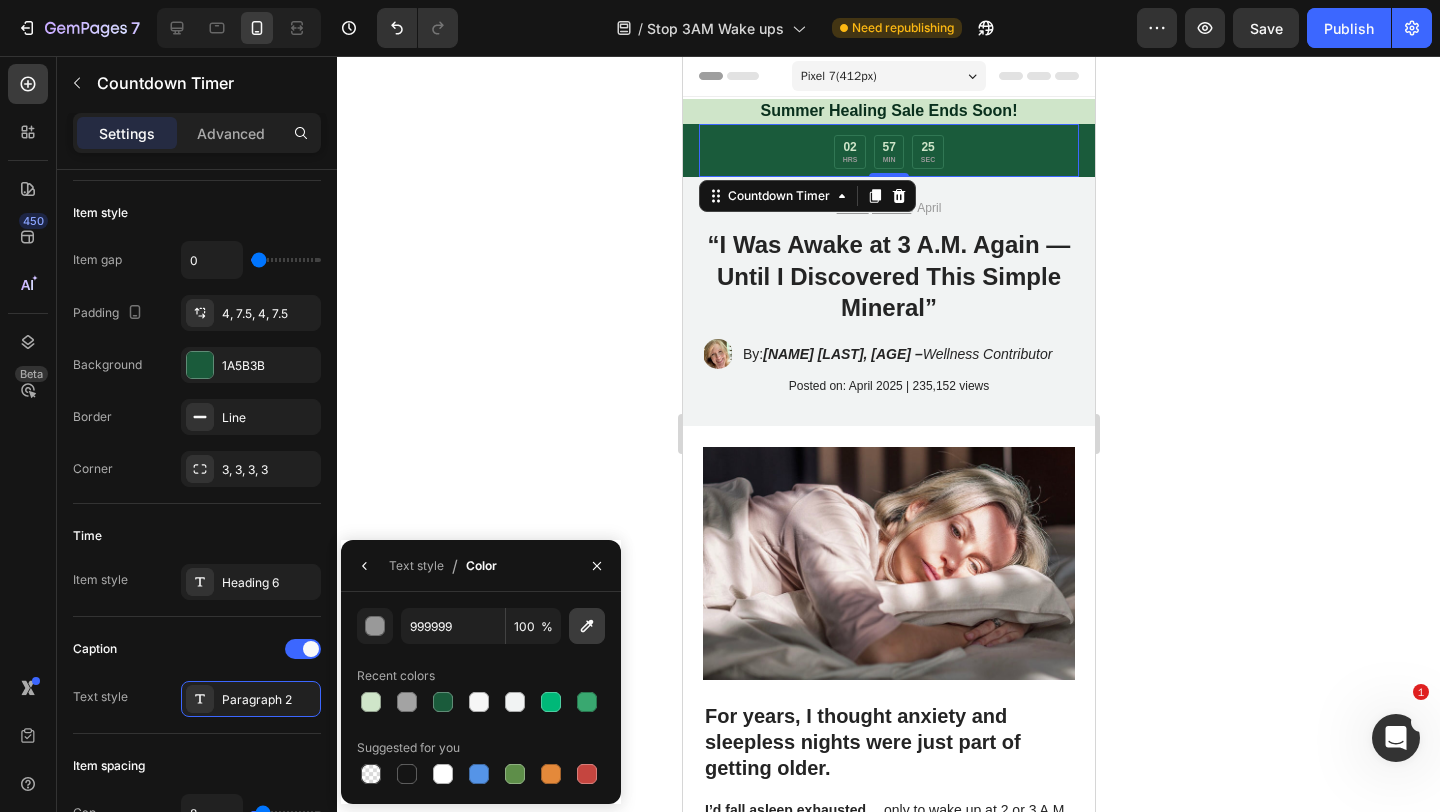 click 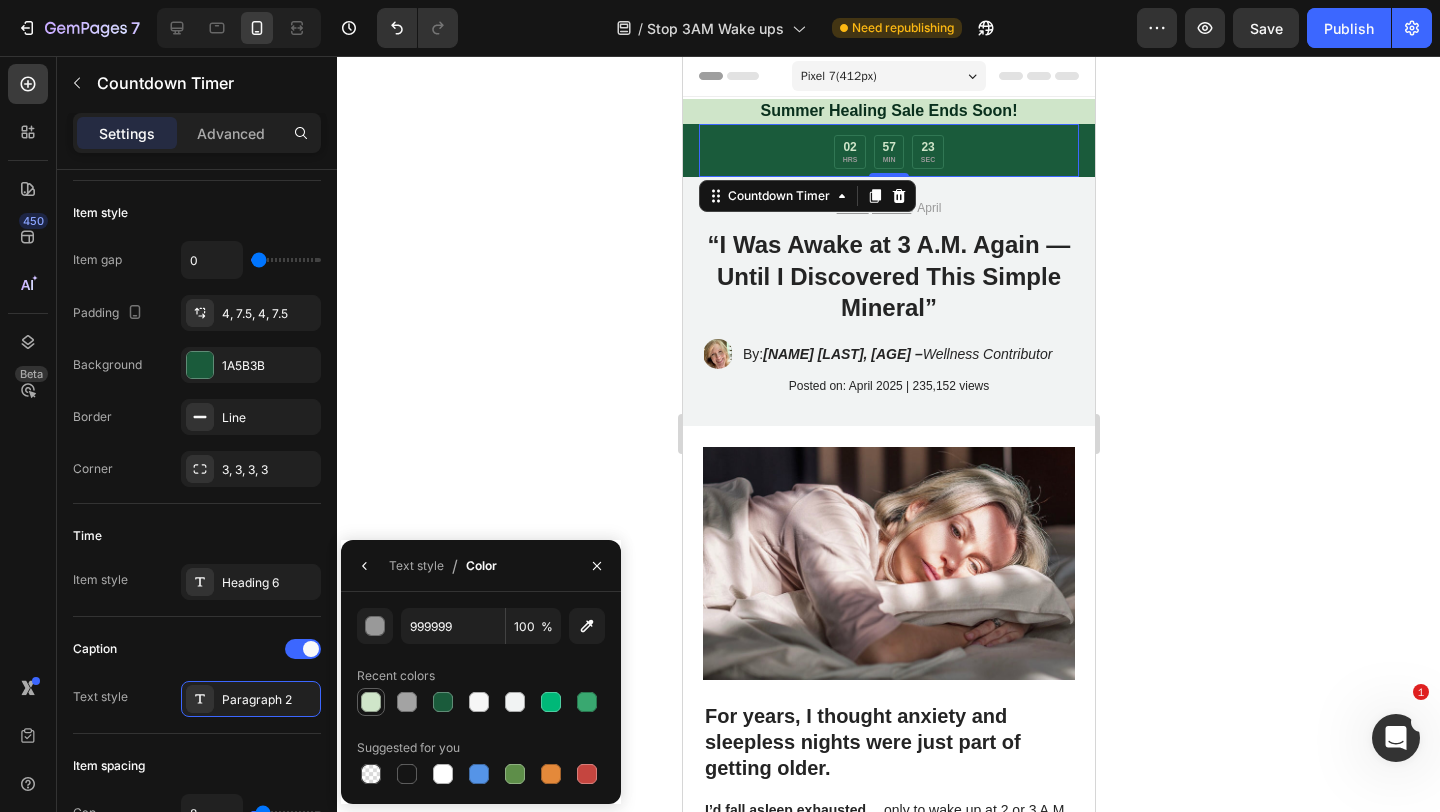 type on "CFE5C9" 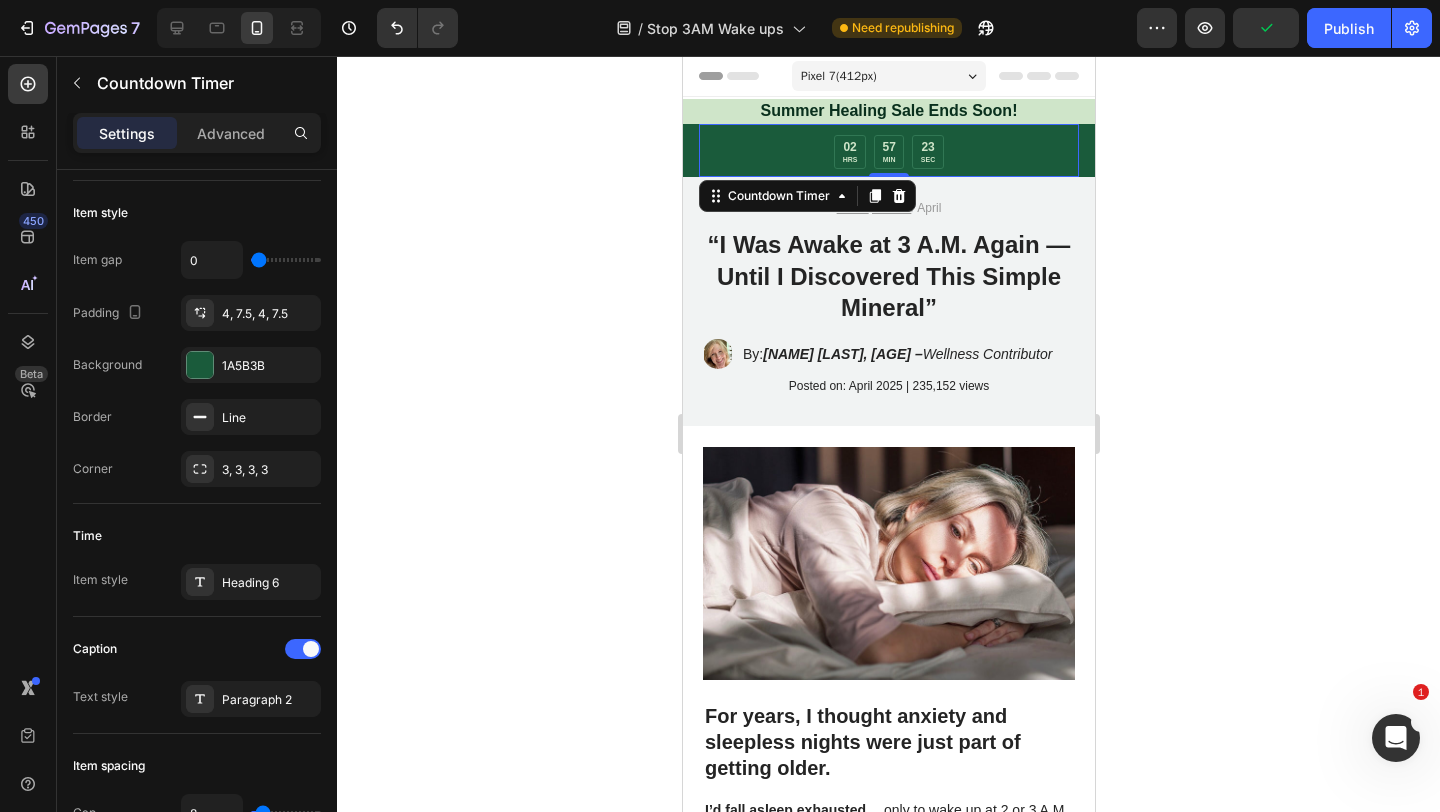 click 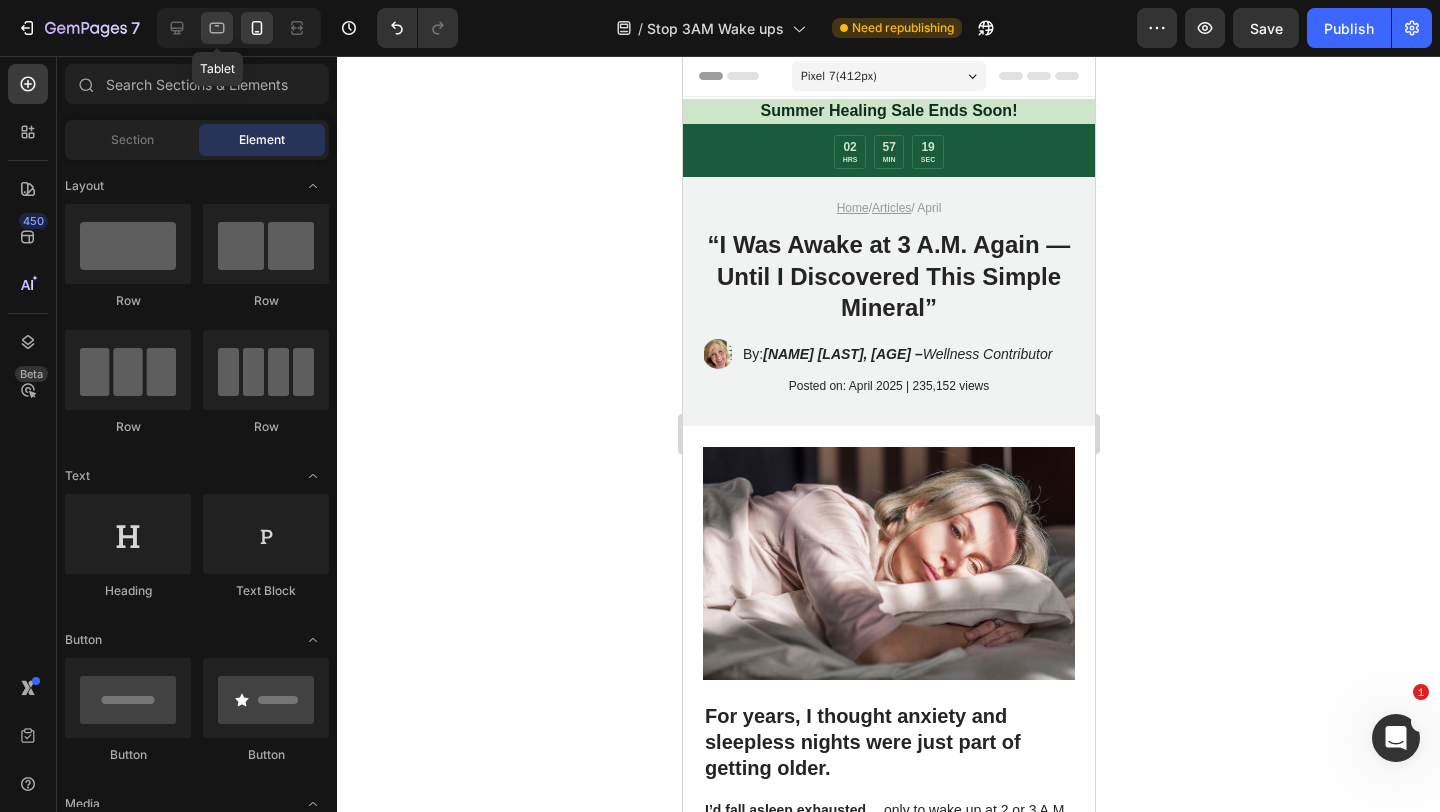 click 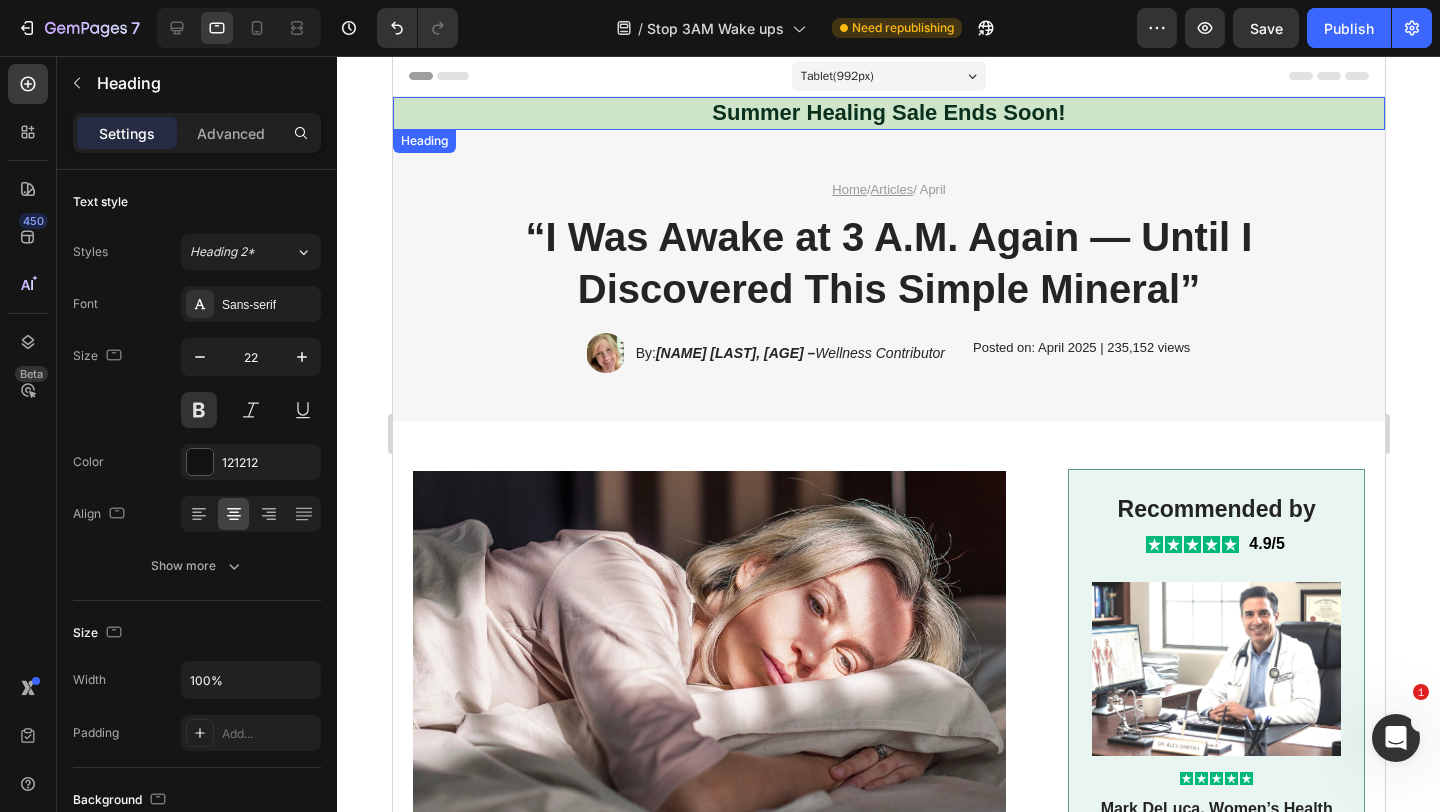 click on "Summer Healing Sale Ends Soon!" at bounding box center (888, 113) 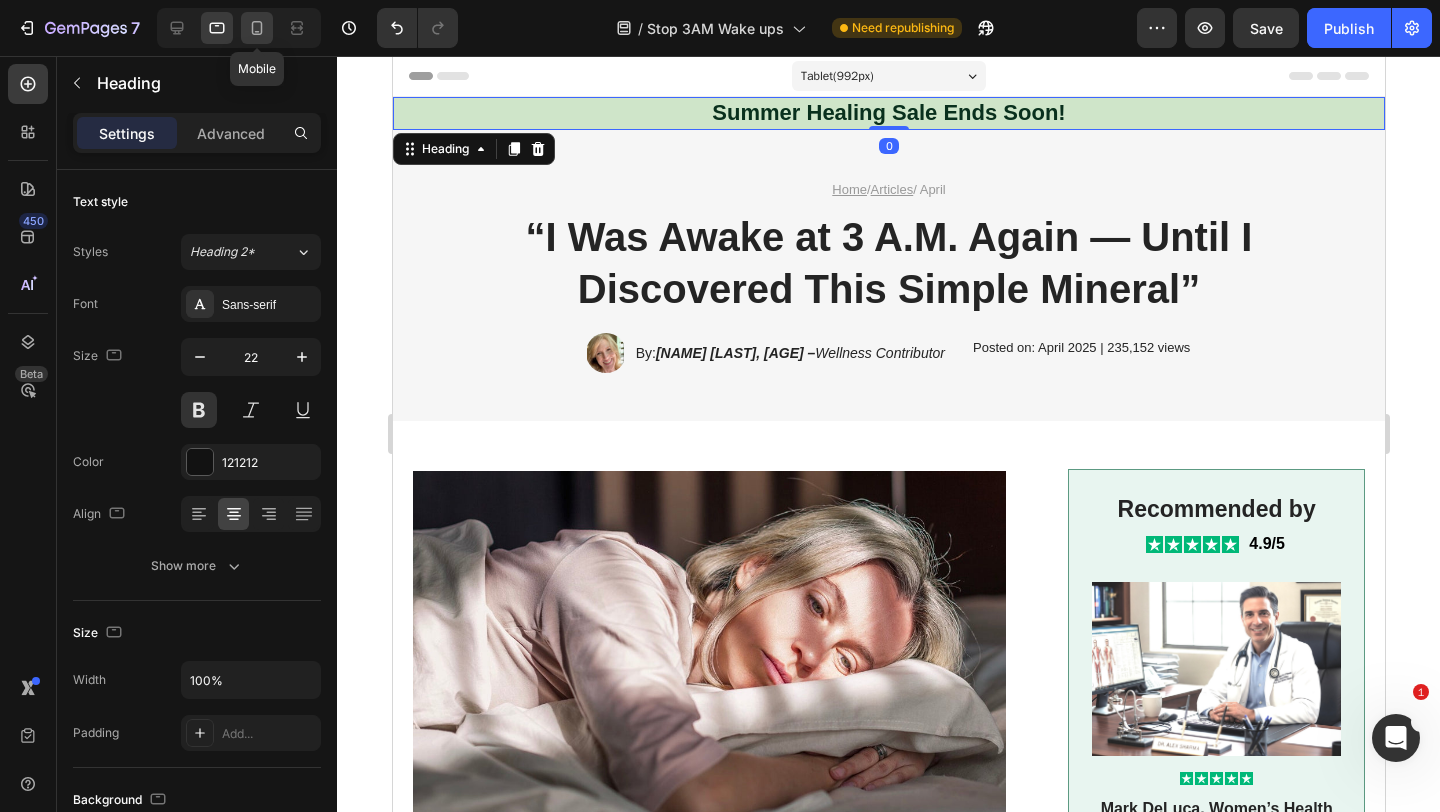 click 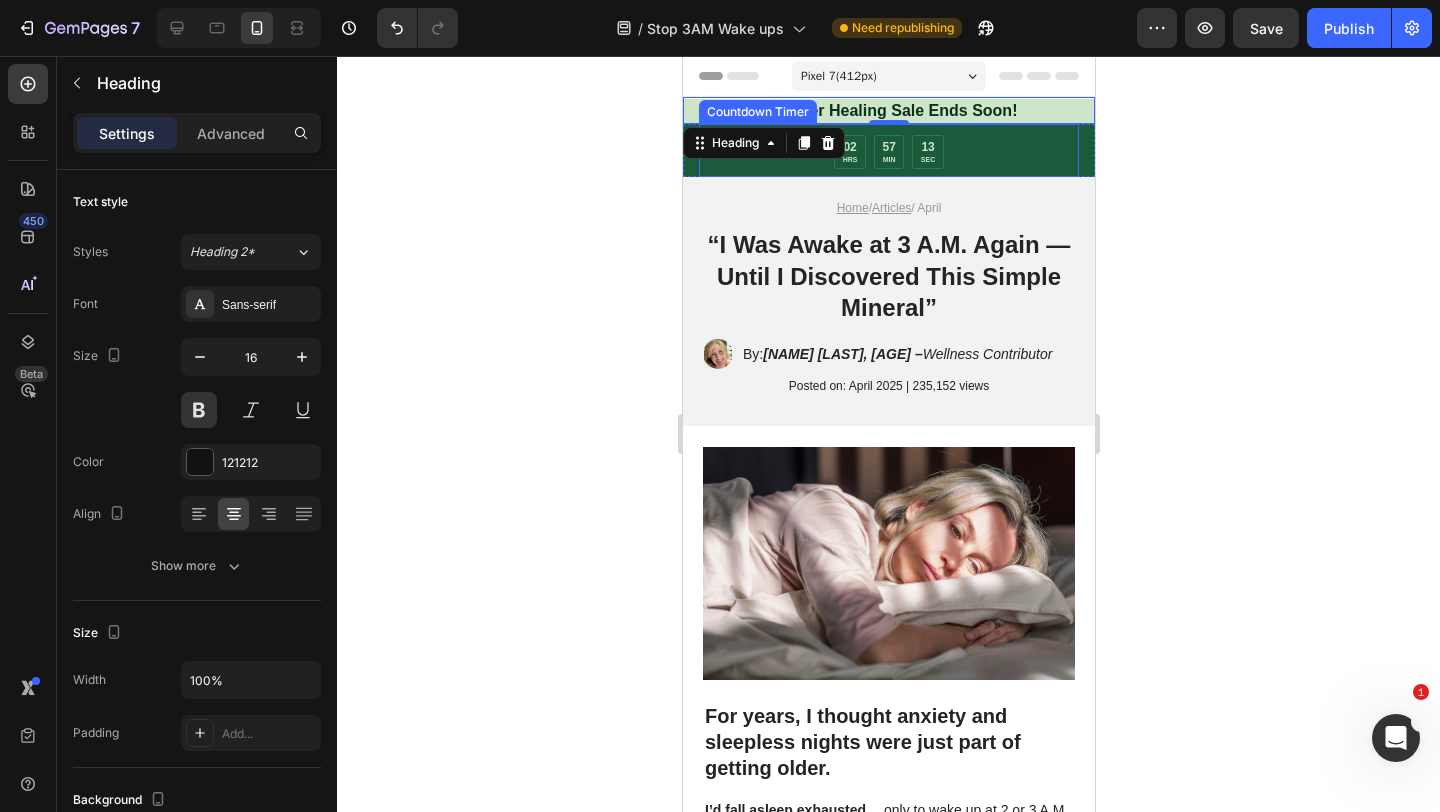 click on "02 HRS 57 MIN 13 SEC" at bounding box center [888, 152] 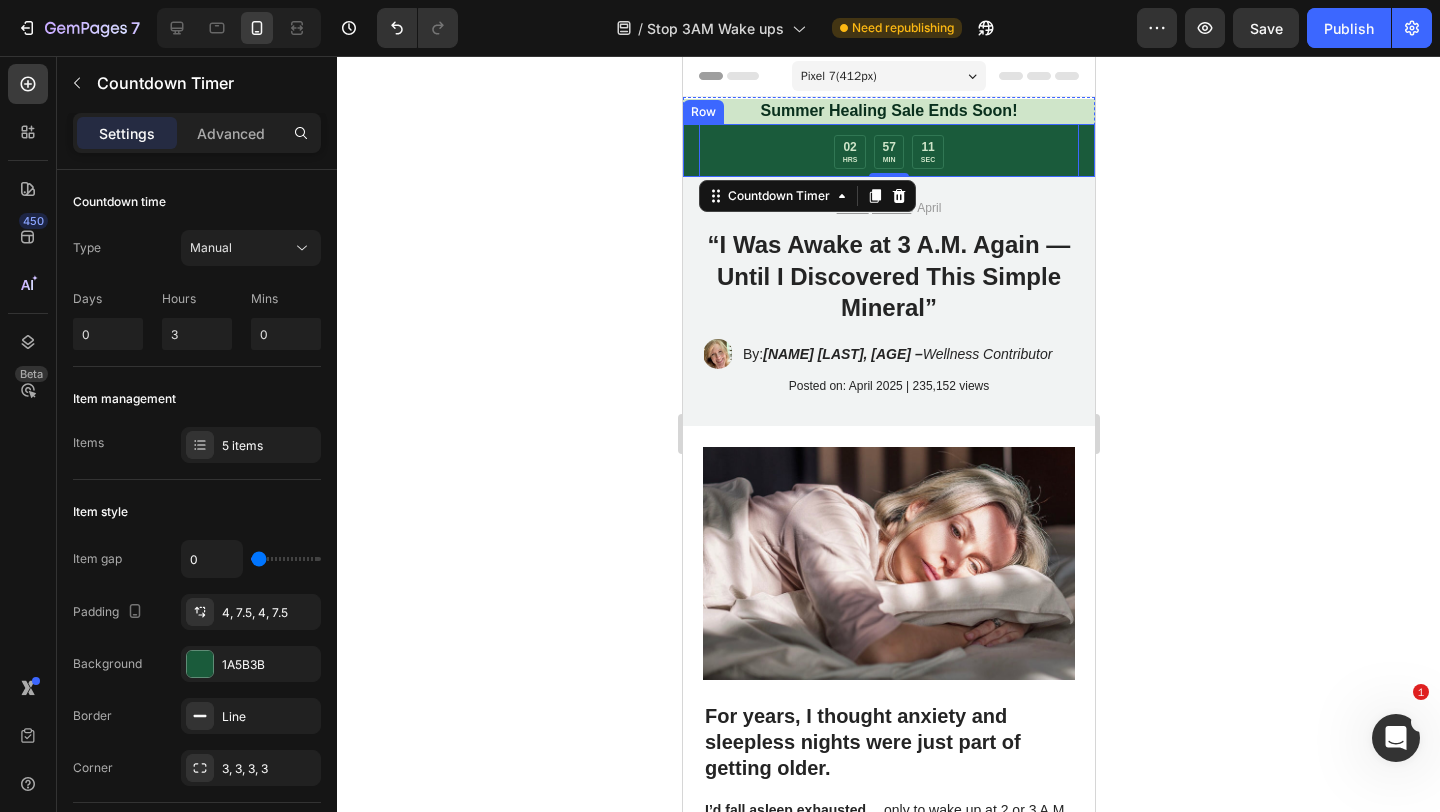 click on "02 HRS 57 MIN 11 SEC Countdown Timer   0 Row" at bounding box center (888, 151) 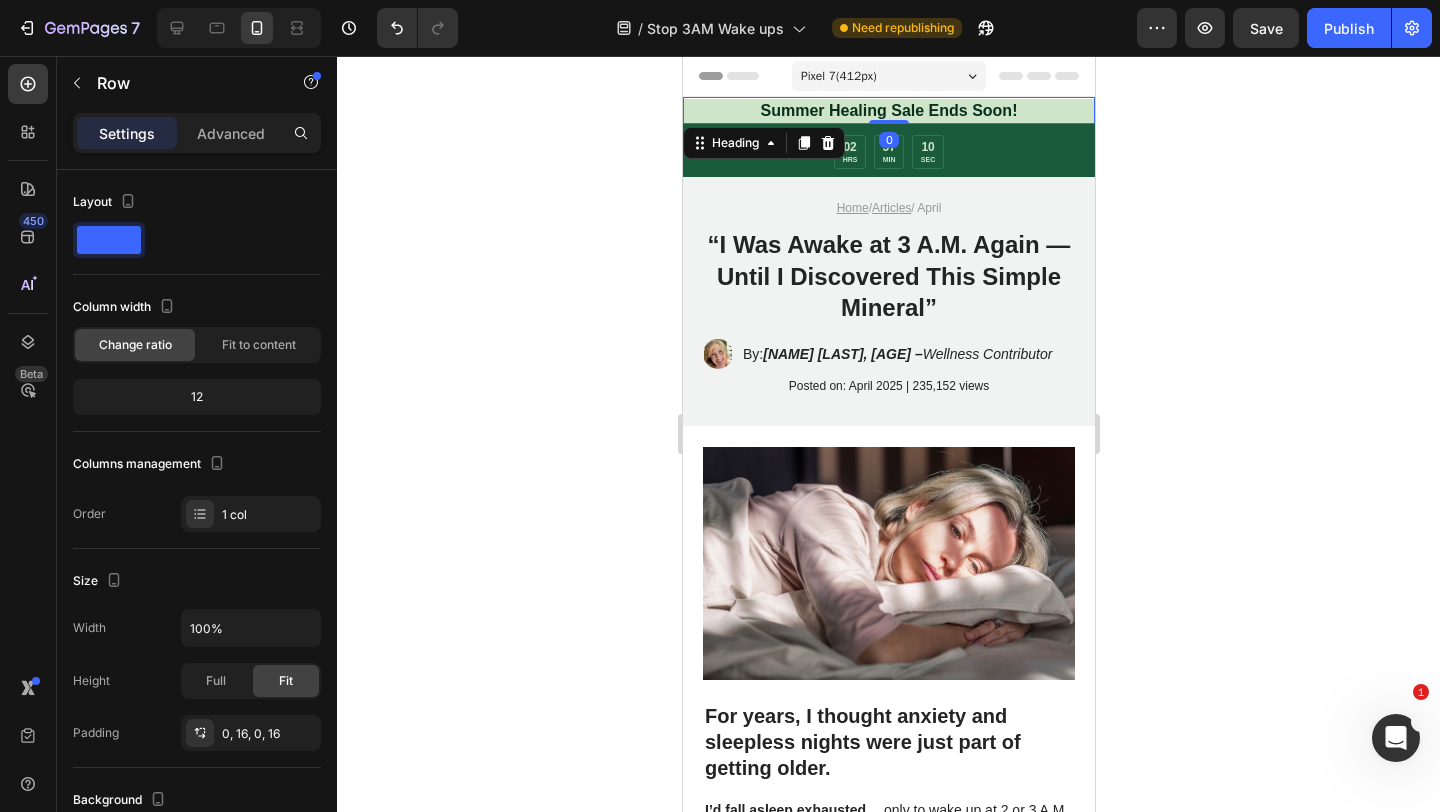 click on "Summer Healing Sale Ends Soon!" at bounding box center [888, 110] 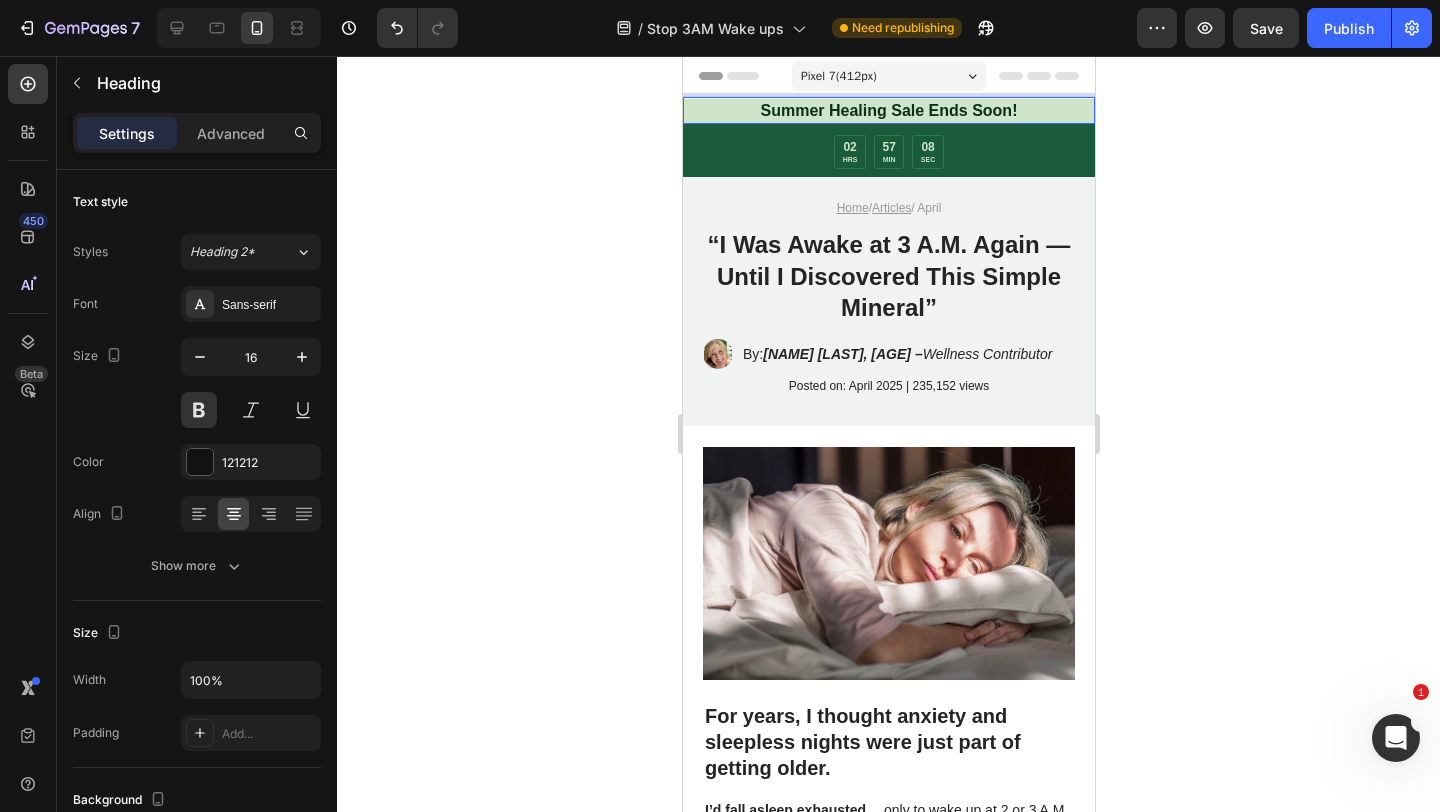 click on "Summer Healing Sale Ends Soon!" at bounding box center (888, 110) 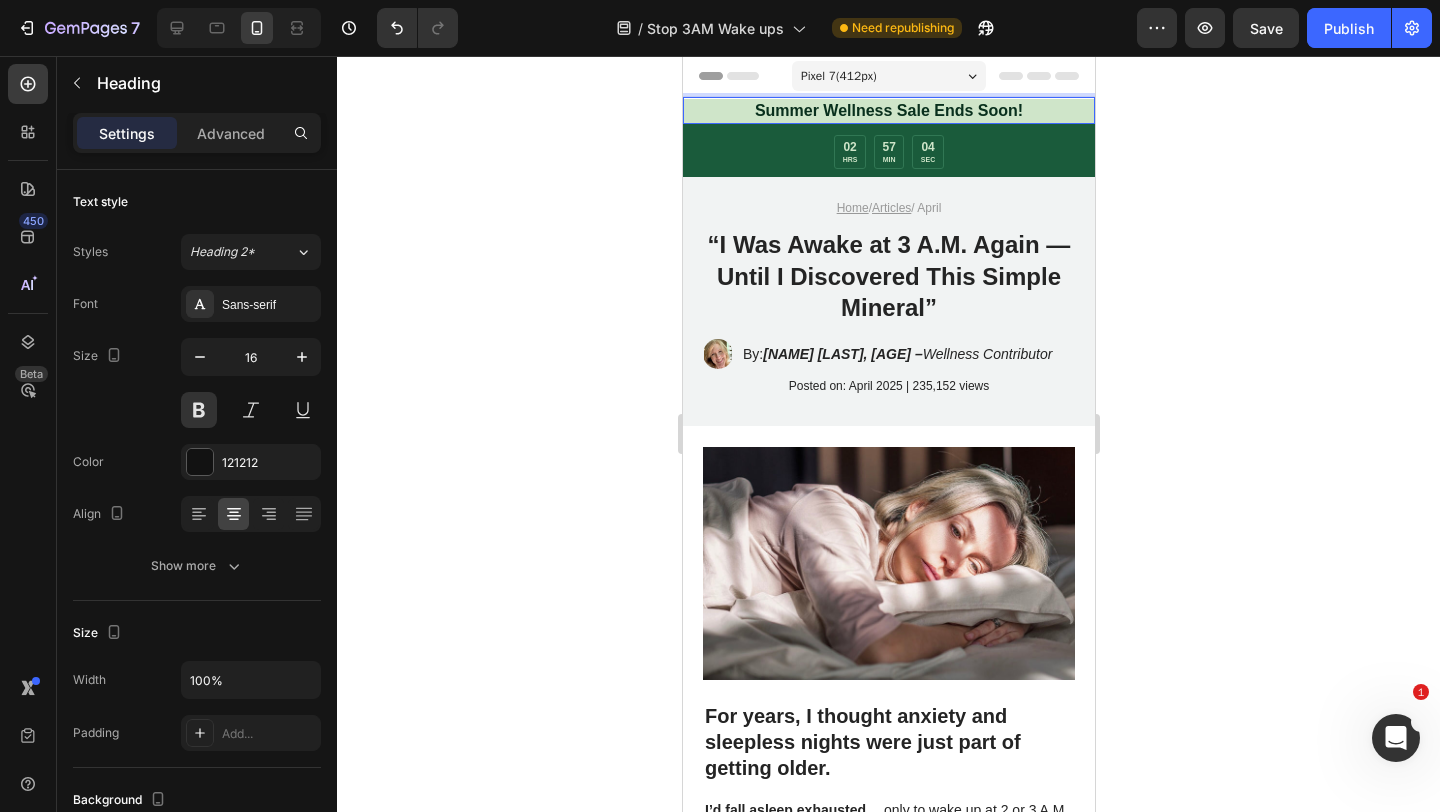 click 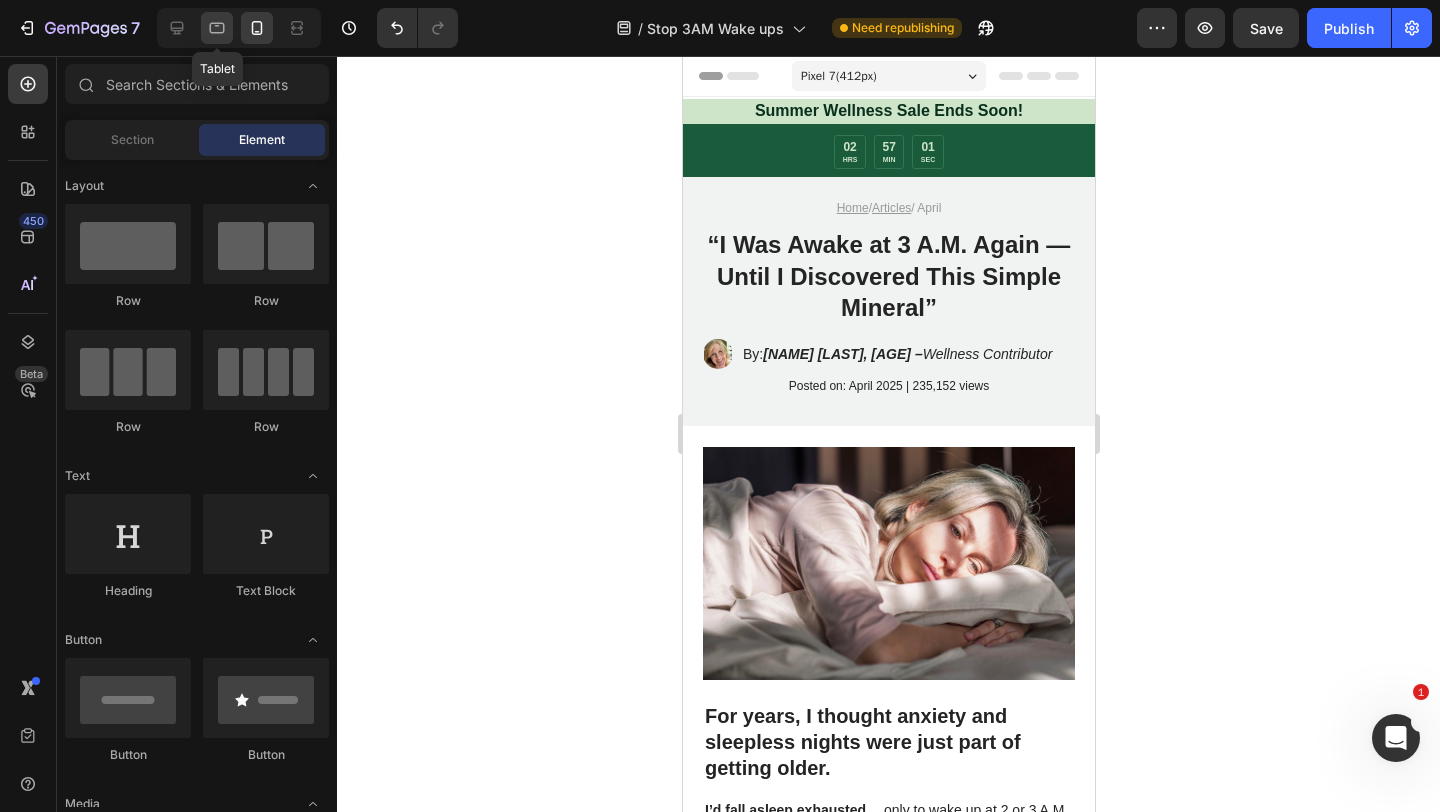 click 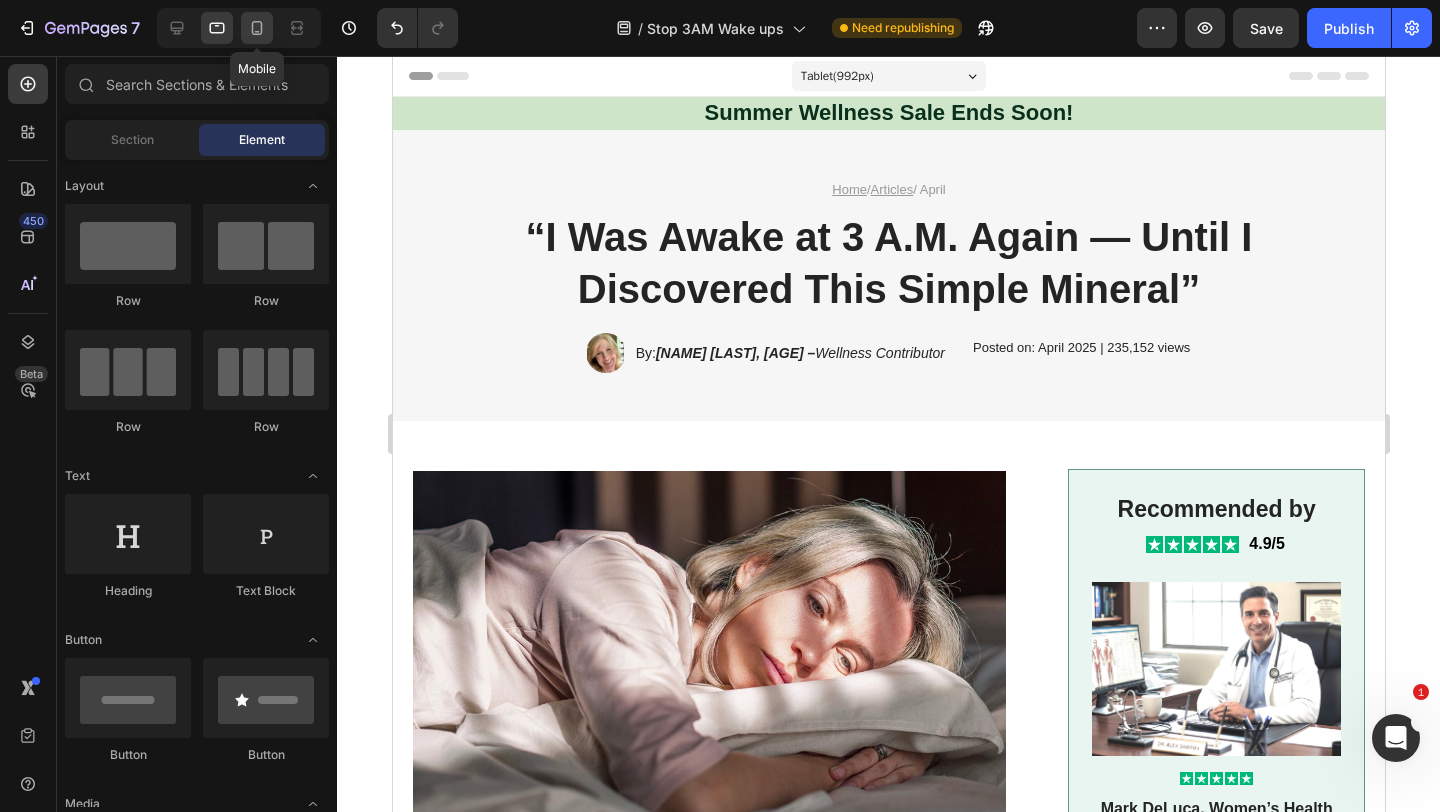 click 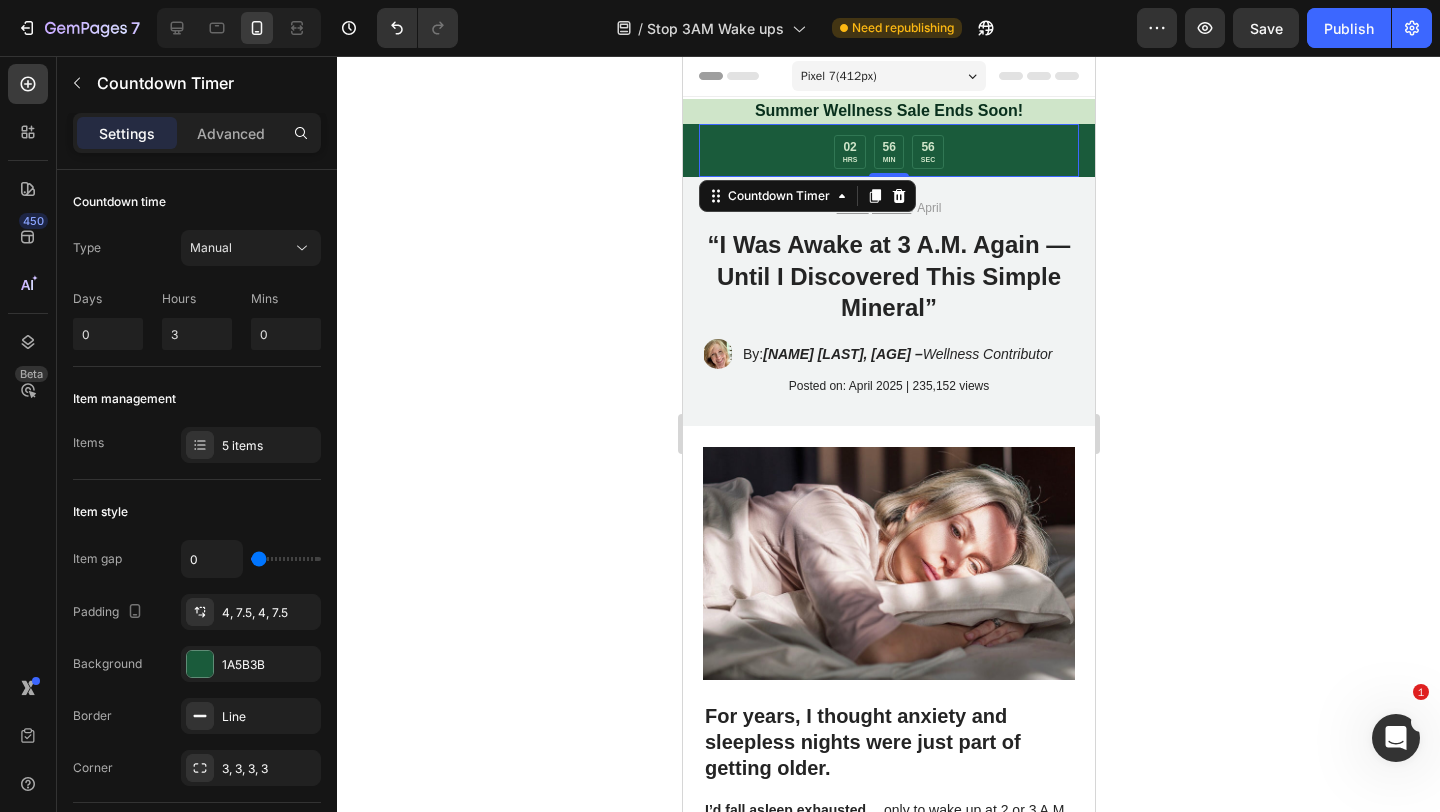 click on "02 HRS 56 MIN 56 SEC" at bounding box center [888, 152] 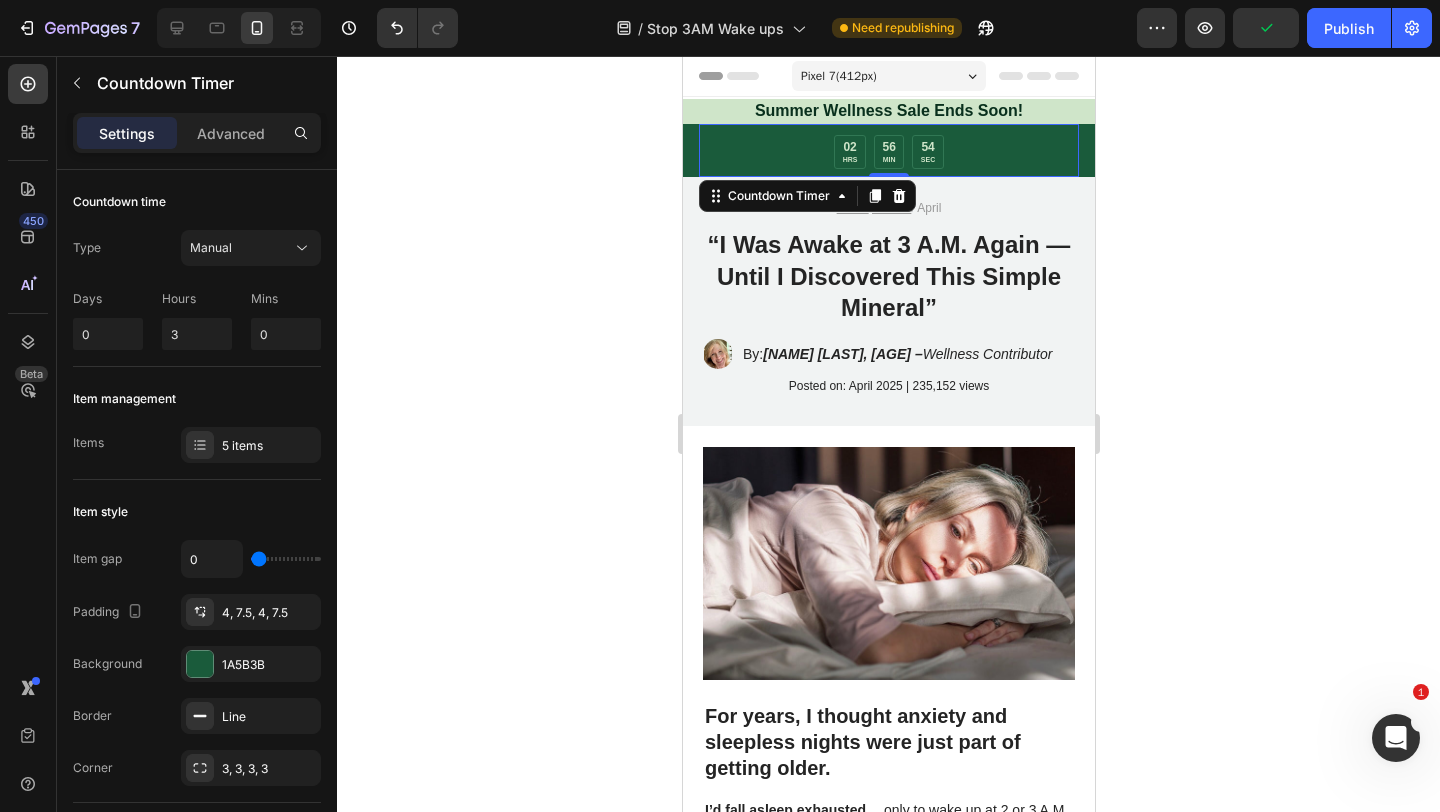 click on "02 HRS 56 MIN 54 SEC" at bounding box center (888, 152) 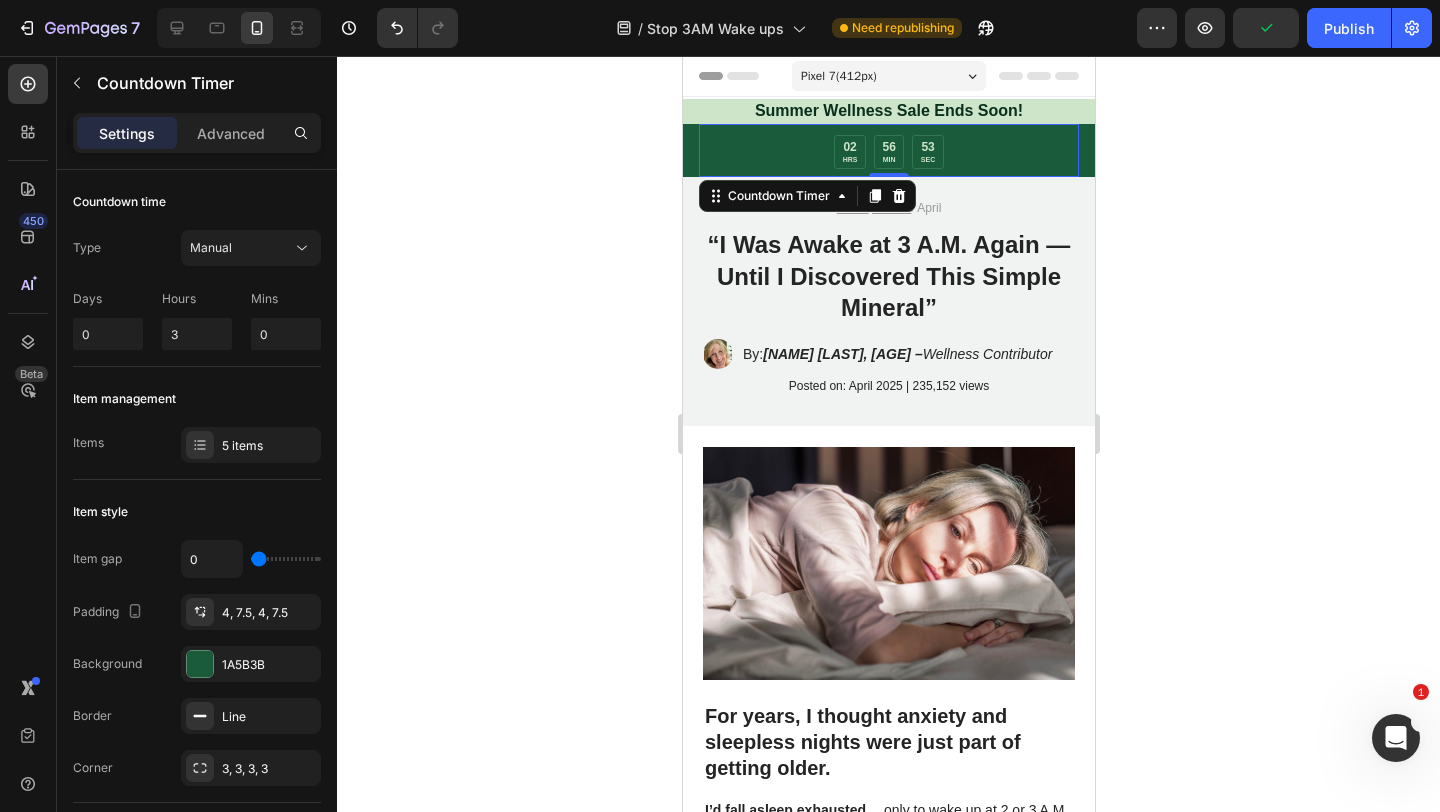 click on "02 HRS 56 MIN 53 SEC" at bounding box center [888, 152] 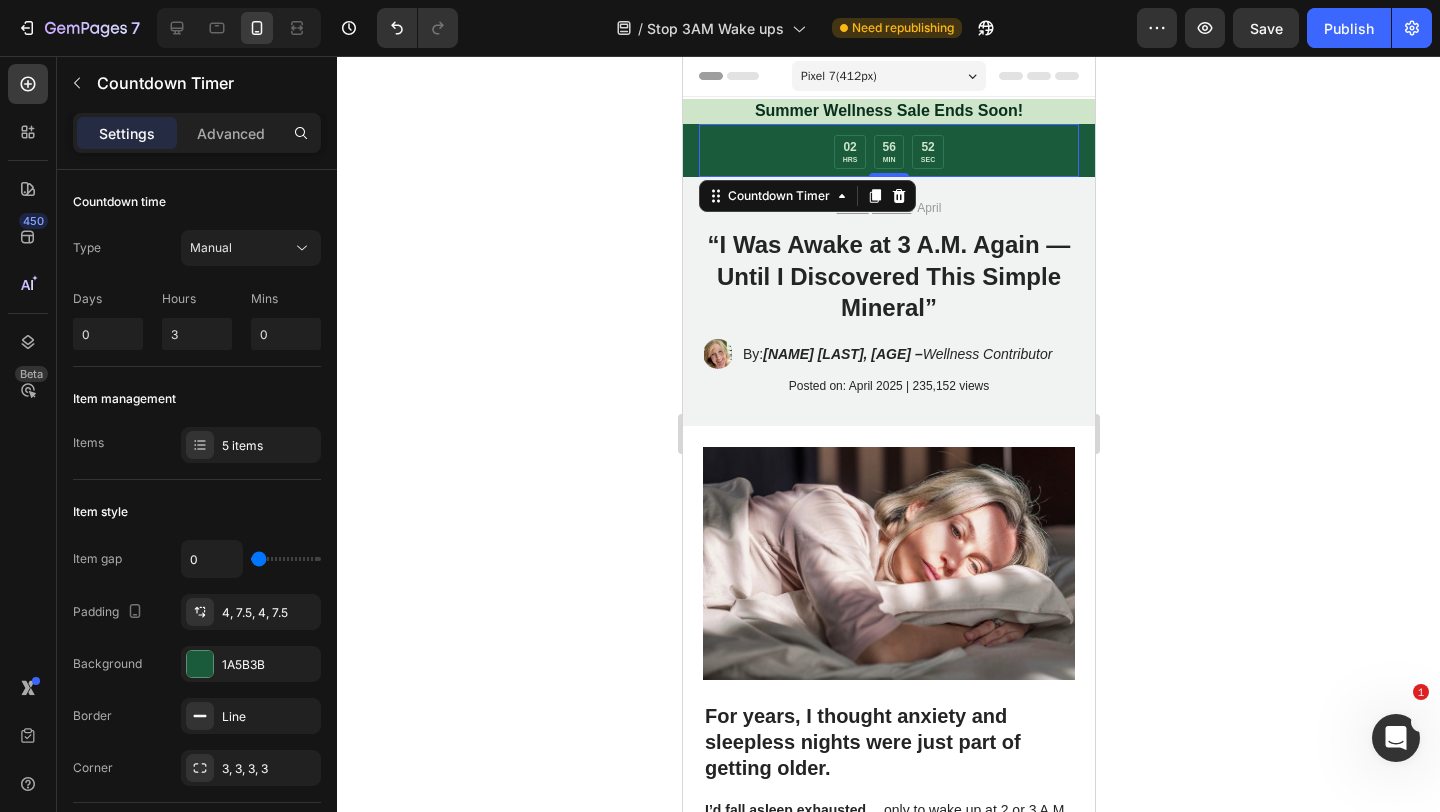 click 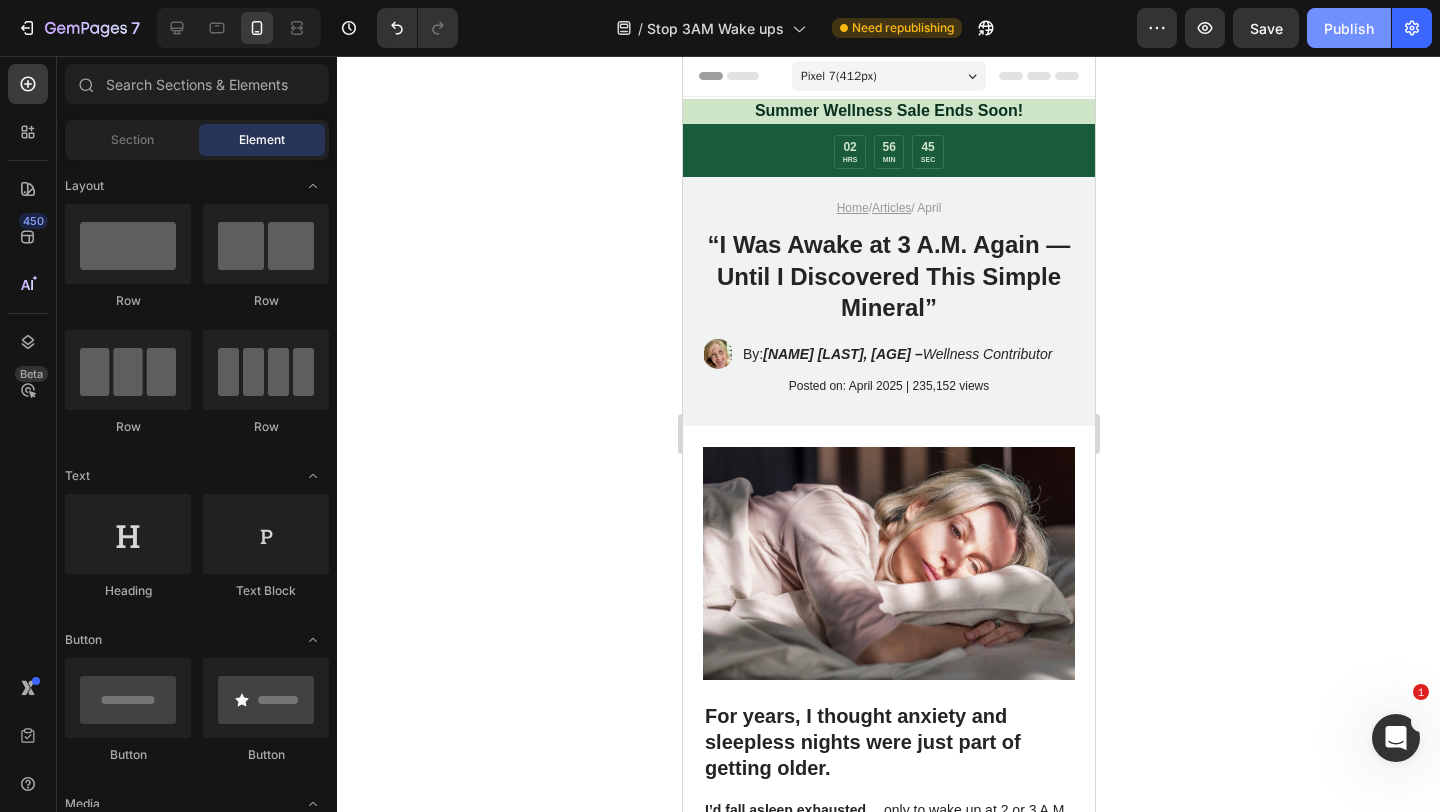click on "Publish" at bounding box center (1349, 28) 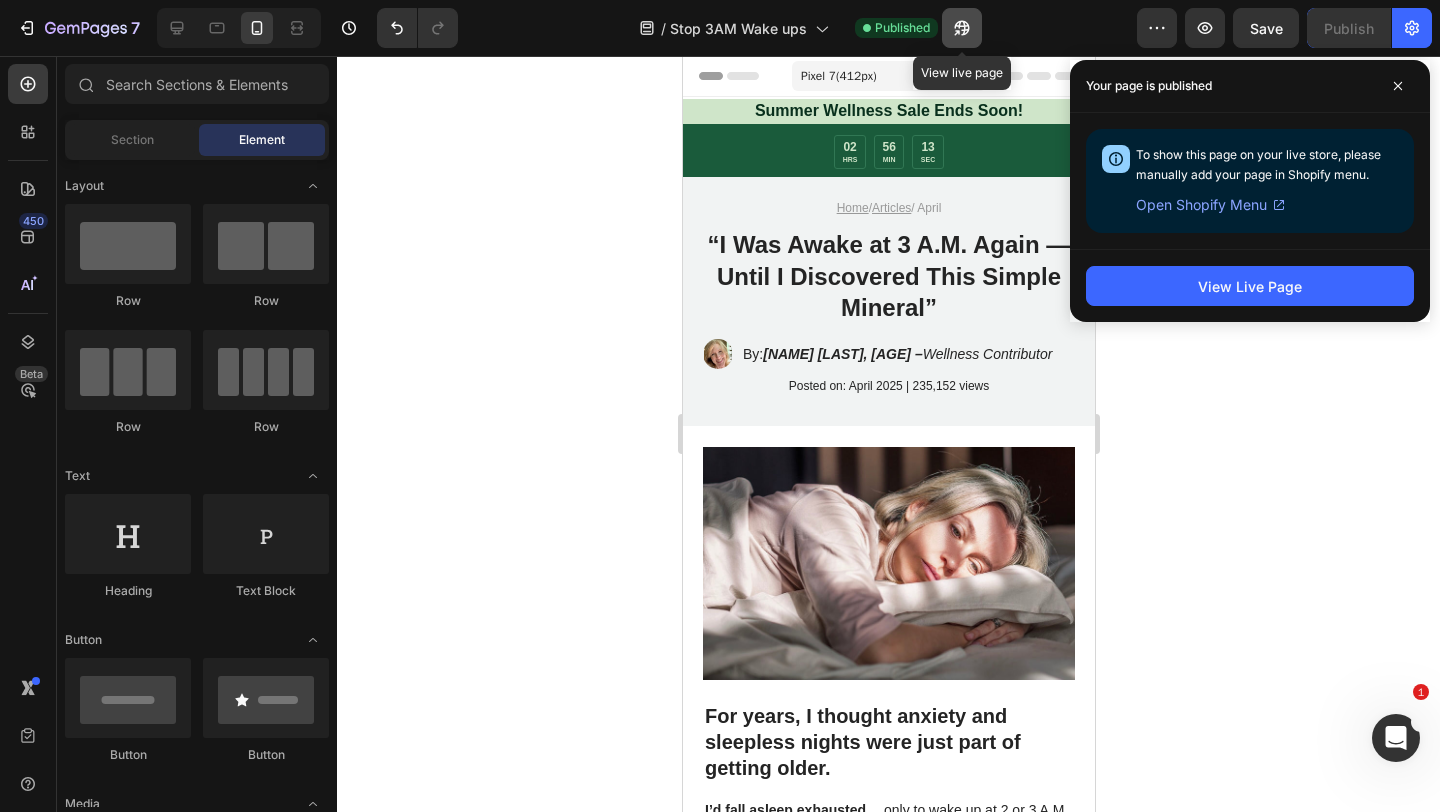 click 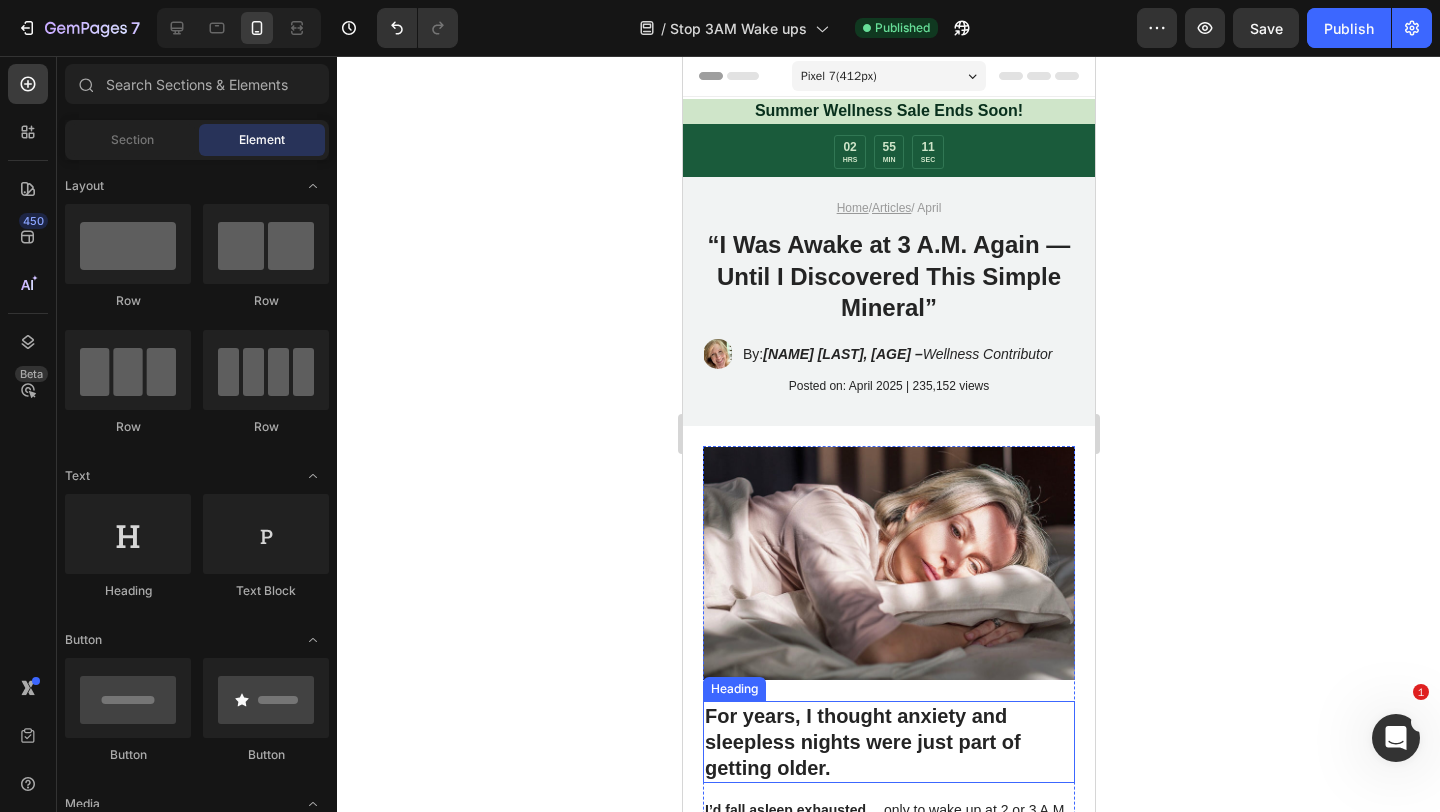 click on "For years, I thought anxiety and sleepless nights were just part of getting older." at bounding box center [888, 742] 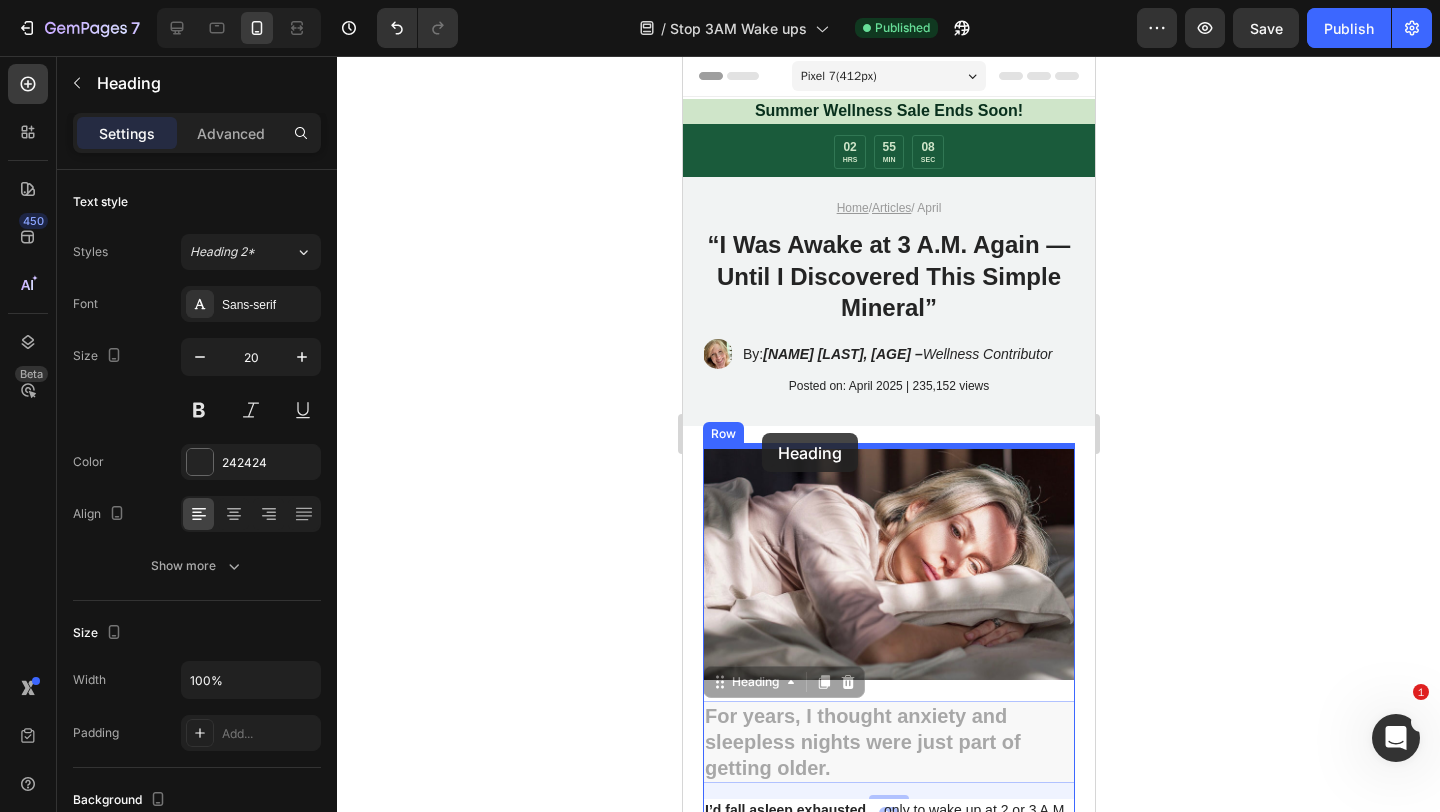 drag, startPoint x: 757, startPoint y: 684, endPoint x: 761, endPoint y: 433, distance: 251.03188 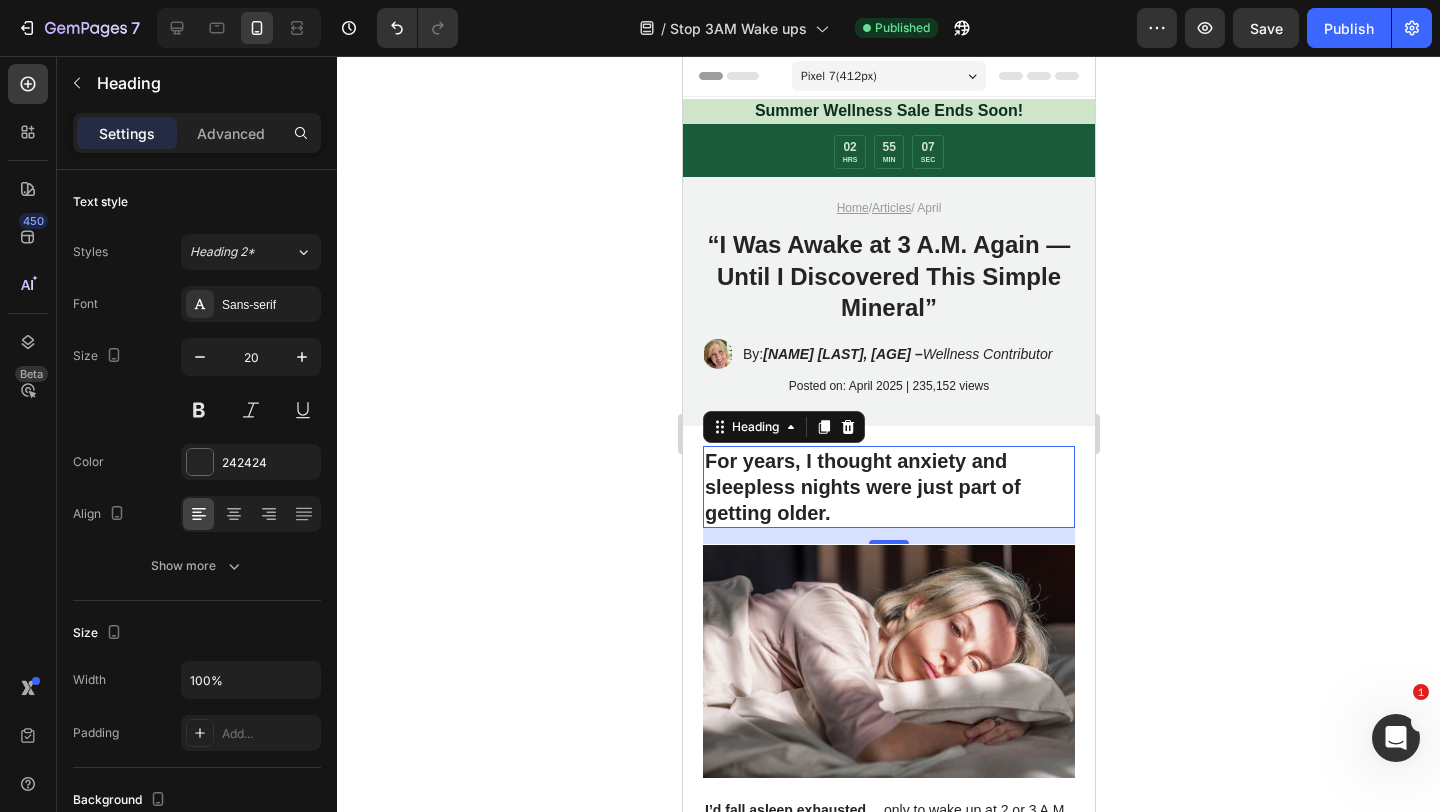 click 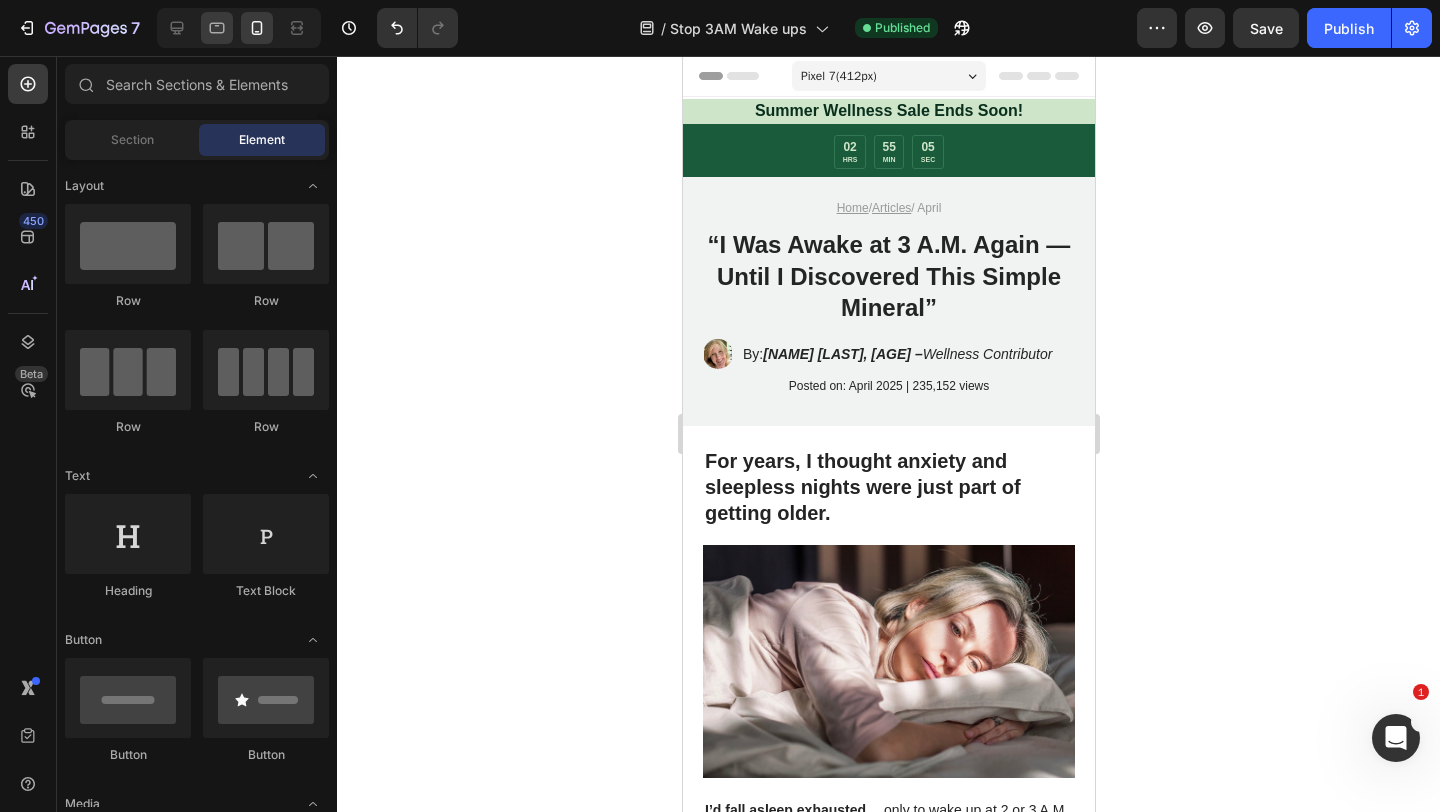 click 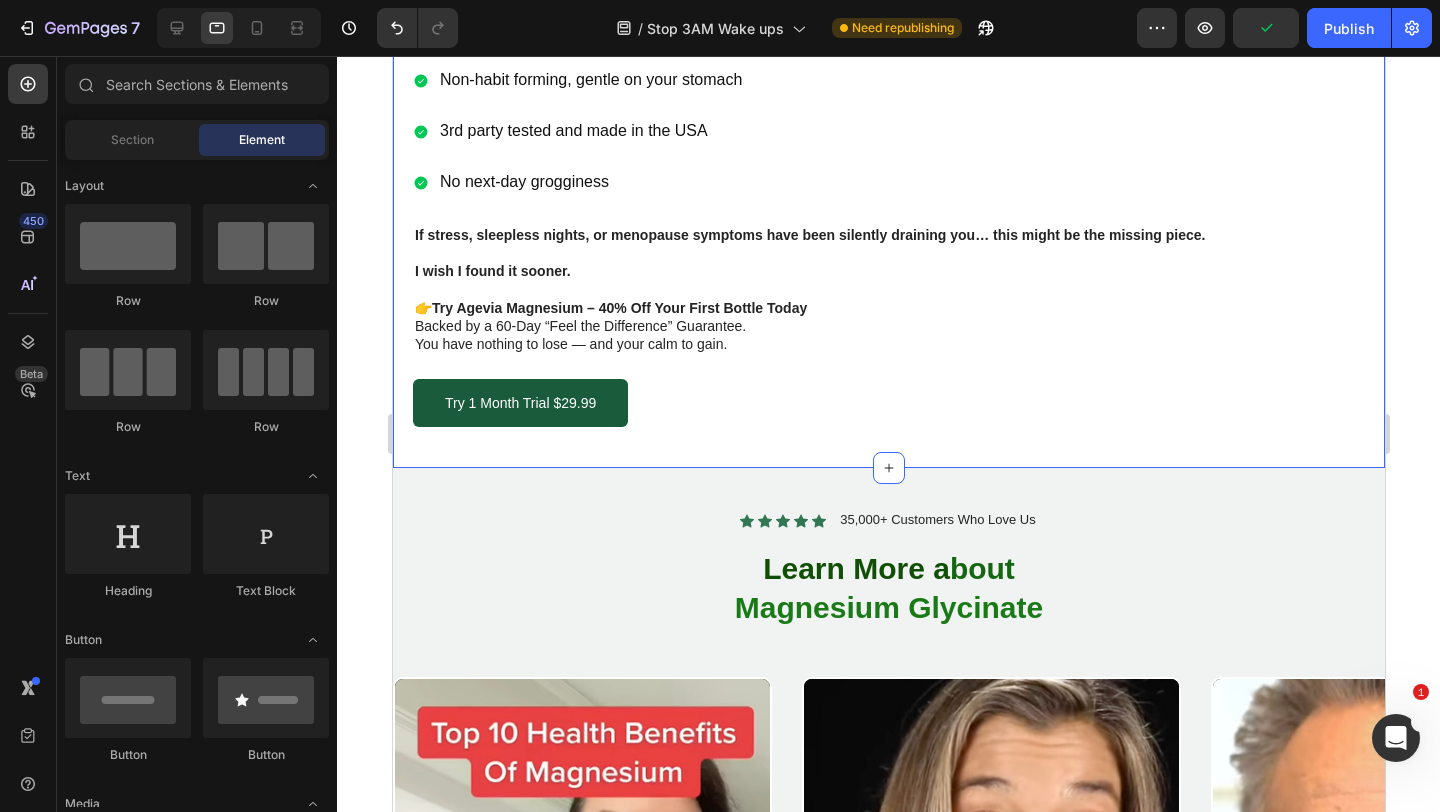 scroll, scrollTop: 1861, scrollLeft: 0, axis: vertical 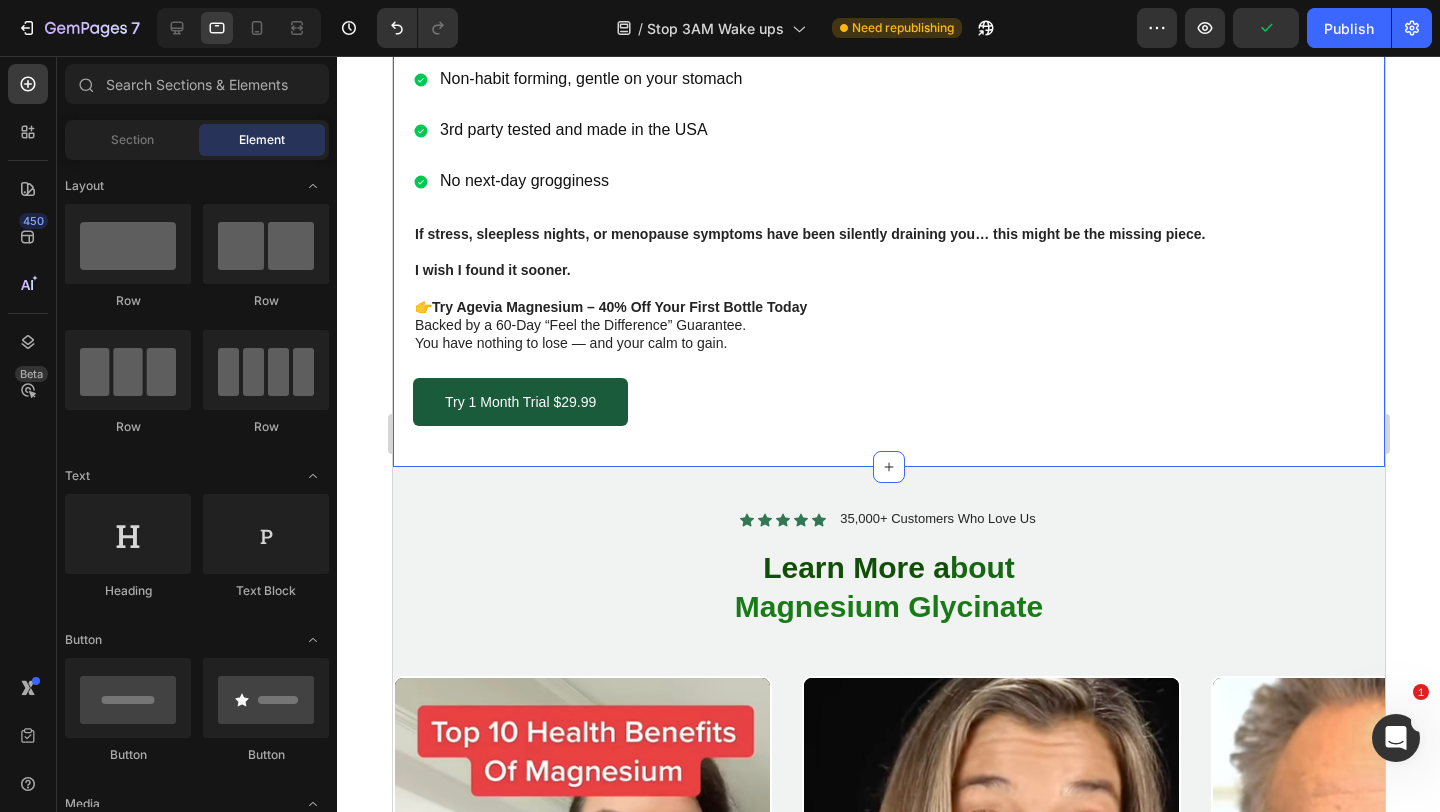 click on "Icon Icon Icon Icon Icon Icon List 35,000+ Customers Who Love Us Text Block Row Learn More a bout  Magnesium Glycinate Heading Row Video Video Video Video Carousel Fix your sleep for $29.99 Button Row Section 4/25" at bounding box center (888, 983) 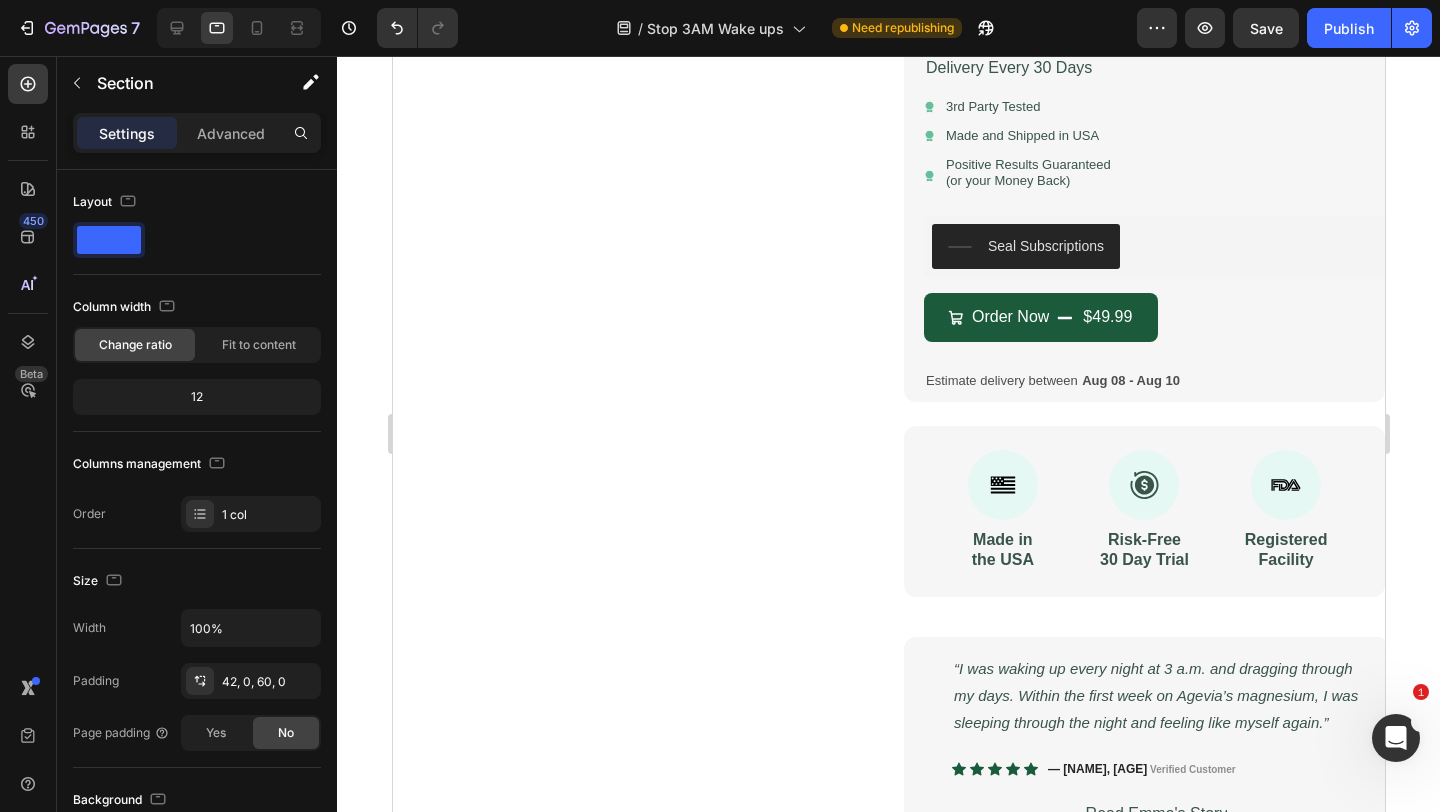 scroll, scrollTop: 5072, scrollLeft: 0, axis: vertical 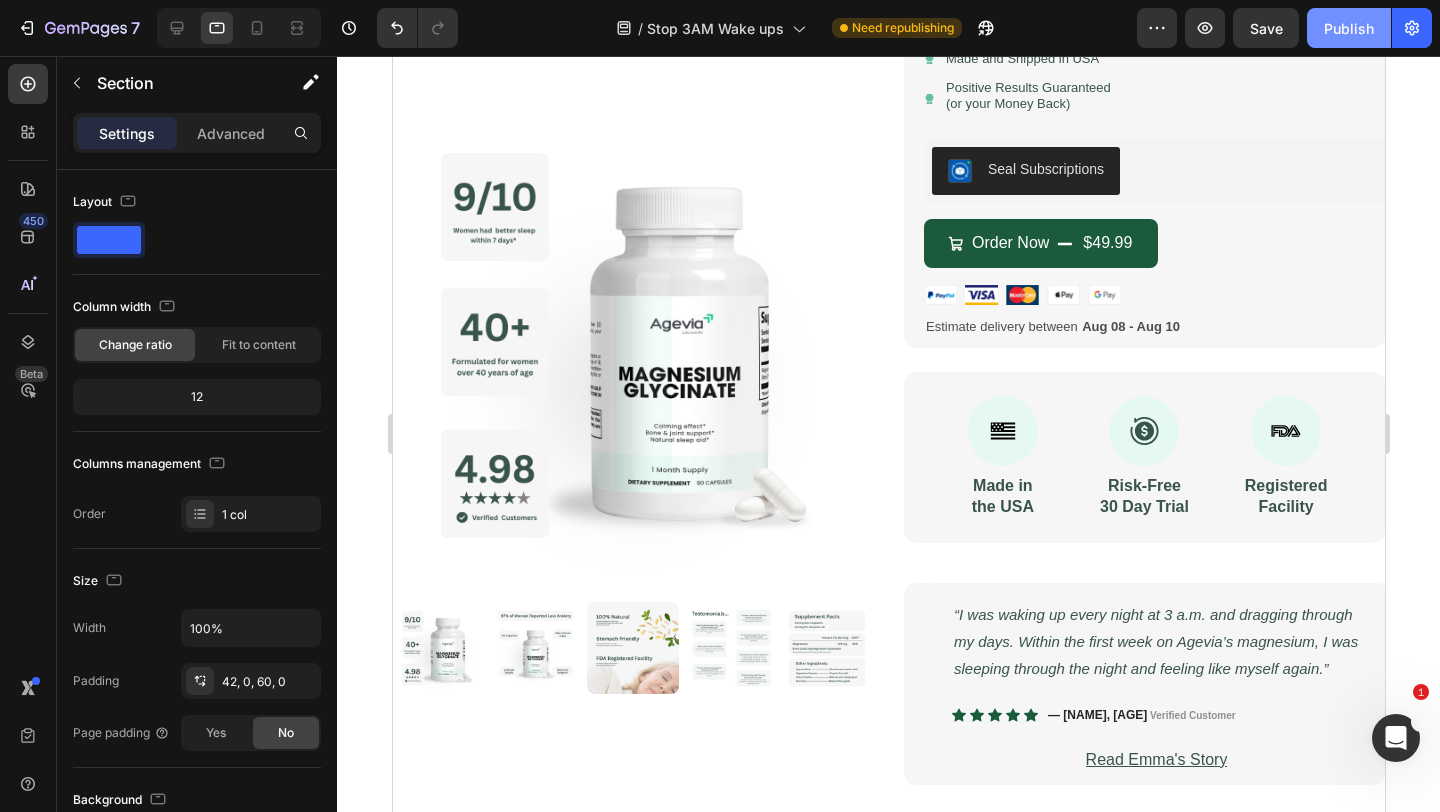click on "Publish" at bounding box center (1349, 28) 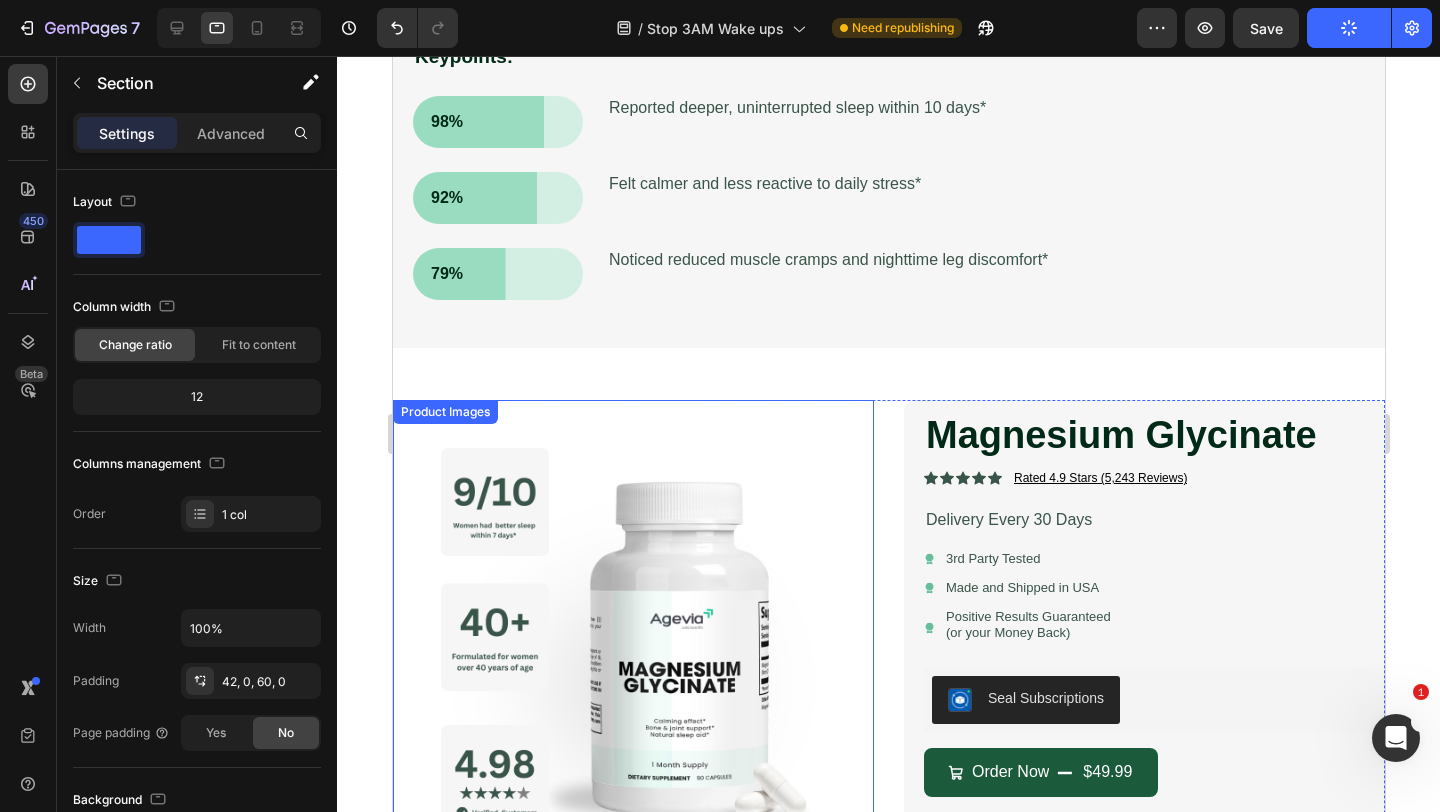 scroll, scrollTop: 4508, scrollLeft: 0, axis: vertical 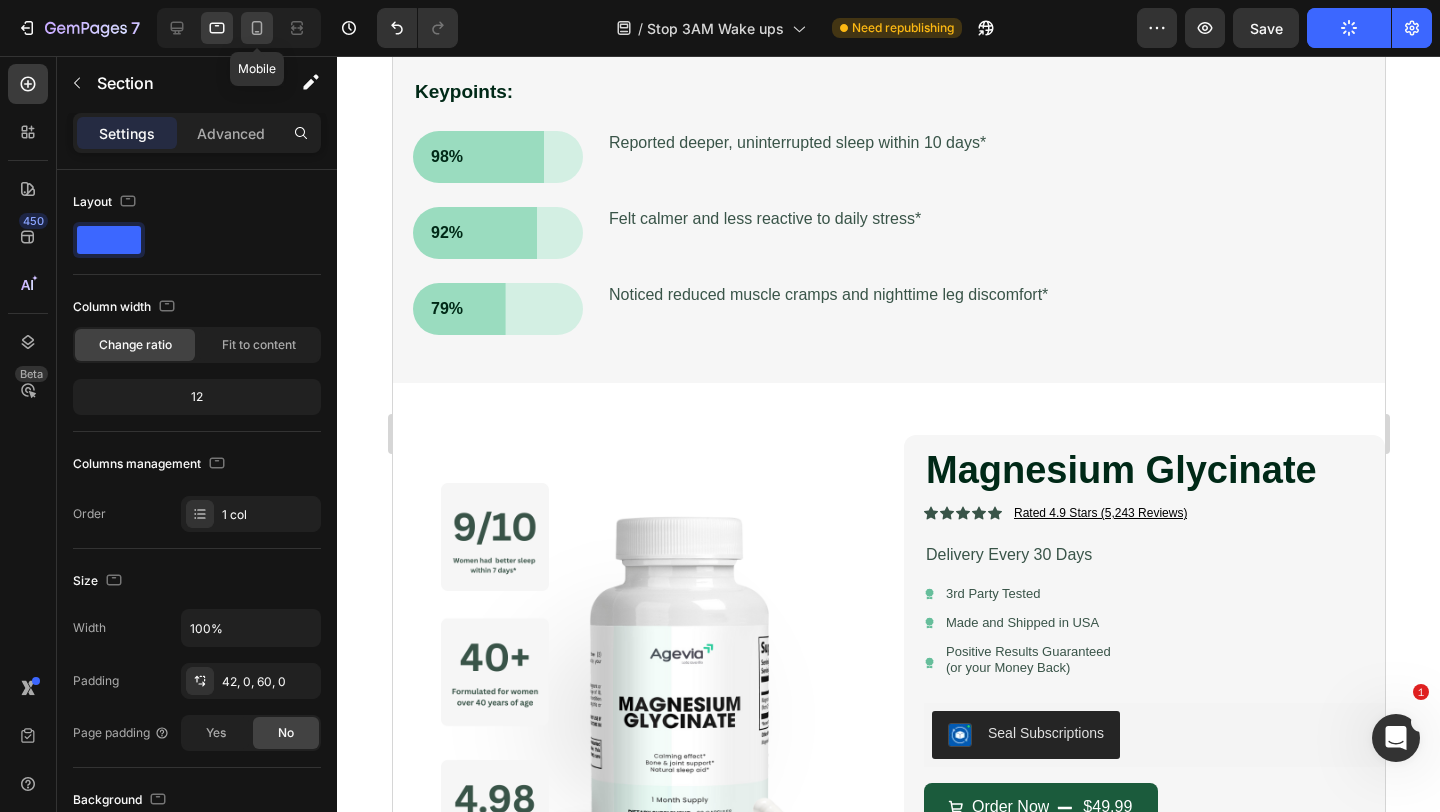 click 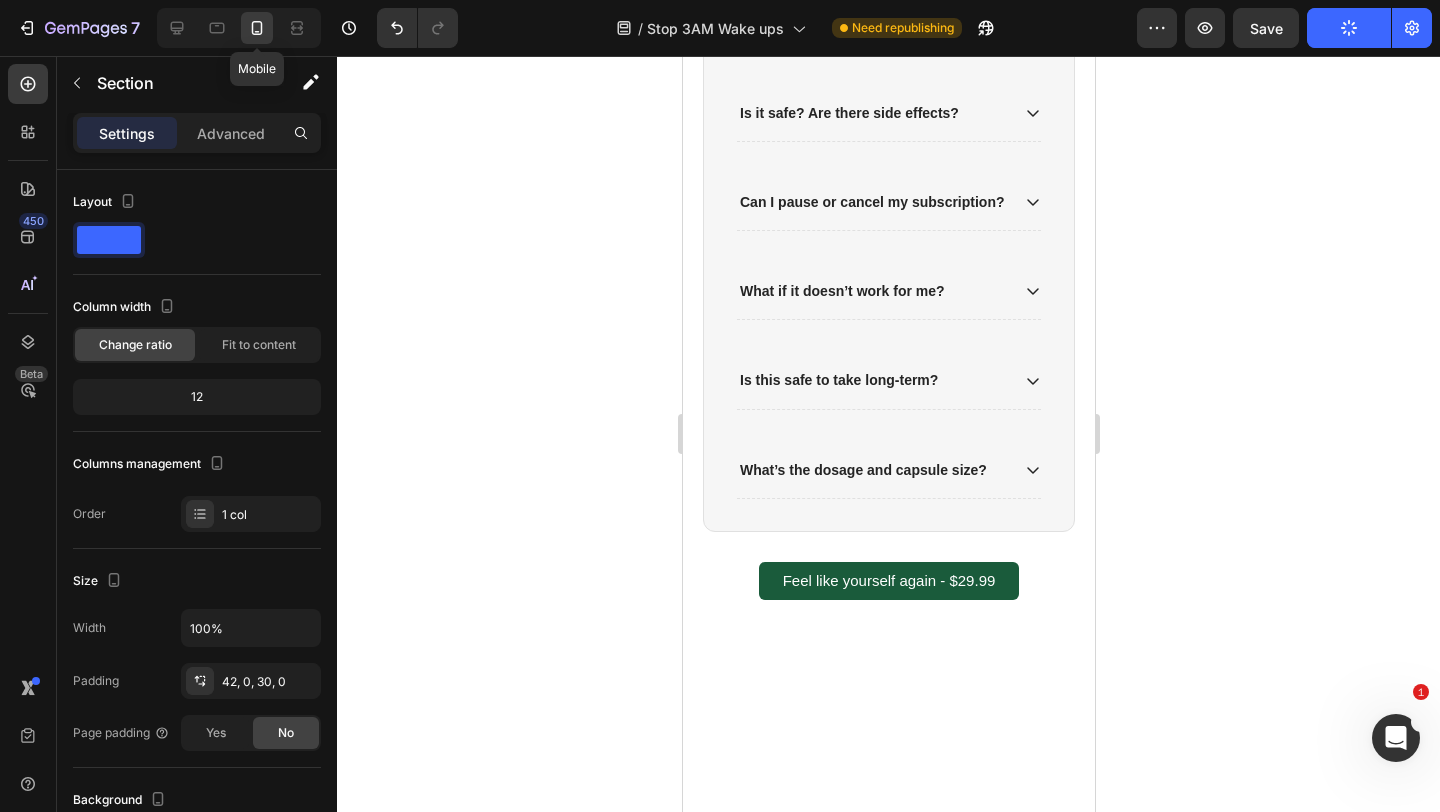 scroll, scrollTop: 2108, scrollLeft: 0, axis: vertical 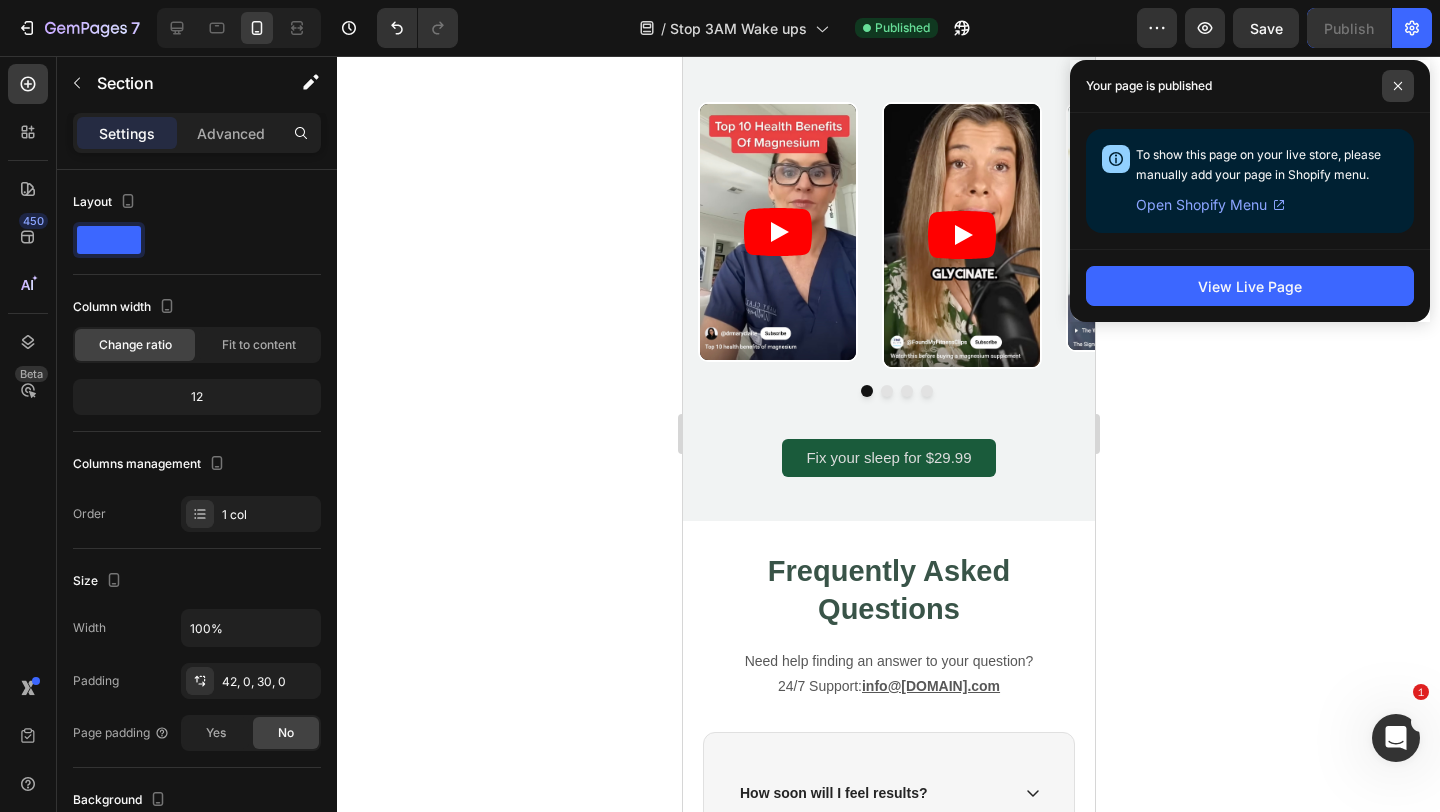 click 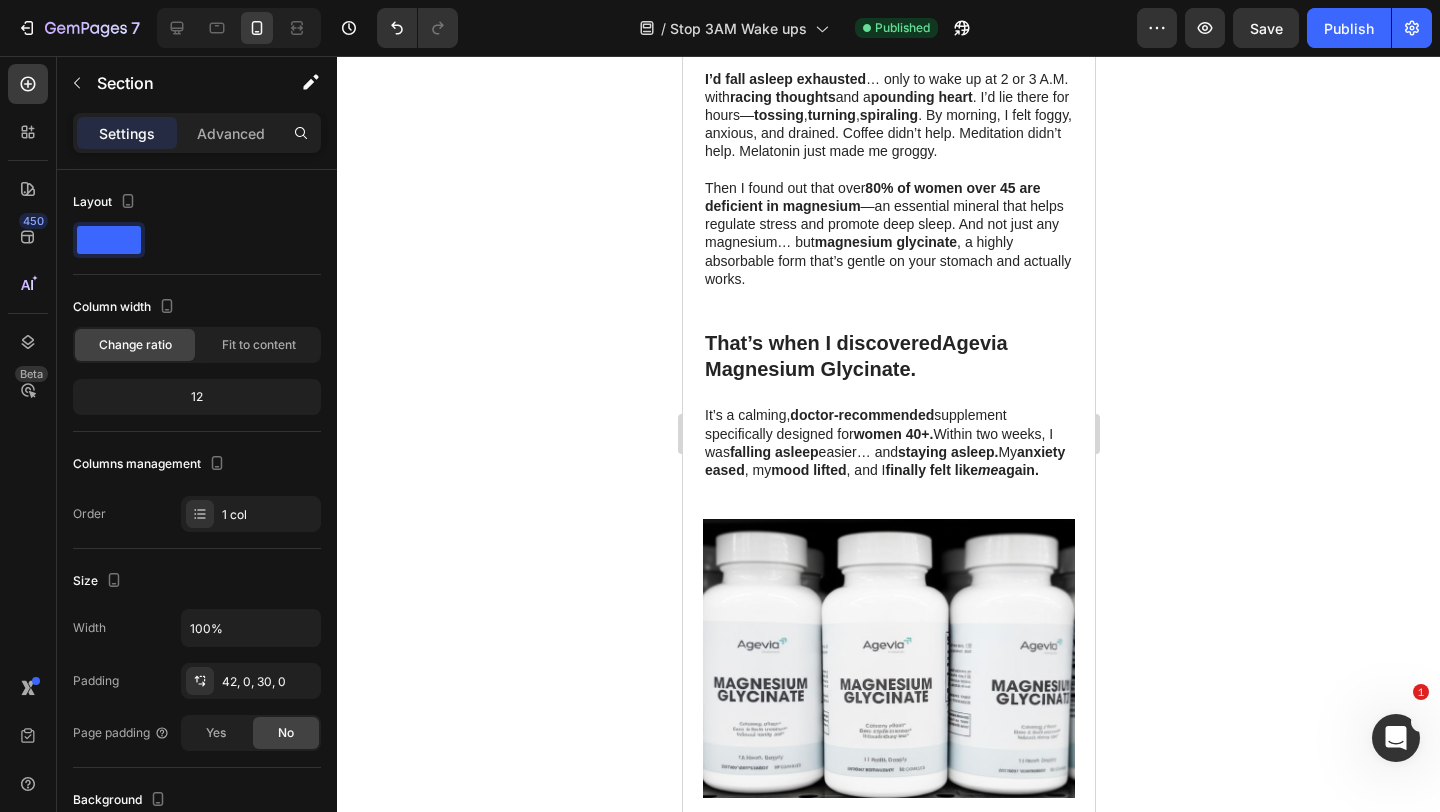 scroll, scrollTop: 643, scrollLeft: 0, axis: vertical 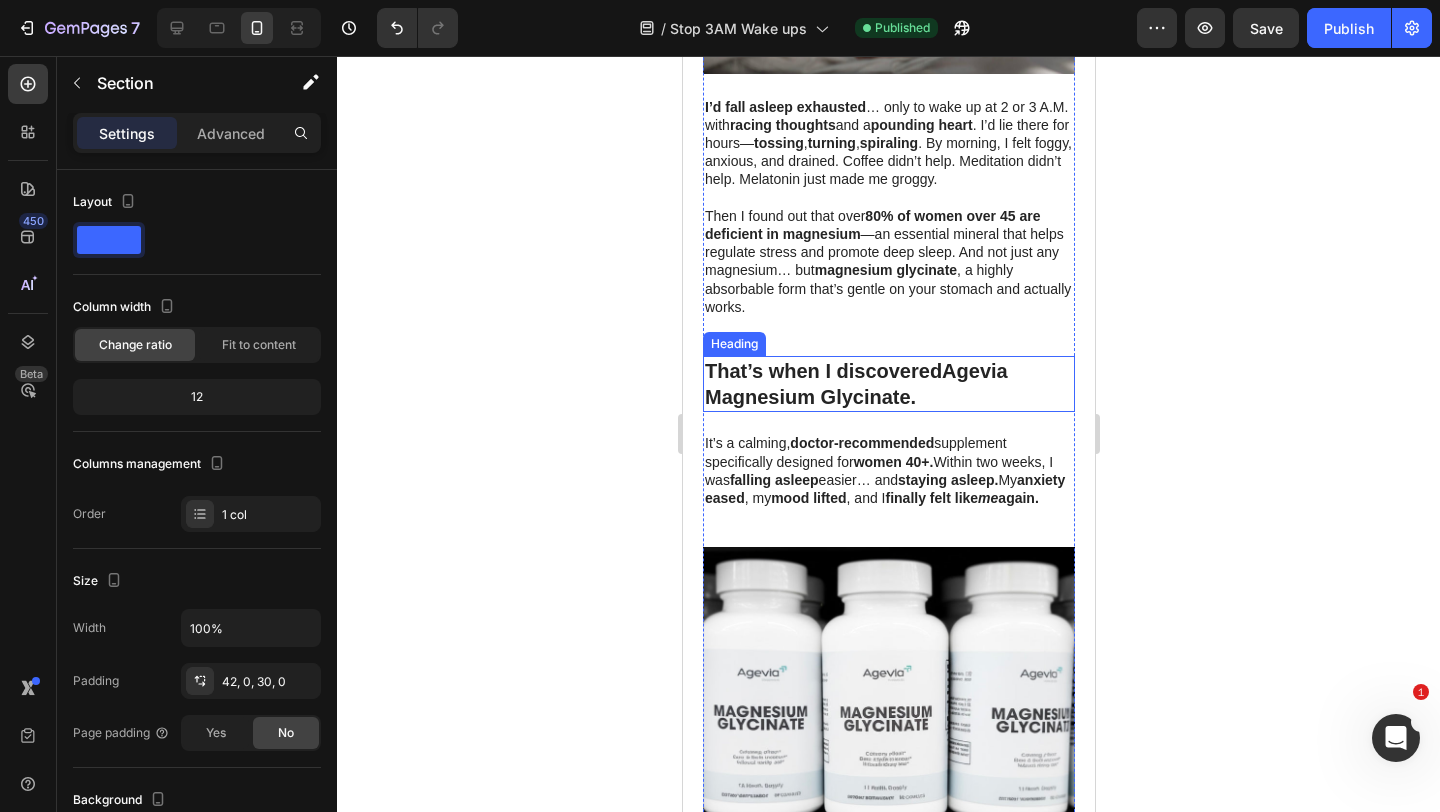 click on "Agevia Magnesium Glycinate." at bounding box center (855, 384) 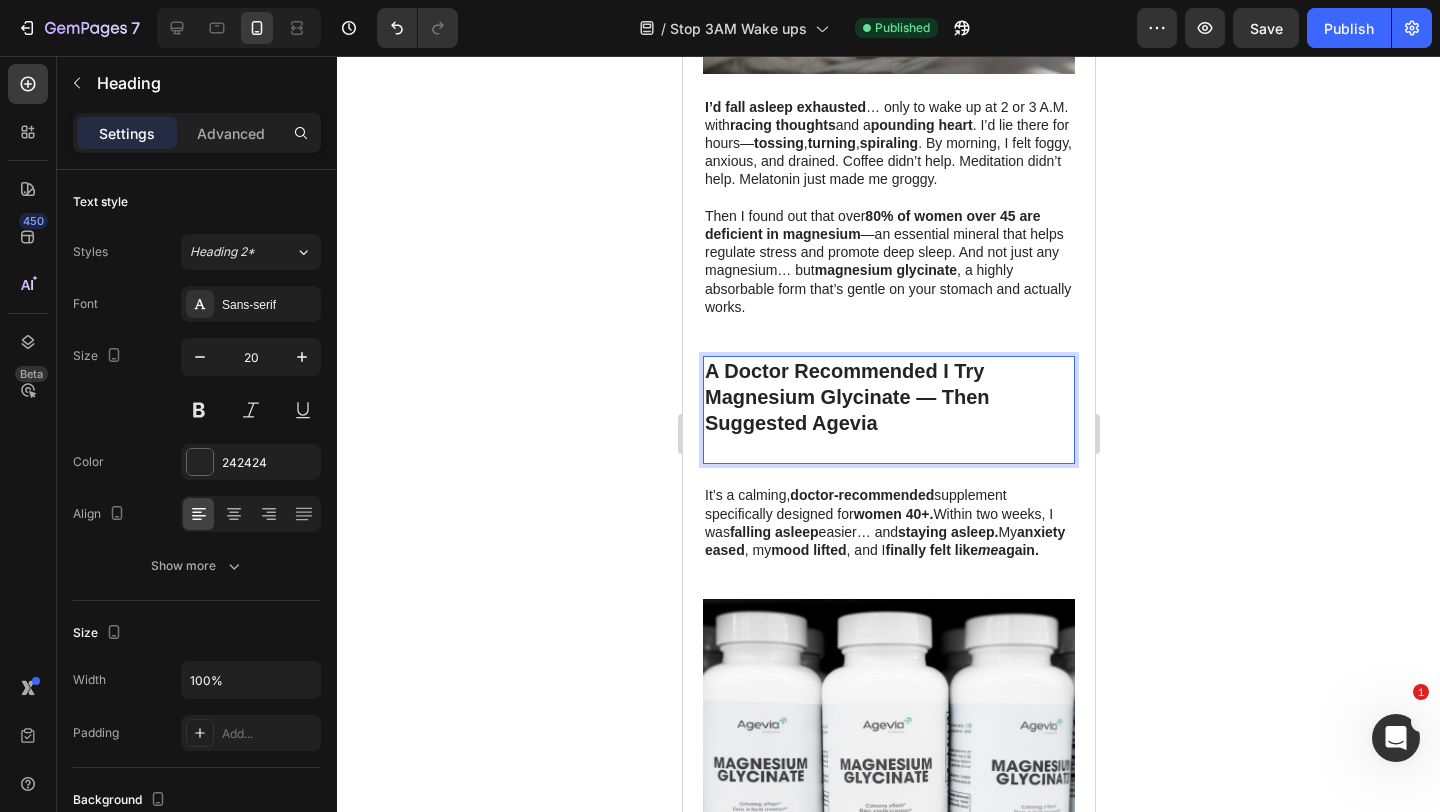 click at bounding box center [888, 449] 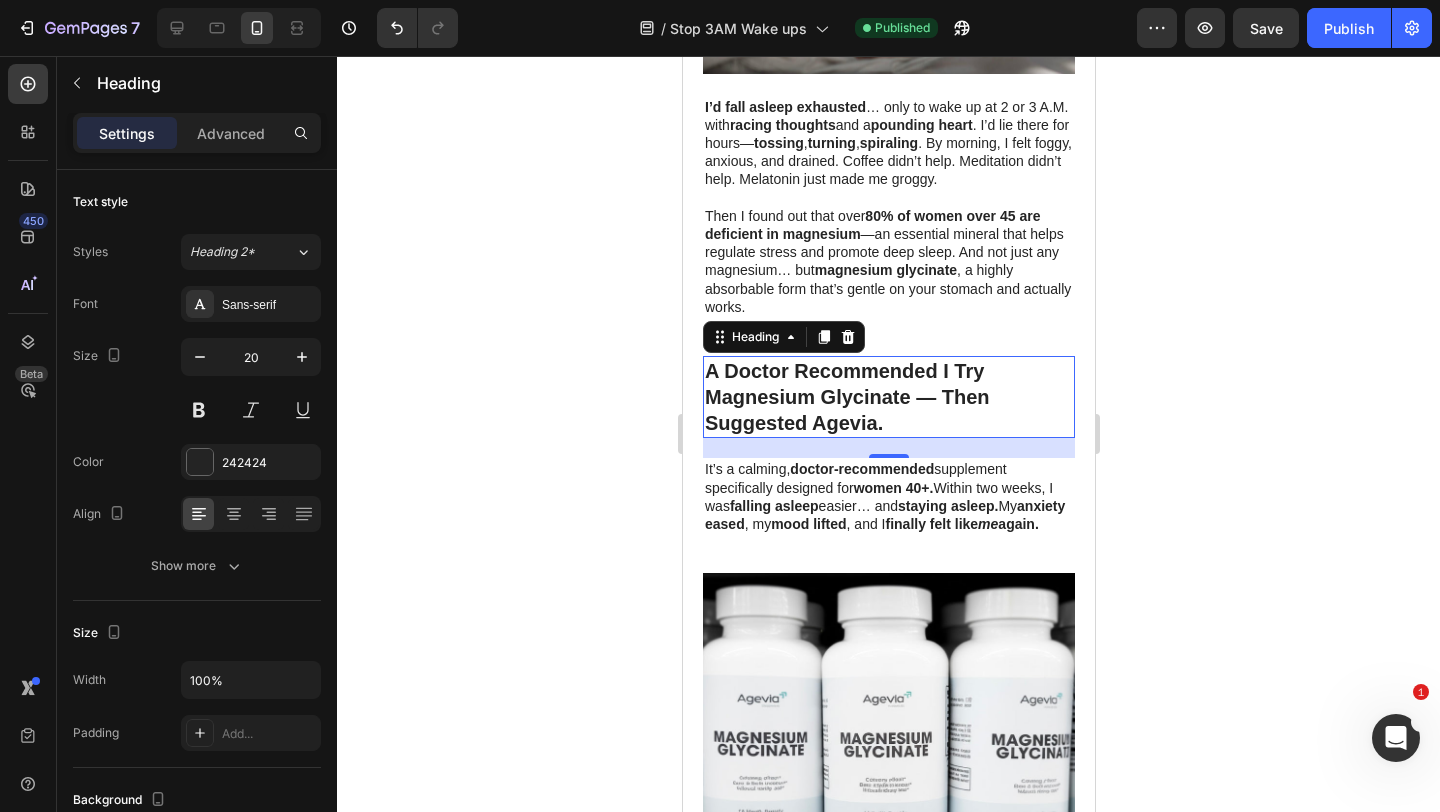 click 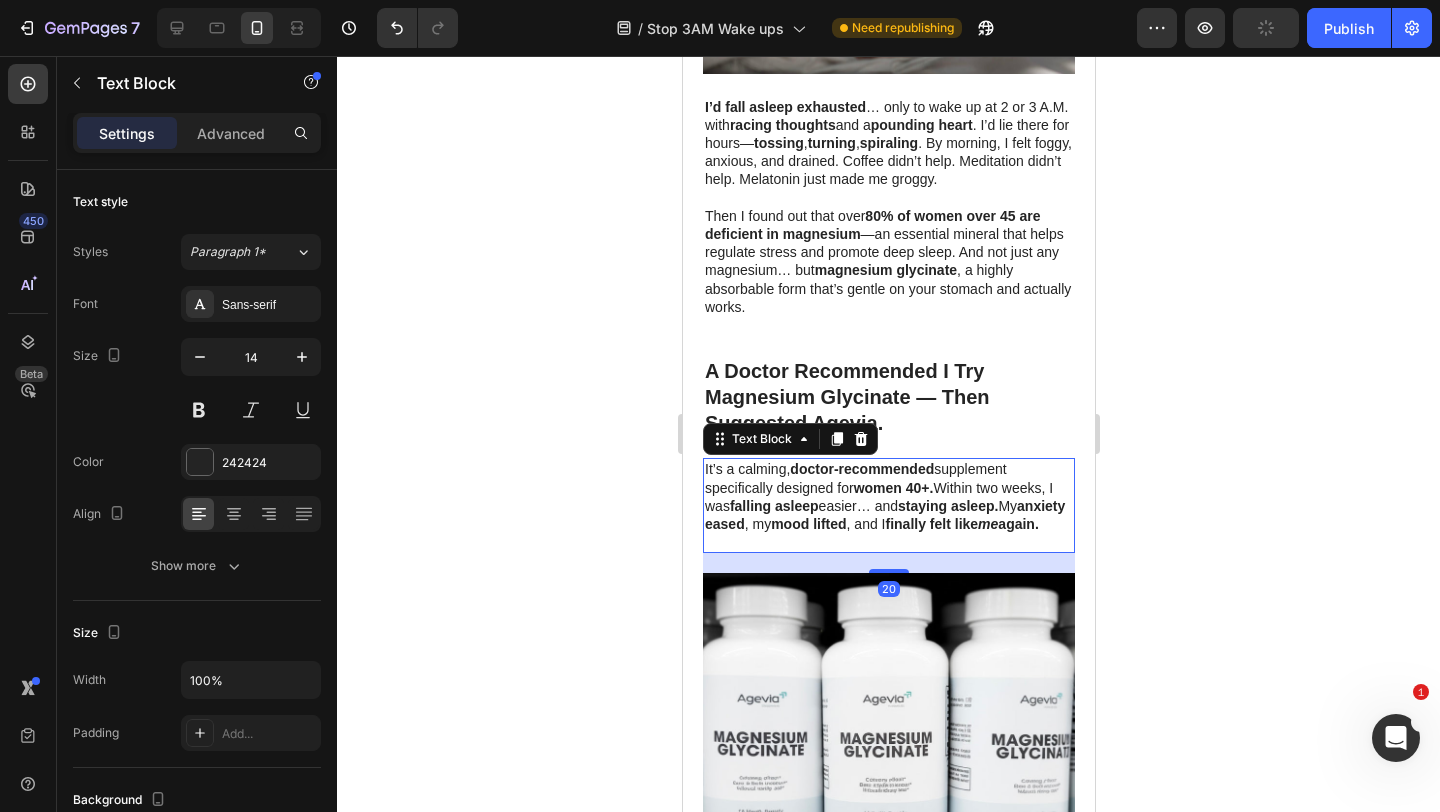 click on "doctor-recommended" at bounding box center (861, 469) 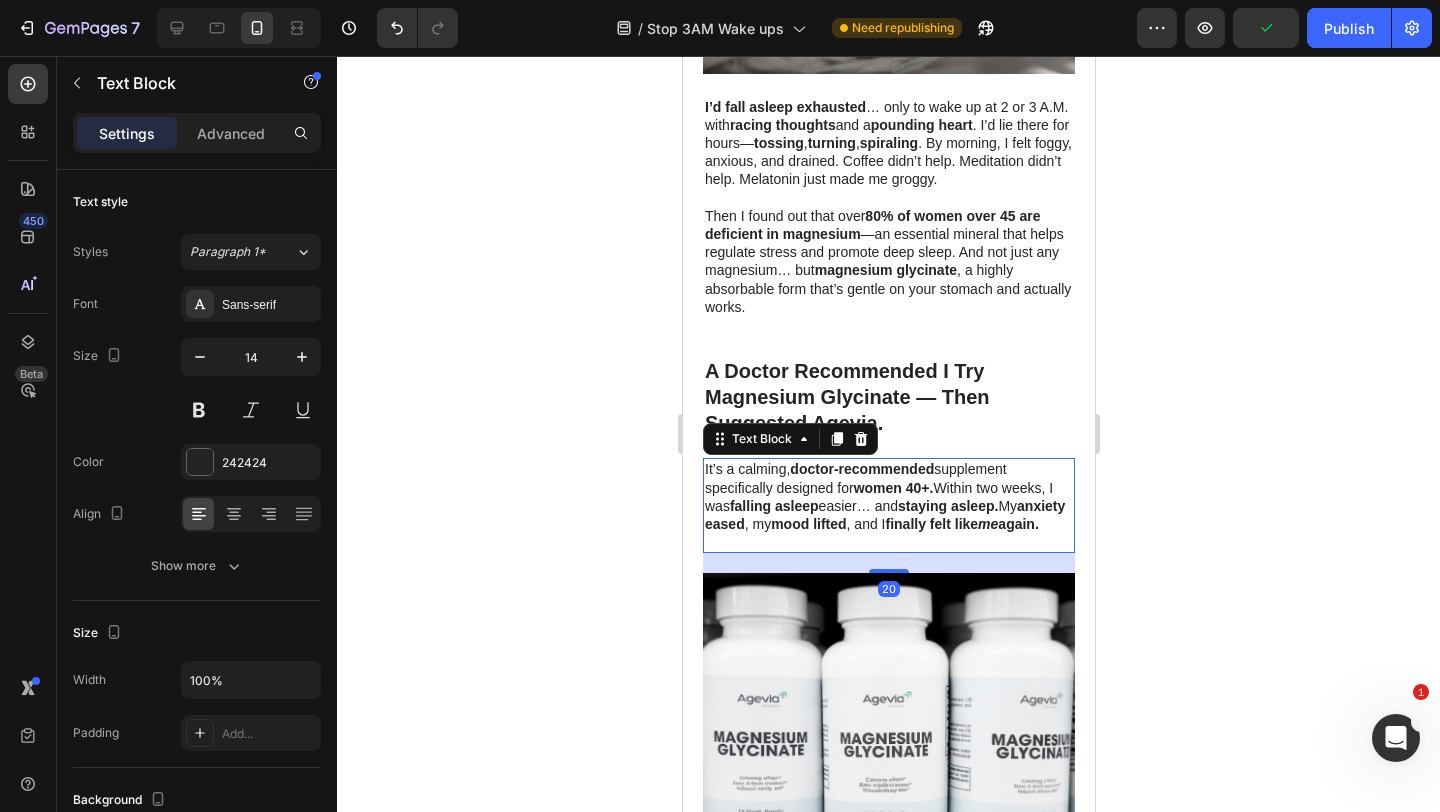 click on "doctor-recommended" at bounding box center [861, 469] 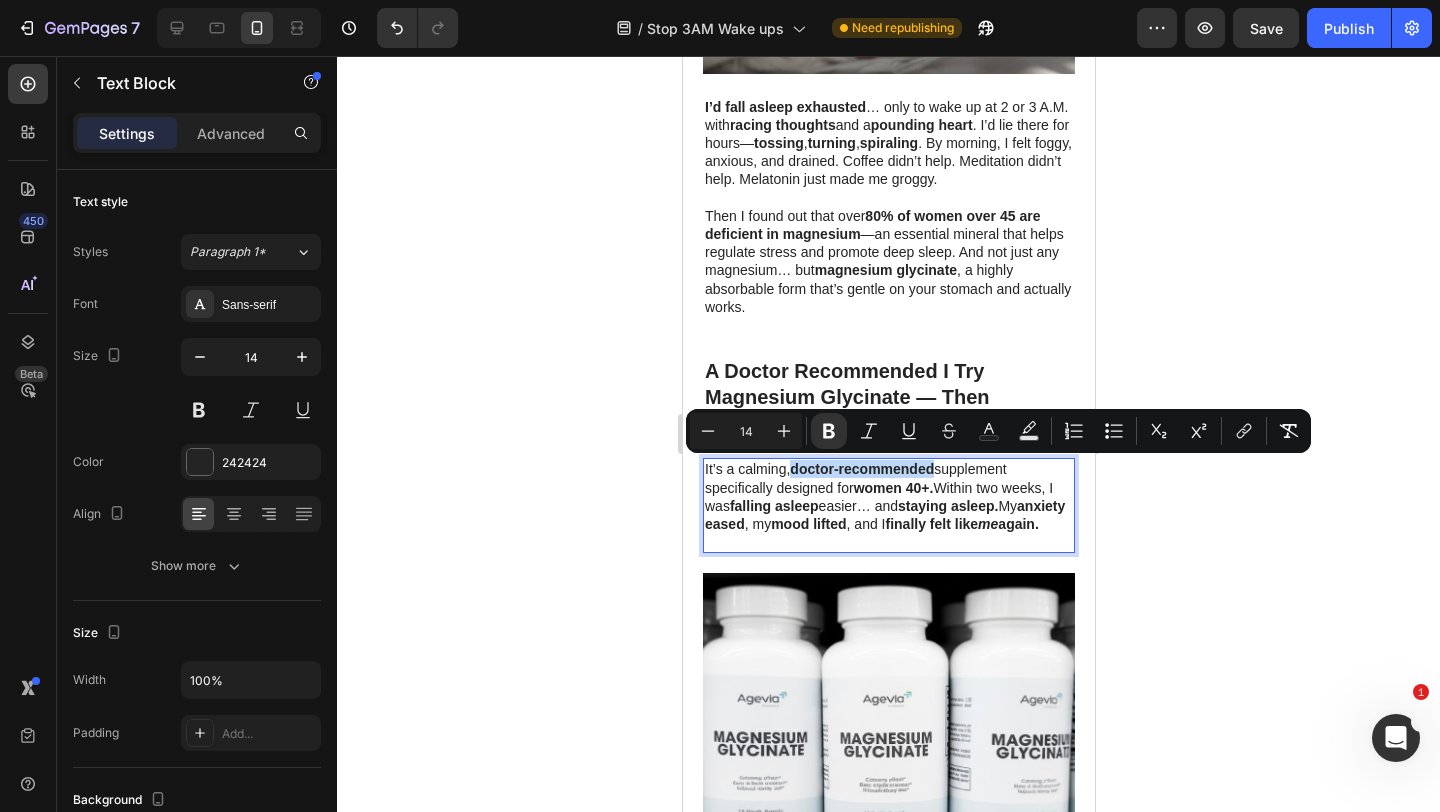 drag, startPoint x: 936, startPoint y: 470, endPoint x: 796, endPoint y: 473, distance: 140.03214 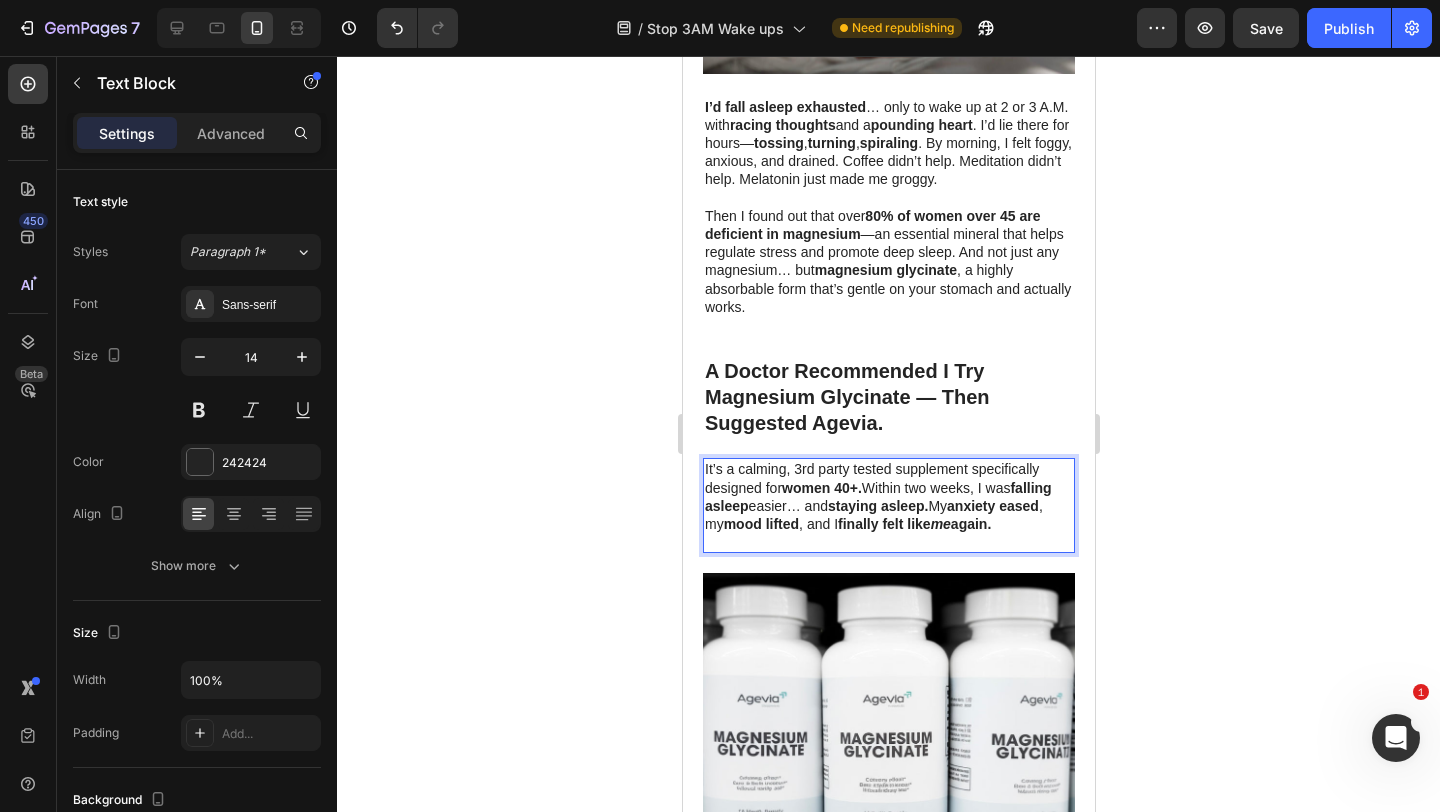 click 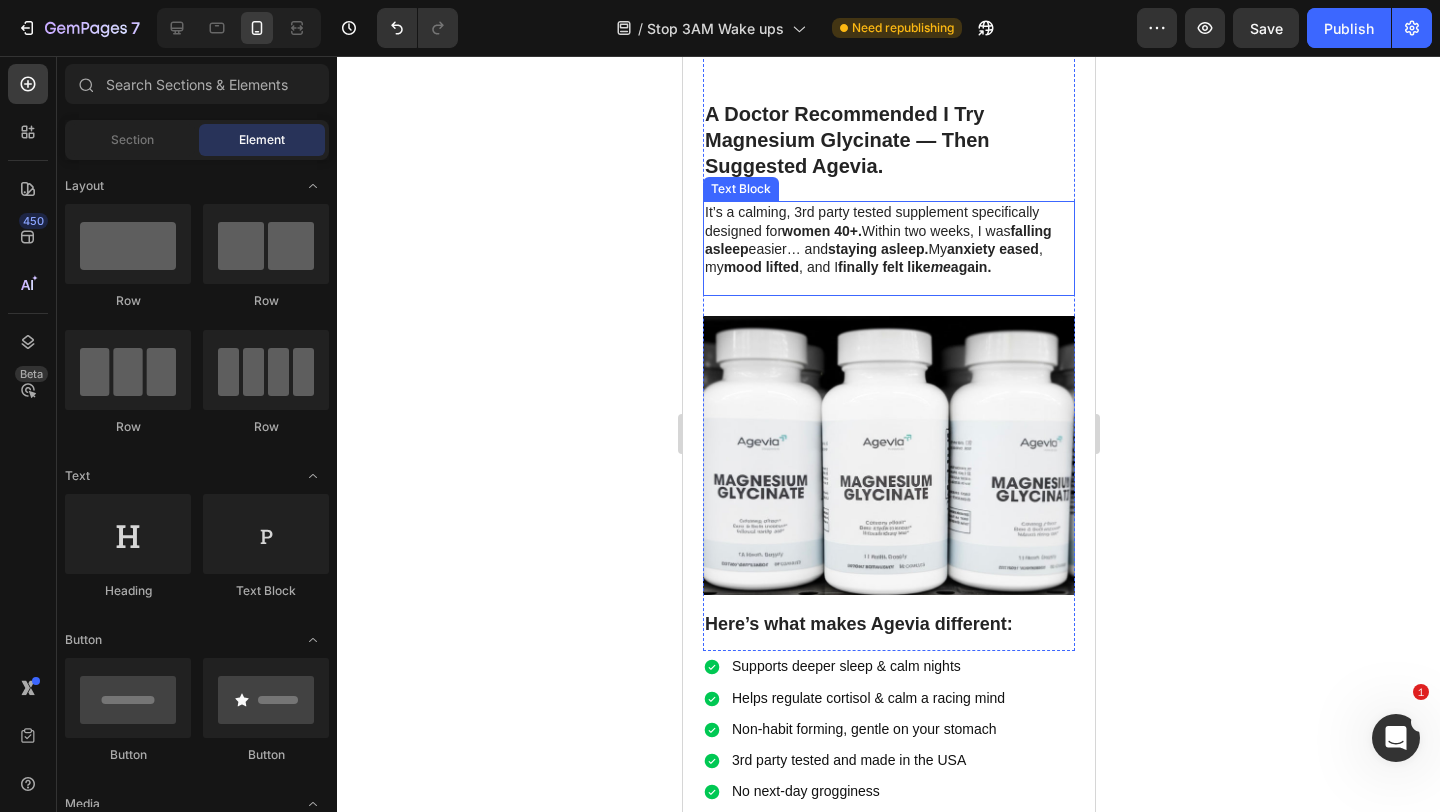 scroll, scrollTop: 903, scrollLeft: 0, axis: vertical 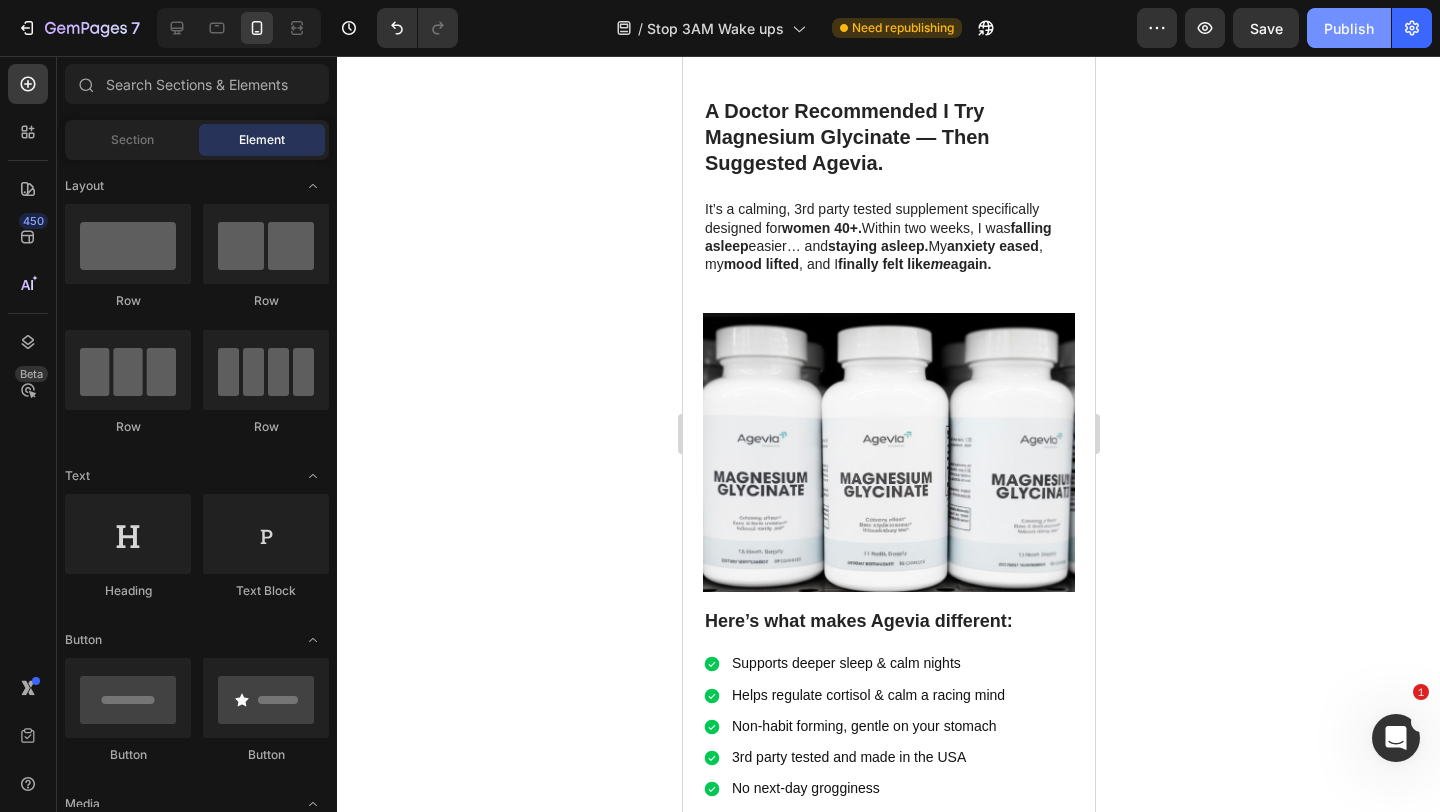 click on "Publish" at bounding box center [1349, 28] 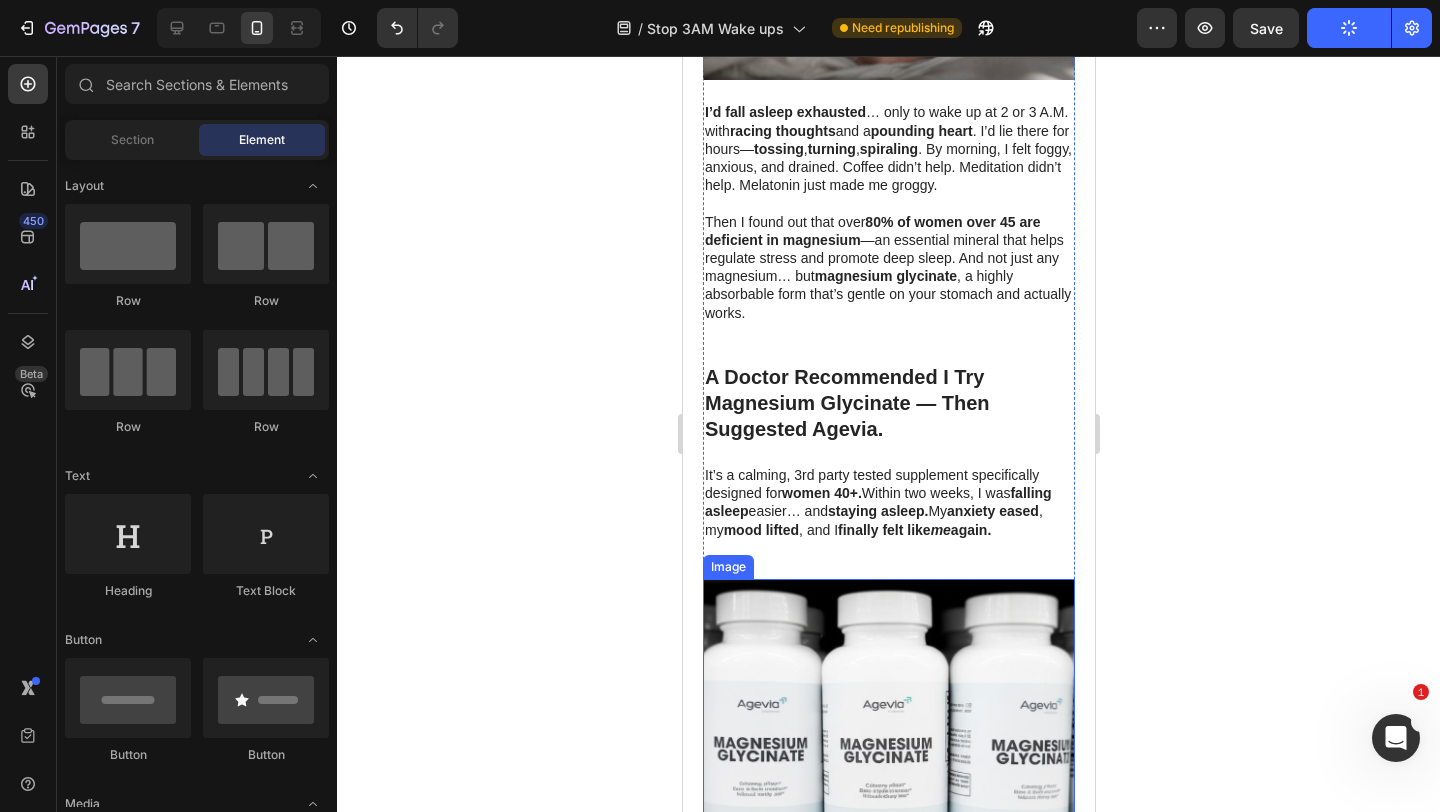 scroll, scrollTop: 0, scrollLeft: 0, axis: both 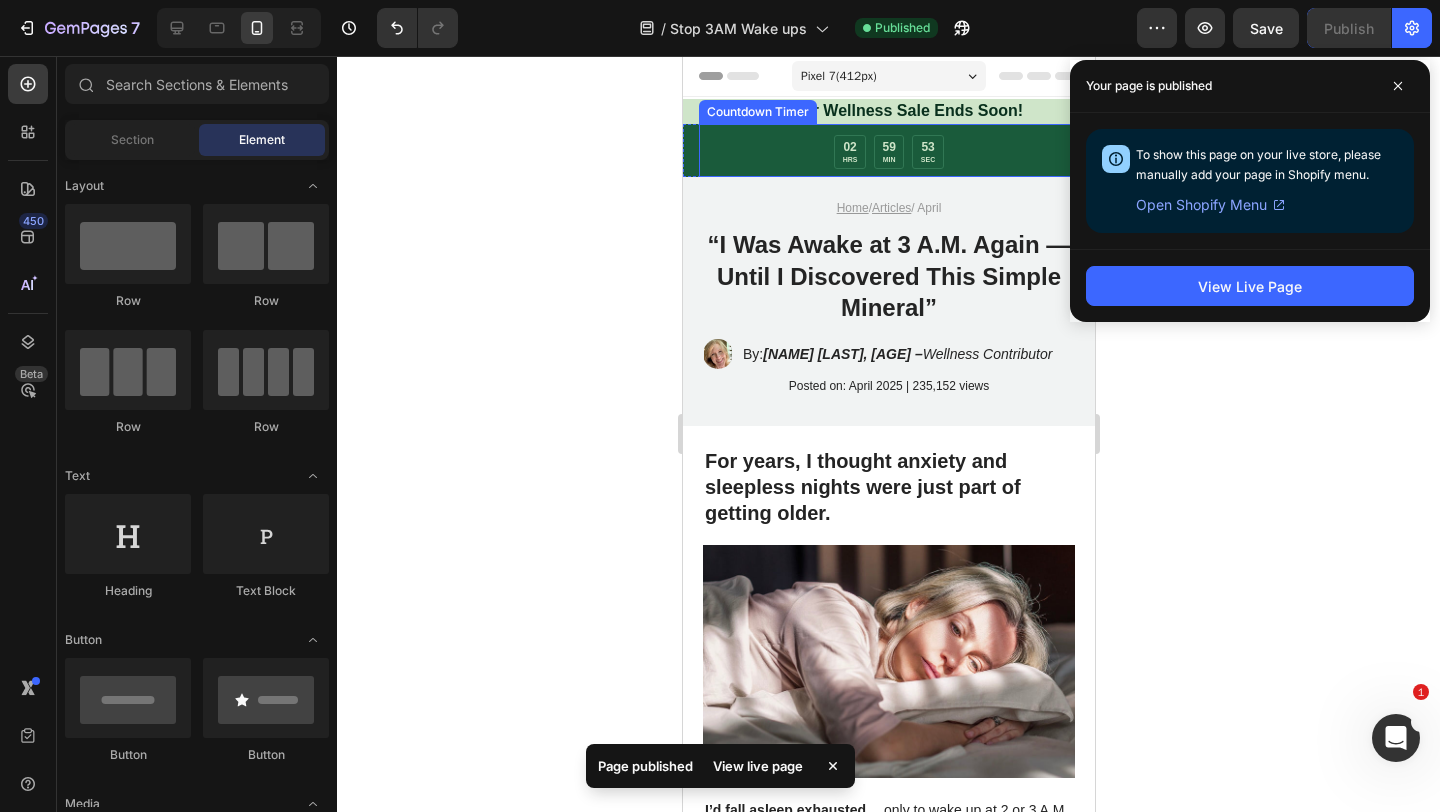 click on "02 HRS 59 MIN 53 SEC" at bounding box center [888, 152] 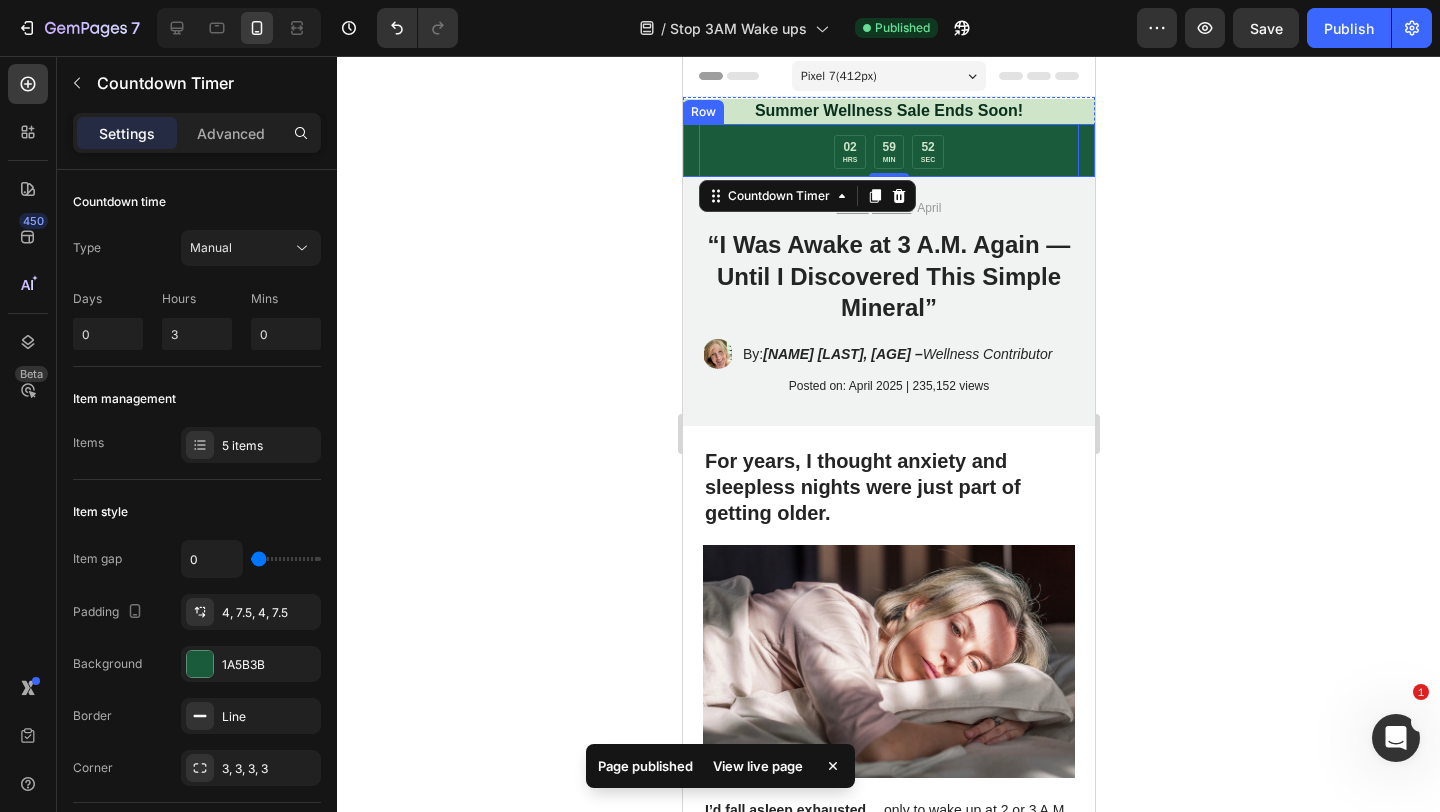 click on "02 HRS 59 MIN 52 SEC Countdown Timer   0 Row" at bounding box center (888, 151) 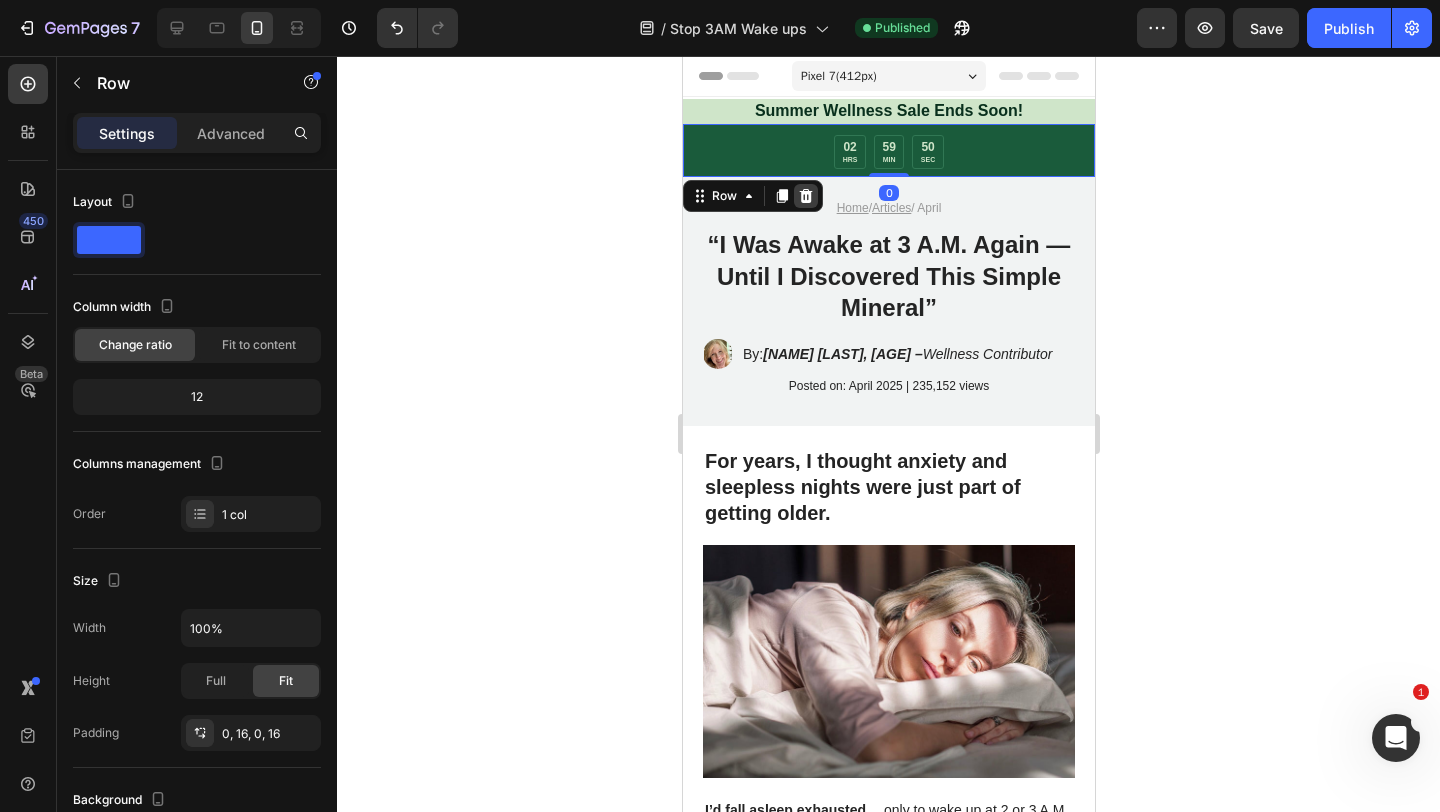 click 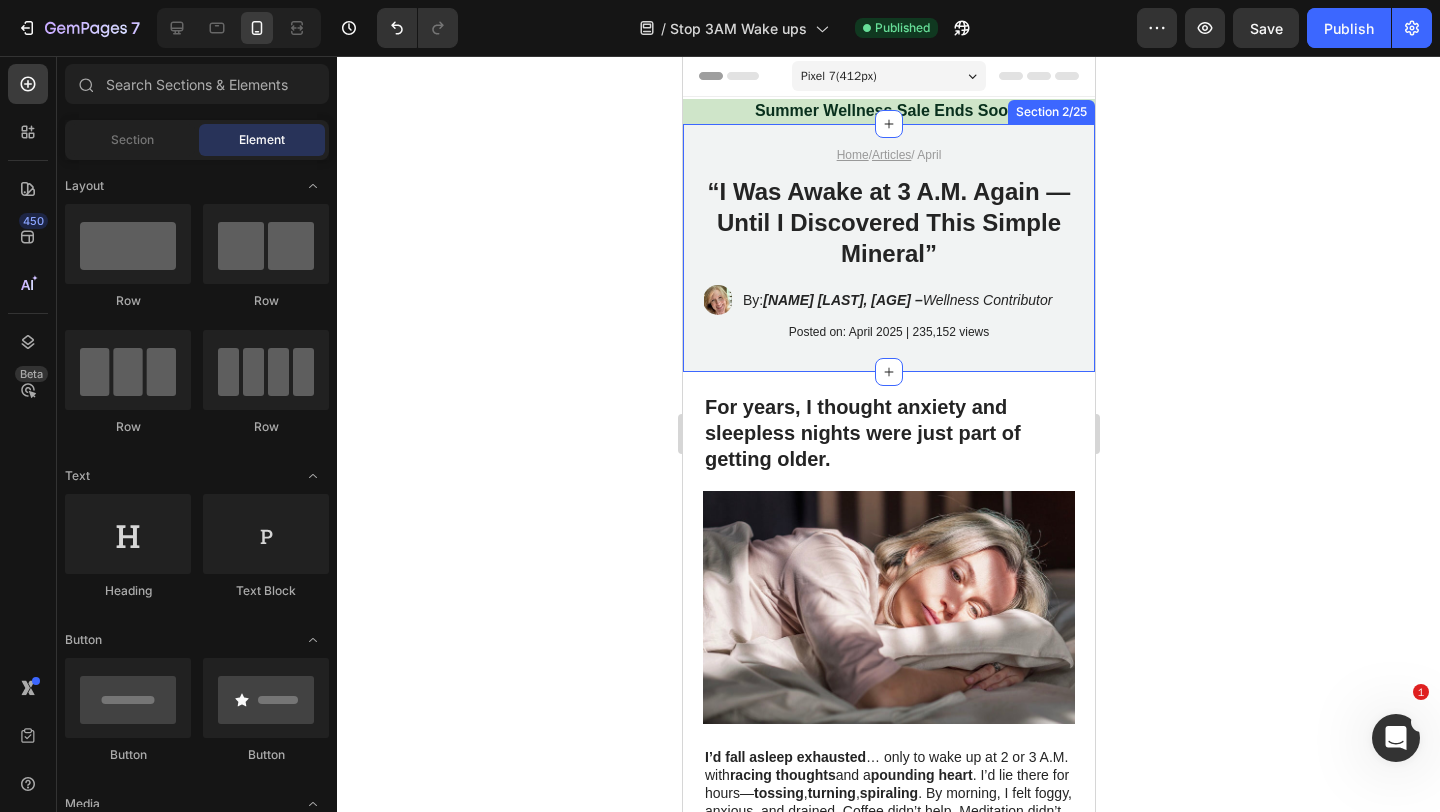 click 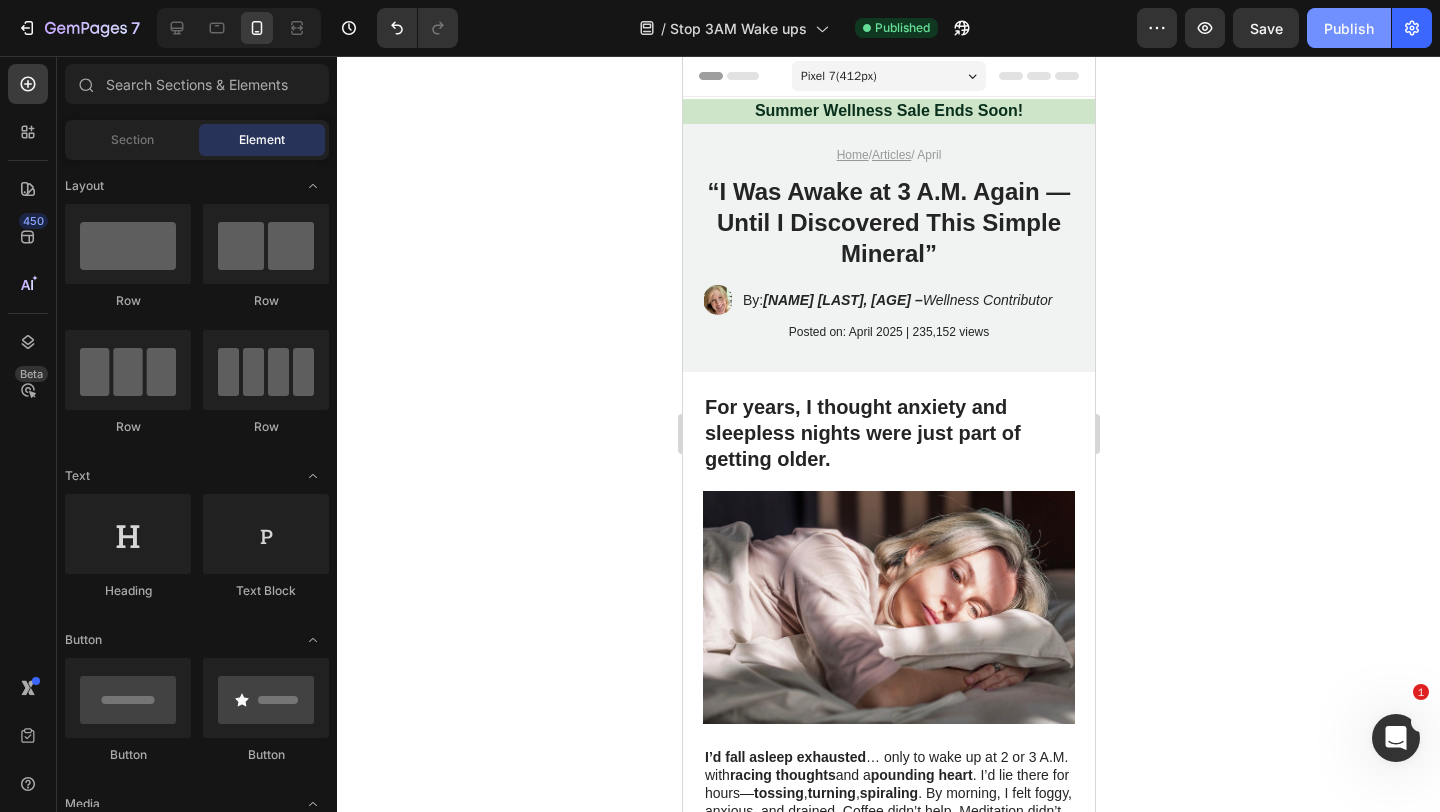 click on "Publish" at bounding box center (1349, 28) 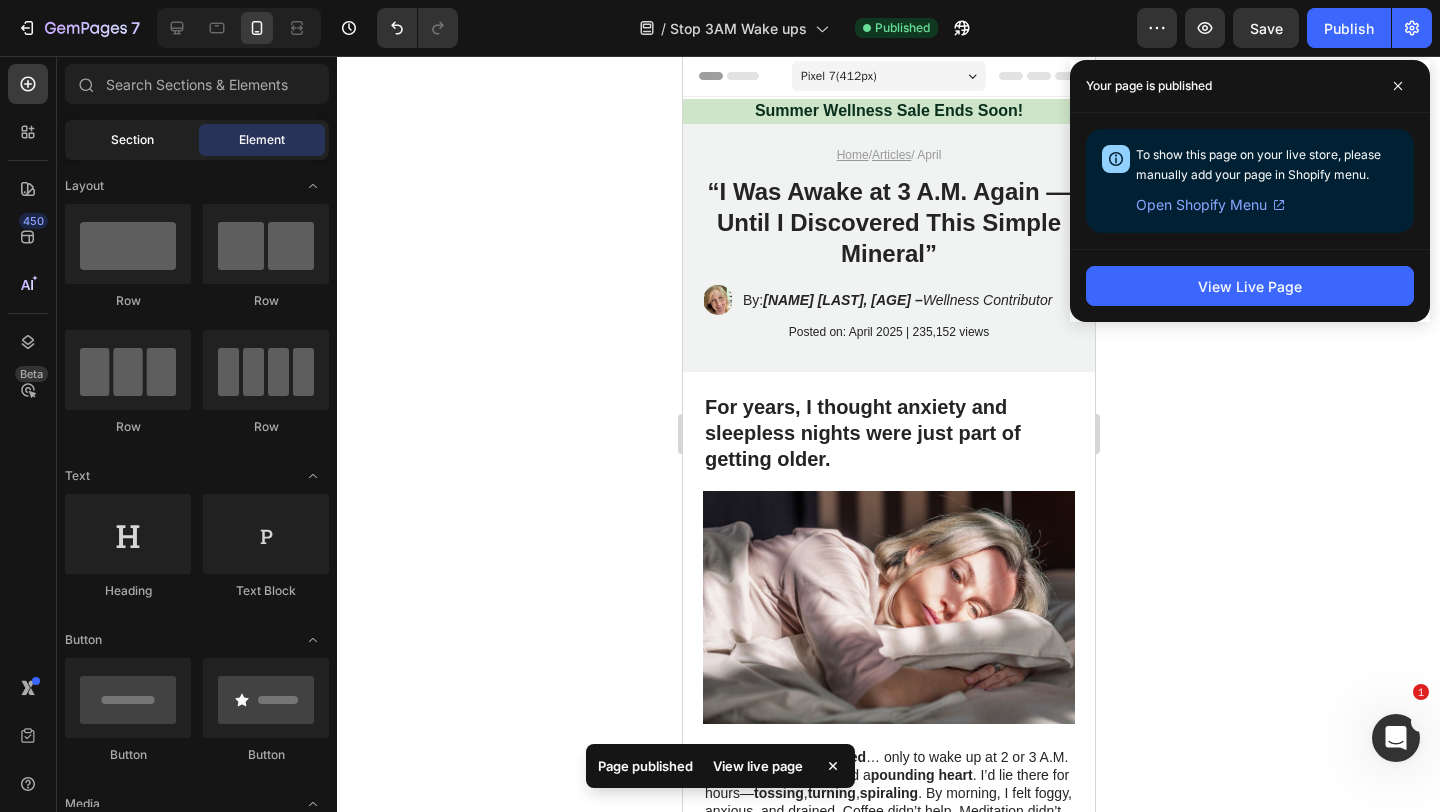 click on "Section" at bounding box center [132, 140] 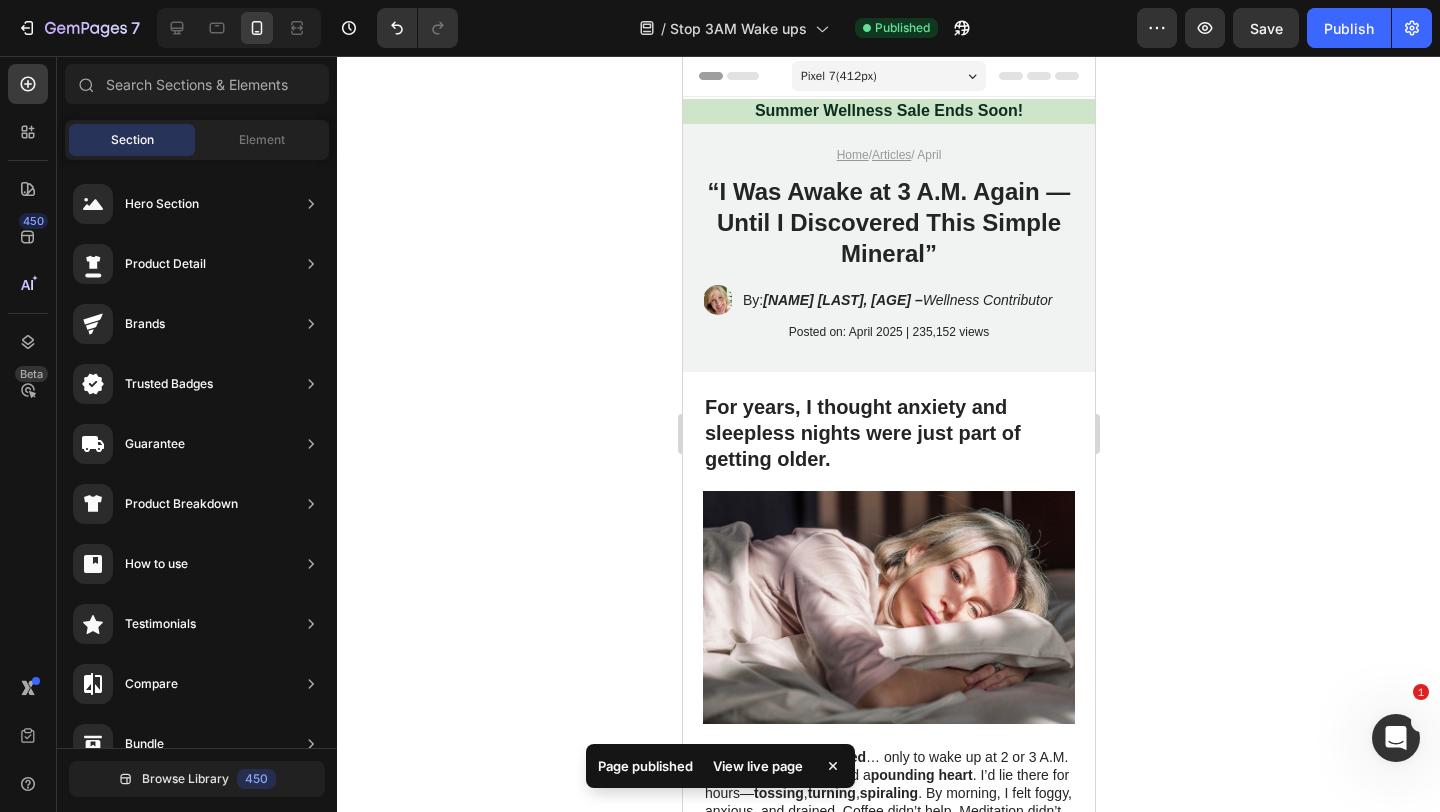 click on "Hero Section Product Detail Brands Trusted Badges Guarantee Product Breakdown How to use Testimonials Compare Bundle FAQs Social Proof Brand Story Product List Collection Blog List Contact Sticky Add to Cart Custom Footer" at bounding box center [197, 740] 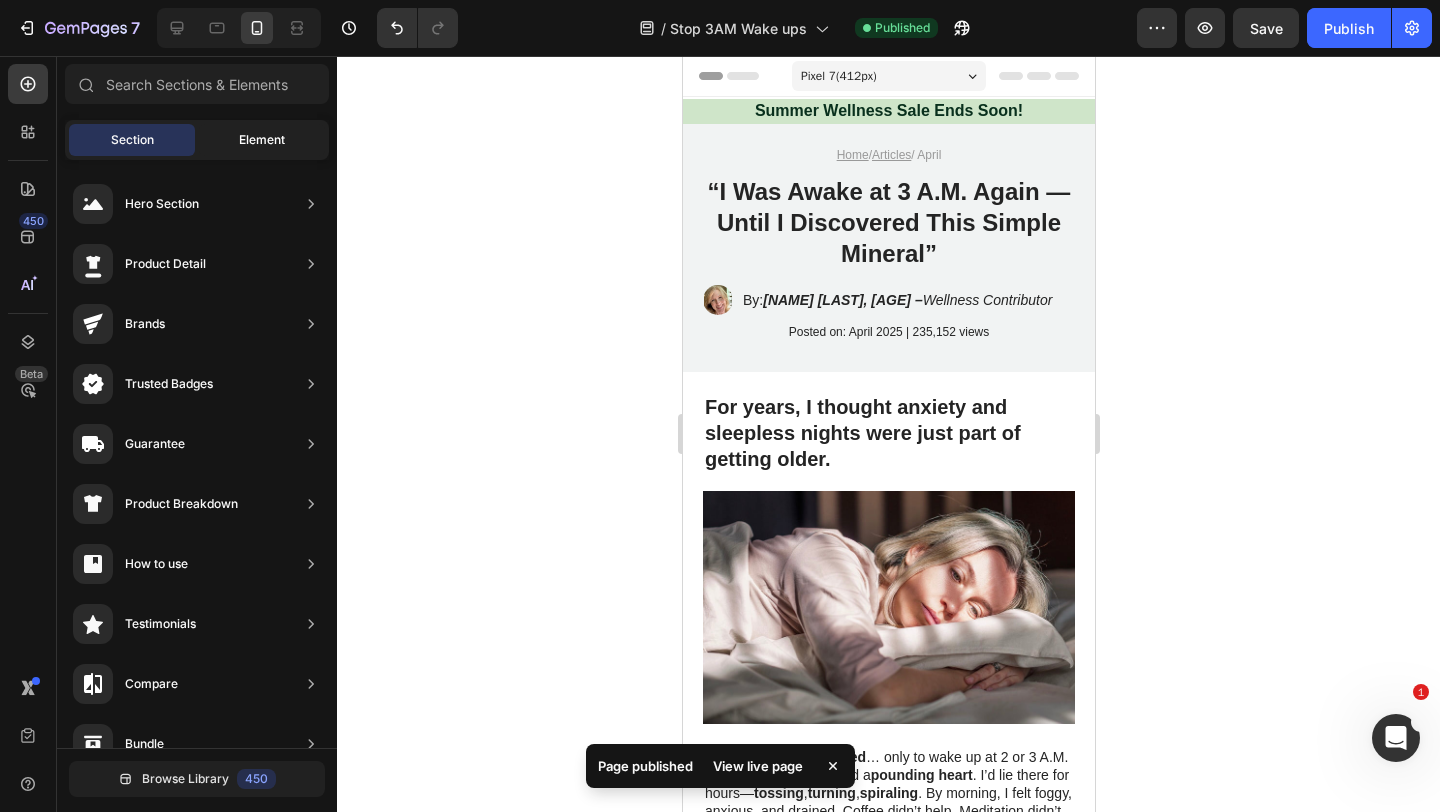 click on "Element" 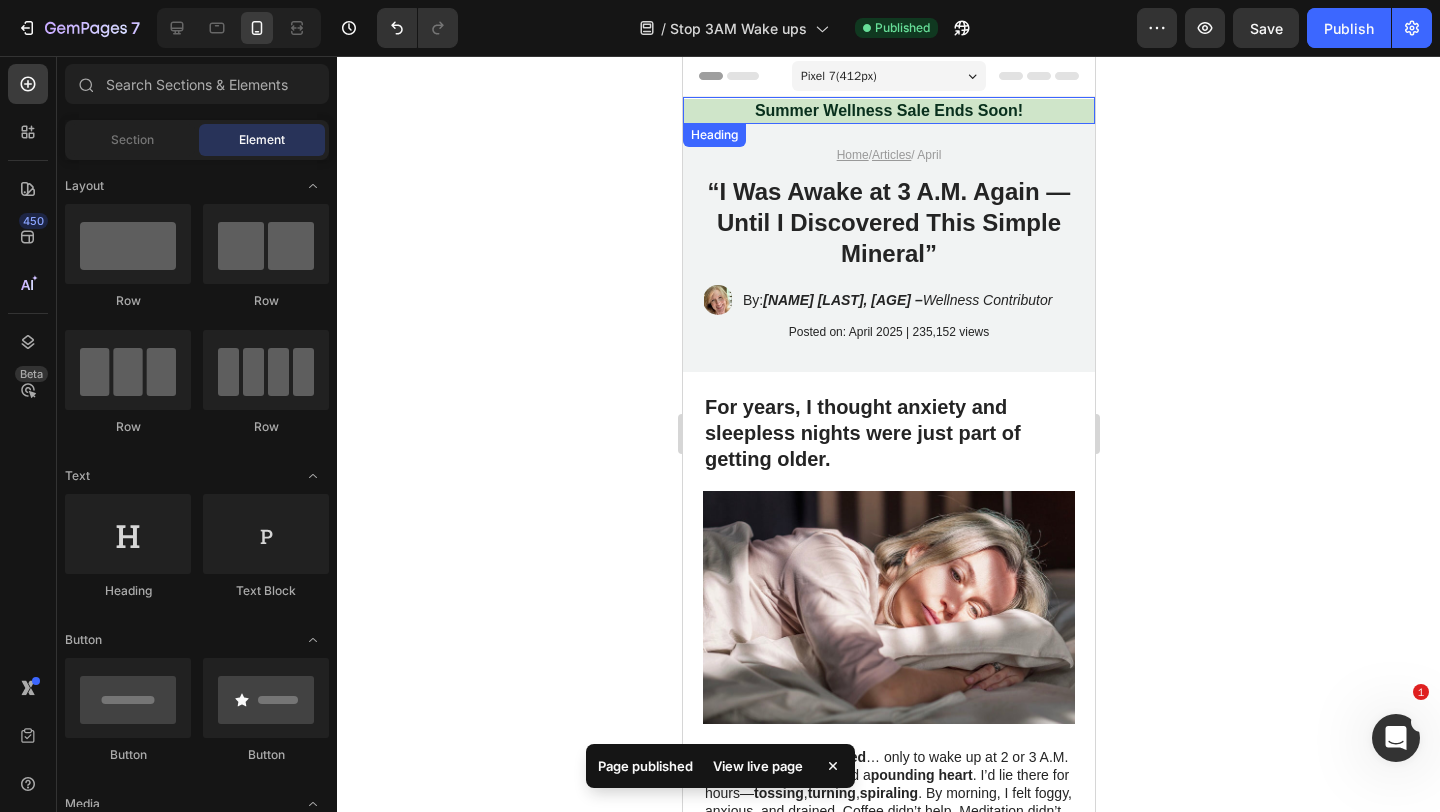 click on "Summer Wellness Sale Ends Soon!" at bounding box center (888, 111) 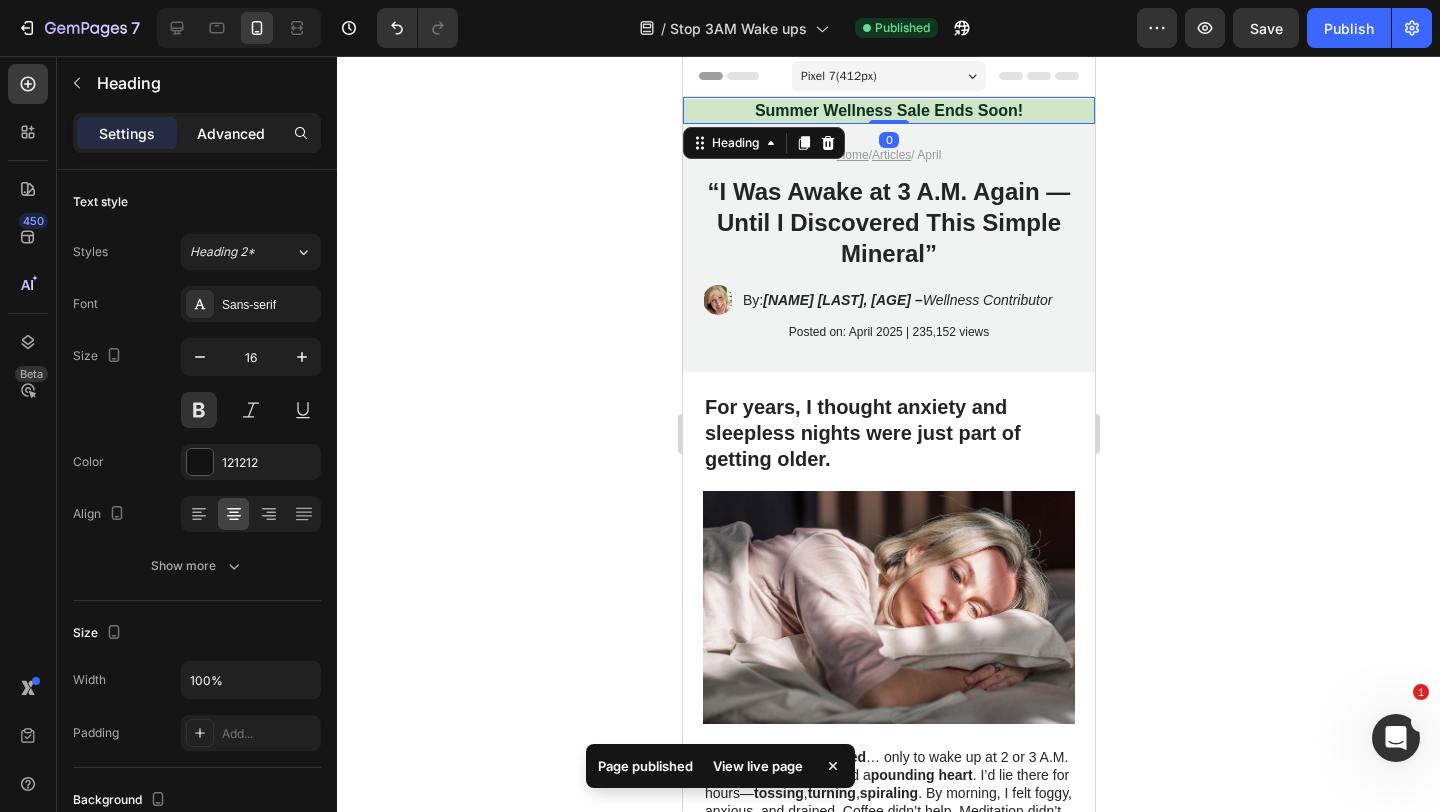 click on "Advanced" at bounding box center (231, 133) 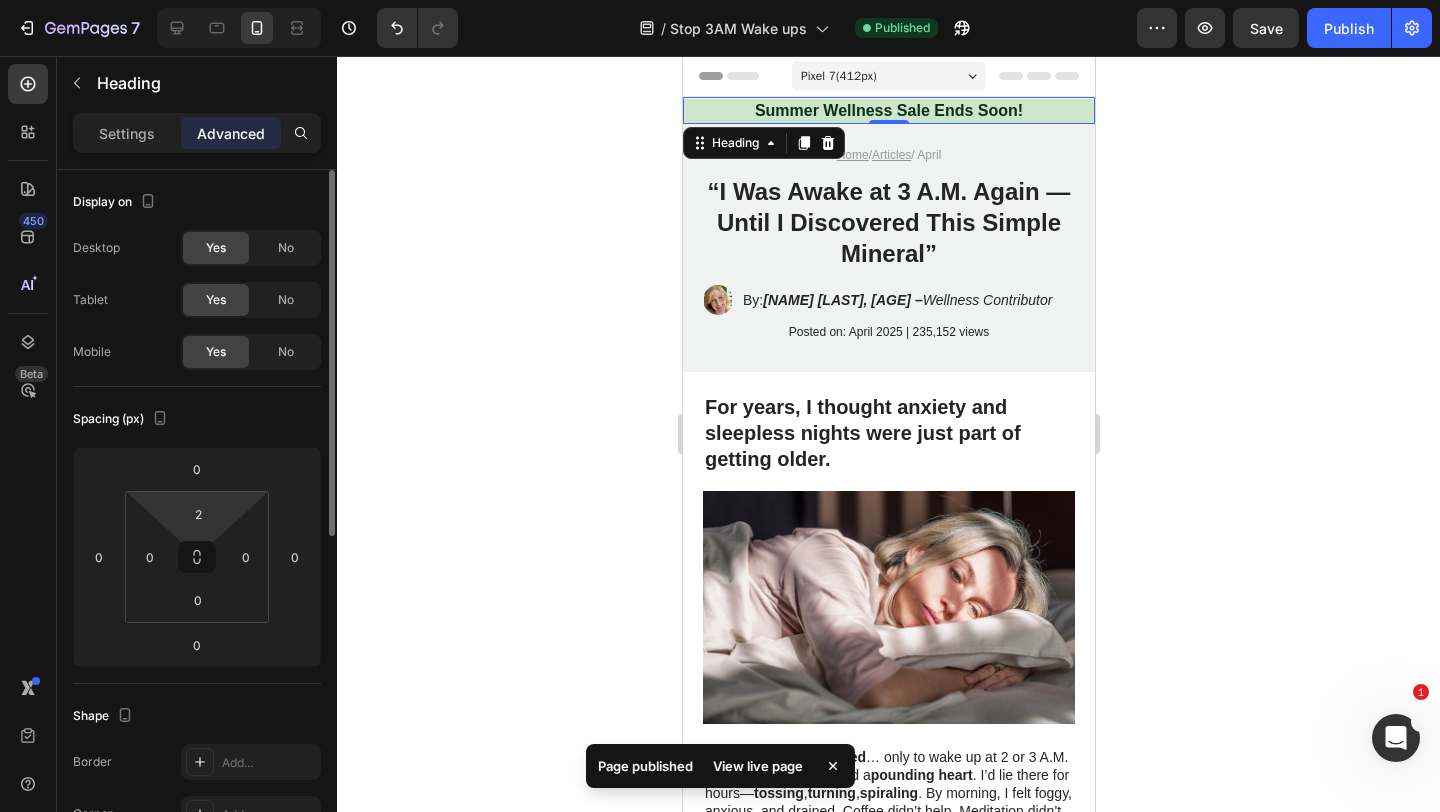 click on "7  Version history  /  Stop 3AM Wake ups Published Preview  Save   Publish  450 Beta Sections(18) Elements(83) Section Element Hero Section Product Detail Brands Trusted Badges Guarantee Product Breakdown How to use Testimonials Compare Bundle FAQs Social Proof Brand Story Product List Collection Blog List Contact Sticky Add to Cart Custom Footer Browse Library 450 Layout
Row
Row
Row
Row Text
Heading
Text Block Button
Button
Button Media
Image
Image
Video" at bounding box center [720, 0] 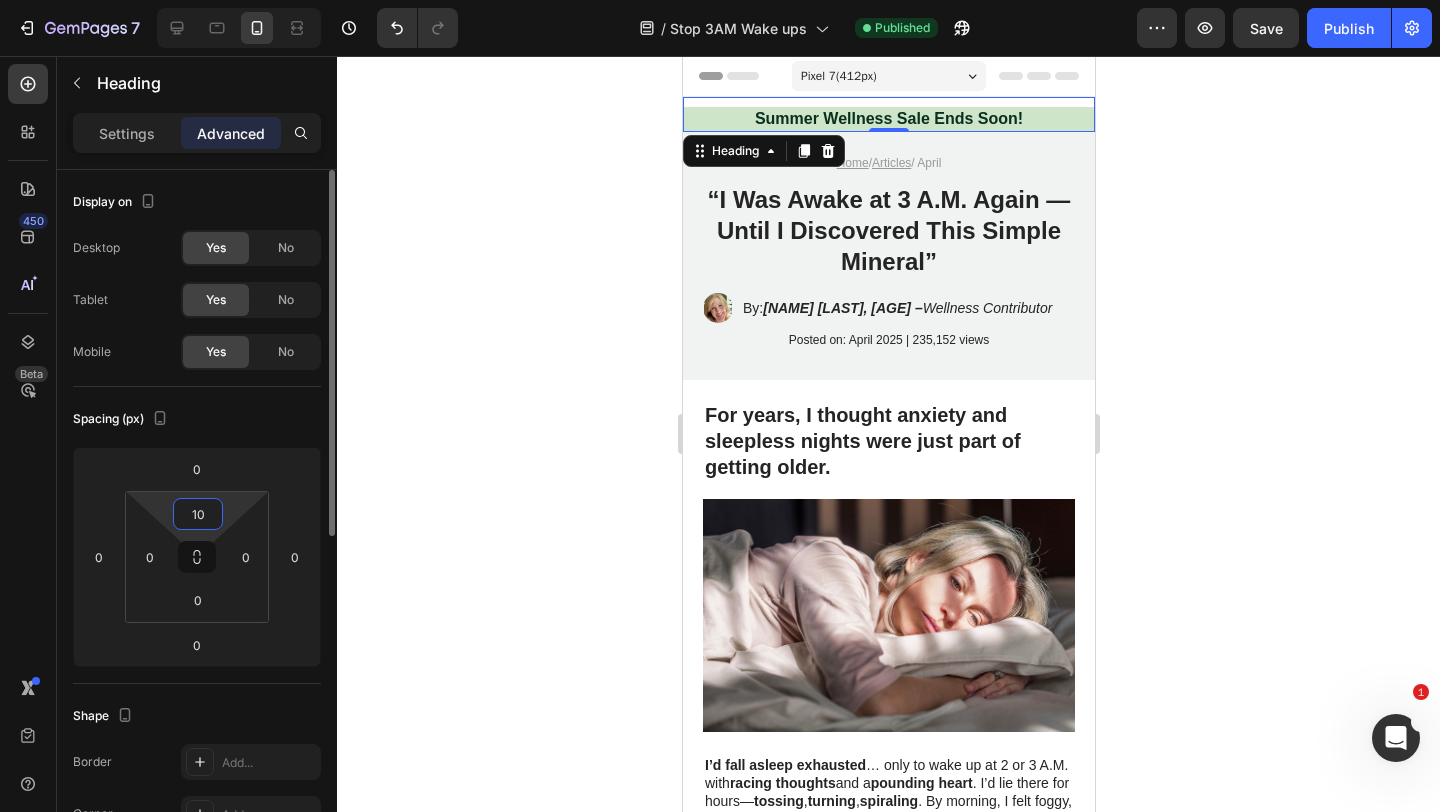 type on "1" 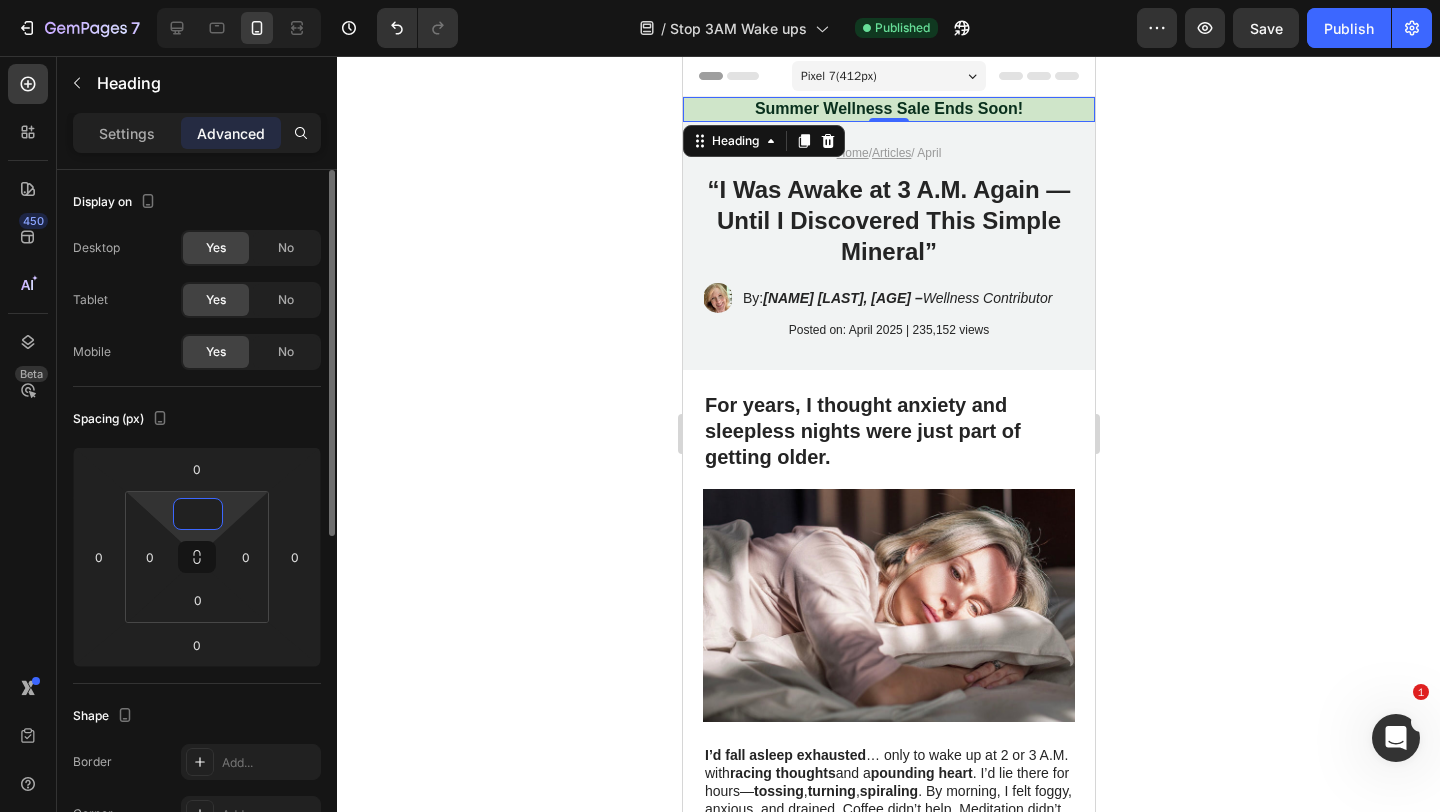 click at bounding box center (198, 514) 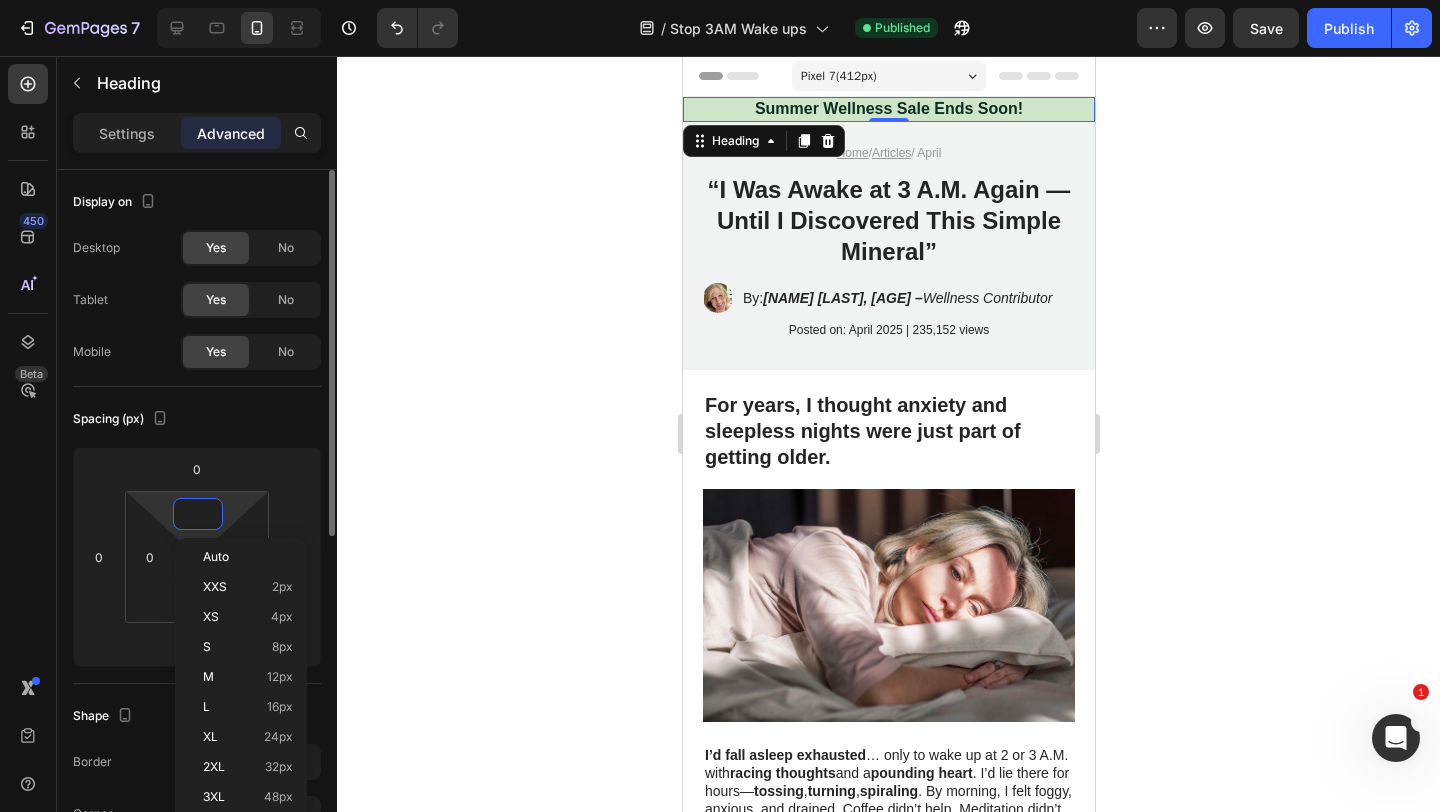 type on "2" 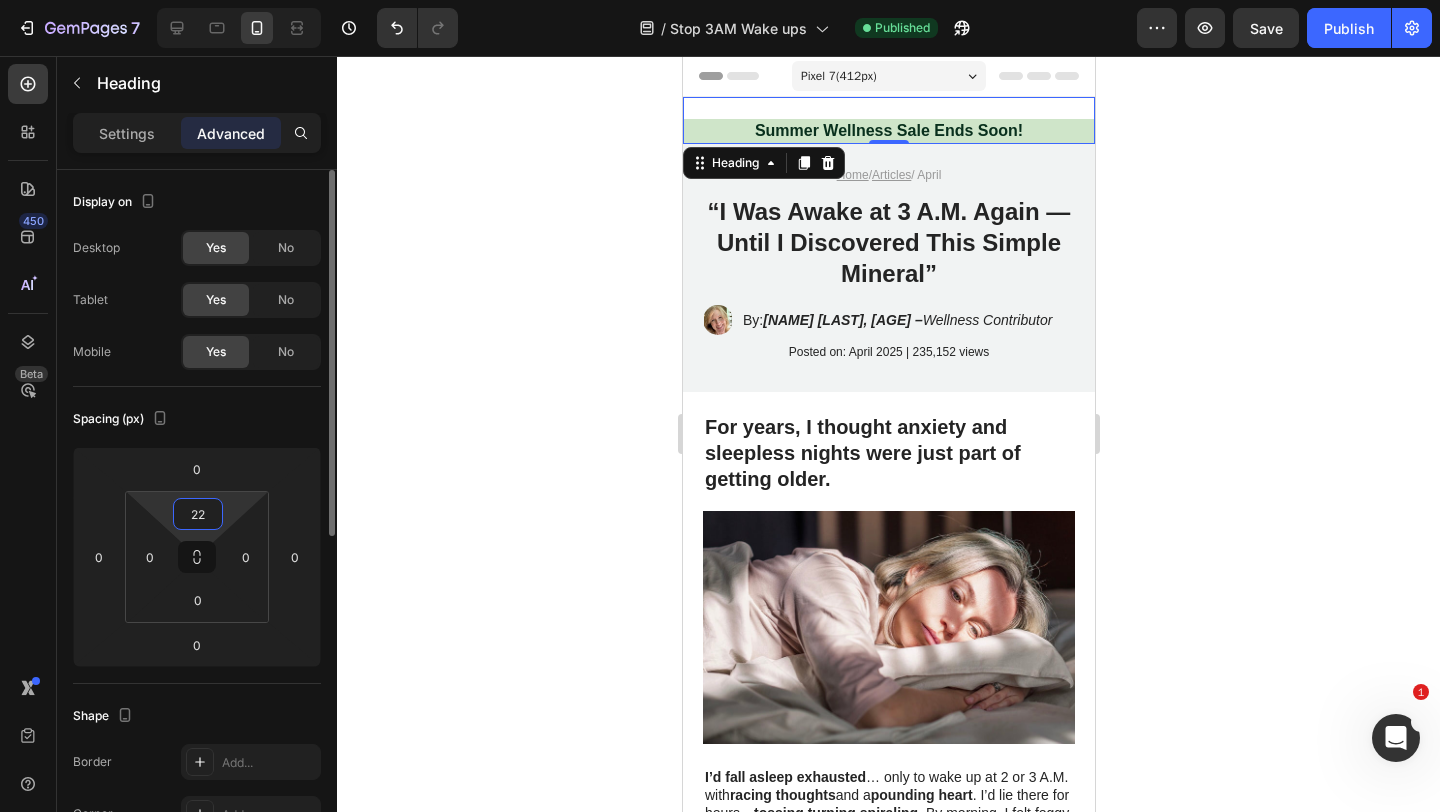 type on "2" 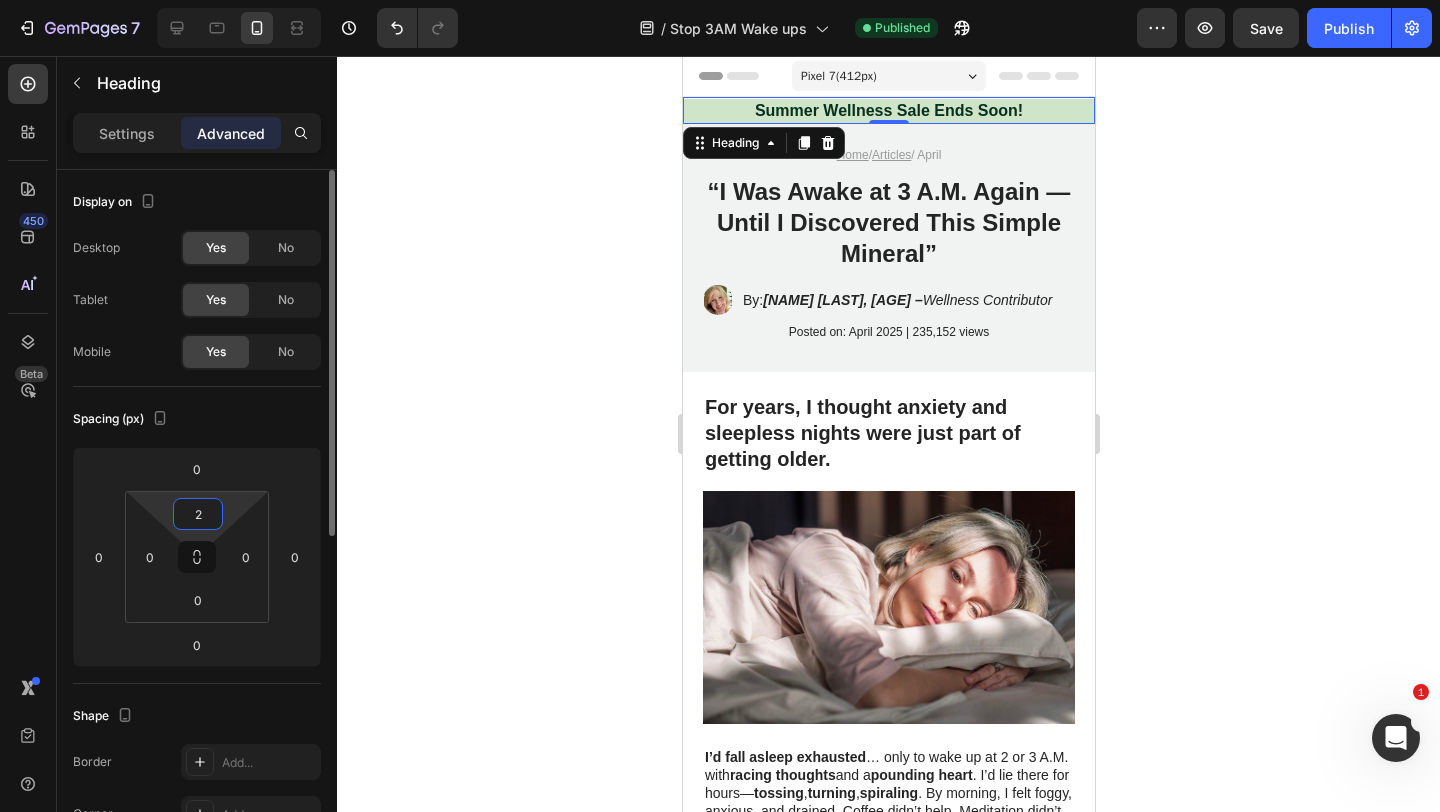 type 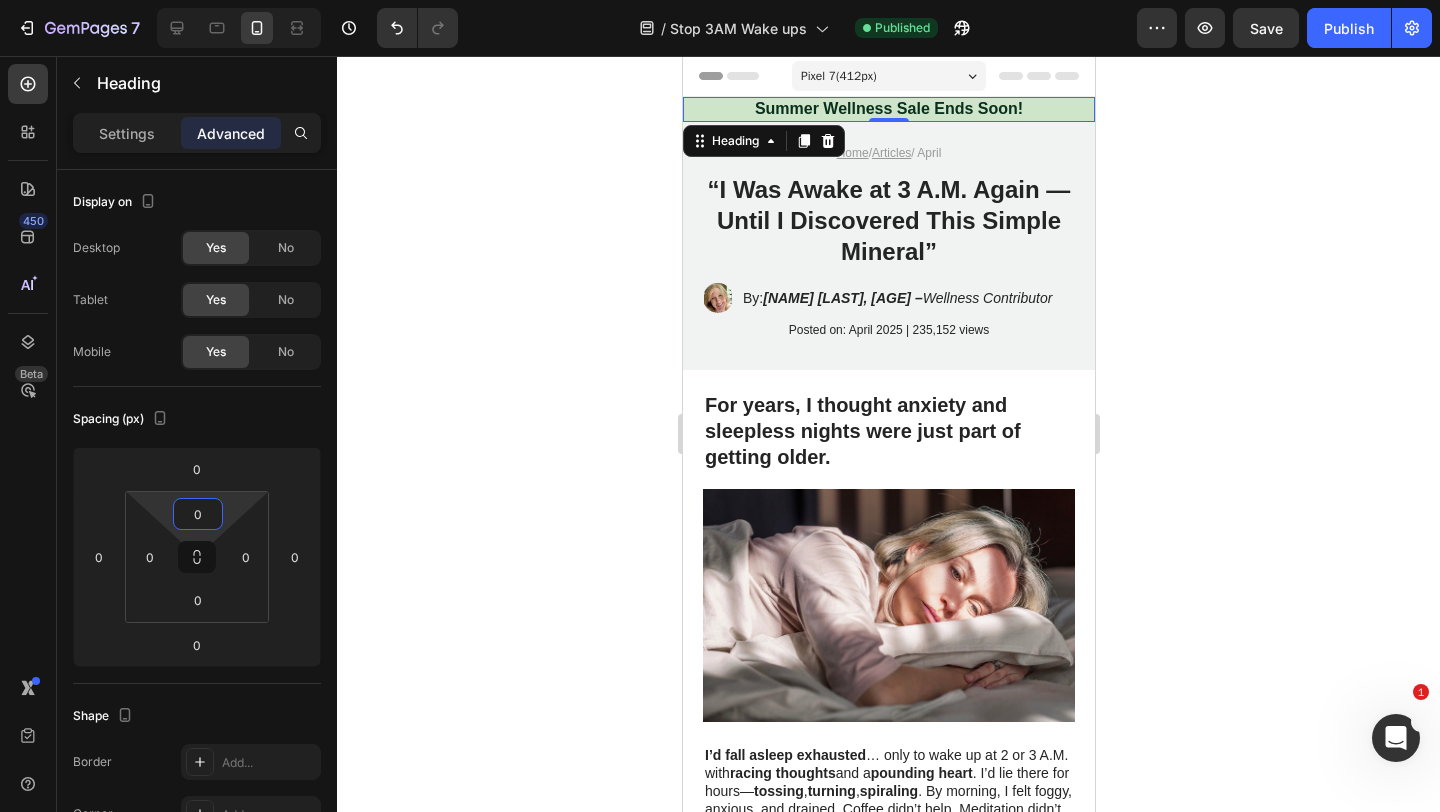 click 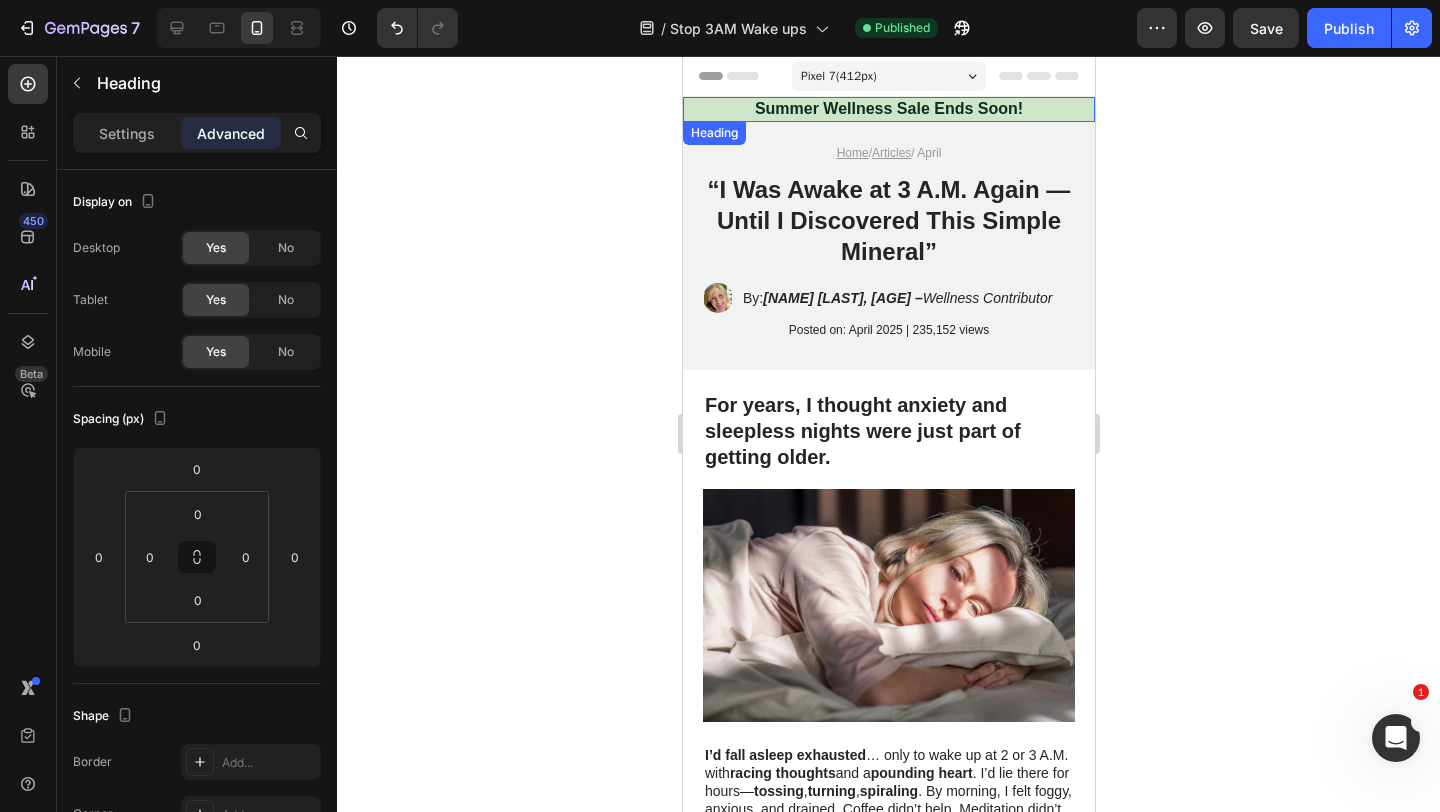 click on "Summer Wellness Sale Ends Soon!" at bounding box center (888, 109) 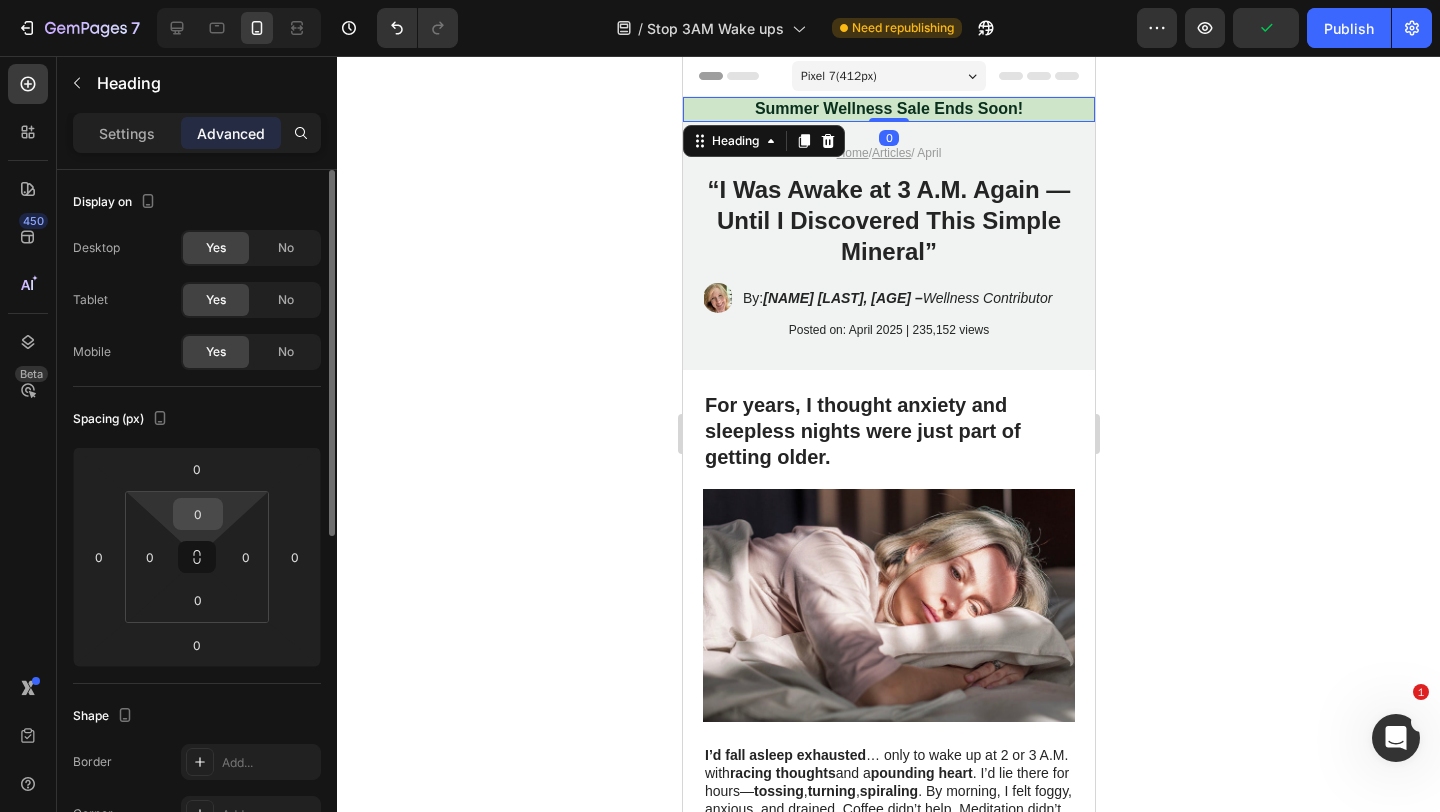 click on "0" at bounding box center (198, 514) 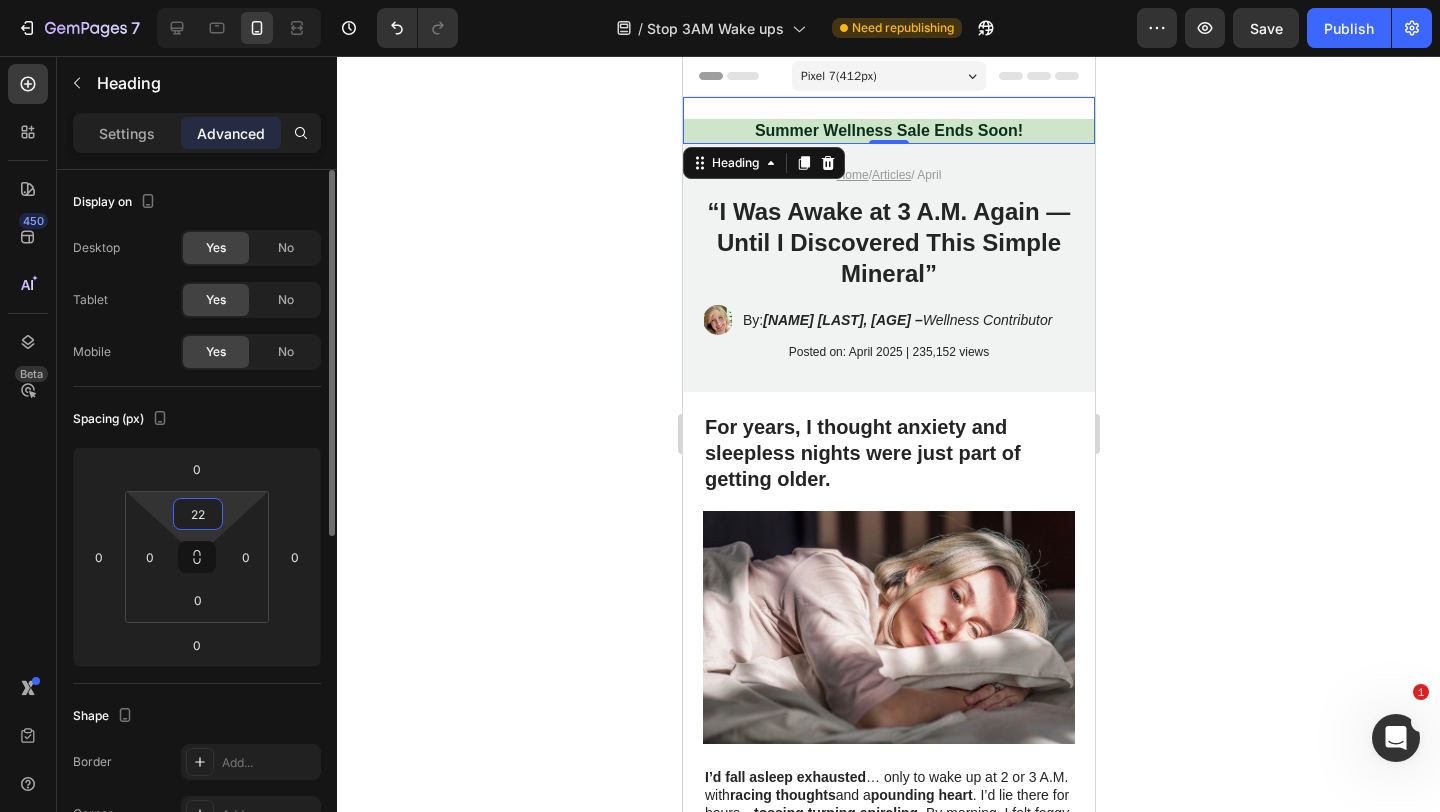 type on "2" 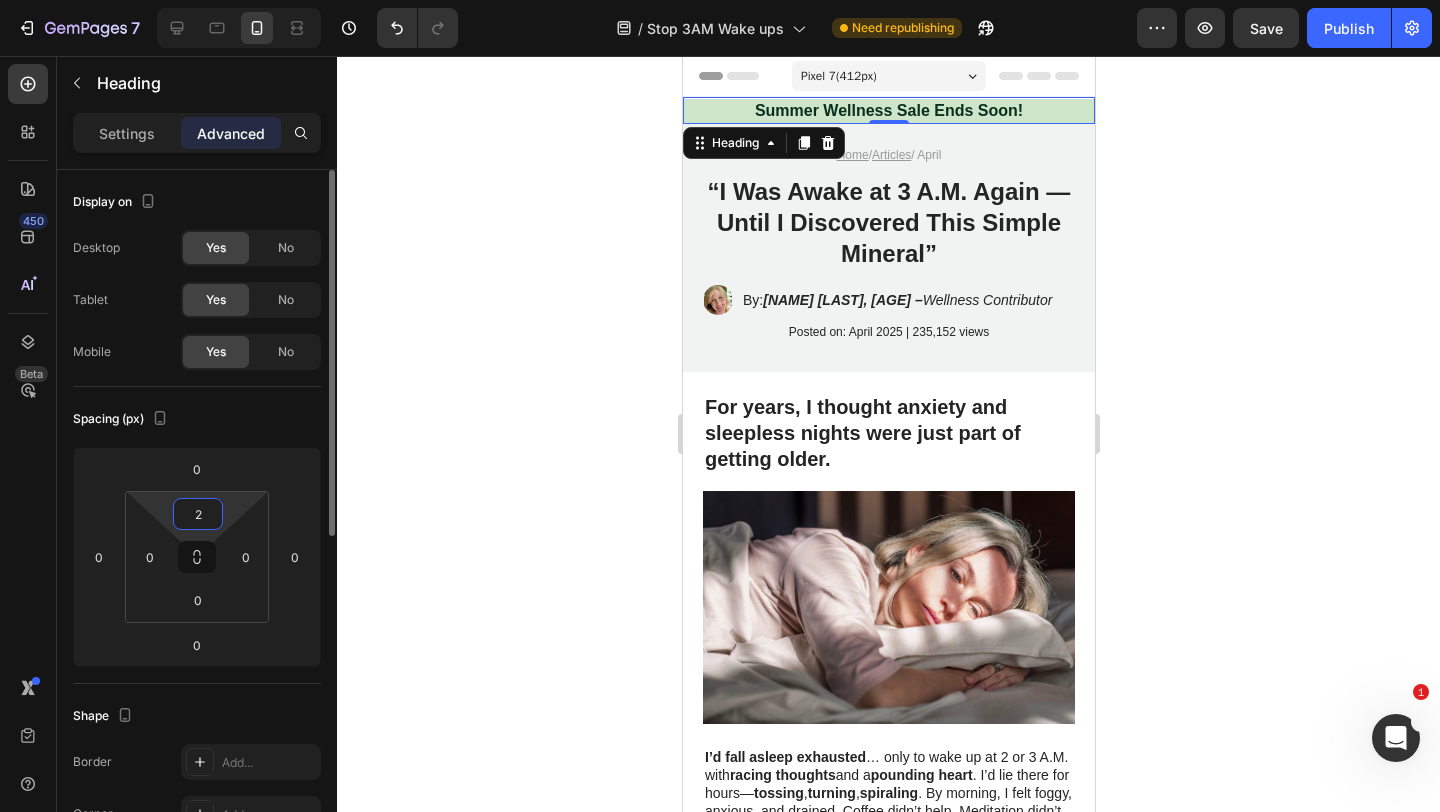 type 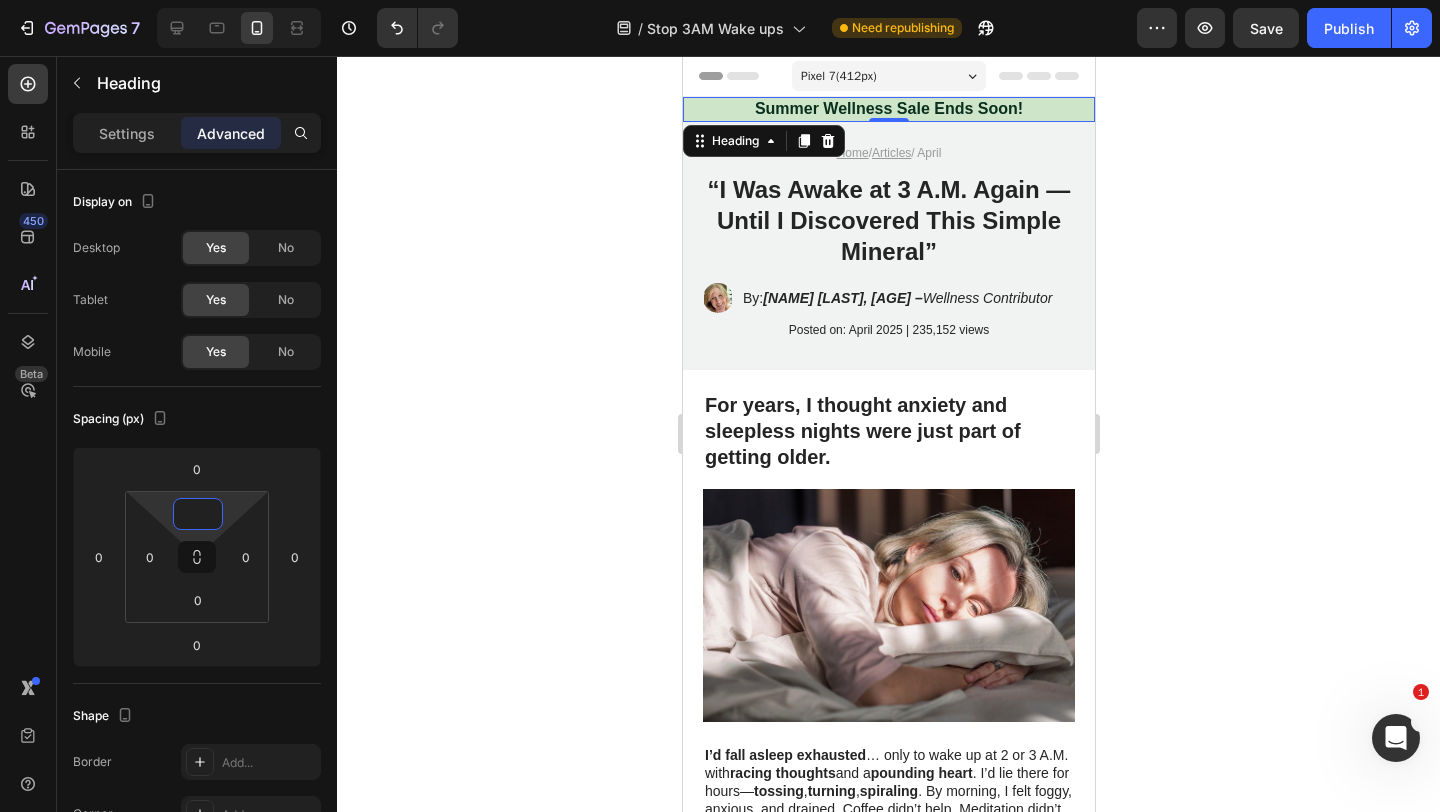 click 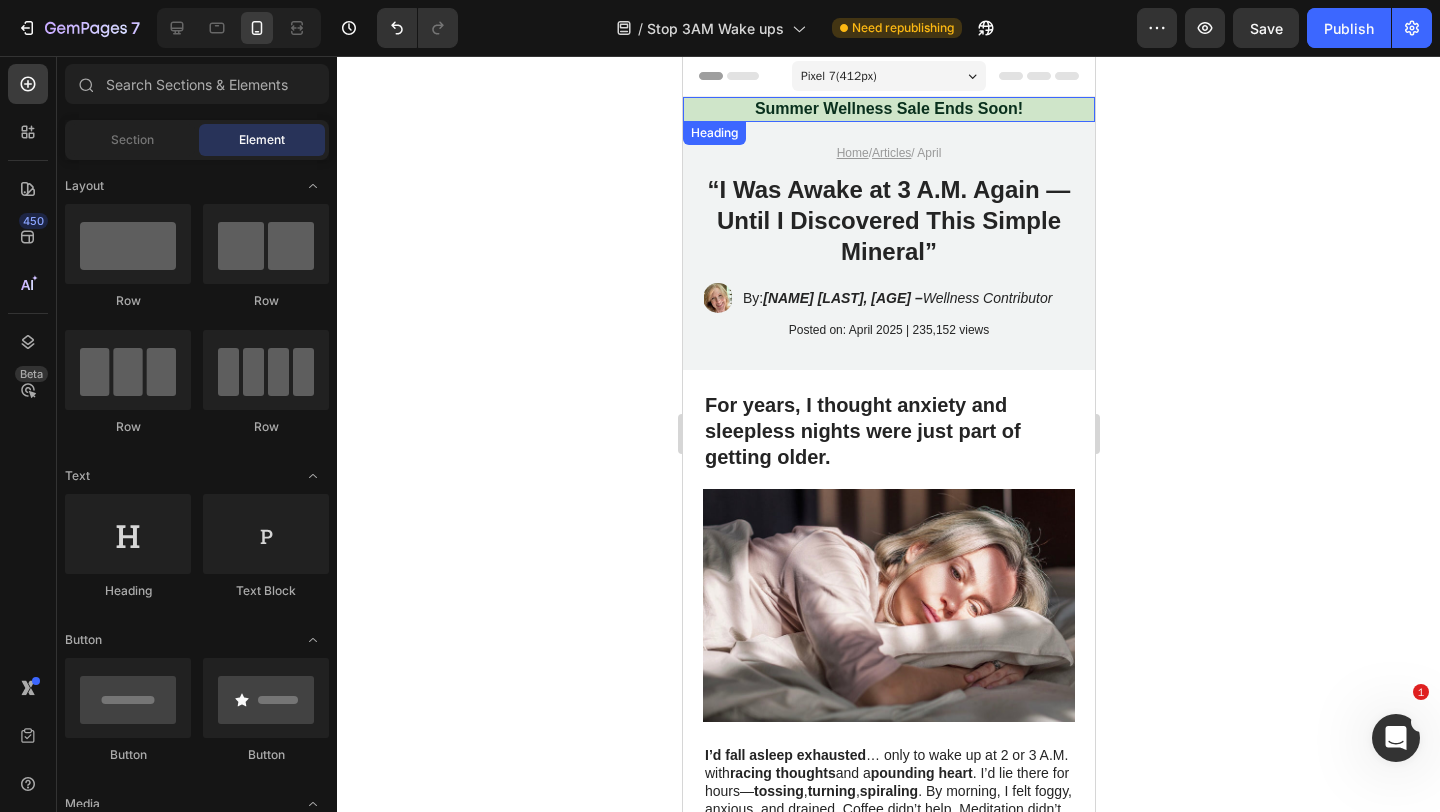 click on "Summer Wellness Sale Ends Soon!" at bounding box center [888, 109] 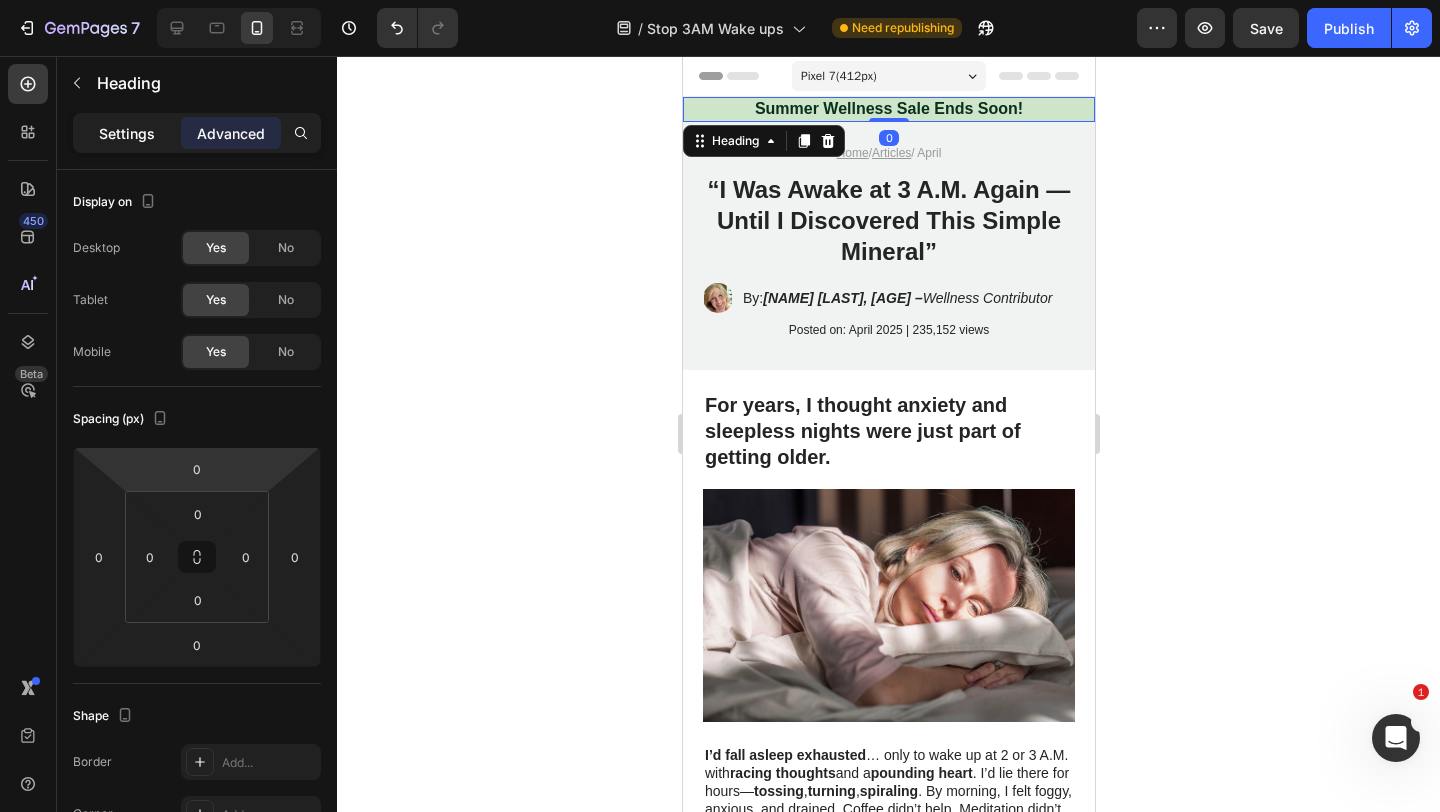 click on "Settings" at bounding box center (127, 133) 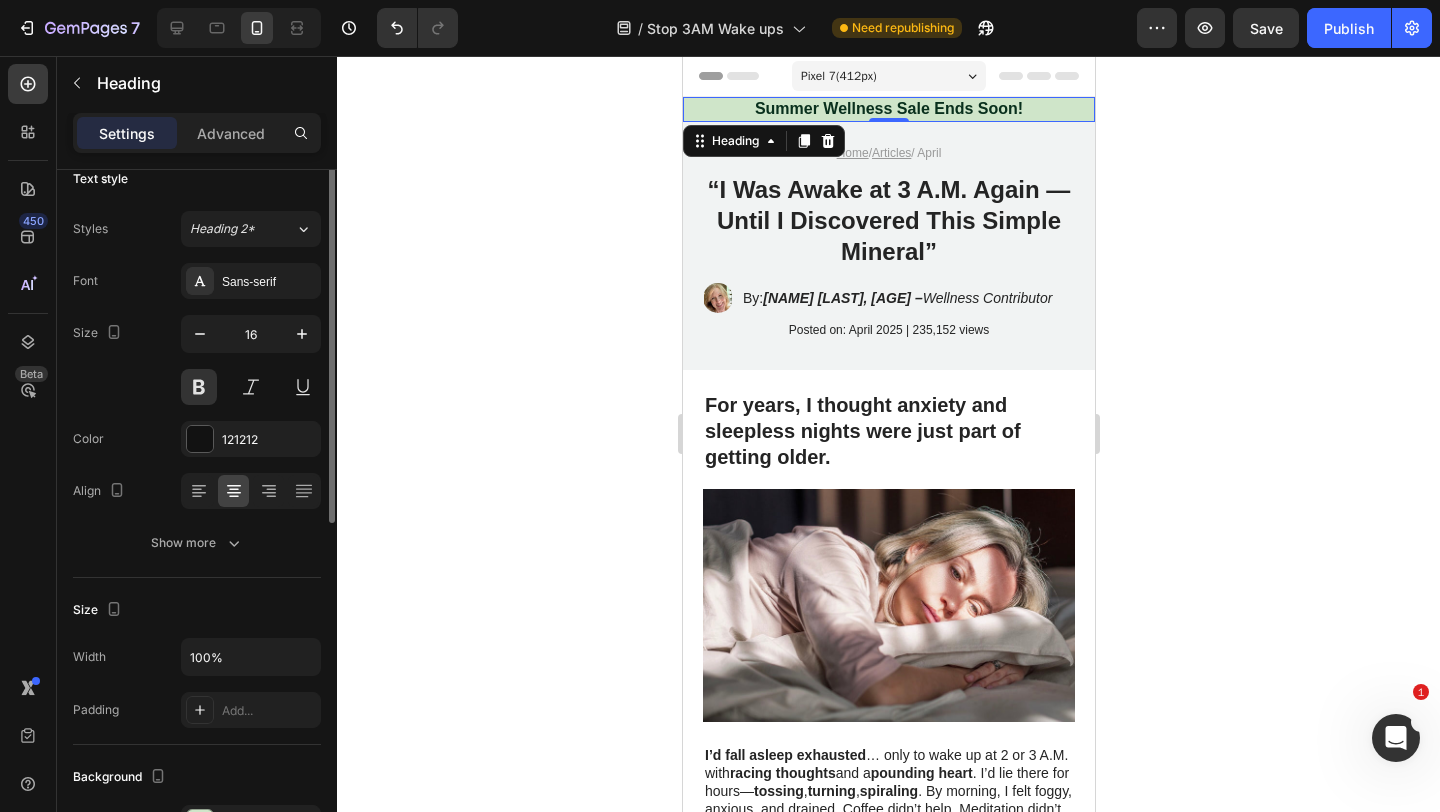 scroll, scrollTop: 0, scrollLeft: 0, axis: both 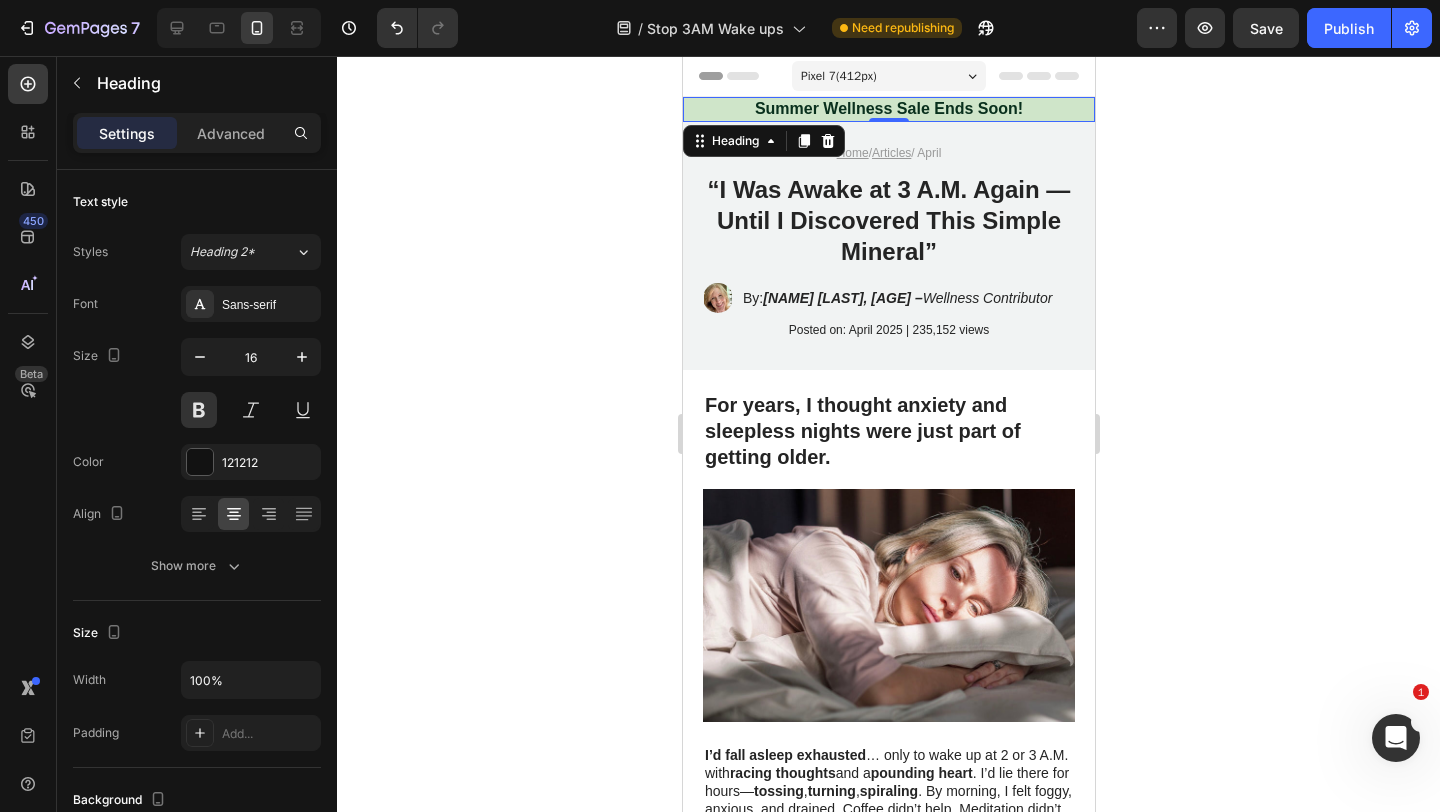 click on "Summer Wellness Sale Ends Soon!" at bounding box center [888, 109] 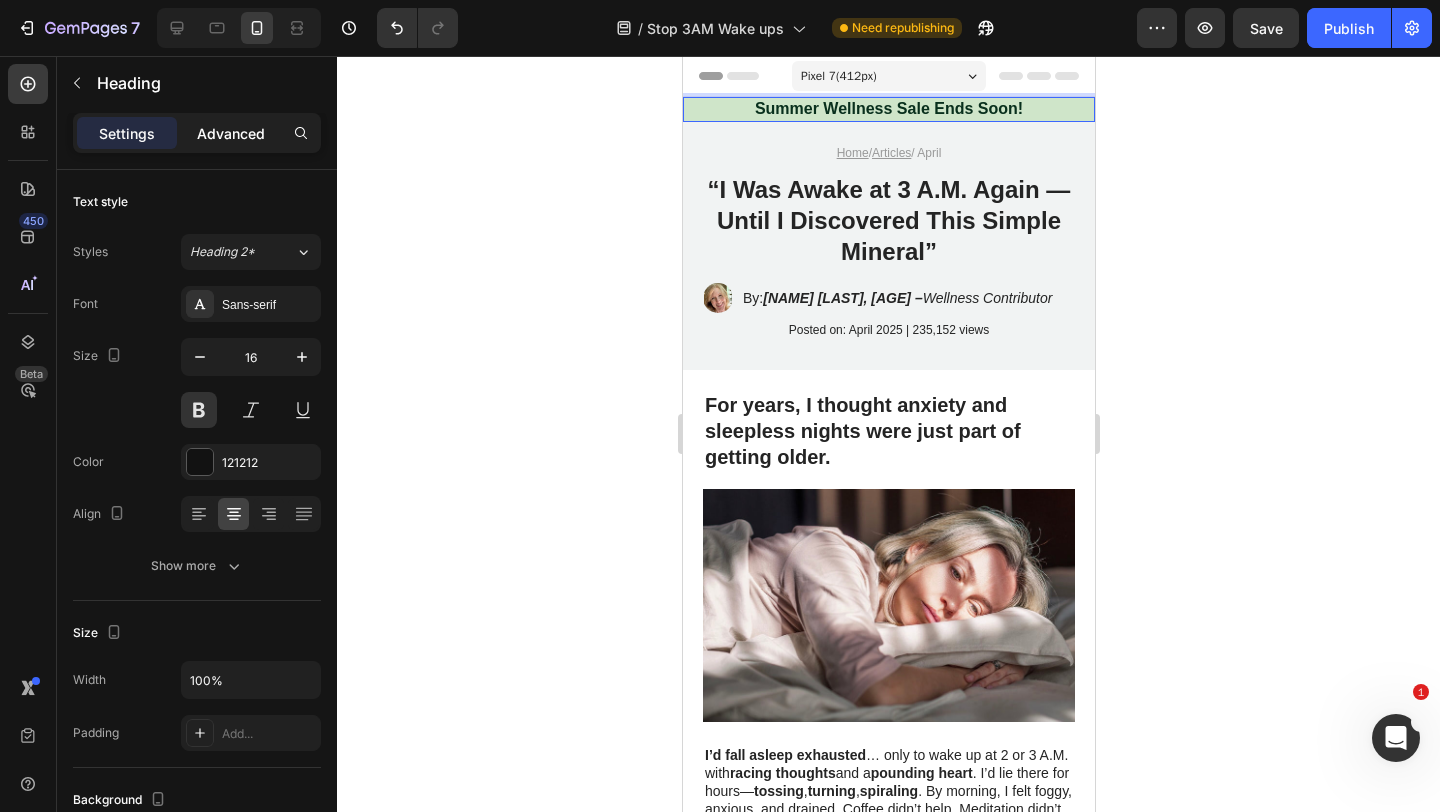 click on "Advanced" at bounding box center [231, 133] 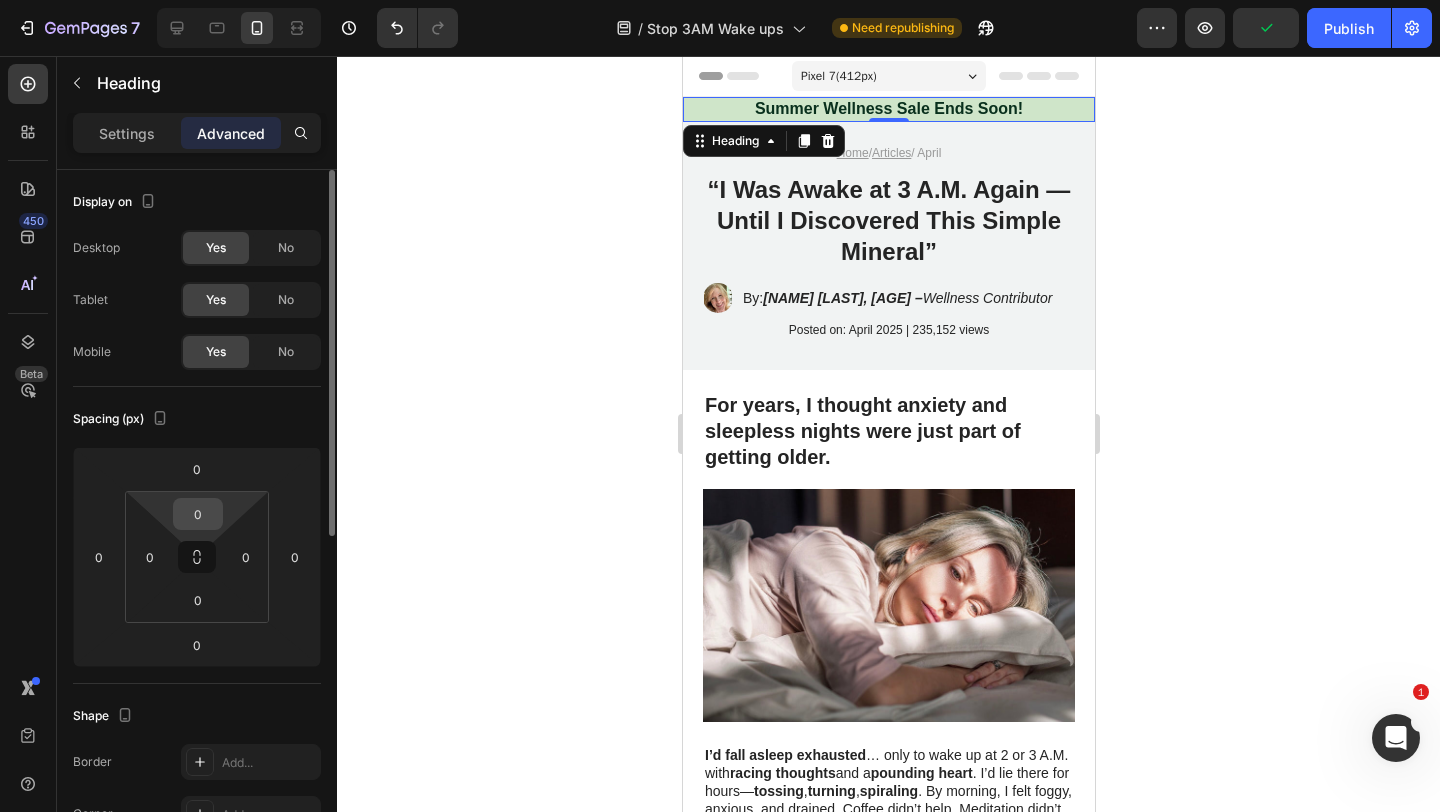 click on "0" at bounding box center (198, 514) 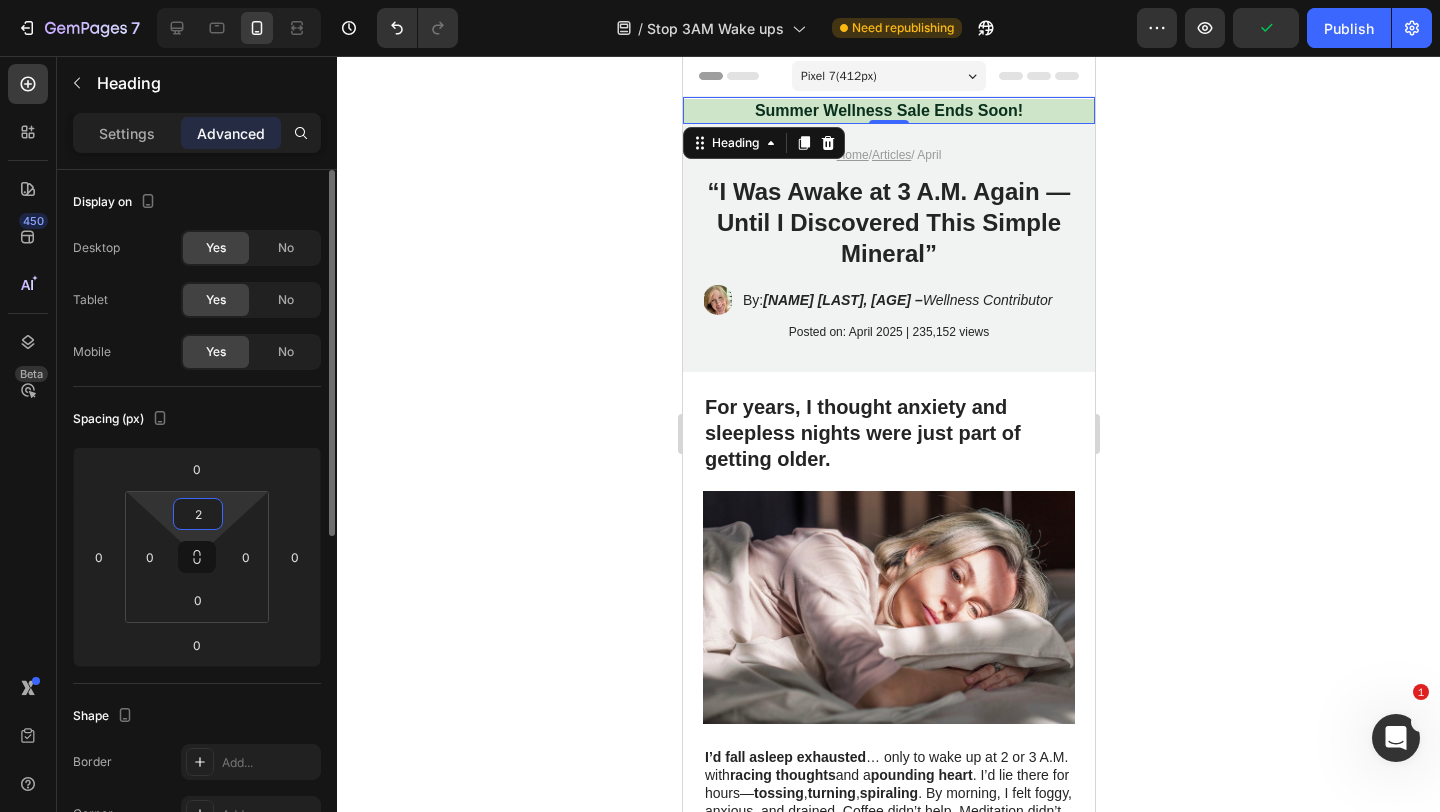 type on "22" 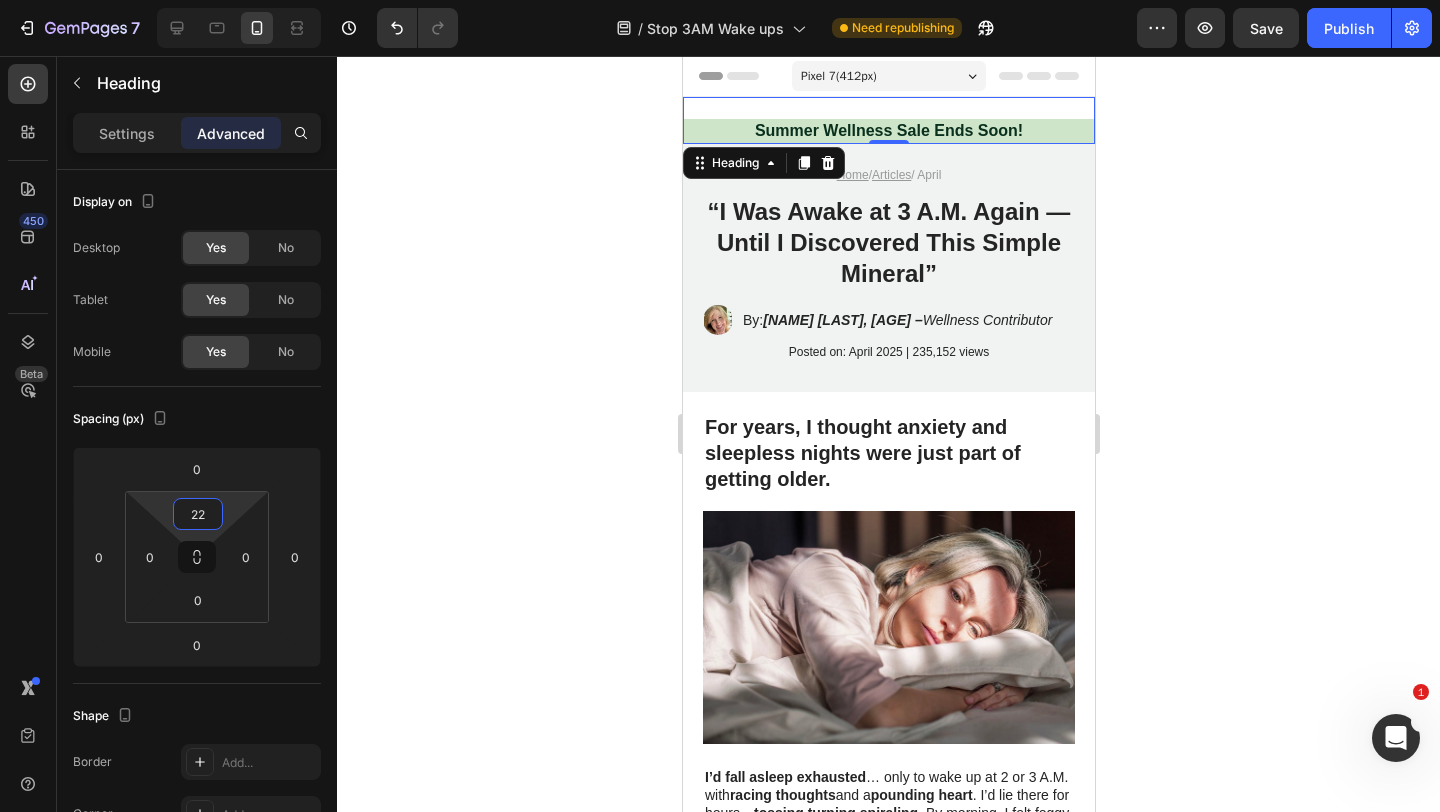 click 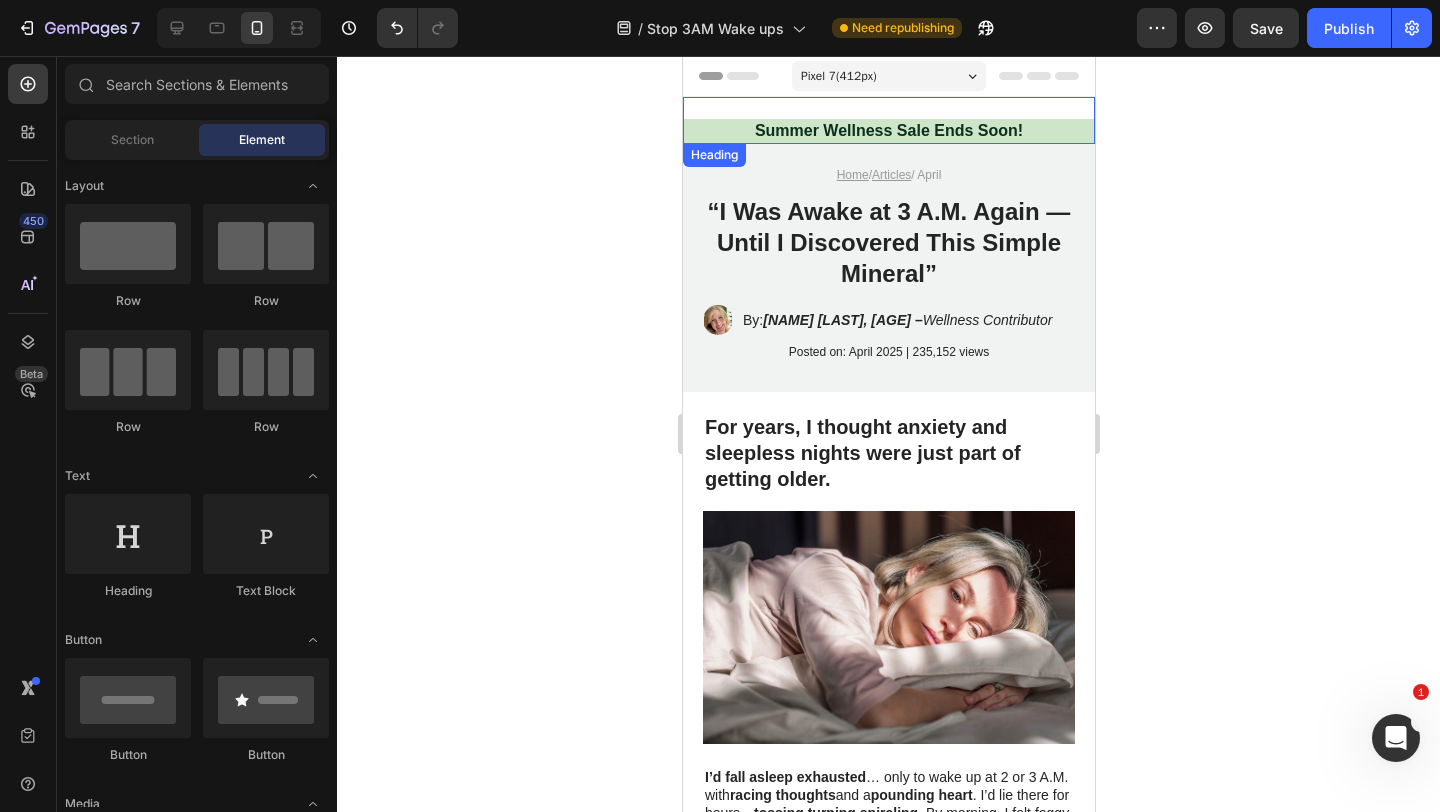click on "⁠⁠⁠⁠⁠⁠⁠ Summer Wellness Sale Ends Soon! Heading" at bounding box center [888, 120] 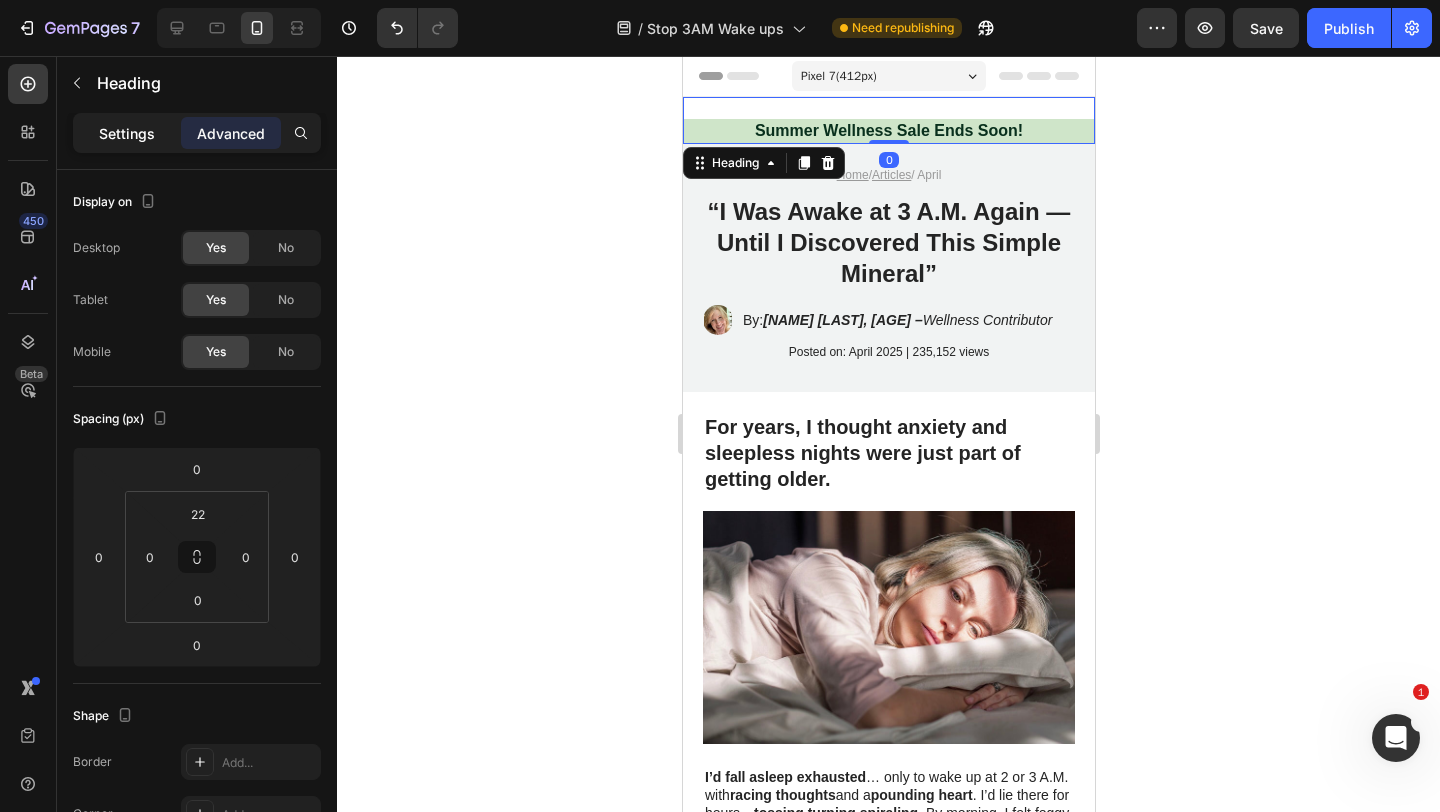 click on "Settings" at bounding box center (127, 133) 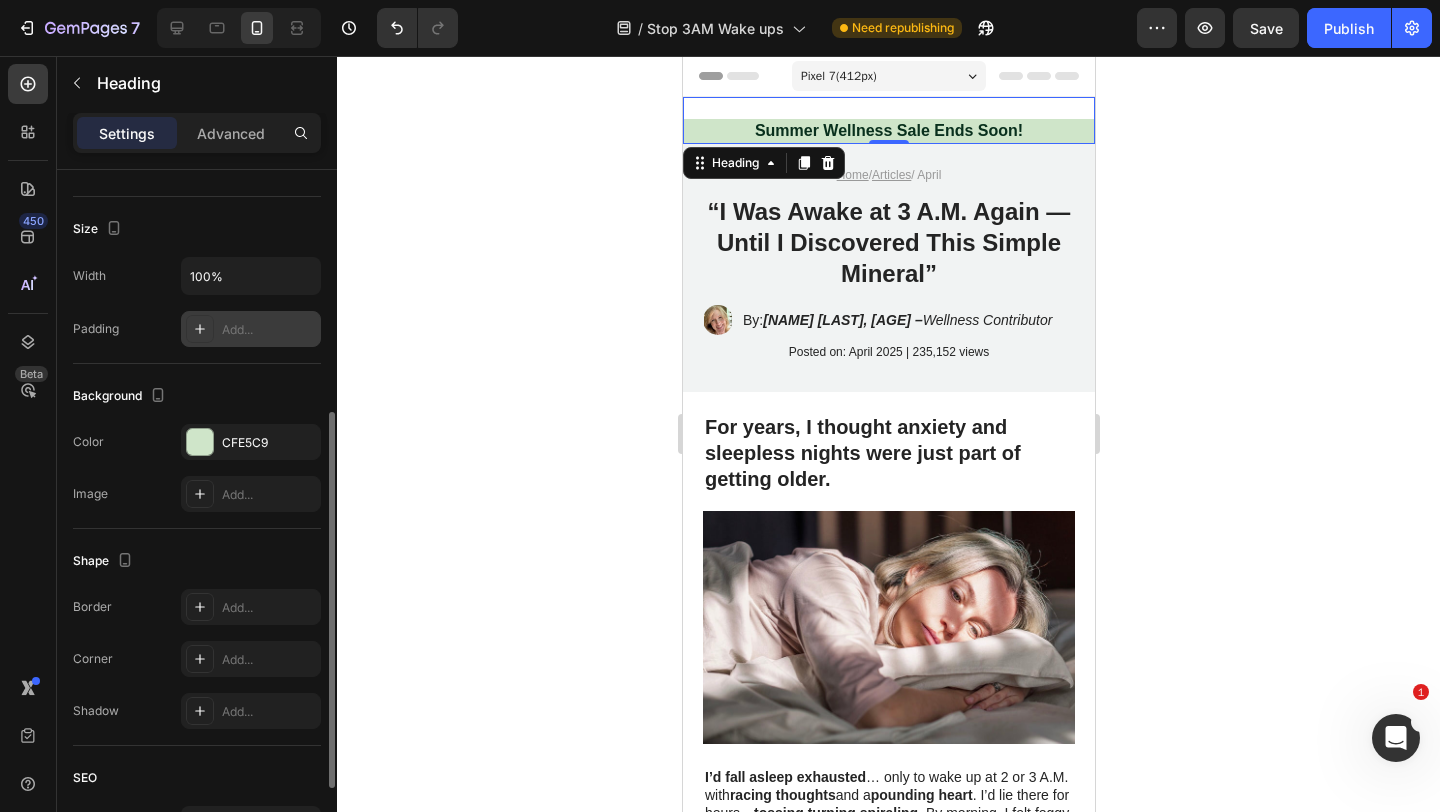 scroll, scrollTop: 425, scrollLeft: 0, axis: vertical 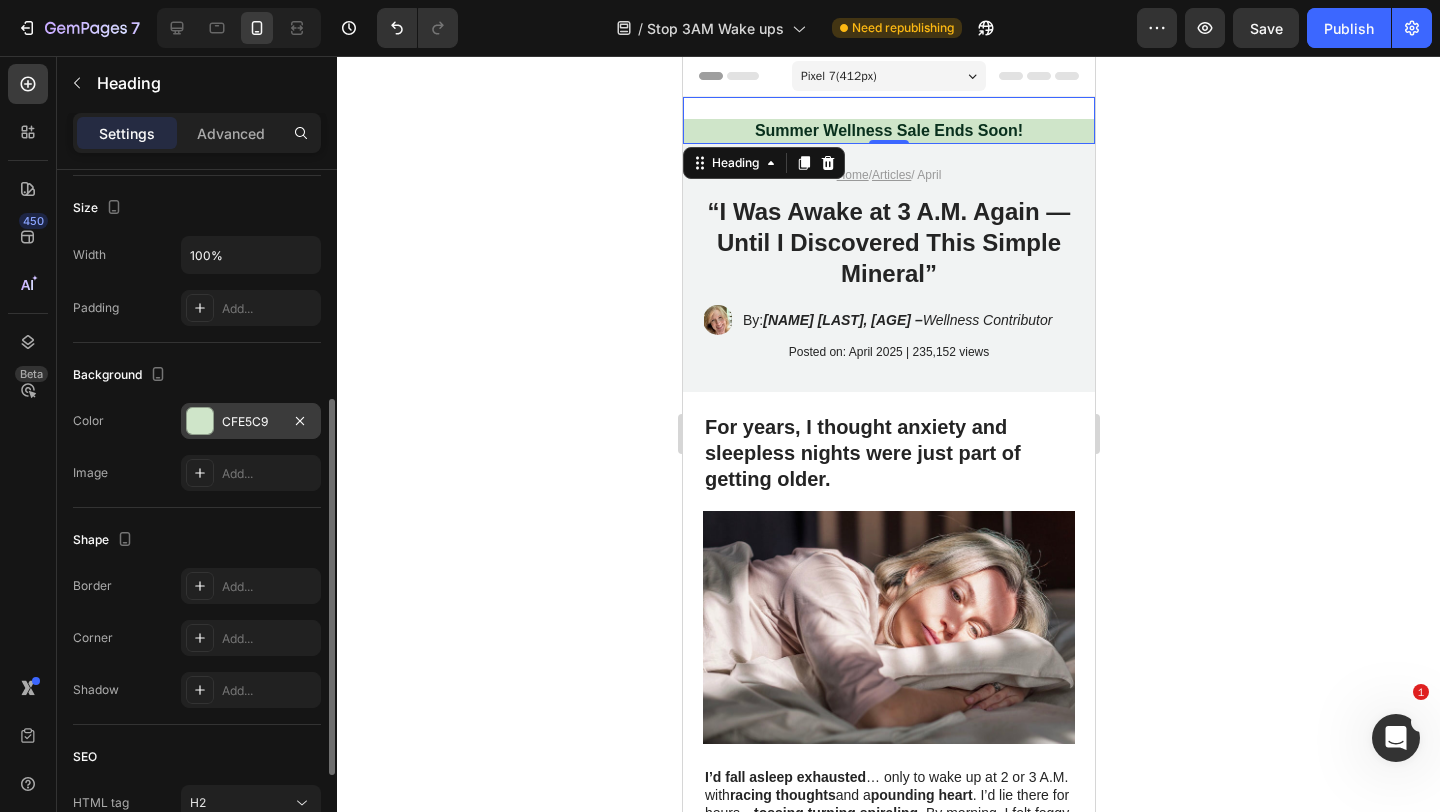 click at bounding box center (200, 421) 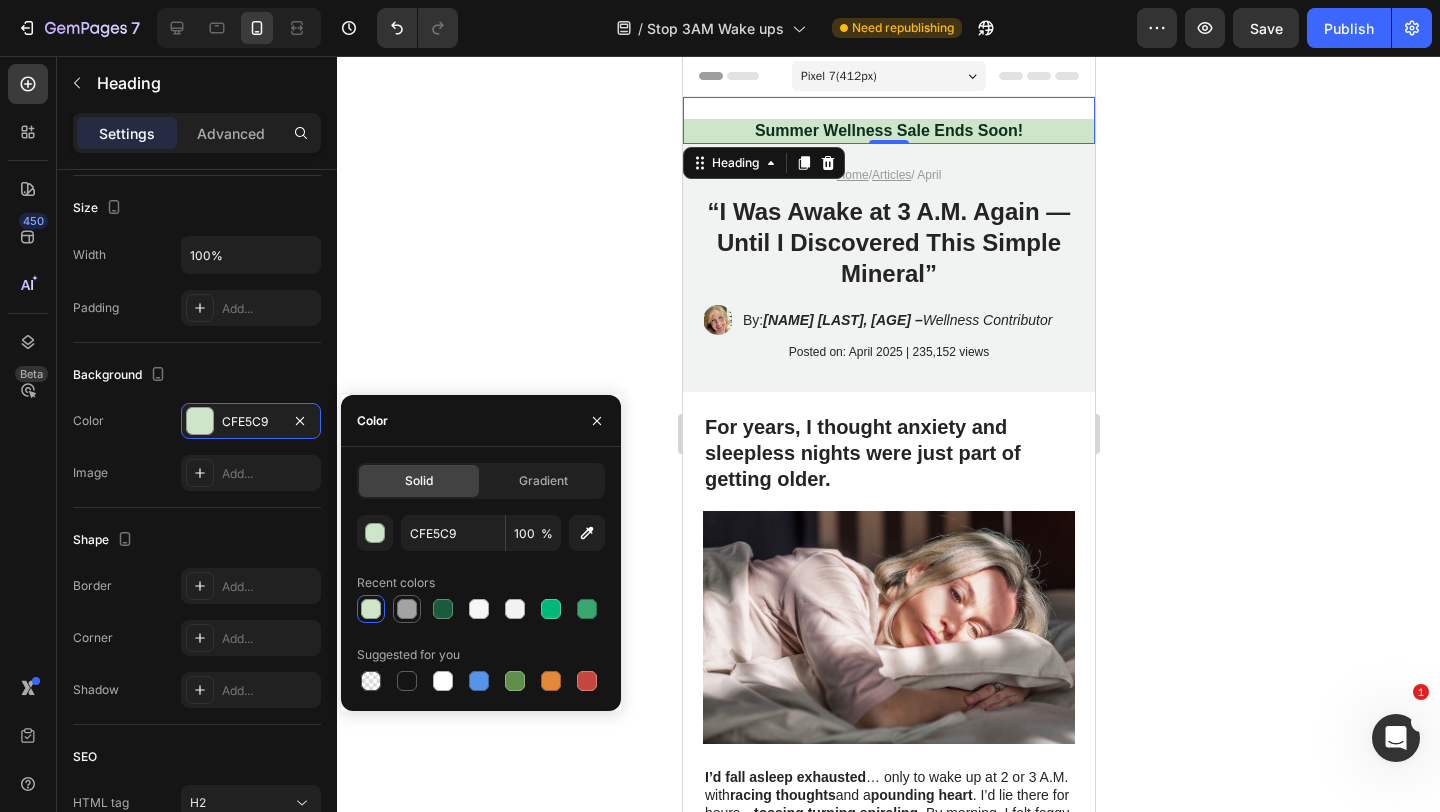 click at bounding box center (407, 609) 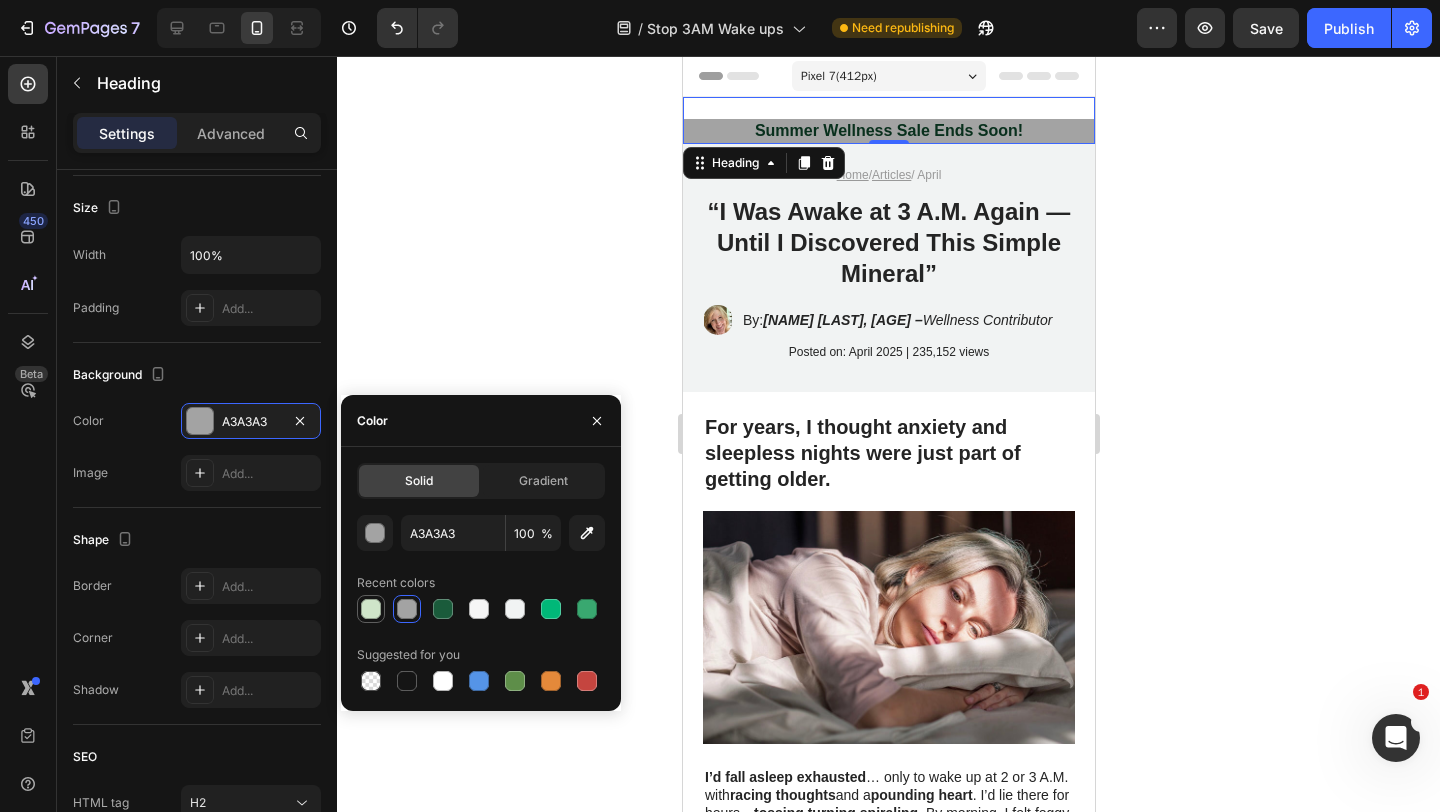 click at bounding box center [371, 609] 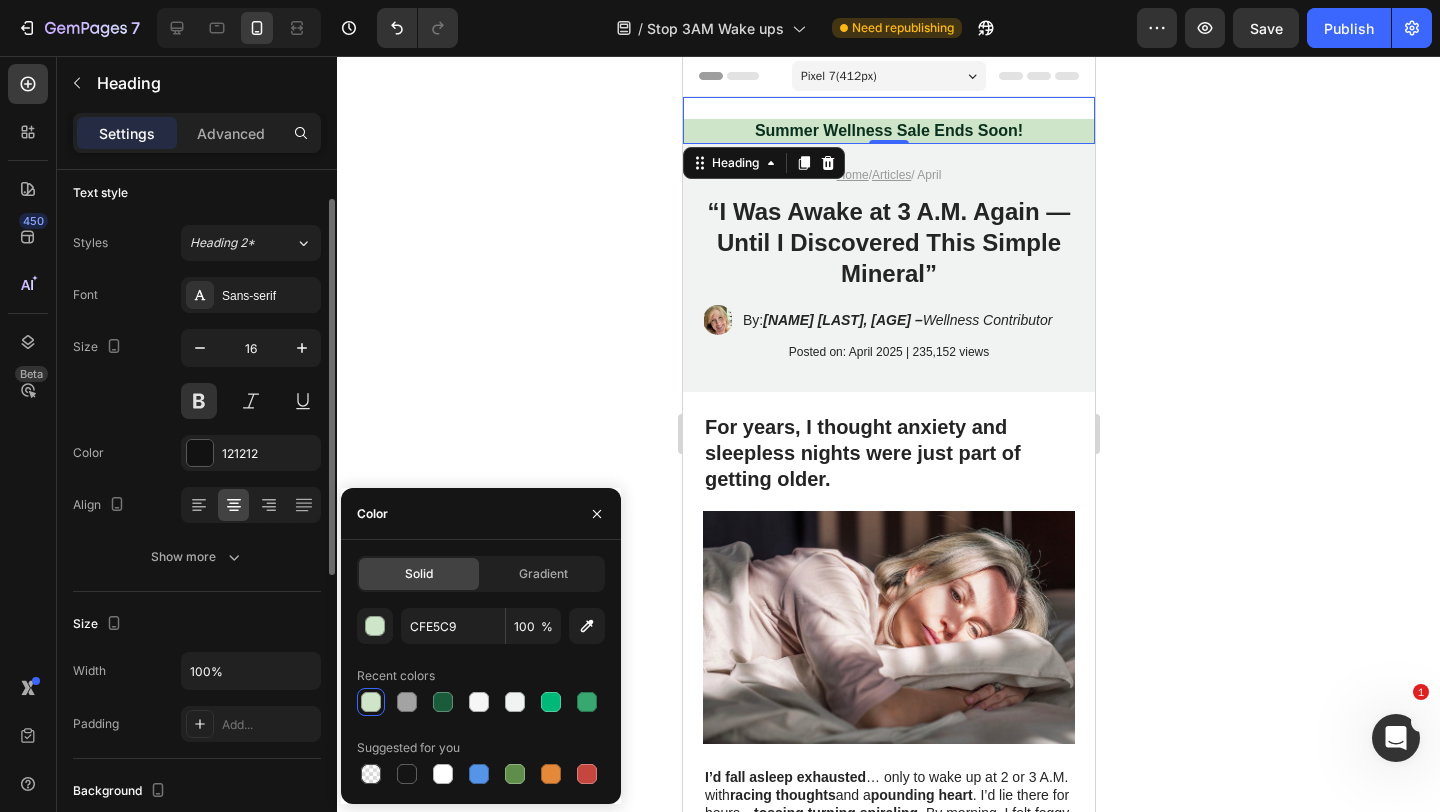 scroll, scrollTop: 0, scrollLeft: 0, axis: both 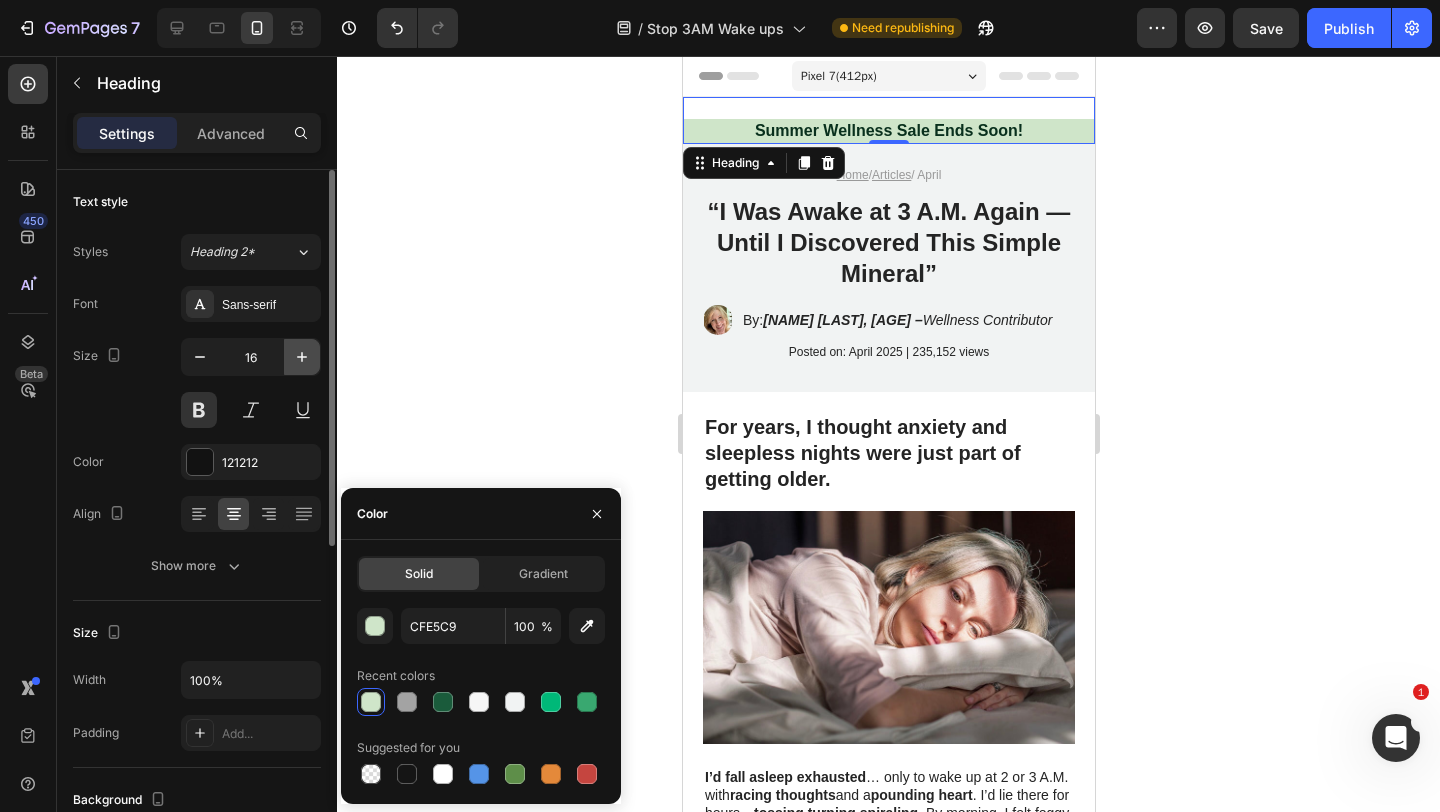 click 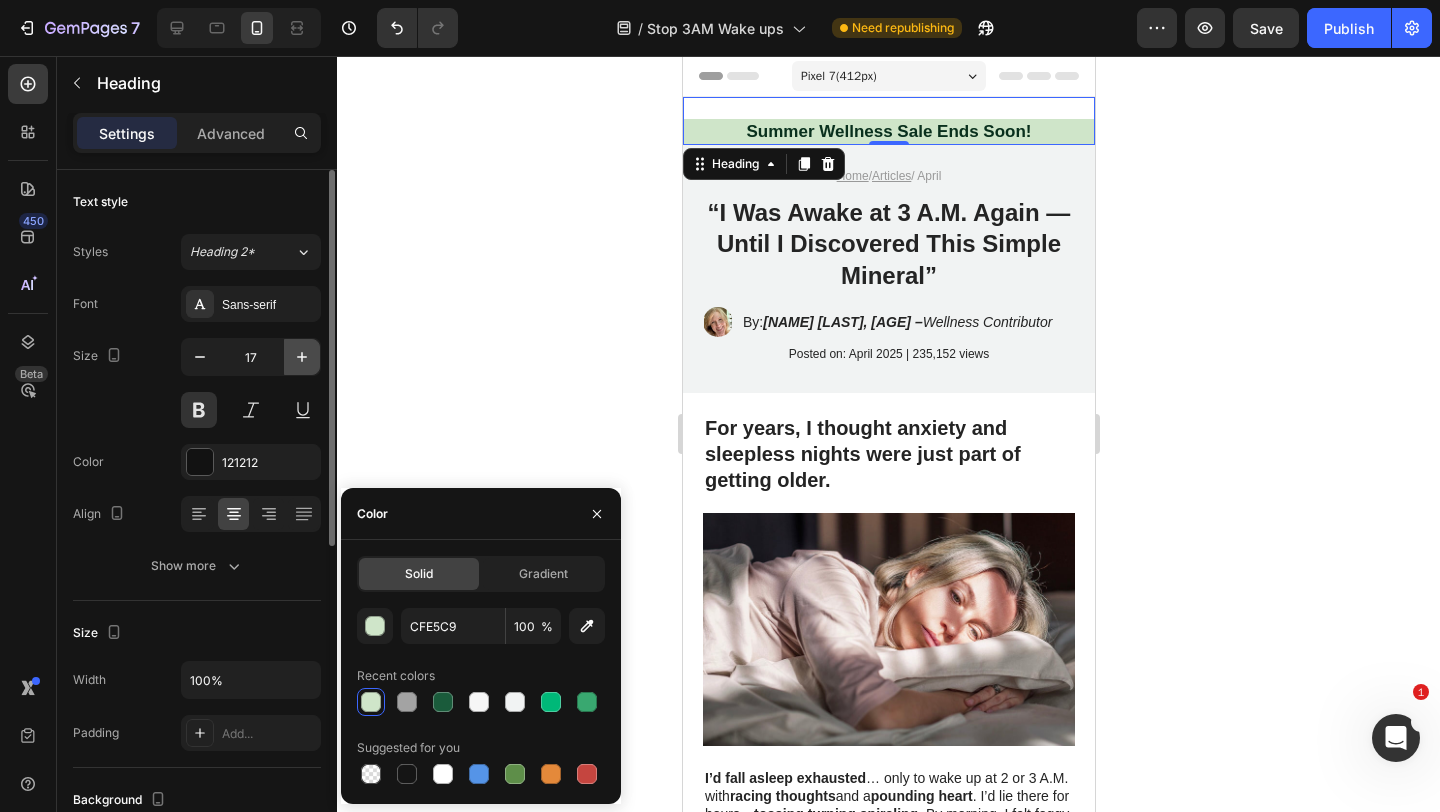 click 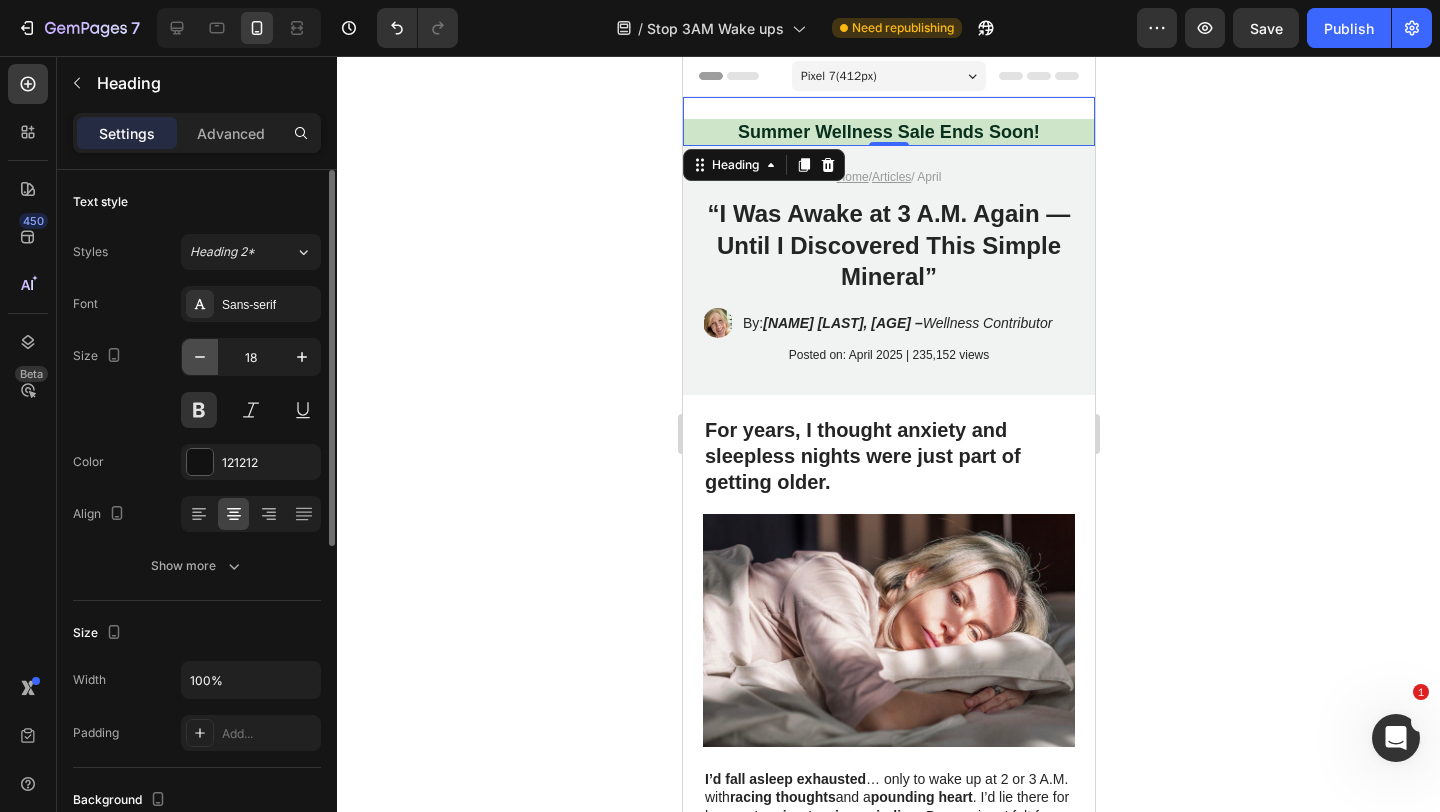 click 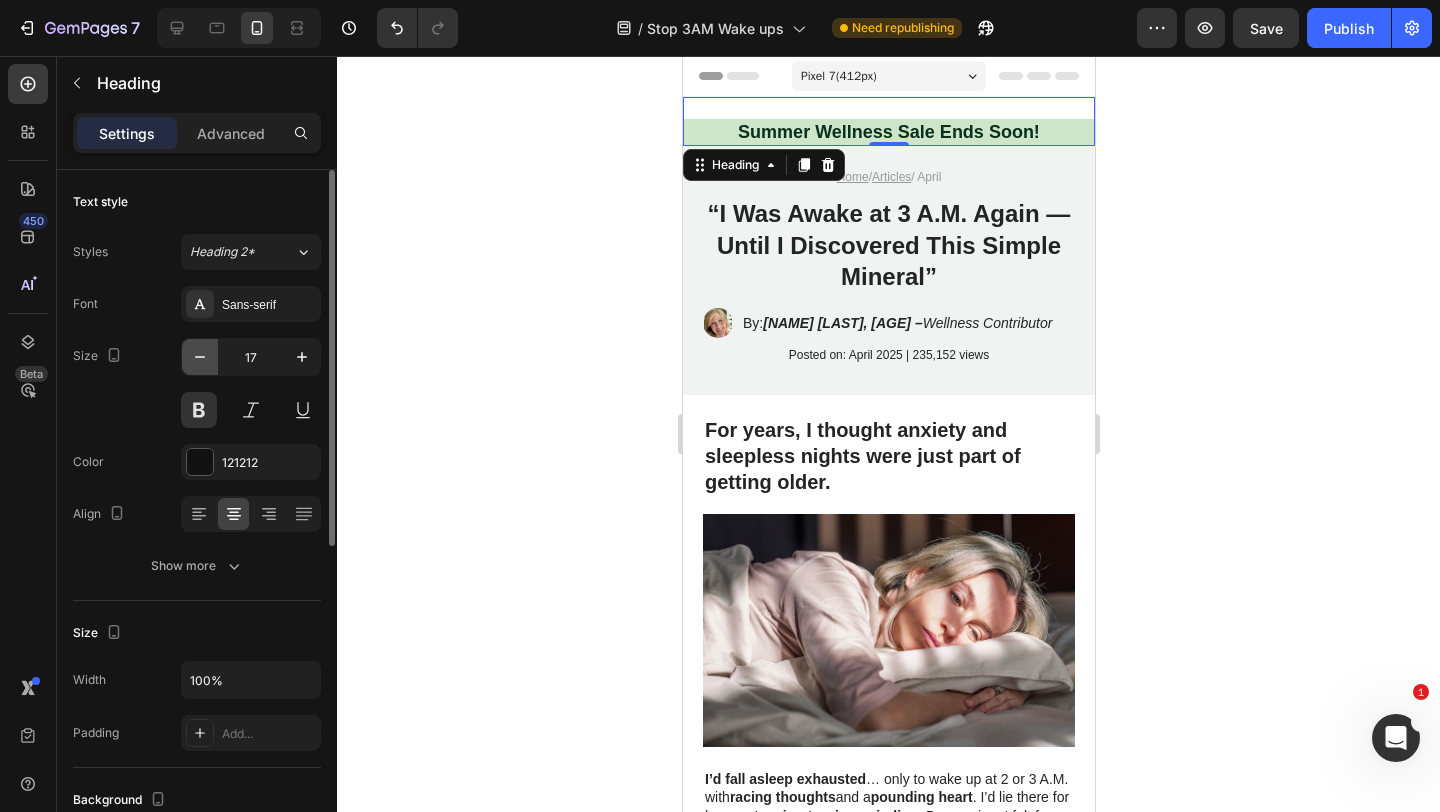 click 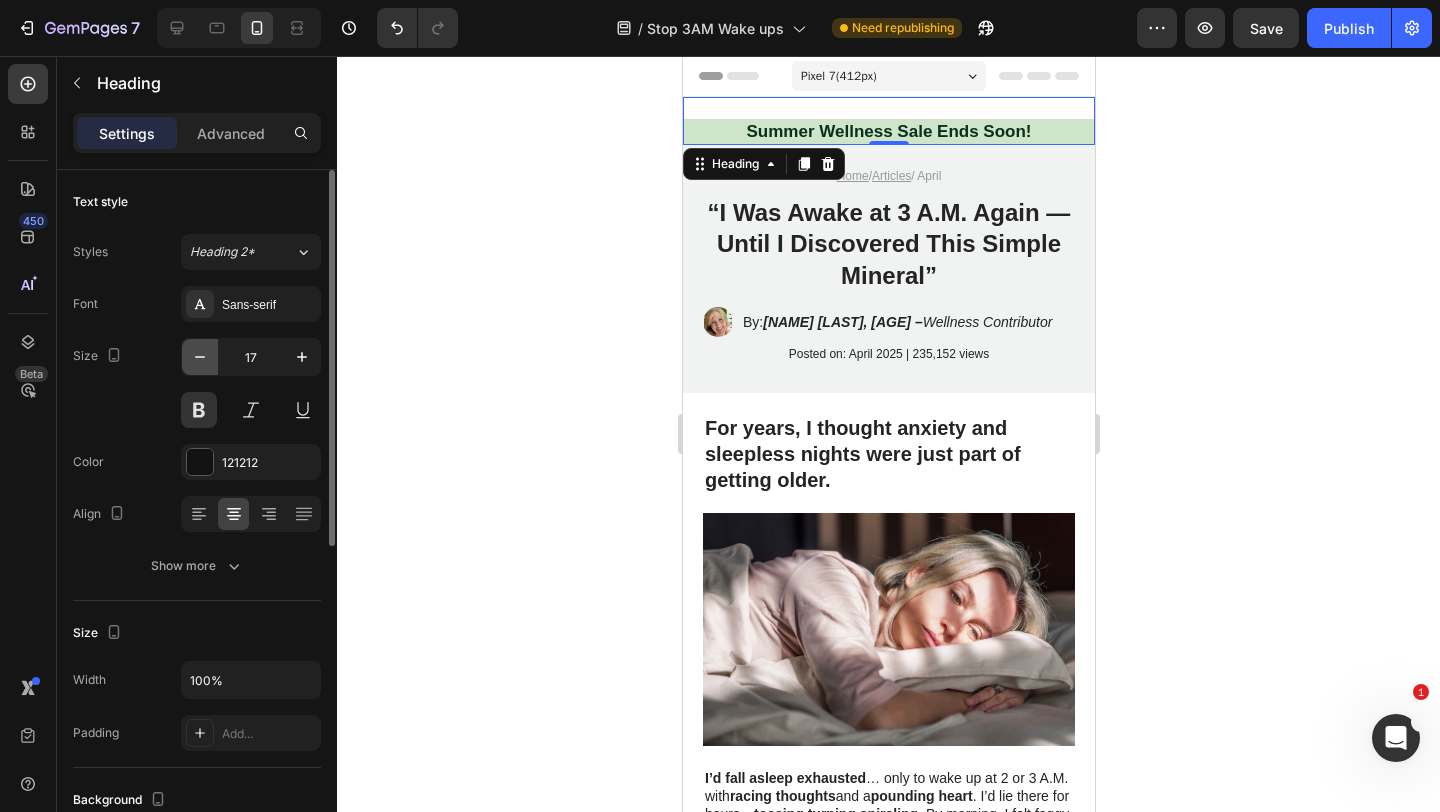 type on "16" 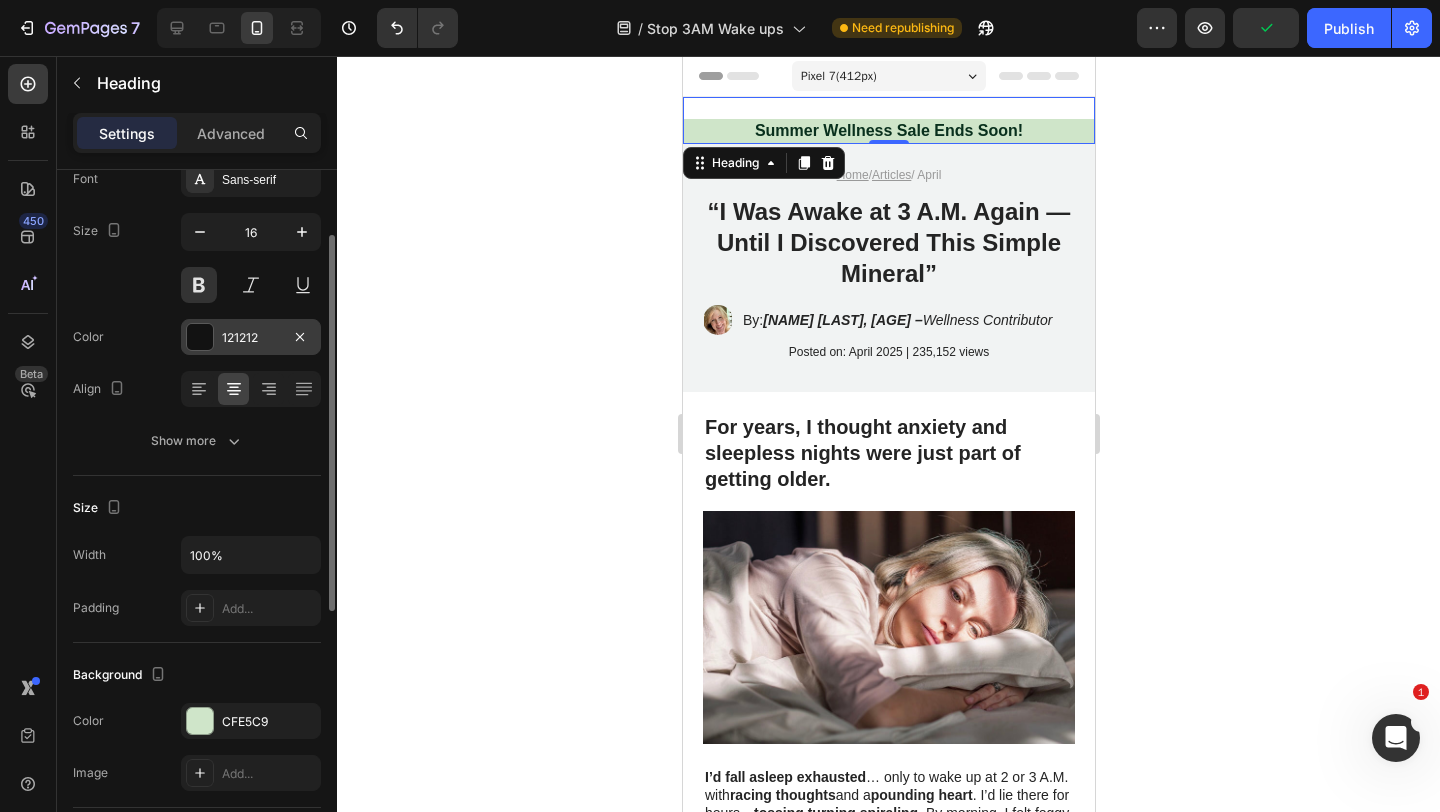 scroll, scrollTop: 128, scrollLeft: 0, axis: vertical 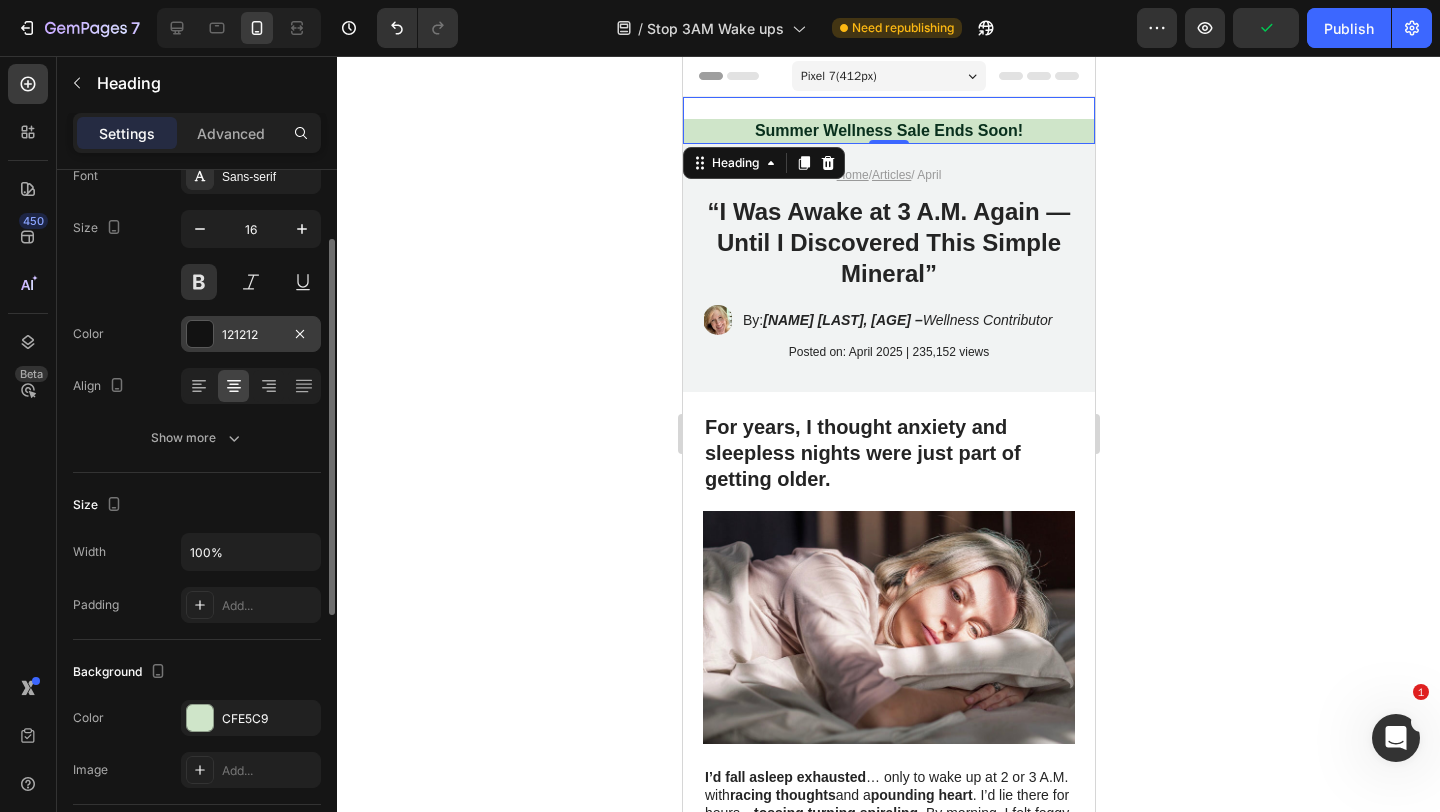 click on "Show more" at bounding box center [197, 438] 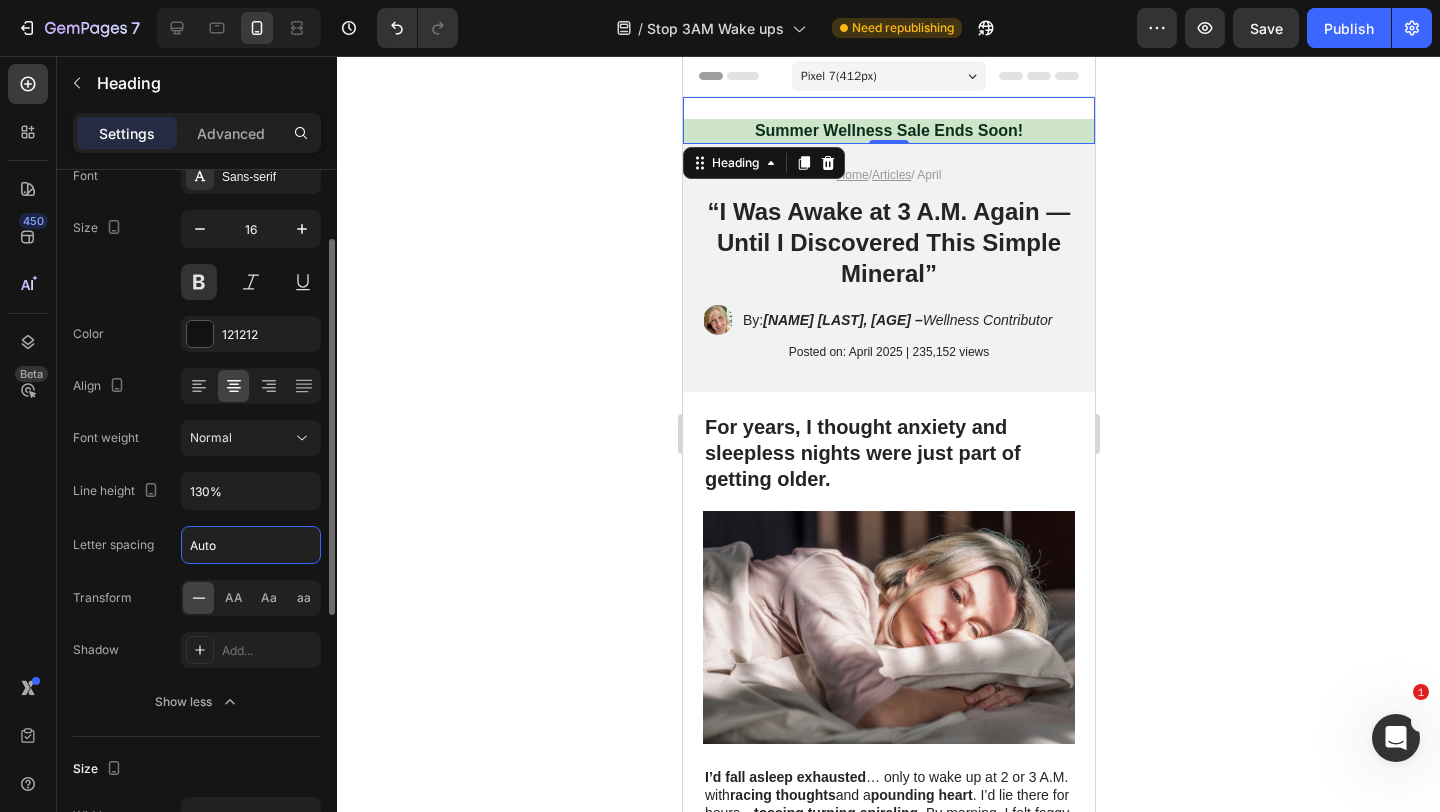 click on "Auto" at bounding box center [251, 545] 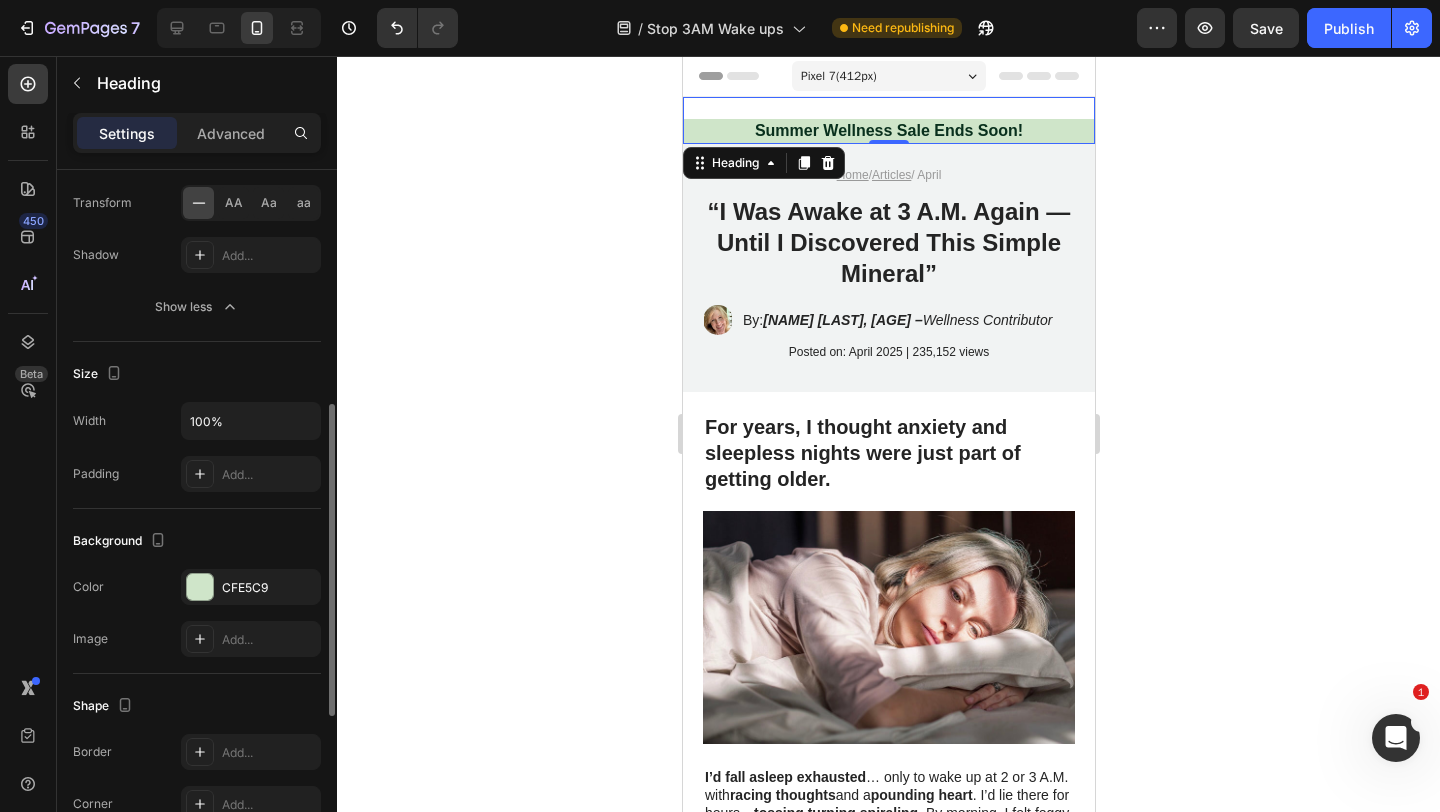 scroll, scrollTop: 526, scrollLeft: 0, axis: vertical 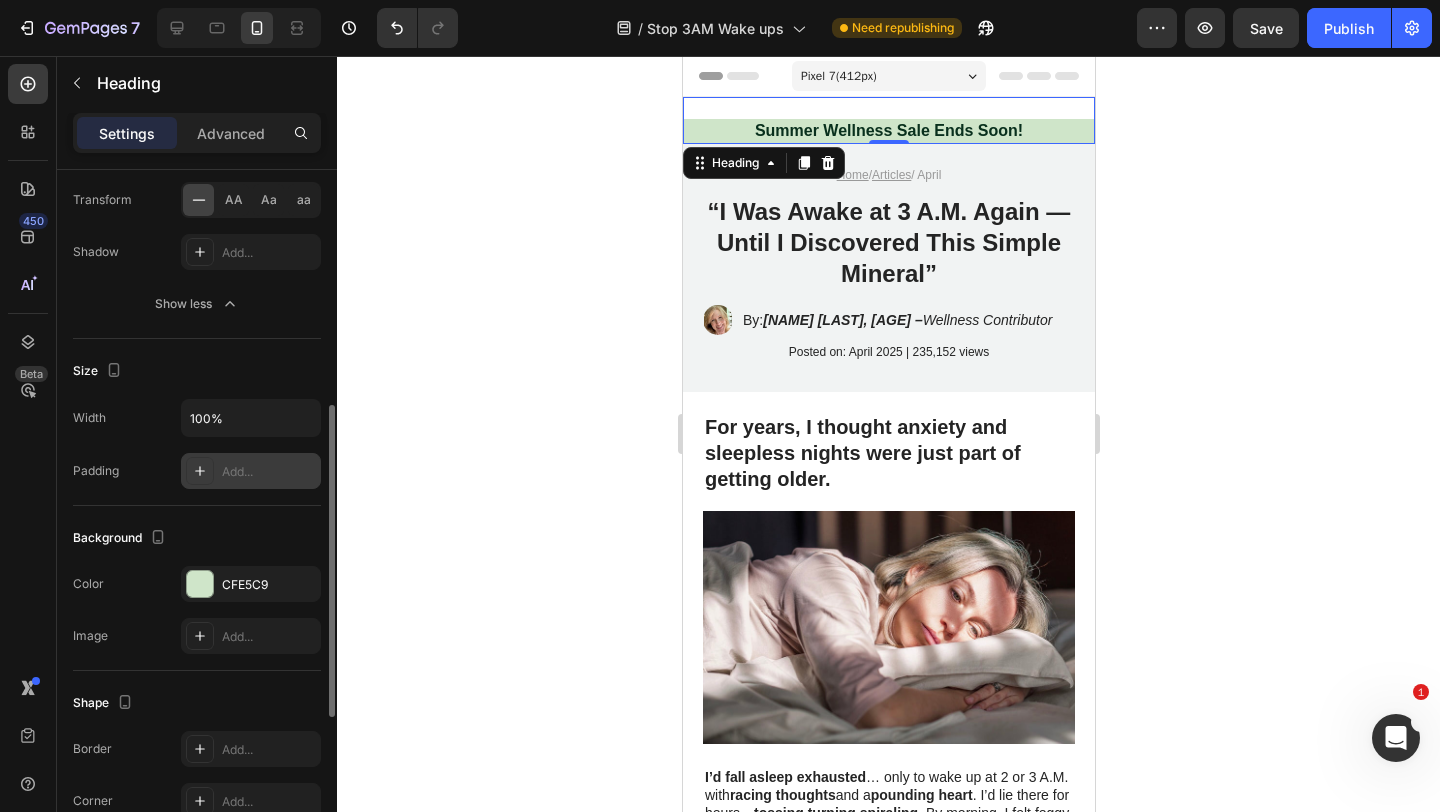 click on "Add..." at bounding box center [251, 471] 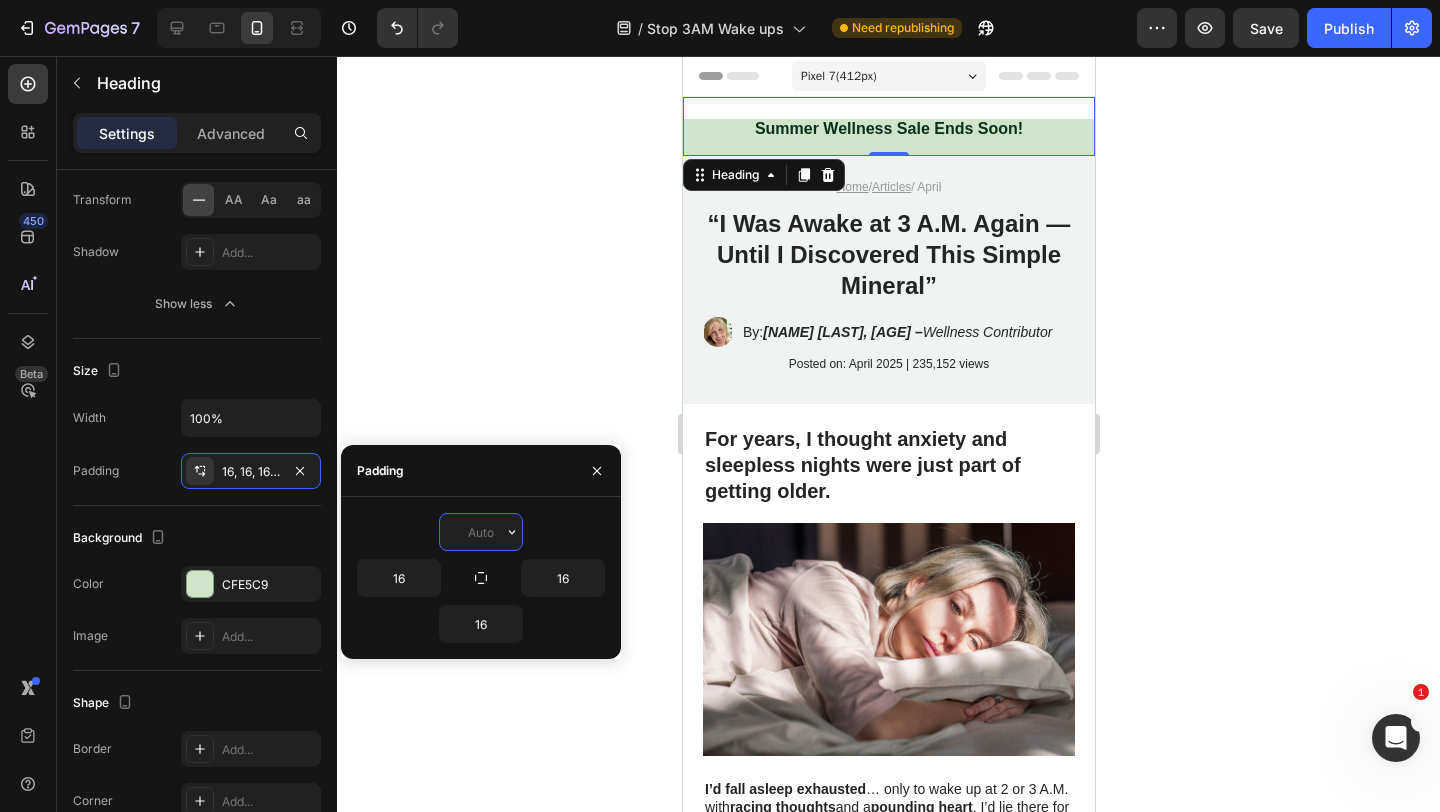 type on "2" 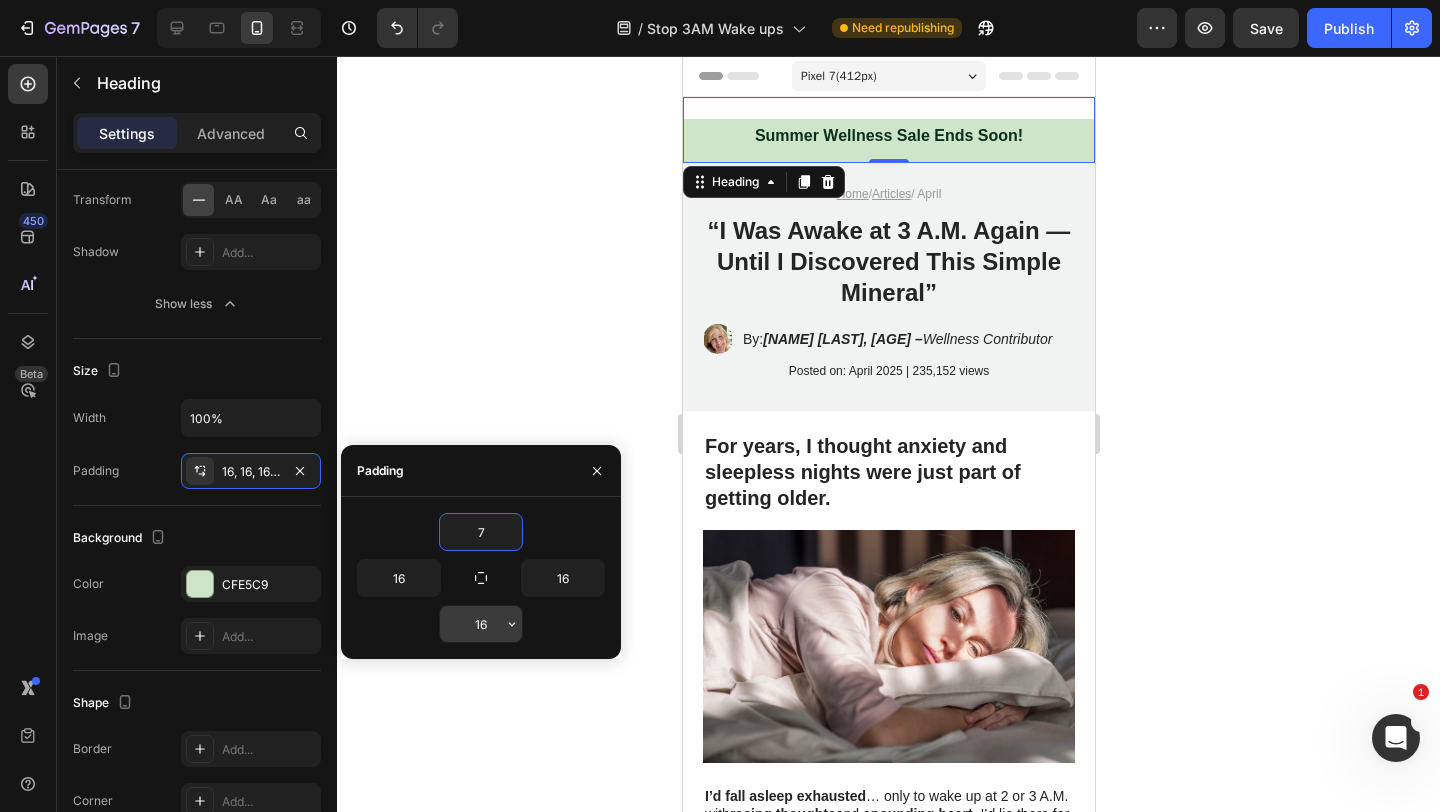 type on "7" 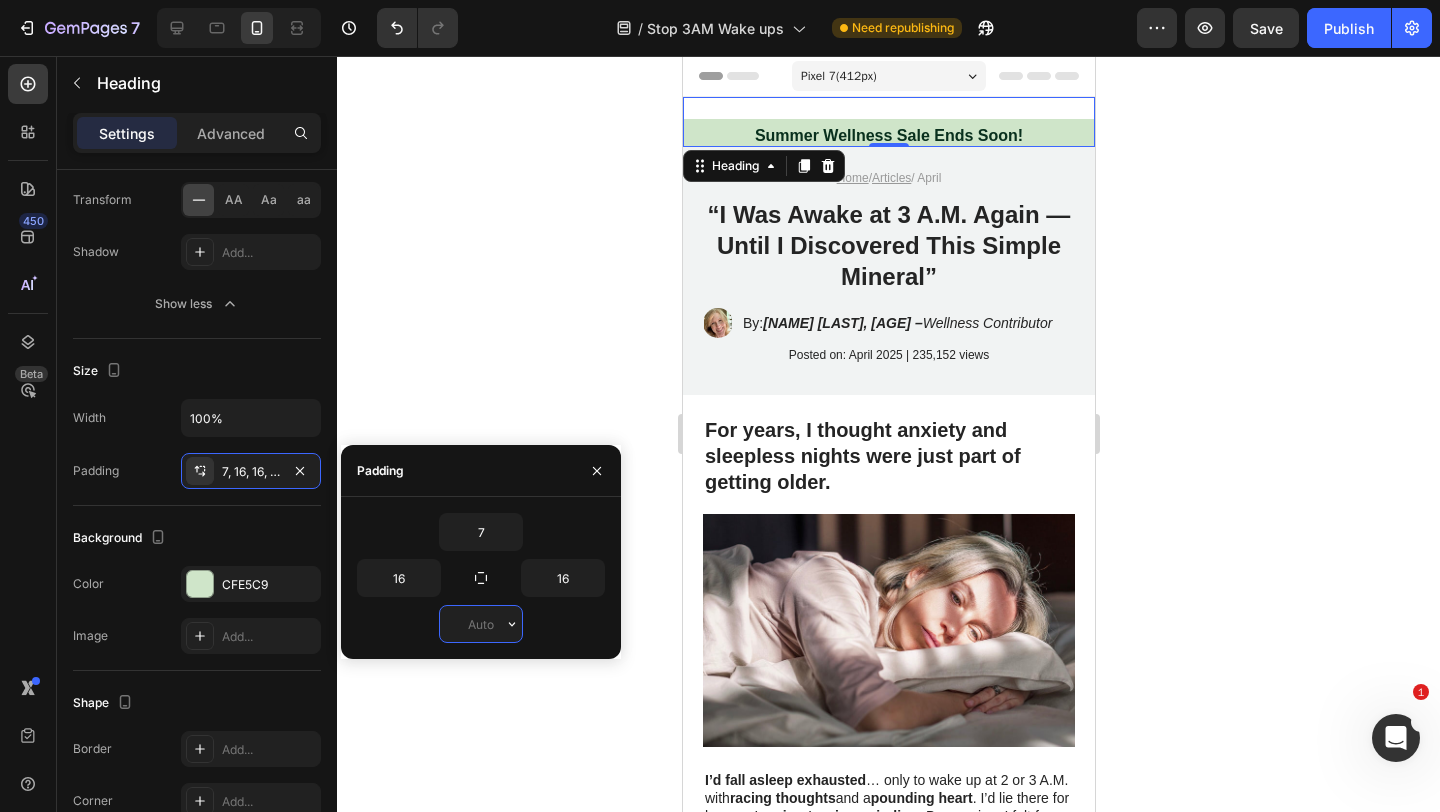 type on "7" 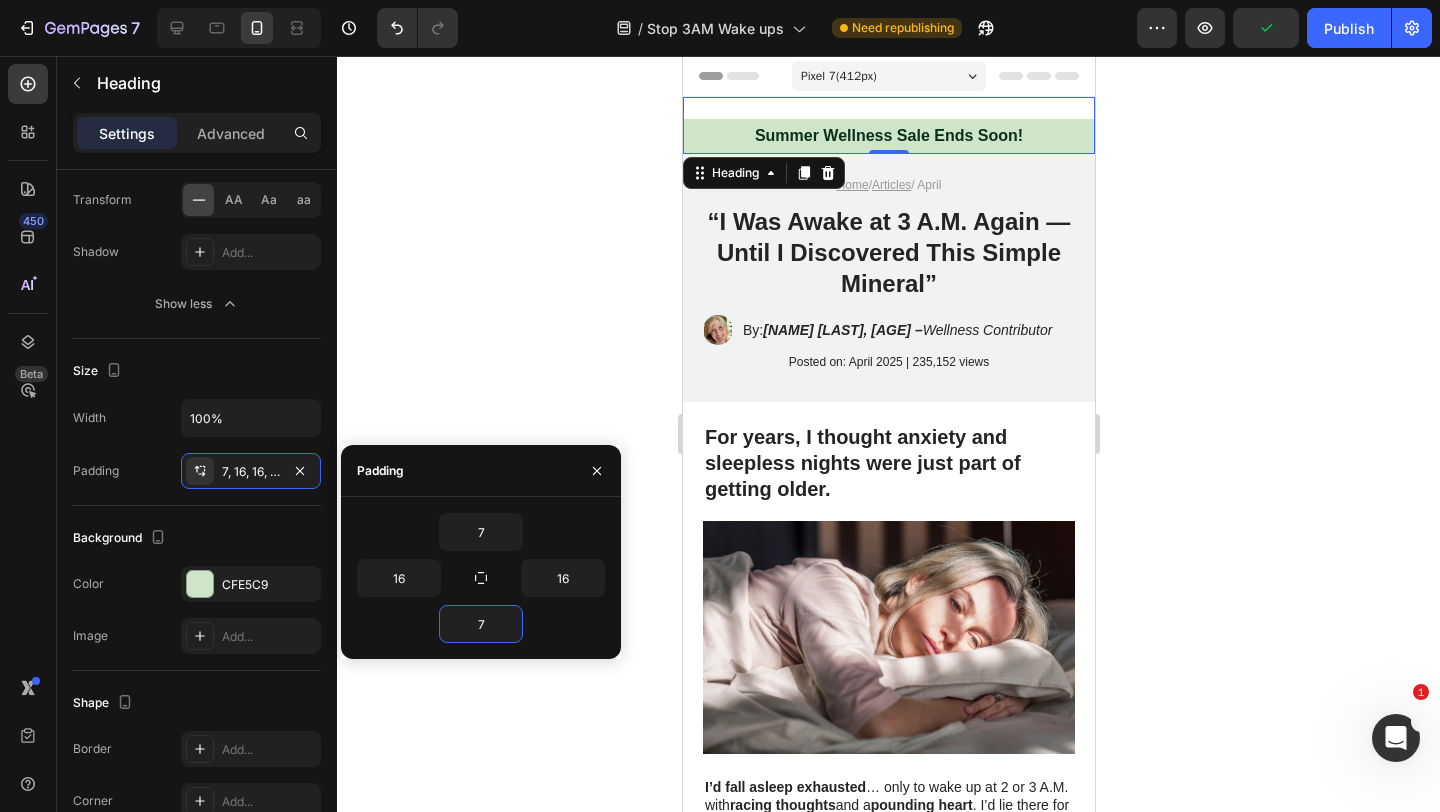 click 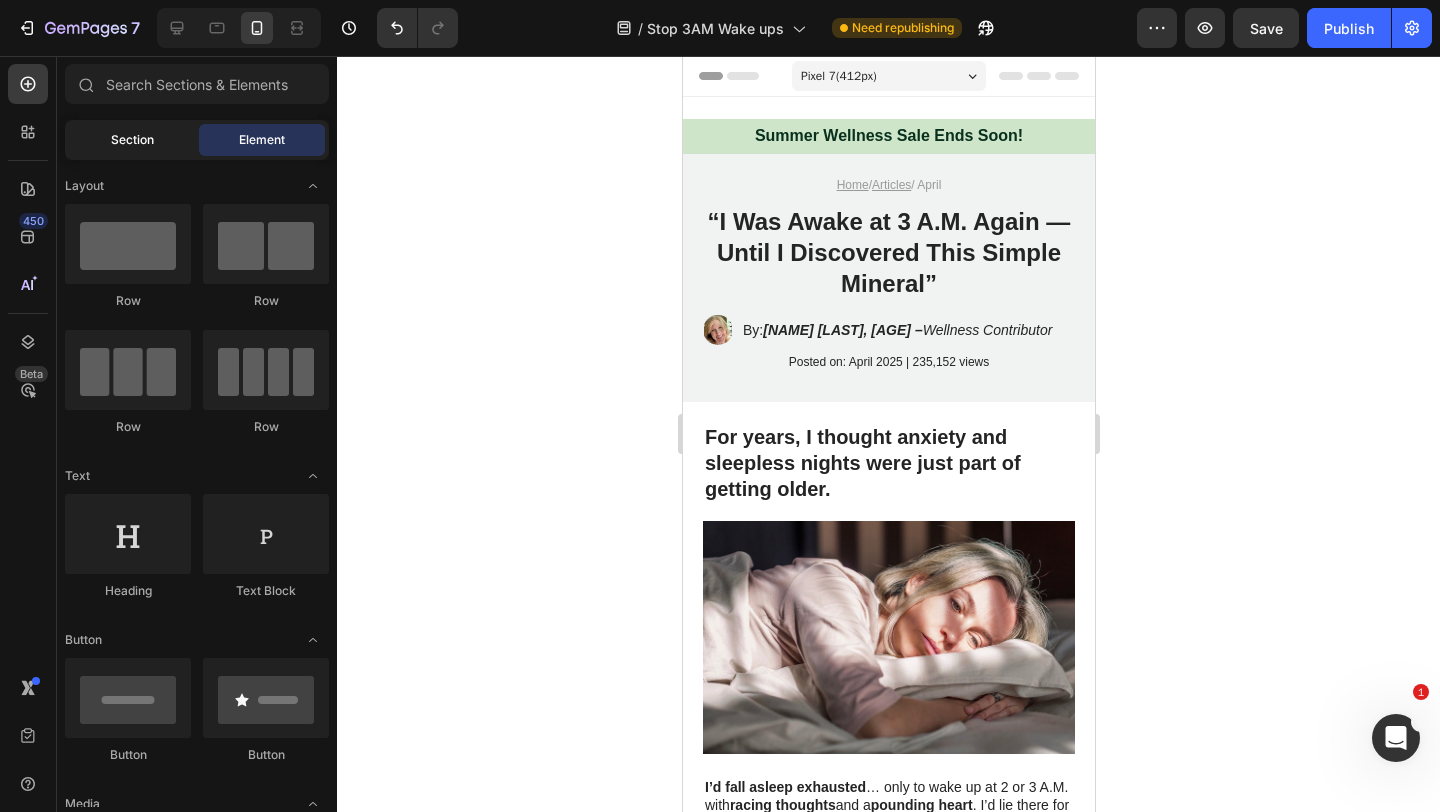 click on "Section" 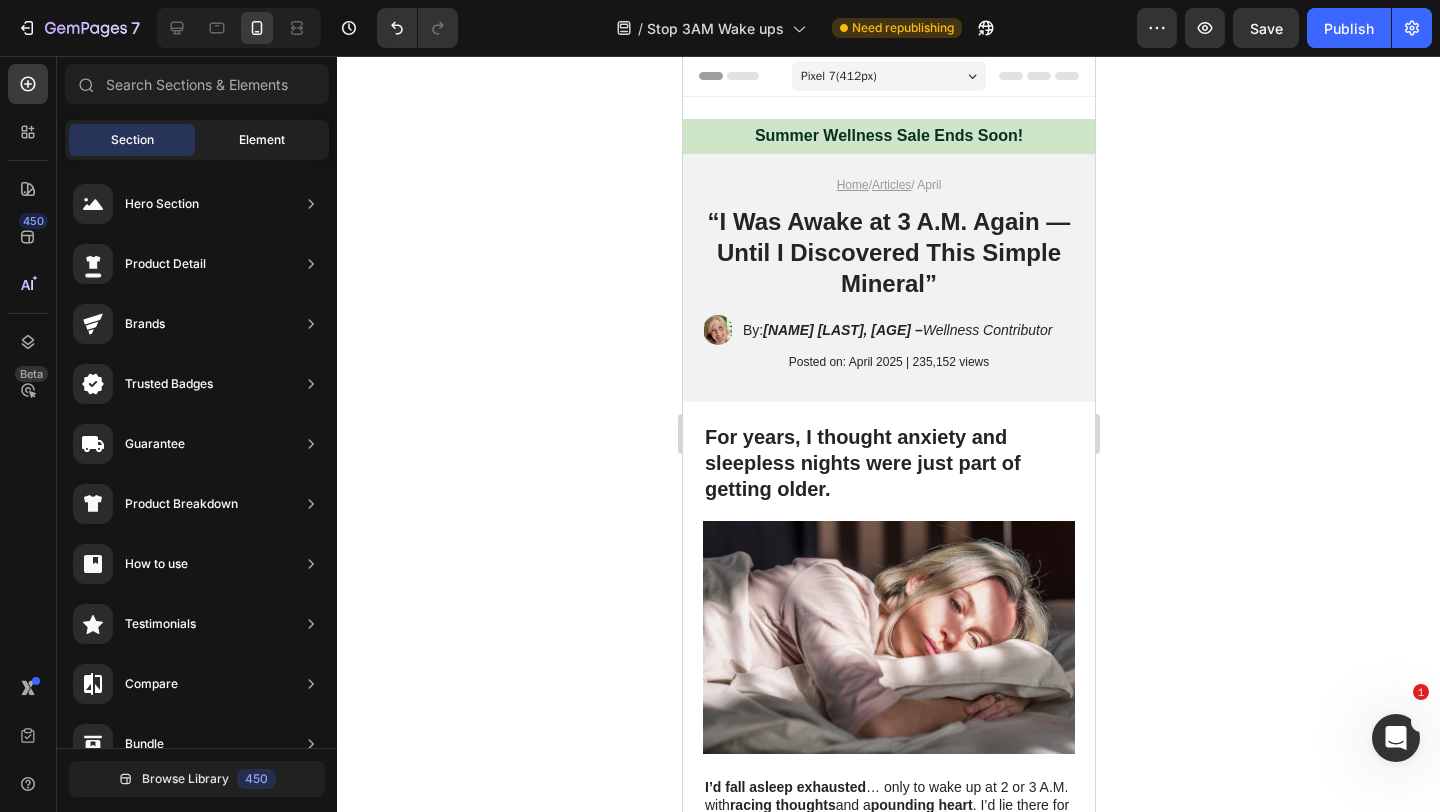 click on "Element" at bounding box center [262, 140] 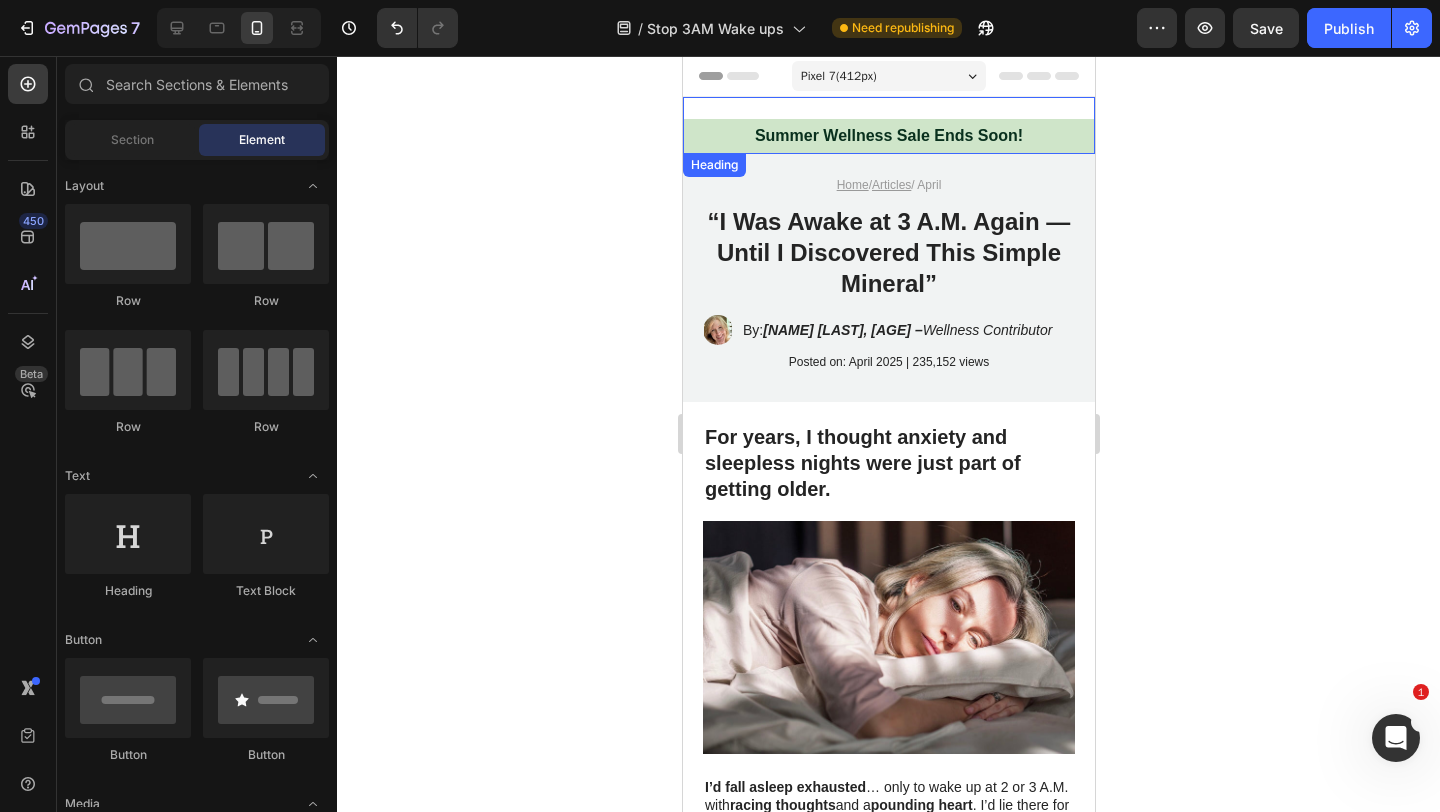 click on "⁠⁠⁠⁠⁠⁠⁠ Summer Wellness Sale Ends Soon! Heading" at bounding box center (888, 125) 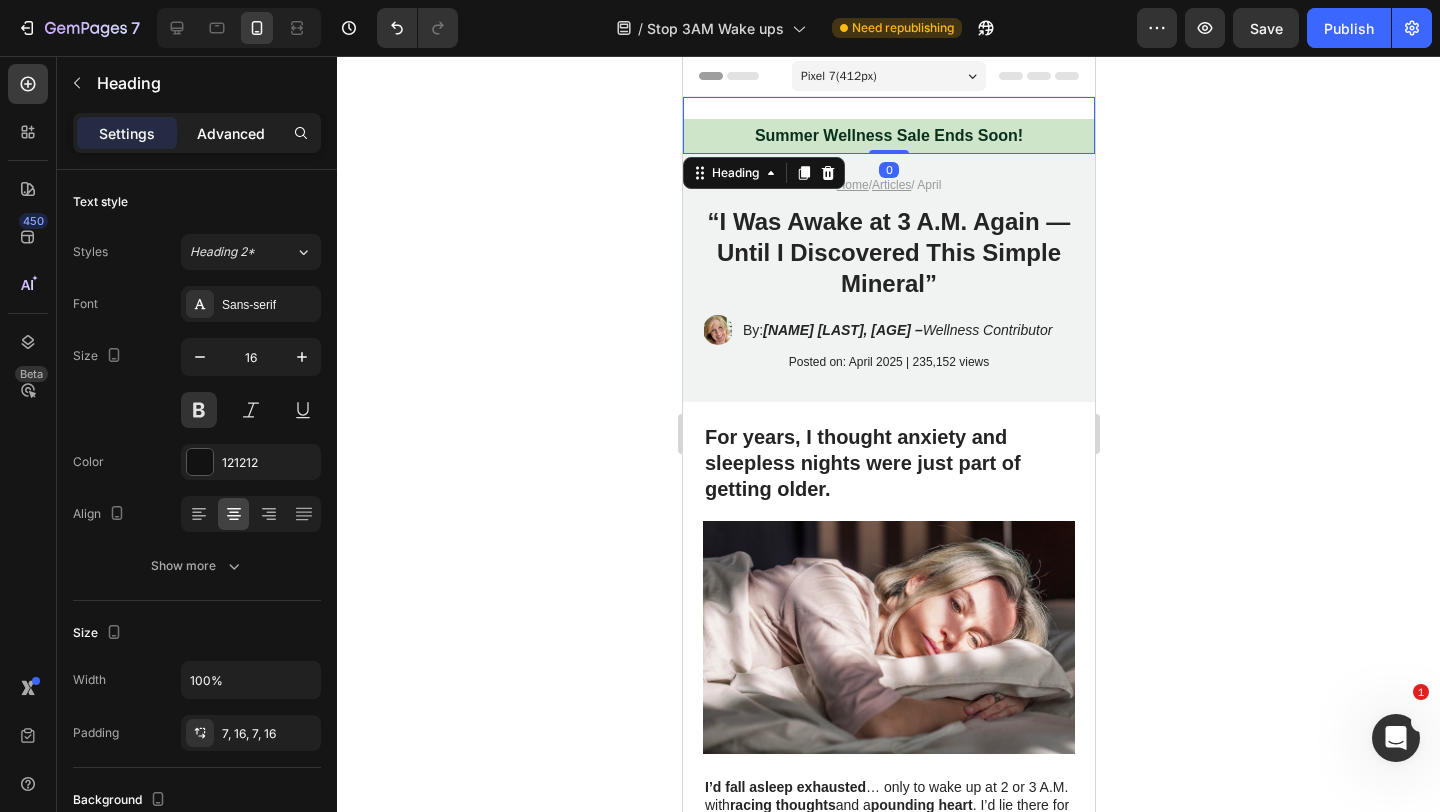 click on "Advanced" 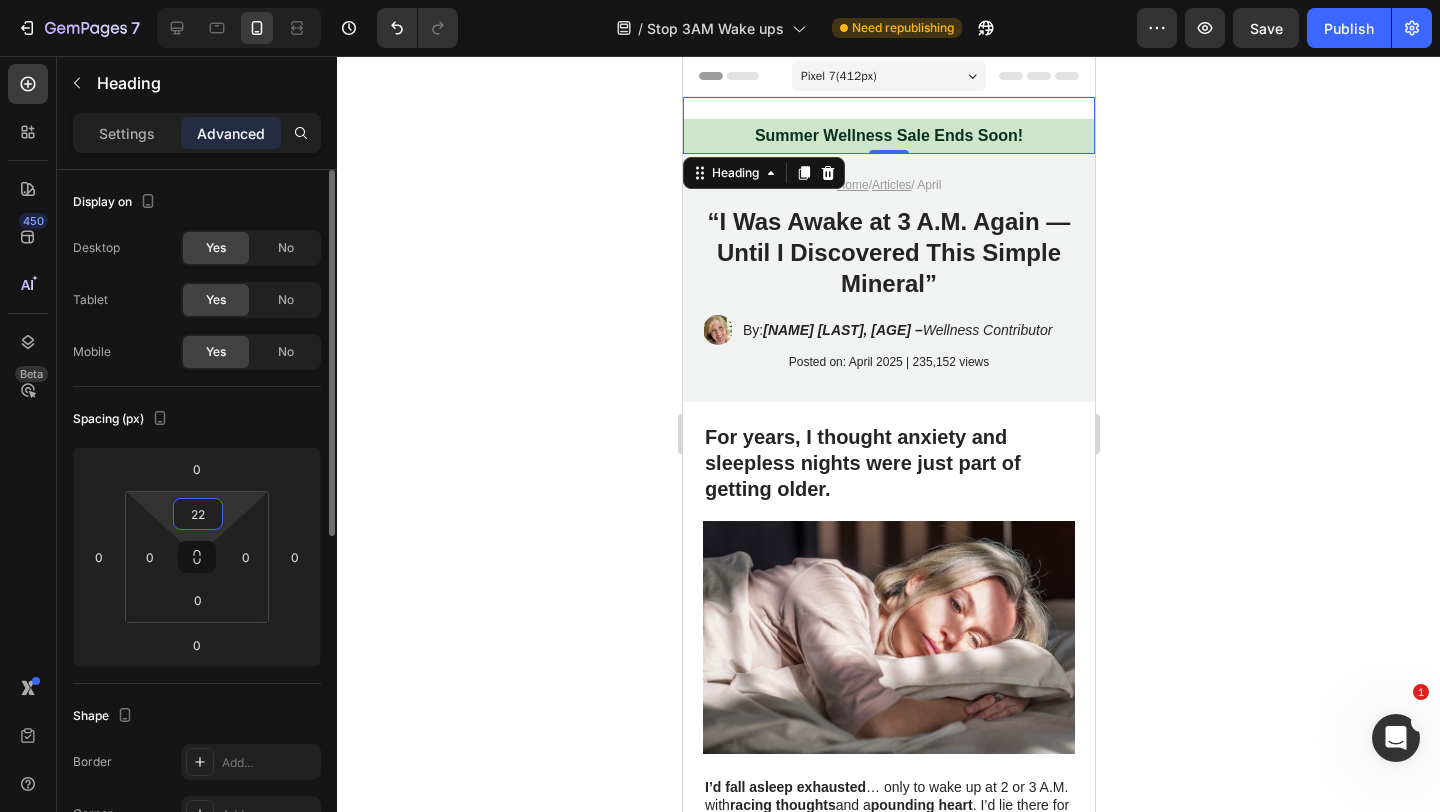 click on "22" at bounding box center [198, 514] 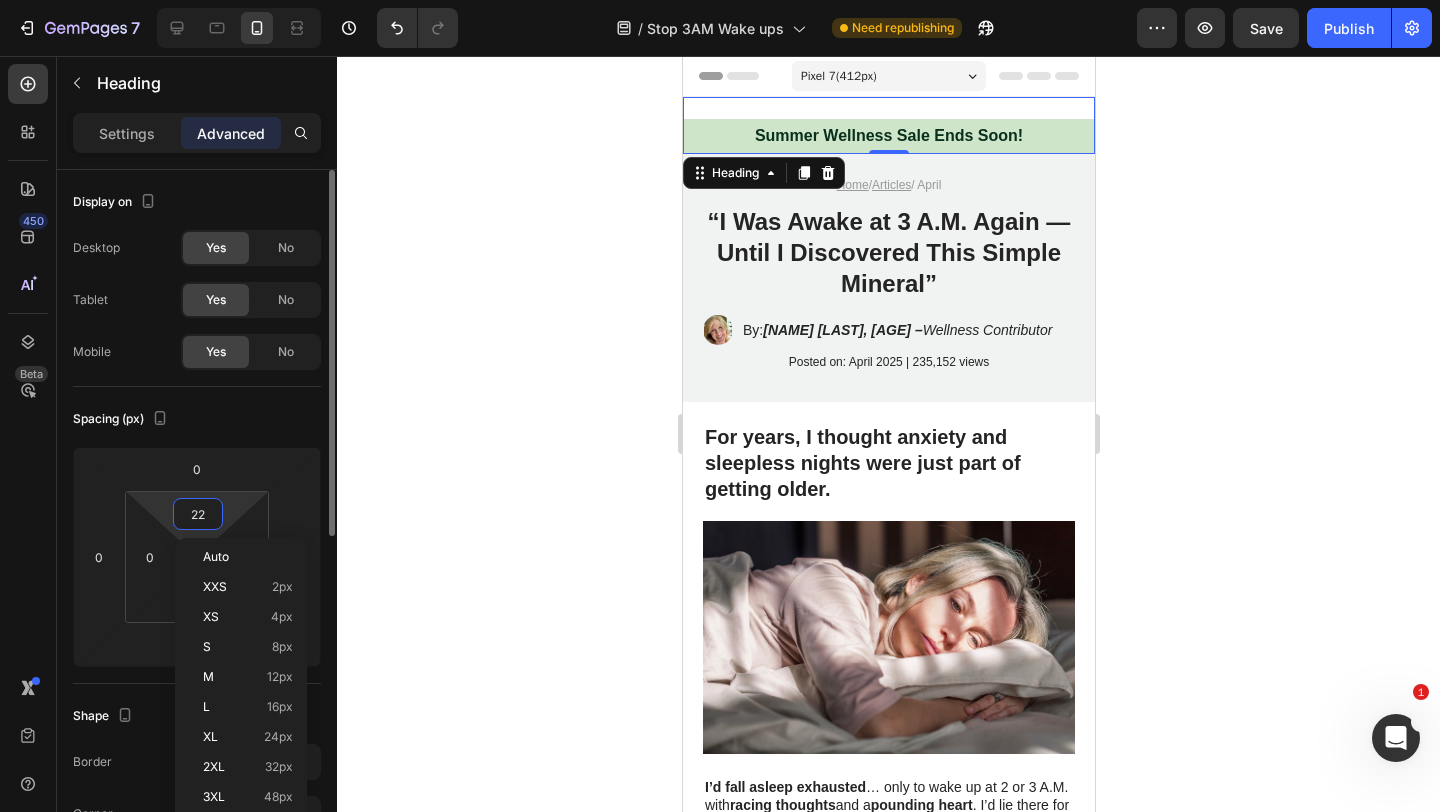type 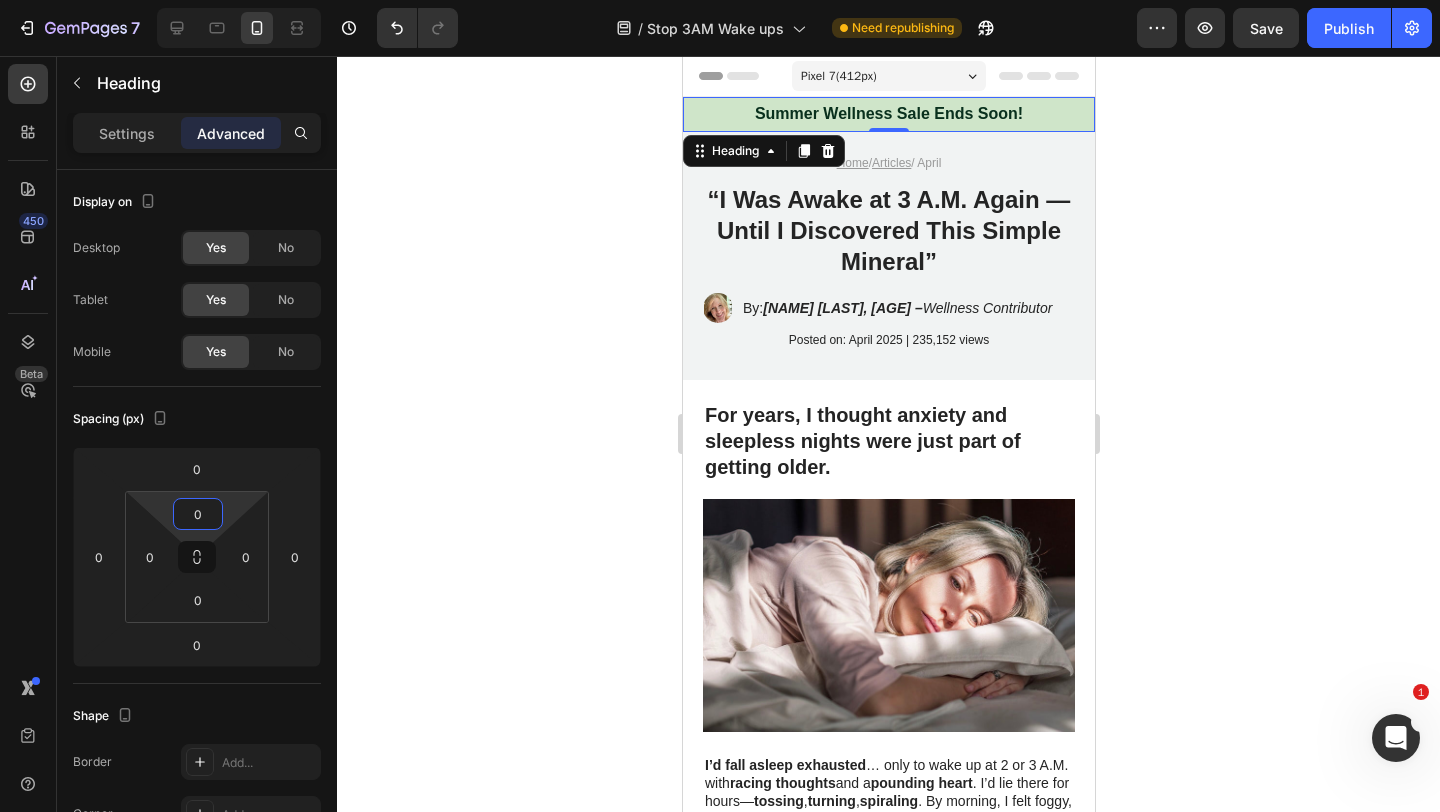 click 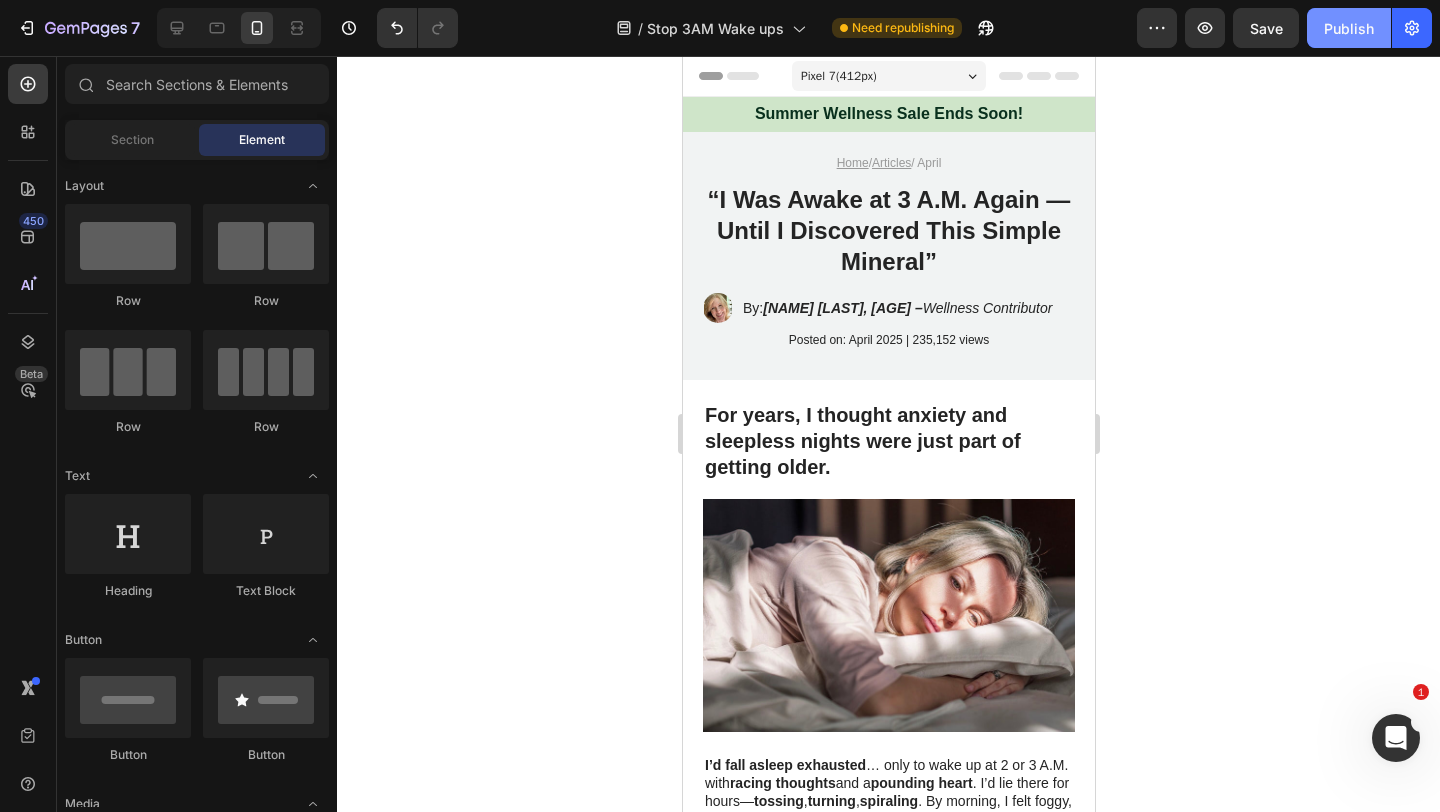 click on "Publish" 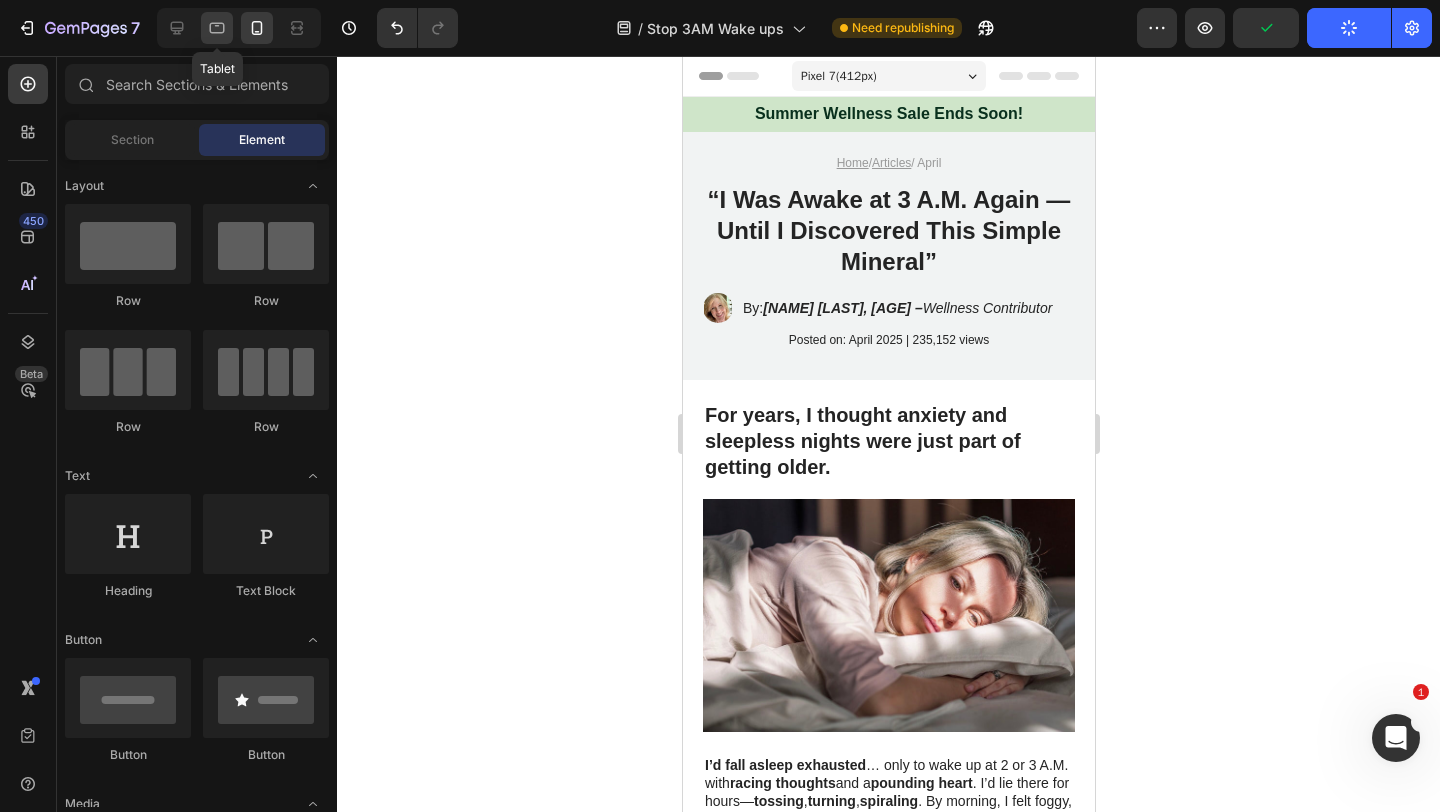 click 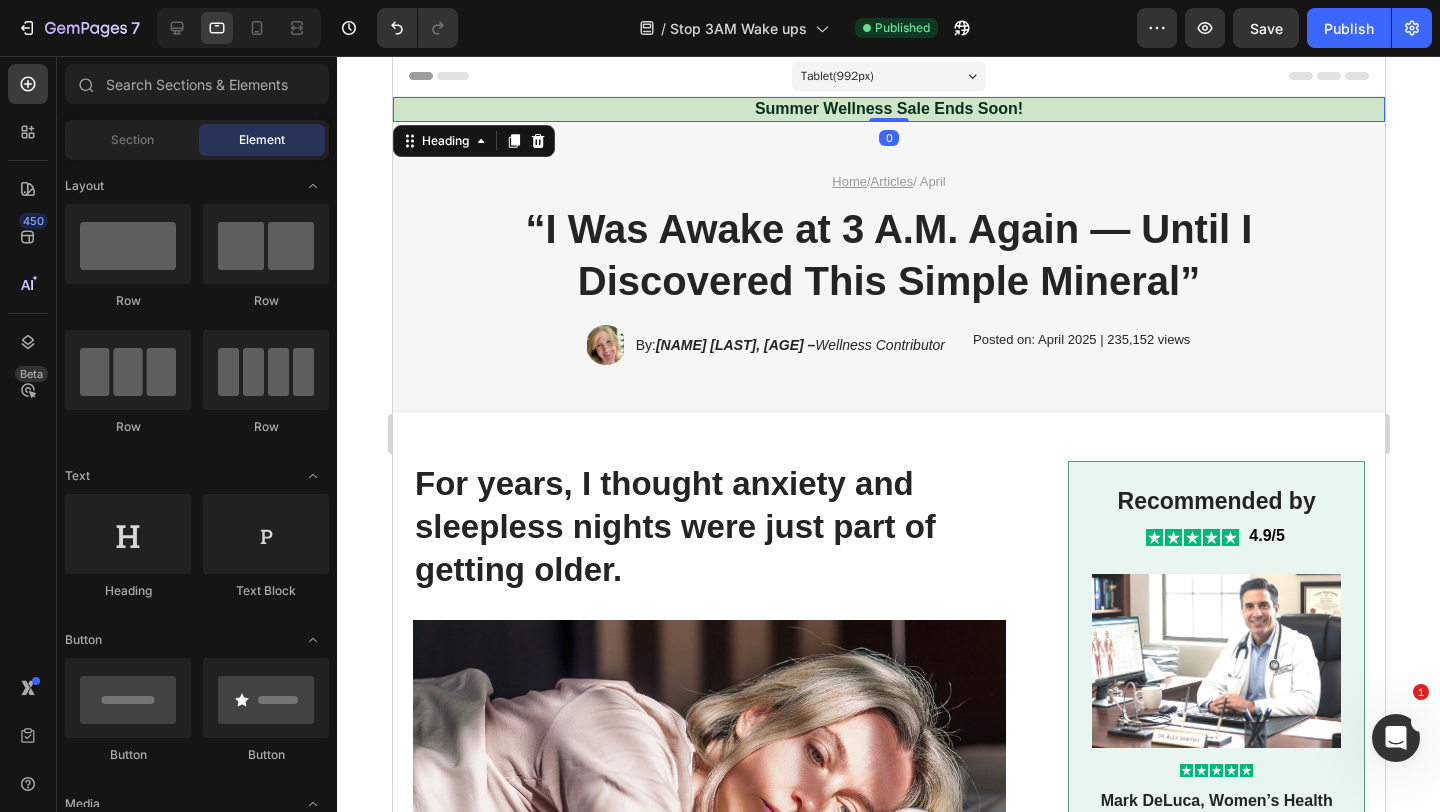 click on "⁠⁠⁠⁠⁠⁠⁠ Summer Wellness Sale Ends Soon!" at bounding box center [888, 109] 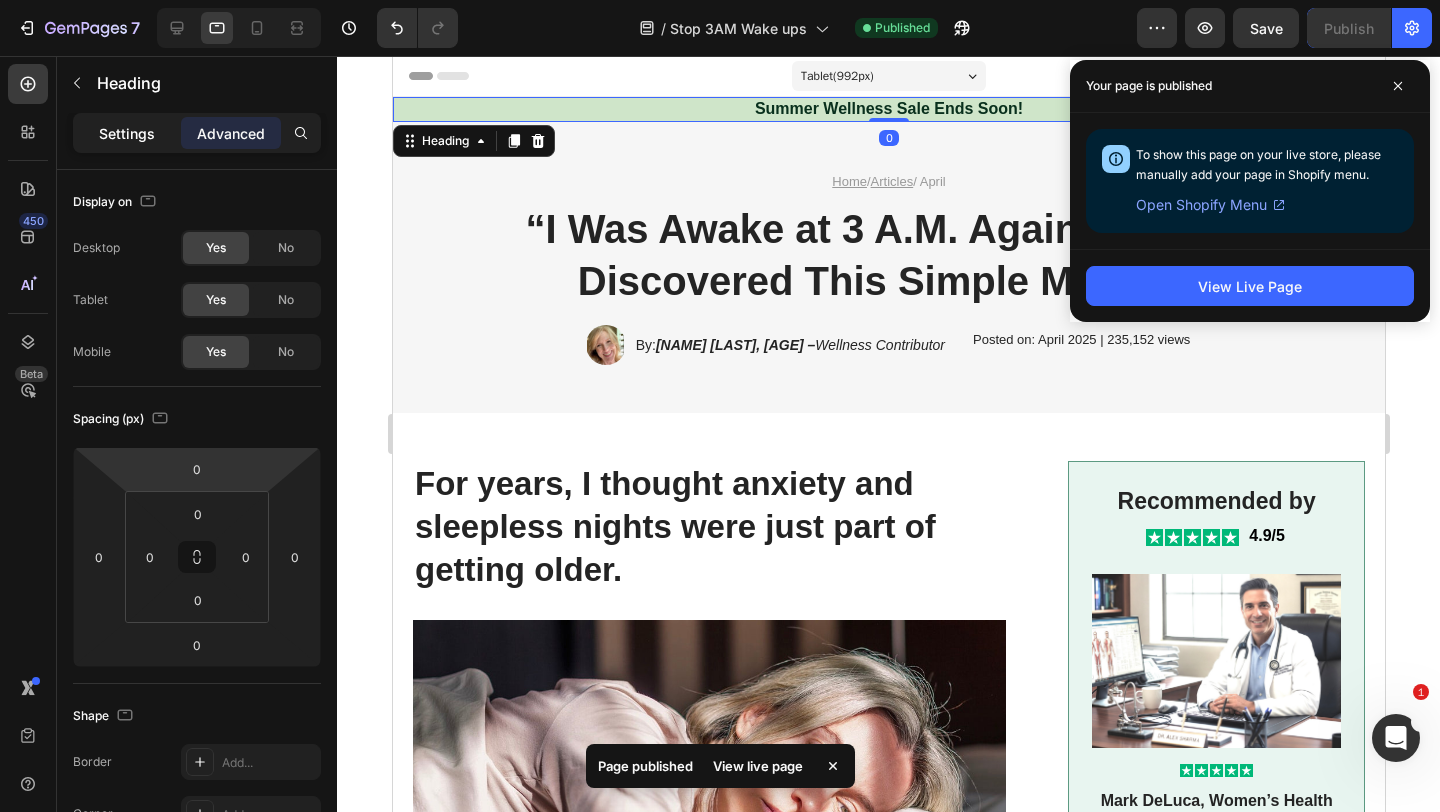 click on "Settings" 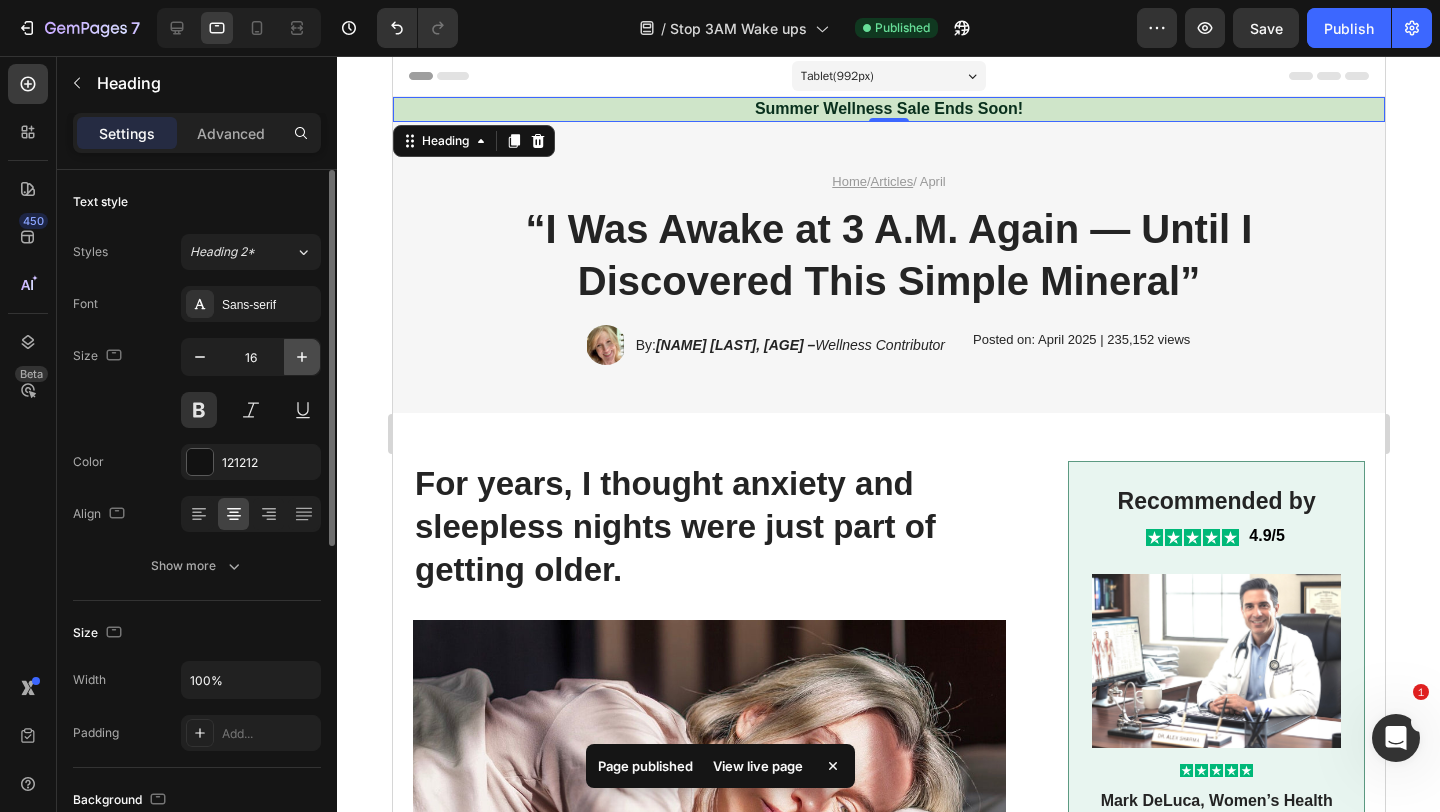 click 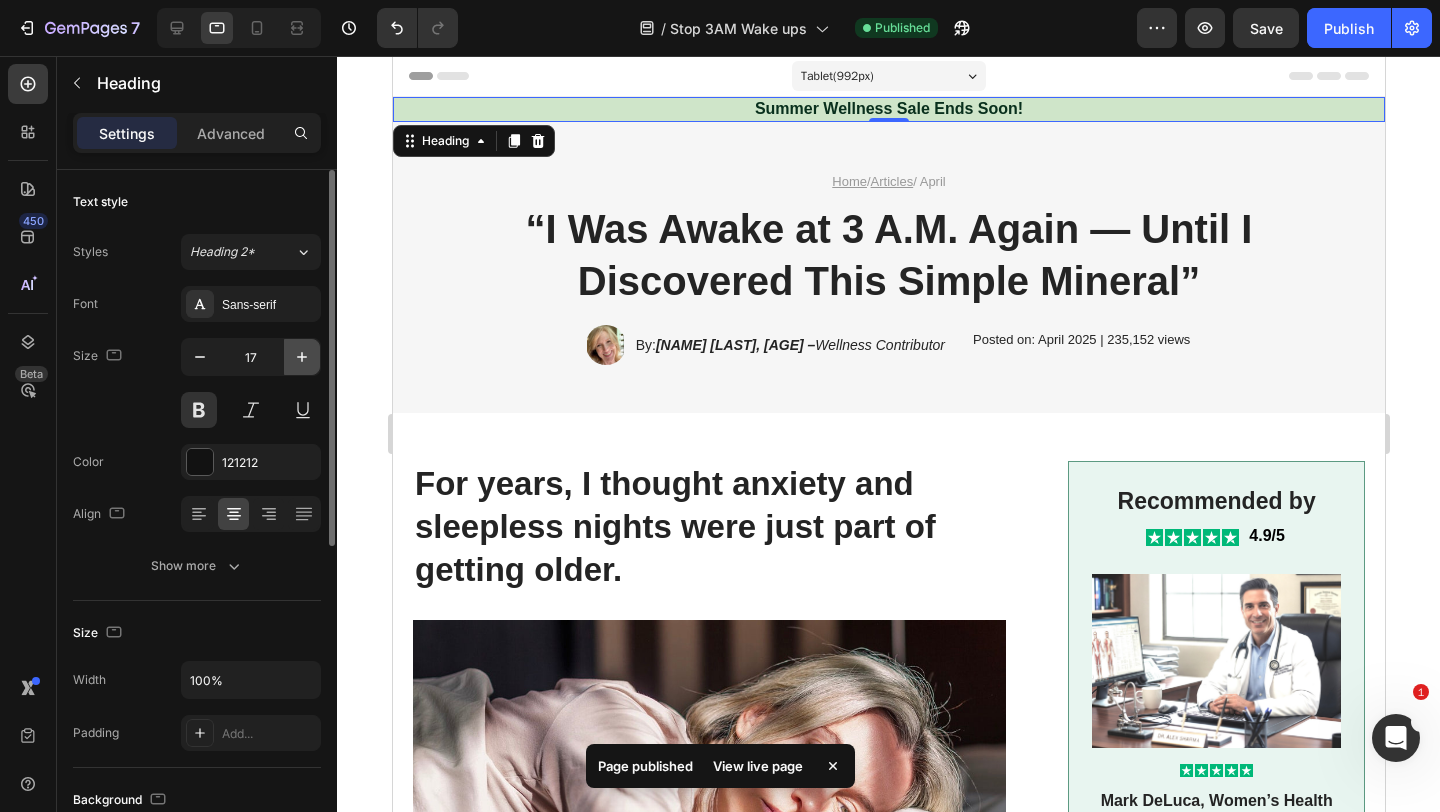 click 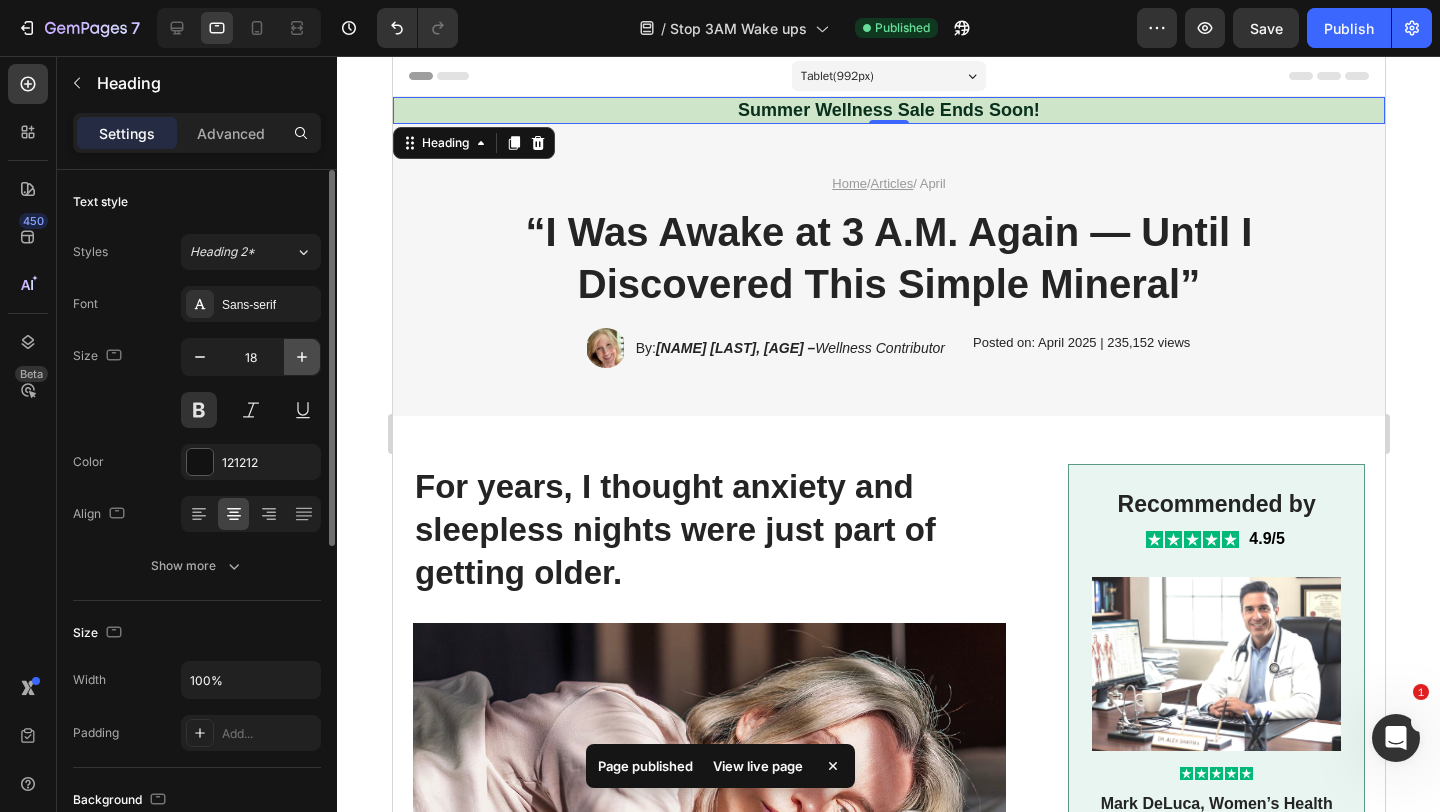 click 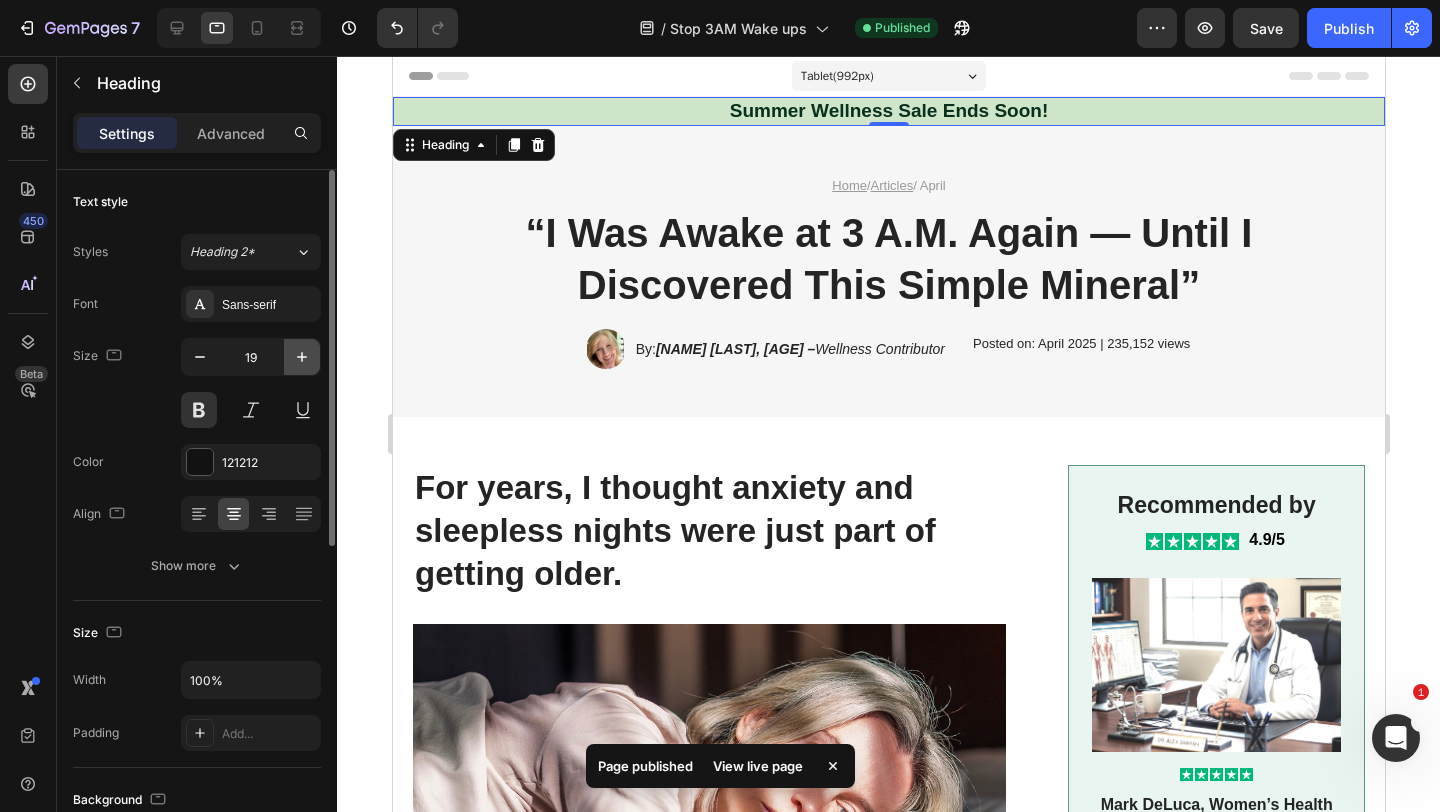 click 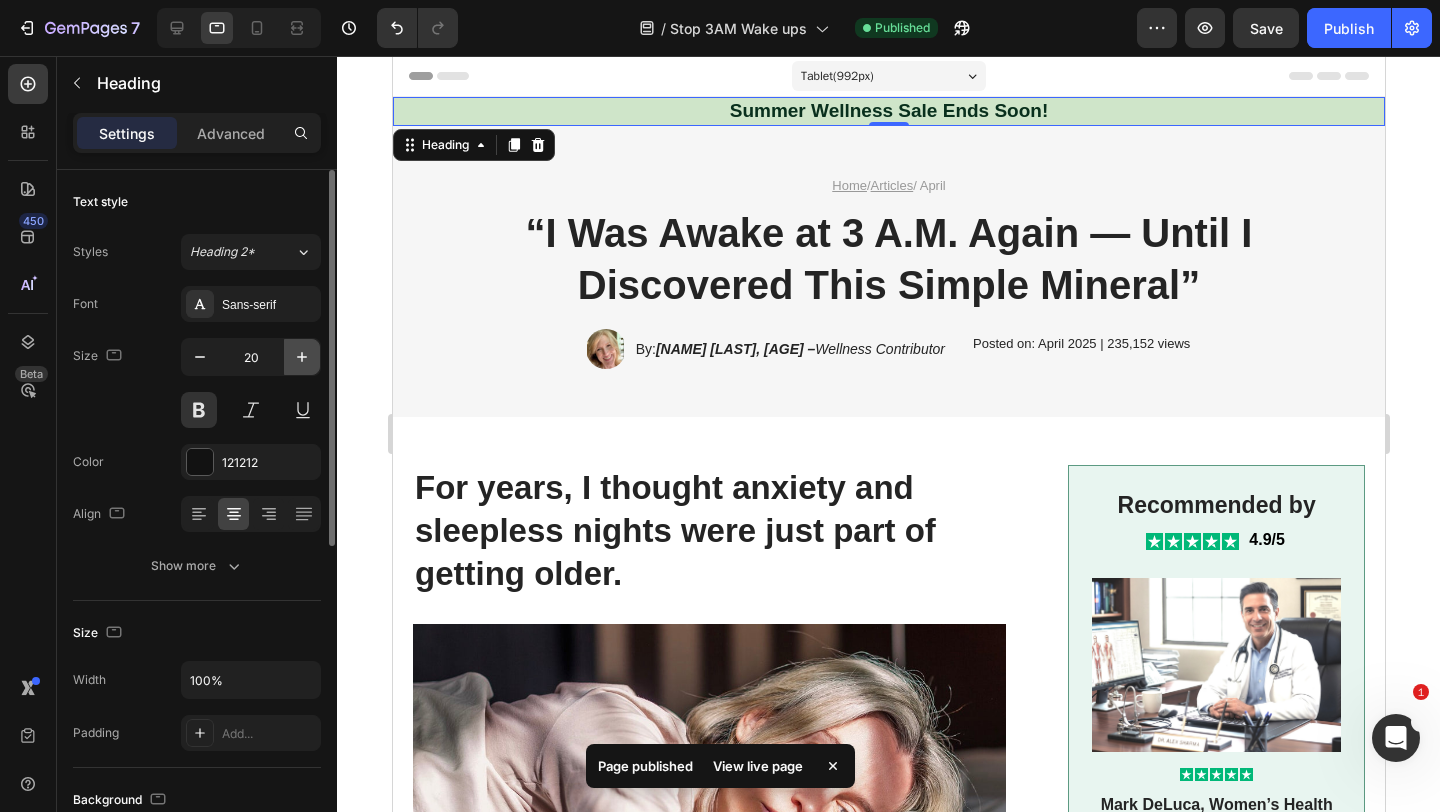 click 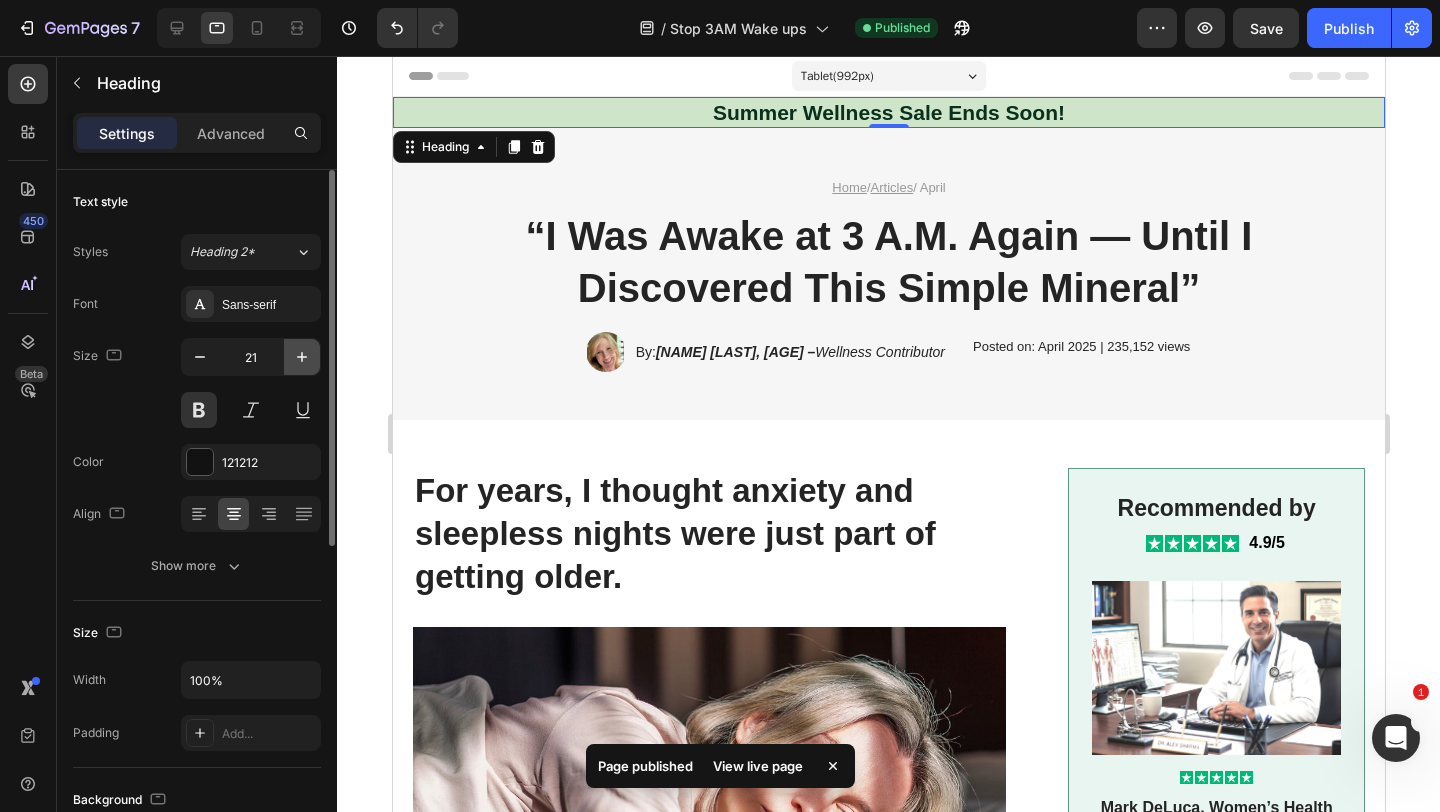 click 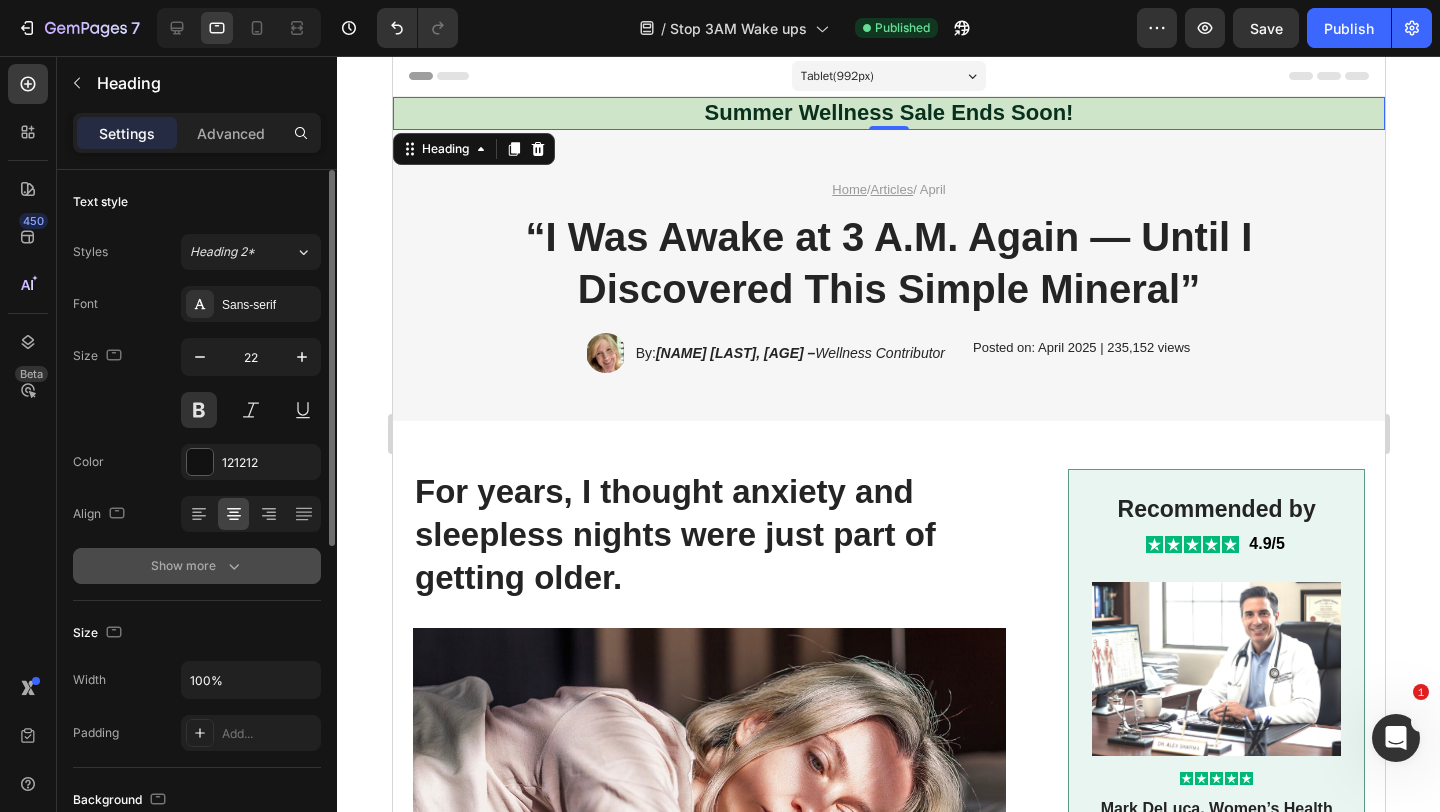 click 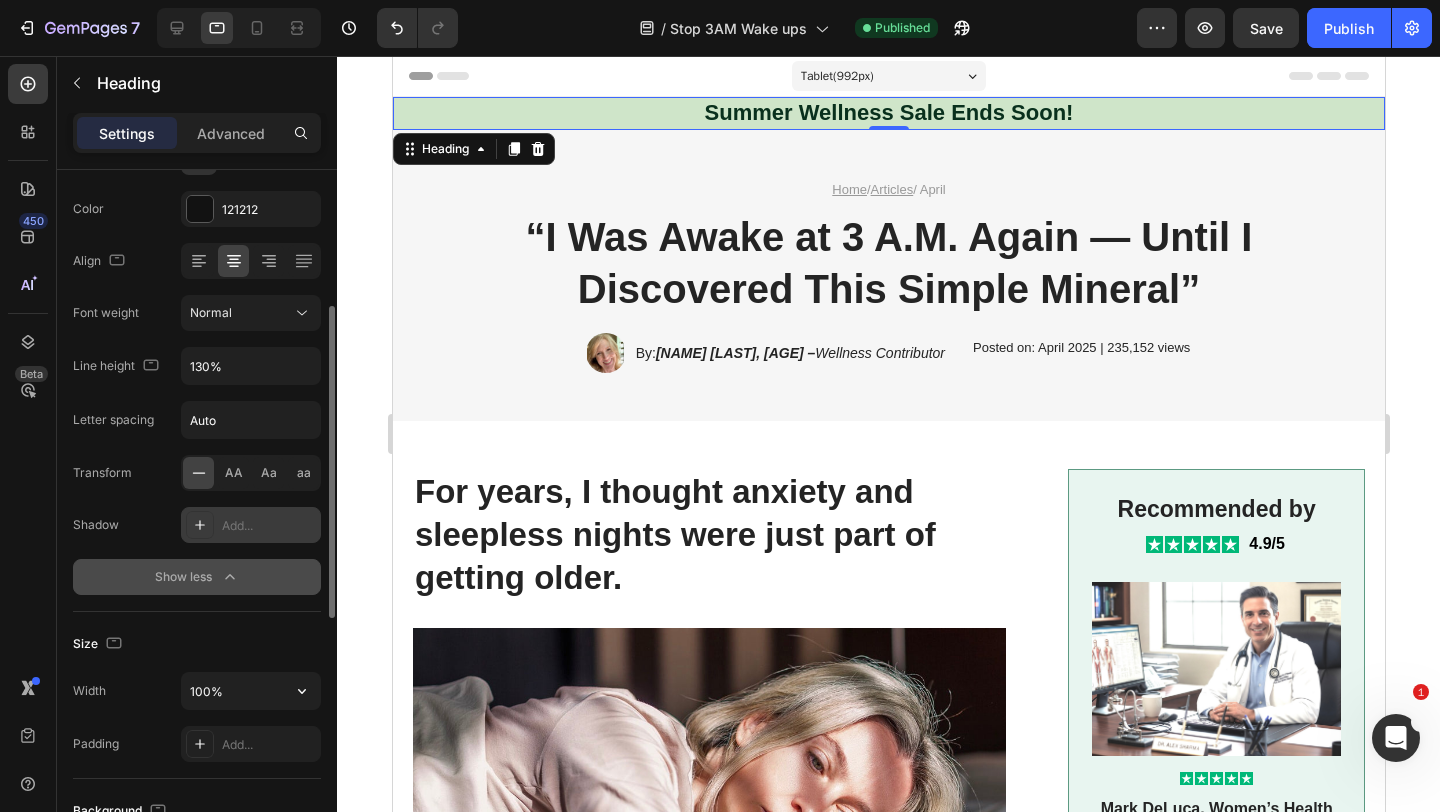 scroll, scrollTop: 316, scrollLeft: 0, axis: vertical 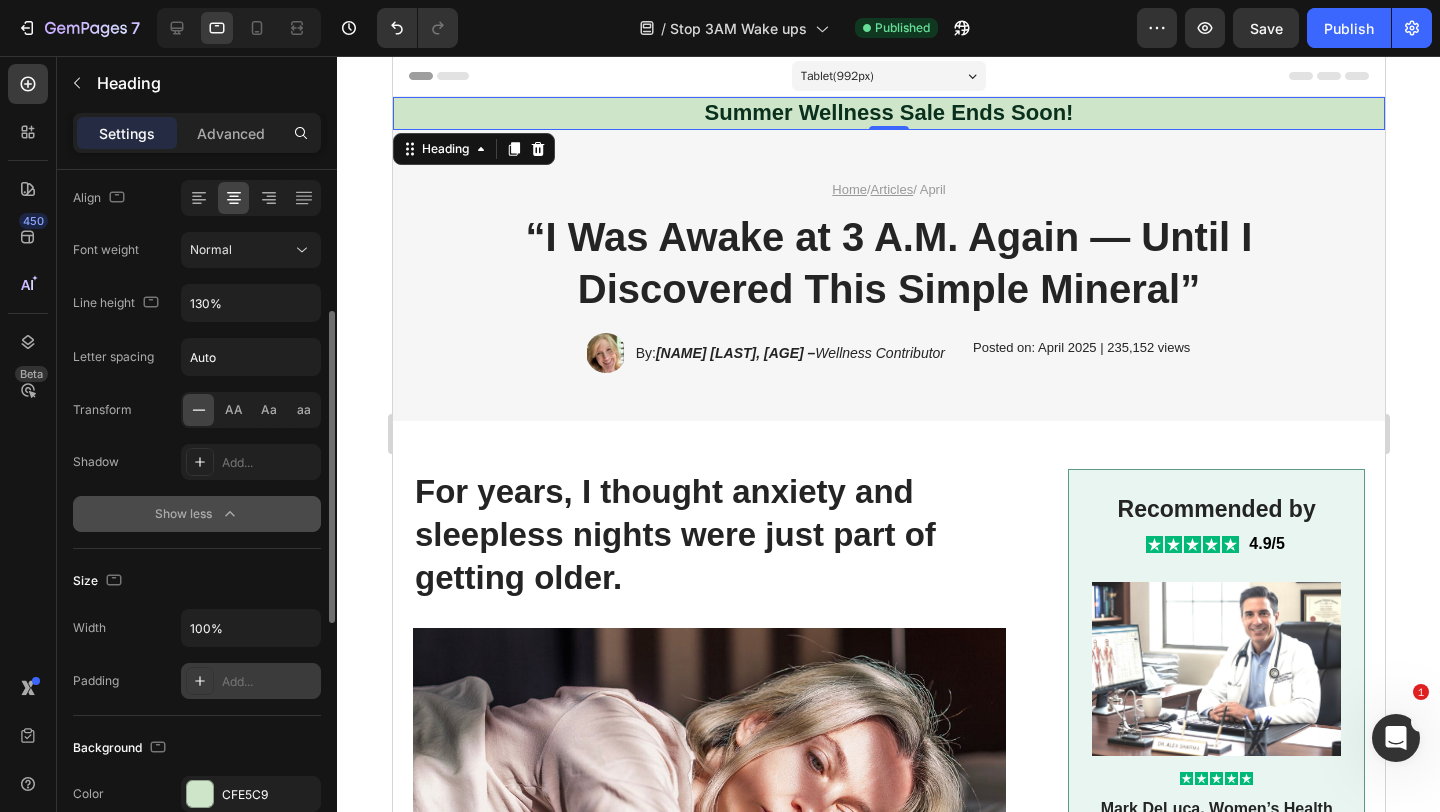 click on "Add..." at bounding box center (251, 681) 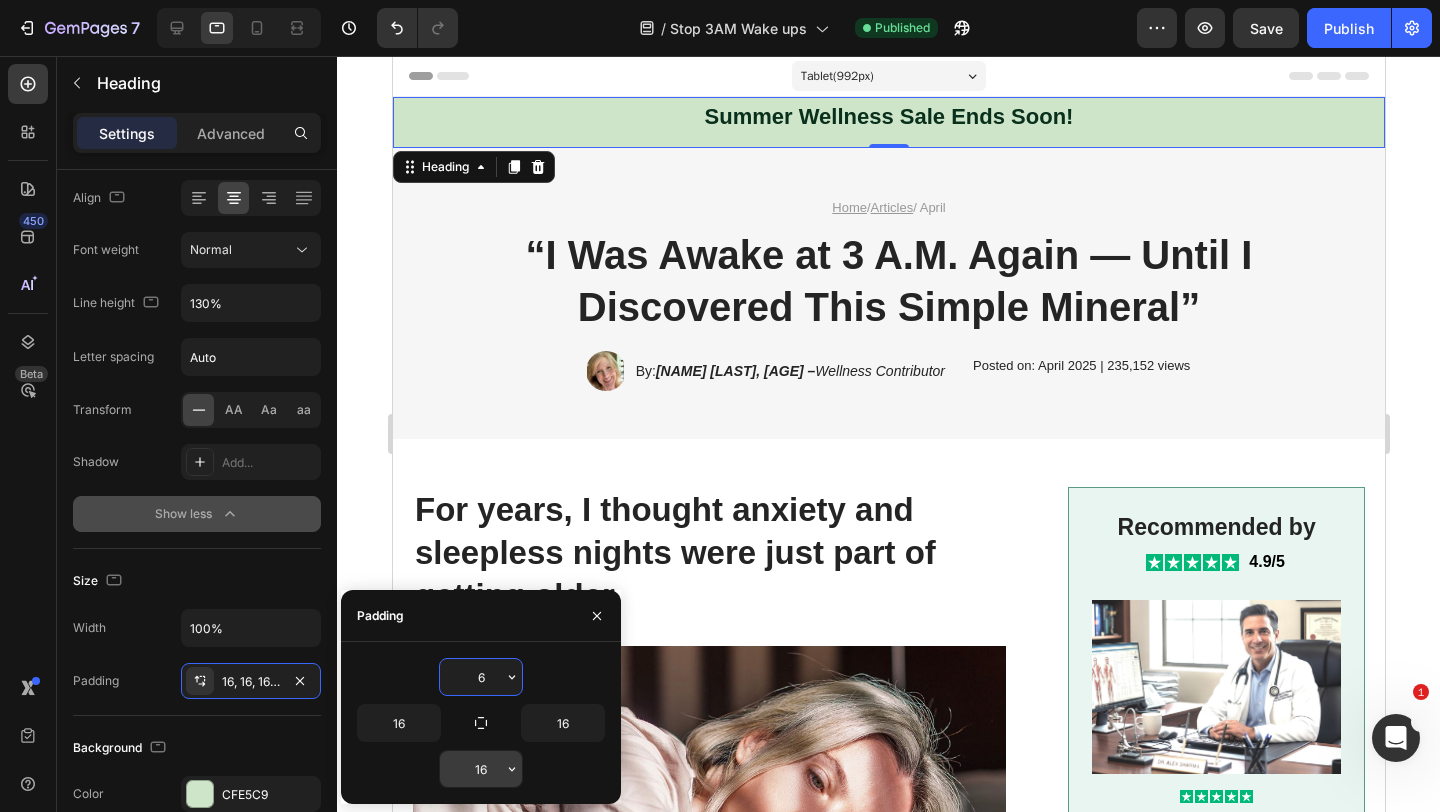type on "6" 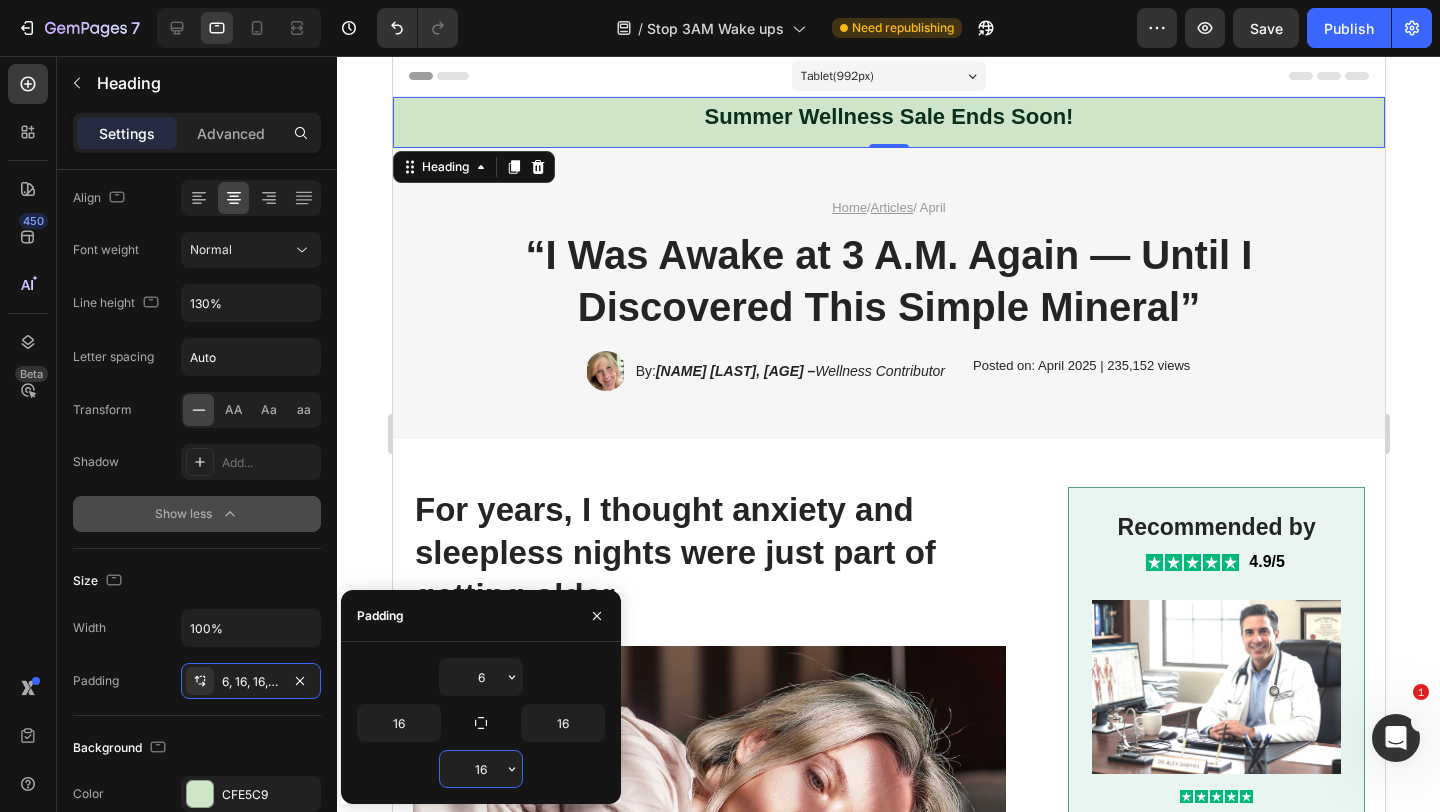 type on "616" 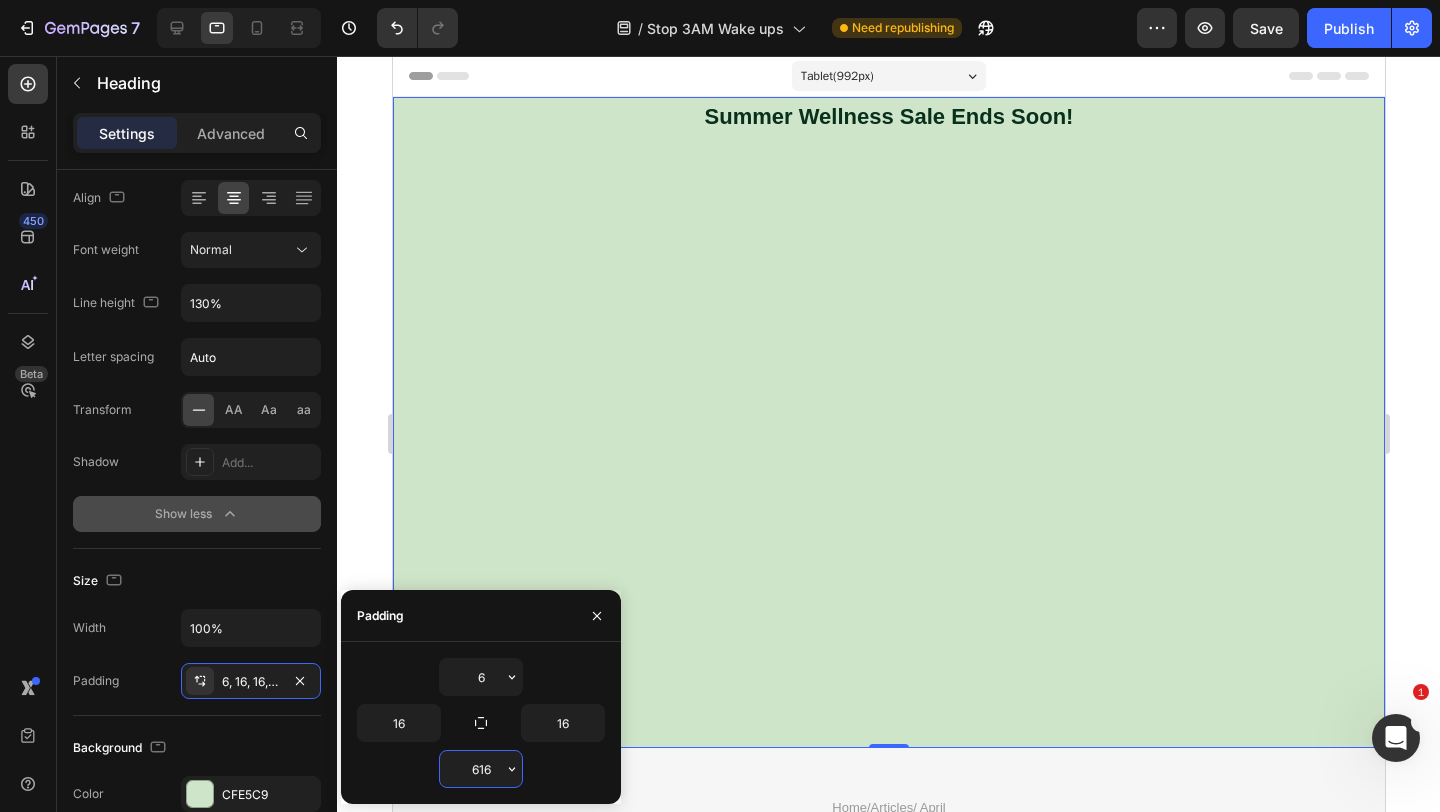 click on "616" at bounding box center [481, 769] 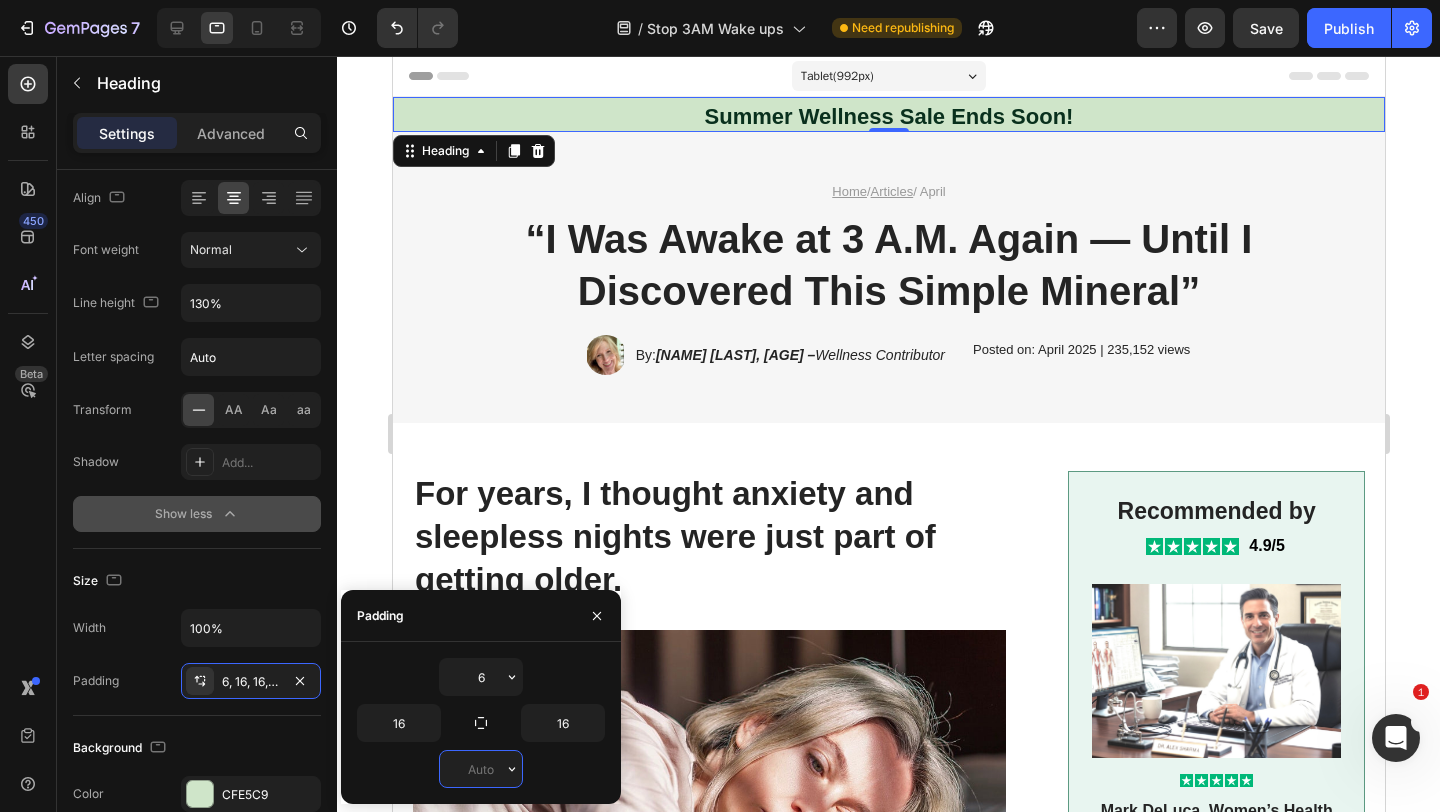 type on "6" 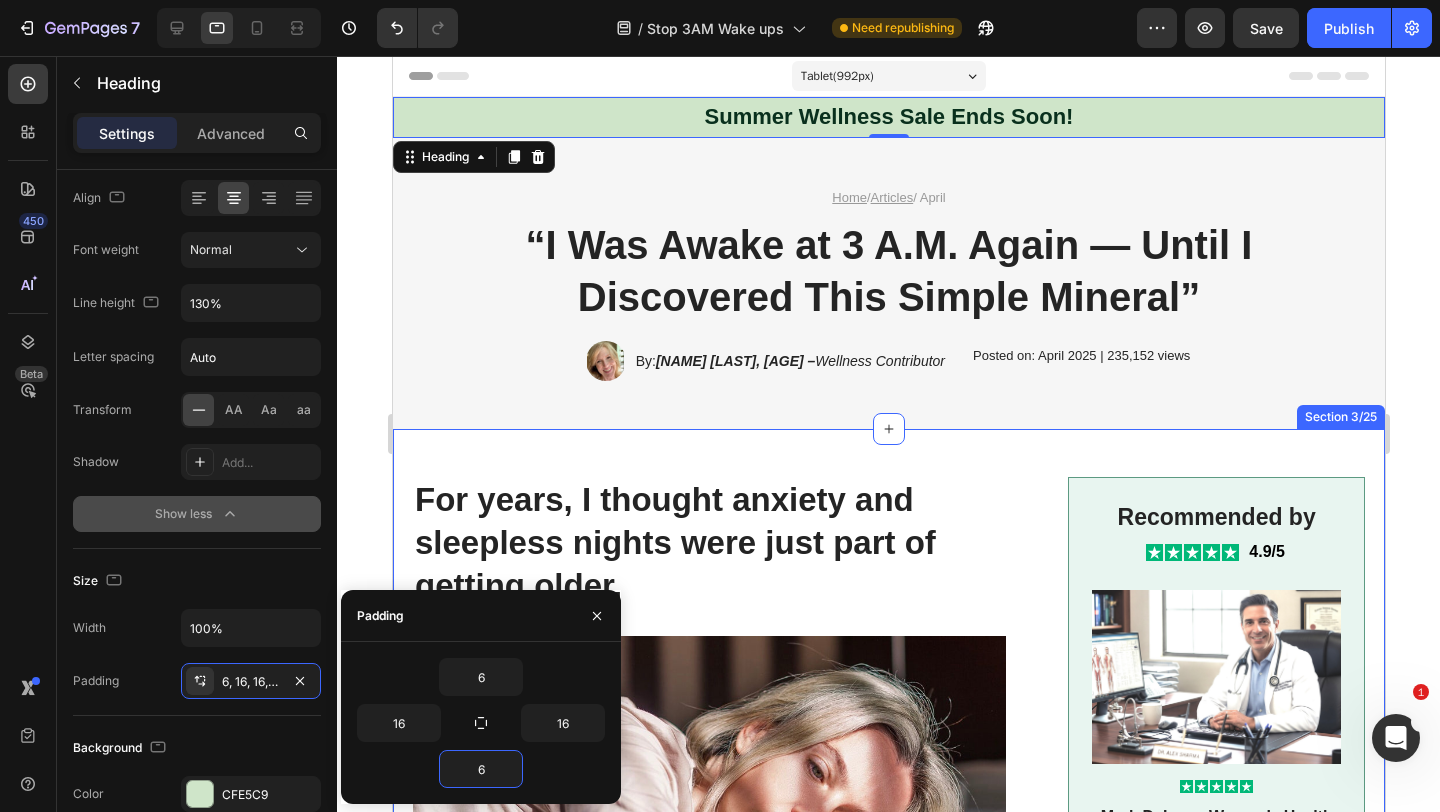 click 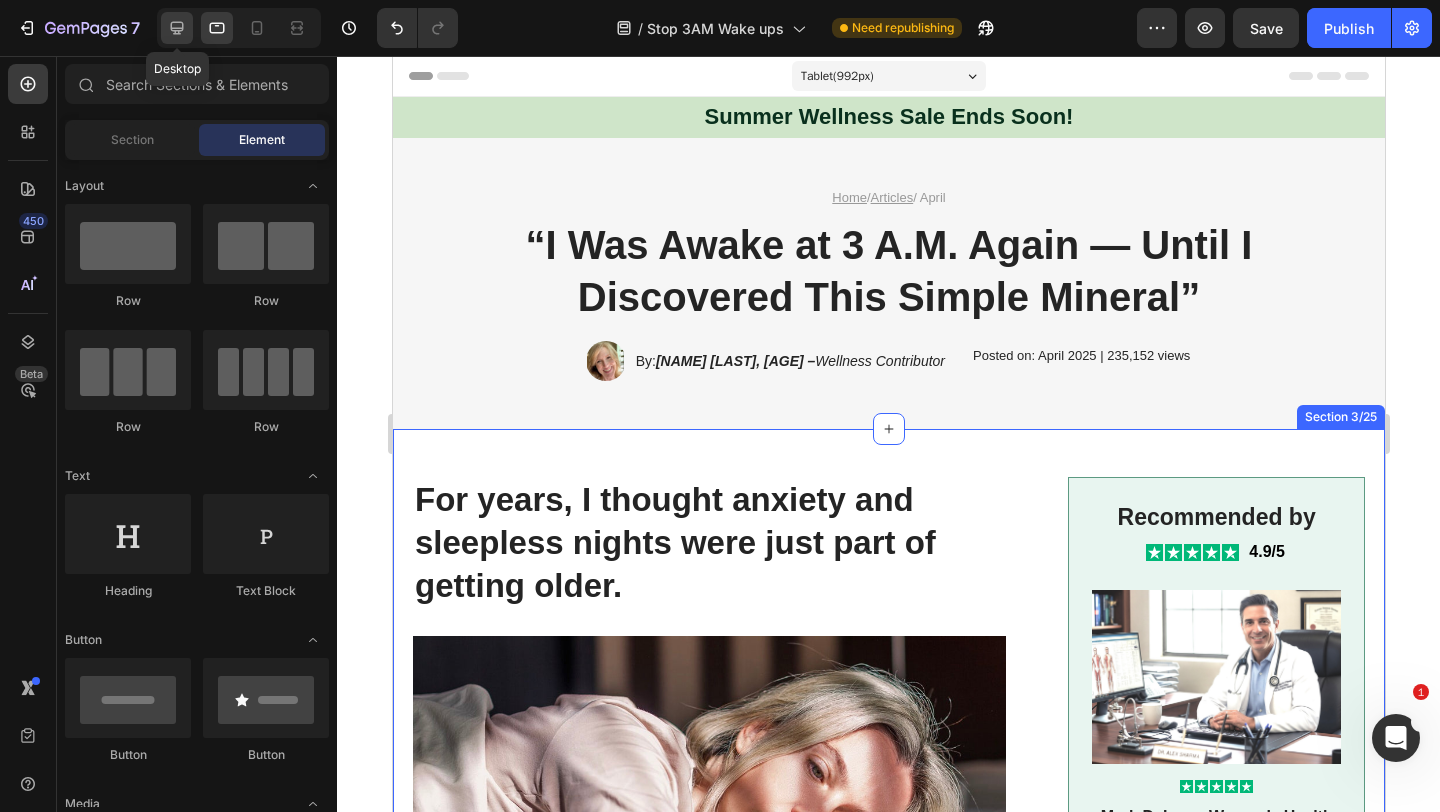 click 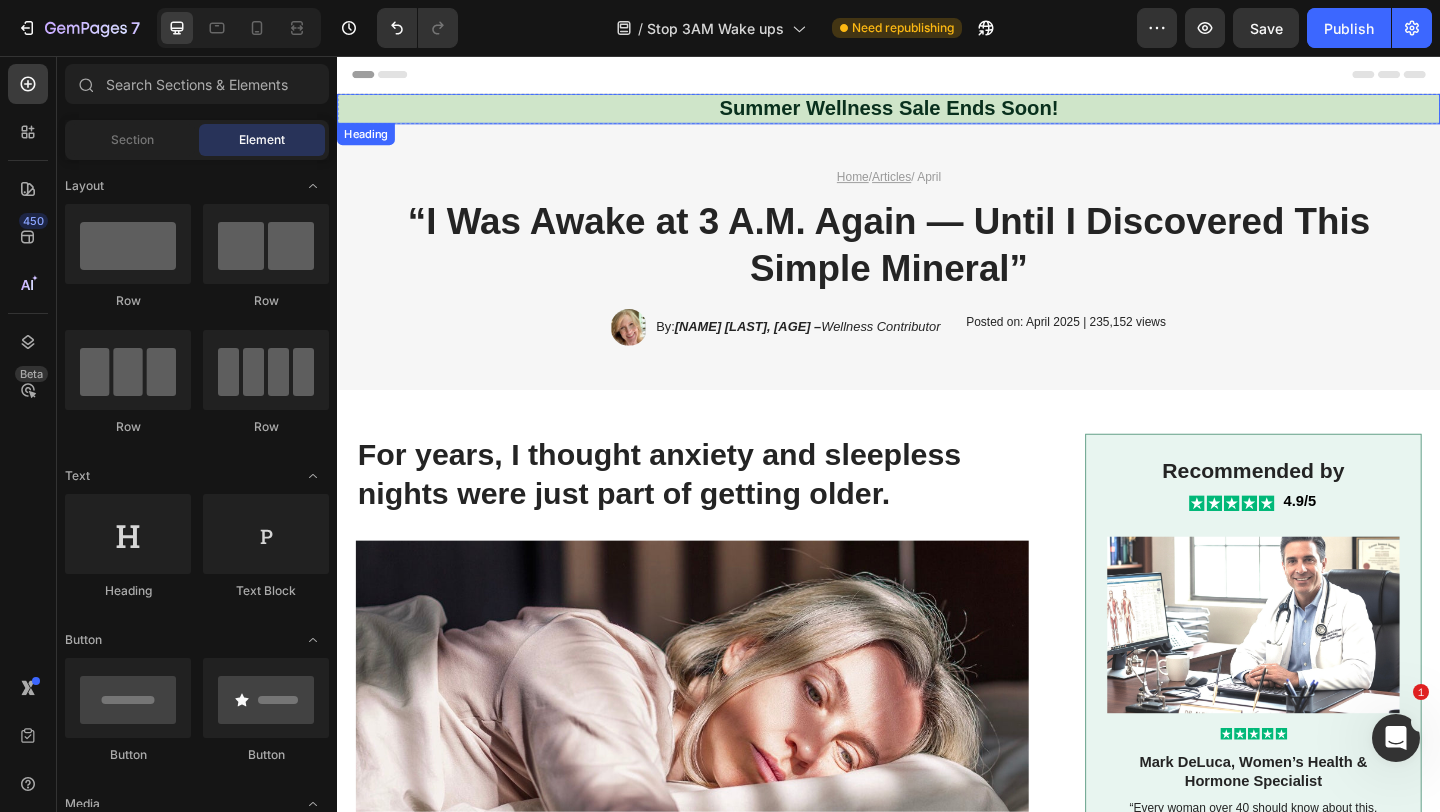 click on "⁠⁠⁠⁠⁠⁠⁠ Summer Wellness Sale Ends Soon!" at bounding box center [937, 113] 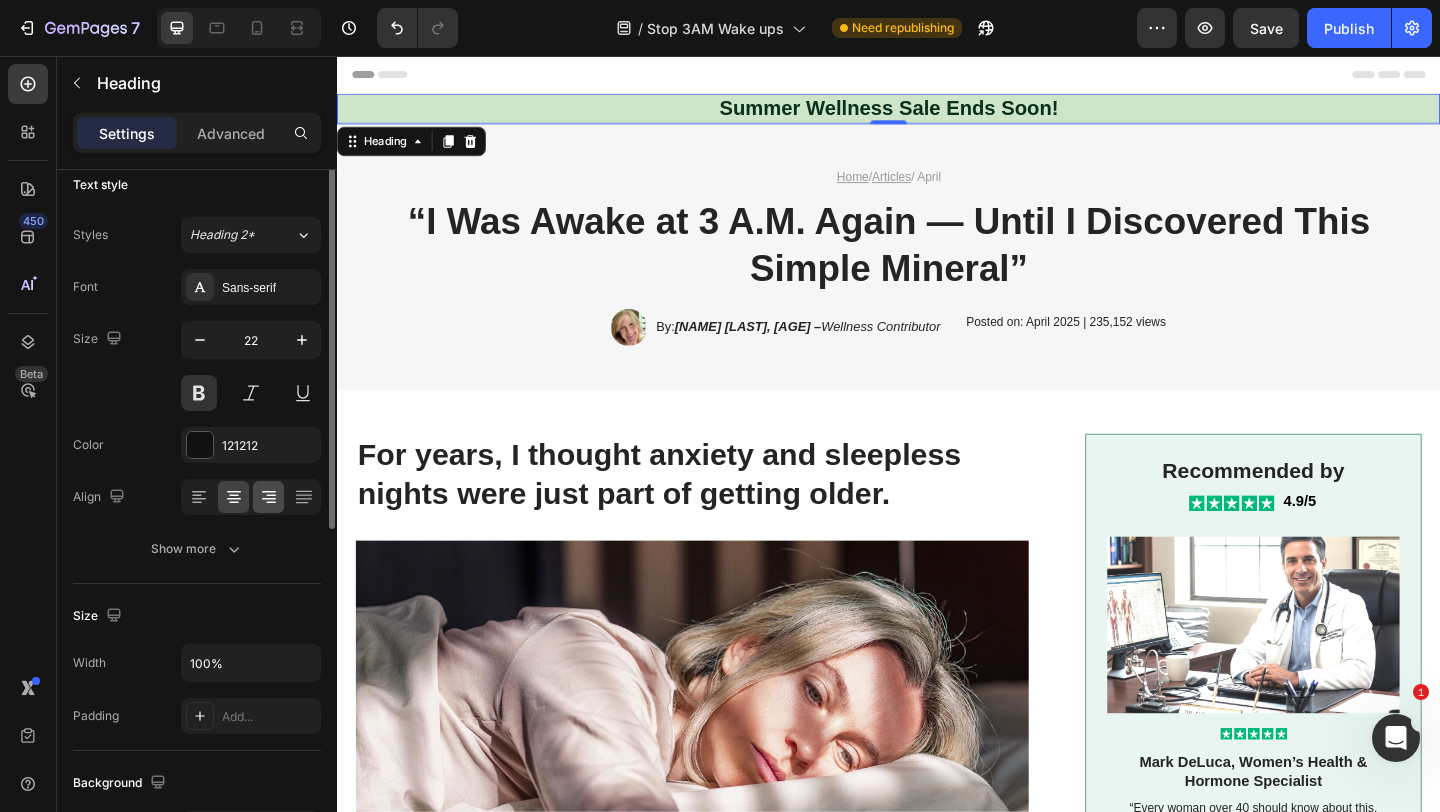 scroll, scrollTop: 0, scrollLeft: 0, axis: both 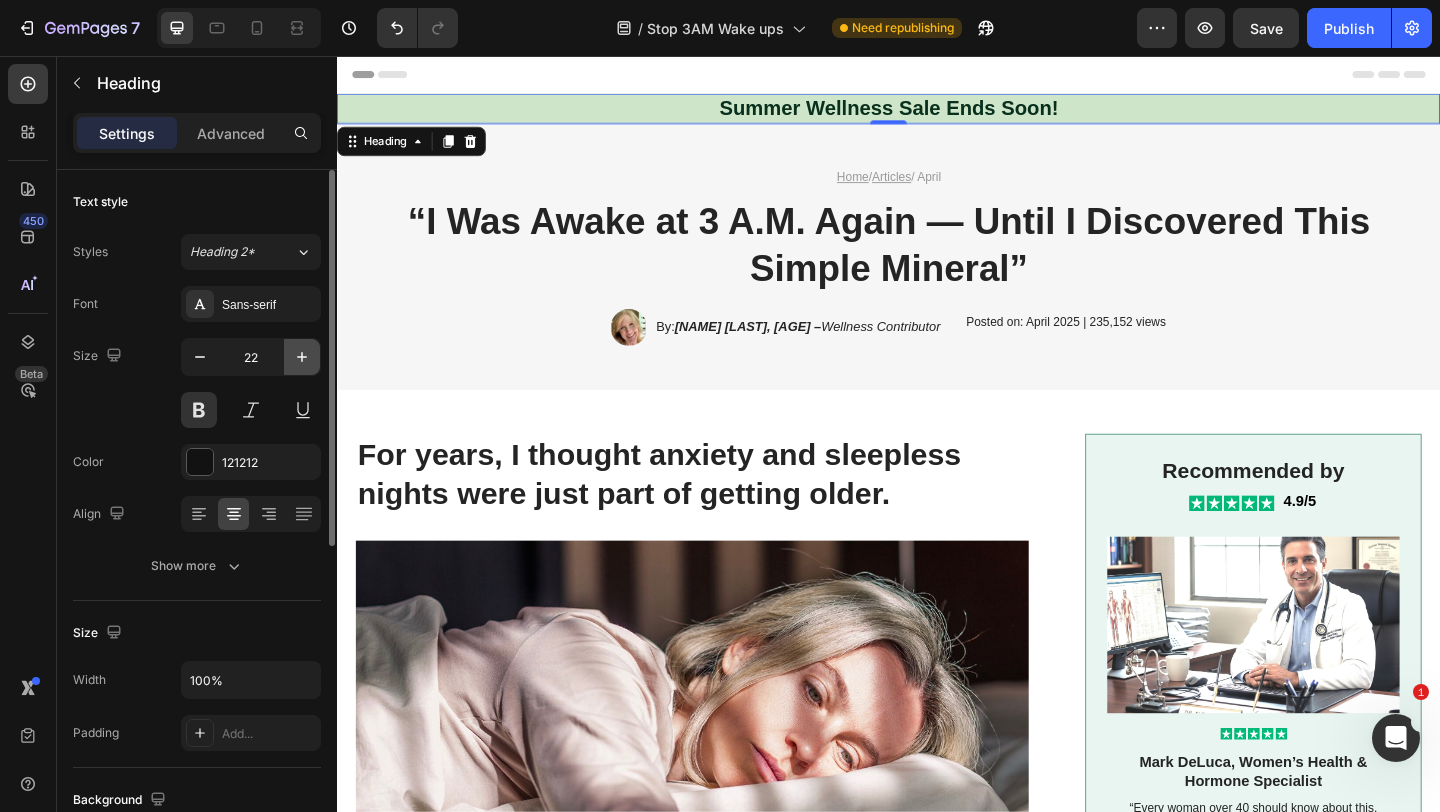 click 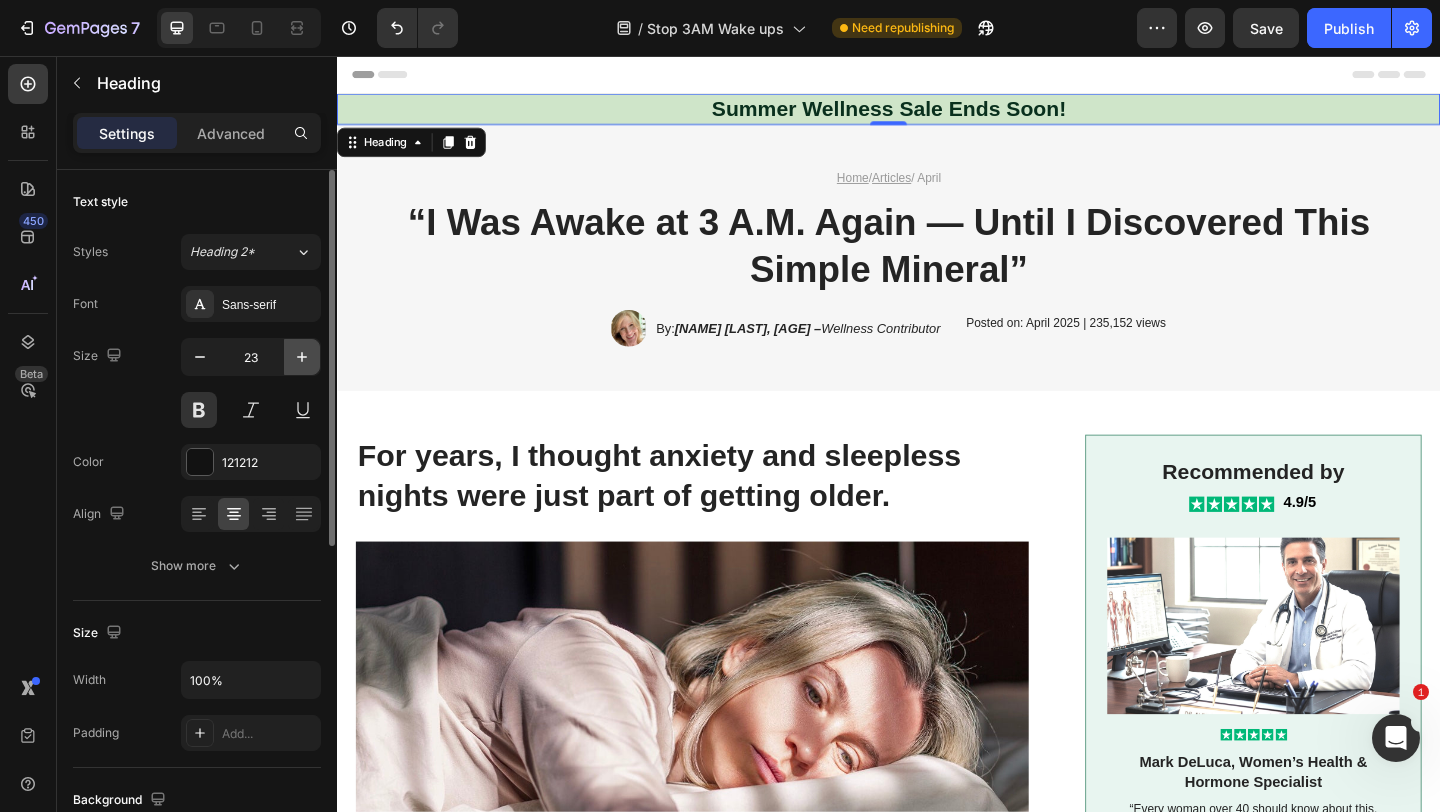 click 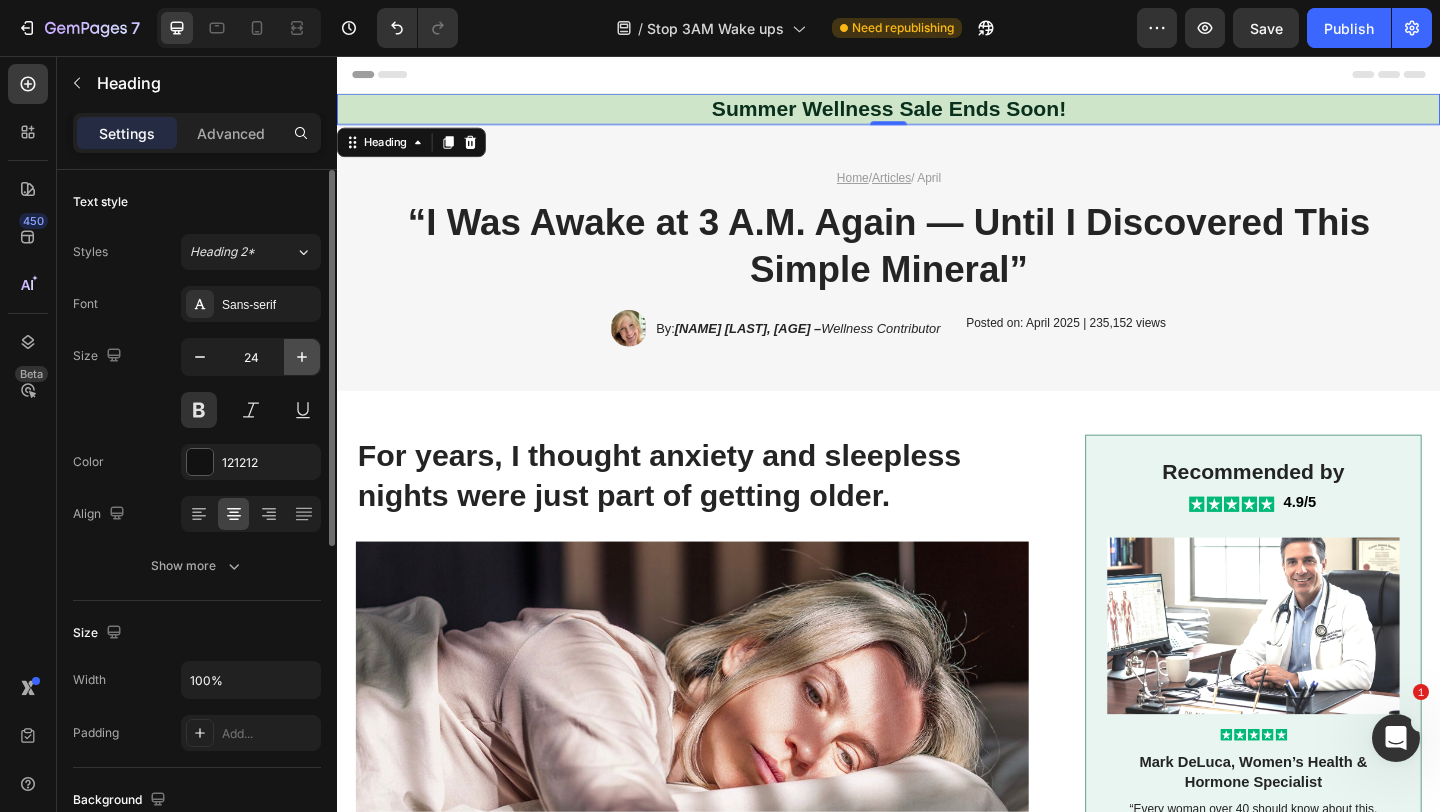 click 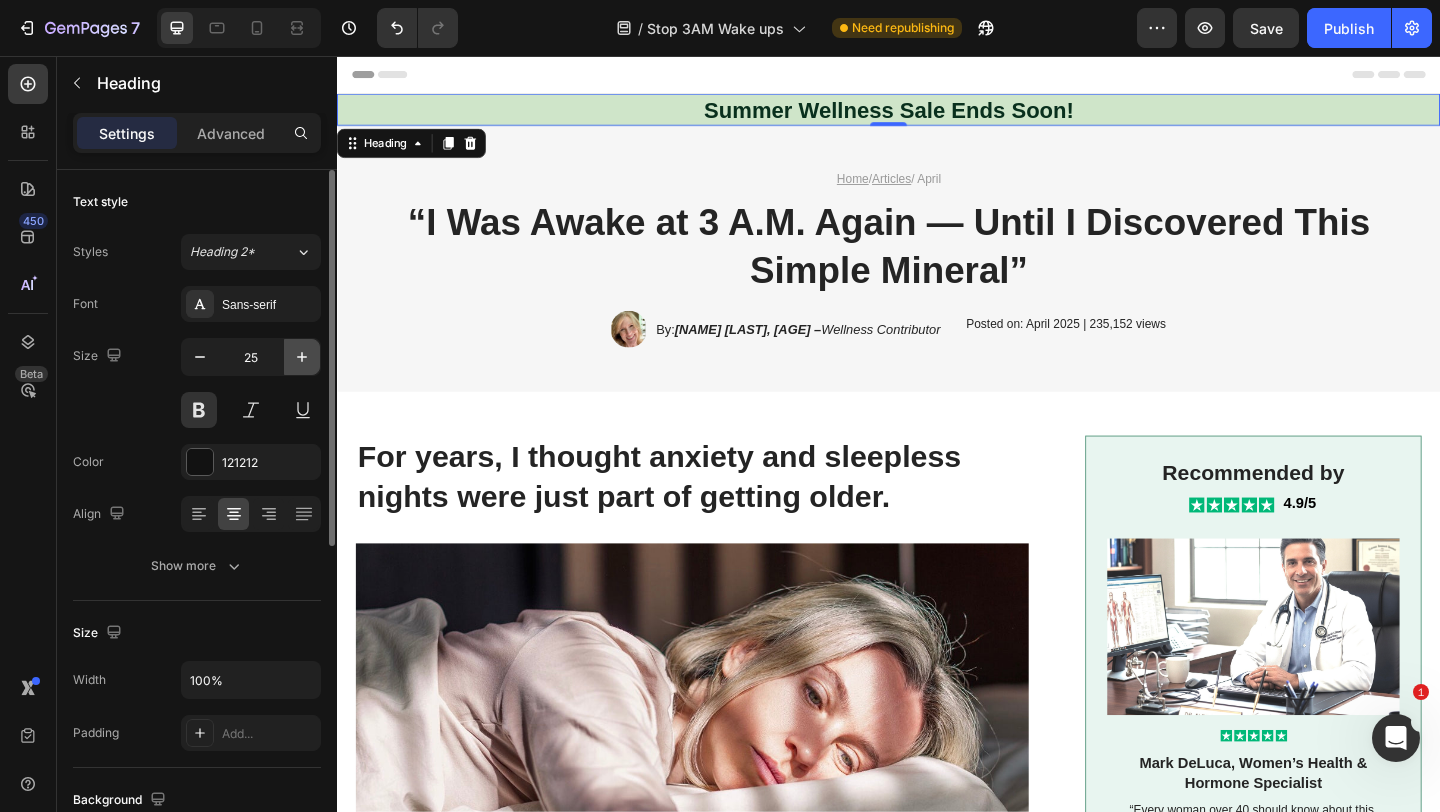 click 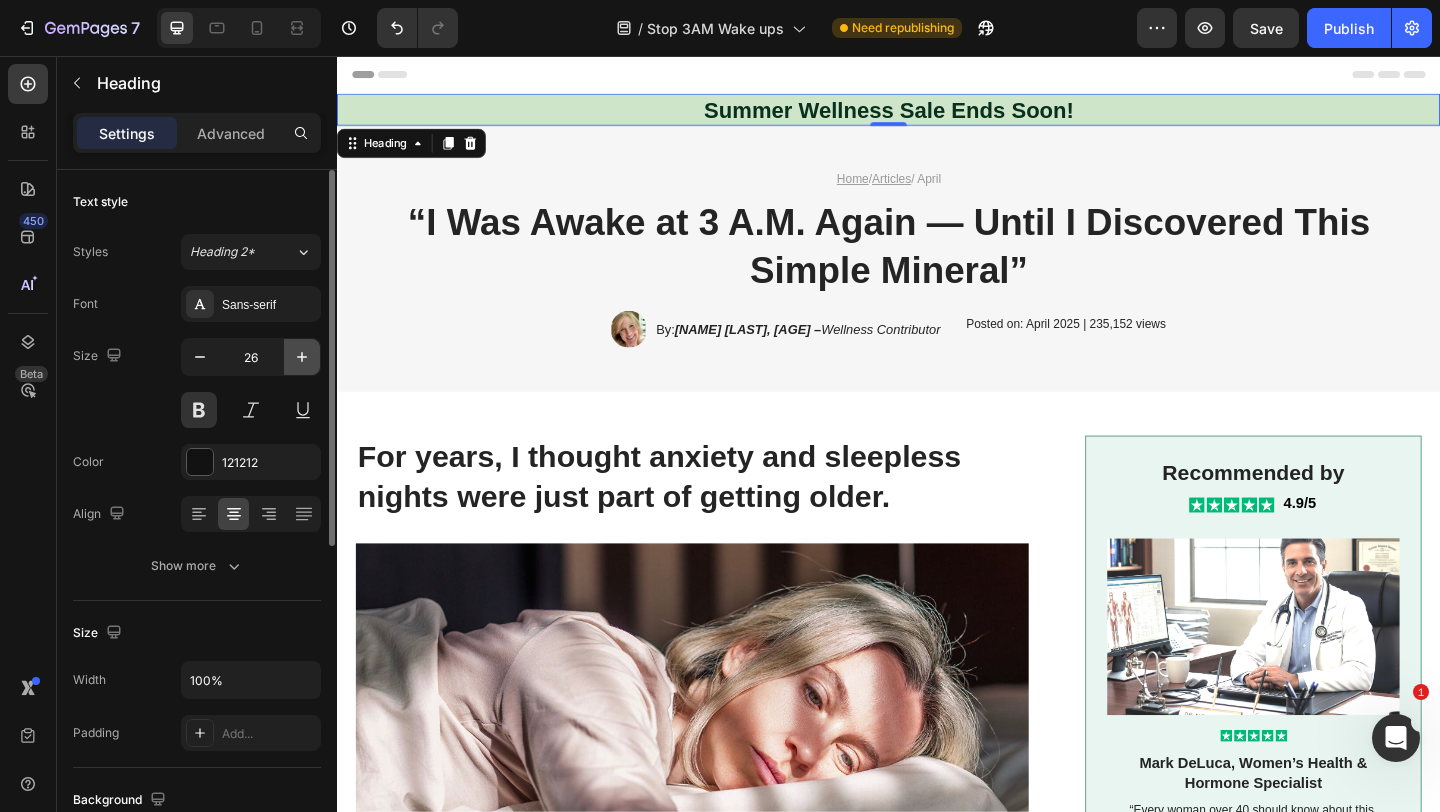 click 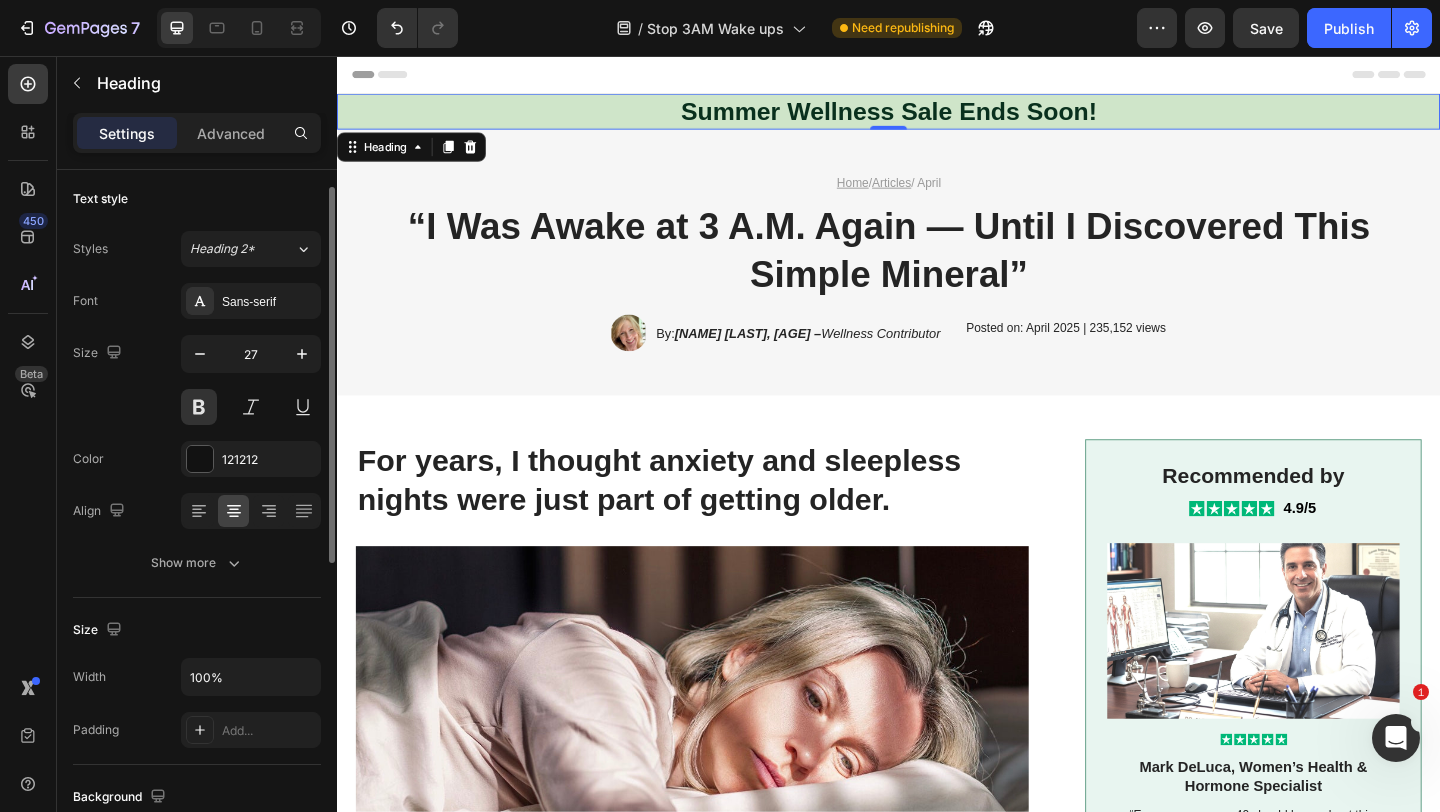 scroll, scrollTop: 0, scrollLeft: 0, axis: both 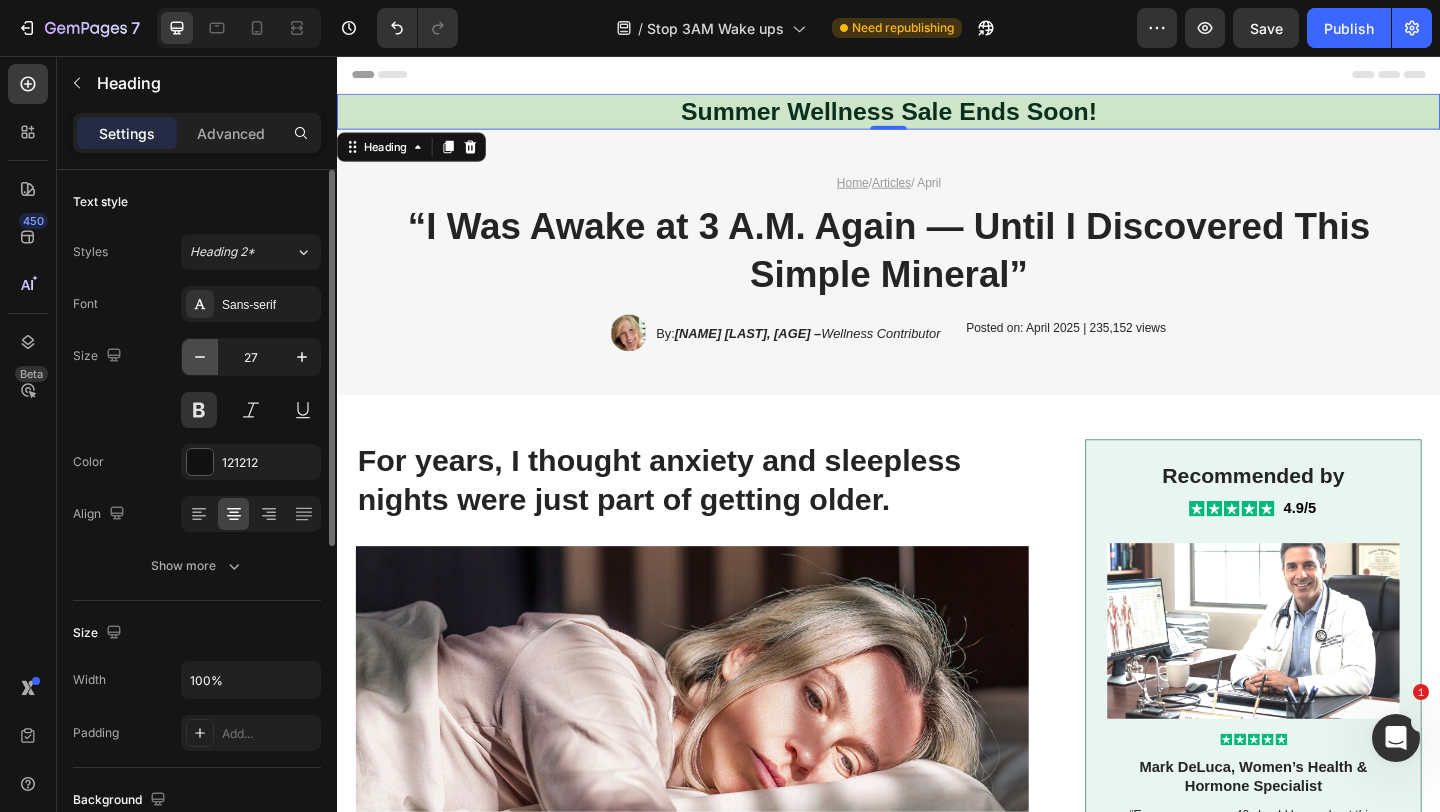 click 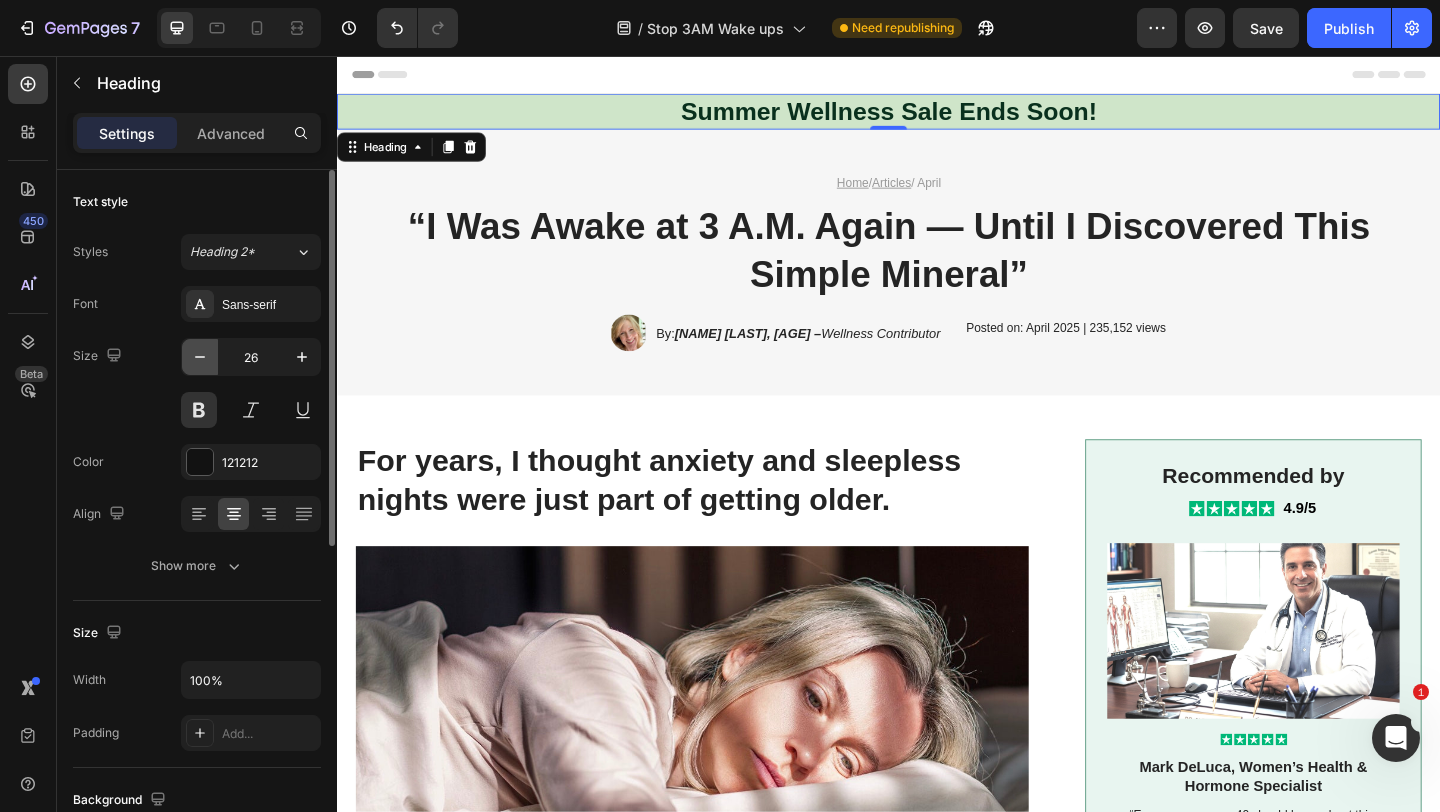 click 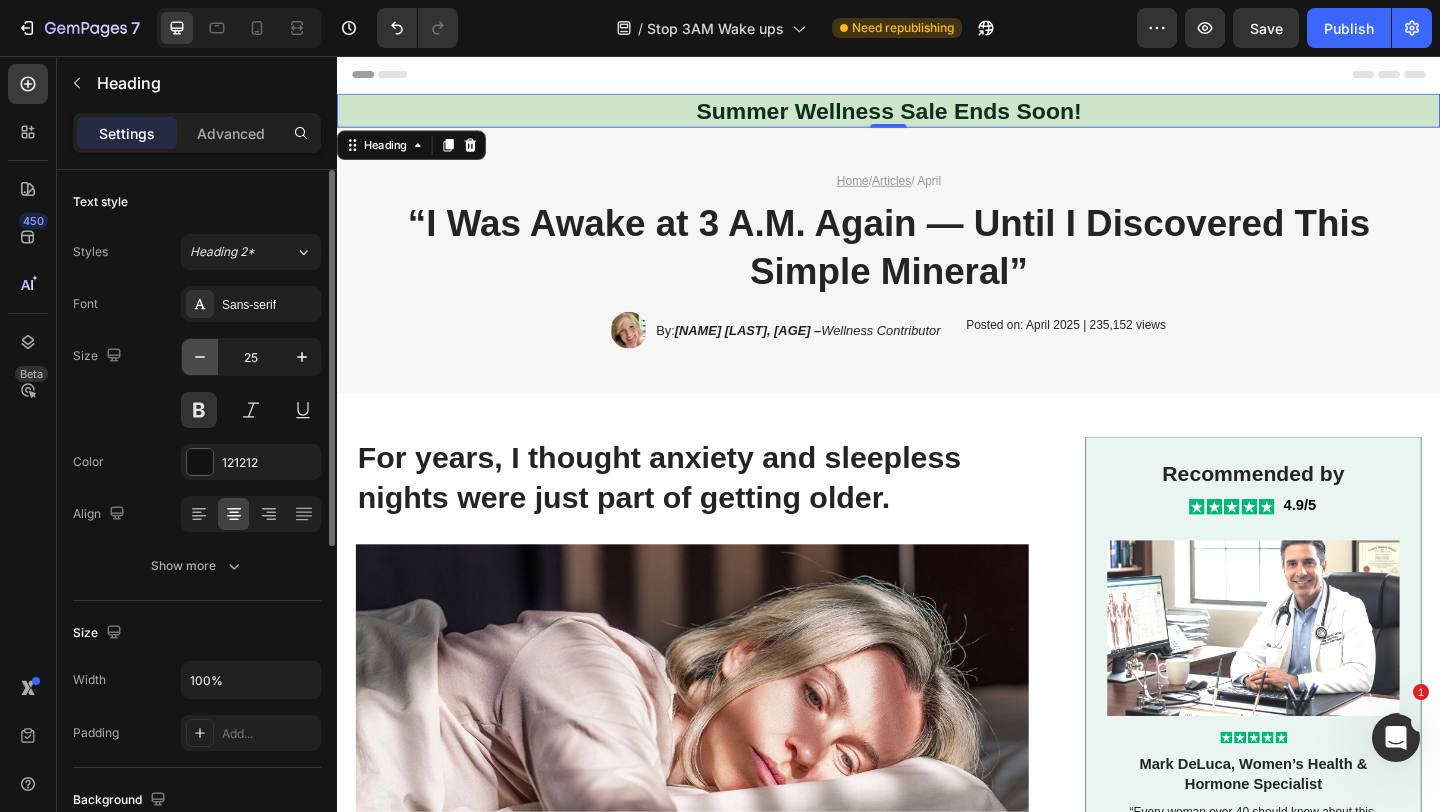 click 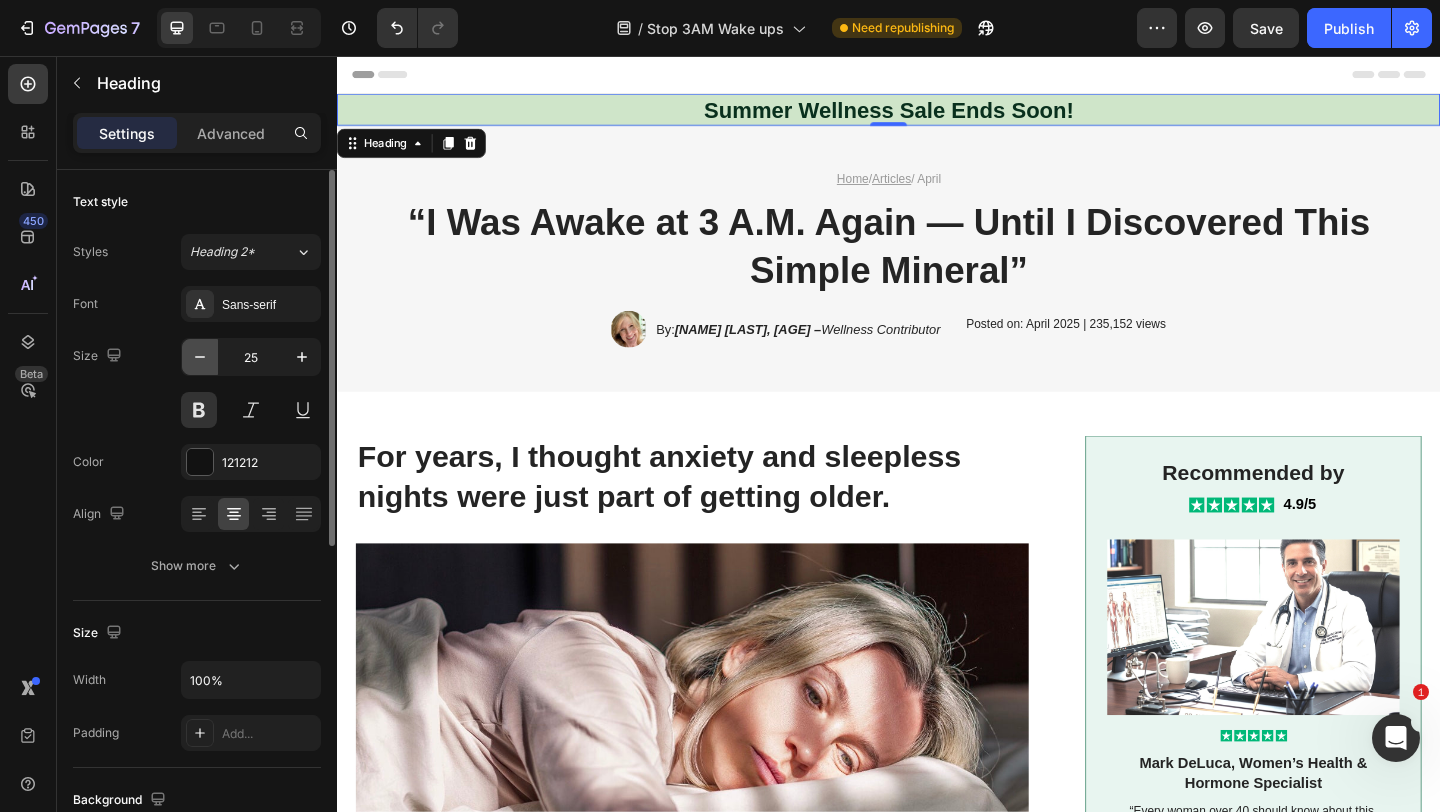 type on "24" 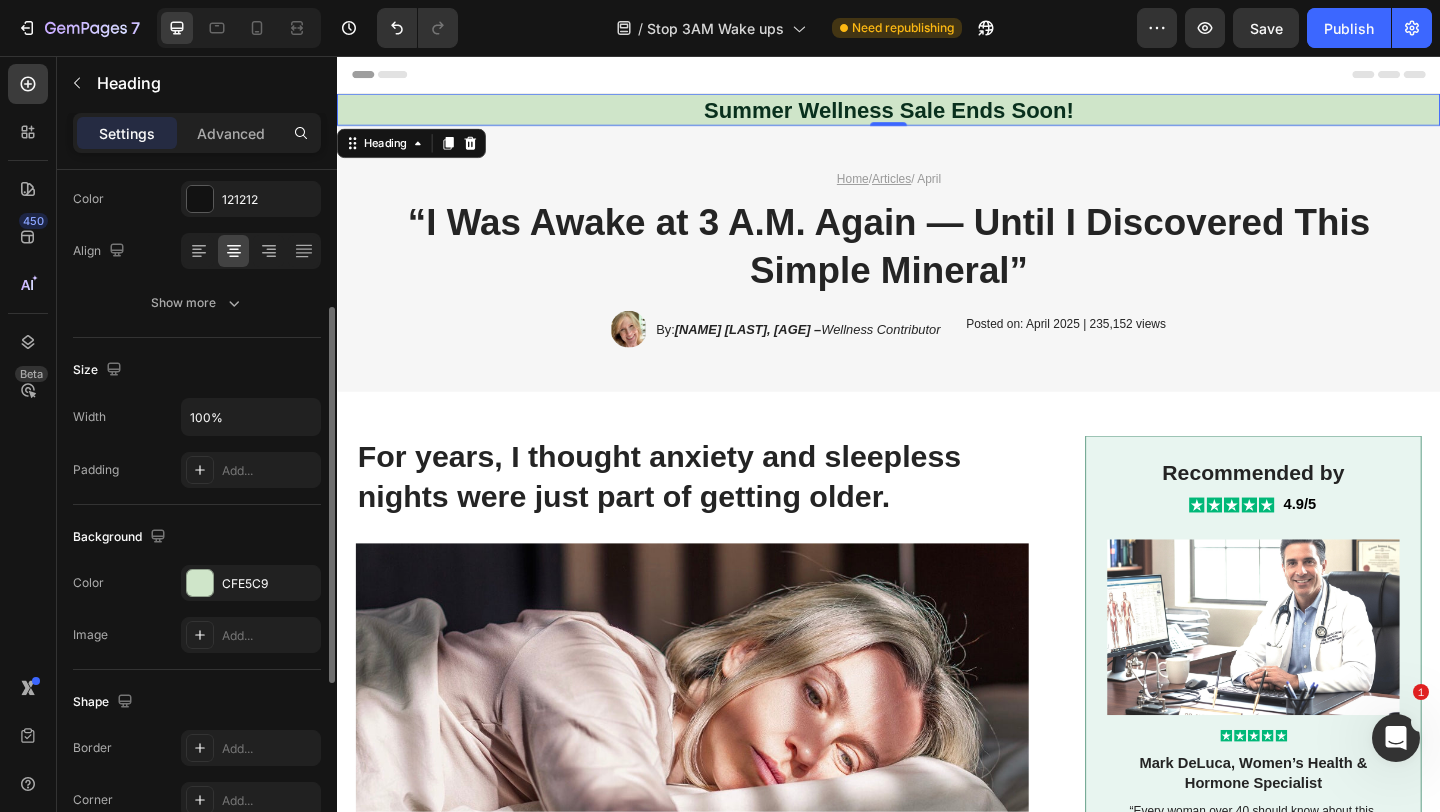 scroll, scrollTop: 280, scrollLeft: 0, axis: vertical 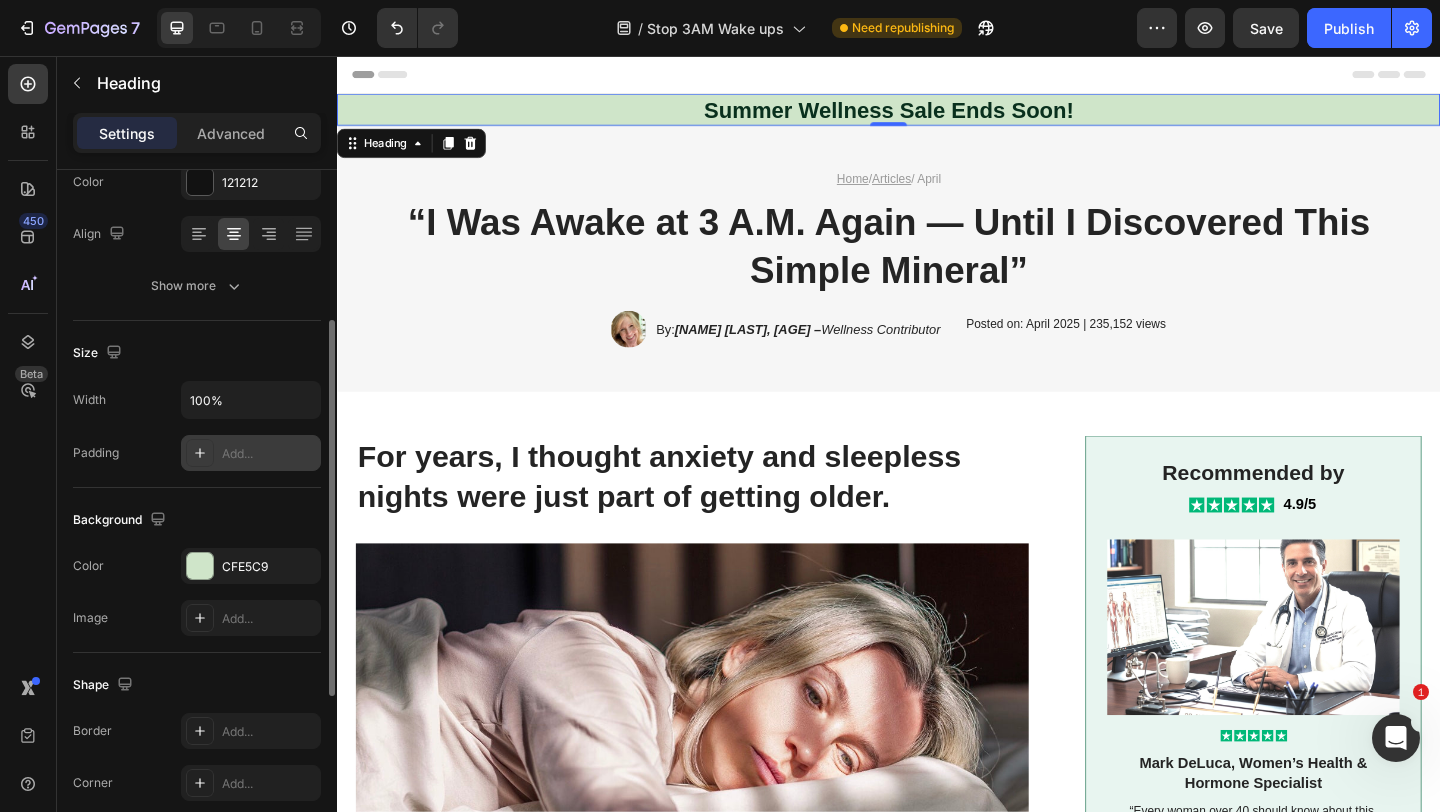 click on "Add..." at bounding box center [251, 453] 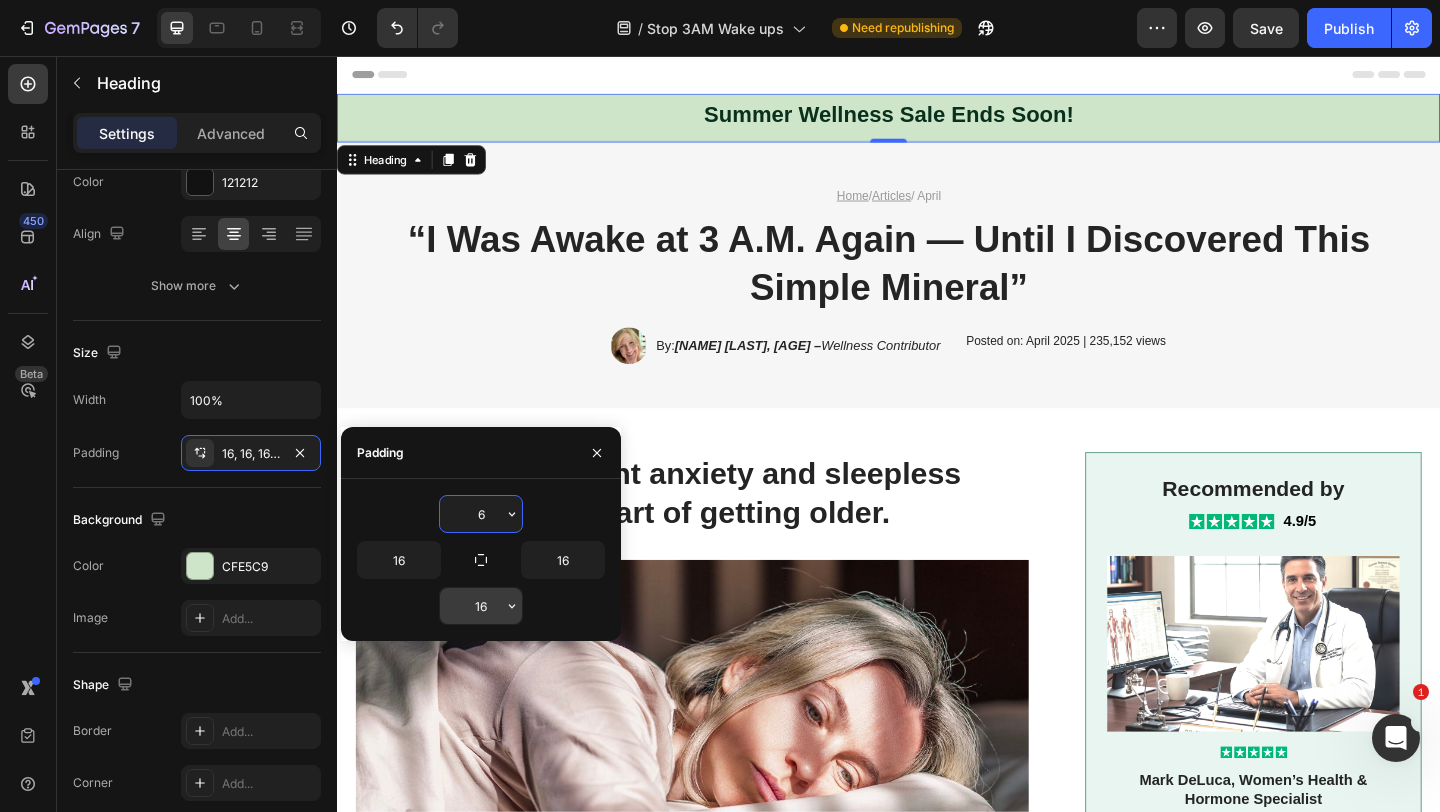 type on "6" 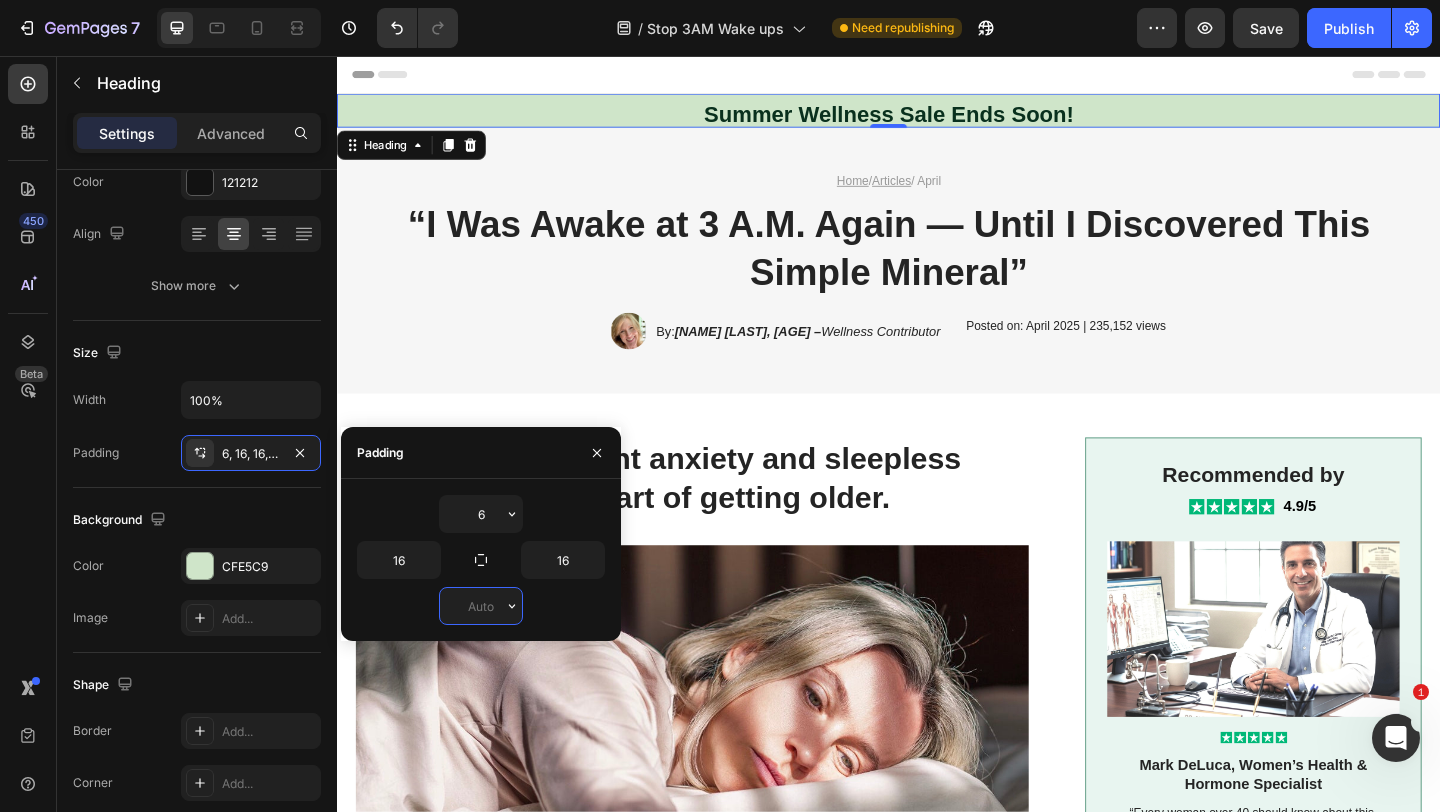 type on "6" 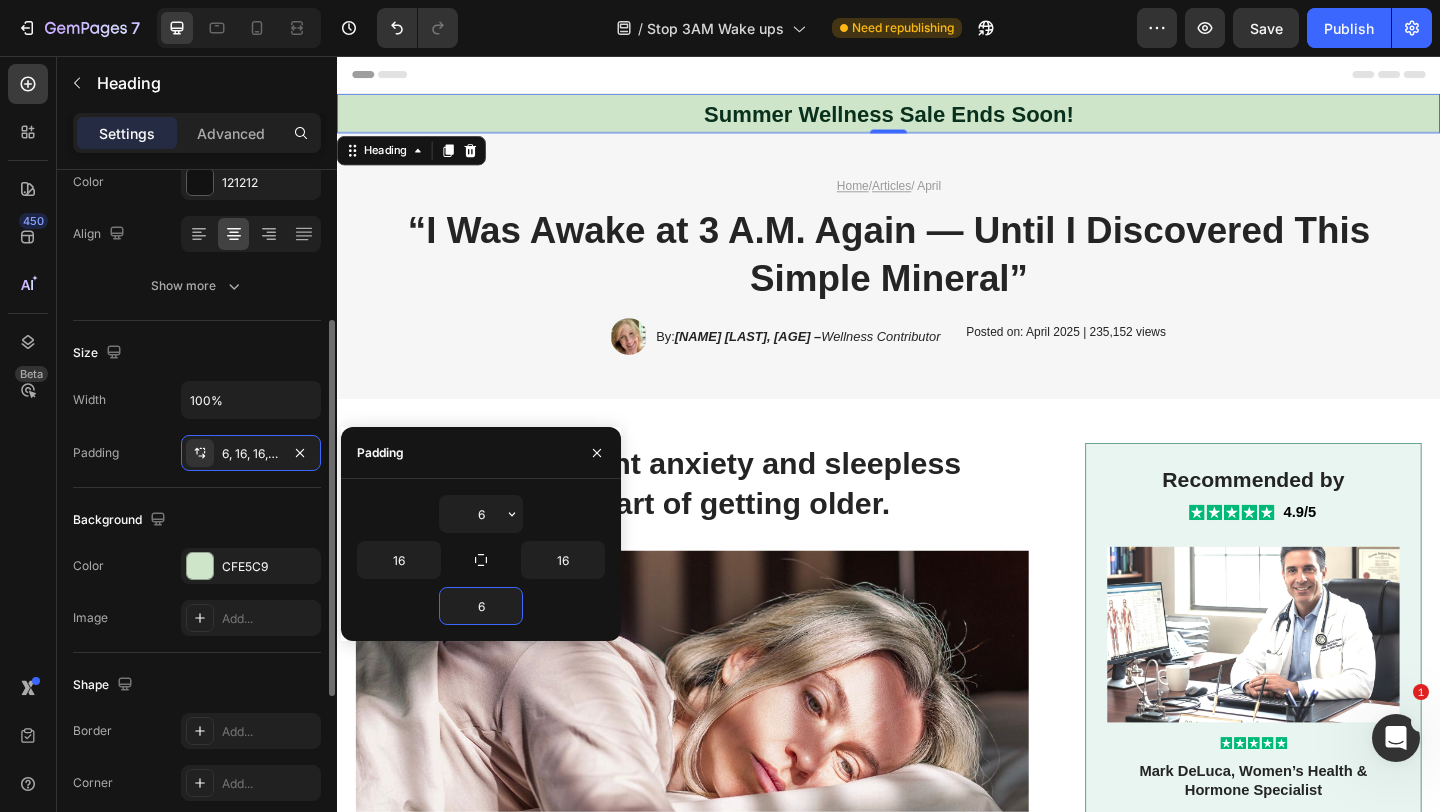 click on "Text style Styles Heading 2* Font Sans-serif Size 24 Color 121212 Align Show more" 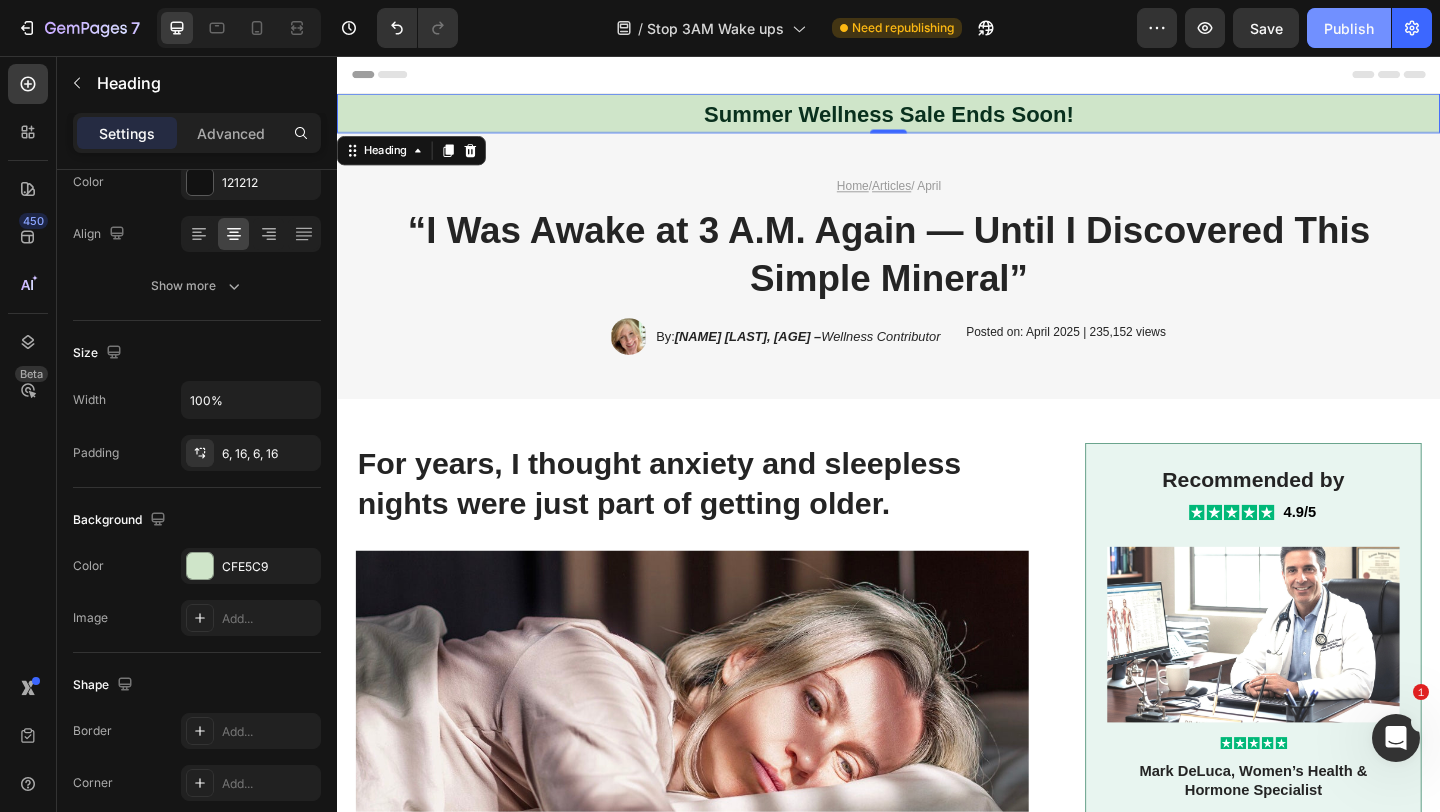 click on "Publish" at bounding box center [1349, 28] 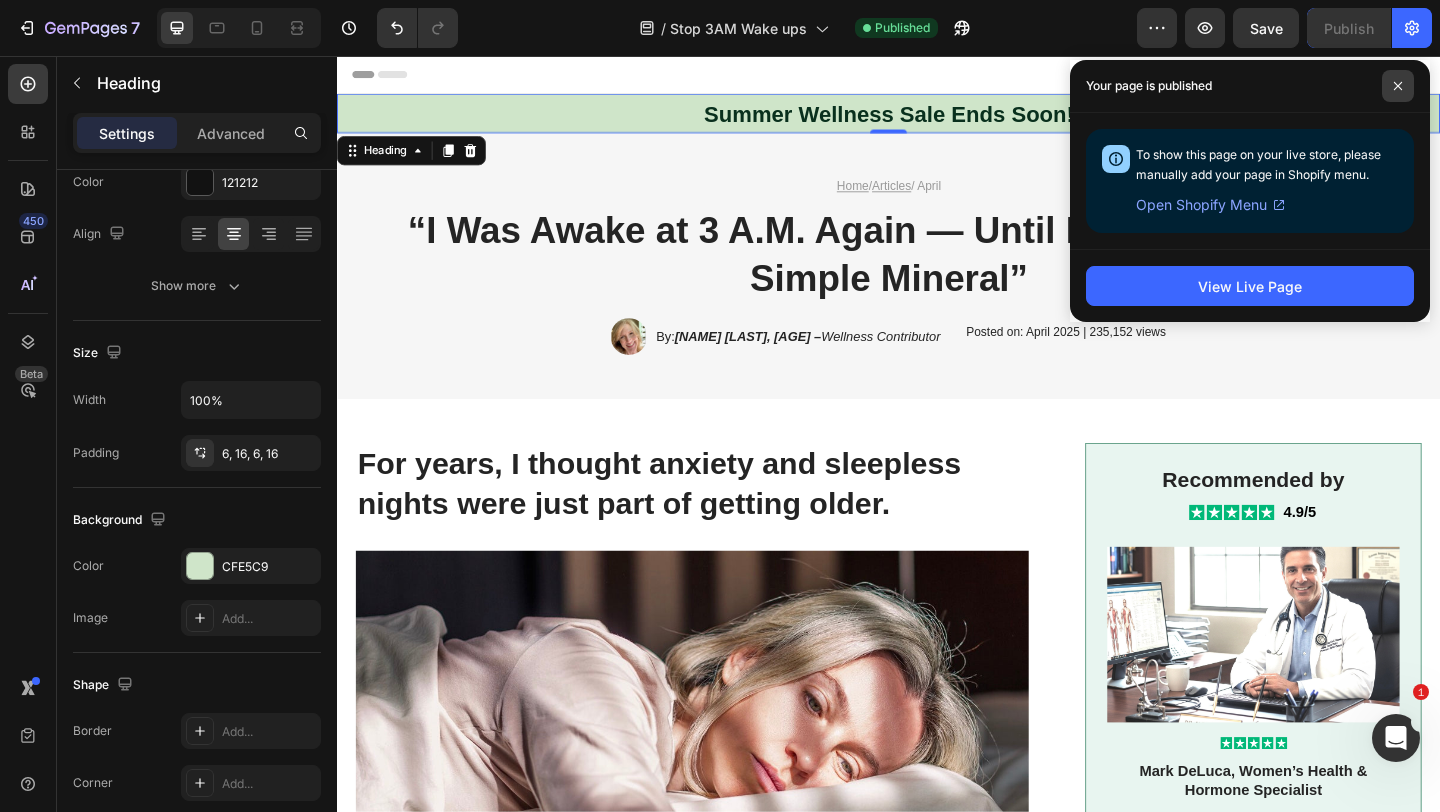 click 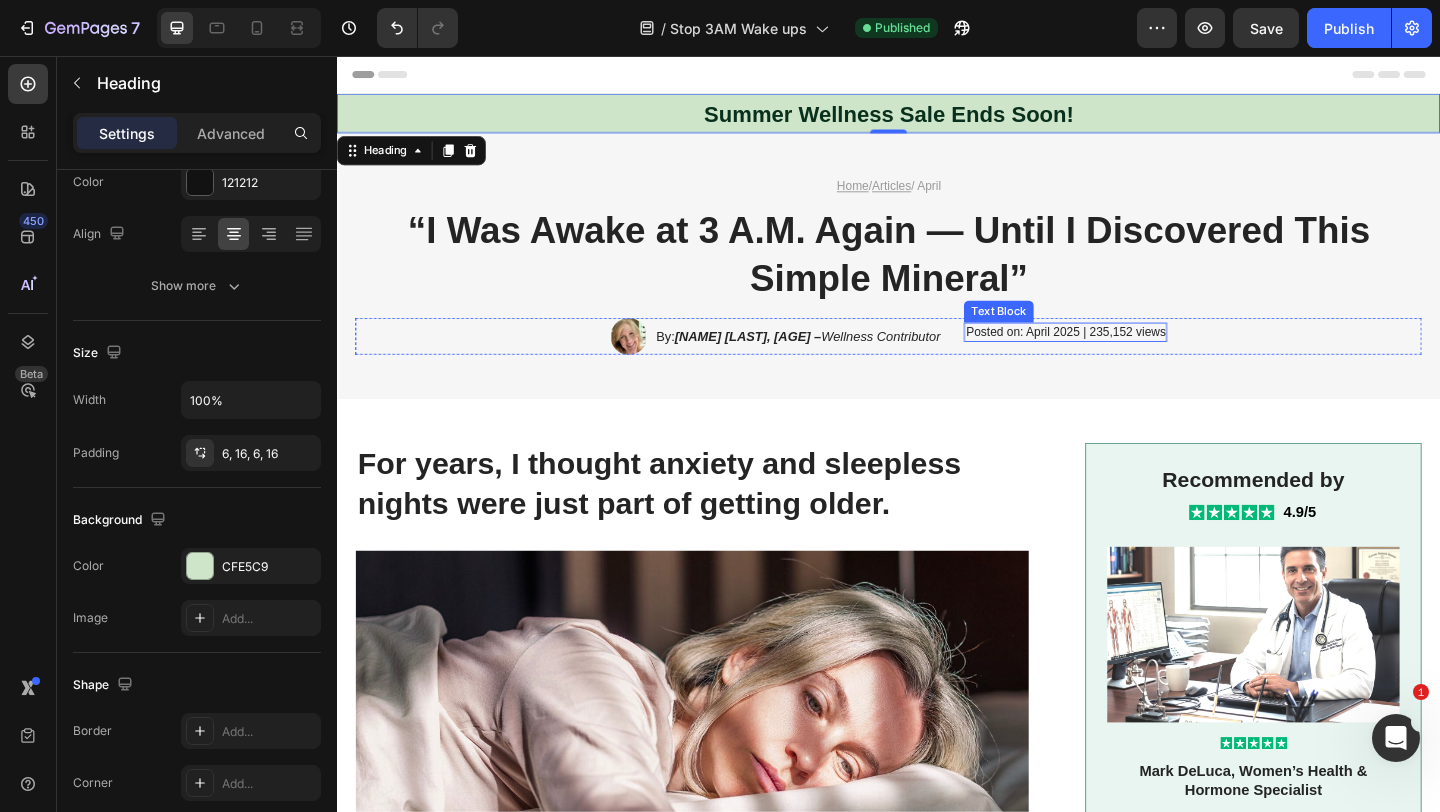 click on "Posted on: April 2025 | 235,152 views" at bounding box center (1129, 356) 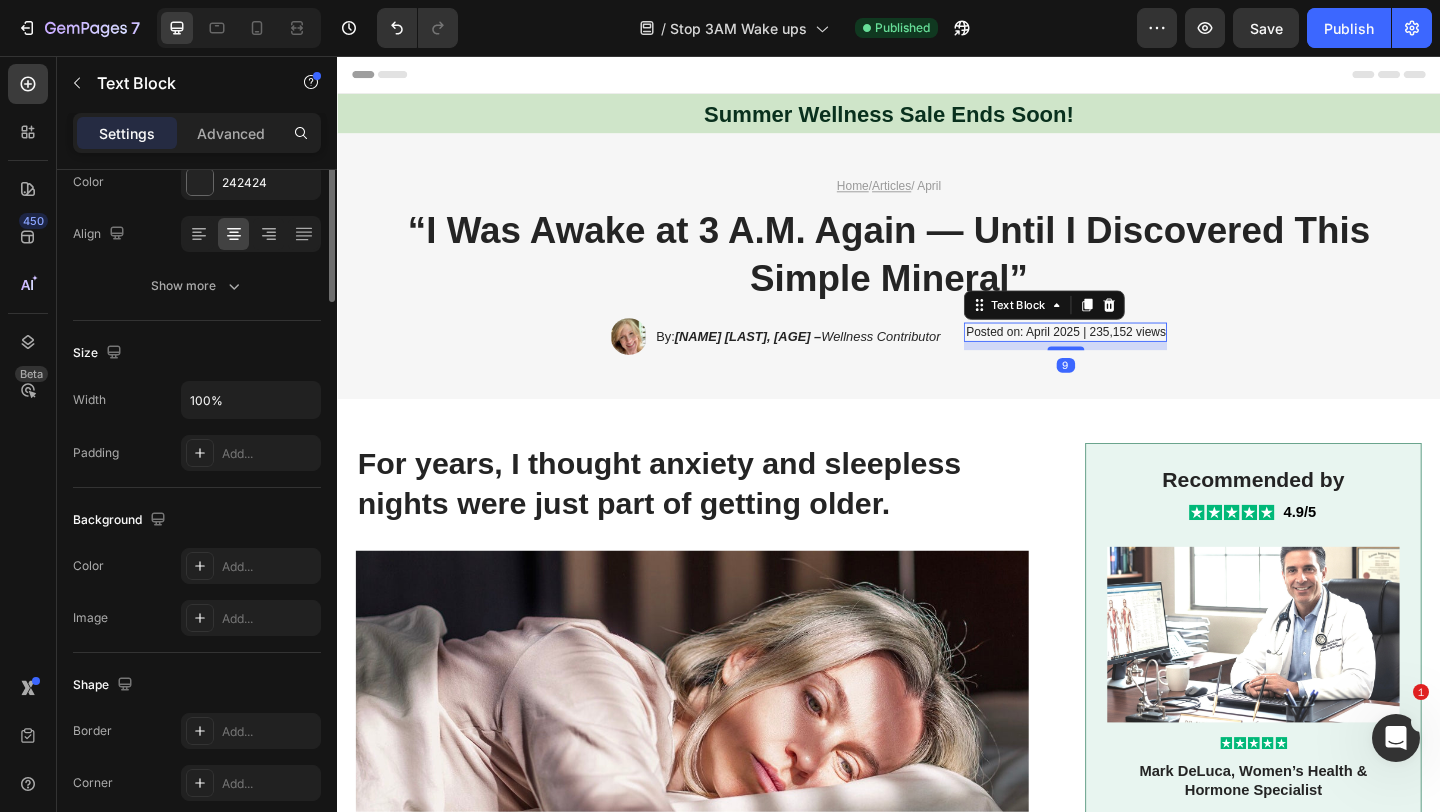 scroll, scrollTop: 0, scrollLeft: 0, axis: both 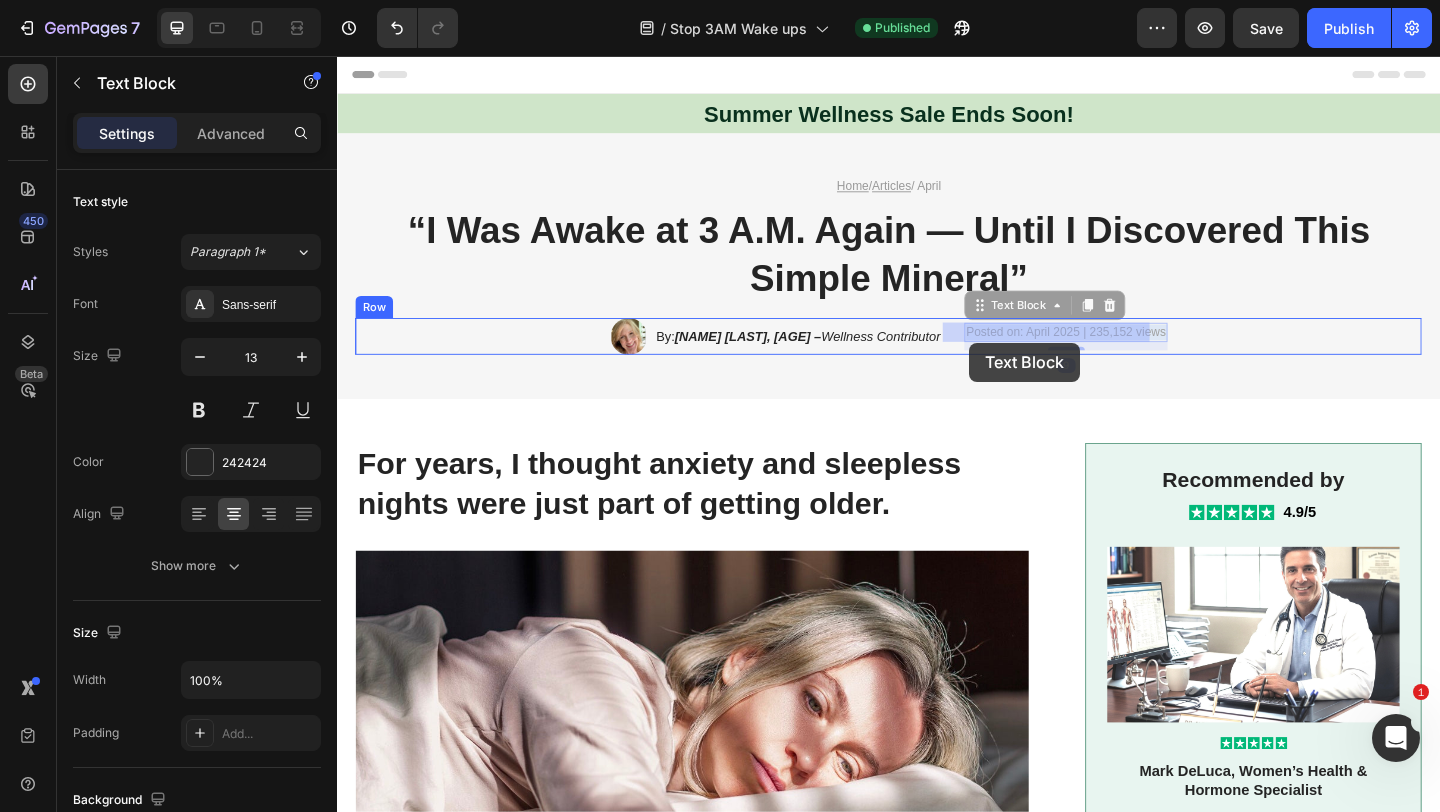drag, startPoint x: 1028, startPoint y: 358, endPoint x: 1025, endPoint y: 368, distance: 10.440307 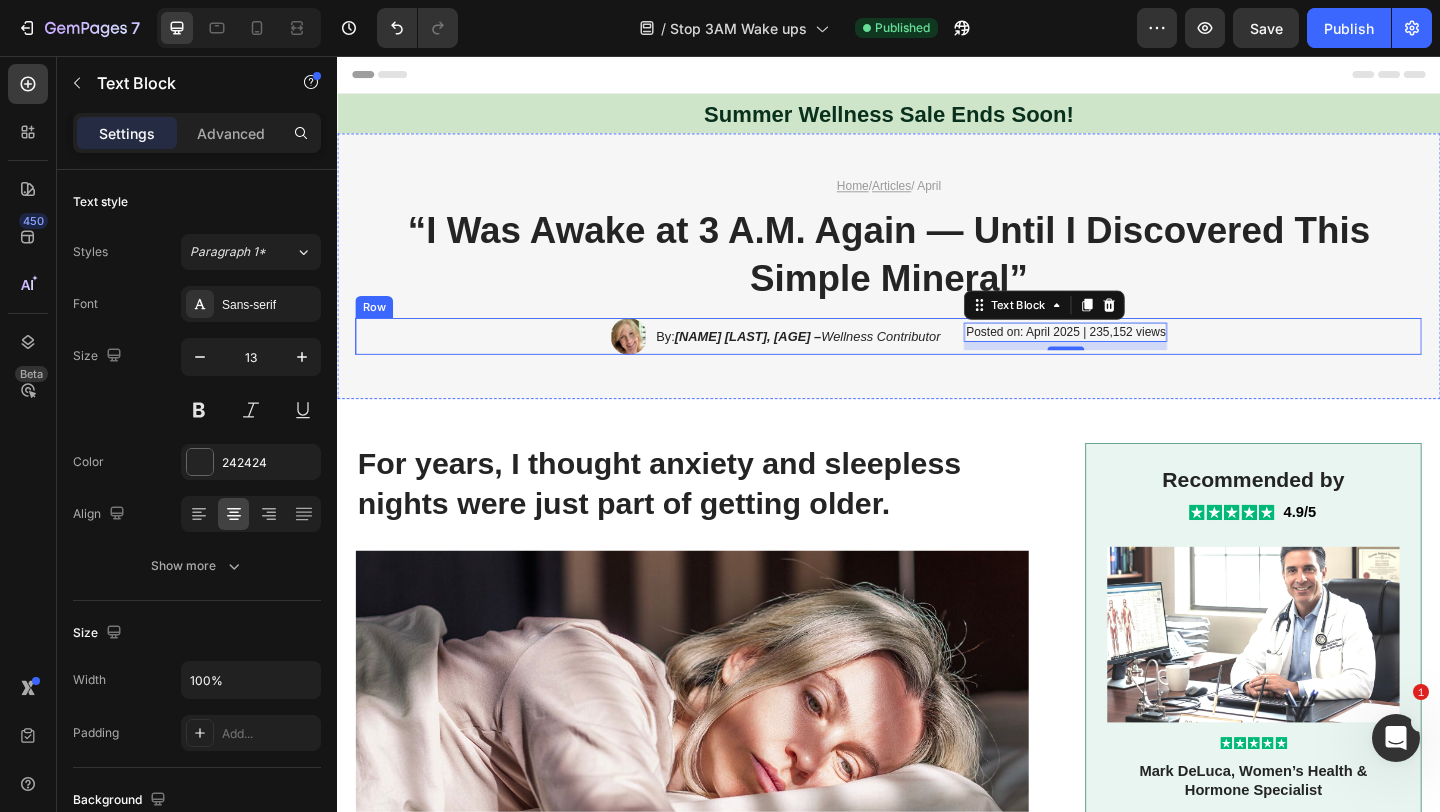 click on "Image By: [NAME] [LAST], [AGE] – Wellness Contributor Text Block Row Posted on: [DATE] | [VIEWS] Text Block 9 Row" at bounding box center [937, 361] 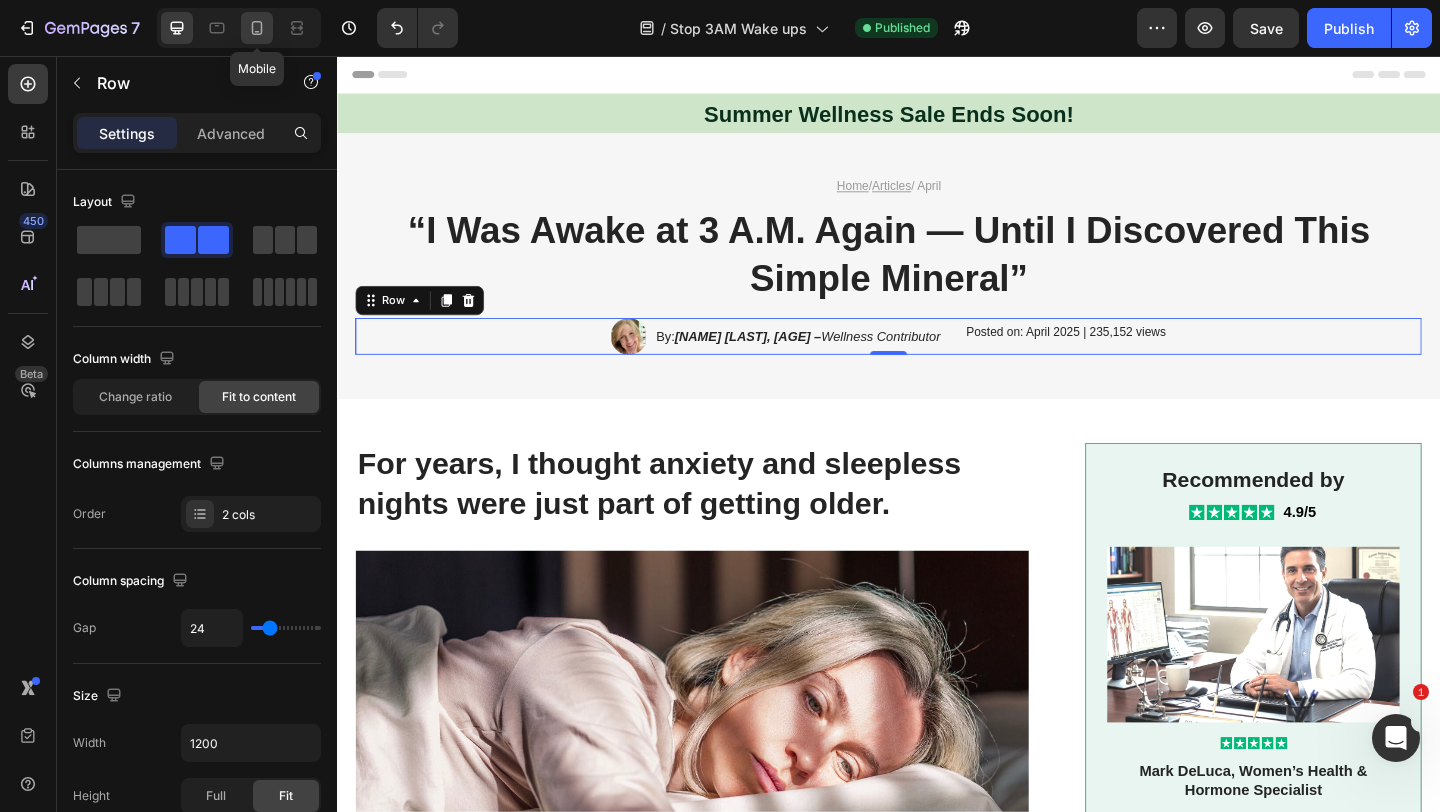 click 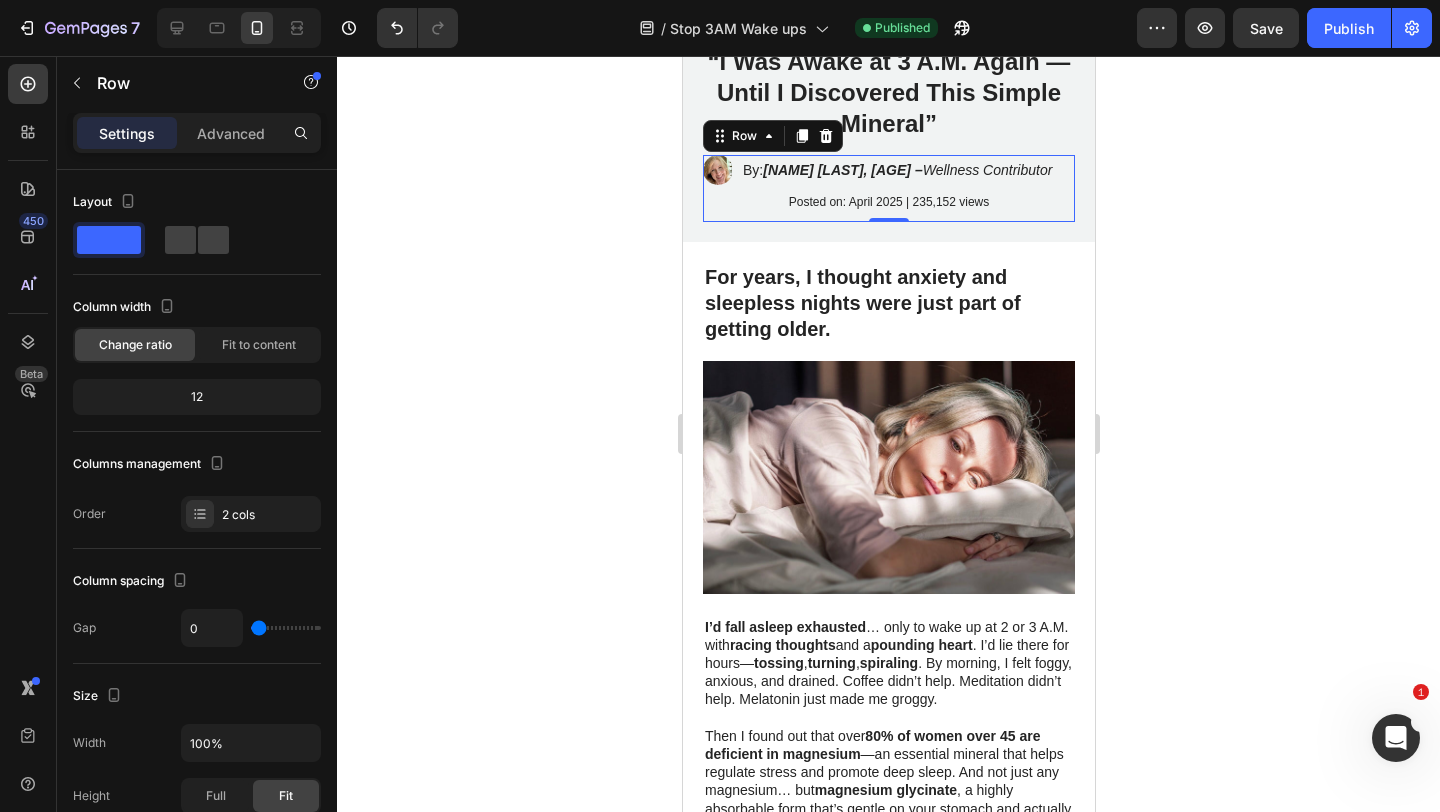 scroll, scrollTop: 167, scrollLeft: 0, axis: vertical 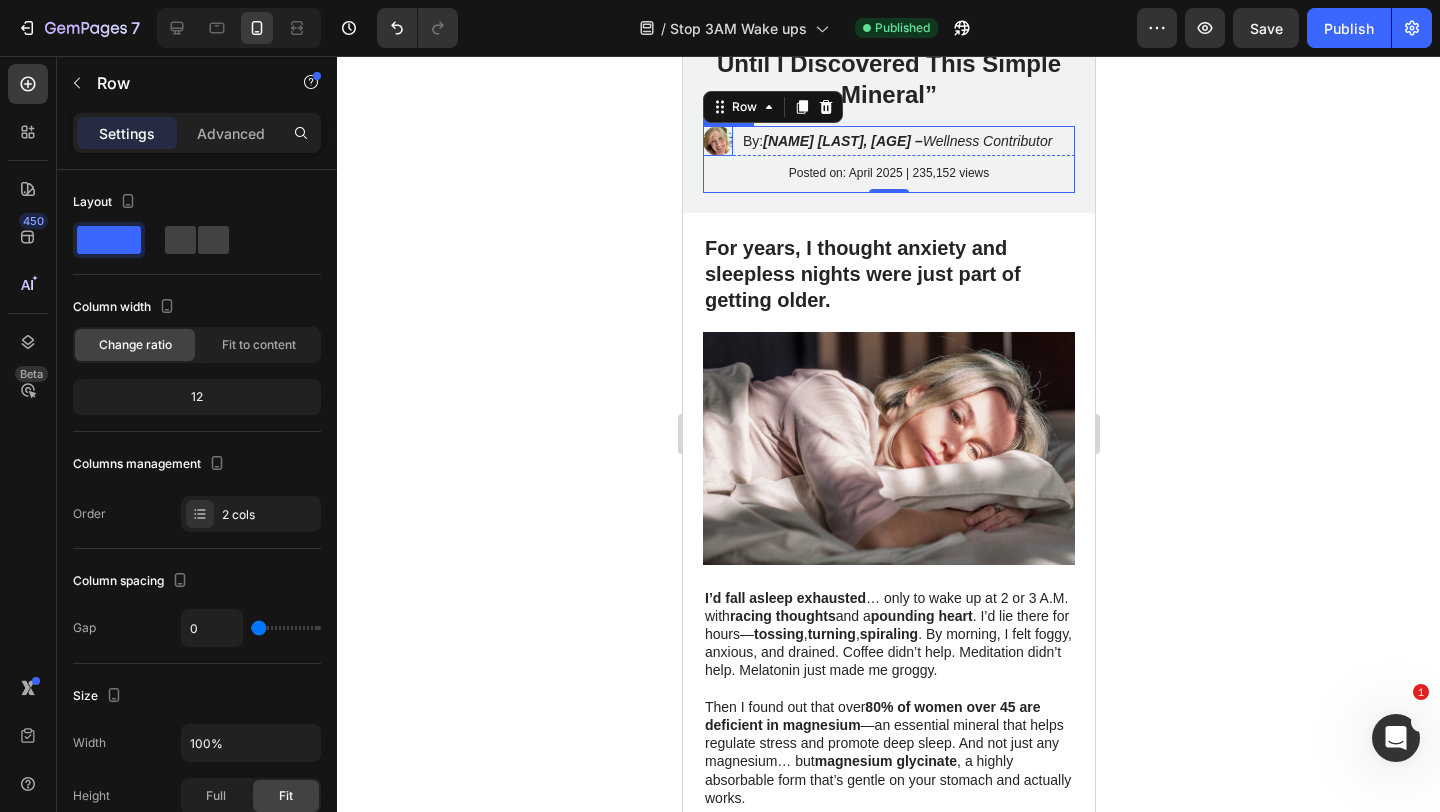 click at bounding box center [717, 141] 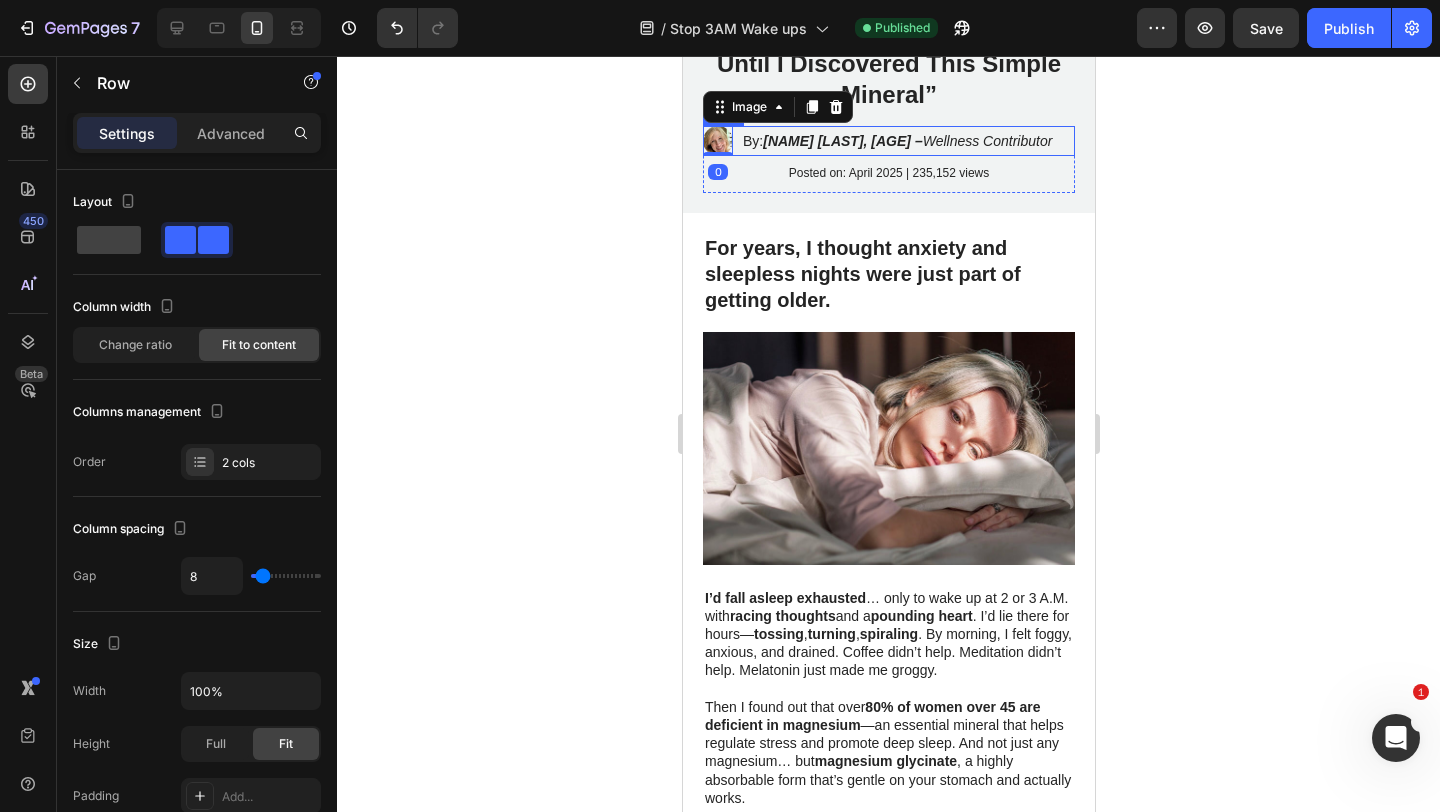 click on "Image 0 By: [NAME] [LAST], [AGE] – Wellness Contributor Text Block Row" at bounding box center (888, 141) 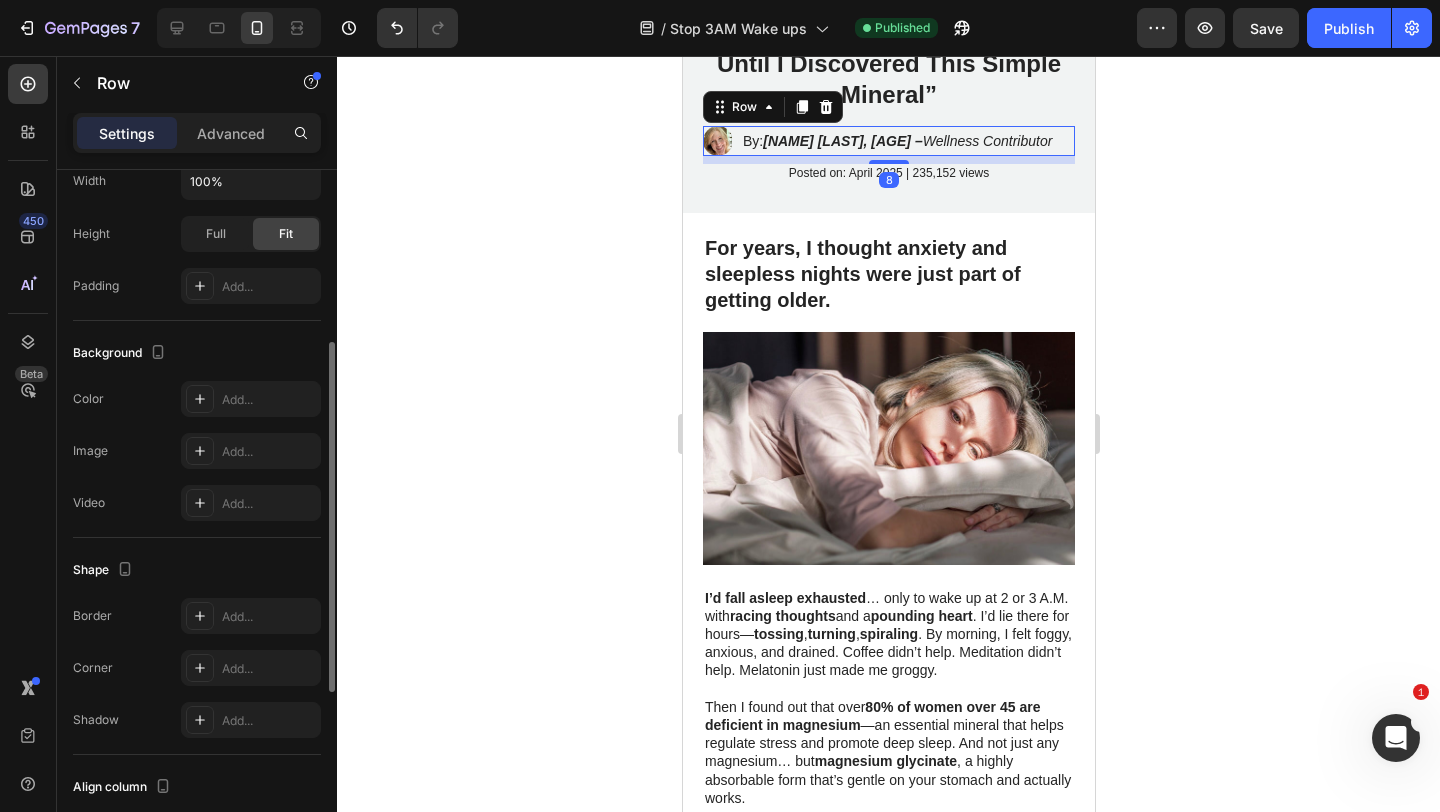 scroll, scrollTop: 697, scrollLeft: 0, axis: vertical 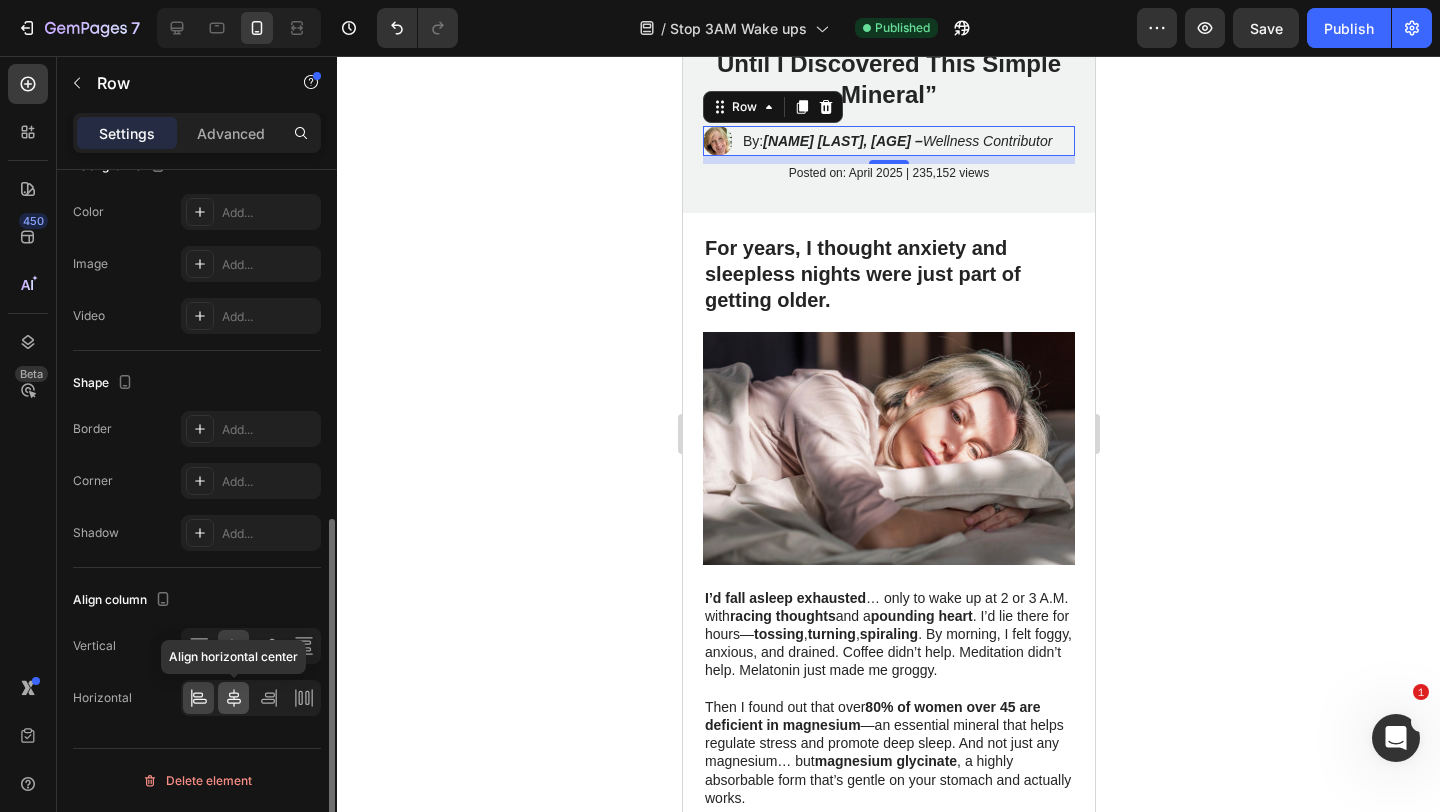 click 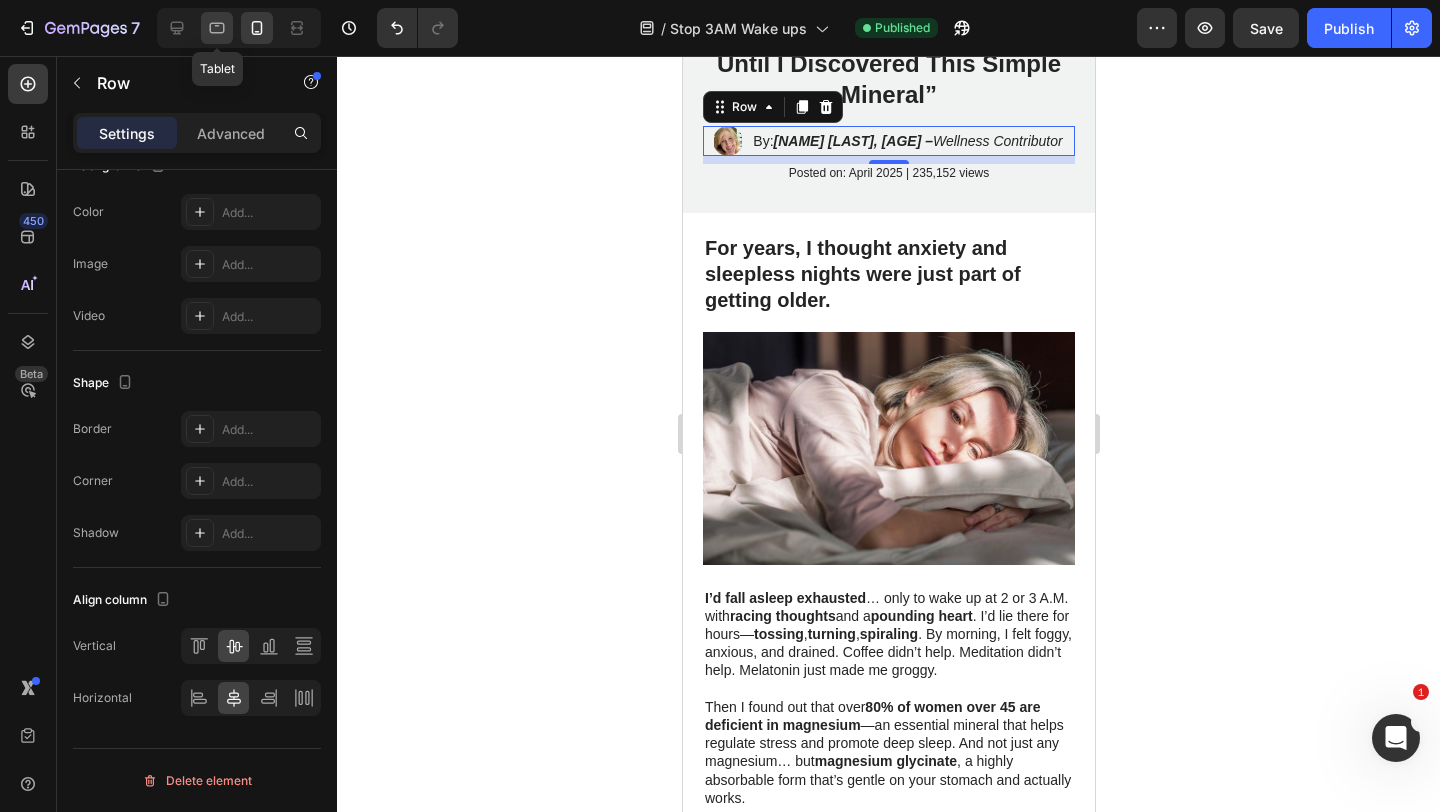 click 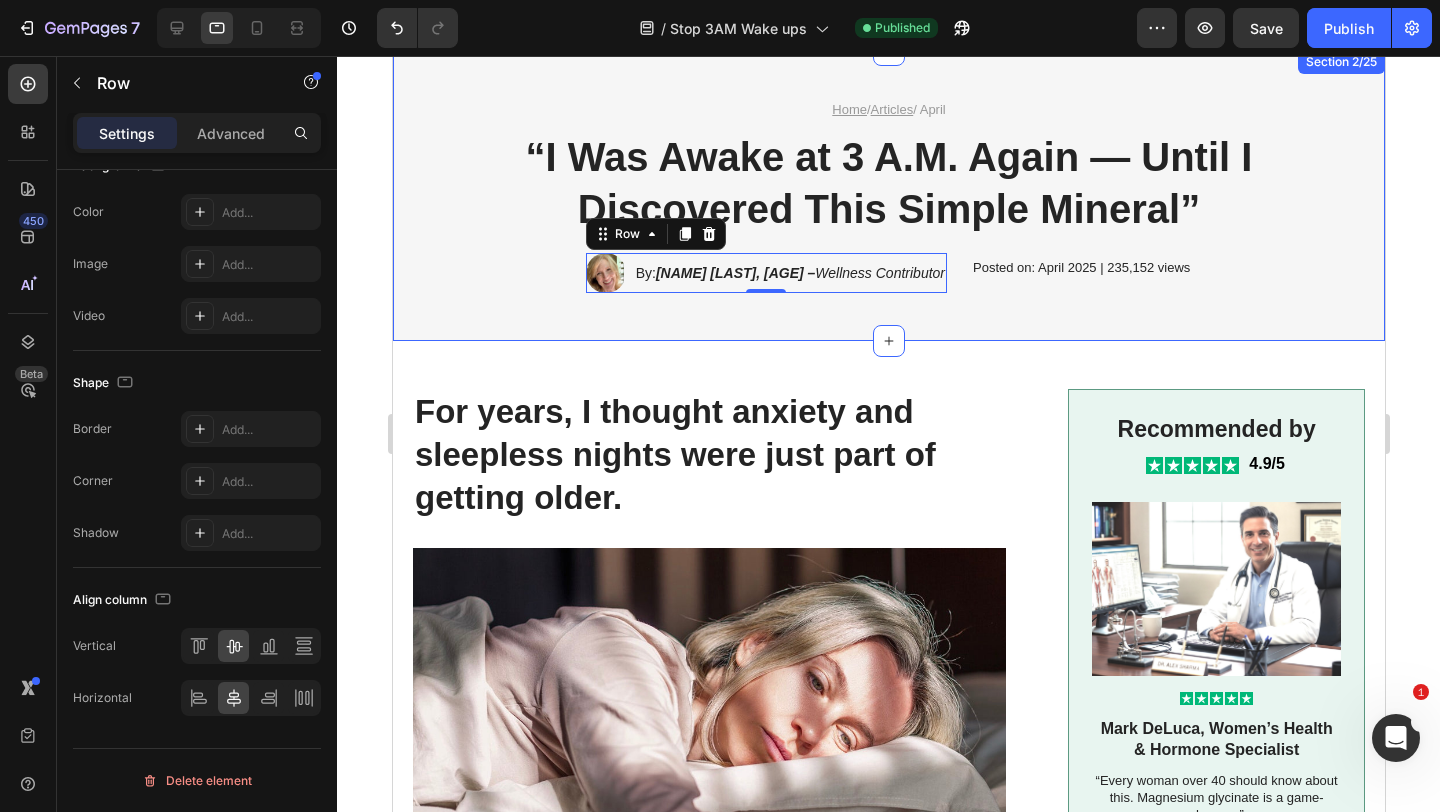 scroll, scrollTop: 20, scrollLeft: 0, axis: vertical 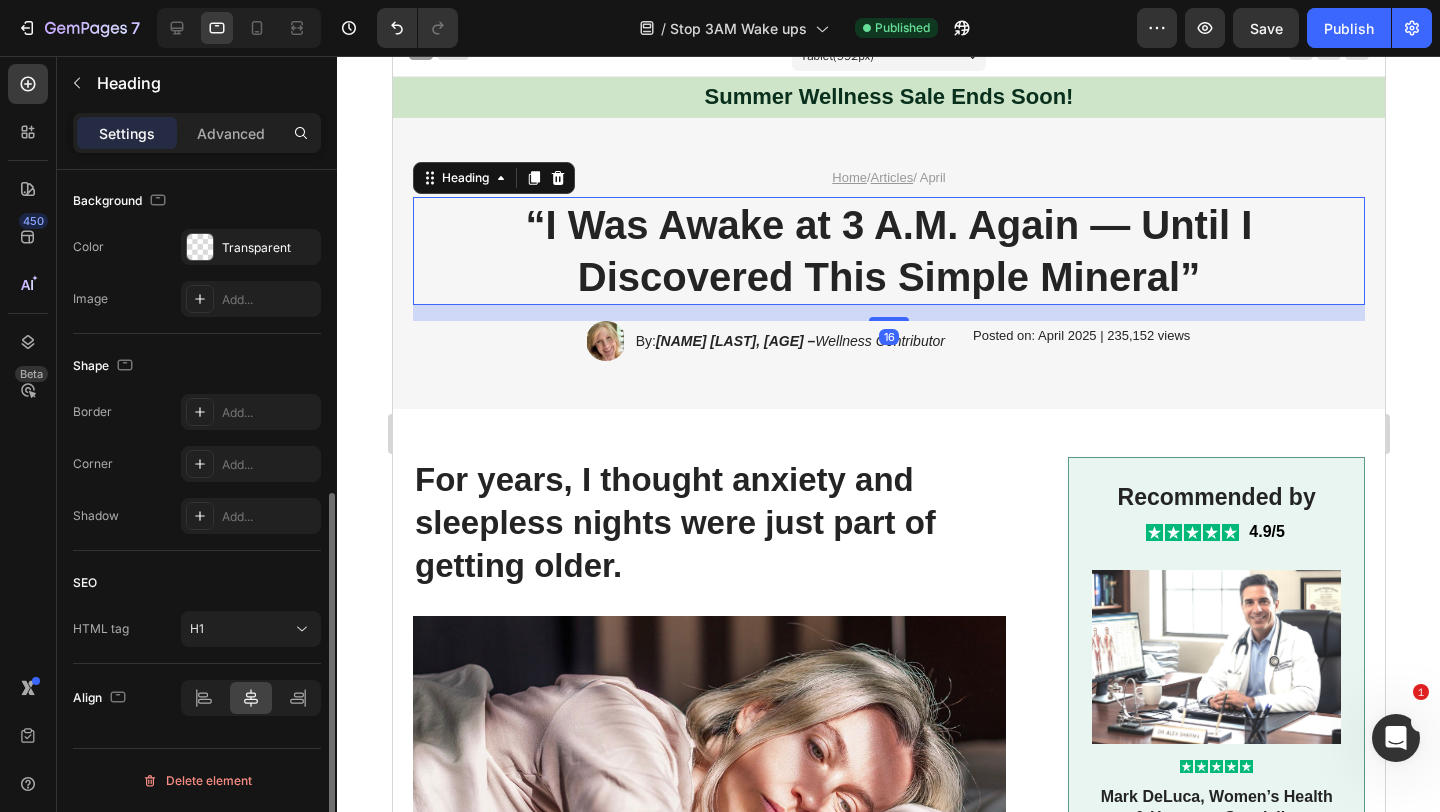 click on "“I Was Awake at 3 A.M. Again — Until I Discovered This Simple Mineral”" at bounding box center (888, 251) 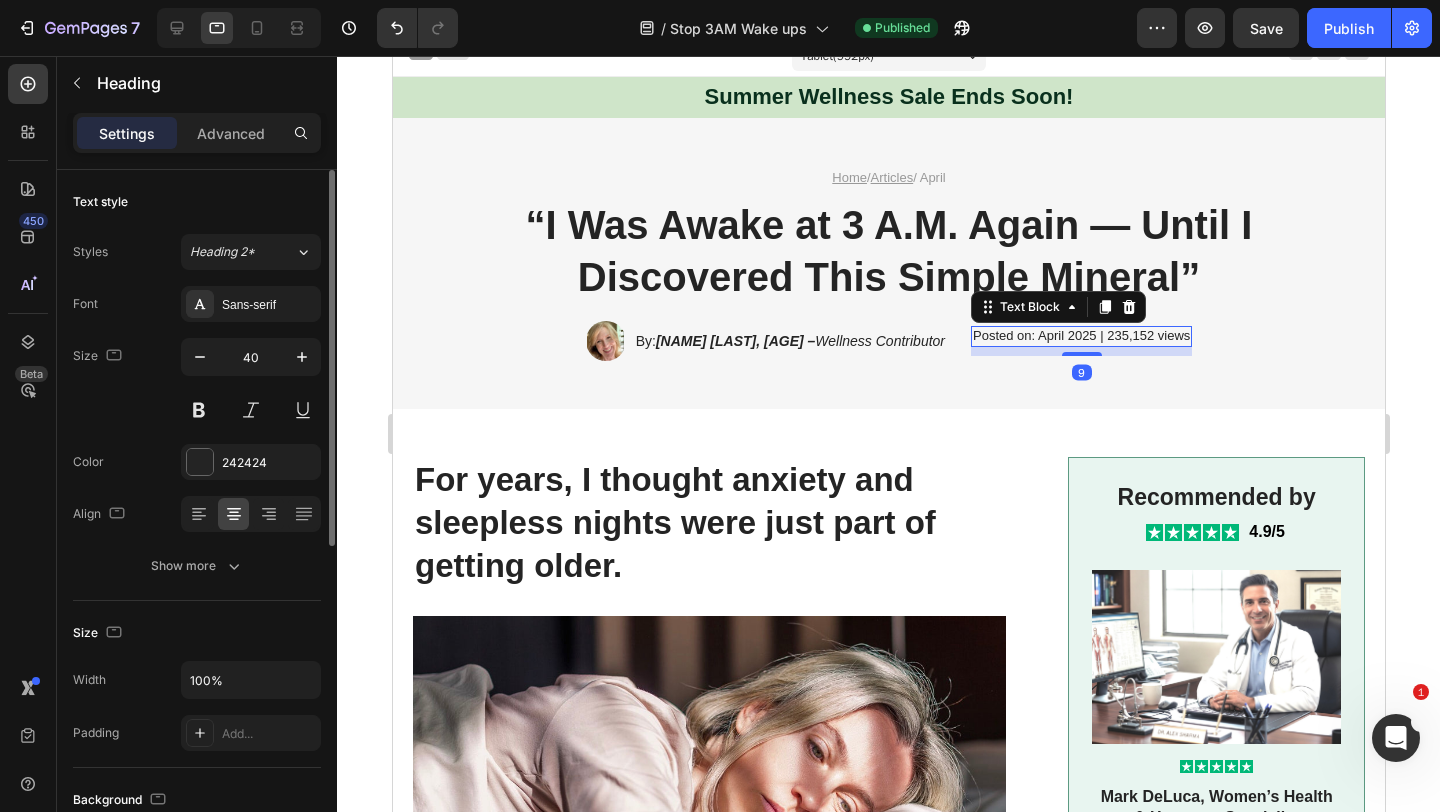 click on "Posted on: April 2025 | 235,152 views" at bounding box center [1080, 336] 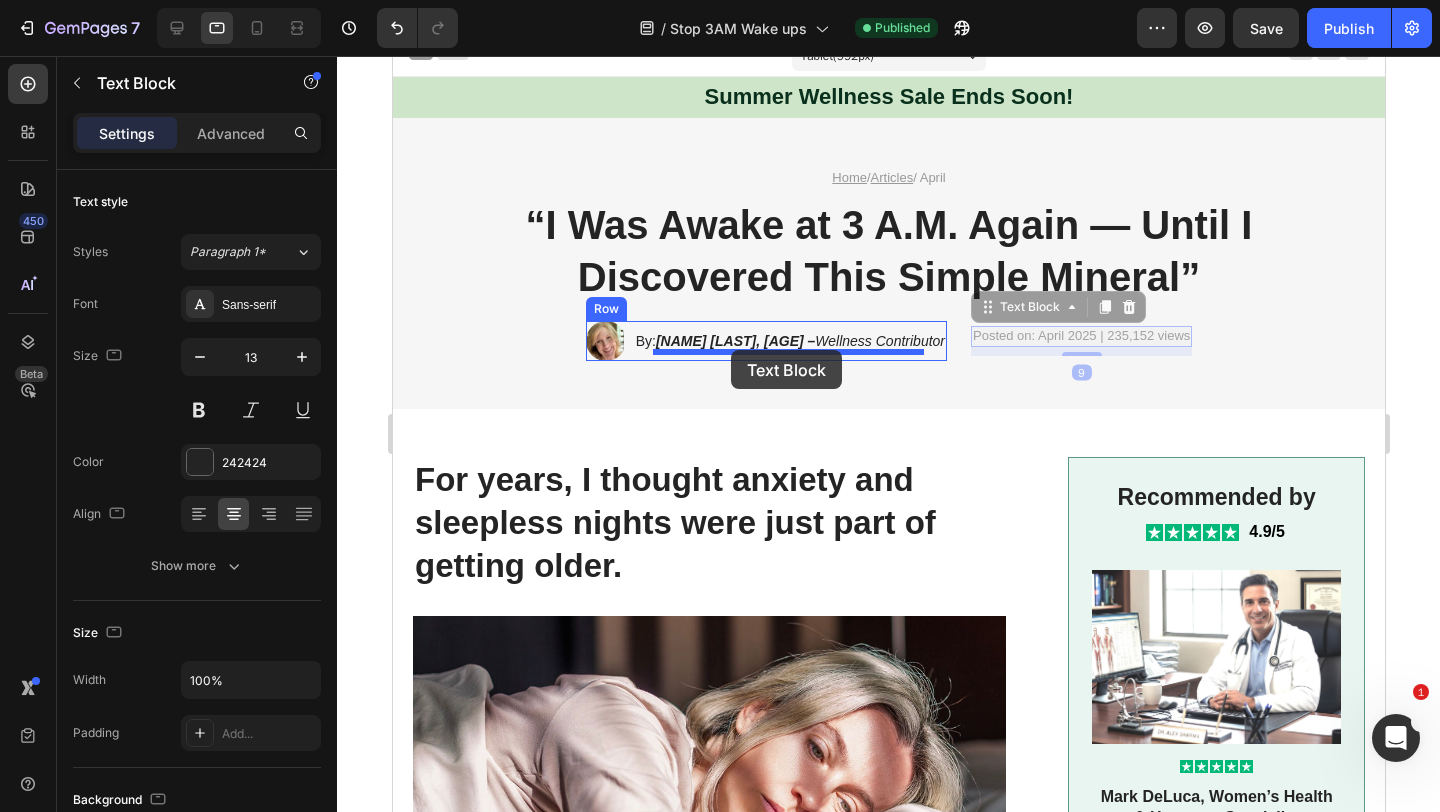 drag, startPoint x: 1019, startPoint y: 311, endPoint x: 730, endPoint y: 350, distance: 291.61963 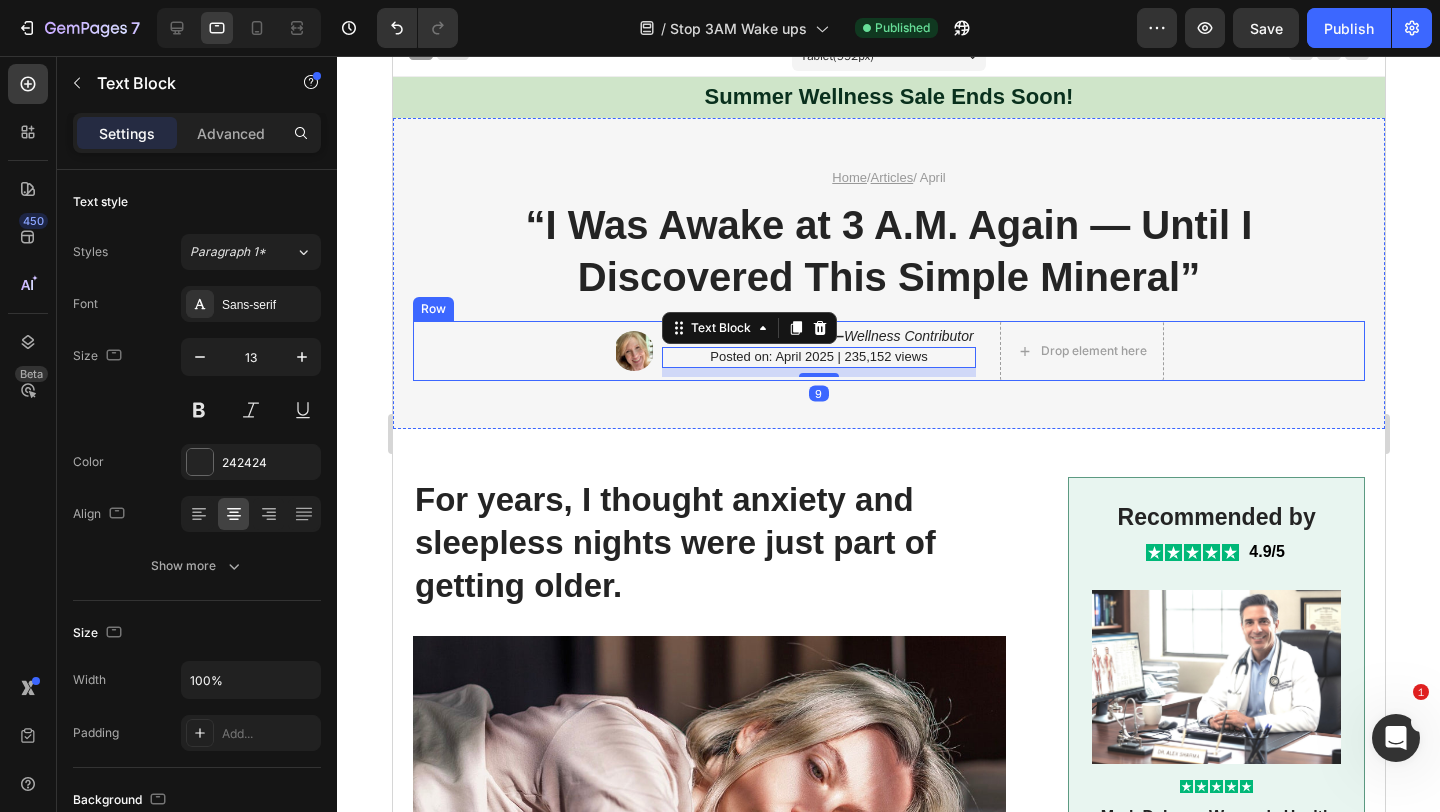 click on "Image By: [NAME] [LAST], [AGE] – Wellness Contributor Text Block Posted on: [DATE] | [VIEWS] Text Block 9 Row
Drop element here Row" at bounding box center (888, 351) 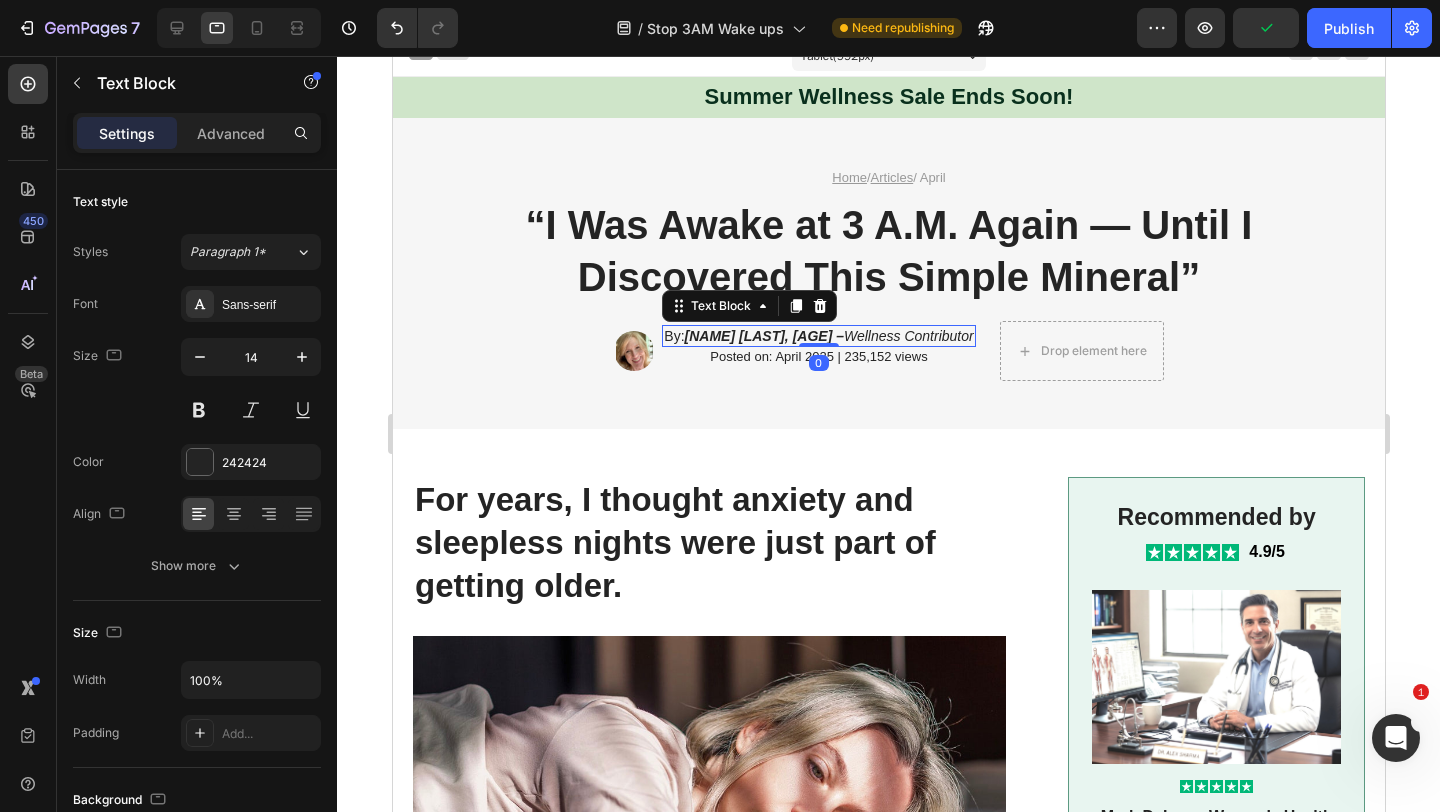 click on "By: [NAME] [LAST], [AGE] – Wellness Contributor" at bounding box center [817, 336] 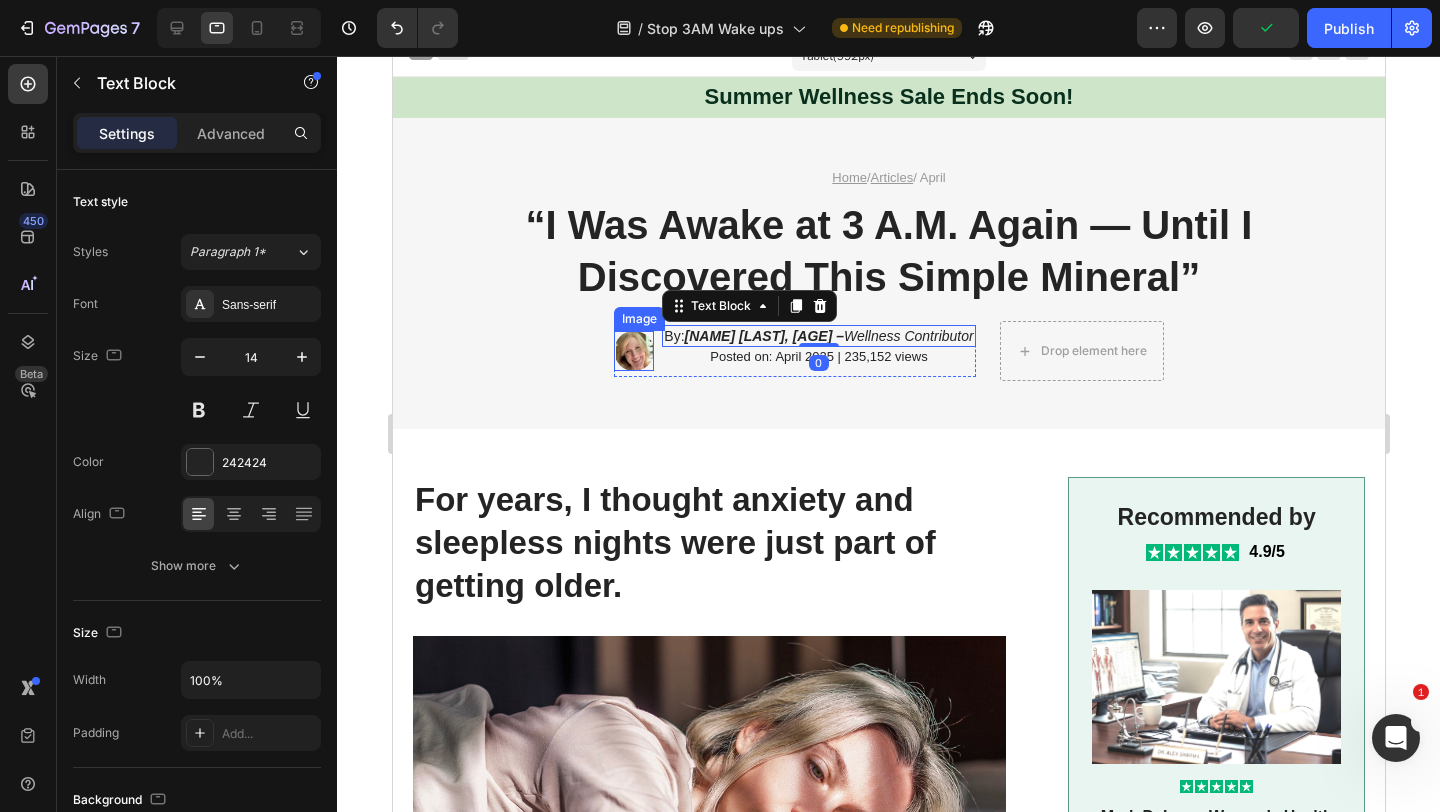 click at bounding box center [633, 351] 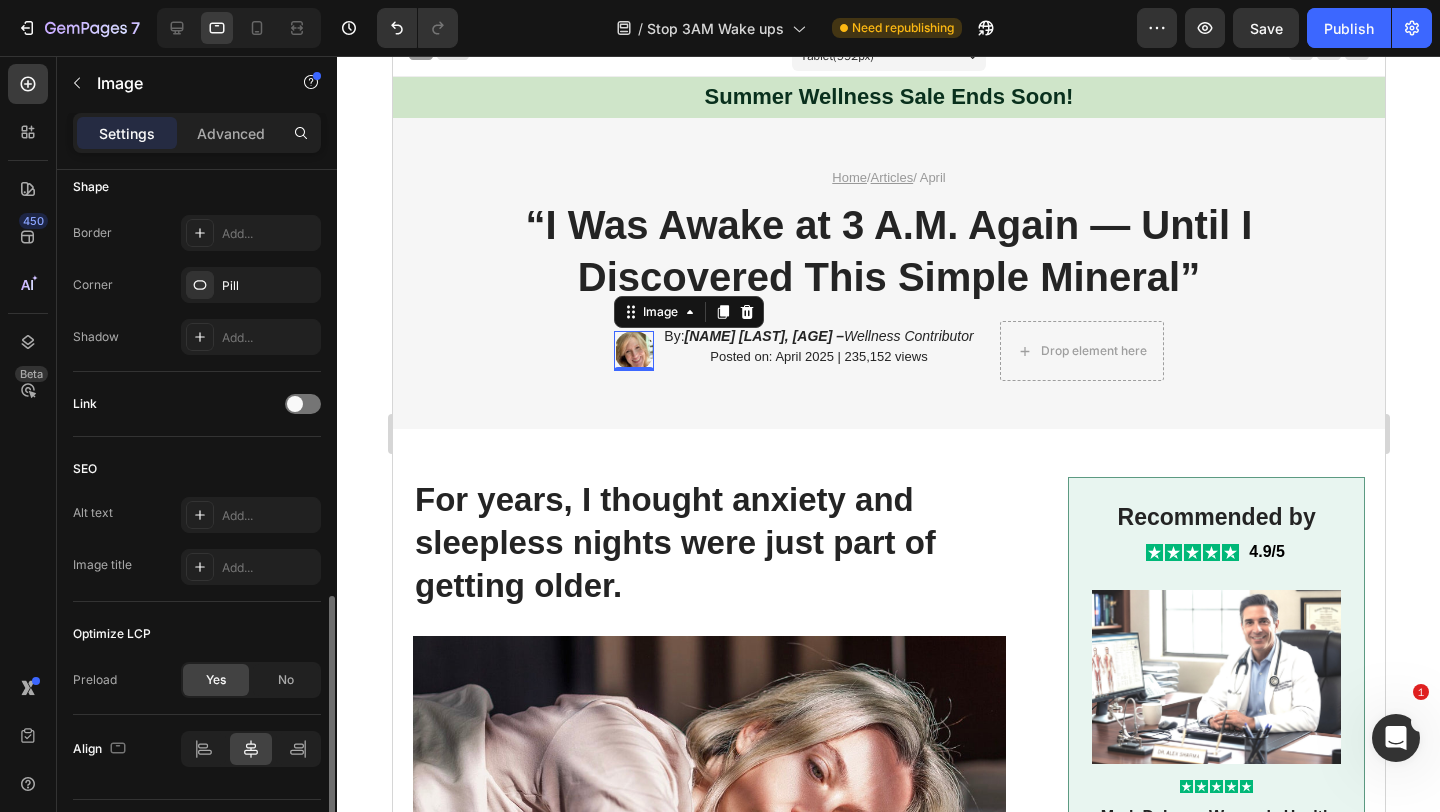 scroll, scrollTop: 809, scrollLeft: 0, axis: vertical 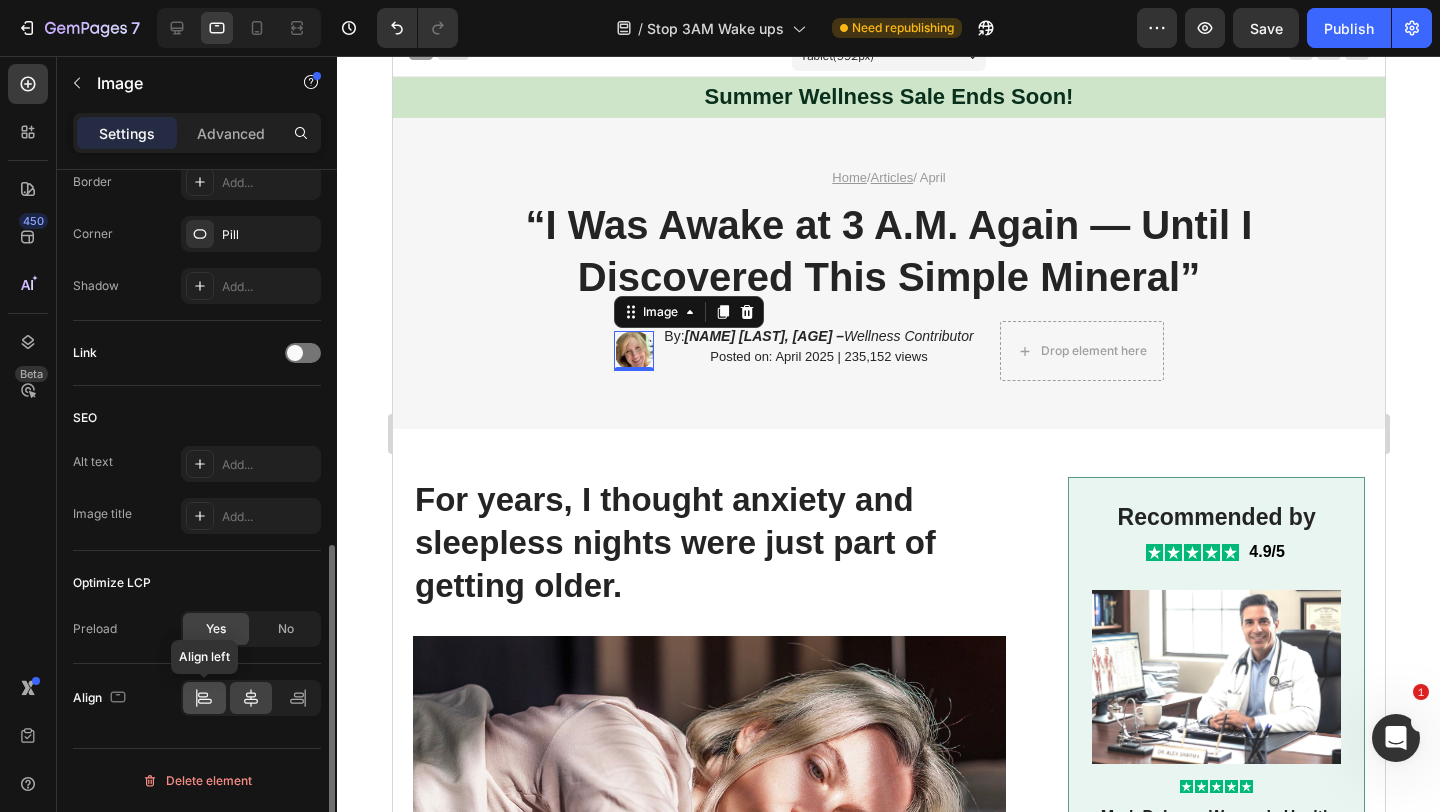 click 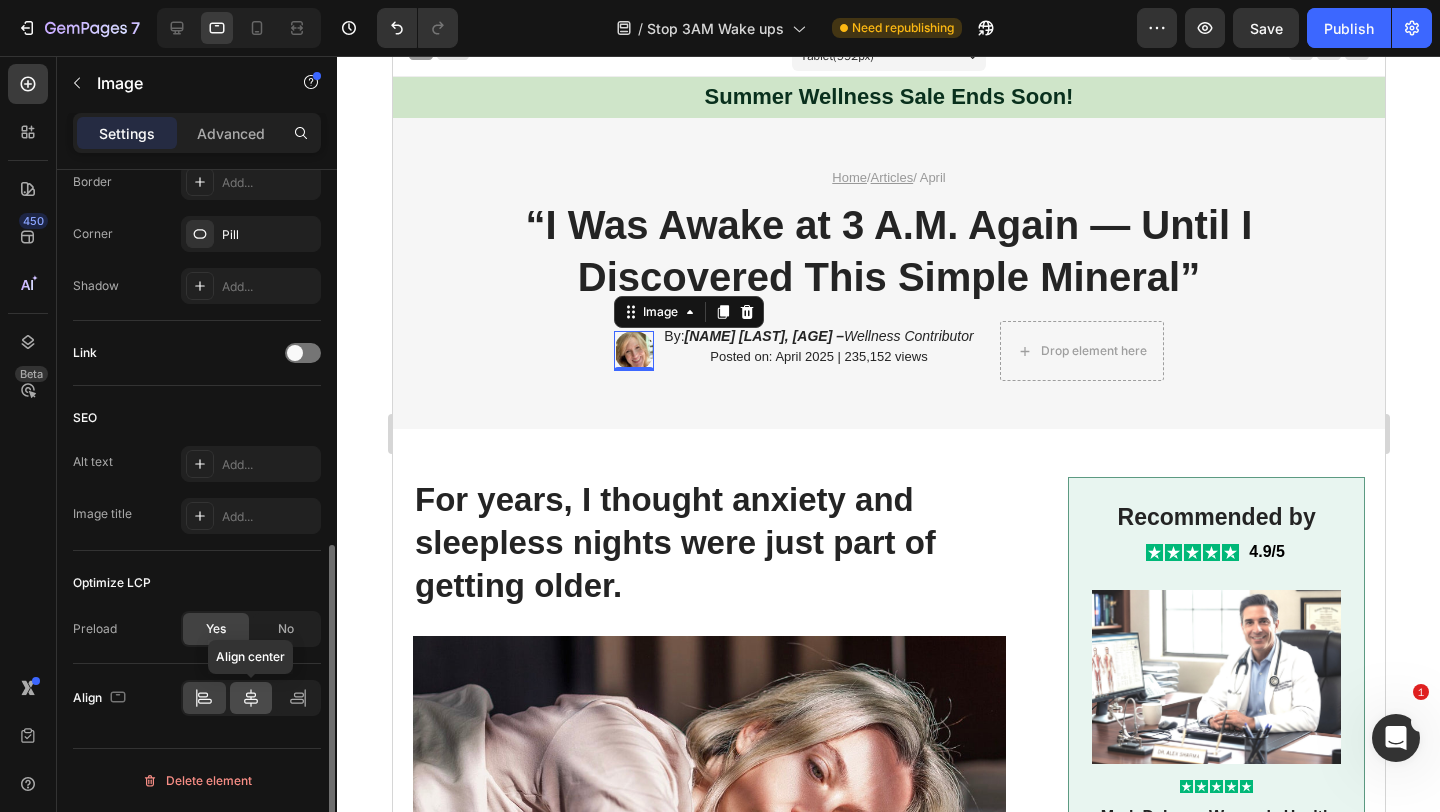 click 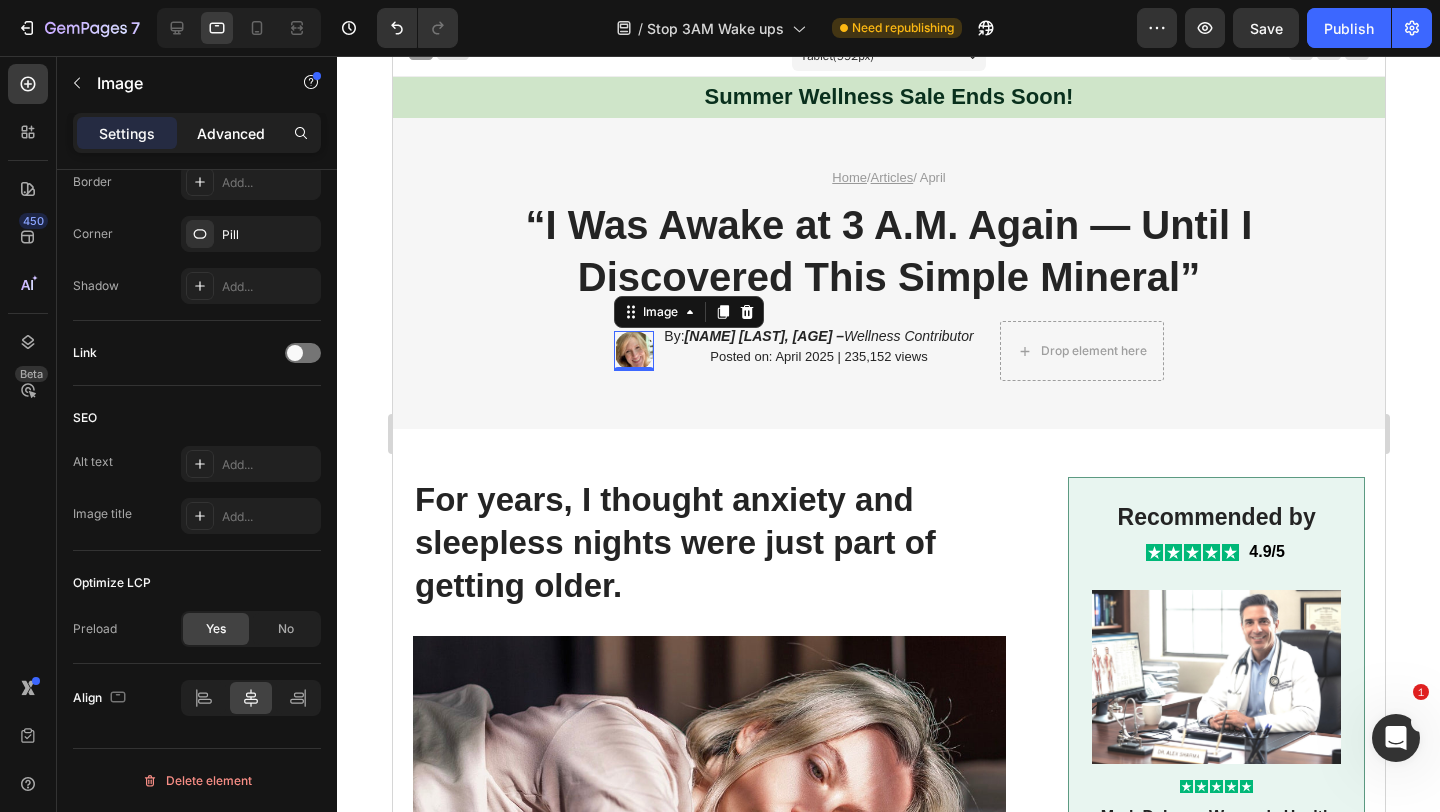 click on "Advanced" at bounding box center [231, 133] 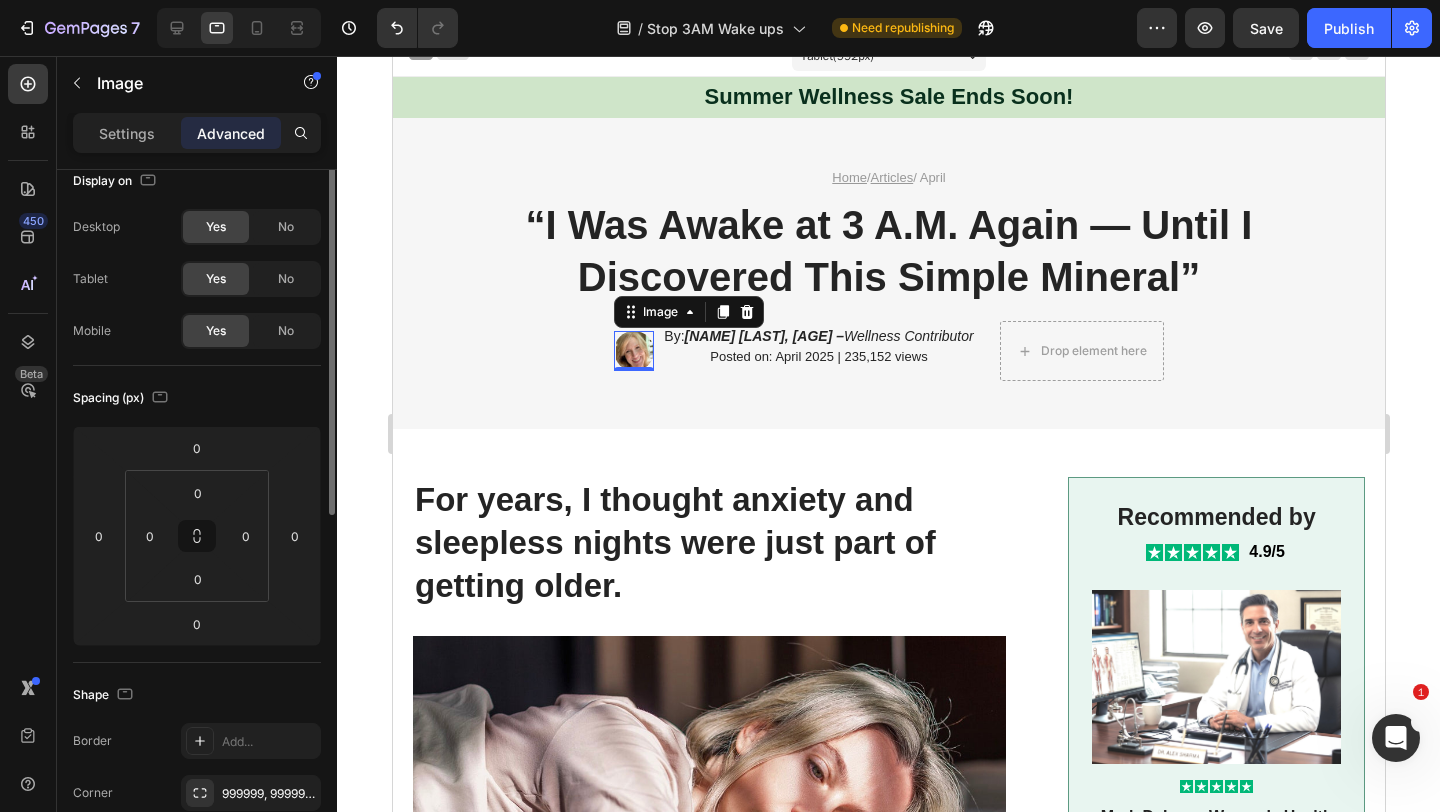 scroll, scrollTop: 0, scrollLeft: 0, axis: both 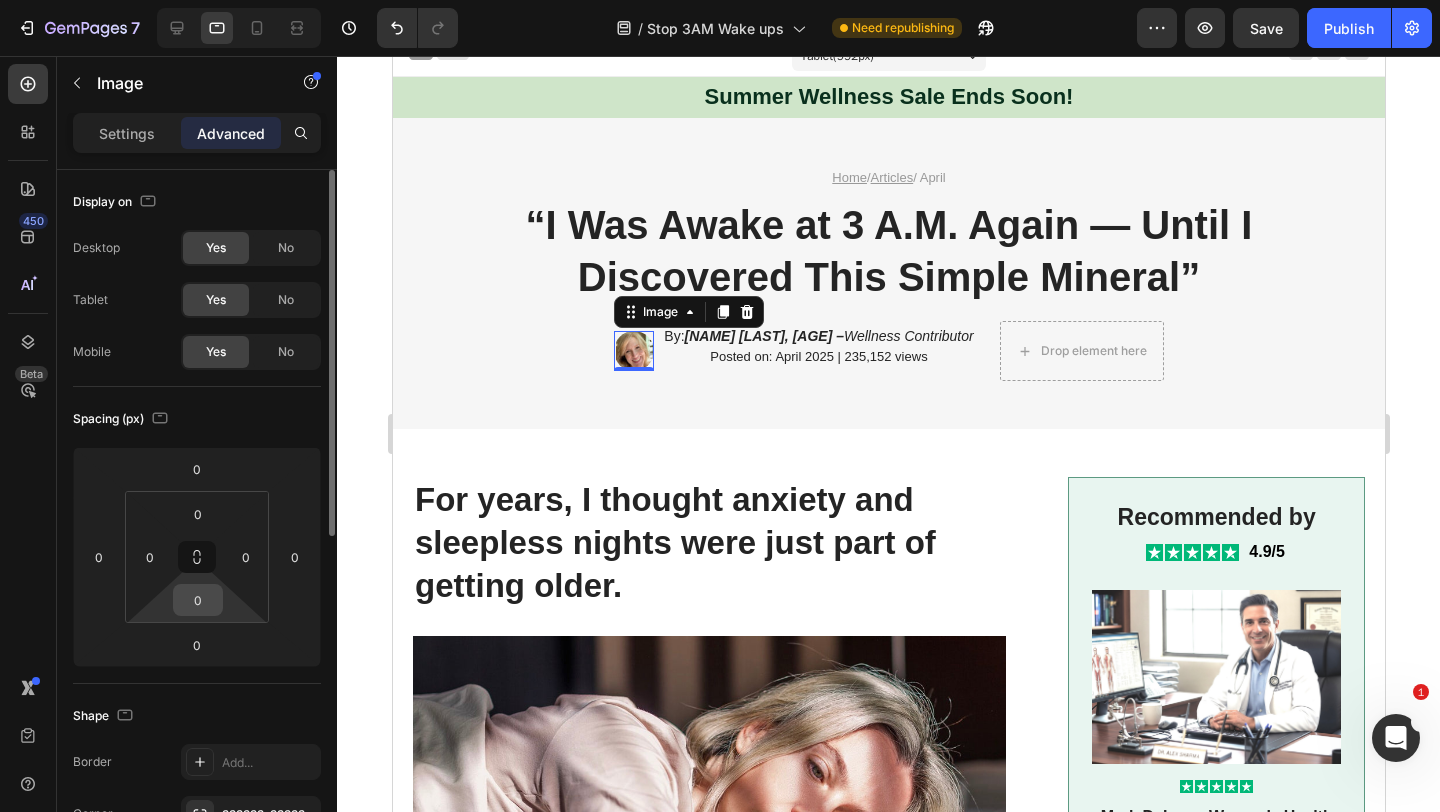 click on "0" at bounding box center (198, 600) 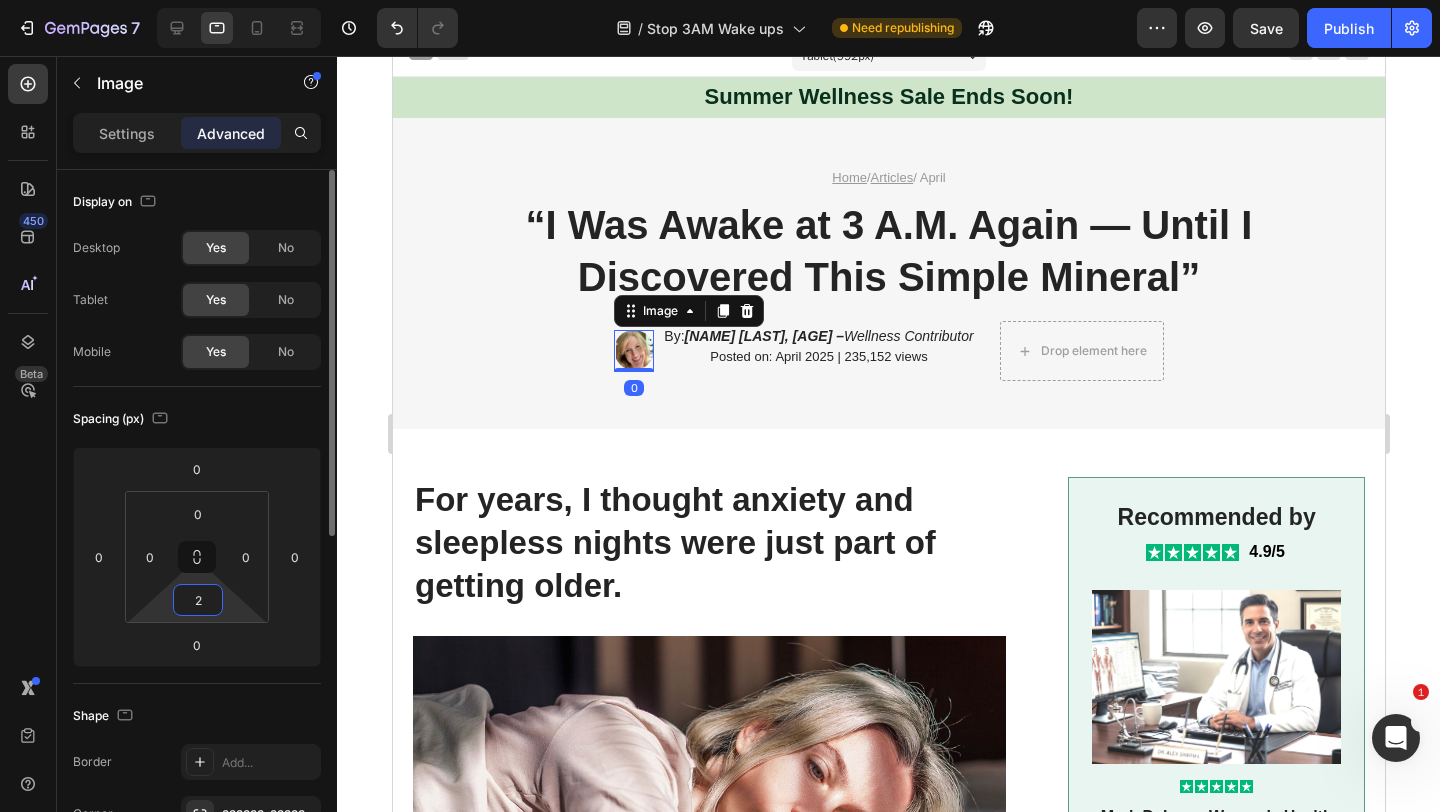 type on "20" 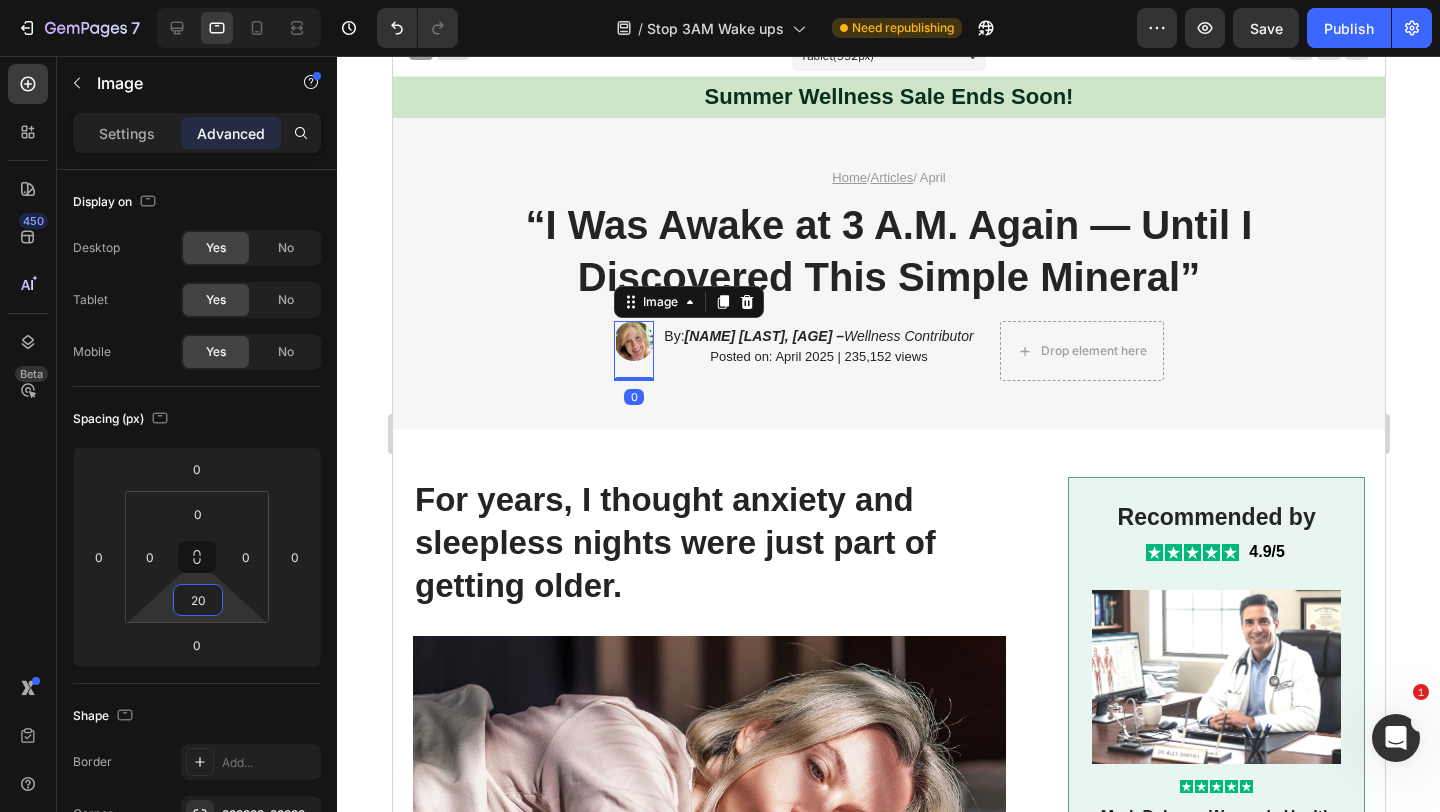 click on "For years, I thought anxiety and sleepless nights were just part of getting older." at bounding box center [708, 543] 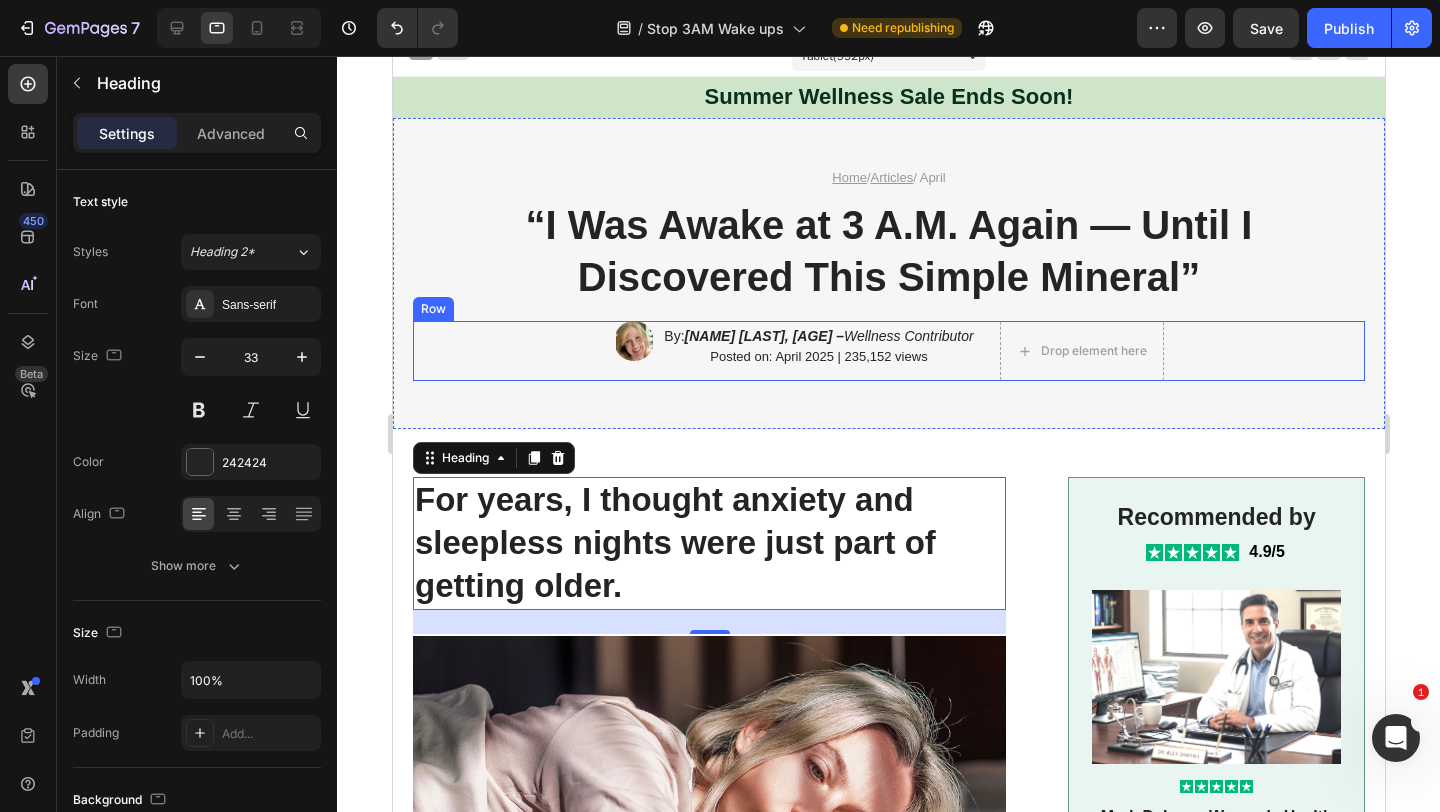 click on "Image By: [NAME] [LAST], [AGE] – Wellness Contributor Text Block Posted on: [DATE] | [VIEWS] Text Block Row
Drop element here Row" at bounding box center [888, 351] 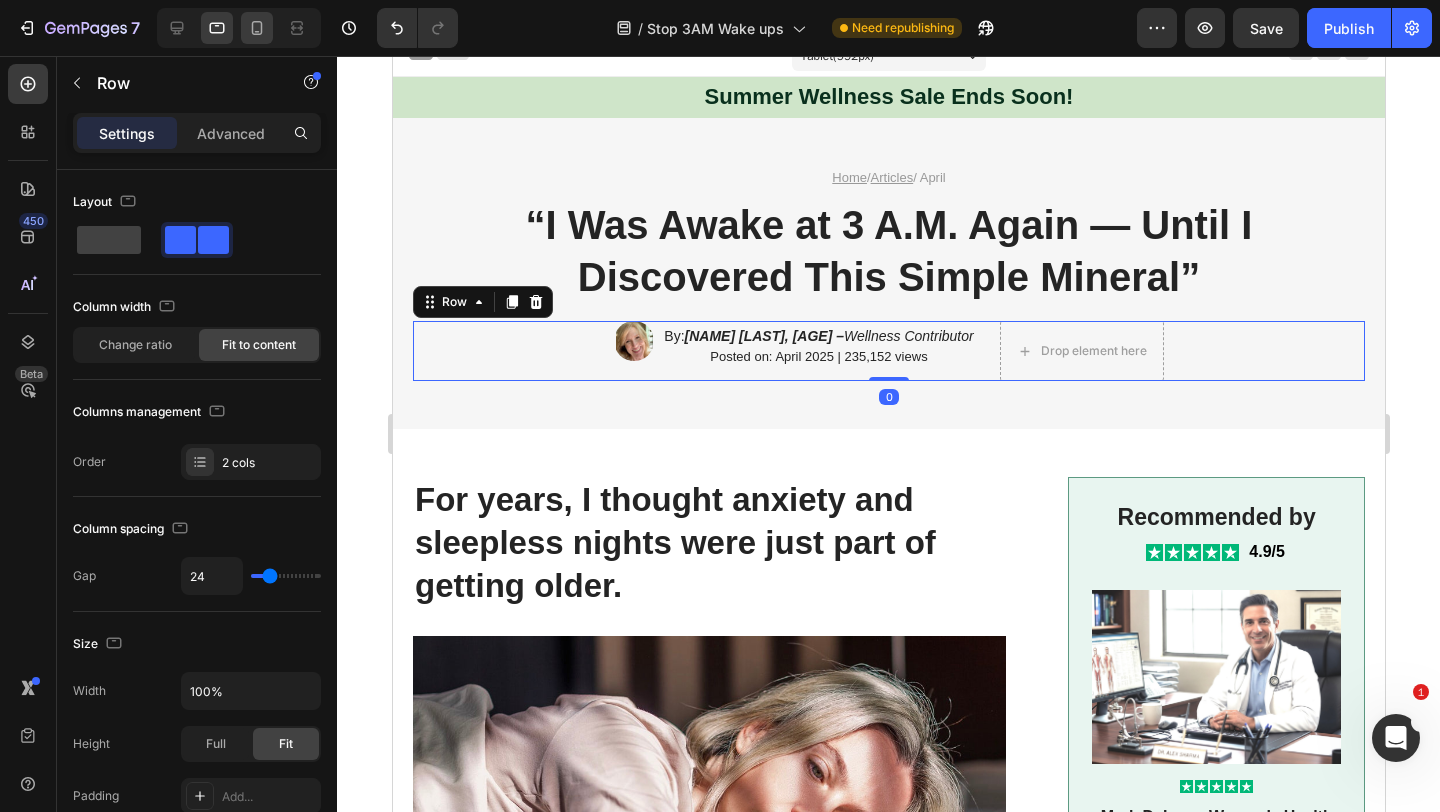 click 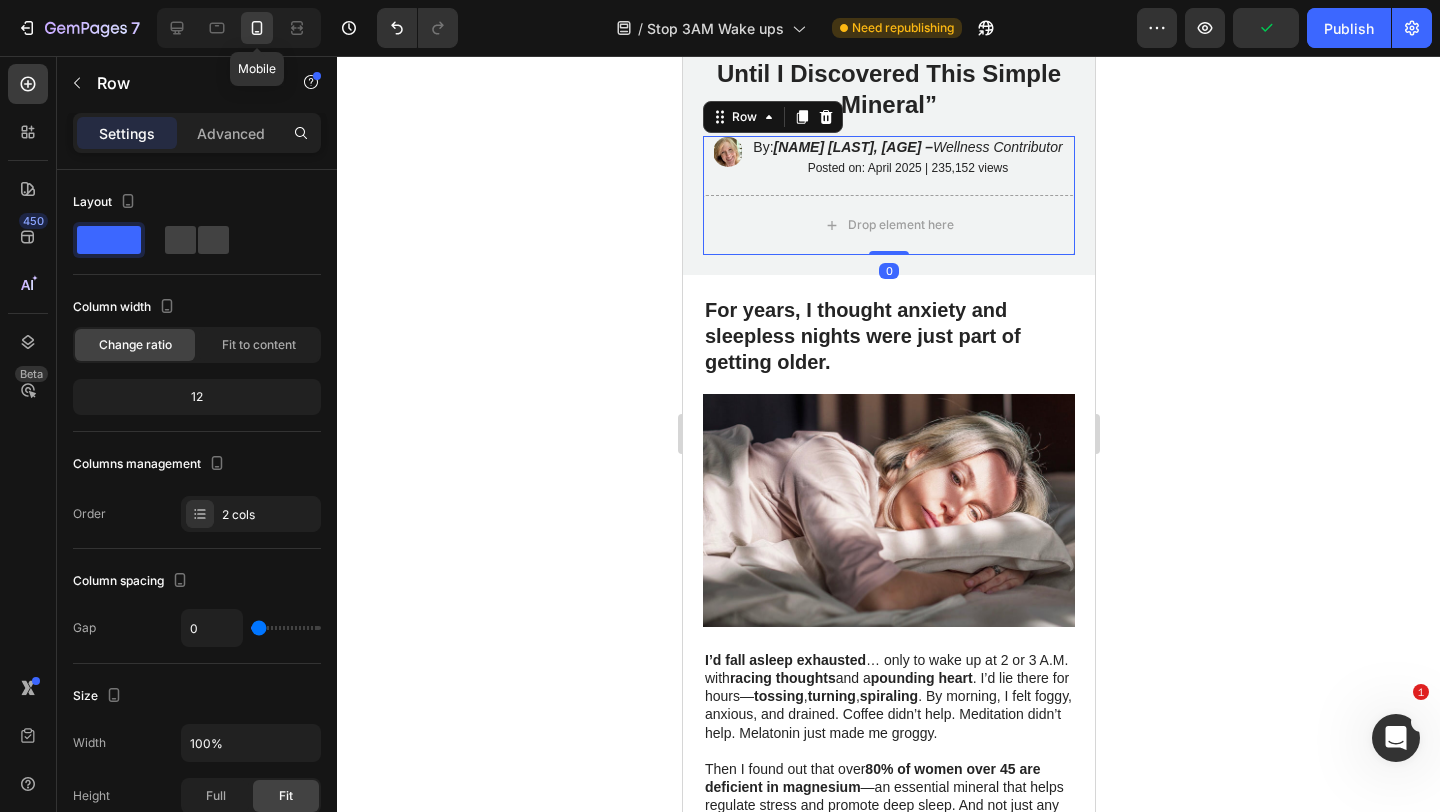 scroll, scrollTop: 167, scrollLeft: 0, axis: vertical 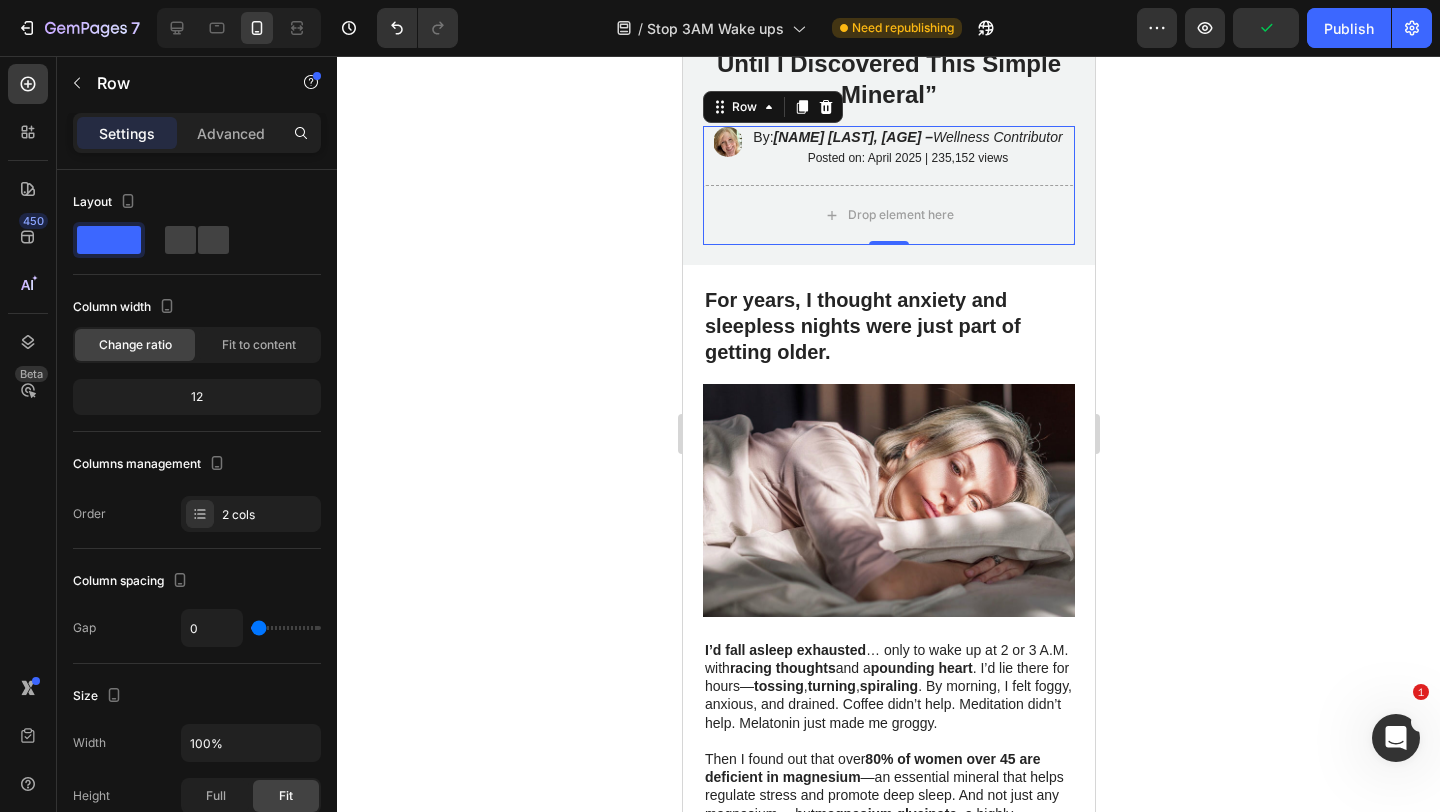 click 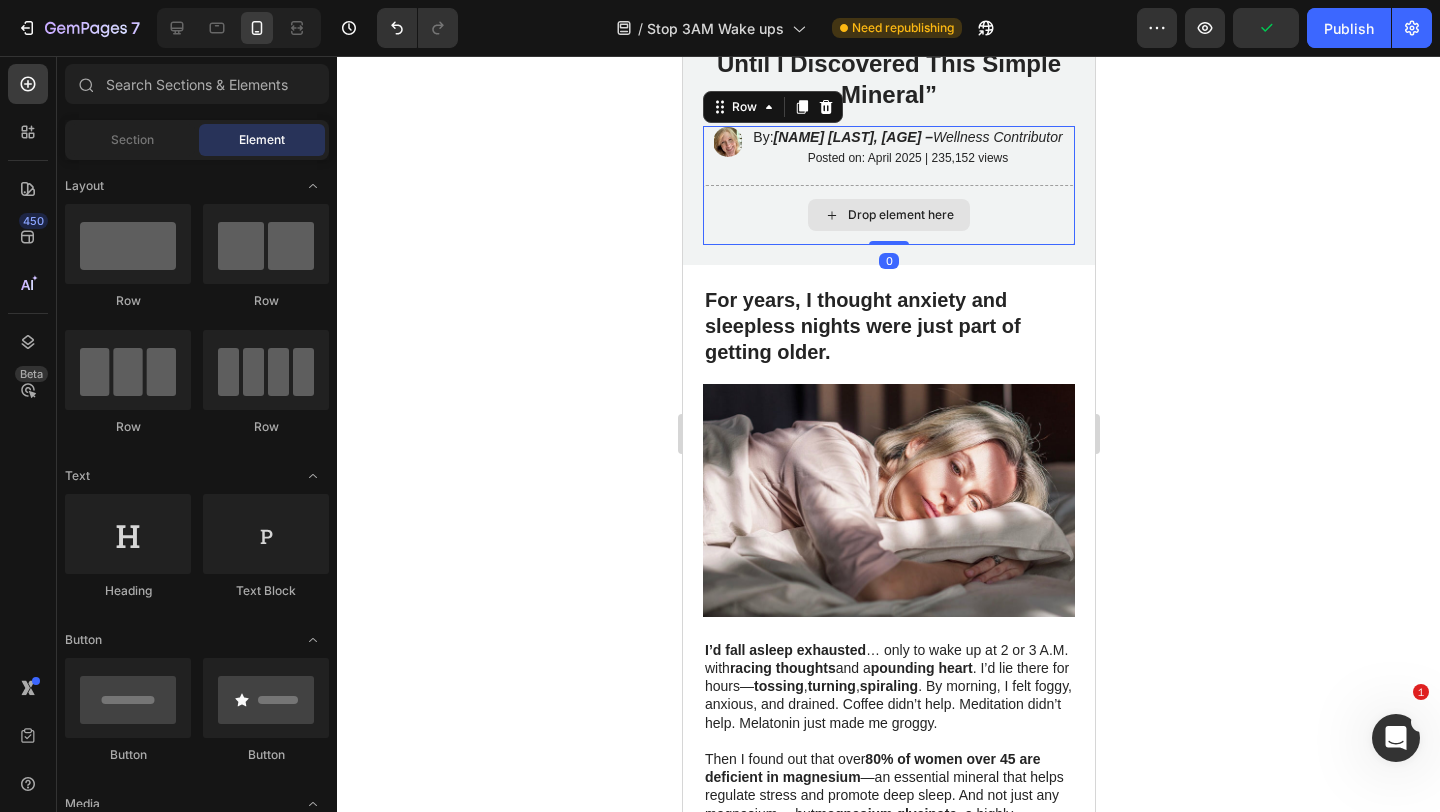 click on "Drop element here" at bounding box center [888, 215] 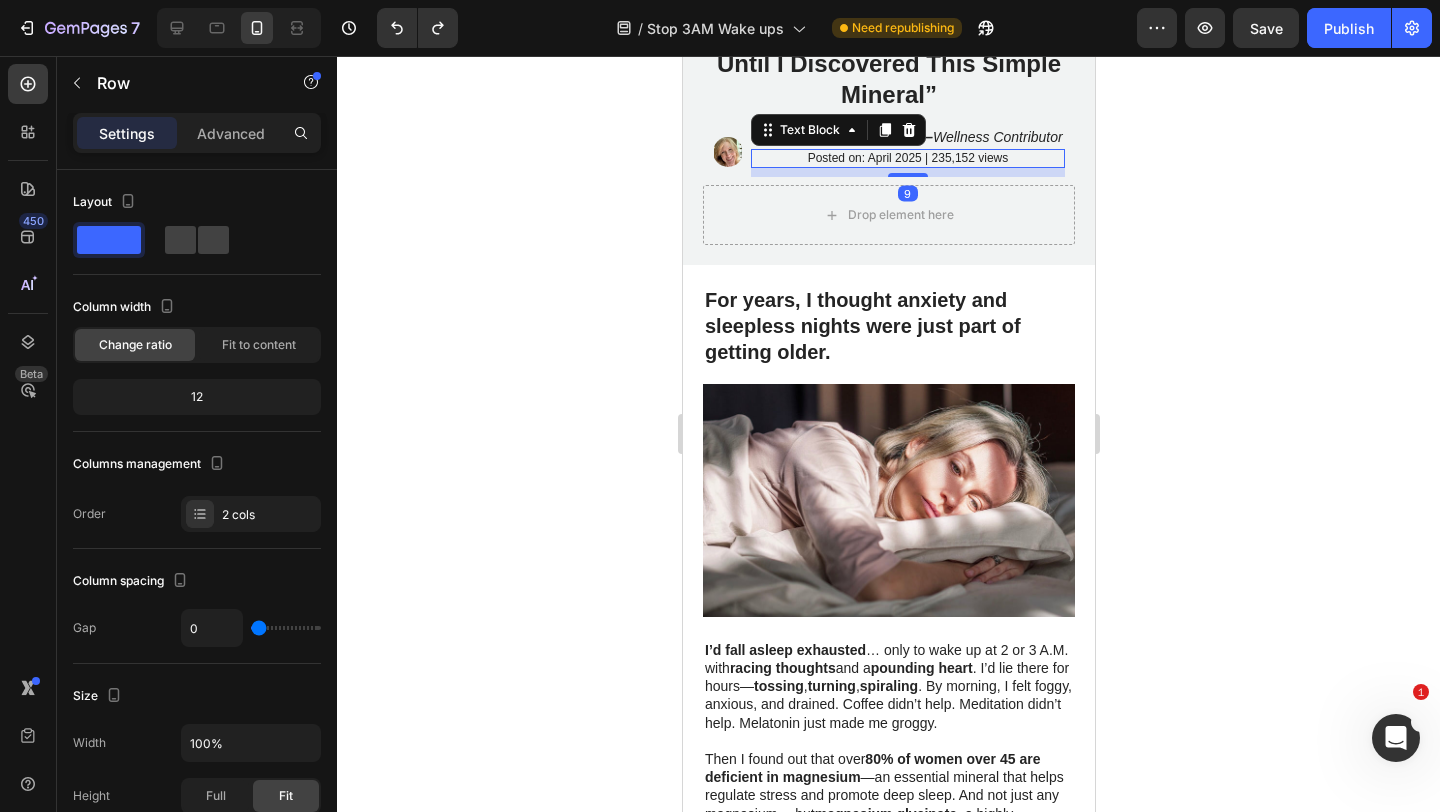 click on "Posted on: April 2025 | 235,152 views" at bounding box center [906, 159] 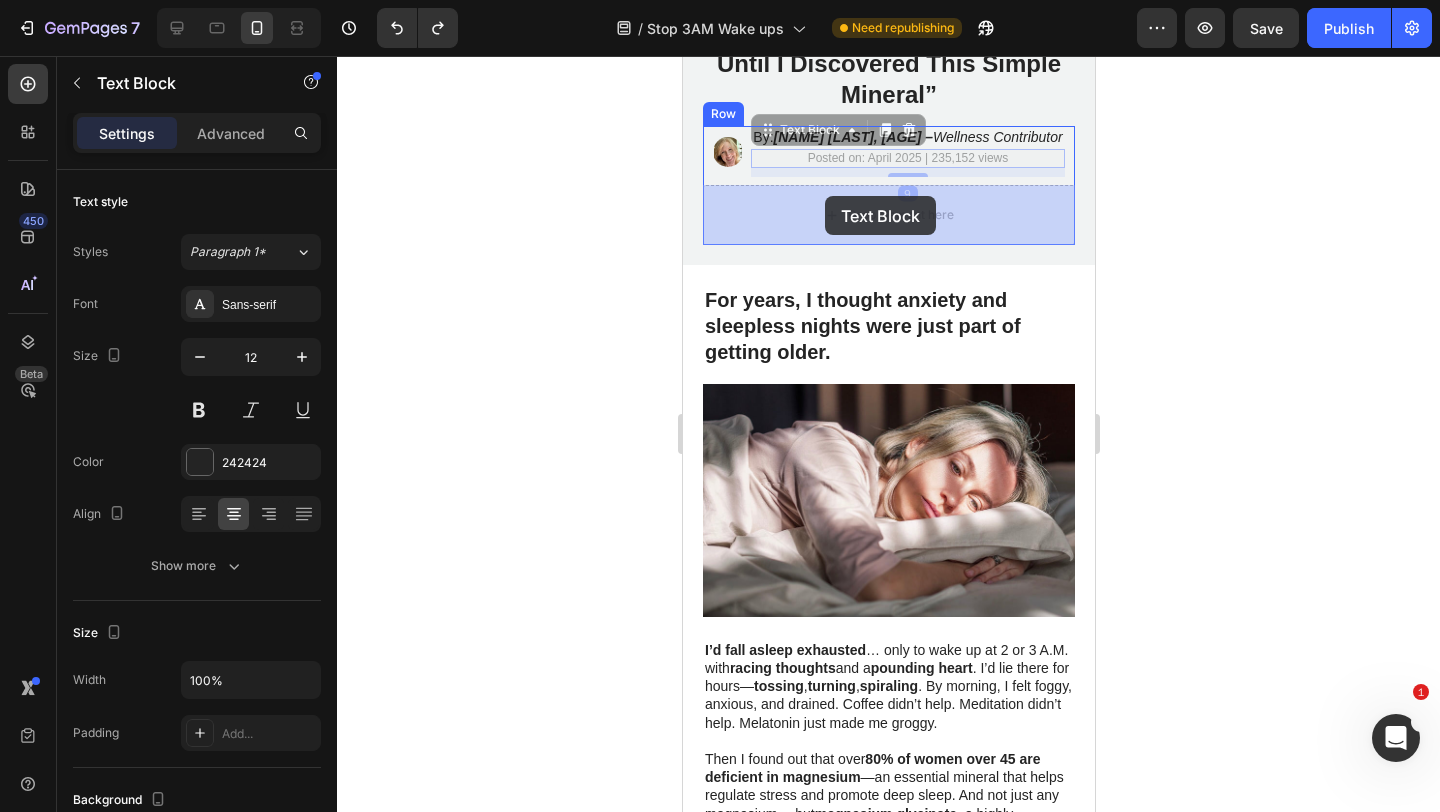 drag, startPoint x: 823, startPoint y: 131, endPoint x: 824, endPoint y: 193, distance: 62.008064 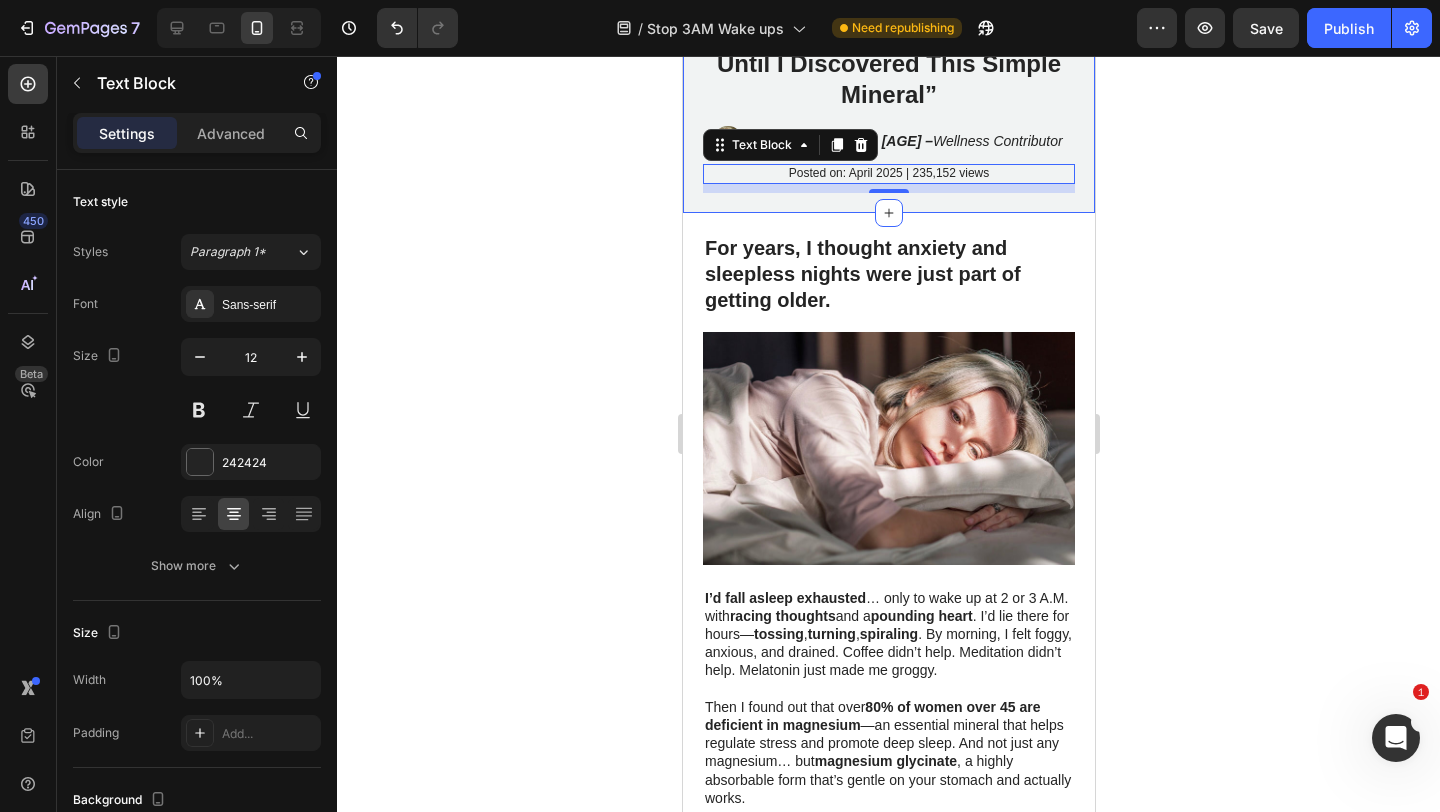 click 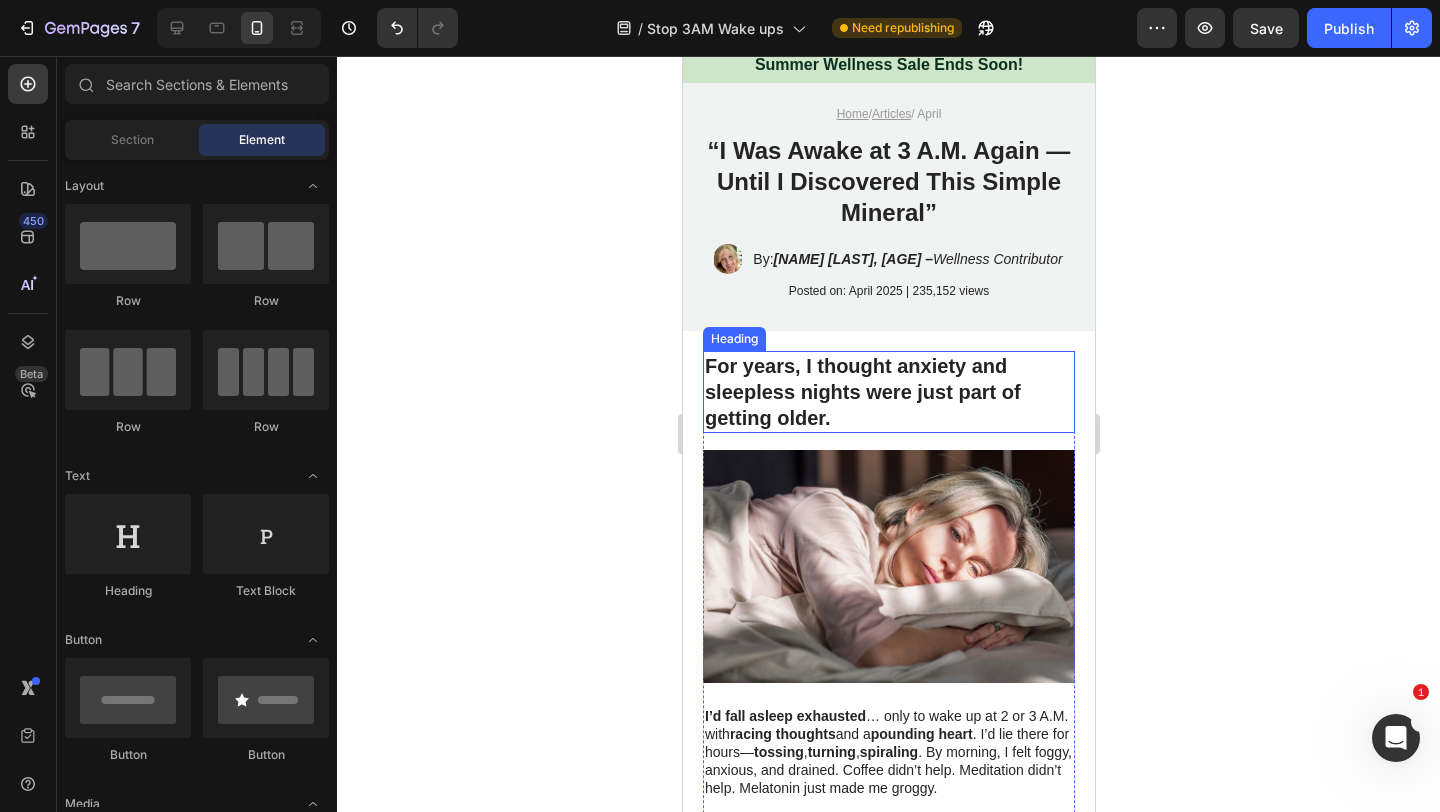 scroll, scrollTop: 0, scrollLeft: 0, axis: both 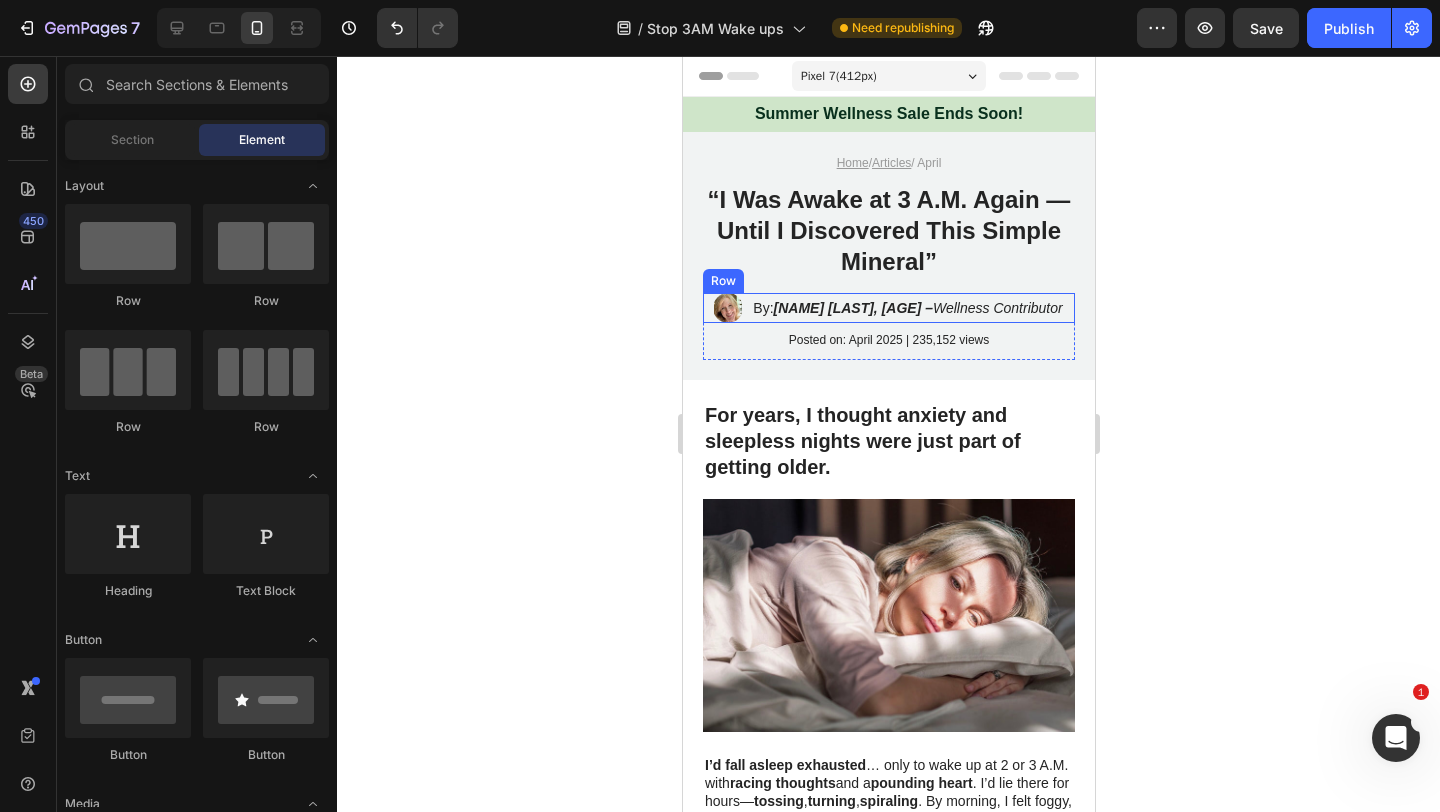click on "Image By: [NAME] [LAST], [AGE] – Wellness Contributor Text Block Row" at bounding box center (888, 308) 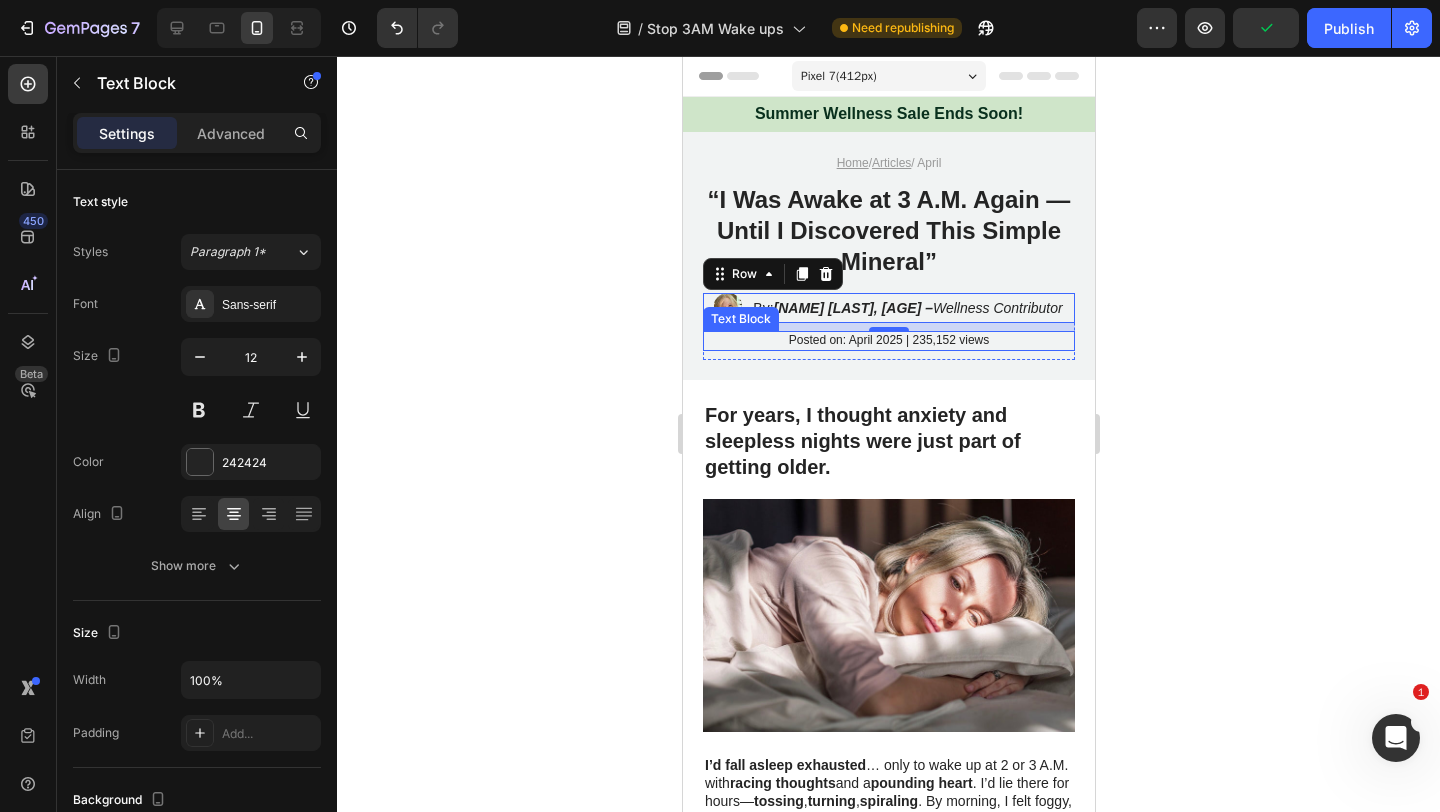 click on "Posted on: April 2025 | 235,152 views" at bounding box center (888, 341) 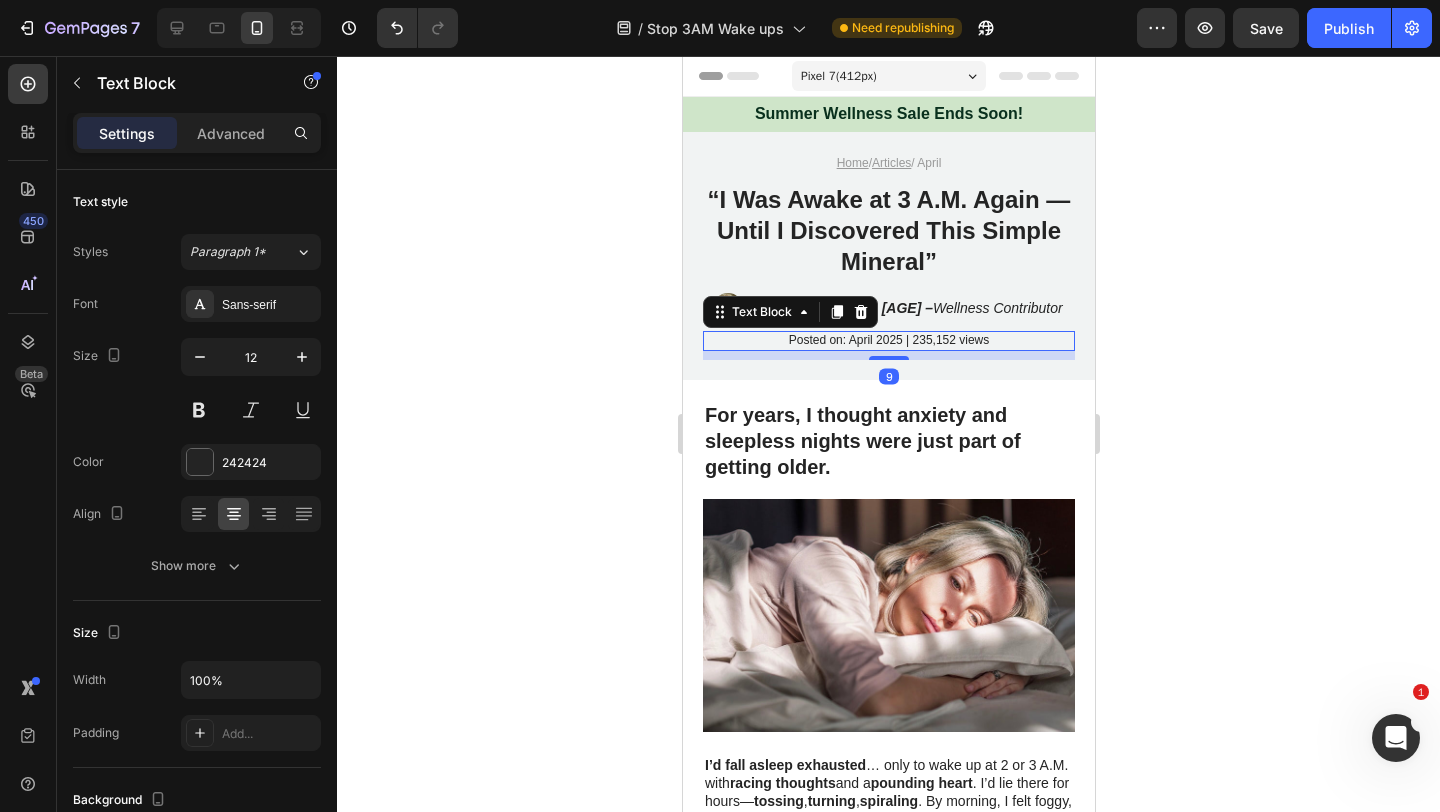 click 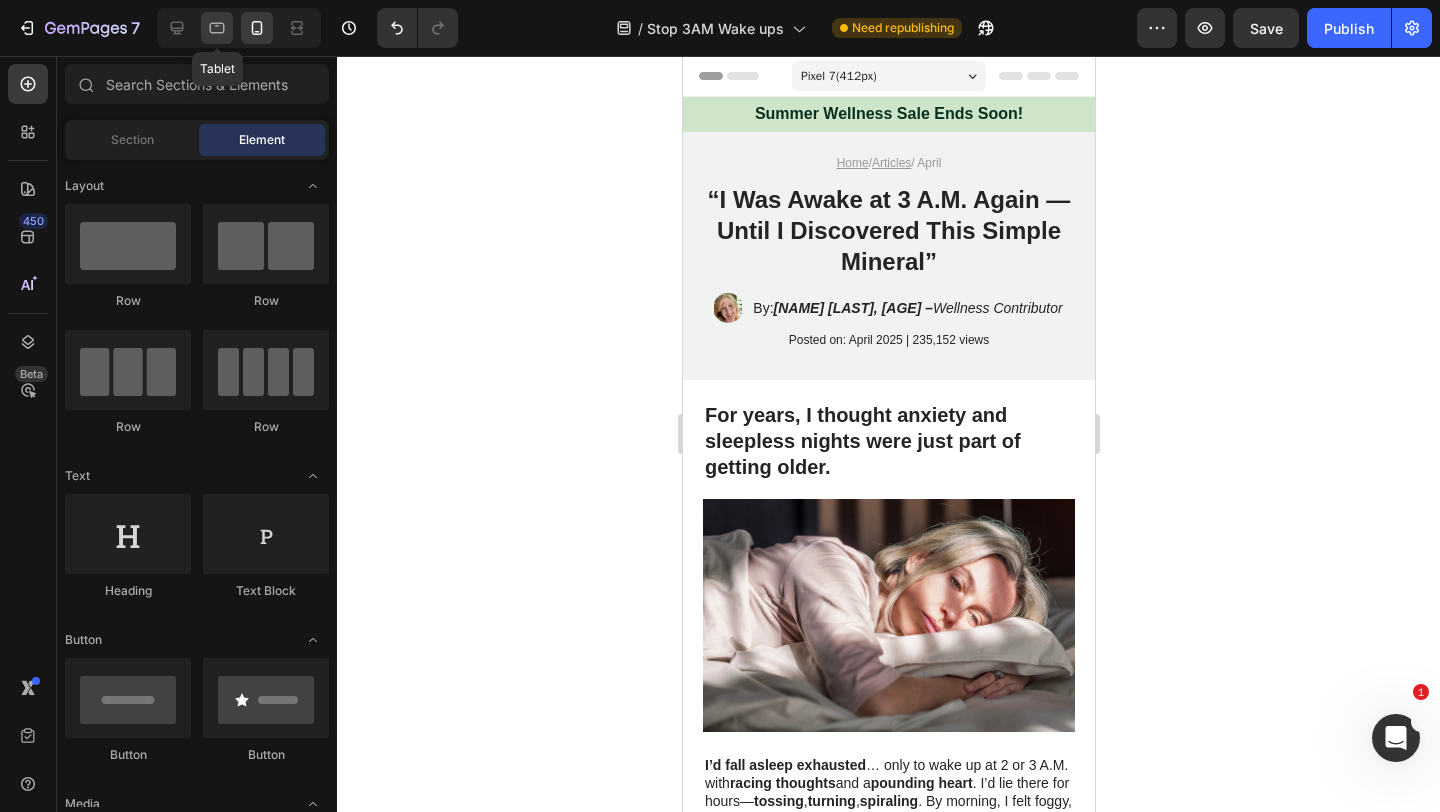 click 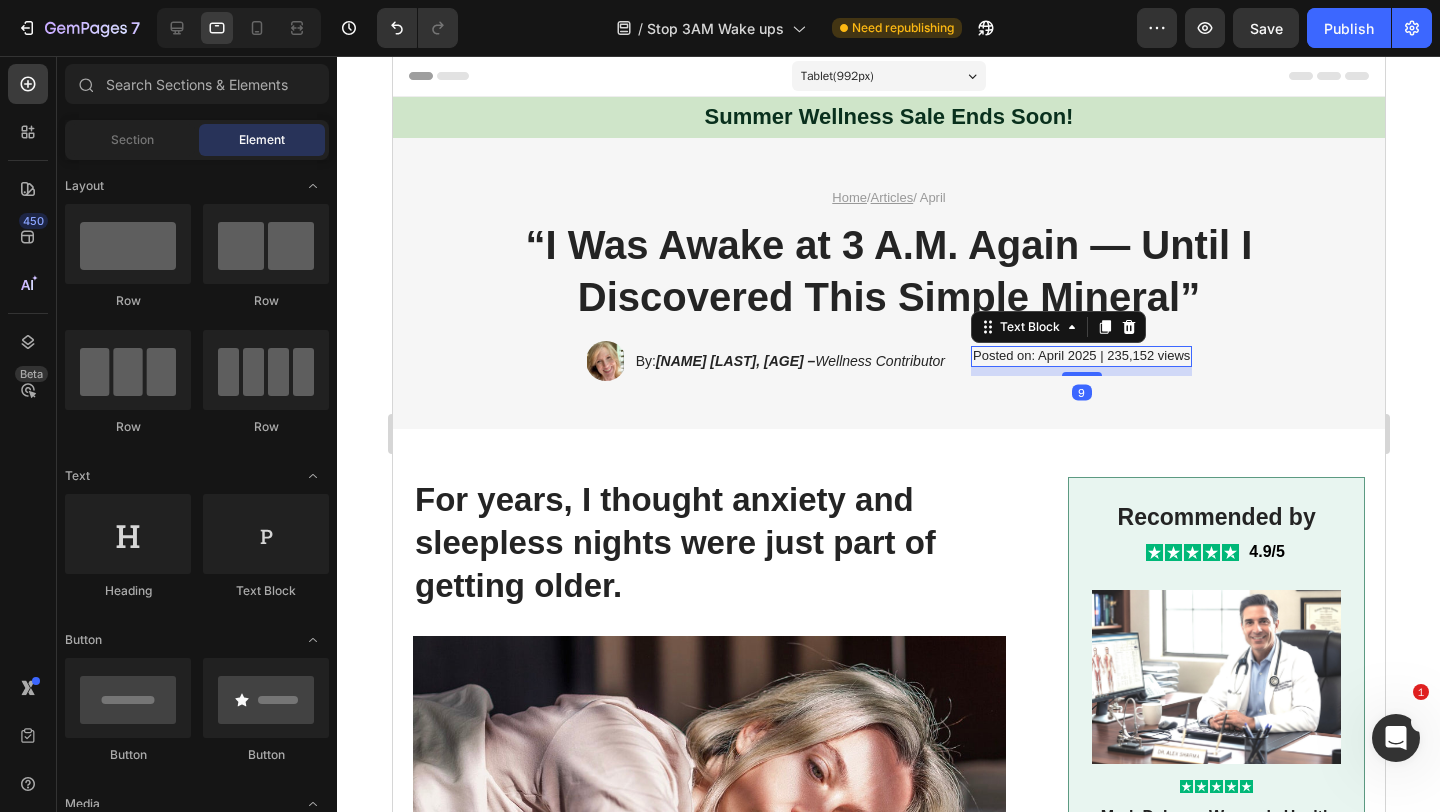click on "Posted on: April 2025 | 235,152 views" at bounding box center [1080, 356] 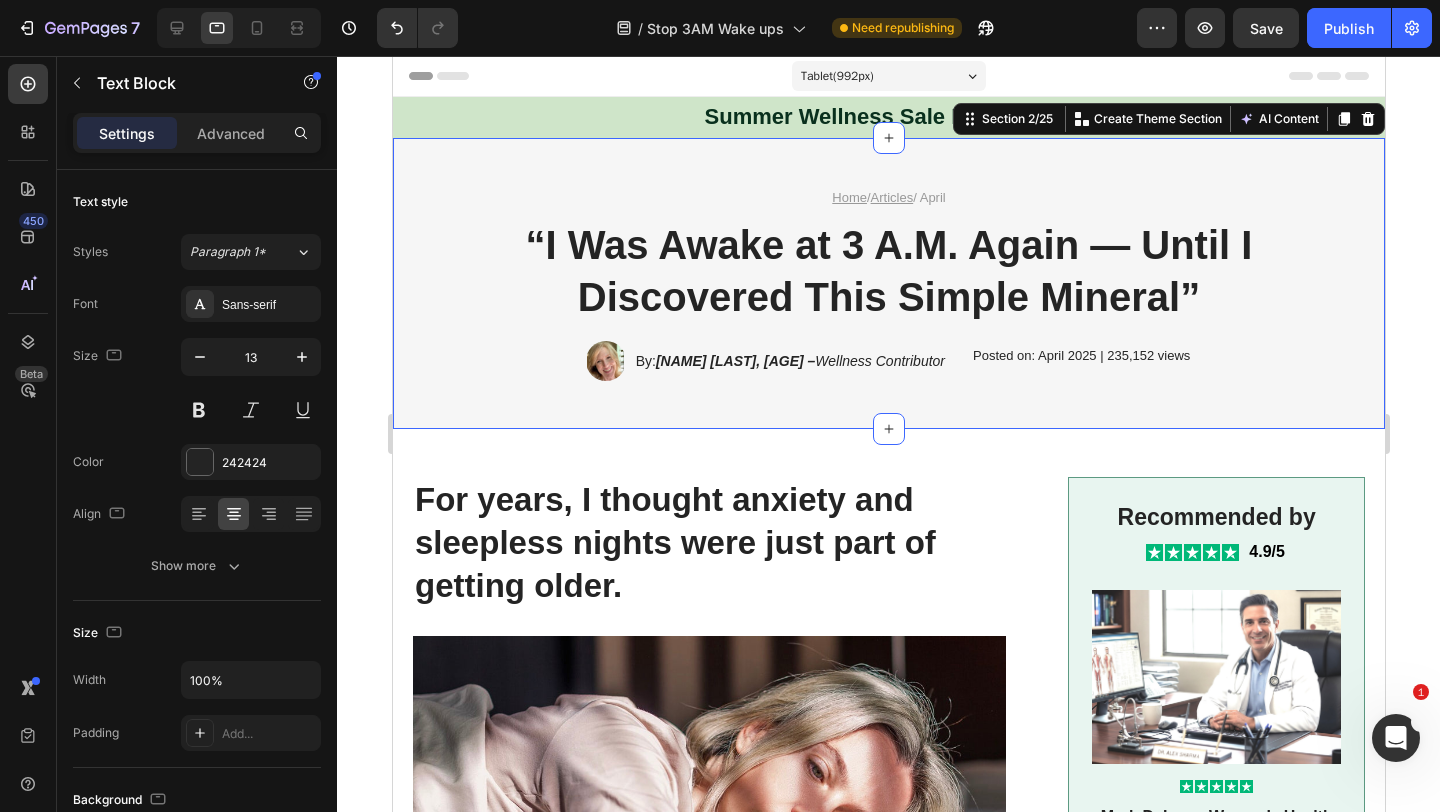 click on "Home / Articles / April Text Block “I Was Awake at 3 A.M. Again — Until I Discovered This Simple Mineral” Heading Image By: [NAME] [LAST], [AGE] – Wellness Contributor Text Block Row Posted on: [DATE] | [VIEWS] Text Block Row Section 2/25 You can create reusable sections Create Theme Section AI Content Write with GemAI What would you like to describe here? Tone and Voice Persuasive Product Show more Generate" at bounding box center (888, 284) 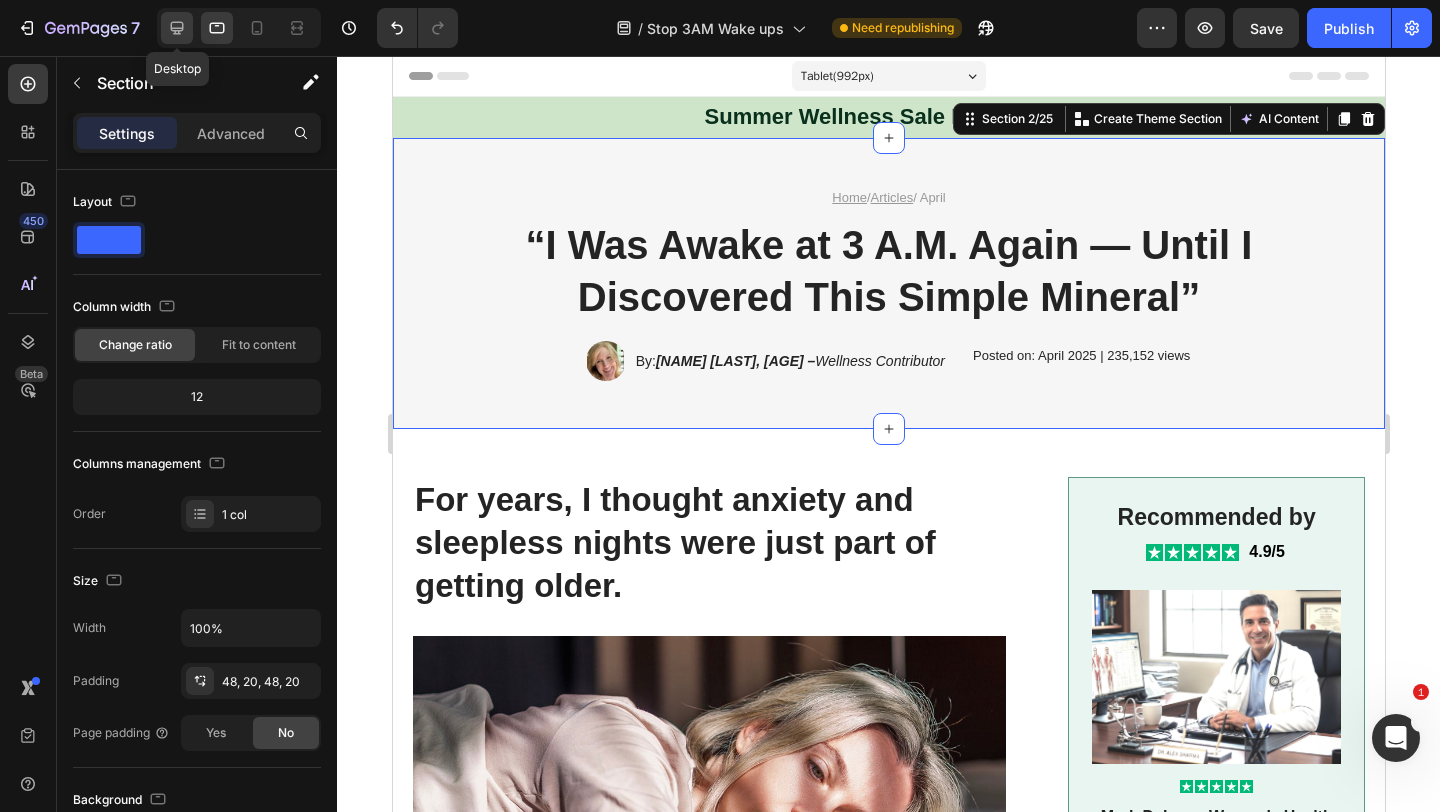 click 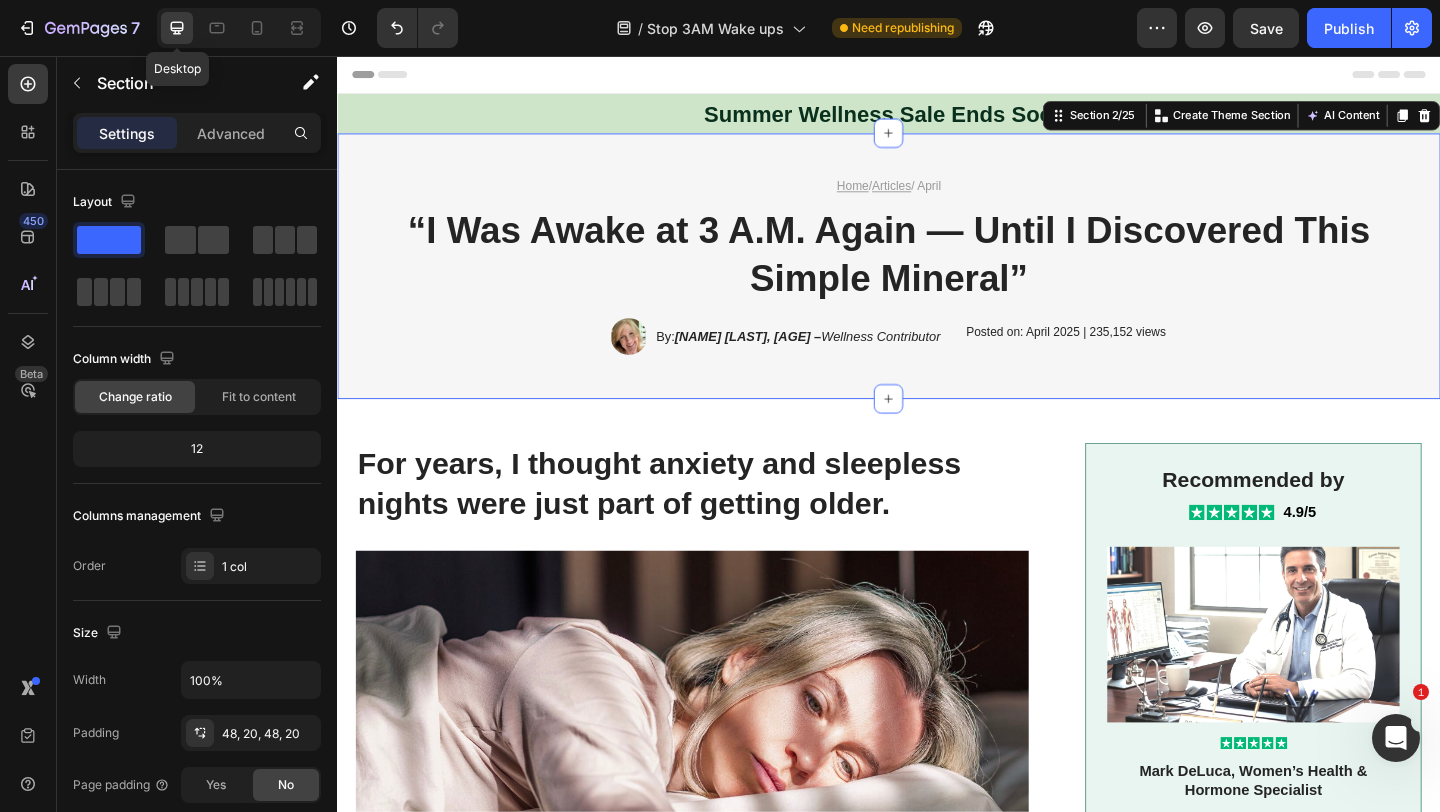 scroll, scrollTop: 14, scrollLeft: 0, axis: vertical 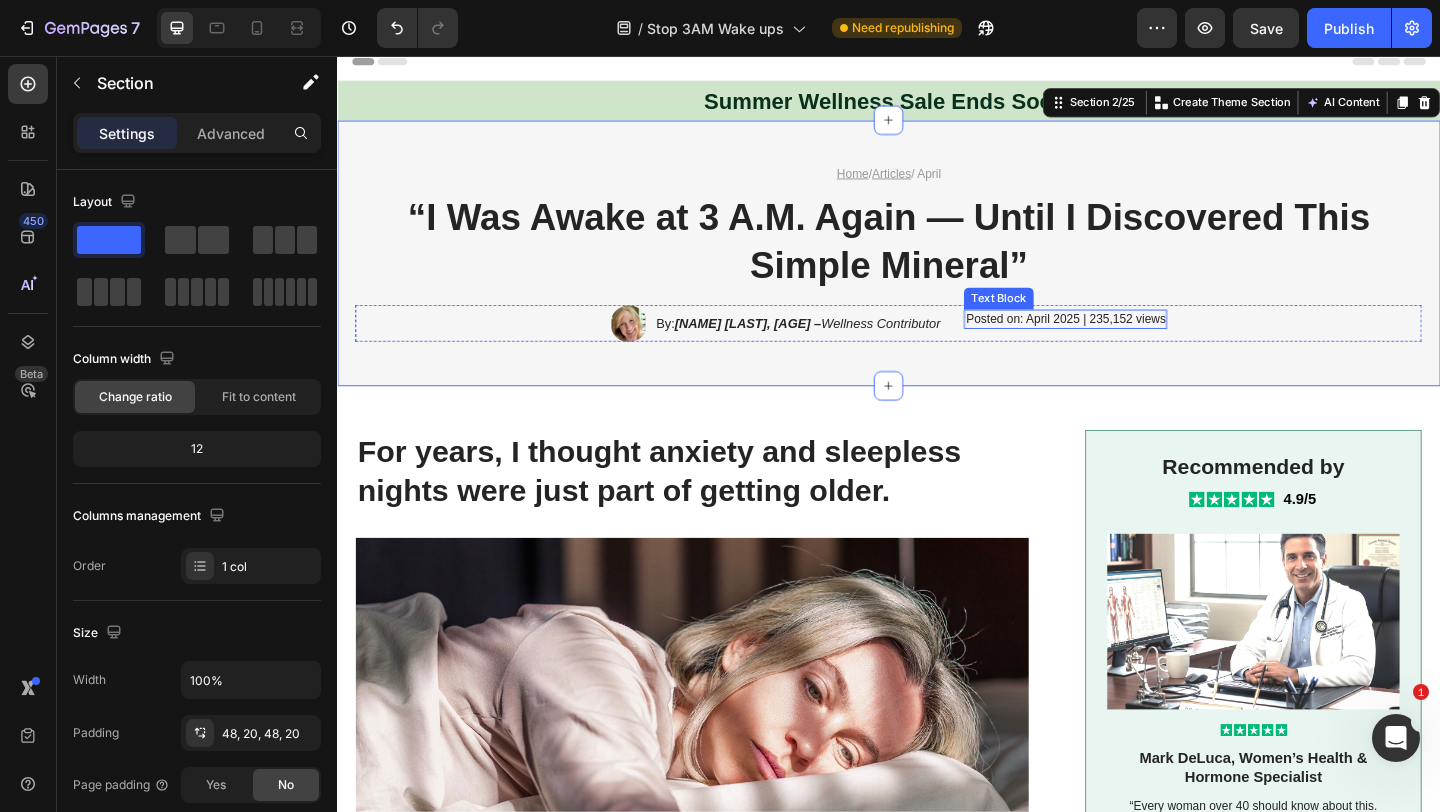 click on "Posted on: April 2025 | 235,152 views" at bounding box center (1129, 342) 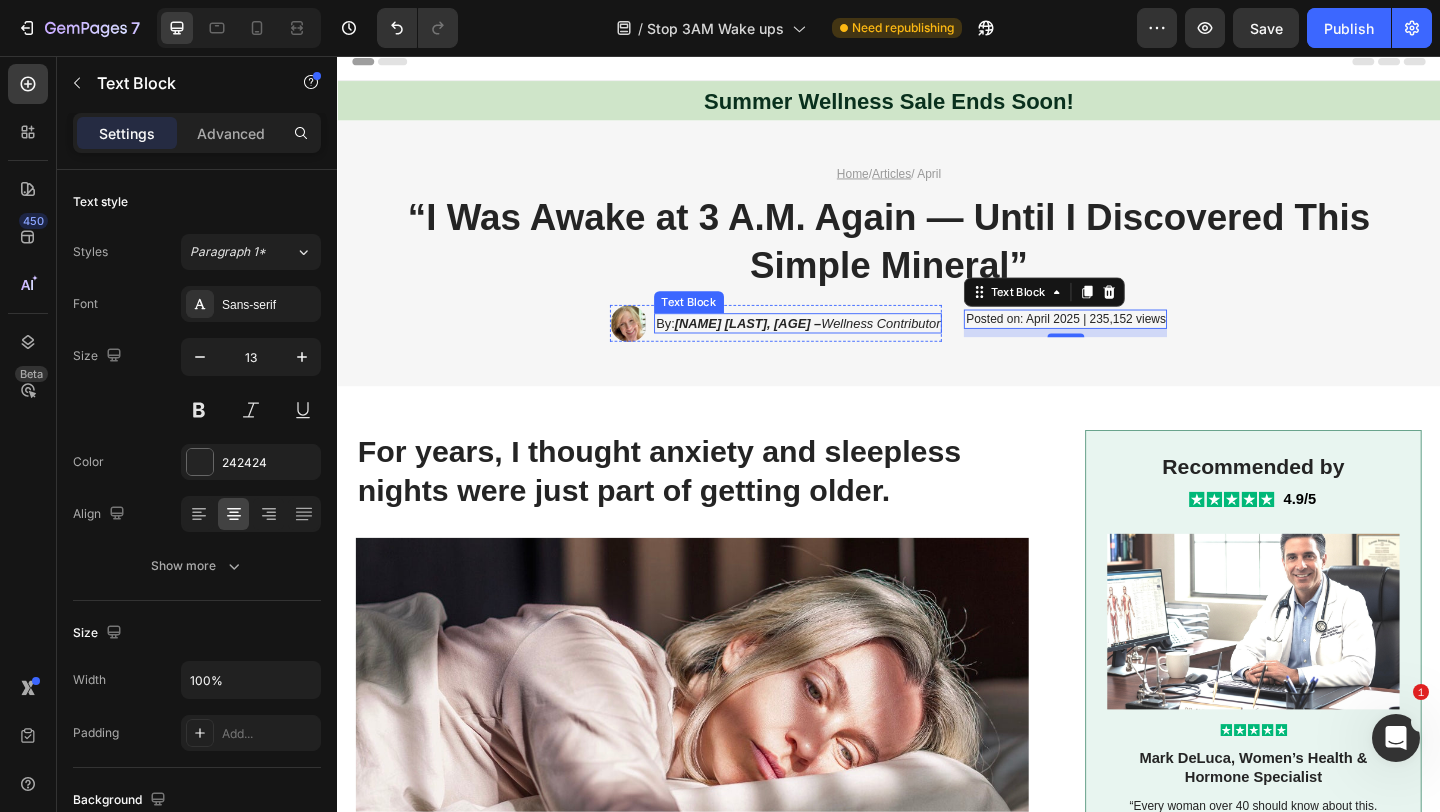 click on "[NAME] [LAST], [AGE] – Wellness Contributor" at bounding box center (848, 347) 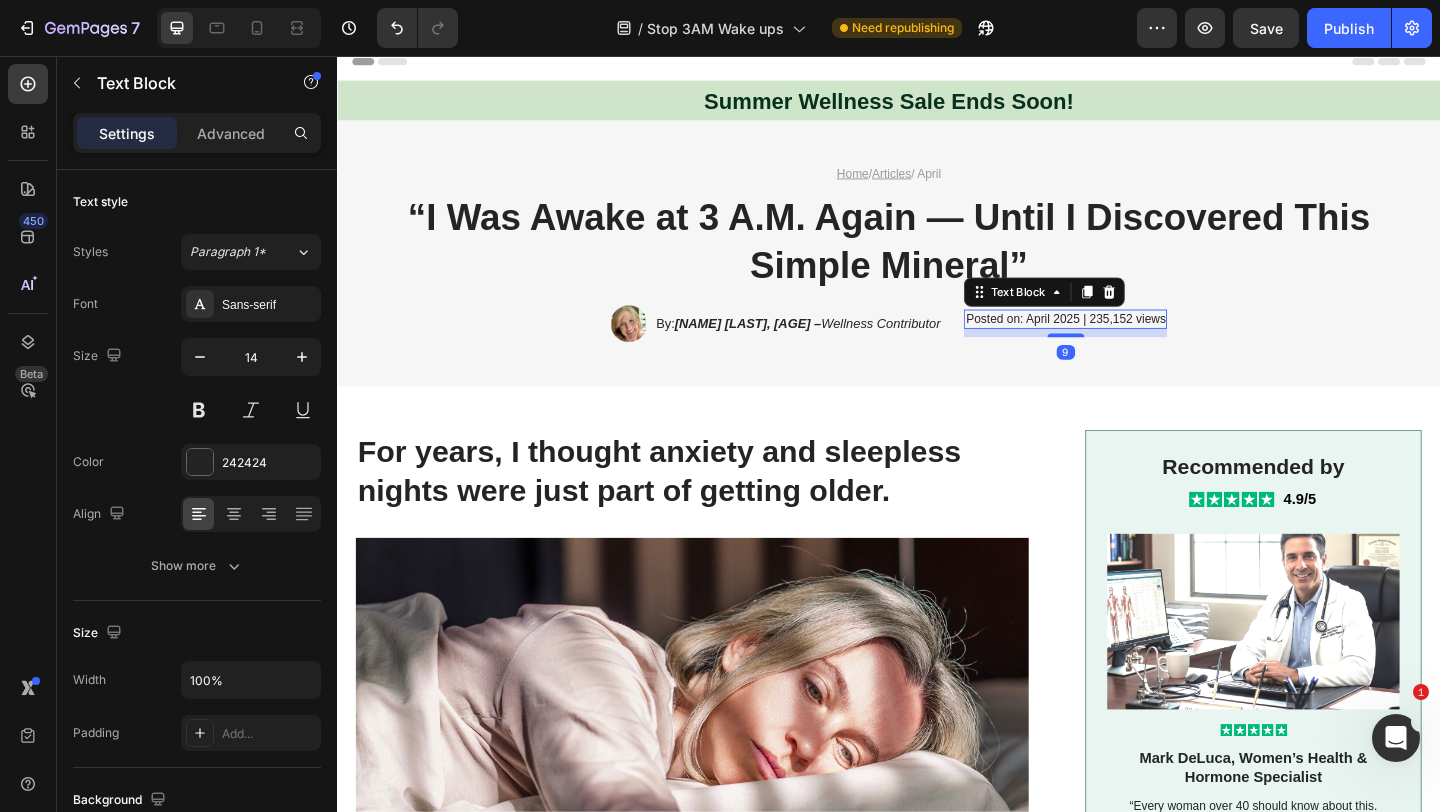 click on "Posted on: April 2025 | 235,152 views" at bounding box center [1129, 342] 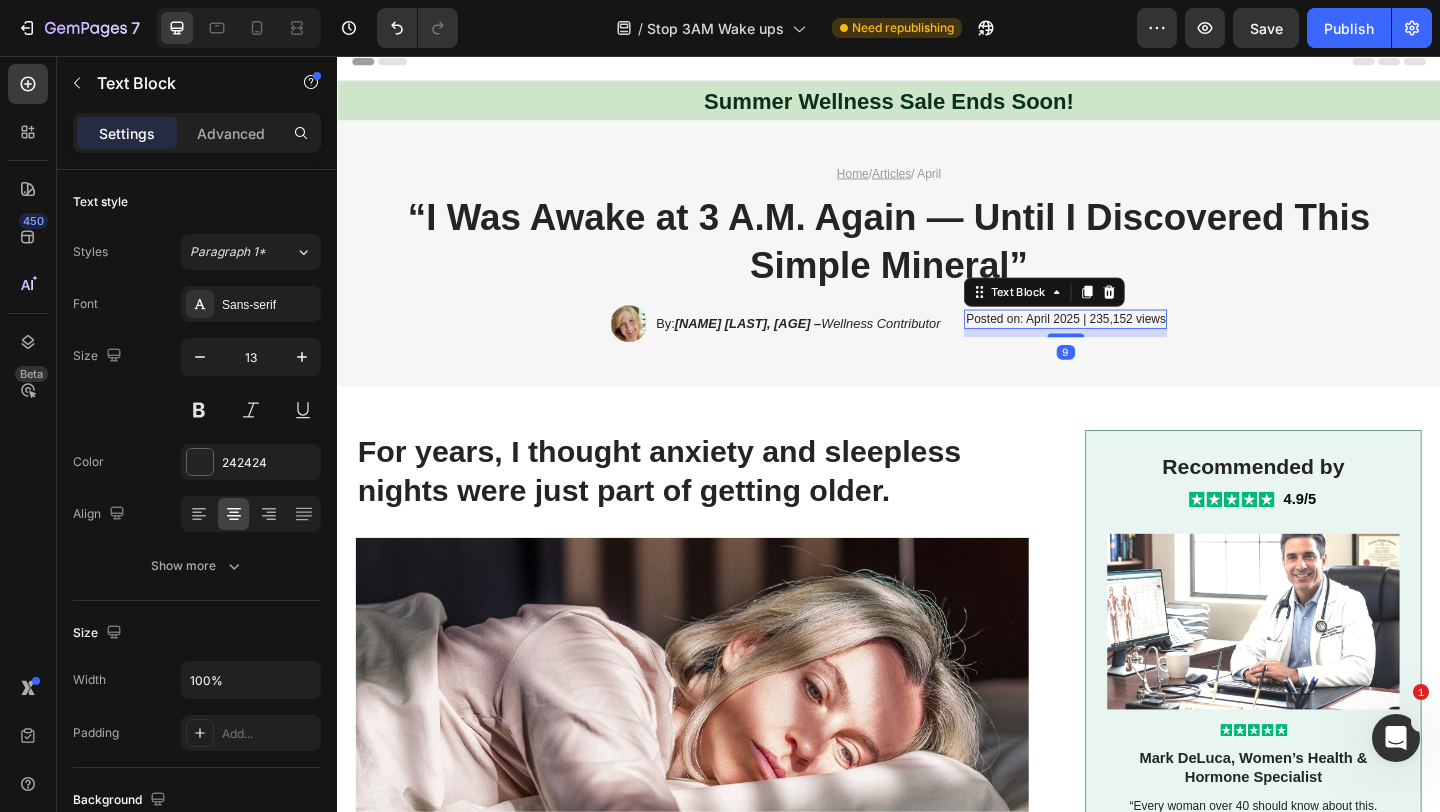 drag, startPoint x: 1109, startPoint y: 362, endPoint x: 1109, endPoint y: 339, distance: 23 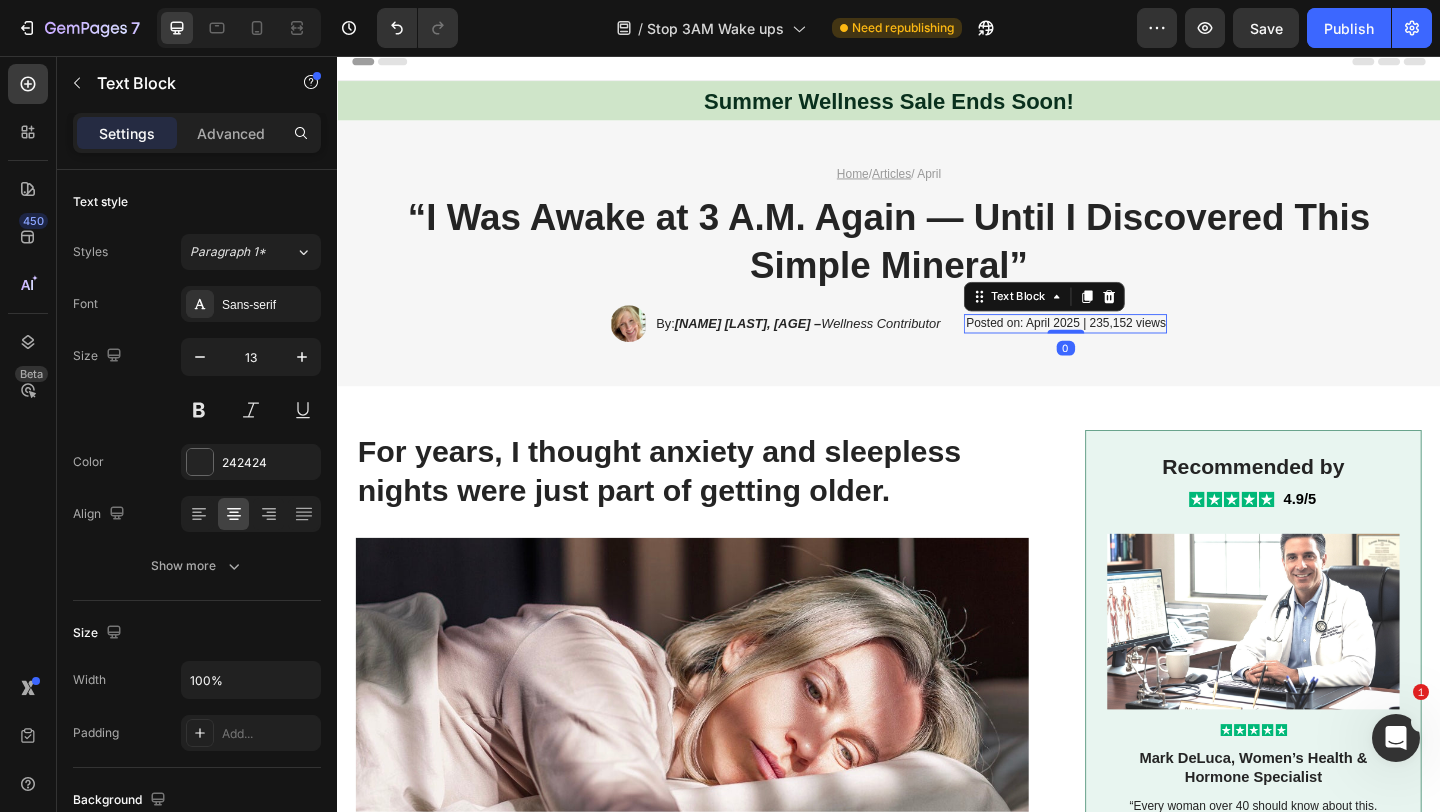 drag, startPoint x: 1100, startPoint y: 360, endPoint x: 1100, endPoint y: 342, distance: 18 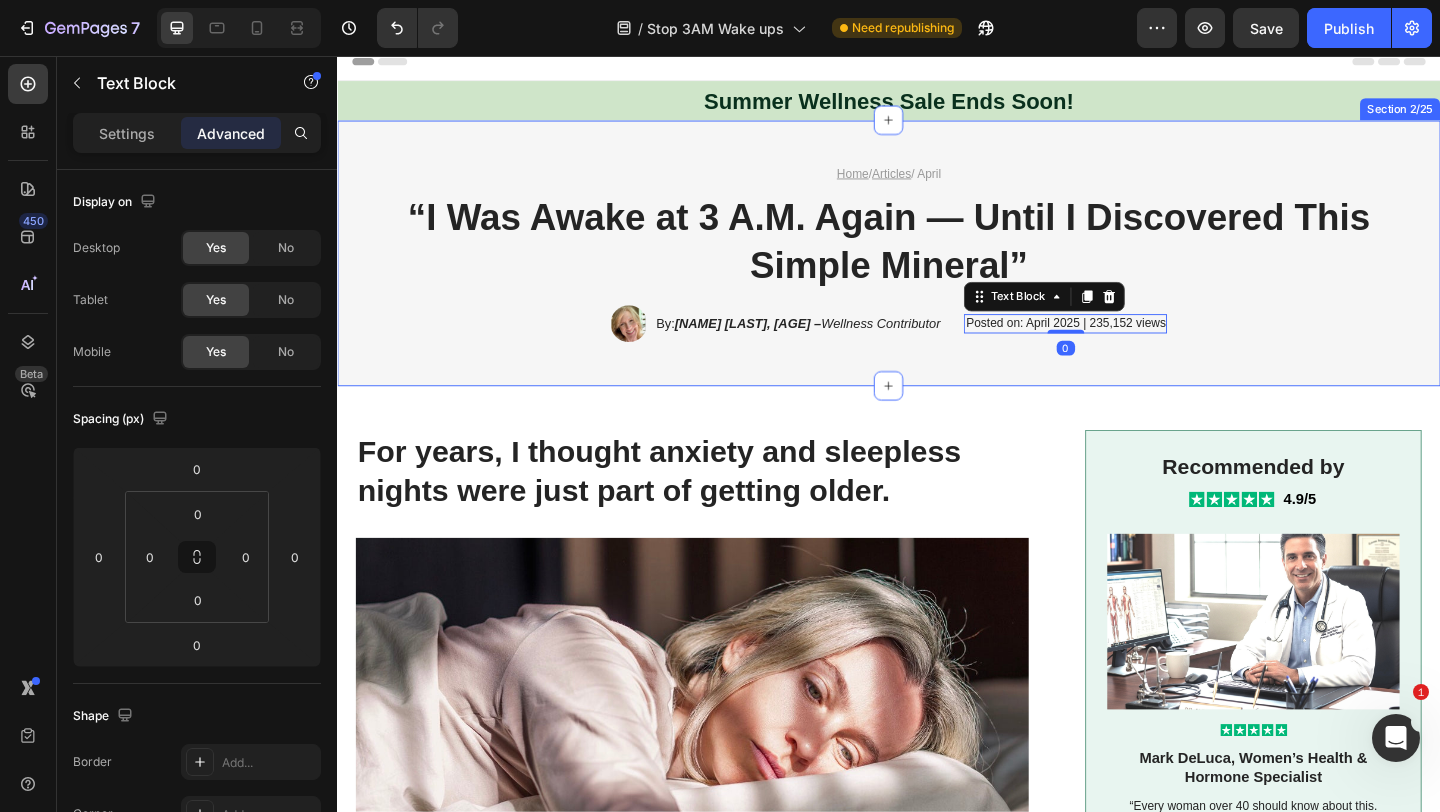 click on "For years, I thought anxiety and sleepless nights were just part of getting older. Heading Image I’d fall asleep exhausted … only to wake up at 2 or 3 A.M. with  racing thoughts  and a  pounding heart . I’d lie there for hours— tossing ,  turning ,  spiraling . By morning, I felt foggy, anxious, and drained. Coffee didn’t help. Meditation didn’t help. Melatonin just made me groggy.   Then I found out that over  80% of women over 45 are deficient in magnesium —an essential mineral that helps regulate stress and promote deep sleep. And not just any magnesium… but  magnesium glycinate , a highly absorbable form that’s gentle on your stomach and actually works.   Text Block ⁠⁠⁠⁠⁠⁠⁠ A Doctor Recommended I Try Magnesium Glycinate — Then Suggested Agevia. Heading It’s a calming, 3rd party tested supplement specifically designed for  women 40+.  Within two weeks, I was  falling asleep  easier… and  staying asleep.  My  anxiety eased , my  mood lifted , and I  finally felt like" at bounding box center [937, 1394] 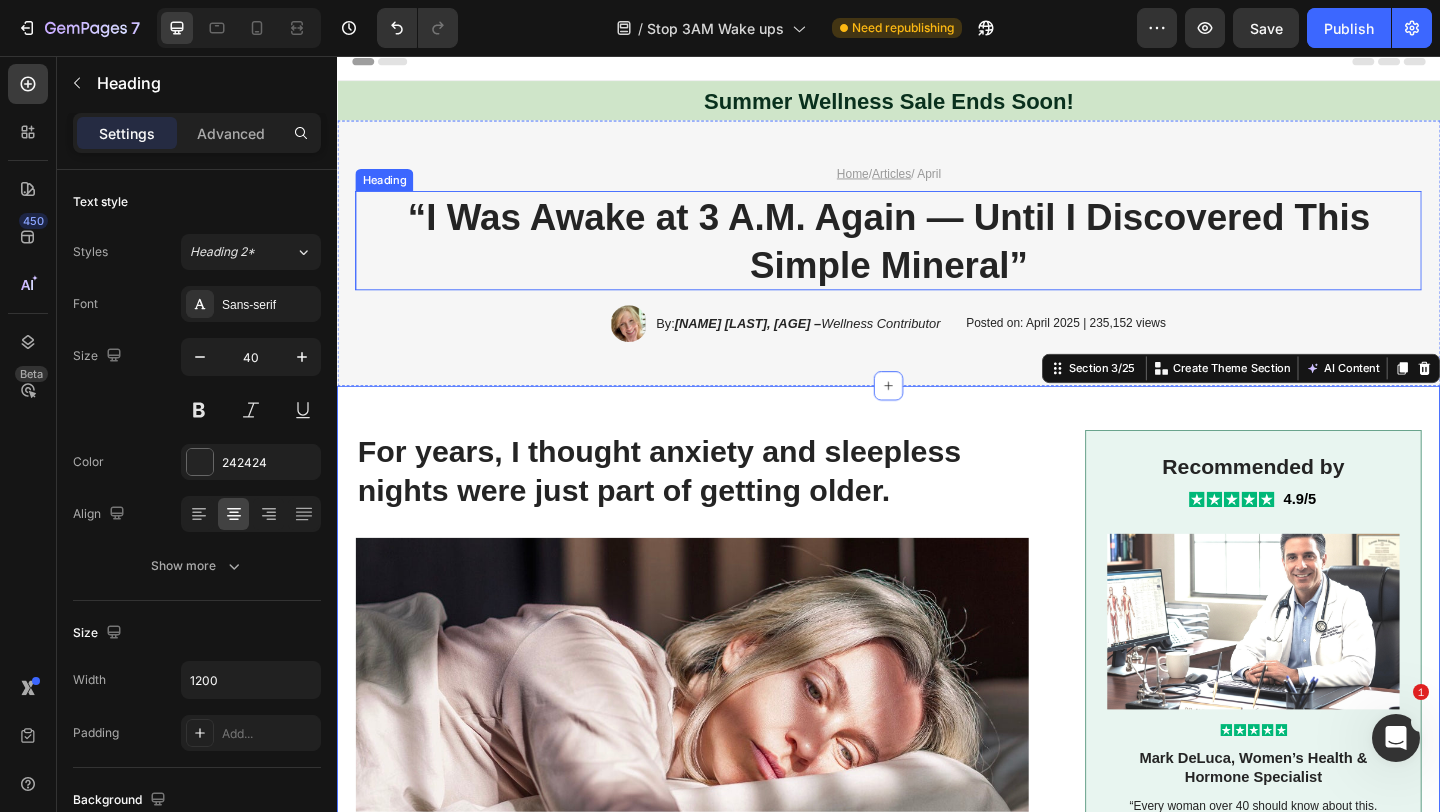 click on "“I Was Awake at 3 A.M. Again — Until I Discovered This Simple Mineral”" at bounding box center (937, 257) 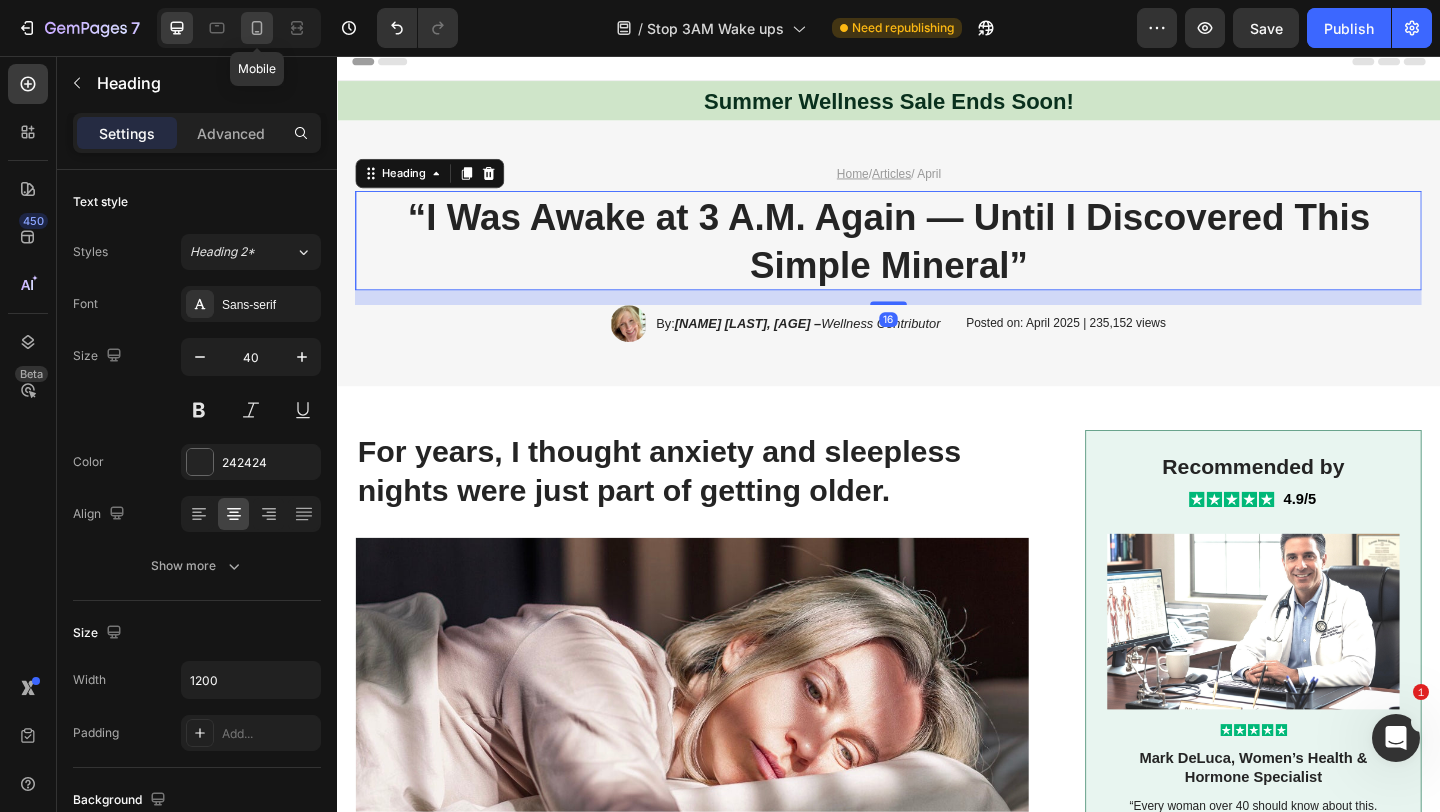 click 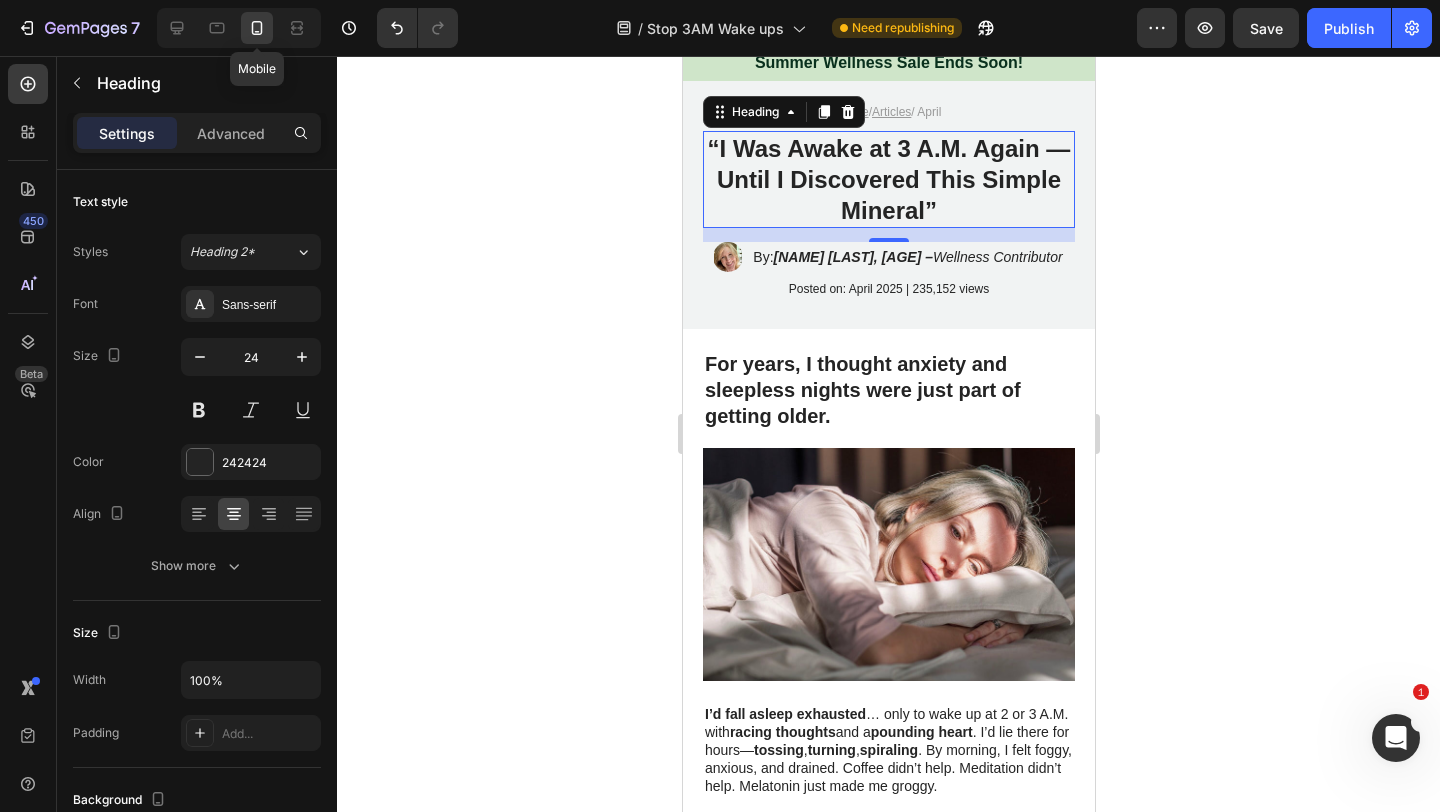 scroll, scrollTop: 56, scrollLeft: 0, axis: vertical 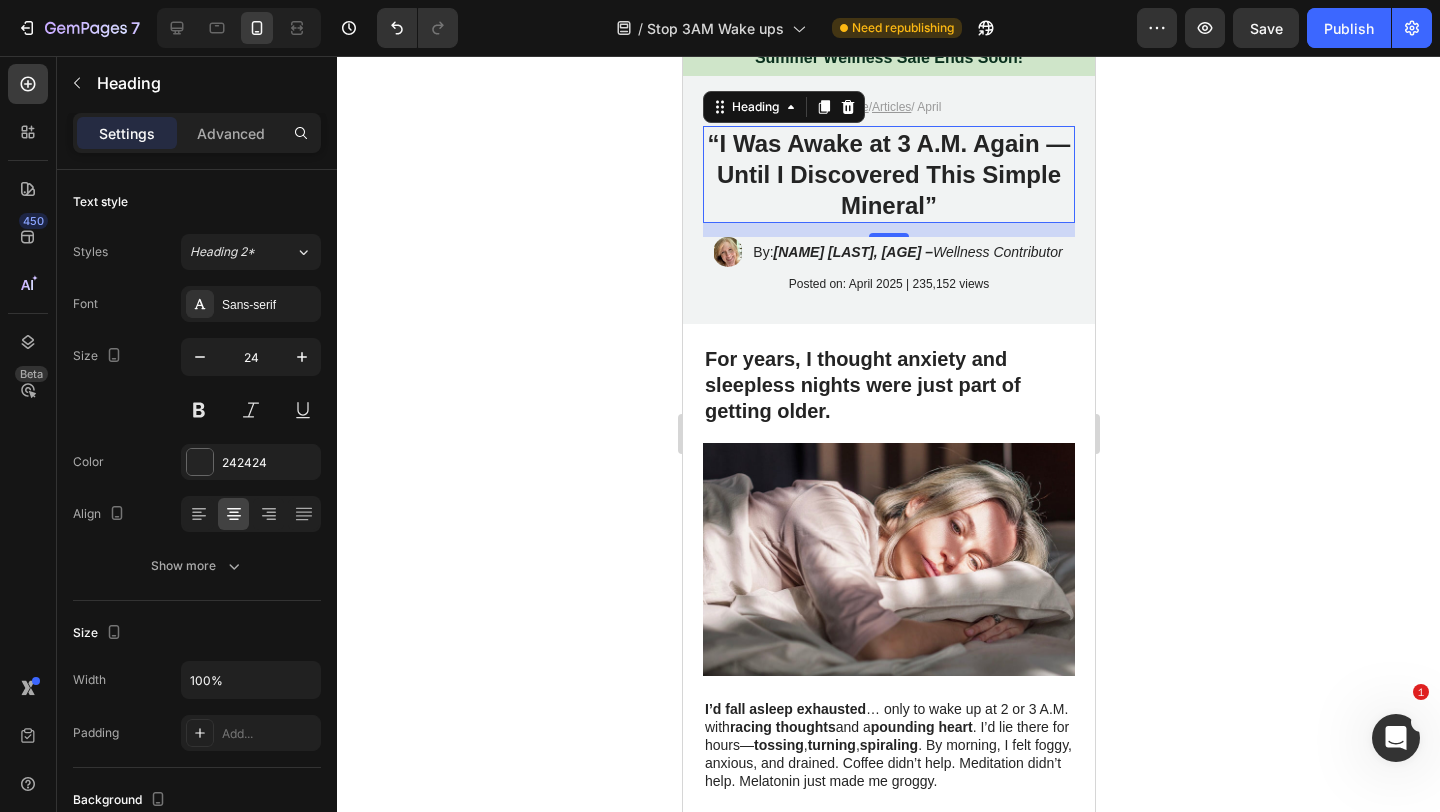 click 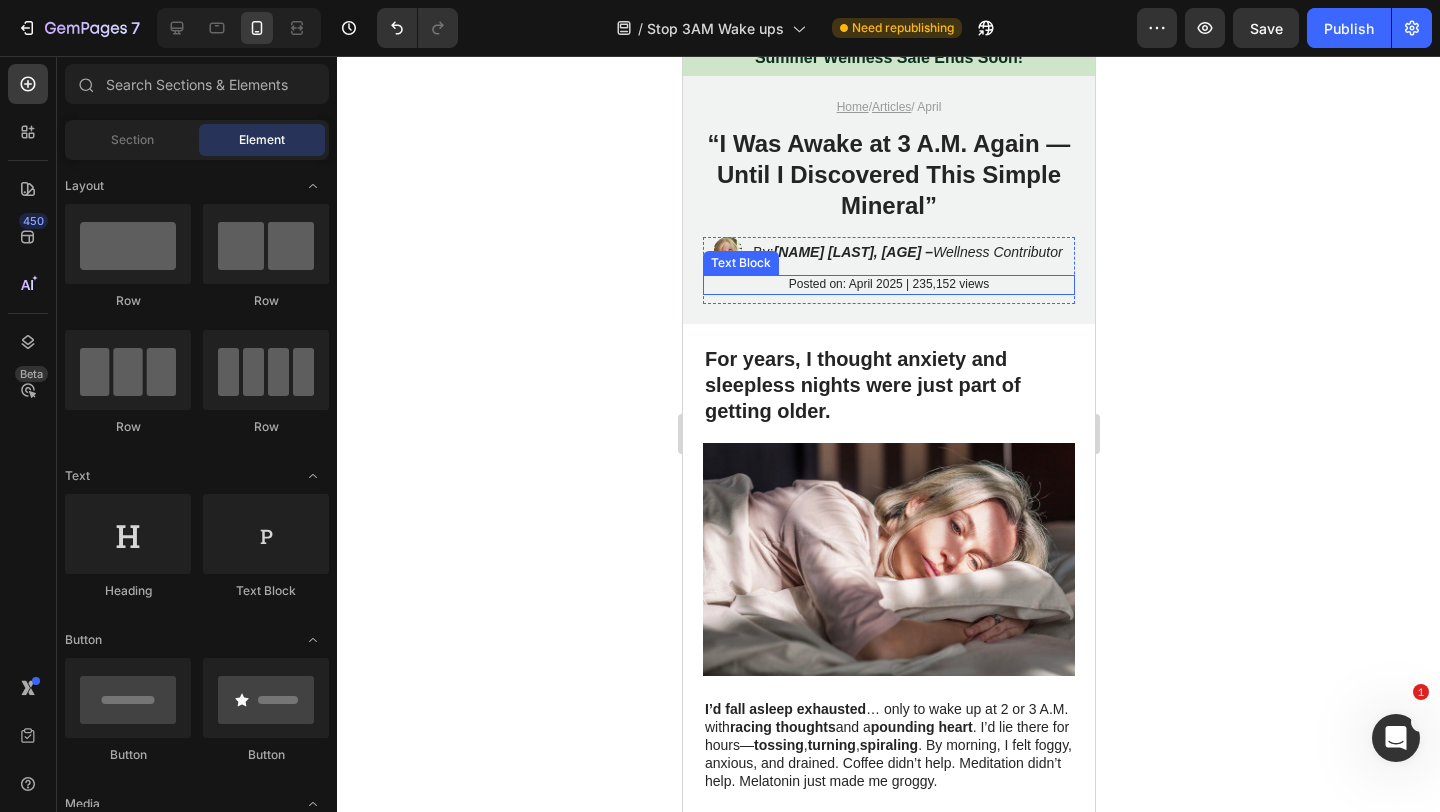 click on "Posted on: April 2025 | 235,152 views" at bounding box center [888, 285] 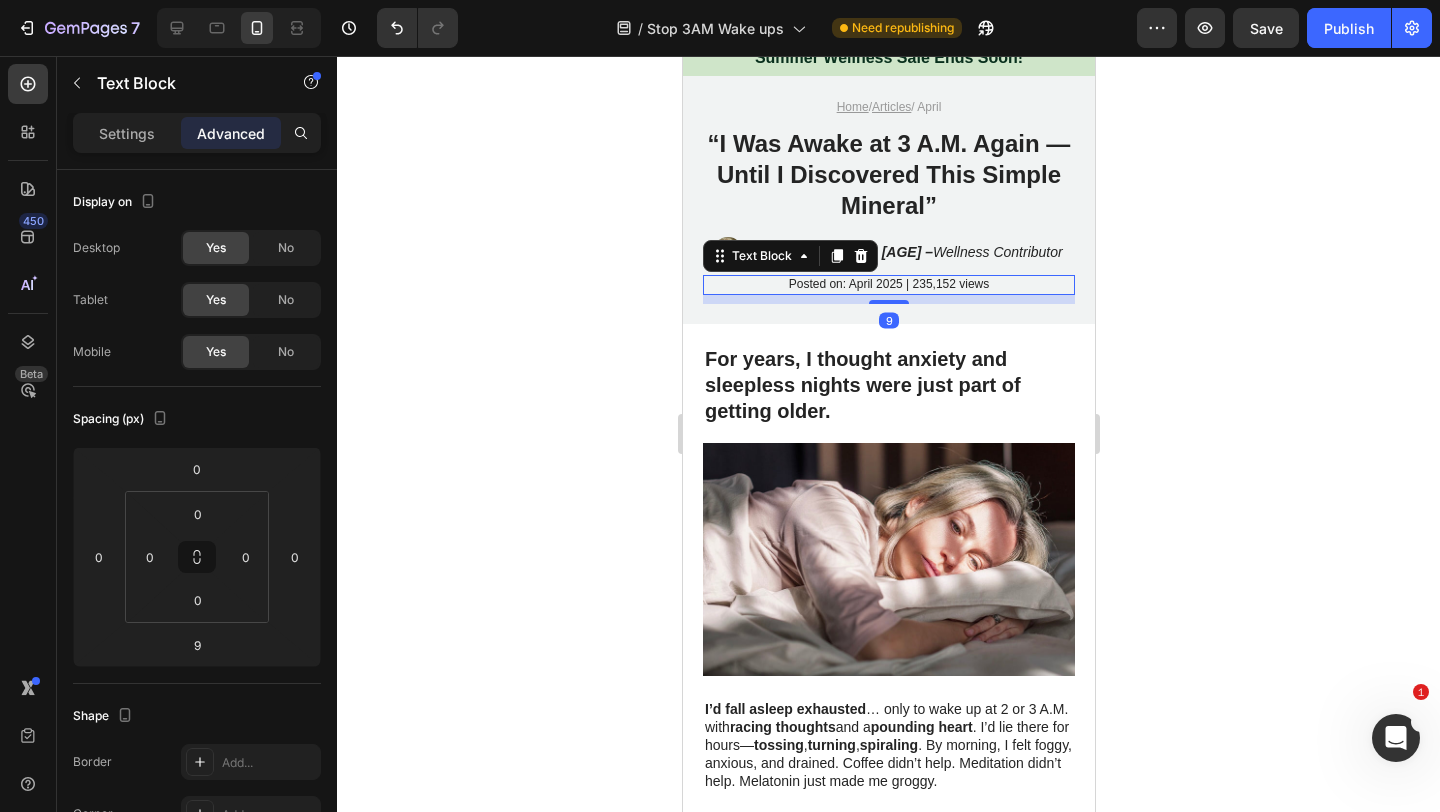 click 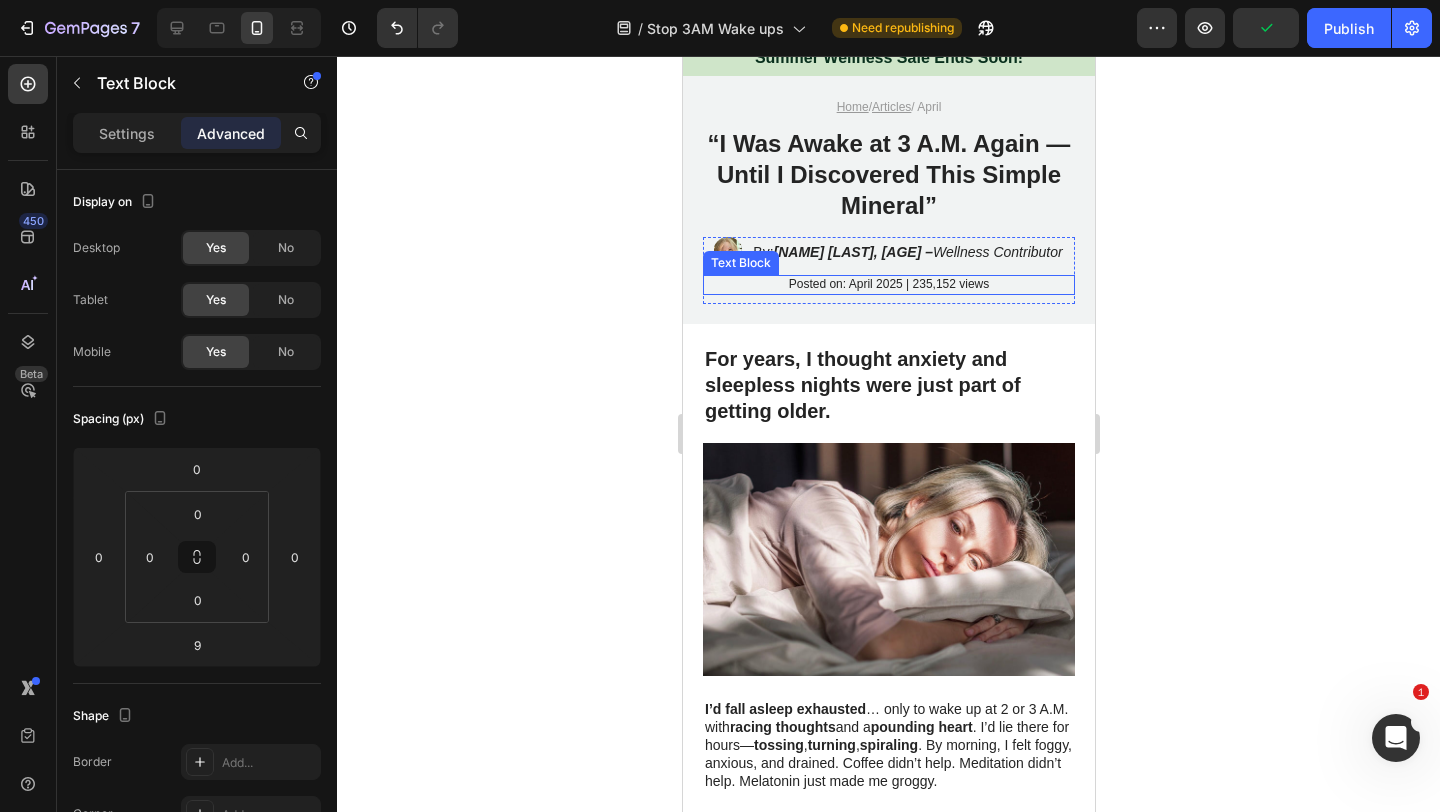 click on "Posted on: April 2025 | 235,152 views" at bounding box center [888, 285] 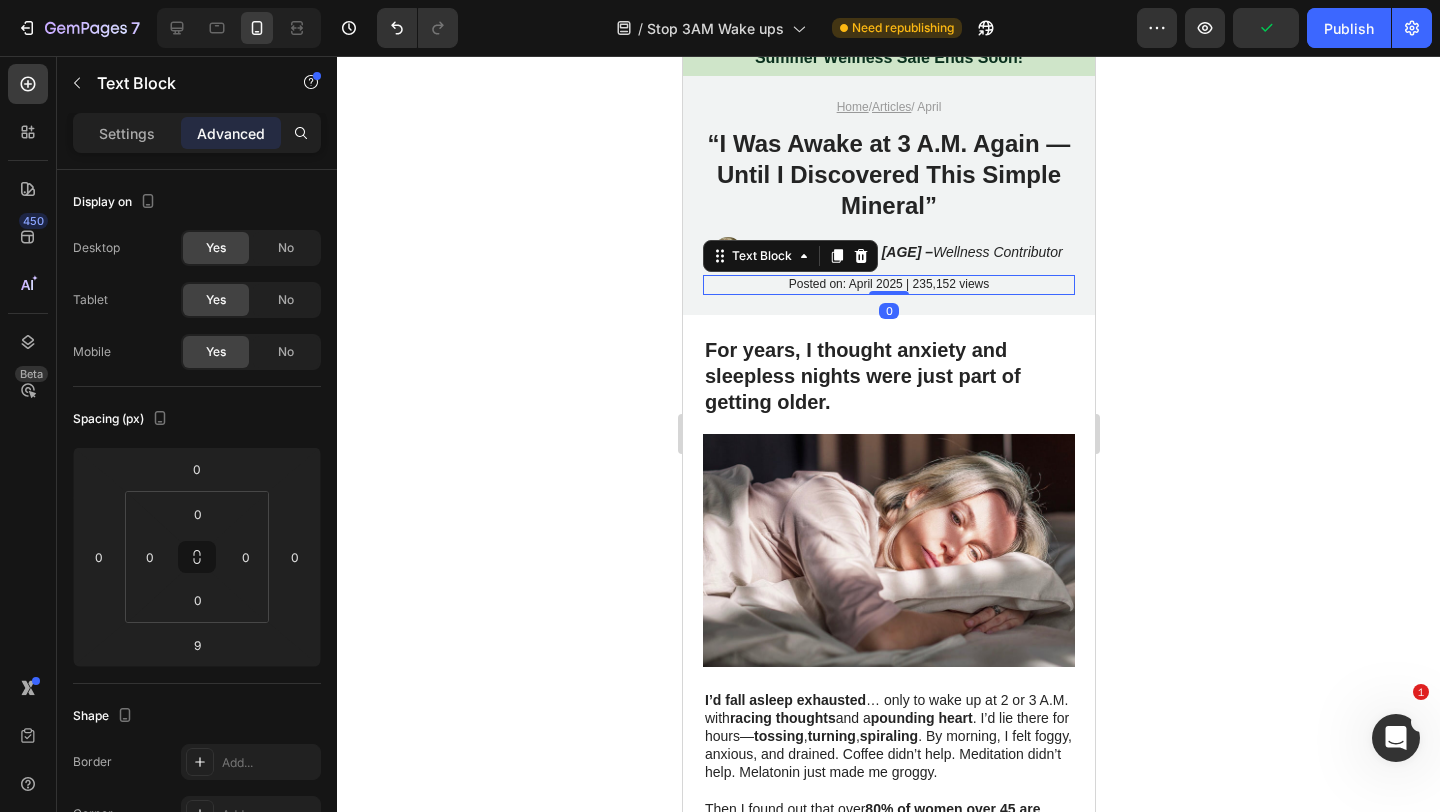 drag, startPoint x: 883, startPoint y: 301, endPoint x: 882, endPoint y: 261, distance: 40.012497 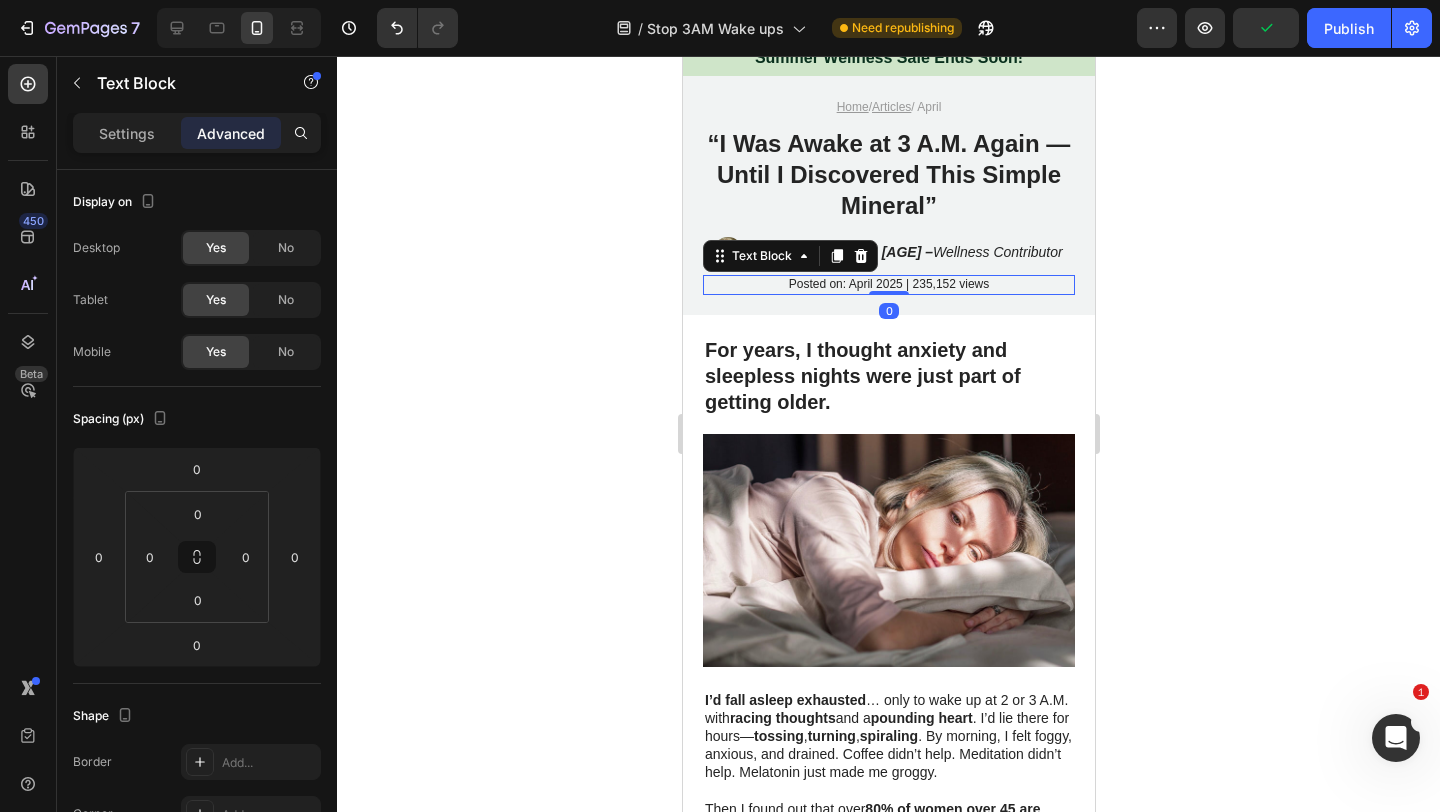 click 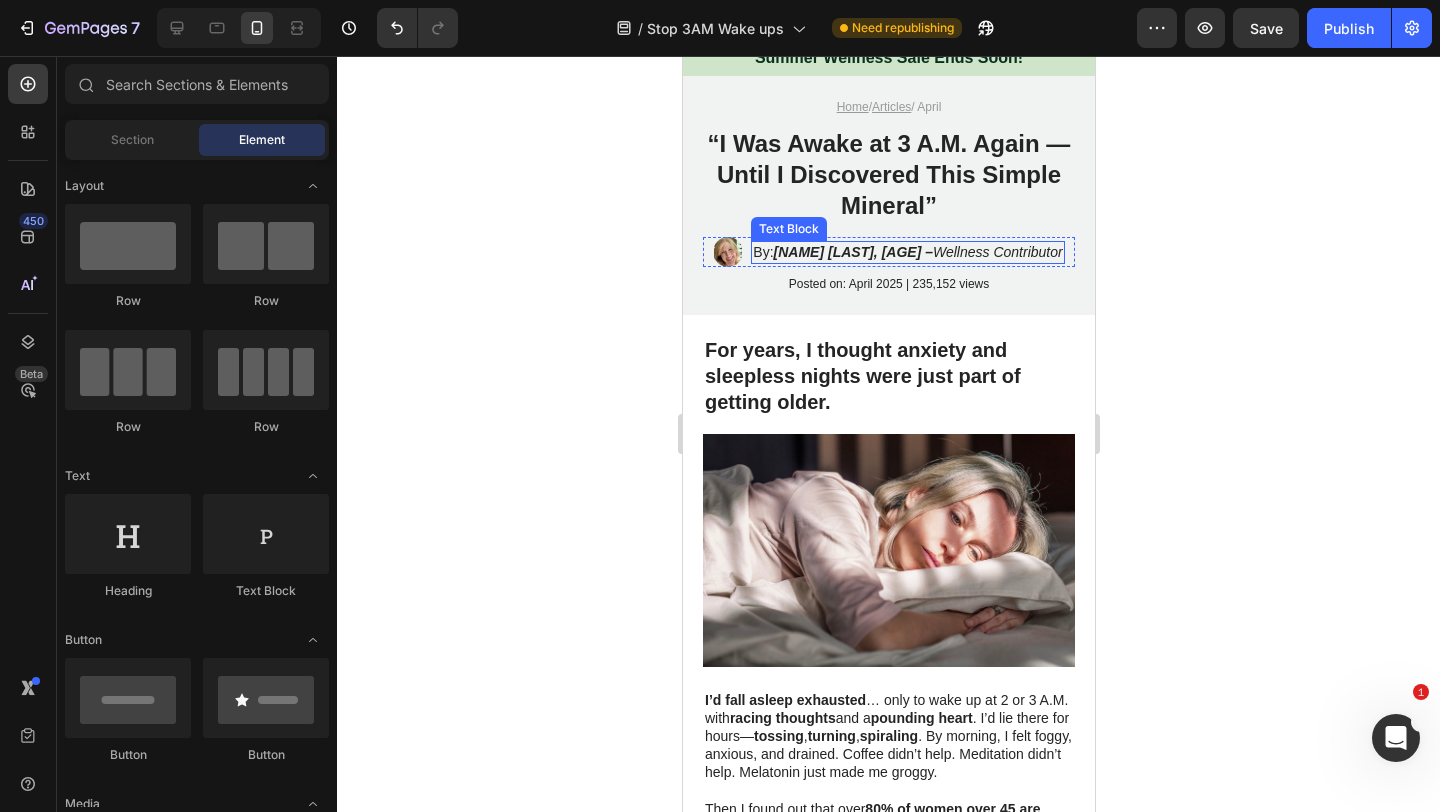 click on "[NAME] [LAST], [AGE] –" at bounding box center (852, 252) 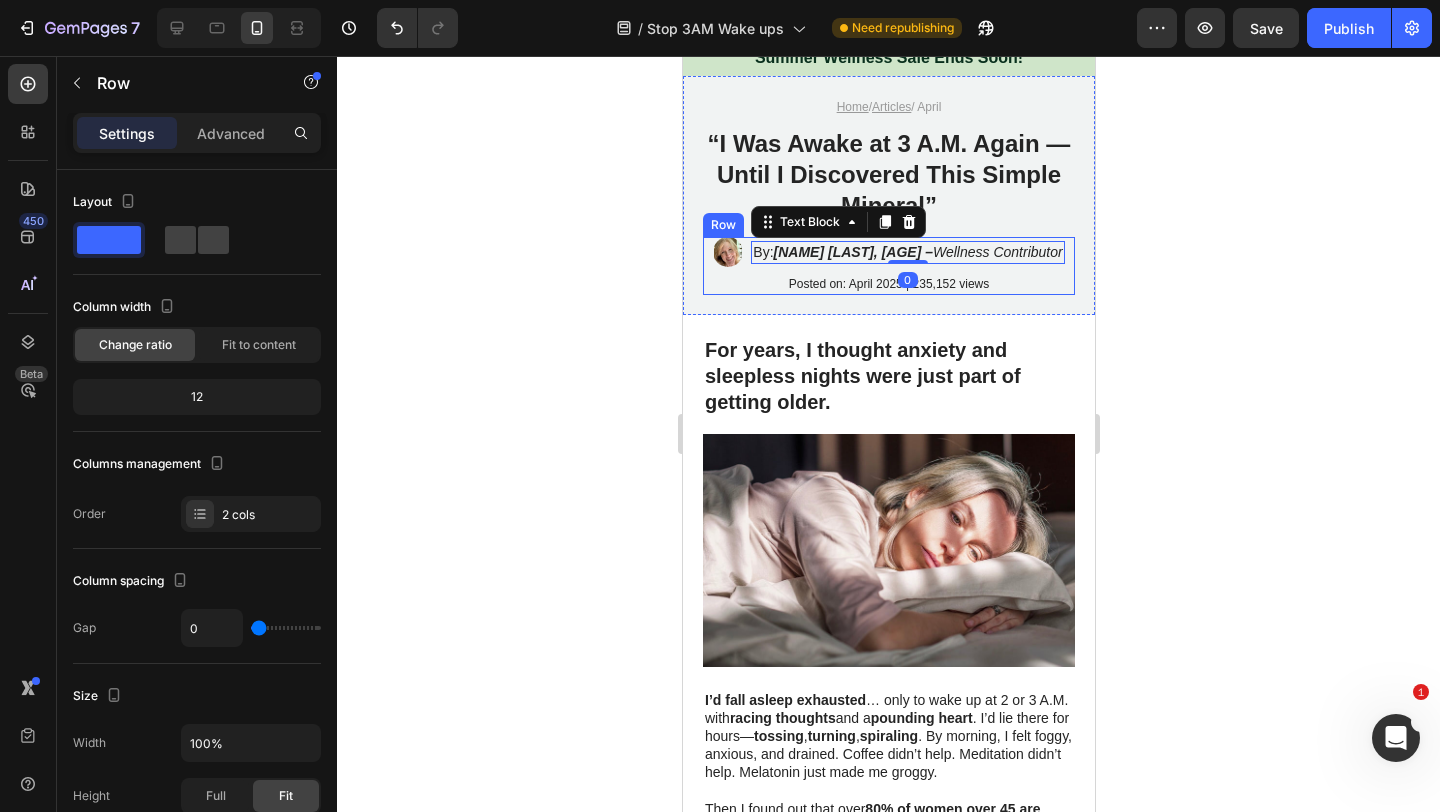 click on "Image By: [NAME] [LAST], [AGE] – Wellness Contributor Text Block 0 Row" at bounding box center (888, 256) 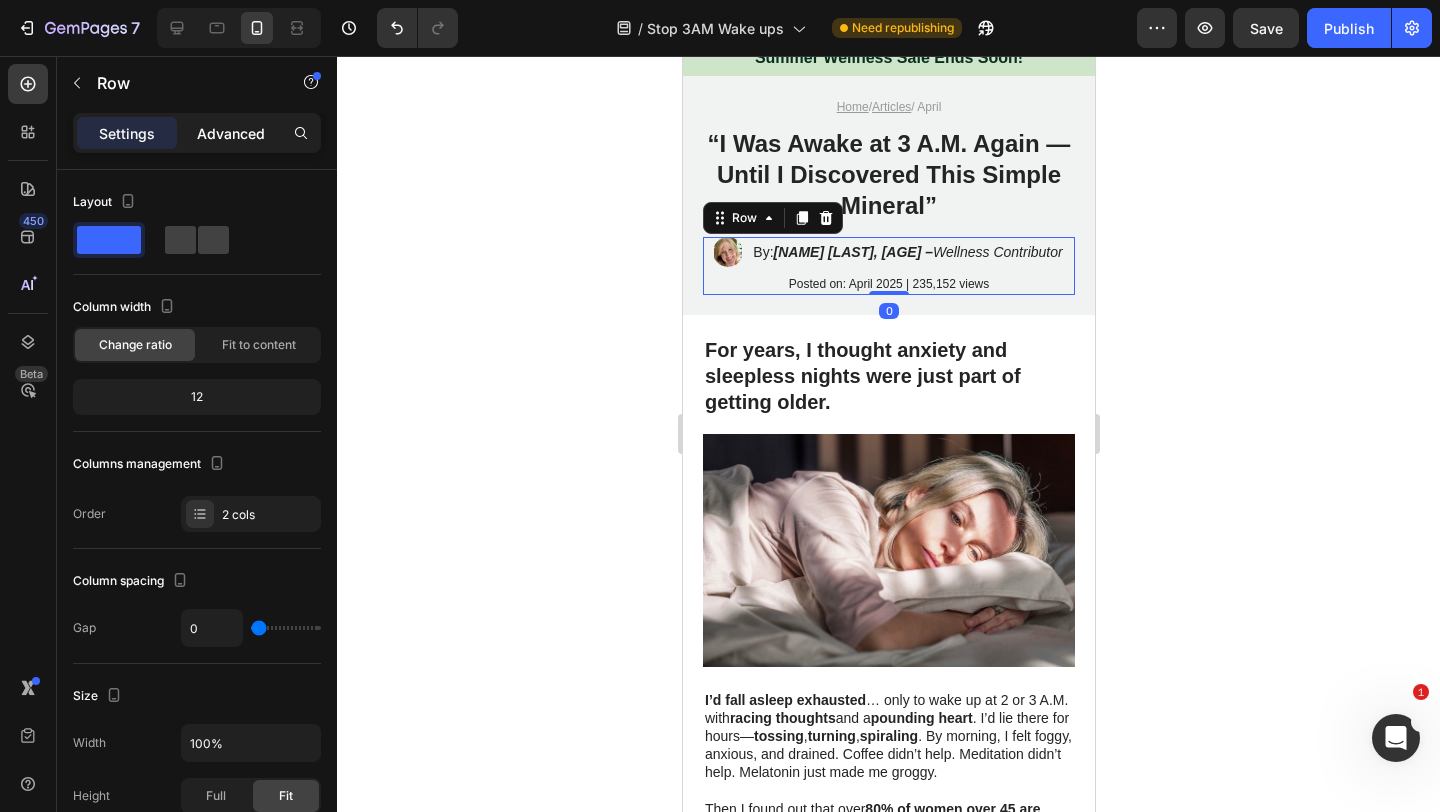 click on "Advanced" 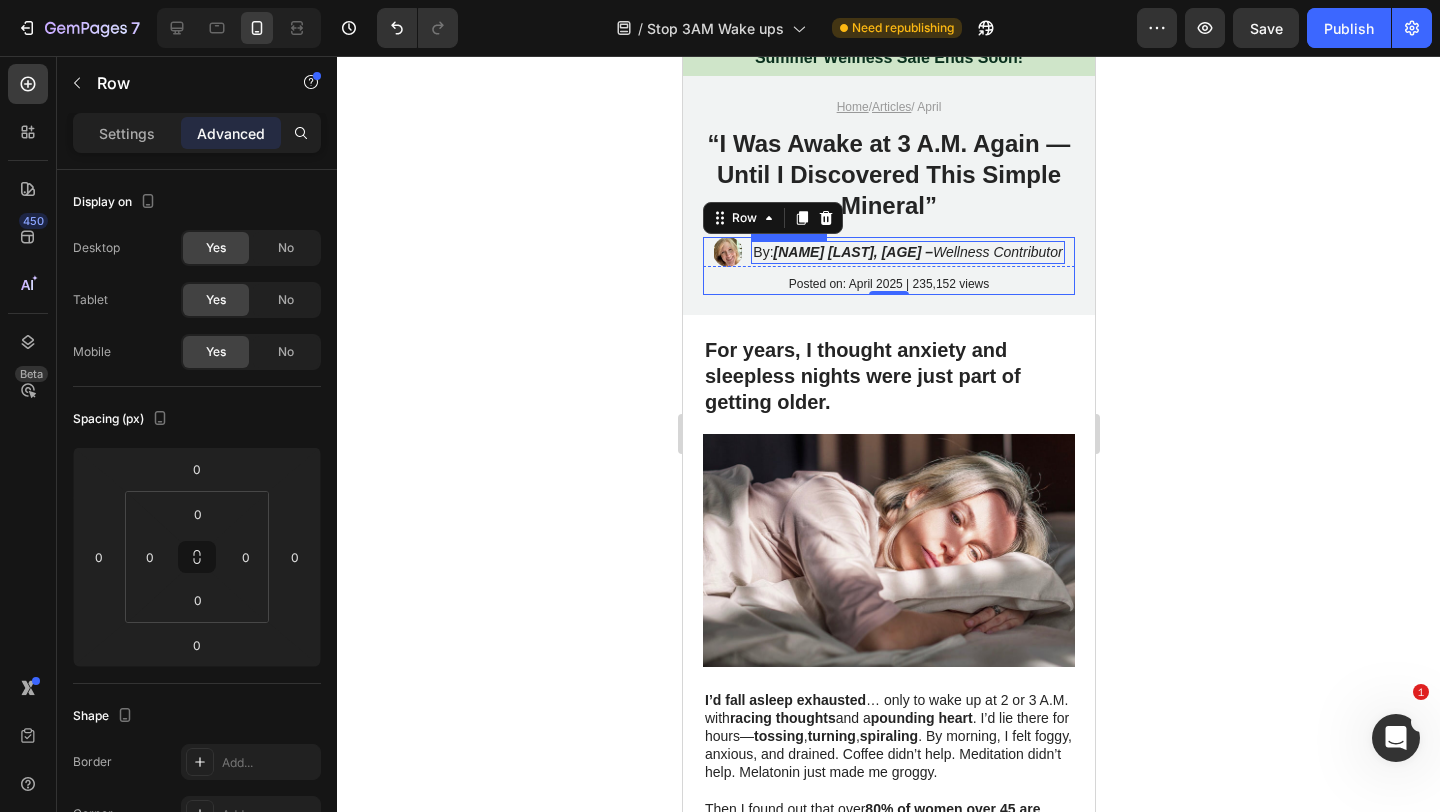 click on "[NAME] [LAST], [AGE] – Wellness Contributor" at bounding box center (917, 252) 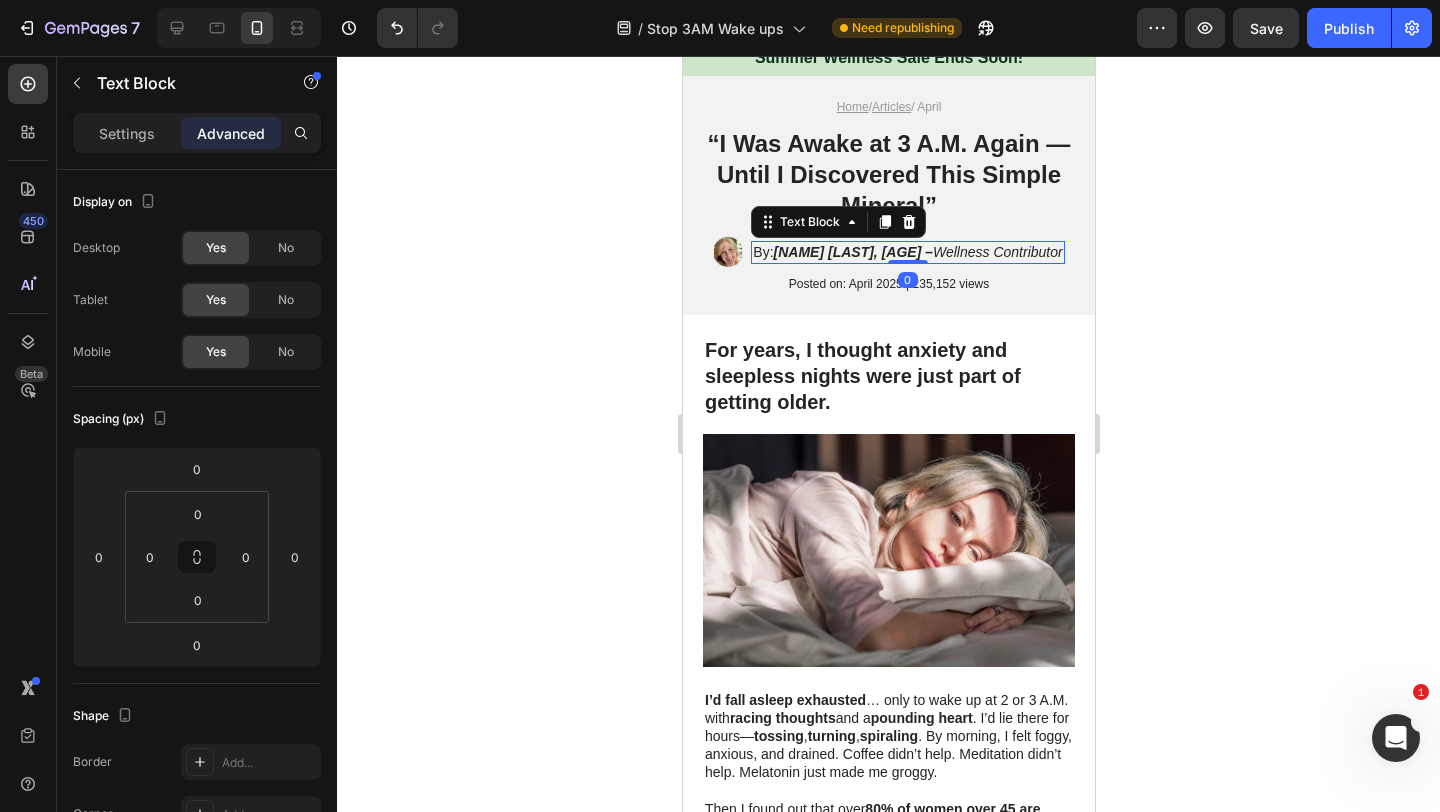 click 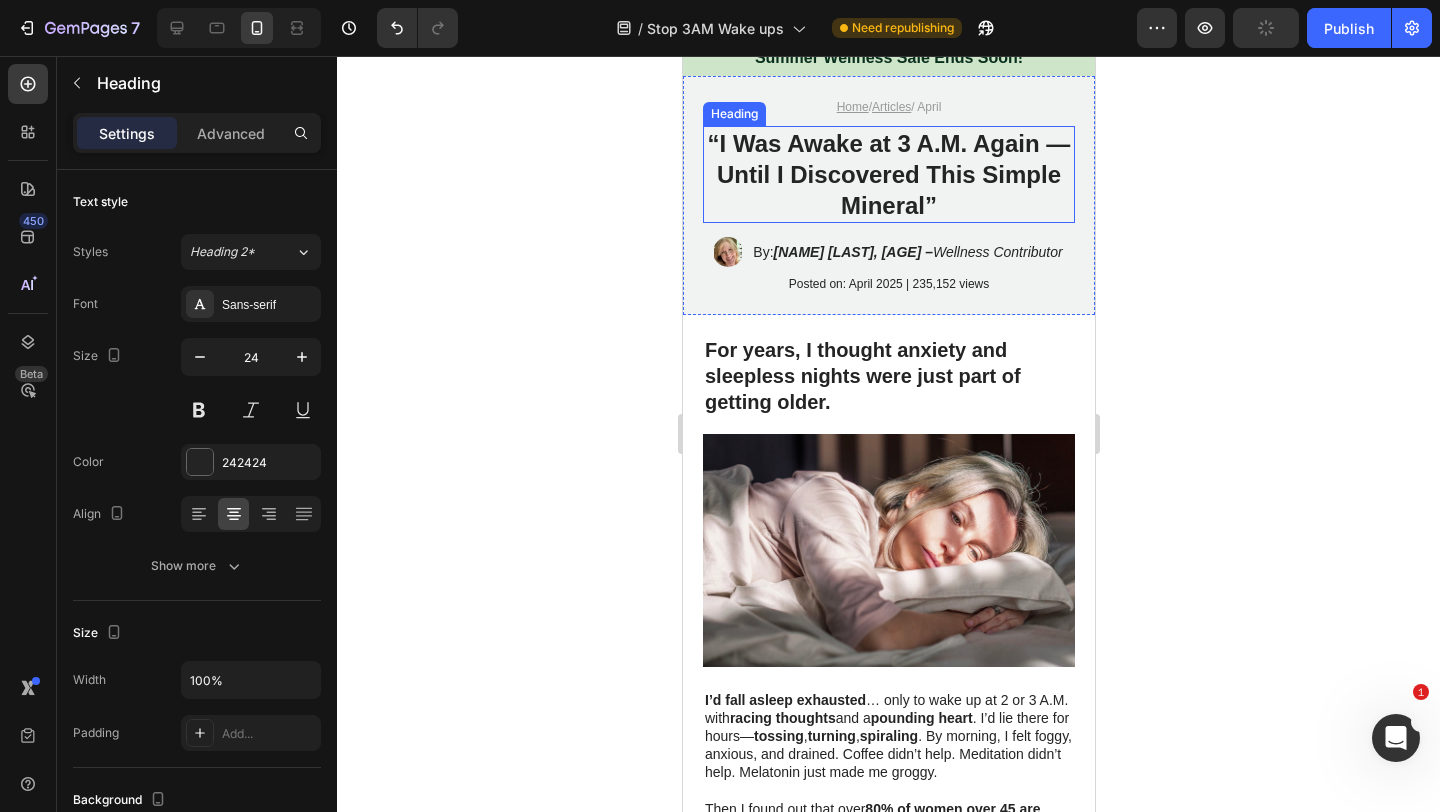 click on "“I Was Awake at 3 A.M. Again — Until I Discovered This Simple Mineral”" at bounding box center [888, 174] 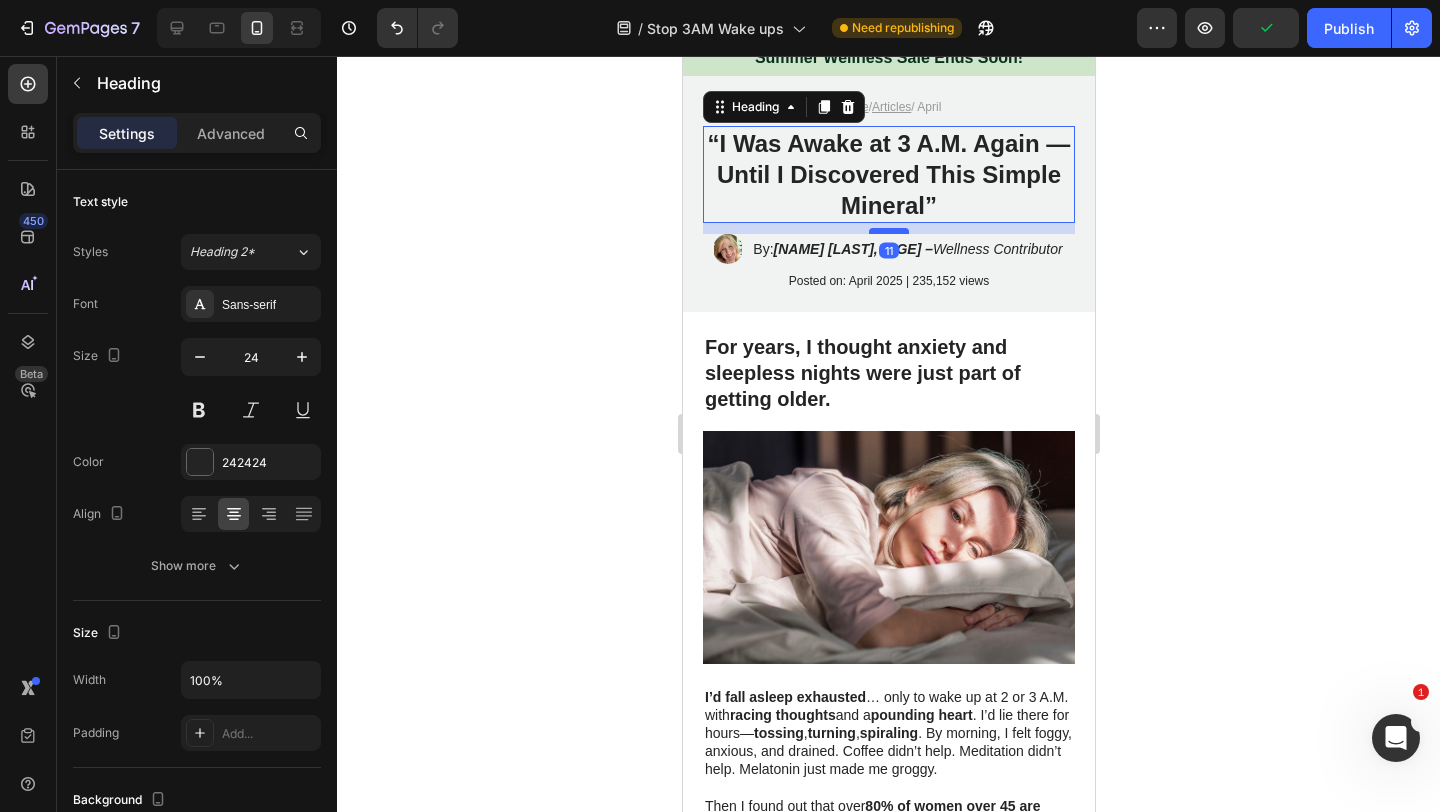 click at bounding box center [888, 231] 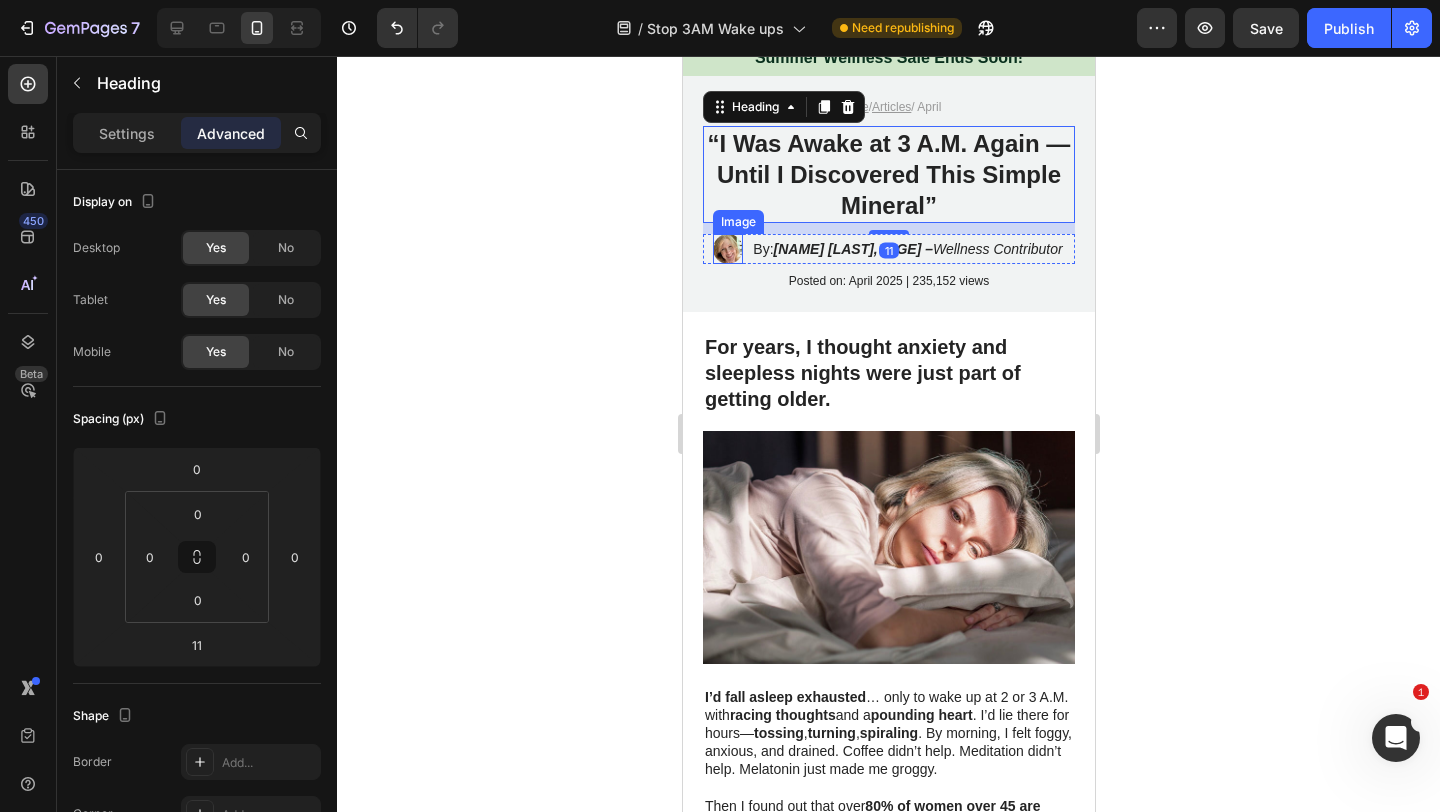 click at bounding box center (727, 249) 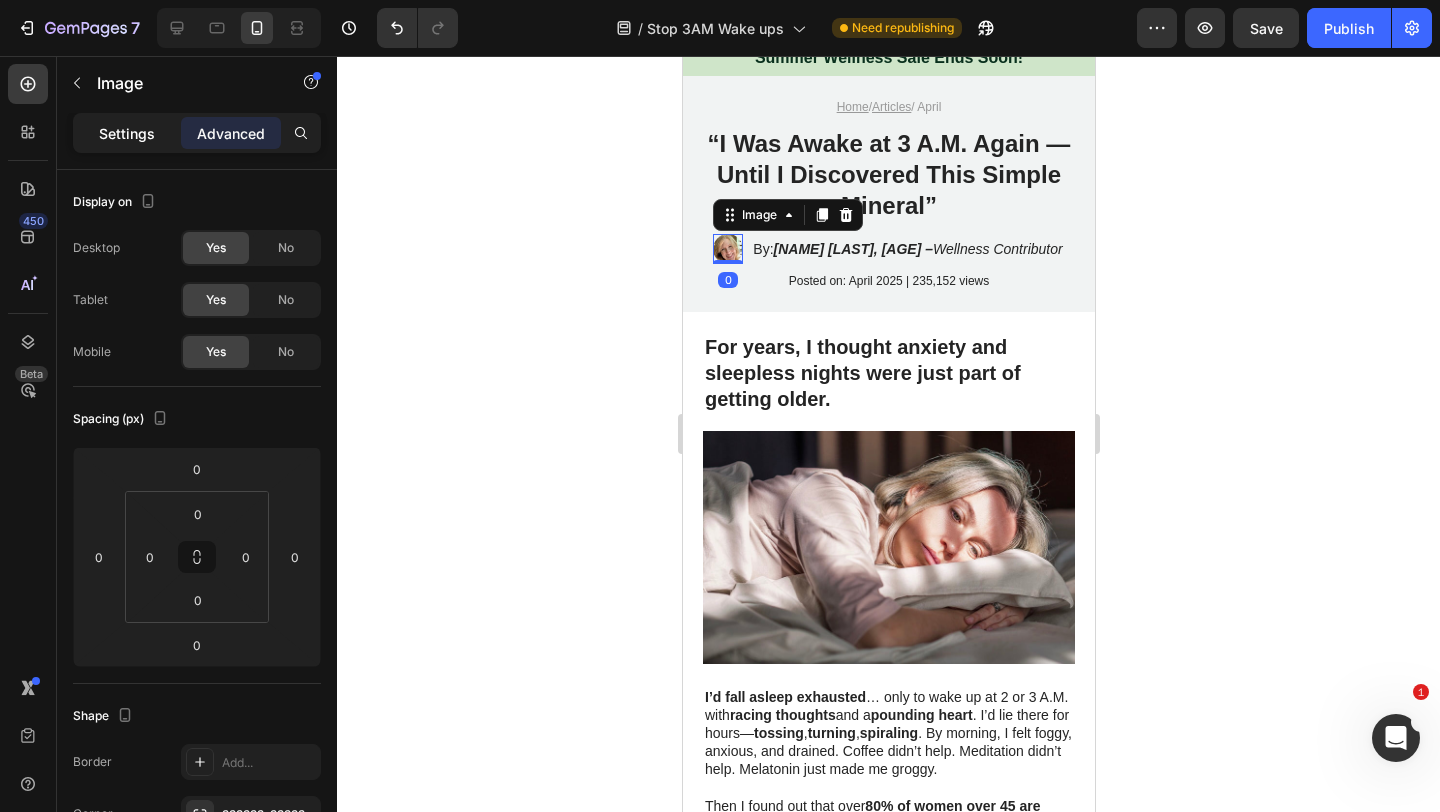 click on "Settings" at bounding box center [127, 133] 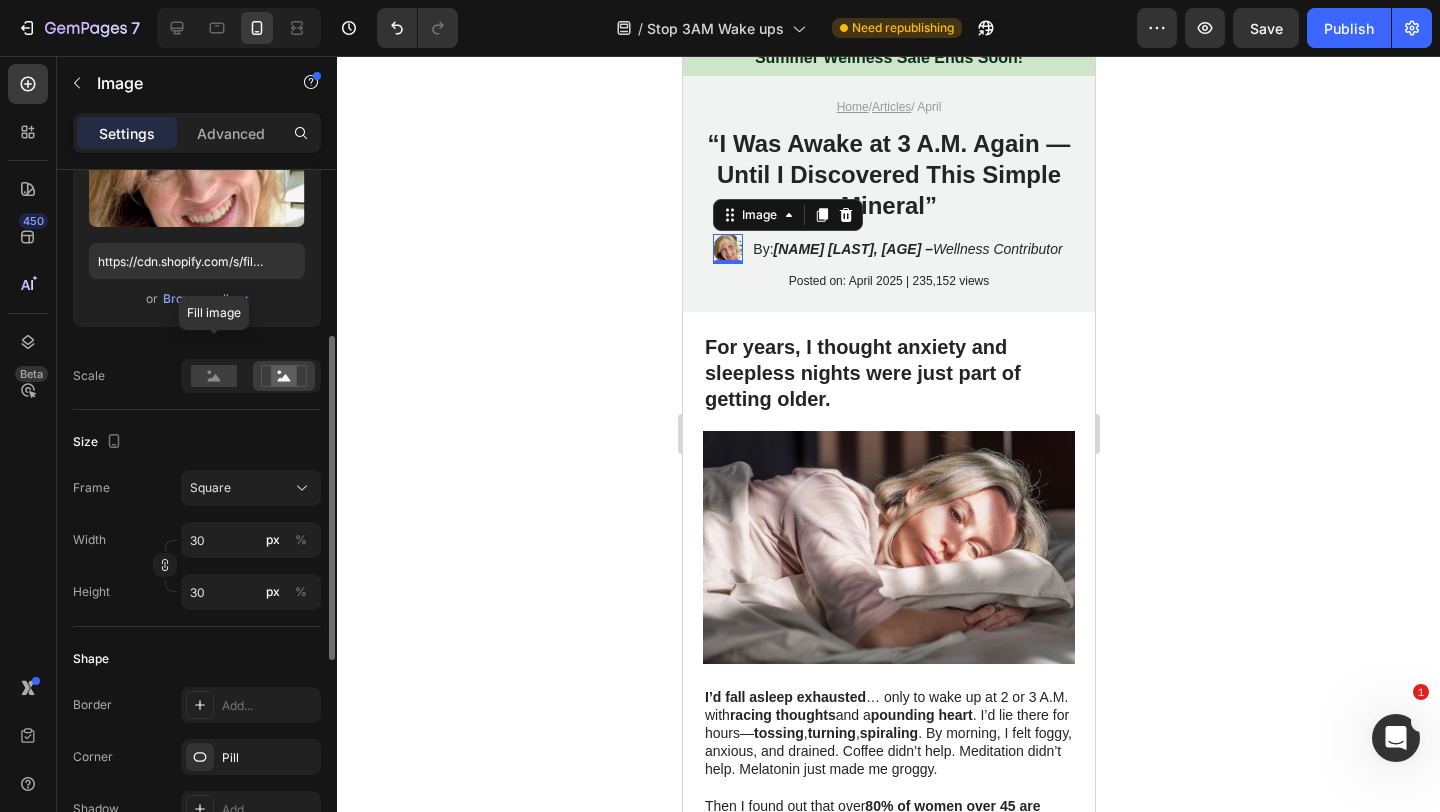 scroll, scrollTop: 316, scrollLeft: 0, axis: vertical 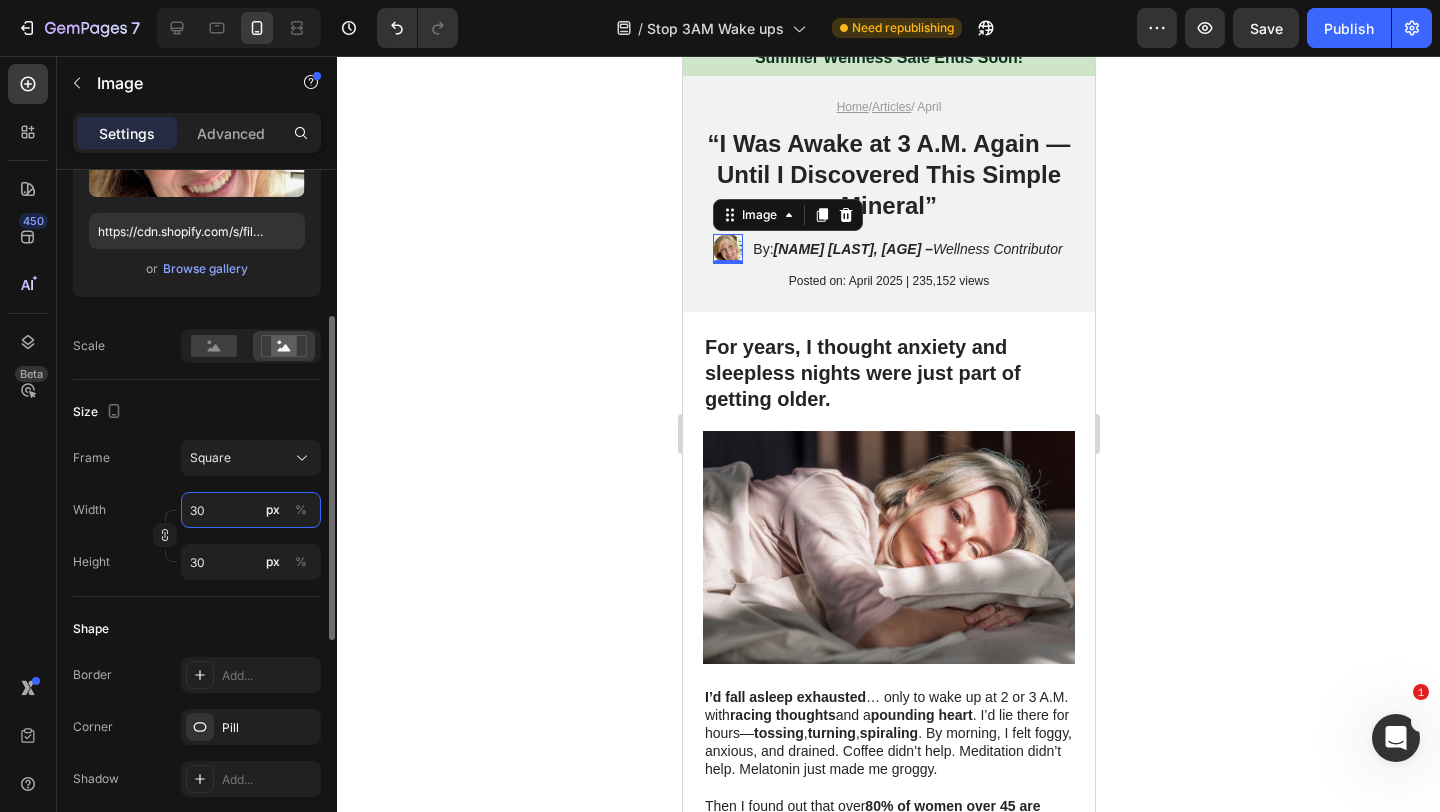 click on "30" at bounding box center (251, 510) 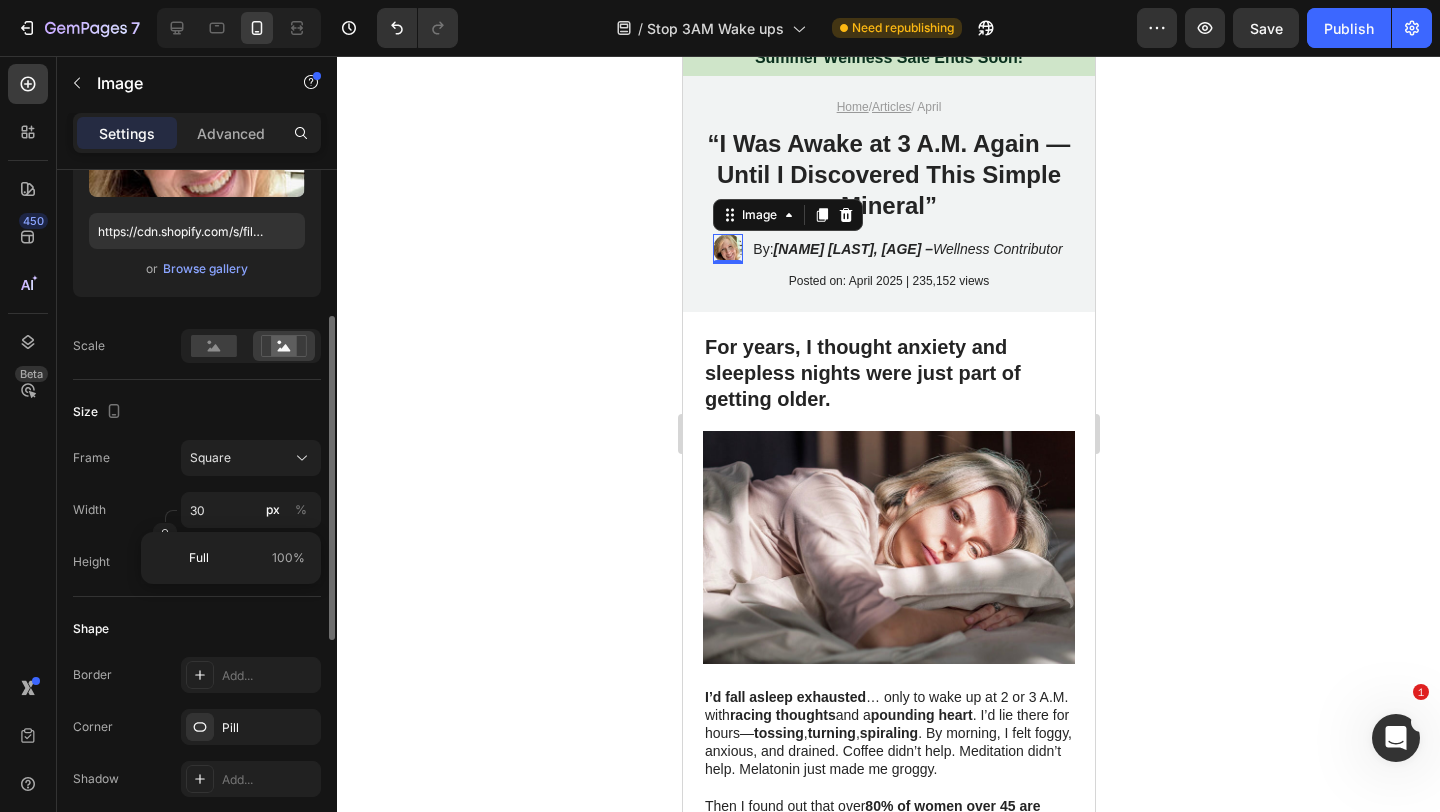 click on "Frame Square Width 30 px % Height 30 px %" 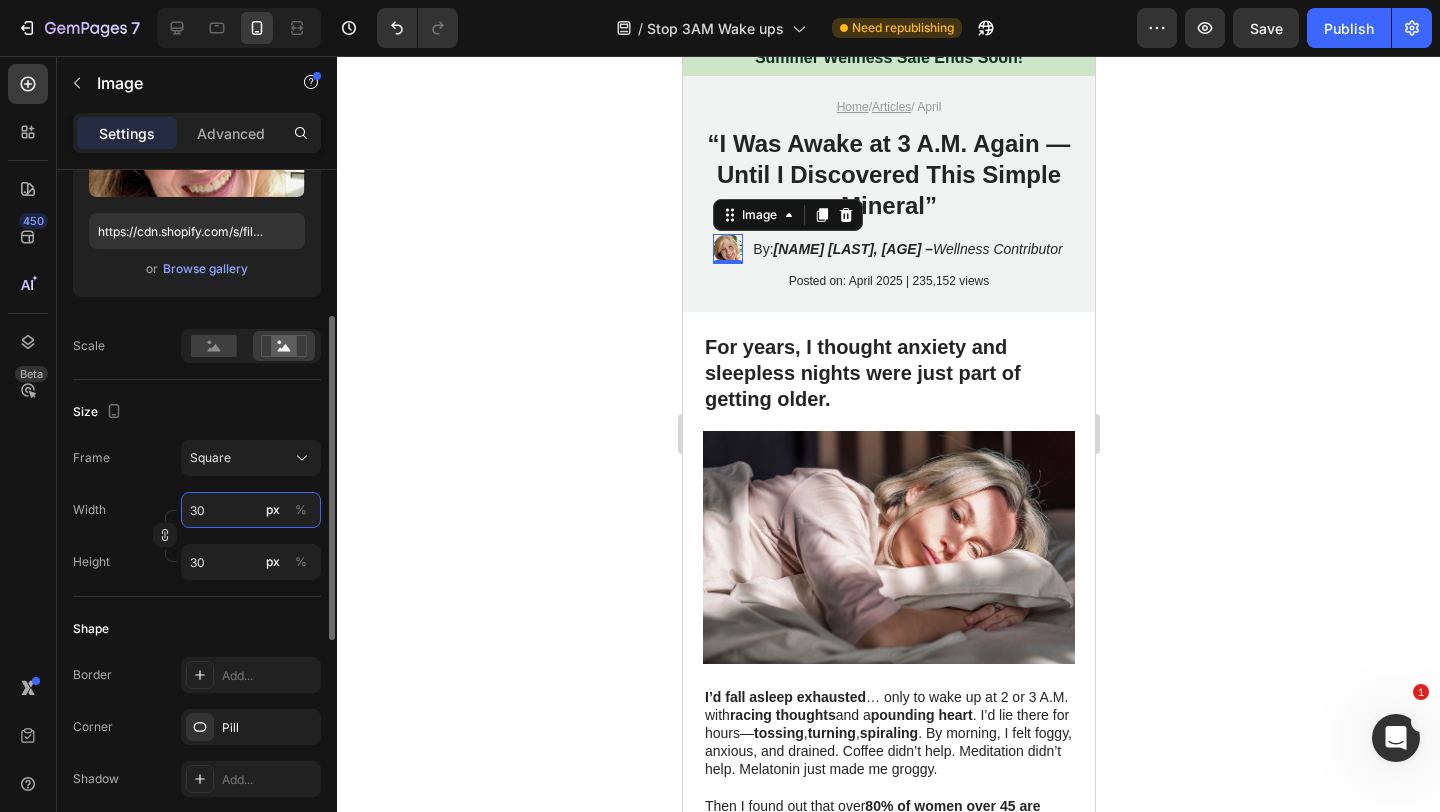 click on "30" at bounding box center (251, 510) 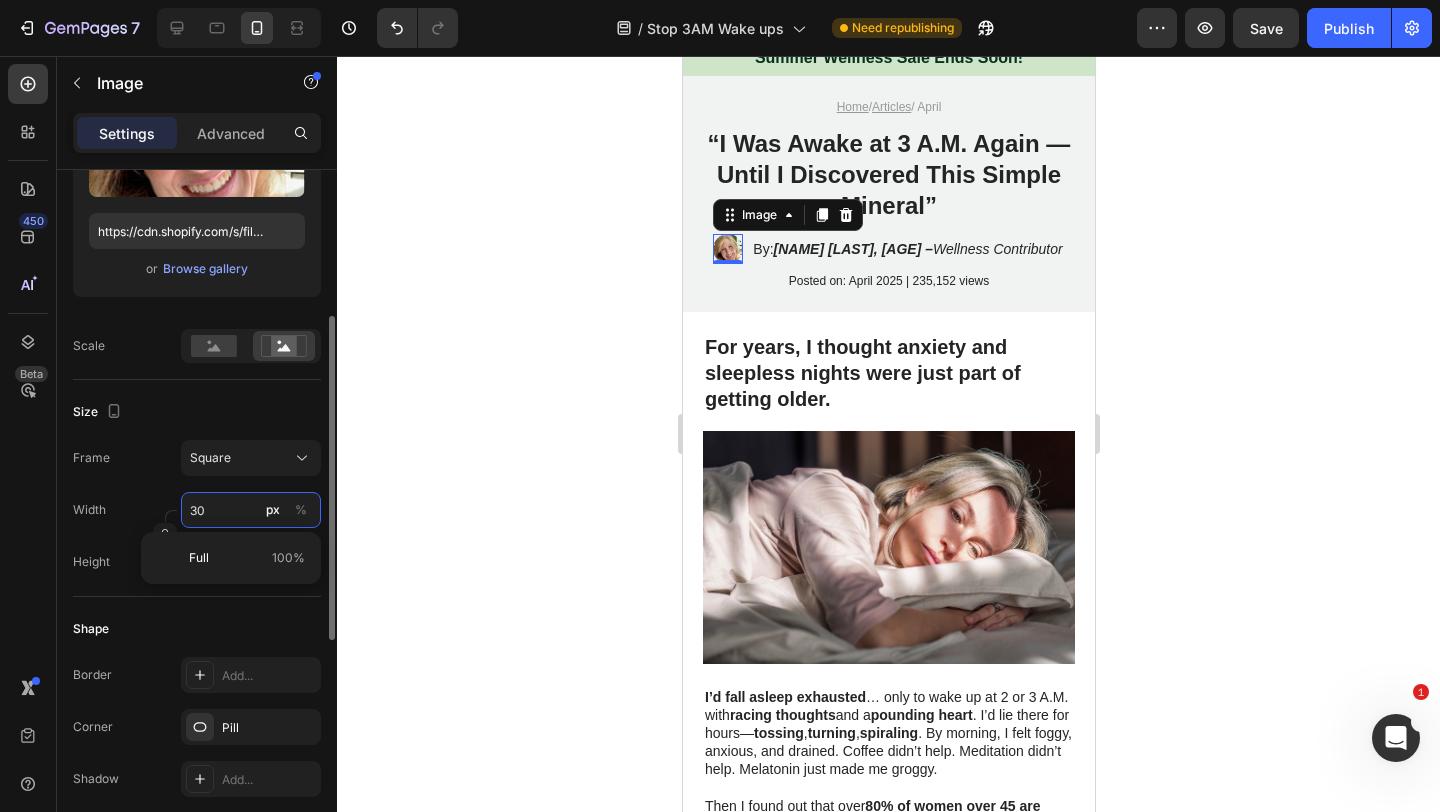 type 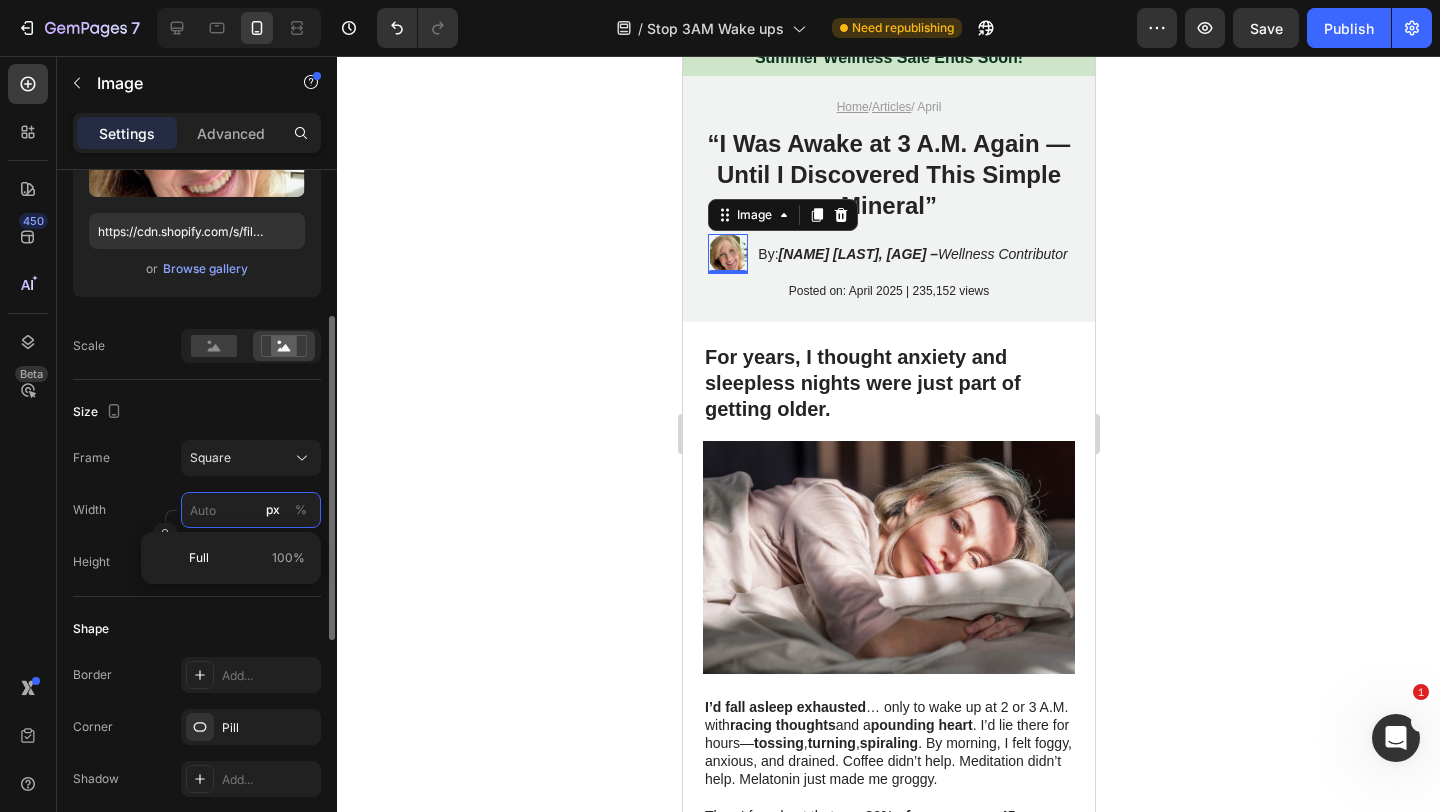 type on "2" 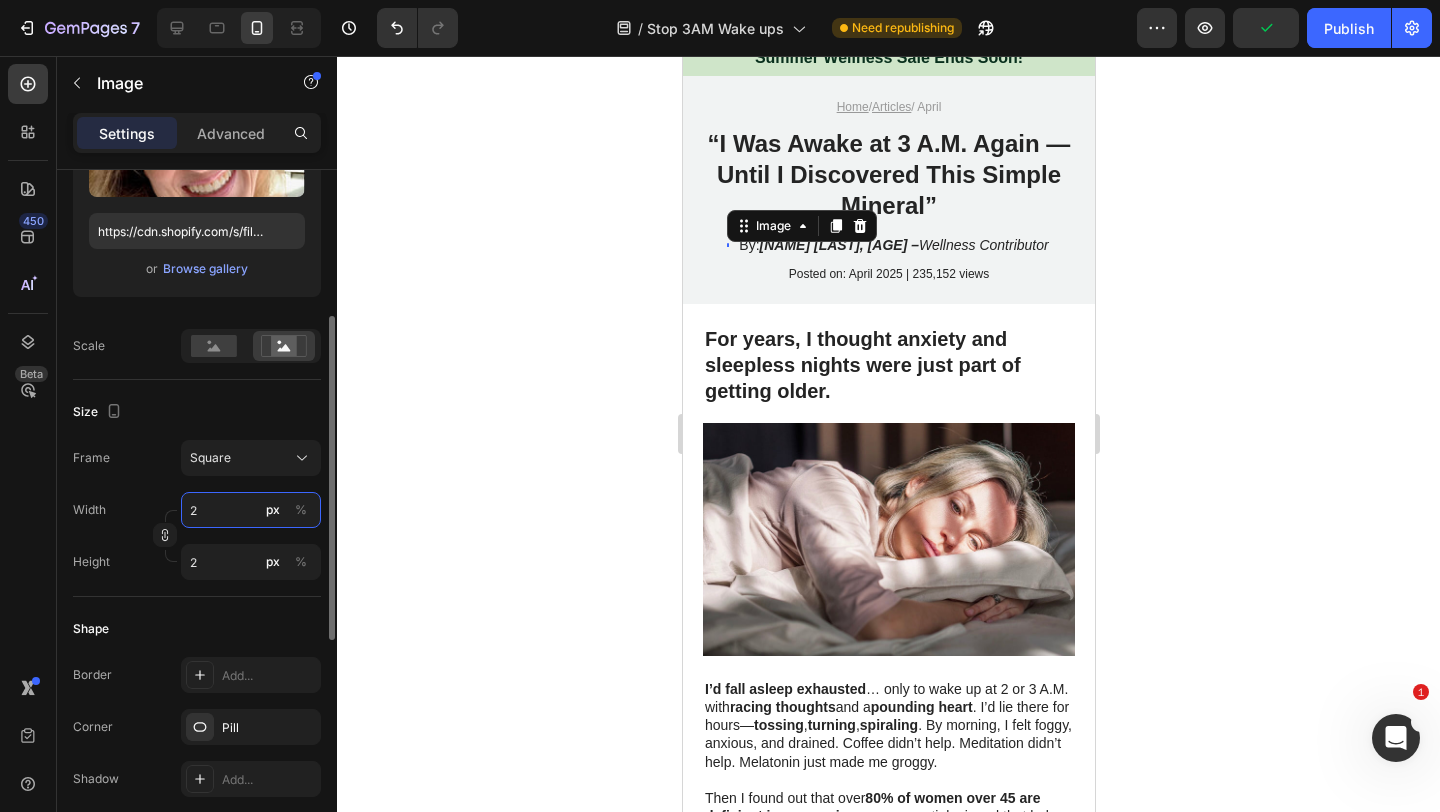 type on "20" 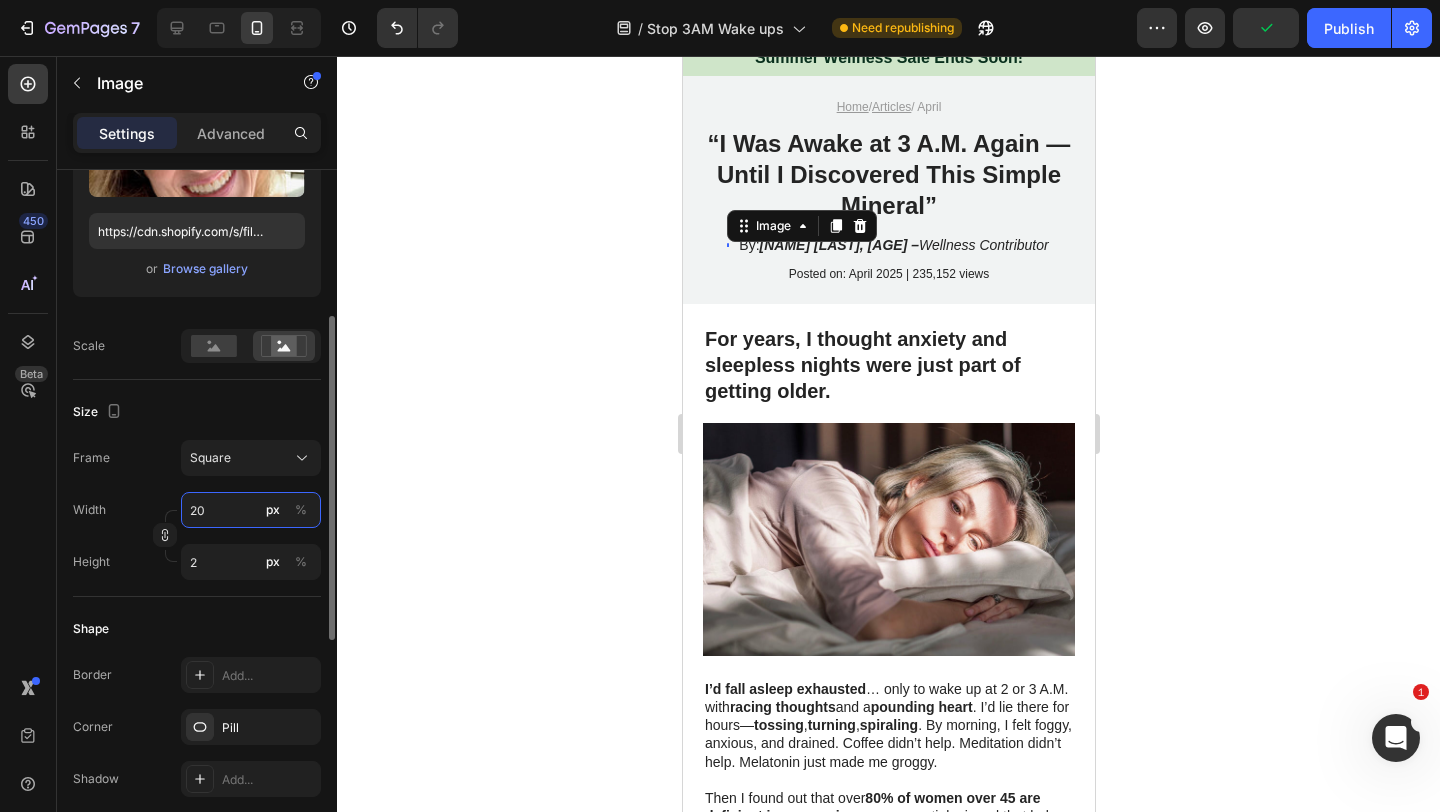 type on "20" 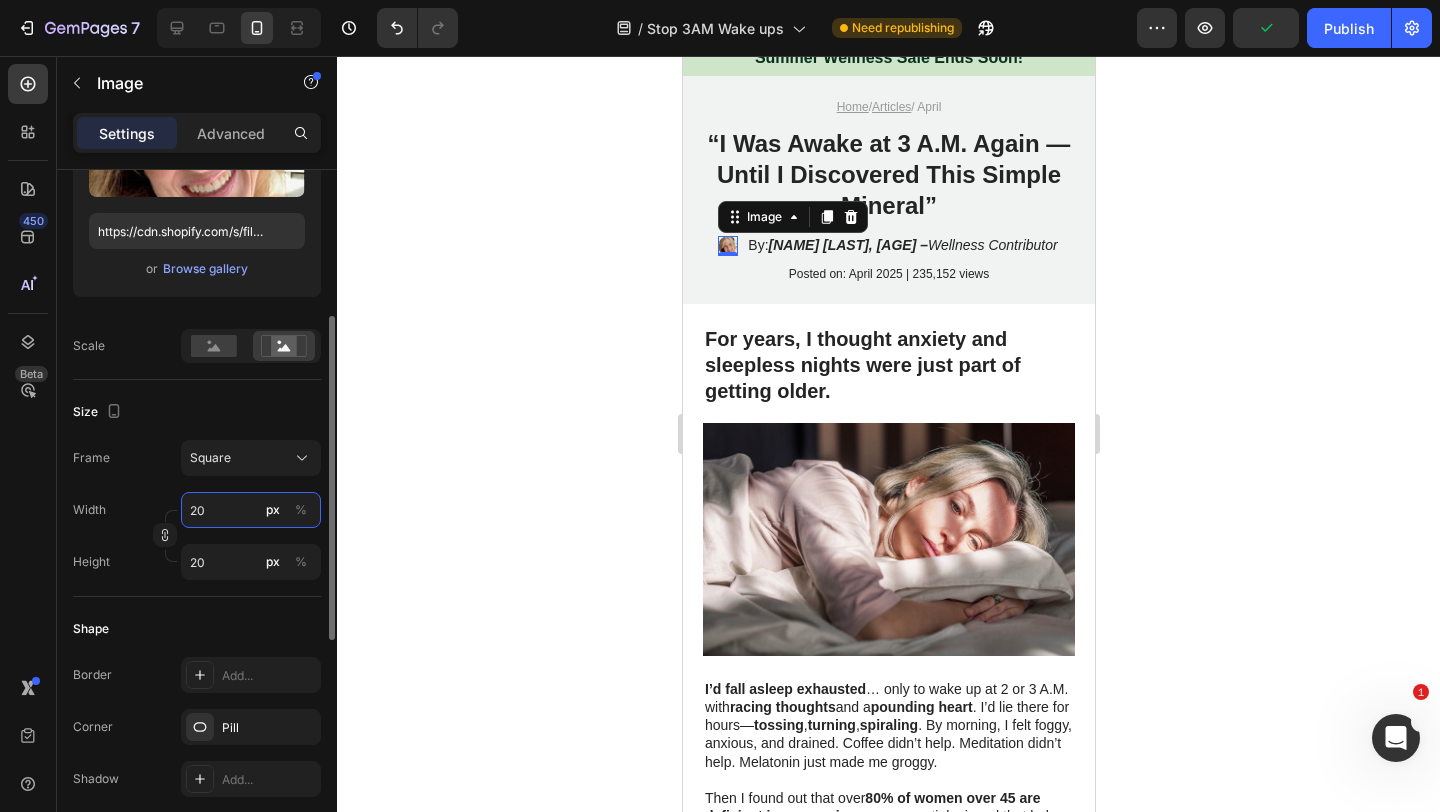 type on "2" 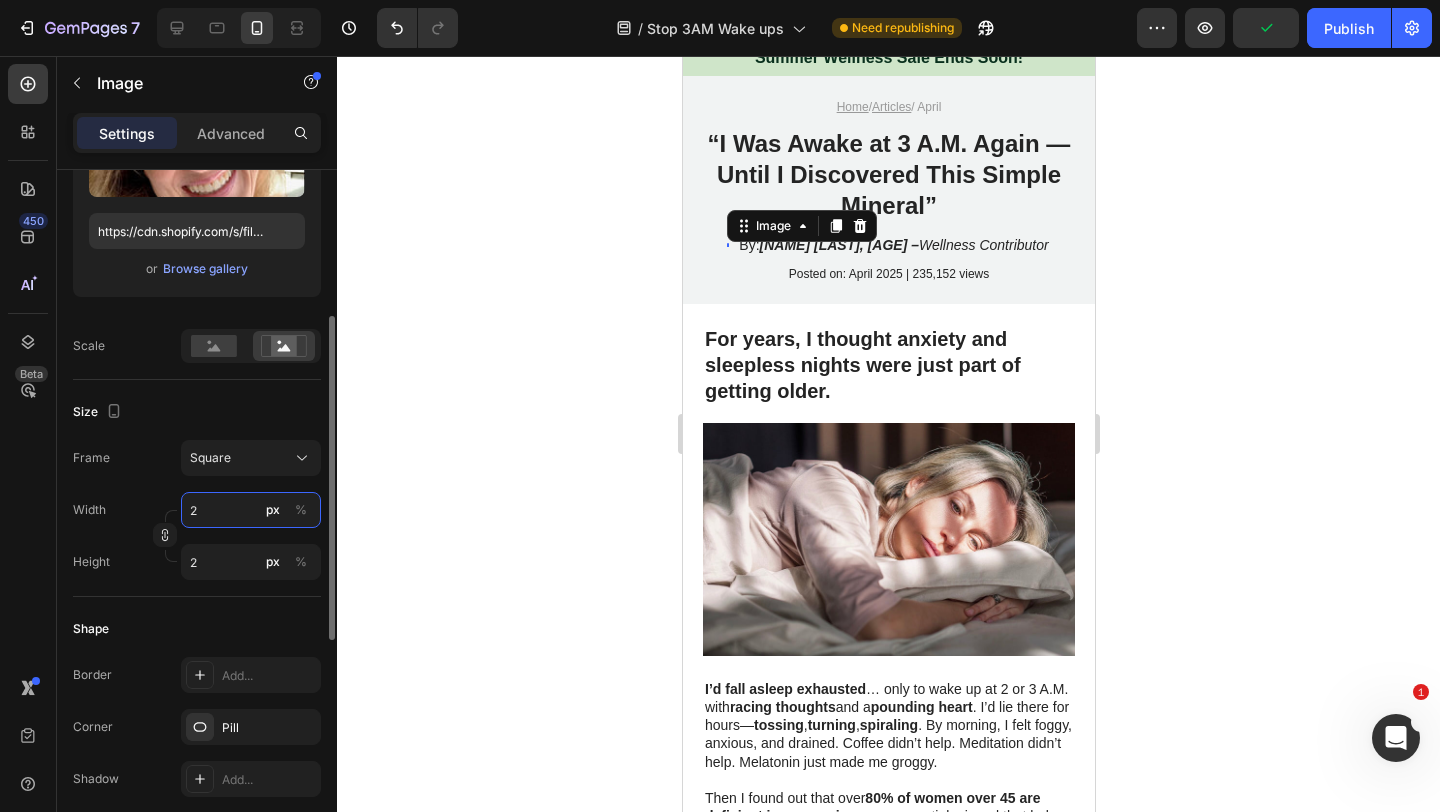 type 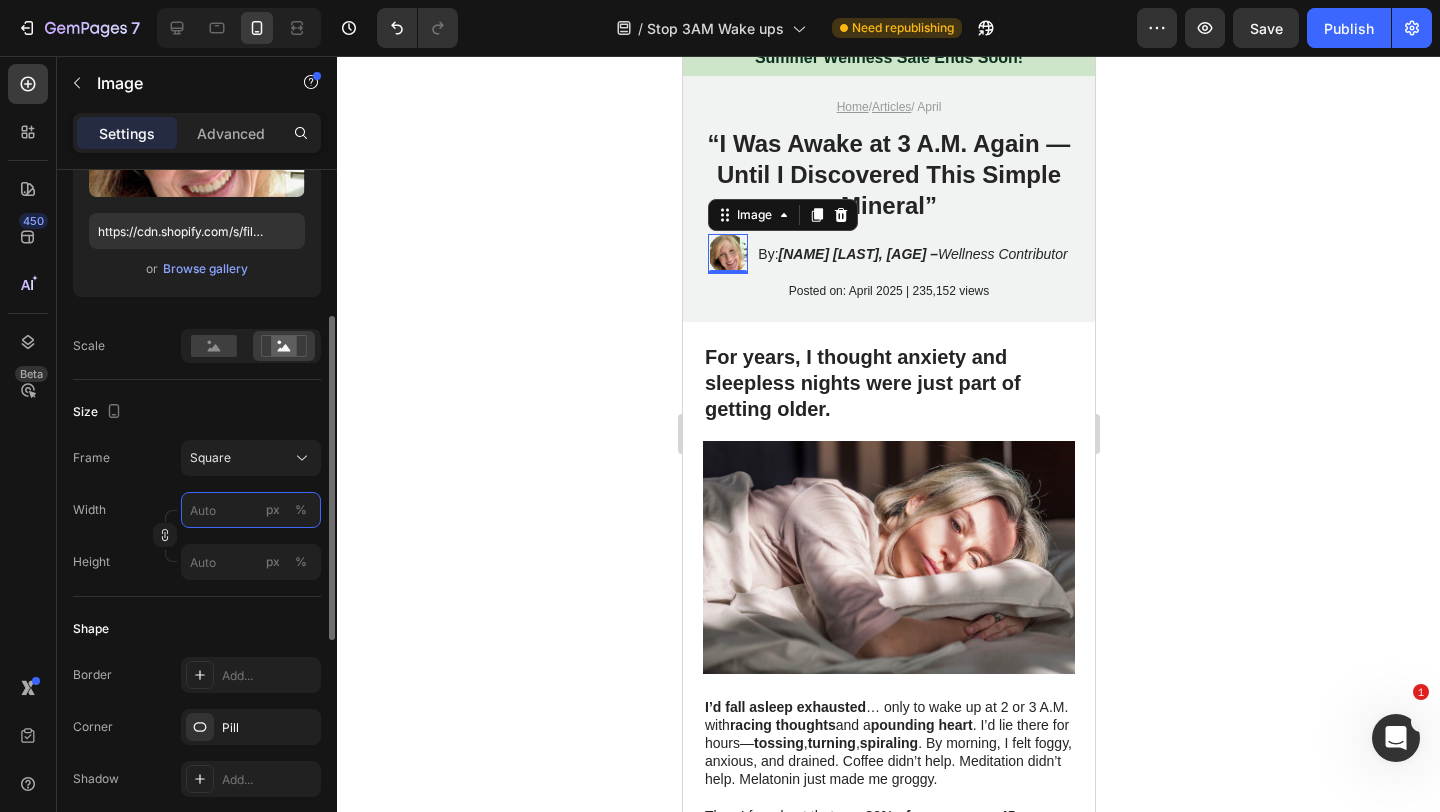 type on "2" 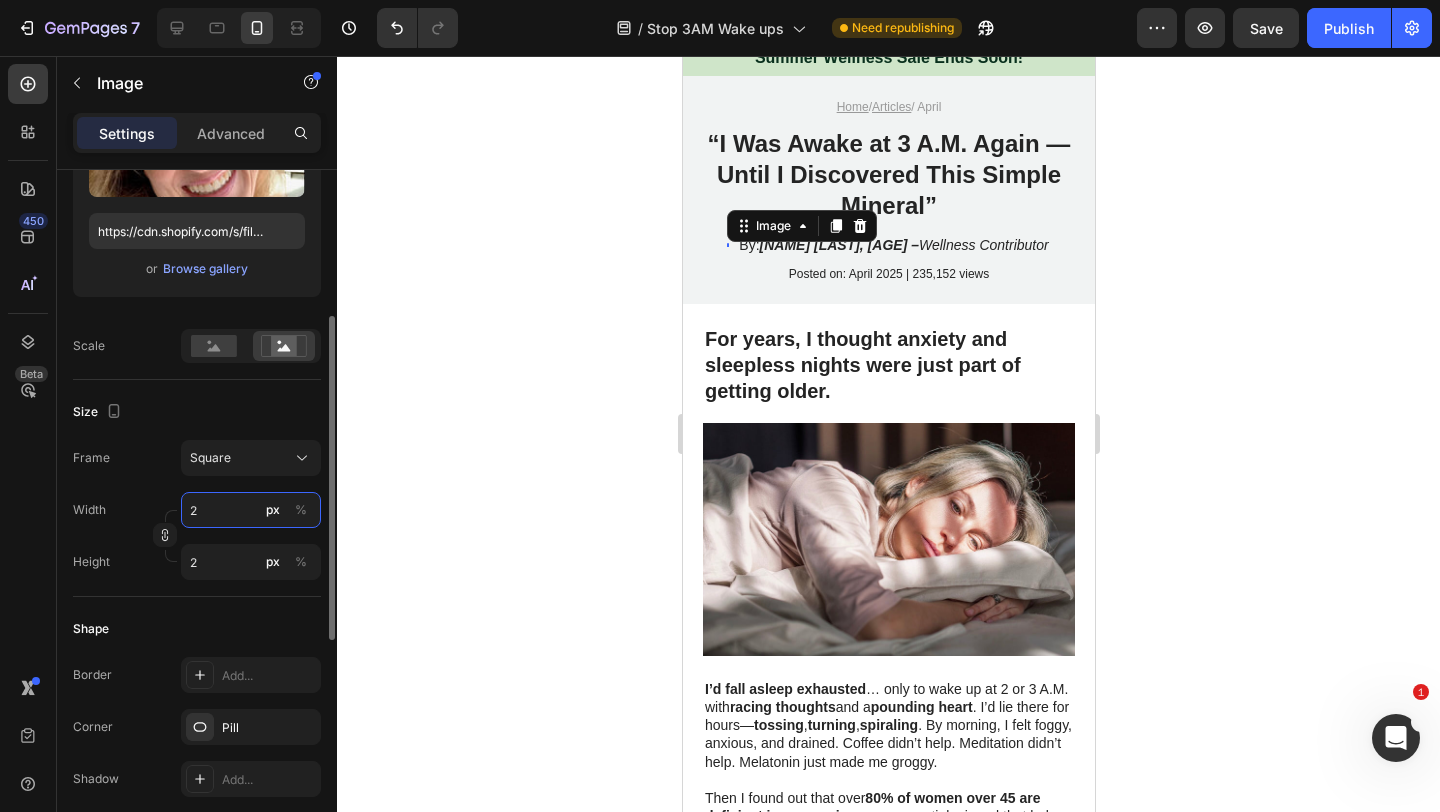 type on "23" 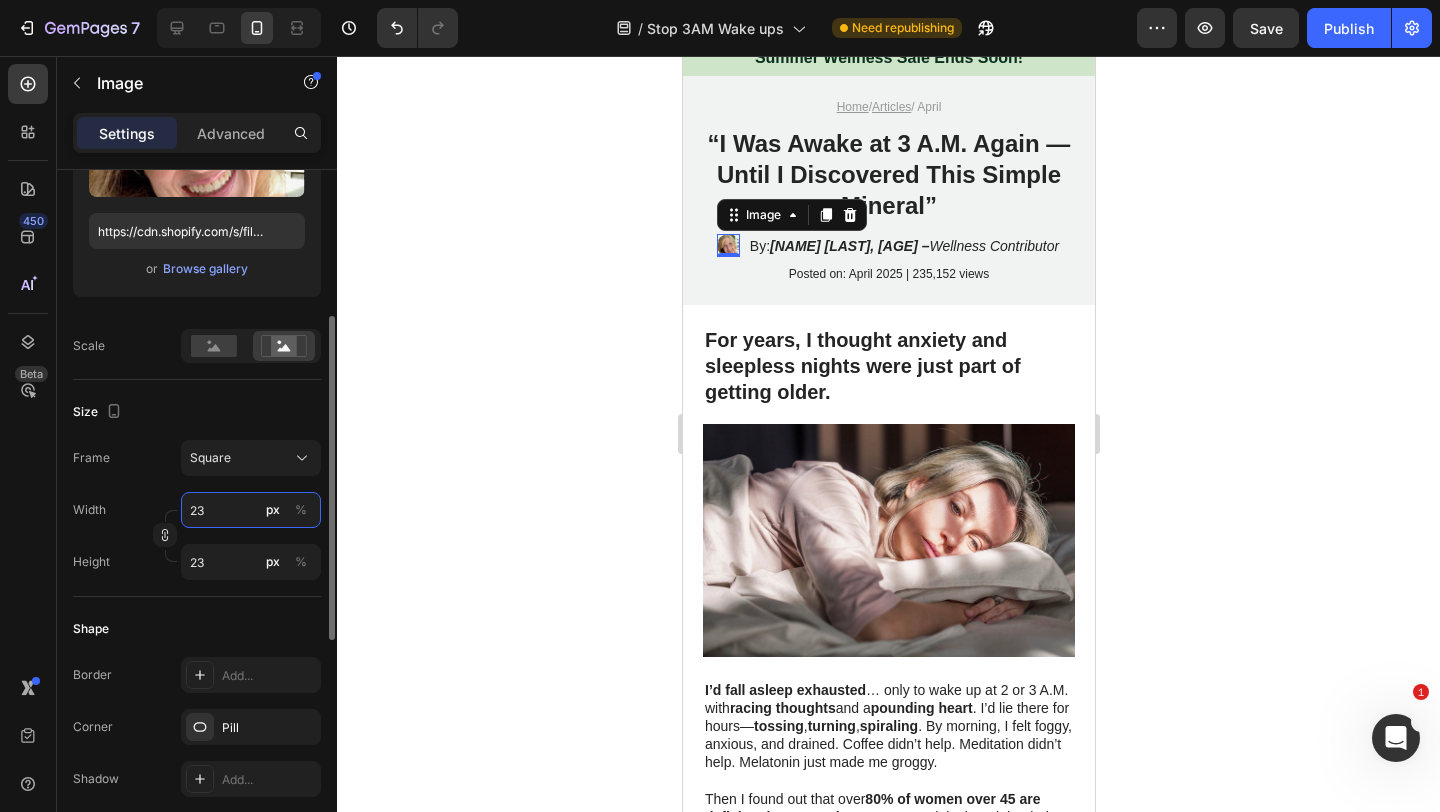 type on "230" 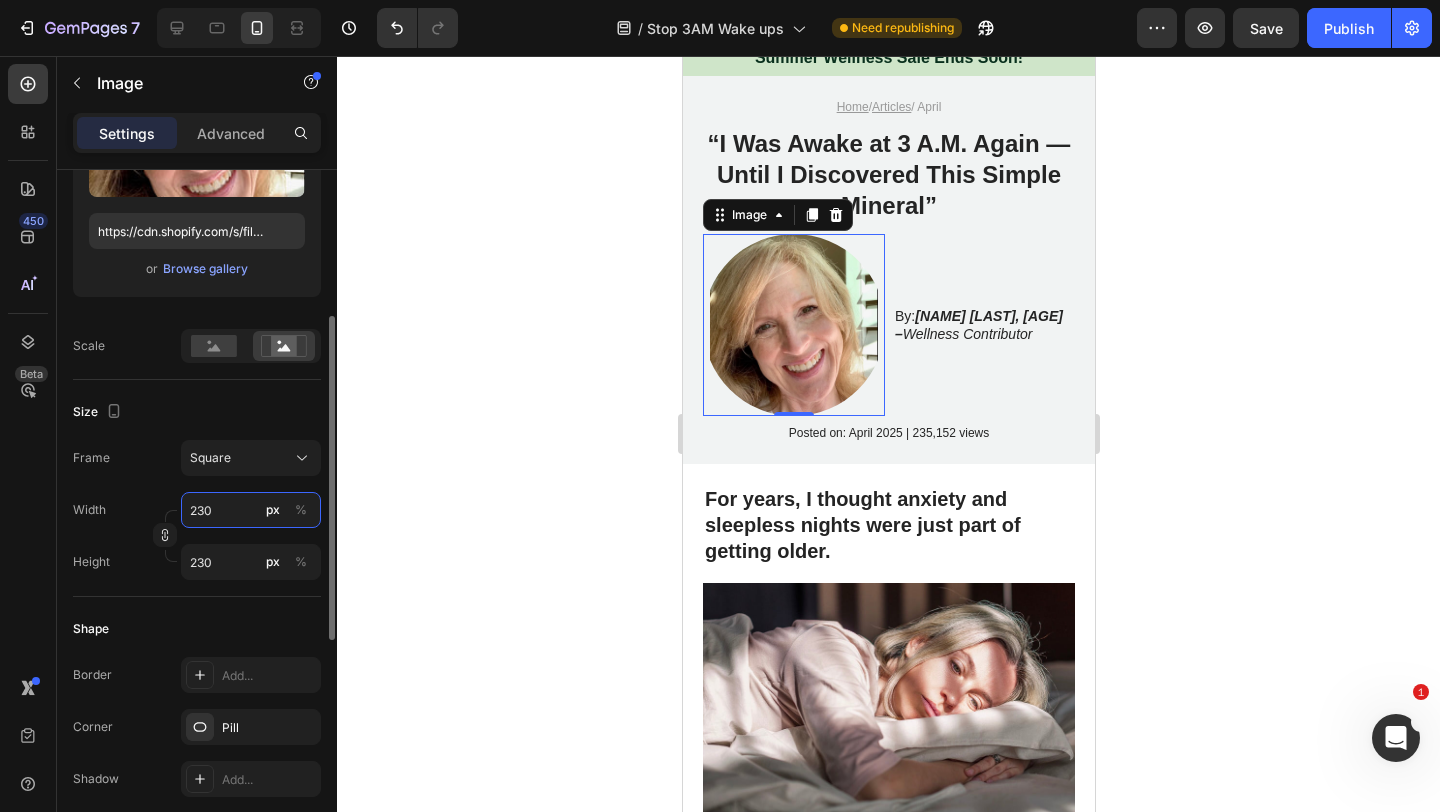 type on "23" 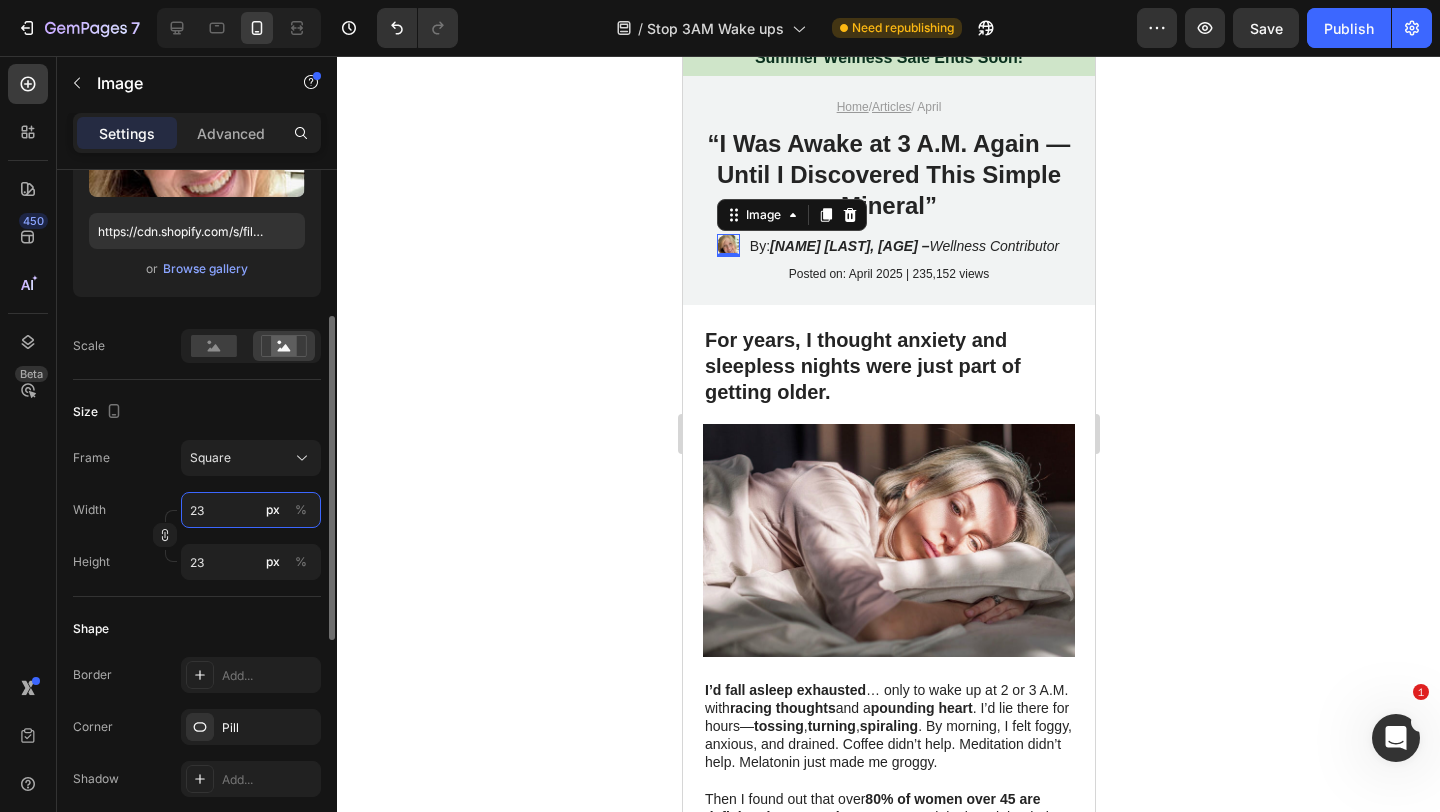 type on "2" 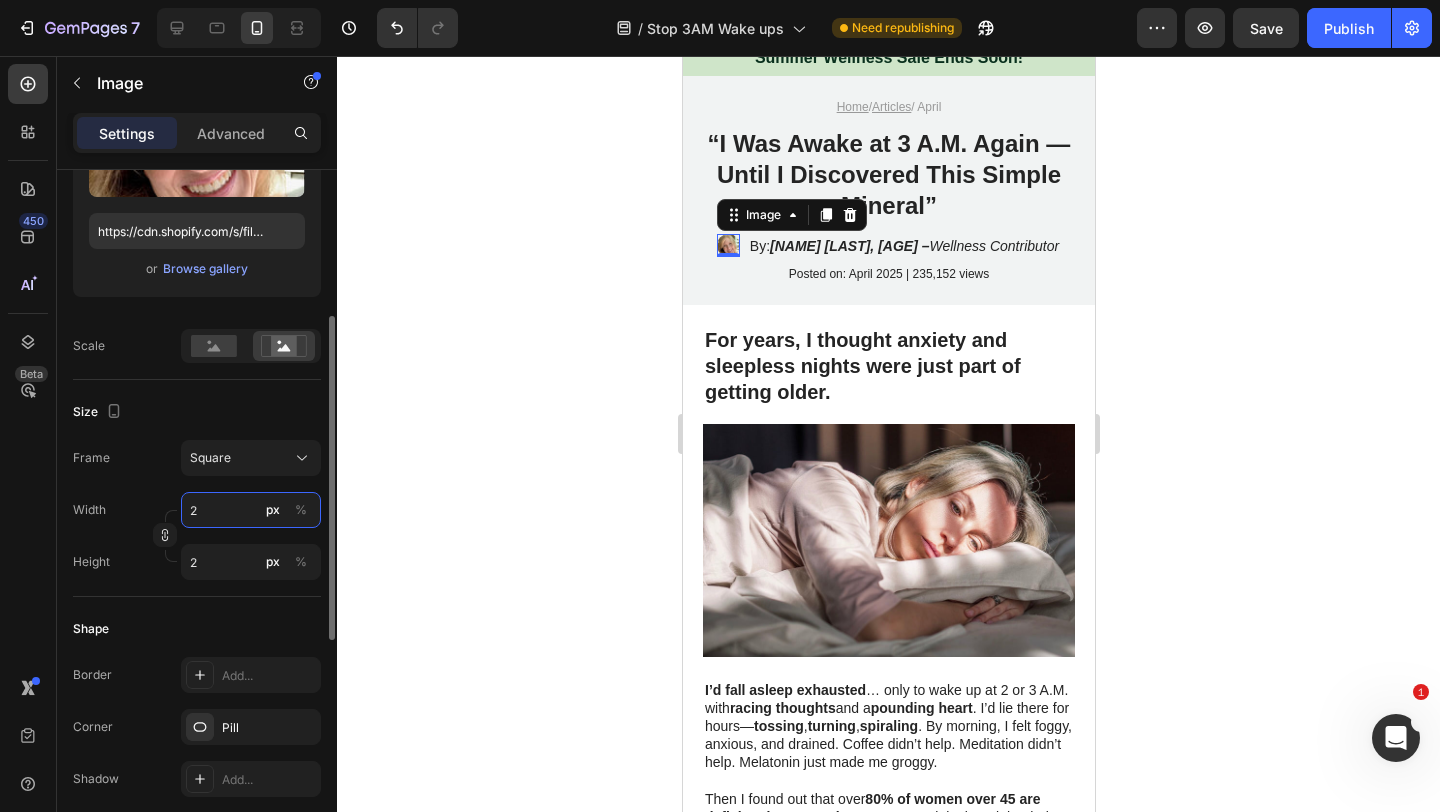 type 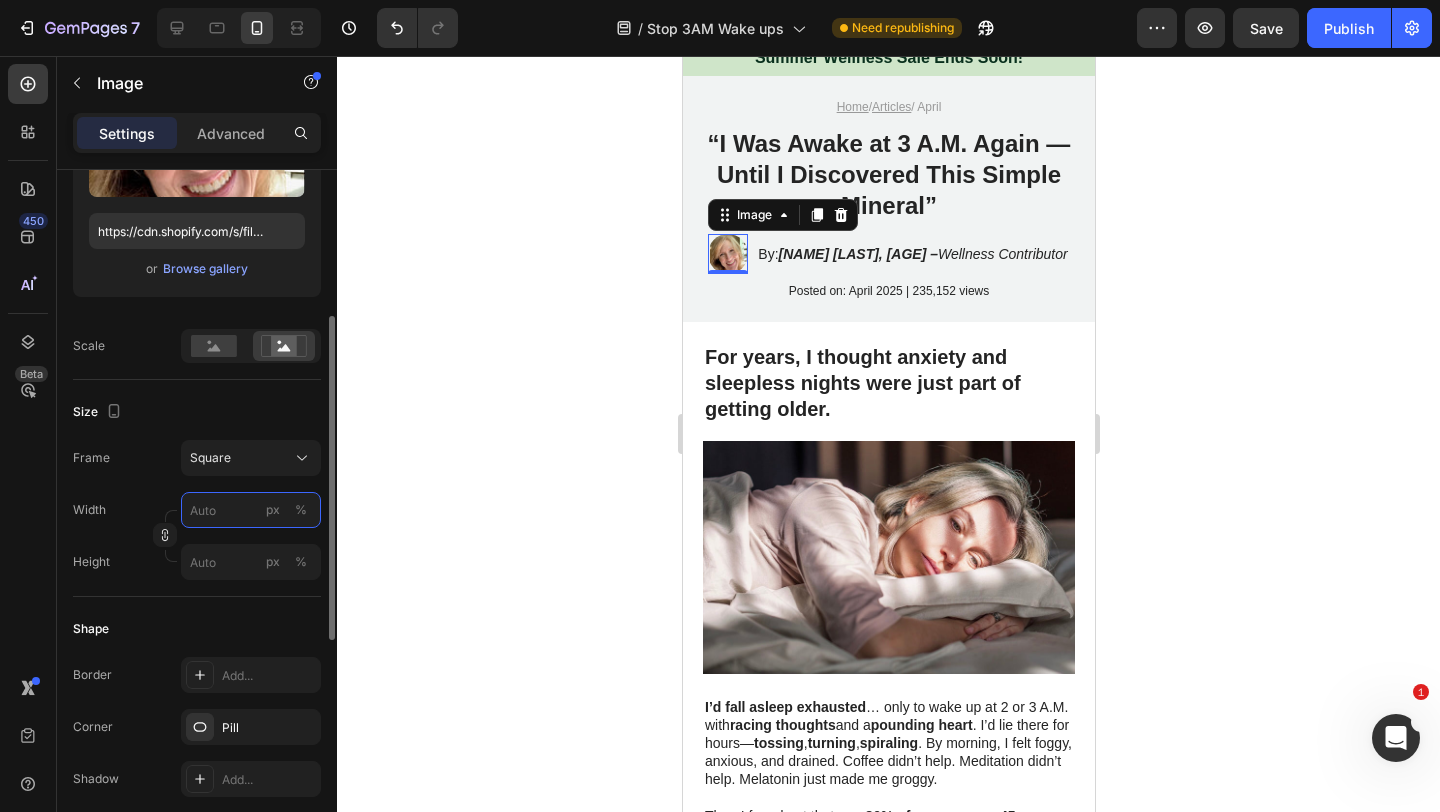 type on "3" 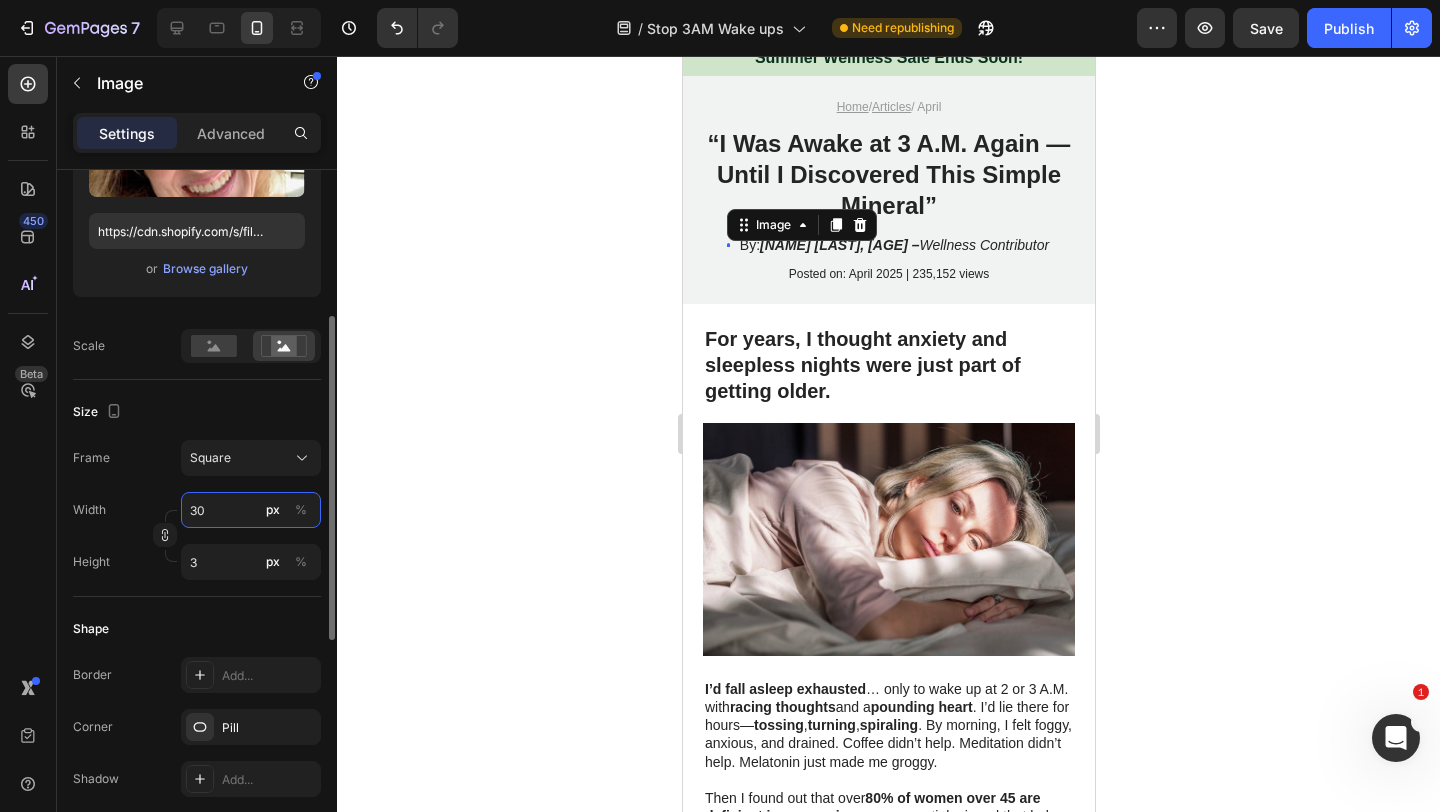 type on "3" 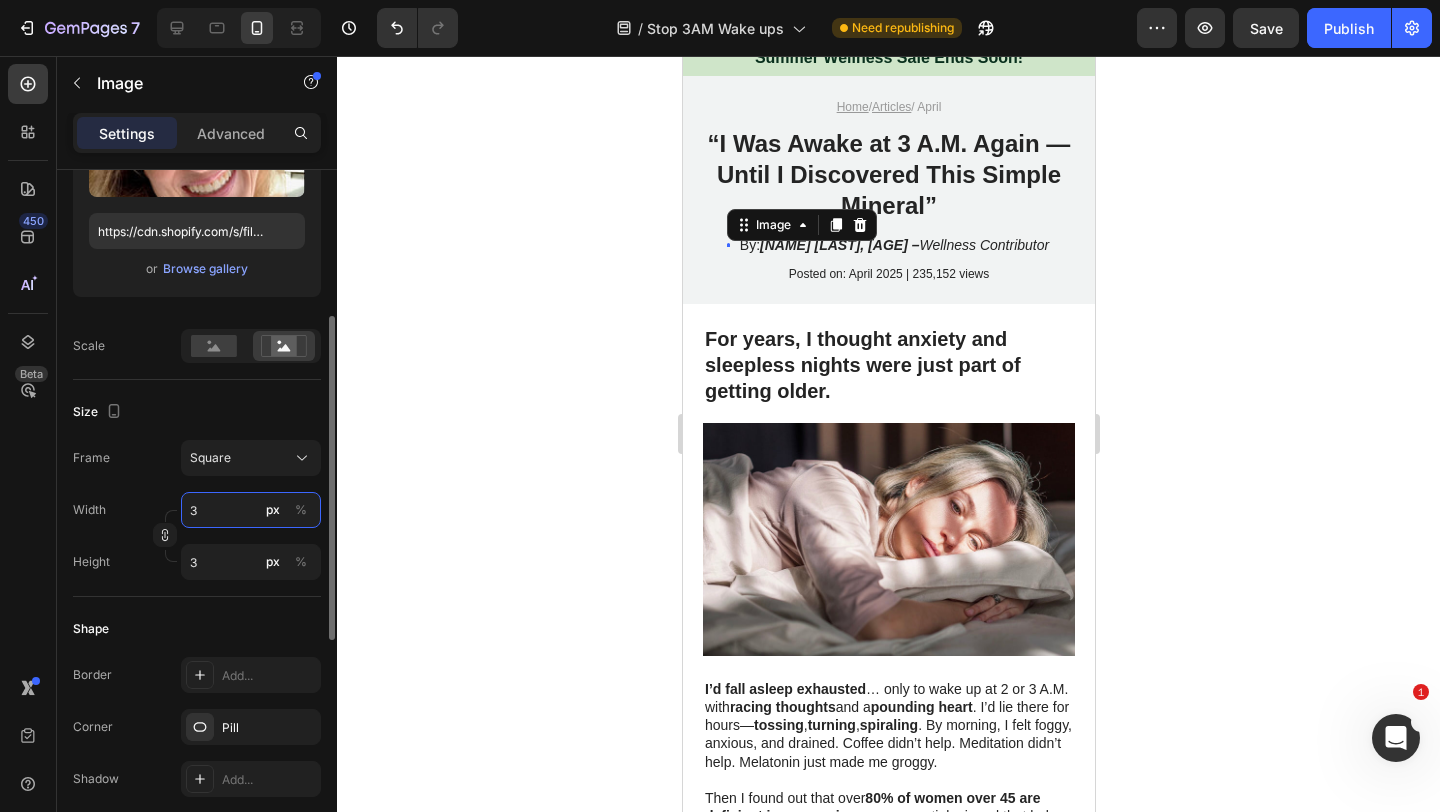 type 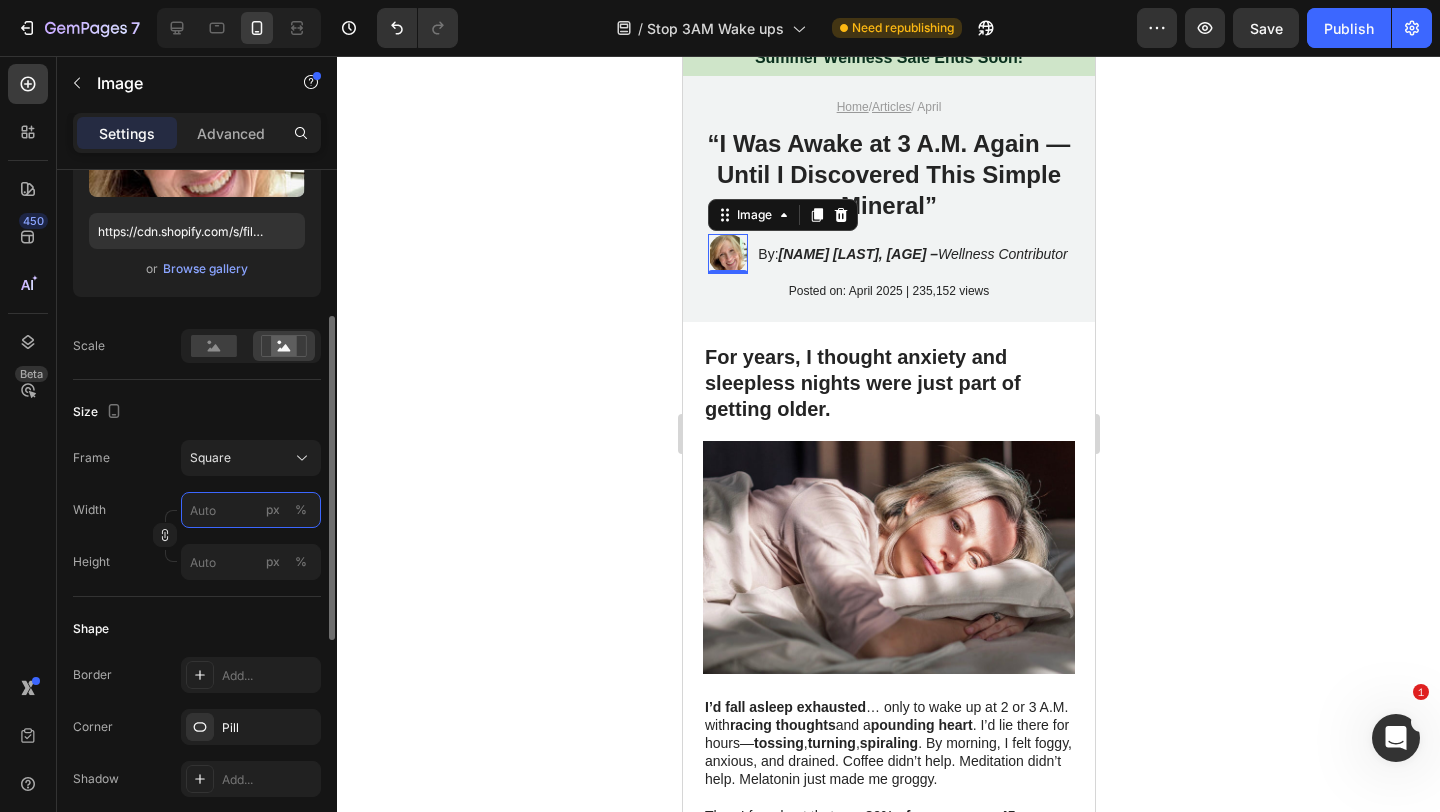 type on "3" 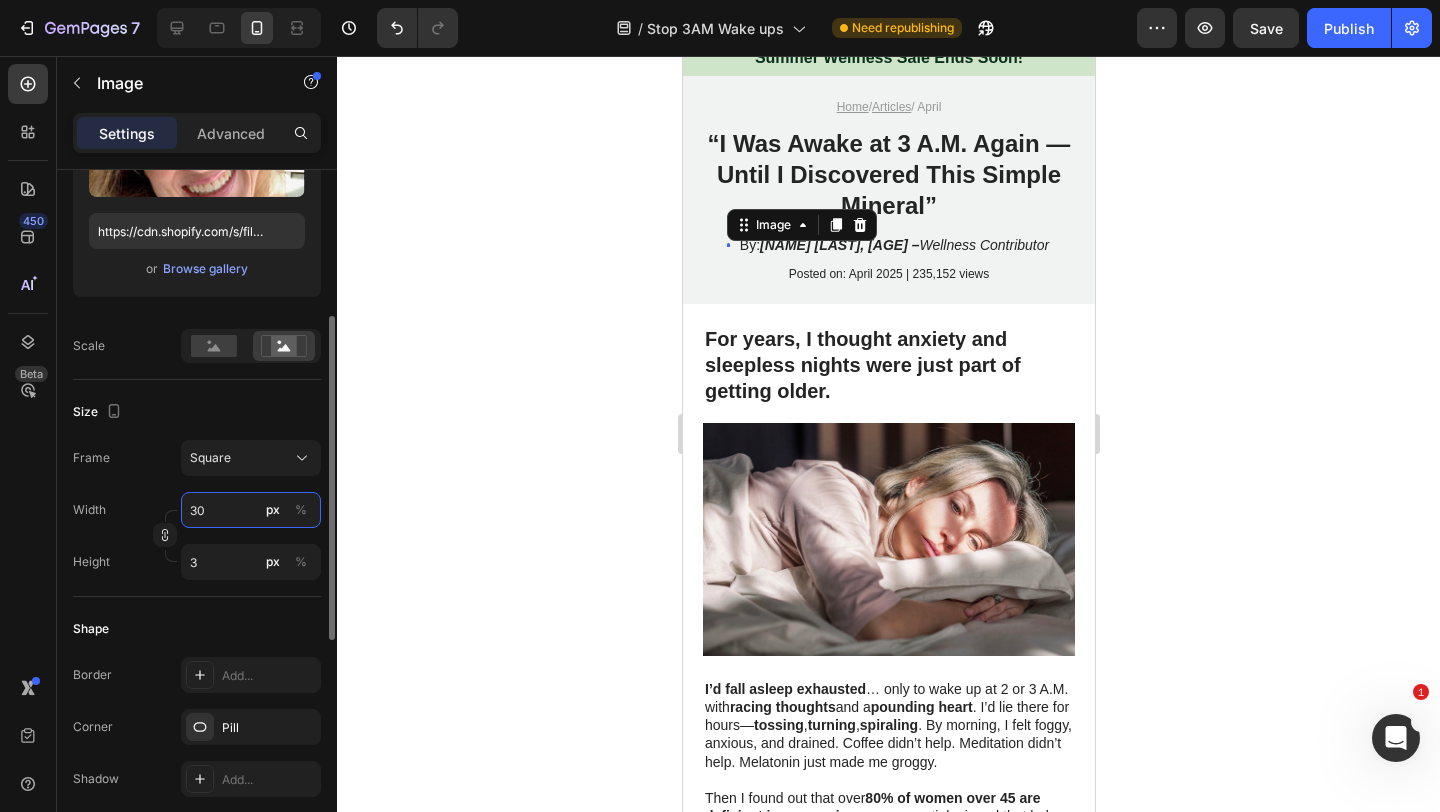 type on "3" 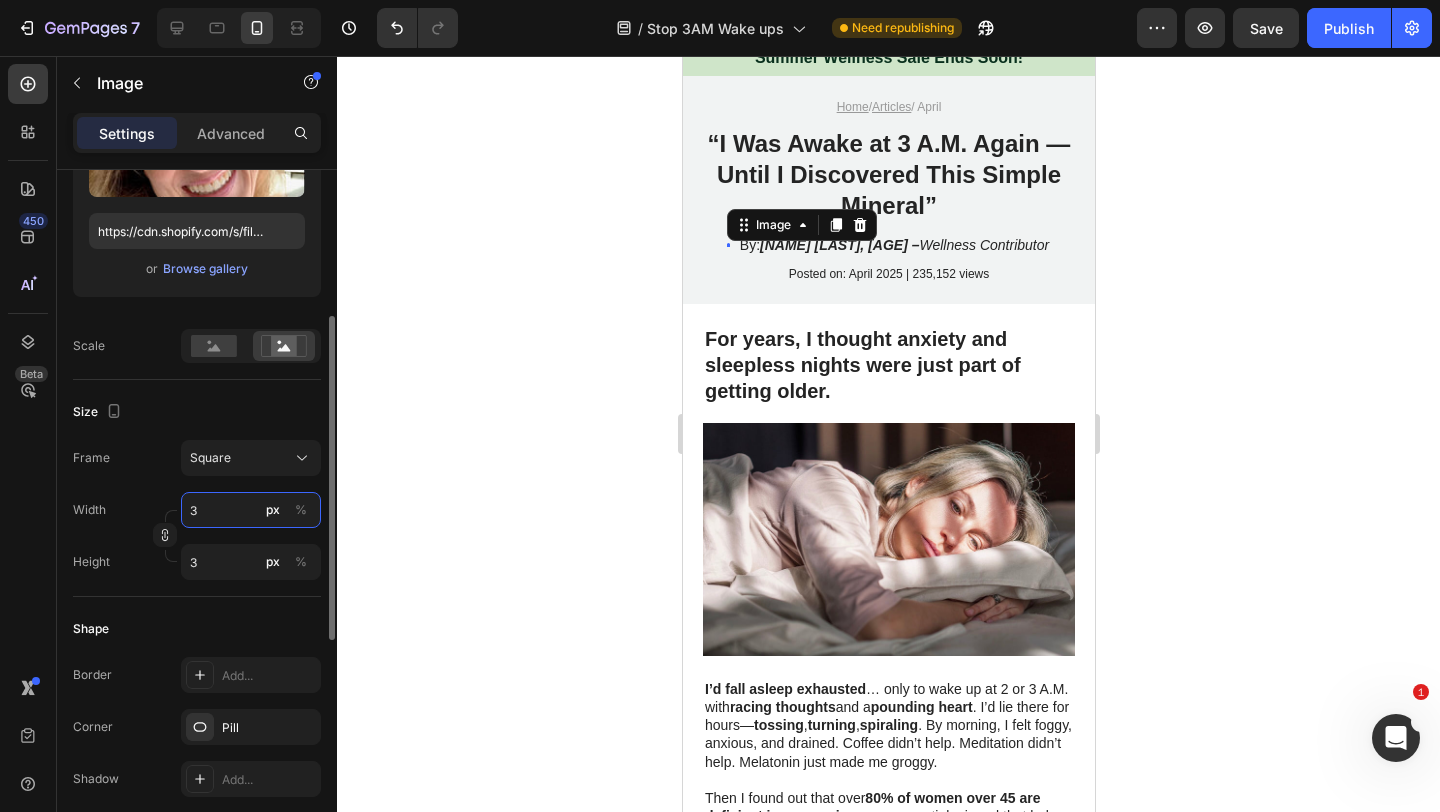 type 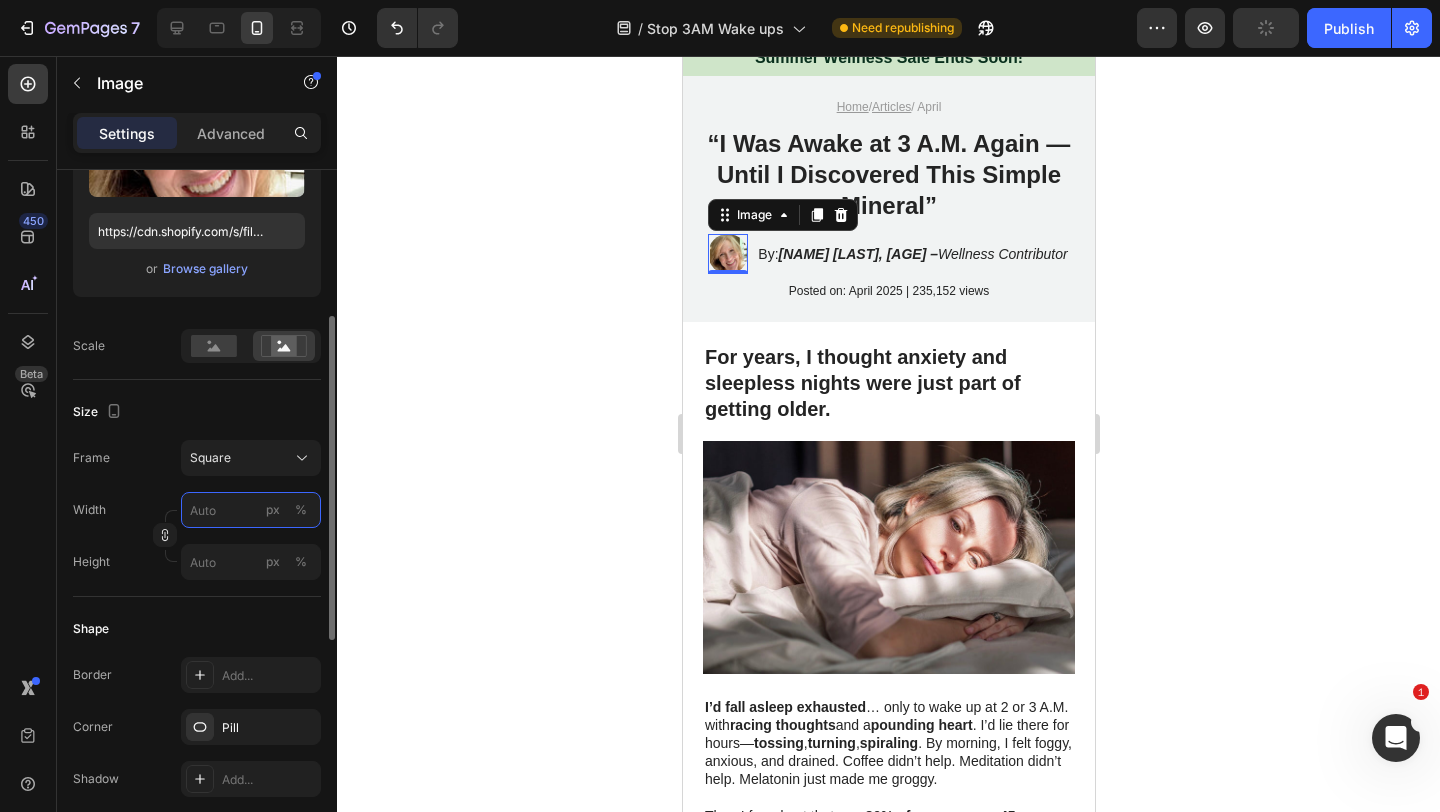 type on "2" 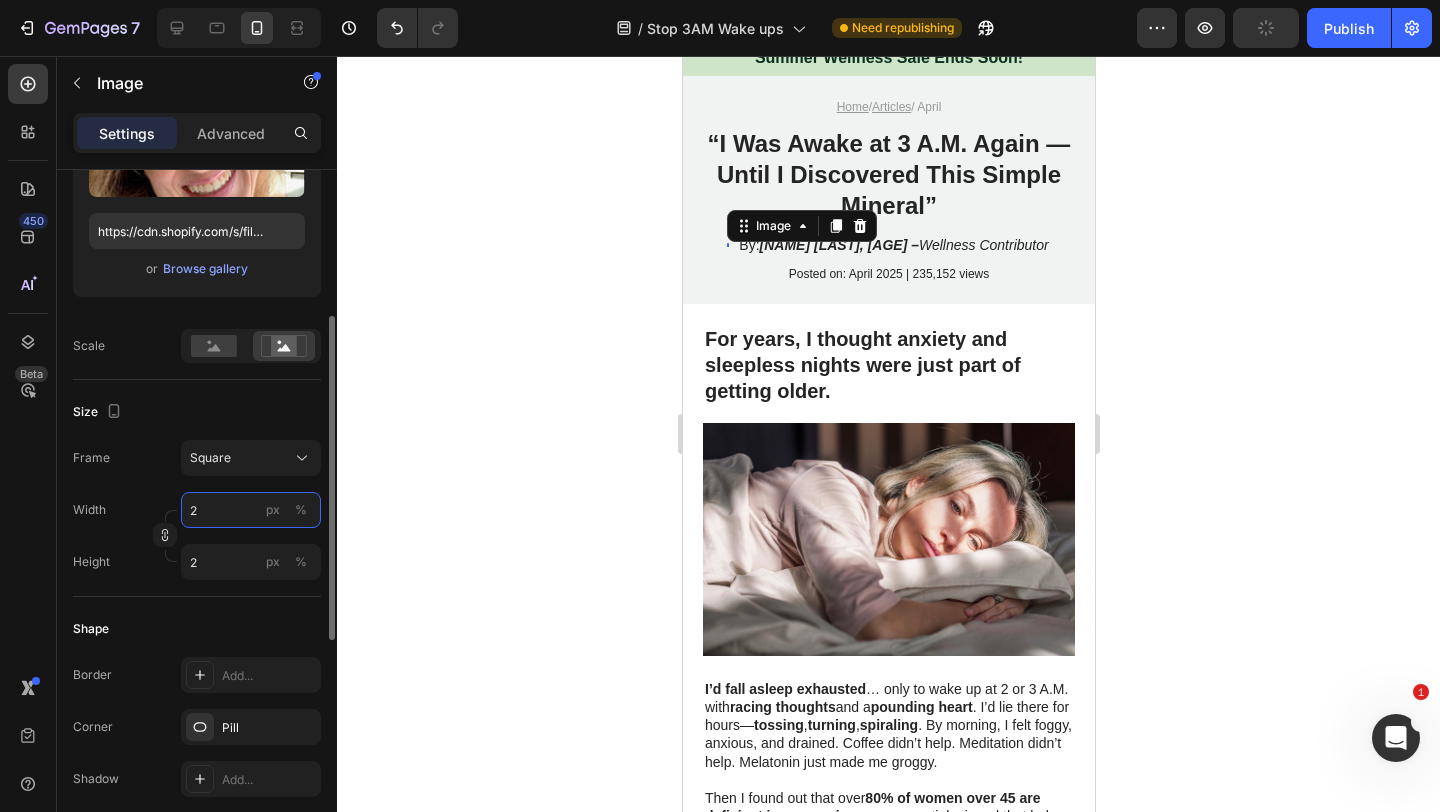 type on "20" 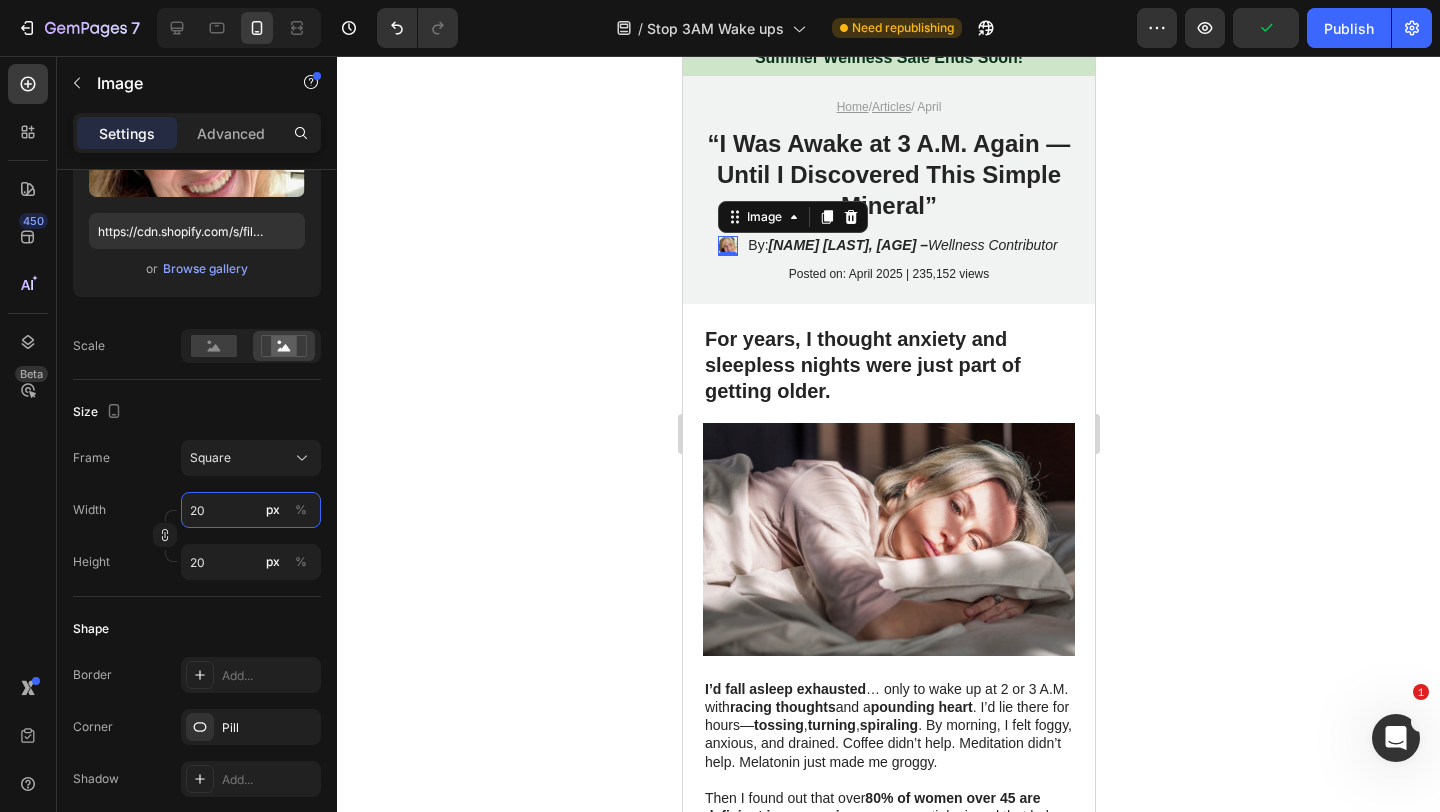 type on "20" 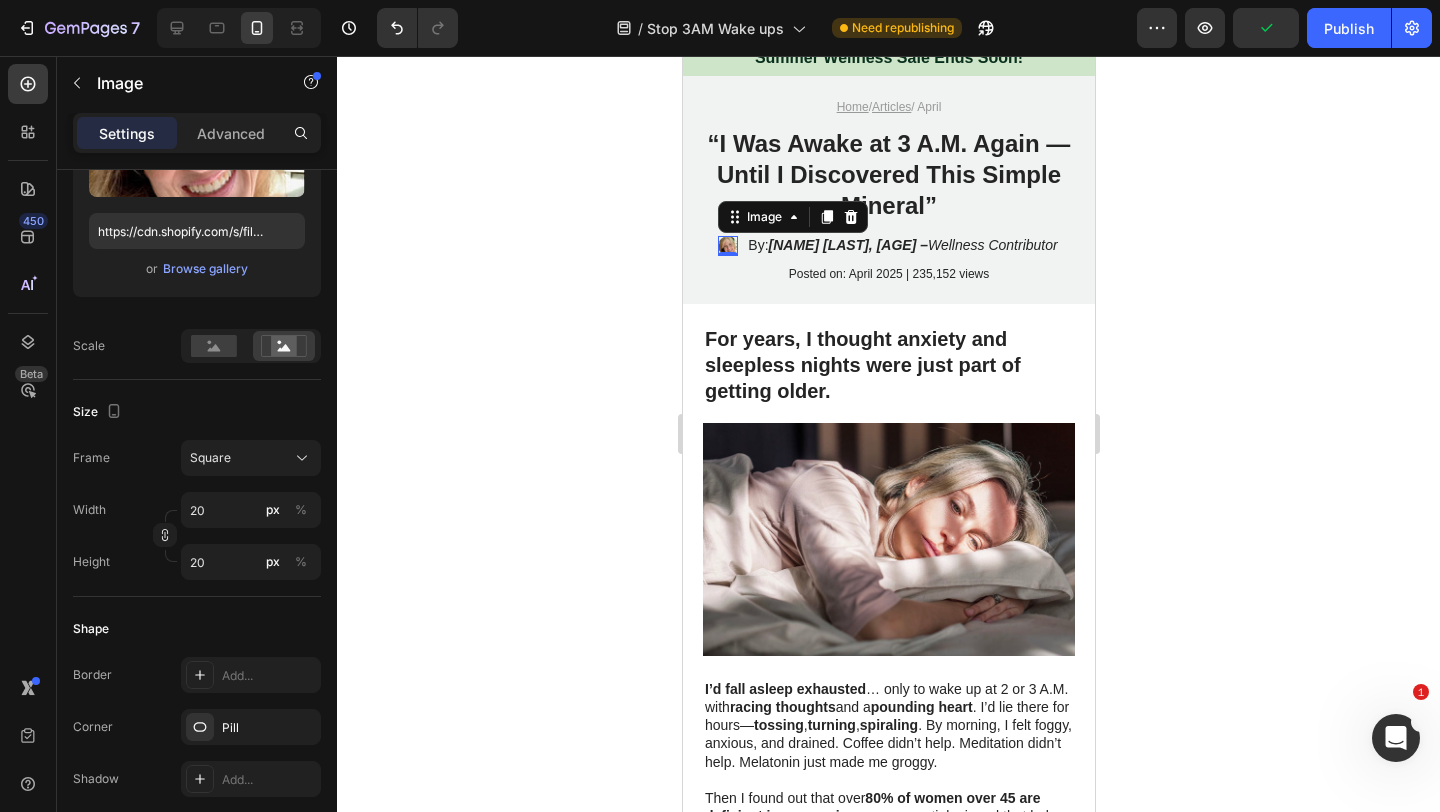 click 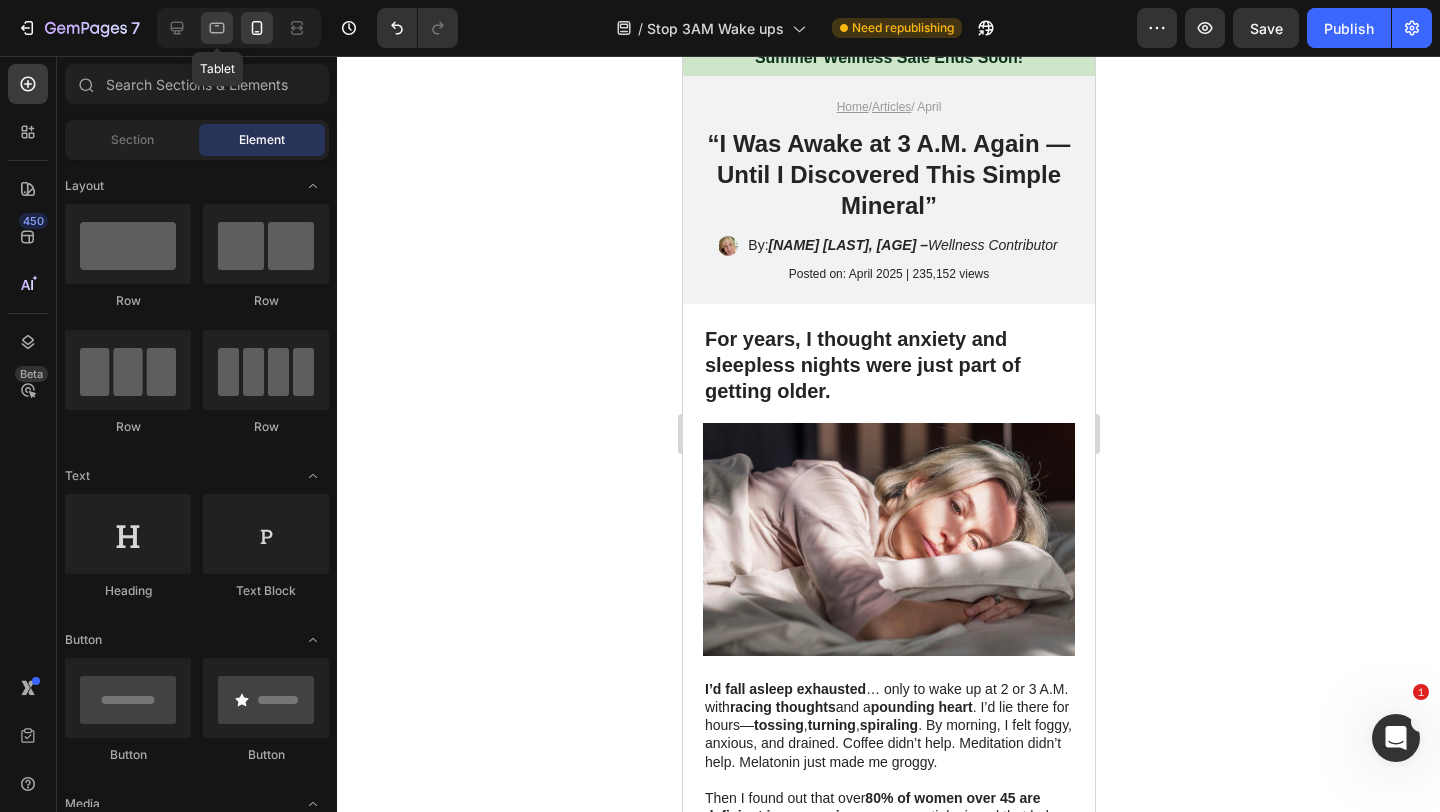 click 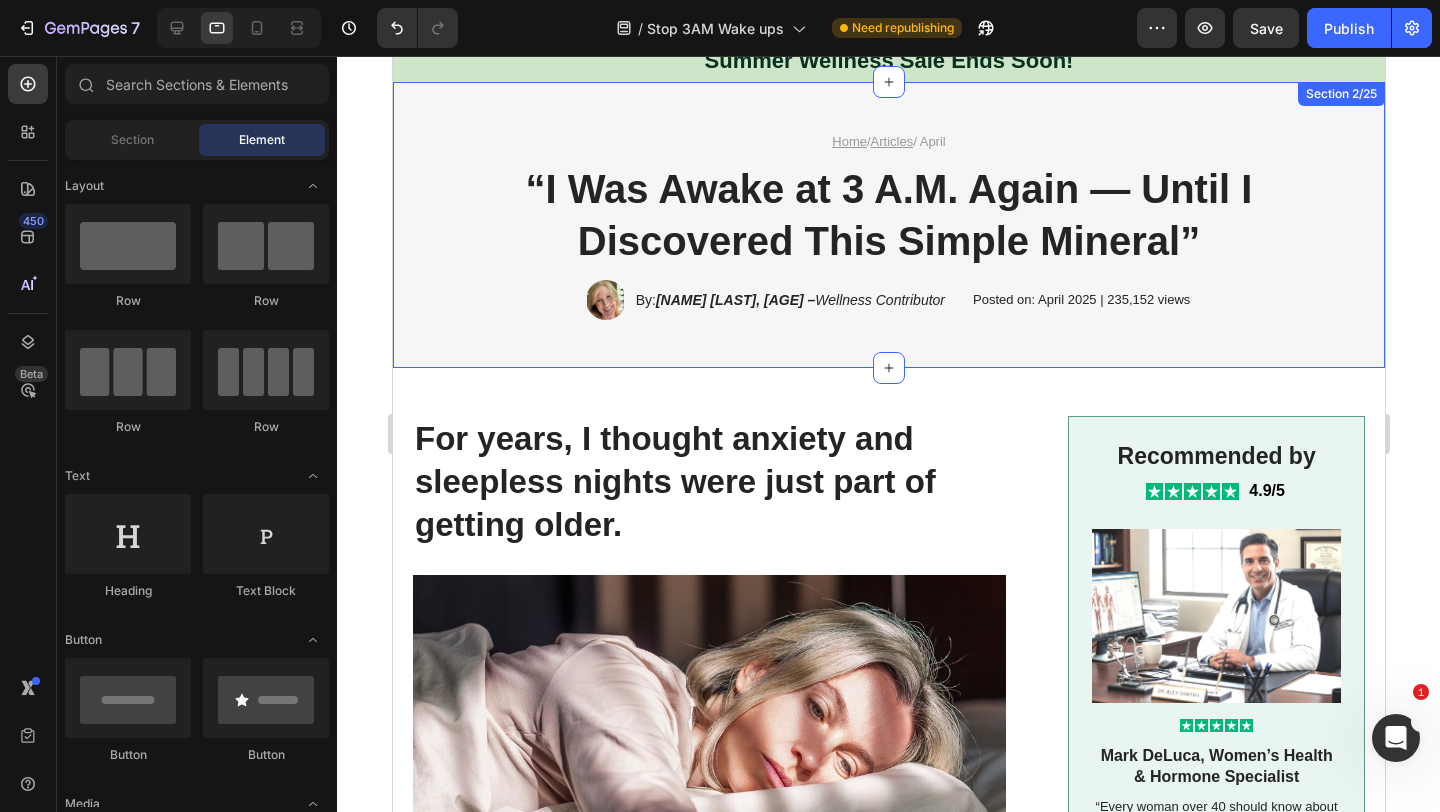 click on "Home / Articles / April Text Block “I Was Awake at 3 A.M. Again — Until I Discovered This Simple Mineral” Heading Image By: [NAME] [LAST], [AGE] – Wellness Contributor Text Block Row Posted on: [DATE] | [VIEWS] Text Block Row Section 2/25" at bounding box center (888, 225) 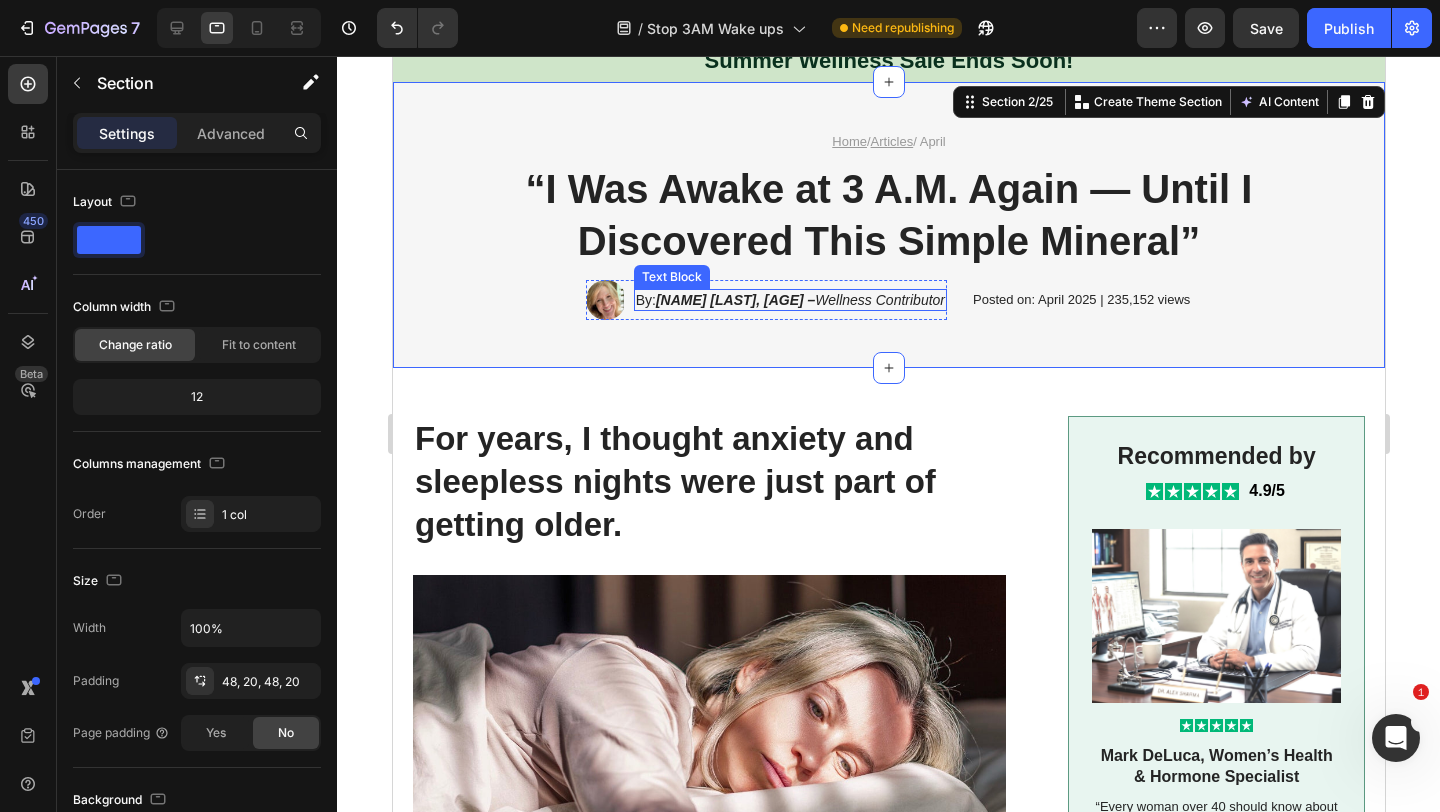 scroll, scrollTop: 0, scrollLeft: 0, axis: both 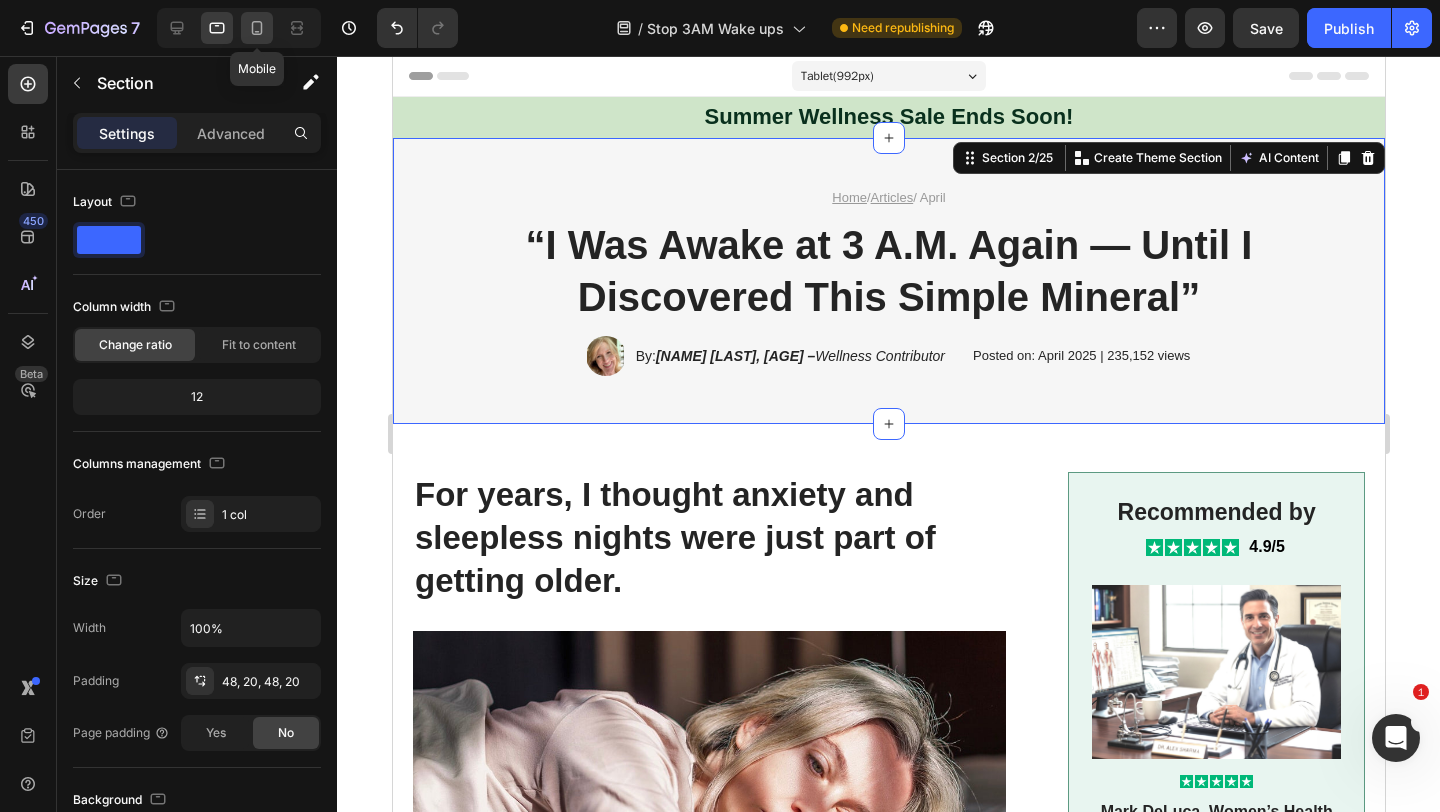 click 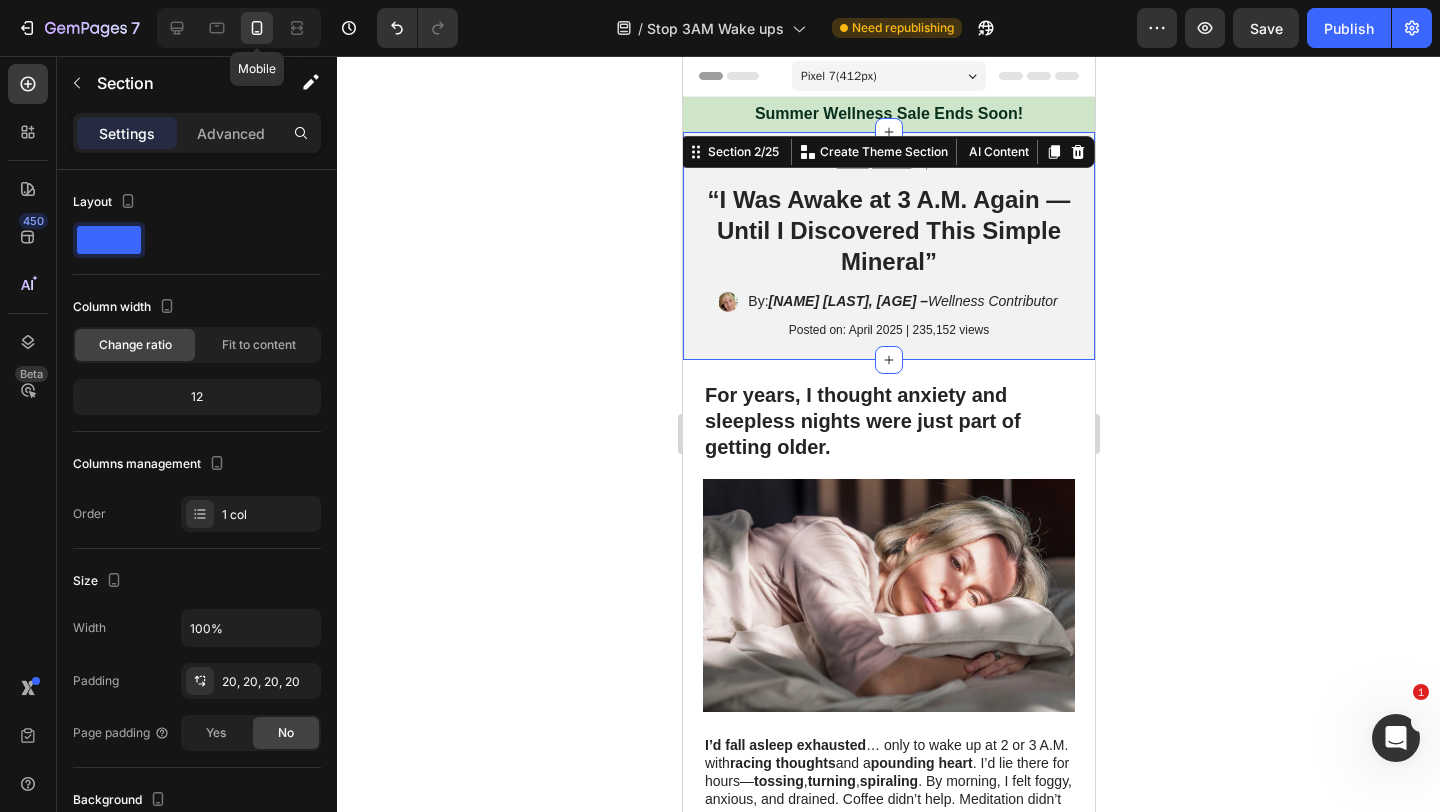scroll, scrollTop: 6, scrollLeft: 0, axis: vertical 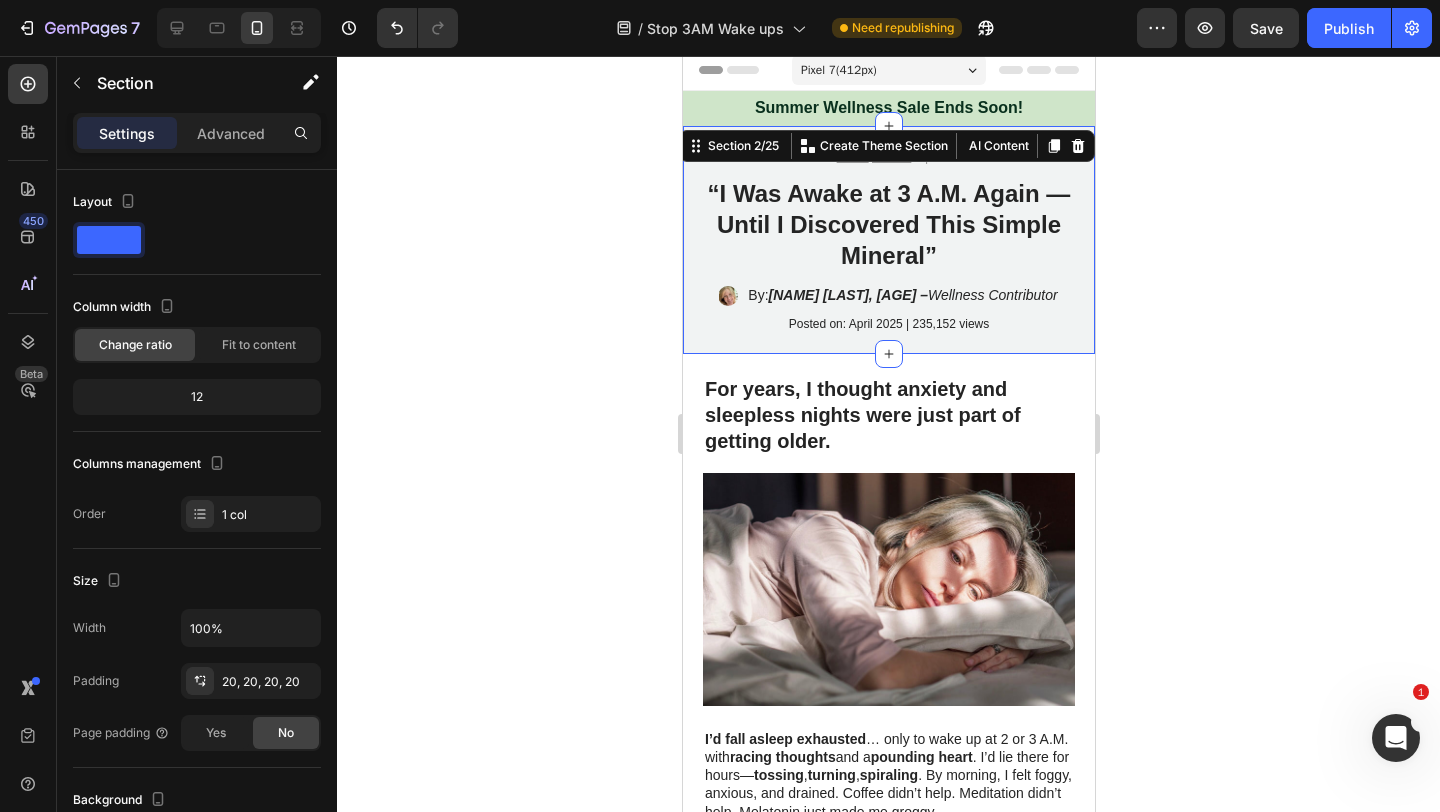 click 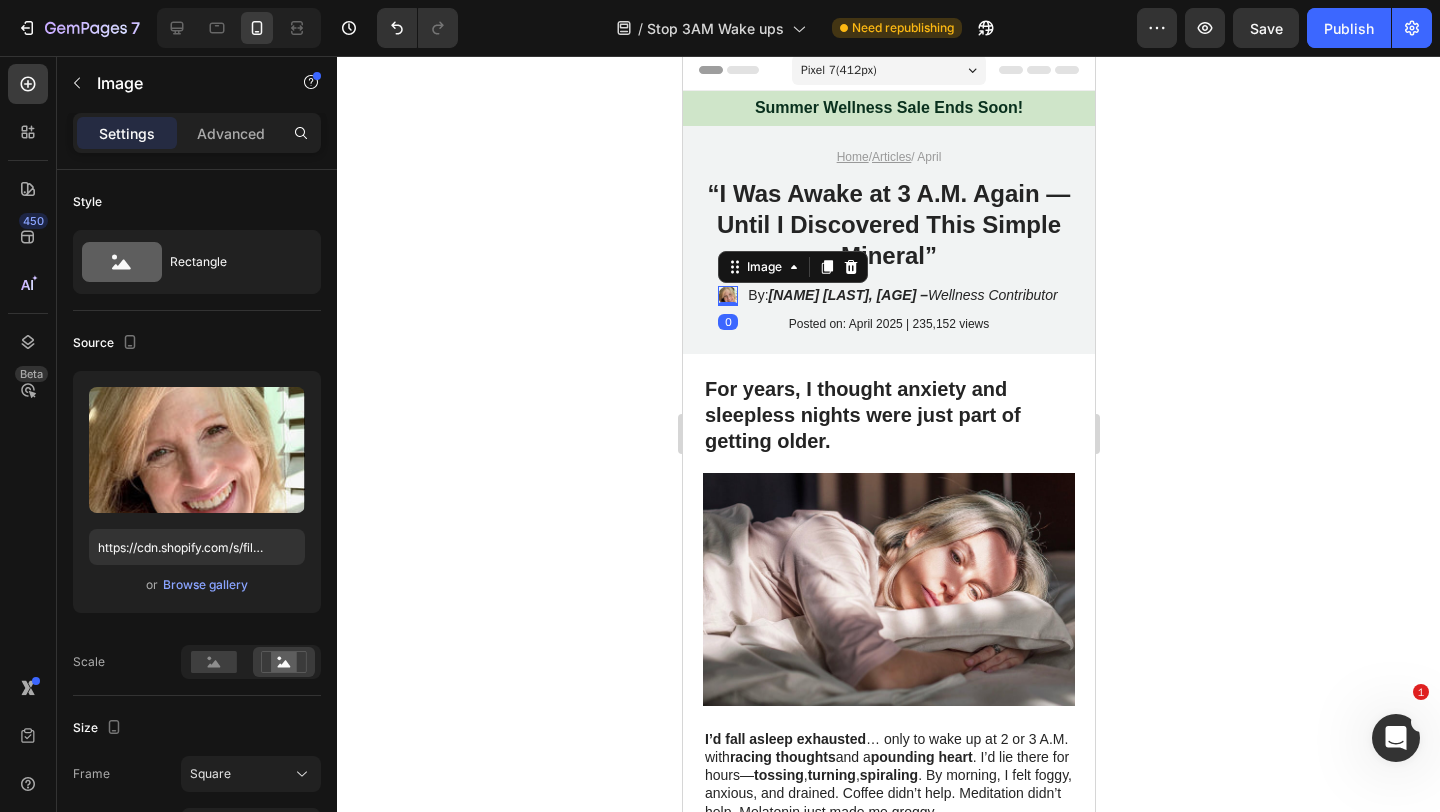 click at bounding box center [727, 296] 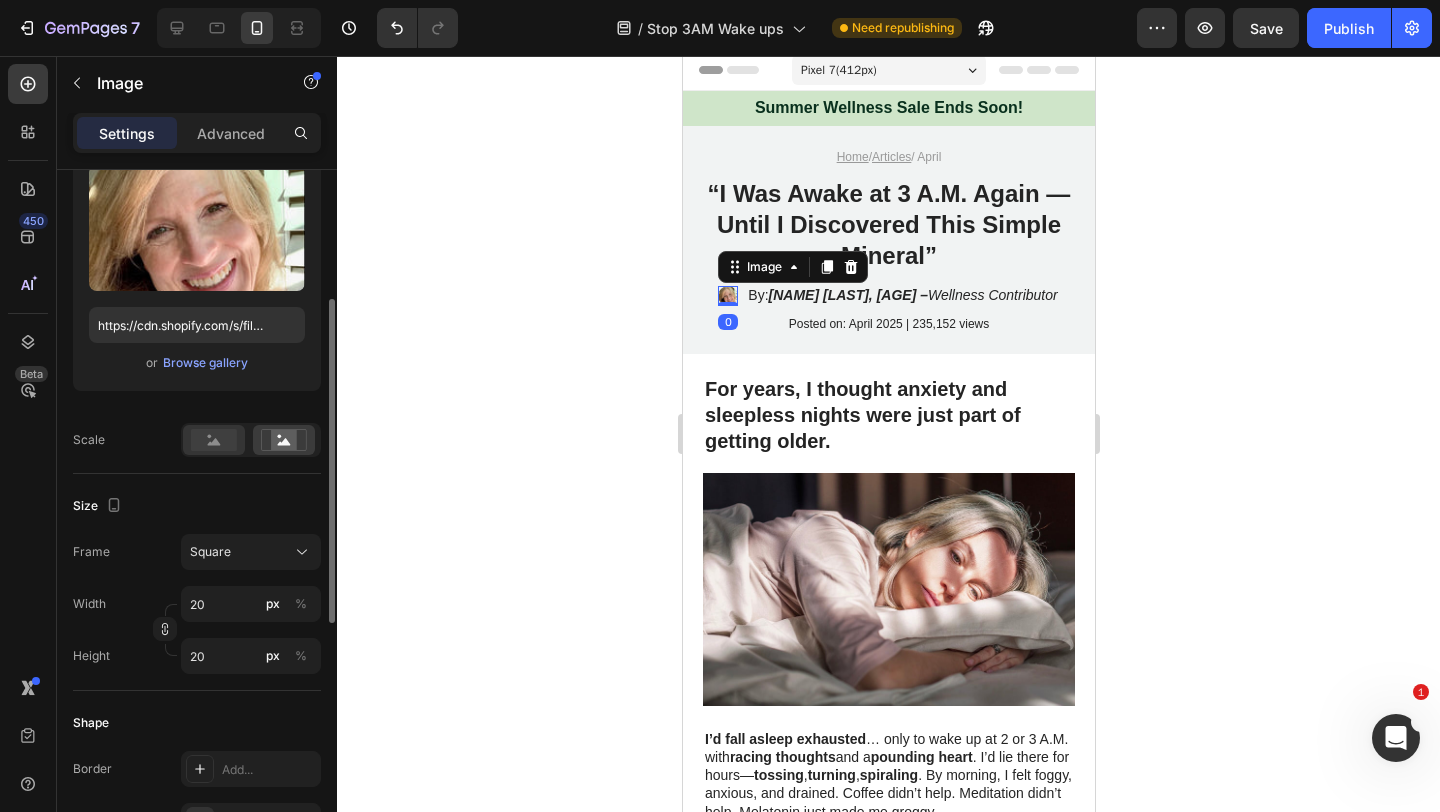 scroll, scrollTop: 250, scrollLeft: 0, axis: vertical 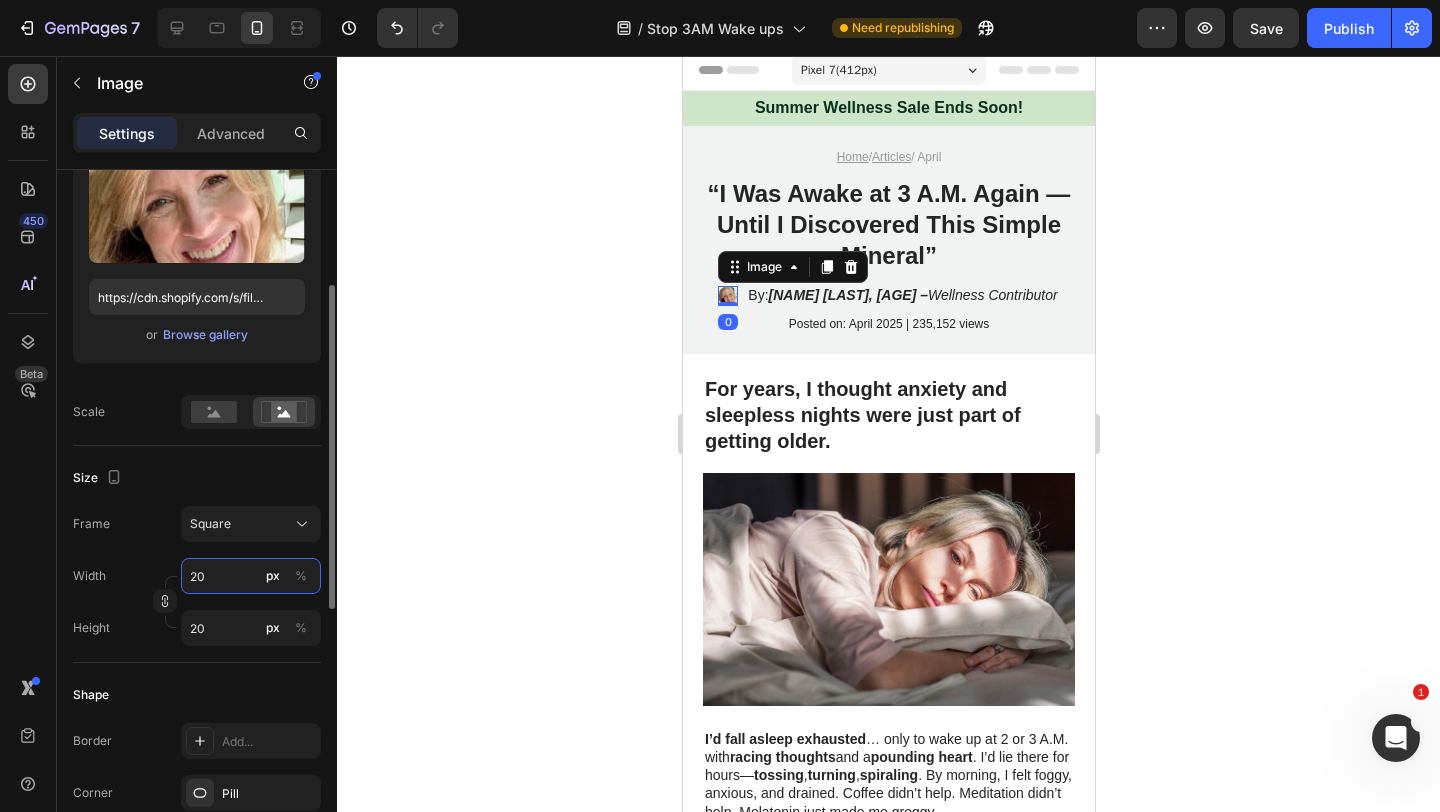click on "20" at bounding box center (251, 576) 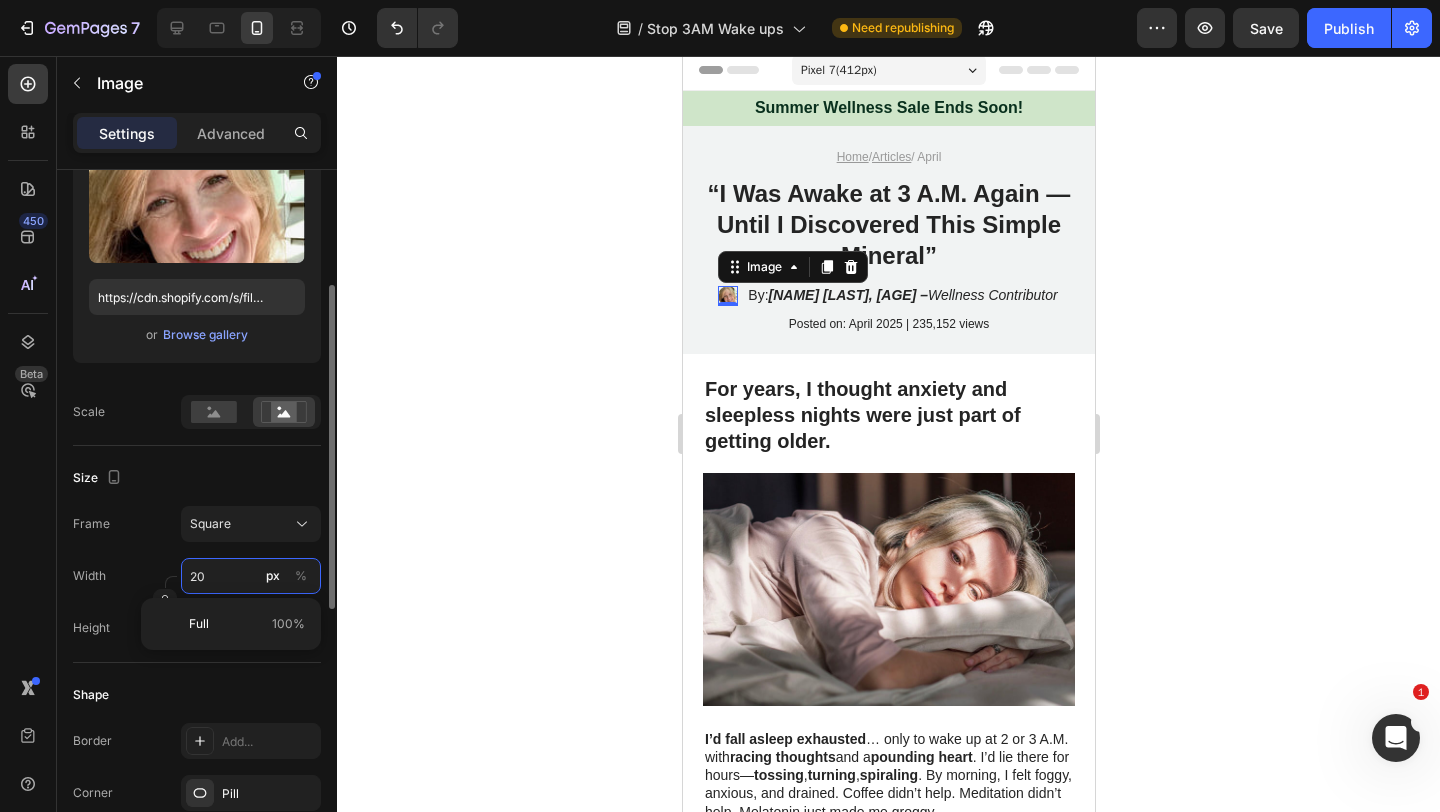 type 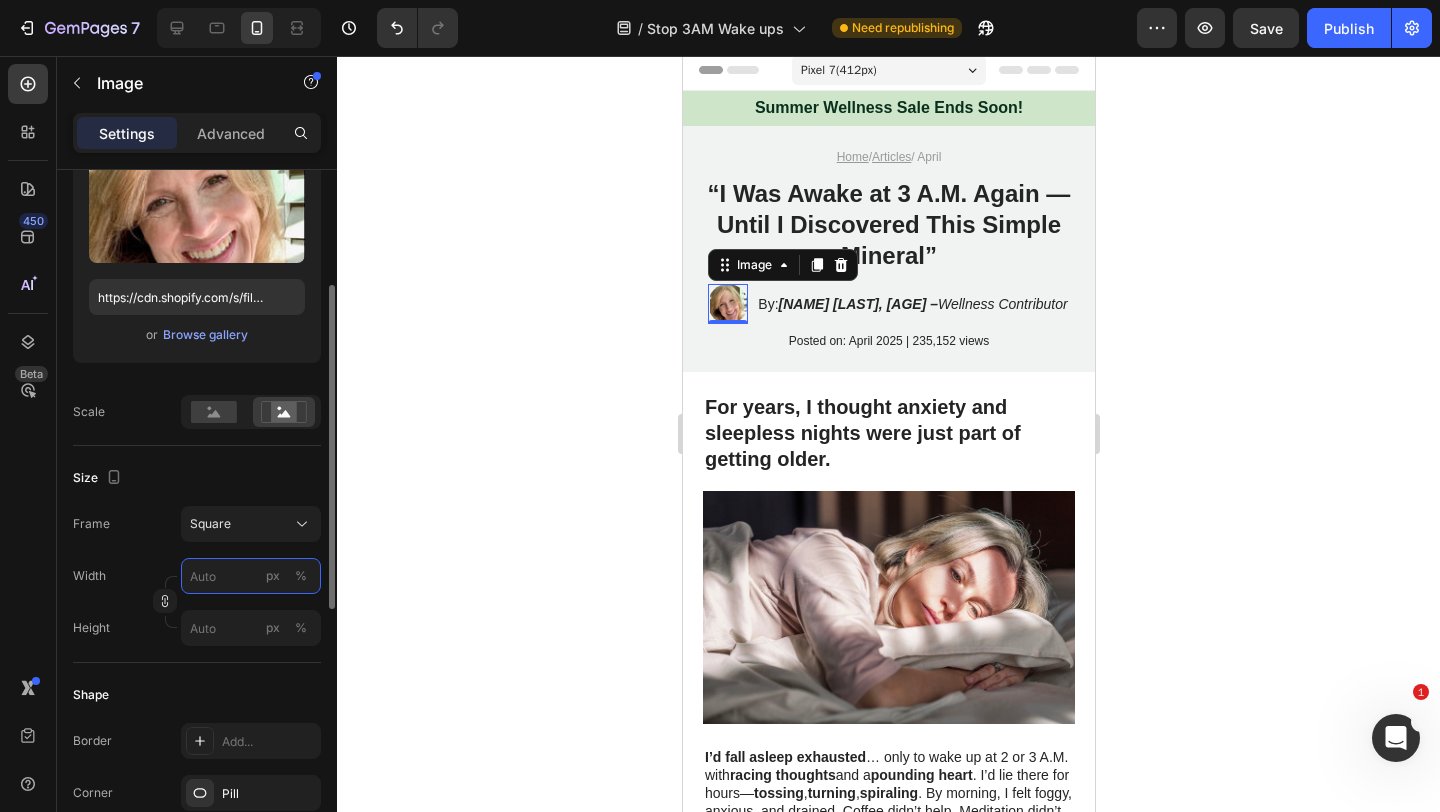 type on "3" 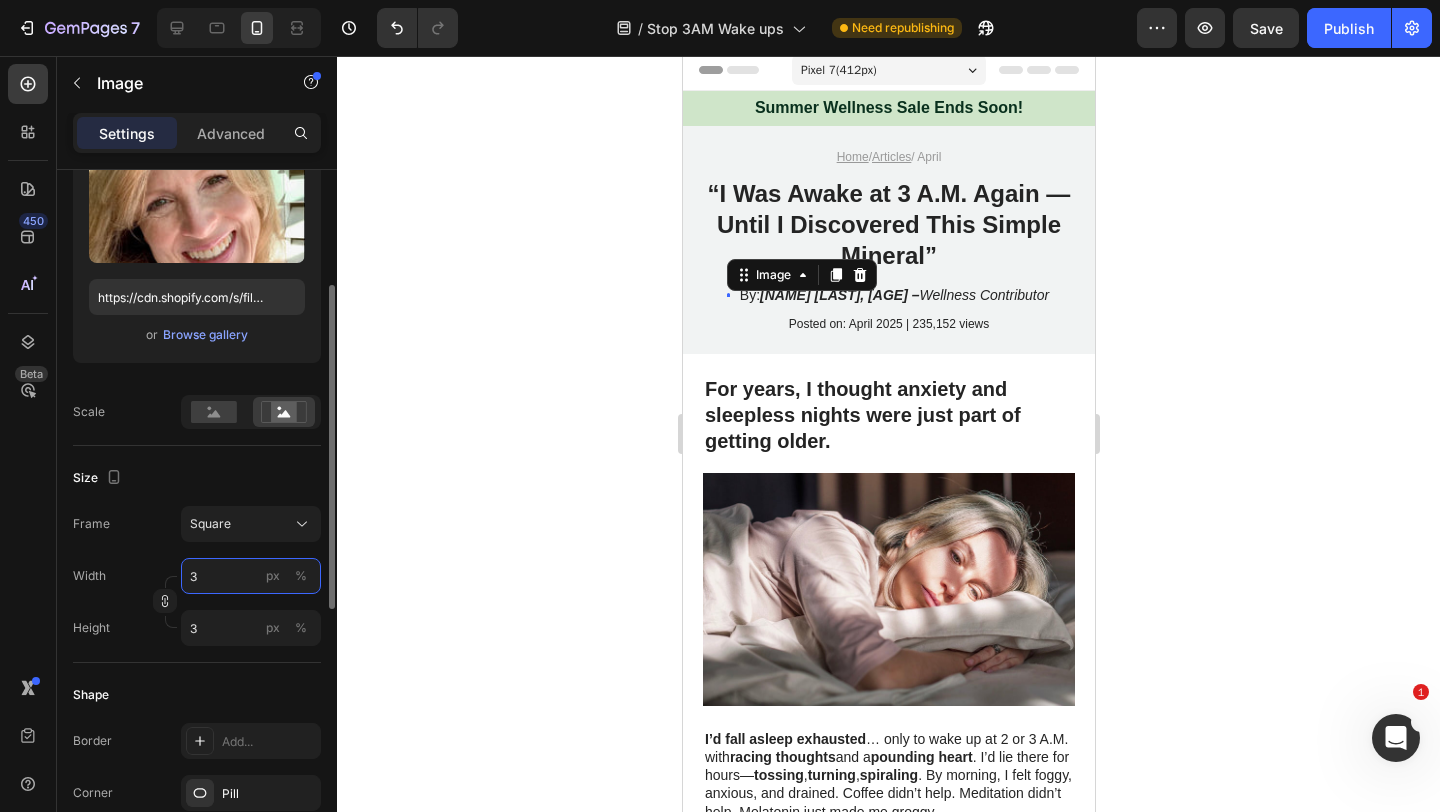 type on "30" 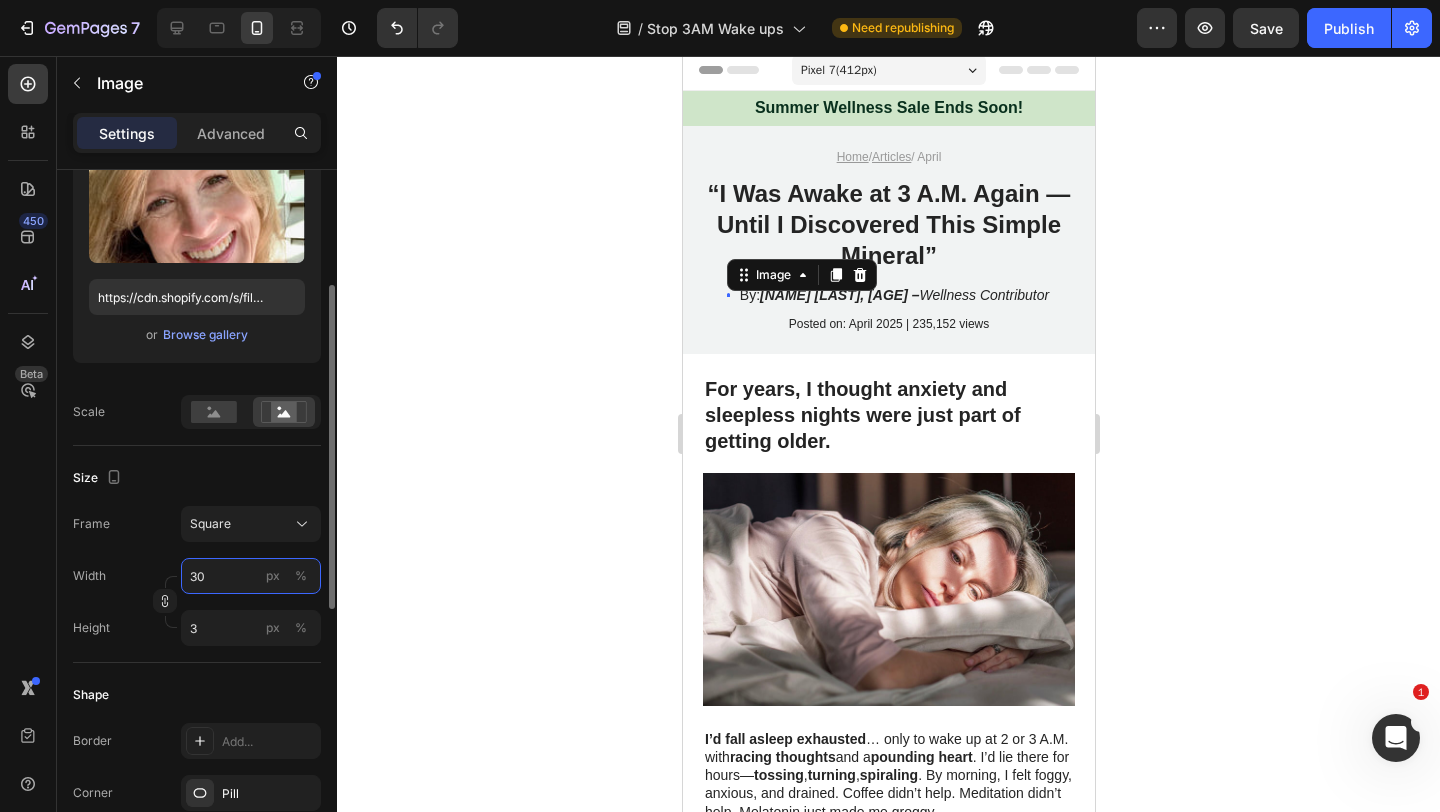 type on "30" 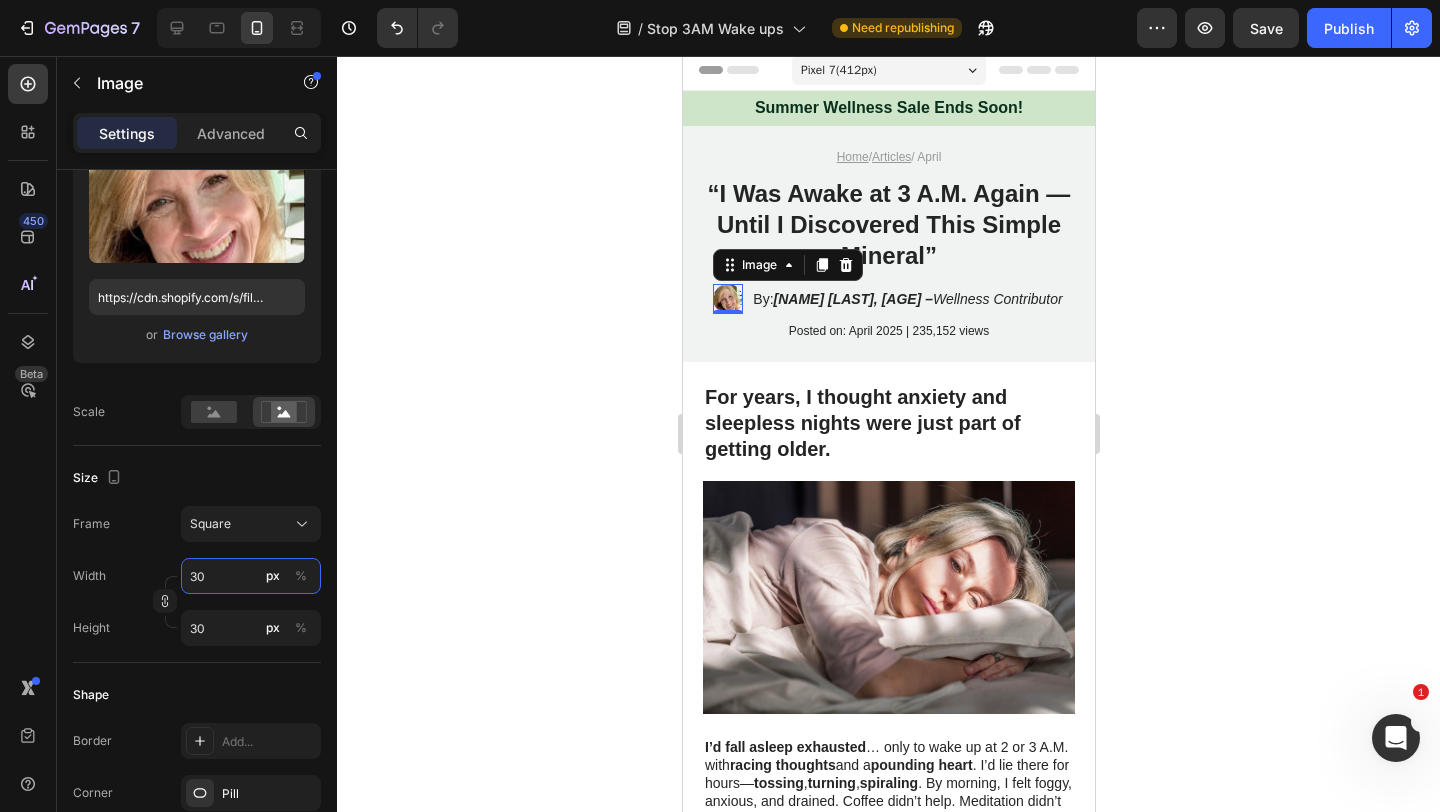 type on "30" 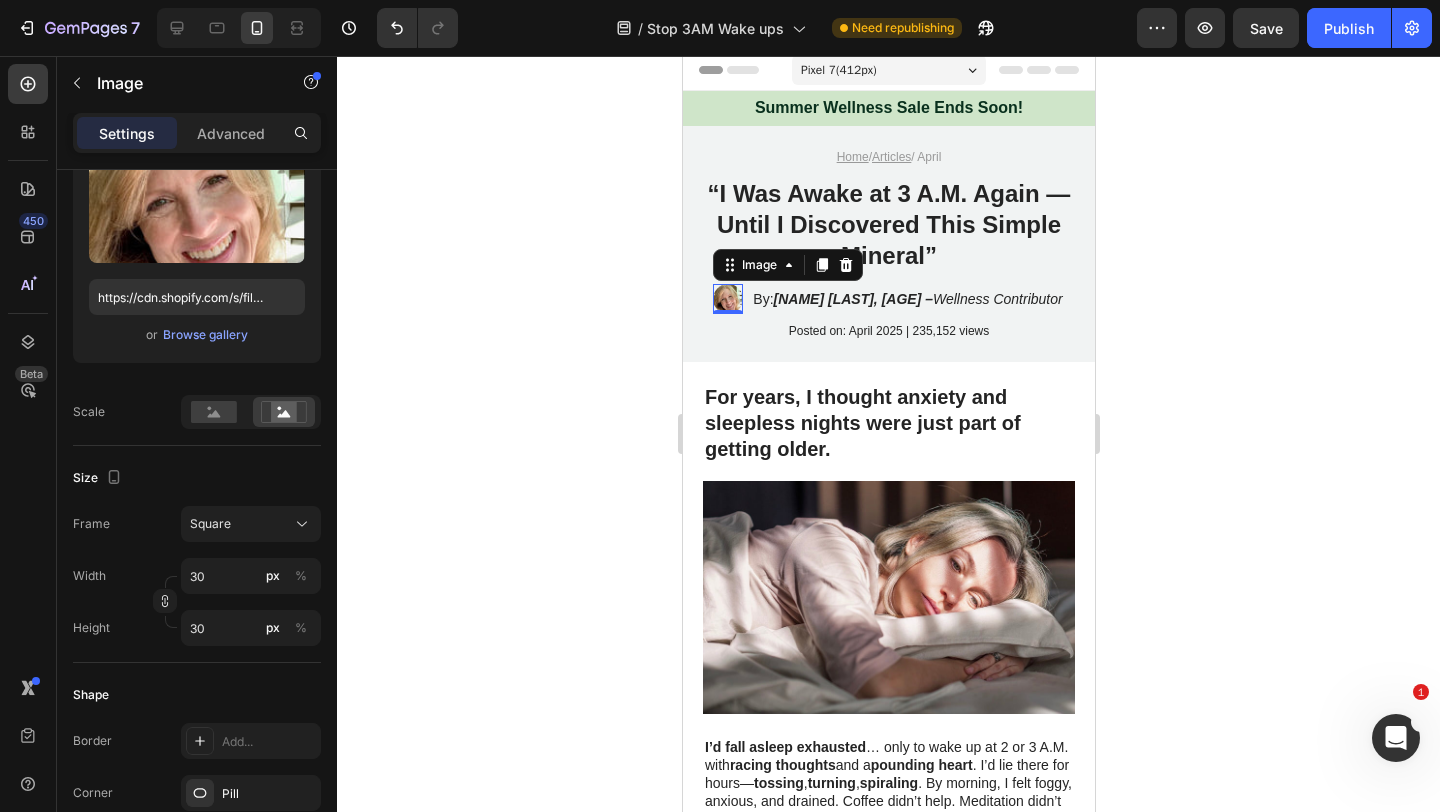 click 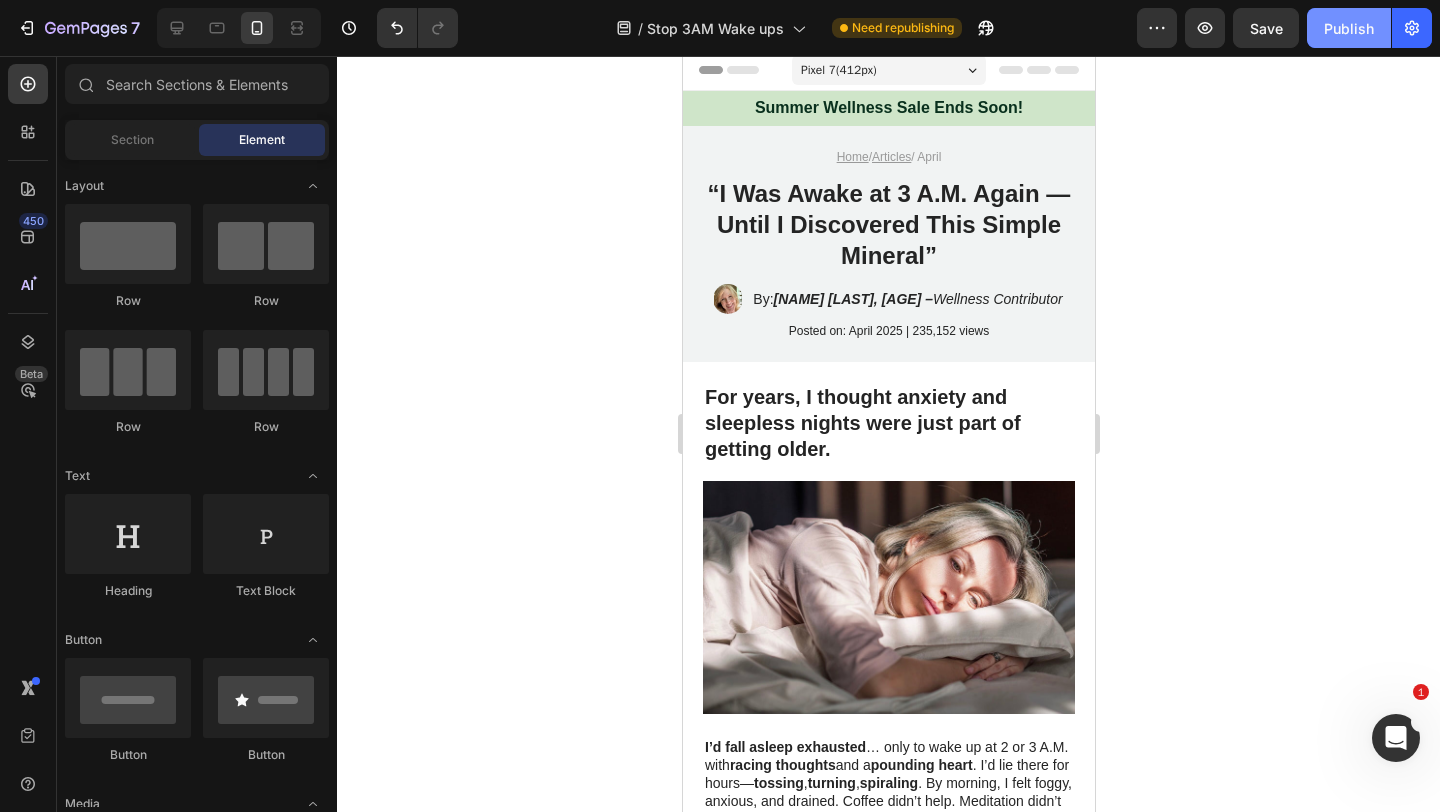 click on "Publish" 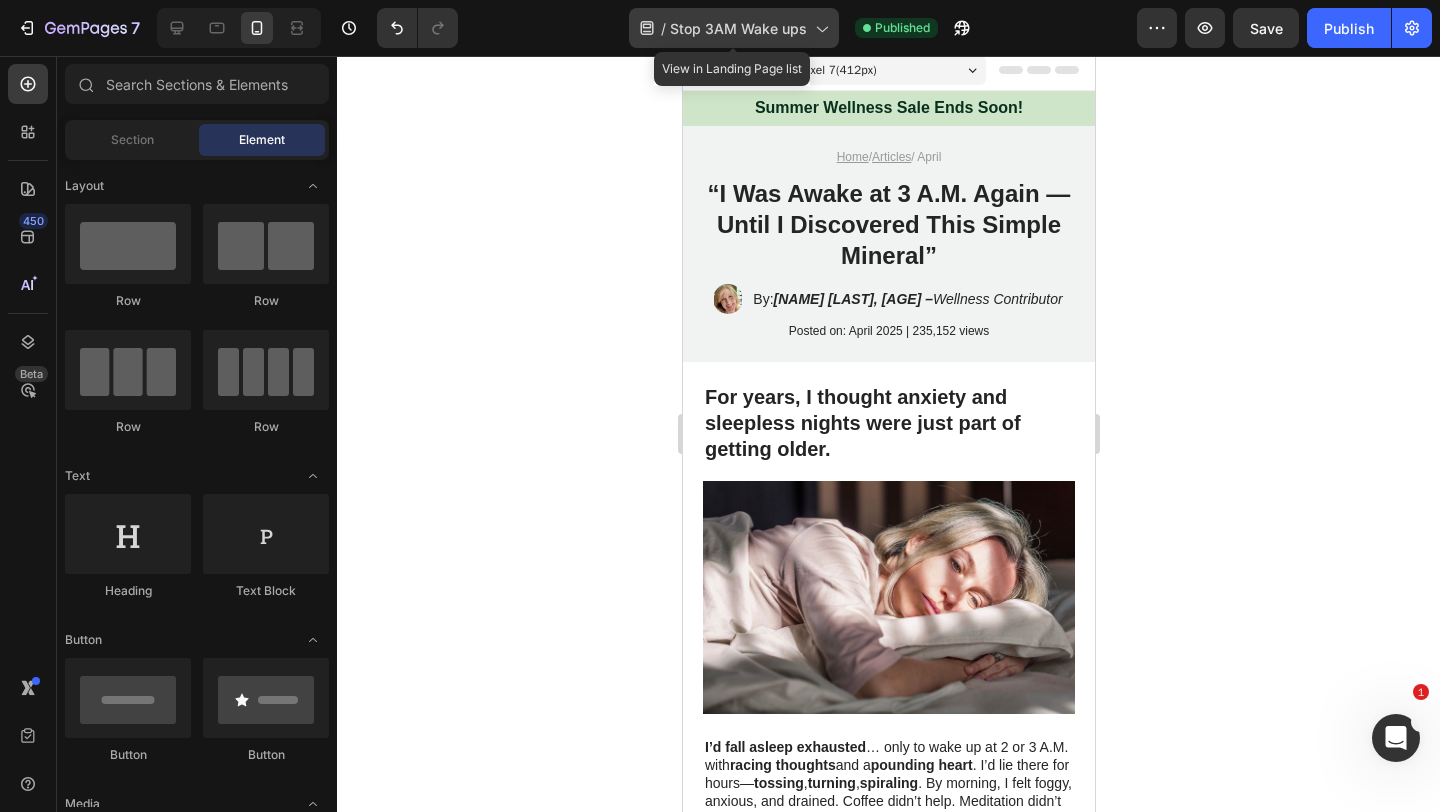 click on "Stop 3AM Wake ups" at bounding box center [738, 28] 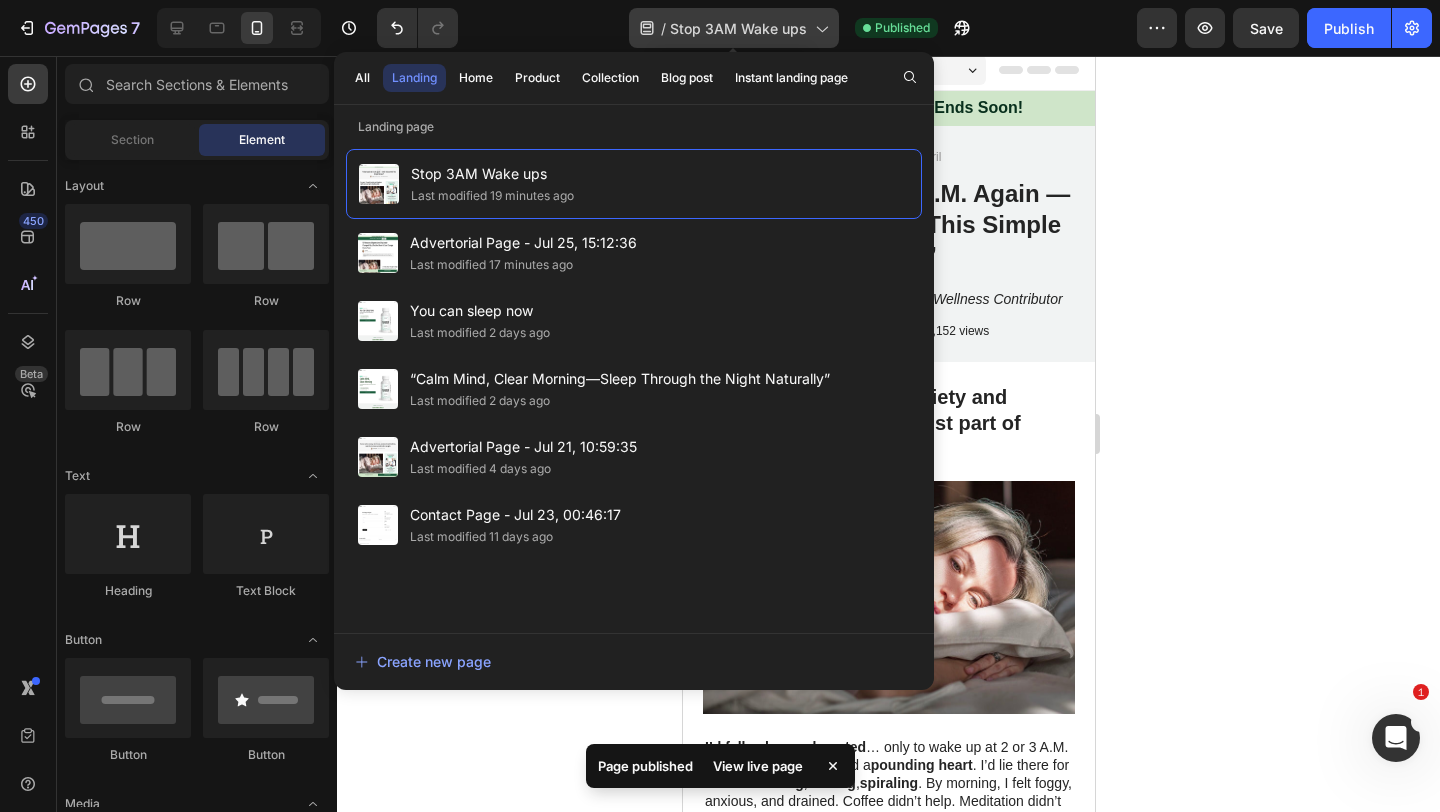 click on "Stop 3AM Wake ups" at bounding box center (738, 28) 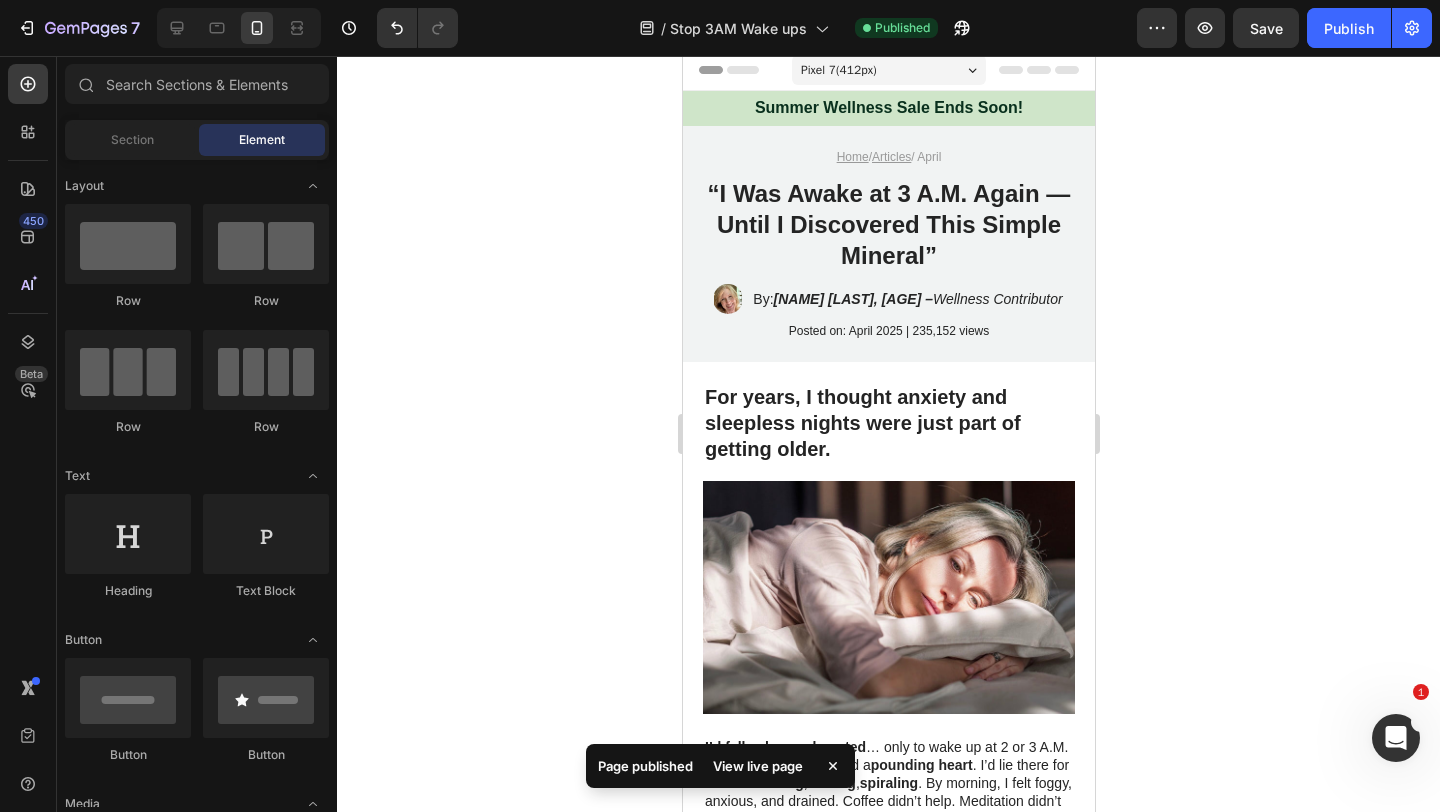 click on "Pixel 7  ( 412 px)" at bounding box center [838, 70] 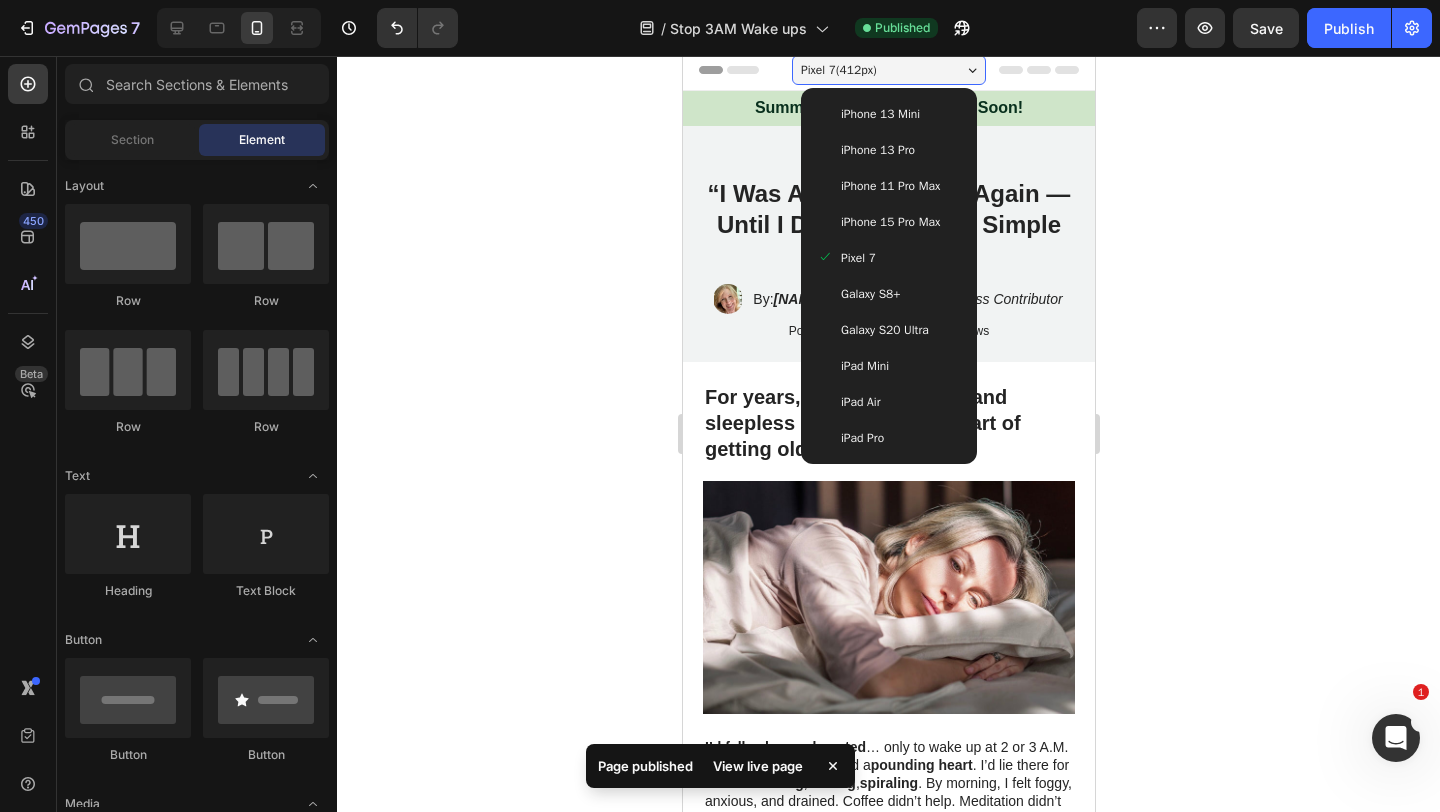 click on "Galaxy S8+" at bounding box center (869, 294) 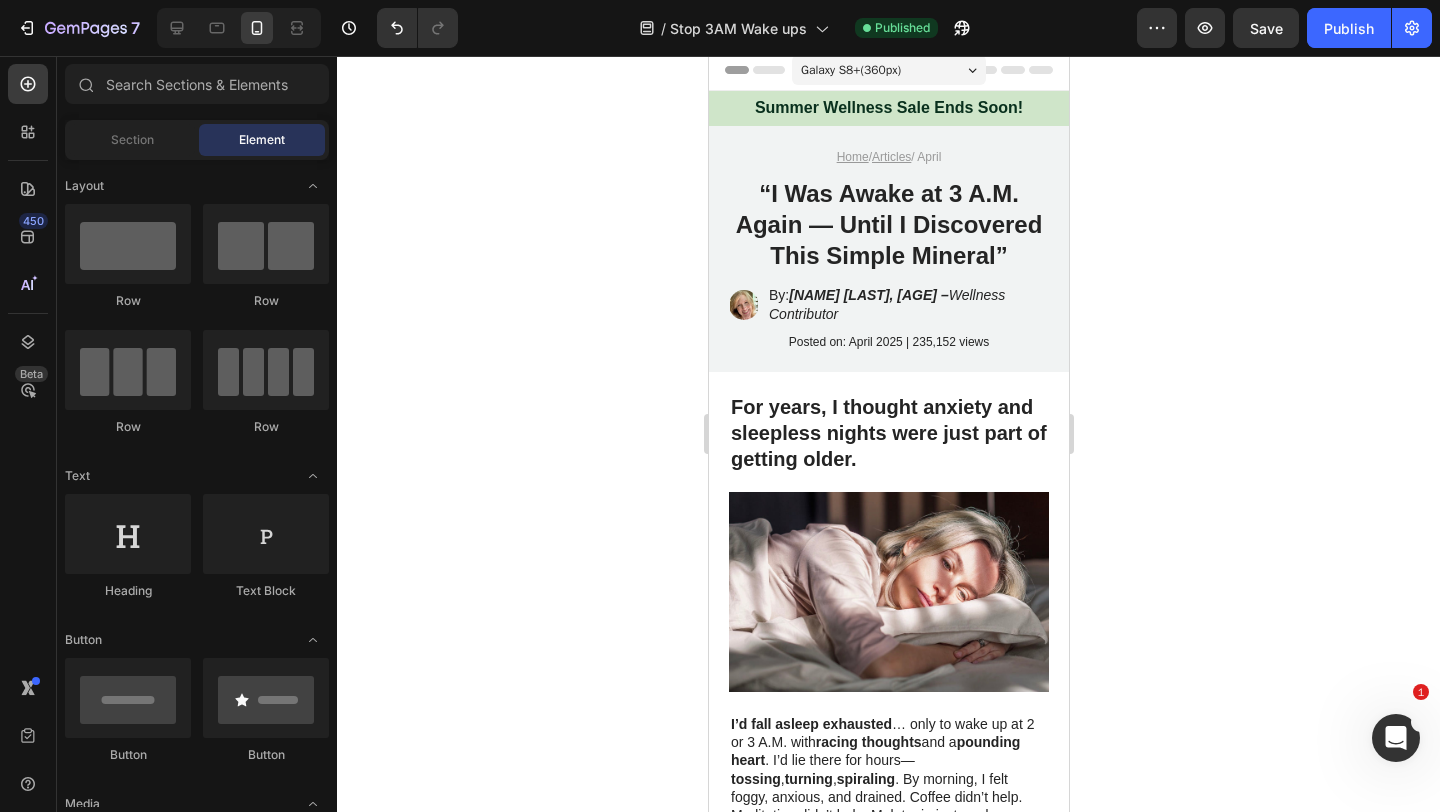 click 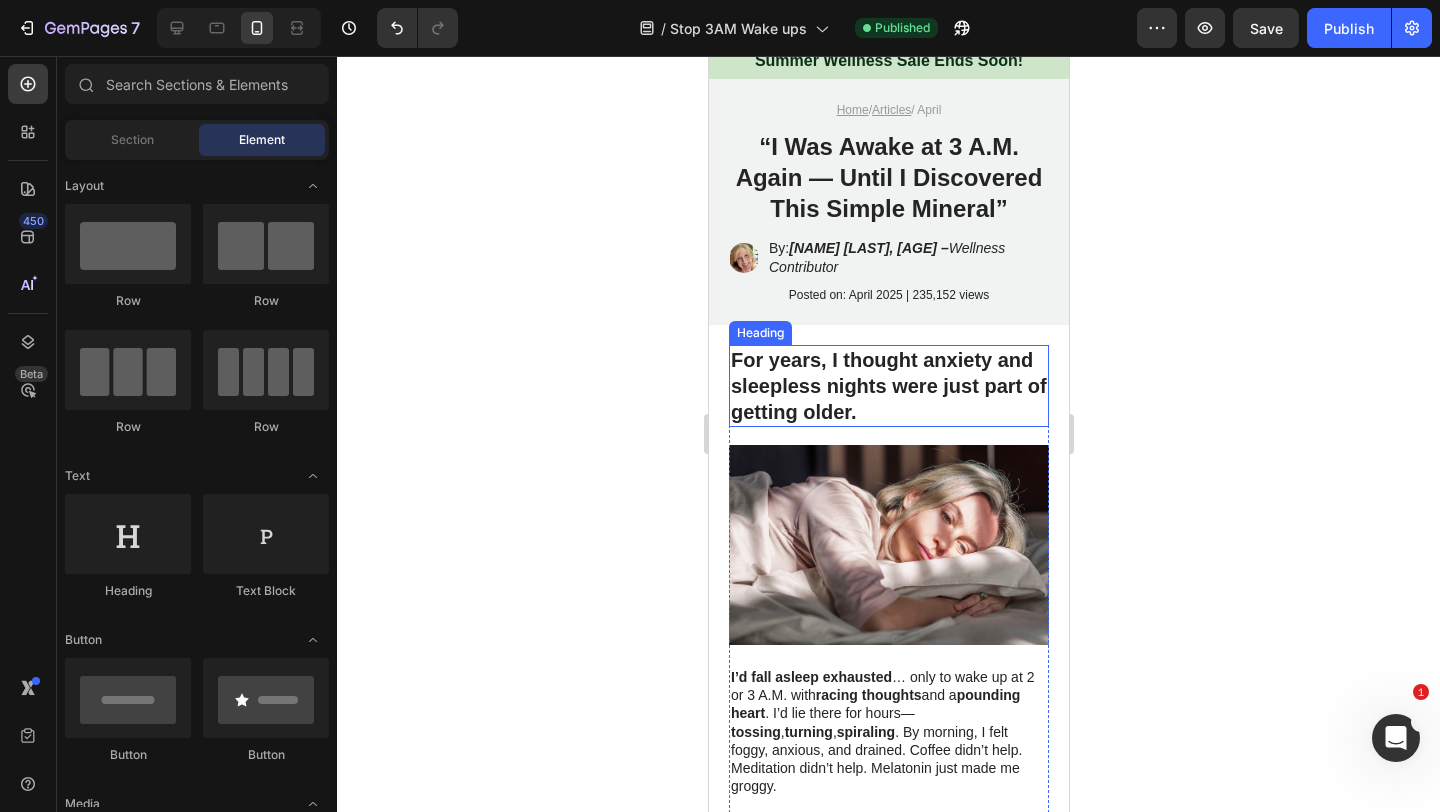 scroll, scrollTop: 0, scrollLeft: 0, axis: both 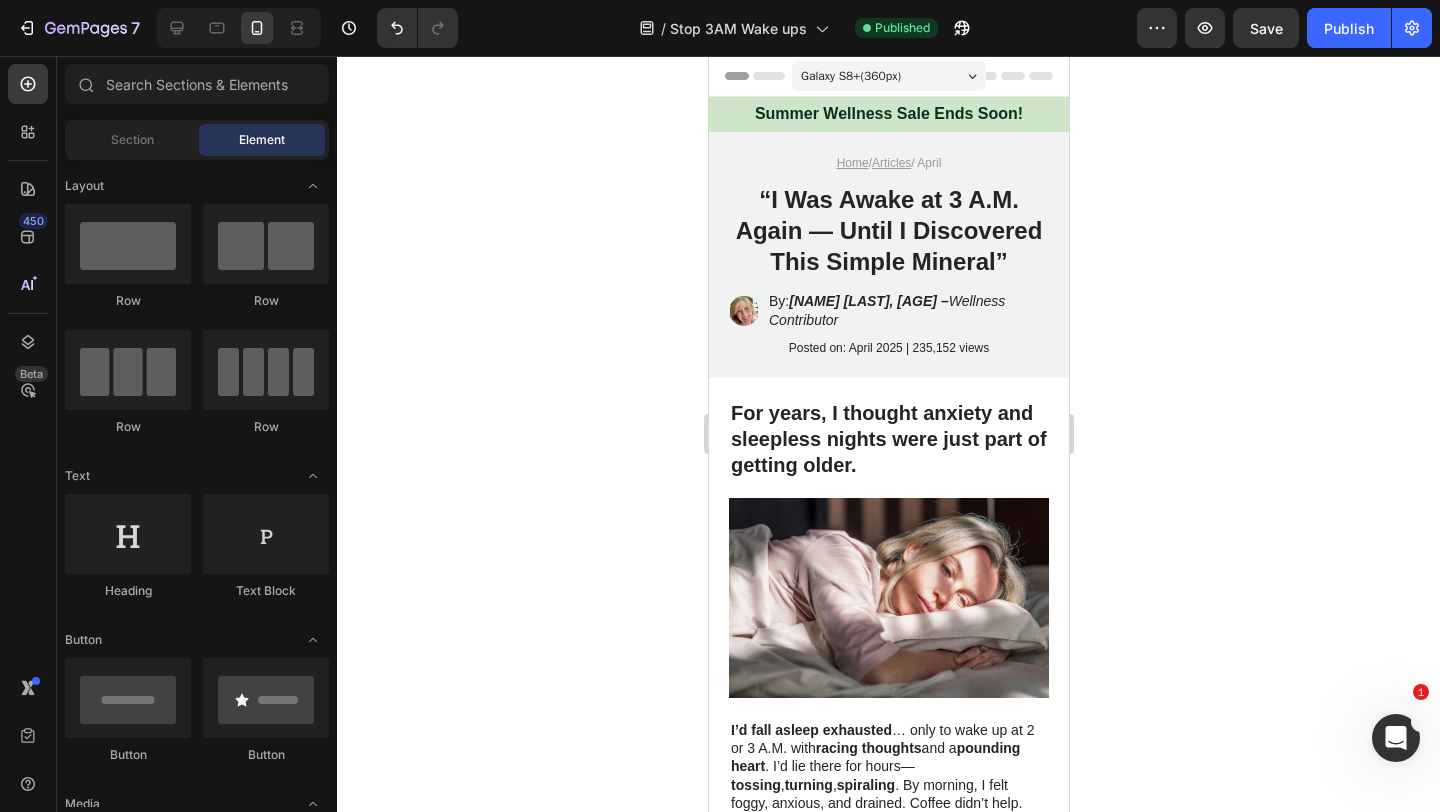 click 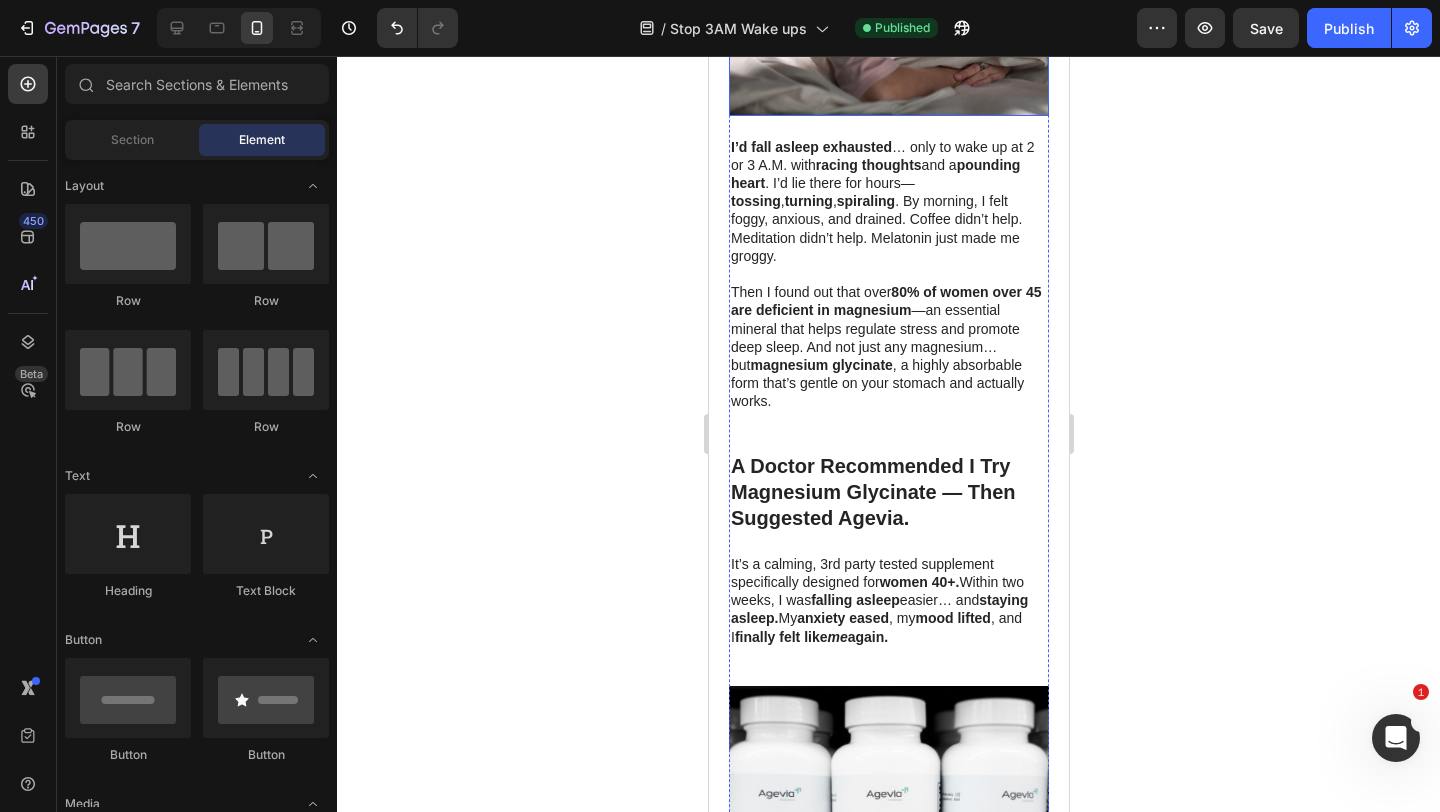 scroll, scrollTop: 574, scrollLeft: 0, axis: vertical 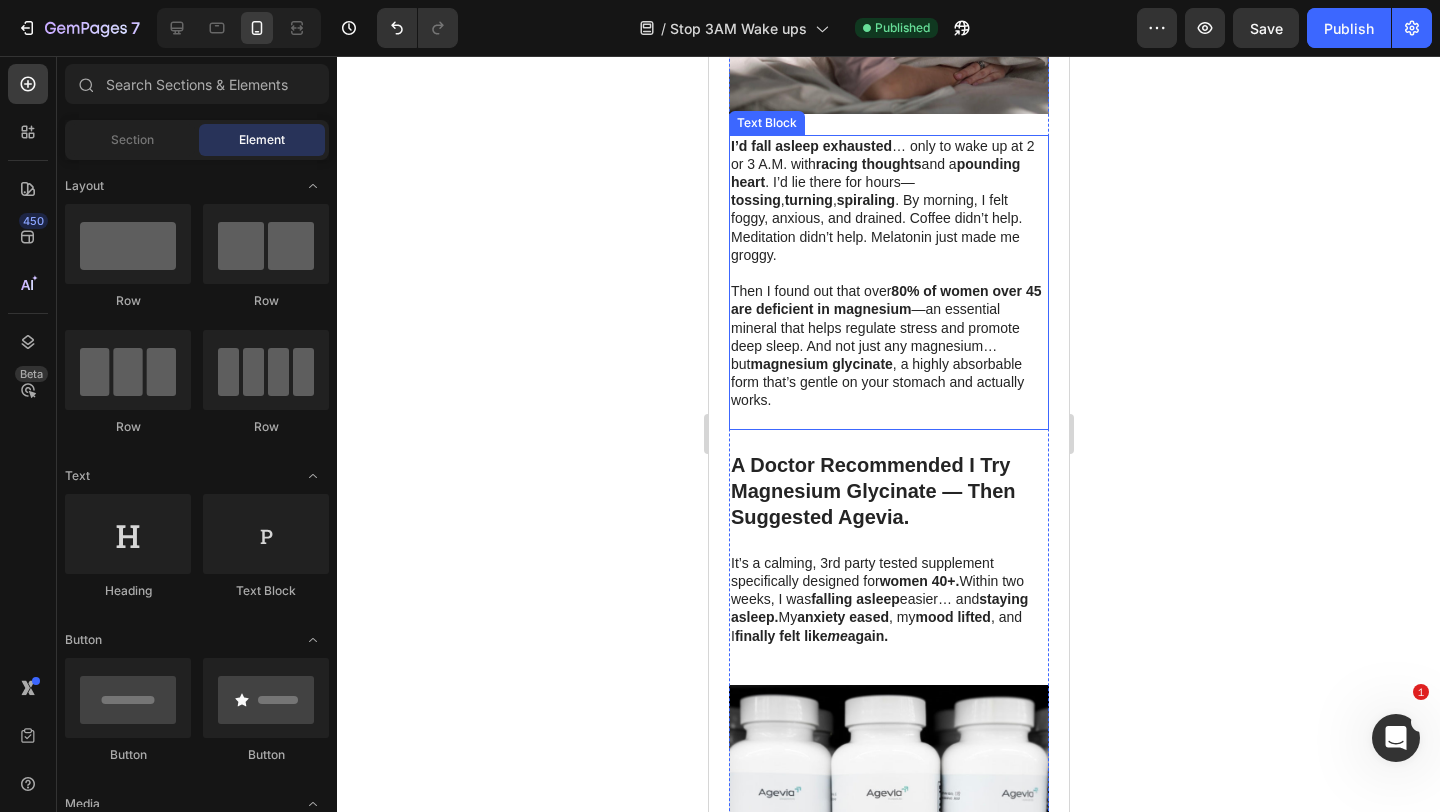 click on "I’d fall asleep exhausted … only to wake up at 2 or 3 A.M. with  racing thoughts  and a  pounding heart . I’d lie there for hours— tossing ,  turning ,  spiraling . By morning, I felt foggy, anxious, and drained. Coffee didn’t help. Meditation didn’t help. Melatonin just made me groggy.   Then I found out that over  80% of women over 45 are deficient in magnesium —an essential mineral that helps regulate stress and promote deep sleep. And not just any magnesium… but  magnesium glycinate , a highly absorbable form that’s gentle on your stomach and actually works." at bounding box center (888, 282) 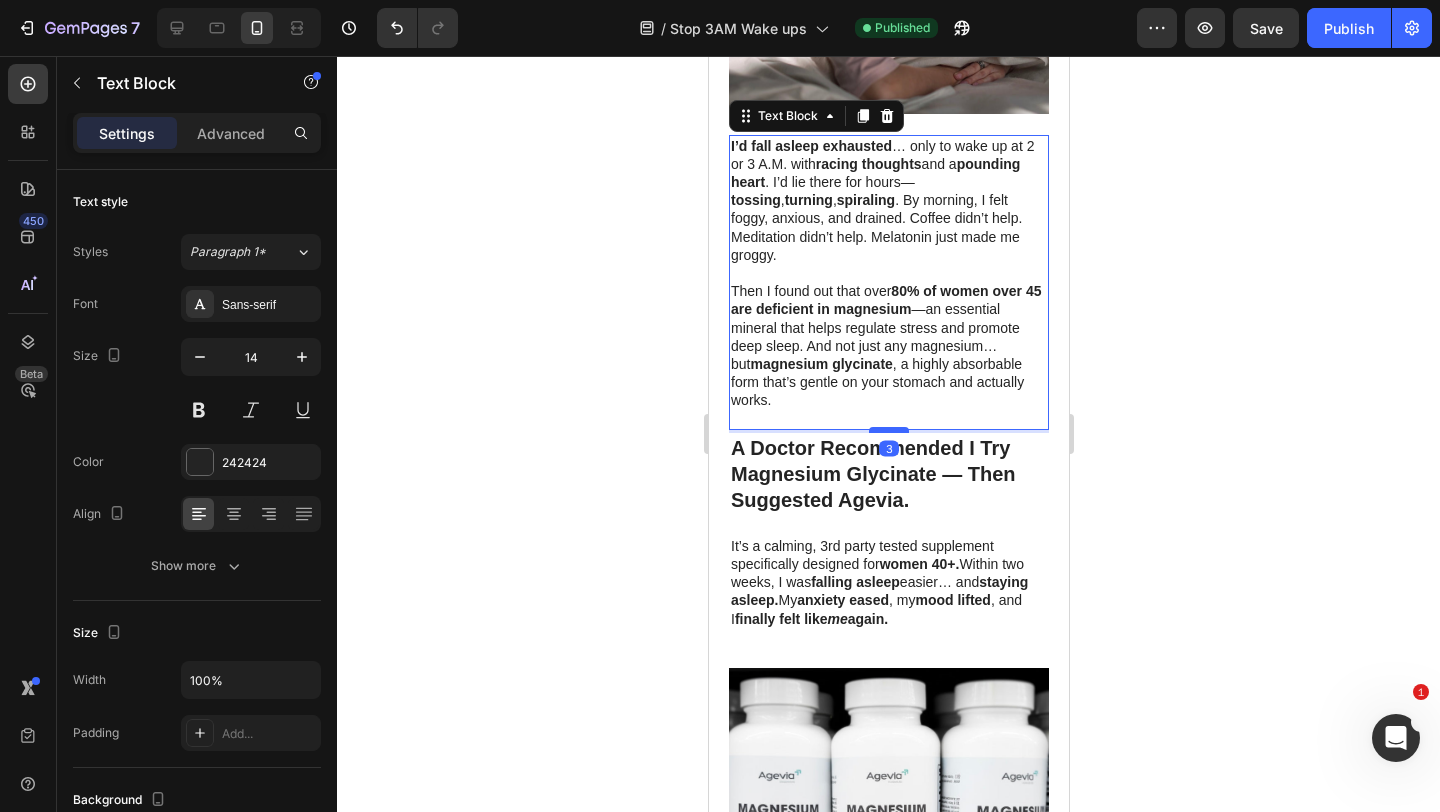 drag, startPoint x: 874, startPoint y: 412, endPoint x: 875, endPoint y: 395, distance: 17.029387 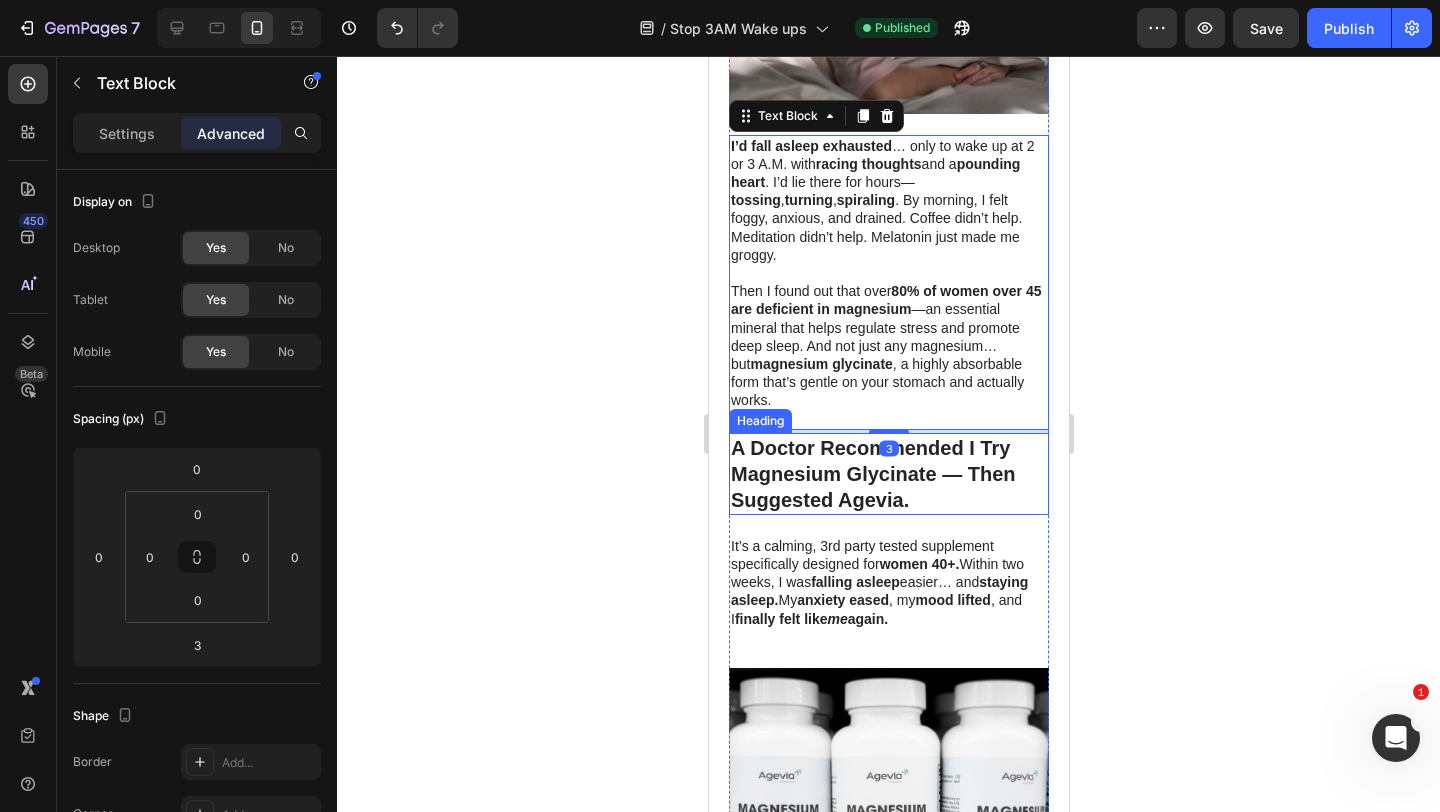 click 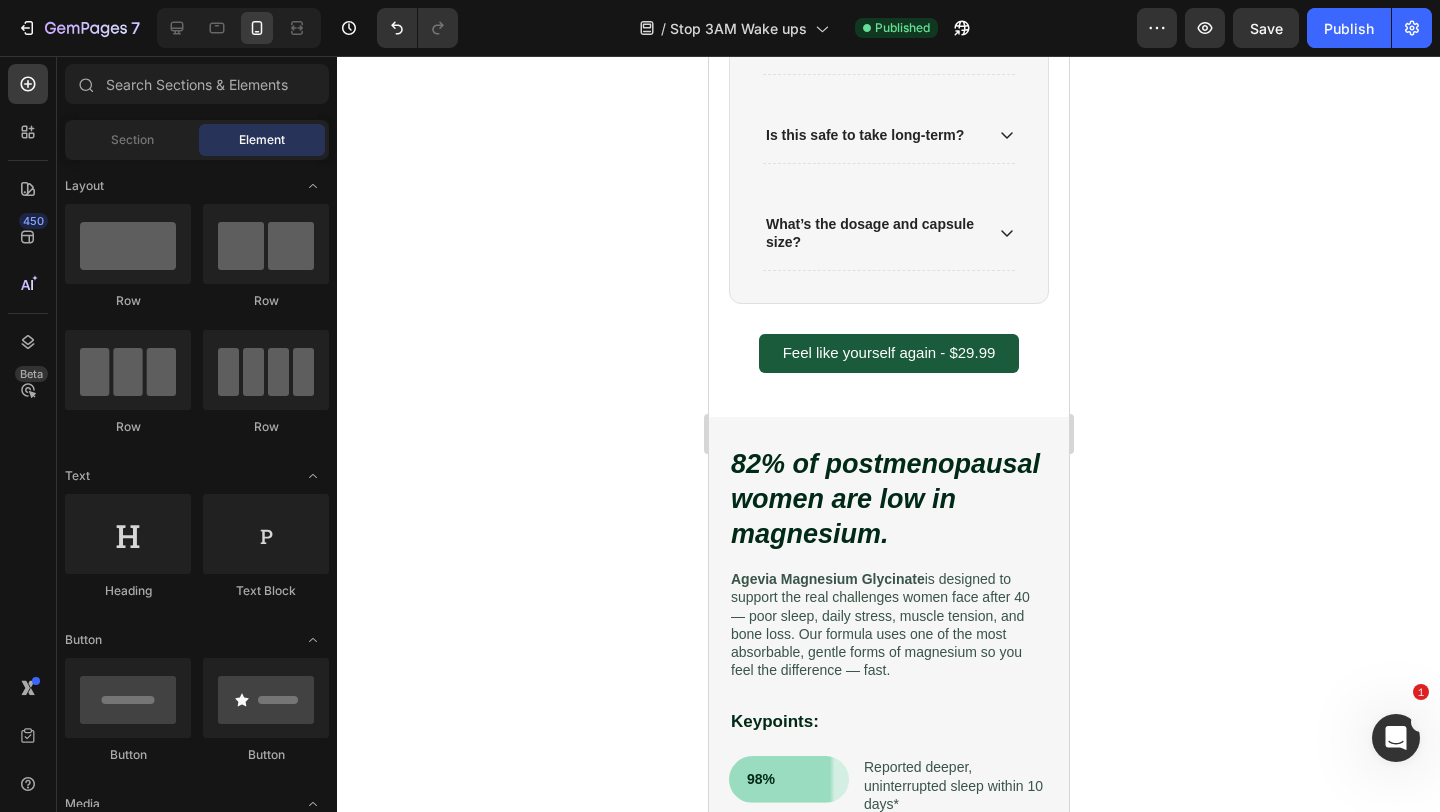scroll, scrollTop: 3209, scrollLeft: 0, axis: vertical 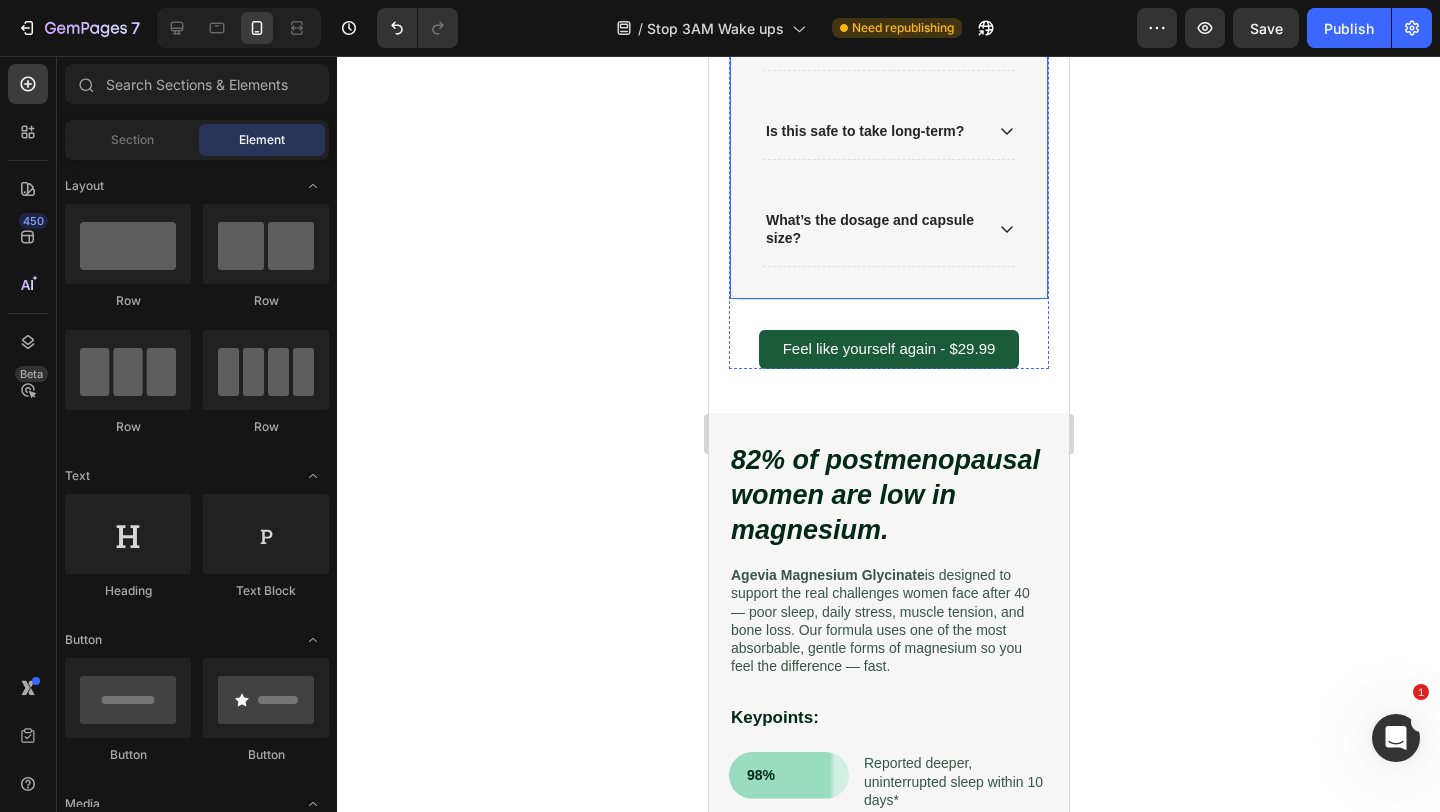 click 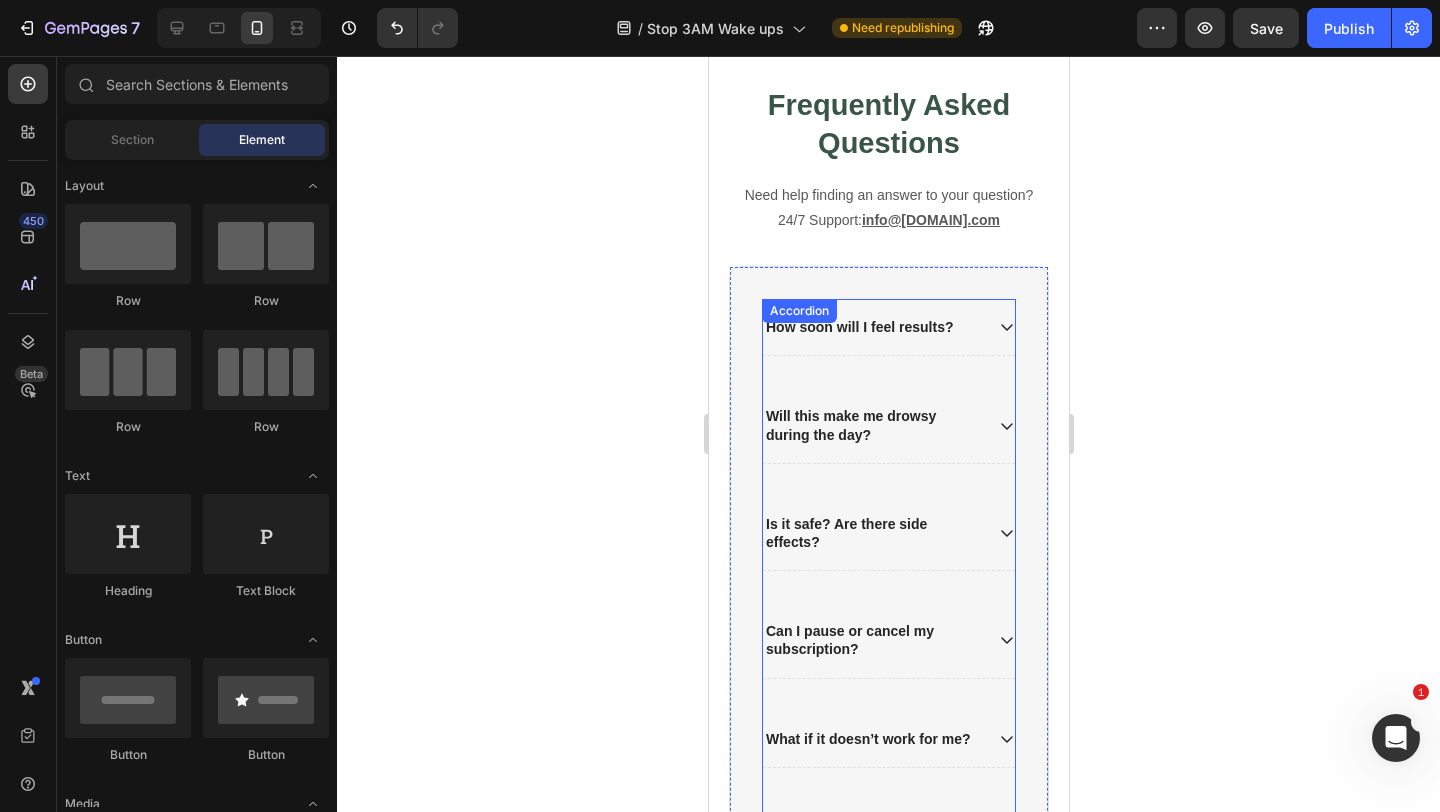 scroll, scrollTop: 2490, scrollLeft: 0, axis: vertical 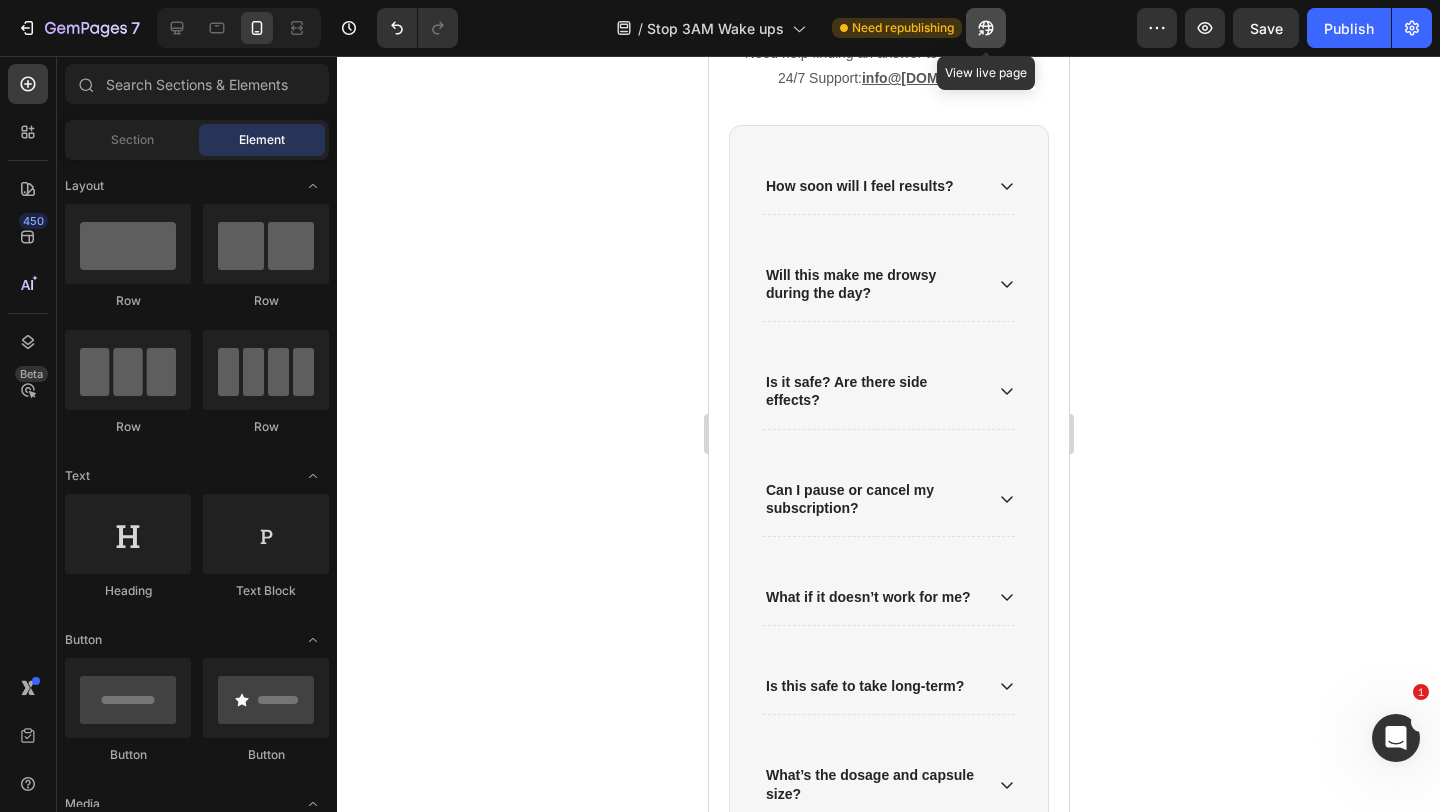 click 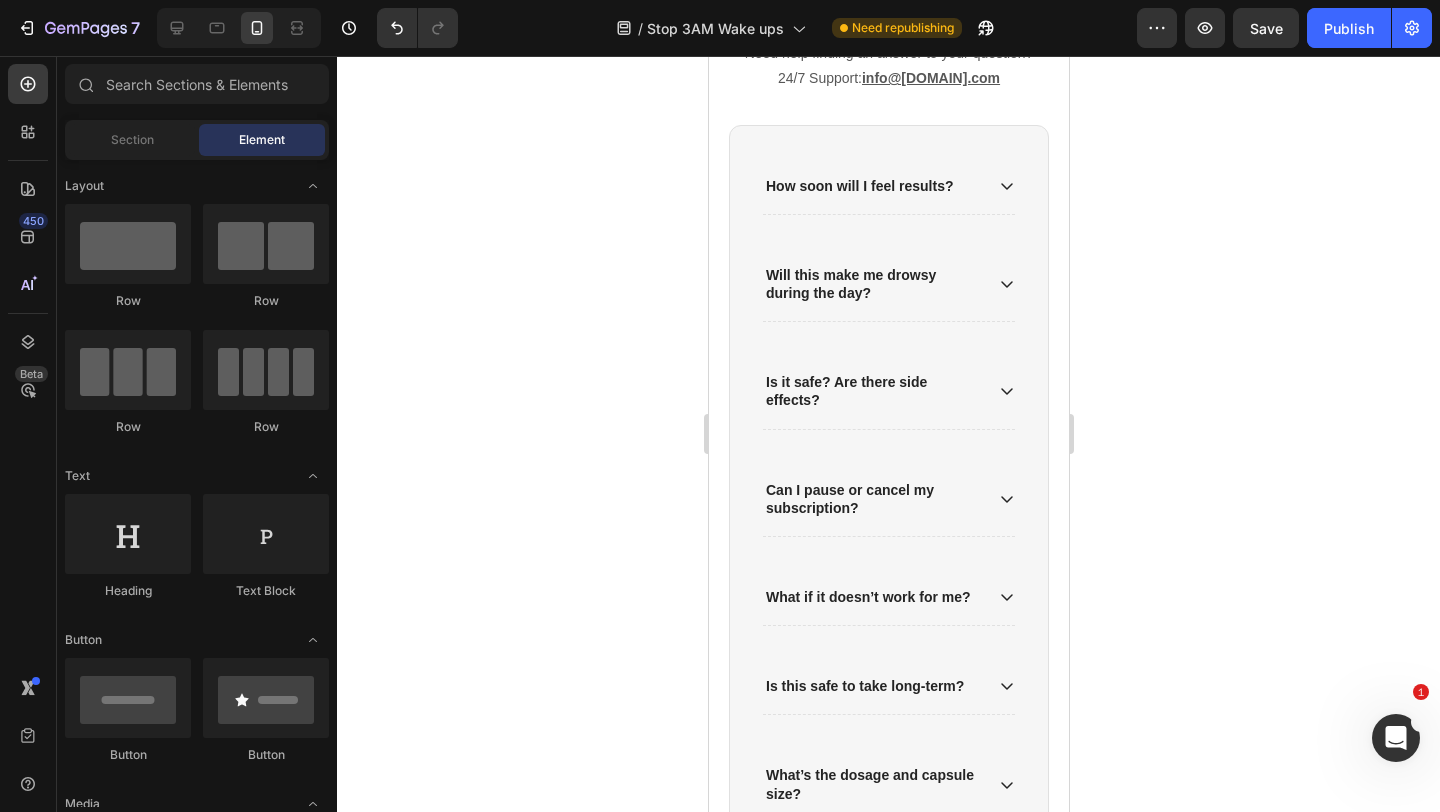 click 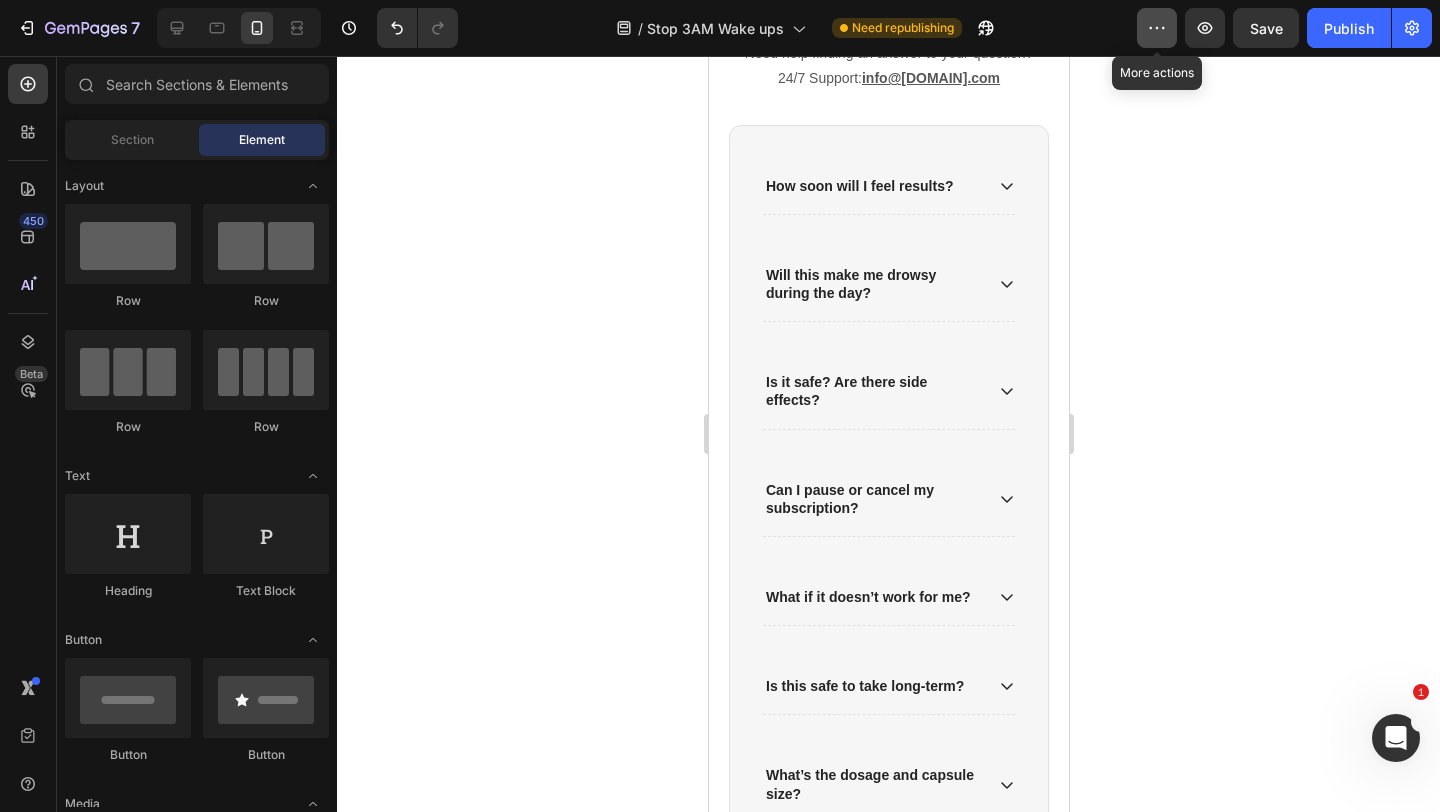 click 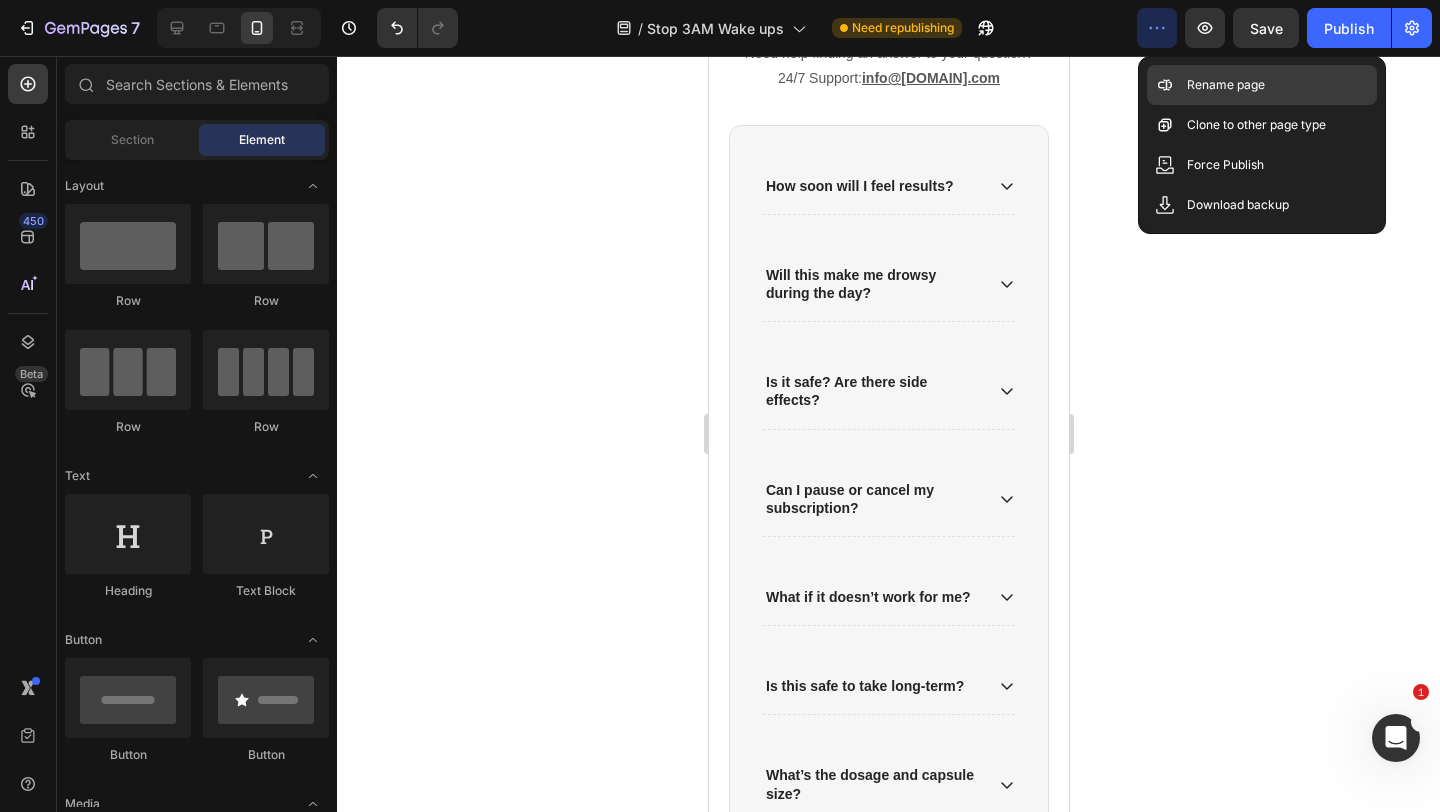 click on "Rename page" 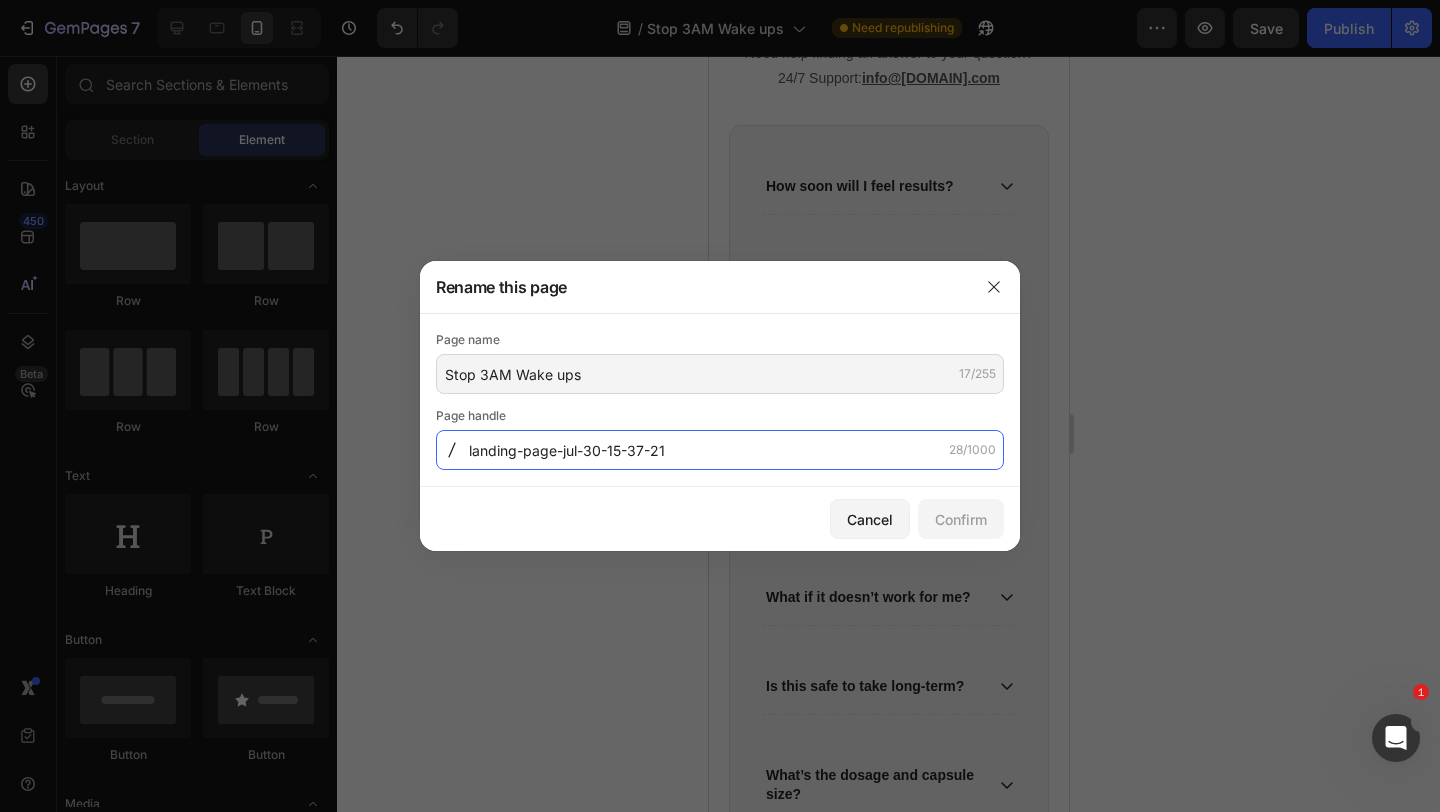click on "landing-page-jul-30-15-37-21" 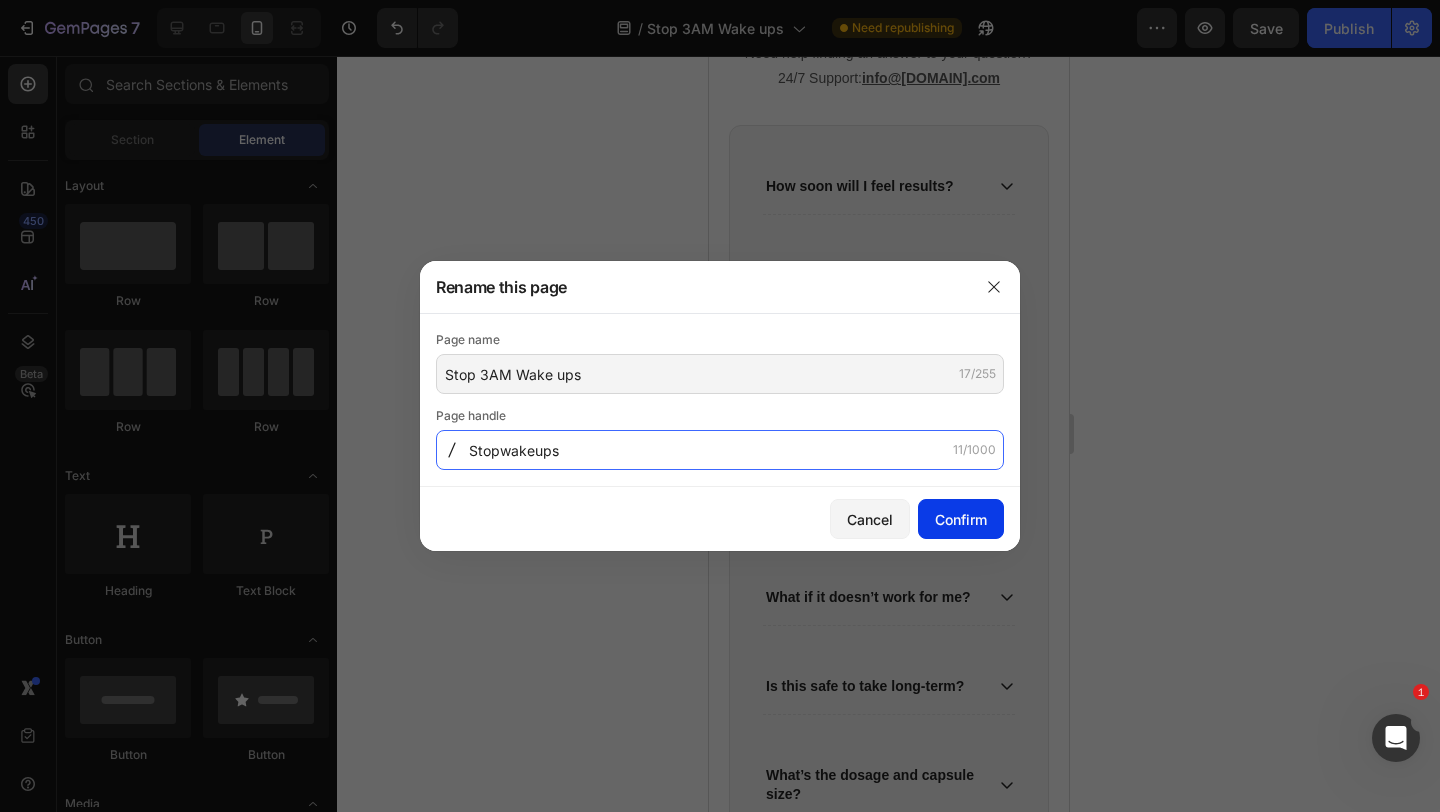 type on "Stopwakeups" 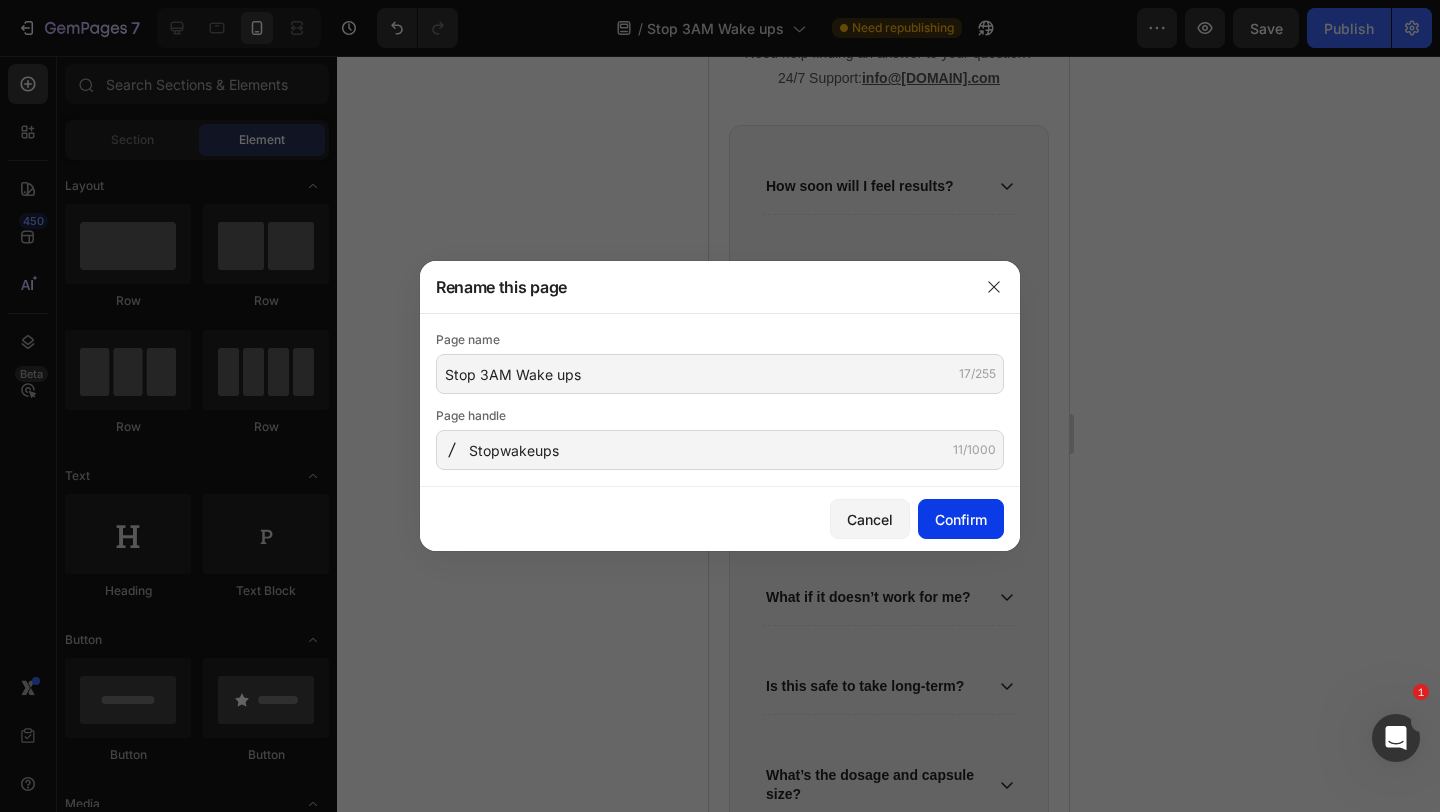 click on "Confirm" at bounding box center [961, 519] 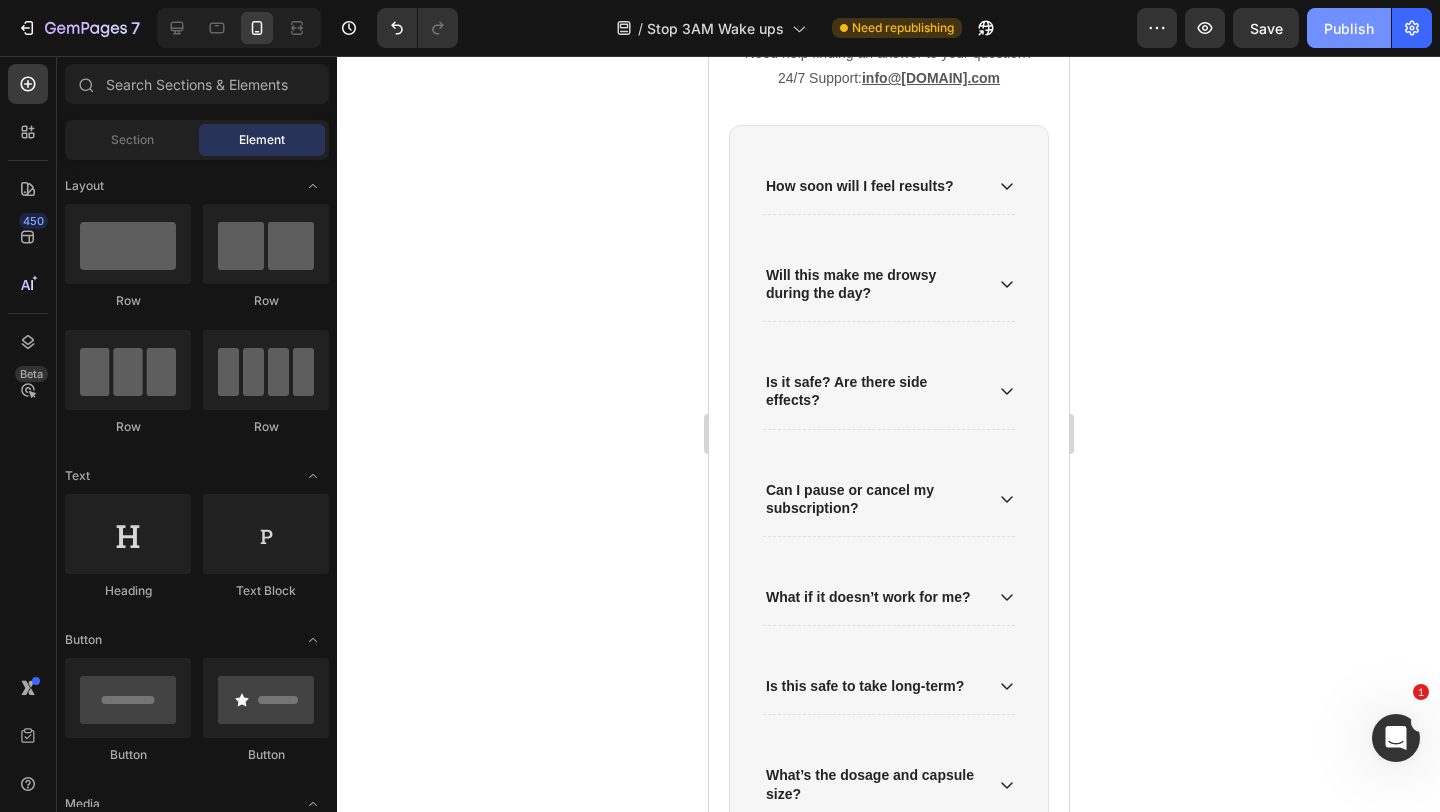 click on "Publish" 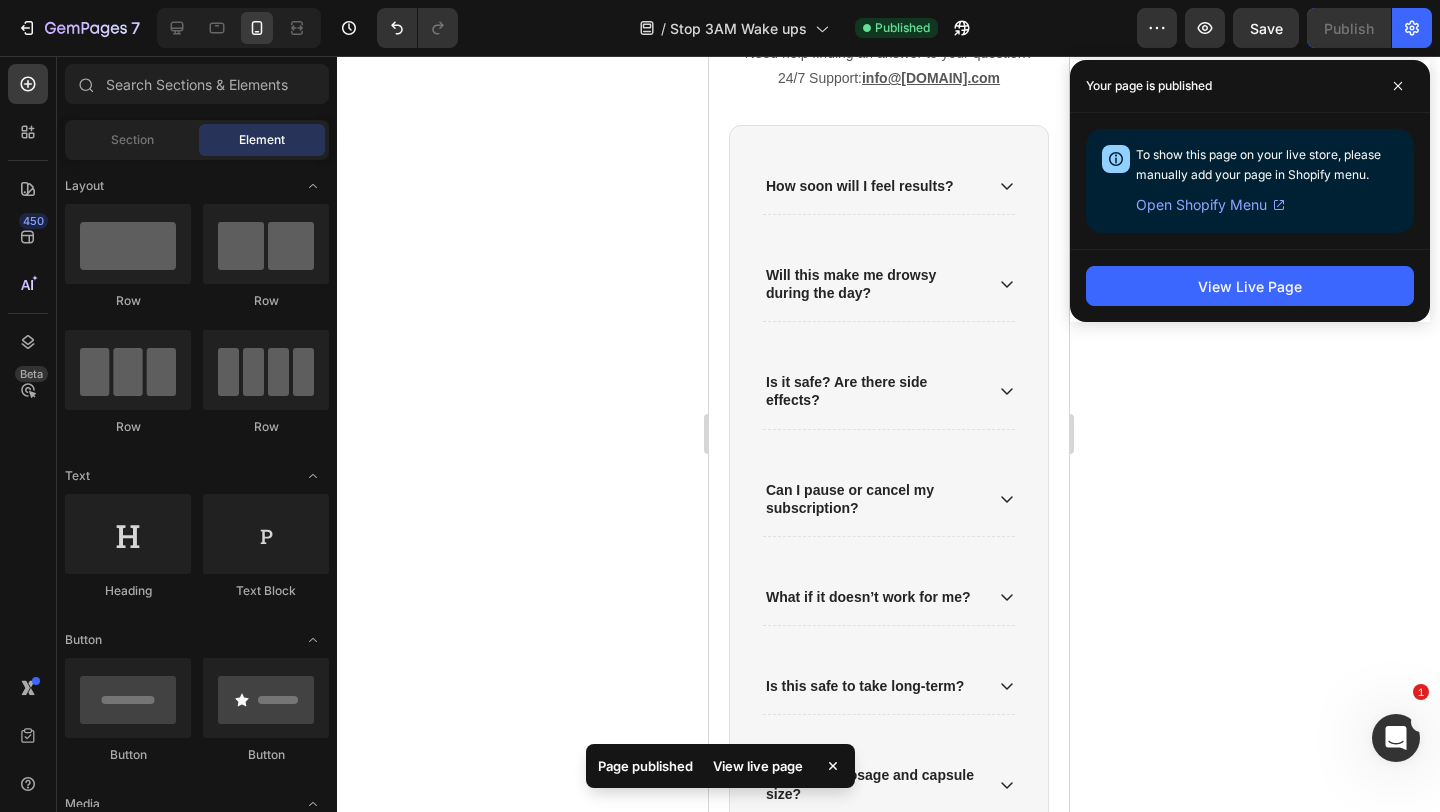 click 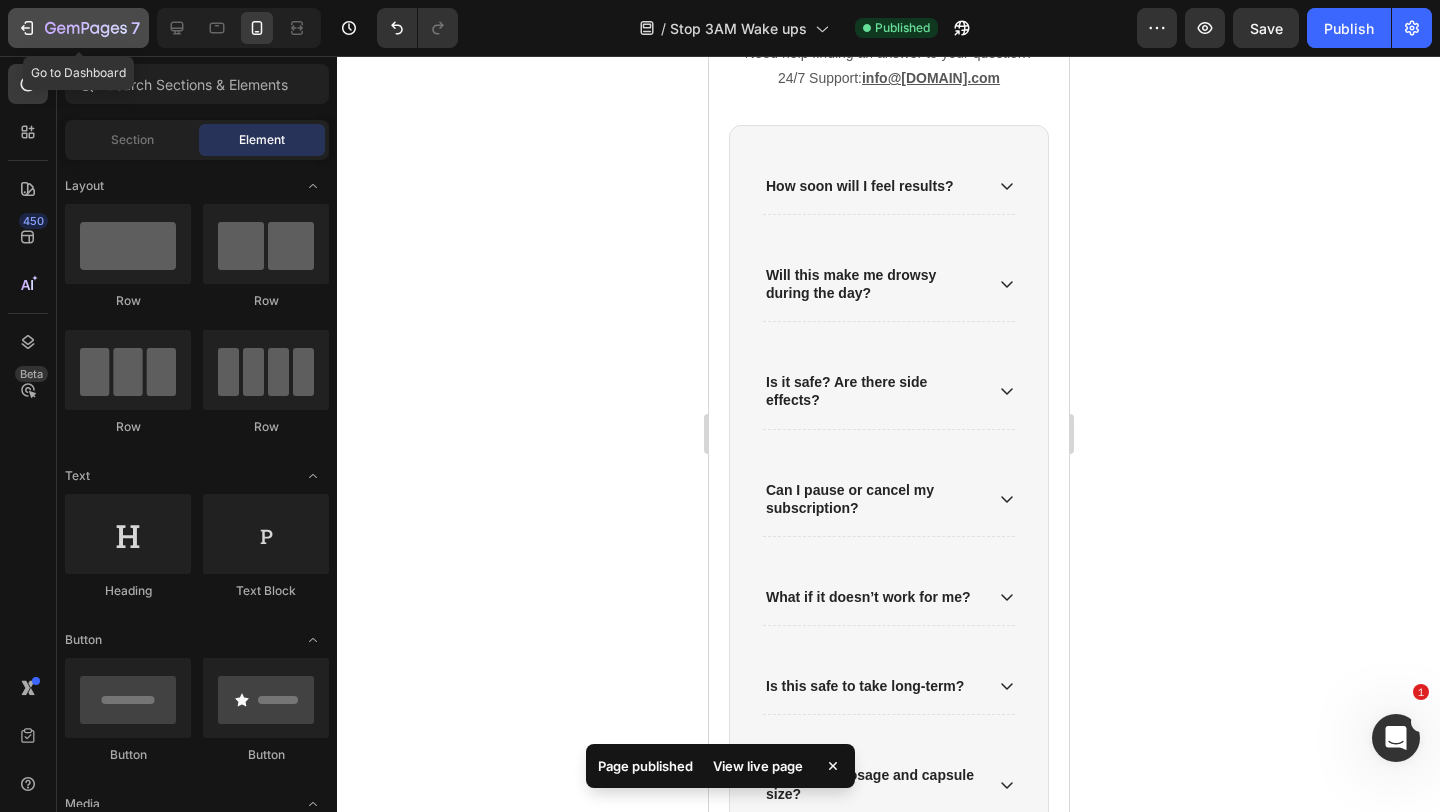 click on "7" at bounding box center (78, 28) 